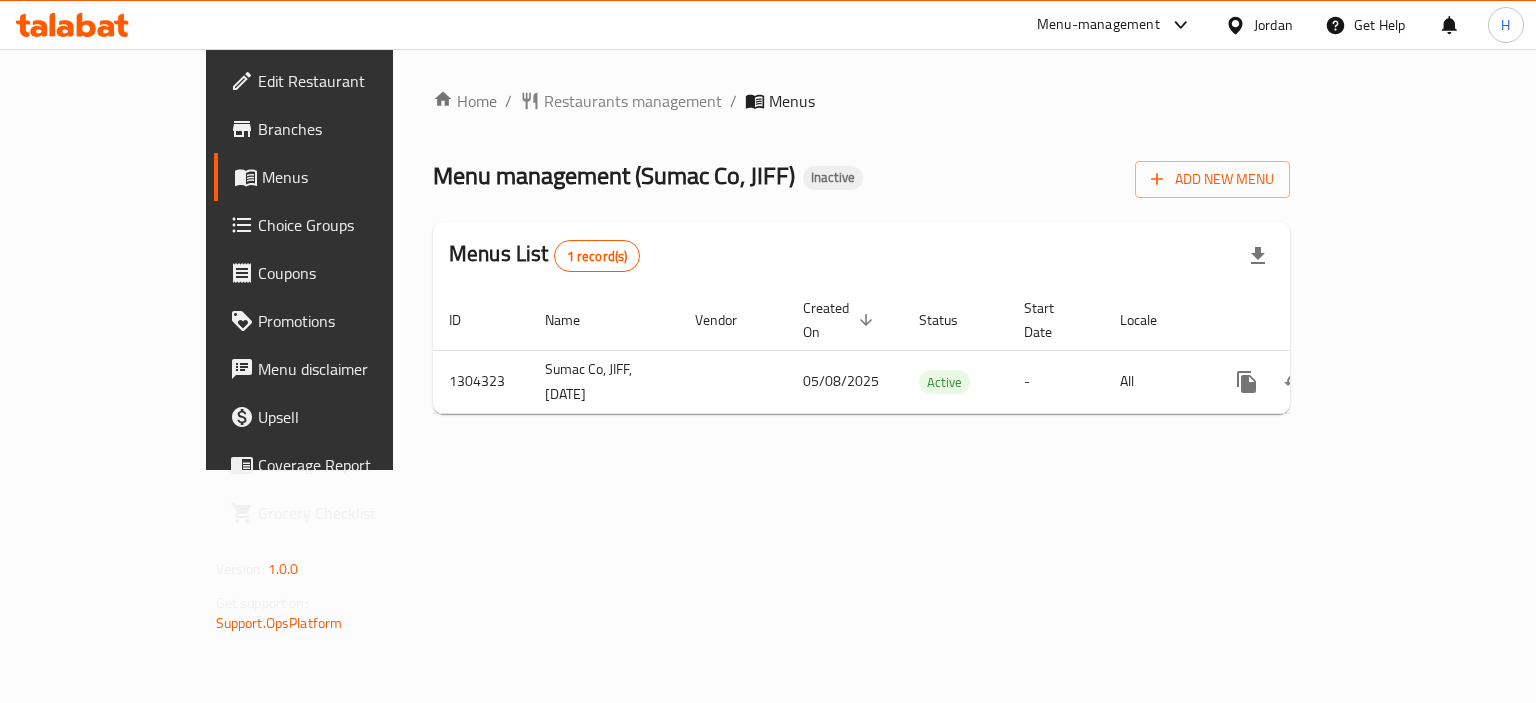 scroll, scrollTop: 0, scrollLeft: 0, axis: both 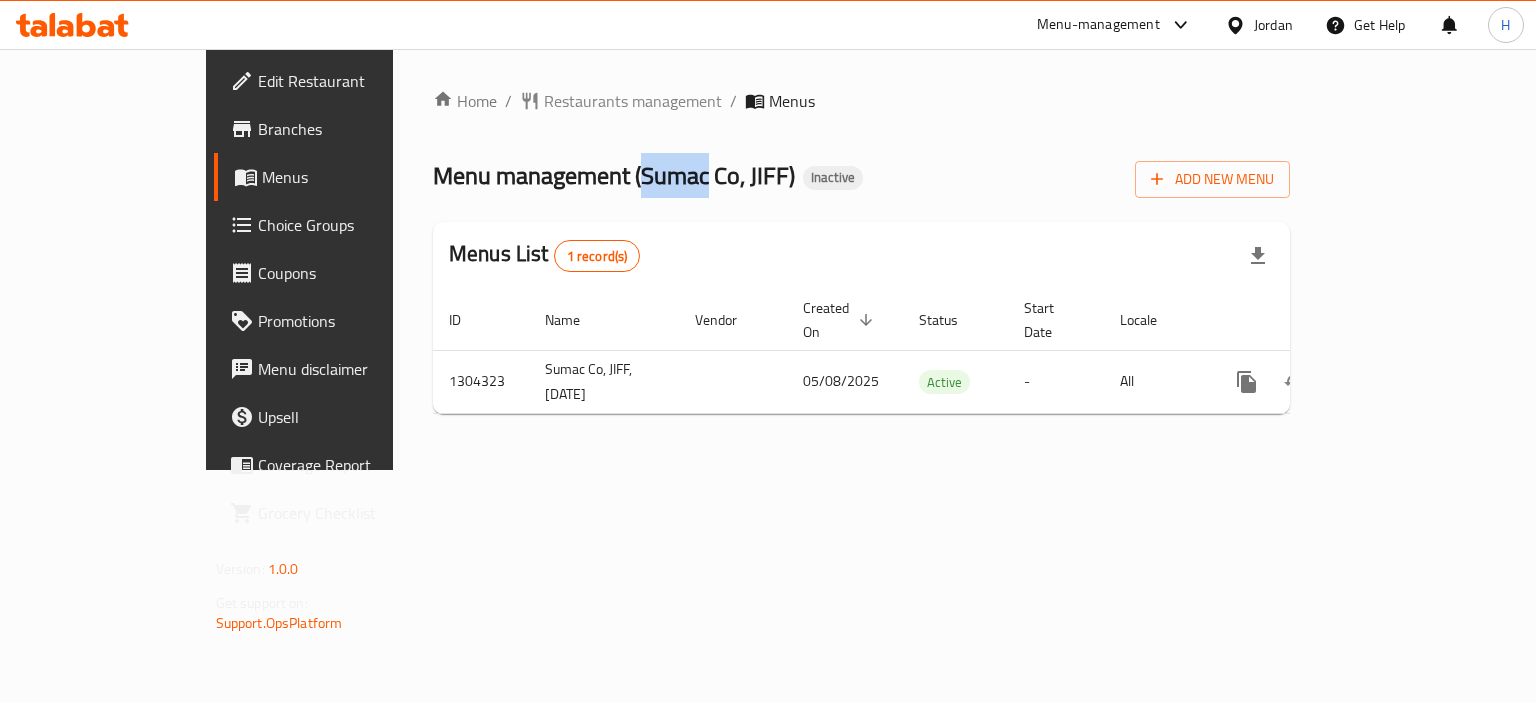copy on "Sumac" 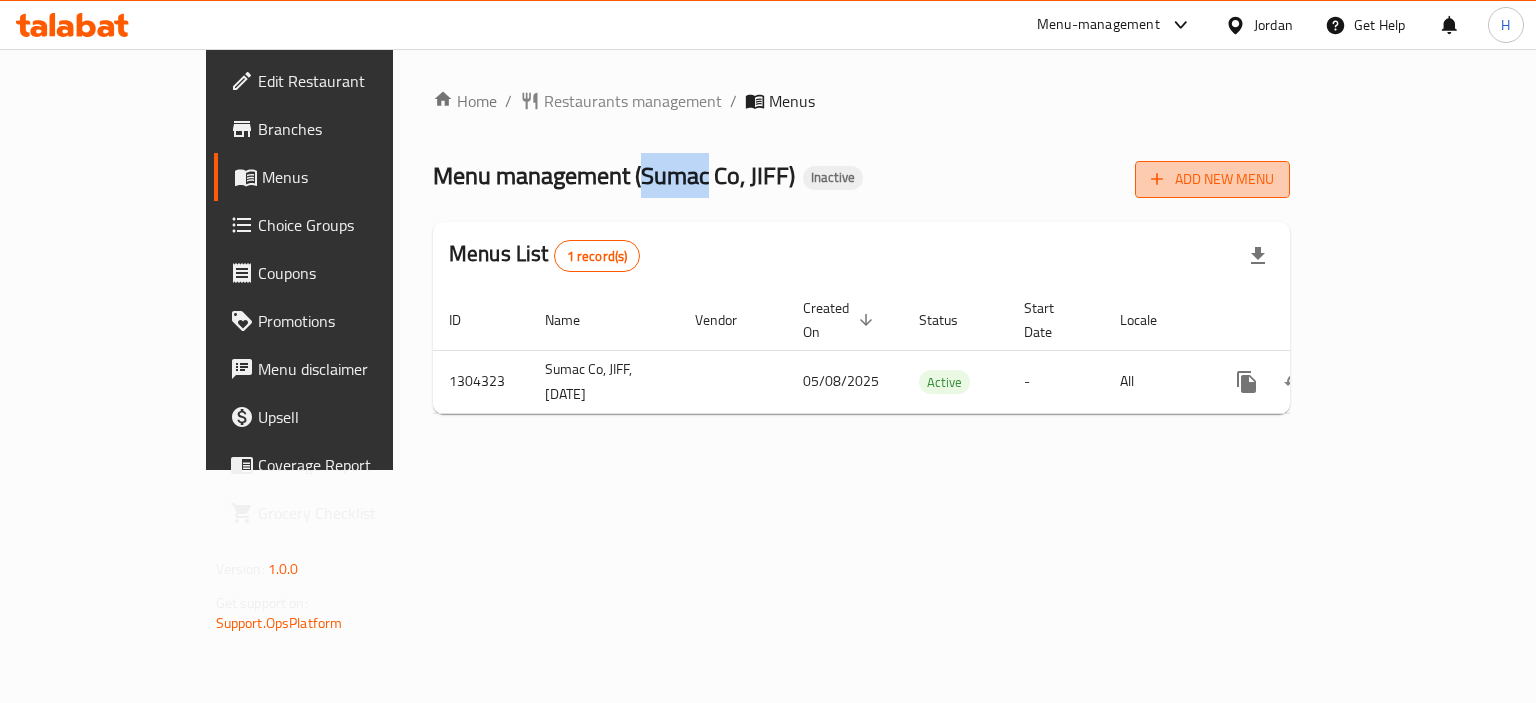 click on "Add New Menu" at bounding box center (1212, 179) 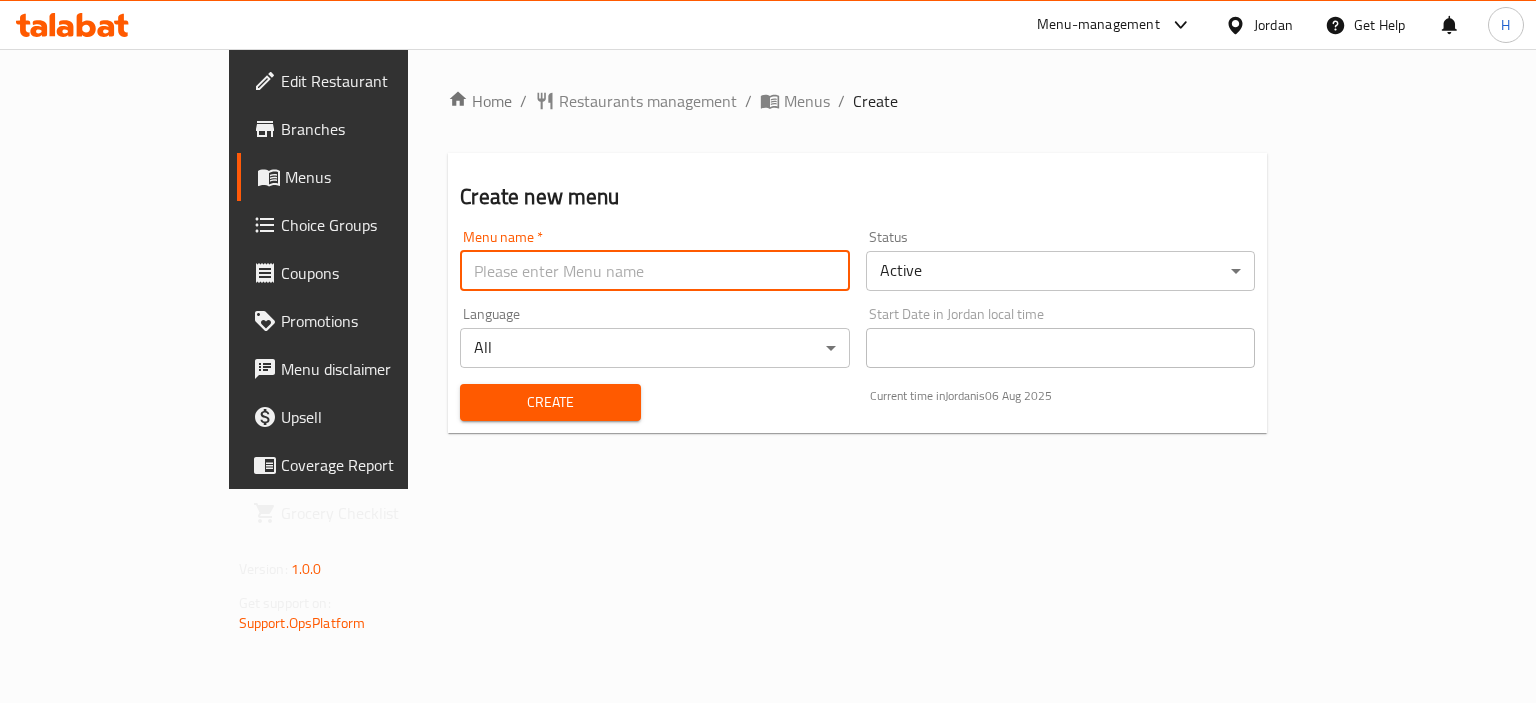 paste on "Sumac" 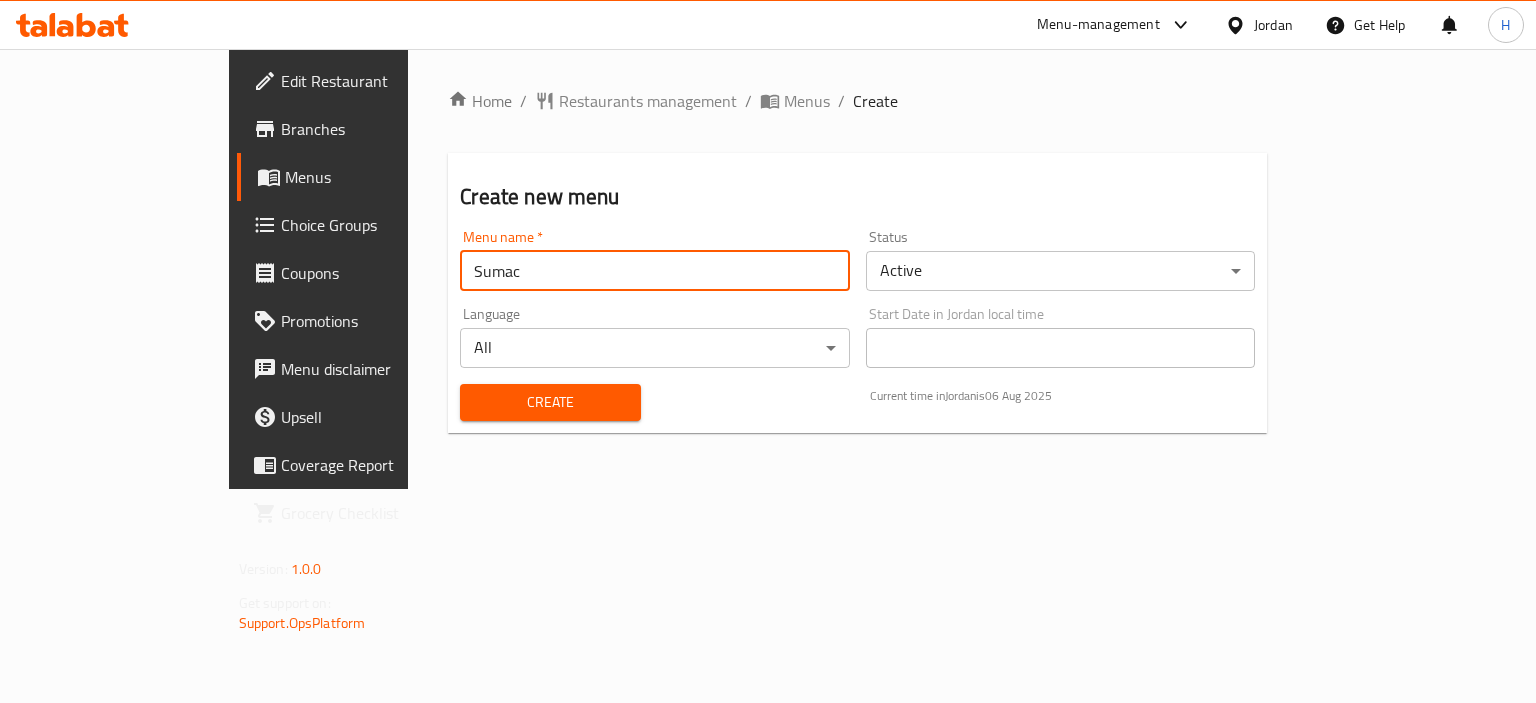 click on "Sumac" at bounding box center [655, 271] 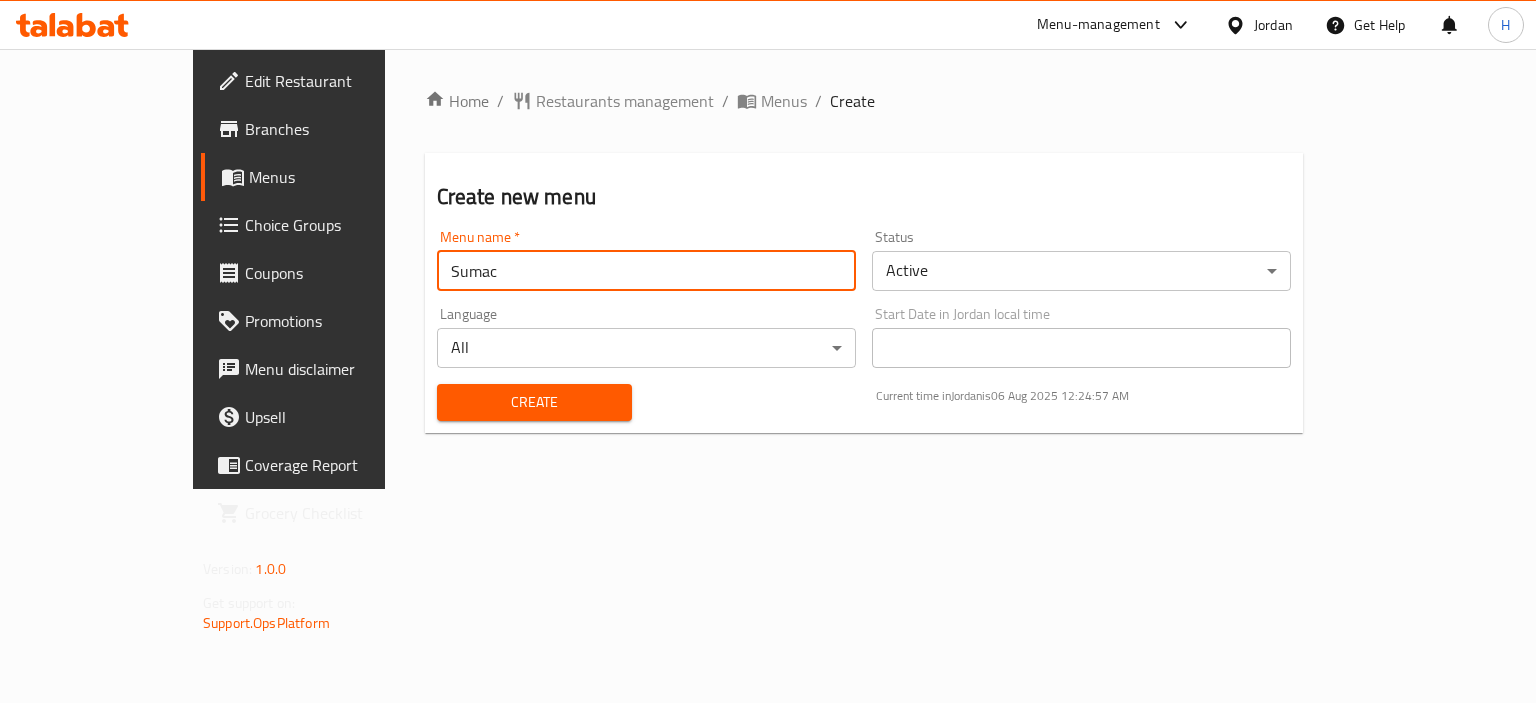 type on "Sumac" 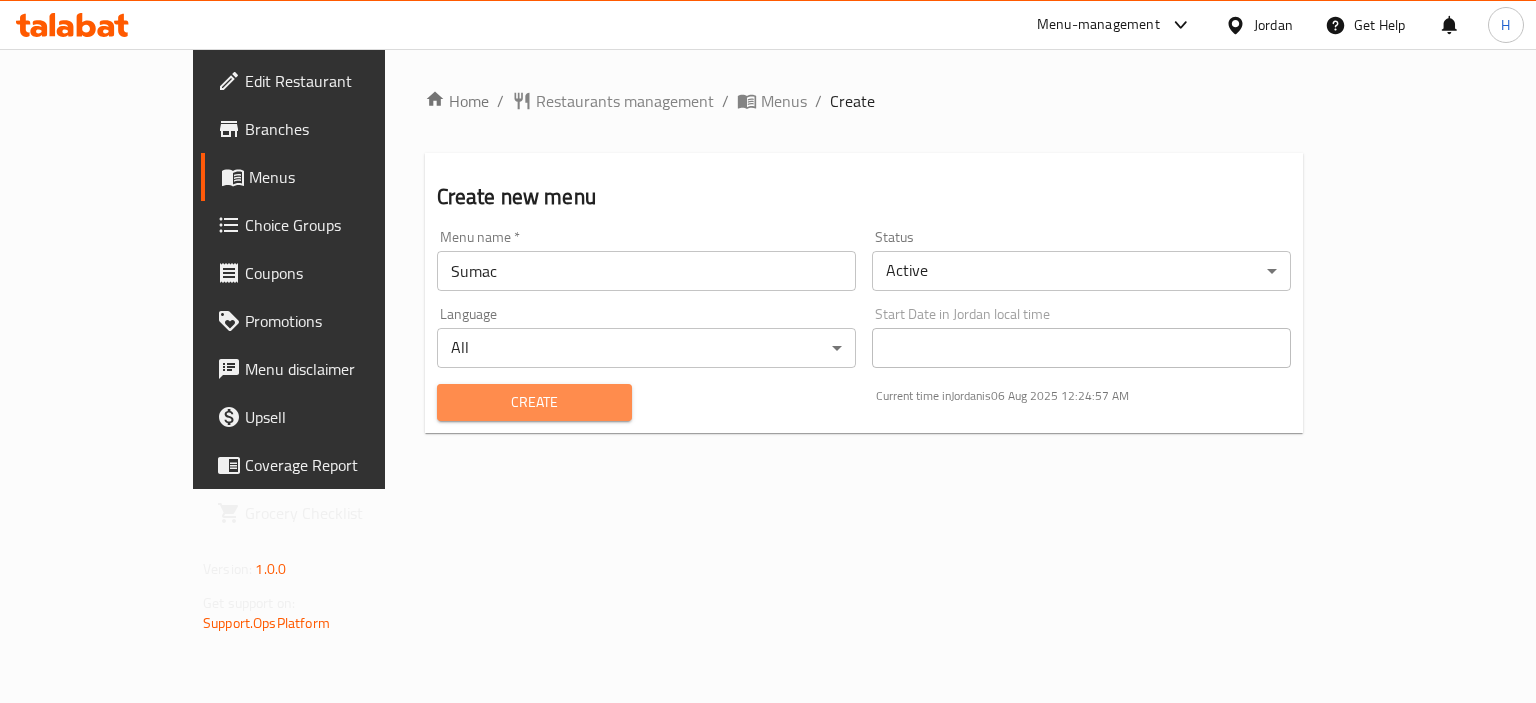 click on "Create" at bounding box center (535, 402) 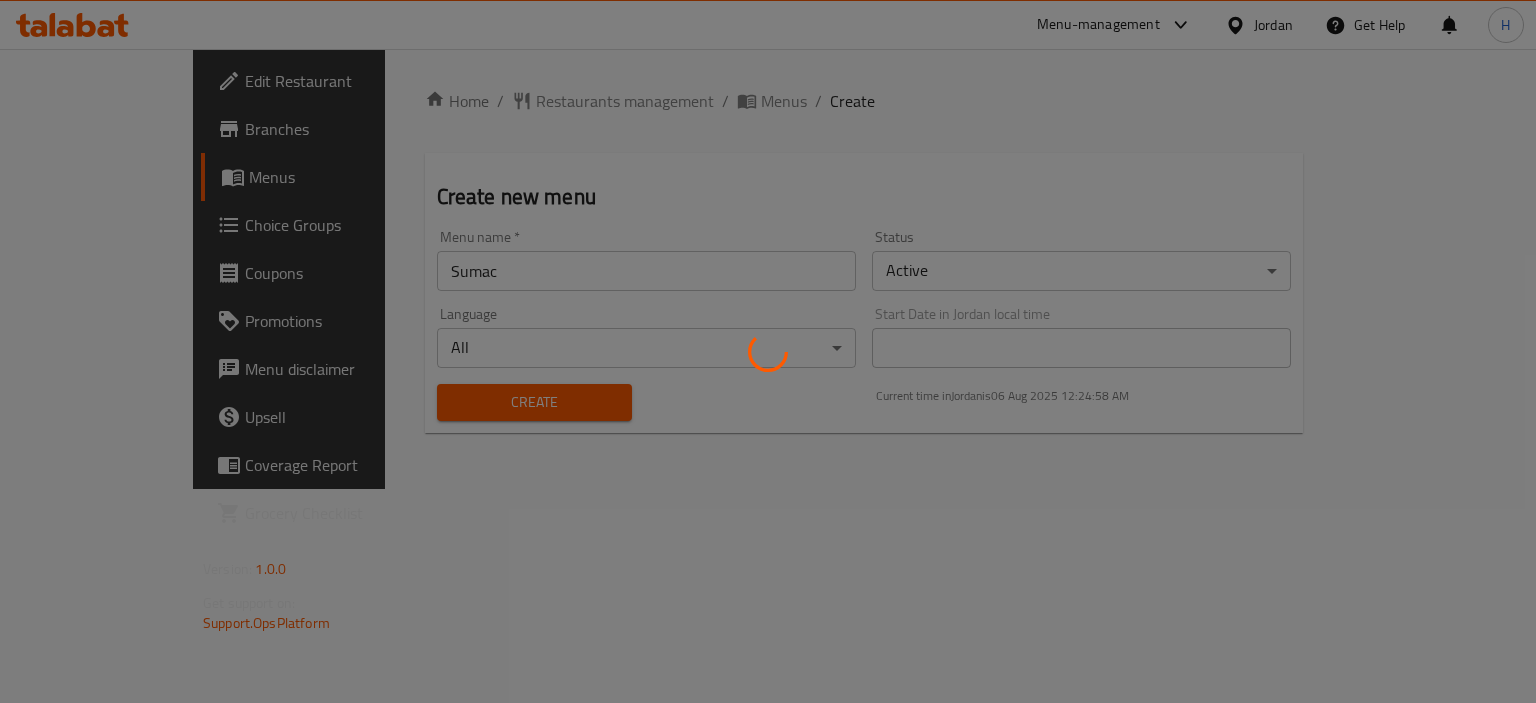 type 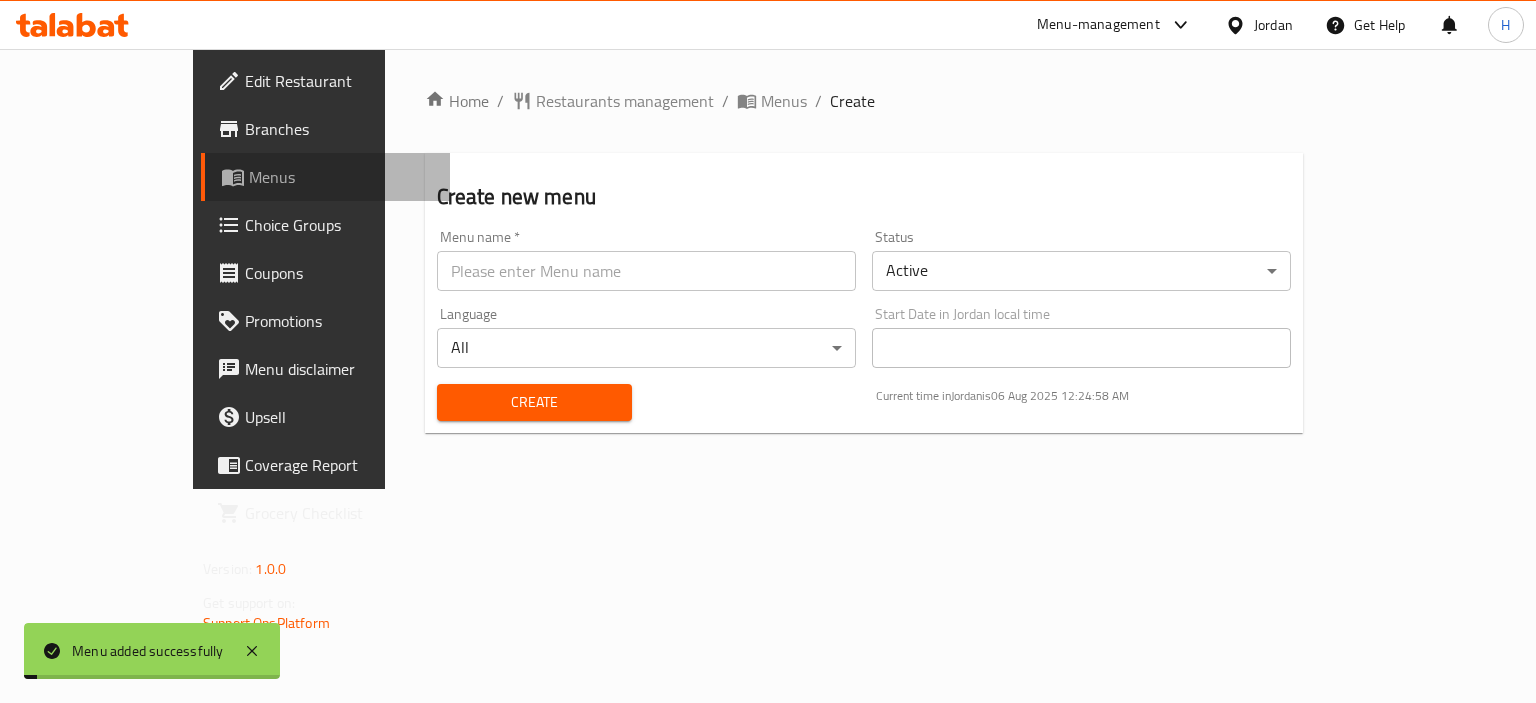 click on "Menus" at bounding box center [341, 177] 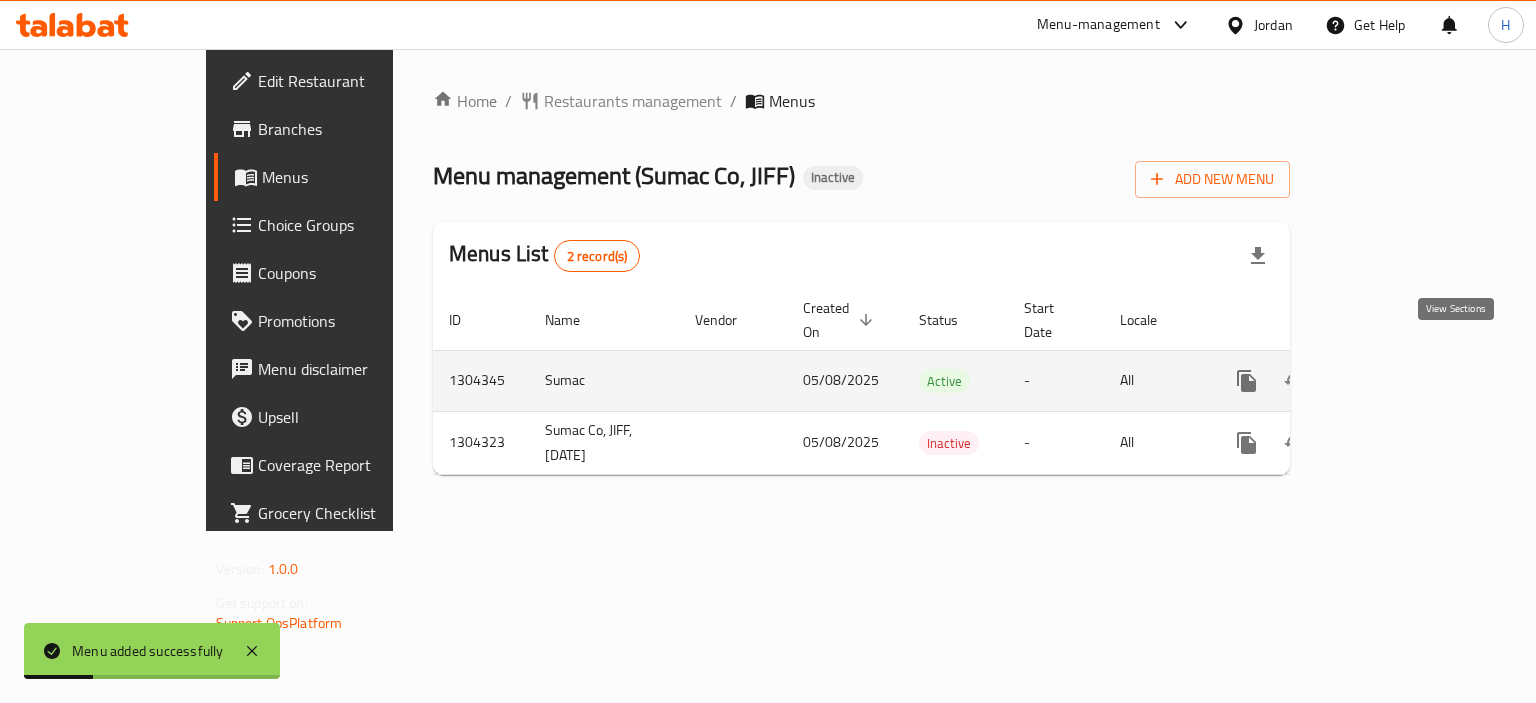 click 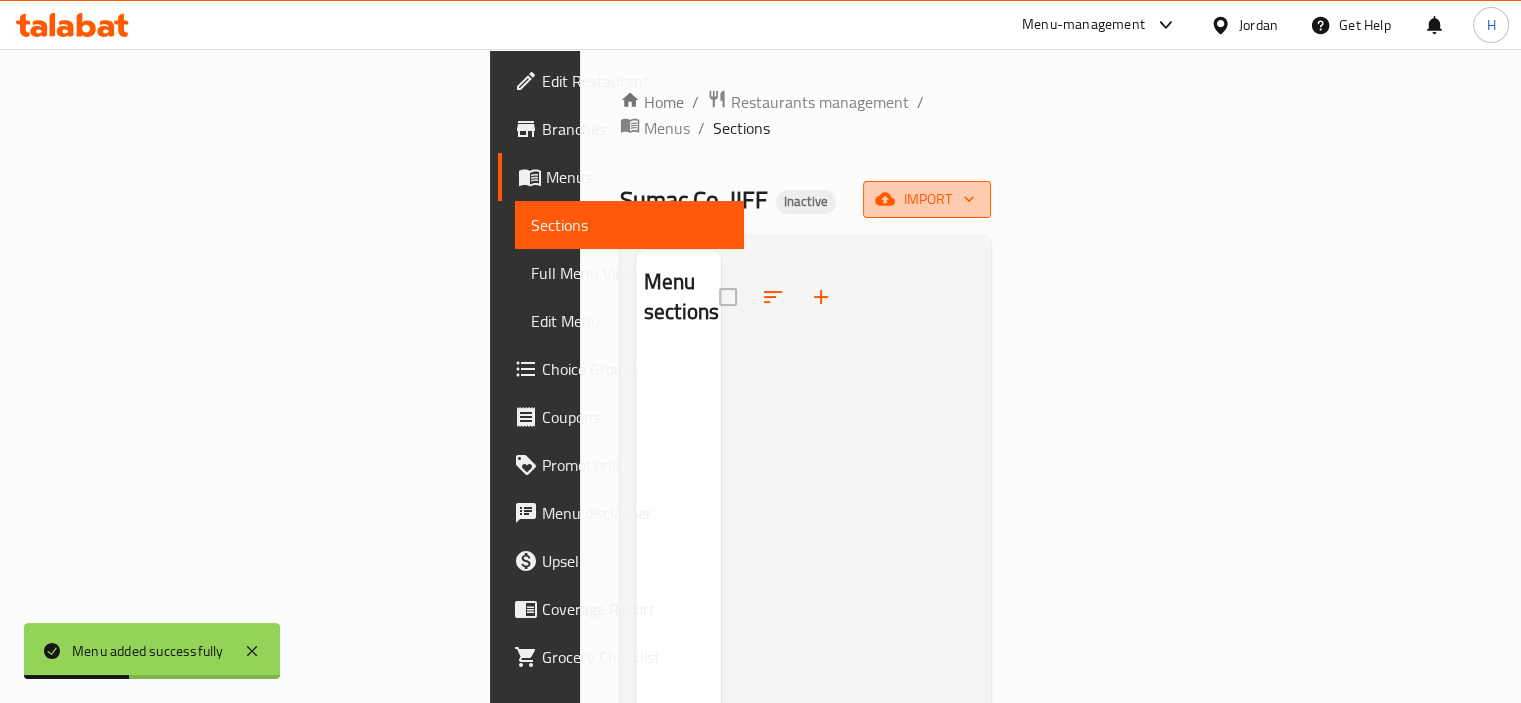 click on "import" at bounding box center (927, 199) 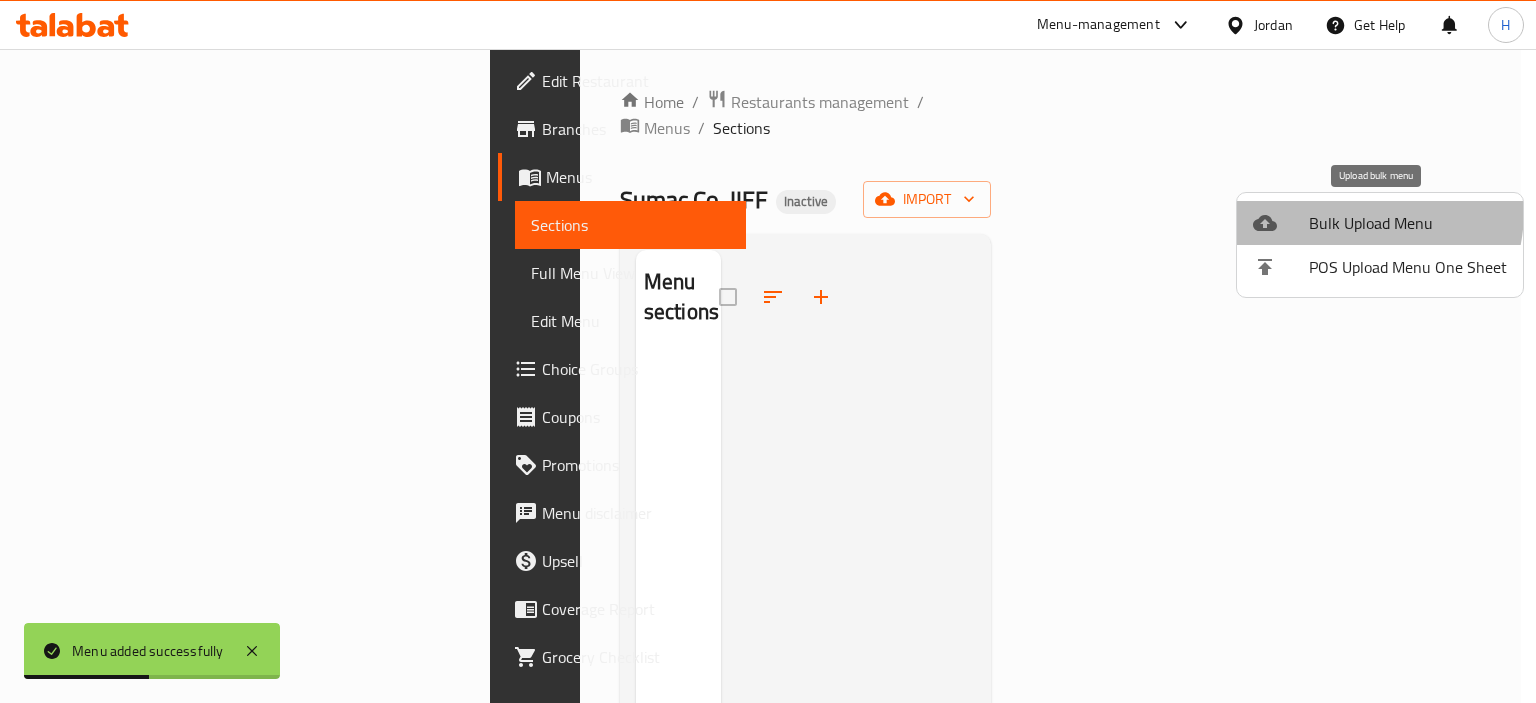 click on "Bulk Upload Menu" at bounding box center (1408, 223) 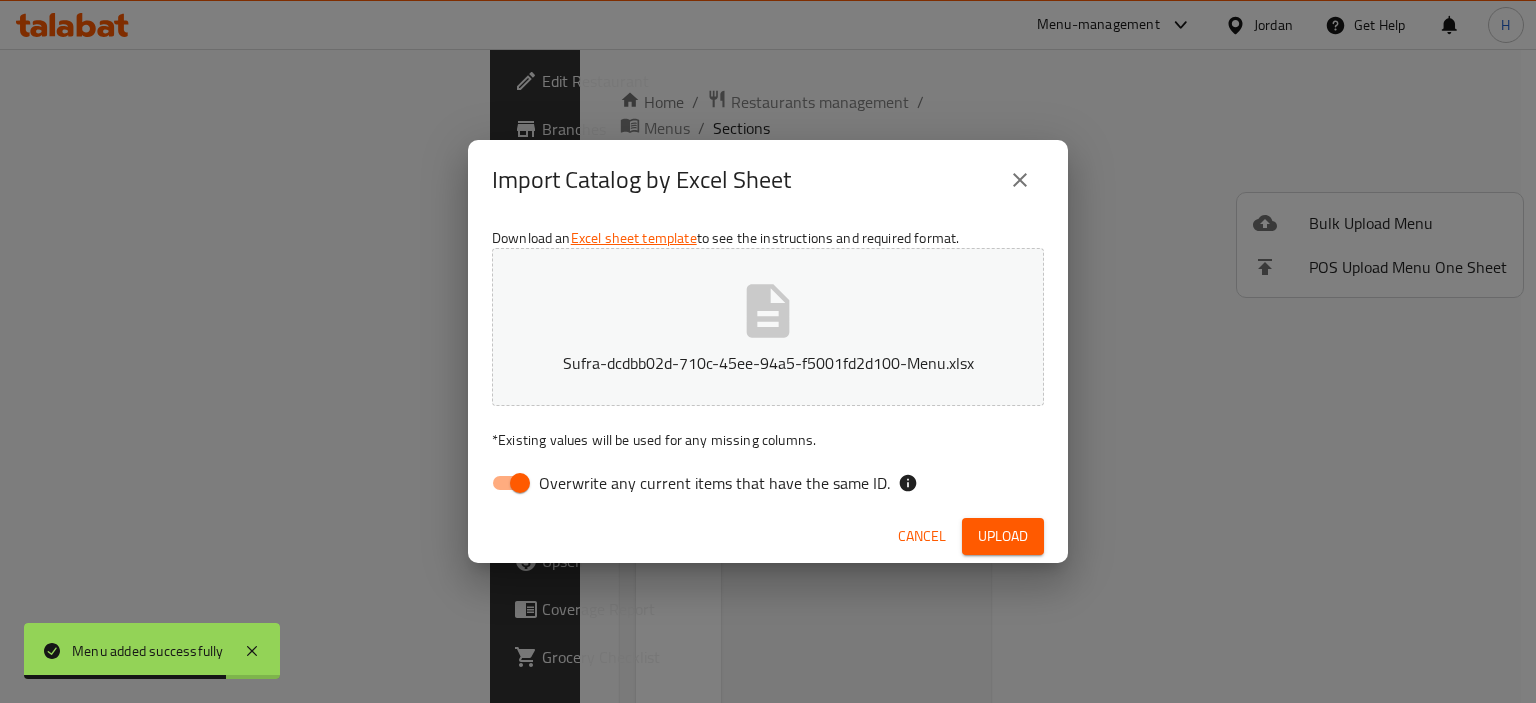 click on "Overwrite any current items that have the same ID." at bounding box center [714, 483] 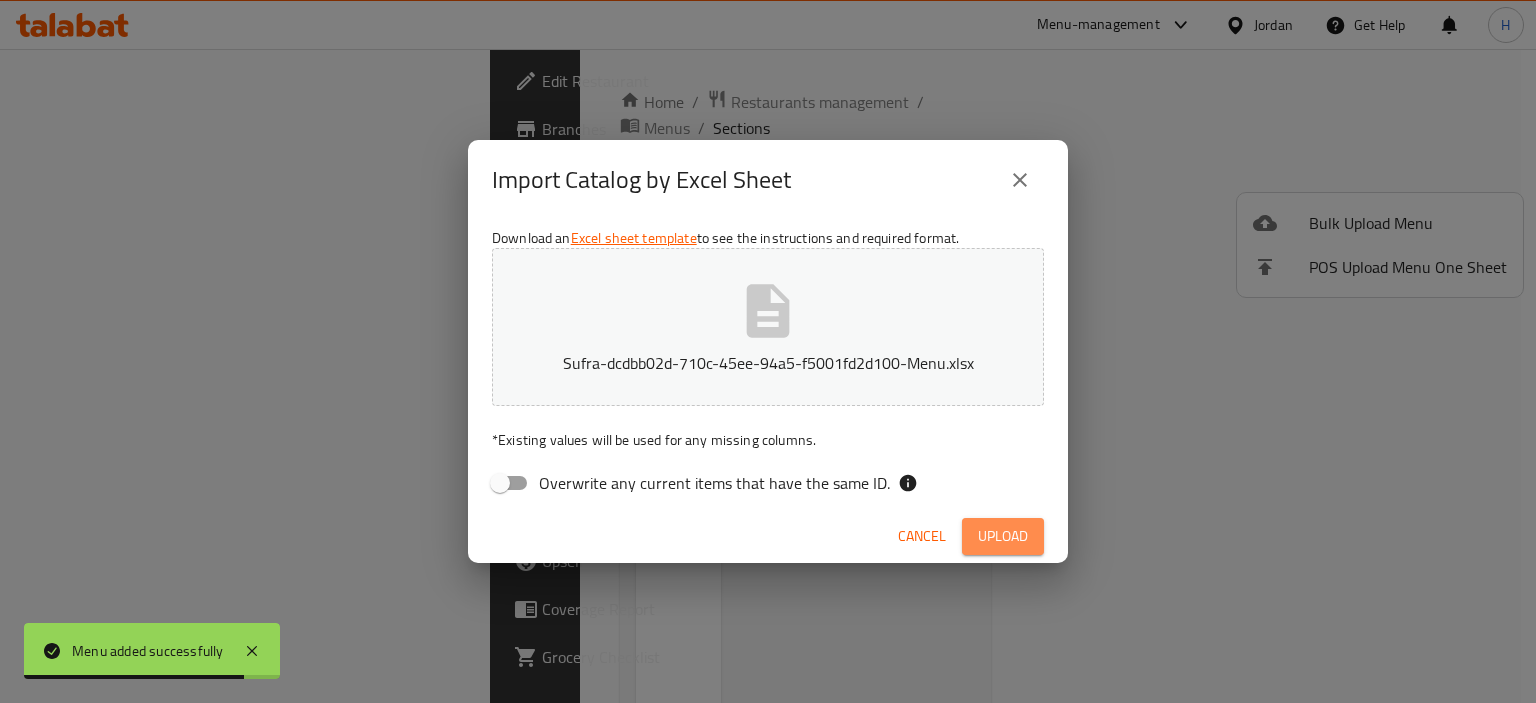 click on "Upload" at bounding box center (1003, 536) 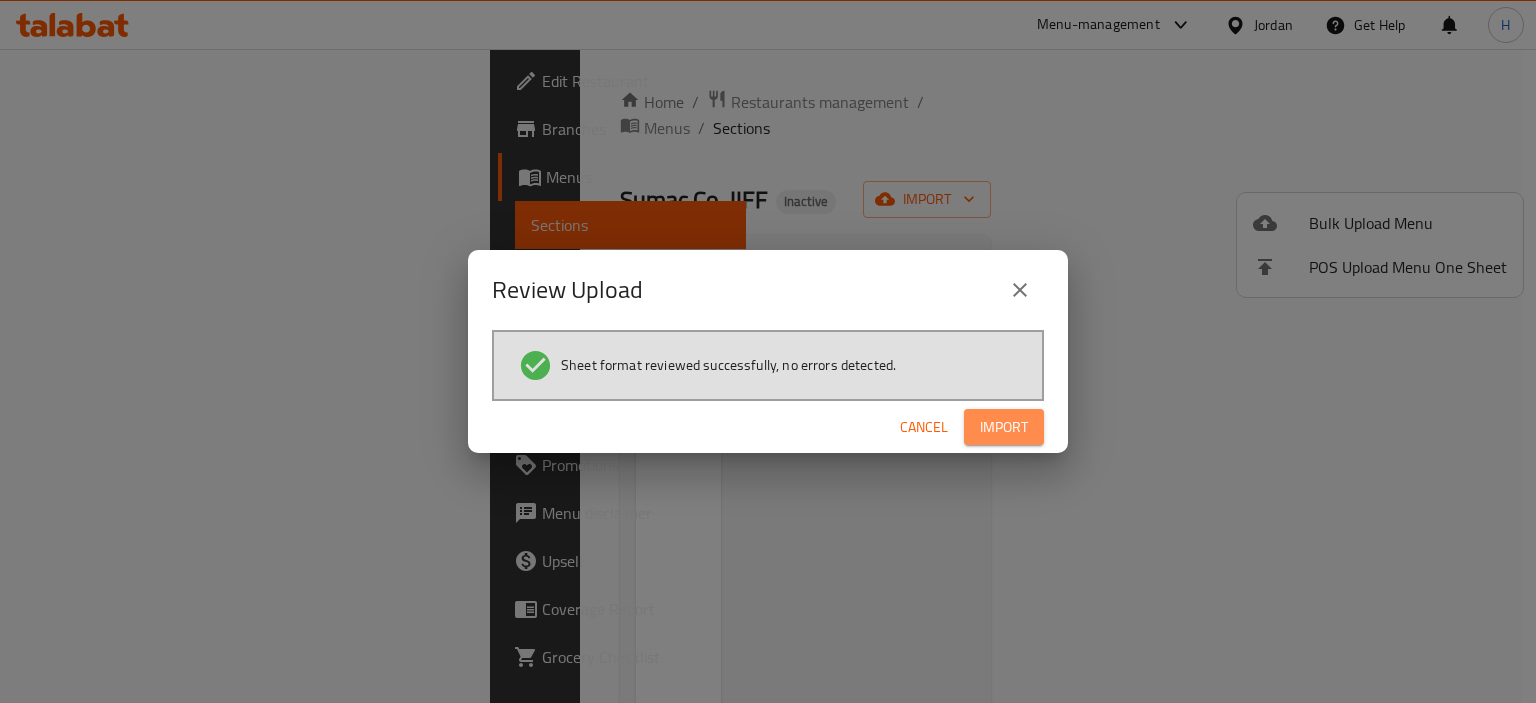 click on "Import" at bounding box center (1004, 427) 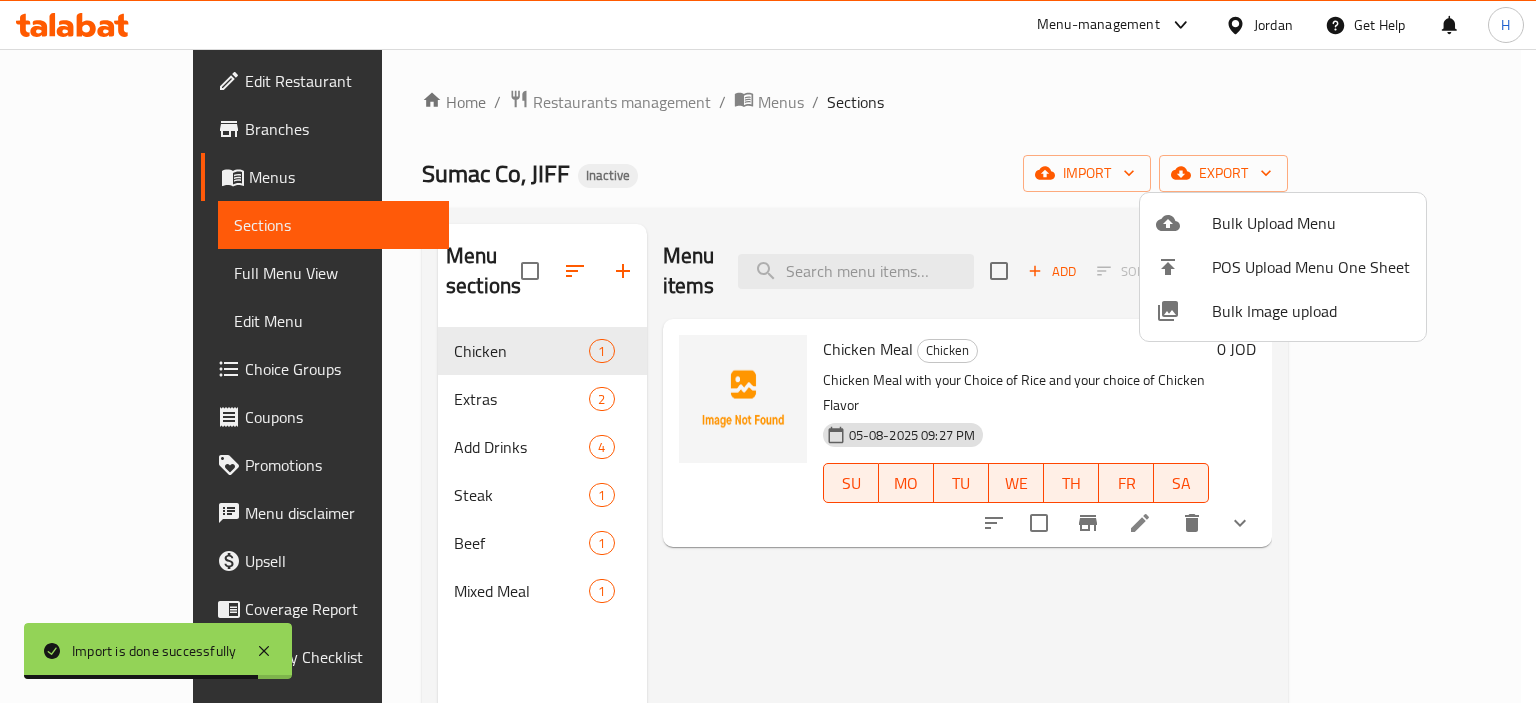 type 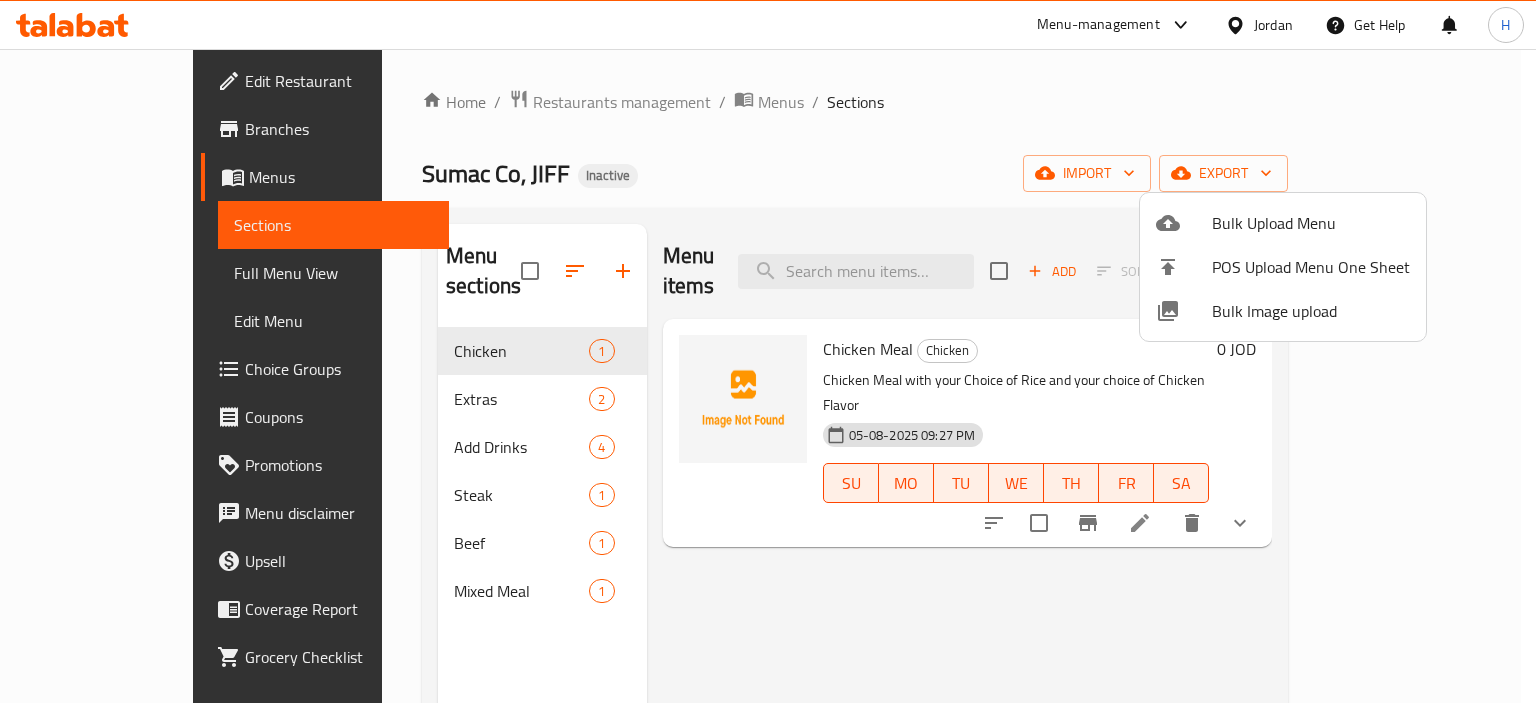 click at bounding box center (768, 351) 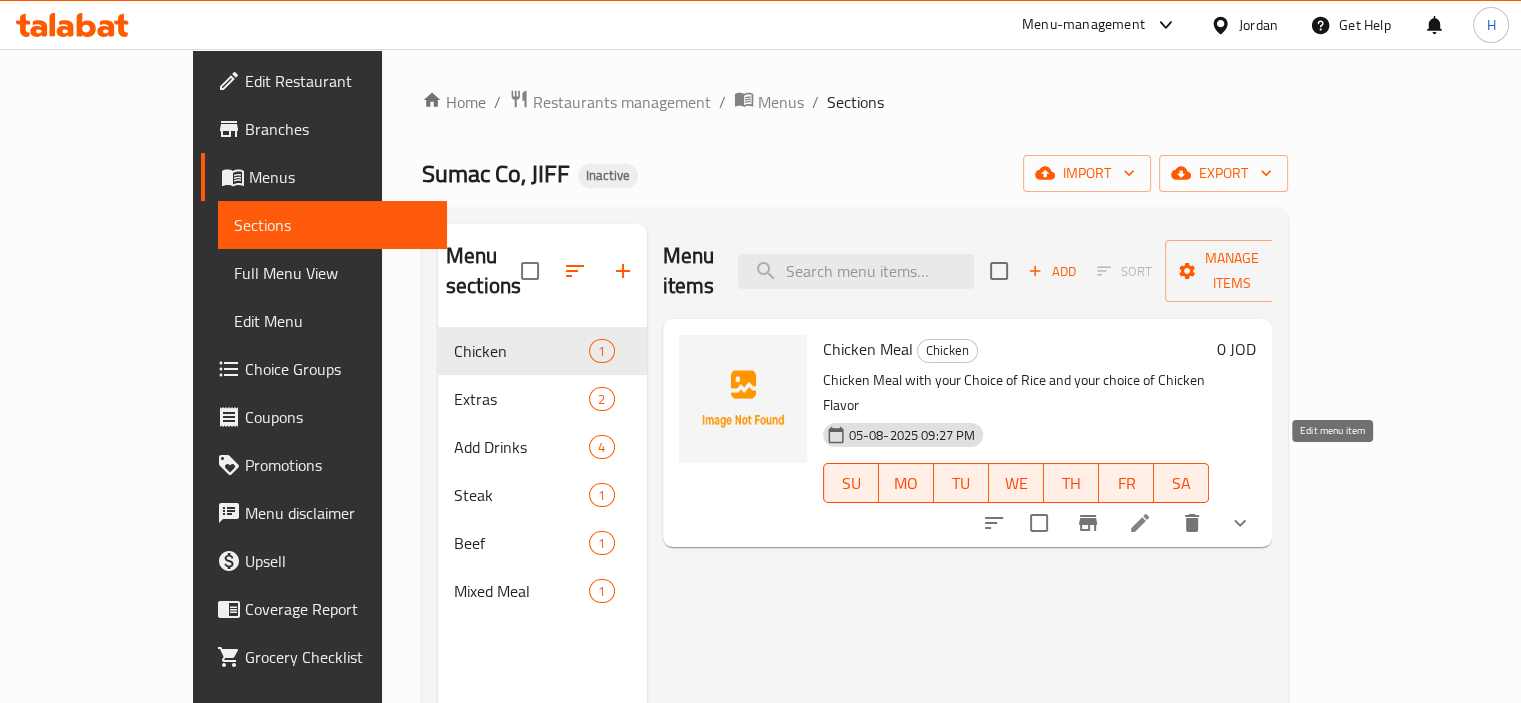 click 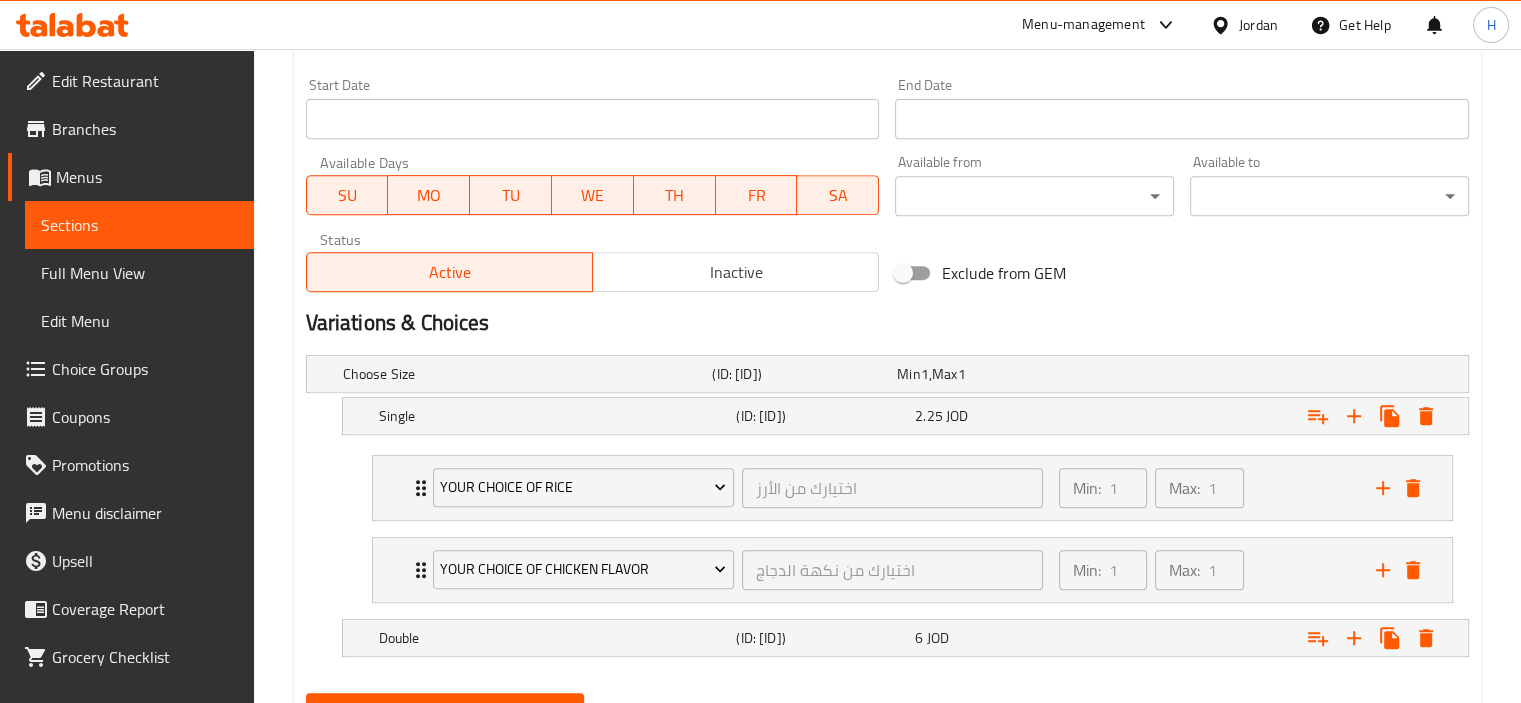 scroll, scrollTop: 916, scrollLeft: 0, axis: vertical 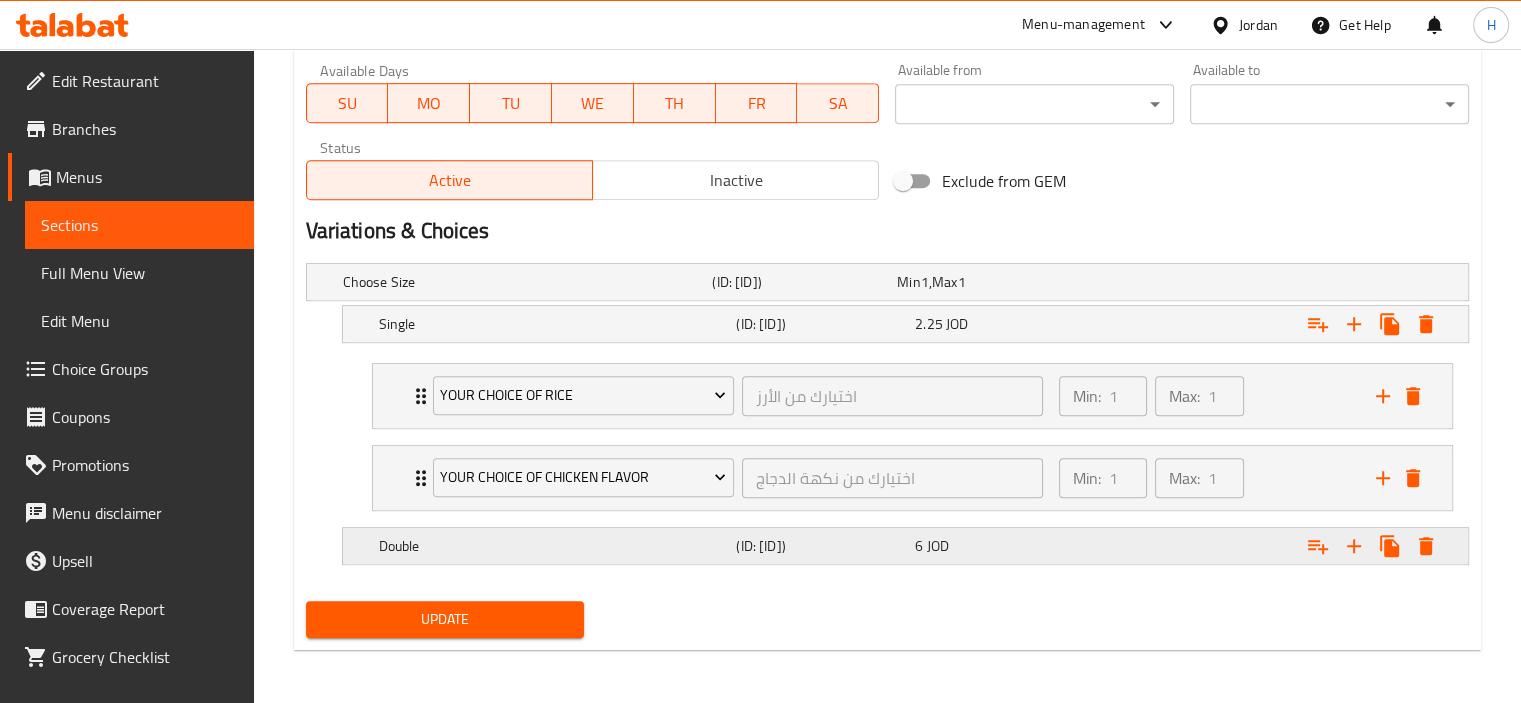 click on "6   JOD" at bounding box center (985, 282) 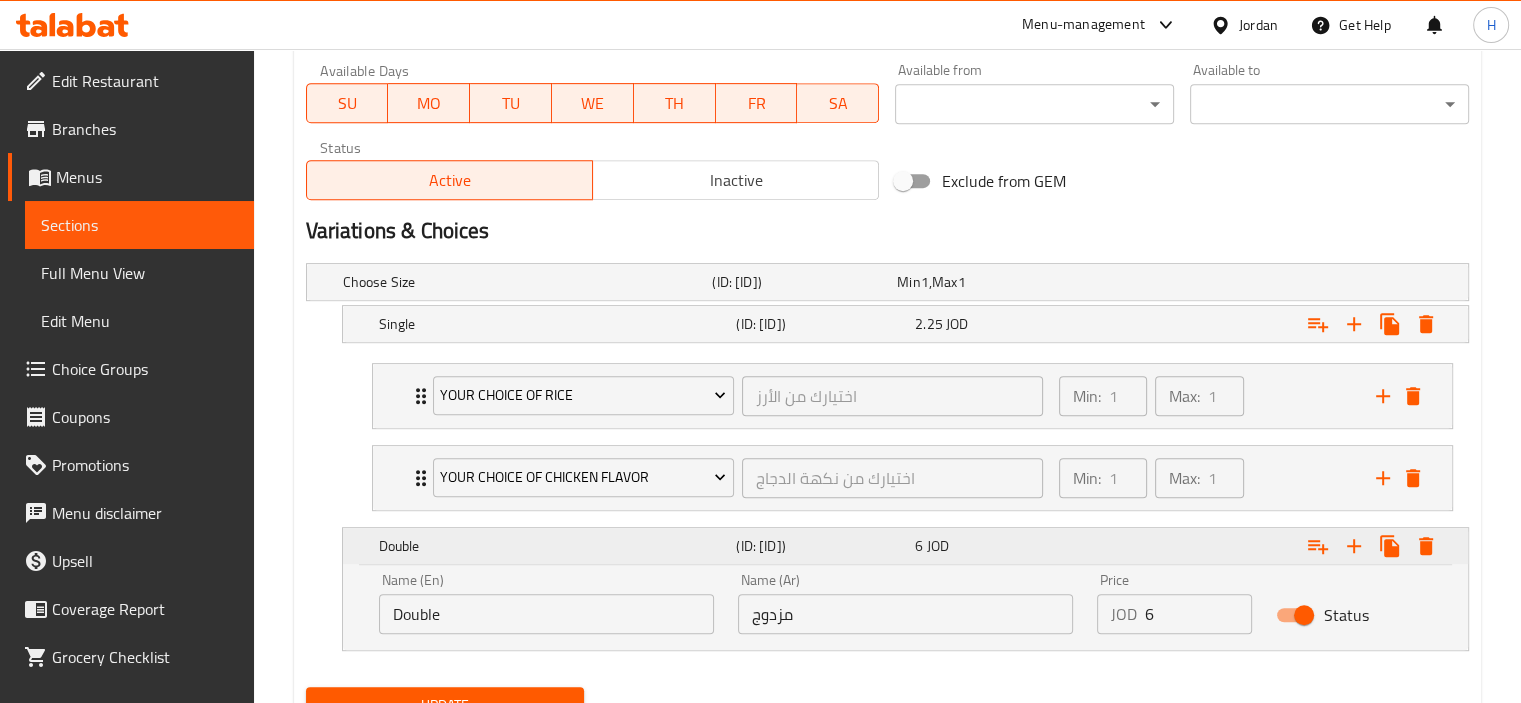 scroll, scrollTop: 1003, scrollLeft: 0, axis: vertical 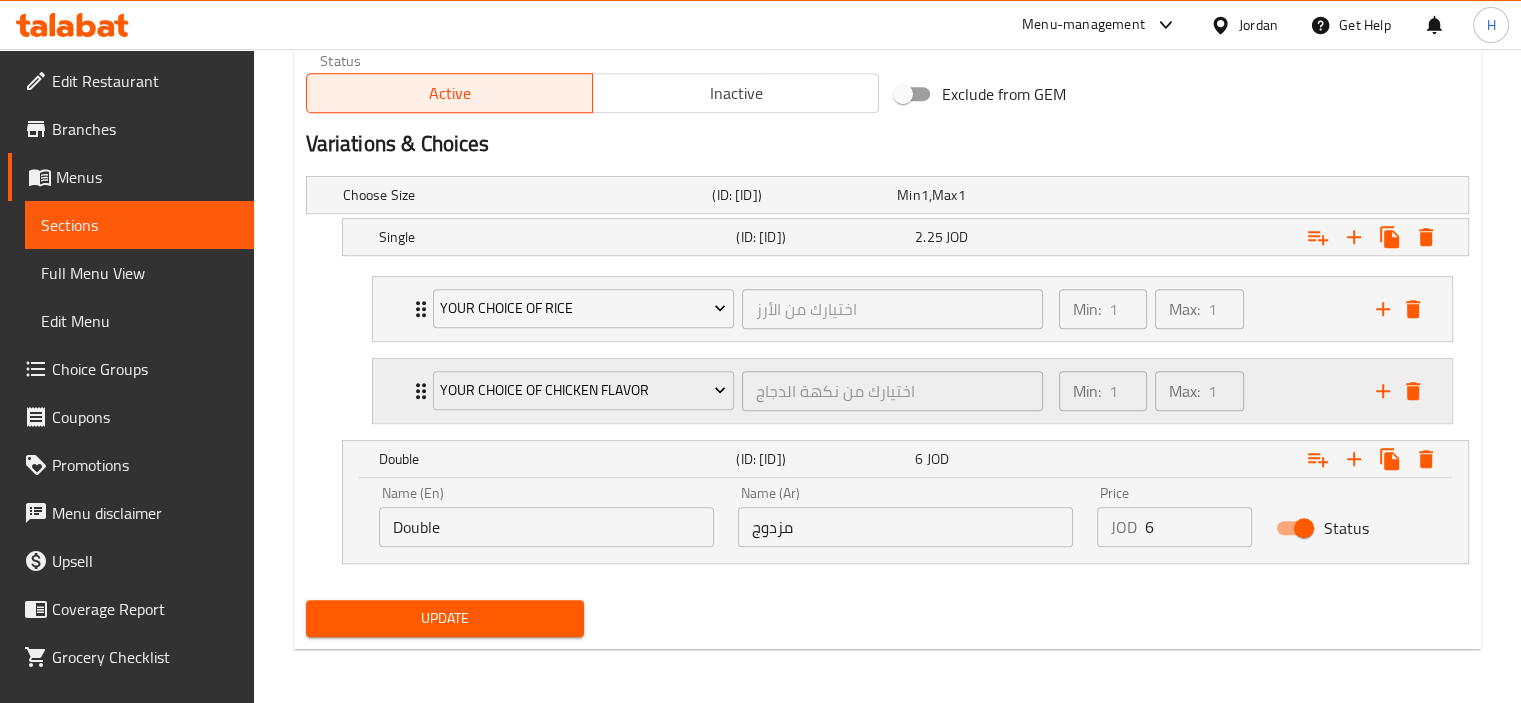 click on "Min: 1 ​ Max: 1 ​" at bounding box center (1205, 391) 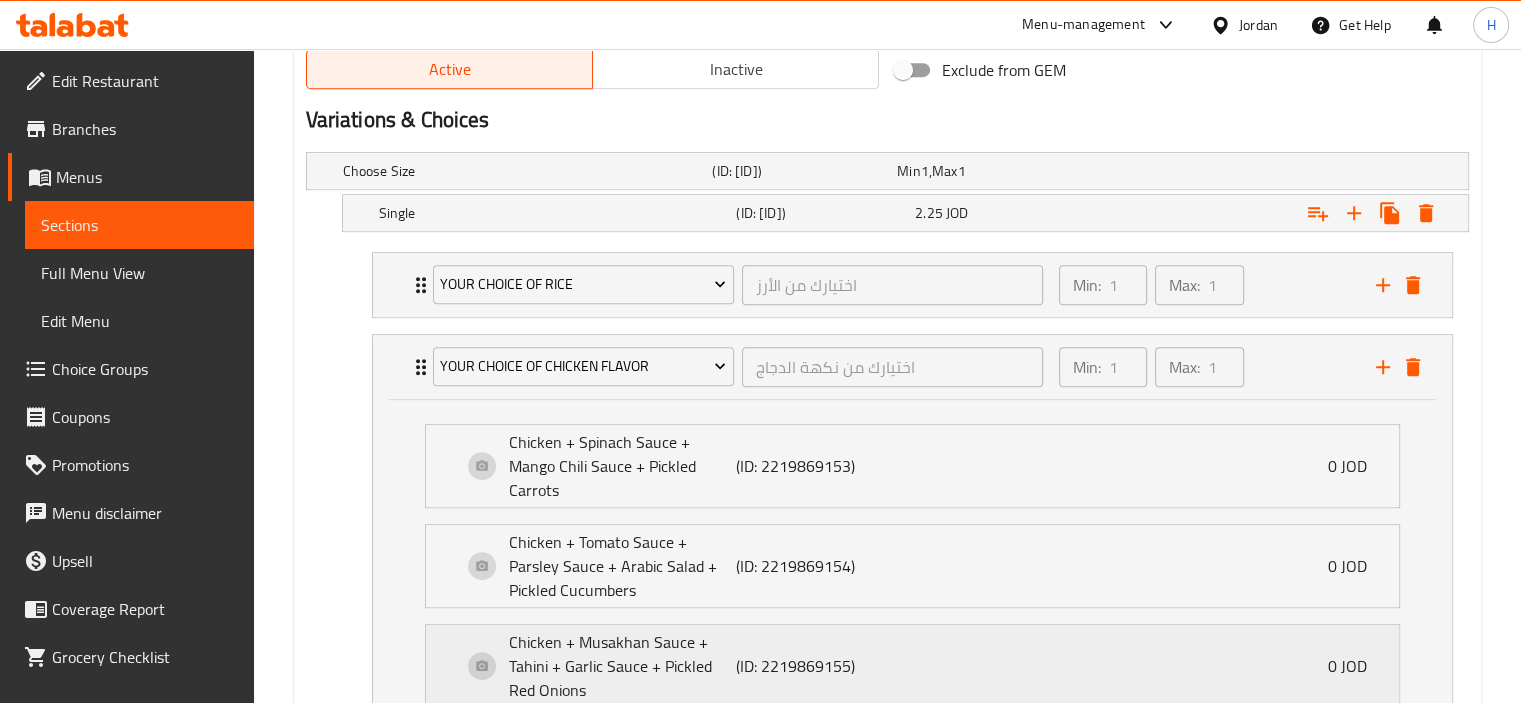 scroll, scrollTop: 1024, scrollLeft: 0, axis: vertical 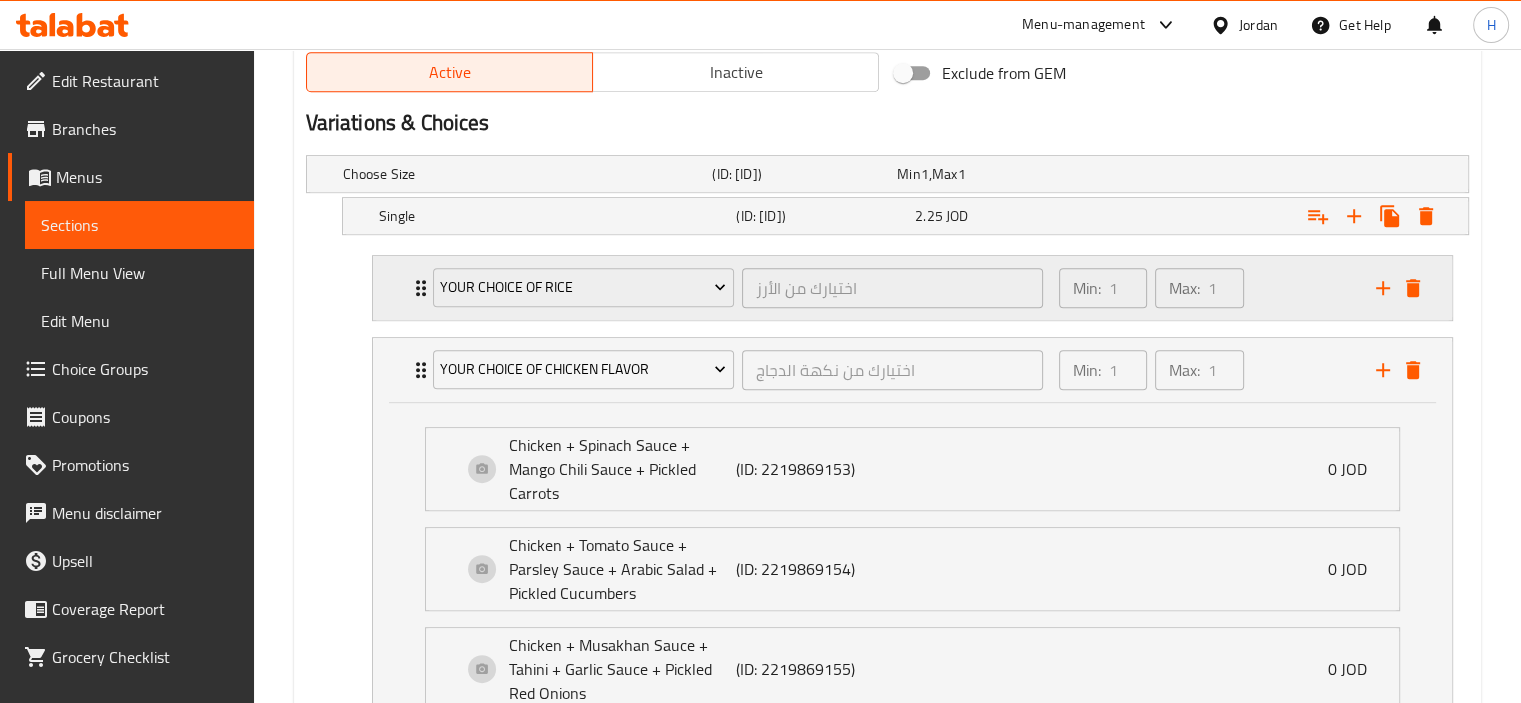 click on "Min: 1 ​ Max: 1 ​" at bounding box center [1205, 288] 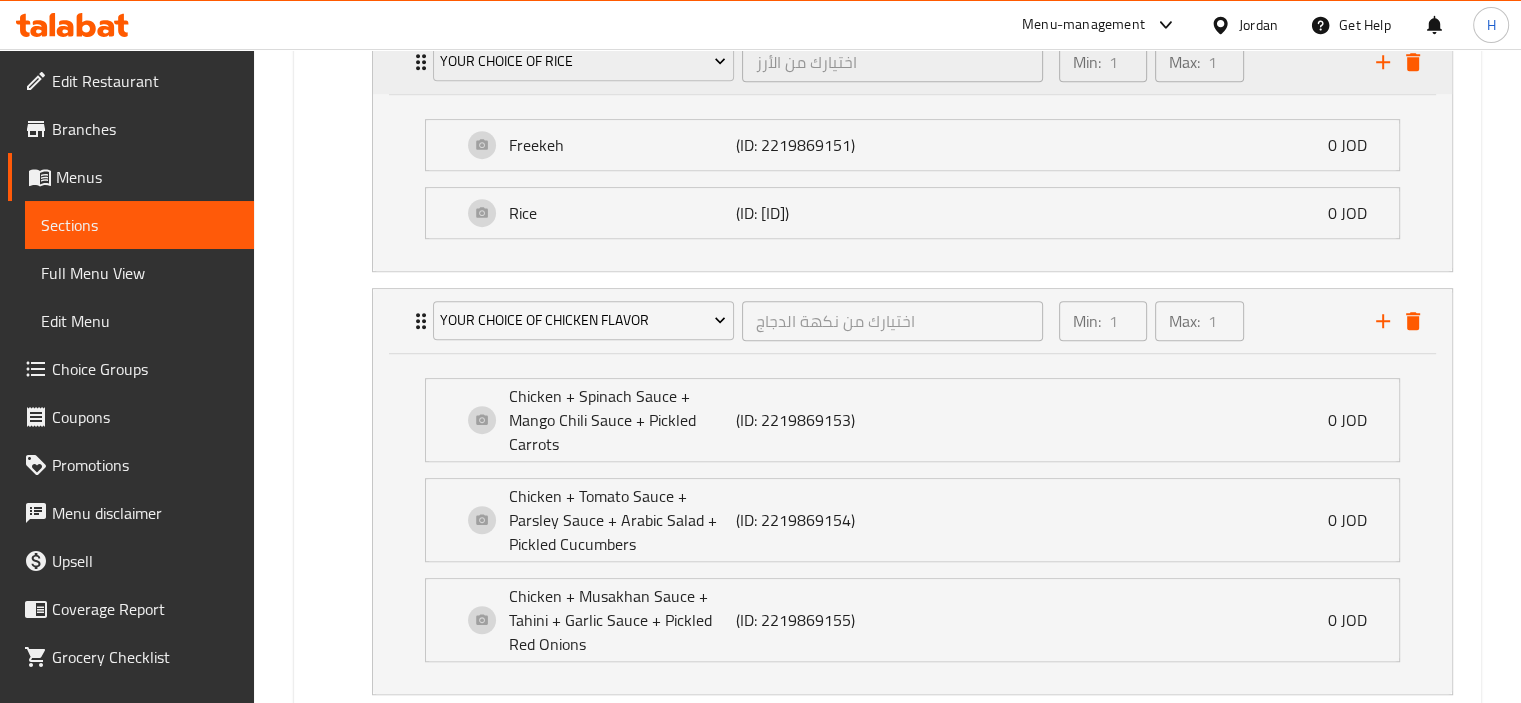 scroll, scrollTop: 1252, scrollLeft: 0, axis: vertical 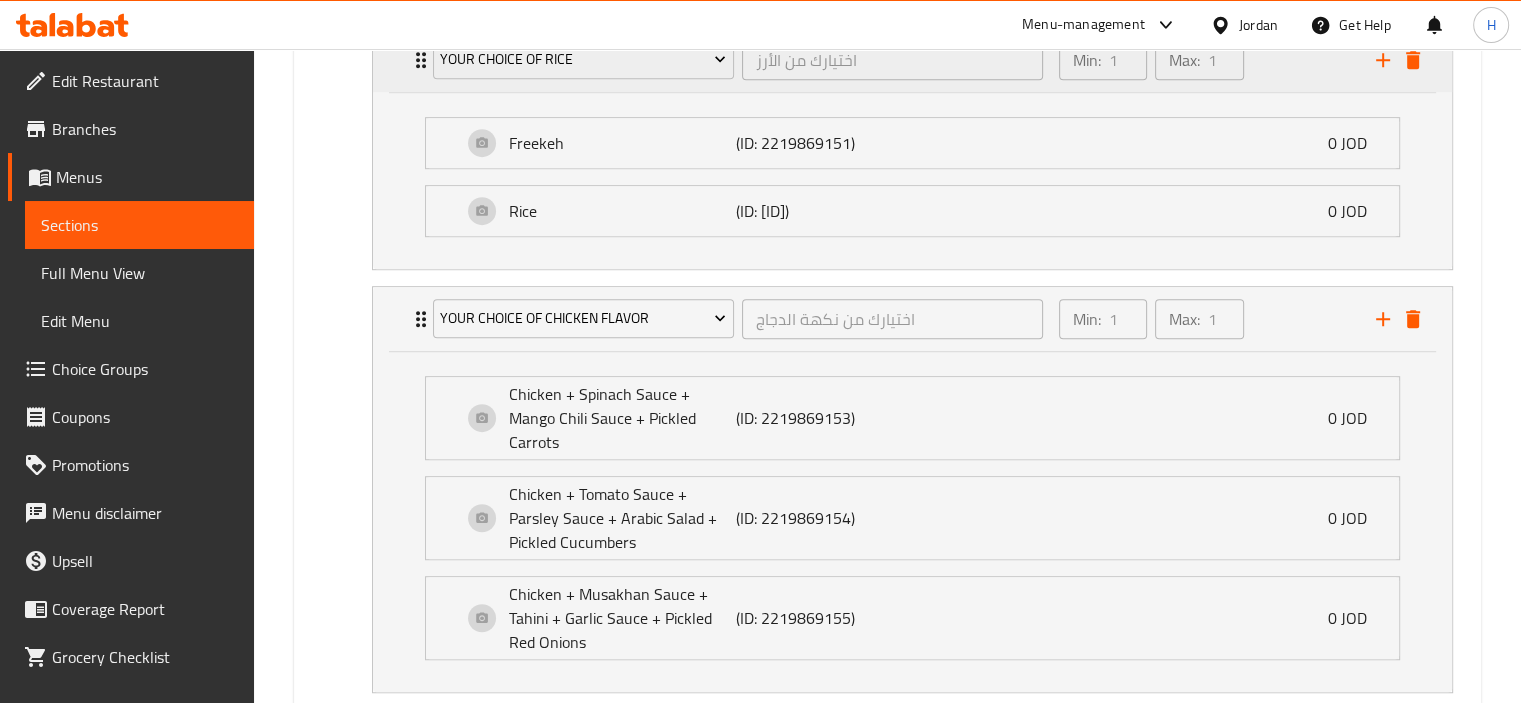 click on "Min: 1 ​ Max: 1 ​" at bounding box center (1205, 319) 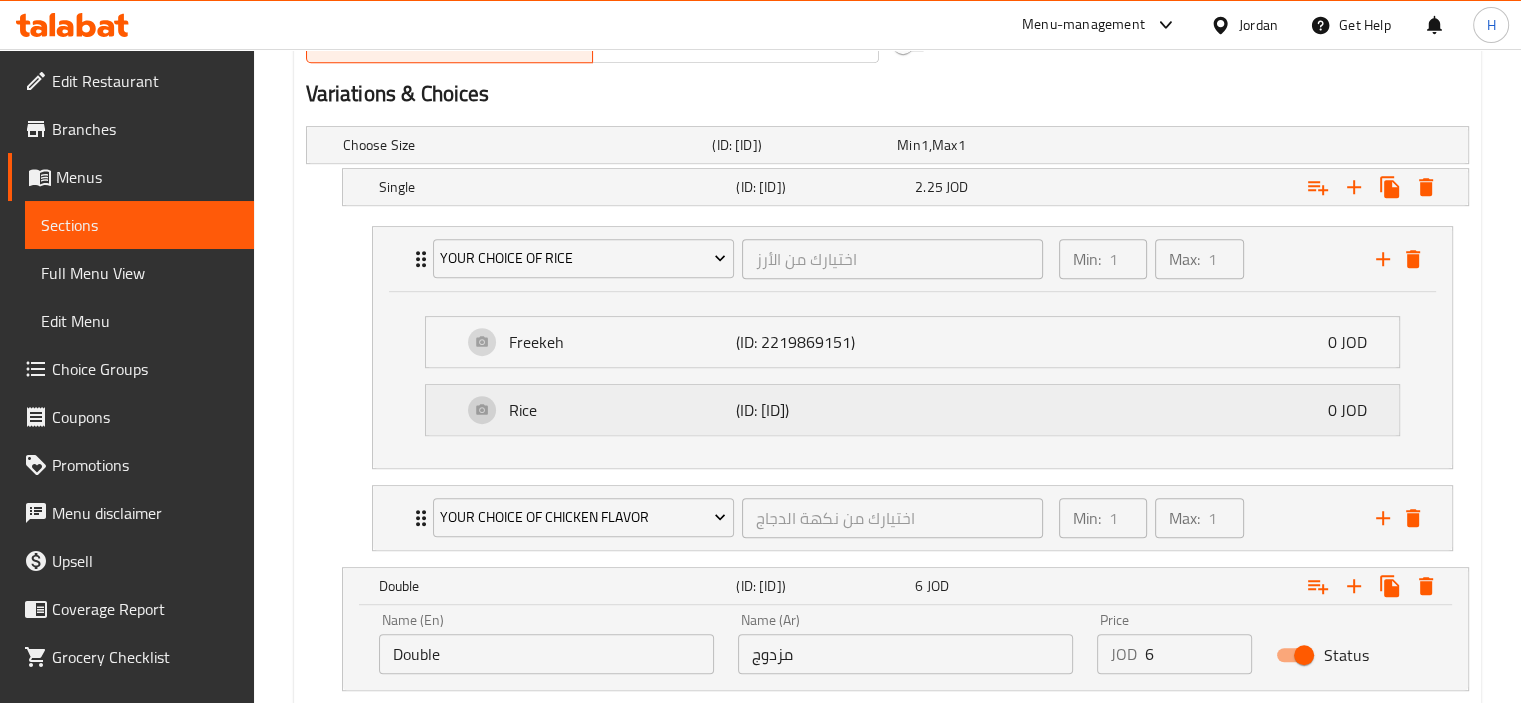 scroll, scrollTop: 1013, scrollLeft: 0, axis: vertical 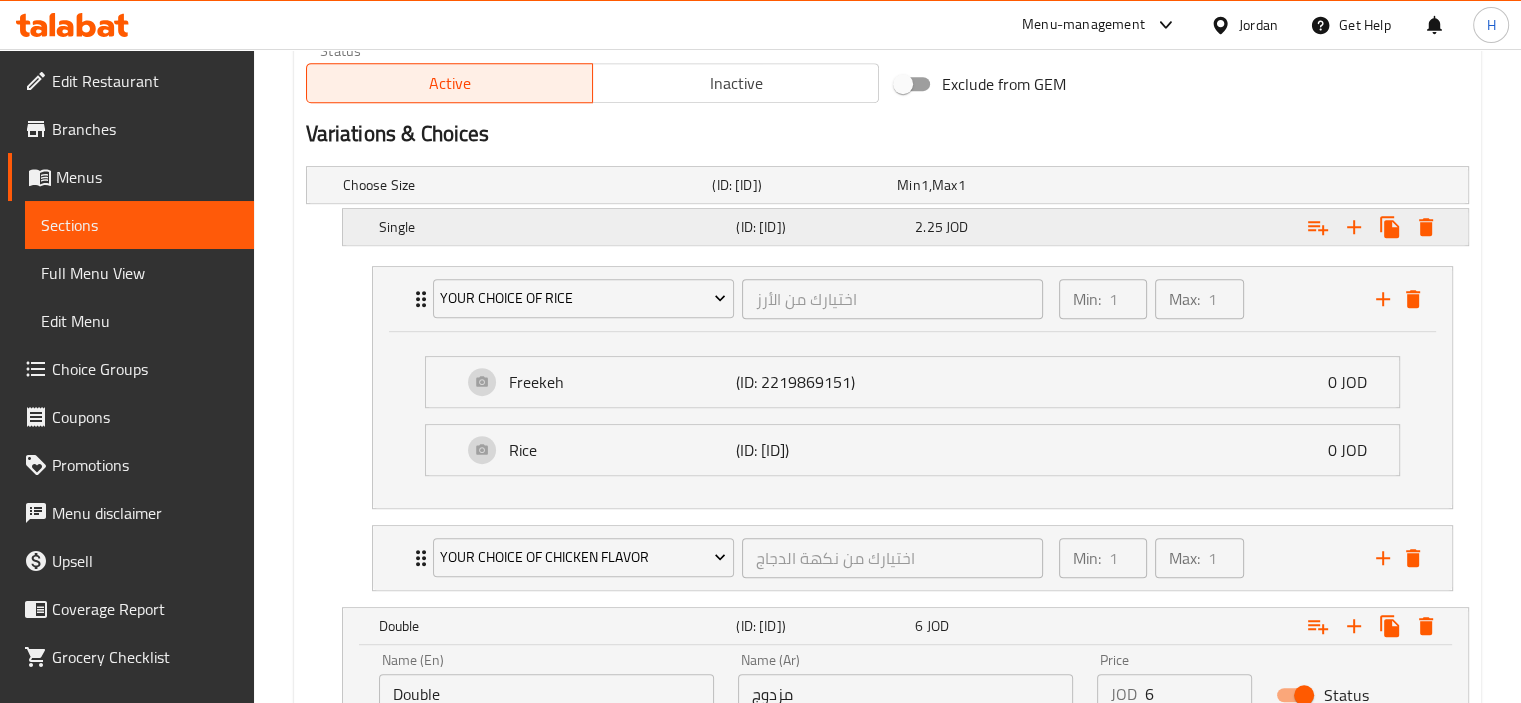 click at bounding box center [1263, 185] 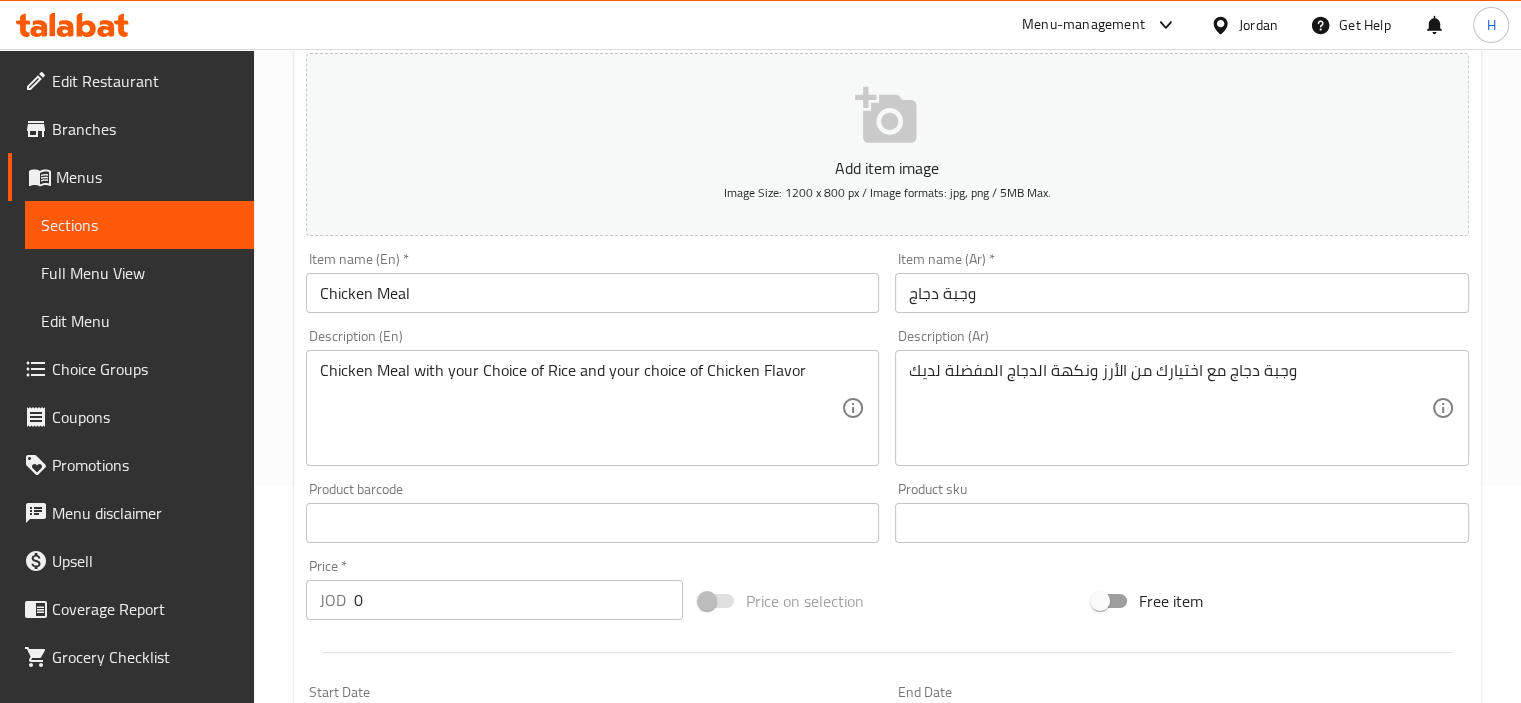 scroll, scrollTop: 212, scrollLeft: 0, axis: vertical 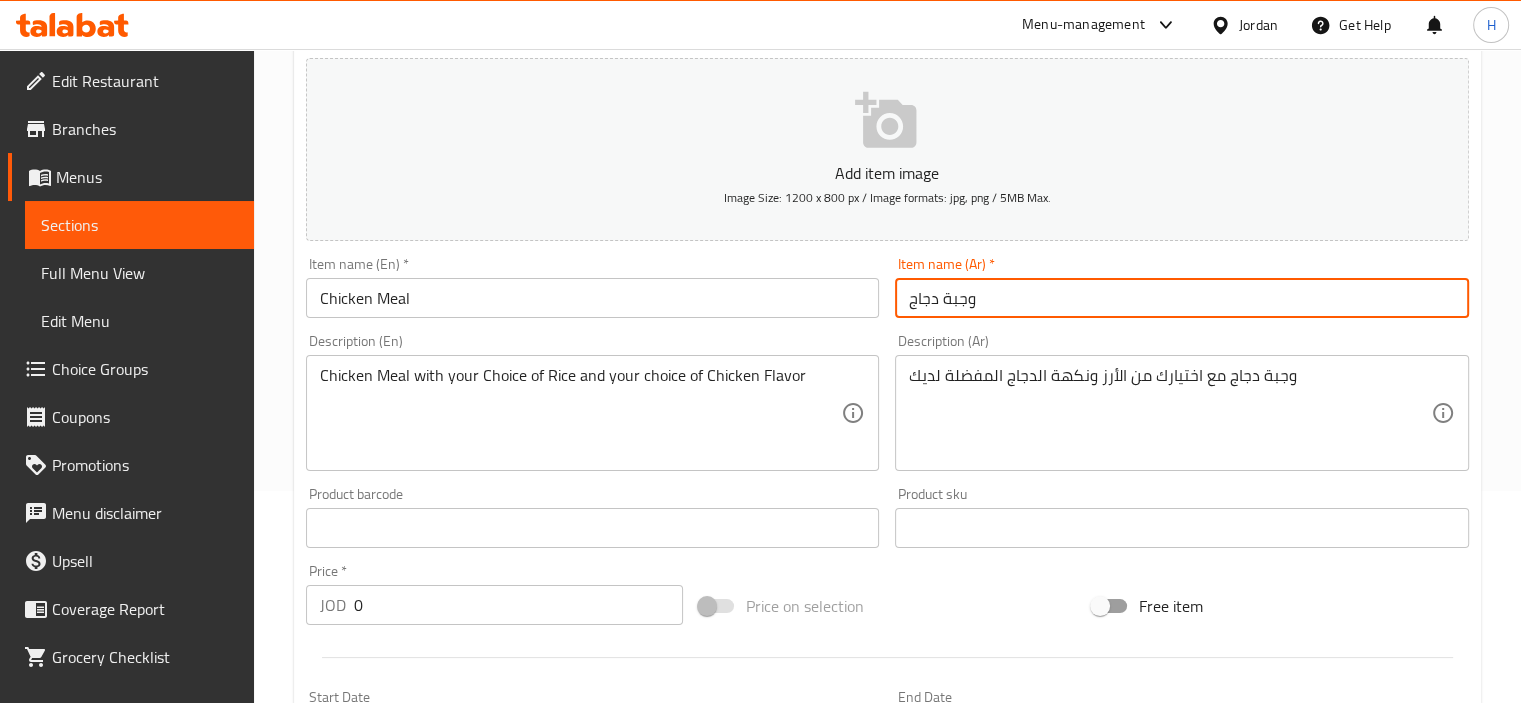 click on "وجبة دجاج" at bounding box center (1182, 298) 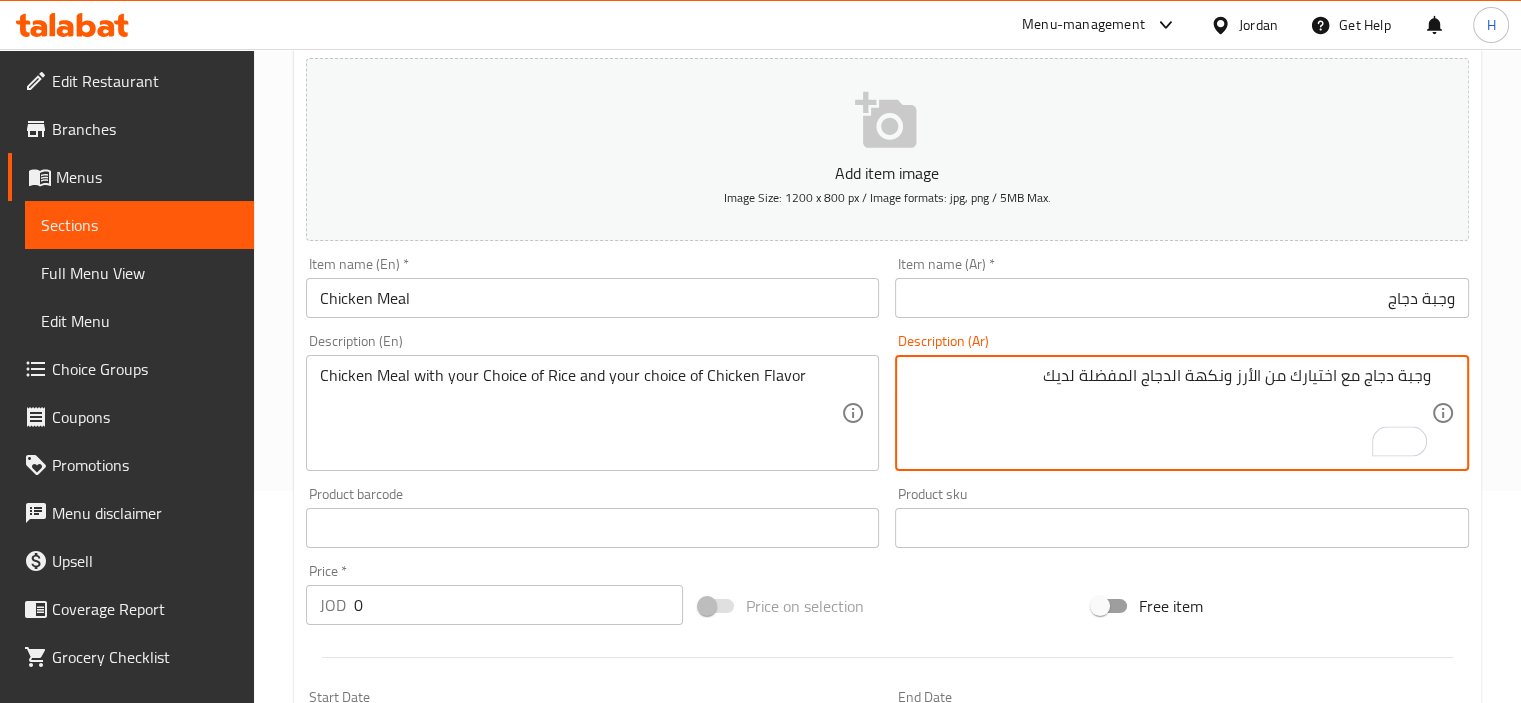 click on "وجبة دجاج مع اختيارك من الأرز ونكهة الدجاج المفضلة لديك" at bounding box center [1170, 413] 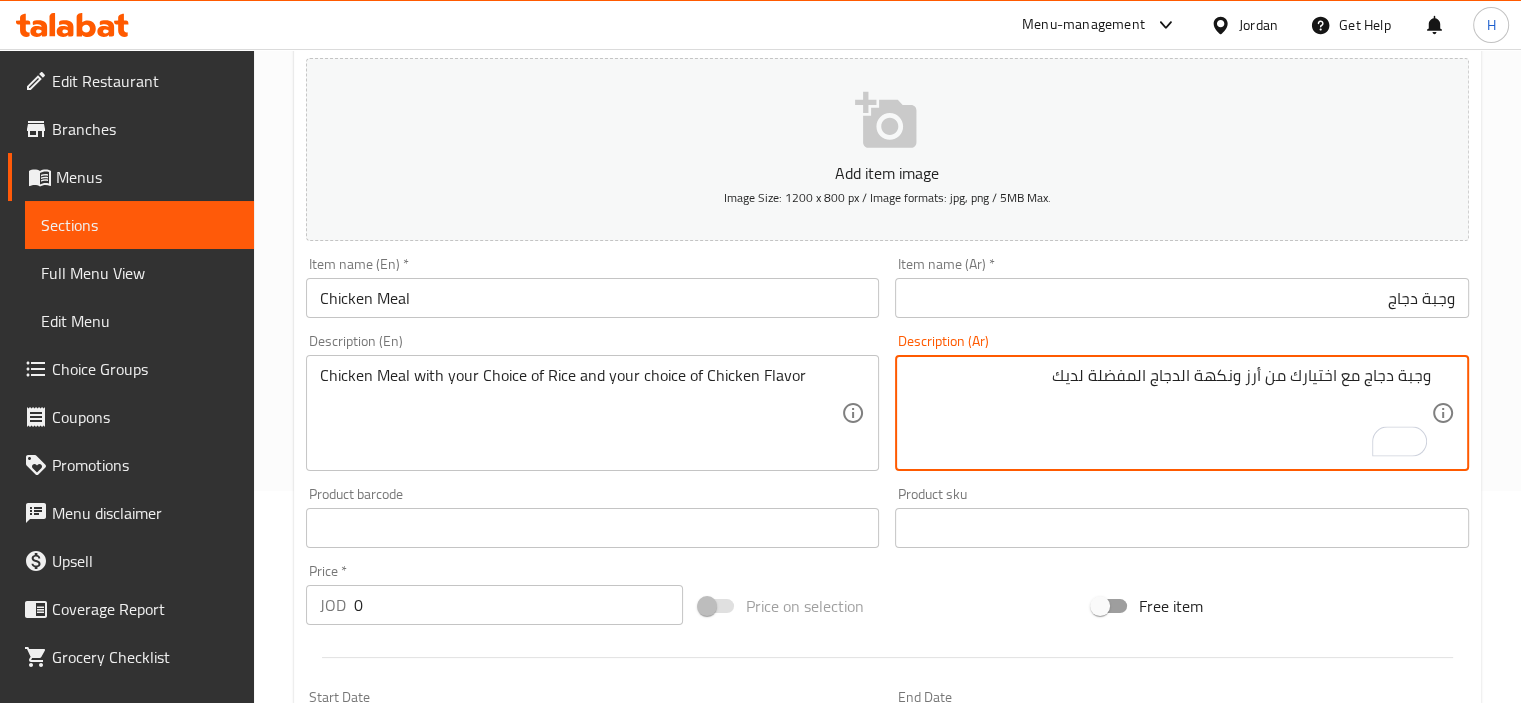 click on "وجبة دجاج مع اختيارك من أرز ونكهة الدجاج المفضلة لديك" at bounding box center [1170, 413] 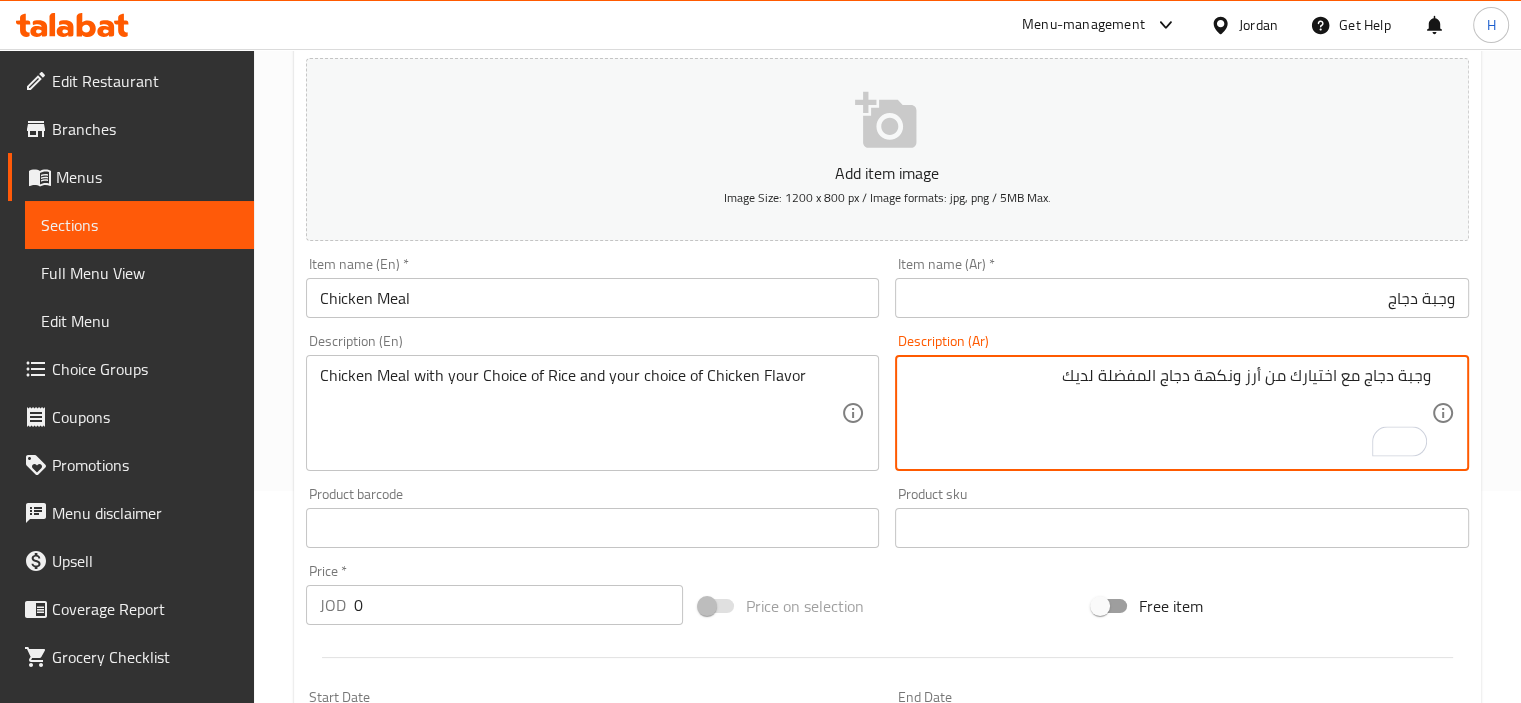 click on "وجبة دجاج مع اختيارك من أرز ونكهة دجاج المفضلة لديك" at bounding box center [1170, 413] 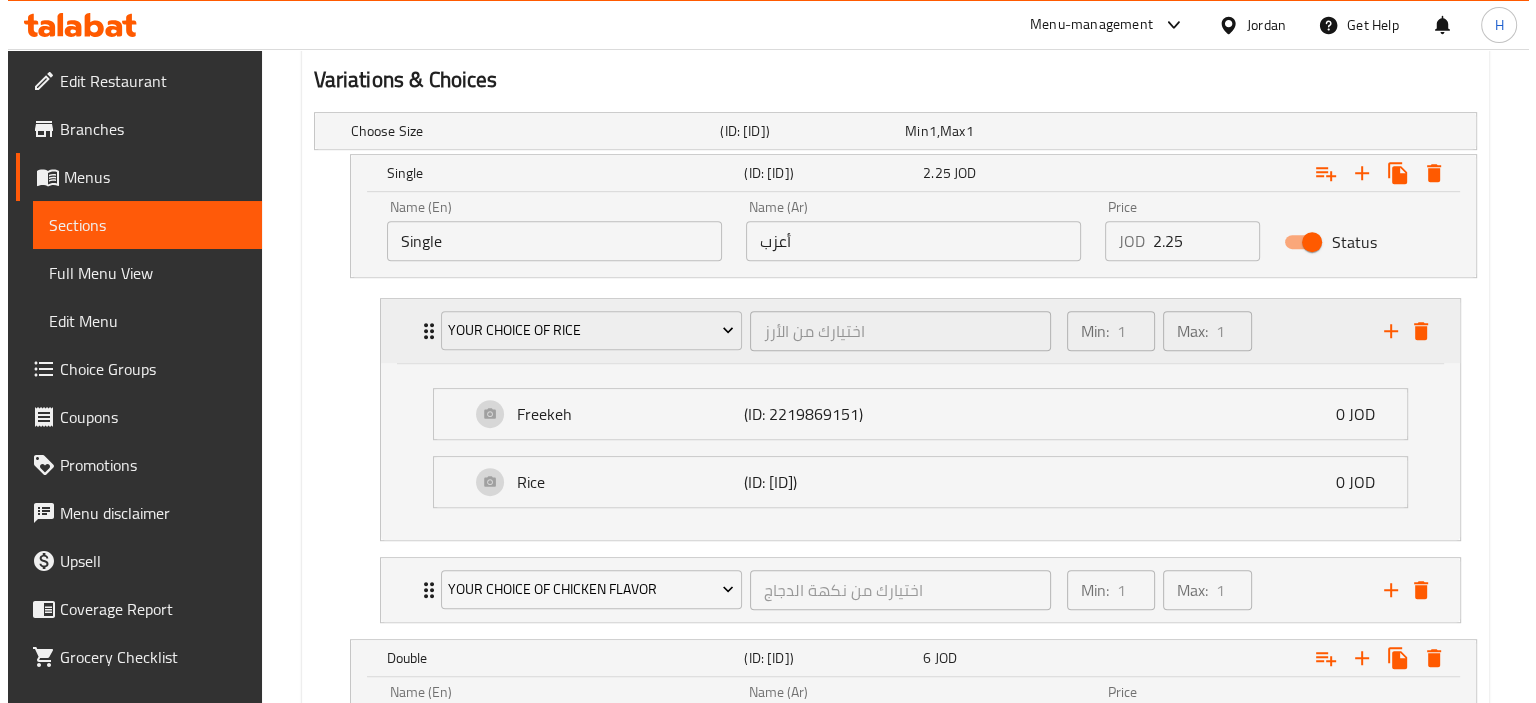 scroll, scrollTop: 1065, scrollLeft: 0, axis: vertical 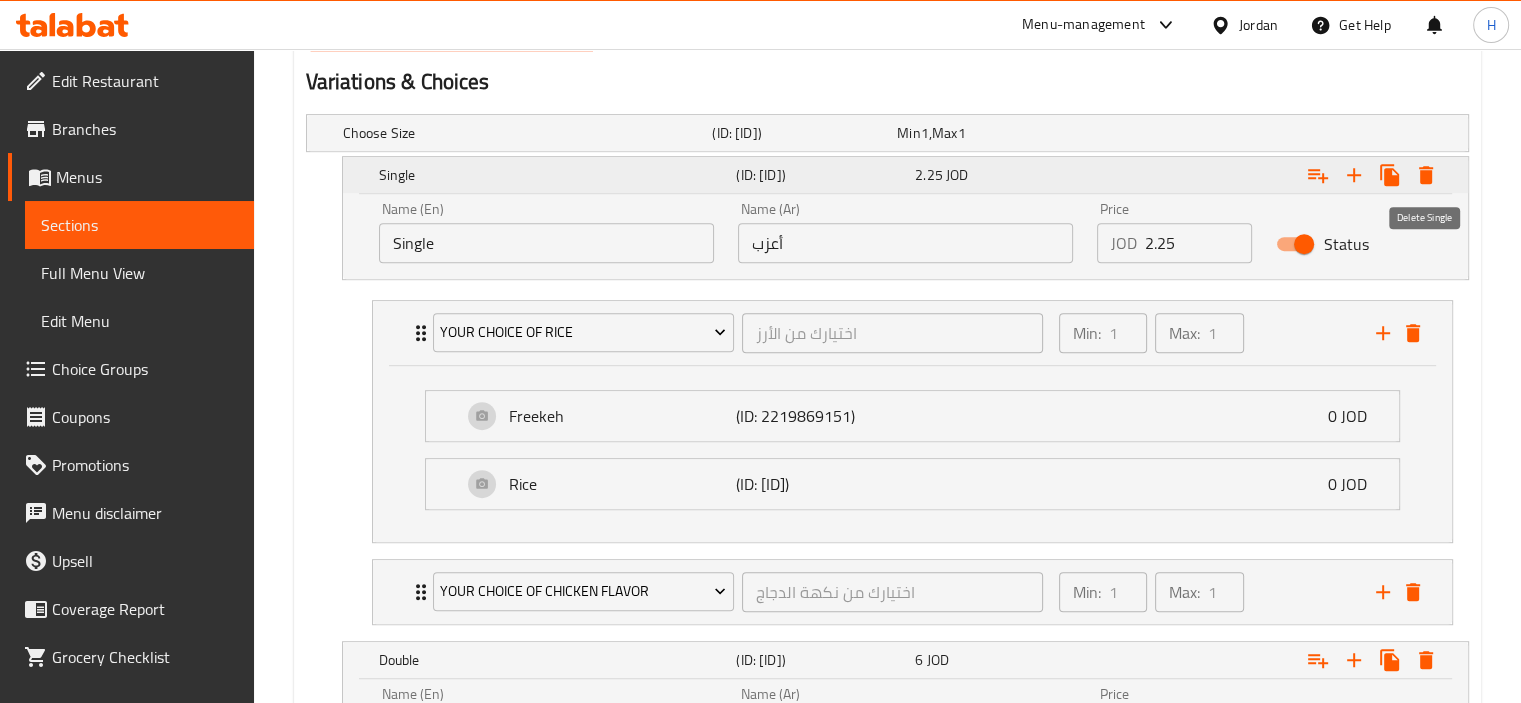 type on "وجبة دجاج مع اختيارك من أرز ونكهة دجاج مفضلة لديك" 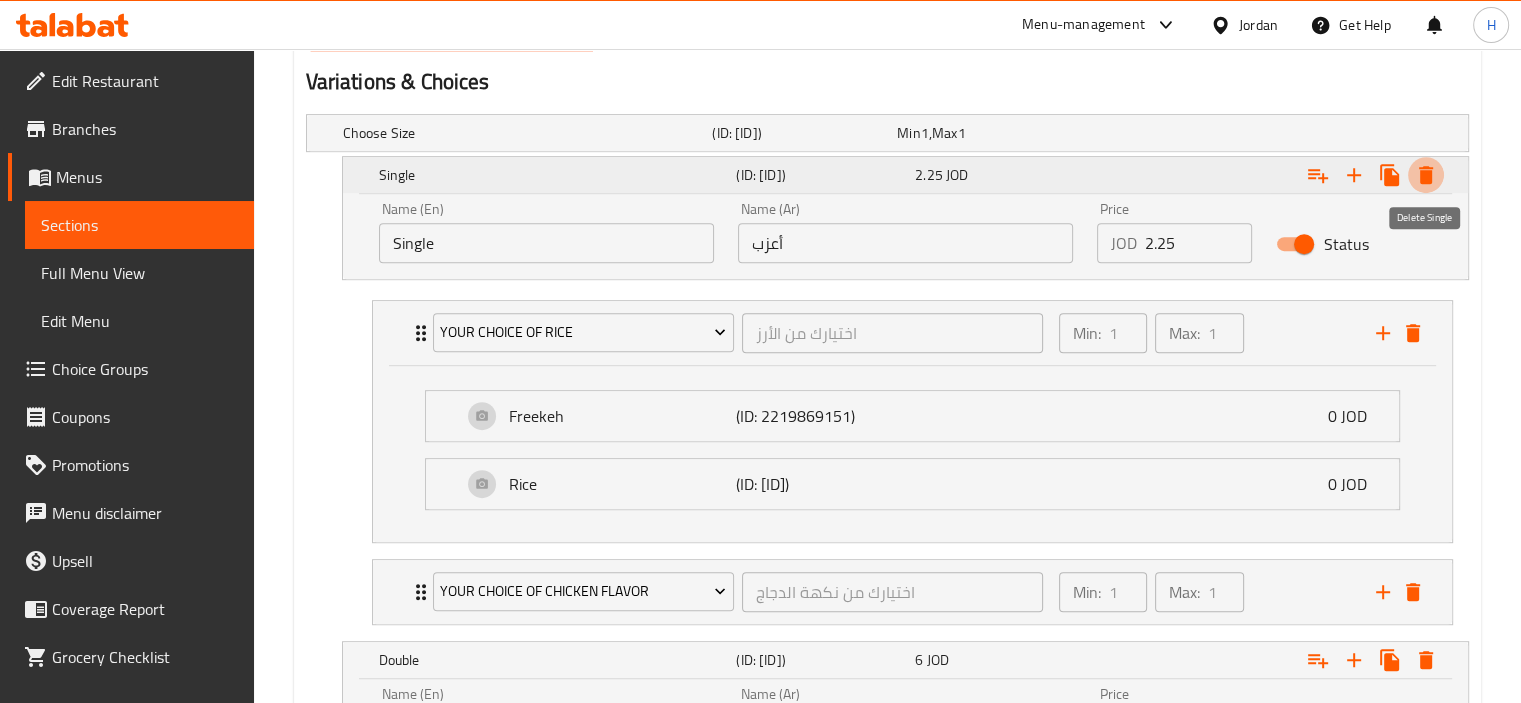 click 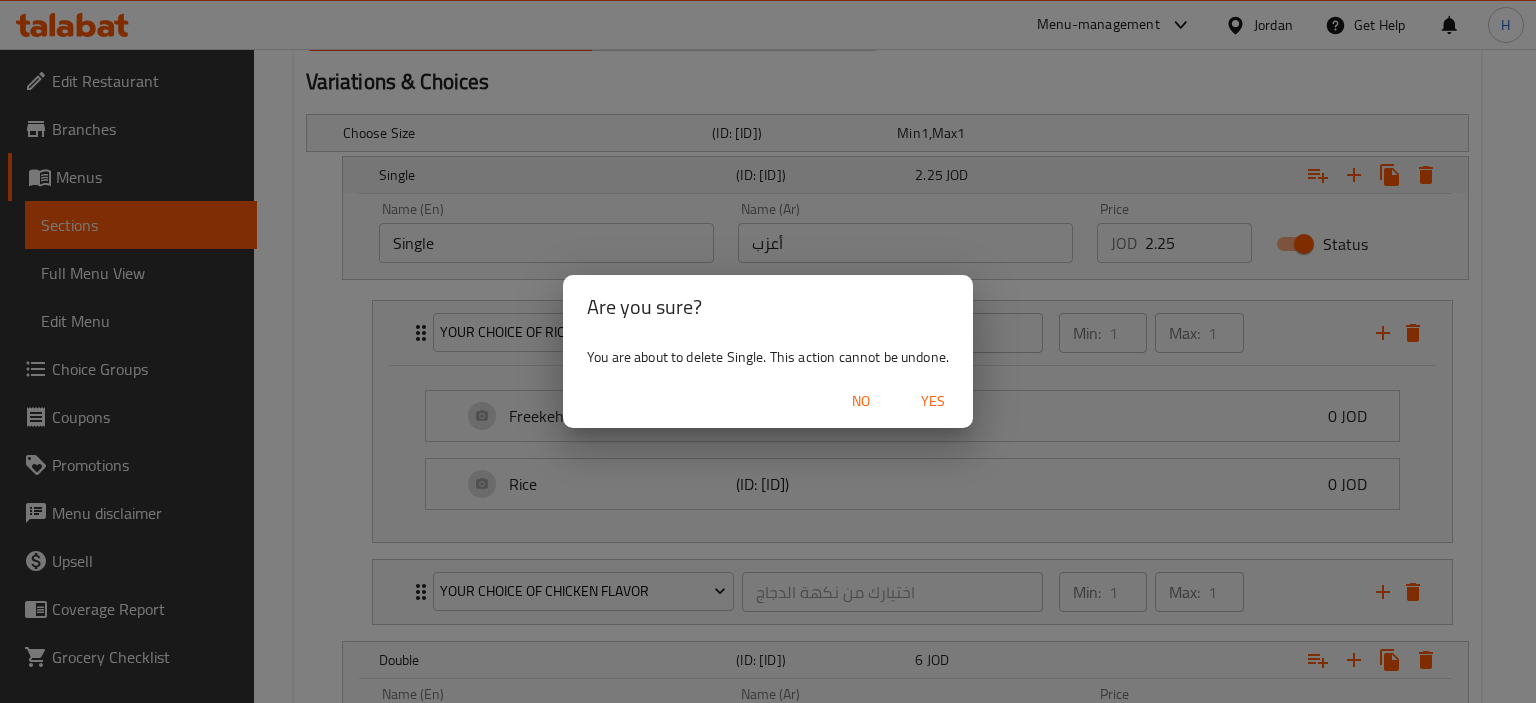 click on "Are you sure? You are about to delete Single. This action cannot be undone. No Yes" at bounding box center (768, 351) 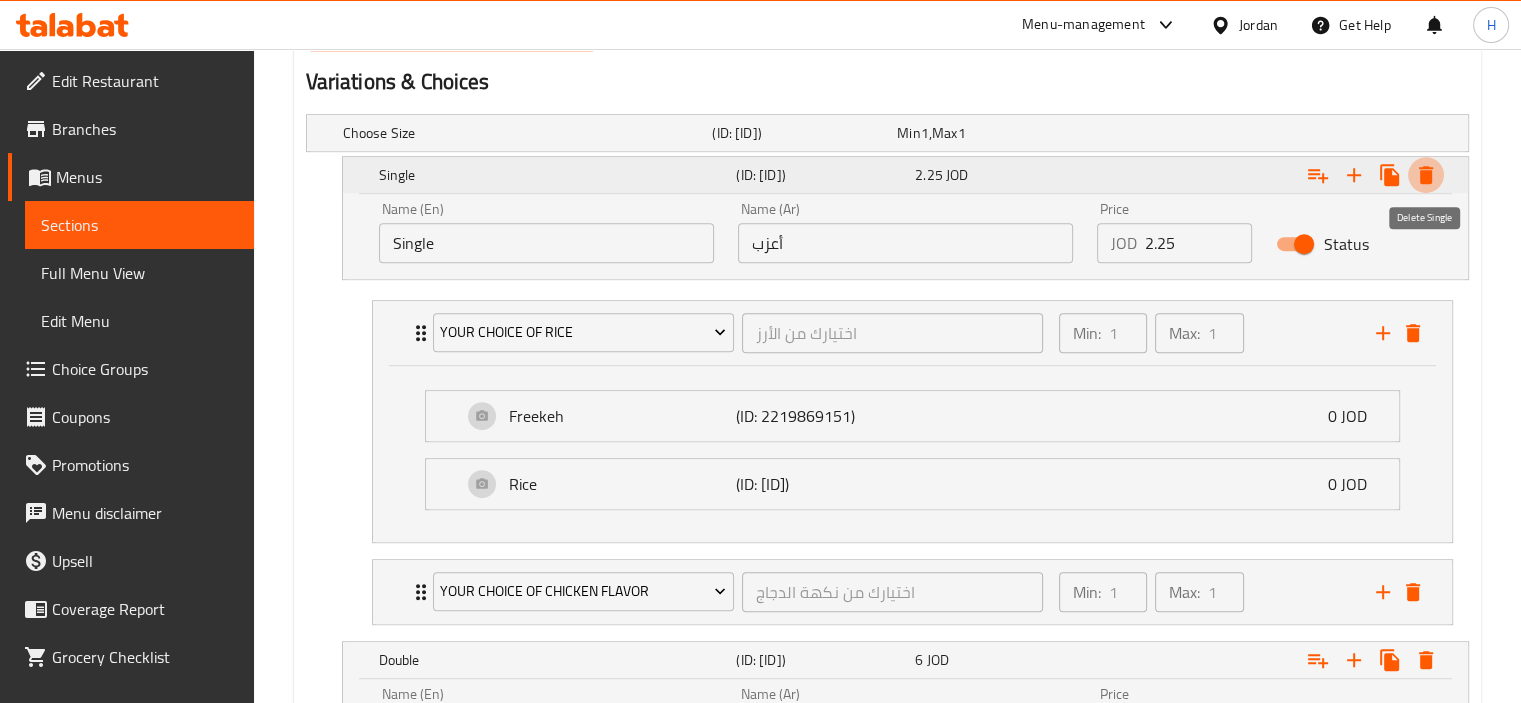 click 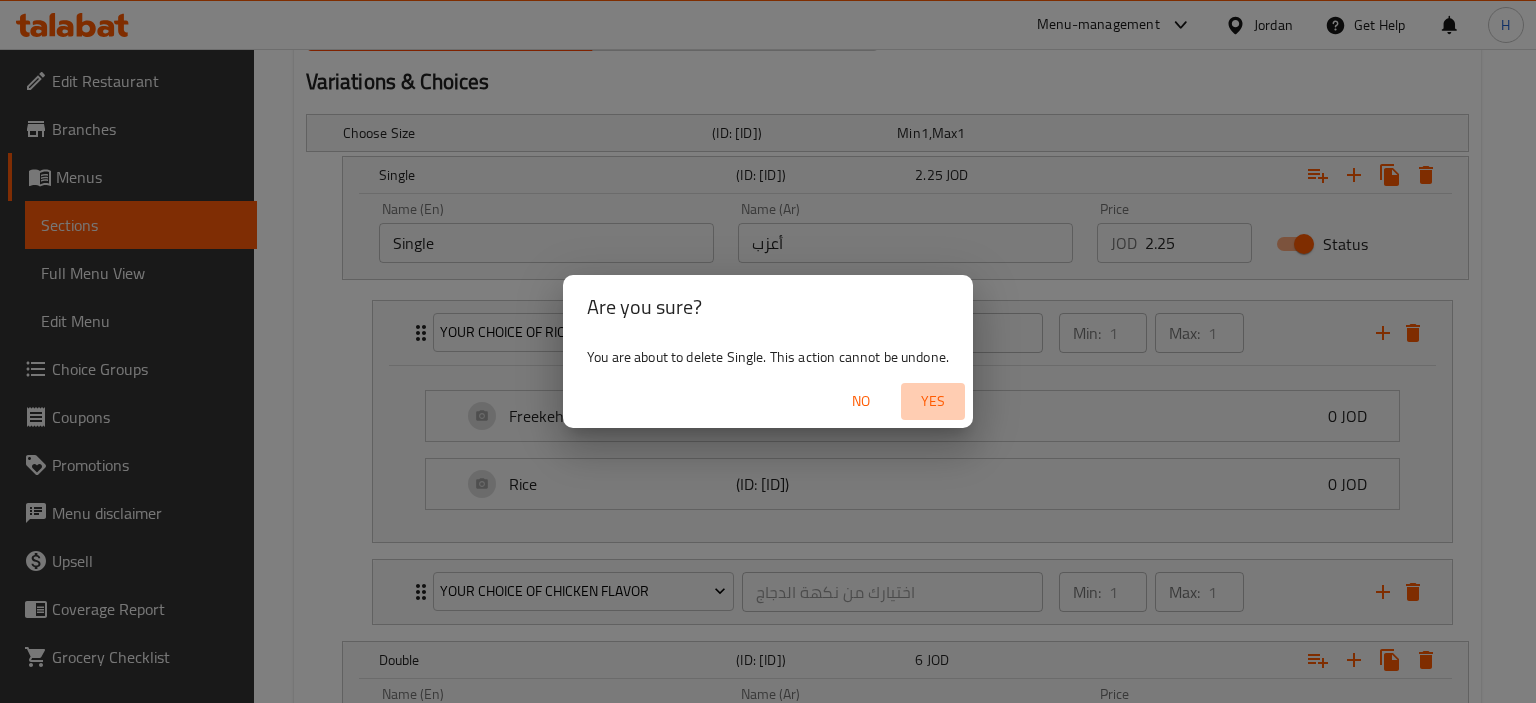 click on "Yes" at bounding box center (933, 401) 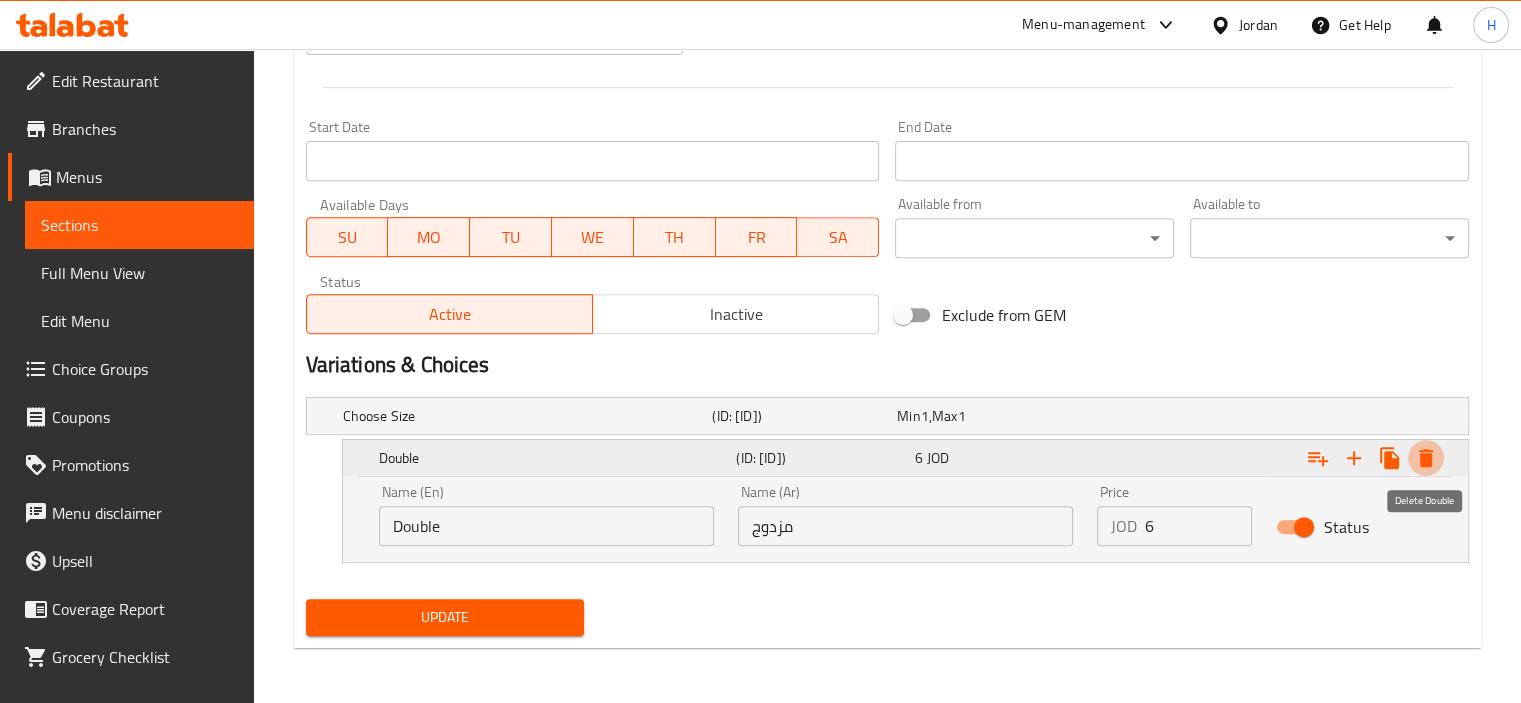 click 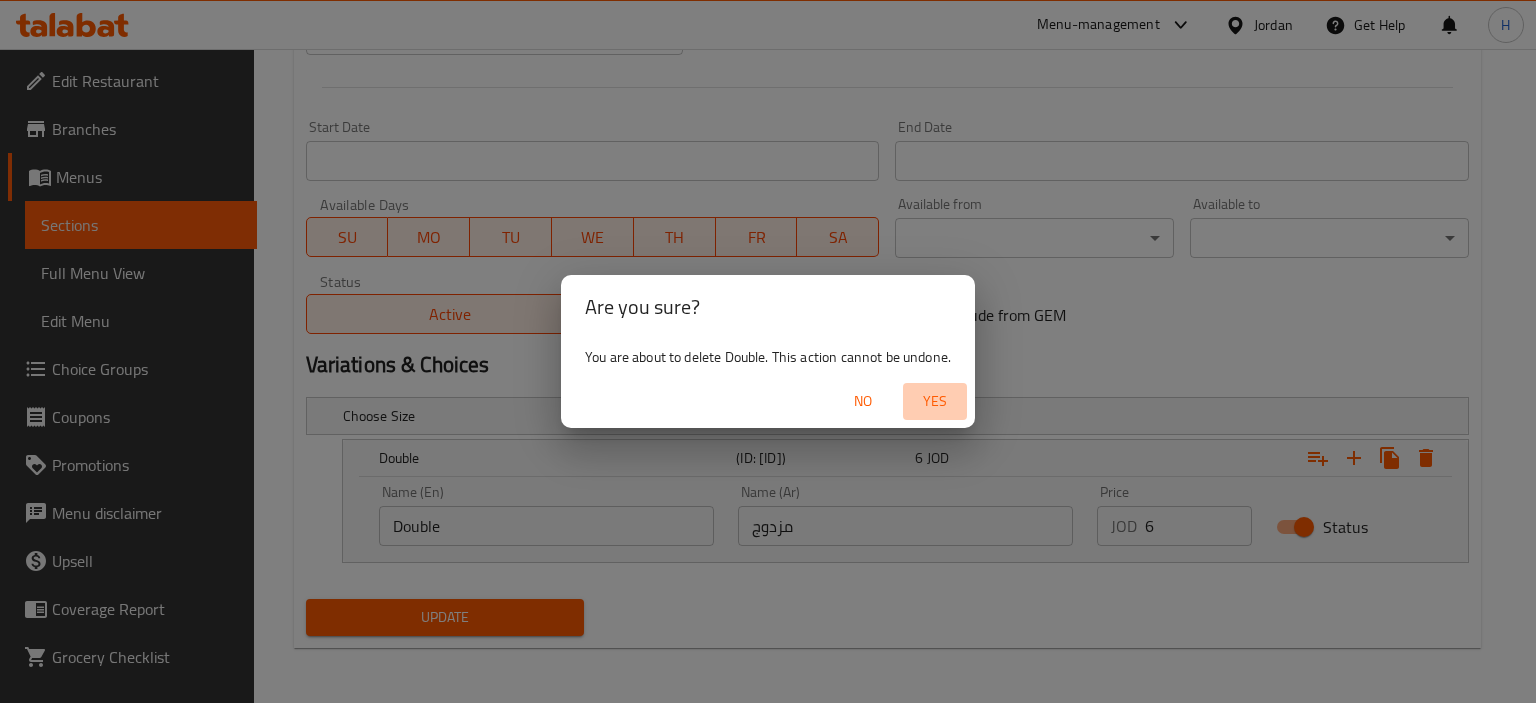 click on "Yes" at bounding box center (935, 401) 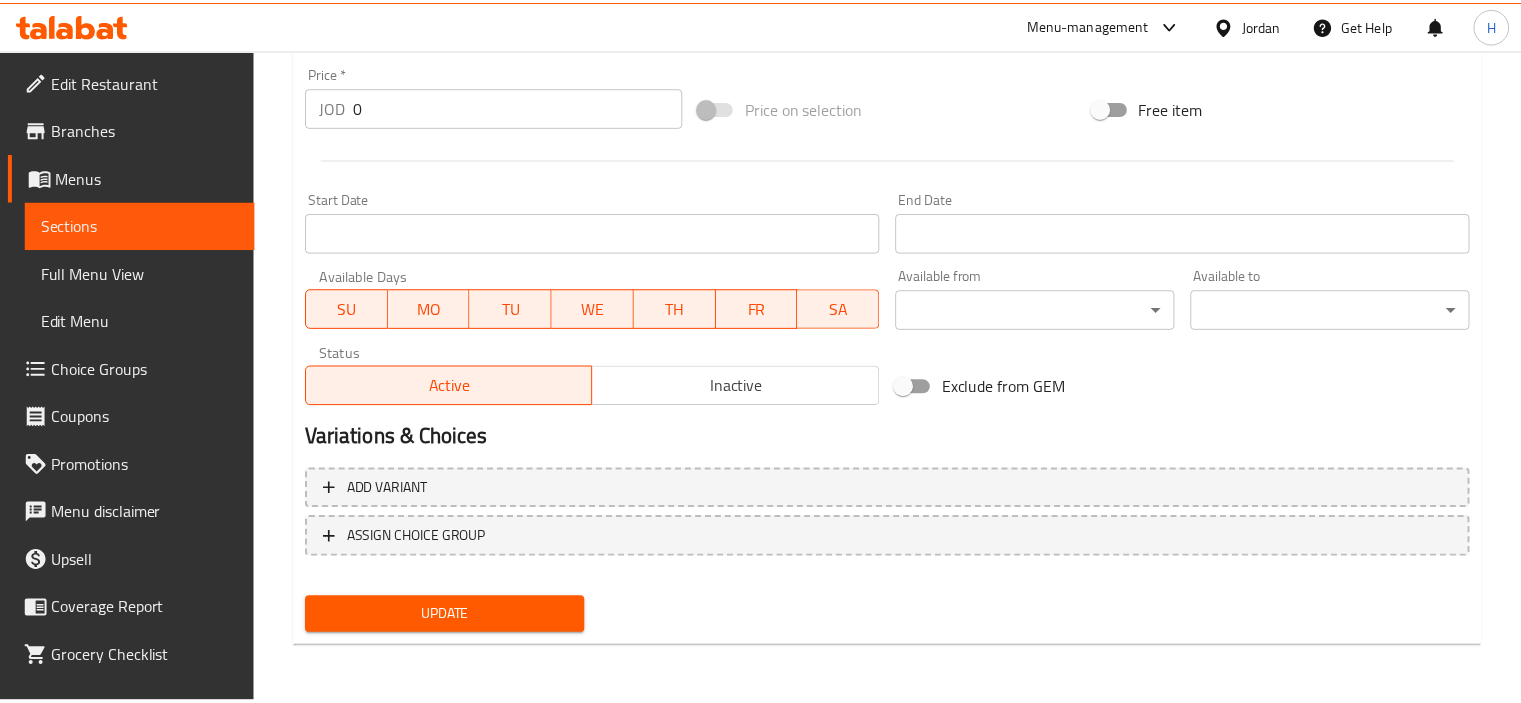 scroll, scrollTop: 709, scrollLeft: 0, axis: vertical 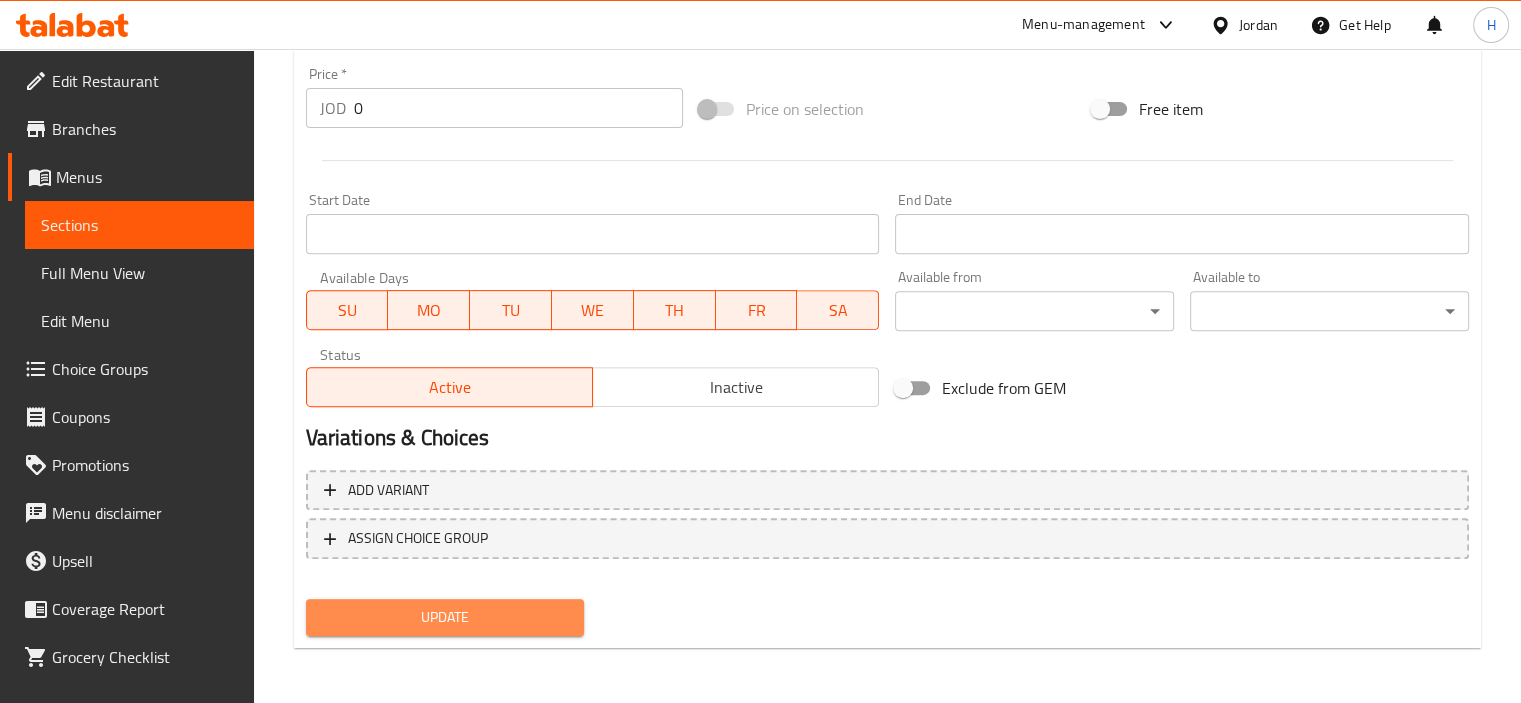 click on "Update" at bounding box center (445, 617) 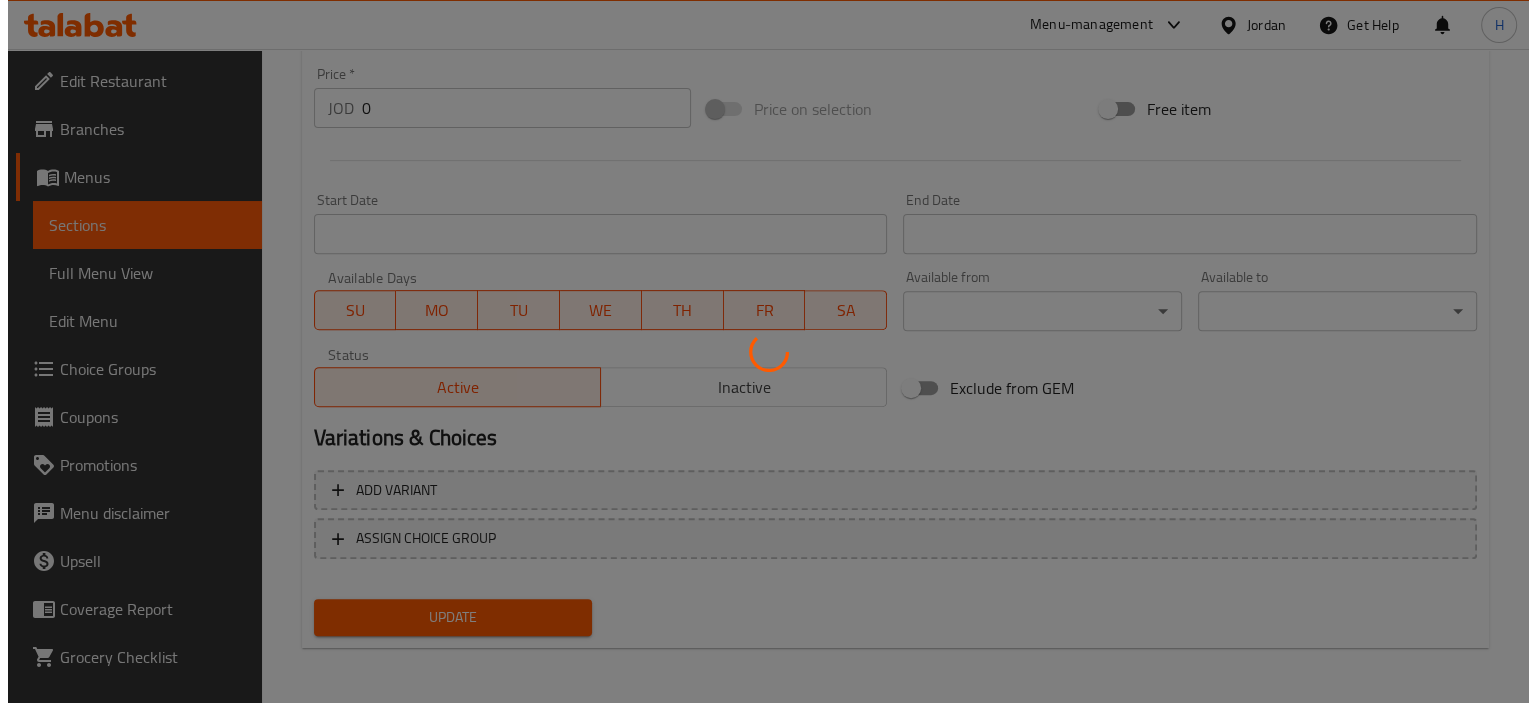 scroll, scrollTop: 0, scrollLeft: 0, axis: both 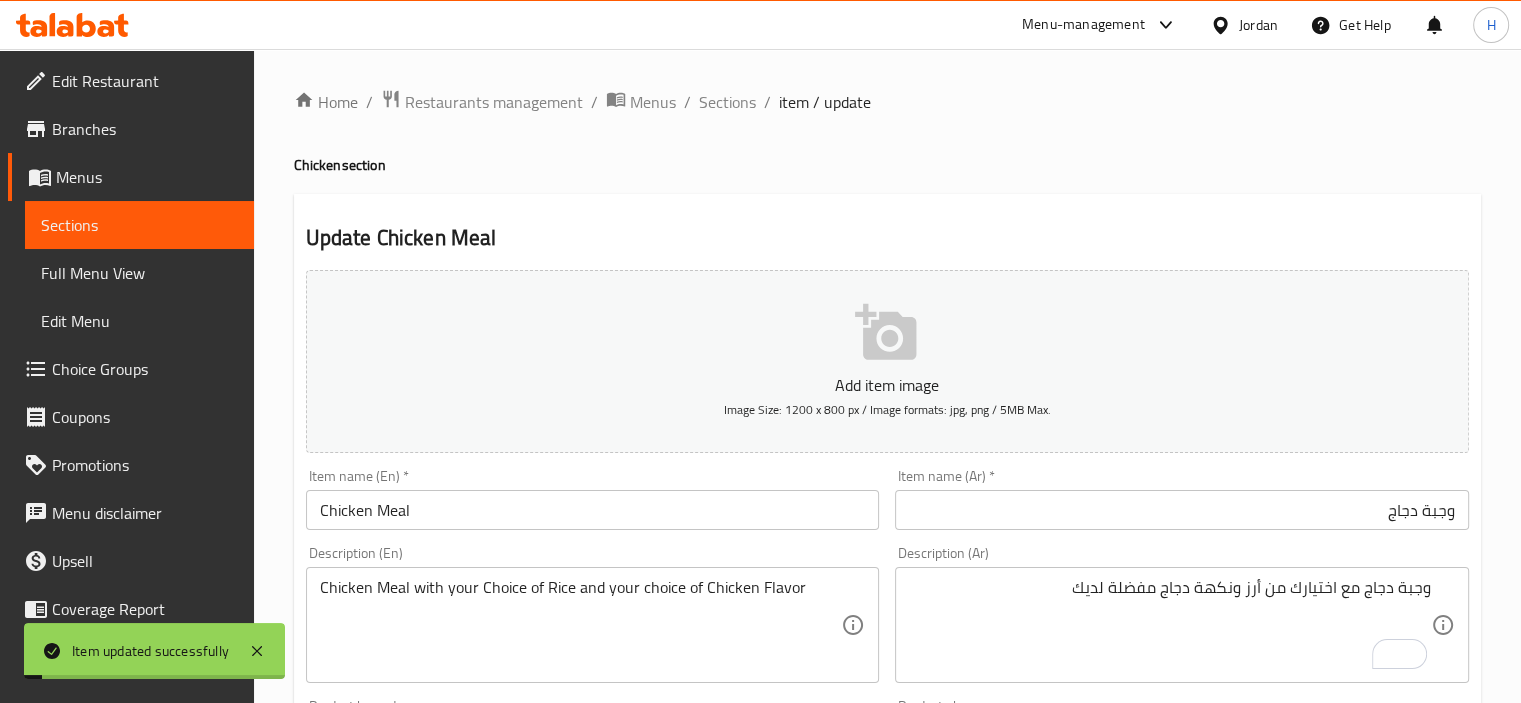 click on "Sections" at bounding box center (727, 102) 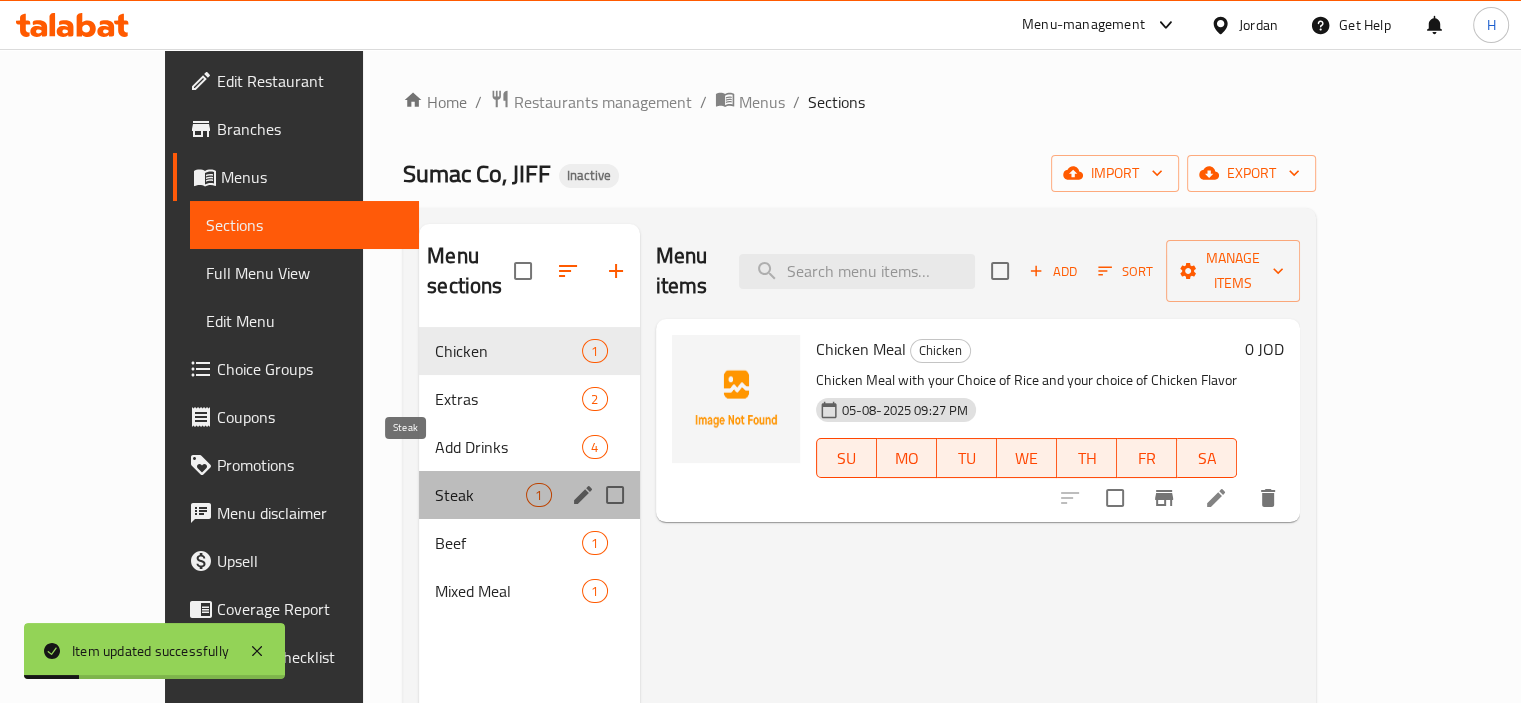 click on "Steak" at bounding box center (480, 495) 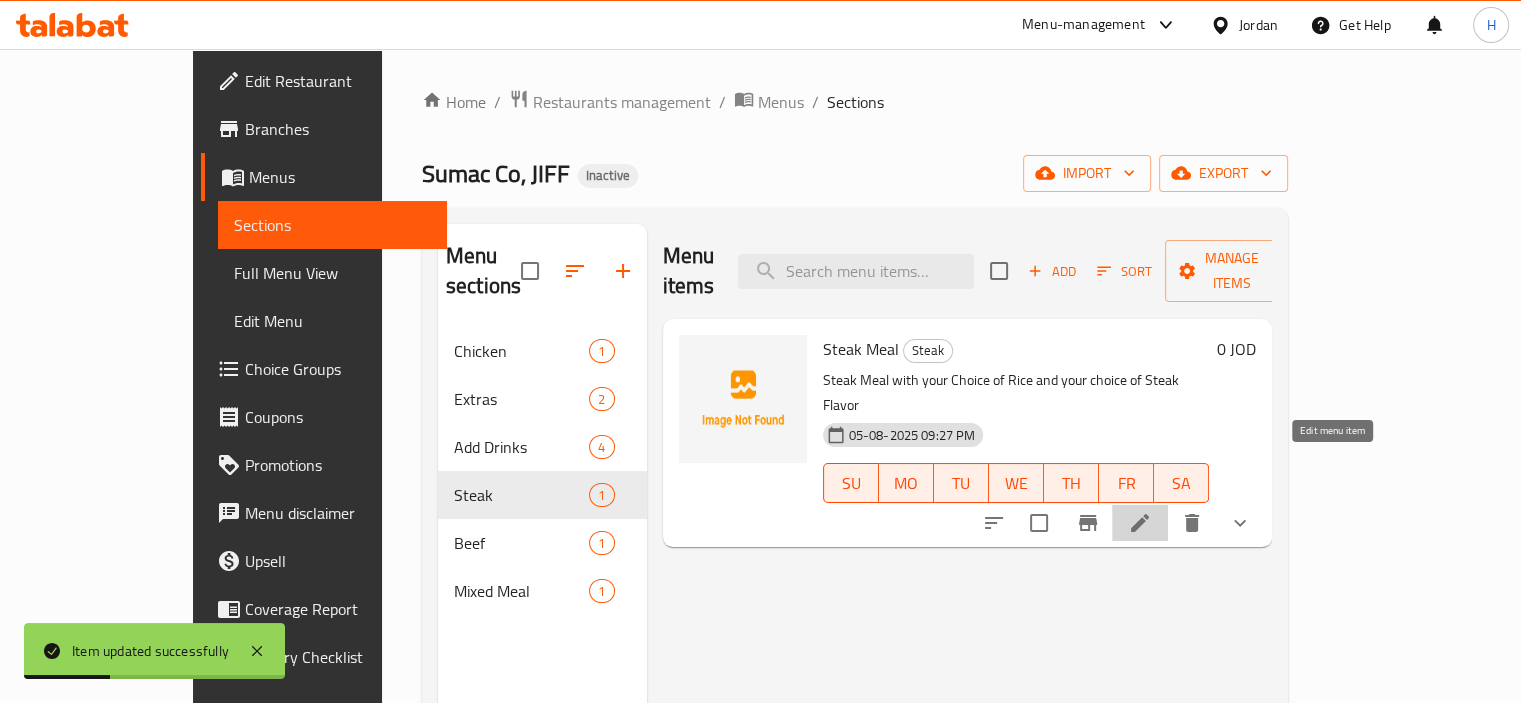click 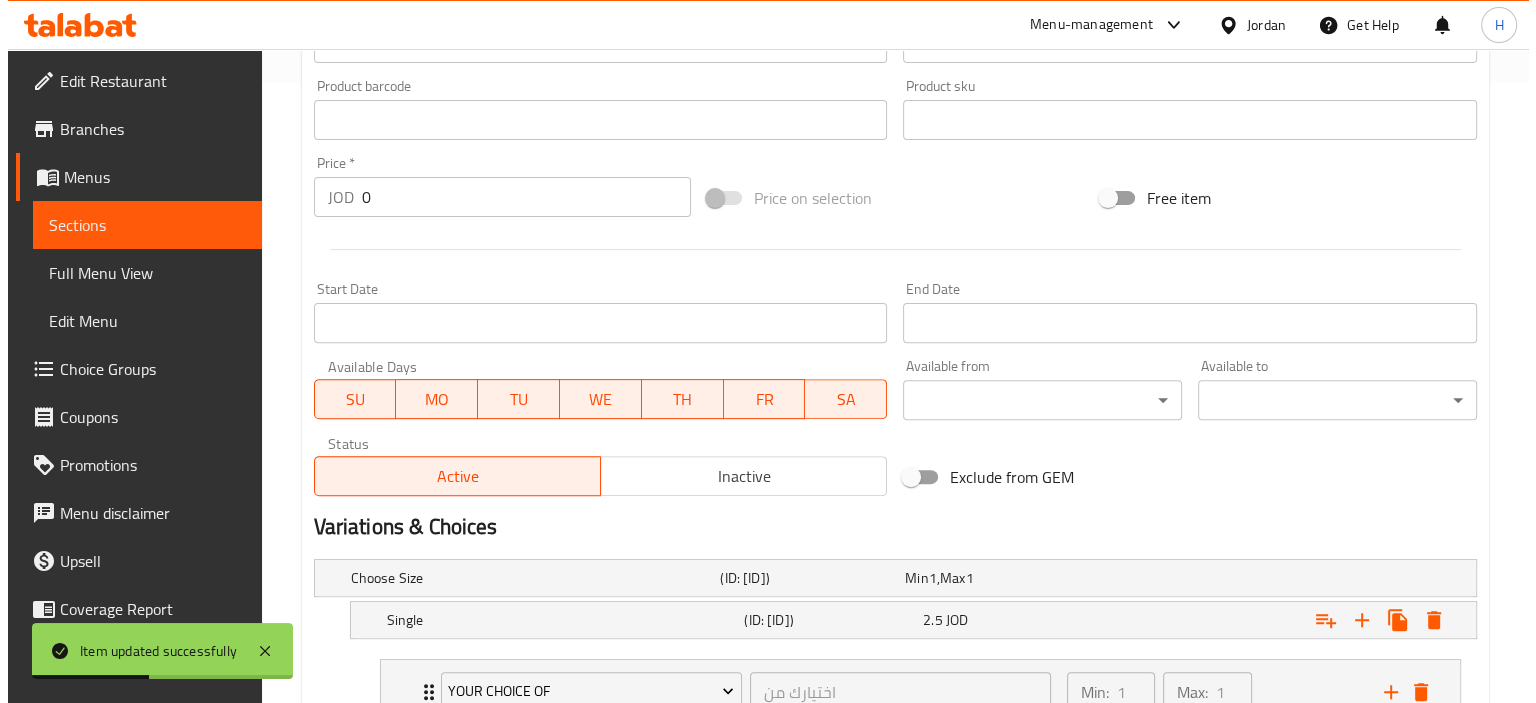 scroll, scrollTop: 835, scrollLeft: 0, axis: vertical 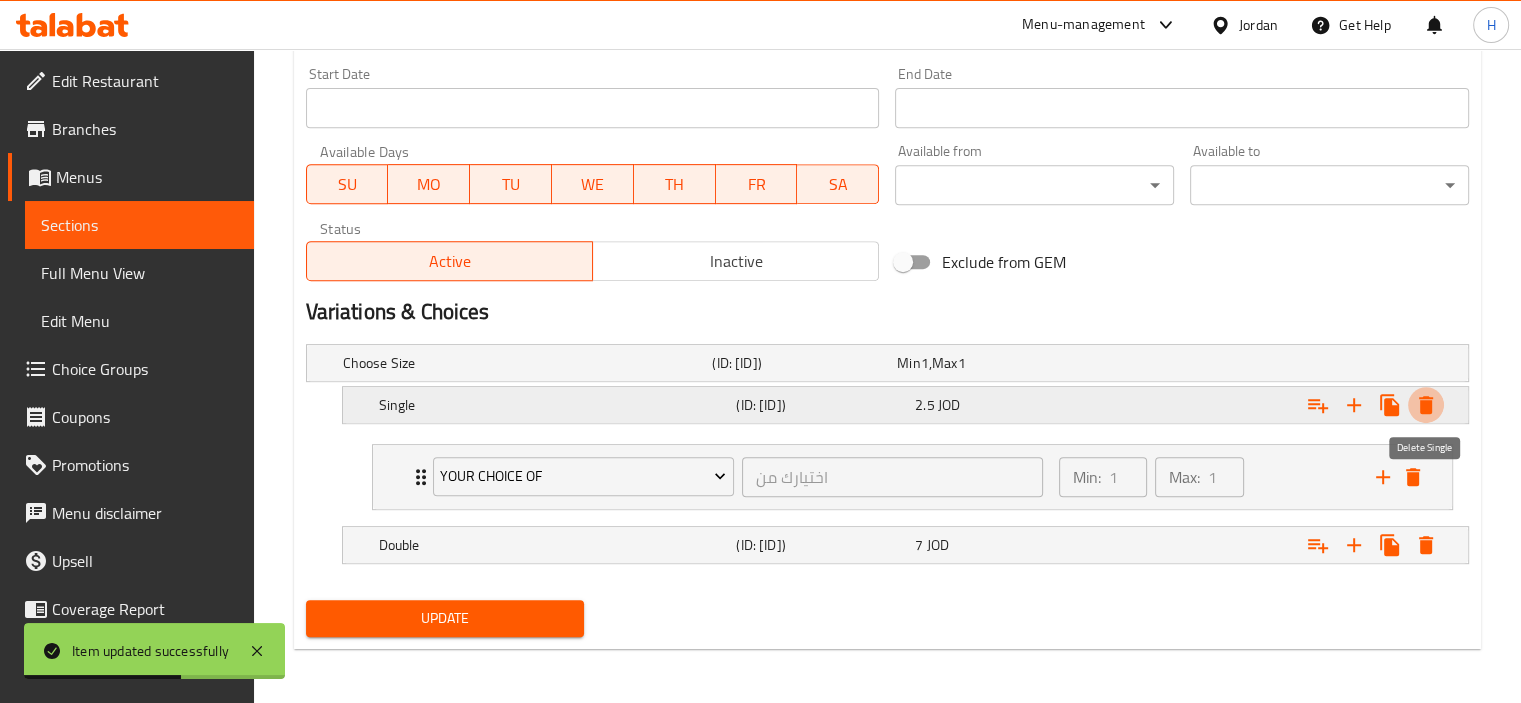 click 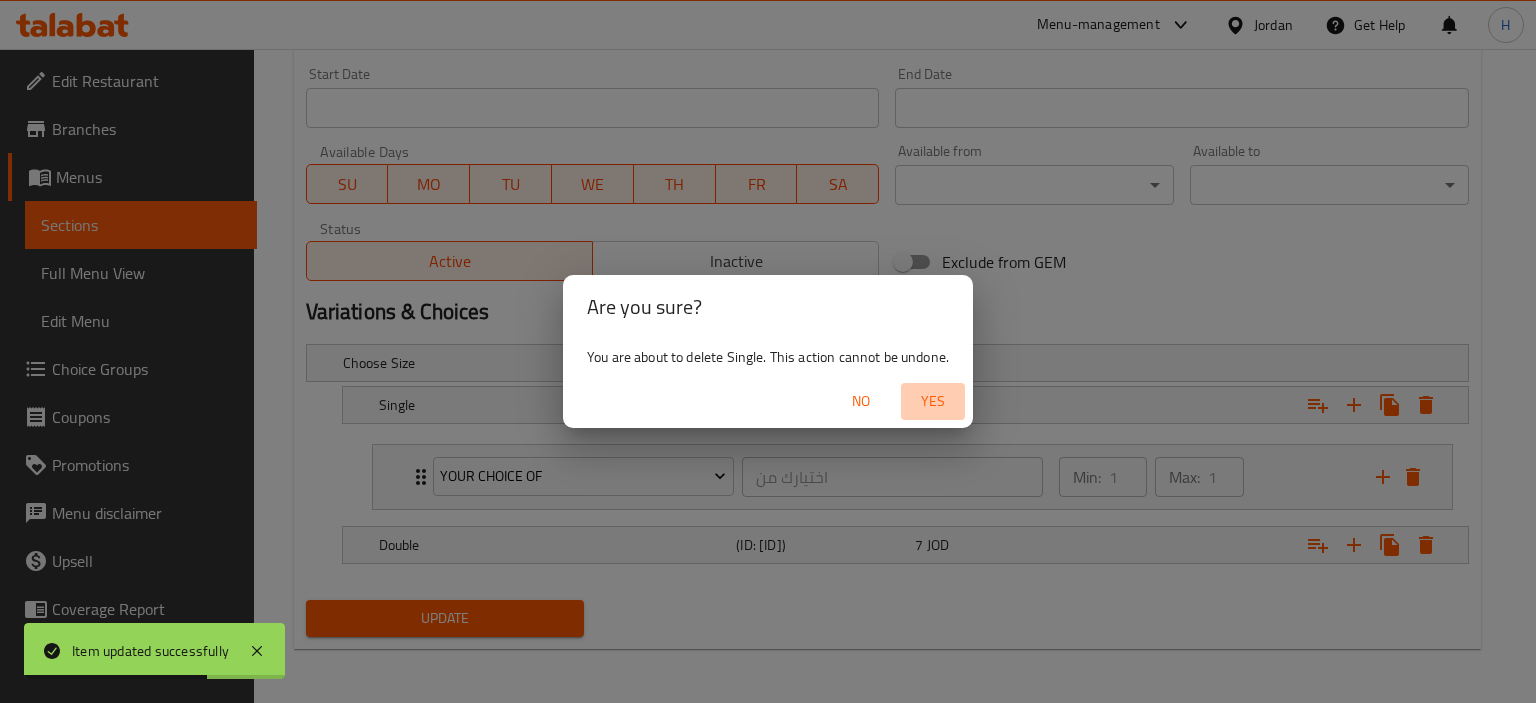 click on "Yes" at bounding box center [933, 401] 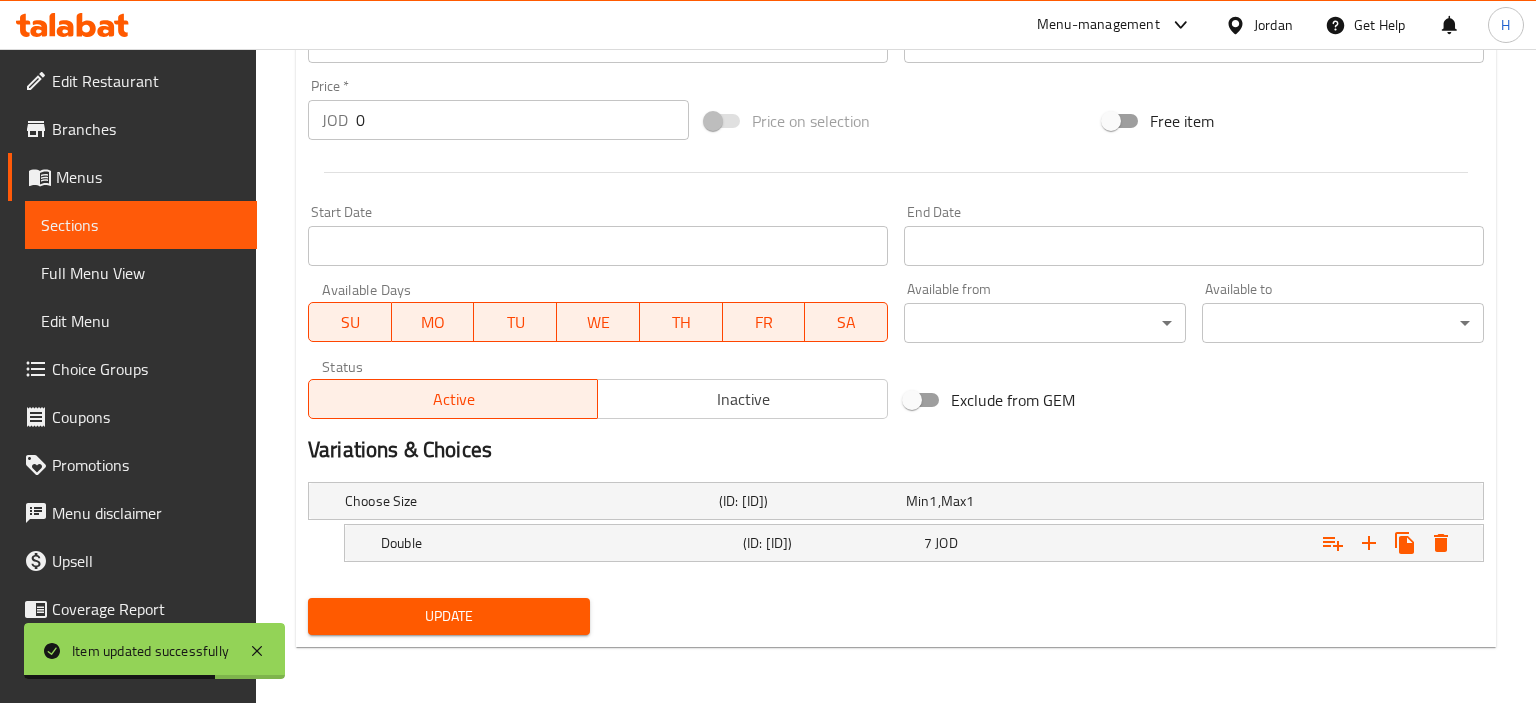 scroll, scrollTop: 696, scrollLeft: 0, axis: vertical 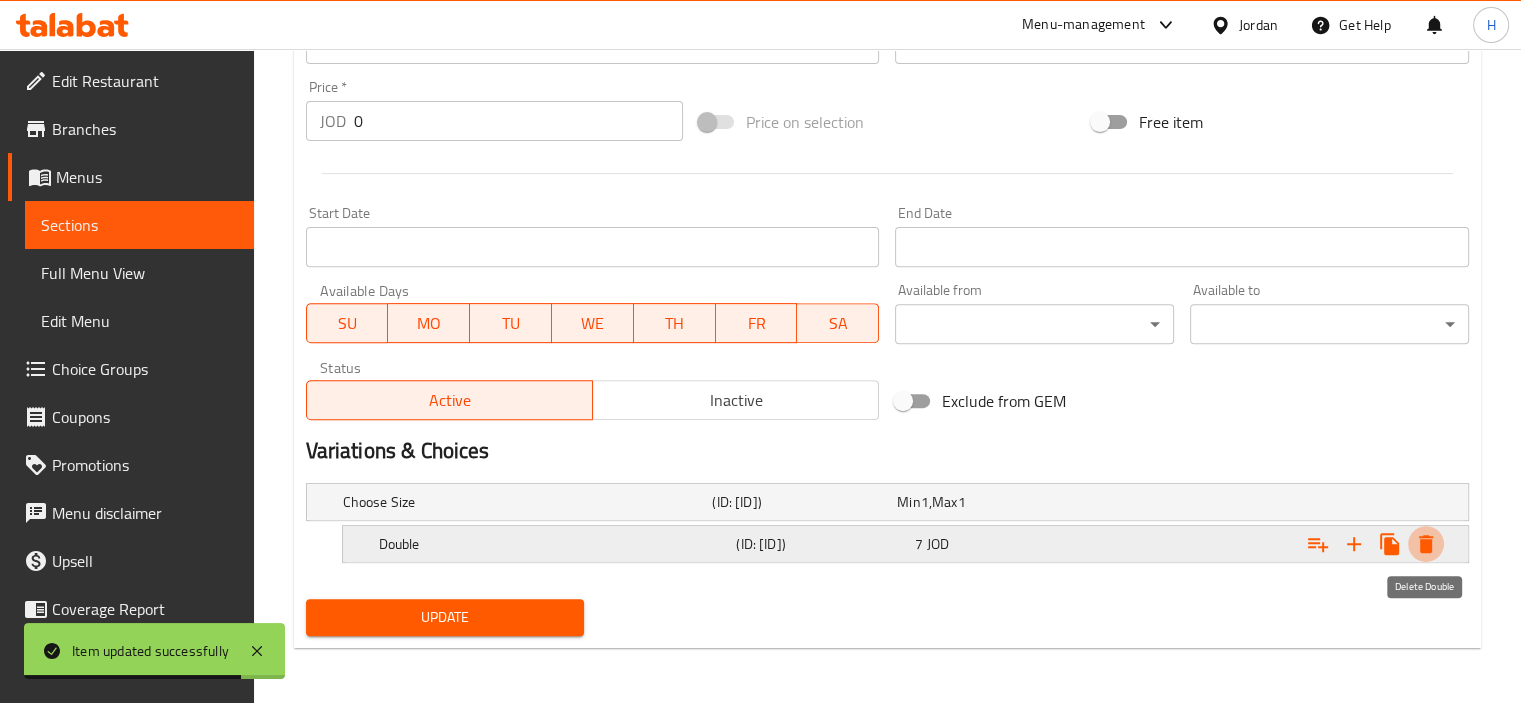 click 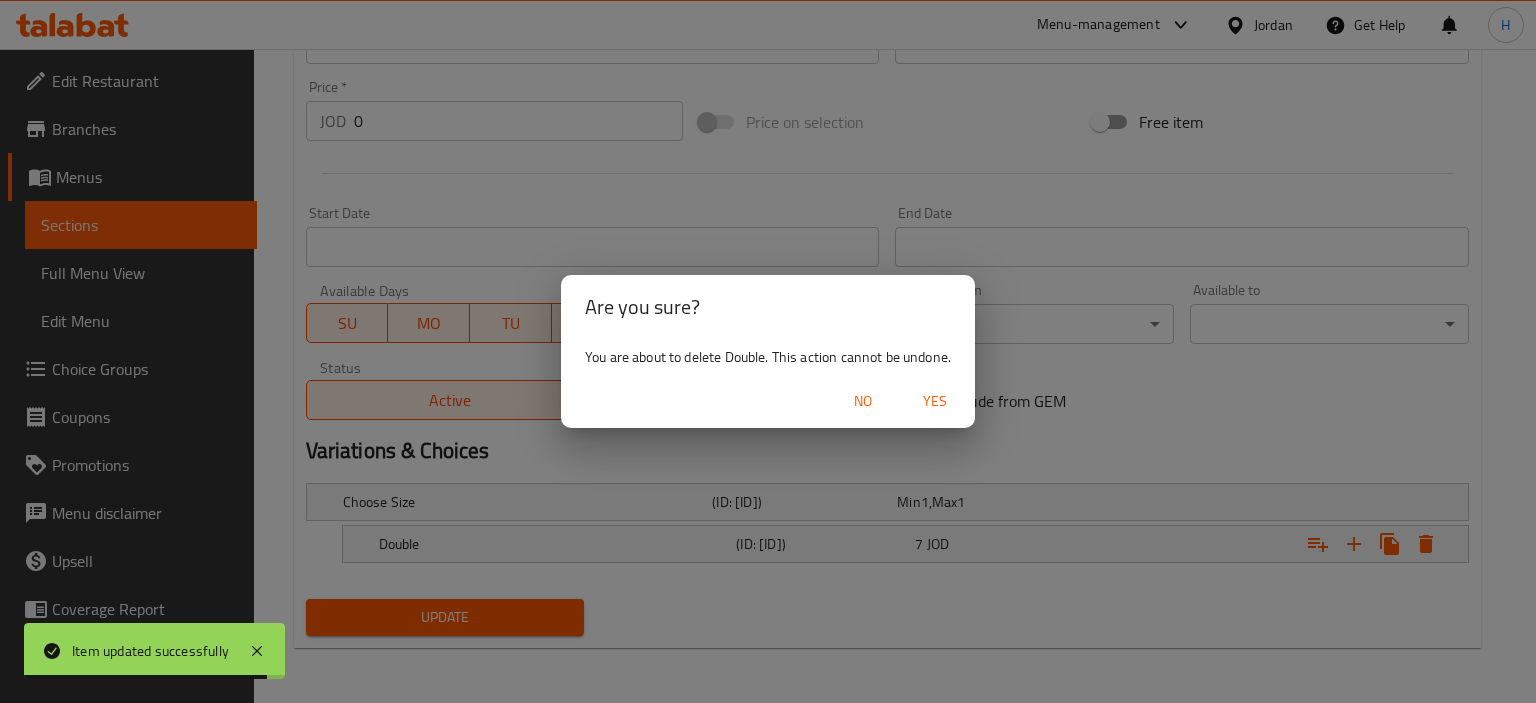 click on "No Yes" at bounding box center (768, 401) 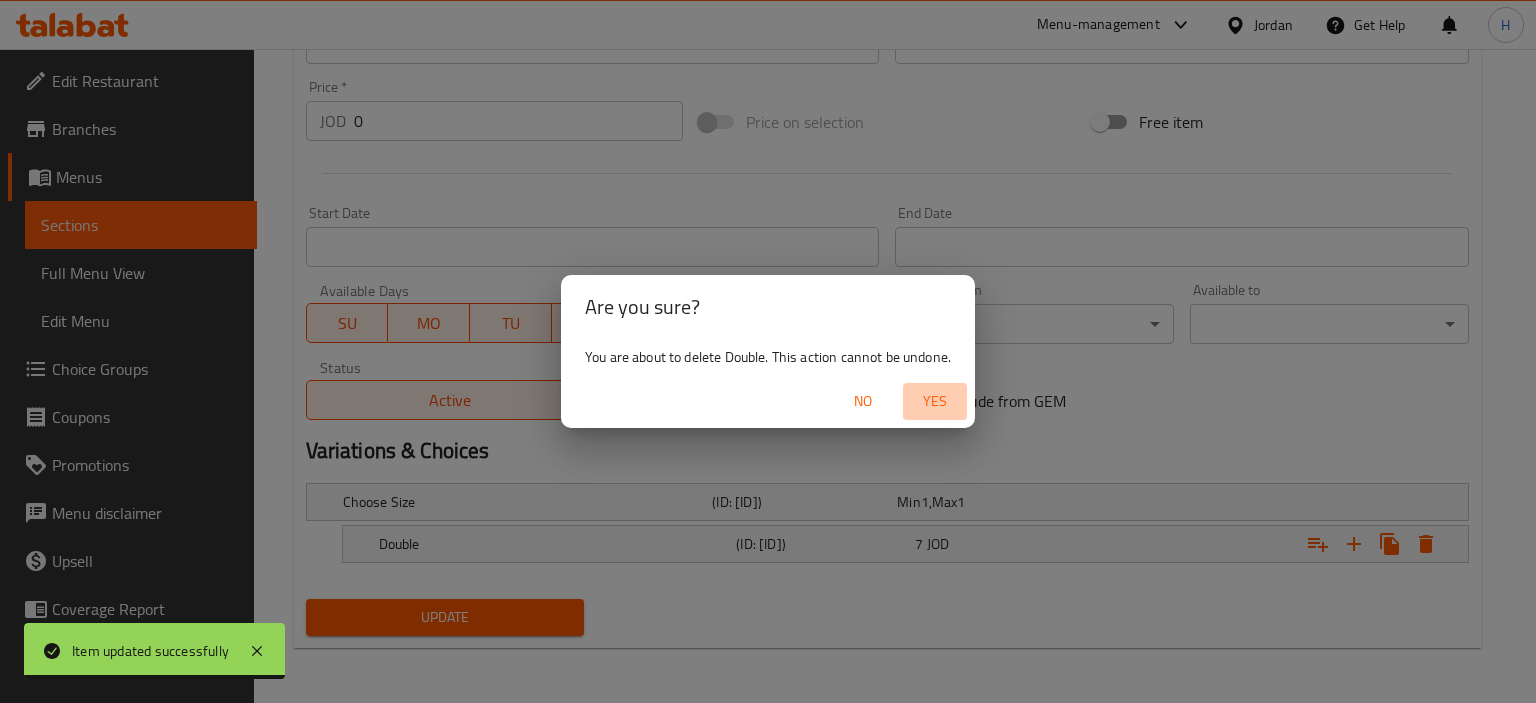 click on "Yes" at bounding box center [935, 401] 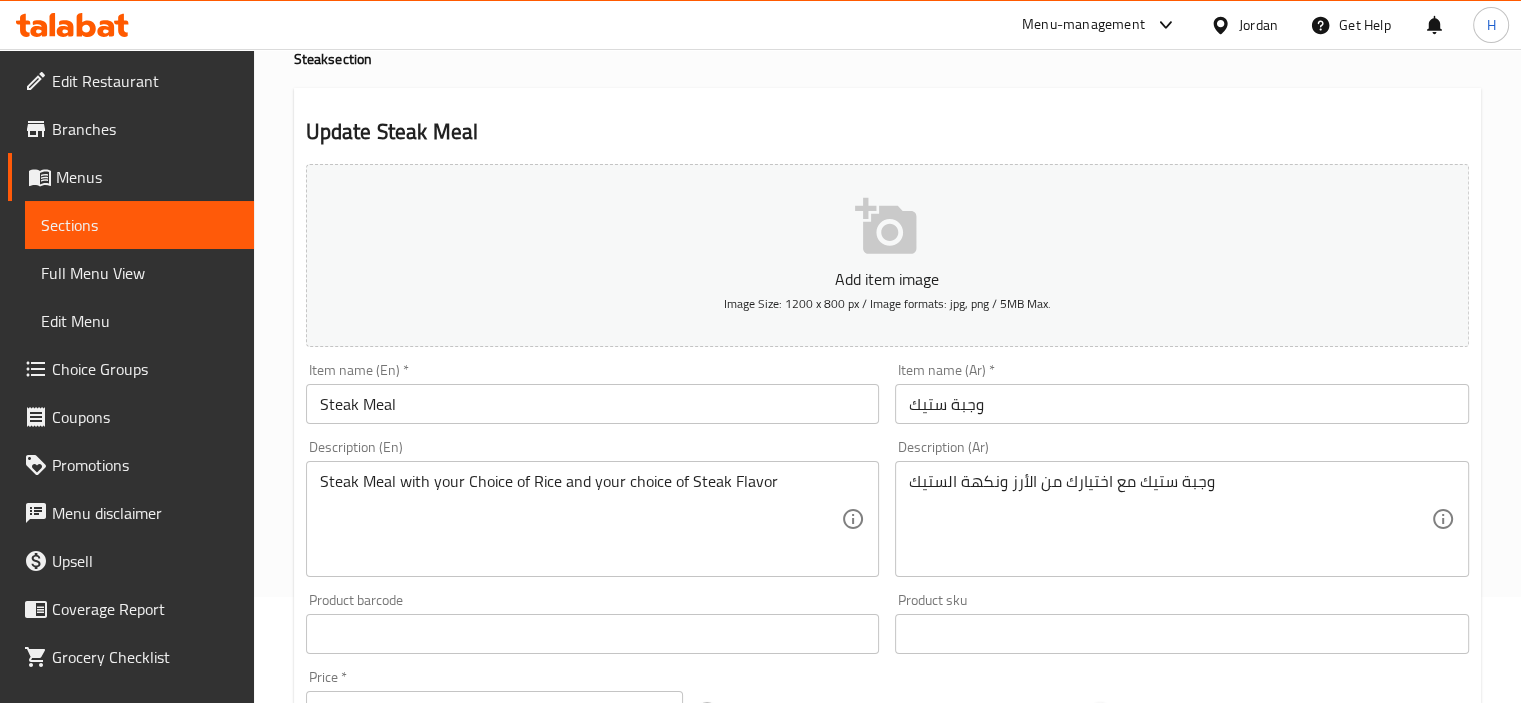scroll, scrollTop: 104, scrollLeft: 0, axis: vertical 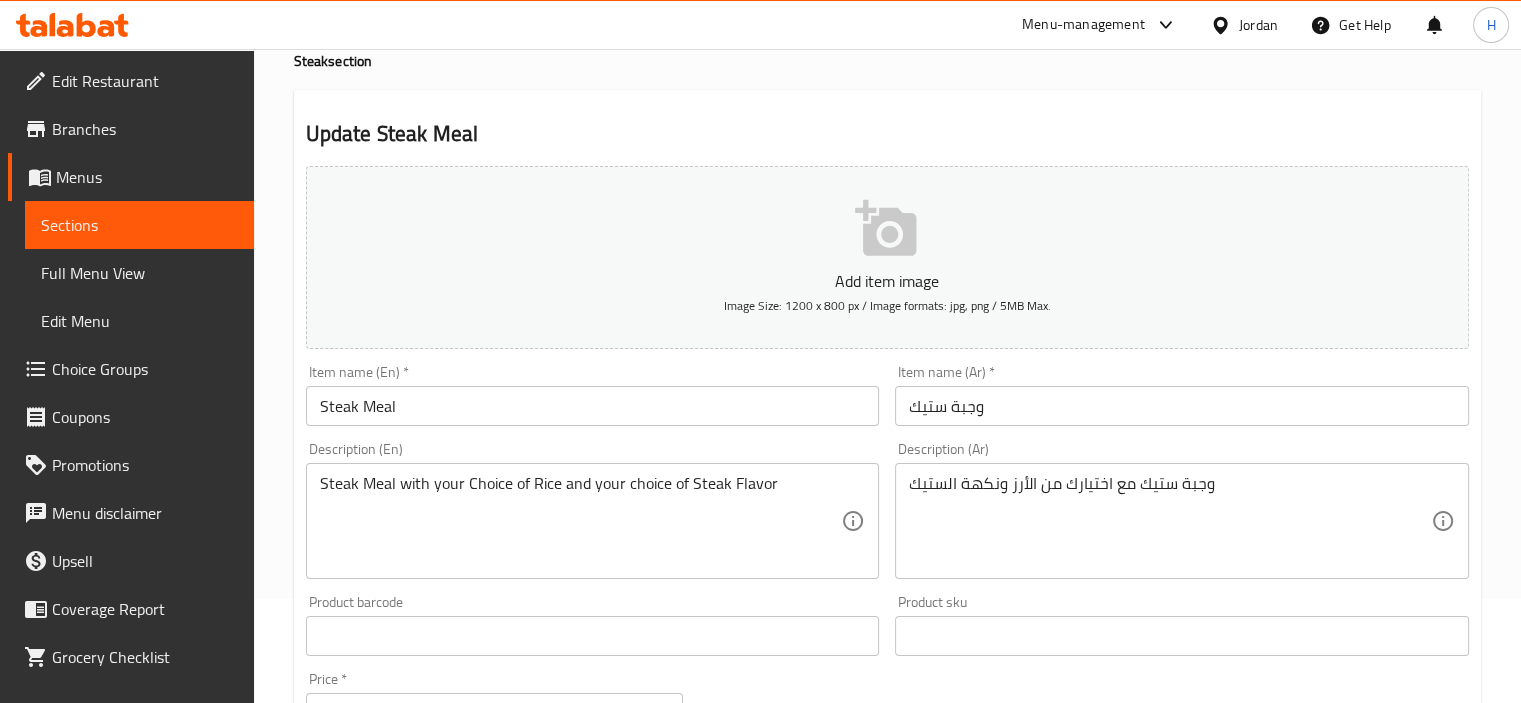 click on "Item name (Ar)   * وجبة ستيك Item name (Ar)  *" at bounding box center [1182, 395] 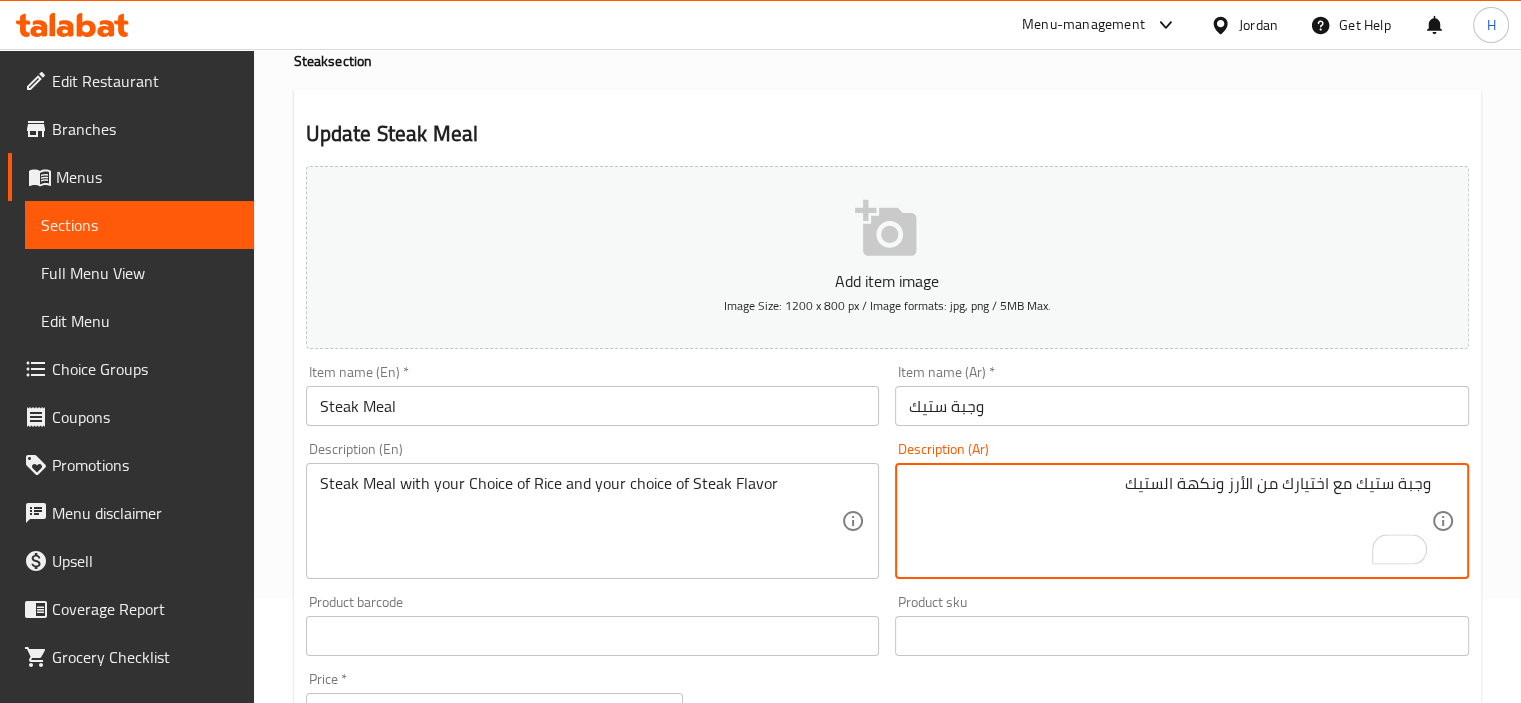click on "وجبة ستيك مع اختيارك من الأرز ونكهة الستيك" at bounding box center (1170, 521) 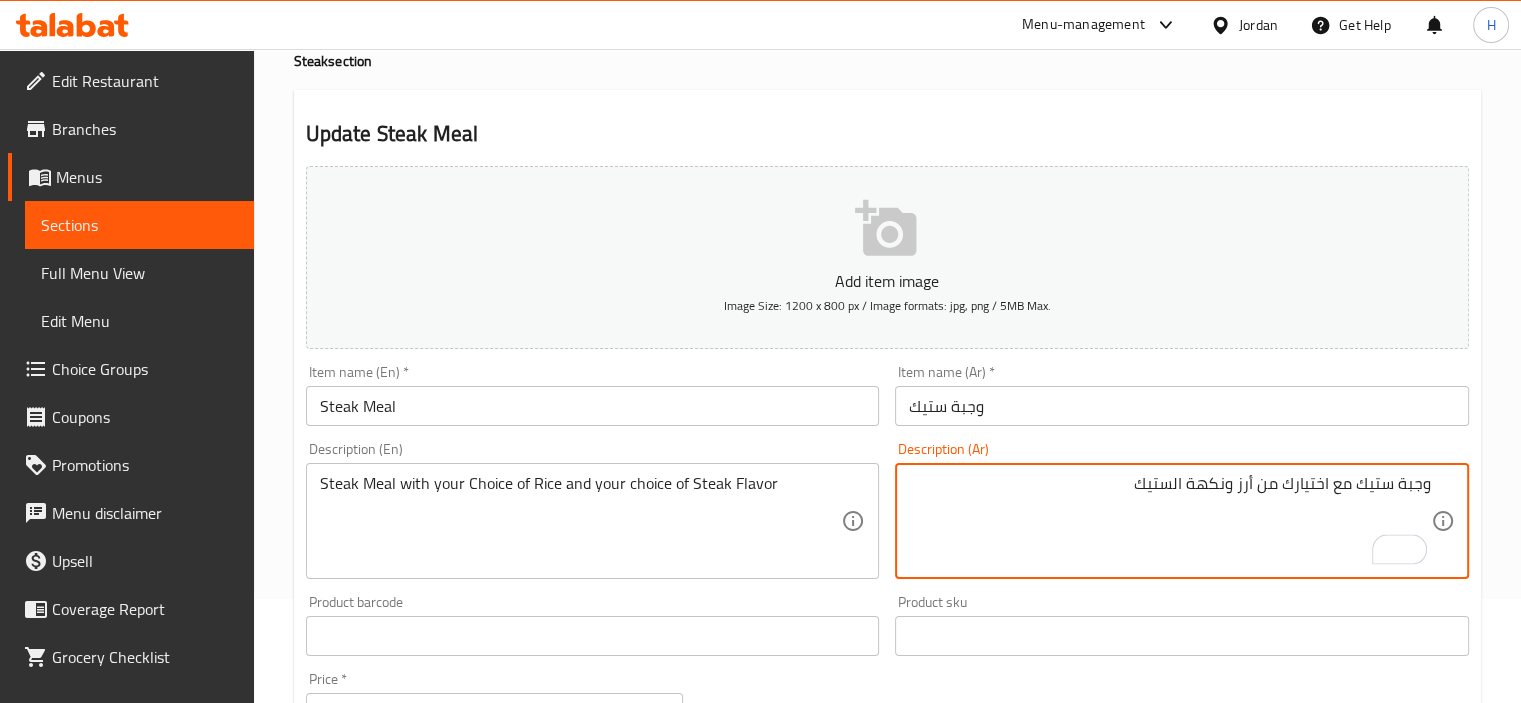 click on "وجبة ستيك مع اختيارك من أرز ونكهة الستيك" at bounding box center (1170, 521) 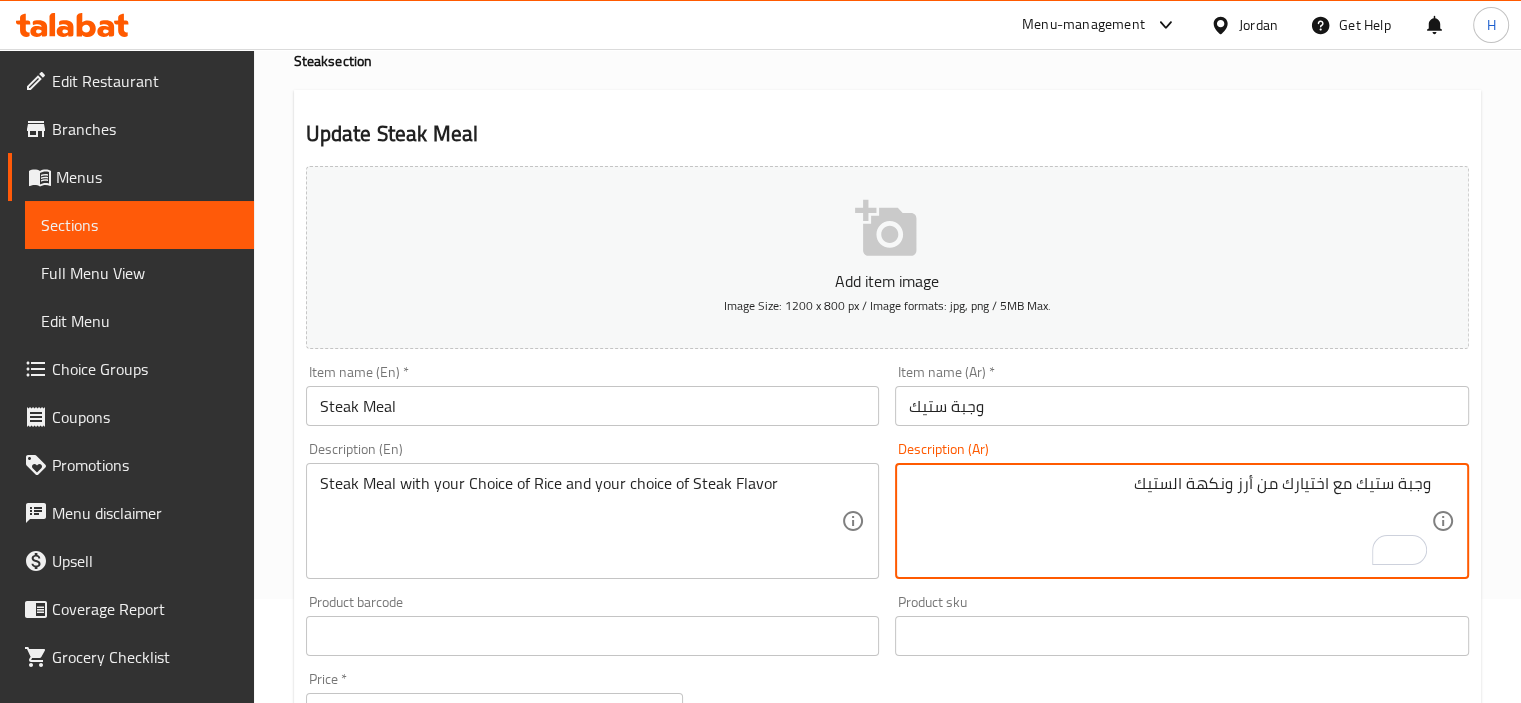 click on "وجبة ستيك مع اختيارك من أرز ونكهة الستيك" at bounding box center (1170, 521) 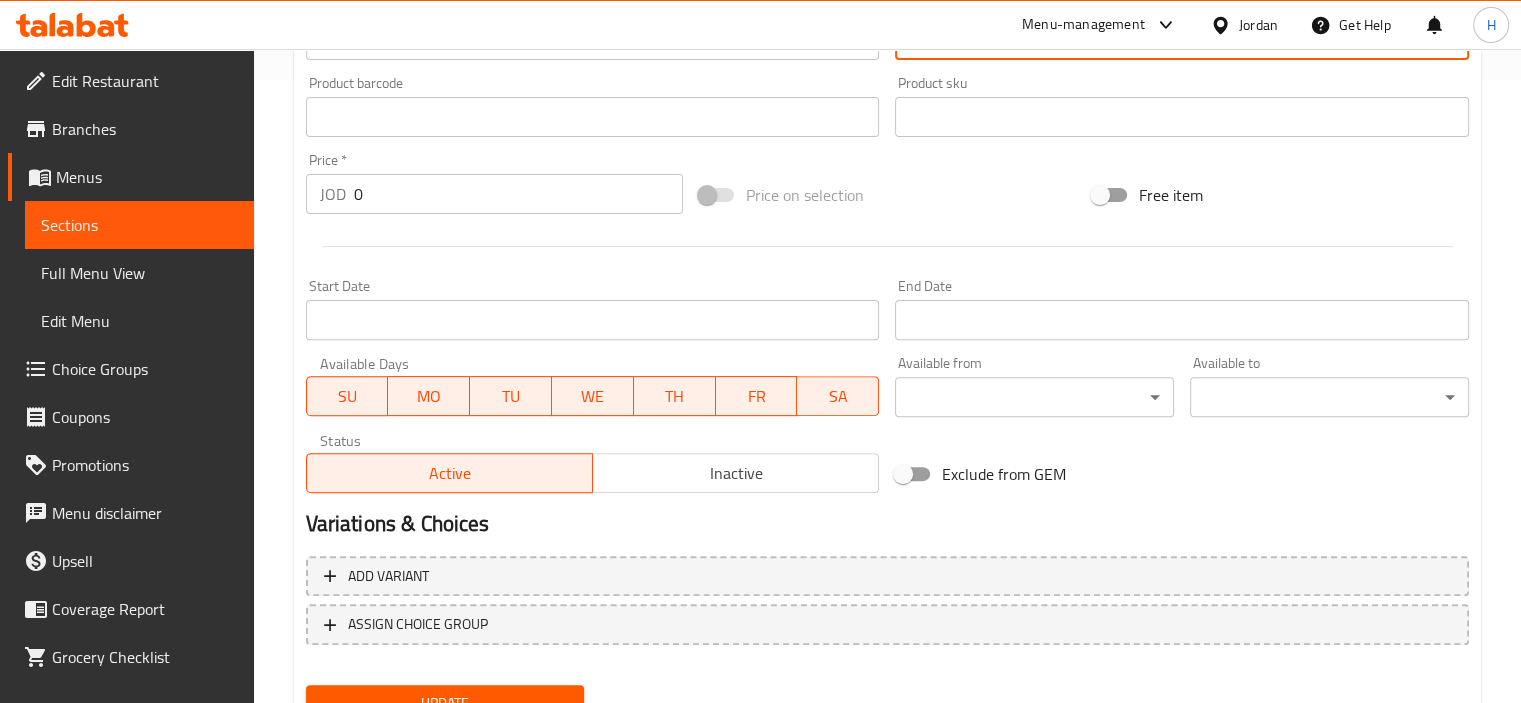 scroll, scrollTop: 709, scrollLeft: 0, axis: vertical 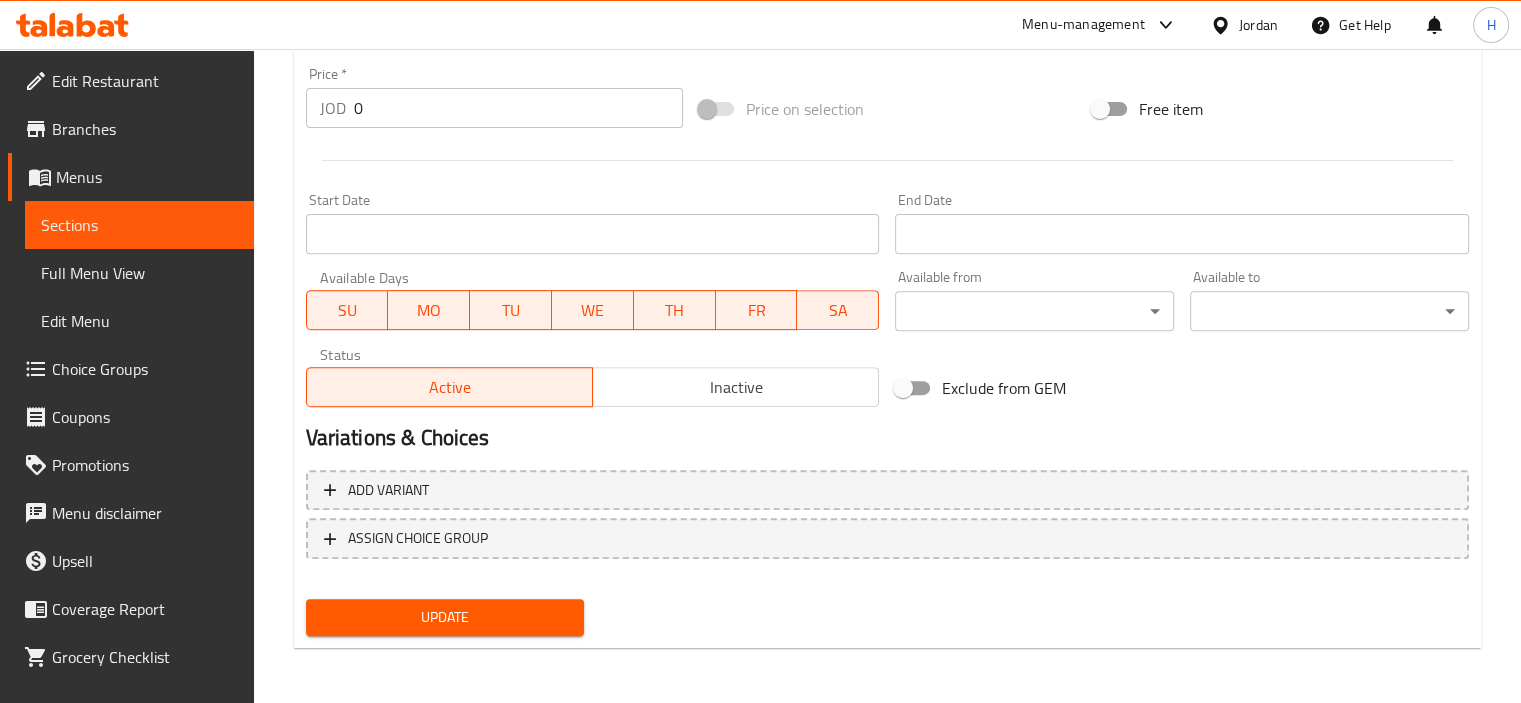 type on "وجبة ستيك مع اختيارك من أرز ونكهة الأستيك" 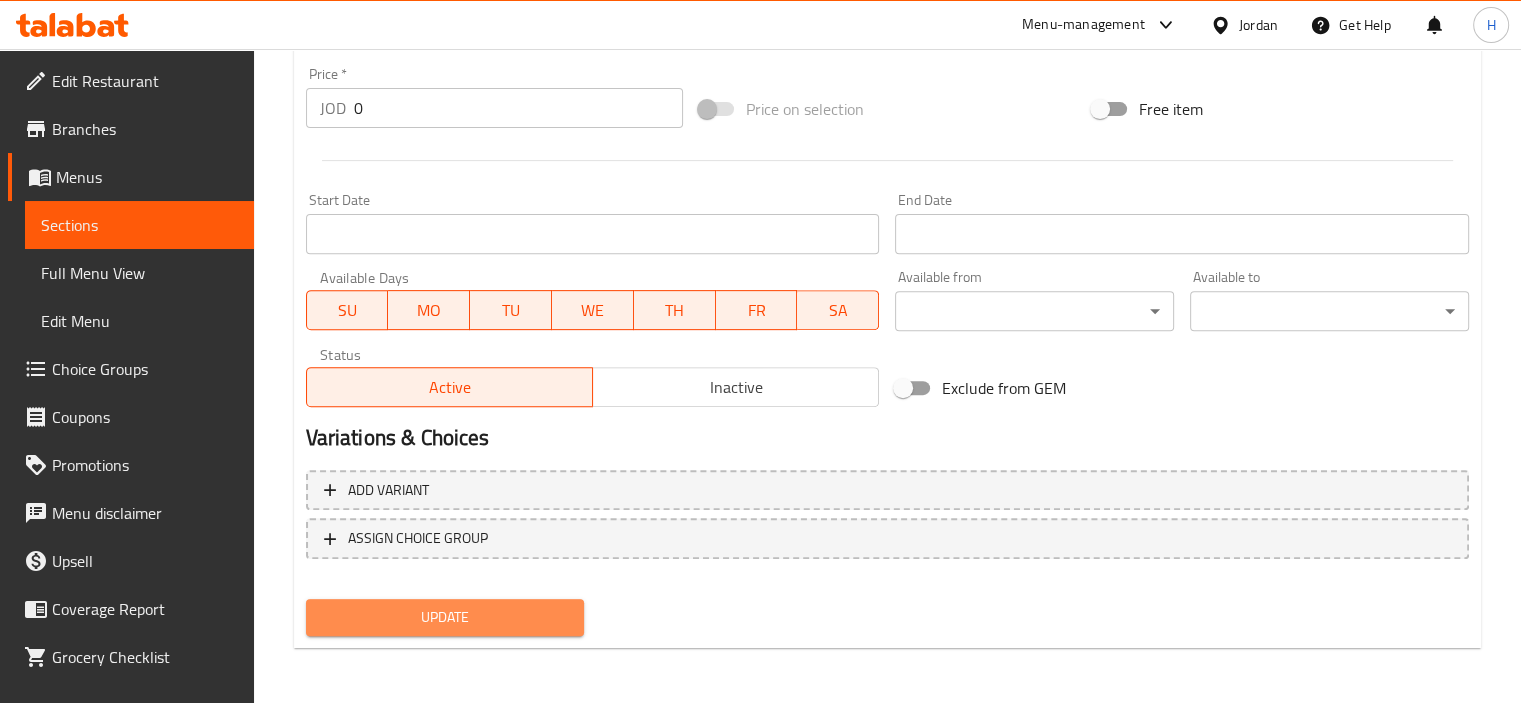 click on "Update" at bounding box center [445, 617] 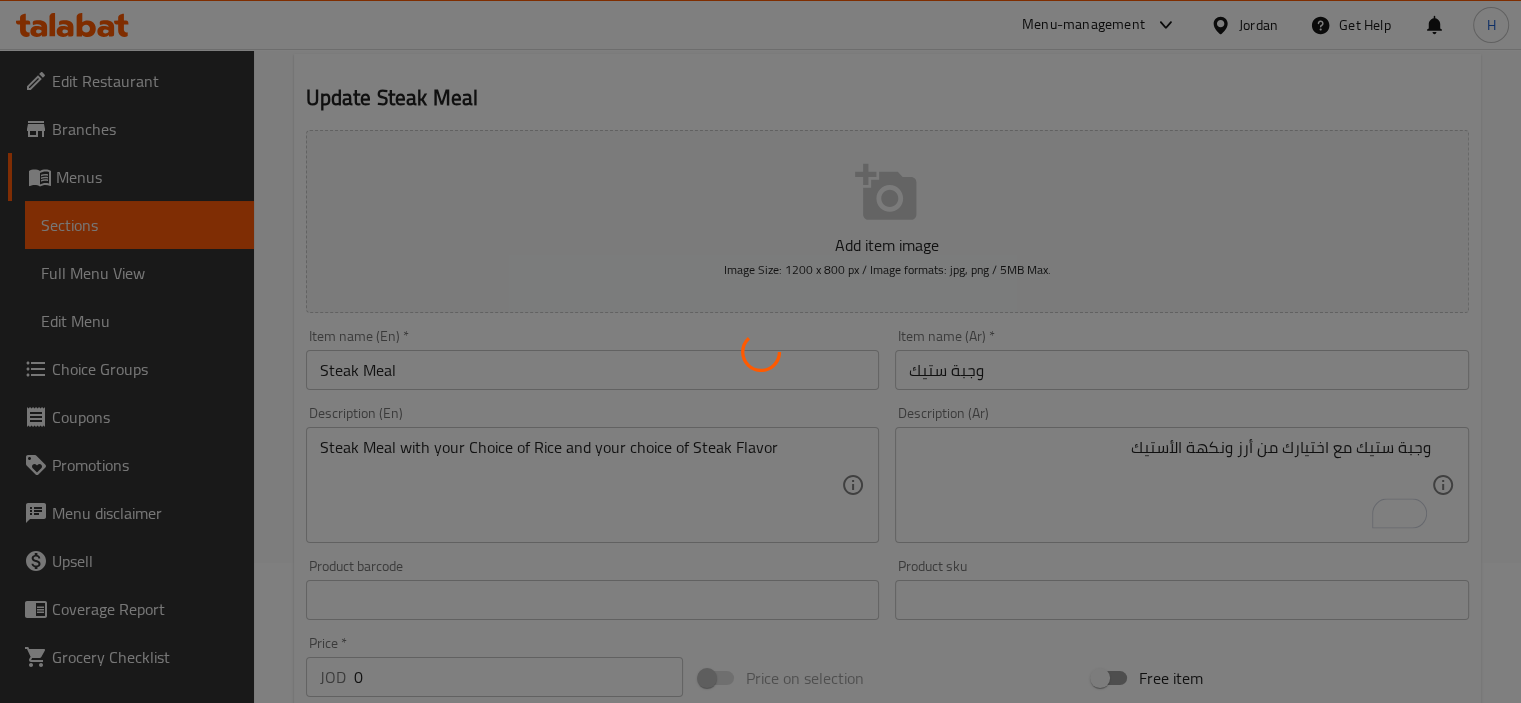scroll, scrollTop: 0, scrollLeft: 0, axis: both 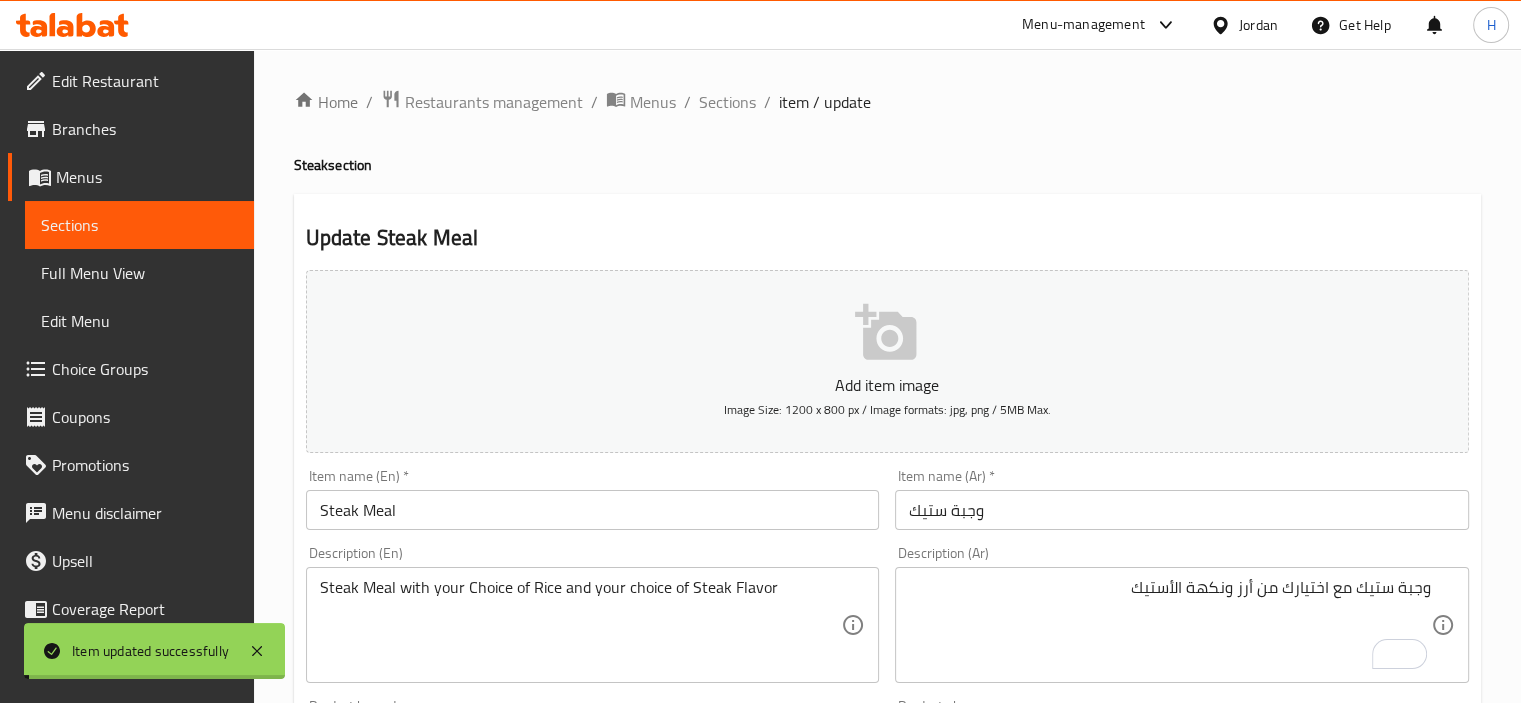 click on "Sections" at bounding box center [727, 102] 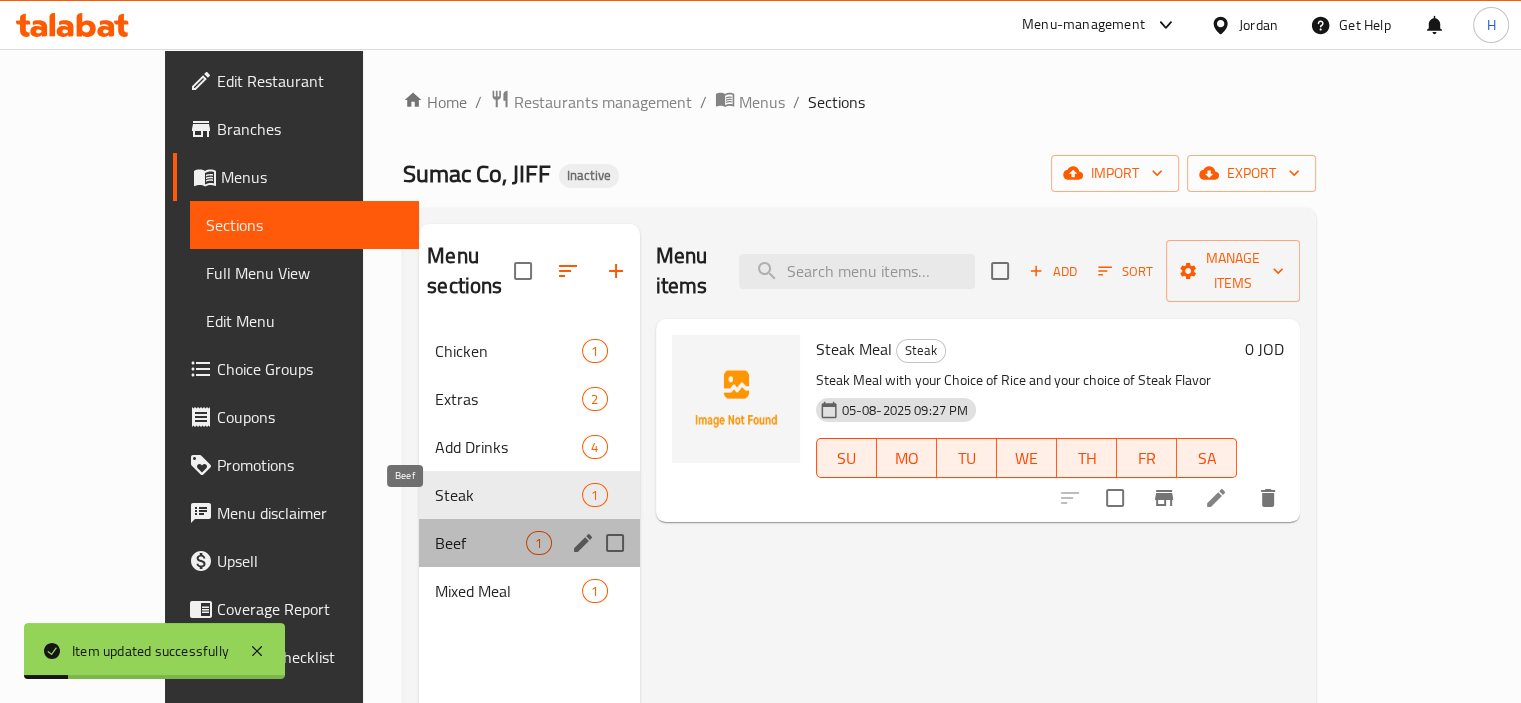 click on "Beef" at bounding box center [480, 543] 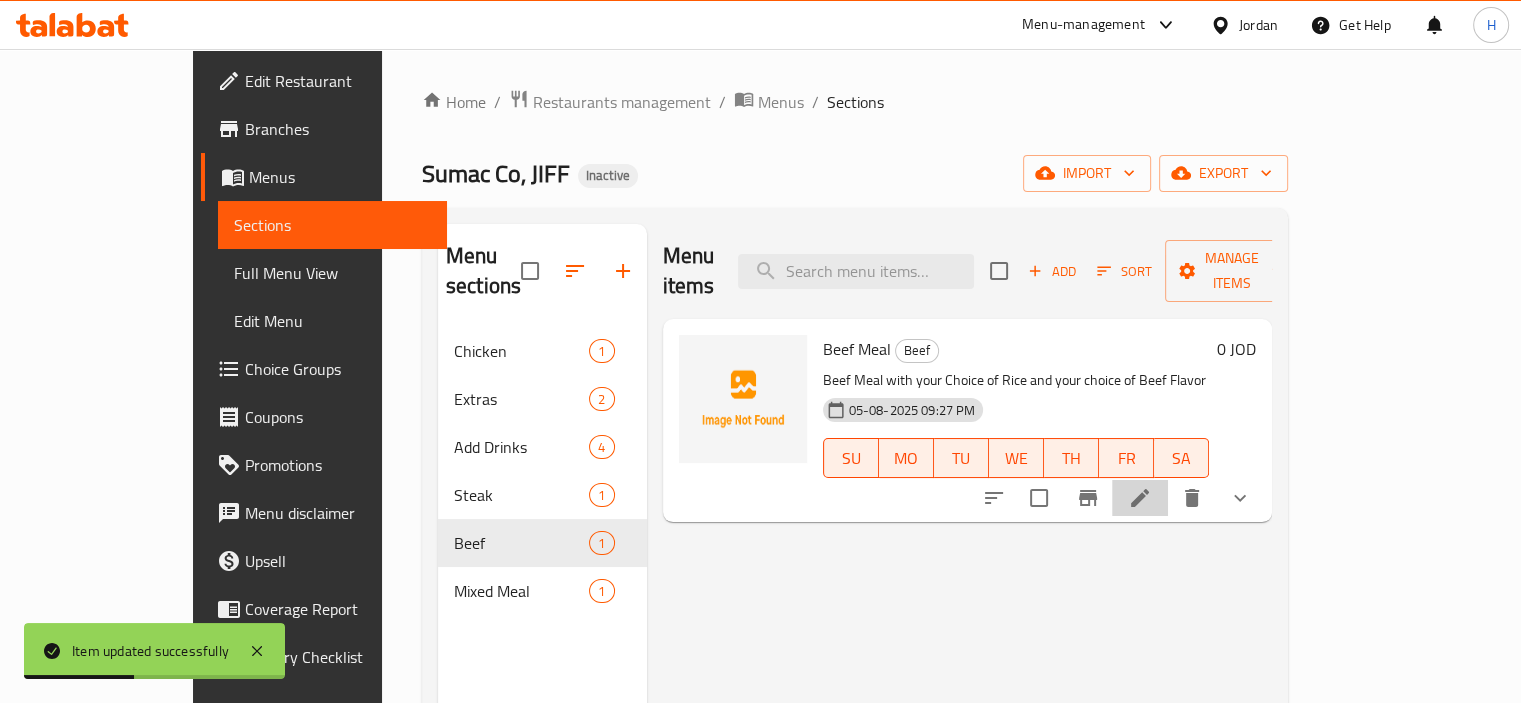 click at bounding box center [1140, 498] 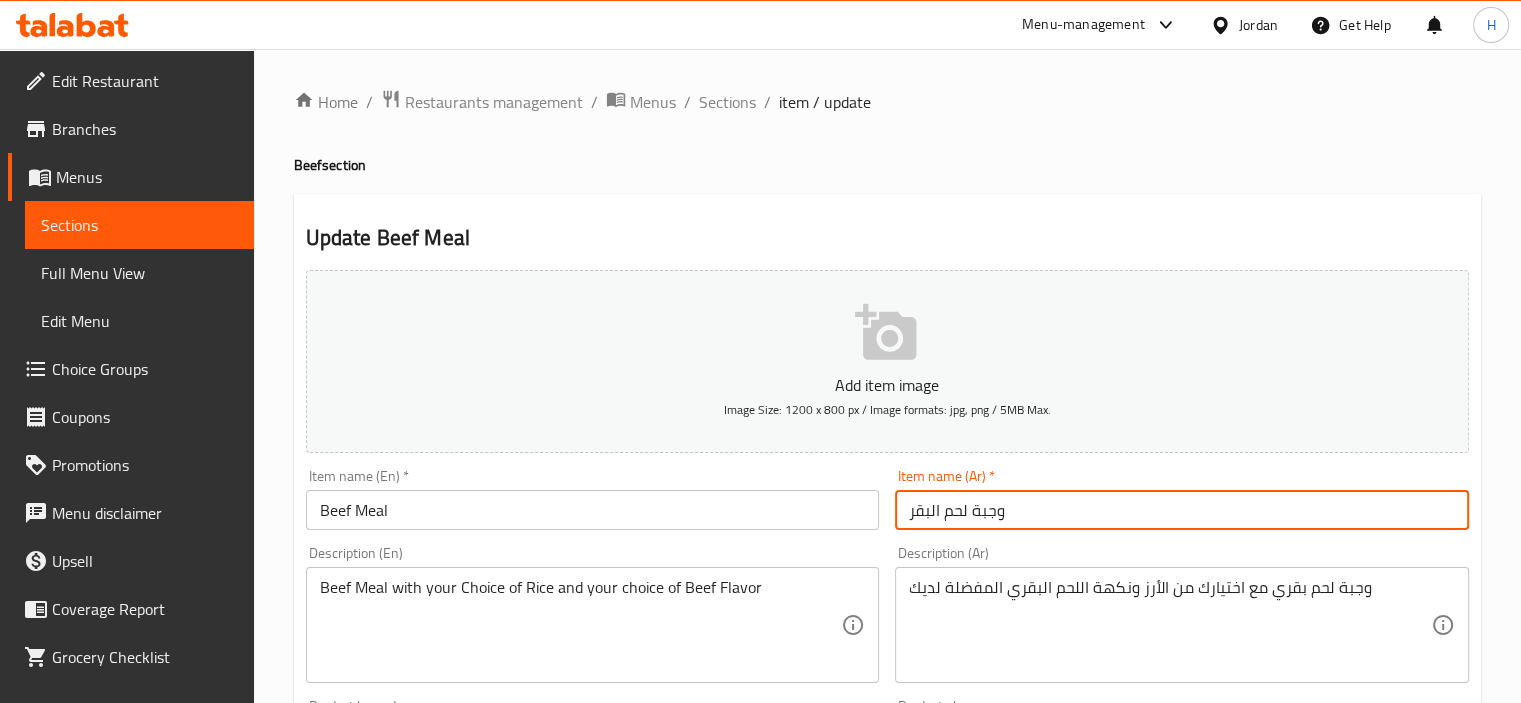 click on "وجبة لحم البقر" at bounding box center [1182, 510] 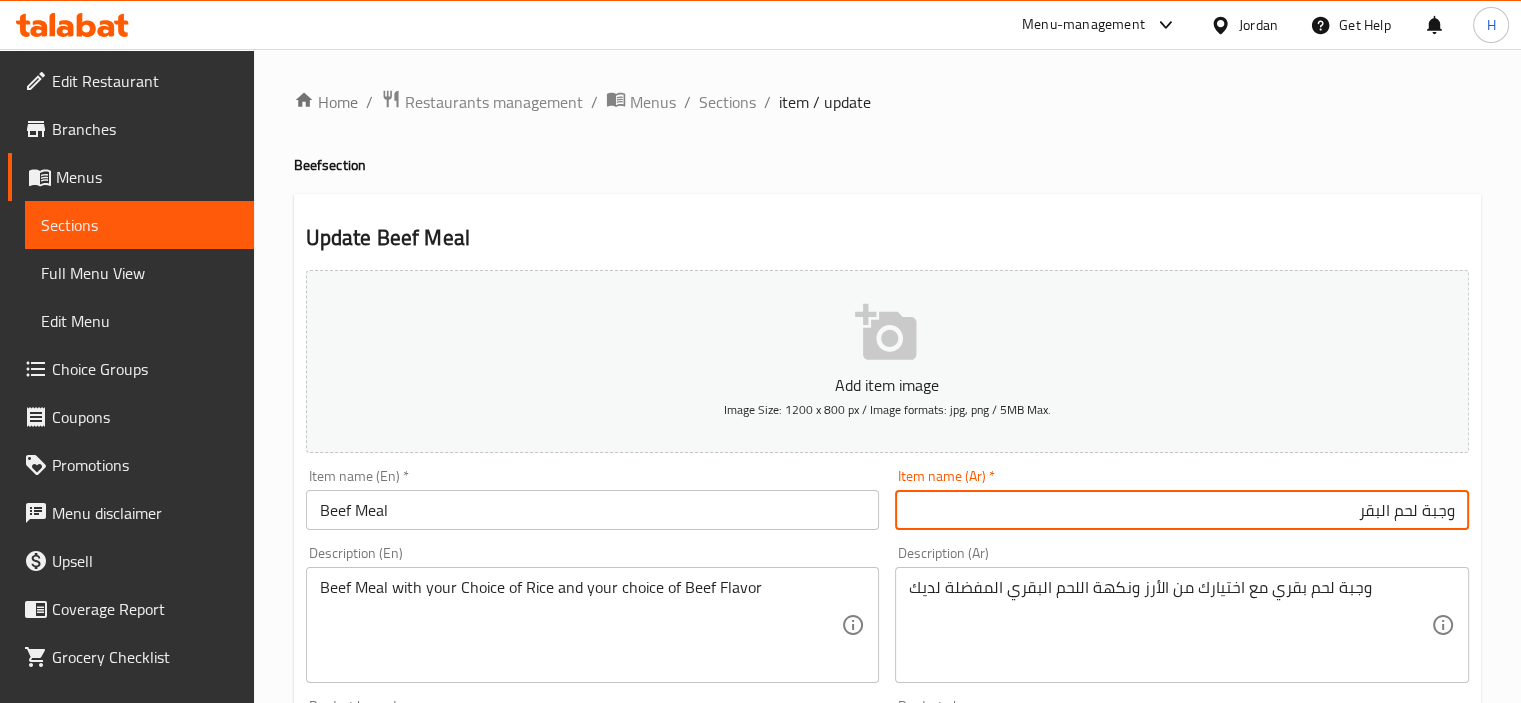 click on "وجبة لحم البقر" at bounding box center (1182, 510) 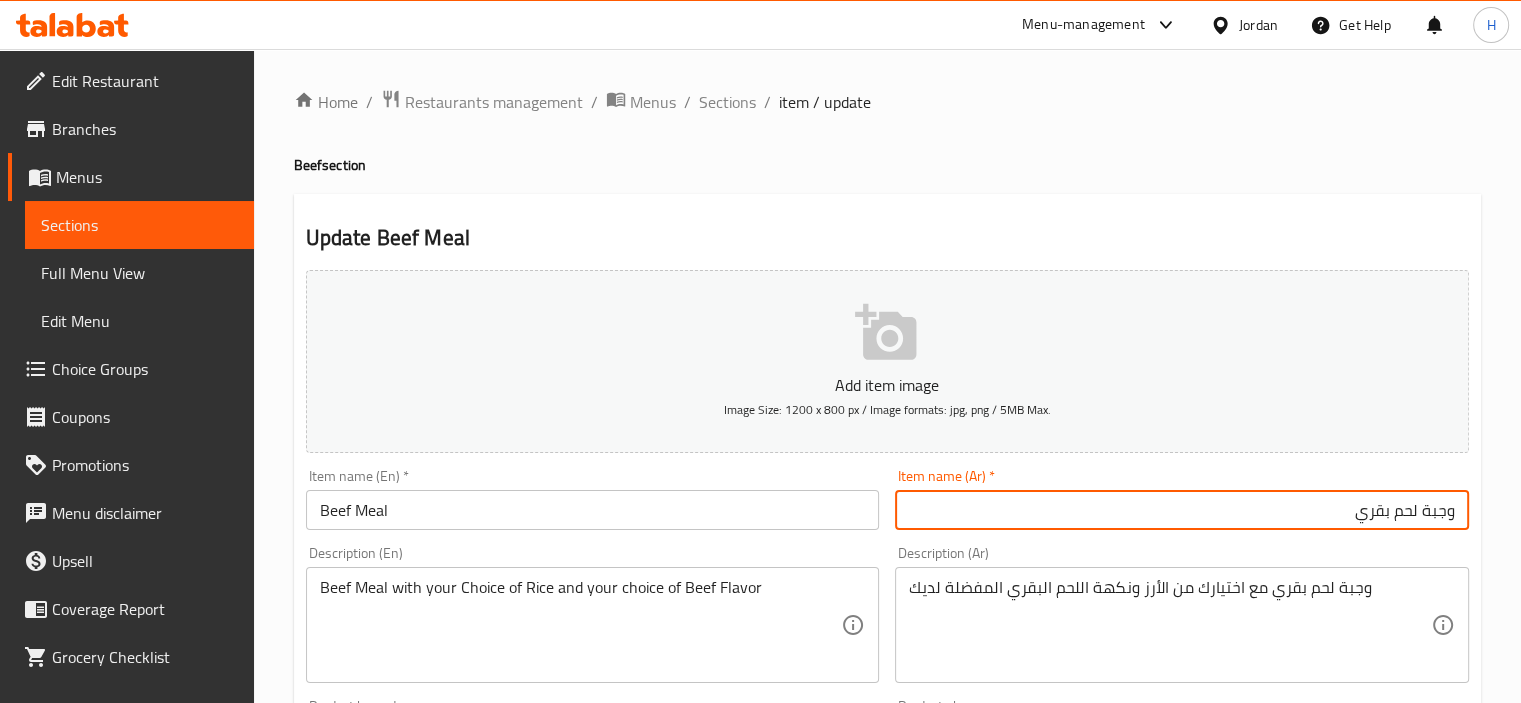 type on "وجبة لحم بقري" 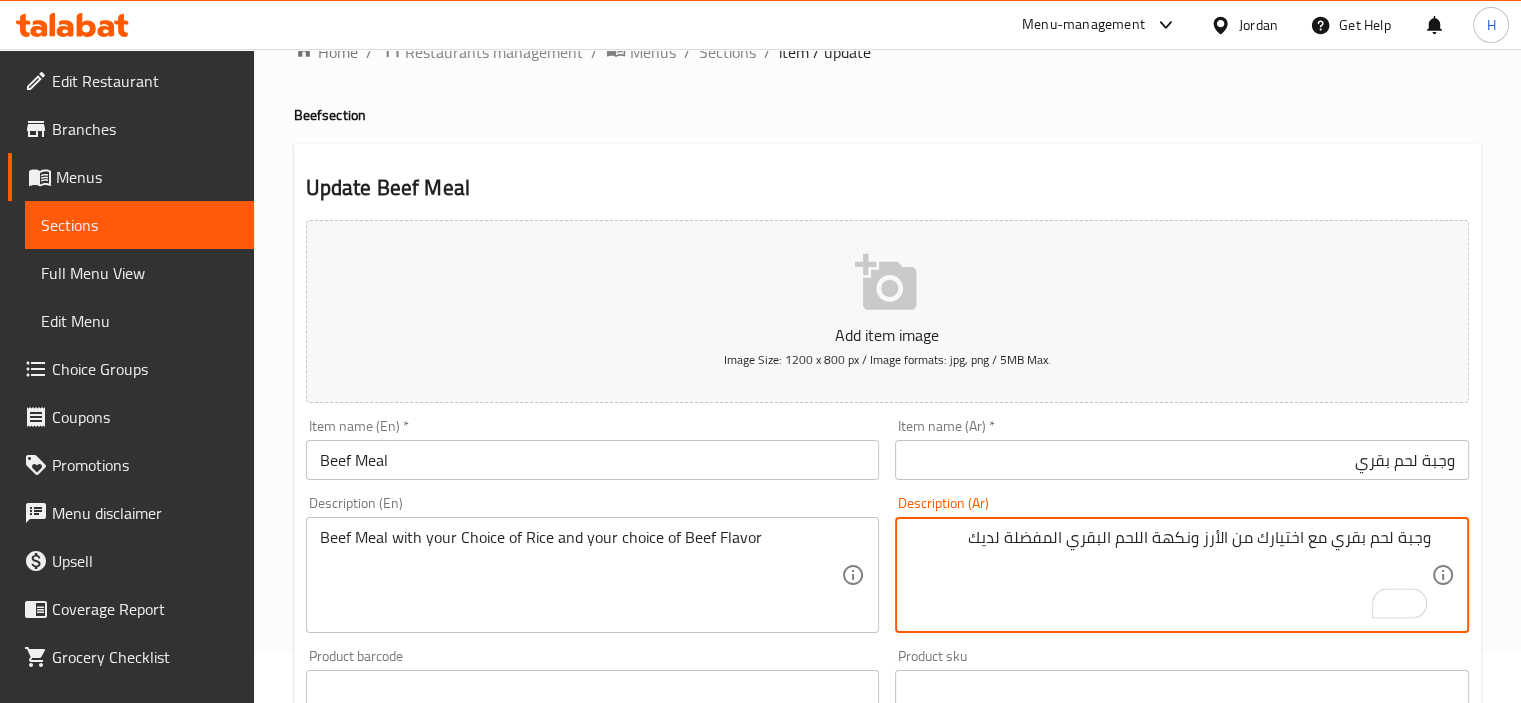 scroll, scrollTop: 52, scrollLeft: 0, axis: vertical 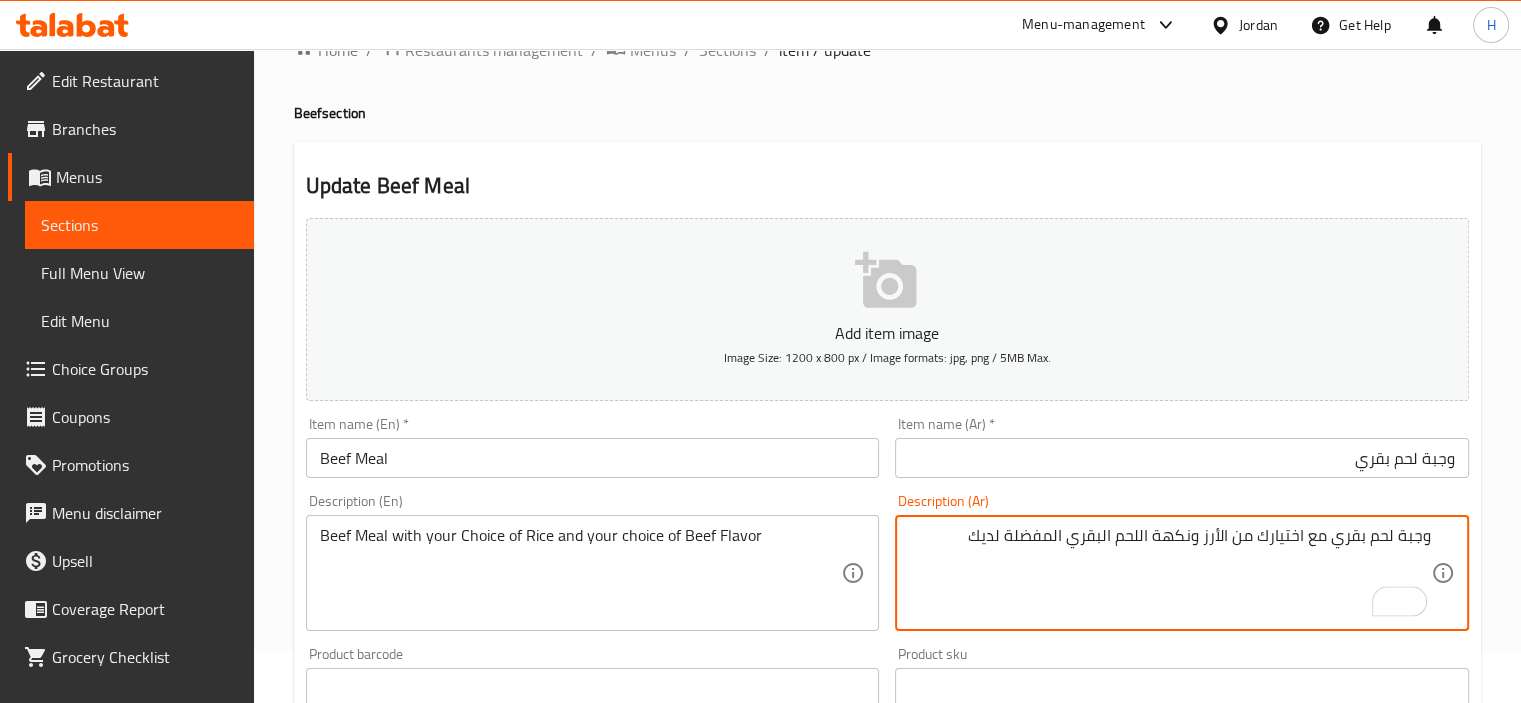 click on "وجبة لحم بقري مع اختيارك من الأرز ونكهة اللحم البقري المفضلة لديك" at bounding box center (1170, 573) 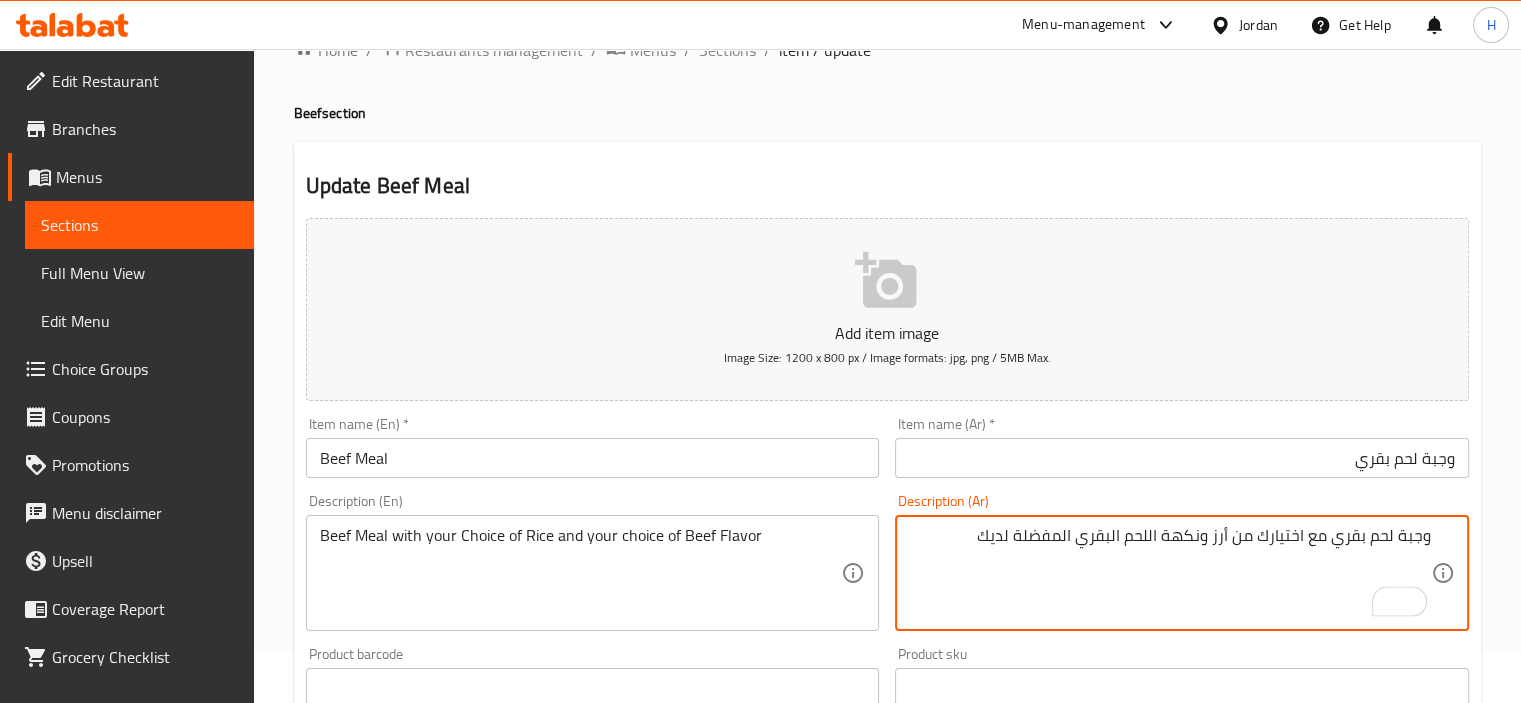 click on "وجبة لحم بقري مع اختيارك من أرز ونكهة اللحم البقري المفضلة لديك" at bounding box center (1170, 573) 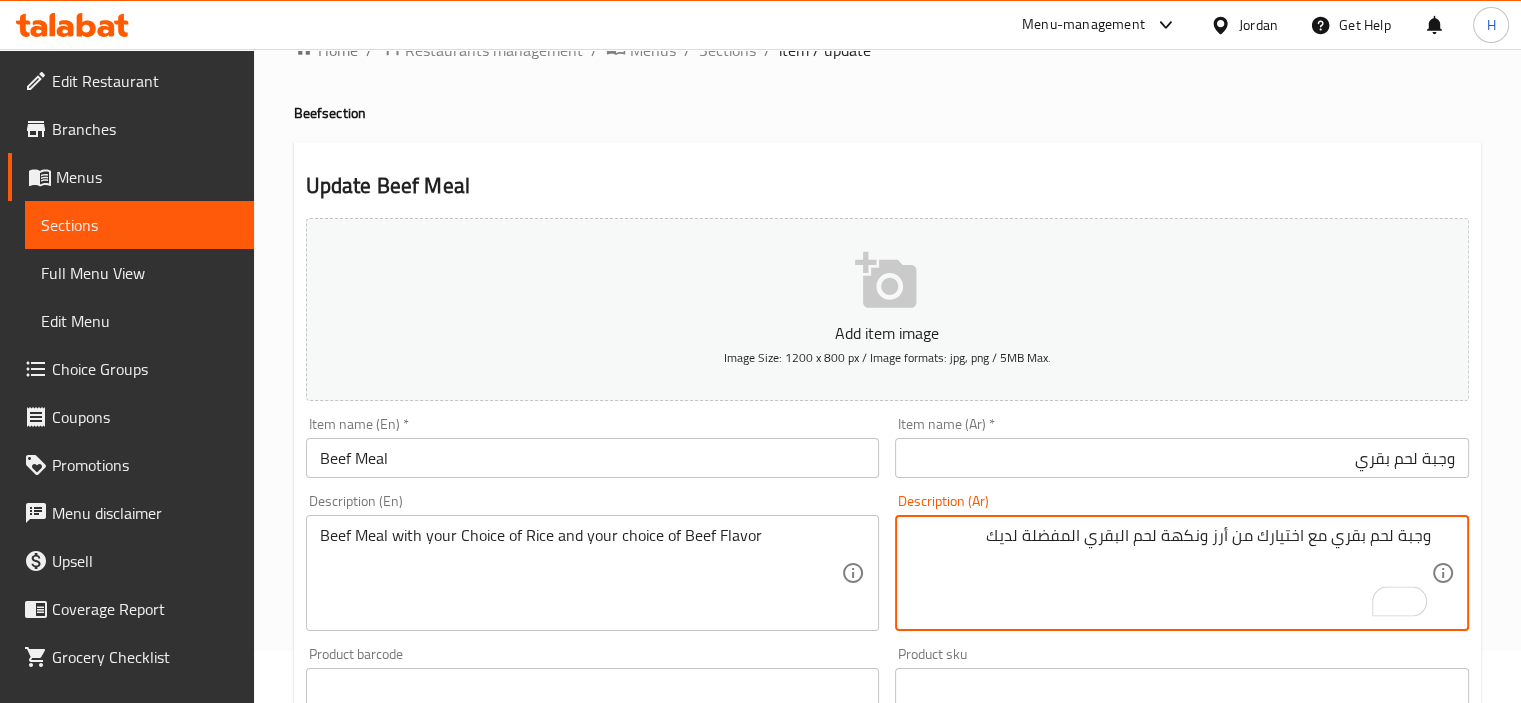click on "وجبة لحم بقري مع اختيارك من أرز ونكهة لحم البقري المفضلة لديك" at bounding box center [1170, 573] 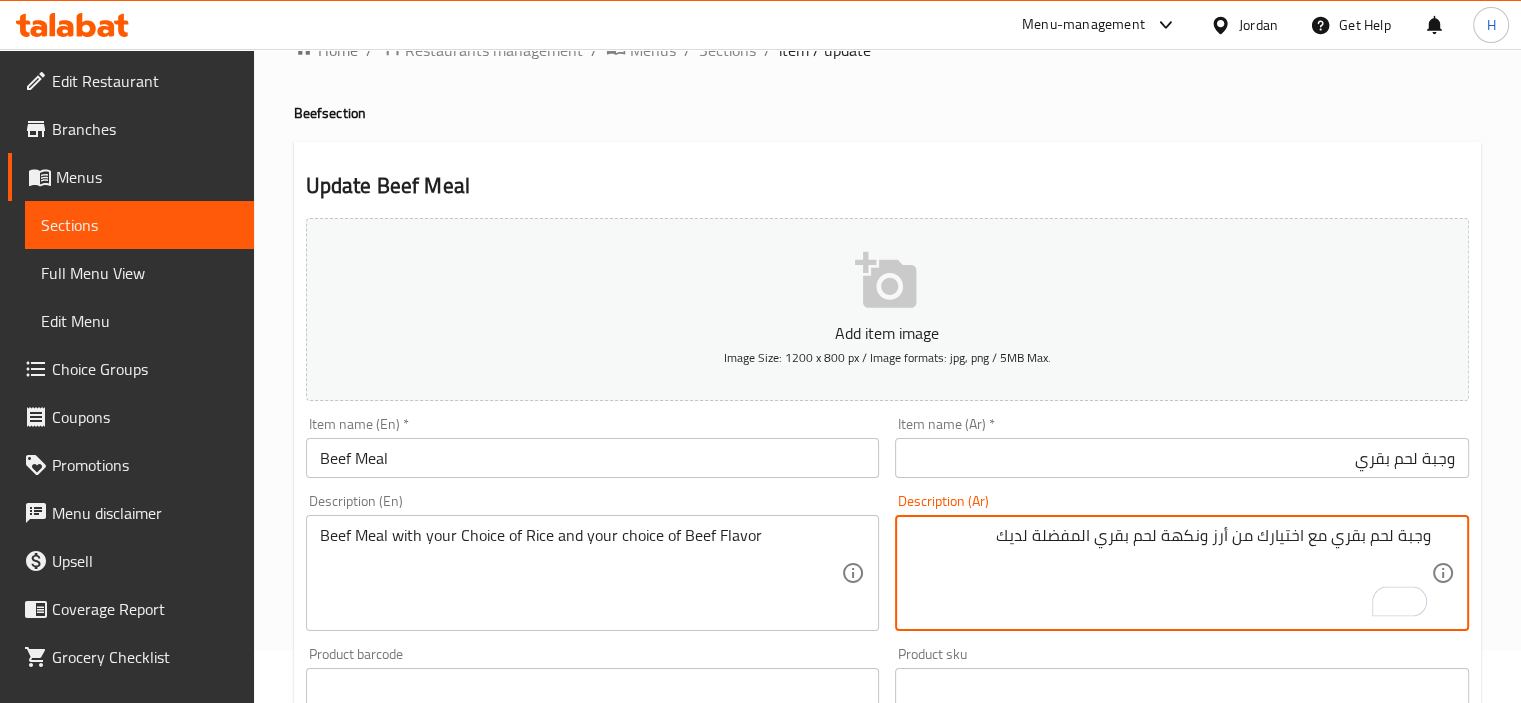 click on "وجبة لحم بقري مع اختيارك من أرز ونكهة لحم بقري المفضلة لديك" at bounding box center [1170, 573] 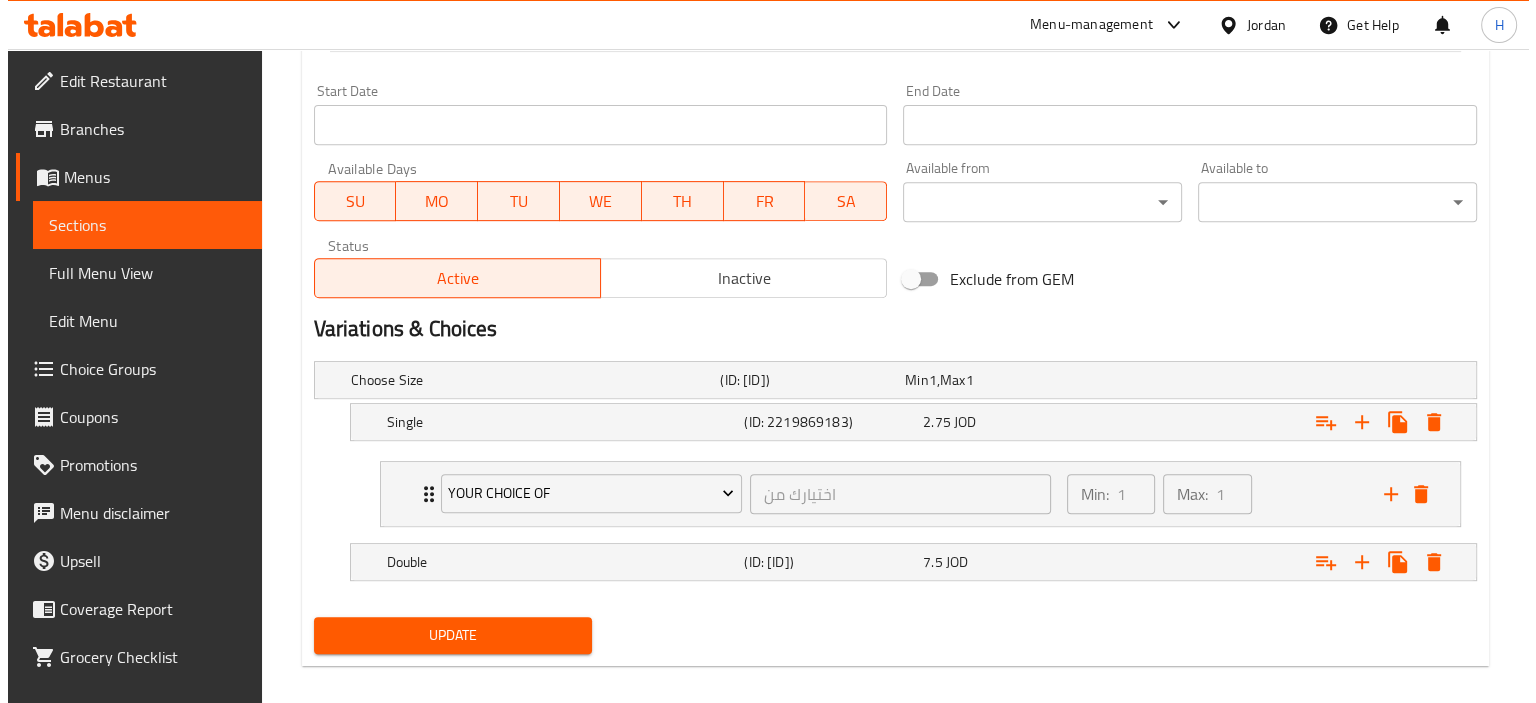 scroll, scrollTop: 835, scrollLeft: 0, axis: vertical 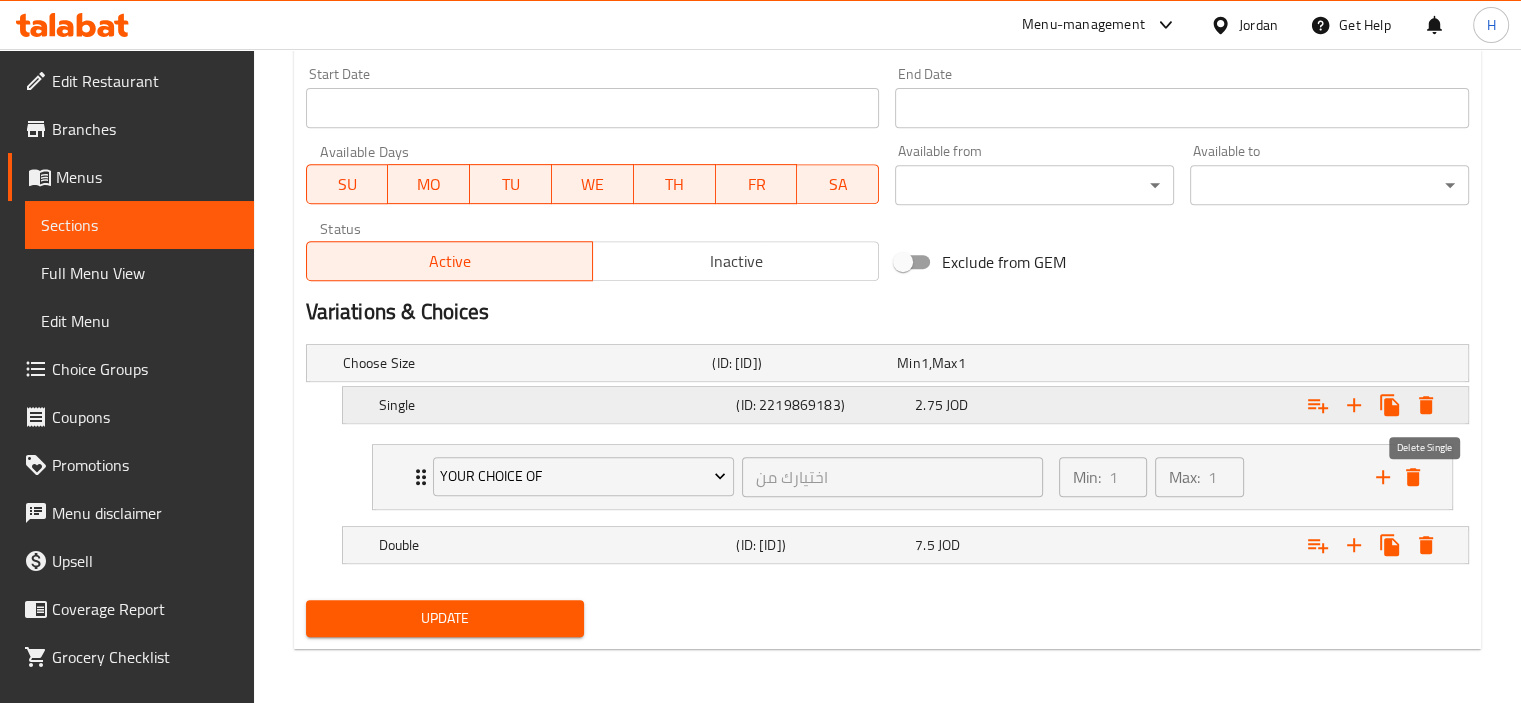 type on "وجبة لحم بقري مع اختيارك من أرز ونكهة لحم بقري مفضلة لديك" 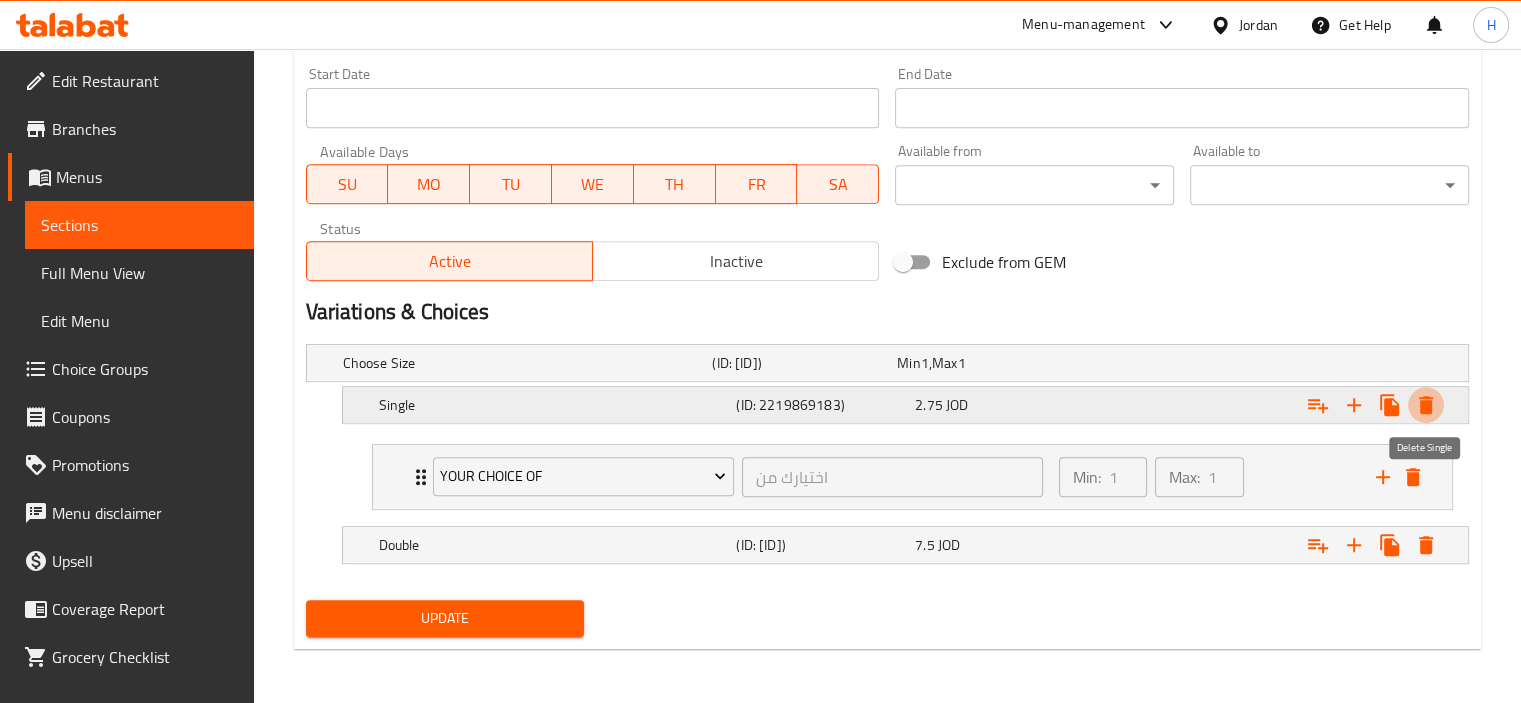 click at bounding box center [1426, 405] 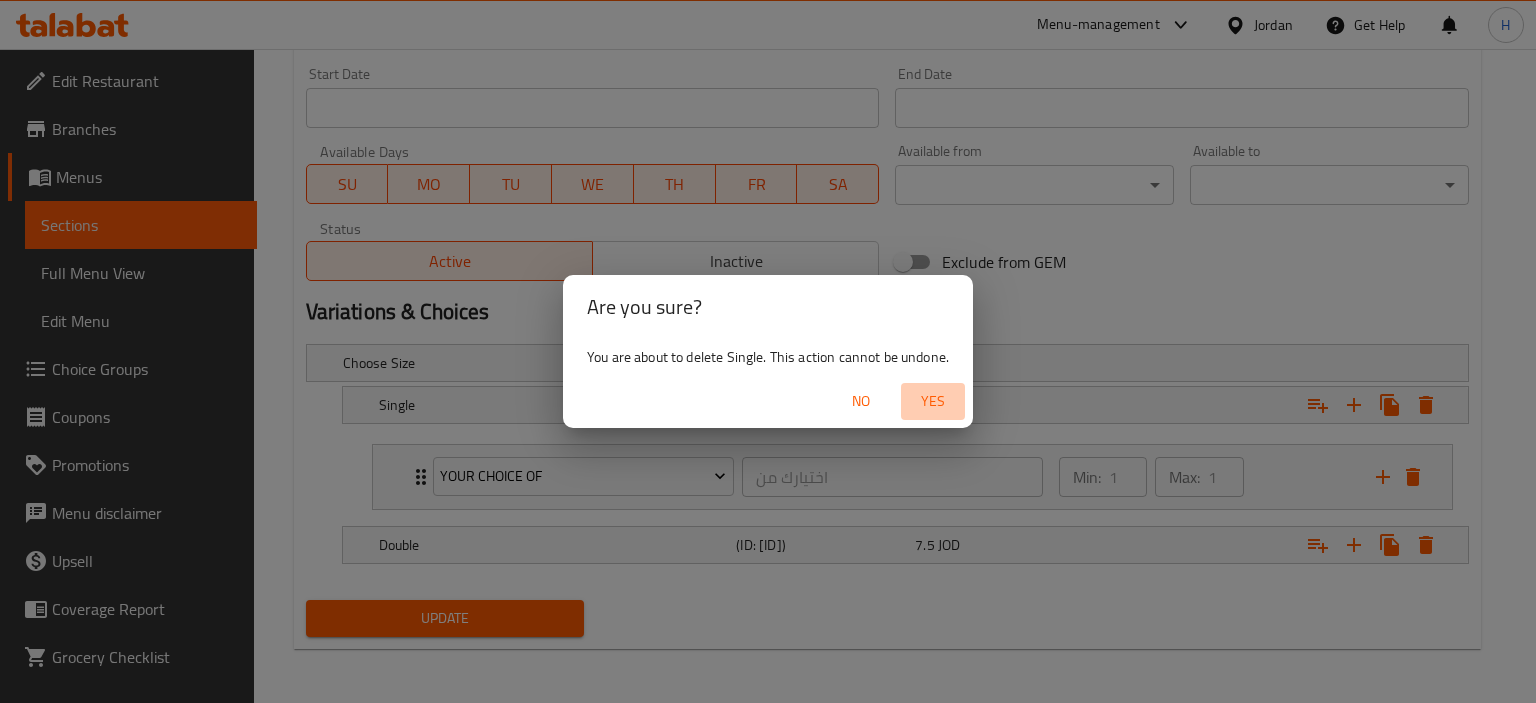 click on "Yes" at bounding box center [933, 401] 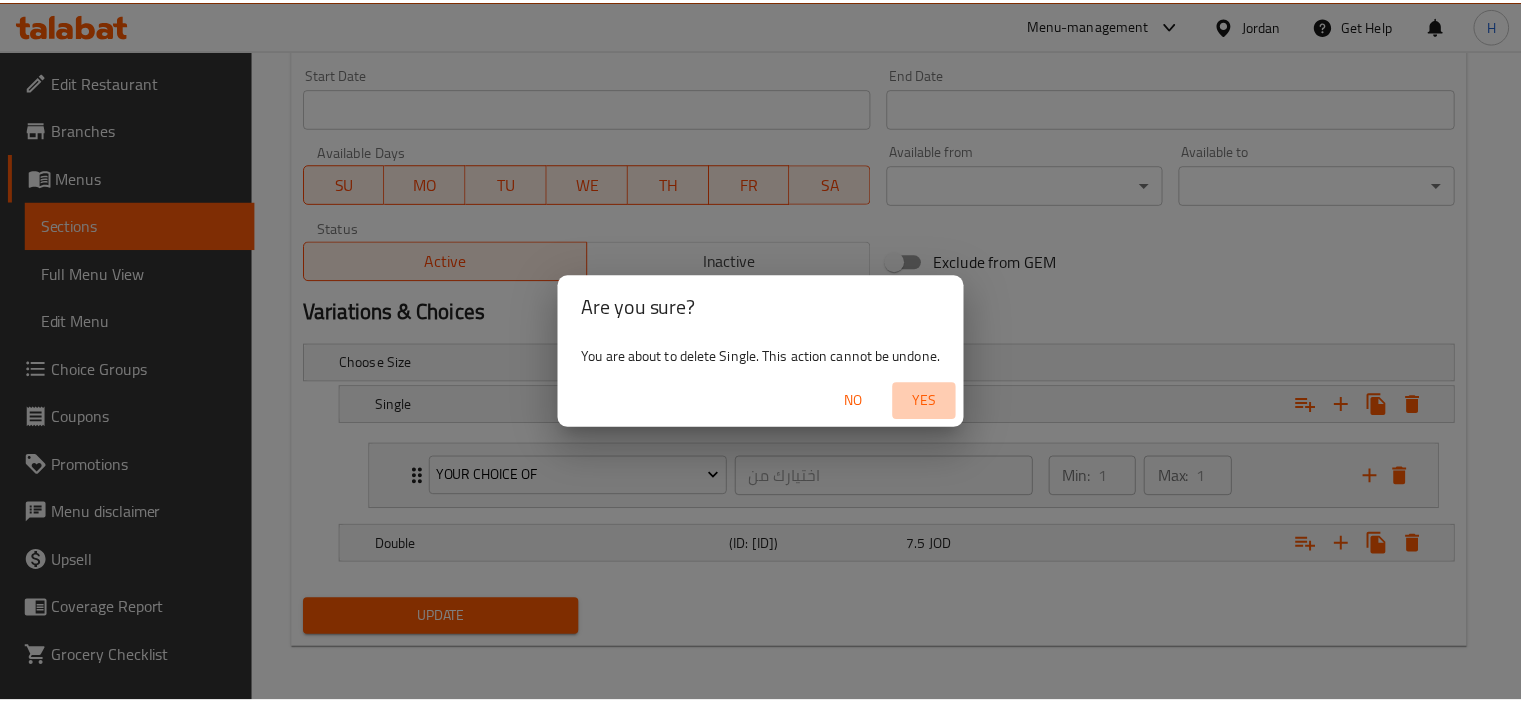 scroll, scrollTop: 696, scrollLeft: 0, axis: vertical 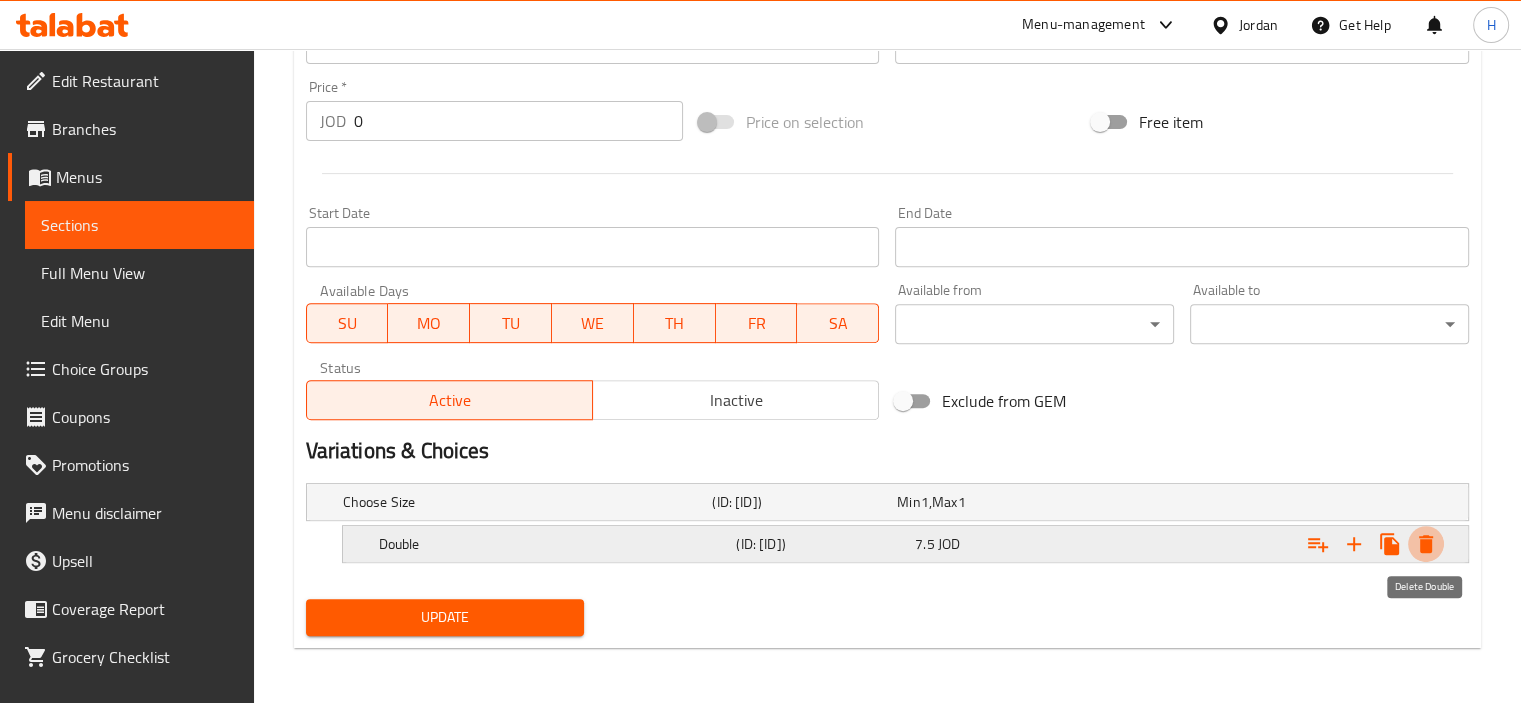 click 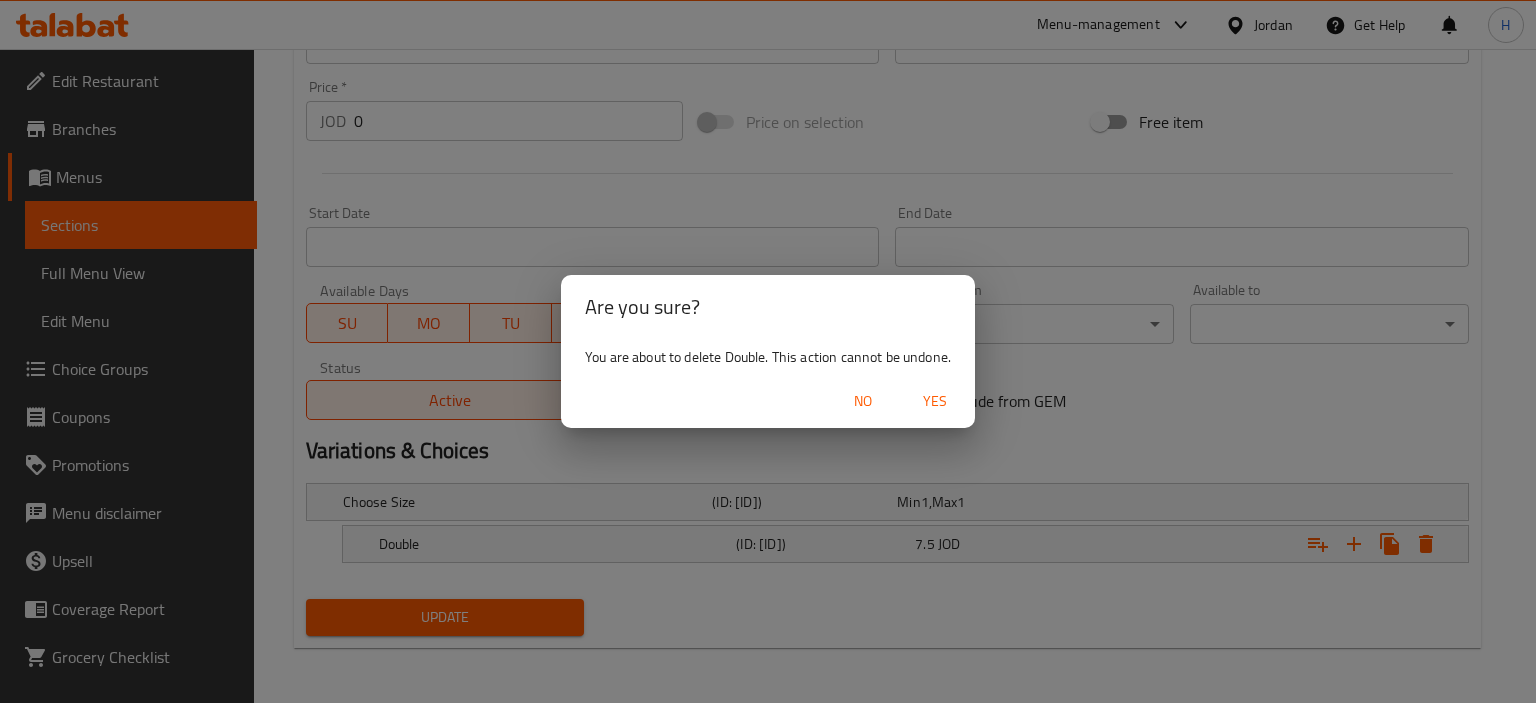 click on "Yes" at bounding box center [935, 401] 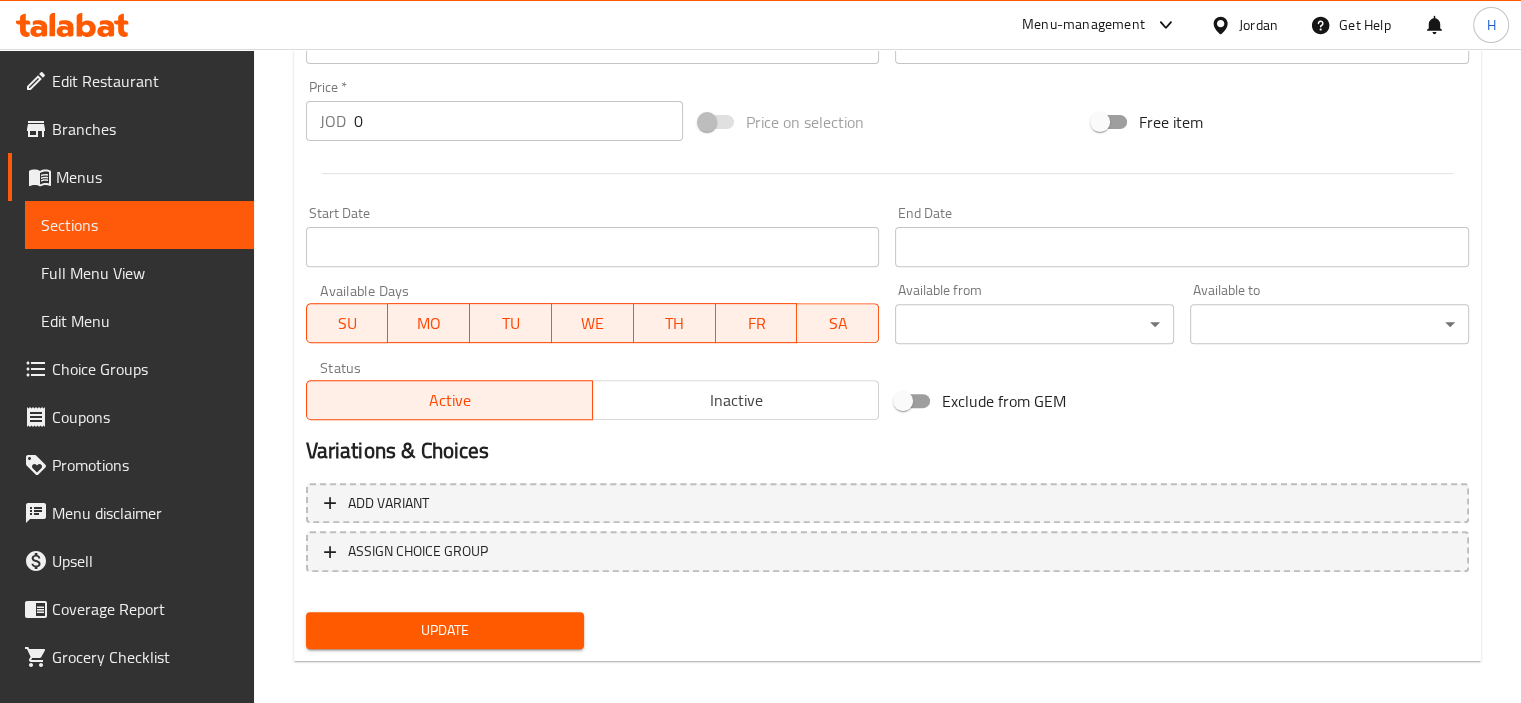 click on "Add item image Image Size: 1200 x 800 px / Image formats: jpg, png / 5MB Max. Item name (En)   * Beef Meal Item name (En)  * Item name (Ar)   * وجبة لحم بقري Item name (Ar)  * Description (En) Beef Meal with your Choice of Rice and your choice of Beef Flavor Description (En) Description (Ar) وجبة لحم بقري مع اختيارك من أرز ونكهة لحم بقري مفضلة لديك Description (Ar) Product barcode Product barcode Product sku Product sku Price   * JOD 0 Price  * Price on selection Free item Start Date Start Date End Date End Date Available Days SU MO TU WE TH FR SA Available from ​ ​ Available to ​ ​ Status Active Inactive Exclude from GEM Variations & Choices Add variant ASSIGN CHOICE GROUP Update" at bounding box center (887, 111) 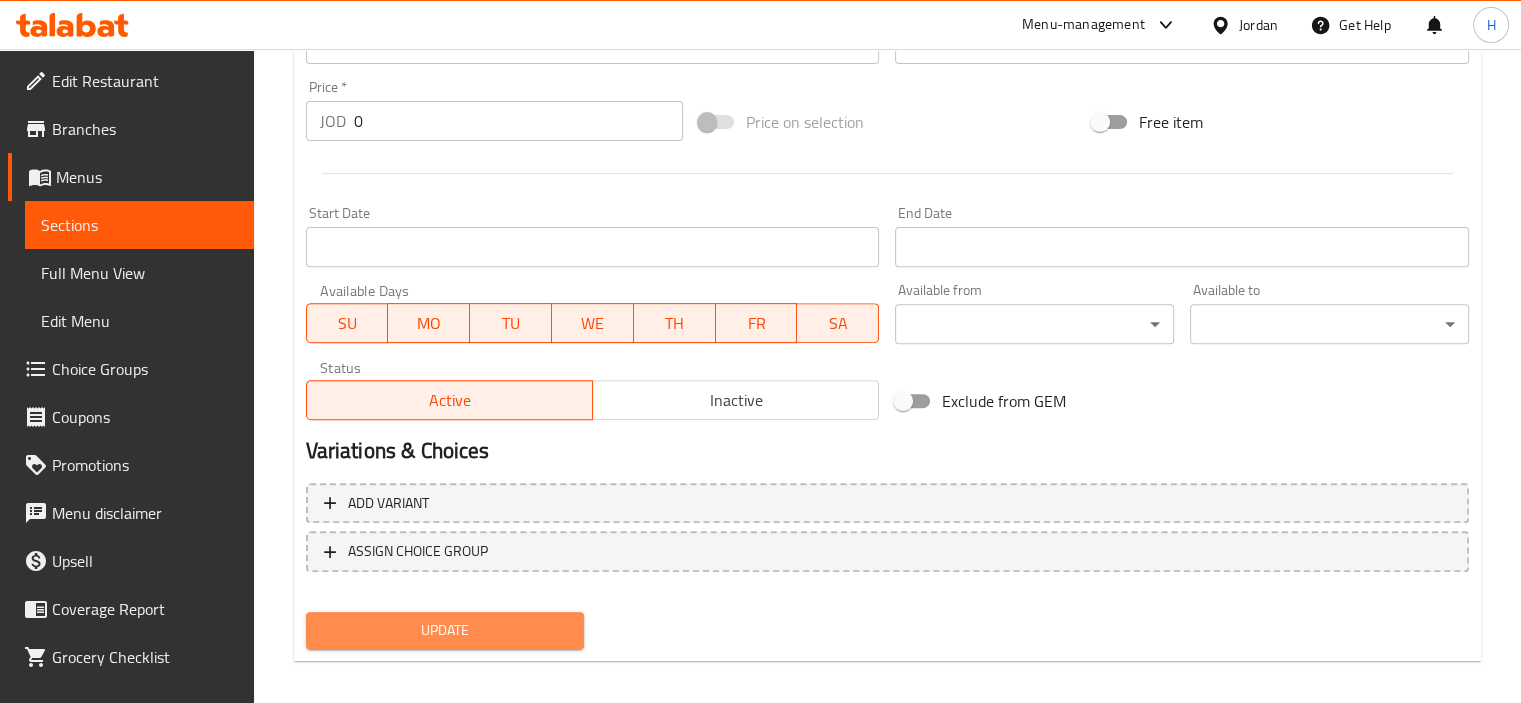 click on "Update" at bounding box center (445, 630) 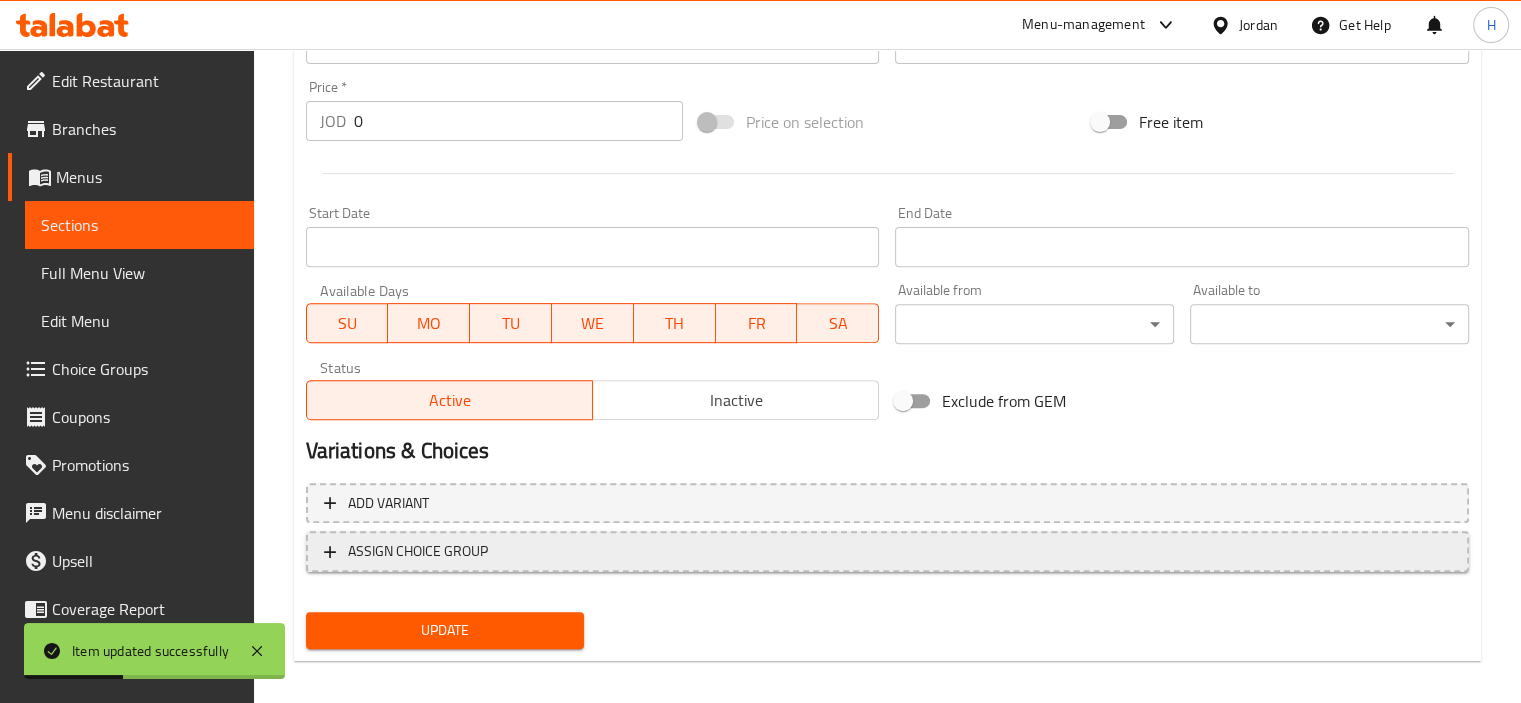 scroll, scrollTop: 0, scrollLeft: 0, axis: both 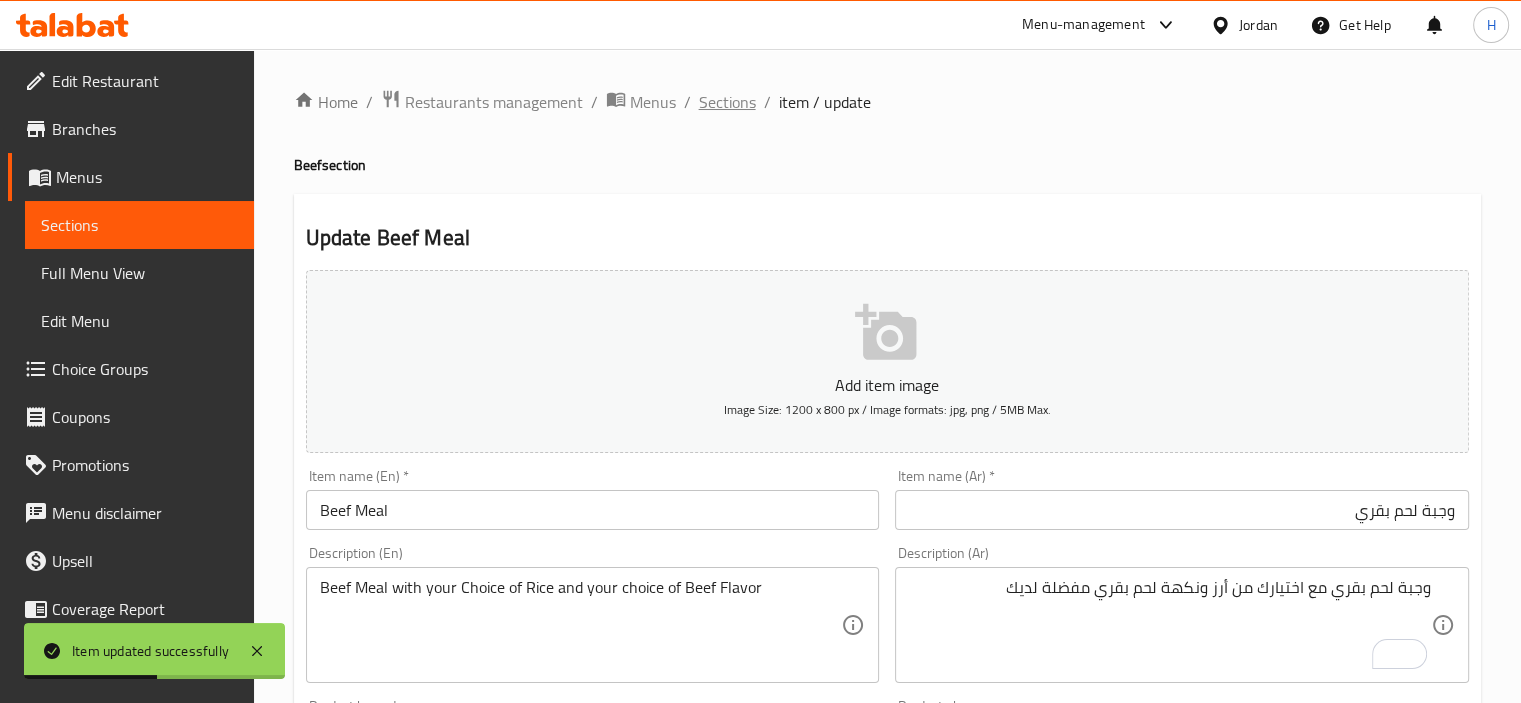 click on "Sections" at bounding box center [727, 102] 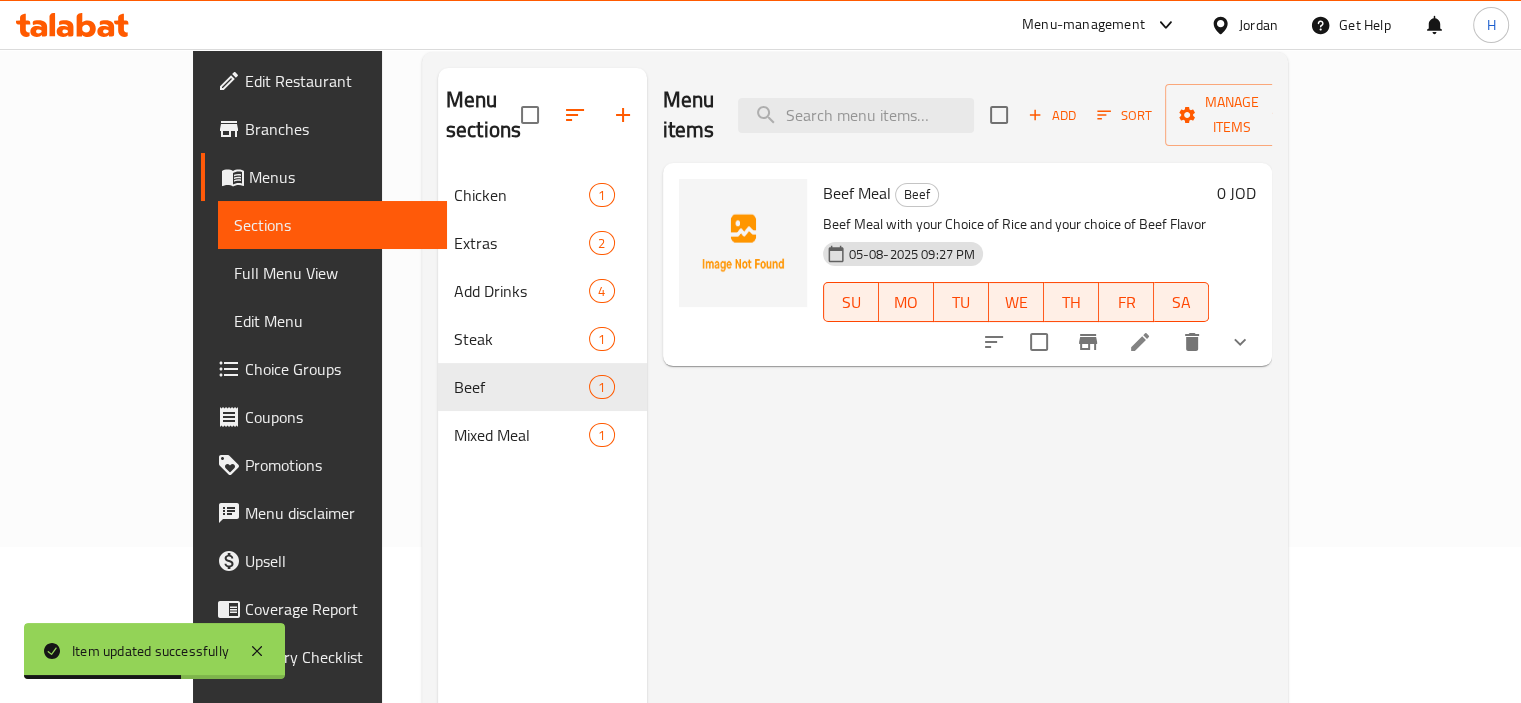 scroll, scrollTop: 156, scrollLeft: 0, axis: vertical 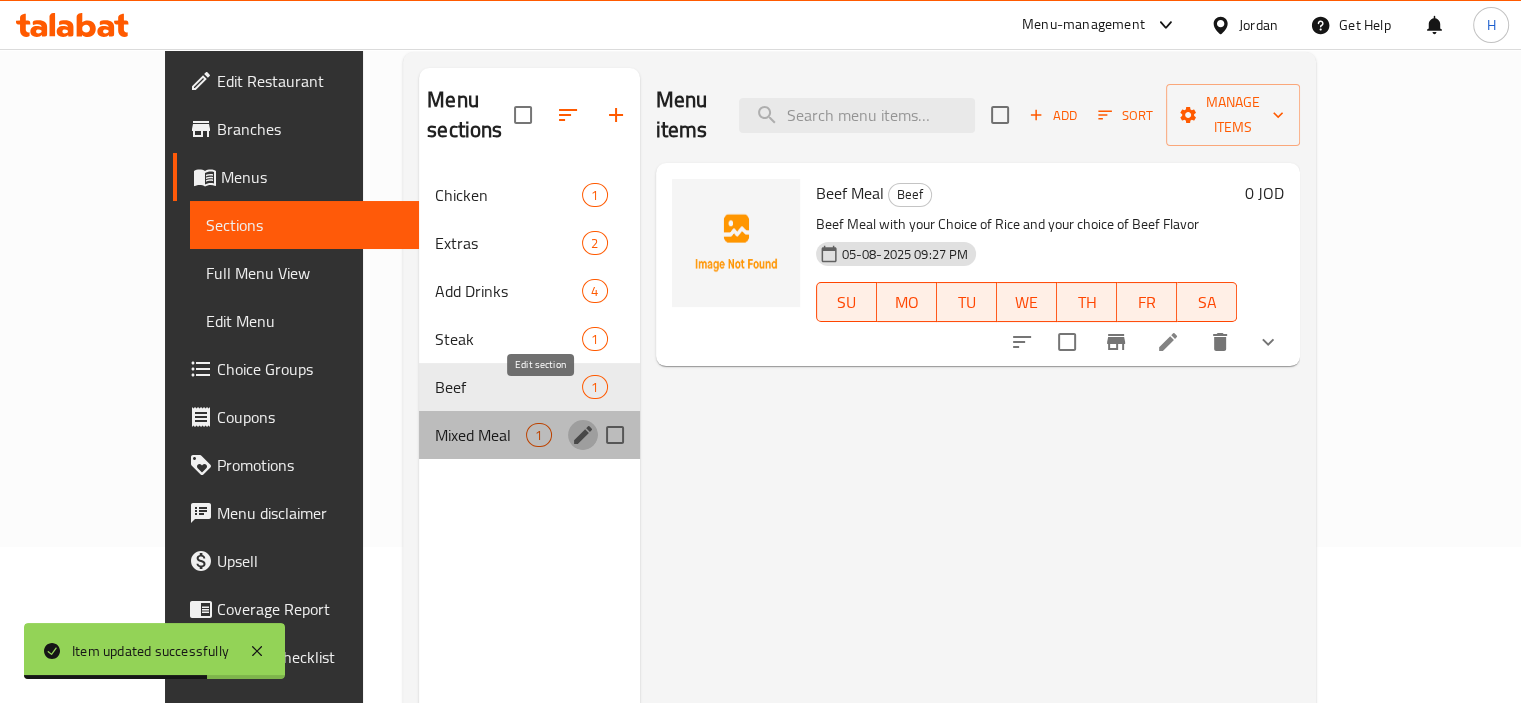 click 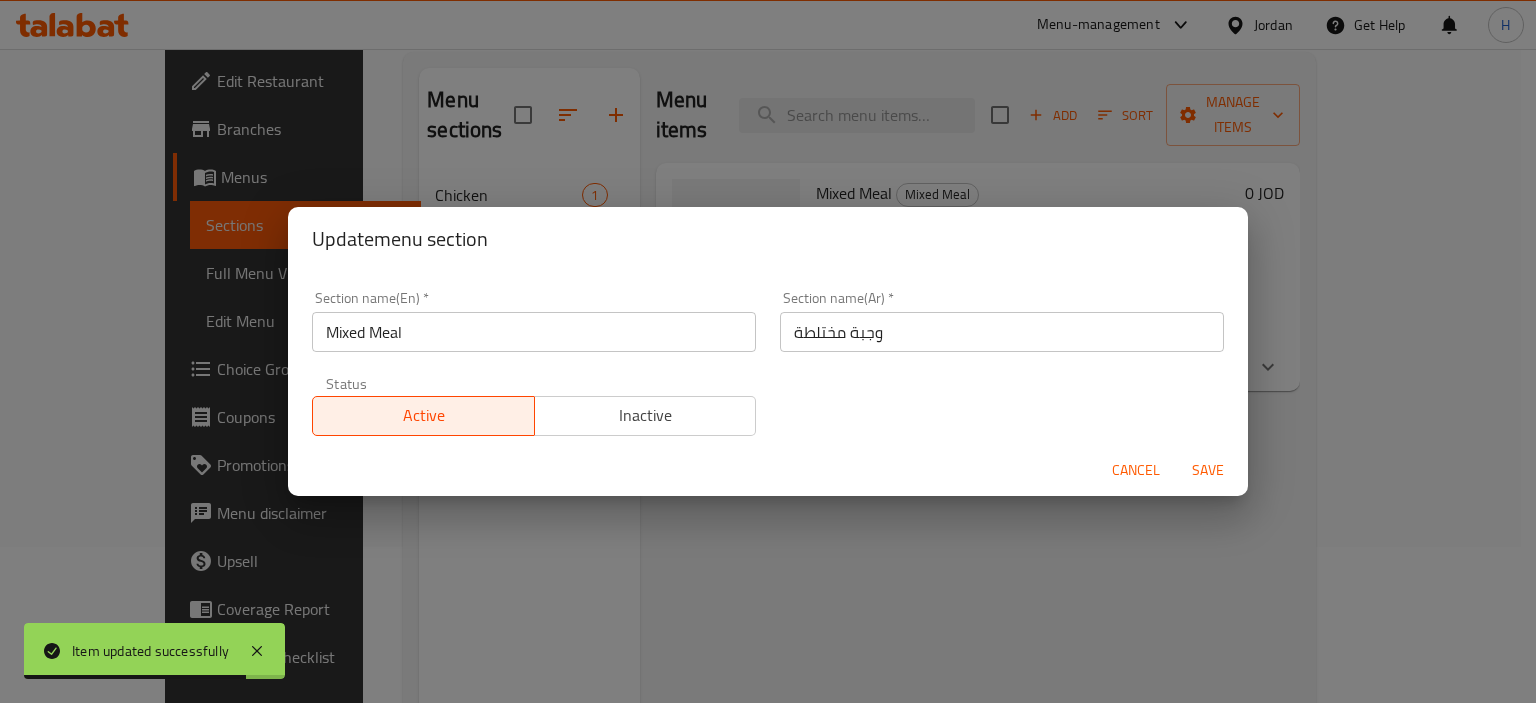 click on "Cancel Save" at bounding box center (768, 470) 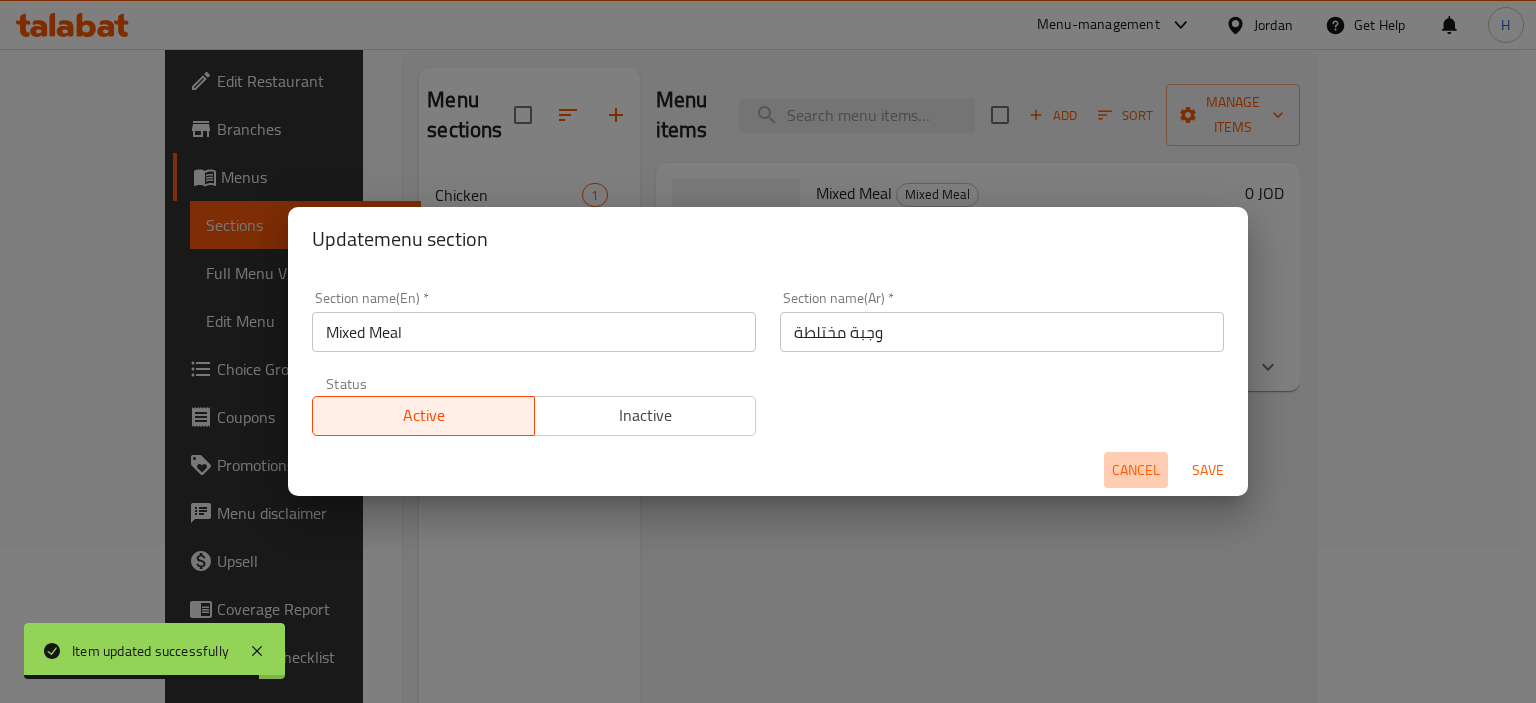 click on "Cancel" at bounding box center [1136, 470] 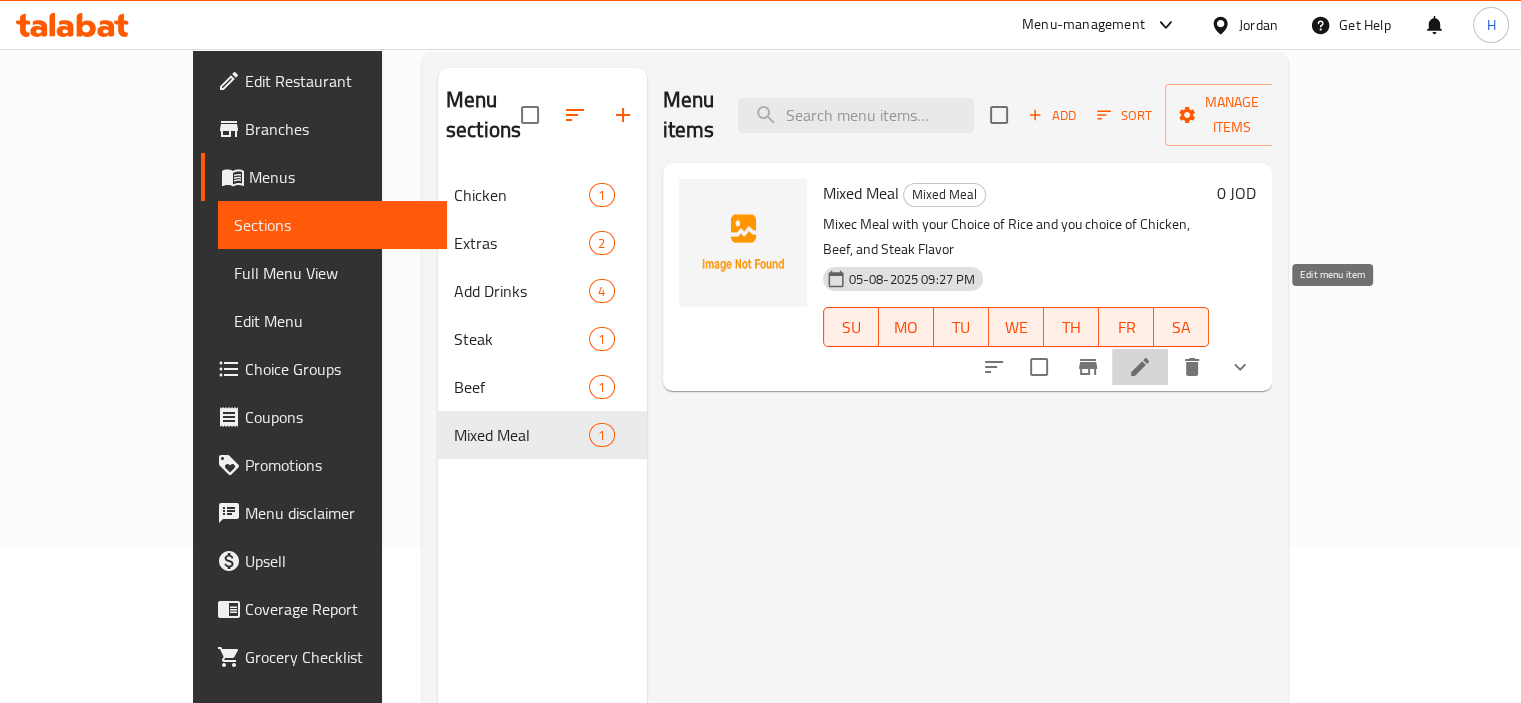 click 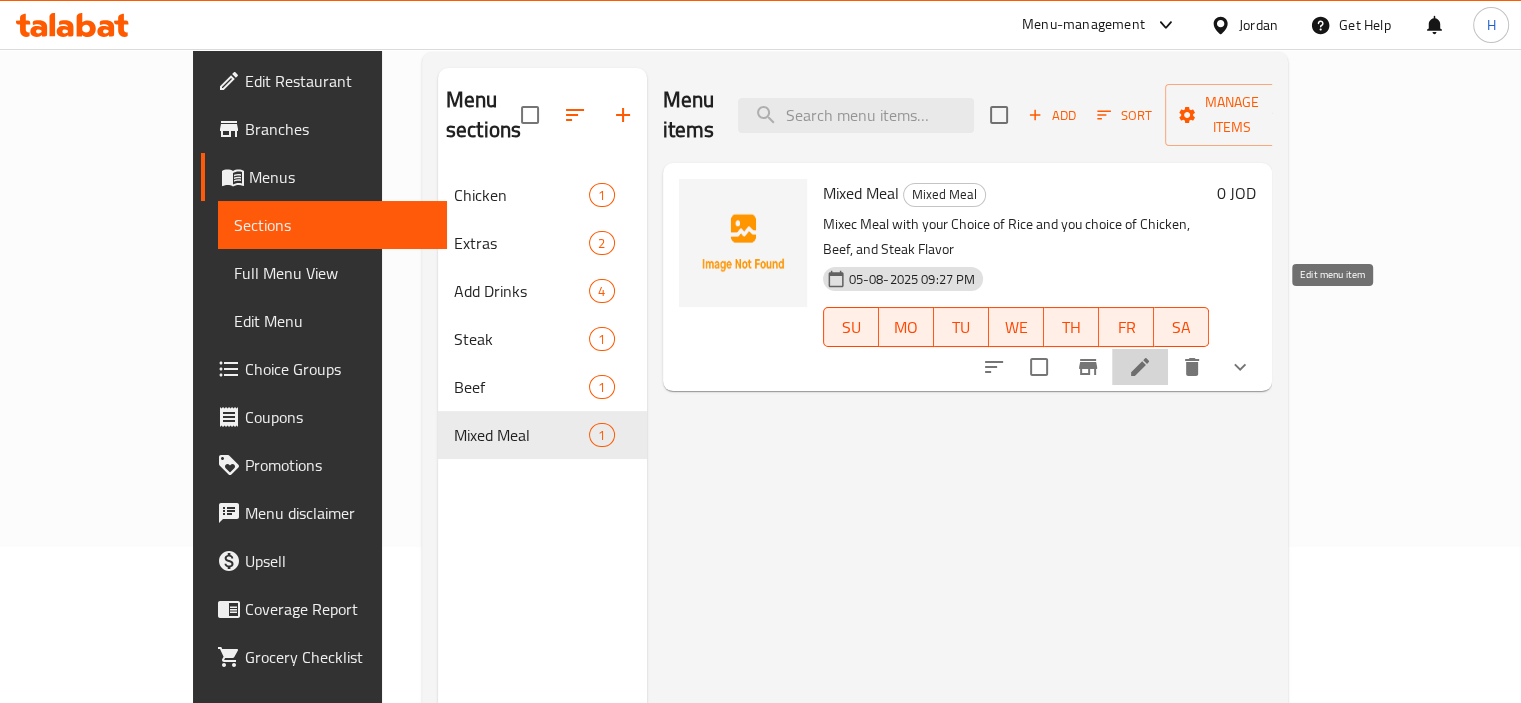 scroll, scrollTop: 0, scrollLeft: 0, axis: both 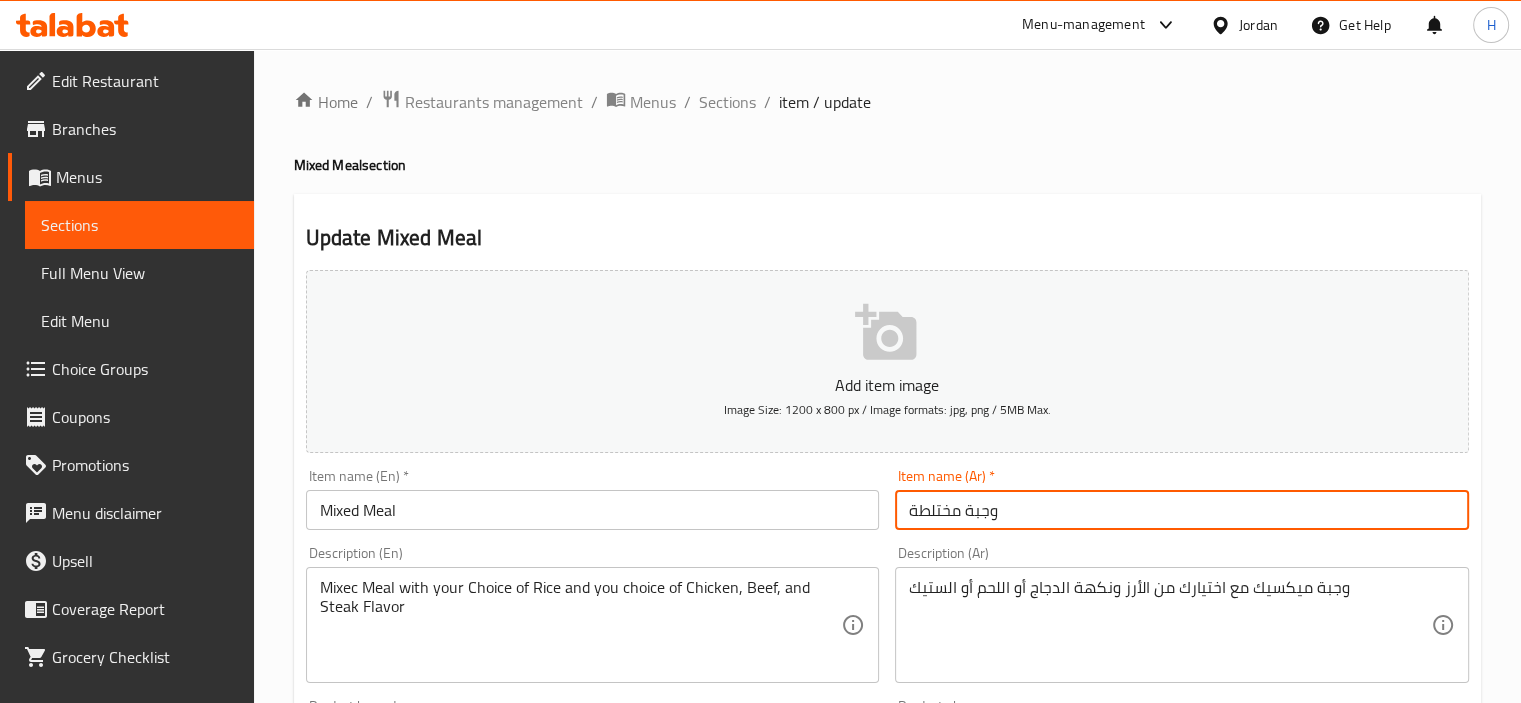 click on "وجبة مختلطة" at bounding box center (1182, 510) 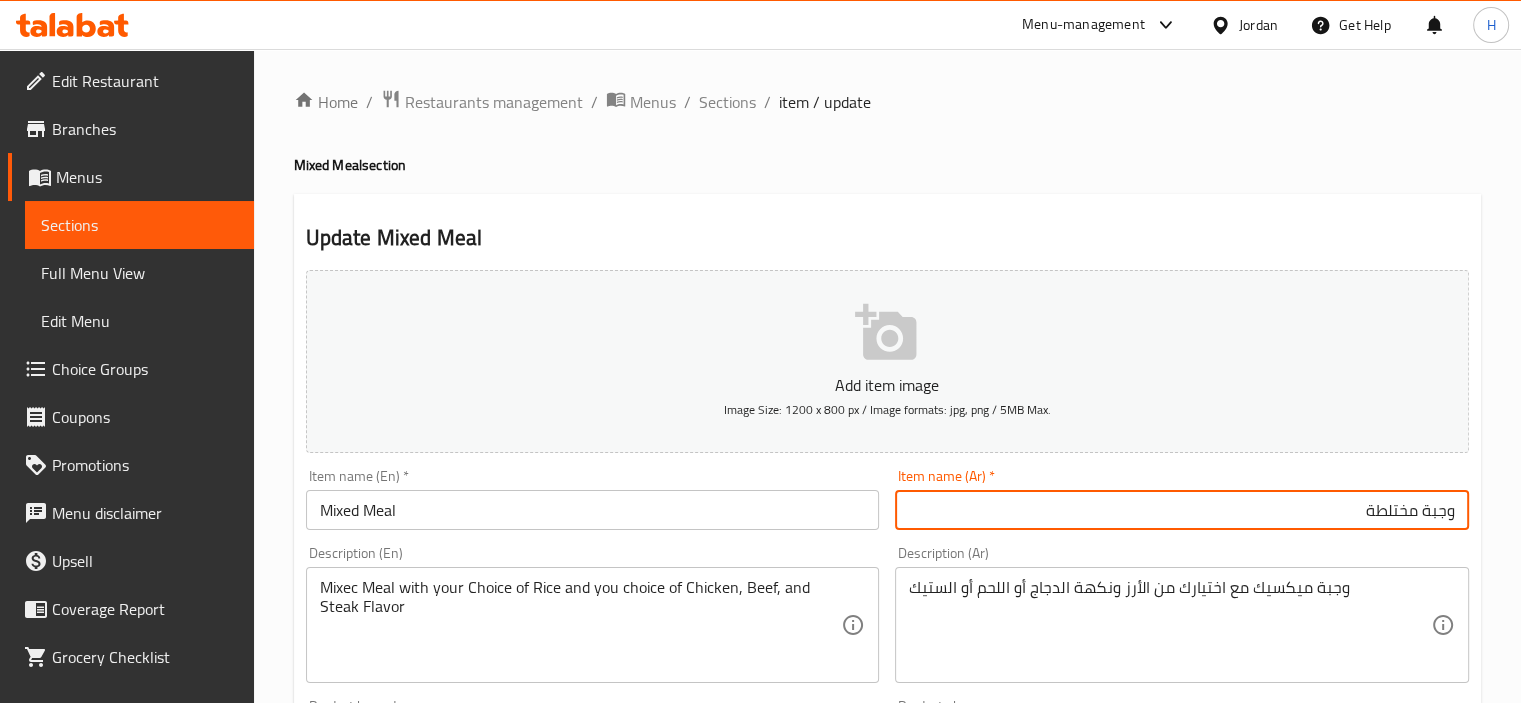 click on "وجبة مختلطة" at bounding box center (1182, 510) 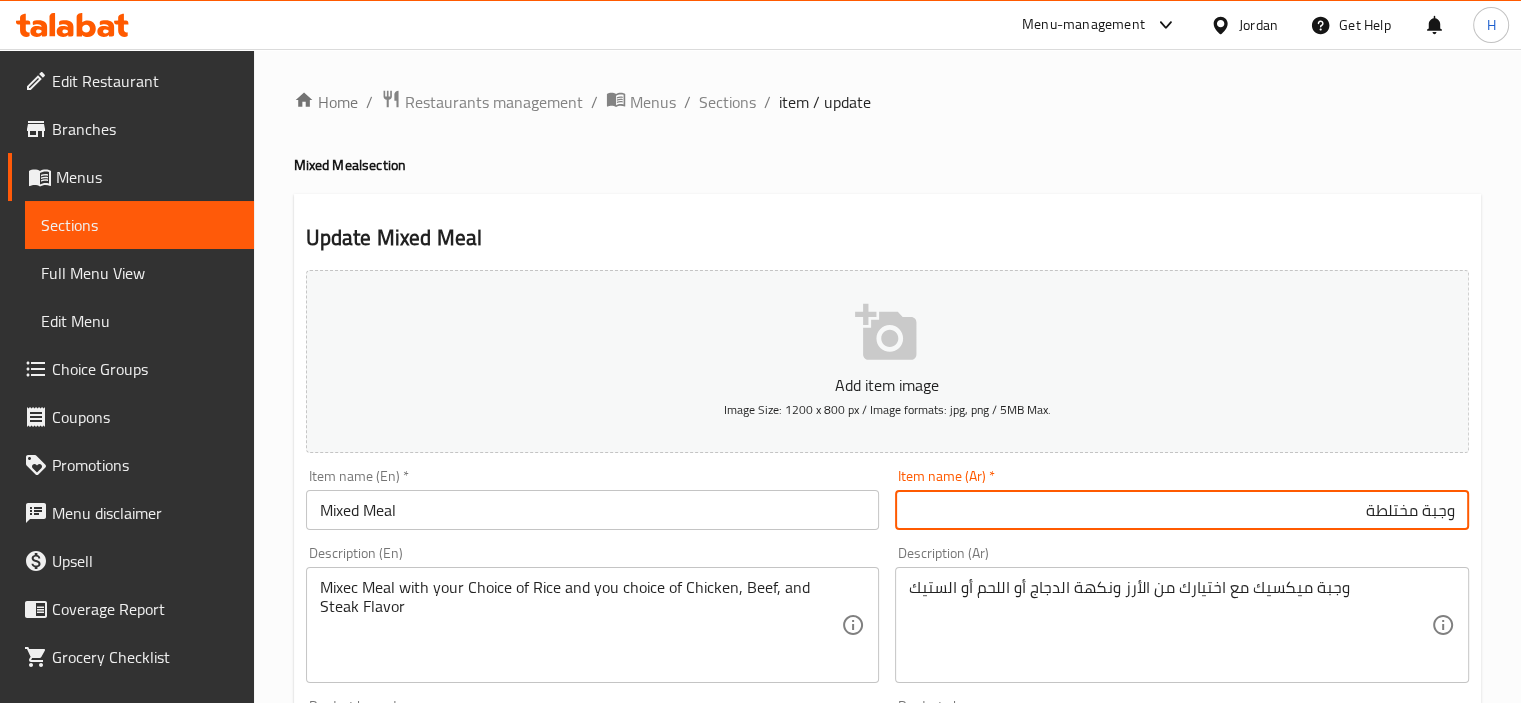 click on "وجبة مختلطة" at bounding box center [1182, 510] 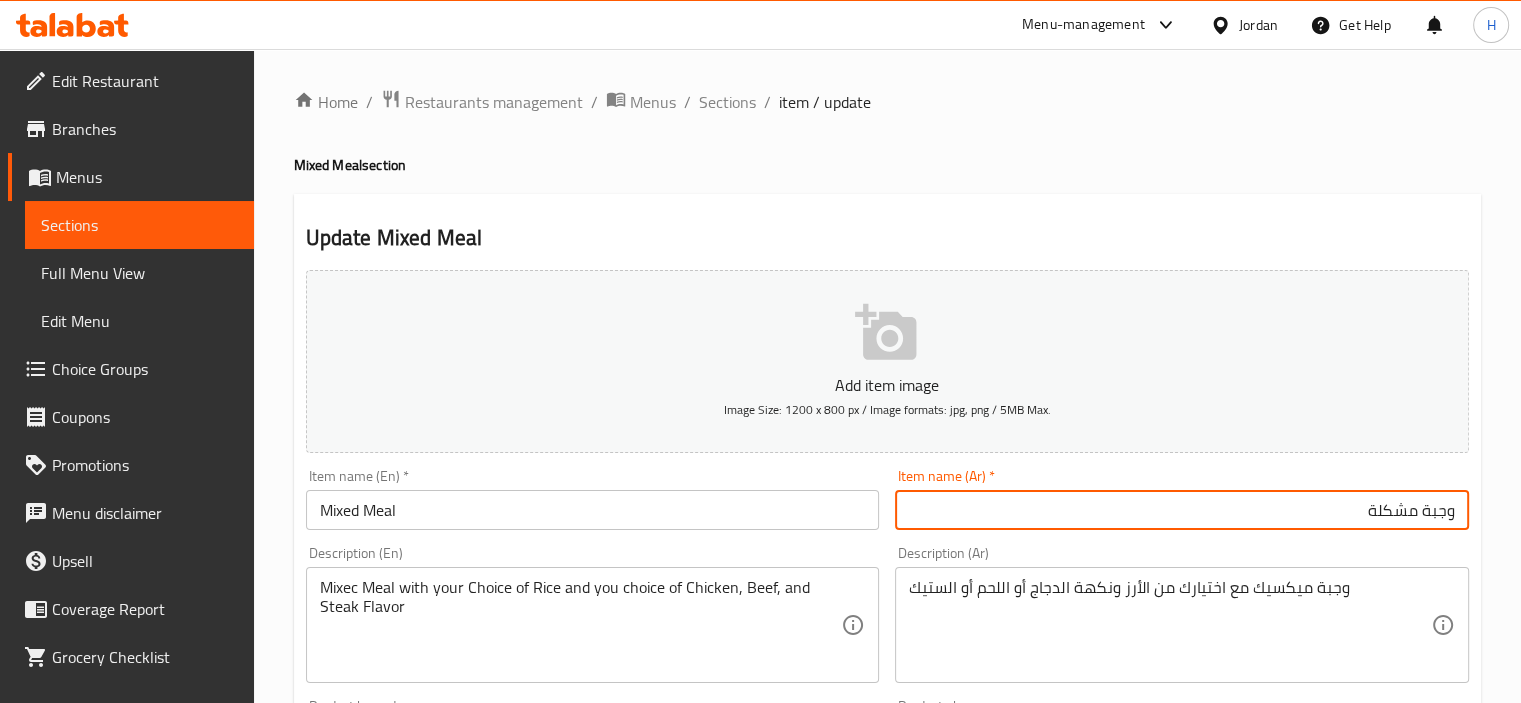 type on "وجبة مشكلة" 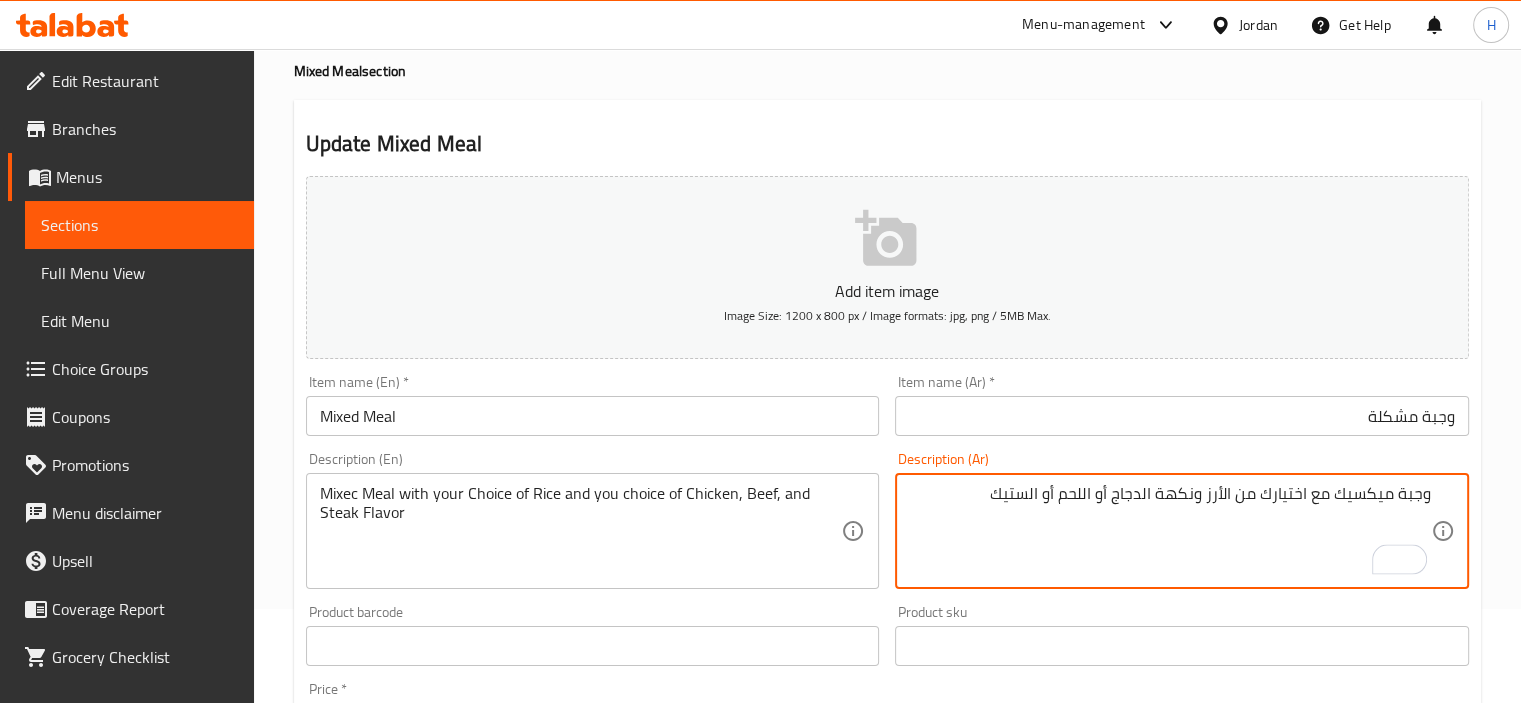 scroll, scrollTop: 100, scrollLeft: 0, axis: vertical 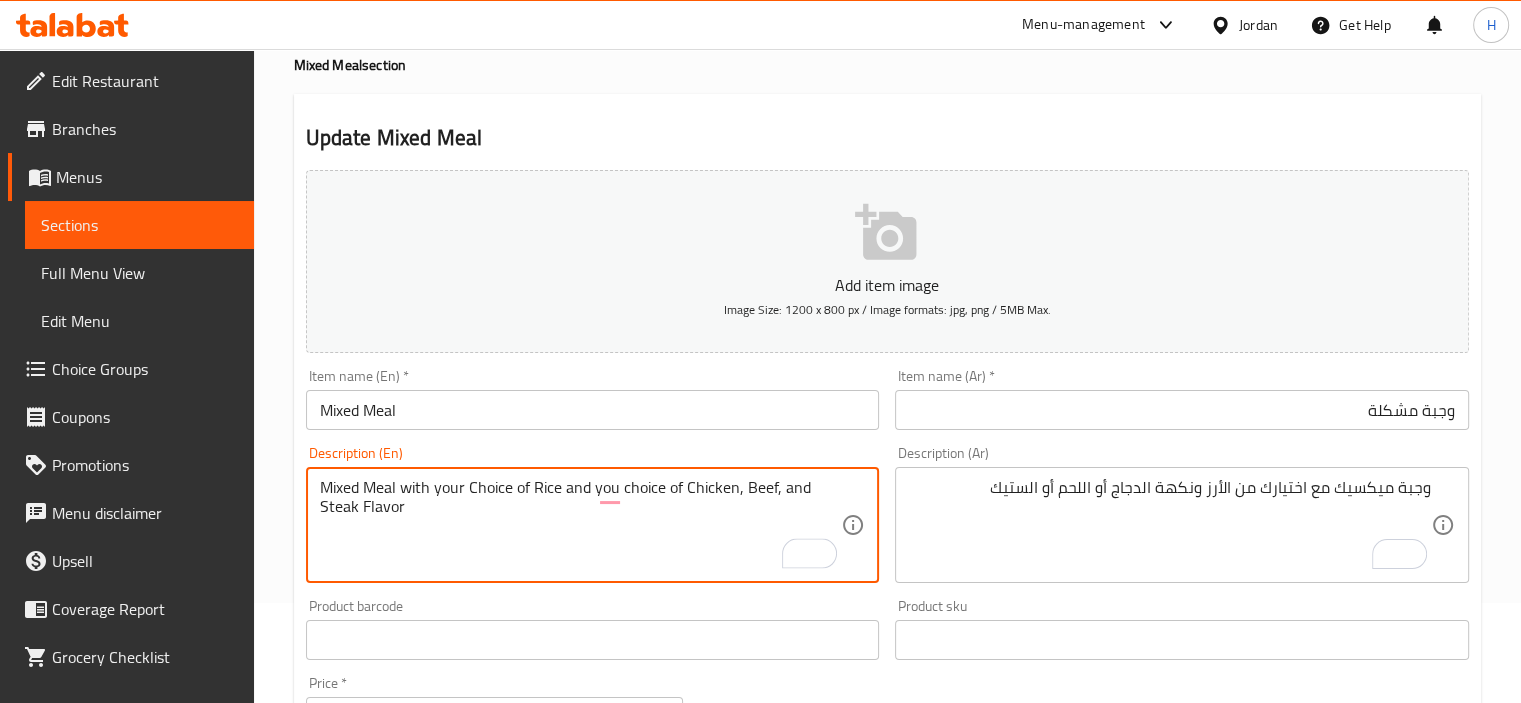 type on "Mixed Meal with your Choice of Rice and you choice of Chicken, Beef, and Steak Flavor" 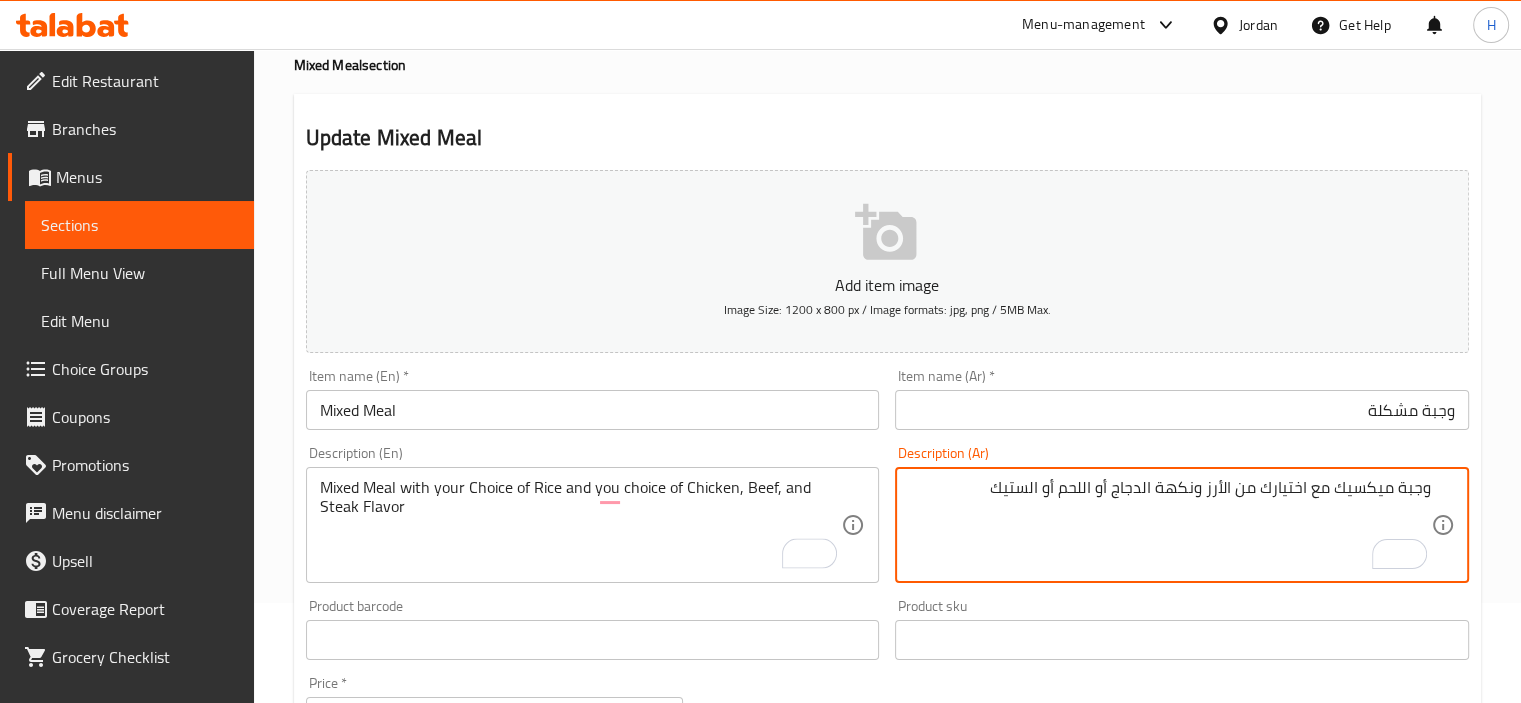 click on "وجبة ميكسيك مع اختيارك من الأرز ونكهة الدجاج أو اللحم أو الستيك" at bounding box center [1170, 525] 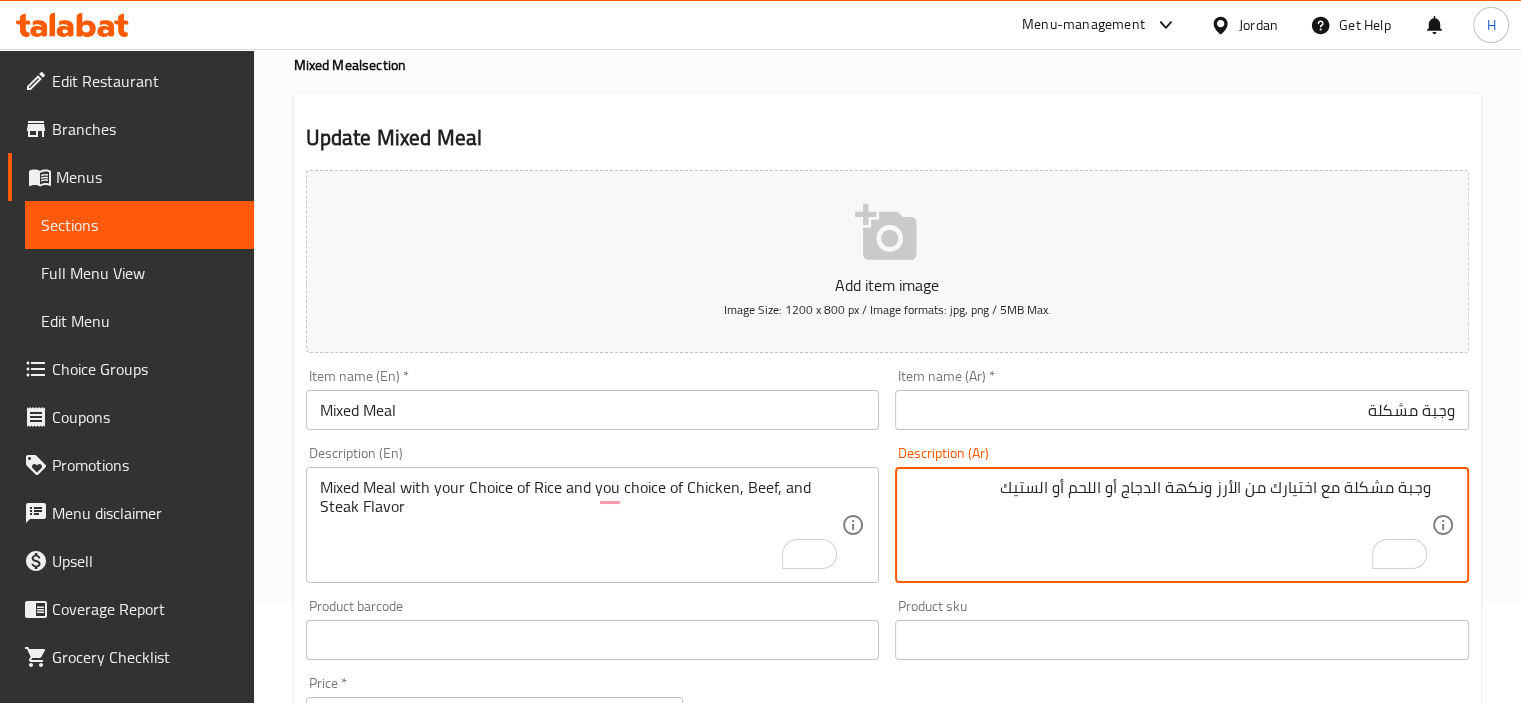 click on "وجبة مشكلة مع اختيارك من الأرز ونكهة الدجاج أو اللحم أو الستيك" at bounding box center [1170, 525] 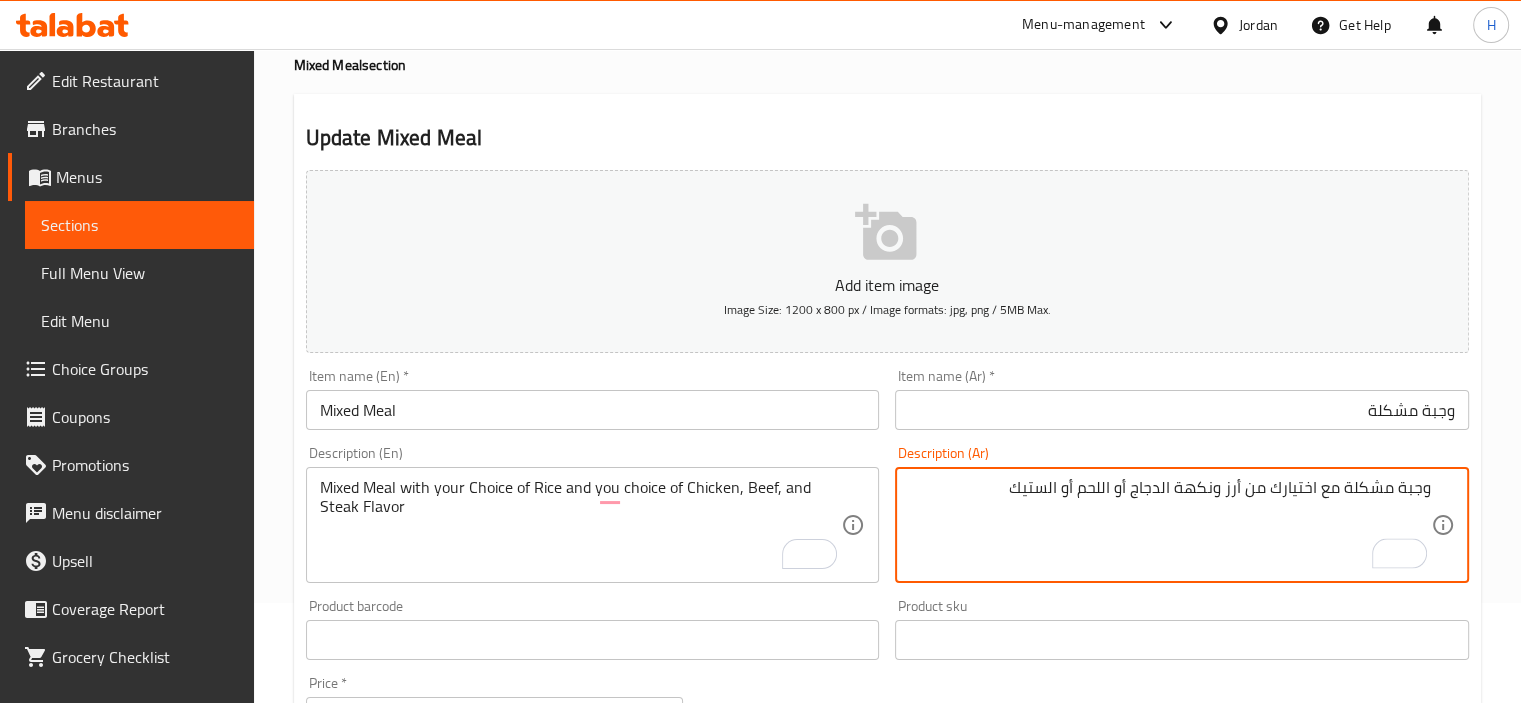 scroll, scrollTop: 126, scrollLeft: 0, axis: vertical 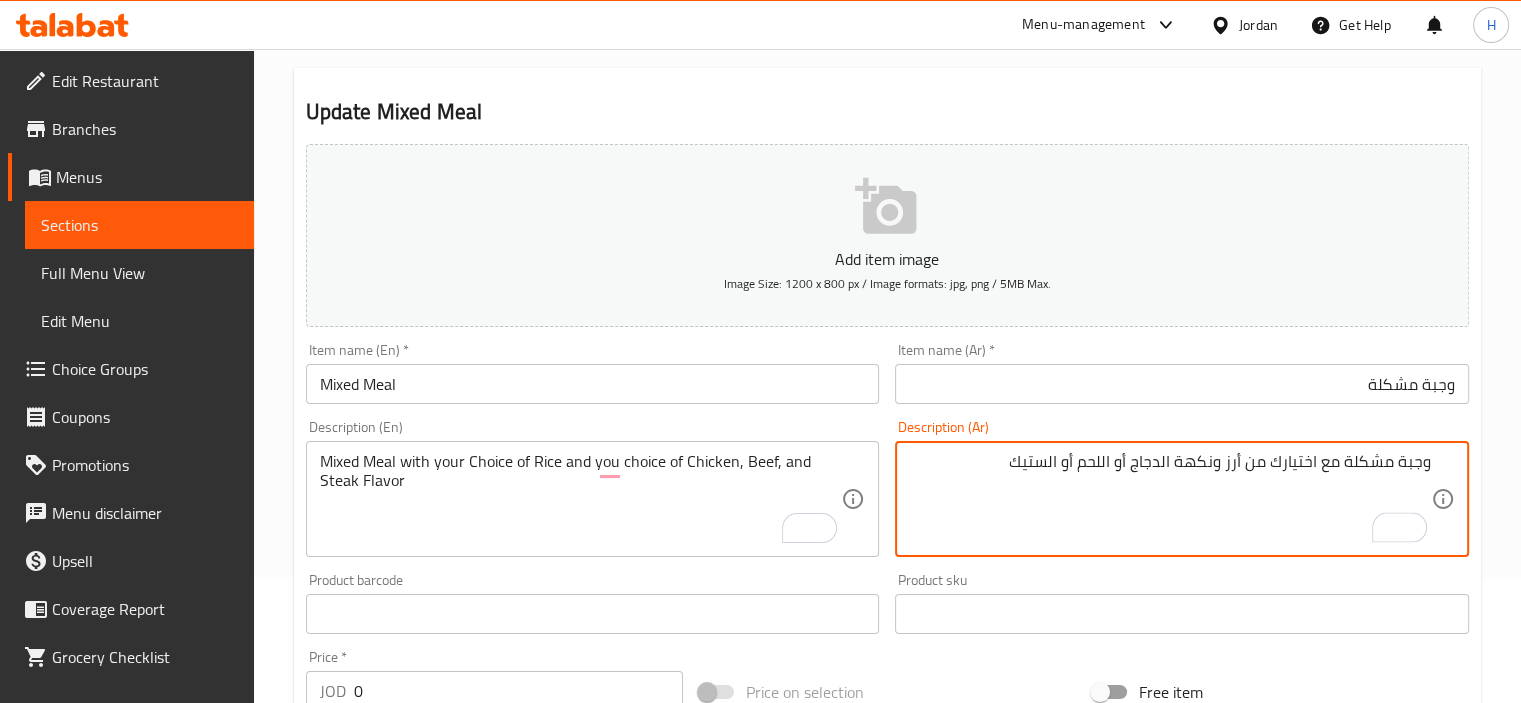 click on "وجبة مشكلة مع اختيارك من أرز ونكهة الدجاج أو اللحم أو الستيك" at bounding box center [1170, 499] 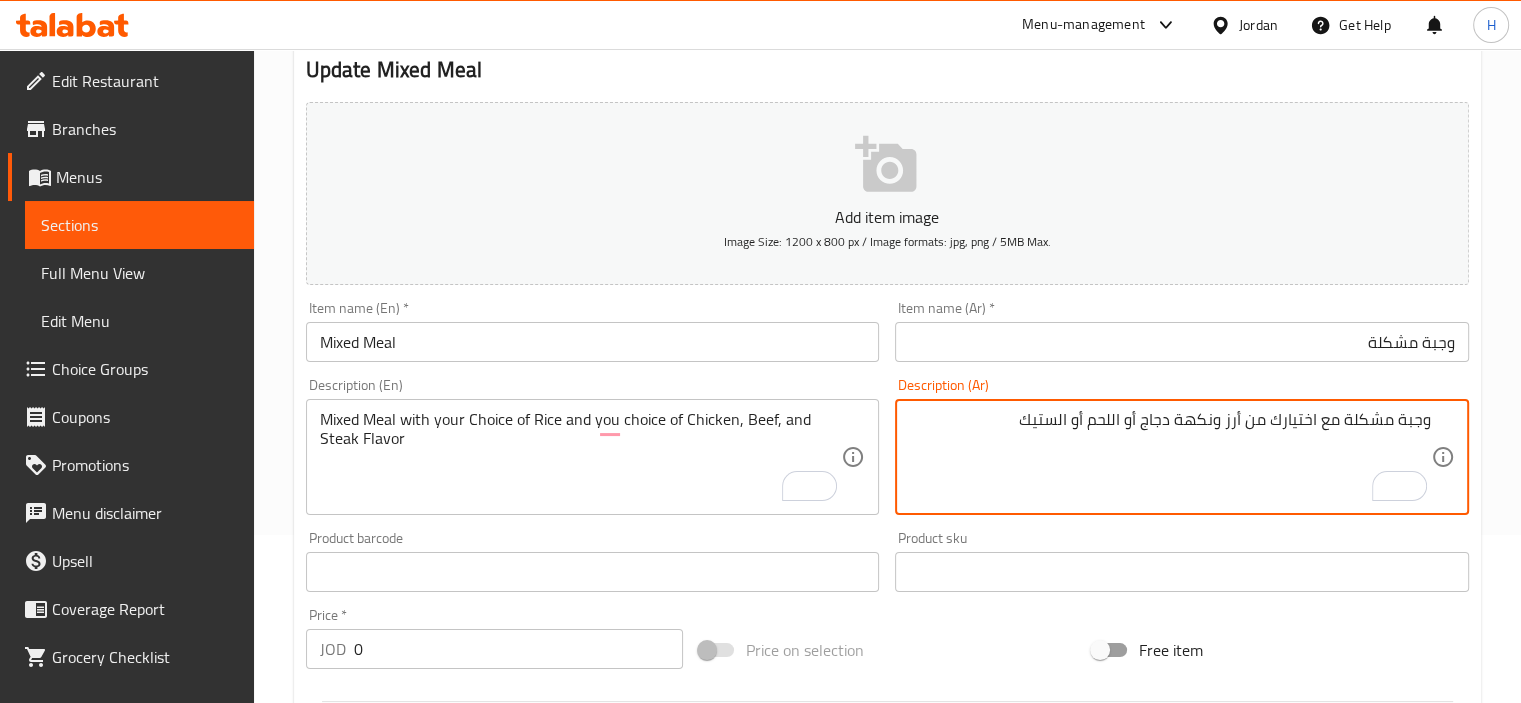 scroll, scrollTop: 178, scrollLeft: 0, axis: vertical 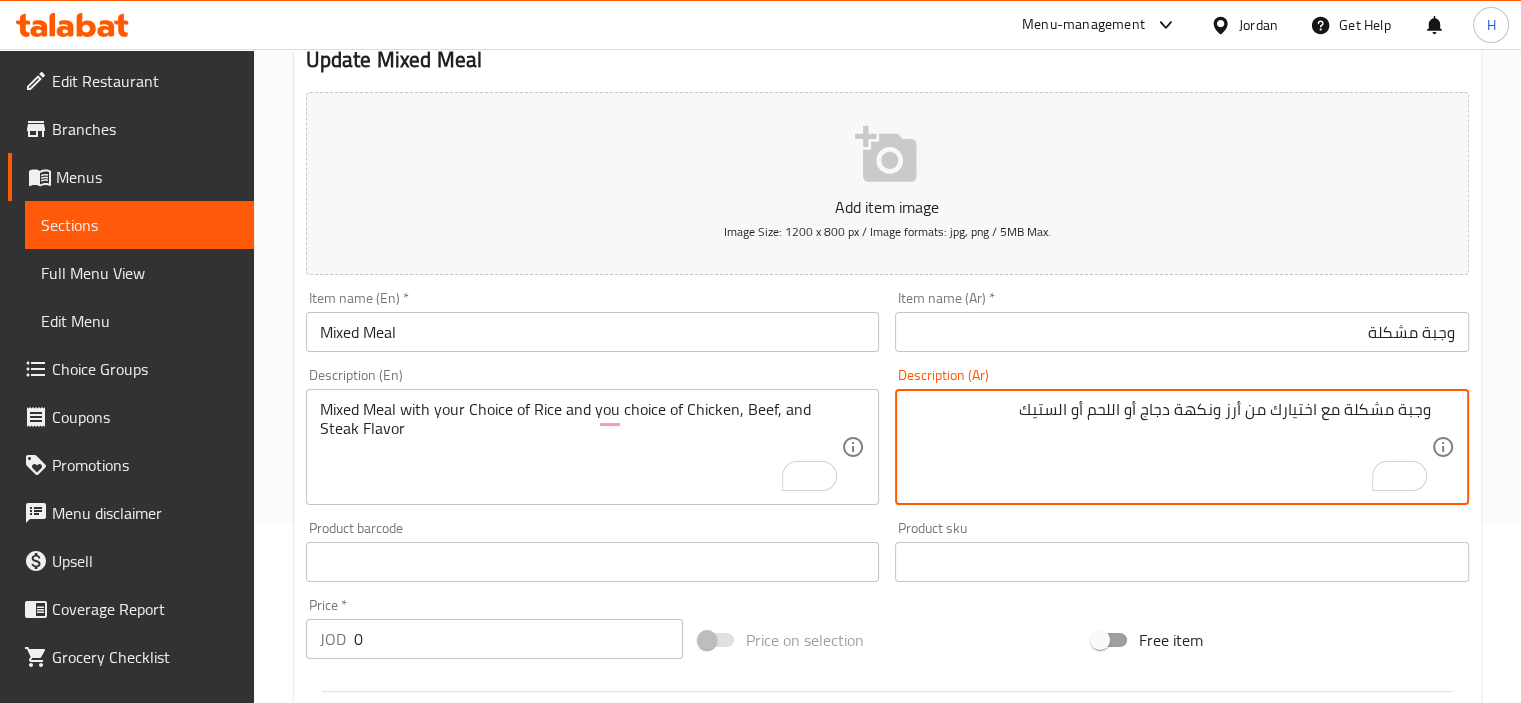 click on "وجبة مشكلة مع اختيارك من أرز ونكهة دجاج أو اللحم أو الستيك" at bounding box center (1170, 447) 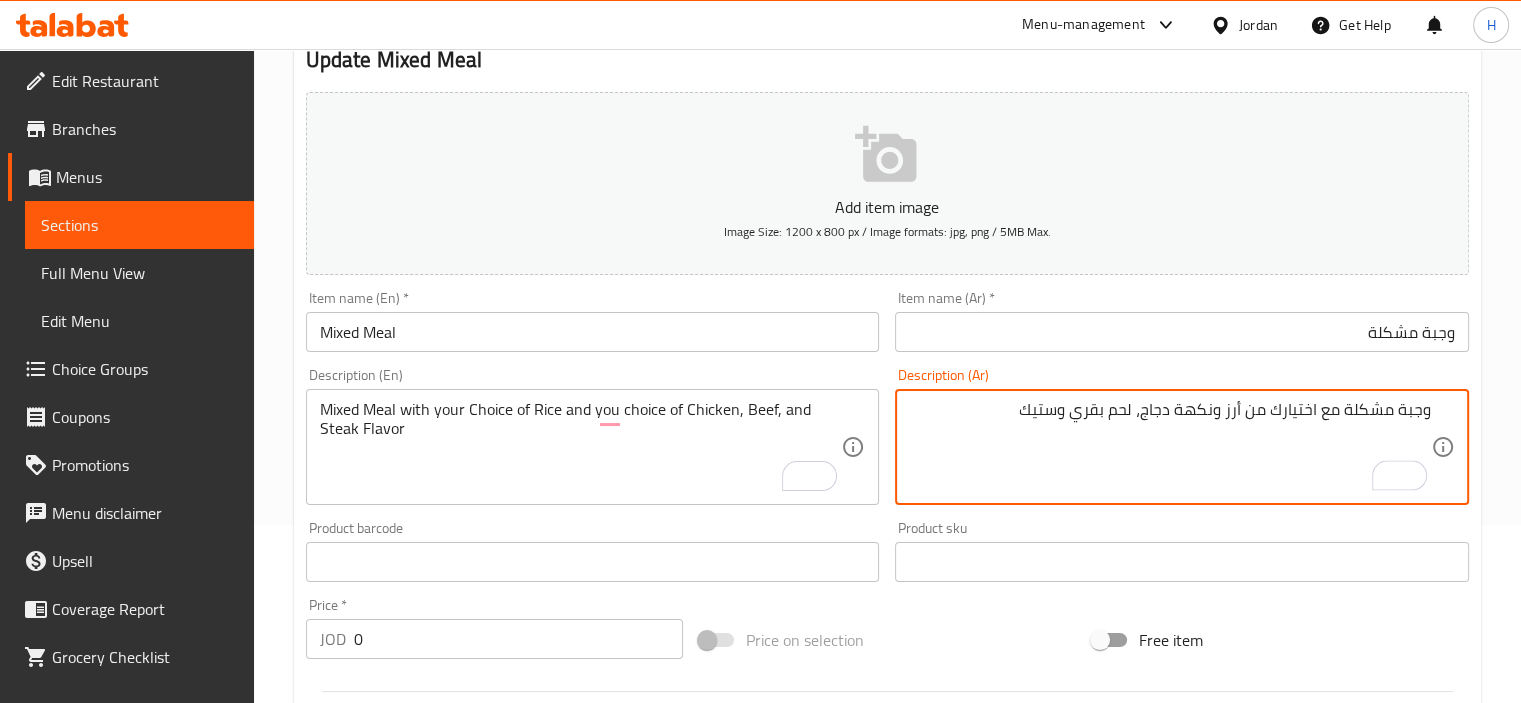 type on "وجبة مشكلة مع اختيارك من أرز ونكهة دجاج، لحم بقري وستيك" 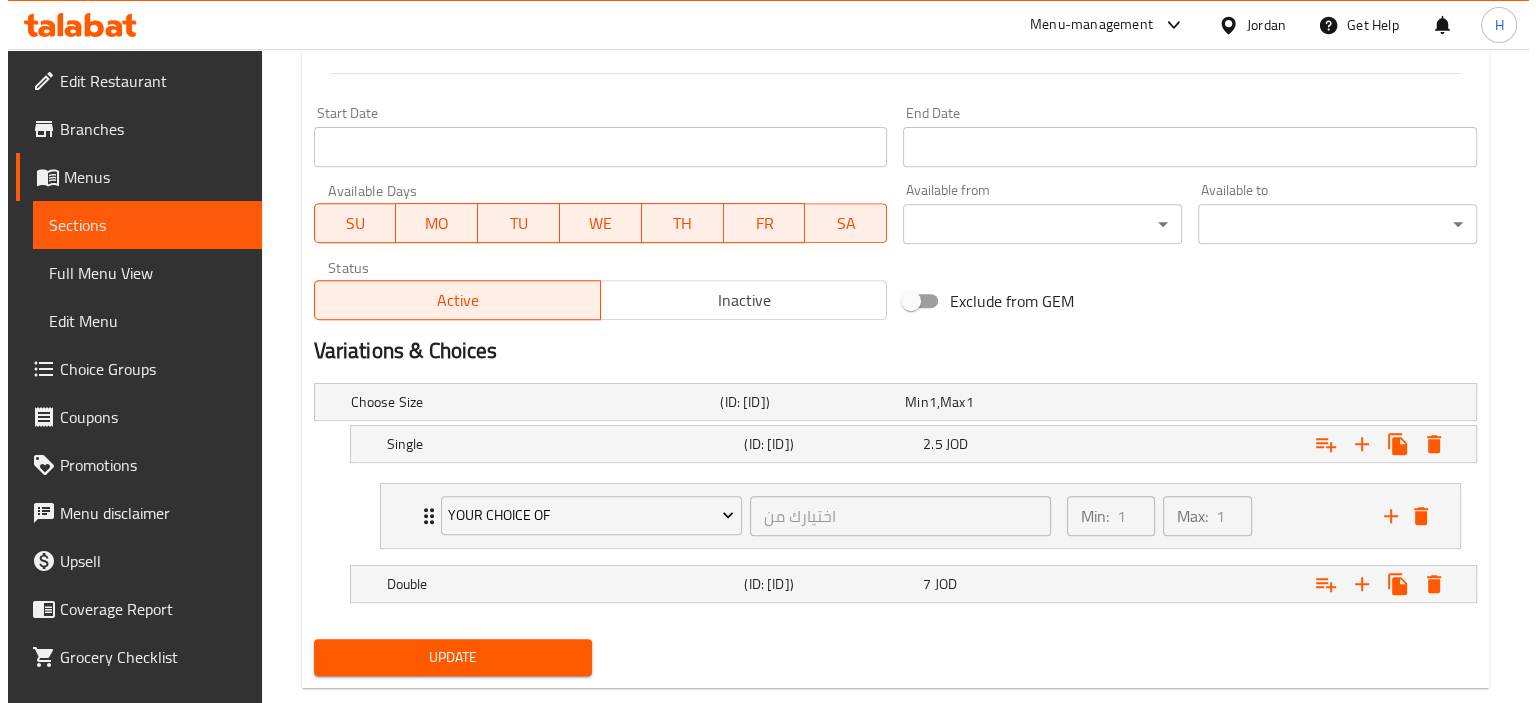scroll, scrollTop: 835, scrollLeft: 0, axis: vertical 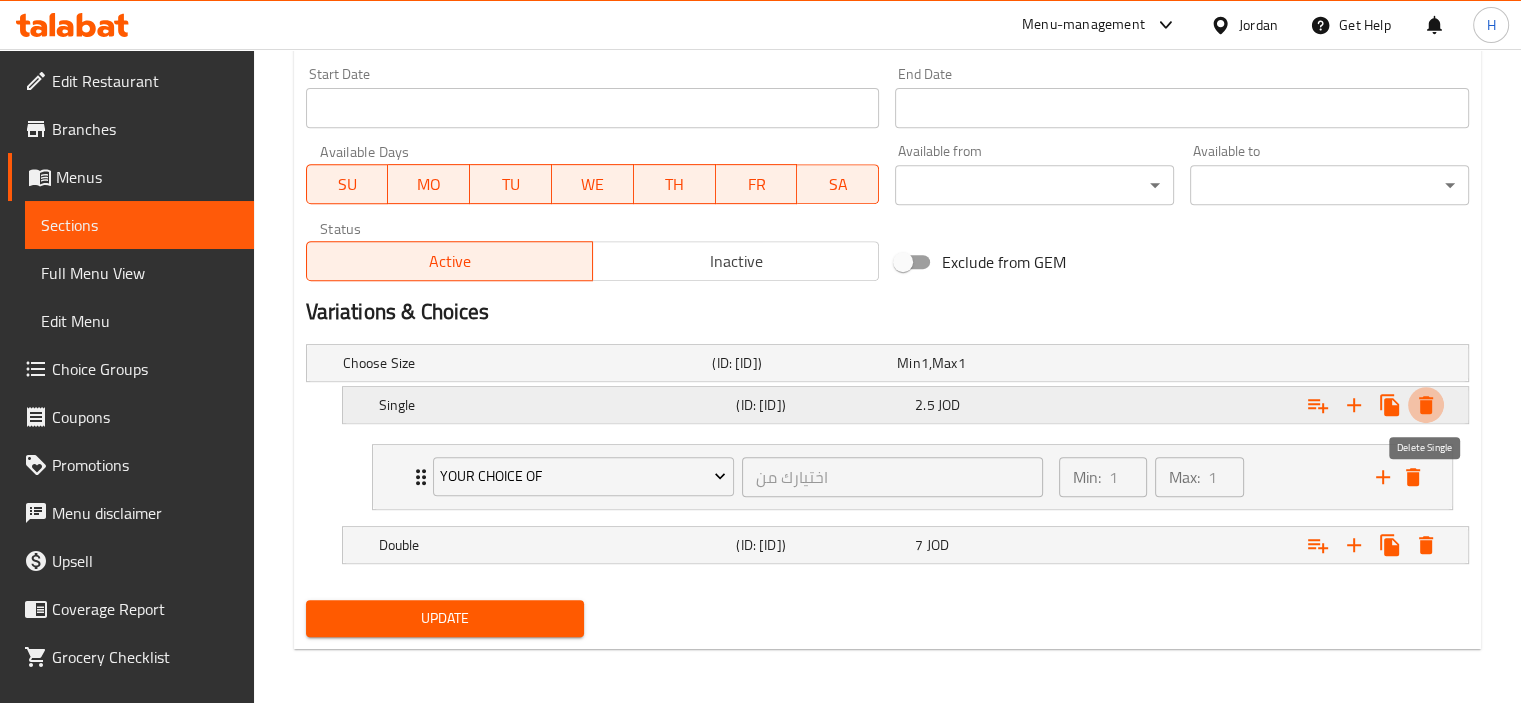 click 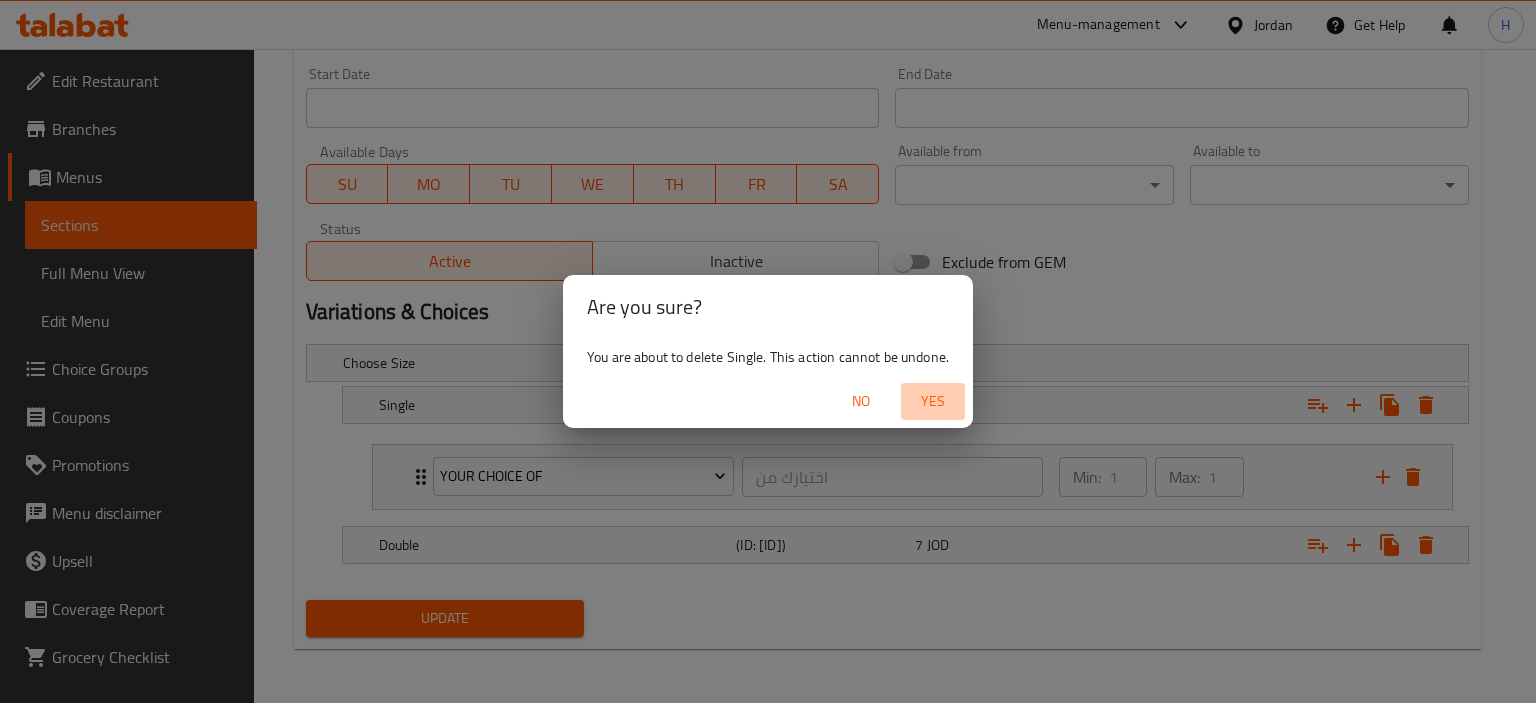 click on "Yes" at bounding box center [933, 401] 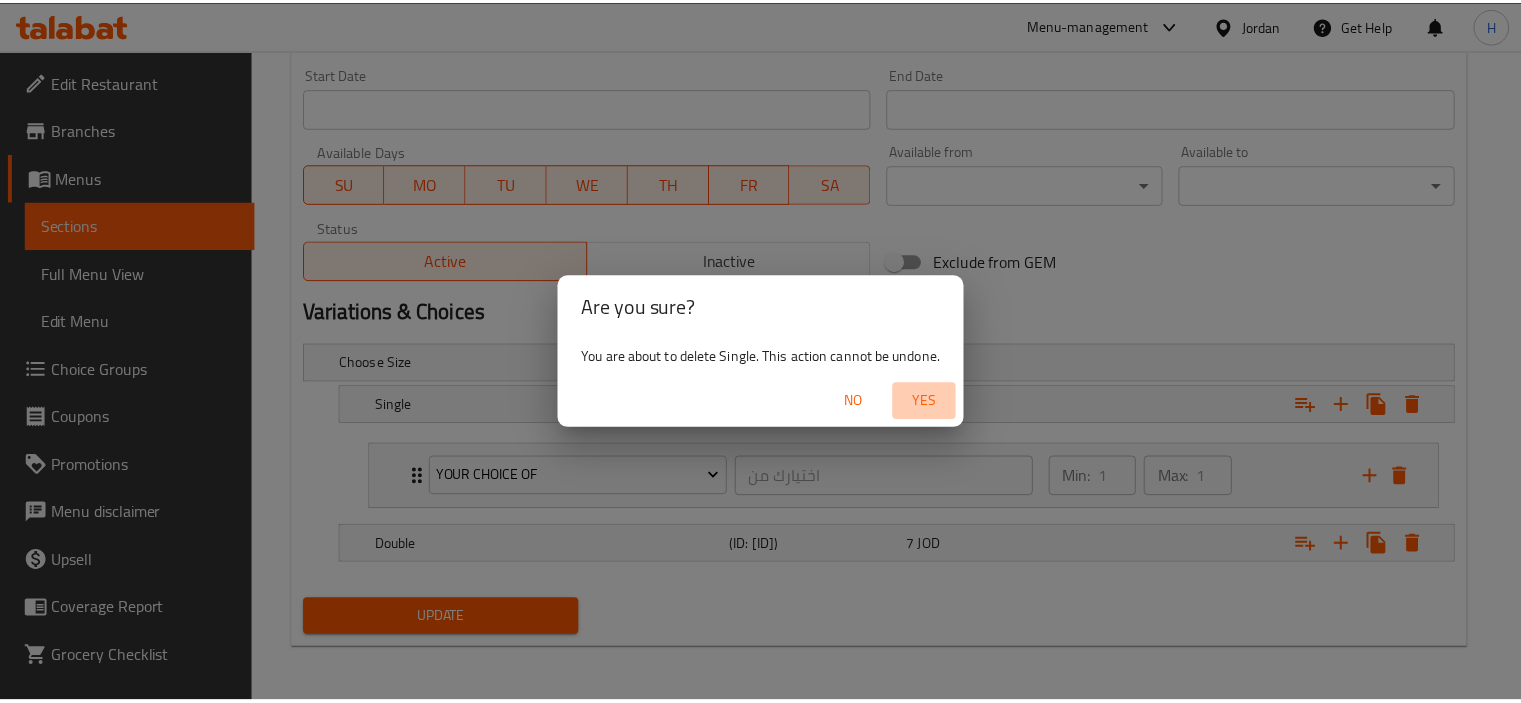 scroll, scrollTop: 696, scrollLeft: 0, axis: vertical 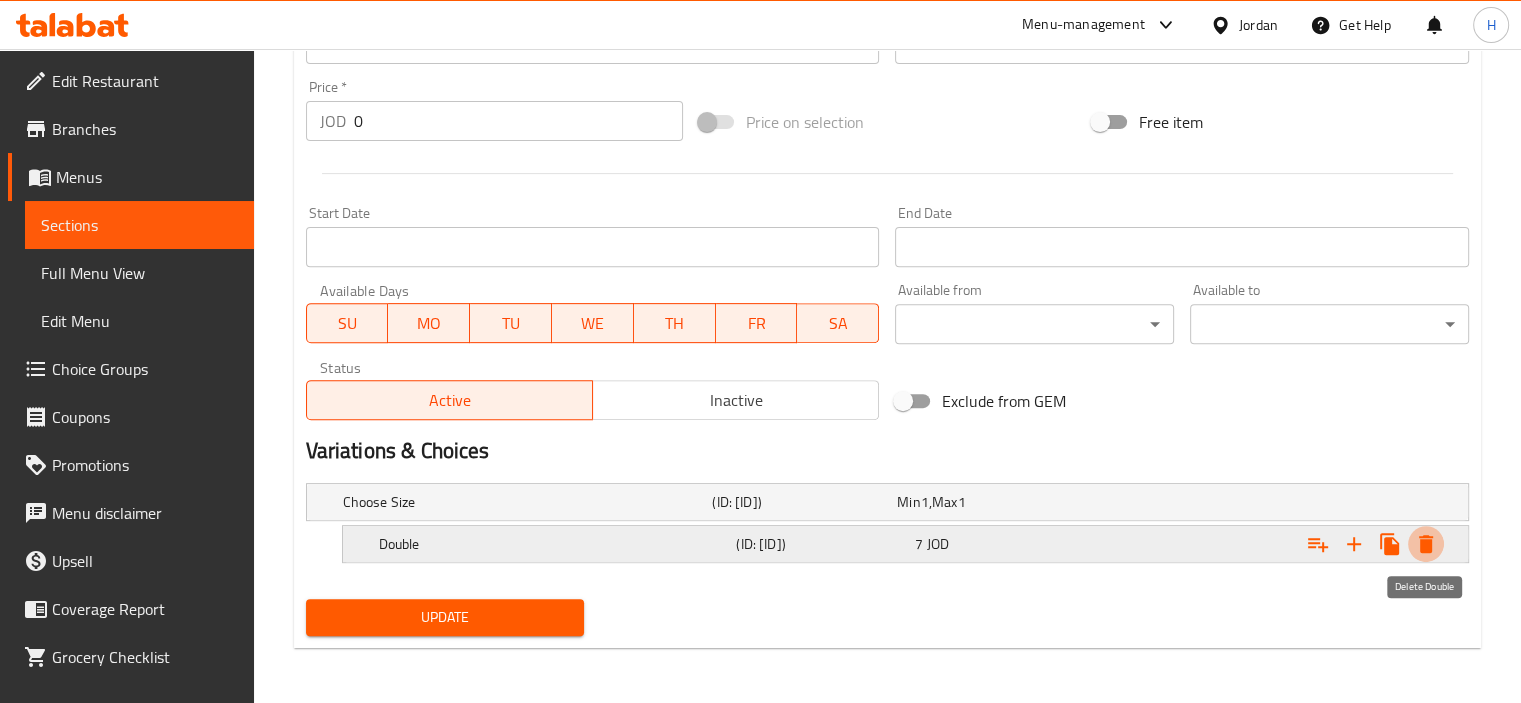 click 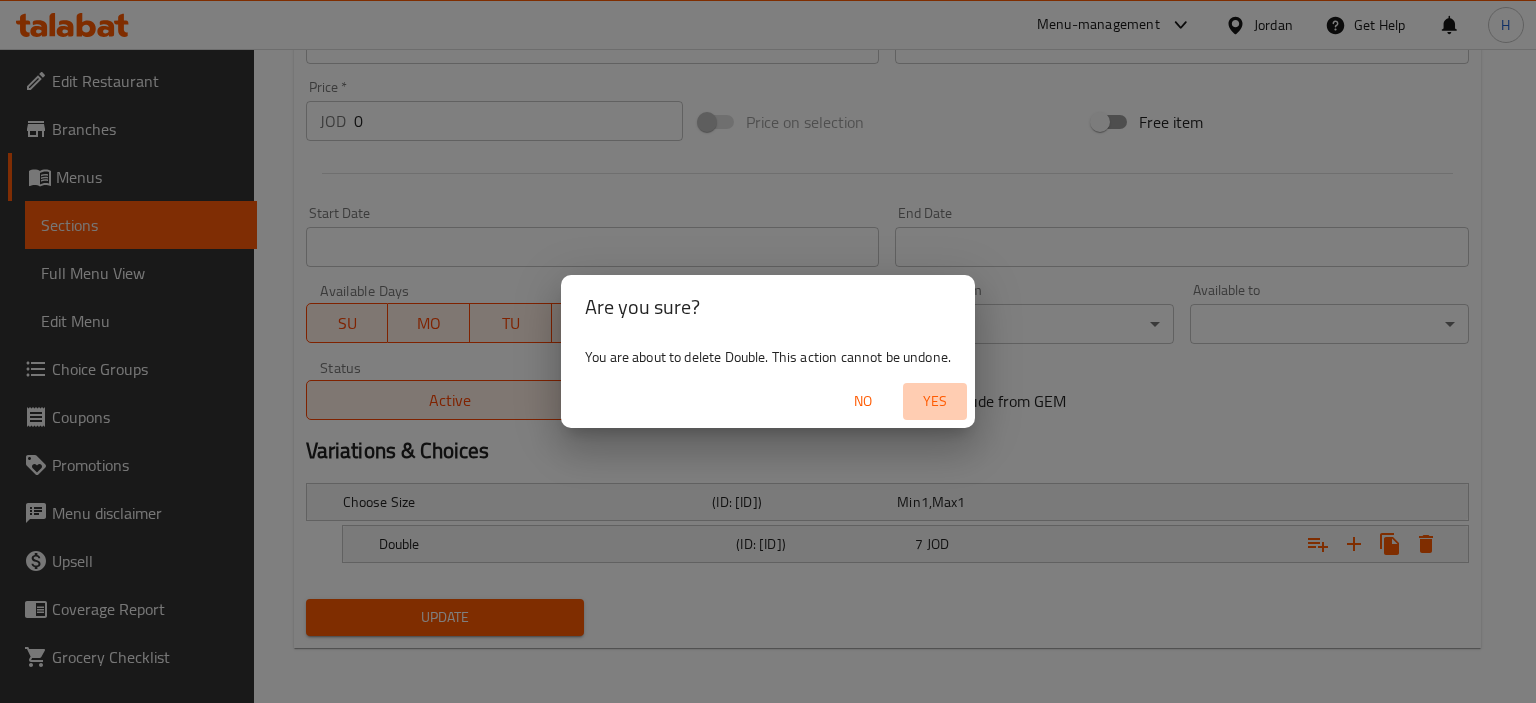 click on "Yes" at bounding box center (935, 401) 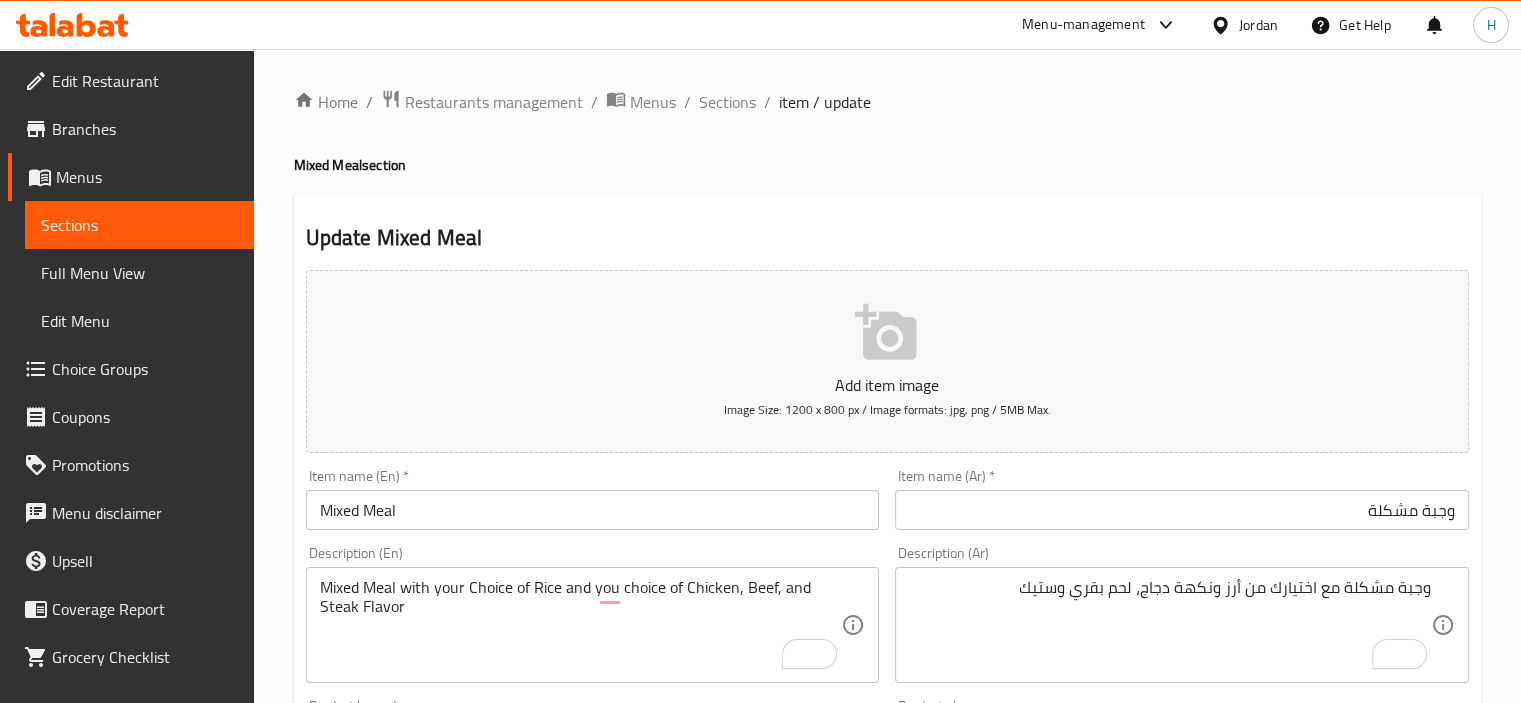 scroll, scrollTop: 709, scrollLeft: 0, axis: vertical 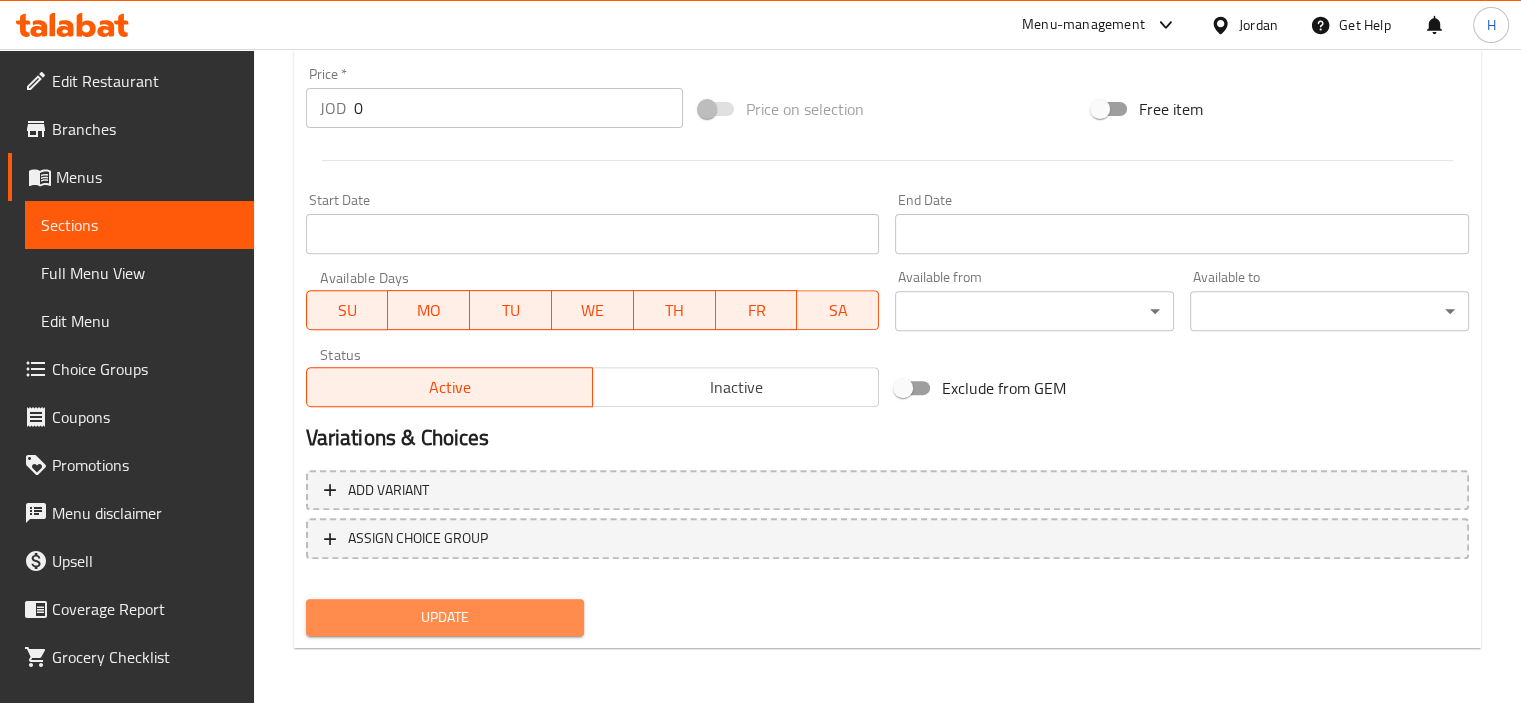 click on "Update" at bounding box center (445, 617) 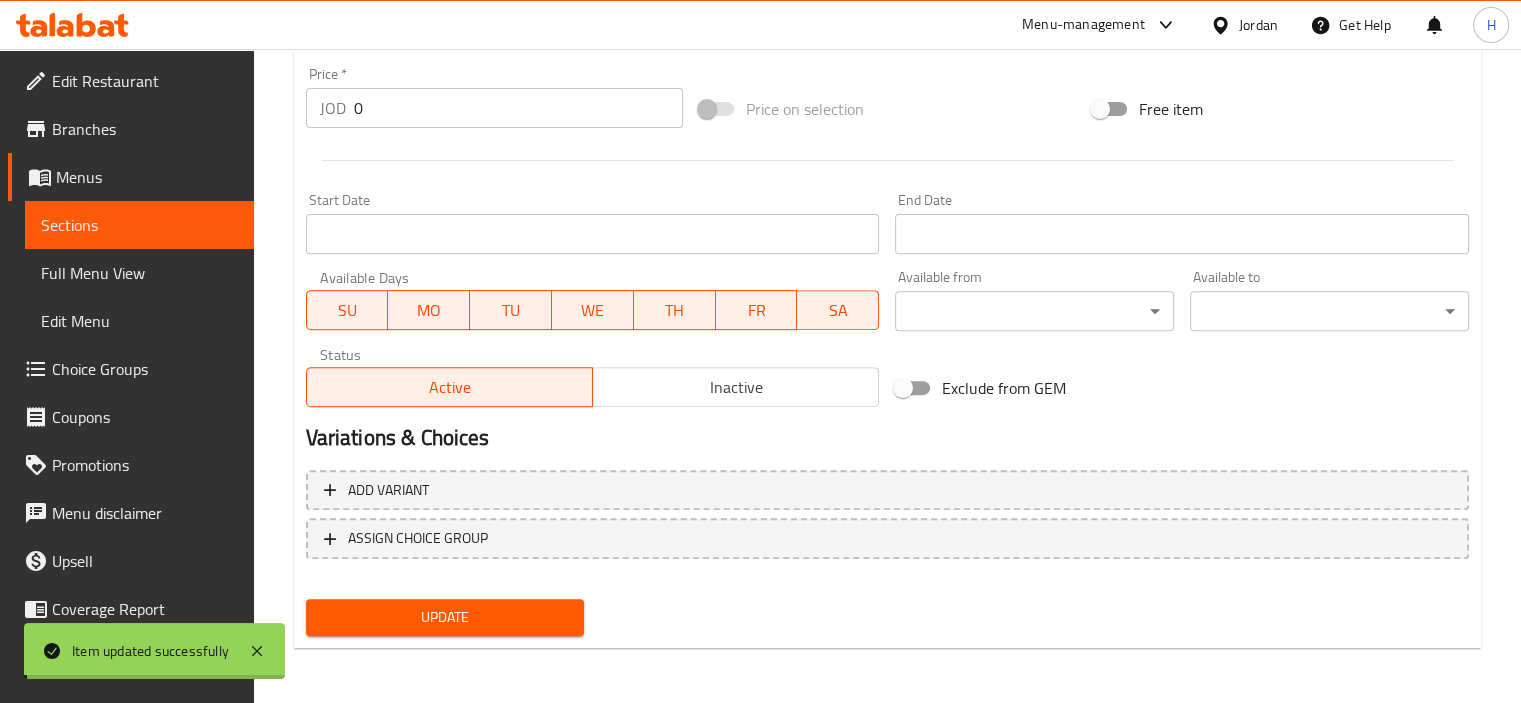 scroll, scrollTop: 0, scrollLeft: 0, axis: both 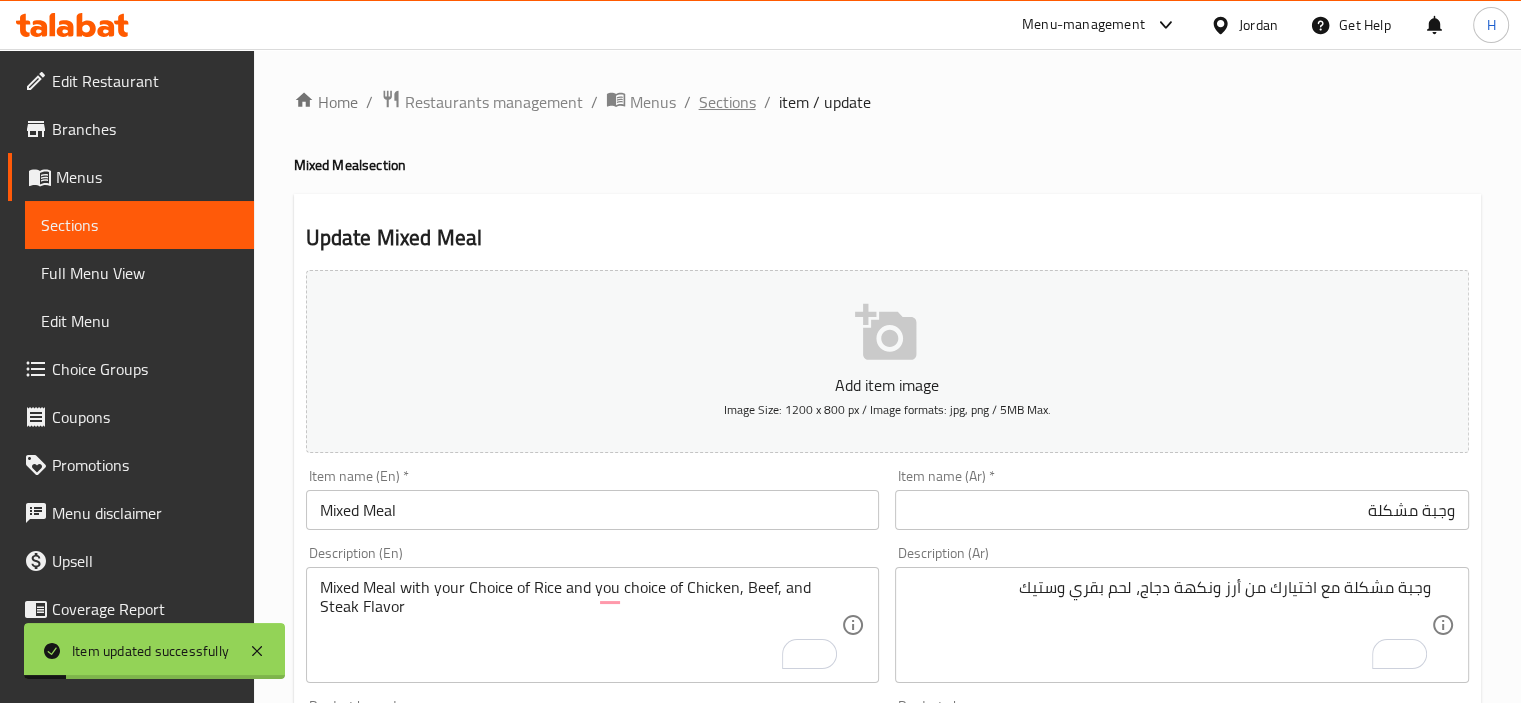 drag, startPoint x: 729, startPoint y: 119, endPoint x: 724, endPoint y: 108, distance: 12.083046 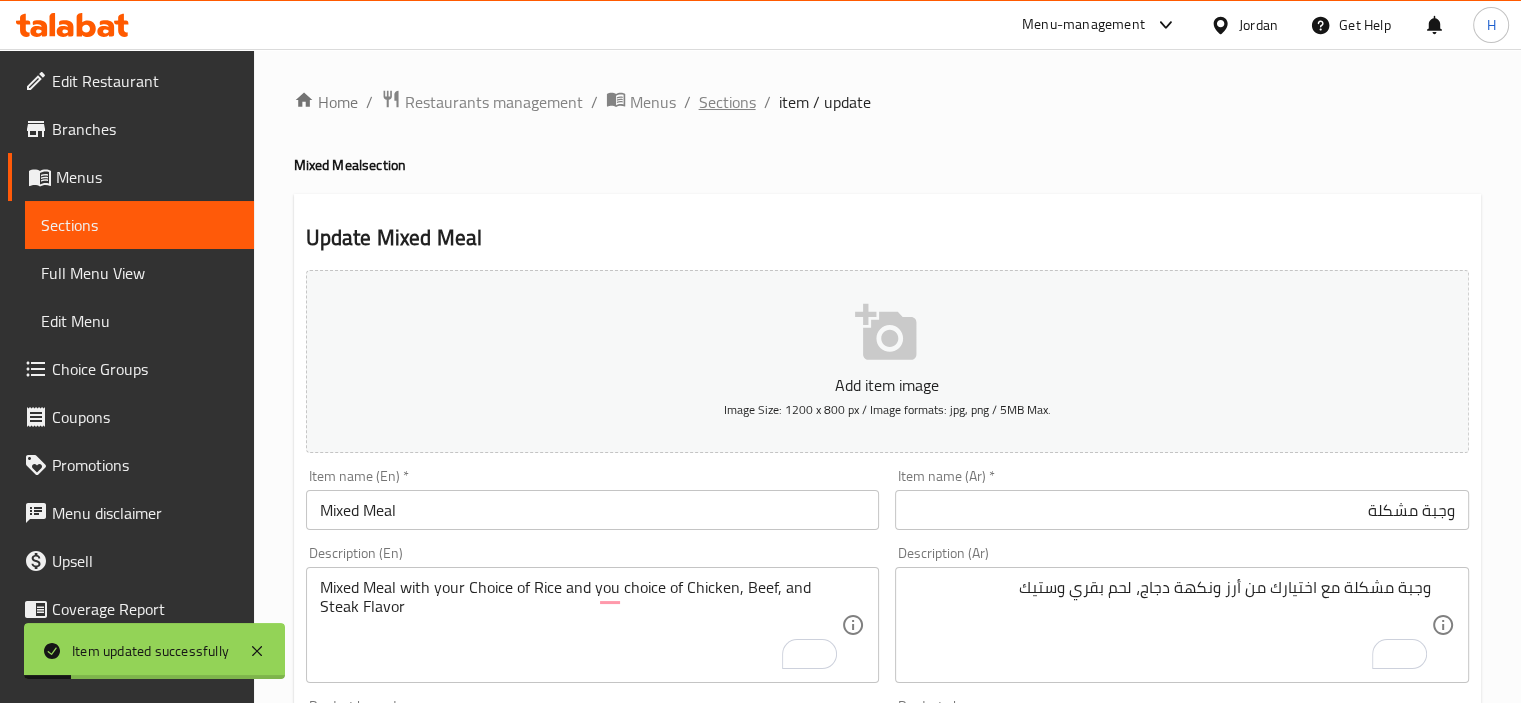 click on "Sections" at bounding box center (727, 102) 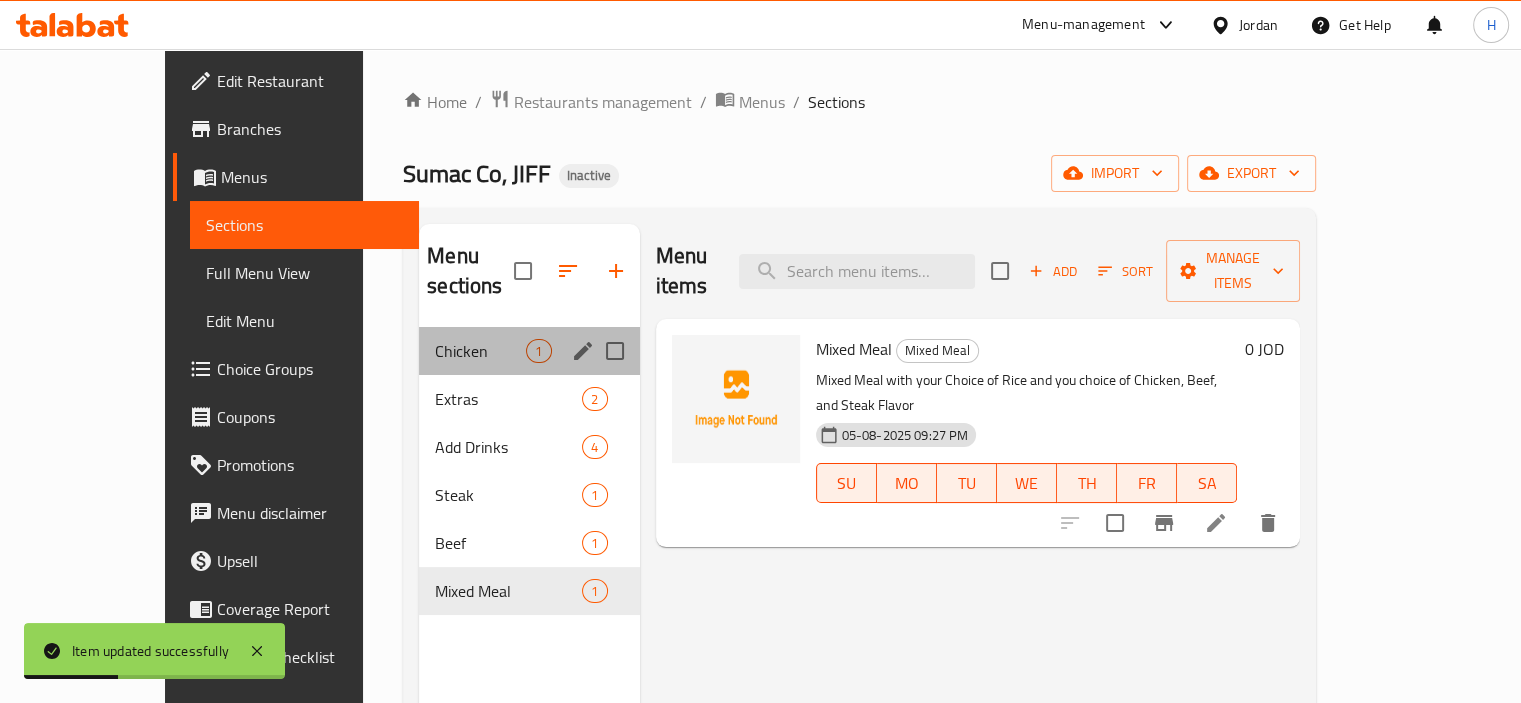 click on "Chicken 1" at bounding box center [529, 351] 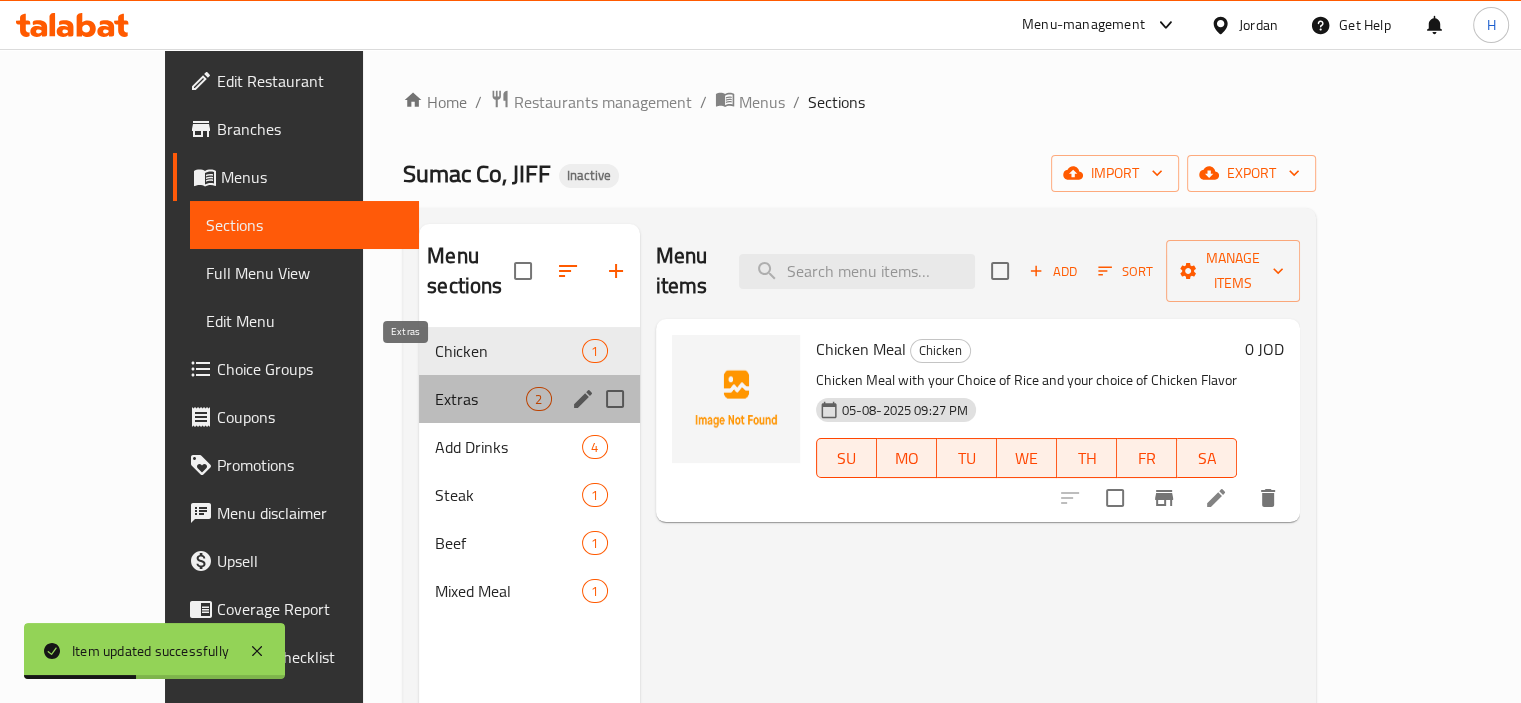 click on "Extras" at bounding box center [480, 399] 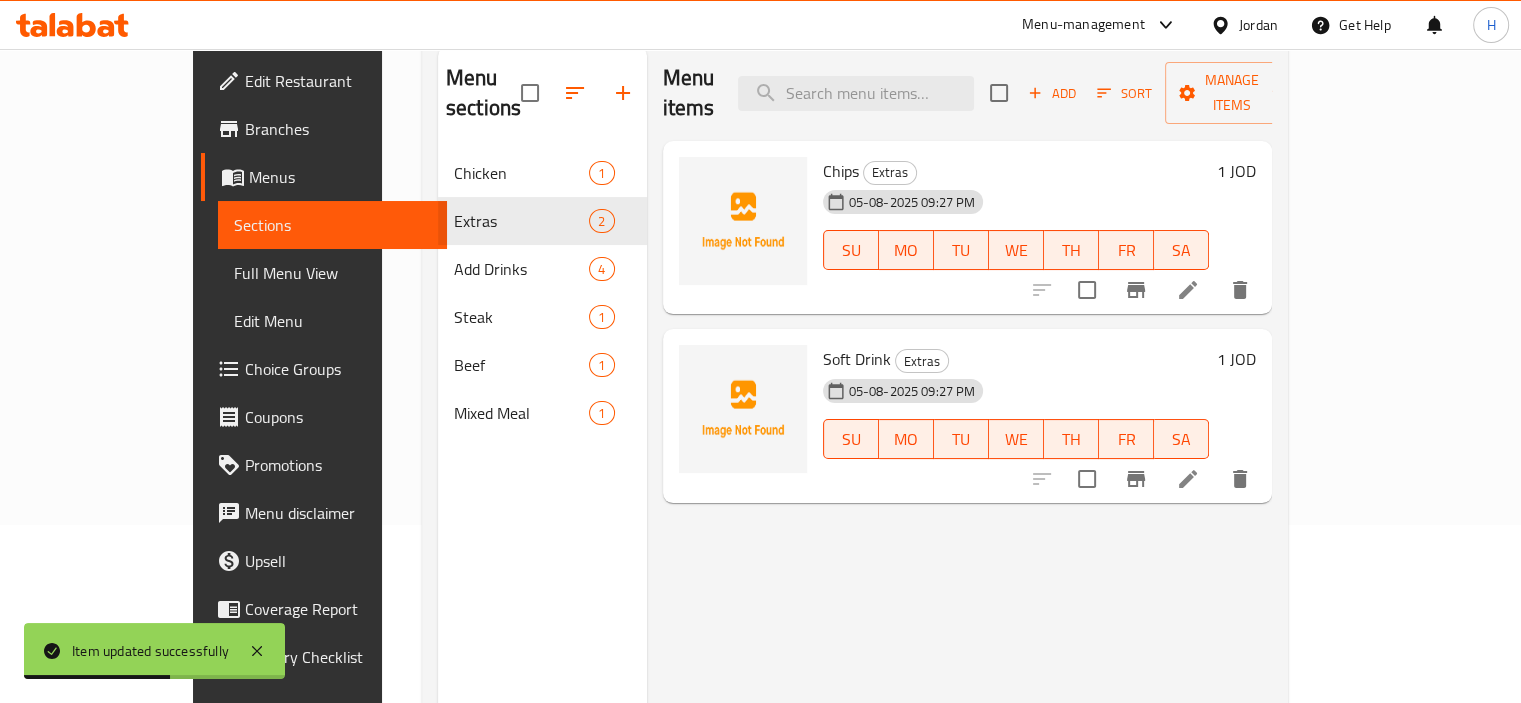 scroll, scrollTop: 115, scrollLeft: 0, axis: vertical 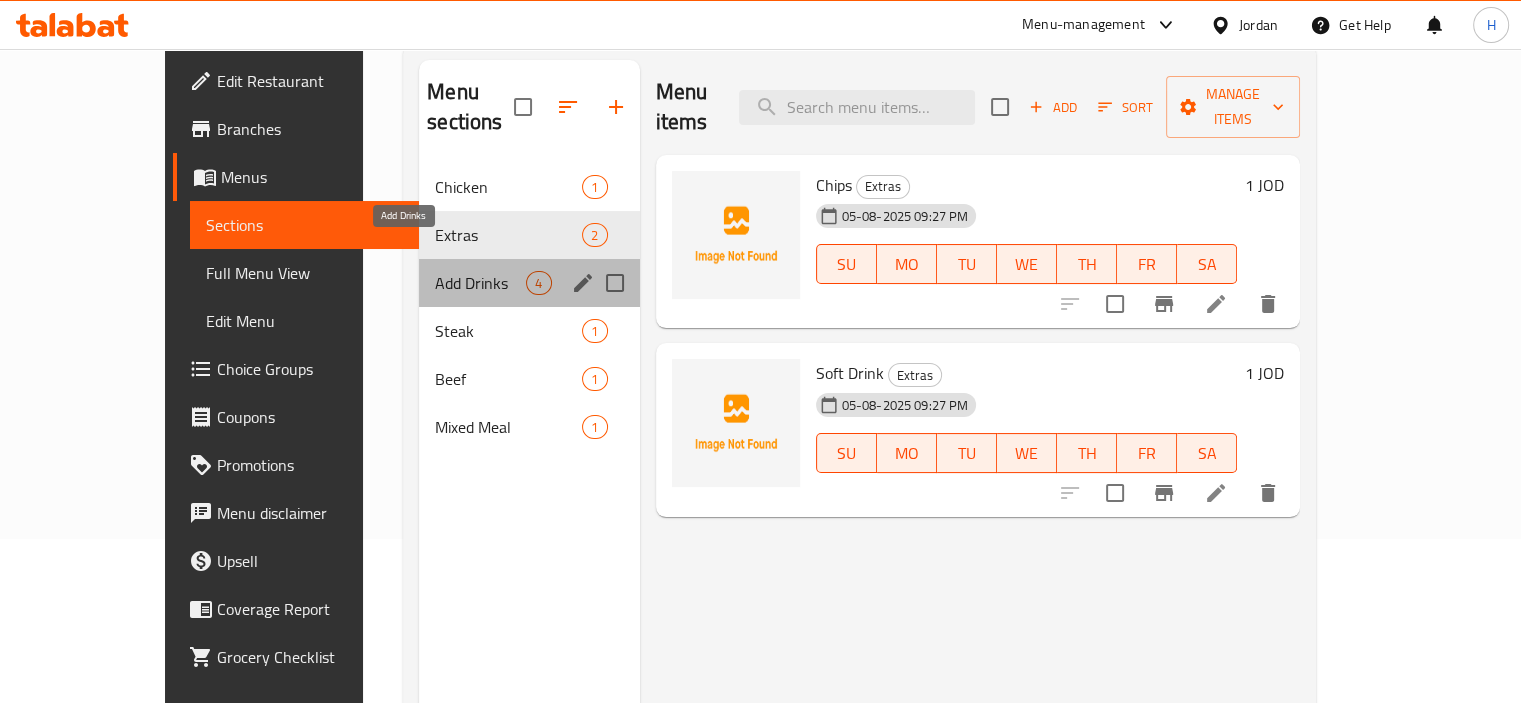click on "Add Drinks" at bounding box center [480, 283] 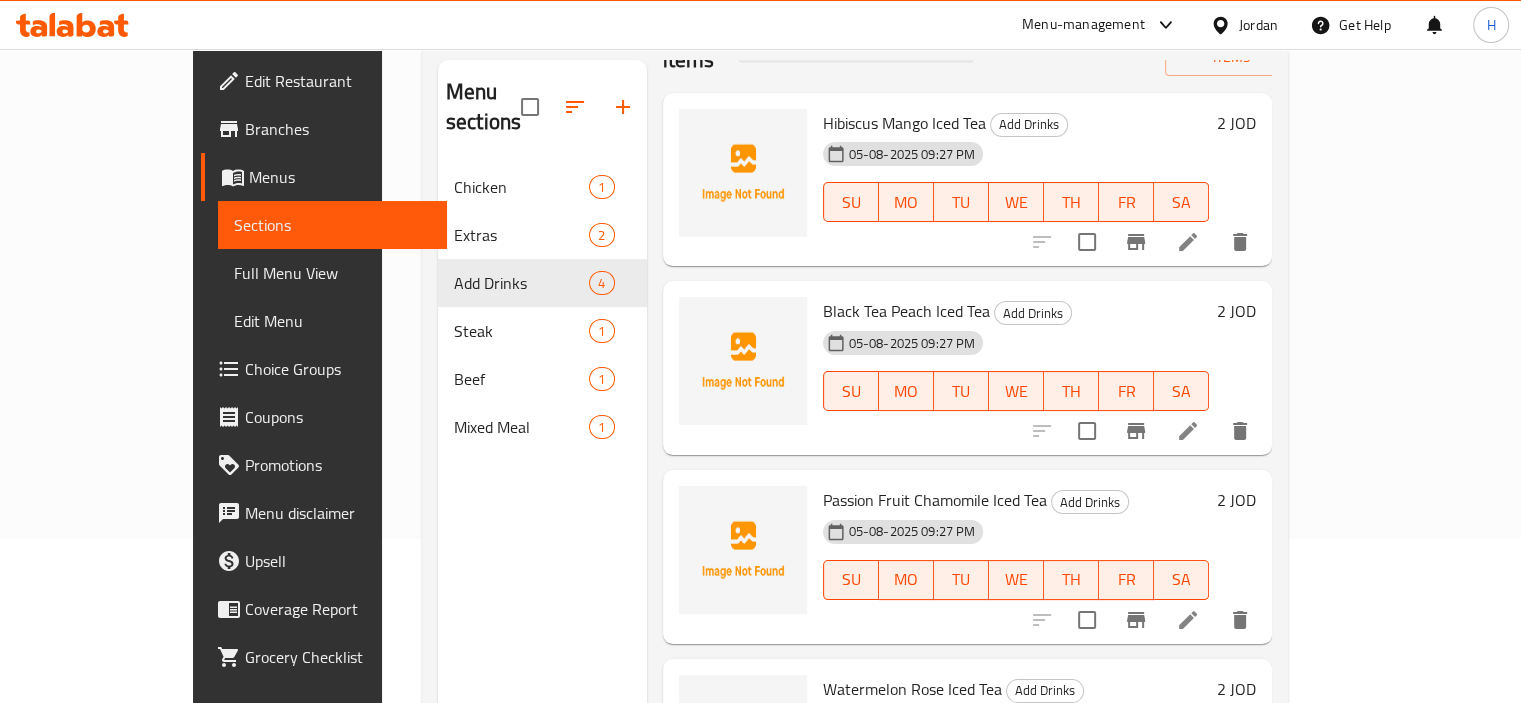 scroll, scrollTop: 100, scrollLeft: 0, axis: vertical 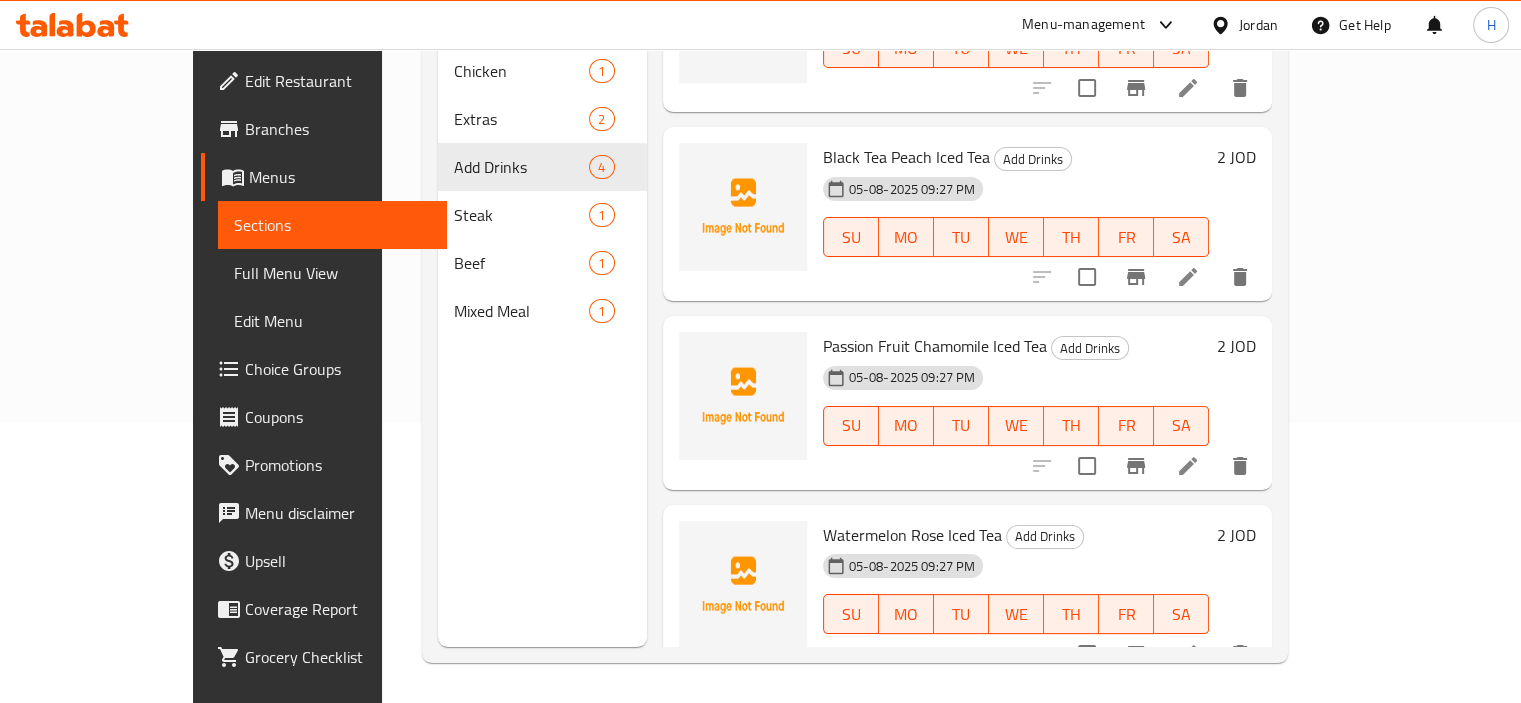 click on "Menu sections Chicken 1 Extras 2 Add Drinks 4 Steak 1 Beef 1 Mixed Meal 1" at bounding box center [542, 295] 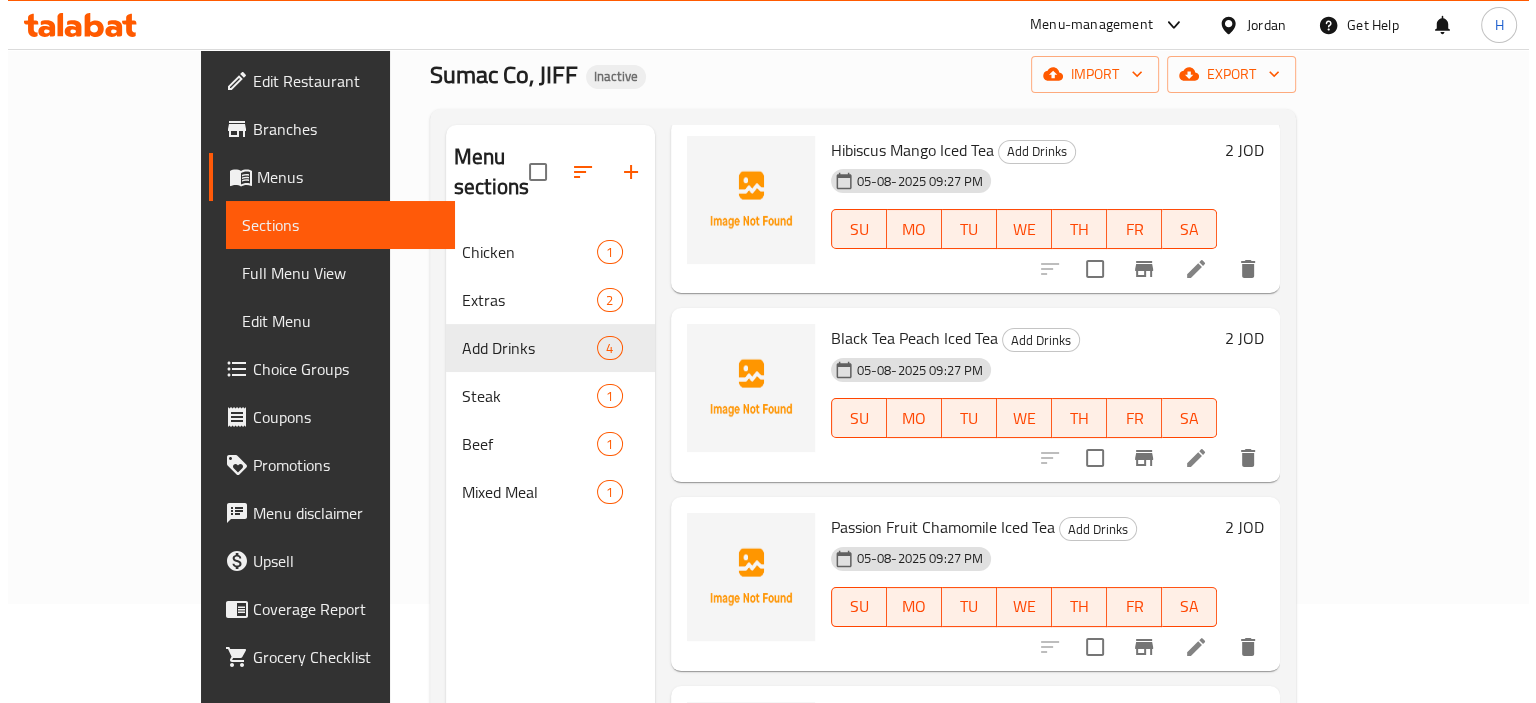 scroll, scrollTop: 98, scrollLeft: 0, axis: vertical 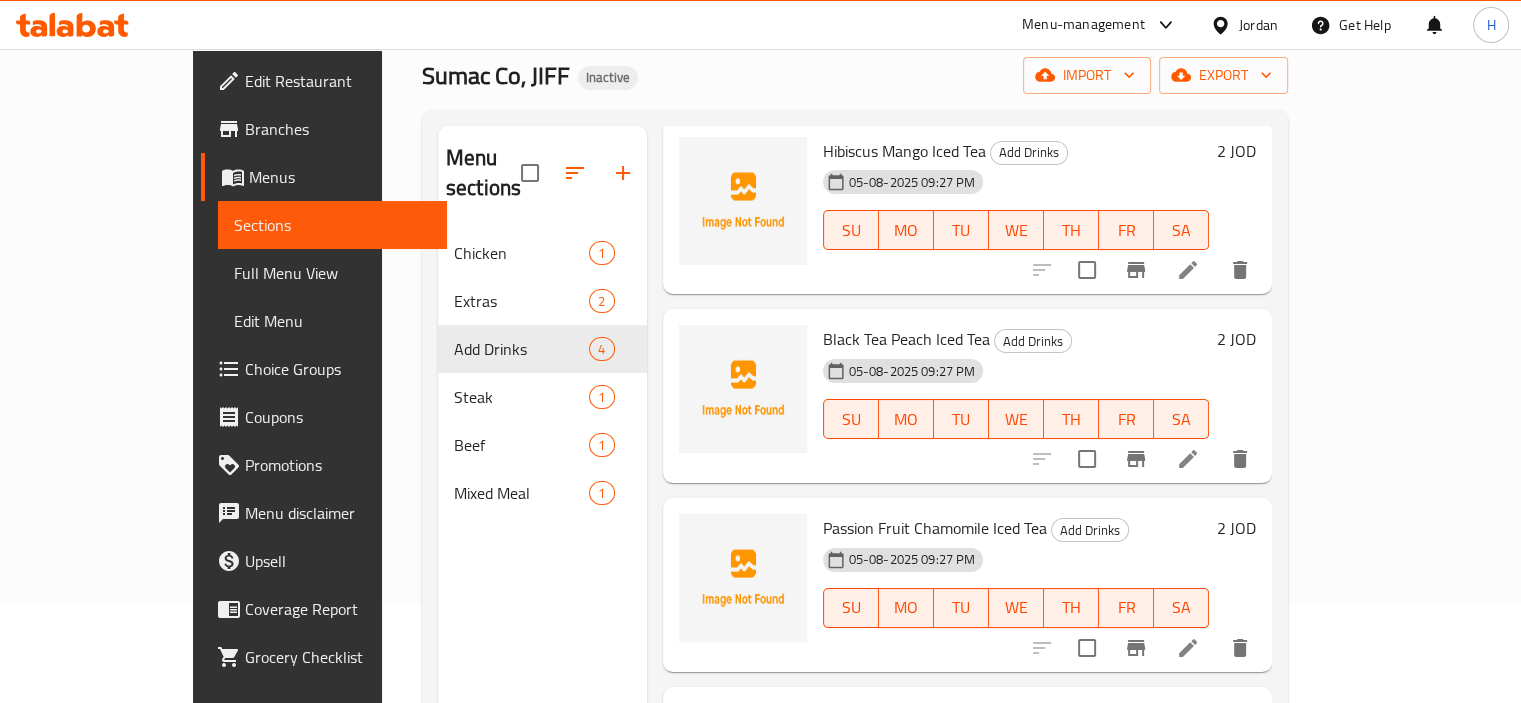 click on "Menu sections Chicken 1 Extras 2 Add Drinks 4 Steak 1 Beef 1 Mixed Meal 1" at bounding box center [542, 477] 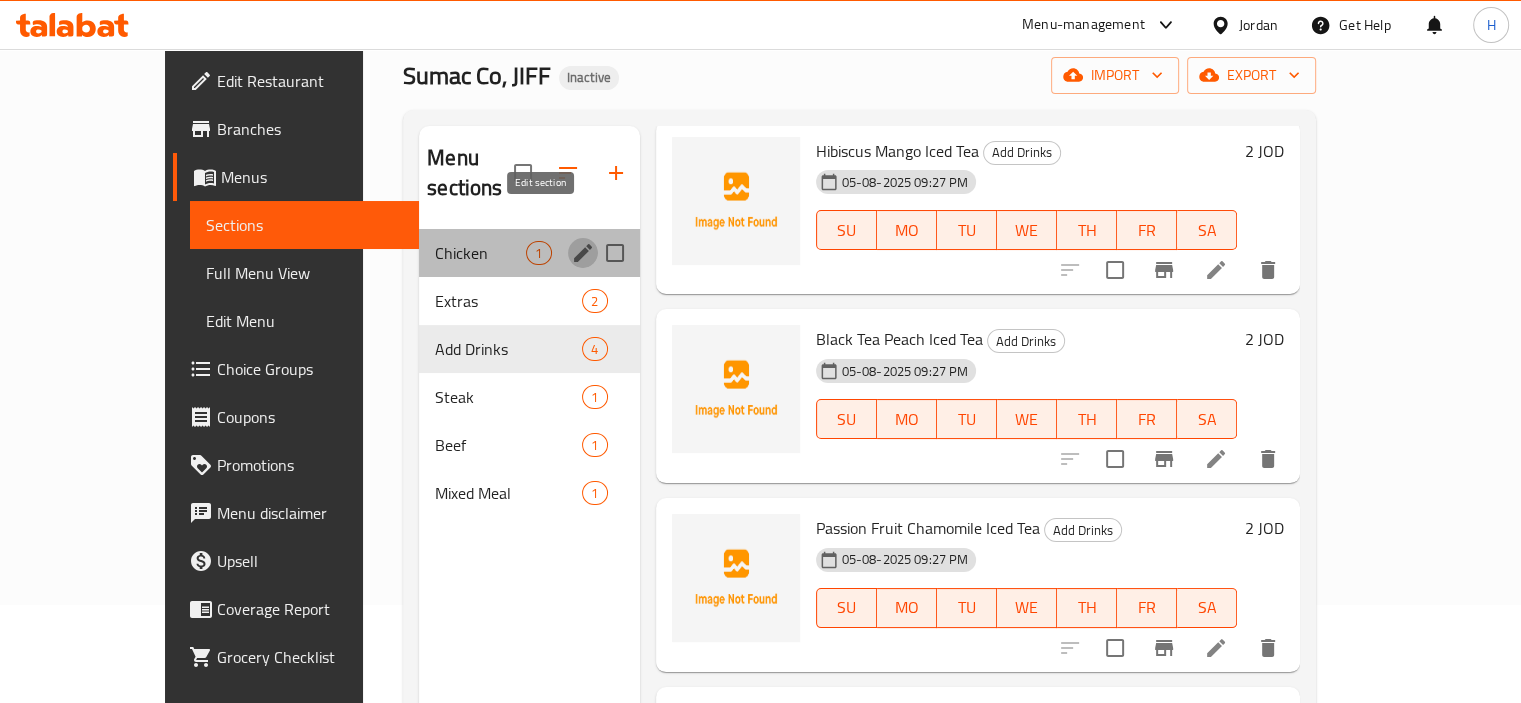 click 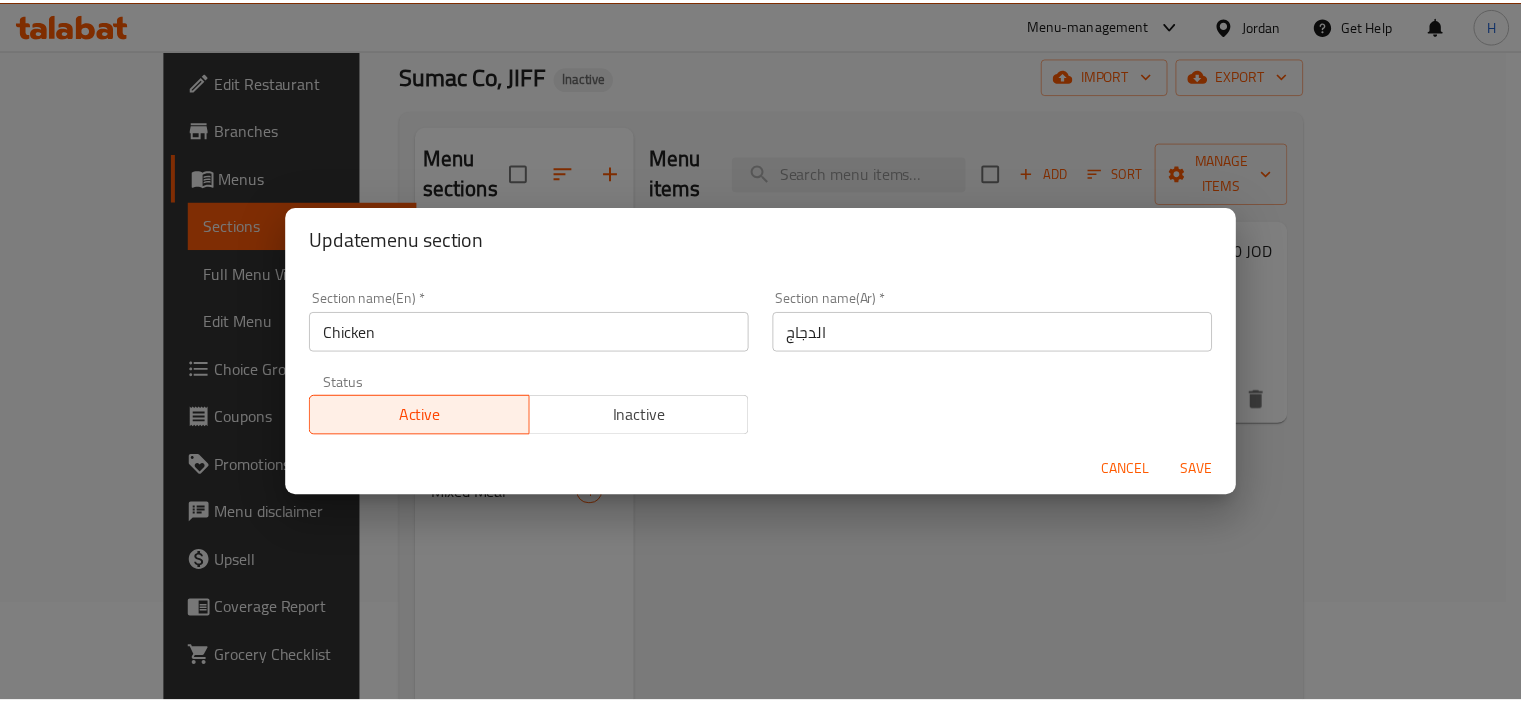 scroll, scrollTop: 0, scrollLeft: 0, axis: both 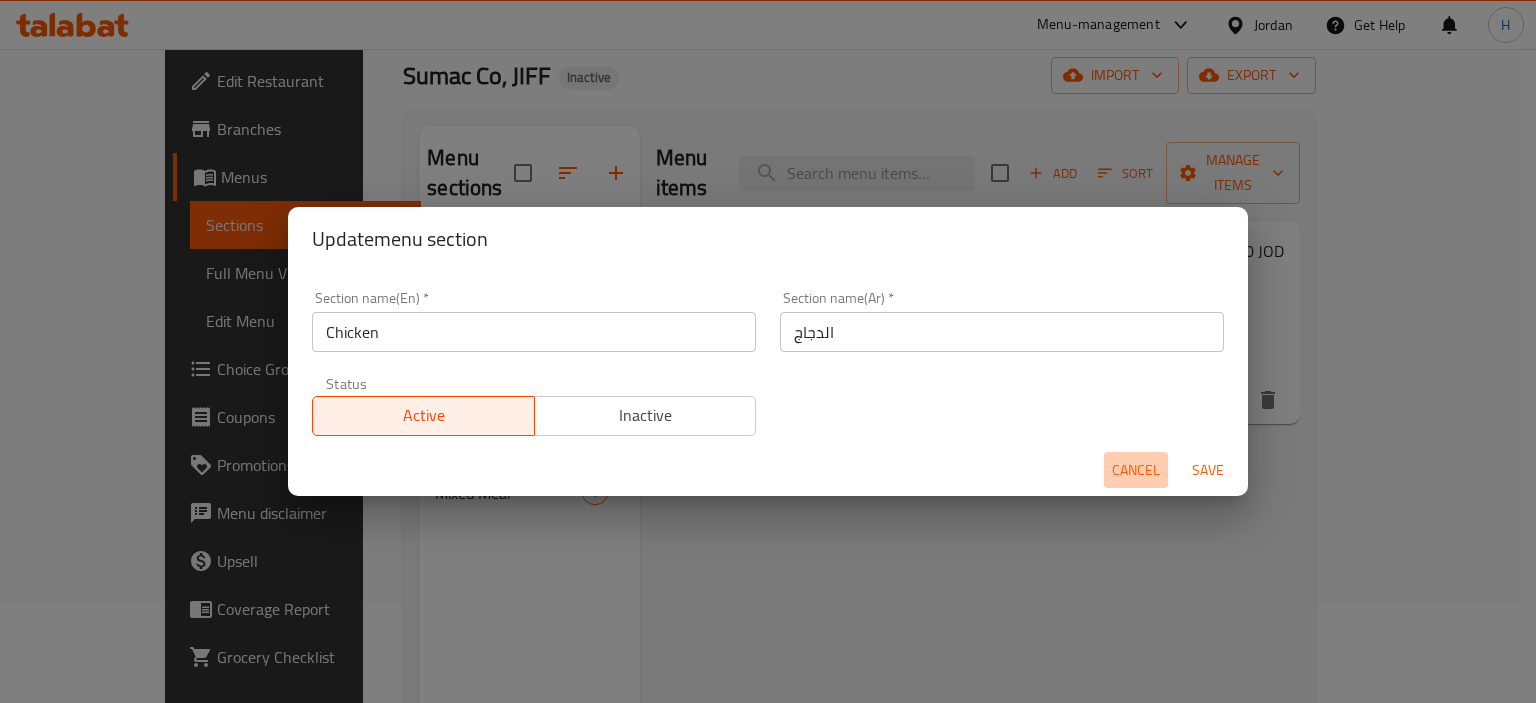 click on "Cancel" at bounding box center [1136, 470] 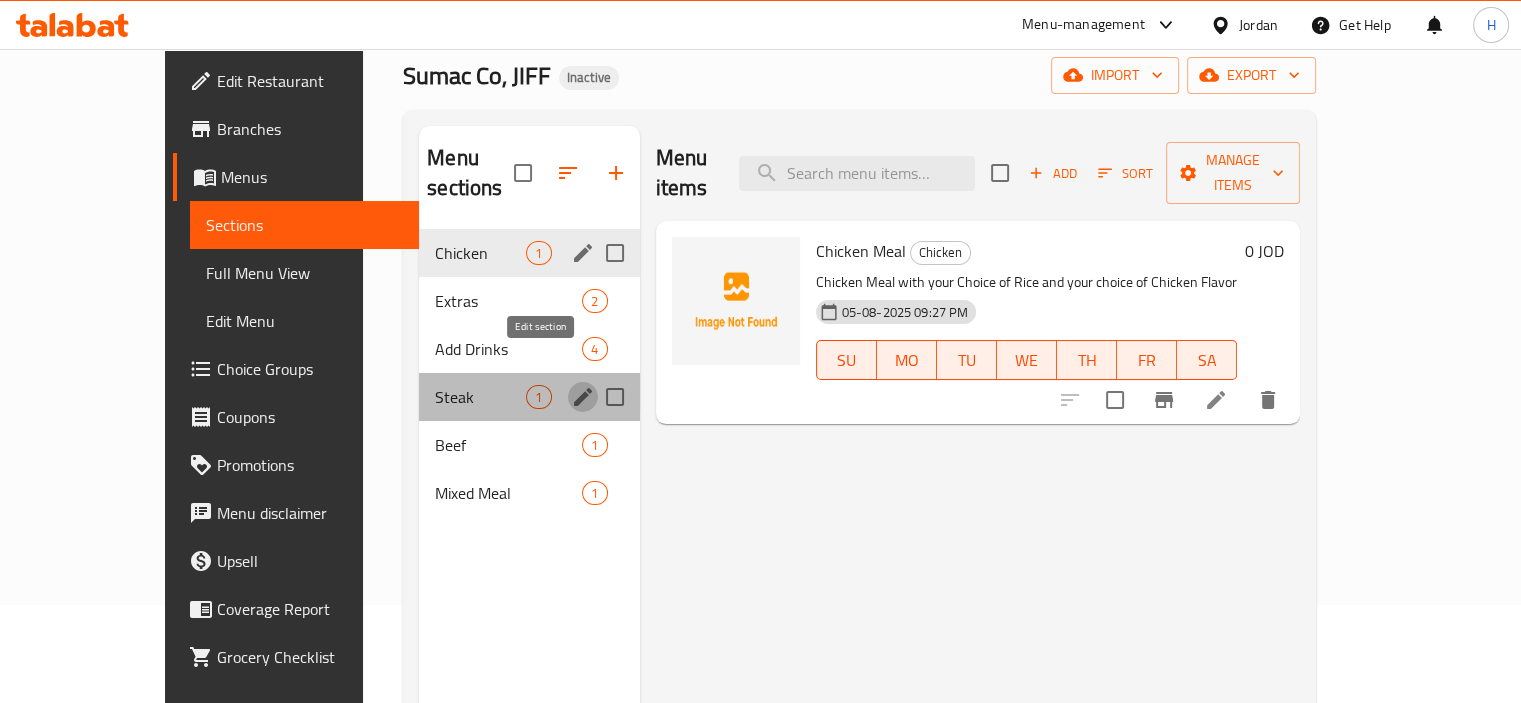 click 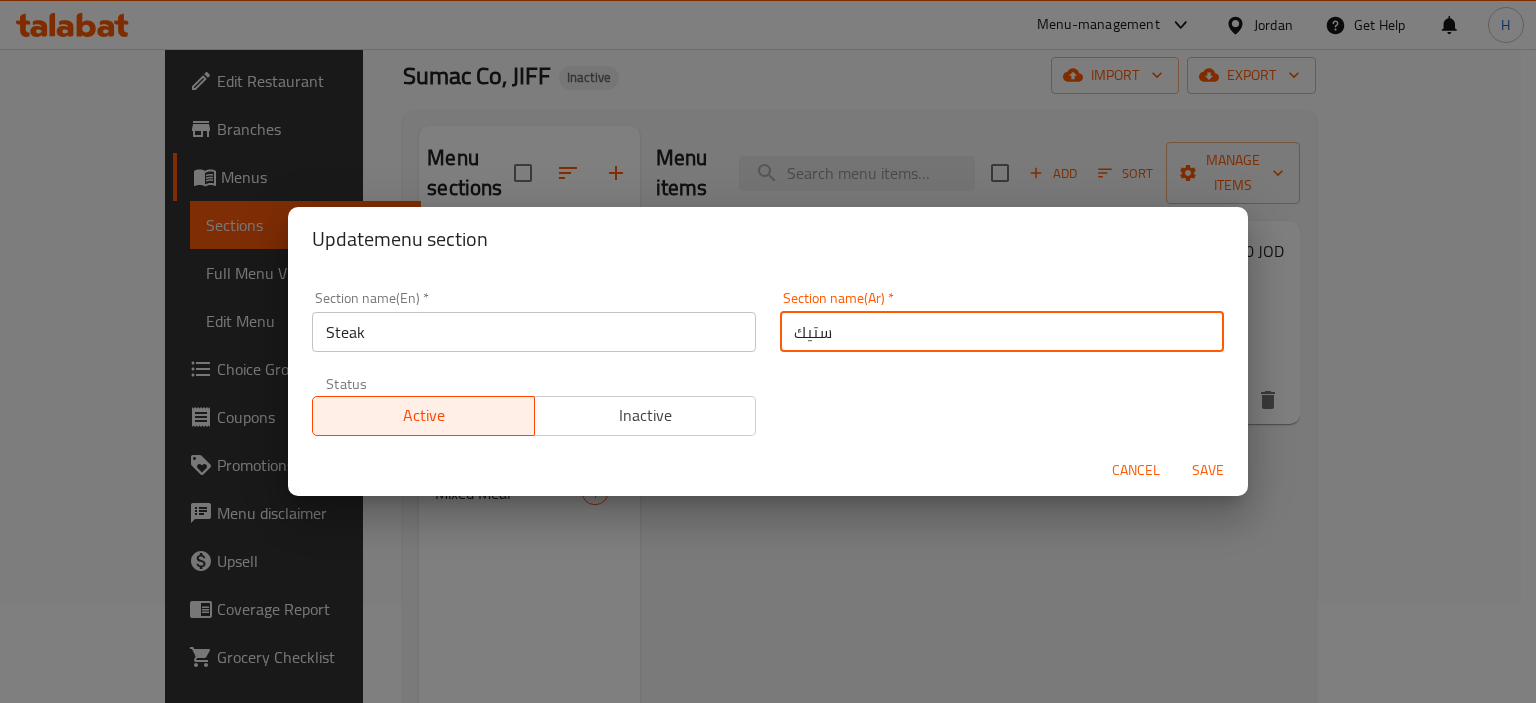 click on "ستيك" at bounding box center [1002, 332] 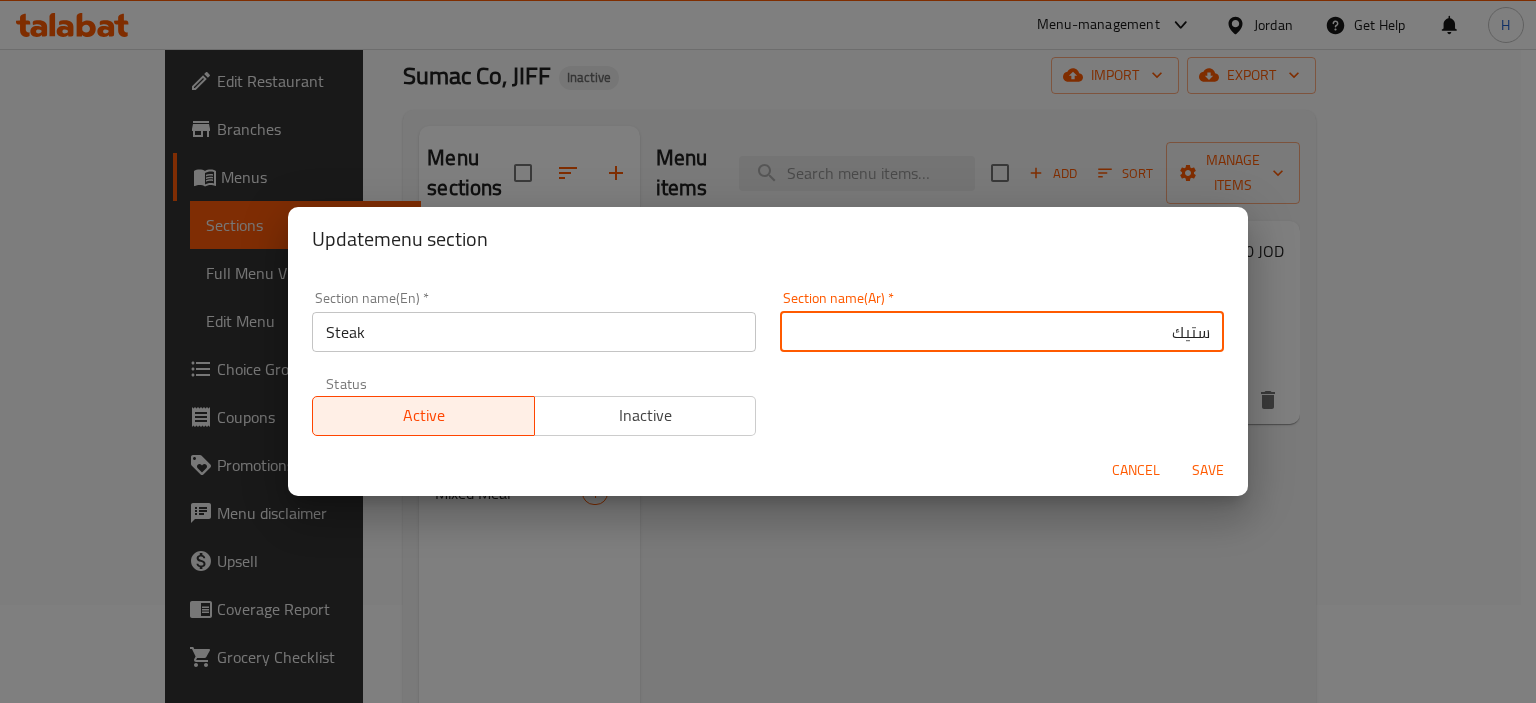 click on "ستيك" at bounding box center [1002, 332] 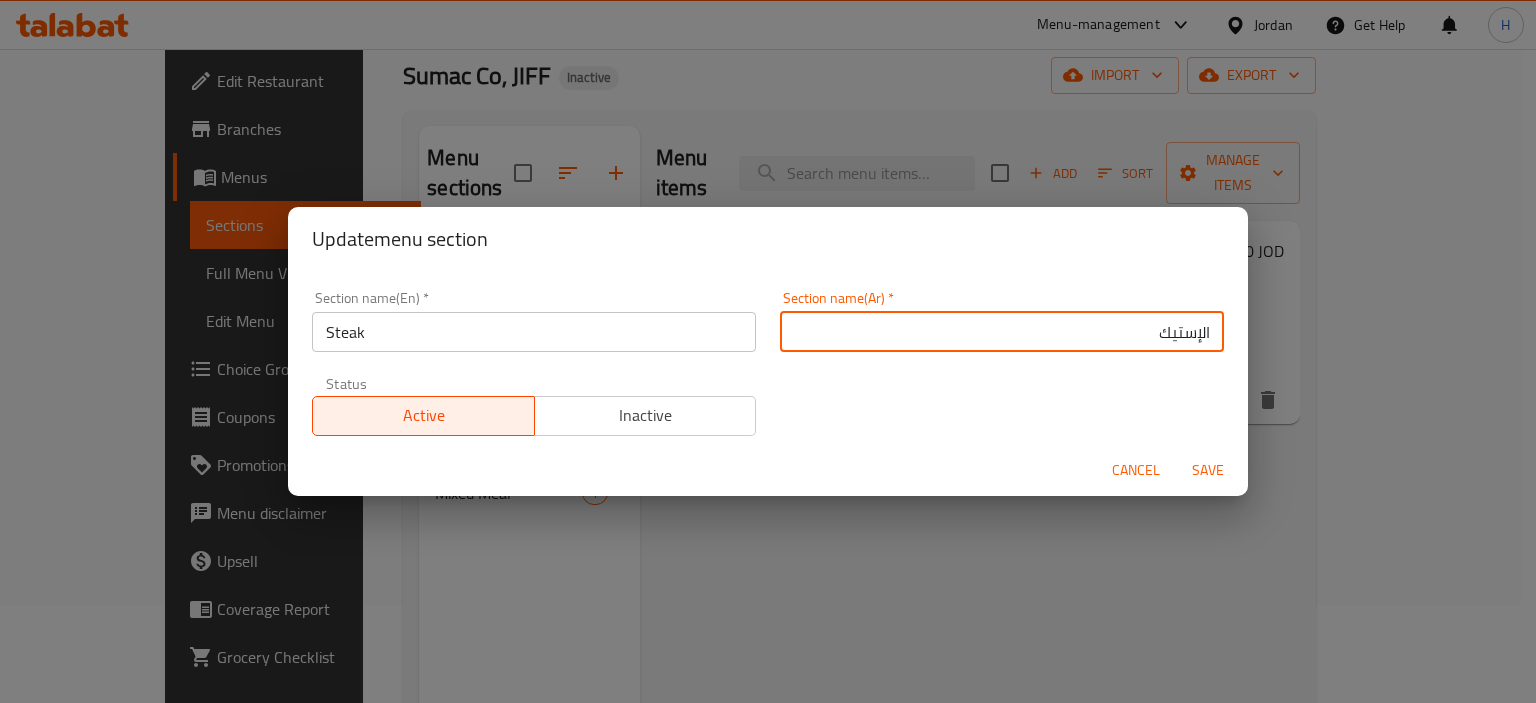 type on "الإستيك" 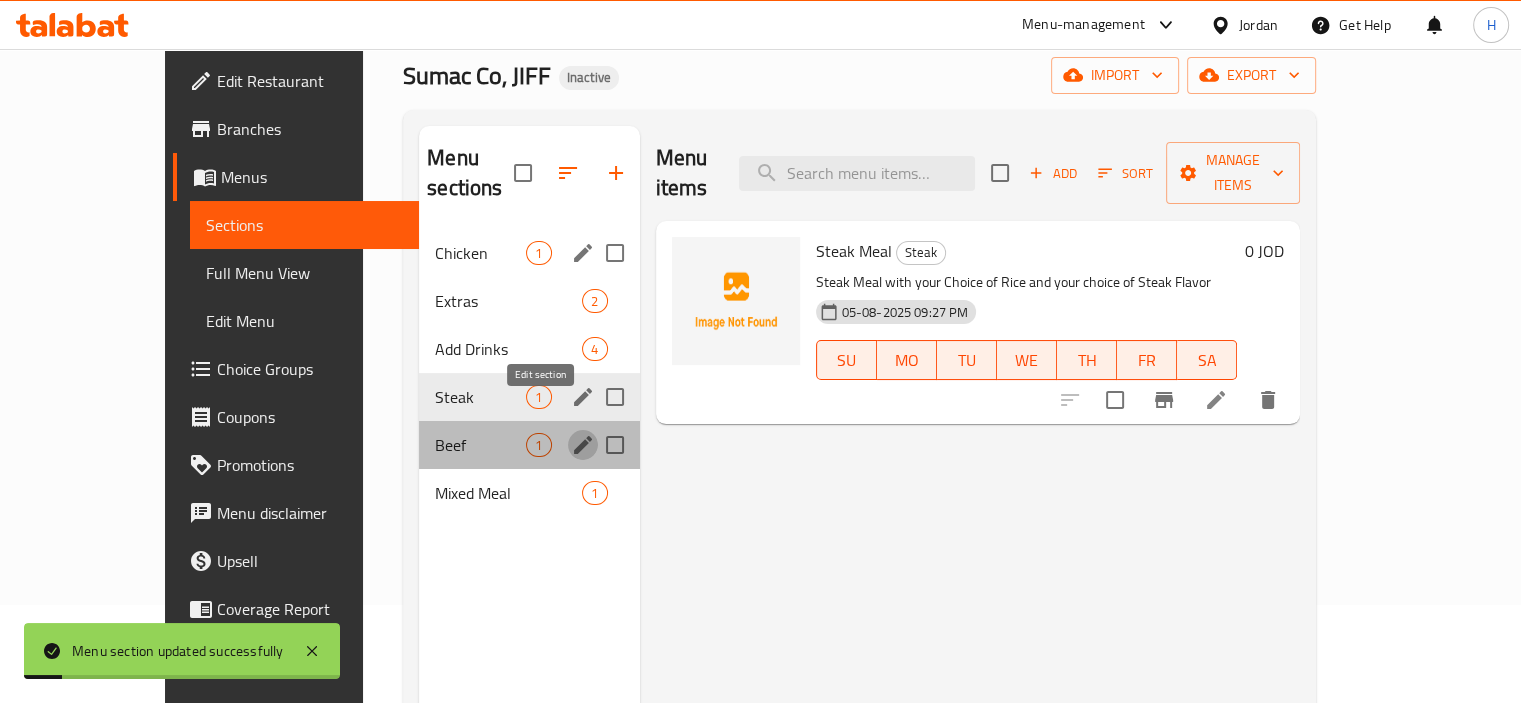 click 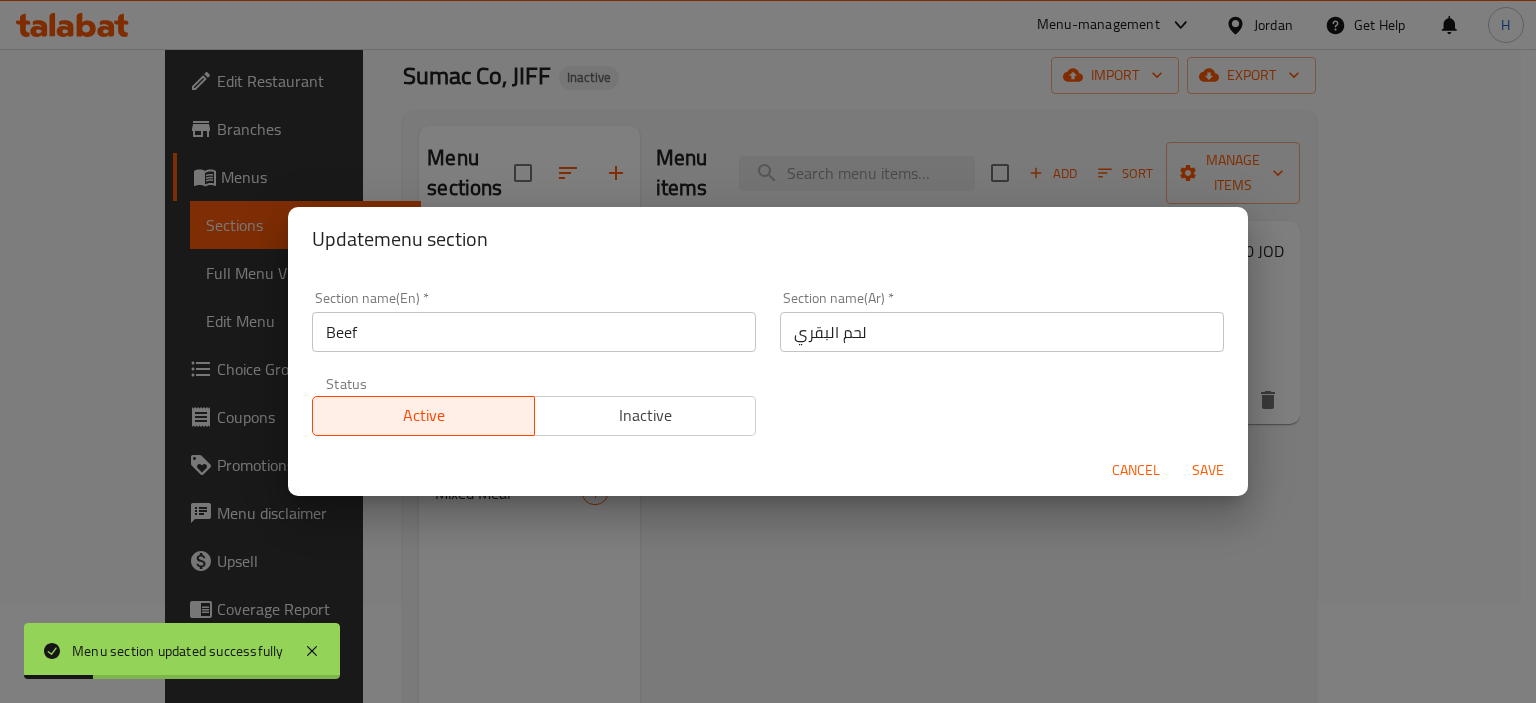 click on "لحم البقري" at bounding box center [1002, 332] 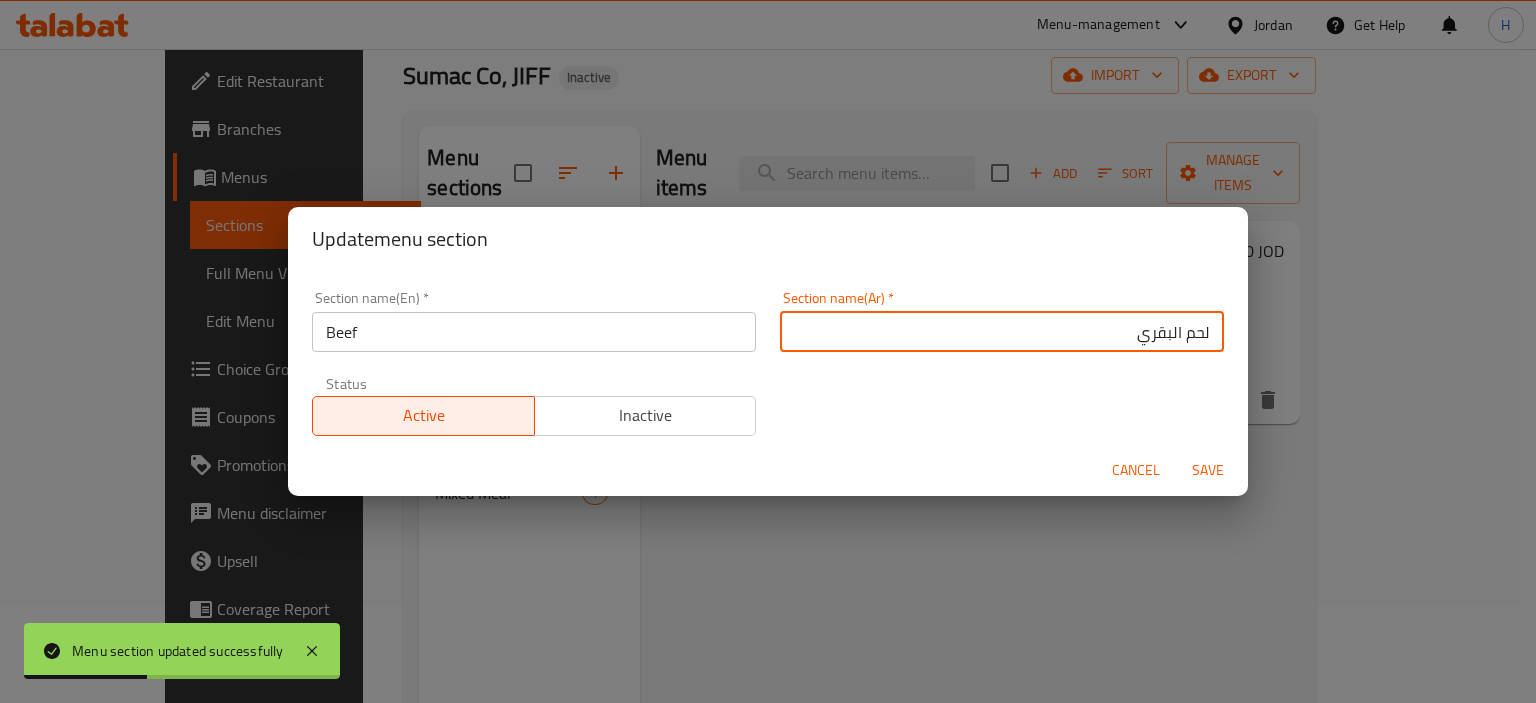 click on "لحم البقري" at bounding box center [1002, 332] 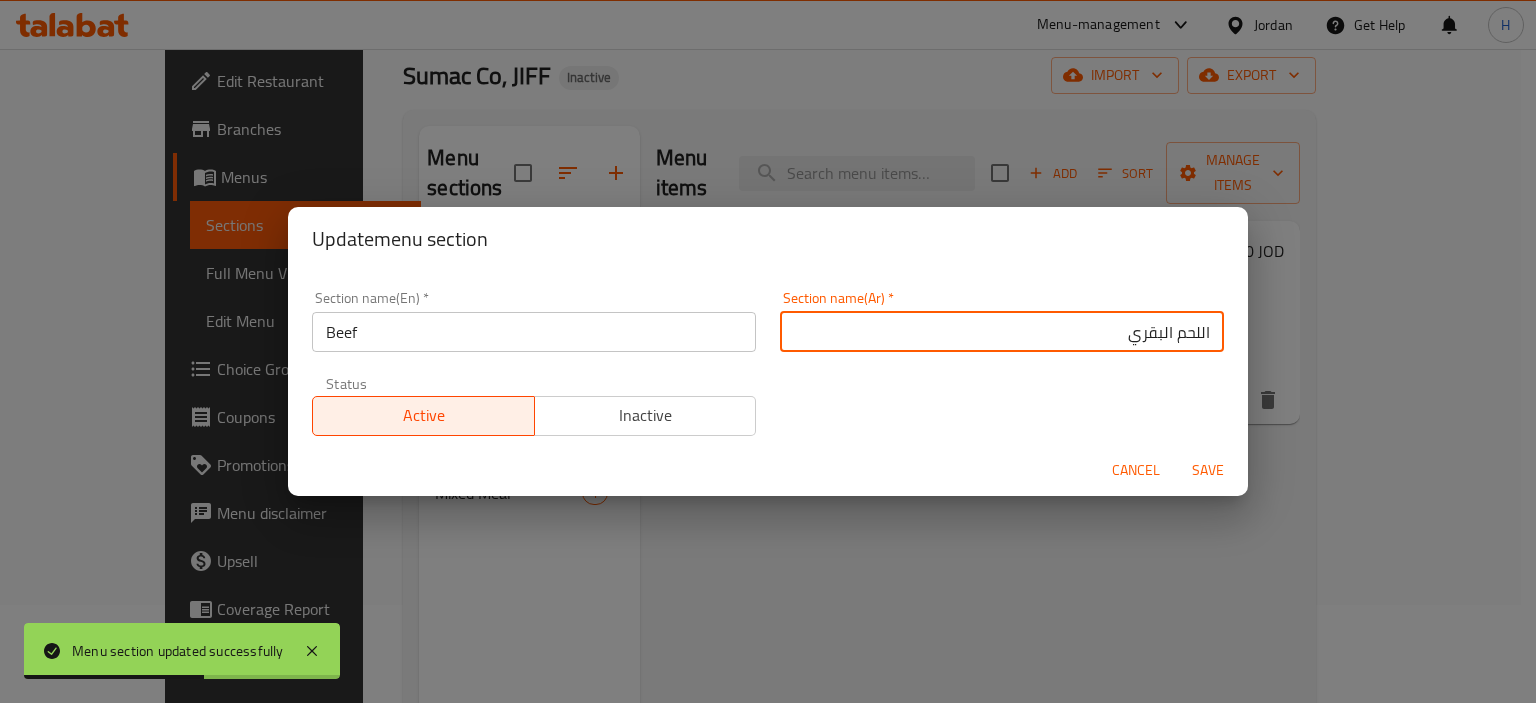 type on "اللحم البقري" 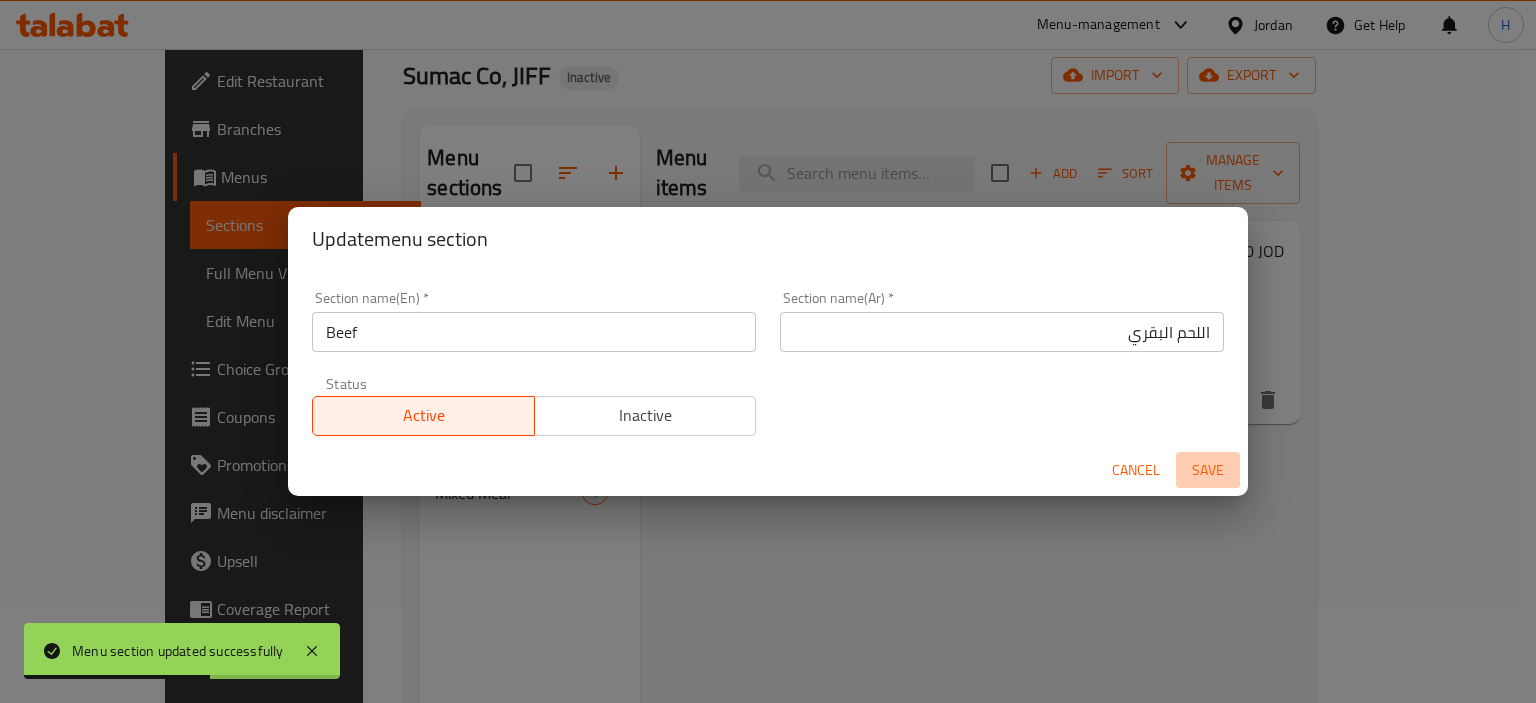 click on "Save" at bounding box center [1208, 470] 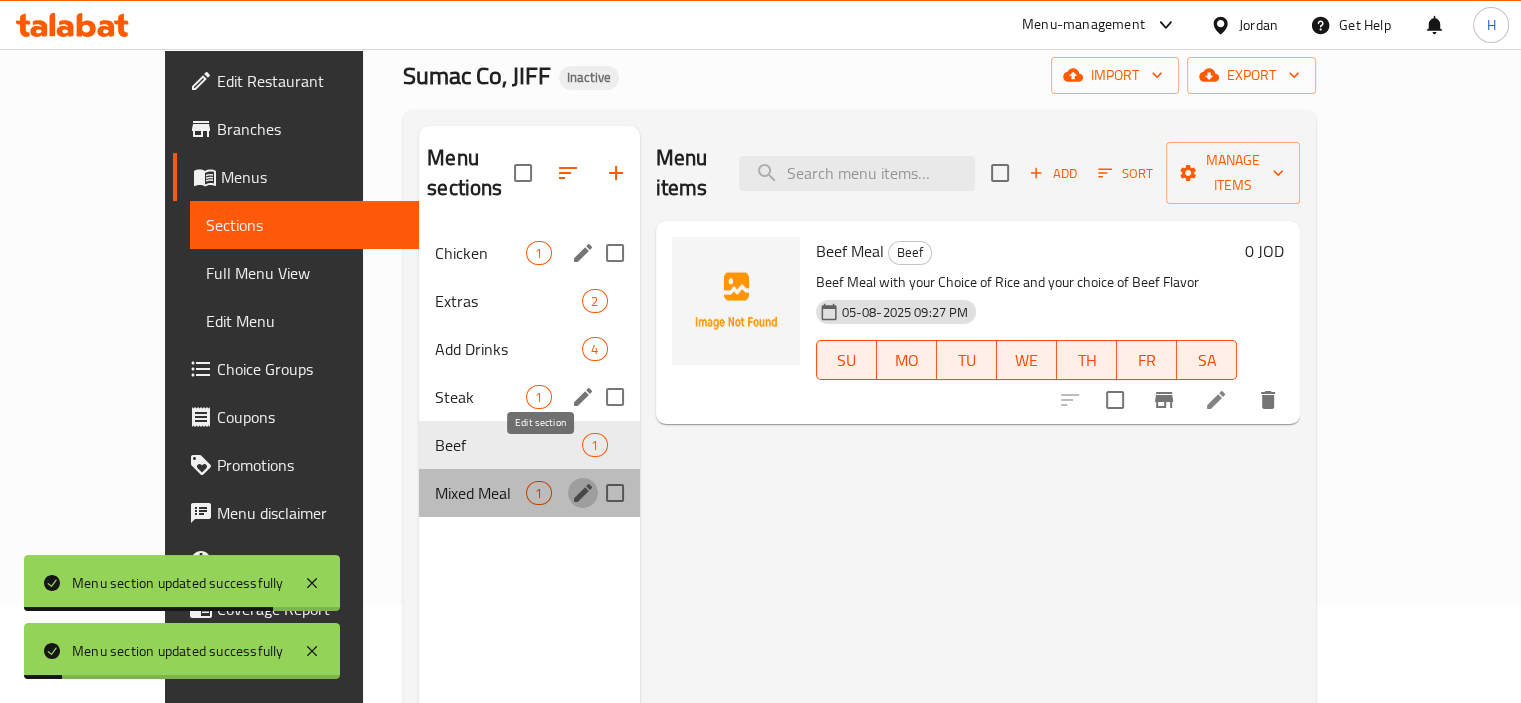 click at bounding box center [583, 493] 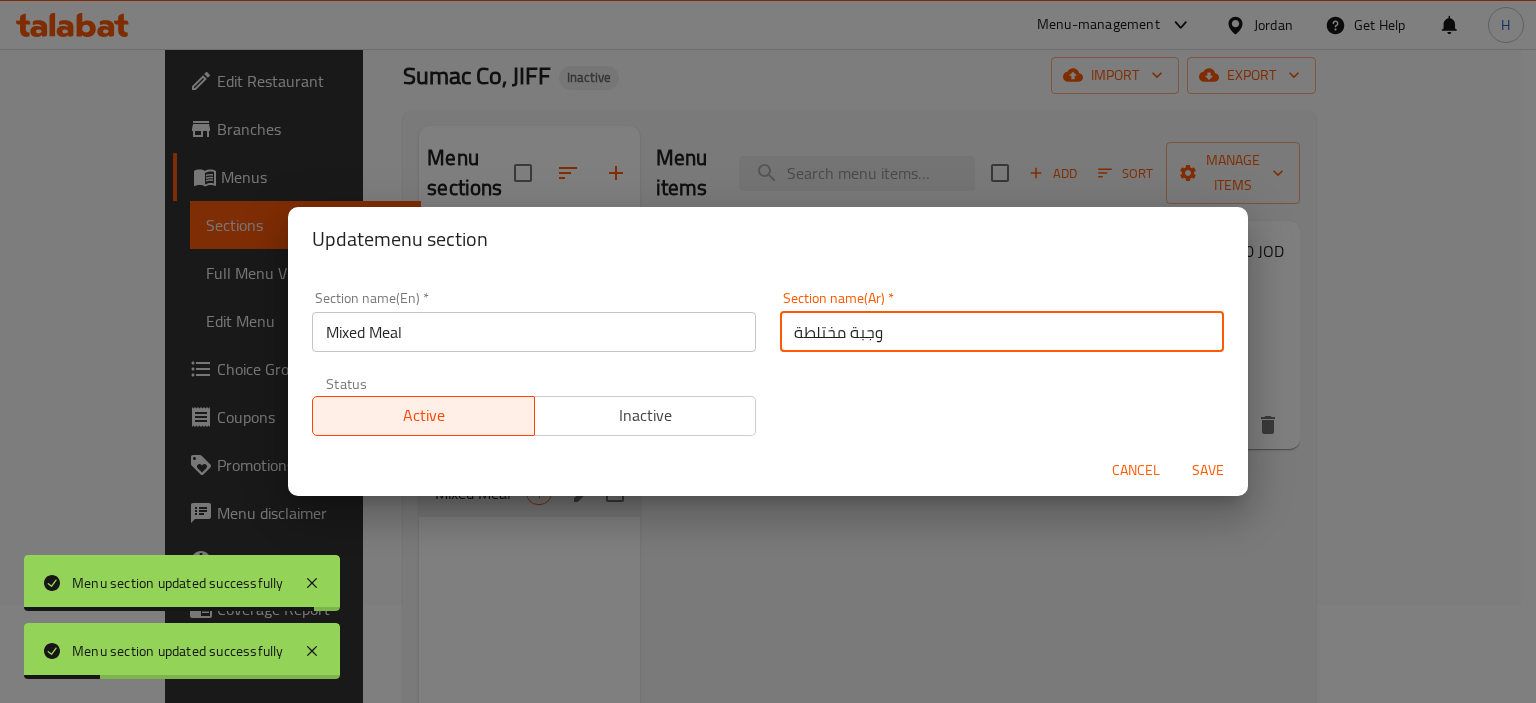 click on "وجبة مختلطة" at bounding box center (1002, 332) 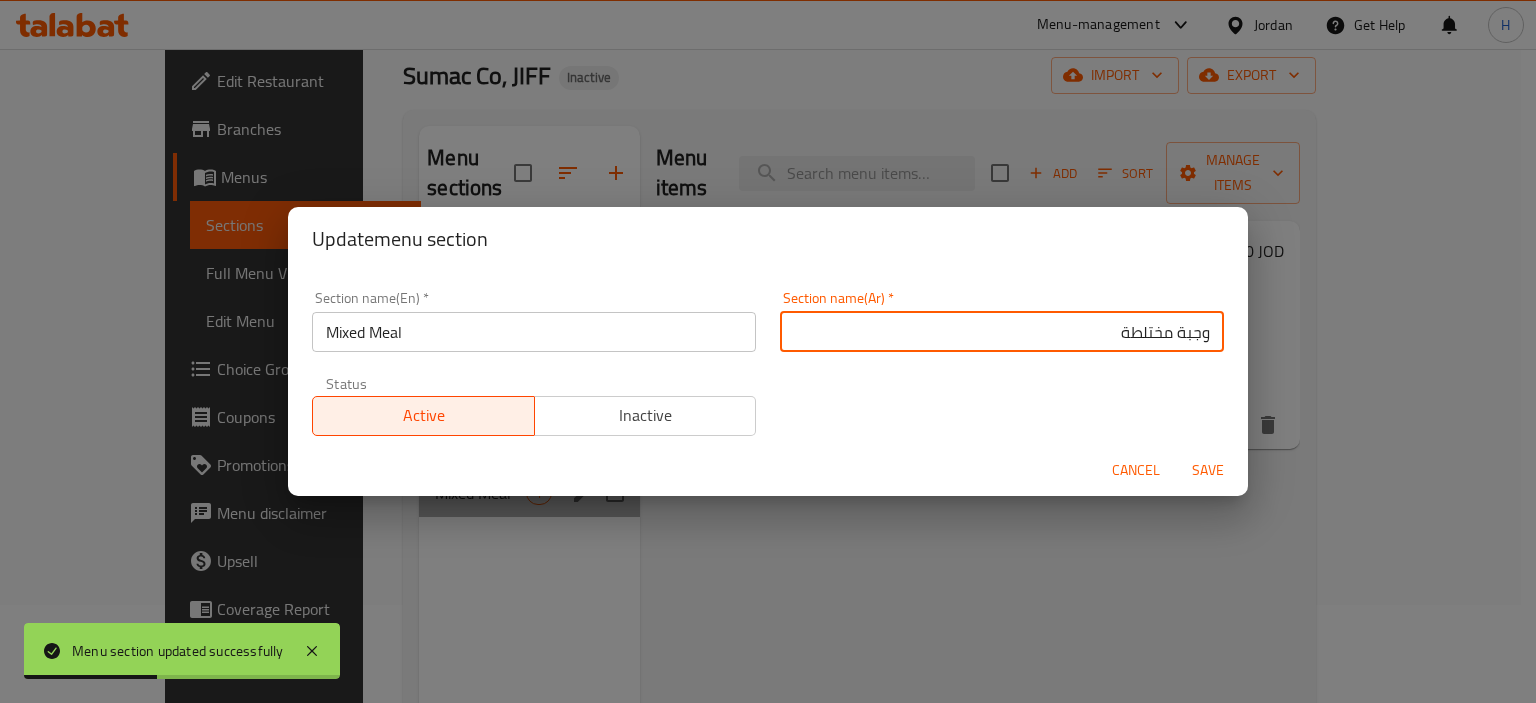 click on "وجبة مختلطة" at bounding box center (1002, 332) 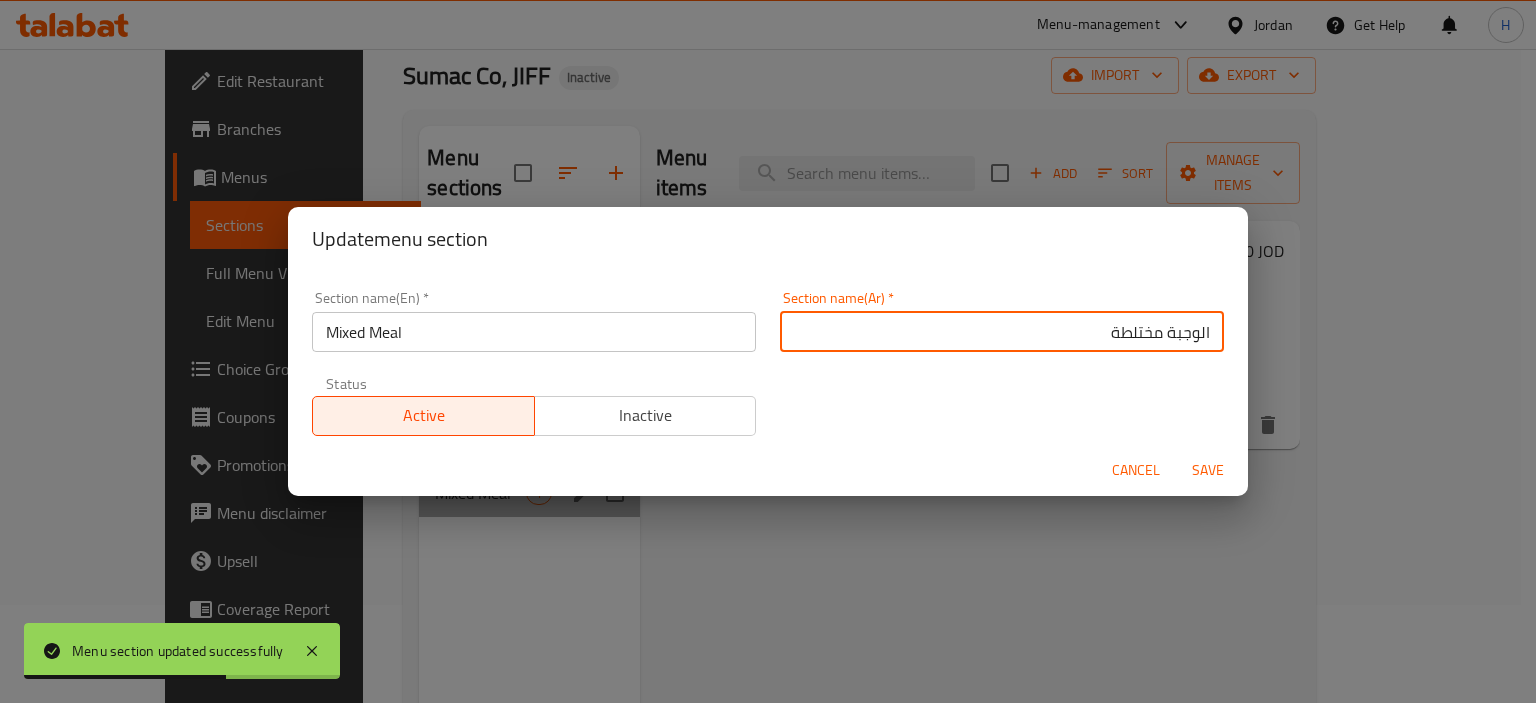 click on "الوجبة مختلطة" at bounding box center (1002, 332) 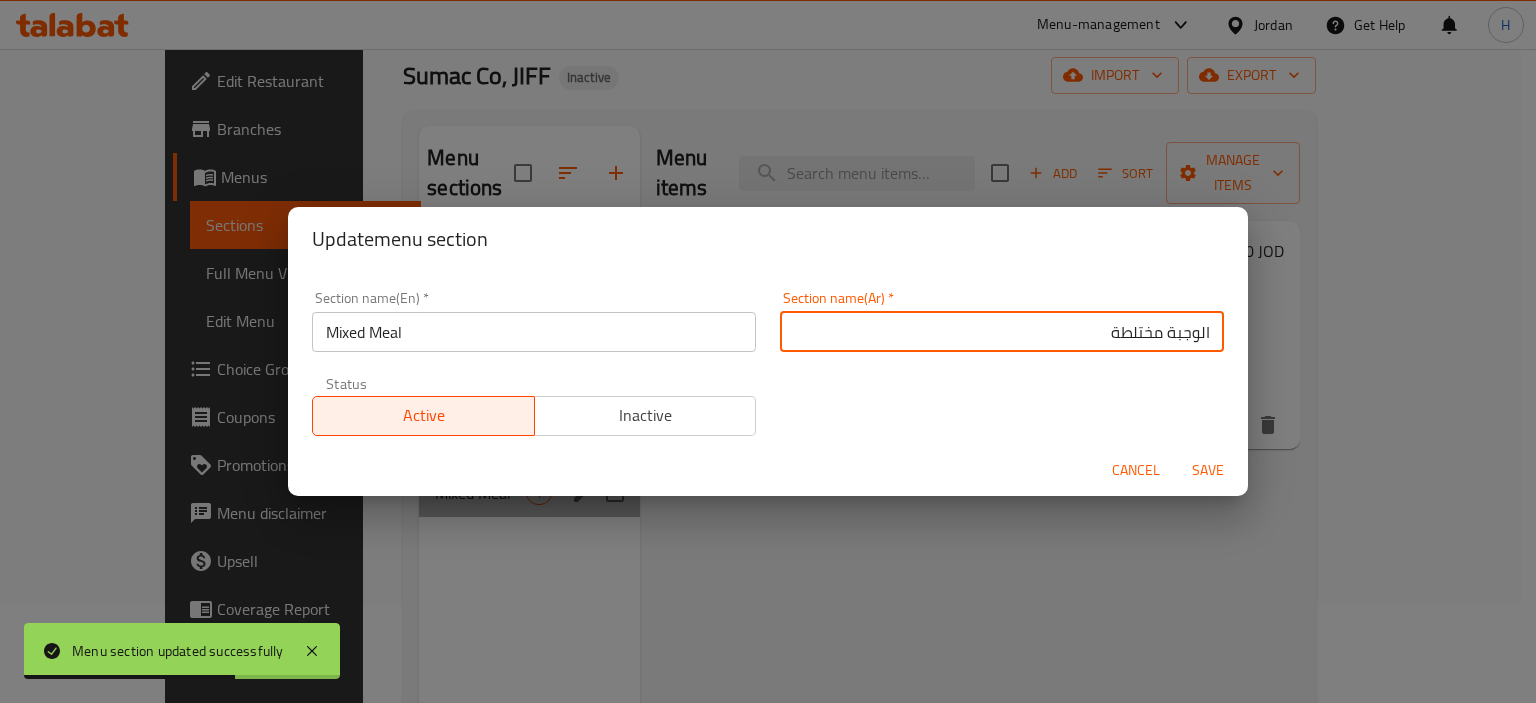 click on "الوجبة مختلطة" at bounding box center (1002, 332) 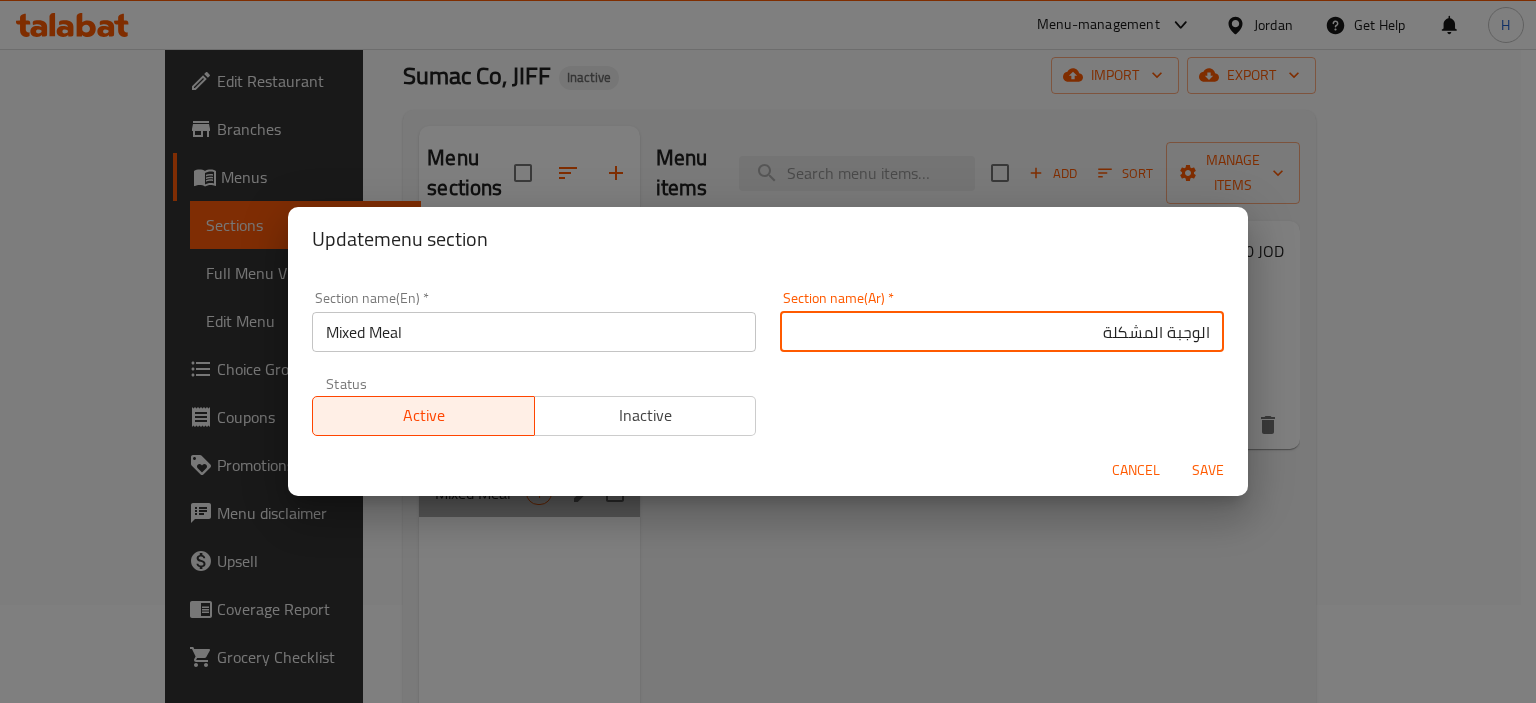 click on "الوجبة المشكلة" at bounding box center [1002, 332] 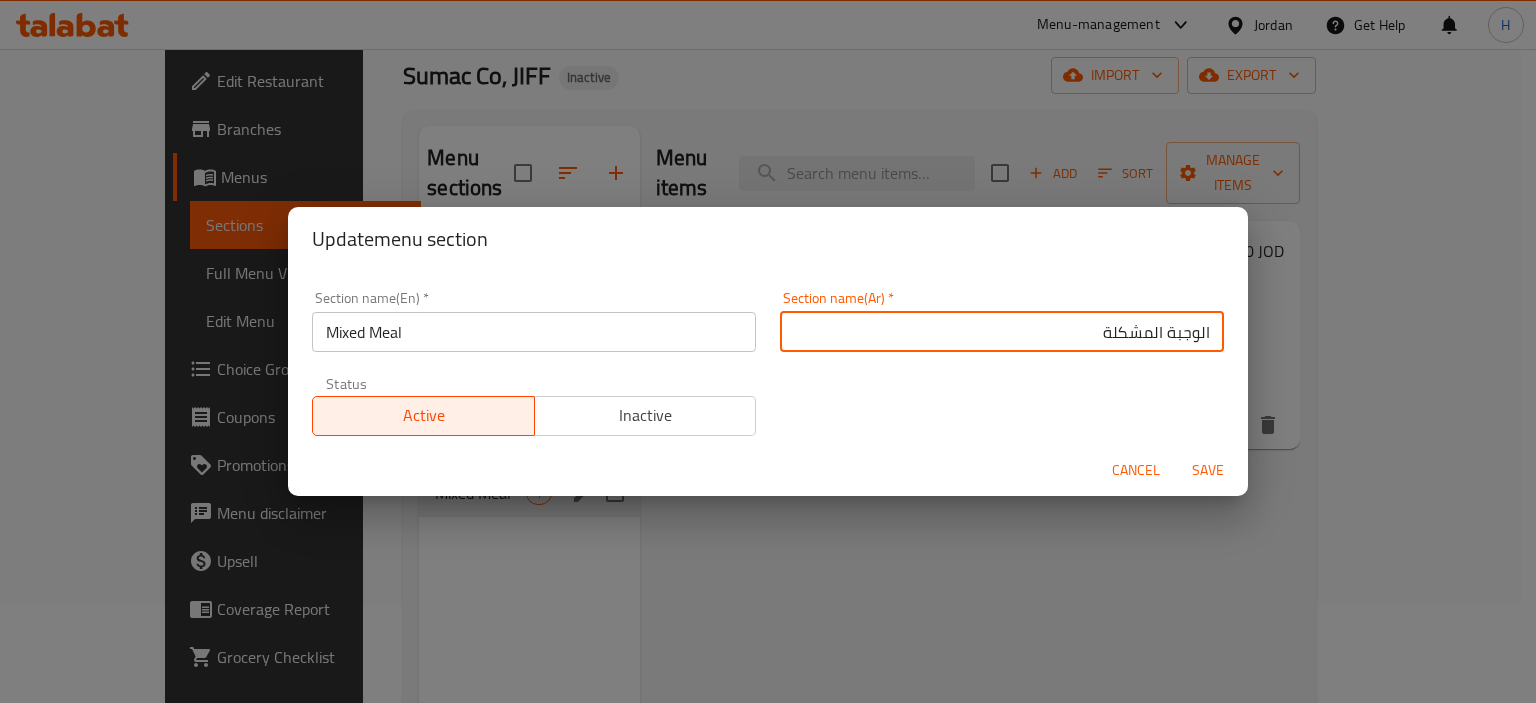 type on "الوجبة المشكلة" 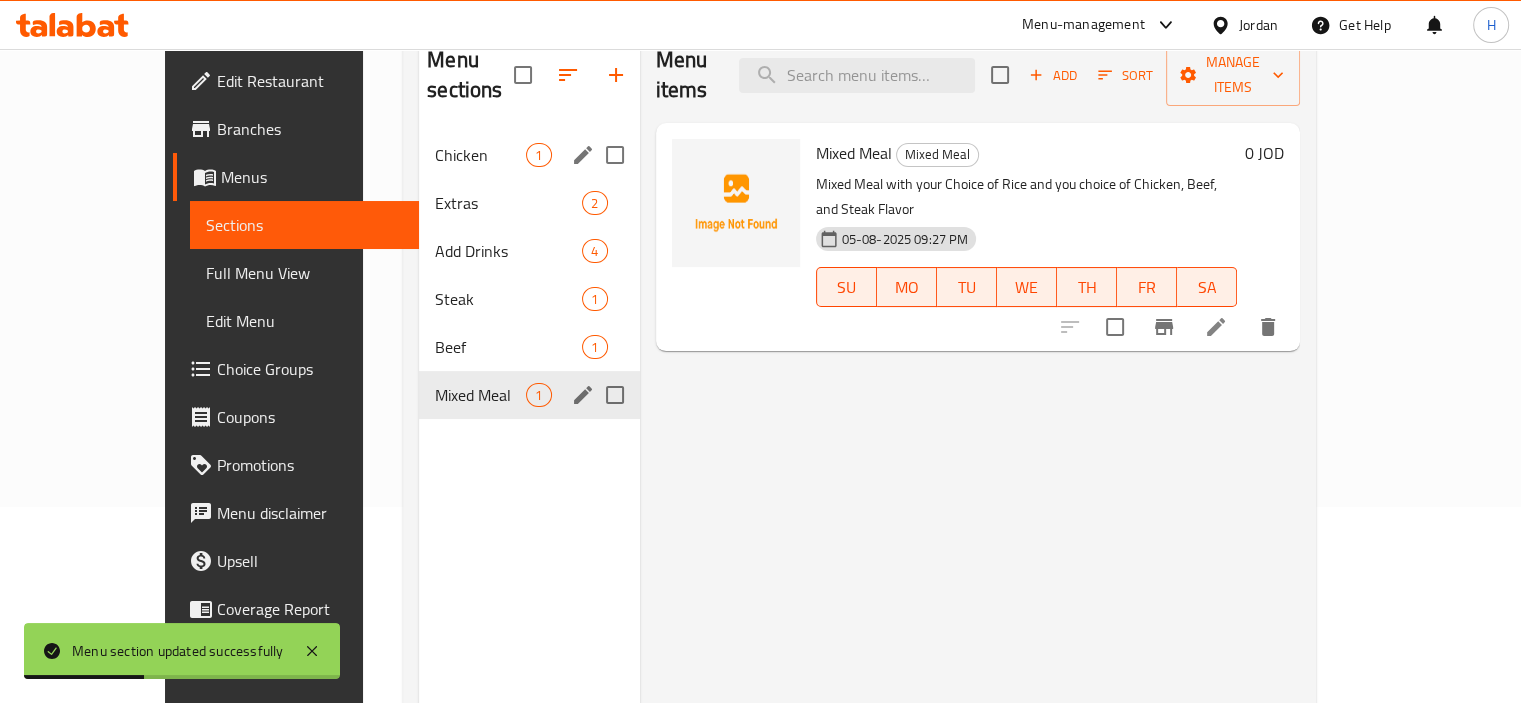 scroll, scrollTop: 203, scrollLeft: 0, axis: vertical 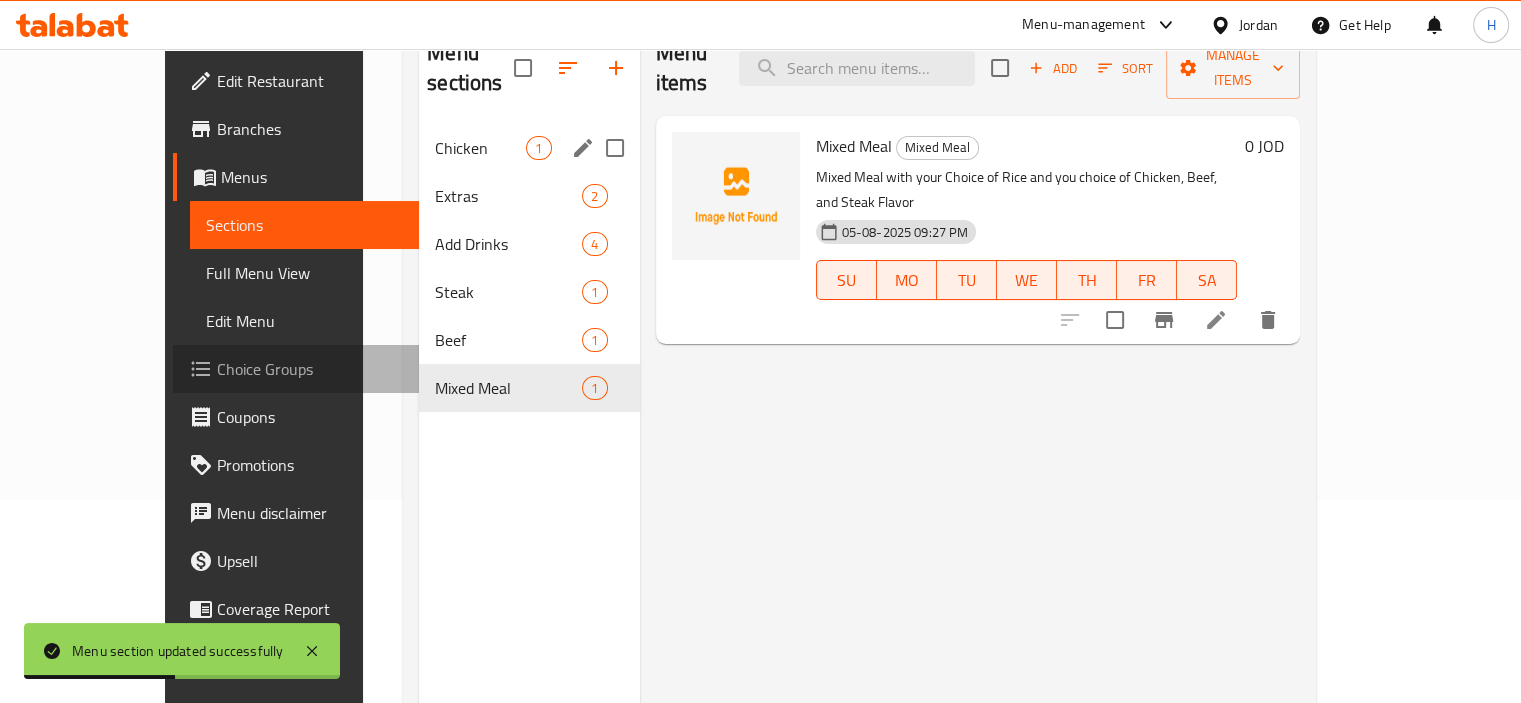 click on "Choice Groups" at bounding box center [310, 369] 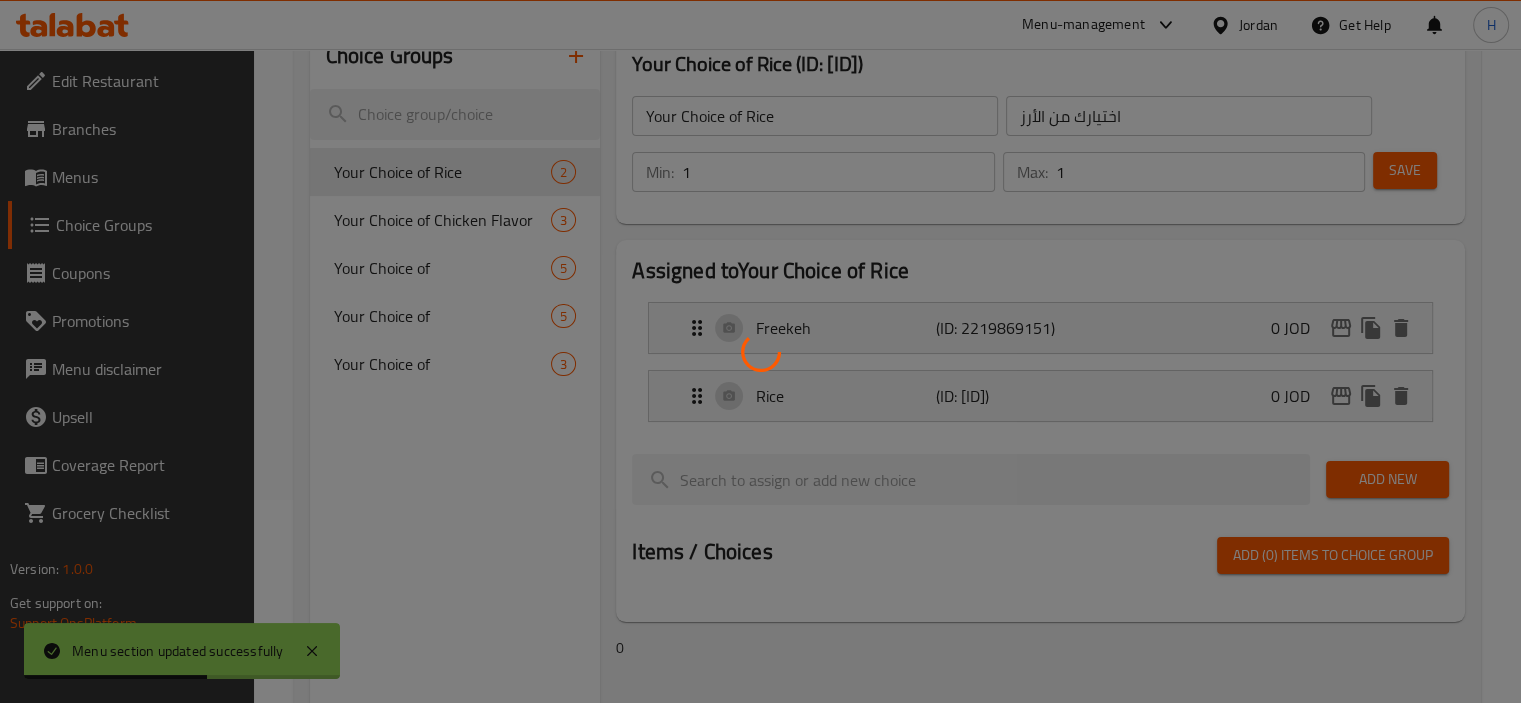 scroll, scrollTop: 200, scrollLeft: 0, axis: vertical 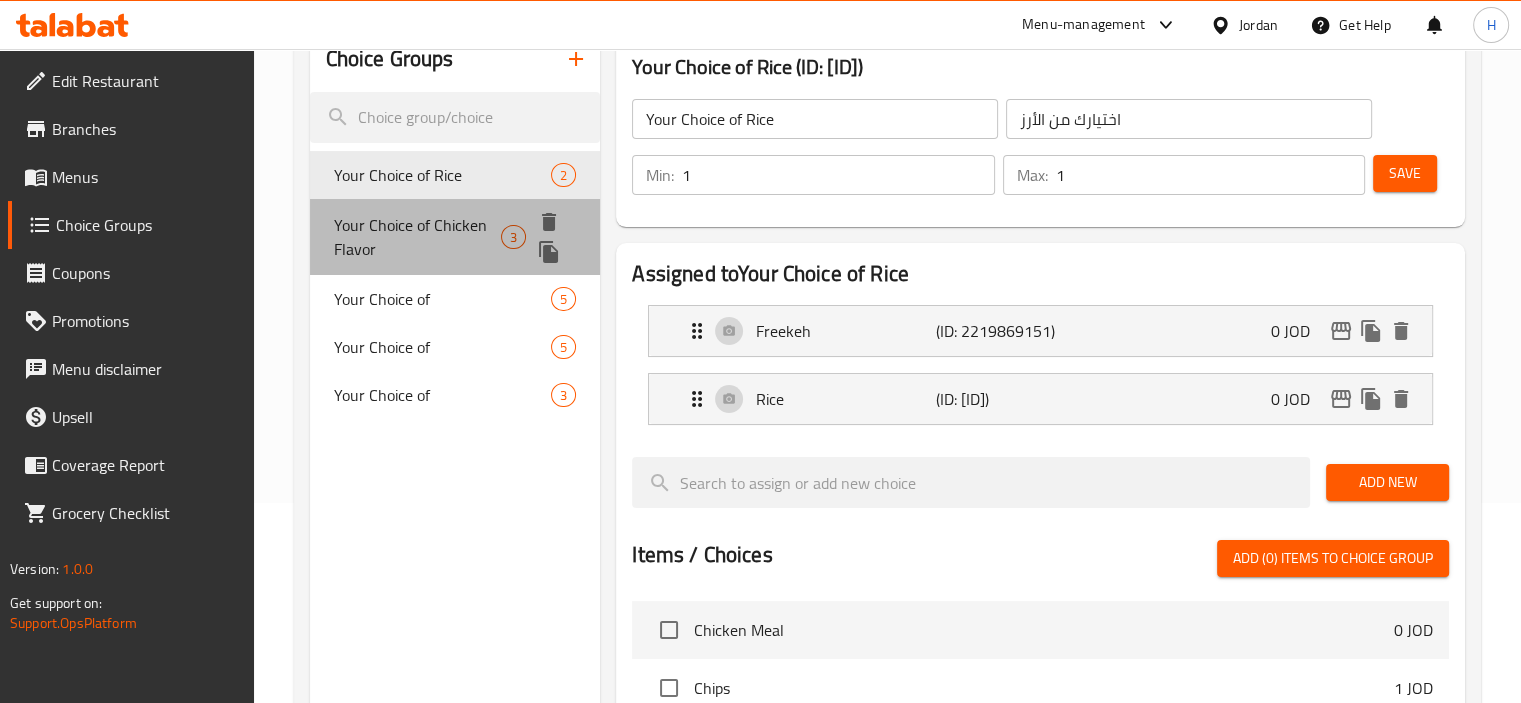 click on "Your Choice of Chicken Flavor" at bounding box center [417, 237] 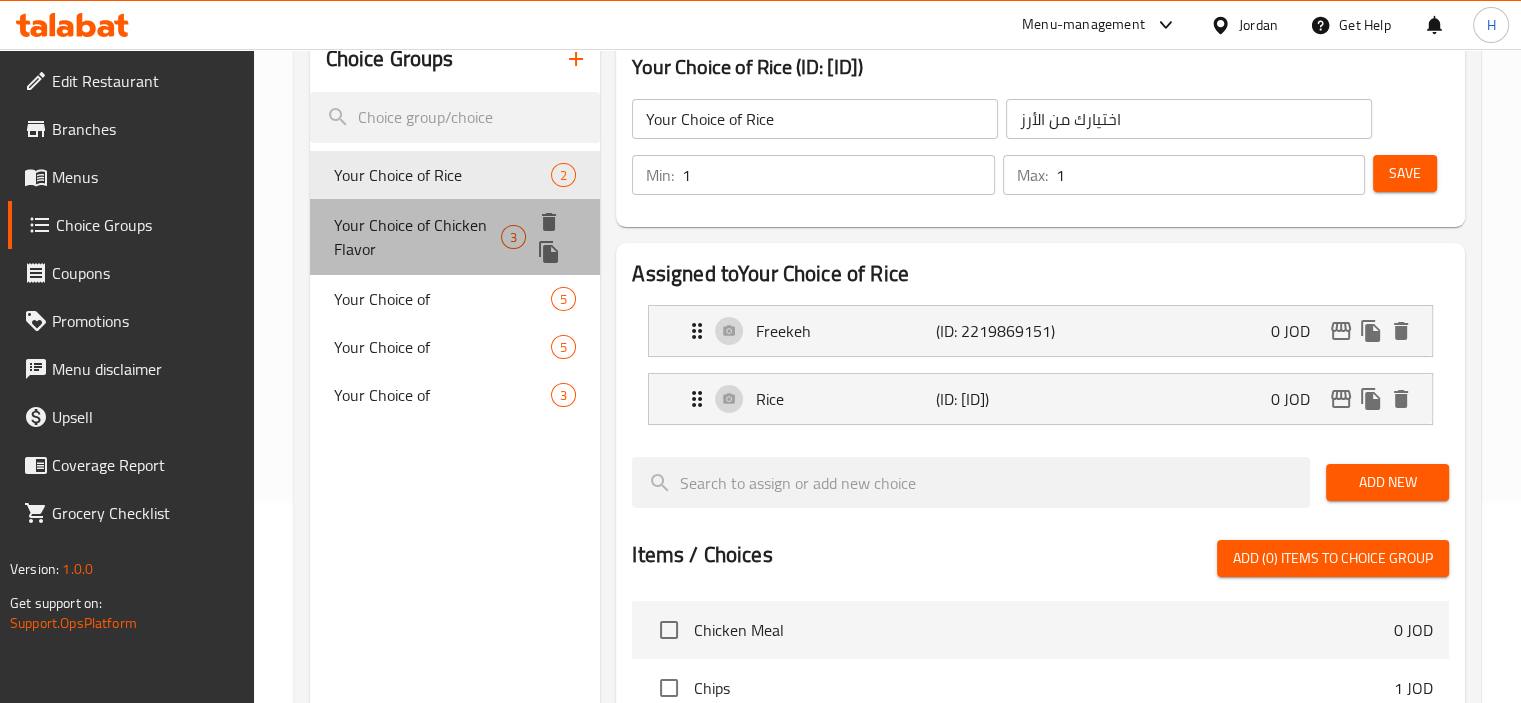 type on "Your Choice of Chicken Flavor" 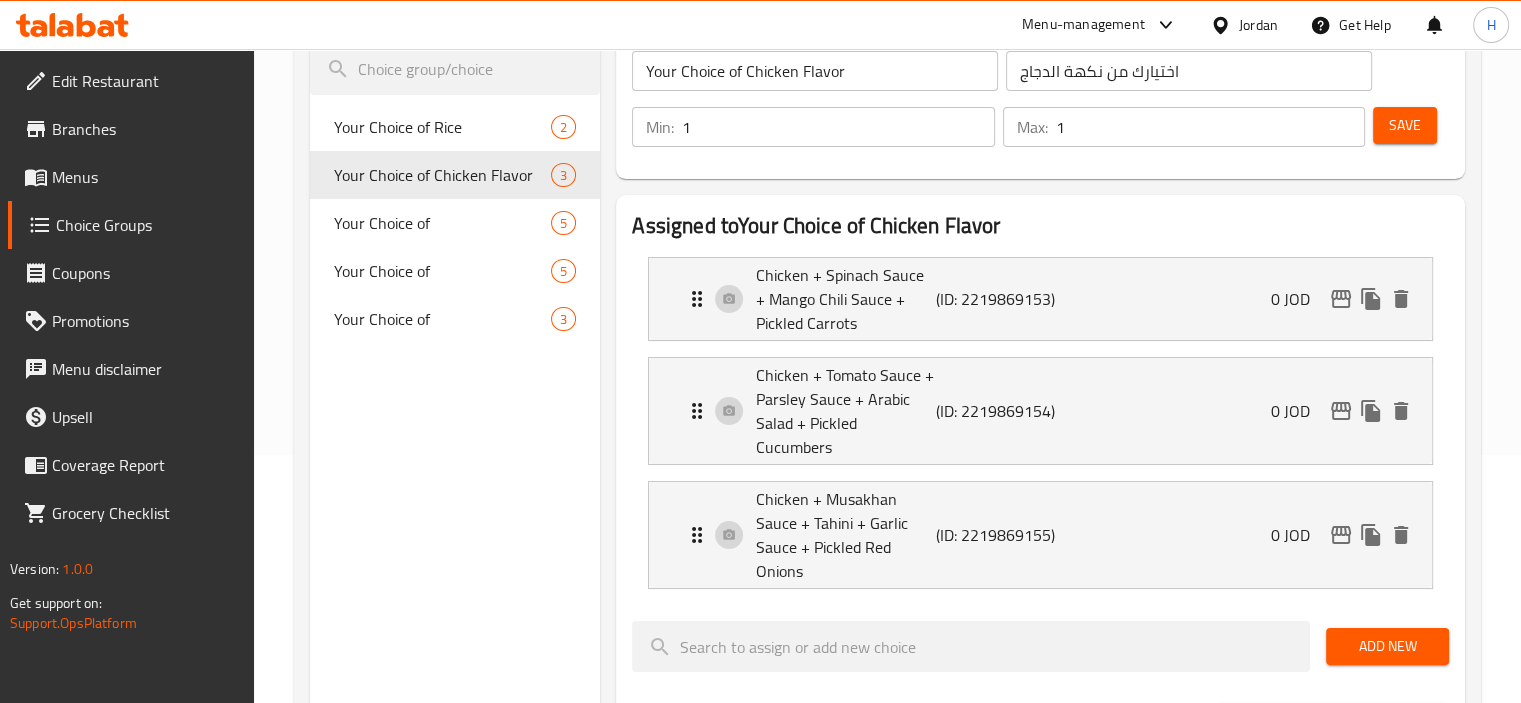 scroll, scrollTop: 256, scrollLeft: 0, axis: vertical 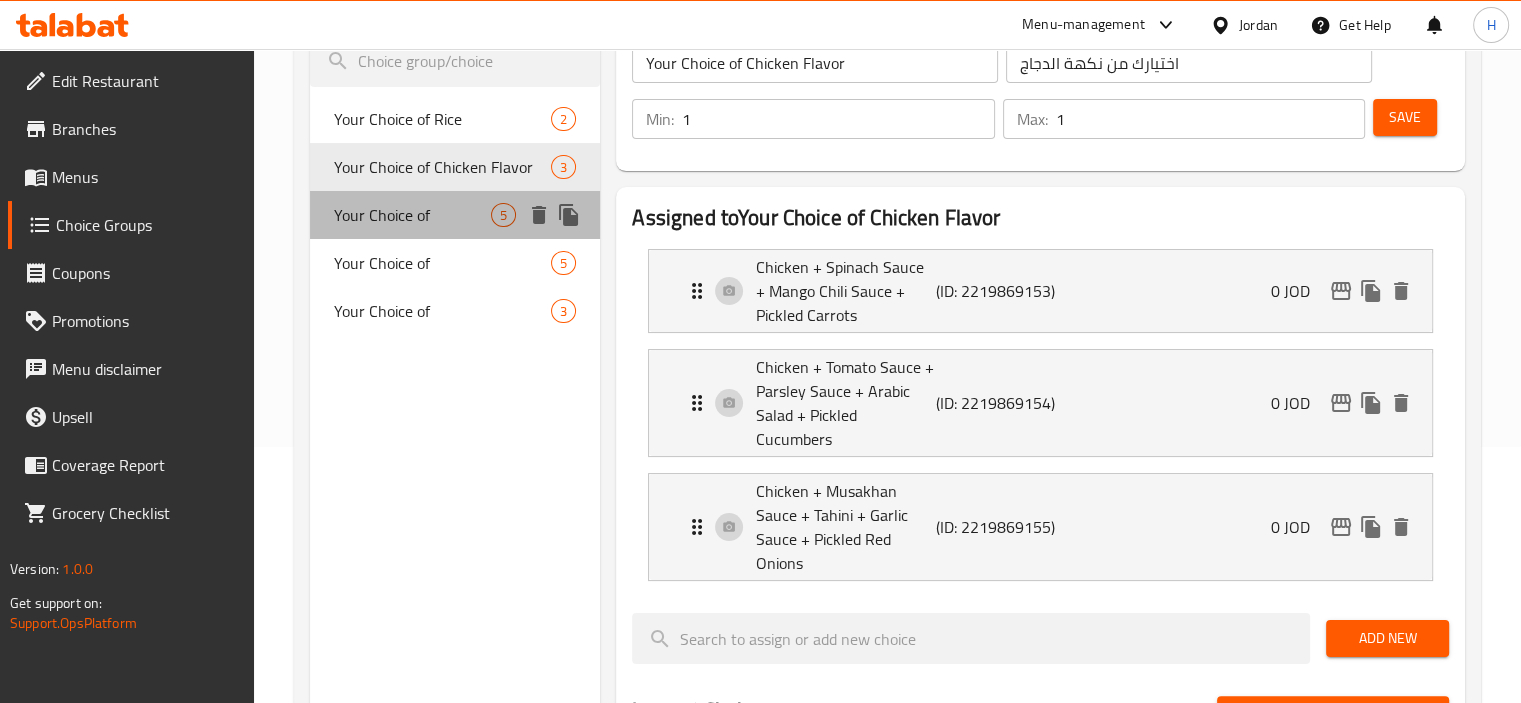 click on "Your Choice of" at bounding box center [413, 215] 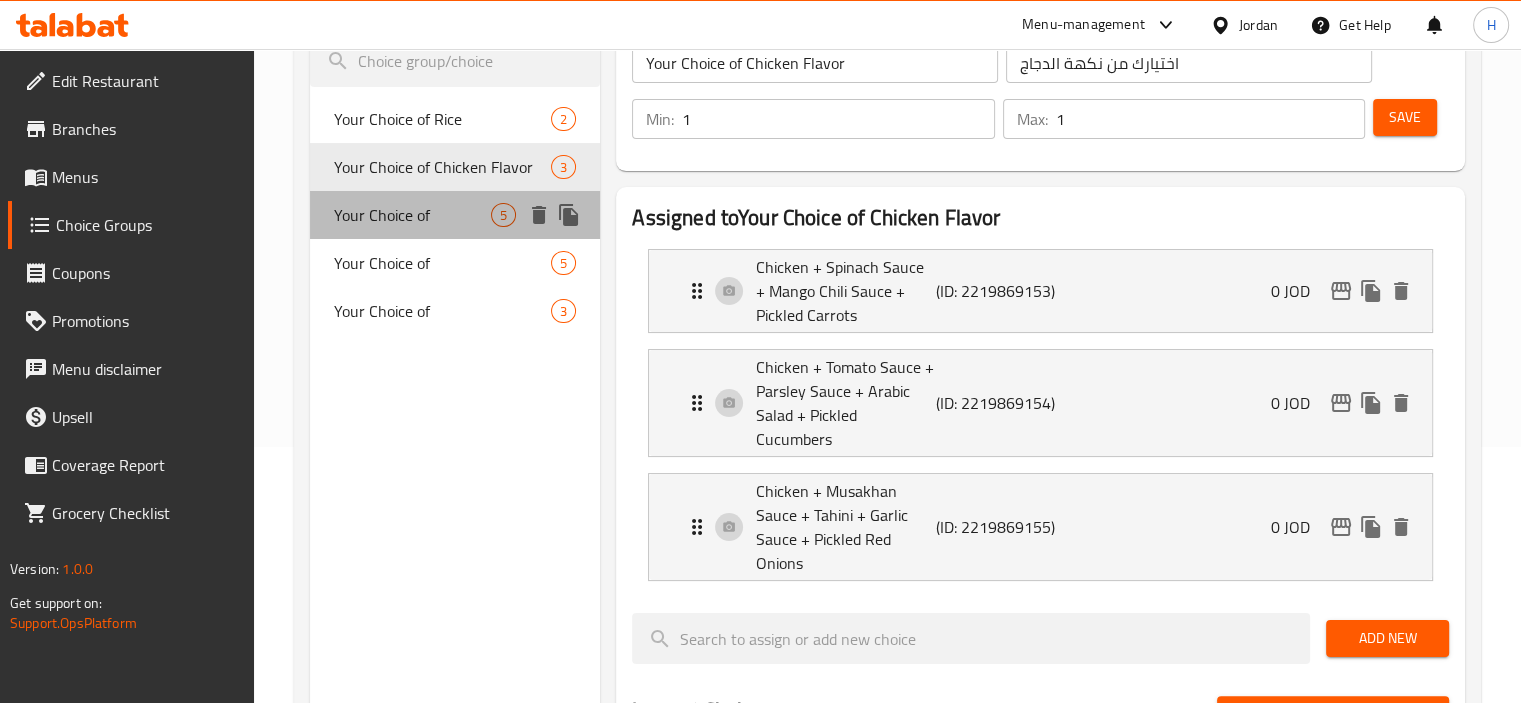 type on "Your Choice of" 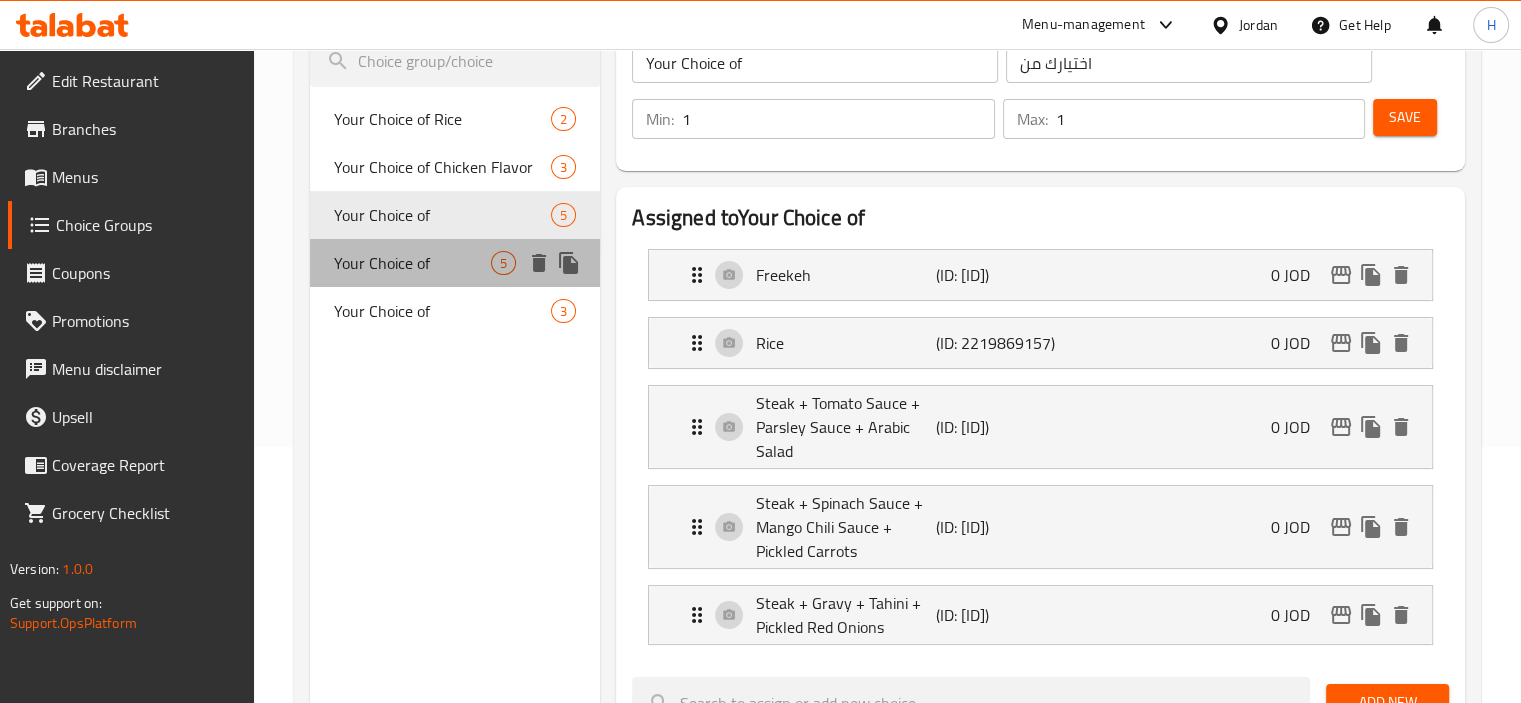 click on "Your Choice of" at bounding box center (413, 263) 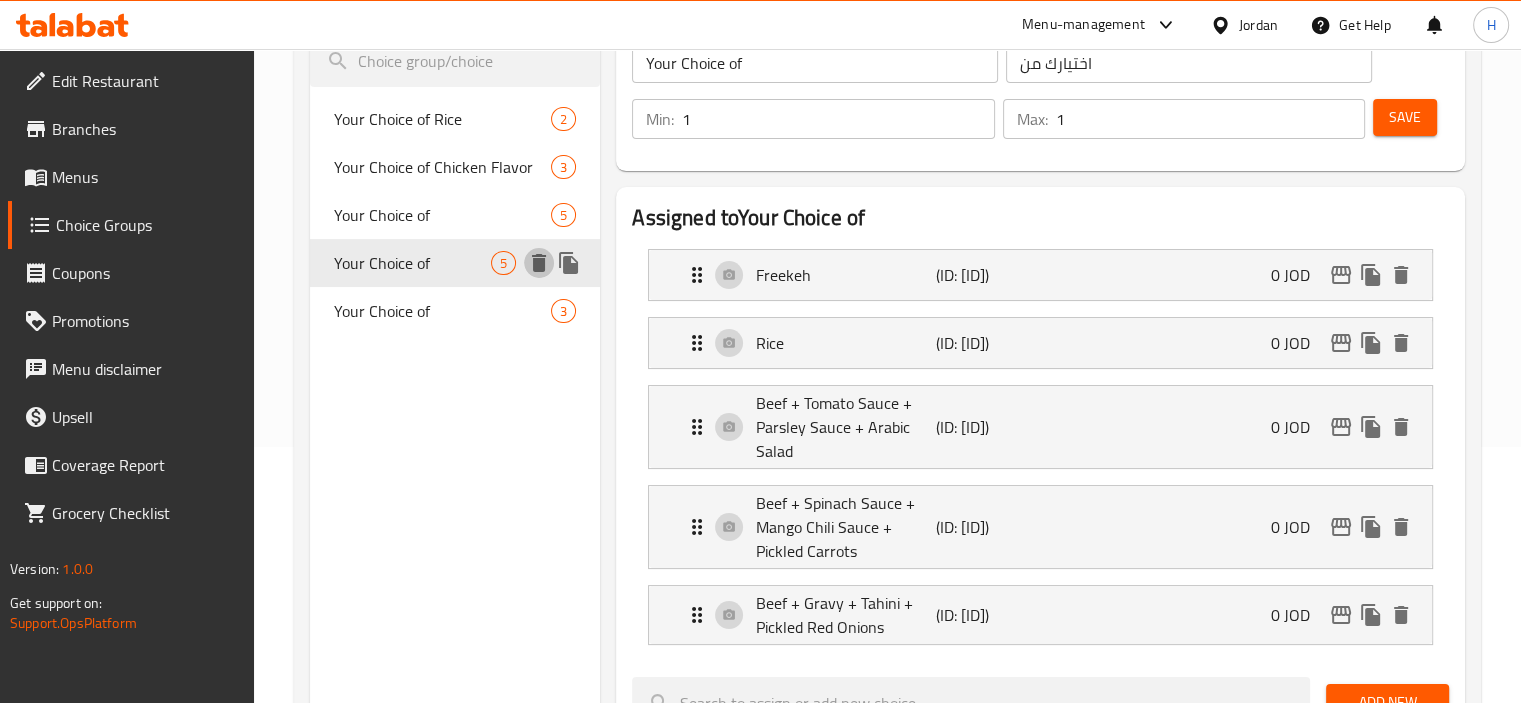 click 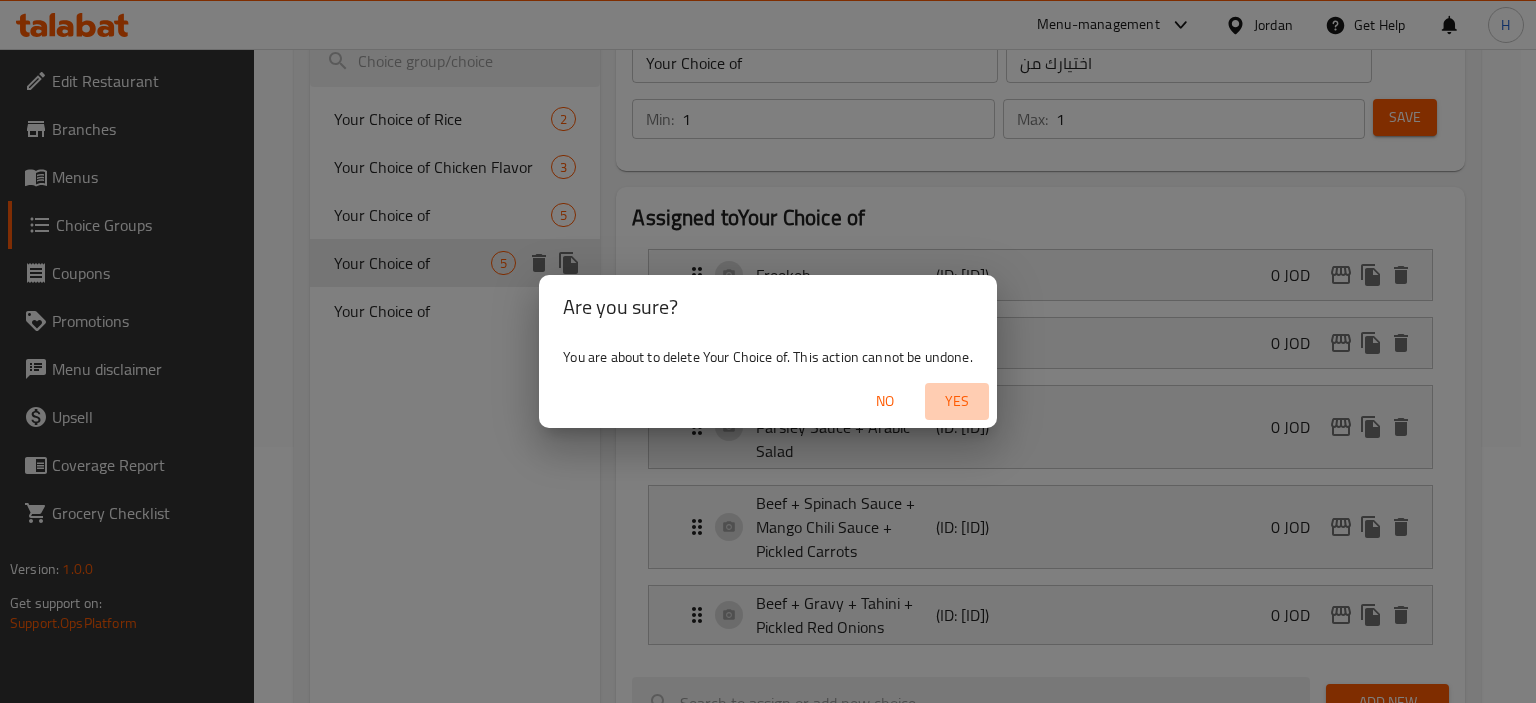 click on "Yes" at bounding box center [957, 401] 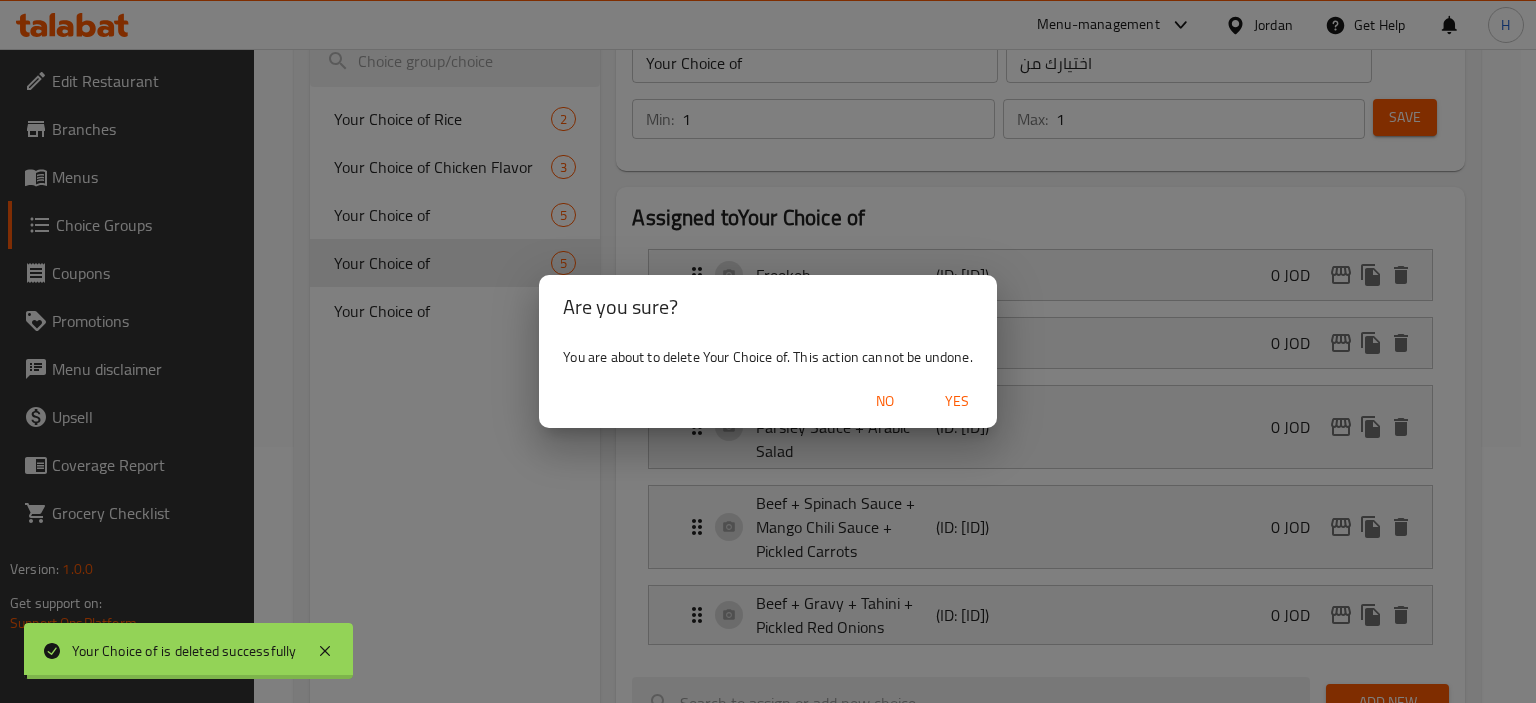 type on "Your Choice of Rice" 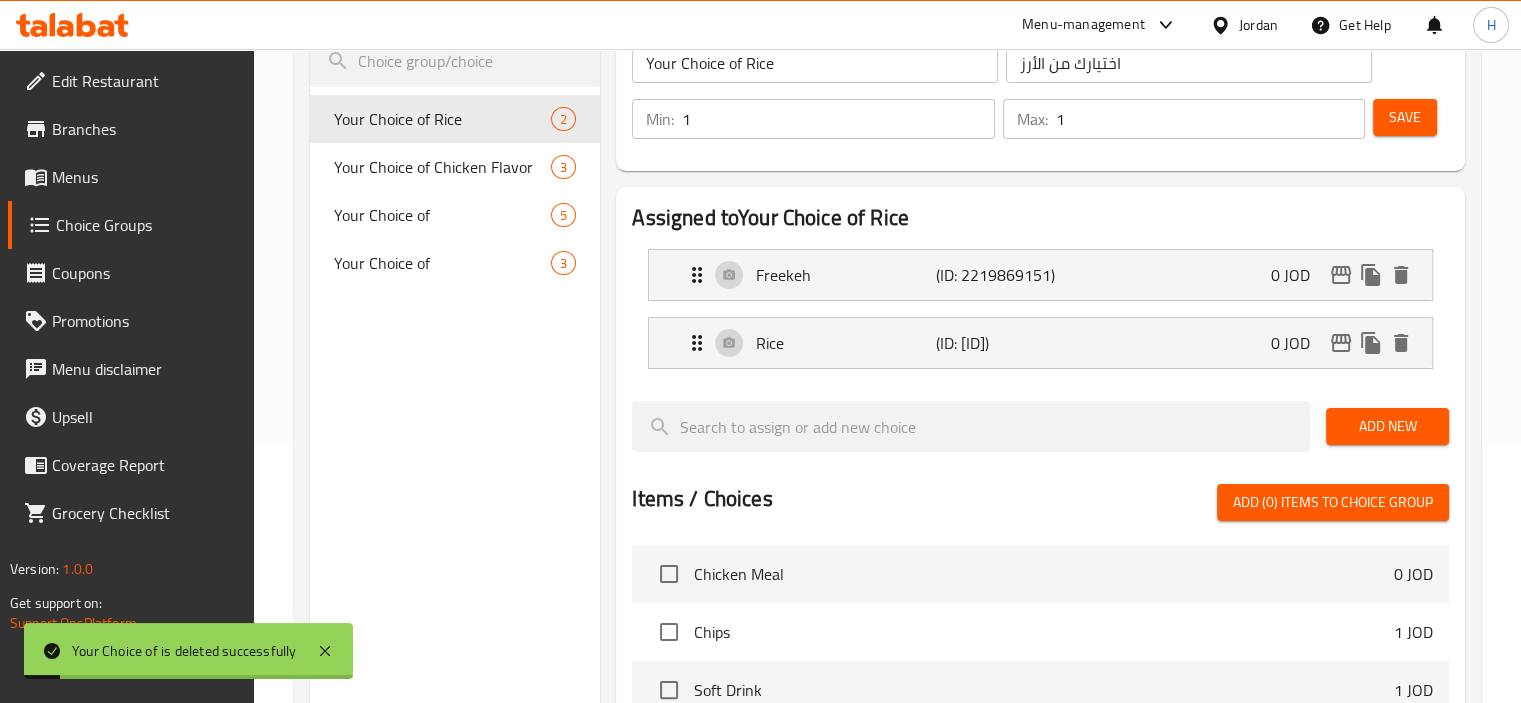 click on "Your Choice of" at bounding box center (443, 215) 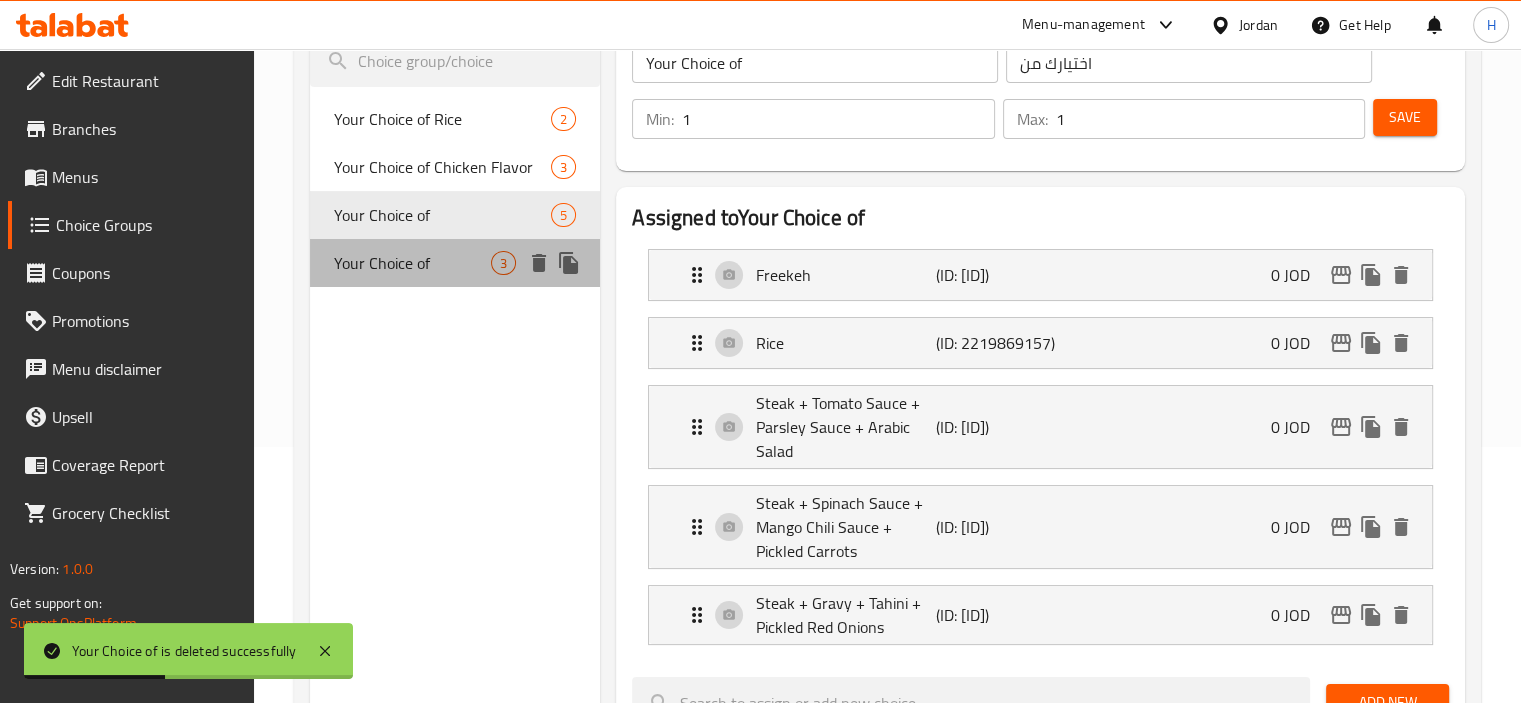 click on "Your Choice of" at bounding box center (413, 263) 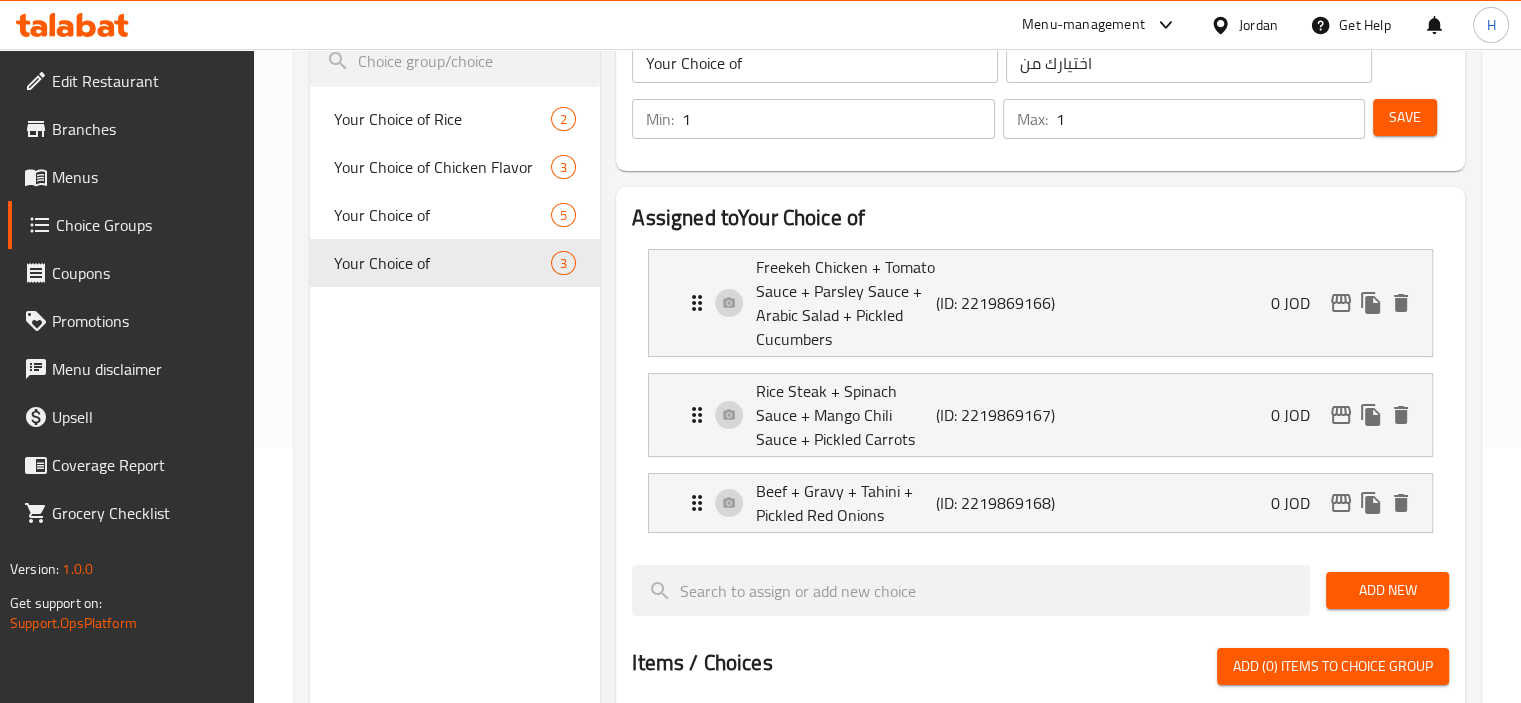 scroll, scrollTop: 244, scrollLeft: 0, axis: vertical 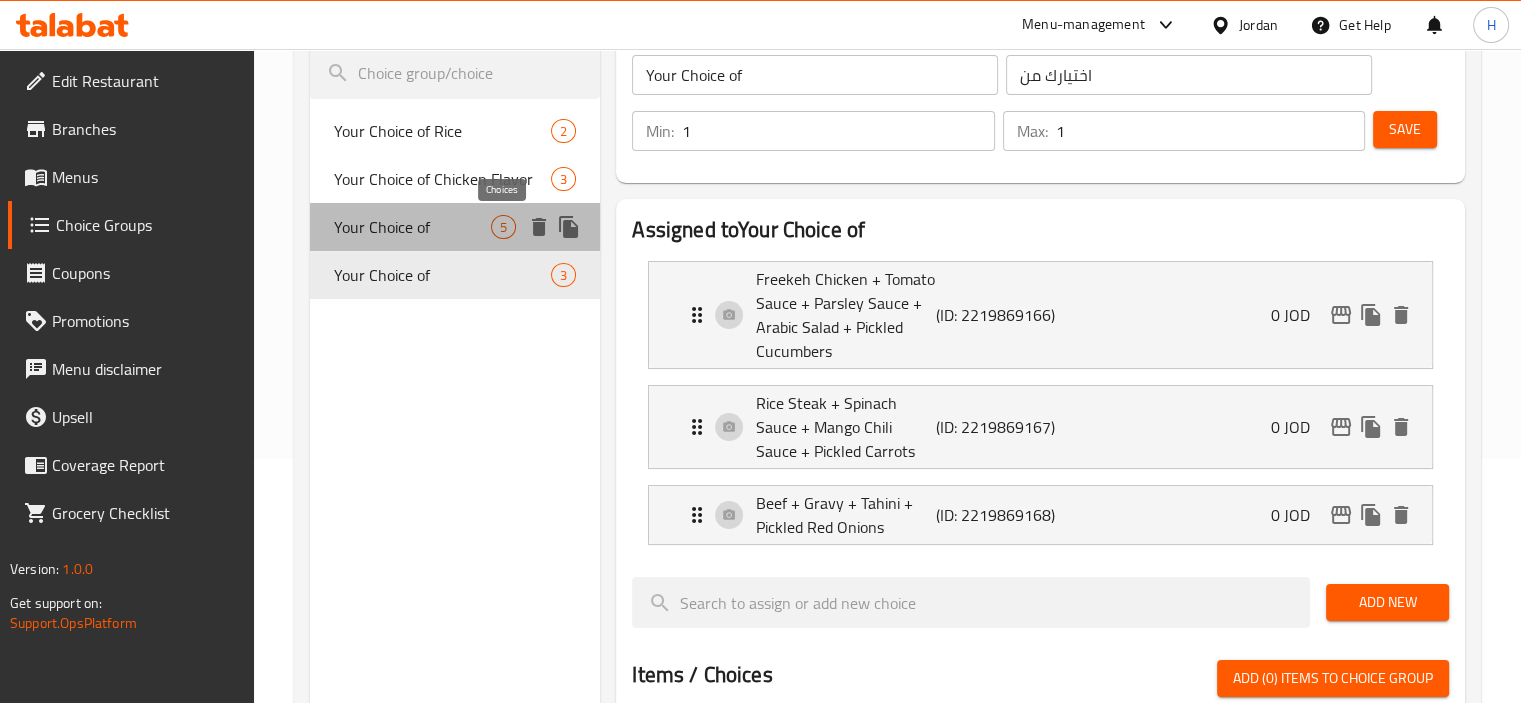 click on "5" at bounding box center [503, 227] 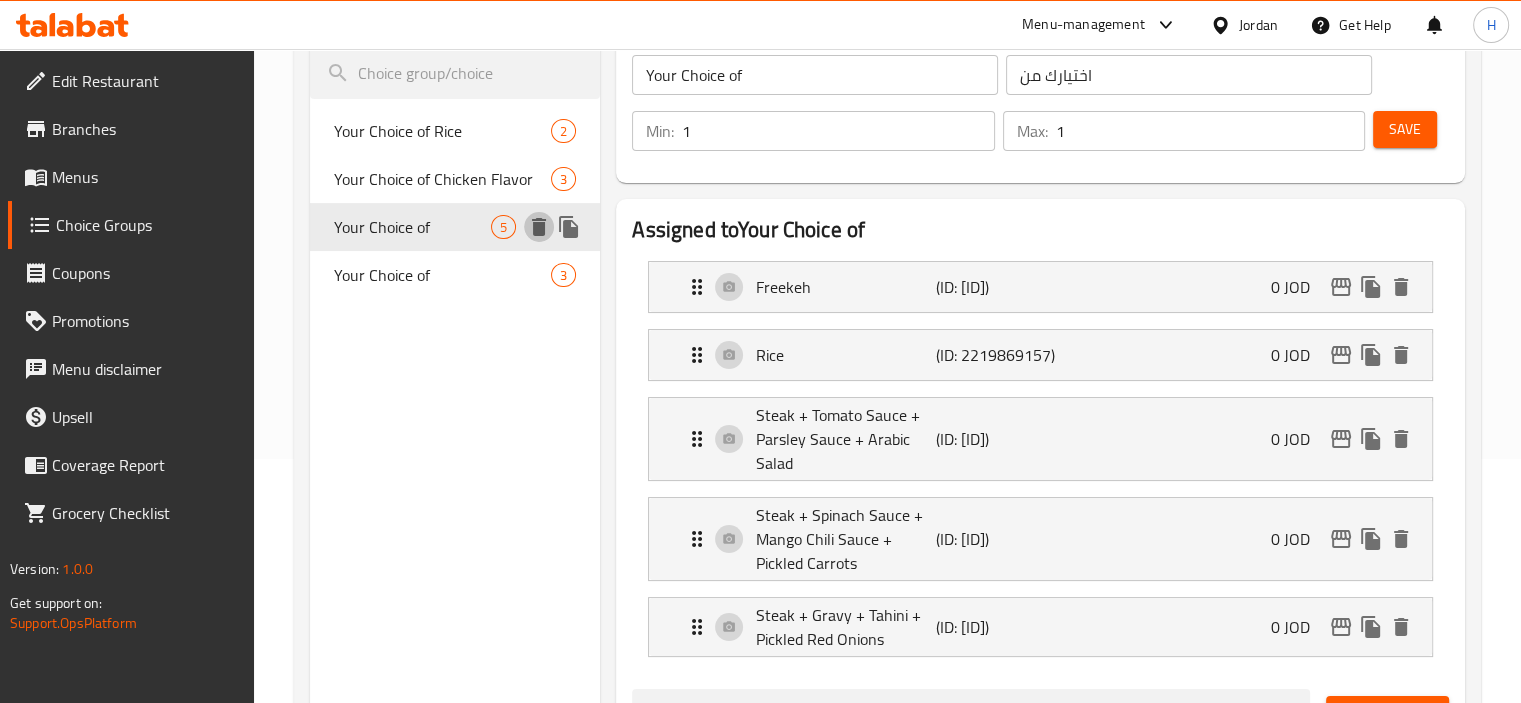 click 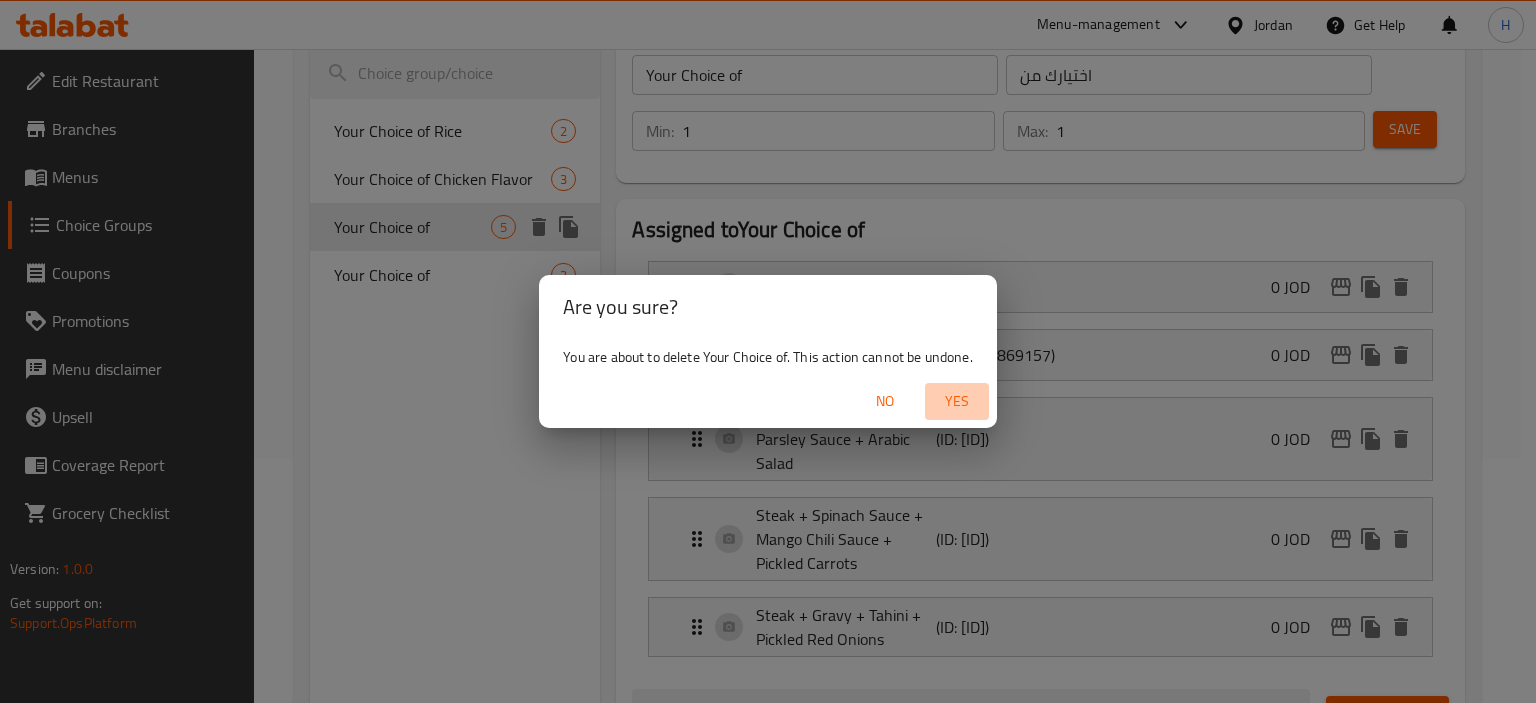 click on "Yes" at bounding box center (957, 401) 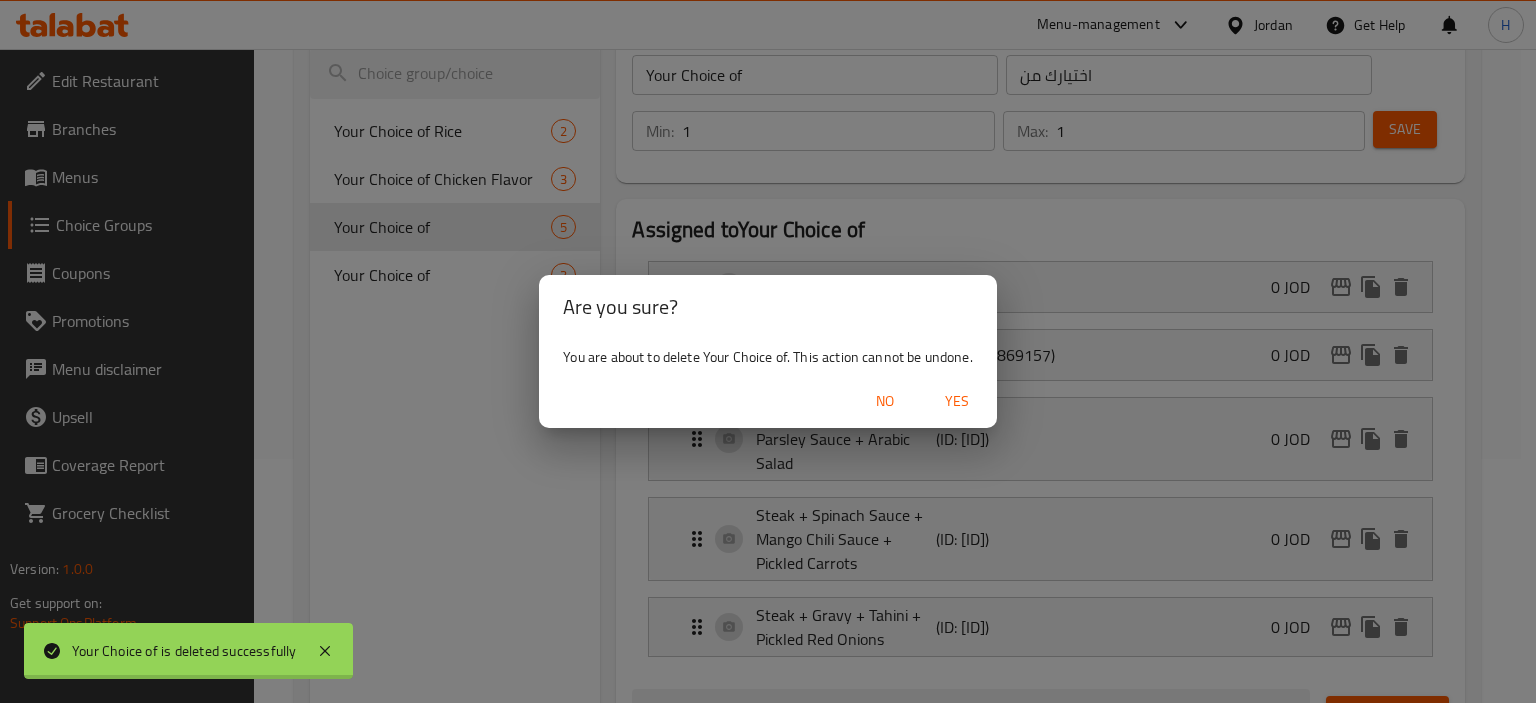 type on "Your Choice of Rice" 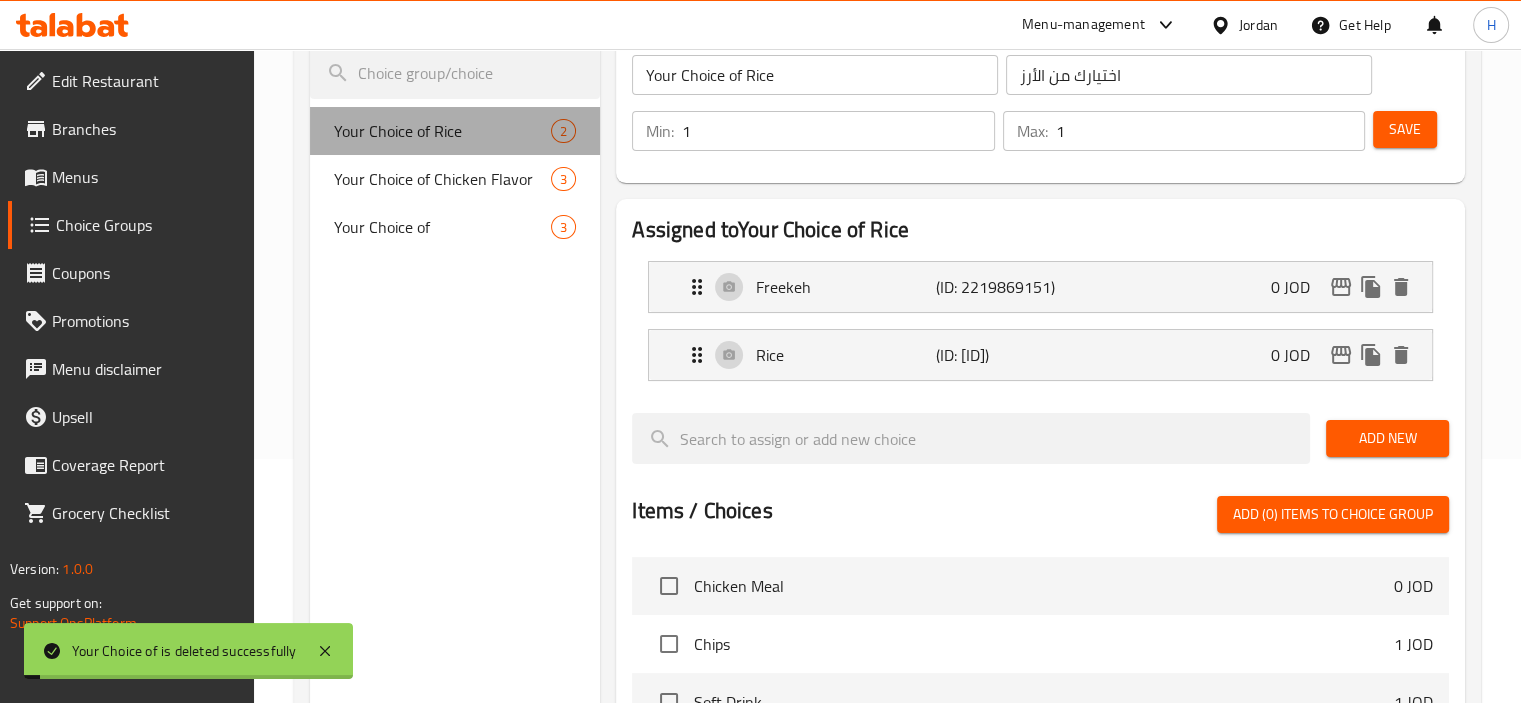 click on "Your Choice of Rice 2" at bounding box center (455, 131) 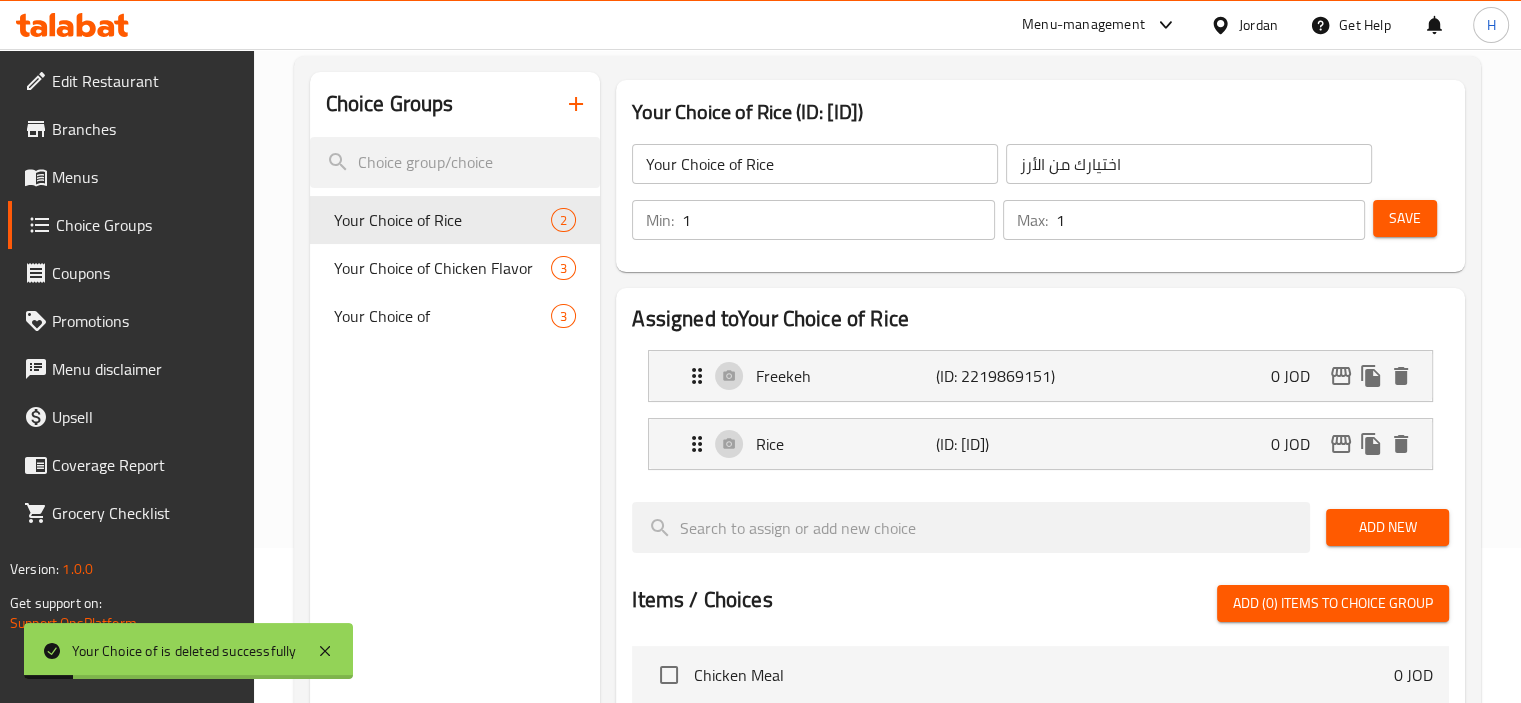 scroll, scrollTop: 156, scrollLeft: 0, axis: vertical 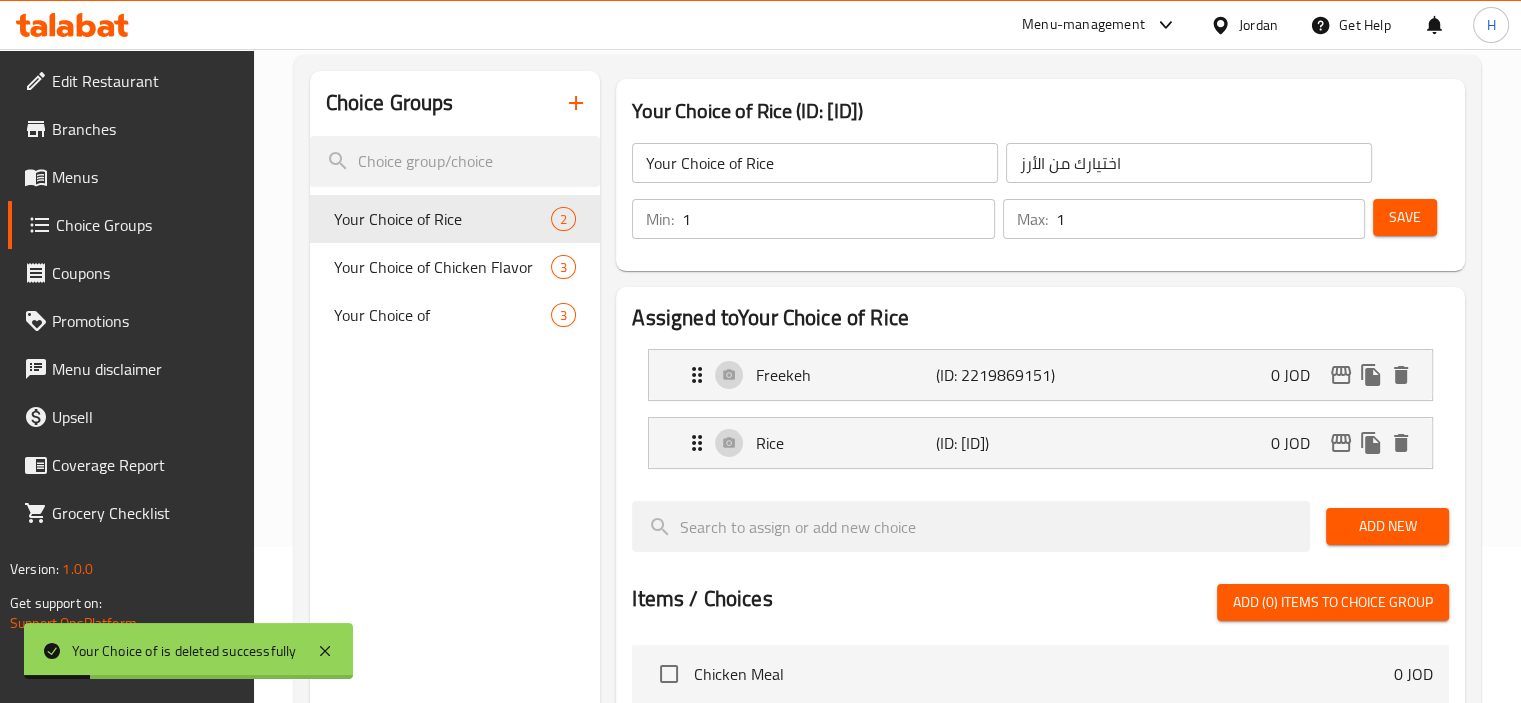 click on "Your Choice of Rice" 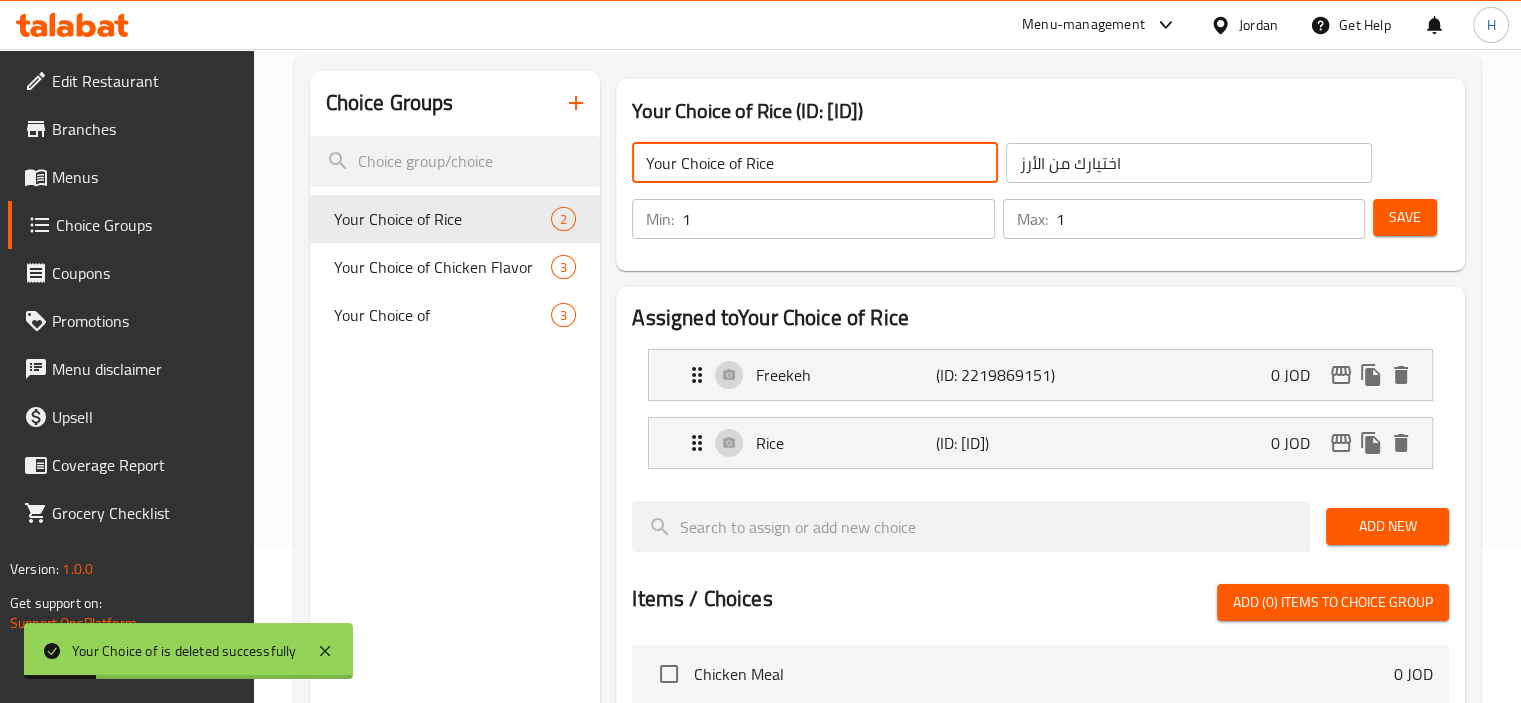 click on "Your Choice of Rice" 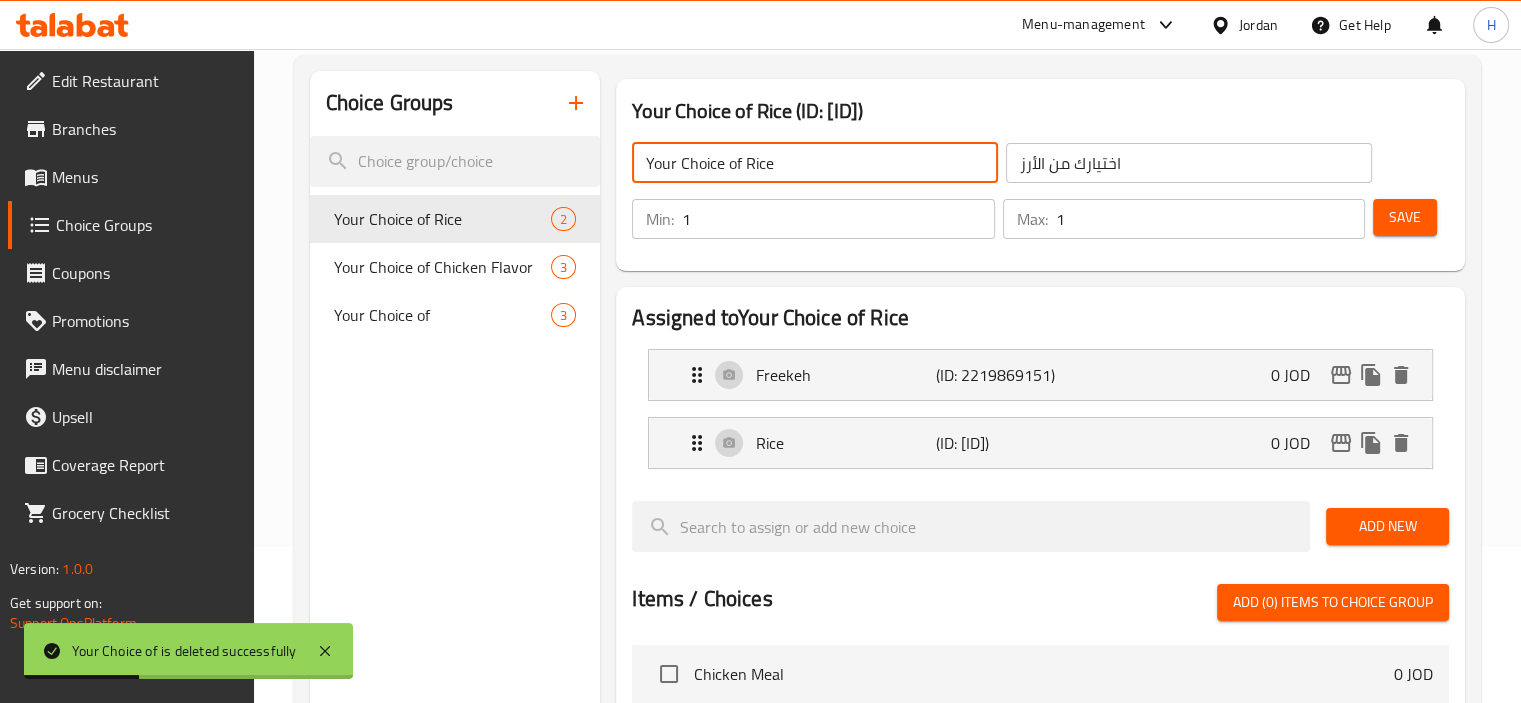 click on "Your Choice of Rice" 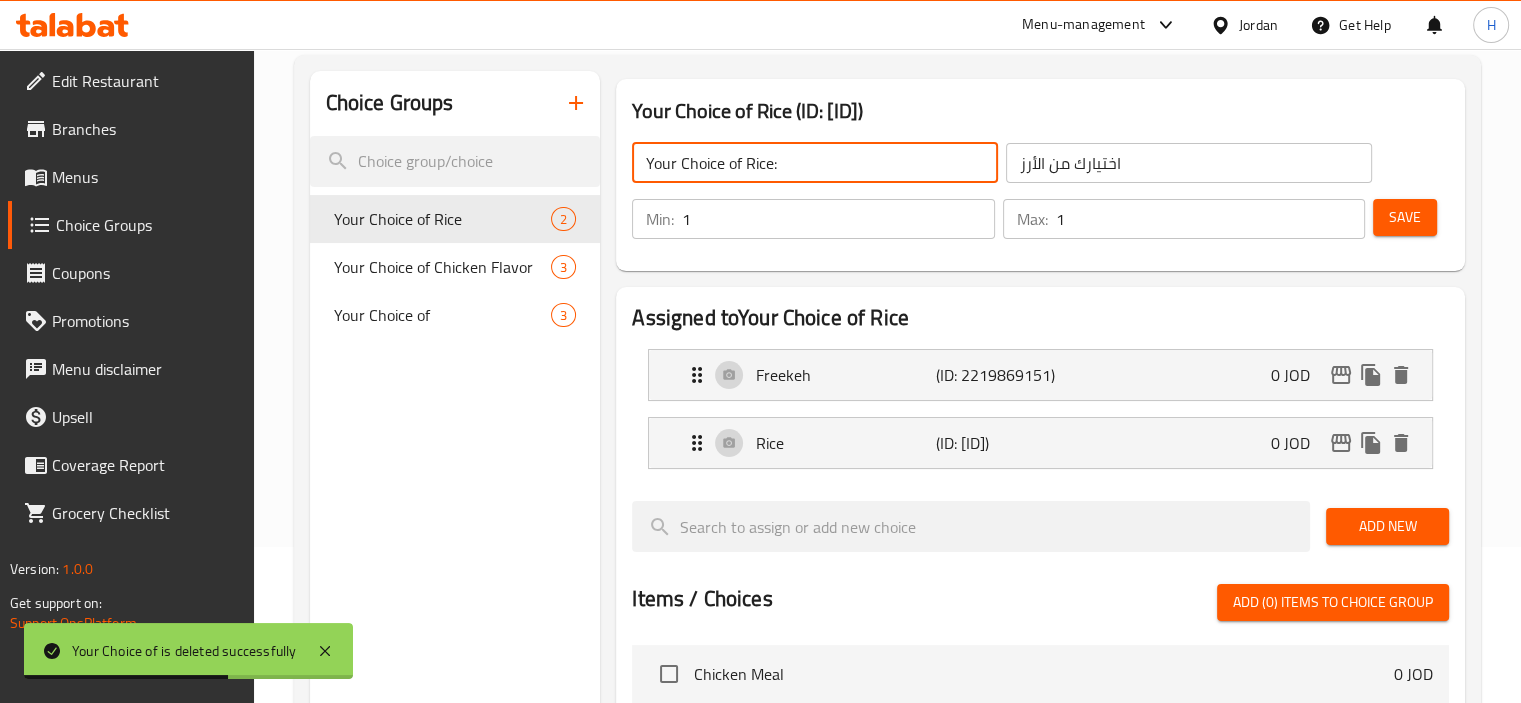 type on "Your Choice of Rice:" 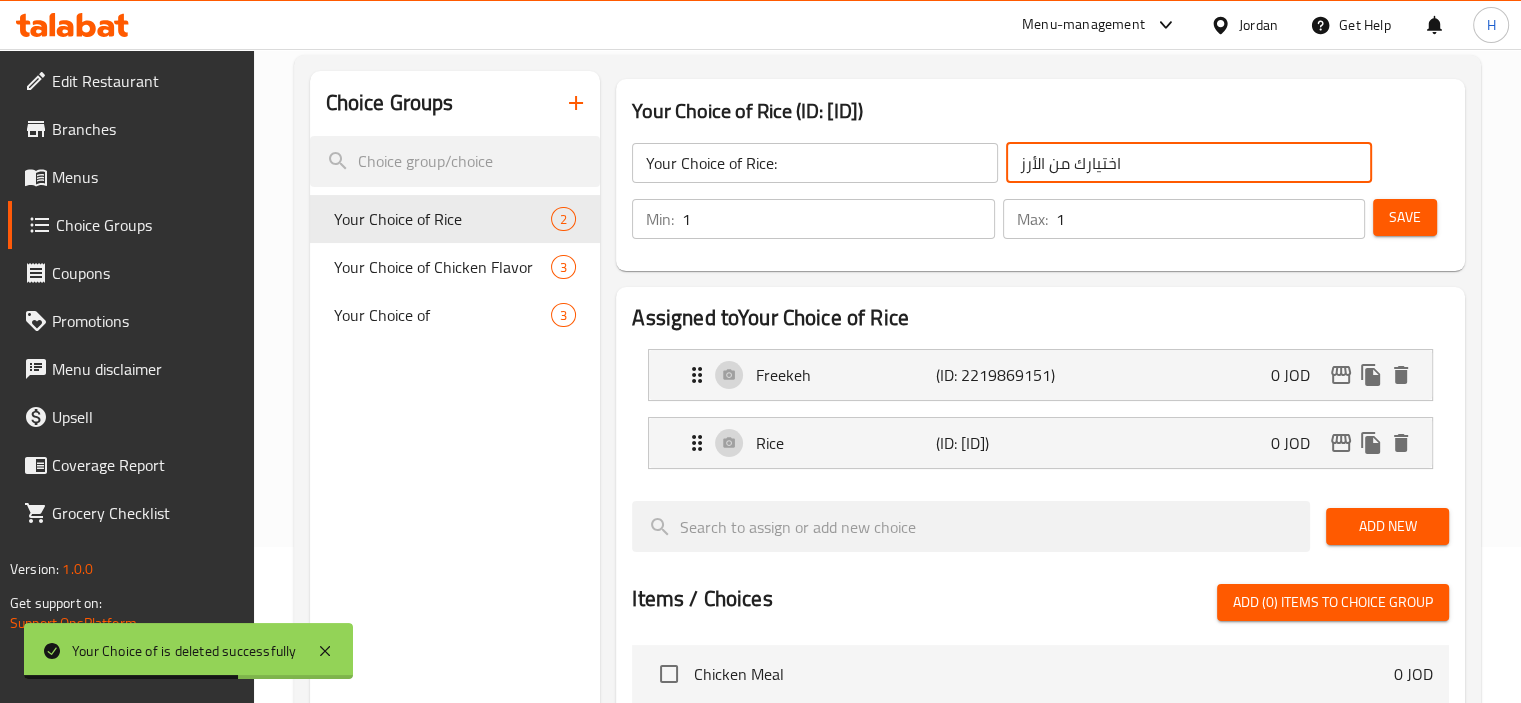 click on "اختيارك من الأرز" 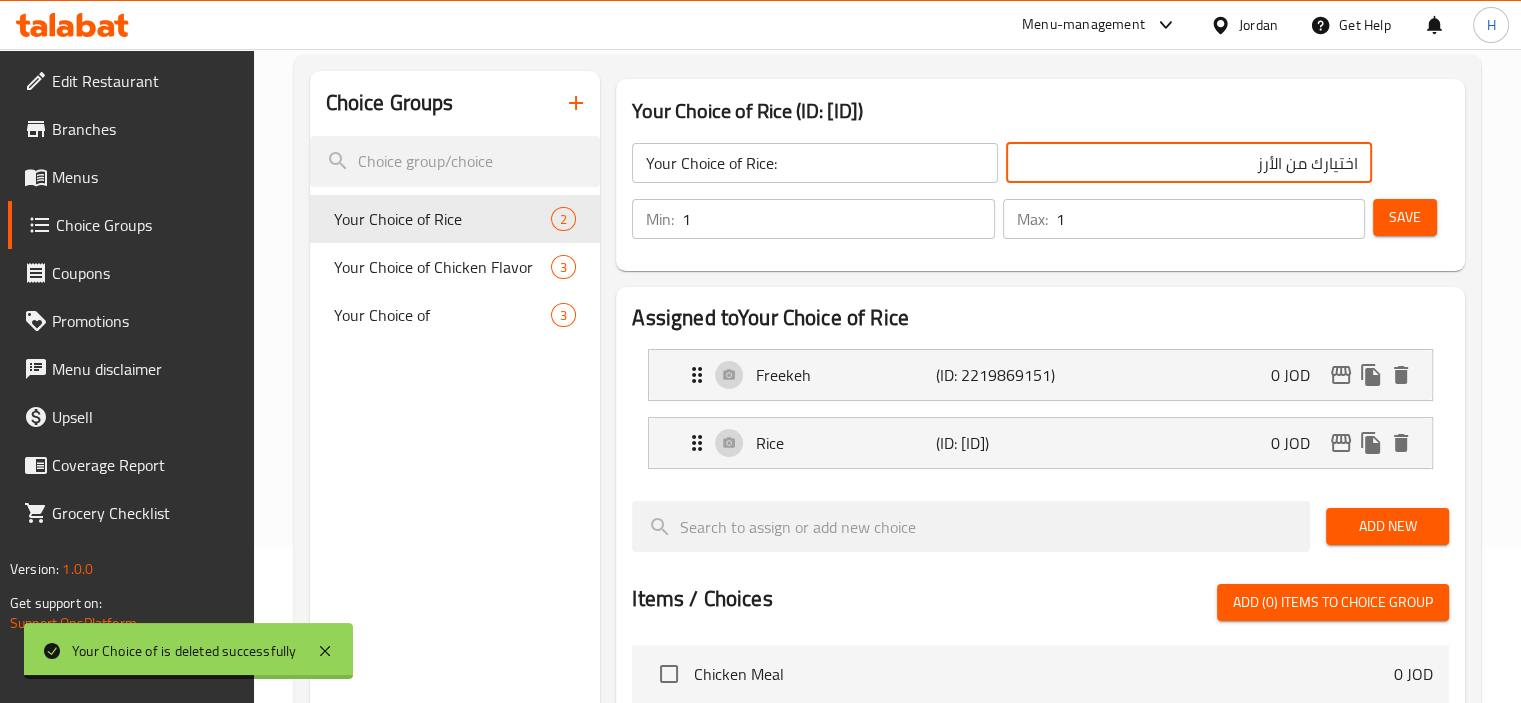 click on "اختيارك من الأرز" 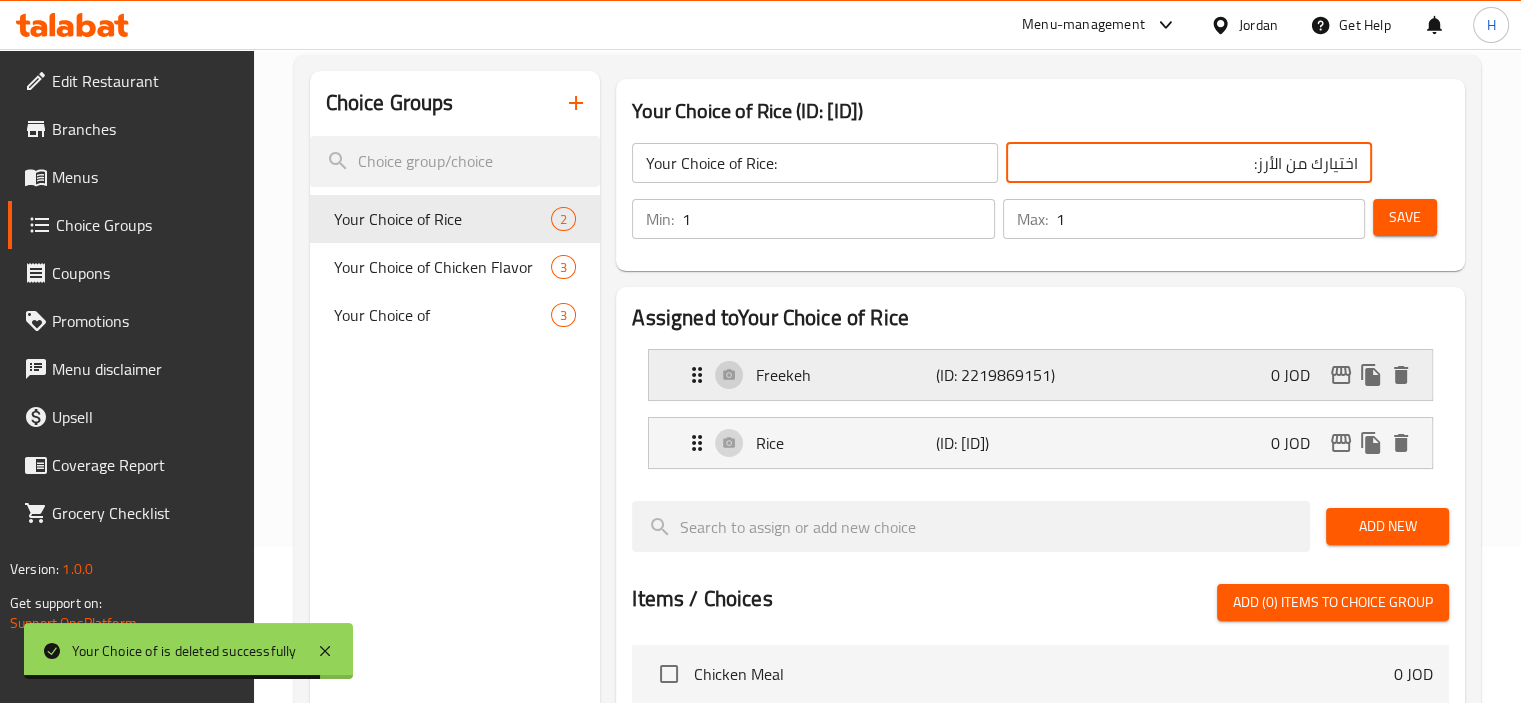 click on "Freekeh (ID: [ID]) 0 JOD" at bounding box center (1046, 375) 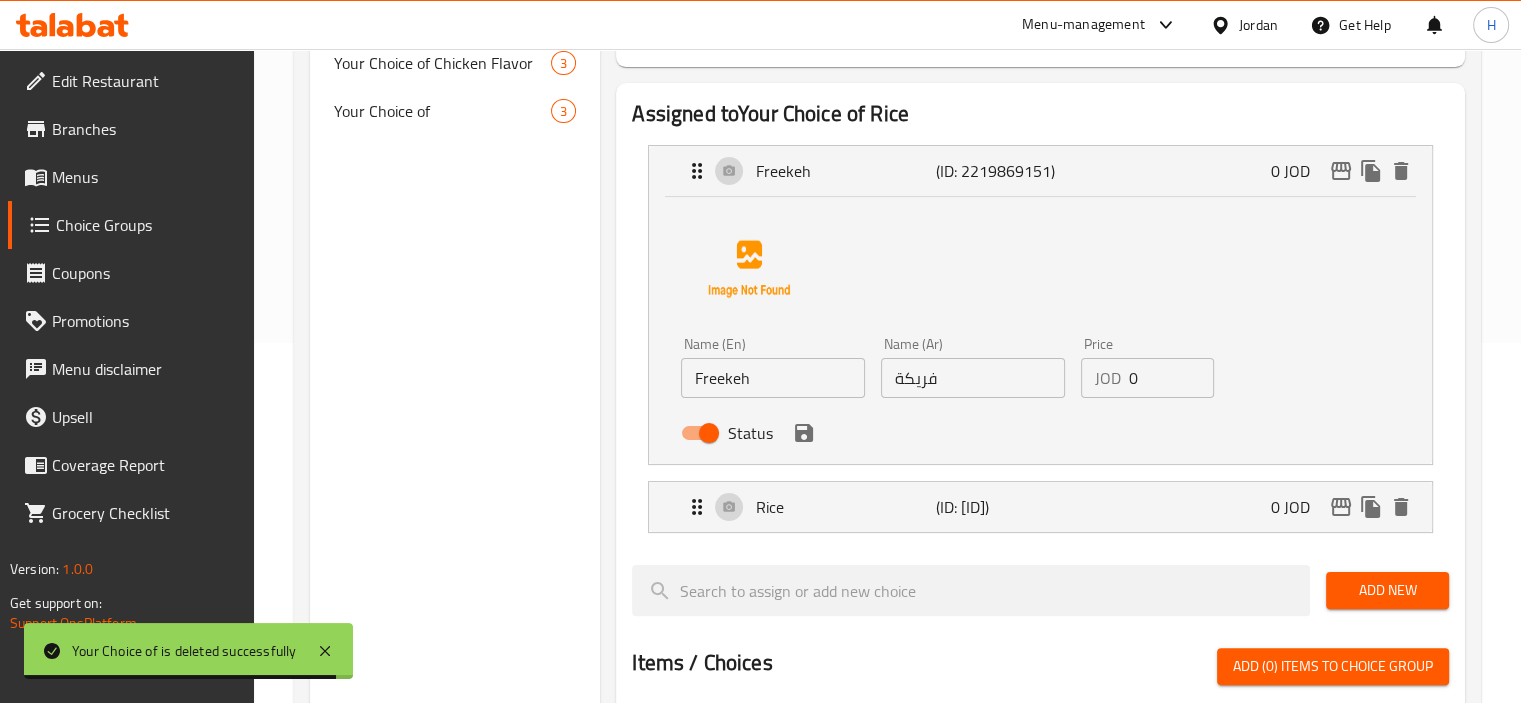 scroll, scrollTop: 364, scrollLeft: 0, axis: vertical 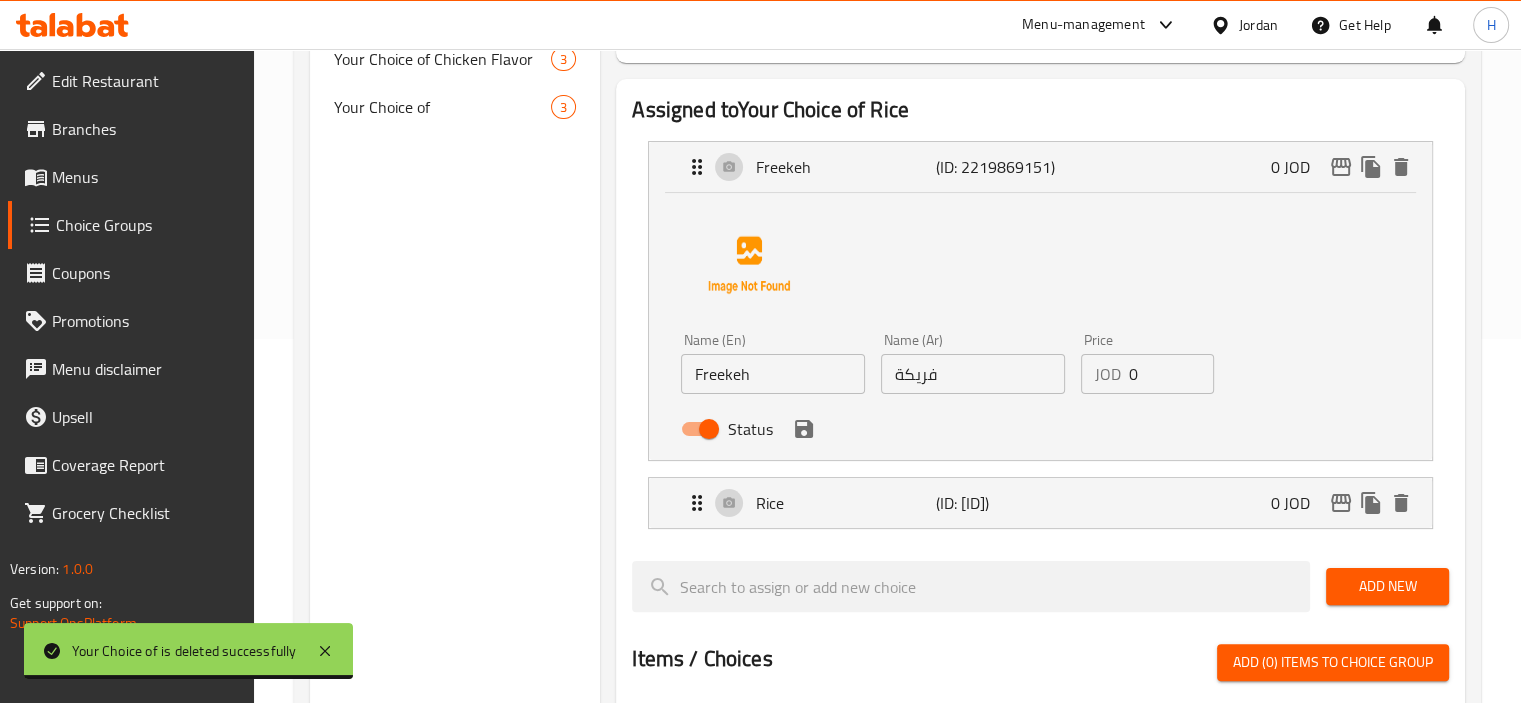 type on "اختيارك من الأرز:" 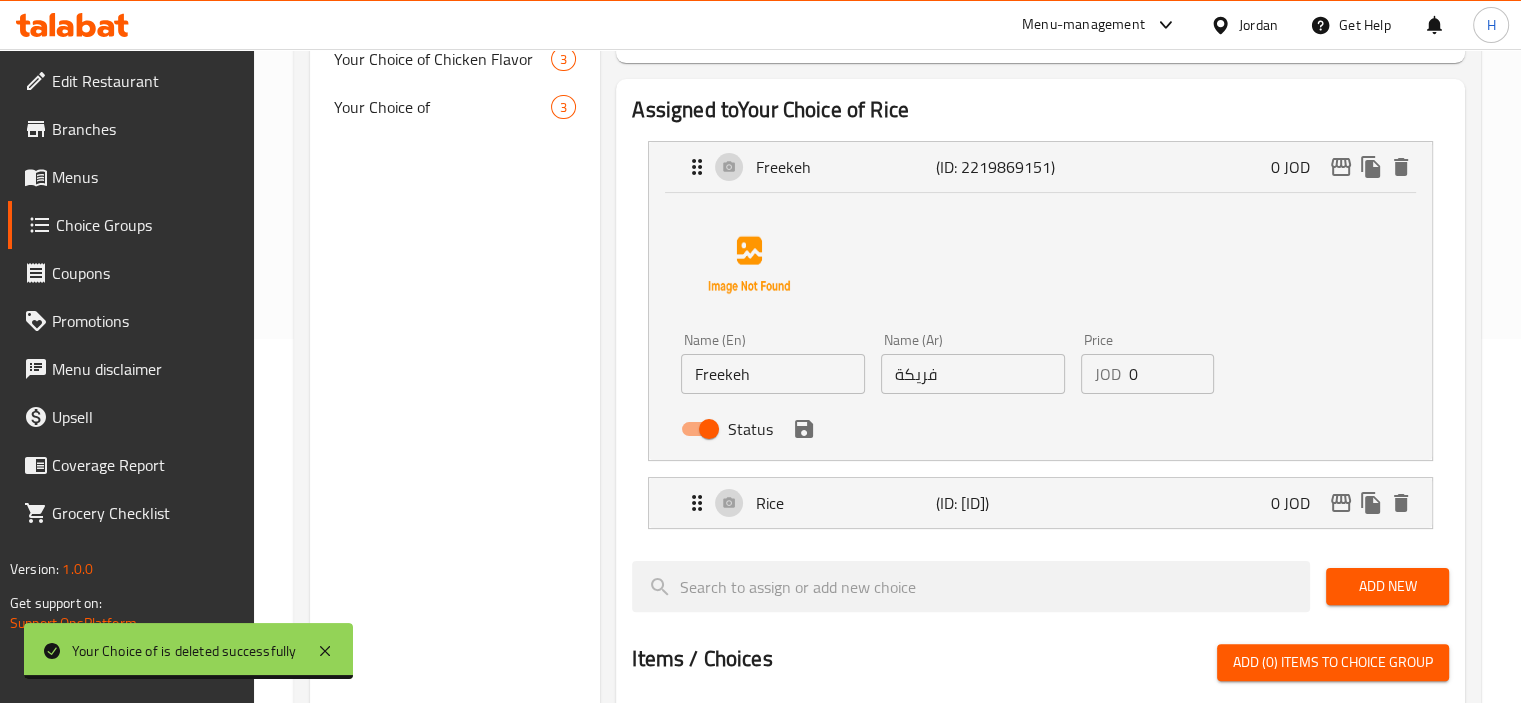 click on "فريكة" at bounding box center (973, 374) 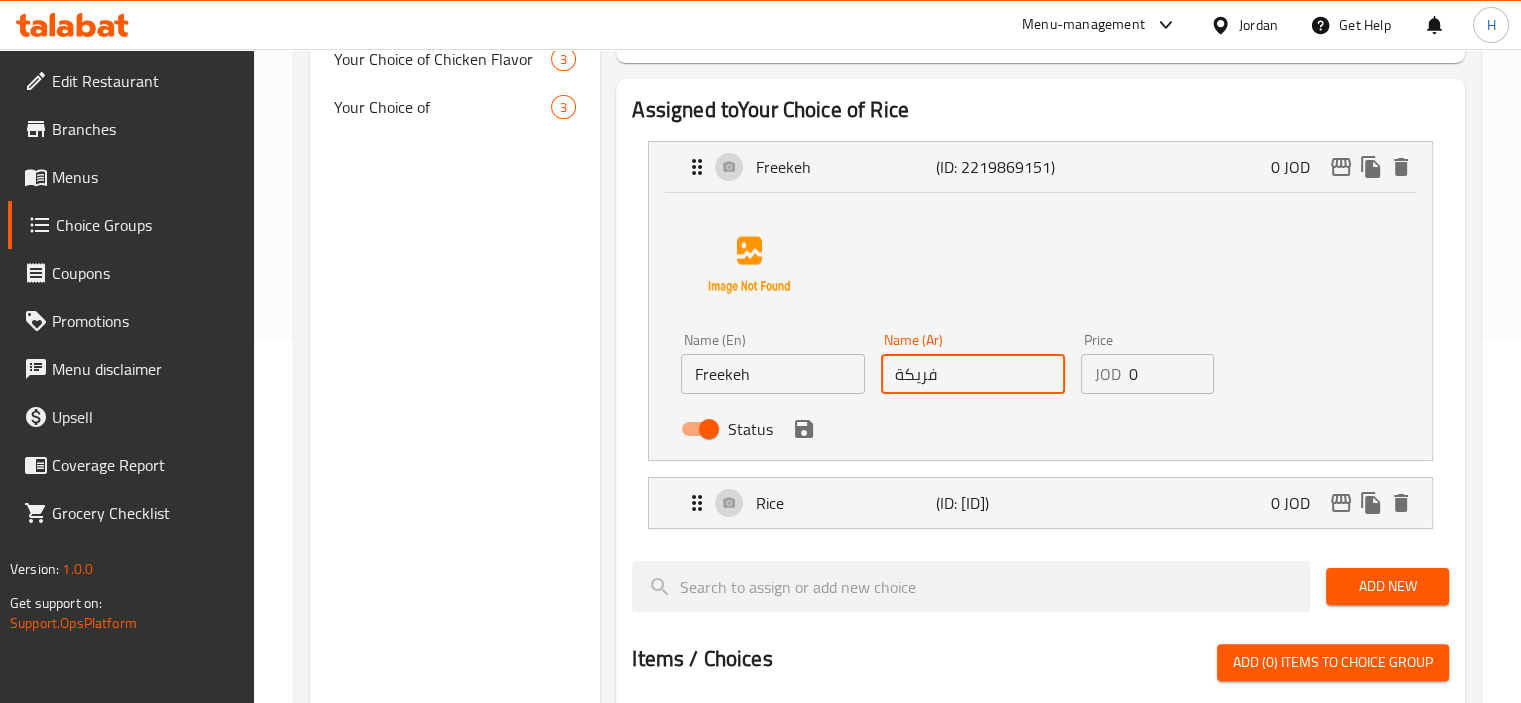 click on "فريكة" at bounding box center [973, 374] 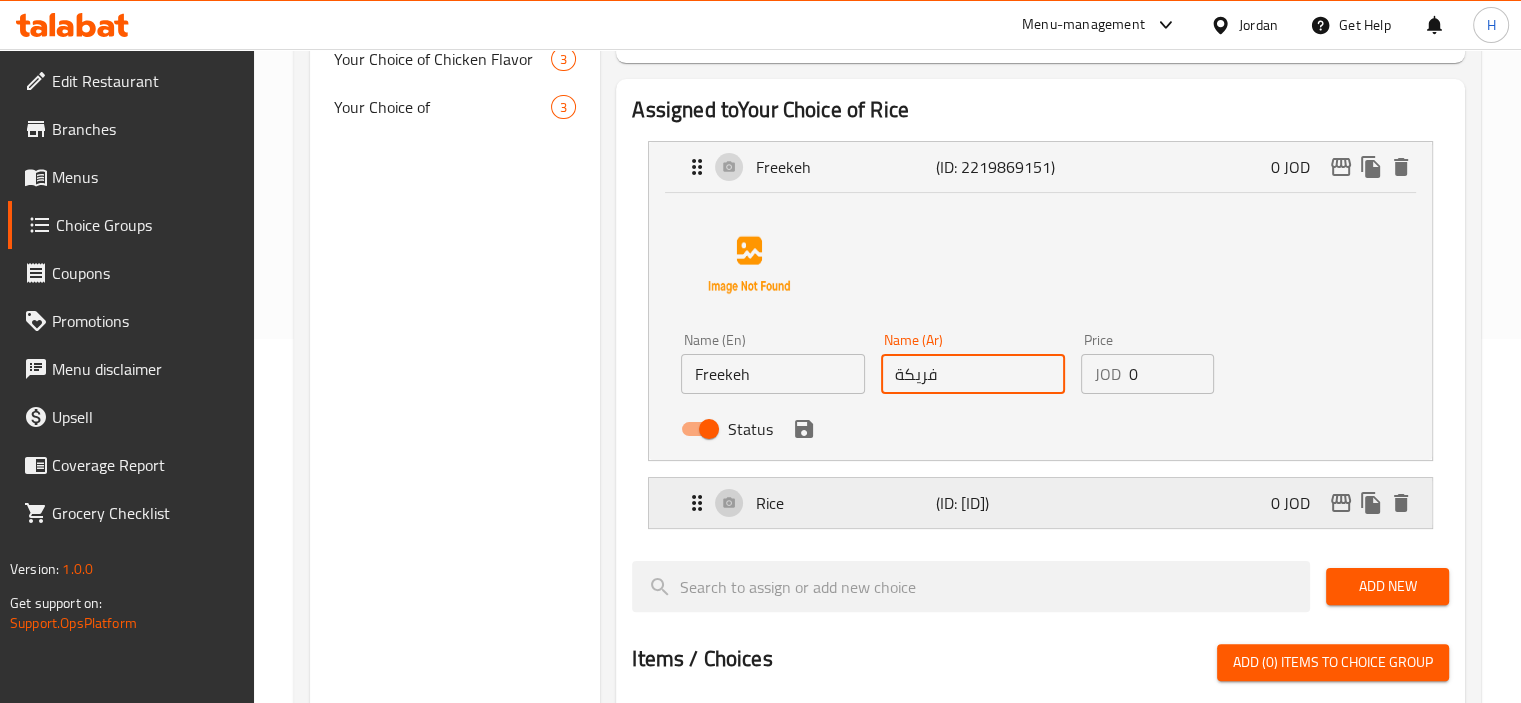 click on "Rice" at bounding box center [845, 503] 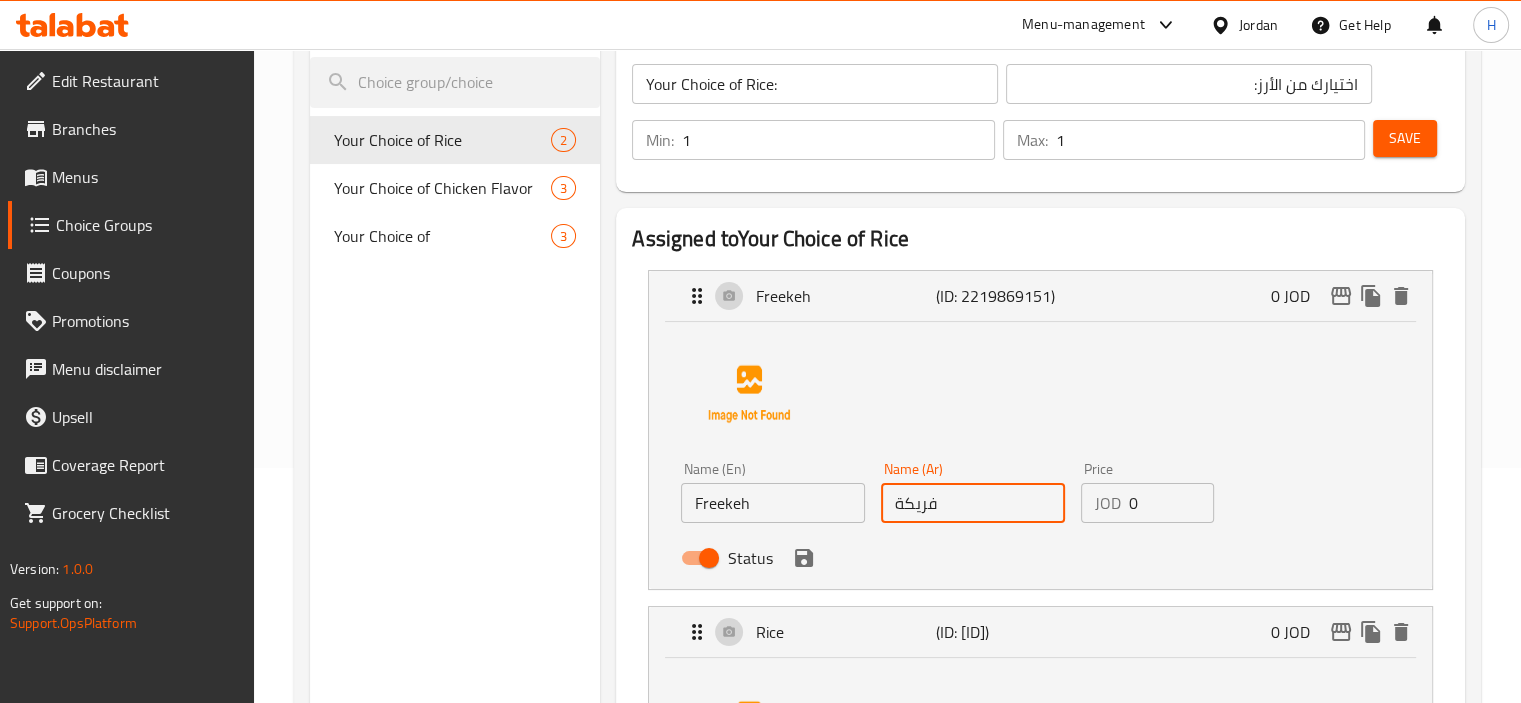 scroll, scrollTop: 204, scrollLeft: 0, axis: vertical 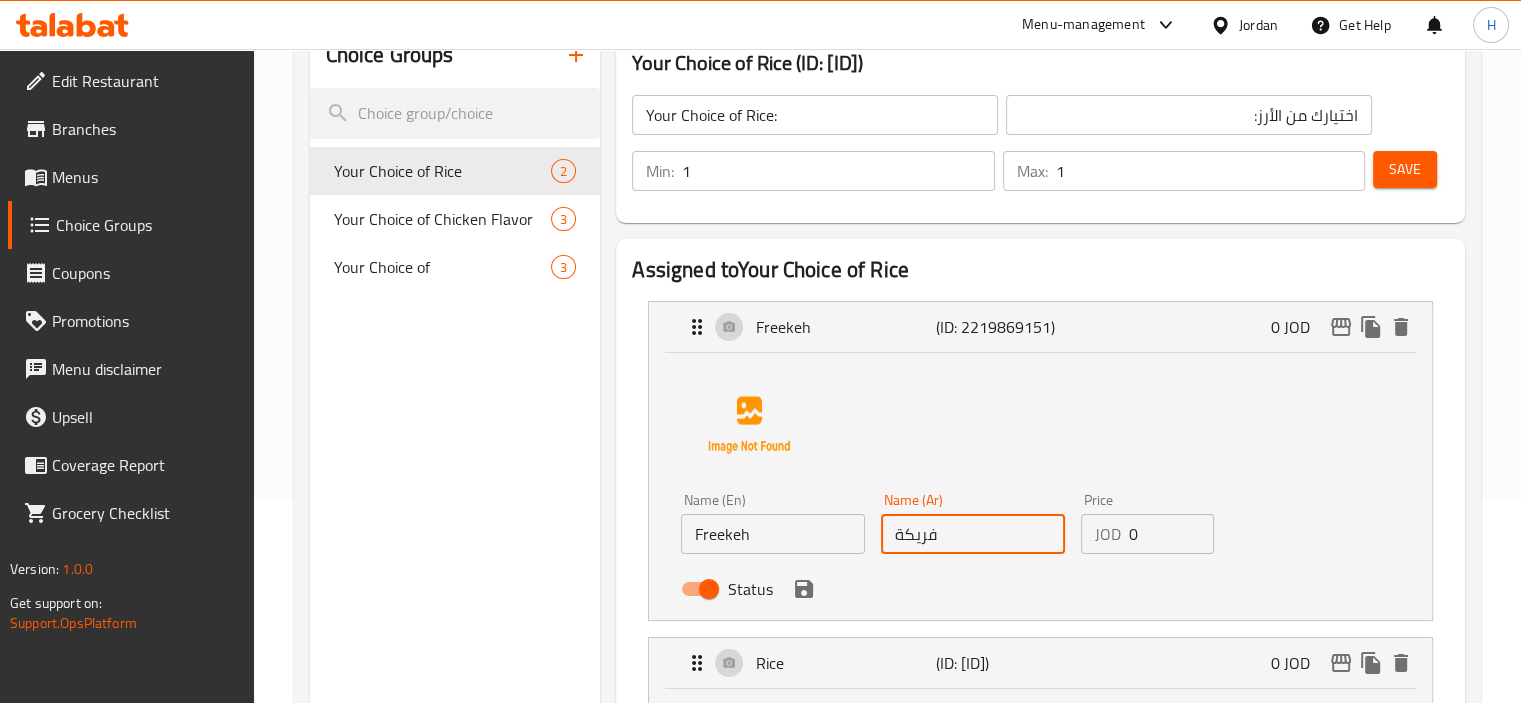 click on "Save" at bounding box center (1405, 169) 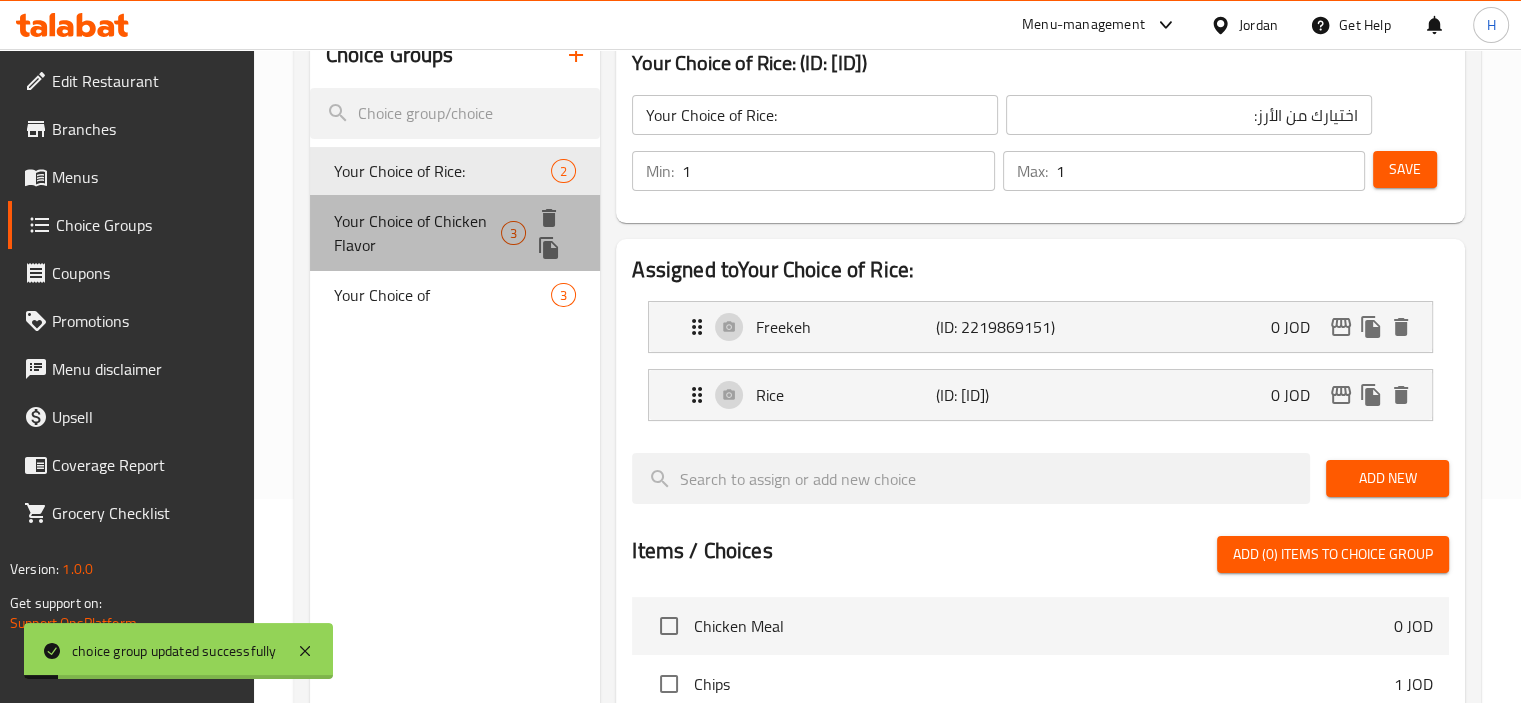 click on "Your Choice of Chicken Flavor" at bounding box center [417, 233] 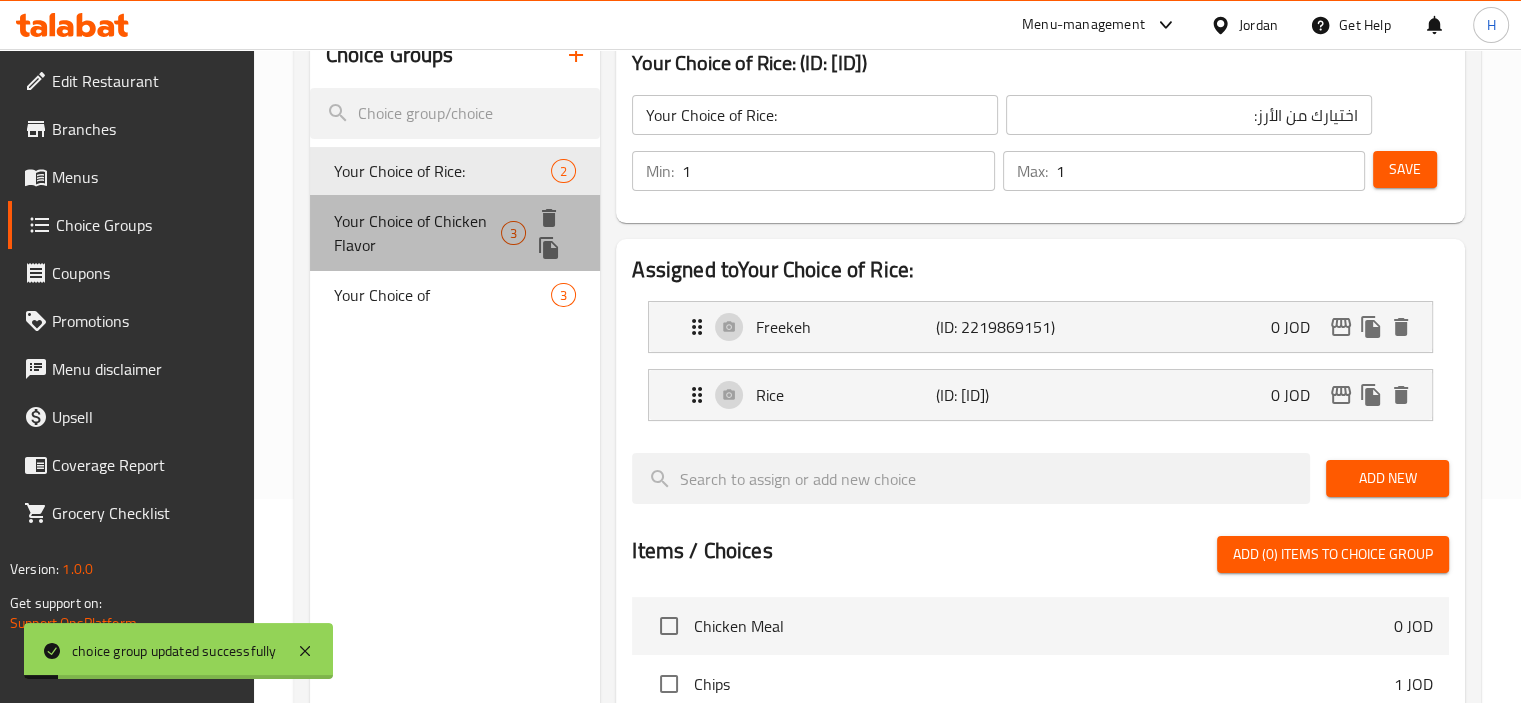 type on "Your Choice of Chicken Flavor" 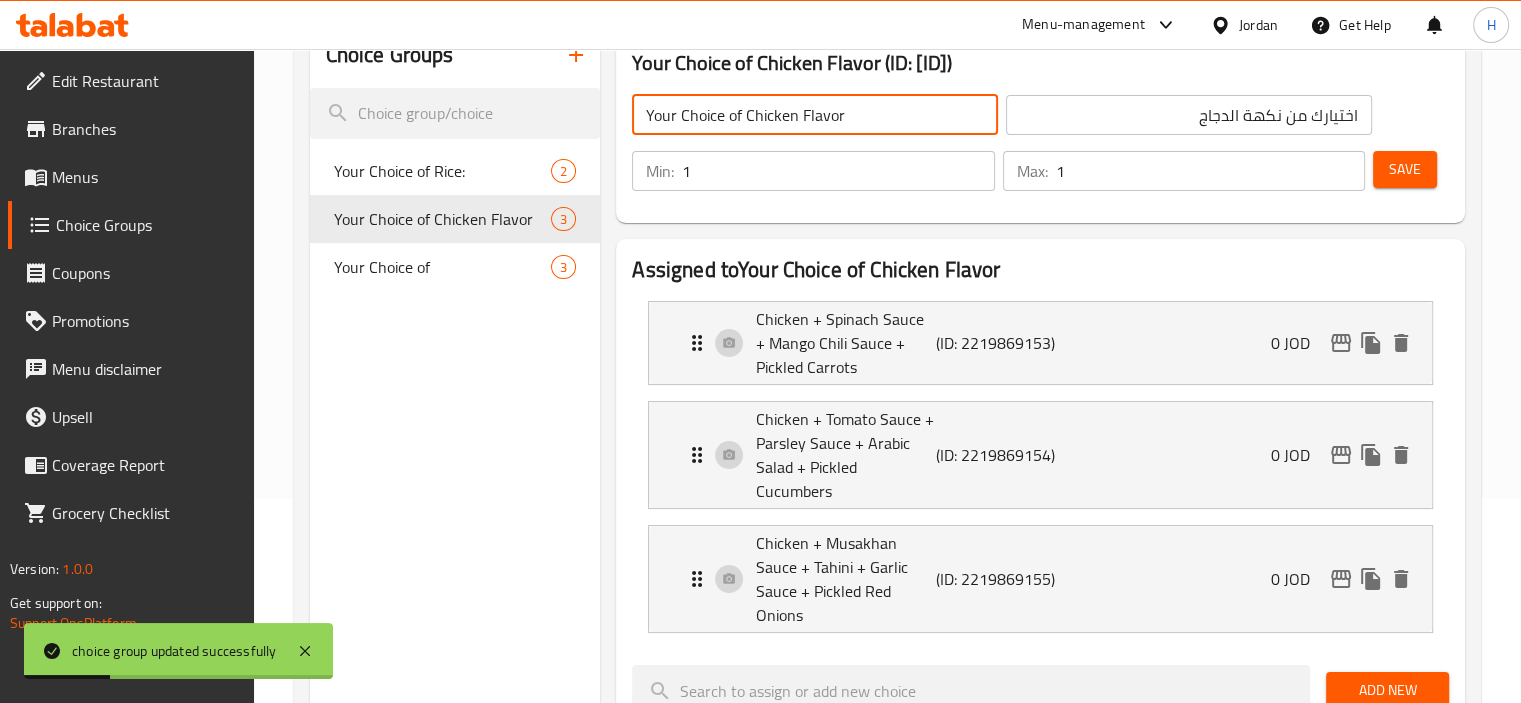 click on "Your Choice of Chicken Flavor" 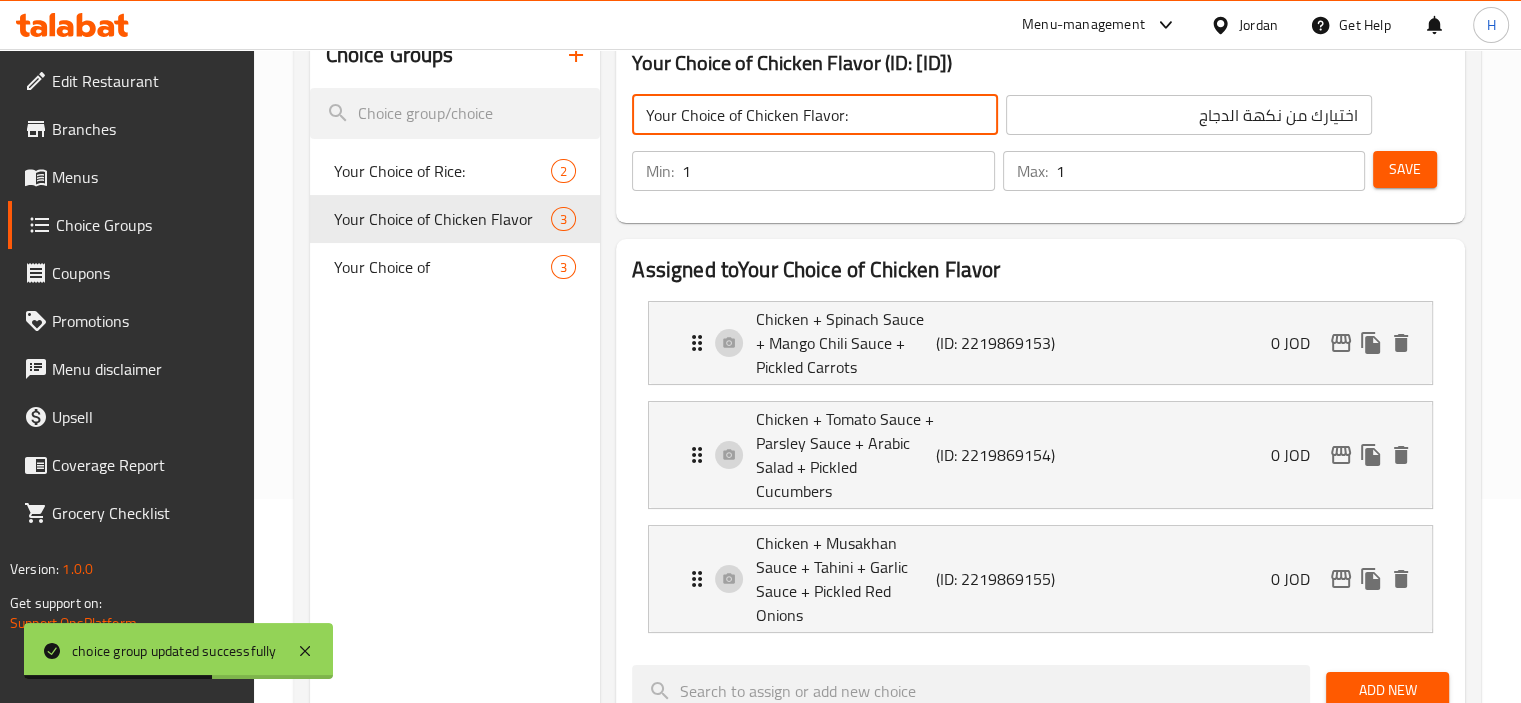 type on "Your Choice of Chicken Flavor:" 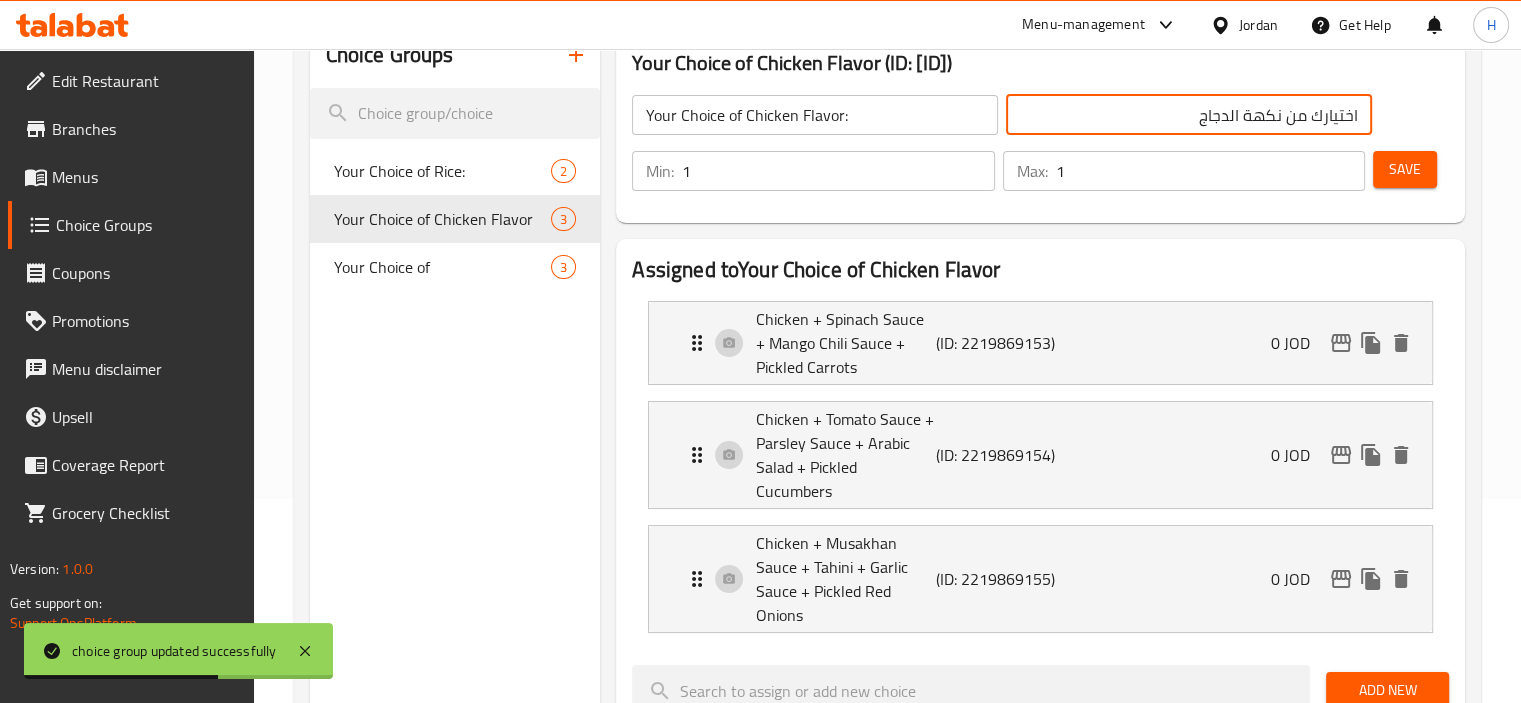 click on "اختيارك من نكهة الدجاج" 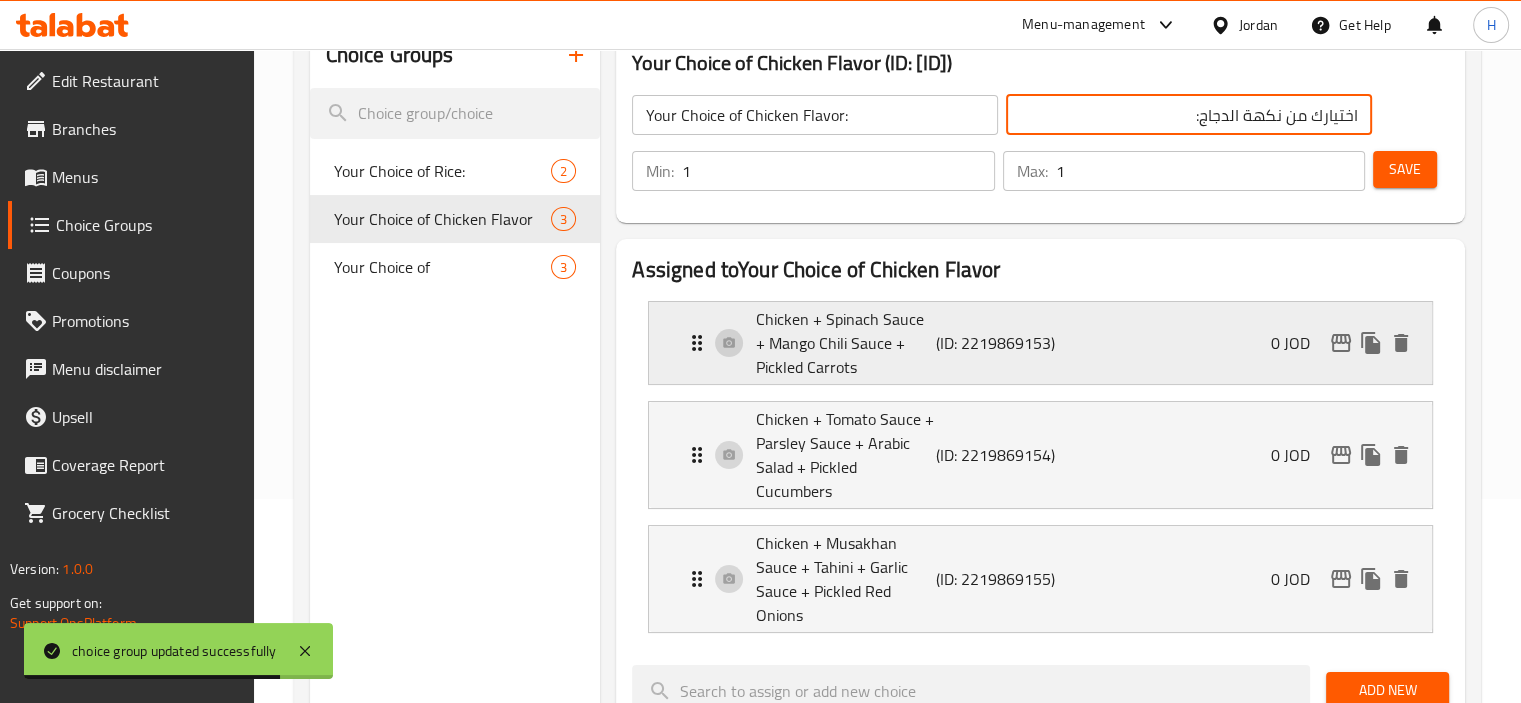 click on "Chicken + Spinach Sauce + Mango Chili Sauce + Pickled Carrots (ID: [ID]) 0 JOD" at bounding box center (1046, 343) 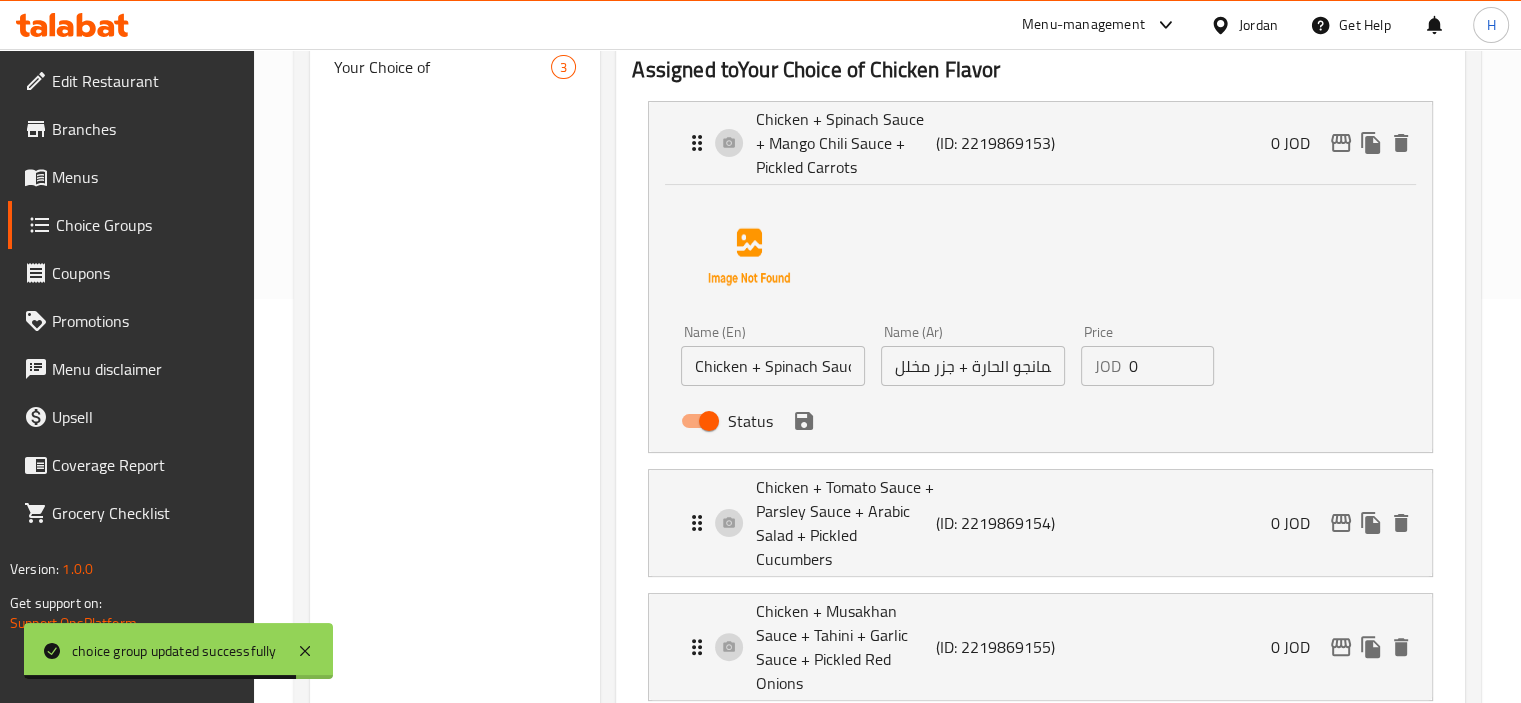 scroll, scrollTop: 408, scrollLeft: 0, axis: vertical 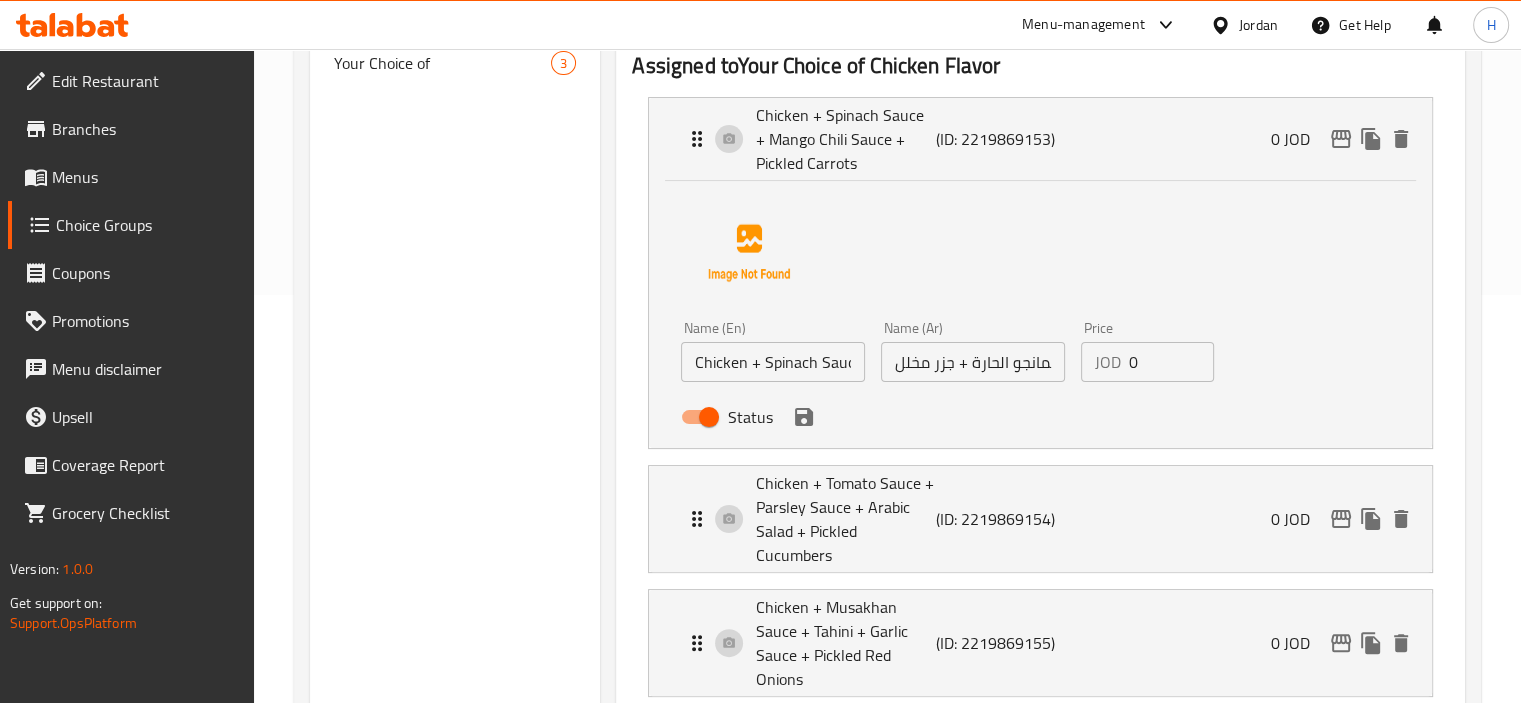 type on "اختيارك من نكهة الدجاج:" 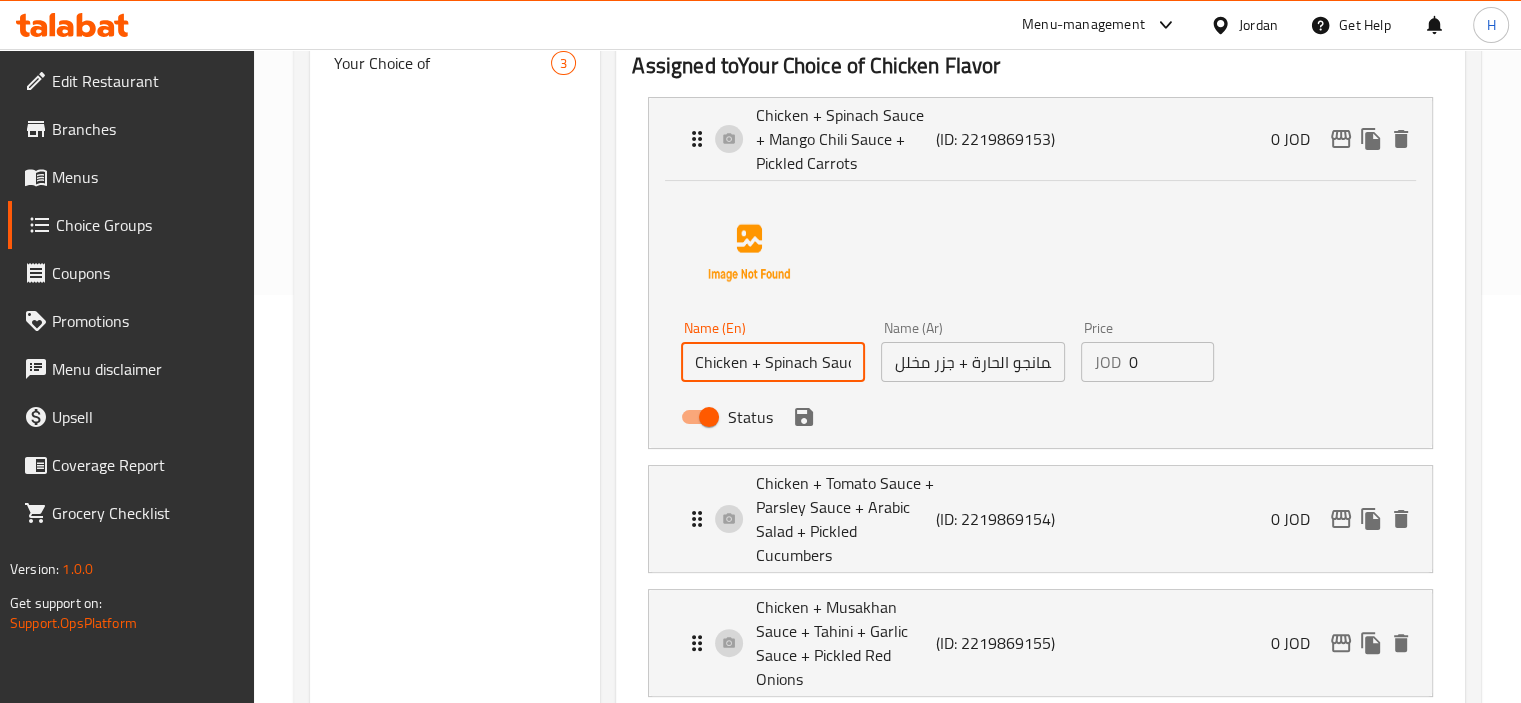 click on "Chicken + Spinach Sauce + Mango Chili Sauce + Pickled Carrots" at bounding box center (773, 362) 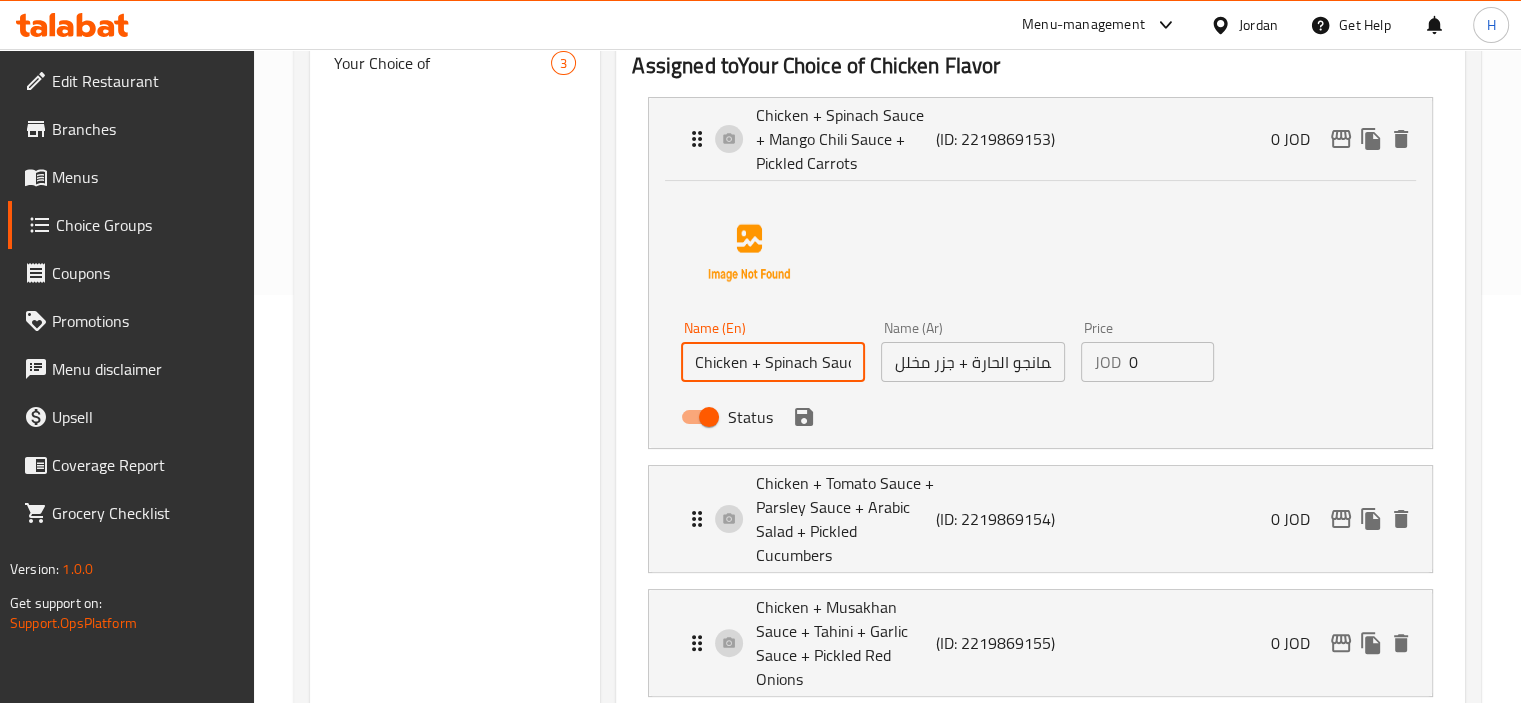 click on "Chicken + Spinach Sauce + Mango Chili Sauce + Pickled Carrots" at bounding box center [773, 362] 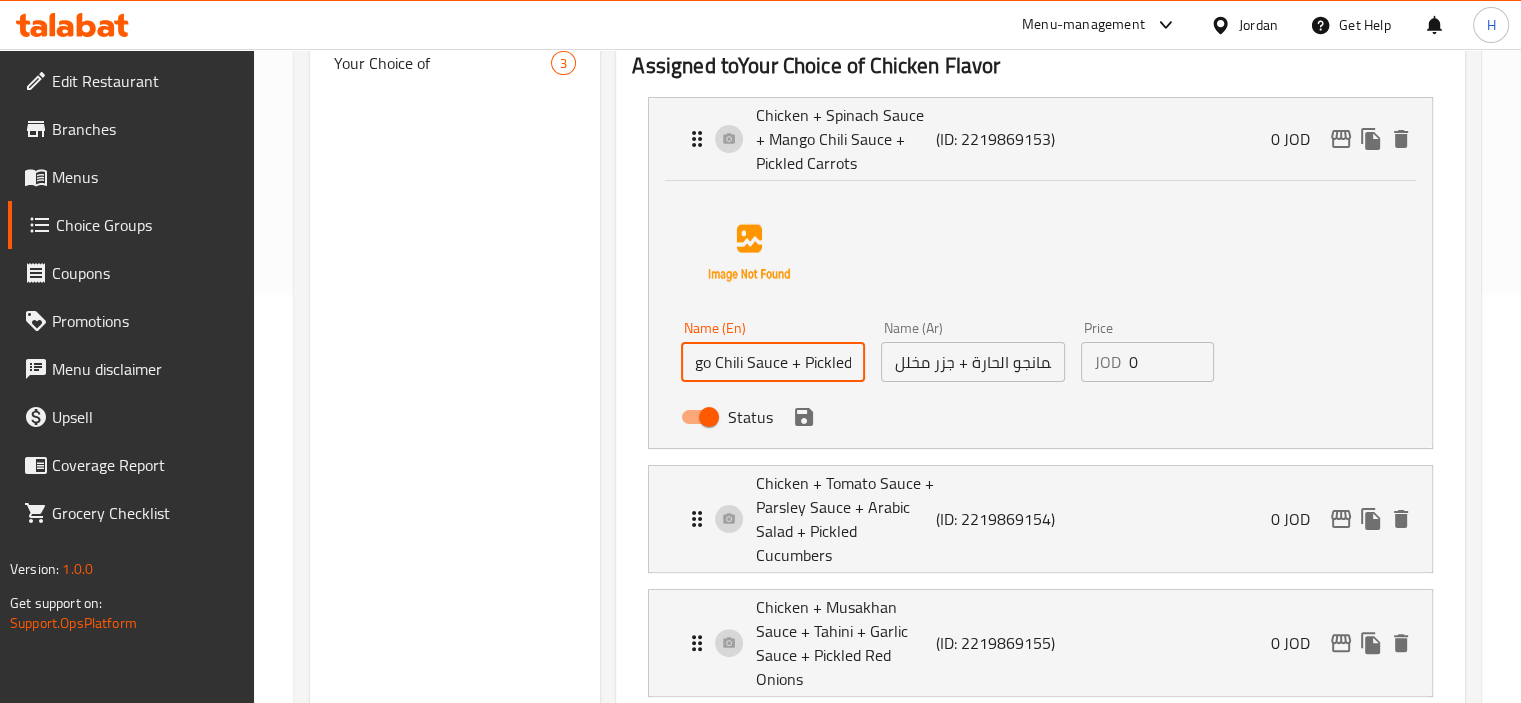 scroll, scrollTop: 0, scrollLeft: 262, axis: horizontal 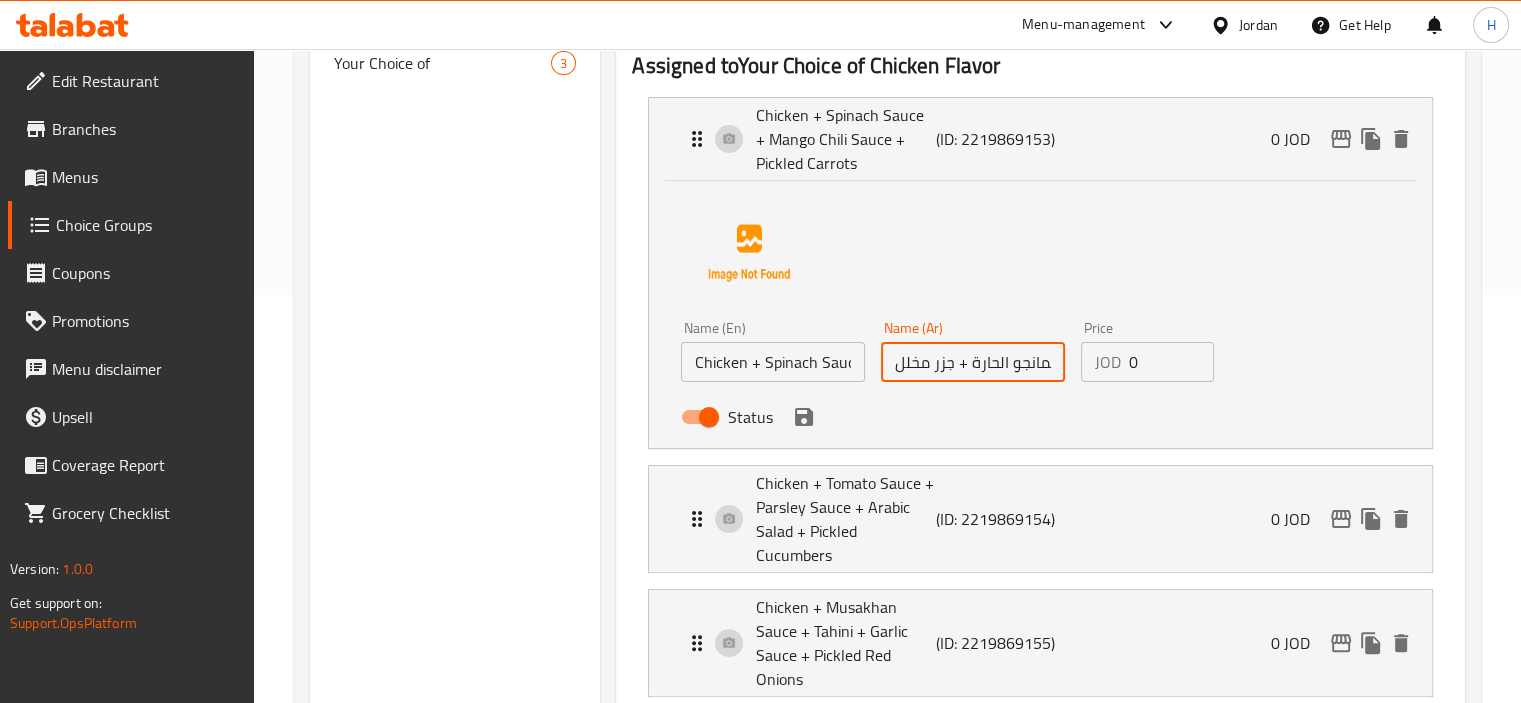 click on "دجاج + صلصة السبانخ + صلصة المانجو الحارة + جزر مخلل" at bounding box center [973, 362] 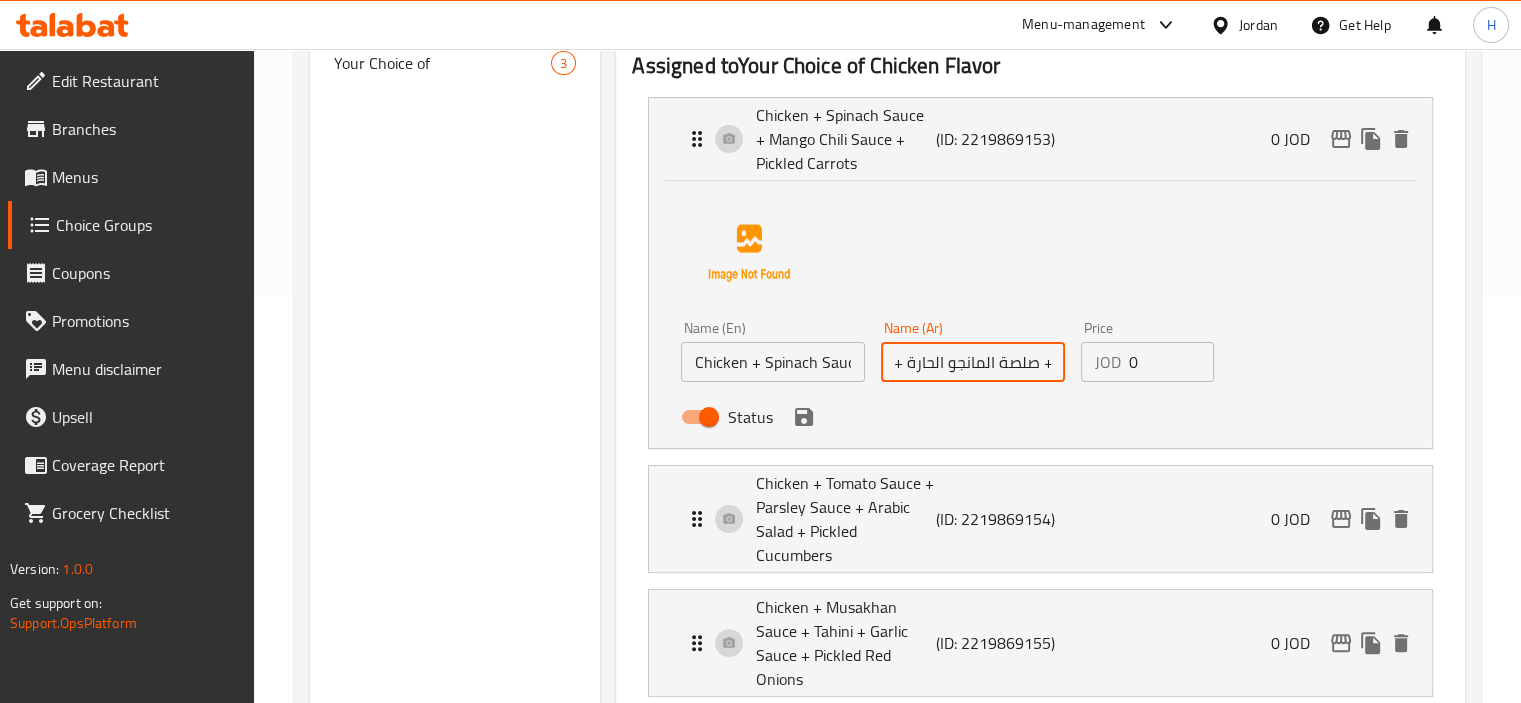 scroll, scrollTop: 0, scrollLeft: 79, axis: horizontal 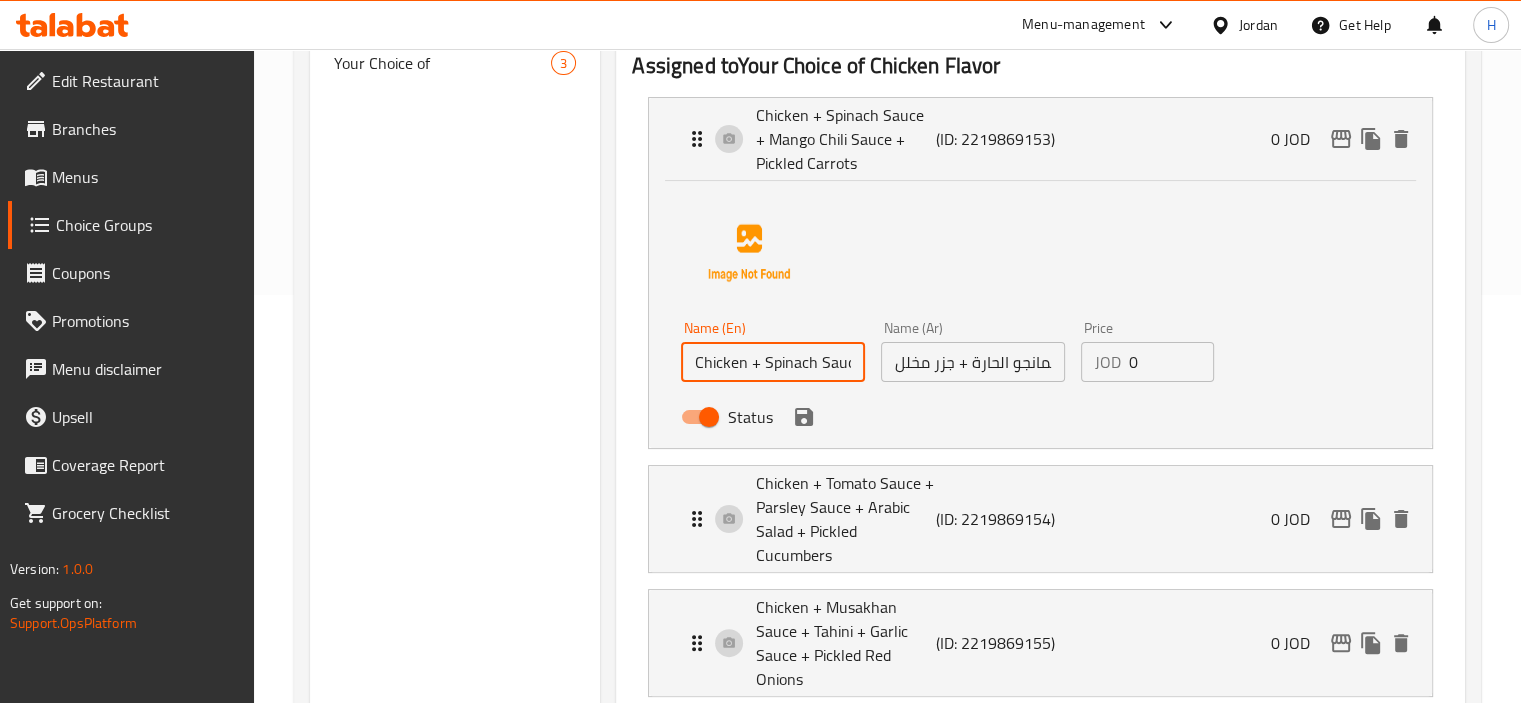 click on "Chicken + Spinach Sauce + Mango Chili Sauce + Pickled Carrots" at bounding box center [773, 362] 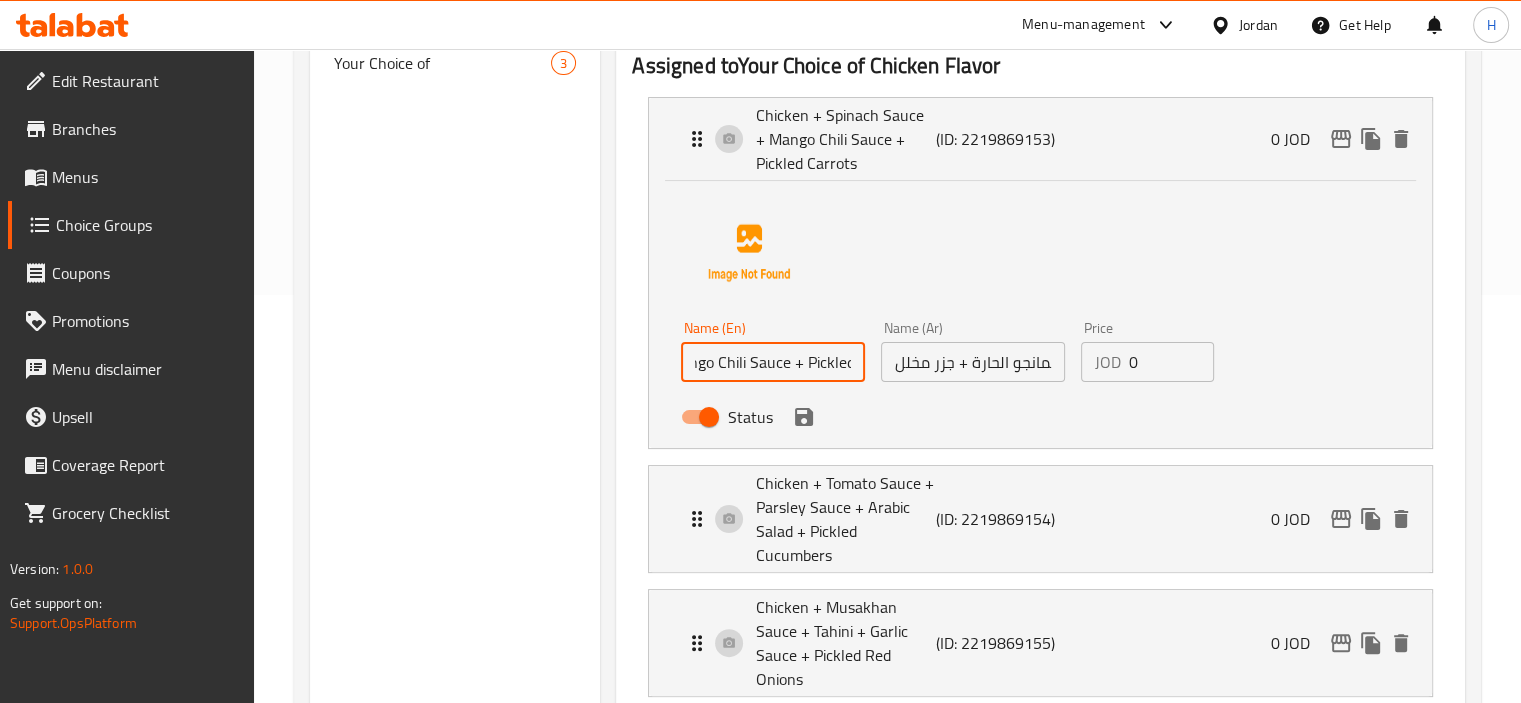 scroll, scrollTop: 0, scrollLeft: 215, axis: horizontal 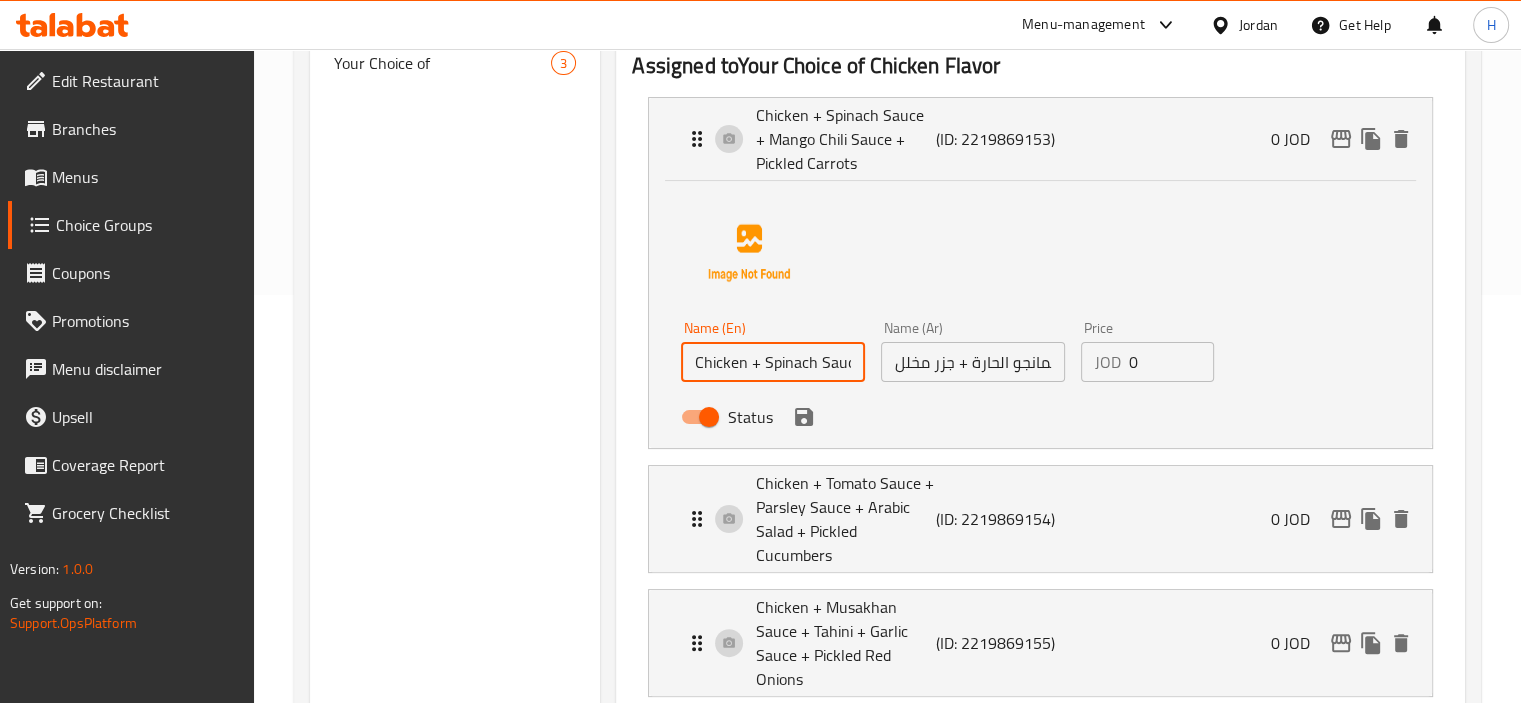 click on "دجاج + صلصة السبانخ + صلصة المانجو الحارة + جزر مخلل" at bounding box center [973, 362] 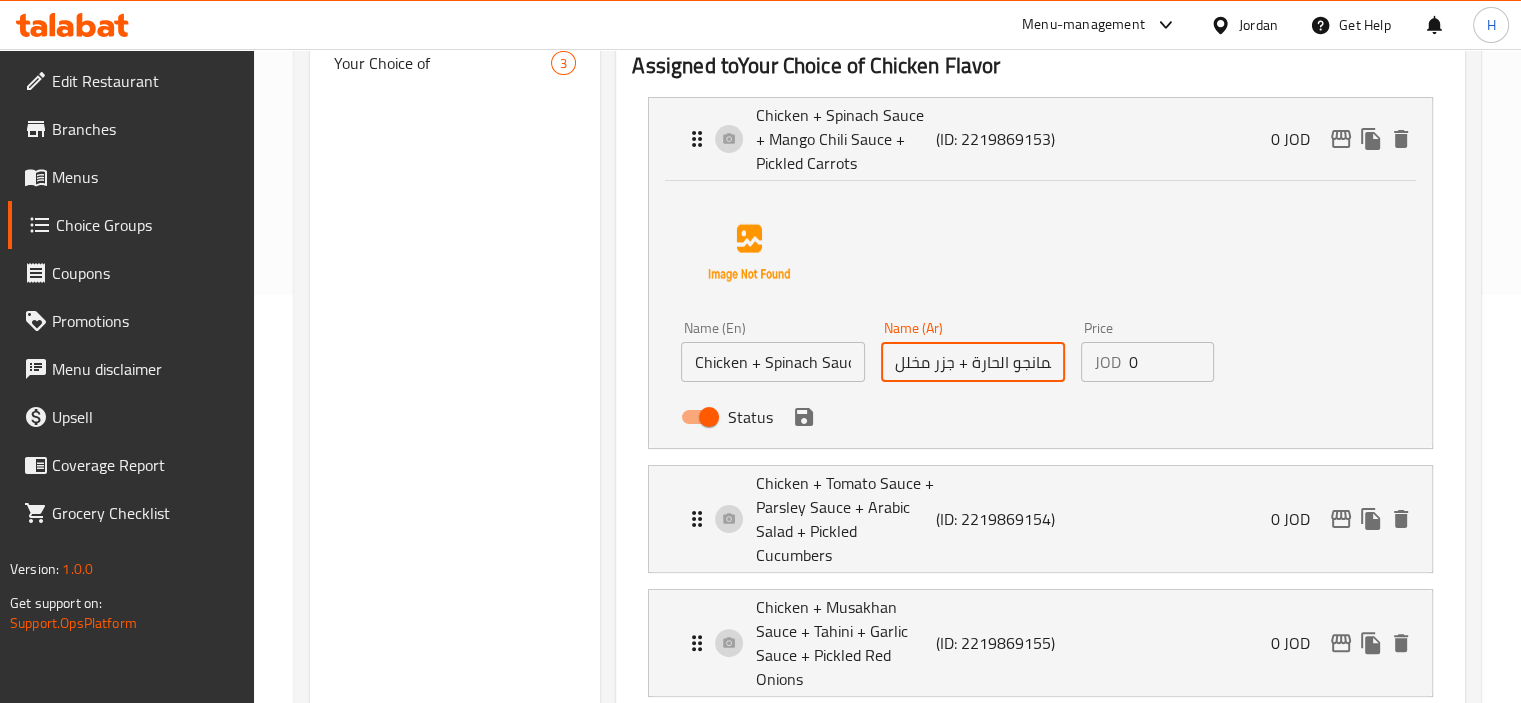 click on "دجاج + صلصة السبانخ + صلصة المانجو الحارة + جزر مخلل" at bounding box center (973, 362) 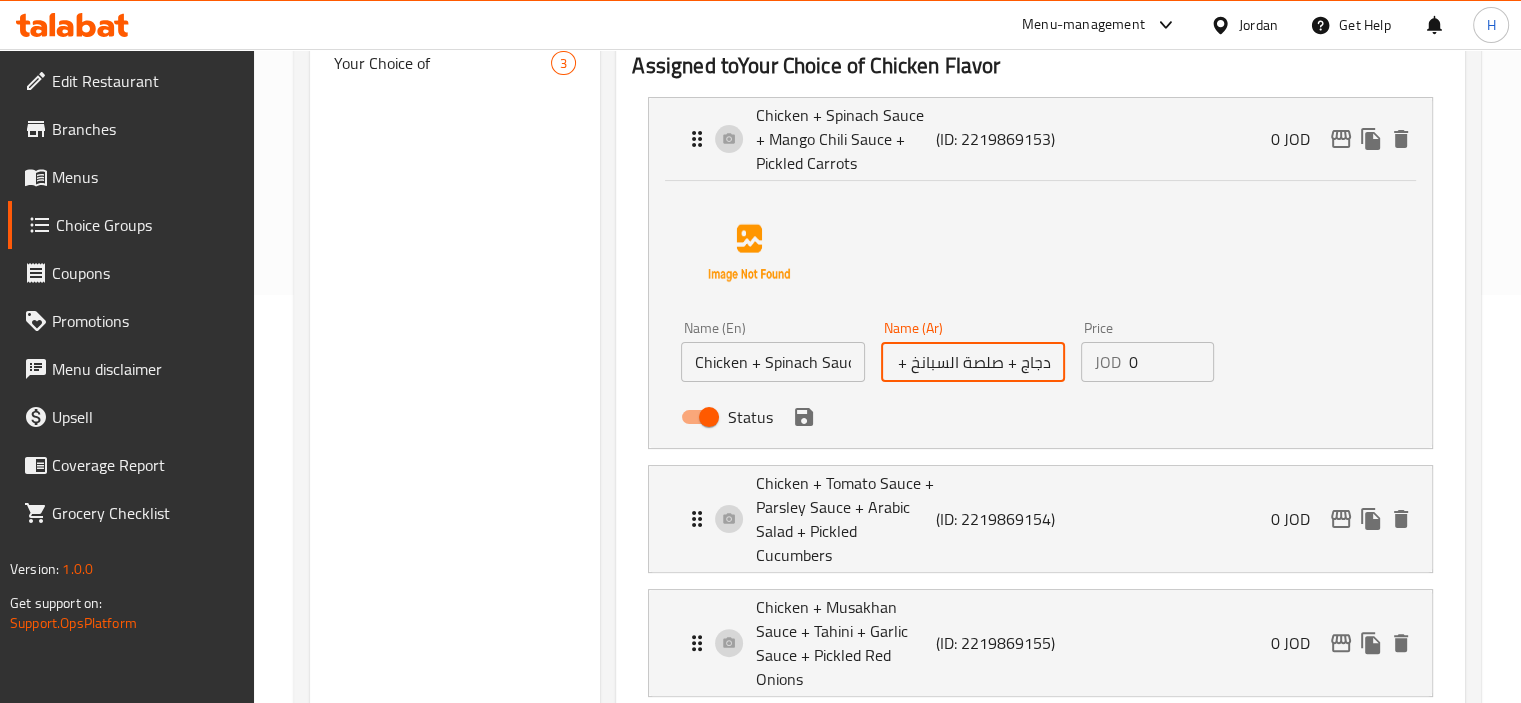 click on "دجاج + صلصة السبانخ + صلصة المانجو فلفل حارة + جزر مخلل" at bounding box center [973, 362] 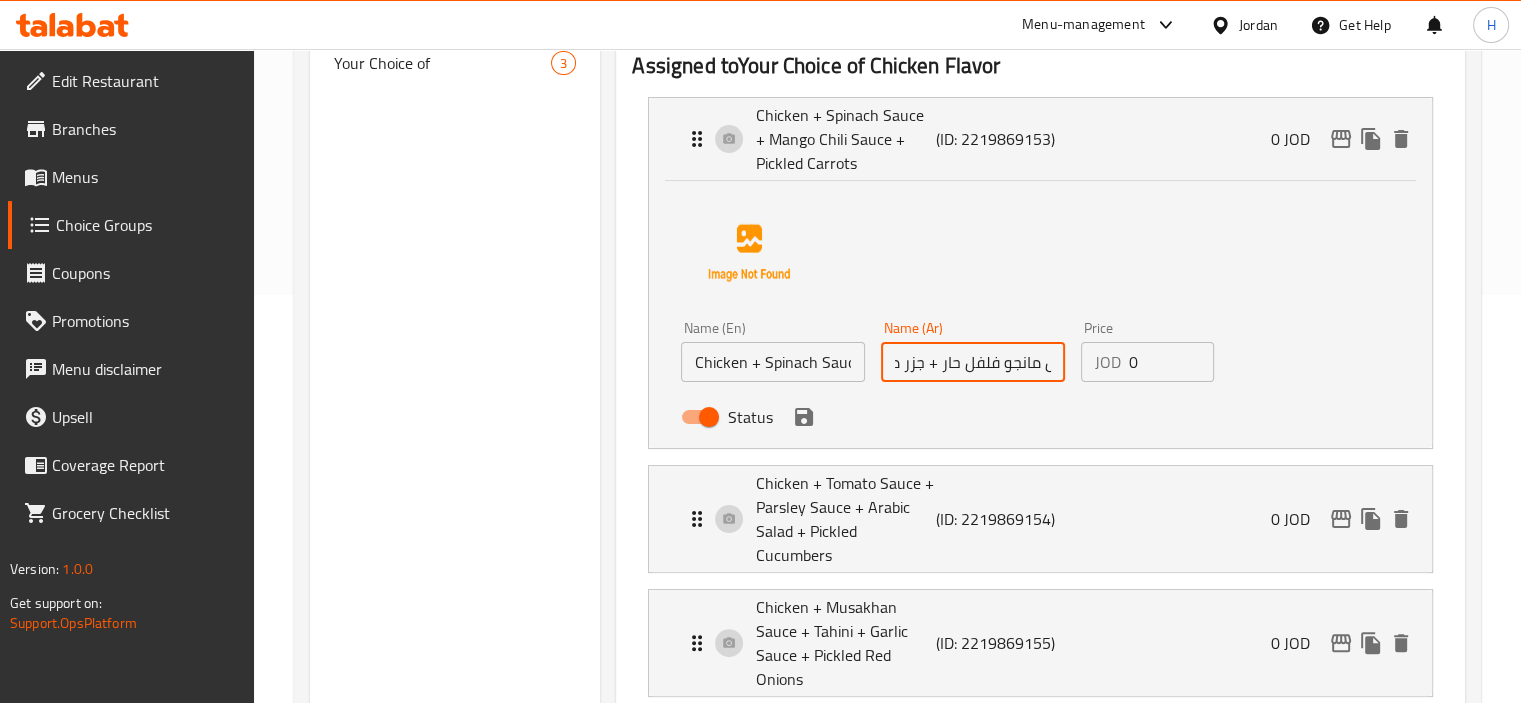 scroll, scrollTop: 0, scrollLeft: -204, axis: horizontal 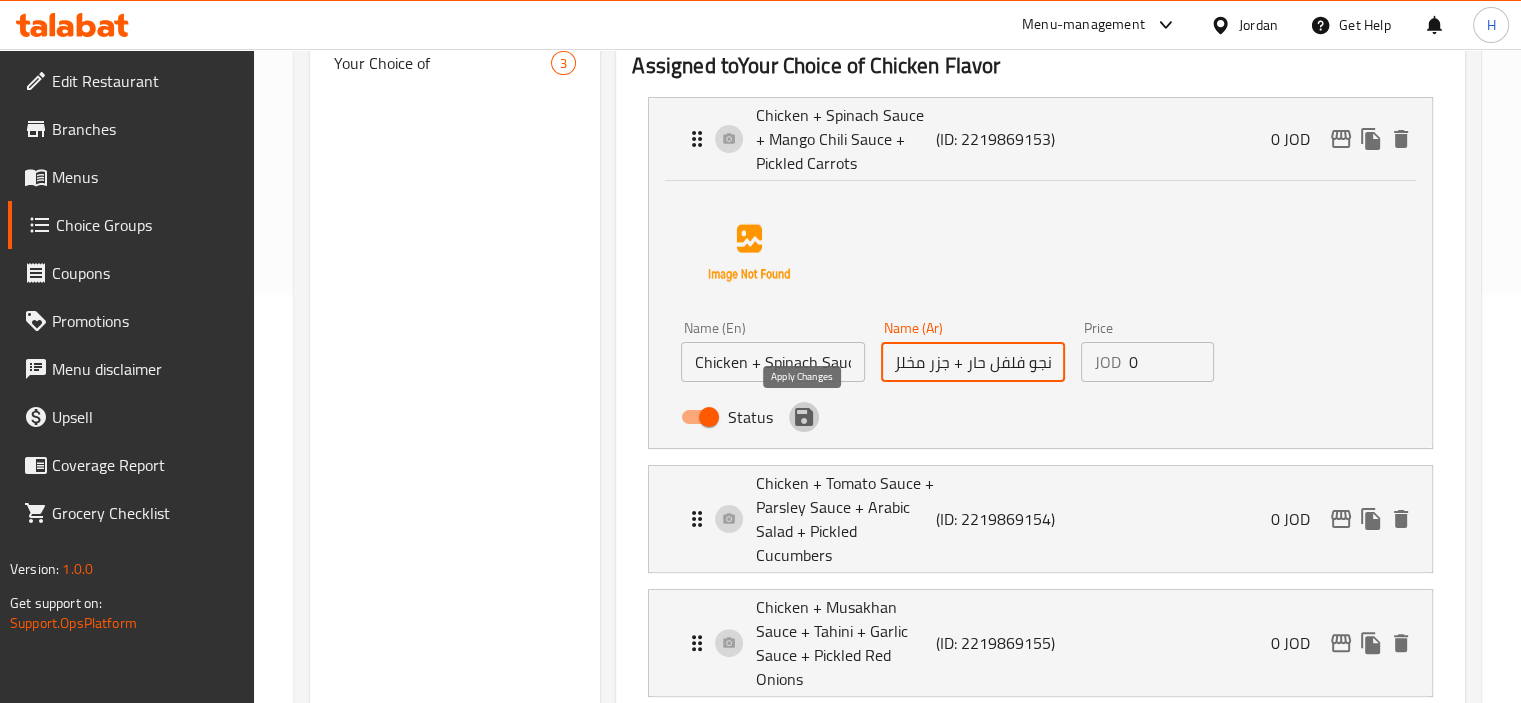 click 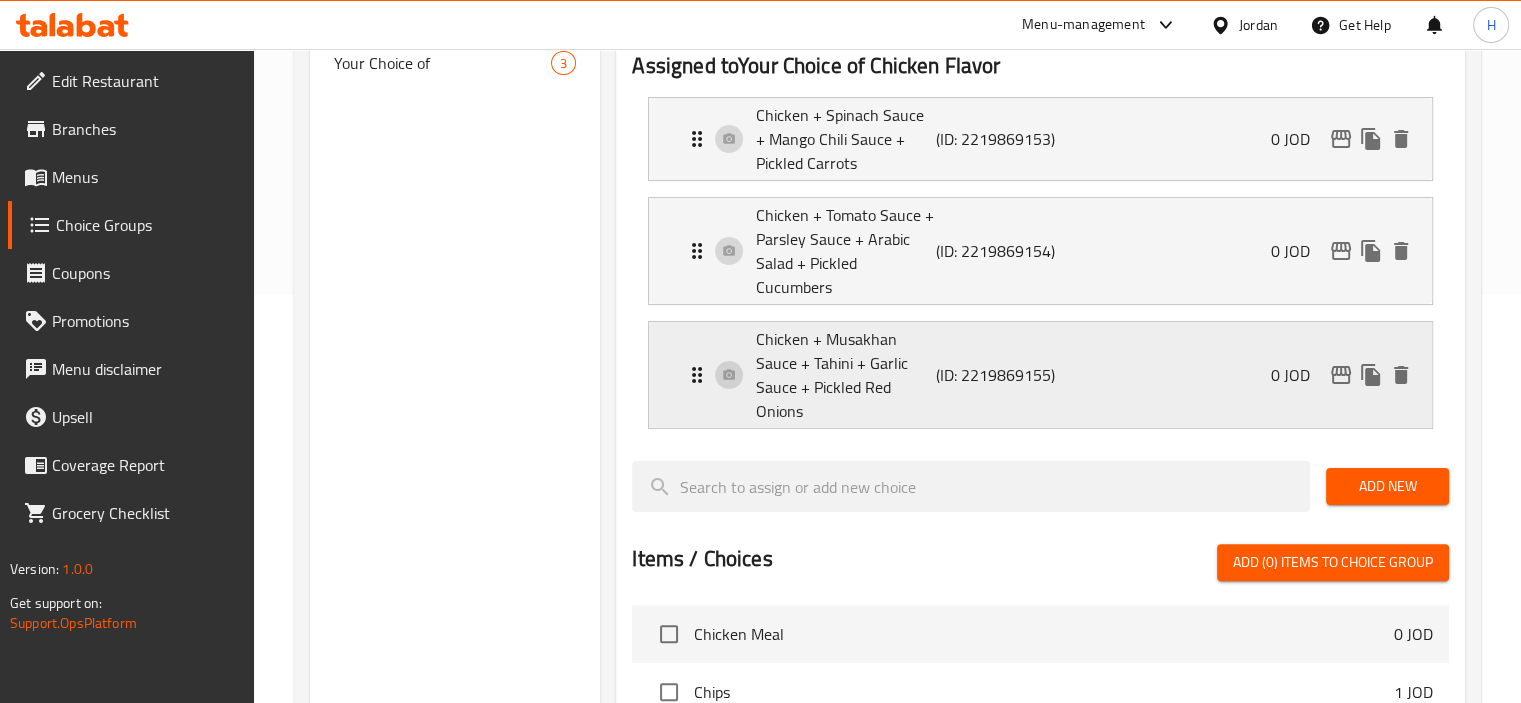 type on "دجاج + صوص سبانخ + صوص مانجو فلفل حار + جزر مخلل" 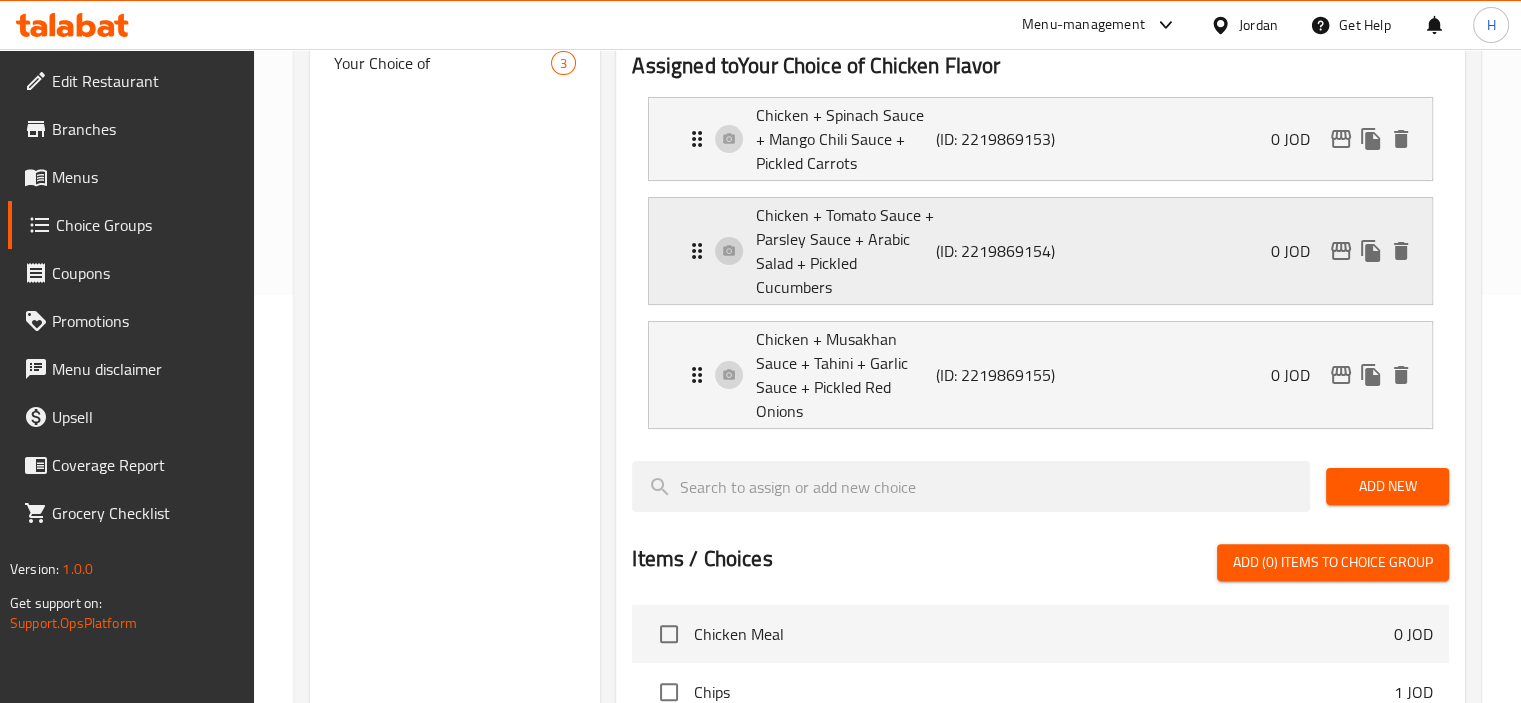 scroll, scrollTop: 0, scrollLeft: 0, axis: both 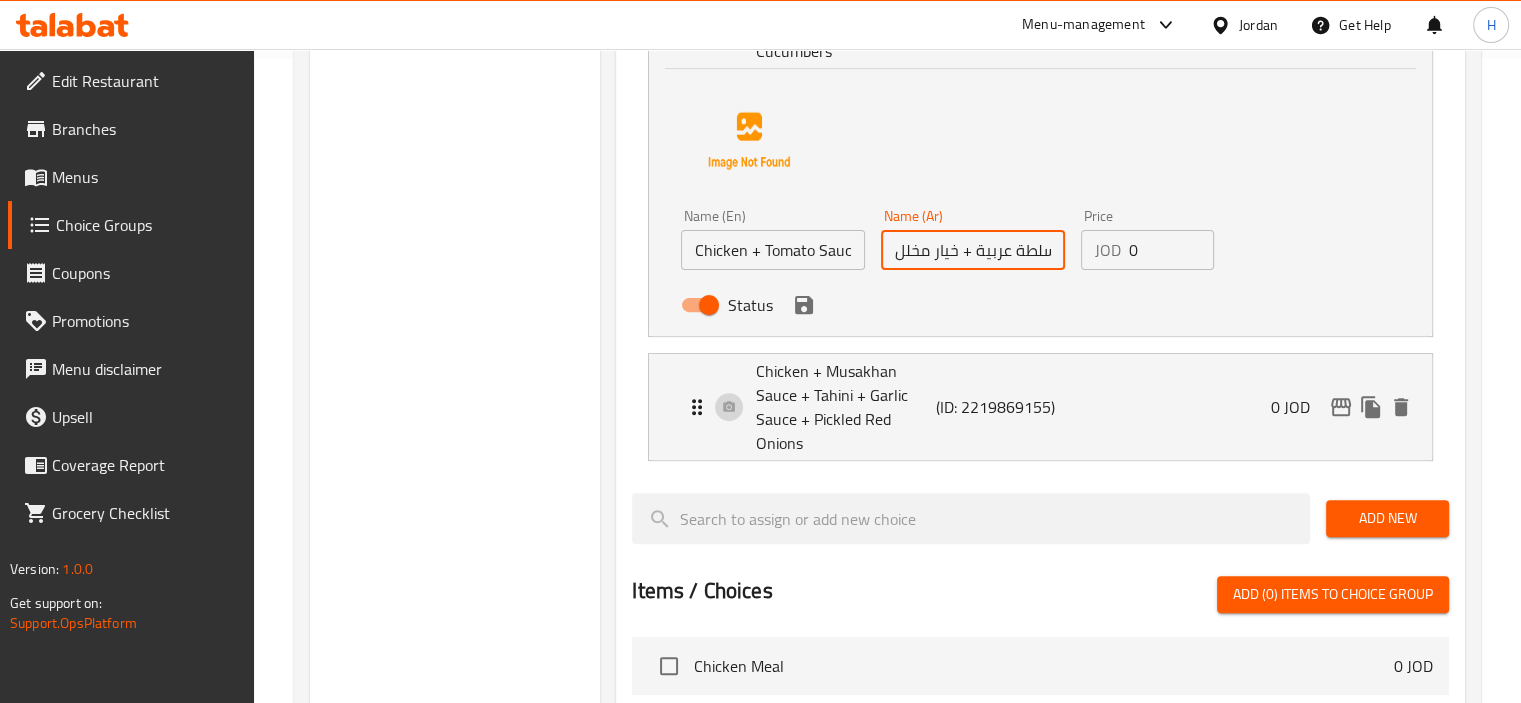 click on "دجاج + صلصة طماطم + صلصة بقدونس + سلطة عربية + خيار مخلل" at bounding box center (973, 250) 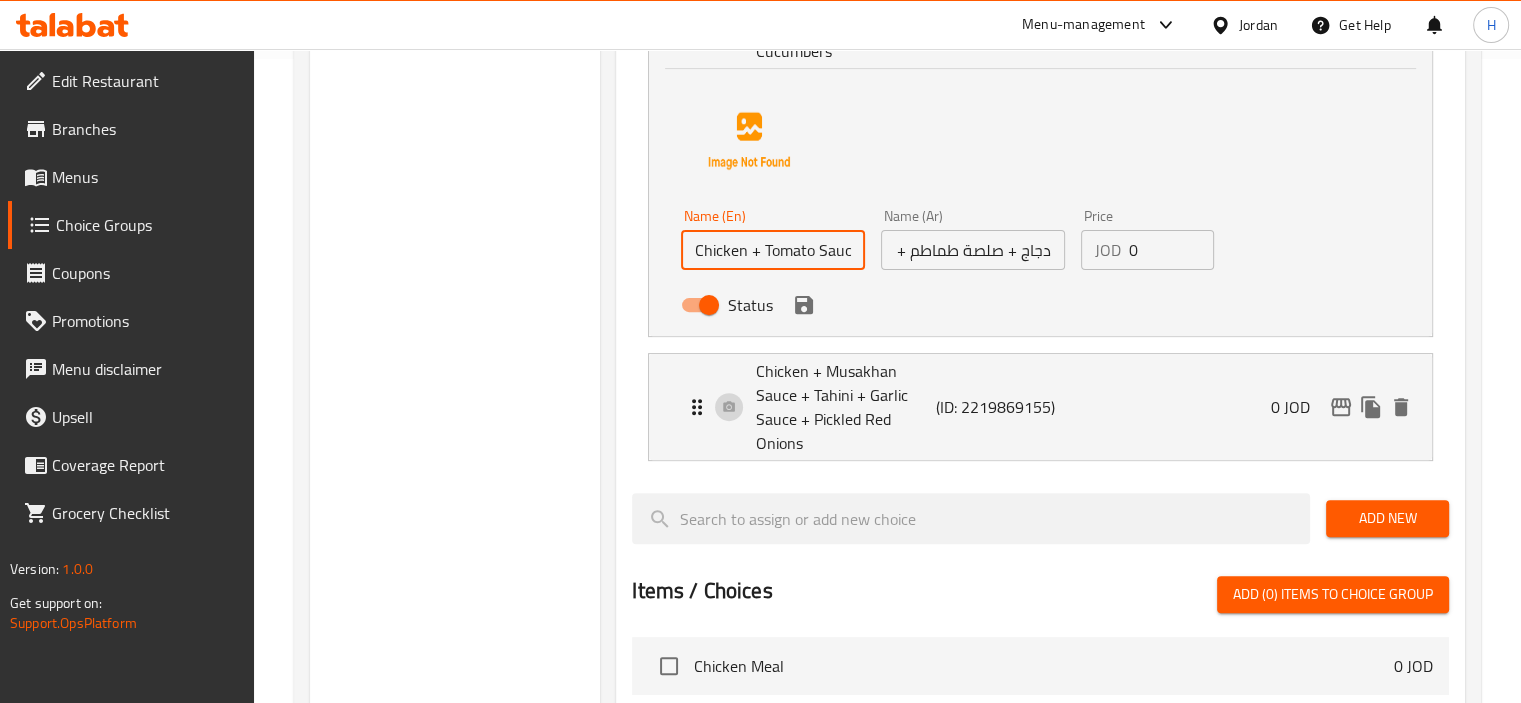 click on "Chicken + Tomato Sauce + Parsley Sauce + Arabic Salad + Pickled Cucumbers" at bounding box center [773, 250] 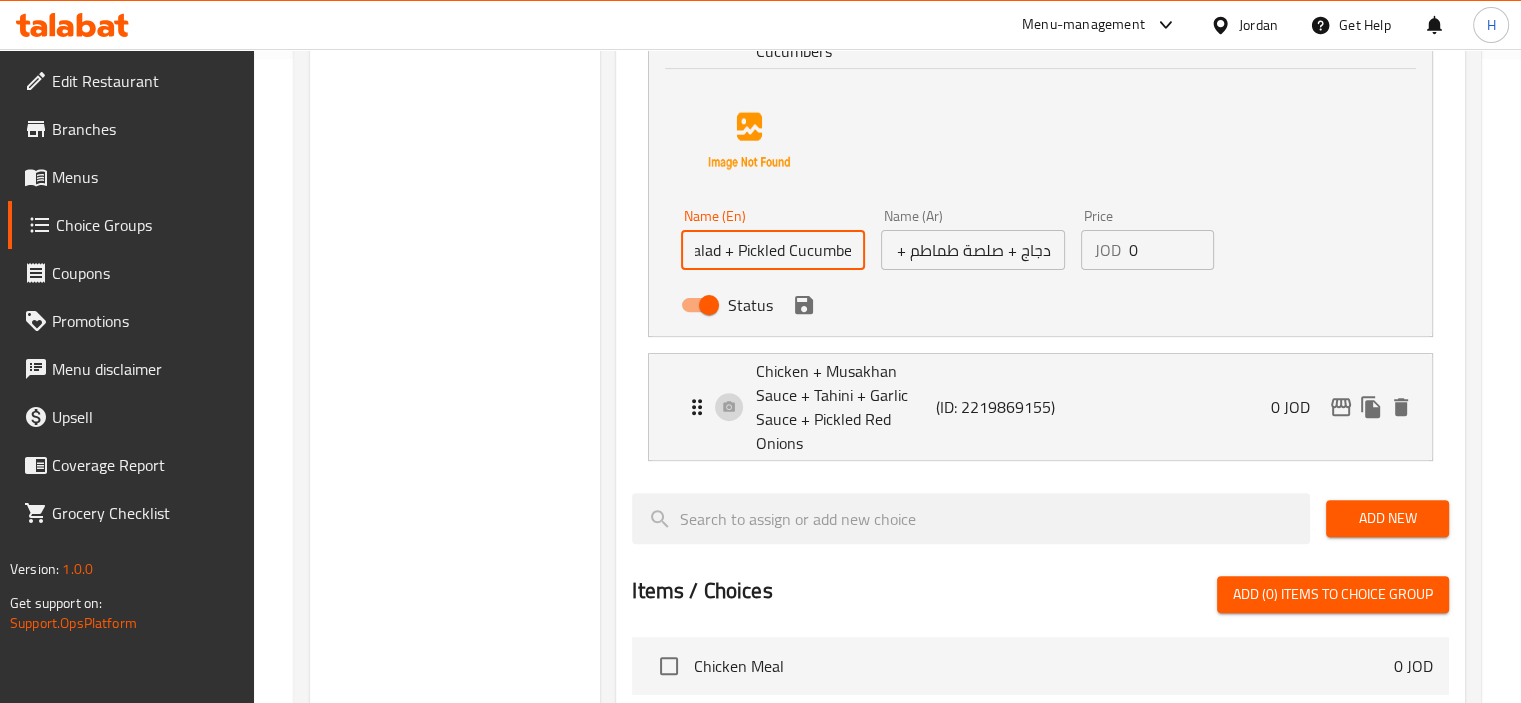 scroll, scrollTop: 0, scrollLeft: 356, axis: horizontal 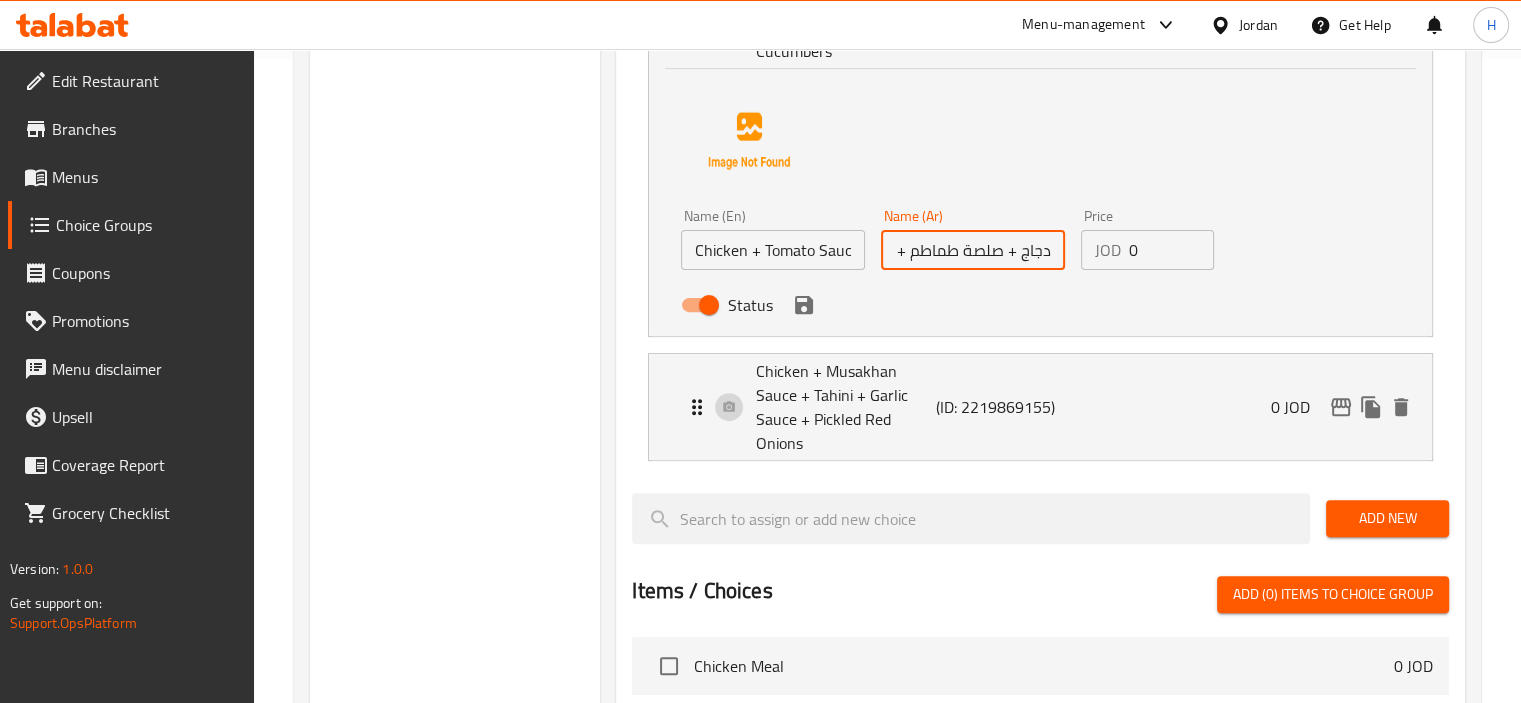 click on "دجاج + صلصة طماطم + صلصة بقدونس + سلطة عربية + خيار مخلل" at bounding box center (973, 250) 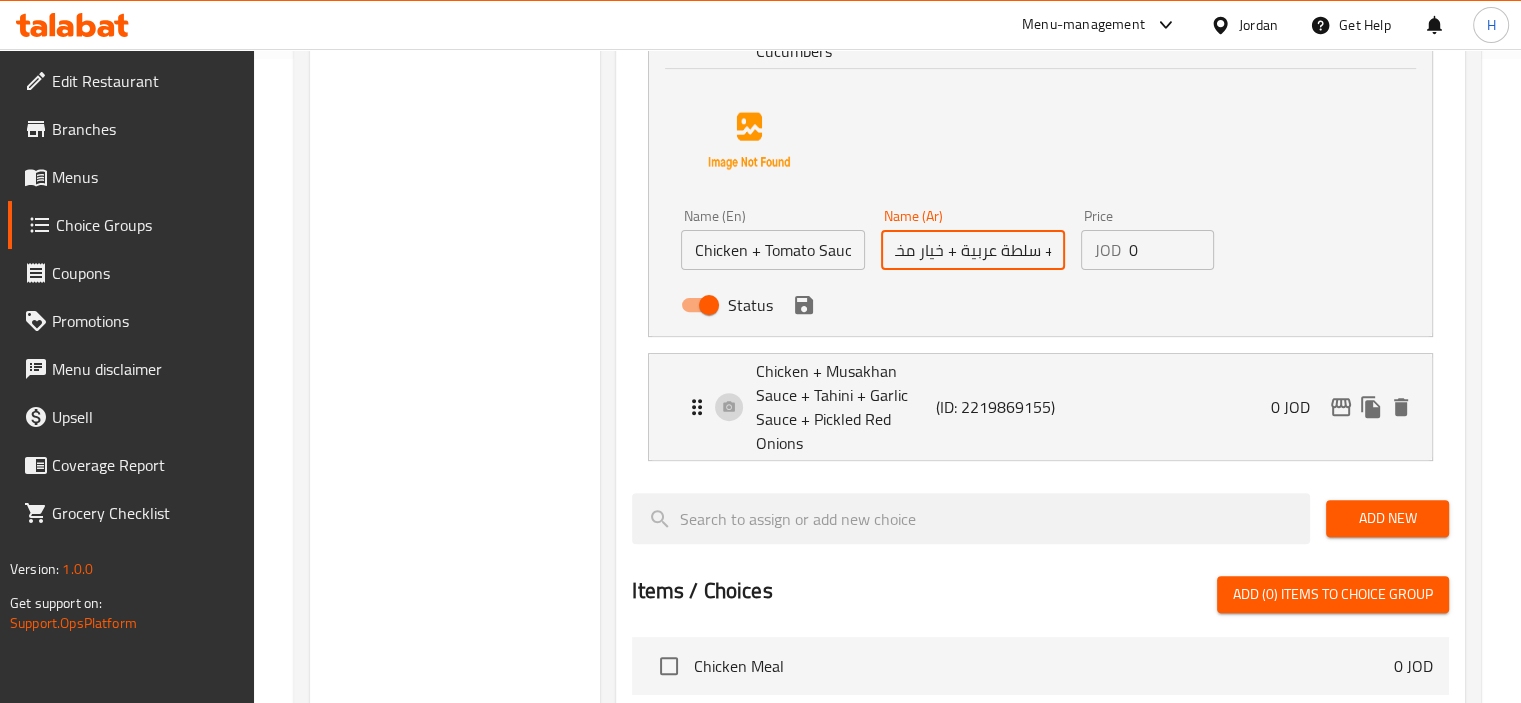 scroll, scrollTop: 0, scrollLeft: -272, axis: horizontal 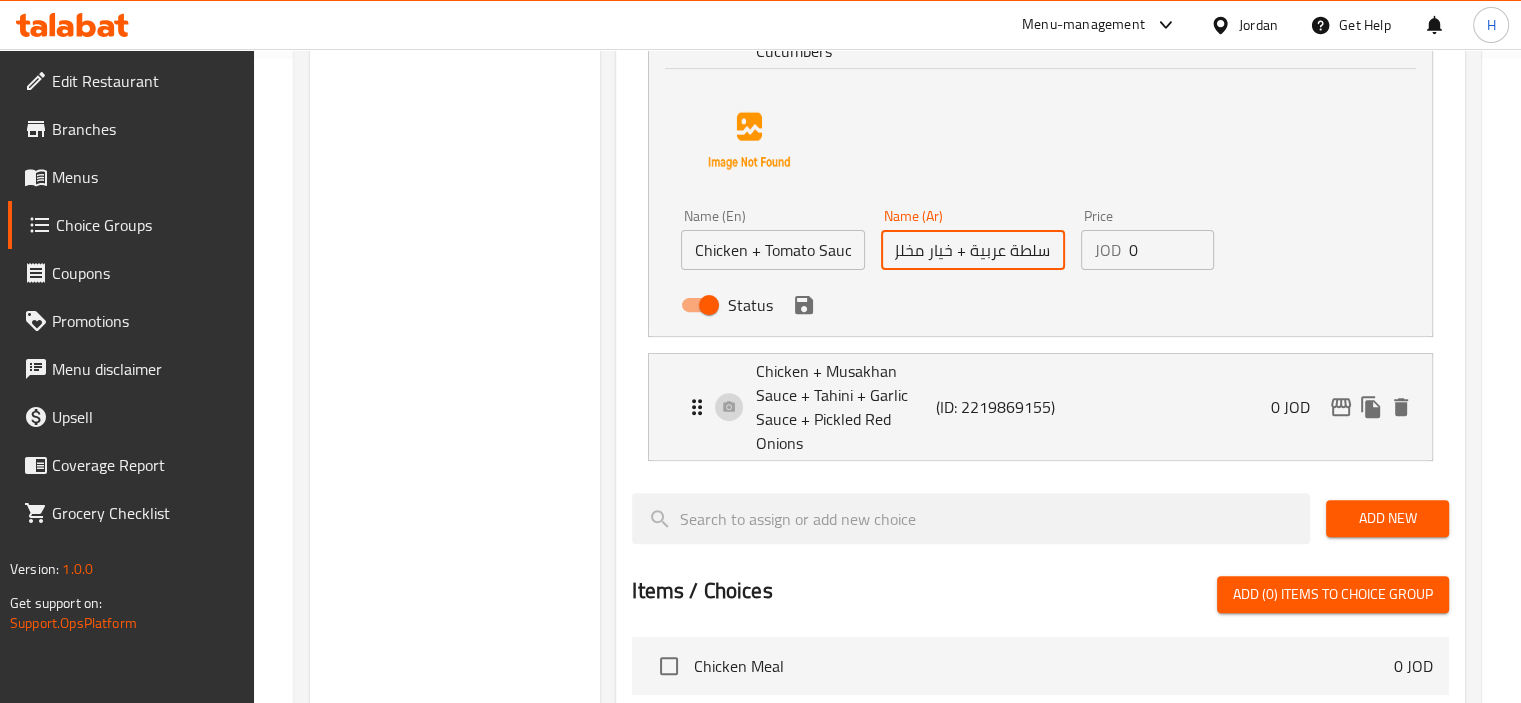 click on "Status" at bounding box center (972, 305) 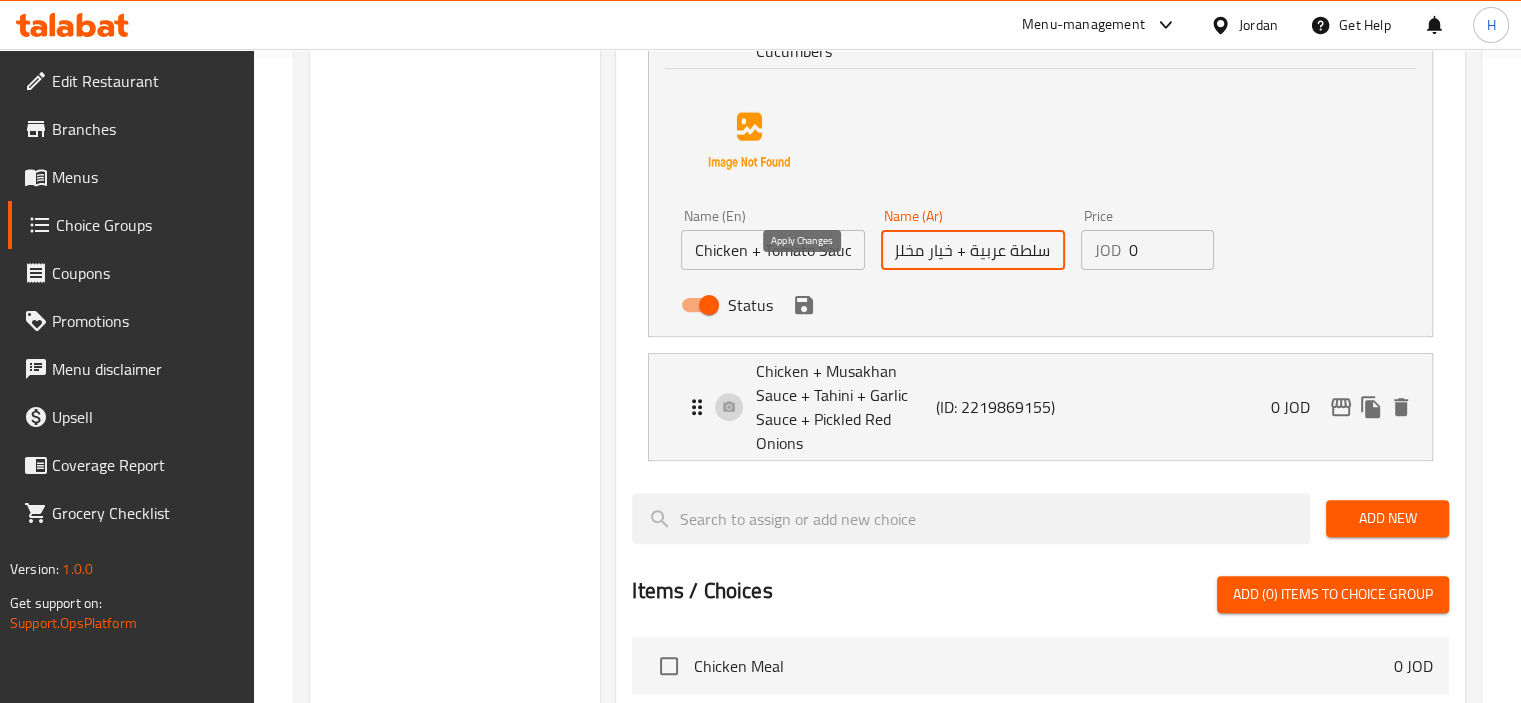 type on "دجاج + صوص طماطم + صوص بقدونس + سلطة عربية + خيار مخلل" 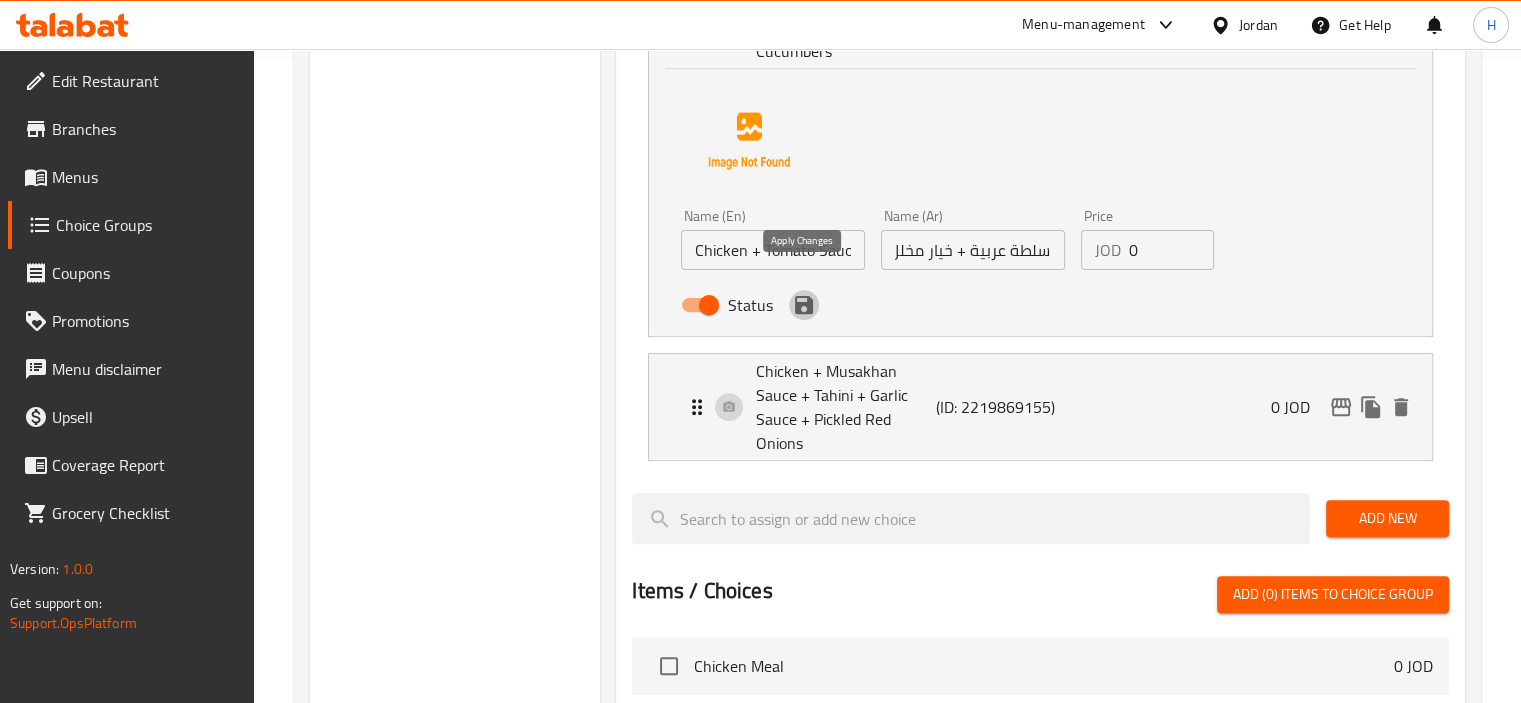 scroll, scrollTop: 0, scrollLeft: 0, axis: both 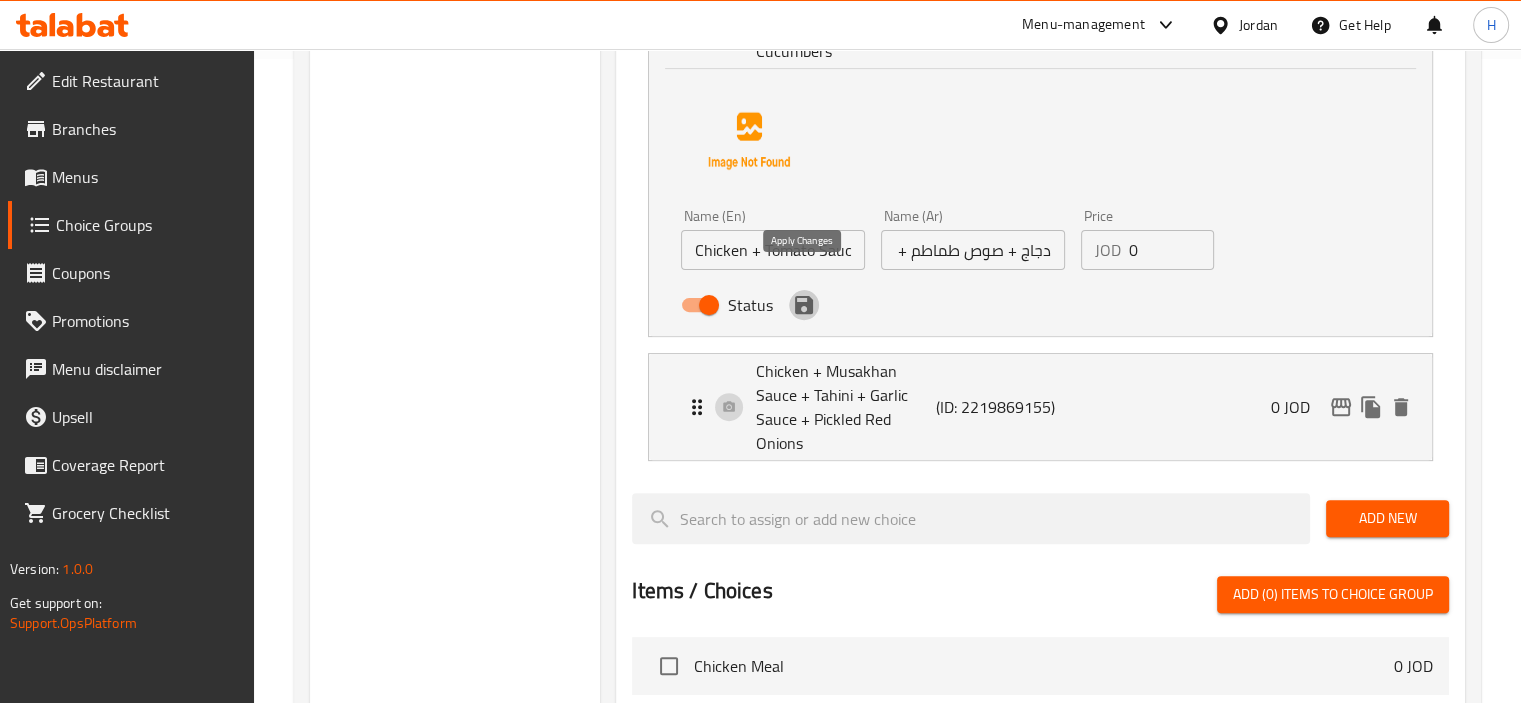 click at bounding box center (804, 305) 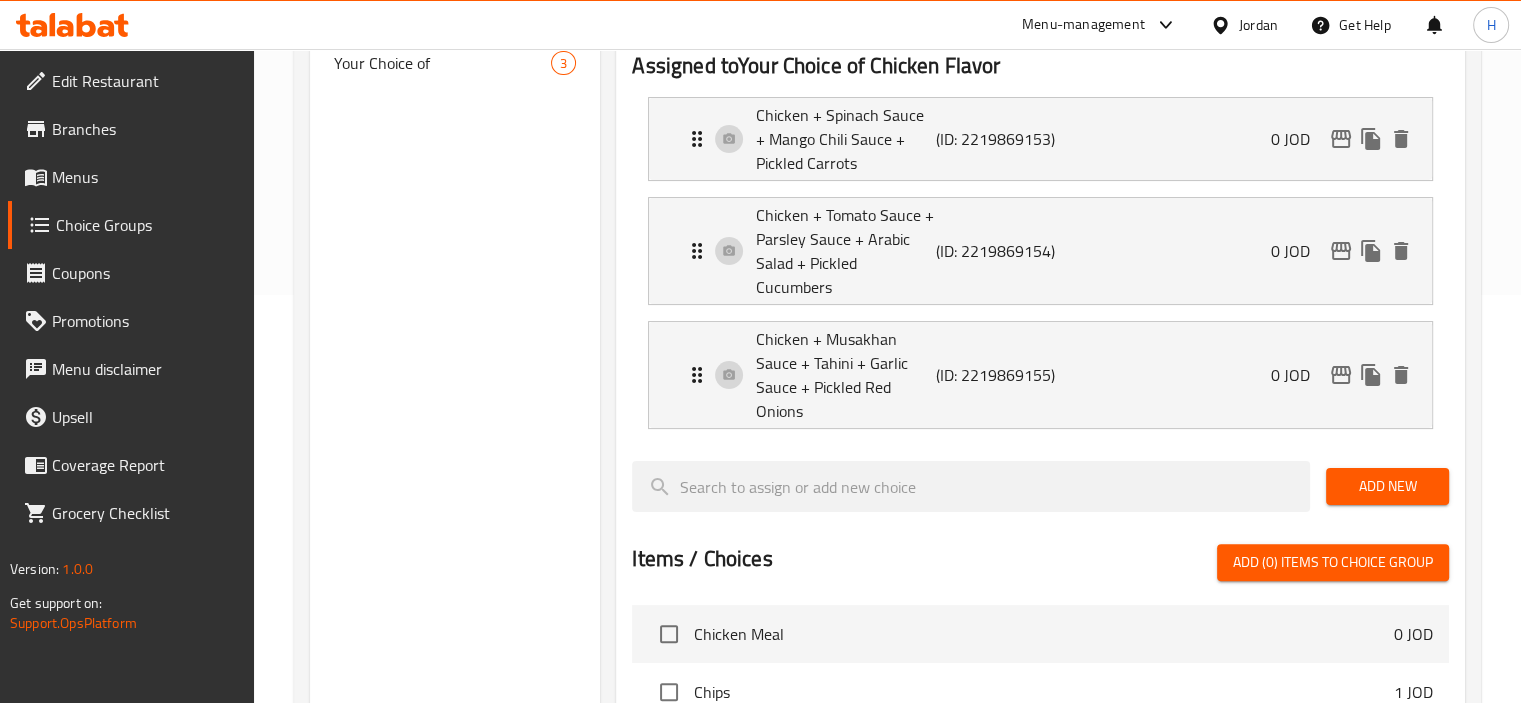 scroll, scrollTop: 346, scrollLeft: 0, axis: vertical 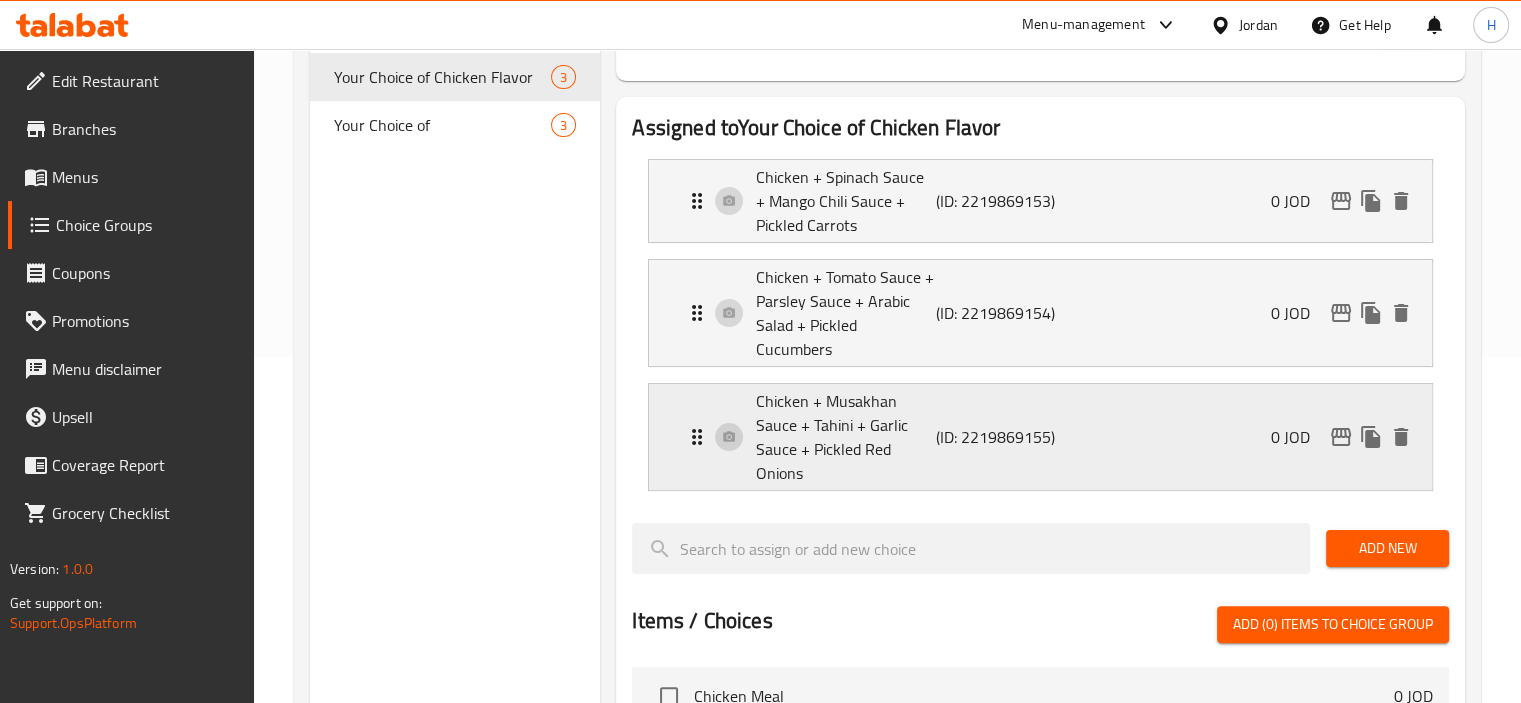 click on "Chicken + Musakhan Sauce + Tahini + Garlic Sauce + Pickled Red Onions (ID: [ID]) 0 JOD" at bounding box center (1046, 437) 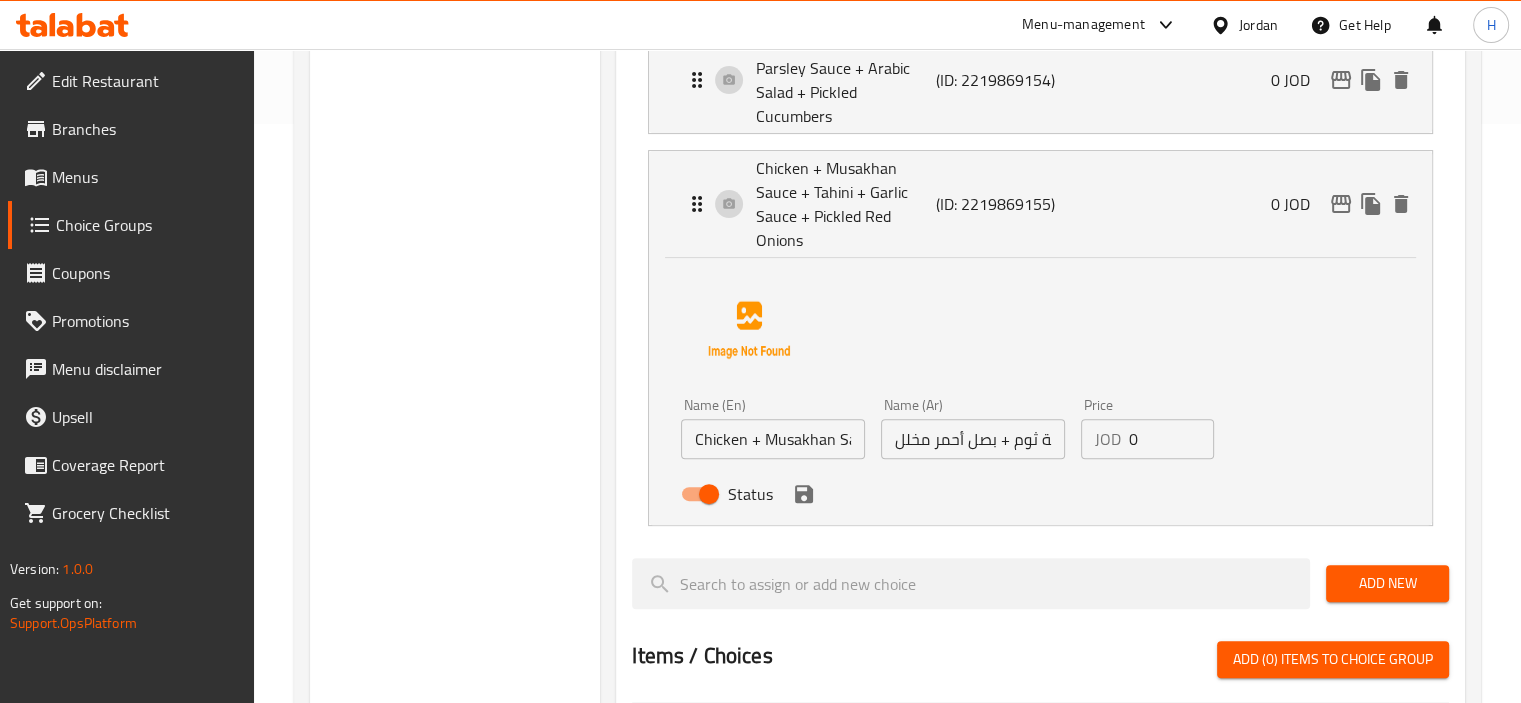 scroll, scrollTop: 588, scrollLeft: 0, axis: vertical 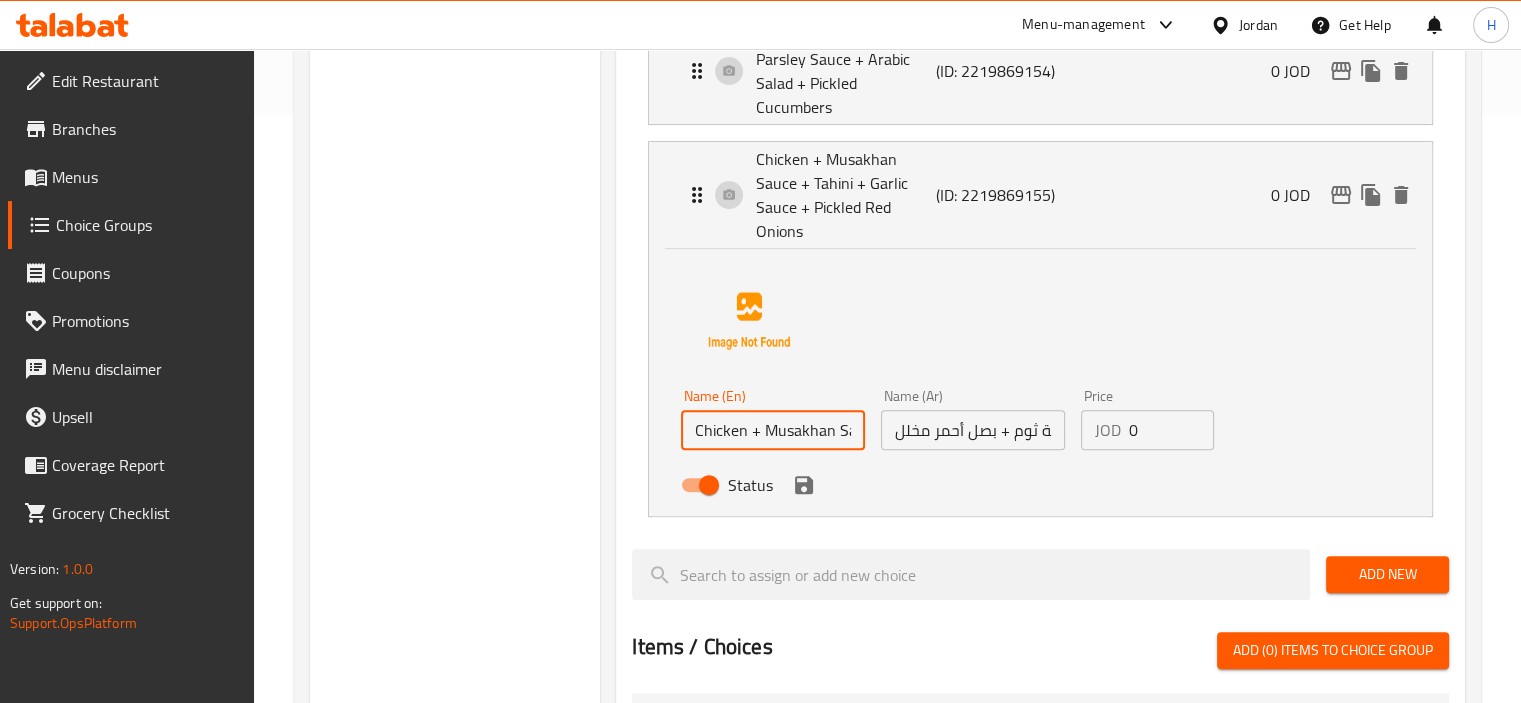 click on "Chicken + Musakhan Sauce + Tahini + Garlic Sauce + Pickled Red Onions" at bounding box center [773, 430] 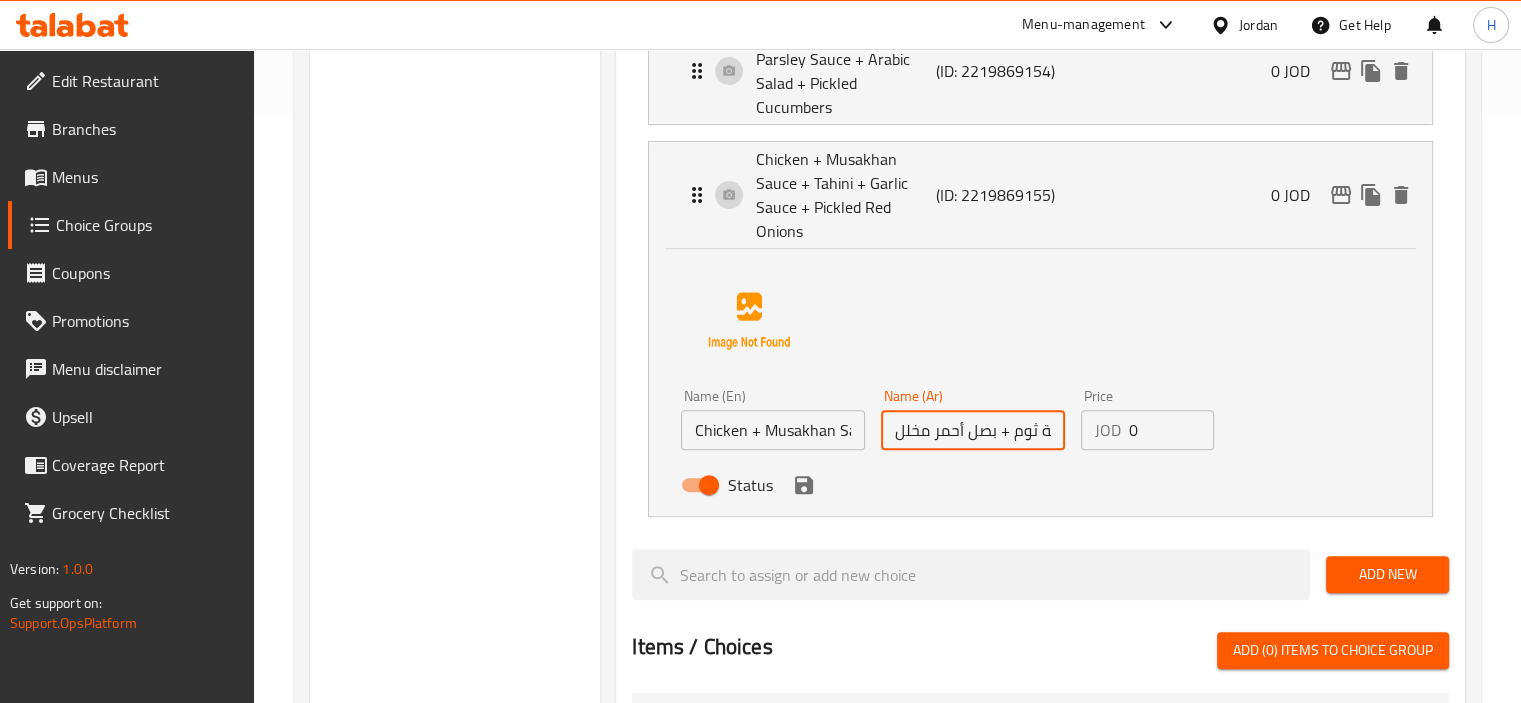 click on "دجاج + صلصة مسخن + طحينة + صلصة ثوم + بصل أحمر مخلل" at bounding box center [973, 430] 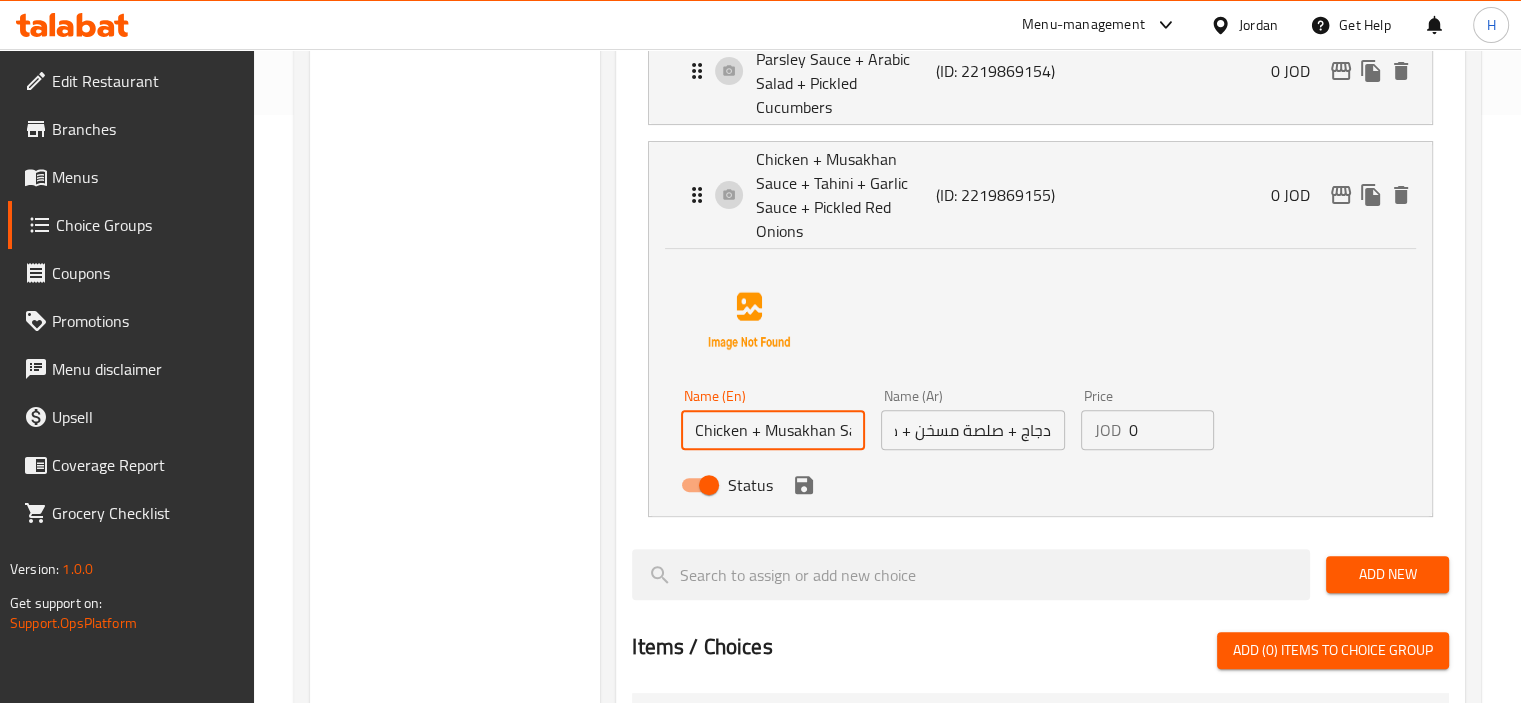 click on "Chicken + Musakhan Sauce + Tahini + Garlic Sauce + Pickled Red Onions" at bounding box center (773, 430) 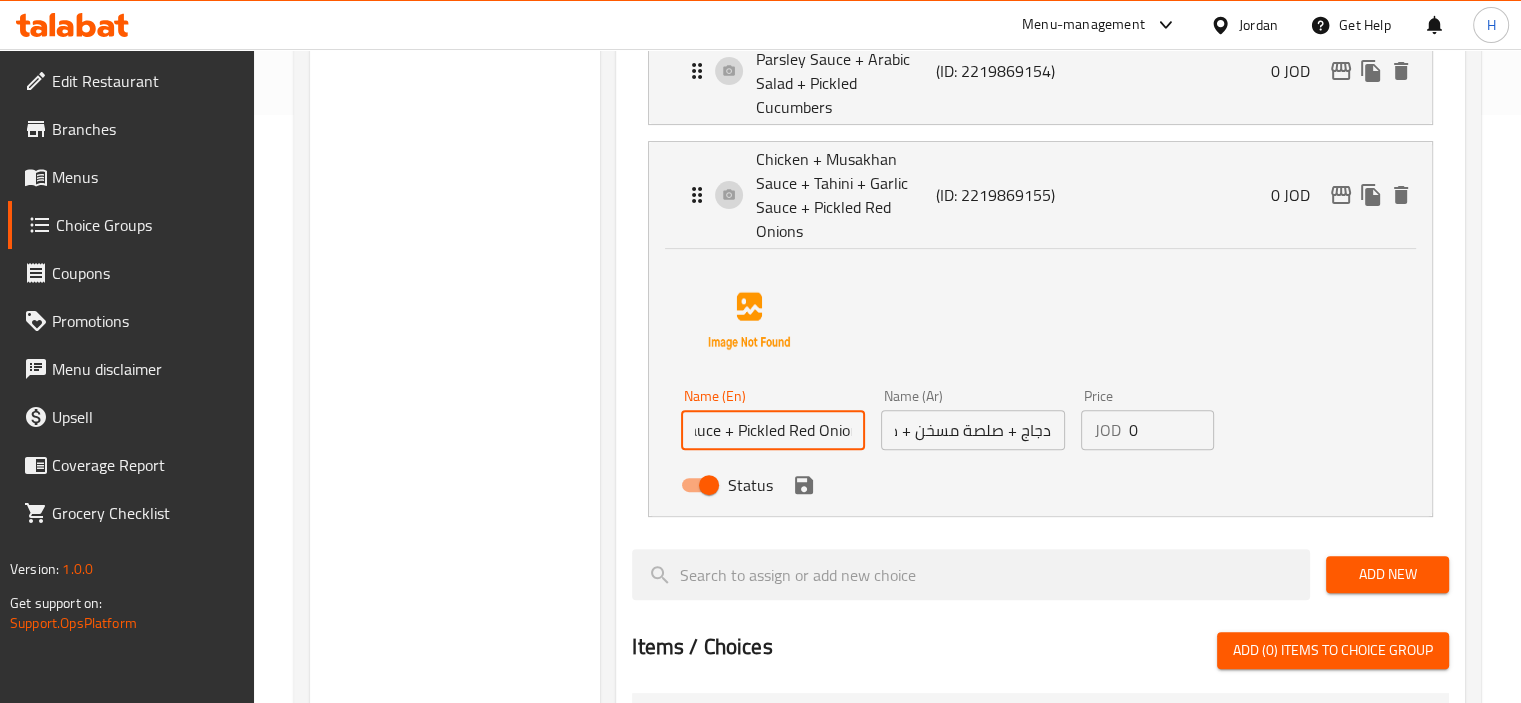 scroll, scrollTop: 0, scrollLeft: 322, axis: horizontal 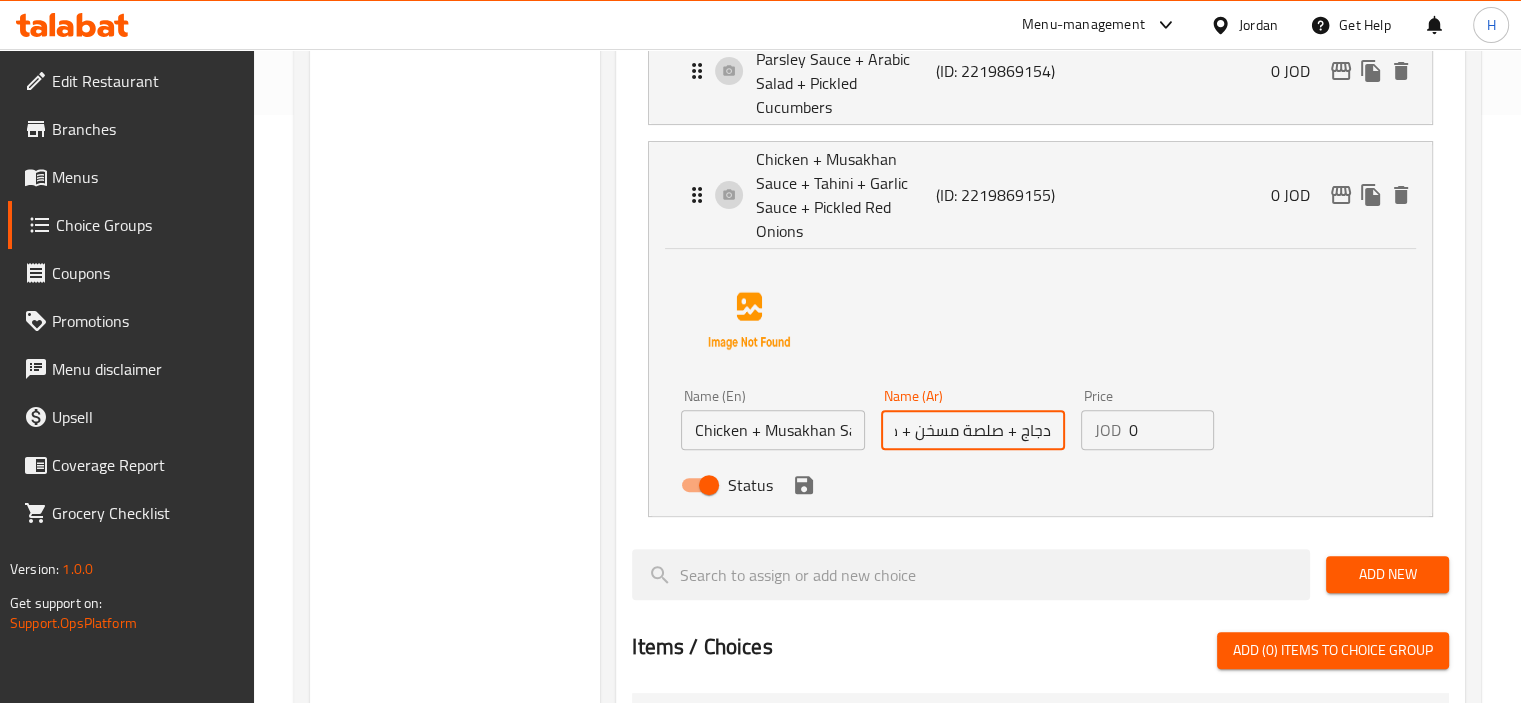 click on "دجاج + صلصة مسخن + طحينة + صلصة ثوم + بصل أحمر مخلل" at bounding box center (973, 430) 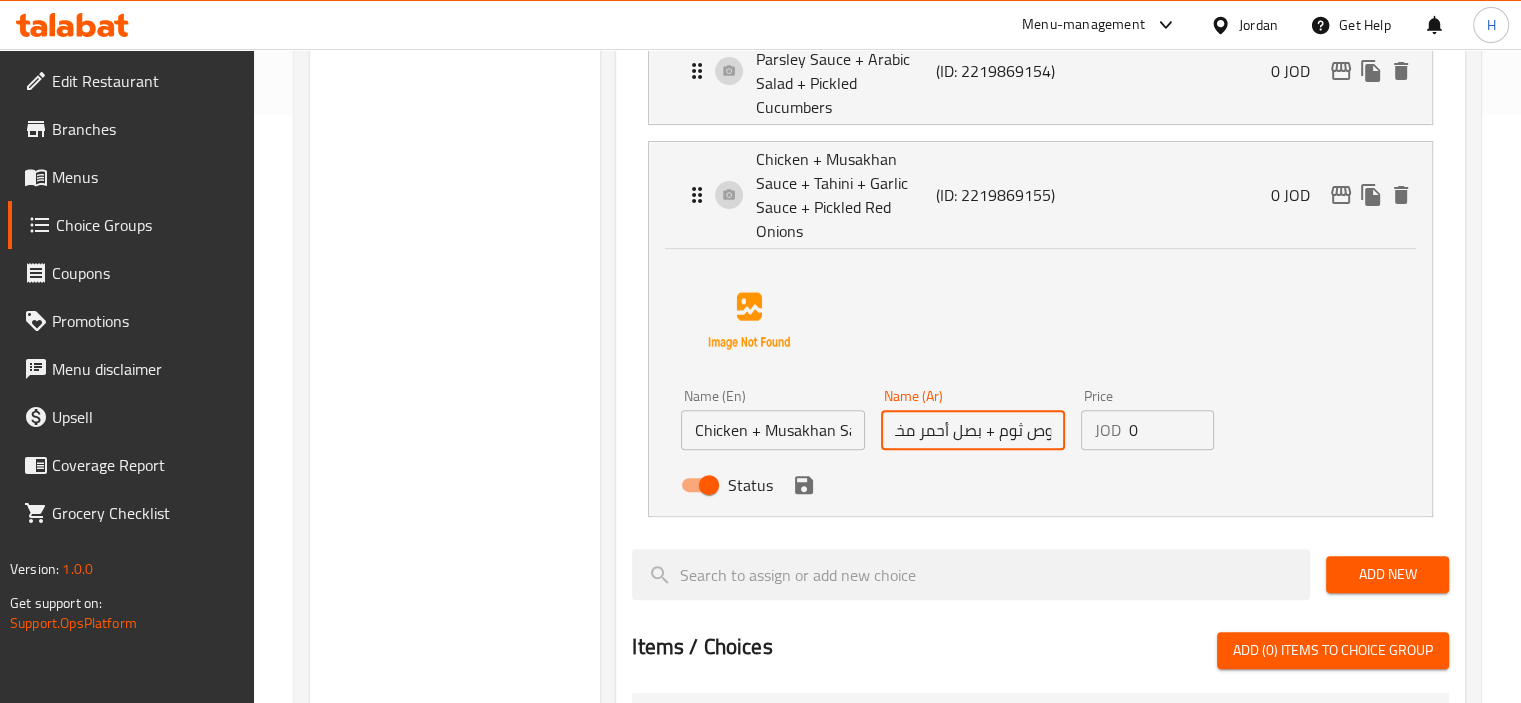 scroll, scrollTop: 0, scrollLeft: -236, axis: horizontal 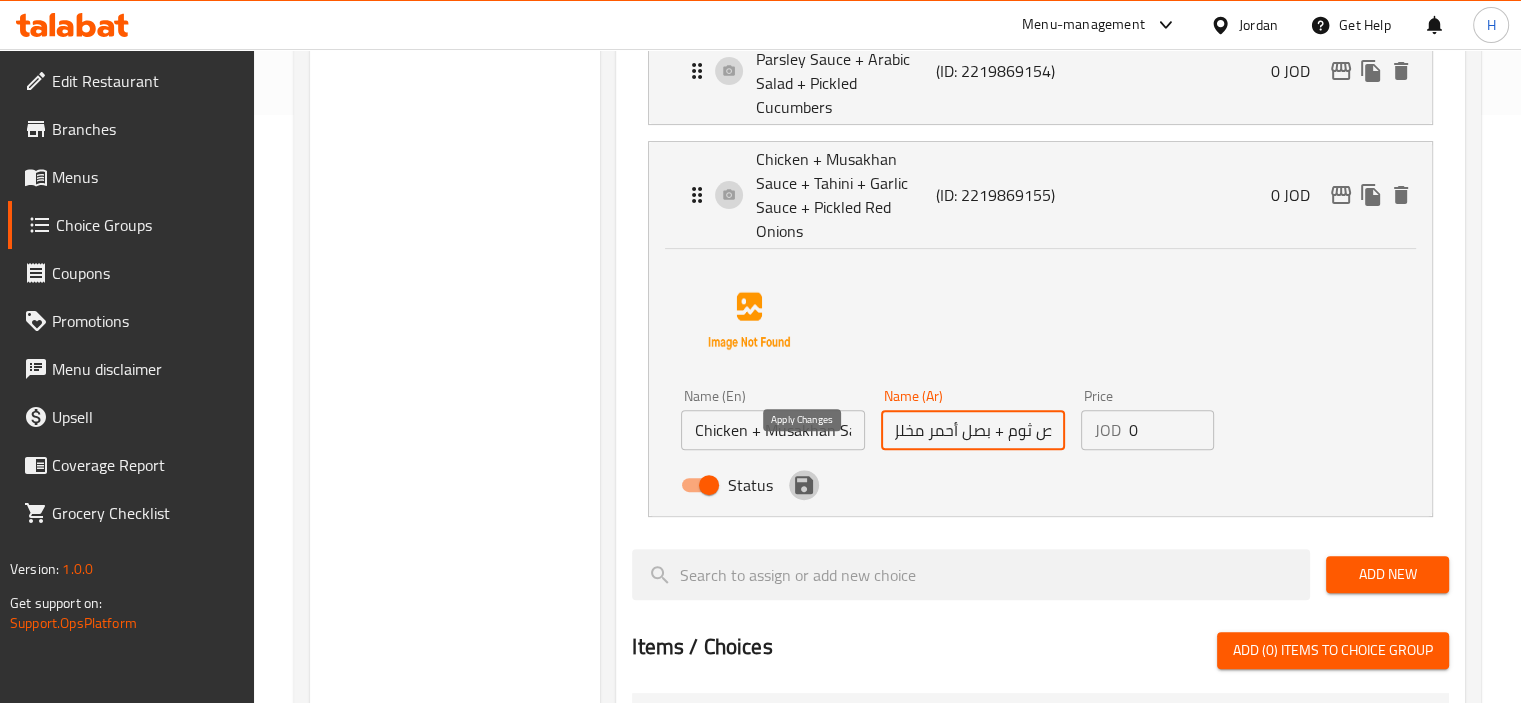 click 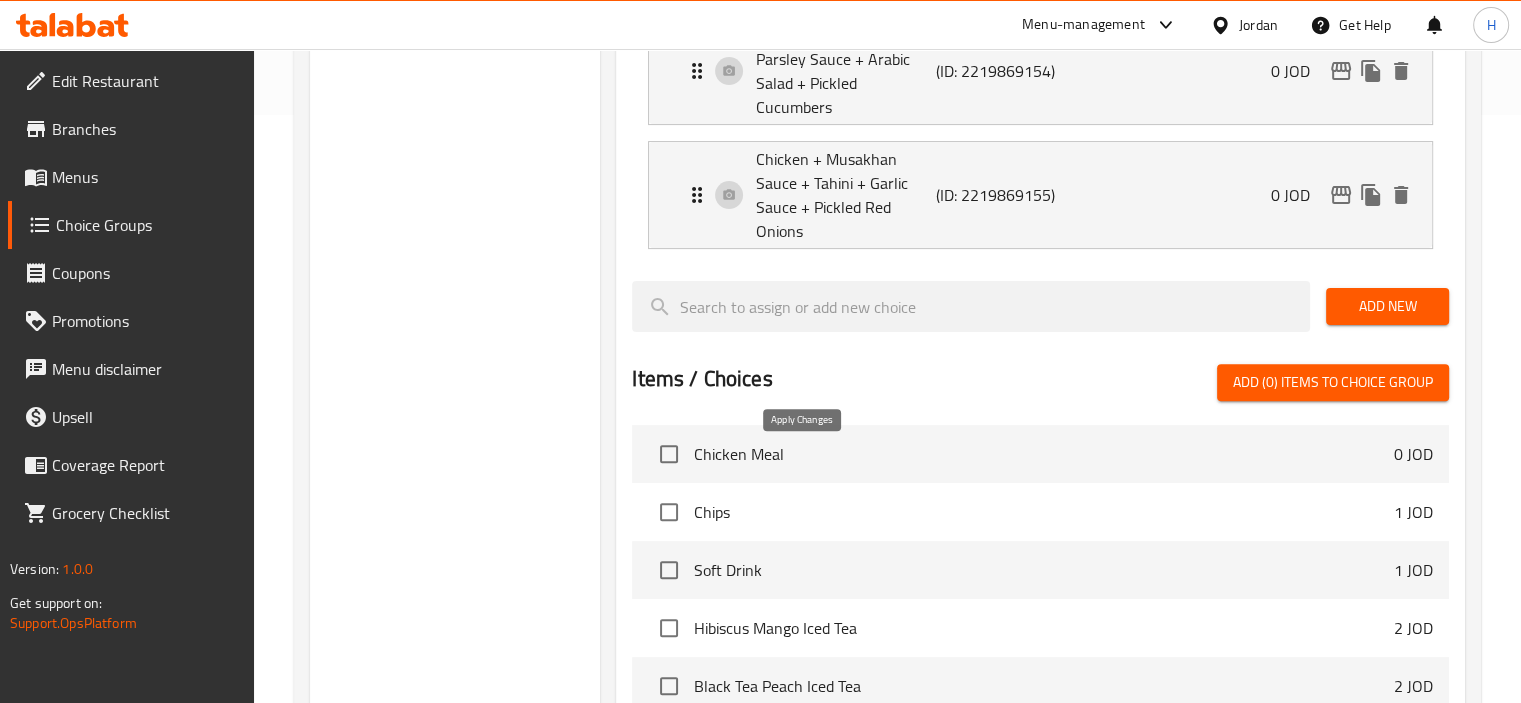 type on "دجاج + صوص مسخن + طحينة + صوص ثوم + بصل أحمر مخلل" 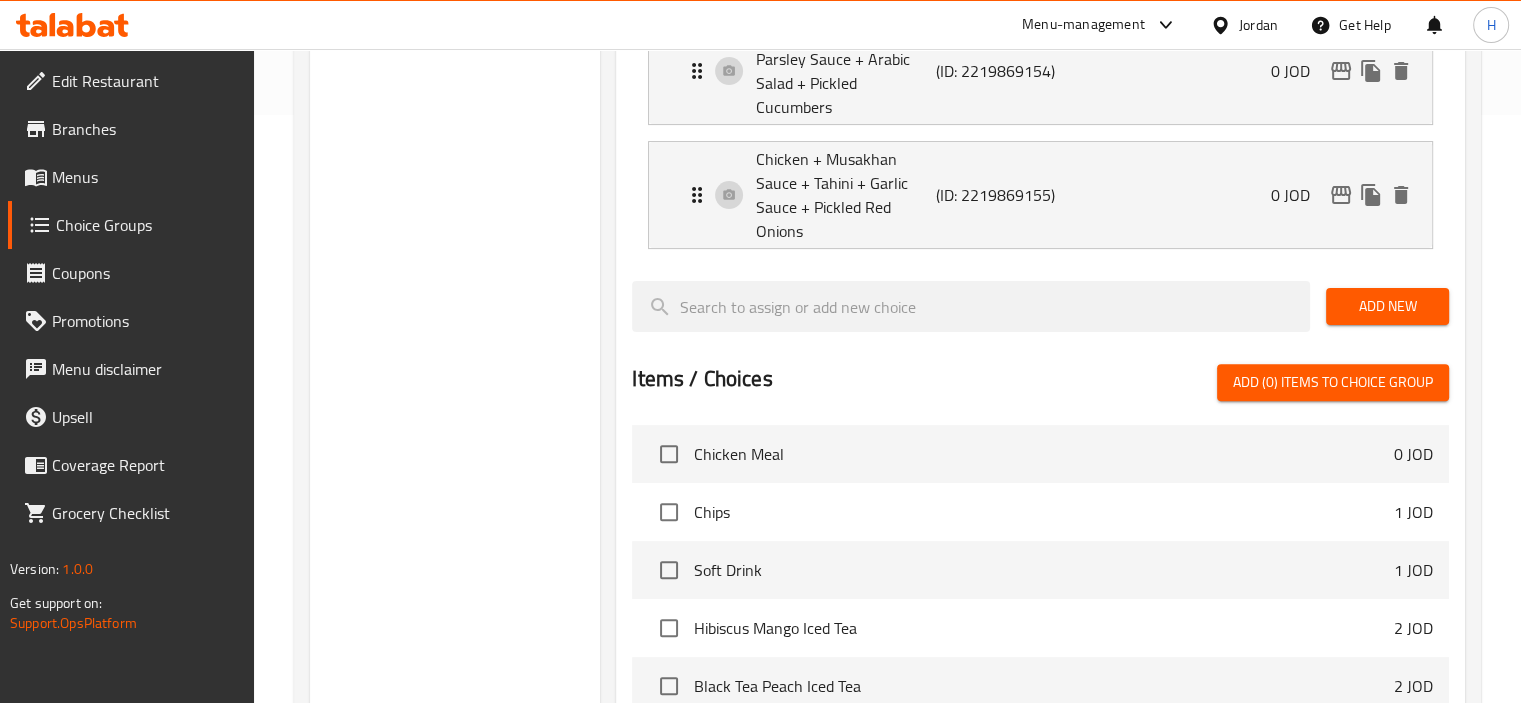scroll, scrollTop: 0, scrollLeft: 0, axis: both 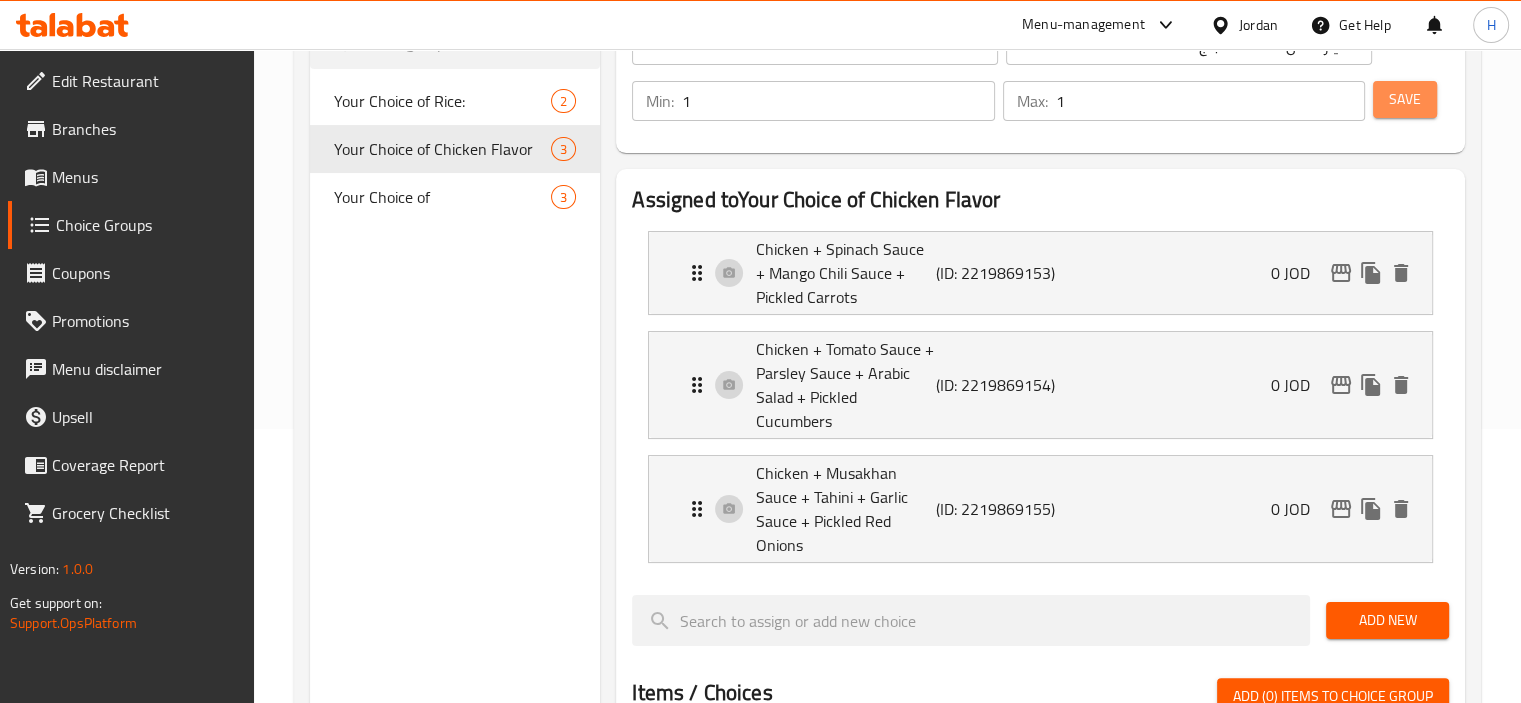 click on "Save" at bounding box center [1405, 99] 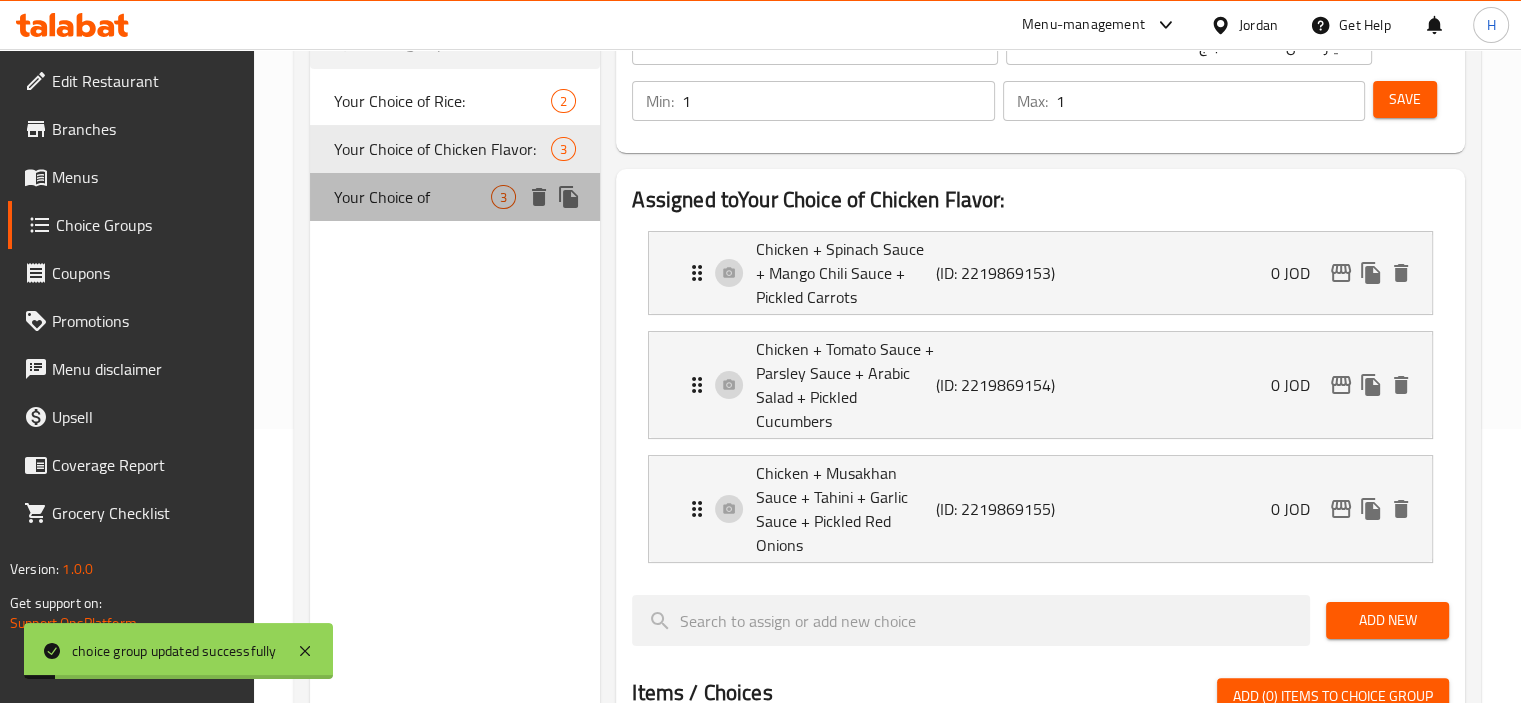 click on "Your Choice of 3" at bounding box center (455, 197) 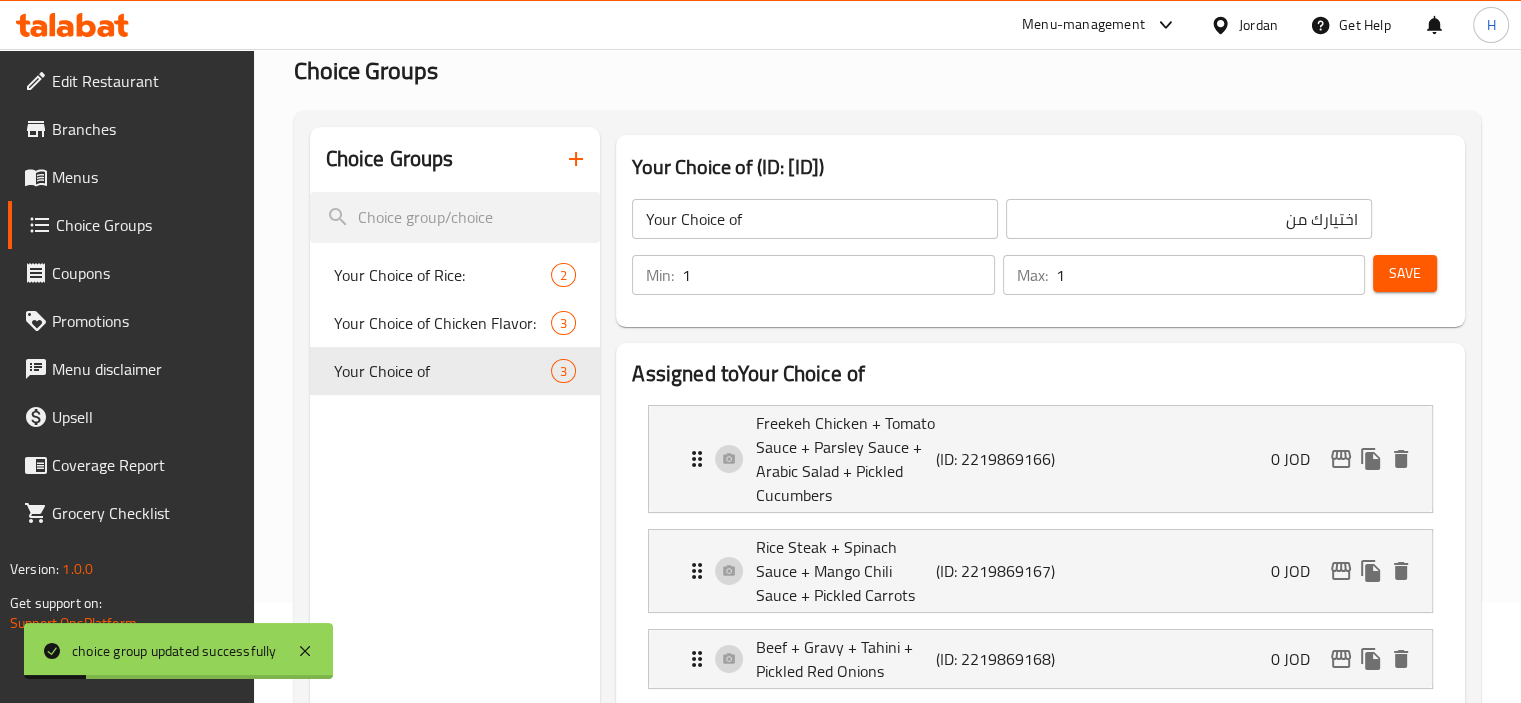 scroll, scrollTop: 94, scrollLeft: 0, axis: vertical 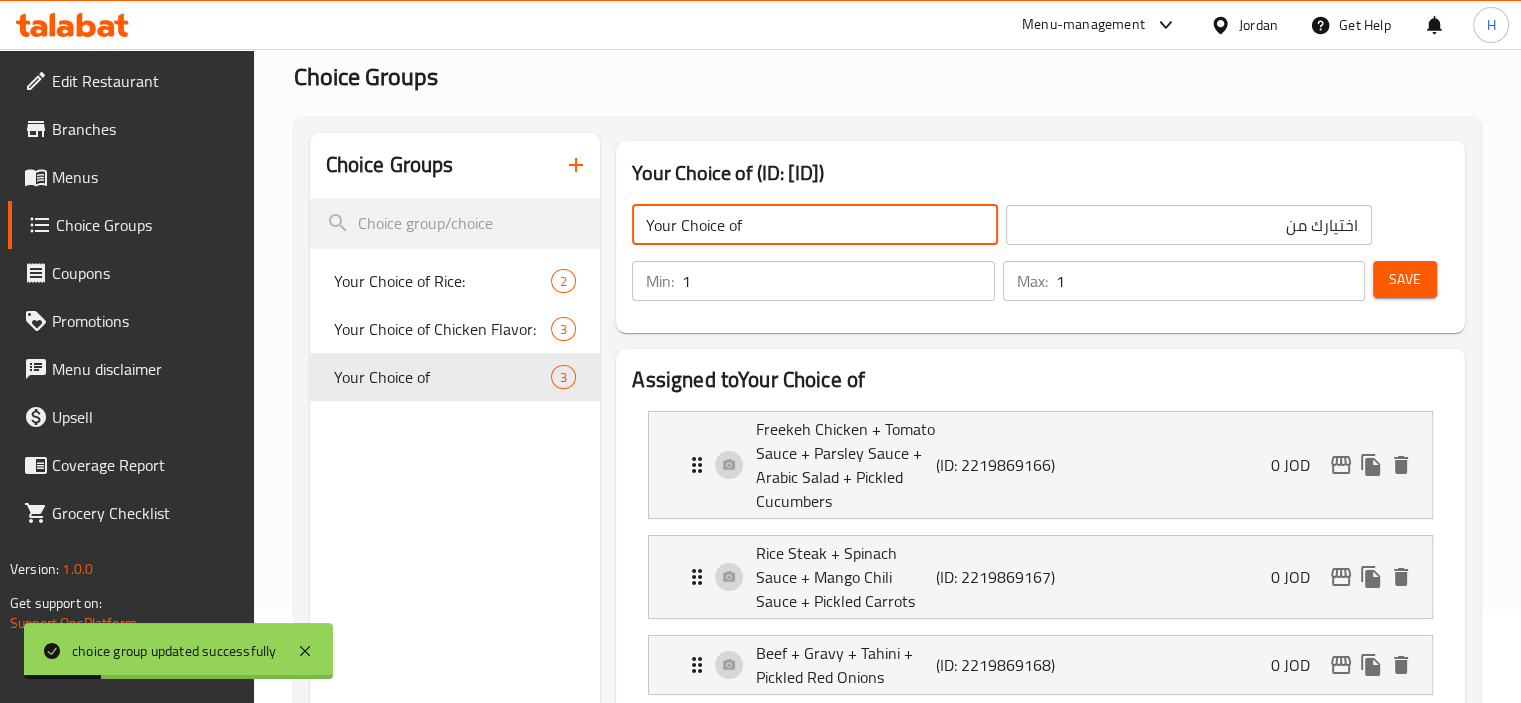 click on "Your Choice of" 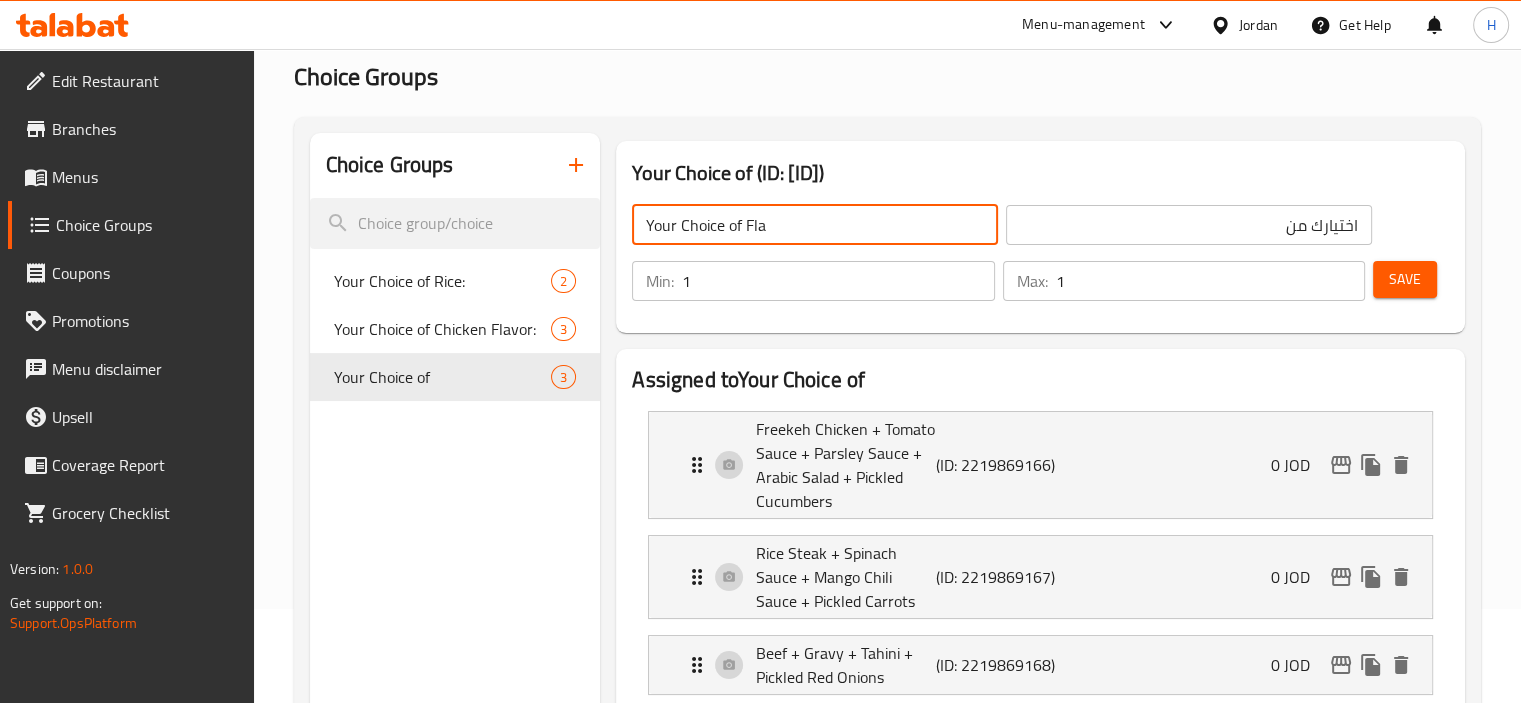 type on "Your Choice Of Flavor:" 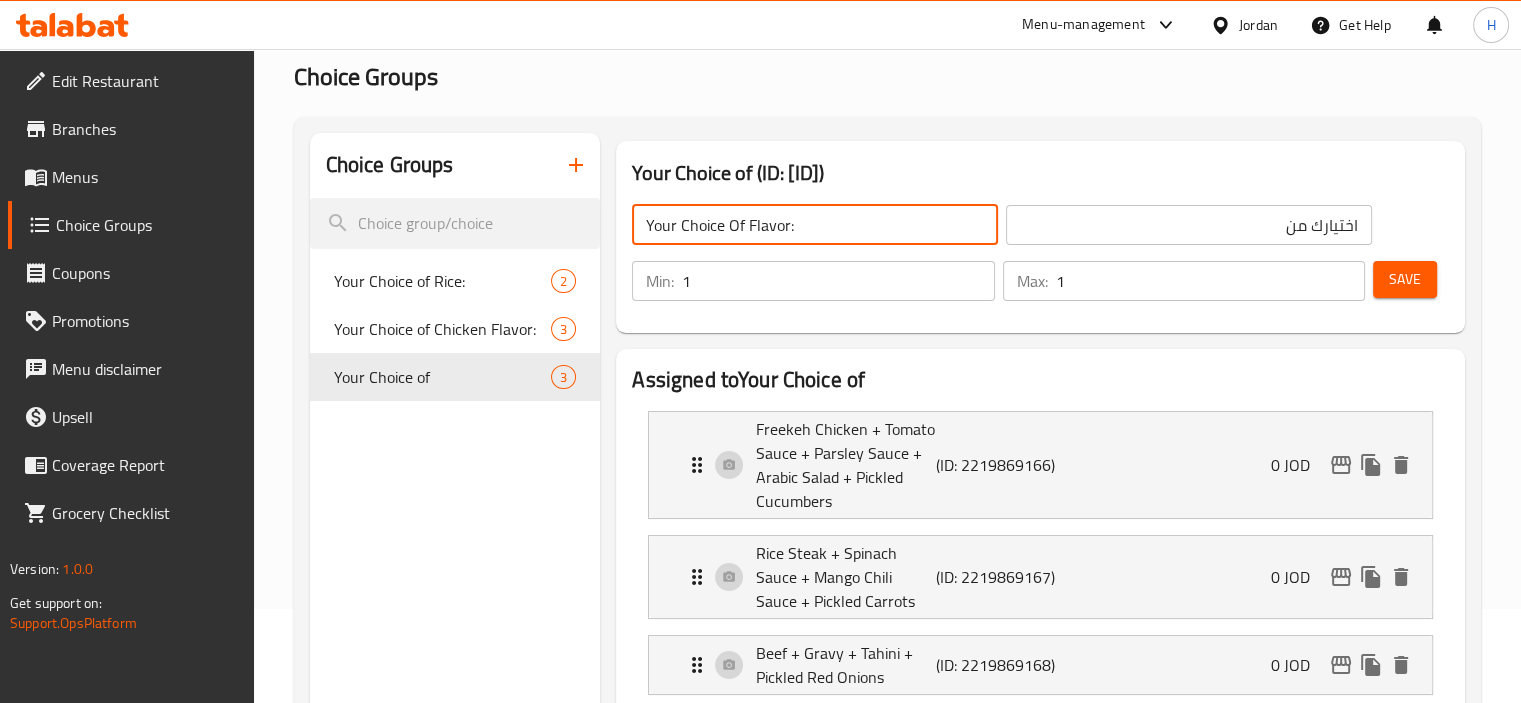click on "اختيارك من" 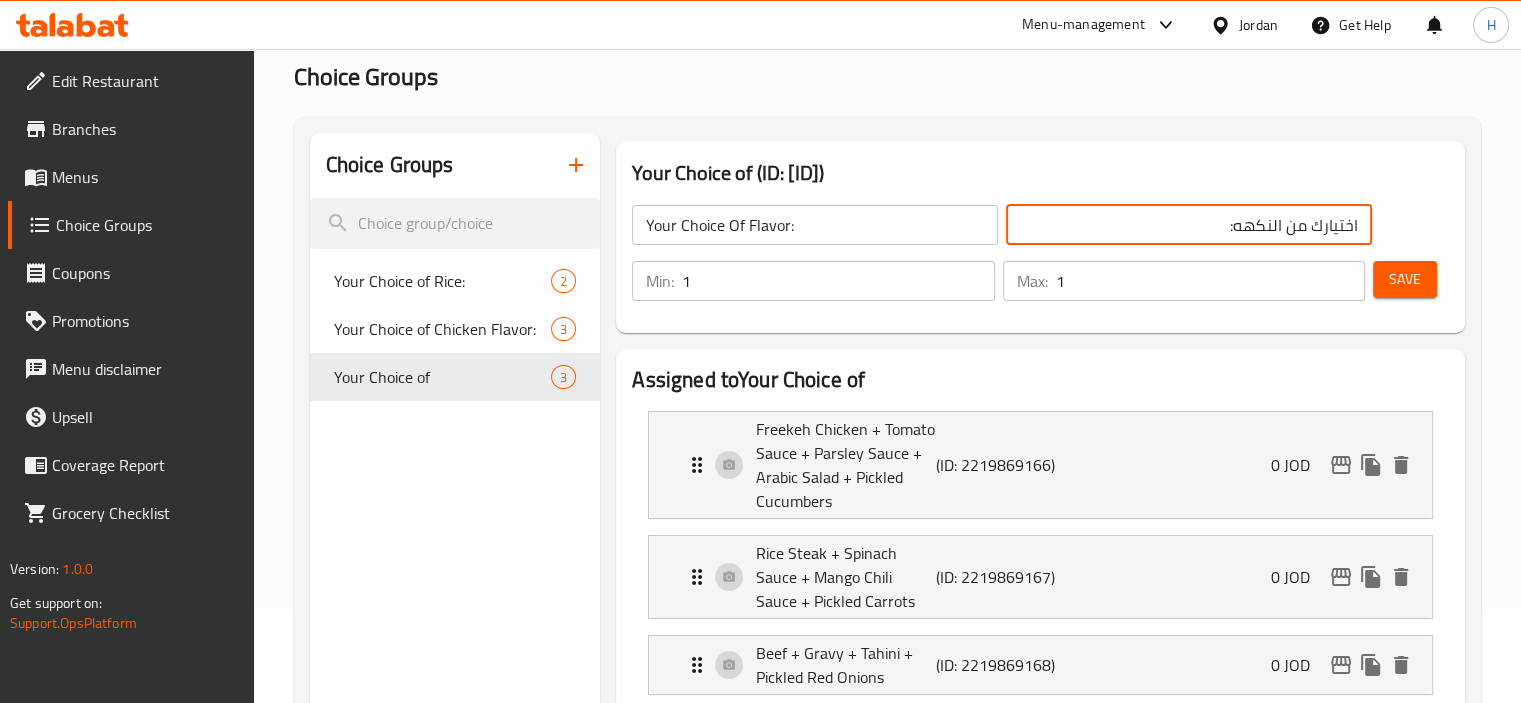 scroll, scrollTop: 111, scrollLeft: 0, axis: vertical 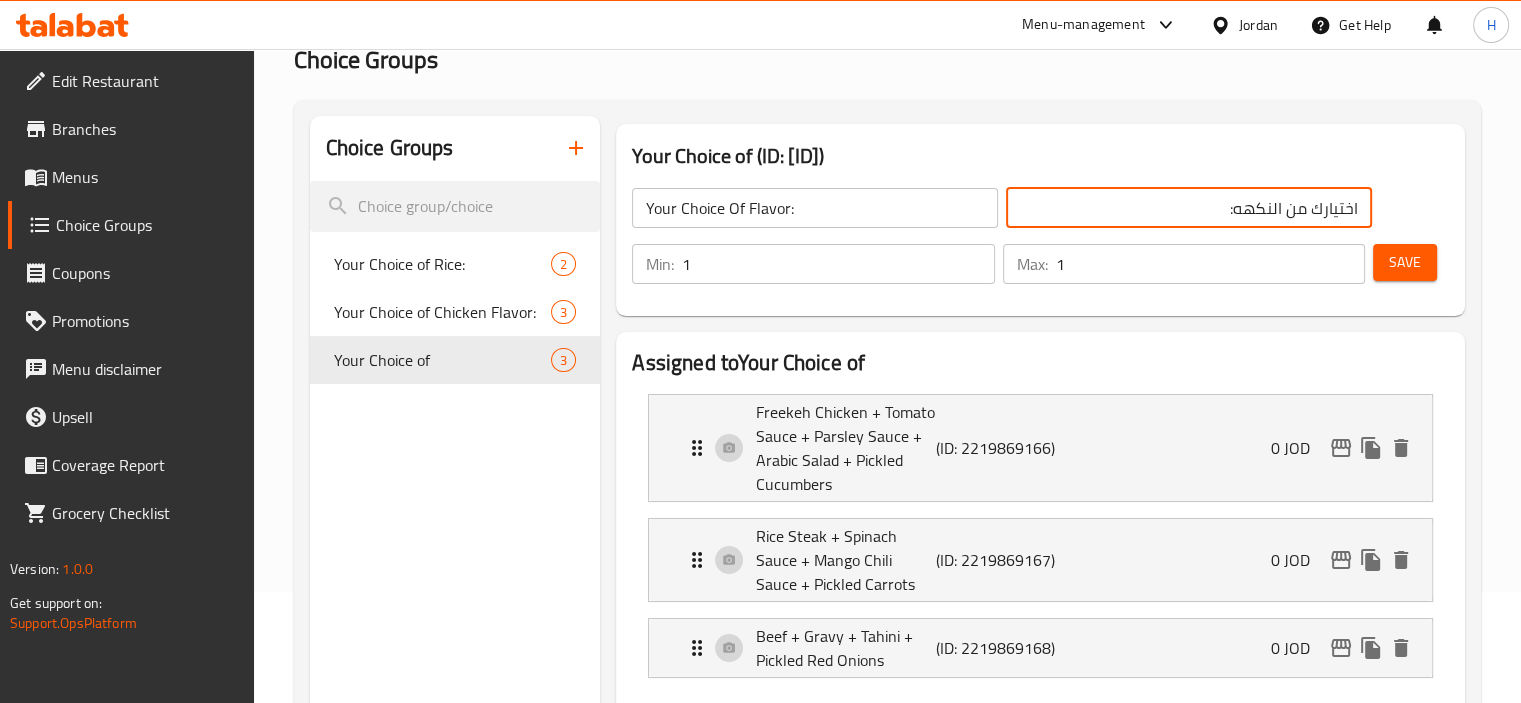 type on "اختيارك من النكهه:" 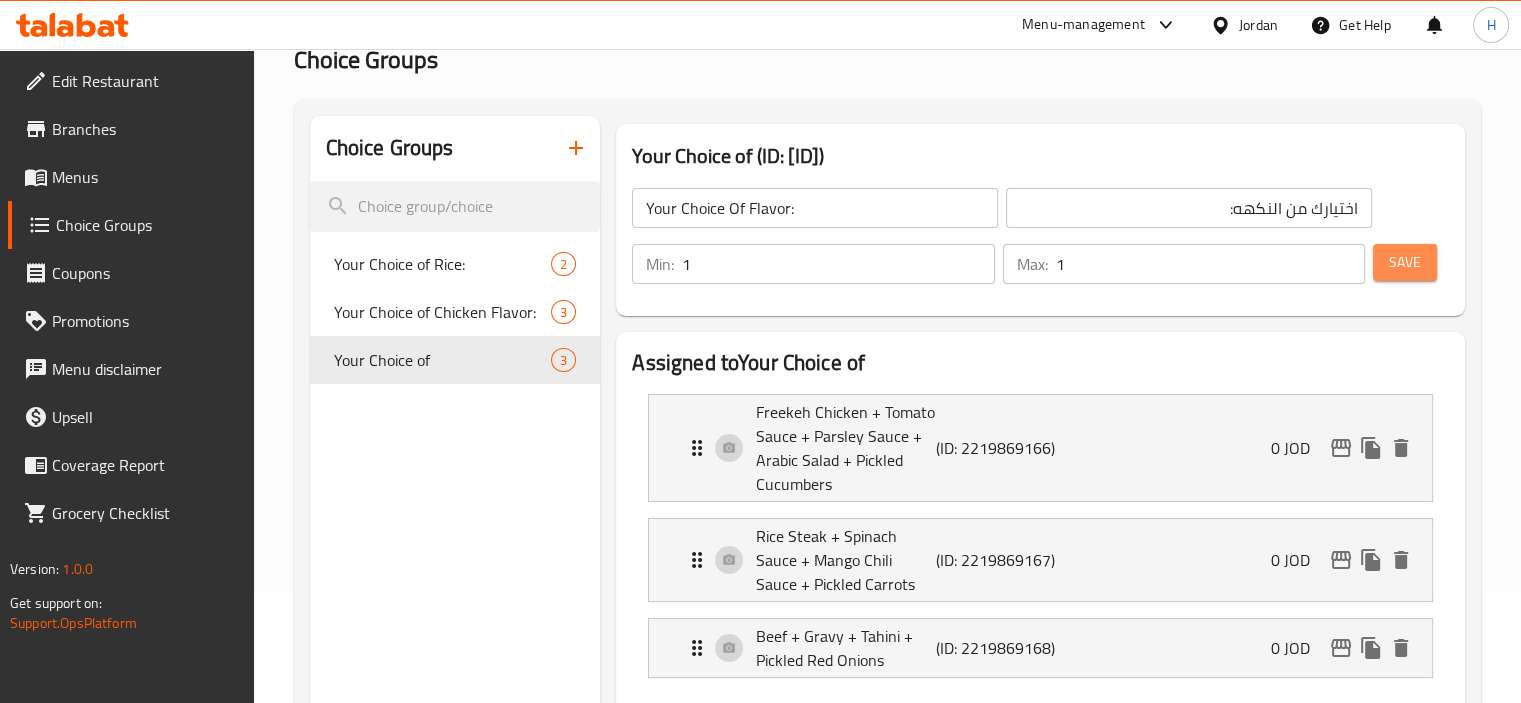click on "Save" at bounding box center (1405, 262) 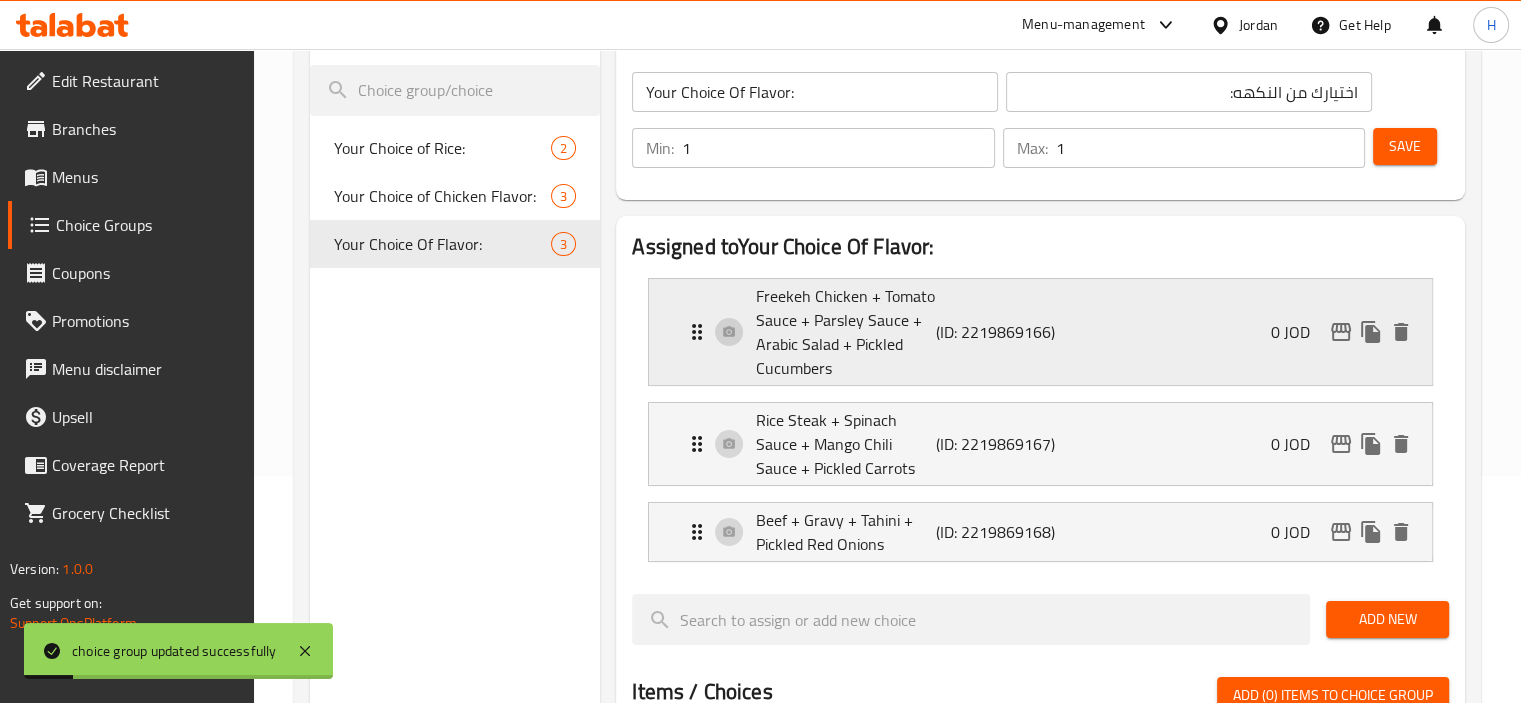 click on "Freekeh Chicken + Tomato Sauce + Parsley Sauce + Arabic Salad + Pickled Cucumbers (ID: [ID]) 0 JOD" at bounding box center [1046, 332] 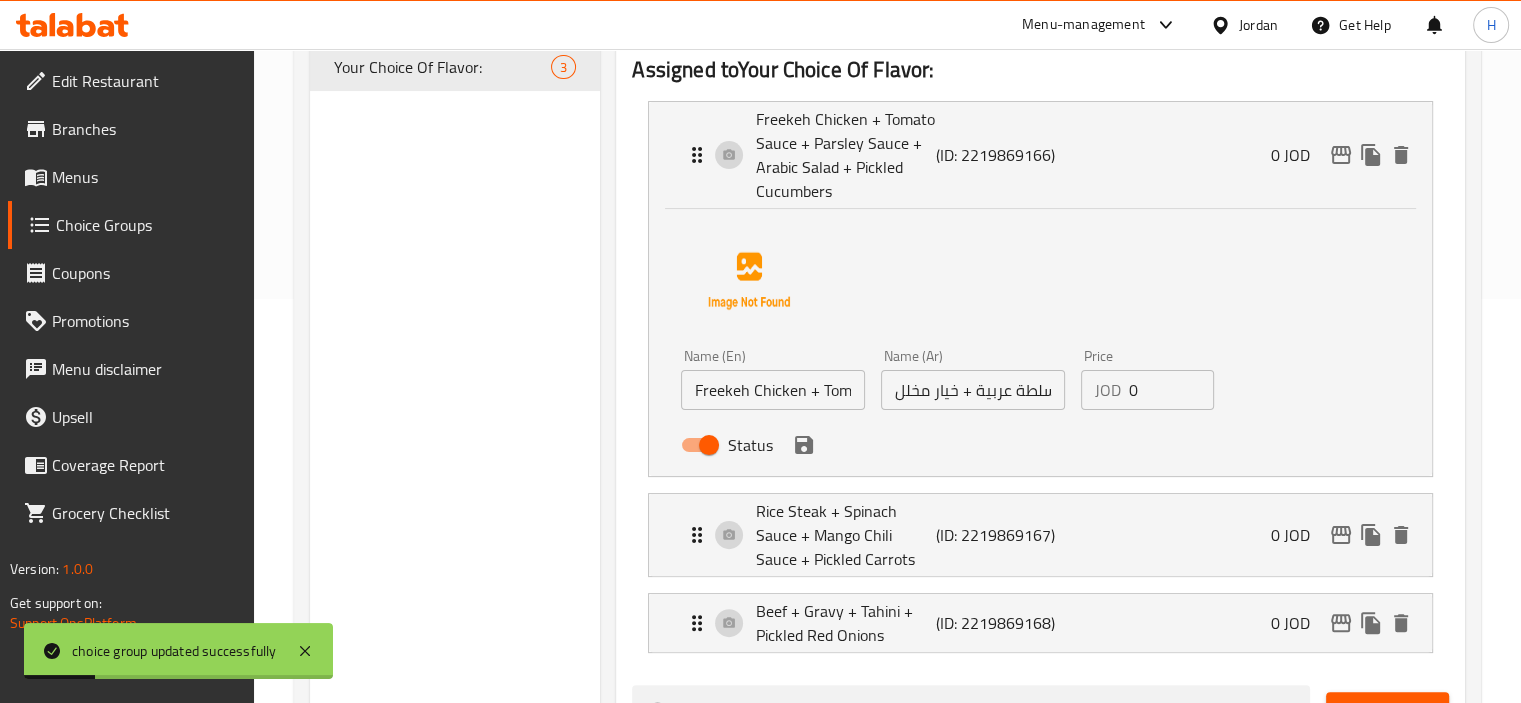 scroll, scrollTop: 411, scrollLeft: 0, axis: vertical 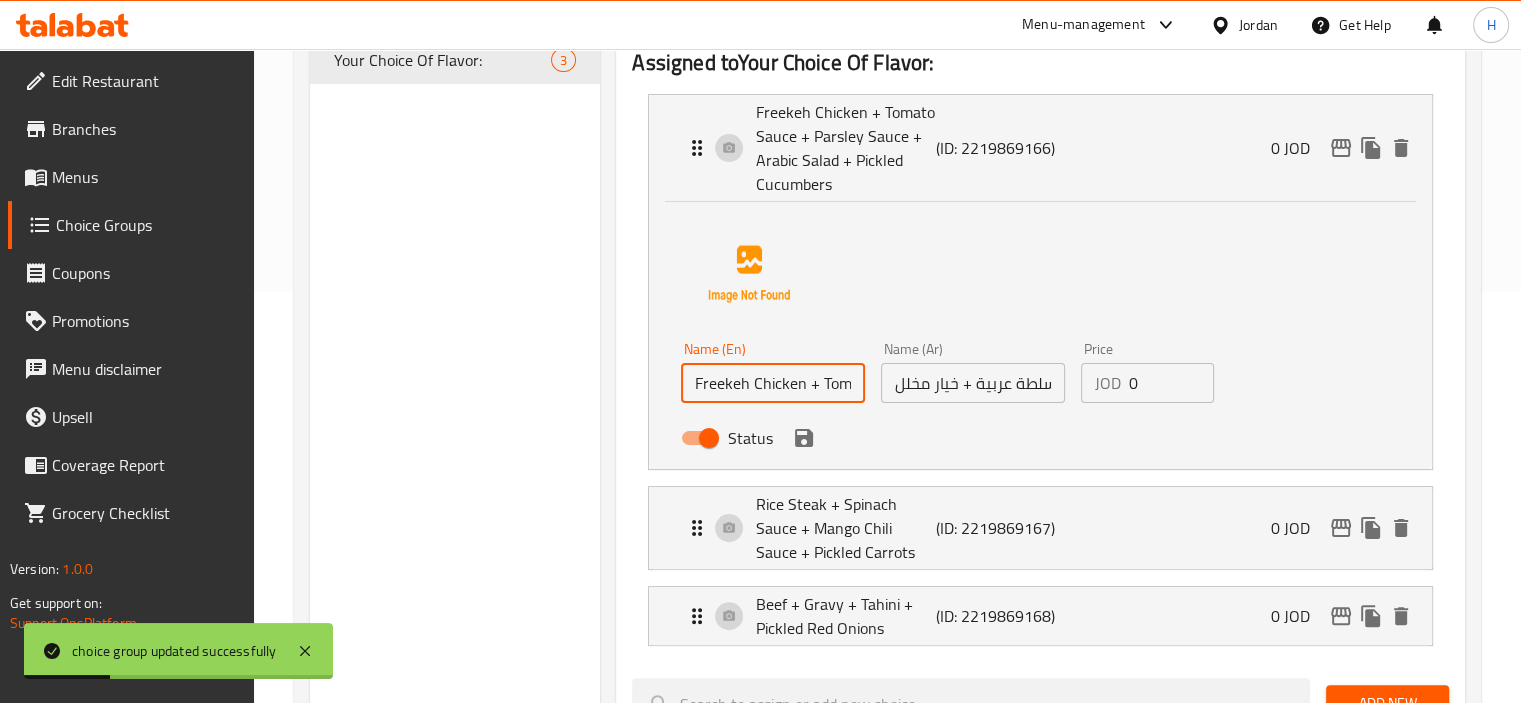 click on "Freekeh Chicken + Tomato Sauce + Parsley Sauce + Arabic Salad + Pickled Cucumbers" at bounding box center [773, 383] 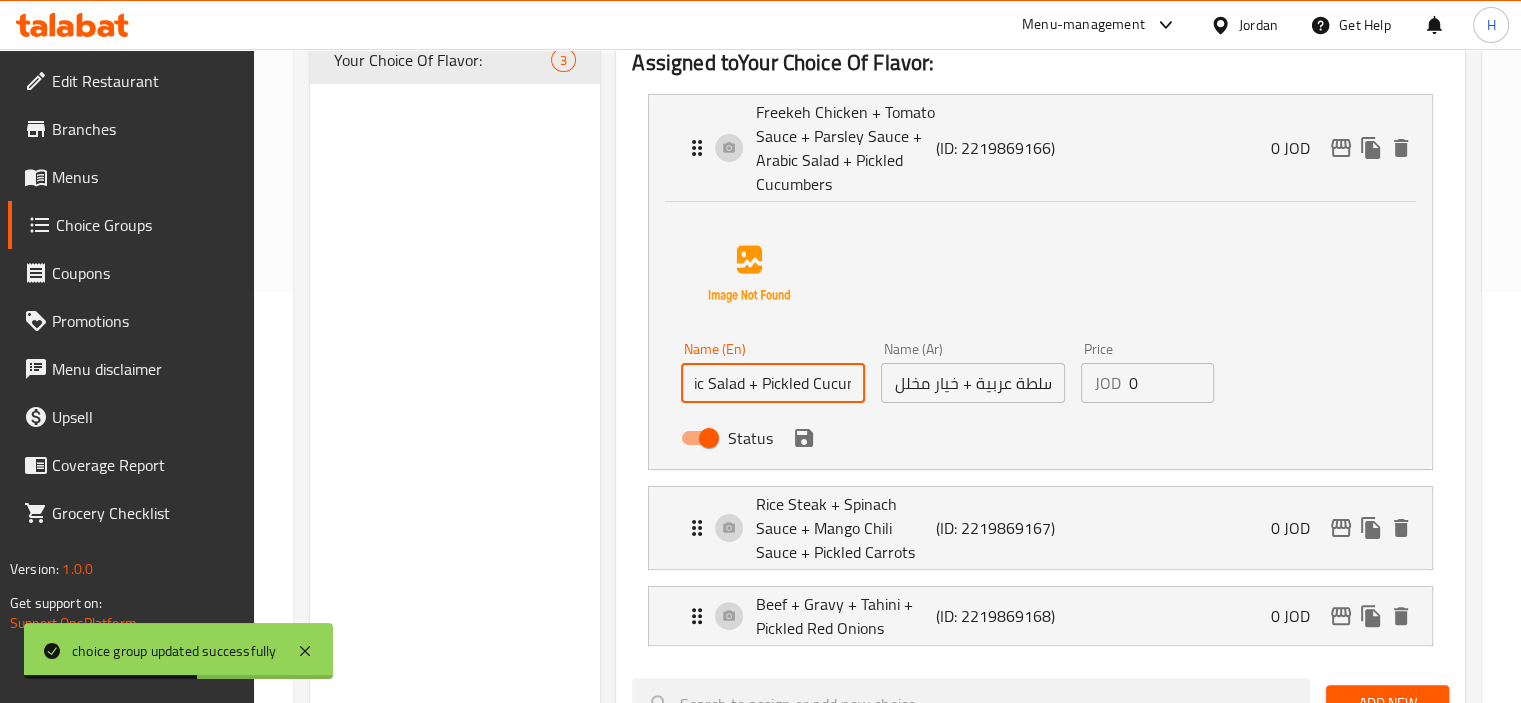 scroll, scrollTop: 0, scrollLeft: 413, axis: horizontal 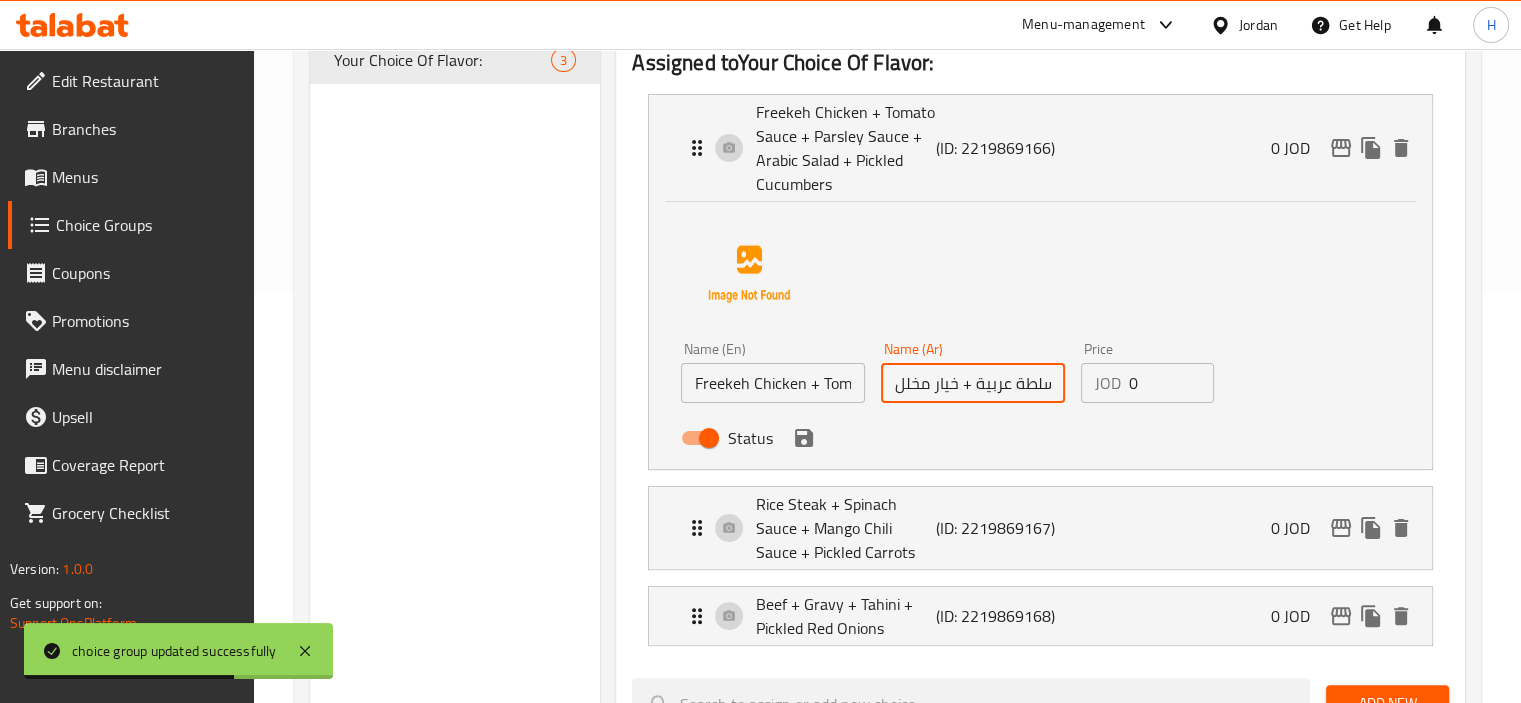 click on "فريكة دجاج + صلصة طماطم + صلصة بقدونس + سلطة عربية + خيار مخلل" at bounding box center [973, 383] 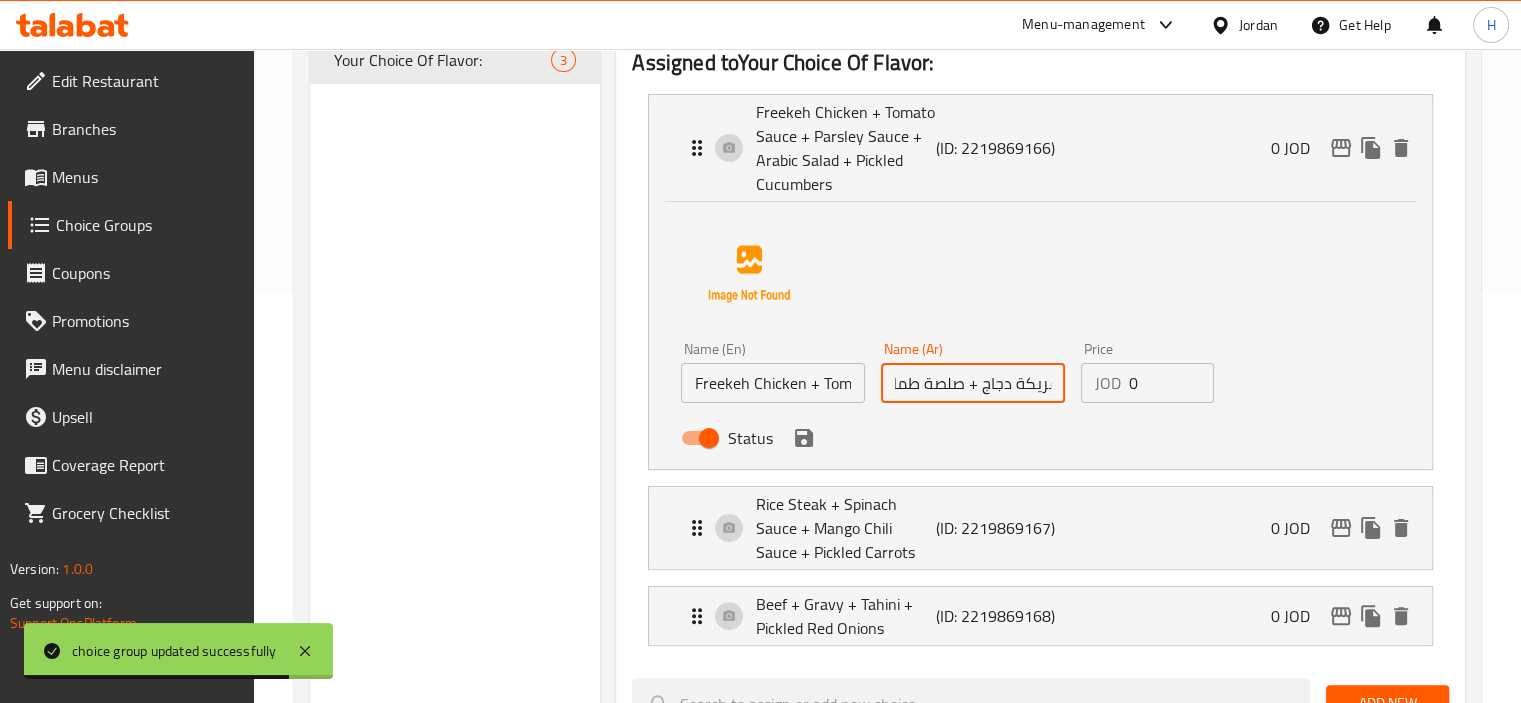 scroll, scrollTop: 0, scrollLeft: 0, axis: both 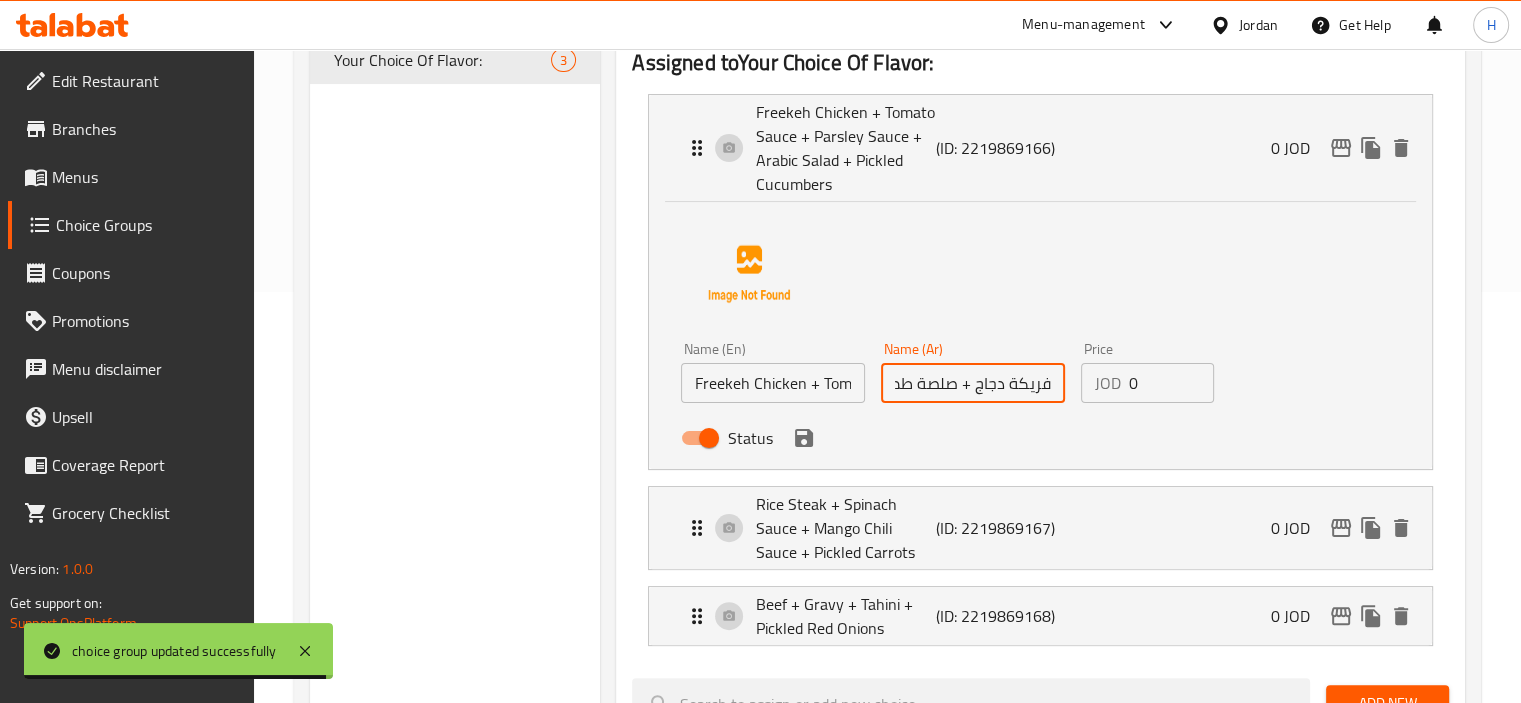 click on "فريكة دجاج + صلصة طماطم + صلصة بقدونس + سلطة عربية + خيار مخلل" at bounding box center (973, 383) 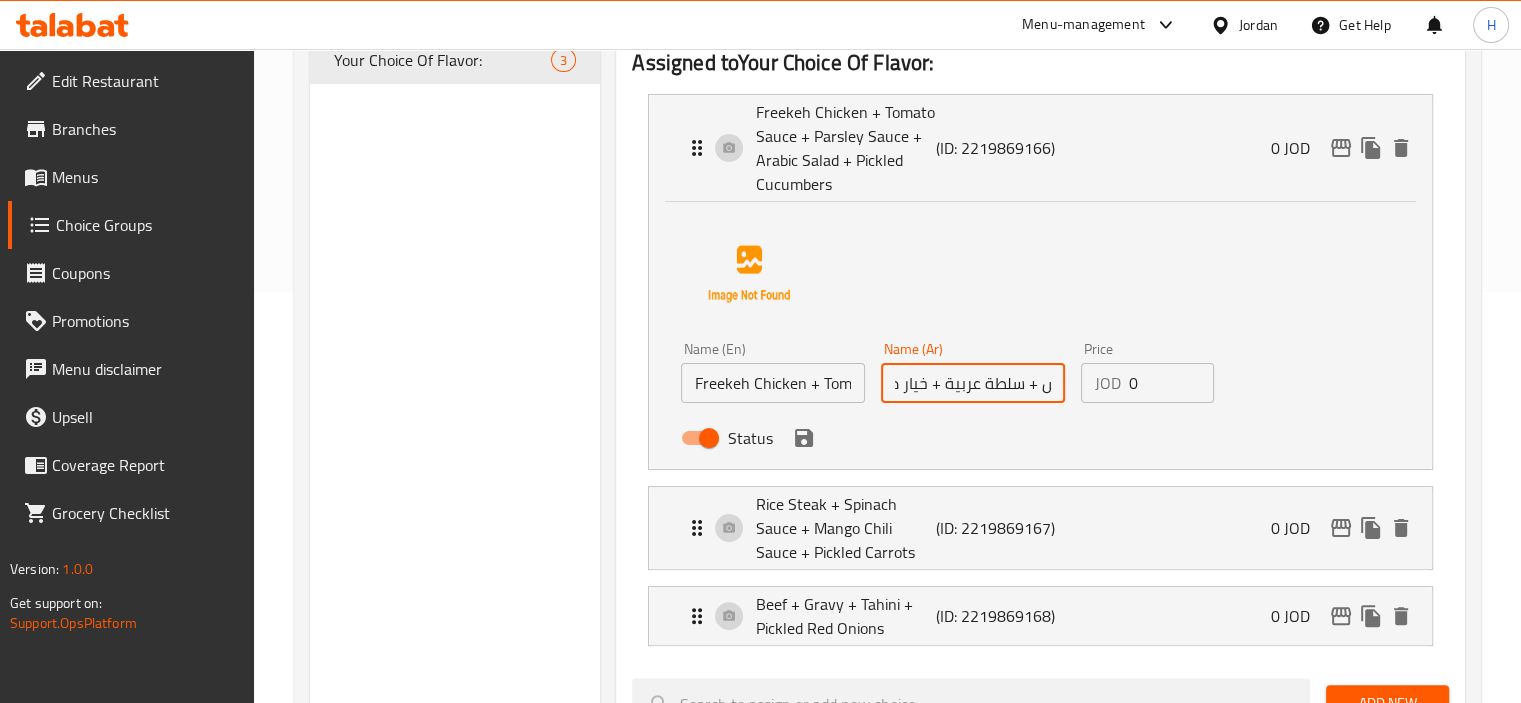 scroll, scrollTop: 0, scrollLeft: -317, axis: horizontal 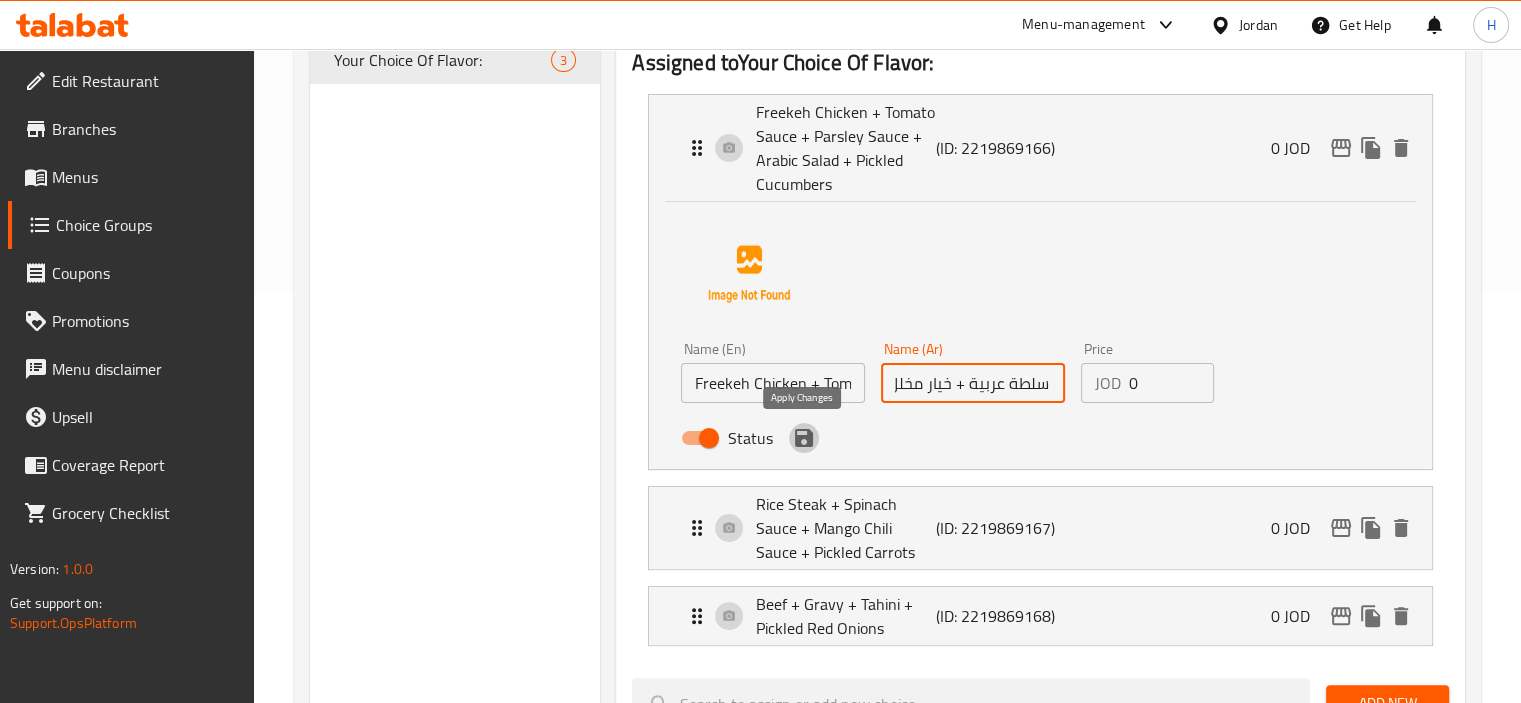 click 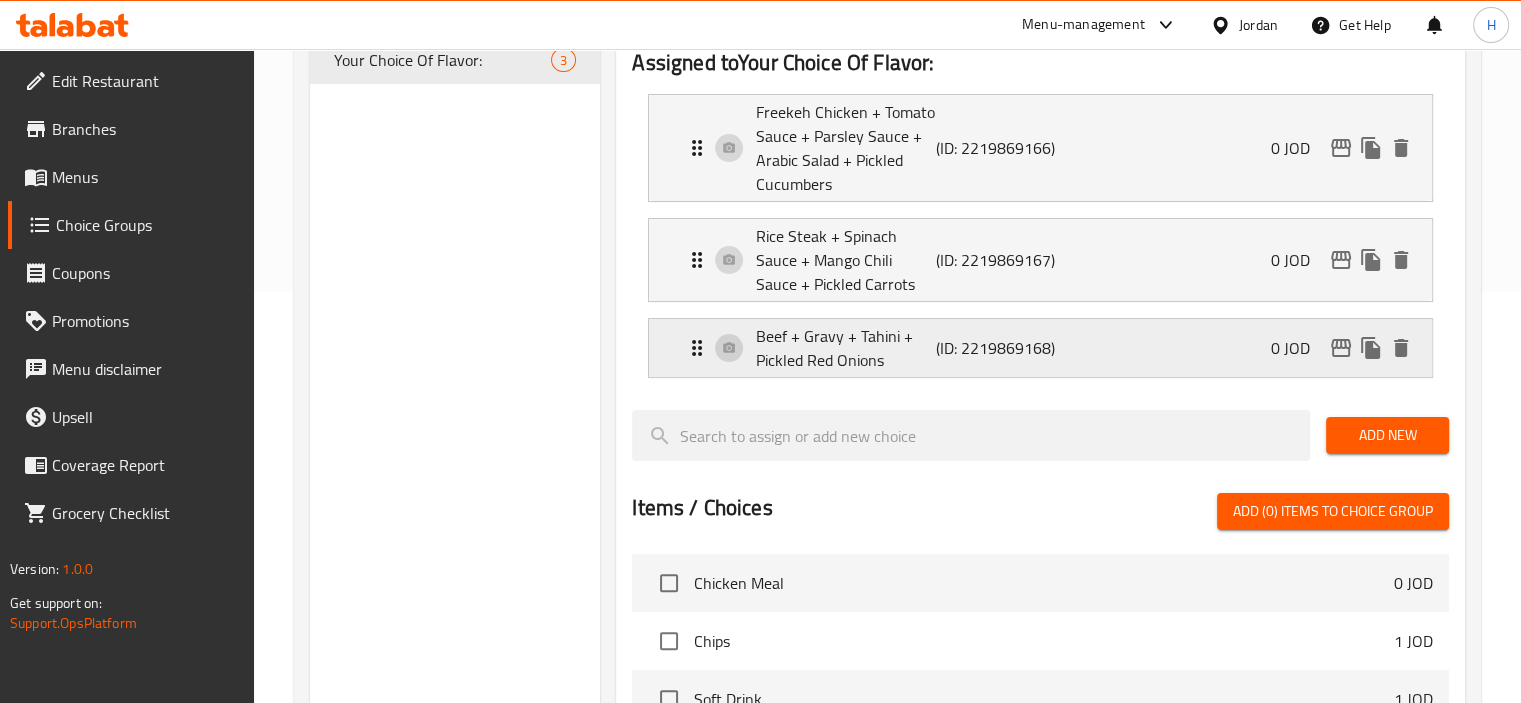type on "فريكة دجاج + صوص طماطم + صوص بقدونس + سلطة عربية + خيار مخلل" 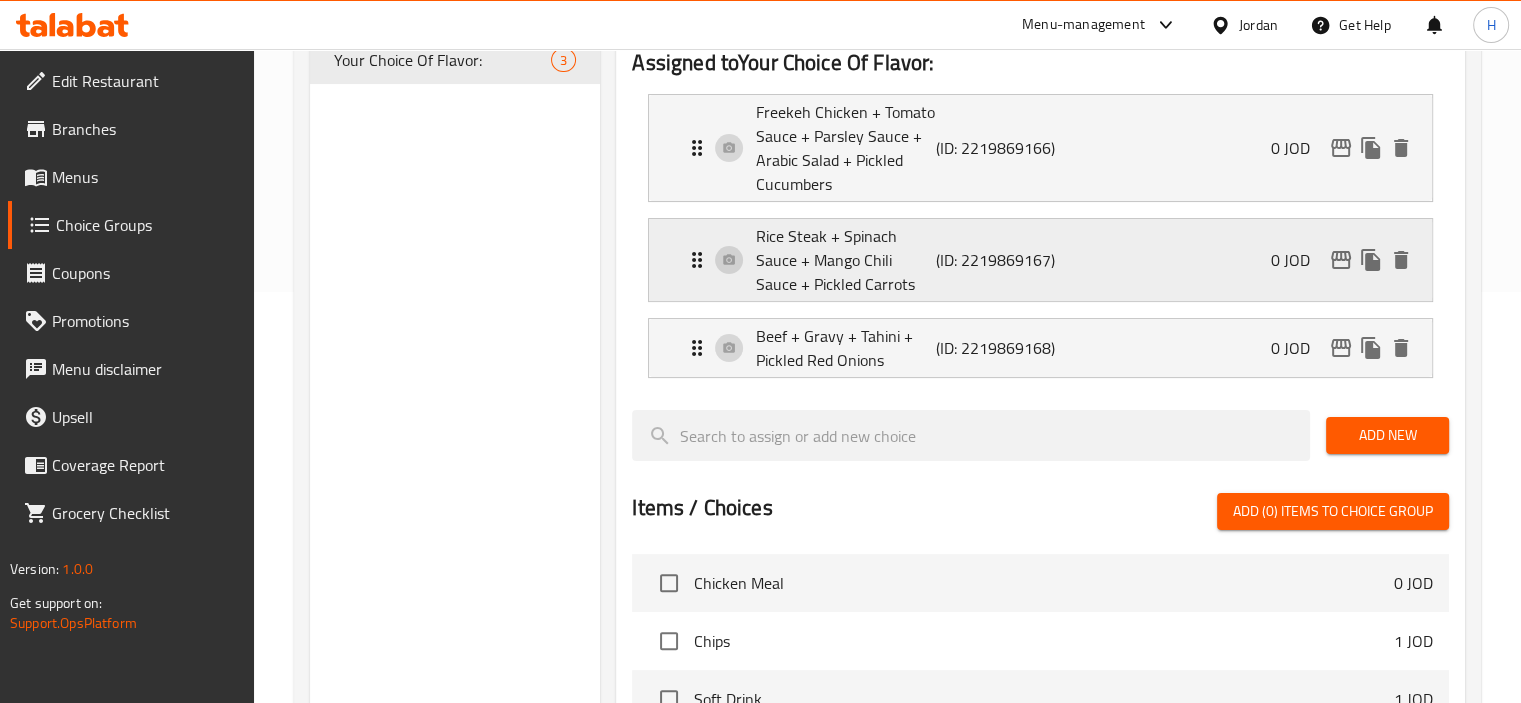 click on "(ID: 2219869167)" at bounding box center [996, 260] 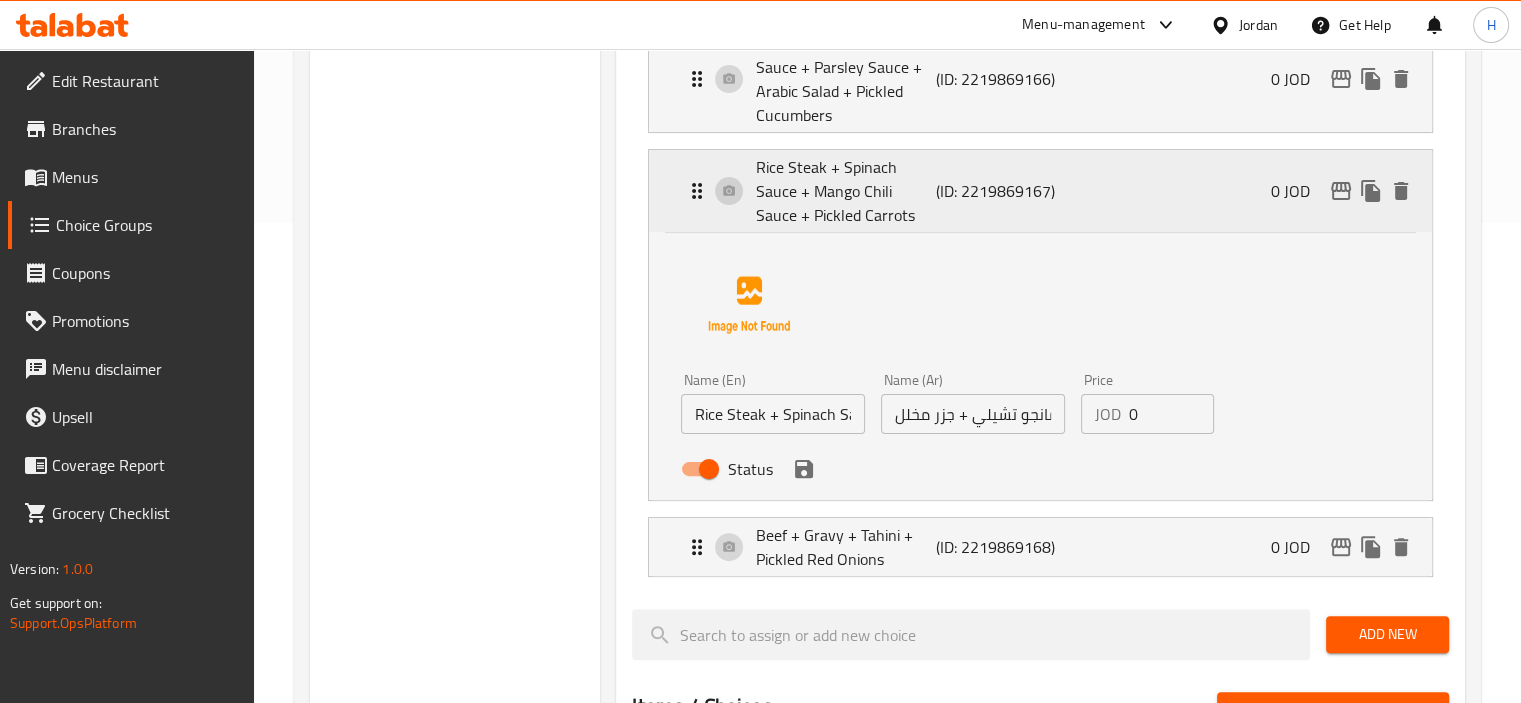 scroll, scrollTop: 491, scrollLeft: 0, axis: vertical 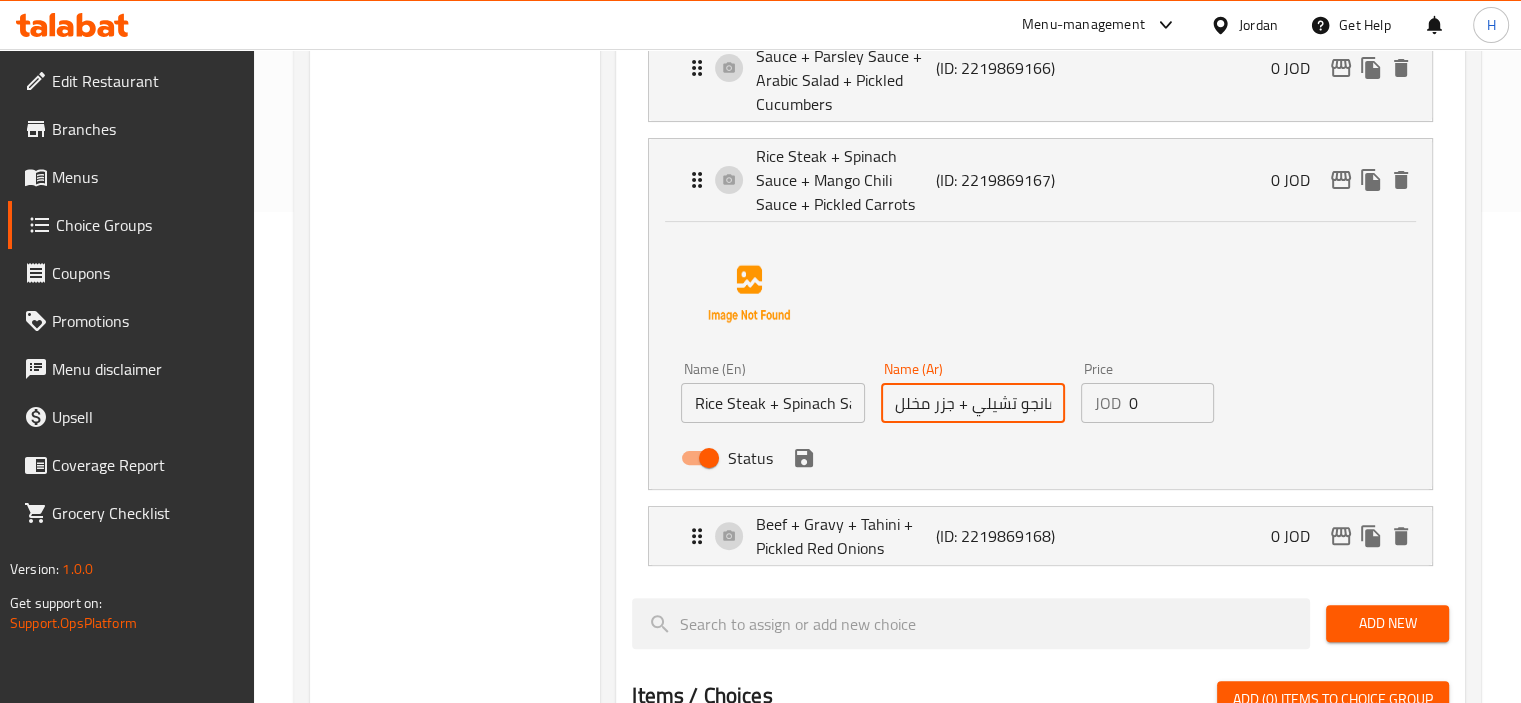 click on "شريحة لحم أرز + صلصة سبانخ + صلصة مانجو تشيلي + جزر مخلل" at bounding box center (973, 403) 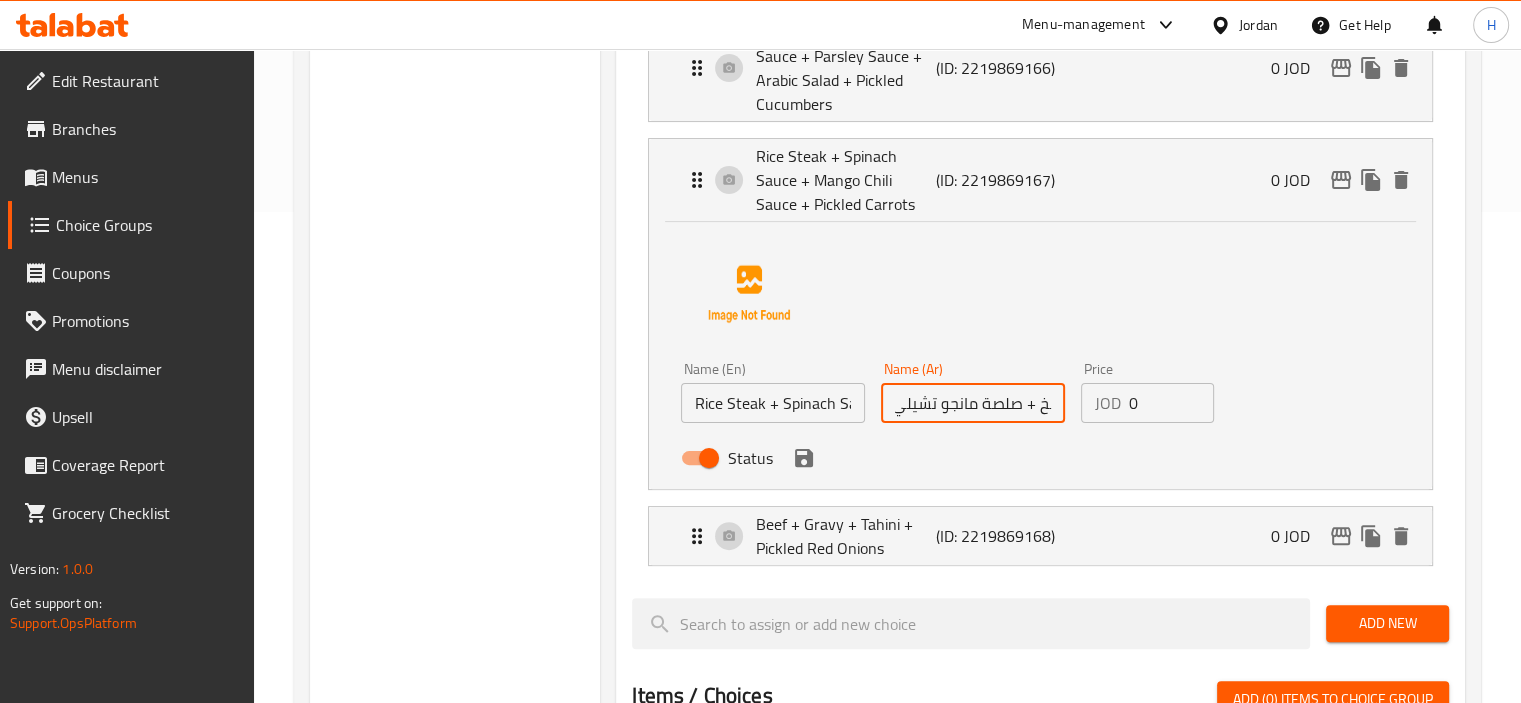 scroll, scrollTop: 0, scrollLeft: -196, axis: horizontal 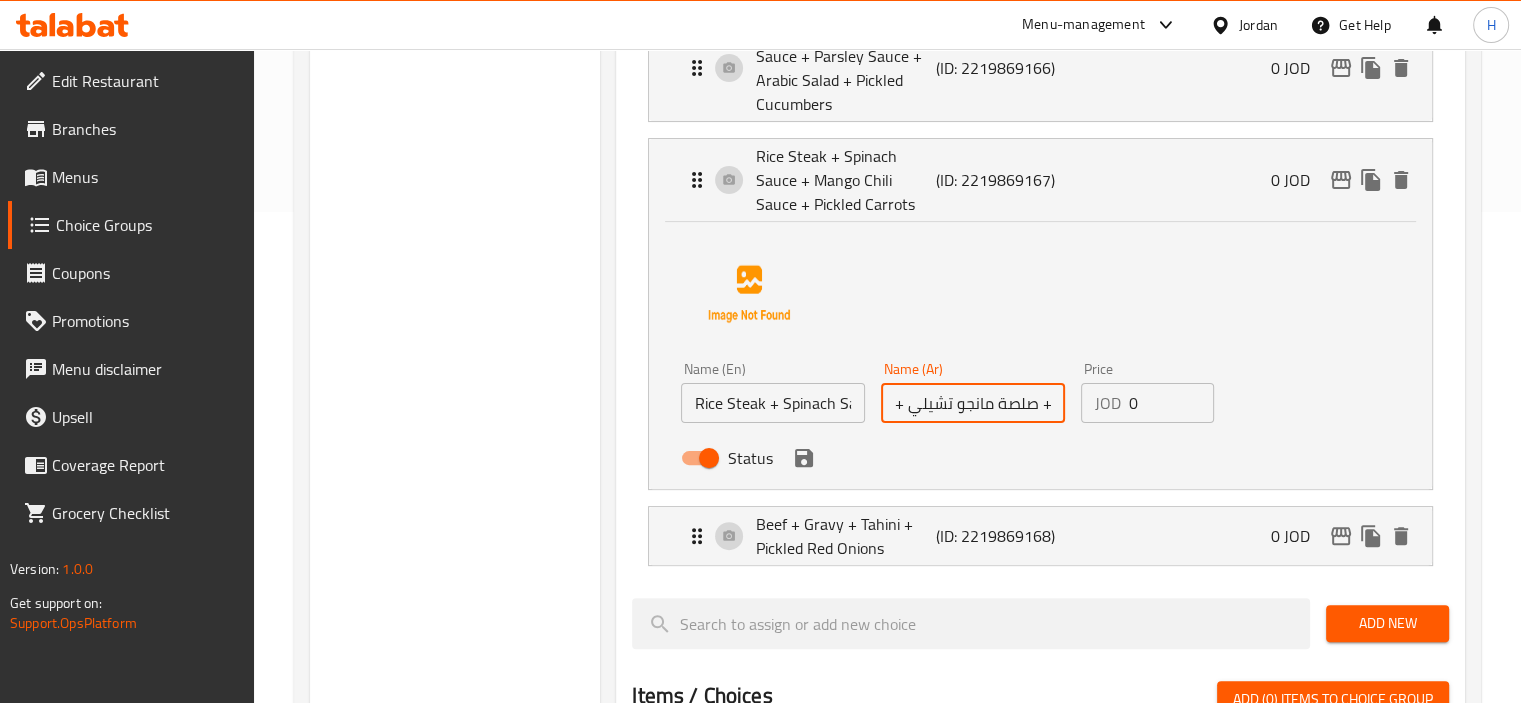 click on "شريحة لحم أرز + صلصة سبانخ + صلصة مانجو تشيلي + جزر مخلل" at bounding box center (973, 403) 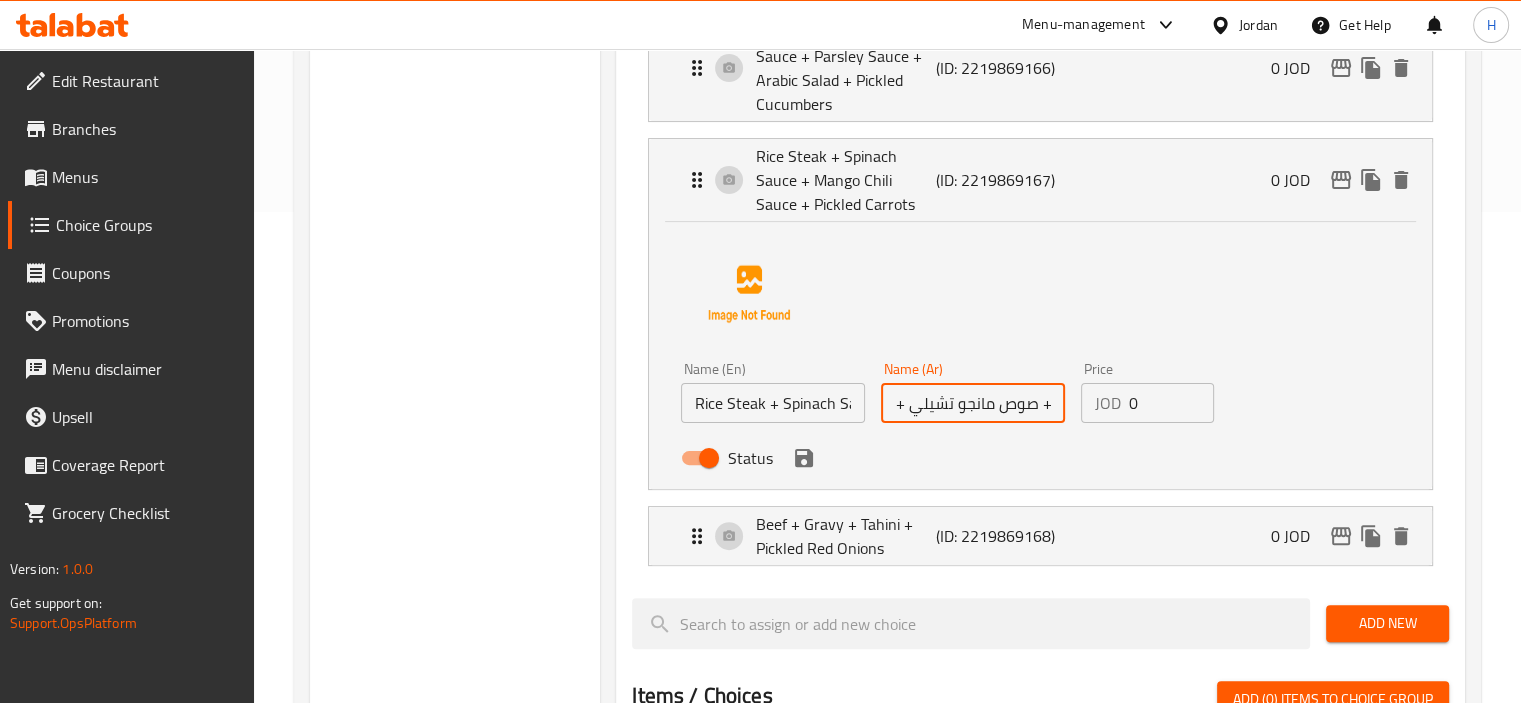 click on "شريحة لحم أرز + صلصة سبانخ + صوص مانجو تشيلي + جزر مخلل" at bounding box center [973, 403] 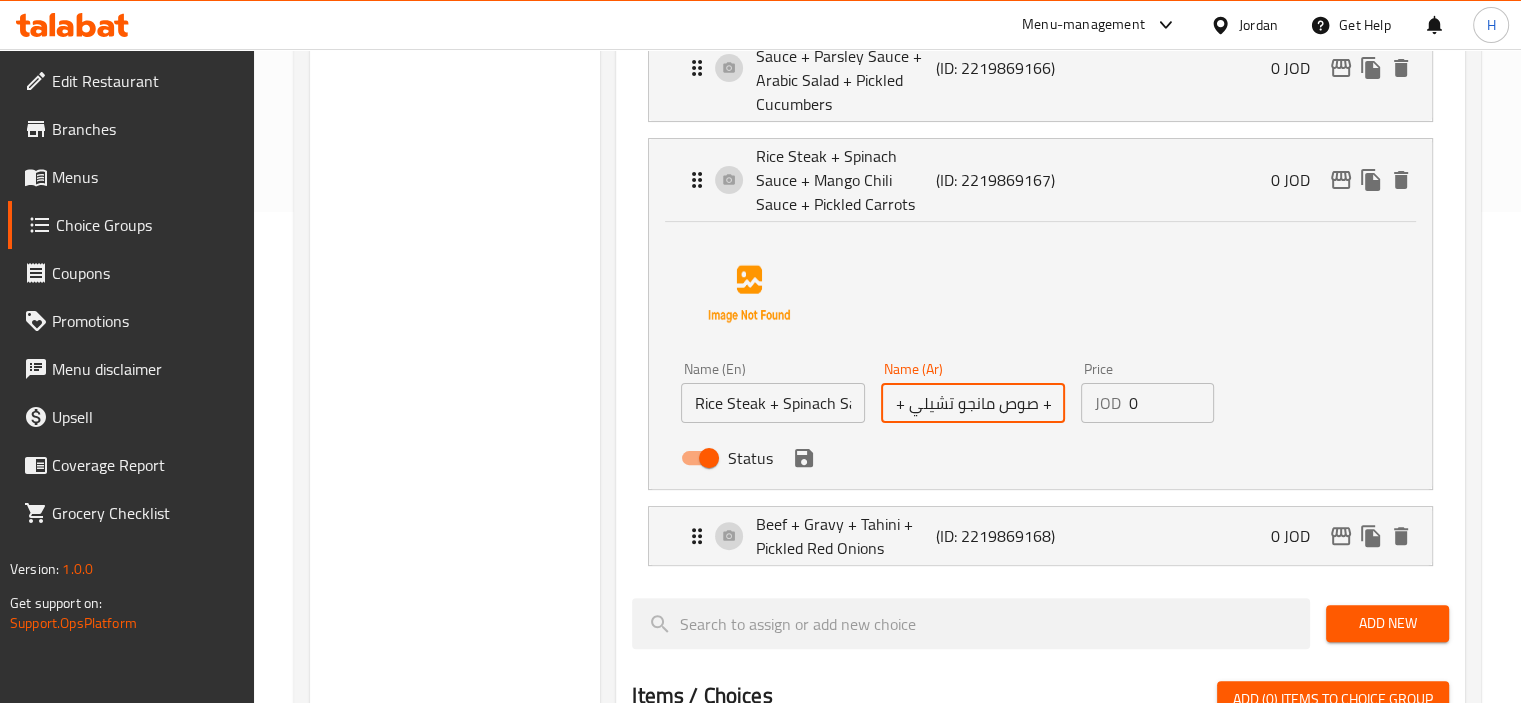 click on "شريحة لحم أرز + صلصة سبانخ + صوص مانجو تشيلي + جزر مخلل" at bounding box center (973, 403) 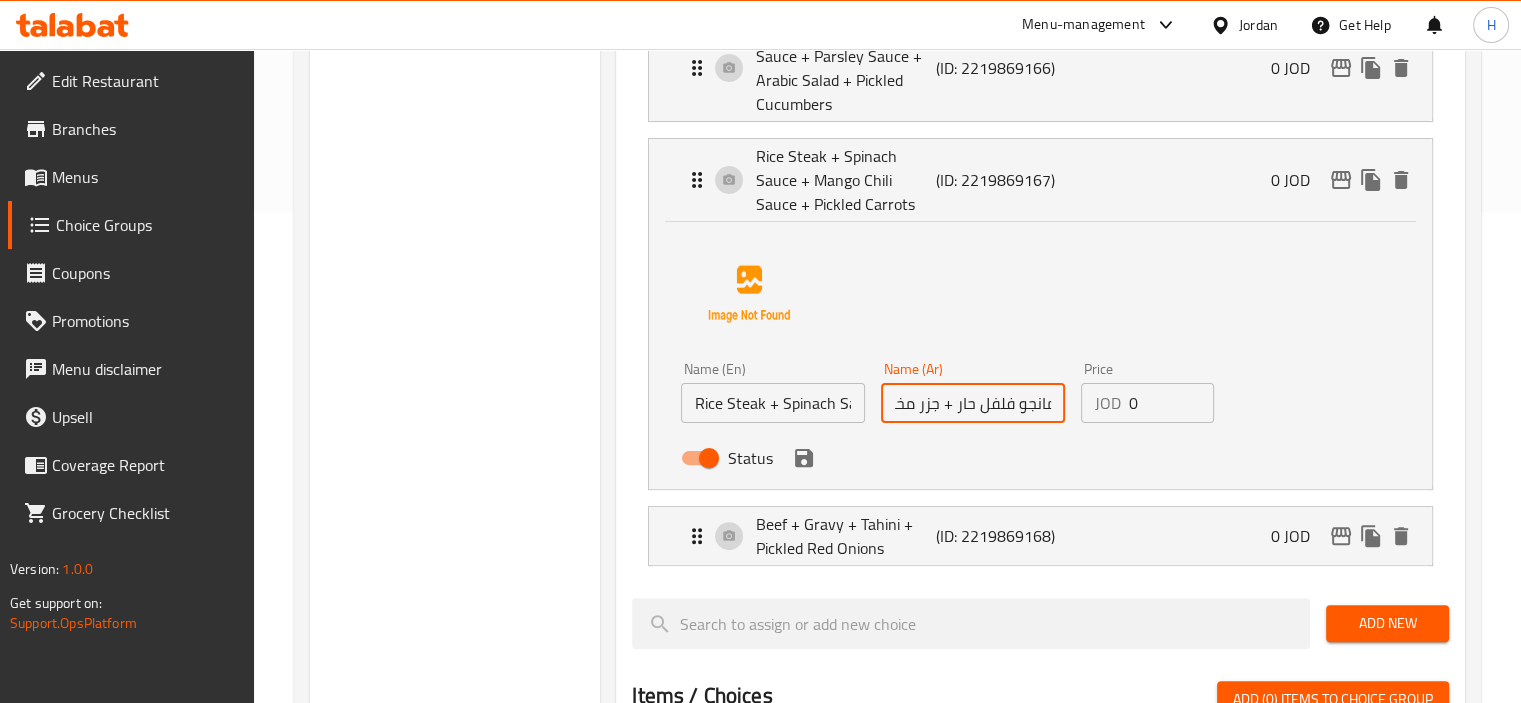 scroll, scrollTop: 0, scrollLeft: -267, axis: horizontal 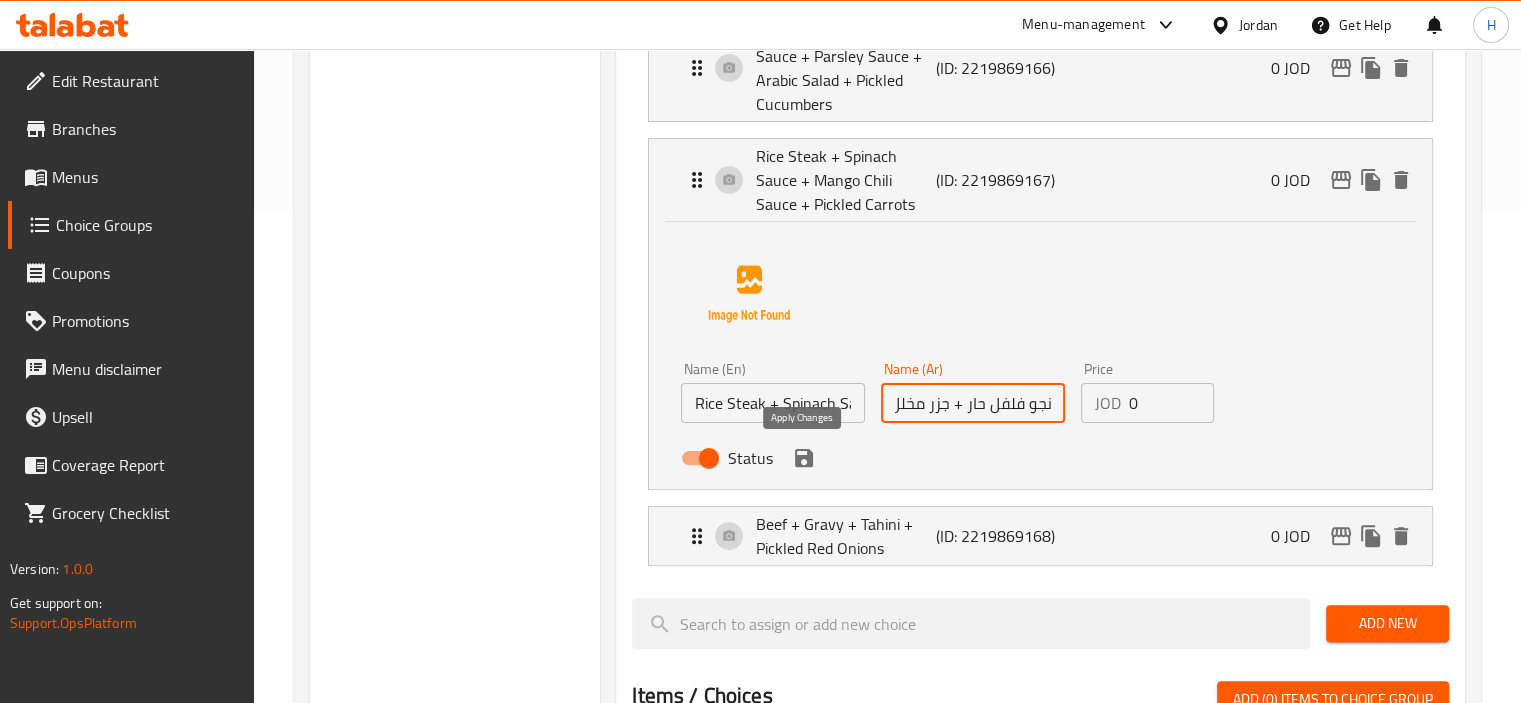 click 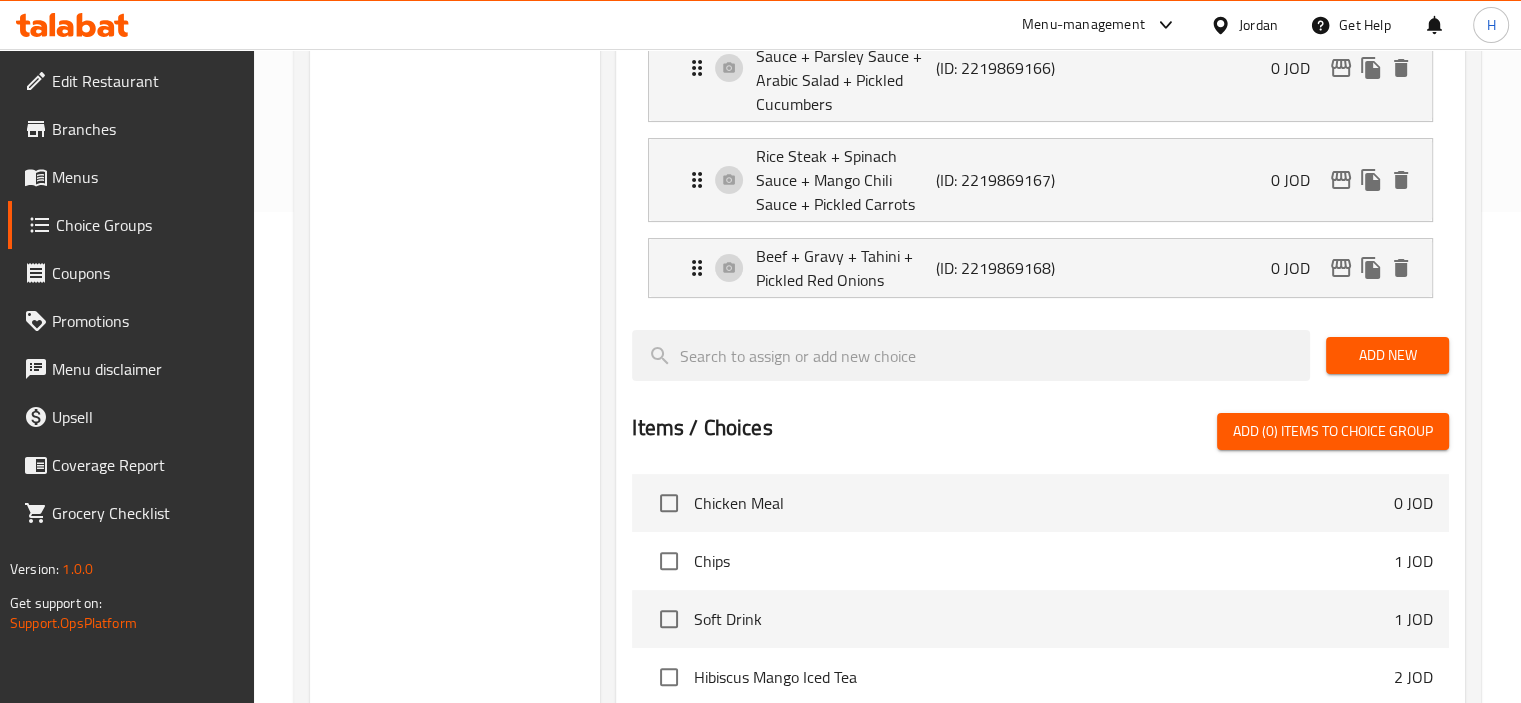 type on "شريحة لحم أرز + صلصة سبانخ + صوص مانجو فلفل حار + جزر مخلل" 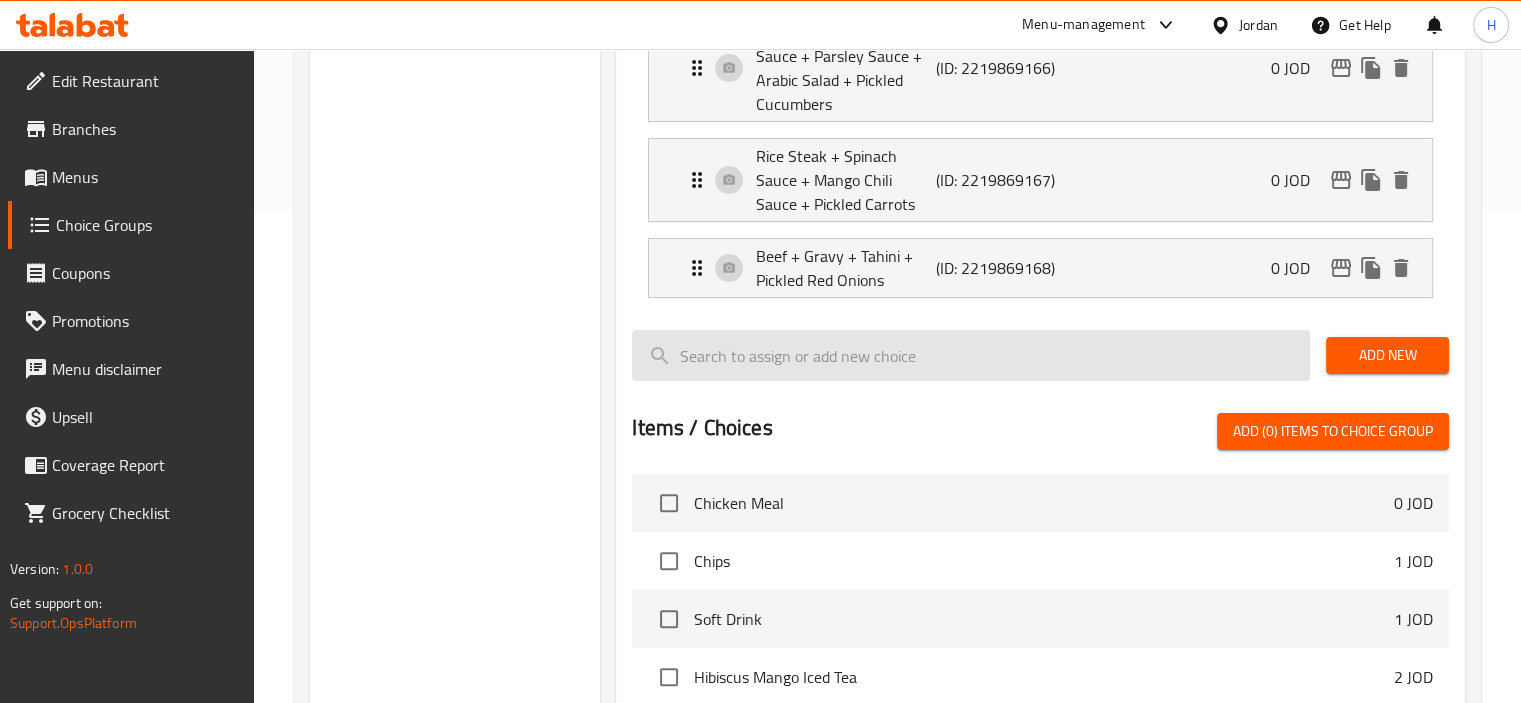 scroll, scrollTop: 0, scrollLeft: 0, axis: both 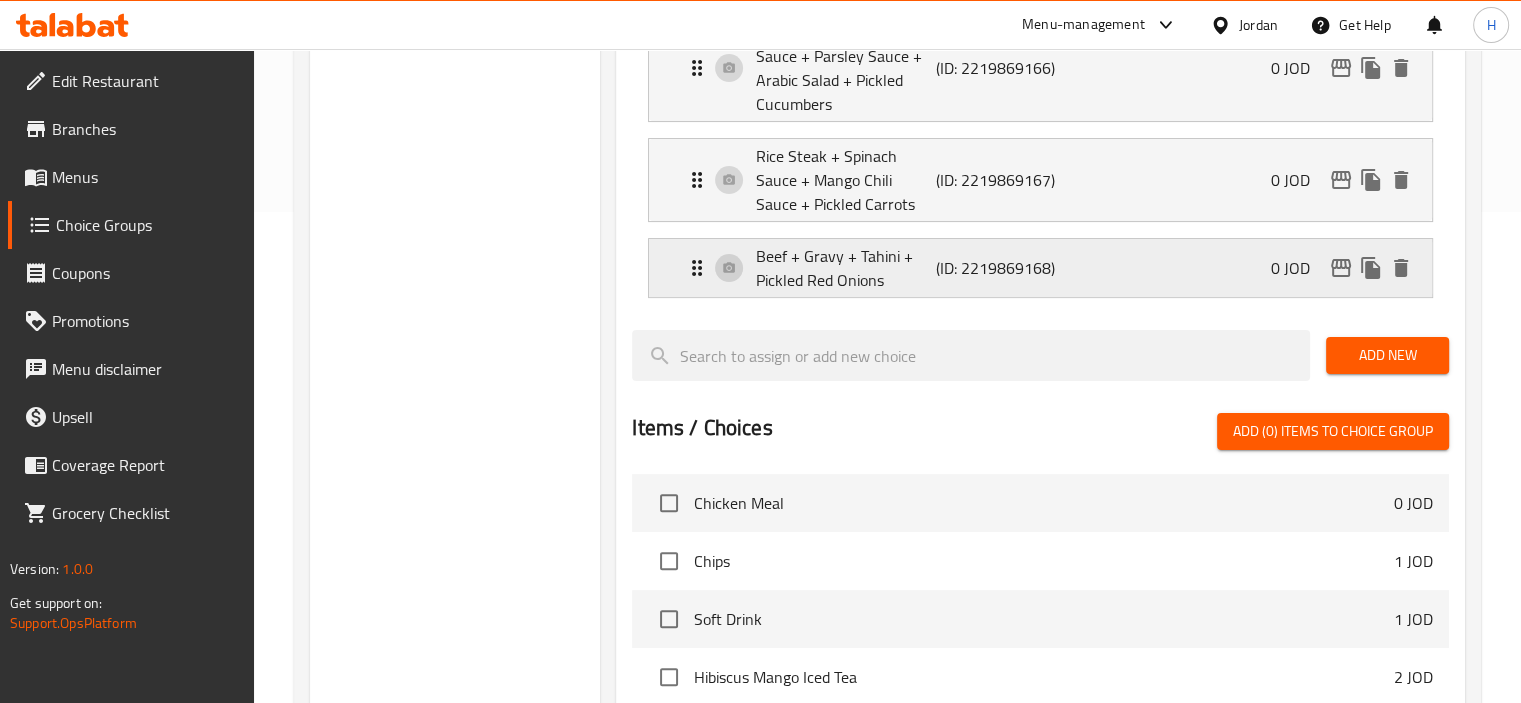 click on "Beef + Gravy + Tahini + Pickled Red Onions (ID: [ID]) 0 JOD" at bounding box center [1046, 268] 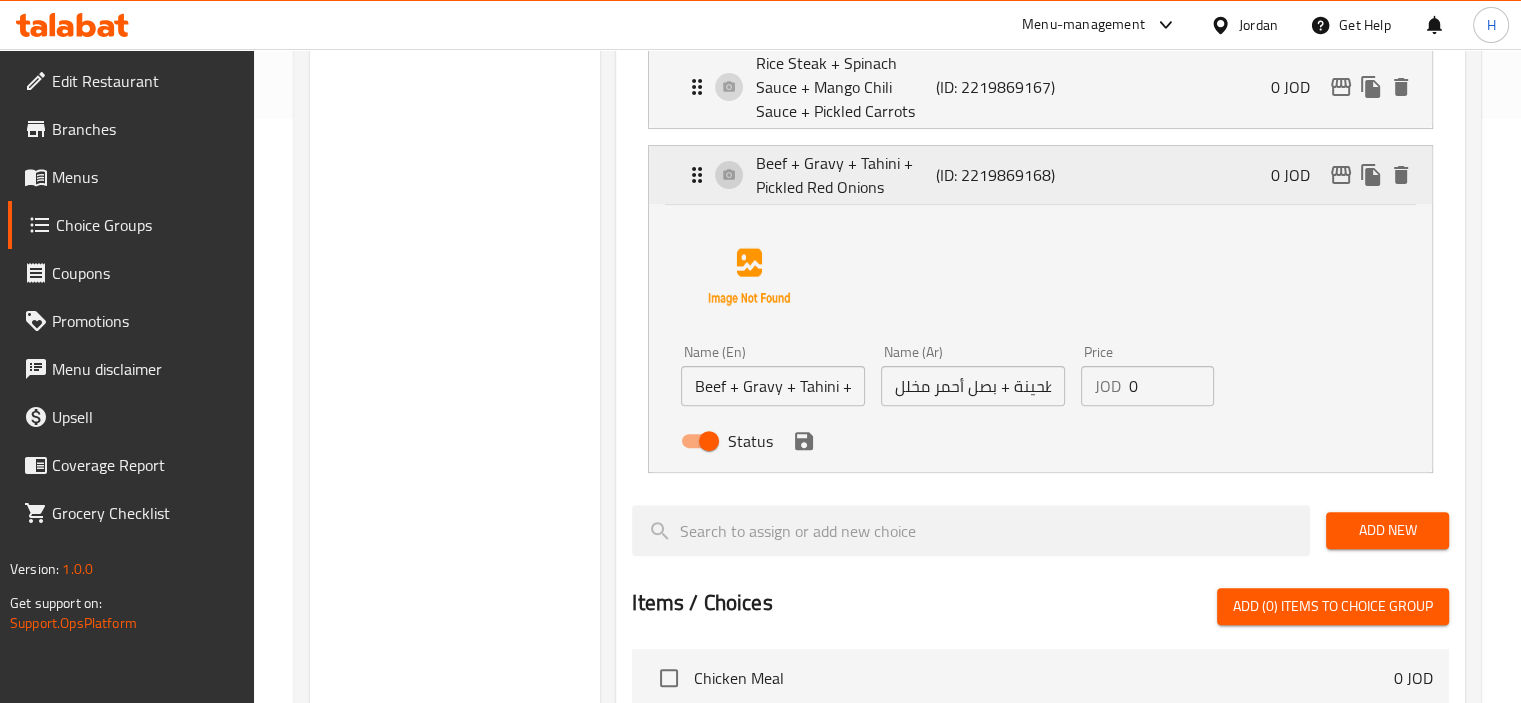 scroll, scrollTop: 592, scrollLeft: 0, axis: vertical 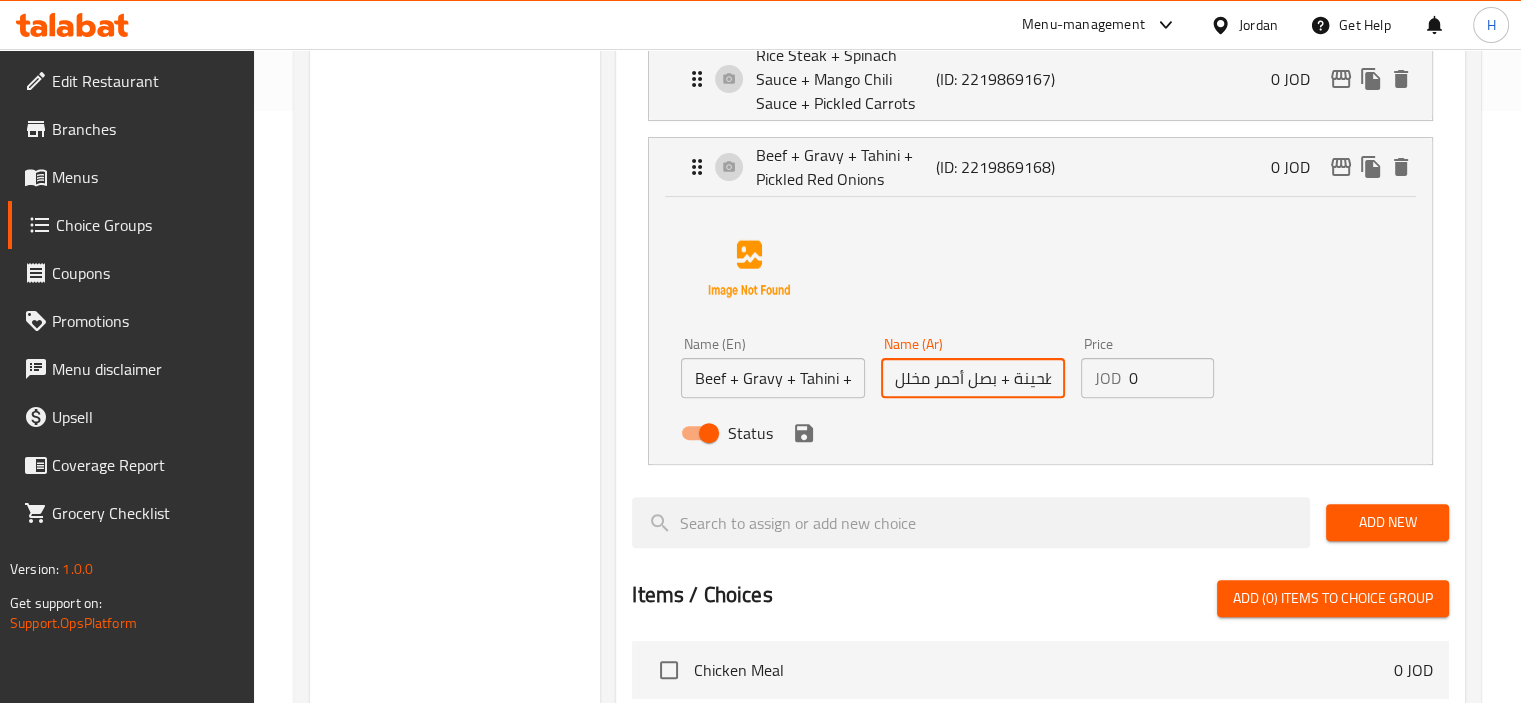 click on "لحم بقري + مرق + طحينة + بصل أحمر مخلل" at bounding box center [973, 378] 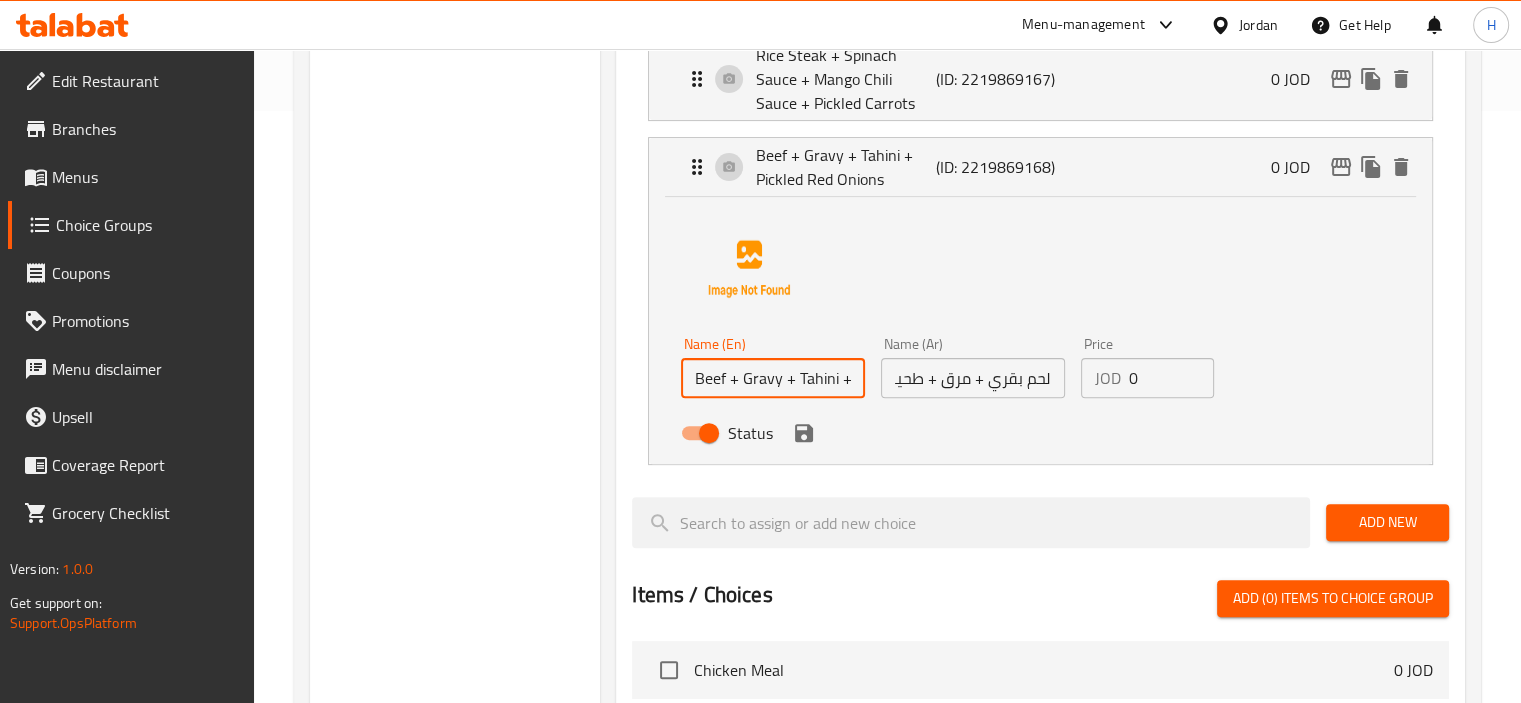 click on "Beef + Gravy + Tahini + Pickled Red Onions" at bounding box center [773, 378] 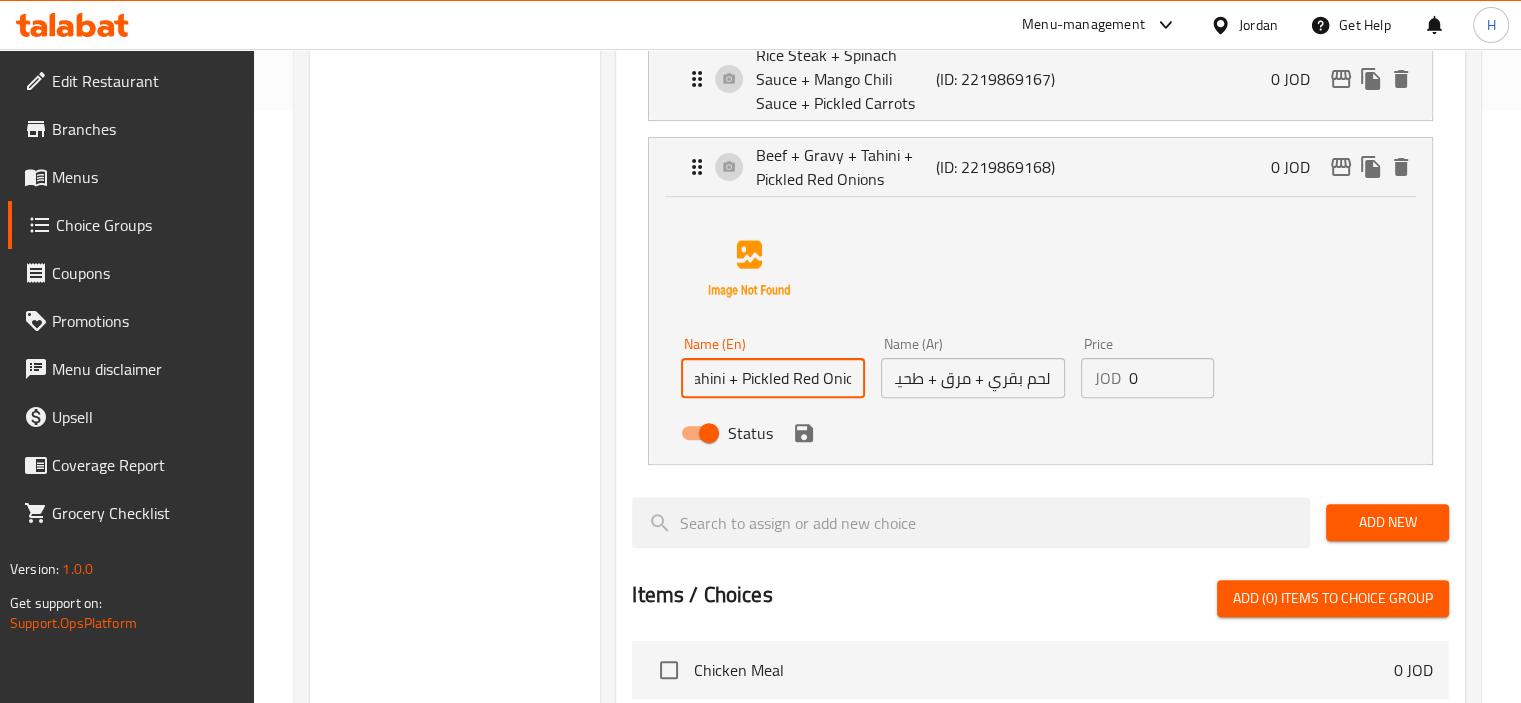 scroll, scrollTop: 0, scrollLeft: 128, axis: horizontal 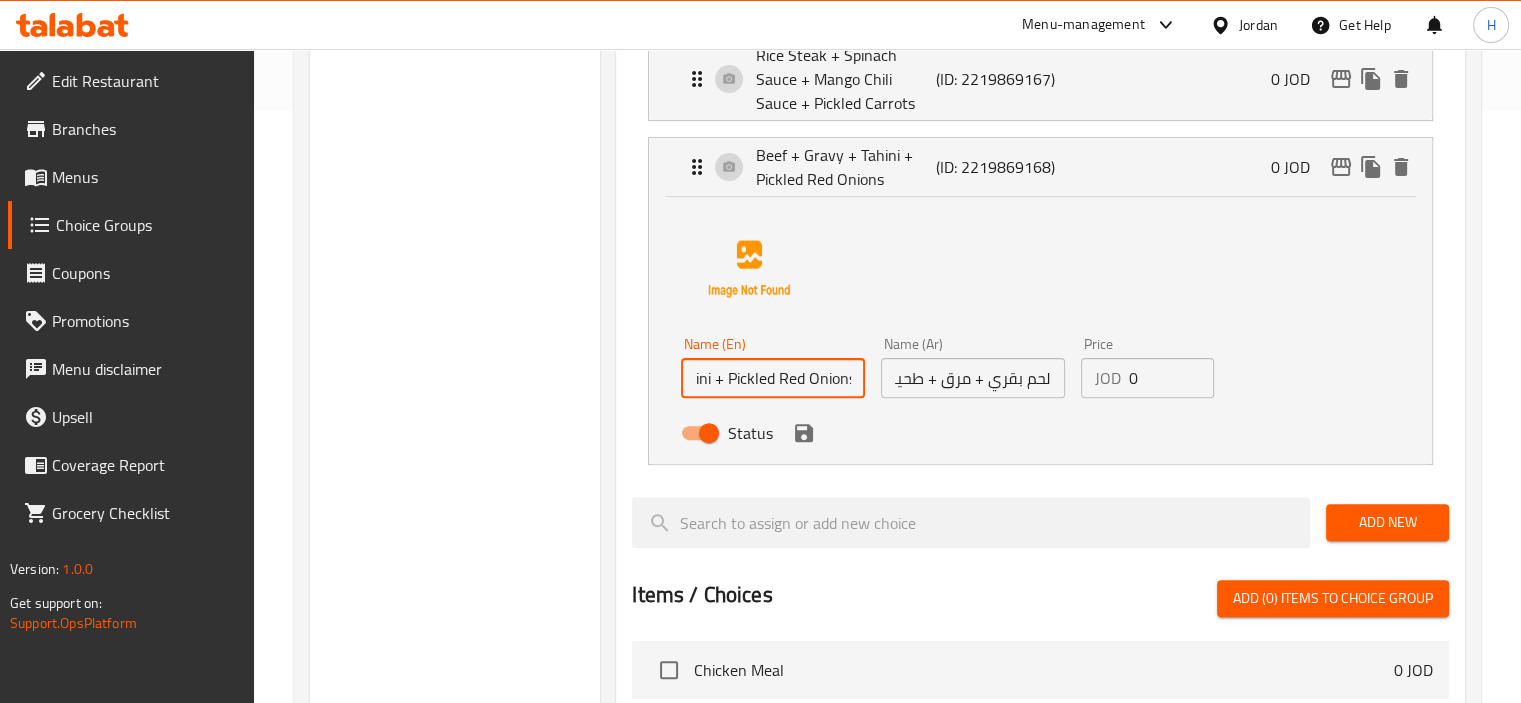 click on "لحم بقري + مرق + طحينة + بصل أحمر مخلل" at bounding box center [973, 378] 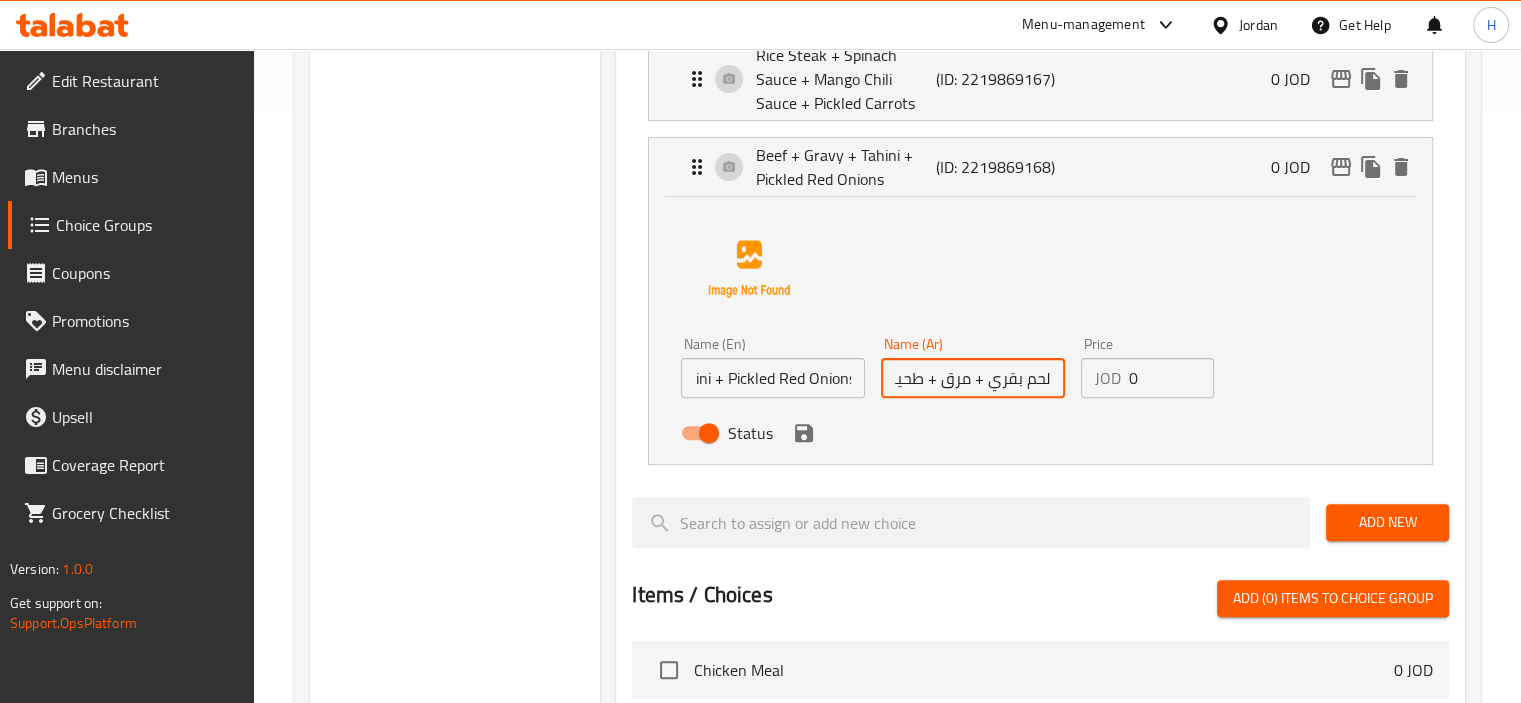 click on "لحم بقري + مرق + طحينة + بصل أحمر مخلل" at bounding box center (973, 378) 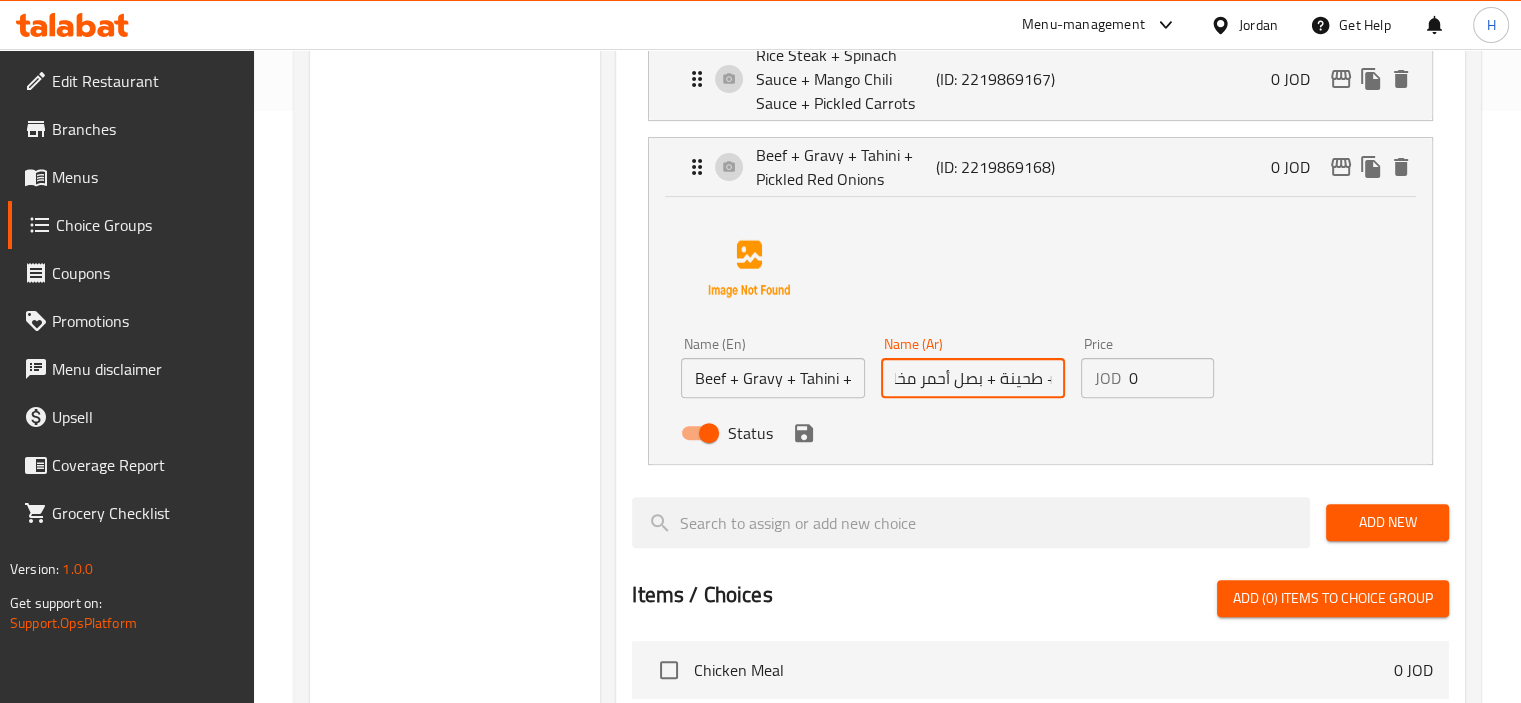 scroll, scrollTop: 0, scrollLeft: -144, axis: horizontal 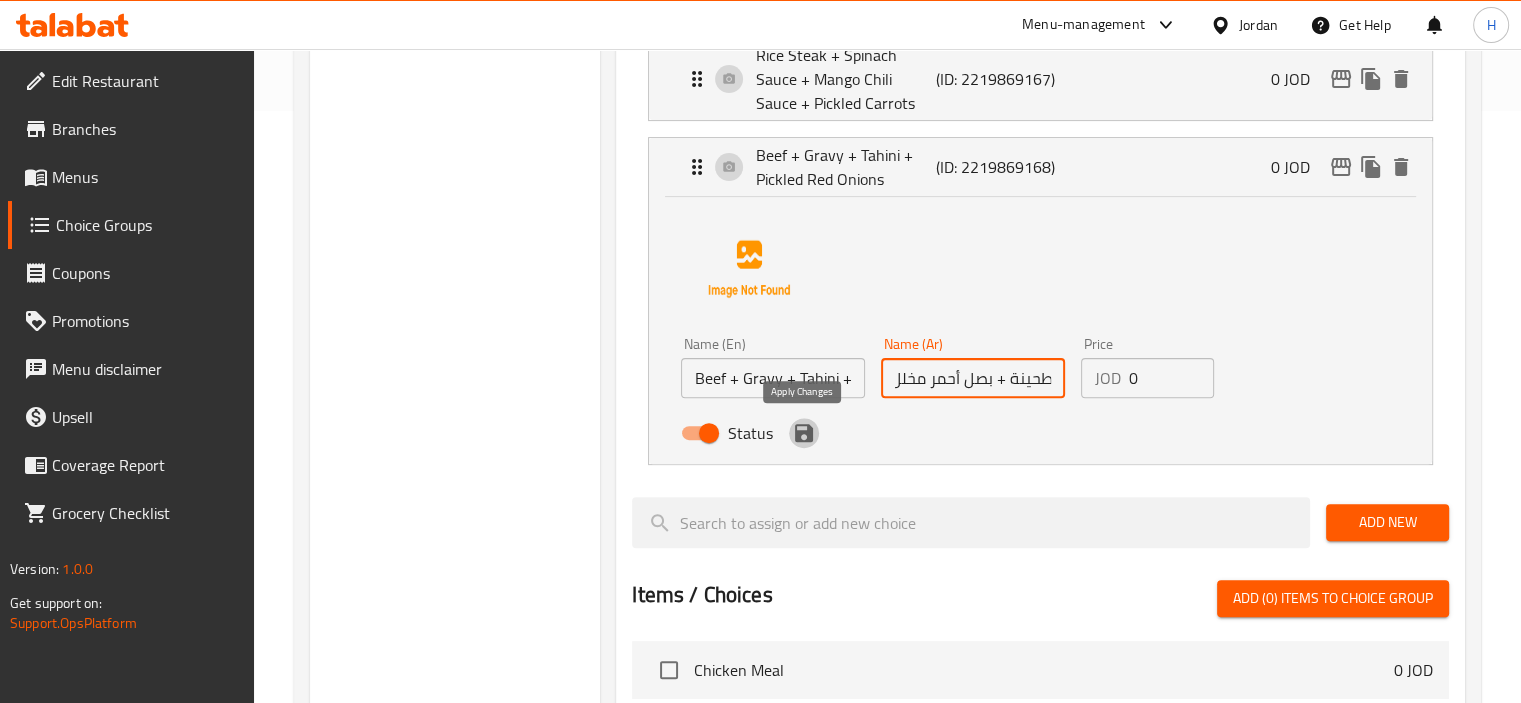 click 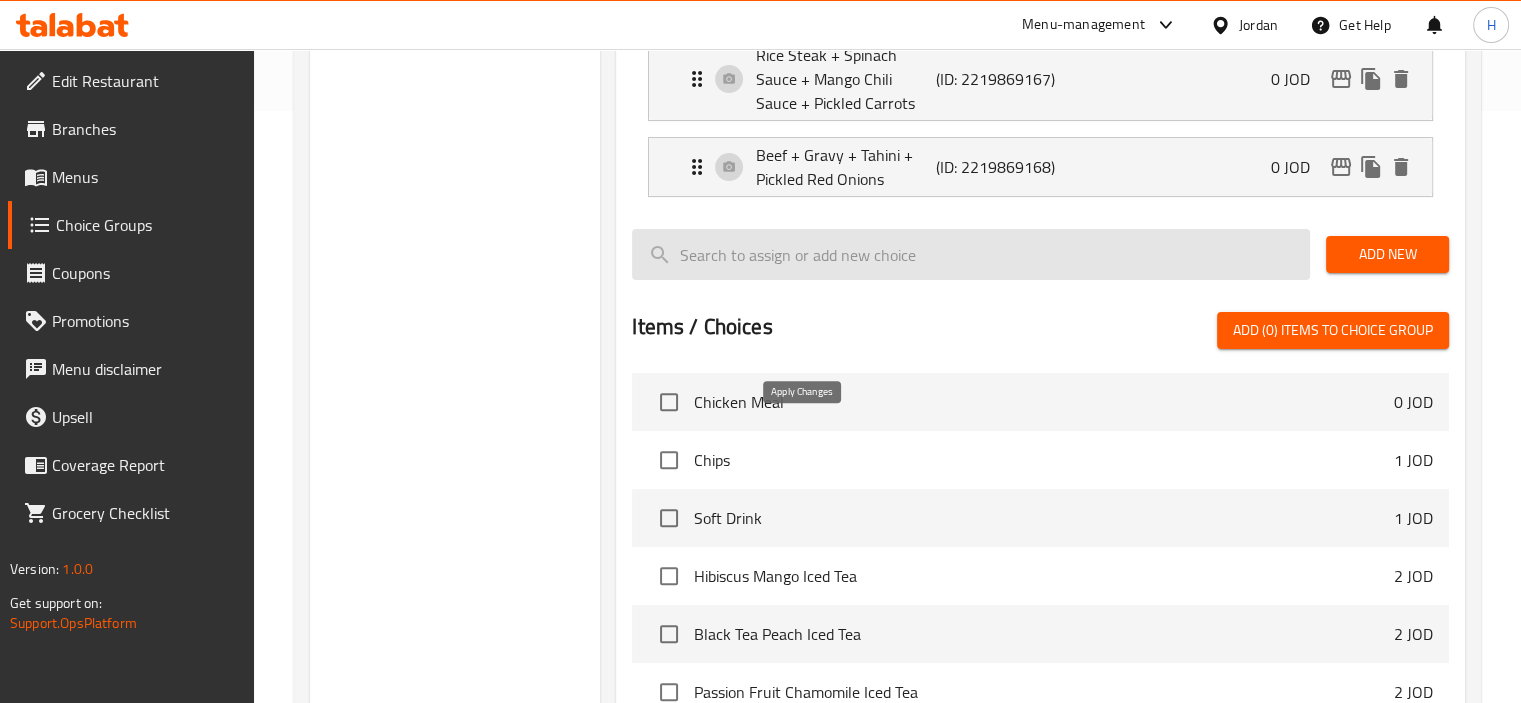 type on "لحم بقري + جريفي + طحينة + بصل أحمر مخلل" 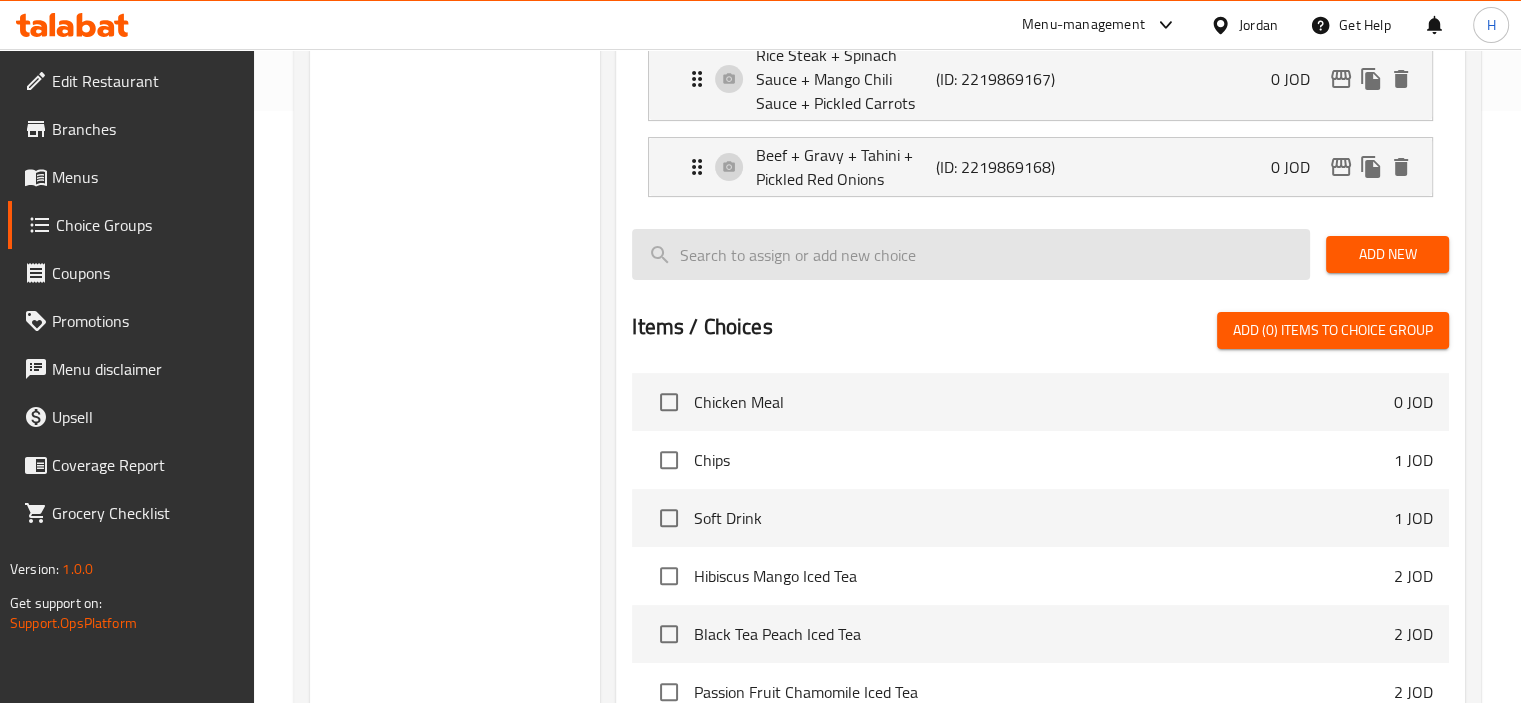 scroll, scrollTop: 0, scrollLeft: 0, axis: both 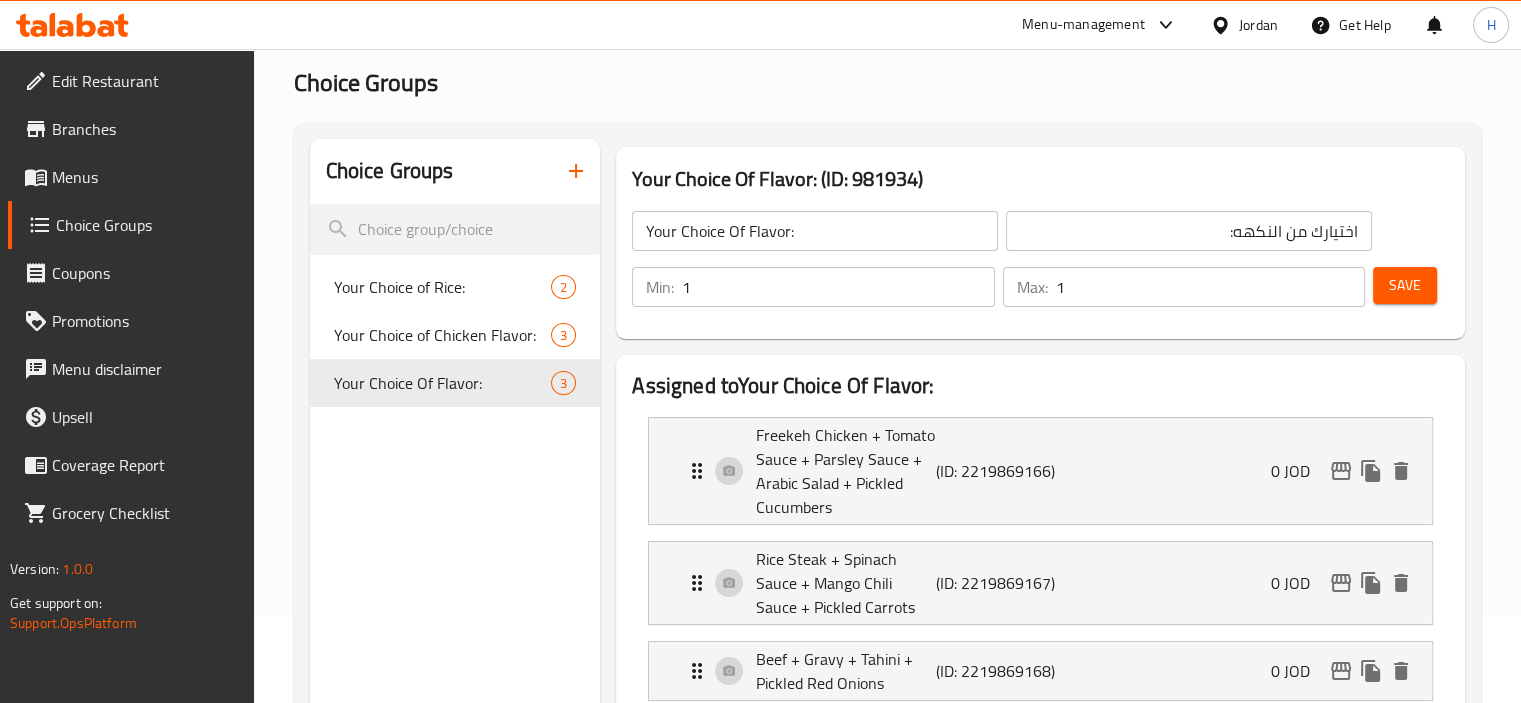 click on "Save" at bounding box center [1403, 287] 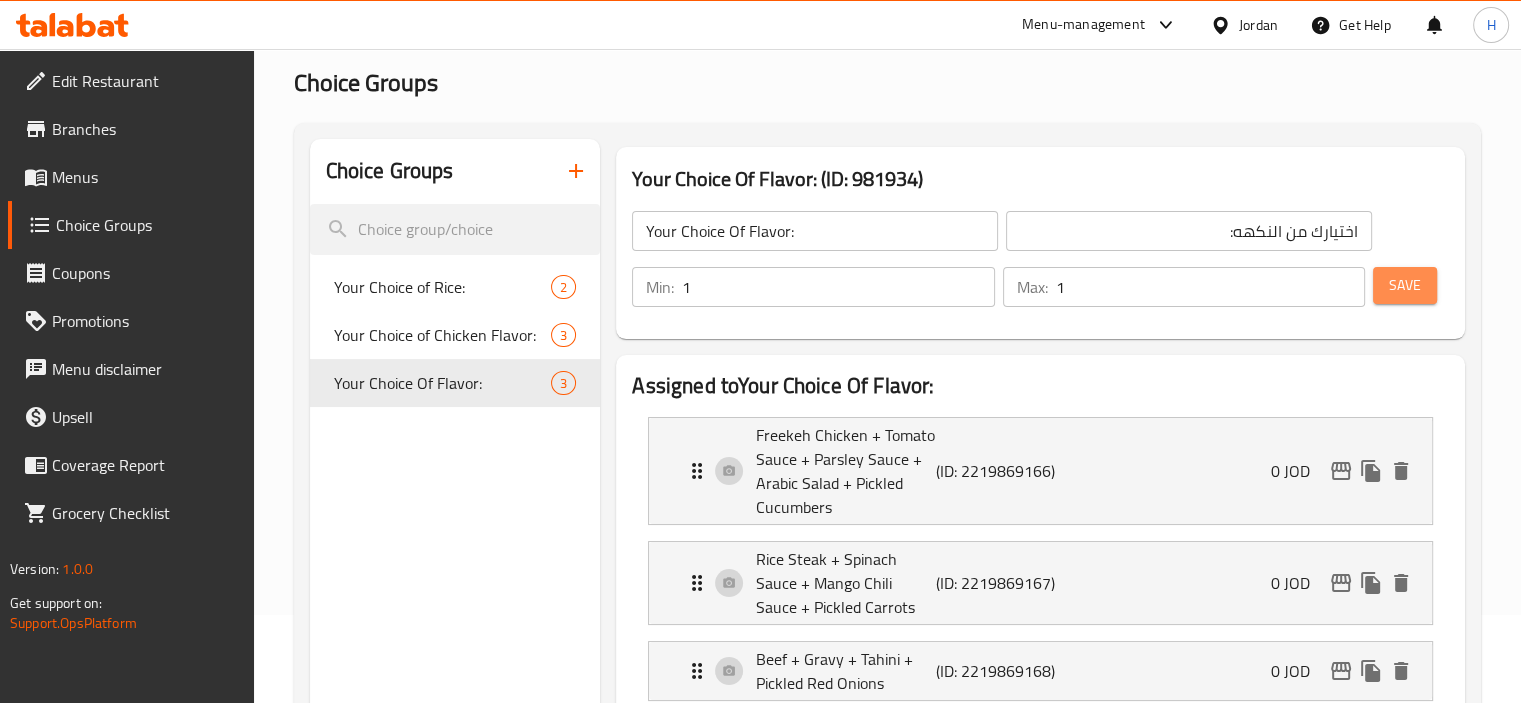 click on "Save" at bounding box center (1405, 285) 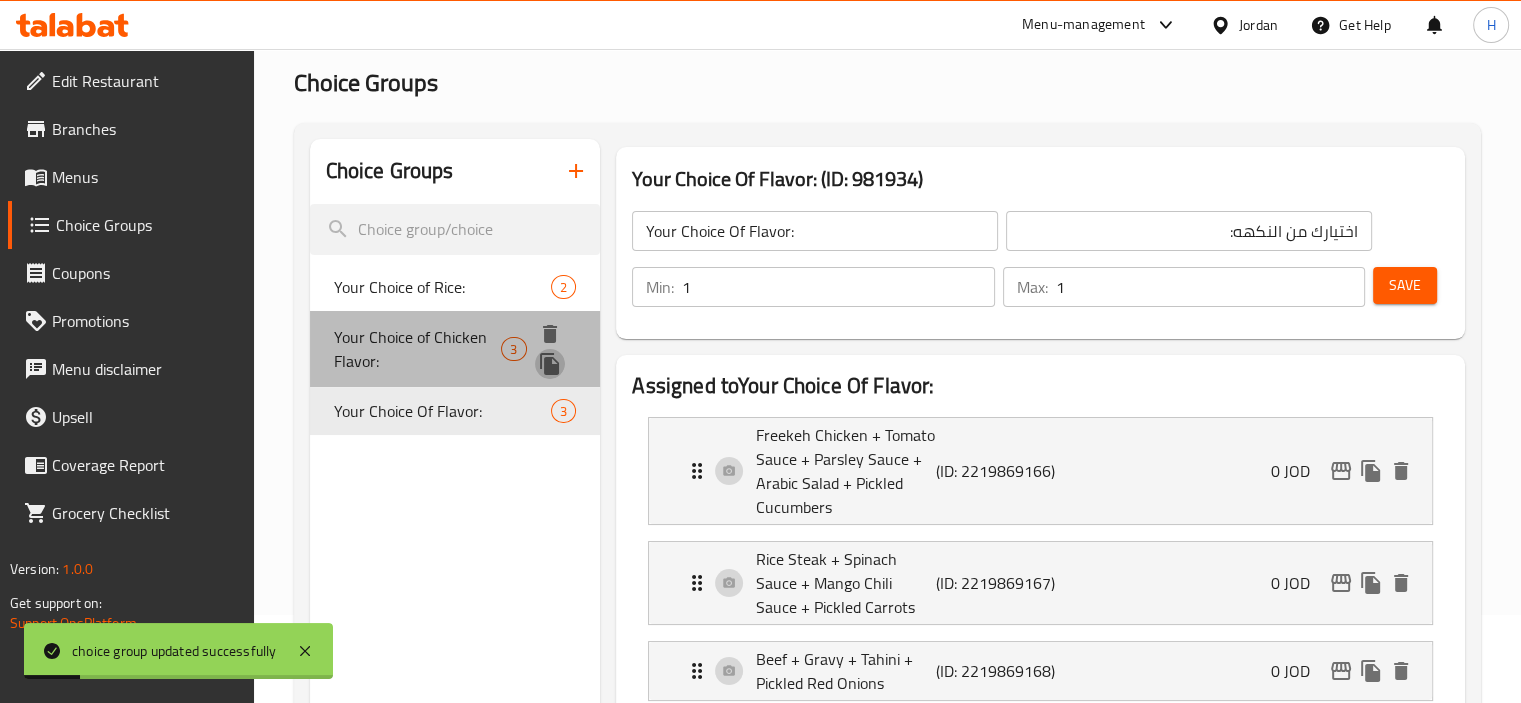 click 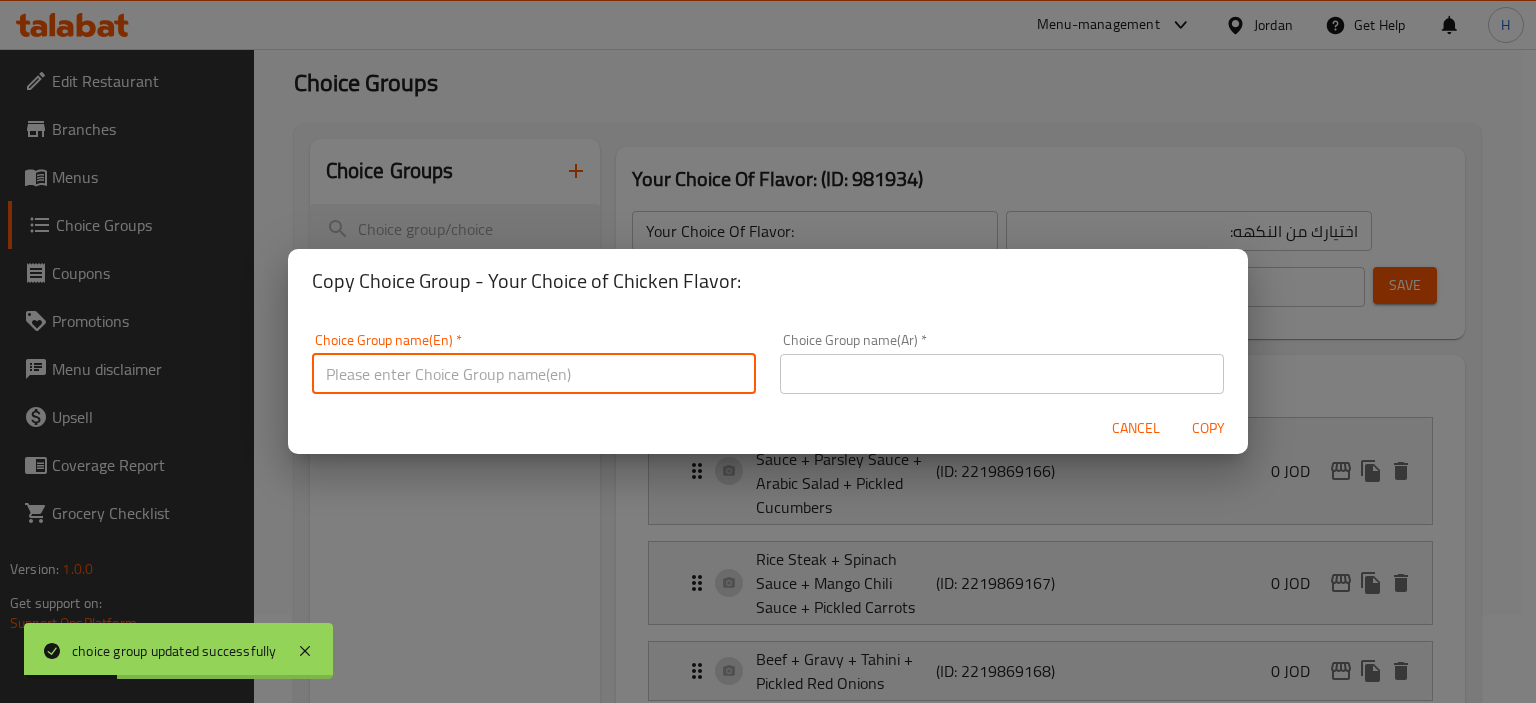 click at bounding box center (534, 374) 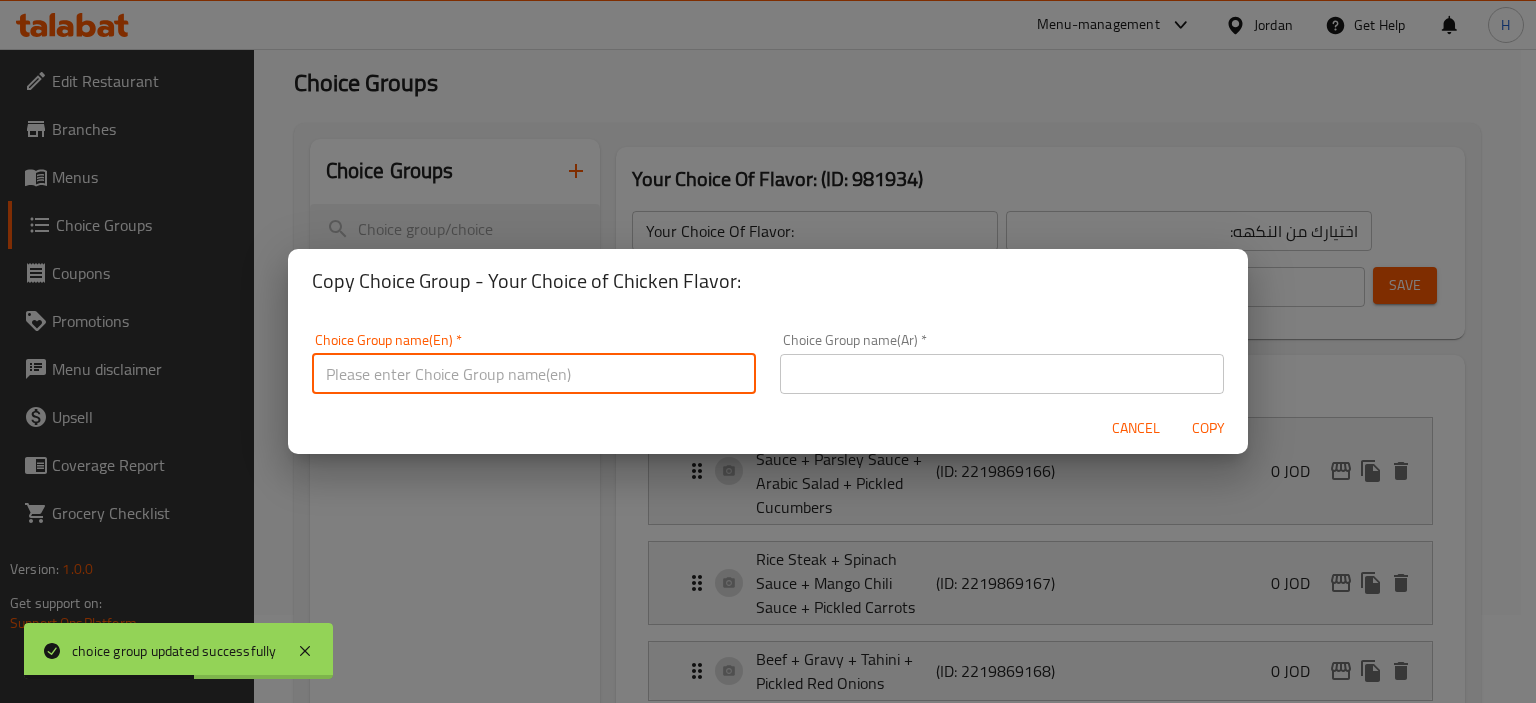 click on "Copy Choice Group - Your Choice of Chicken Flavor:" at bounding box center [768, 281] 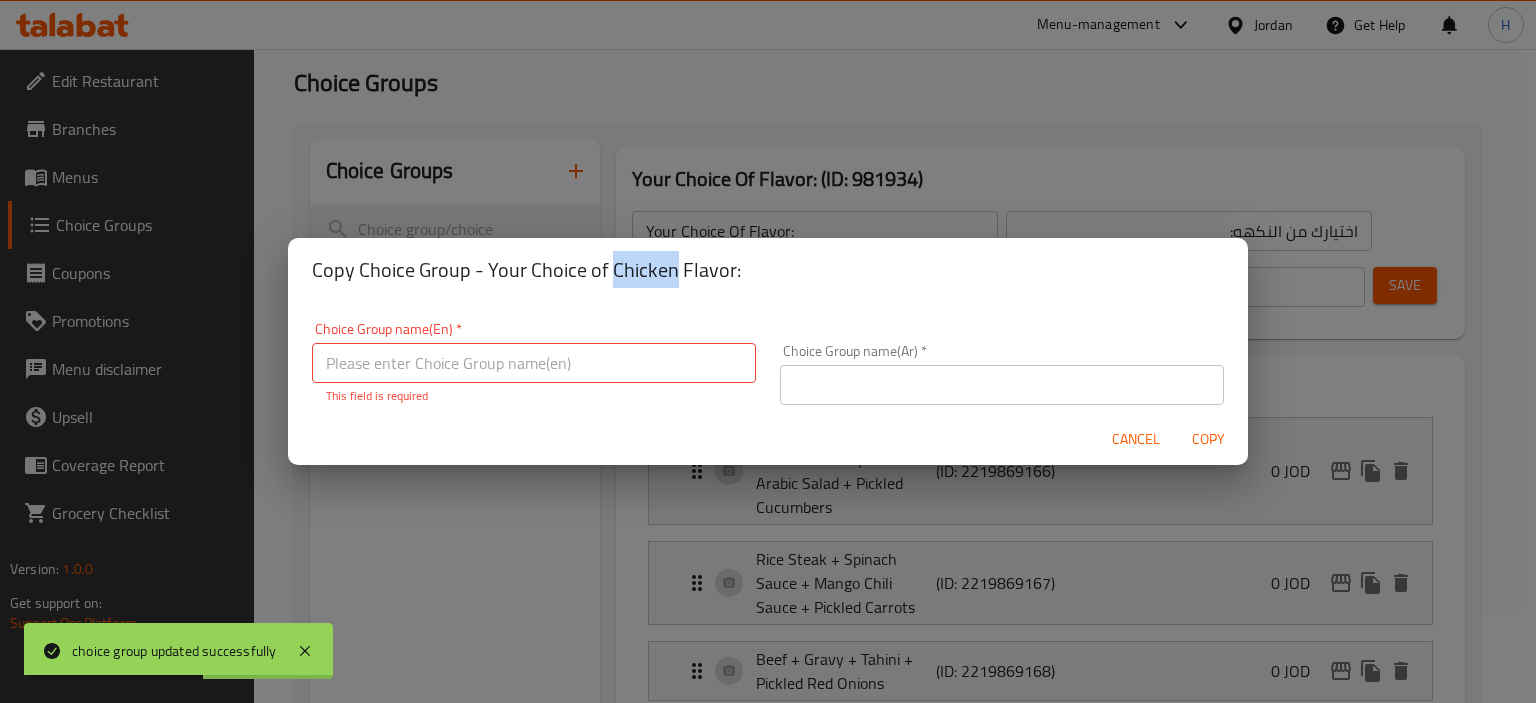 click on "Copy Choice Group - Your Choice of Chicken Flavor:" at bounding box center (768, 270) 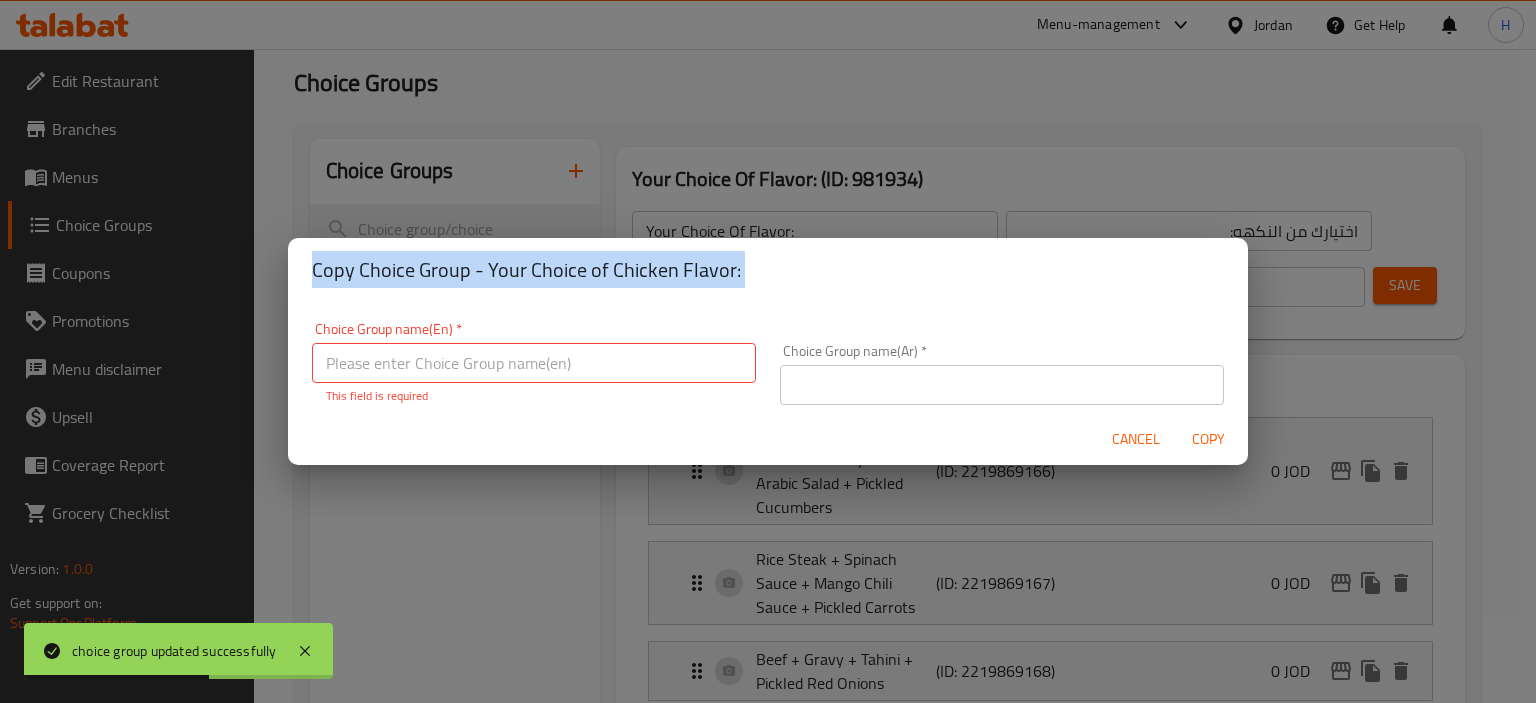 click on "Copy Choice Group - Your Choice of Chicken Flavor:" at bounding box center [768, 270] 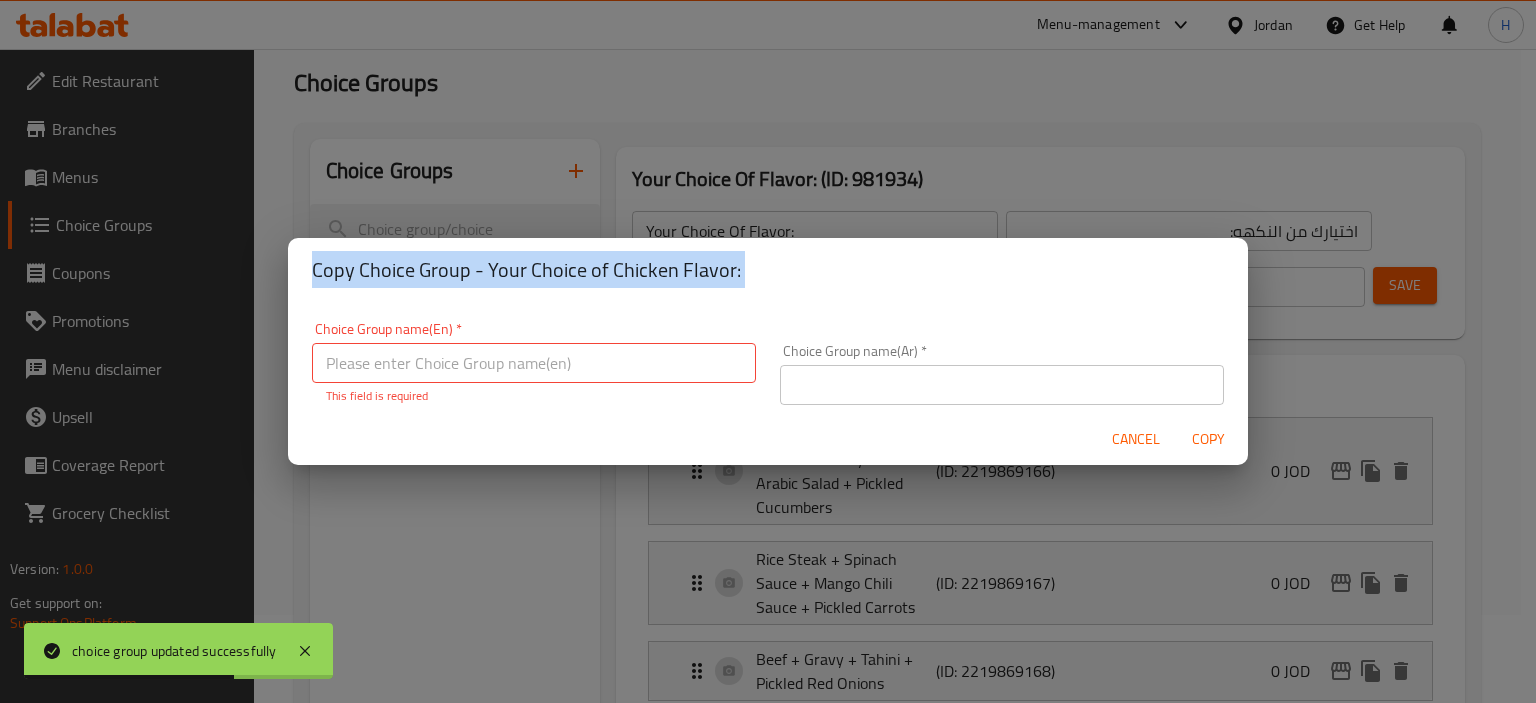 click on "Copy Choice Group - Your Choice of Chicken Flavor:" at bounding box center (768, 270) 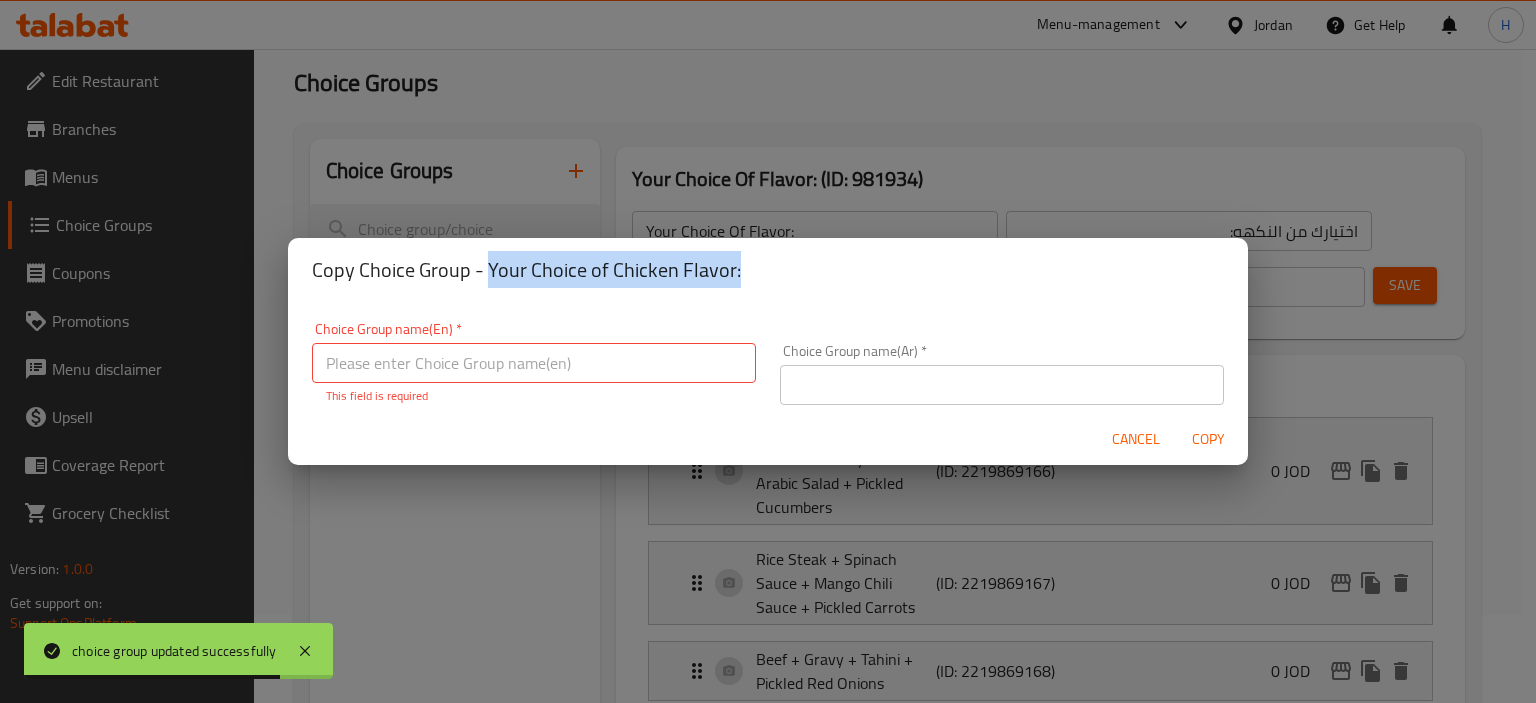 drag, startPoint x: 736, startPoint y: 271, endPoint x: 484, endPoint y: 273, distance: 252.00793 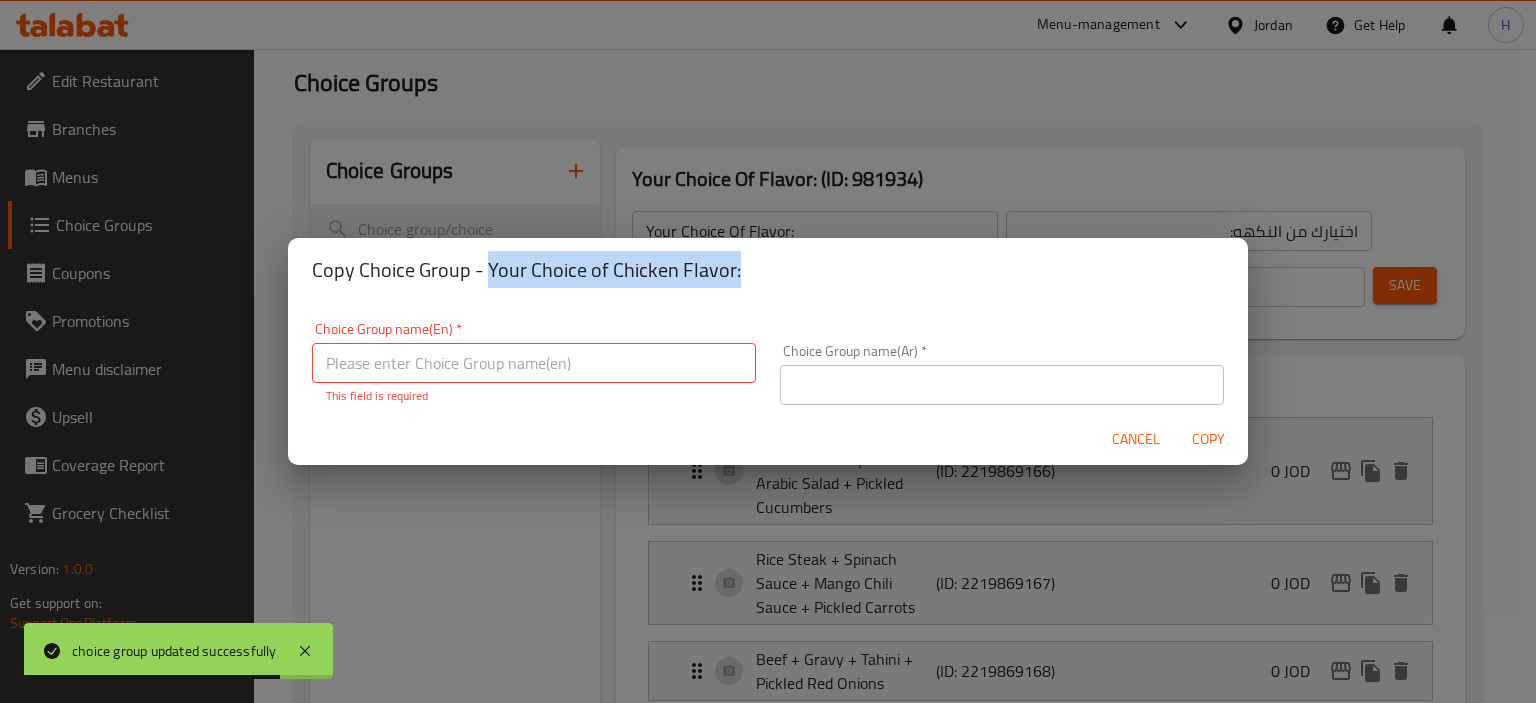 click on "Copy Choice Group - Your Choice of Chicken Flavor:" at bounding box center [768, 270] 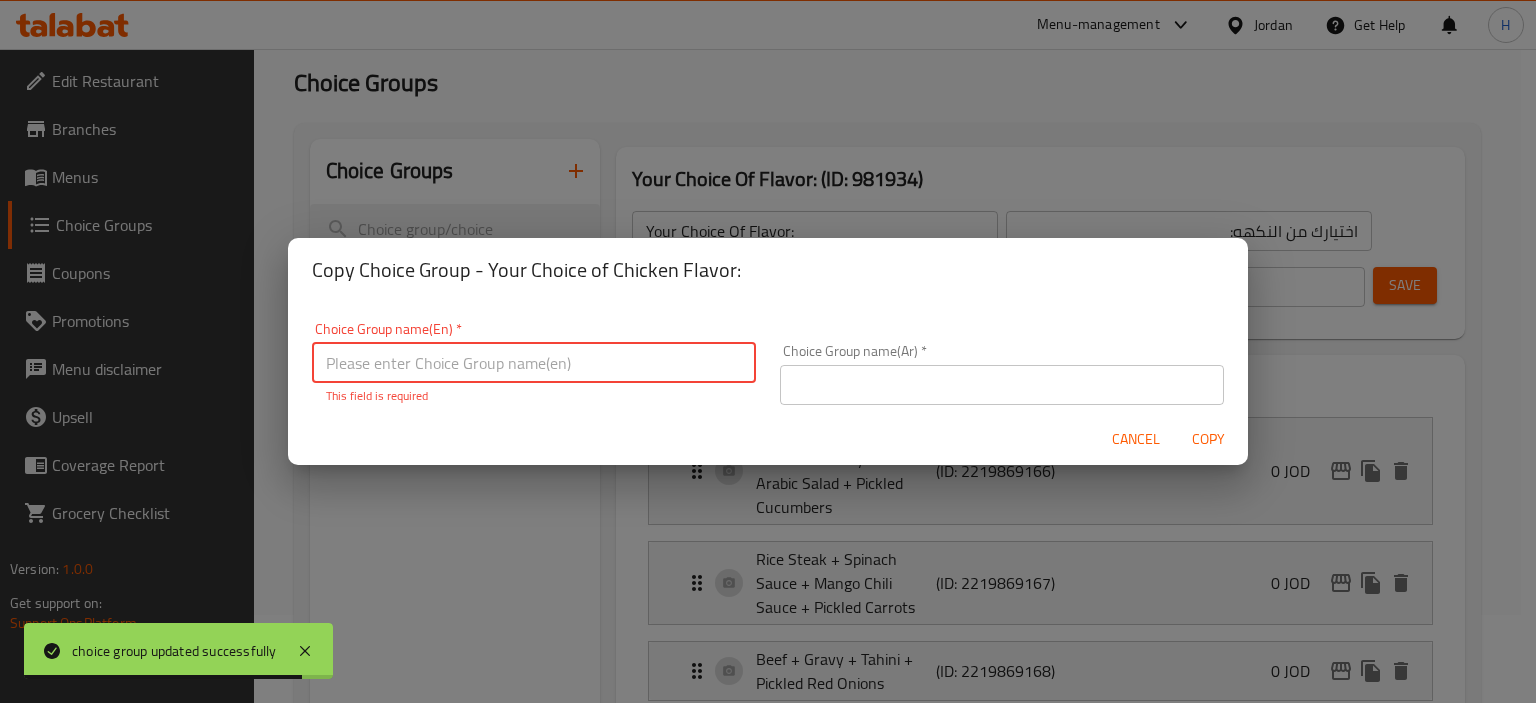 paste on "Your Choice of Chicken Flavor:" 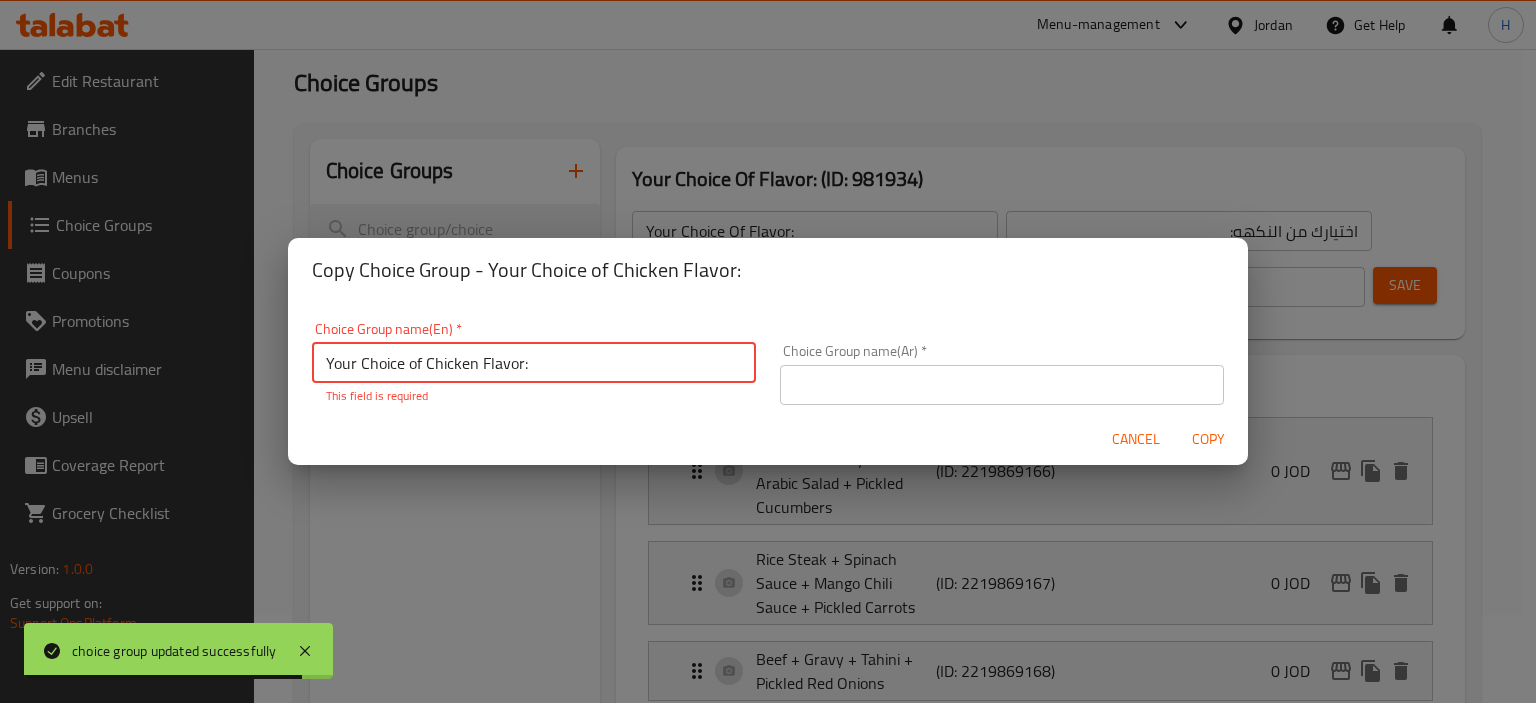 click on "Your Choice of Chicken Flavor:" at bounding box center [534, 363] 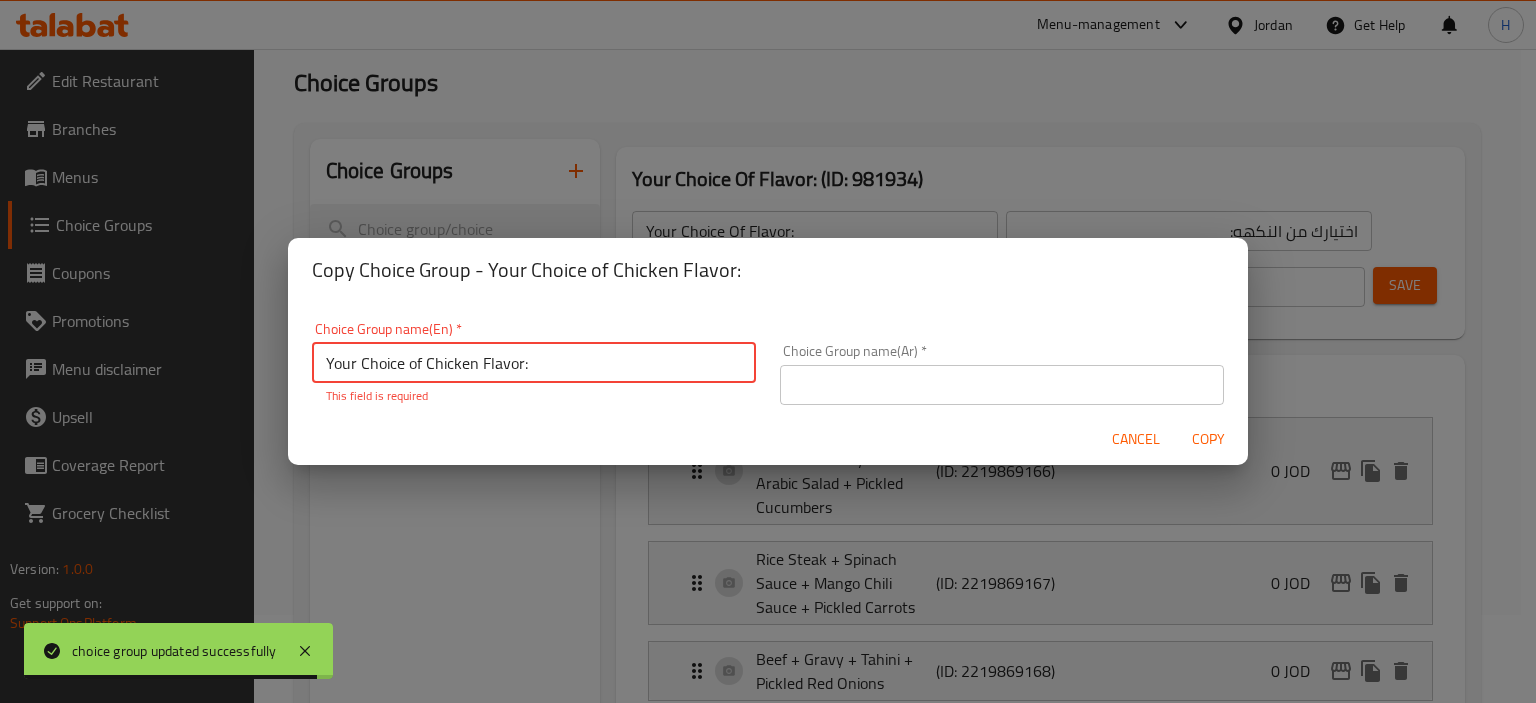 type on "Your Choice of Chicken Flavor:" 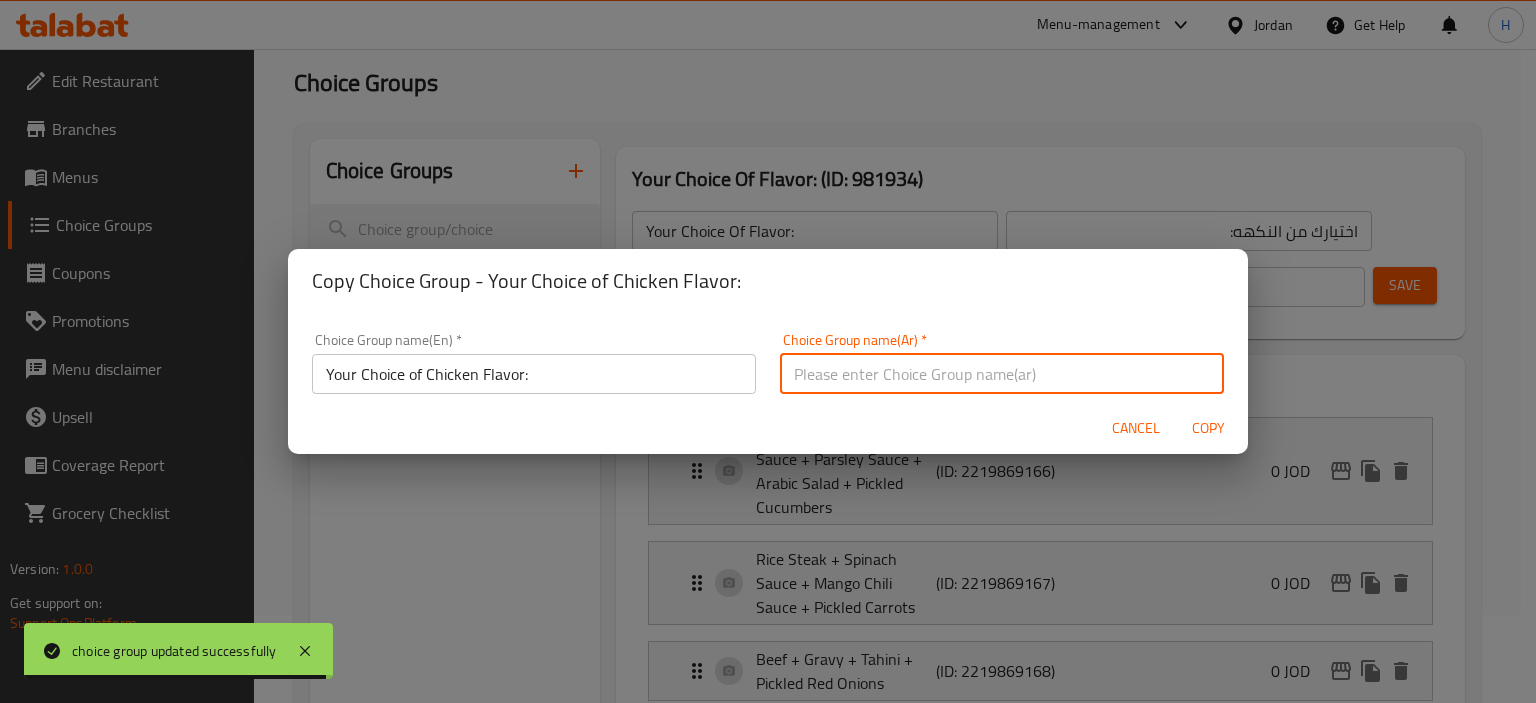 click at bounding box center [1002, 374] 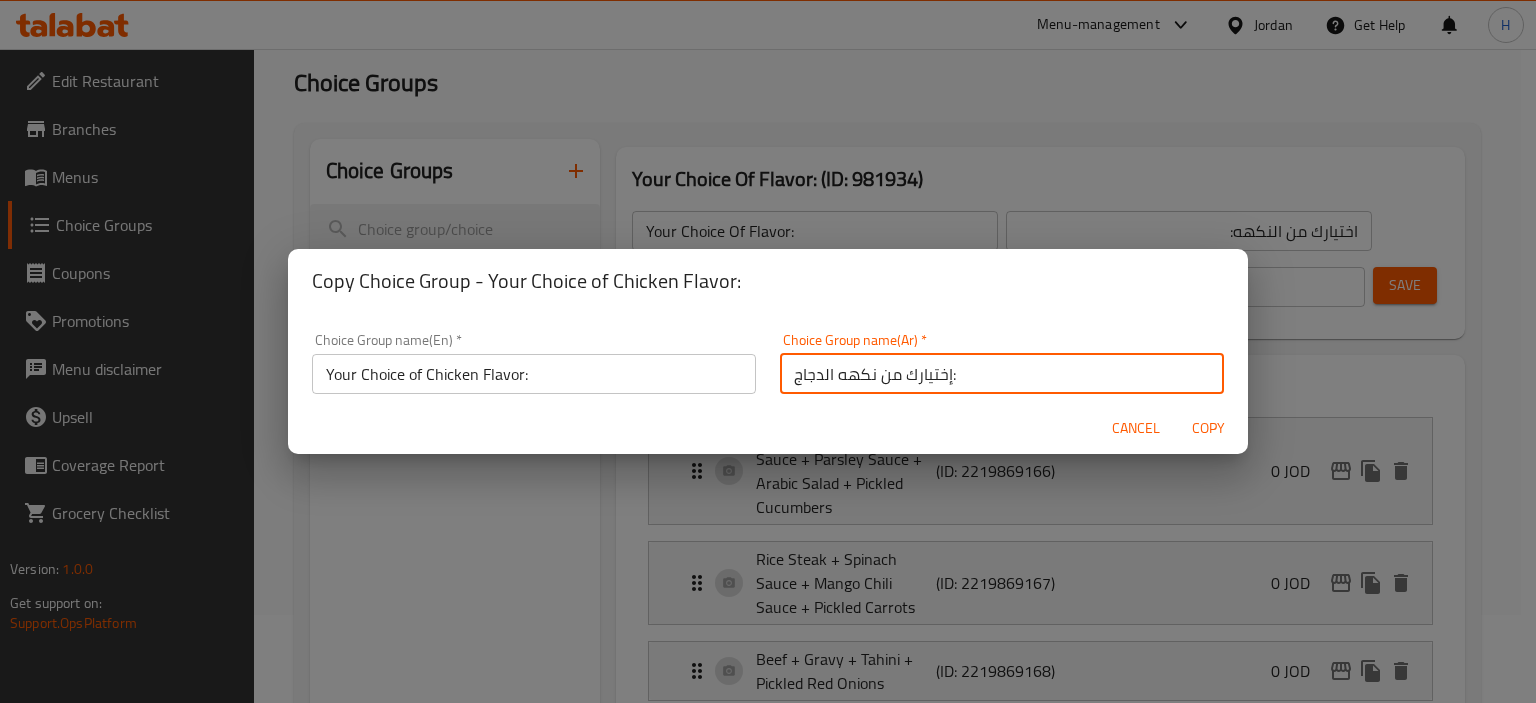 type on "إختيارك من نكهه الدجاج:" 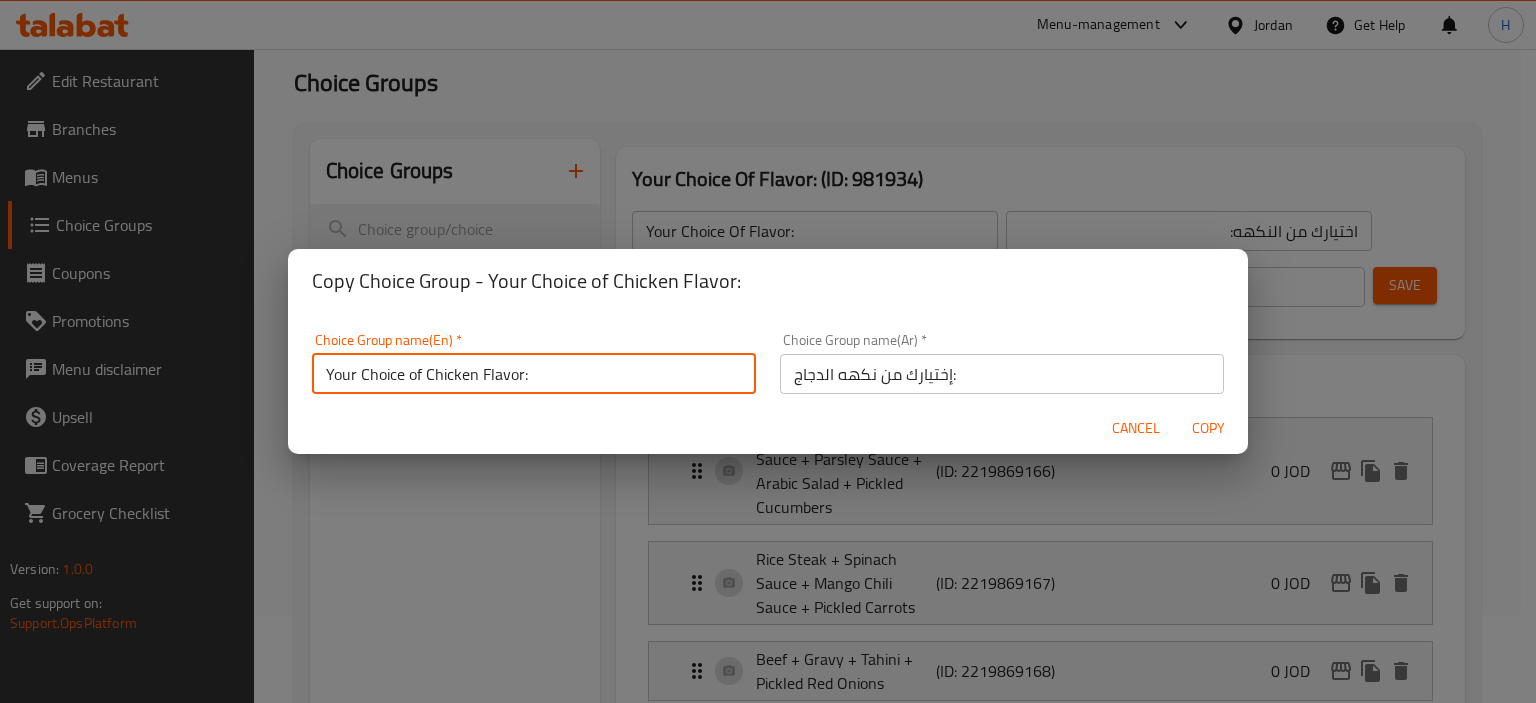 click on "Your Choice of Chicken Flavor:" at bounding box center [534, 374] 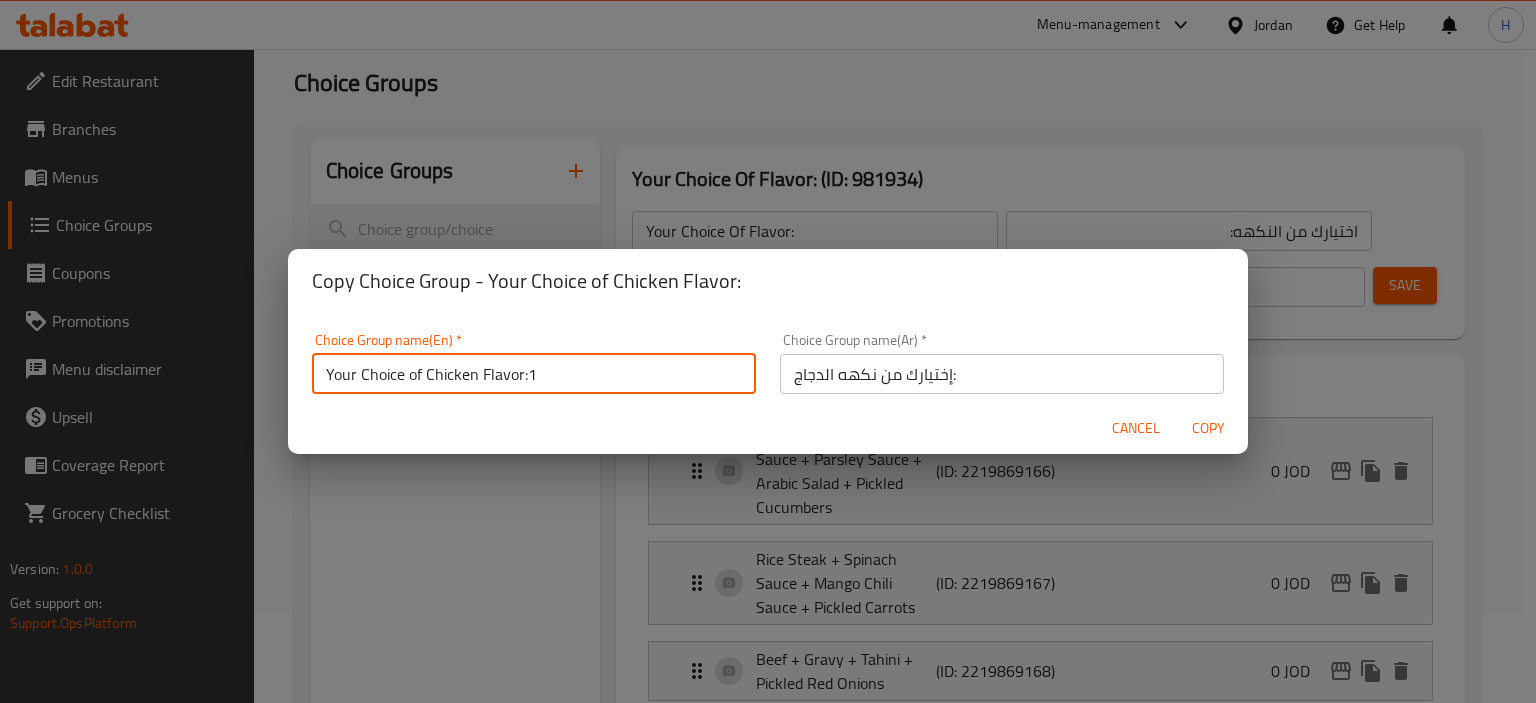type on "Your Choice of Chicken Flavor:1" 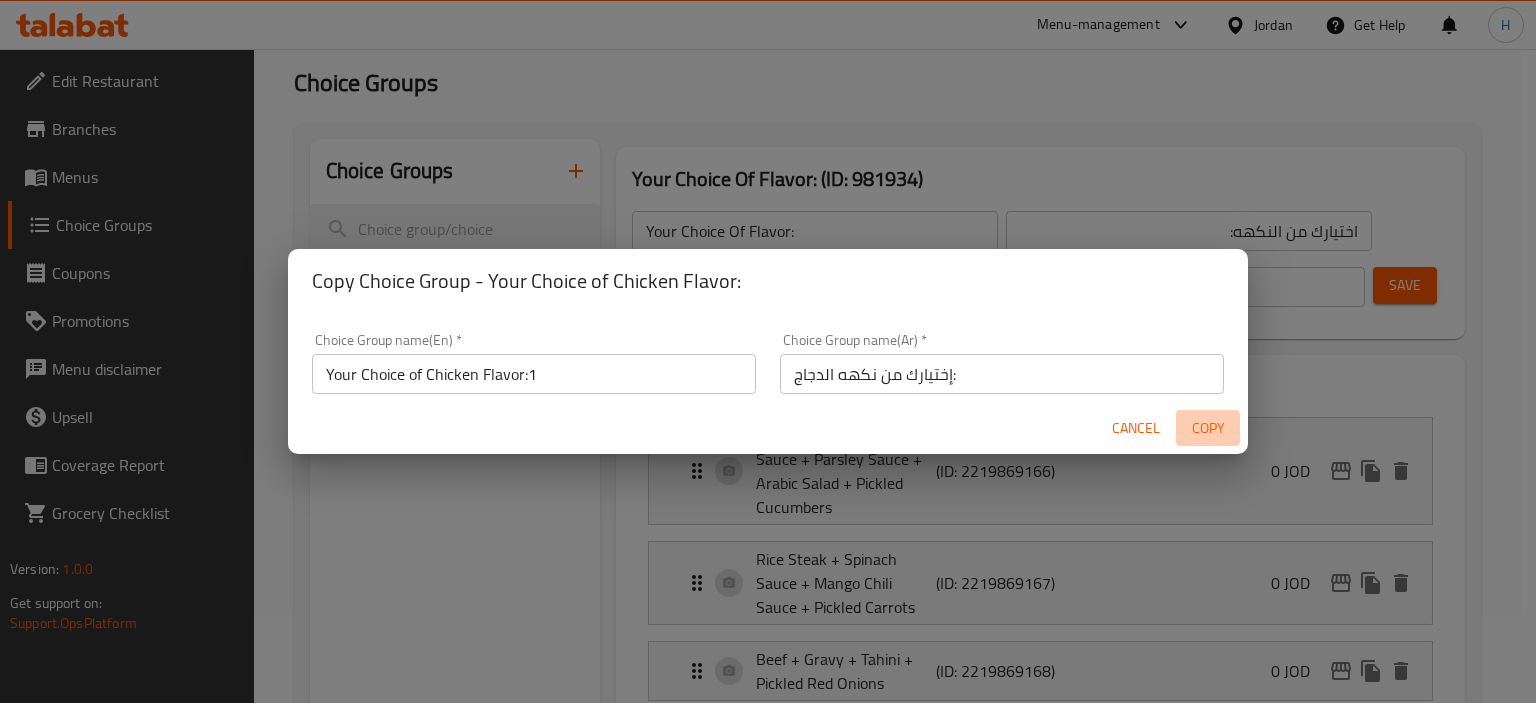 click on "Copy" at bounding box center (1208, 428) 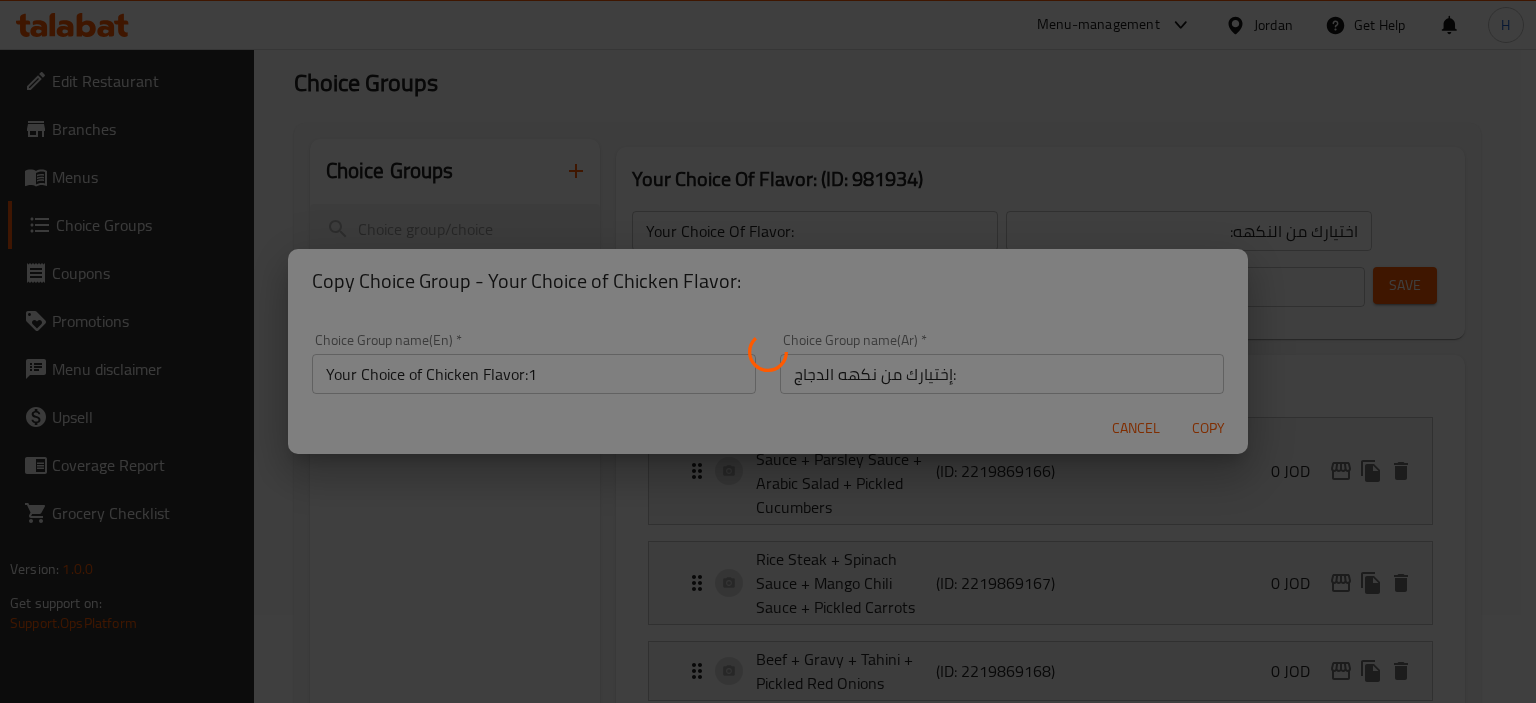 type on "Your Choice of Chicken Flavor:1" 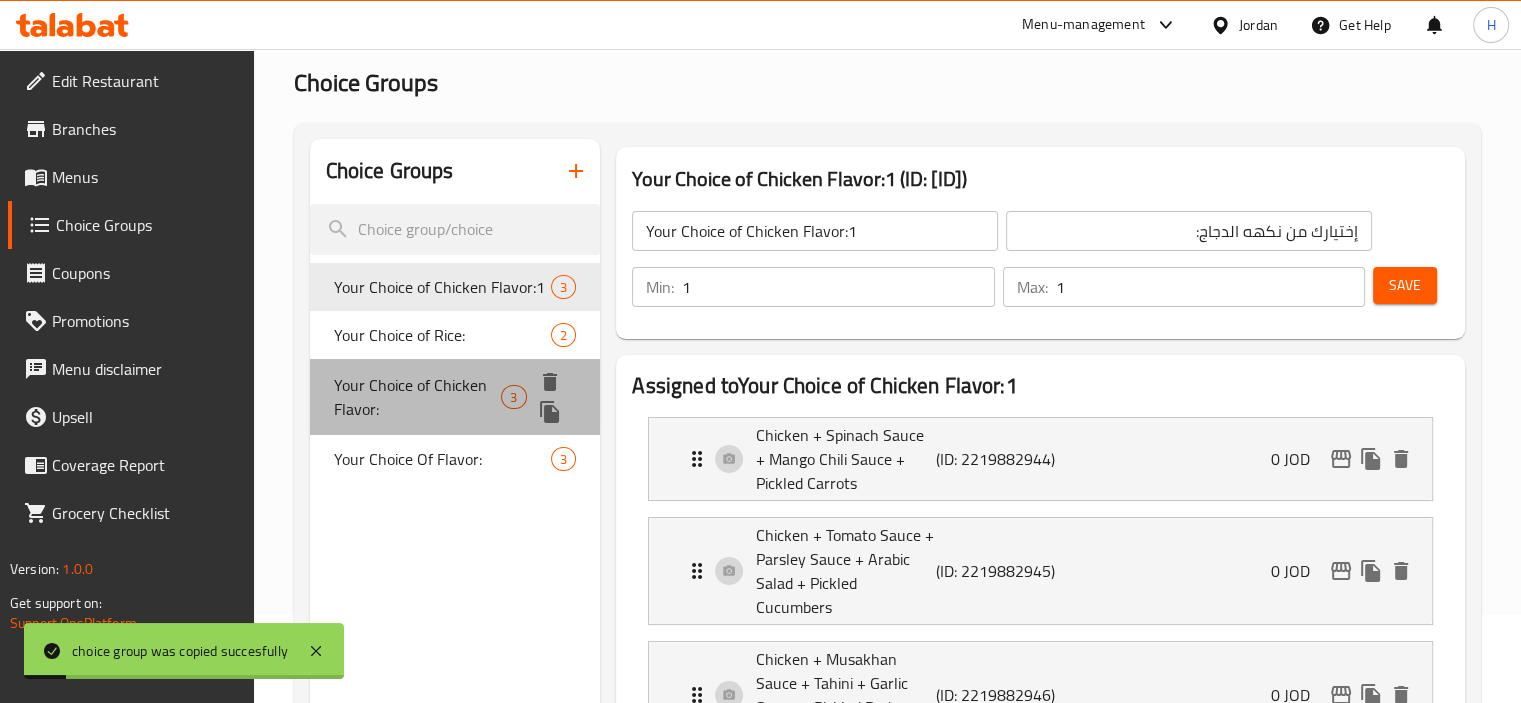 click on "Your Choice of Chicken Flavor:" at bounding box center (418, 397) 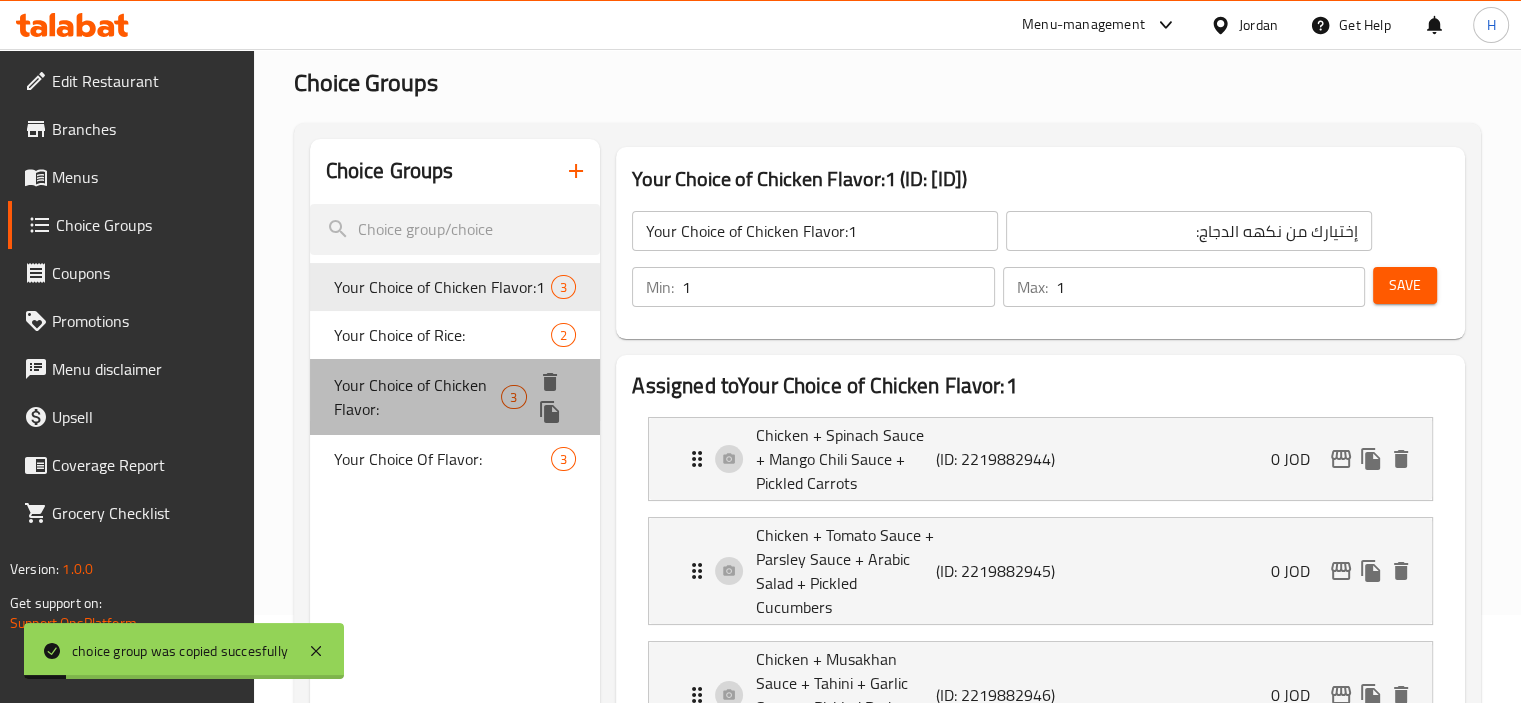 type on "Your Choice of Chicken Flavor:" 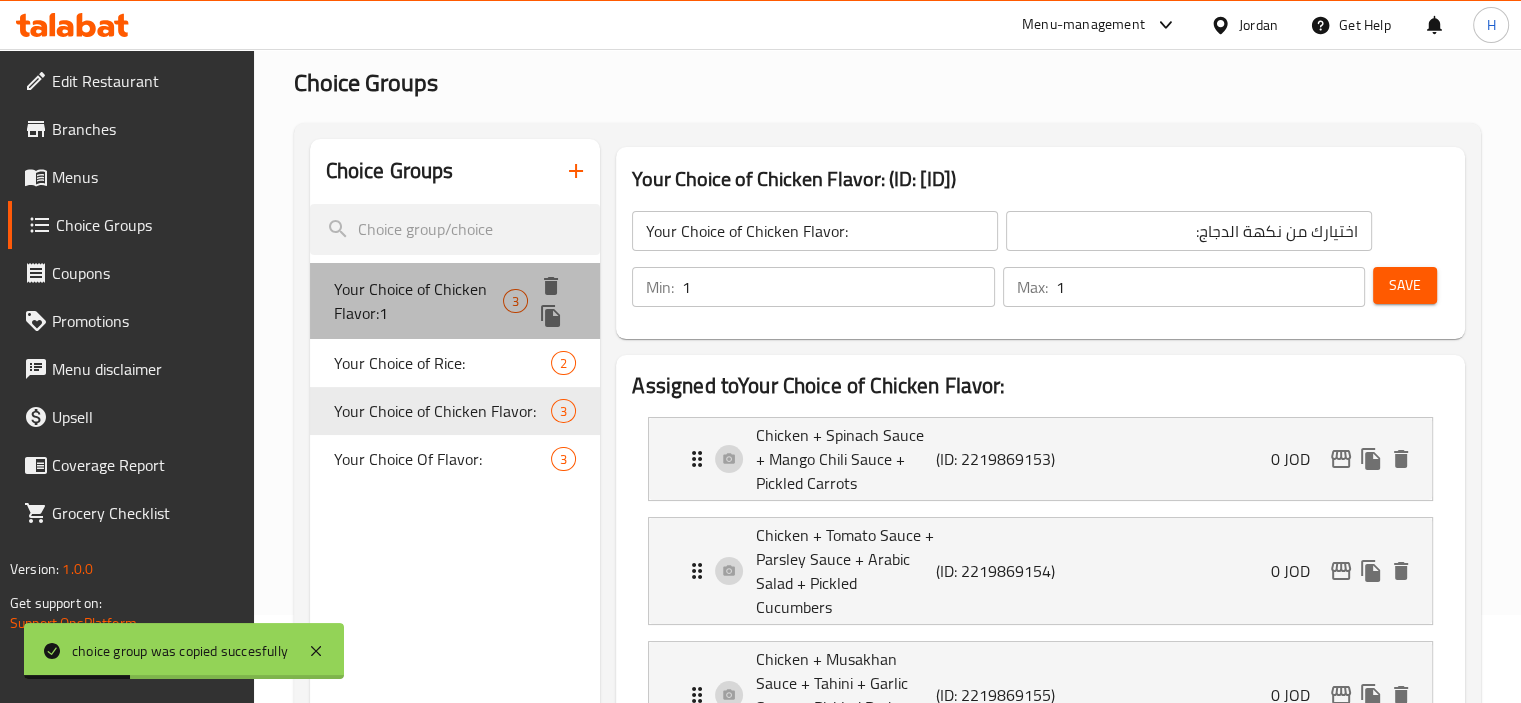 click on "Your Choice of Chicken Flavor:1" at bounding box center [419, 301] 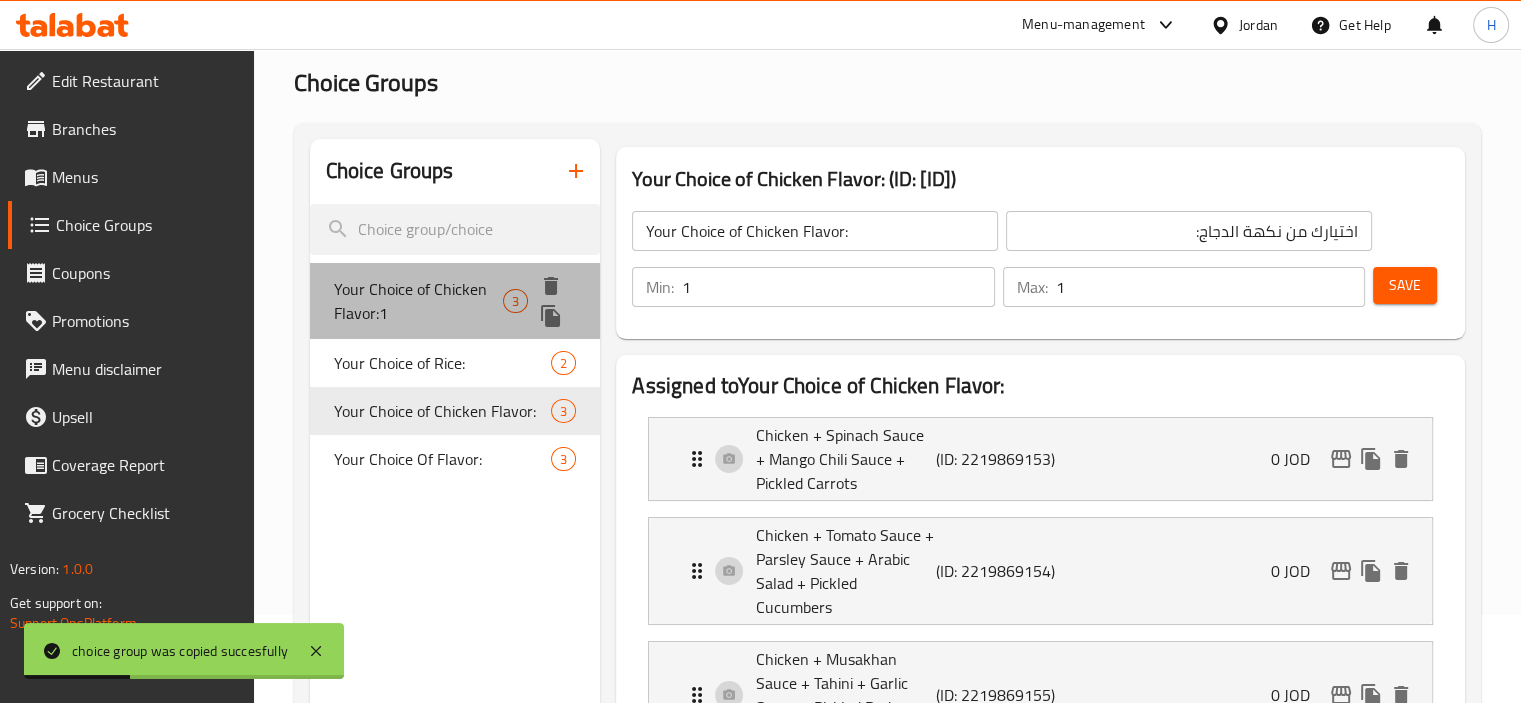 type on "Your Choice of Chicken Flavor:1" 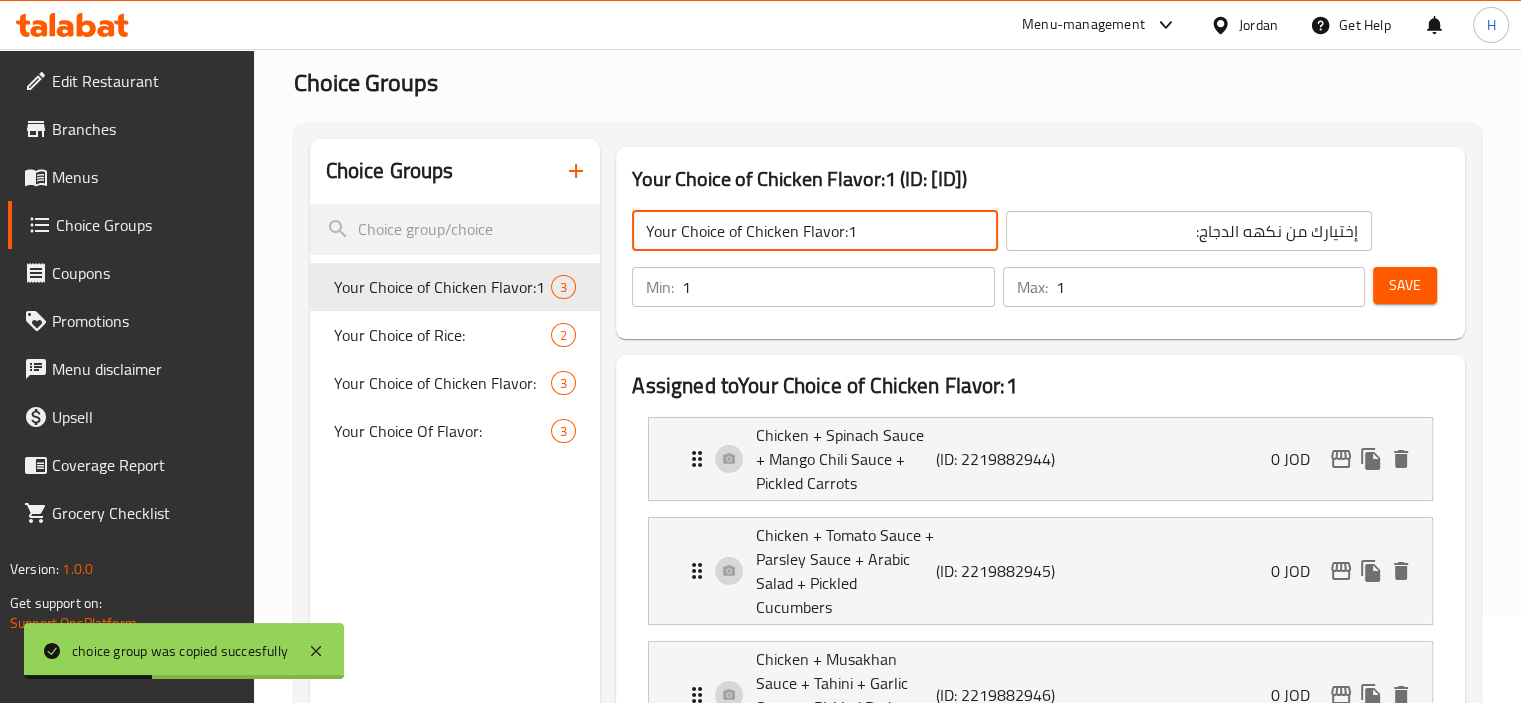 click on "Your Choice of Chicken Flavor:1" 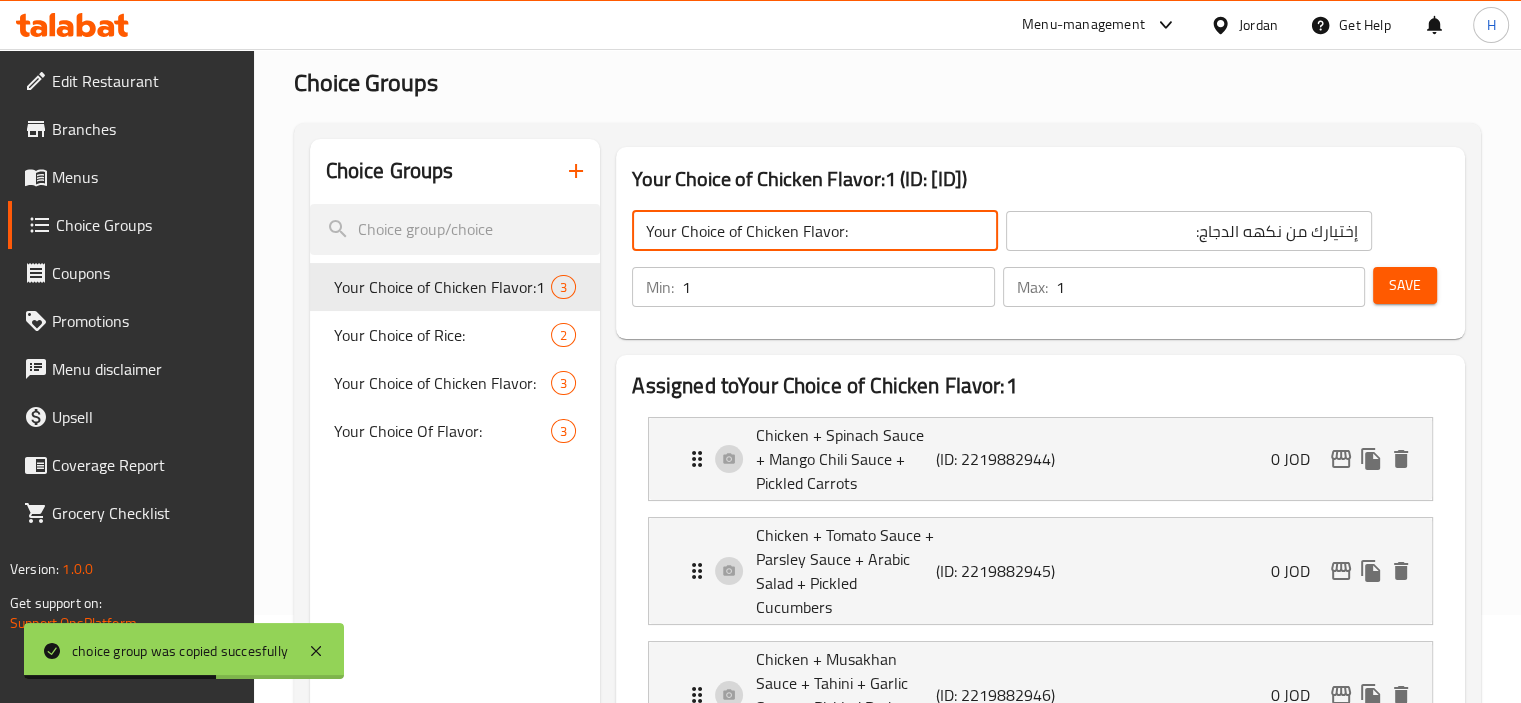 type on "Your Choice of Chicken Flavor:" 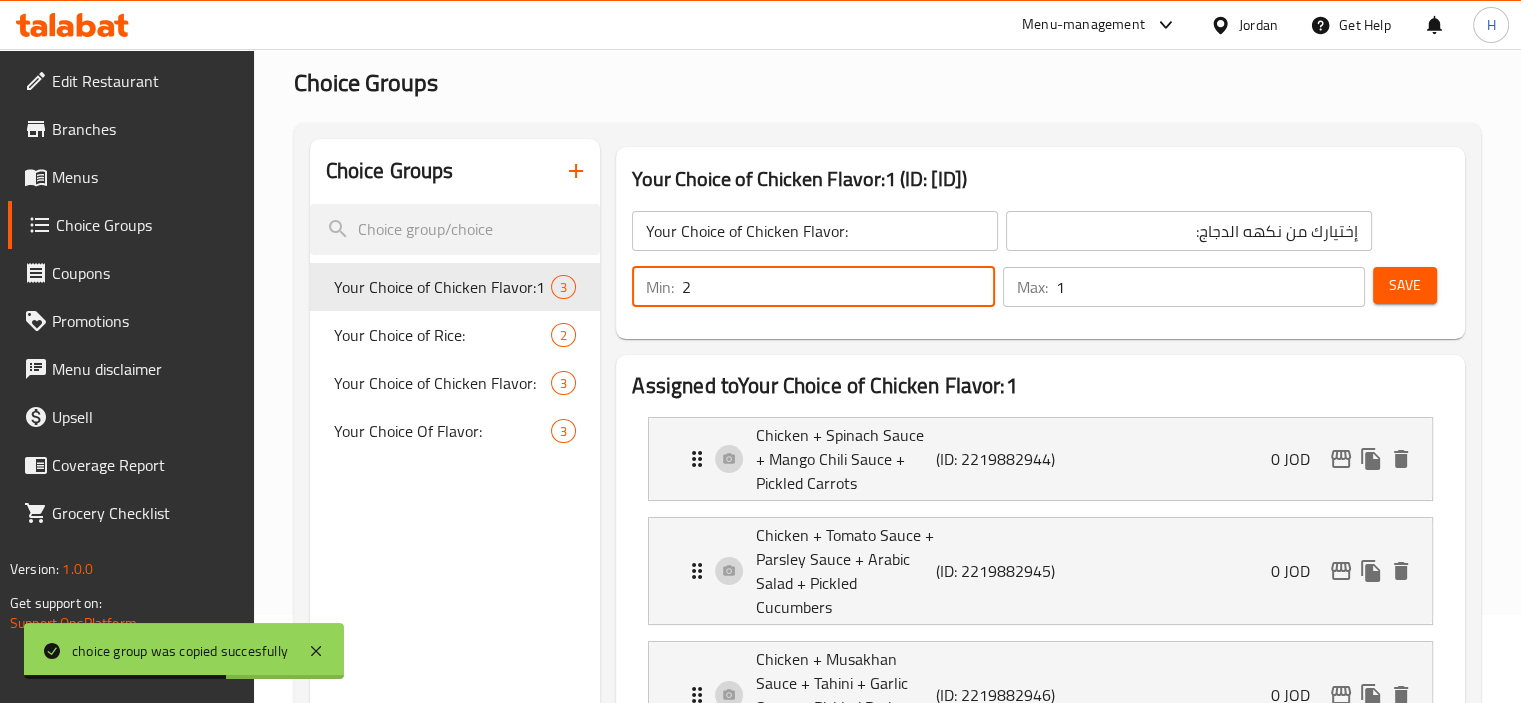 type on "2" 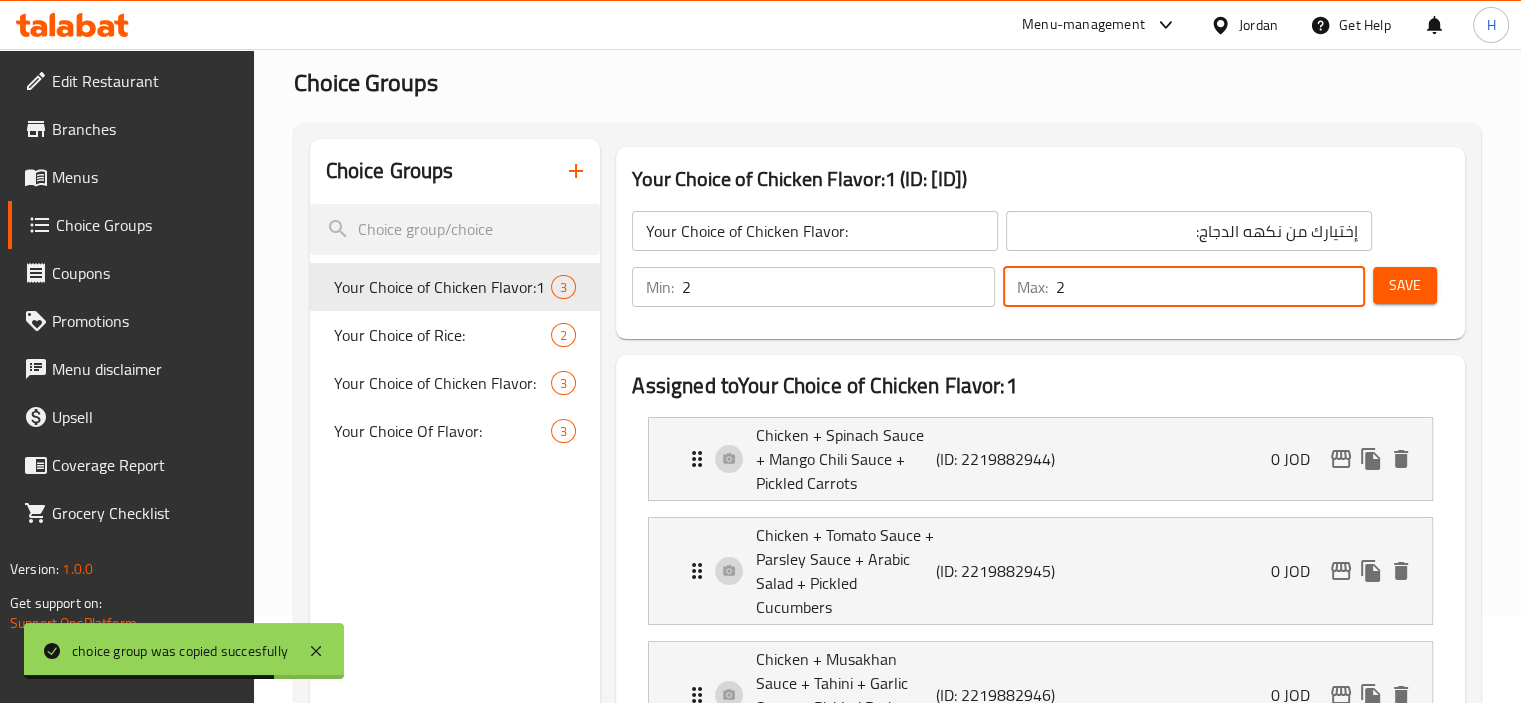 type on "2" 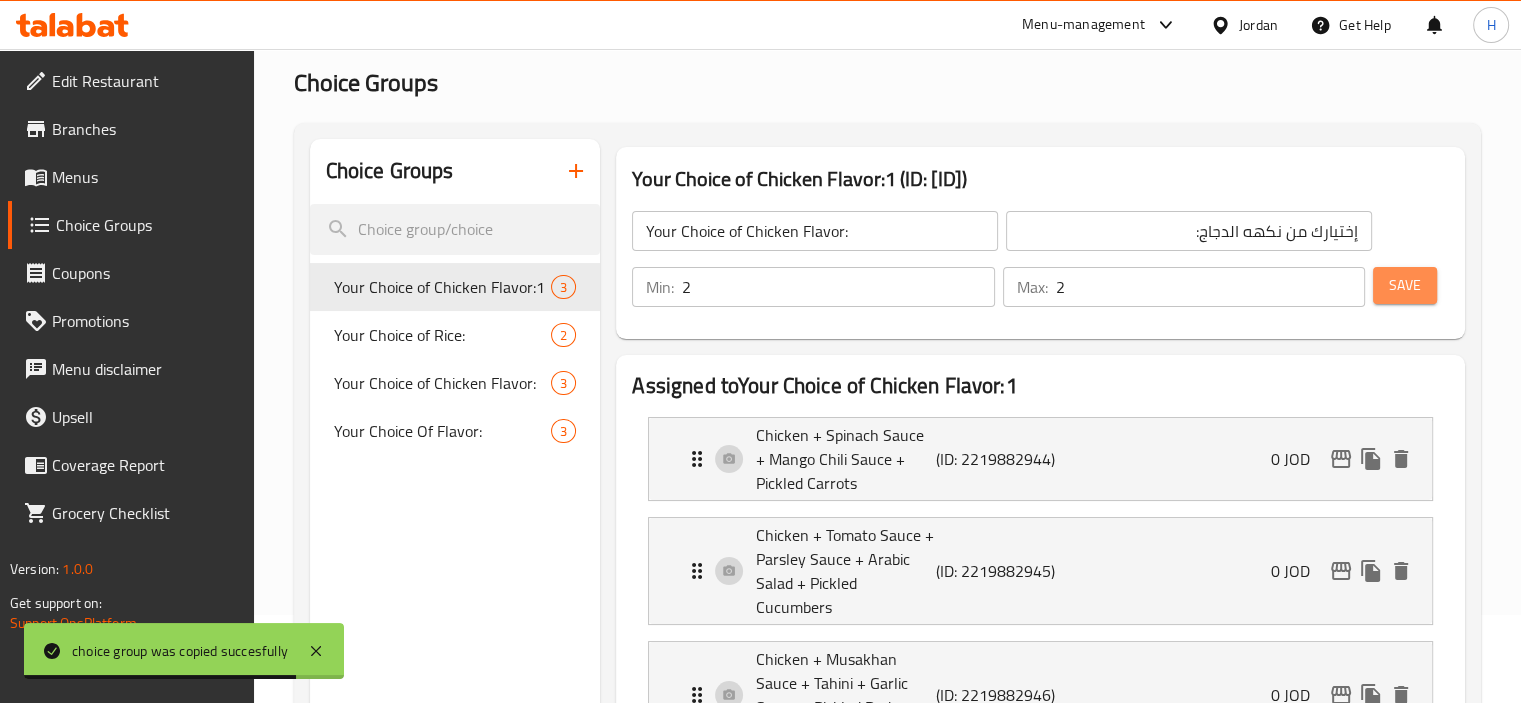 click on "Save" at bounding box center (1405, 285) 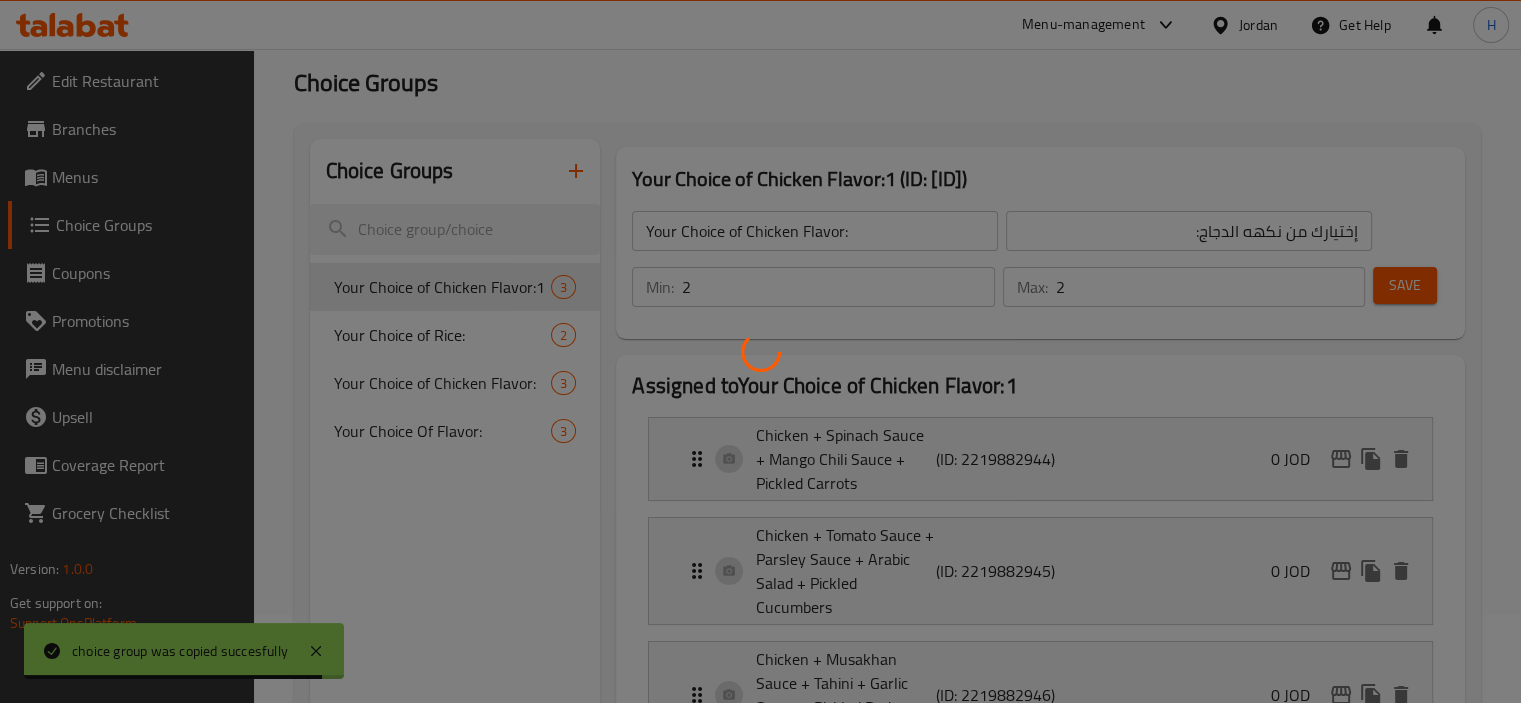 scroll, scrollTop: 138, scrollLeft: 0, axis: vertical 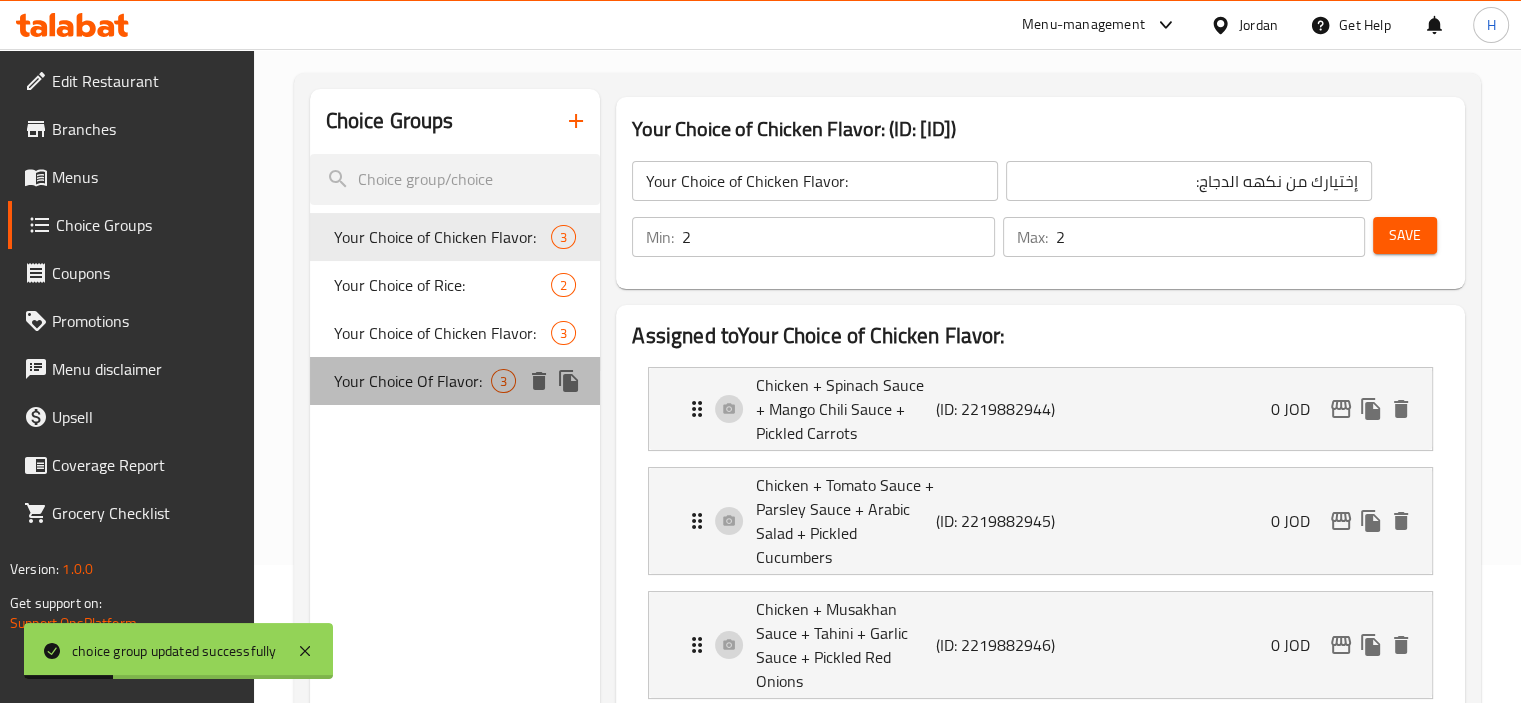 click on "Your Choice Of Flavor: 3" at bounding box center (455, 381) 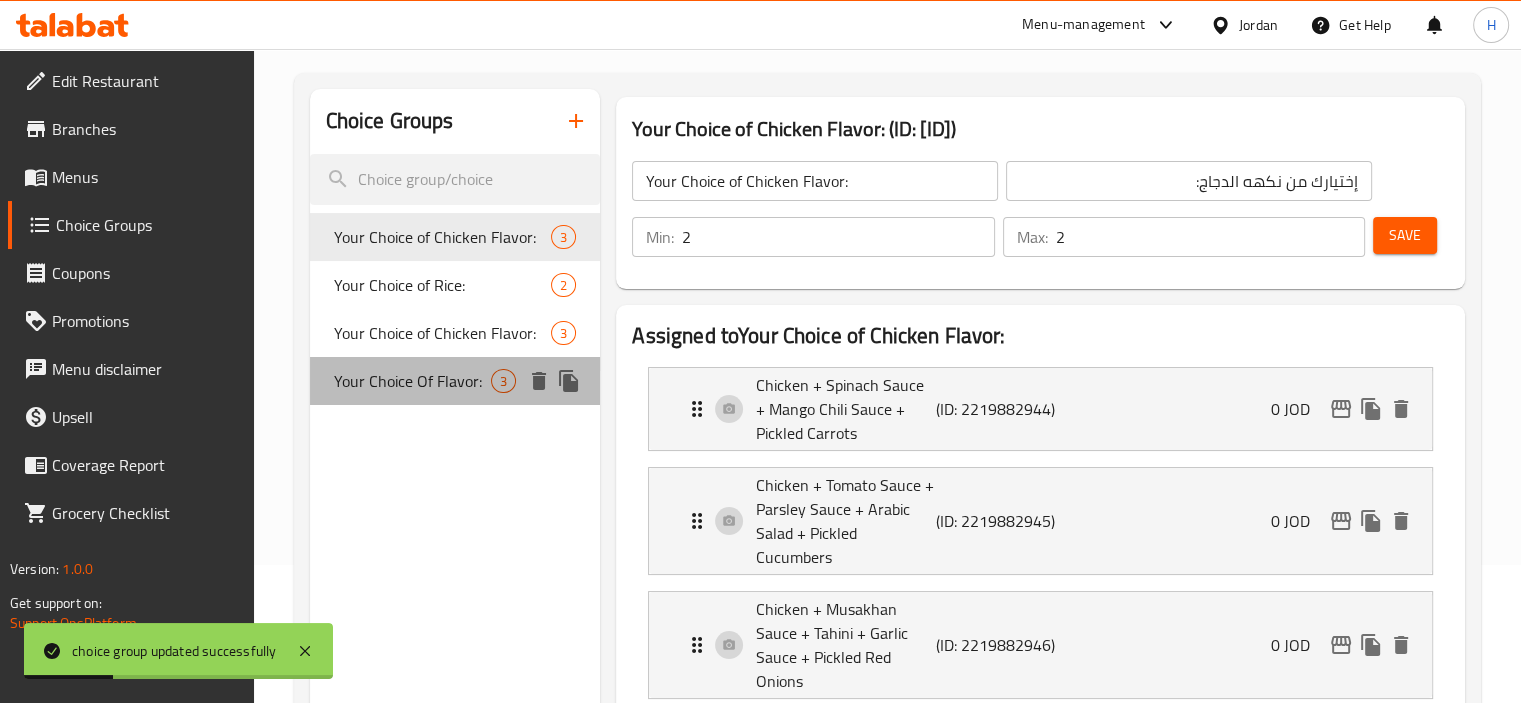 type on "Your Choice Of Flavor:" 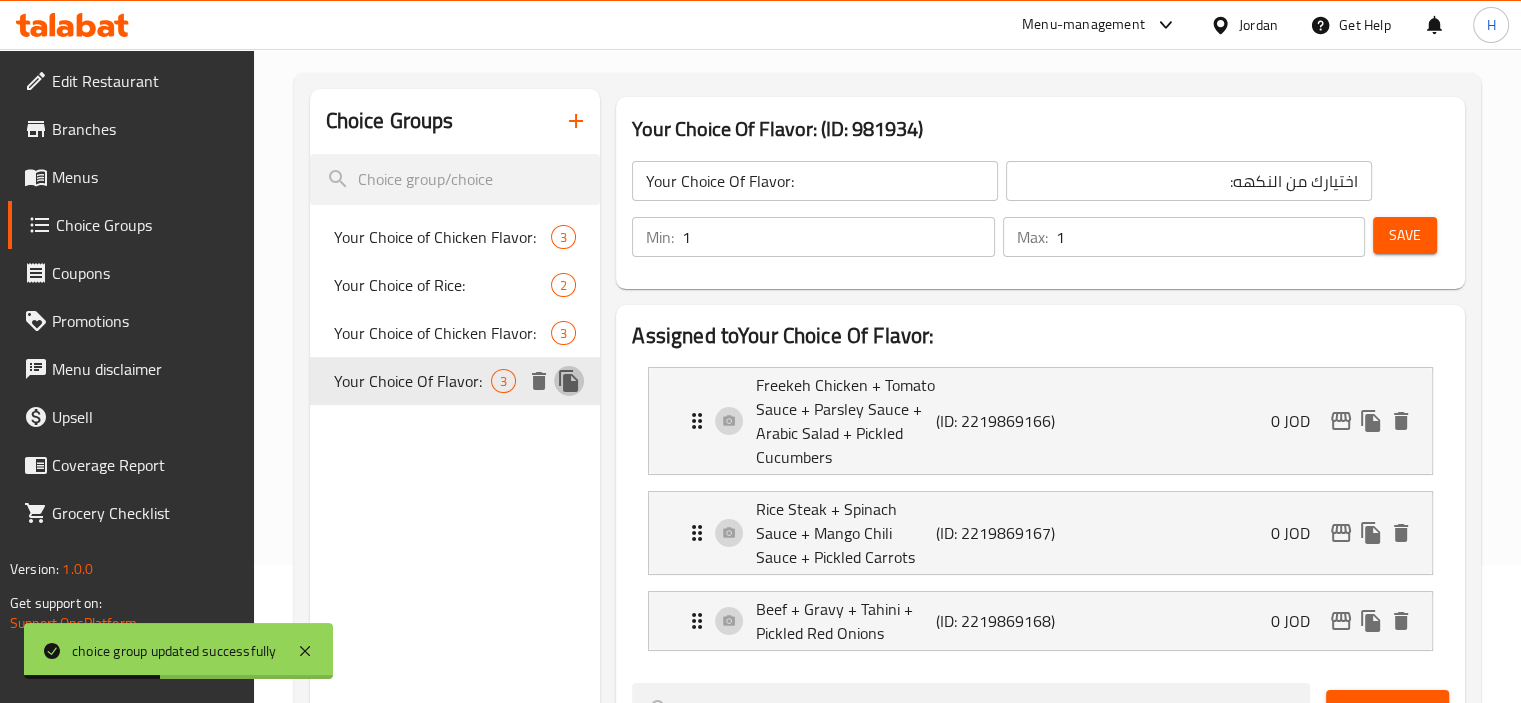 click 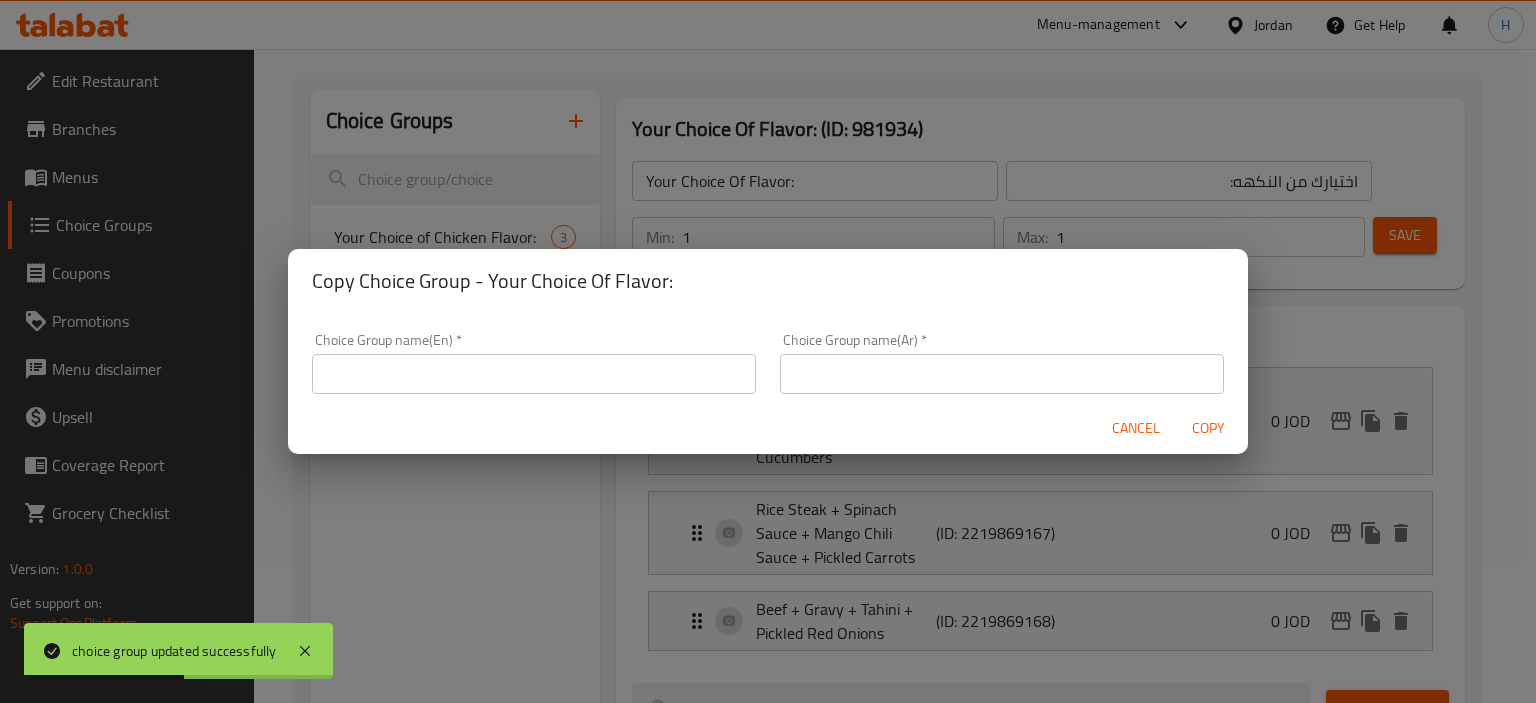 click at bounding box center (534, 374) 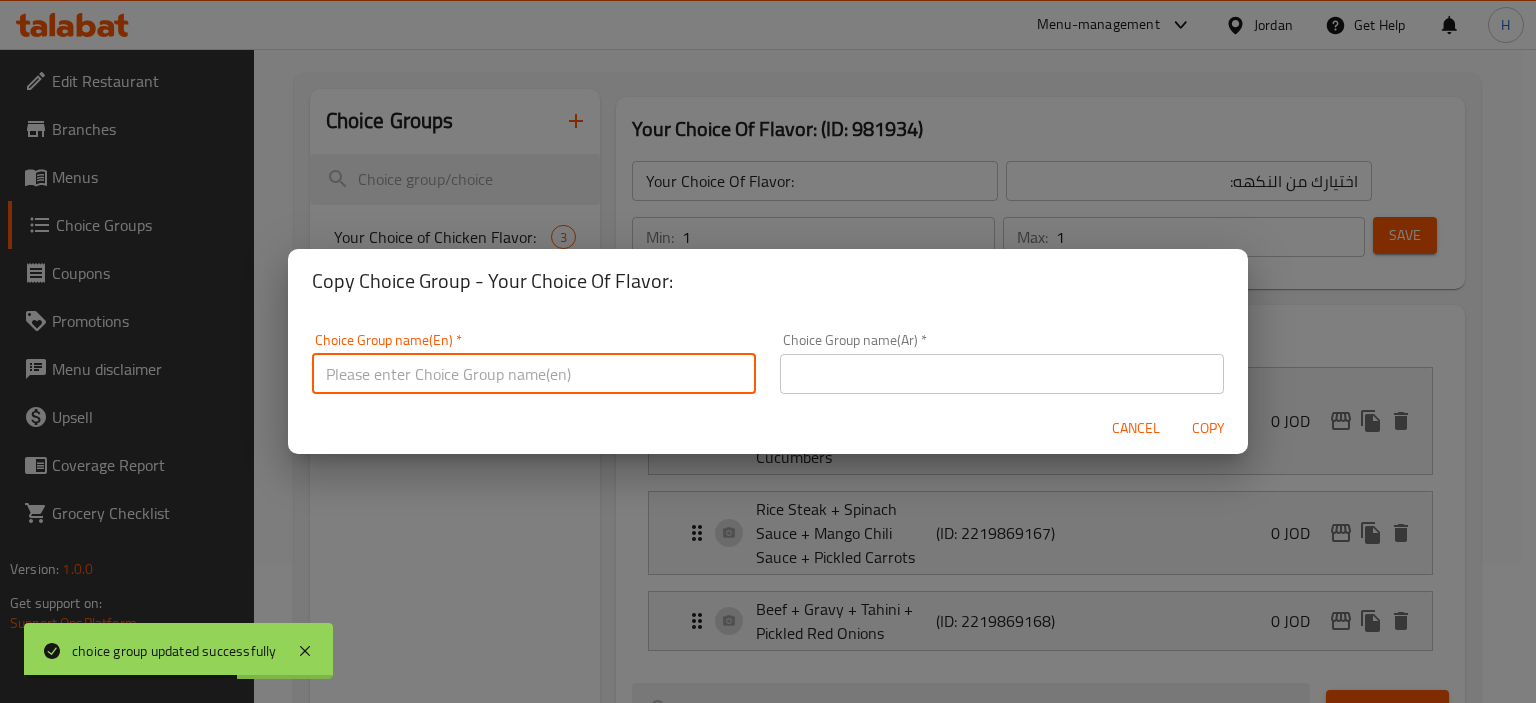 click at bounding box center (534, 374) 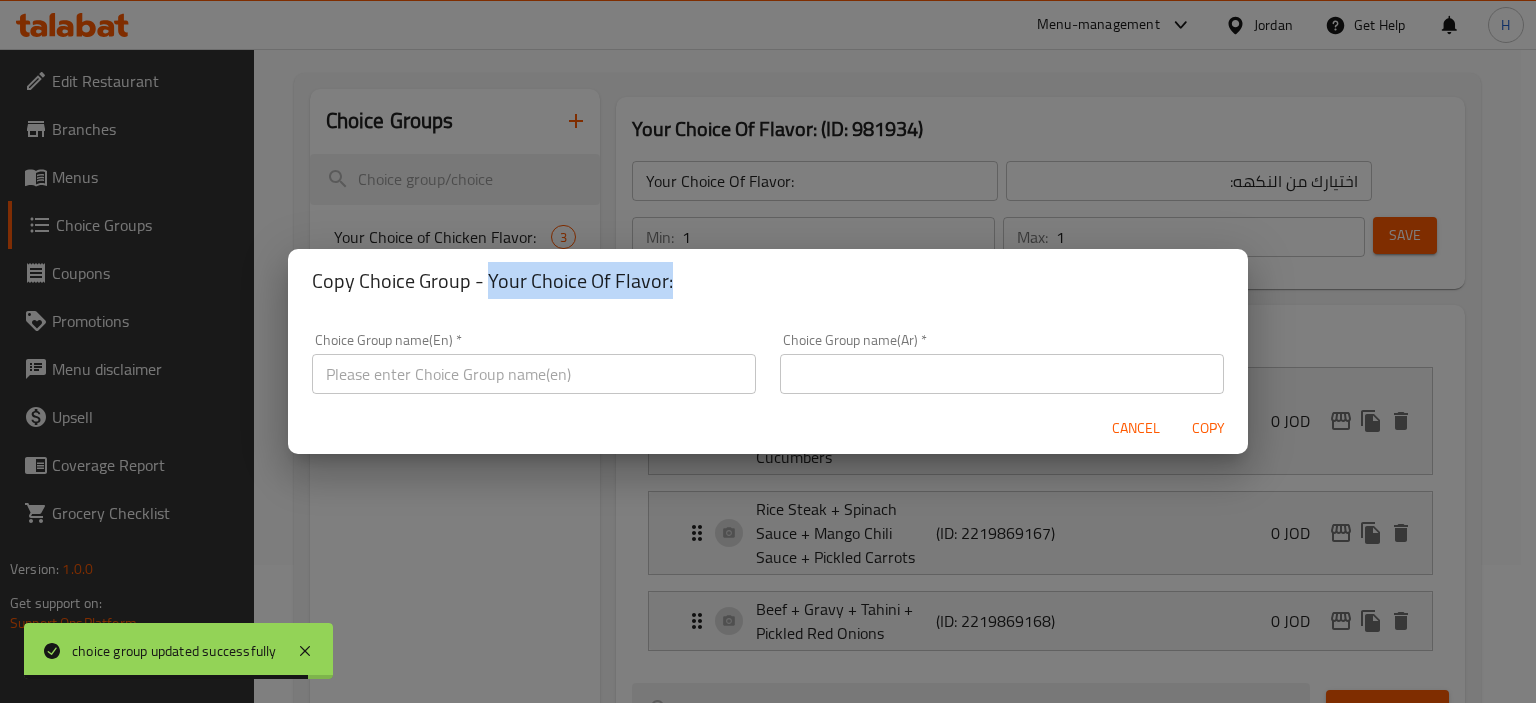 drag, startPoint x: 680, startPoint y: 278, endPoint x: 489, endPoint y: 293, distance: 191.5881 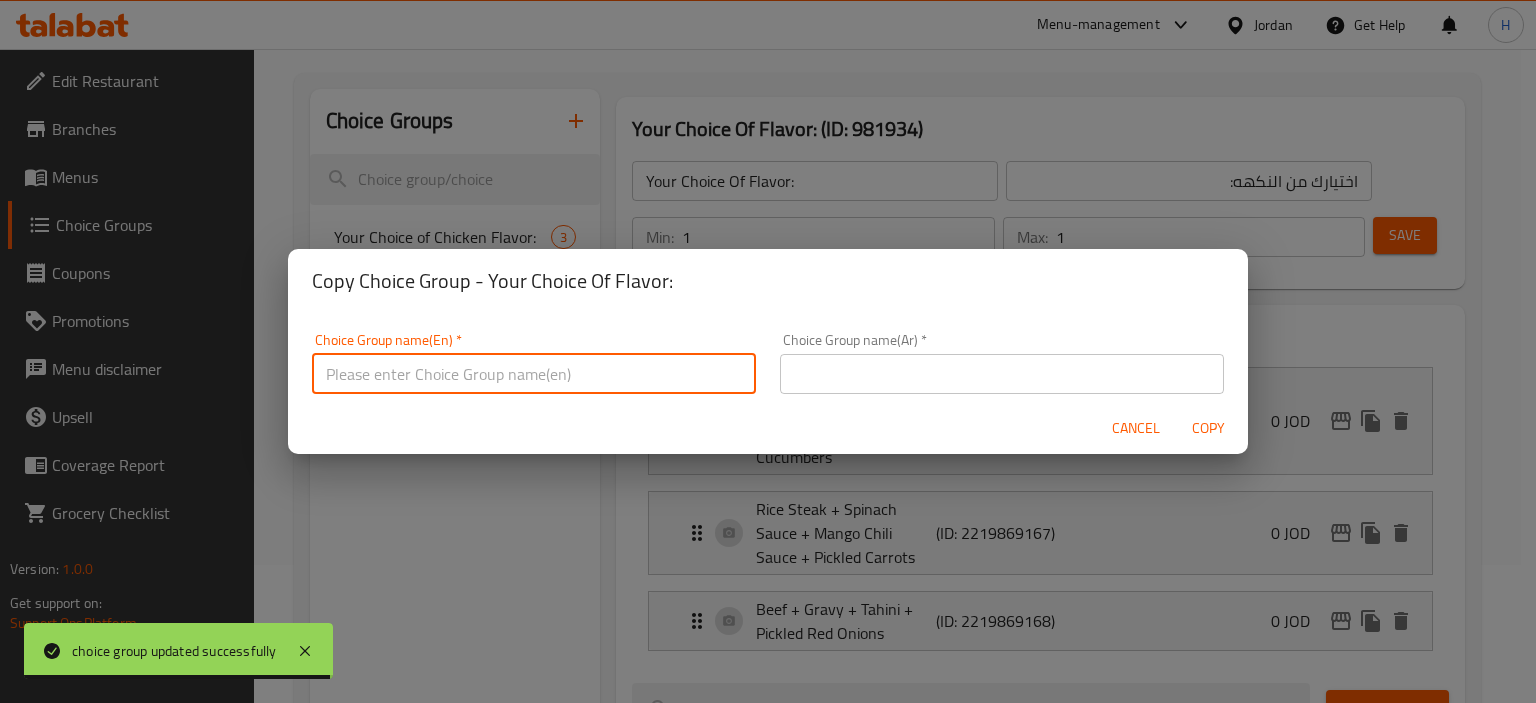 paste on "Your Choice Of Flavor:" 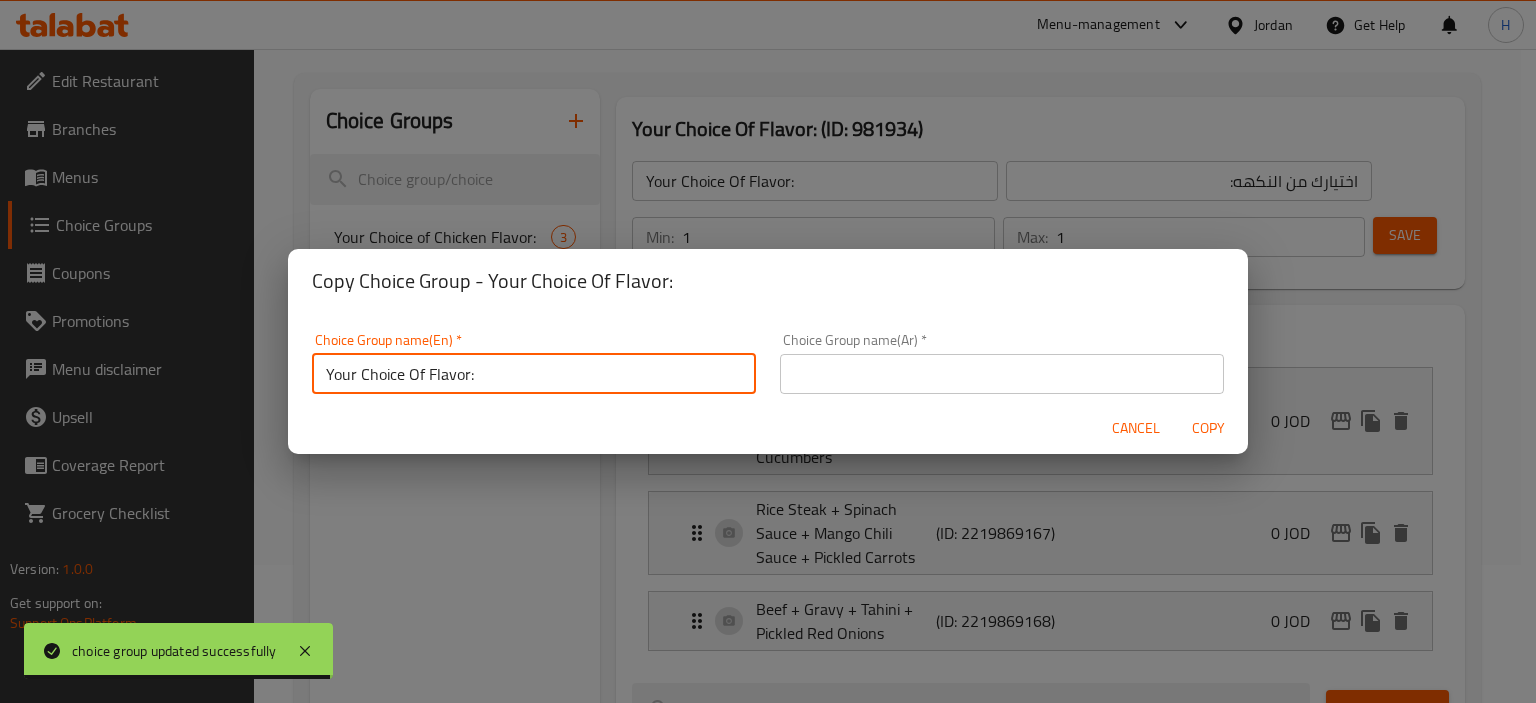 click on "Your Choice Of Flavor:" at bounding box center [534, 374] 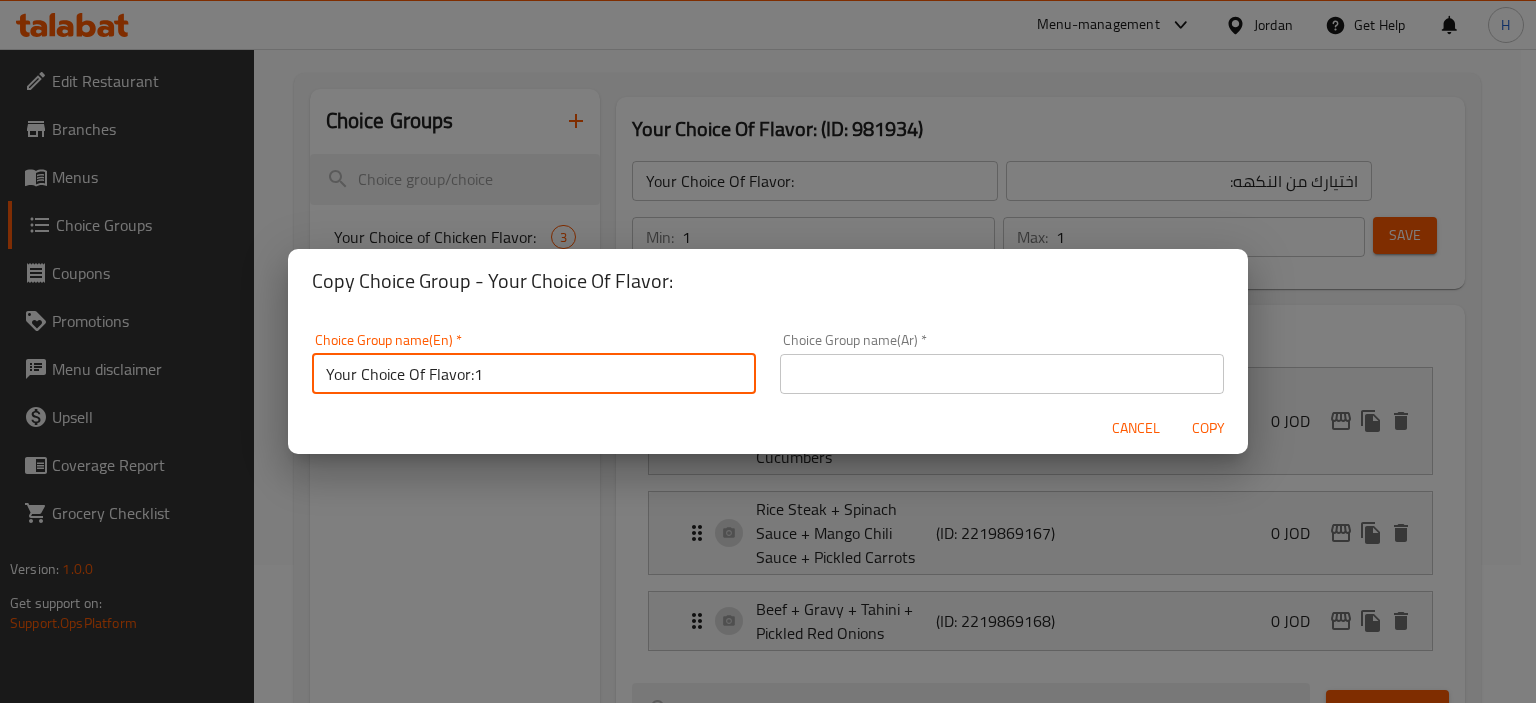 type on "Your Choice Of Flavor:1" 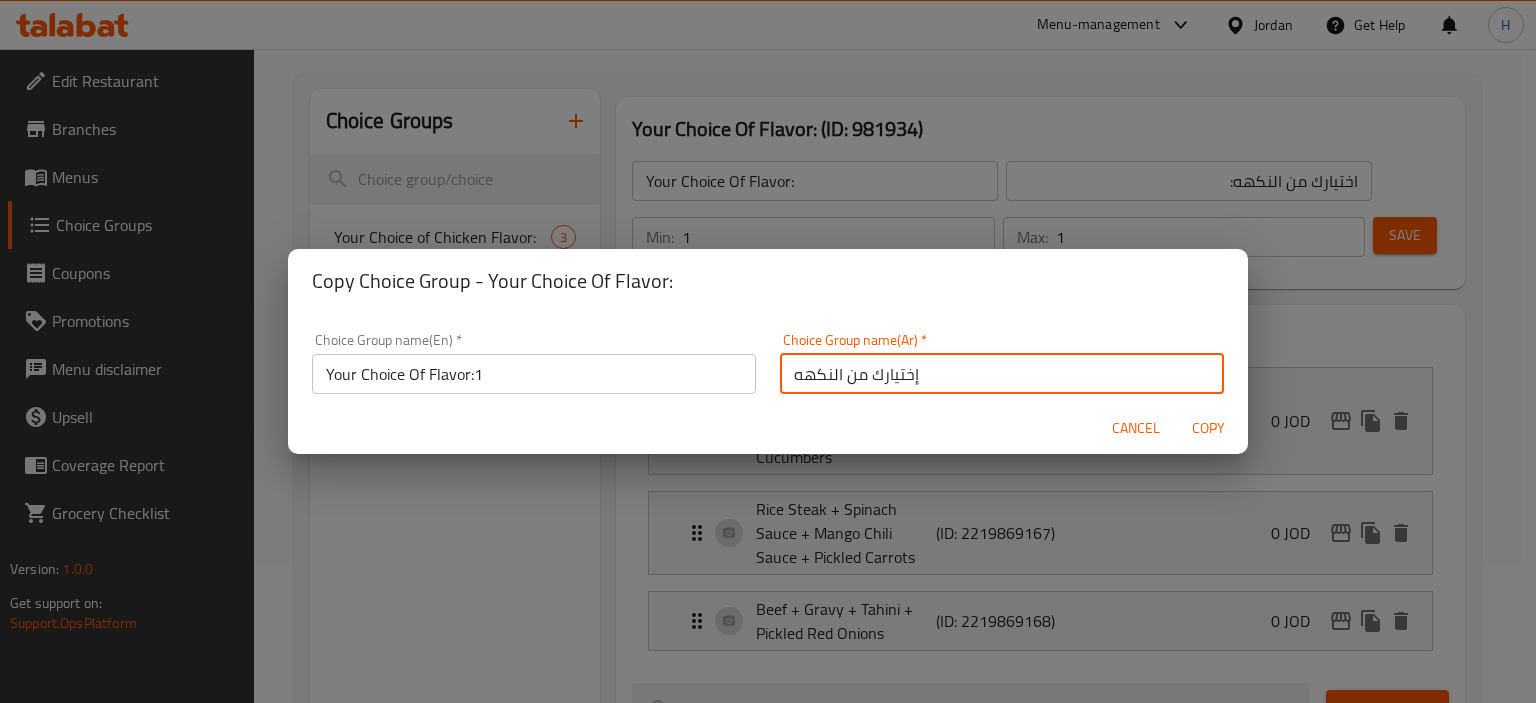 type on "إختيارك من النكهه:" 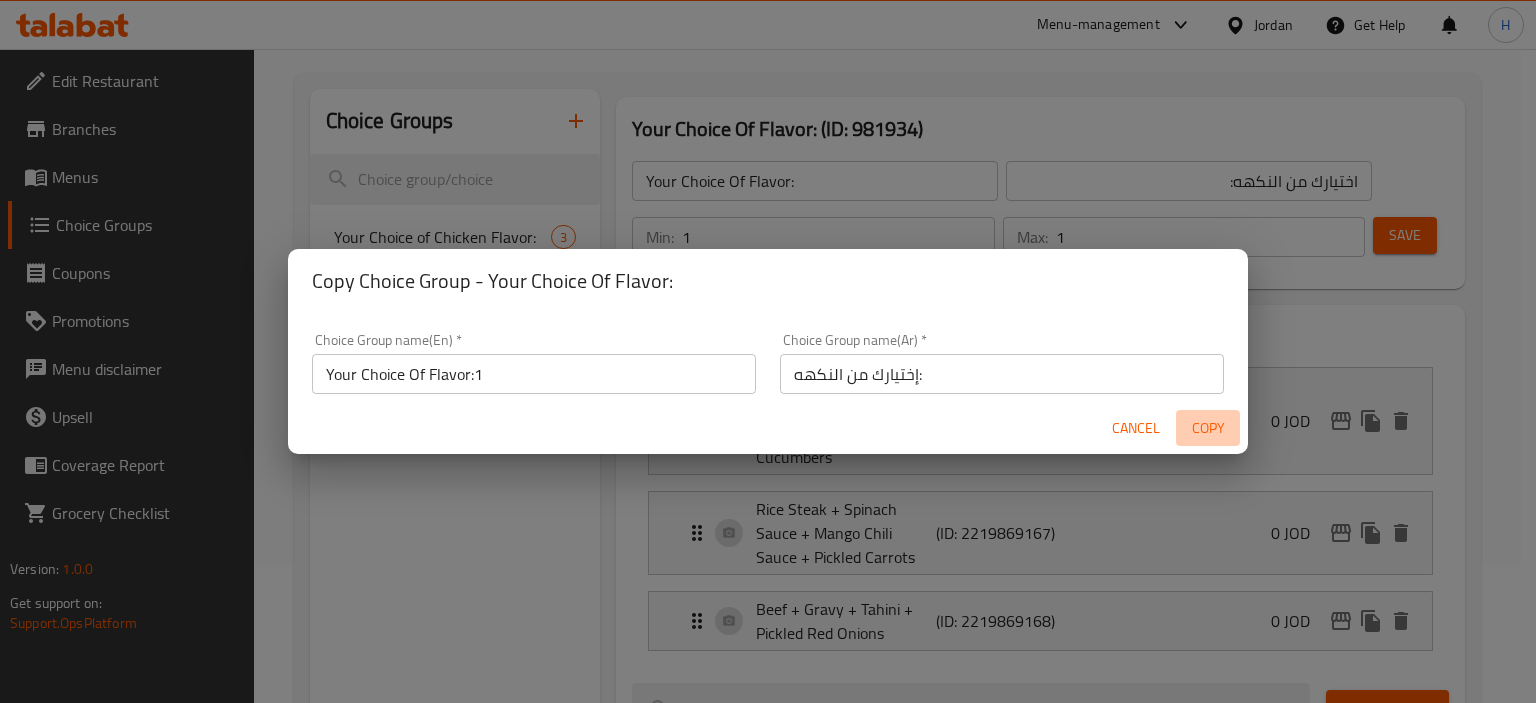 click on "Copy" at bounding box center [1208, 428] 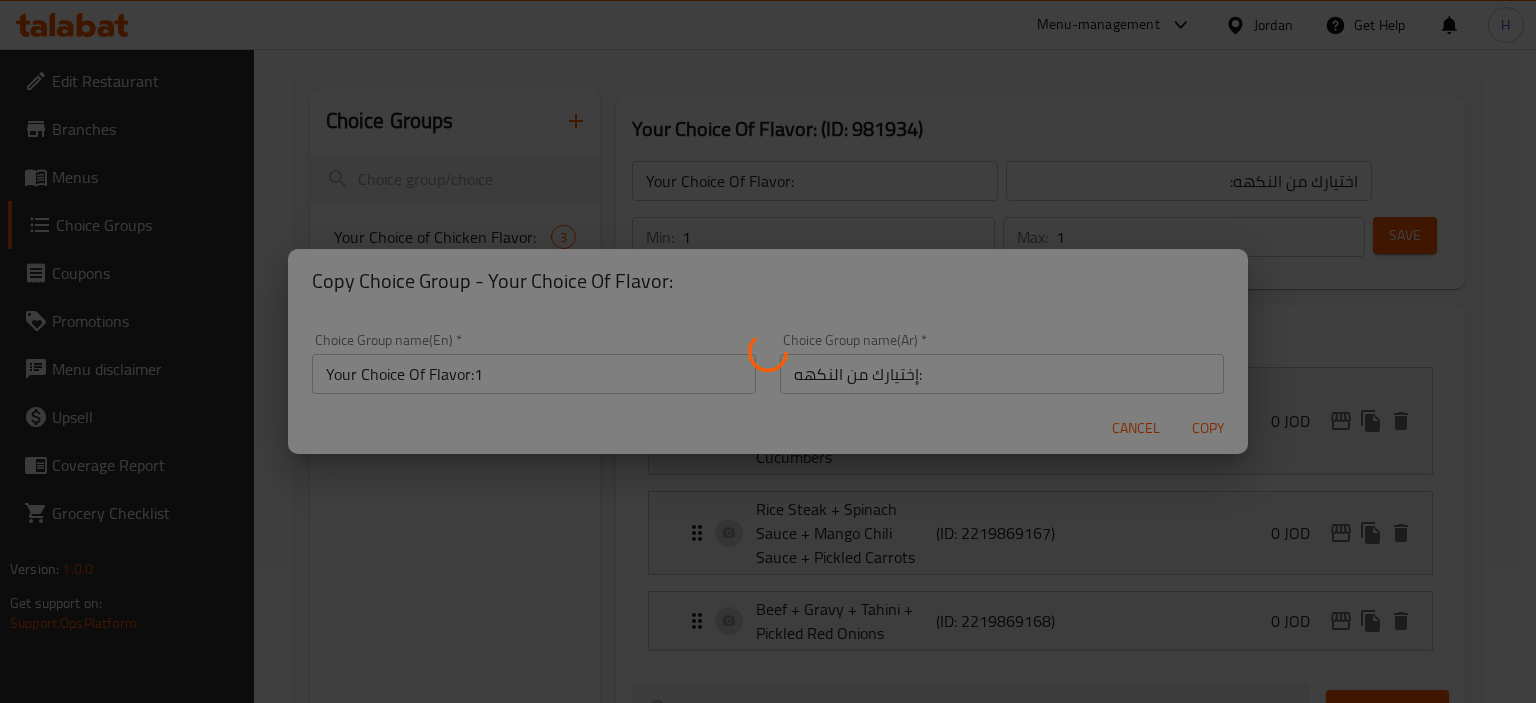 type on "Your Choice Of Flavor:1" 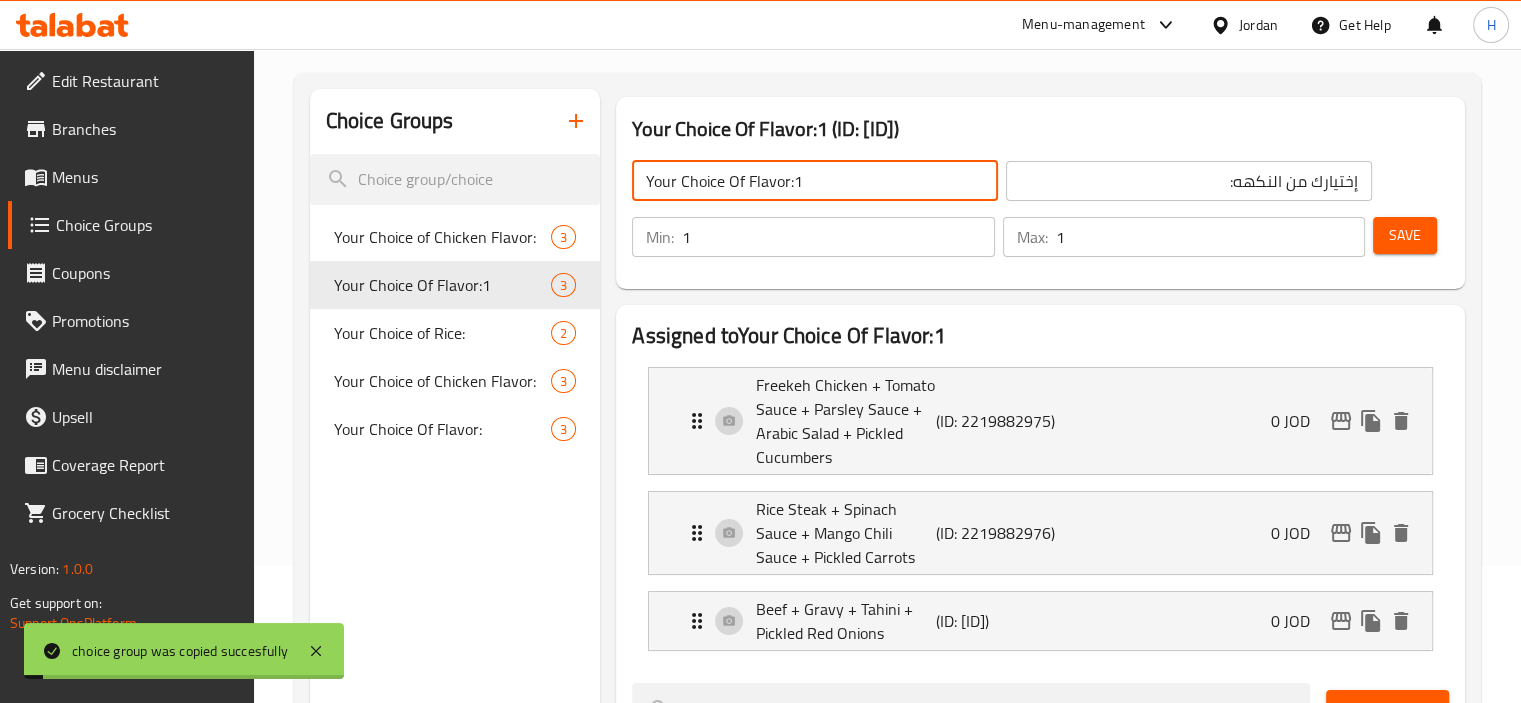 click on "Your Choice Of Flavor:1" 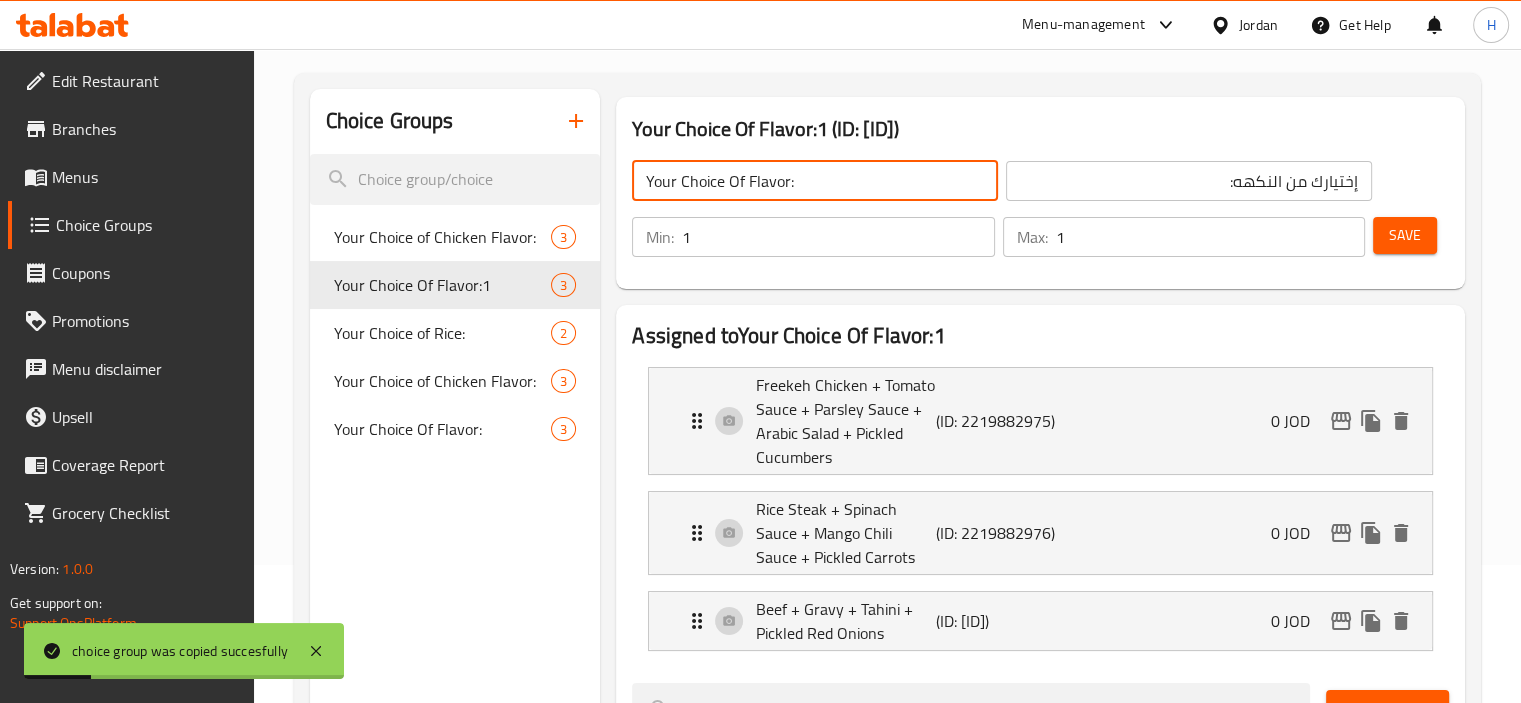 type on "Your Choice Of Flavor:" 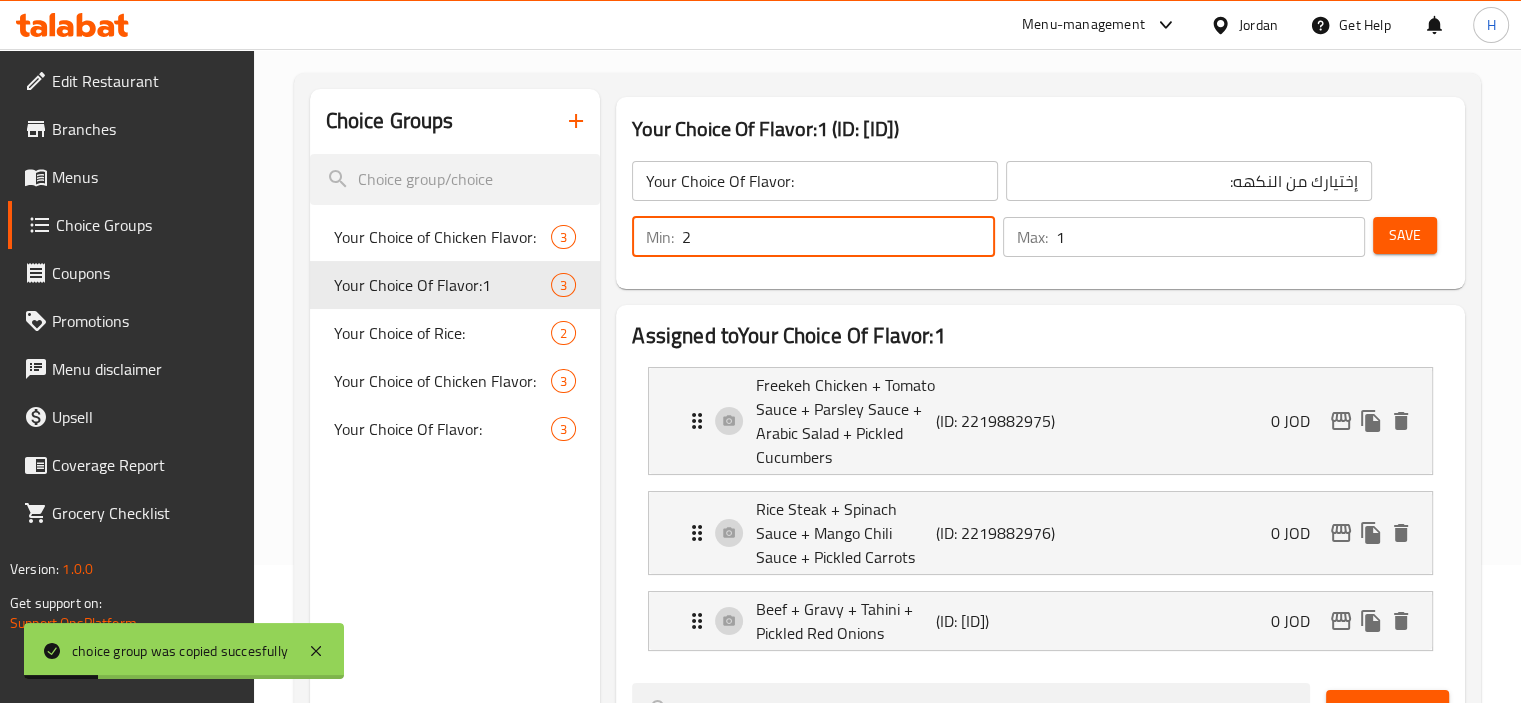type on "2" 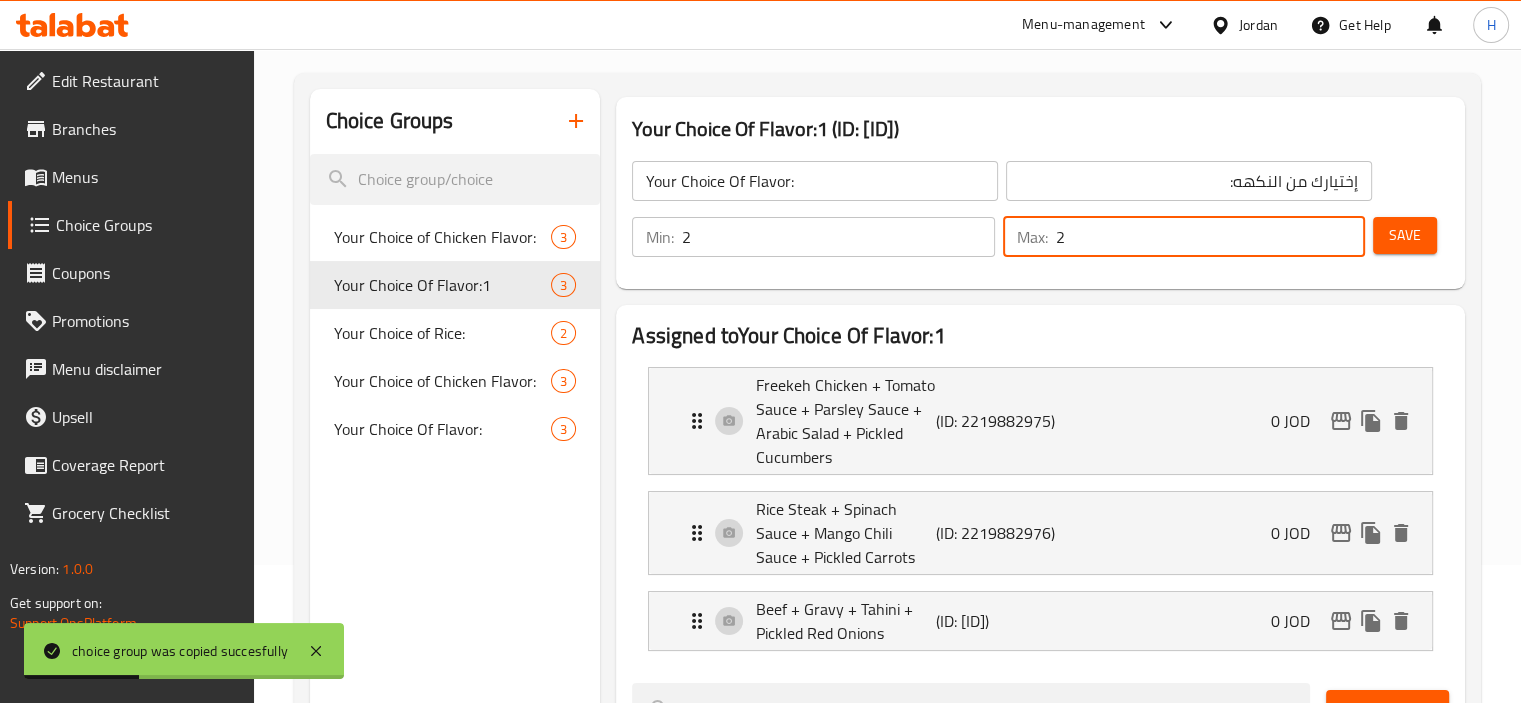 type on "2" 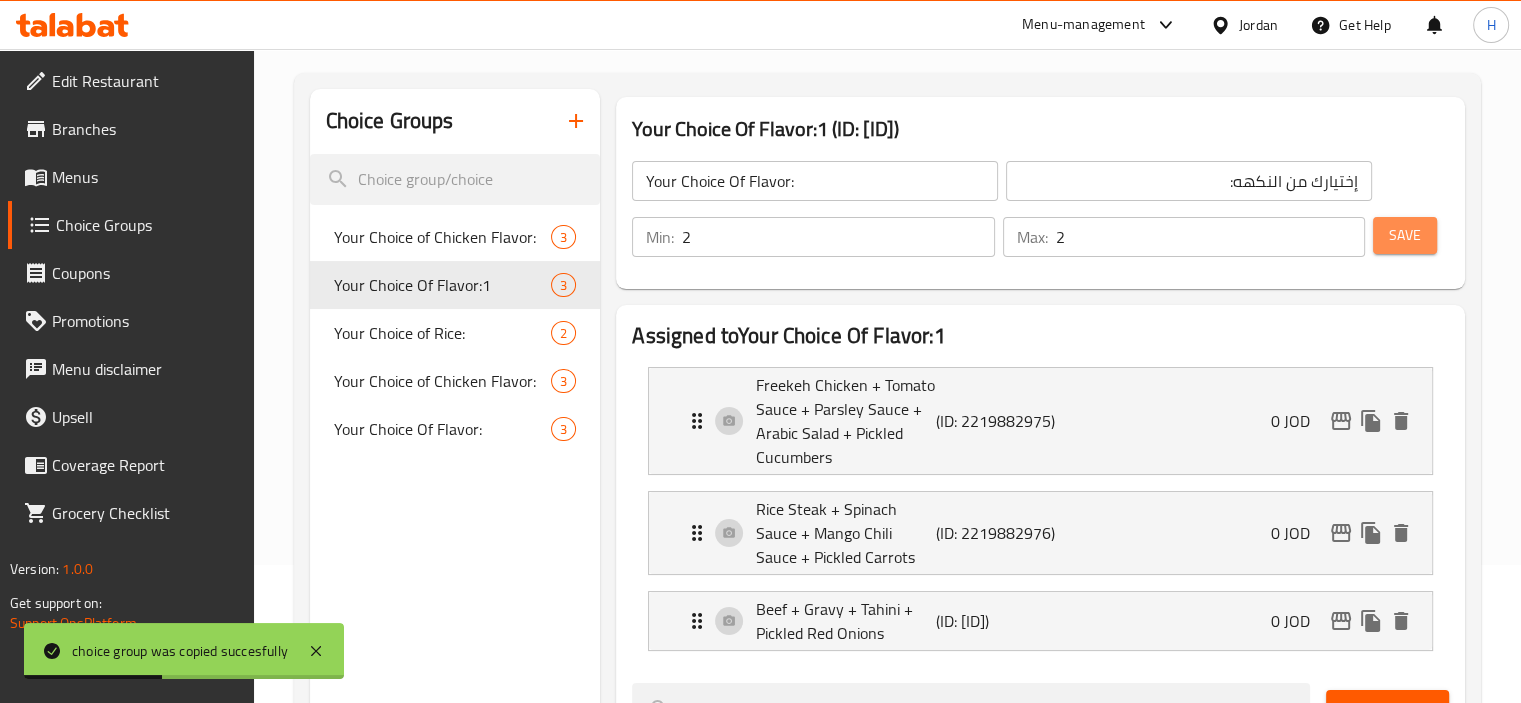 click on "Save" at bounding box center [1405, 235] 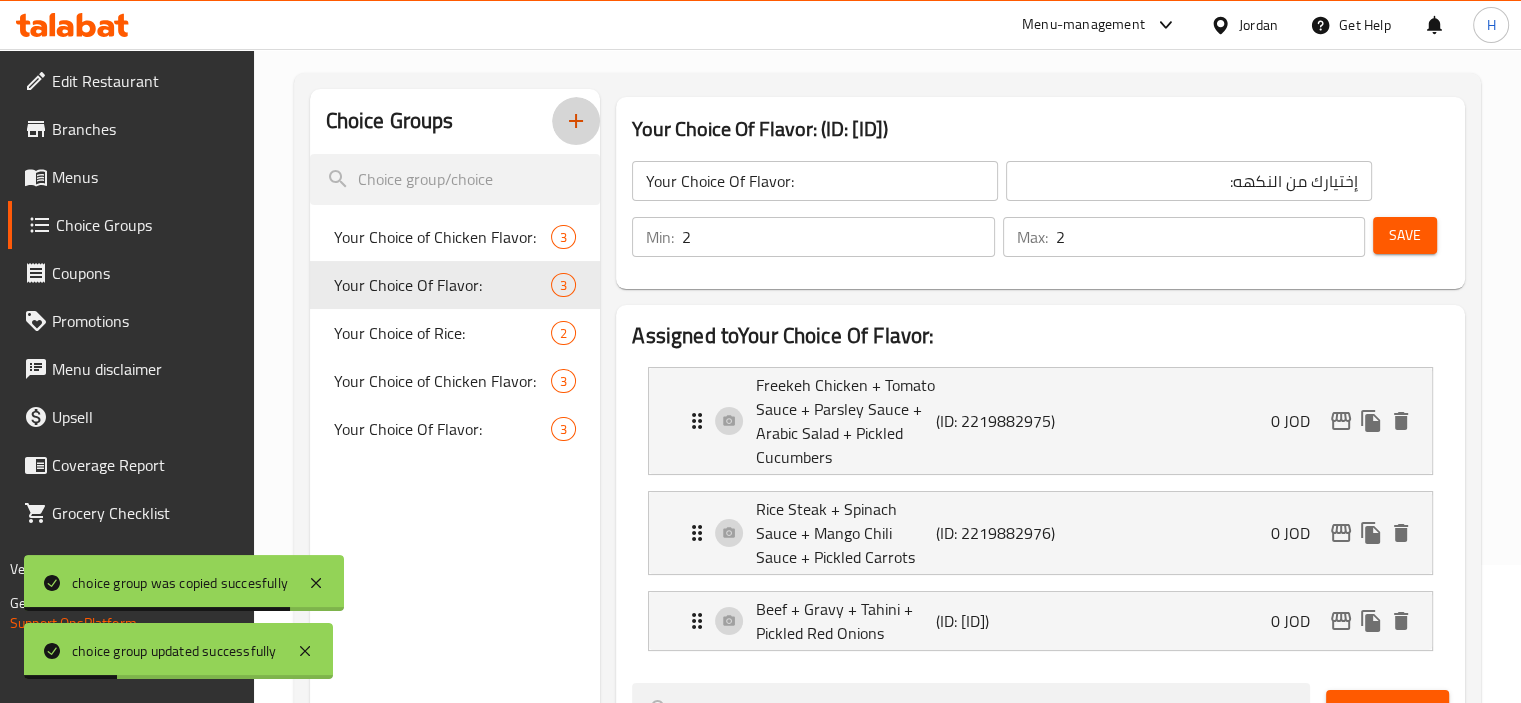 click at bounding box center [576, 121] 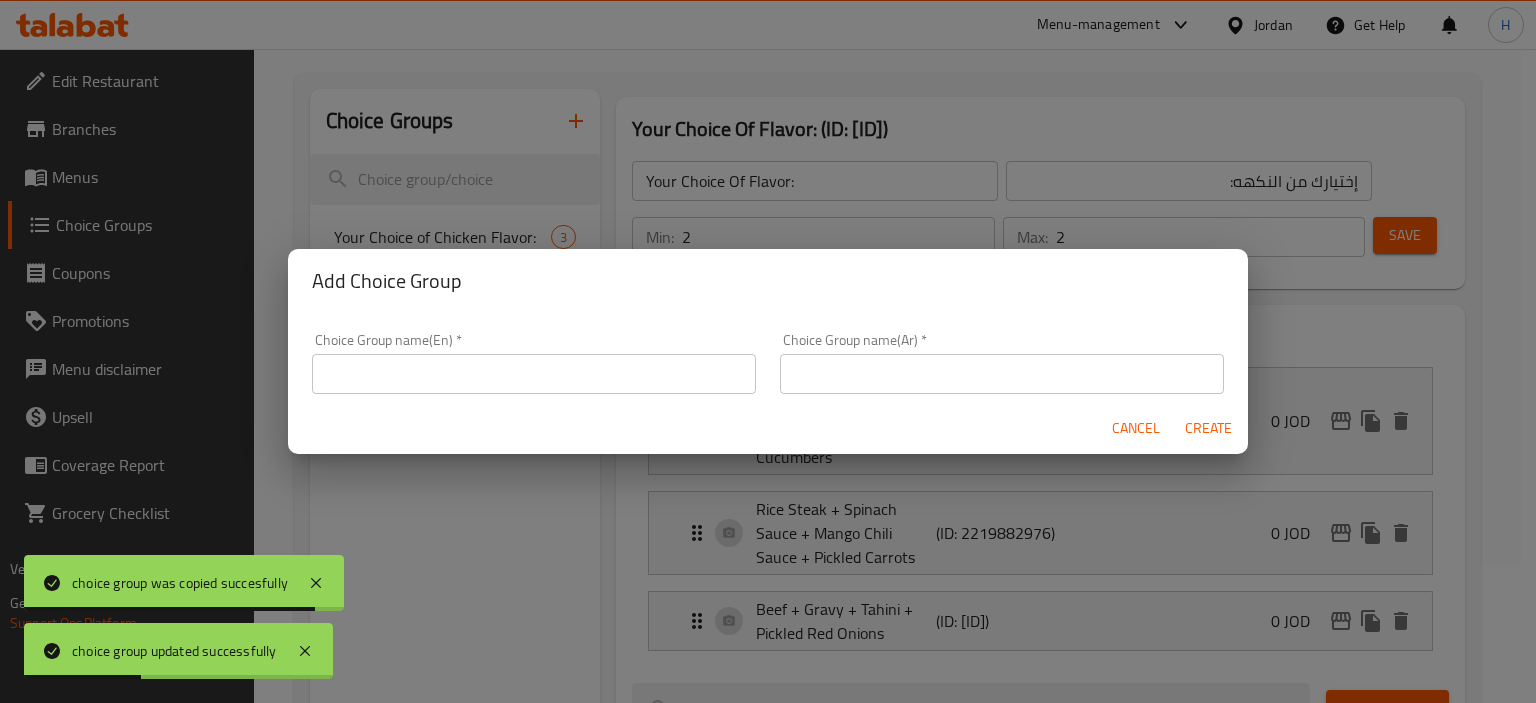 click at bounding box center (534, 374) 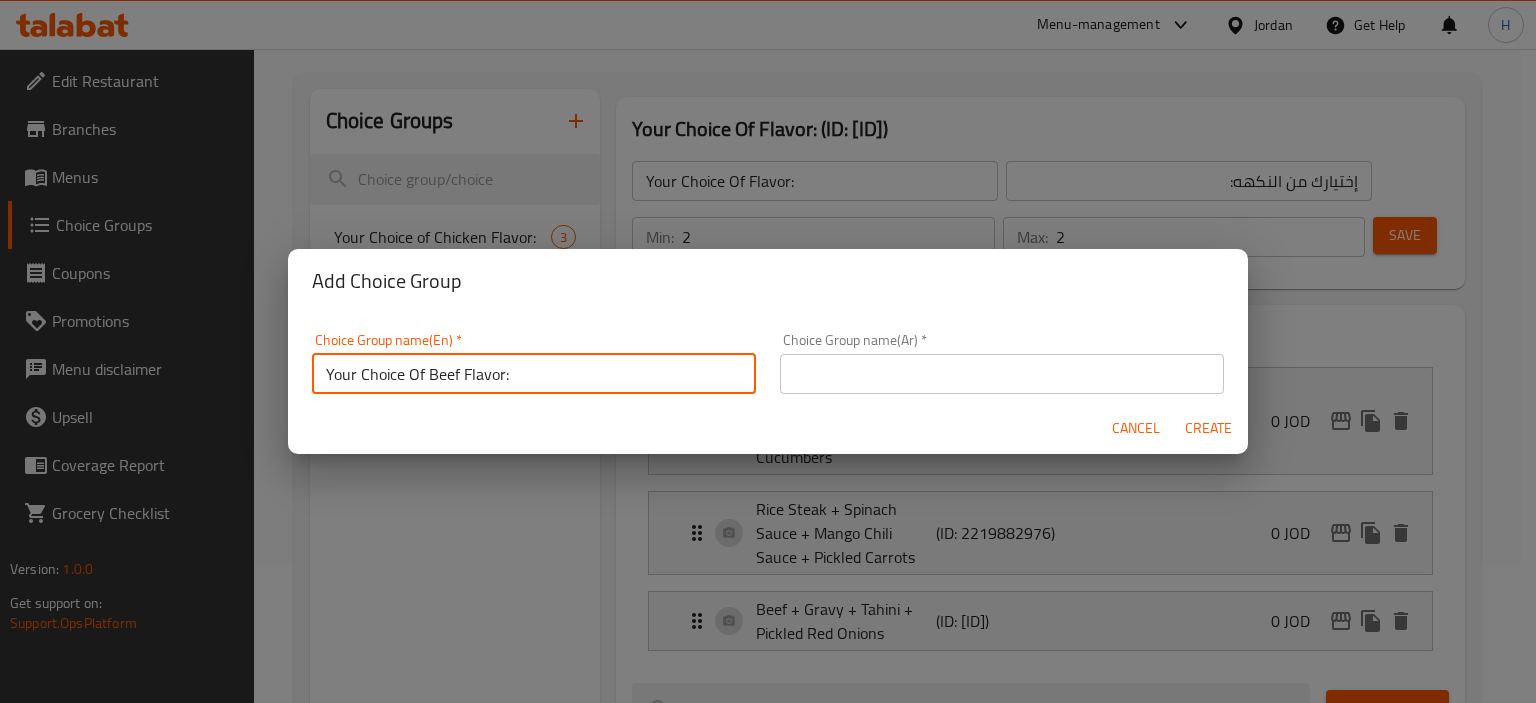 type on "Your Choice Of Beef Flavor:" 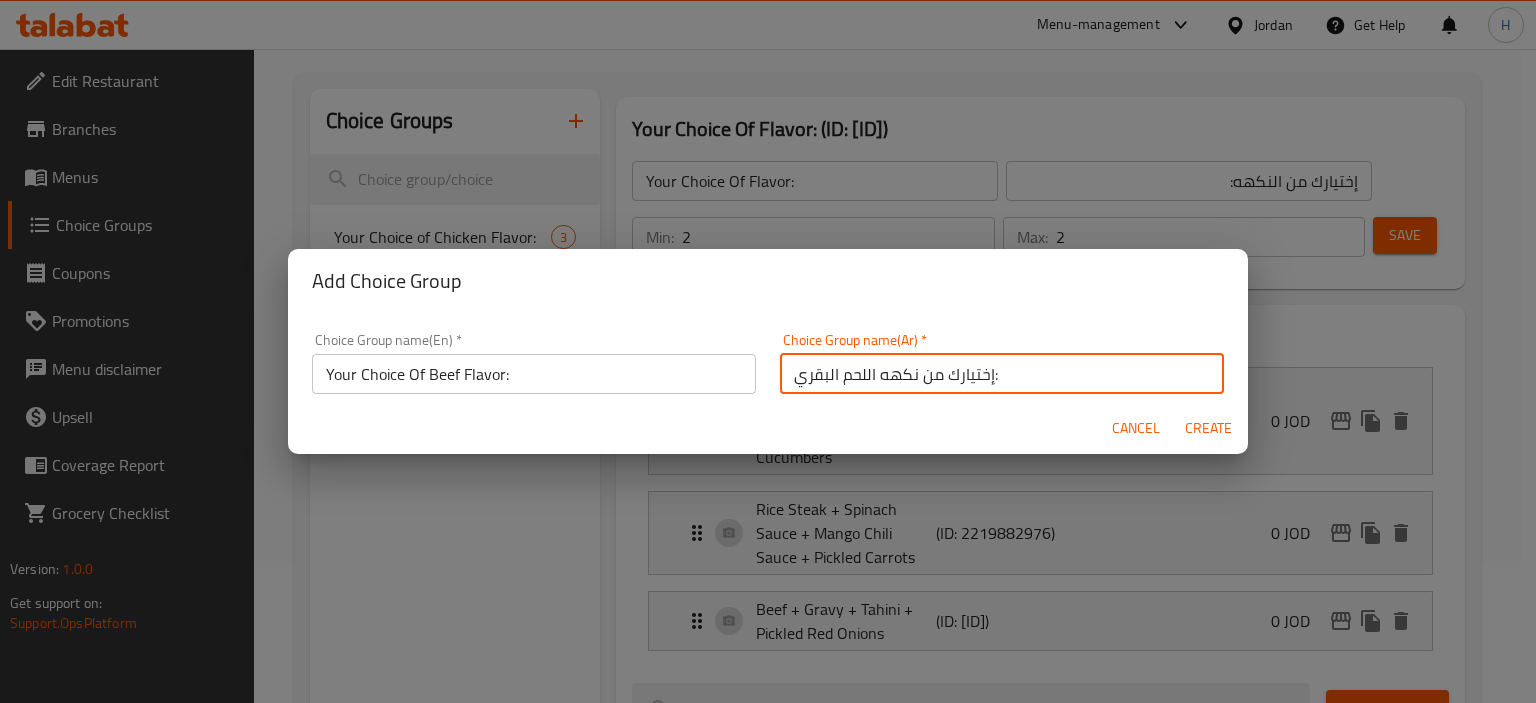 type on "إختيارك من نكهه اللحم البقري:" 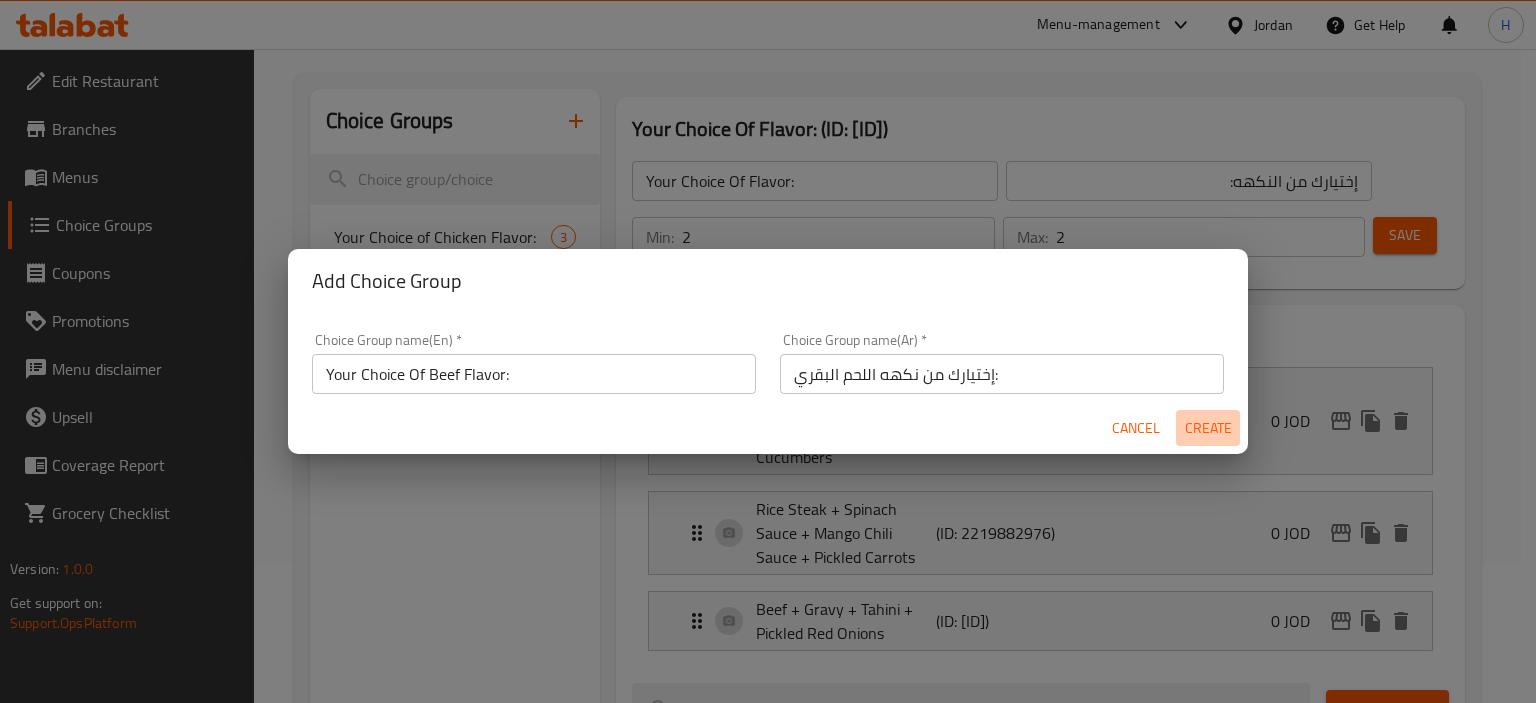 click on "Create" at bounding box center (1208, 428) 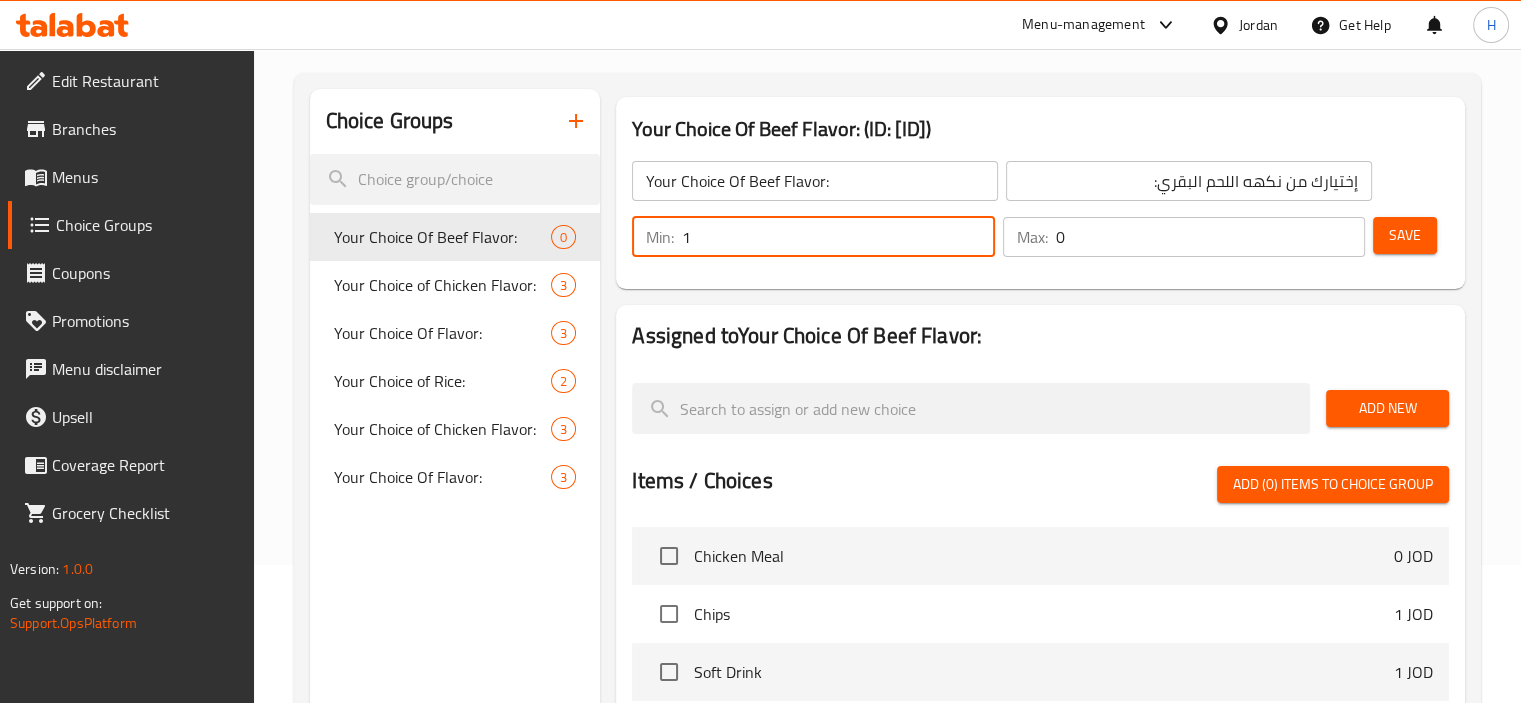 type on "1" 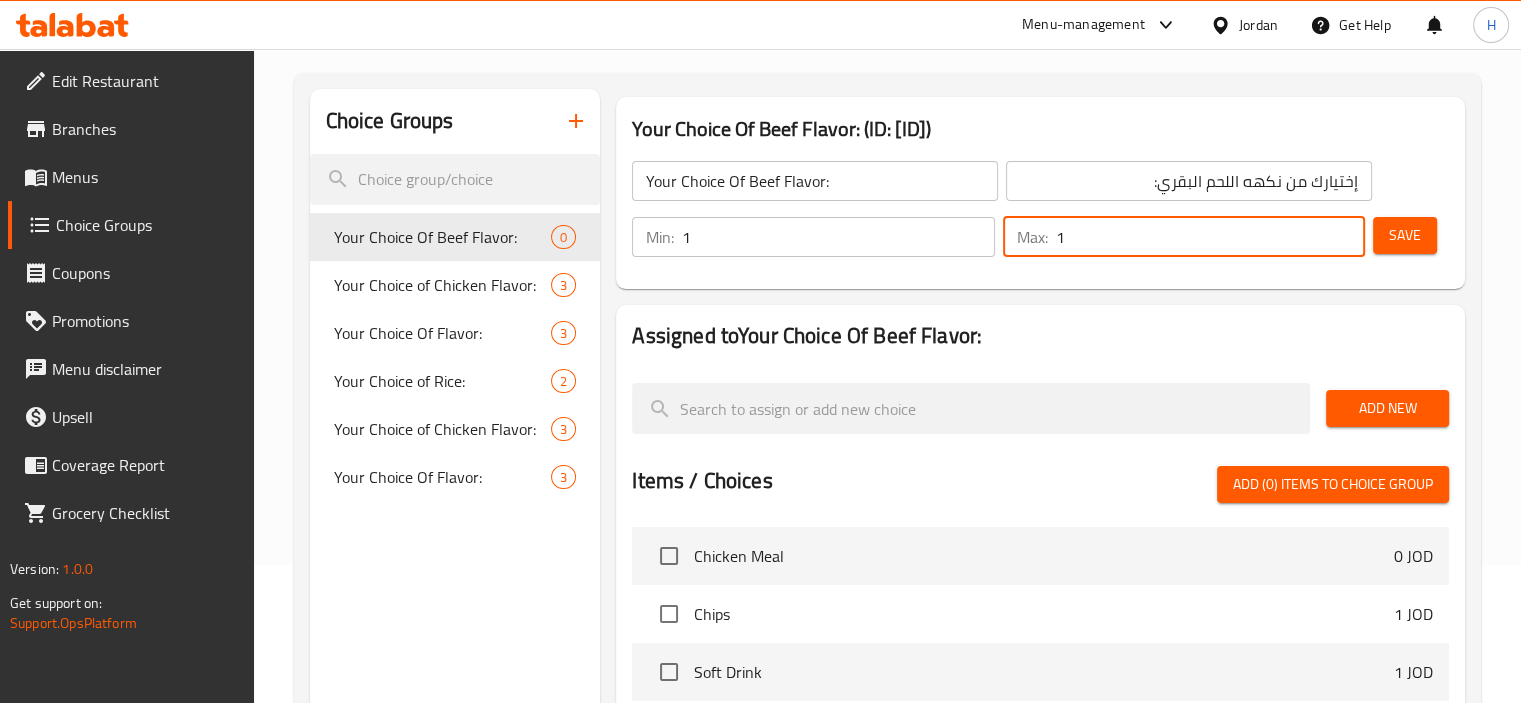 type on "1" 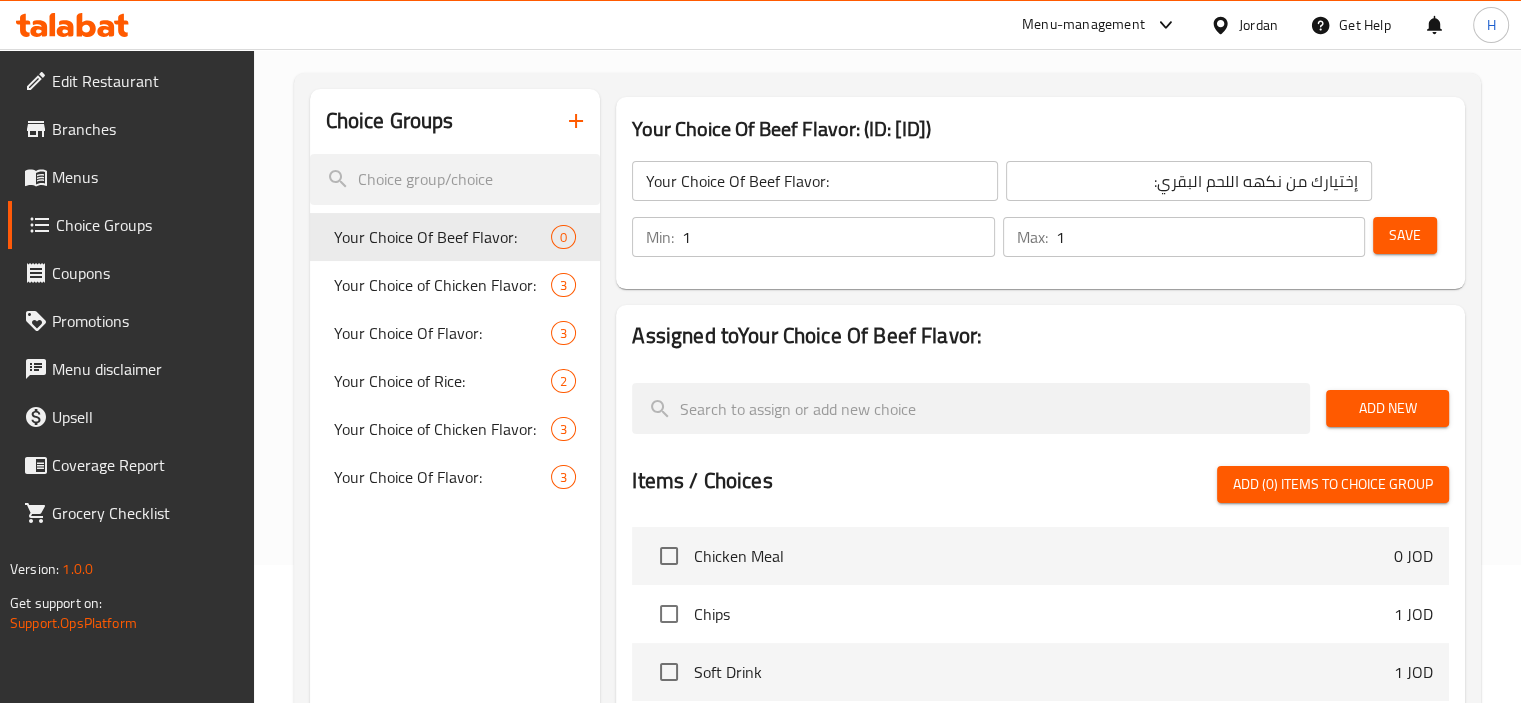 click on "Assigned to Your Choice Of Beef Flavor: Add New Items / Choices Add (0) items to choice group Chicken Meal 0 JOD Chips 1 JOD Soft Drink 1 JOD Hibiscus Mango Iced Tea 2 JOD Black Tea Peach Iced Tea 2 JOD Passion Fruit Chamomile Iced Tea 2 JOD Watermelon Rose Iced Tea 2 JOD Steak Meal 0 JOD Beef Meal 0 JOD Mixed Meal 0 JOD" at bounding box center (1040, 631) 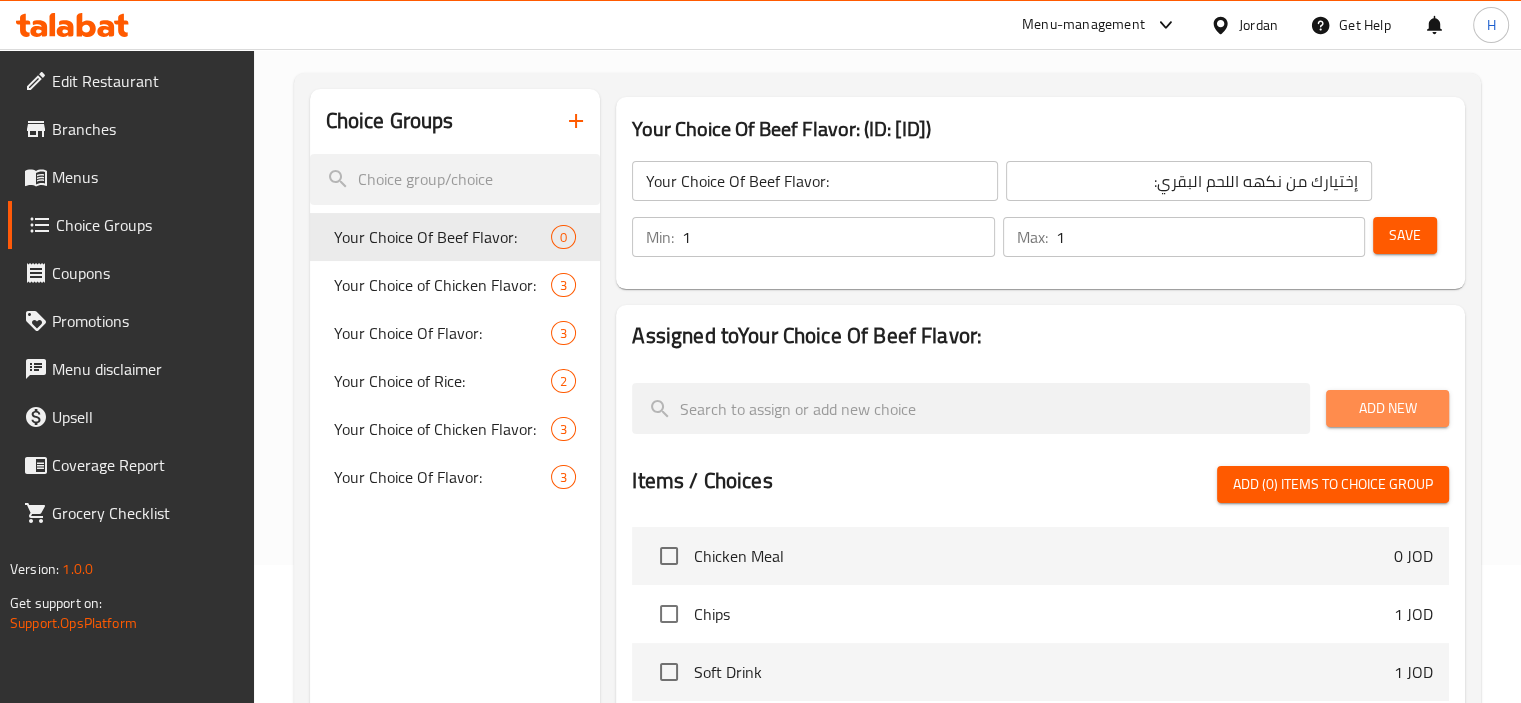click on "Add New" at bounding box center [1387, 408] 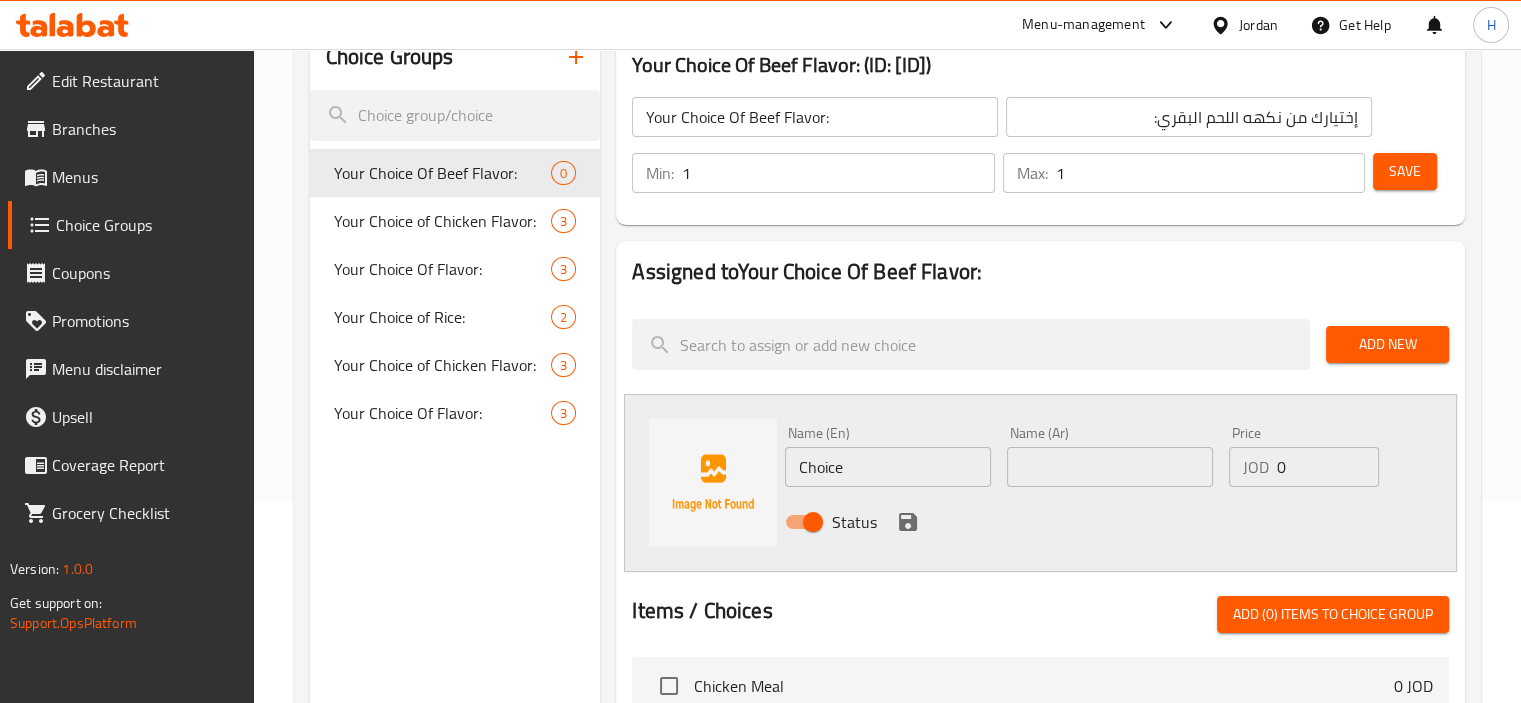 scroll, scrollTop: 206, scrollLeft: 0, axis: vertical 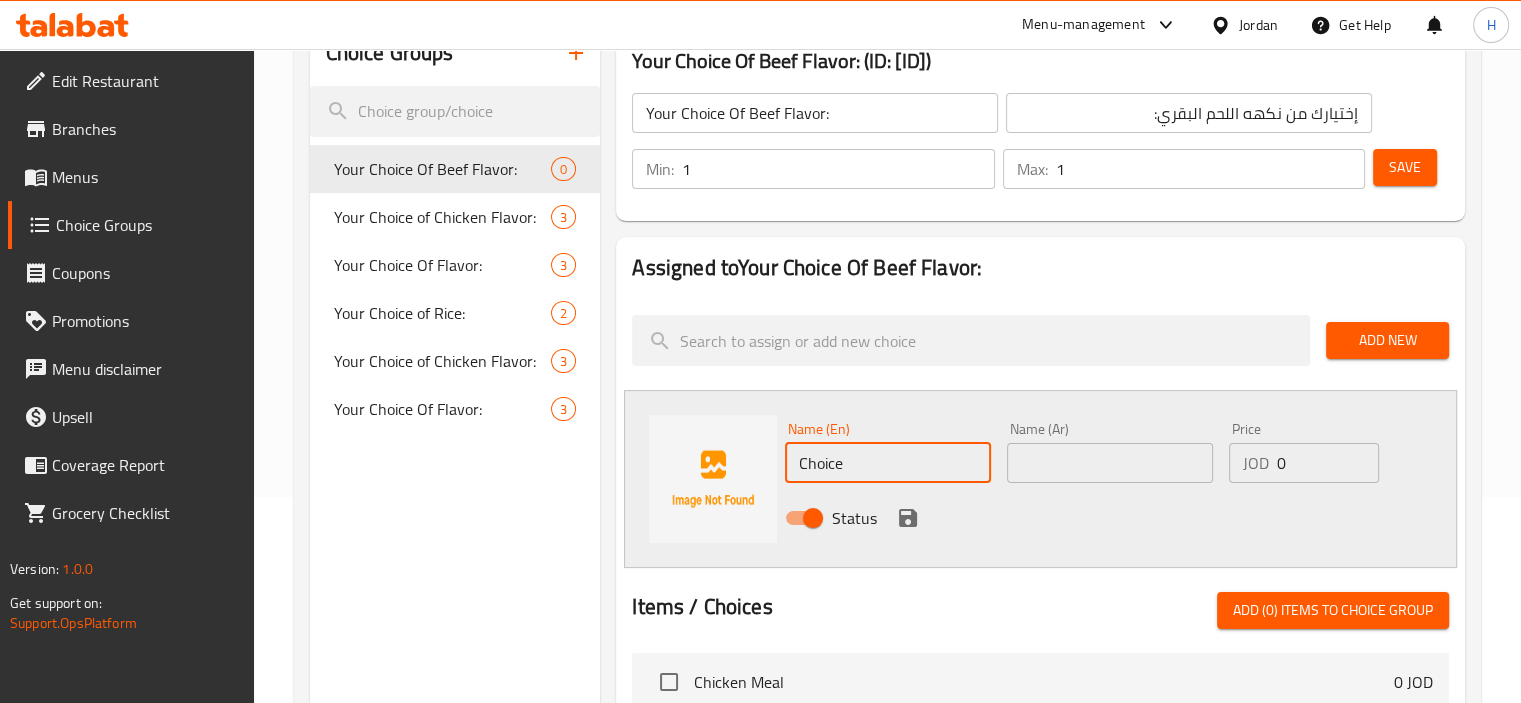 click on "Choice" at bounding box center [888, 463] 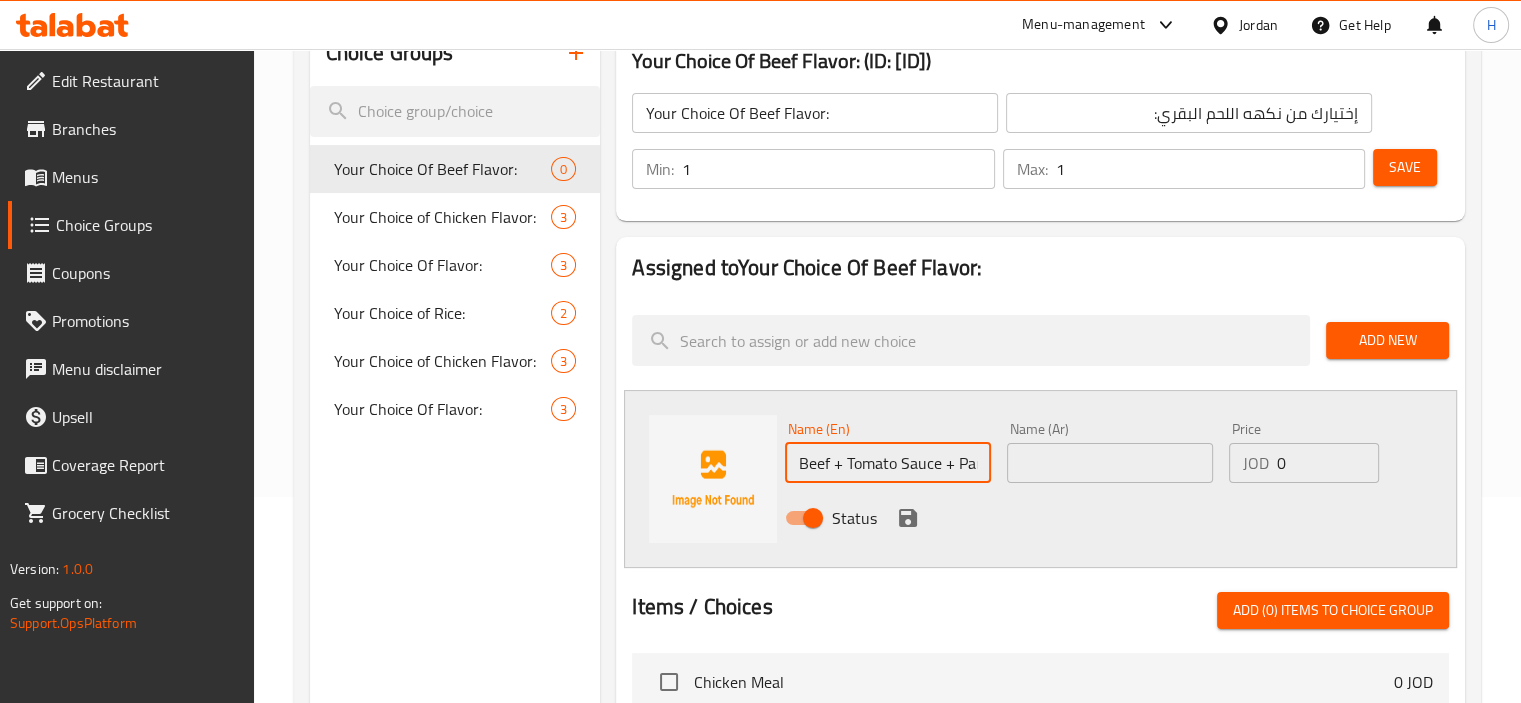 scroll, scrollTop: 0, scrollLeft: 172, axis: horizontal 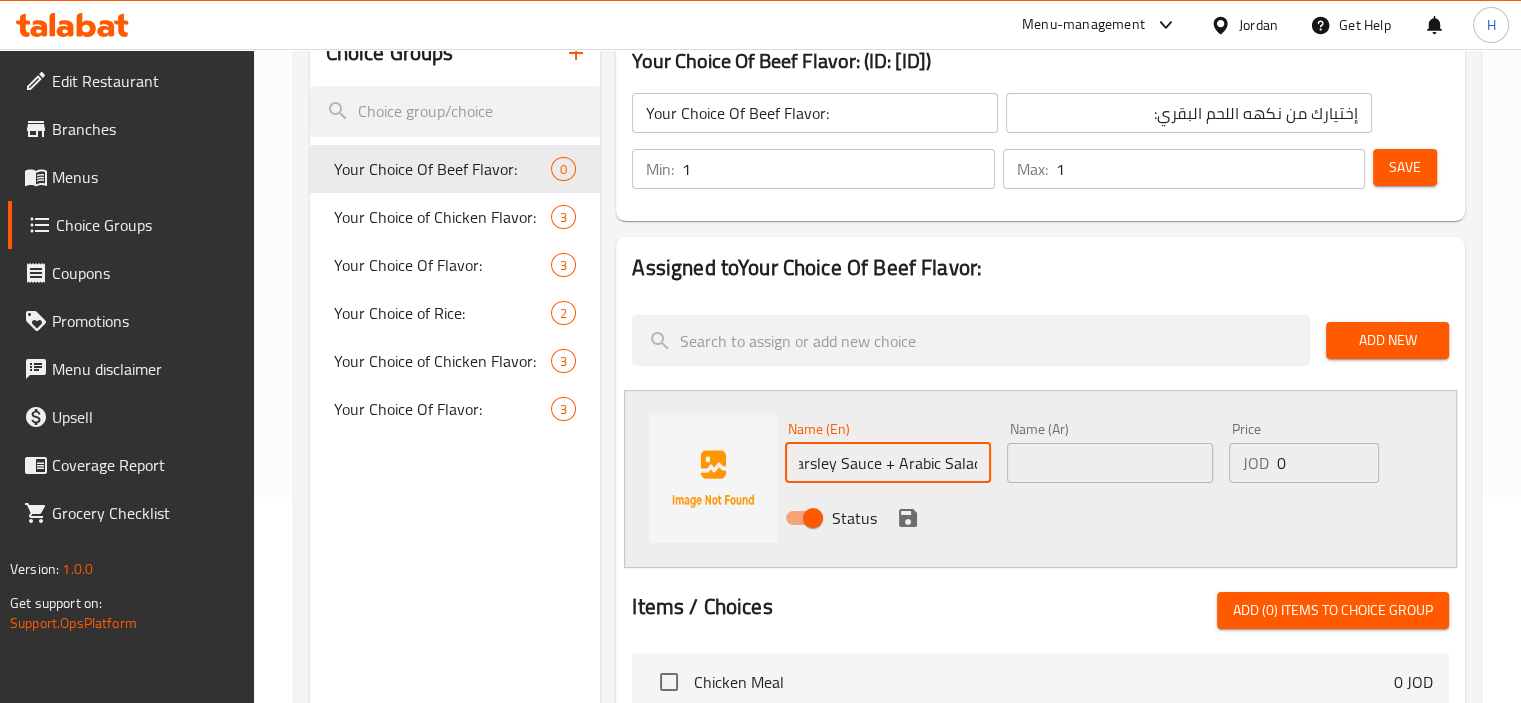 click on "Beef + Tomato Sauce + Parsley Sauce + Arabic Salad" at bounding box center [888, 463] 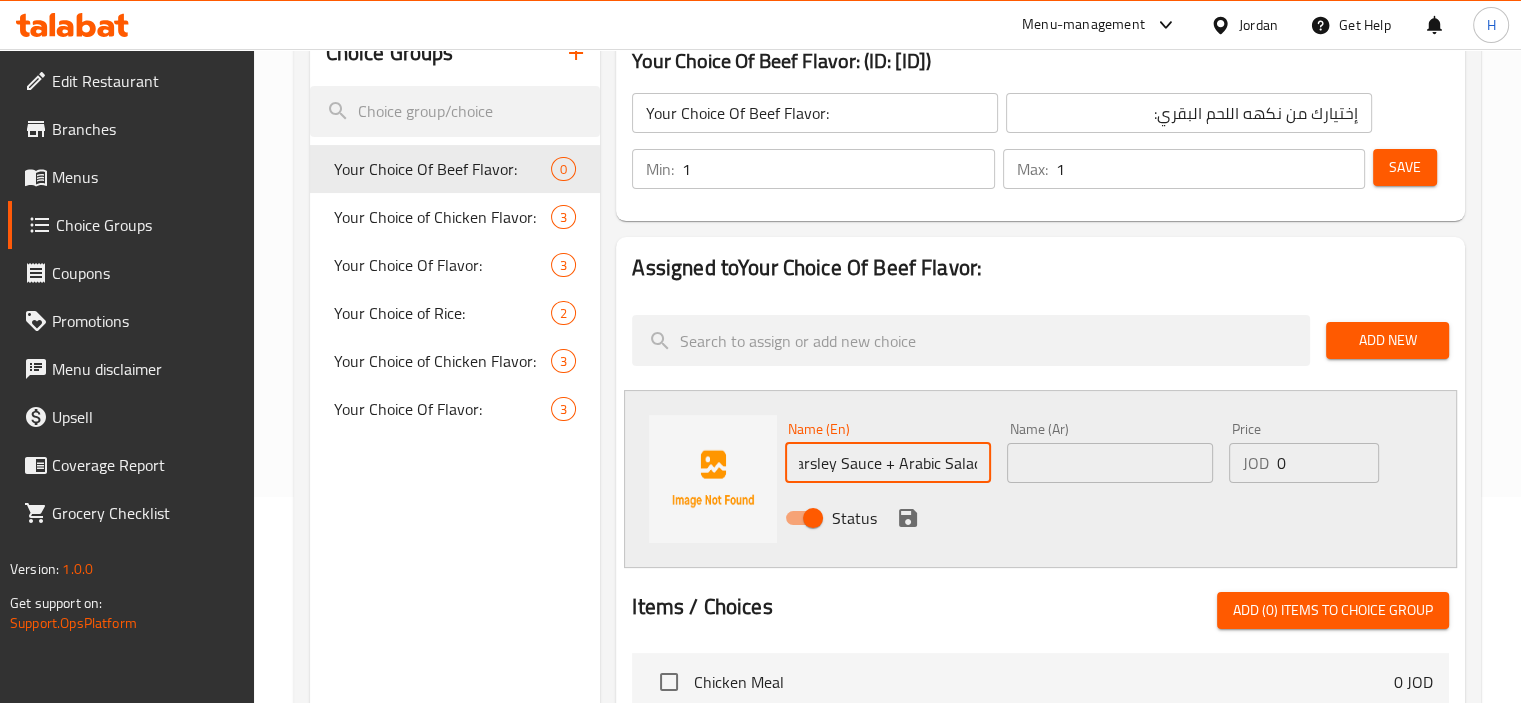 type on "Beef + Tomato Sauce + Parsley Sauce + Arabic Salad" 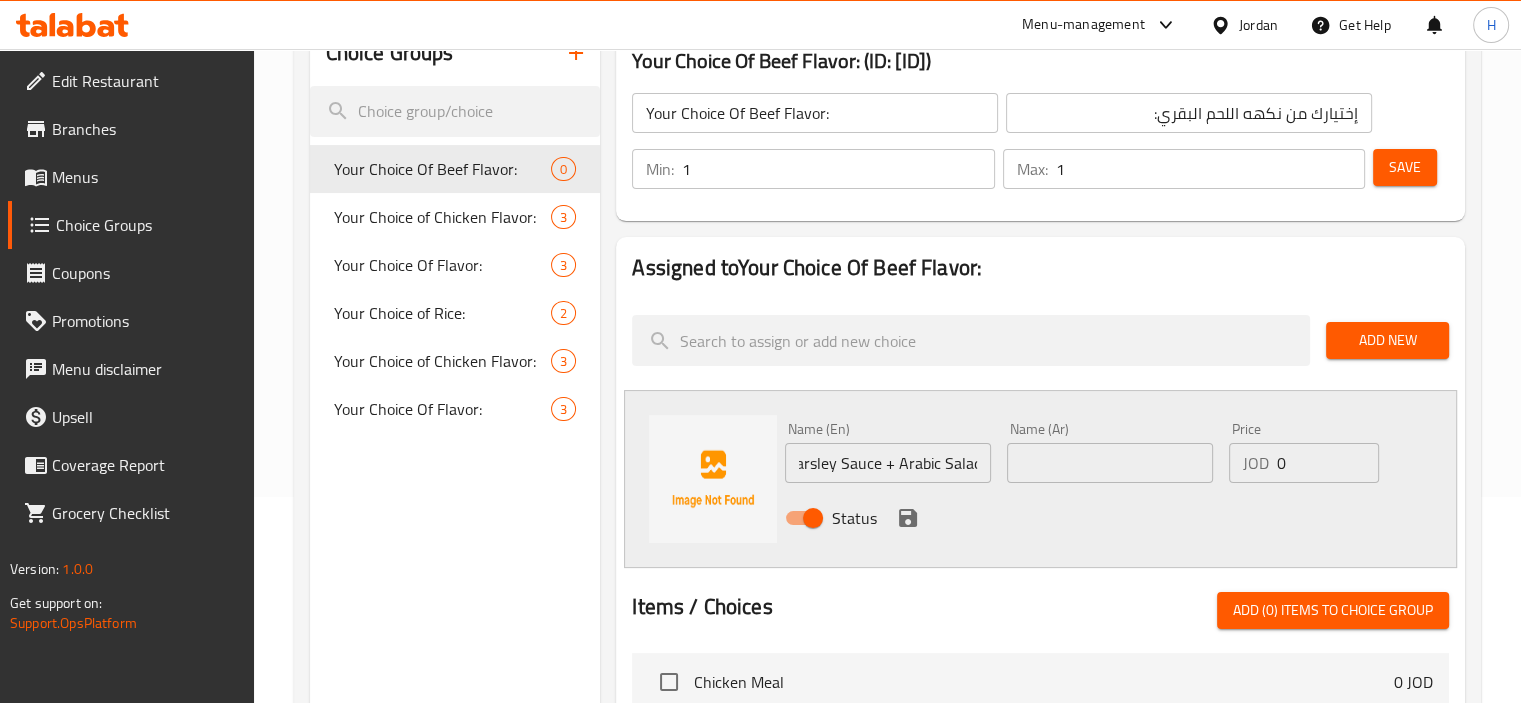 scroll, scrollTop: 0, scrollLeft: 0, axis: both 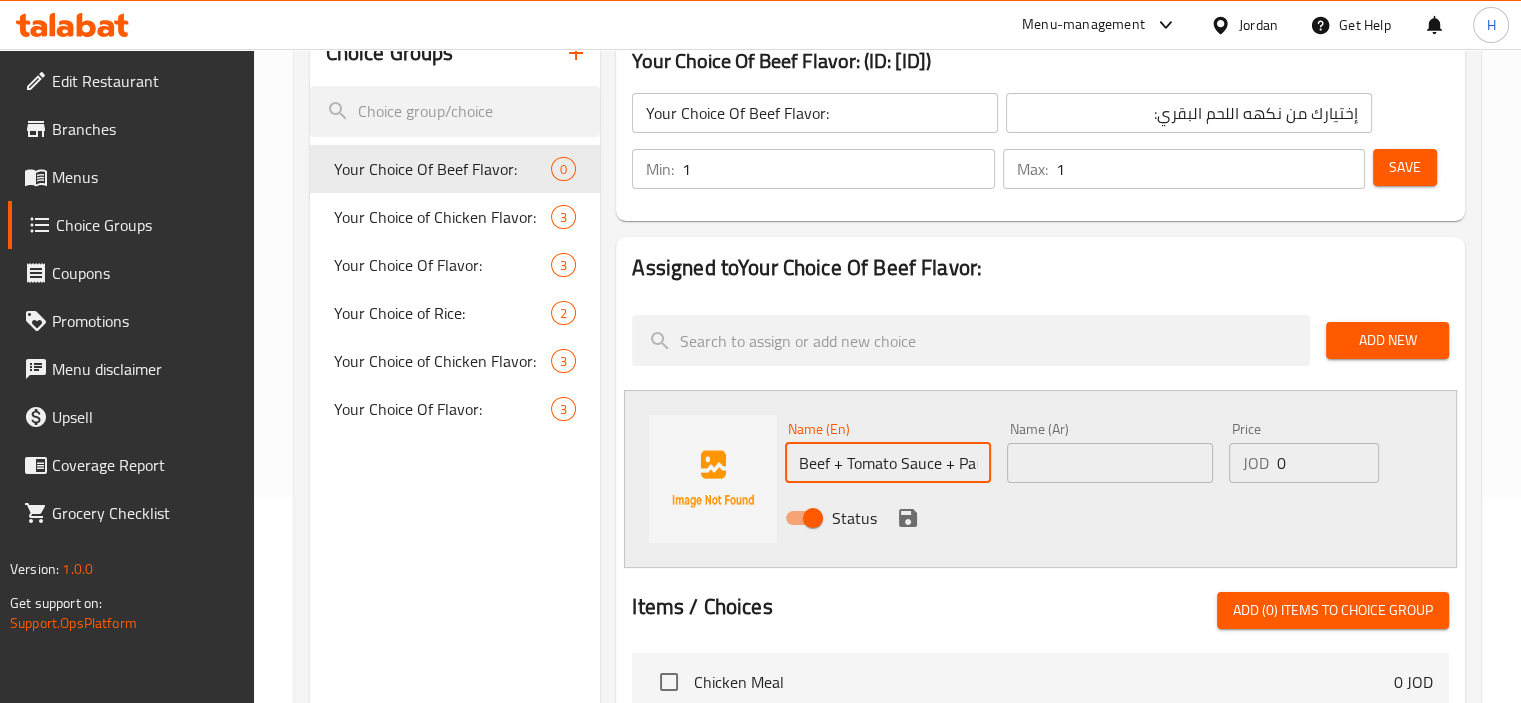 paste on "لحم بقري + صلصة طماطم + صلصة بقدونس + سلطة عربية" 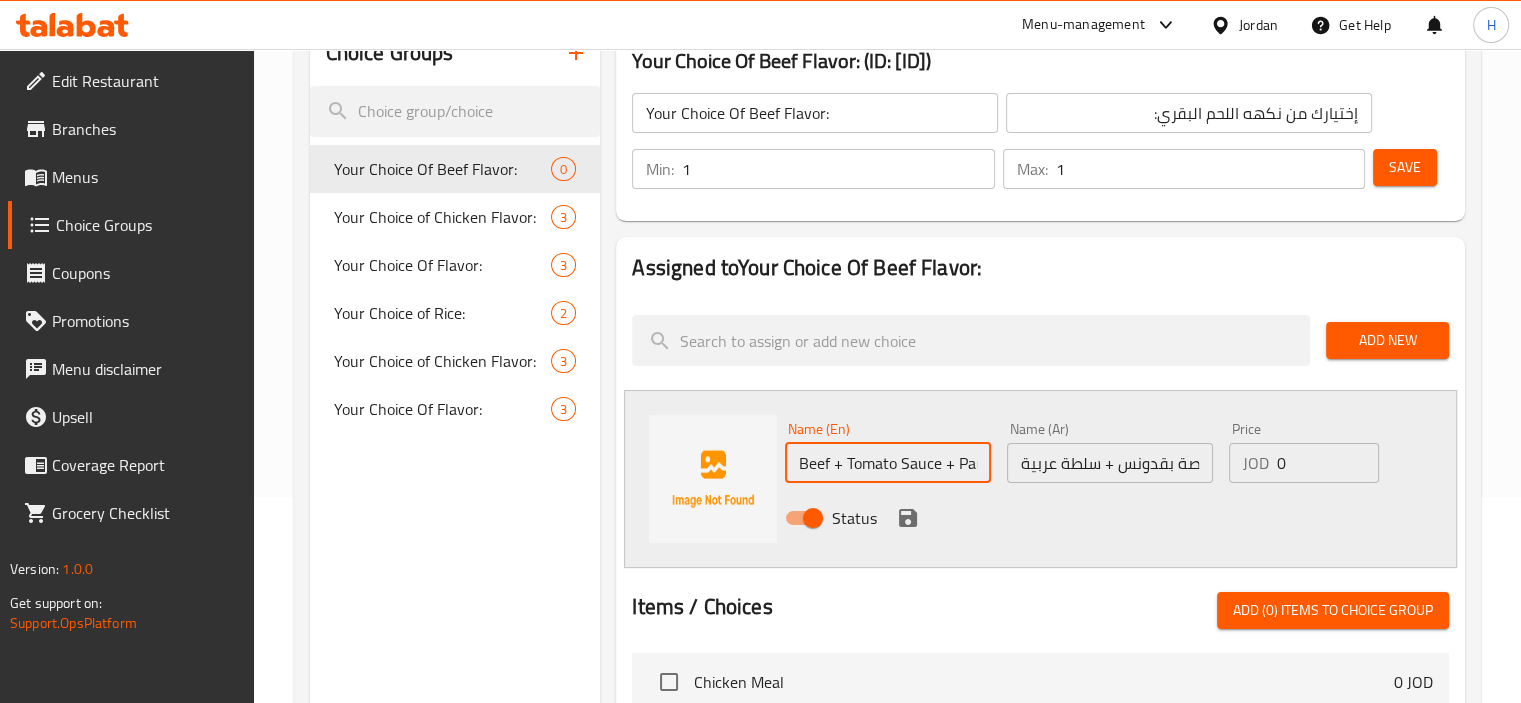 click on "لحم بقري + صلصة طماطم + صلصة بقدونس + سلطة عربية" at bounding box center [1110, 463] 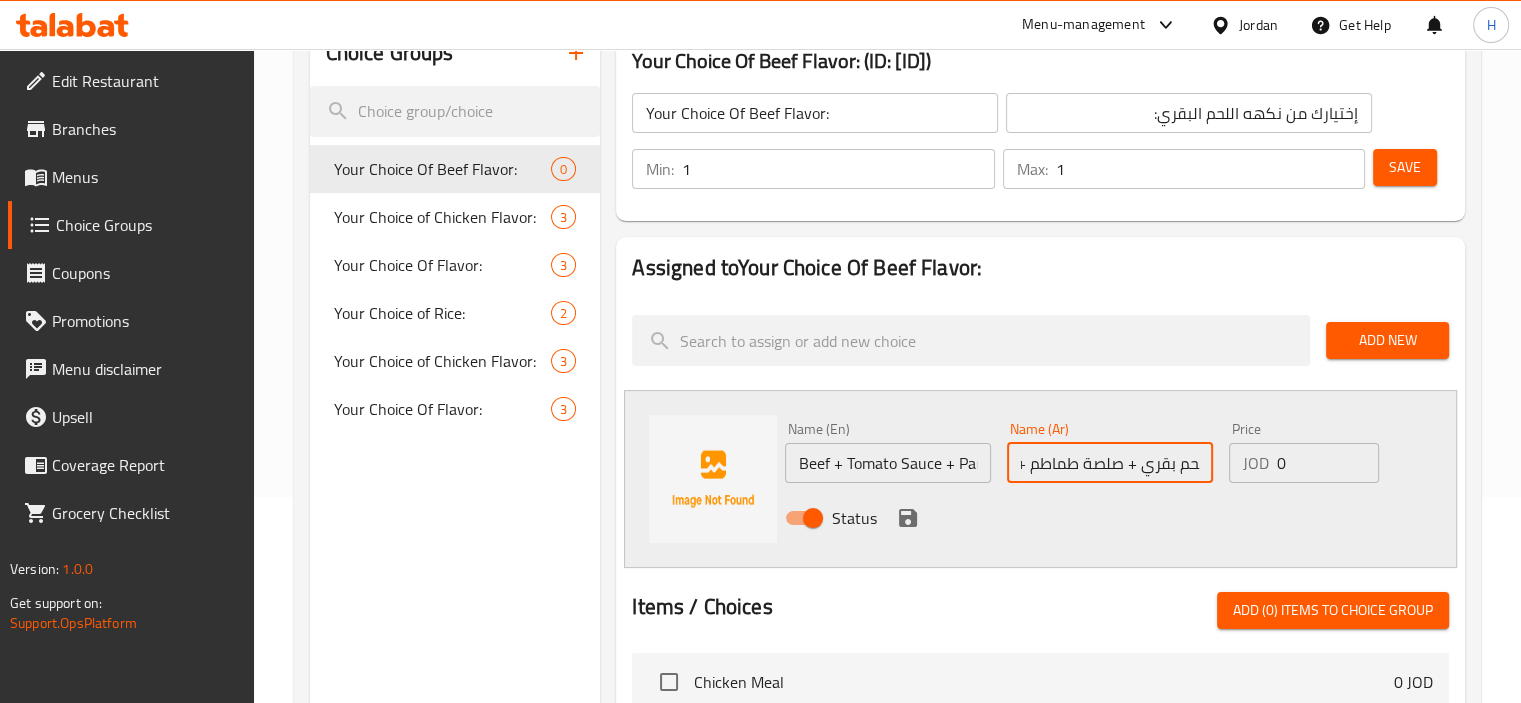 scroll, scrollTop: 0, scrollLeft: 0, axis: both 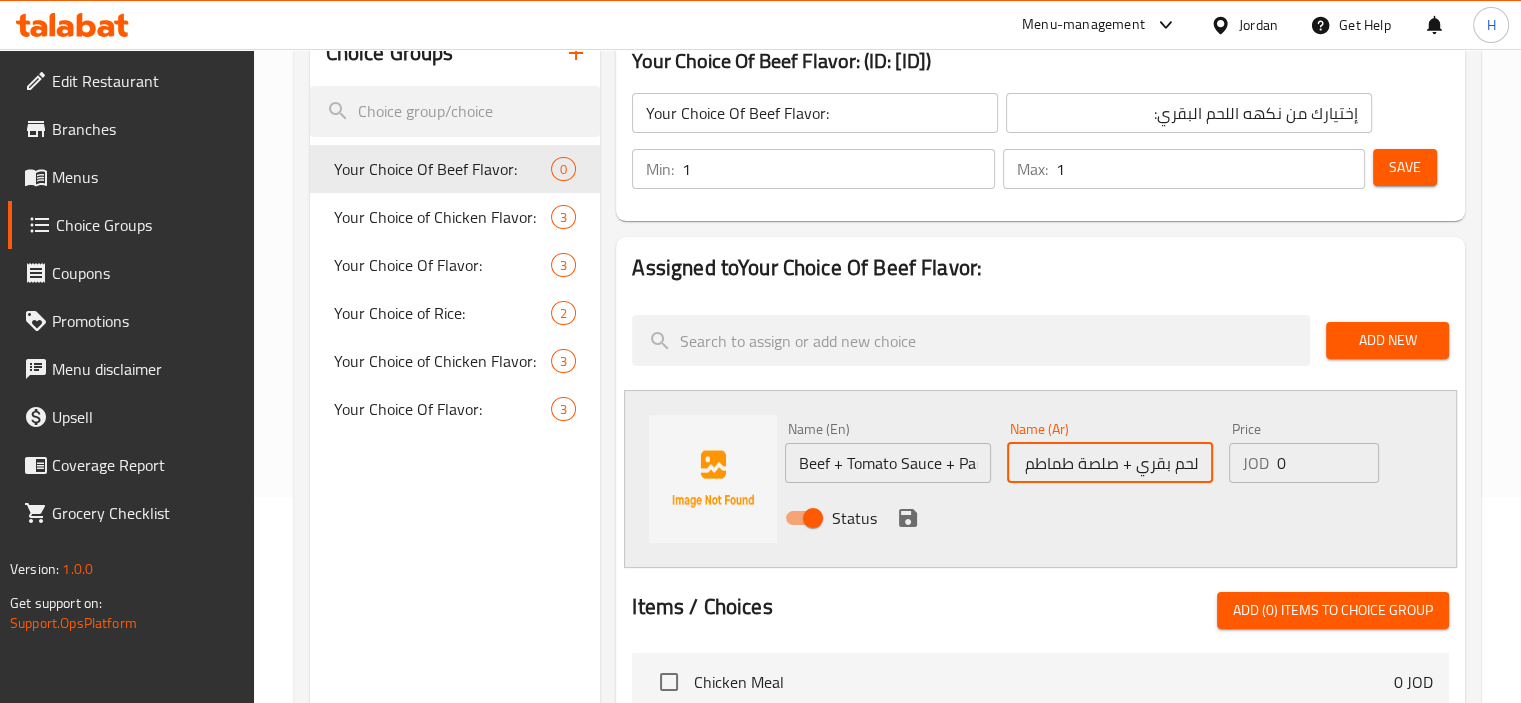click on "لحم بقري + صلصة طماطم + صلصة بقدونس + سلطة عربية" at bounding box center [1110, 463] 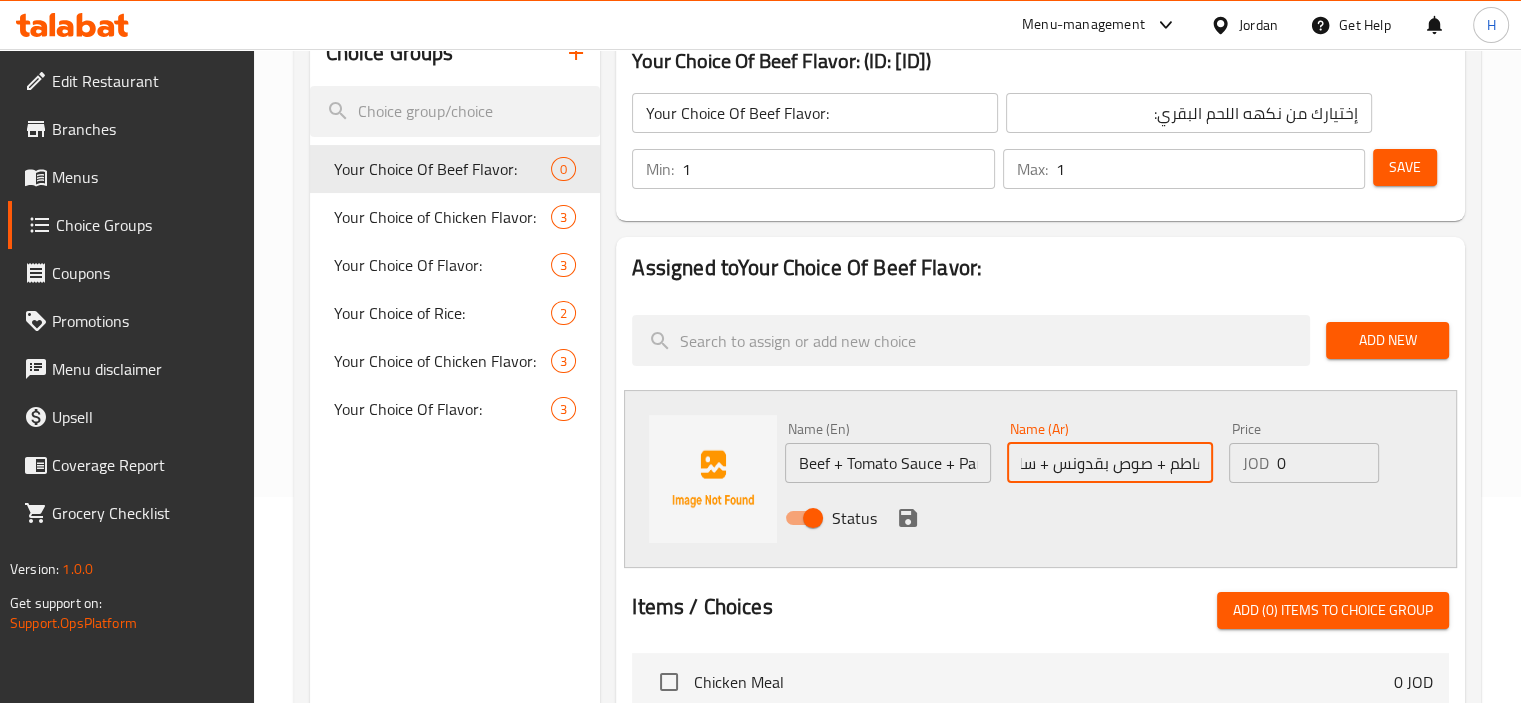 scroll, scrollTop: 0, scrollLeft: -204, axis: horizontal 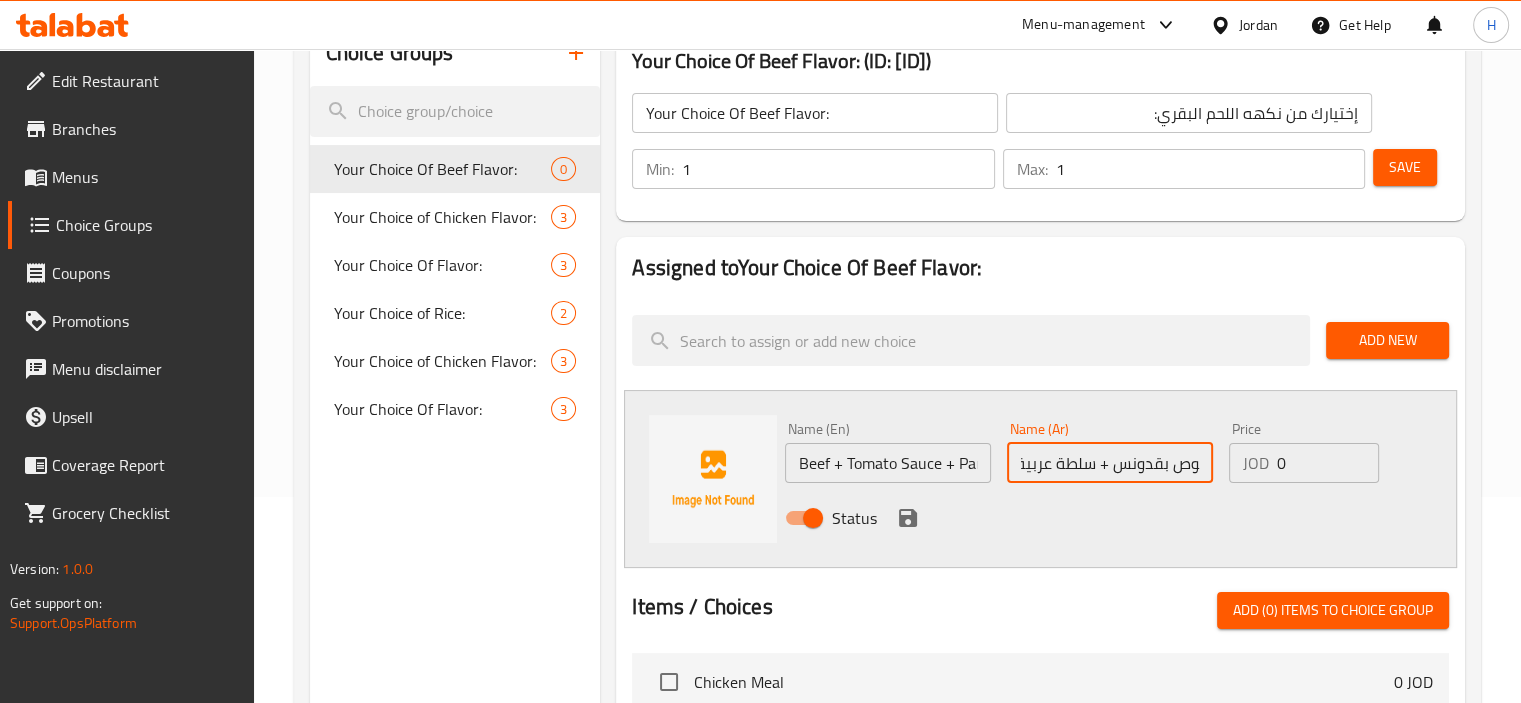 type on "لحم بقري + صوص طماطم + صوص بقدونس + سلطة عربية" 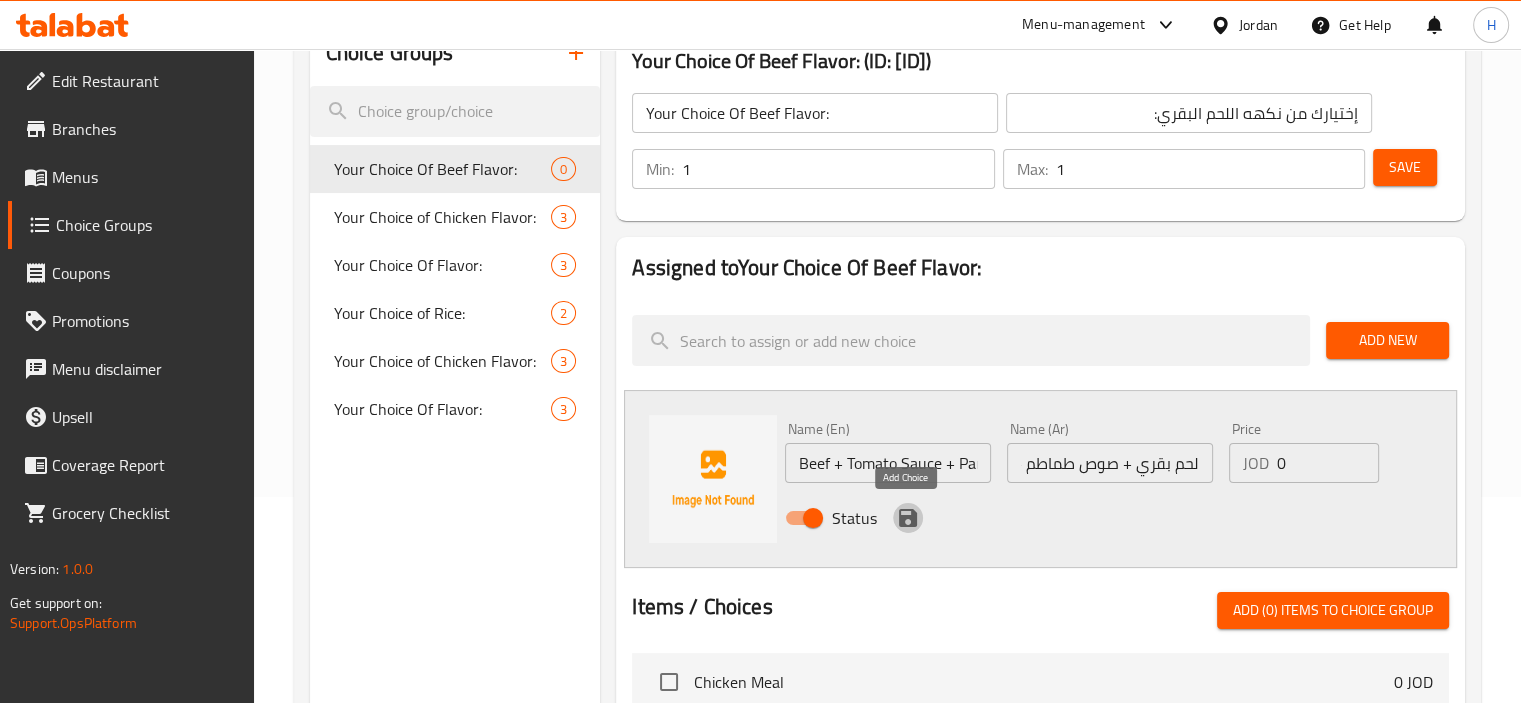 click 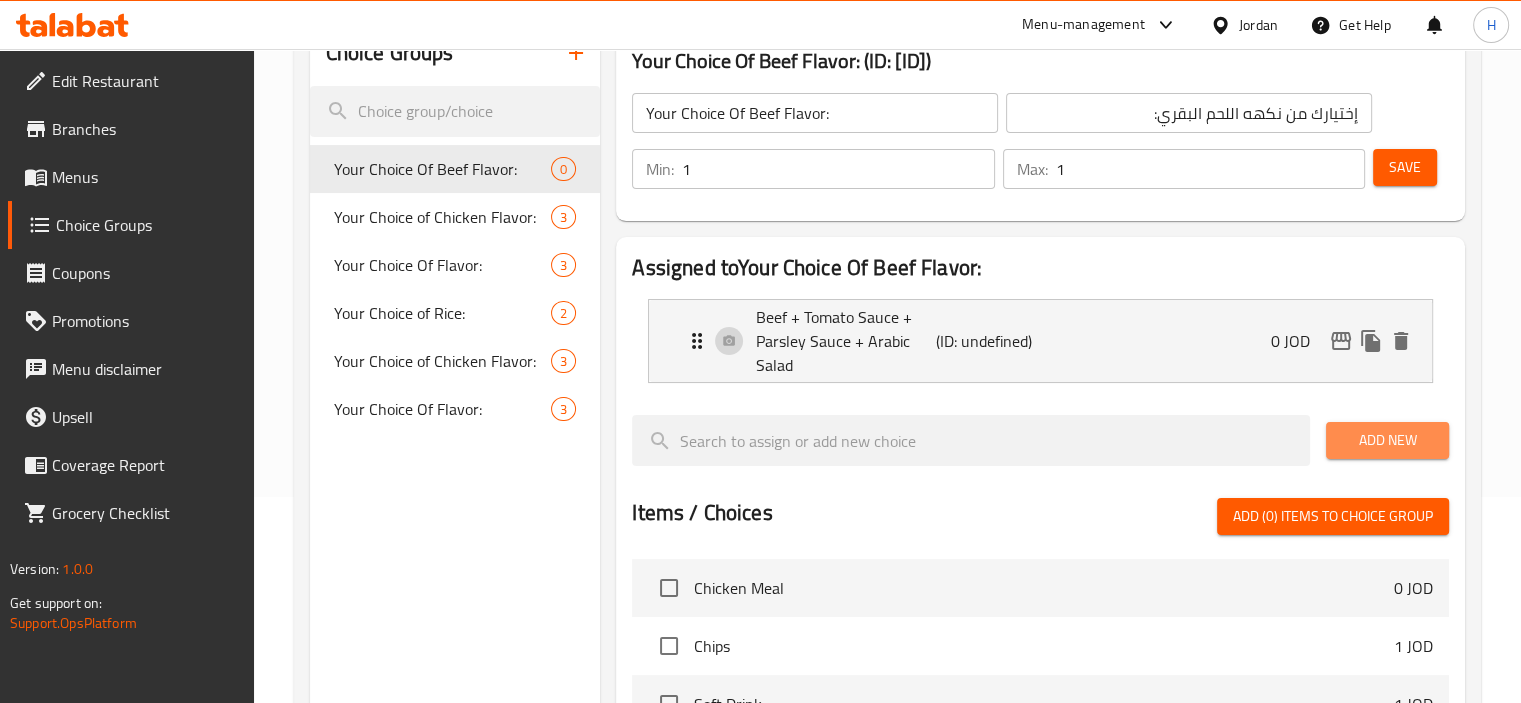 click on "Add New" at bounding box center [1387, 440] 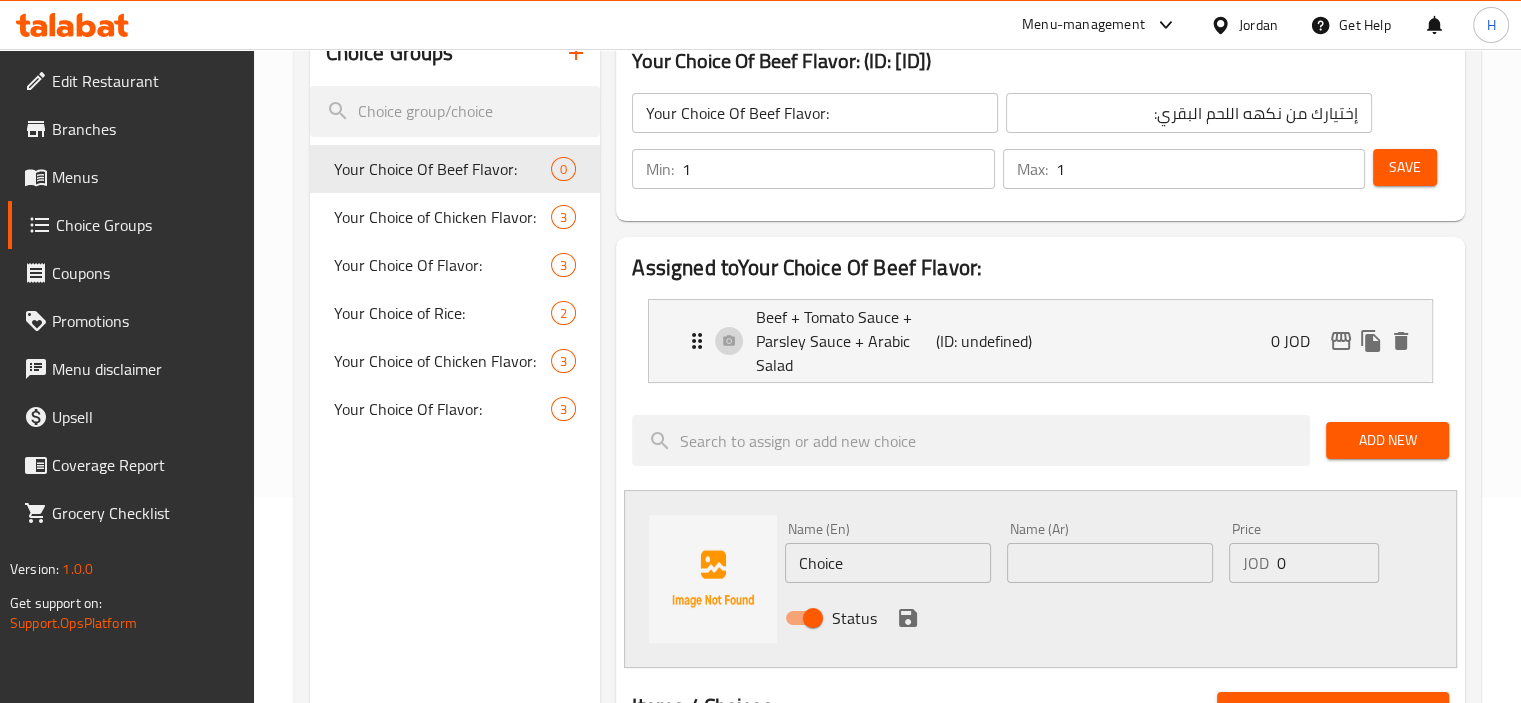 click on "Choice" at bounding box center [888, 563] 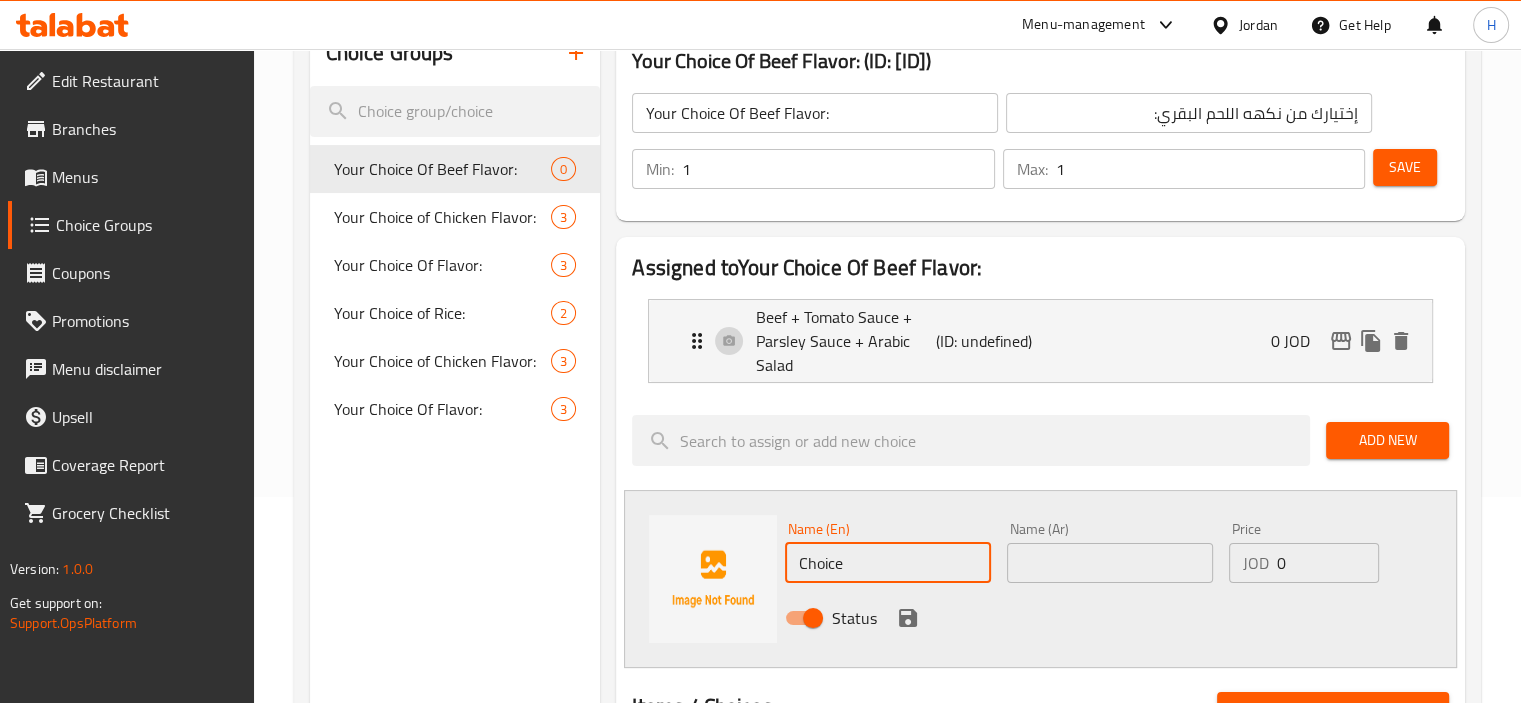 paste on "Beef + Spinach Sauce + Mango Chili Sauce + Pickled Carrots" 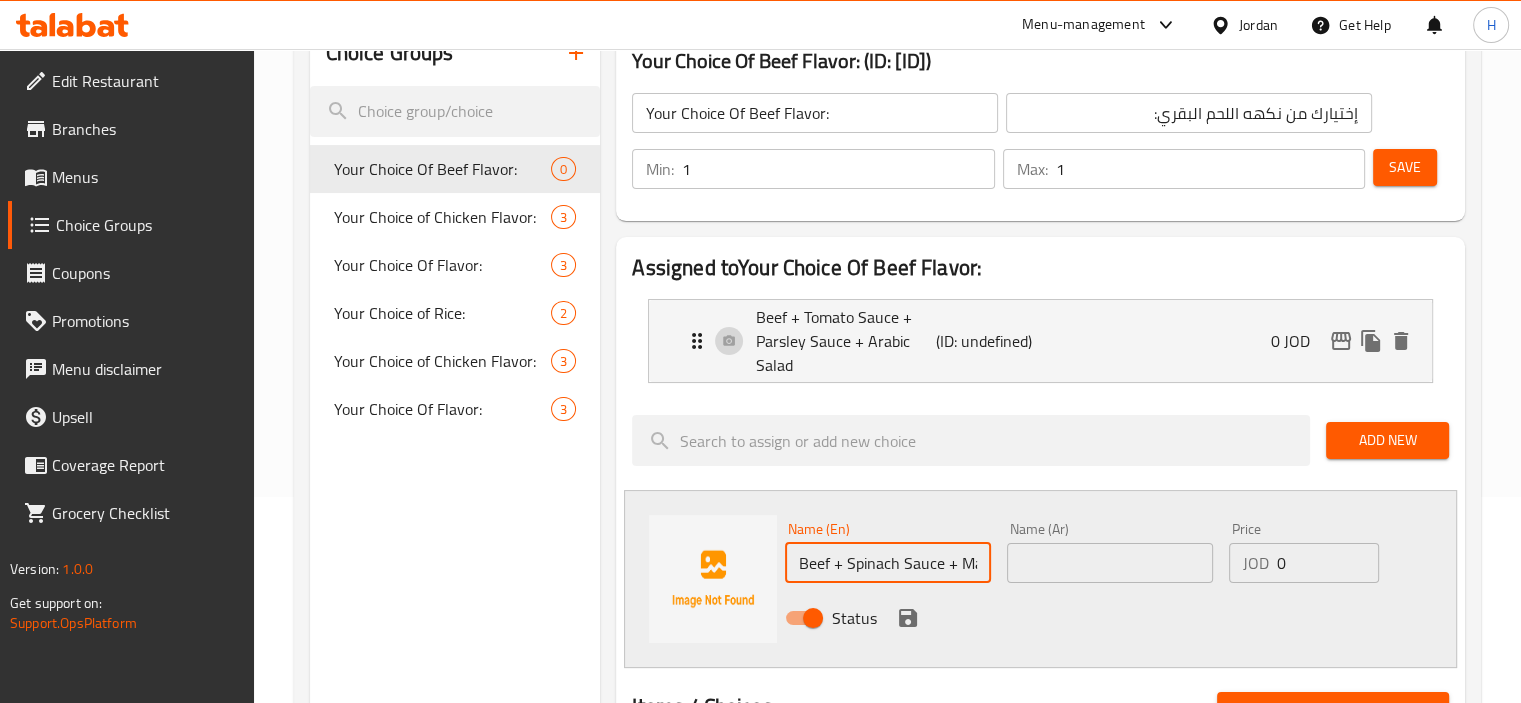 click on "Beef + Spinach Sauce + Mango Chili Sauce + Pickled Carrots" at bounding box center (888, 563) 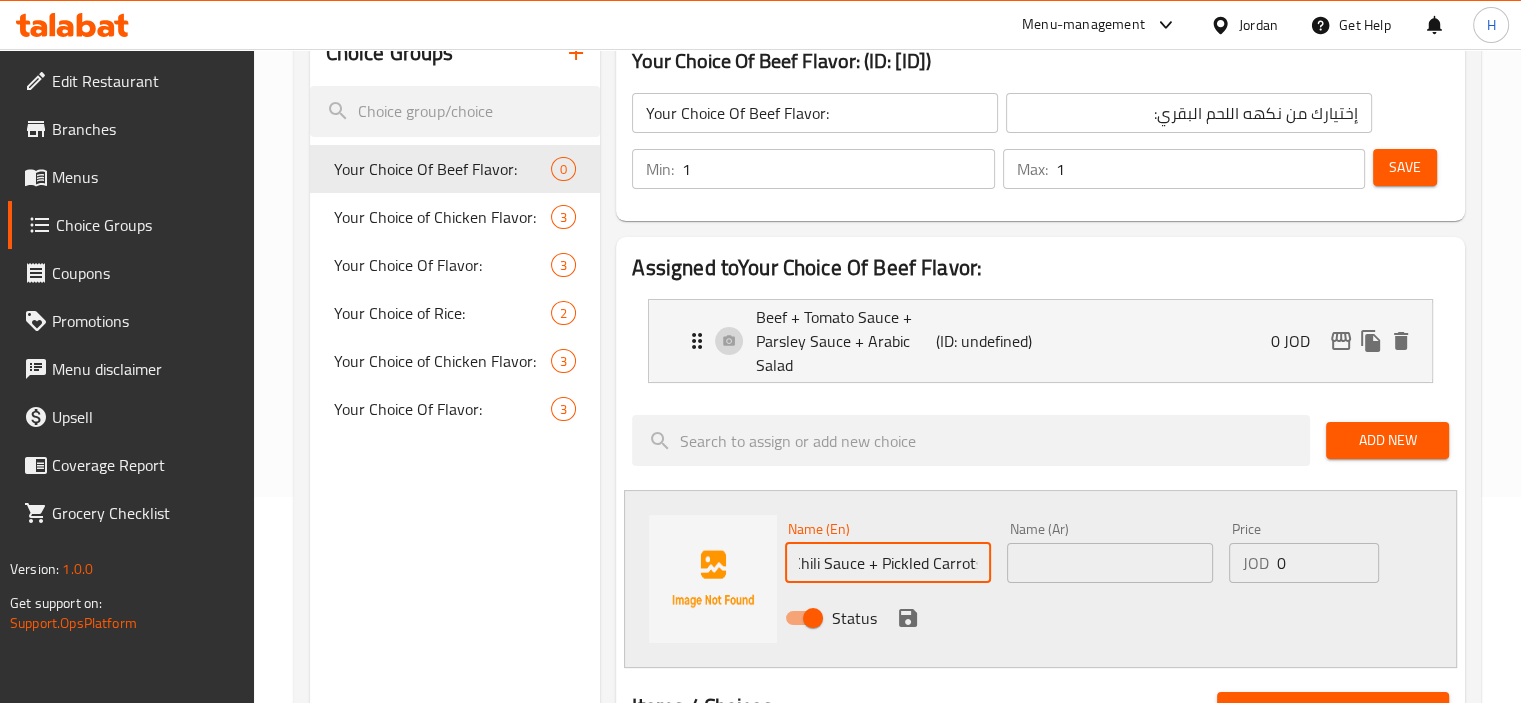 type on "Beef + Spinach Sauce + Mango Chili Sauce + Pickled Carrots" 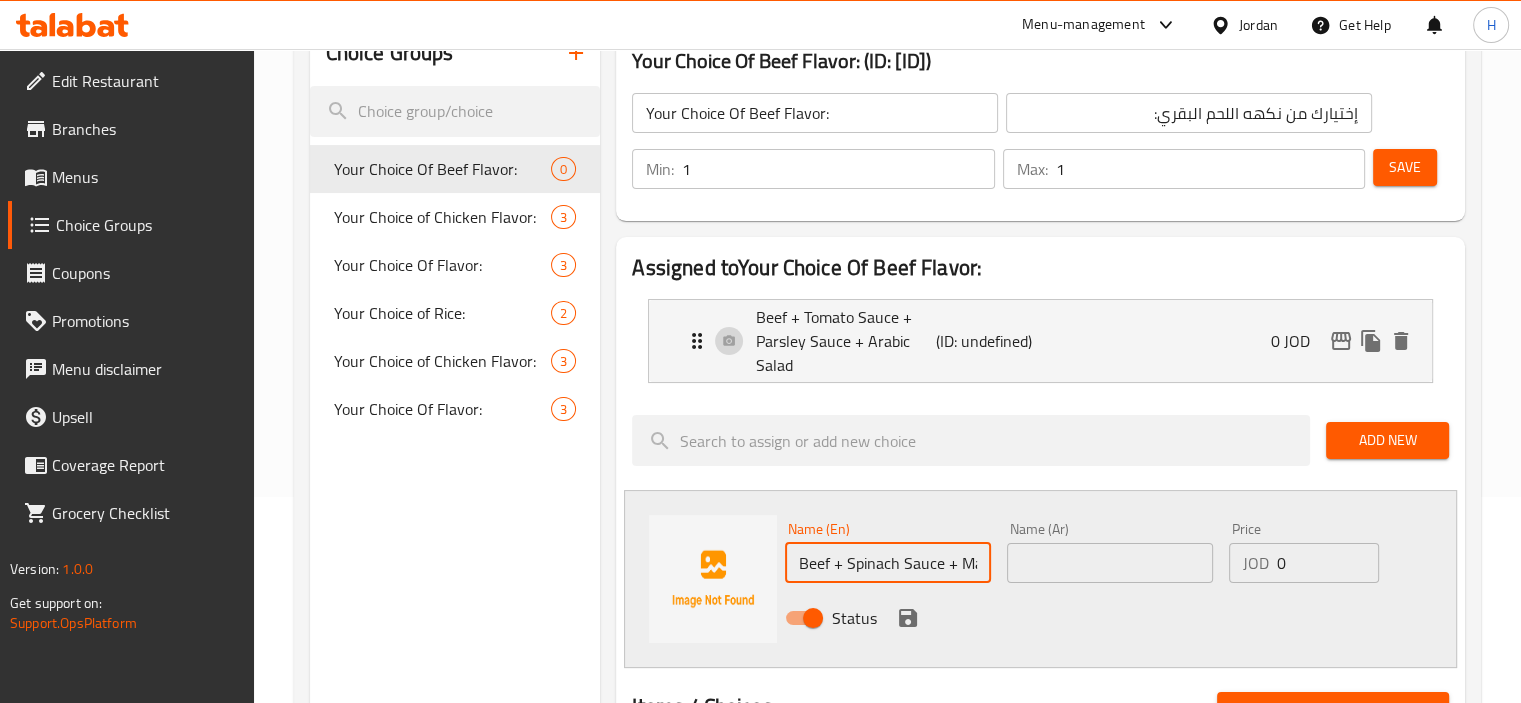 paste on "لحم بقري + صلصة السبانخ + صلصة الفلفل الحار بالمانجو + جزر مخلل" 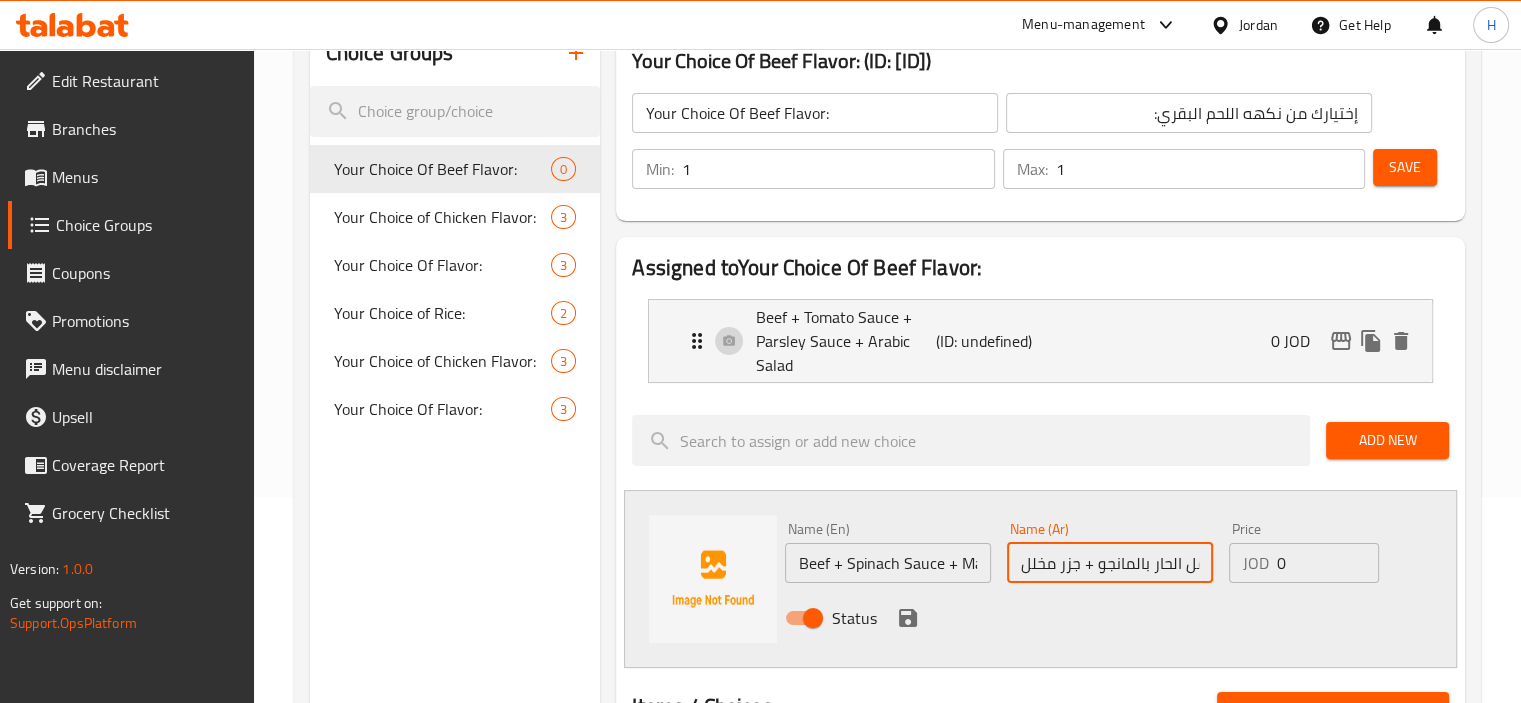 scroll, scrollTop: 0, scrollLeft: 260, axis: horizontal 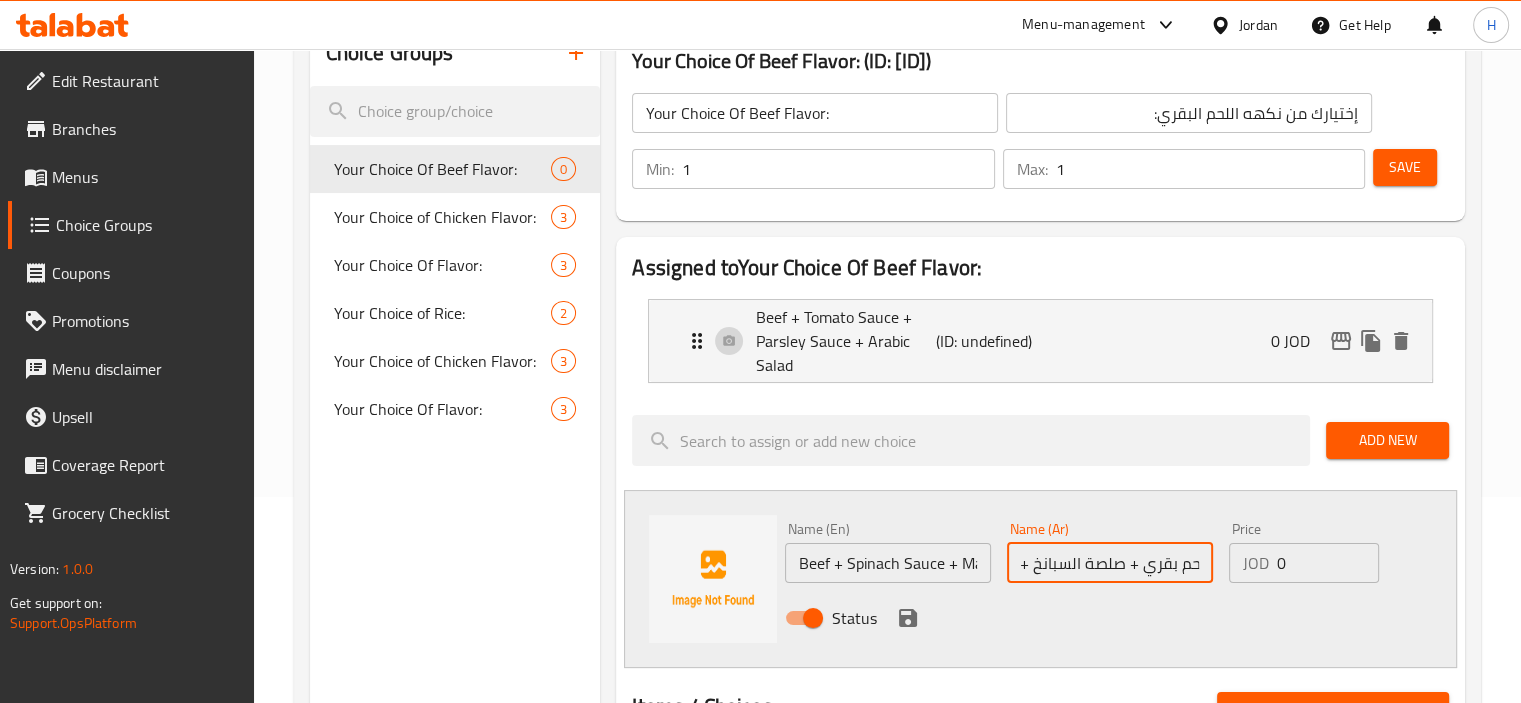 click on "لحم بقري + صلصة السبانخ + صلصة الفلفل الحار بالمانجو + جزر مخلل" at bounding box center (1110, 563) 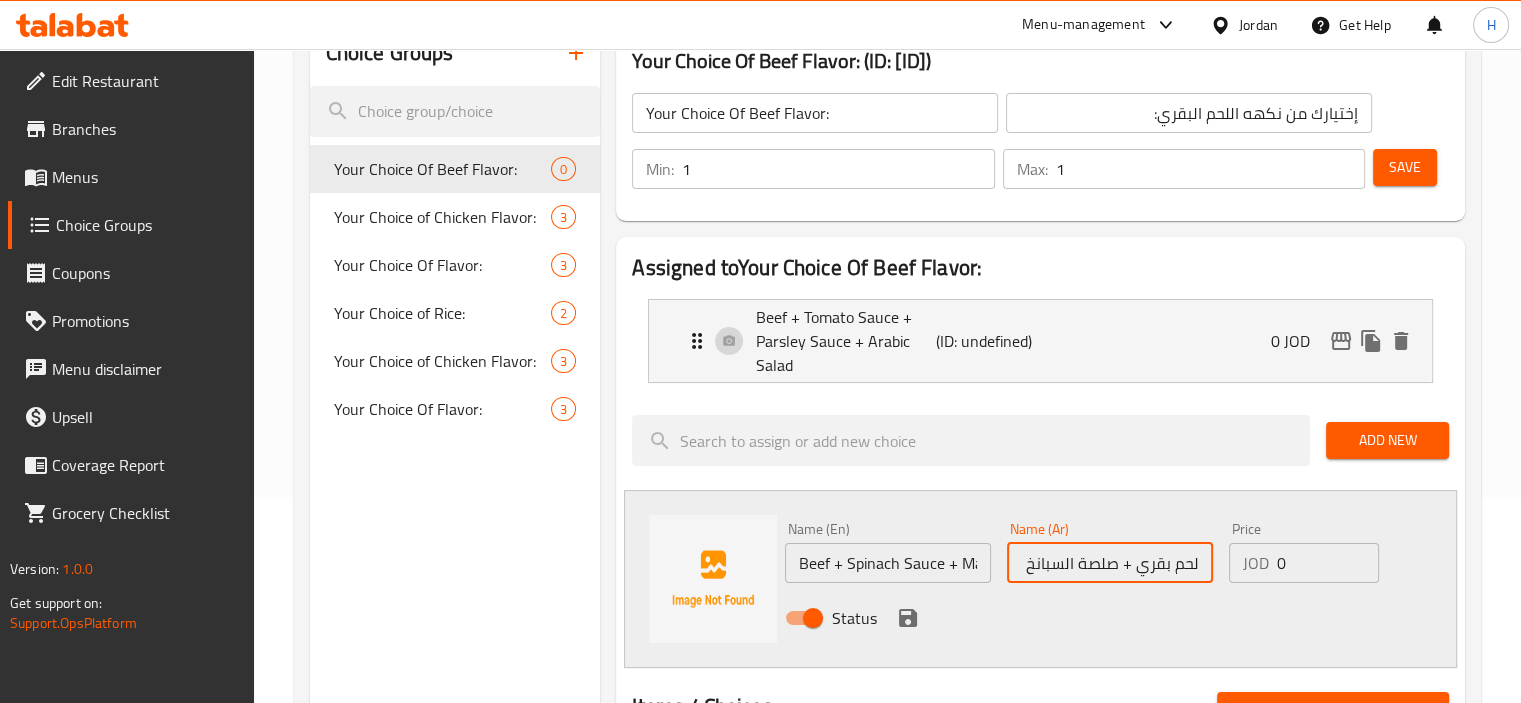 click on "لحم بقري + صلصة السبانخ + صلصة الفلفل الحار بالمانجو + جزر مخلل" at bounding box center (1110, 563) 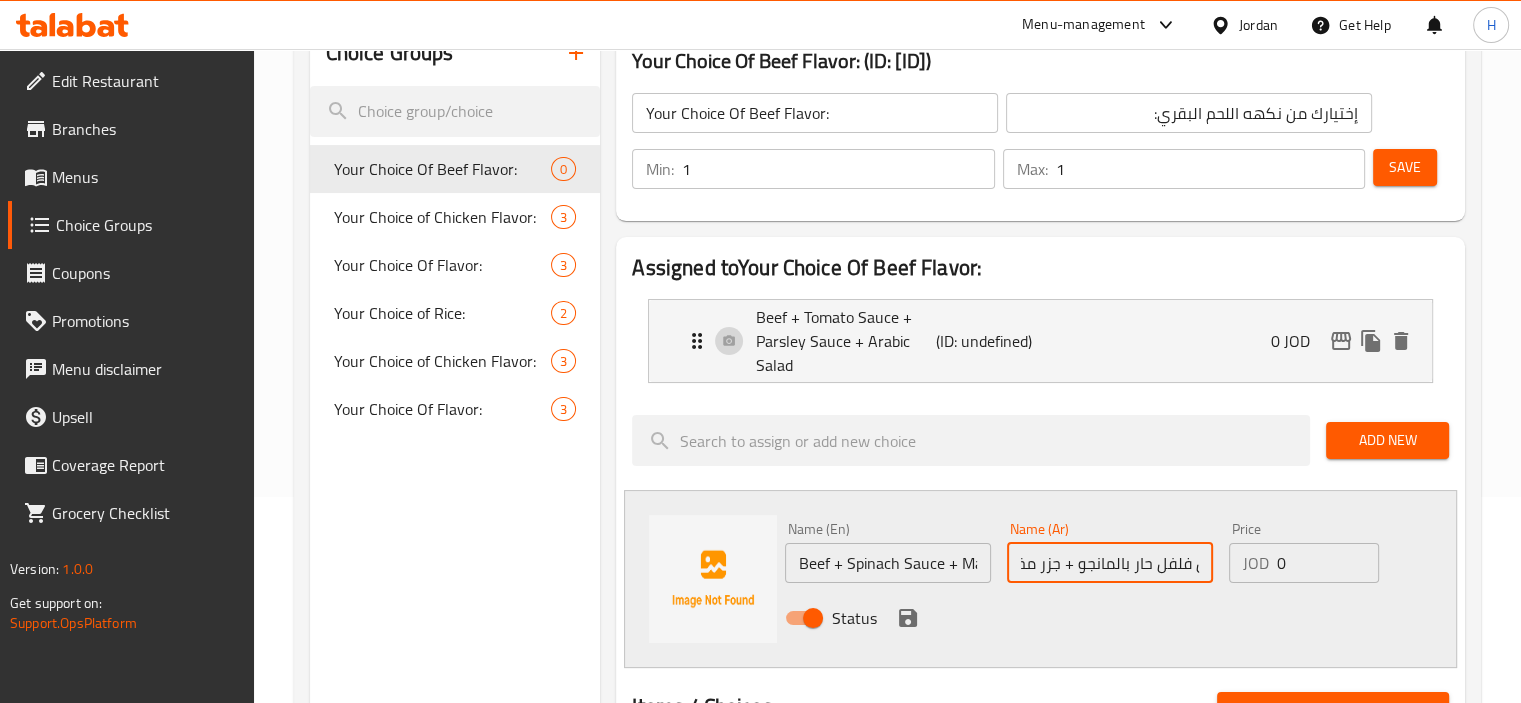 scroll, scrollTop: 0, scrollLeft: -230, axis: horizontal 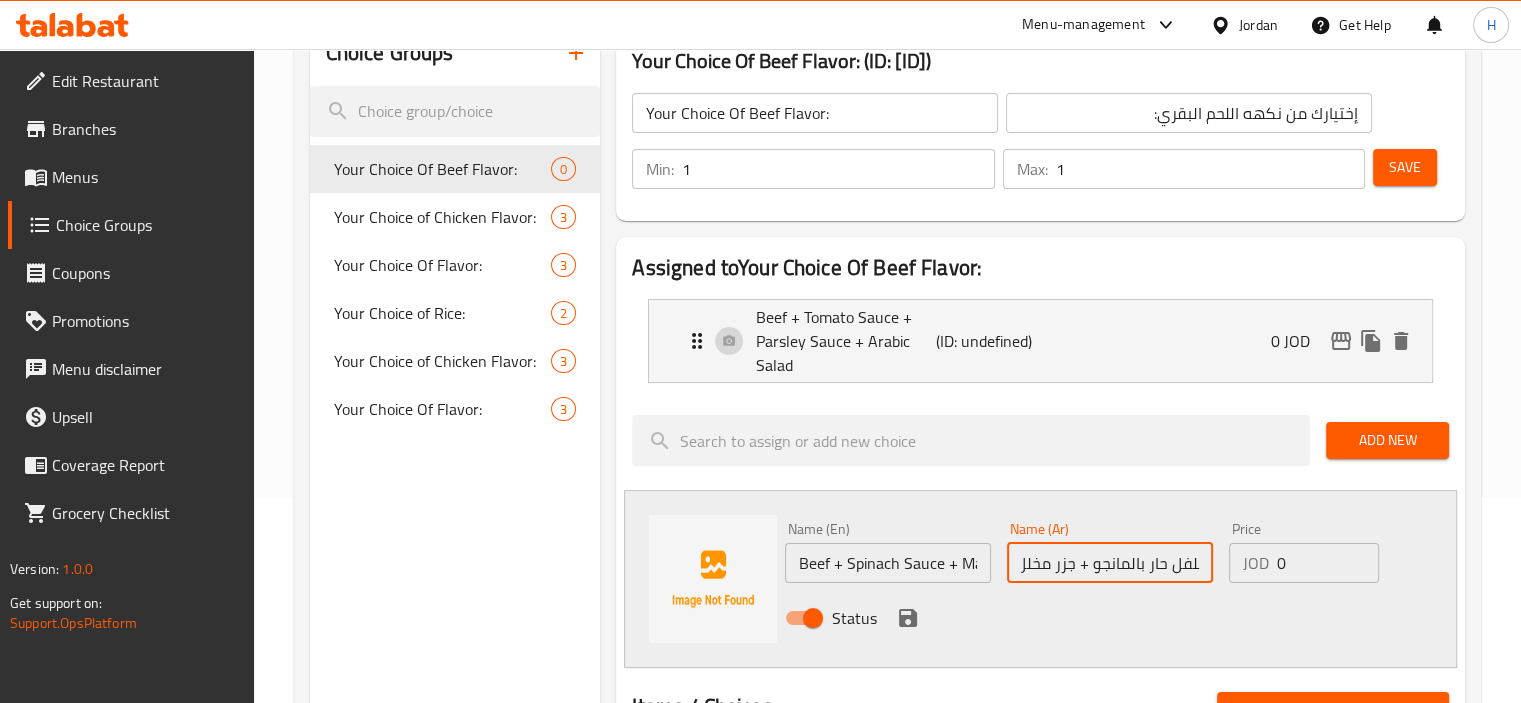 type on "لحم بقري + صوص سبانخ + صوص فلفل حار بالمانجو + جزر مخلل" 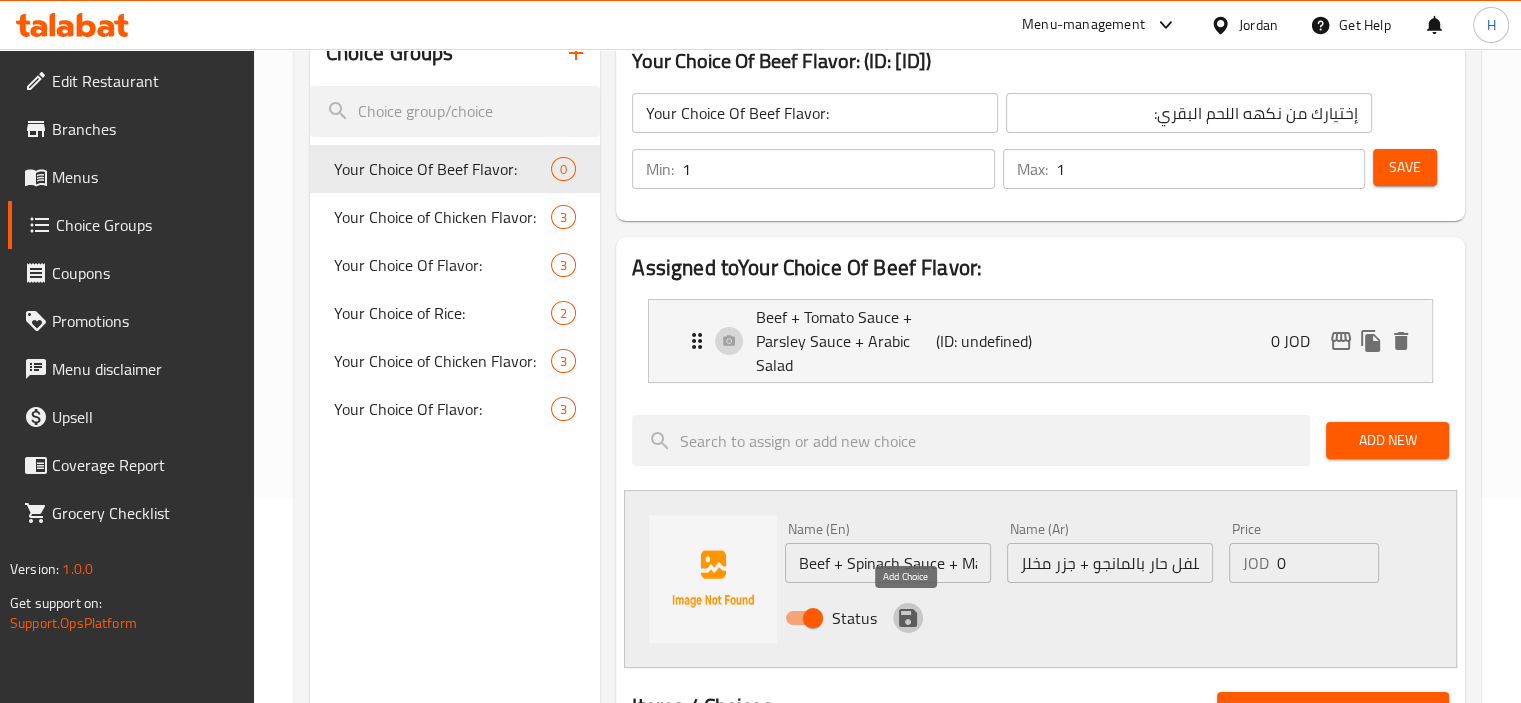 scroll, scrollTop: 0, scrollLeft: 0, axis: both 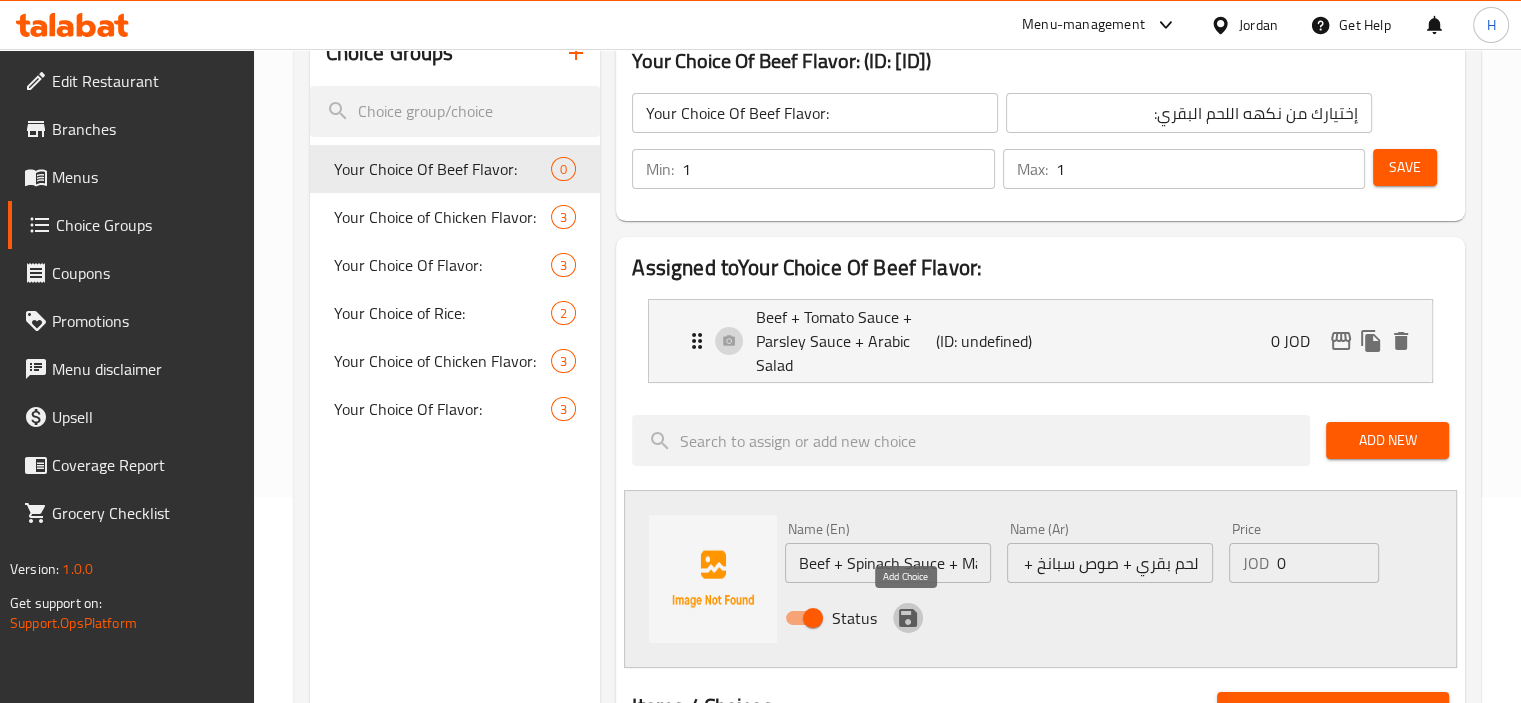 click 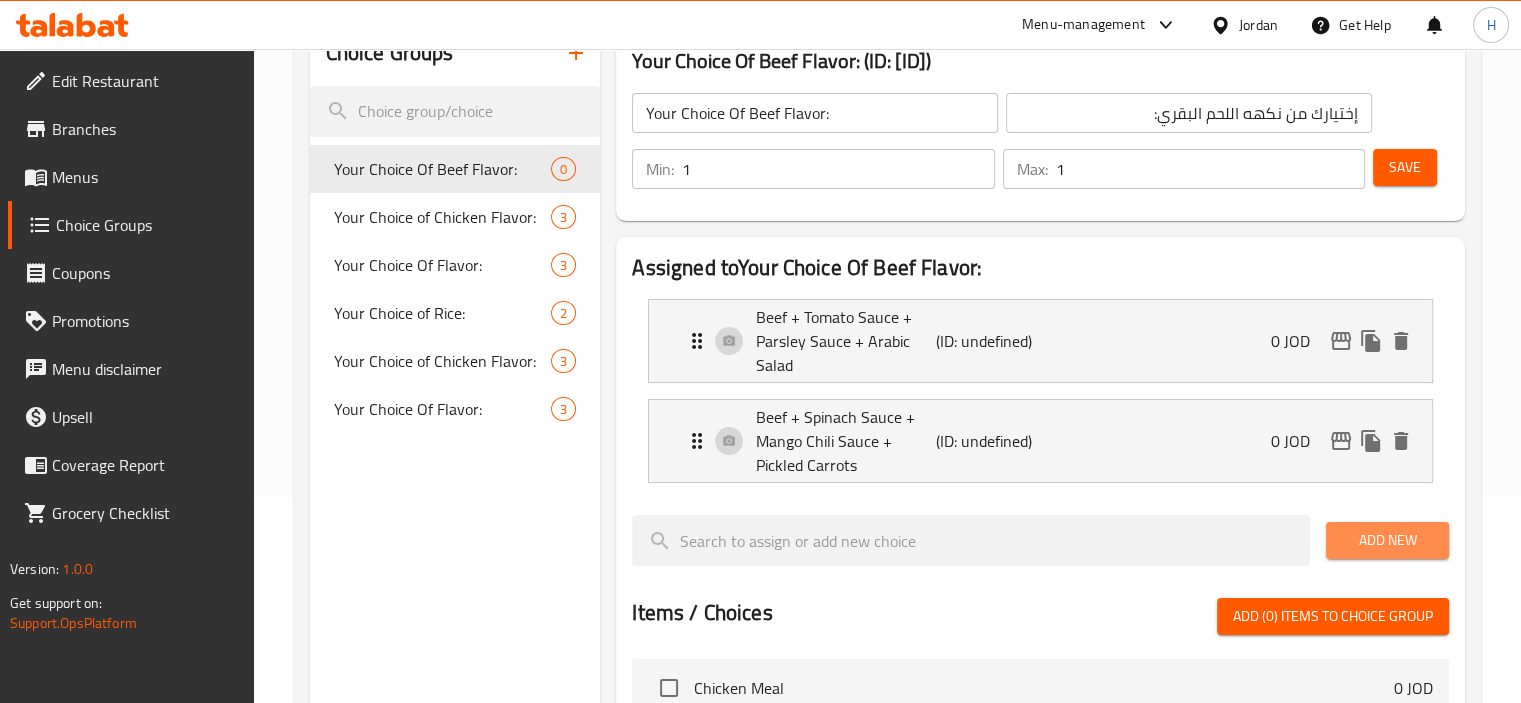 click on "Add New" at bounding box center (1387, 540) 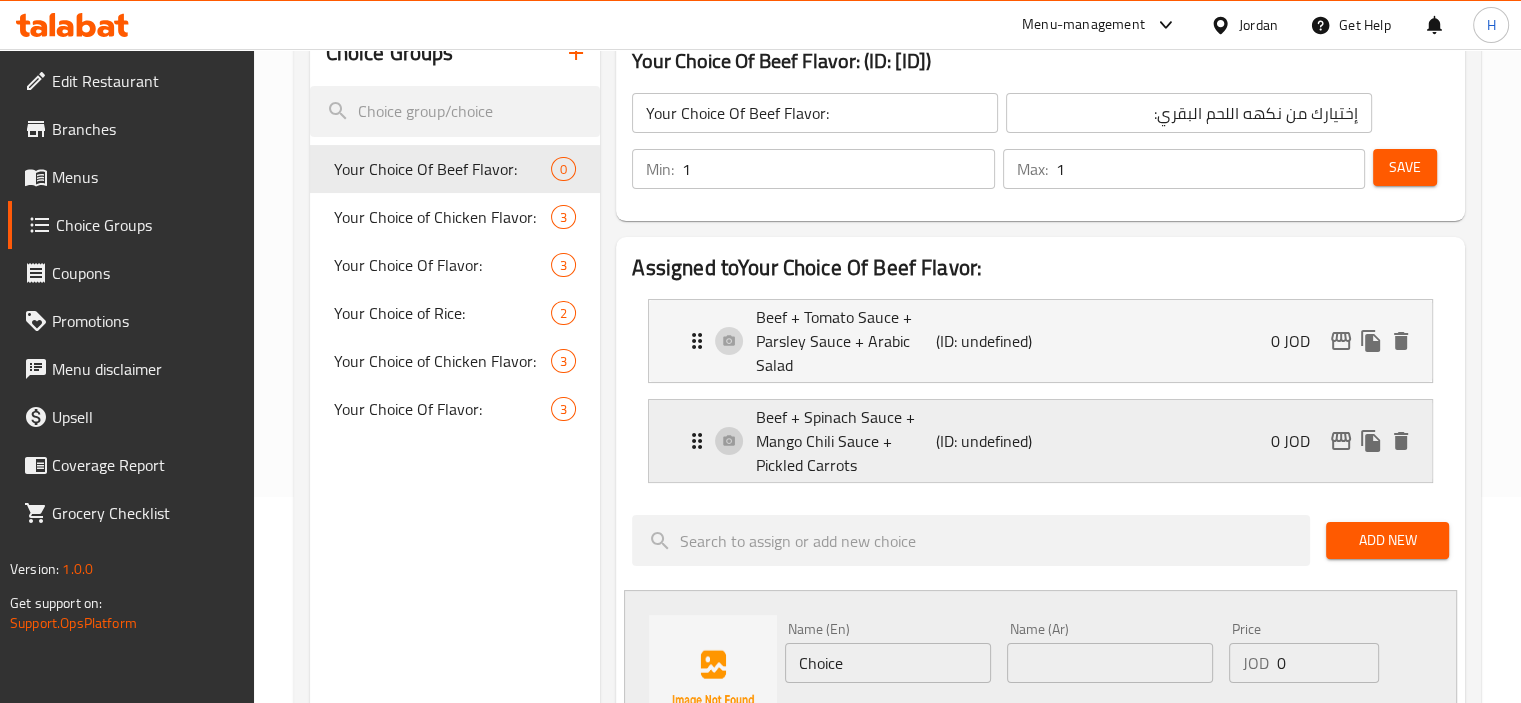 scroll, scrollTop: 468, scrollLeft: 0, axis: vertical 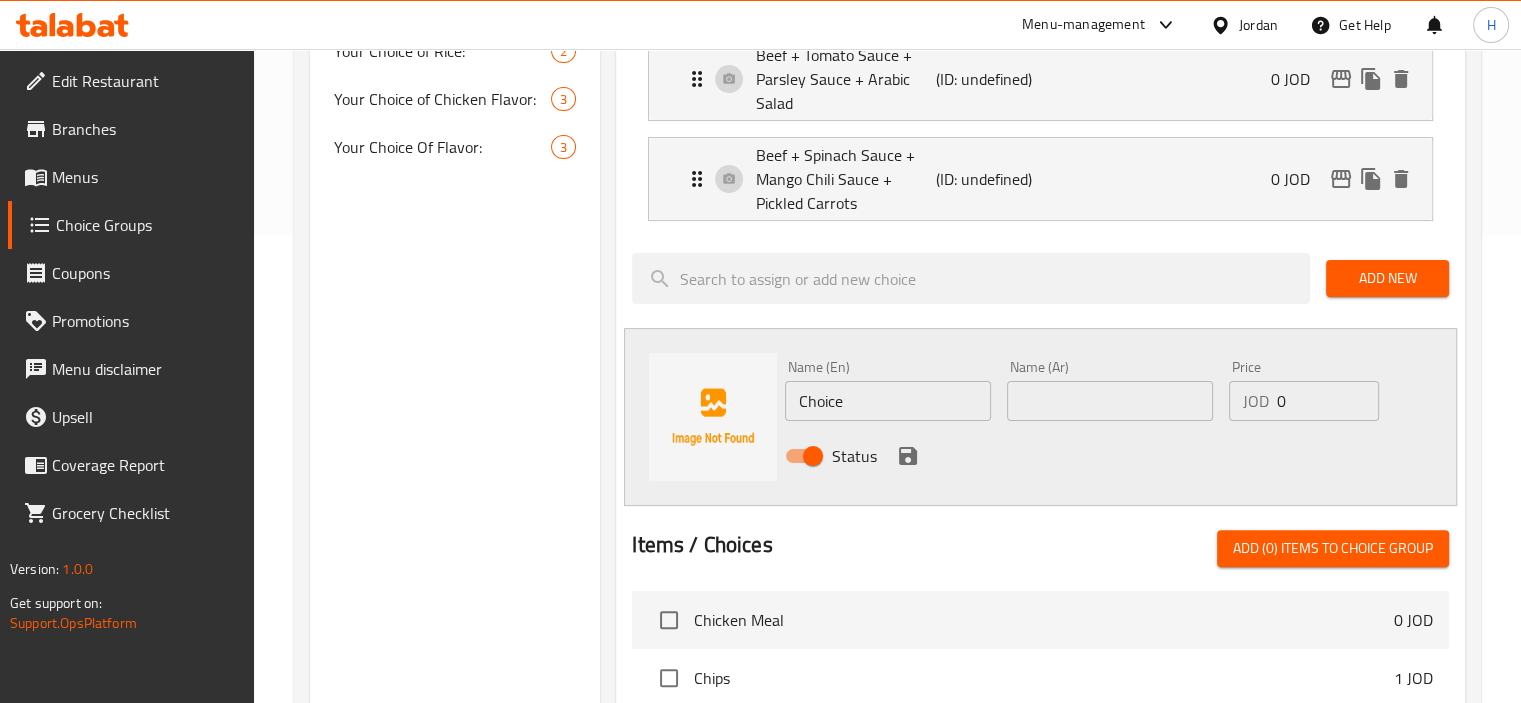 click on "Name (En) Choice Name (En)" at bounding box center [888, 390] 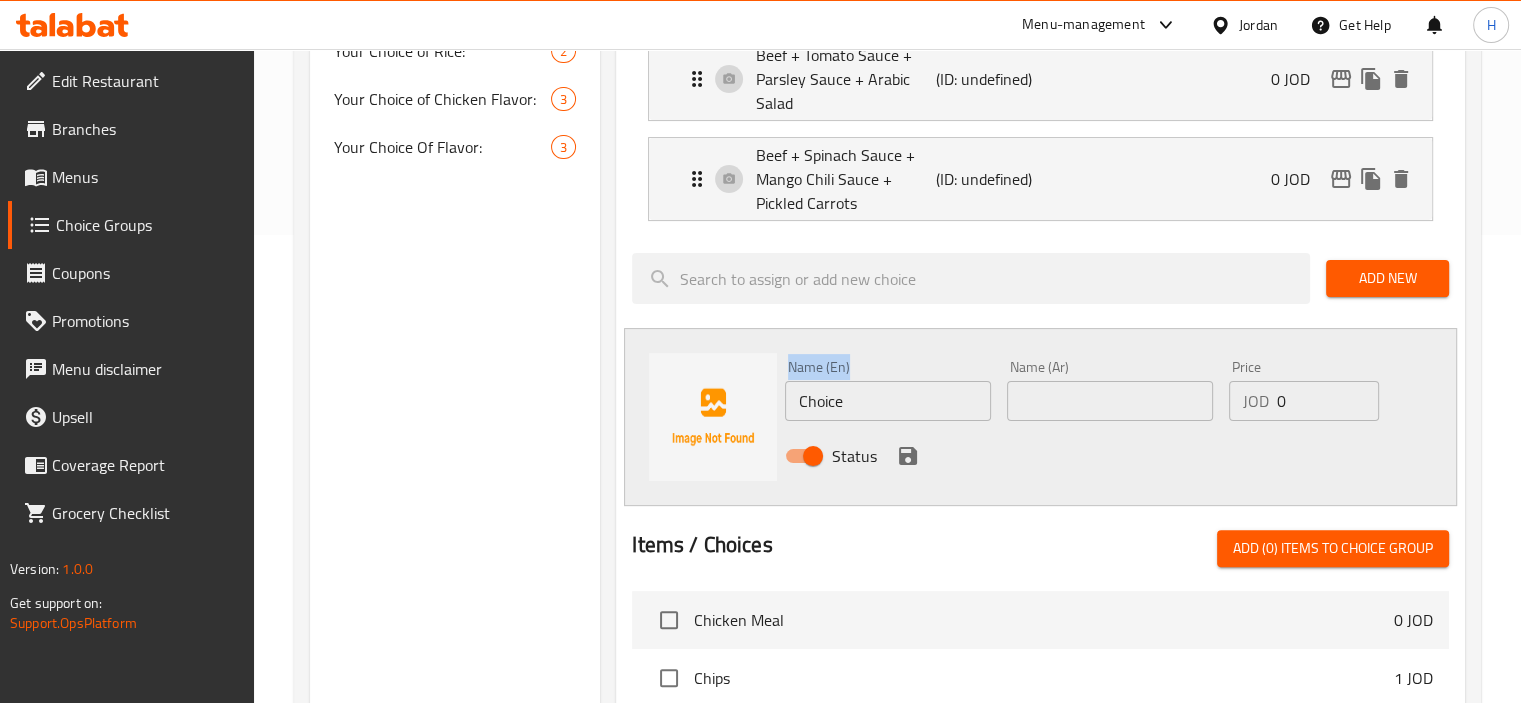 drag, startPoint x: 920, startPoint y: 371, endPoint x: 912, endPoint y: 393, distance: 23.409399 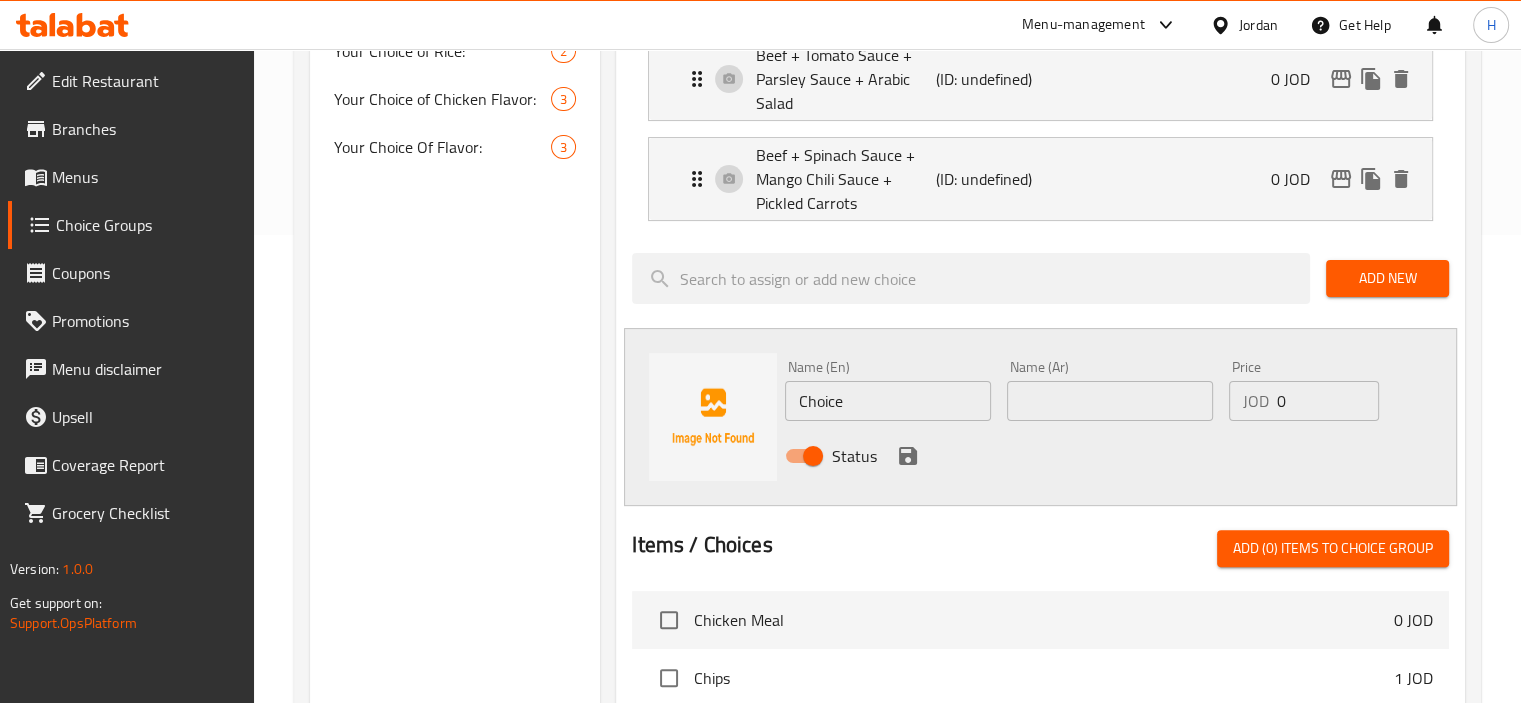 click on "Choice" at bounding box center [888, 401] 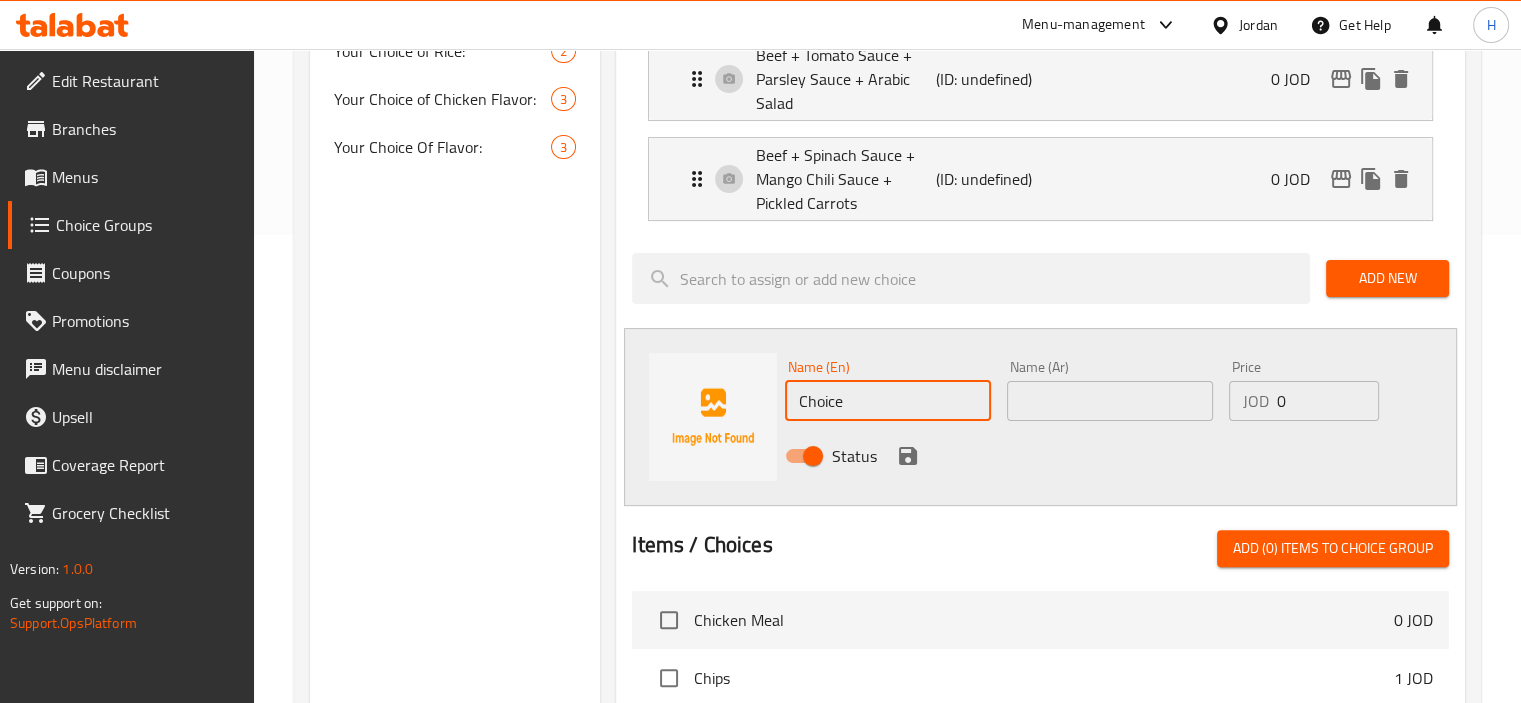 click on "Choice" at bounding box center [888, 401] 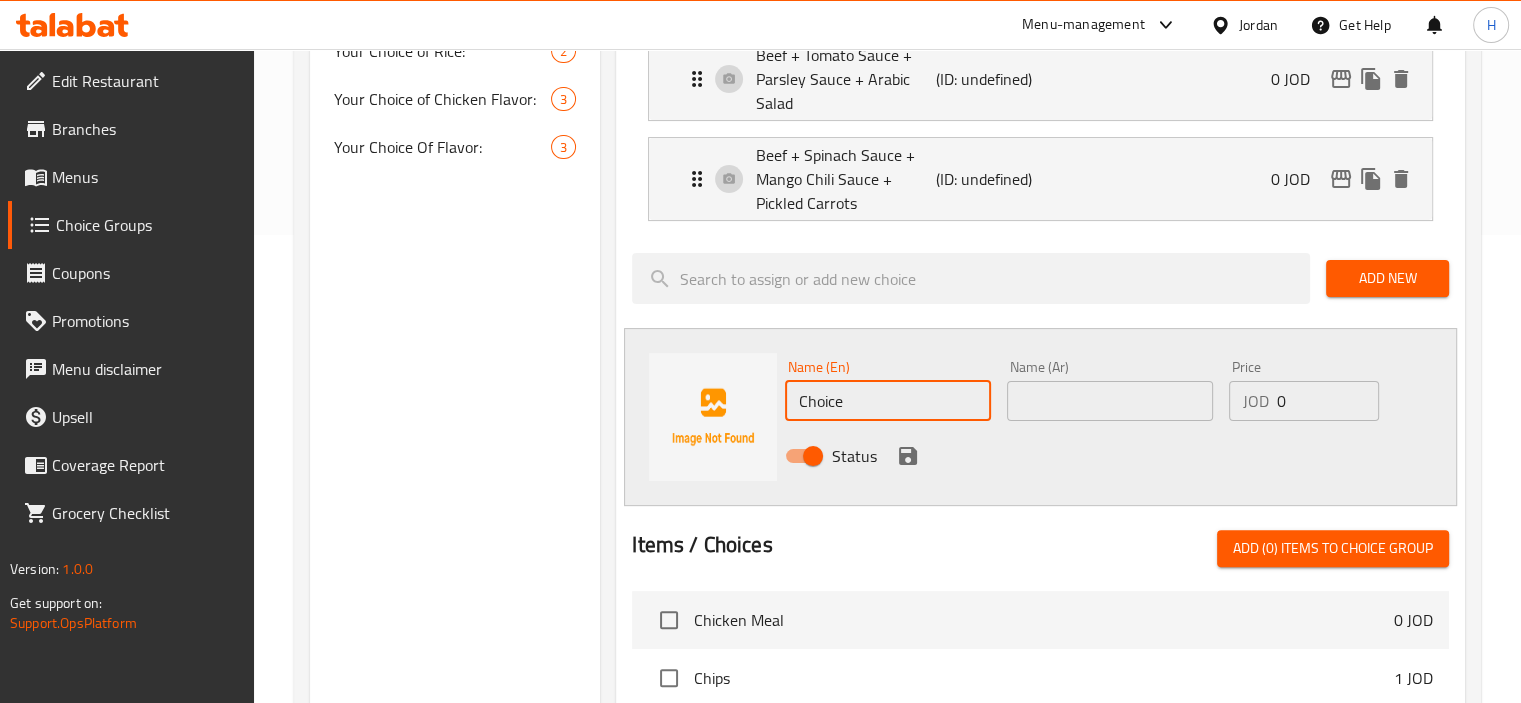 paste on "Beef + Gravy + Tahini + Pickled Red Onions" 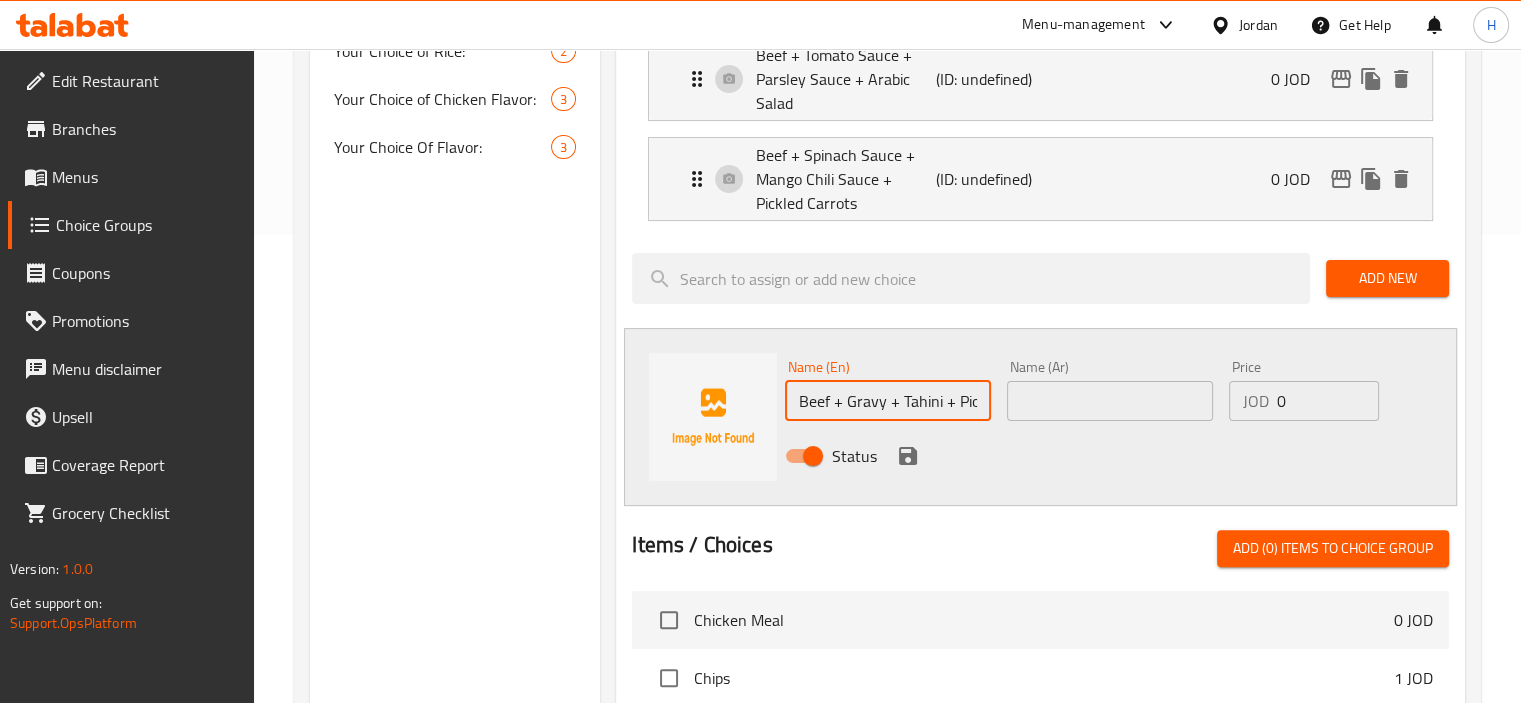 scroll, scrollTop: 0, scrollLeft: 107, axis: horizontal 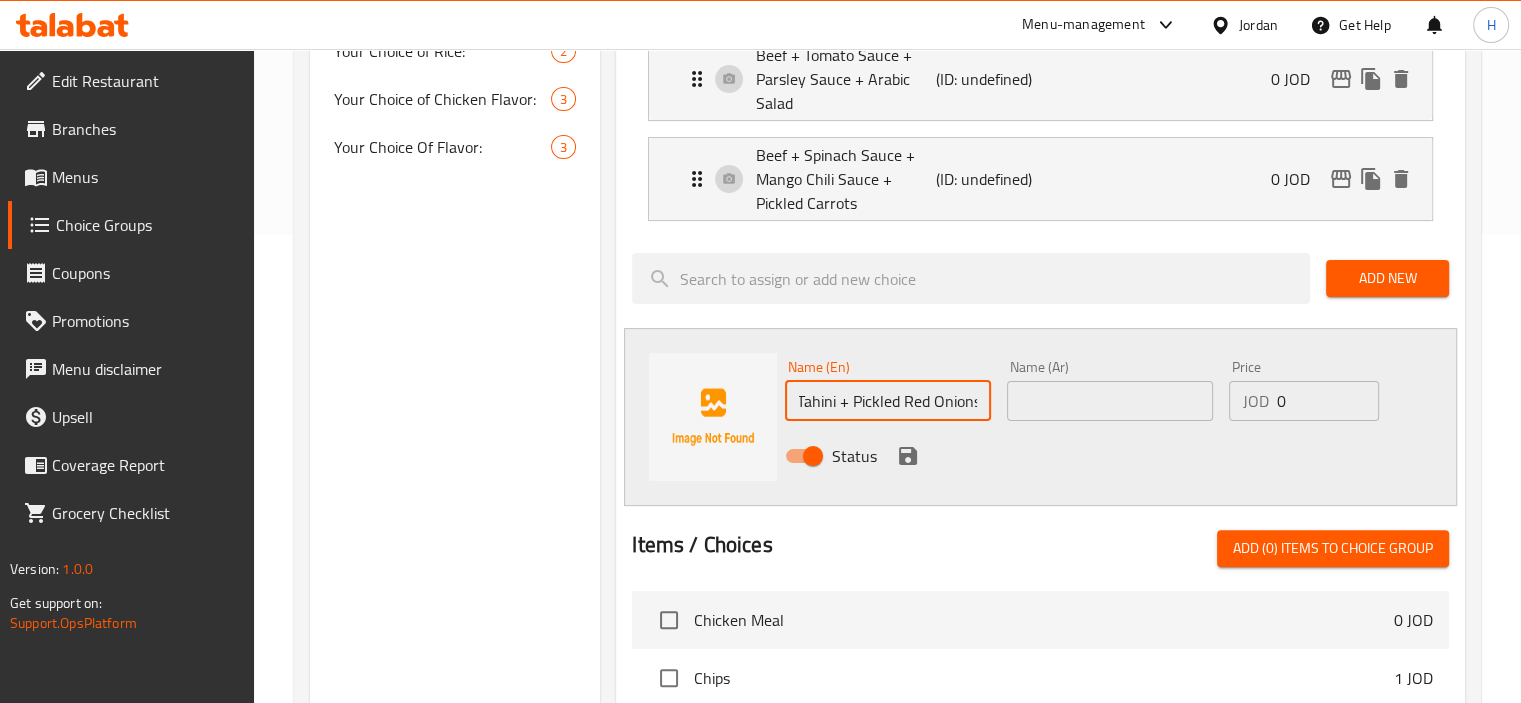 click on "Beef + Gravy + Tahini + Pickled Red Onions" at bounding box center (888, 401) 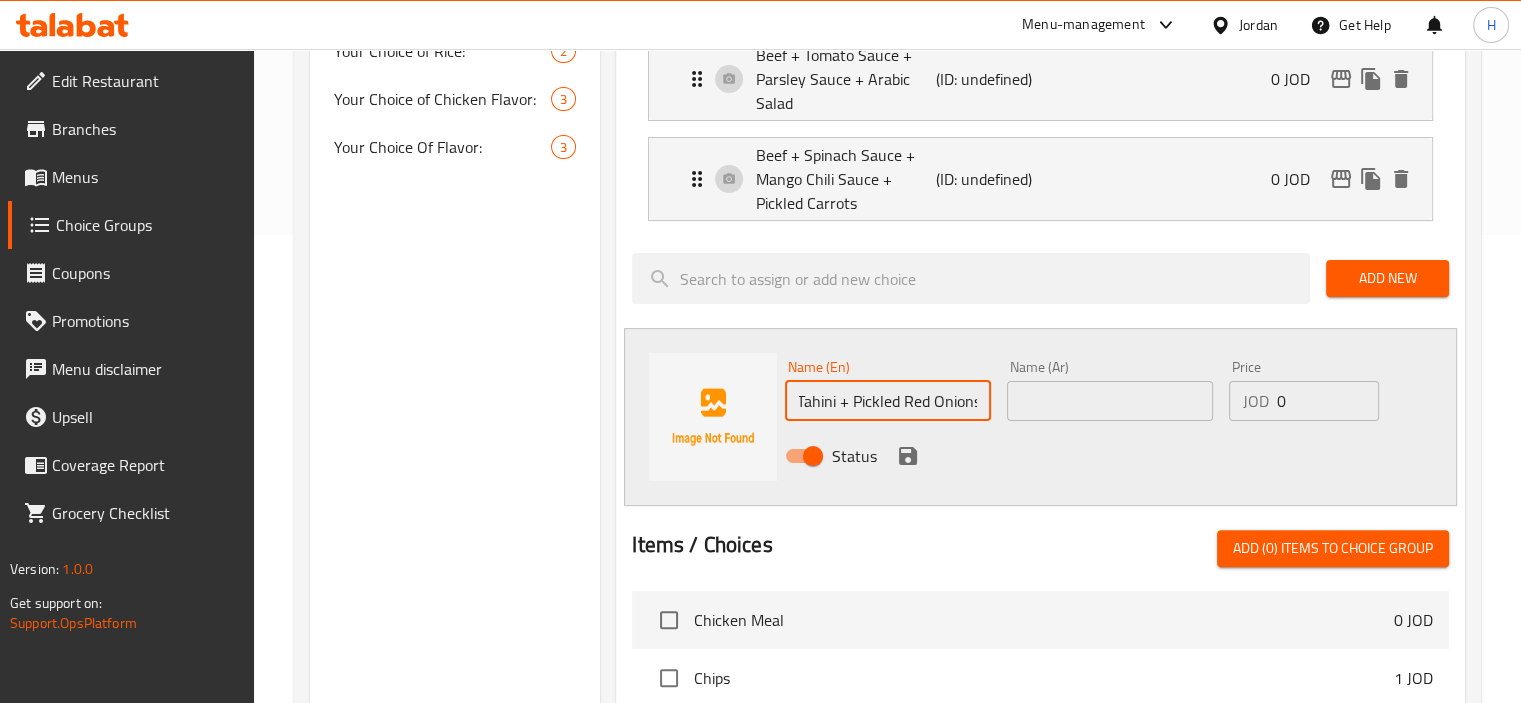 type on "Beef + Gravy + Tahini + Pickled Red Onions" 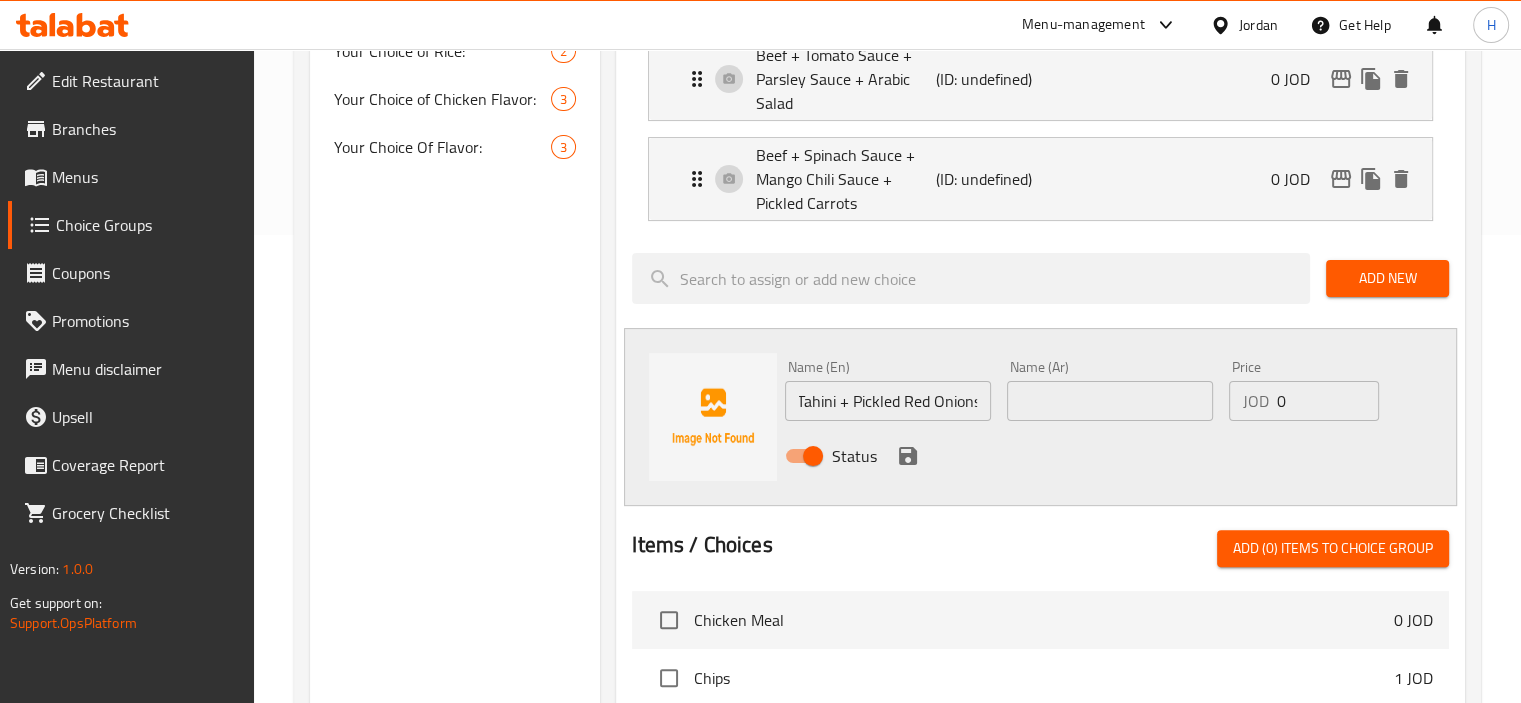 scroll, scrollTop: 0, scrollLeft: 0, axis: both 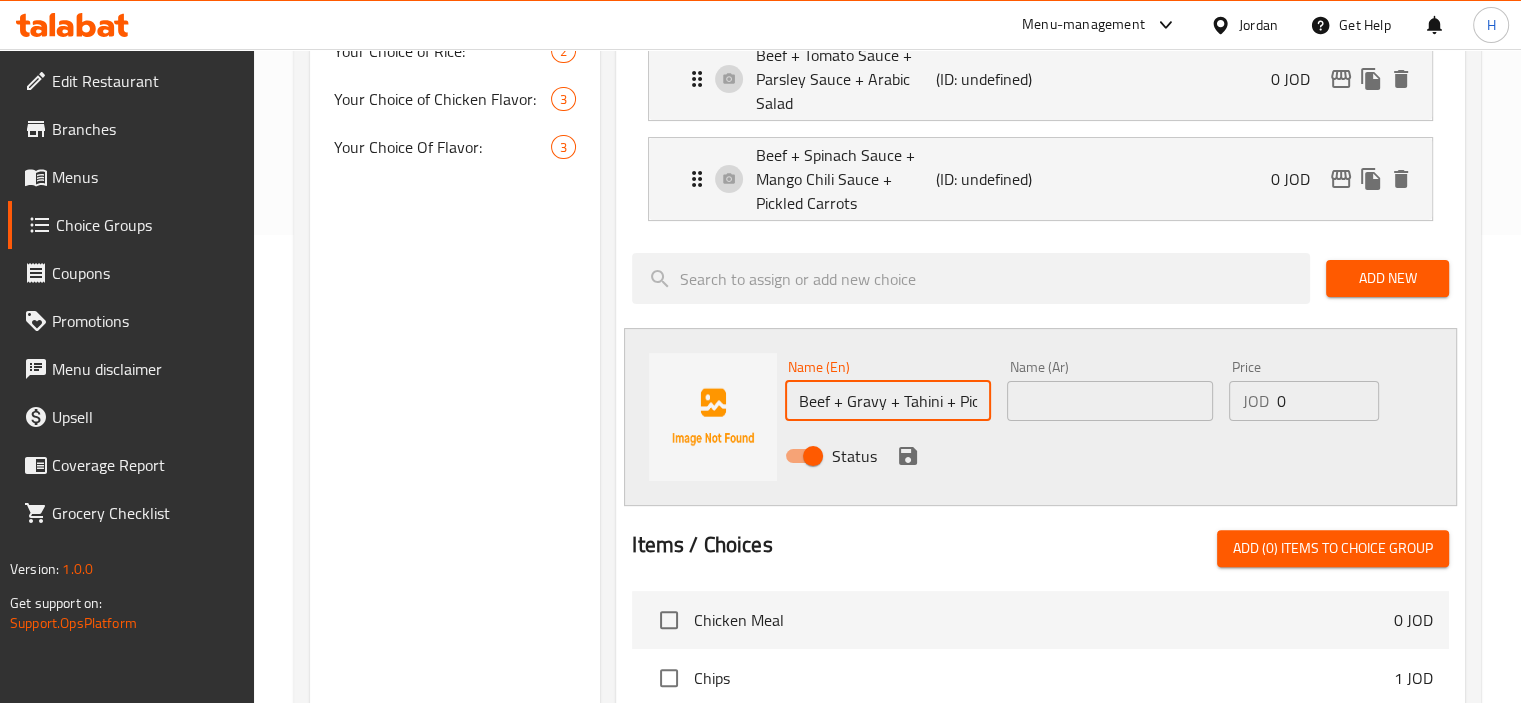paste on "لحم بقري + مرق + طحينة + بصل أحمر مخلل" 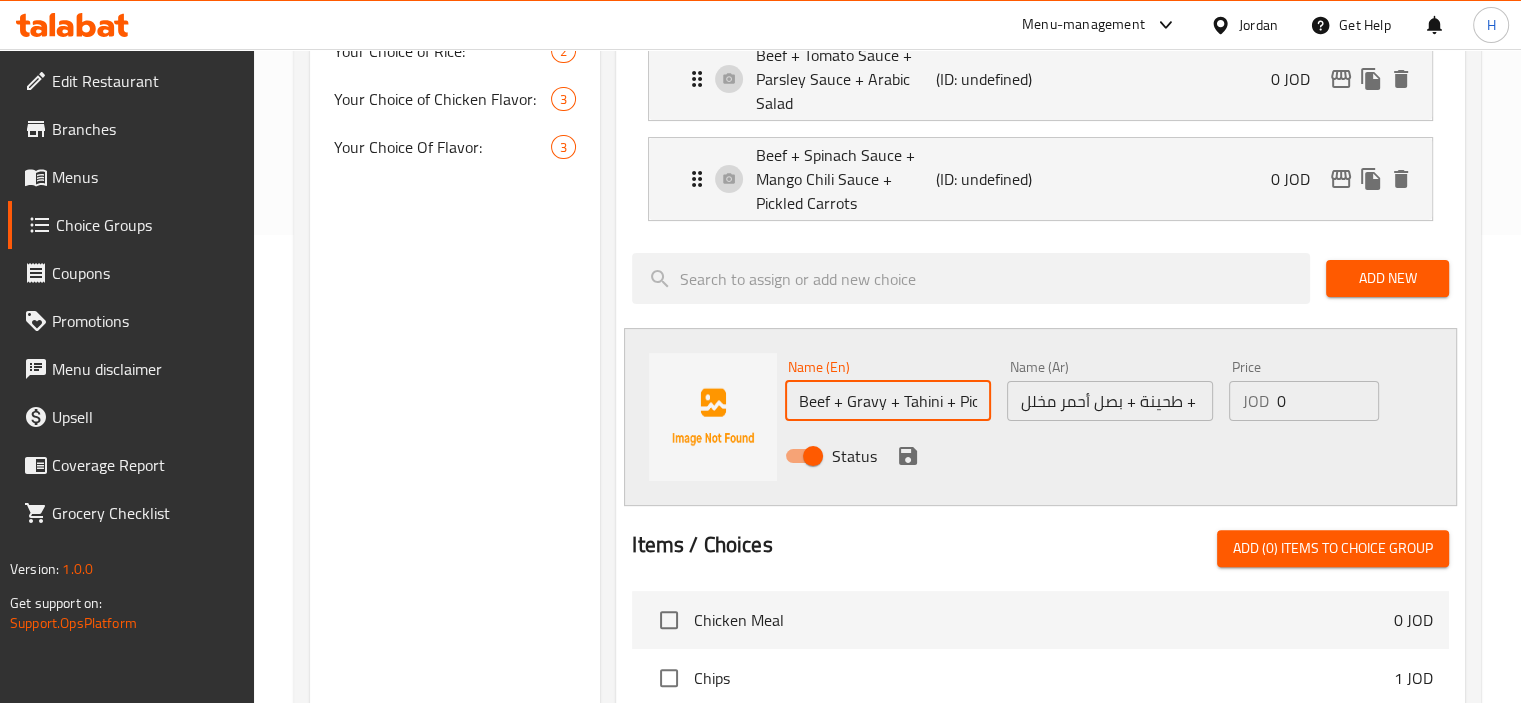 click on "لحم بقري + مرق + طحينة + بصل أحمر مخلل" at bounding box center (1110, 401) 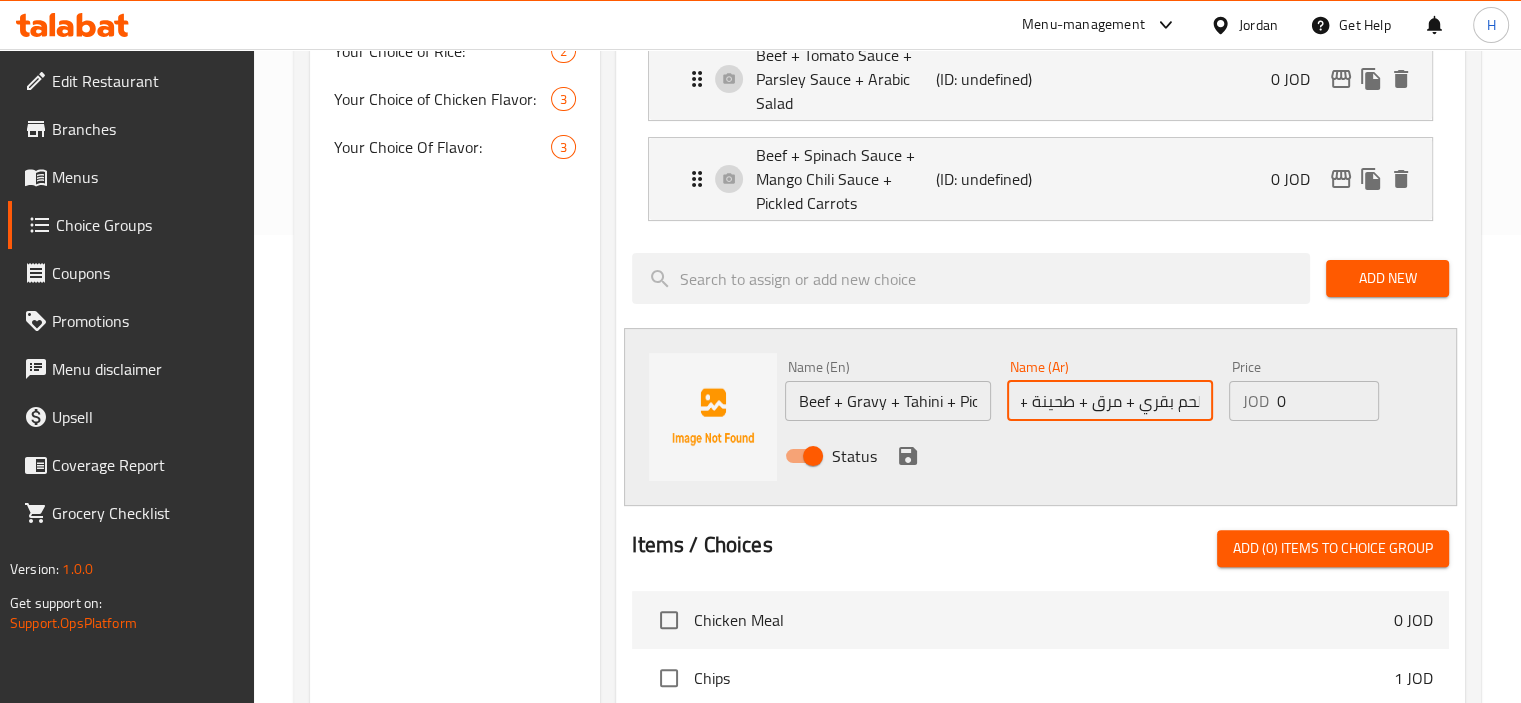 scroll, scrollTop: 0, scrollLeft: 0, axis: both 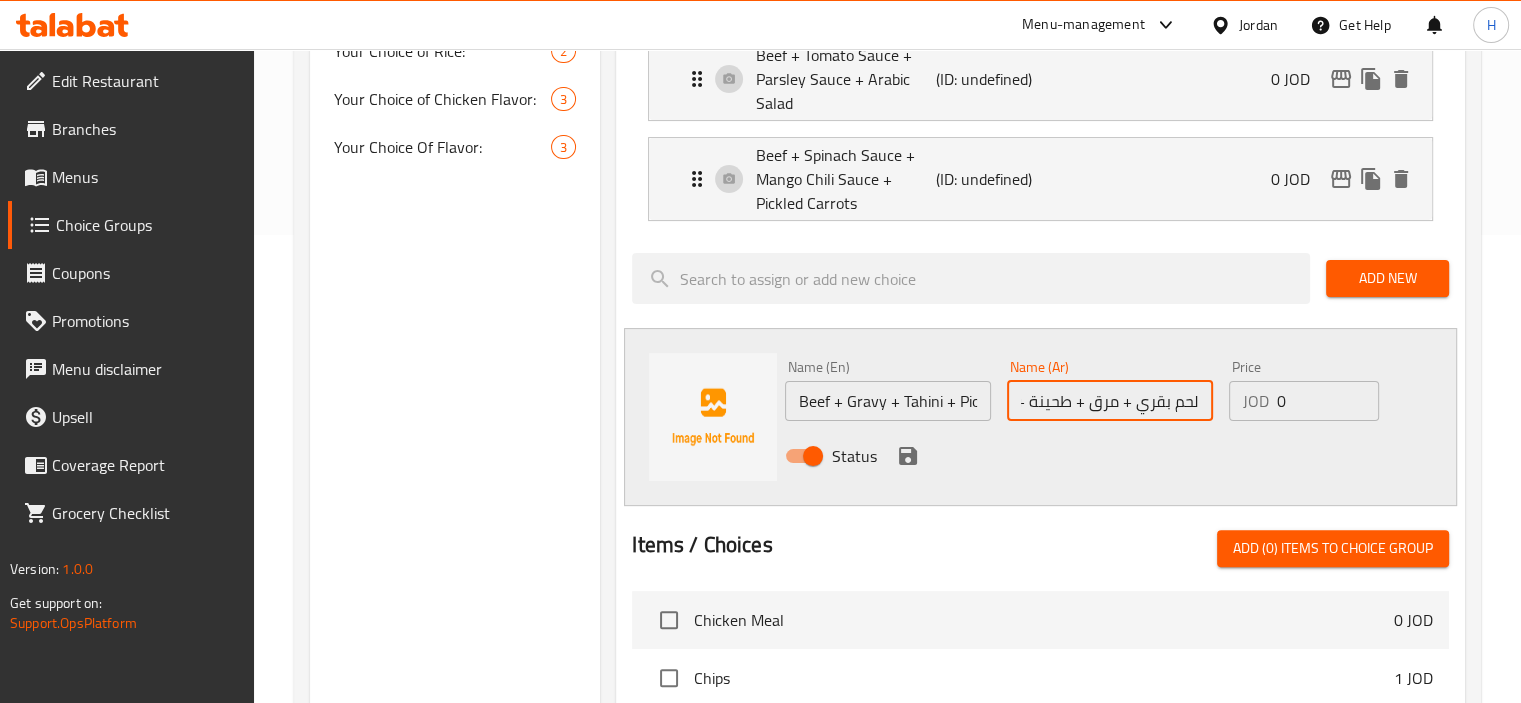 click on "لحم بقري + مرق + طحينة + بصل أحمر مخلل" at bounding box center [1110, 401] 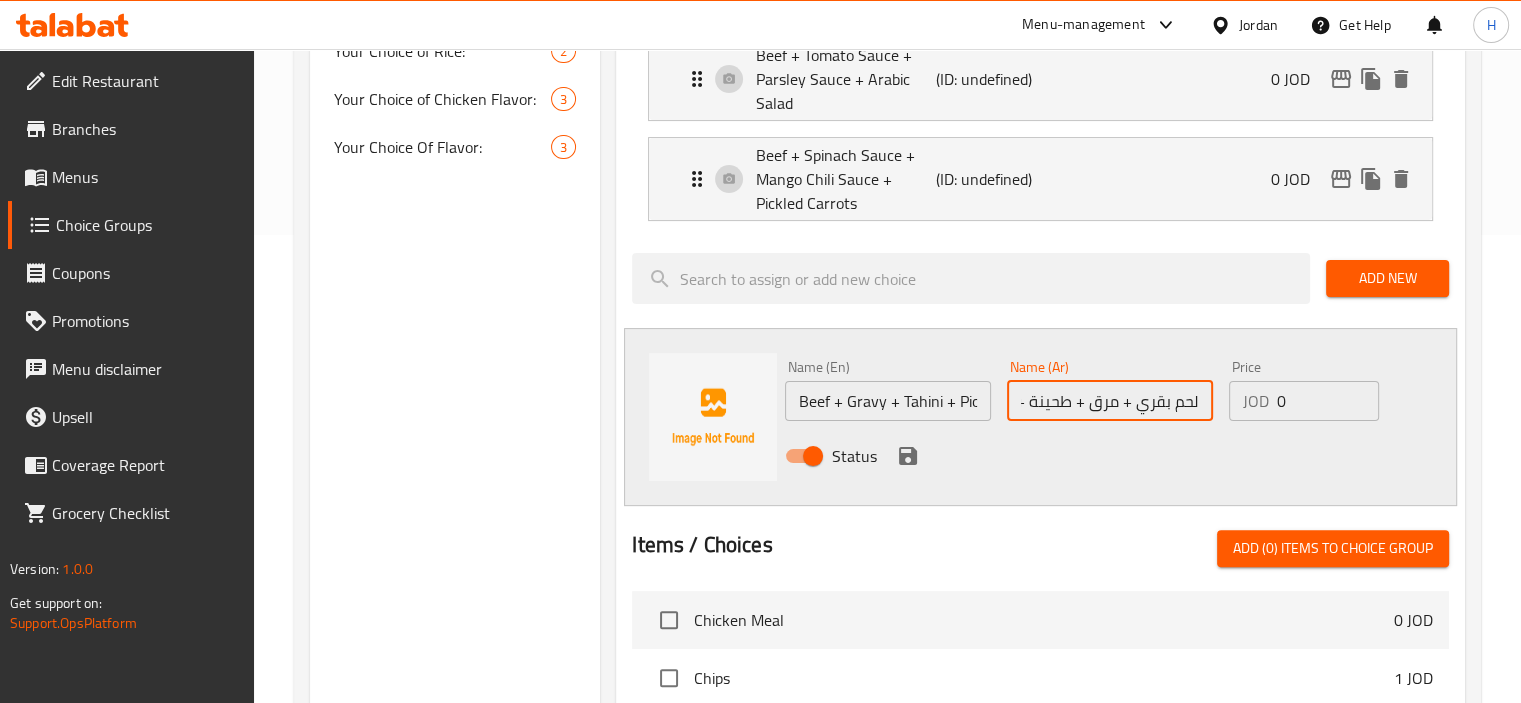 click on "لحم بقري + مرق + طحينة + بصل أحمر مخلل" at bounding box center [1110, 401] 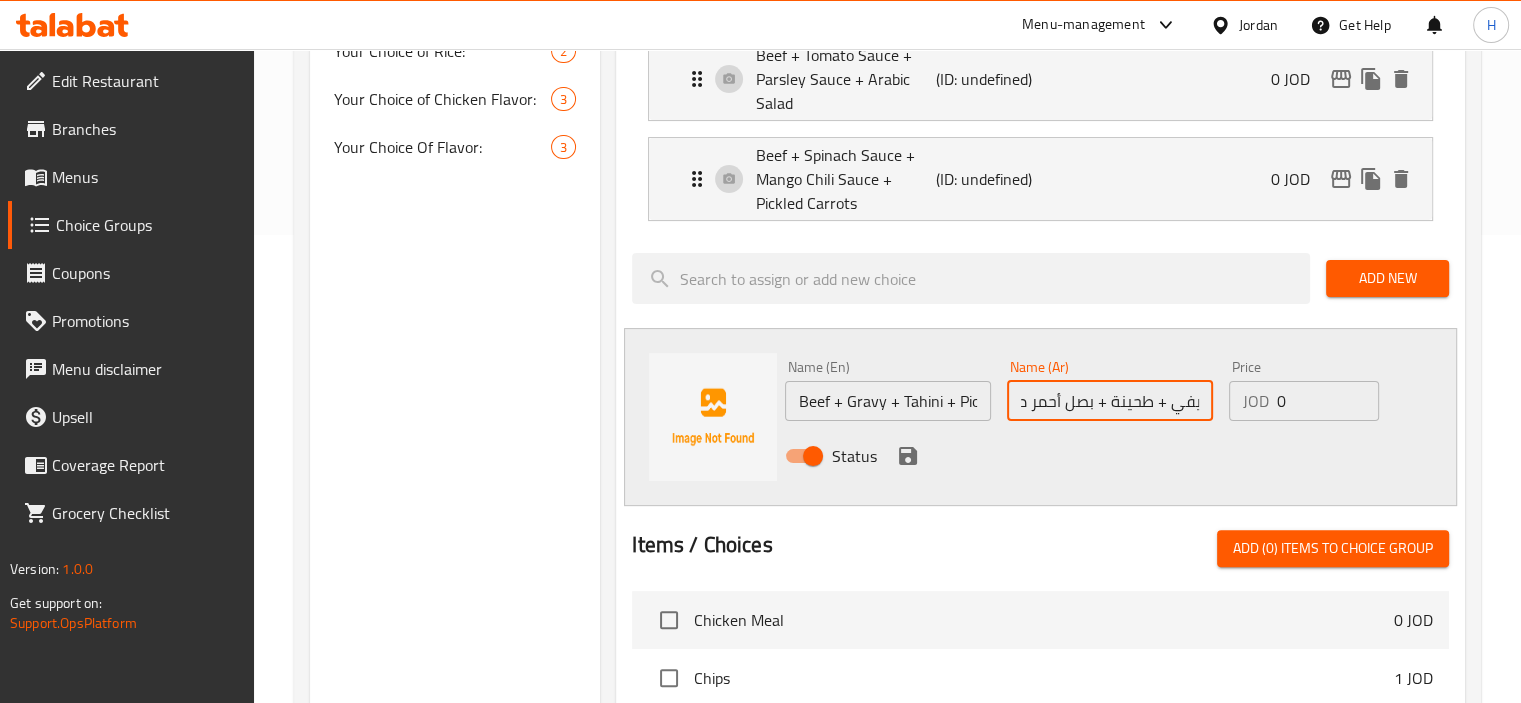 scroll, scrollTop: 0, scrollLeft: -122, axis: horizontal 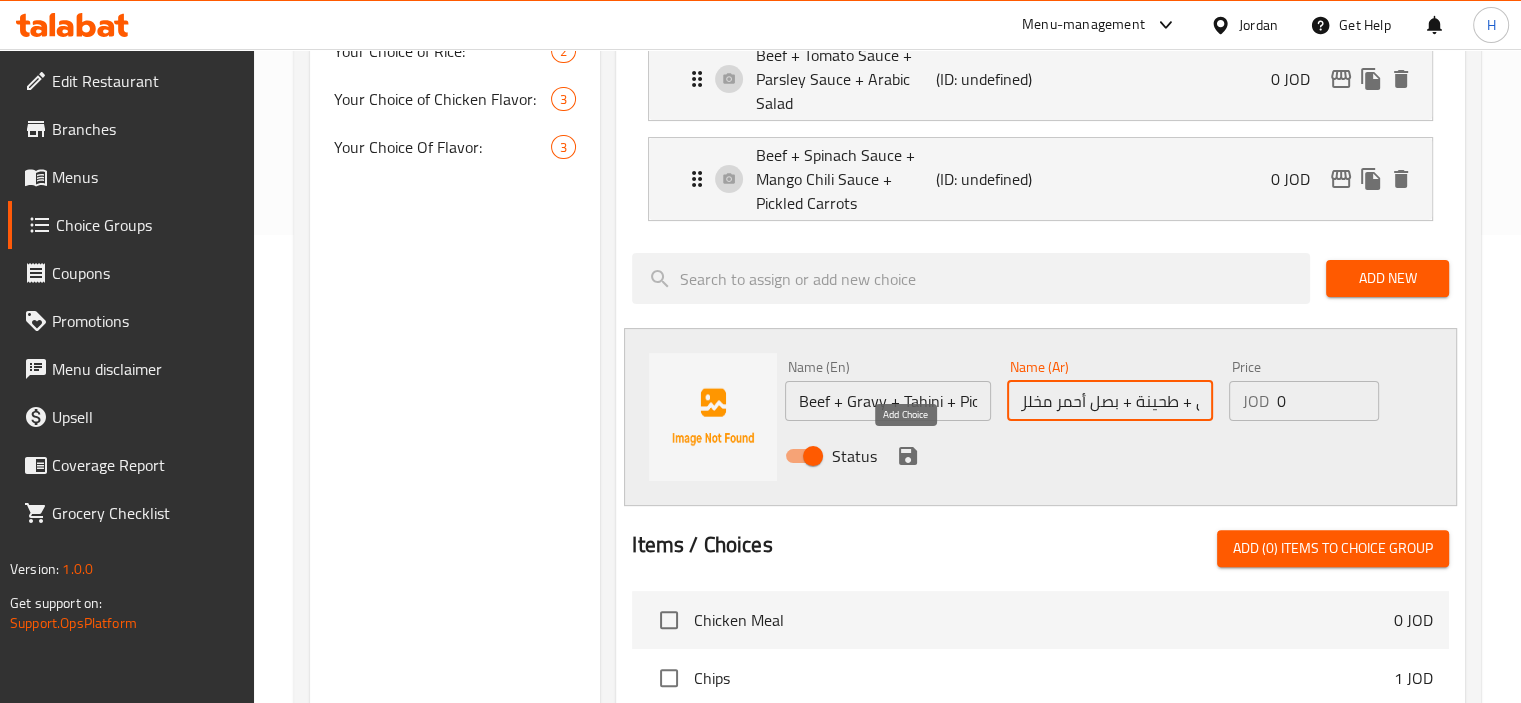 type on "لحم بقري + جريفي + طحينة + بصل أحمر مخلل" 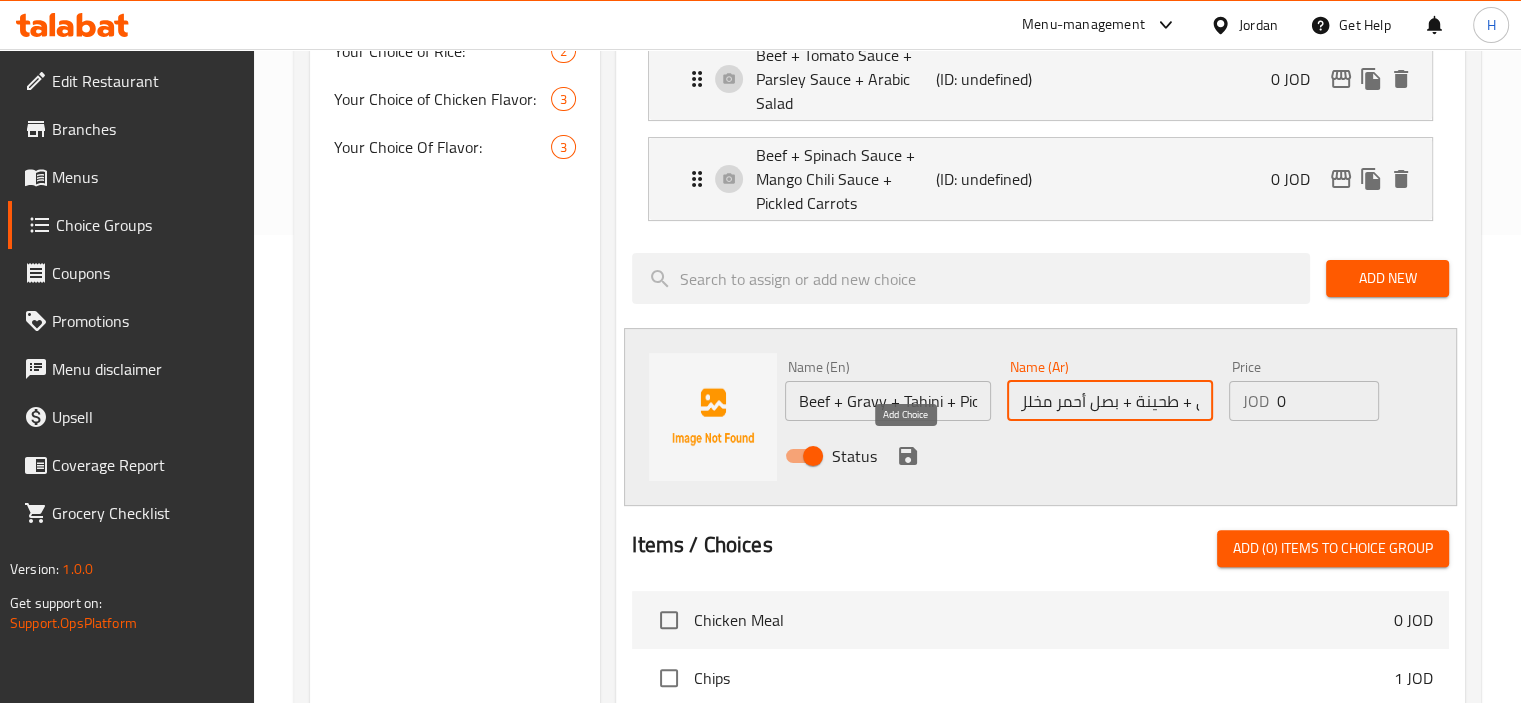 scroll, scrollTop: 0, scrollLeft: 0, axis: both 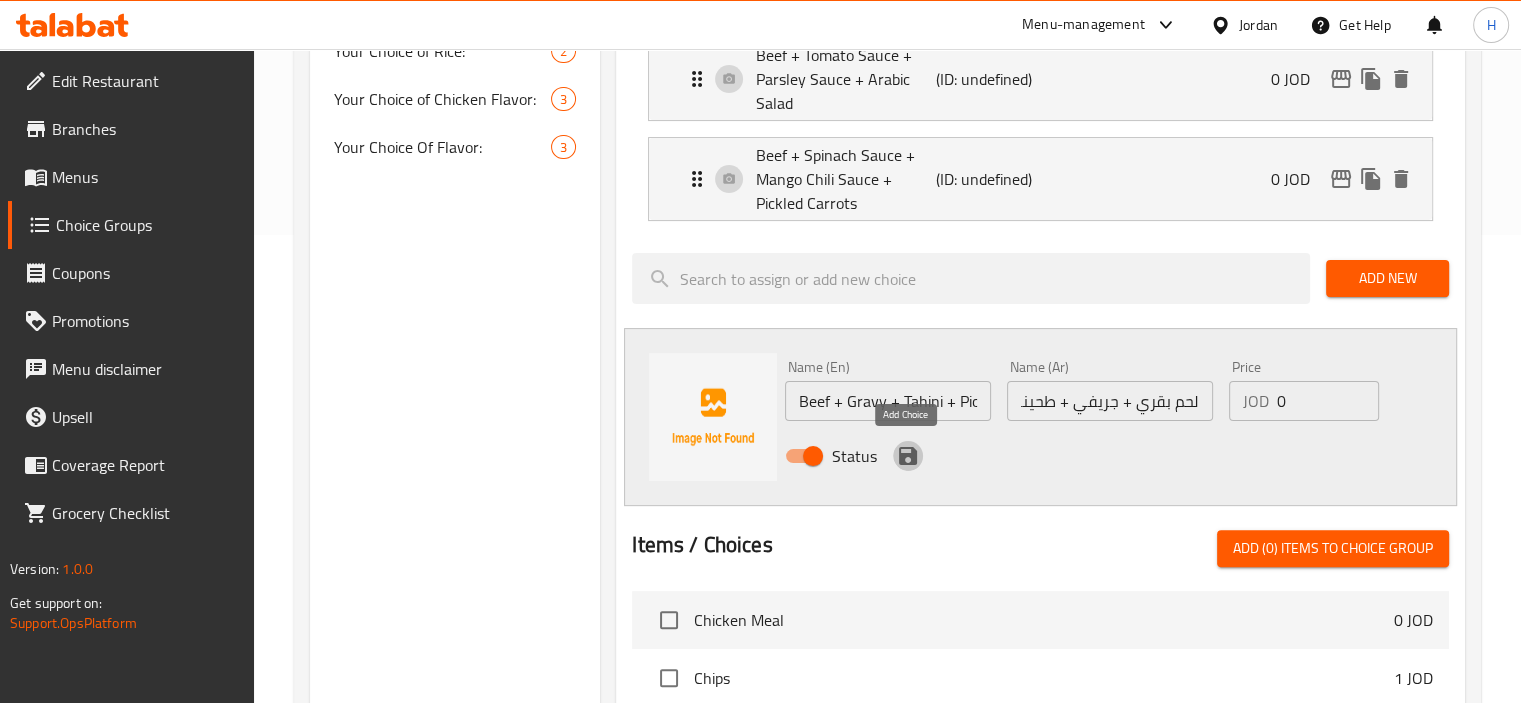 click 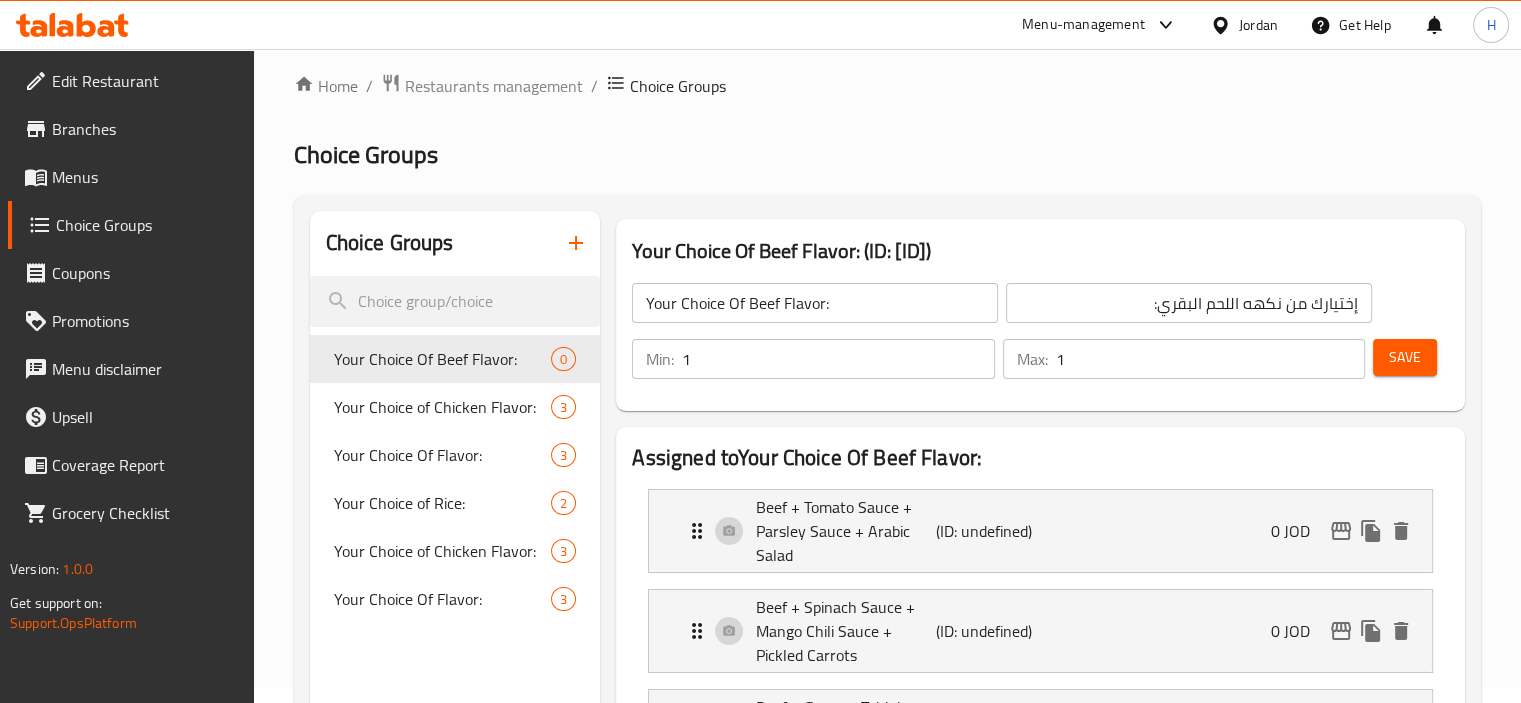 scroll, scrollTop: 16, scrollLeft: 0, axis: vertical 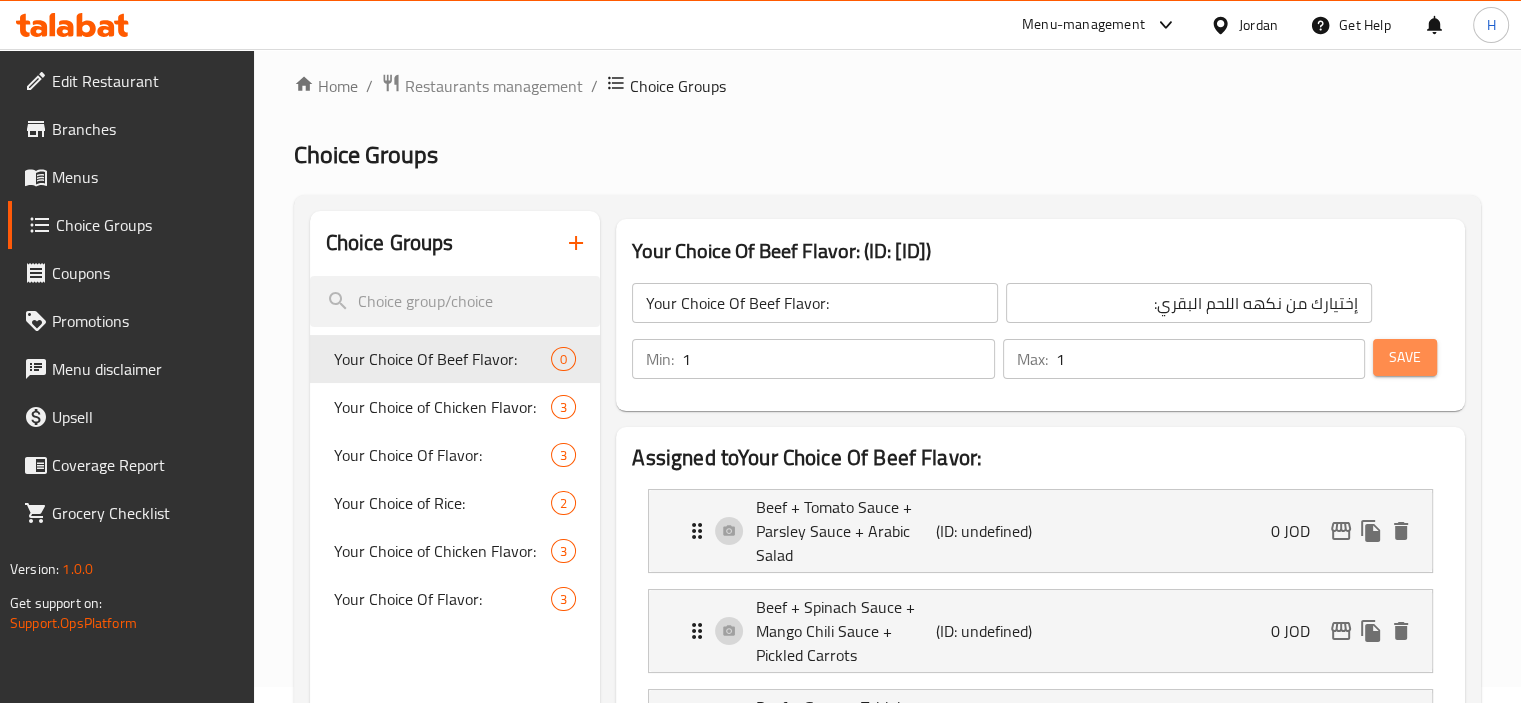 click on "Save" at bounding box center [1405, 357] 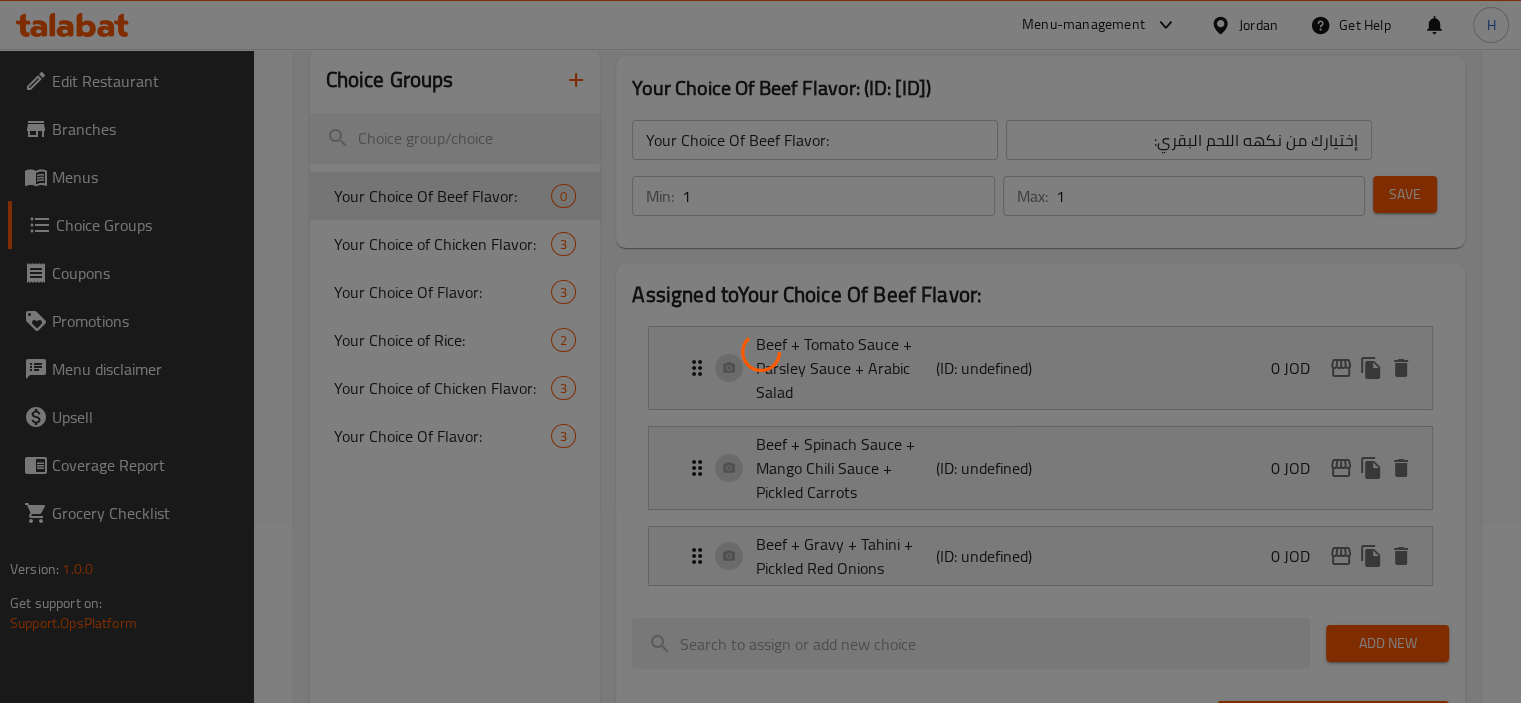 scroll, scrollTop: 180, scrollLeft: 0, axis: vertical 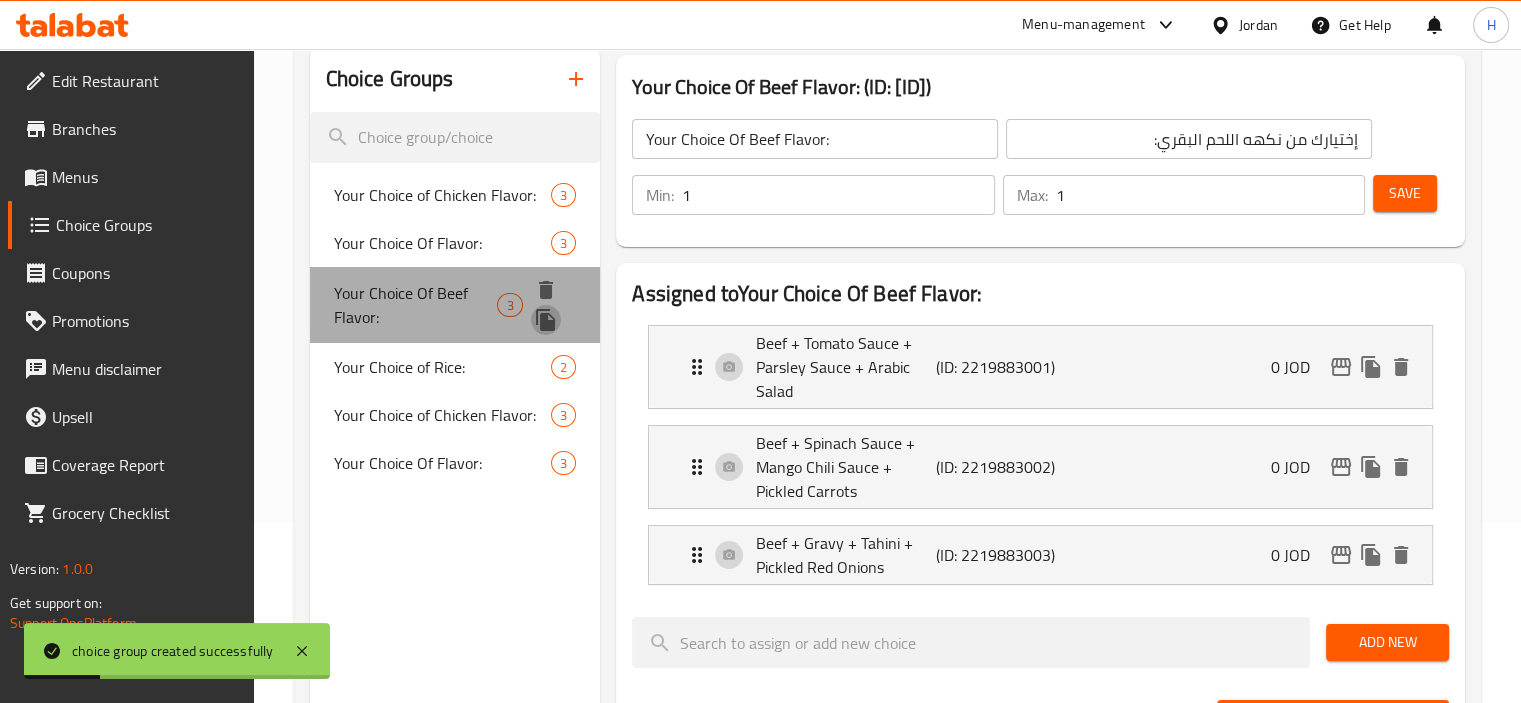 click 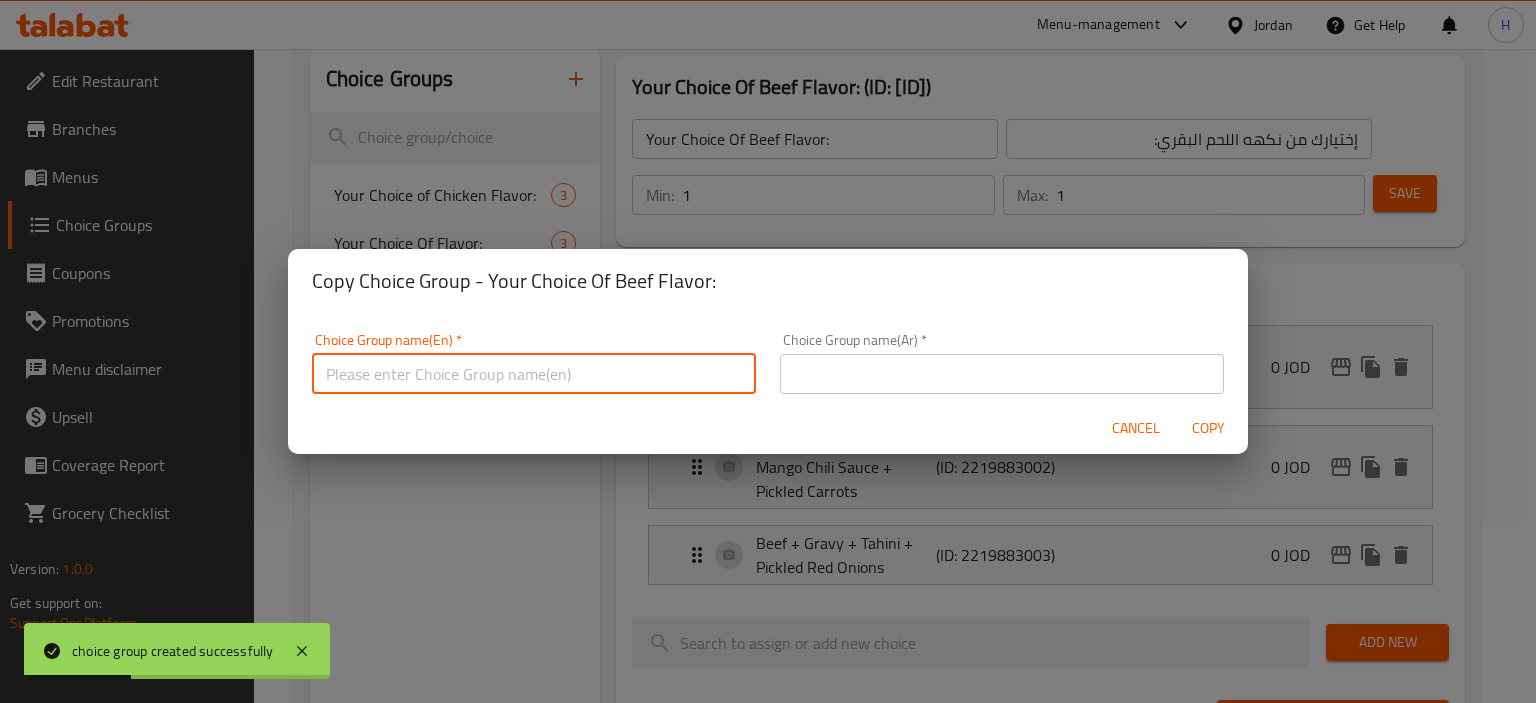 click at bounding box center (534, 374) 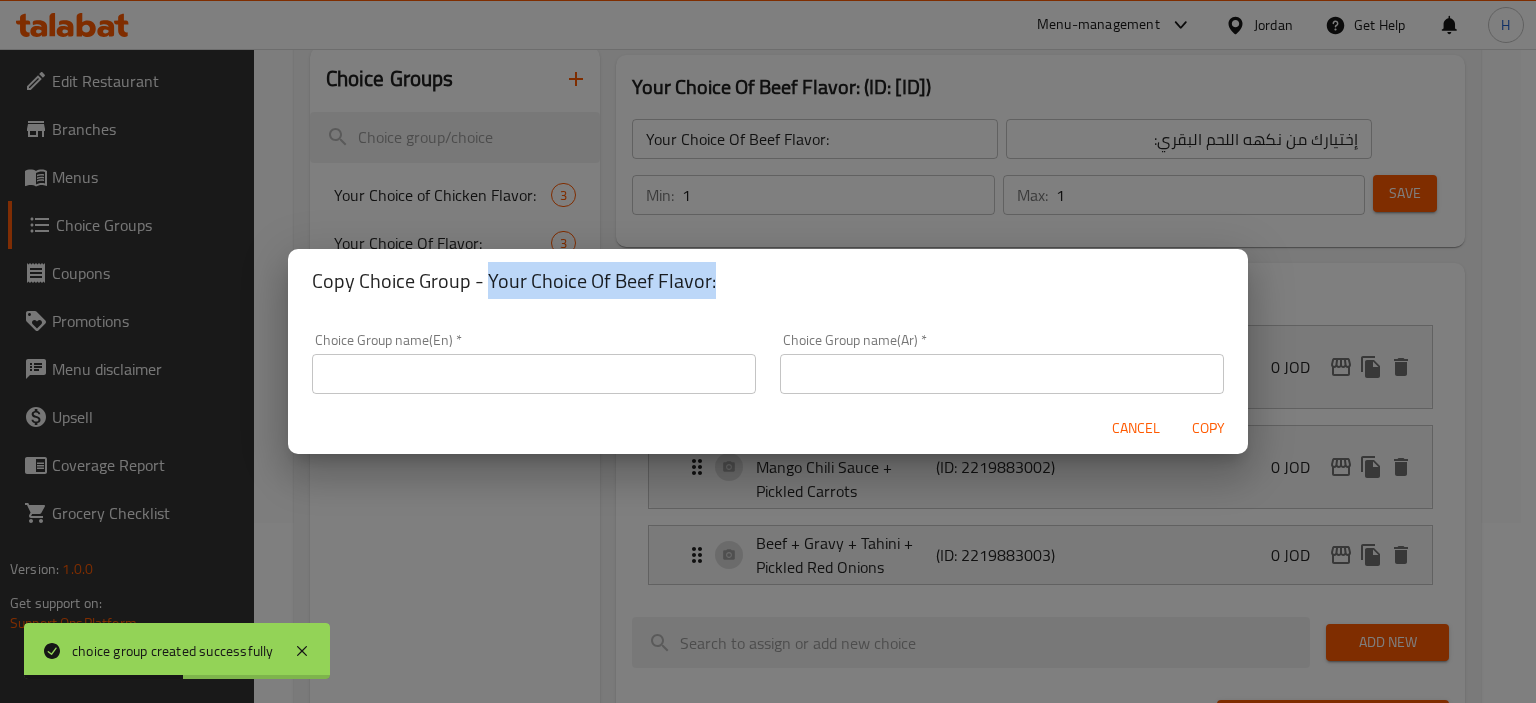 drag, startPoint x: 730, startPoint y: 275, endPoint x: 488, endPoint y: 279, distance: 242.03305 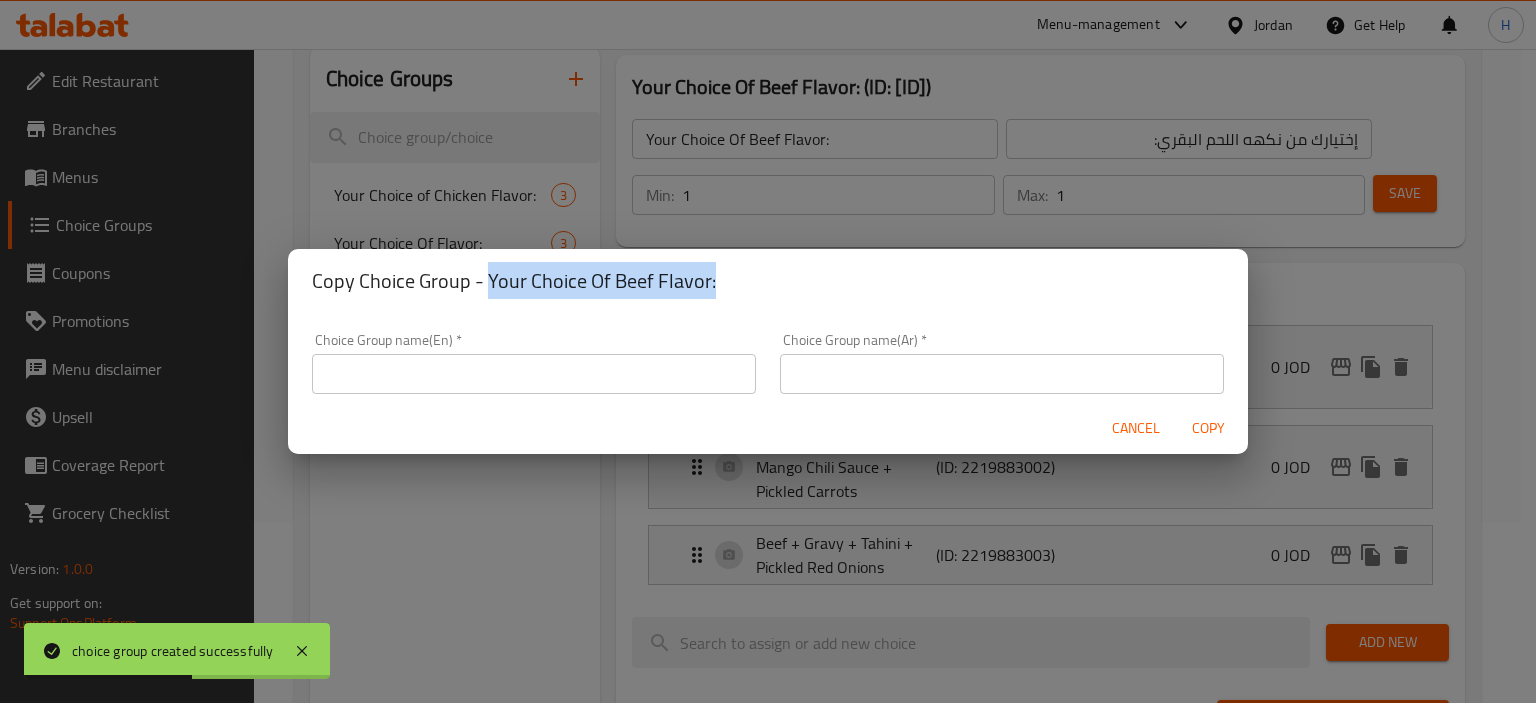 copy on "Your Choice Of Beef Flavor:" 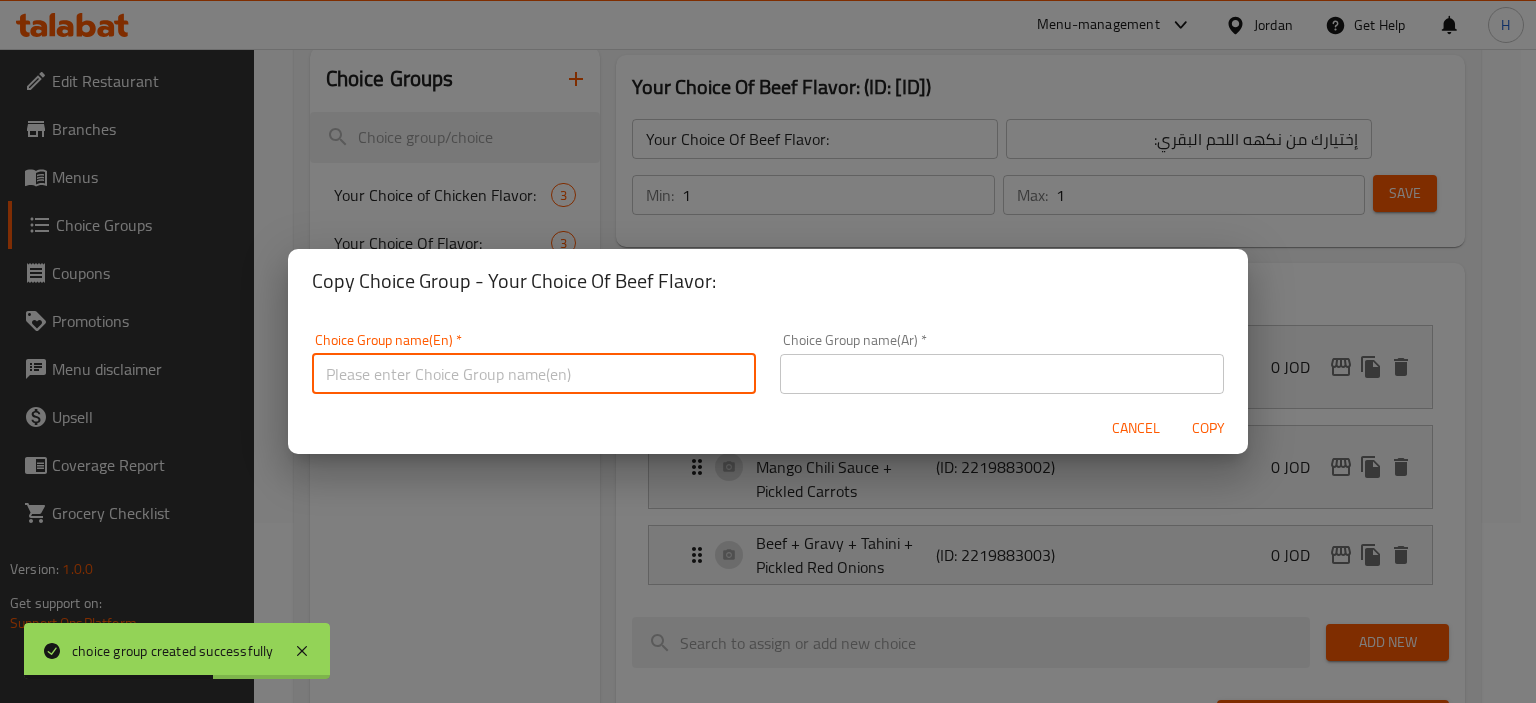 paste on "Your Choice Of Beef Flavor:" 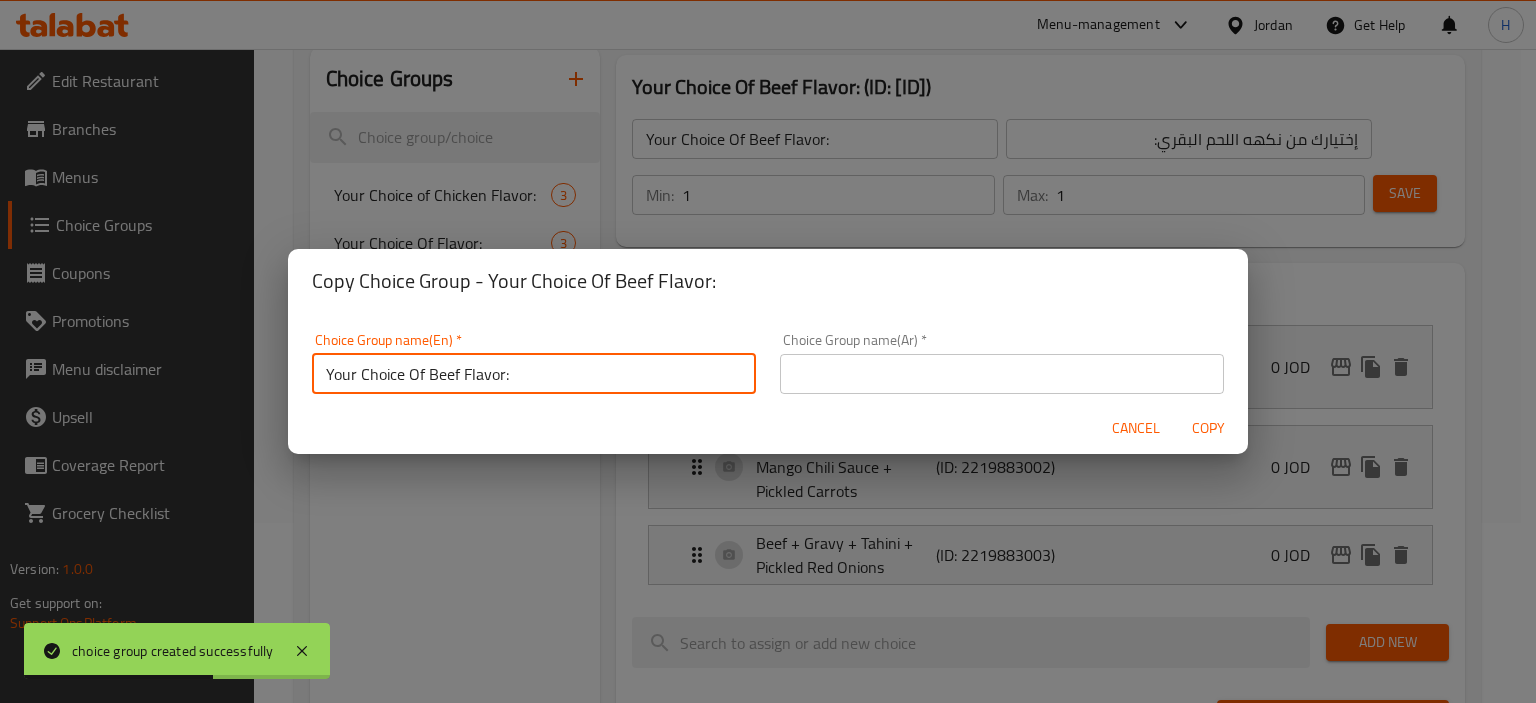 click on "Your Choice Of Beef Flavor:" at bounding box center (534, 374) 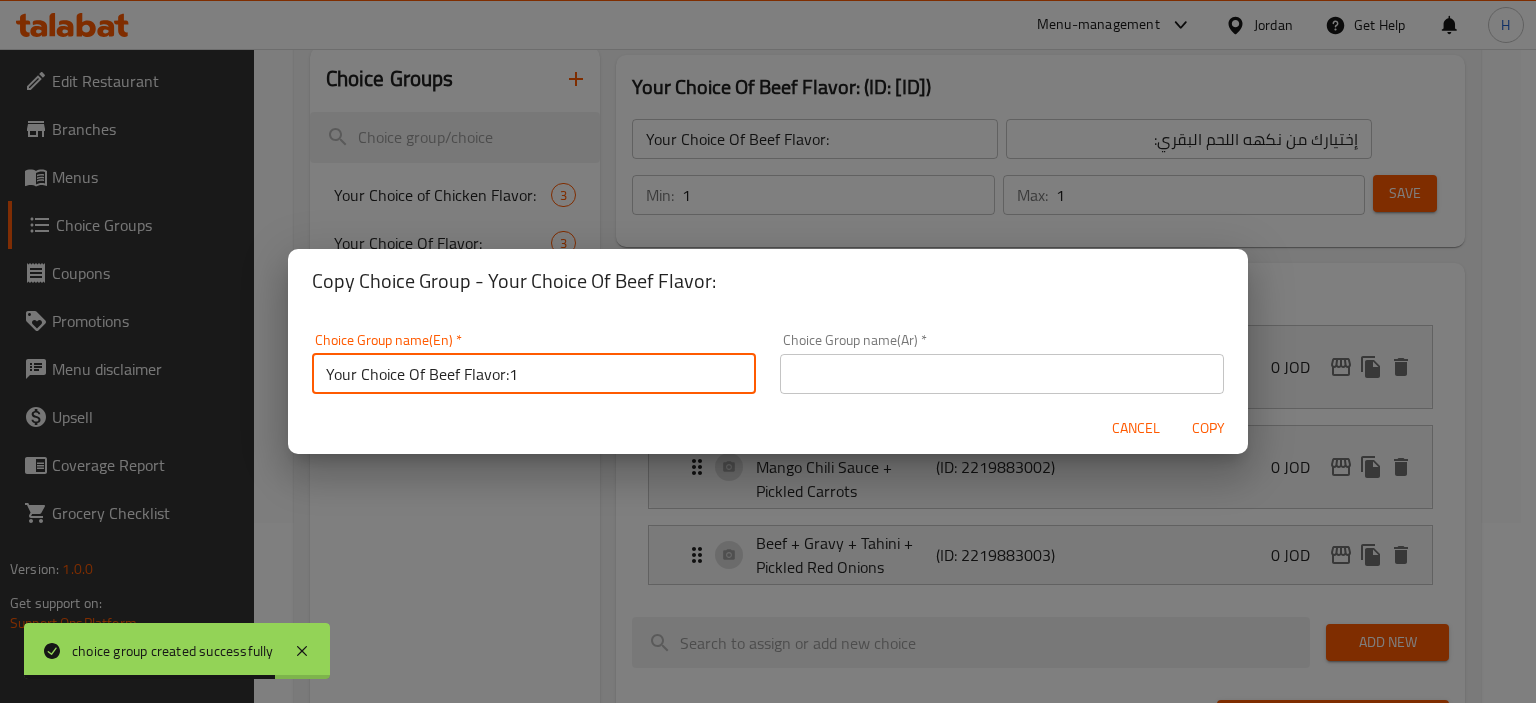 type on "Your Choice Of Beef Flavor:1" 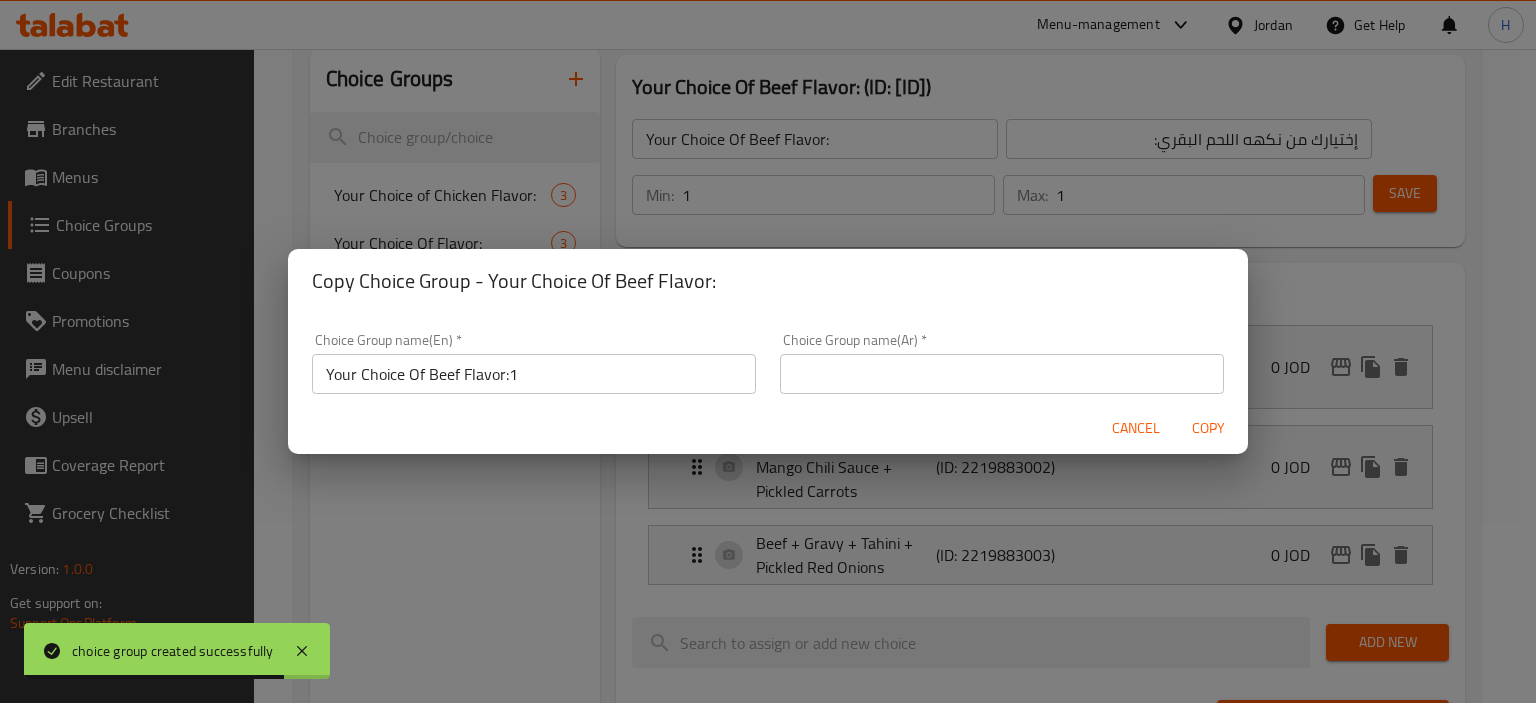 click on "Choice Group name(Ar)   * Choice Group name(Ar)  *" at bounding box center [1002, 363] 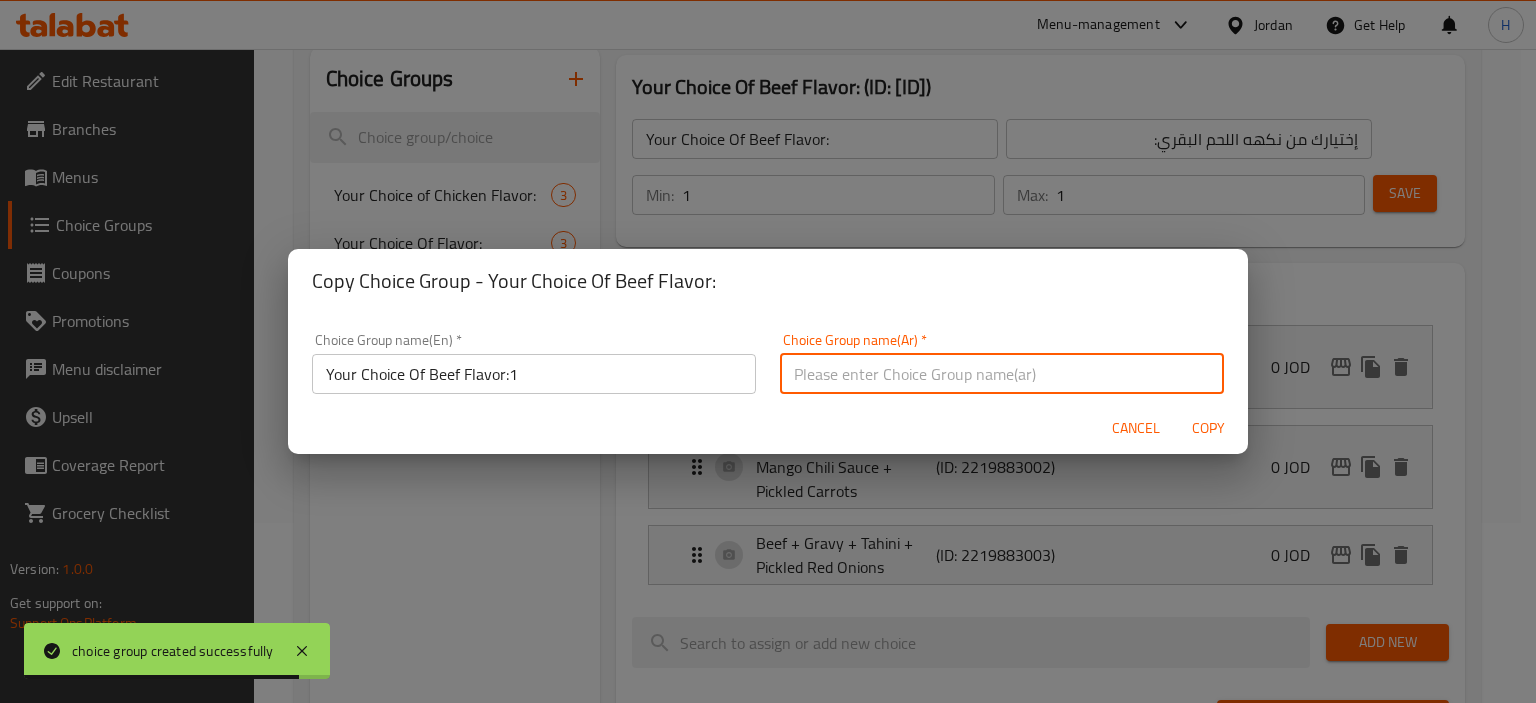 click at bounding box center (1002, 374) 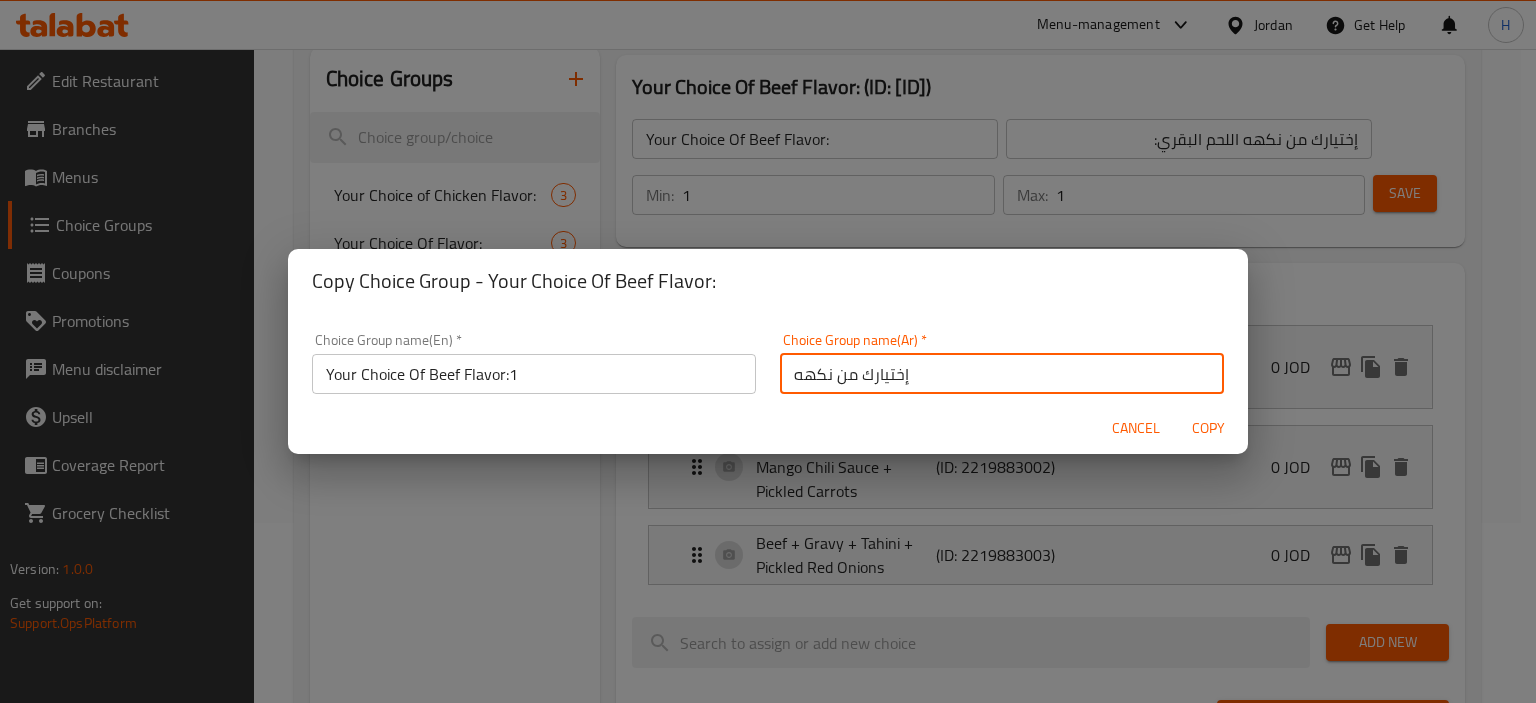 type on "إختيارك من نكهه اللحم البقري:" 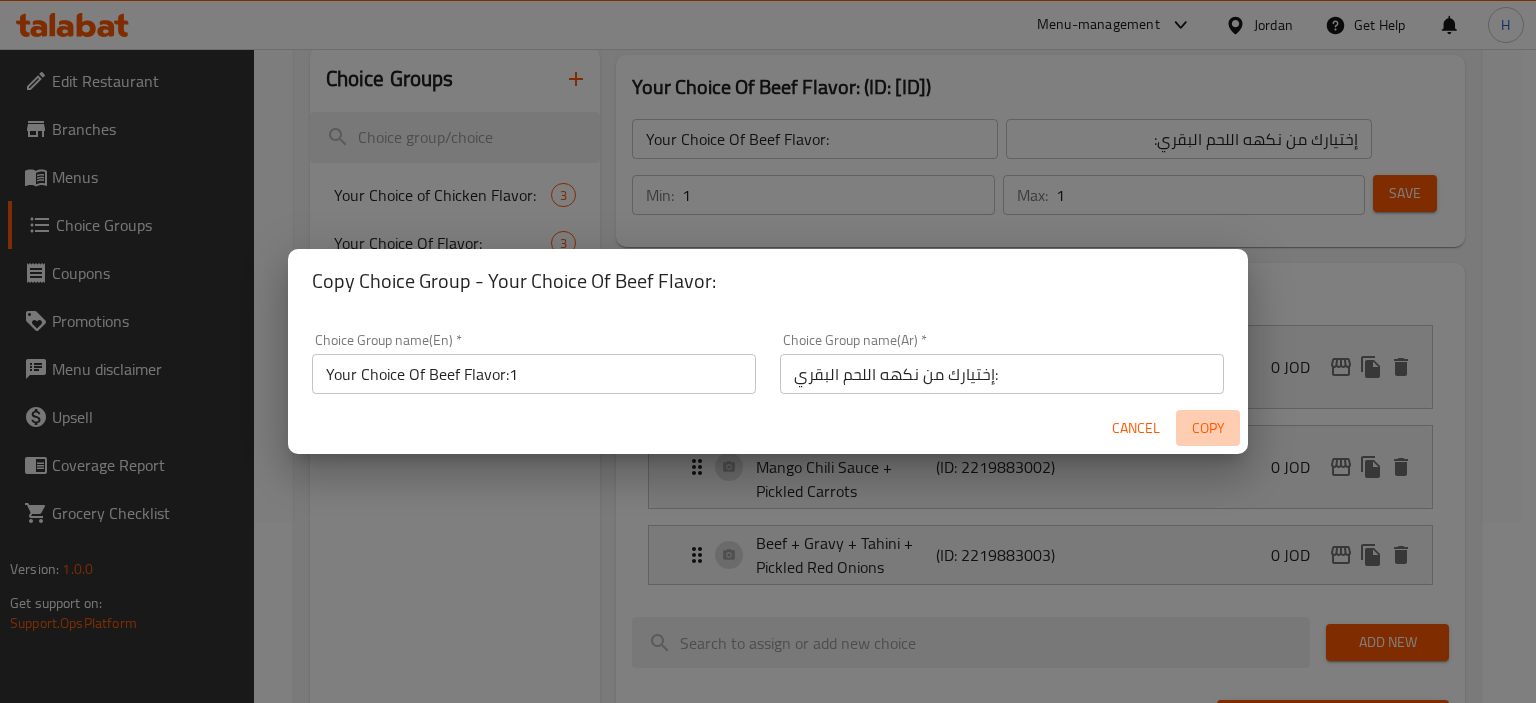 click on "Copy" at bounding box center (1208, 428) 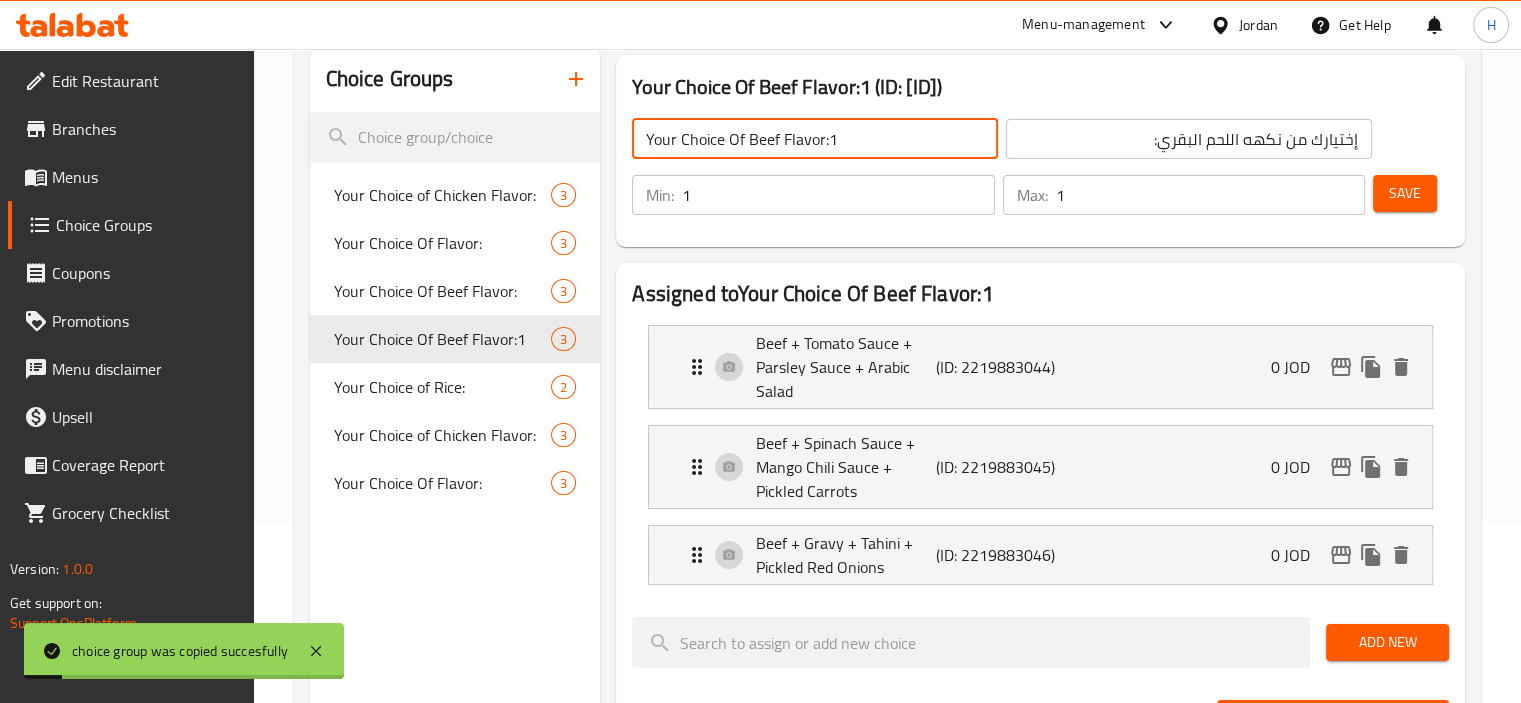 click on "Your Choice Of Beef Flavor:1" 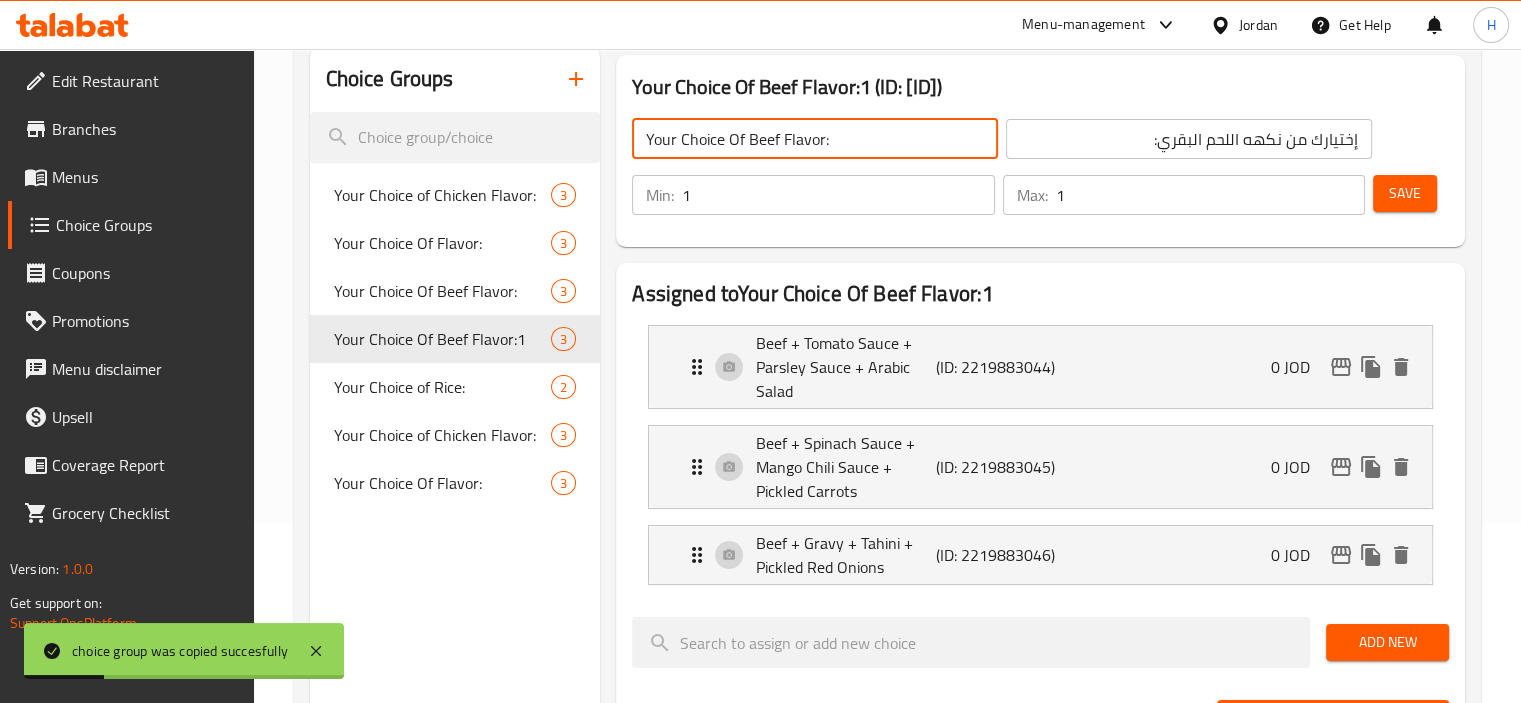 type on "Your Choice Of Beef Flavor:" 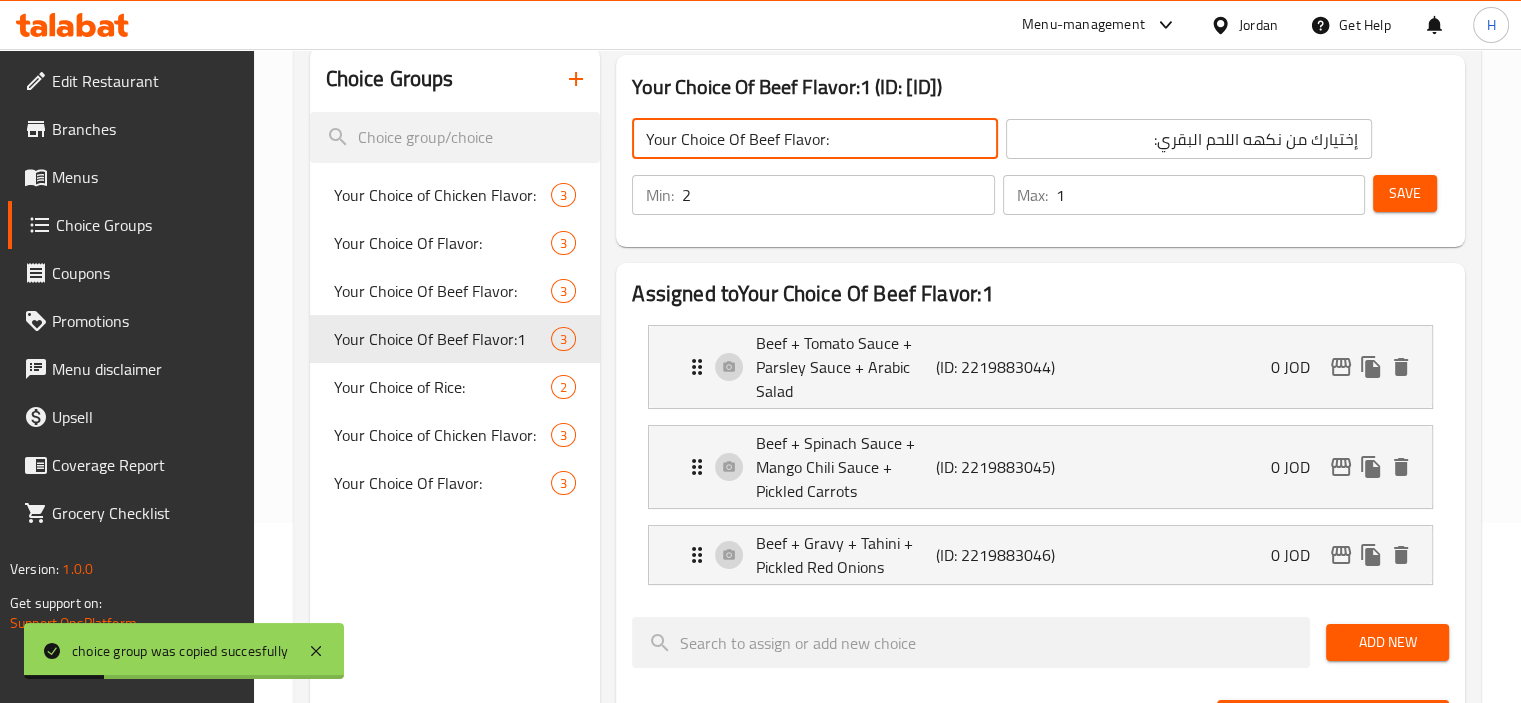 type on "2" 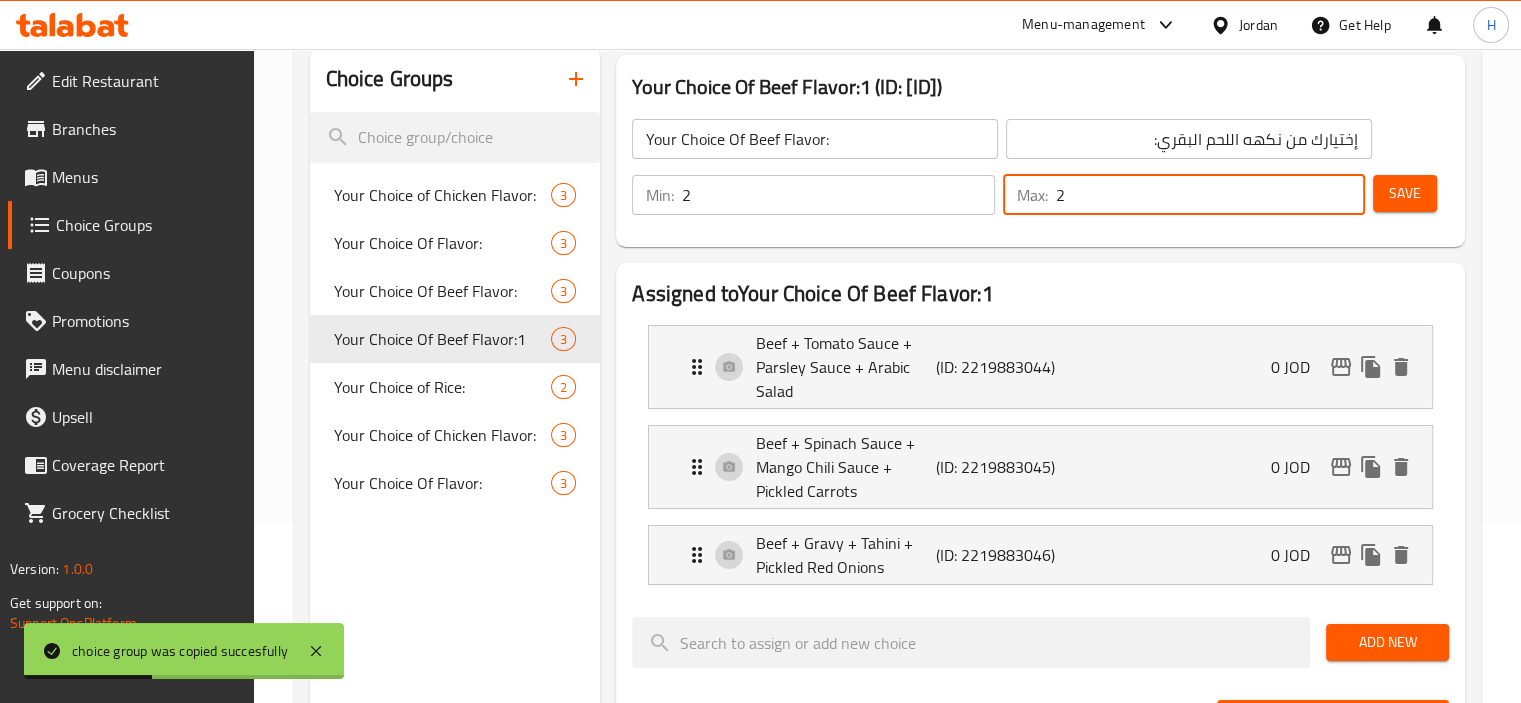 type on "2" 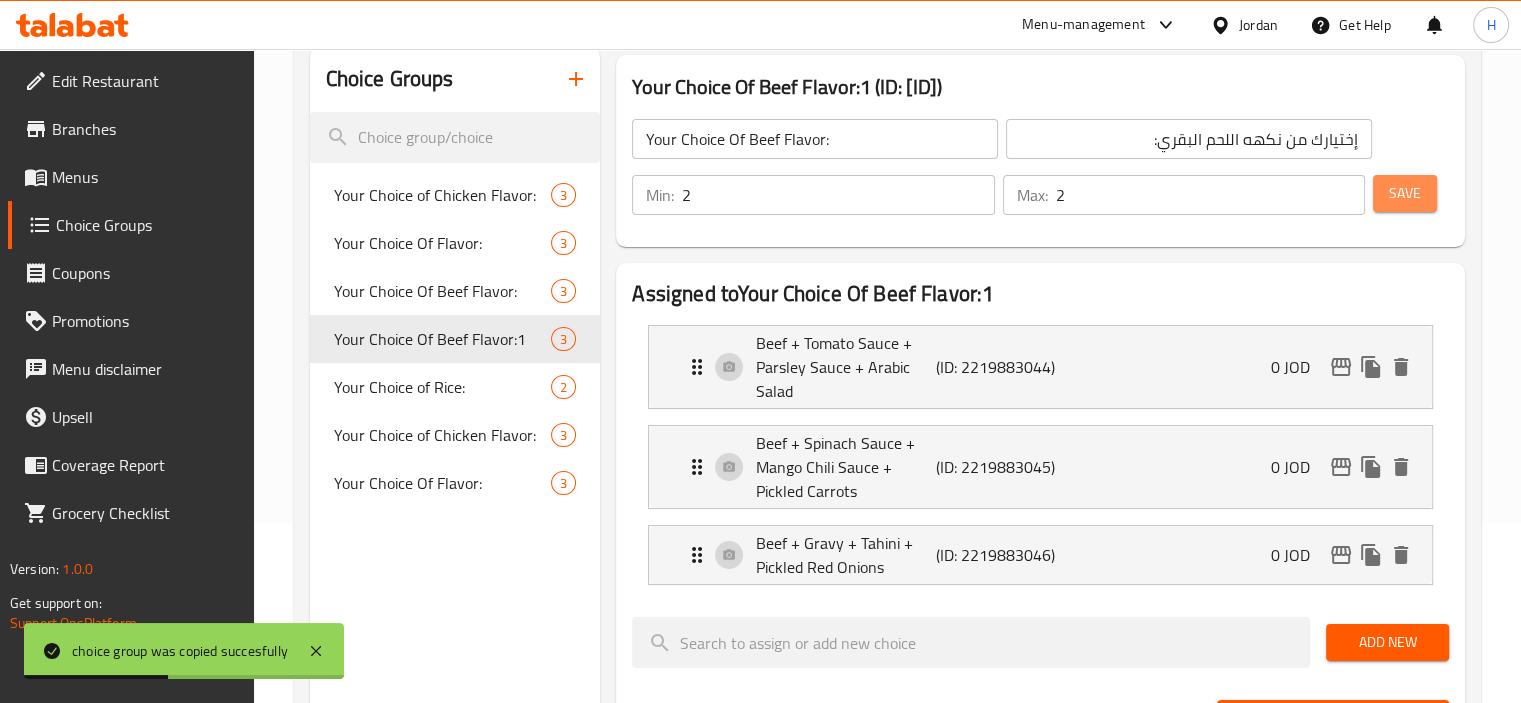 click on "Save" at bounding box center [1405, 193] 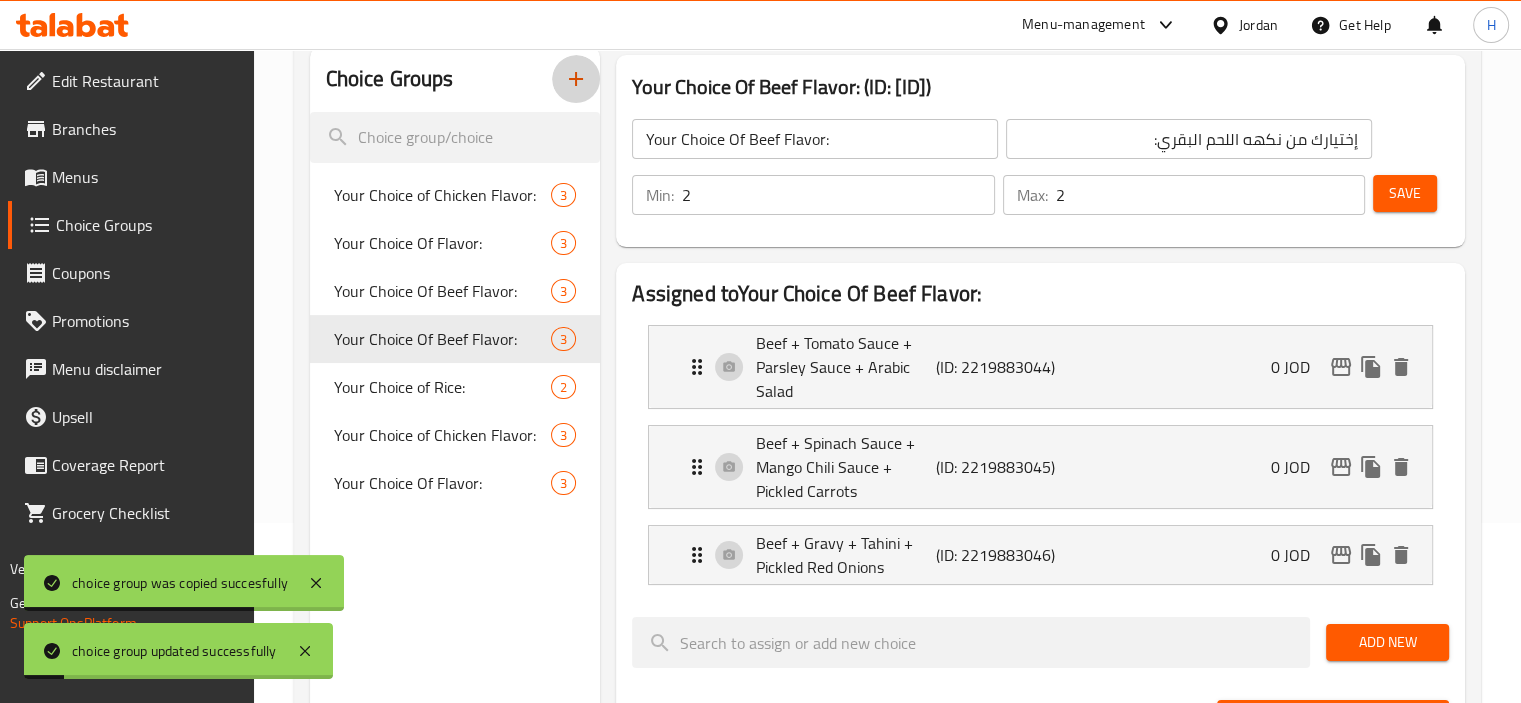 click 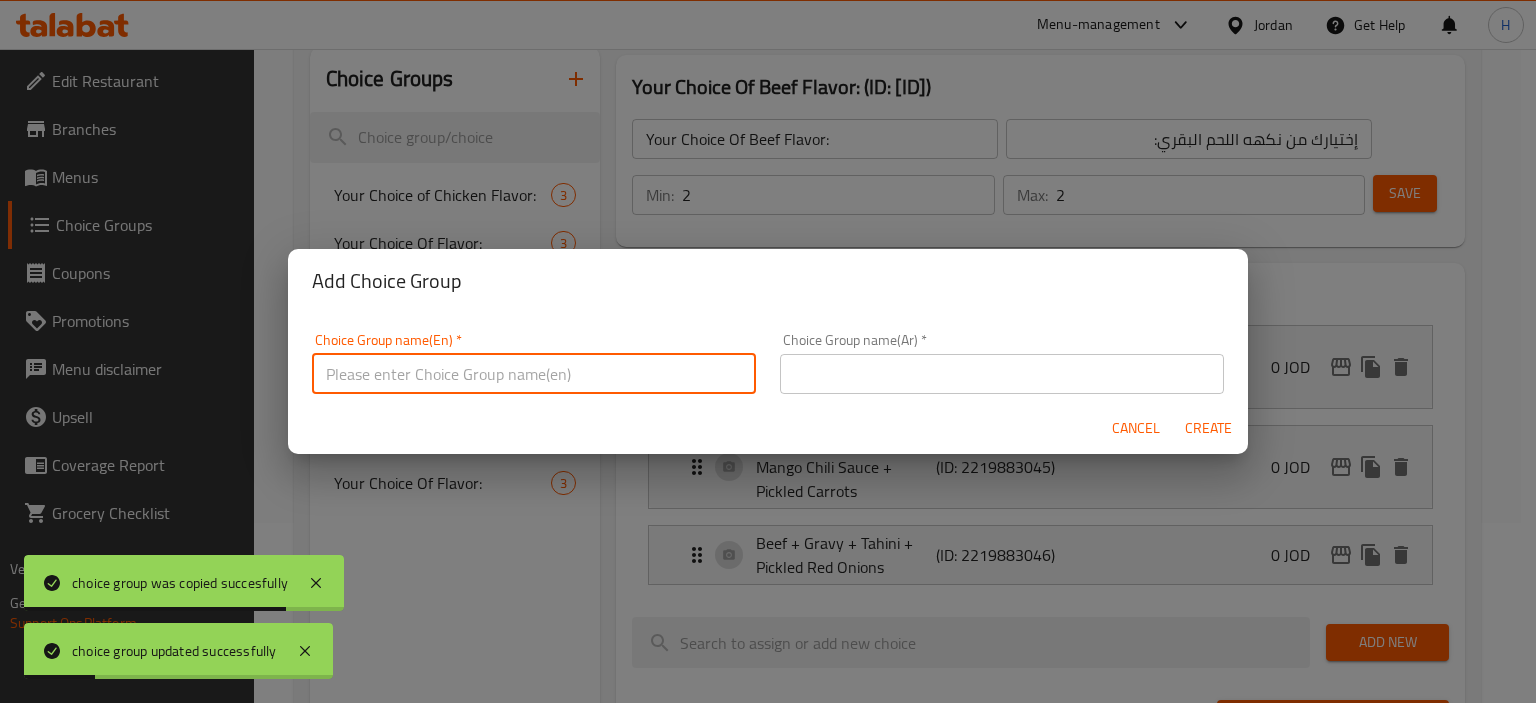 click at bounding box center (534, 374) 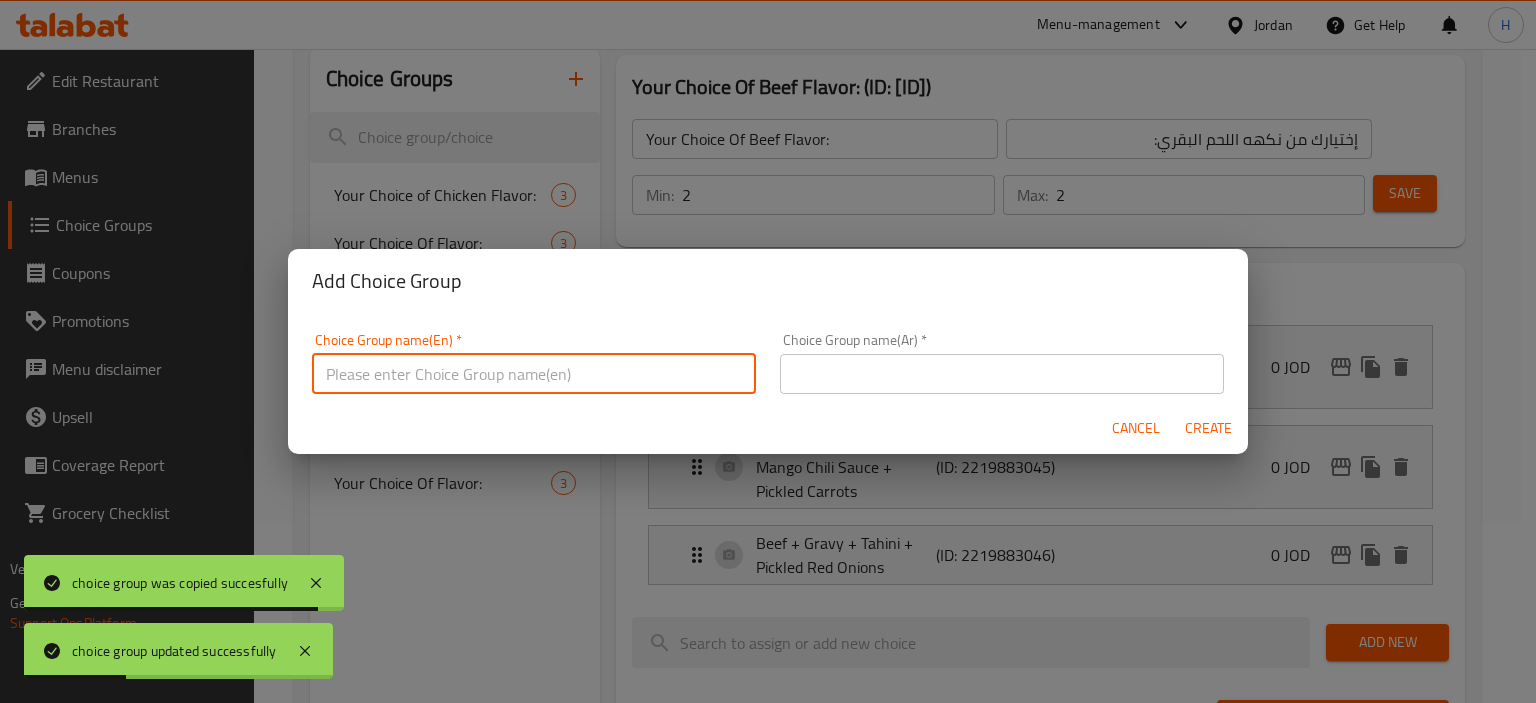click at bounding box center [1002, 374] 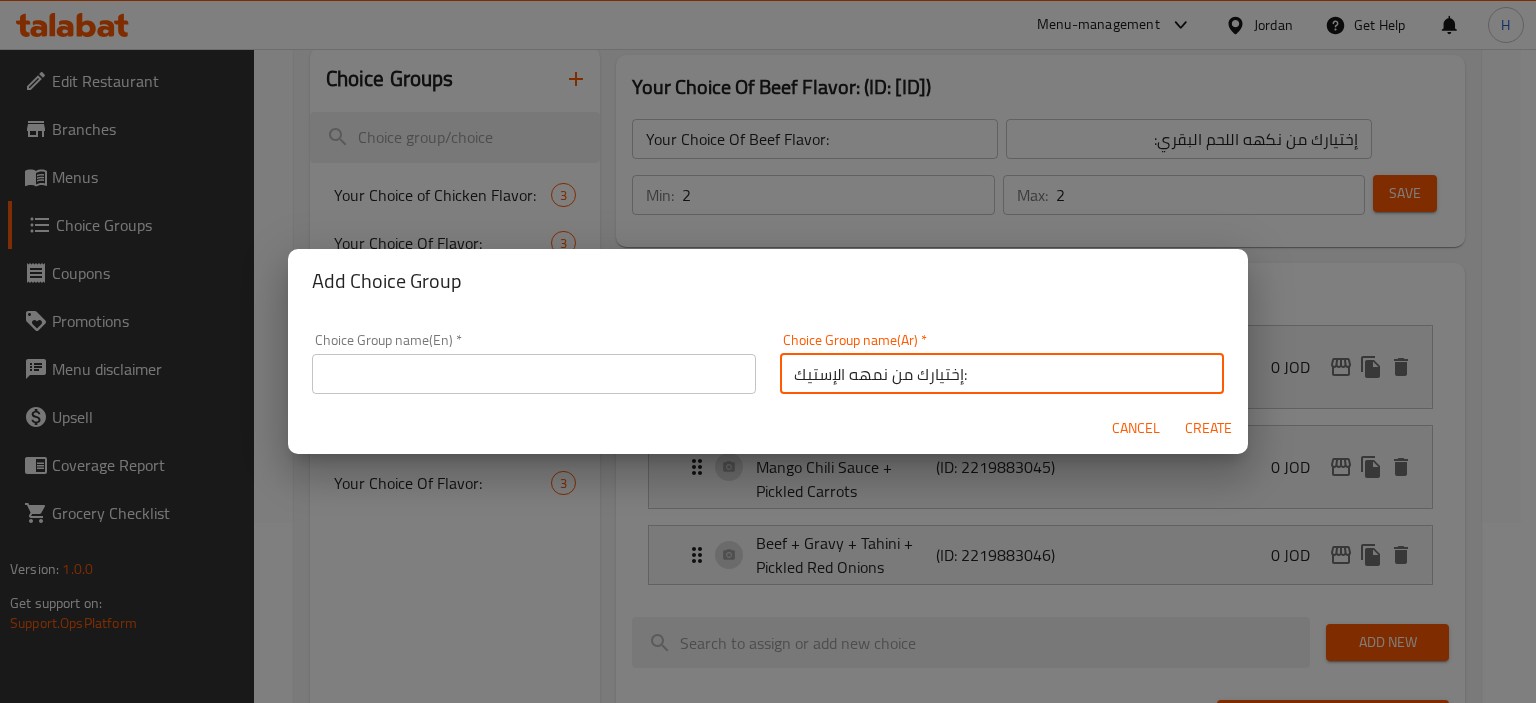 click on "إختيارك من نمهه الإستيك:" at bounding box center [1002, 374] 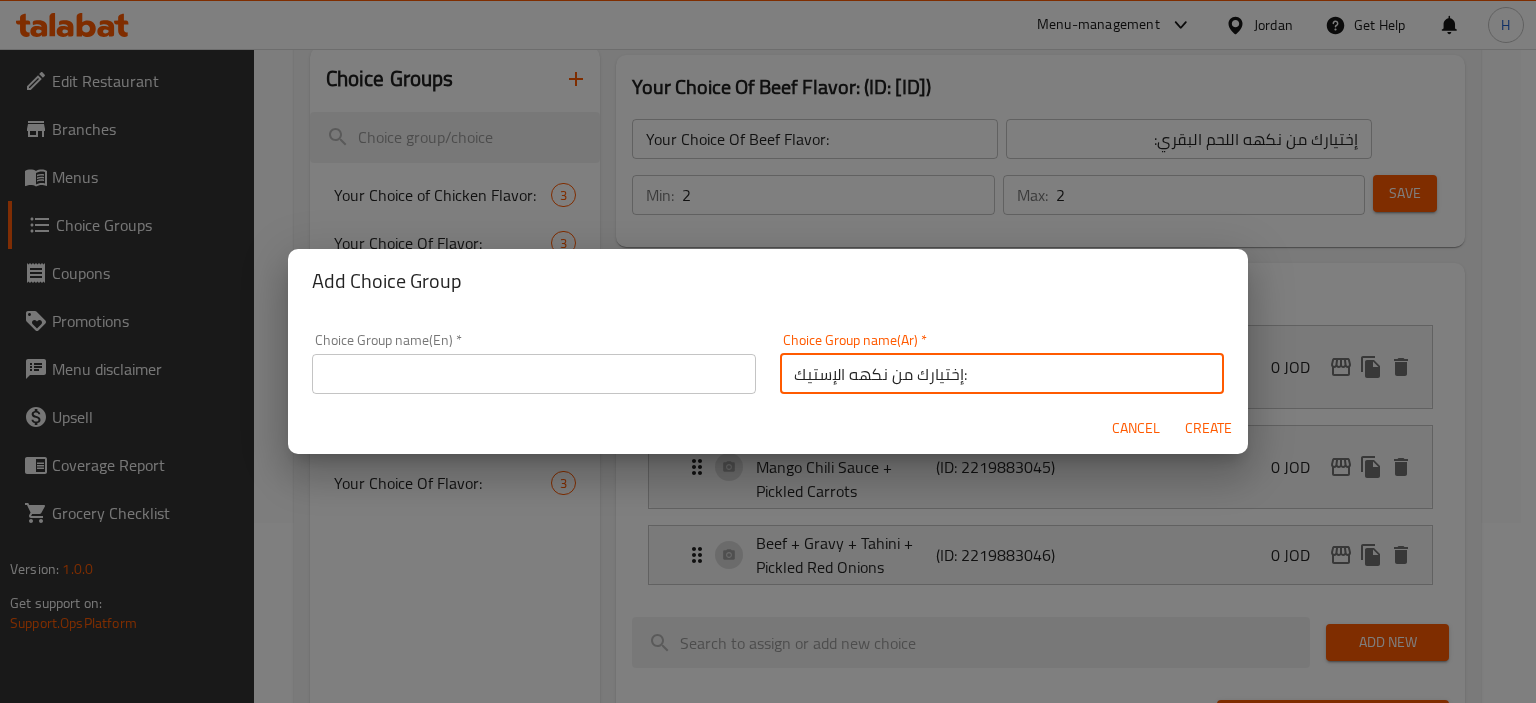 type on "إختيارك من نكهه الإستيك:" 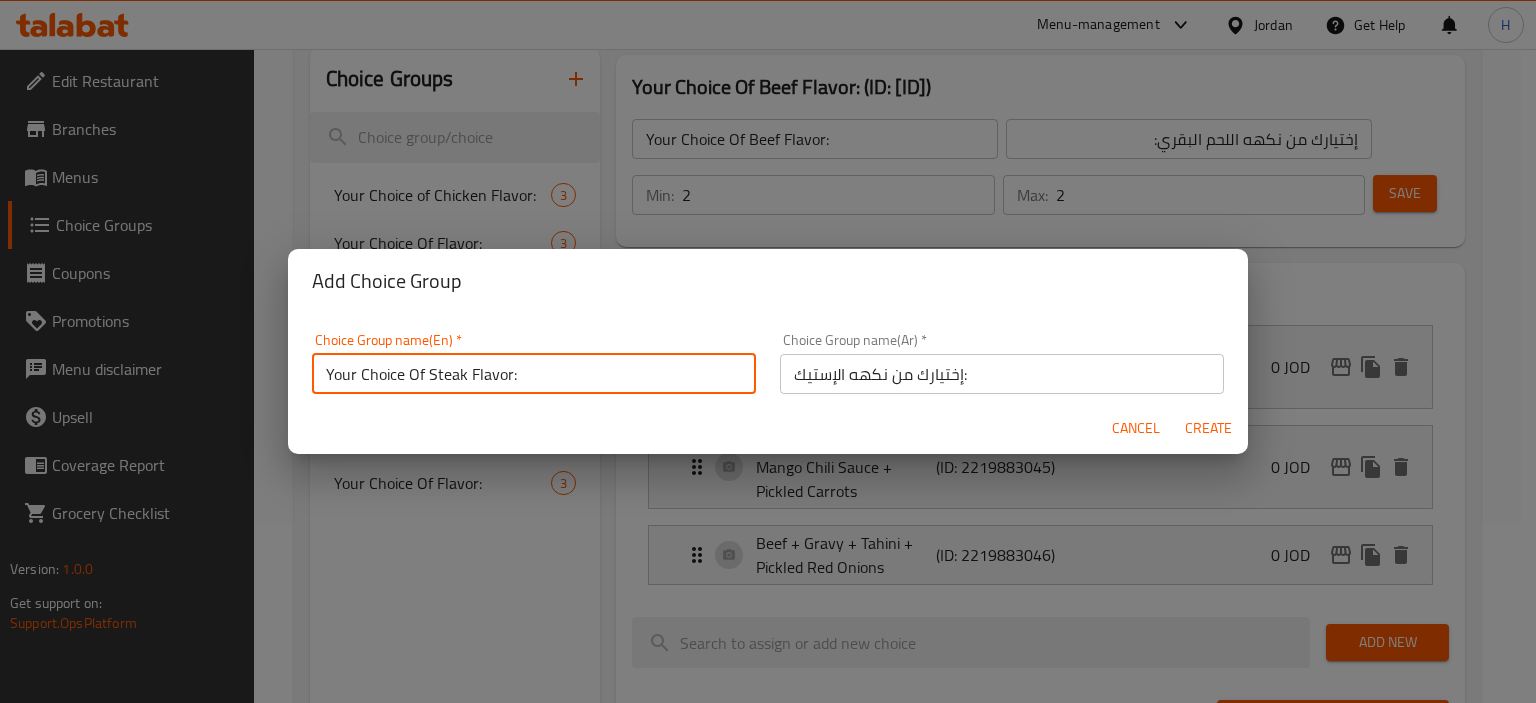 type on "Your Choice Of Steak Flavor:" 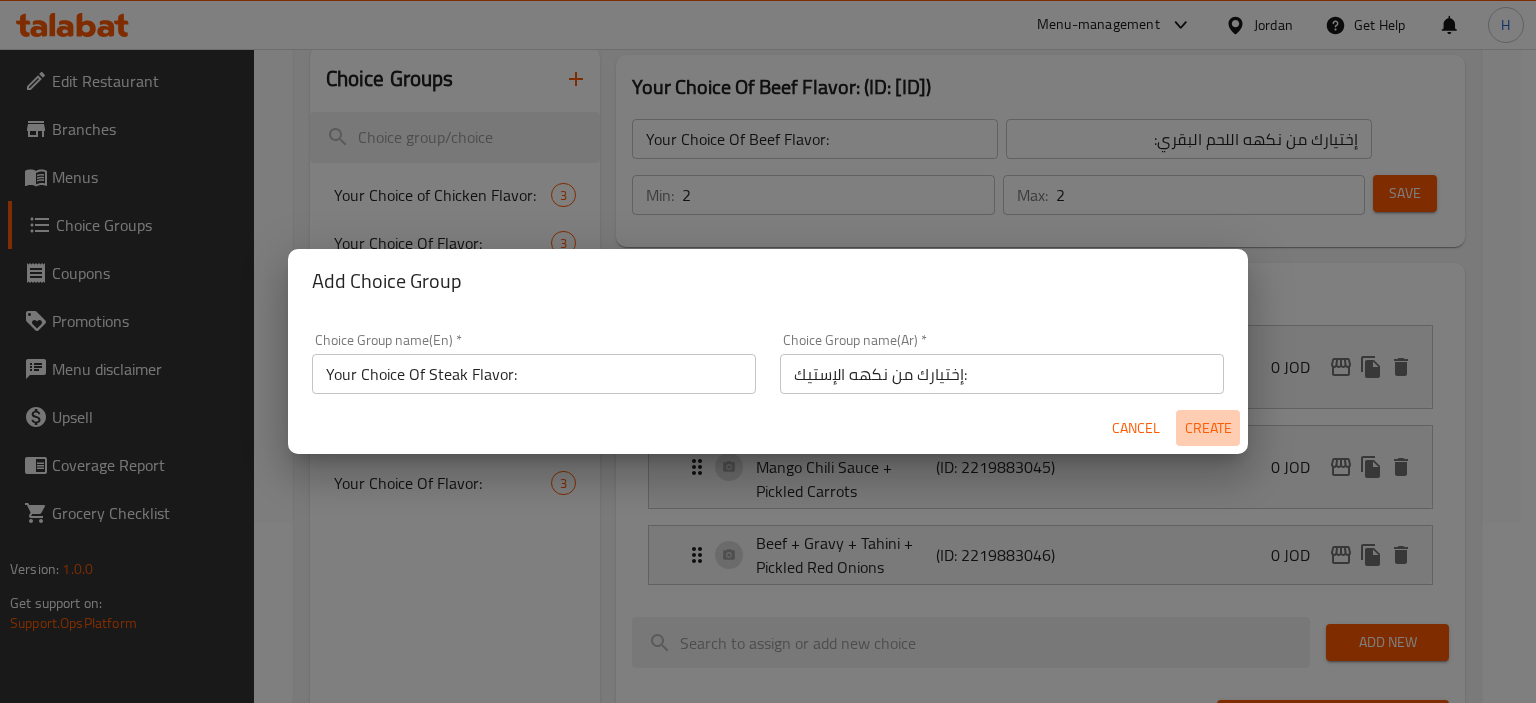 click on "Create" at bounding box center [1208, 428] 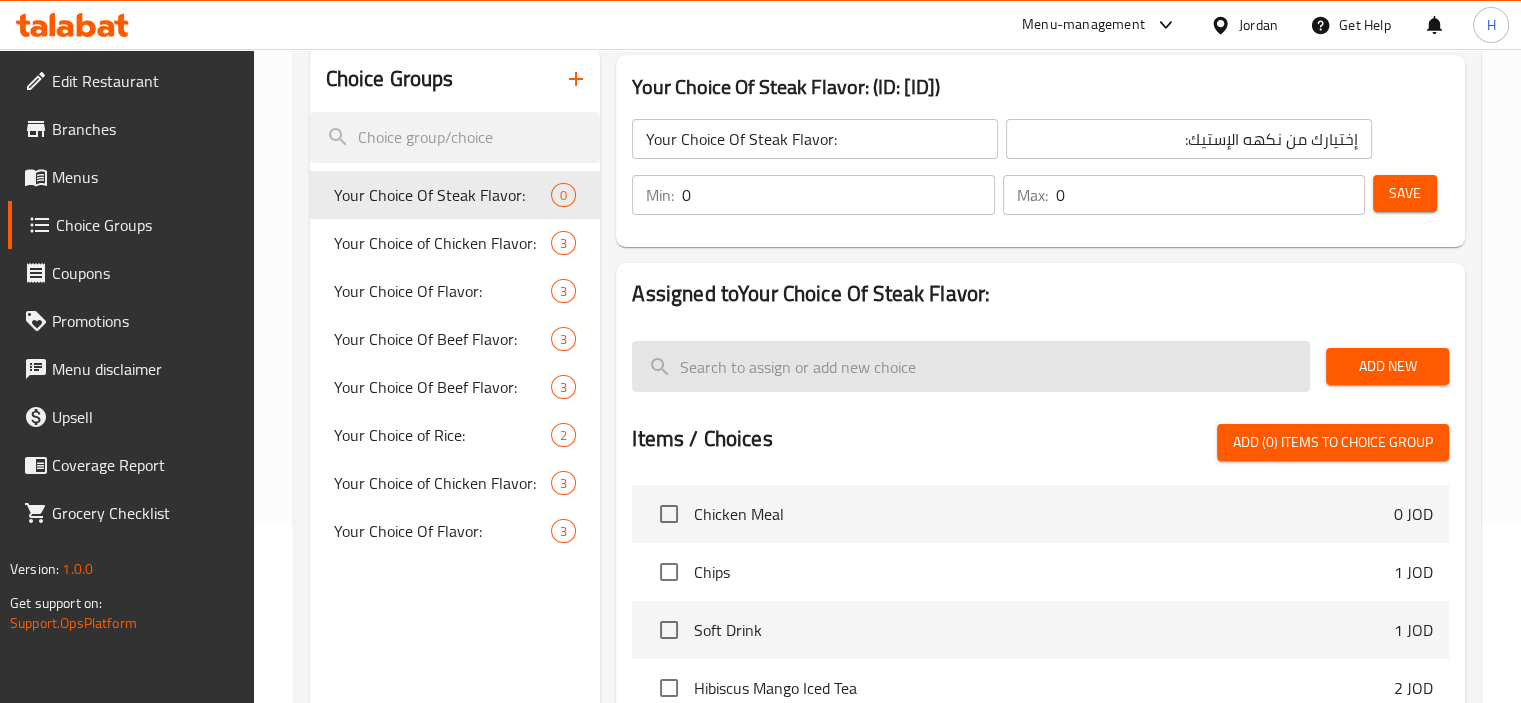 scroll, scrollTop: 211, scrollLeft: 0, axis: vertical 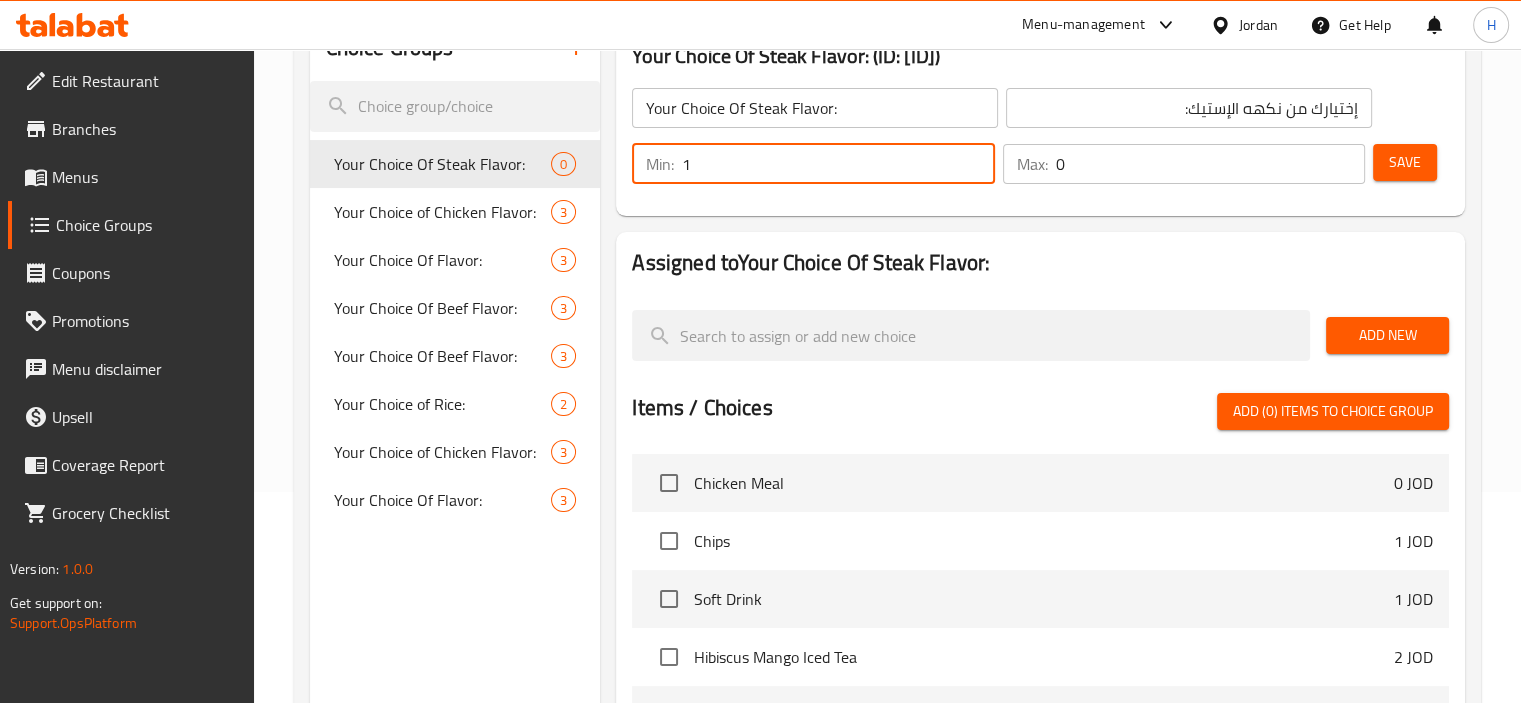 type on "1" 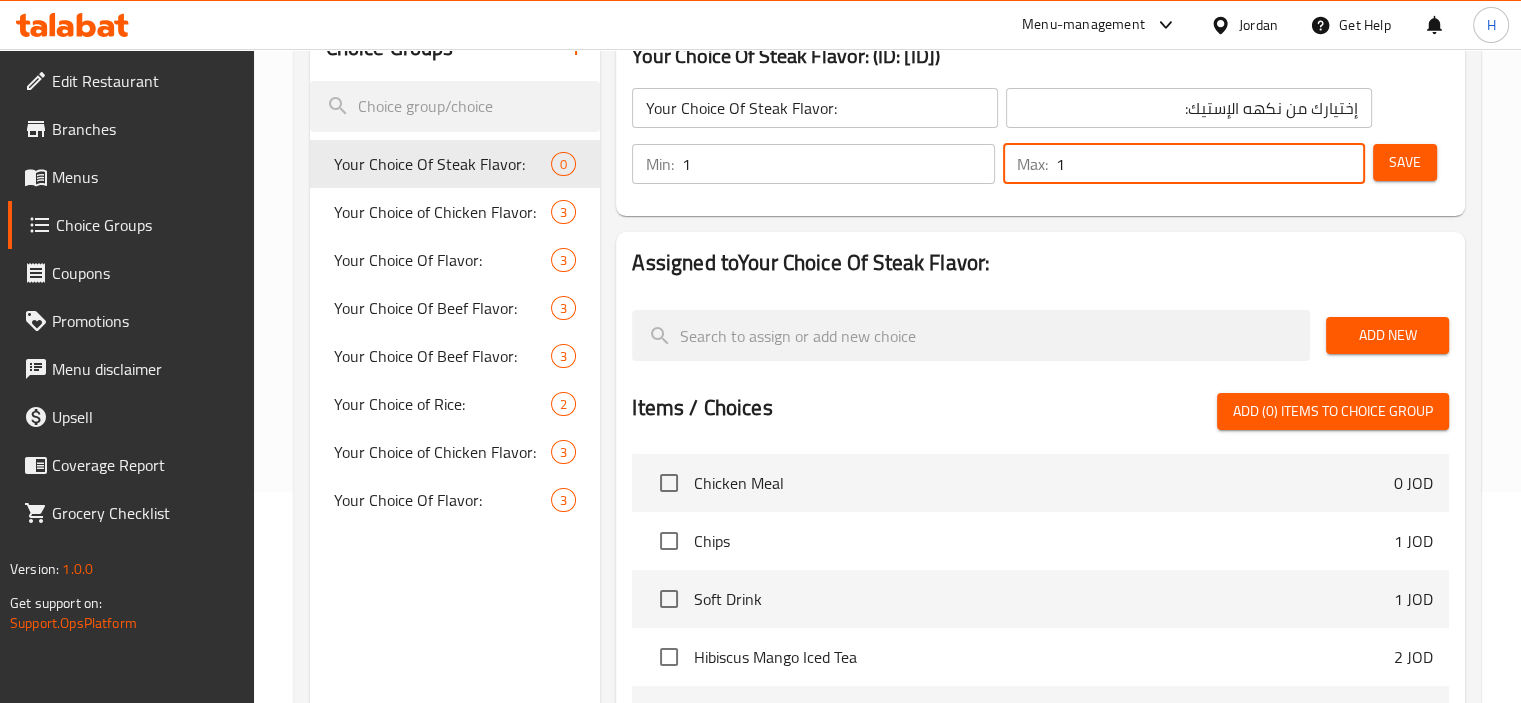 type on "1" 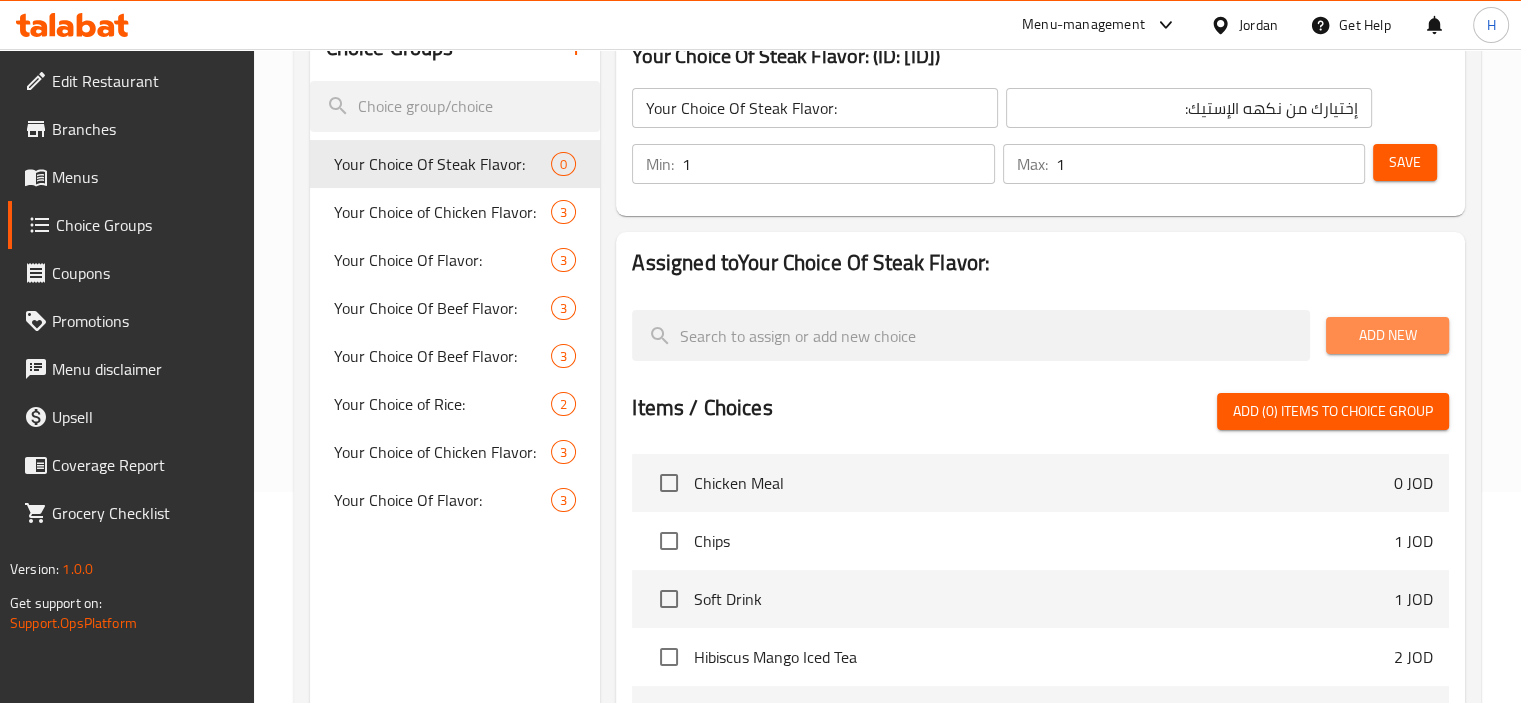 click on "Add New" at bounding box center [1387, 335] 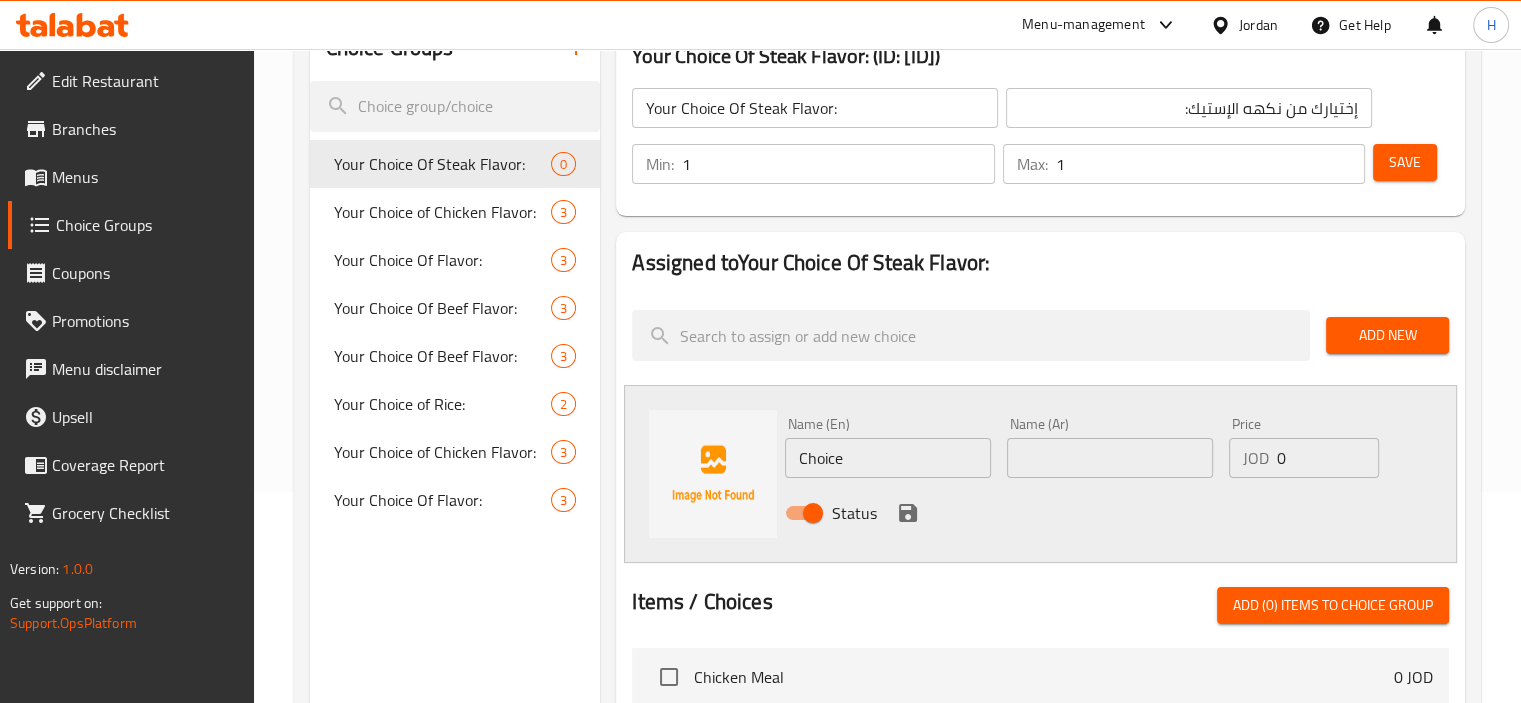 click on "Price JOD 0 Price" at bounding box center (1304, 447) 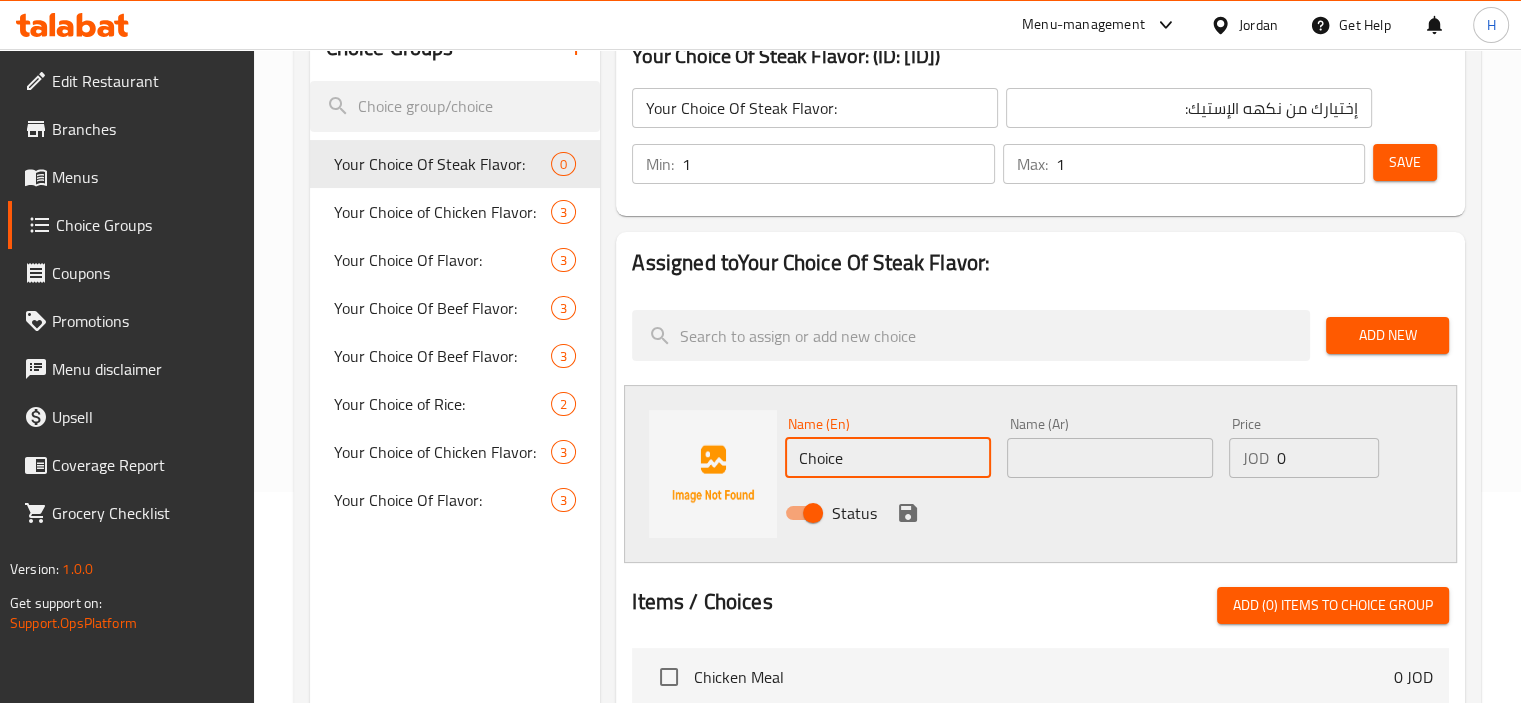 click on "Choice" at bounding box center (888, 458) 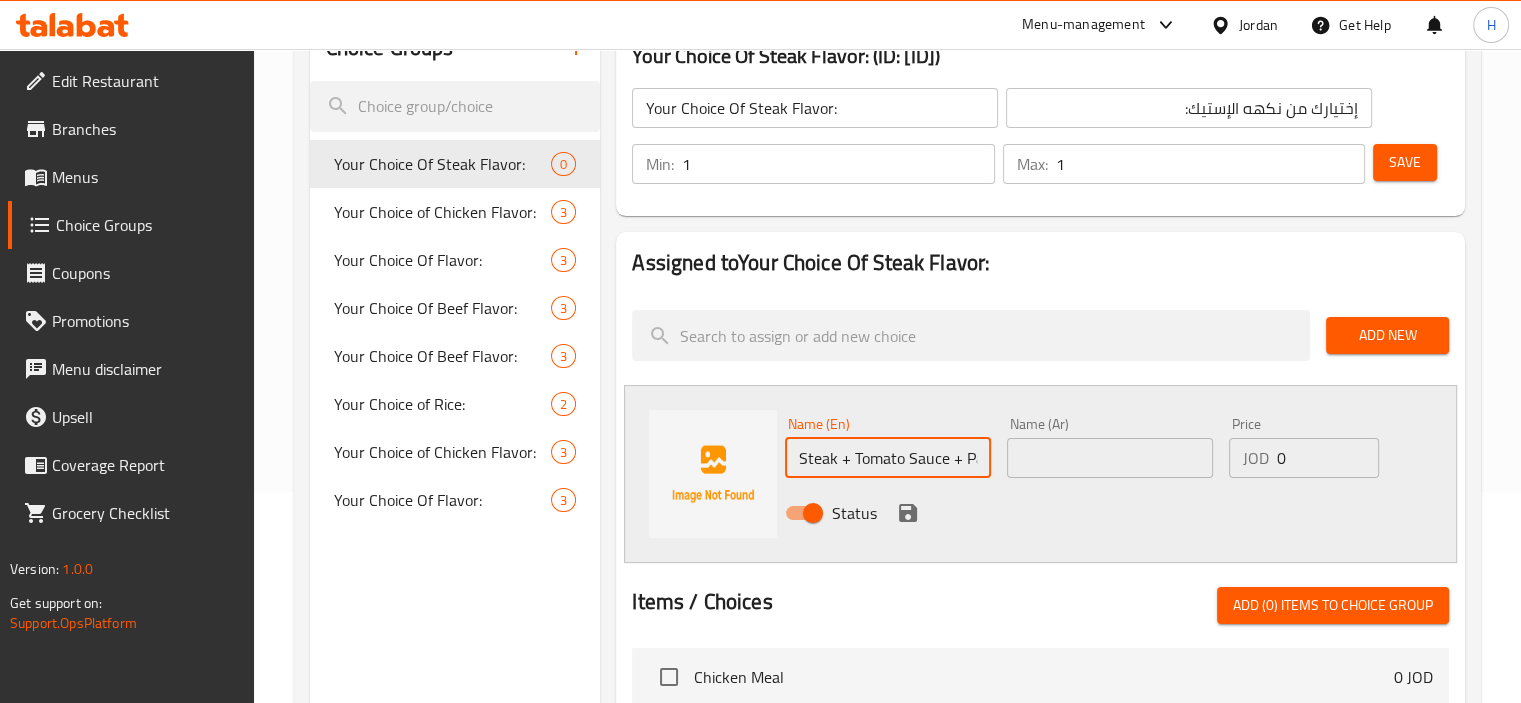 scroll, scrollTop: 0, scrollLeft: 178, axis: horizontal 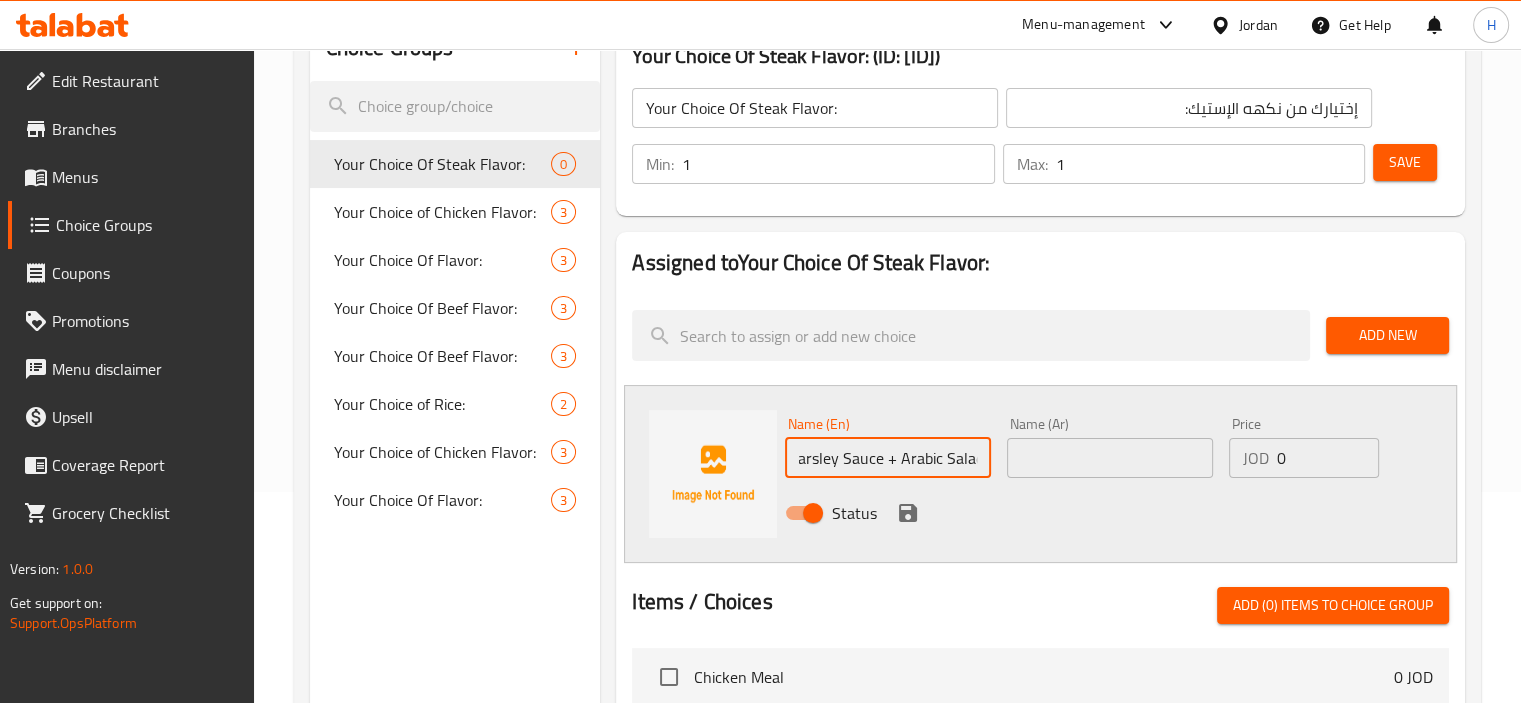 click on "Steak + Tomato Sauce + Parsley Sauce + Arabic Salad" at bounding box center (888, 458) 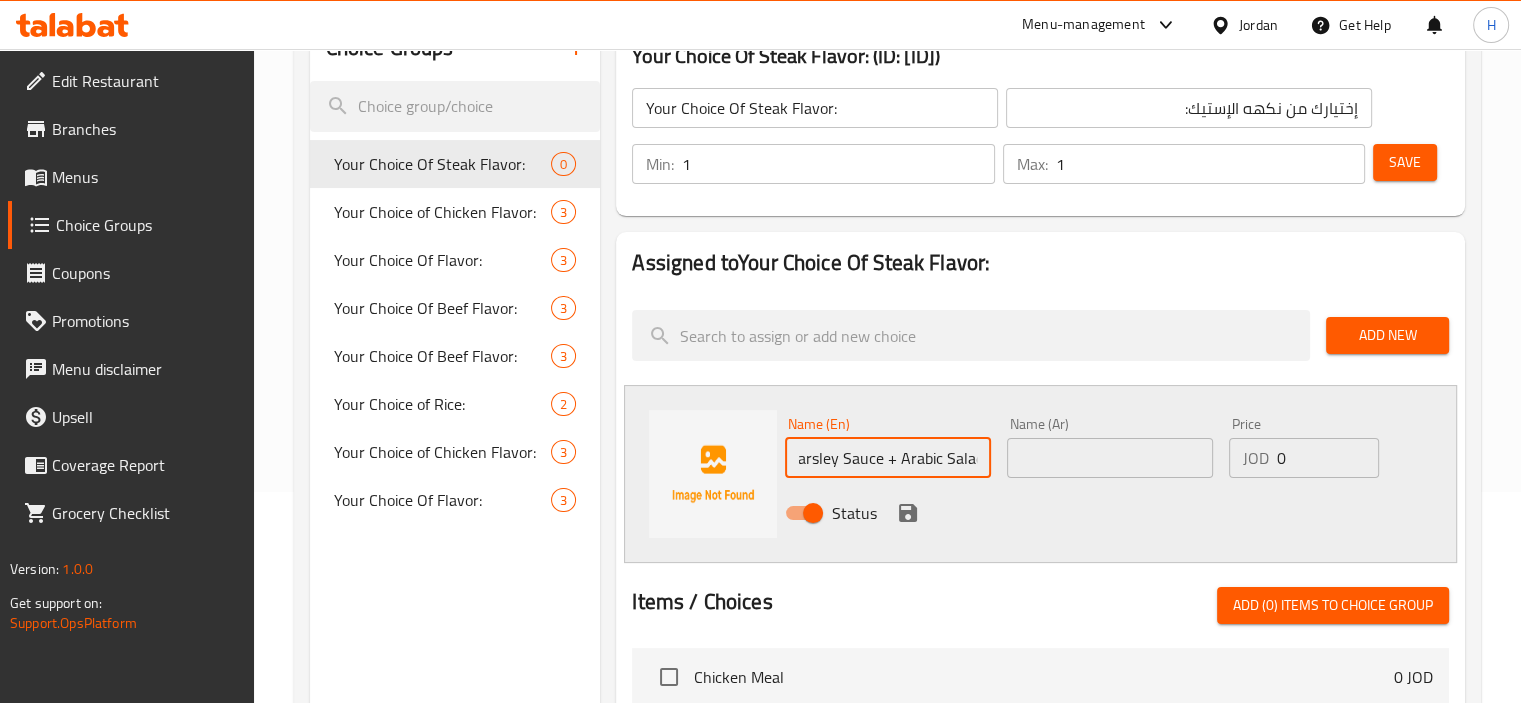 type on "Steak + Tomato Sauce + Parsley Sauce + Arabic Salad" 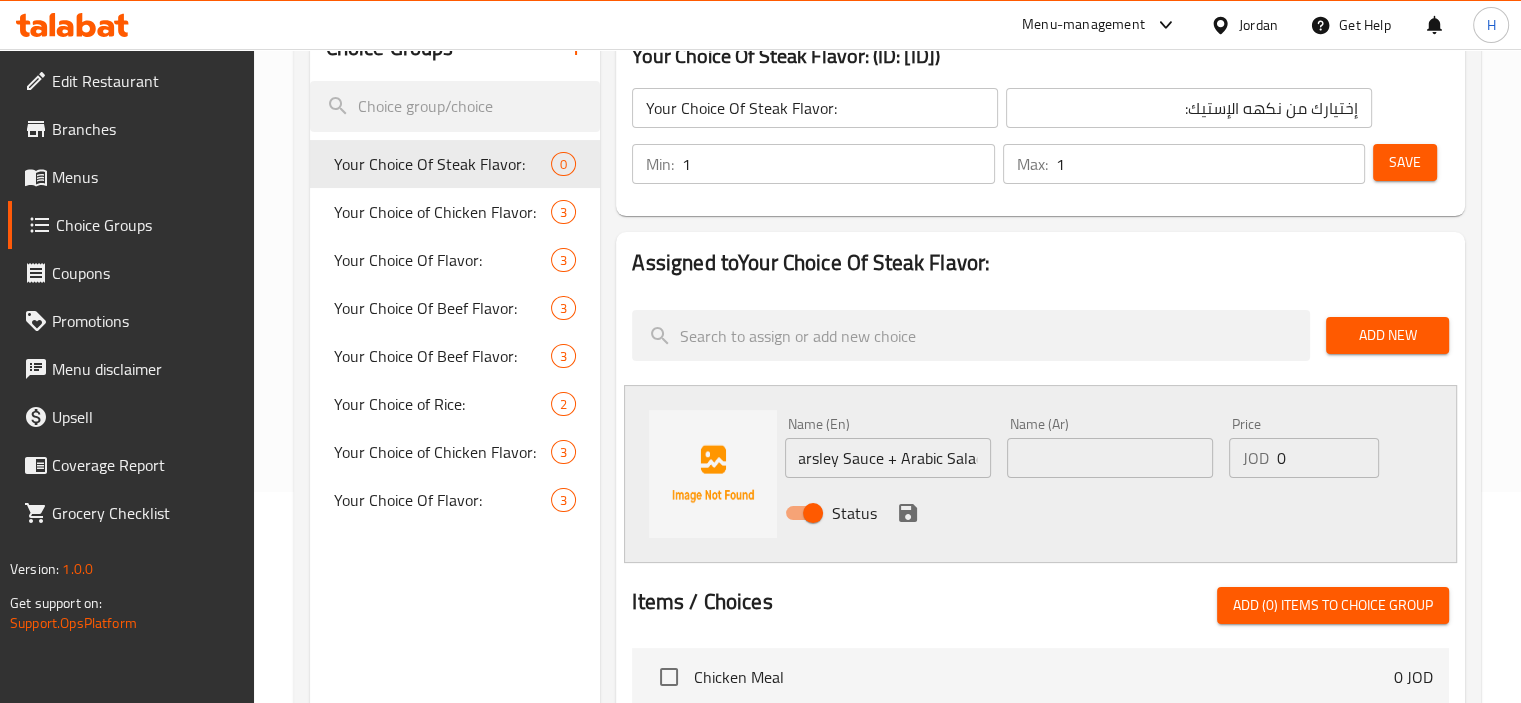 scroll, scrollTop: 0, scrollLeft: 0, axis: both 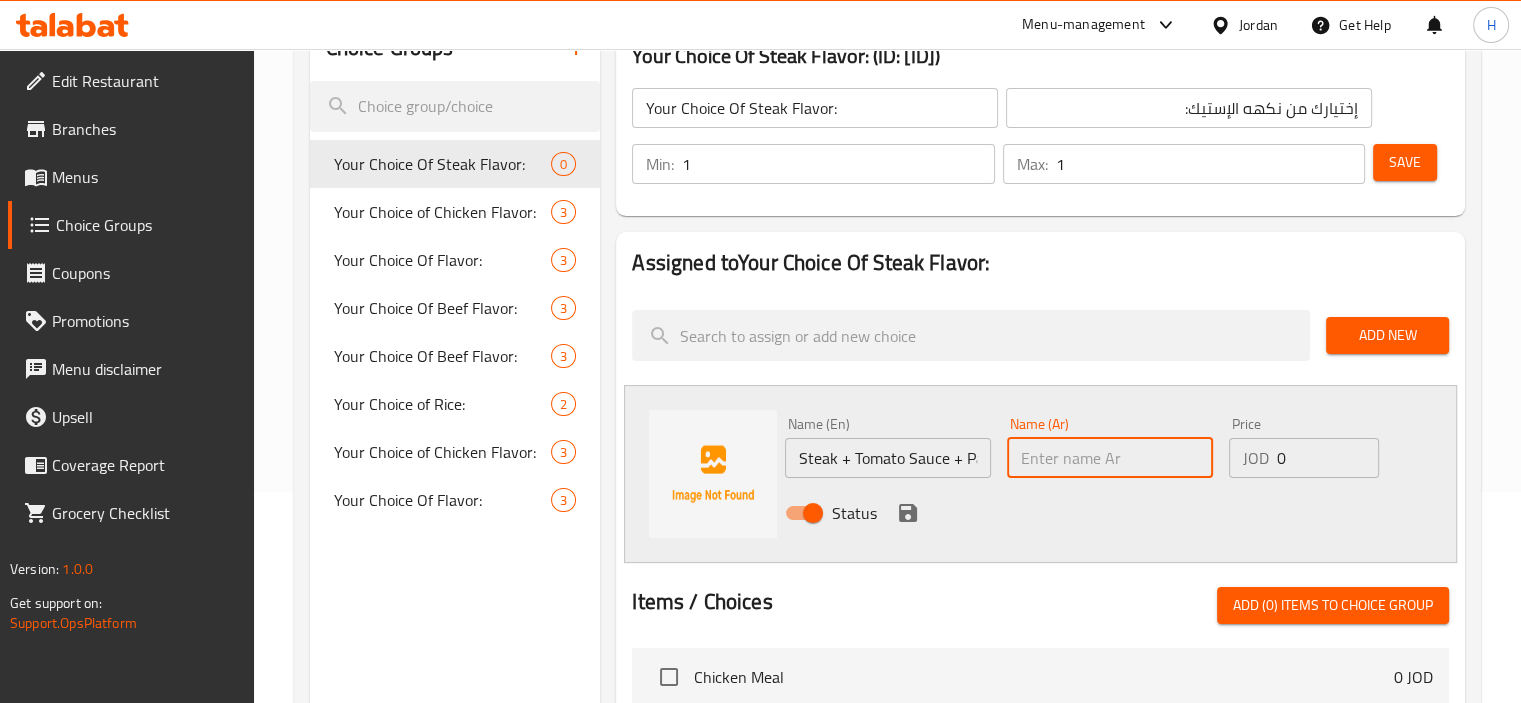 paste on "ستيك + صلصة طماطم + صلصة بقدونس + سلطة عربية" 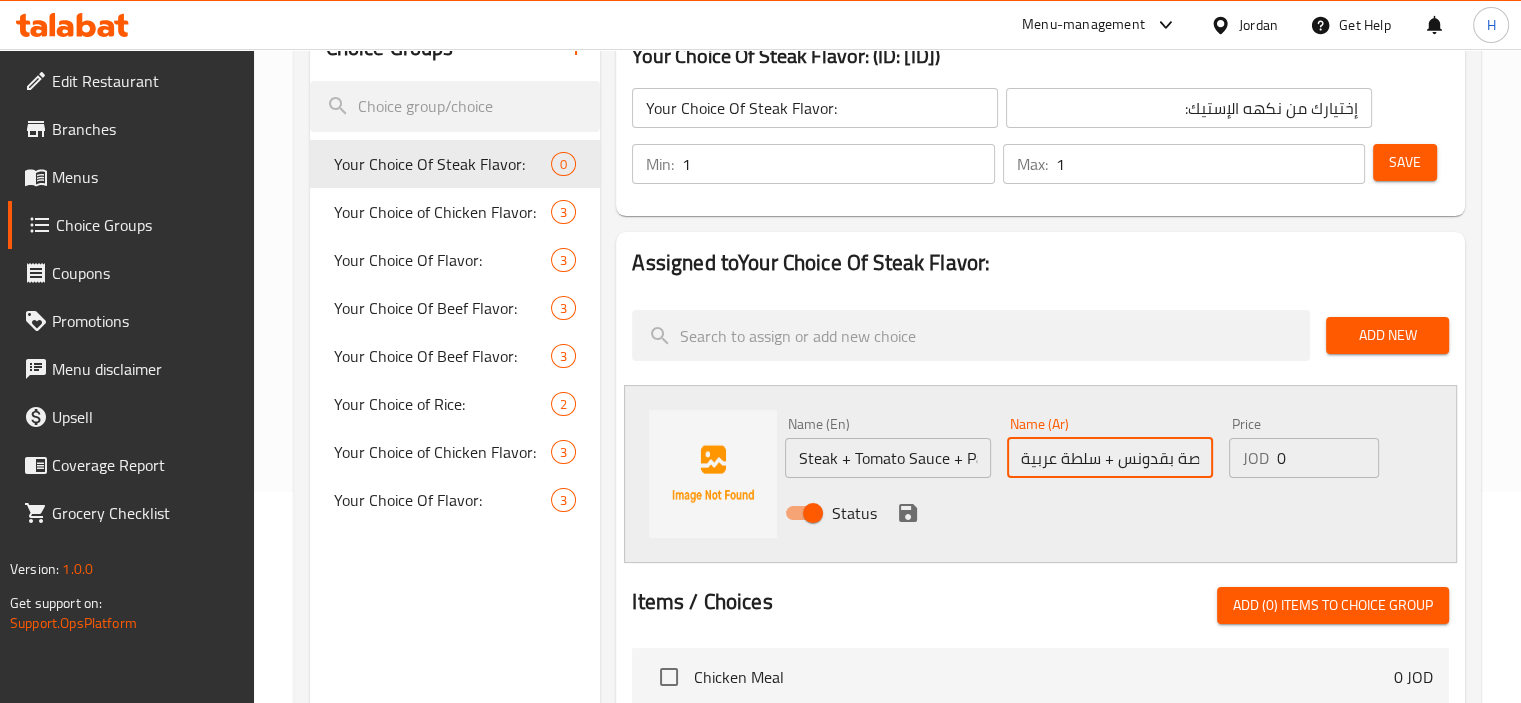 click on "ستيك + صلصة طماطم + صلصة بقدونس + سلطة عربية" at bounding box center [1110, 458] 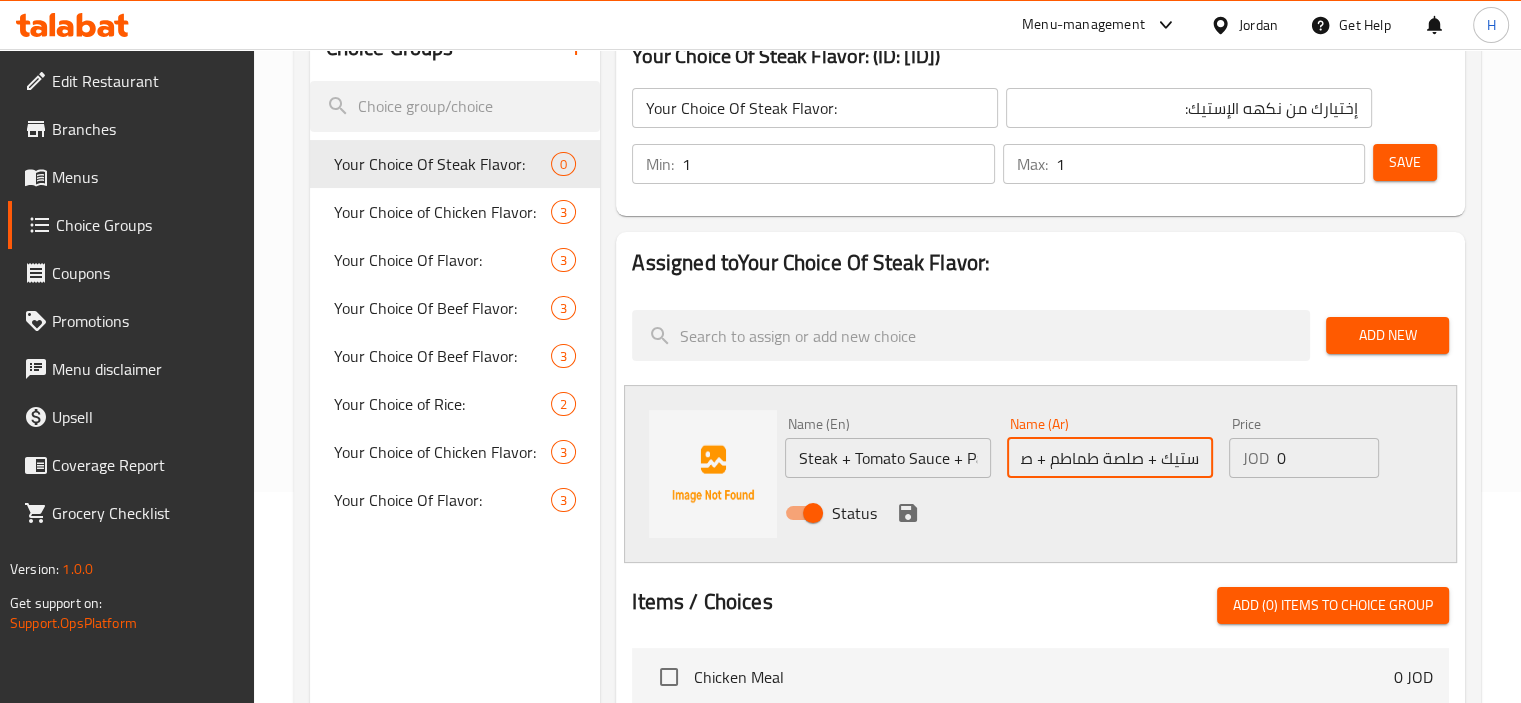 scroll, scrollTop: 0, scrollLeft: 0, axis: both 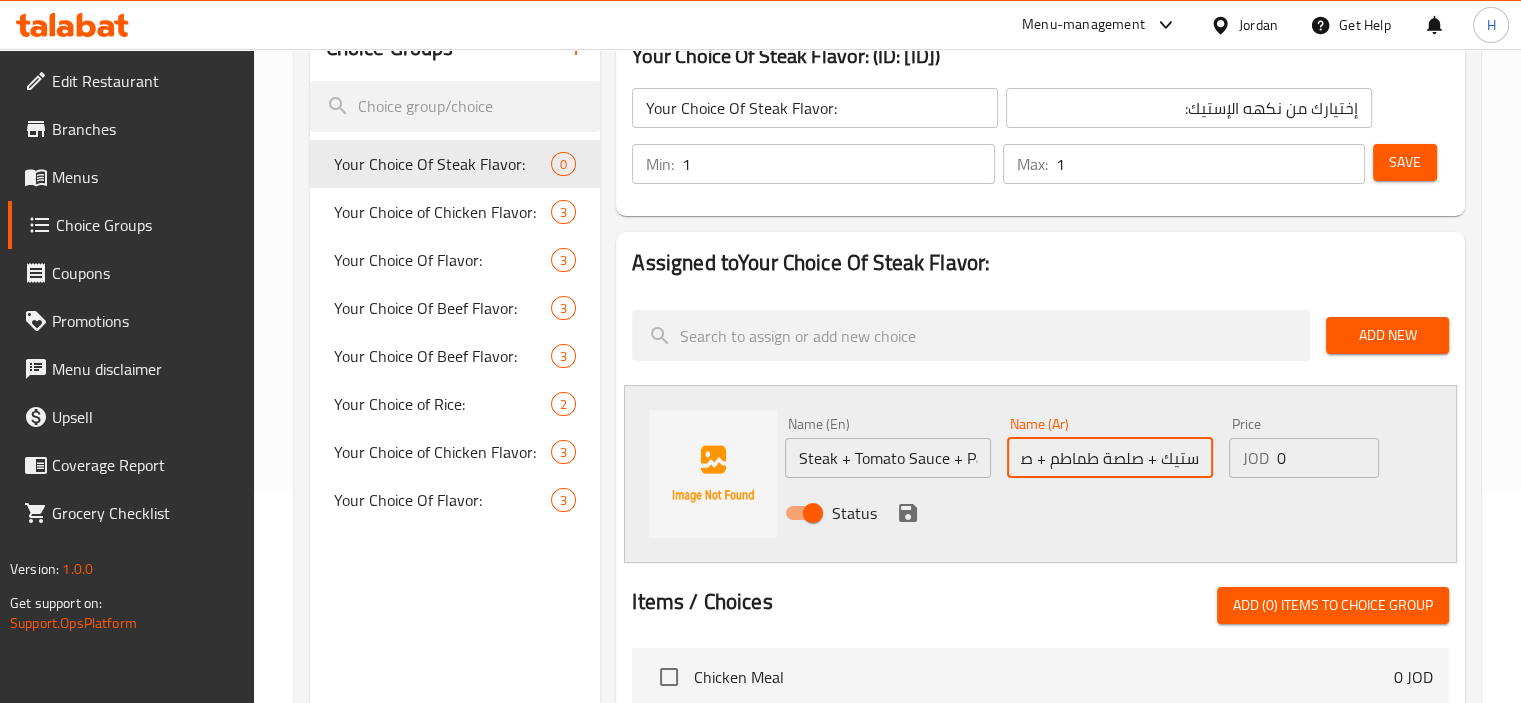 click on "ستيك + صلصة طماطم + صلصة بقدونس + سلطة عربية" at bounding box center (1110, 458) 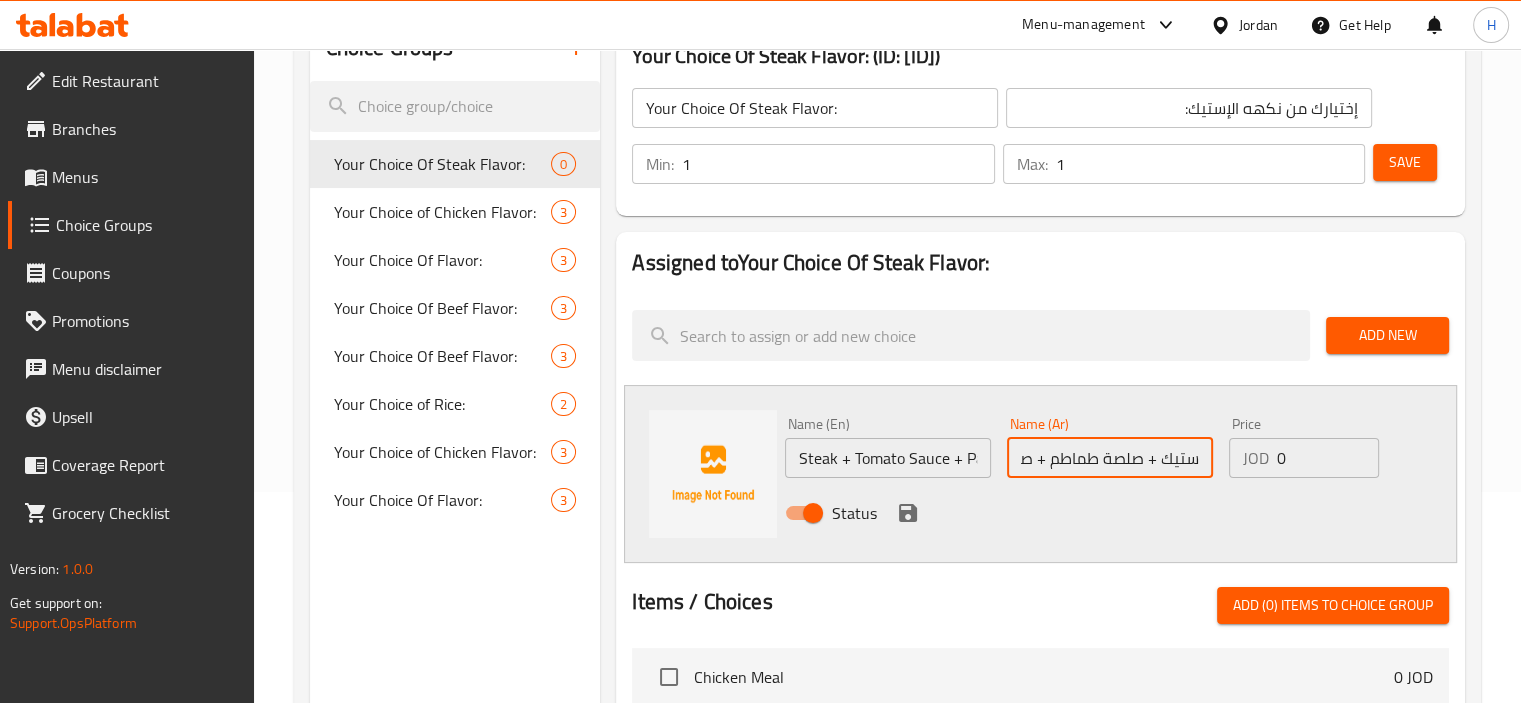 click on "ستيك + صلصة طماطم + صلصة بقدونس + سلطة عربية" at bounding box center (1110, 458) 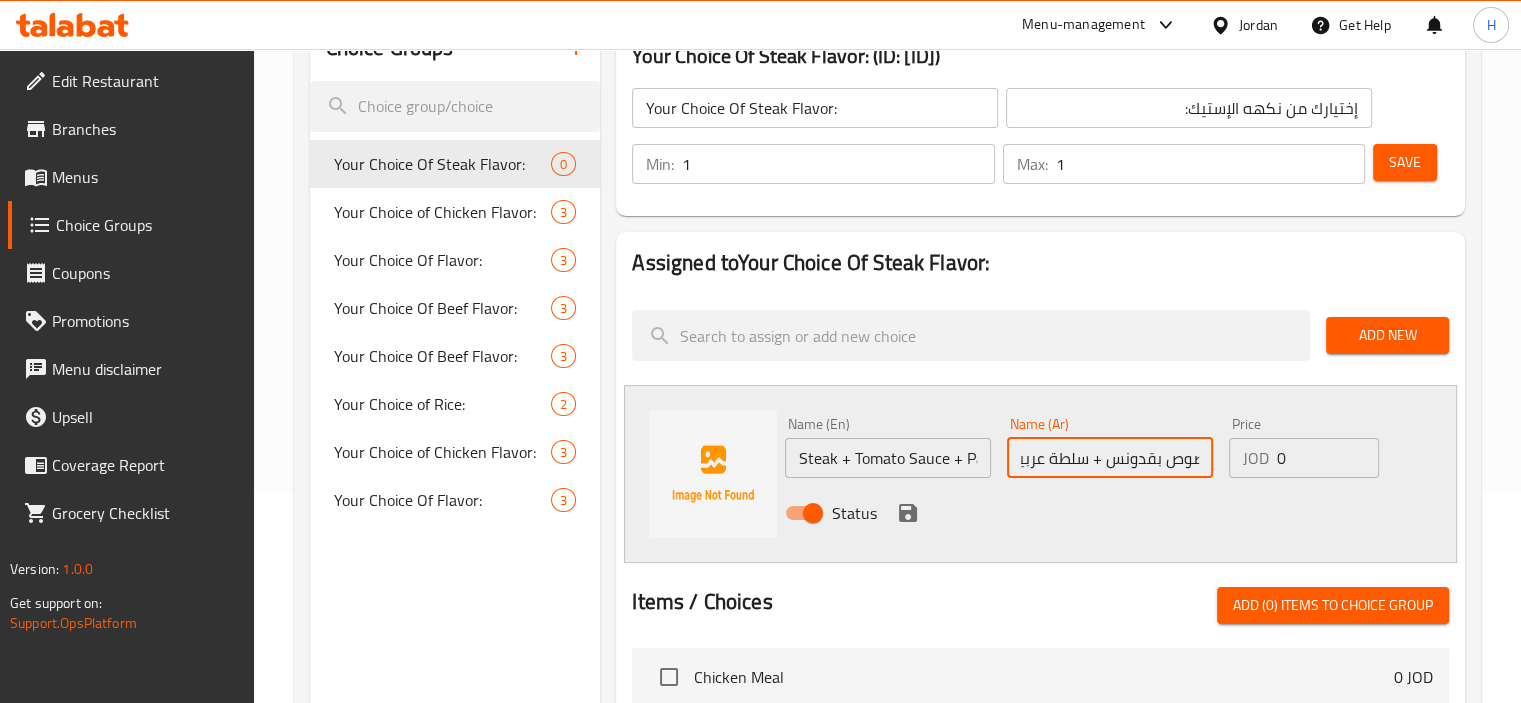 scroll, scrollTop: 0, scrollLeft: -180, axis: horizontal 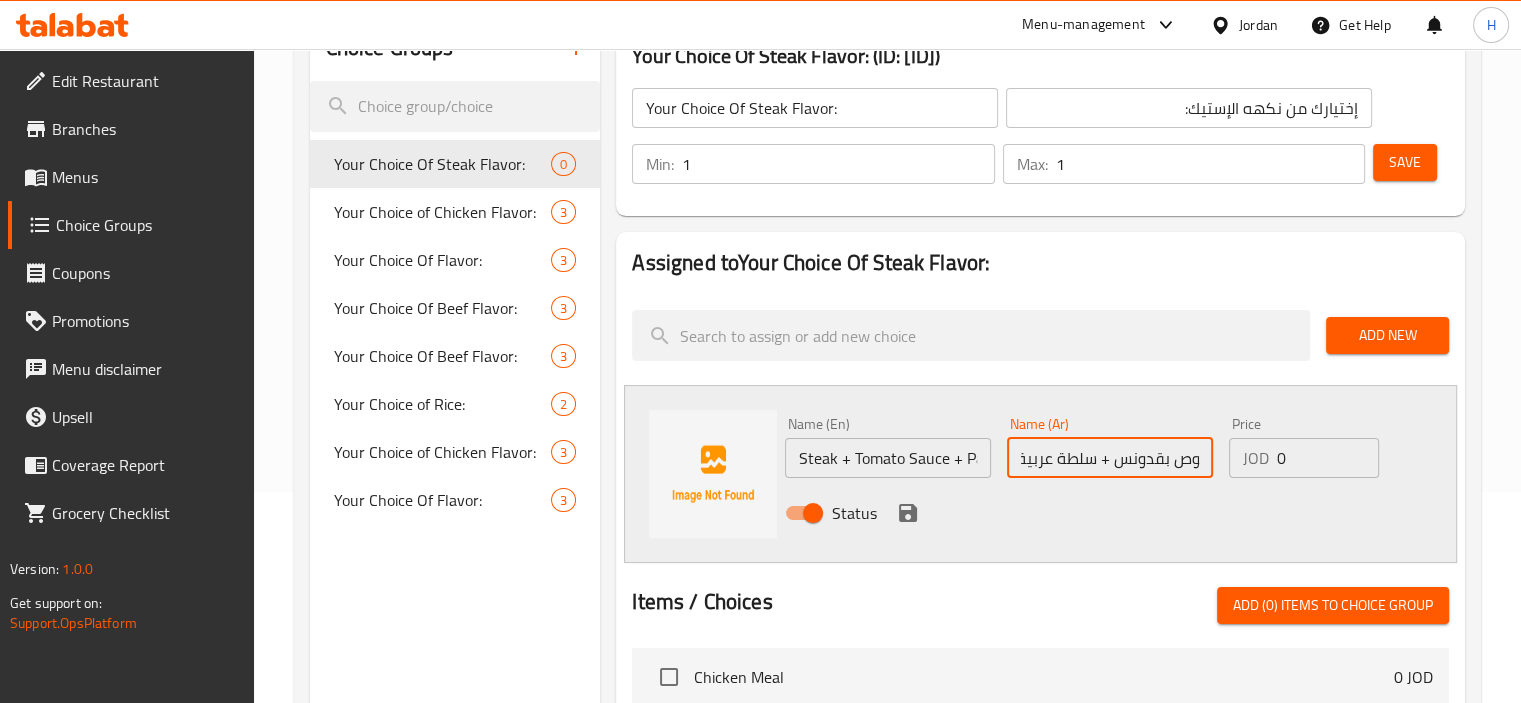 type on "ستيك + صوص طماطم + صوص بقدونس + سلطة عربية" 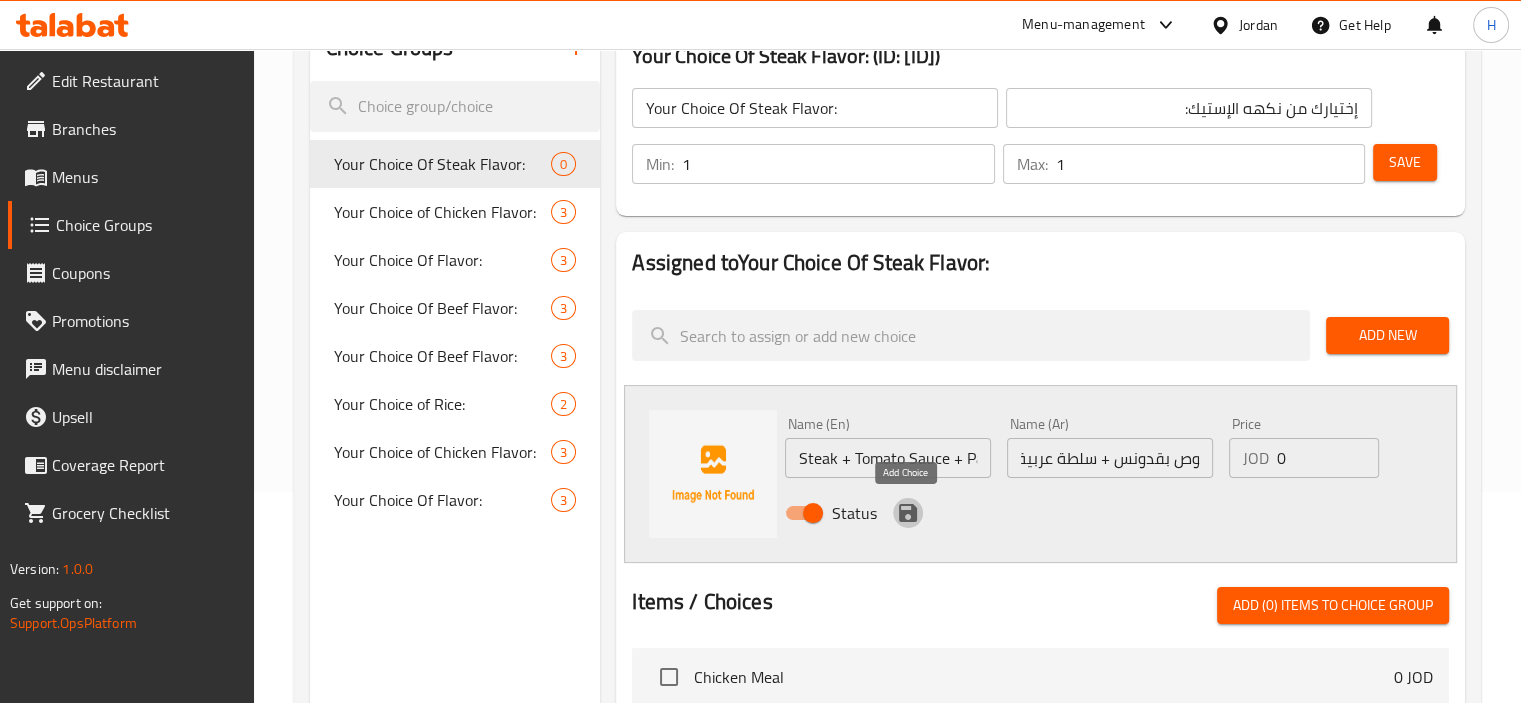 scroll, scrollTop: 0, scrollLeft: 0, axis: both 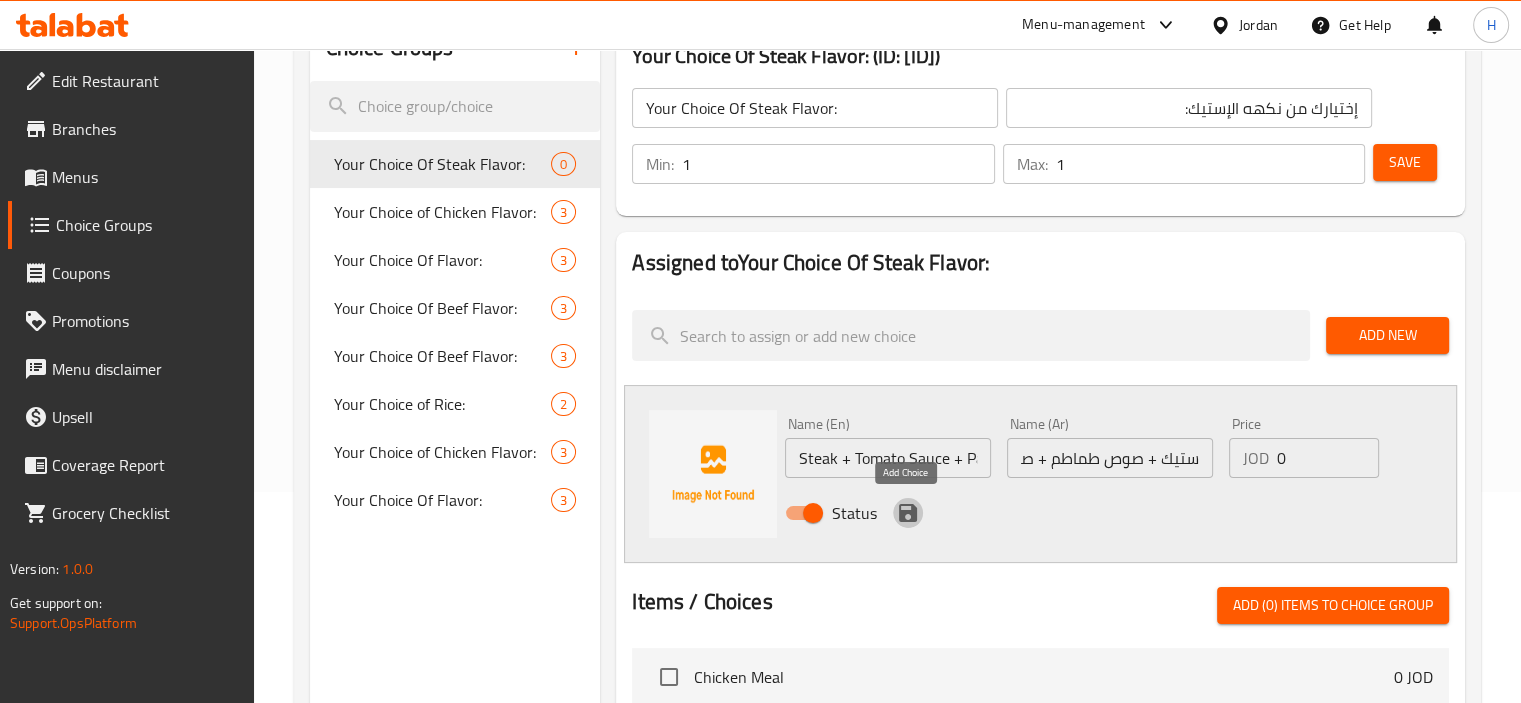 click 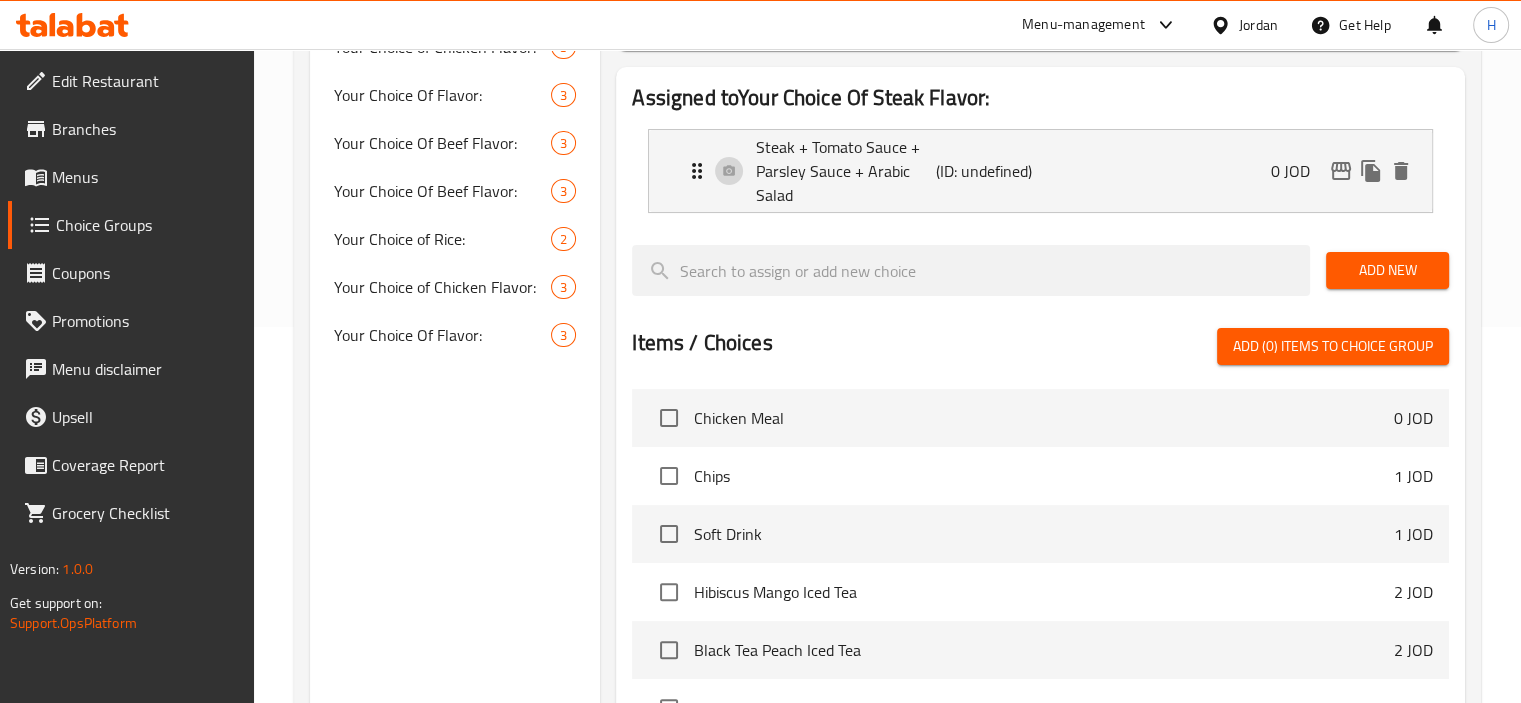 scroll, scrollTop: 391, scrollLeft: 0, axis: vertical 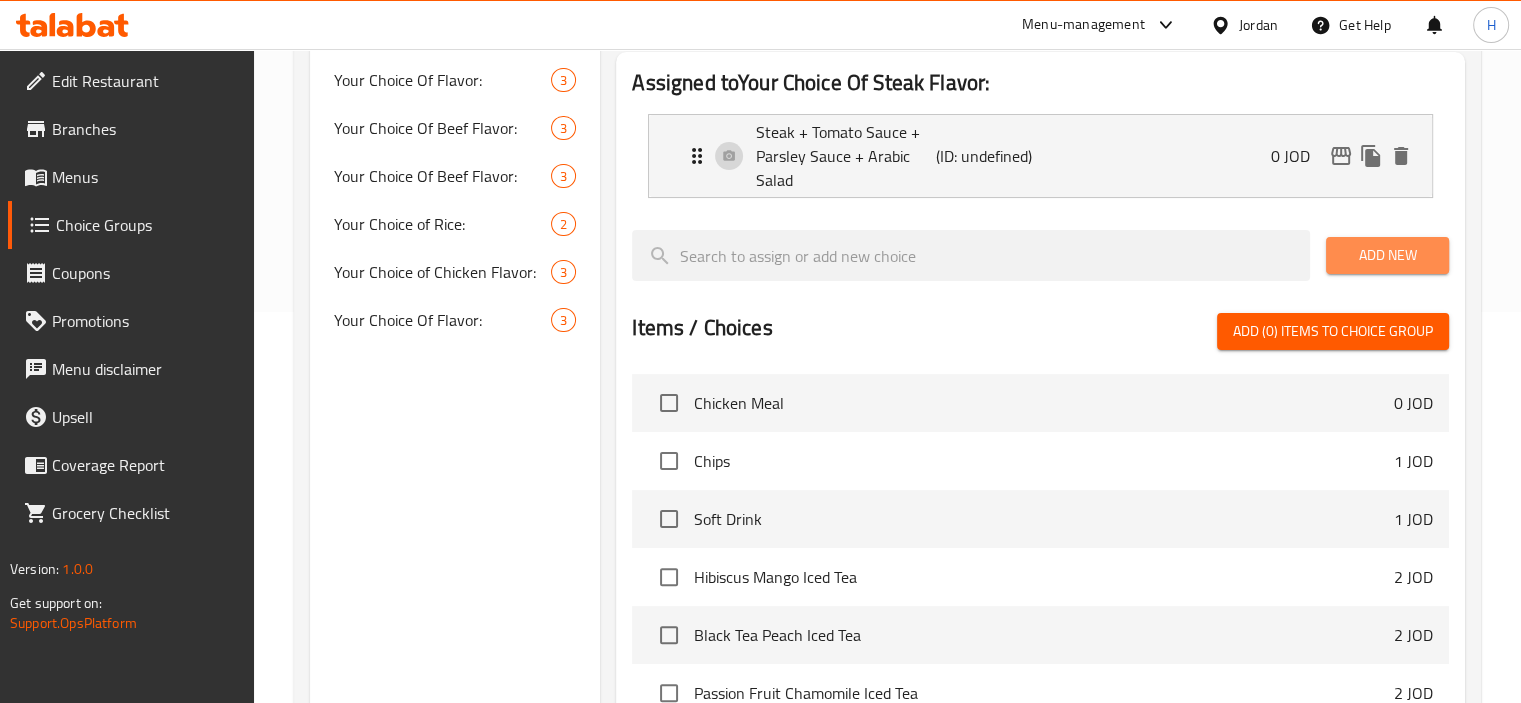 click on "Add New" at bounding box center (1387, 255) 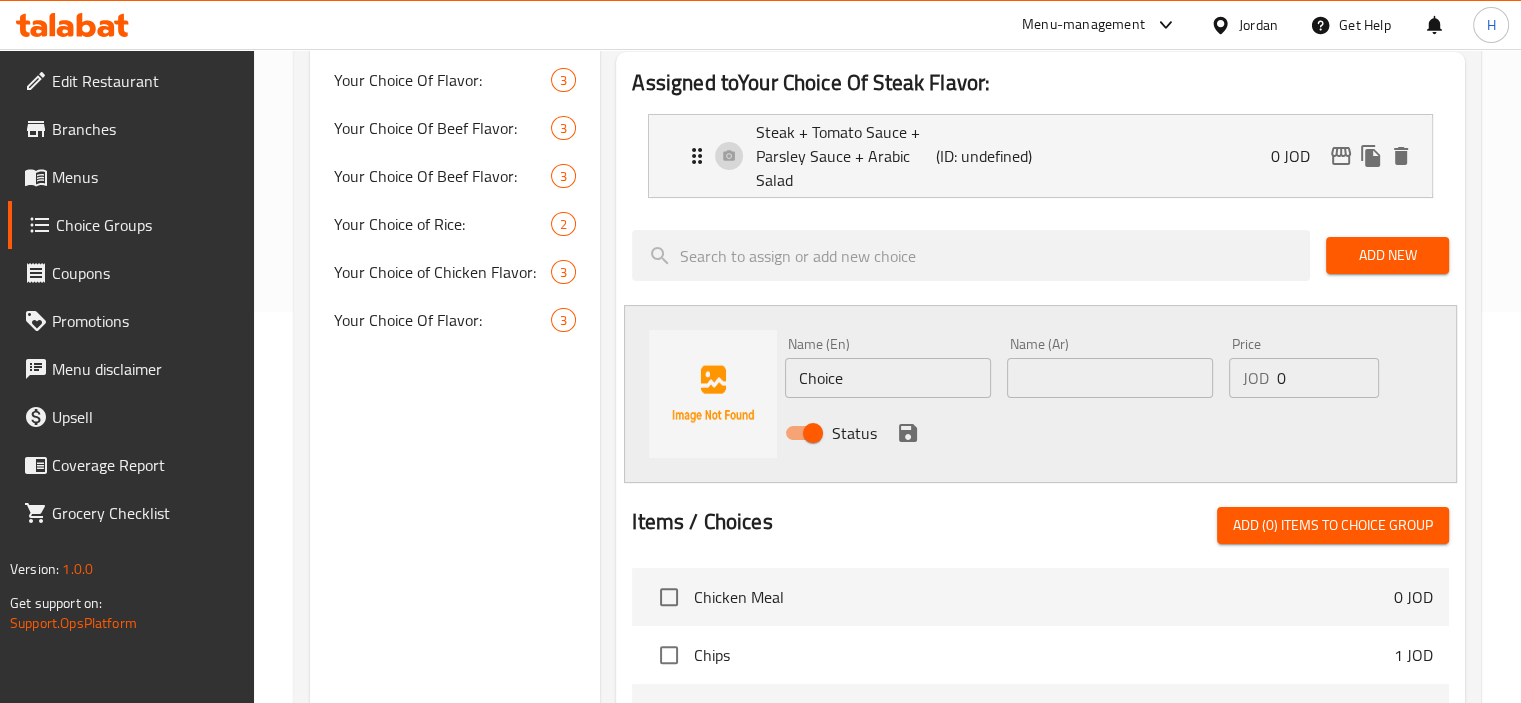 click on "Choice" at bounding box center [888, 378] 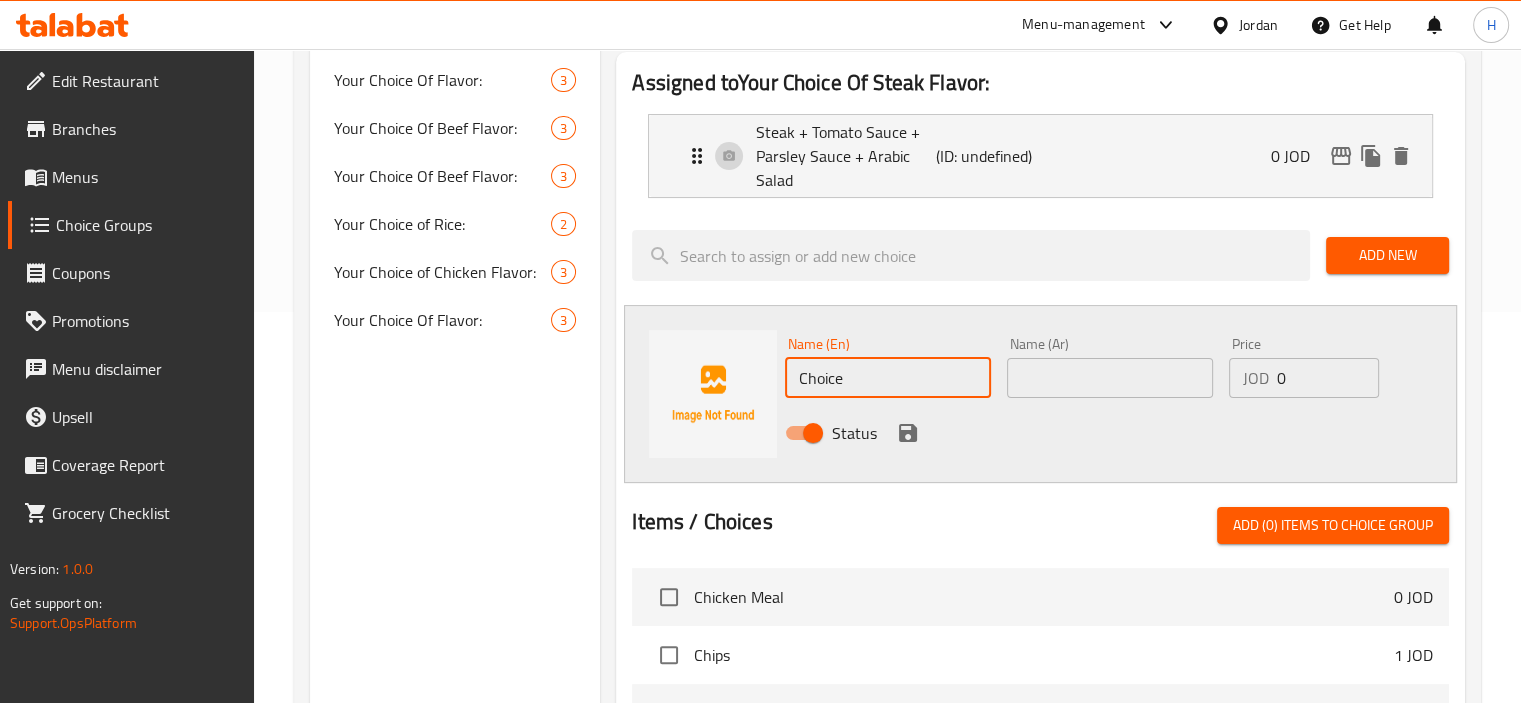 paste on "Steak + Spinach Sauce + Mango Chili Sauce + Pickled Carrots" 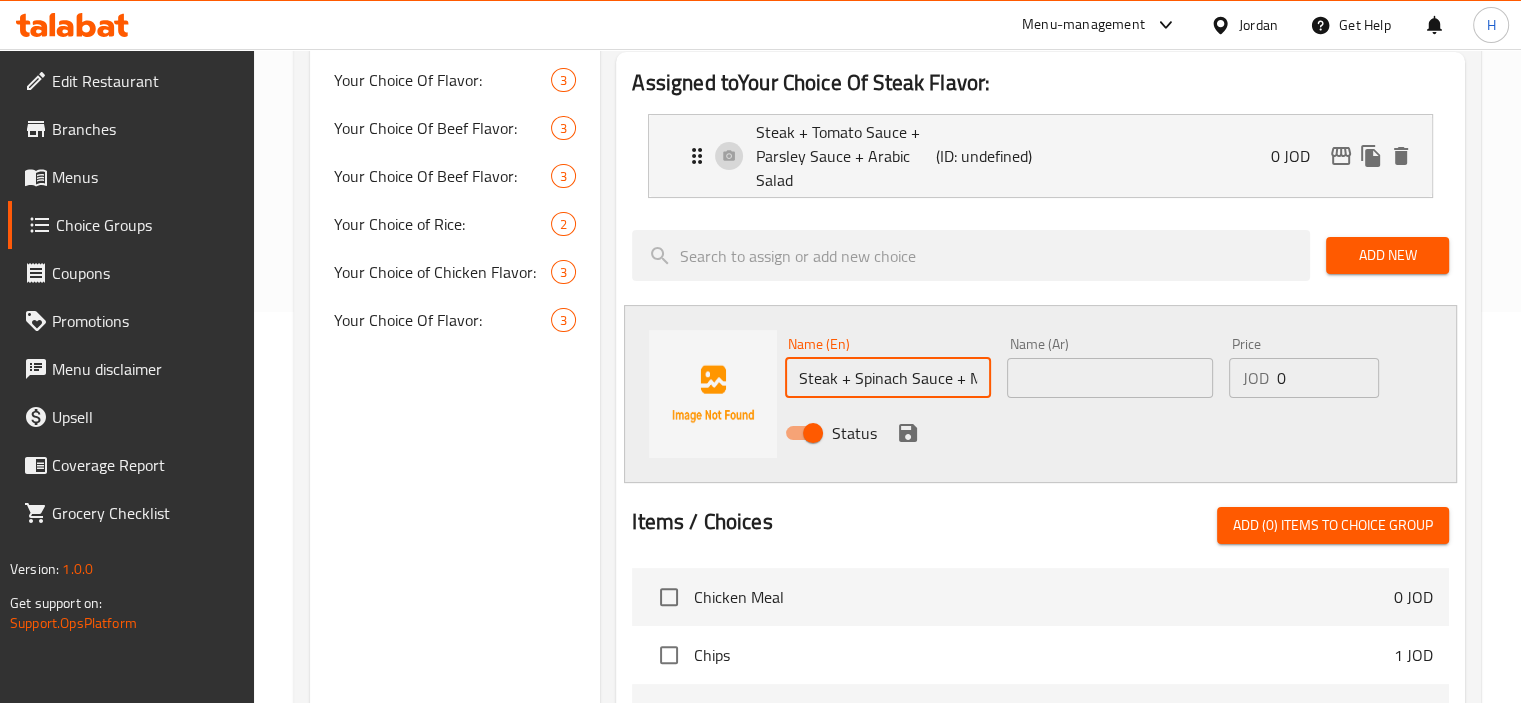 scroll, scrollTop: 0, scrollLeft: 227, axis: horizontal 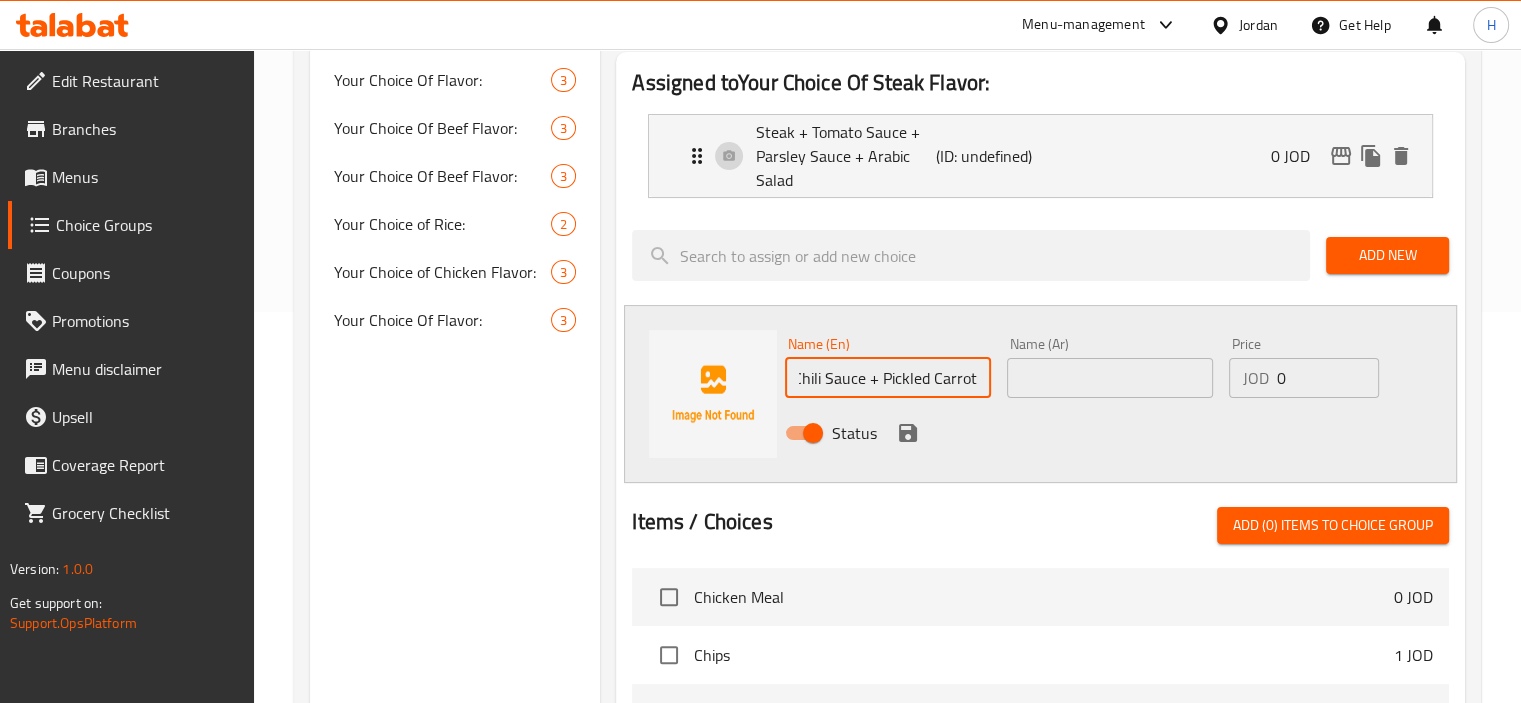 click on "Steak + Spinach Sauce + Mango Chili Sauce + Pickled Carrots" at bounding box center (888, 378) 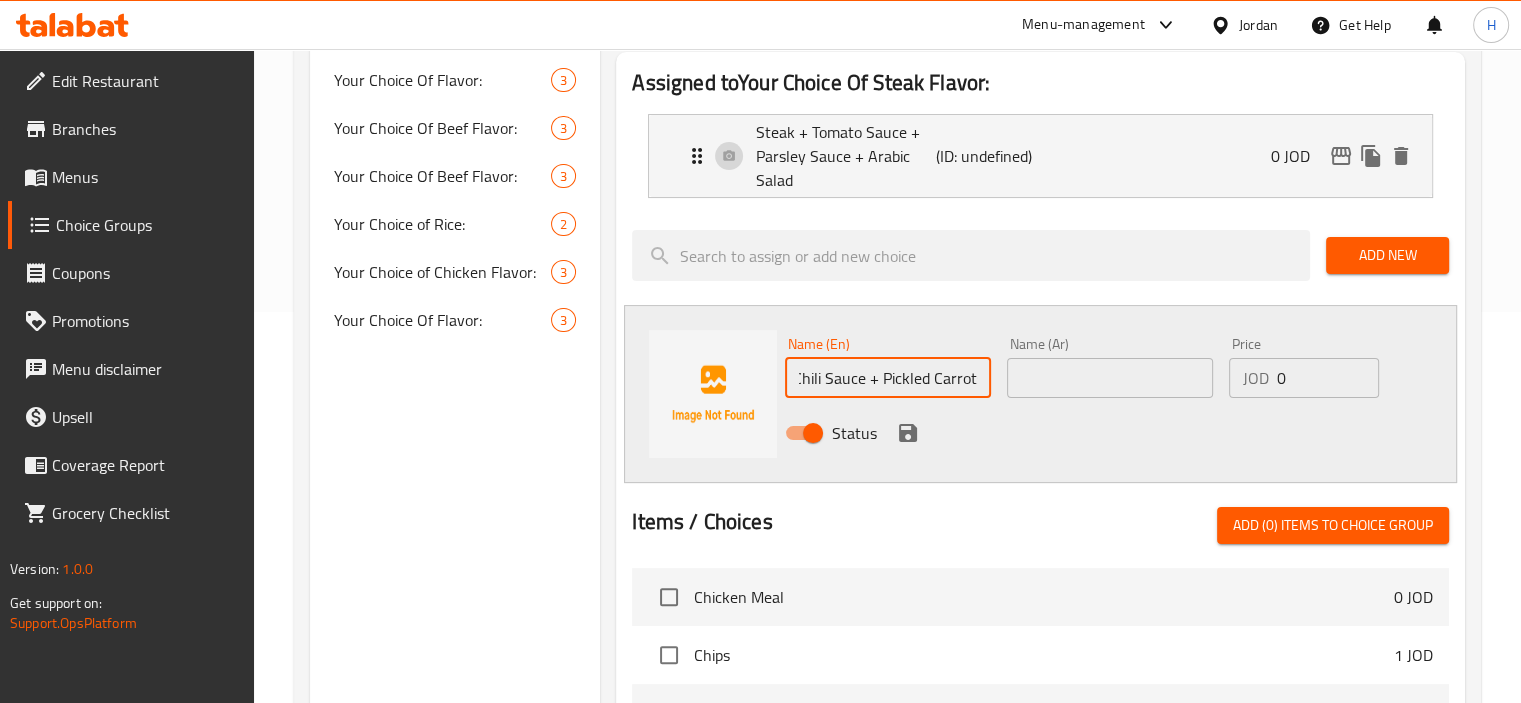type on "Steak + Spinach Sauce + Mango Chili Sauce + Pickled Carrots" 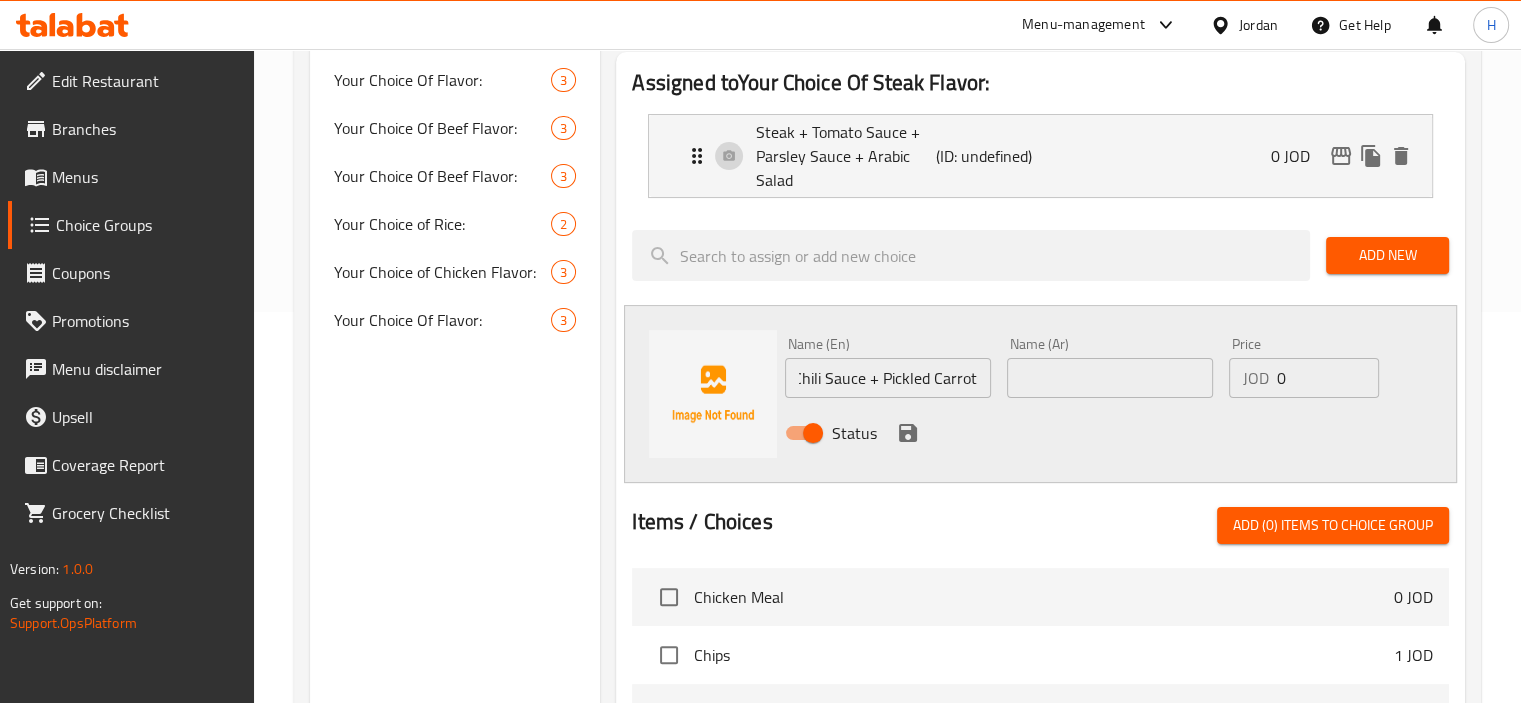 scroll, scrollTop: 0, scrollLeft: 0, axis: both 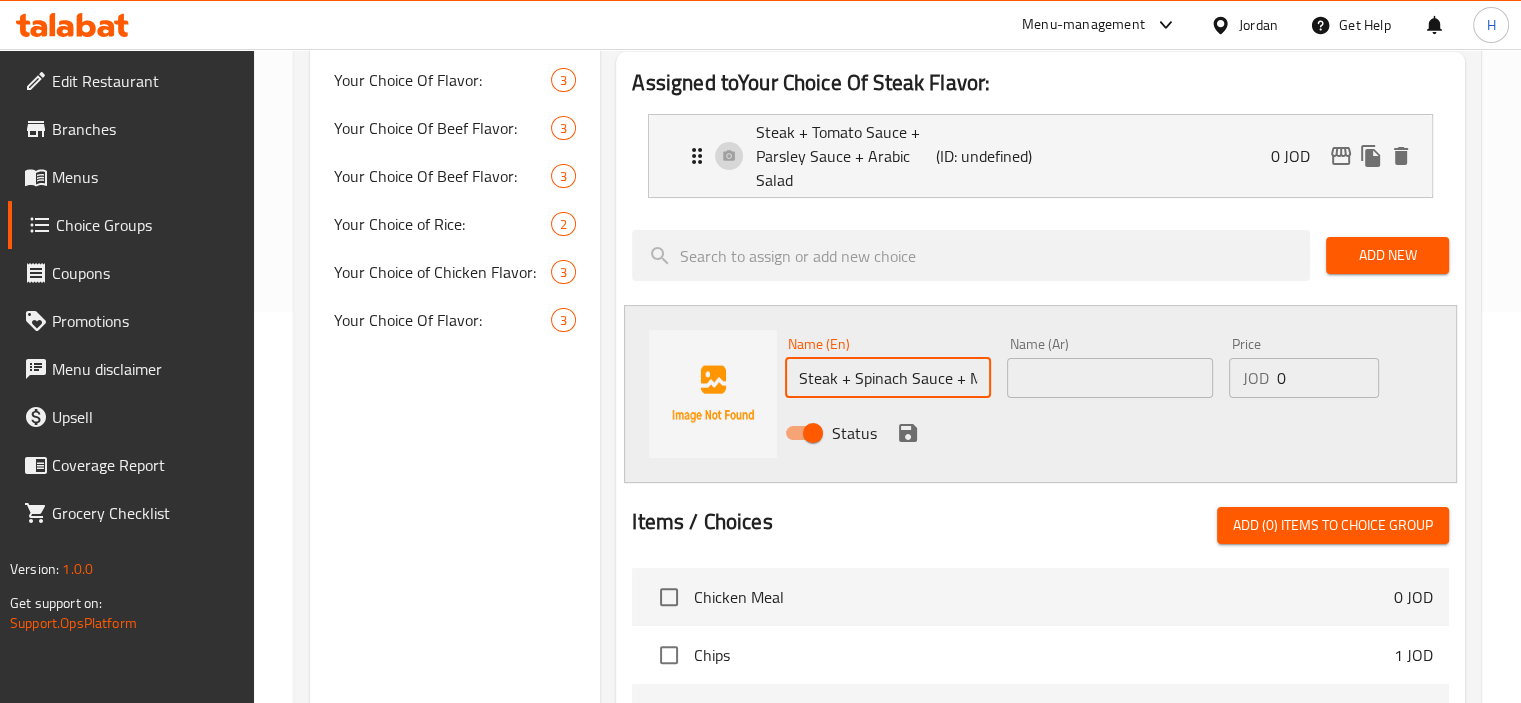 paste on "شريحة لحم + صلصة السبانخ + صلصة الفلفل الحار بالمانجو + جزر مخلل" 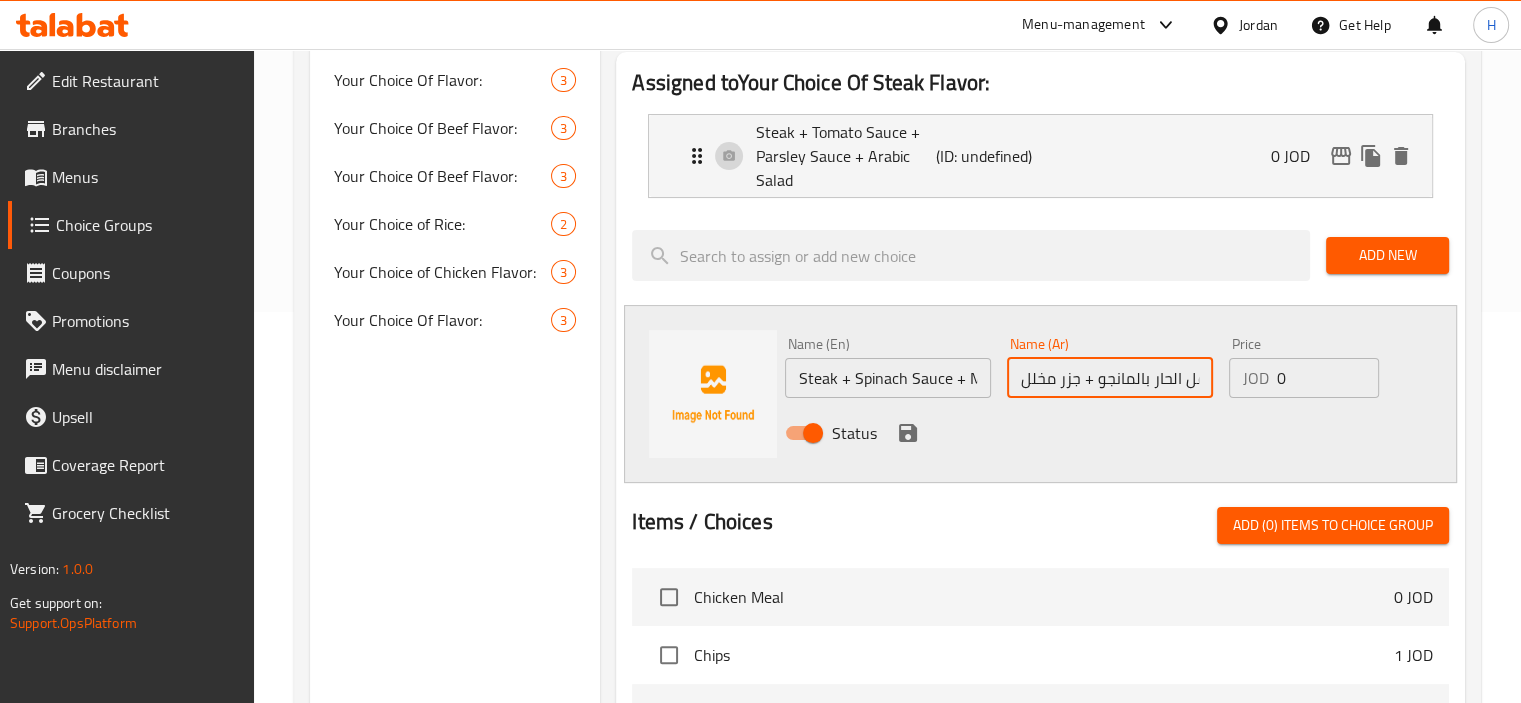 click on "شريحة لحم + صلصة السبانخ + صلصة الفلفل الحار بالمانجو + جزر مخلل" at bounding box center (1110, 378) 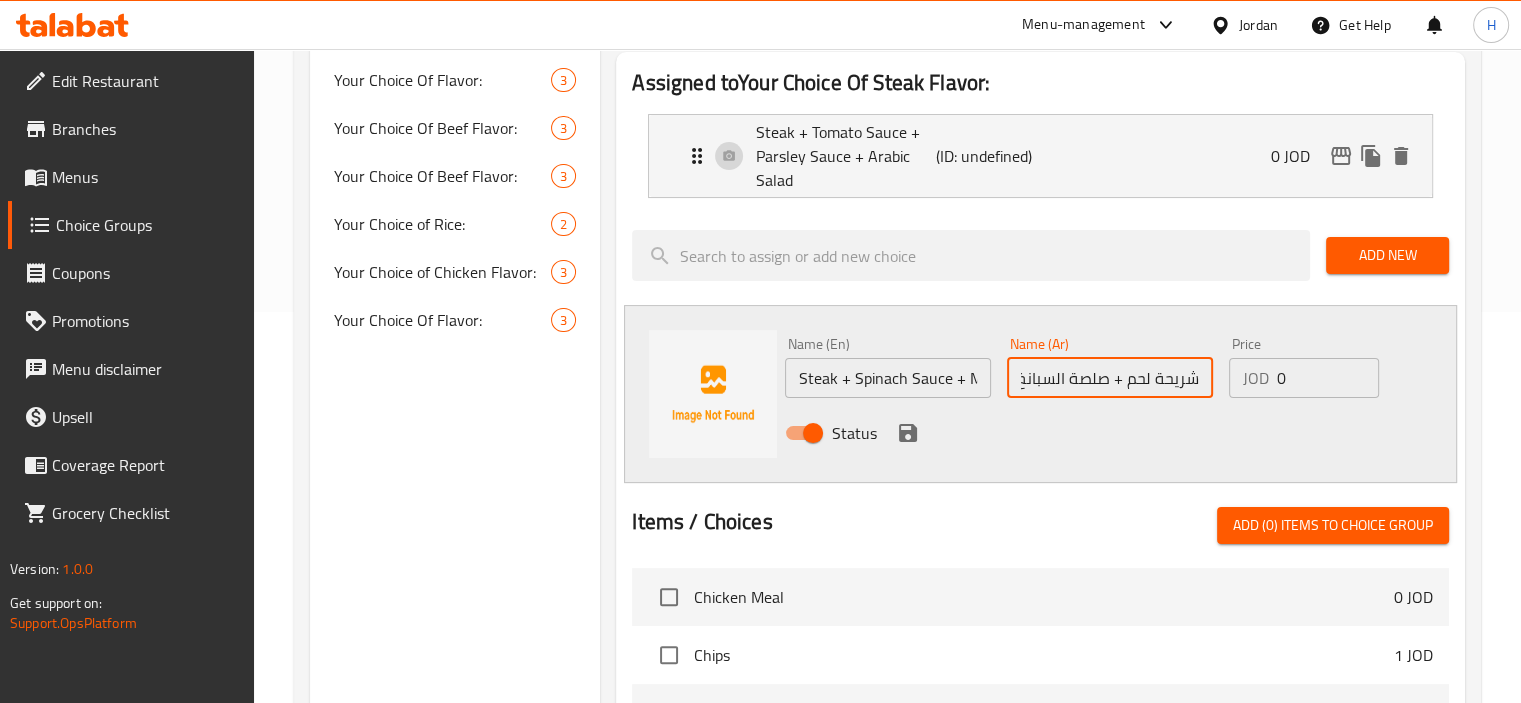 scroll, scrollTop: 0, scrollLeft: 0, axis: both 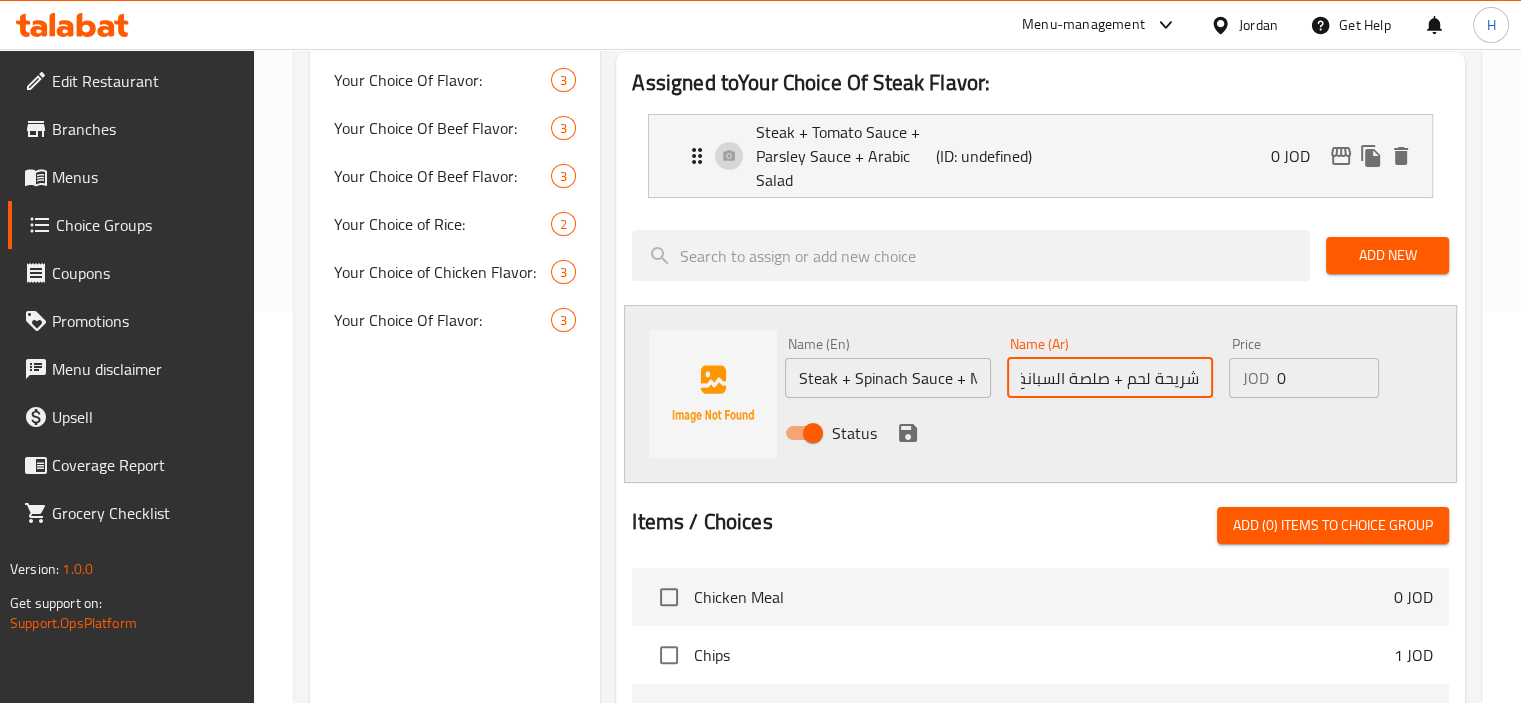 drag, startPoint x: 1125, startPoint y: 387, endPoint x: 1308, endPoint y: 399, distance: 183.39302 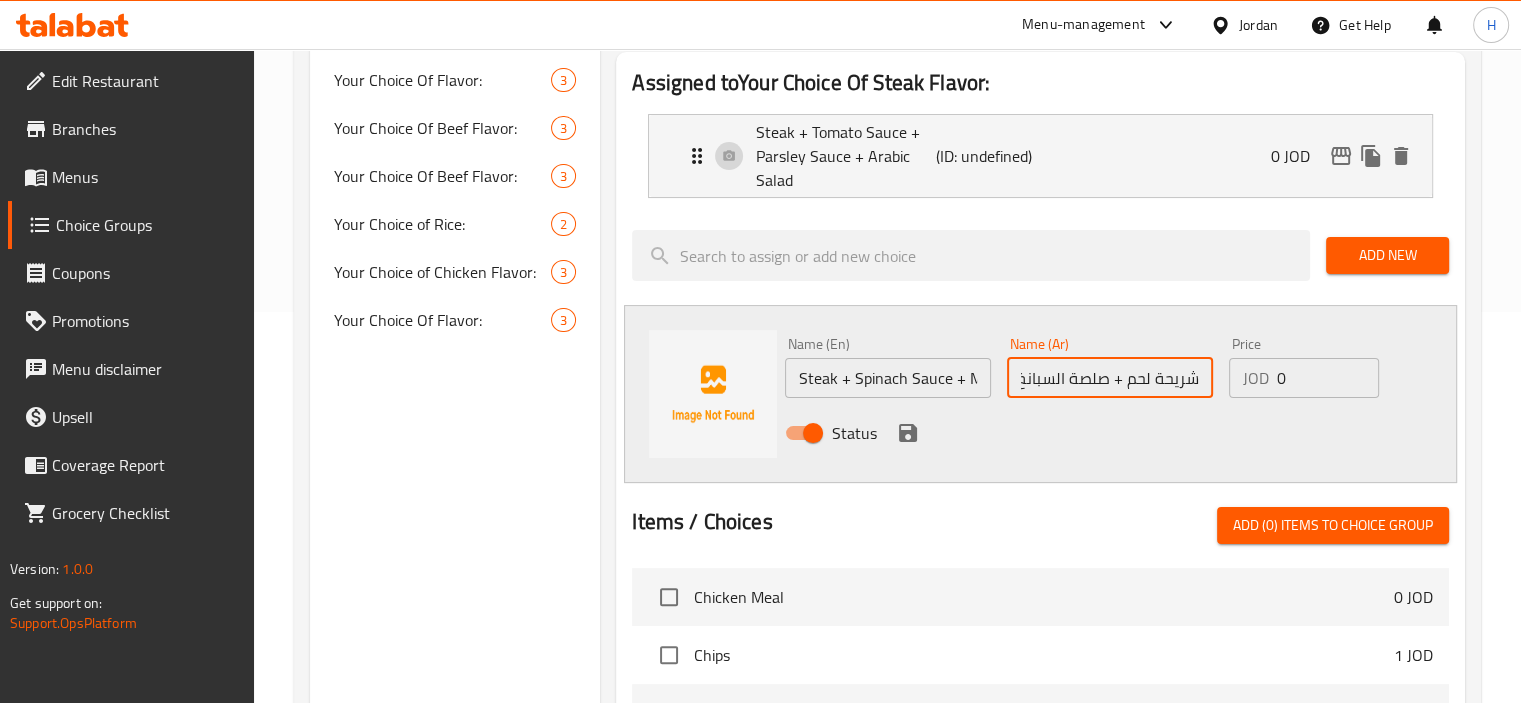 click on "Name (En) Steak + Spinach Sauce + Mango Chili Sauce + Pickled Carrots Name (En) Name (Ar) شريحة لحم + صلصة السبانخ + صلصة الفلفل الحار بالمانجو + جزر مخلل Name (Ar) Price JOD 0 Price Status" at bounding box center (1110, 394) 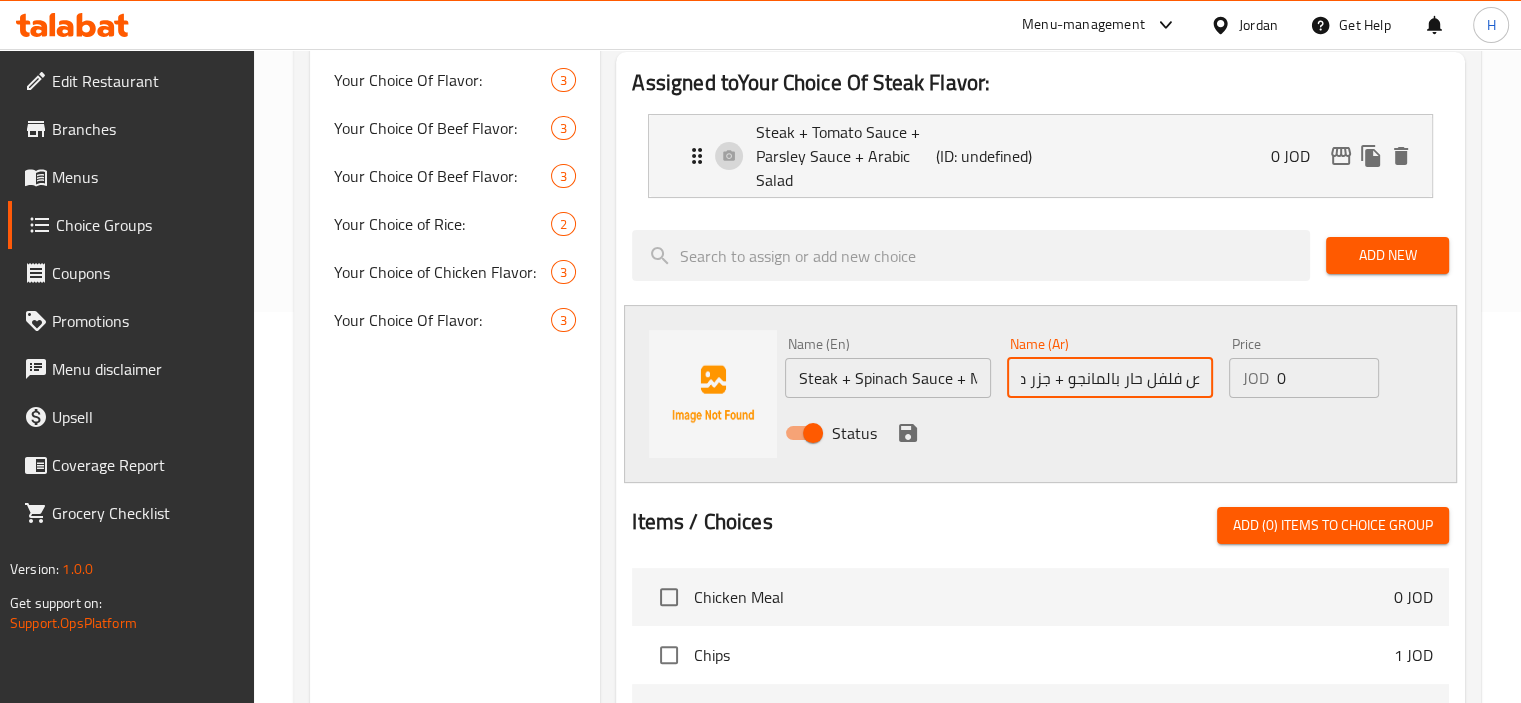 scroll, scrollTop: 0, scrollLeft: -205, axis: horizontal 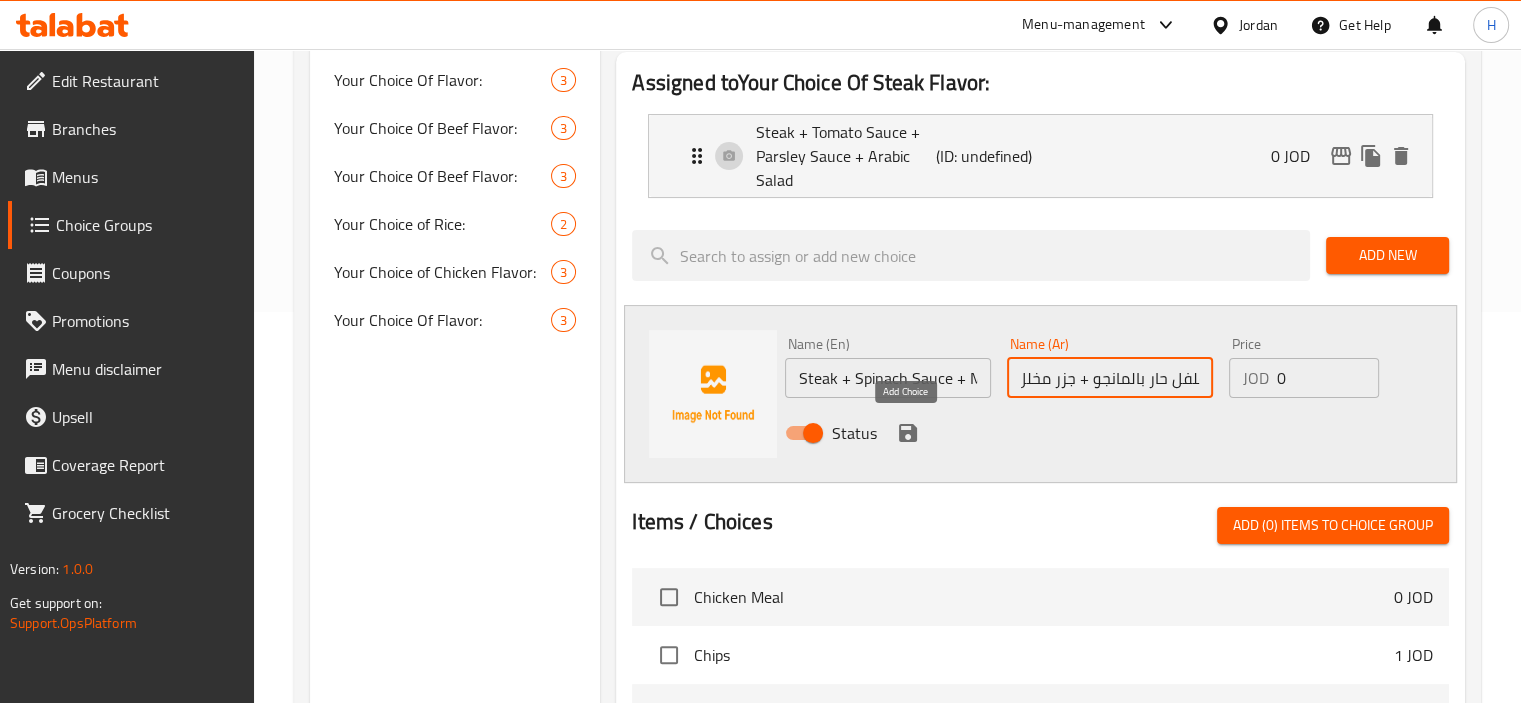 type on "ستيك + صوص سبانخ + صوص فلفل حار بالمانجو + جزر مخلل" 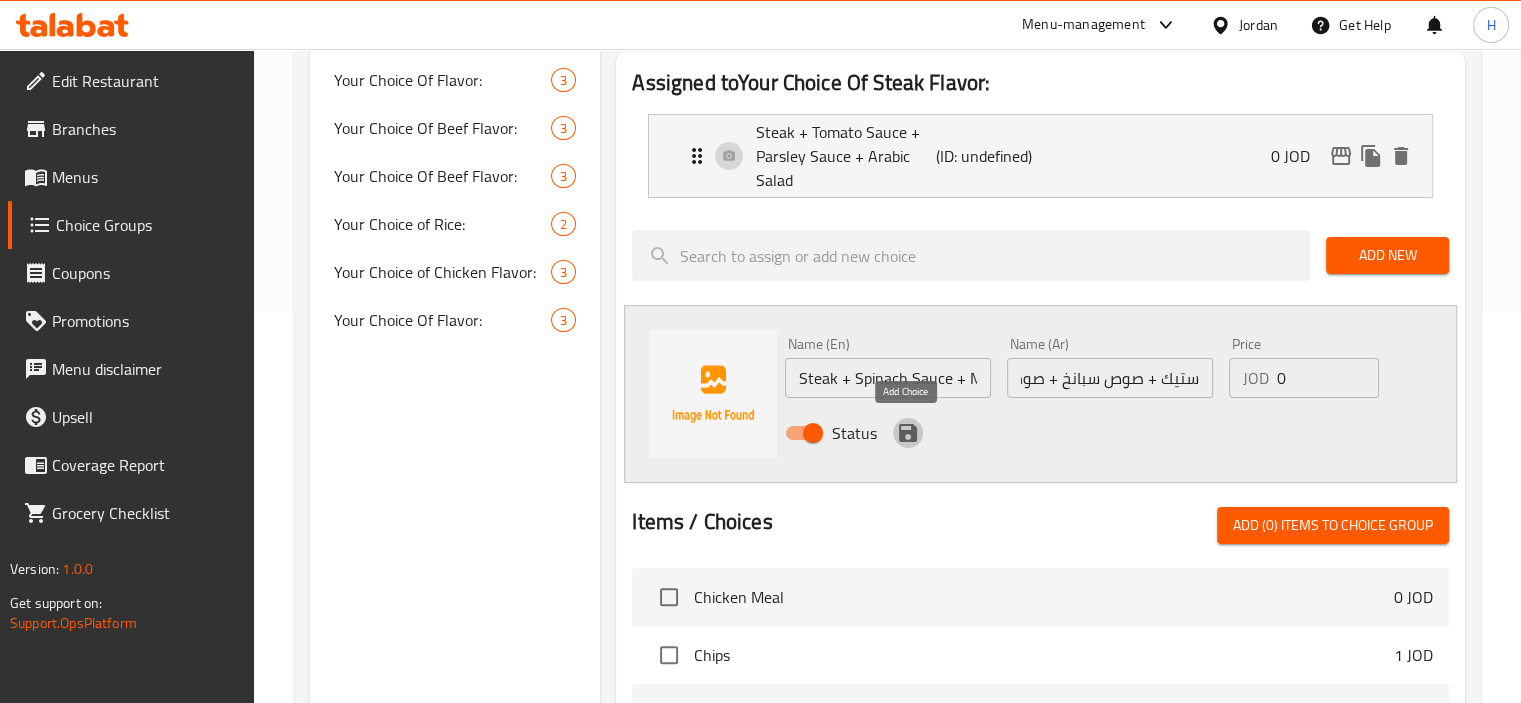 click at bounding box center (908, 433) 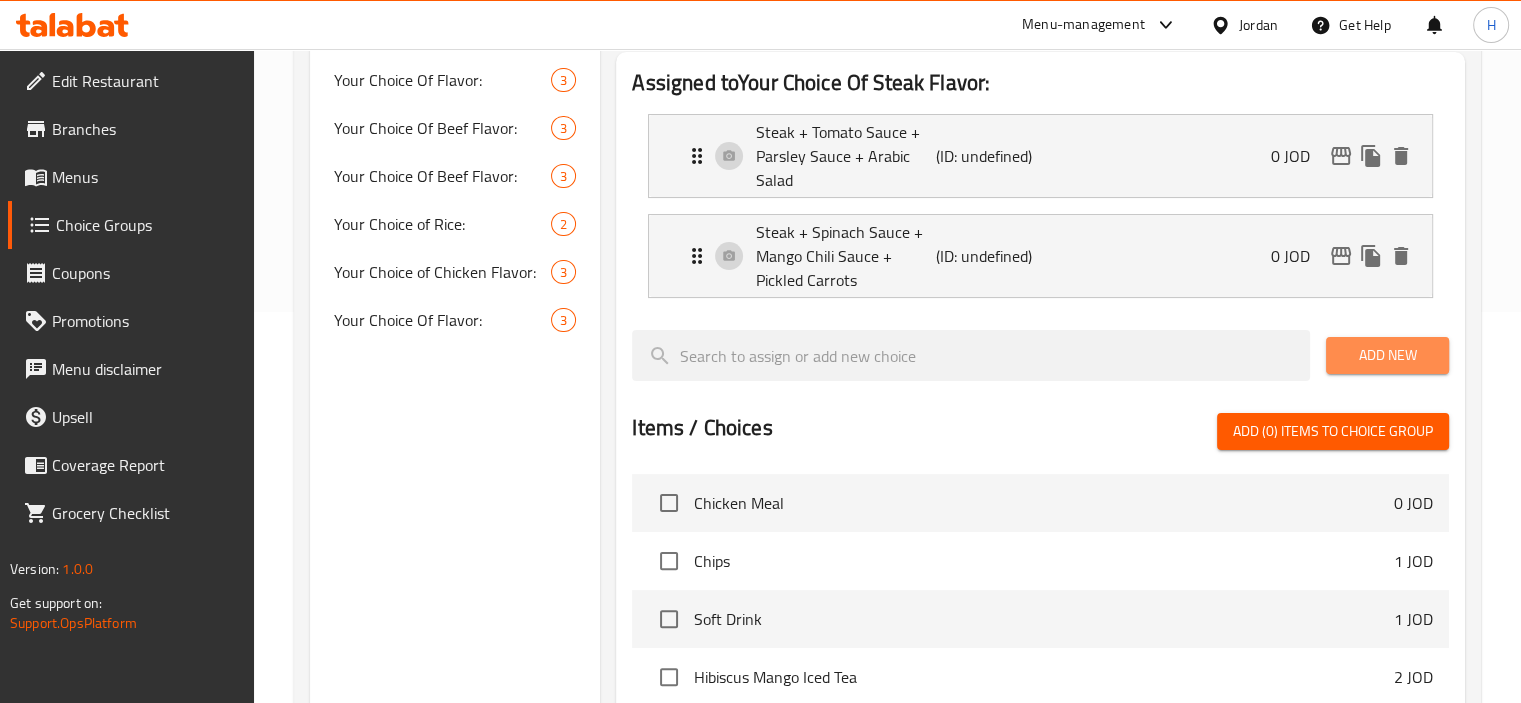 click on "Add New" at bounding box center (1387, 355) 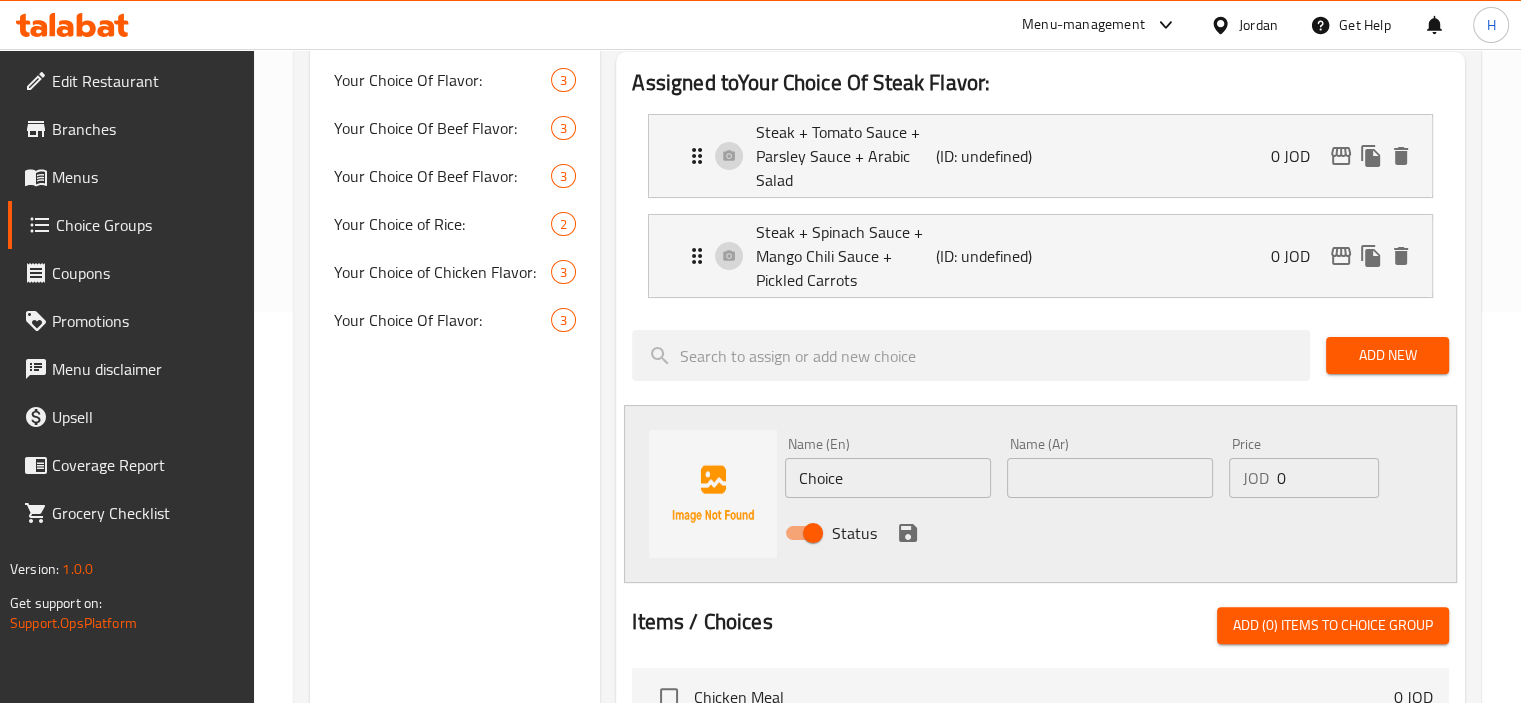 click on "Status" at bounding box center [1110, 533] 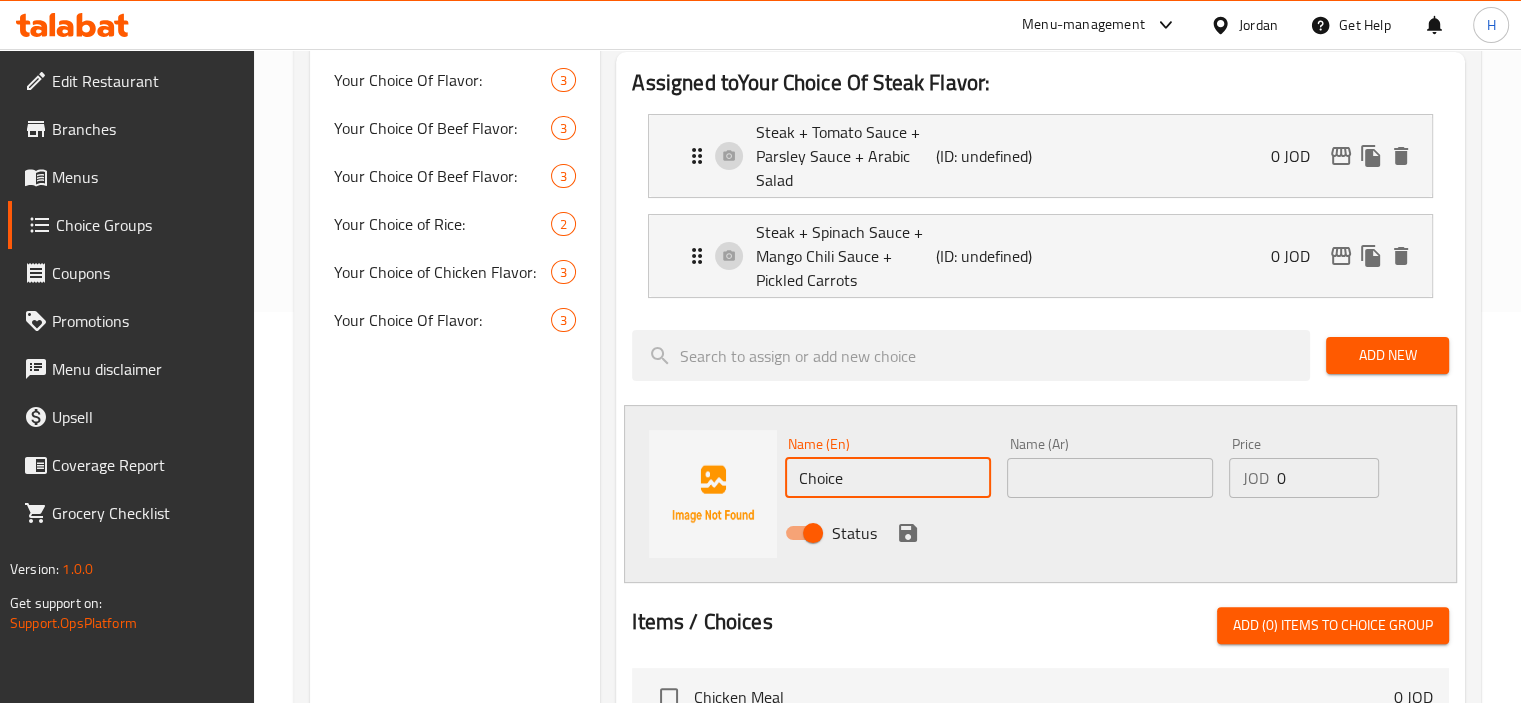 click on "Choice" at bounding box center [888, 478] 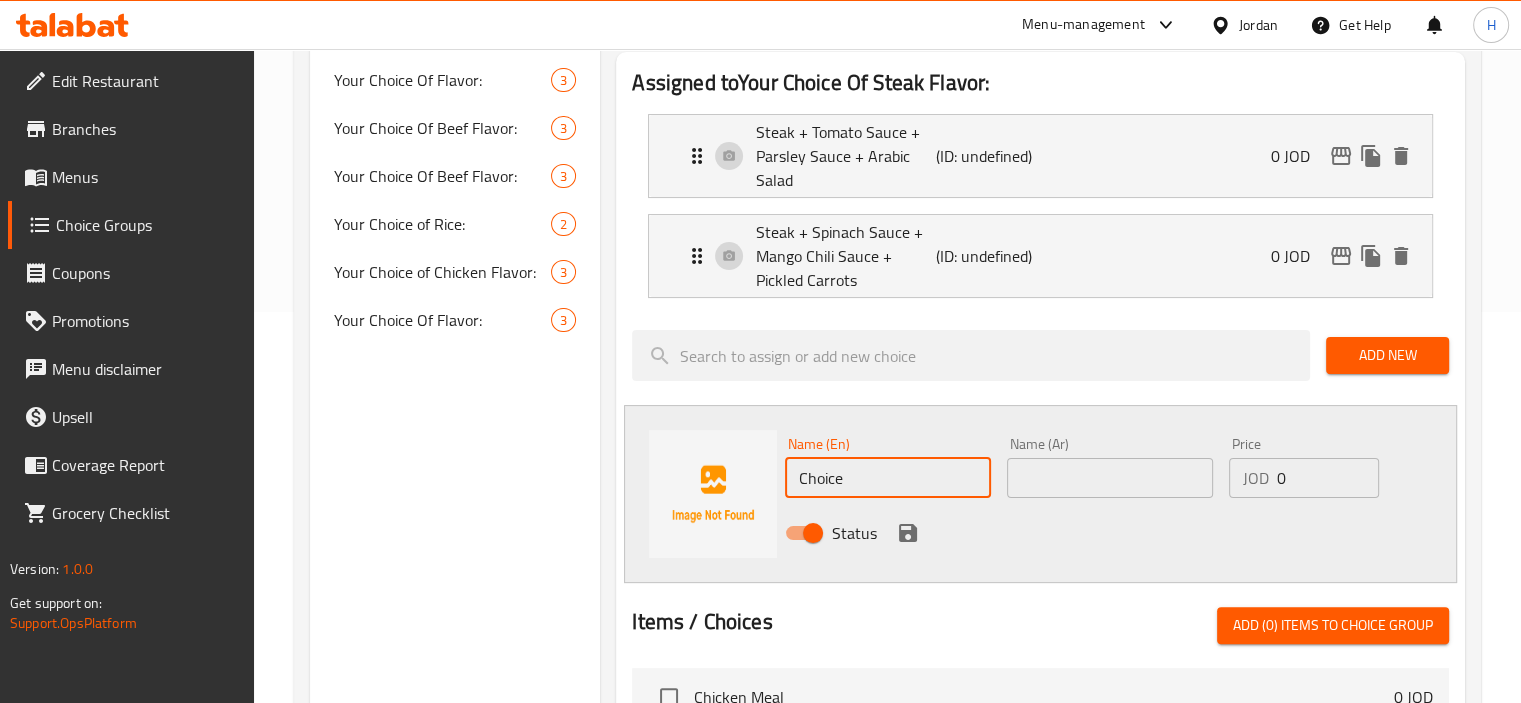 click on "Choice" at bounding box center [888, 478] 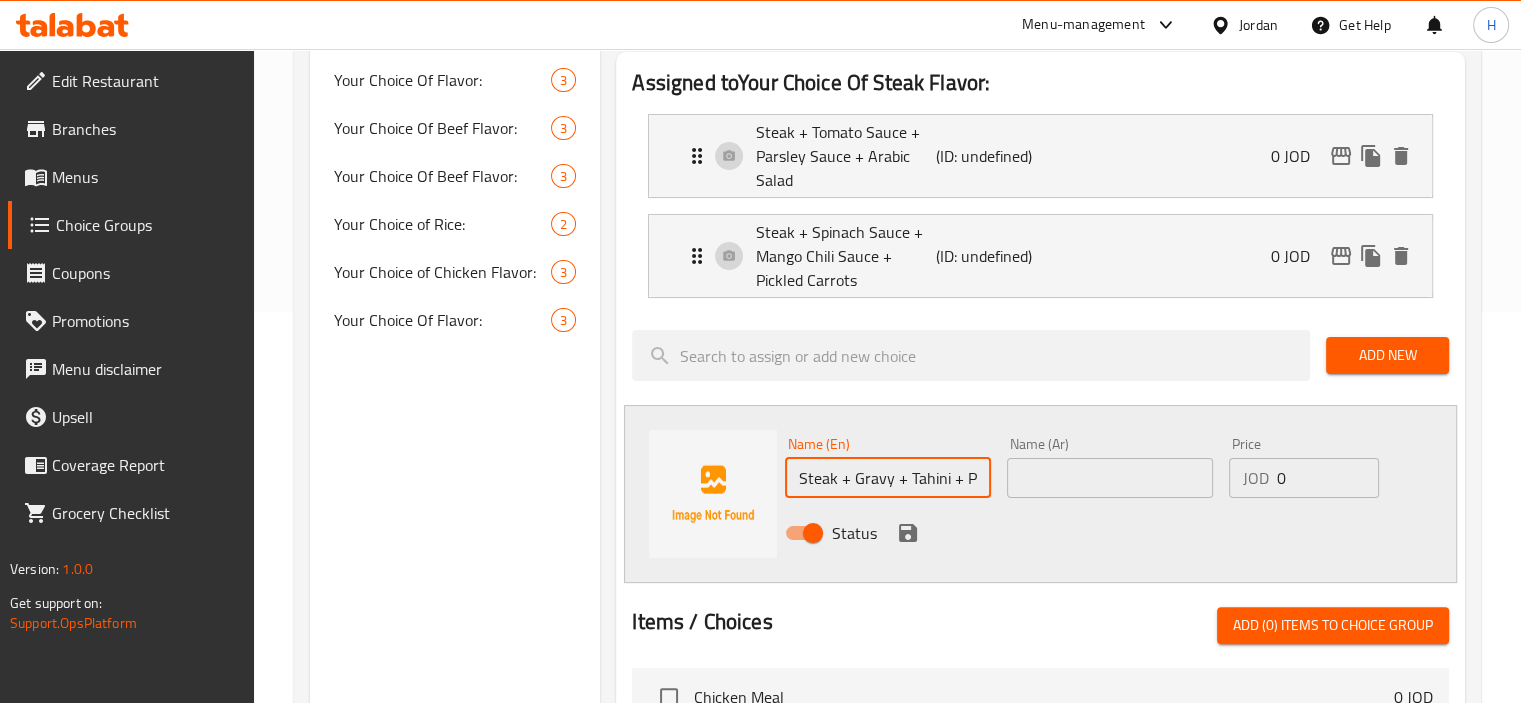 scroll, scrollTop: 0, scrollLeft: 113, axis: horizontal 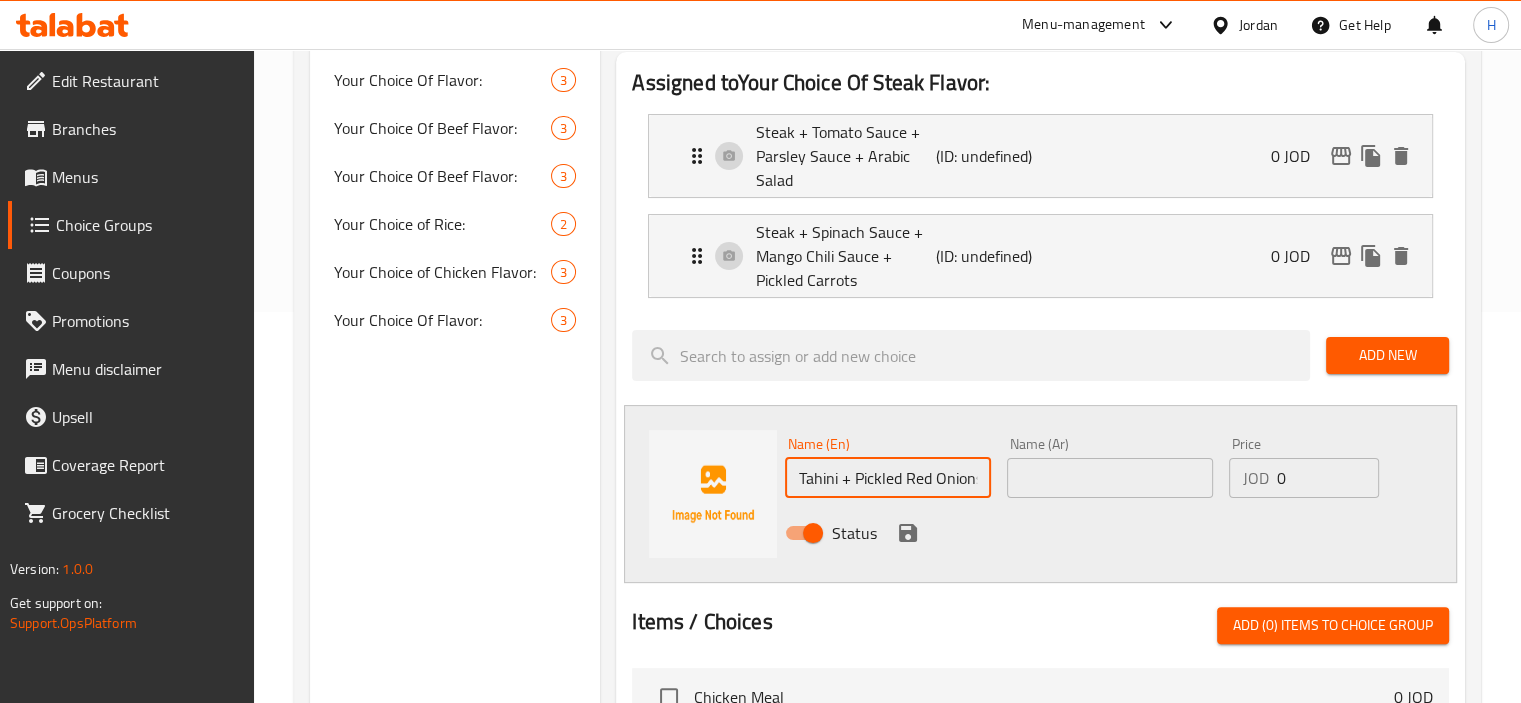 type on "Steak + Gravy + Tahini + Pickled Red Onions" 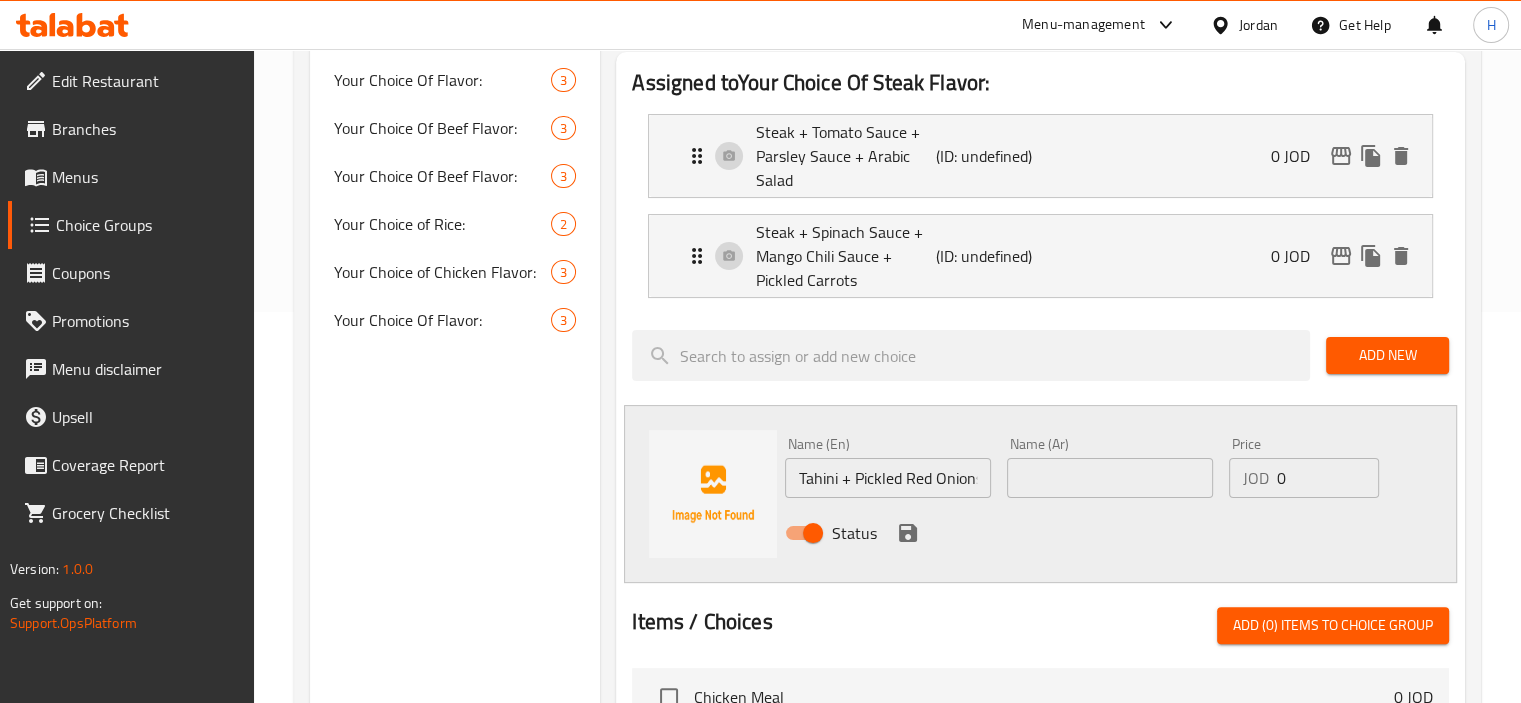 scroll, scrollTop: 0, scrollLeft: 0, axis: both 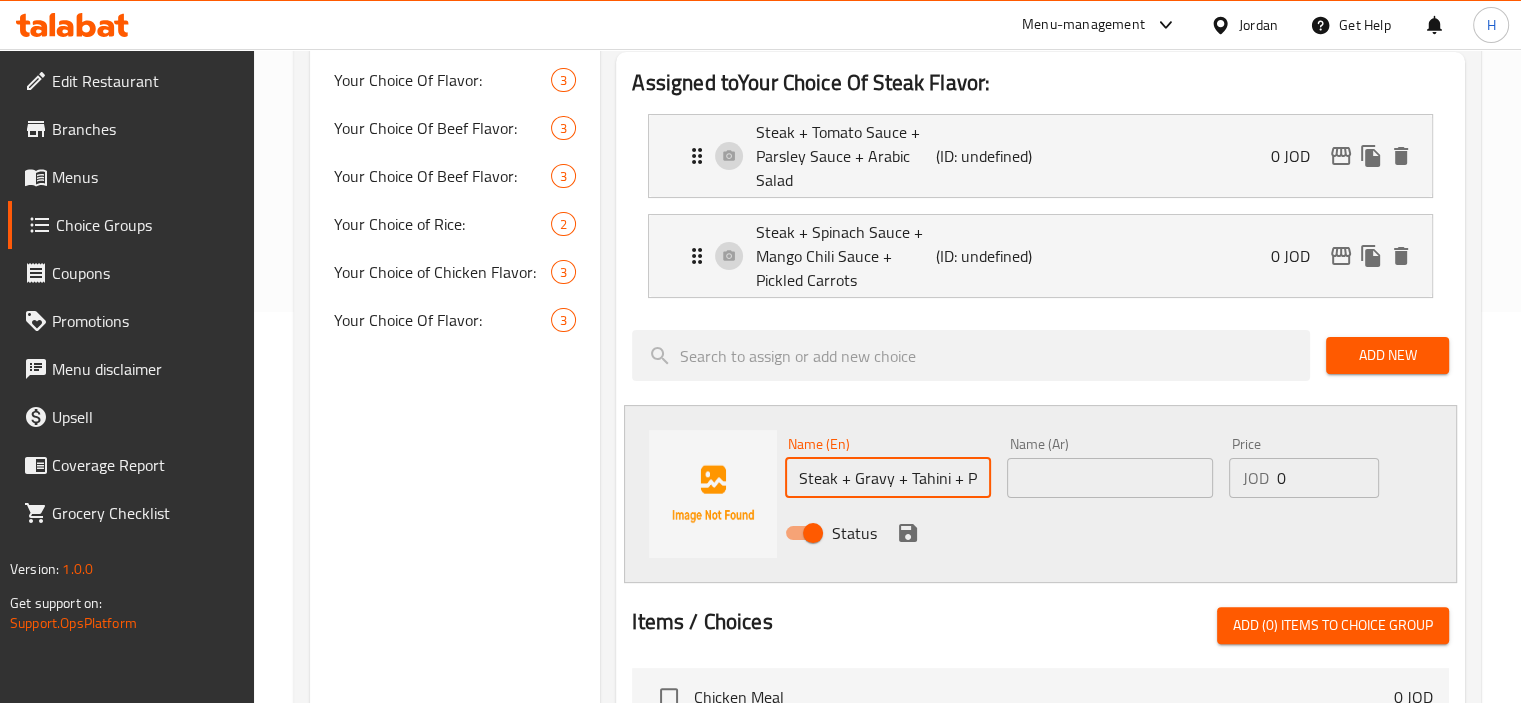 paste on "شريحة لحم + مرق + طحينة + بصل أحمر مخلل" 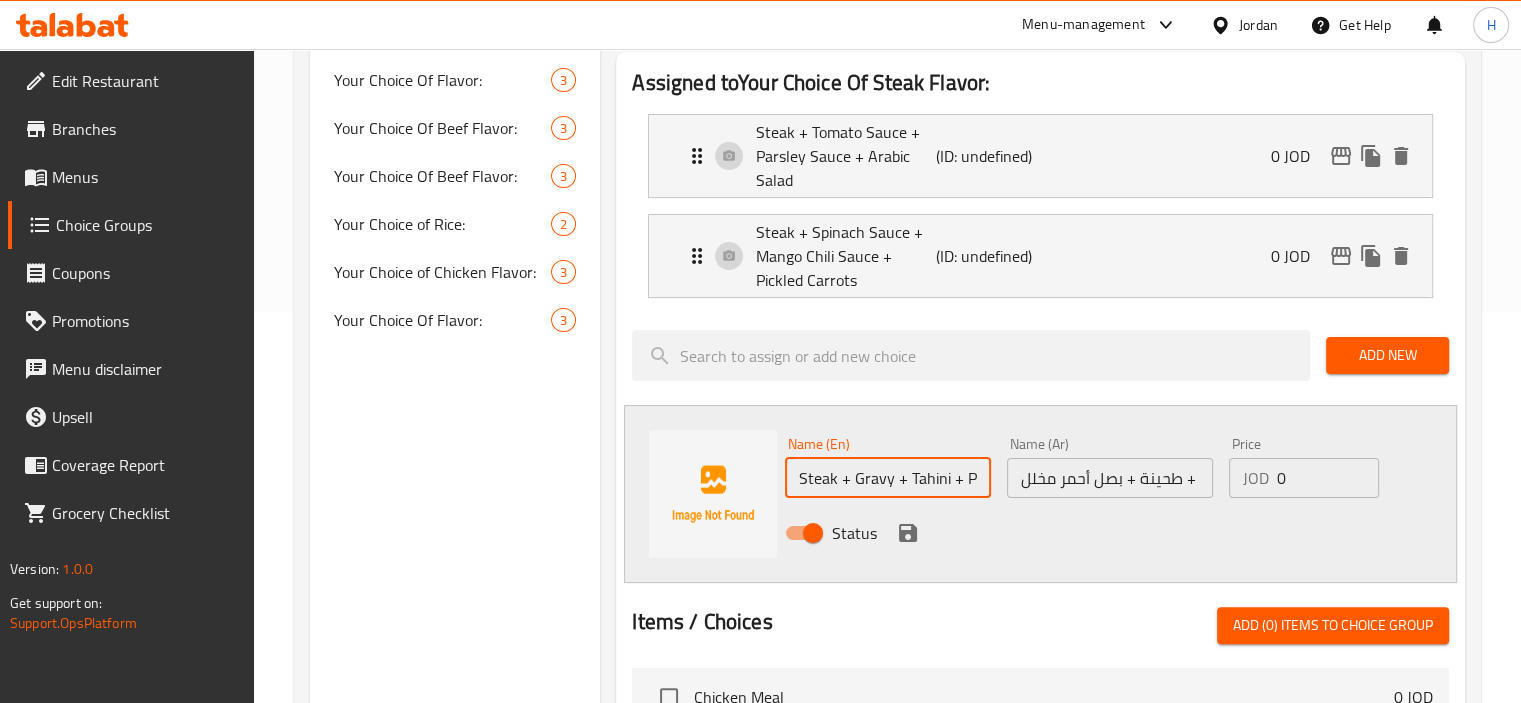 click on "شريحة لحم + مرق + طحينة + بصل أحمر مخلل" at bounding box center [1110, 478] 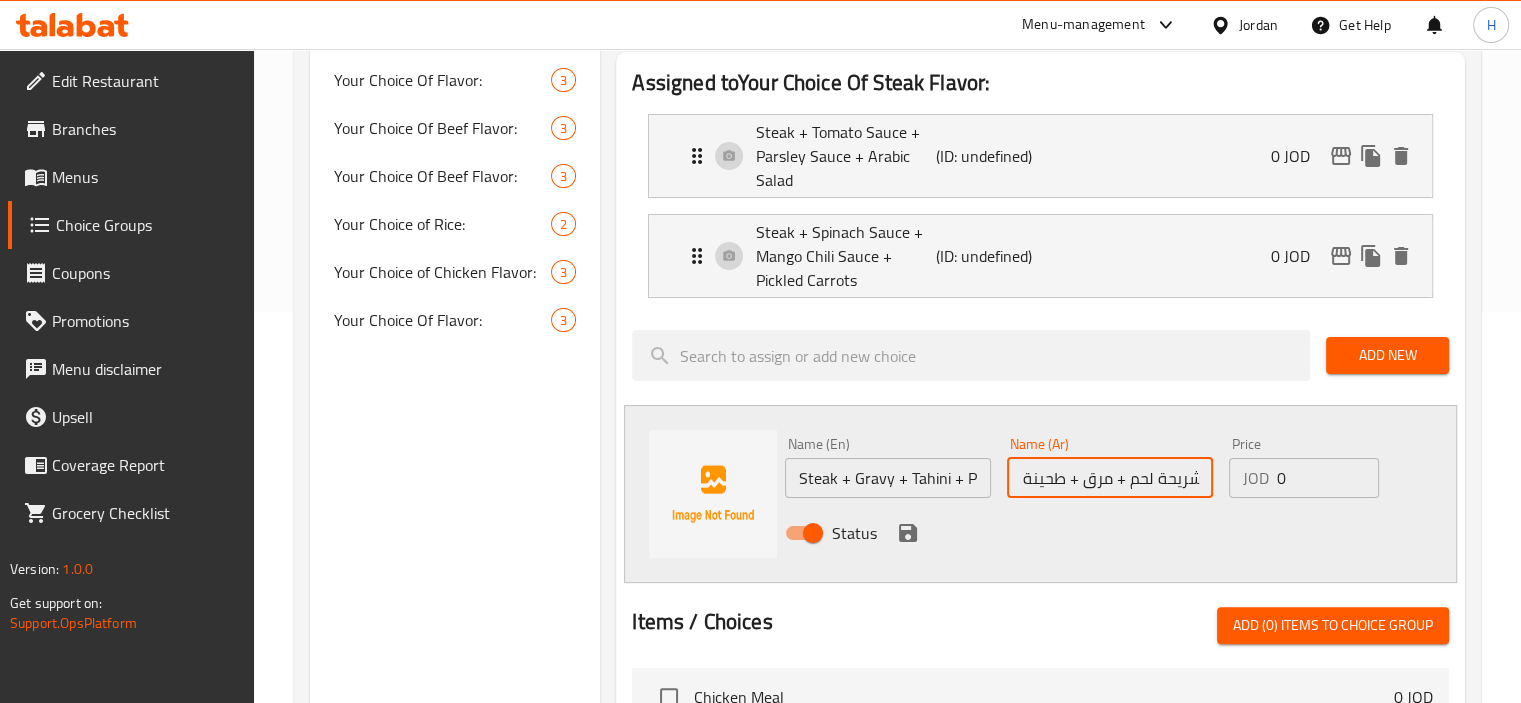 scroll, scrollTop: 0, scrollLeft: 0, axis: both 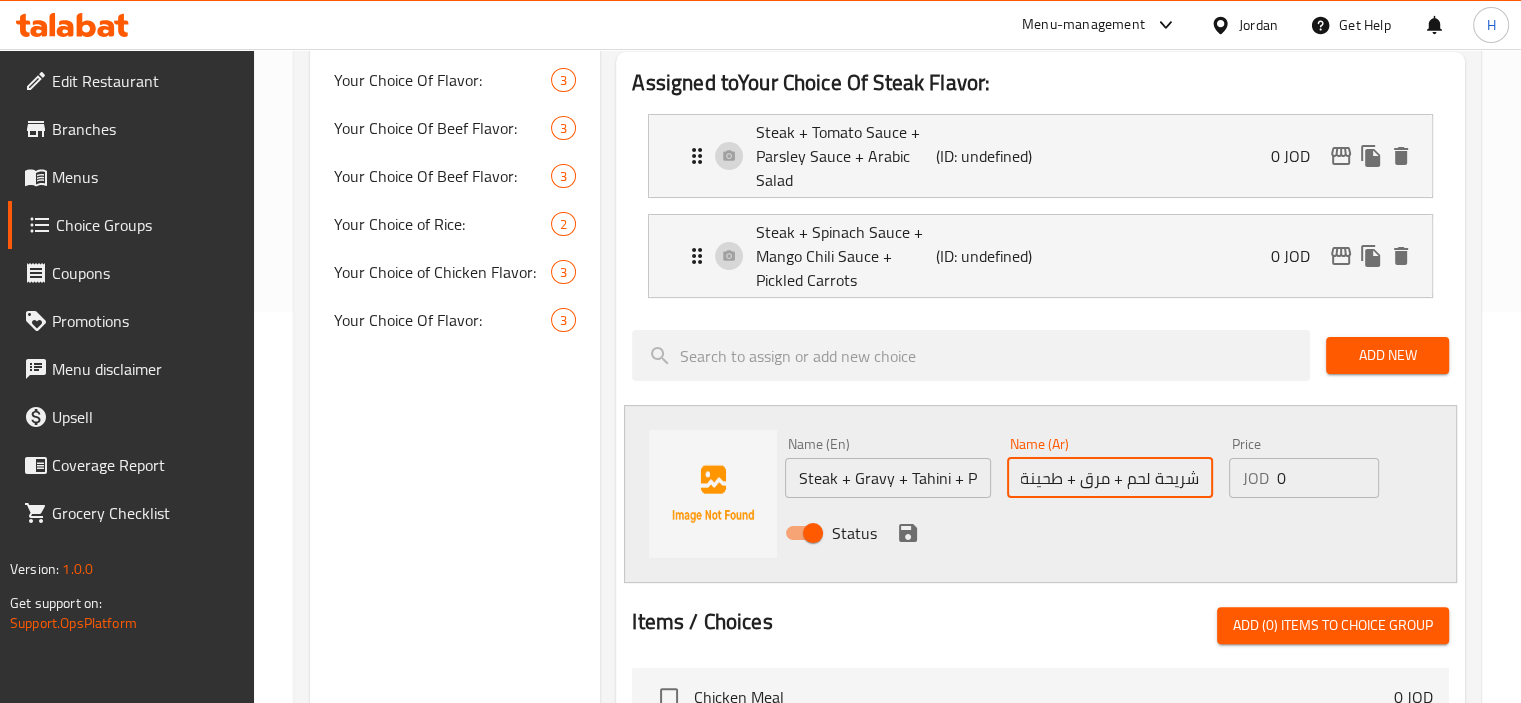 drag, startPoint x: 1124, startPoint y: 487, endPoint x: 1288, endPoint y: 511, distance: 165.7468 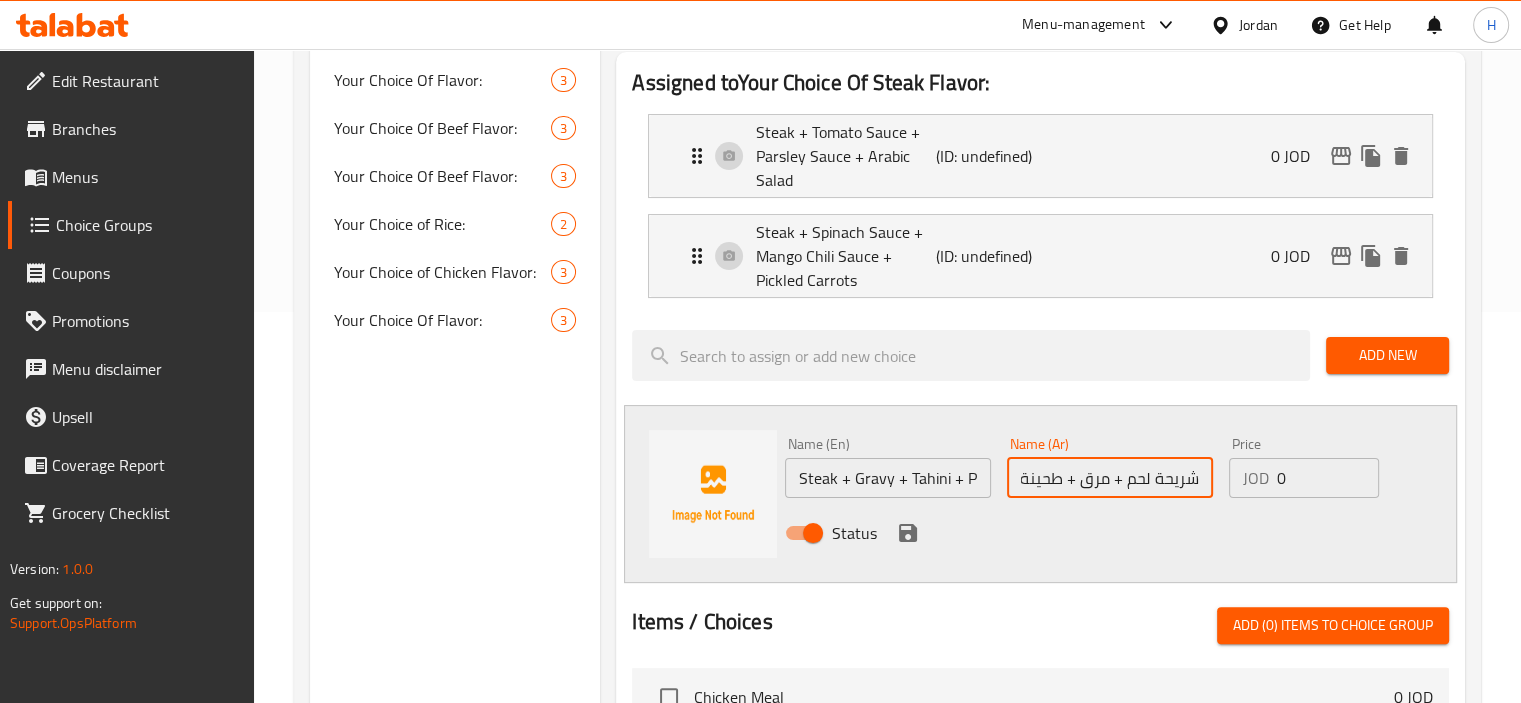 click on "Name (En) Steak + Gravy + Tahini + Pickled Red Onions Name (En) Name (Ar) شريحة لحم + مرق + طحينة + بصل أحمر مخلل Name (Ar) Price JOD 0 Price Status" at bounding box center [1110, 494] 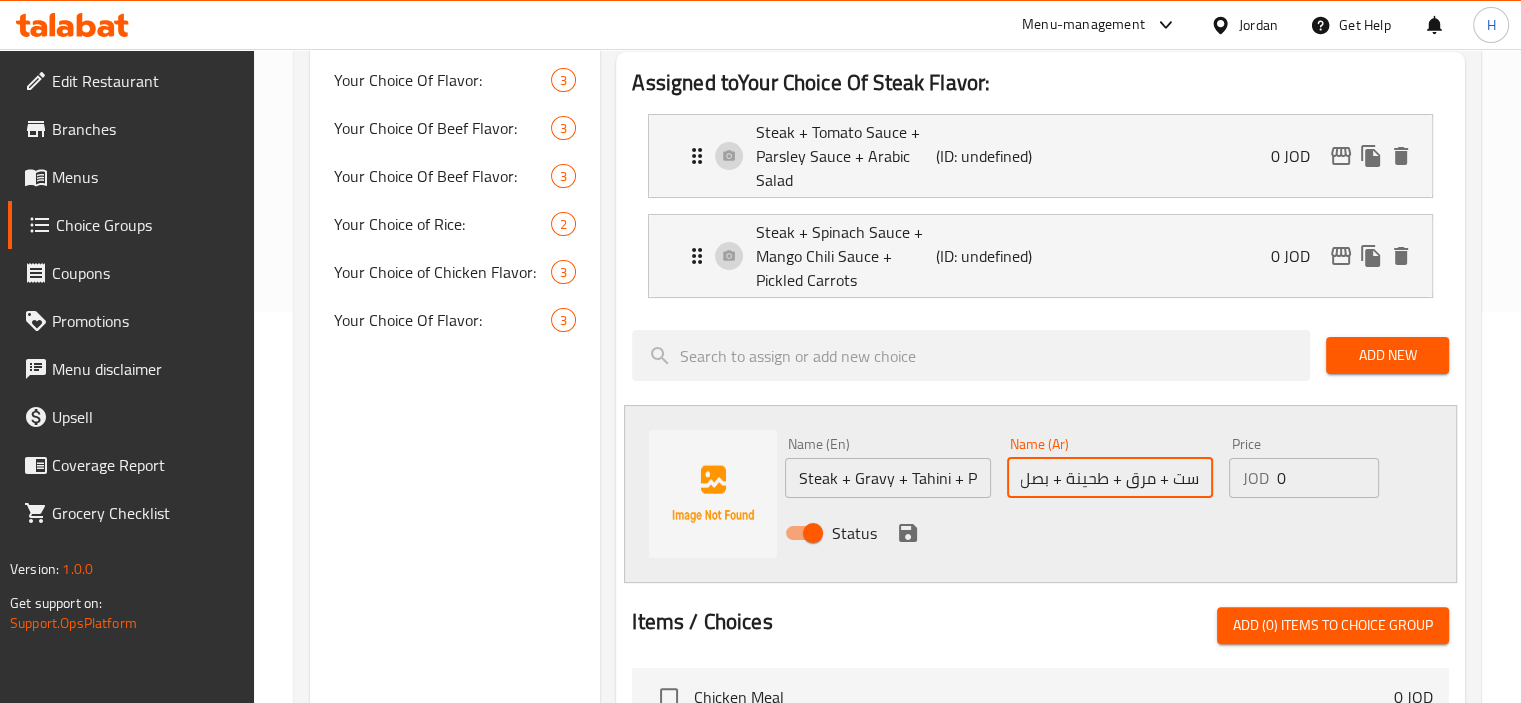 scroll, scrollTop: 0, scrollLeft: 0, axis: both 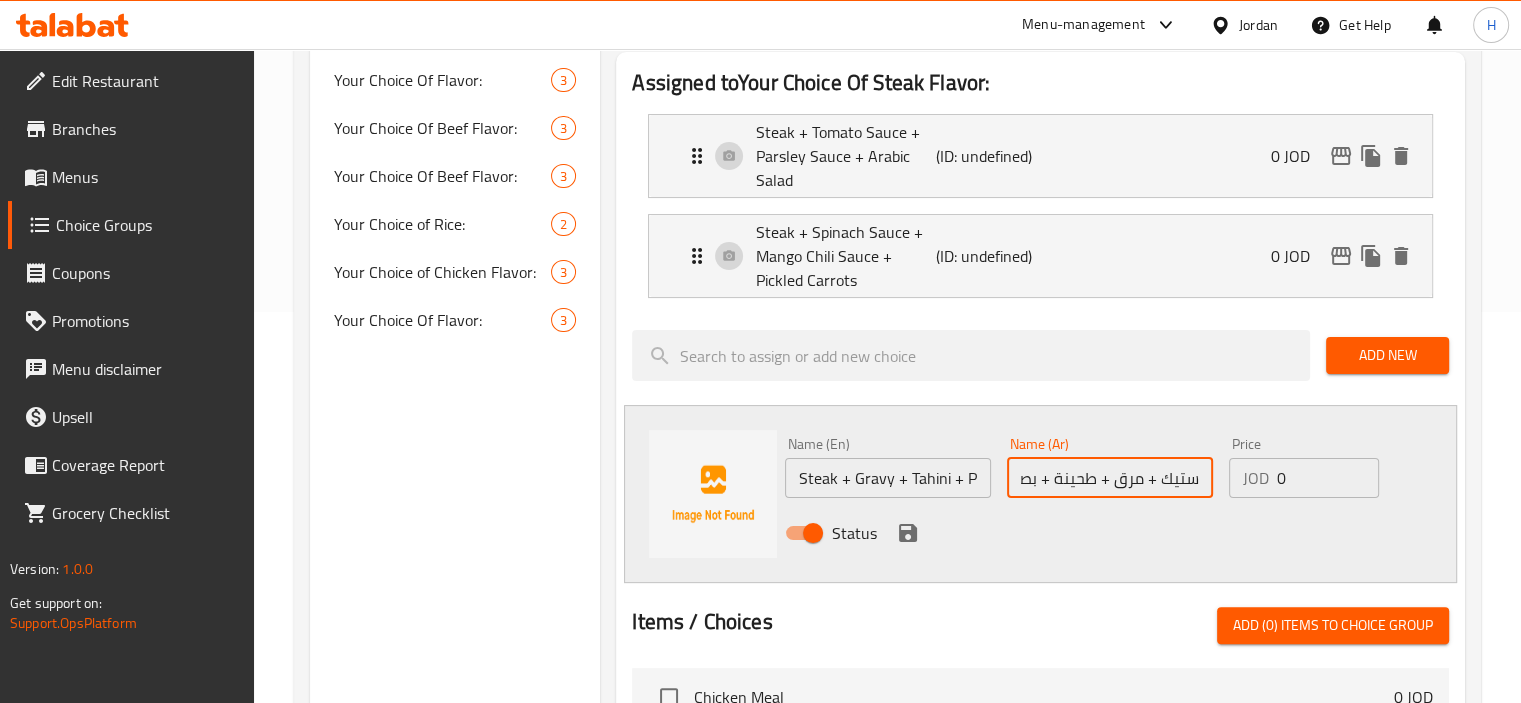 click on "ستيك + مرق + طحينة + بصل أحمر مخلل" at bounding box center (1110, 478) 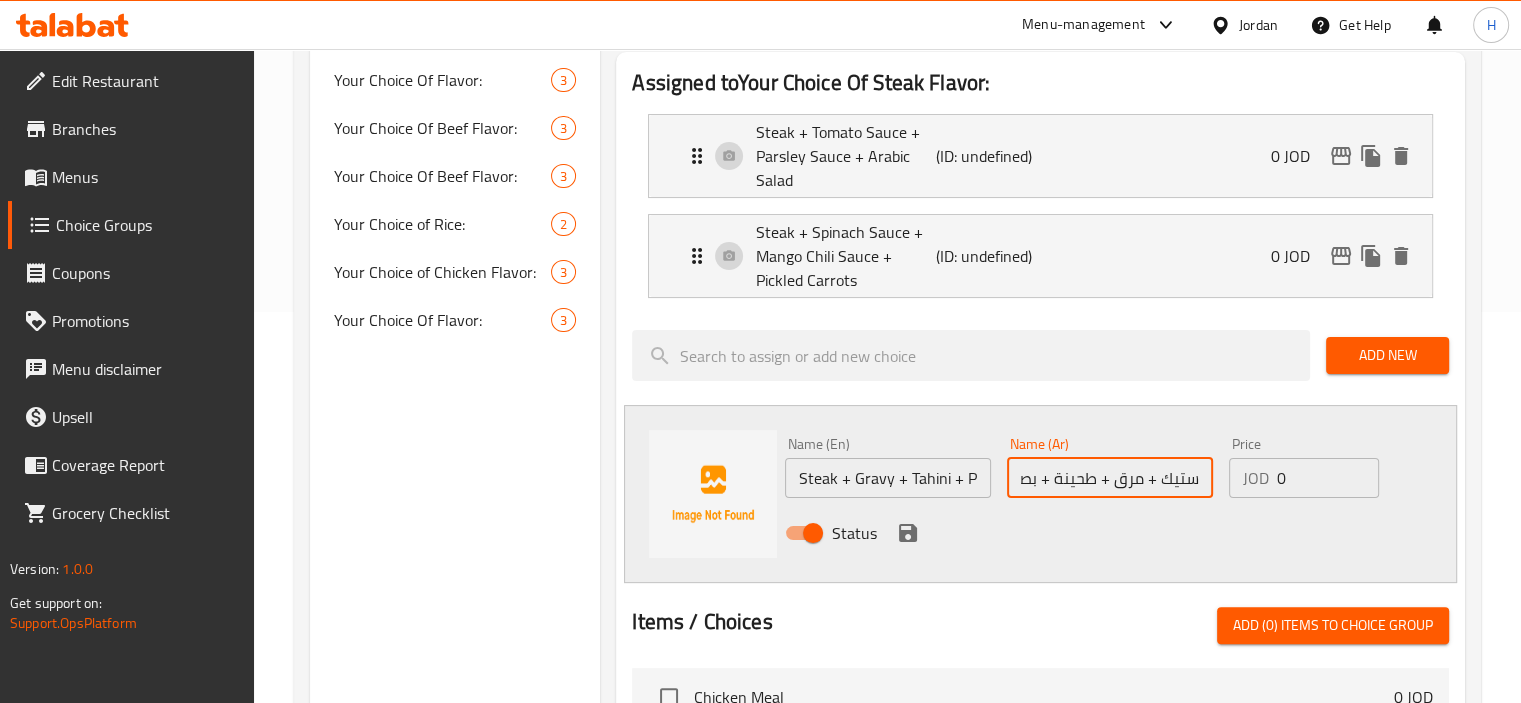 click on "ستيك + مرق + طحينة + بصل أحمر مخلل" at bounding box center [1110, 478] 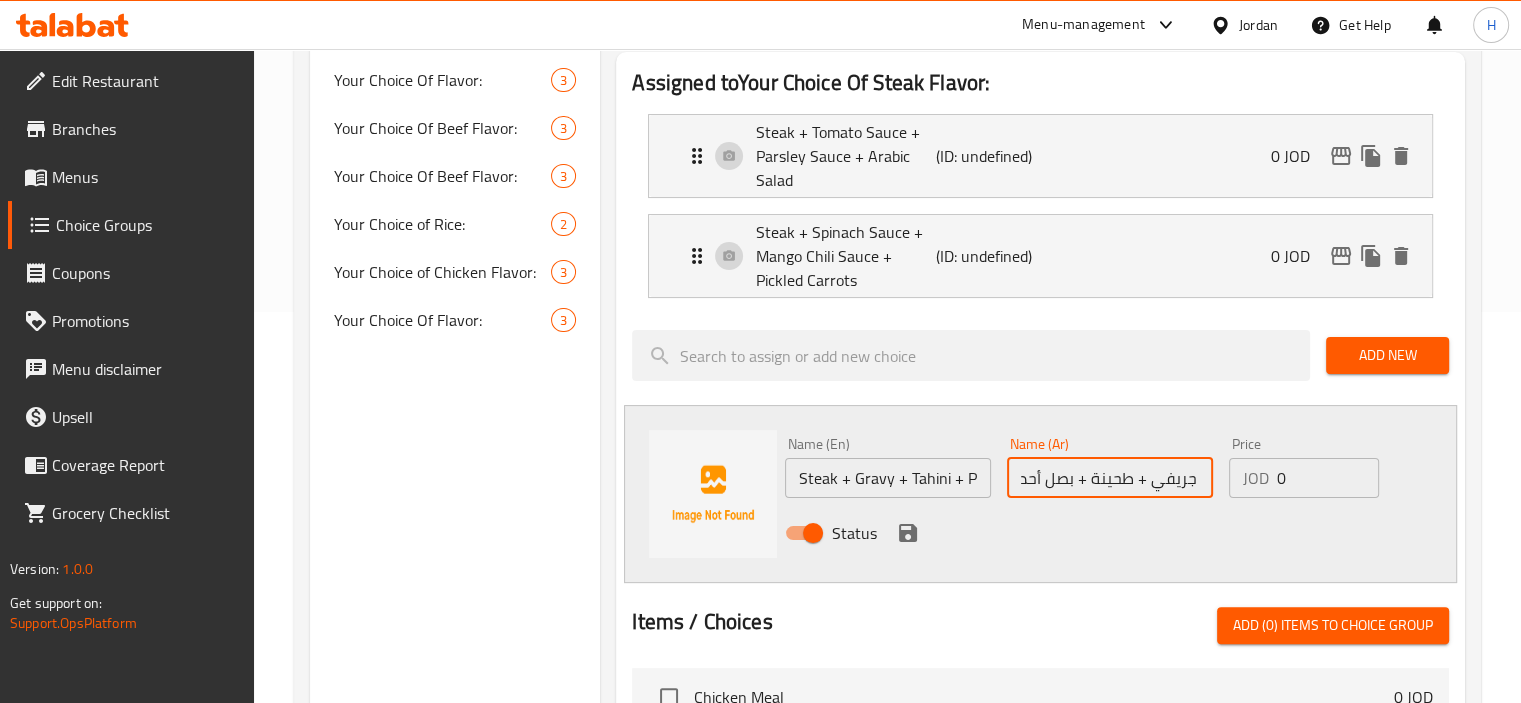 scroll, scrollTop: 0, scrollLeft: -97, axis: horizontal 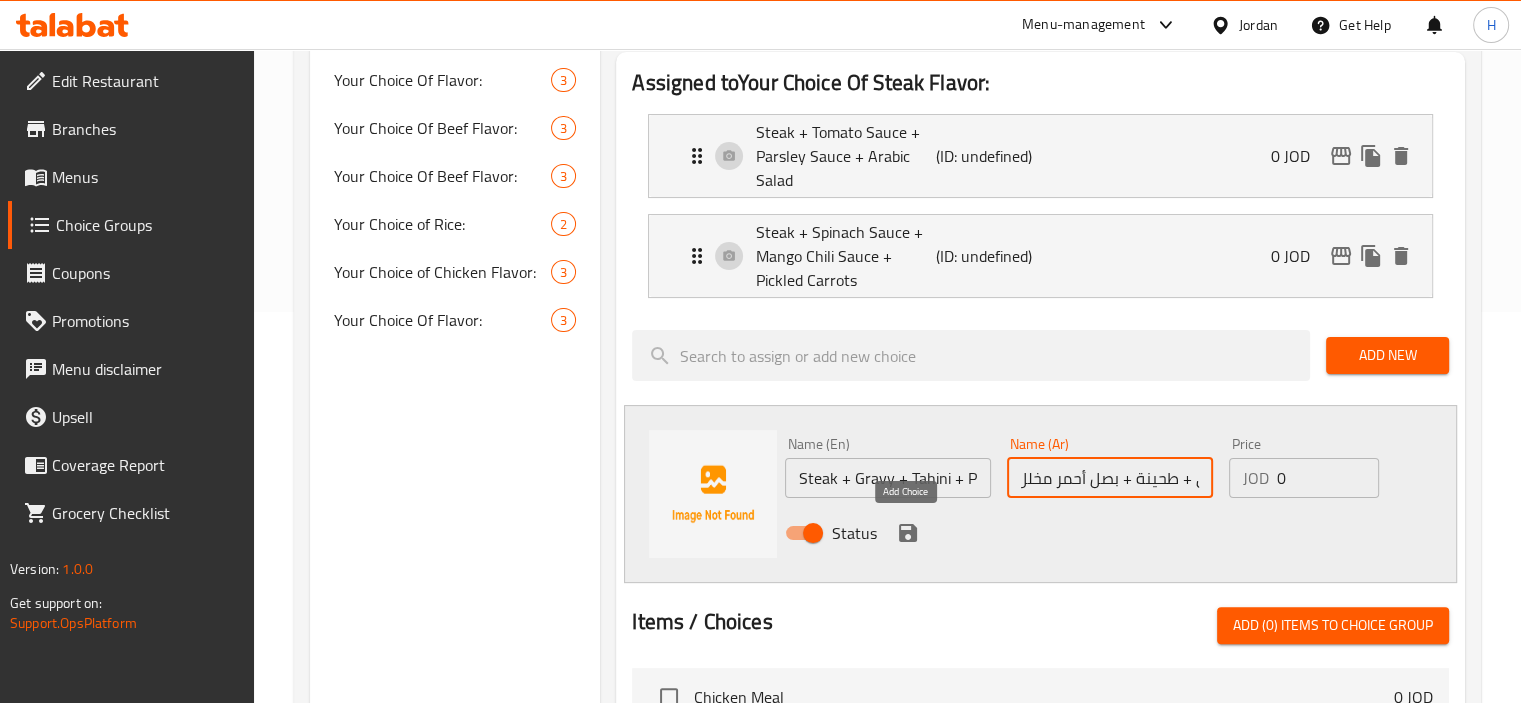 type on "ستيك + جريفي + طحينة + بصل أحمر مخلل" 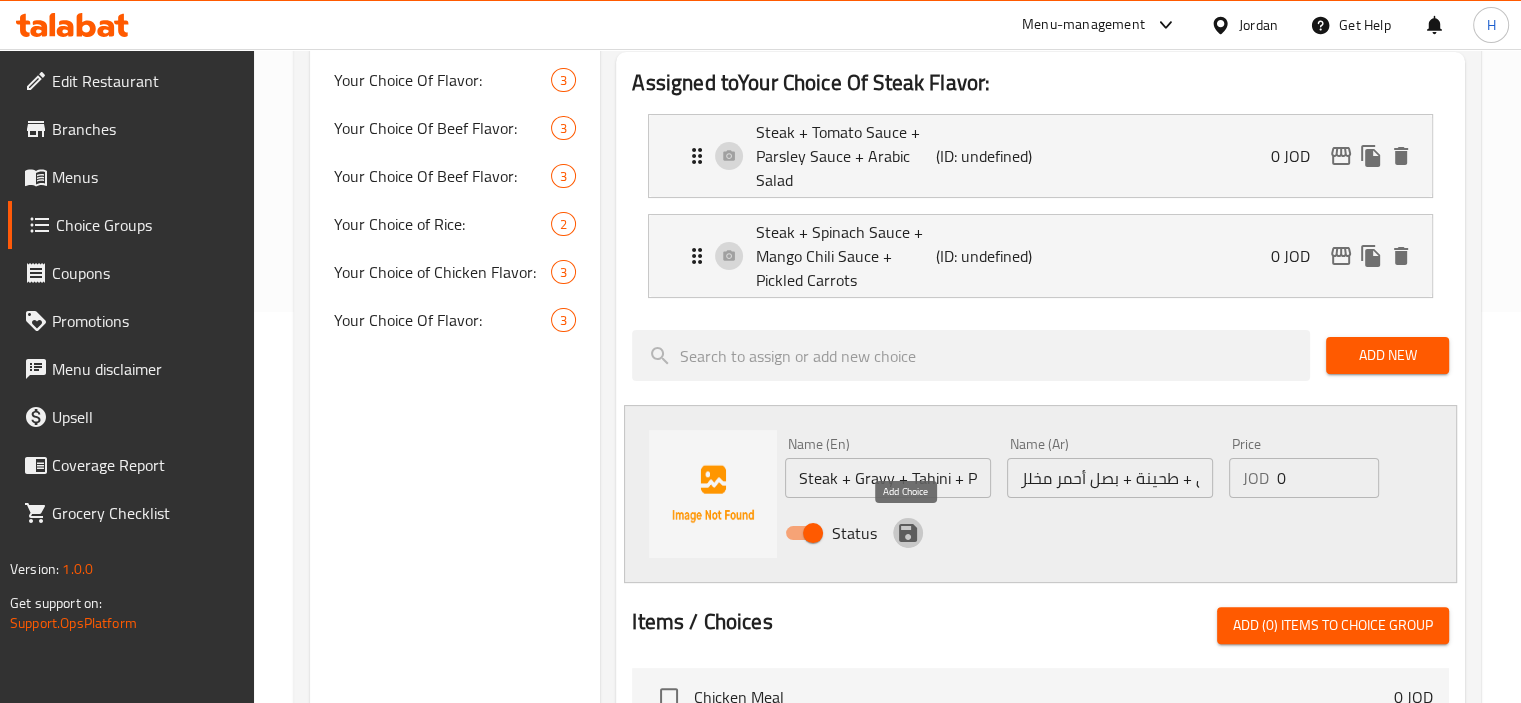 scroll, scrollTop: 0, scrollLeft: 0, axis: both 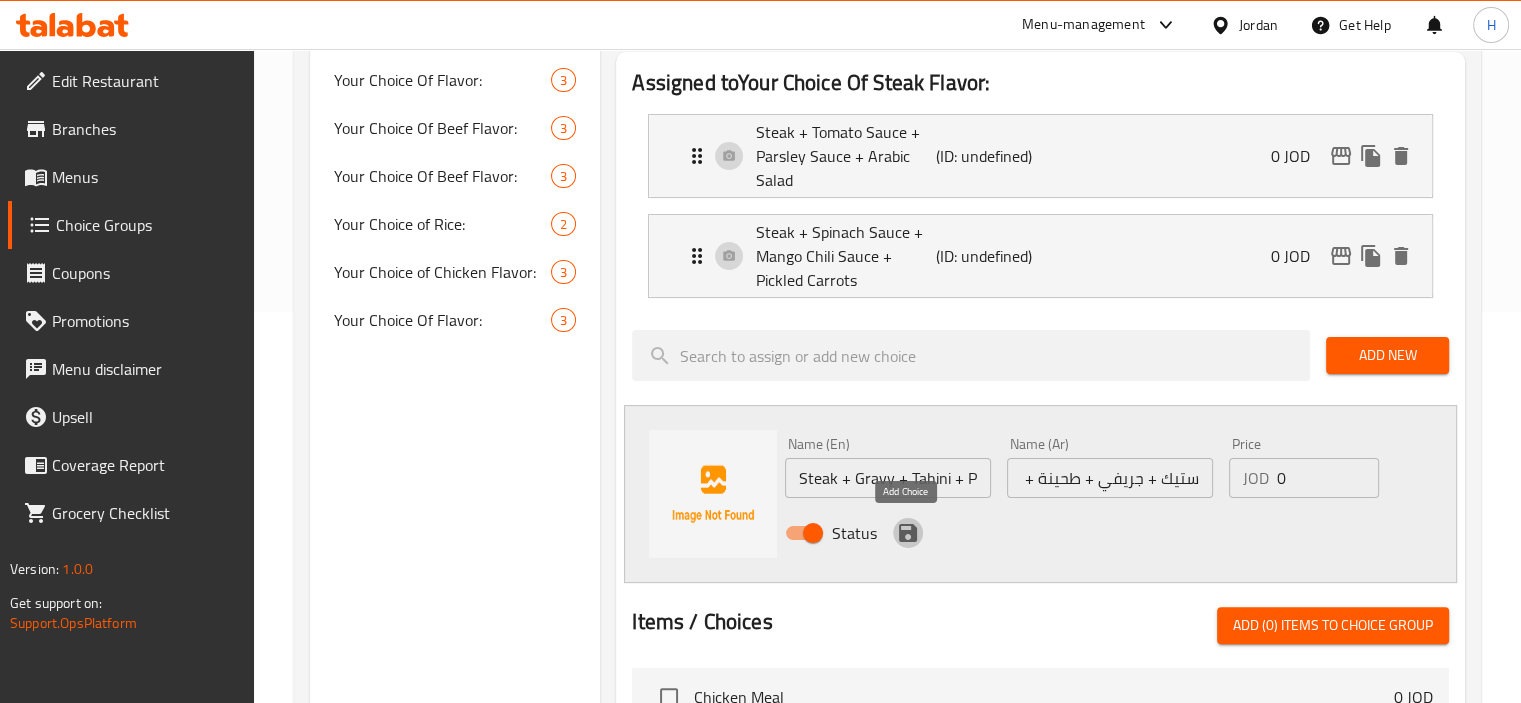 click 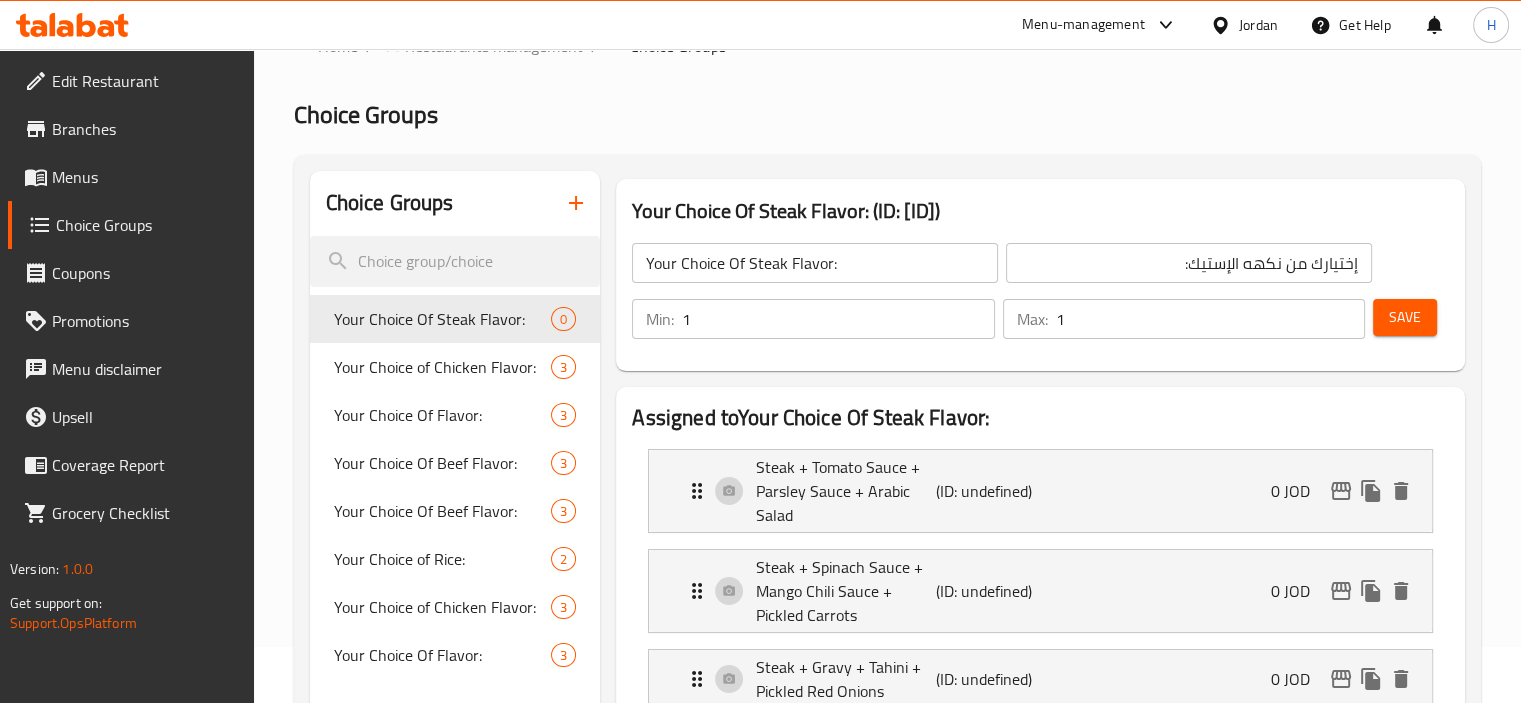 scroll, scrollTop: 0, scrollLeft: 0, axis: both 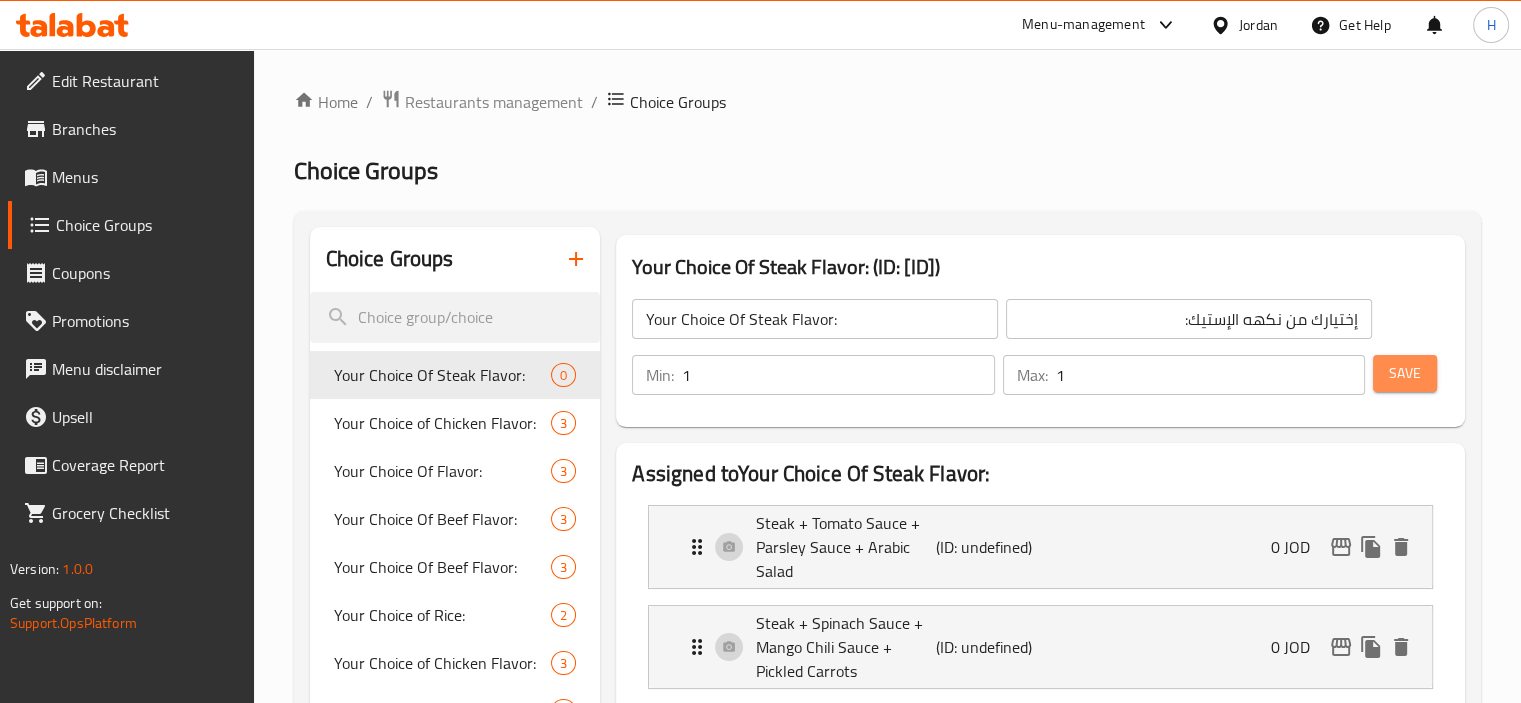 click on "Save" at bounding box center [1405, 373] 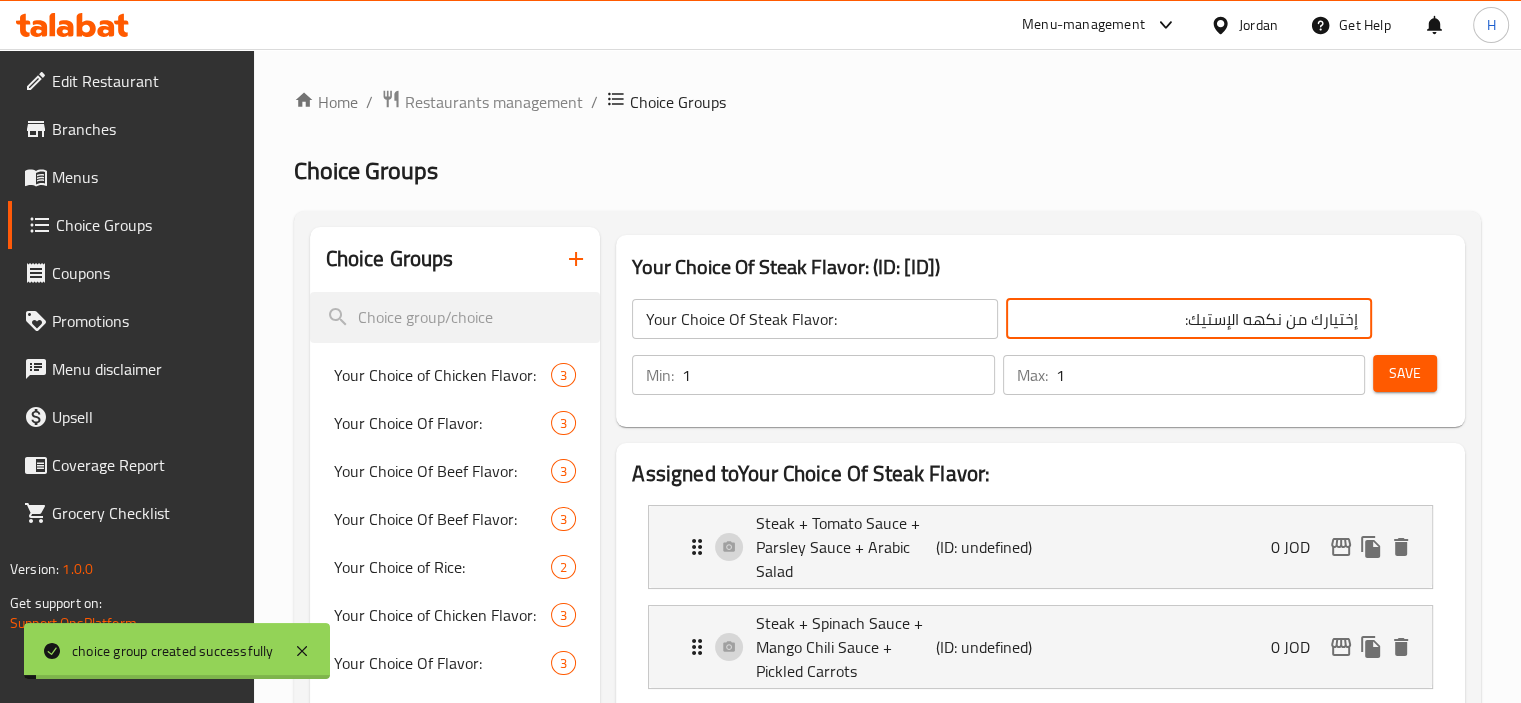 click on "إختيارك من نكهه الإستيك:" 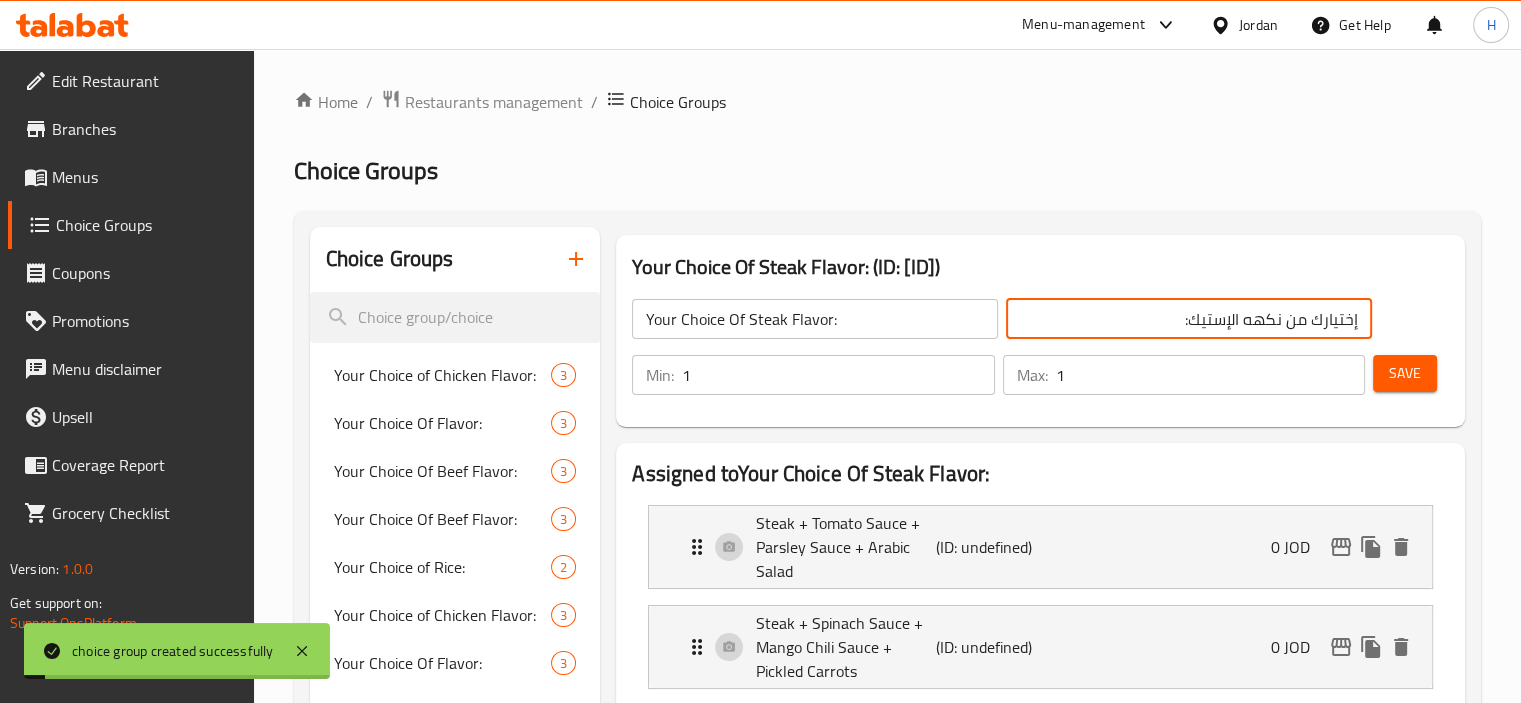 click on "إختيارك من نكهه الإستيك:" 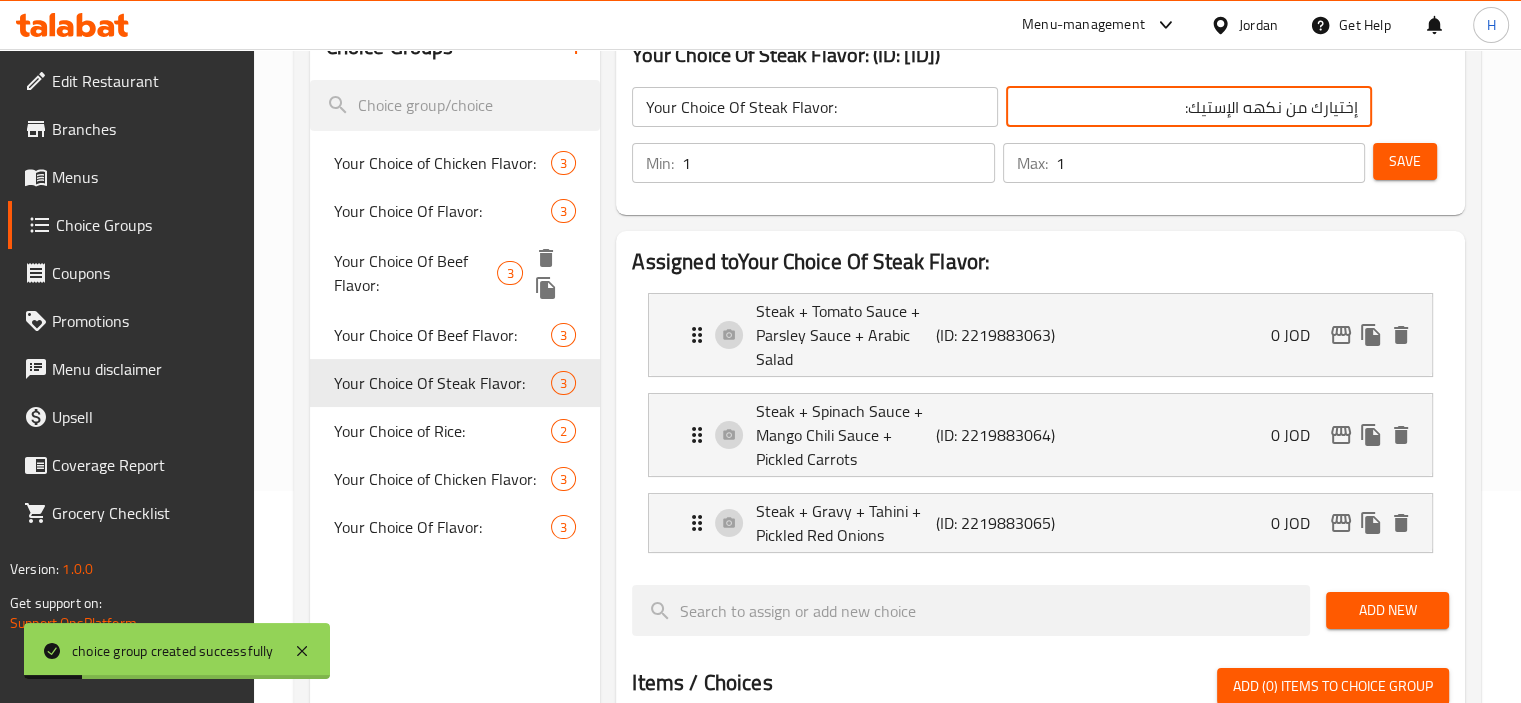 scroll, scrollTop: 242, scrollLeft: 0, axis: vertical 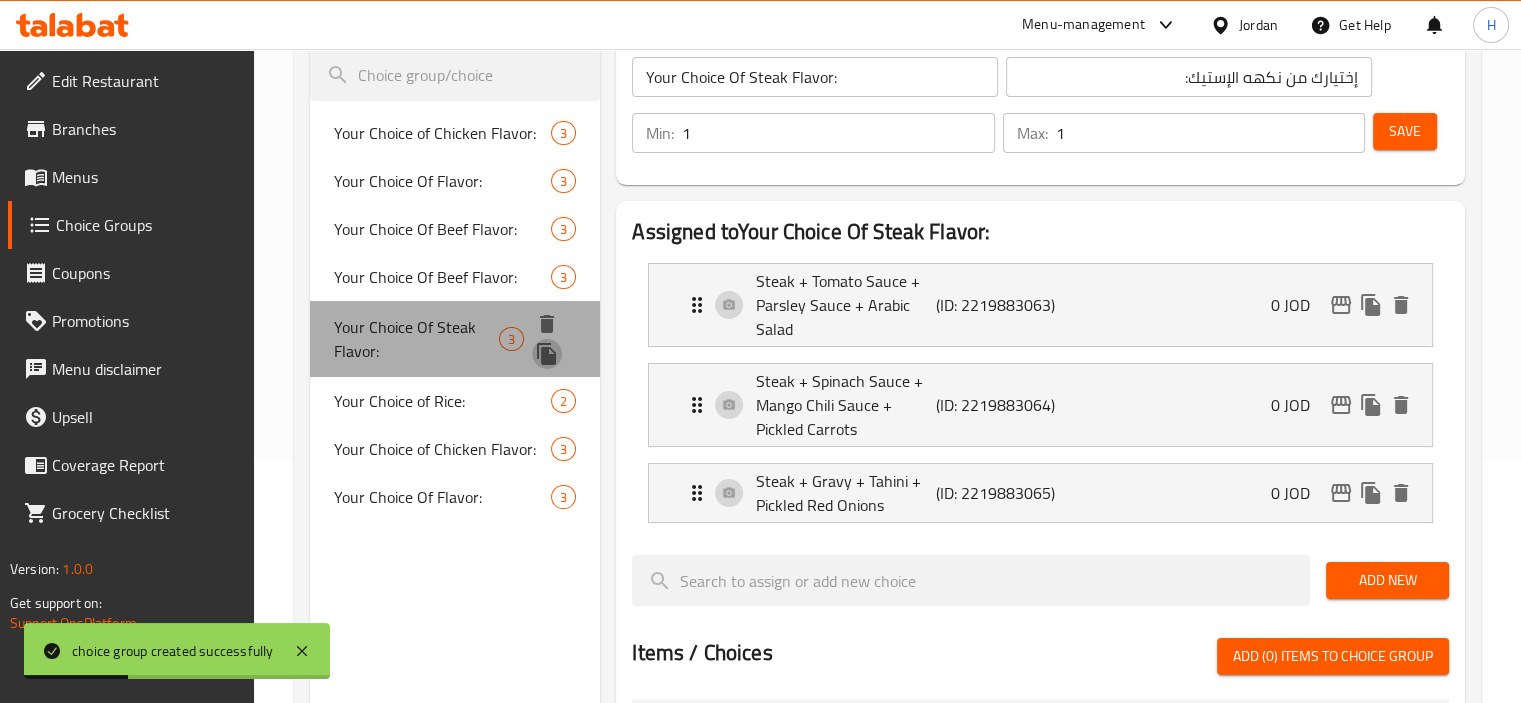 click 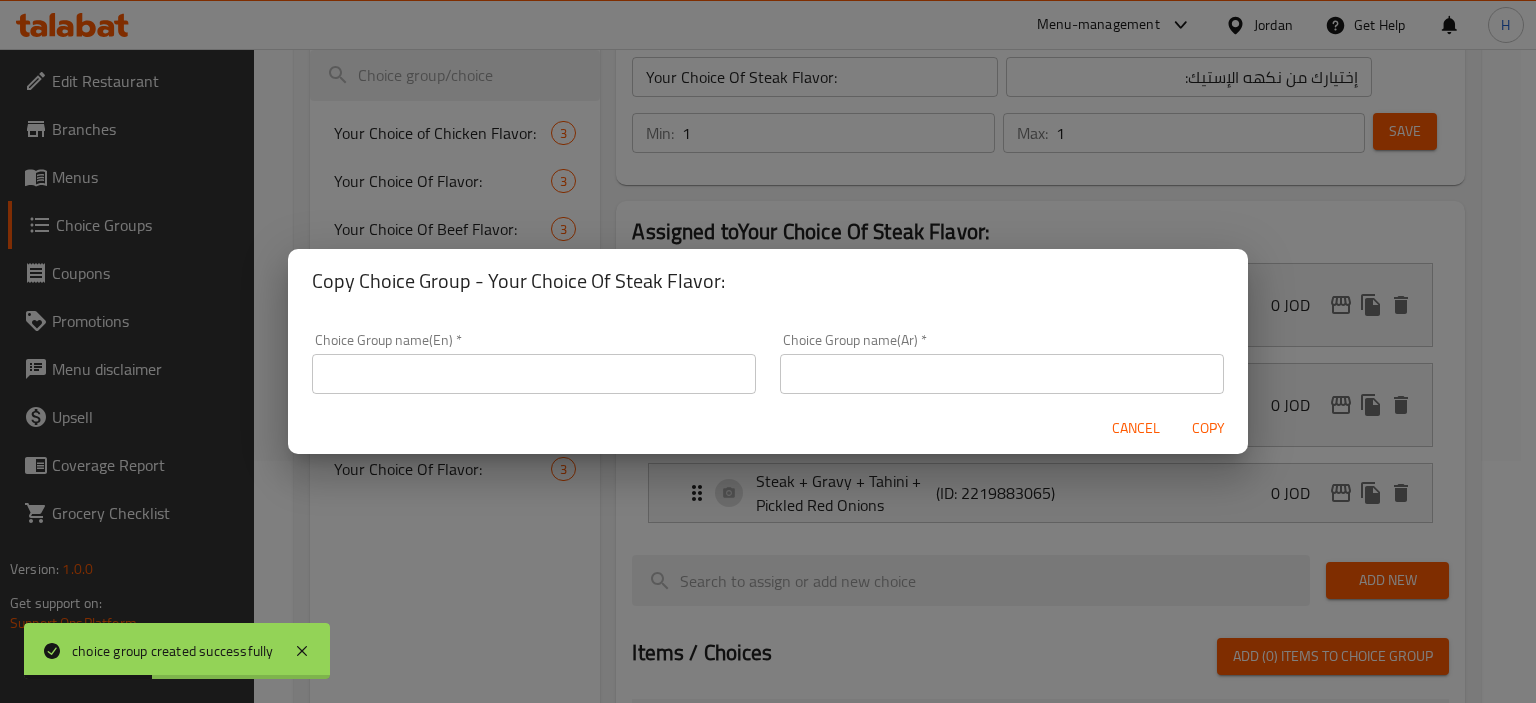 paste on "إختيارك من نكهه الإستيك:" 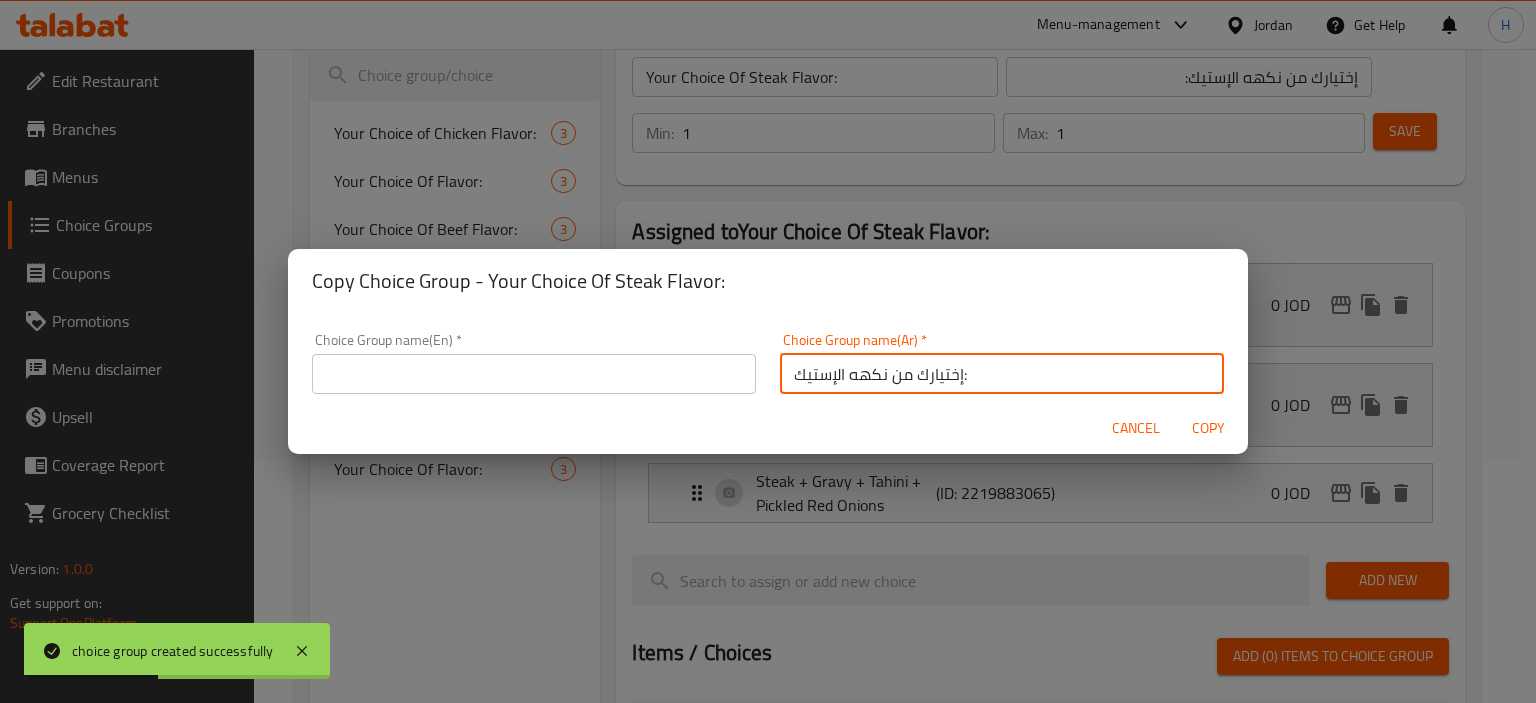 click on "إختيارك من نكهه الإستيك:" at bounding box center [1002, 374] 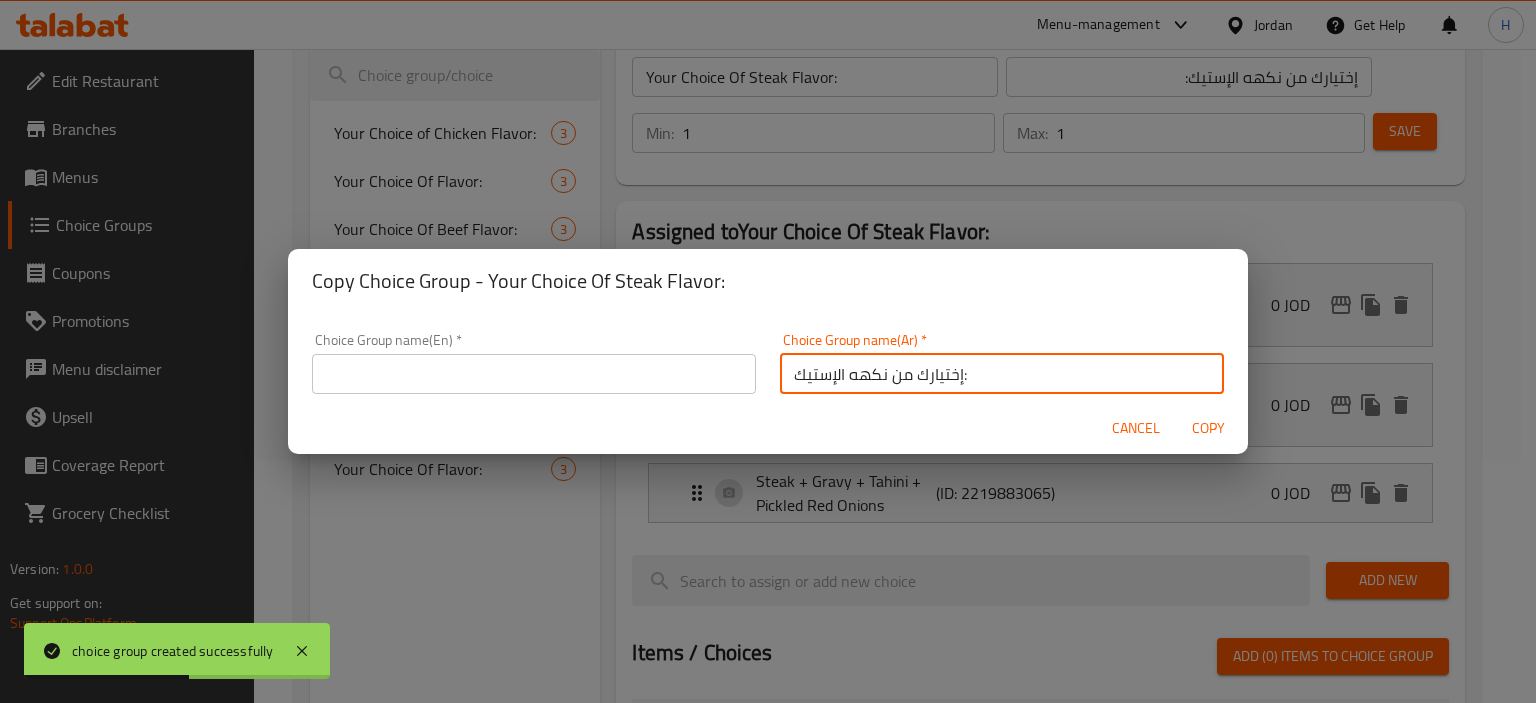 type on "إختيارك من نكهه الإستيك:" 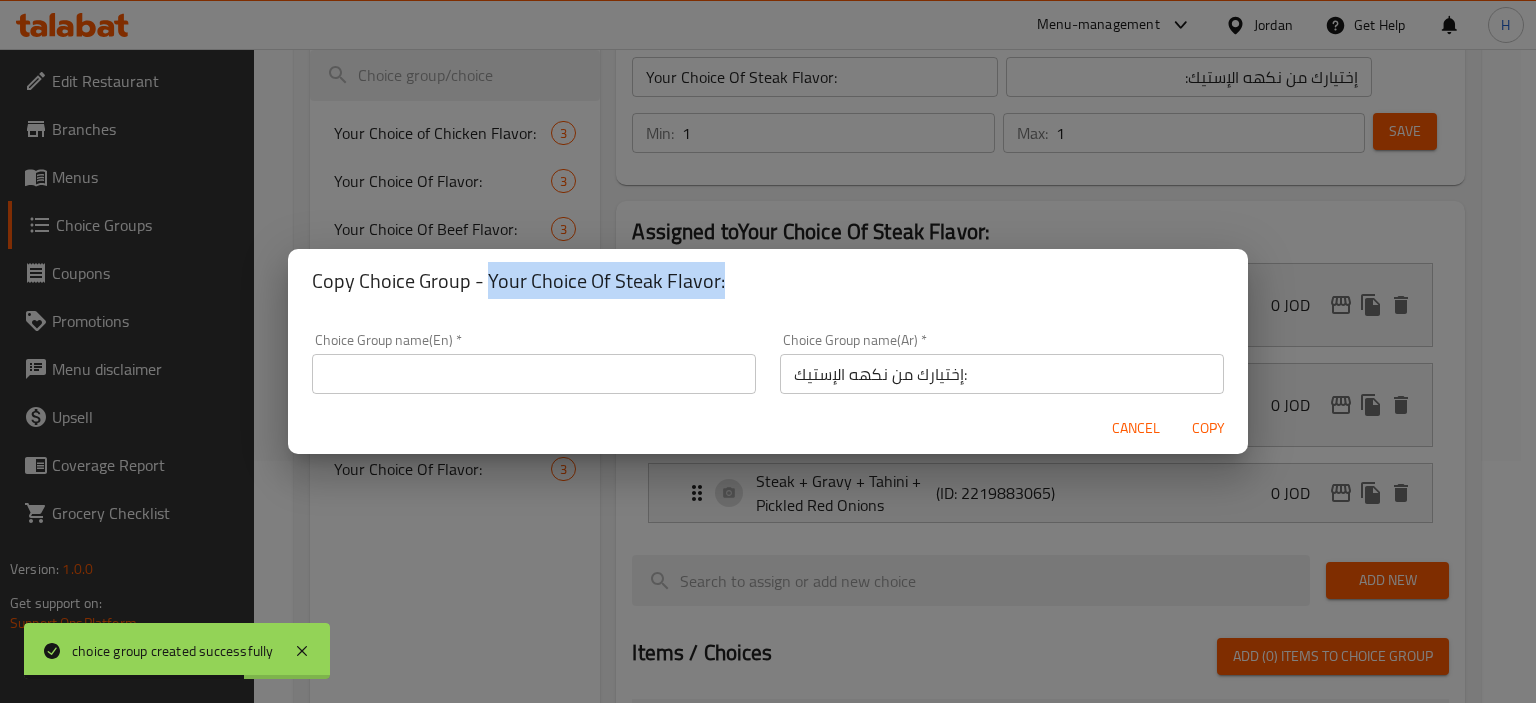 drag, startPoint x: 731, startPoint y: 283, endPoint x: 489, endPoint y: 274, distance: 242.1673 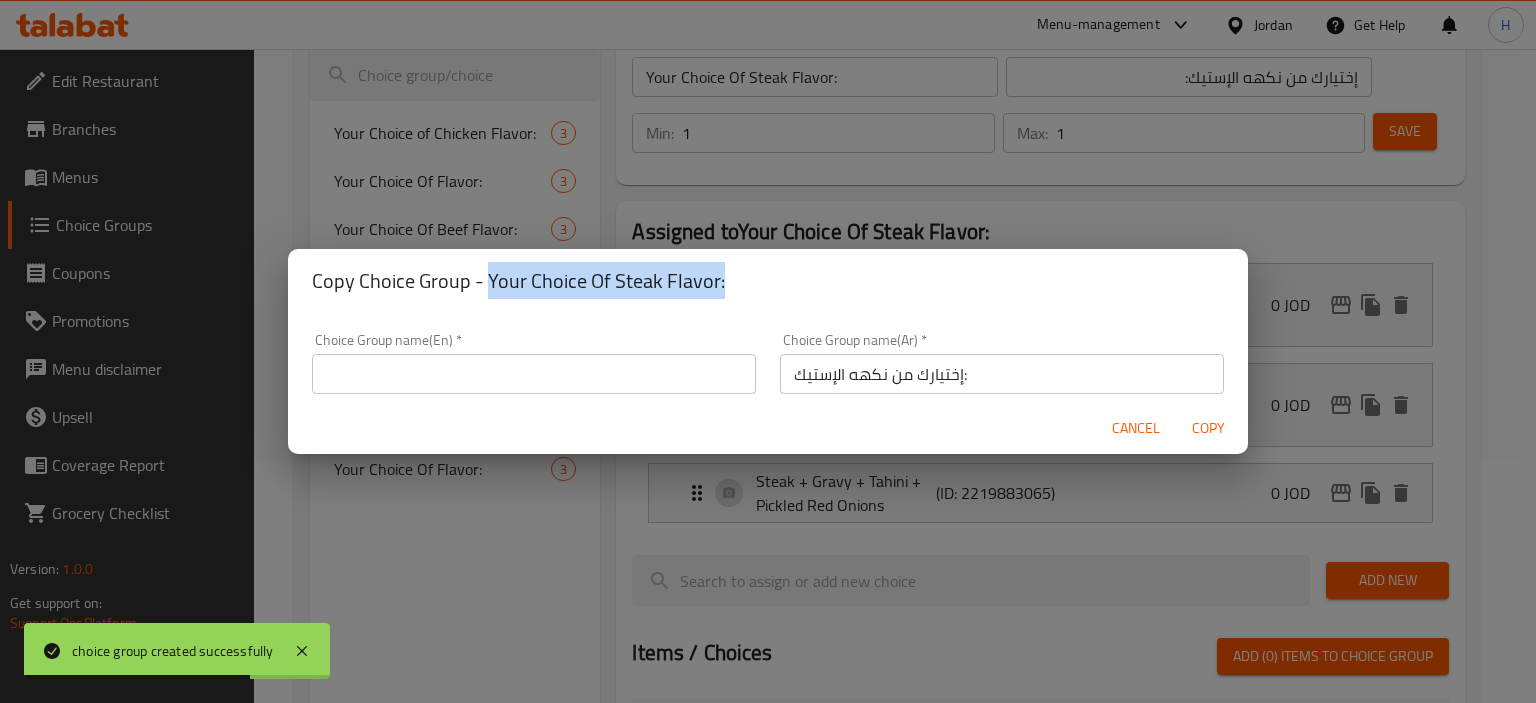 copy on "Your Choice Of Steak Flavor:" 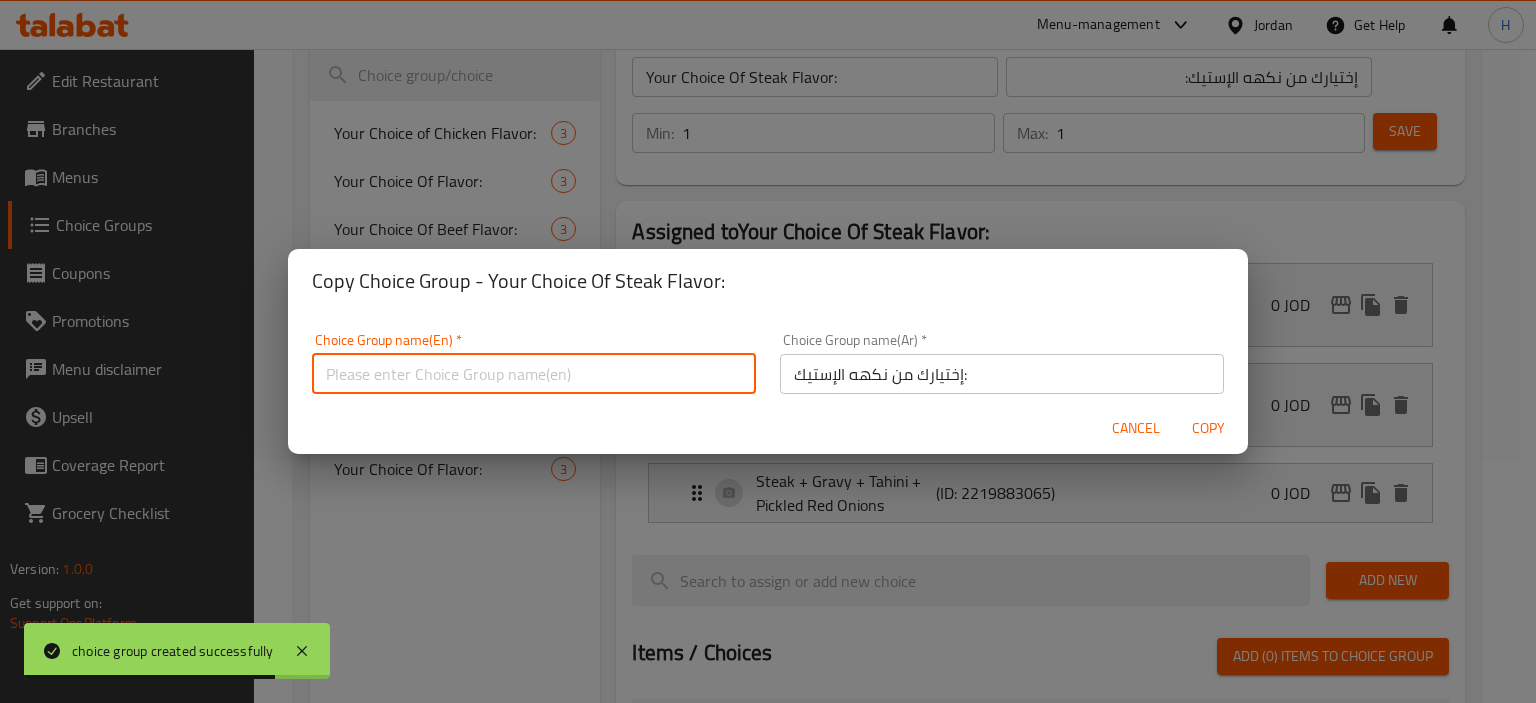 paste on "Your Choice Of Steak Flavor:" 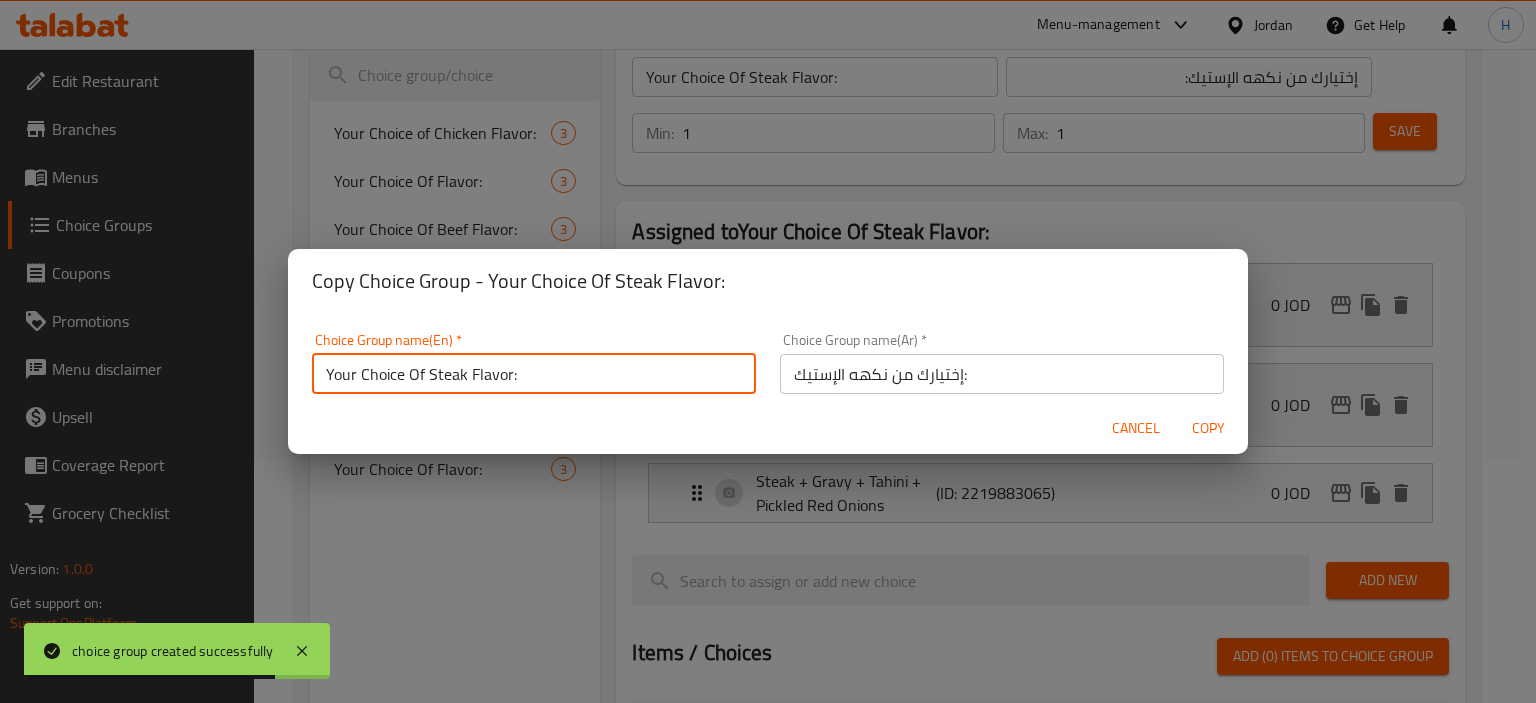 click on "Your Choice Of Steak Flavor:" at bounding box center (534, 374) 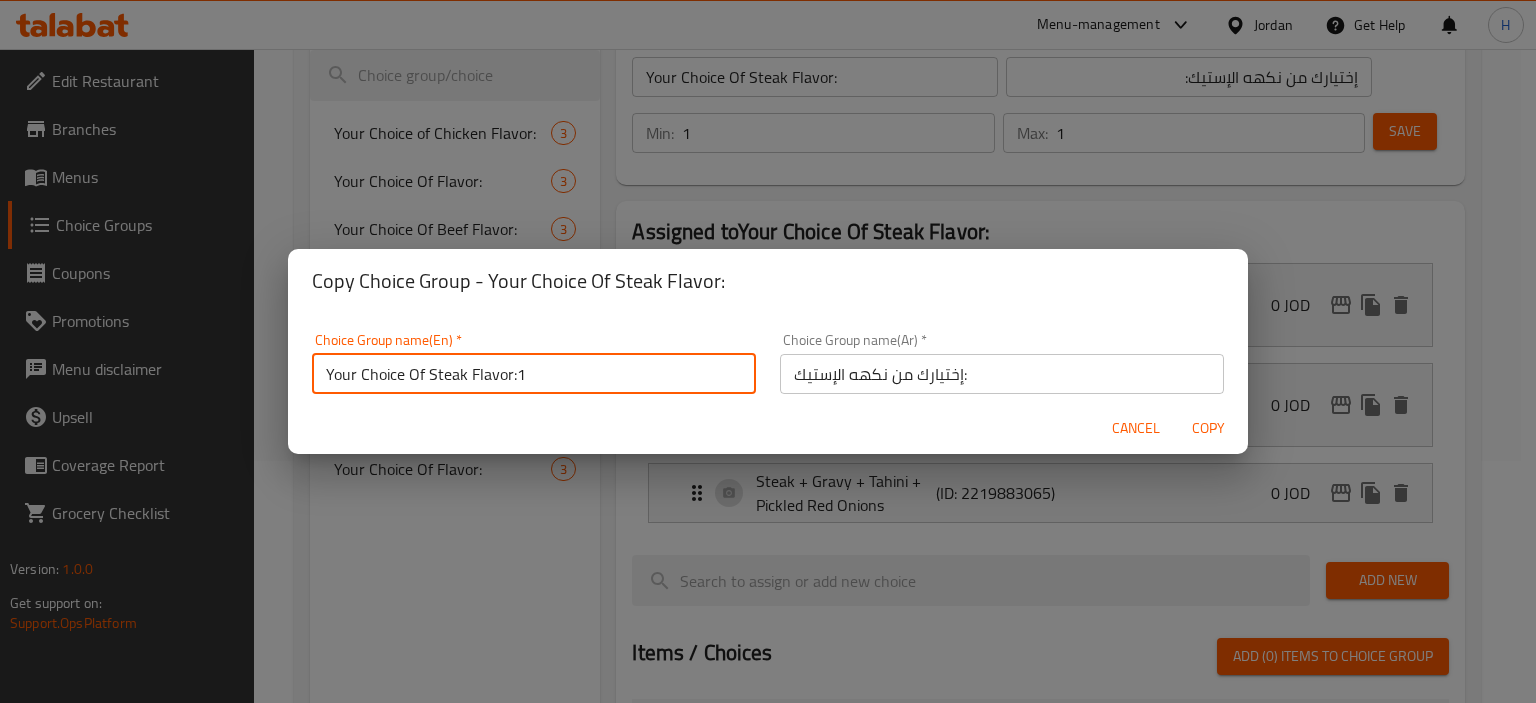 type on "Your Choice Of Steak Flavor:1" 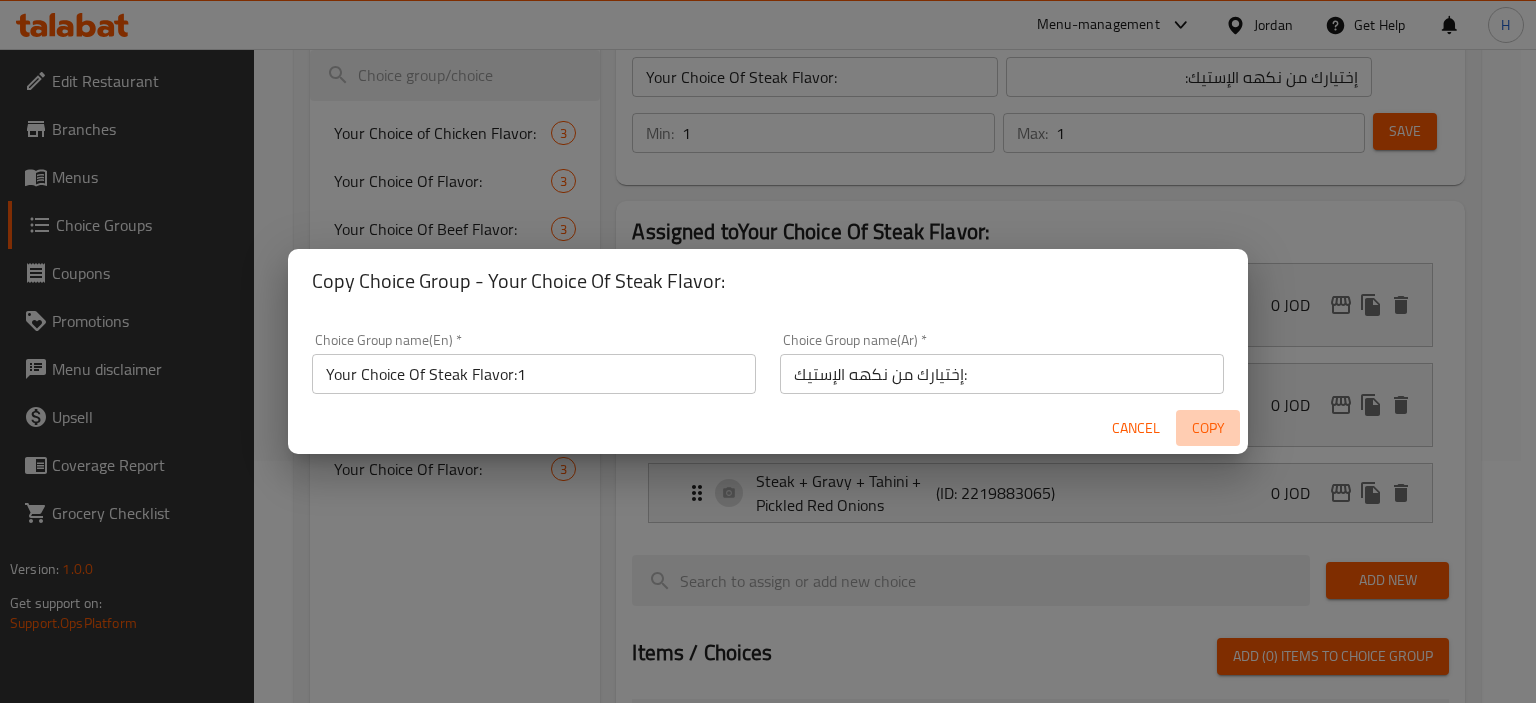 click on "Copy" at bounding box center [1208, 428] 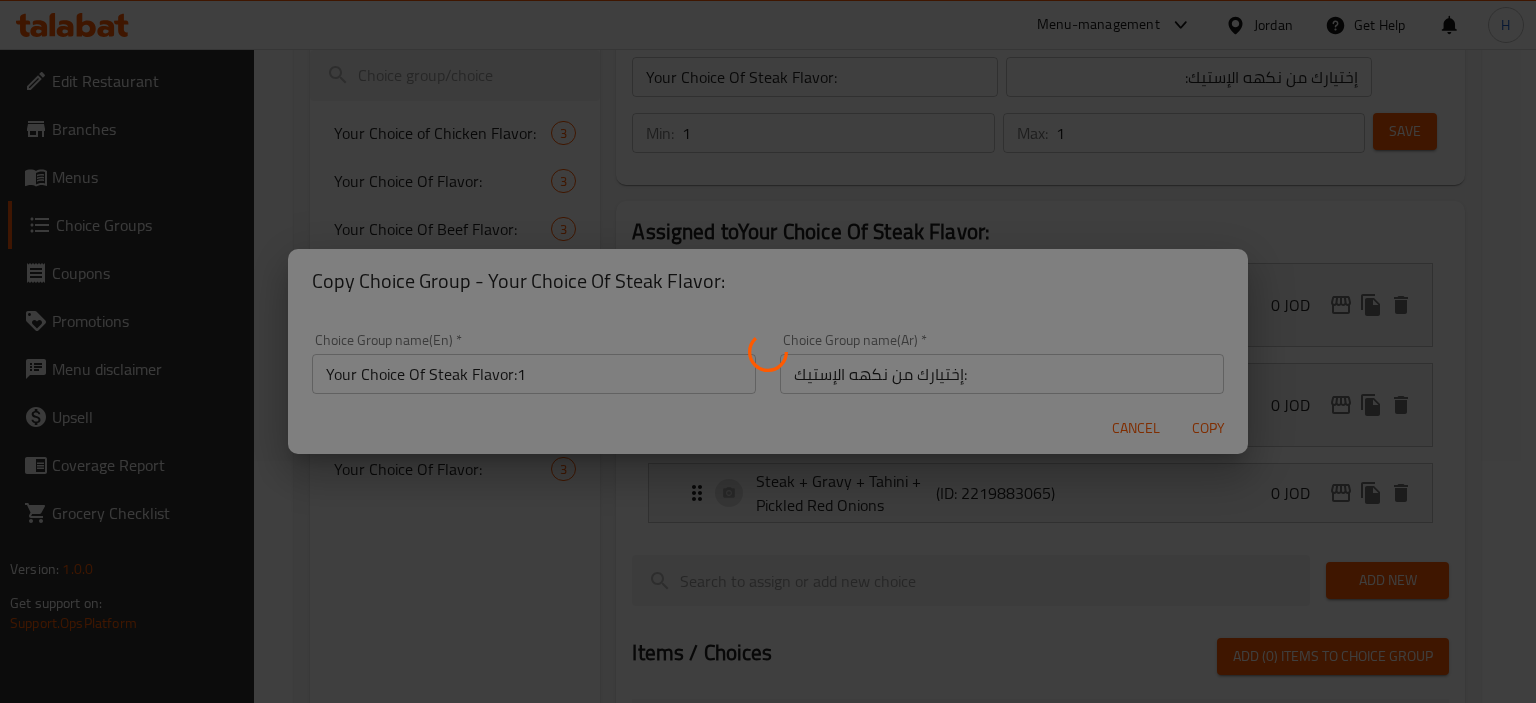 type on "Your Choice Of Steak Flavor:1" 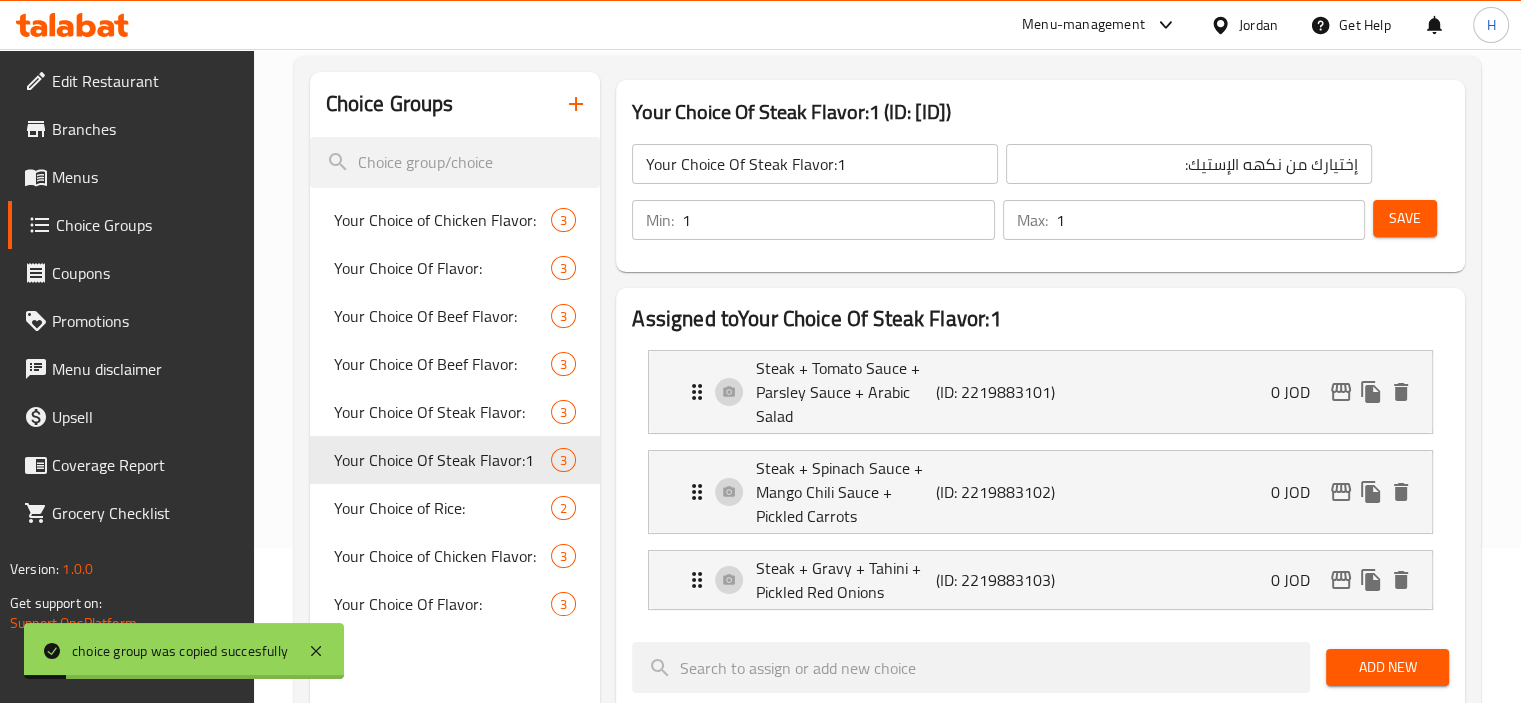 scroll, scrollTop: 154, scrollLeft: 0, axis: vertical 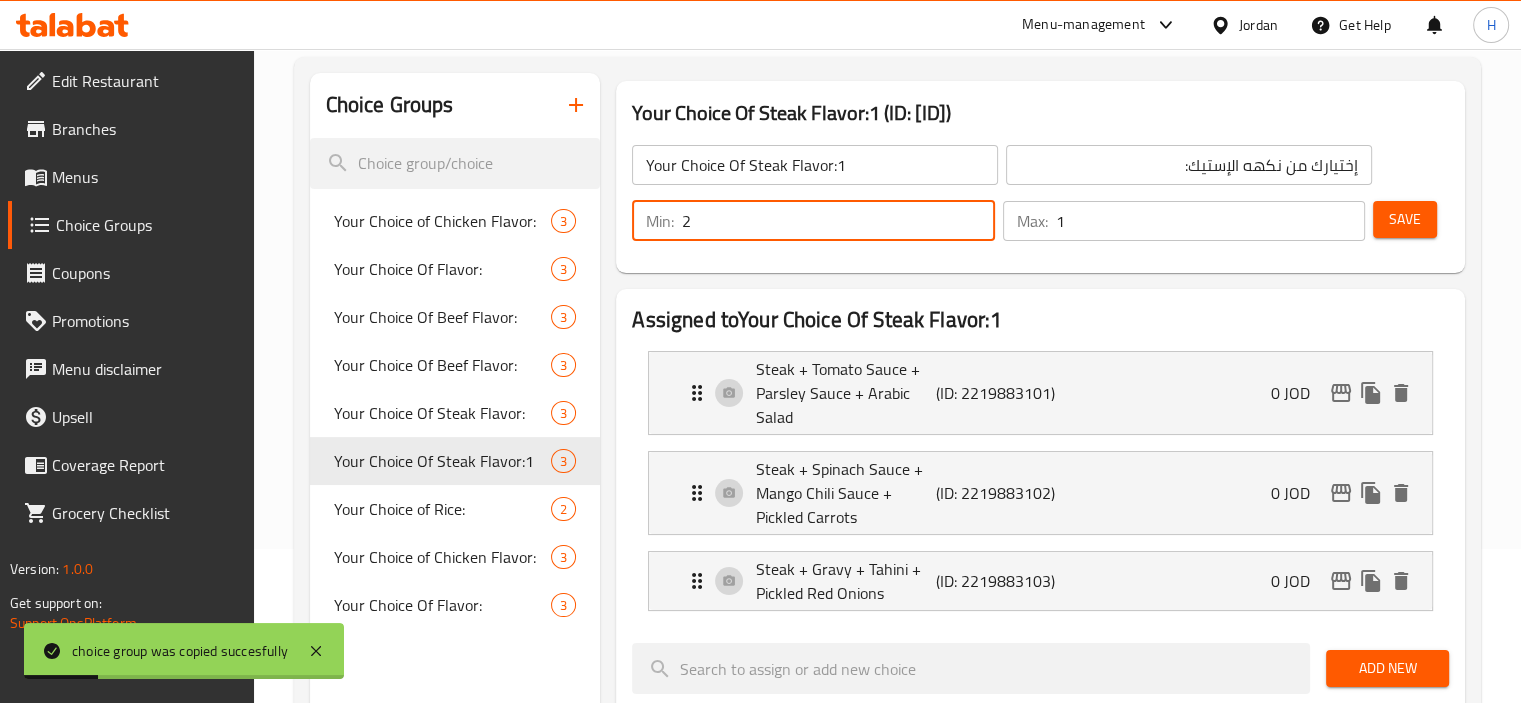 type on "2" 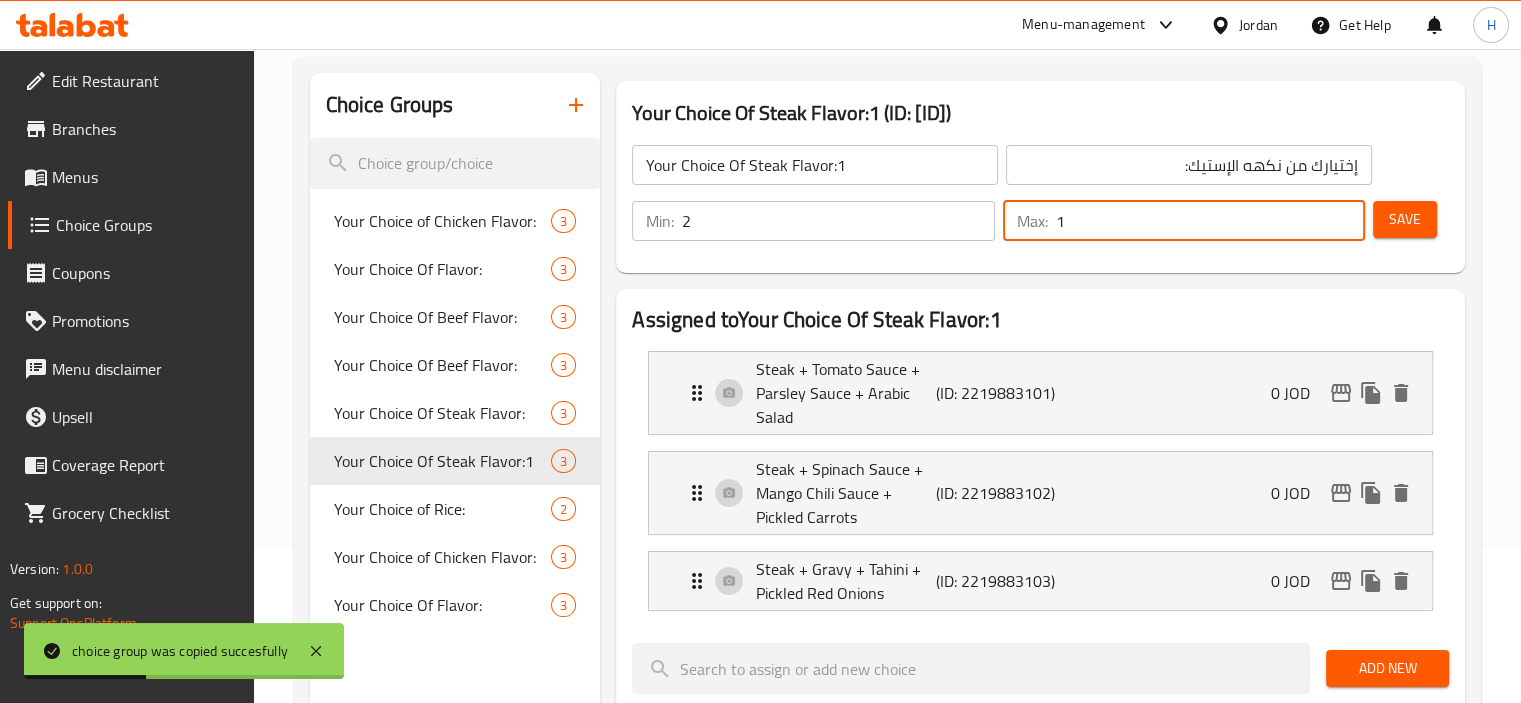click on "1" at bounding box center (1210, 221) 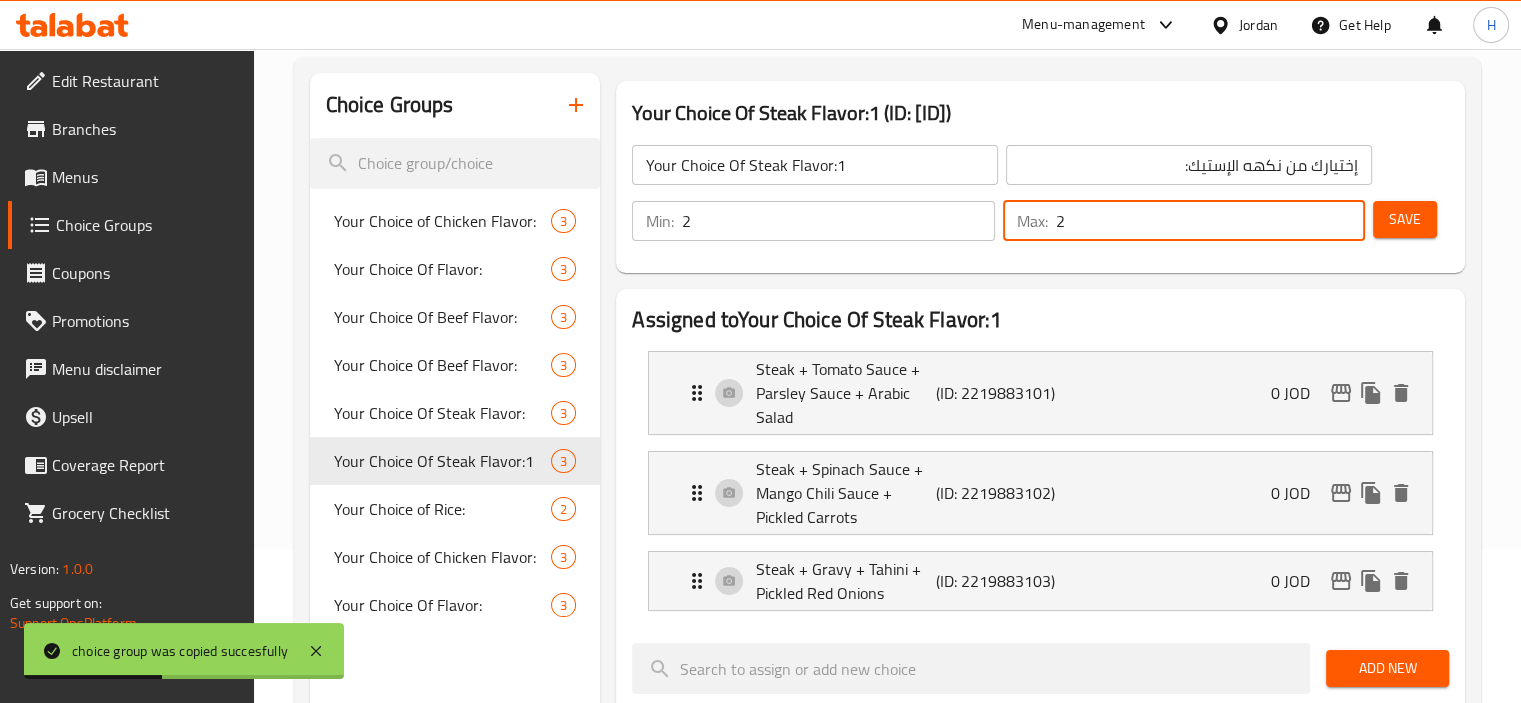 type on "2" 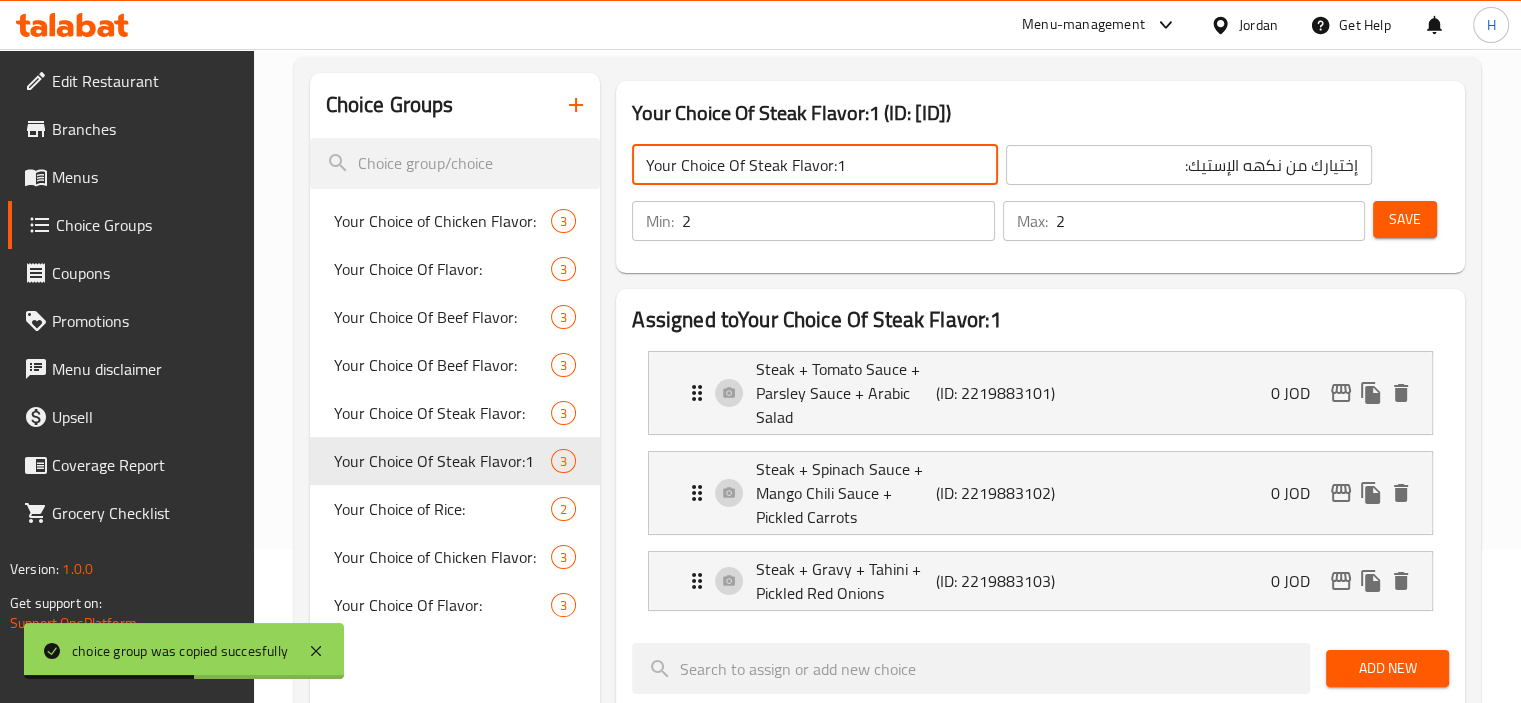 click on "Your Choice Of Steak Flavor:1" 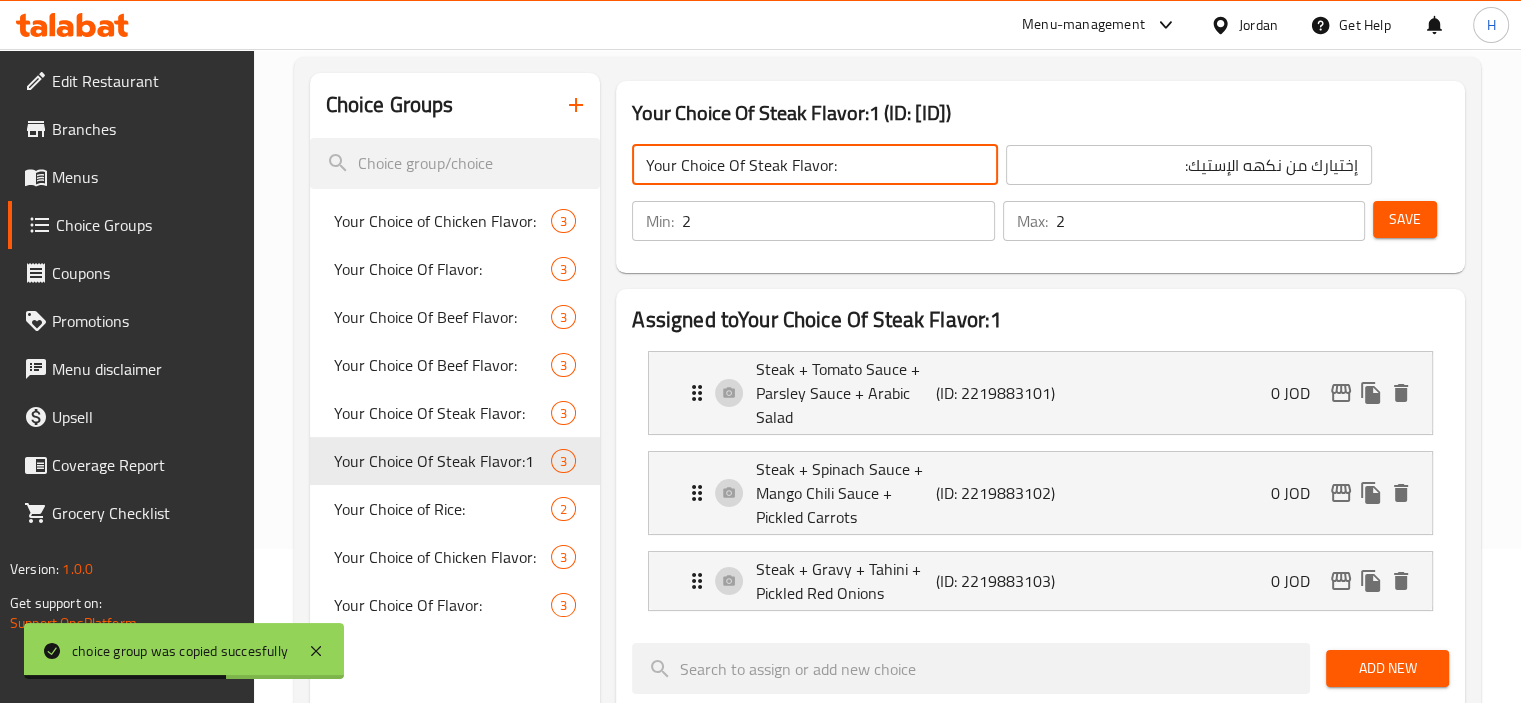 type on "Your Choice Of Steak Flavor:" 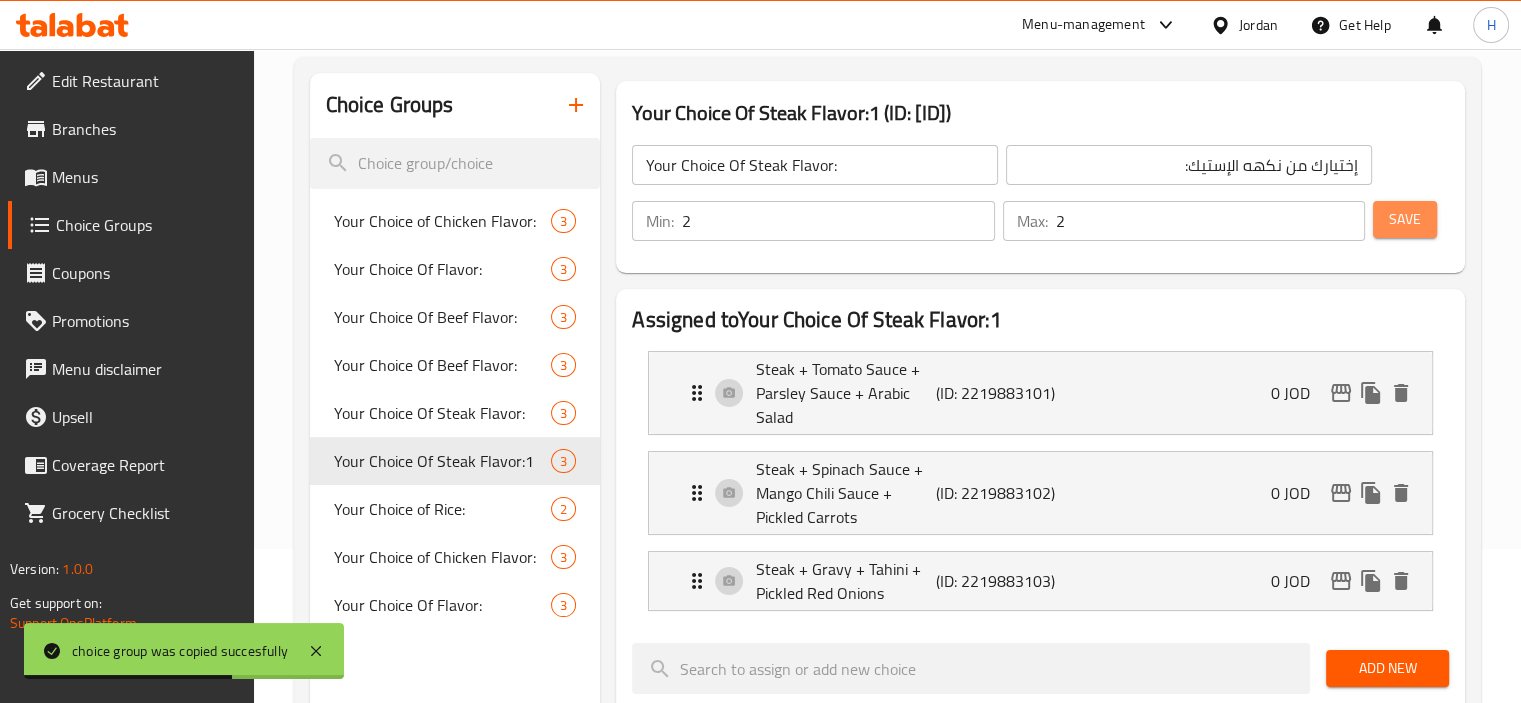 click on "Save" at bounding box center [1405, 219] 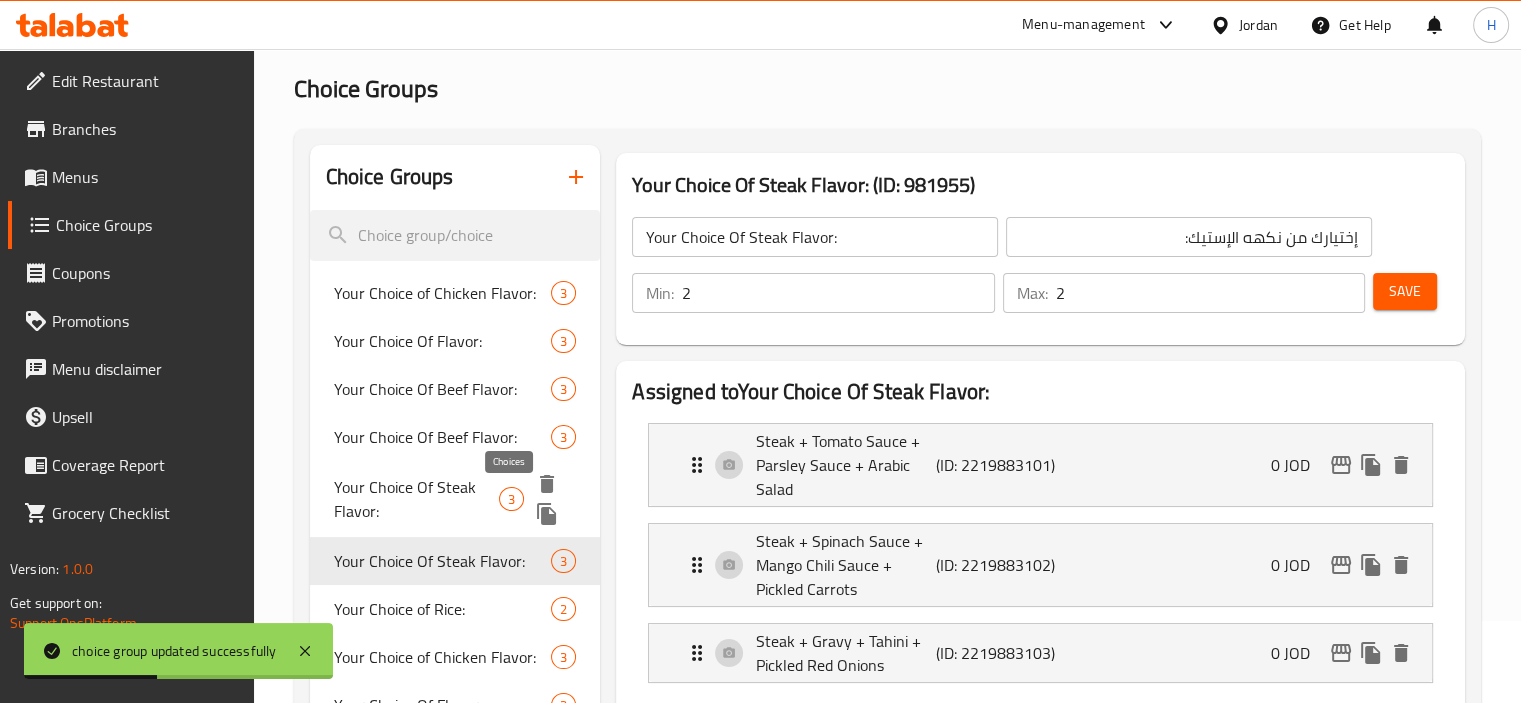 scroll, scrollTop: 91, scrollLeft: 0, axis: vertical 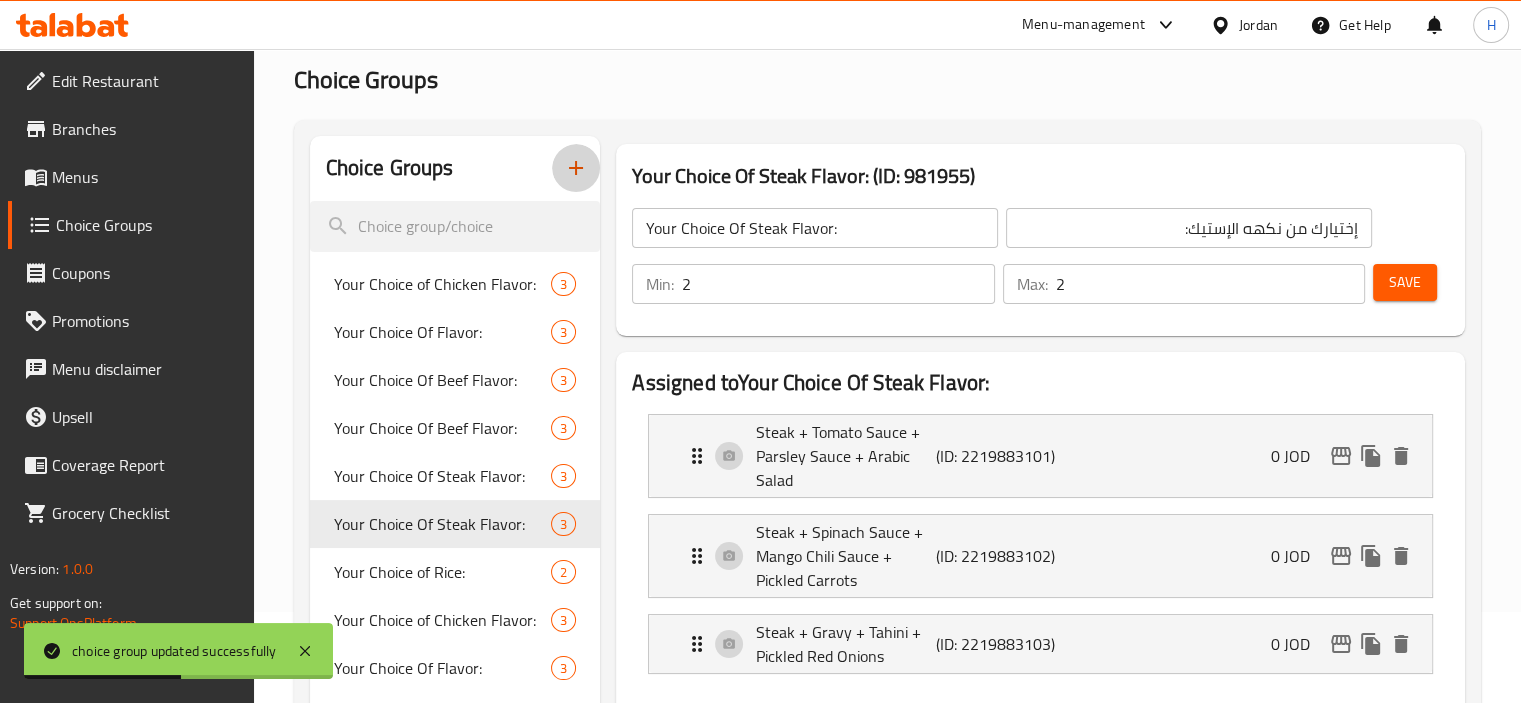 click 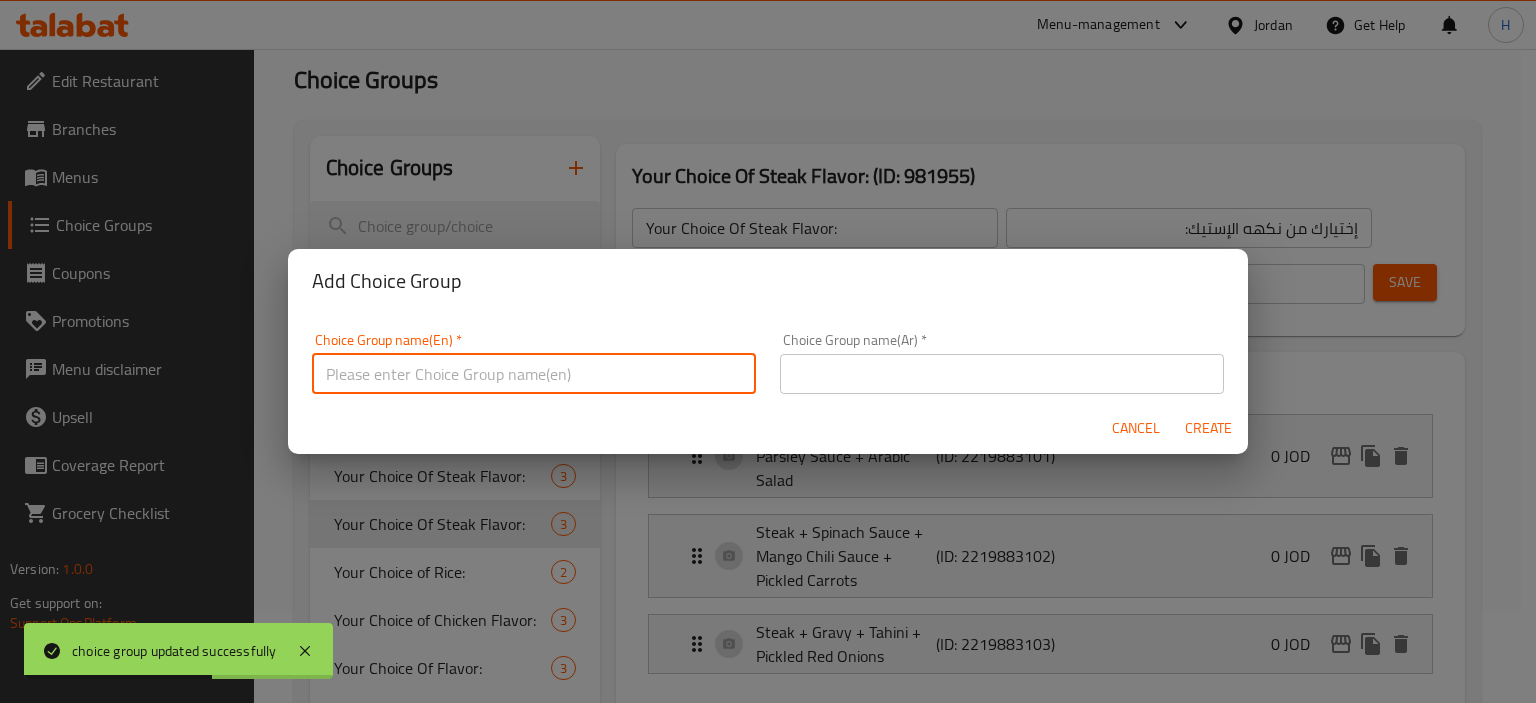 click at bounding box center (534, 374) 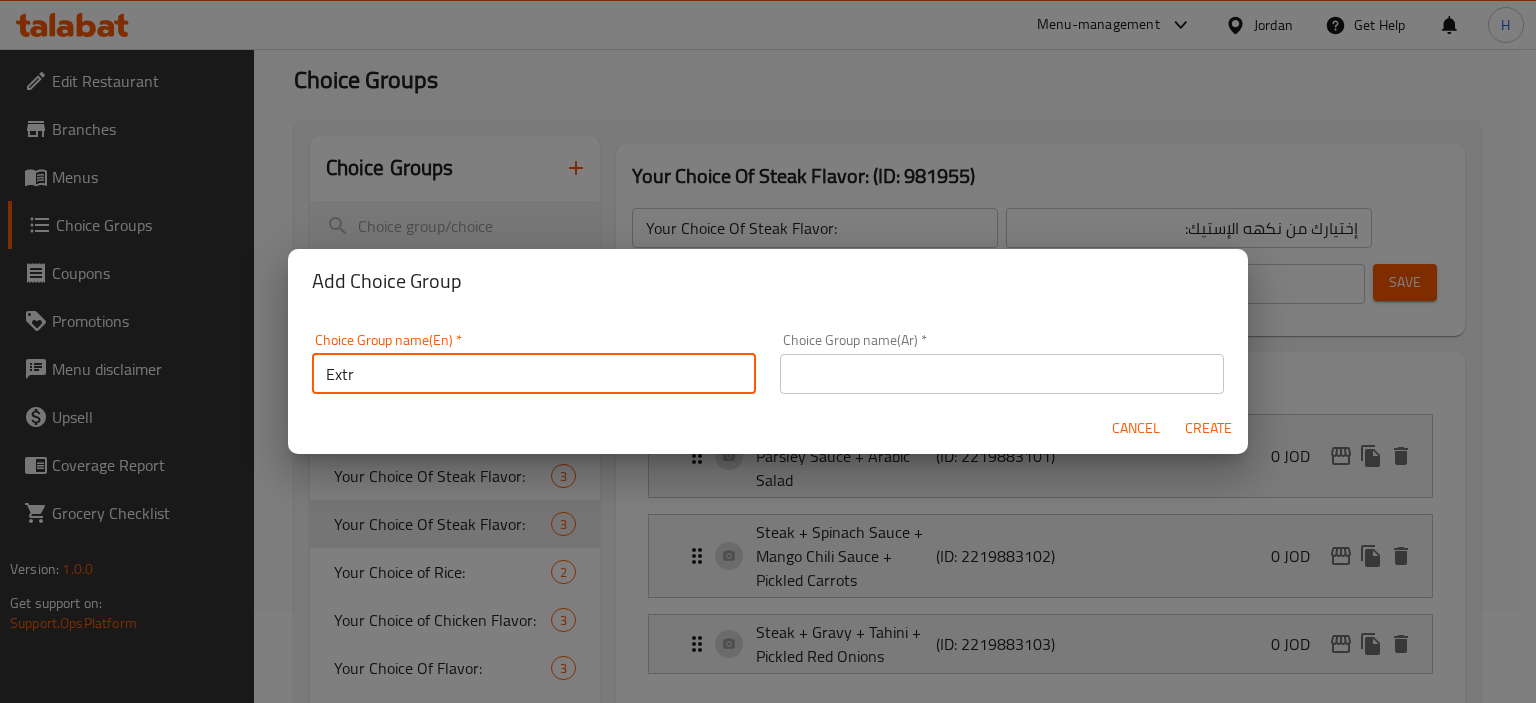 type on "Extras:" 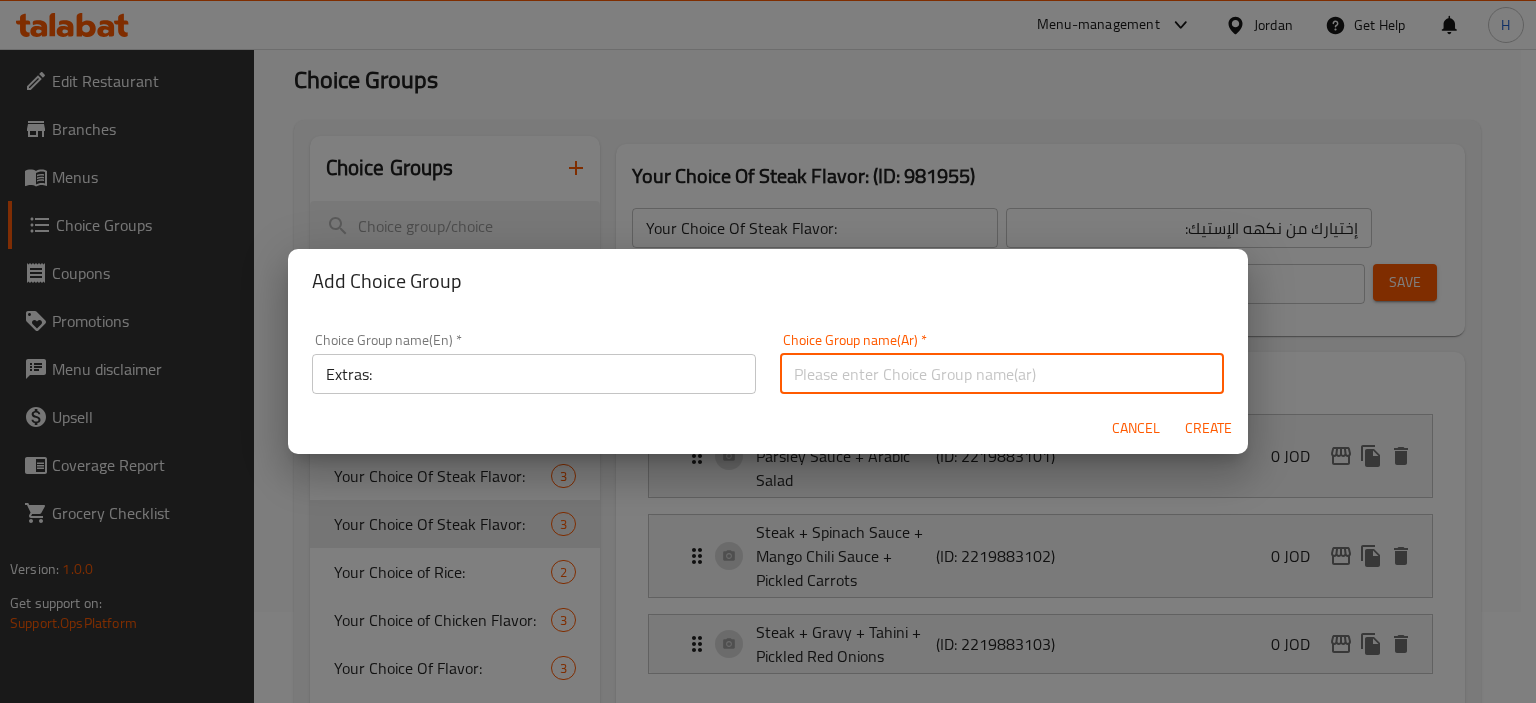 click at bounding box center [1002, 374] 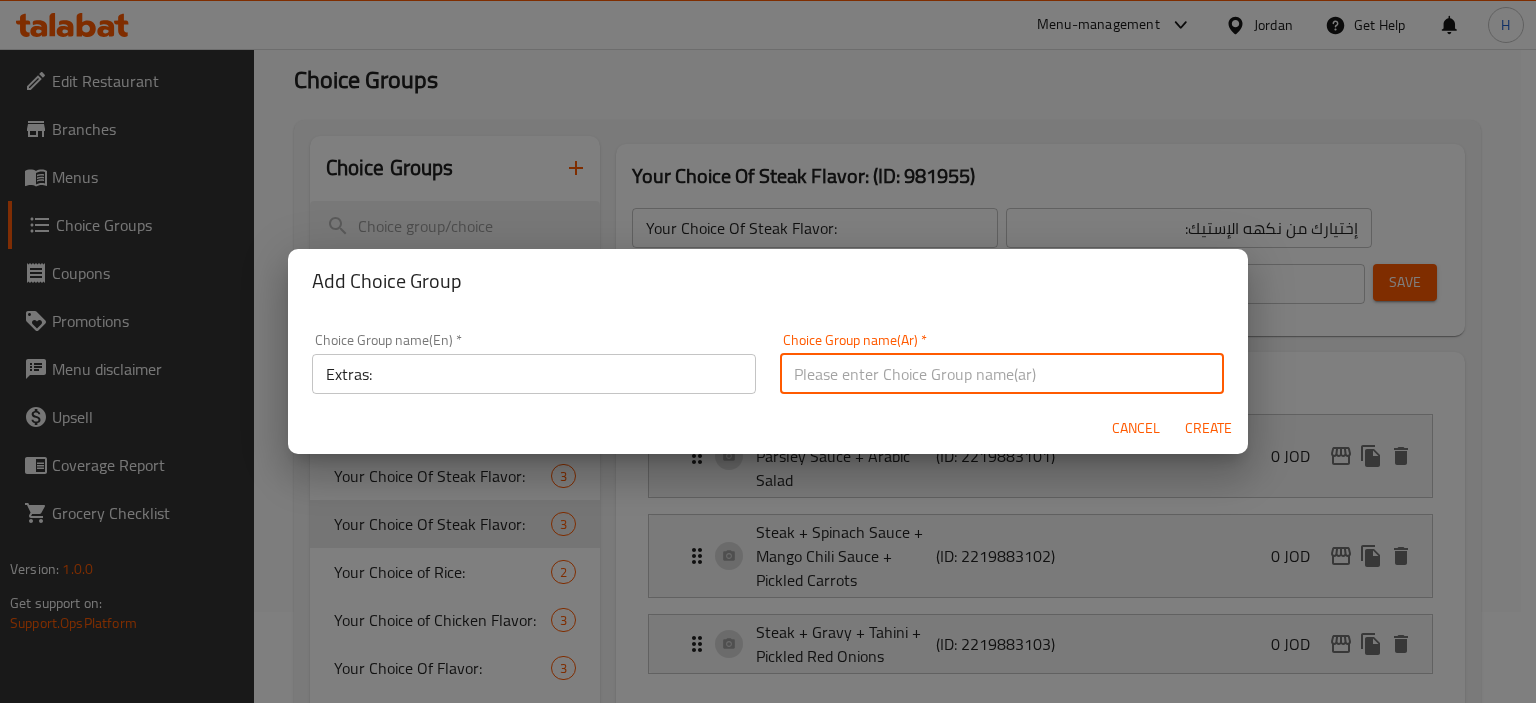 type on "الإضافات:" 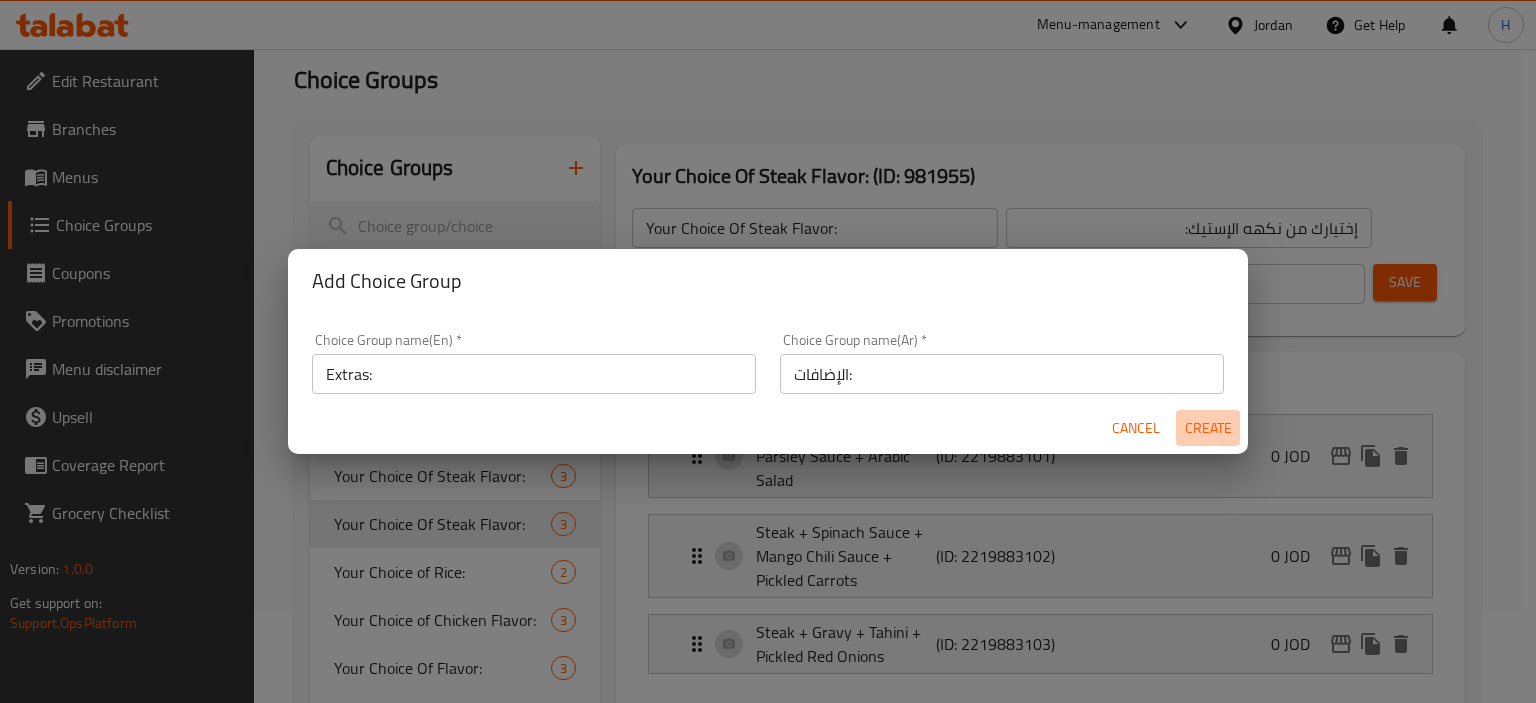 click on "Create" at bounding box center (1208, 428) 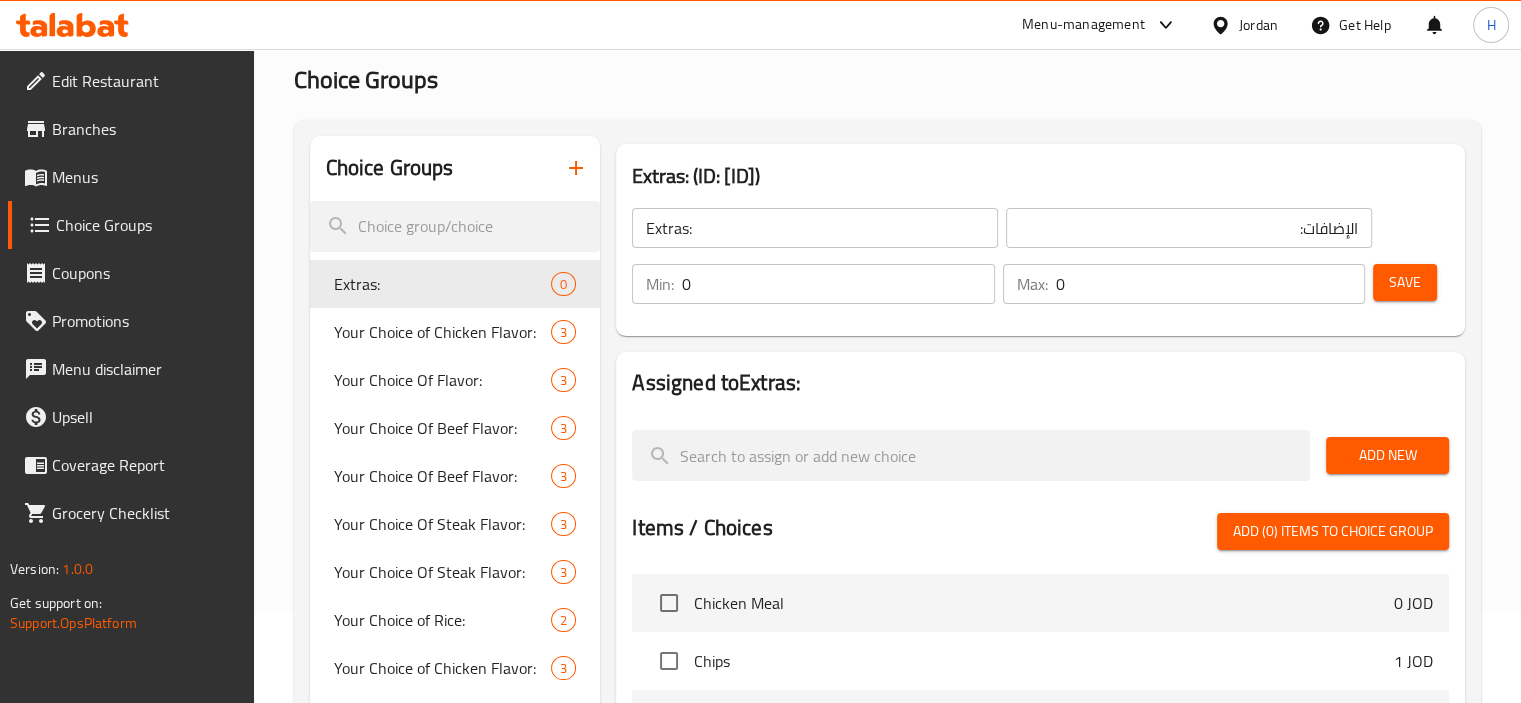 click on "Assigned to  Extras:" at bounding box center (1040, 383) 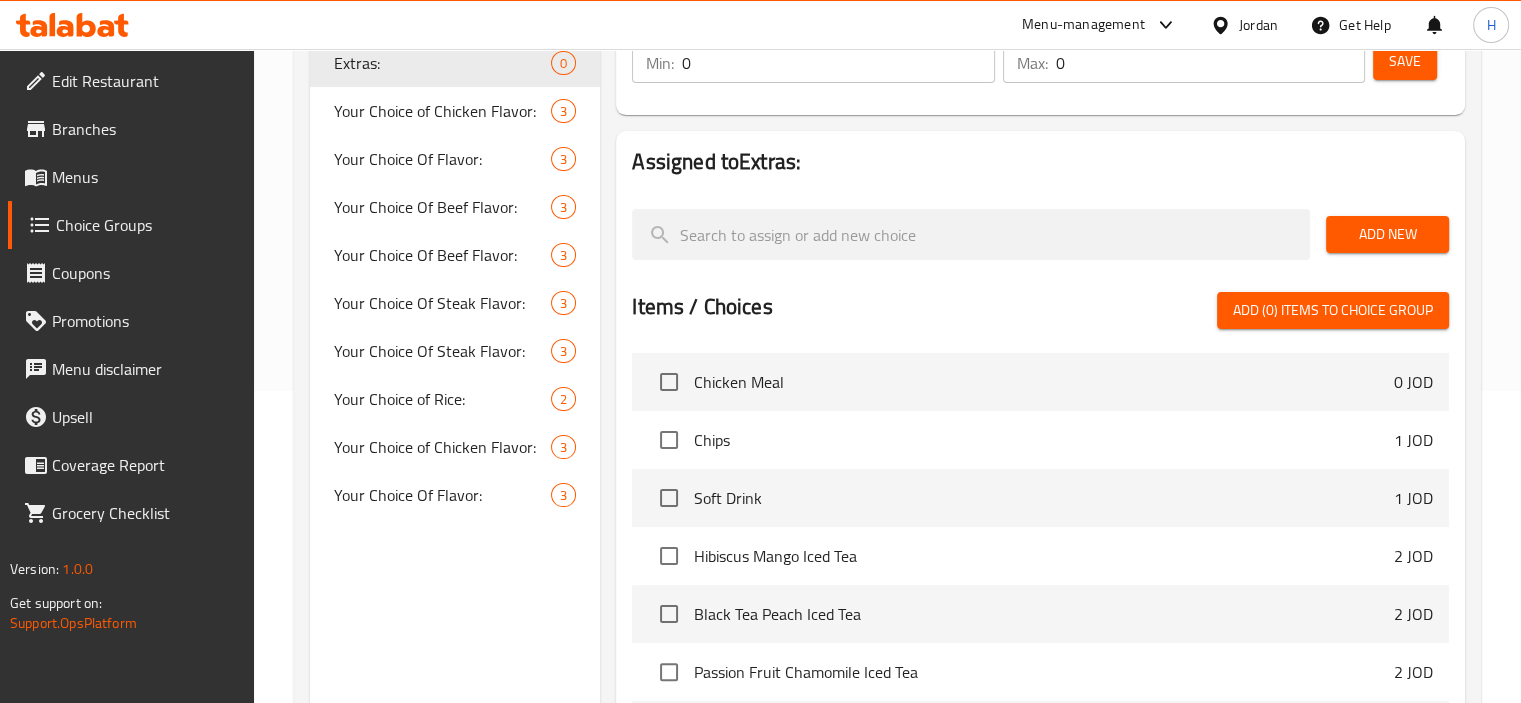 scroll, scrollTop: 315, scrollLeft: 0, axis: vertical 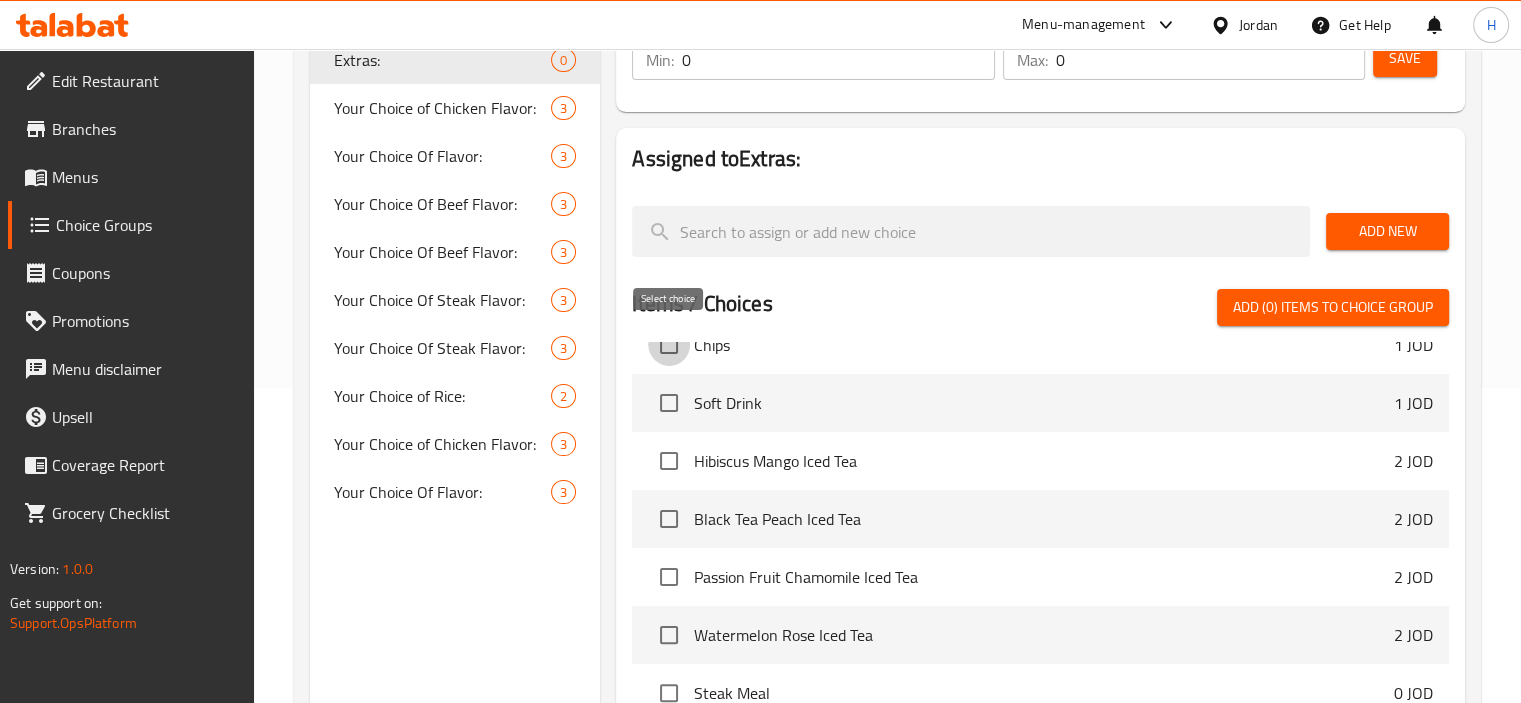 click at bounding box center [669, 345] 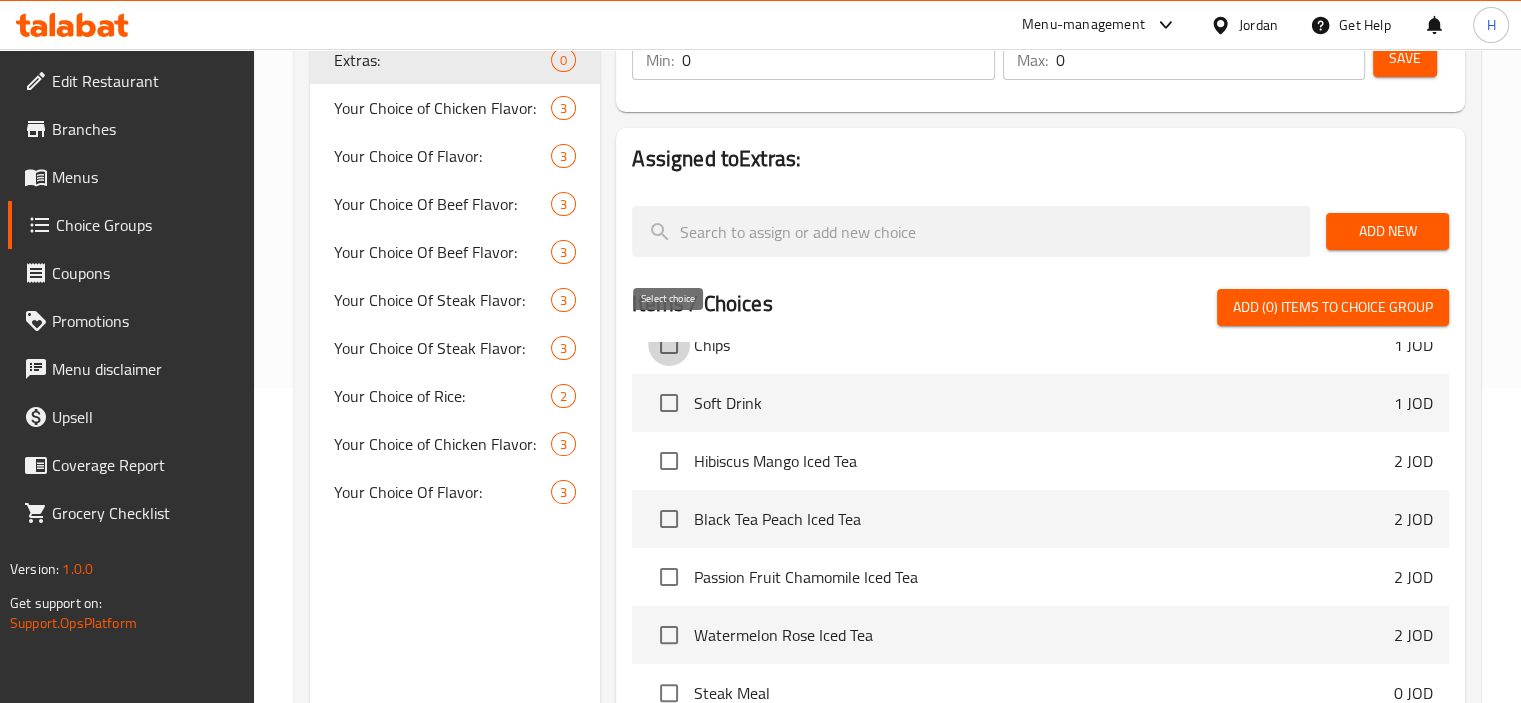 checkbox on "true" 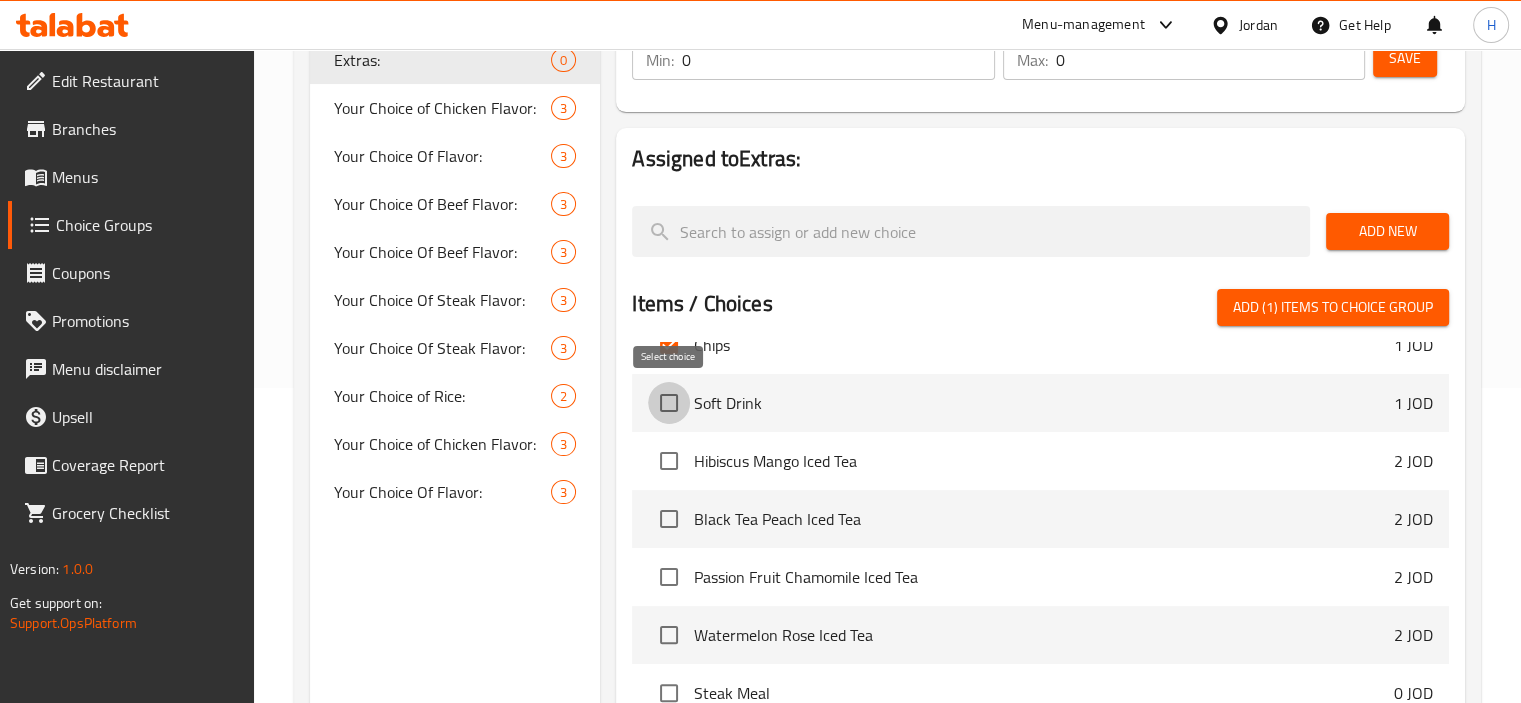 click at bounding box center [669, 403] 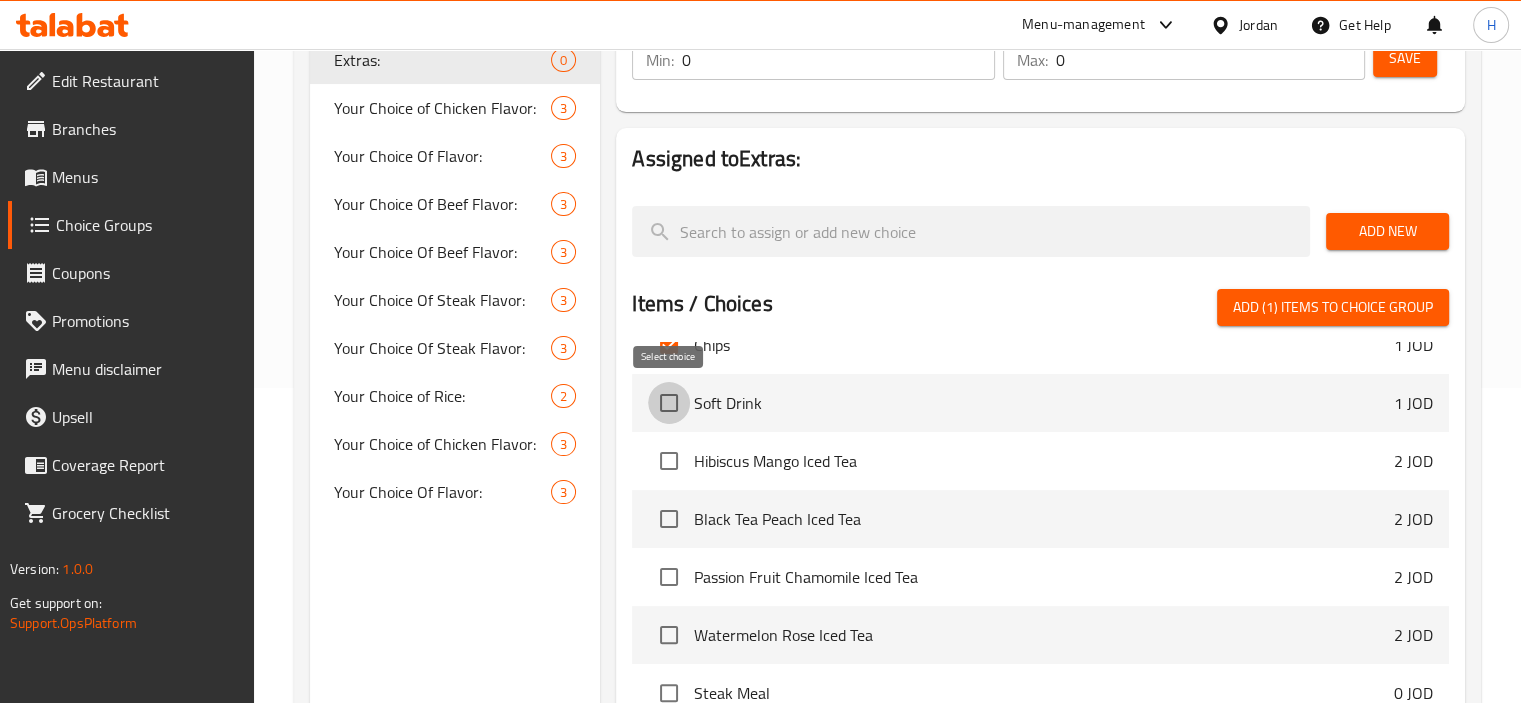 checkbox on "true" 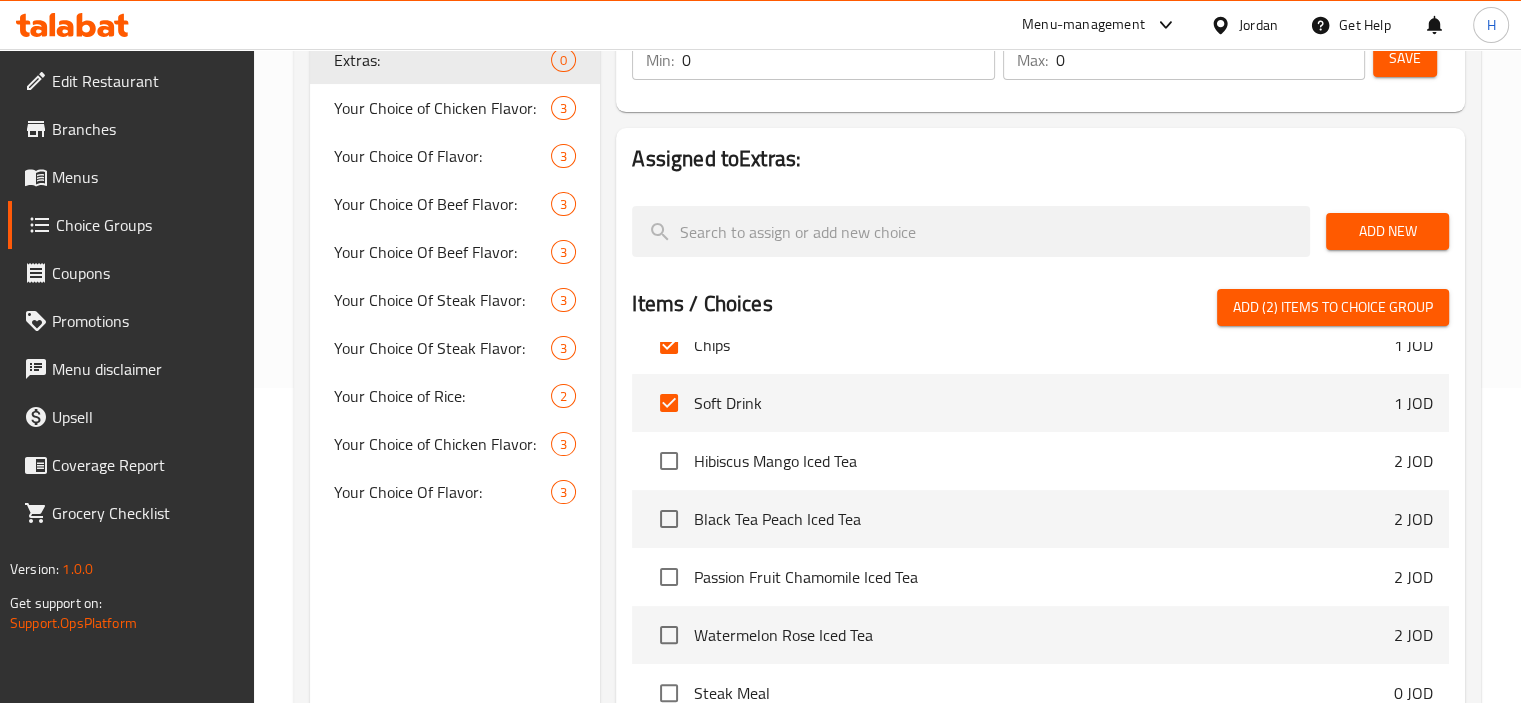 scroll, scrollTop: 0, scrollLeft: 0, axis: both 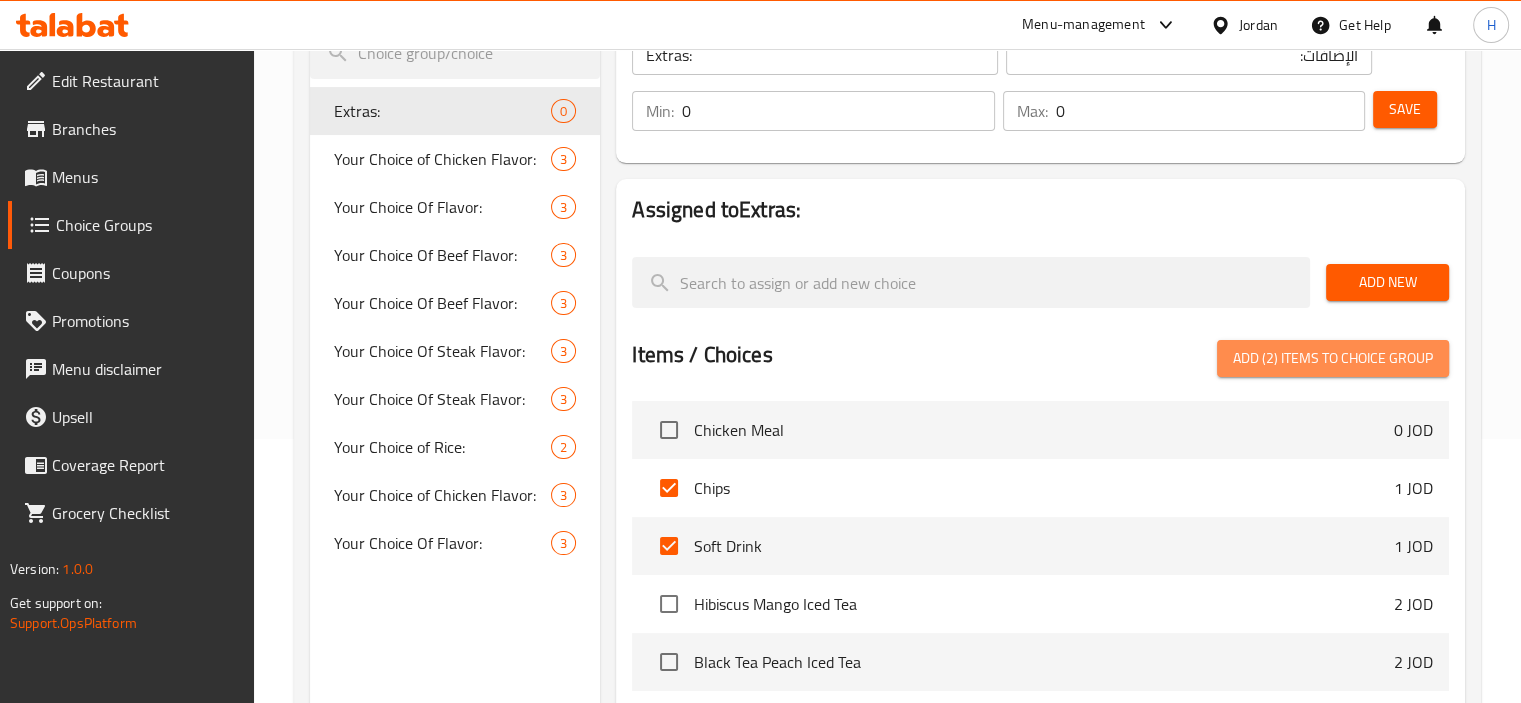 click on "Add (2) items to choice group" at bounding box center (1333, 358) 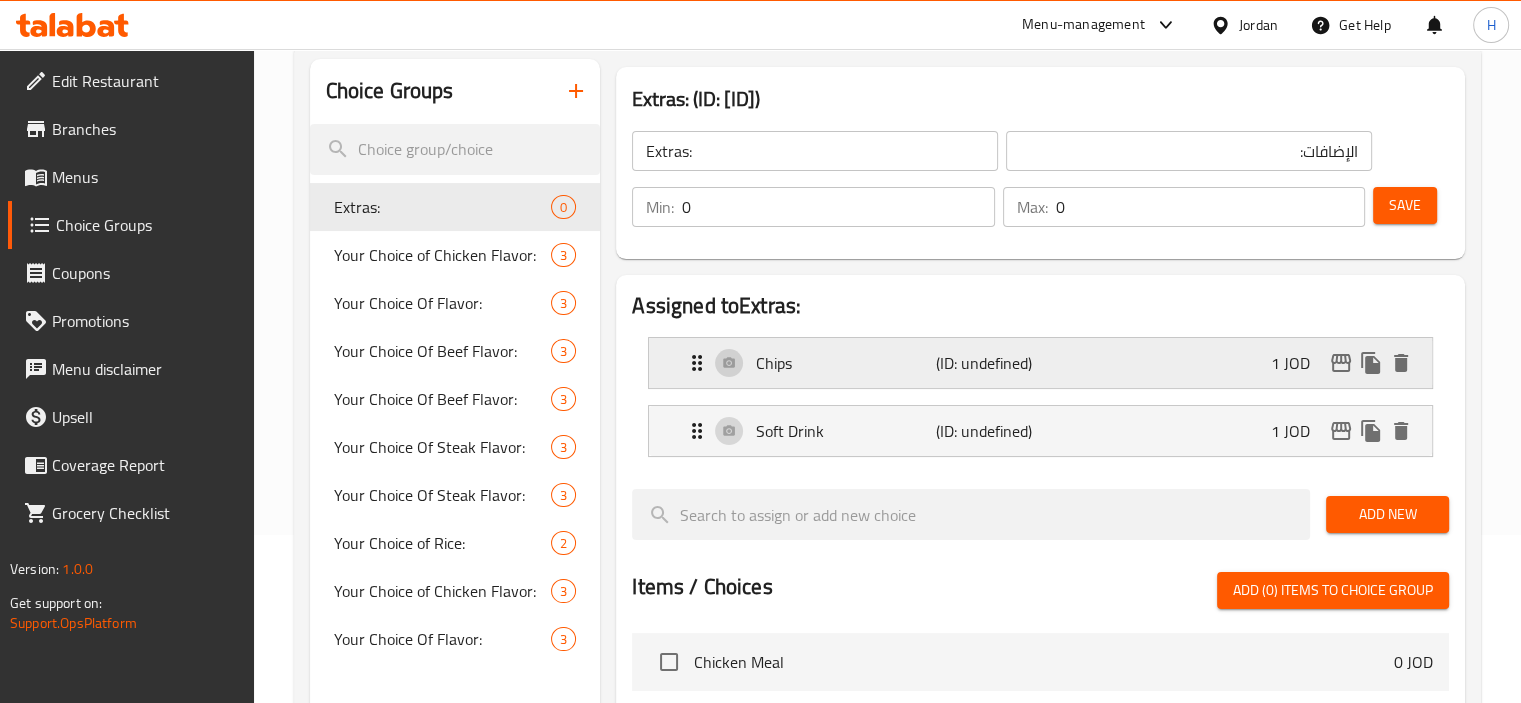 click on "Chips (ID: undefined) 1 JOD" at bounding box center (1046, 363) 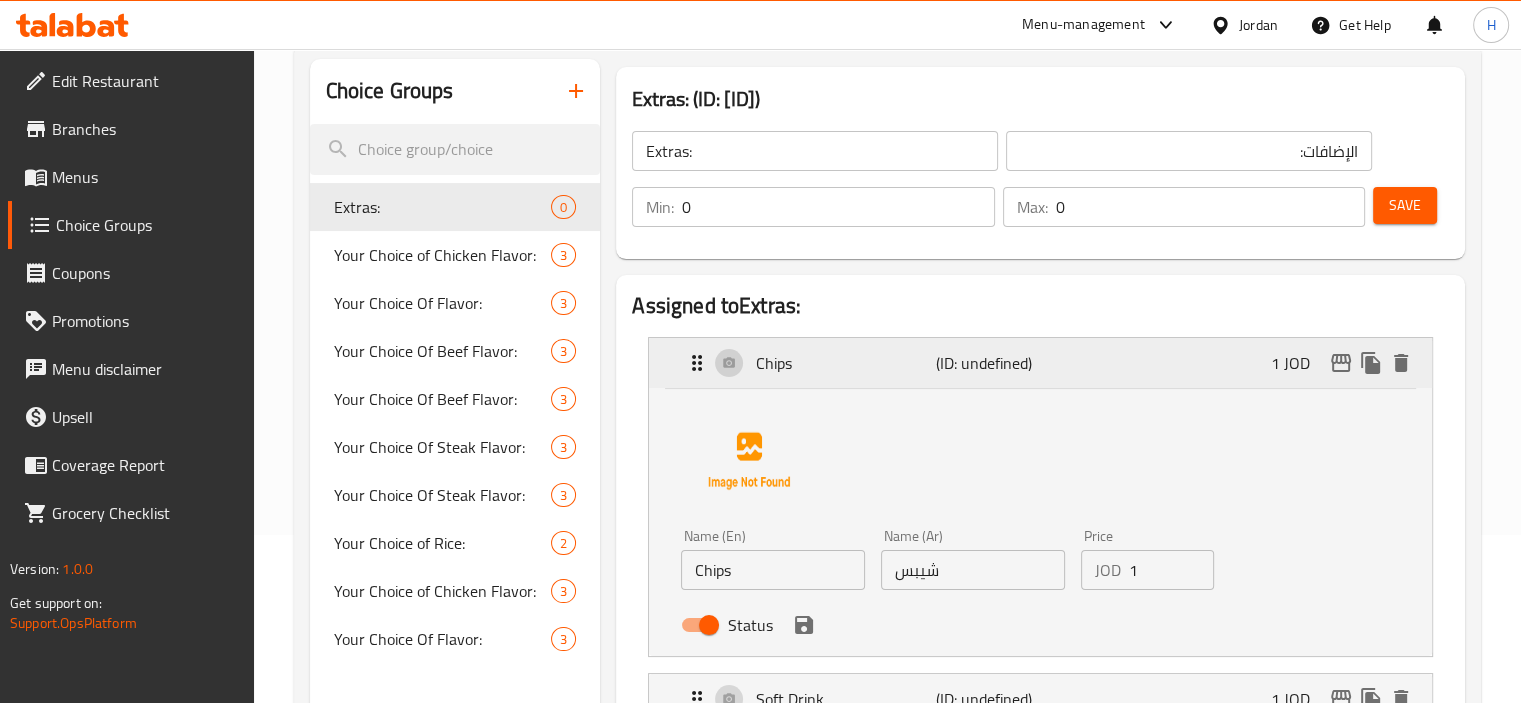 scroll, scrollTop: 284, scrollLeft: 0, axis: vertical 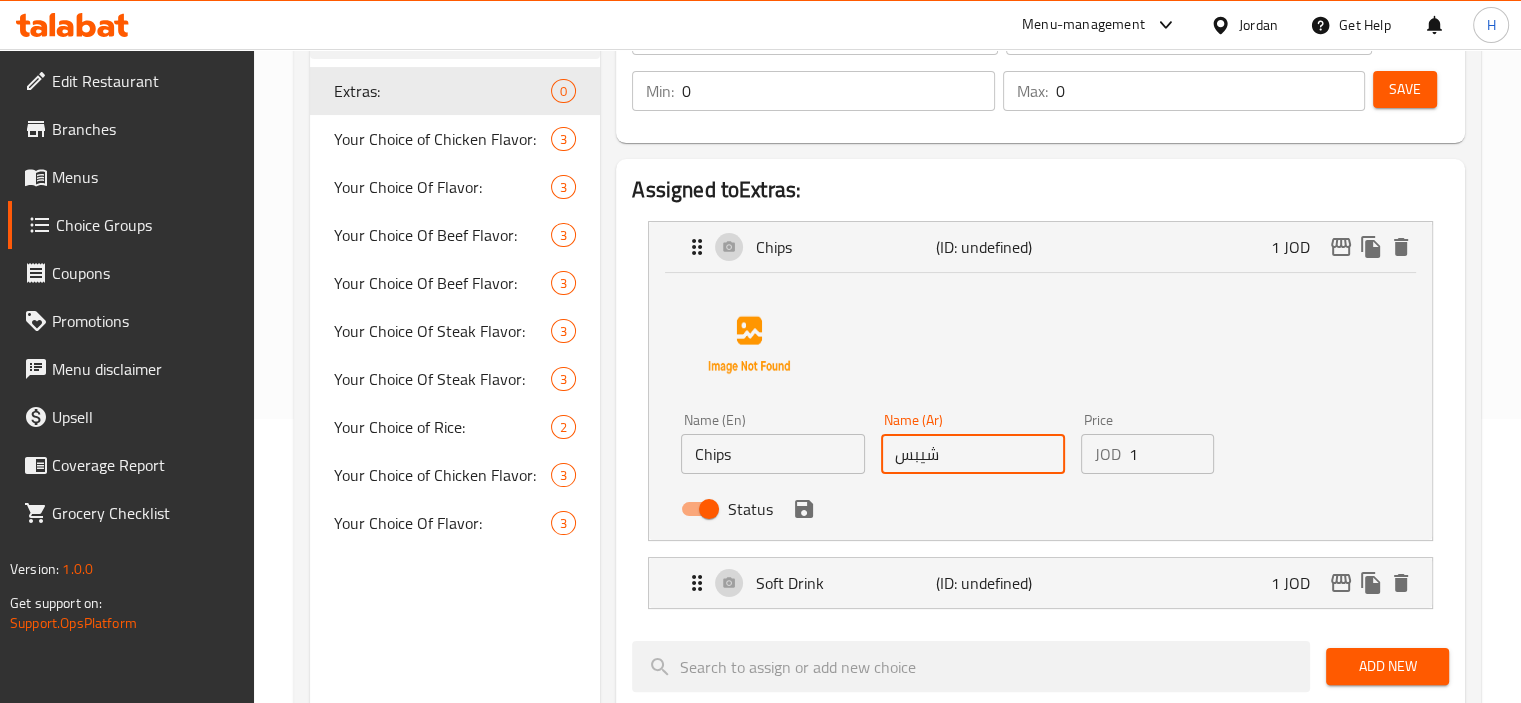 click on "شيبس" at bounding box center (973, 454) 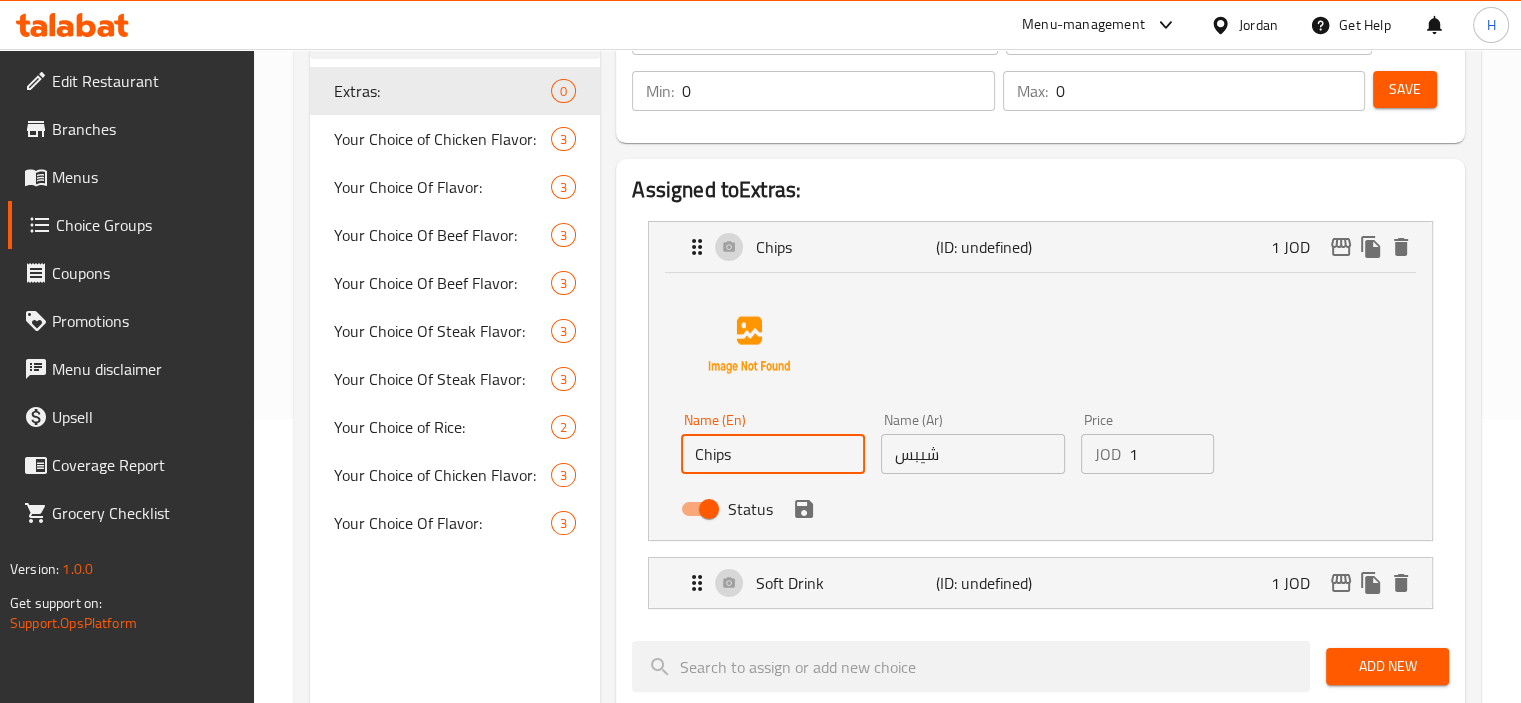 click on "Chips" at bounding box center [773, 454] 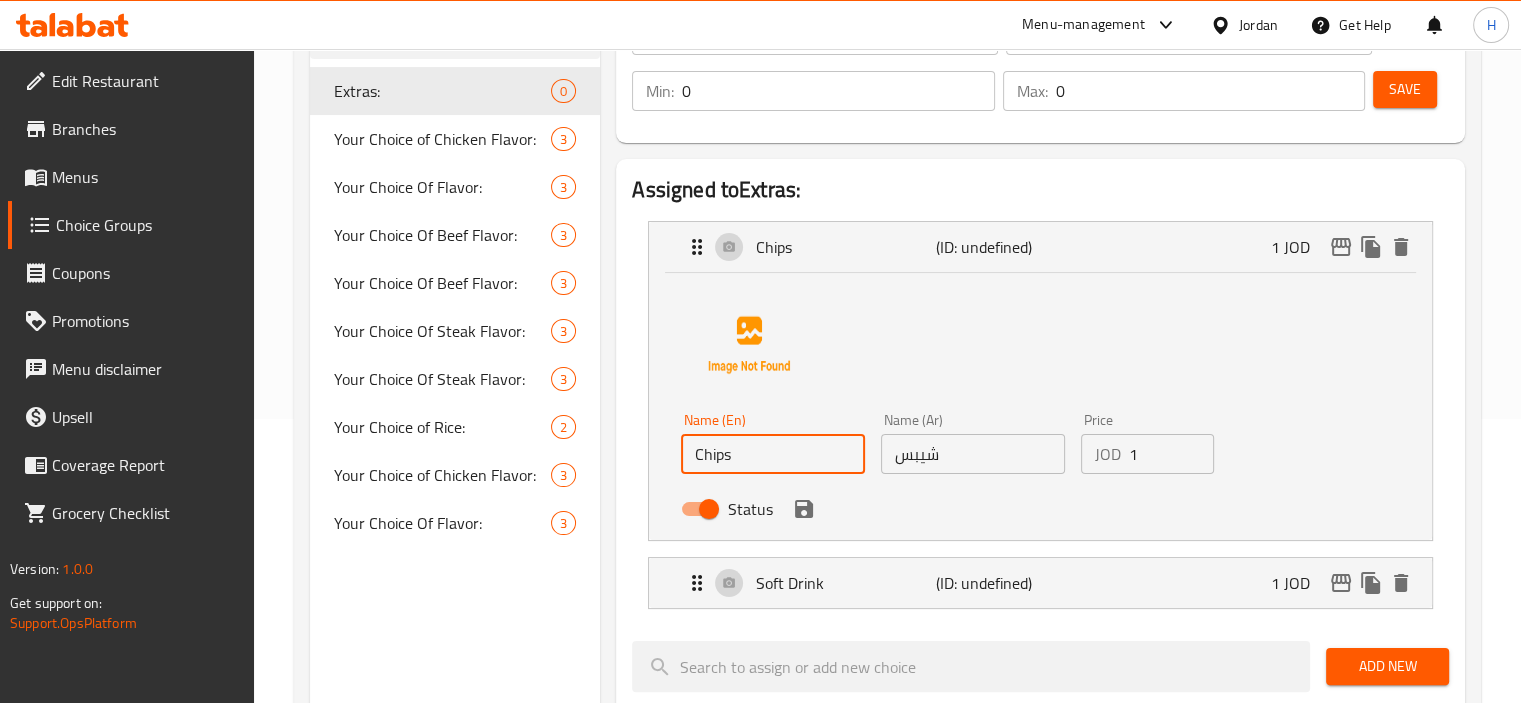 click on "Chips" at bounding box center [773, 454] 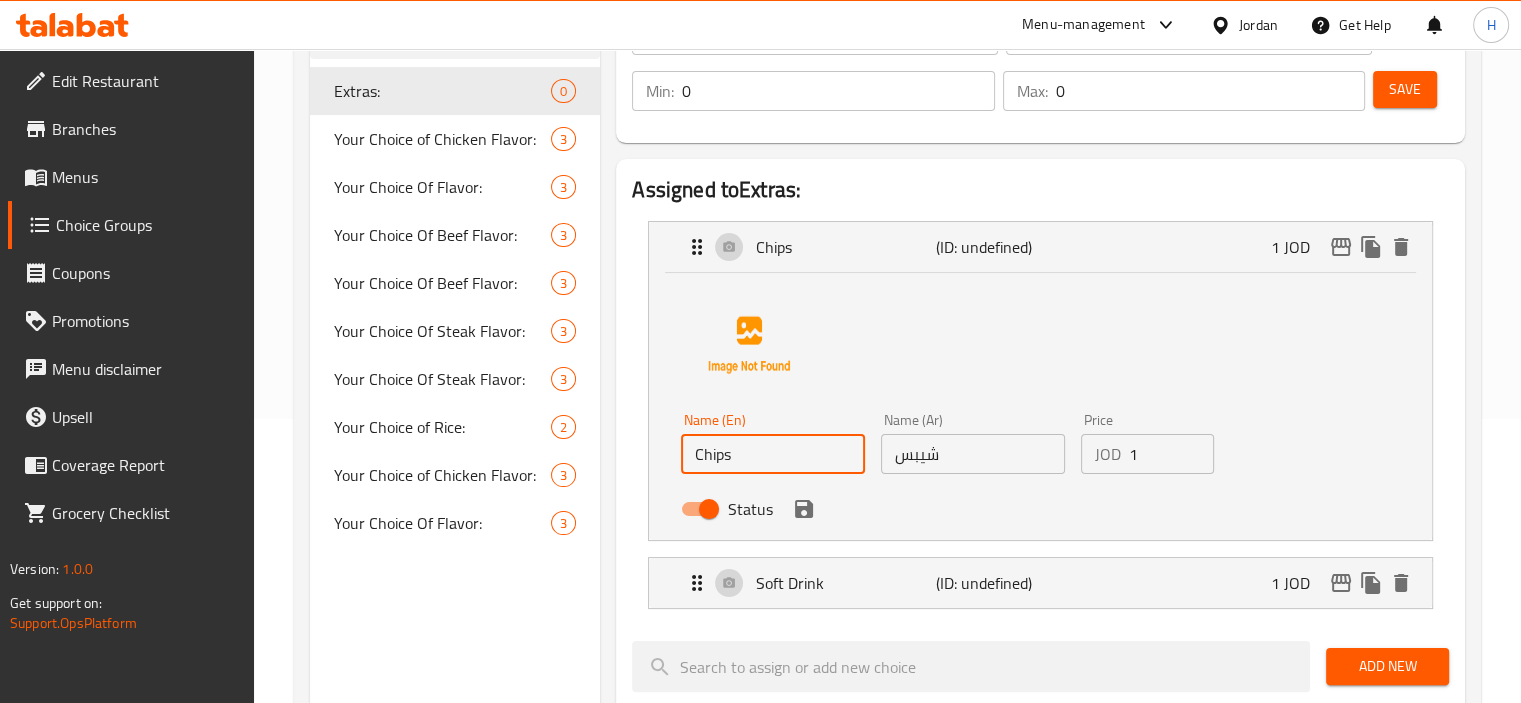 click on "شيبس" at bounding box center (973, 454) 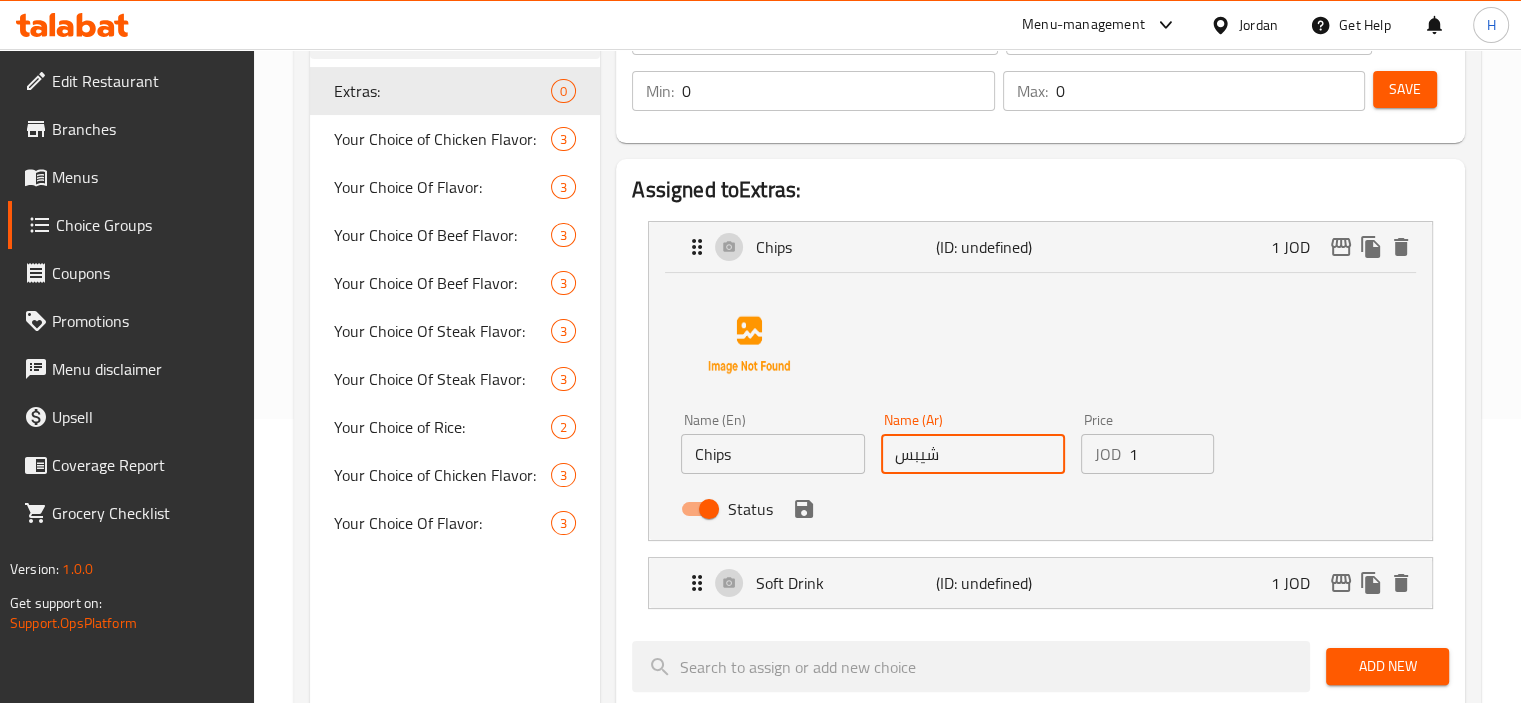 click on "شيبس" at bounding box center [973, 454] 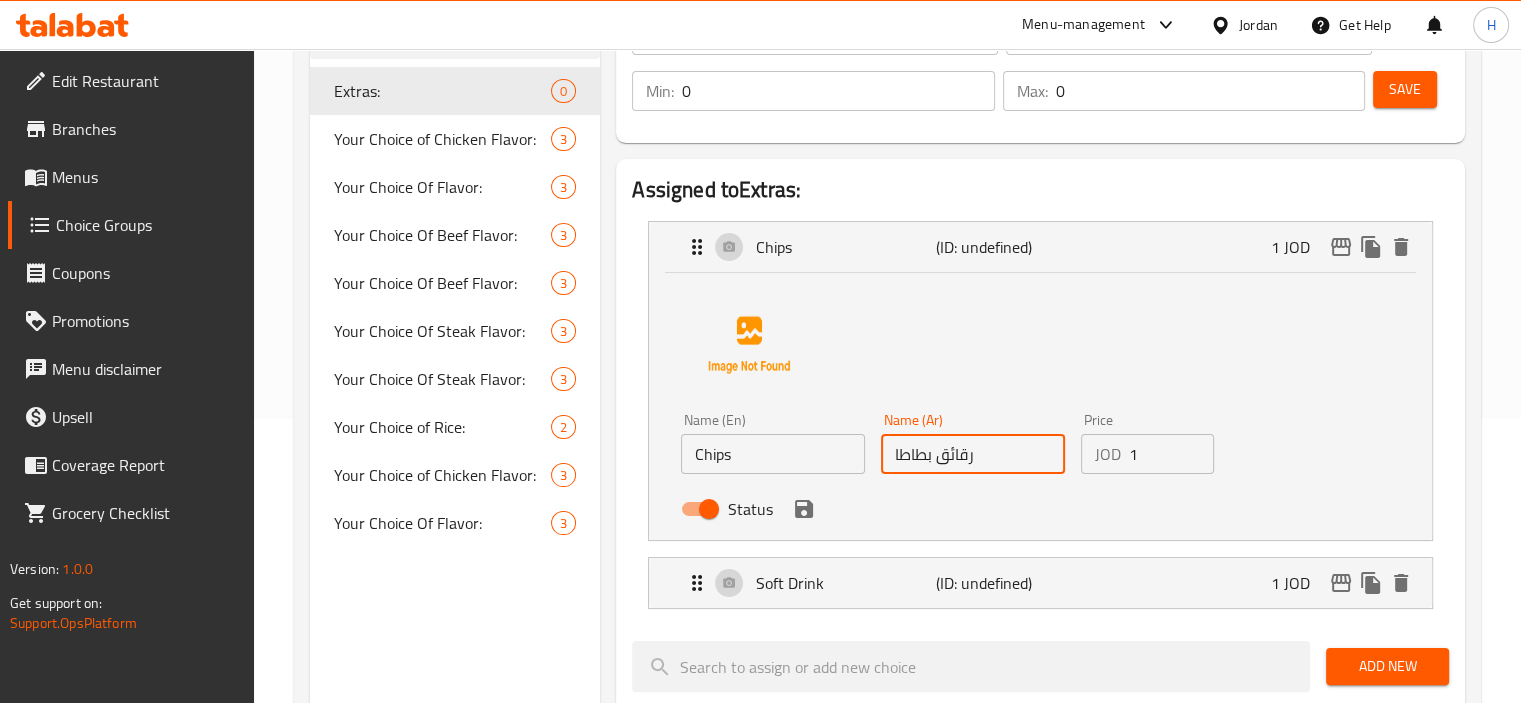 click on "رقائق بطاطا" at bounding box center [973, 454] 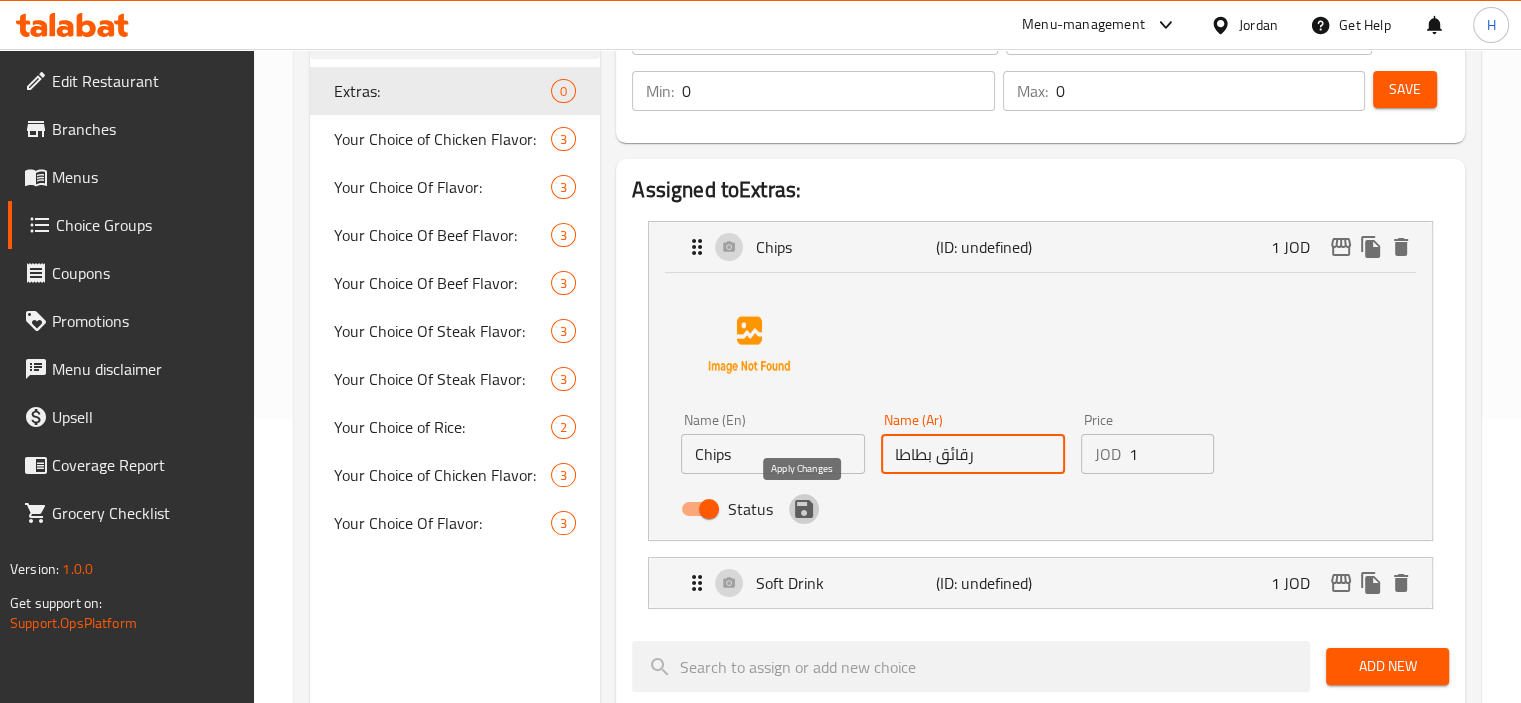click 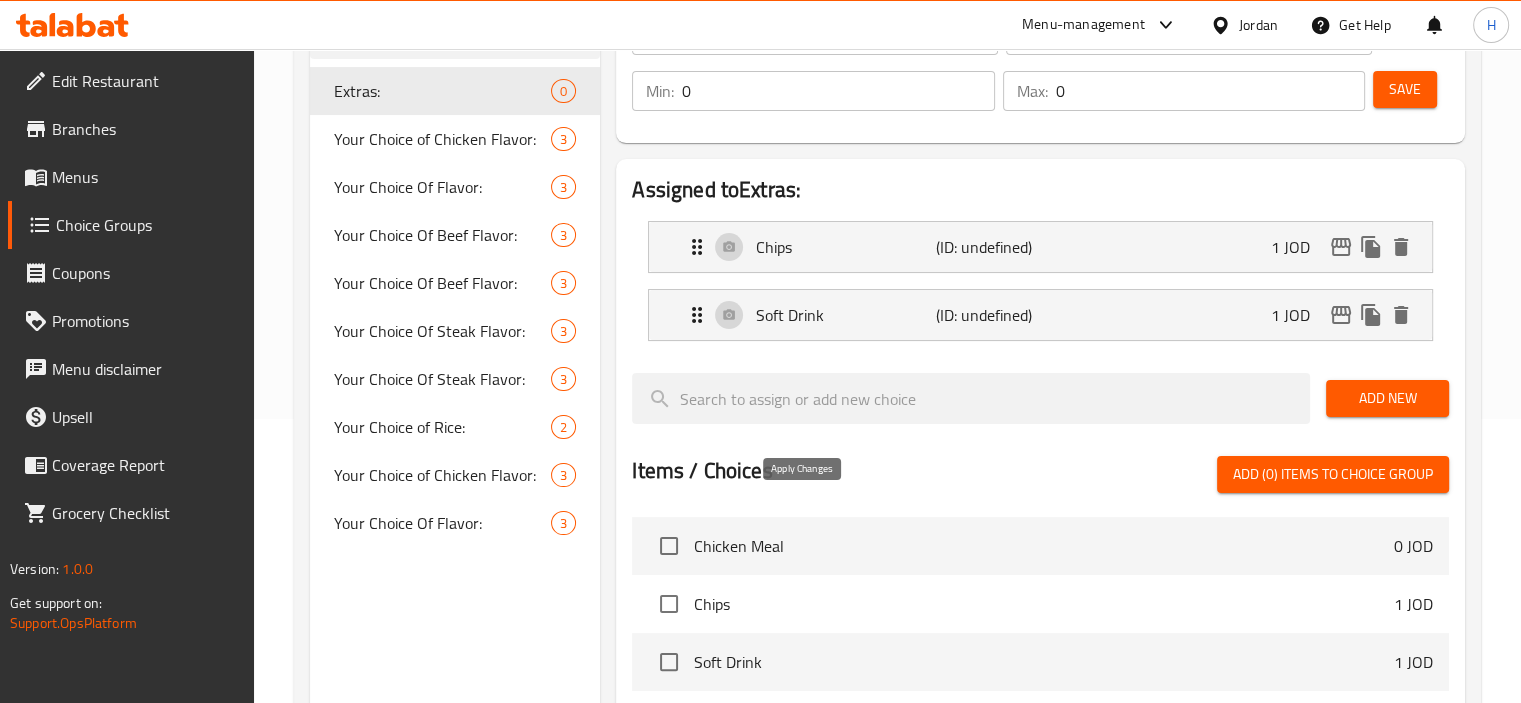 type on "رقائق بطاطا" 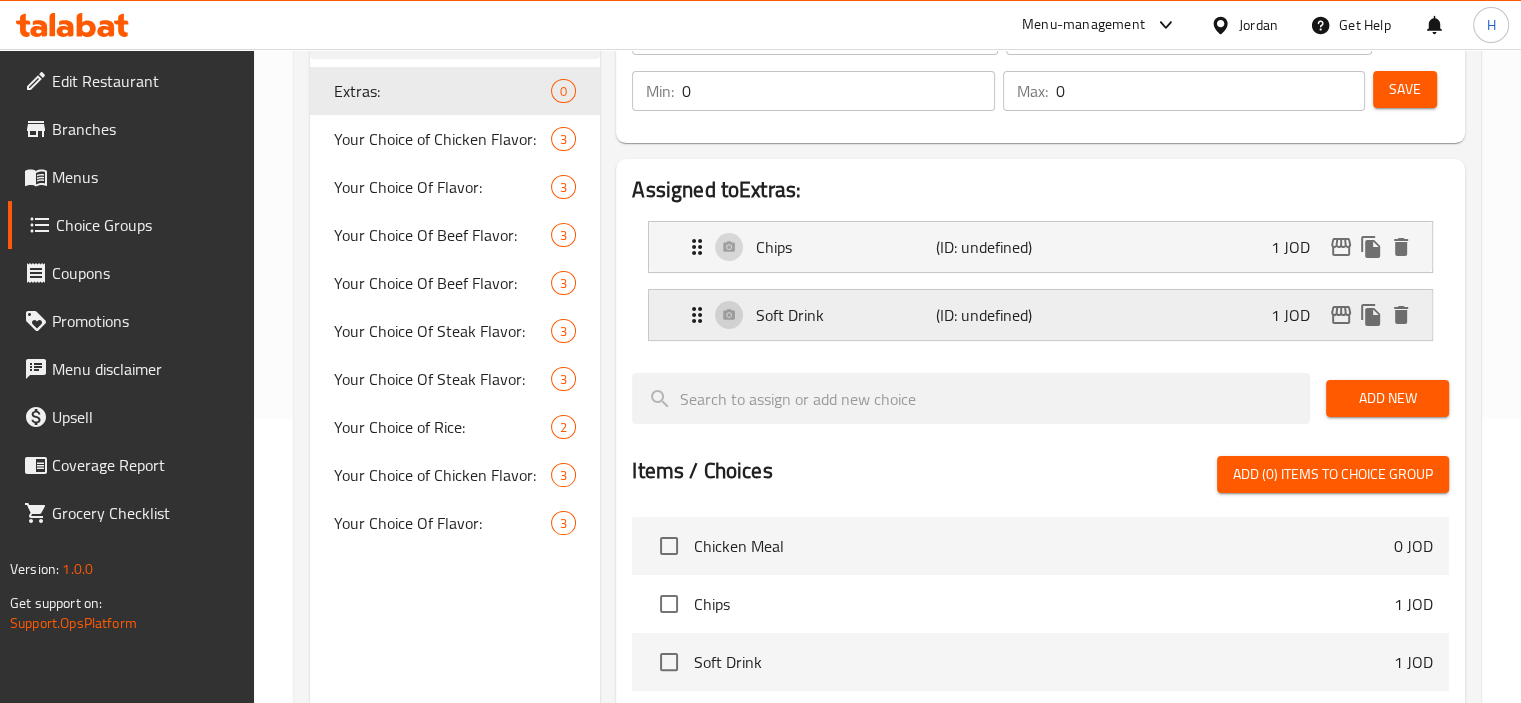 click on "(ID: undefined)" at bounding box center [996, 315] 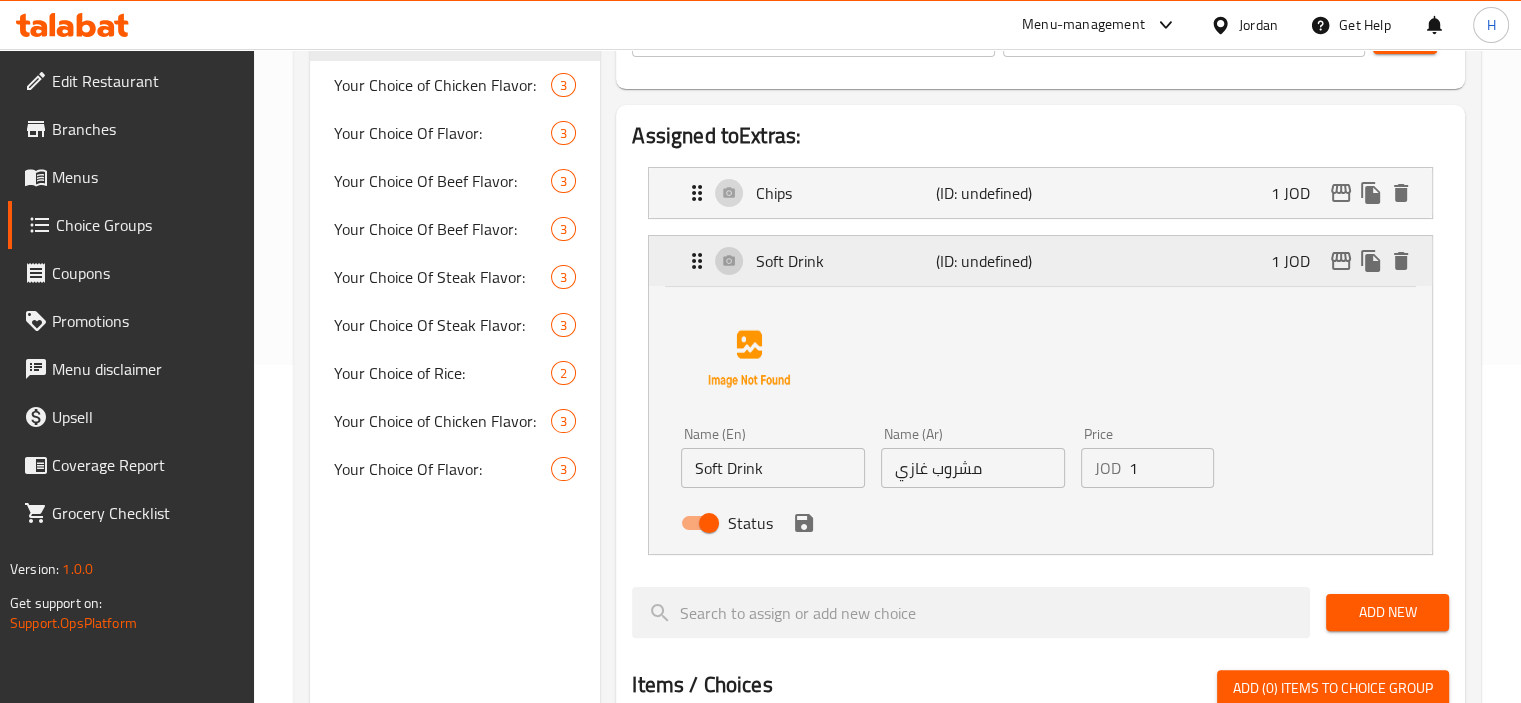scroll, scrollTop: 344, scrollLeft: 0, axis: vertical 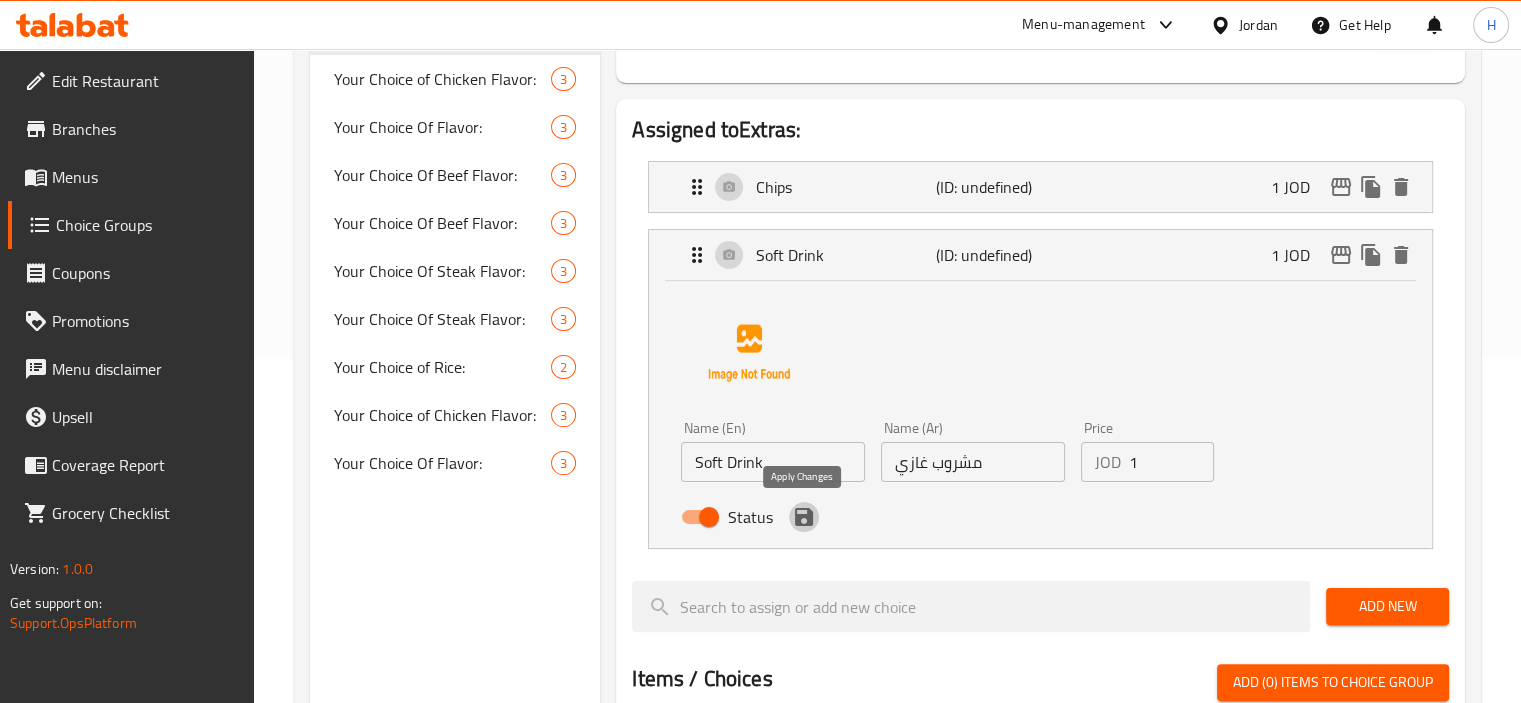 click 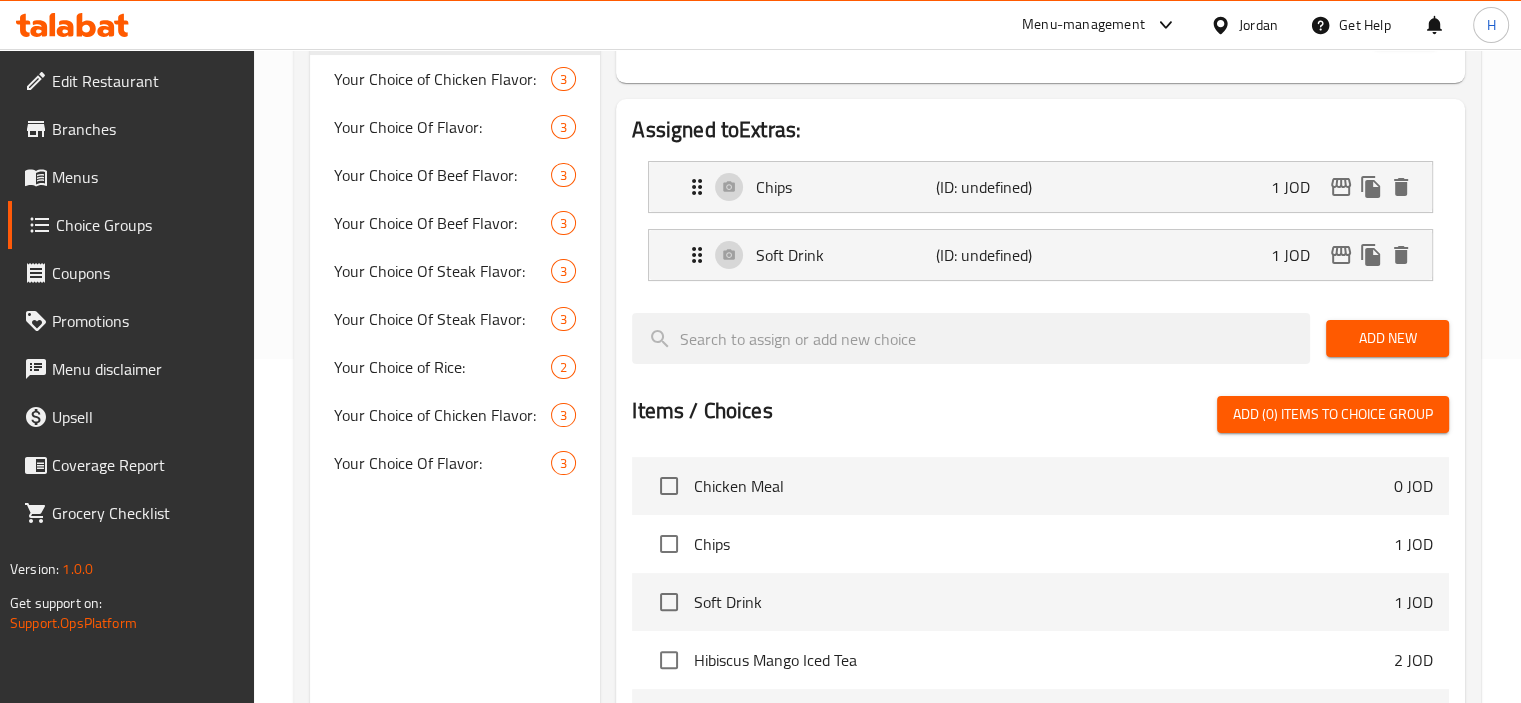 scroll, scrollTop: 104, scrollLeft: 0, axis: vertical 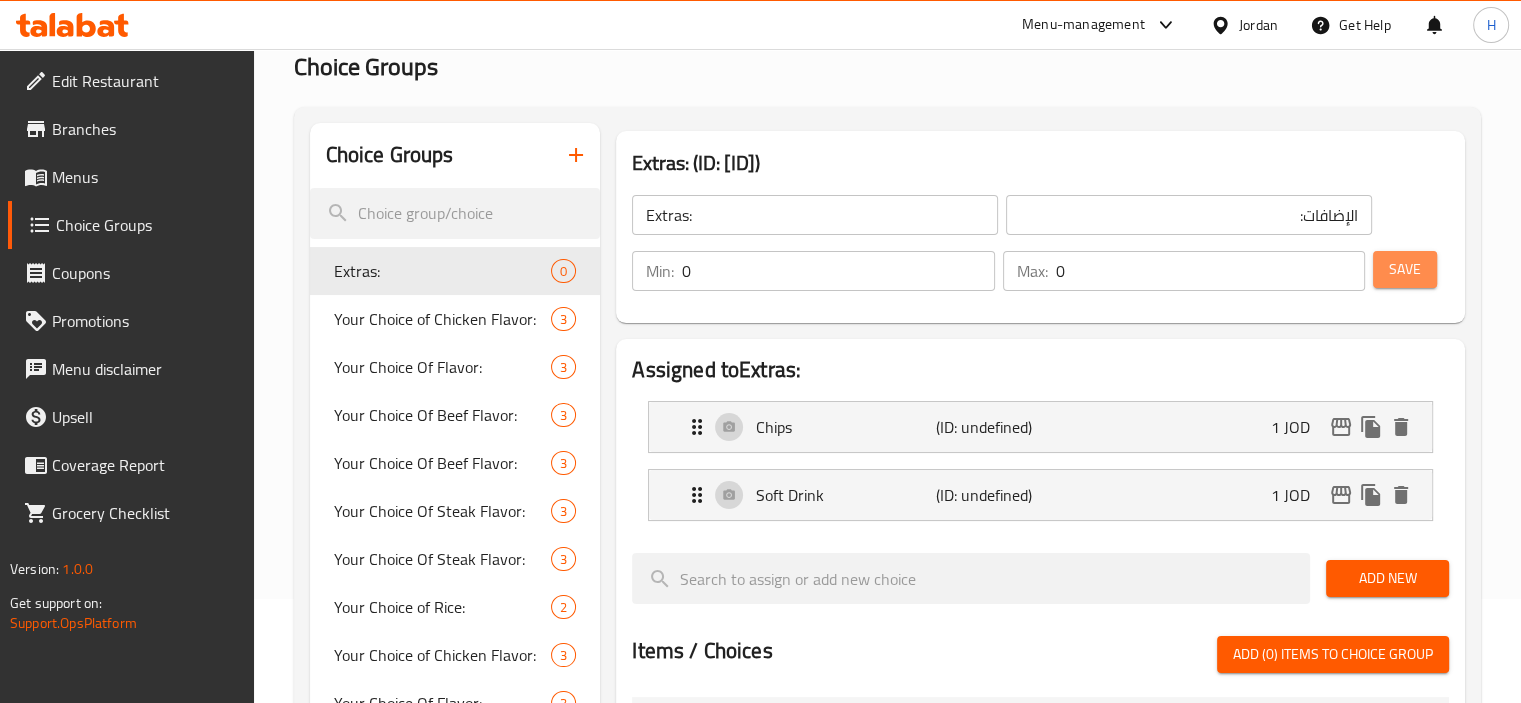 click on "Save" at bounding box center [1405, 269] 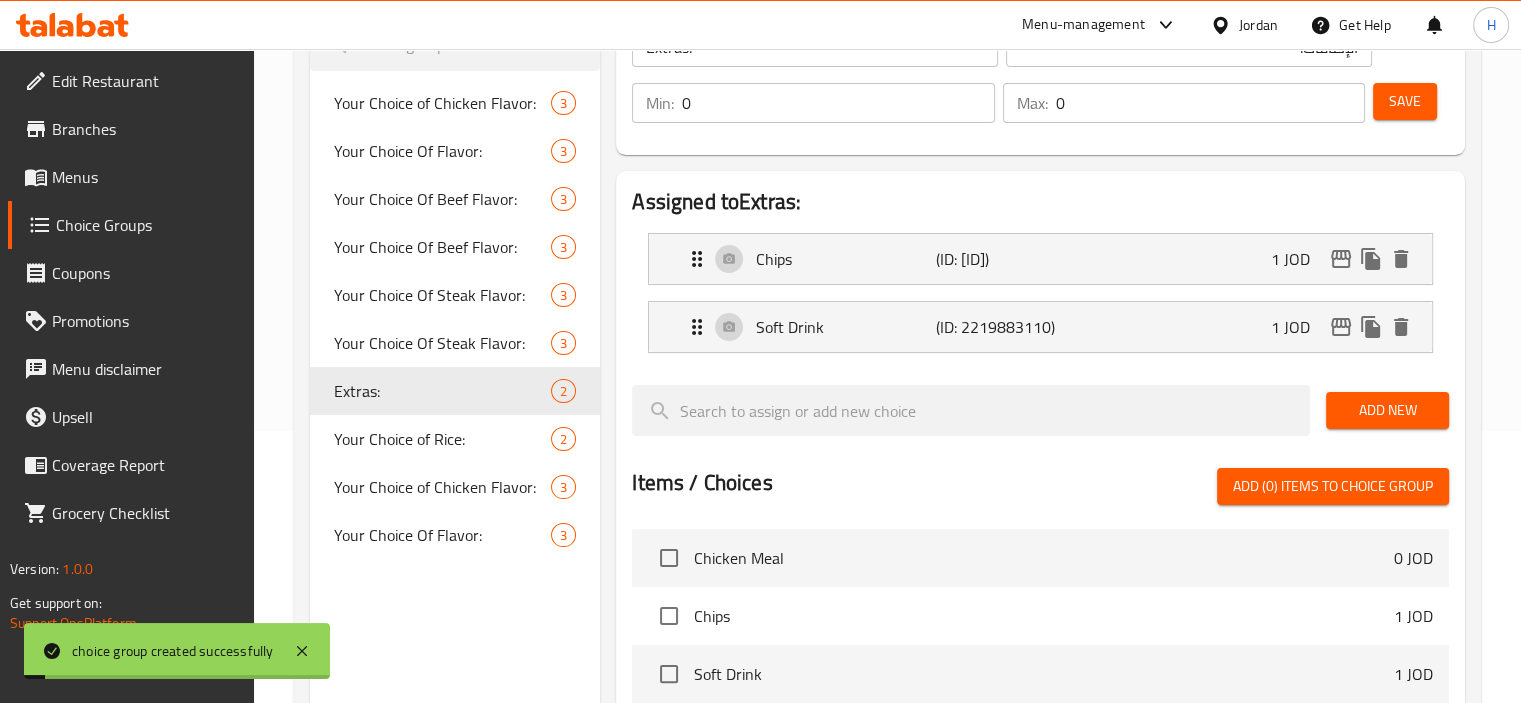 scroll, scrollTop: 196, scrollLeft: 0, axis: vertical 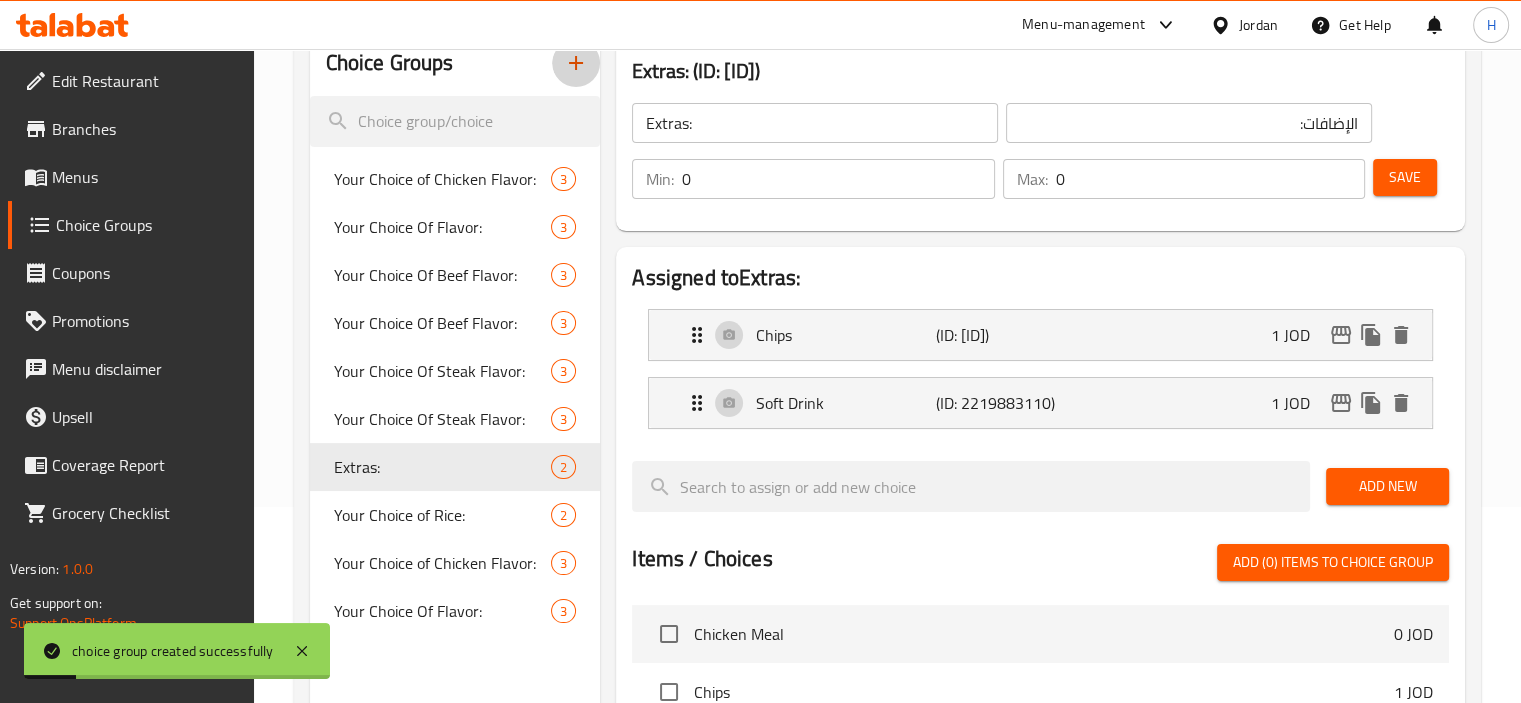 click 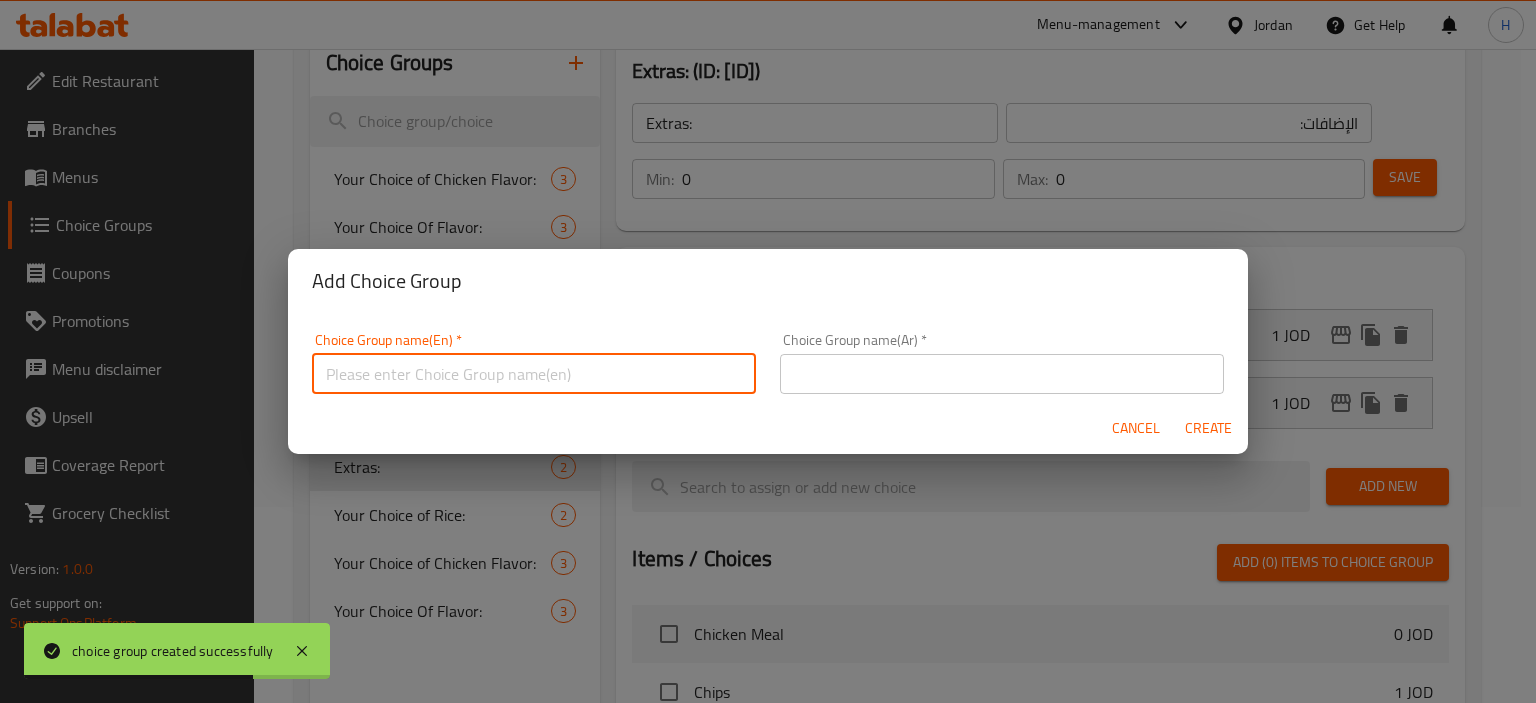 paste on "Add Drinks" 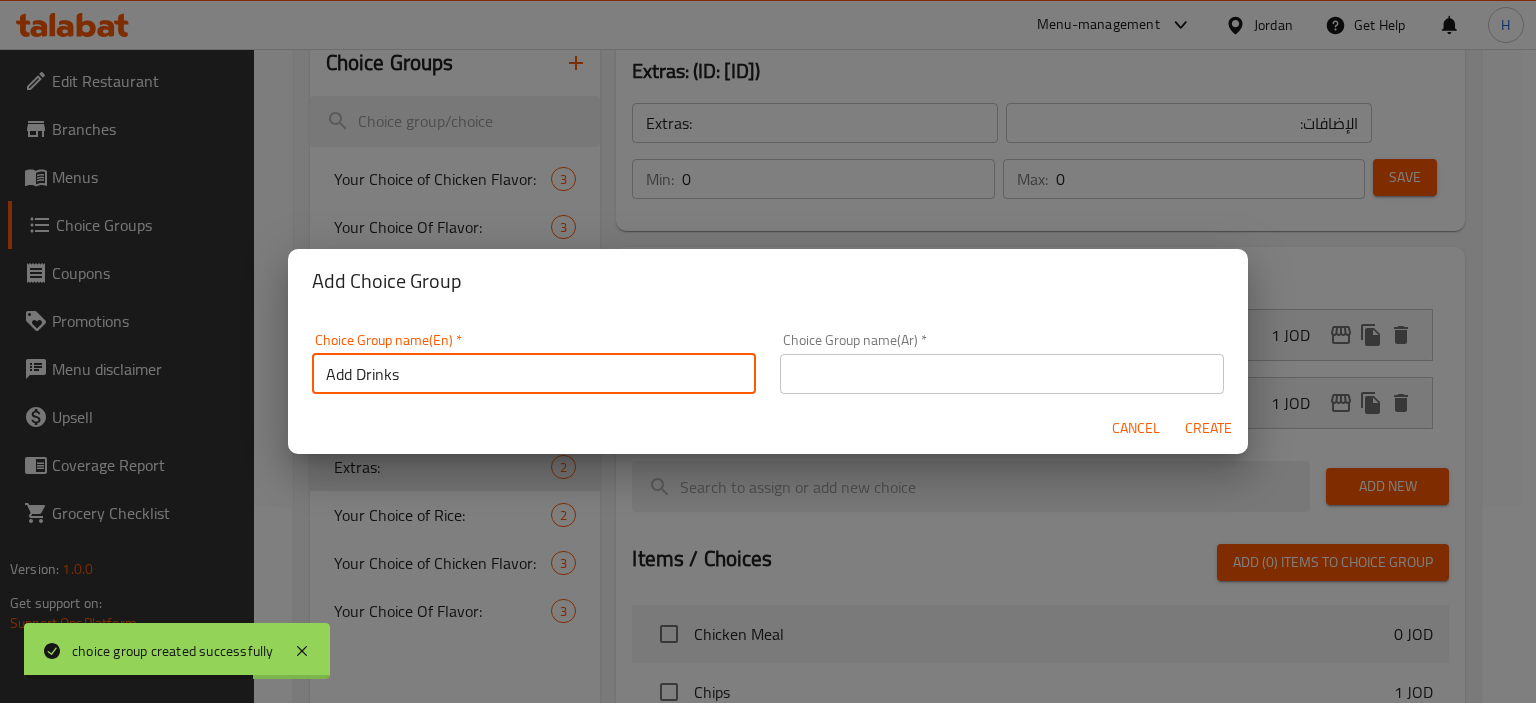click on "Add Drinks" at bounding box center [534, 374] 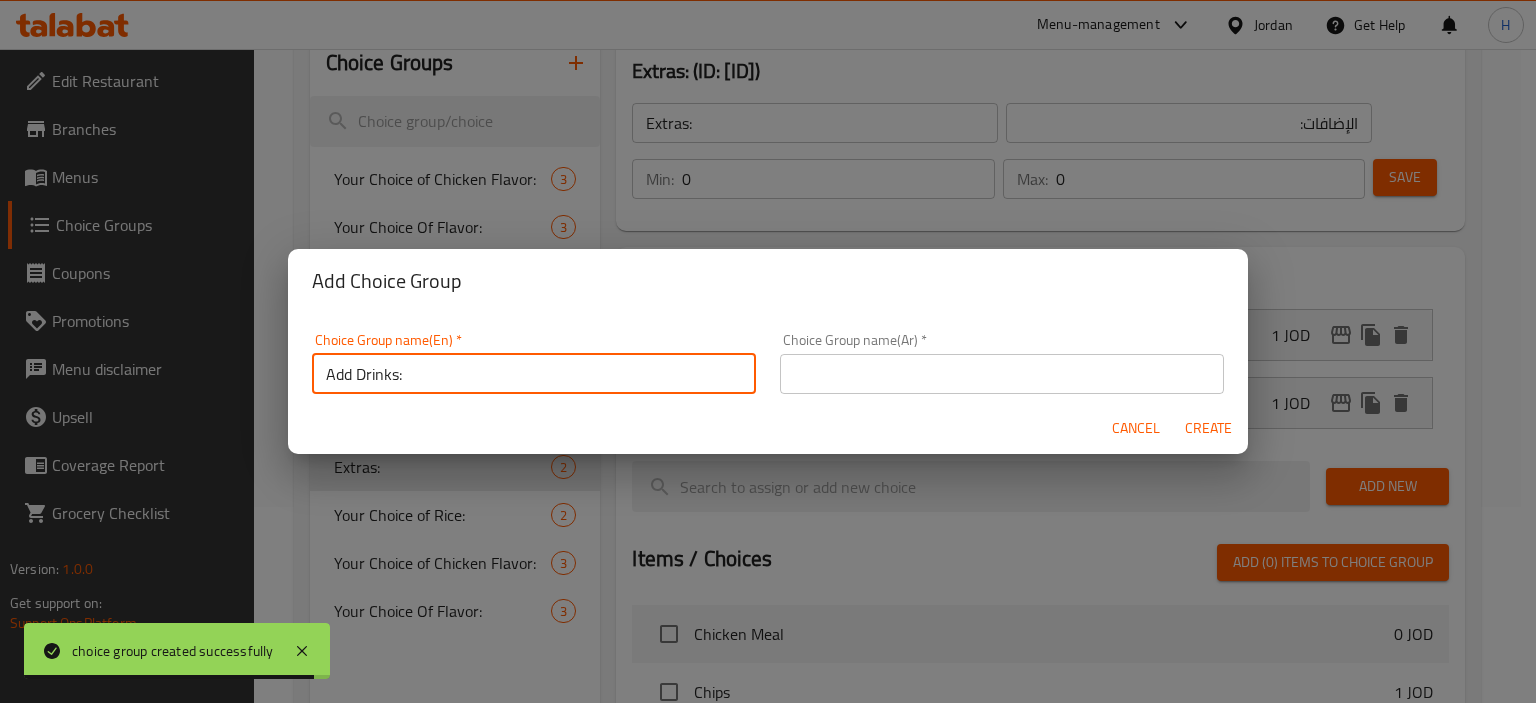 type on "Add Drinks:" 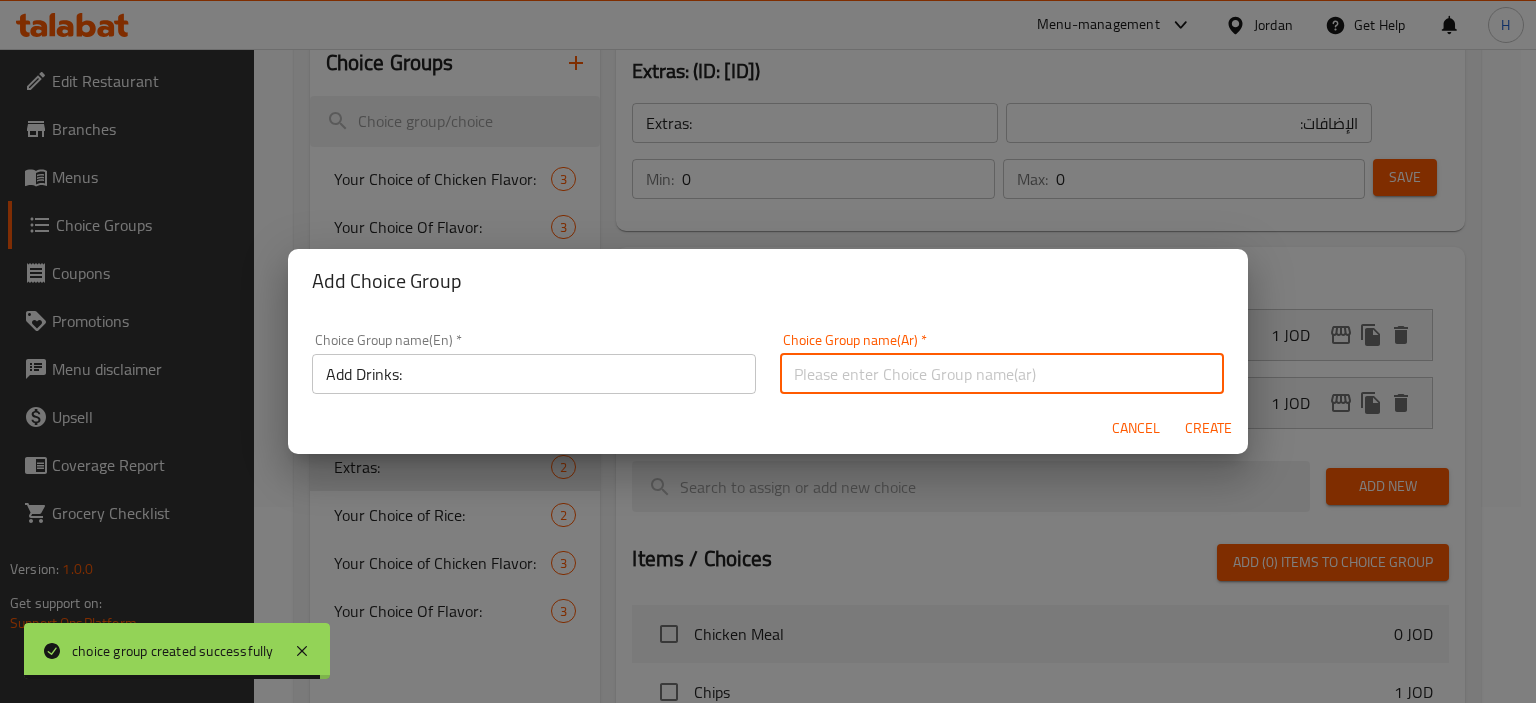 click at bounding box center (1002, 374) 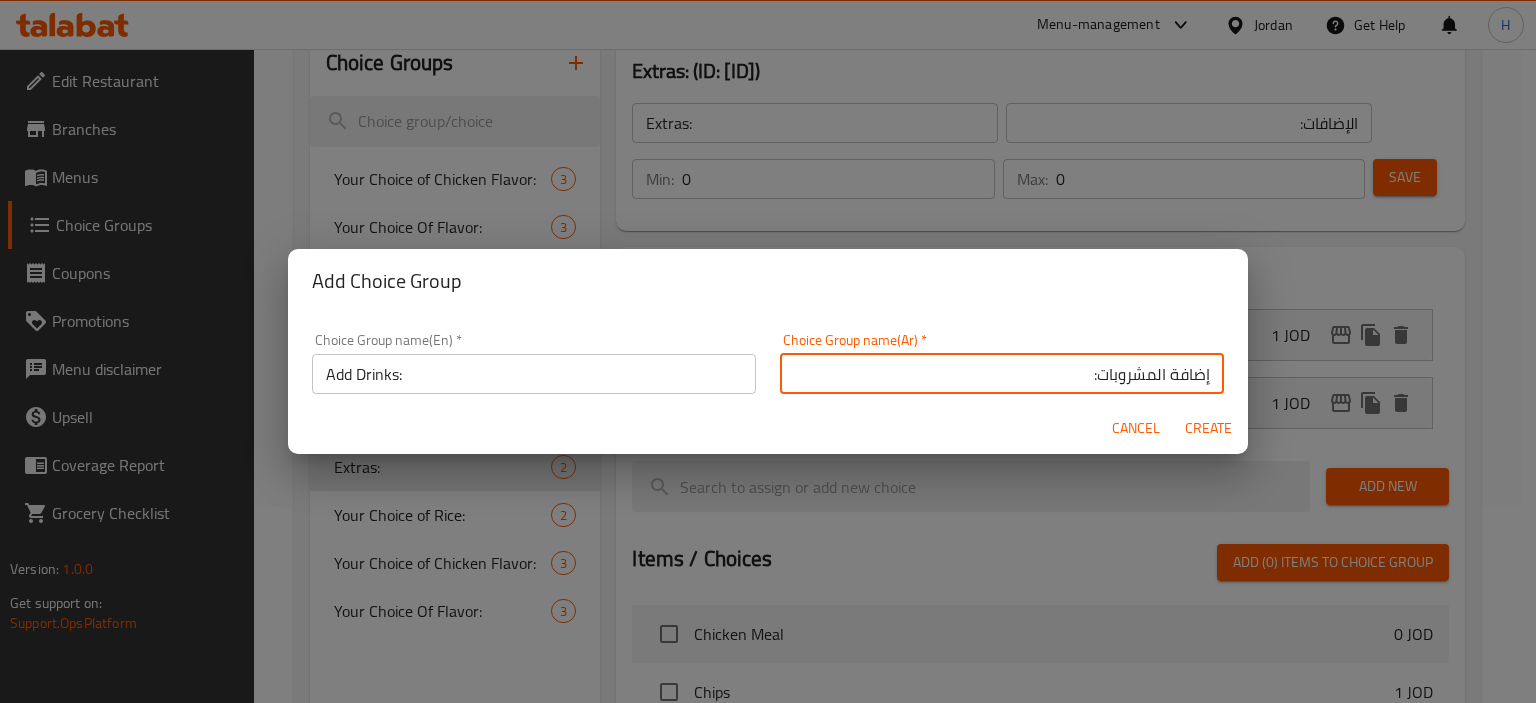 type on "إضافة المشروبات:" 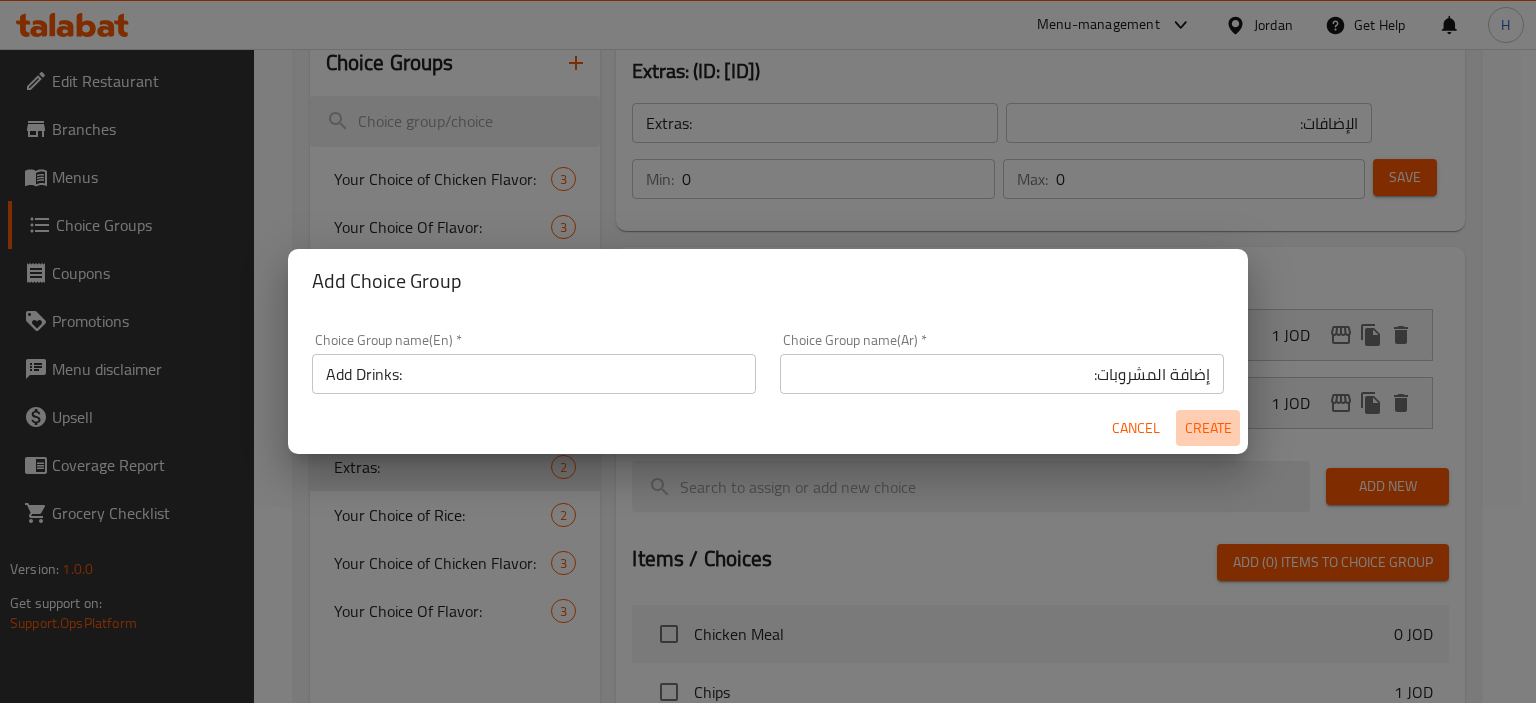 click on "Create" at bounding box center [1208, 428] 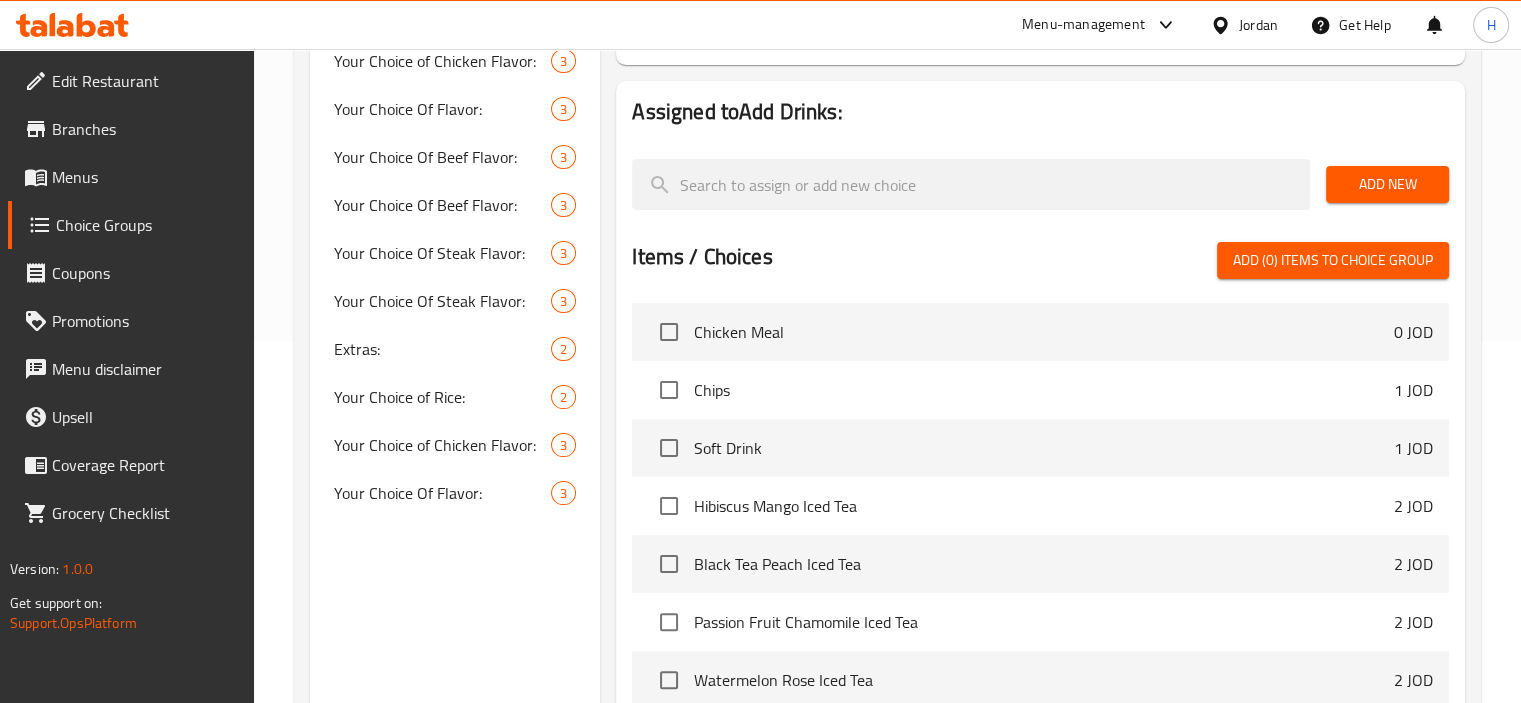 scroll, scrollTop: 364, scrollLeft: 0, axis: vertical 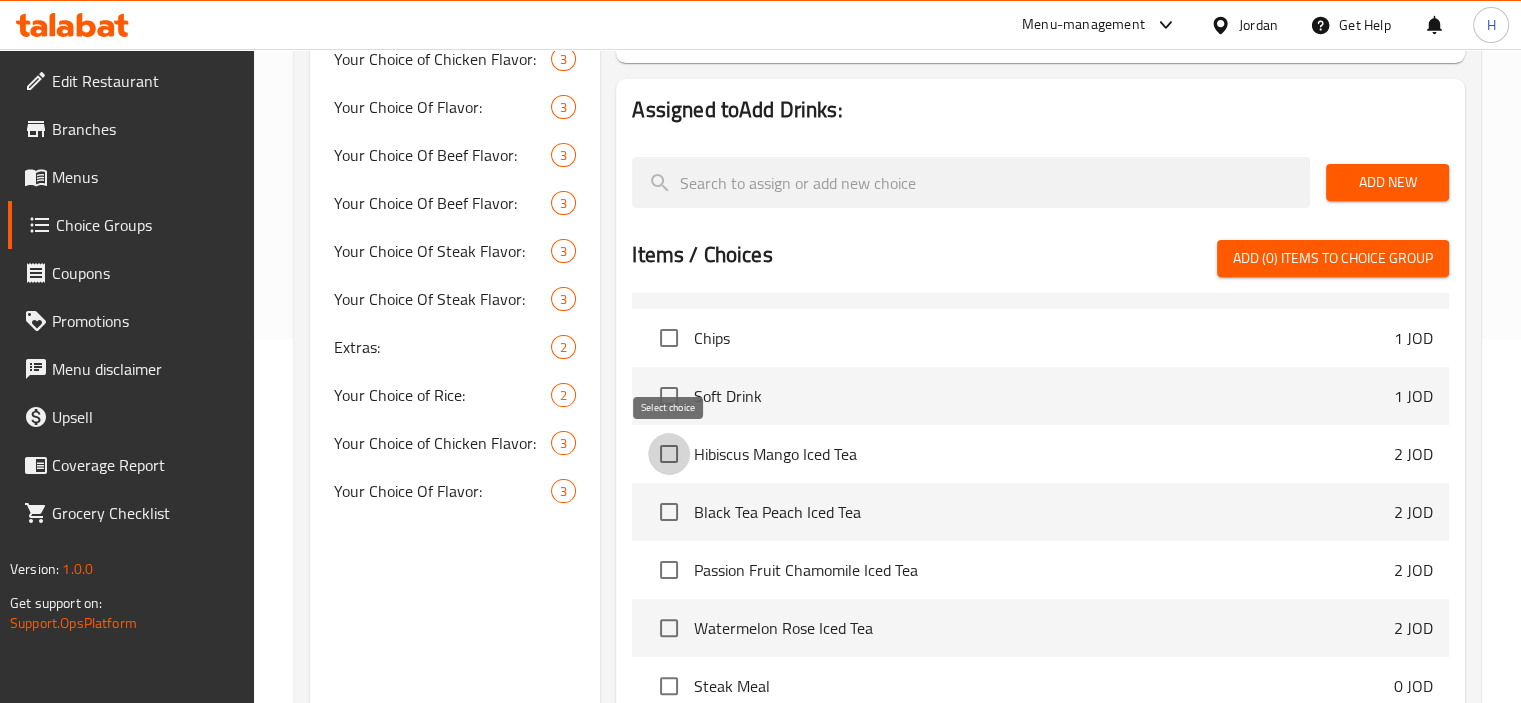 click at bounding box center [669, 454] 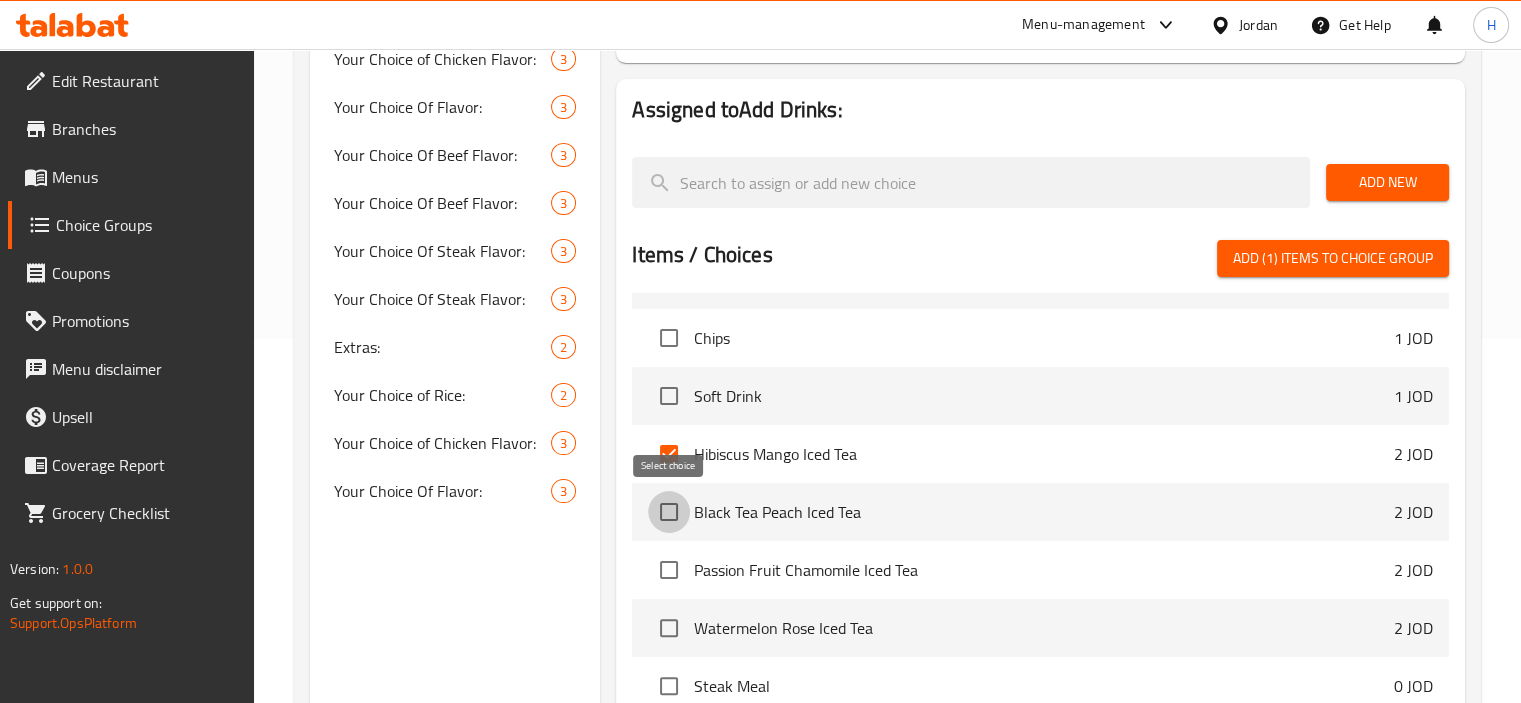 click at bounding box center (669, 512) 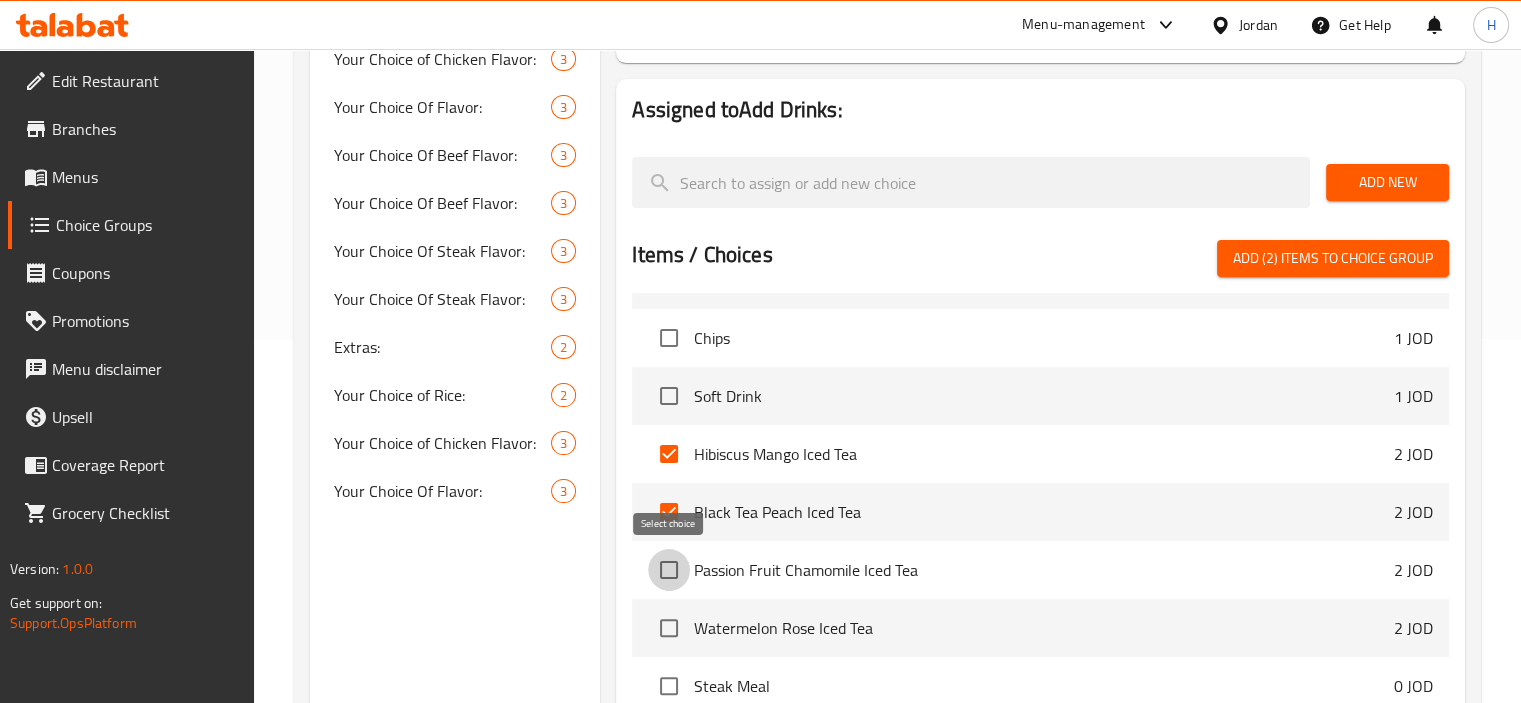 click at bounding box center [669, 570] 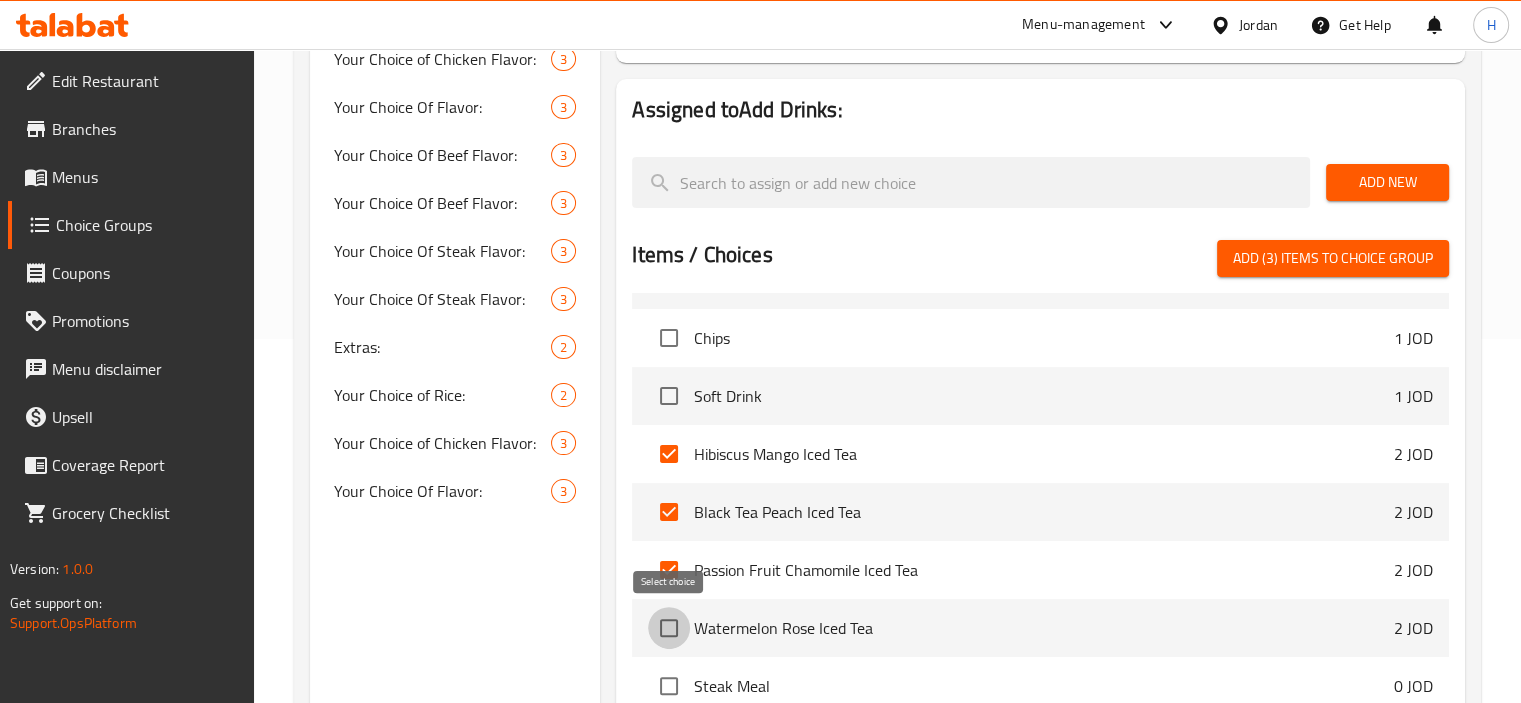 click at bounding box center [669, 628] 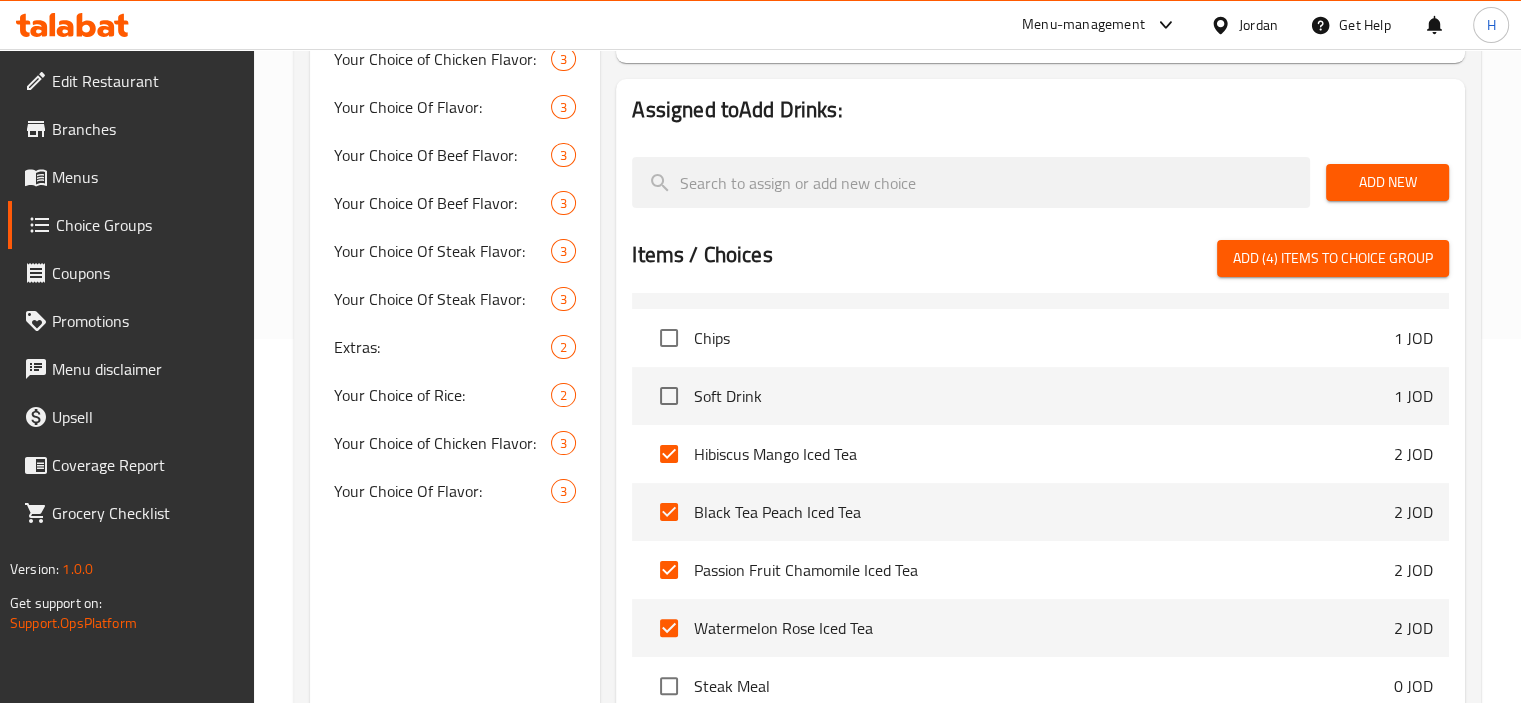 click on "Items / Choices Add (4) items to choice group Chicken Meal 0 JOD Chips 1 JOD Soft Drink 1 JOD Hibiscus Mango Iced Tea 2 JOD Black Tea Peach Iced Tea 2 JOD Passion Fruit Chamomile Iced Tea 2 JOD Watermelon Rose Iced Tea 2 JOD Steak Meal 0 JOD Beef Meal 0 JOD Mixed Meal 0 JOD" at bounding box center (1040, 477) 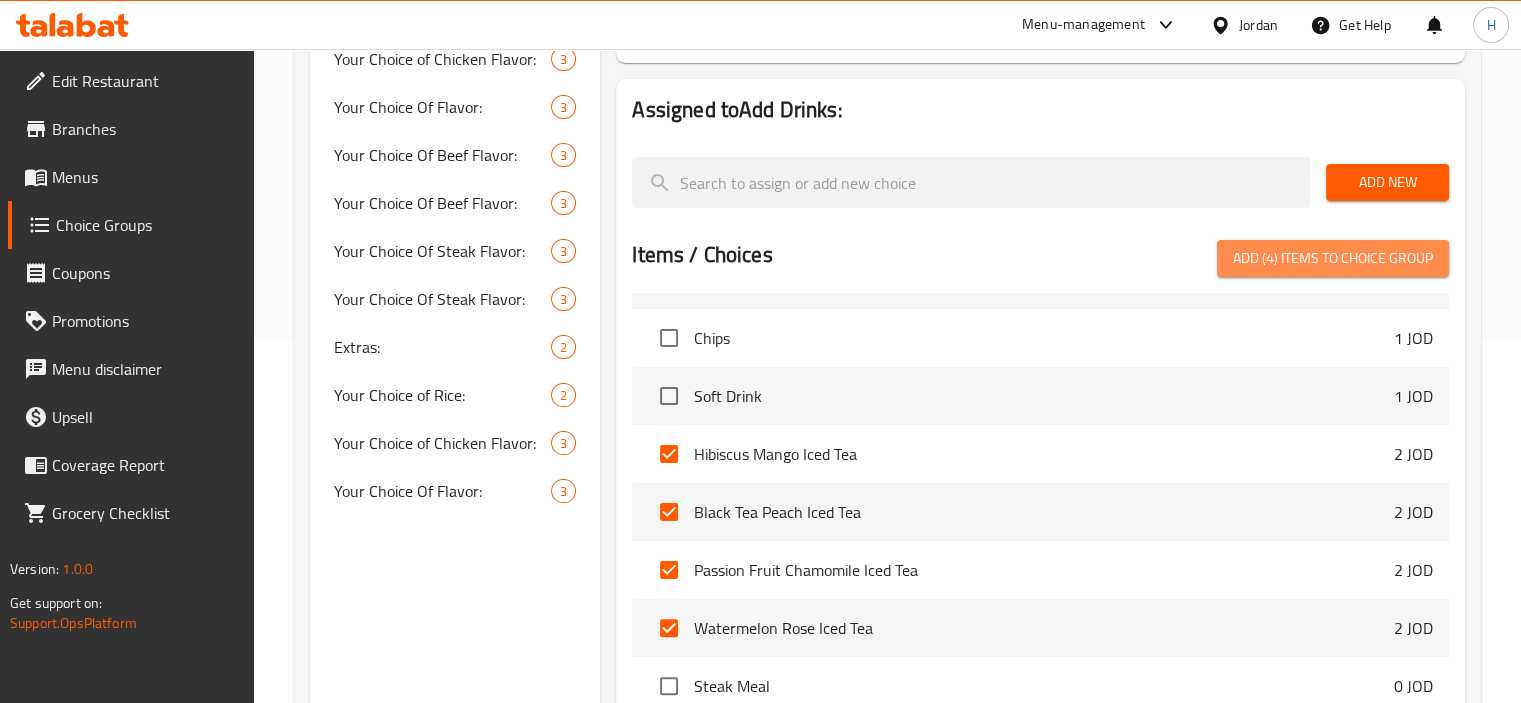 click on "Add (4) items to choice group" at bounding box center (1333, 258) 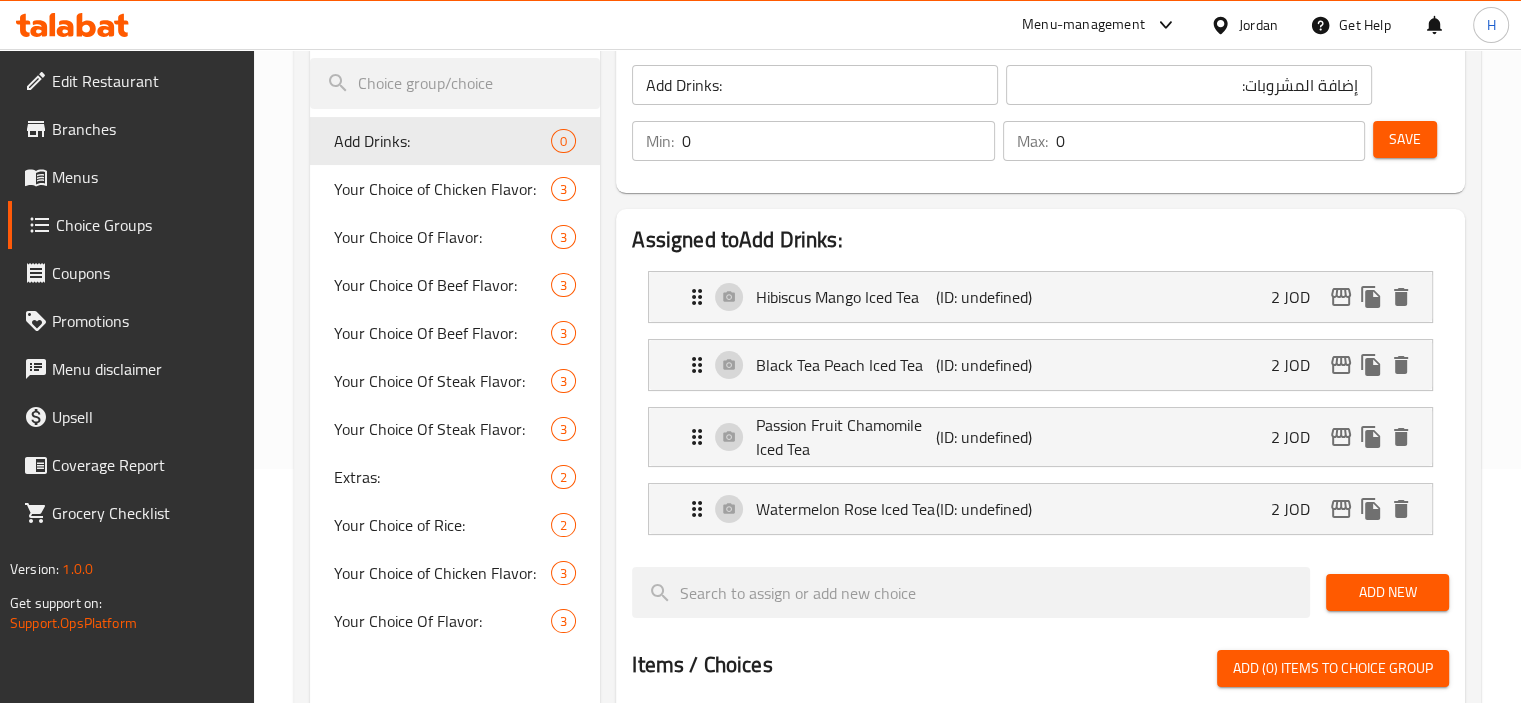 scroll, scrollTop: 232, scrollLeft: 0, axis: vertical 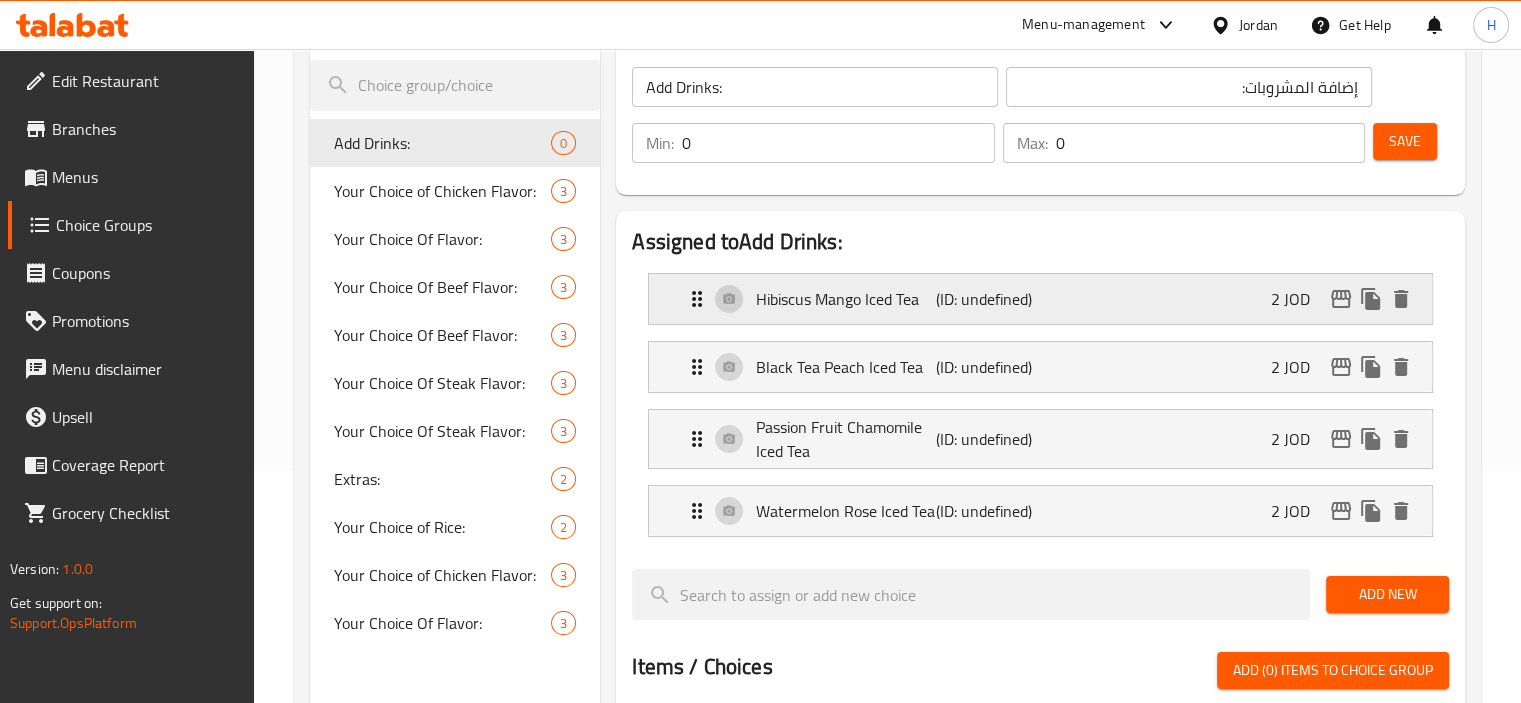 click on "Hibiscus Mango Iced Tea (ID: undefined) 2 JOD" at bounding box center (1046, 299) 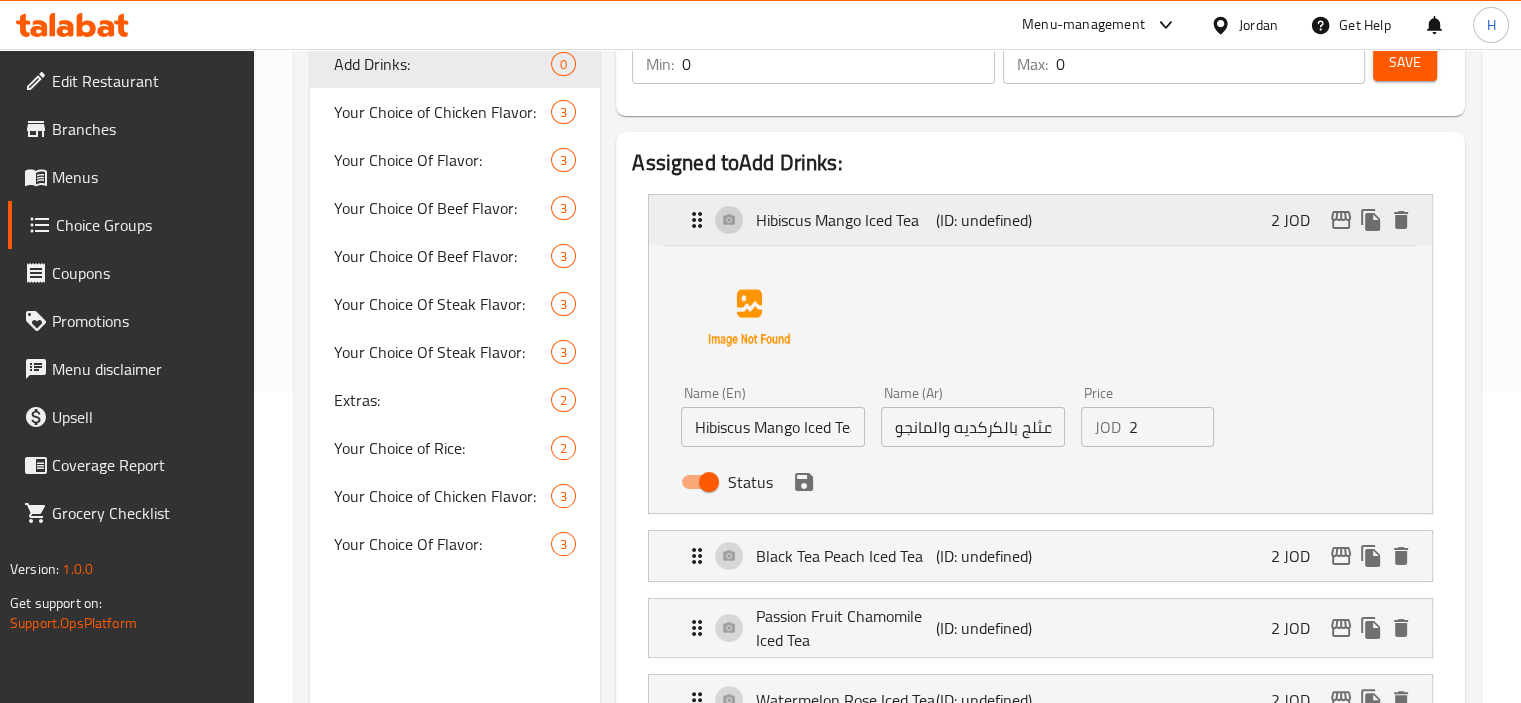 scroll, scrollTop: 312, scrollLeft: 0, axis: vertical 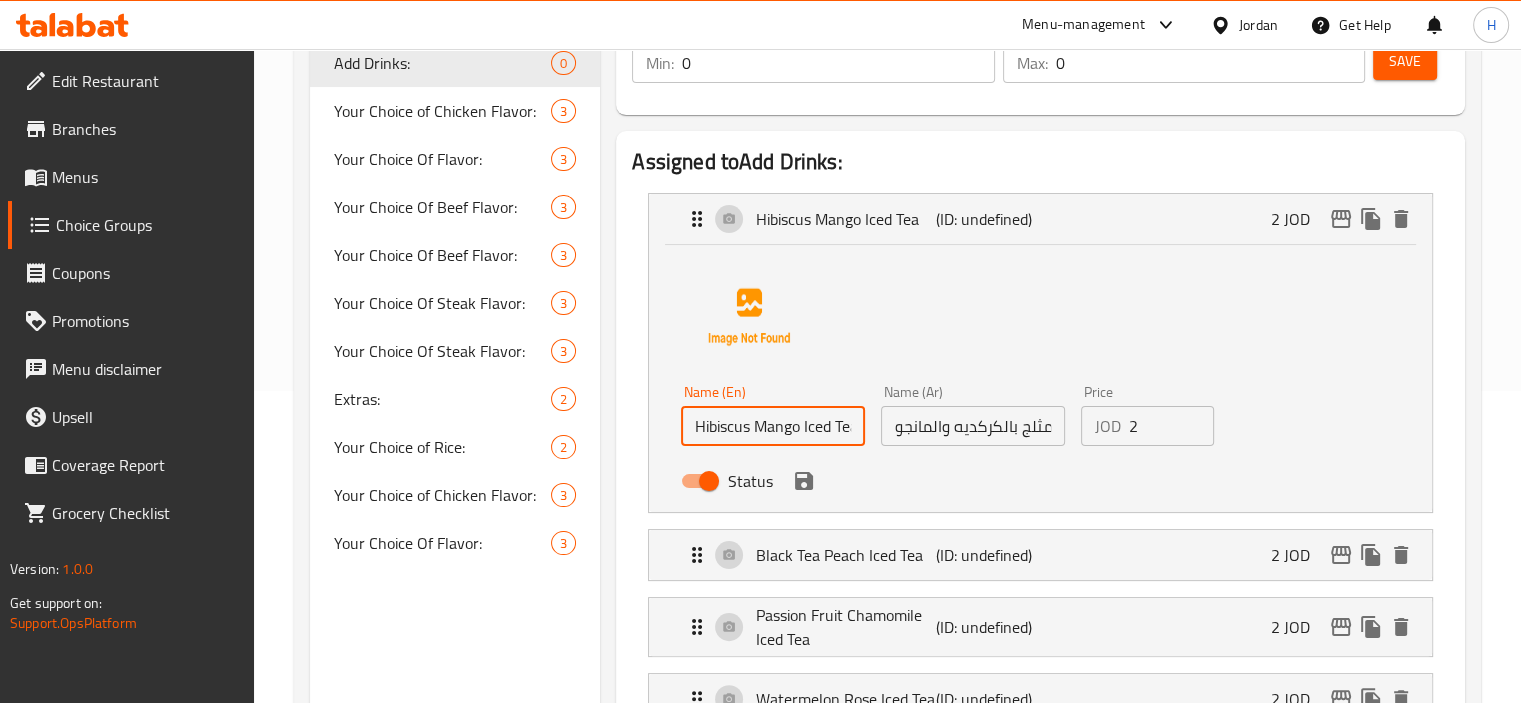 click on "Hibiscus Mango Iced Tea" at bounding box center [773, 426] 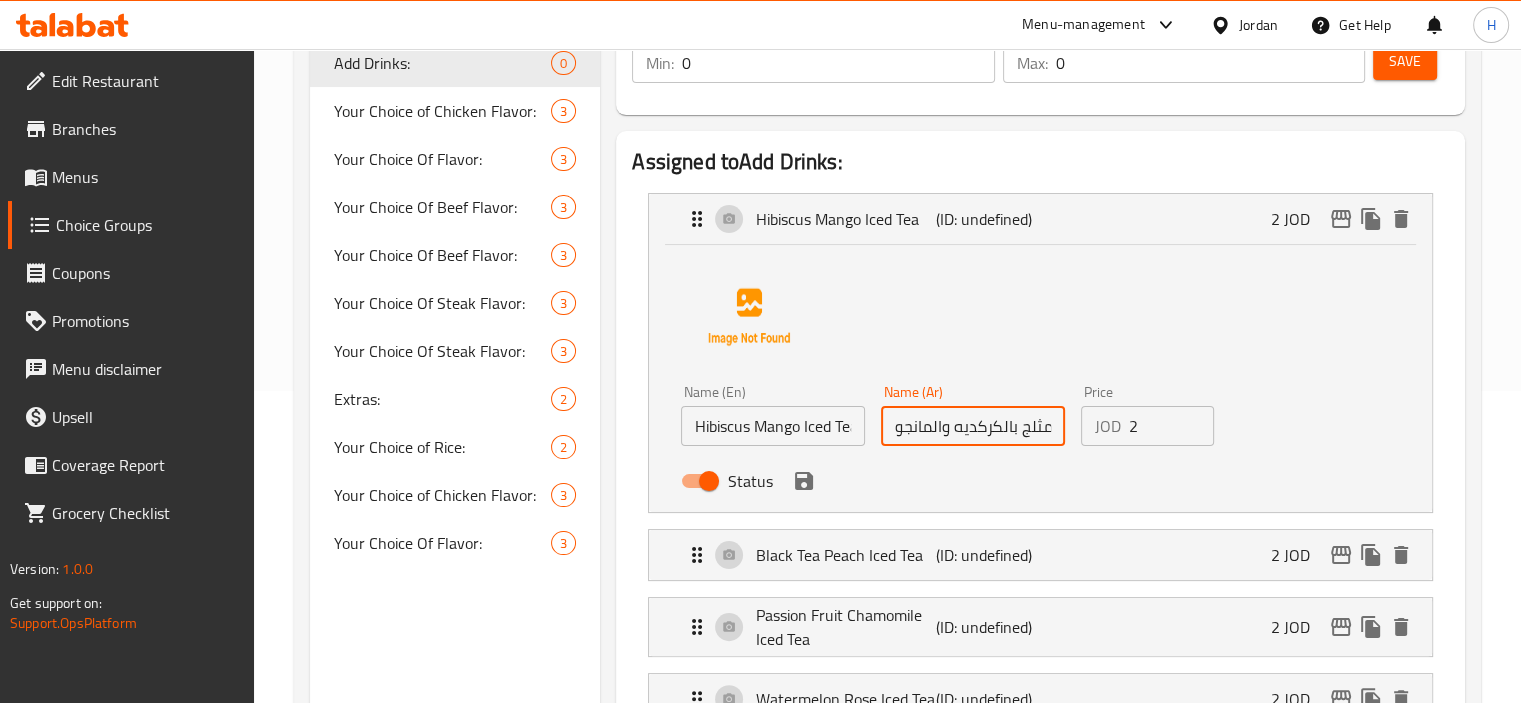 click on "شاي مثلج بالكركديه والمانجو" at bounding box center [973, 426] 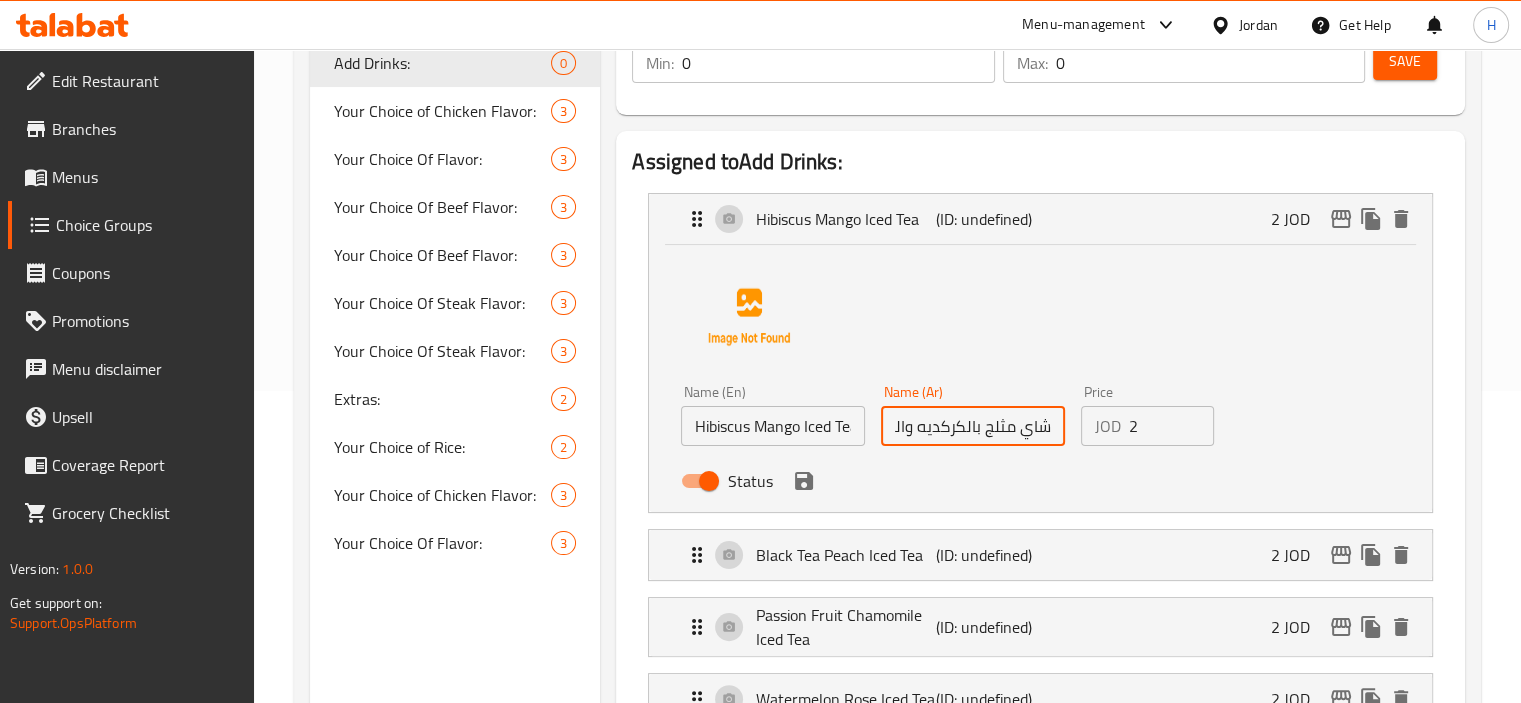 scroll, scrollTop: 0, scrollLeft: -36, axis: horizontal 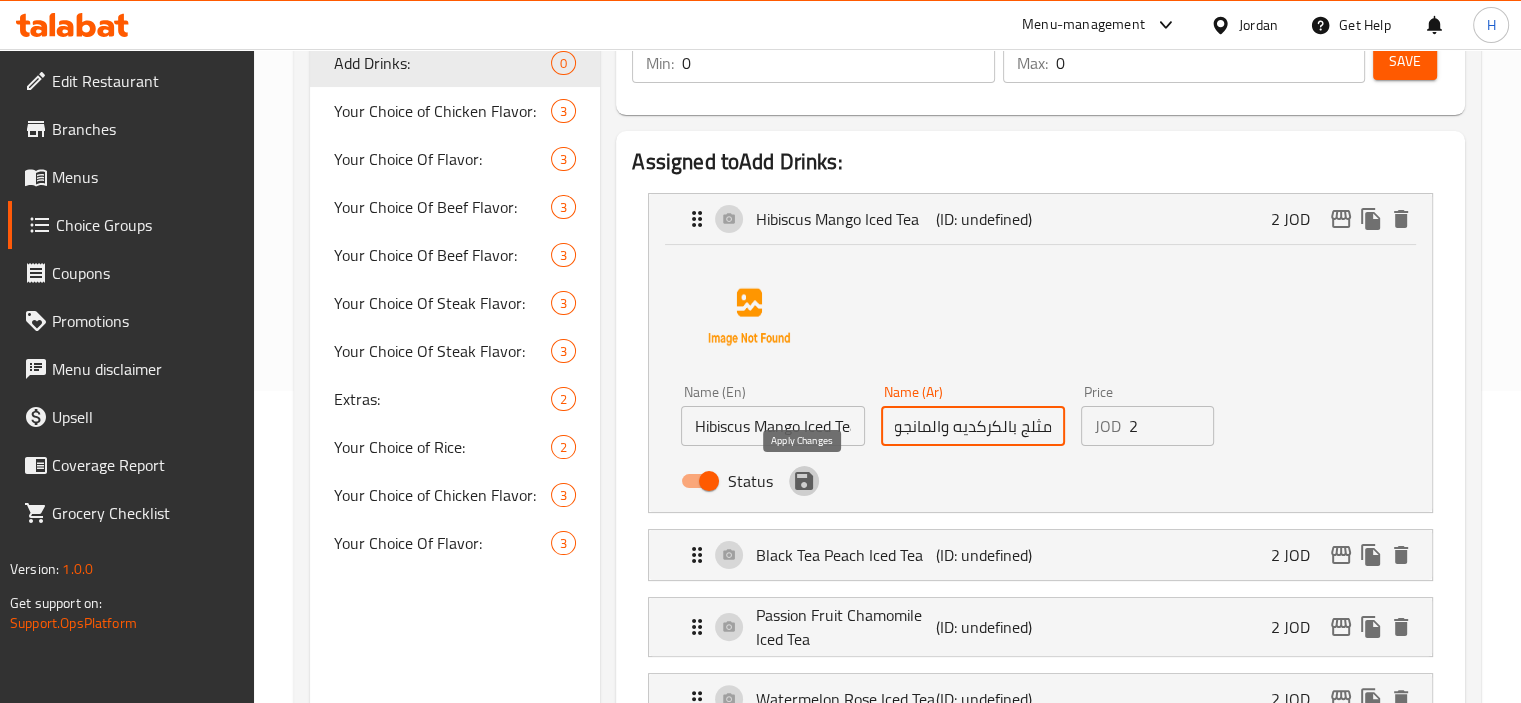 click 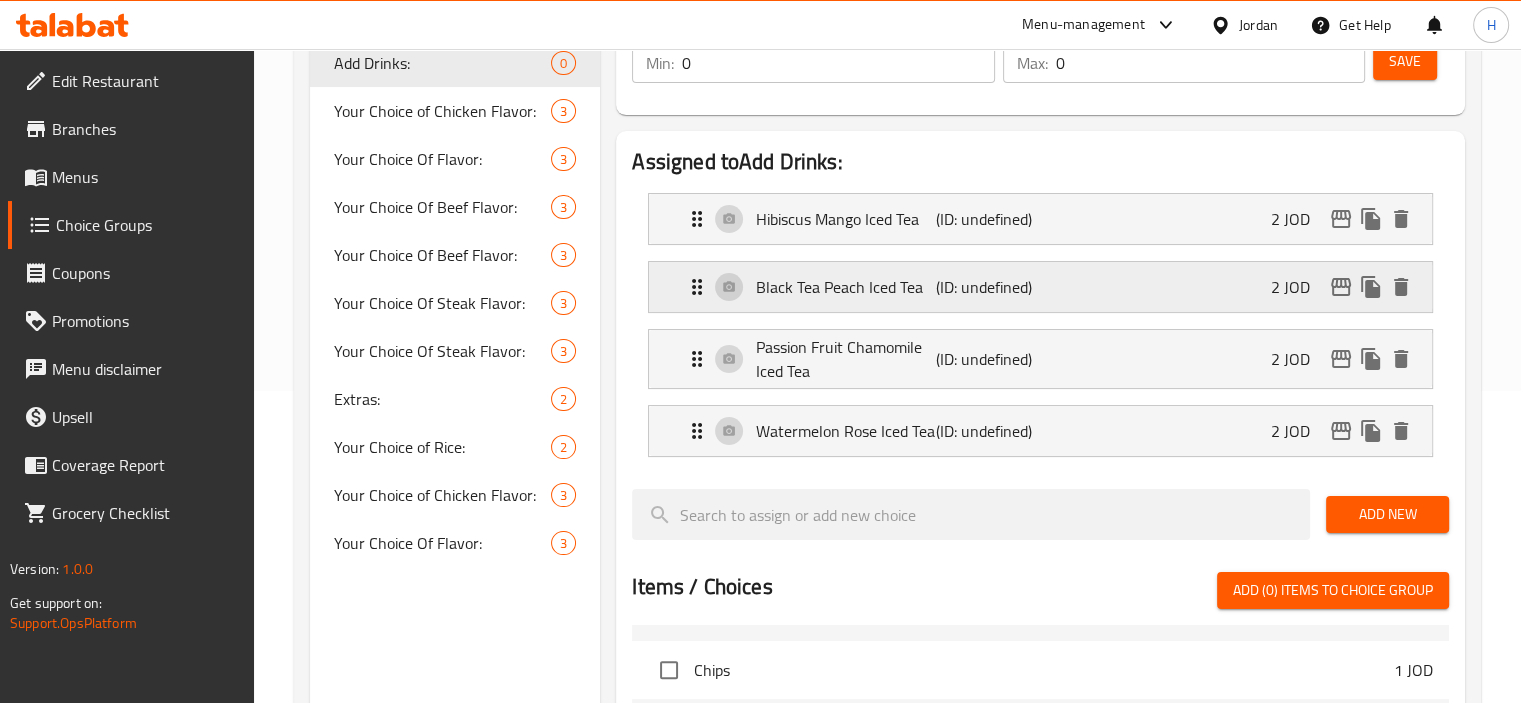 scroll, scrollTop: 0, scrollLeft: 0, axis: both 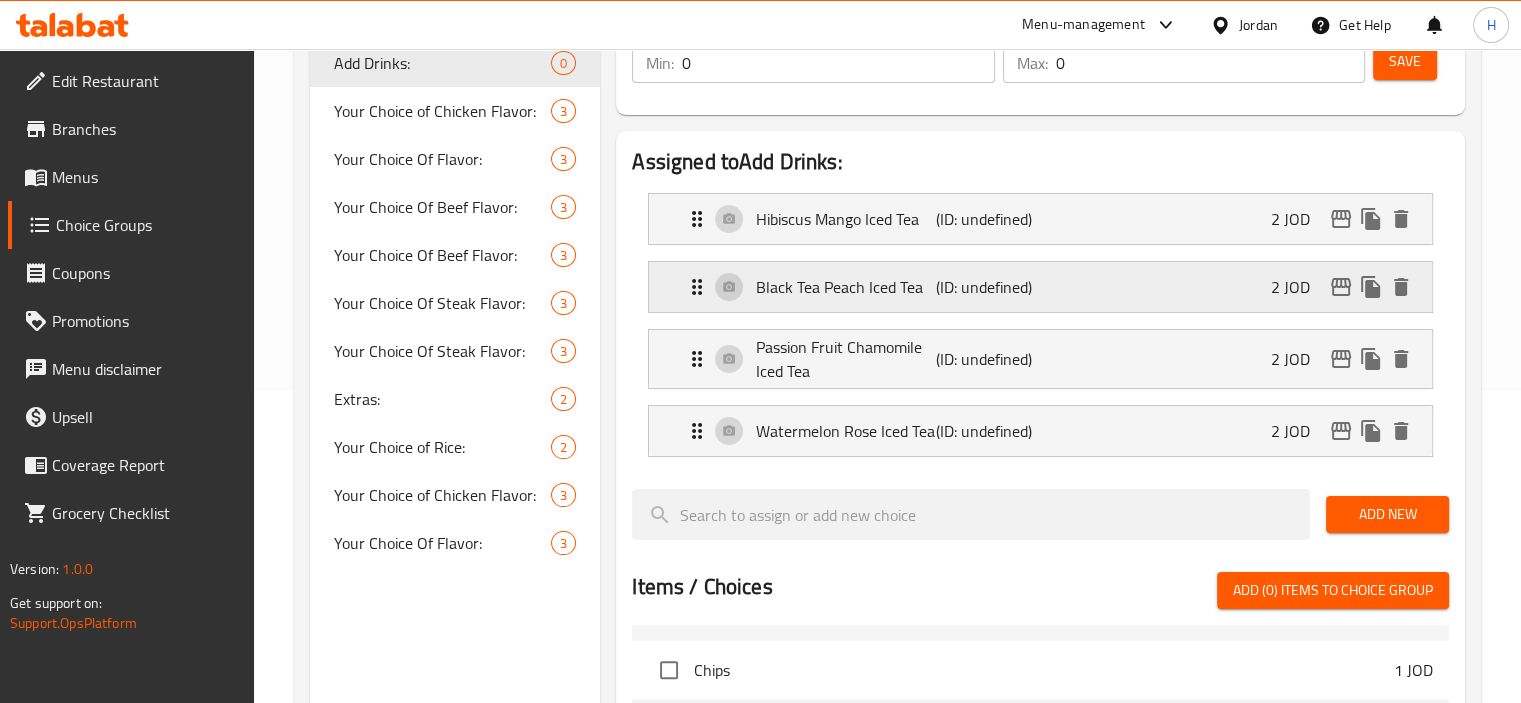 click on "(ID: undefined)" at bounding box center (996, 287) 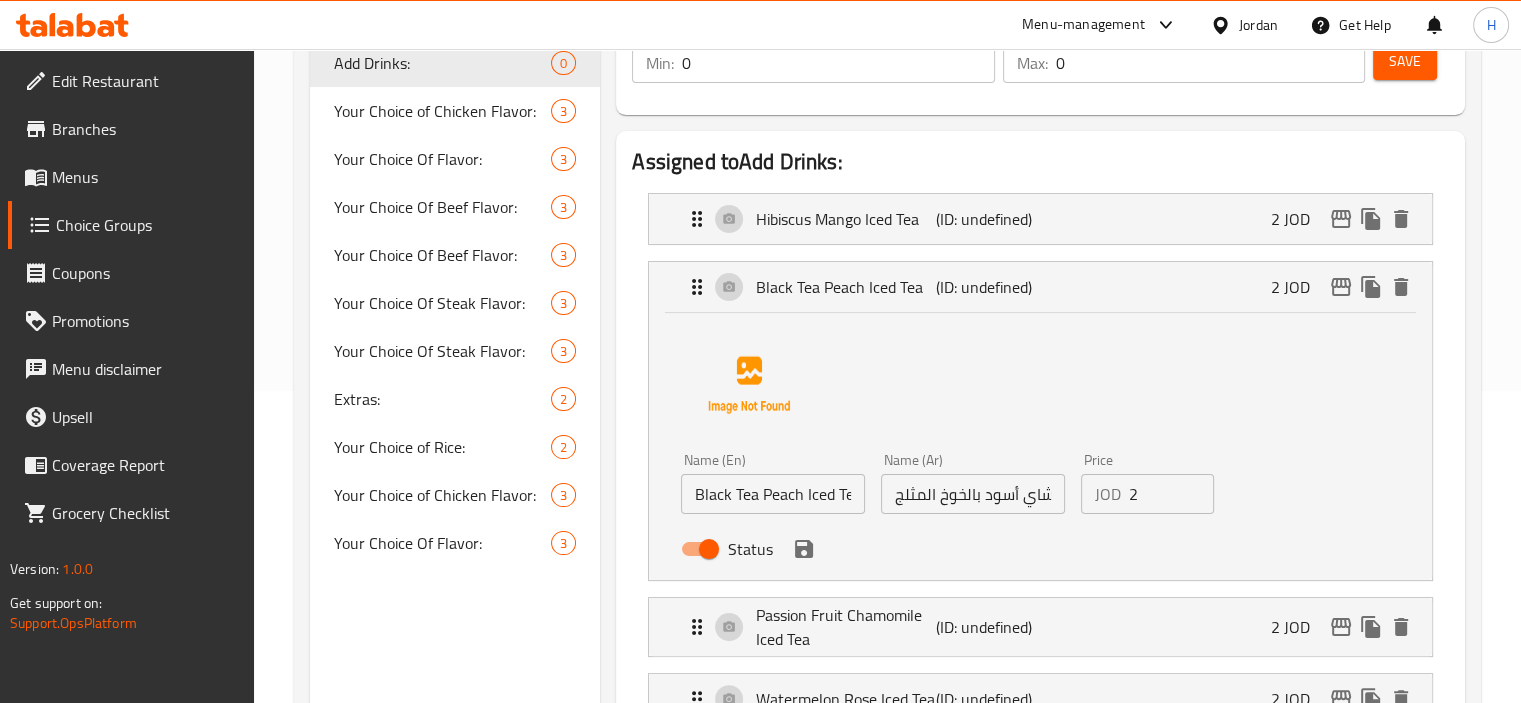 click on "شاي أسود بالخوخ المثلج" at bounding box center (973, 494) 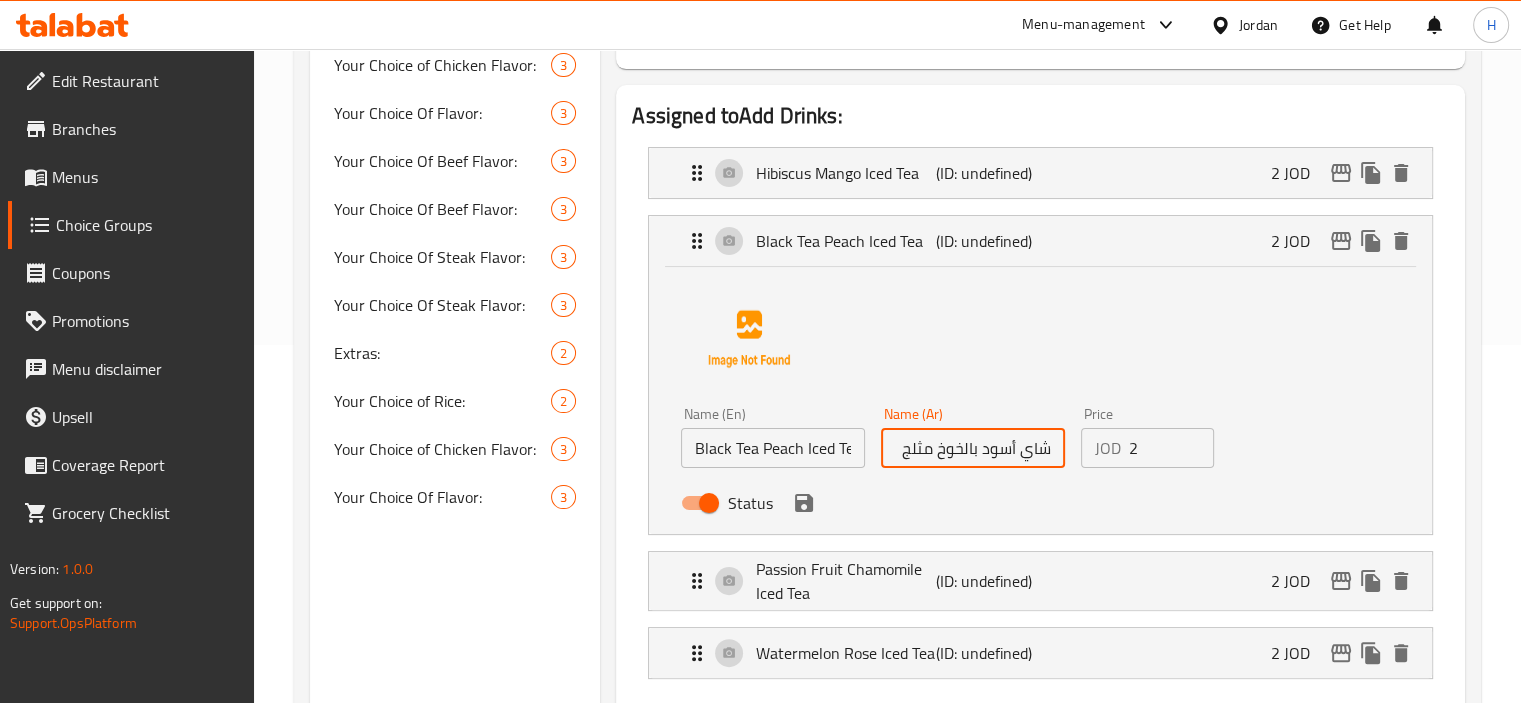 scroll, scrollTop: 360, scrollLeft: 0, axis: vertical 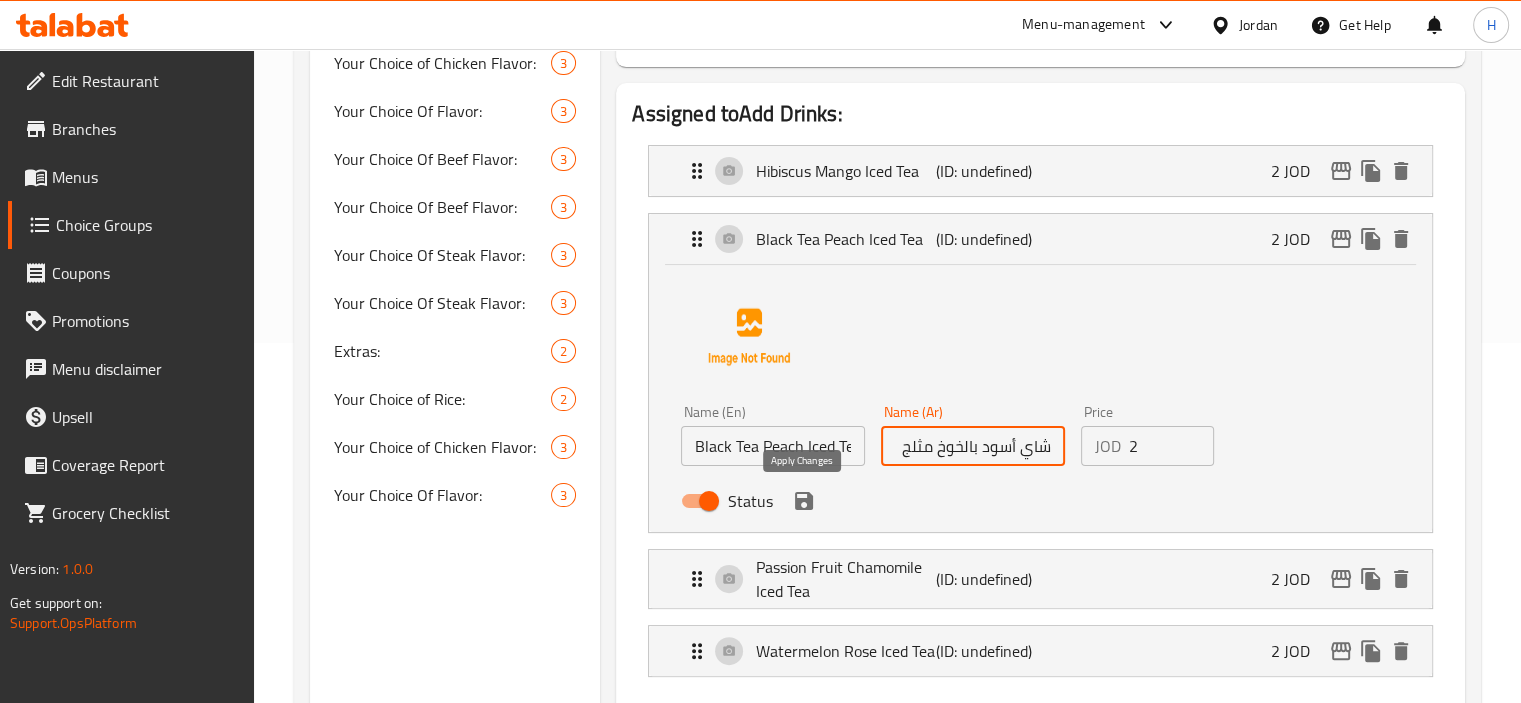 click 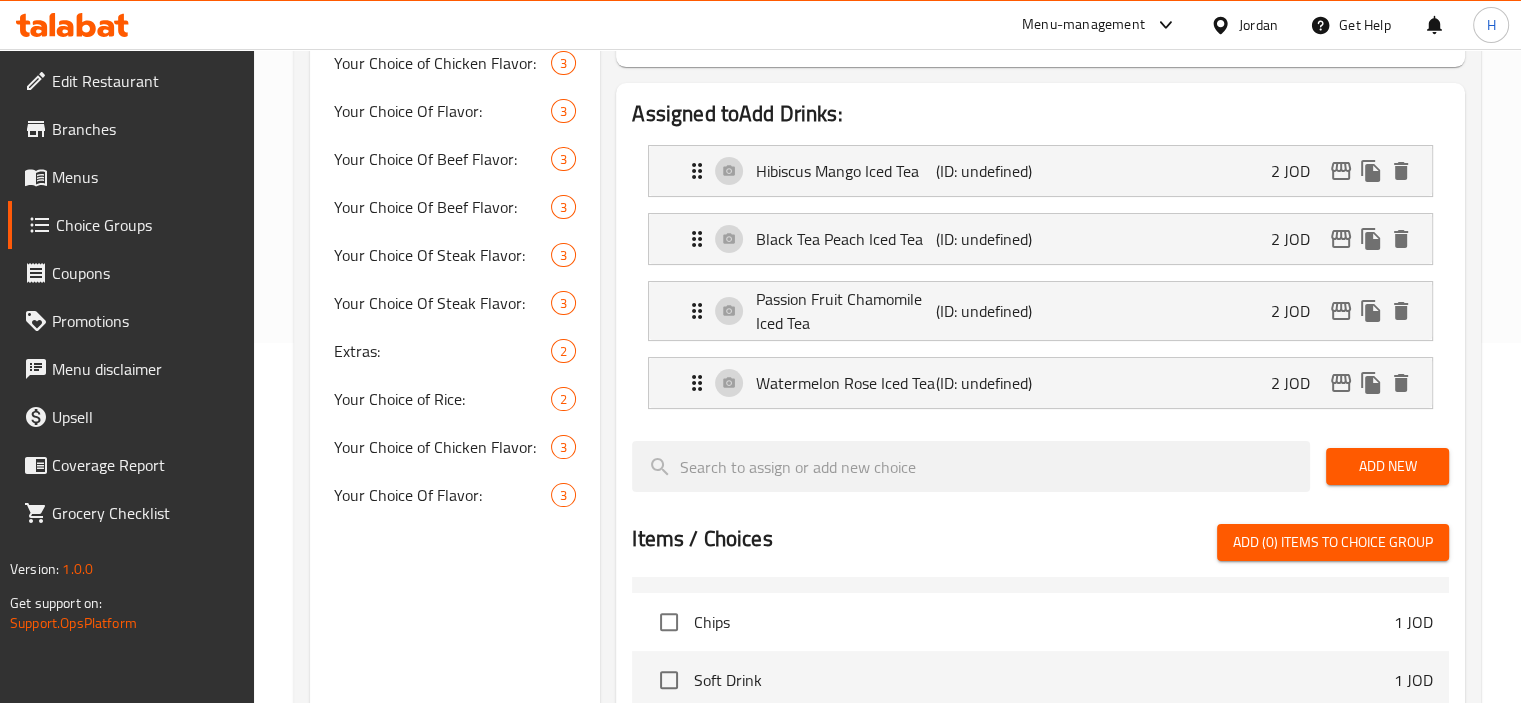 type on "شاي أسود بالخوخ مثلج" 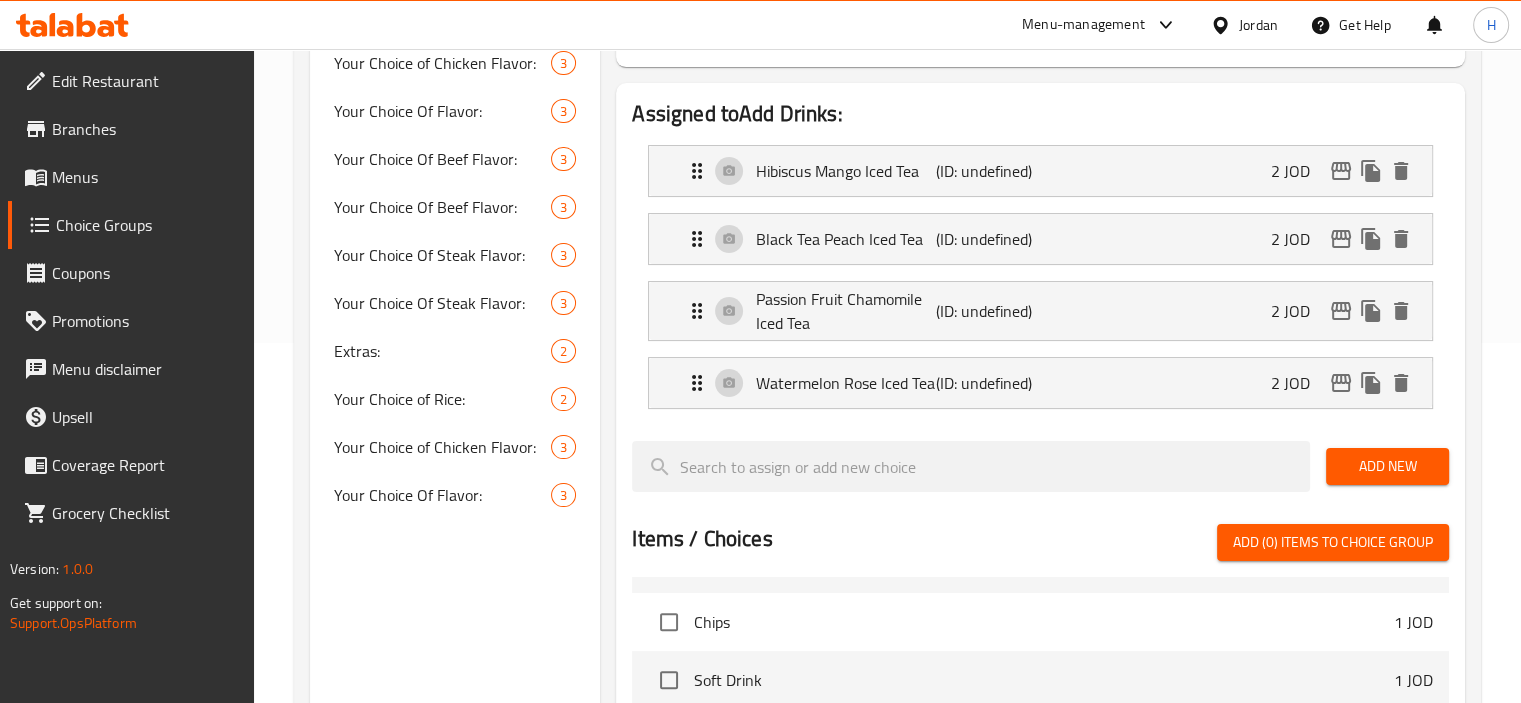 scroll, scrollTop: 388, scrollLeft: 0, axis: vertical 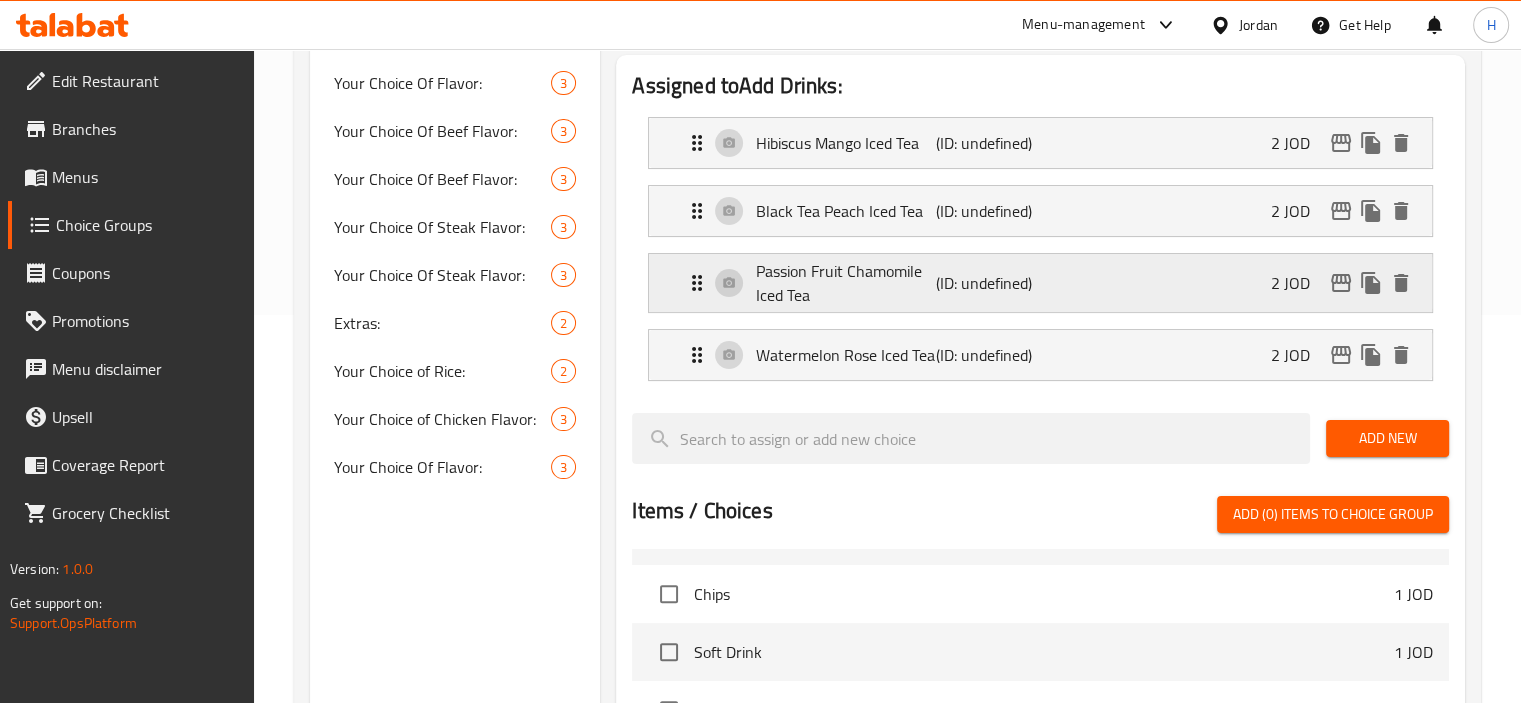 click on "(ID: undefined)" at bounding box center [996, 283] 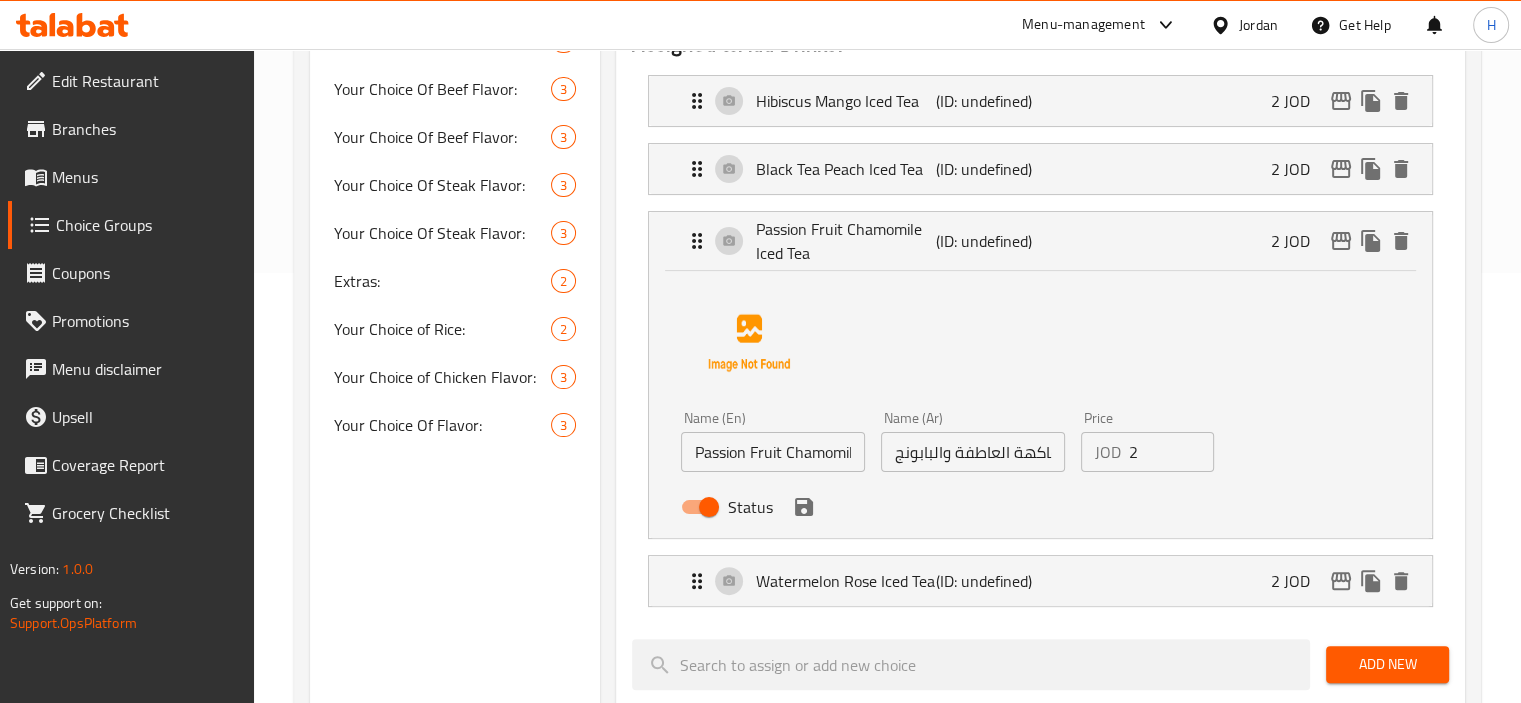 scroll, scrollTop: 432, scrollLeft: 0, axis: vertical 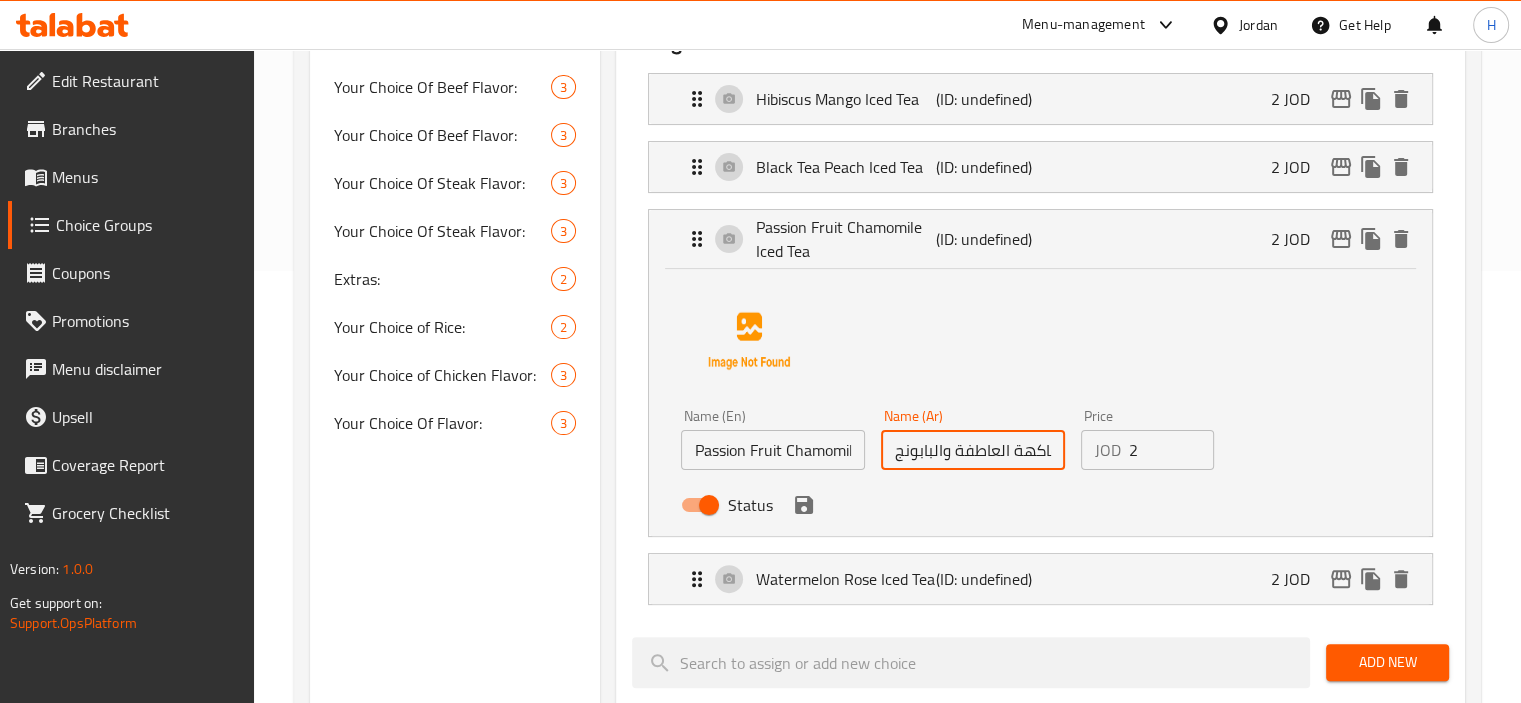 click on "شاي مثلج بنكهة فاكهة العاطفة والبابونج" at bounding box center (973, 450) 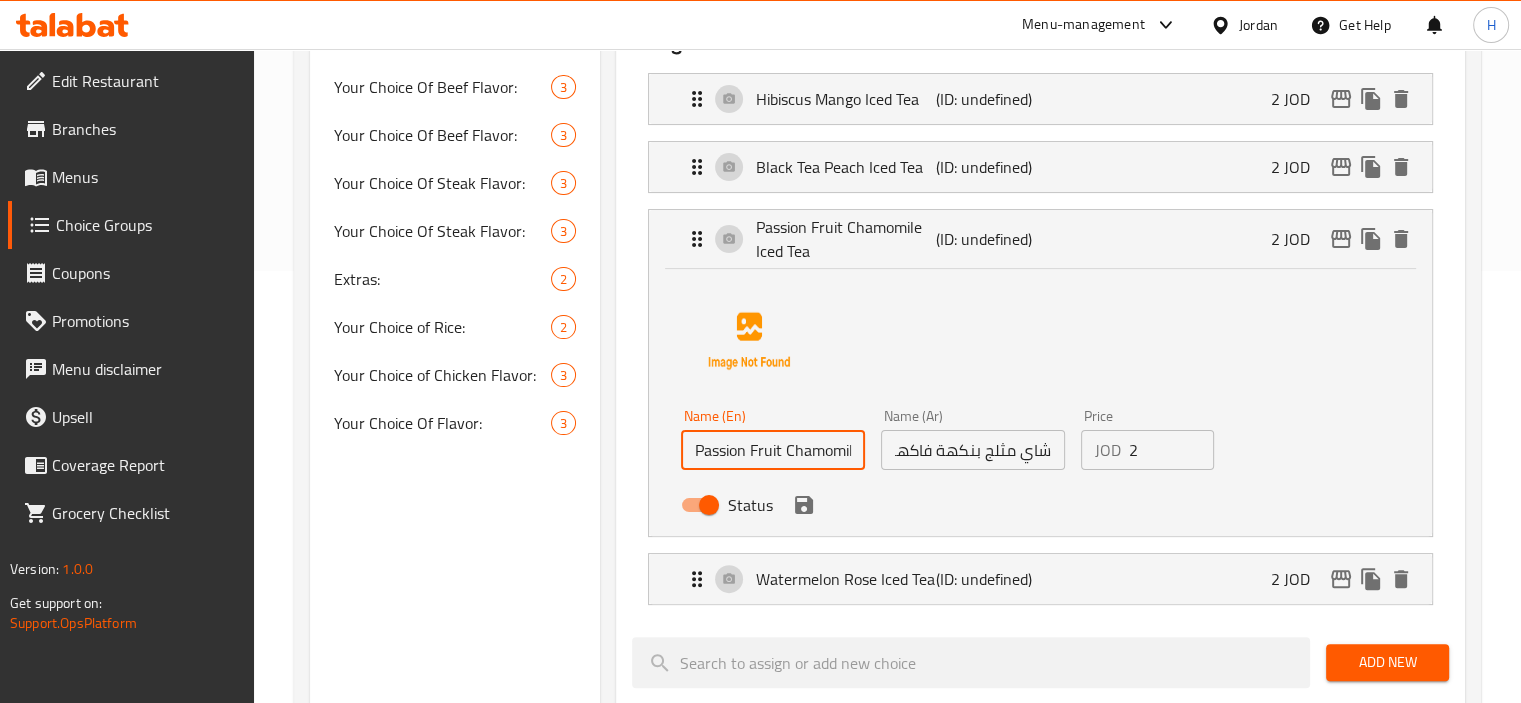 click on "Passion Fruit Chamomile Iced Tea" at bounding box center [773, 450] 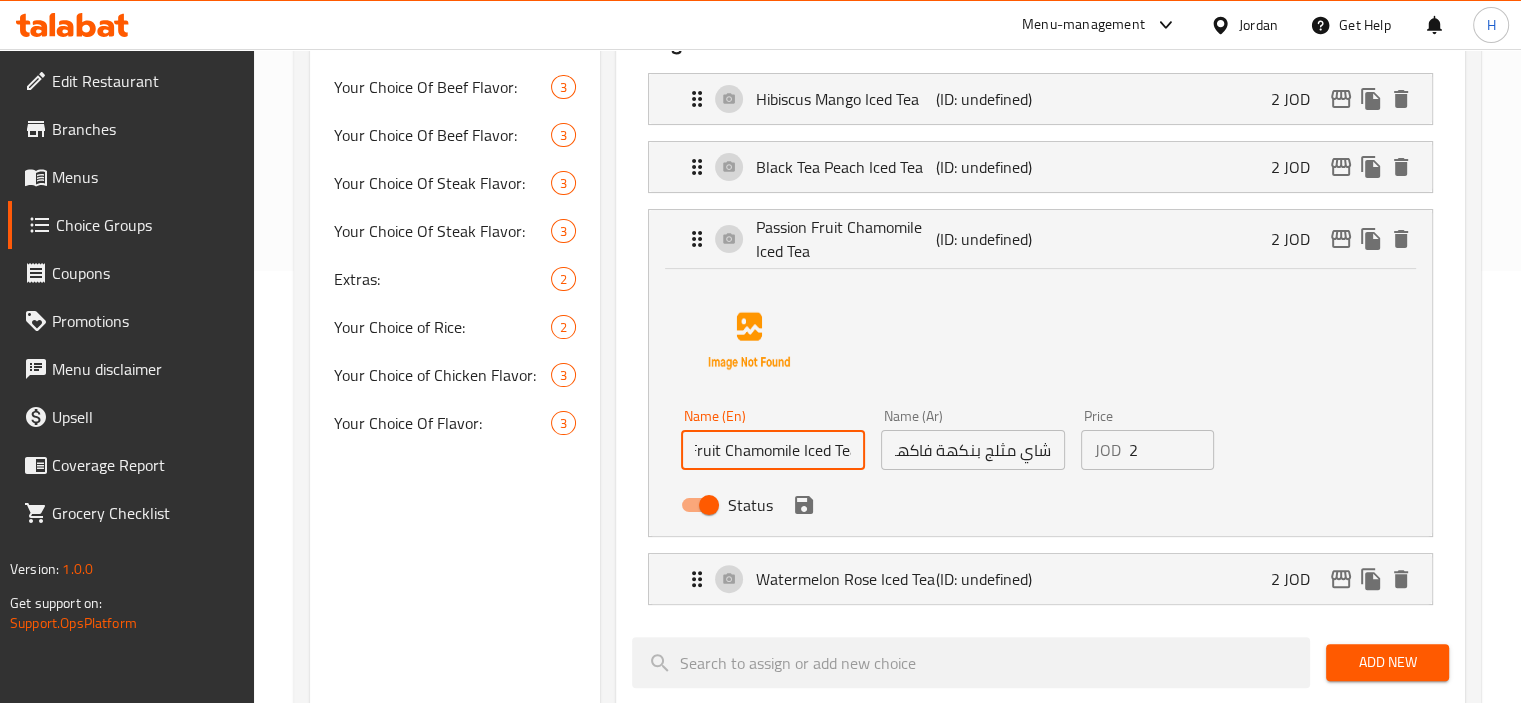 scroll, scrollTop: 0, scrollLeft: 68, axis: horizontal 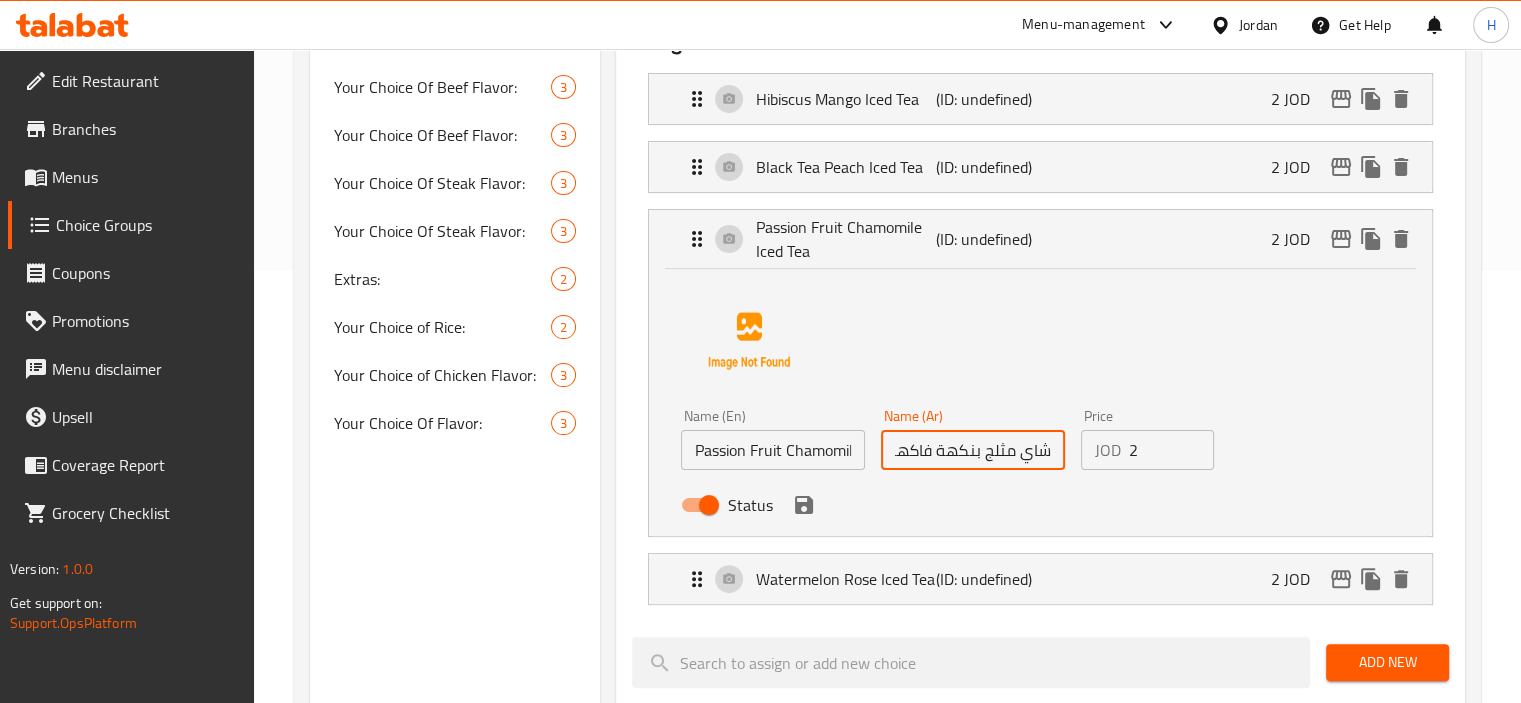 click on "شاي مثلج بنكهة فاكهة العاطفة والبابونج" at bounding box center [973, 450] 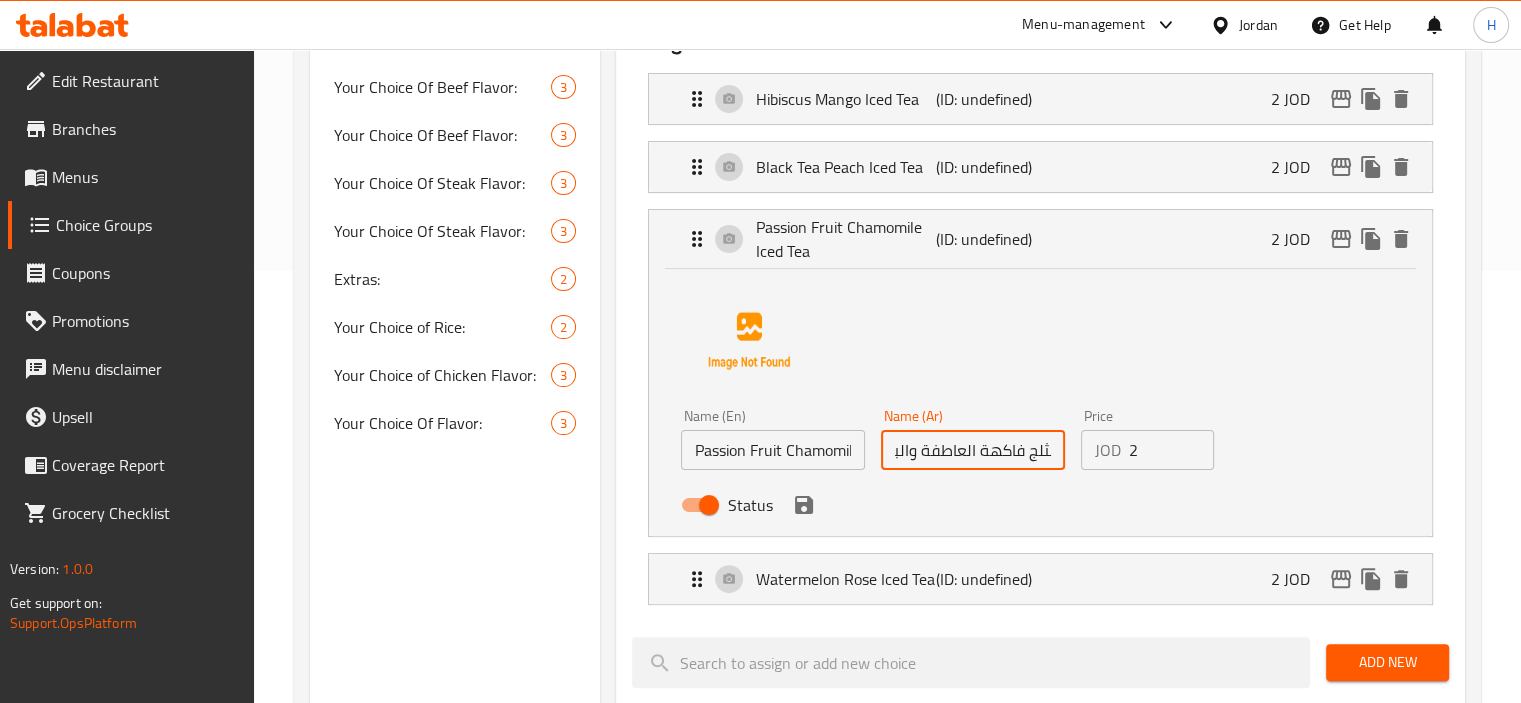scroll, scrollTop: 0, scrollLeft: -75, axis: horizontal 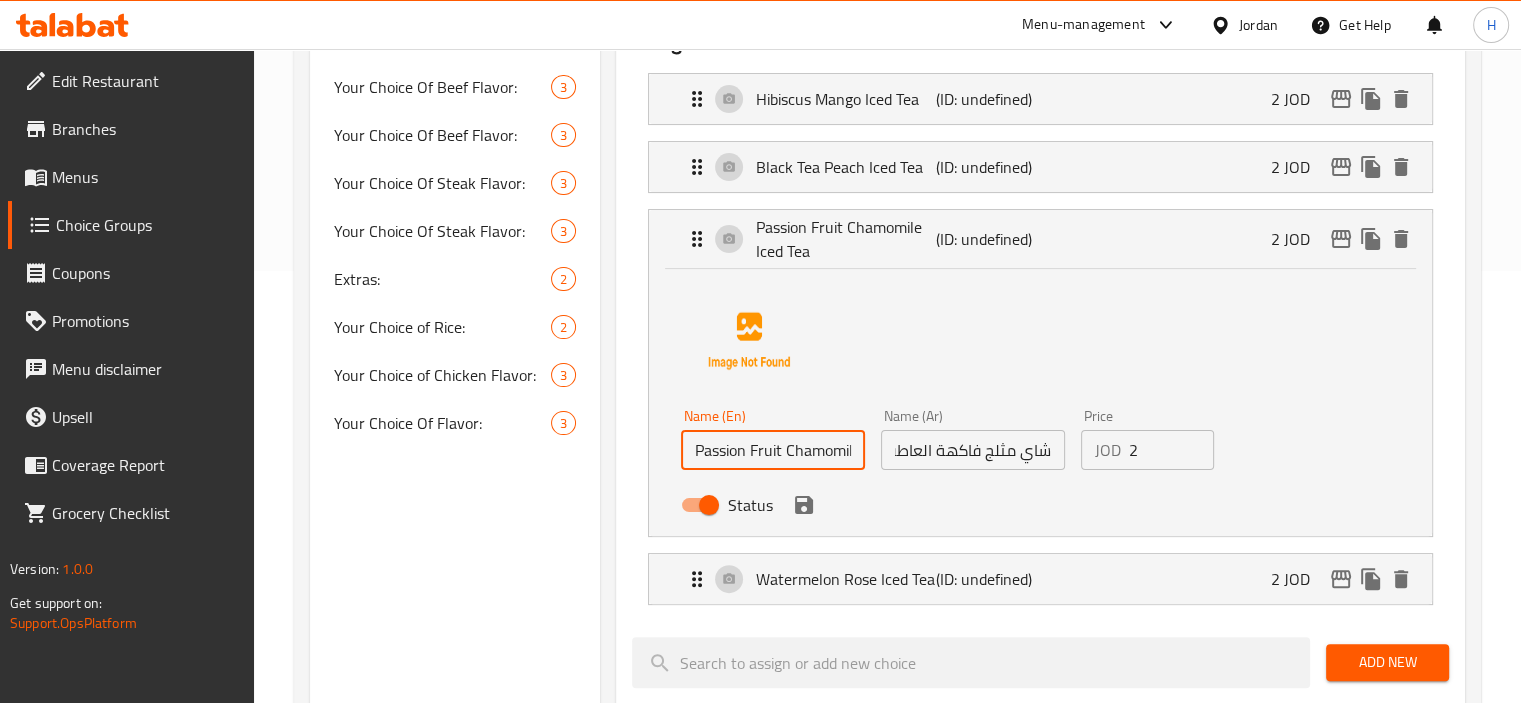 click on "Passion Fruit Chamomile Iced Tea" at bounding box center [773, 450] 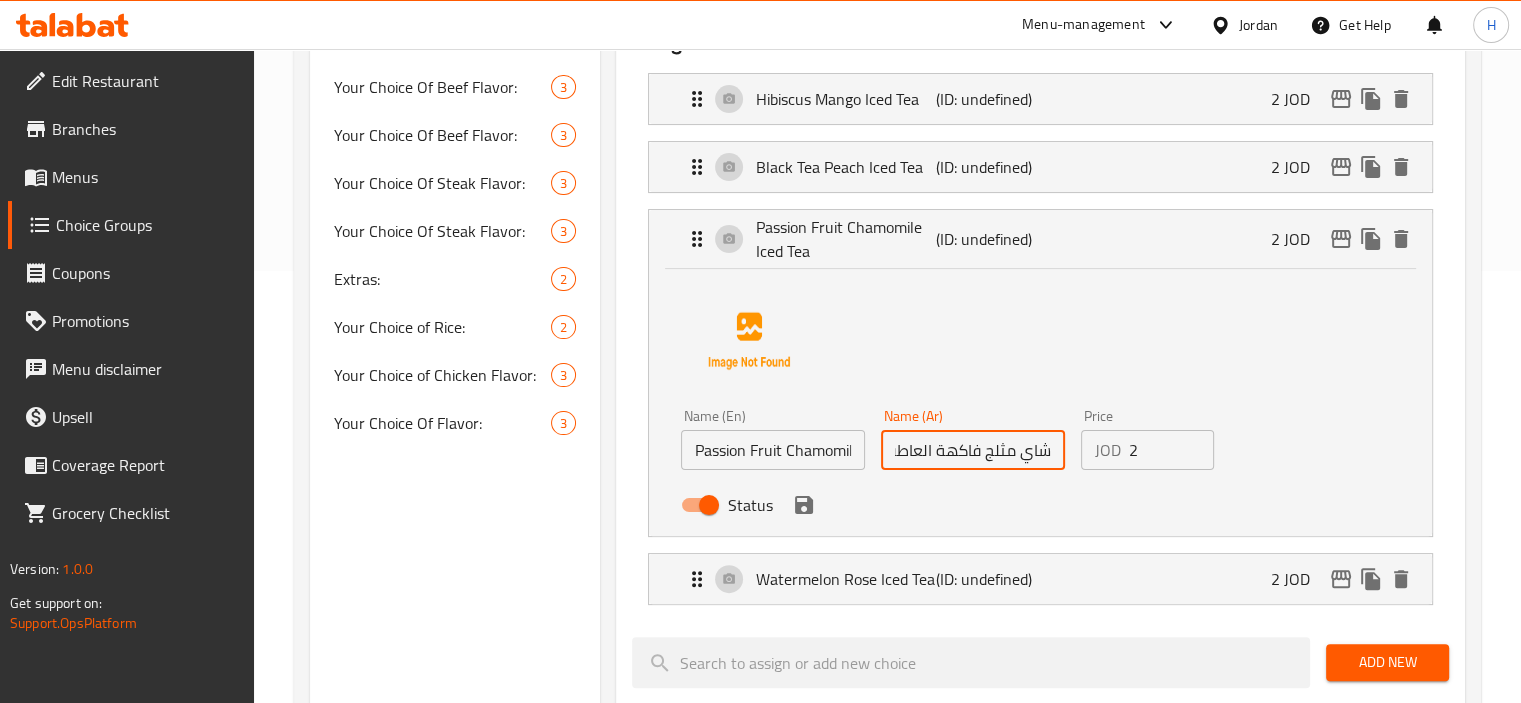 scroll, scrollTop: 0, scrollLeft: -75, axis: horizontal 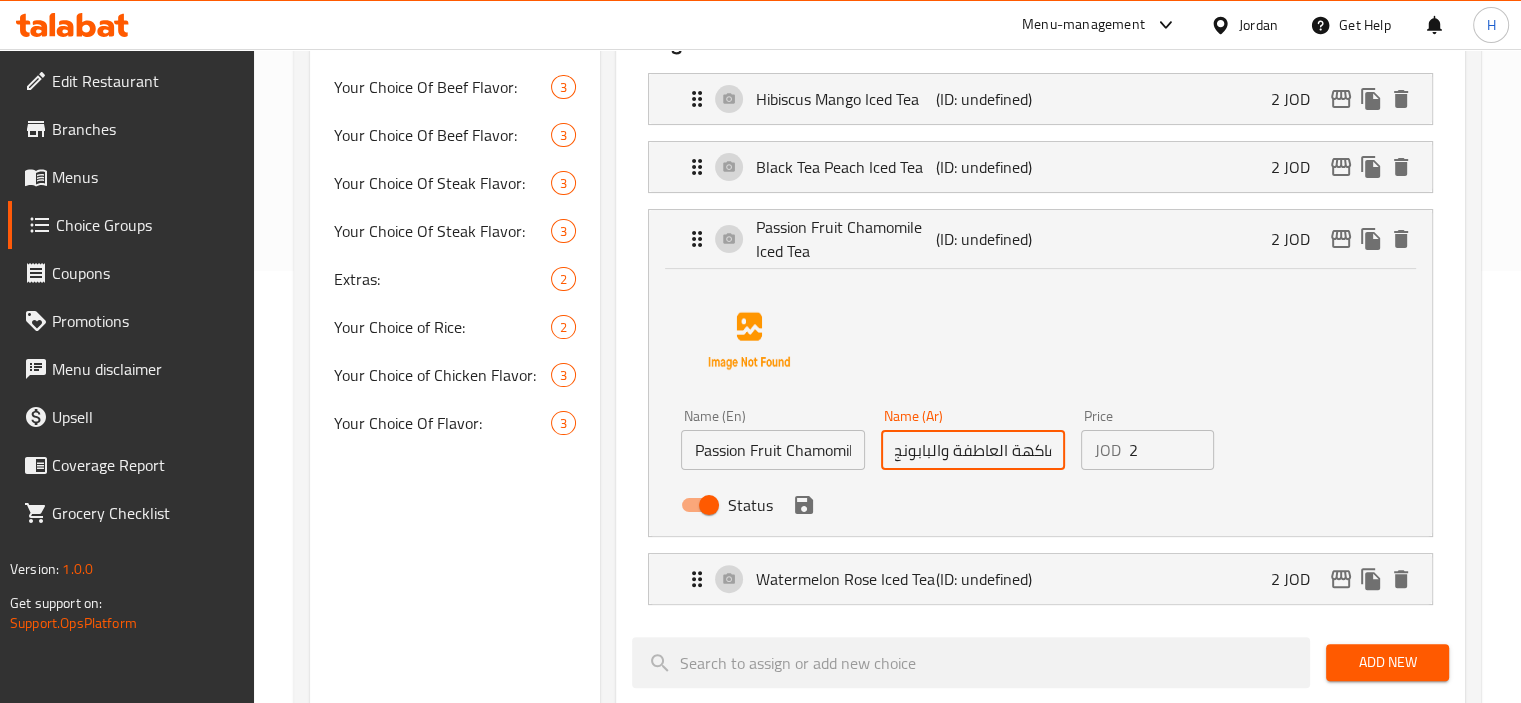 drag, startPoint x: 979, startPoint y: 451, endPoint x: 956, endPoint y: 460, distance: 24.698177 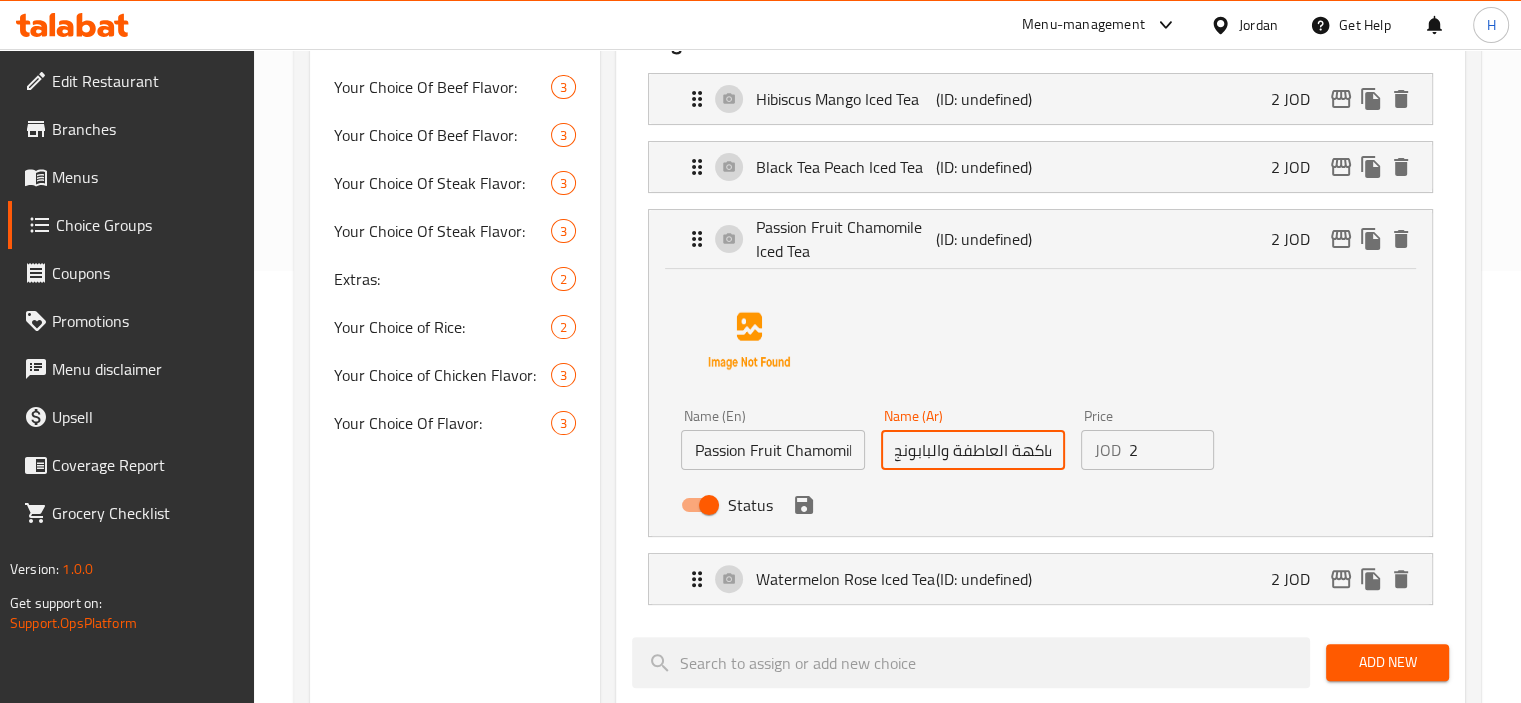 click on "شاي مثلج فاكهة العاطفة والبابونج" at bounding box center (973, 450) 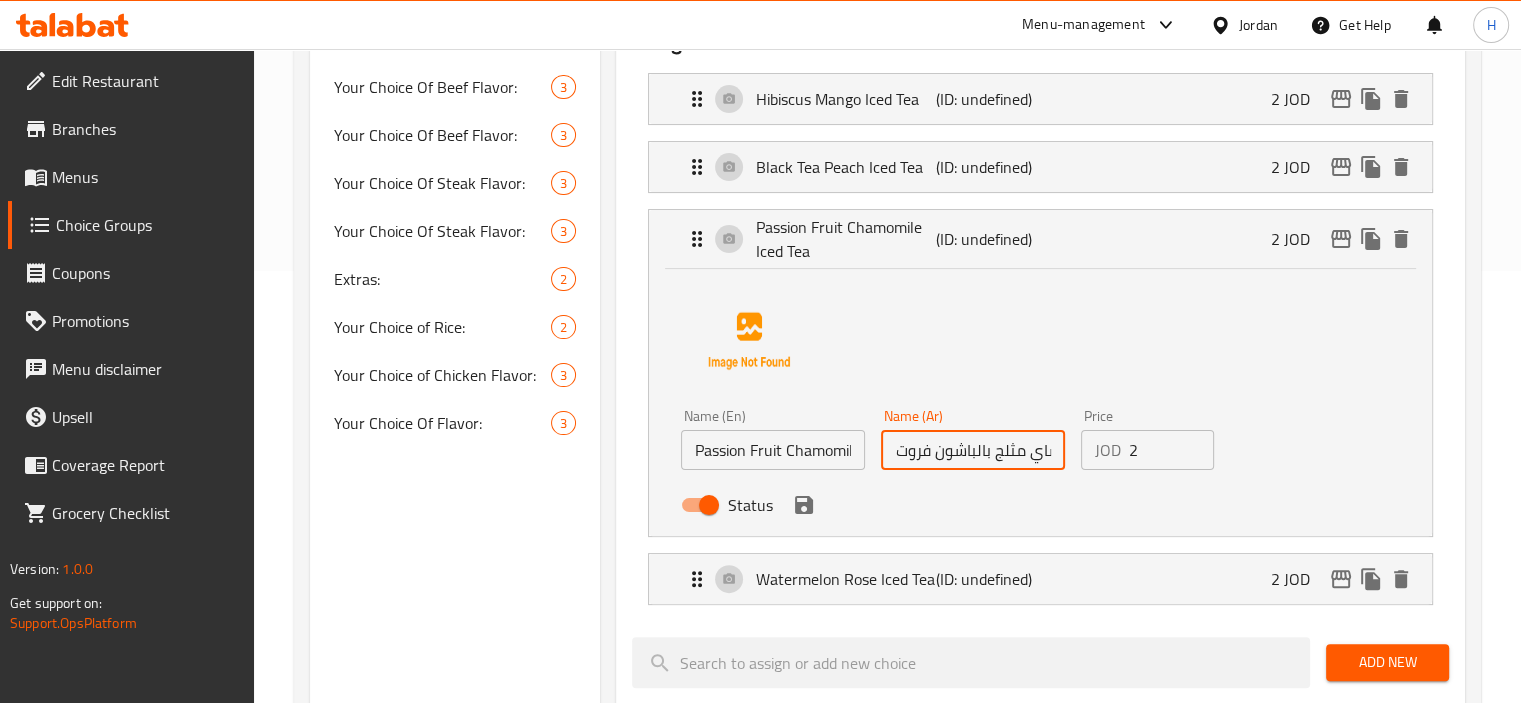 scroll, scrollTop: 0, scrollLeft: -68, axis: horizontal 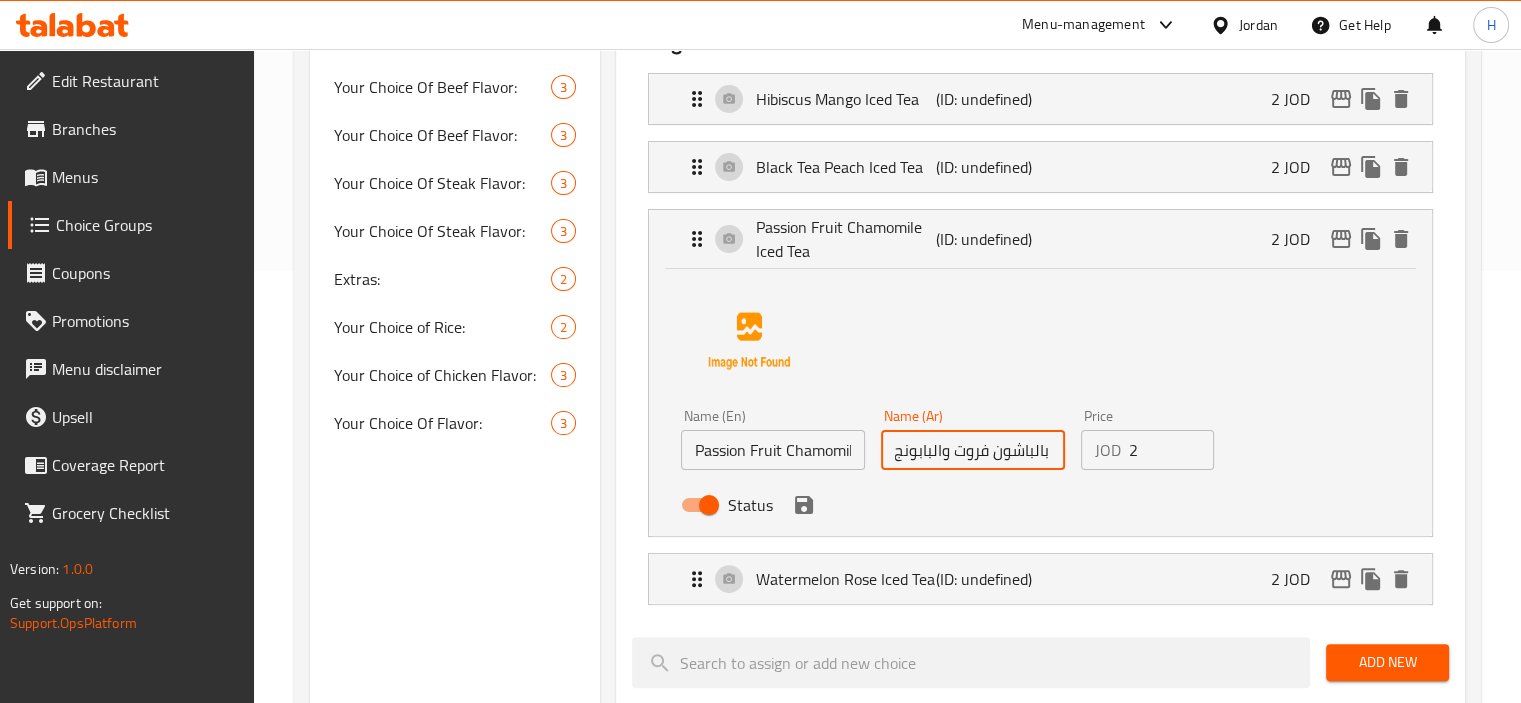 click on "شاي مثلج بالباشون فروت والبابونج" at bounding box center [973, 450] 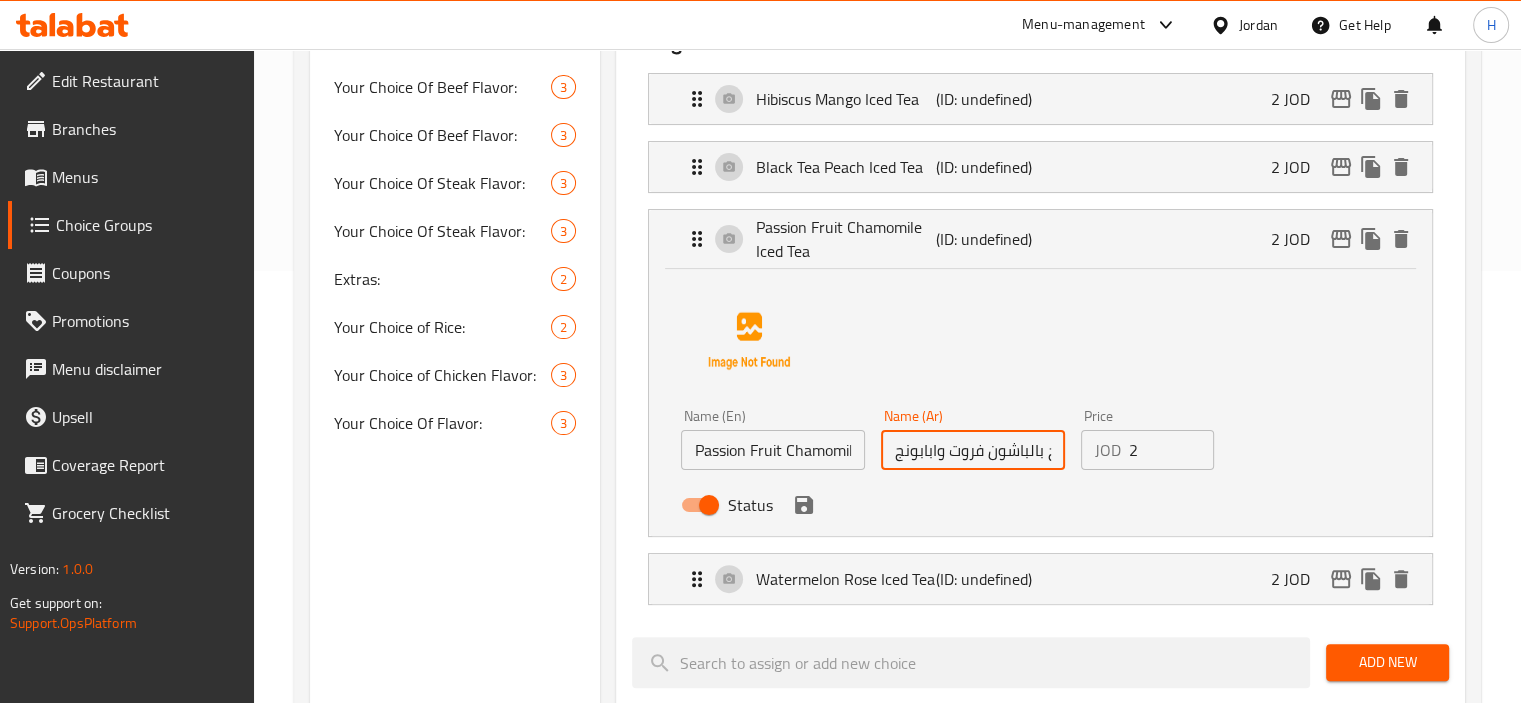 scroll, scrollTop: 0, scrollLeft: -57, axis: horizontal 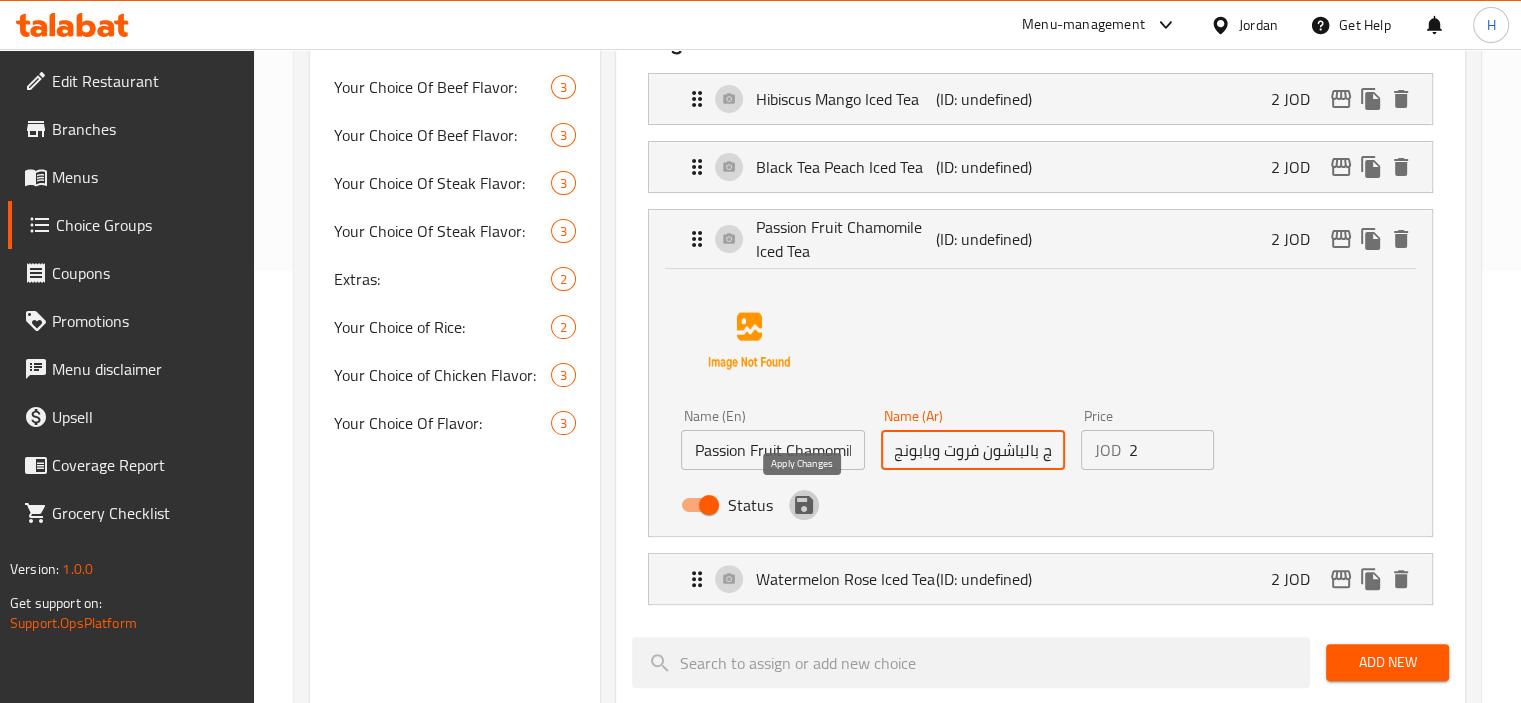 click 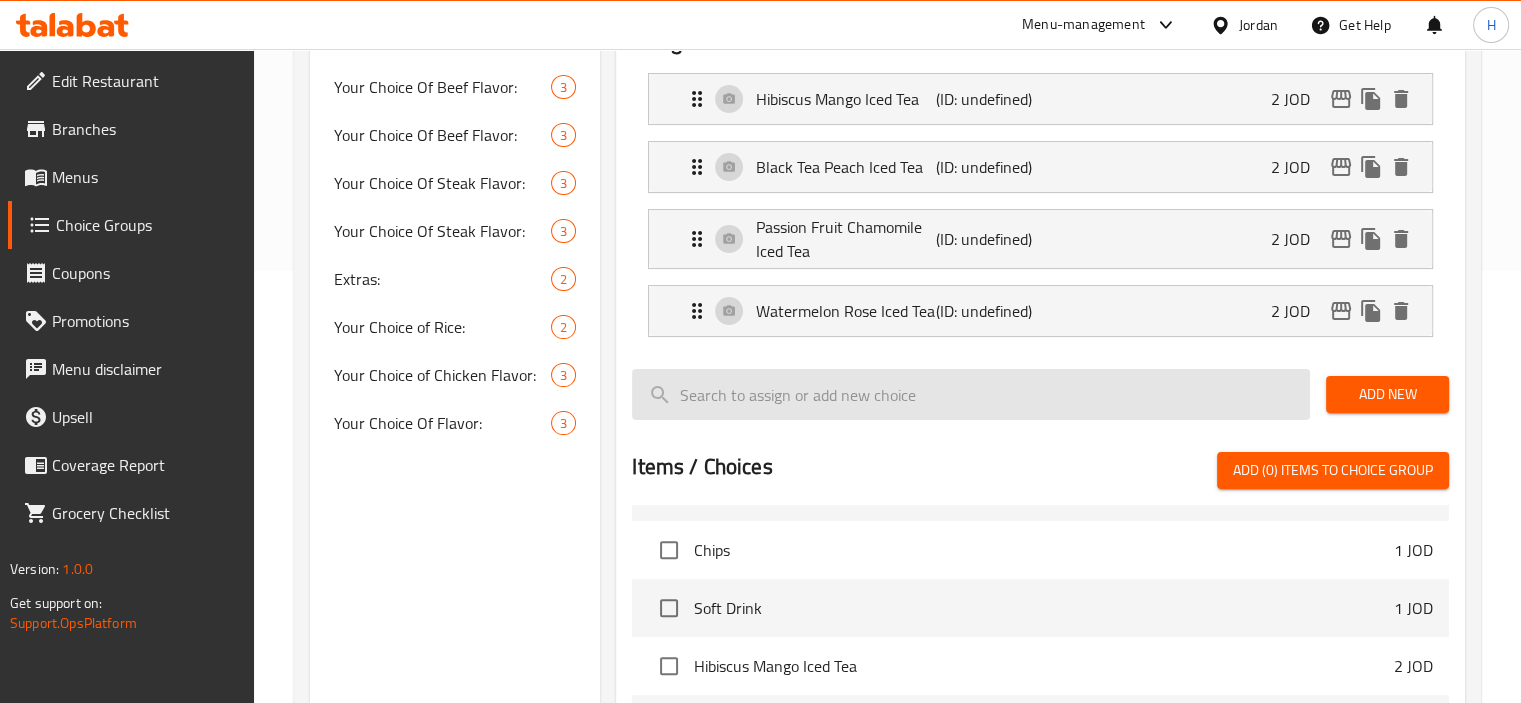 type on "شاي مثلج بالباشون فروت وبابونج" 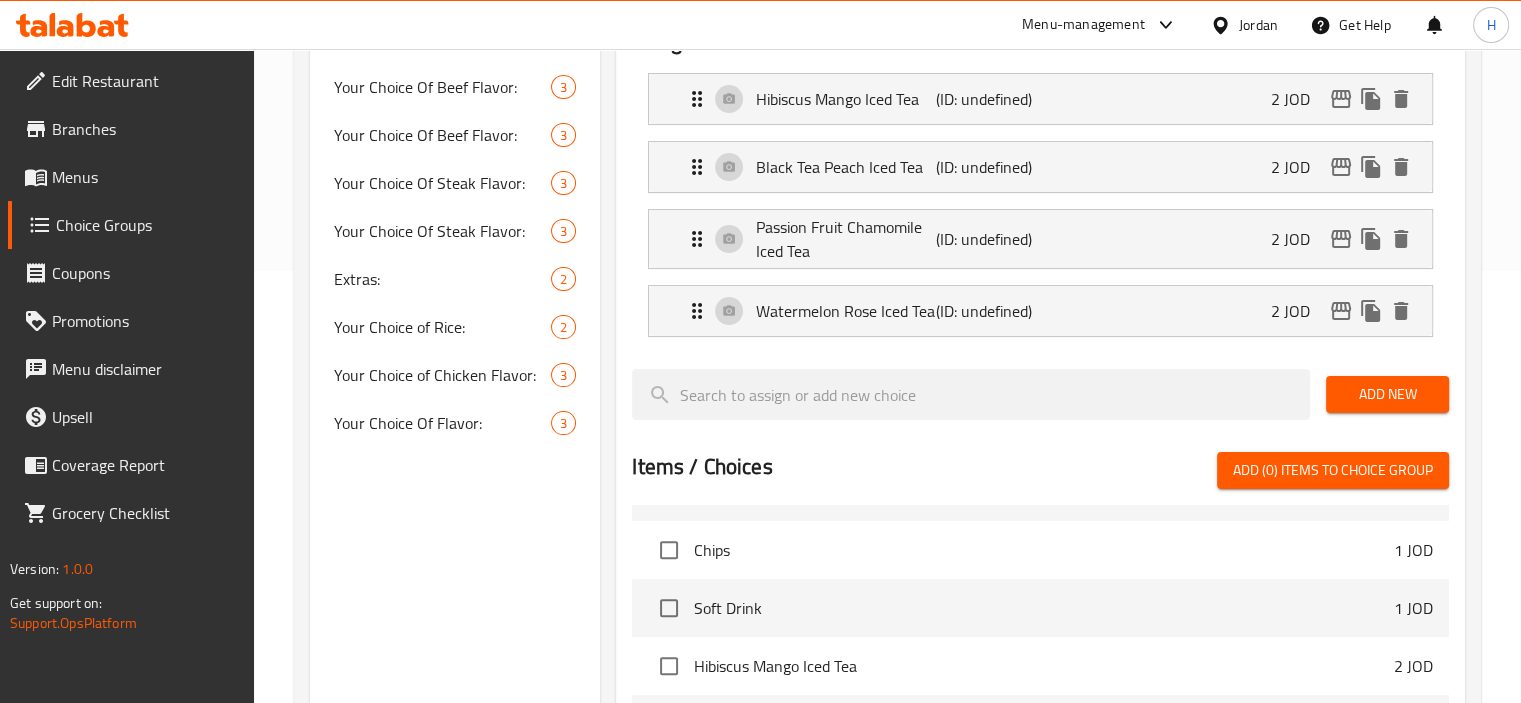 scroll, scrollTop: 0, scrollLeft: 0, axis: both 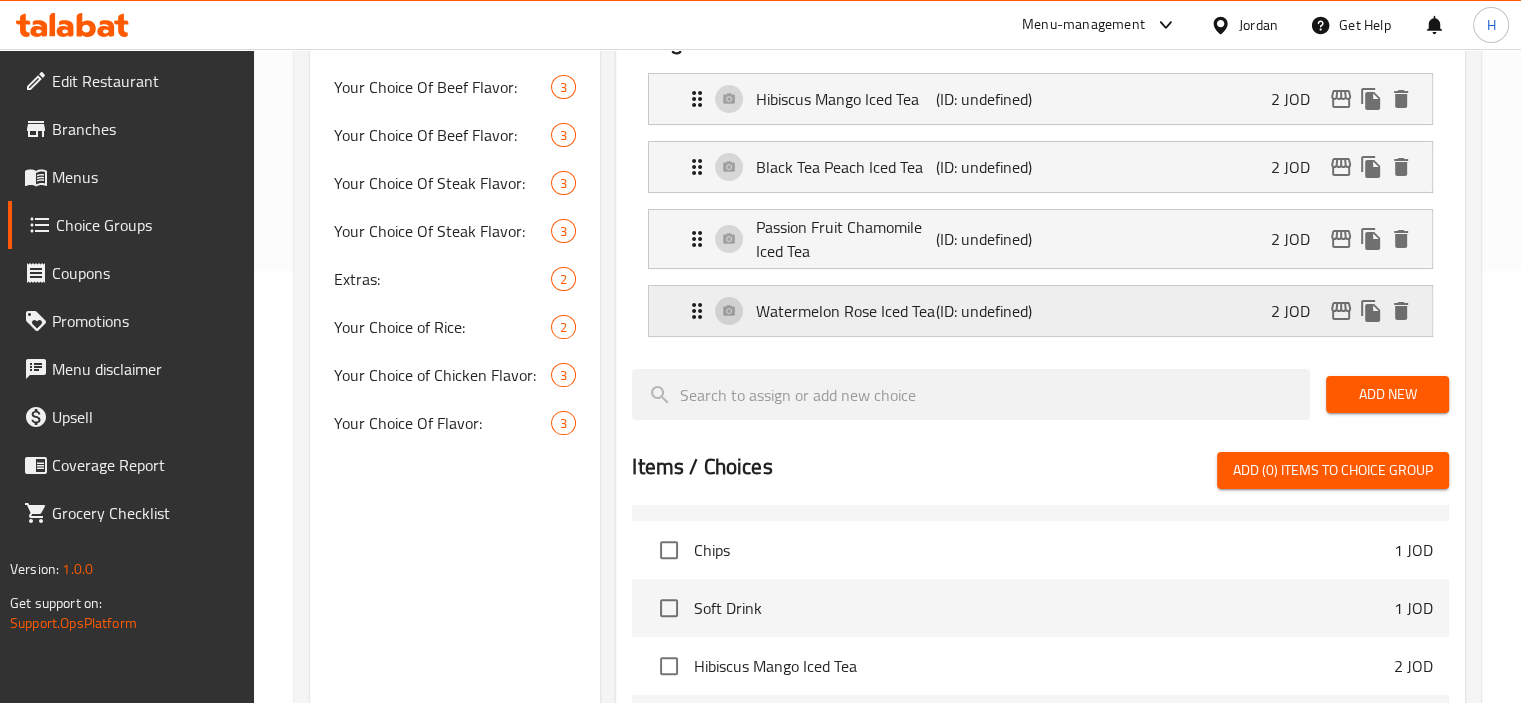 click on "Watermelon Rose Iced Tea (ID: undefined) 2 JOD" at bounding box center (1046, 311) 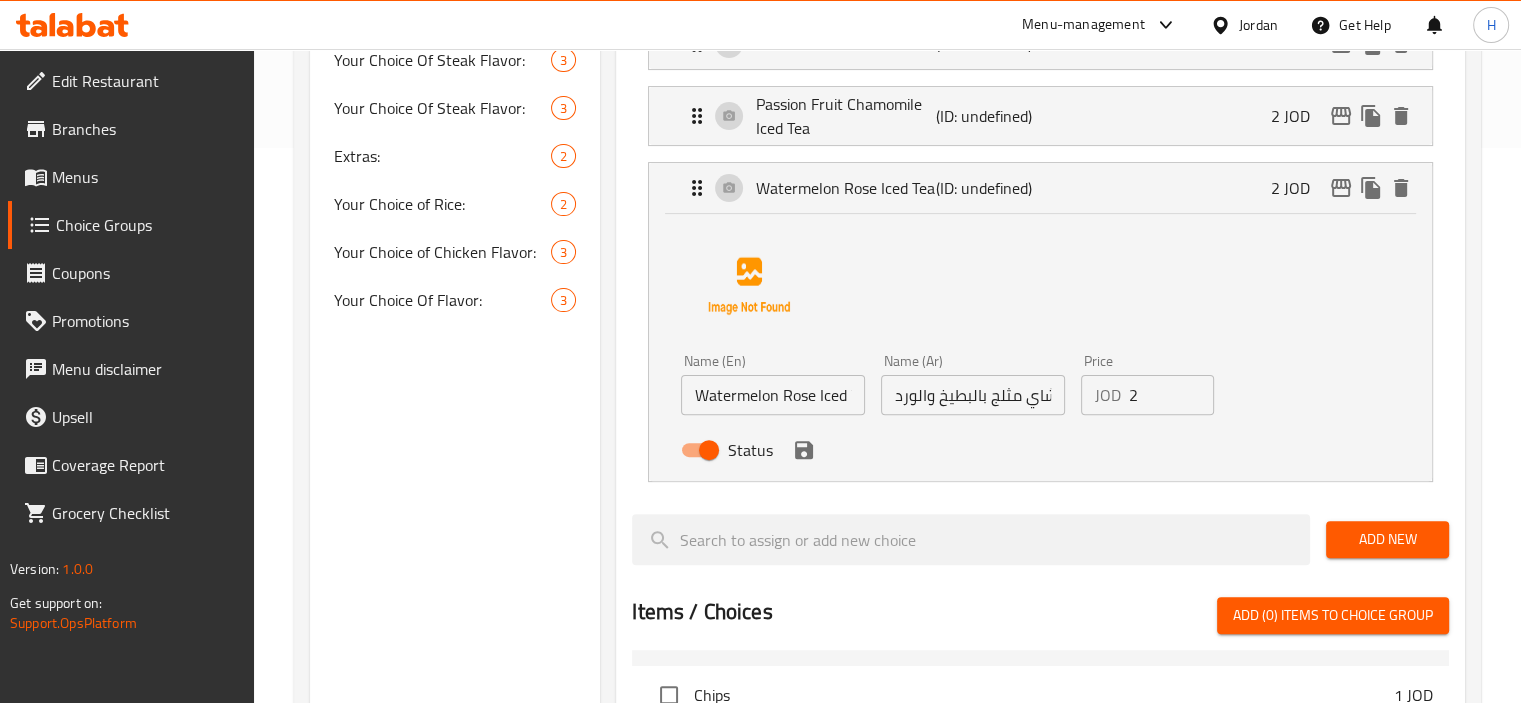 scroll, scrollTop: 556, scrollLeft: 0, axis: vertical 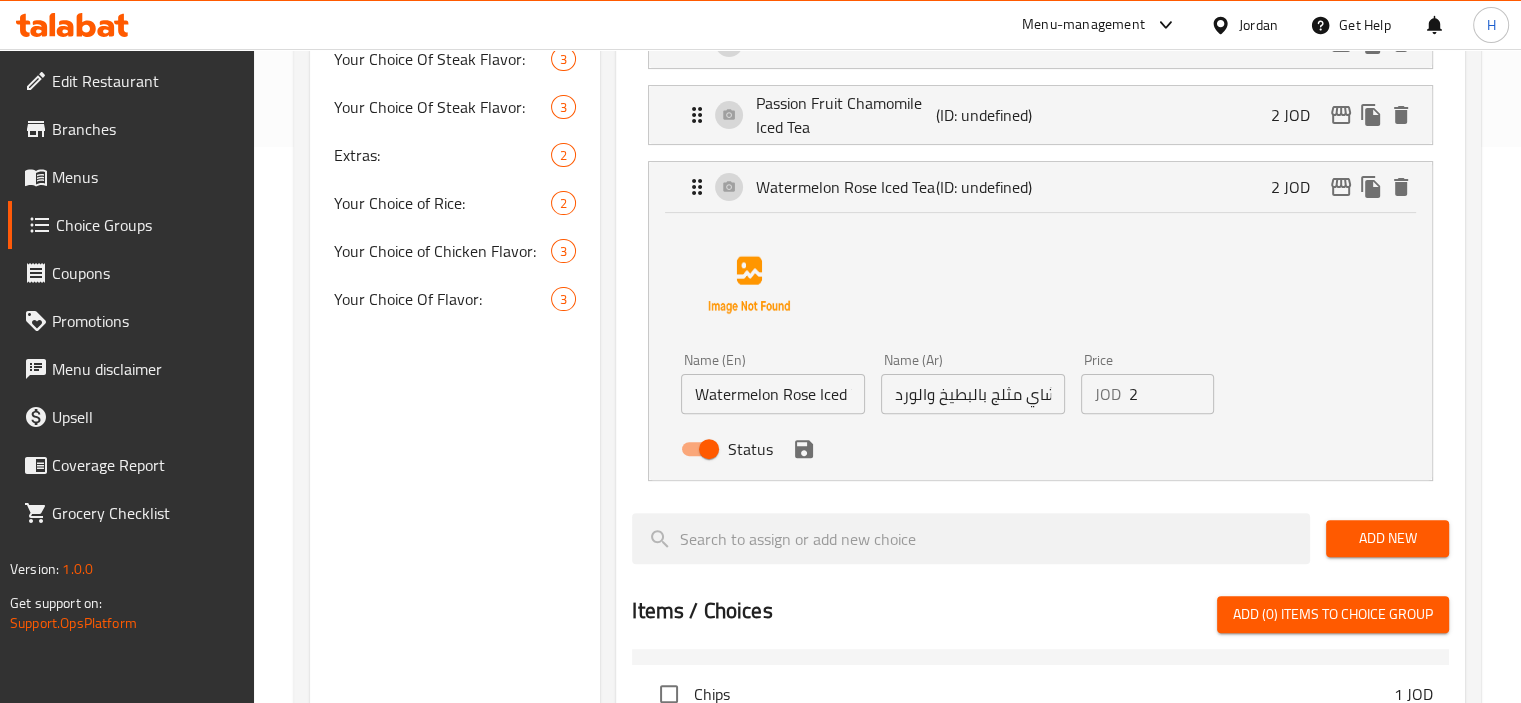 click on "شاي مثلج بالبطيخ والورد" at bounding box center [973, 394] 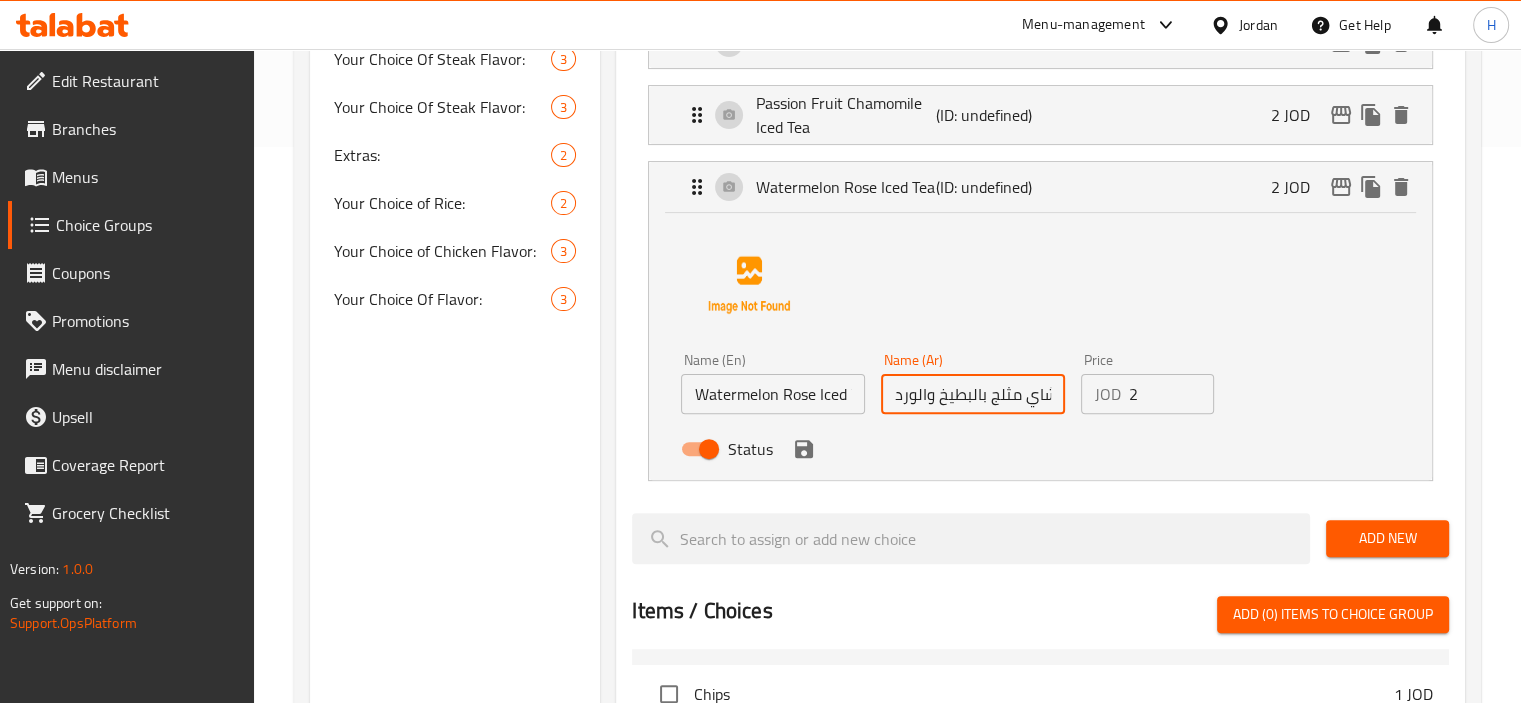 scroll, scrollTop: 0, scrollLeft: 4, axis: horizontal 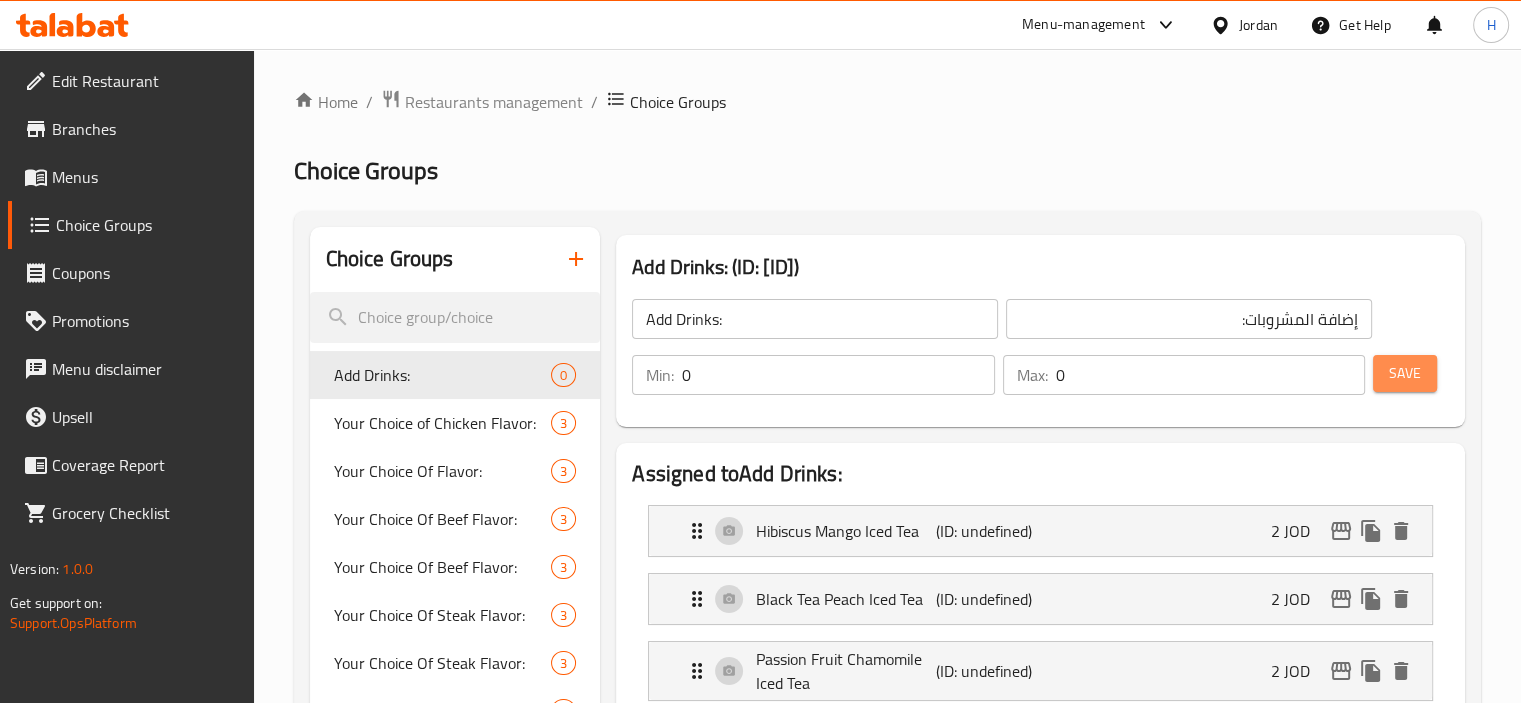 click on "Save" at bounding box center (1405, 373) 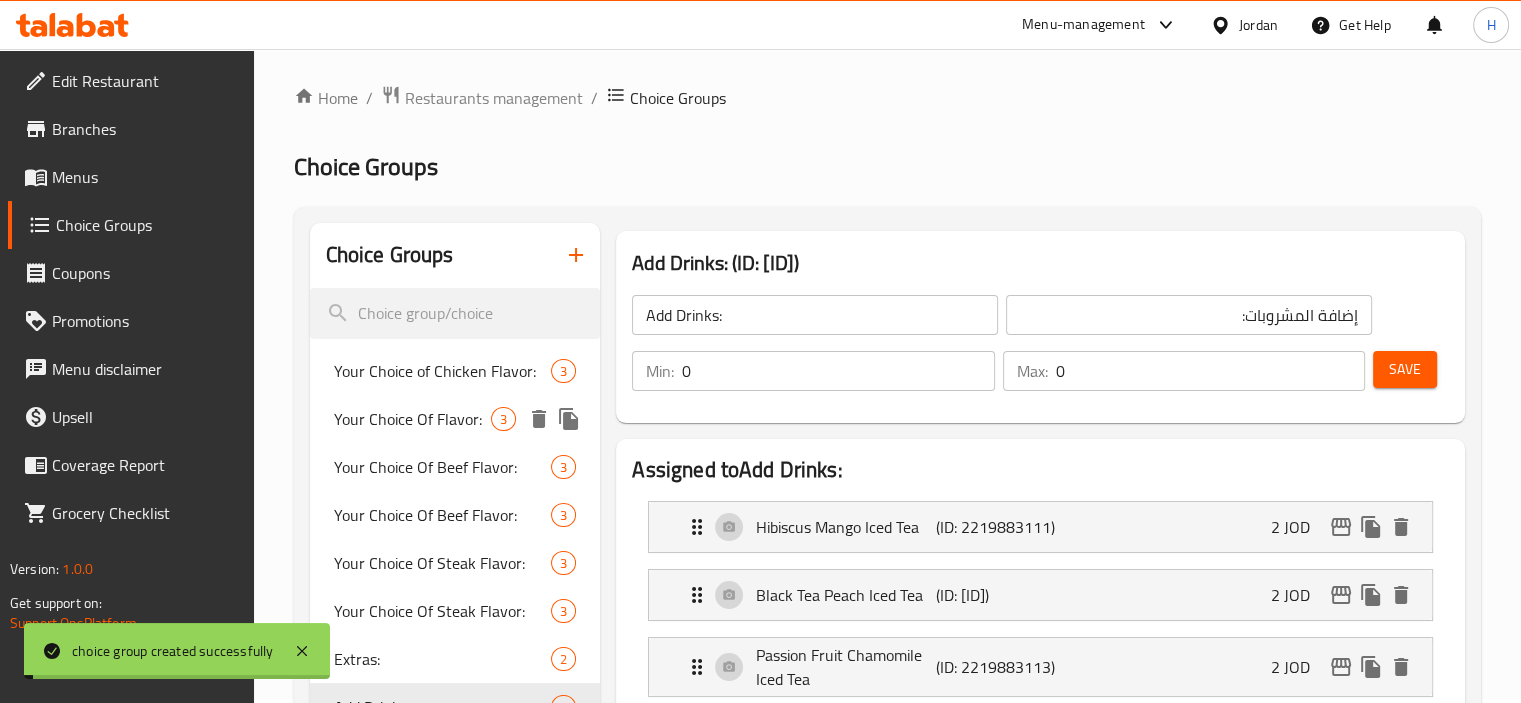 scroll, scrollTop: 0, scrollLeft: 0, axis: both 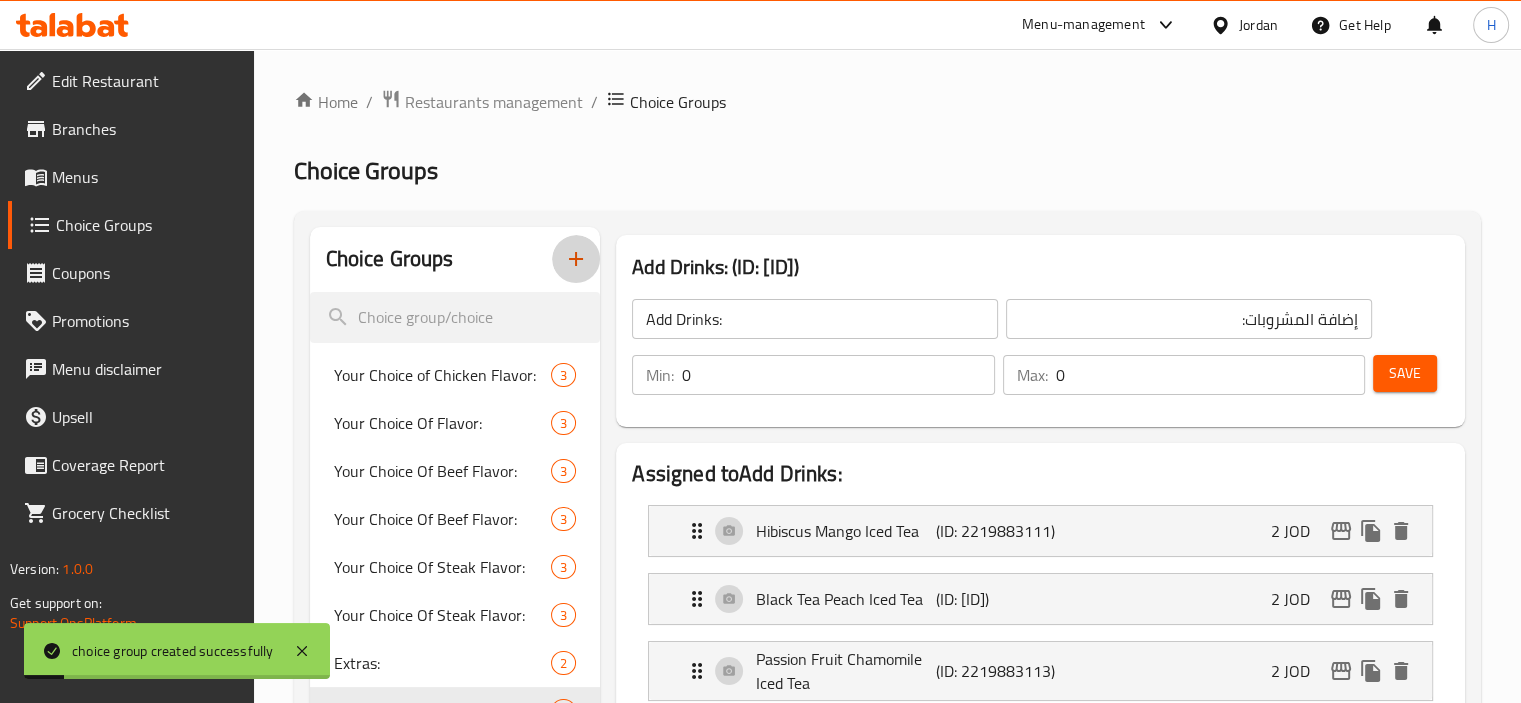 click 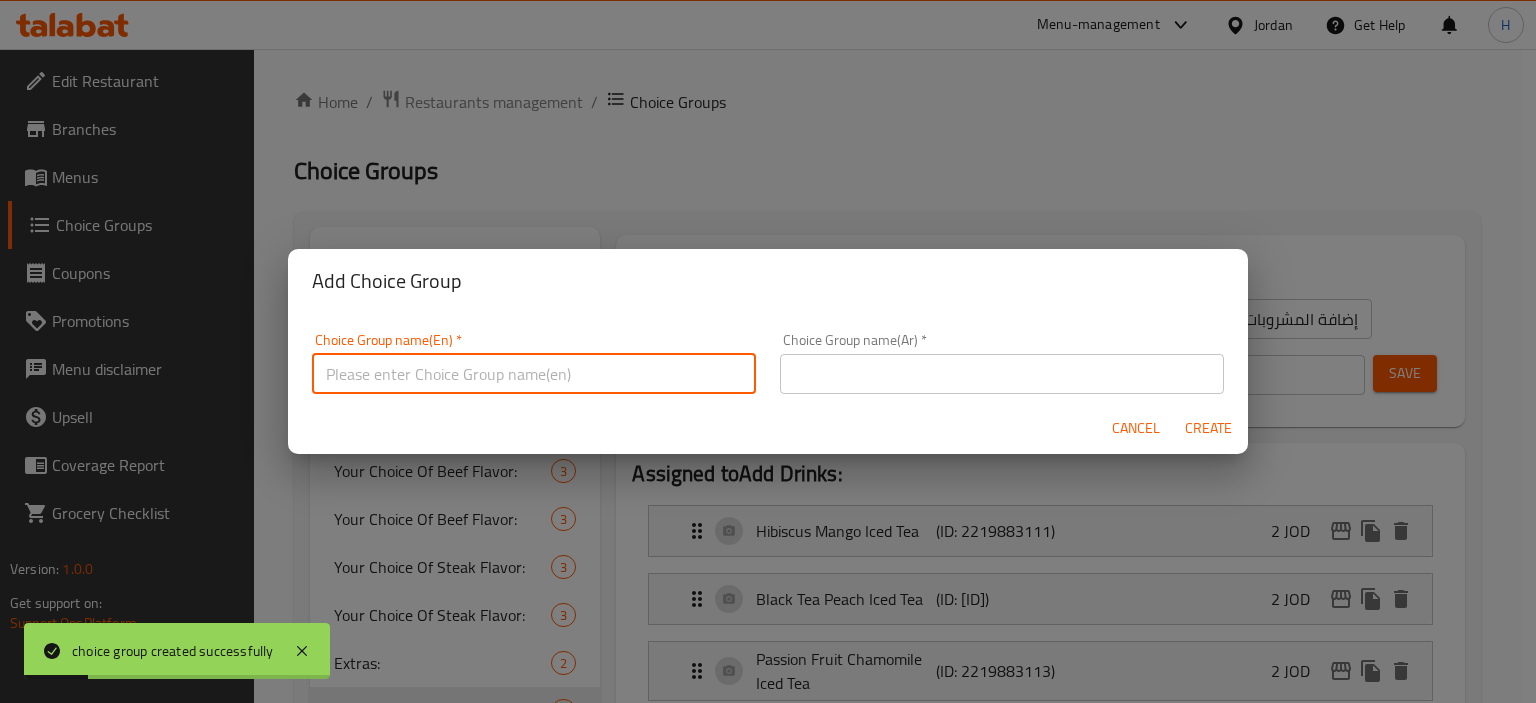 click at bounding box center (534, 374) 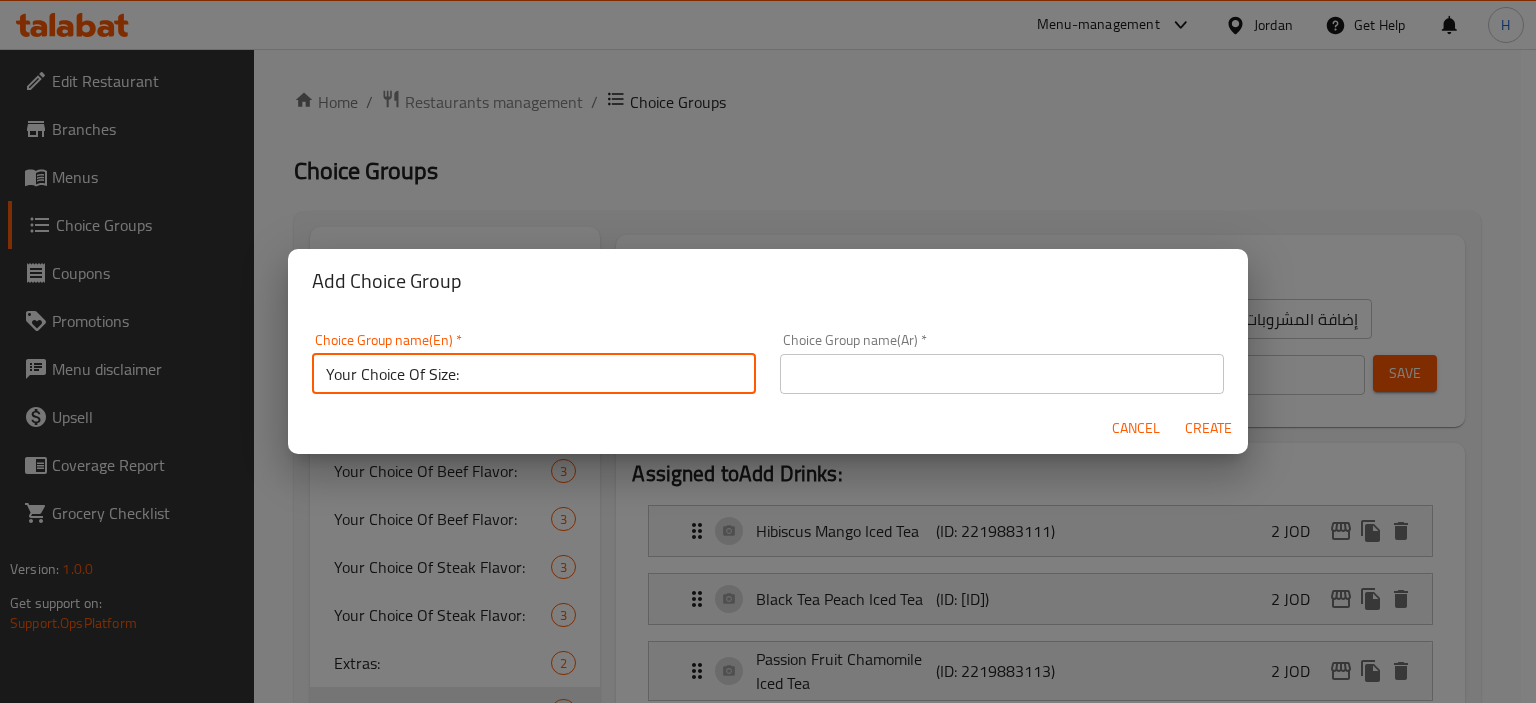 type on "Your Choice Of Size:" 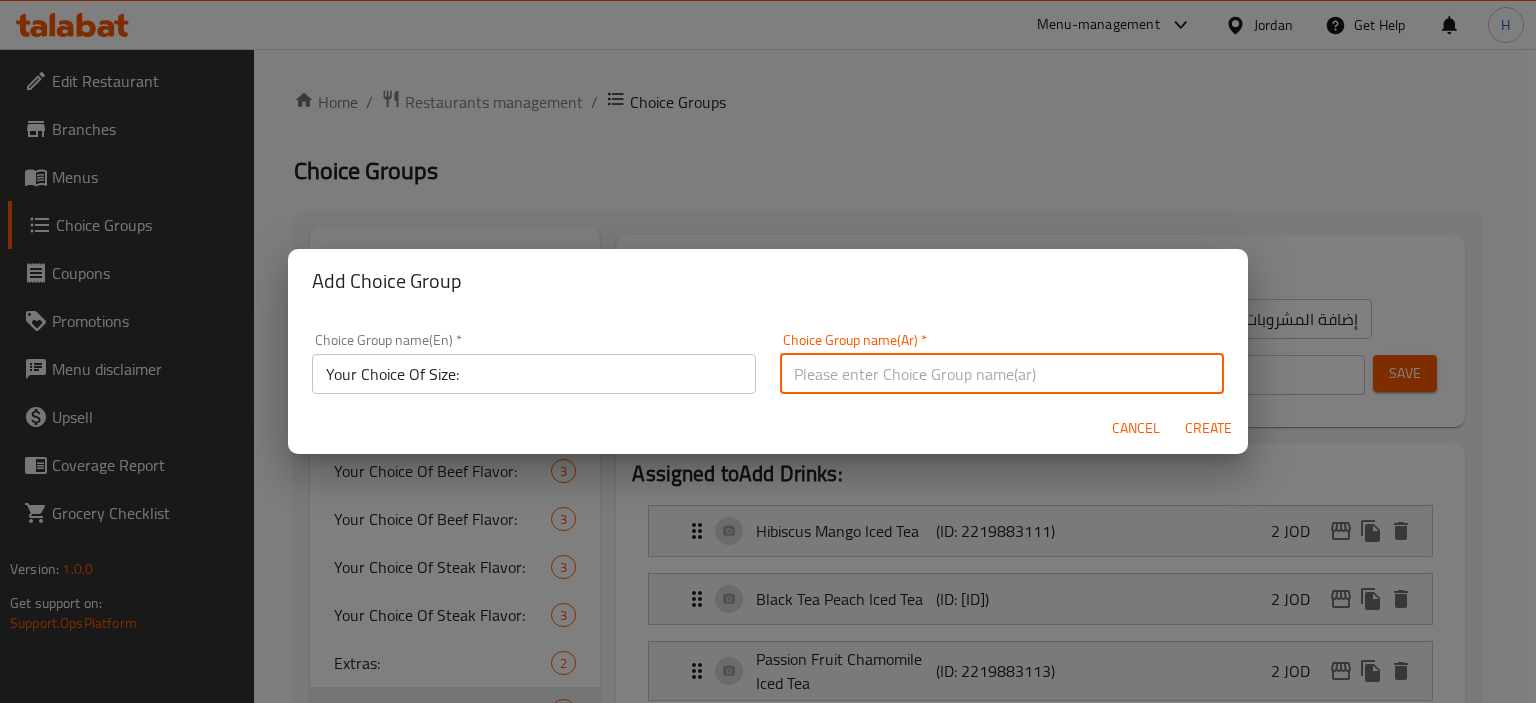 click at bounding box center [1002, 374] 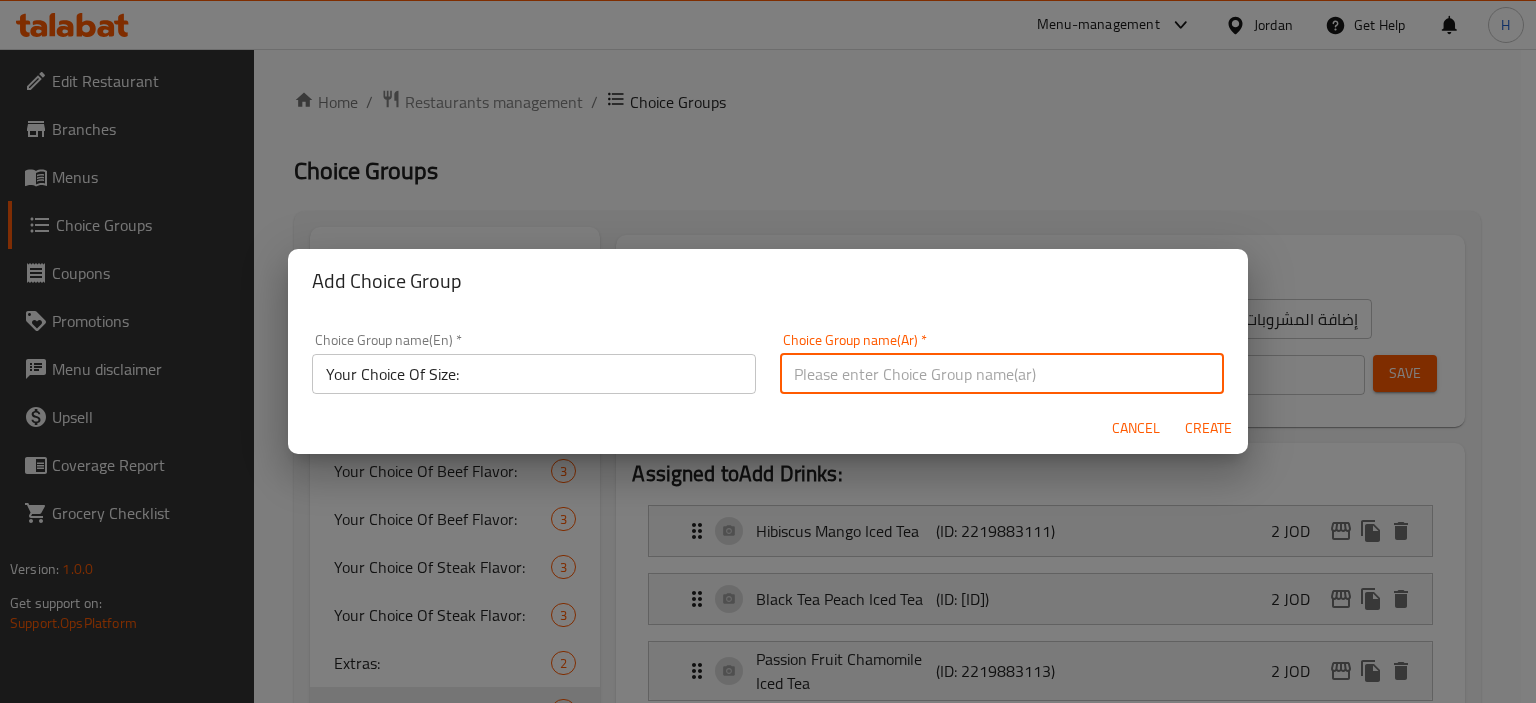 type on "إختيارك من الحجم:" 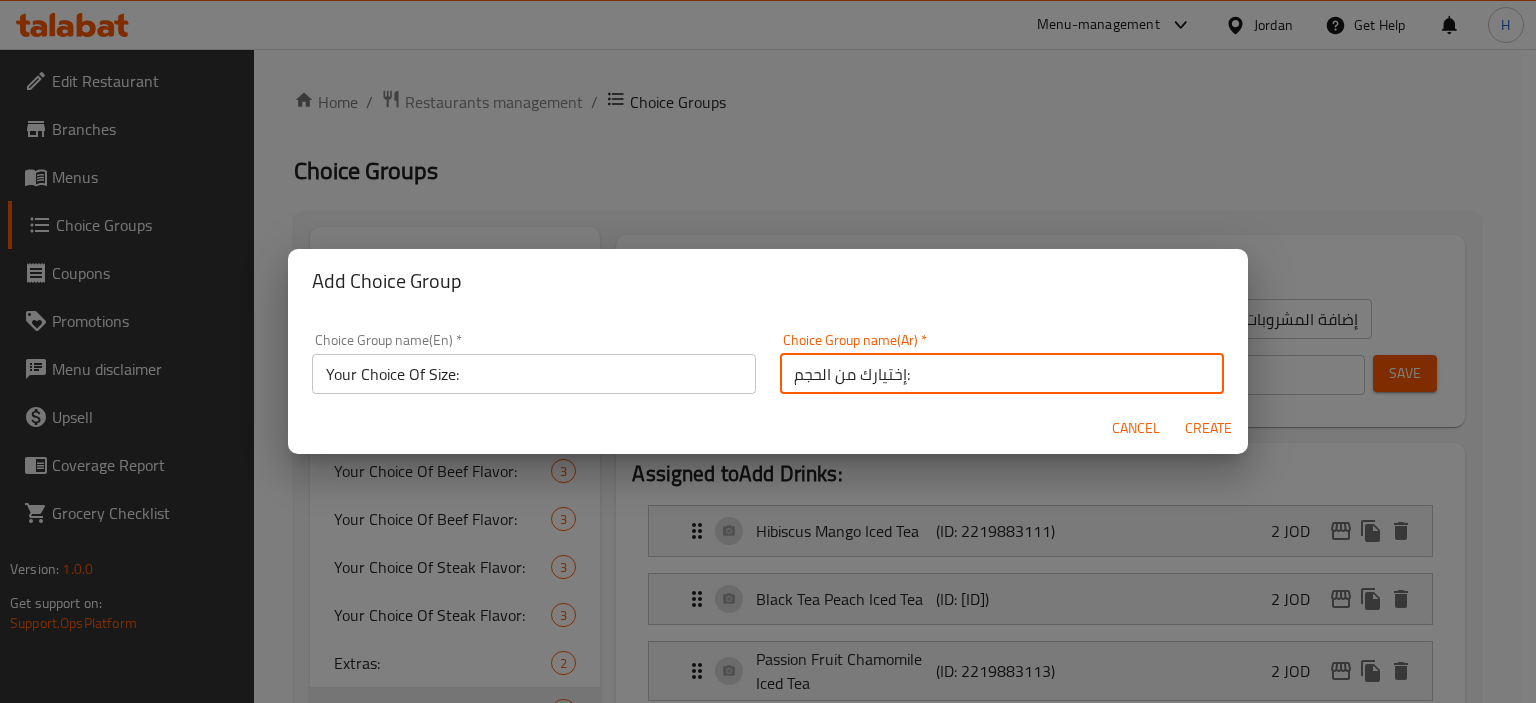 click on "Create" at bounding box center (1208, 428) 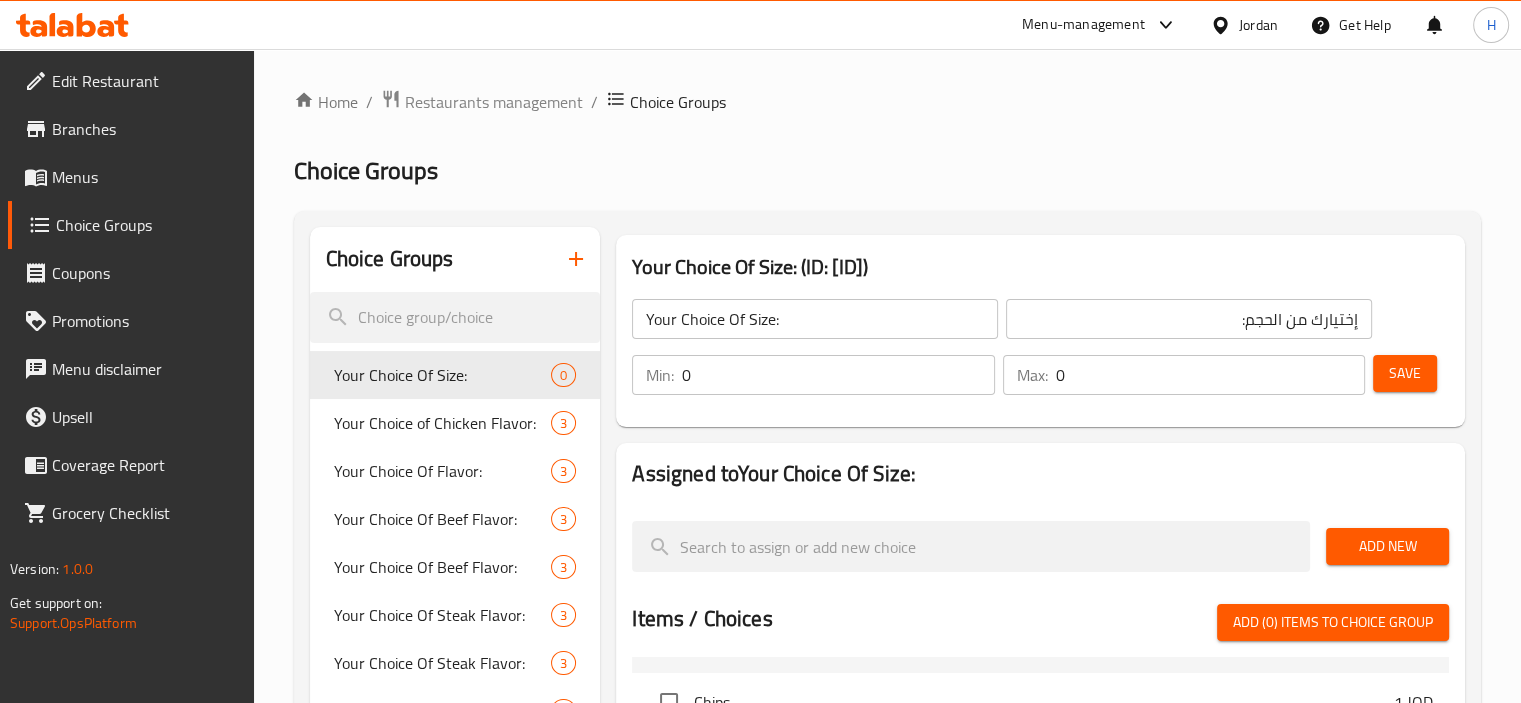 click on "Home / Restaurants management / Choice Groups Choice Groups Choice Groups Your Choice Of Size: 0 Your Choice of Chicken Flavor: 3 Your Choice Of Flavor: 3 Your Choice Of Beef Flavor: 3 Your Choice Of Beef Flavor: 3 Your Choice Of Steak Flavor: 3 Your Choice Of Steak Flavor: 3 Extras: 2 Add Drinks: 4 Your Choice of Rice: 2 Your Choice of Chicken Flavor: 3 Your Choice Of Flavor: 3 Your Choice Of Size: (ID: [ID]) Your Choice Of Size: إختيارك من الحجم: Min: 0 Max: 0 Save Assigned to Your Choice Of Size: Add New Items / Choices Add (0) items to choice group Chicken Meal 0 JOD Chips 1 JOD Soft Drink 1 JOD Hibiscus Mango Iced Tea 2 JOD Black Tea Peach Iced Tea 2 JOD Passion Fruit Chamomile Iced Tea 2 JOD Watermelon Rose Iced Tea 2 JOD Steak Meal 0 JOD Beef Meal 0 JOD Mixed Meal 0 JOD Assign to items / variations Menu Sumac ( Active ) Select" at bounding box center [887, 674] 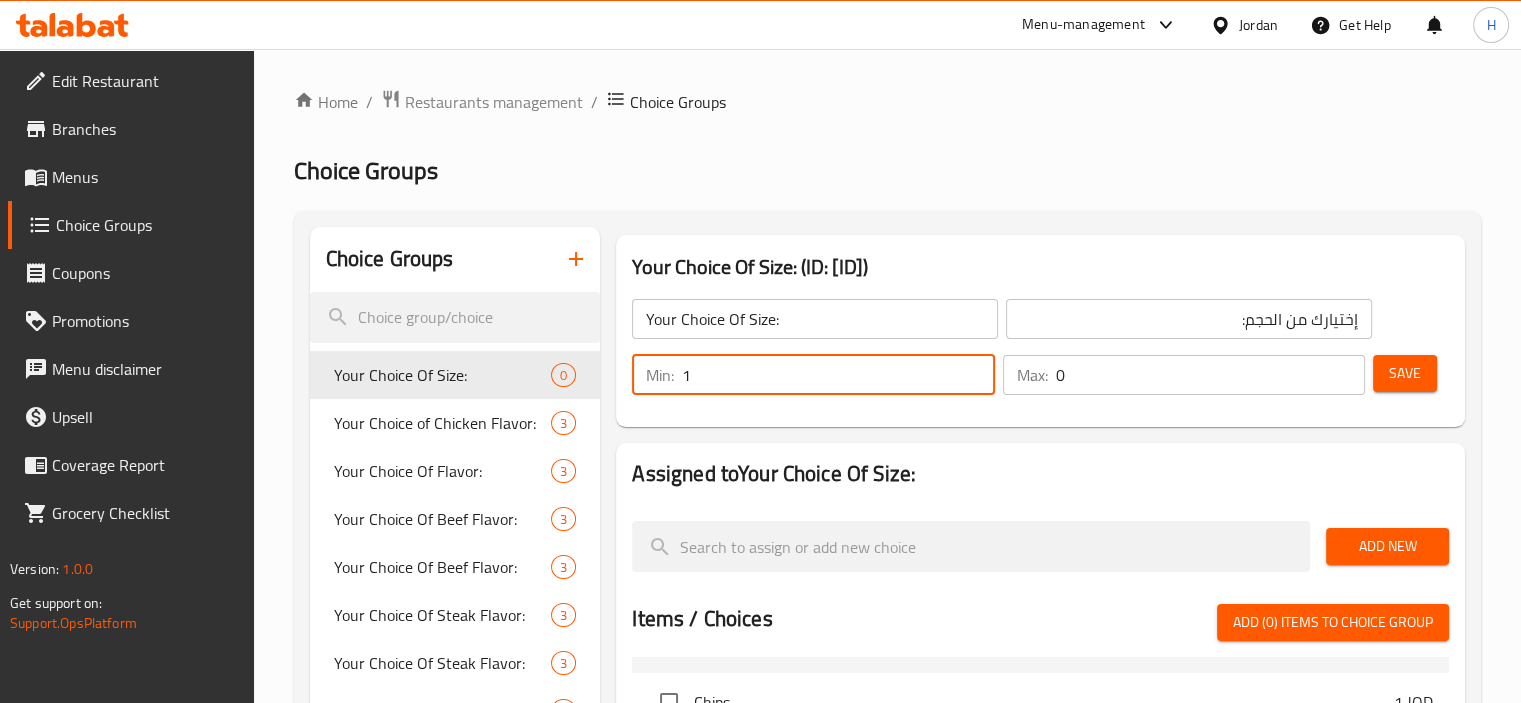 type on "1" 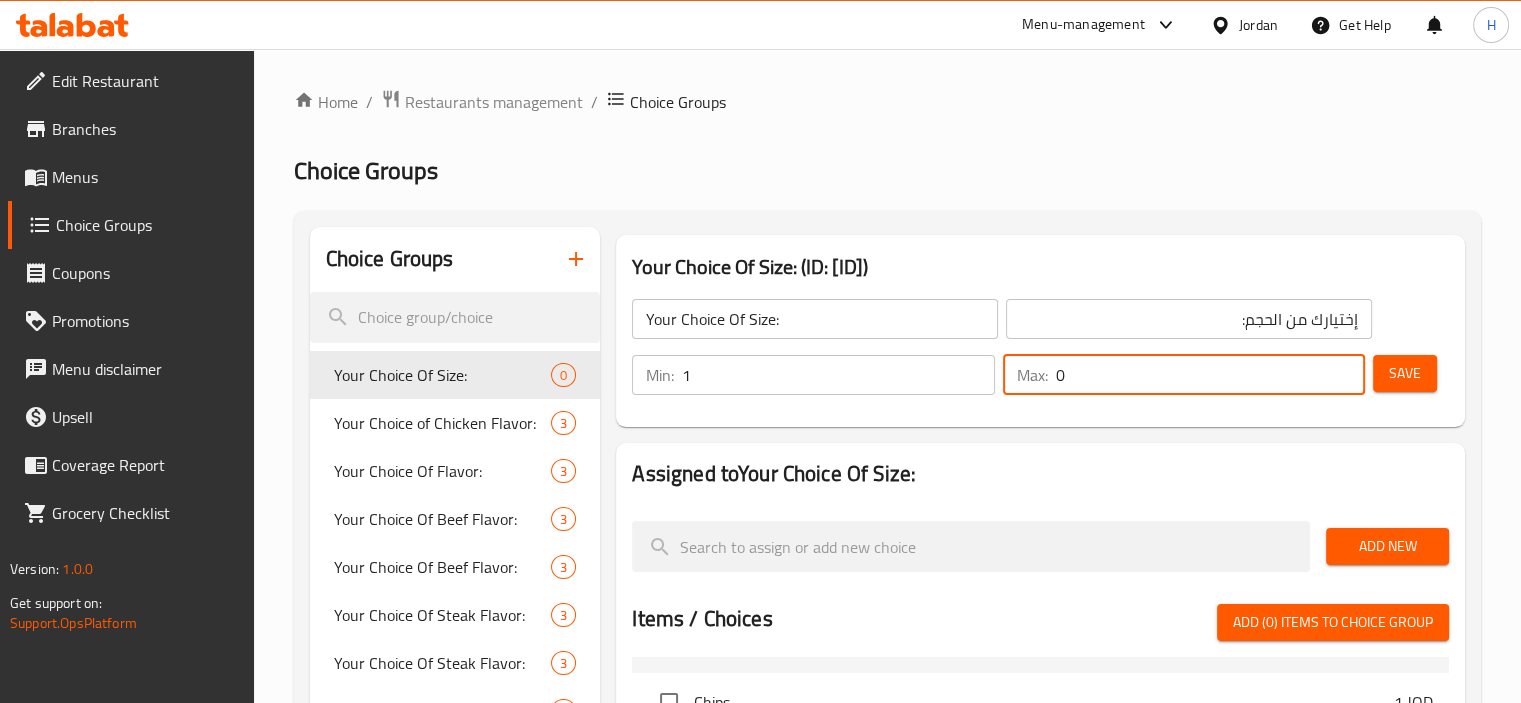 click on "0" at bounding box center [1210, 375] 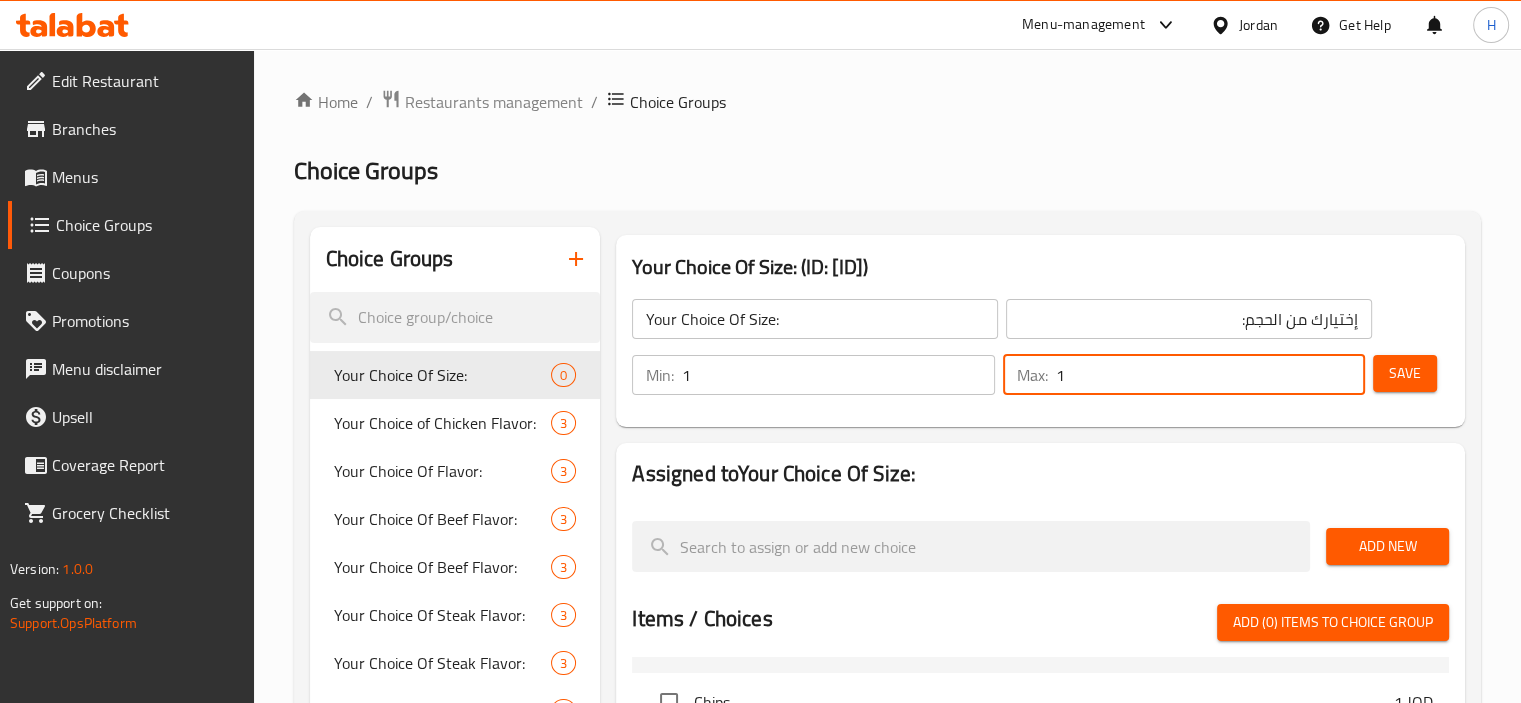 type on "1" 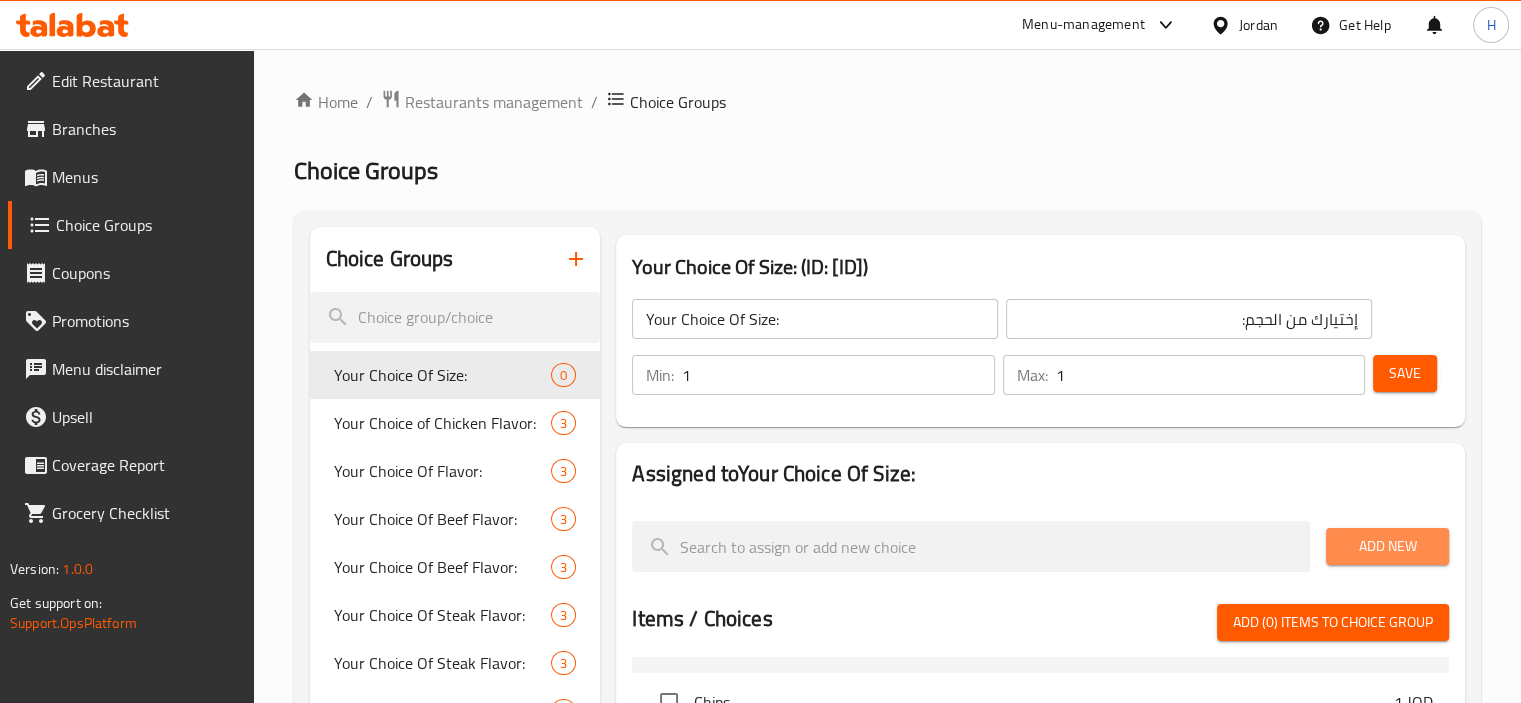 click on "Add New" at bounding box center (1387, 546) 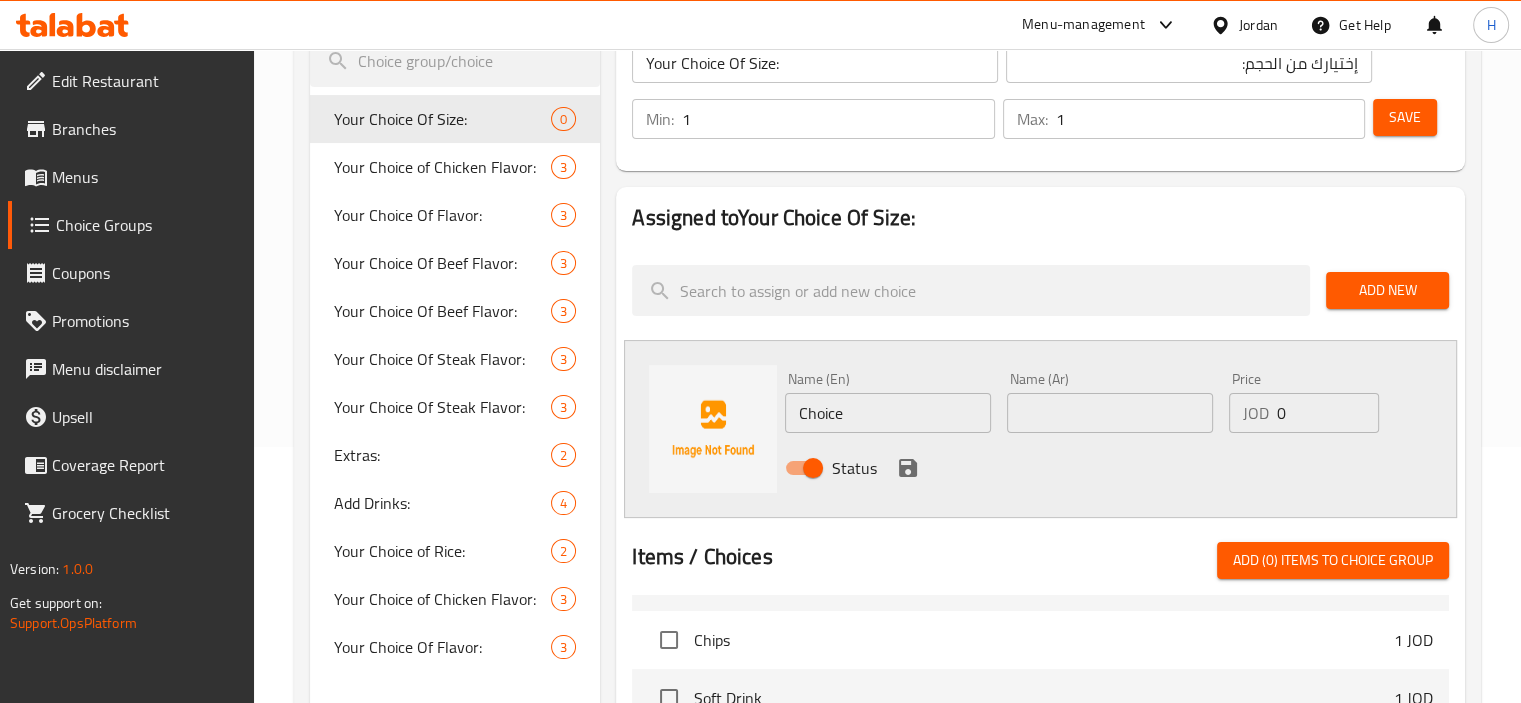 scroll, scrollTop: 280, scrollLeft: 0, axis: vertical 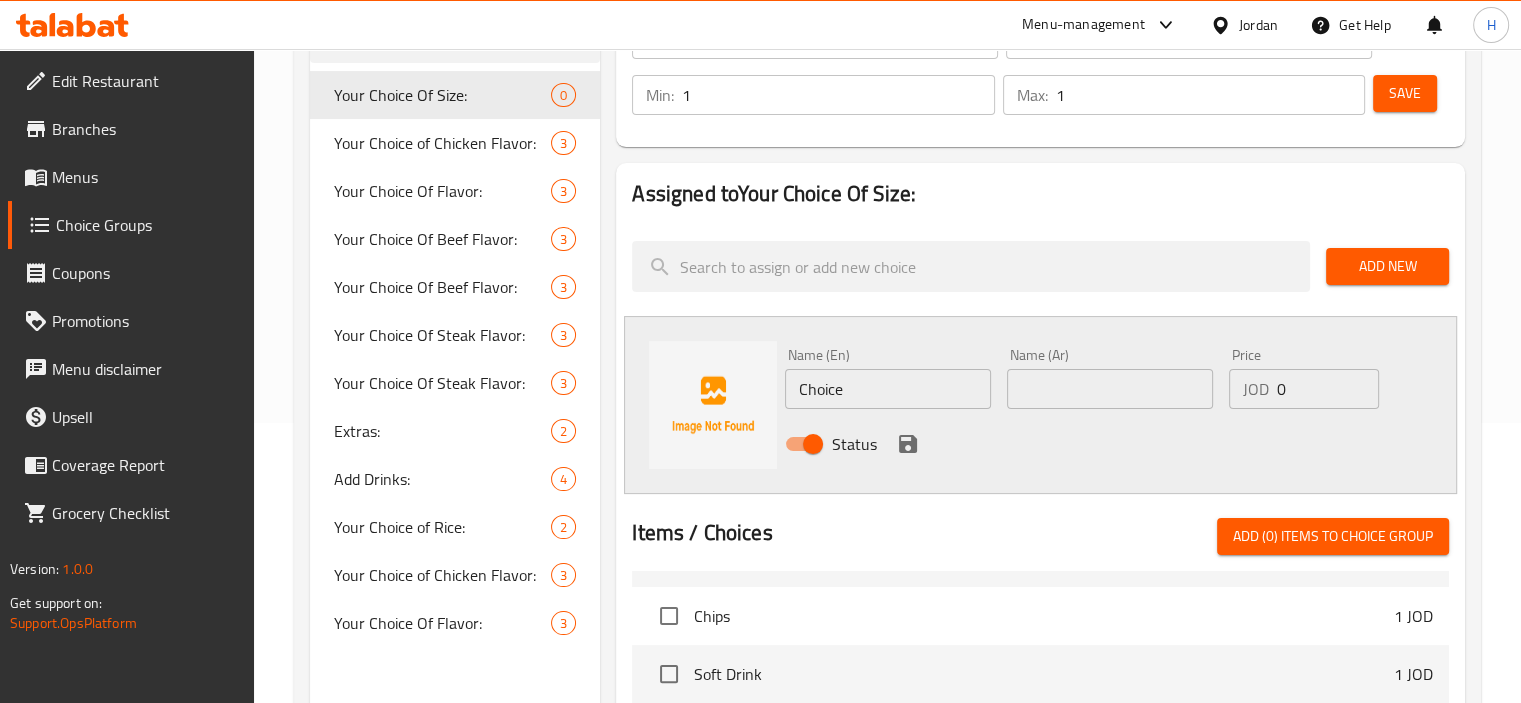click on "Choice" at bounding box center [888, 389] 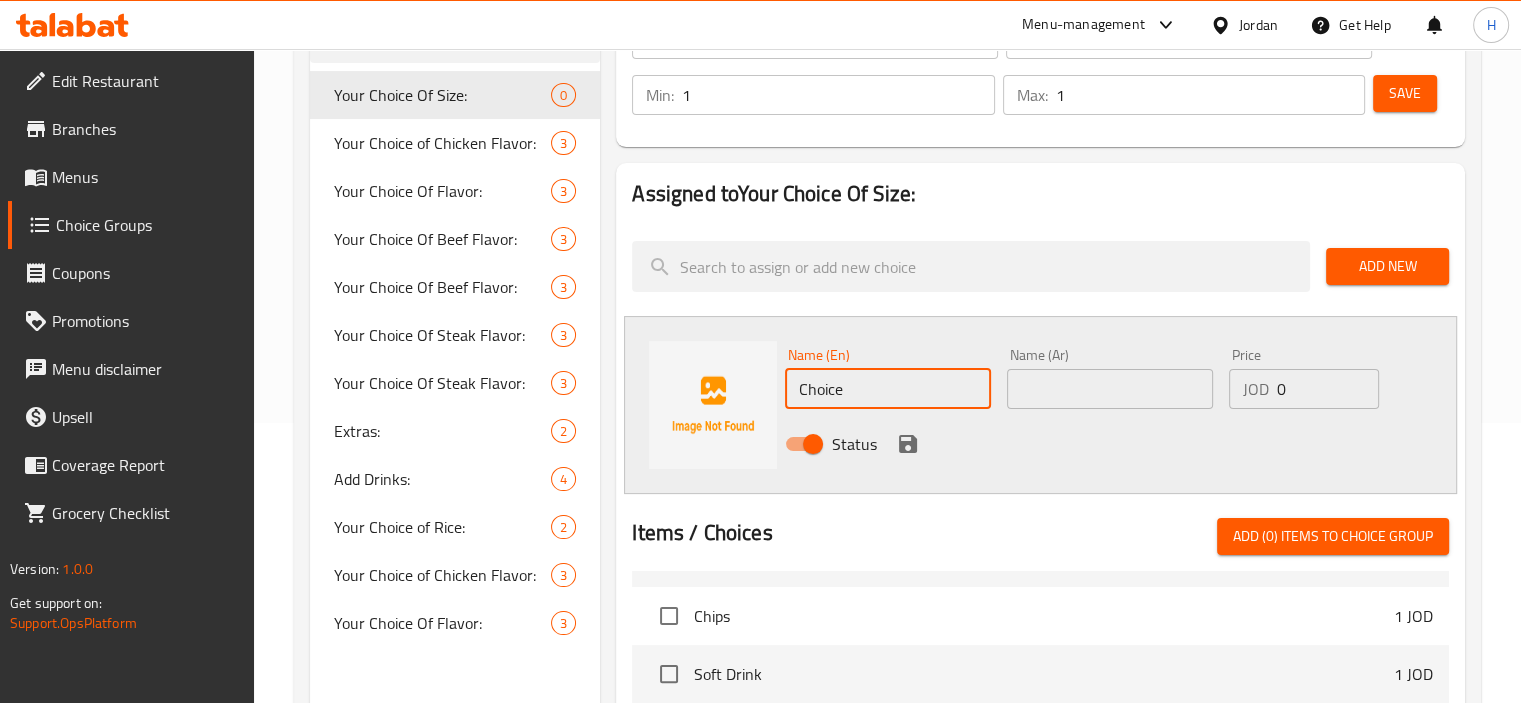 click on "Choice" at bounding box center (888, 389) 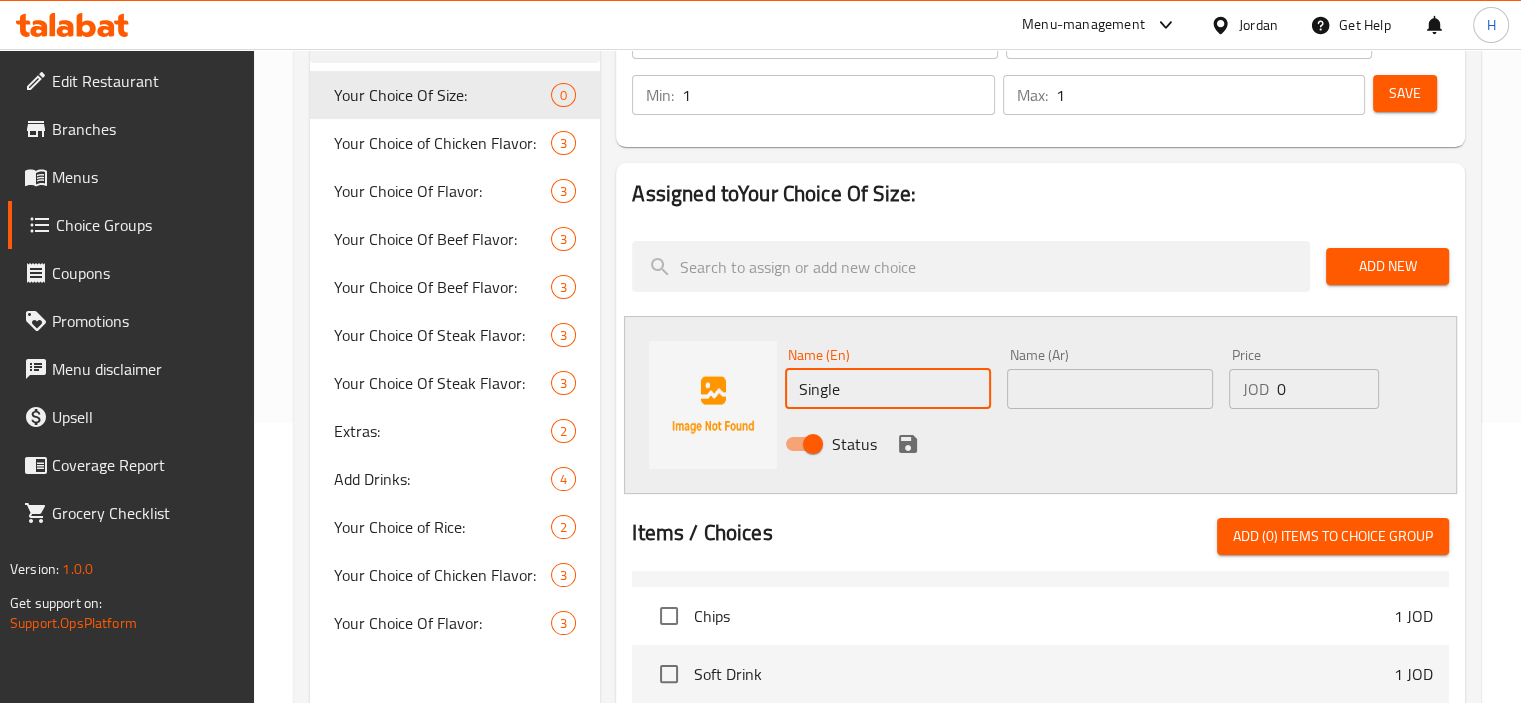type on "Single" 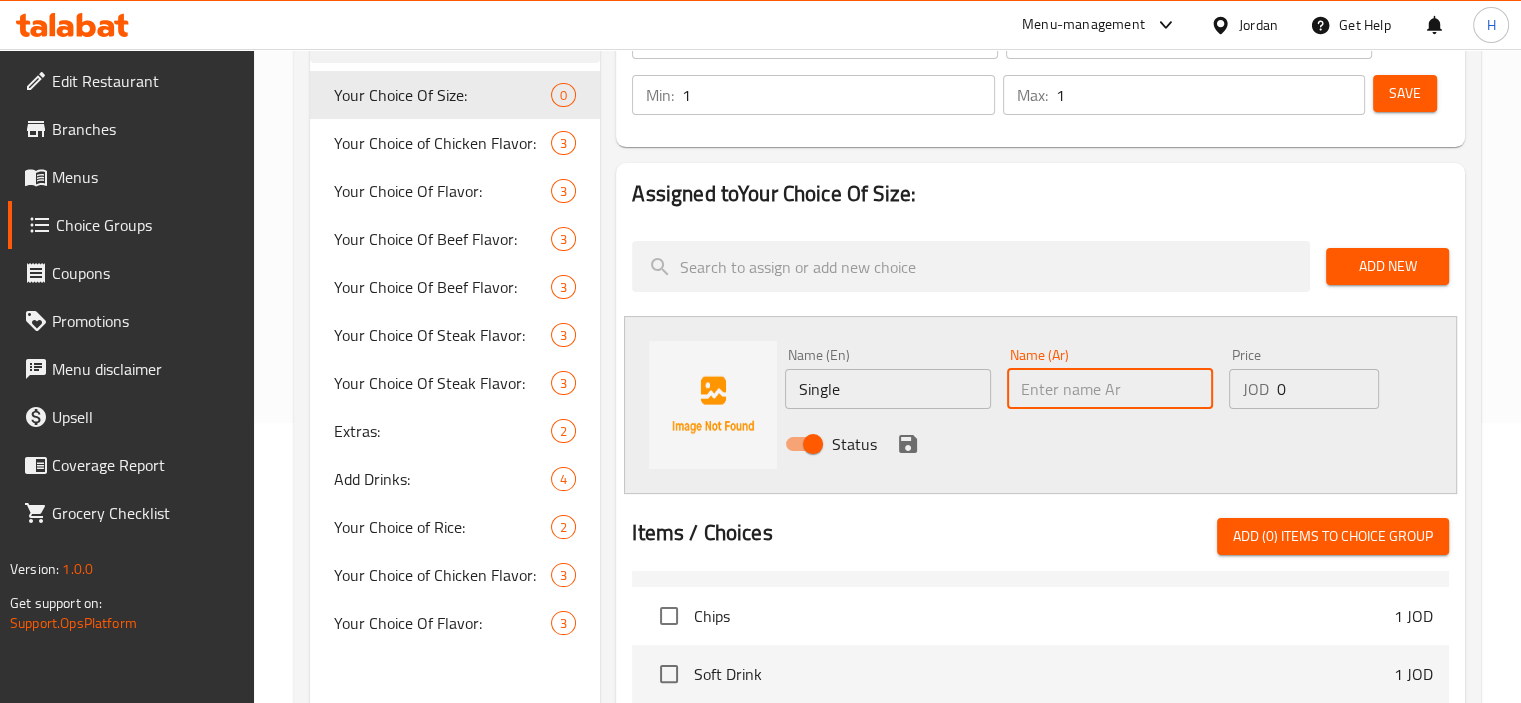 click at bounding box center [1110, 389] 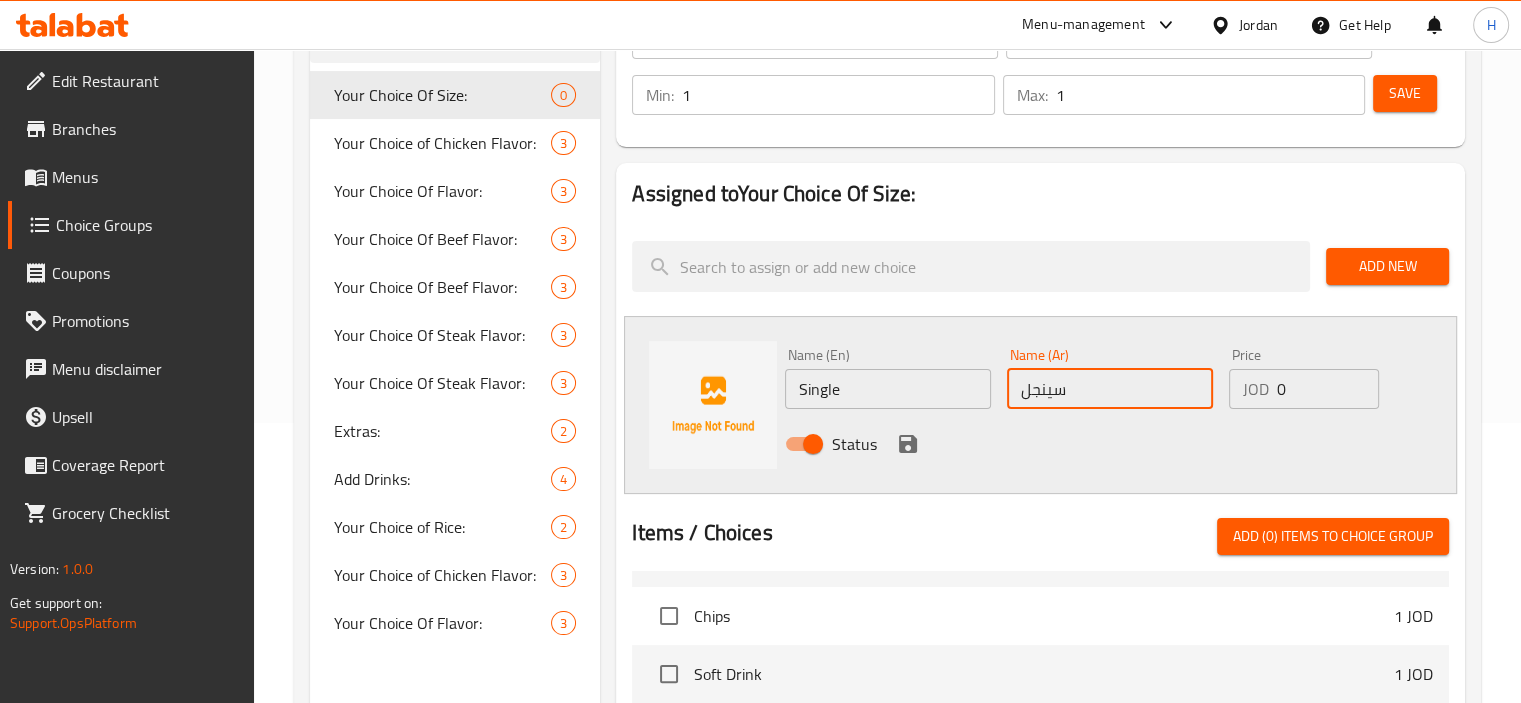 type on "سينجل" 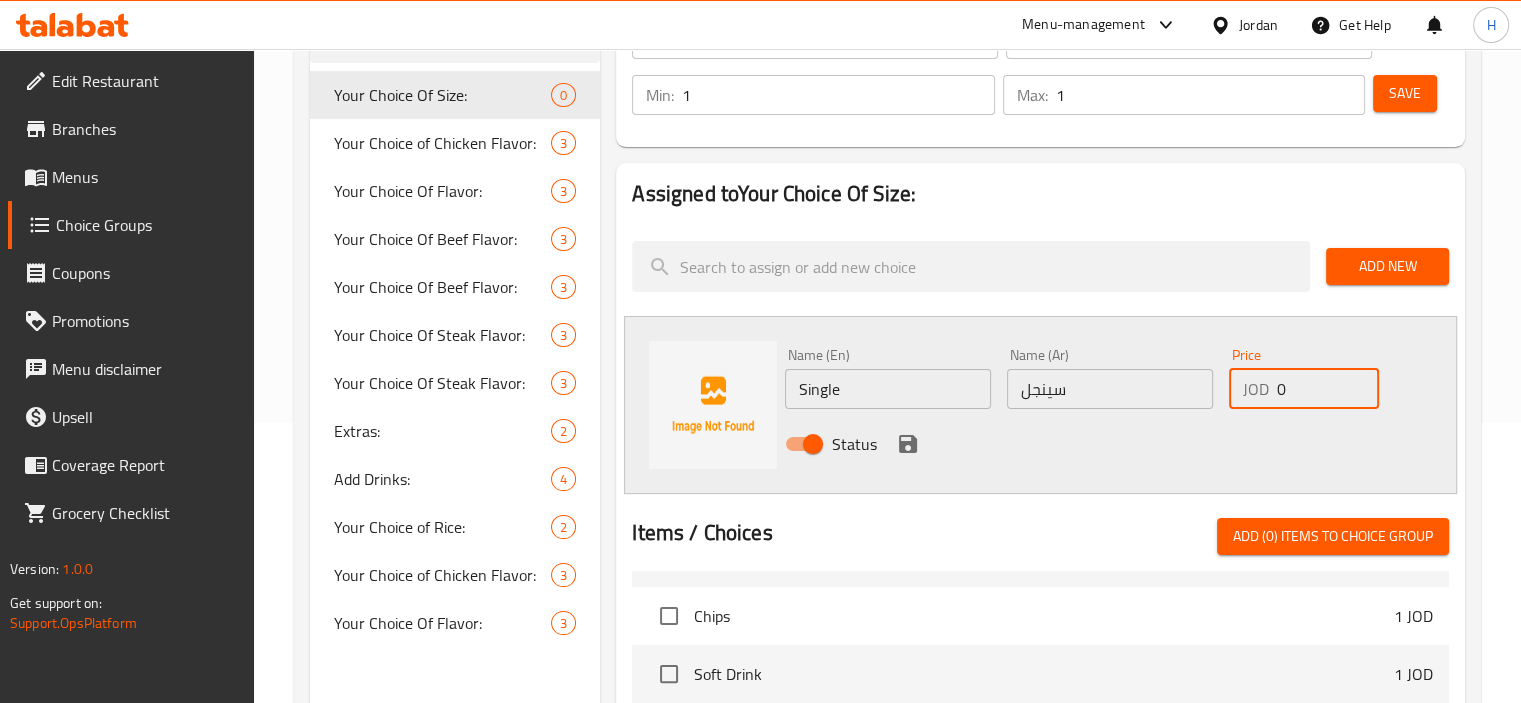click on "0" at bounding box center [1328, 389] 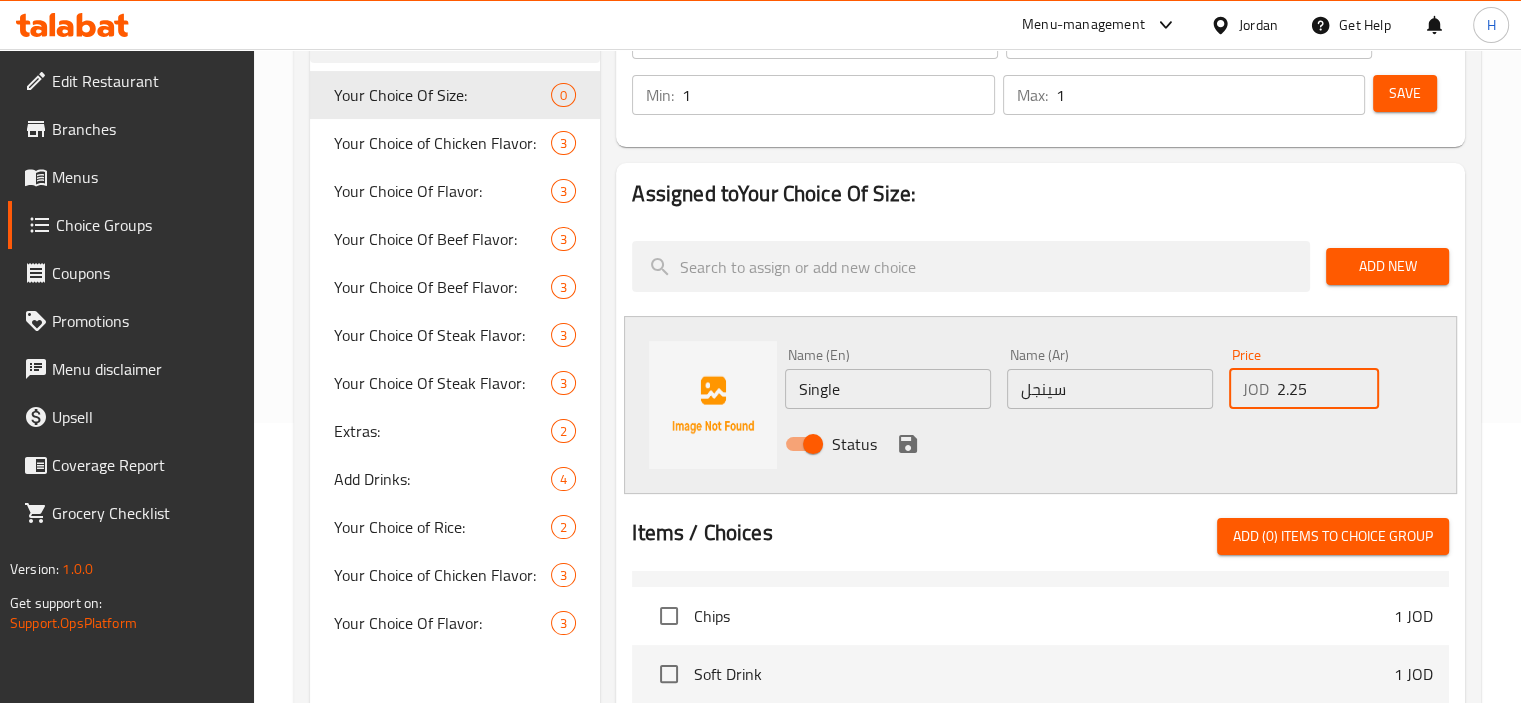 click on "2.25" at bounding box center [1328, 389] 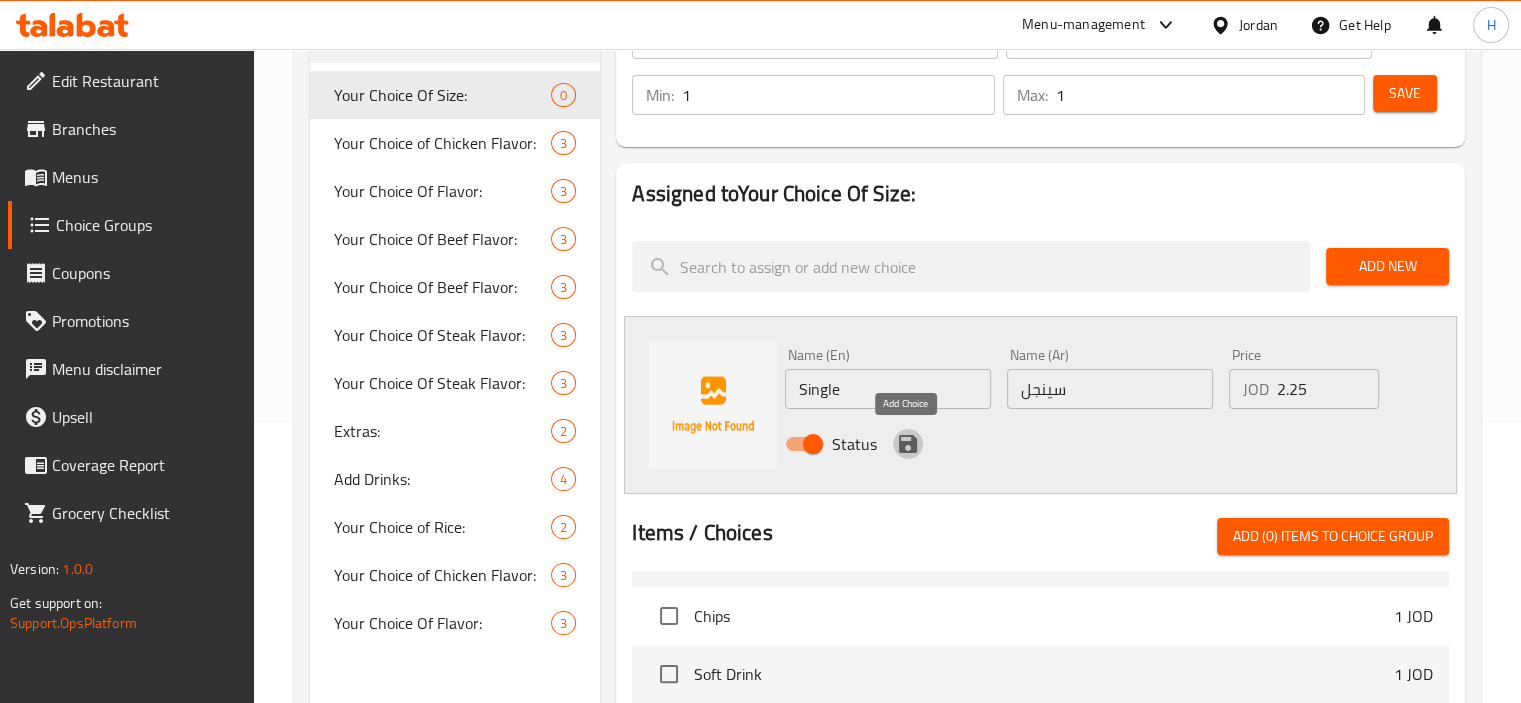 click 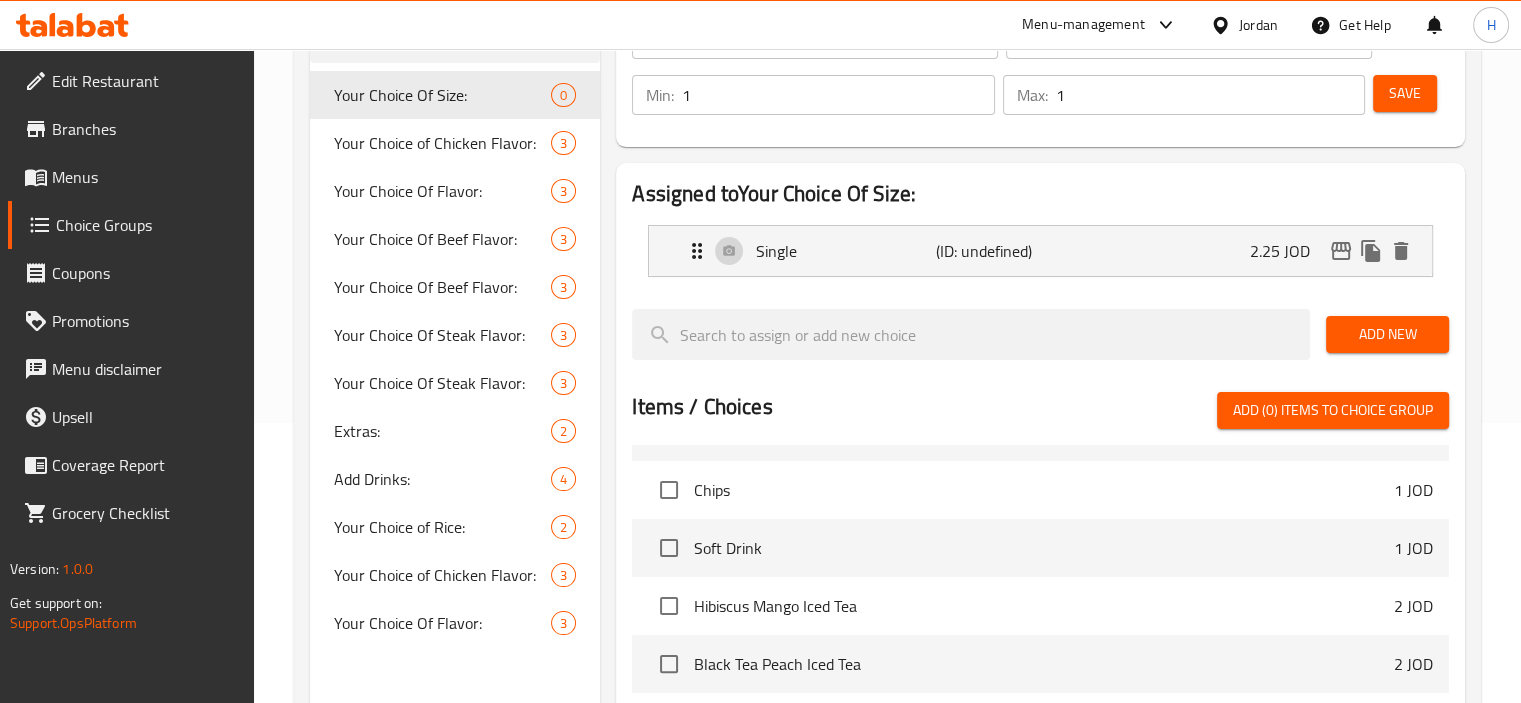 click on "Add New" at bounding box center (1387, 334) 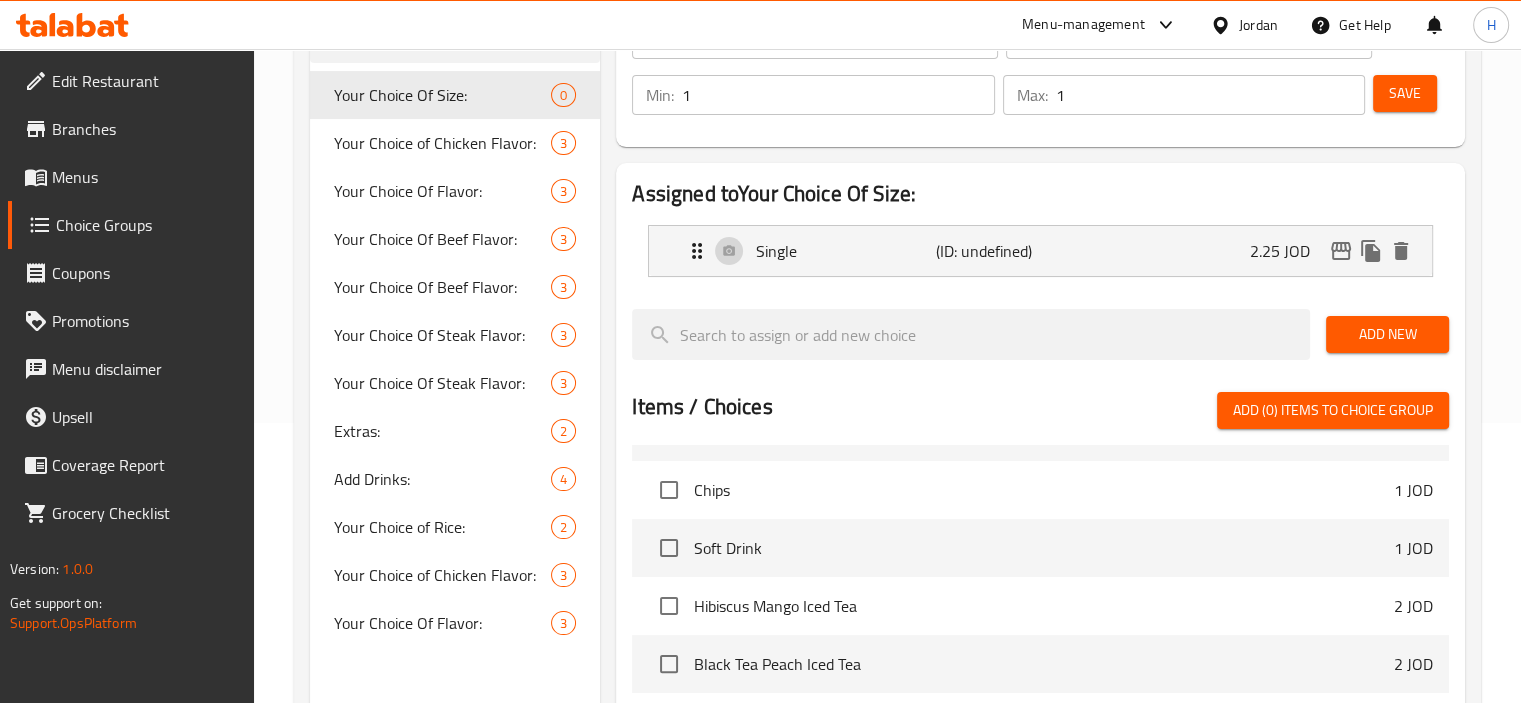click on "Add New" at bounding box center (1387, 334) 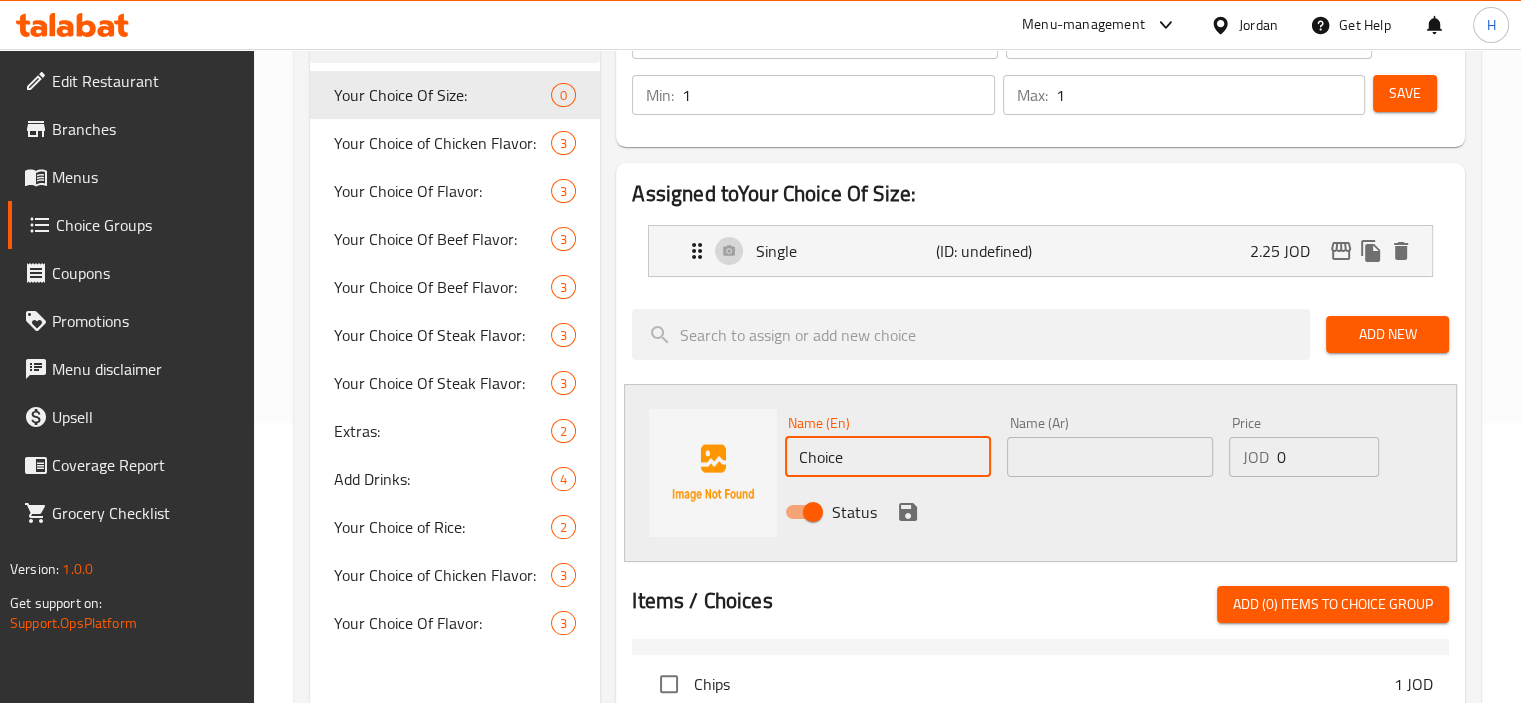 click on "Choice" at bounding box center (888, 457) 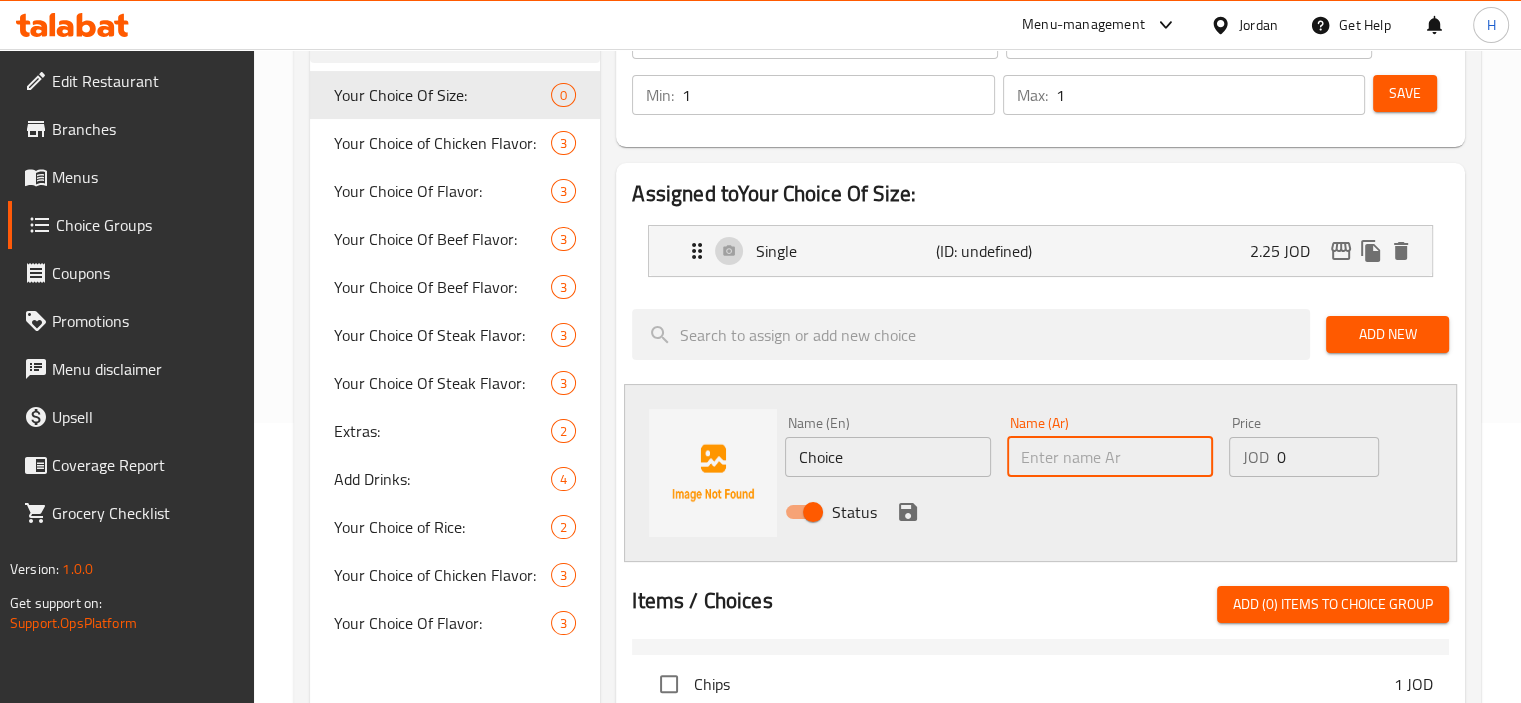 click at bounding box center [1110, 457] 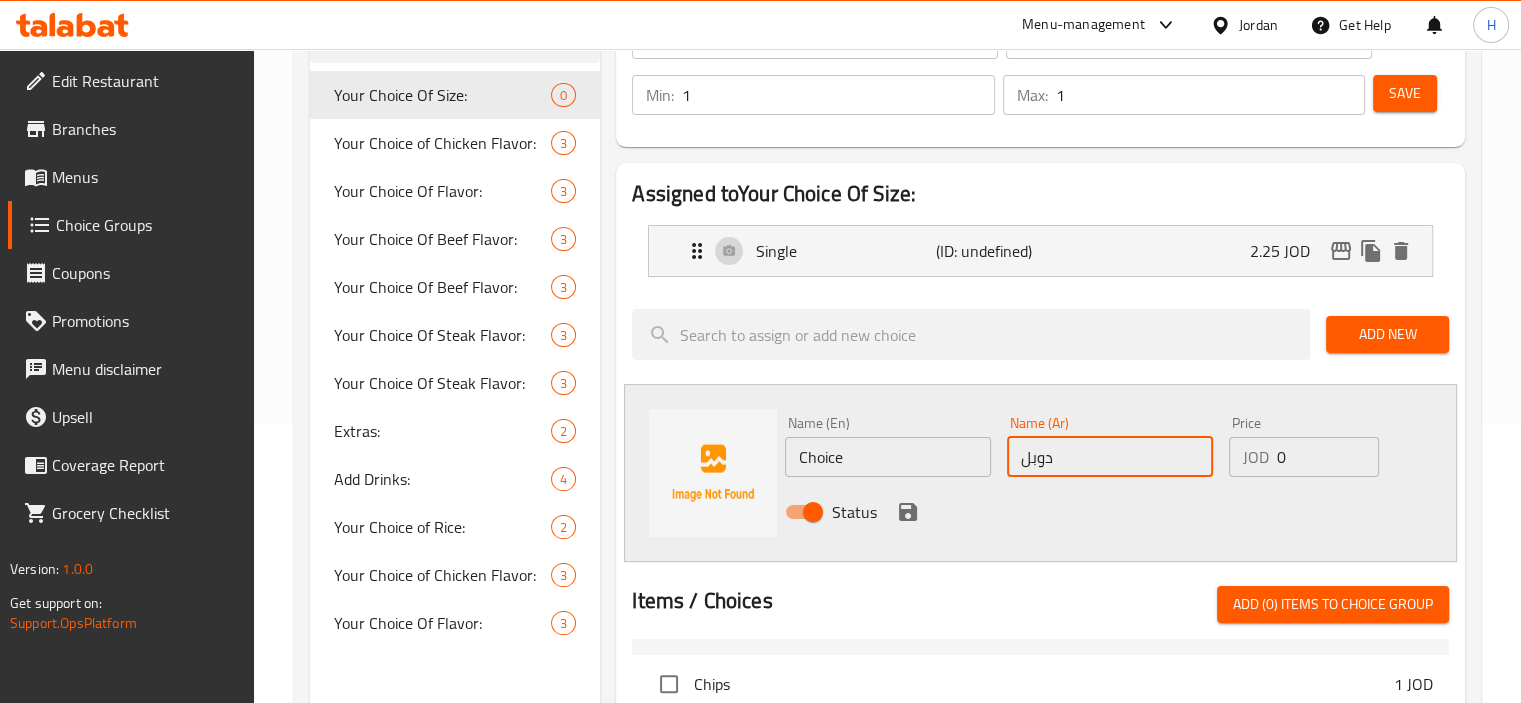 type on "دوبل" 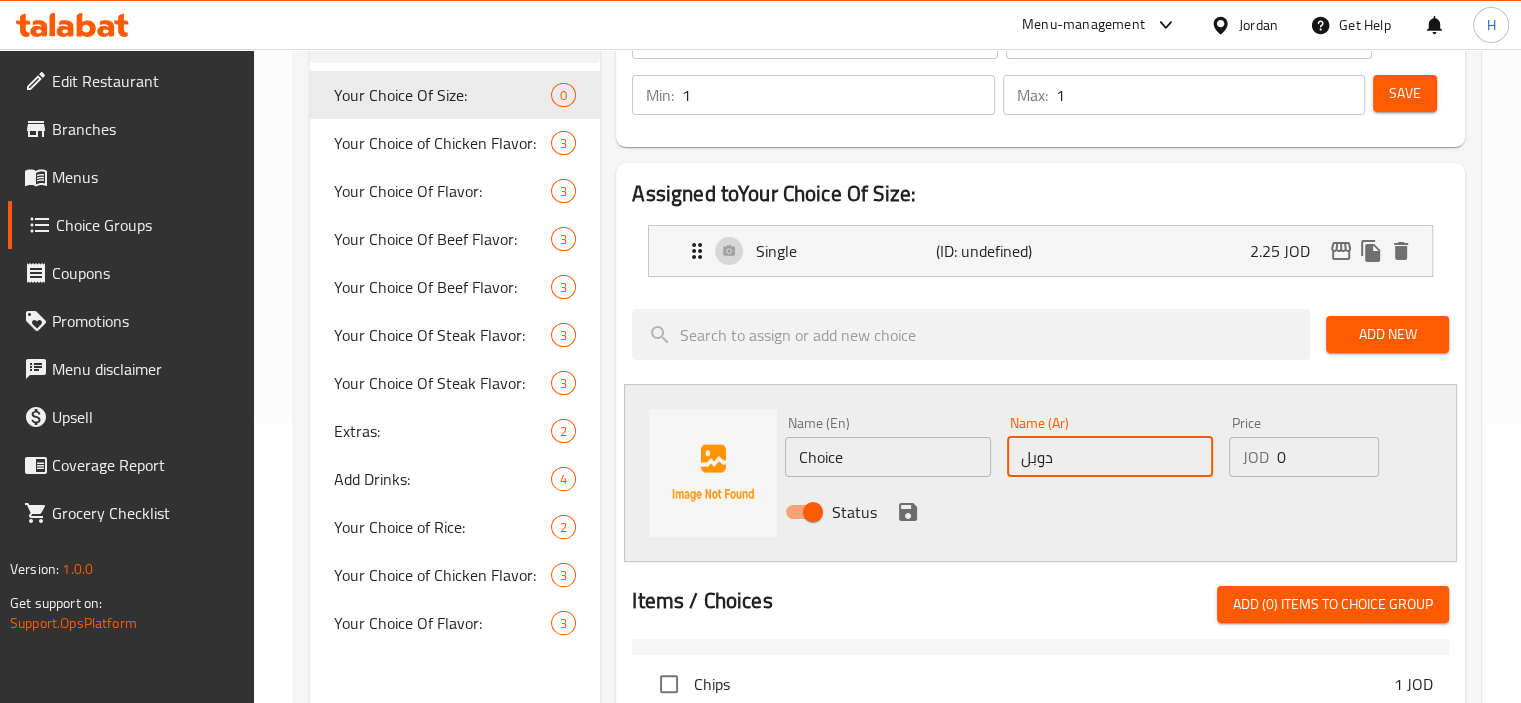 click on "Choice" at bounding box center (888, 457) 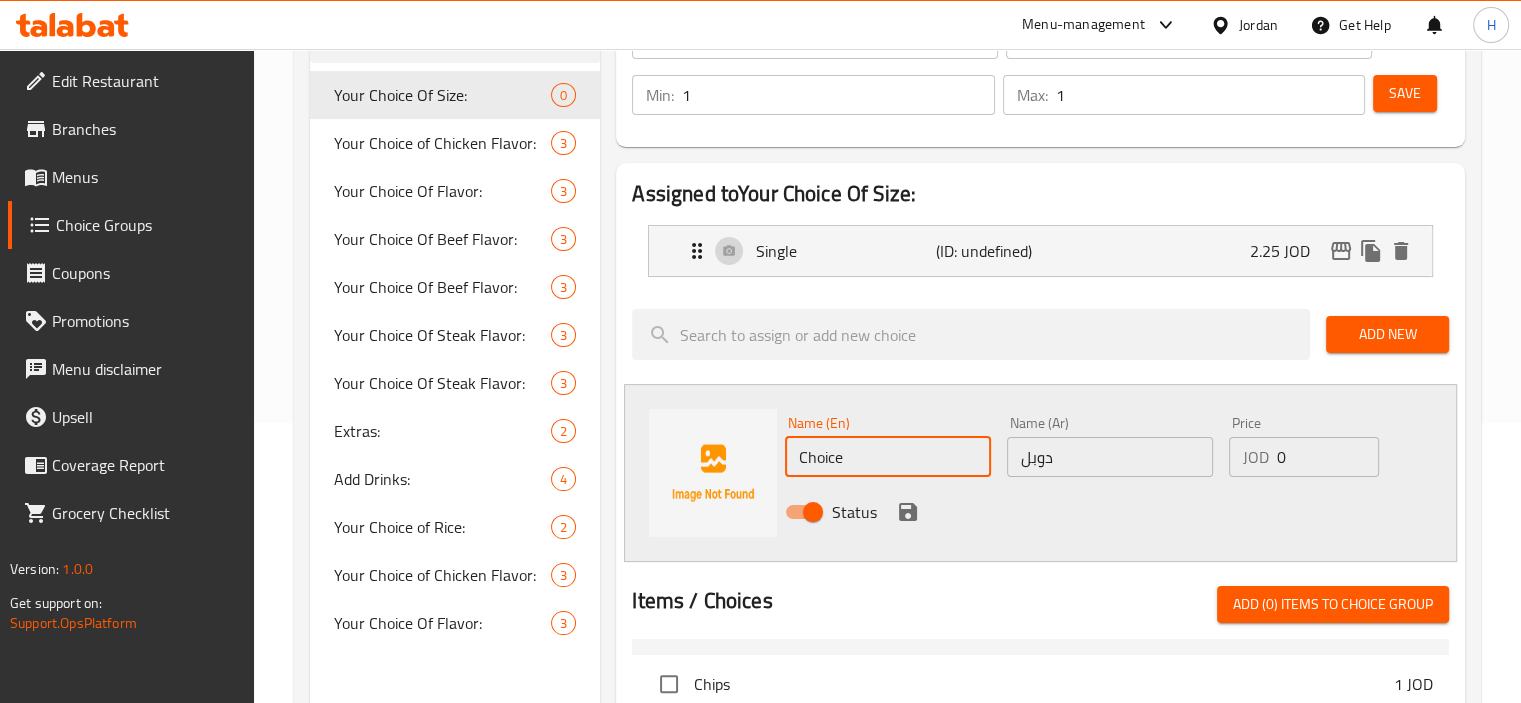 click on "Choice" at bounding box center (888, 457) 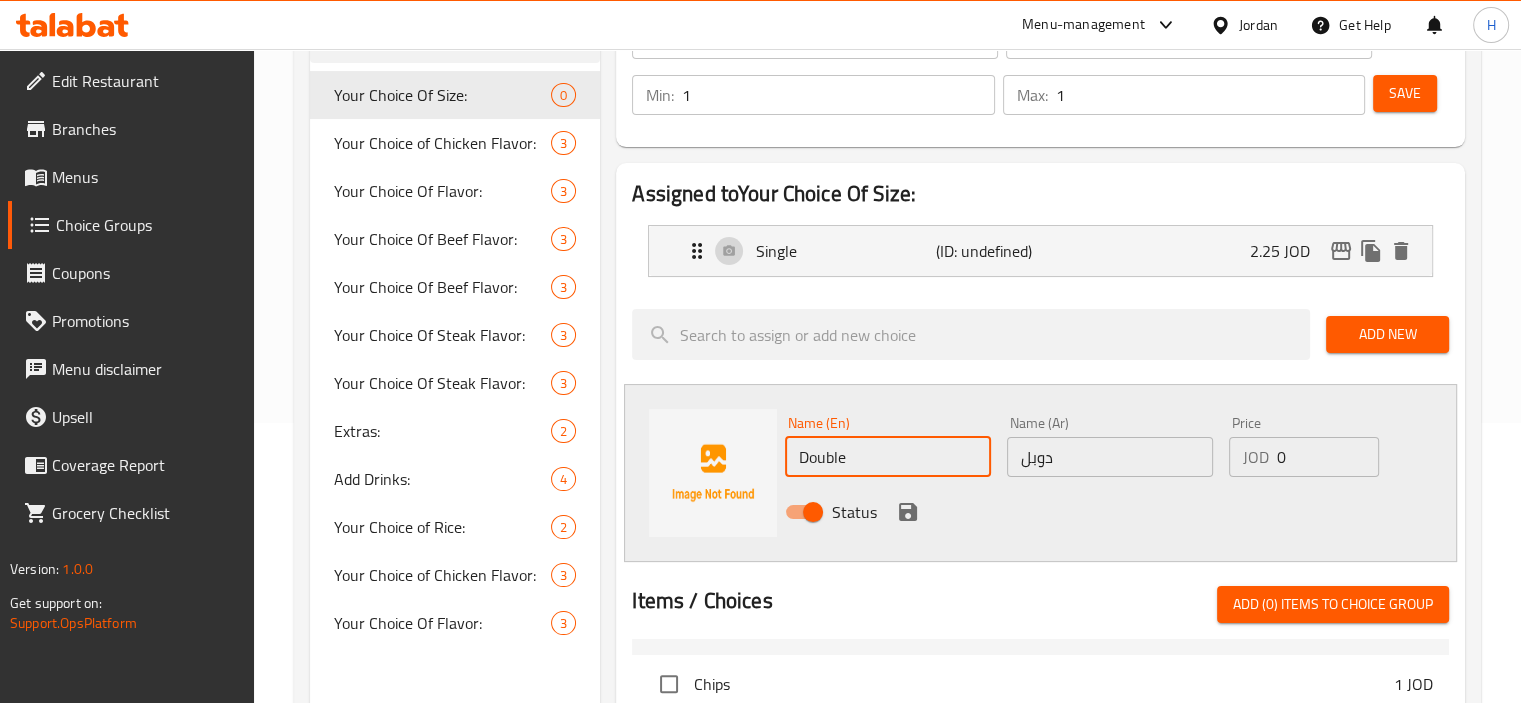 type on "Double" 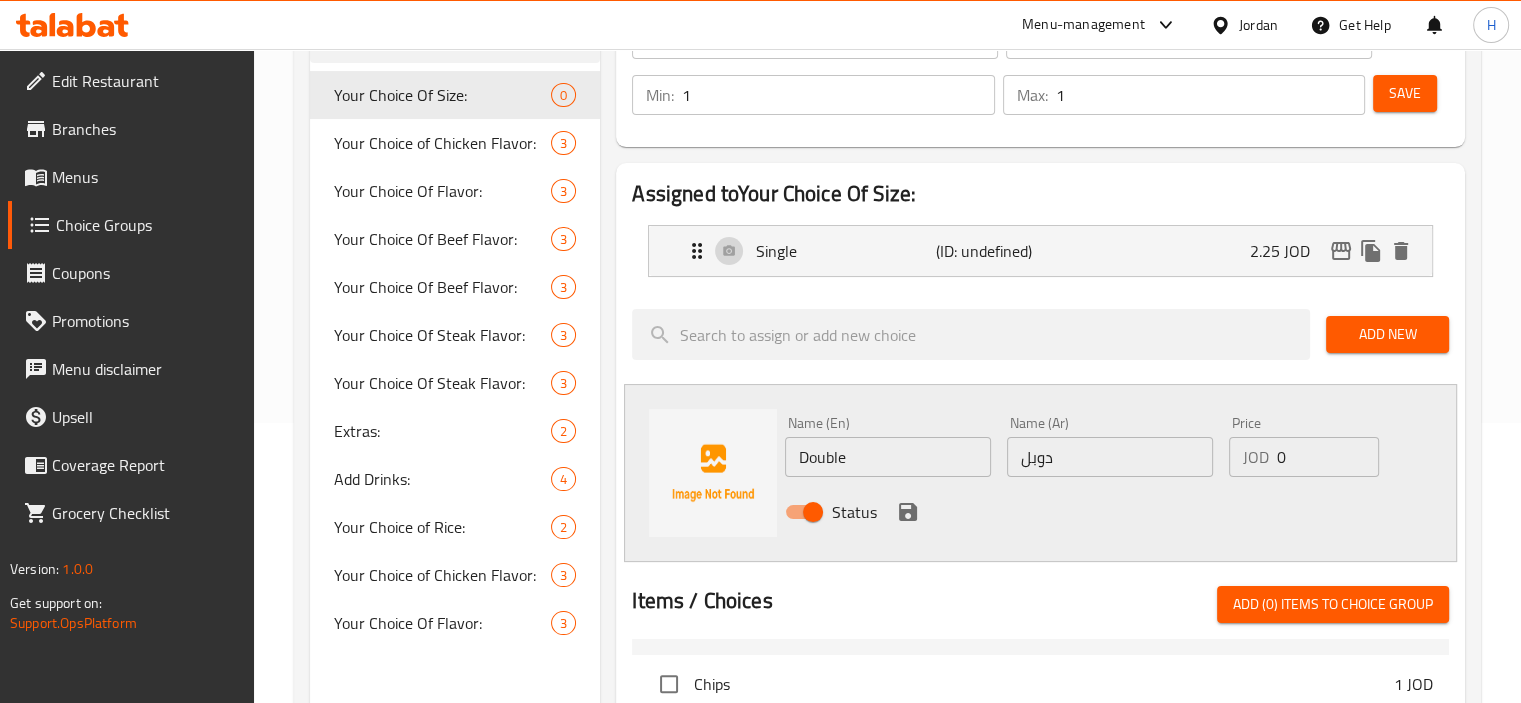 drag, startPoint x: 1311, startPoint y: 431, endPoint x: 1300, endPoint y: 453, distance: 24.596748 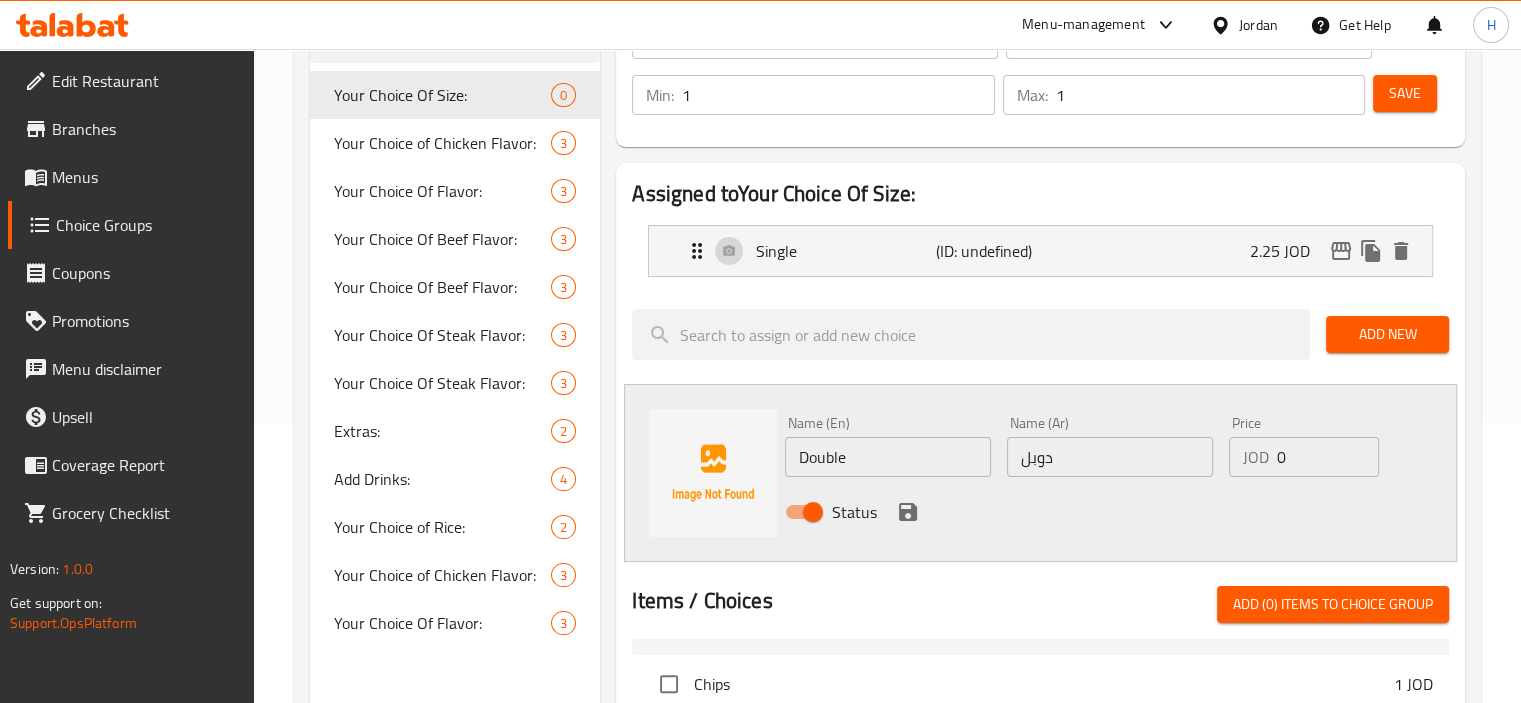 click on "0" at bounding box center (1328, 457) 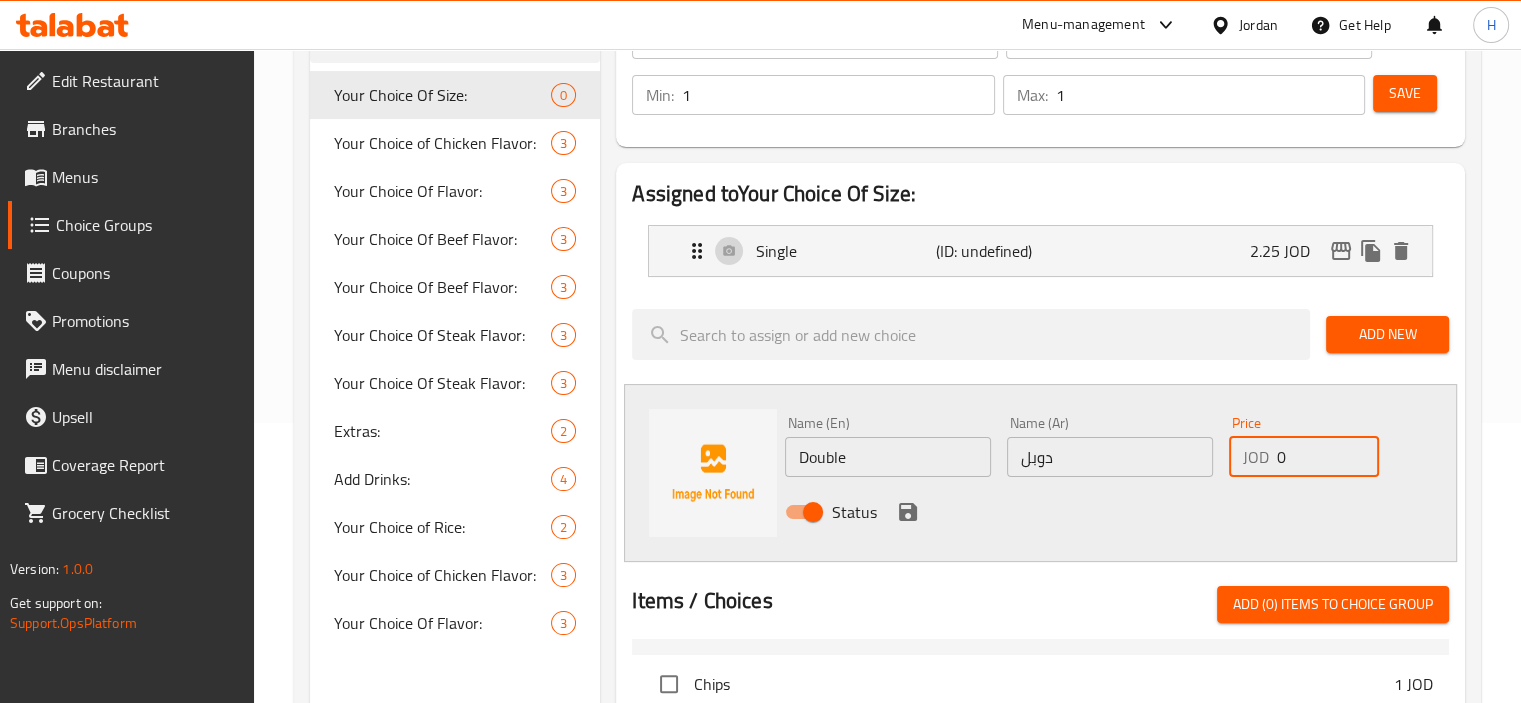 click on "0" at bounding box center [1328, 457] 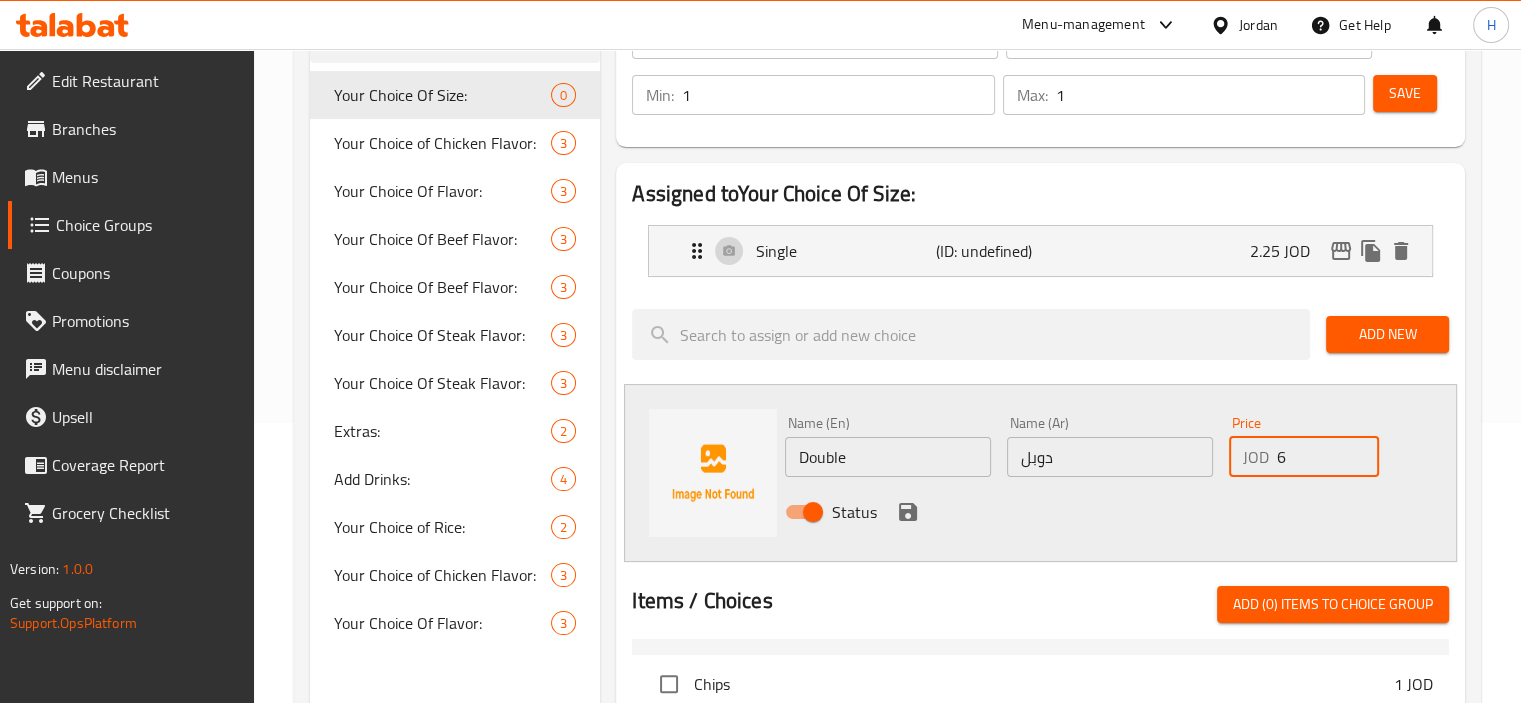 click on "6" at bounding box center (1328, 457) 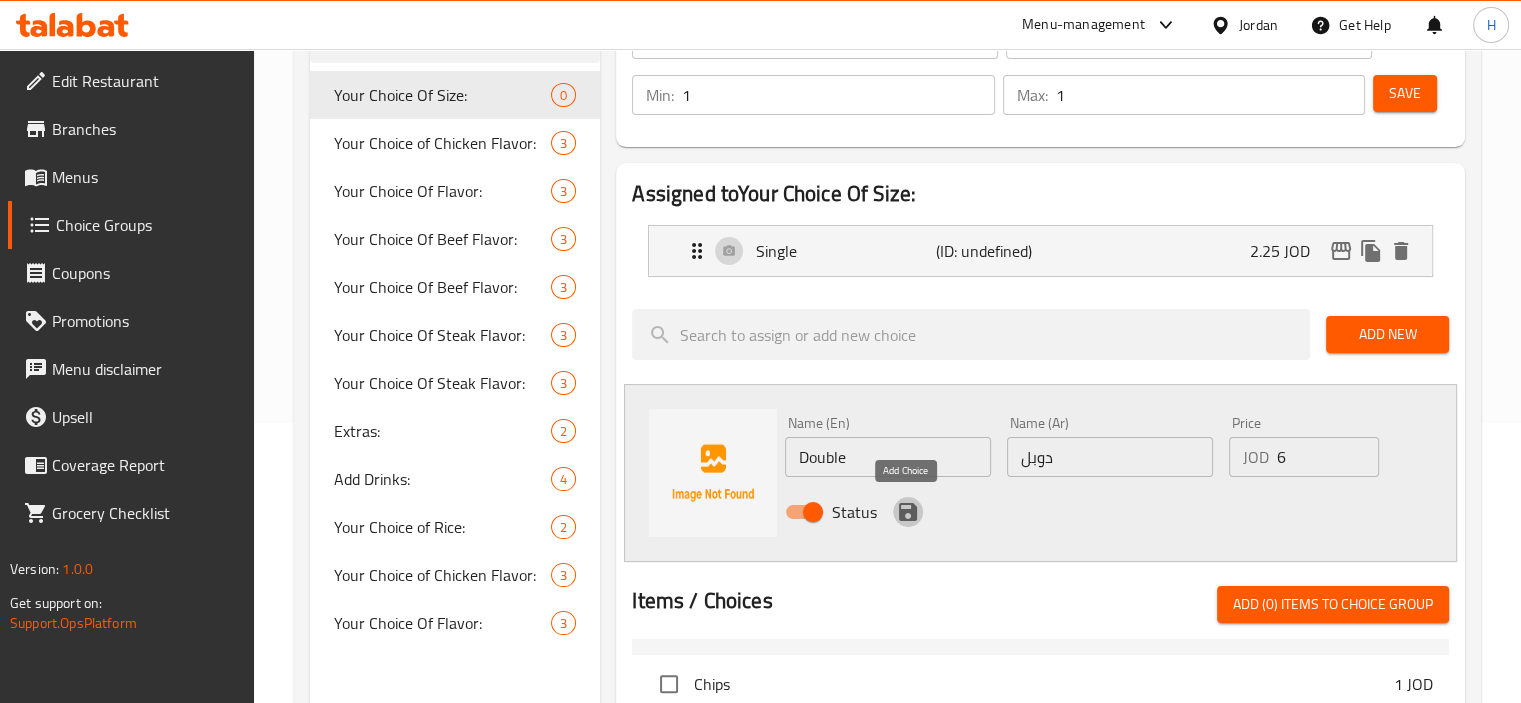 click 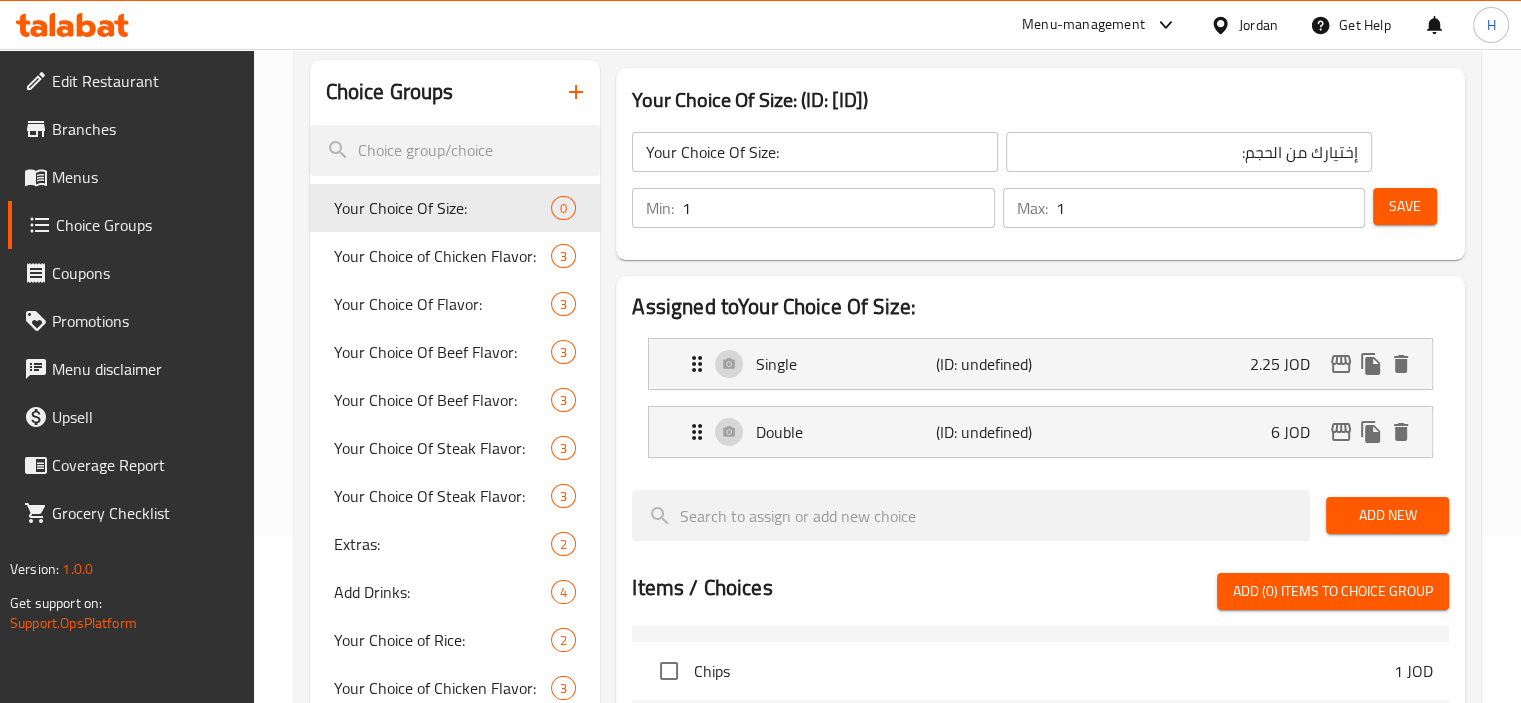 scroll, scrollTop: 166, scrollLeft: 0, axis: vertical 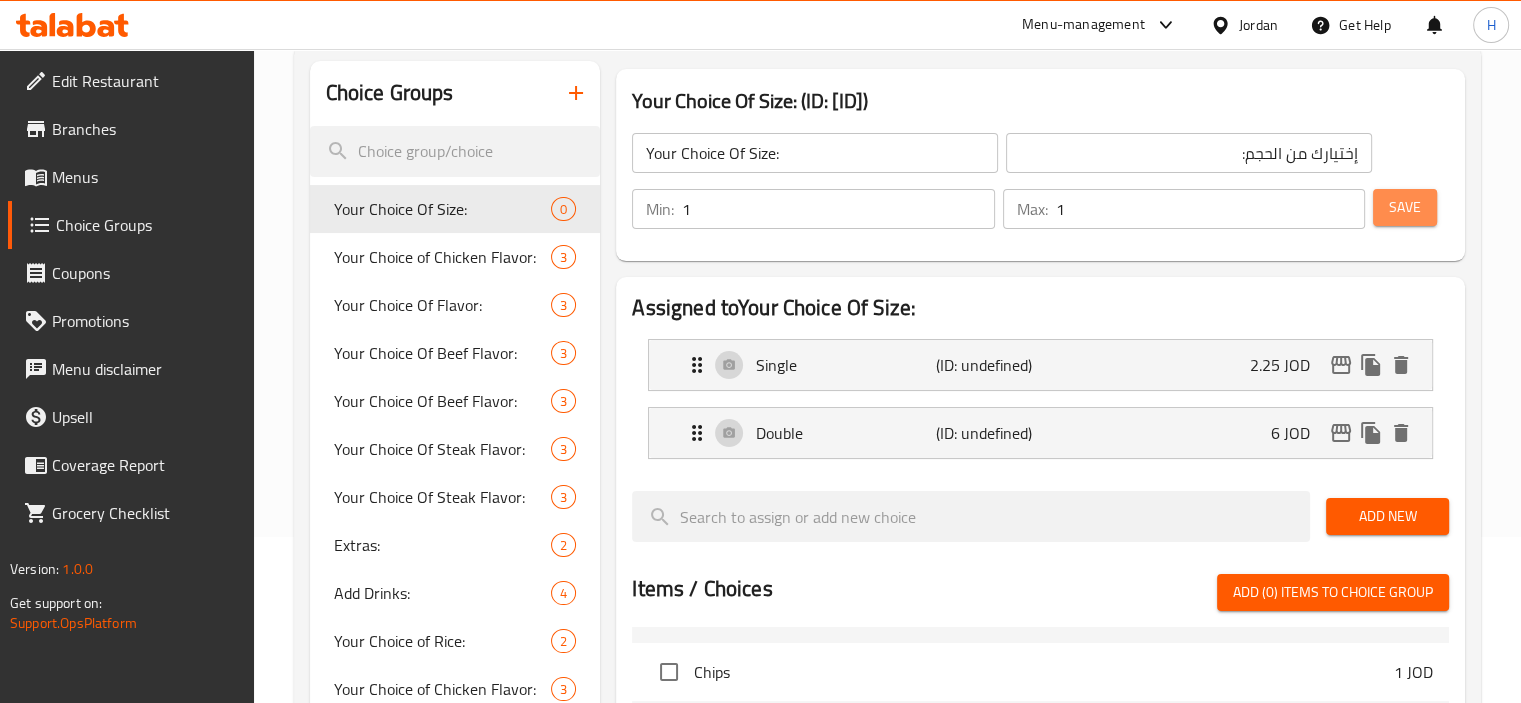 click on "Save" at bounding box center [1405, 207] 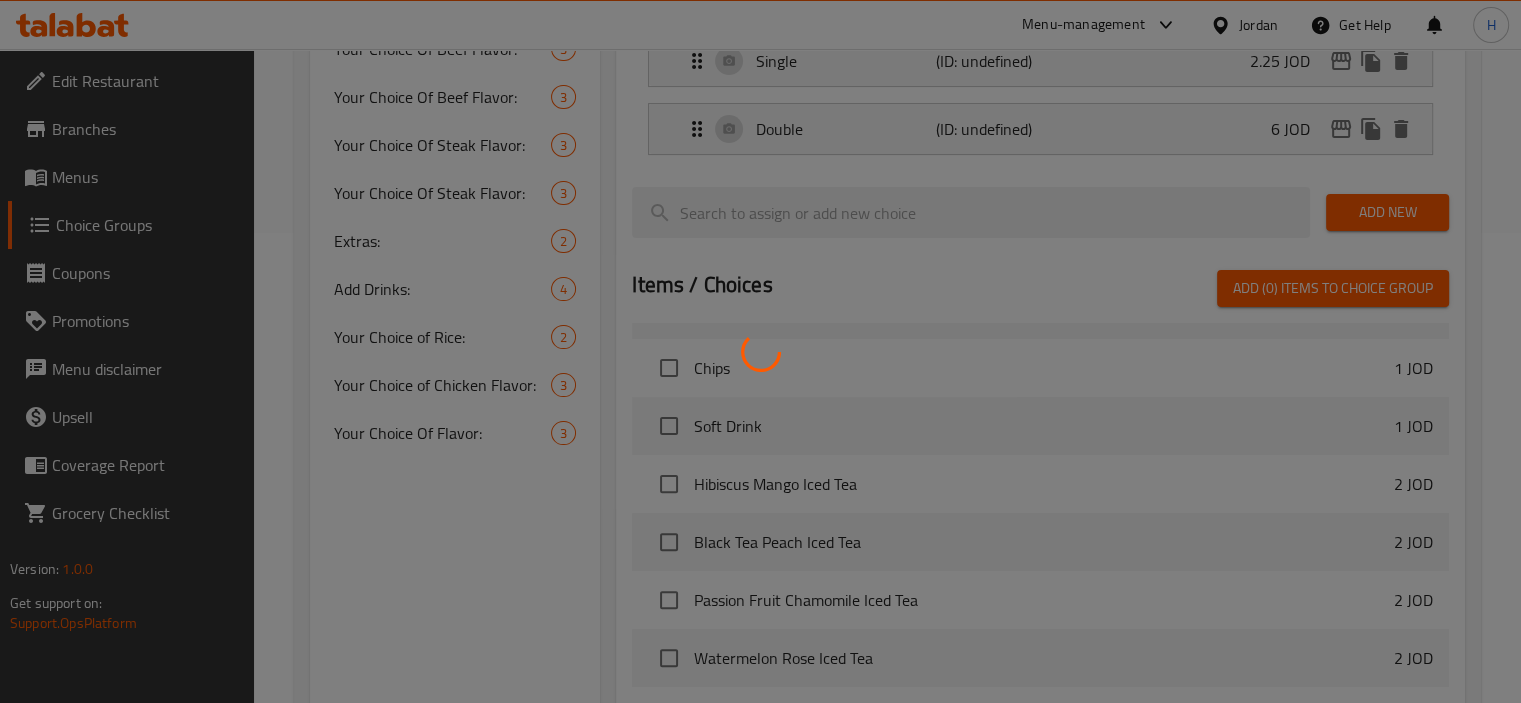 scroll, scrollTop: 731, scrollLeft: 0, axis: vertical 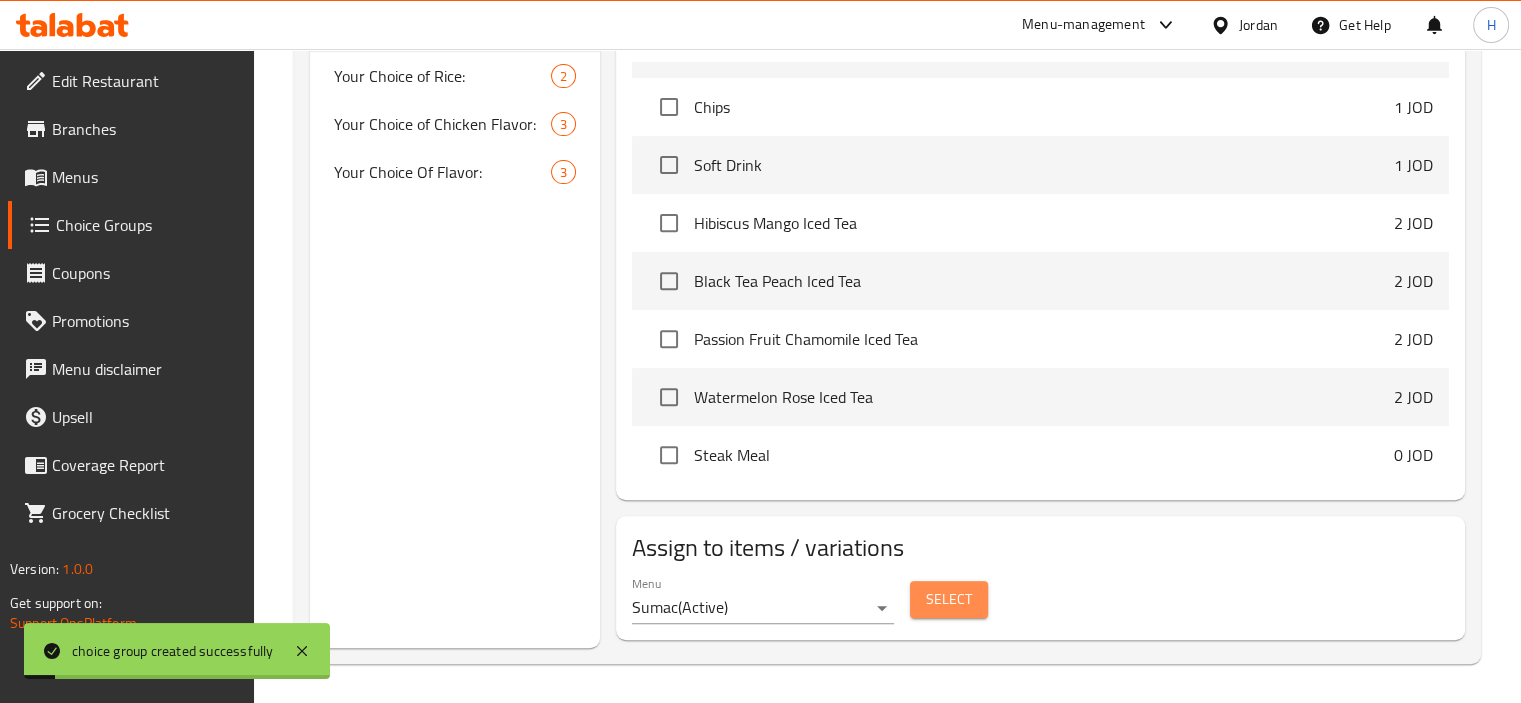 click on "Select" at bounding box center [949, 599] 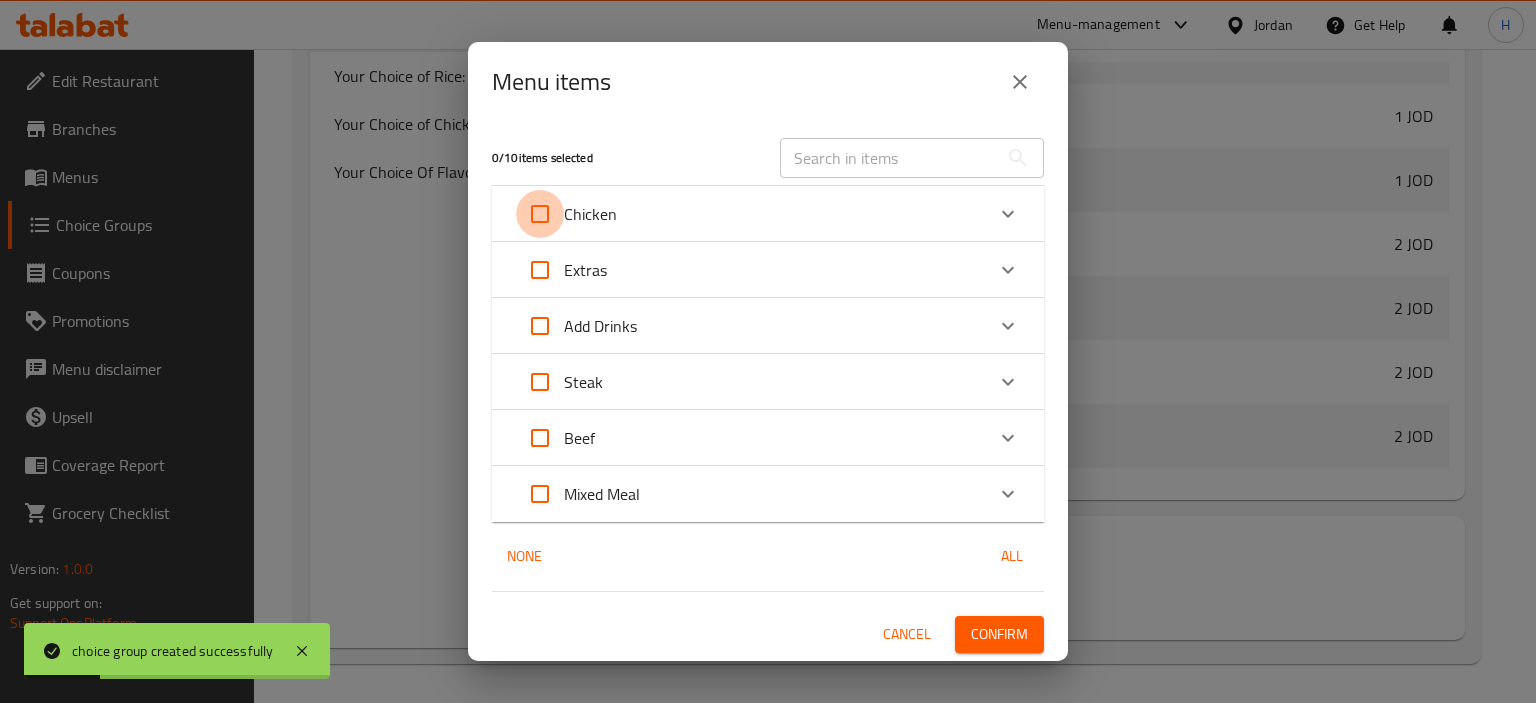 click at bounding box center (540, 214) 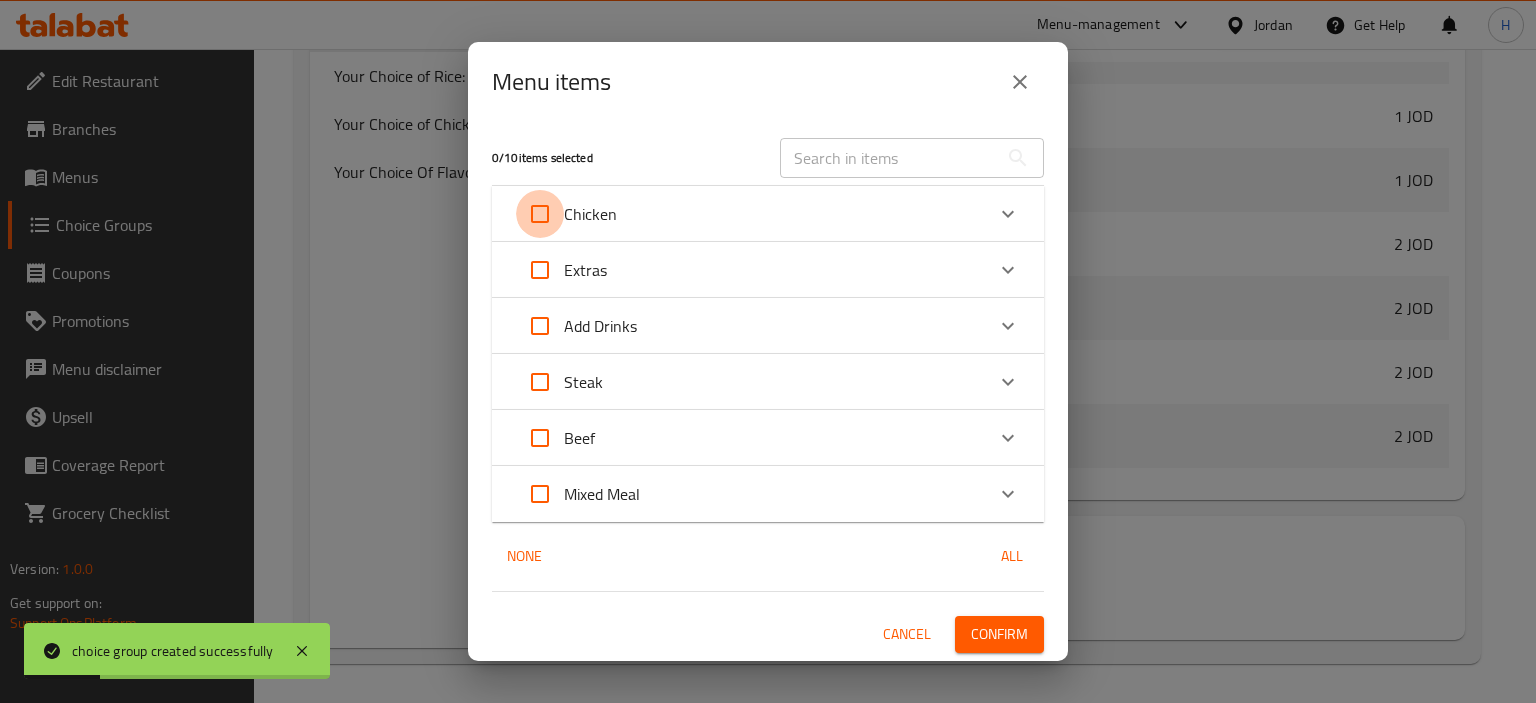 checkbox on "true" 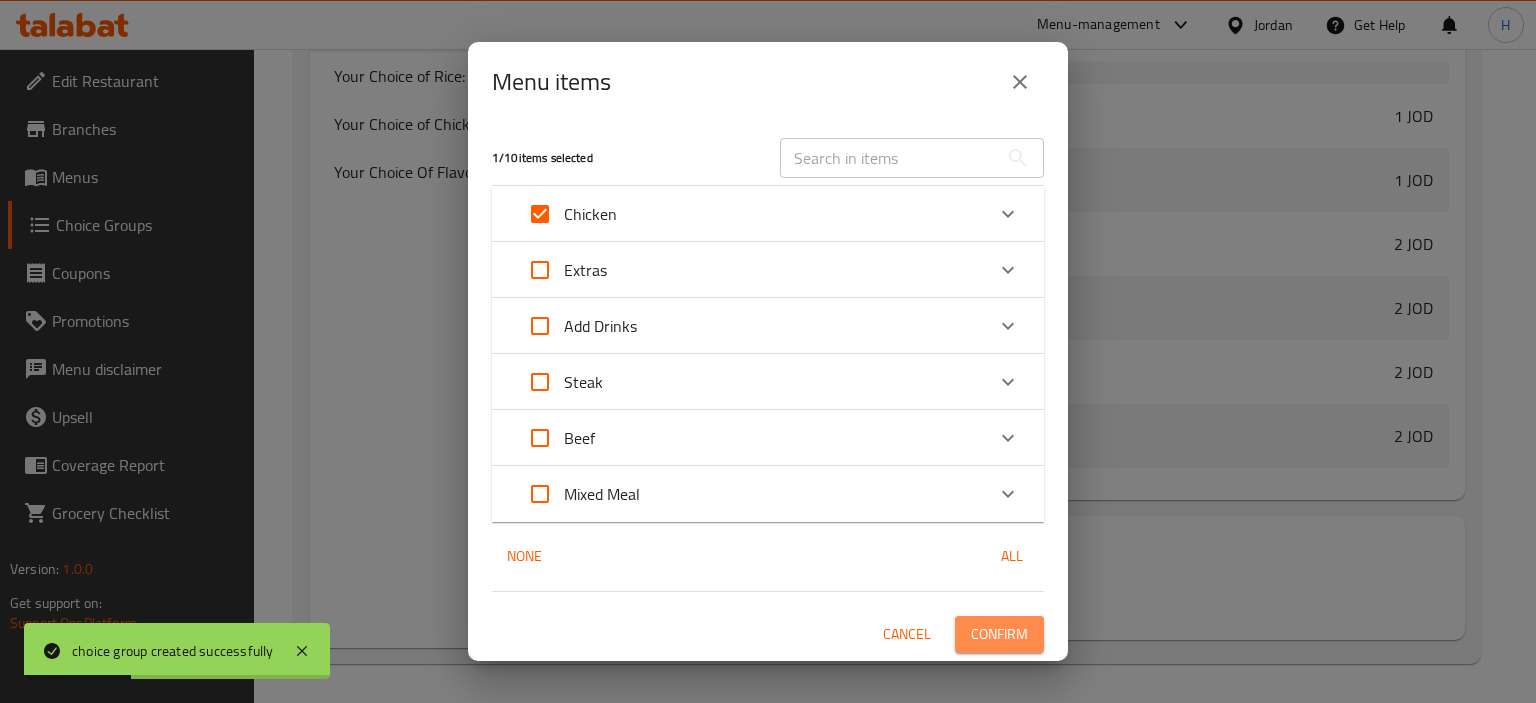 click on "Confirm" at bounding box center [999, 634] 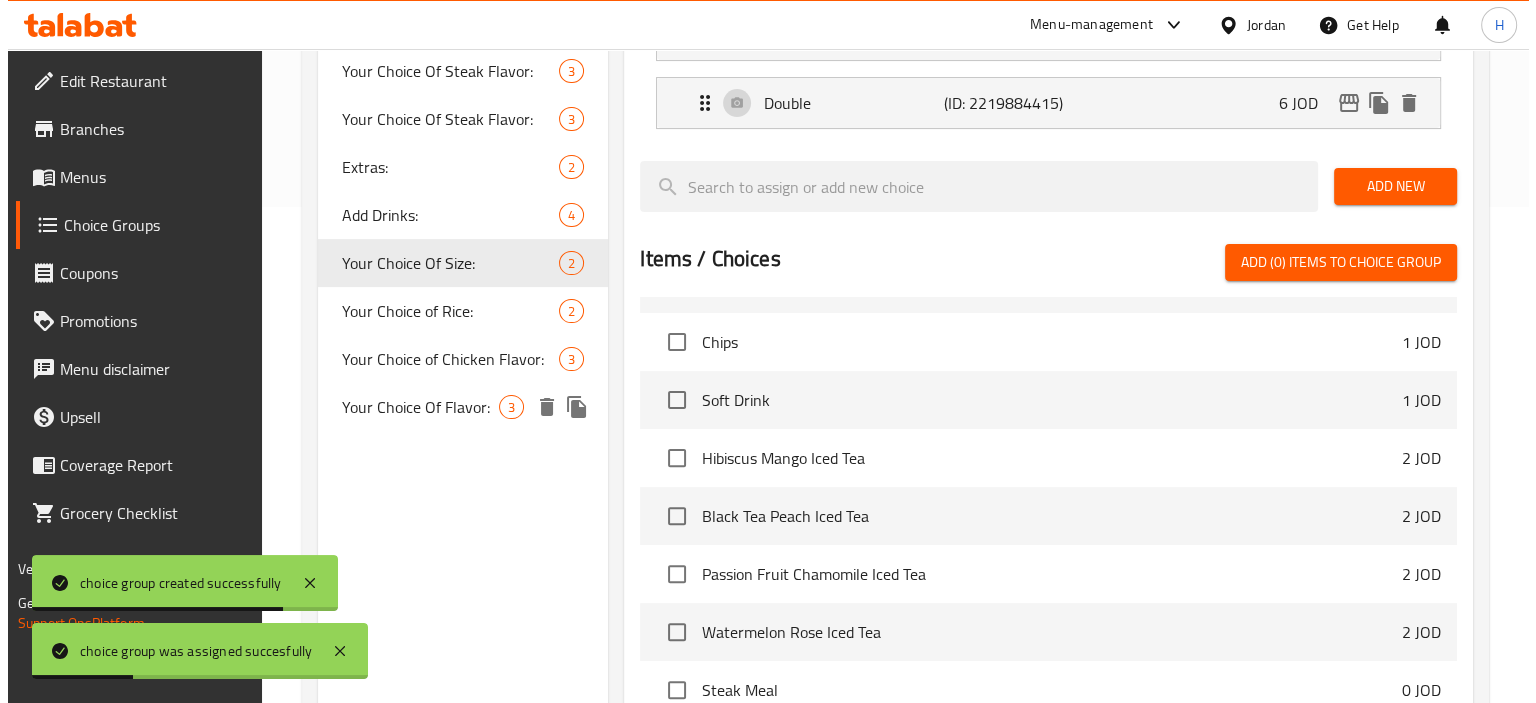 scroll, scrollTop: 491, scrollLeft: 0, axis: vertical 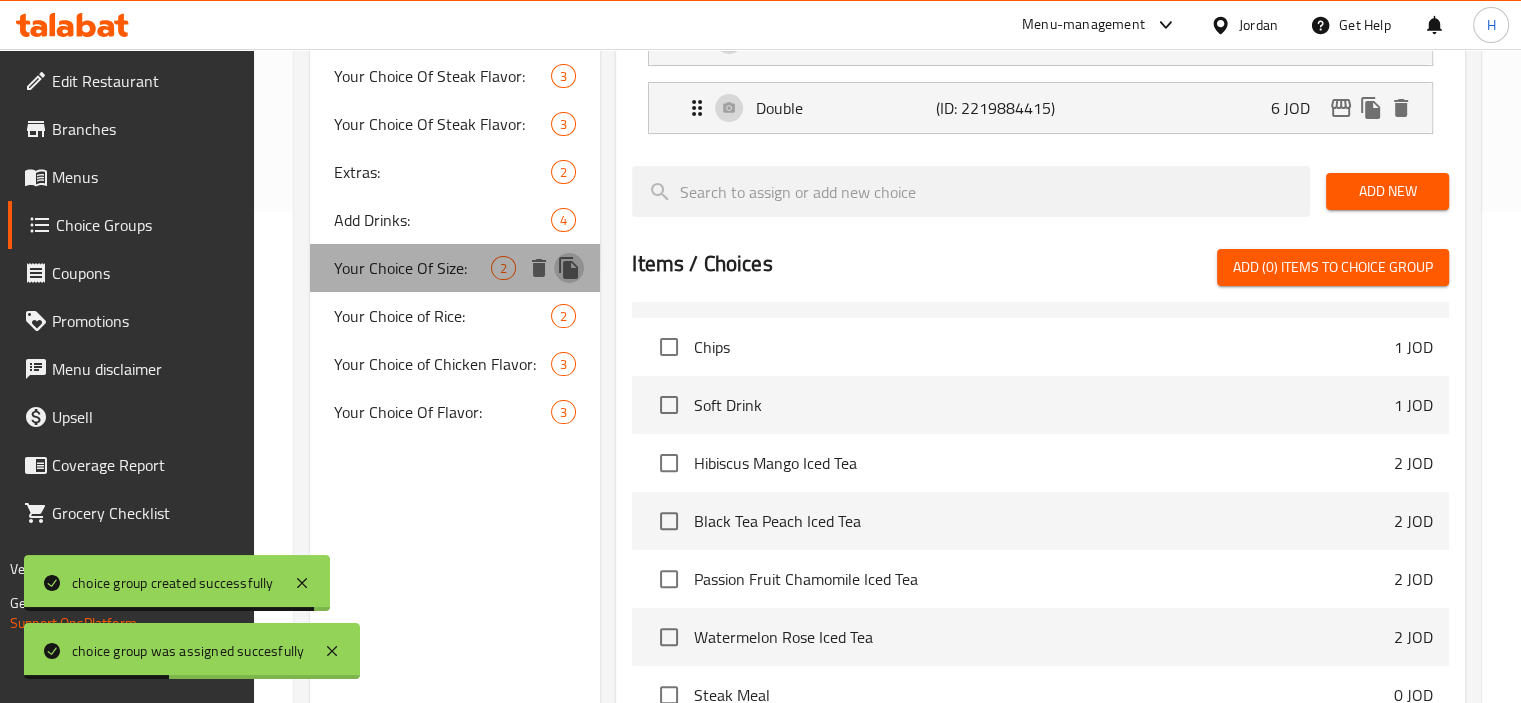 click 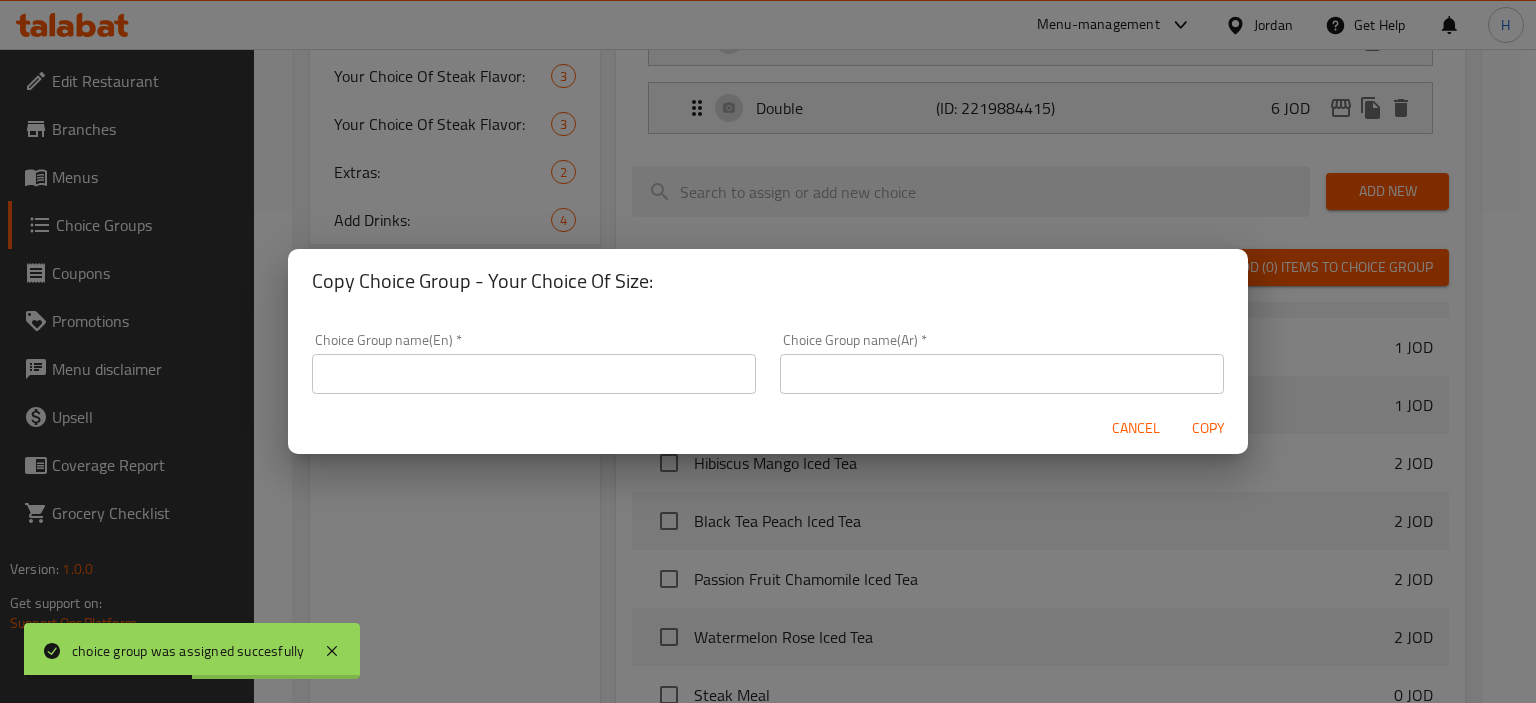 click at bounding box center (534, 374) 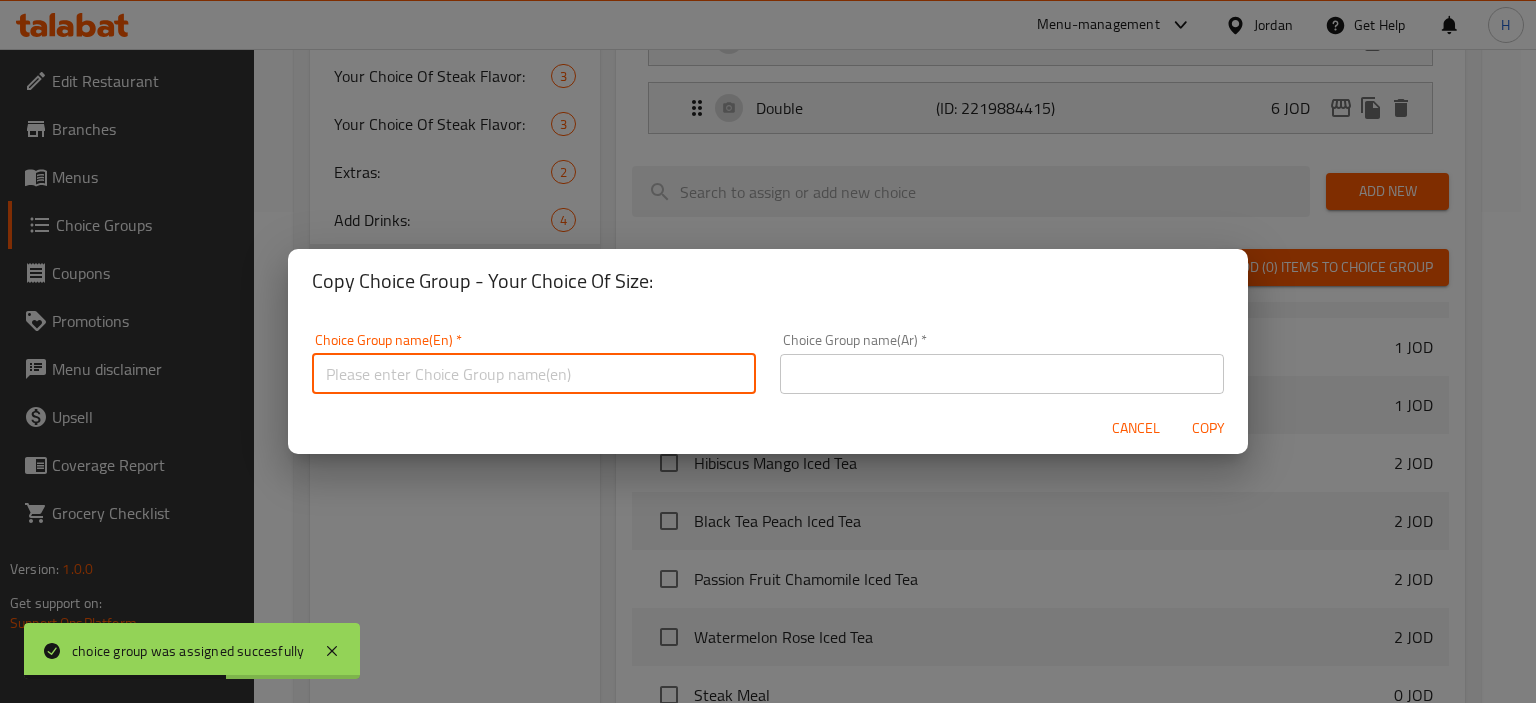 type on "Your Choice Of Size:1" 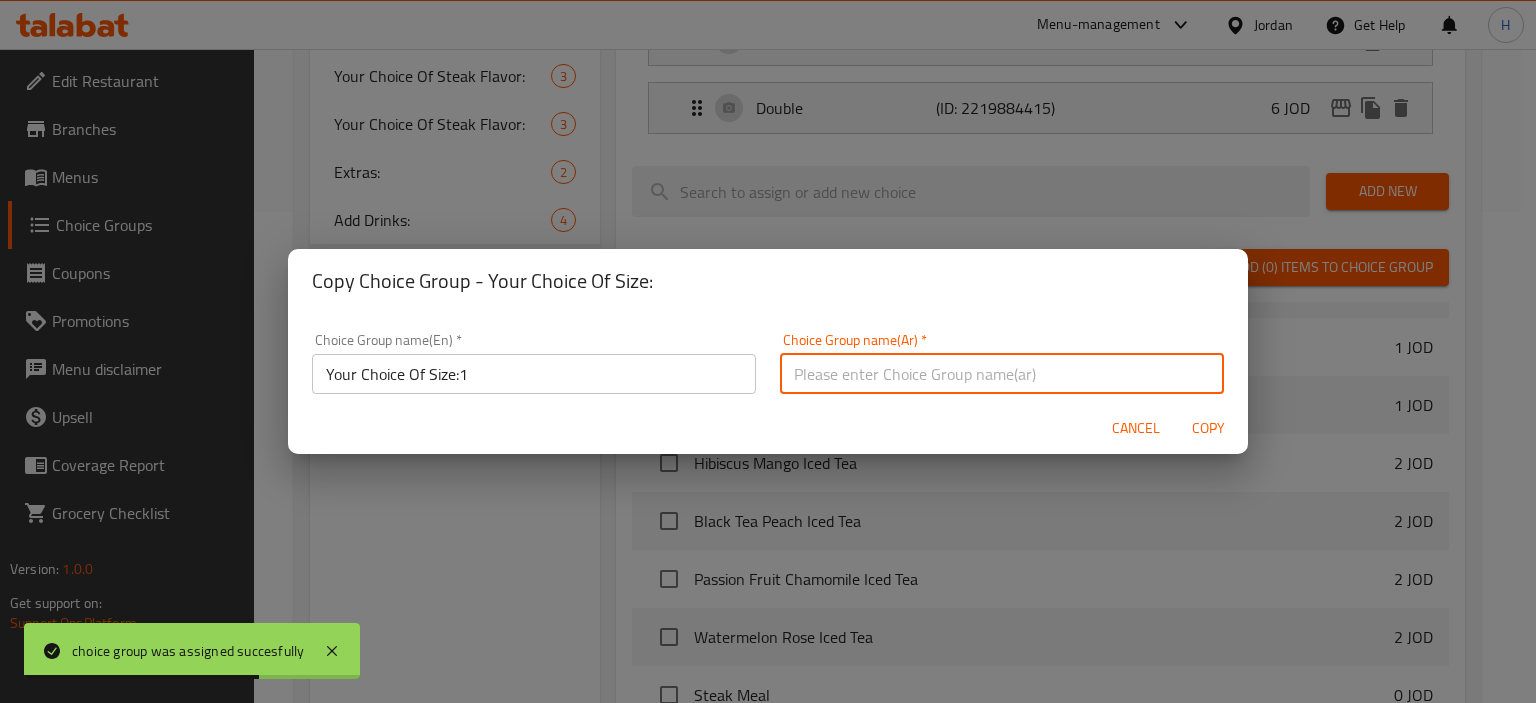 click at bounding box center [1002, 374] 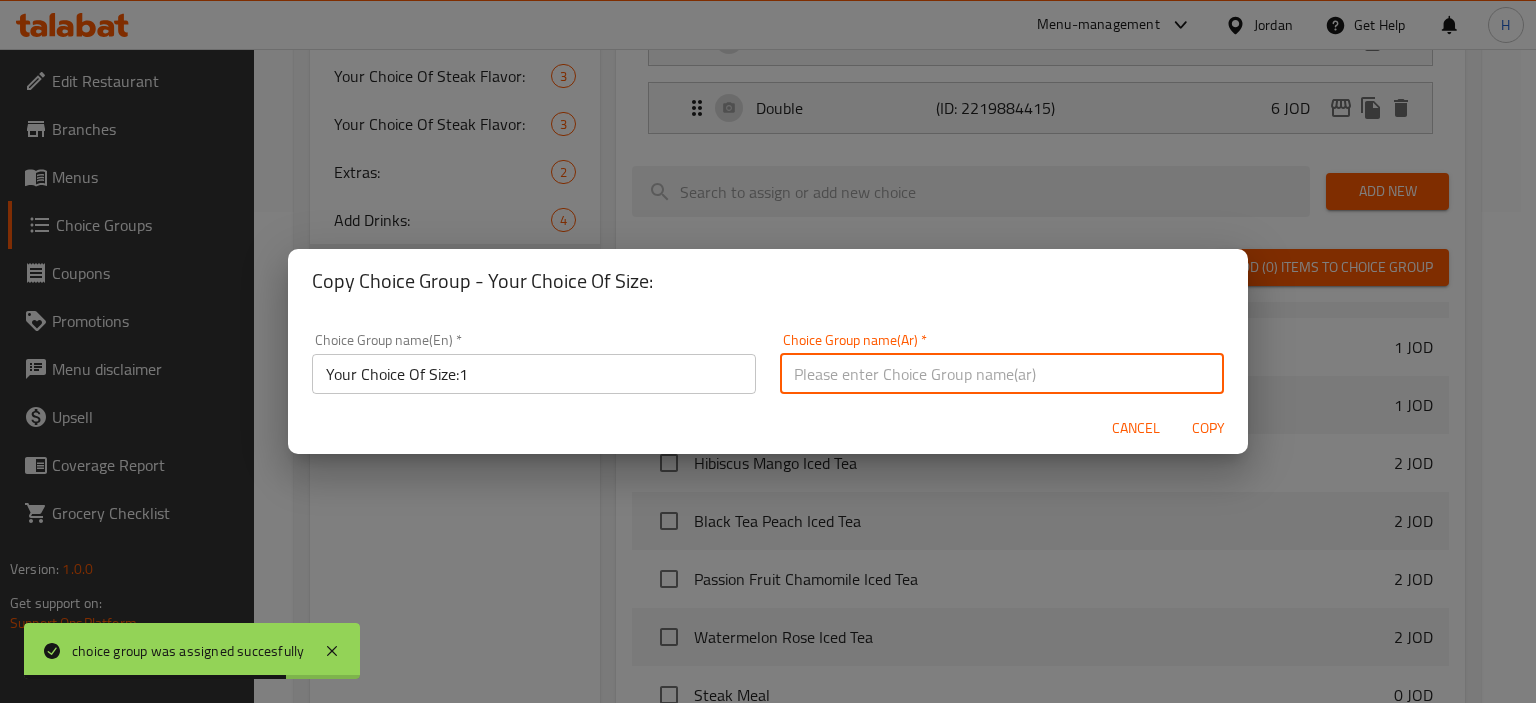 type on "إختيارك من الحجم:" 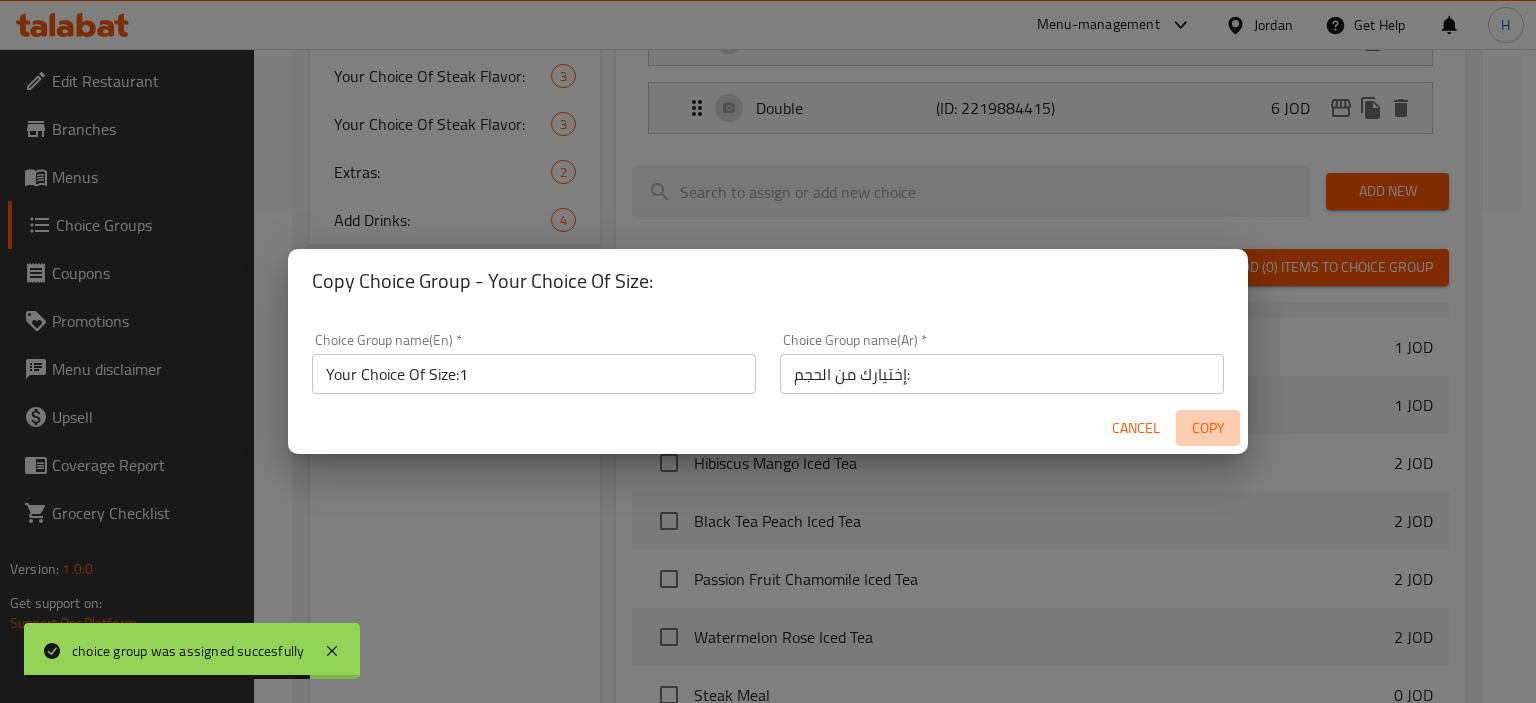 click on "Copy" at bounding box center [1208, 428] 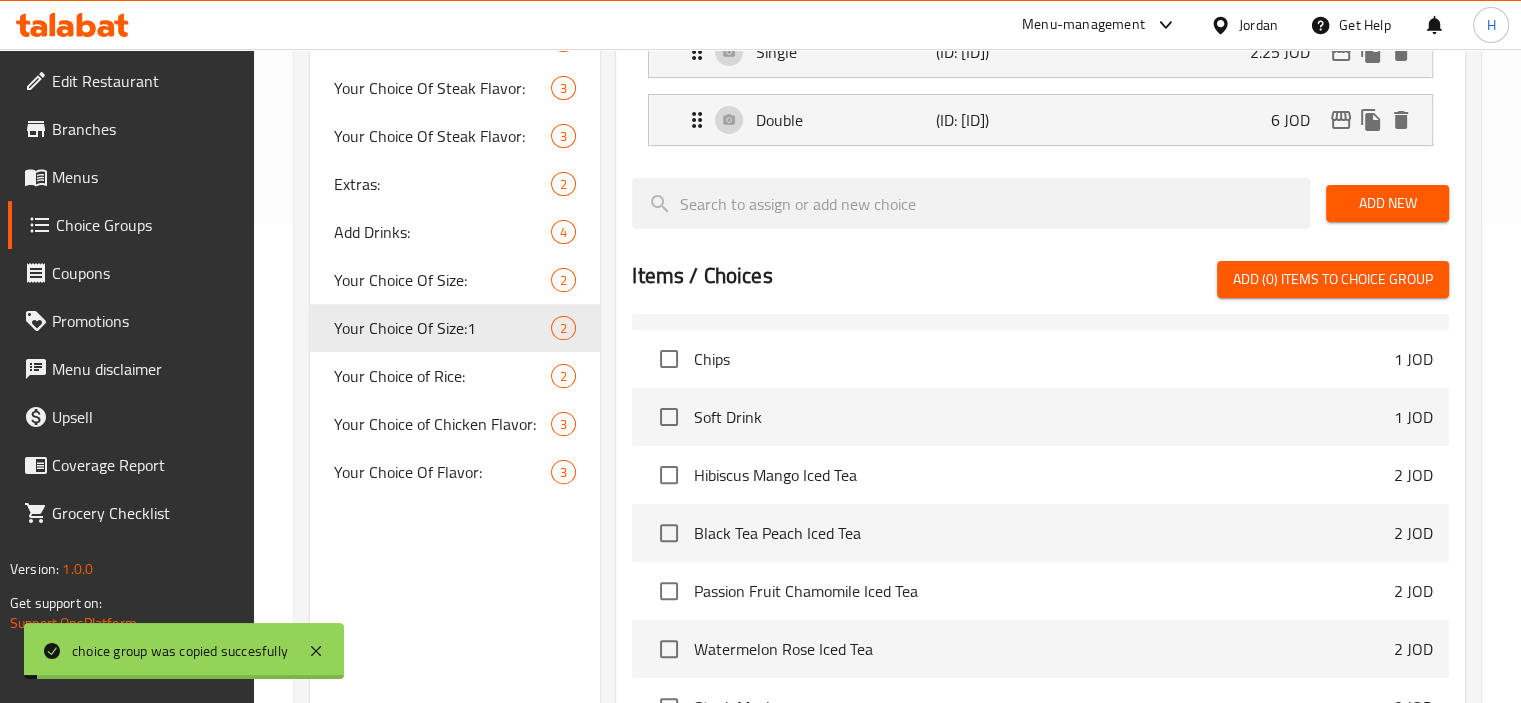 scroll, scrollTop: 0, scrollLeft: 0, axis: both 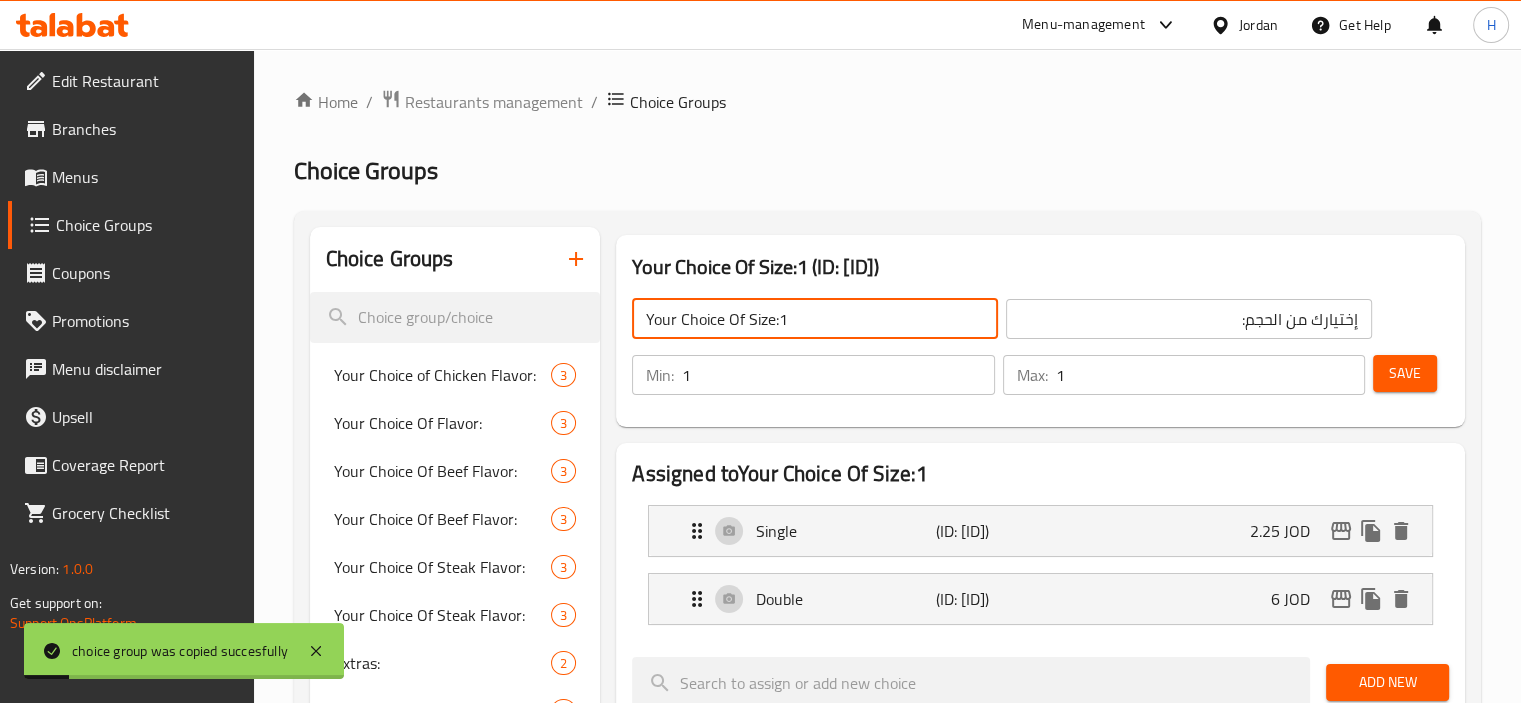 click on "Your Choice Of Size:1" 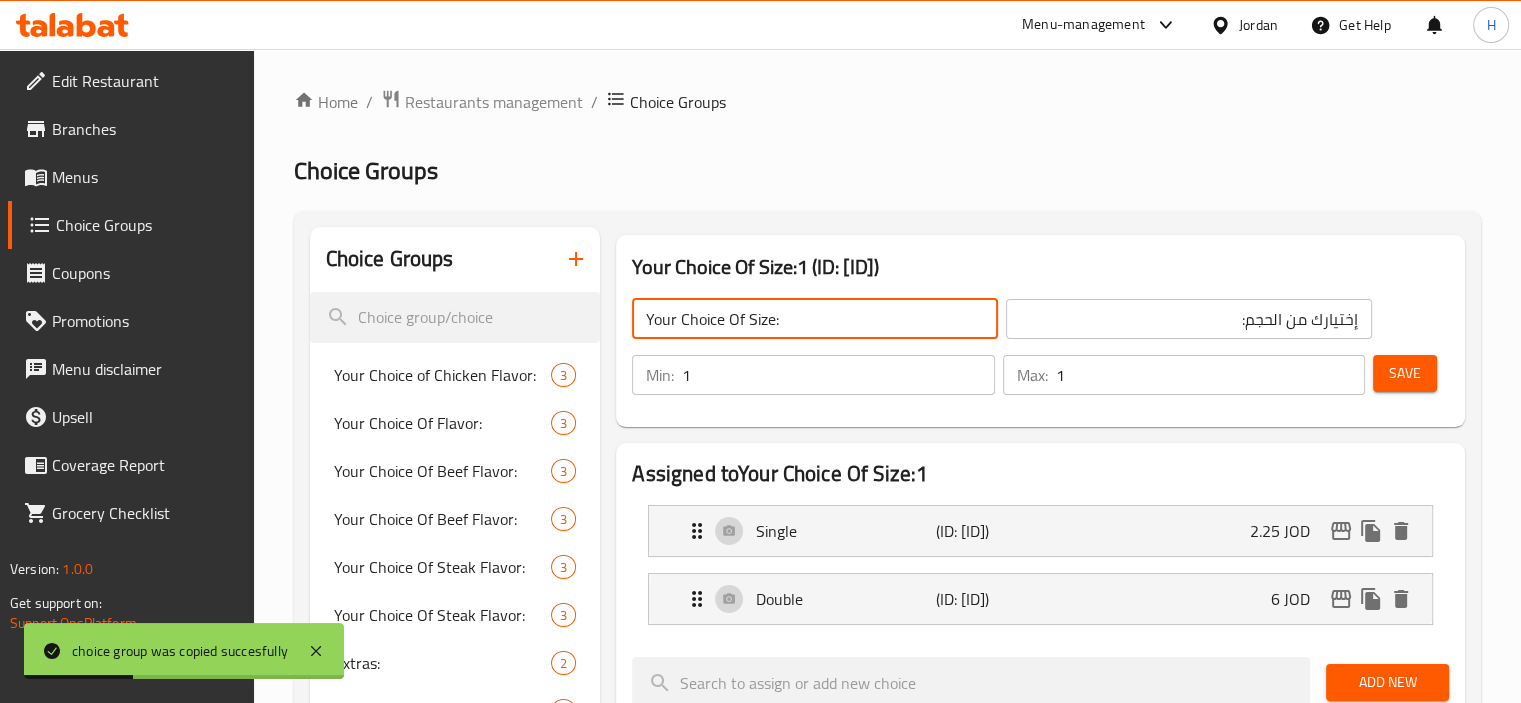 type on "Your Choice Of Size:" 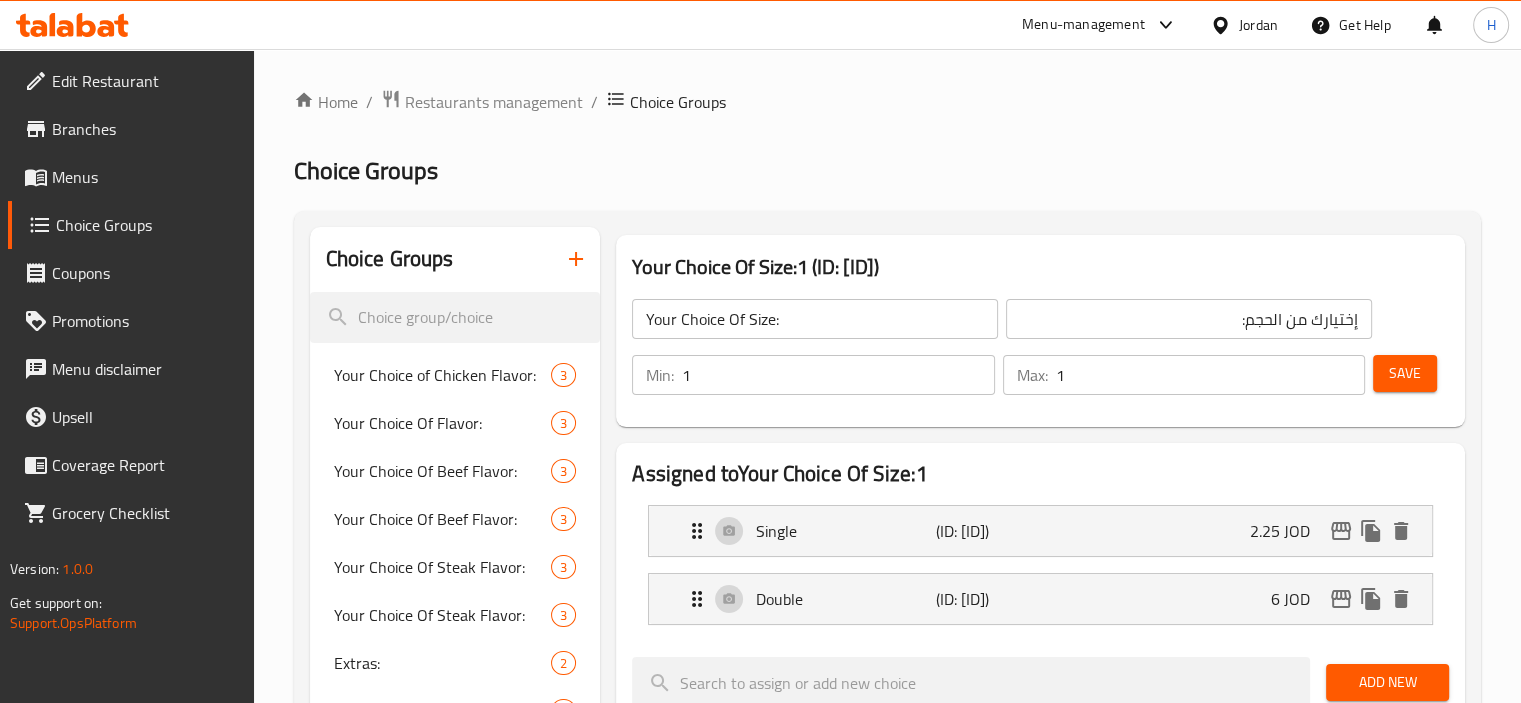 click on "Choice Groups Your Choice of Chicken Flavor: 3 Your Choice Of Flavor: 3 Your Choice Of Beef Flavor: 3 Your Choice Of Beef Flavor: 3 Your Choice Of Steak Flavor: 3 Your Choice Of Steak Flavor: 3 Extras: 2 Add Drinks: 4 Your Choice Of Size: 2 Your Choice Of Size:1 2 Your Choice of Rice: 2 Your Choice of Chicken Flavor: 3 Your Choice Of Flavor: 3 Your Choice Of Size:1 (ID: [ID]) Your Choice Of Size: إختيارك من الحجم: Min: 1 Max: 1 Save Assigned to Your Choice Of Size:1 Single (ID: [ID]) 2.25 JOD Name (En) Single Name (En) Name (Ar) سينجل Name (Ar) Price JOD 2.25 Price Status Double (ID: [ID]) 6 JOD Name (En) Double Name (En) Name (Ar) دوبل Name (Ar) Price JOD 6 Price Status Add New Items / Choices Add (0) items to choice group Chicken Meal 0 JOD Chips 1 JOD Soft Drink 1 JOD Hibiscus Mango Iced Tea 2 JOD Black Tea Peach Iced Tea 2 JOD Passion Fruit Chamomile Iced Tea 2 JOD Watermelon Rose Iced Tea 2 JOD Steak Meal 0 JOD Beef Meal 0 JOD Mixed Meal 0 JOD Menu (" at bounding box center [887, 803] 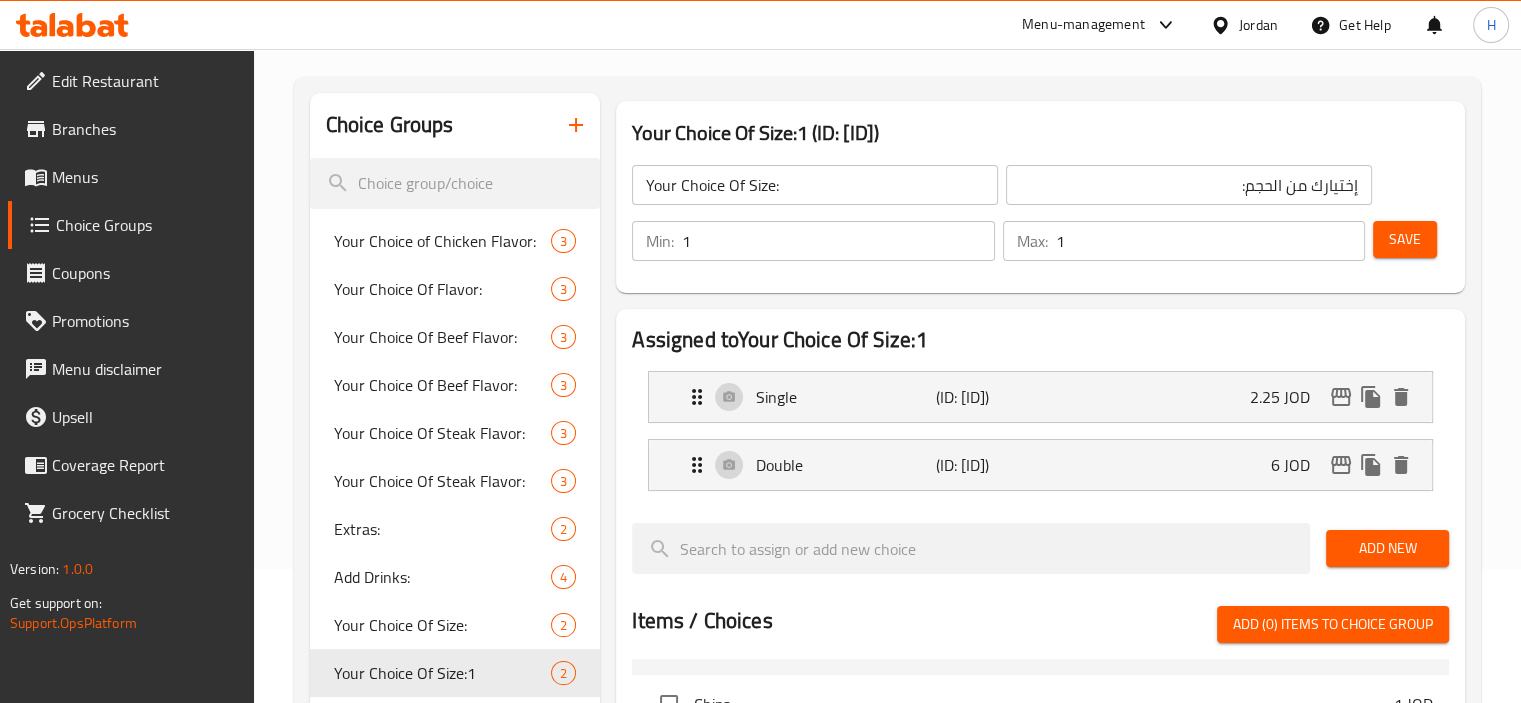 scroll, scrollTop: 179, scrollLeft: 0, axis: vertical 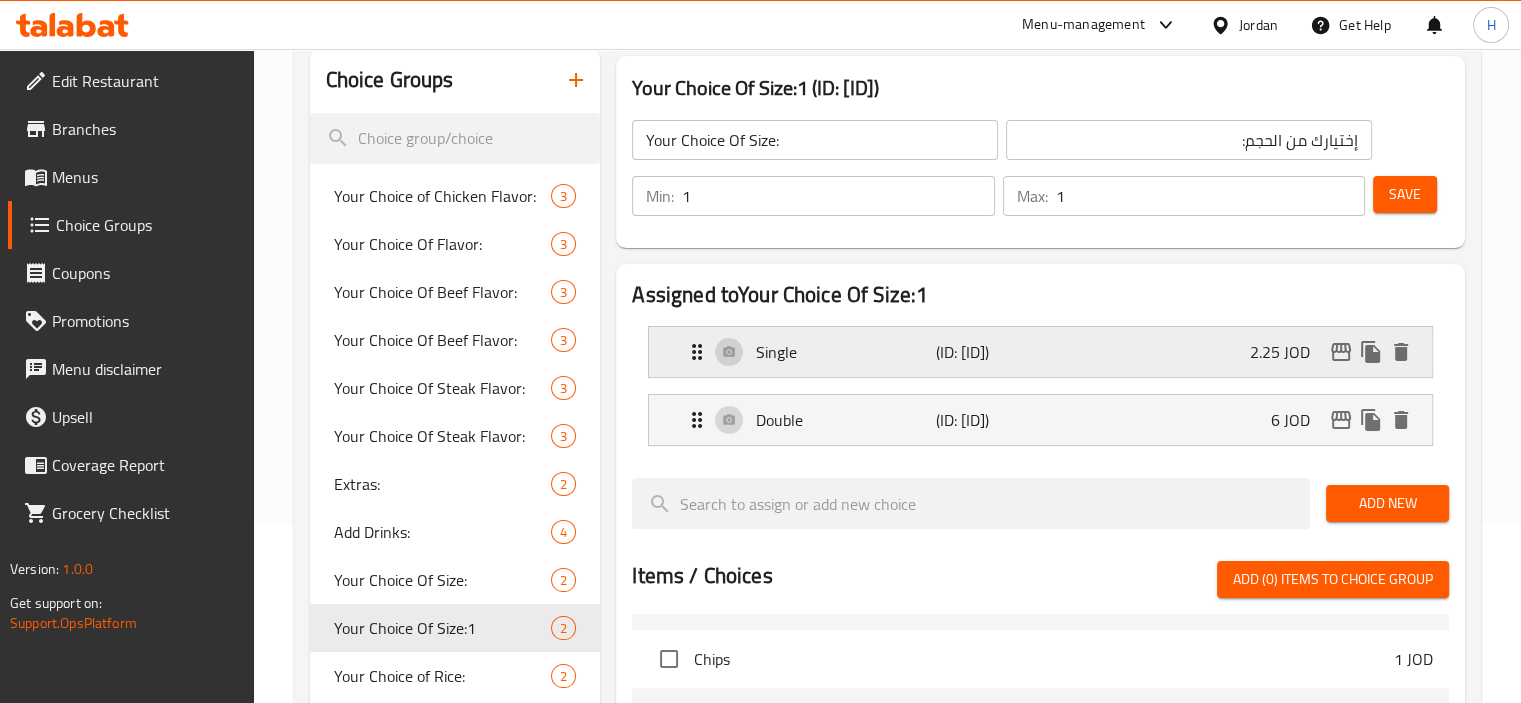 click on "2.25 JOD" at bounding box center [1288, 352] 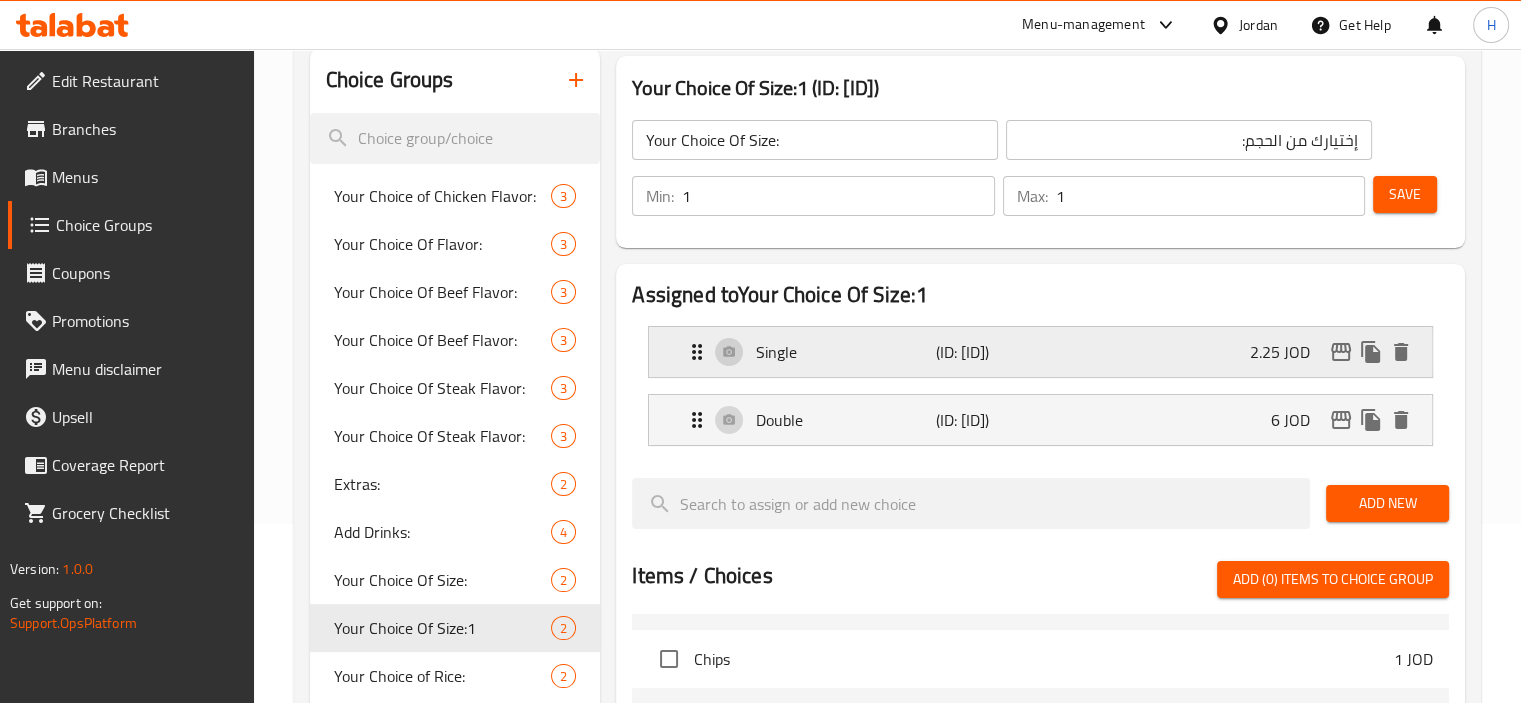 click on "Single (ID: [ID]) 2.25 JOD" at bounding box center (1046, 352) 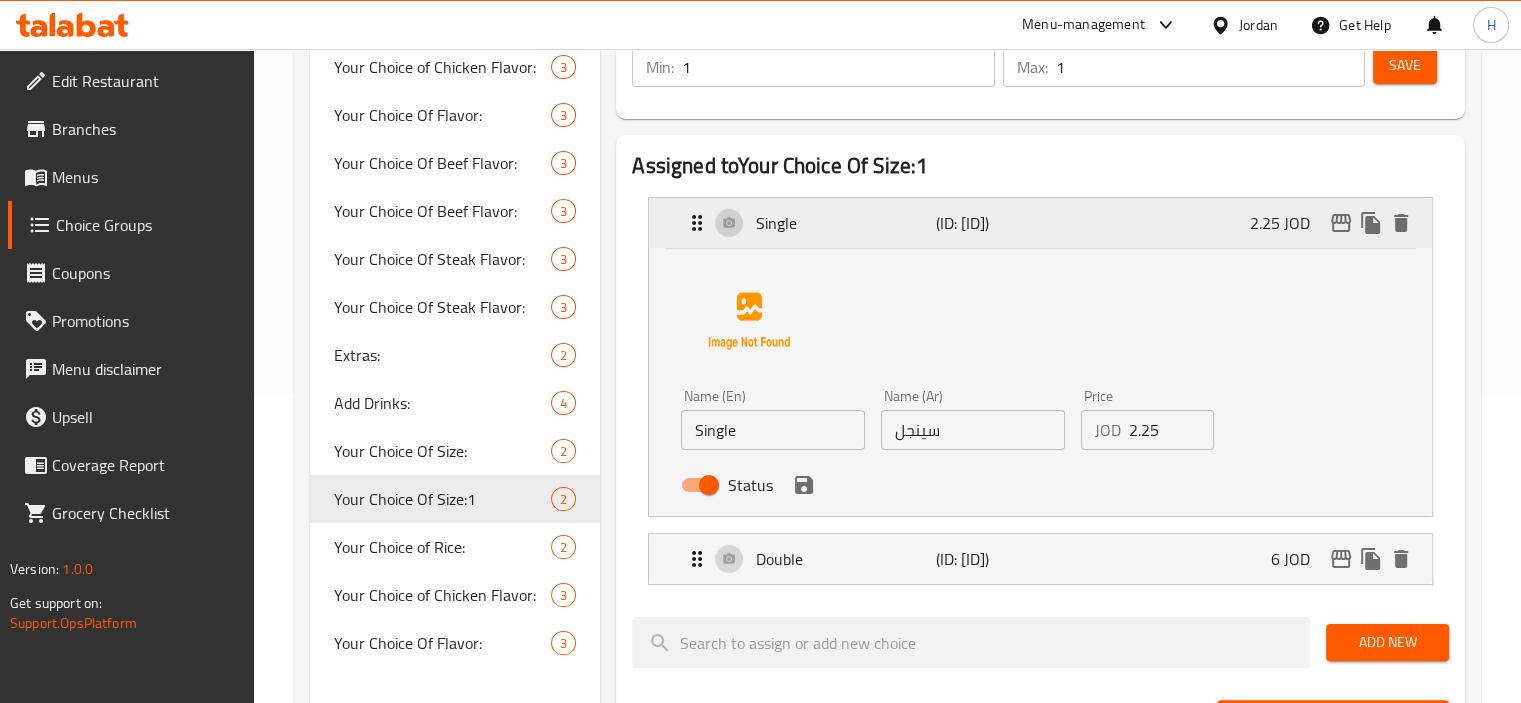 scroll, scrollTop: 332, scrollLeft: 0, axis: vertical 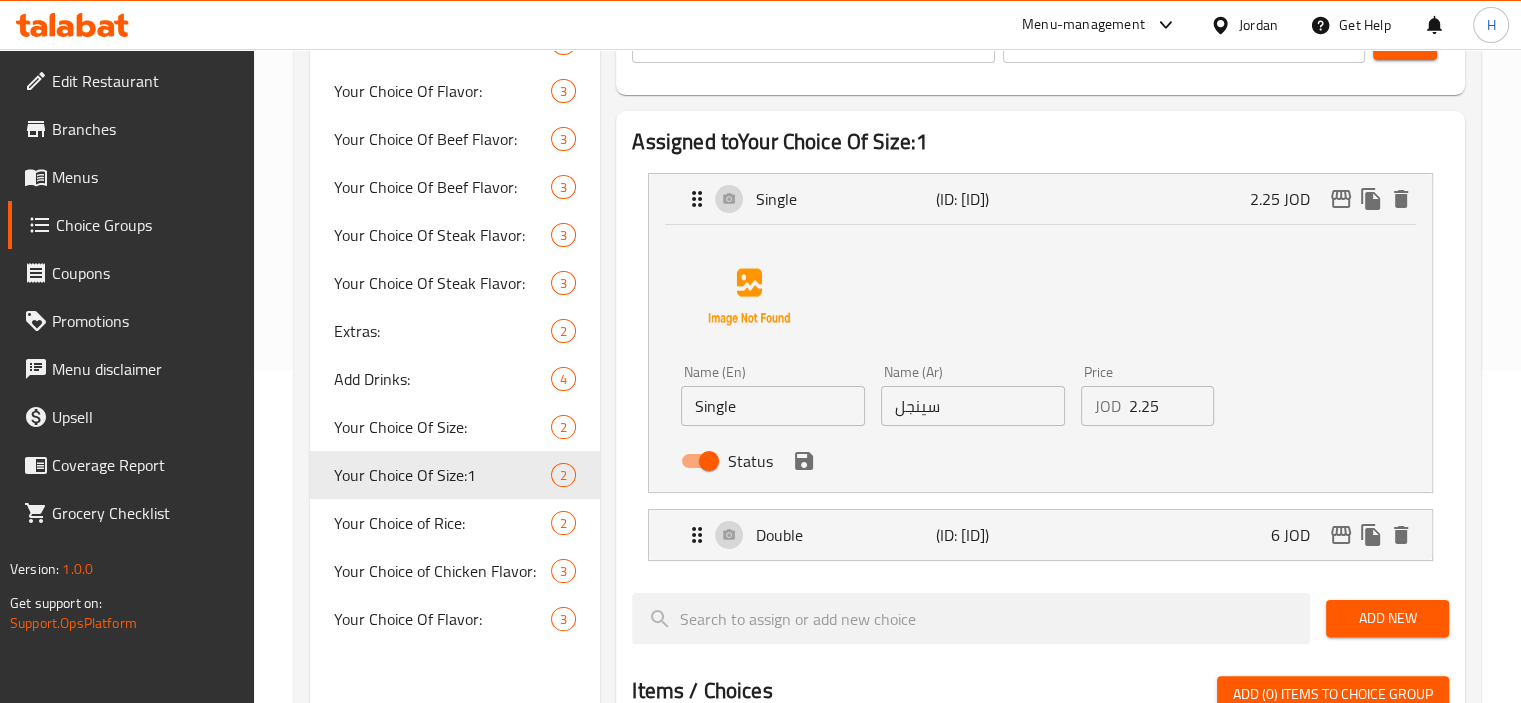 click on "2.25" at bounding box center (1172, 406) 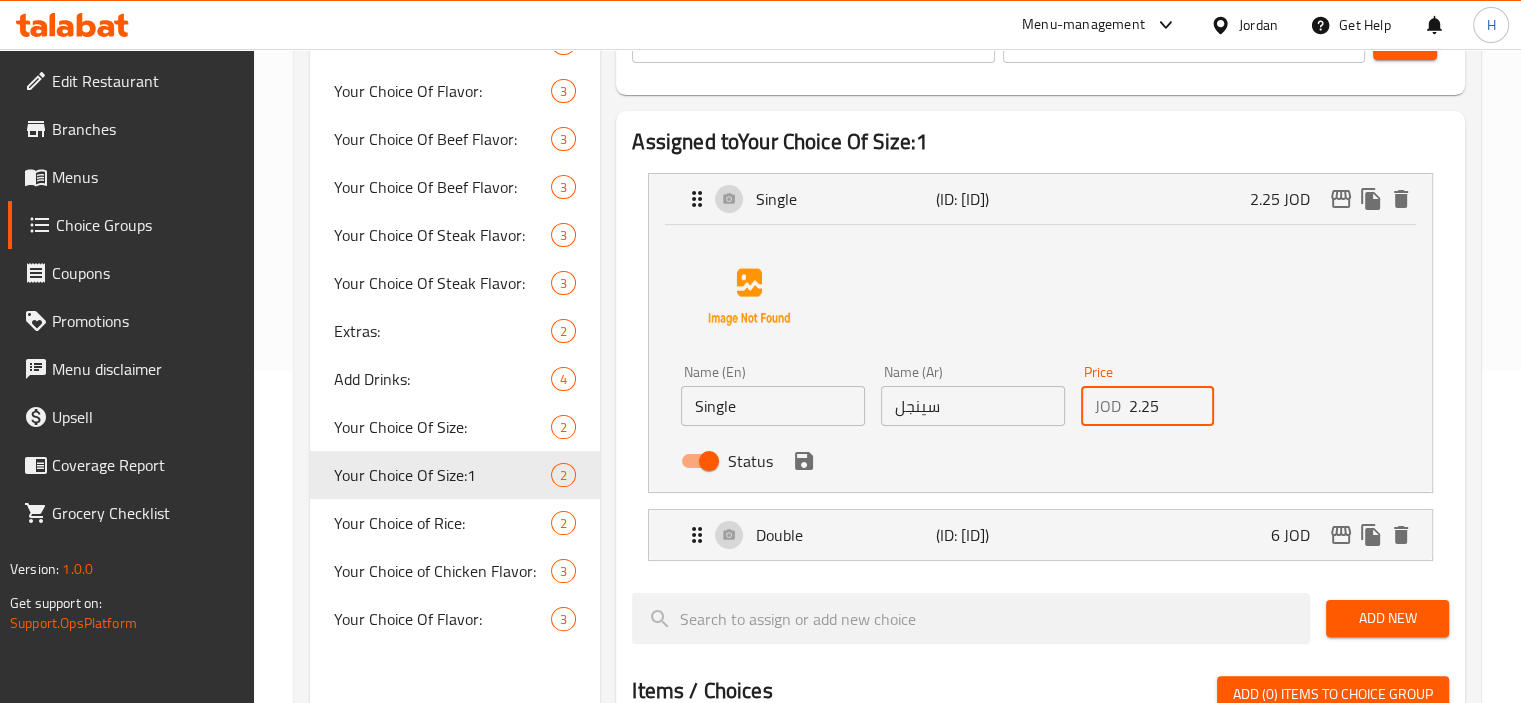 click on "2.25" at bounding box center [1172, 406] 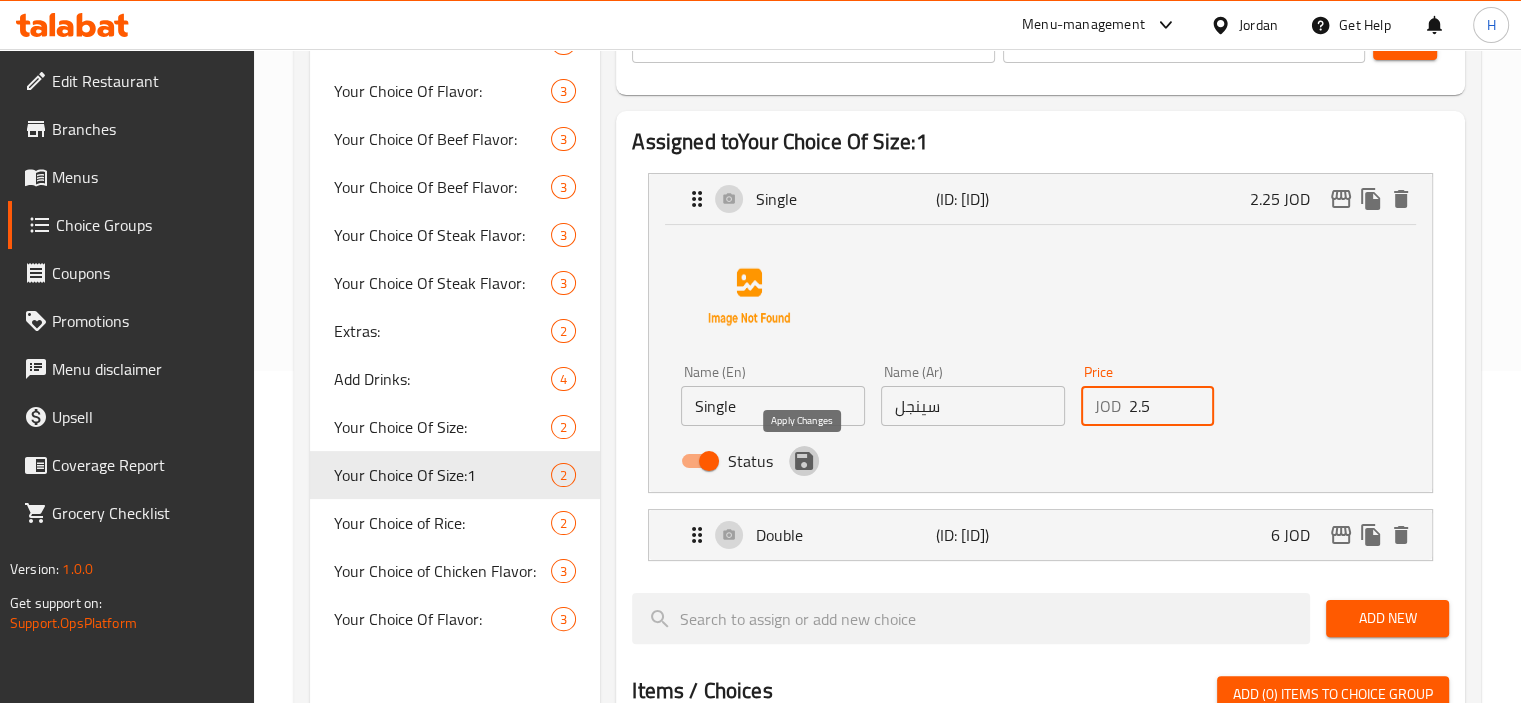 click 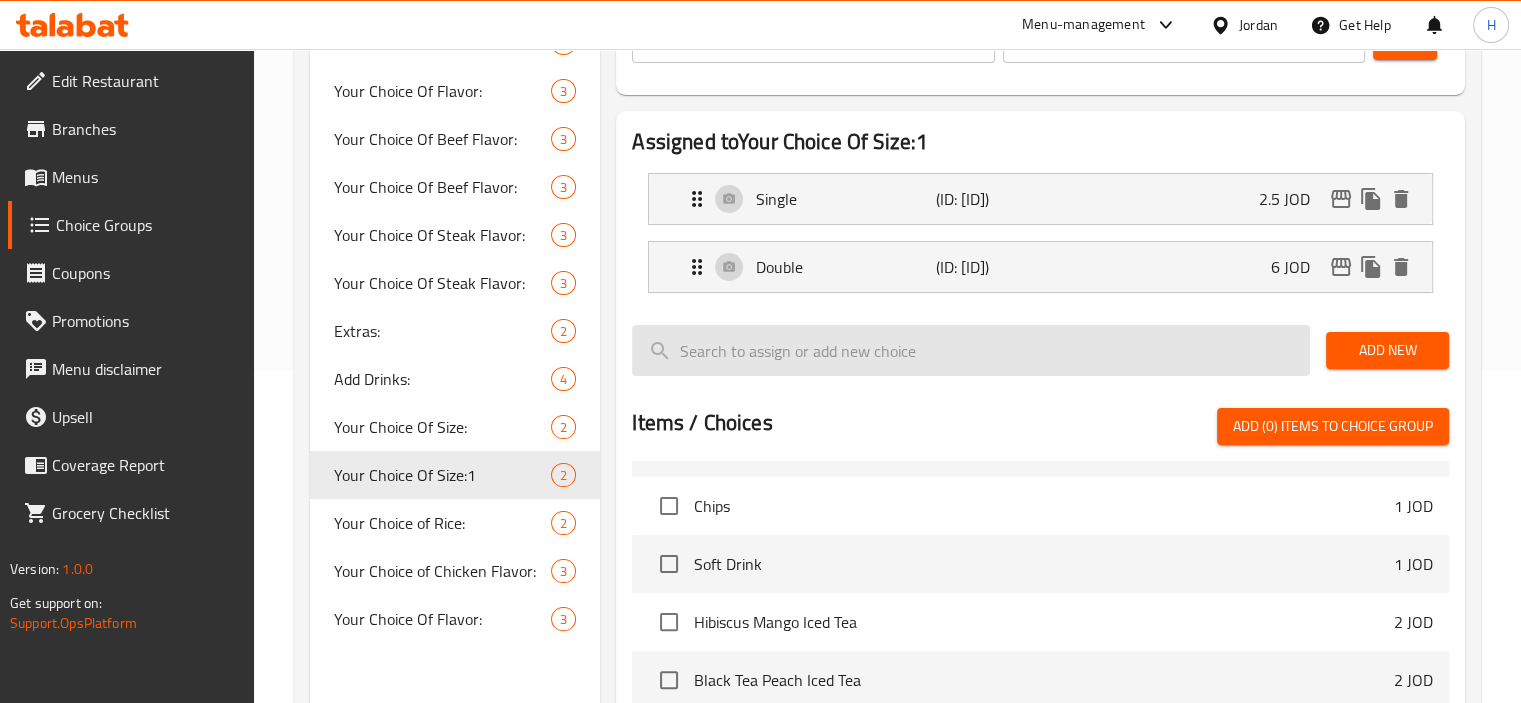 type on "2.5" 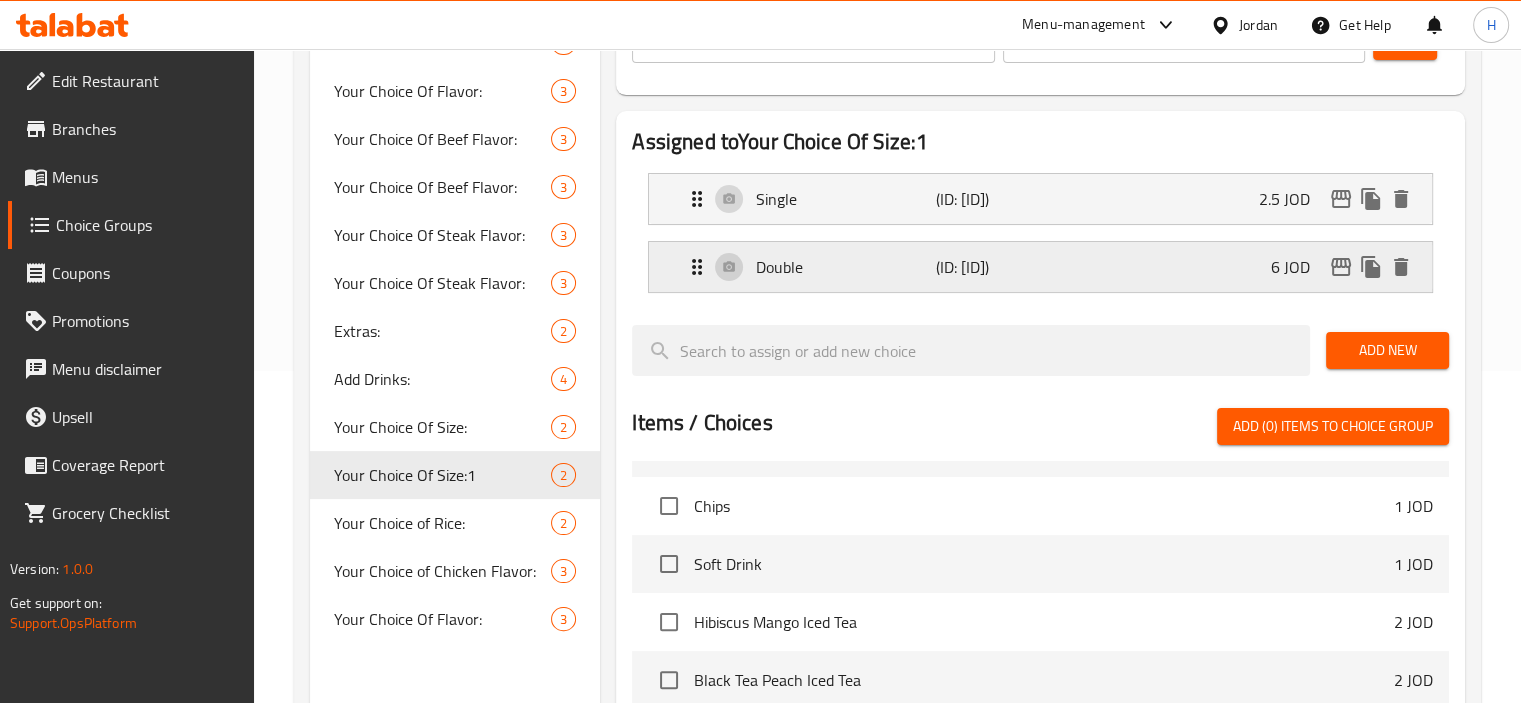 click on "Double (ID: [ID]) 6 JOD" at bounding box center (1046, 267) 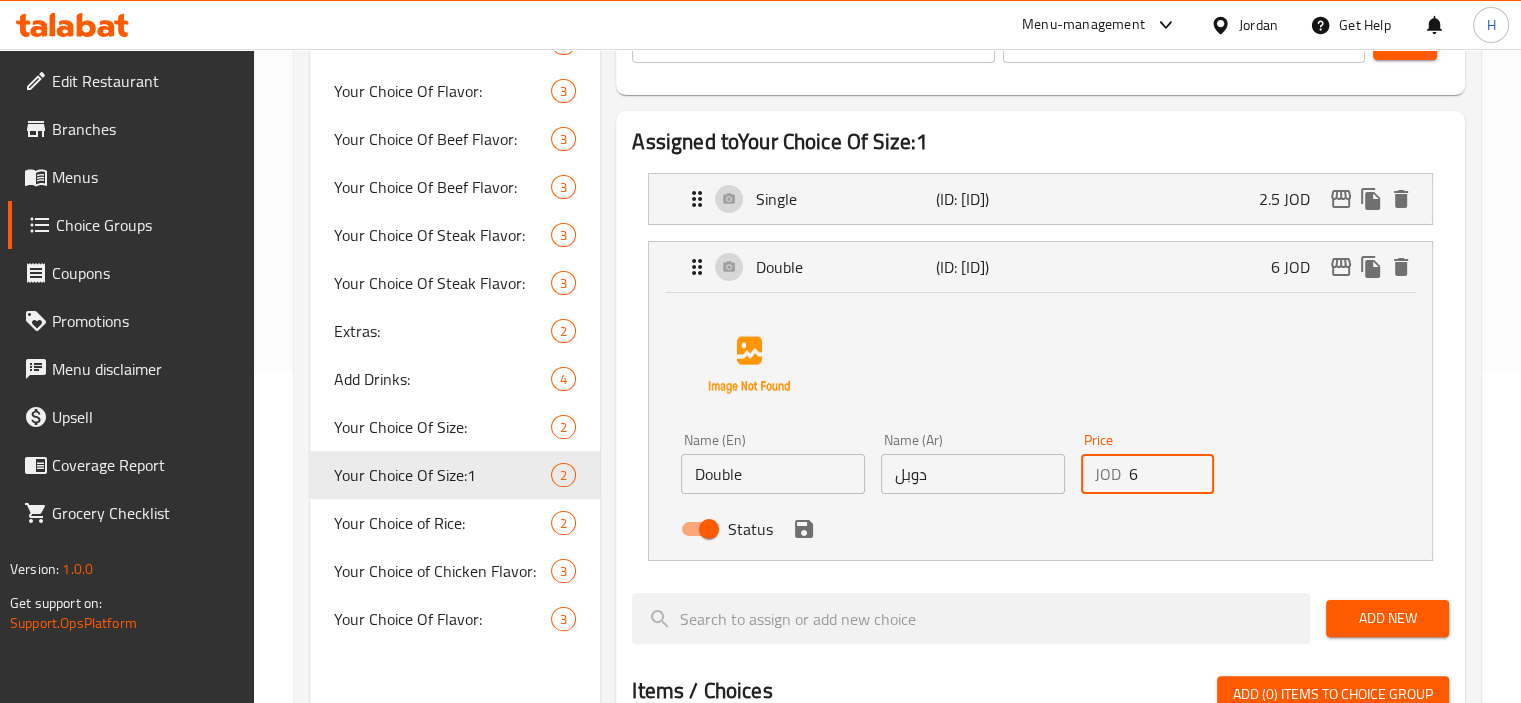 click on "6" at bounding box center [1172, 474] 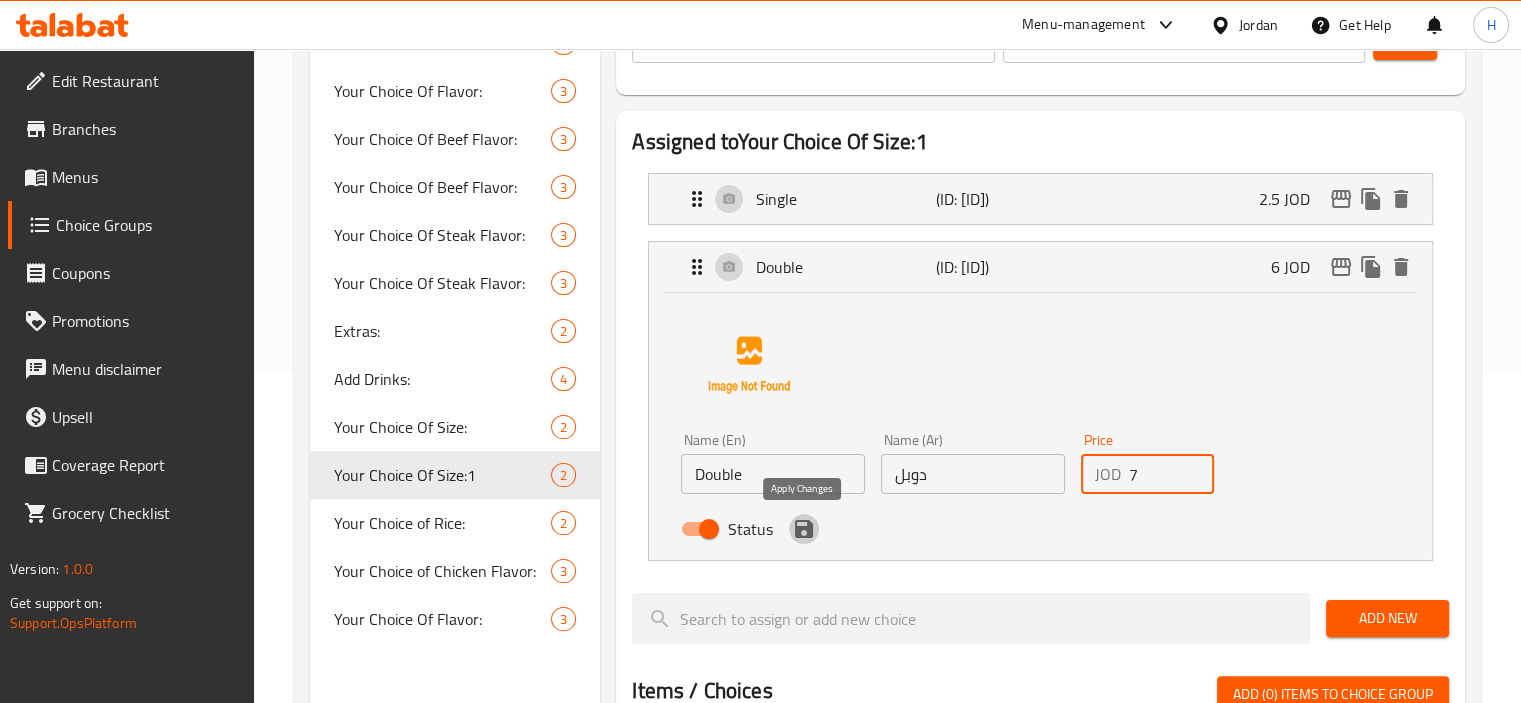 click 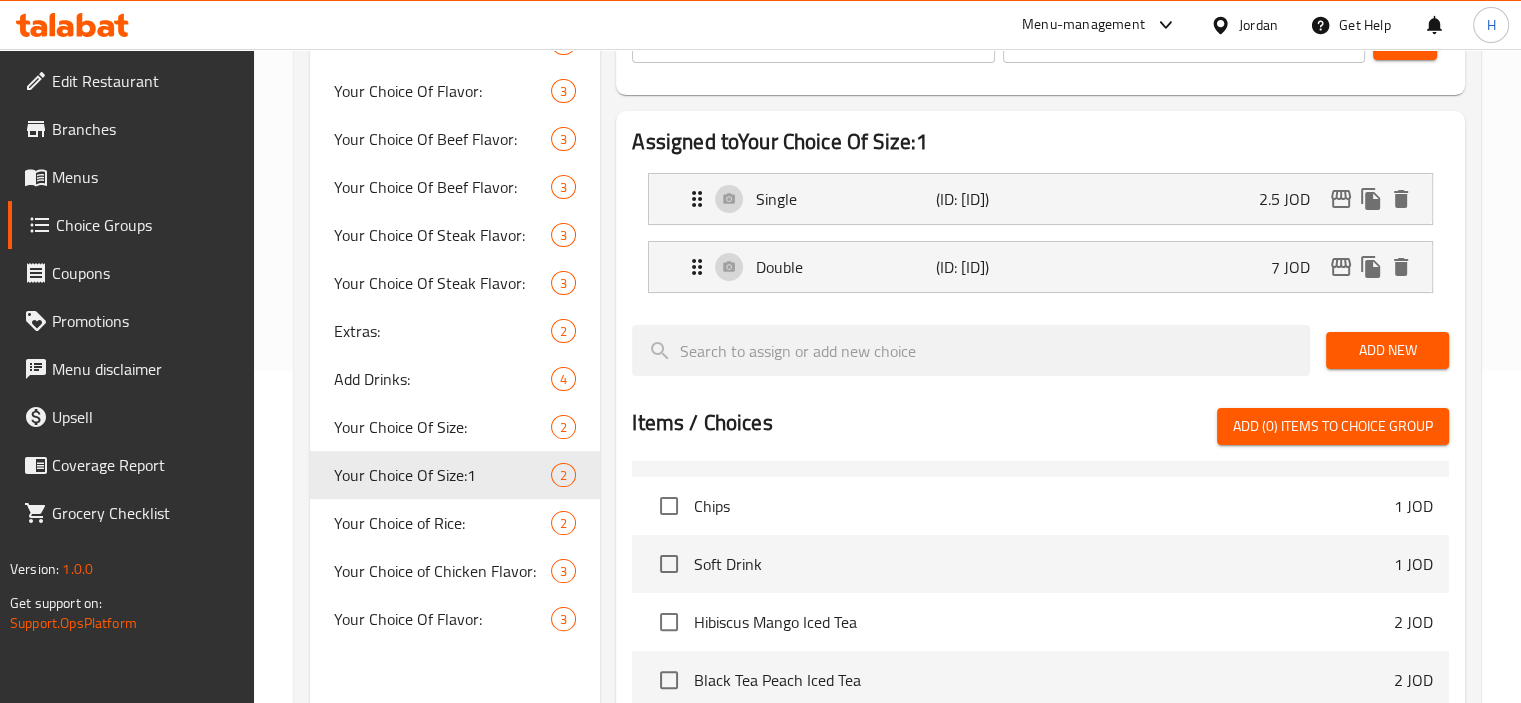 type on "7" 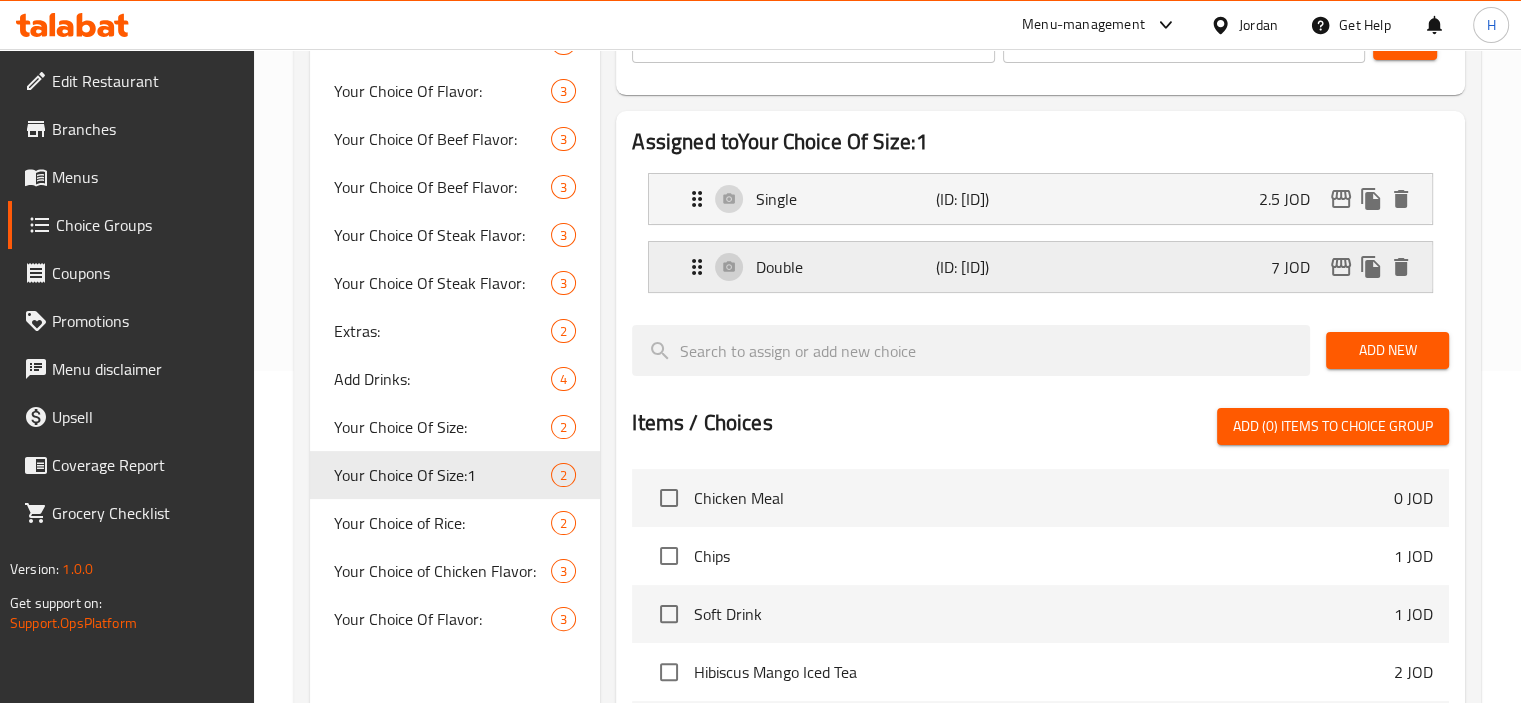 scroll, scrollTop: 0, scrollLeft: 0, axis: both 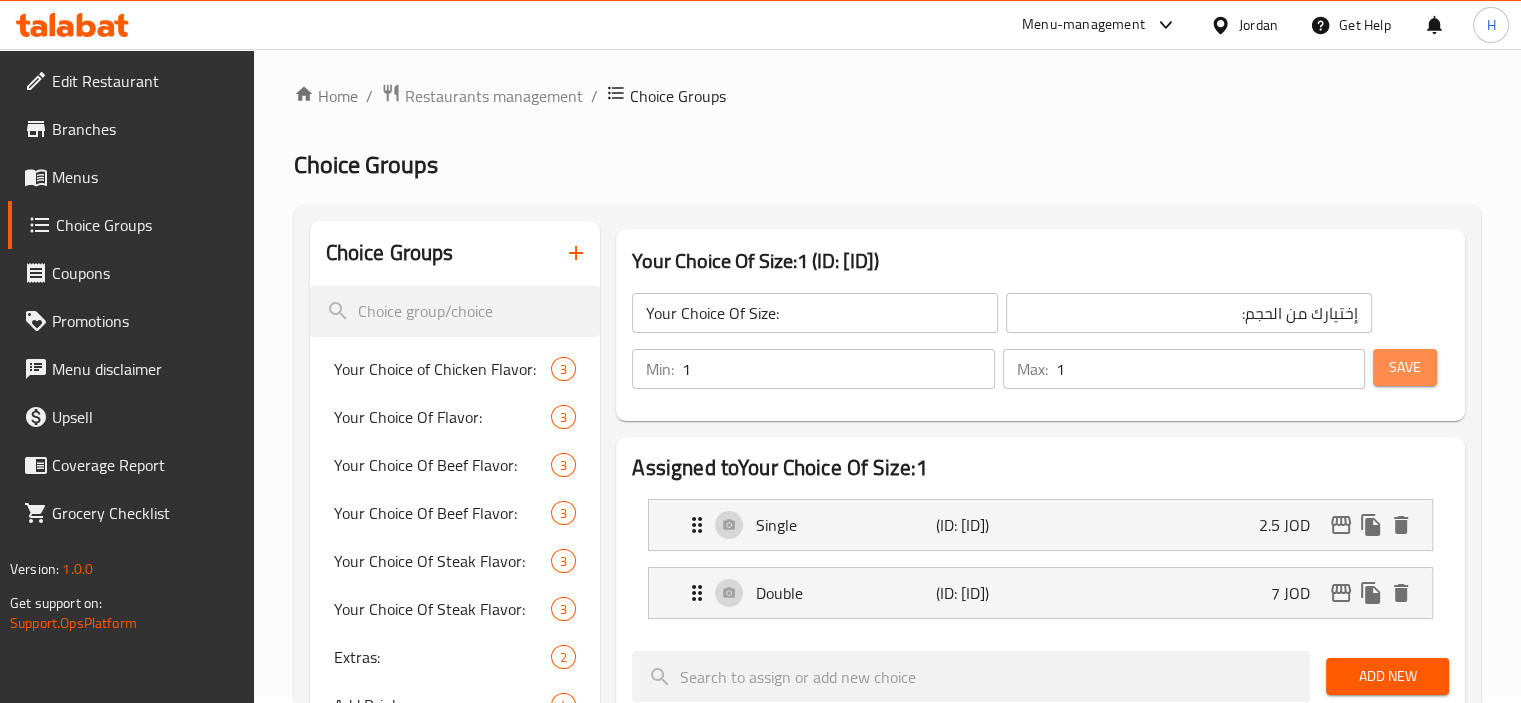 click on "Save" at bounding box center (1405, 367) 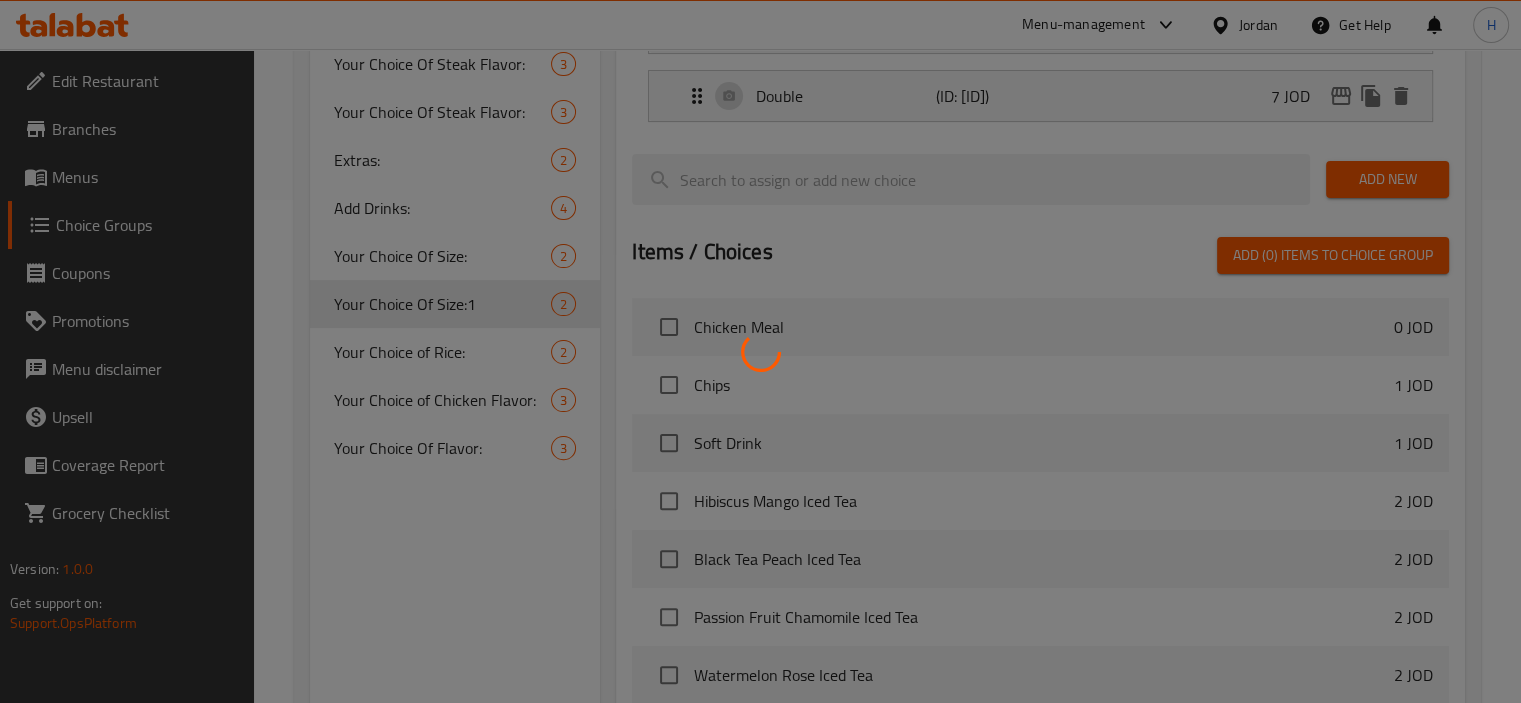 scroll, scrollTop: 731, scrollLeft: 0, axis: vertical 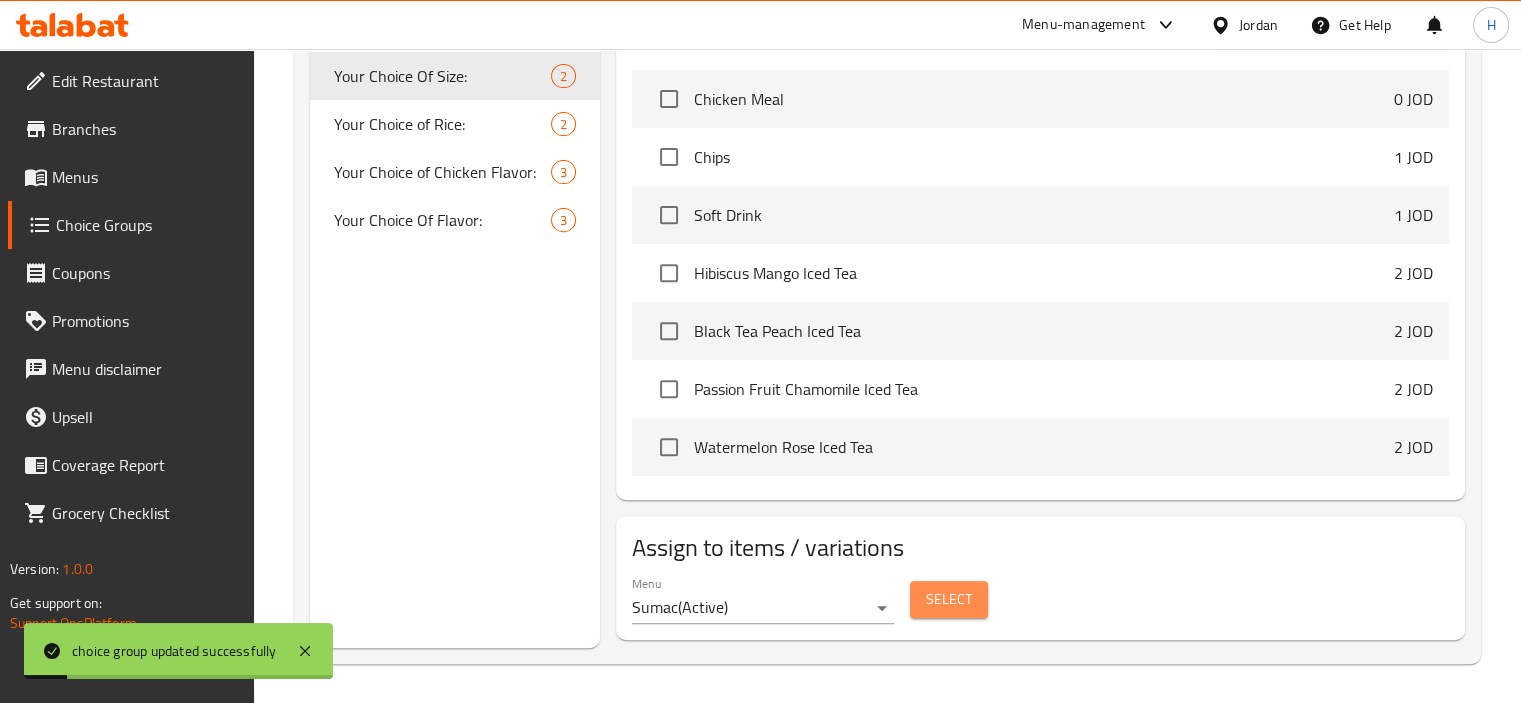 click on "Select" at bounding box center [949, 599] 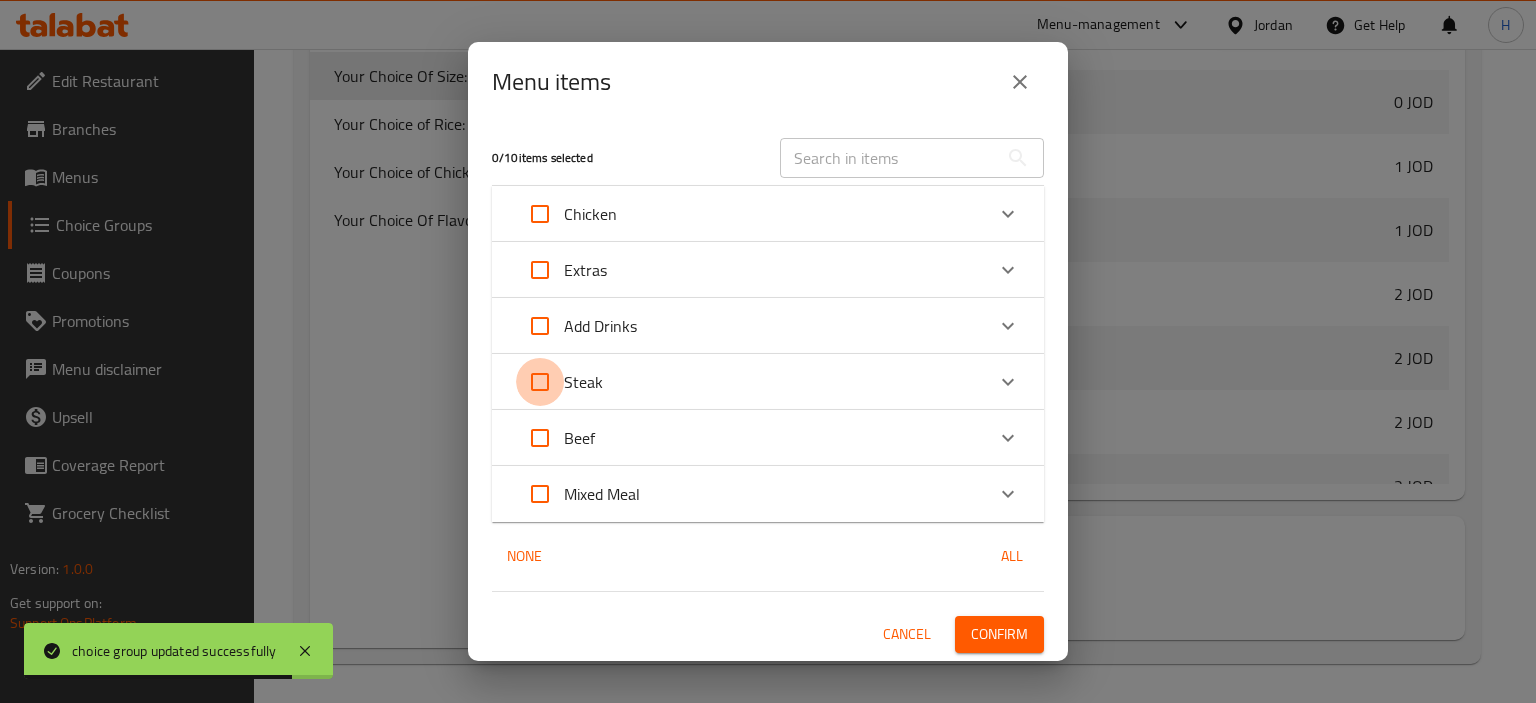 click at bounding box center [540, 382] 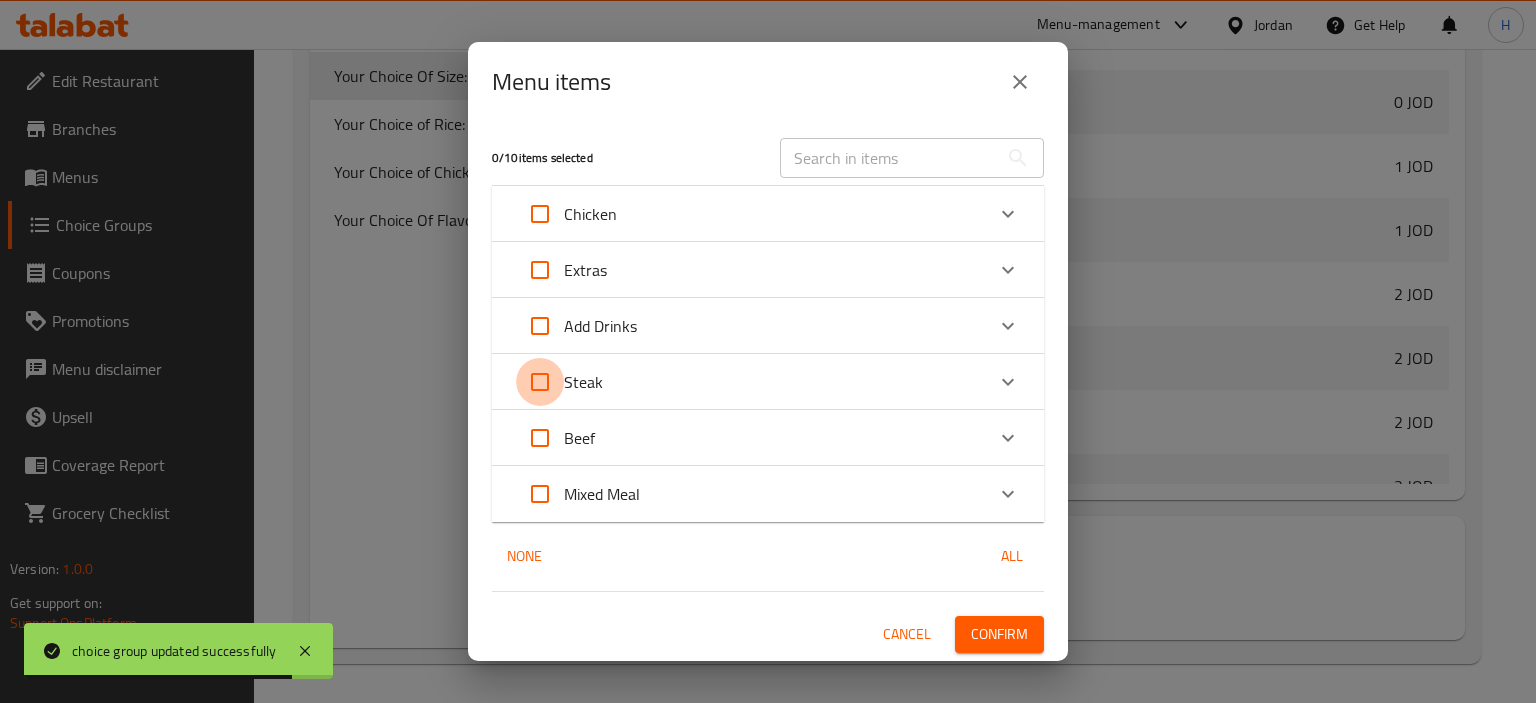 checkbox on "true" 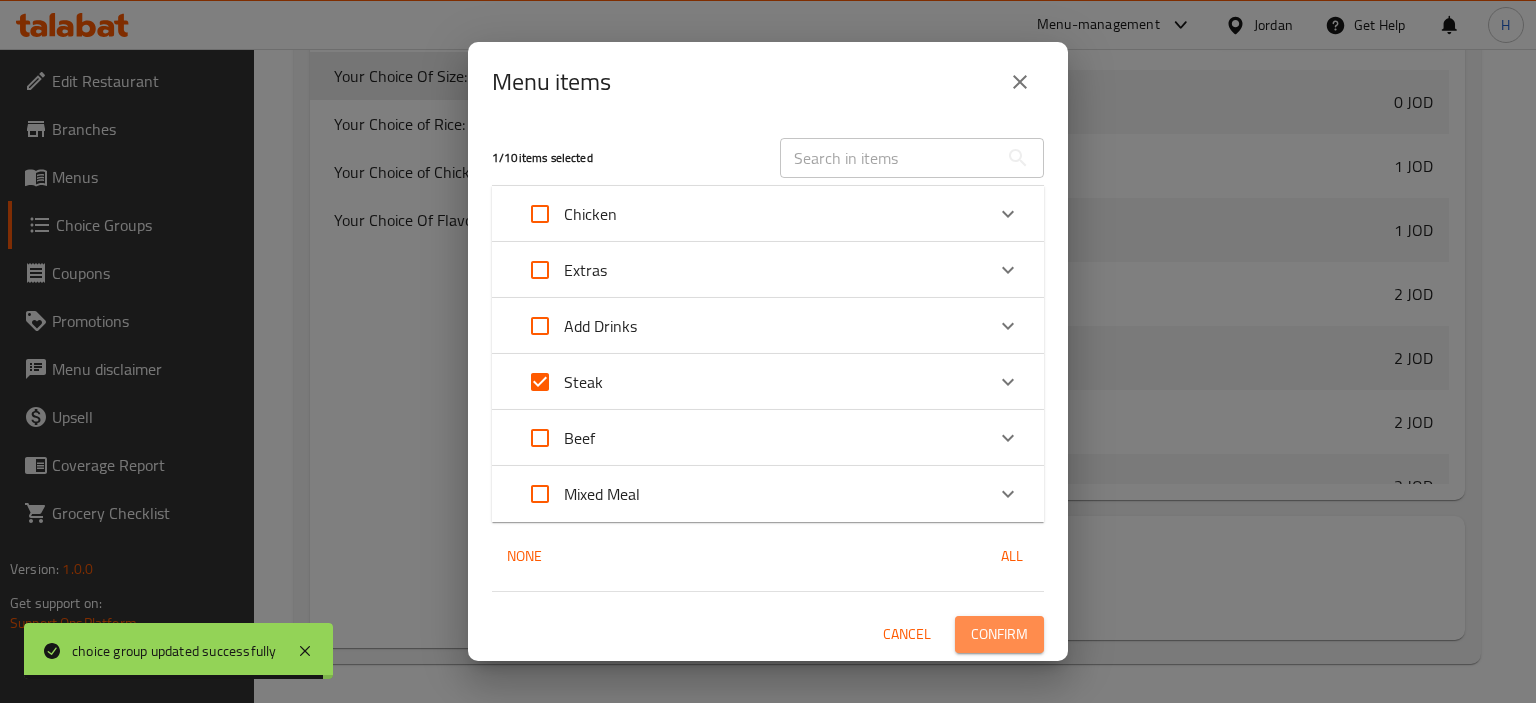 click on "Confirm" at bounding box center [999, 634] 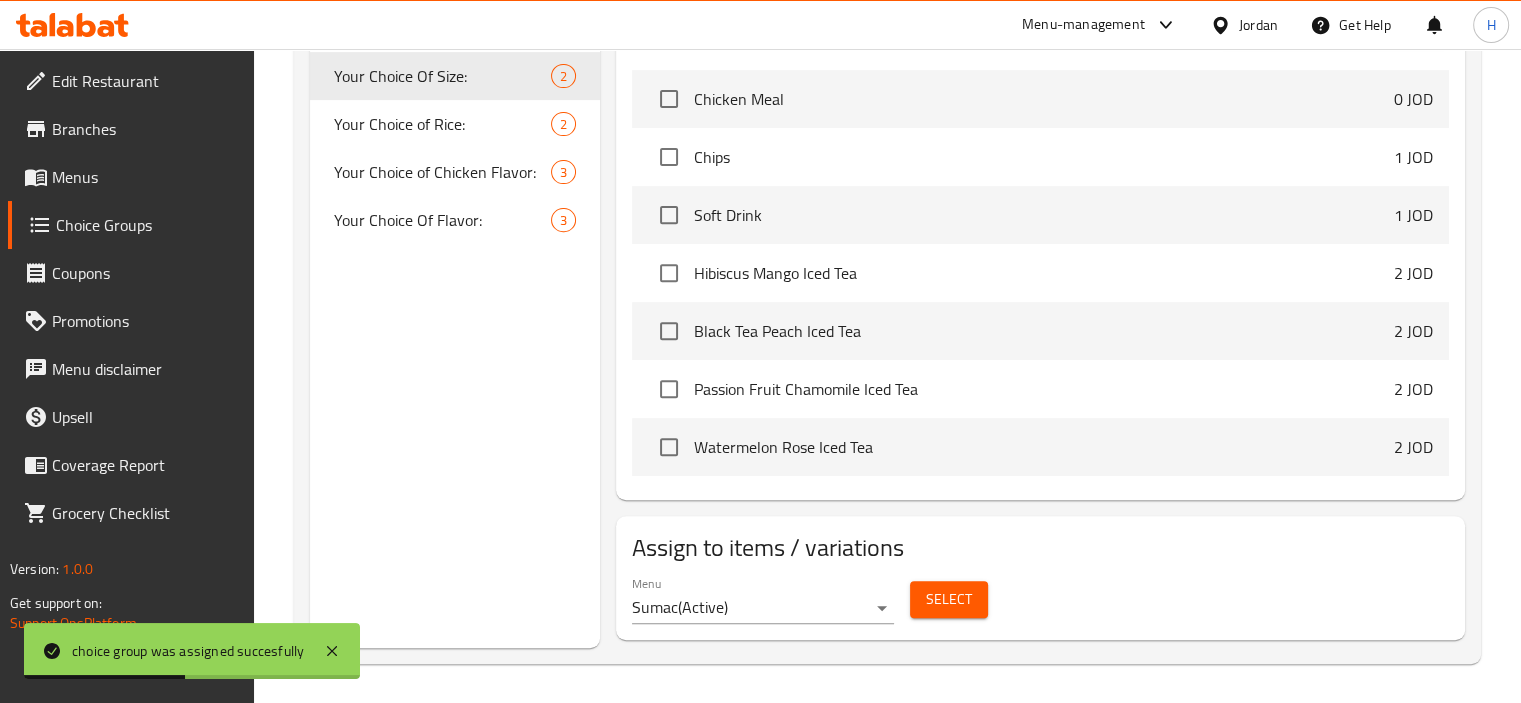 click on "Assigned to Your Choice Of Size: Single (ID: [ID]) 2.5 JOD Name (En) Single Name (En) Name (Ar) سينجل Name (Ar) Price JOD 2.5 Price Status Double (ID: [ID]) 7 JOD Name (En) Double Name (En) Name (Ar) دوبل Name (Ar) Price JOD 7 Price Status Add New Items / Choices Add (0) items to choice group Chicken Meal 0 JOD Chips 1 JOD Soft Drink 1 JOD Hibiscus Mango Iced Tea 2 JOD Black Tea Peach Iced Tea 2 JOD Passion Fruit Chamomile Iced Tea 2 JOD Watermelon Rose Iced Tea 2 JOD Steak Meal 0 JOD Beef Meal 0 JOD Mixed Meal 0 JOD" at bounding box center [1040, 106] 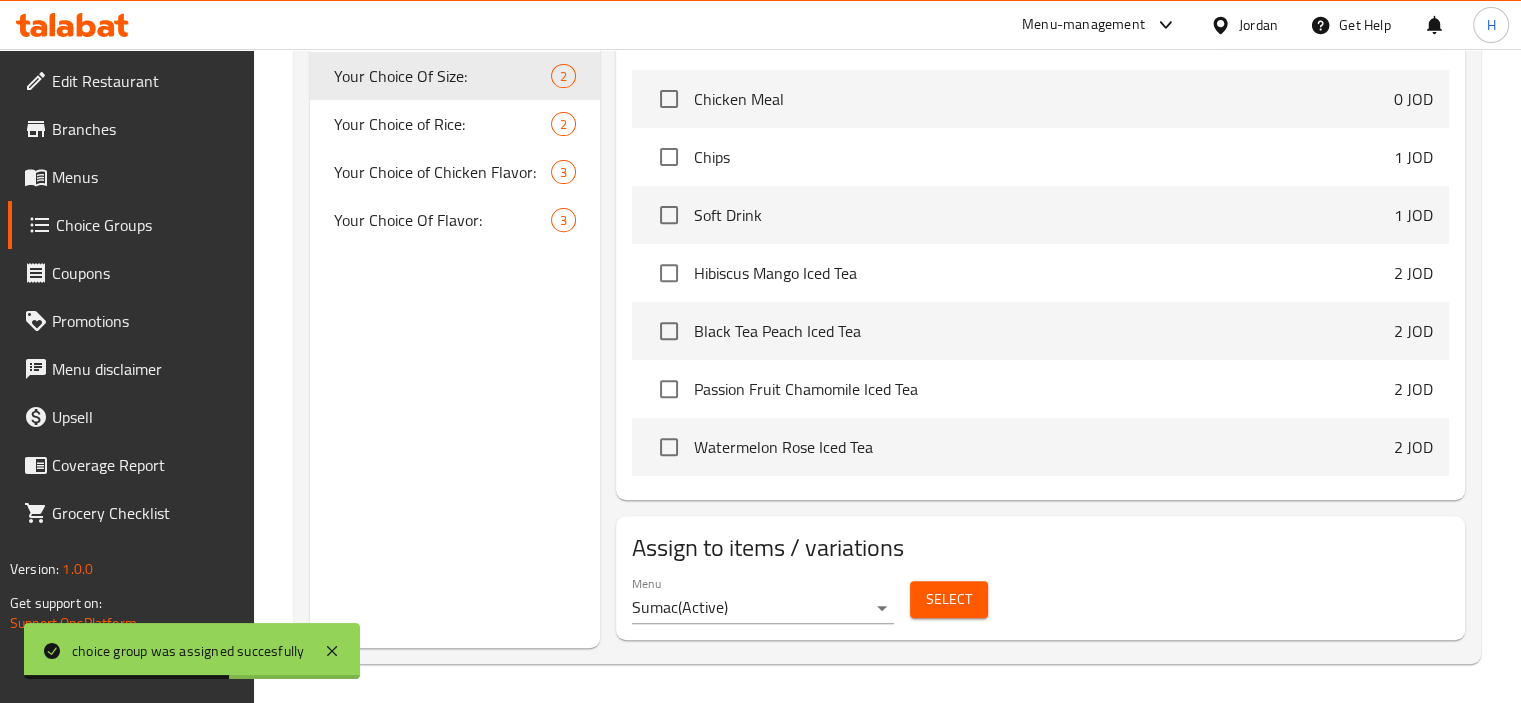 scroll, scrollTop: 594, scrollLeft: 0, axis: vertical 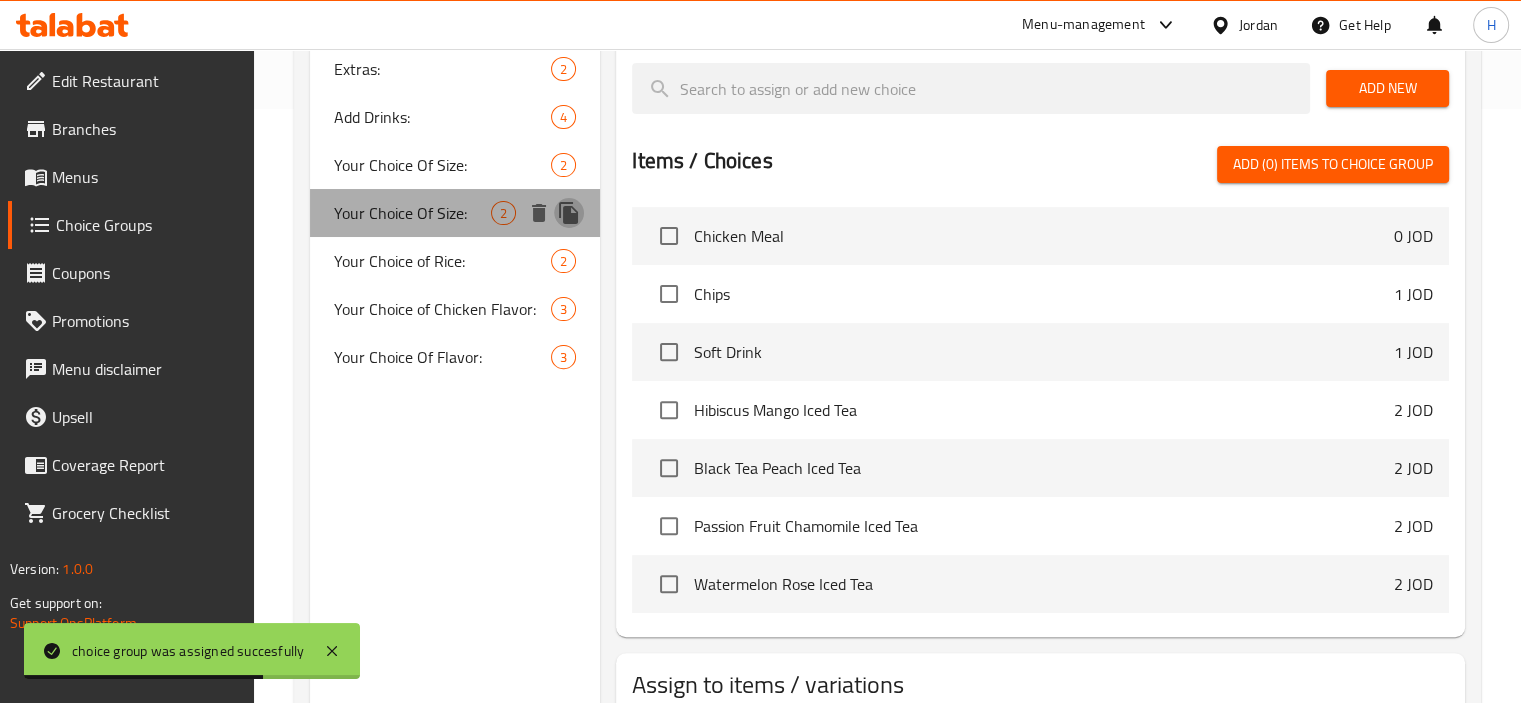 click 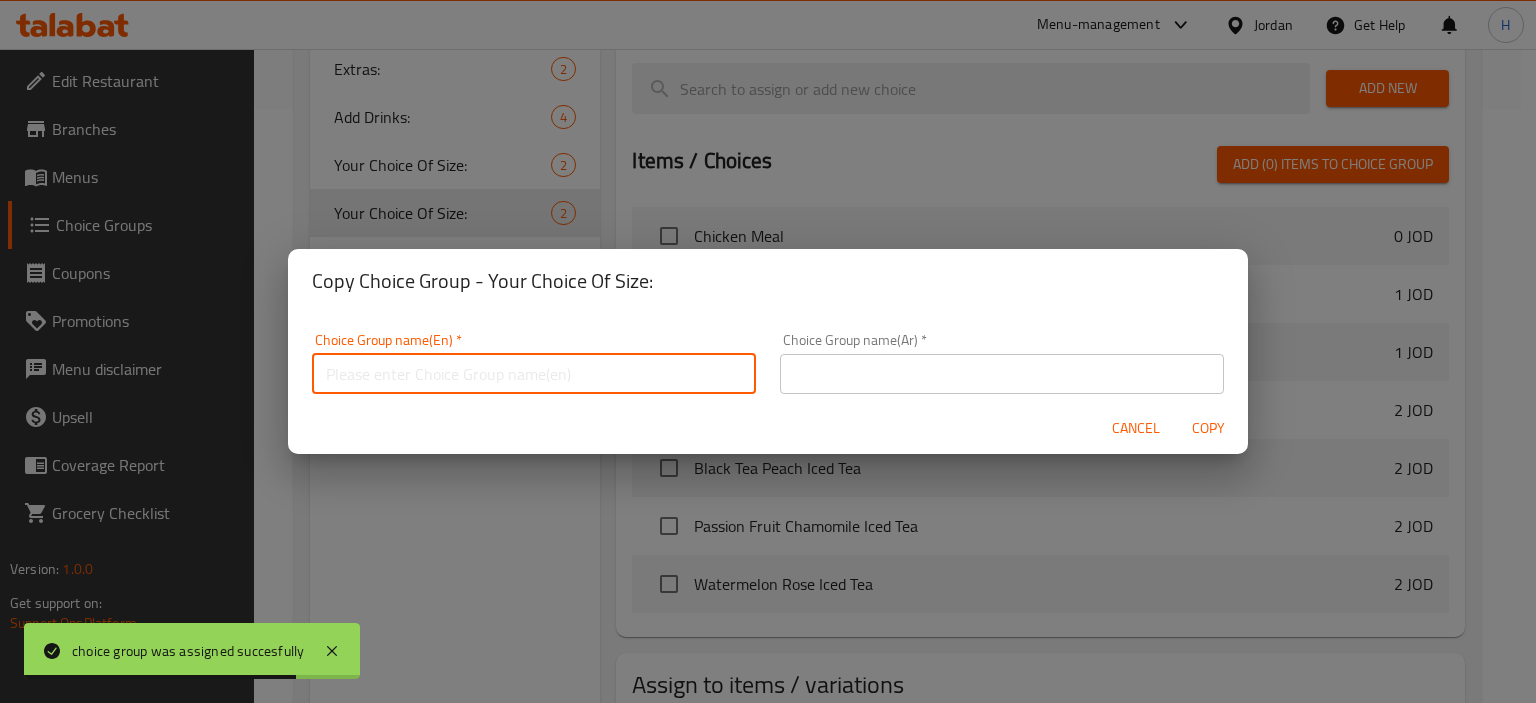 click at bounding box center [534, 374] 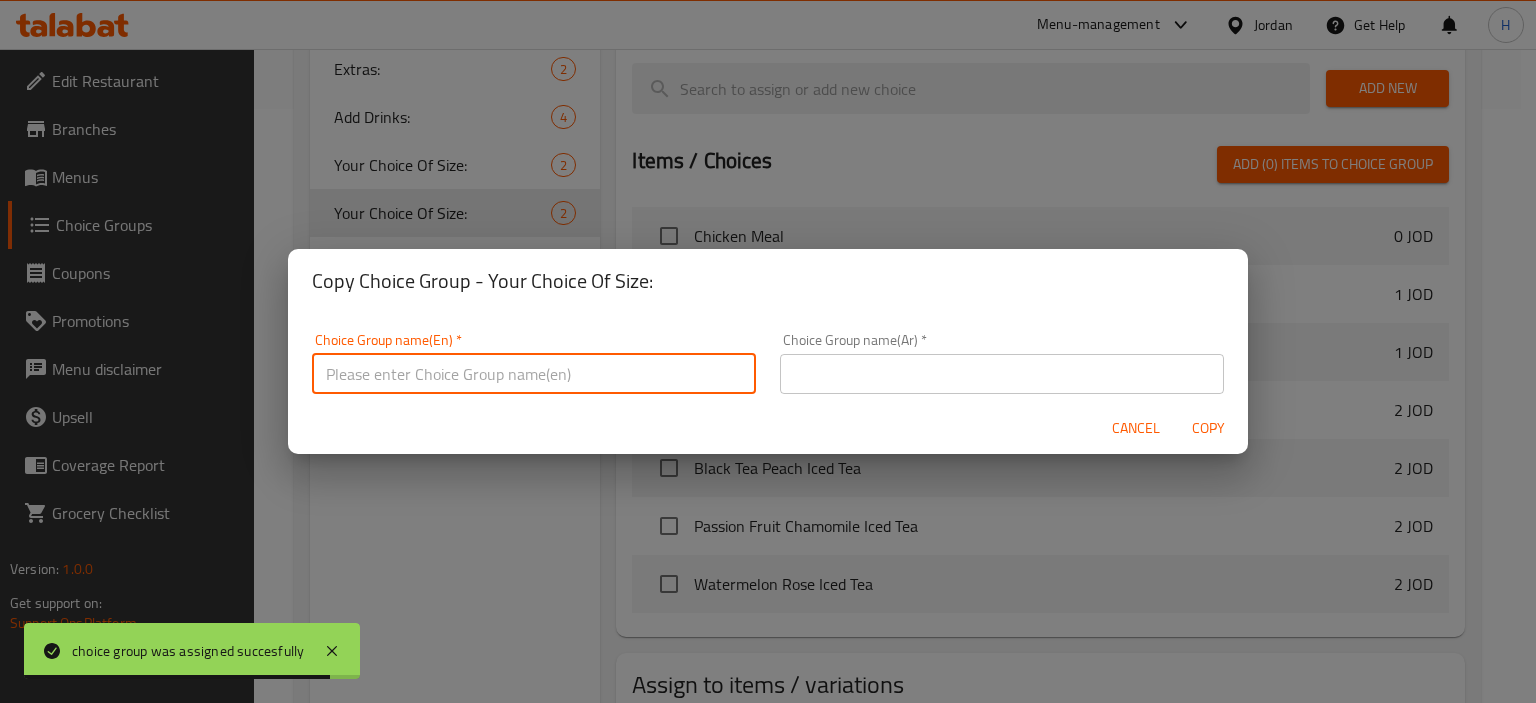 type on "Your Choice Of Size:1" 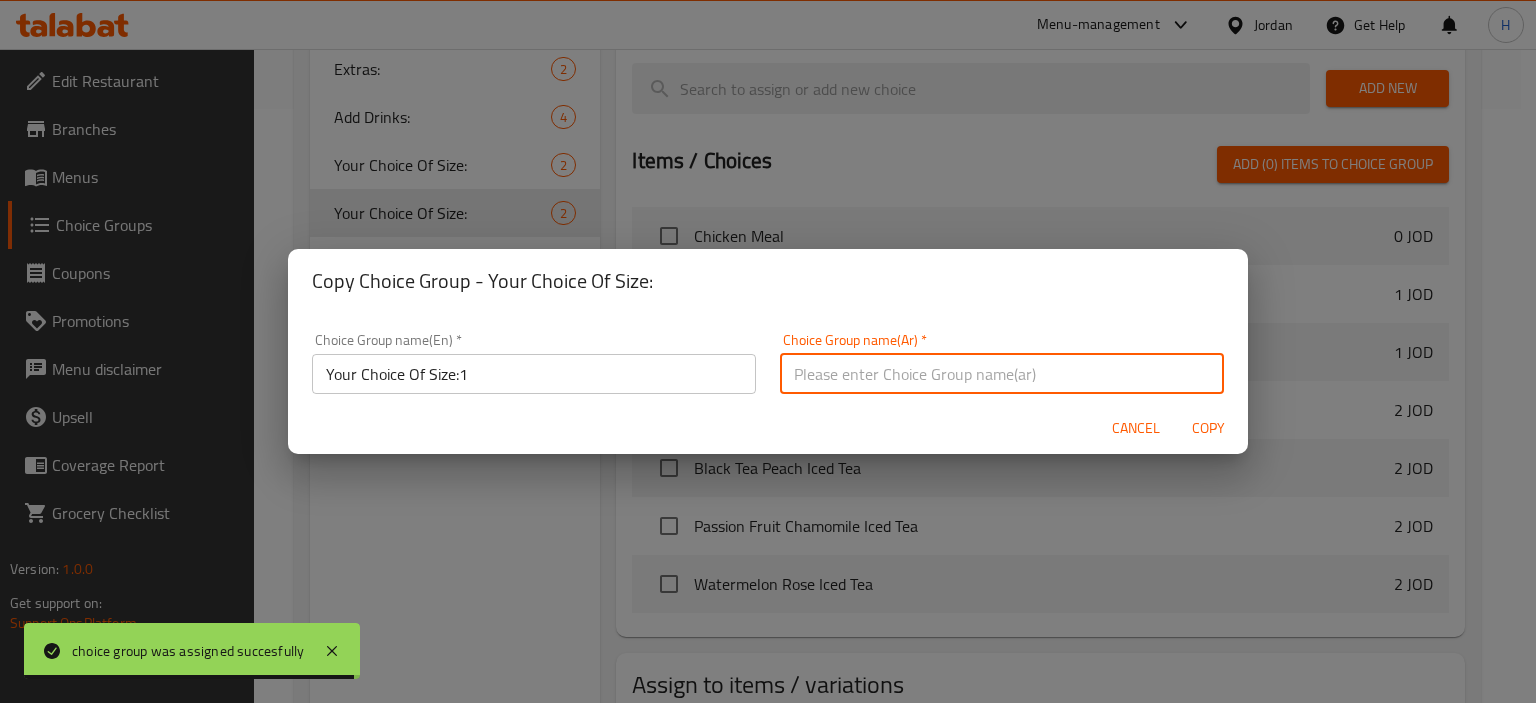 click at bounding box center (1002, 374) 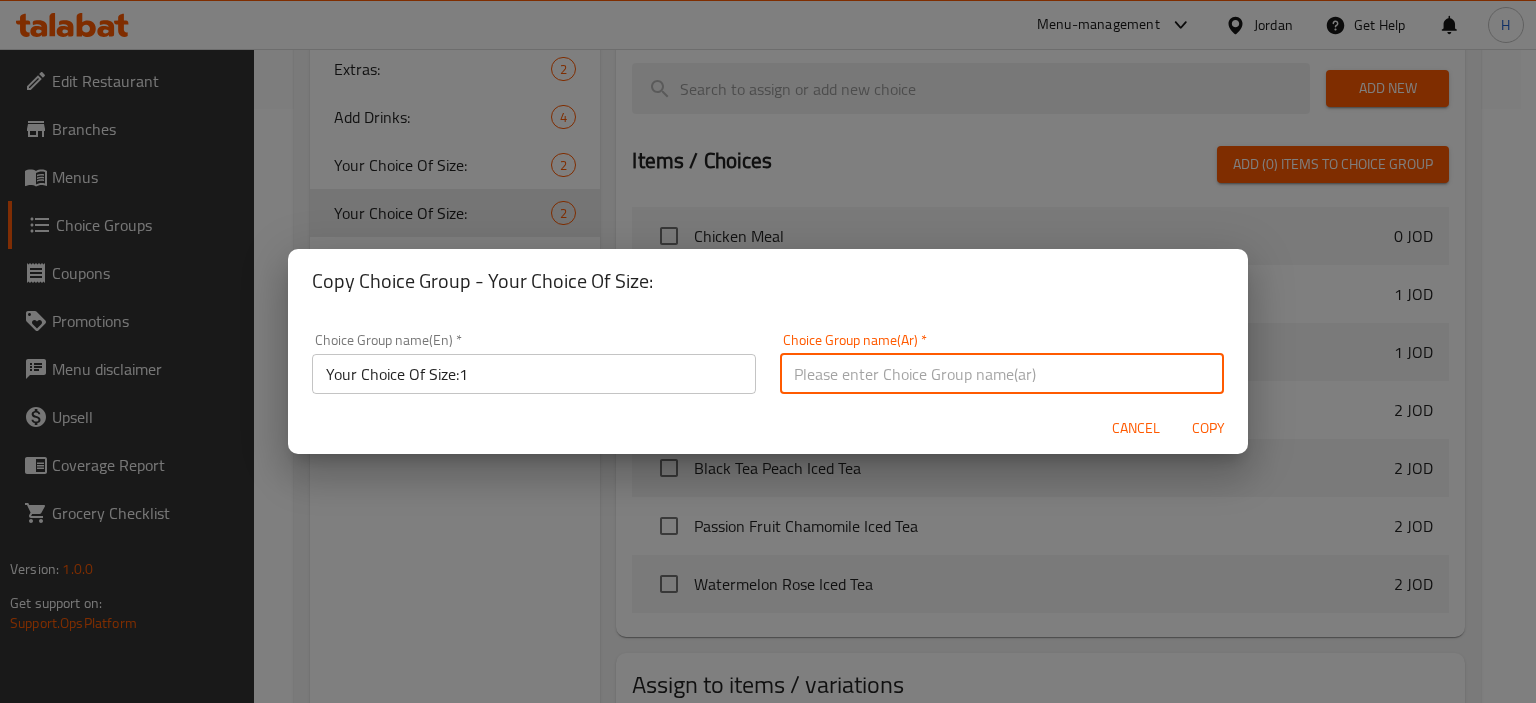 type on "إختيارك من الحجم:" 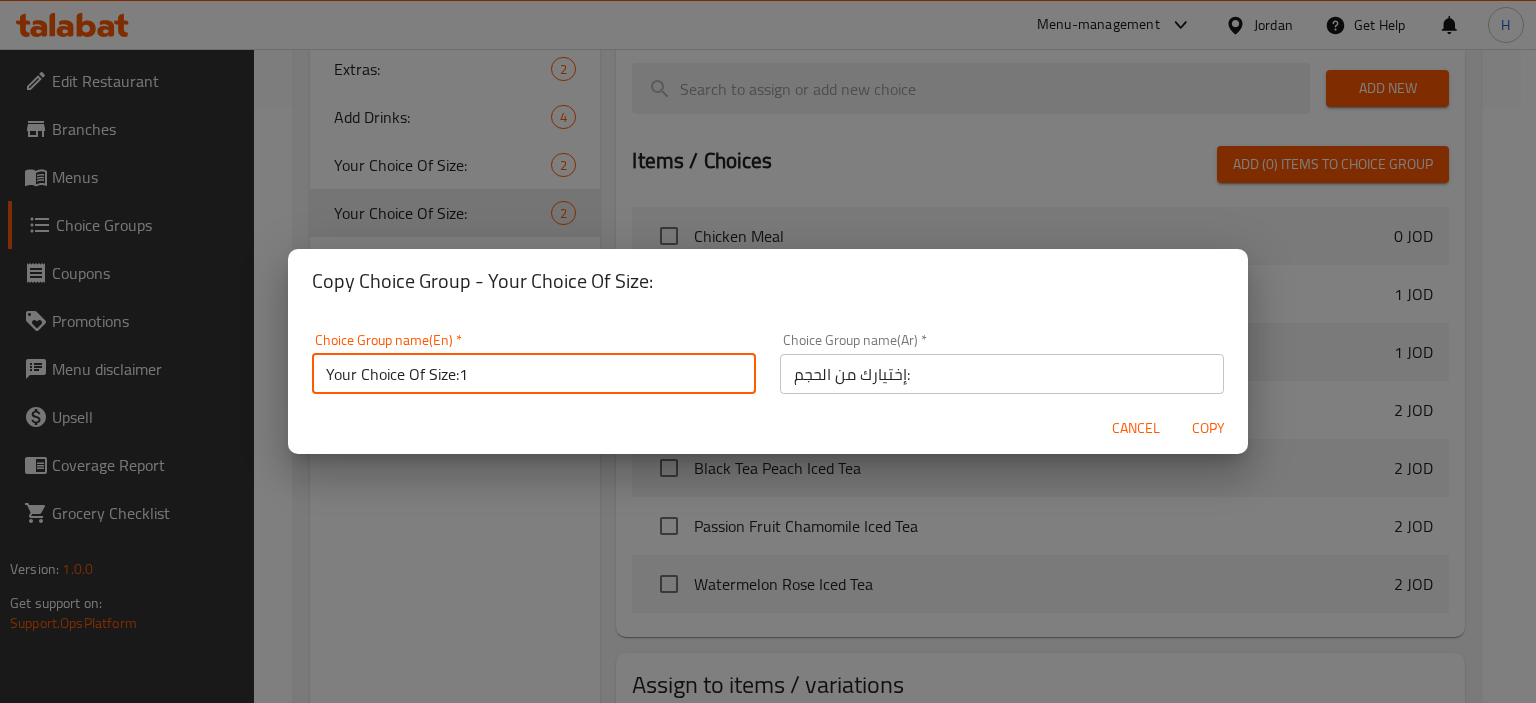 click on "Your Choice Of Size:1" at bounding box center (534, 374) 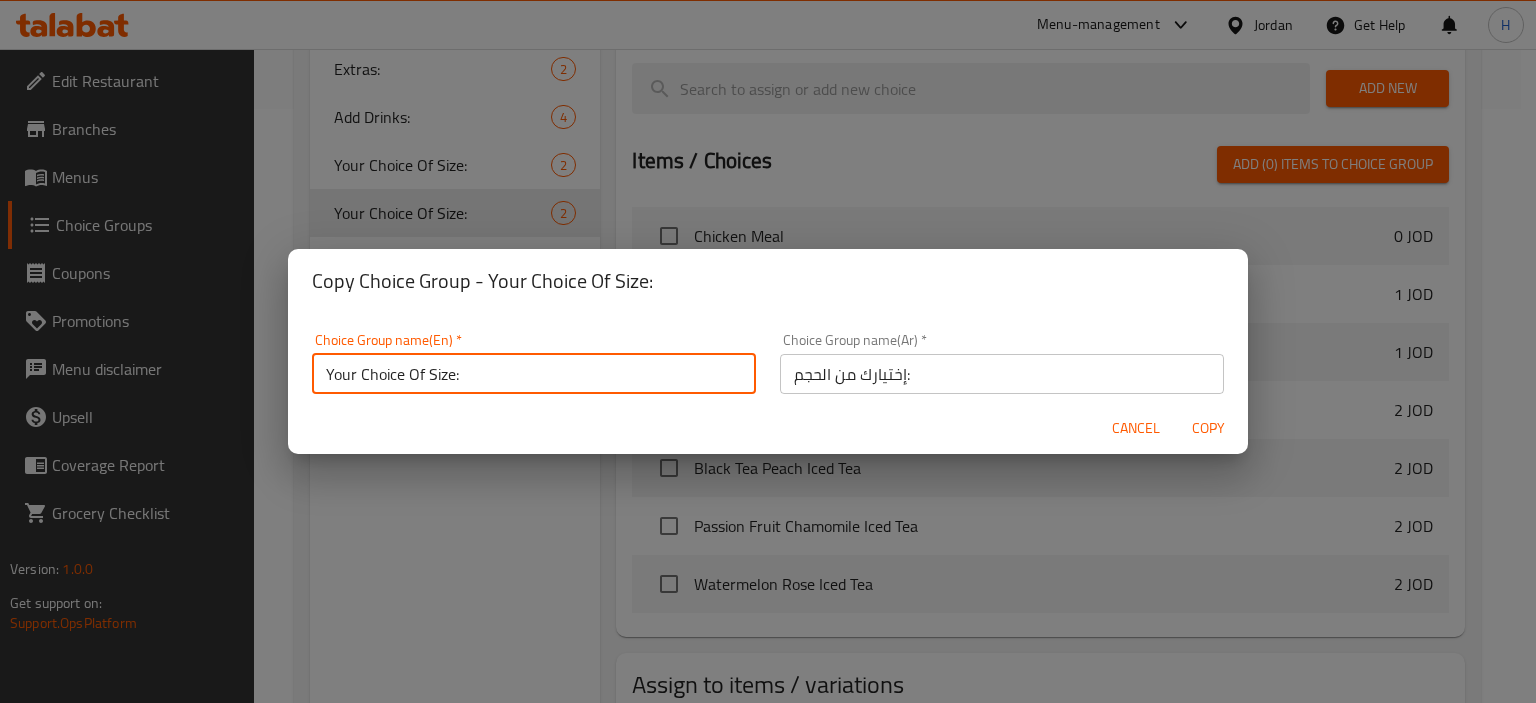 type on "Your Choice Of Size:" 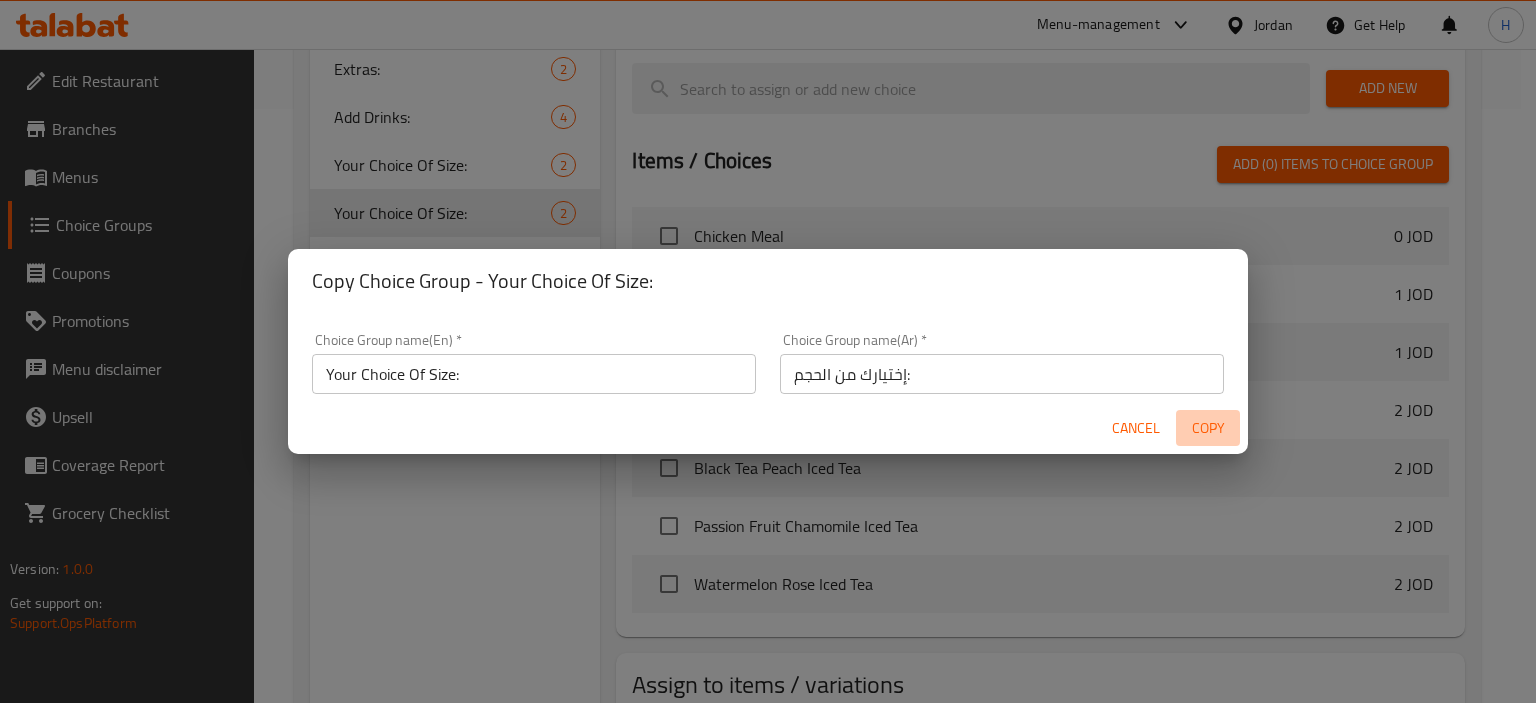 click on "Copy" at bounding box center (1208, 428) 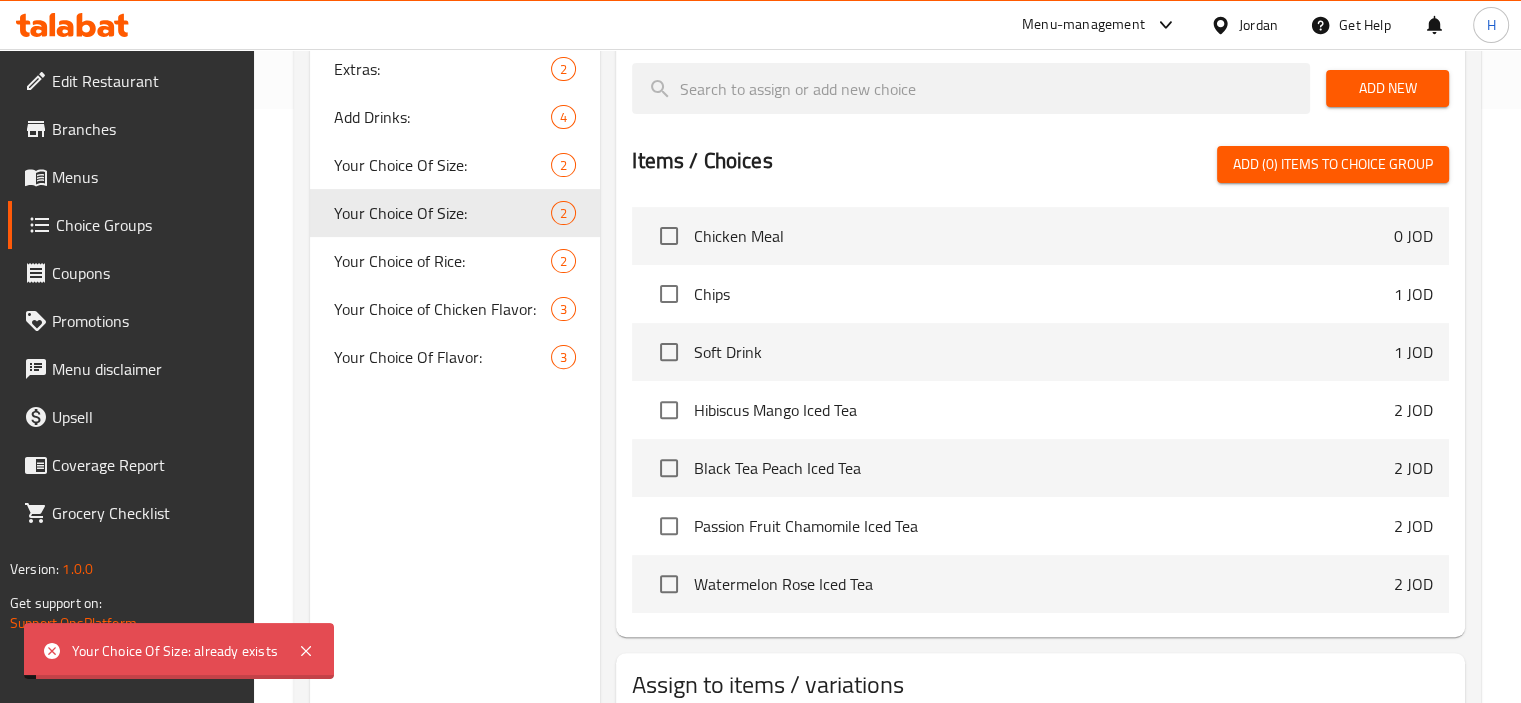 scroll, scrollTop: 0, scrollLeft: 0, axis: both 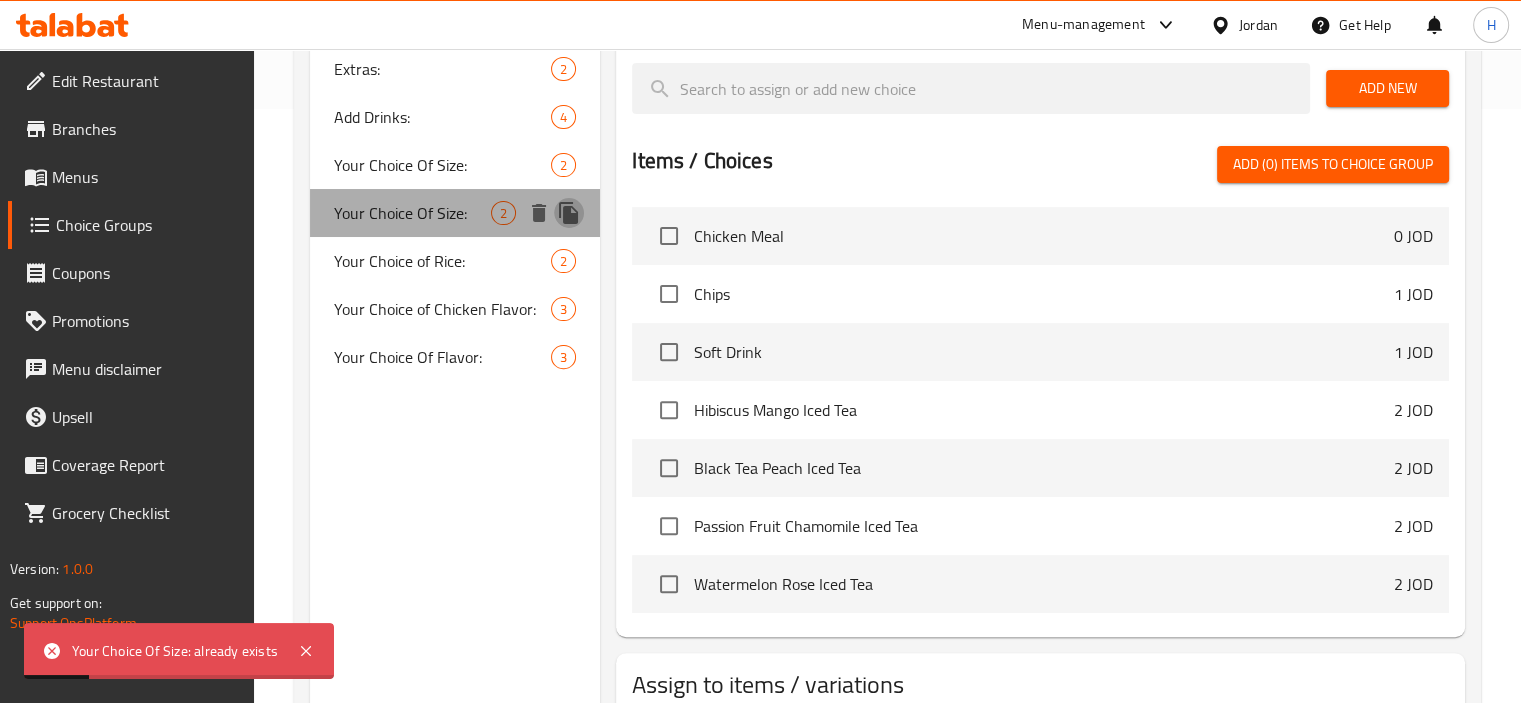 click 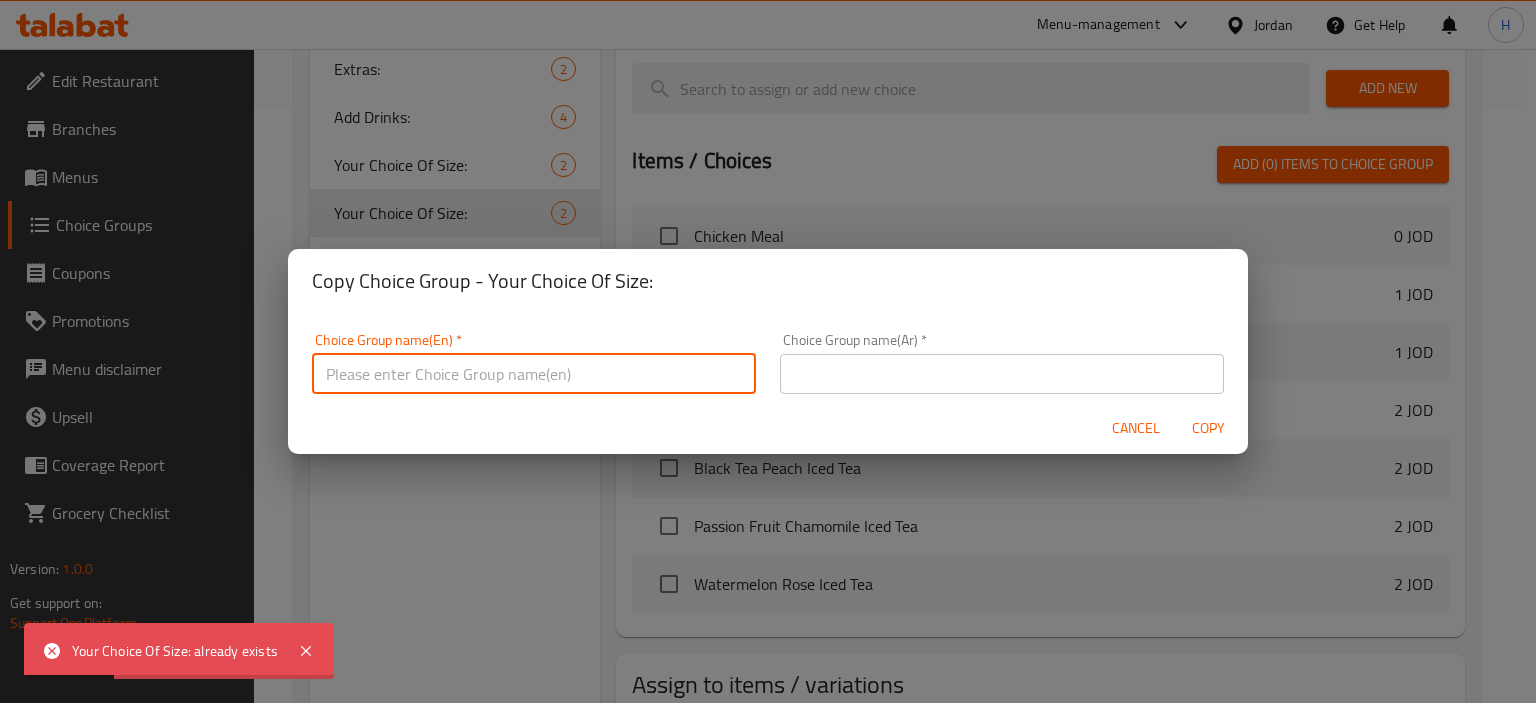 click at bounding box center (534, 374) 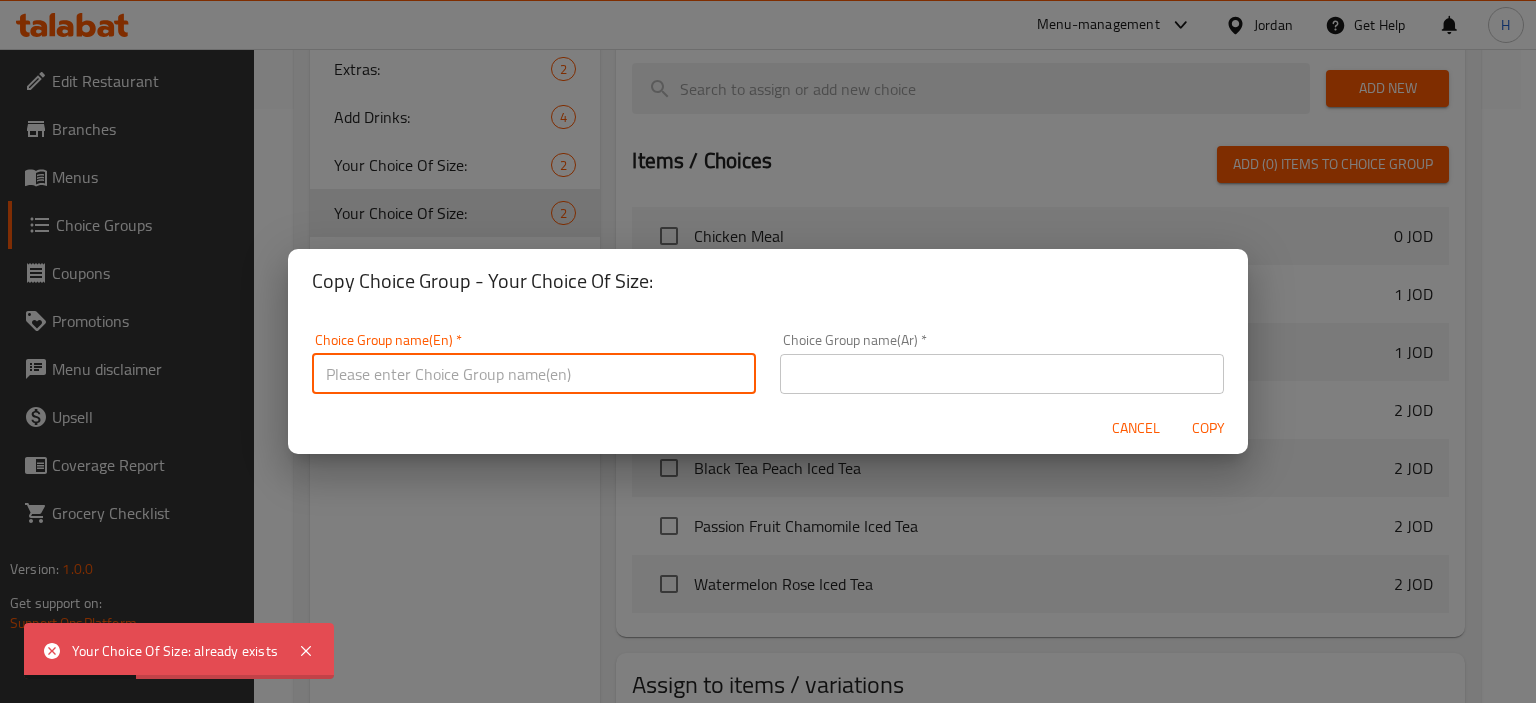 type on "Your Choice Of Size:1" 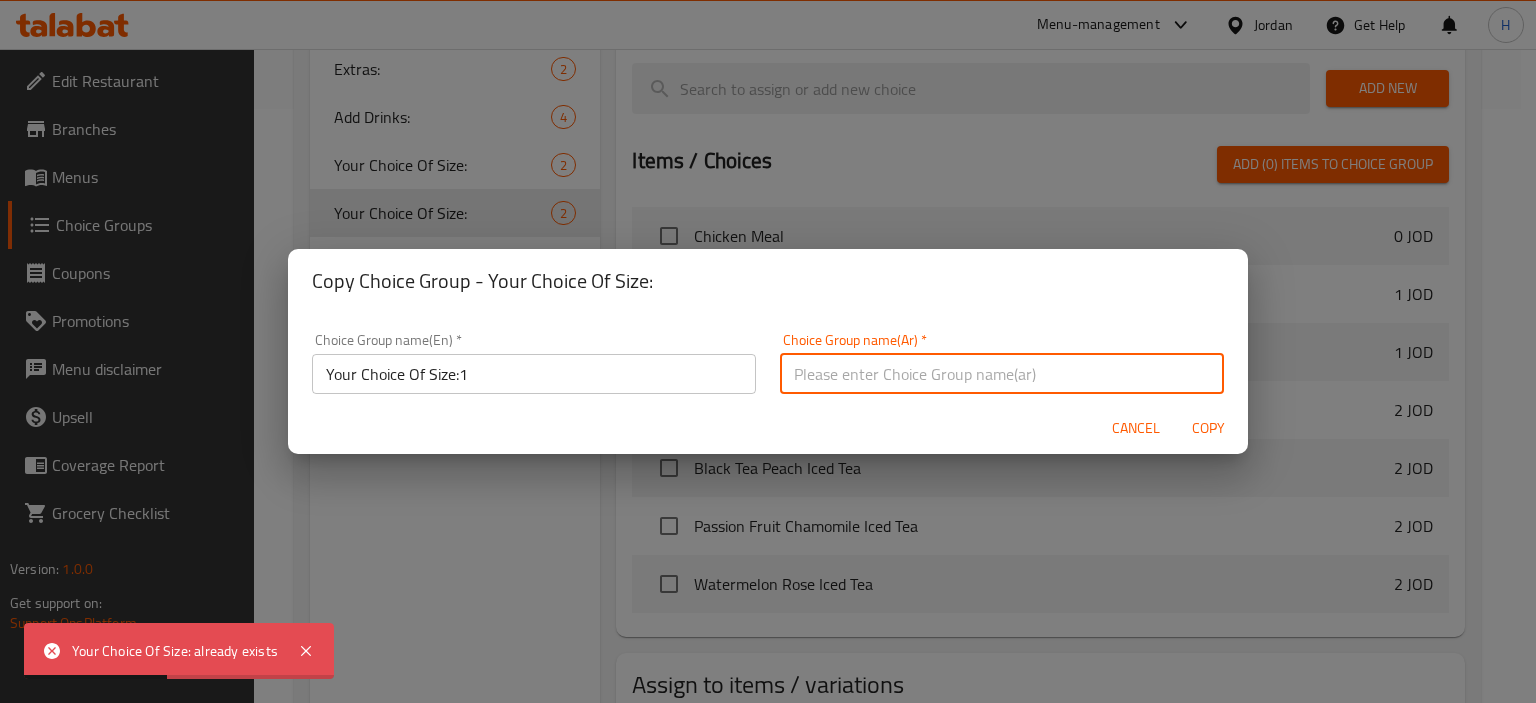 click at bounding box center [1002, 374] 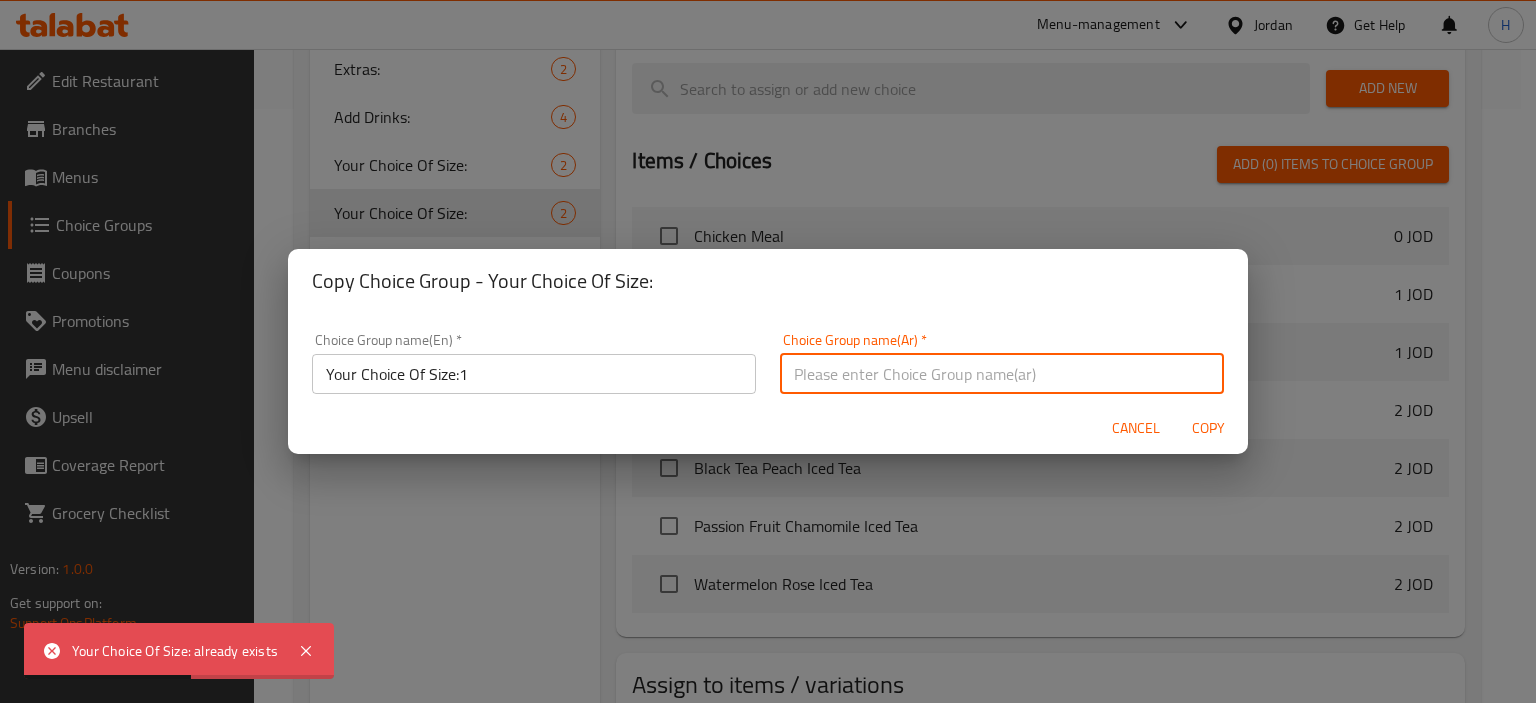 type on "إختيارك من الحجم:" 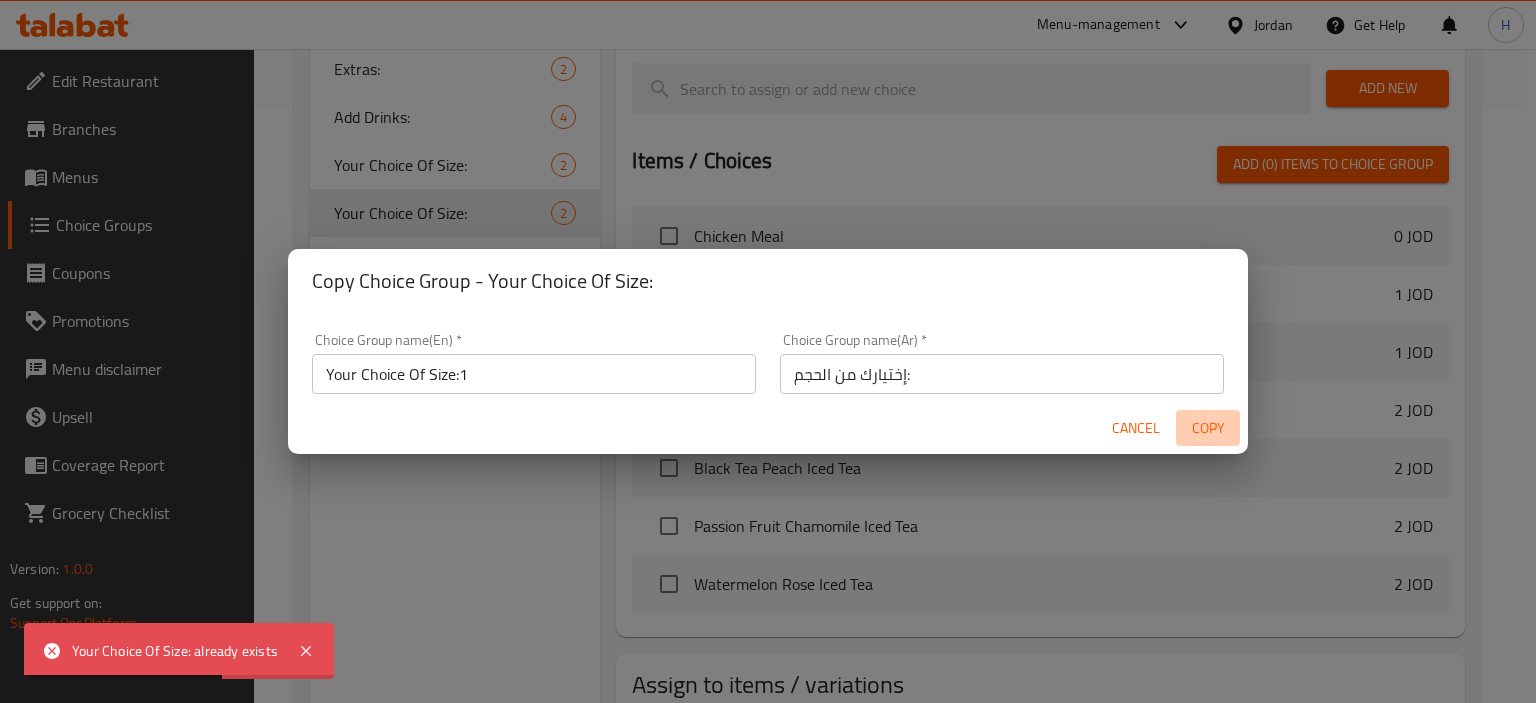 click on "Copy" at bounding box center [1208, 428] 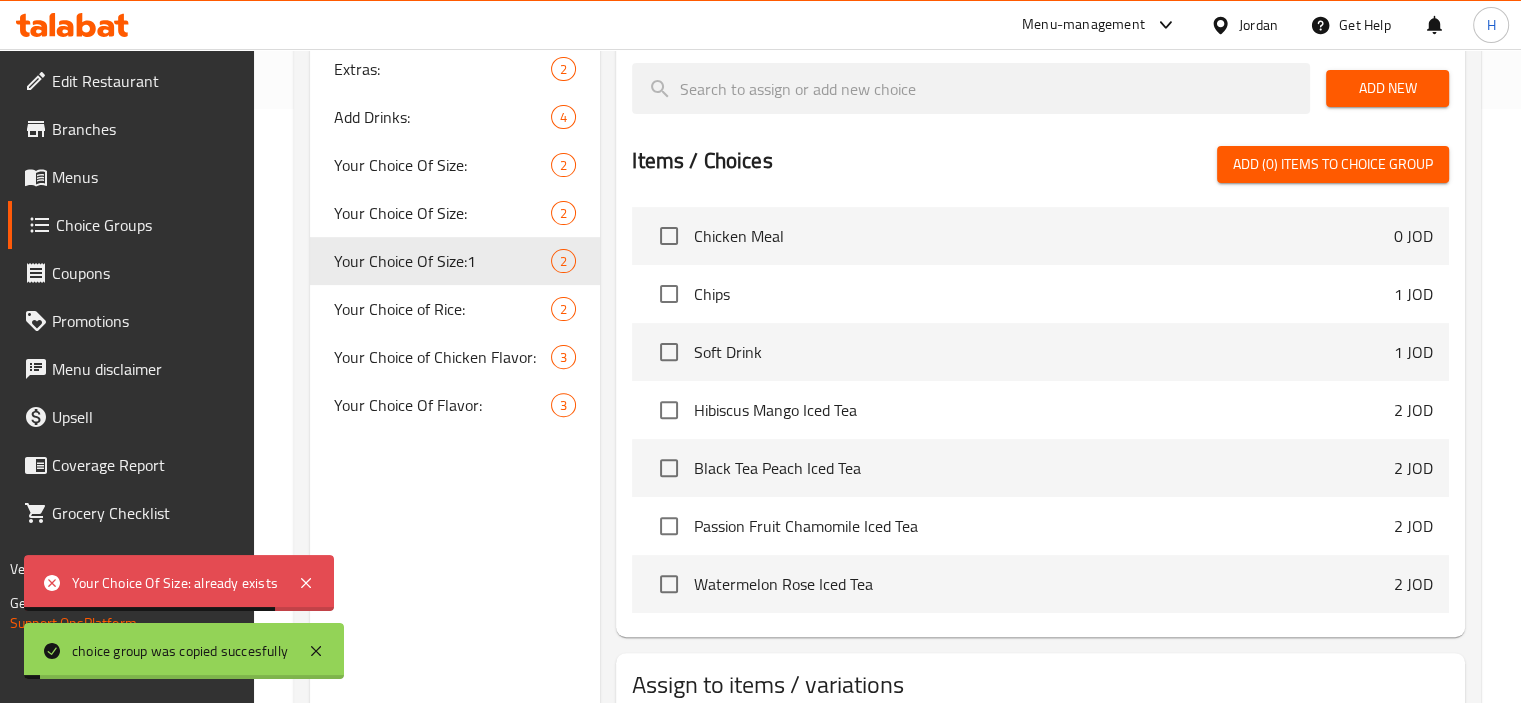 scroll, scrollTop: 0, scrollLeft: 0, axis: both 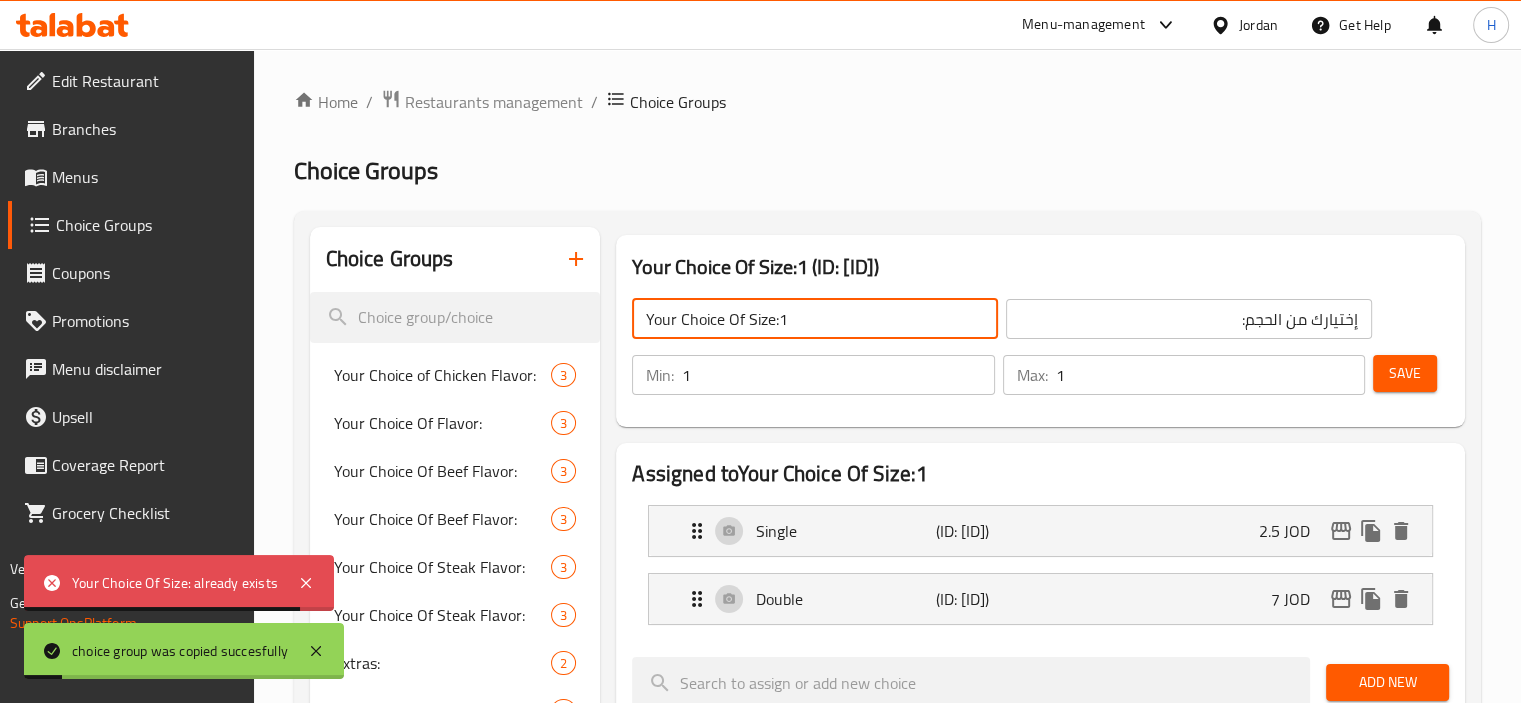 click on "Your Choice Of Size:1" 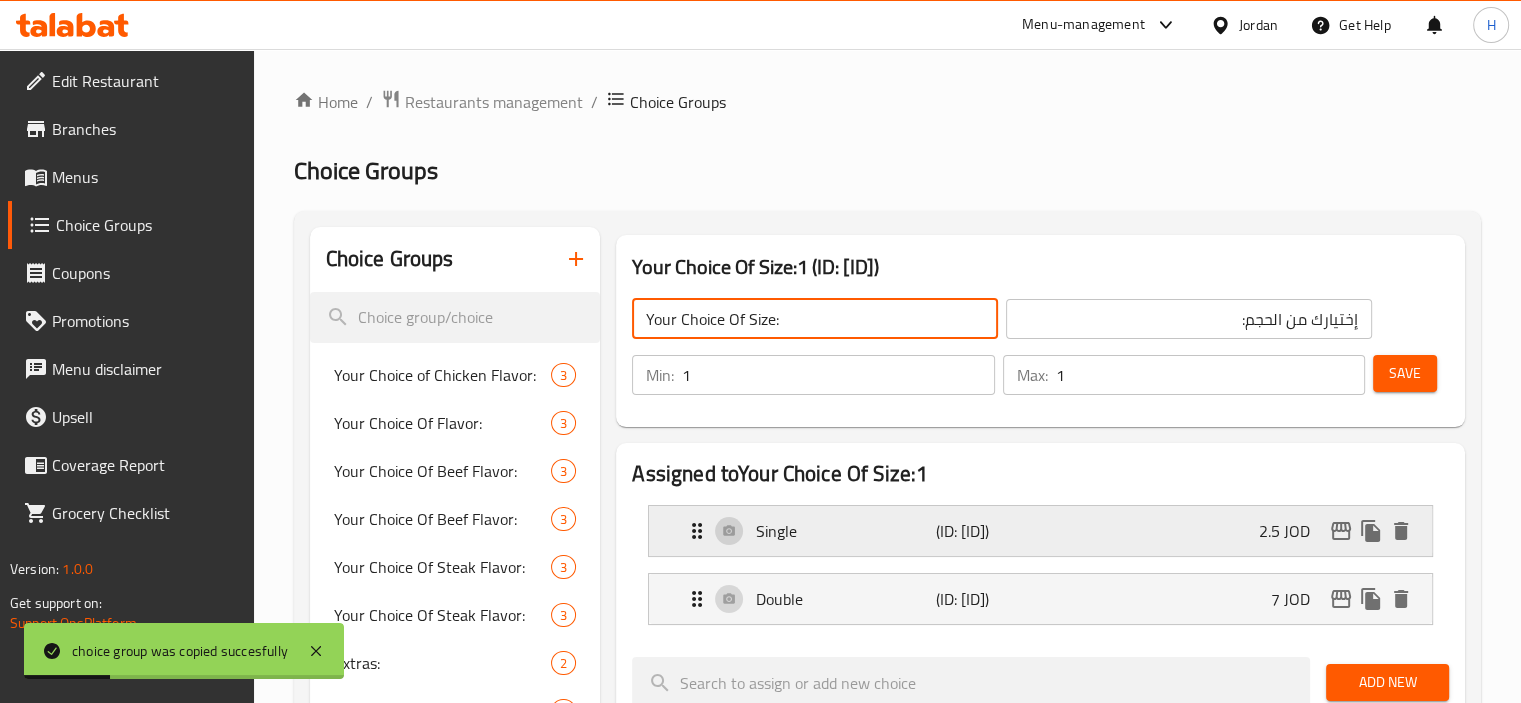 click on "Single (ID: [ID]) 2.5 JOD" at bounding box center (1046, 531) 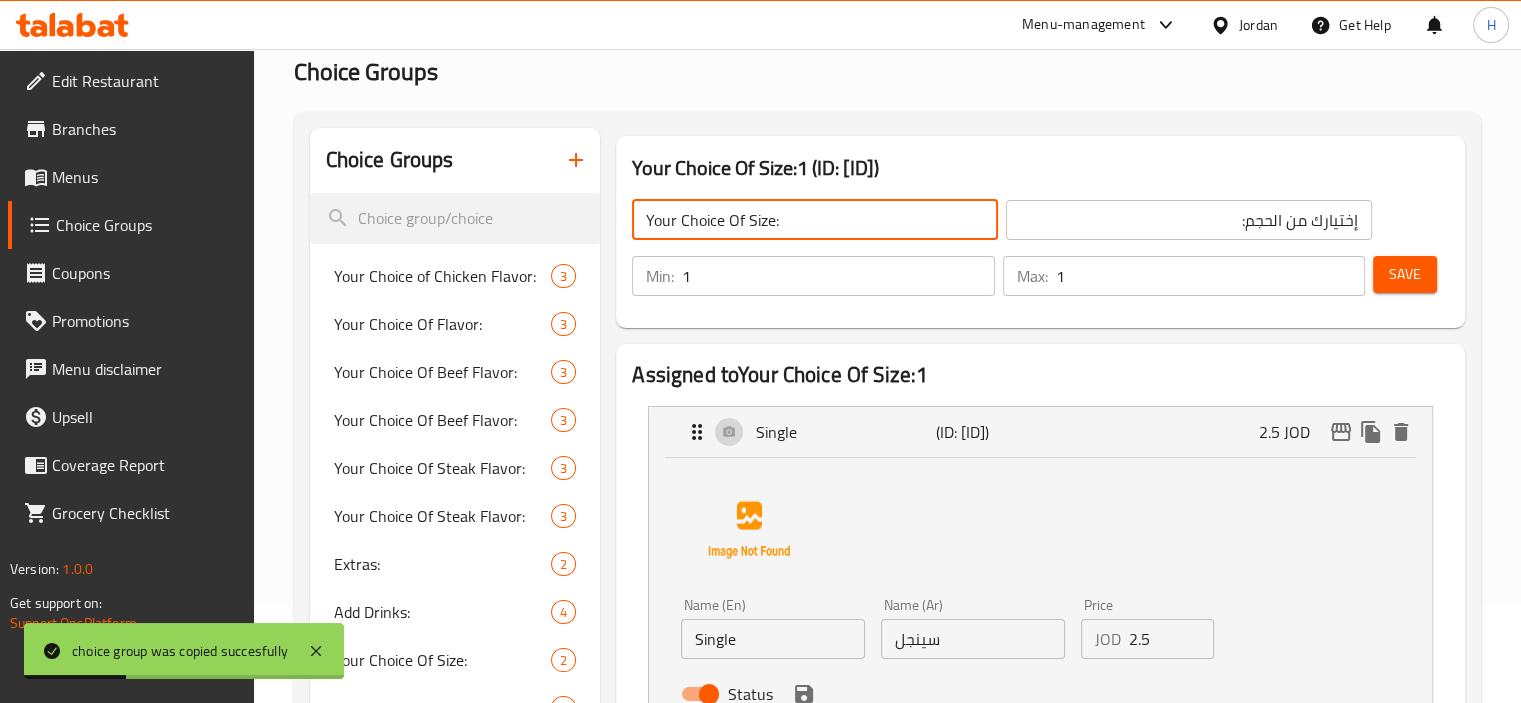 scroll, scrollTop: 100, scrollLeft: 0, axis: vertical 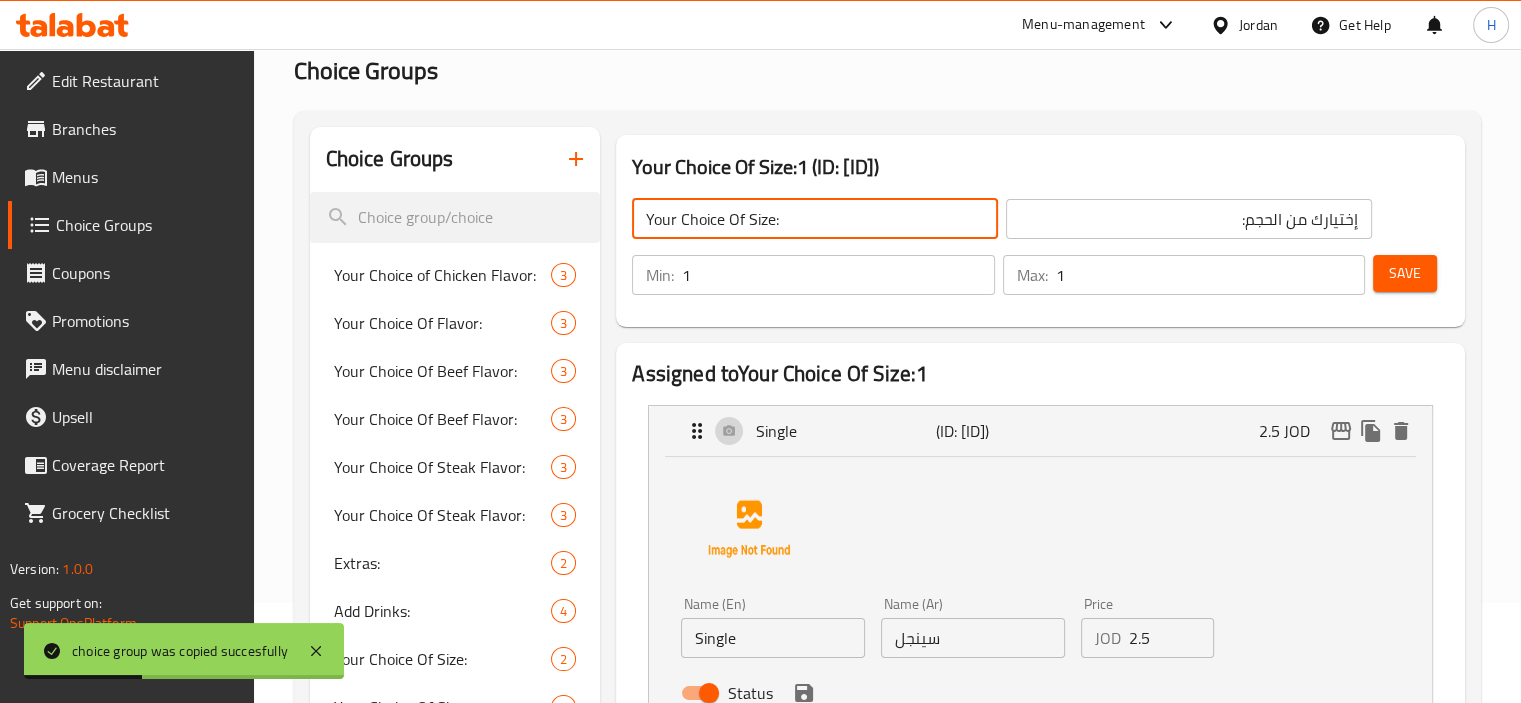 type on "Your Choice Of Size:" 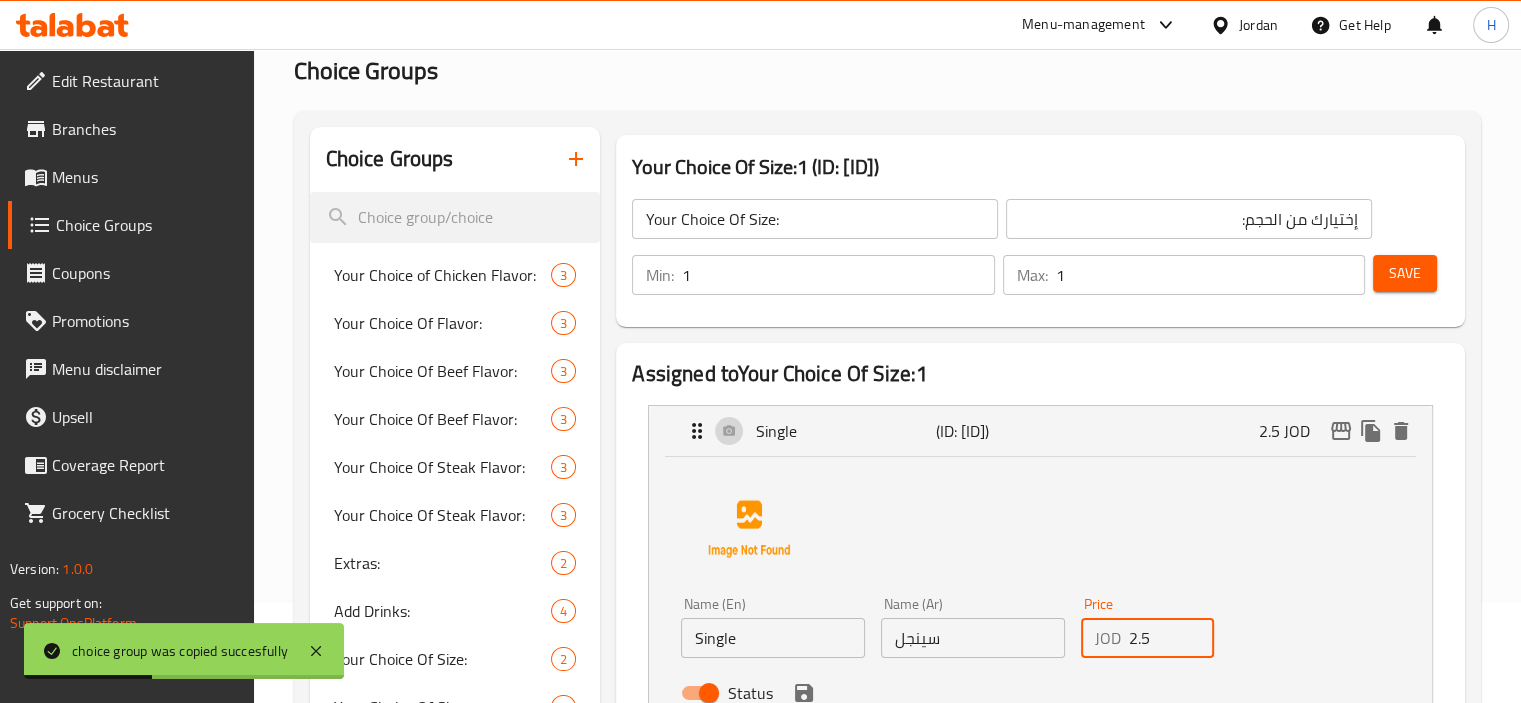 click on "2.5" at bounding box center (1172, 638) 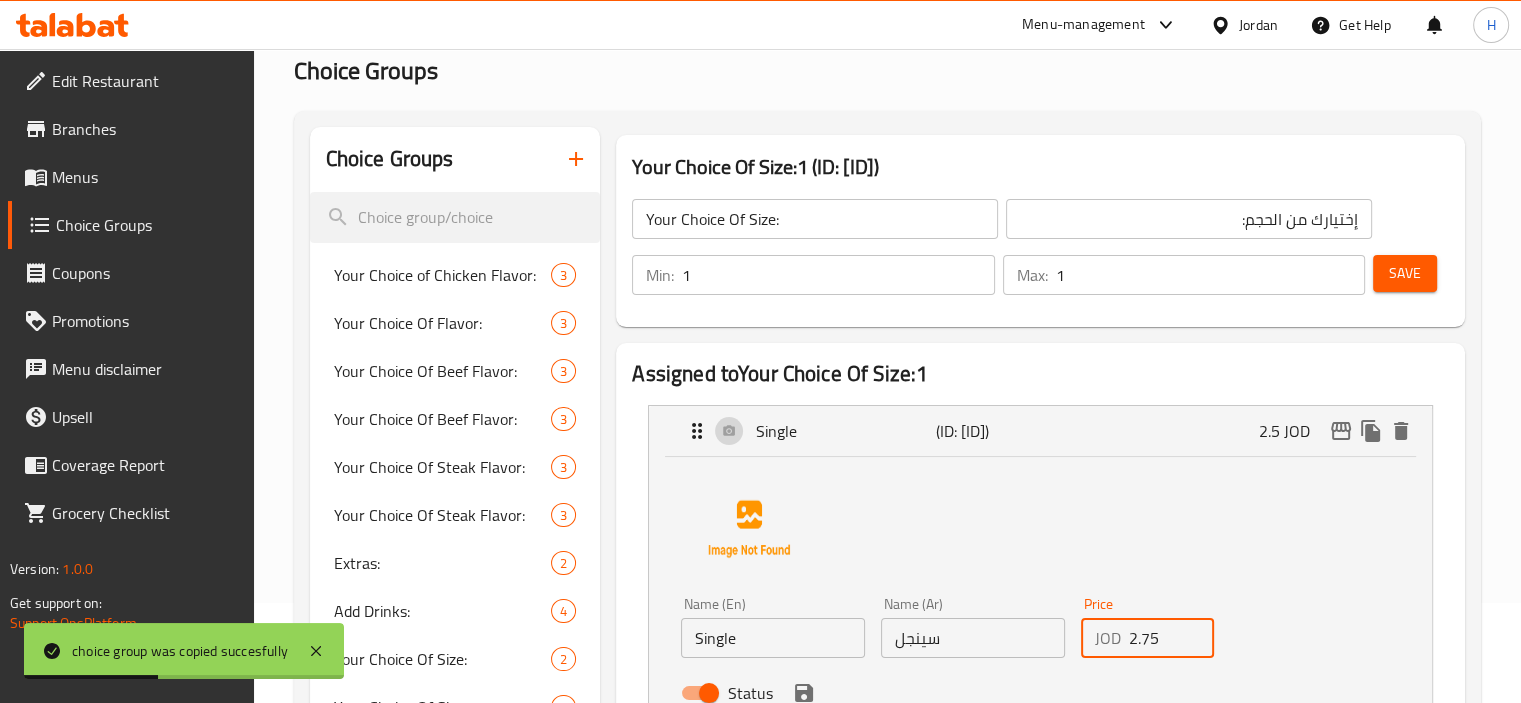 click on "2.75" at bounding box center (1172, 638) 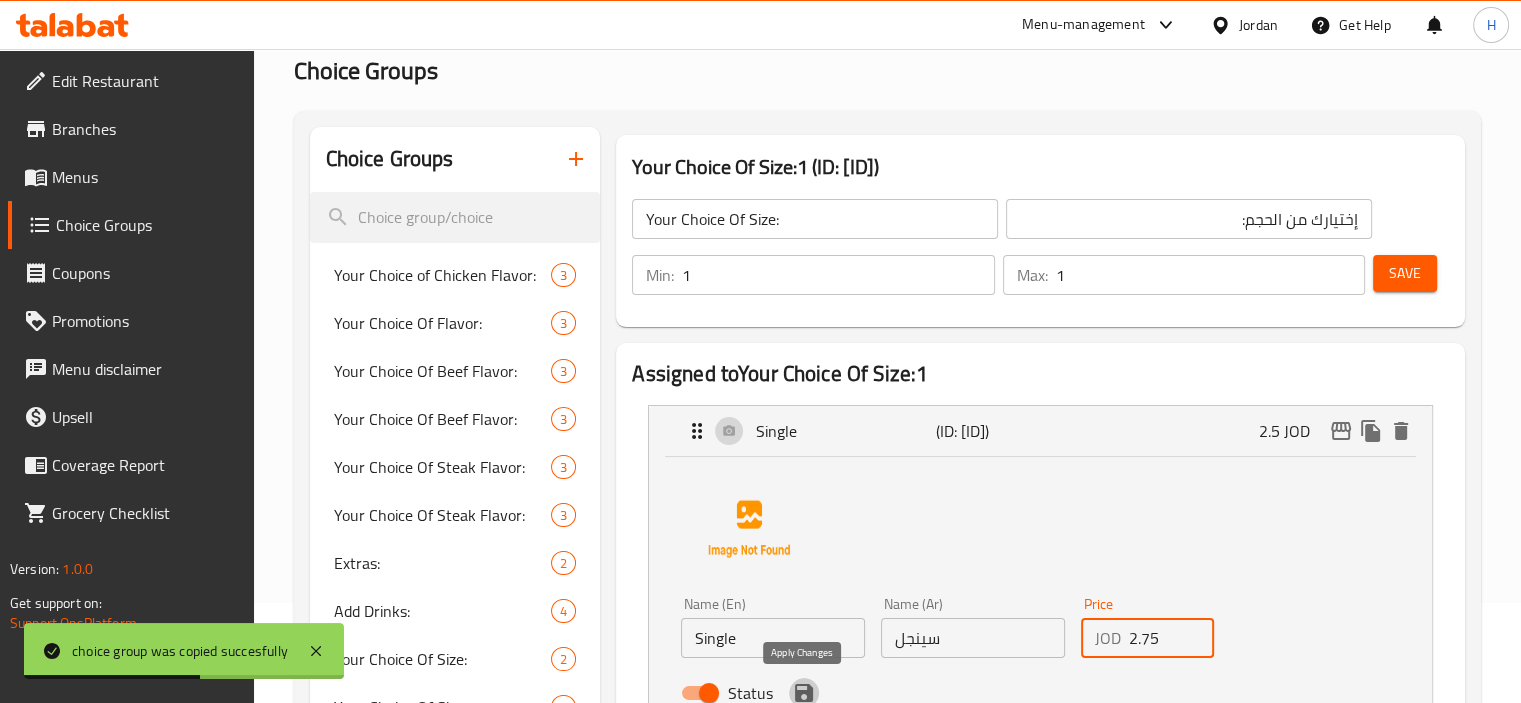 click 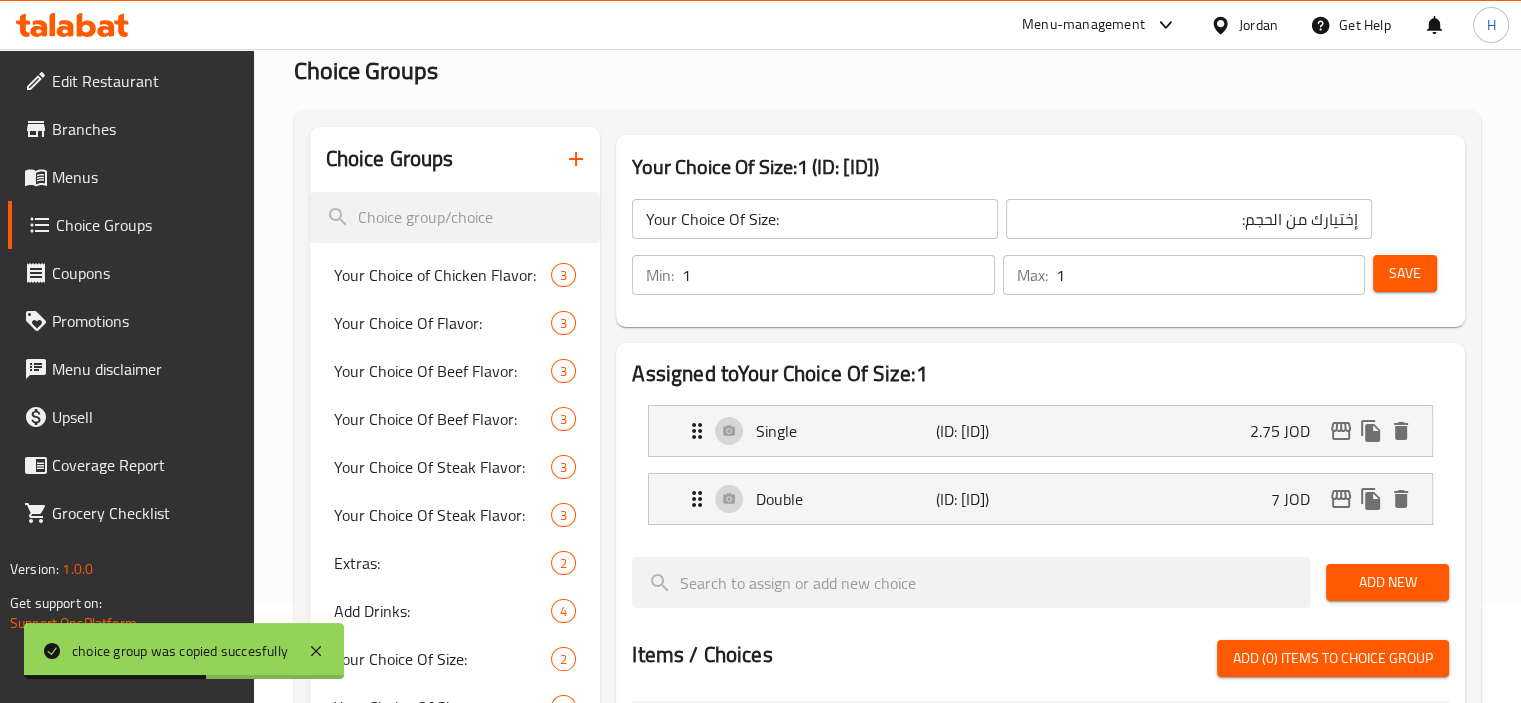 type on "2.75" 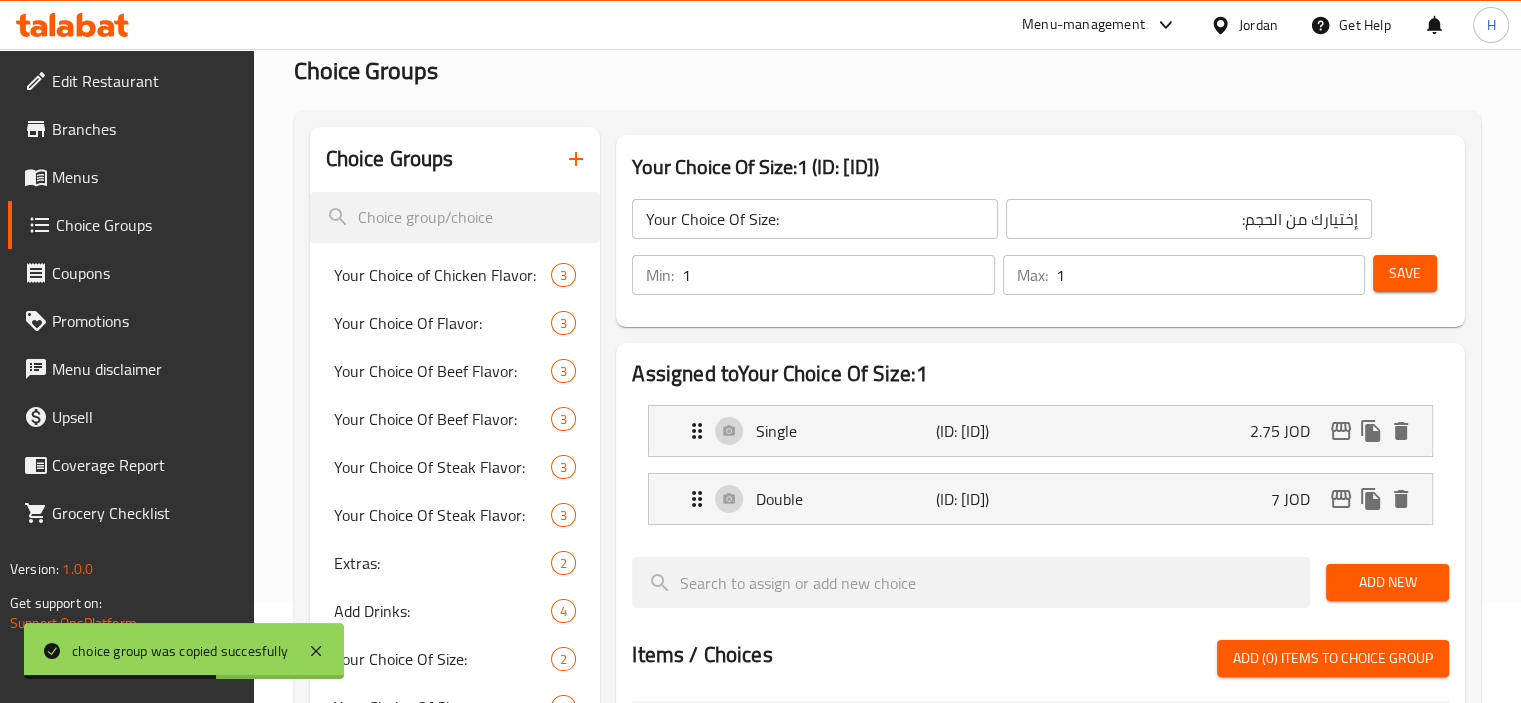 scroll, scrollTop: 232, scrollLeft: 0, axis: vertical 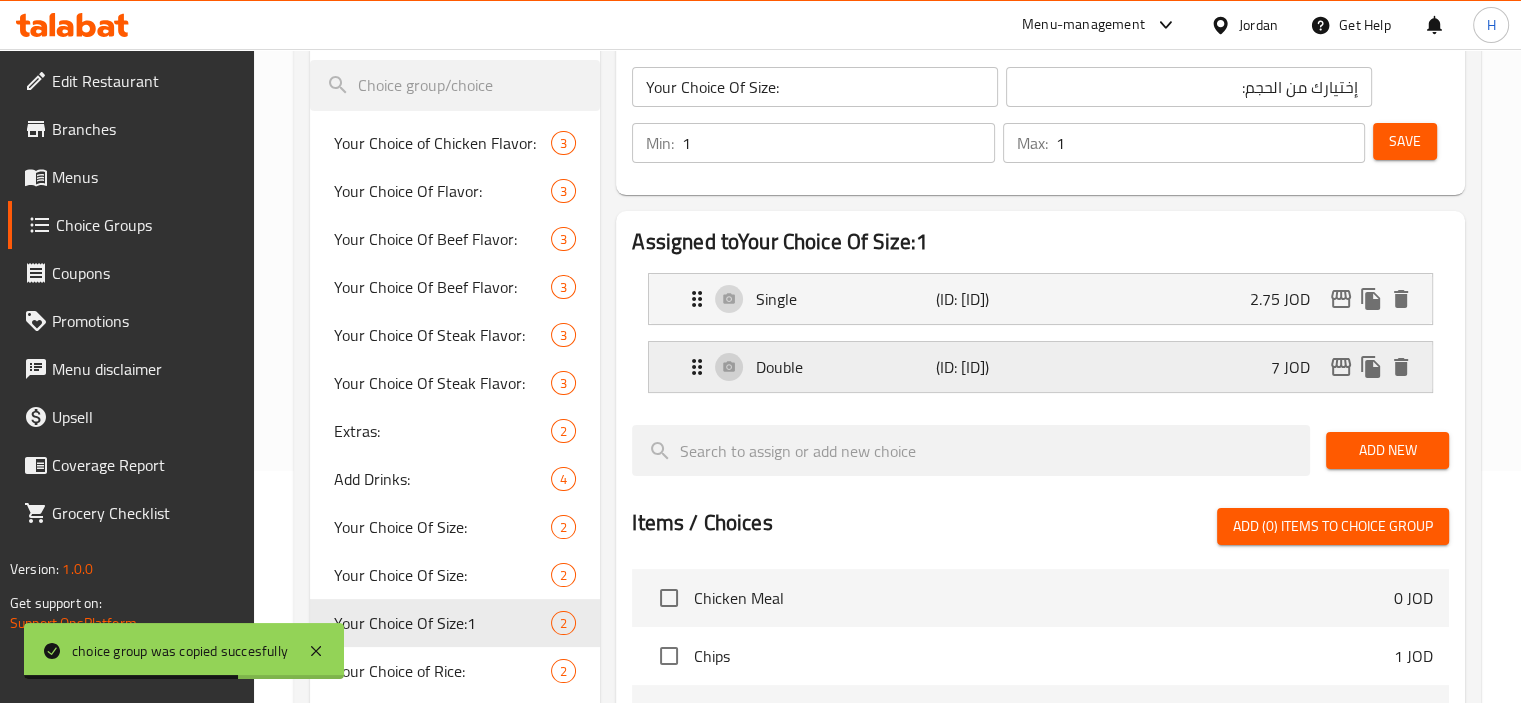 click on "Double (ID: [ID]) 7 JOD" at bounding box center (1046, 367) 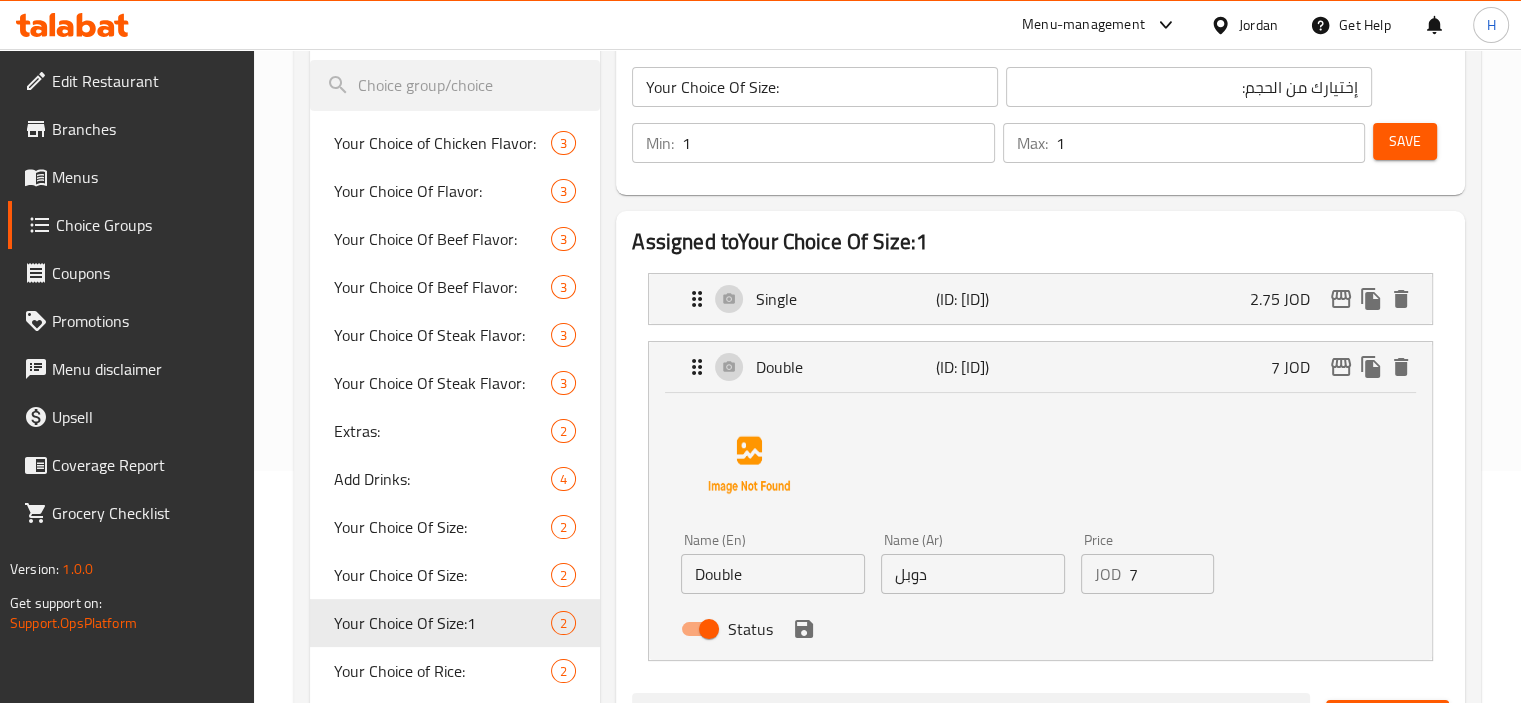 scroll, scrollTop: 233, scrollLeft: 0, axis: vertical 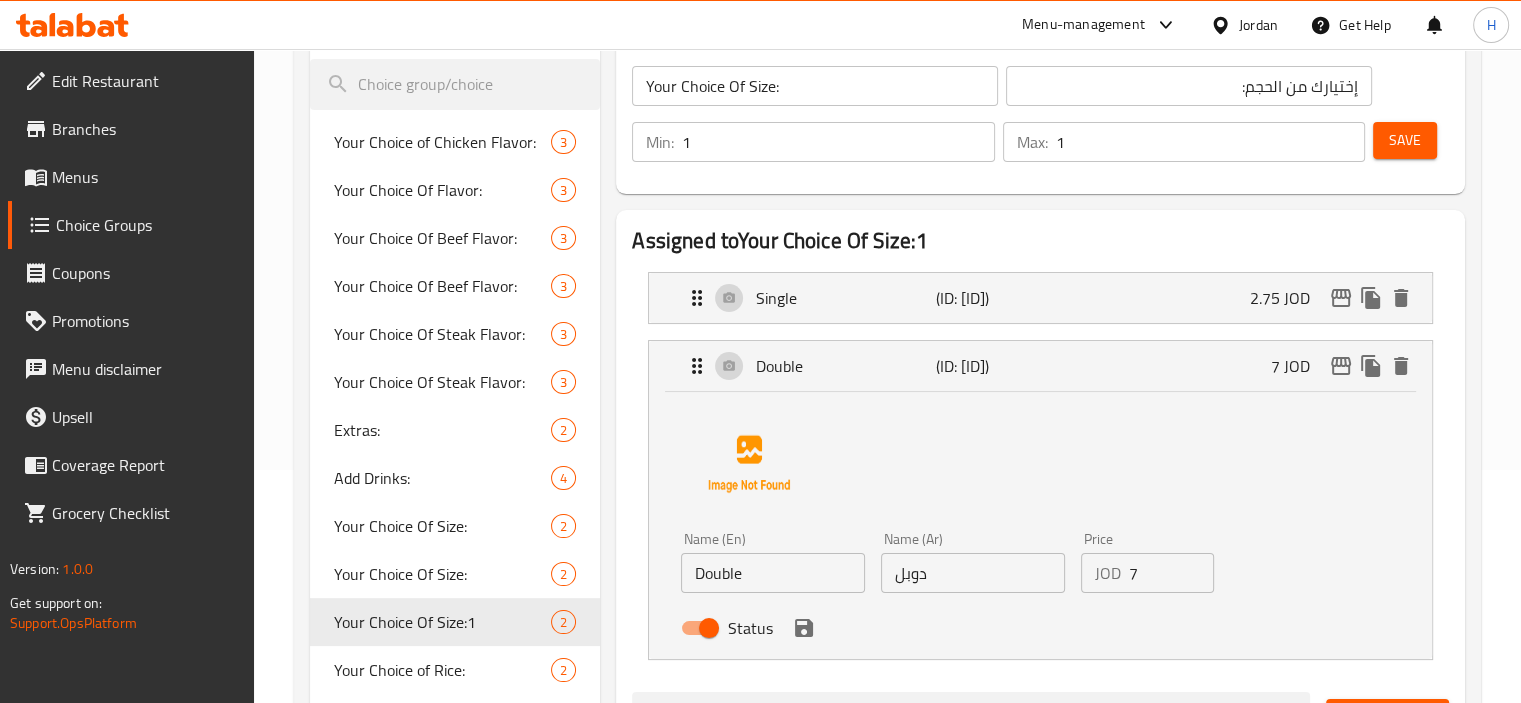 drag, startPoint x: 1297, startPoint y: 542, endPoint x: 1158, endPoint y: 567, distance: 141.2303 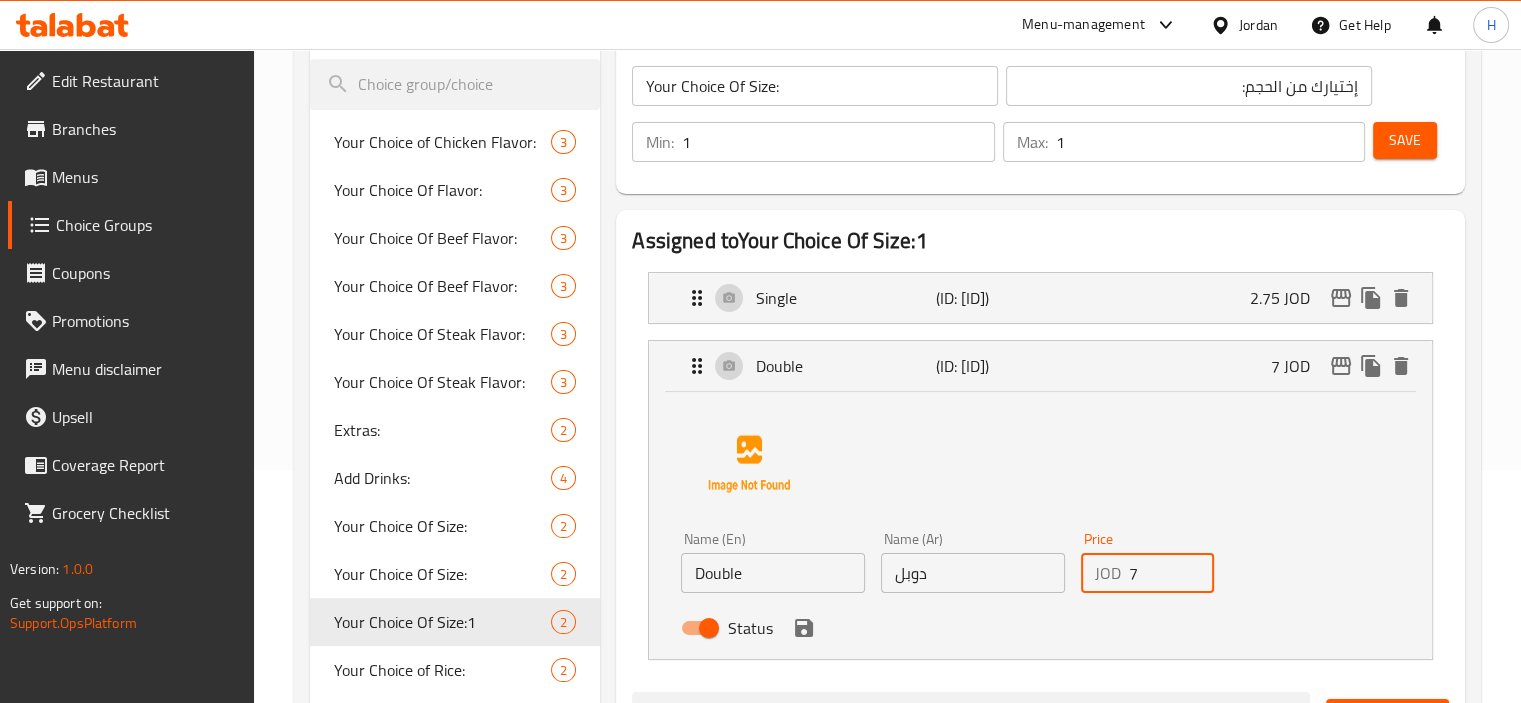 click on "7" at bounding box center (1172, 573) 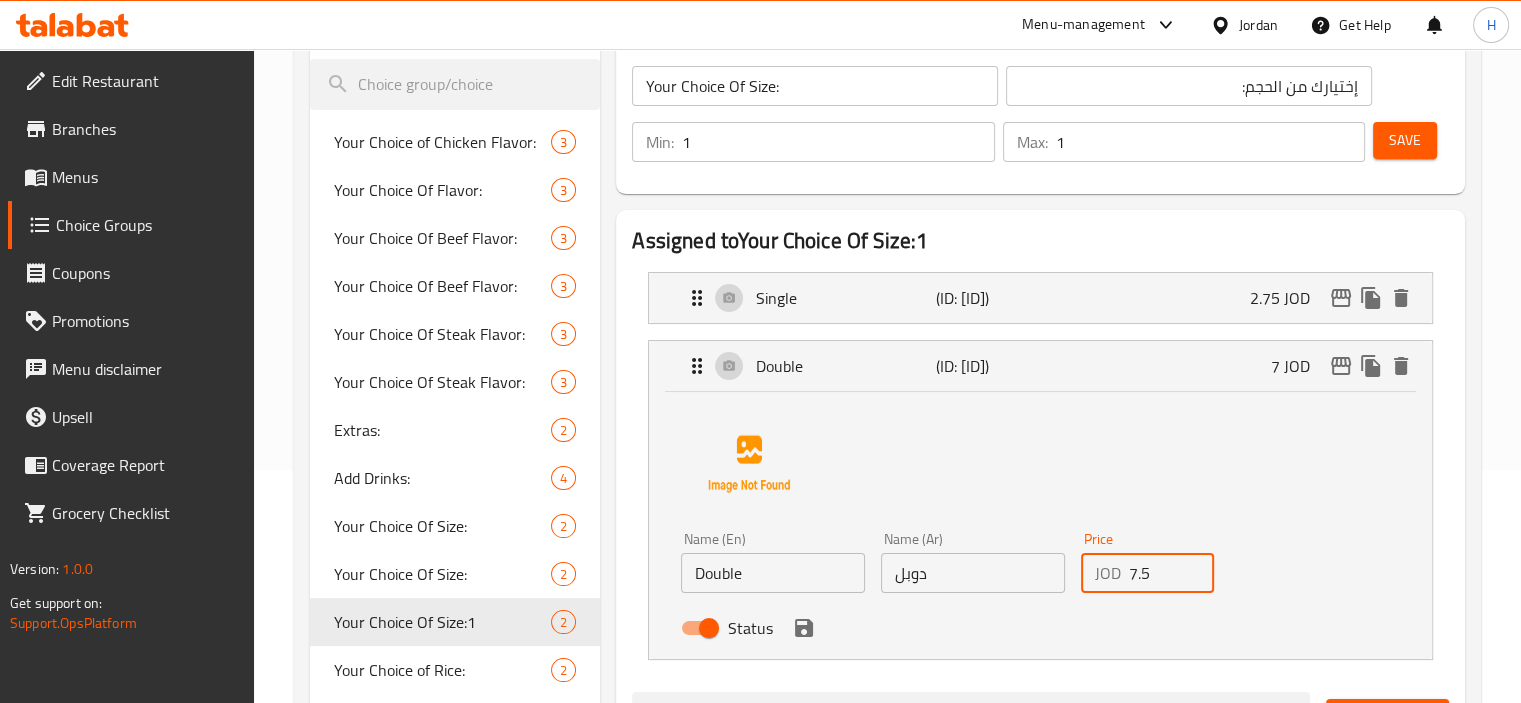 type on "7.5" 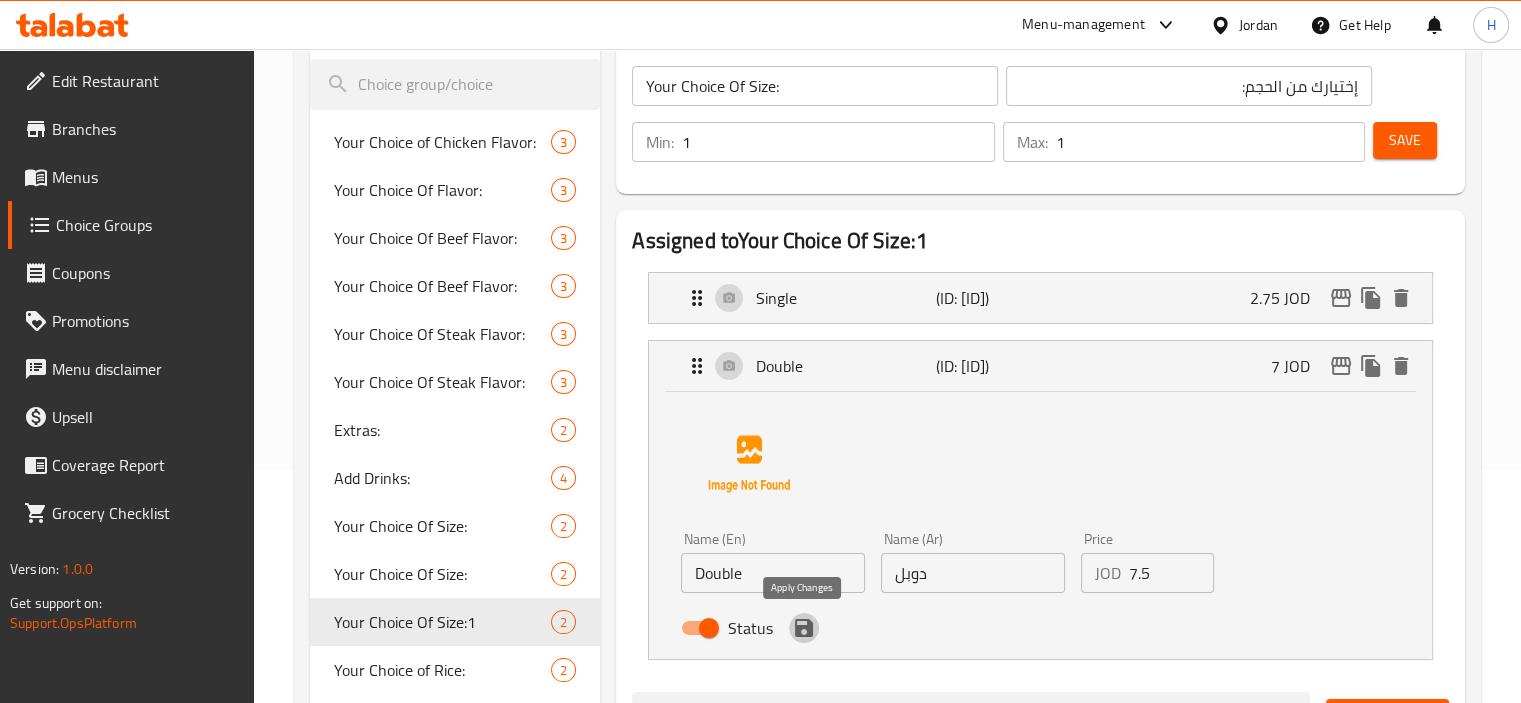 click at bounding box center [804, 628] 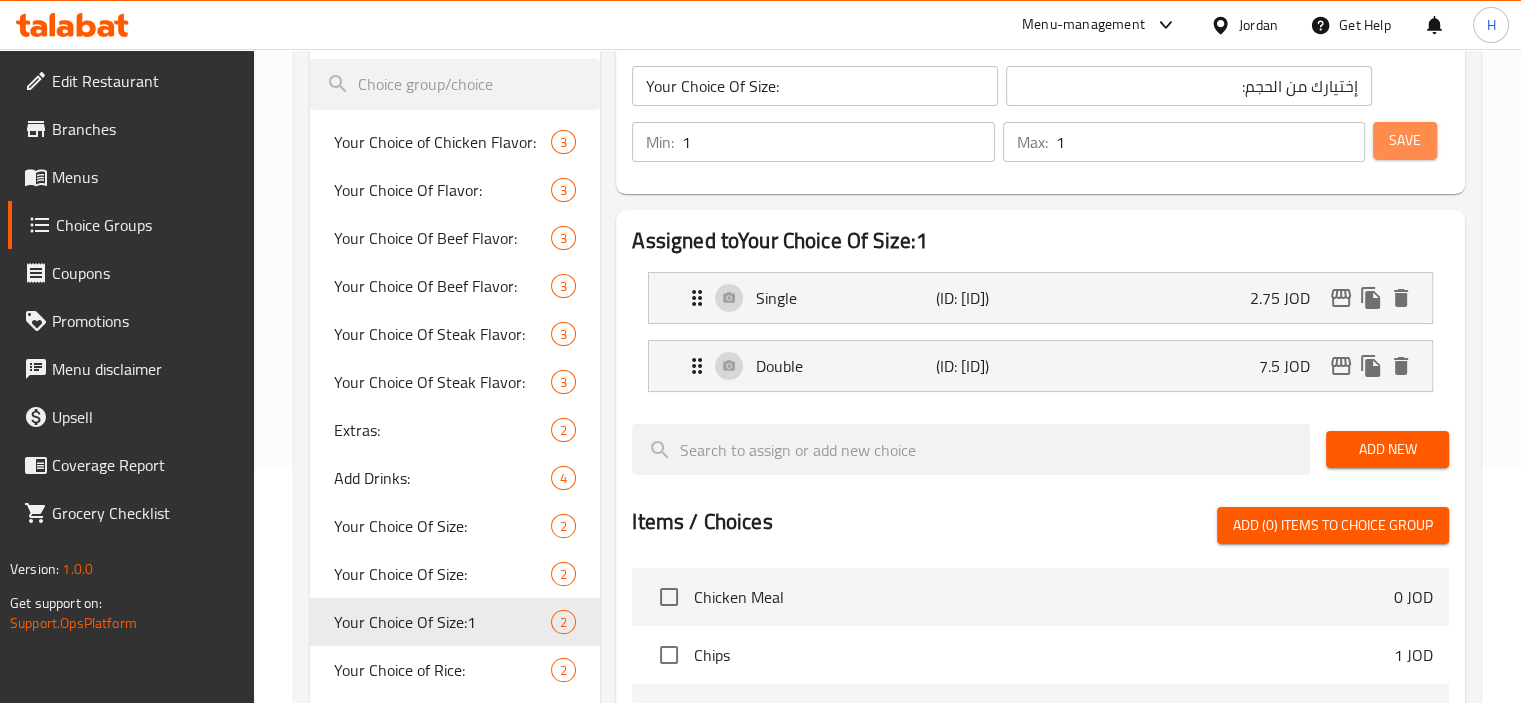 click on "Save" at bounding box center [1405, 140] 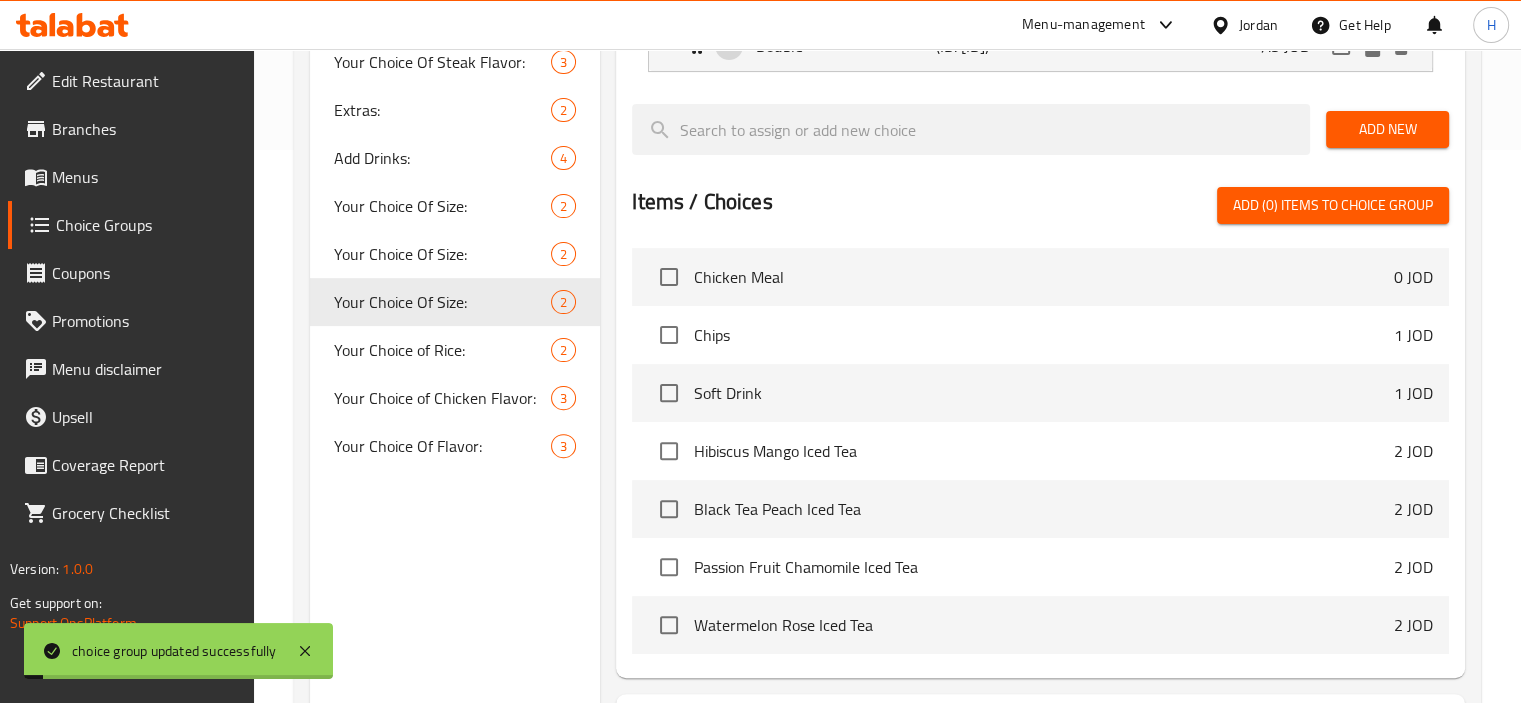 scroll, scrollTop: 576, scrollLeft: 0, axis: vertical 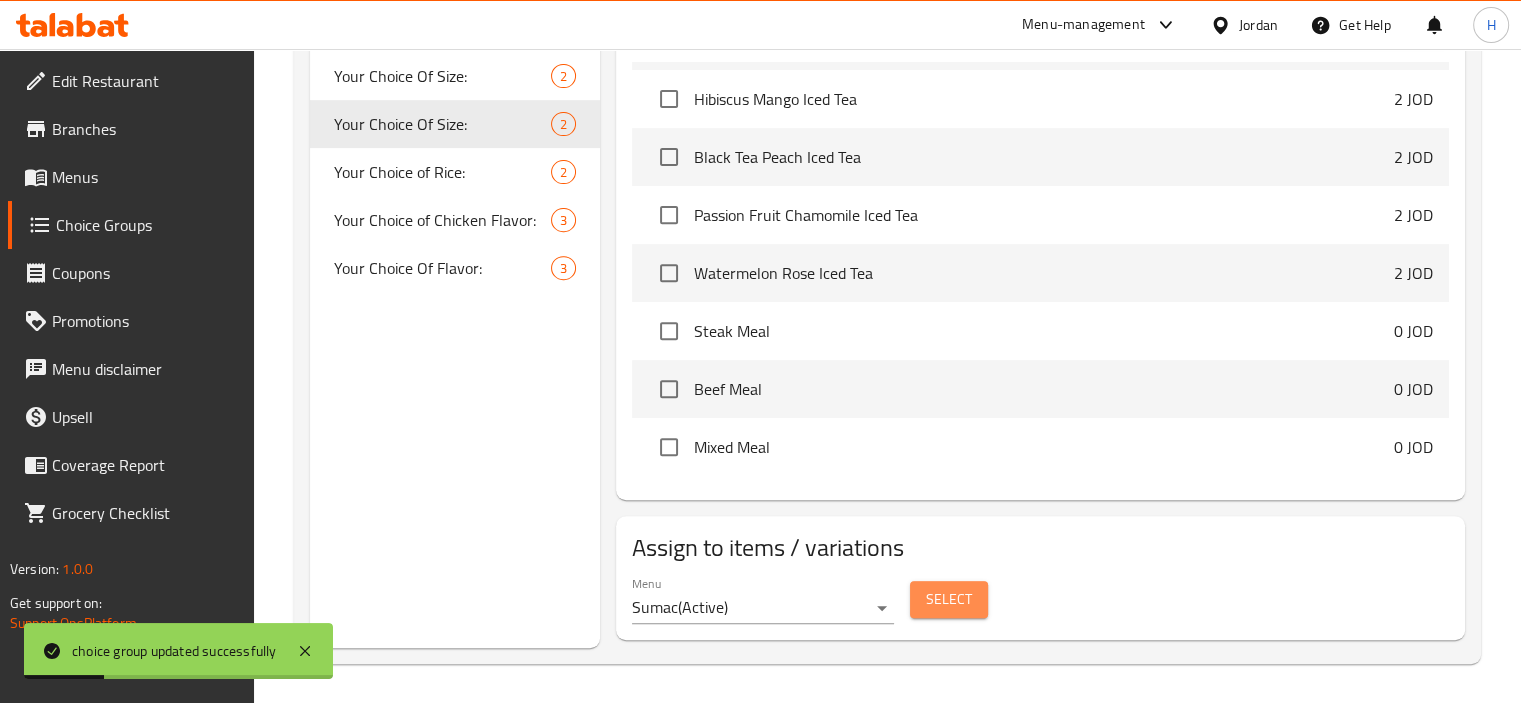 click on "Select" at bounding box center (949, 599) 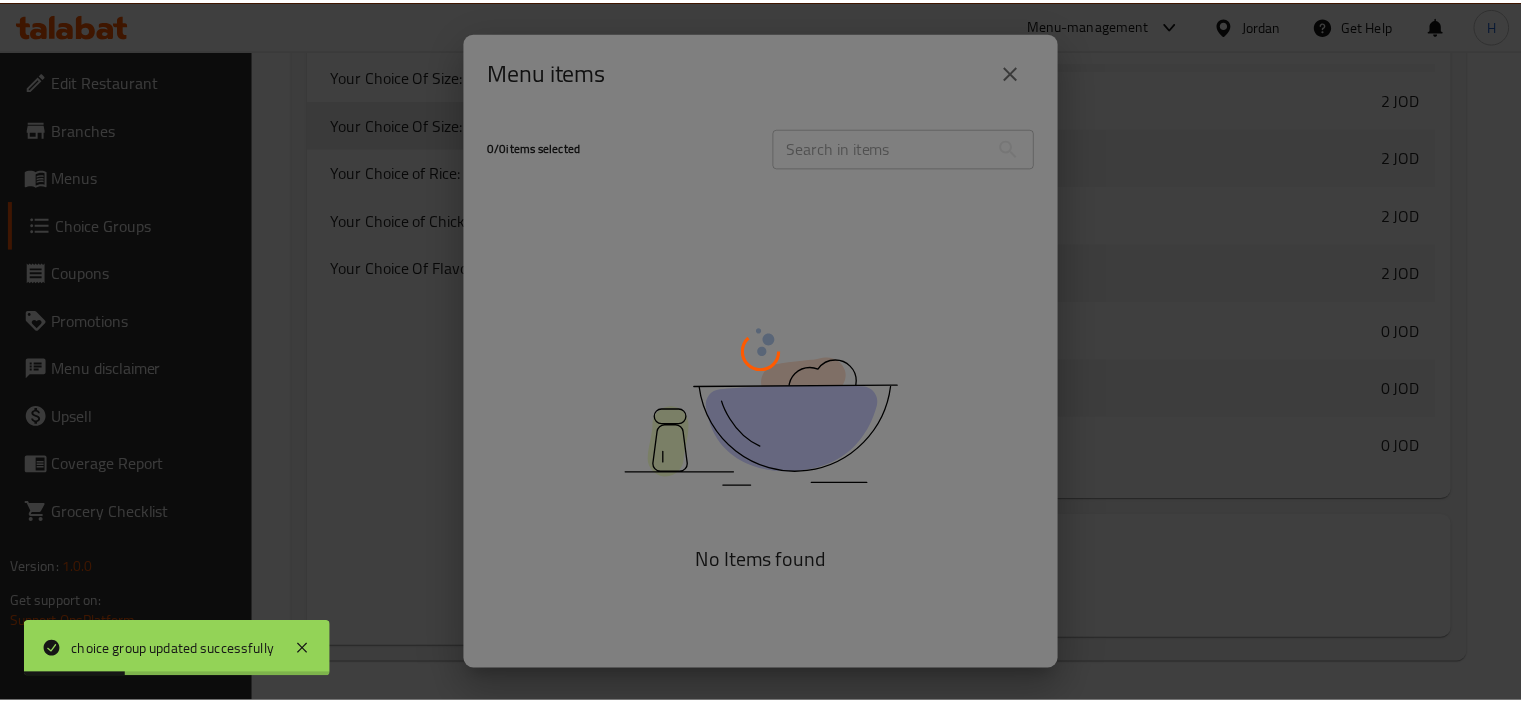 scroll, scrollTop: 186, scrollLeft: 0, axis: vertical 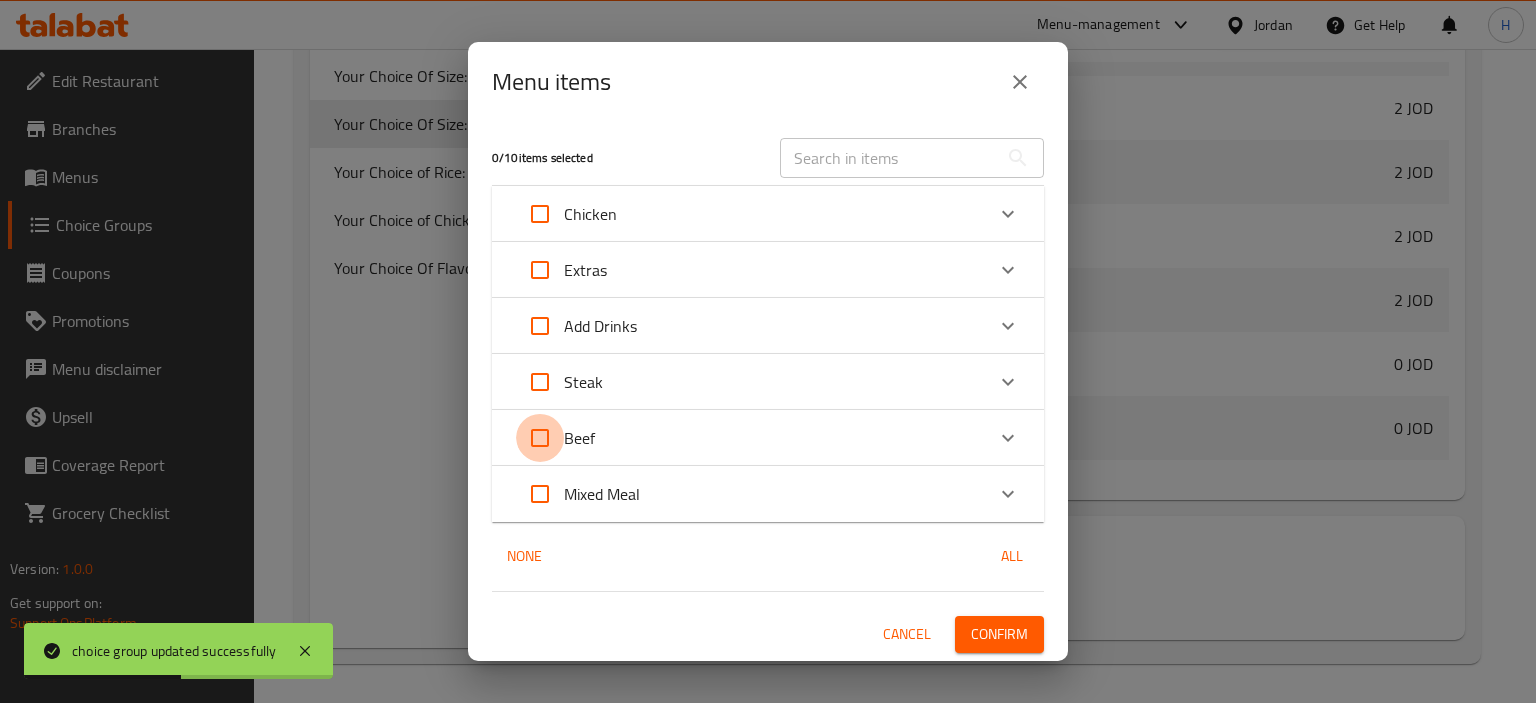 click at bounding box center (540, 438) 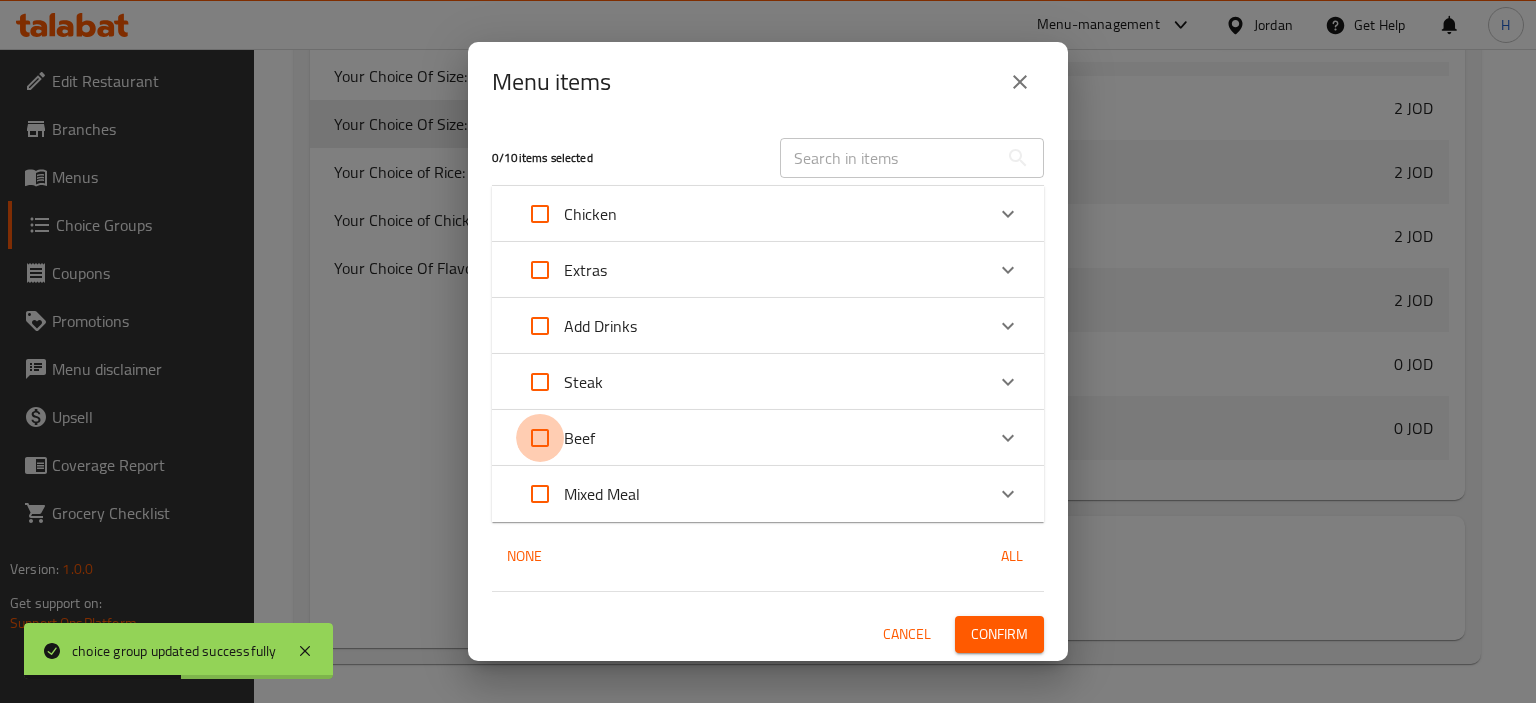 checkbox on "true" 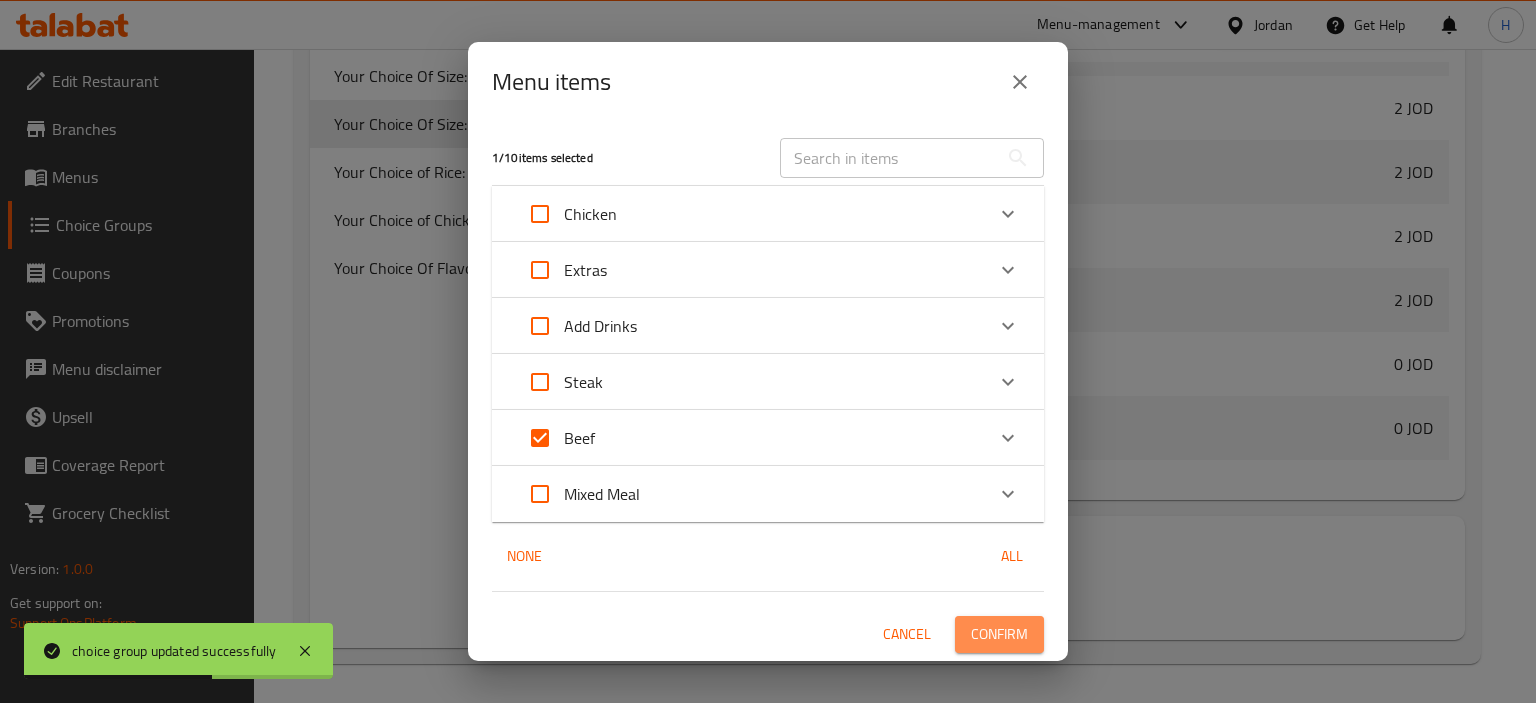 click on "Confirm" at bounding box center [999, 634] 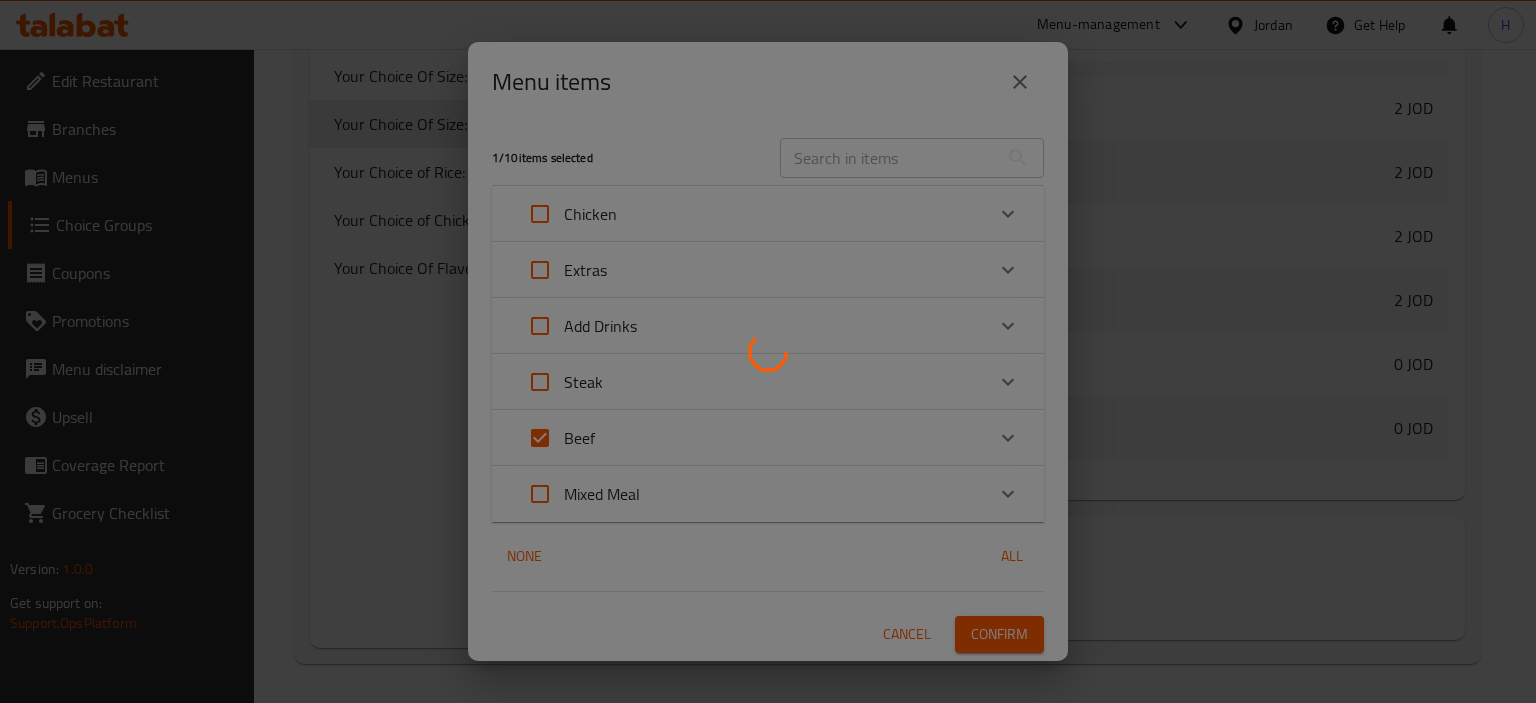 click at bounding box center (768, 351) 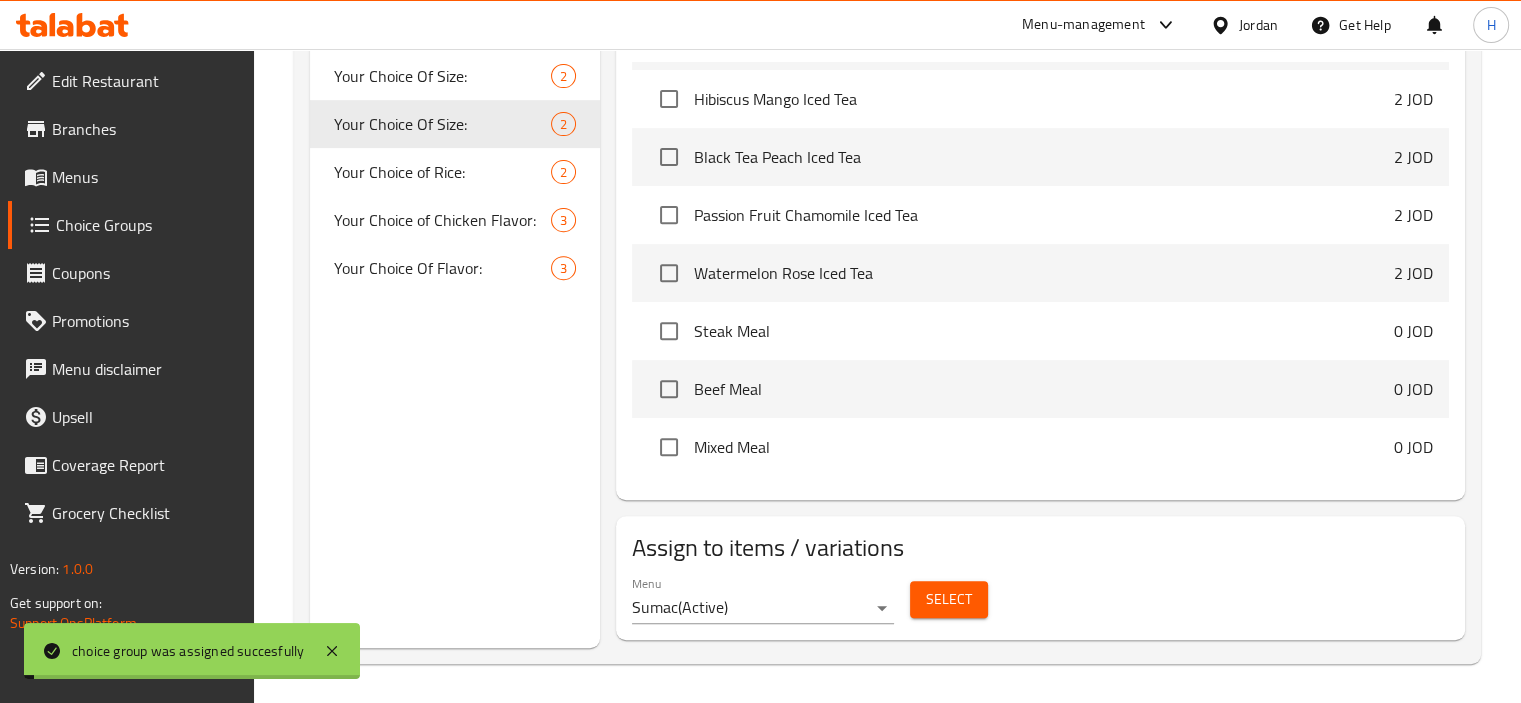 scroll, scrollTop: 0, scrollLeft: 0, axis: both 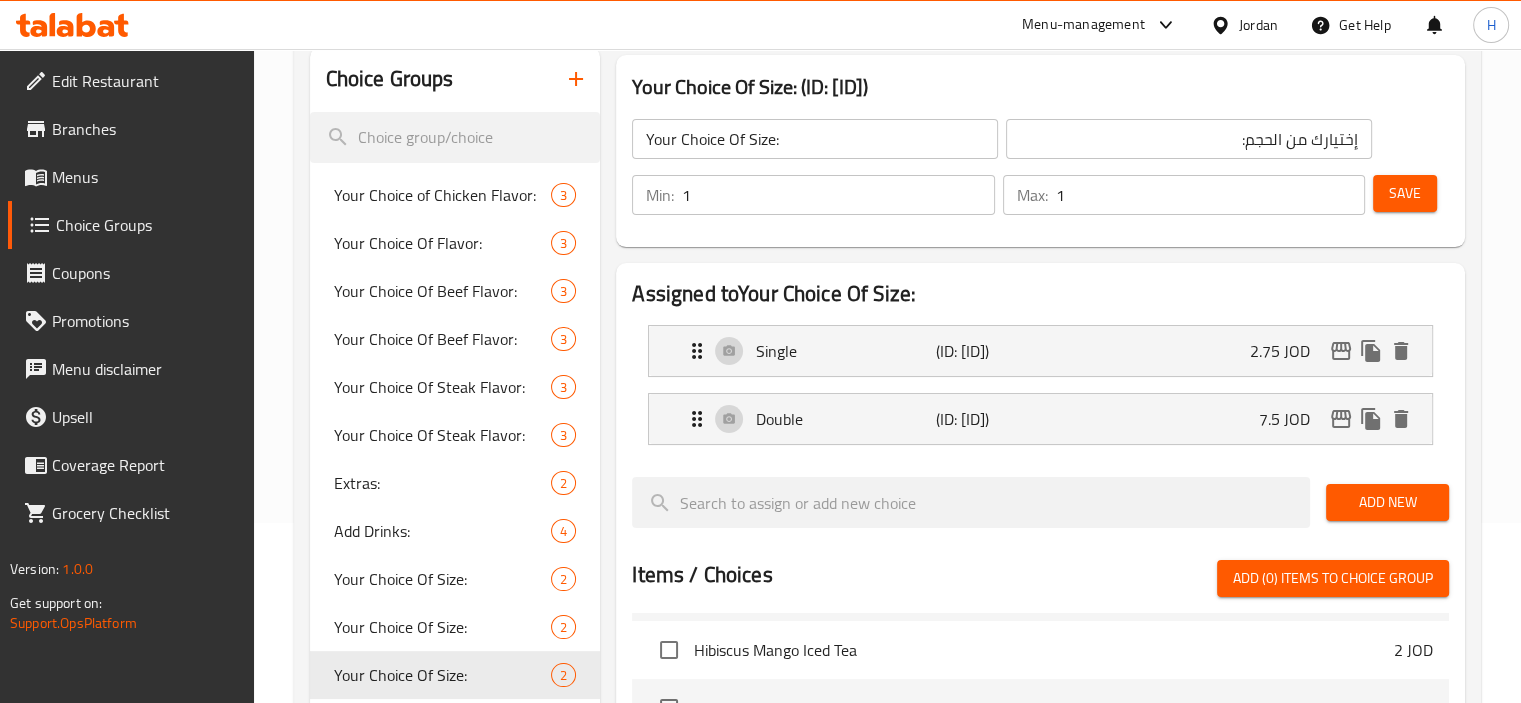 click on "Assigned to  Your Choice Of Size:" at bounding box center (1040, 294) 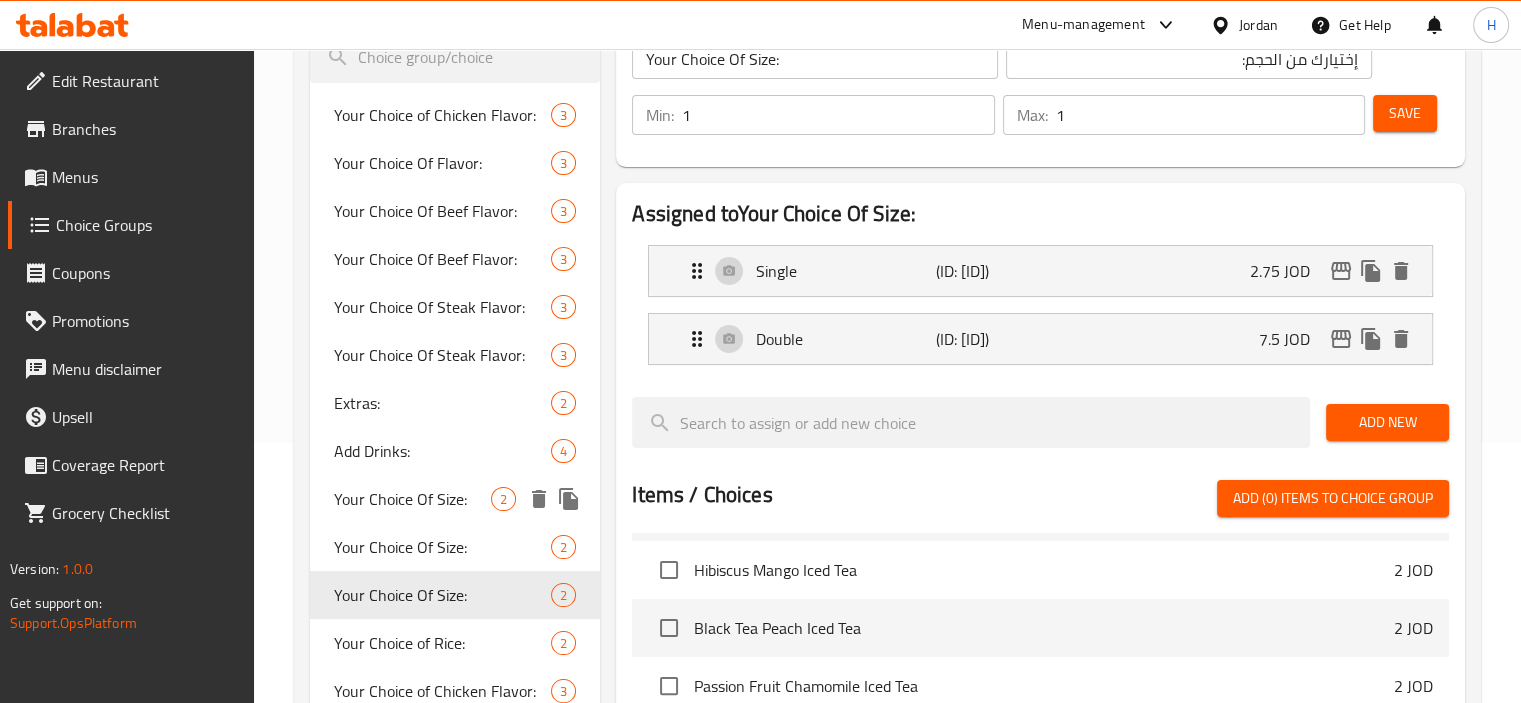scroll, scrollTop: 263, scrollLeft: 0, axis: vertical 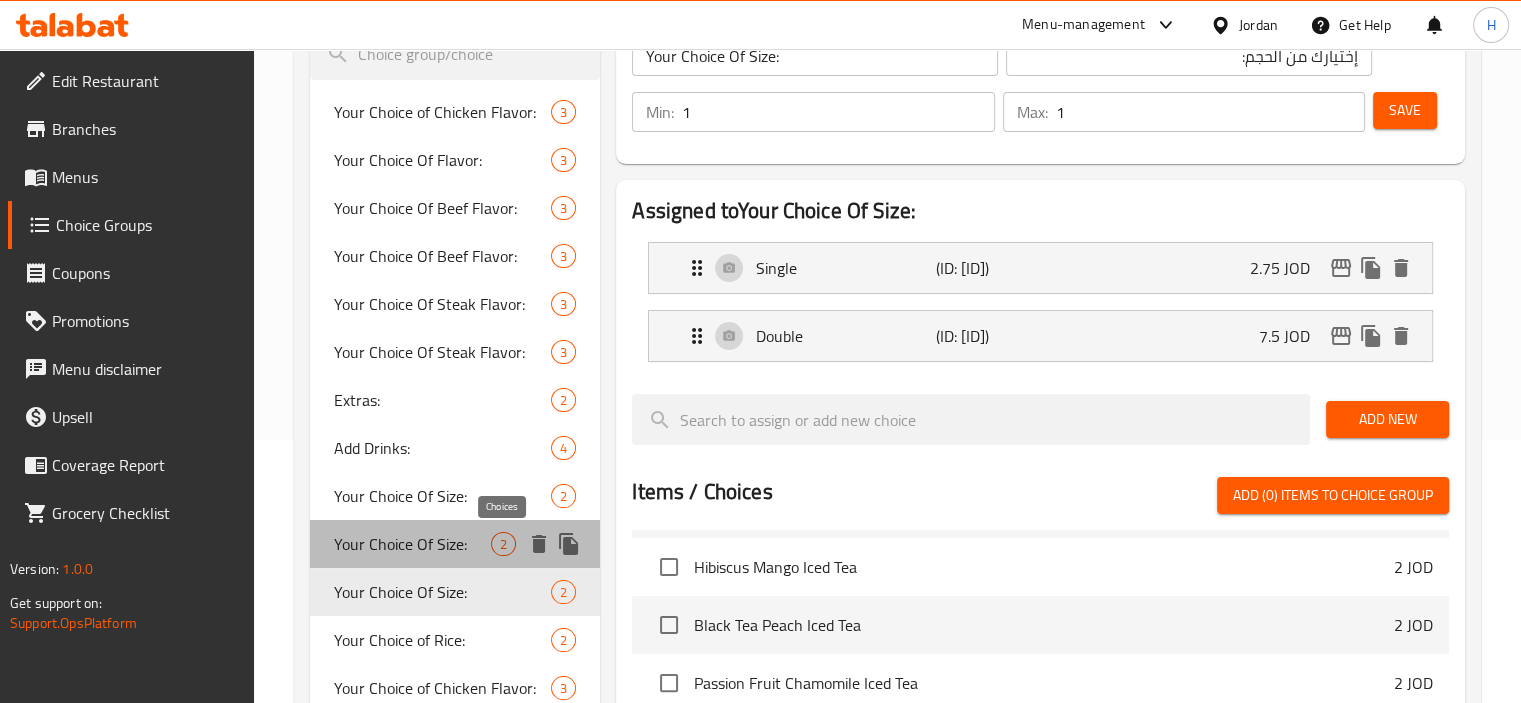 click on "2" at bounding box center [503, 544] 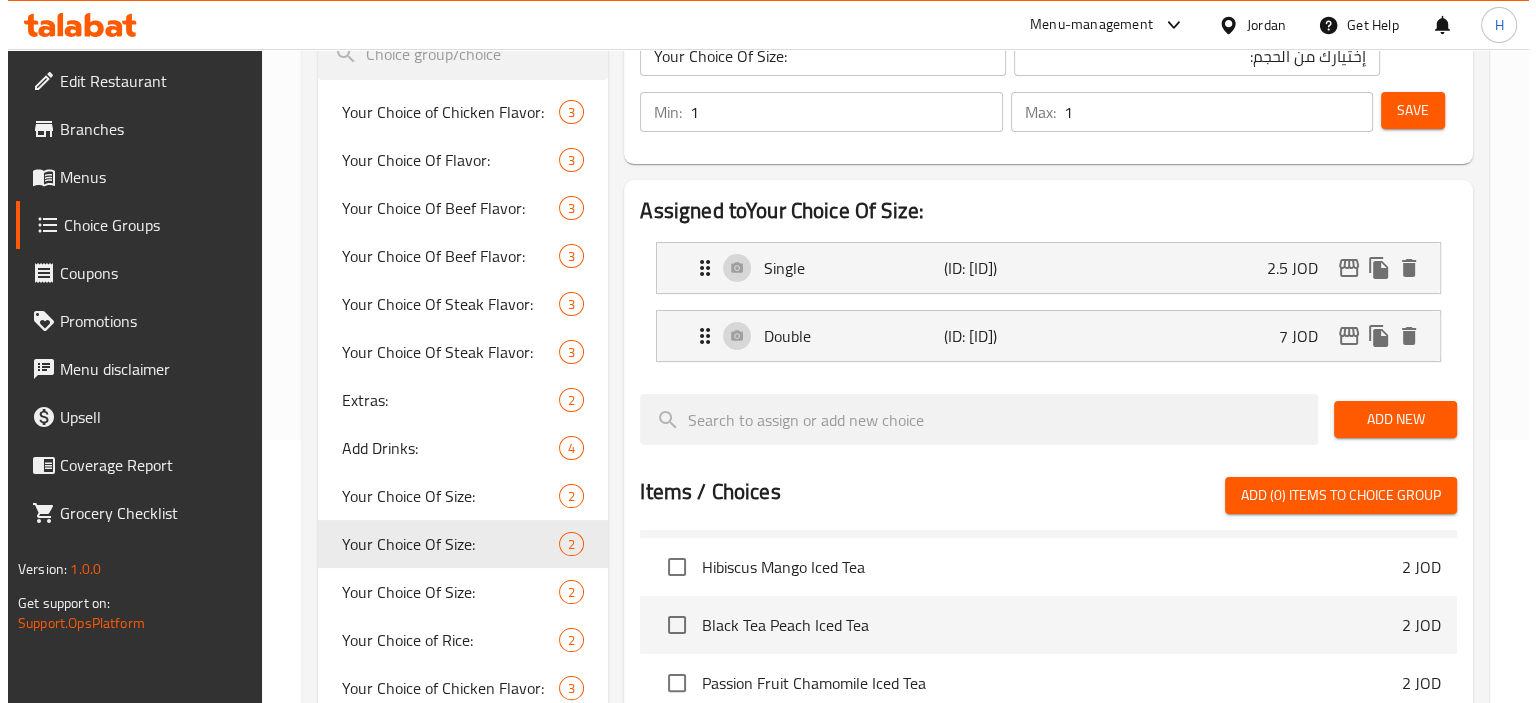 scroll, scrollTop: 731, scrollLeft: 0, axis: vertical 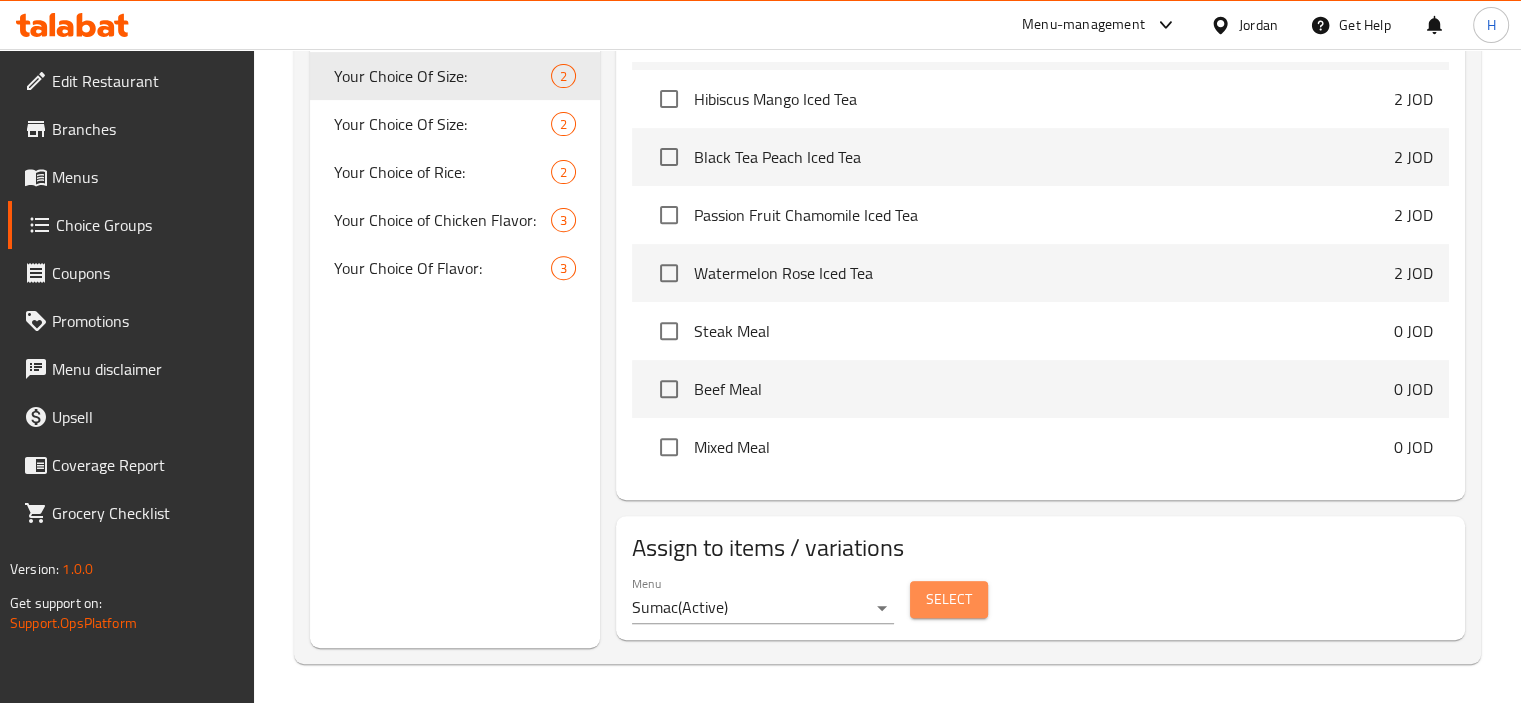click on "Select" at bounding box center [949, 599] 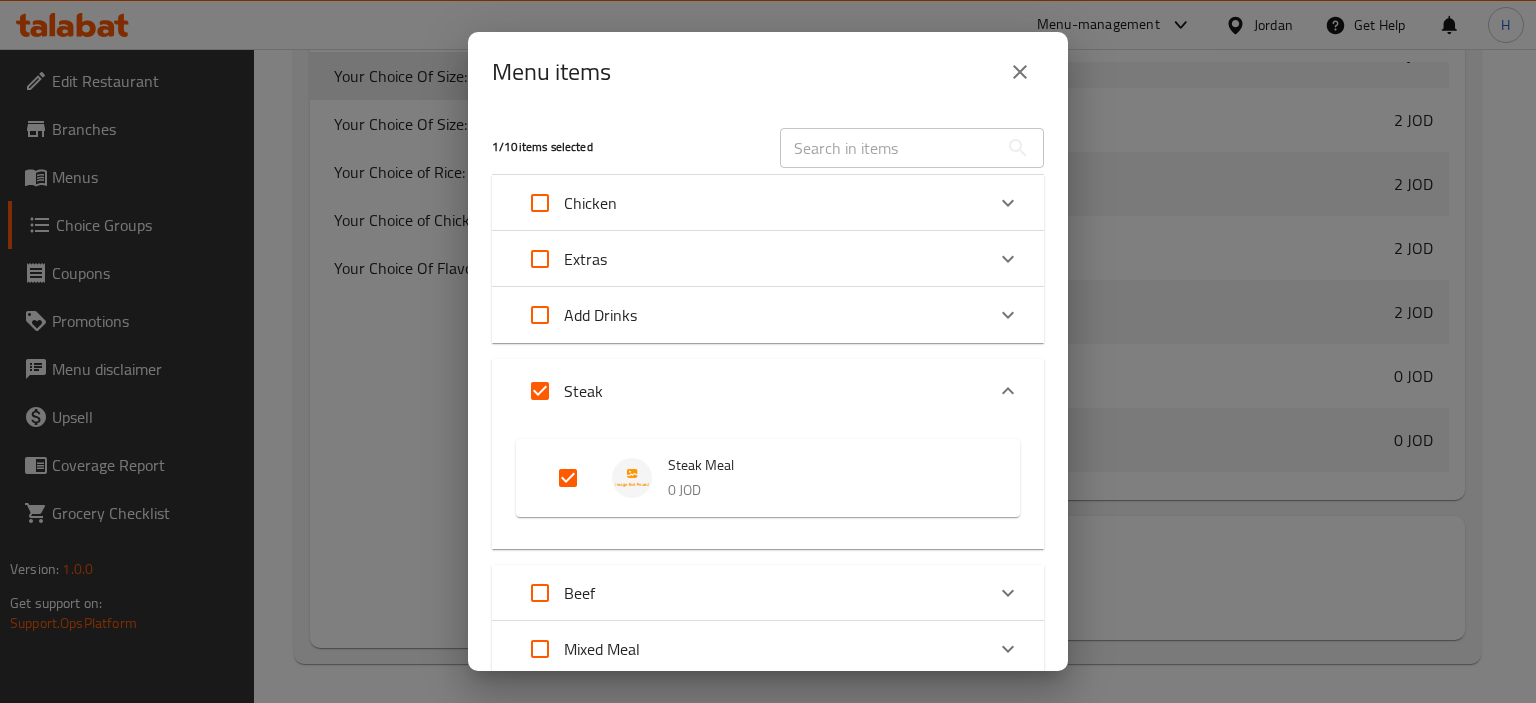 scroll, scrollTop: 186, scrollLeft: 0, axis: vertical 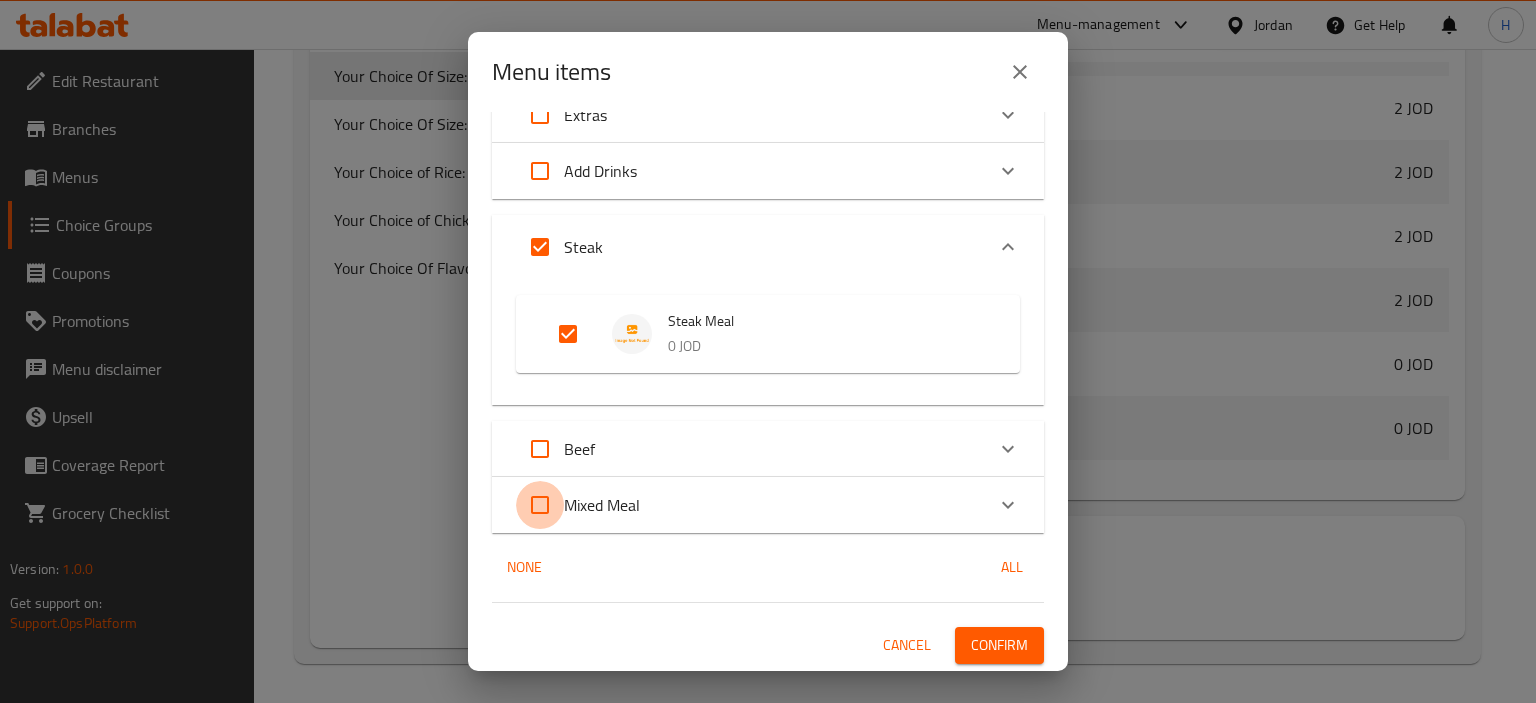 click at bounding box center (540, 505) 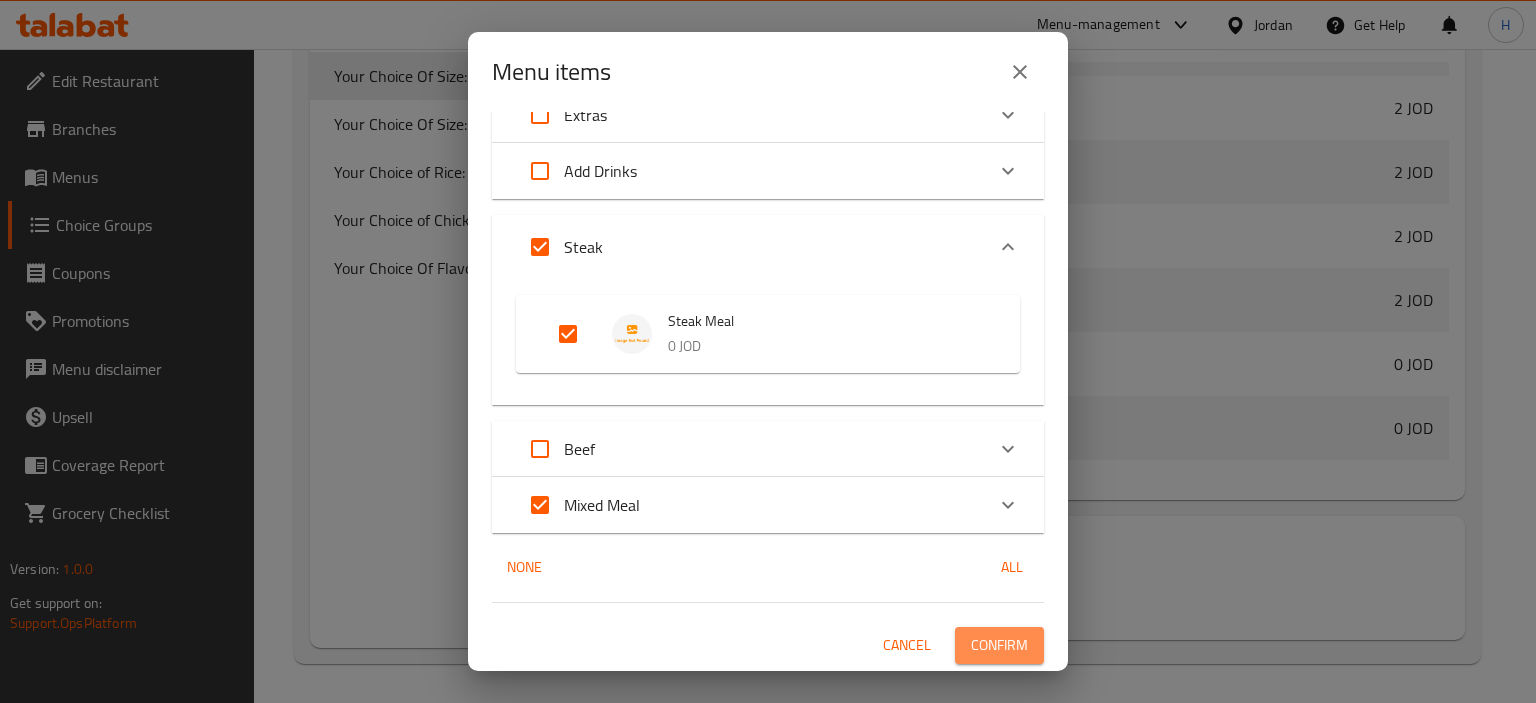 click on "Confirm" at bounding box center [999, 645] 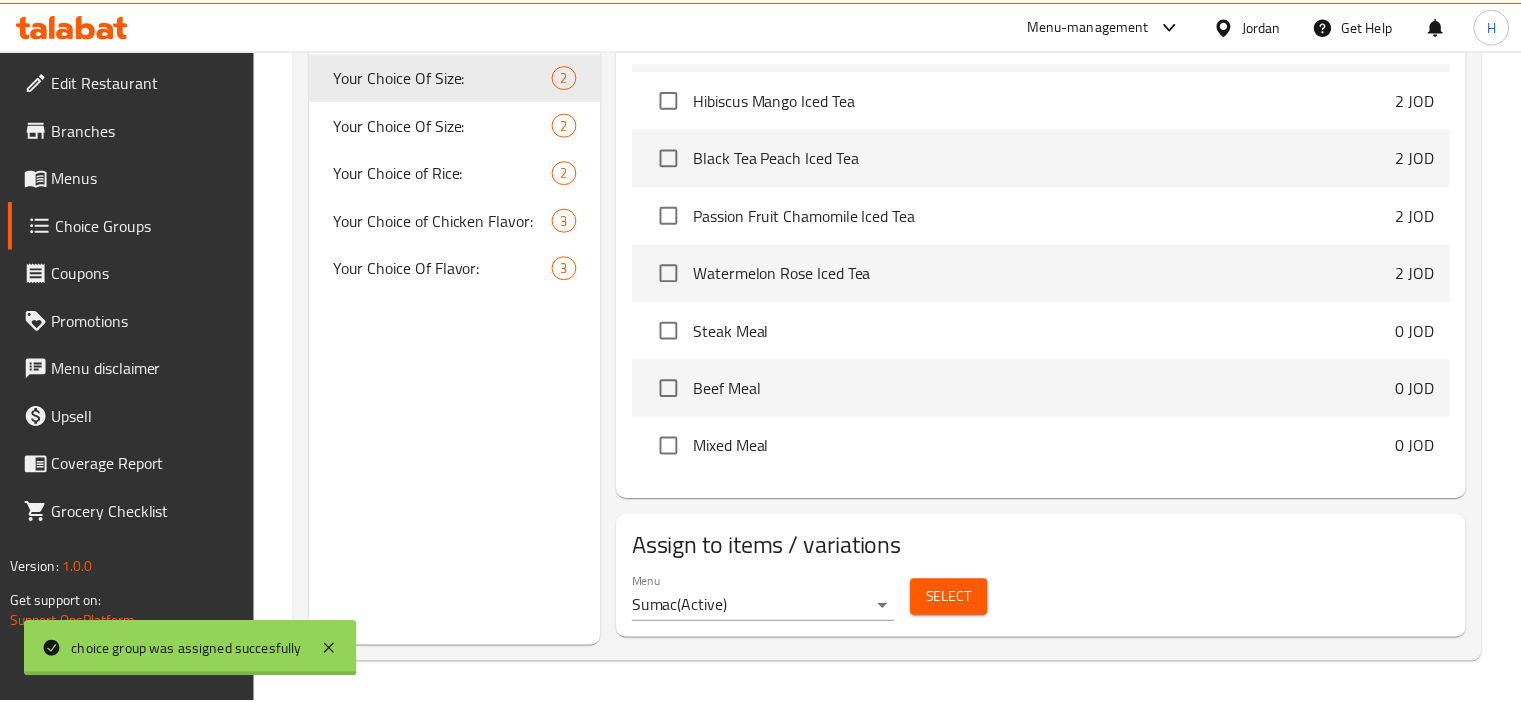 scroll, scrollTop: 174, scrollLeft: 0, axis: vertical 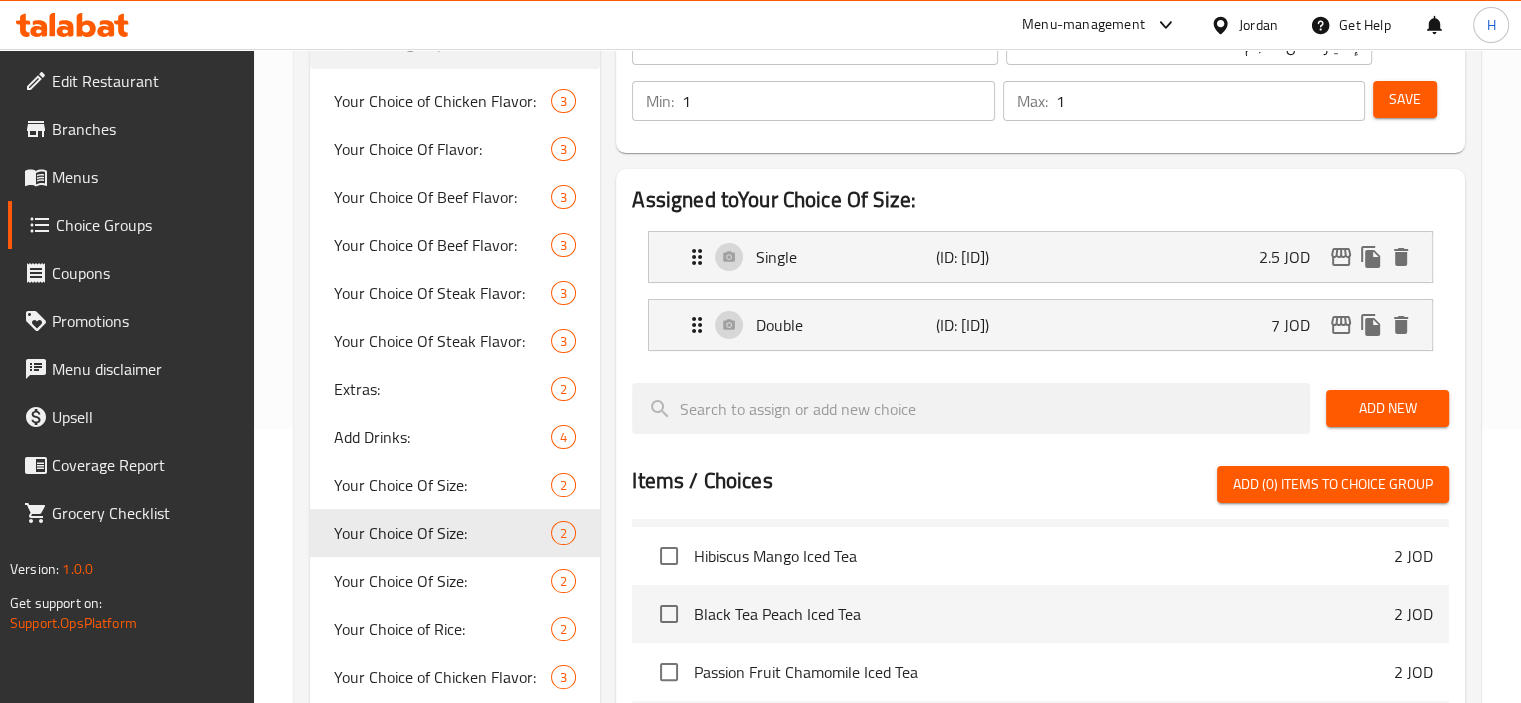 click on "Assigned to Your Choice Of Size: Single (ID: [ID]) 2.5 JOD Name (En) Single Name (En) Name (Ar) سينجل Name (Ar) Price JOD 2.5 Price Status Double (ID: [ID]) 7 JOD Name (En) Double Name (En) Name (Ar) دوبل Name (Ar) Price JOD 7 Price Status Add New Items / Choices Add (0) items to choice group Chicken Meal 0 JOD Chips 1 JOD Soft Drink 1 JOD Hibiscus Mango Iced Tea 2 JOD Black Tea Peach Iced Tea 2 JOD Passion Fruit Chamomile Iced Tea 2 JOD Watermelon Rose Iced Tea 2 JOD Steak Meal 0 JOD Beef Meal 0 JOD Mixed Meal 0 JOD" at bounding box center [1040, 563] 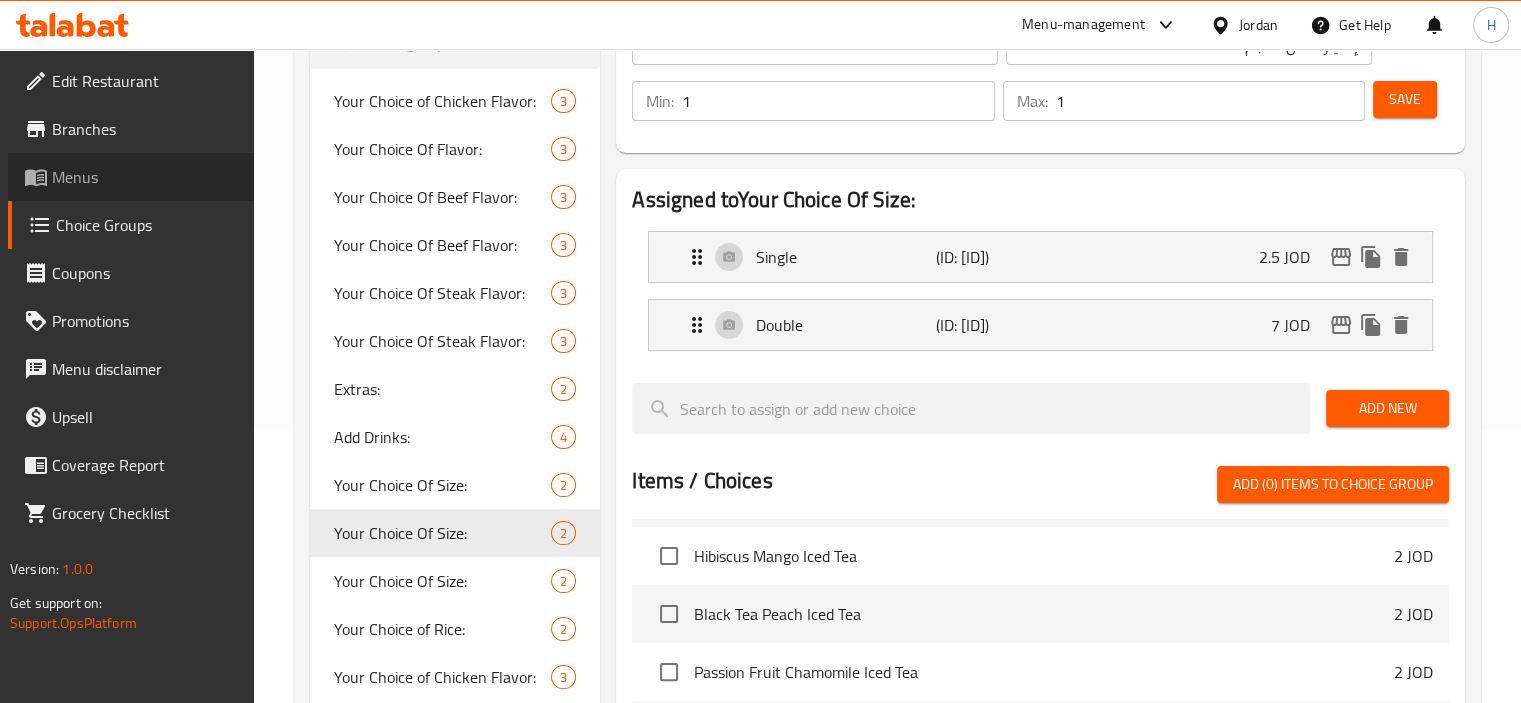 click on "Menus" at bounding box center (131, 177) 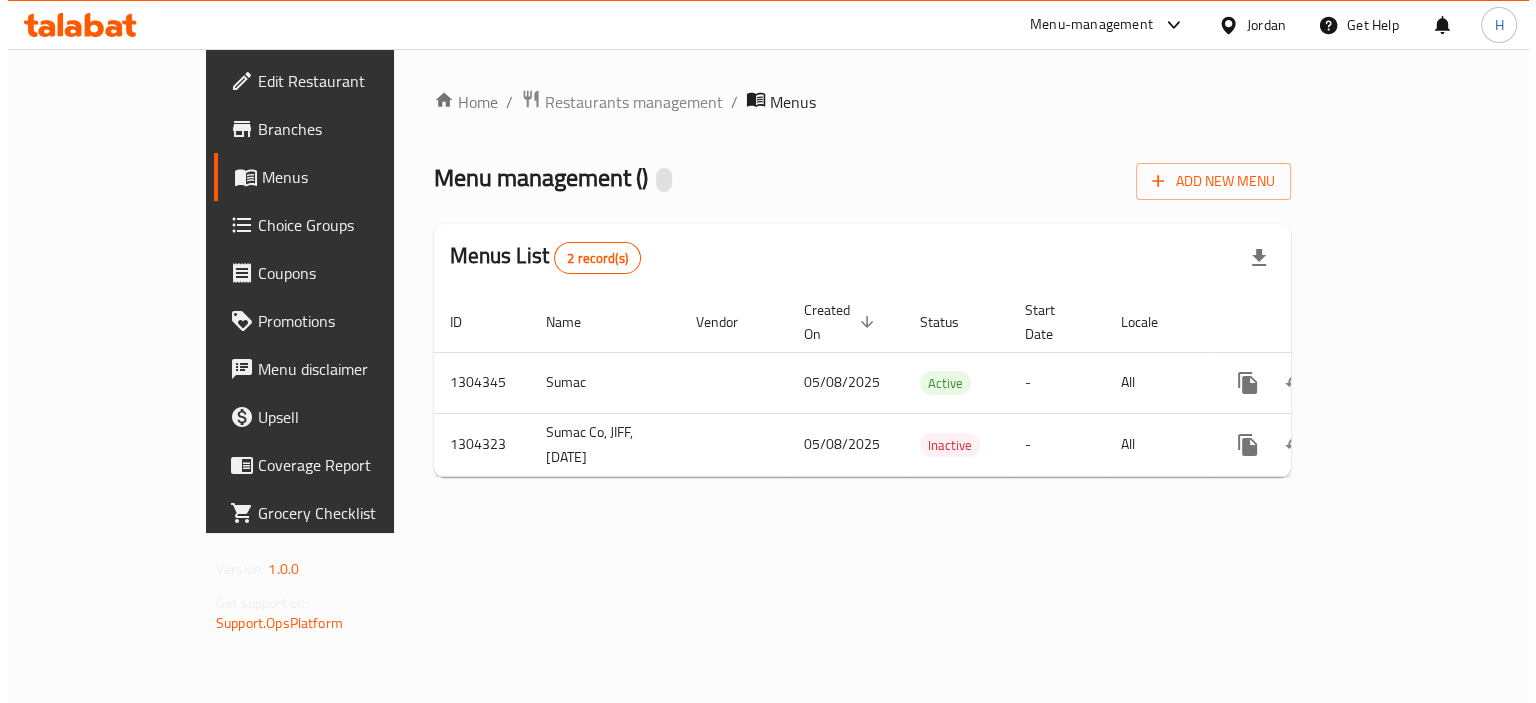 scroll, scrollTop: 0, scrollLeft: 0, axis: both 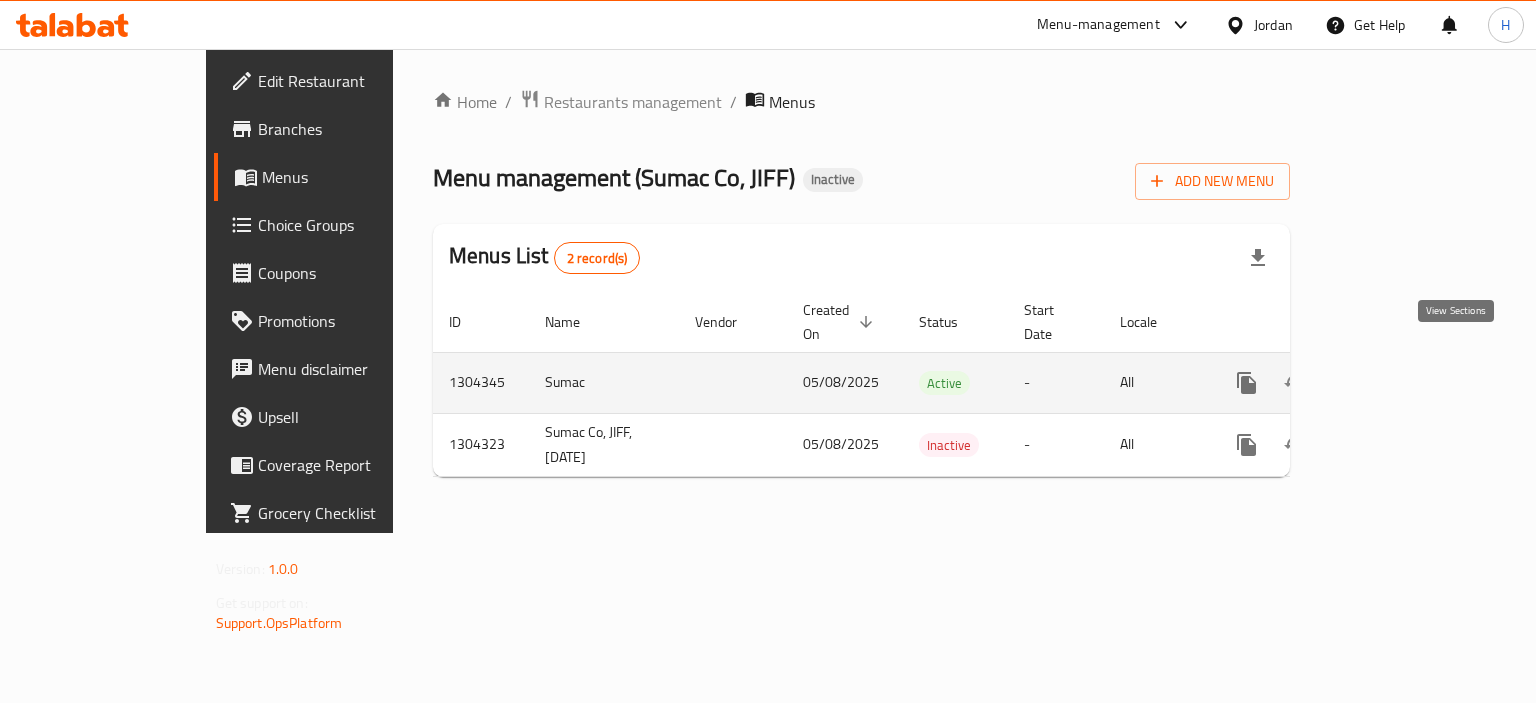click at bounding box center [1391, 383] 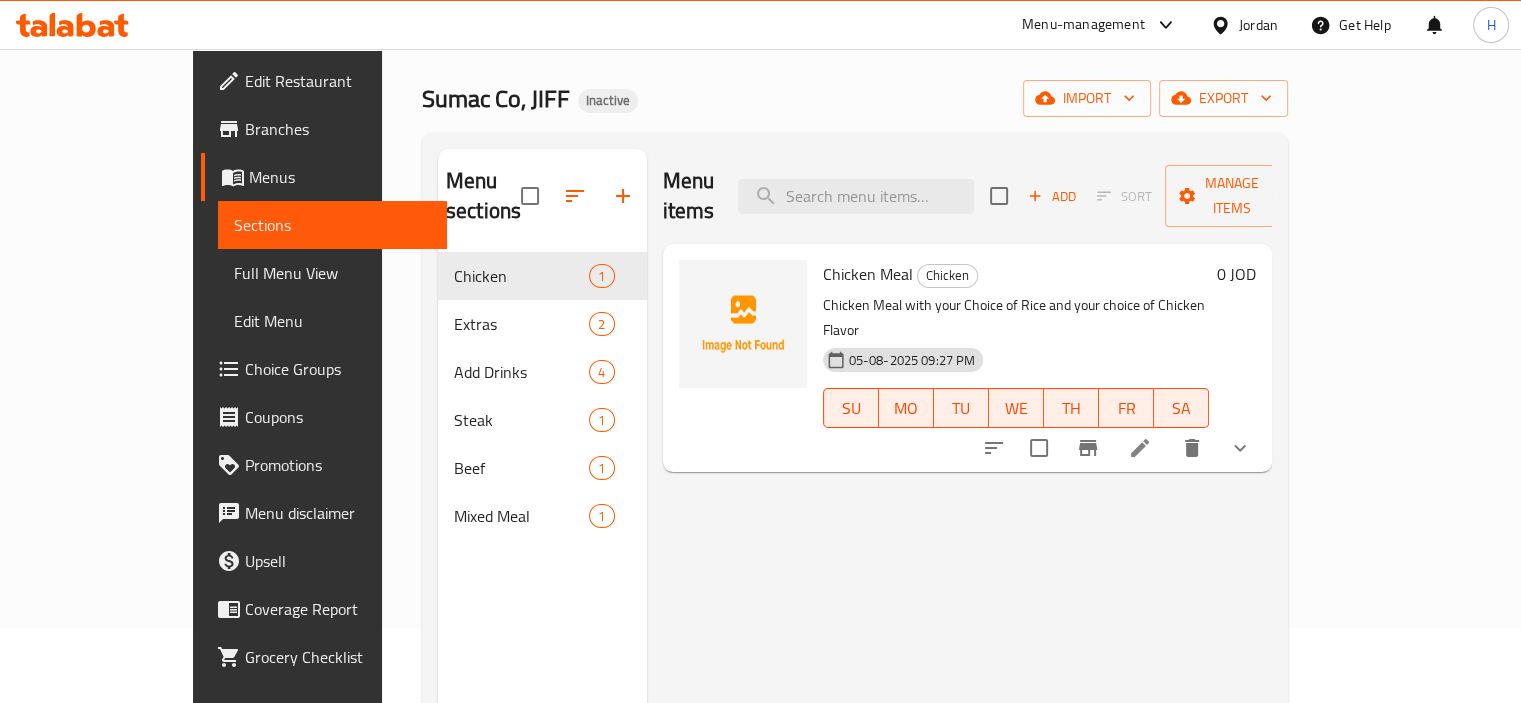 scroll, scrollTop: 76, scrollLeft: 0, axis: vertical 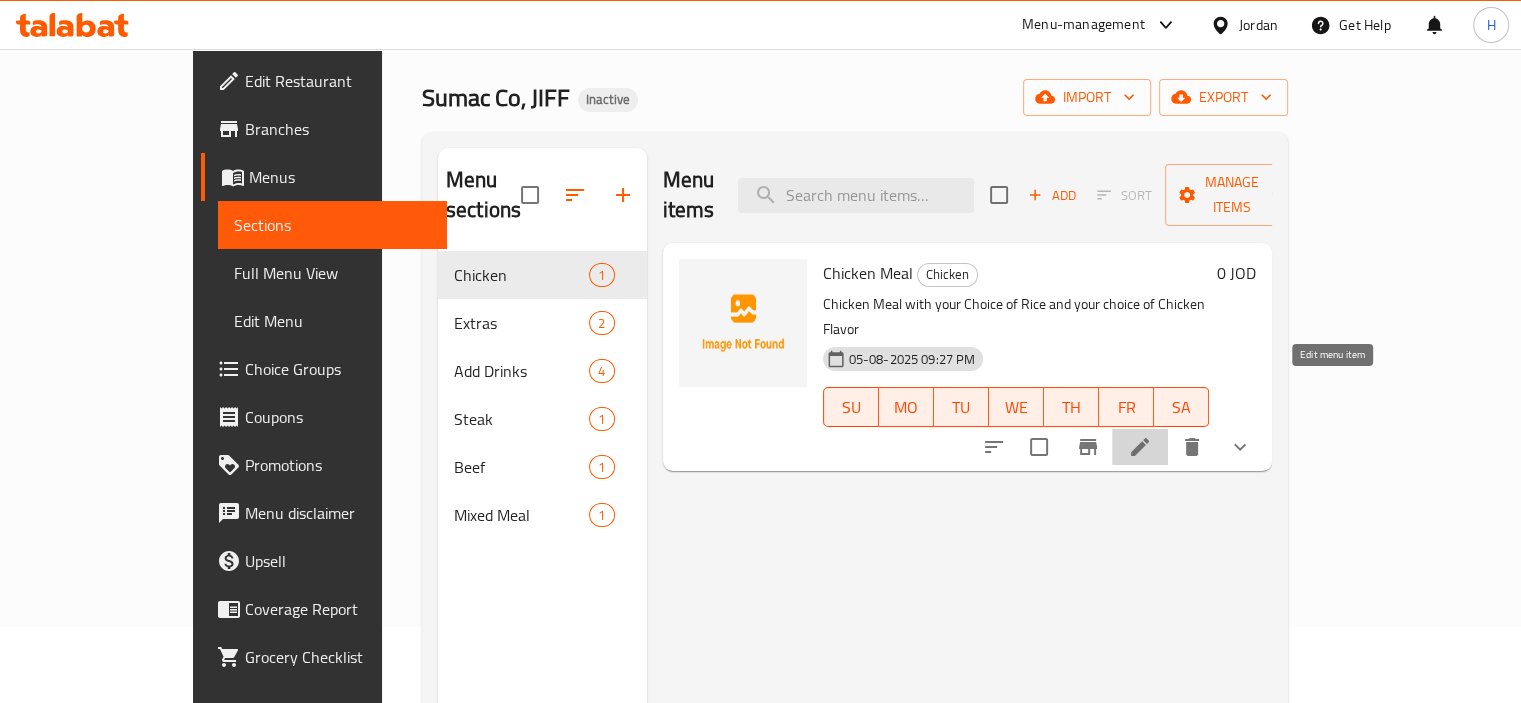 click 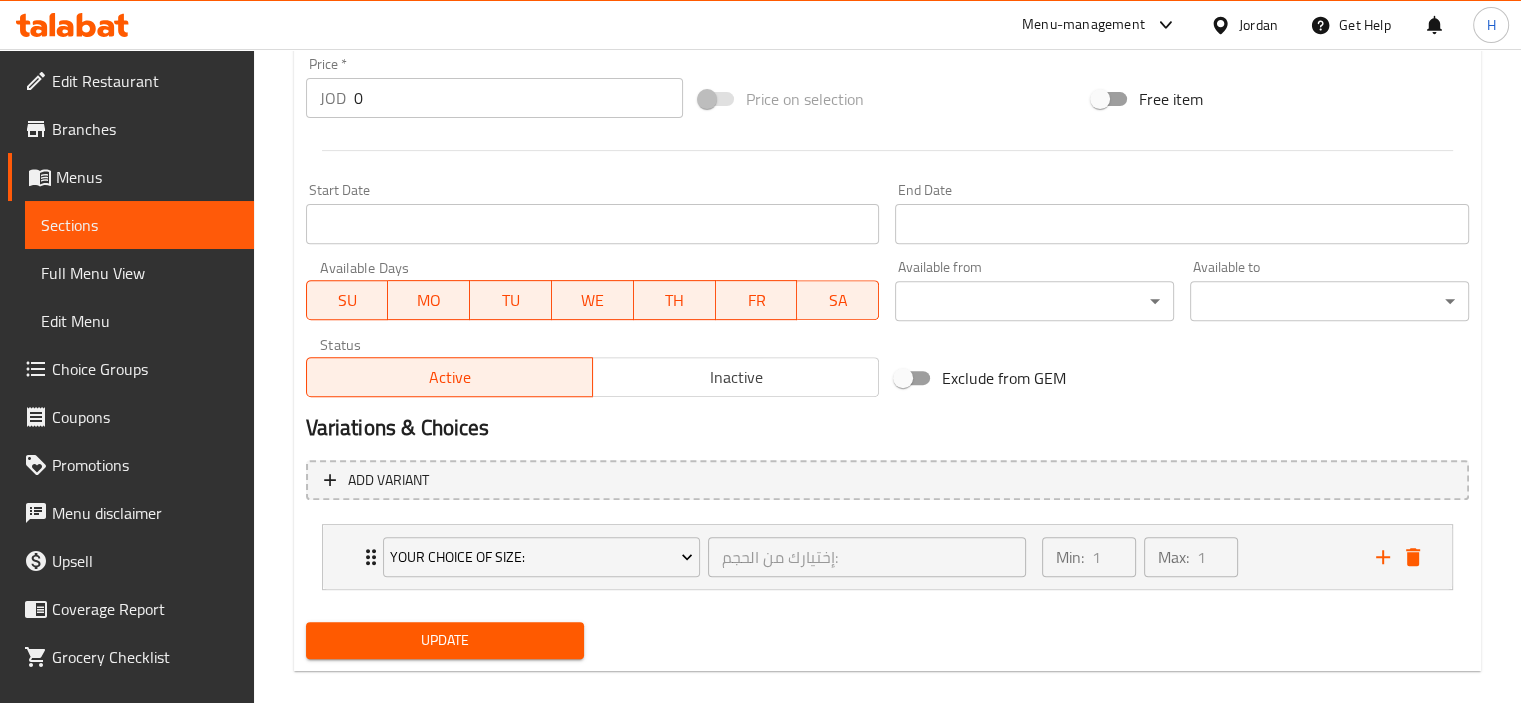 scroll, scrollTop: 742, scrollLeft: 0, axis: vertical 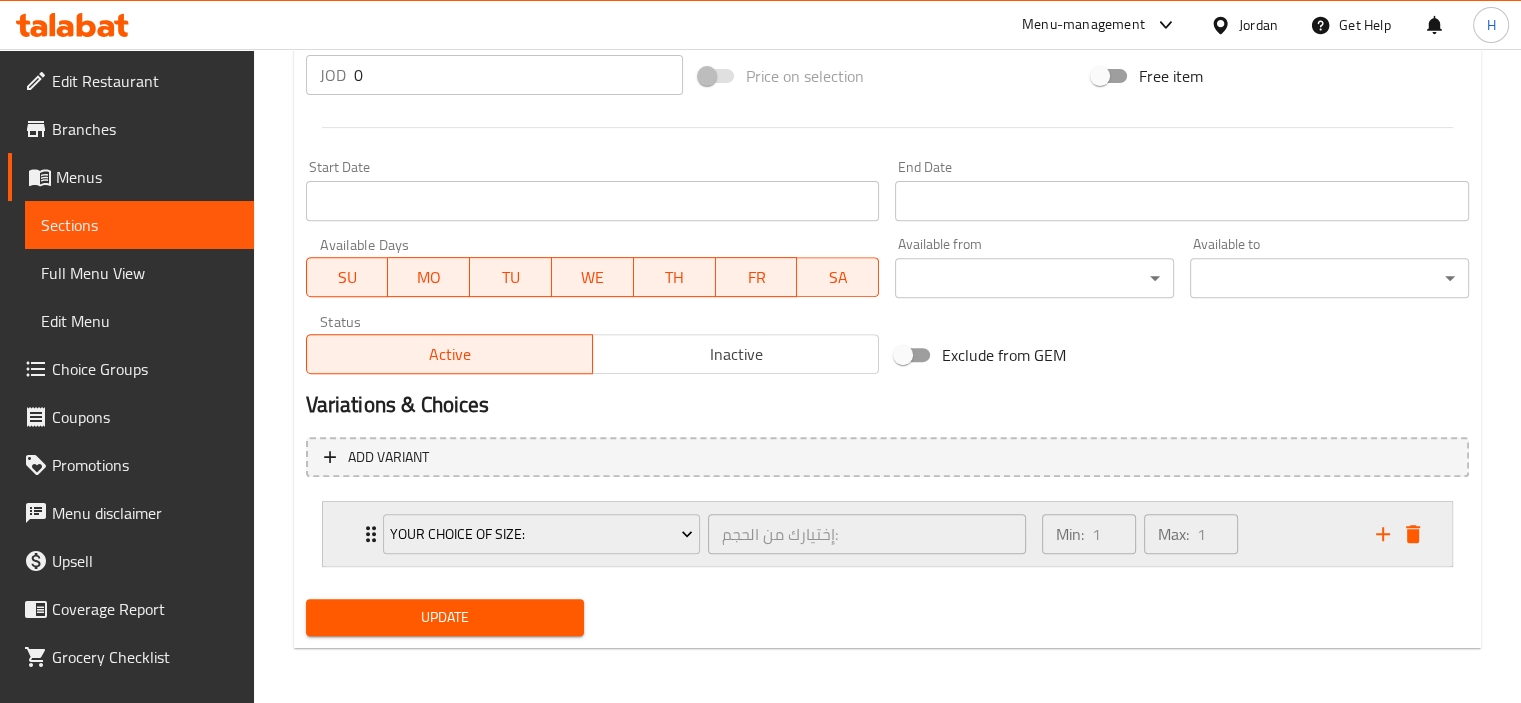 click on "Min: 1 ​ Max: 1 ​" at bounding box center (1197, 534) 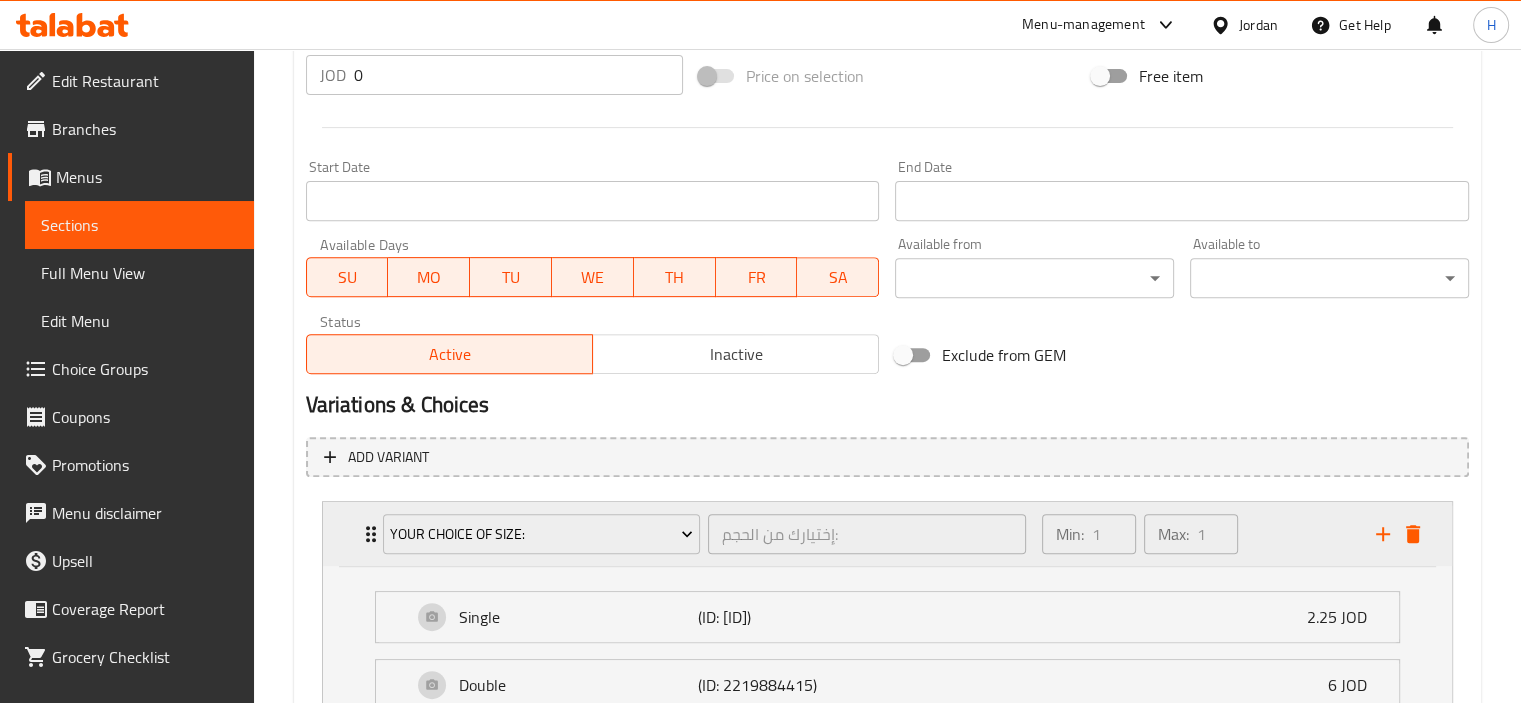 scroll, scrollTop: 919, scrollLeft: 0, axis: vertical 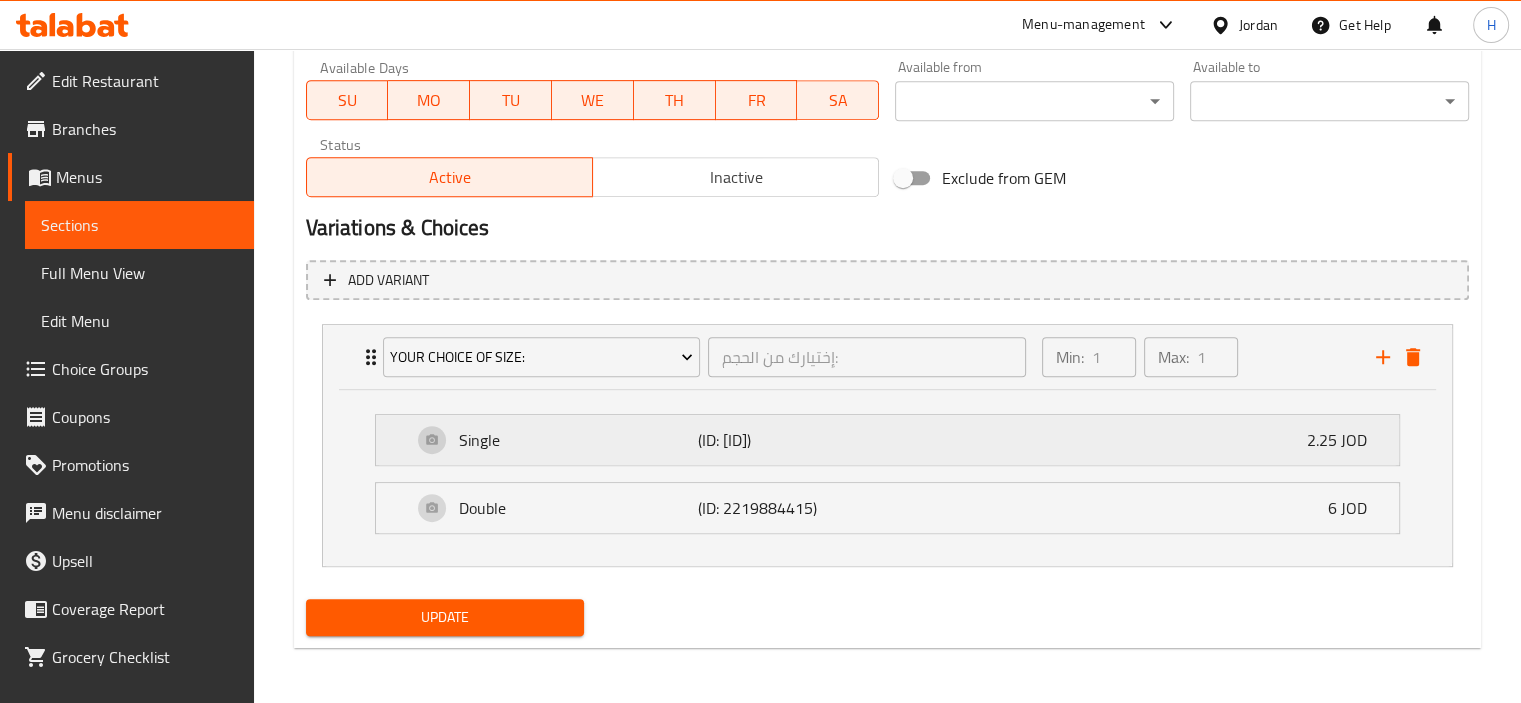 click on "Single (ID: [ID]) 2.25 JOD" at bounding box center (893, 440) 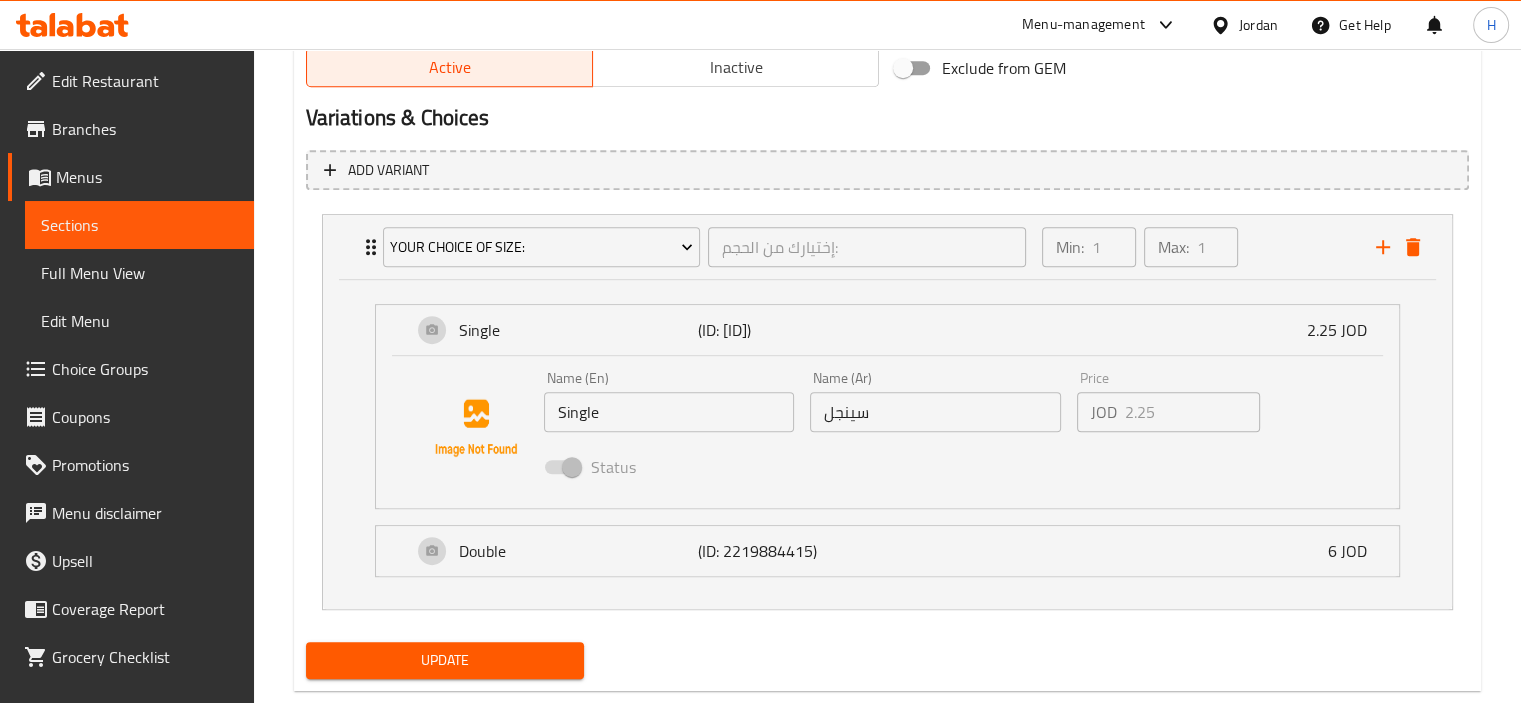 scroll, scrollTop: 1053, scrollLeft: 0, axis: vertical 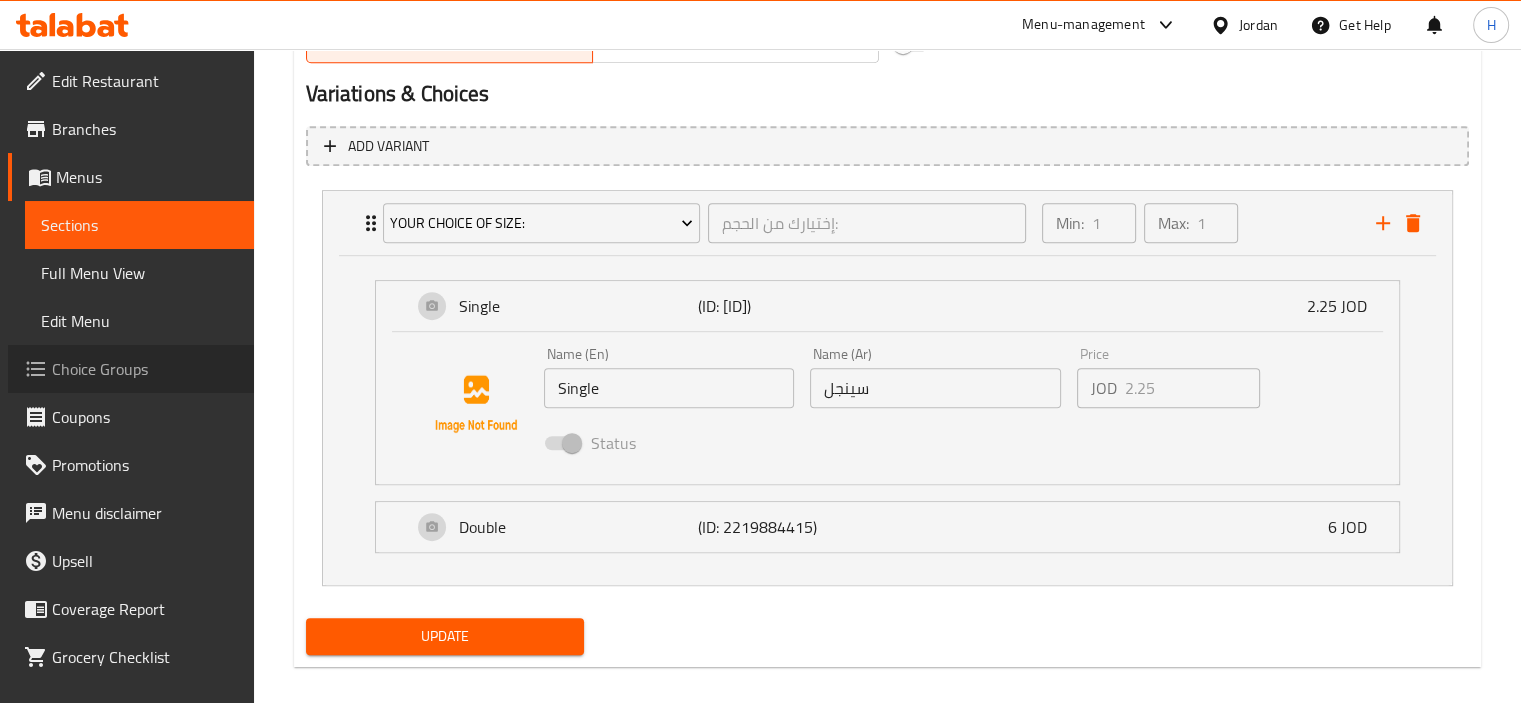 click on "Choice Groups" at bounding box center (145, 369) 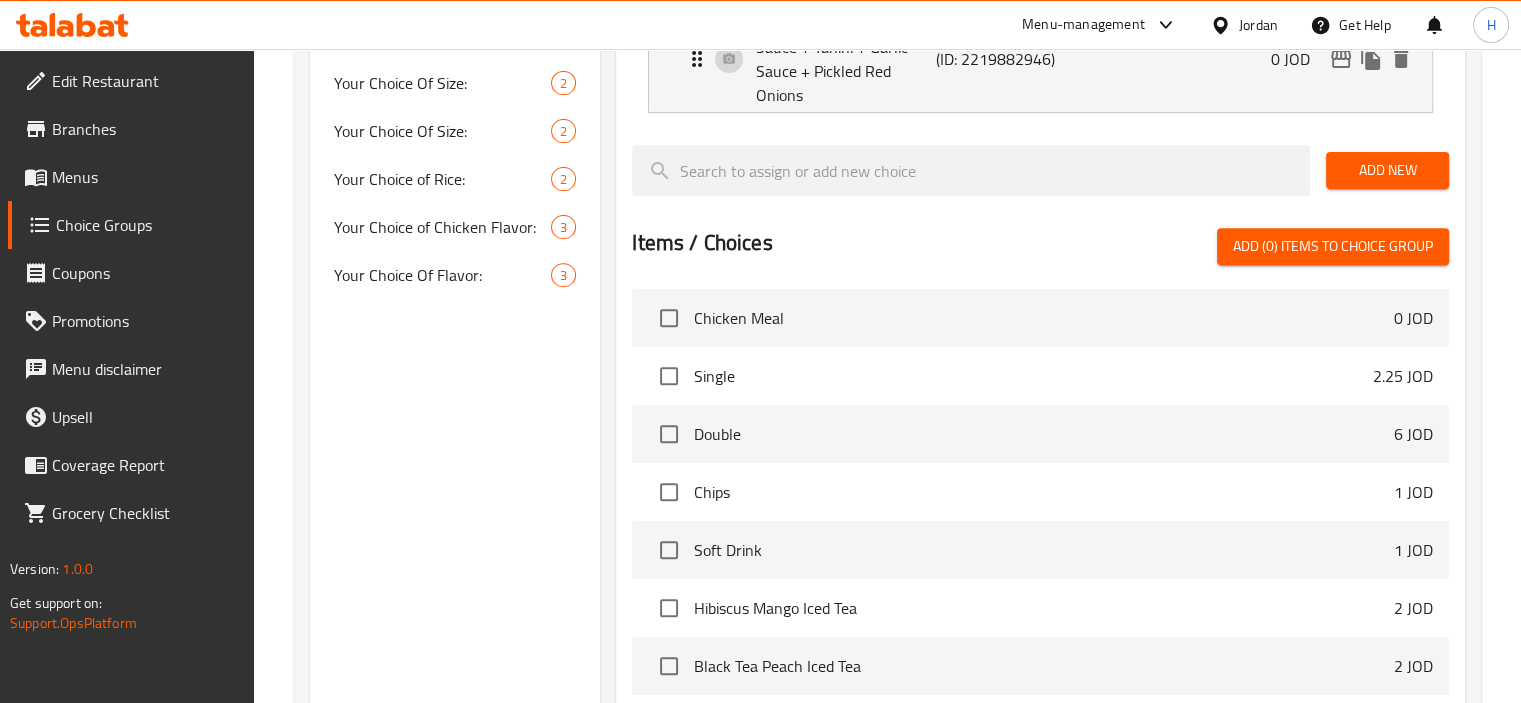 scroll, scrollTop: 776, scrollLeft: 0, axis: vertical 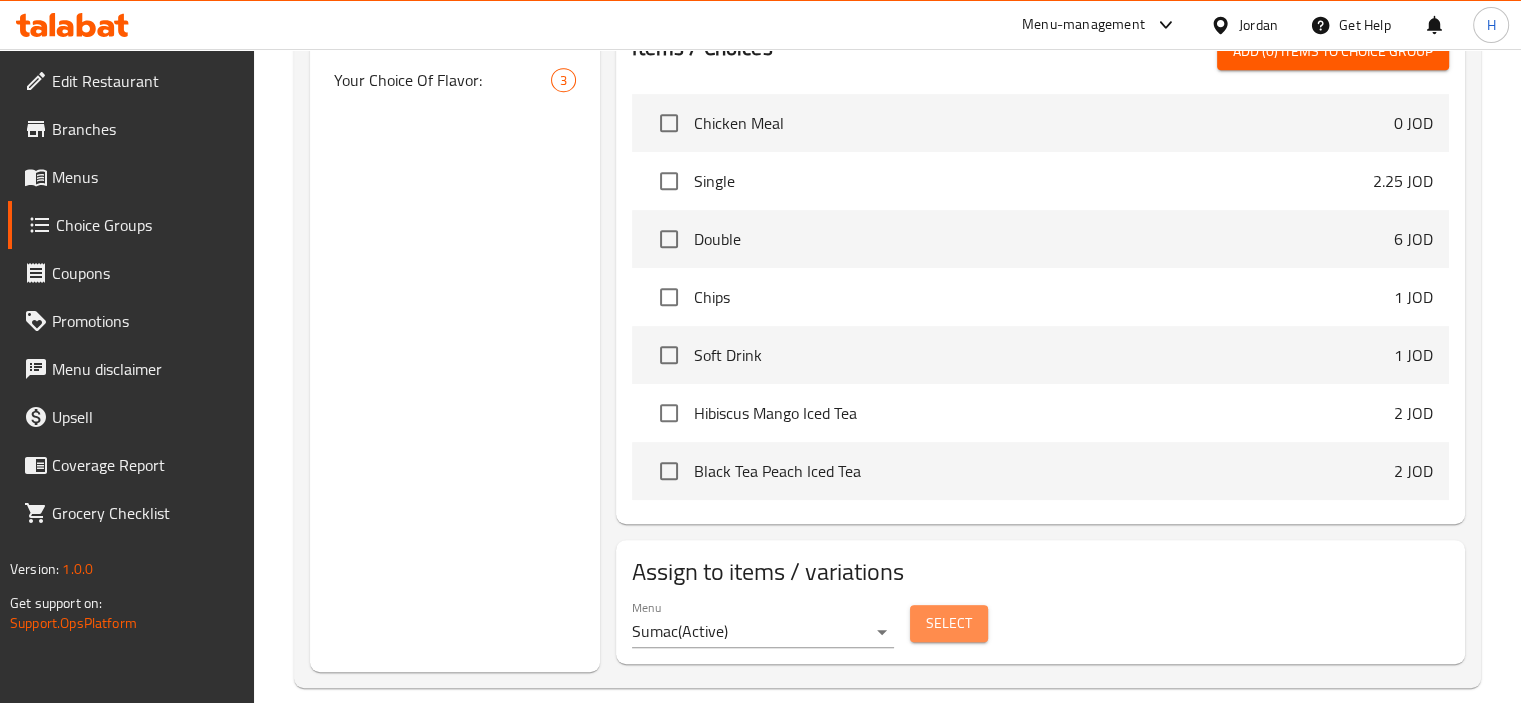 click on "Select" at bounding box center [949, 623] 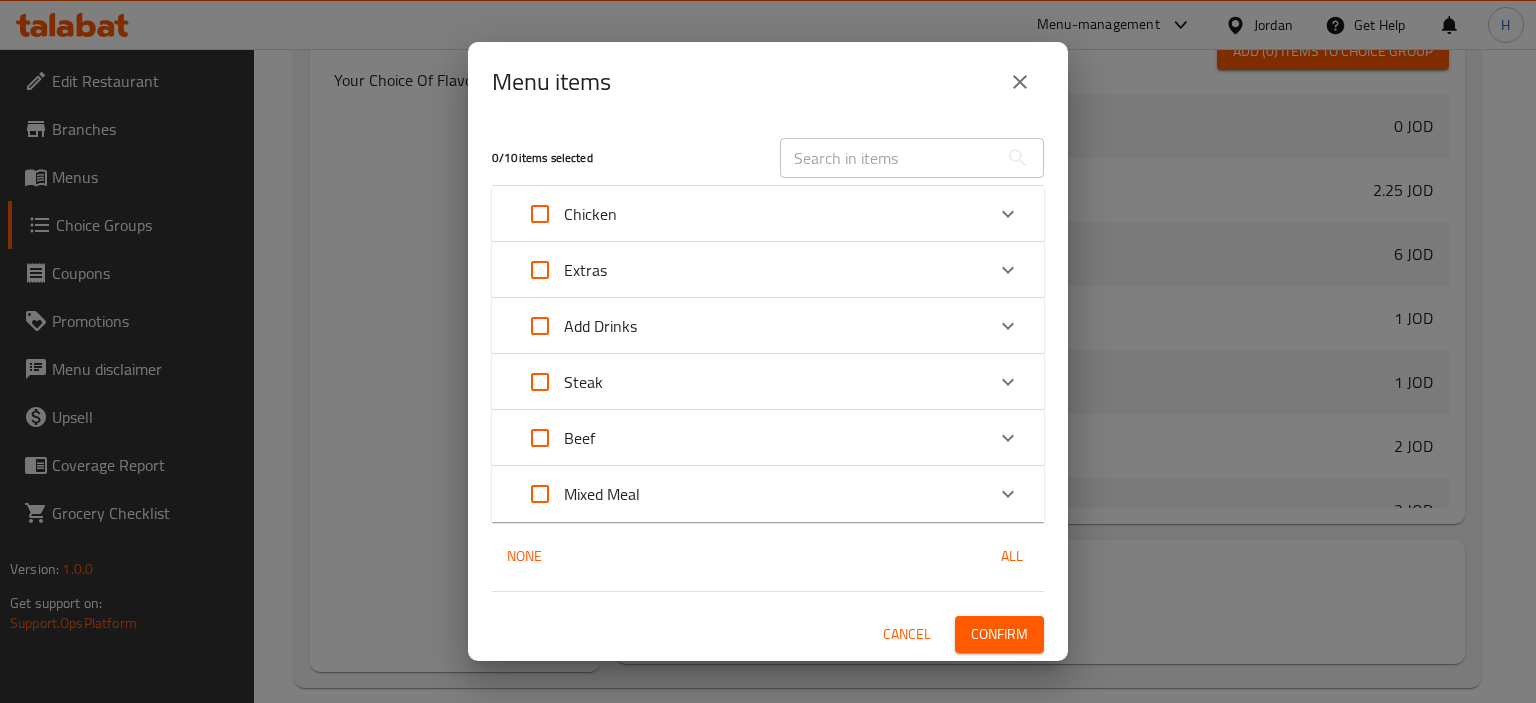 click on "Chicken" at bounding box center (750, 214) 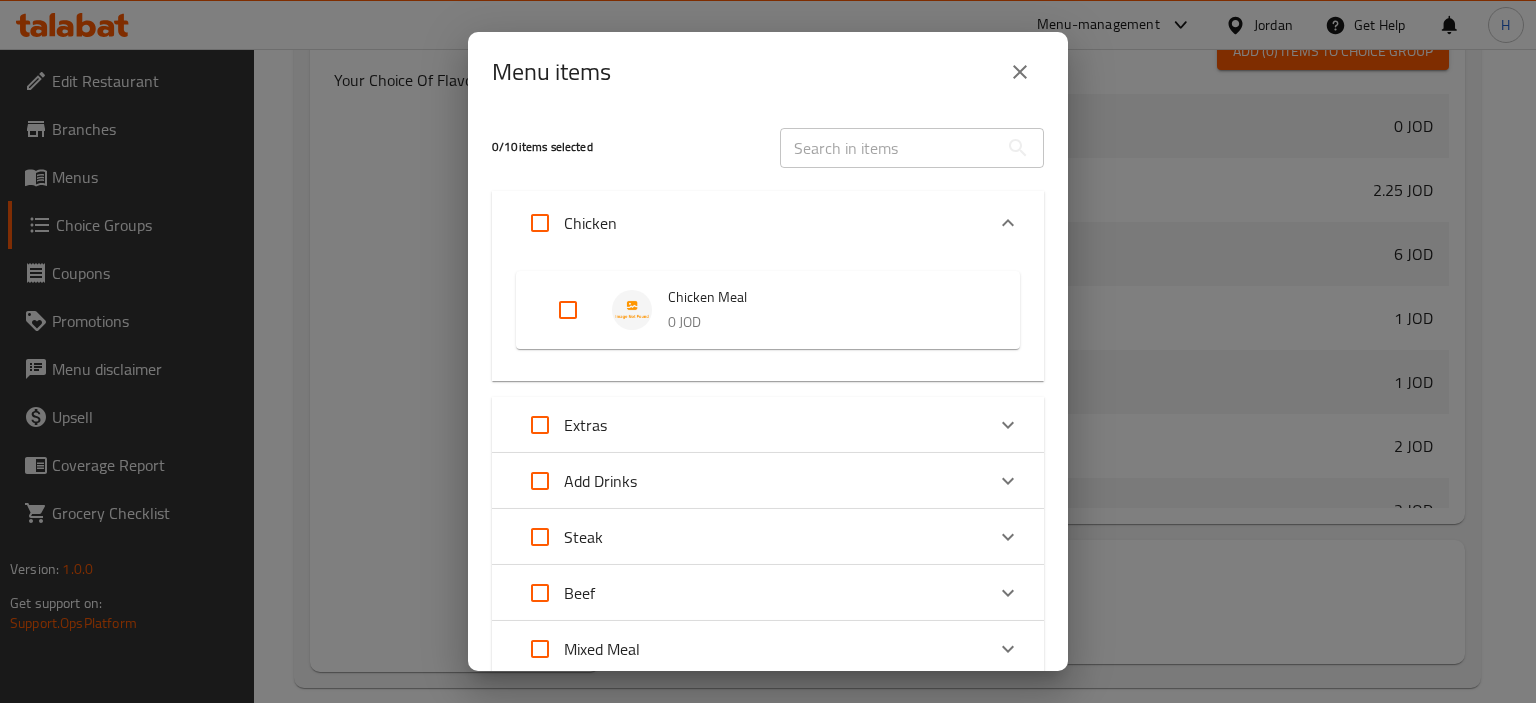 click at bounding box center (584, 310) 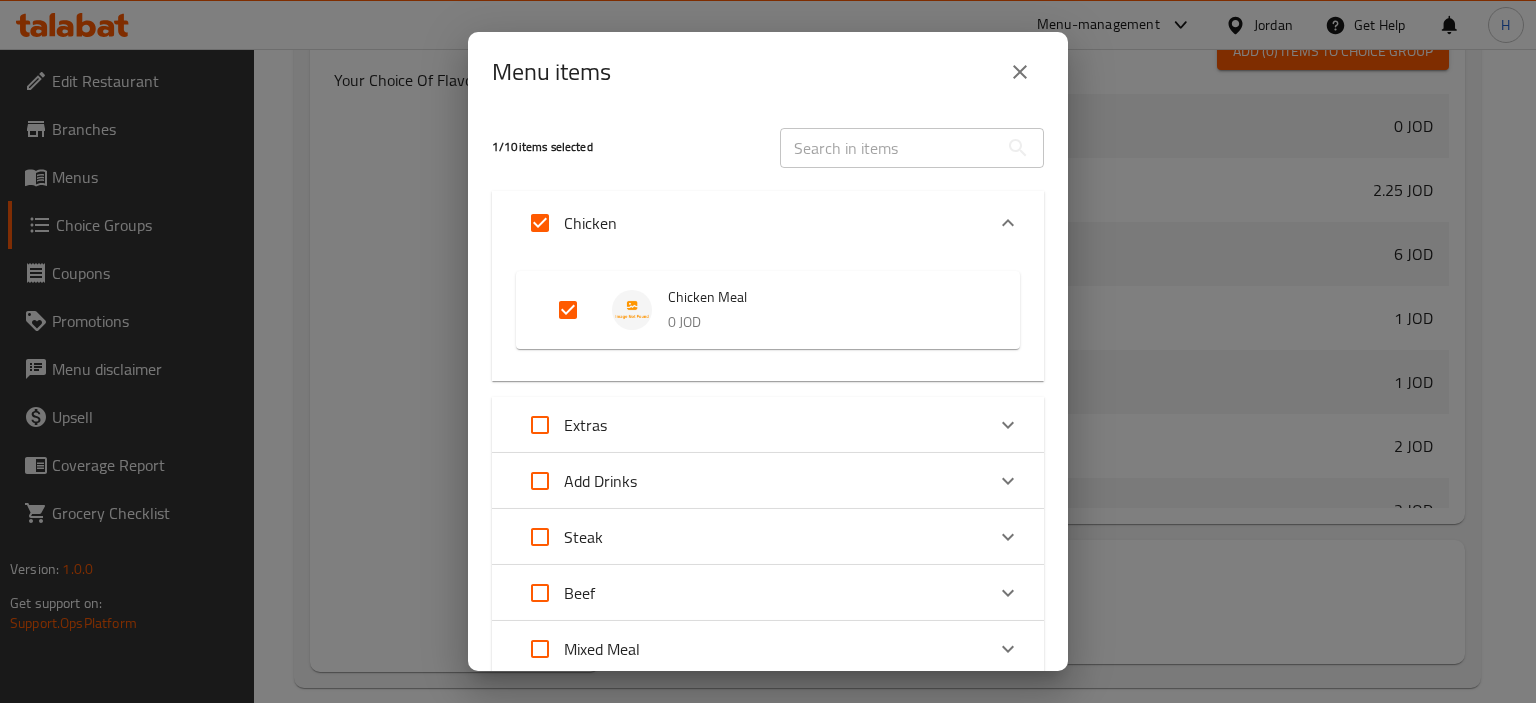 scroll, scrollTop: 144, scrollLeft: 0, axis: vertical 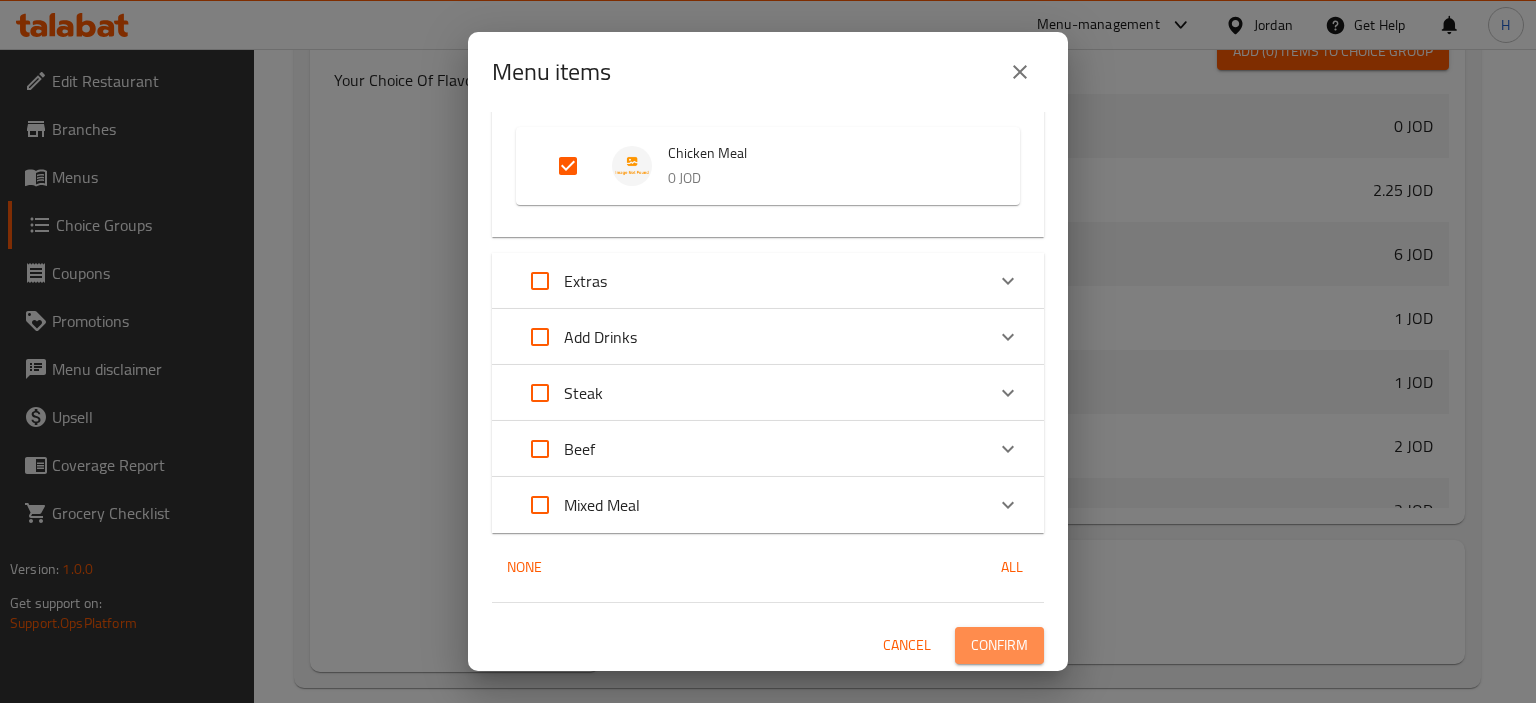 click on "Confirm" at bounding box center [999, 645] 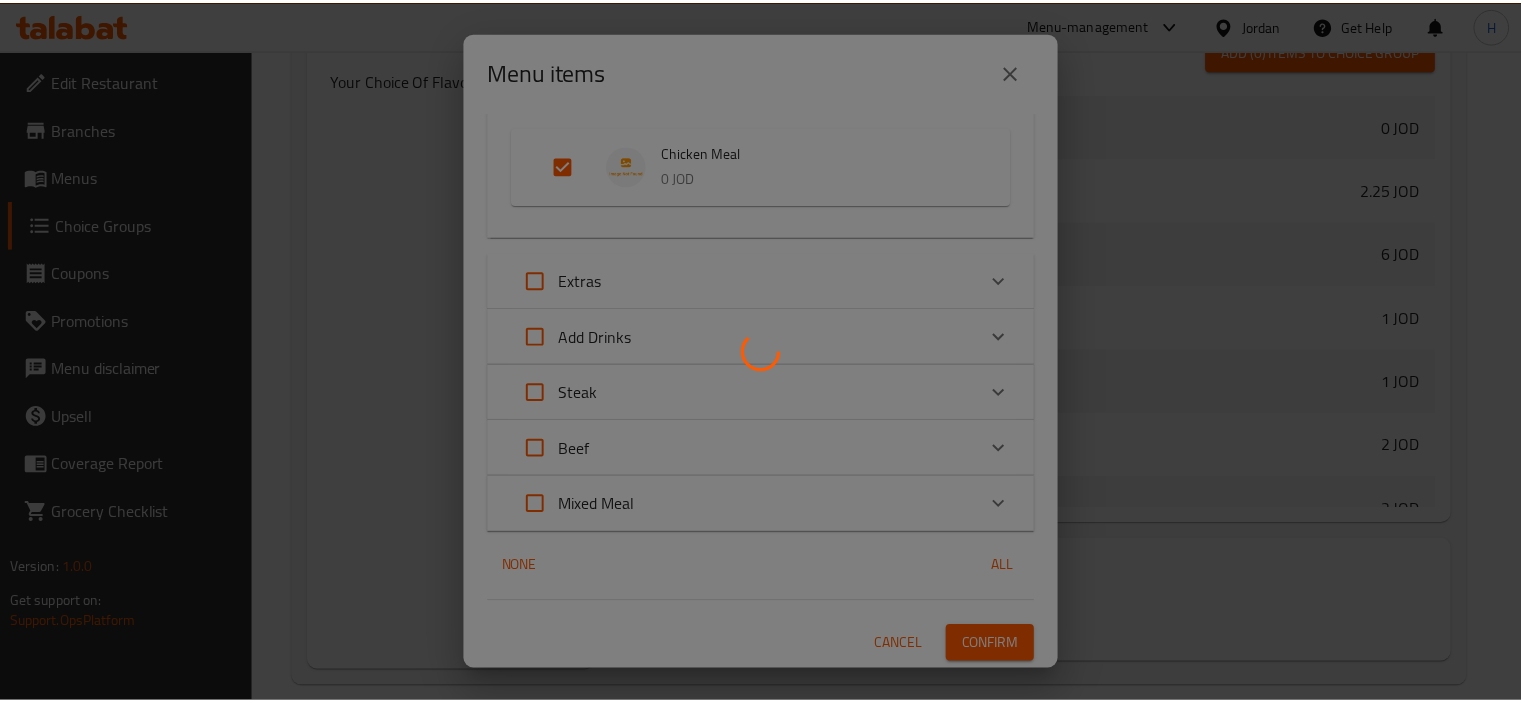 scroll, scrollTop: 895, scrollLeft: 0, axis: vertical 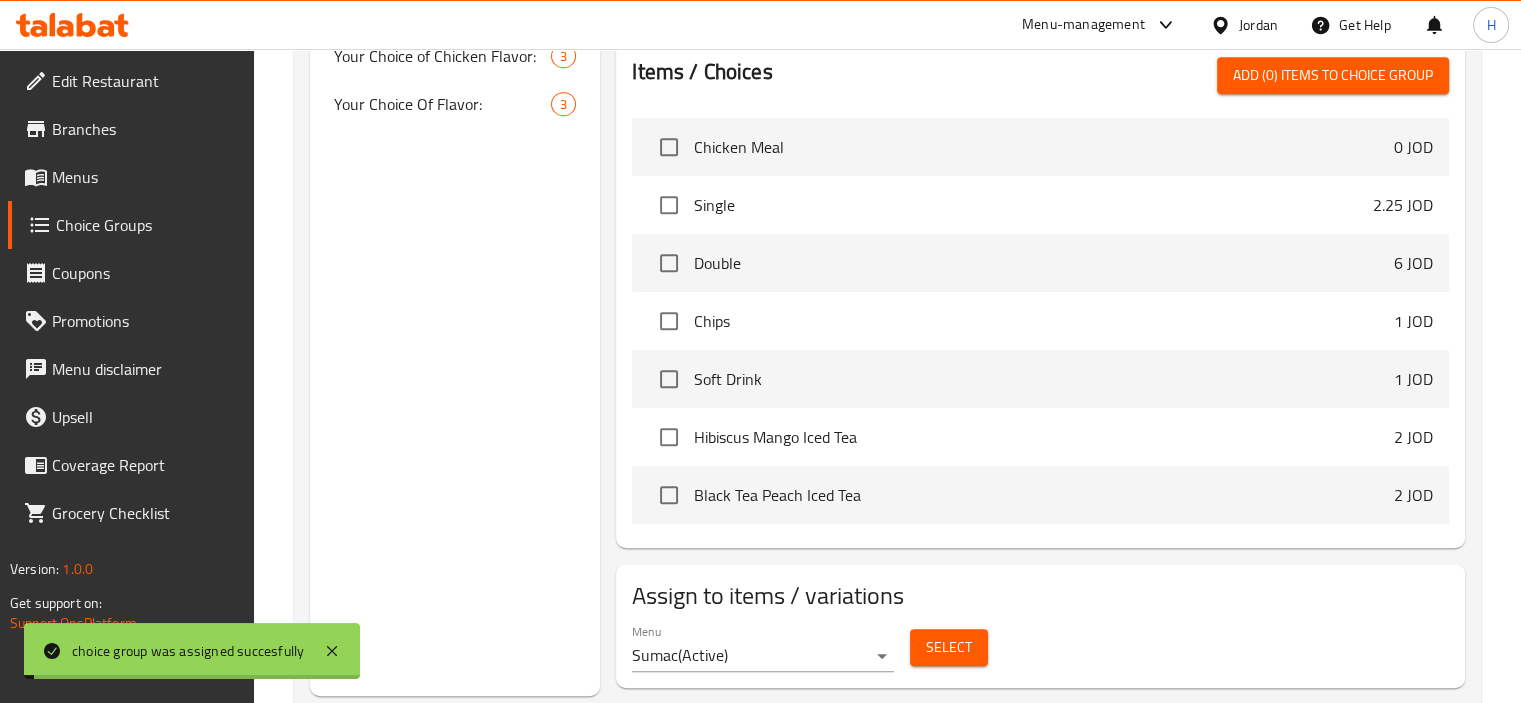 click on "Branches" at bounding box center (145, 129) 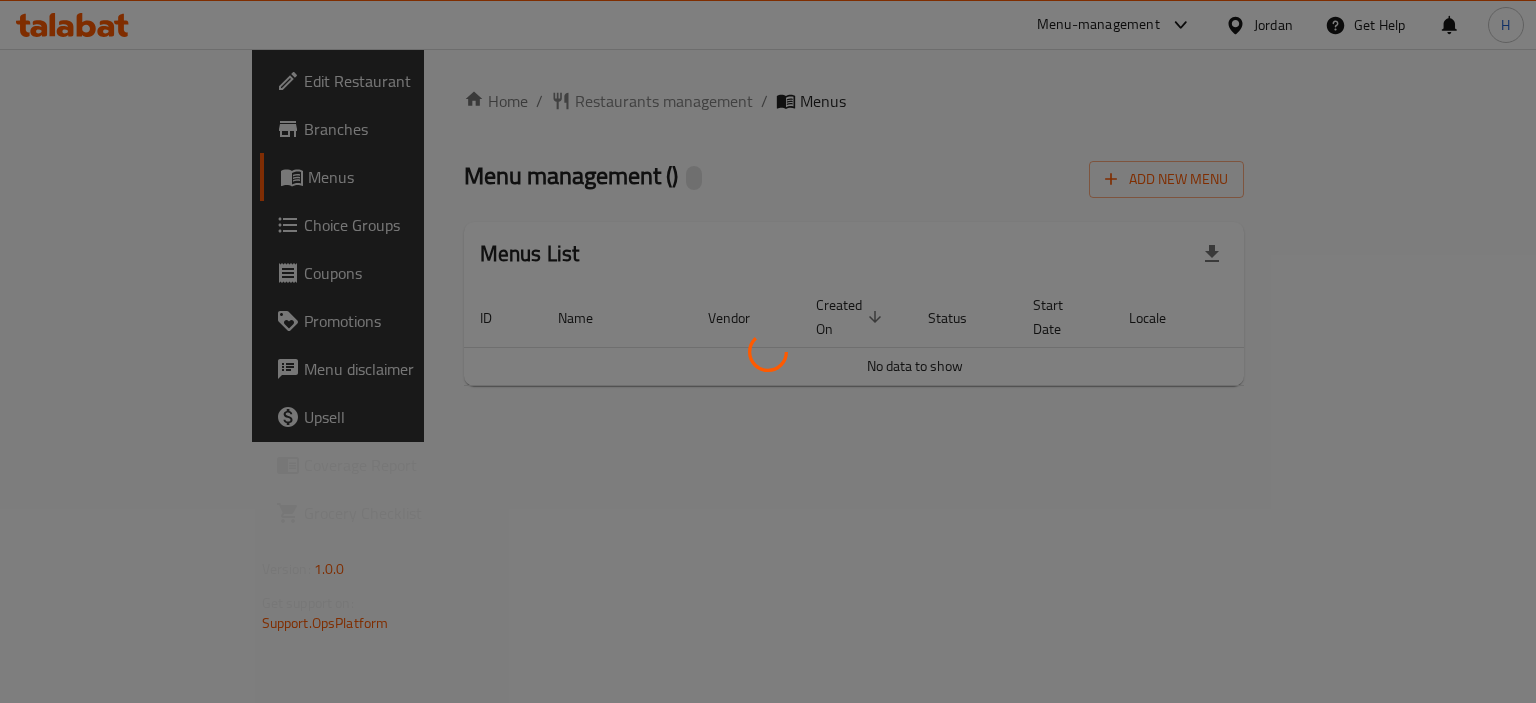 scroll, scrollTop: 0, scrollLeft: 0, axis: both 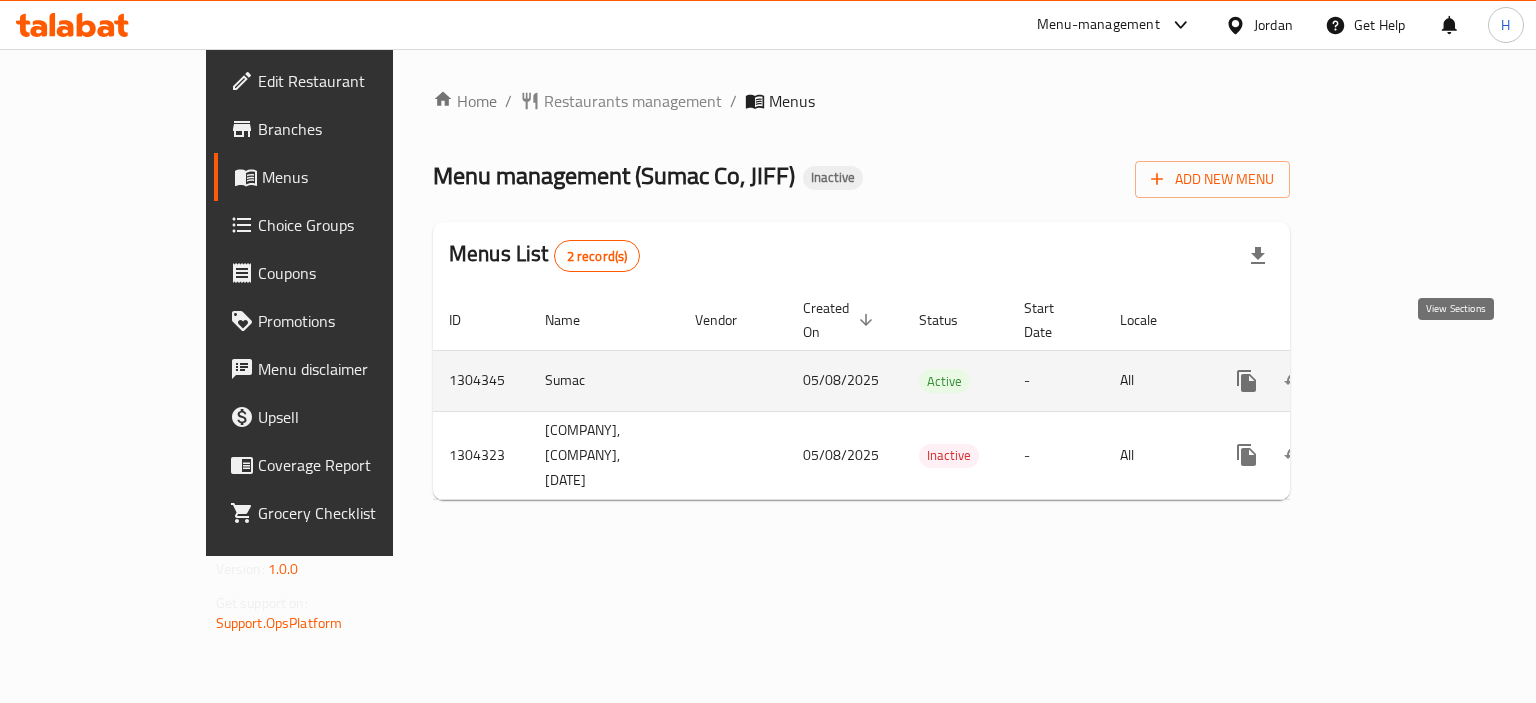 click 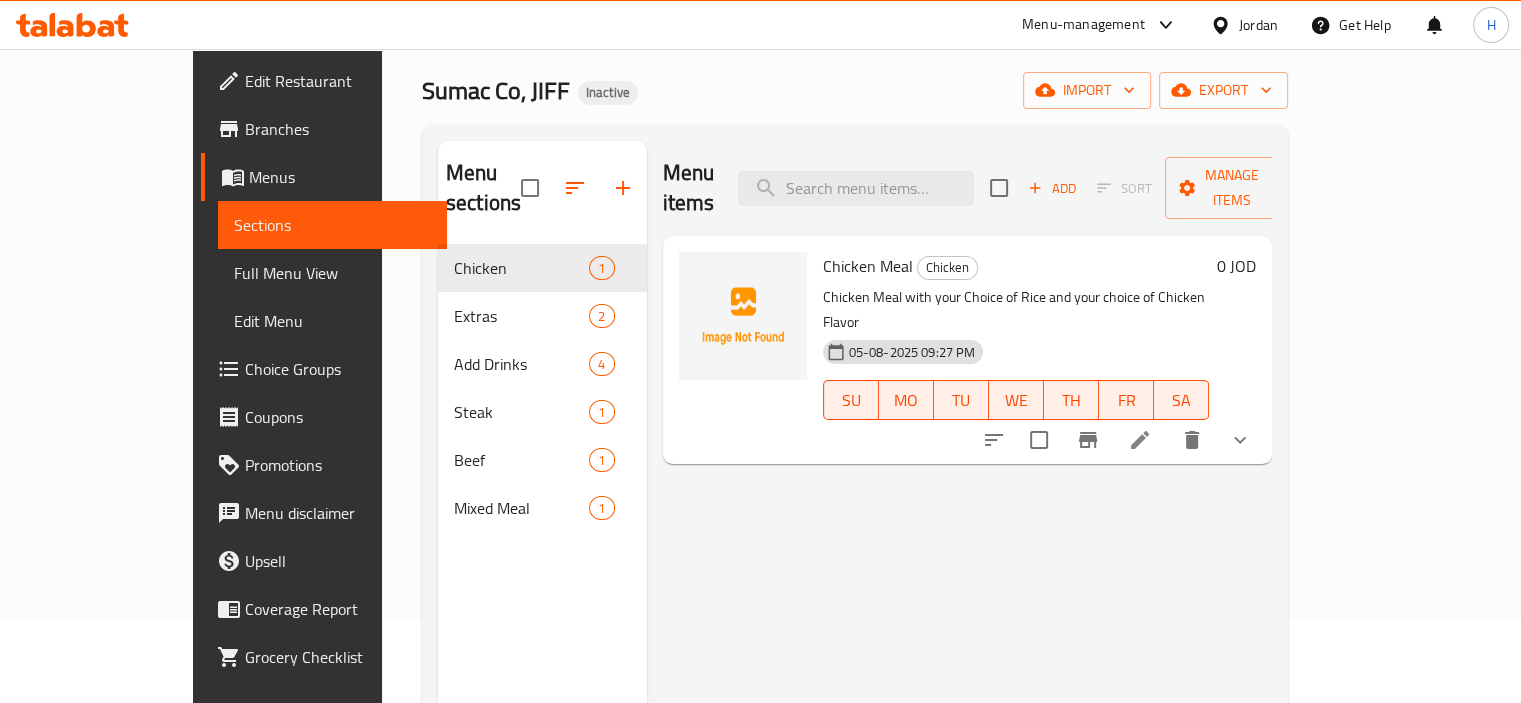 scroll, scrollTop: 88, scrollLeft: 0, axis: vertical 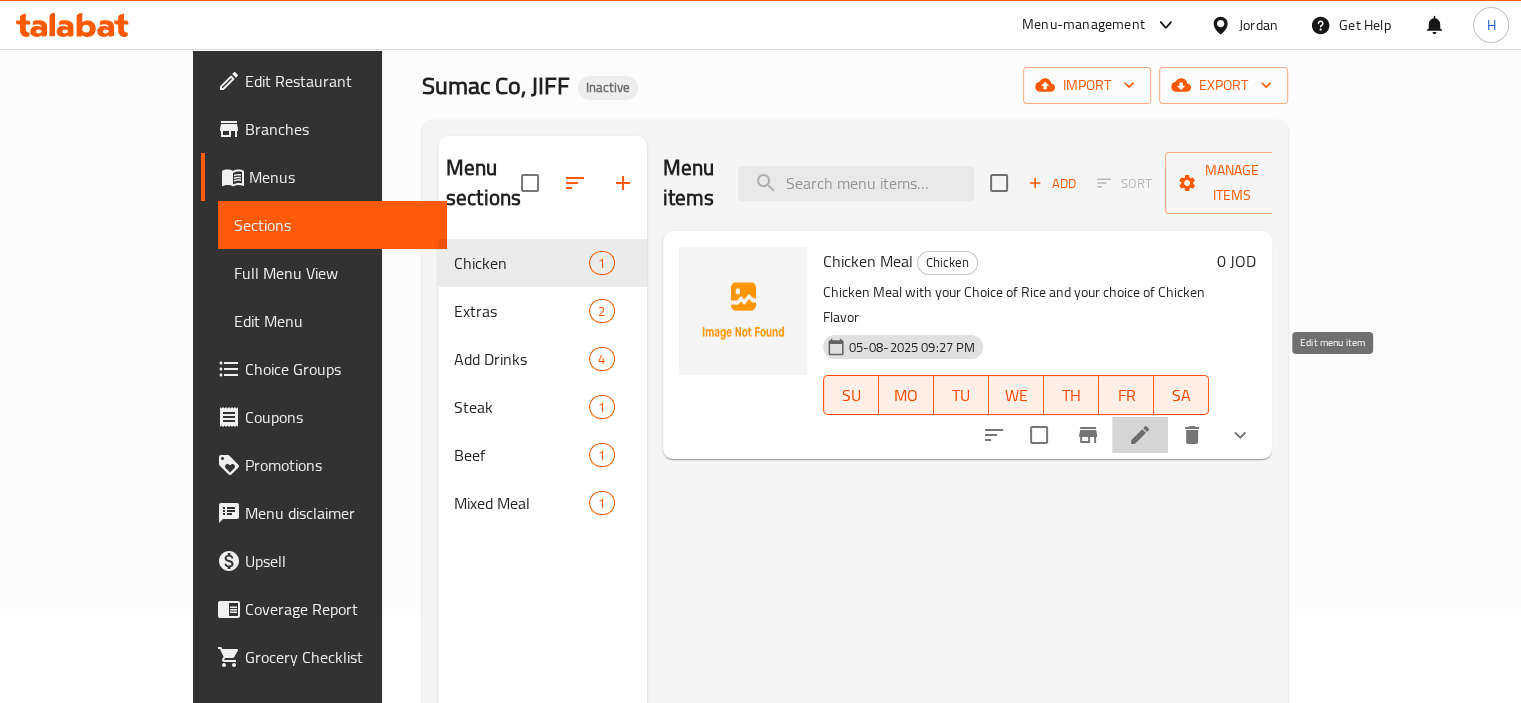 click 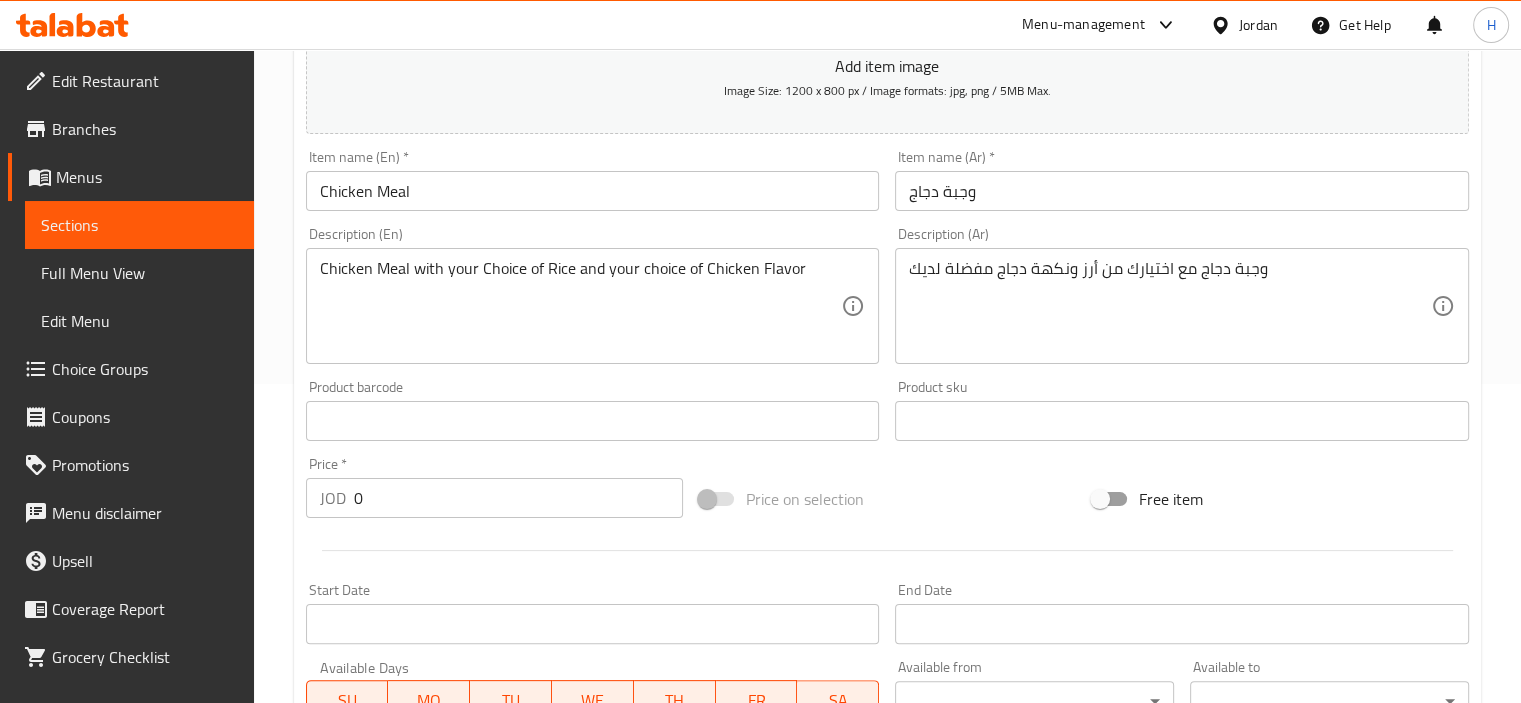 scroll, scrollTop: 824, scrollLeft: 0, axis: vertical 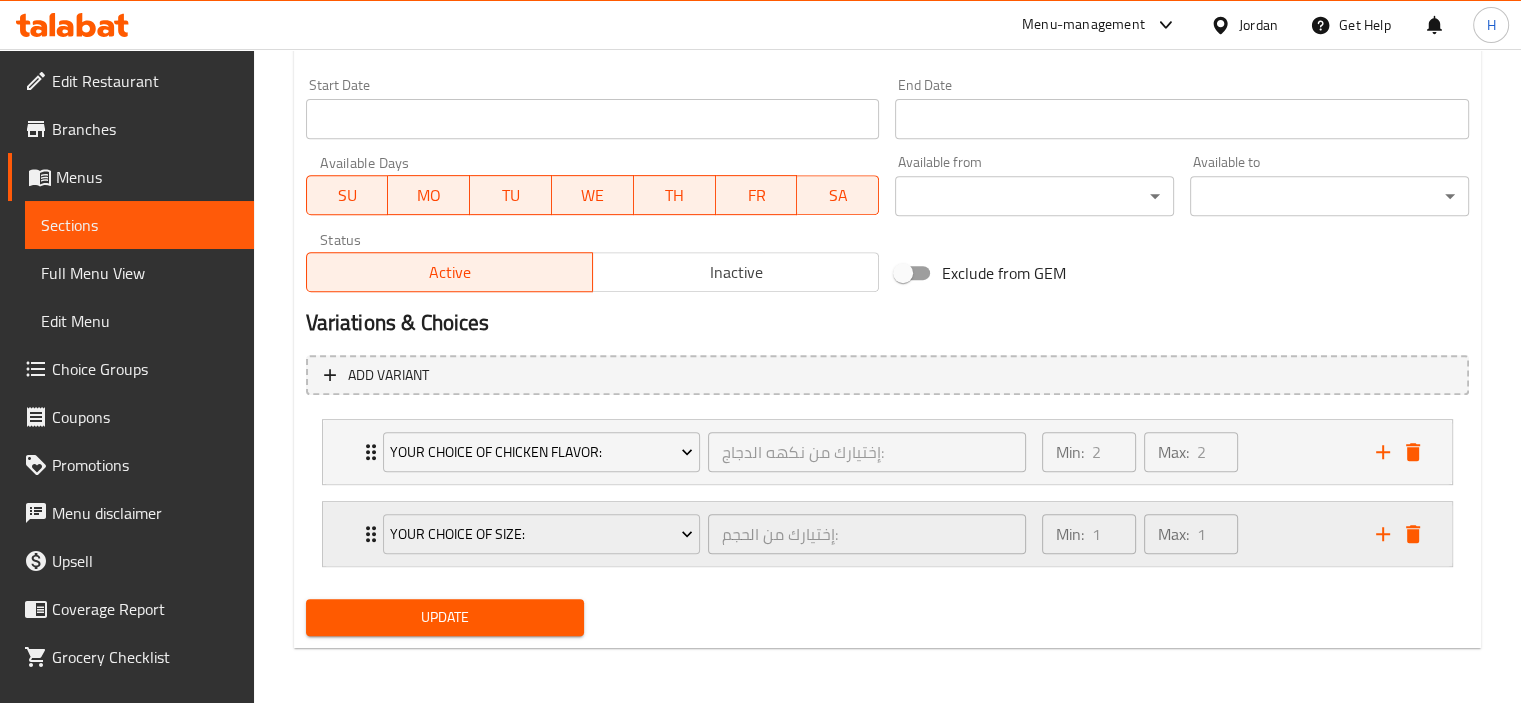 click on "Min: 1 ​ Max: 1 ​" at bounding box center (1197, 534) 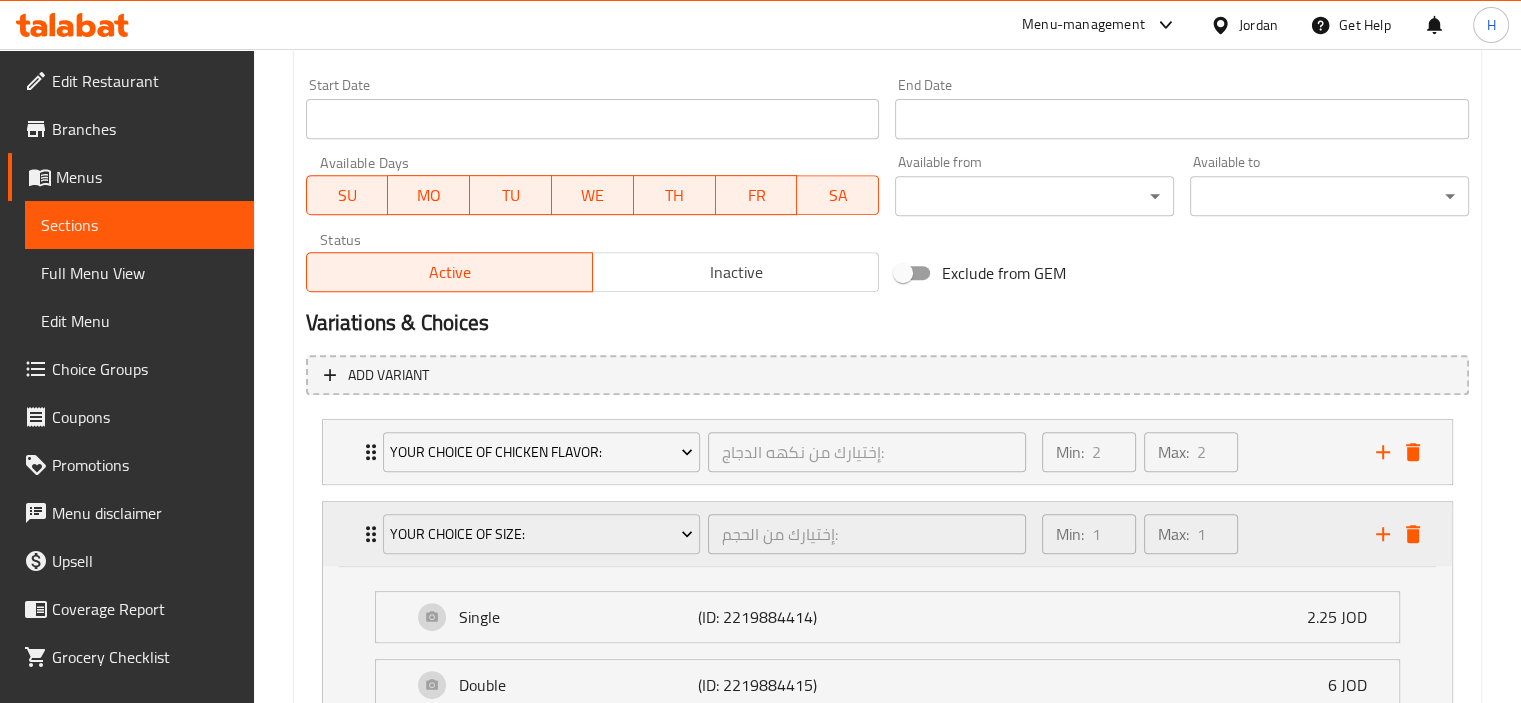 scroll, scrollTop: 919, scrollLeft: 0, axis: vertical 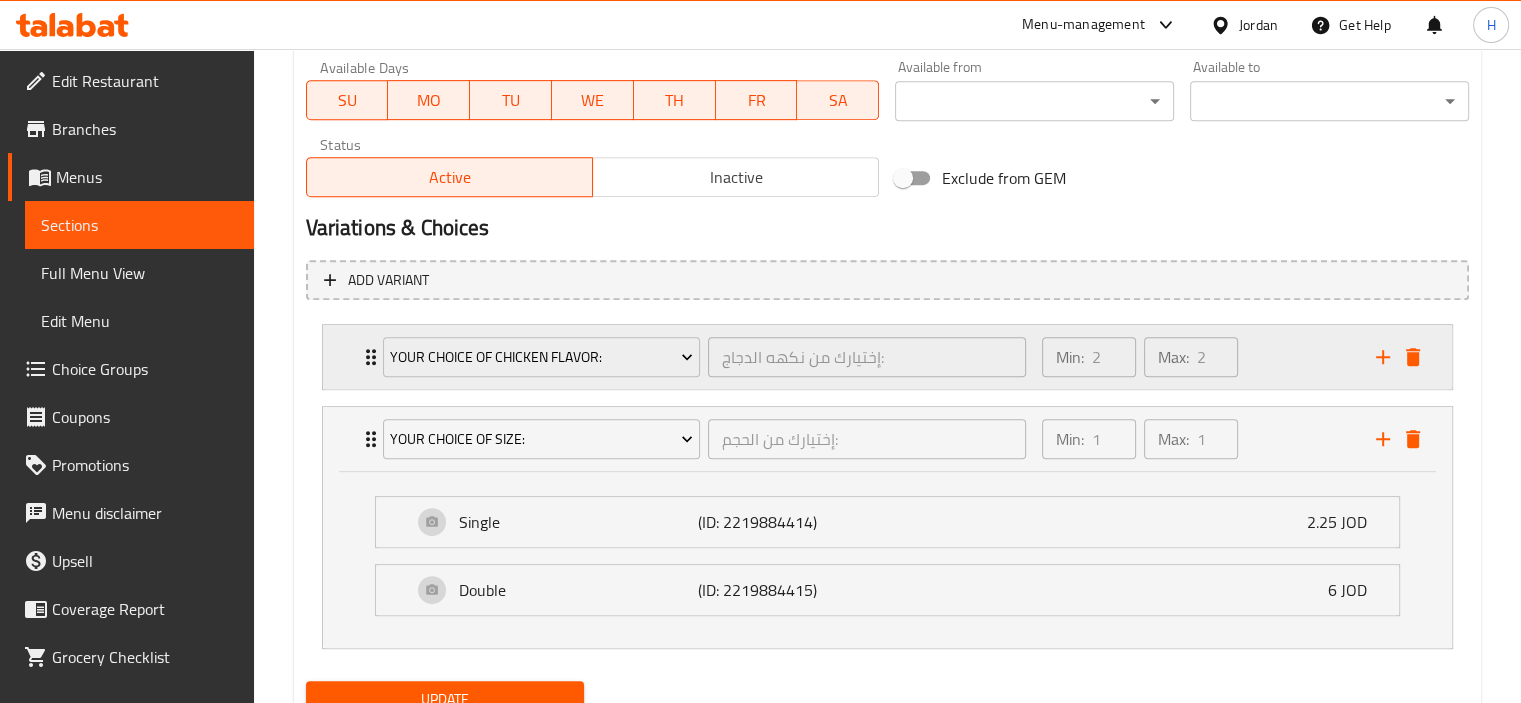 click on "Min: 2 ​ Max: 2 ​" at bounding box center (1197, 357) 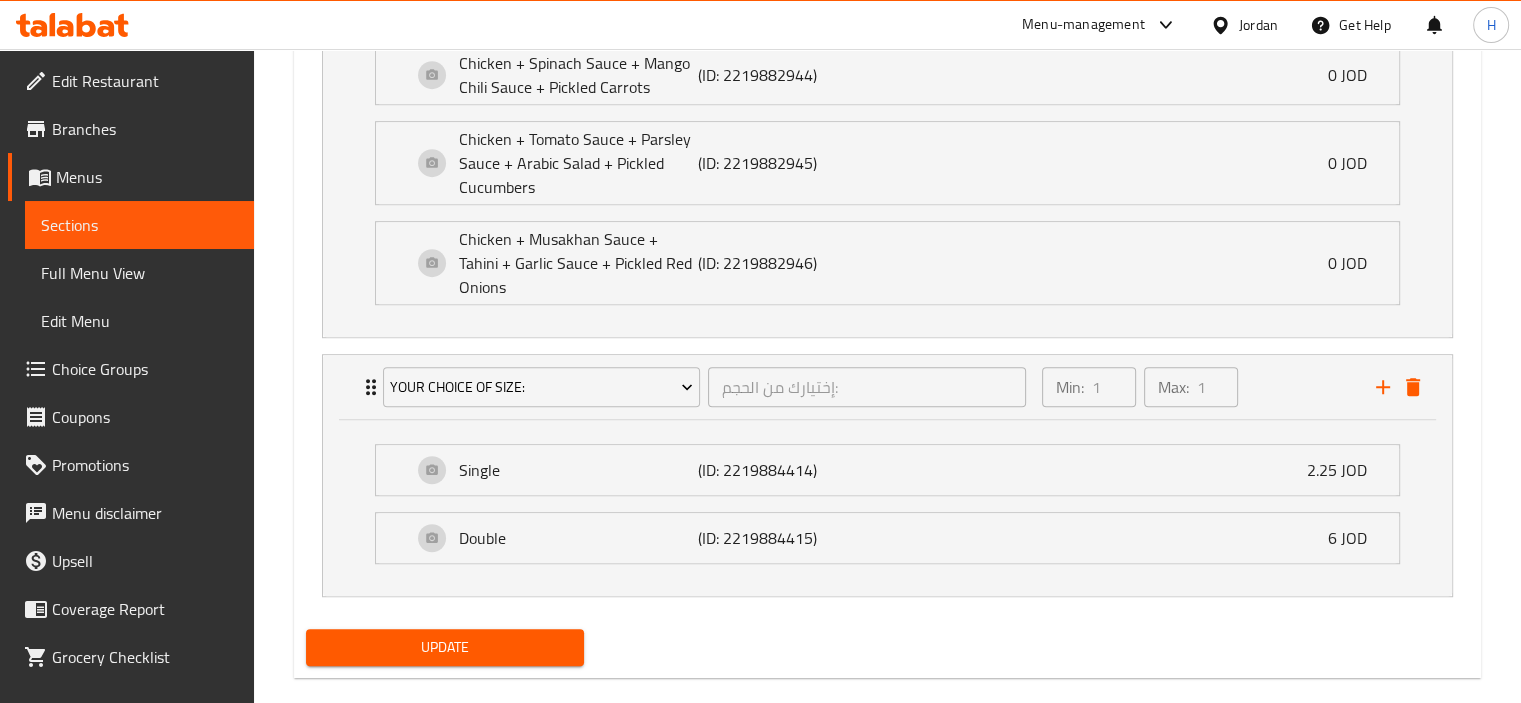 scroll, scrollTop: 1290, scrollLeft: 0, axis: vertical 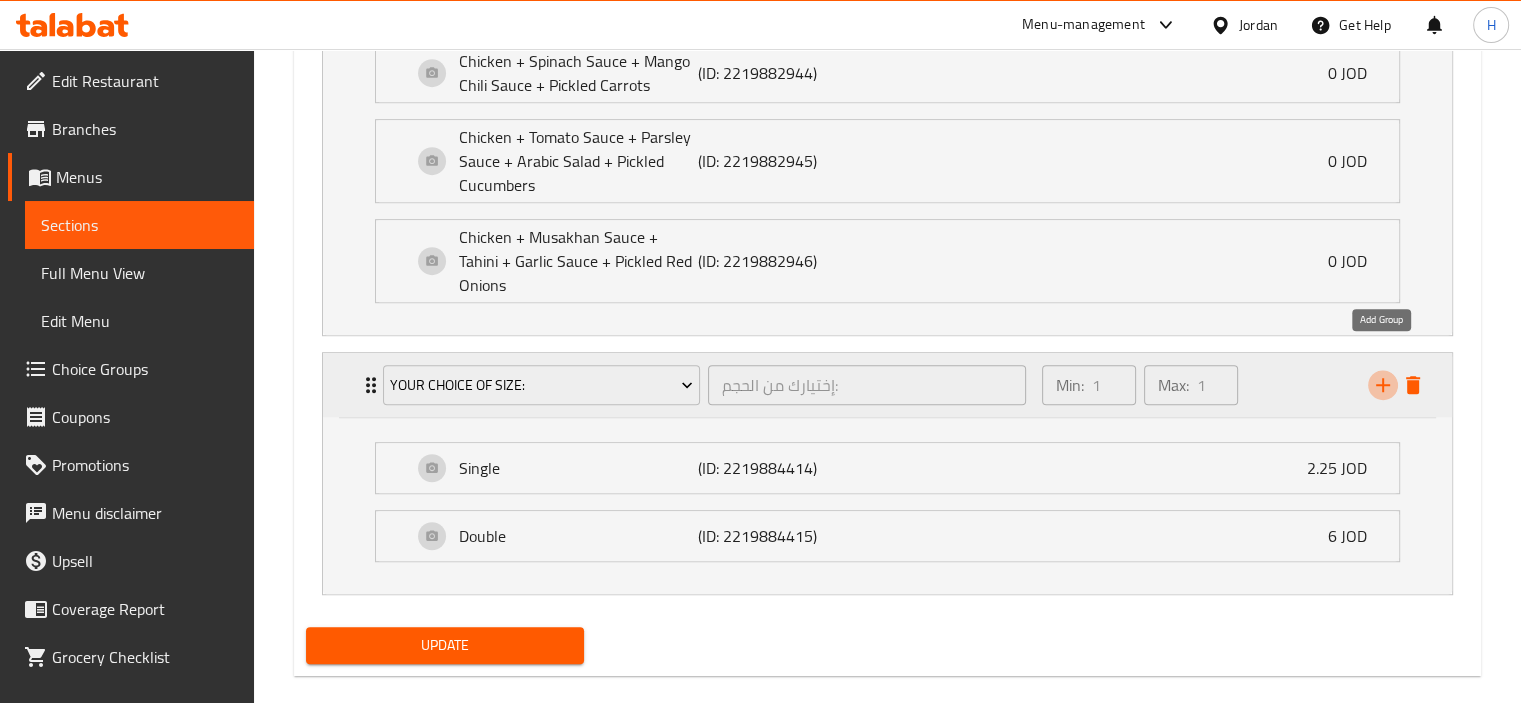 click 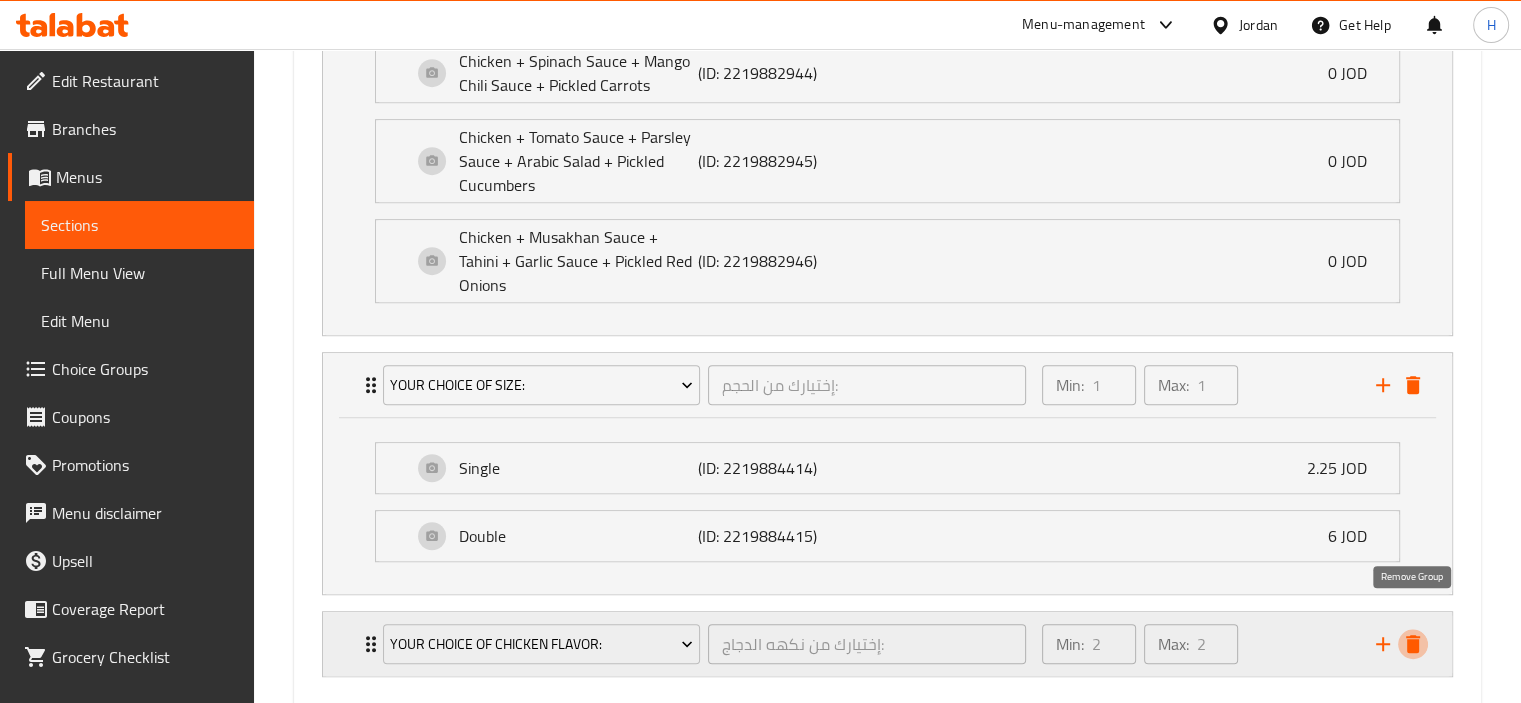 click 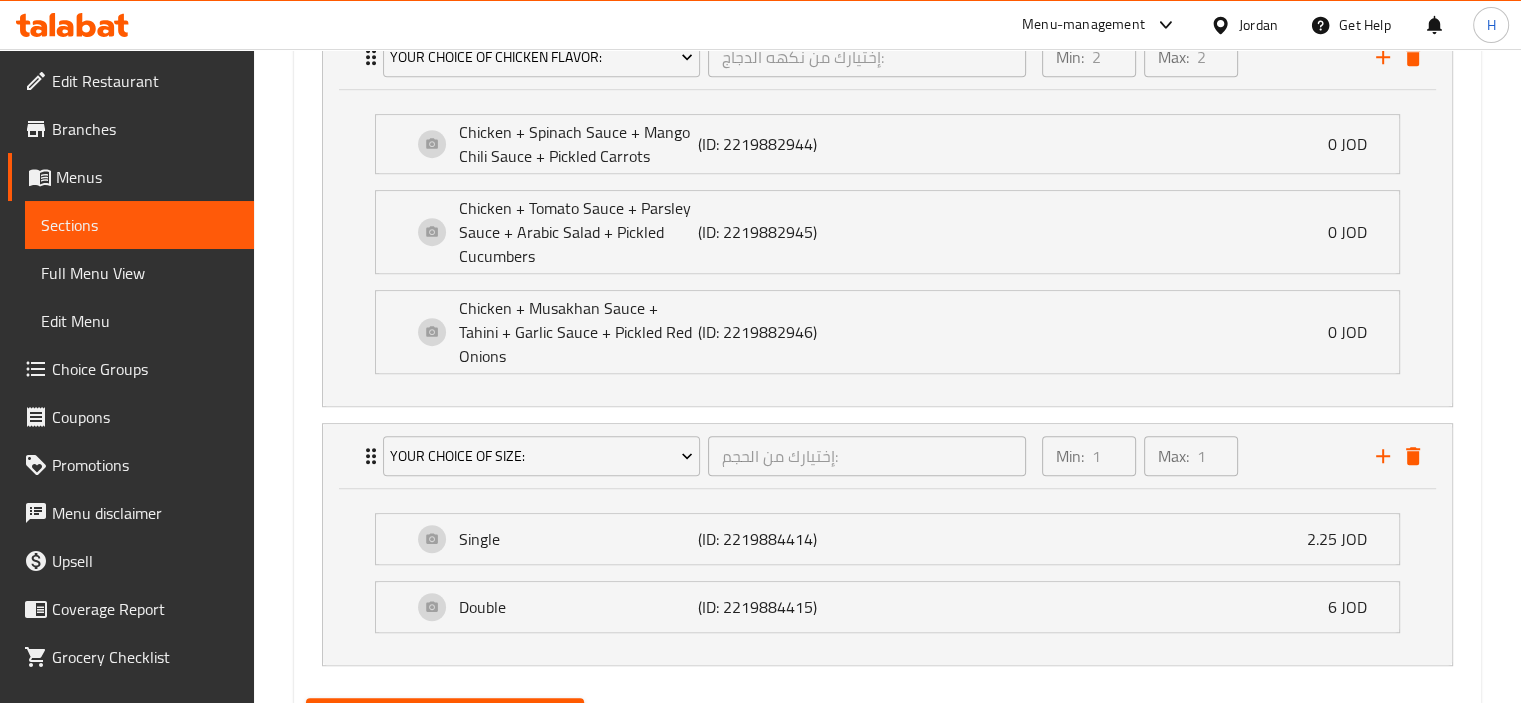 scroll, scrollTop: 1224, scrollLeft: 0, axis: vertical 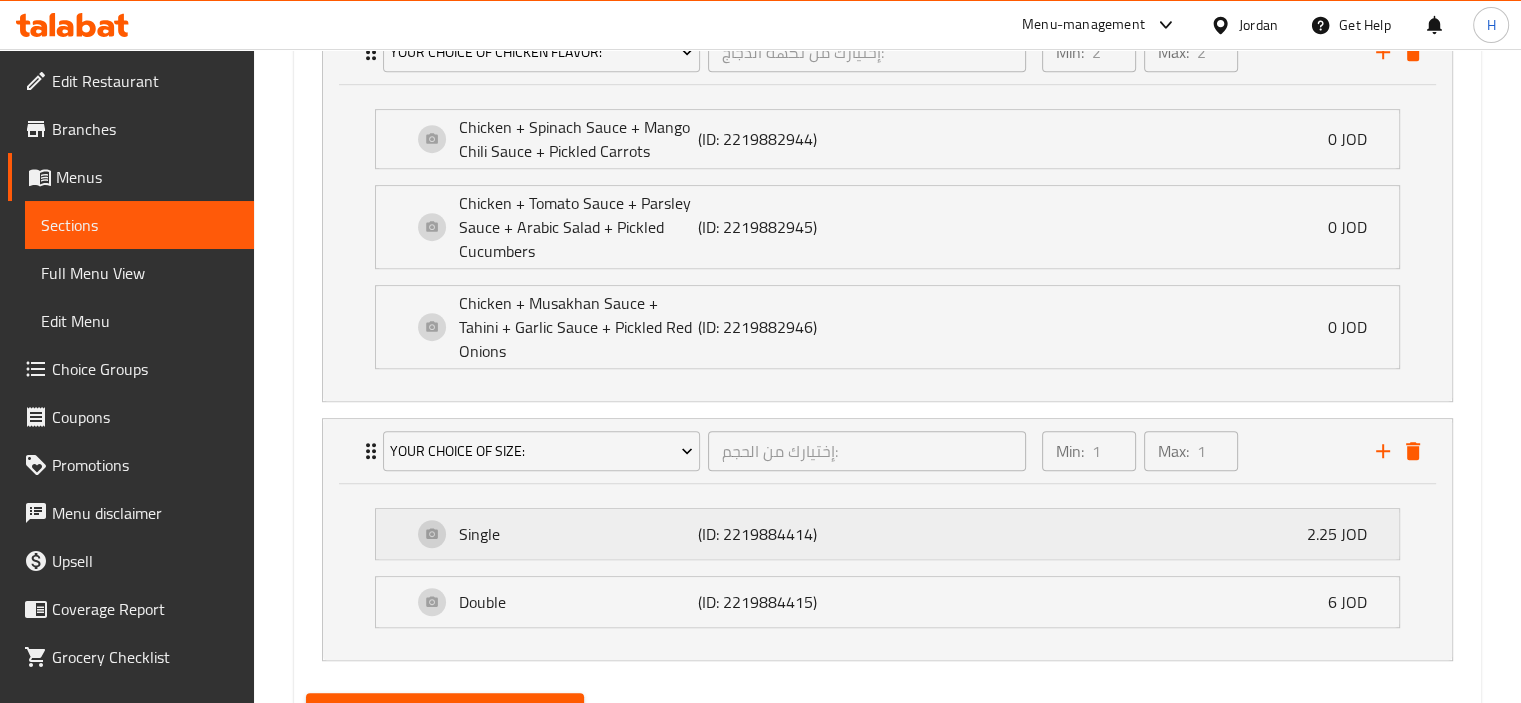 click on "Single (ID: [ID]) 2.25 JOD" at bounding box center [893, 534] 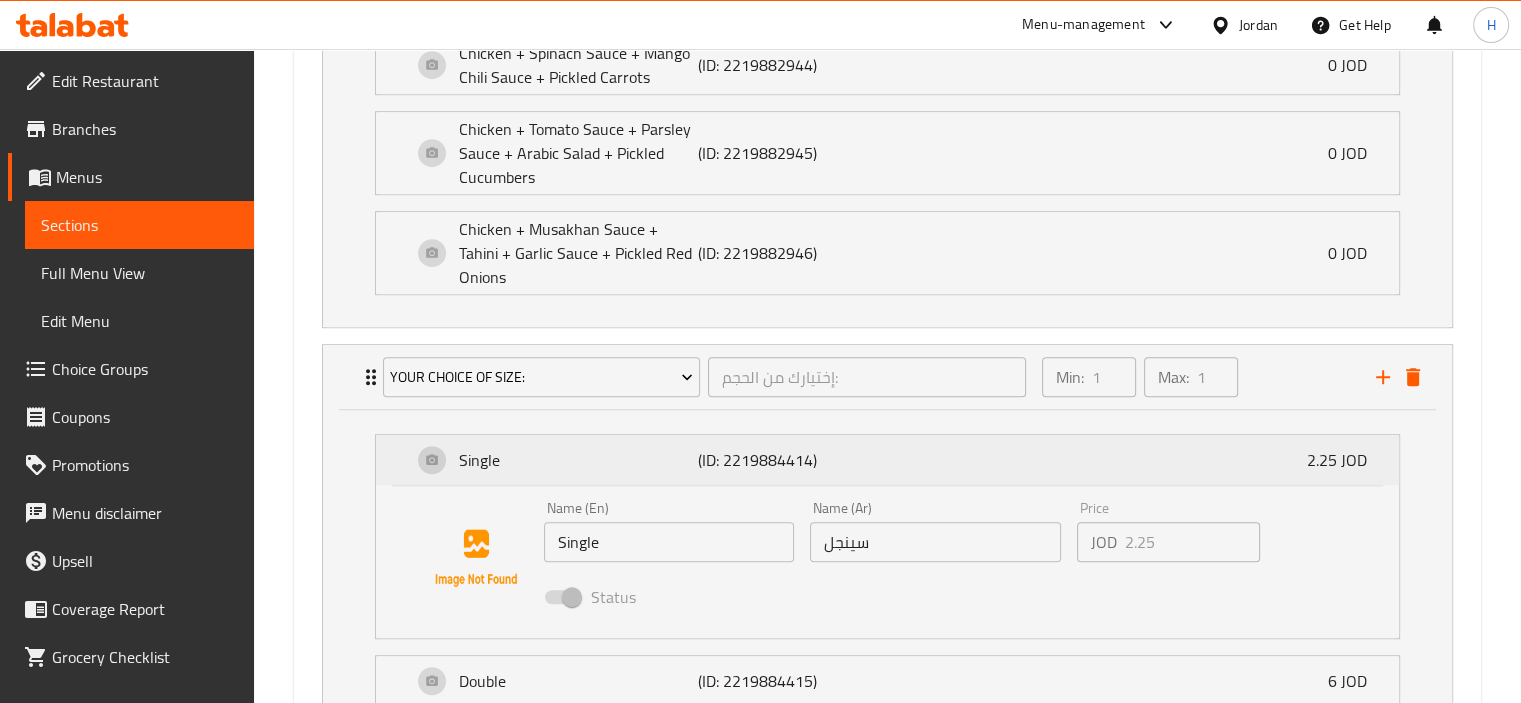 scroll, scrollTop: 1300, scrollLeft: 0, axis: vertical 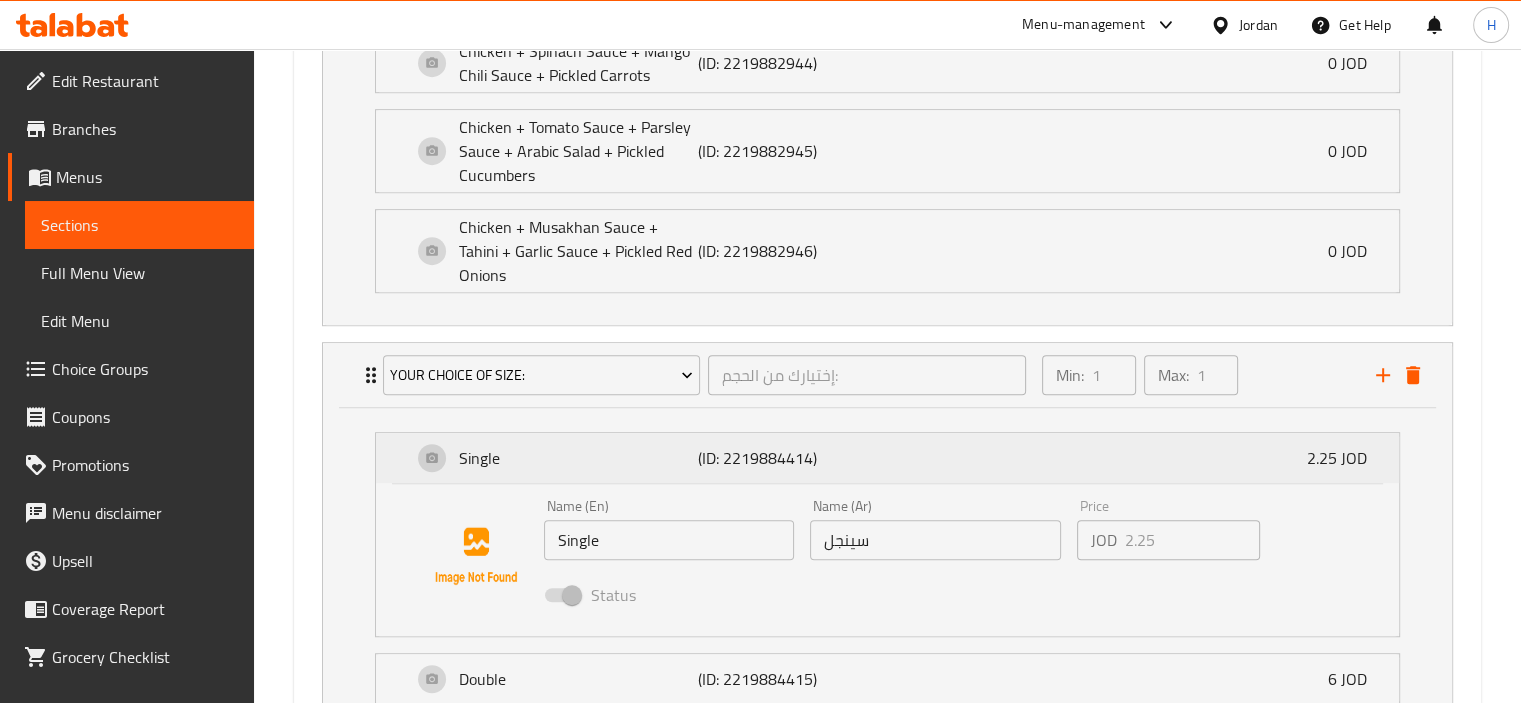 click on "Single (ID: [ID]) 2.25 JOD" at bounding box center [893, 458] 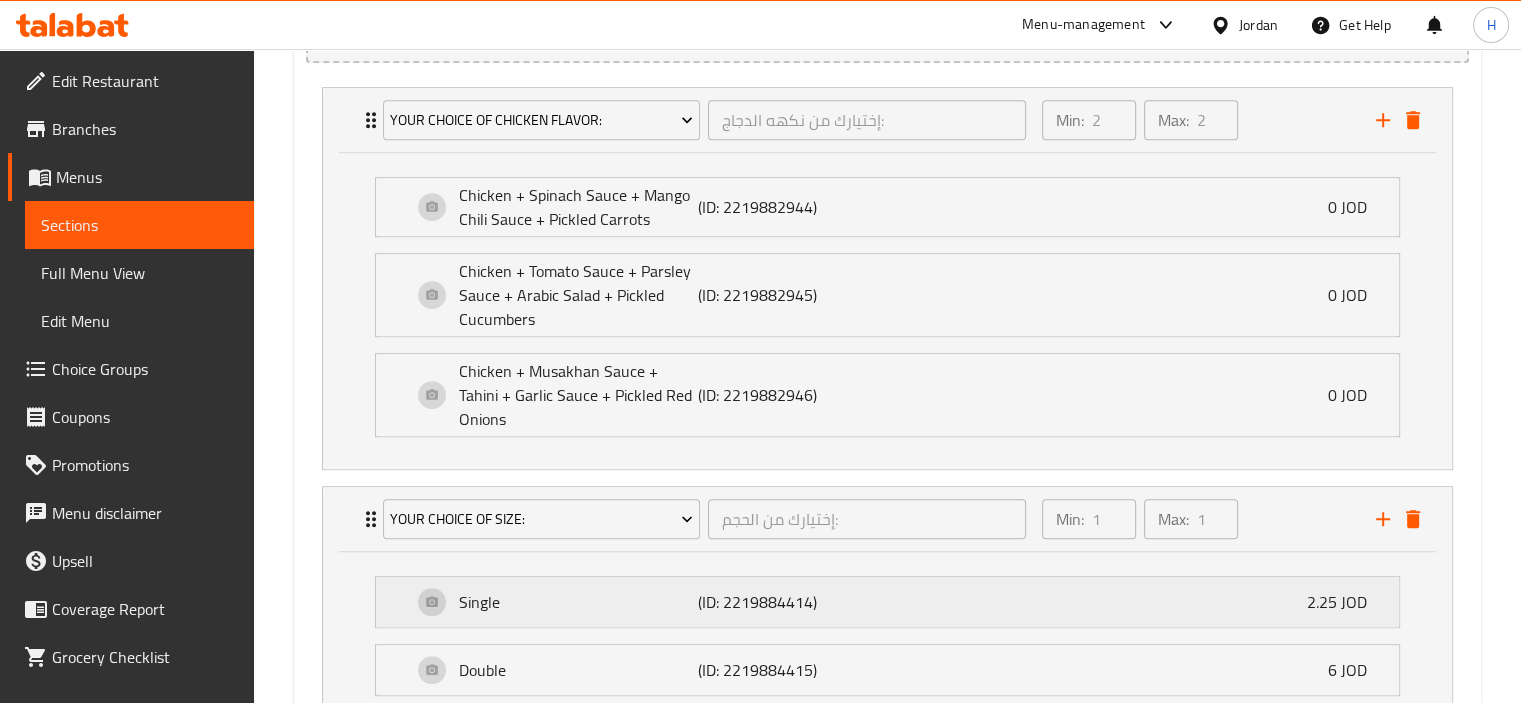 scroll, scrollTop: 1150, scrollLeft: 0, axis: vertical 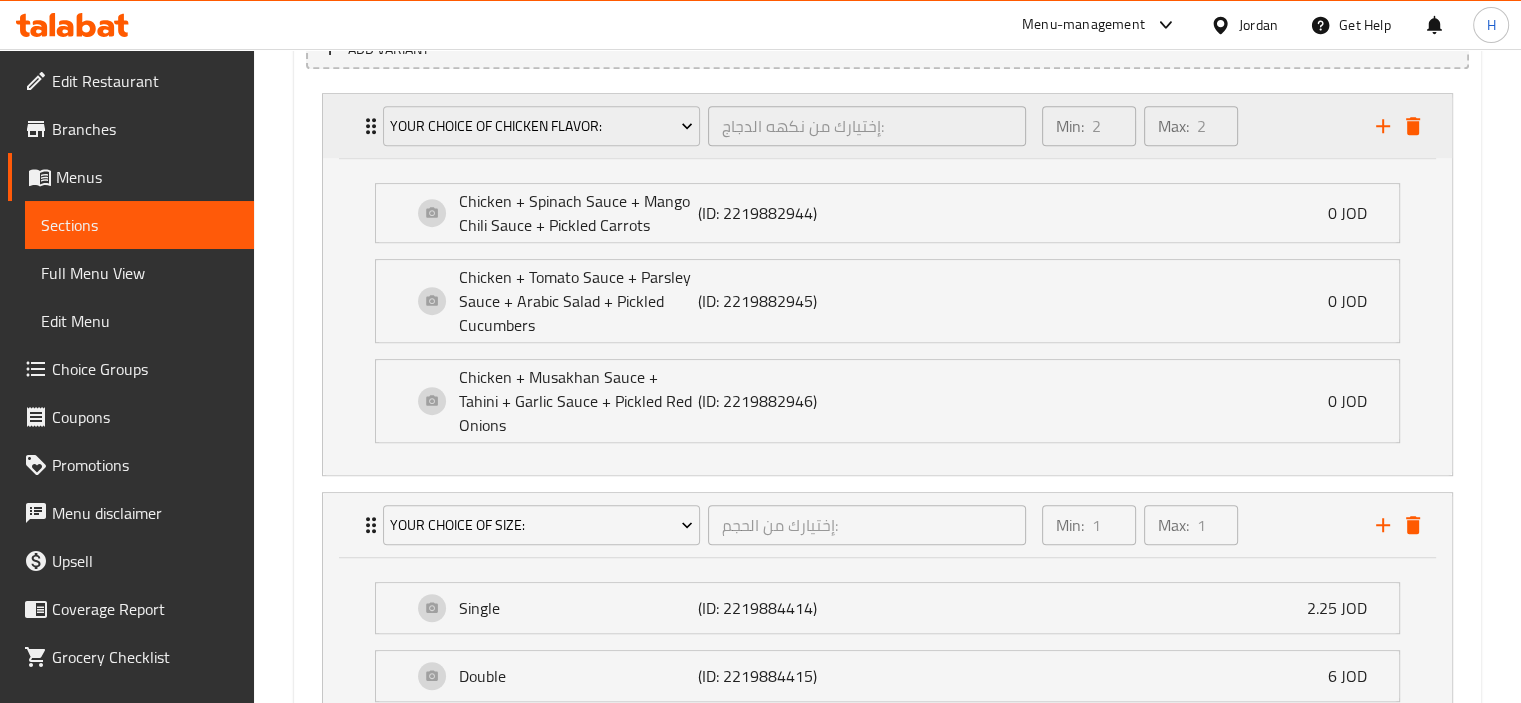 click on "Your Choice of Chicken Flavor: إختيارك من نكهه الدجاج: ​ Min: 2 ​ Max: 2 ​" at bounding box center [893, 126] 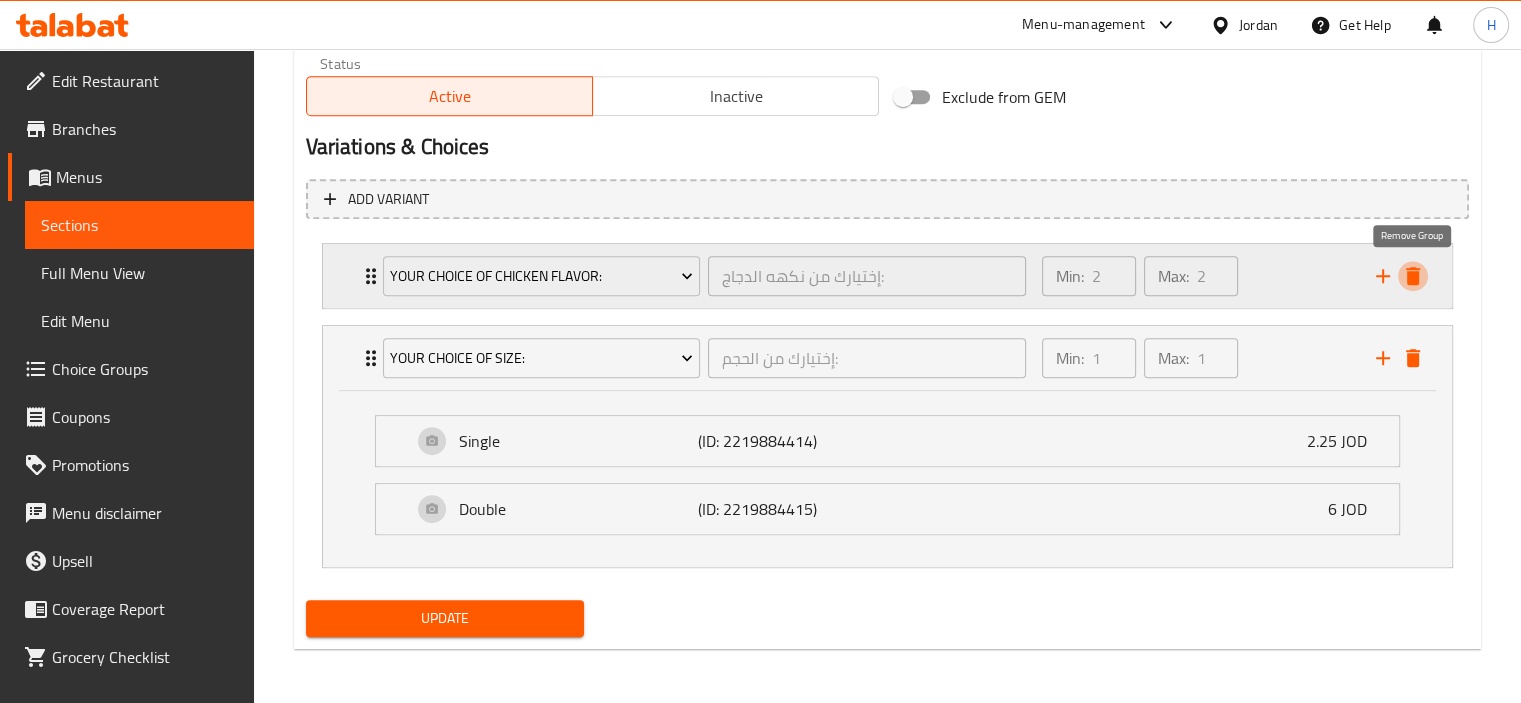 click 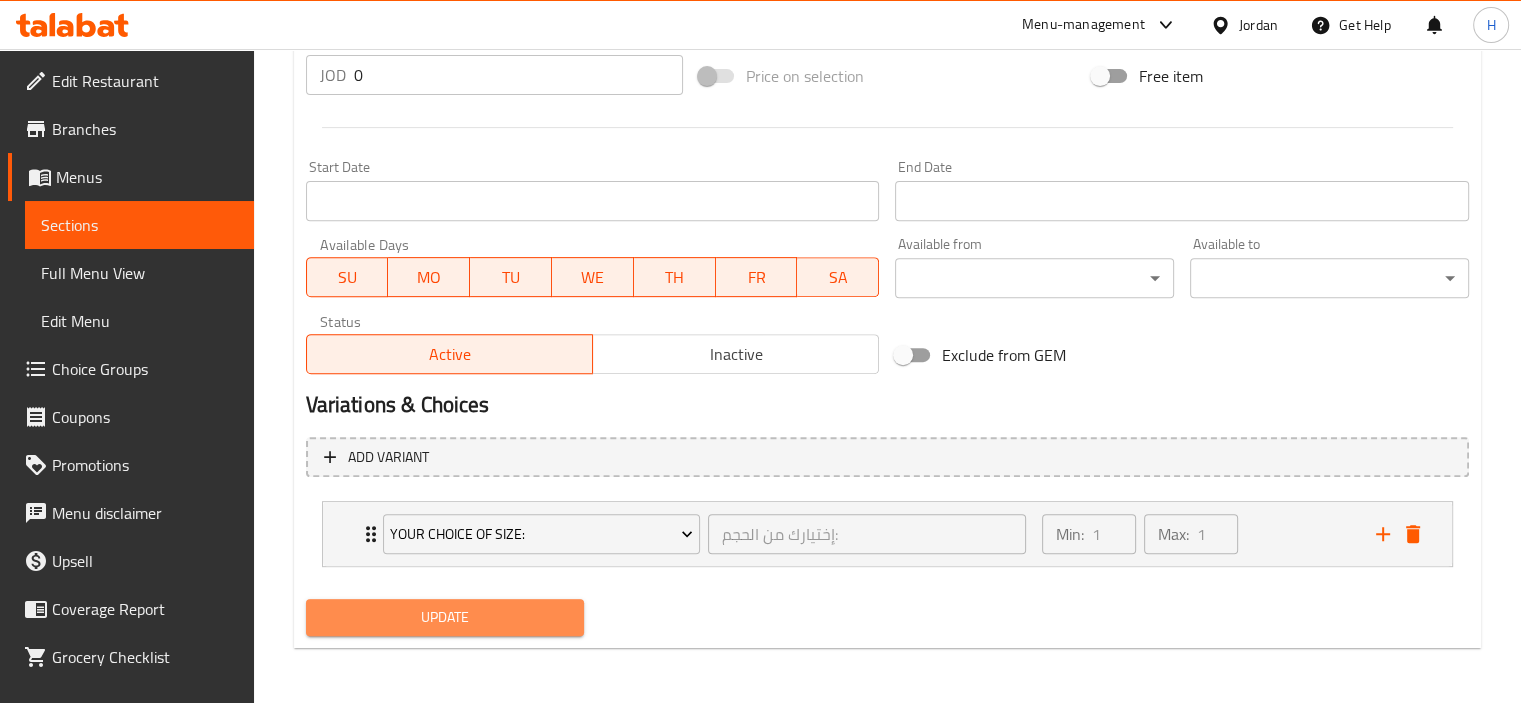 click on "Update" at bounding box center [445, 617] 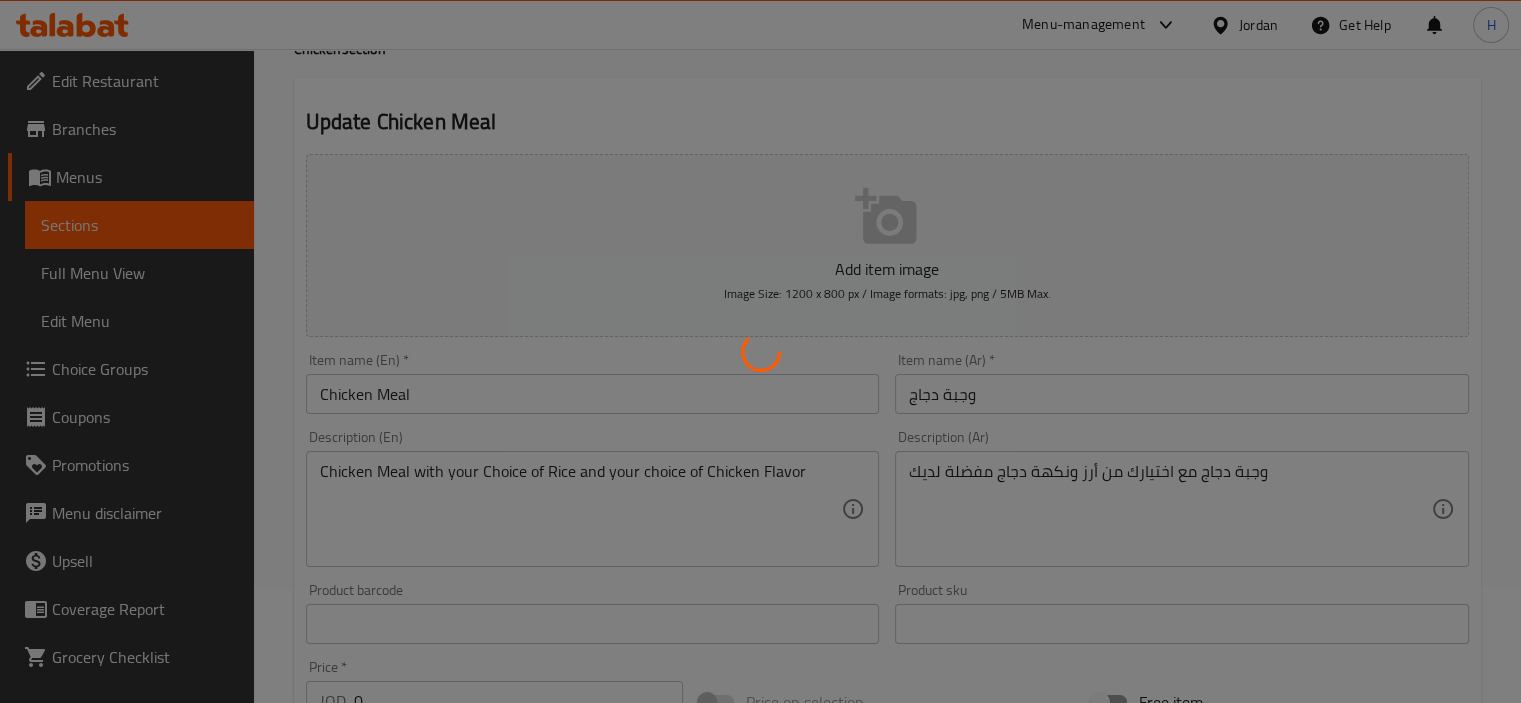 scroll, scrollTop: 63, scrollLeft: 0, axis: vertical 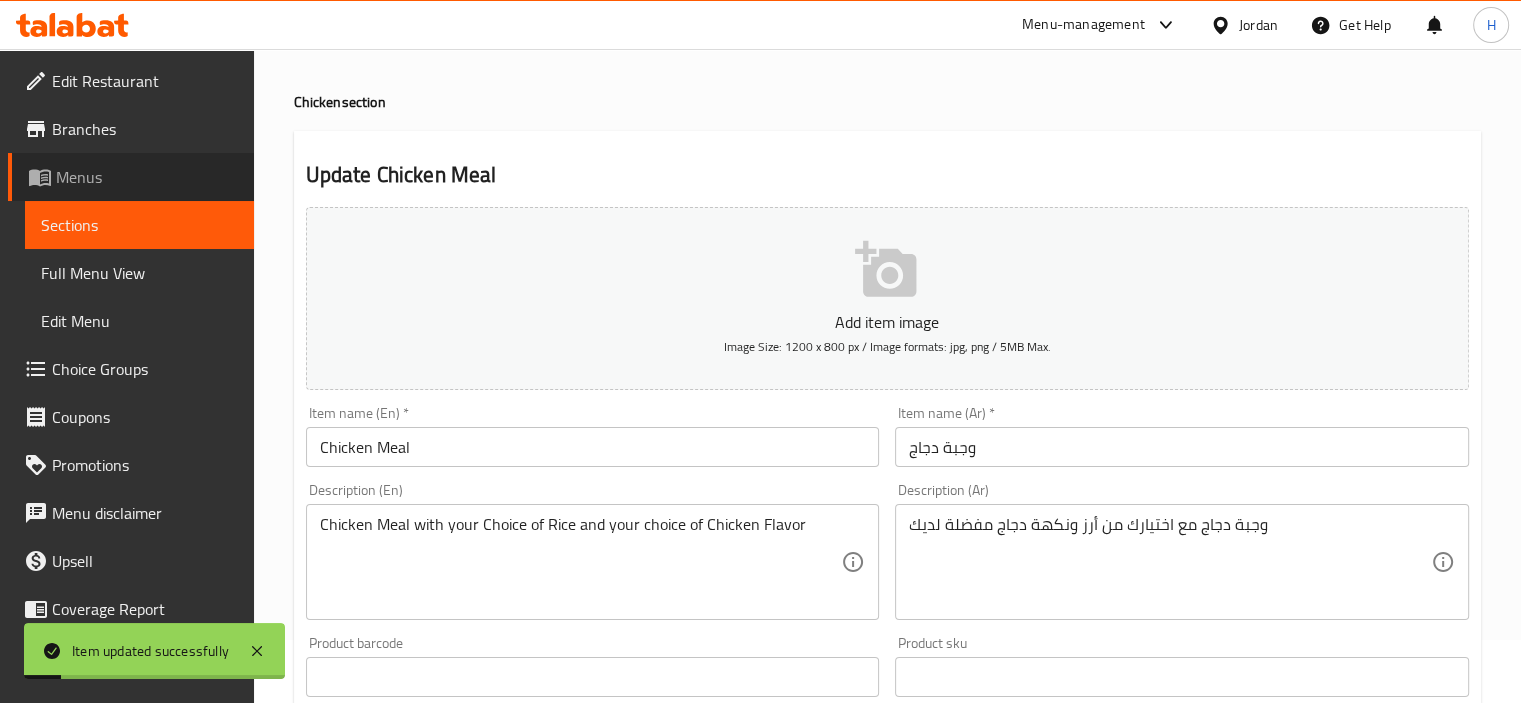 click on "Menus" at bounding box center [131, 177] 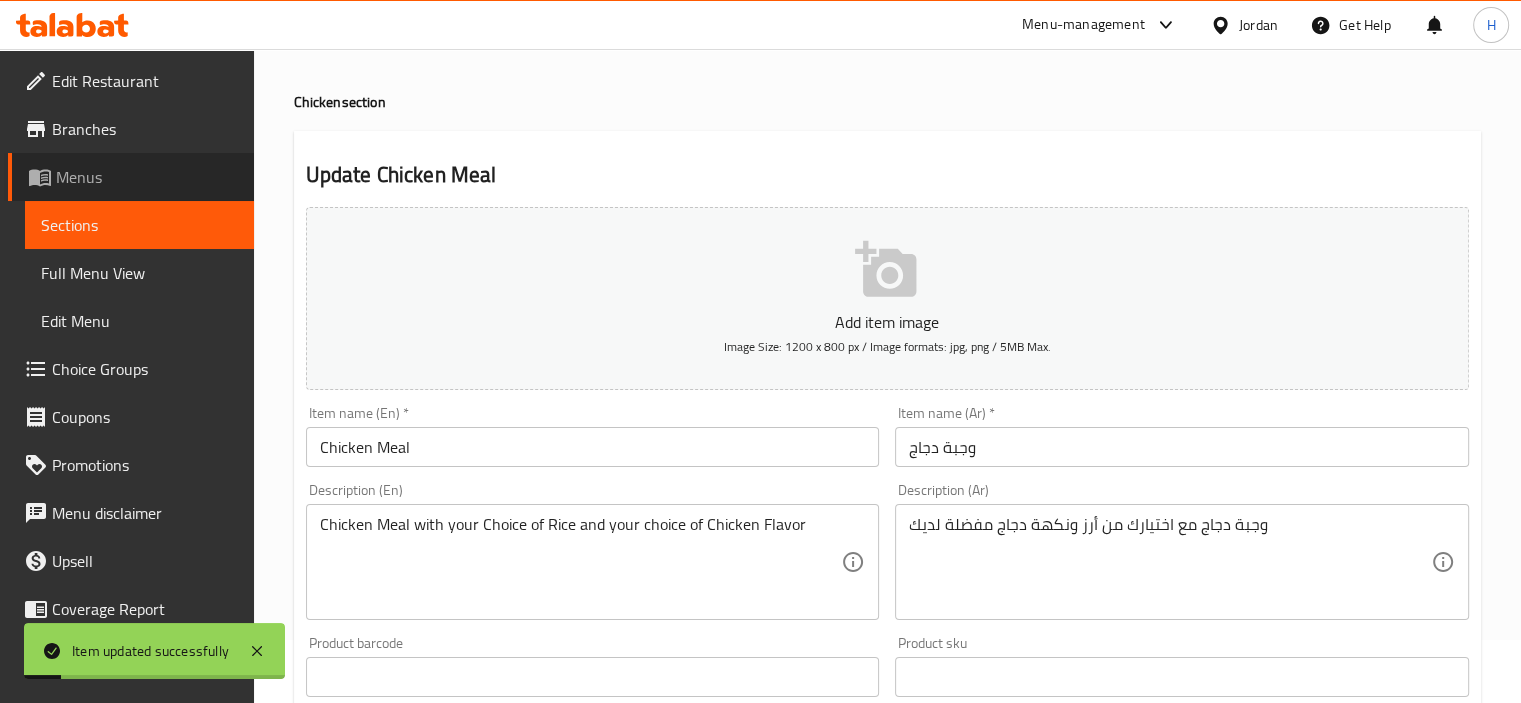 scroll, scrollTop: 0, scrollLeft: 0, axis: both 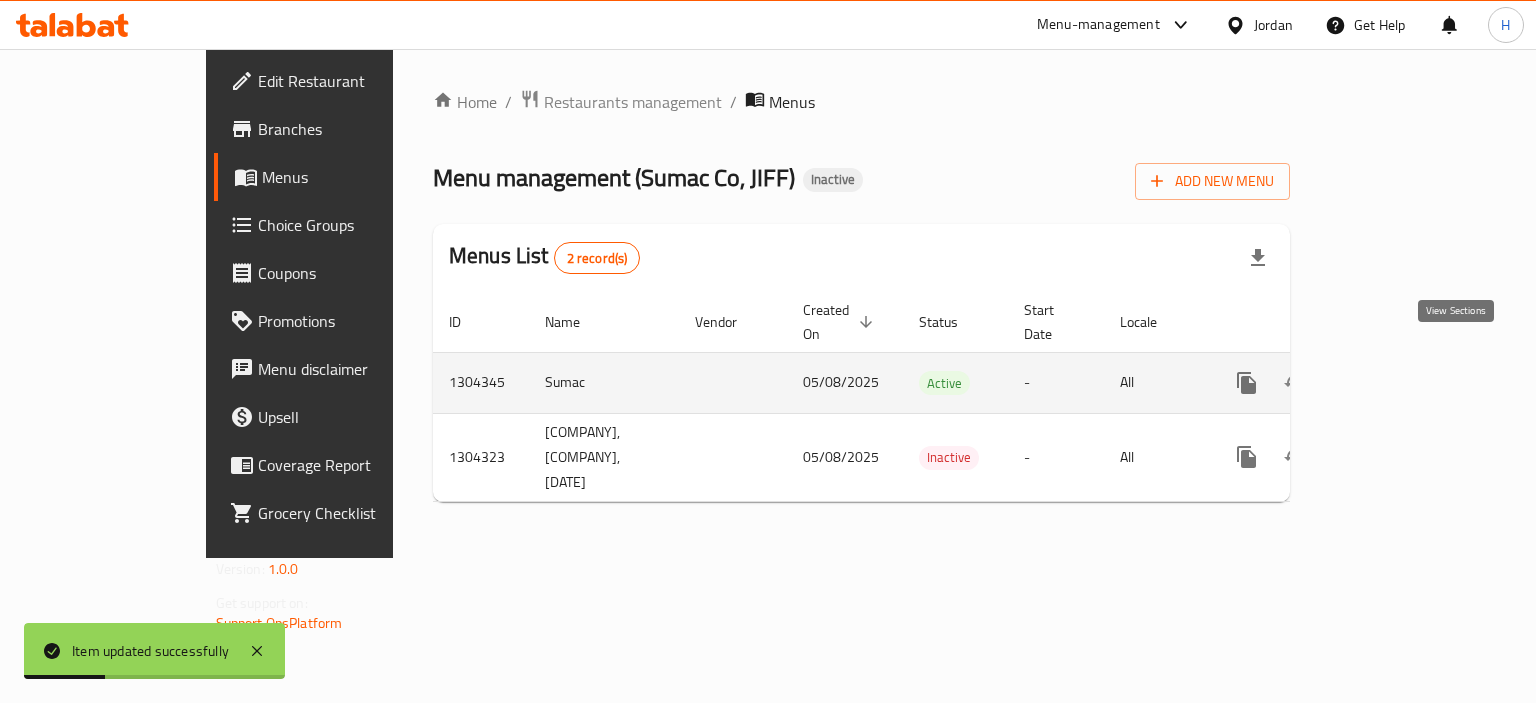 click 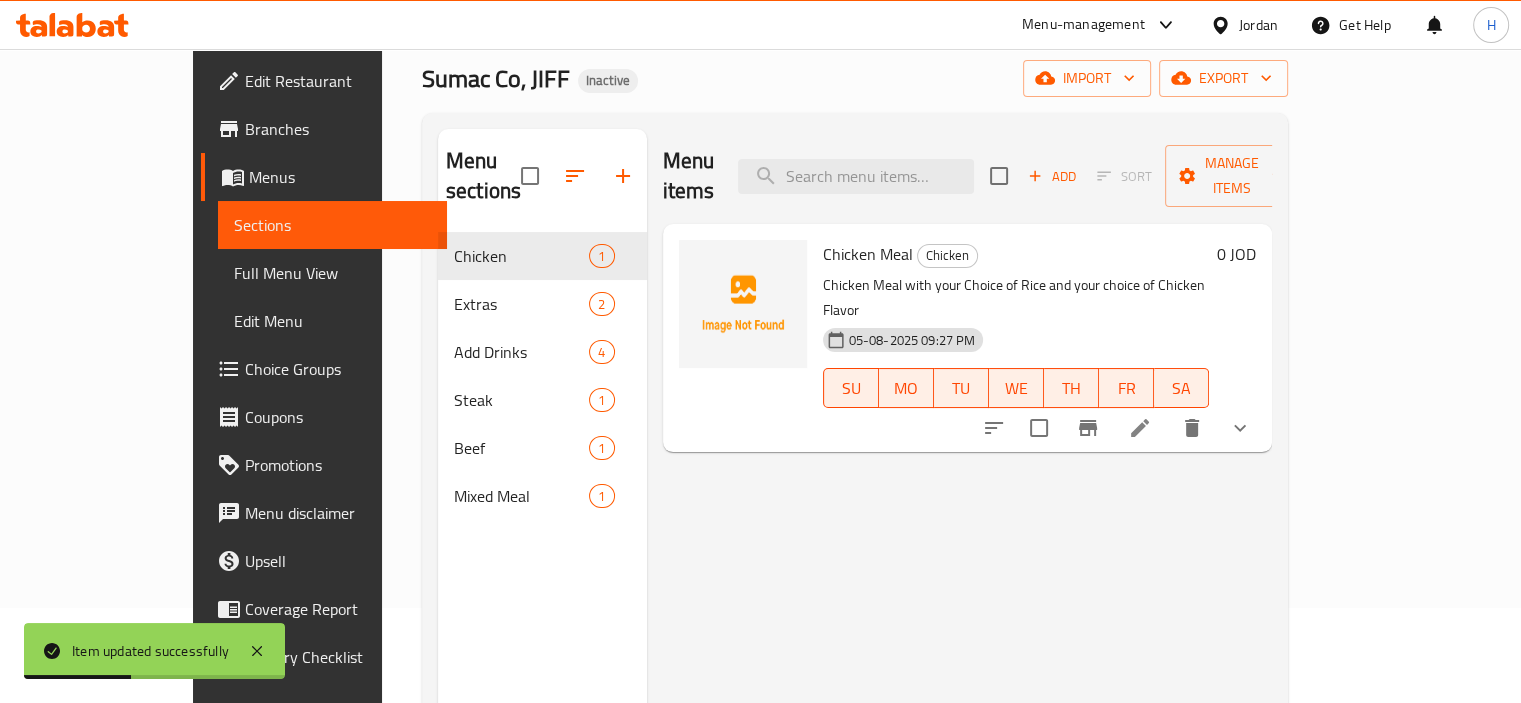scroll, scrollTop: 112, scrollLeft: 0, axis: vertical 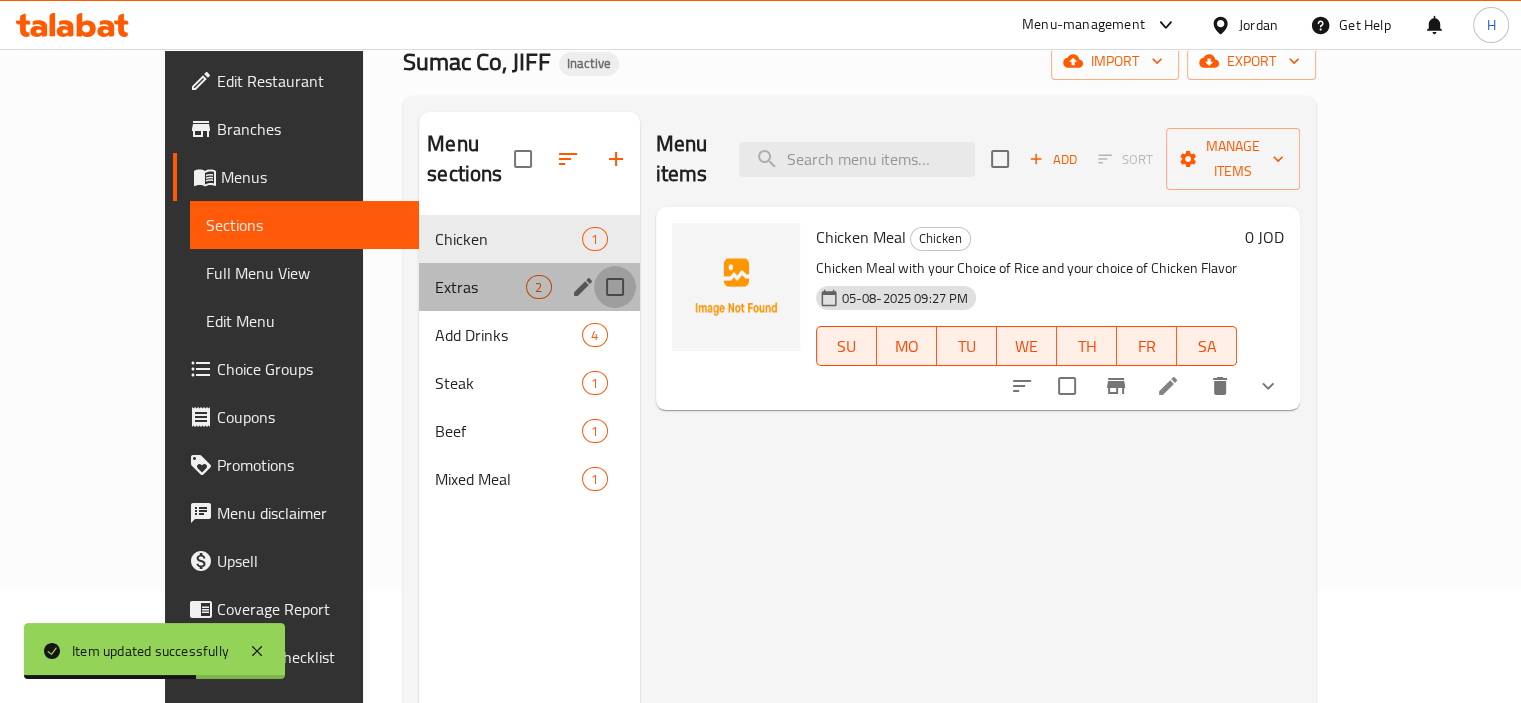 click at bounding box center [615, 287] 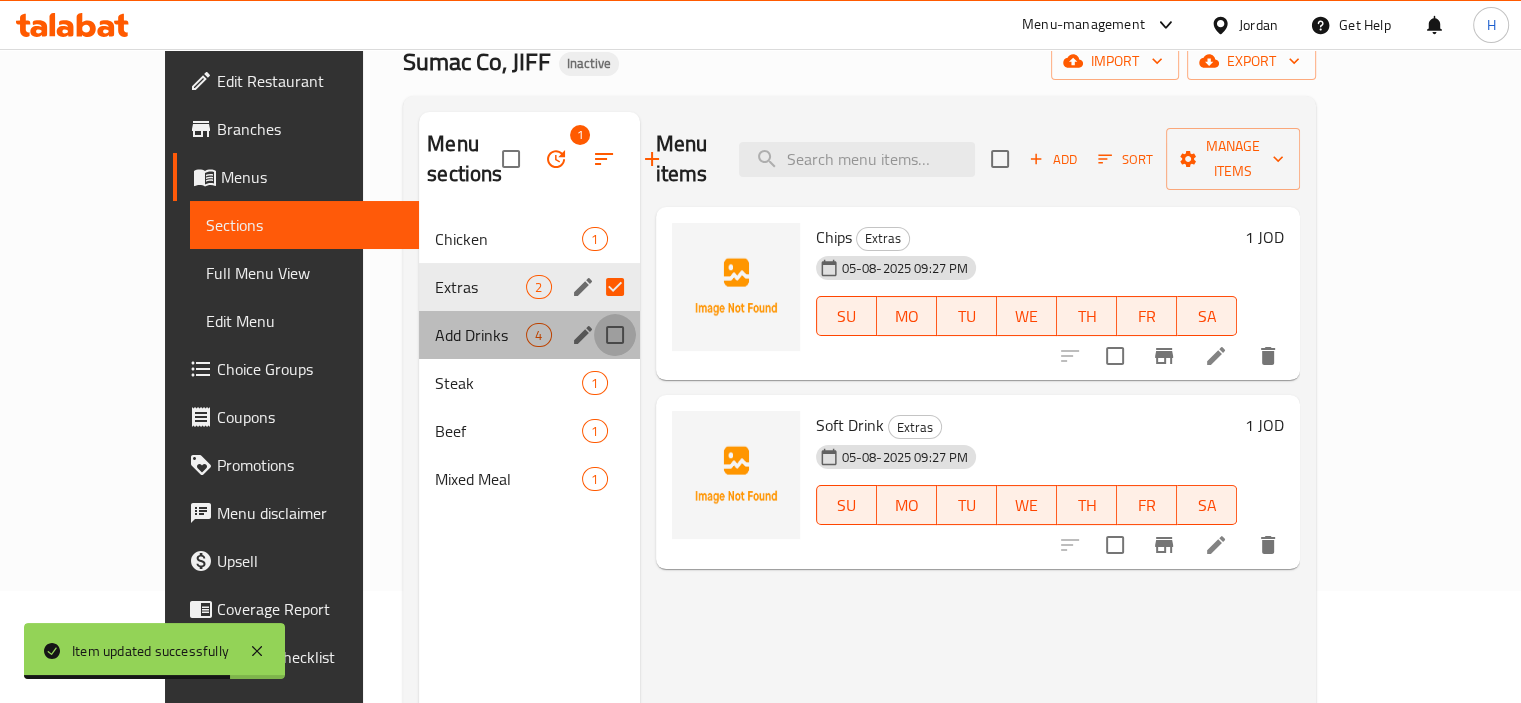 click at bounding box center (615, 335) 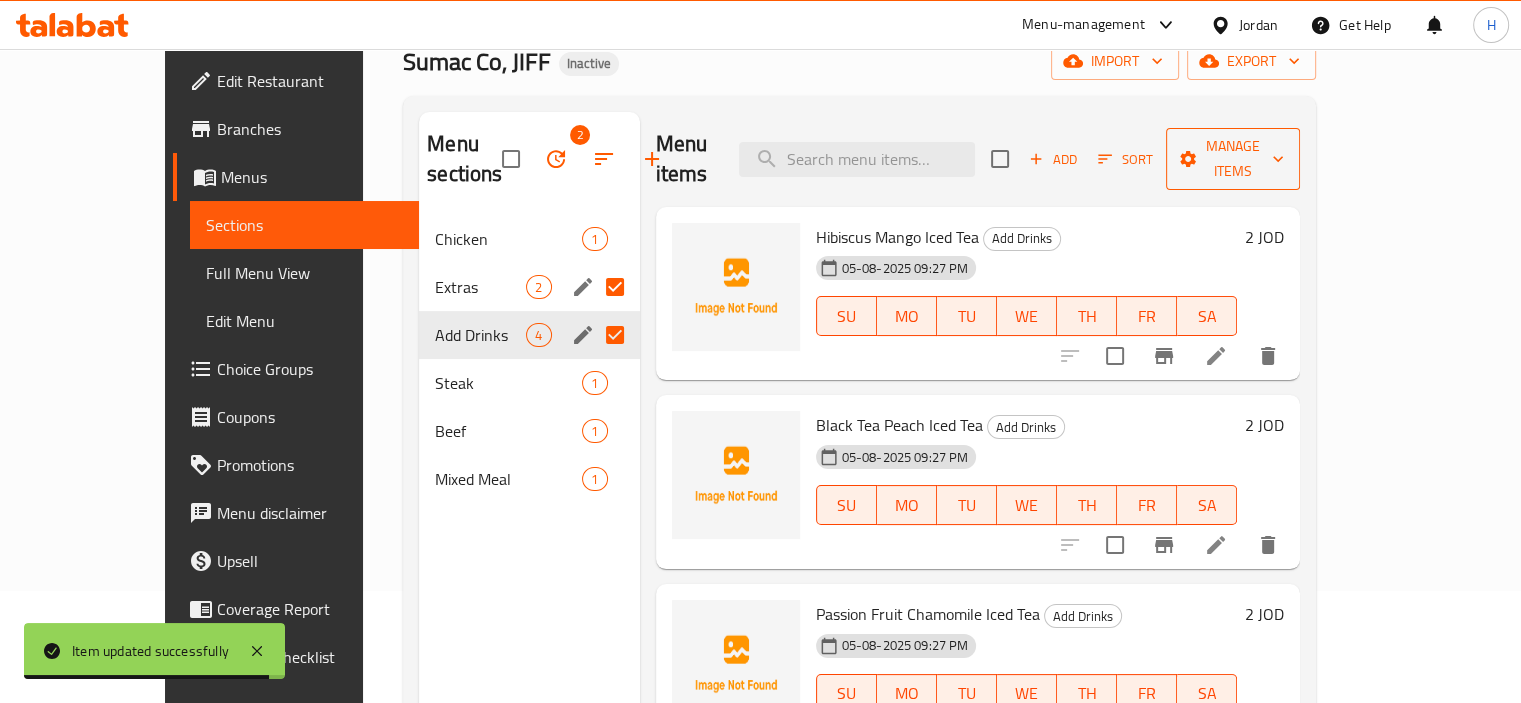 click on "Manage items" at bounding box center [1233, 159] 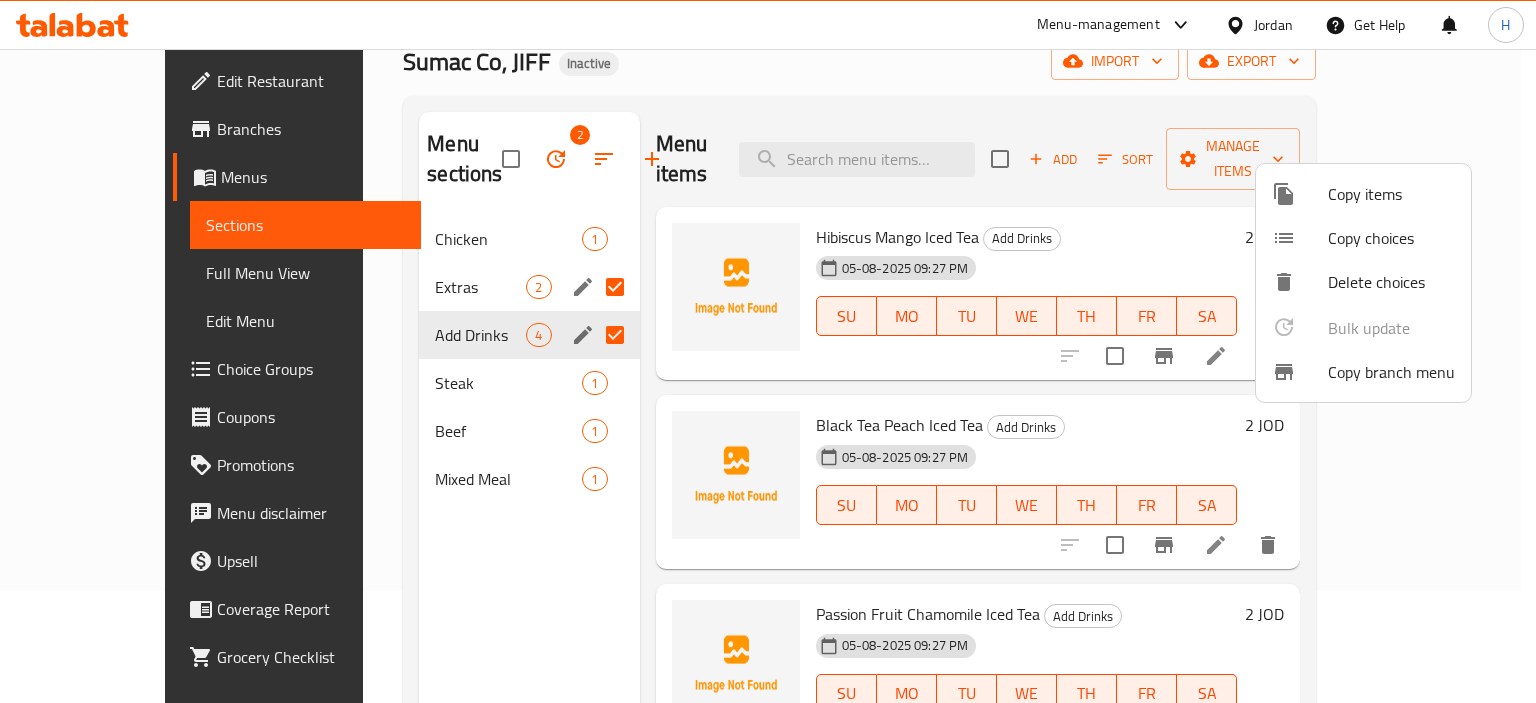 click at bounding box center [768, 351] 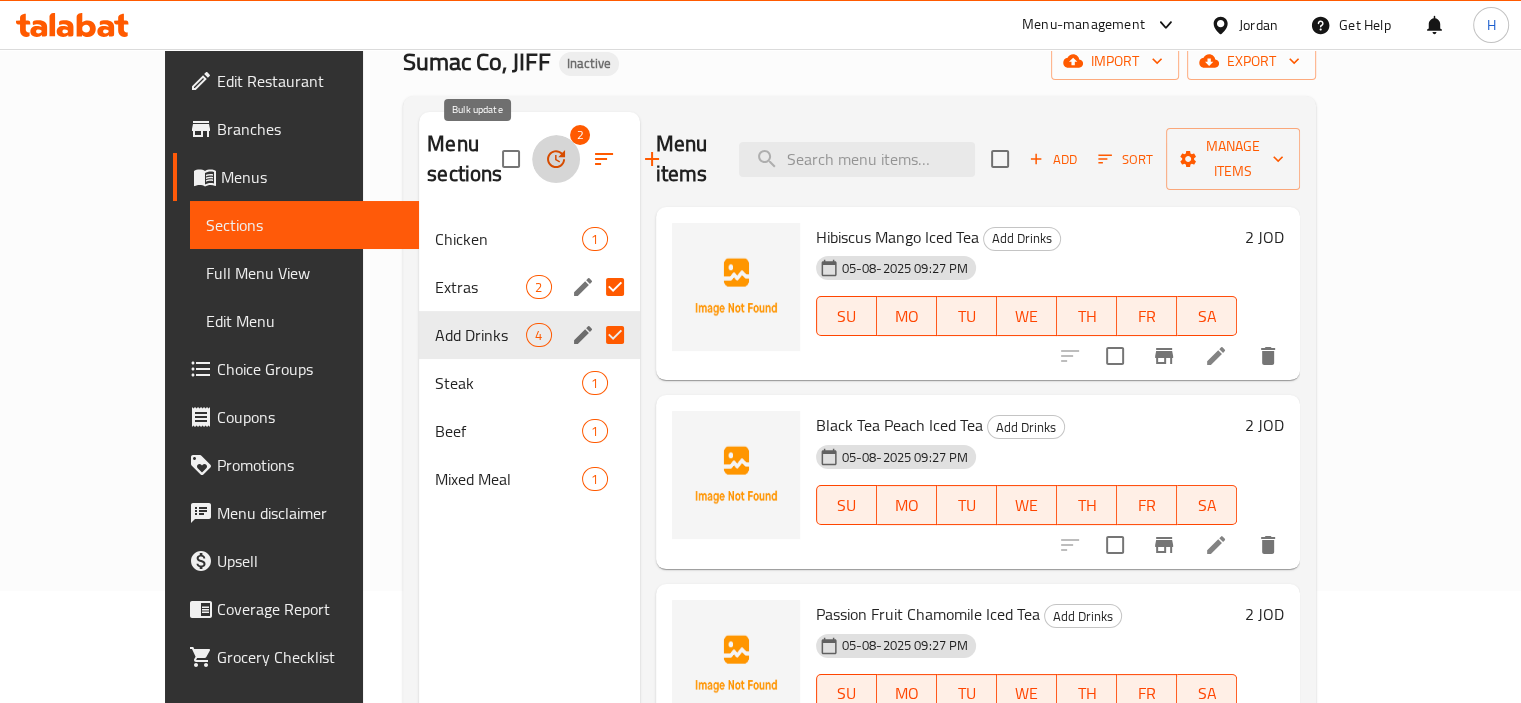click 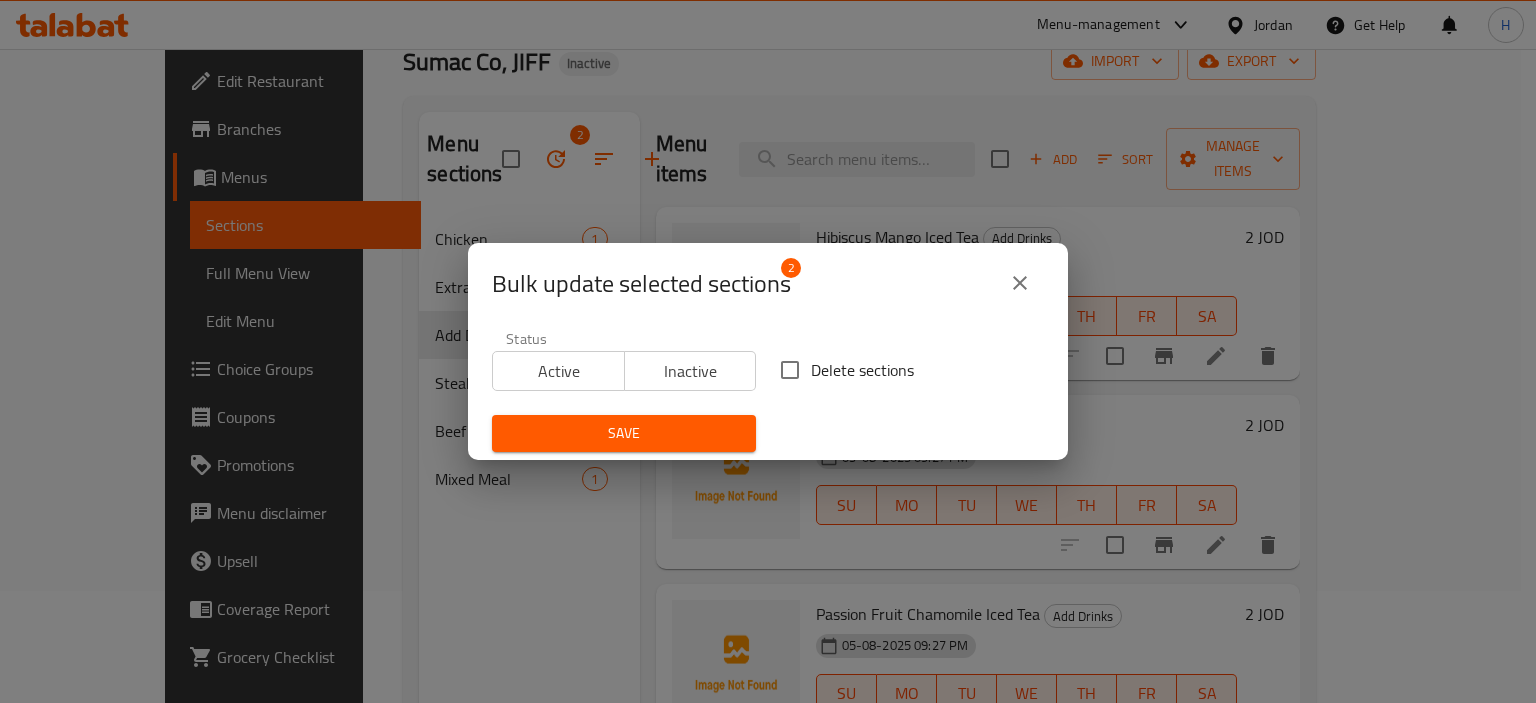 click on "Delete sections" at bounding box center [862, 370] 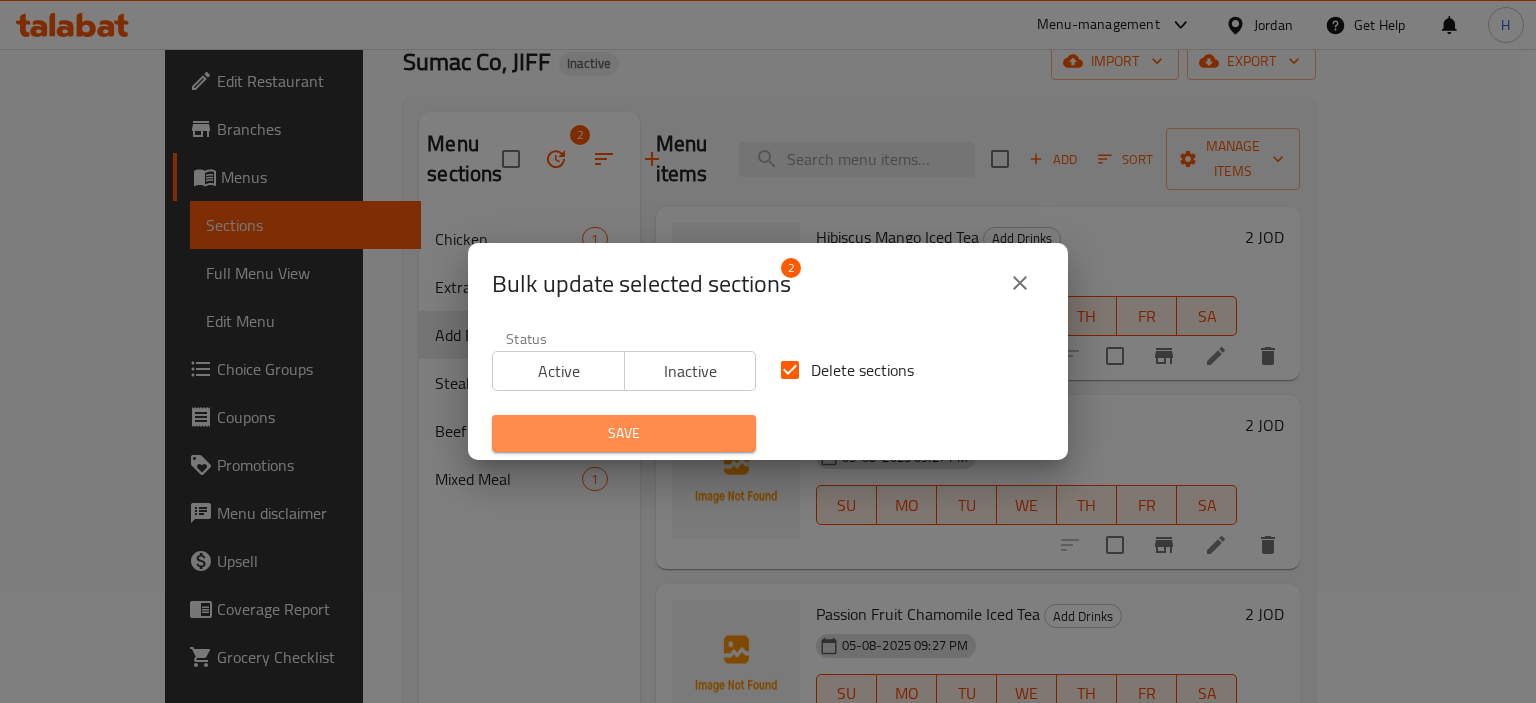 click on "Save" at bounding box center (624, 433) 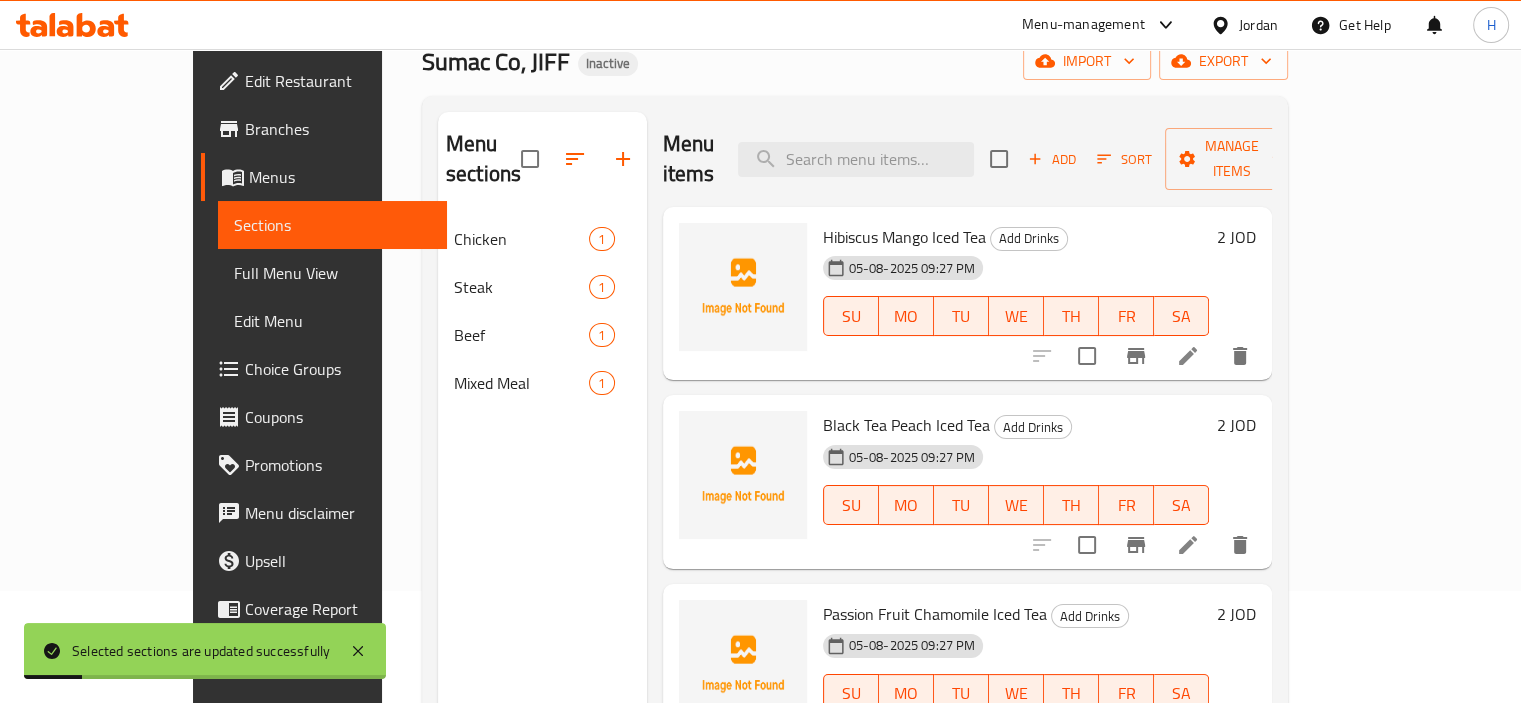 click on "Menu items Add Sort Manage items Hibiscus Mango Iced Tea   Add Drinks 05-08-2025 09:27 PM SU MO TU WE TH FR SA 2   JOD Black Tea Peach Iced Tea   Add Drinks 05-08-2025 09:27 PM SU MO TU WE TH FR SA 2   JOD Passion Fruit Chamomile Iced Tea   Add Drinks 05-08-2025 09:27 PM SU MO TU WE TH FR SA 2   JOD Watermelon Rose Iced Tea   Add Drinks 05-08-2025 09:27 PM SU MO TU WE TH FR SA 2   JOD" at bounding box center [960, 463] 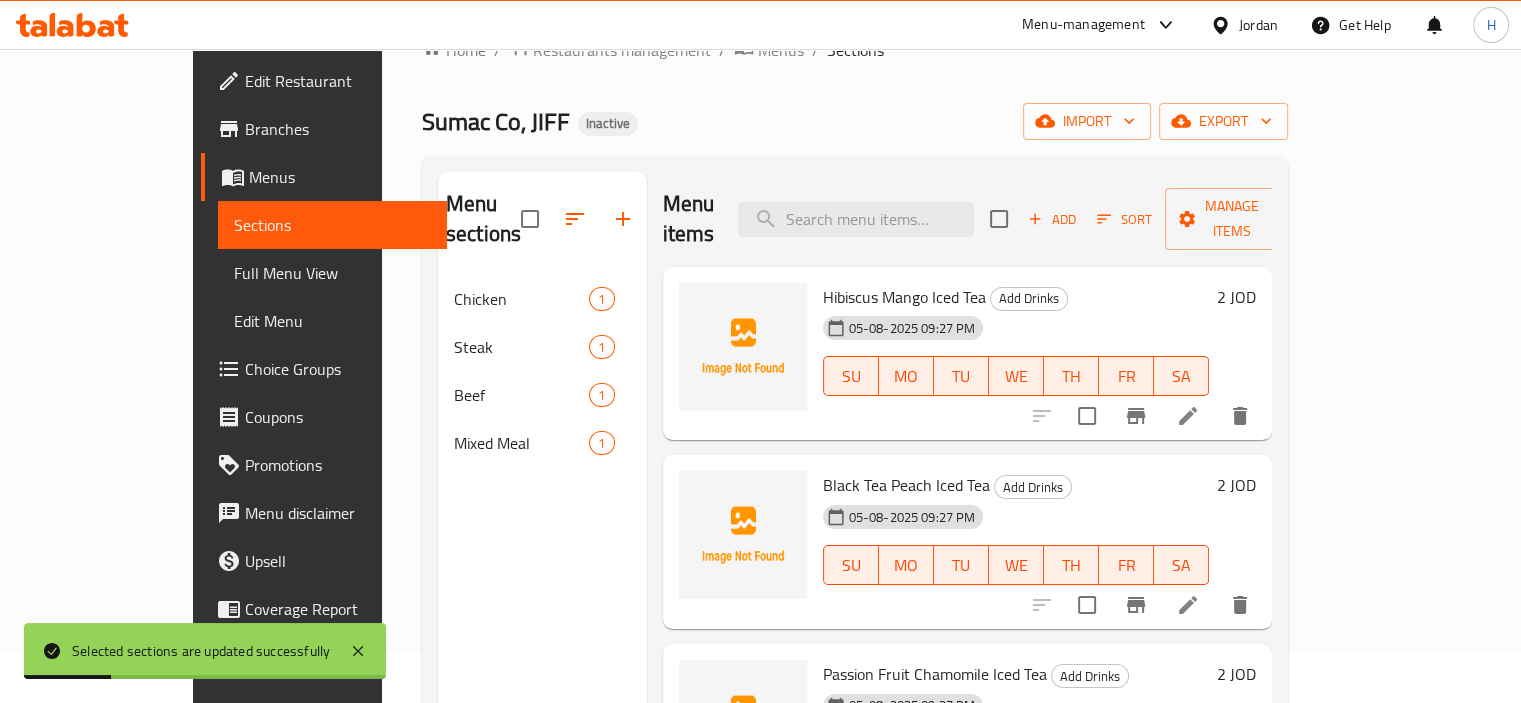 scroll, scrollTop: 47, scrollLeft: 0, axis: vertical 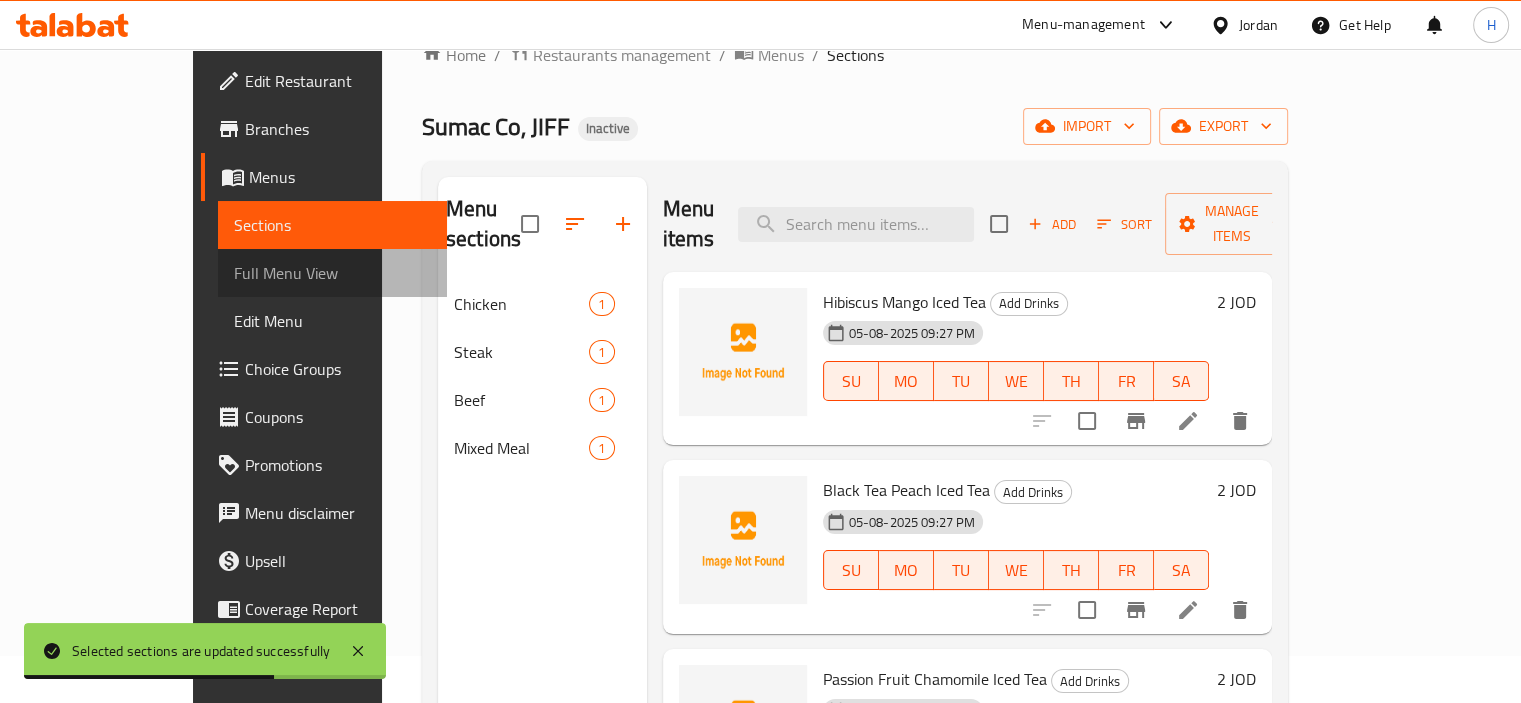 click on "Full Menu View" at bounding box center [332, 273] 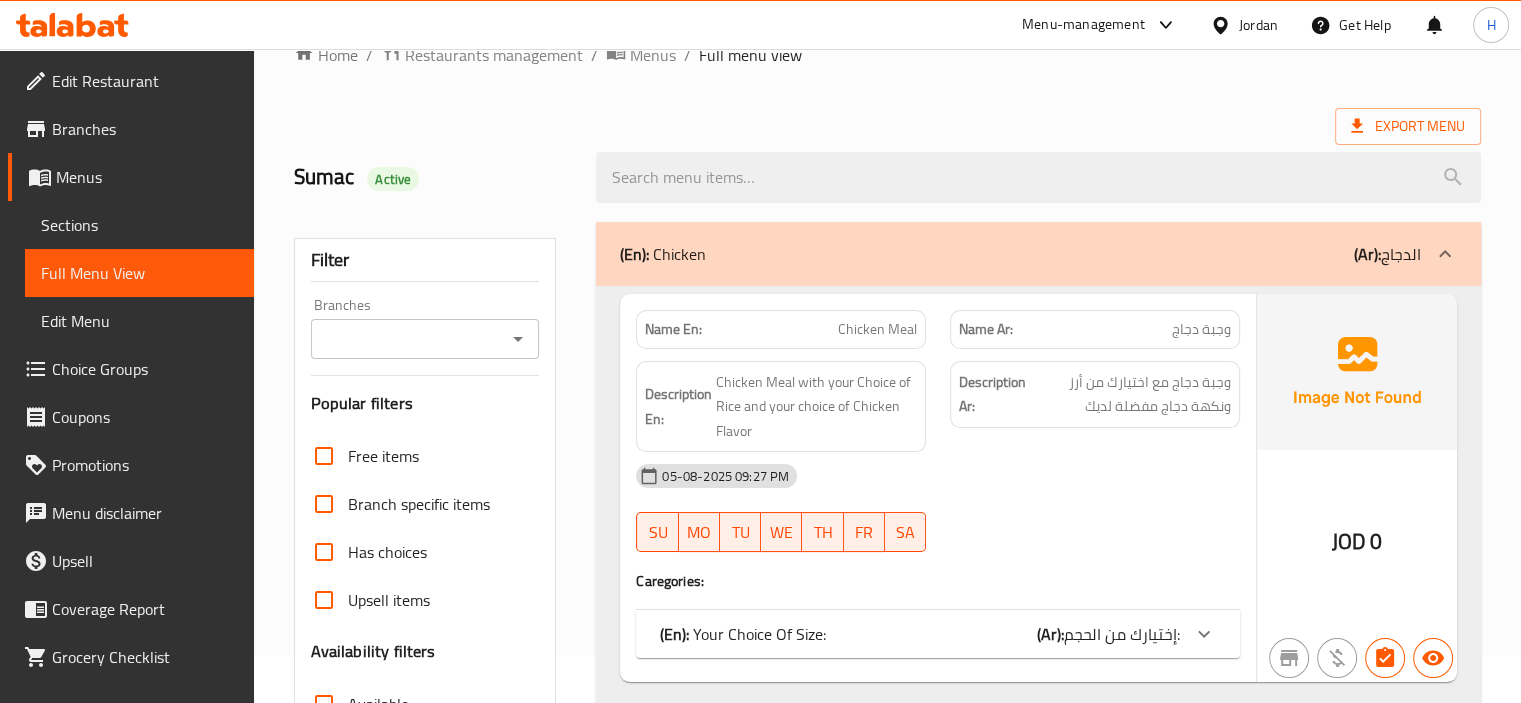scroll, scrollTop: 39, scrollLeft: 0, axis: vertical 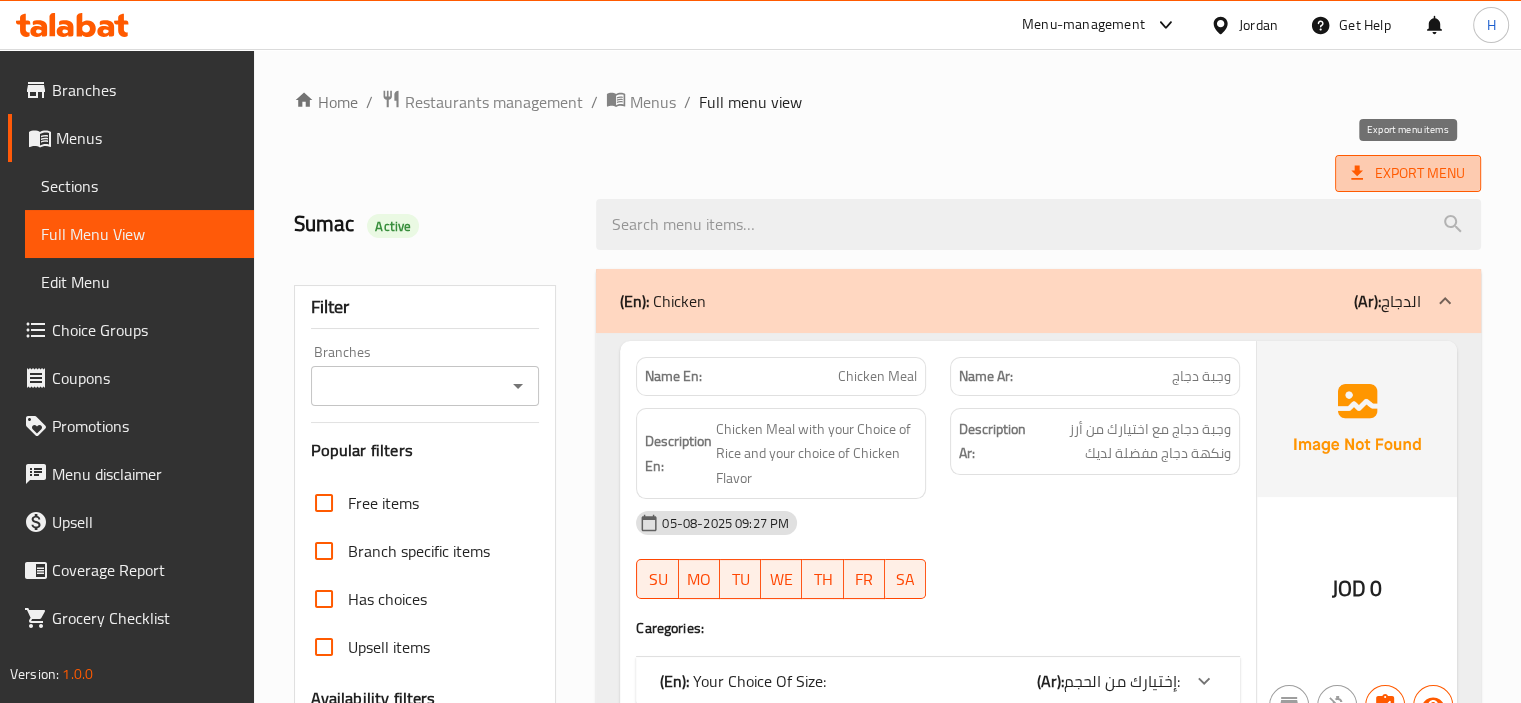 click 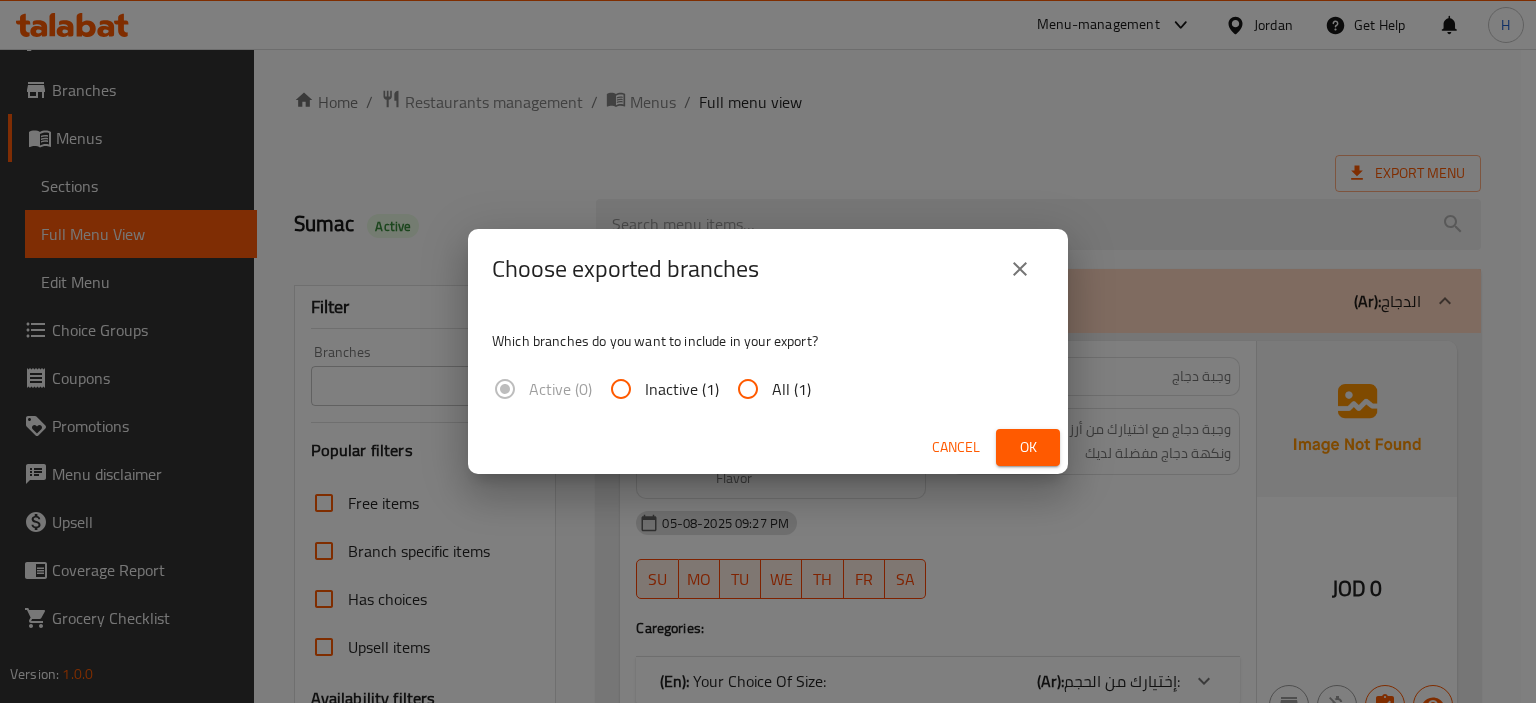 click on "All (1)" at bounding box center [791, 389] 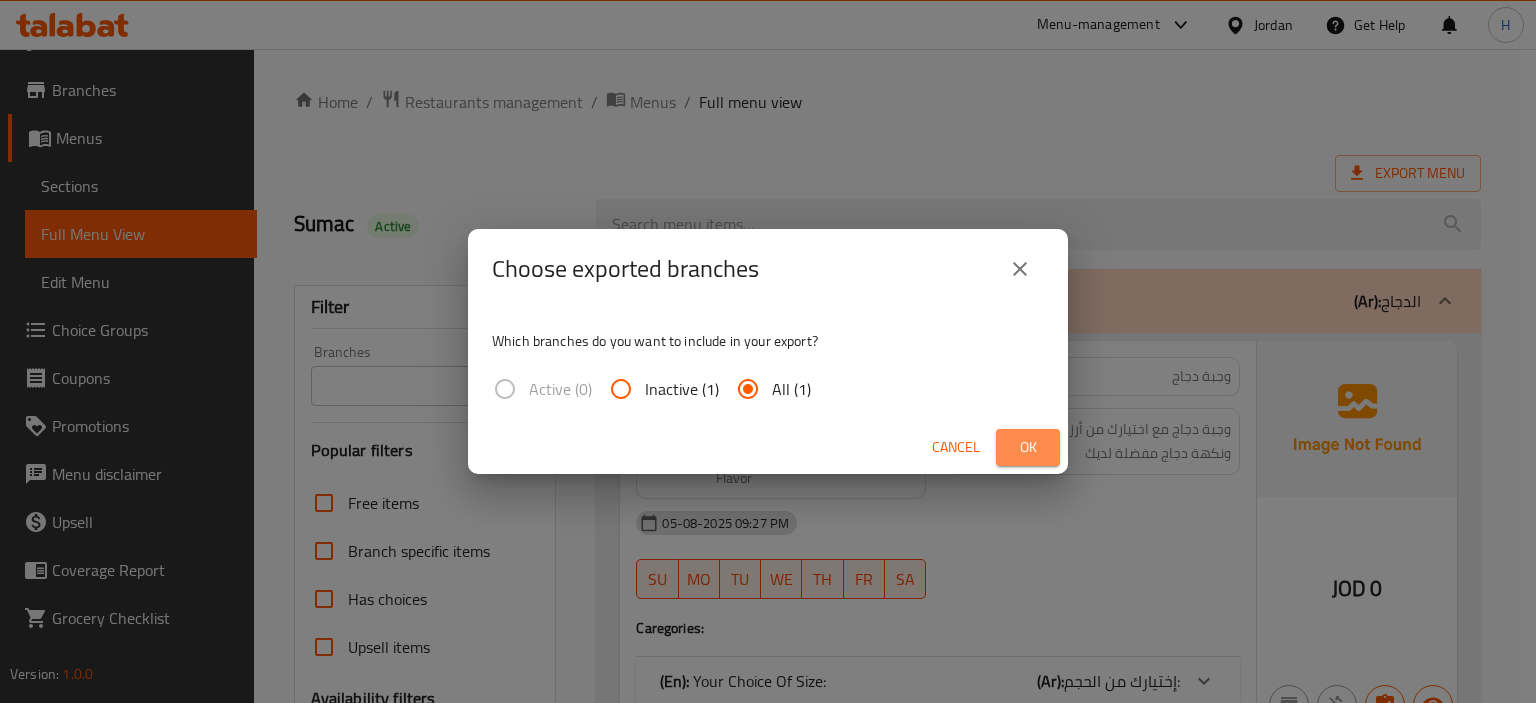 click on "Ok" at bounding box center (1028, 447) 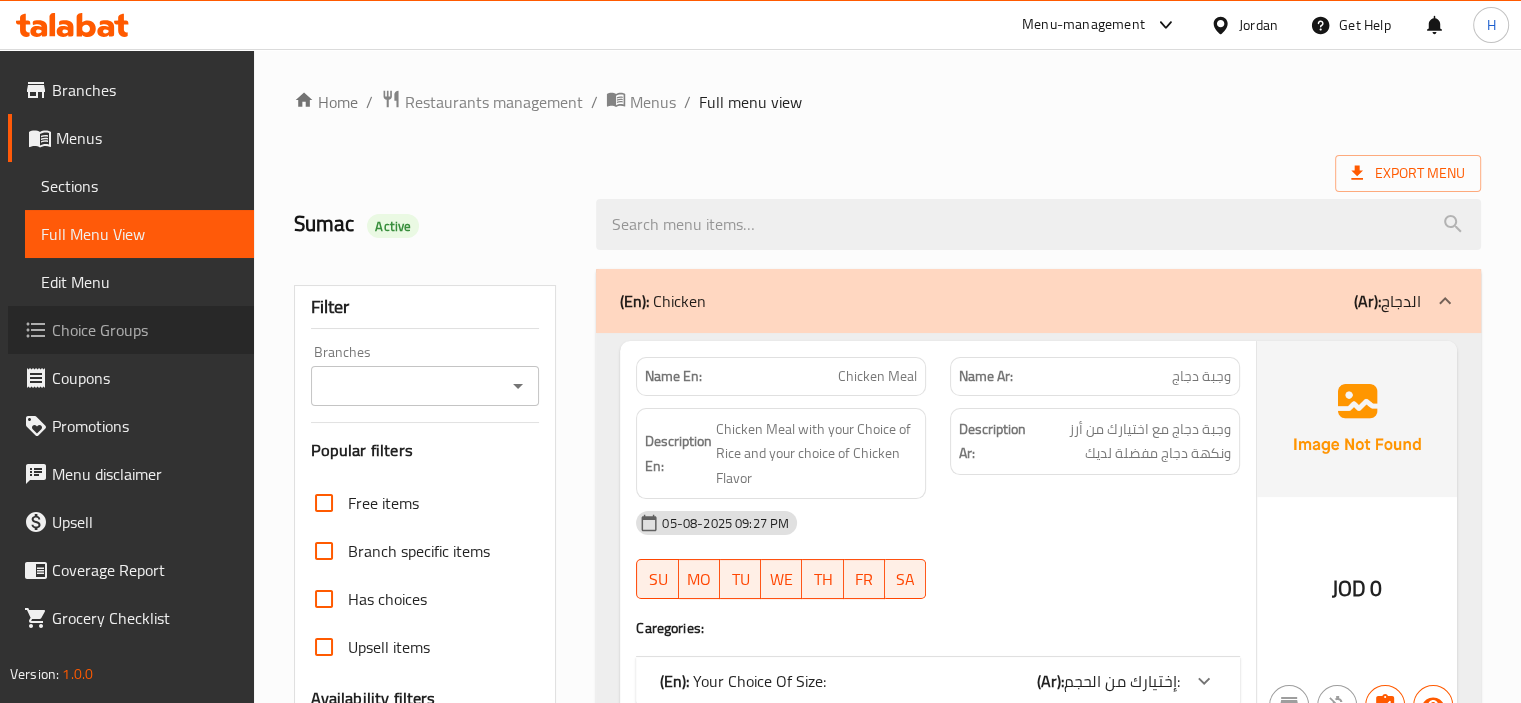 click on "Choice Groups" at bounding box center (145, 330) 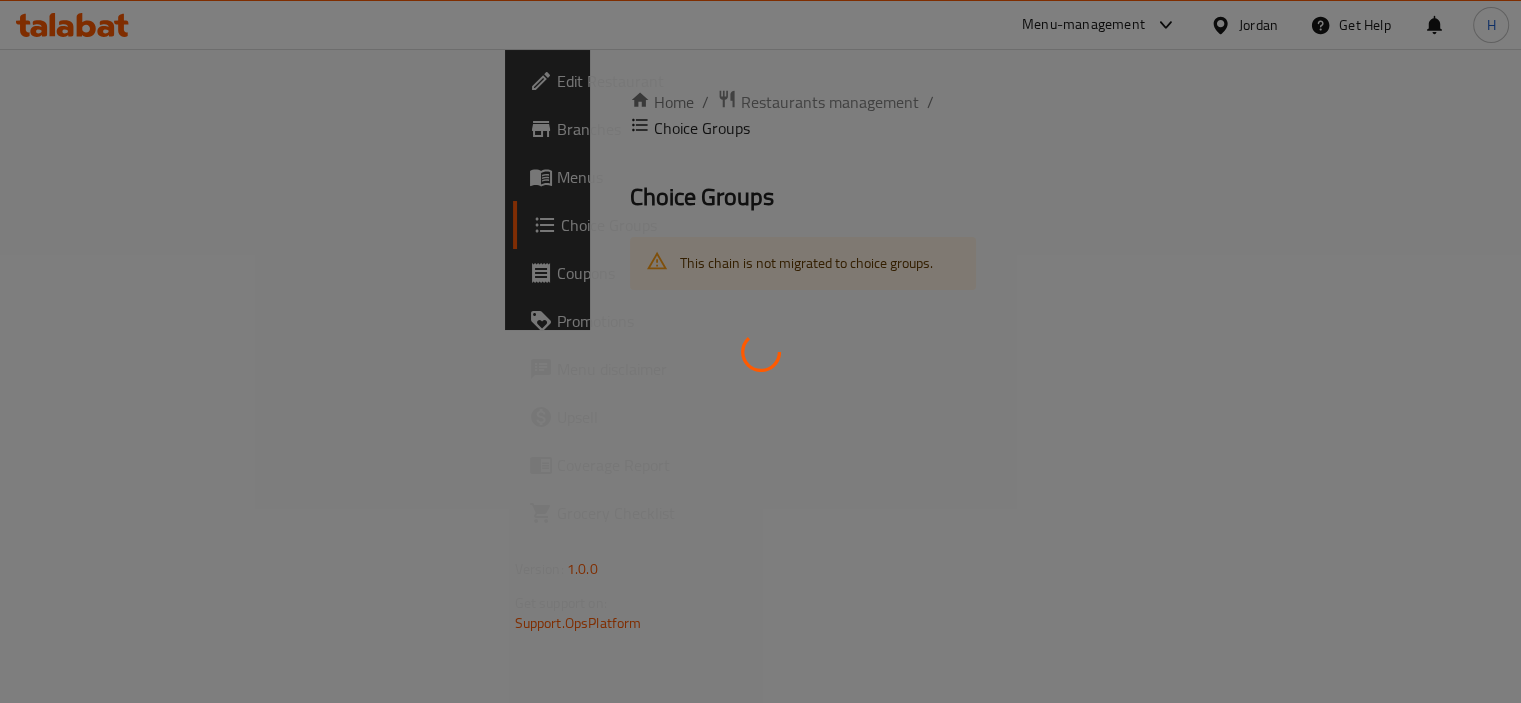scroll, scrollTop: 0, scrollLeft: 0, axis: both 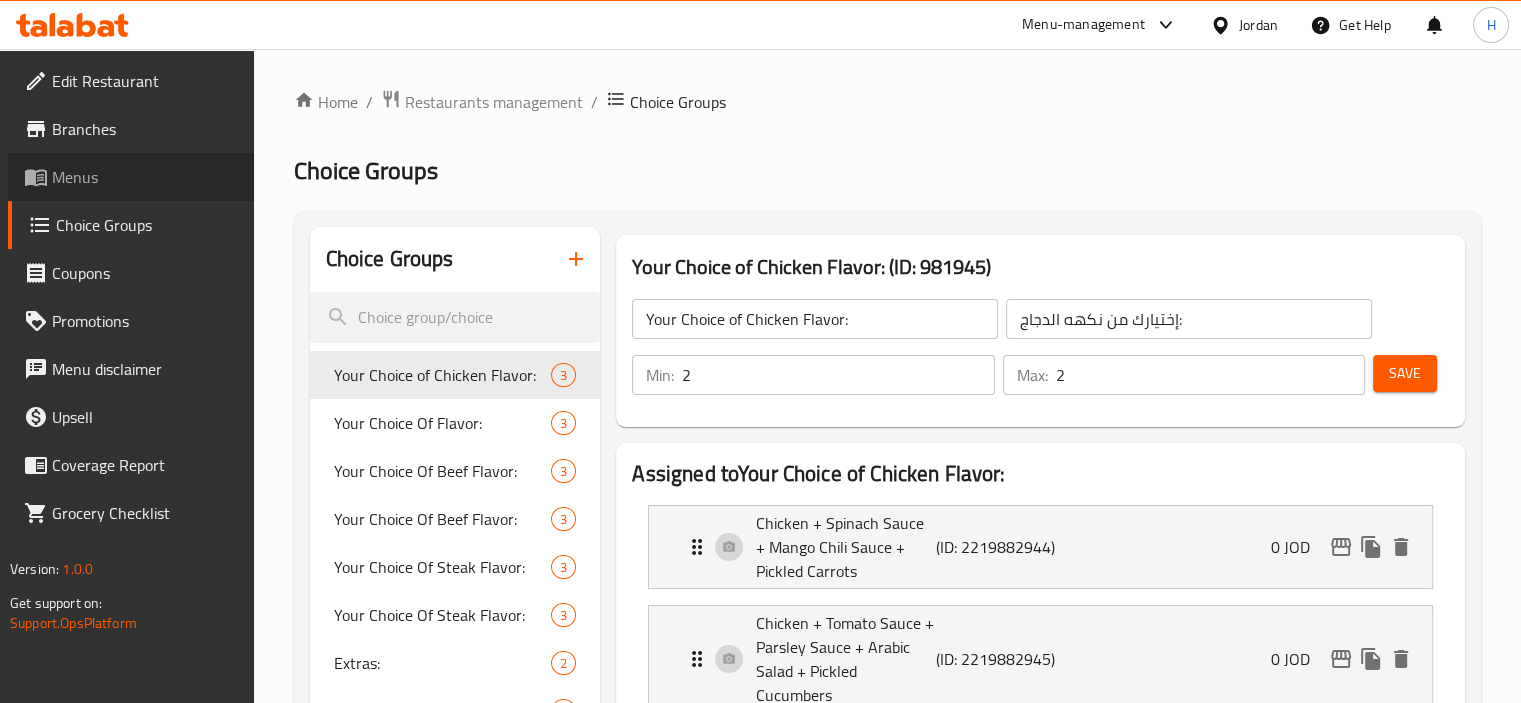click on "Menus" at bounding box center [145, 177] 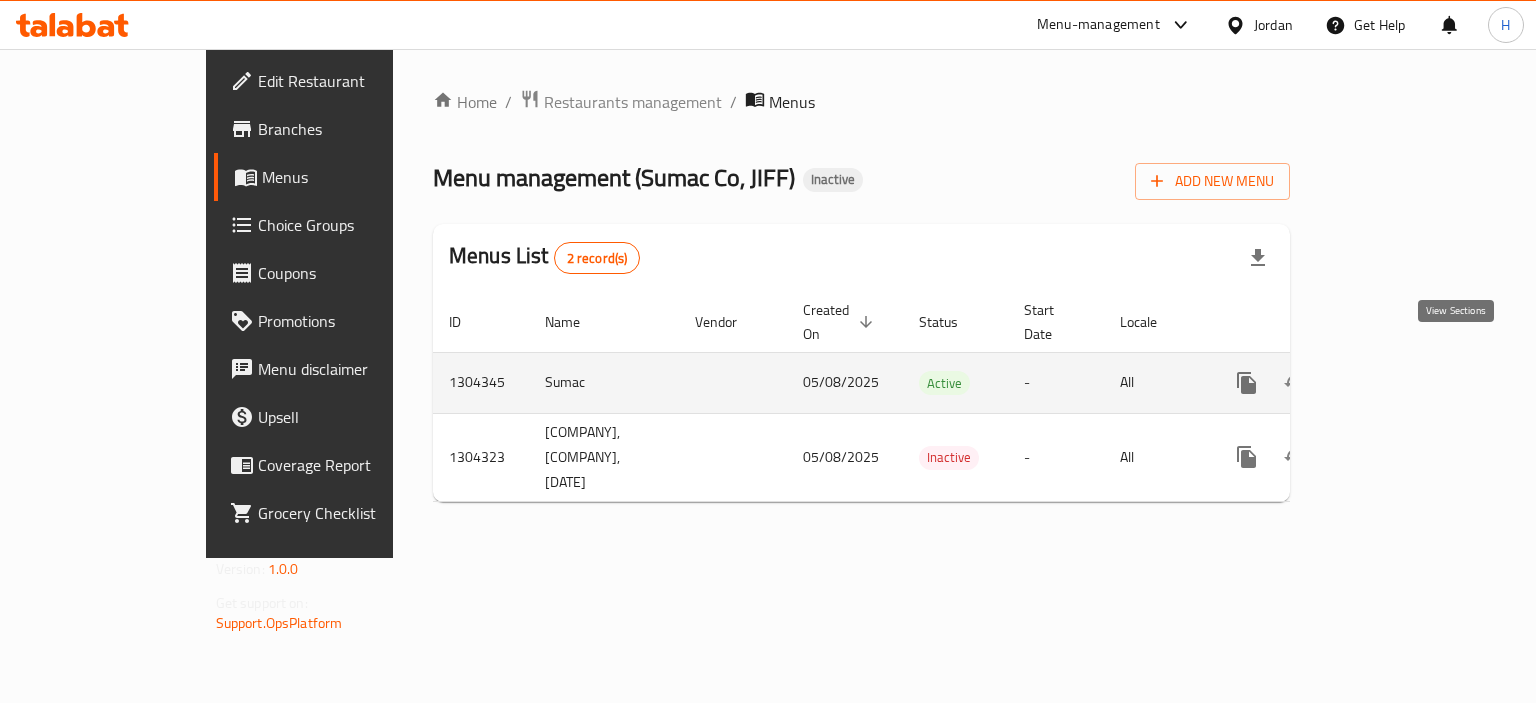 click 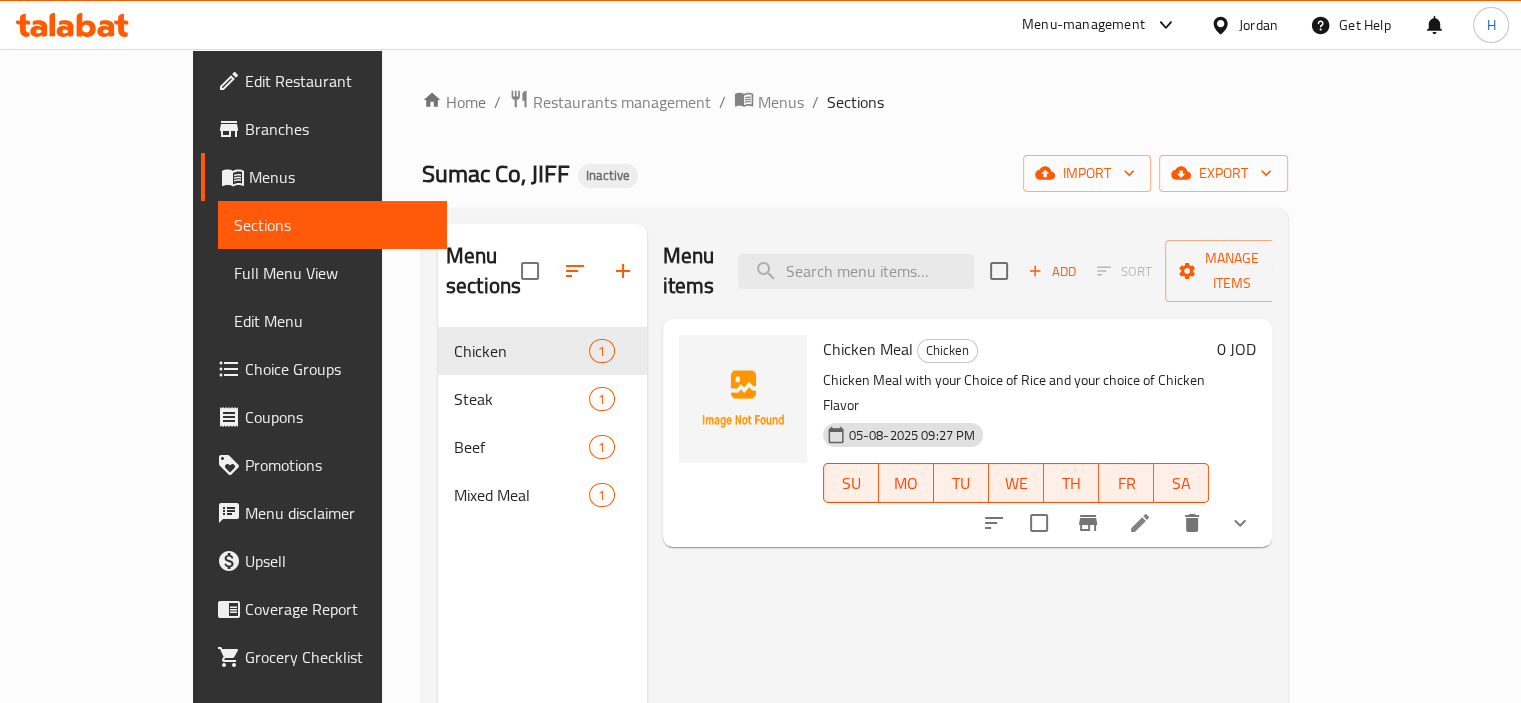 scroll, scrollTop: 280, scrollLeft: 0, axis: vertical 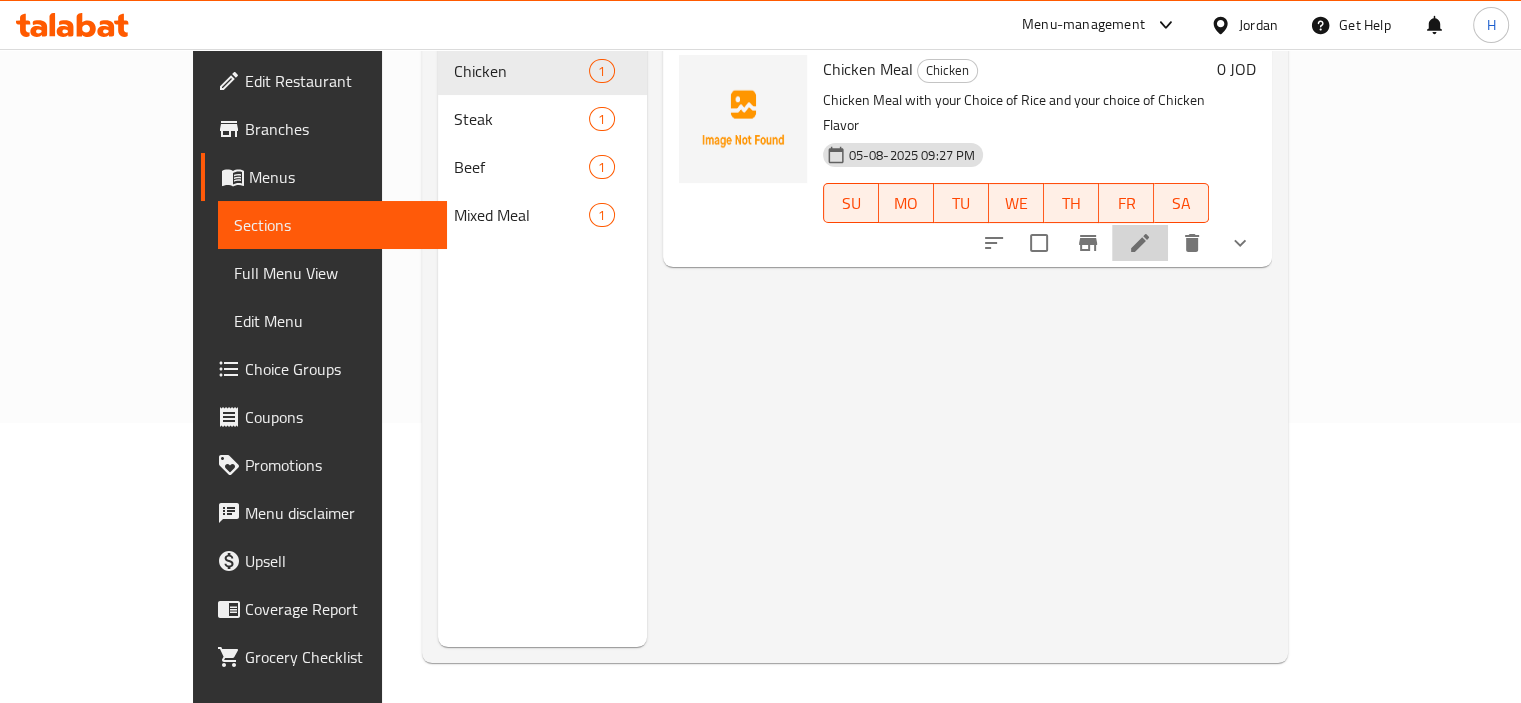 click at bounding box center (1140, 243) 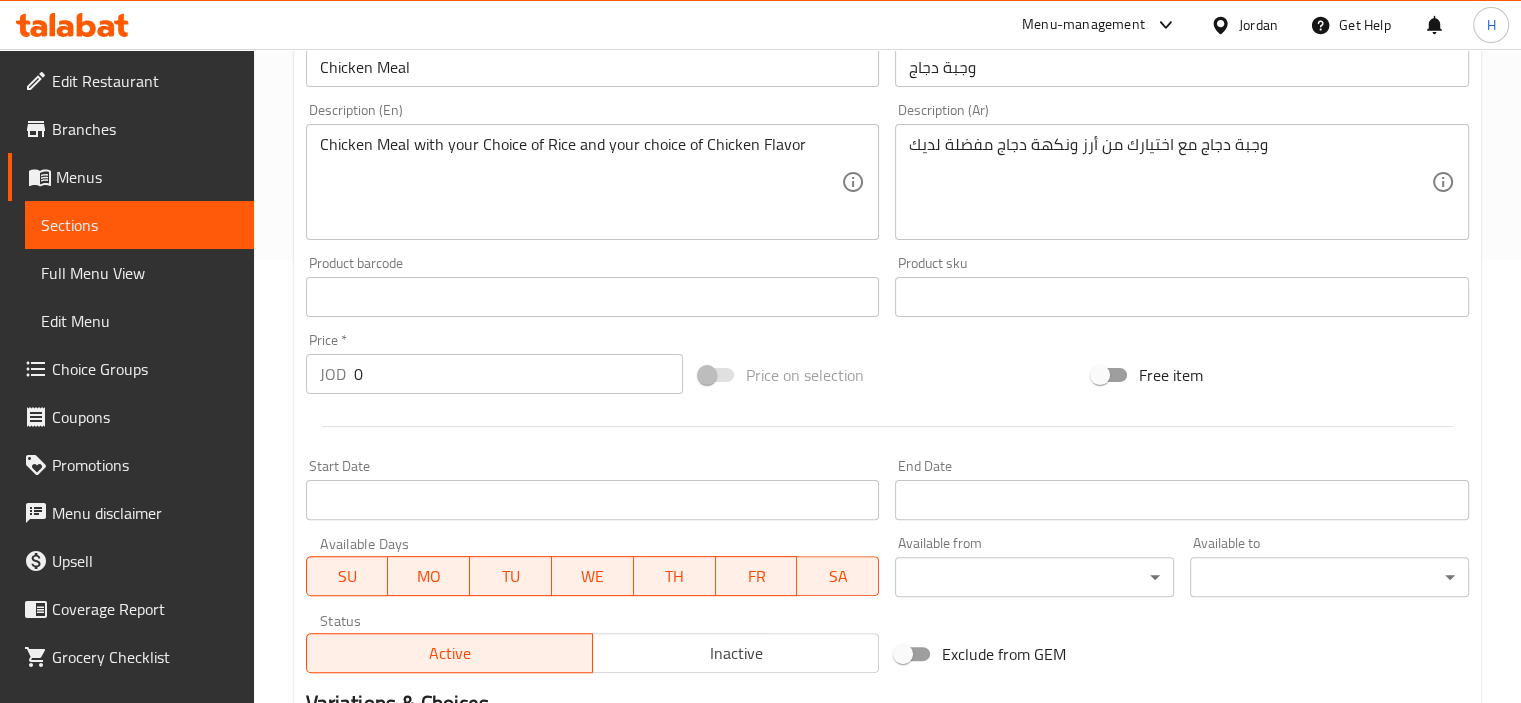 scroll, scrollTop: 742, scrollLeft: 0, axis: vertical 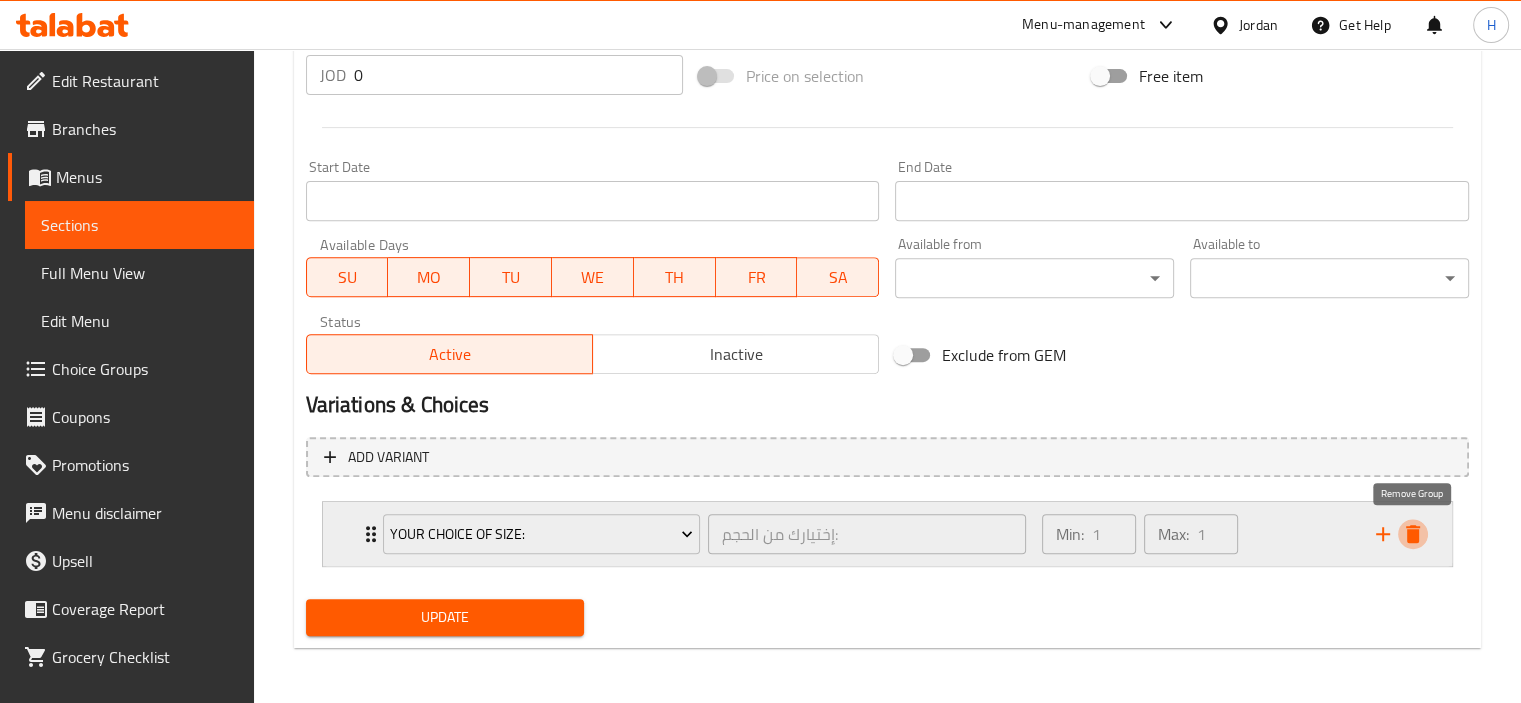 click 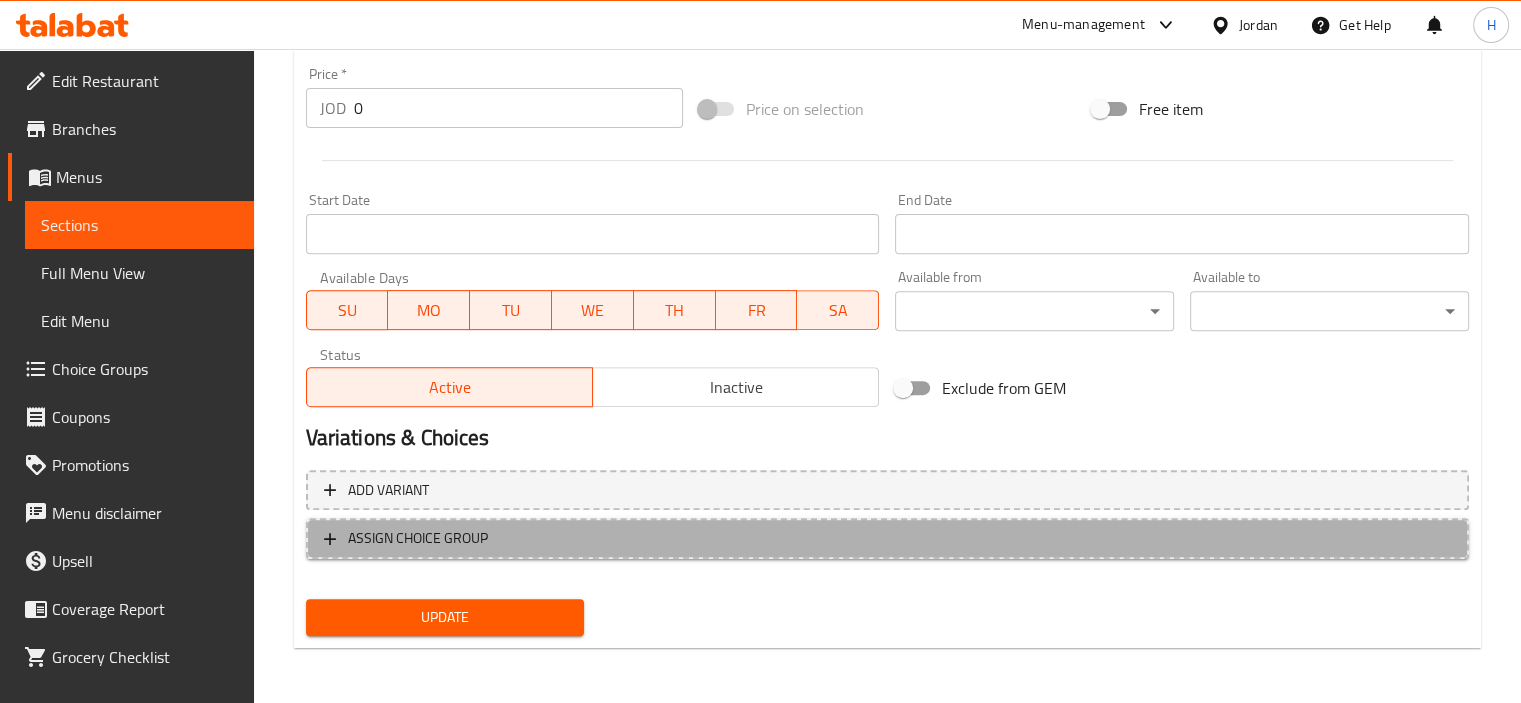 click on "ASSIGN CHOICE GROUP" at bounding box center [887, 538] 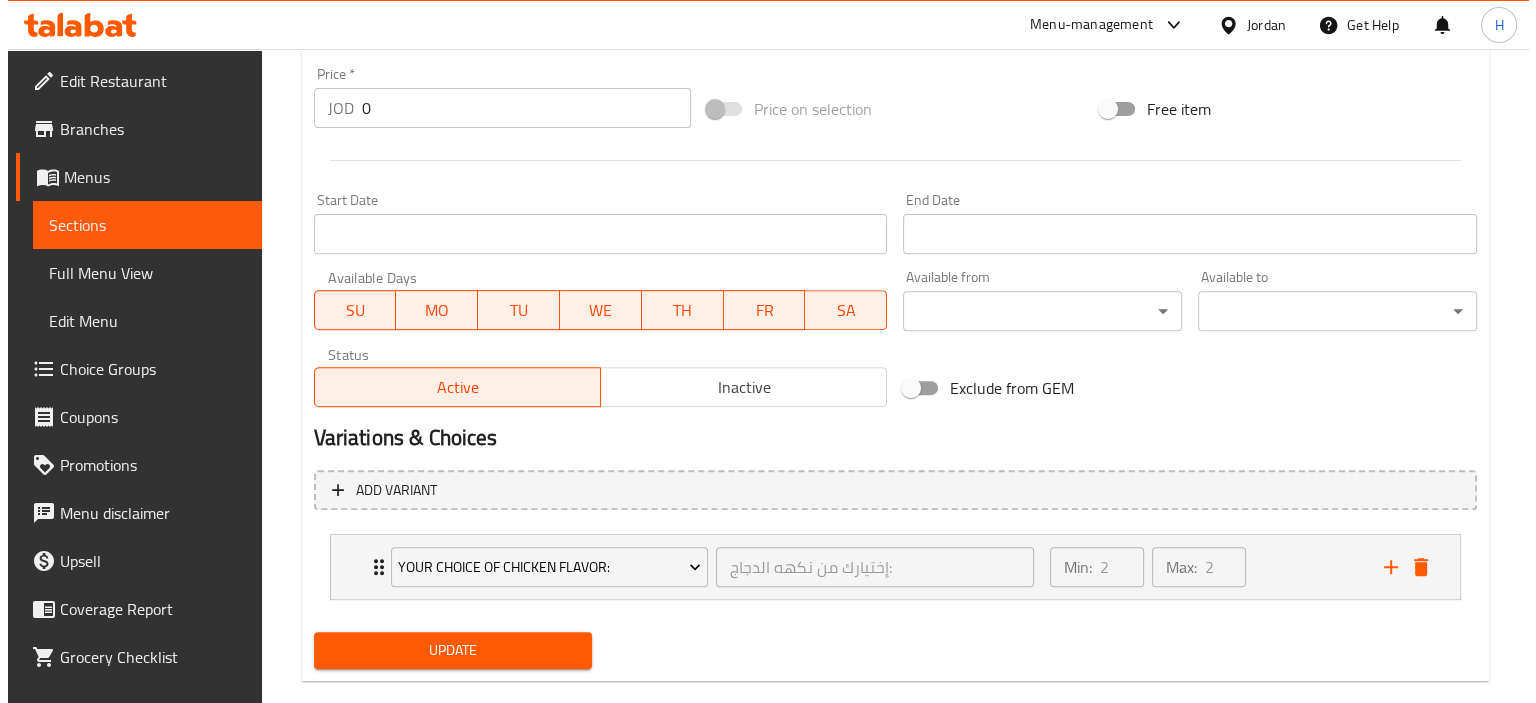 scroll, scrollTop: 742, scrollLeft: 0, axis: vertical 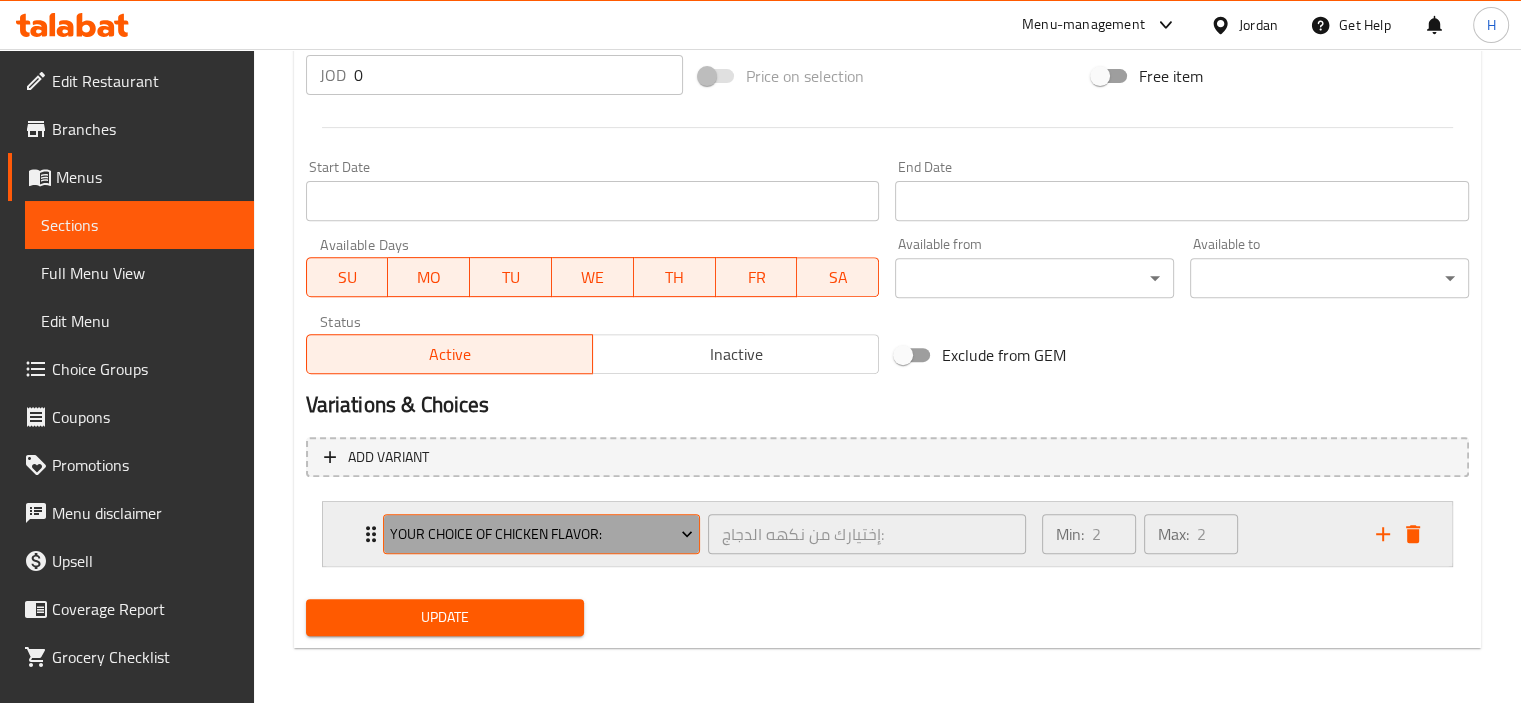 click on "Your Choice of Chicken Flavor:" at bounding box center (542, 534) 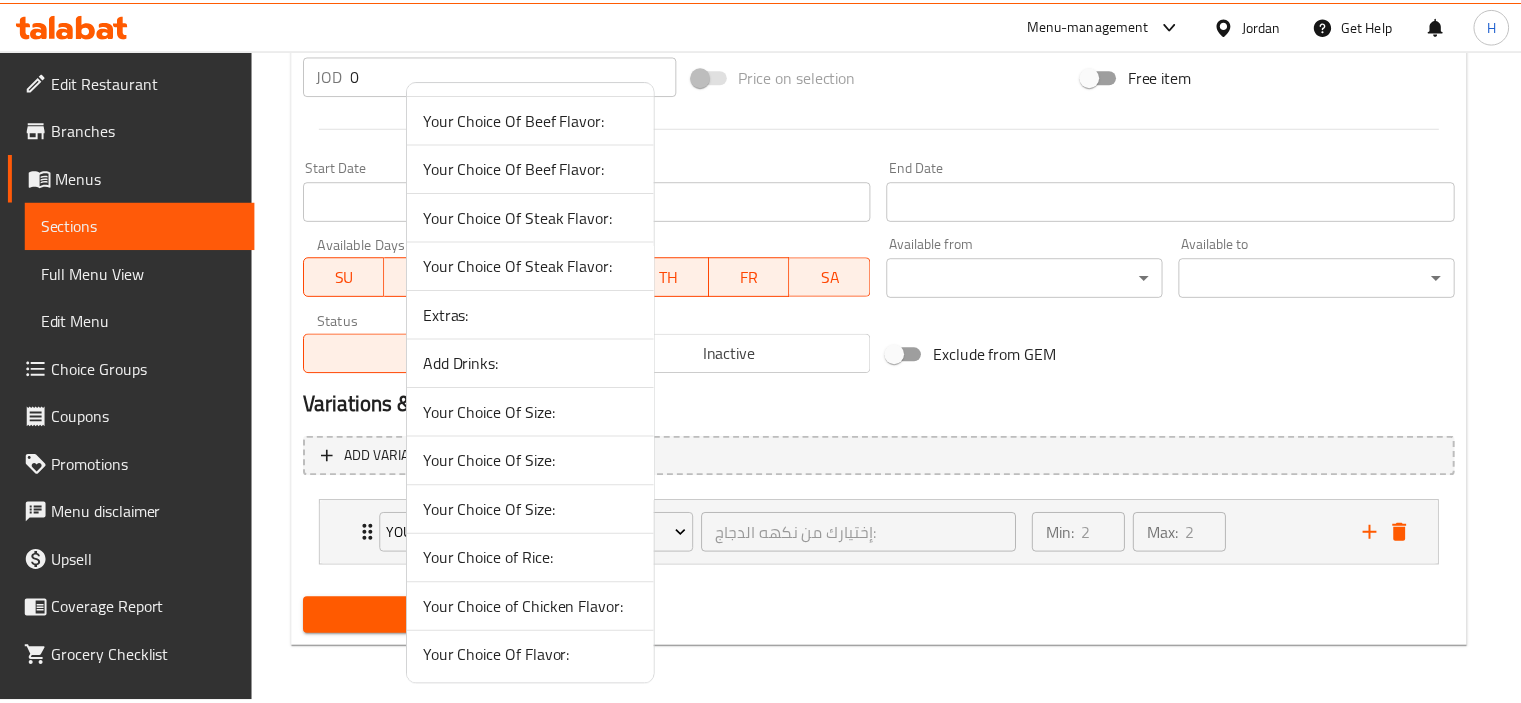 scroll, scrollTop: 0, scrollLeft: 0, axis: both 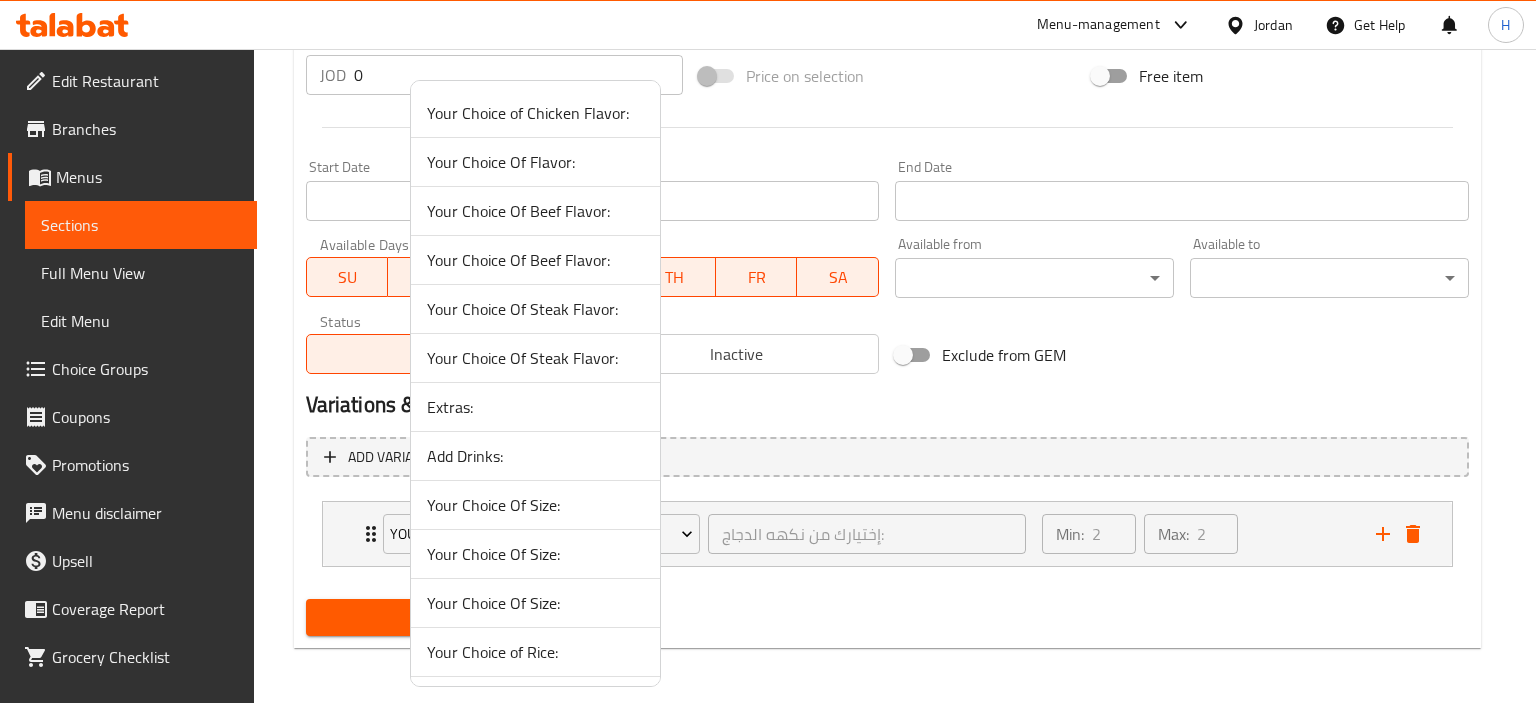 click at bounding box center [768, 351] 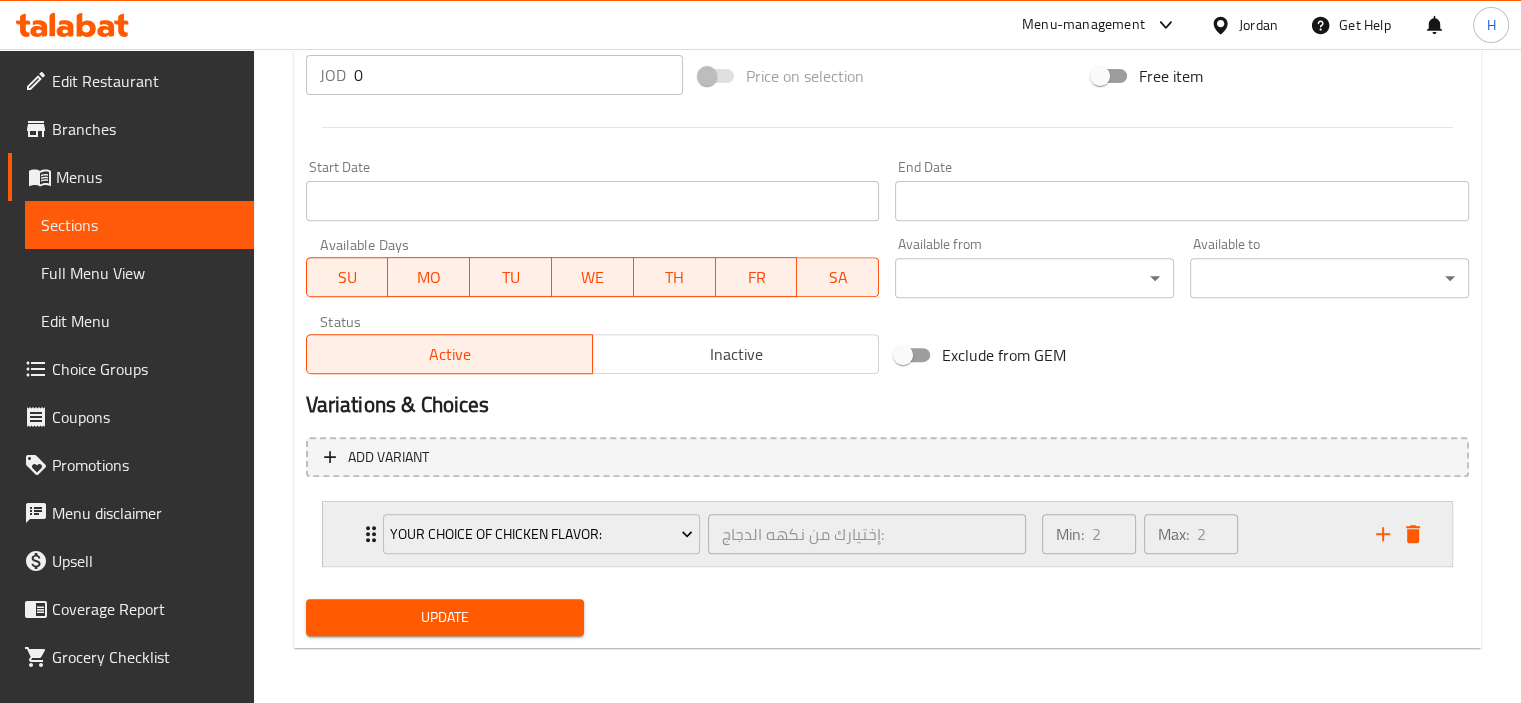 click on "Min: 2 ​ Max: 2 ​" at bounding box center [1197, 534] 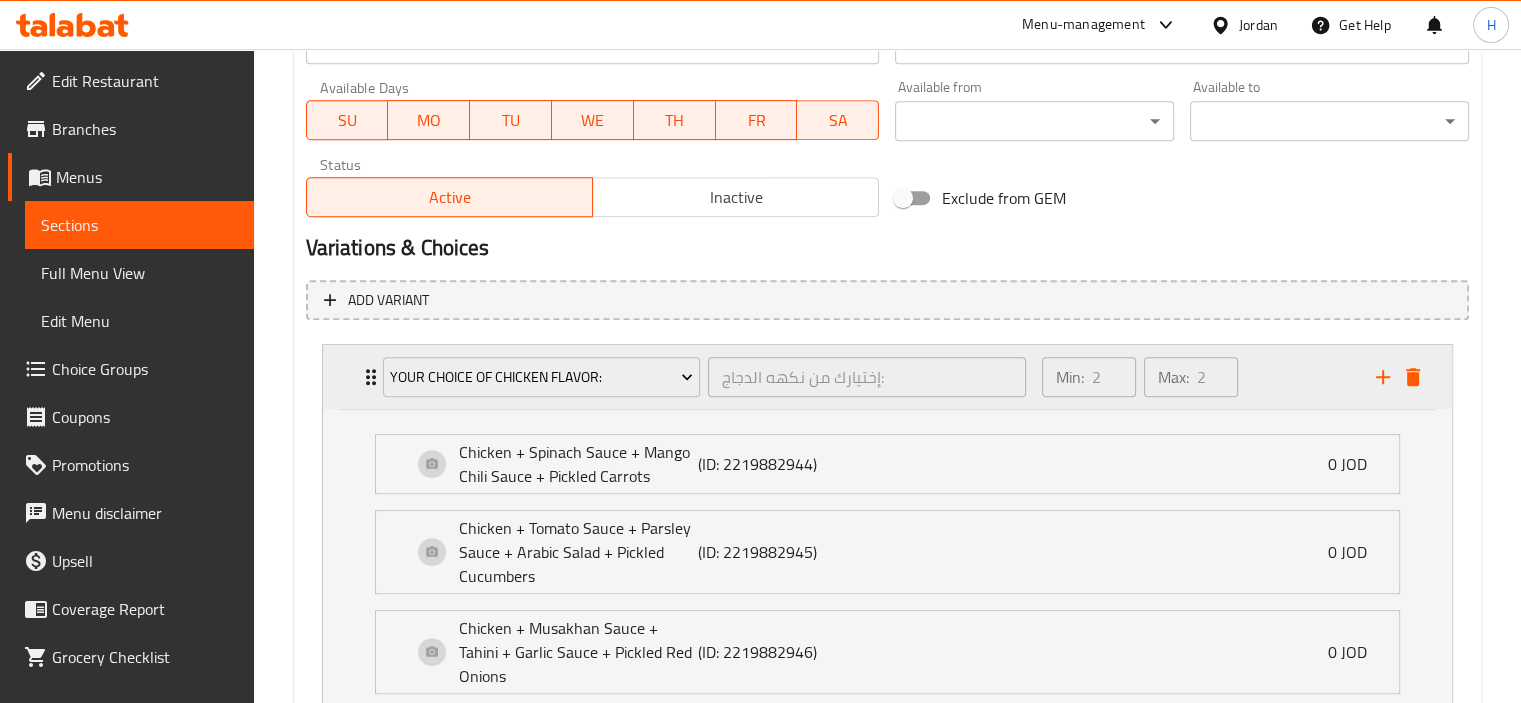 scroll, scrollTop: 871, scrollLeft: 0, axis: vertical 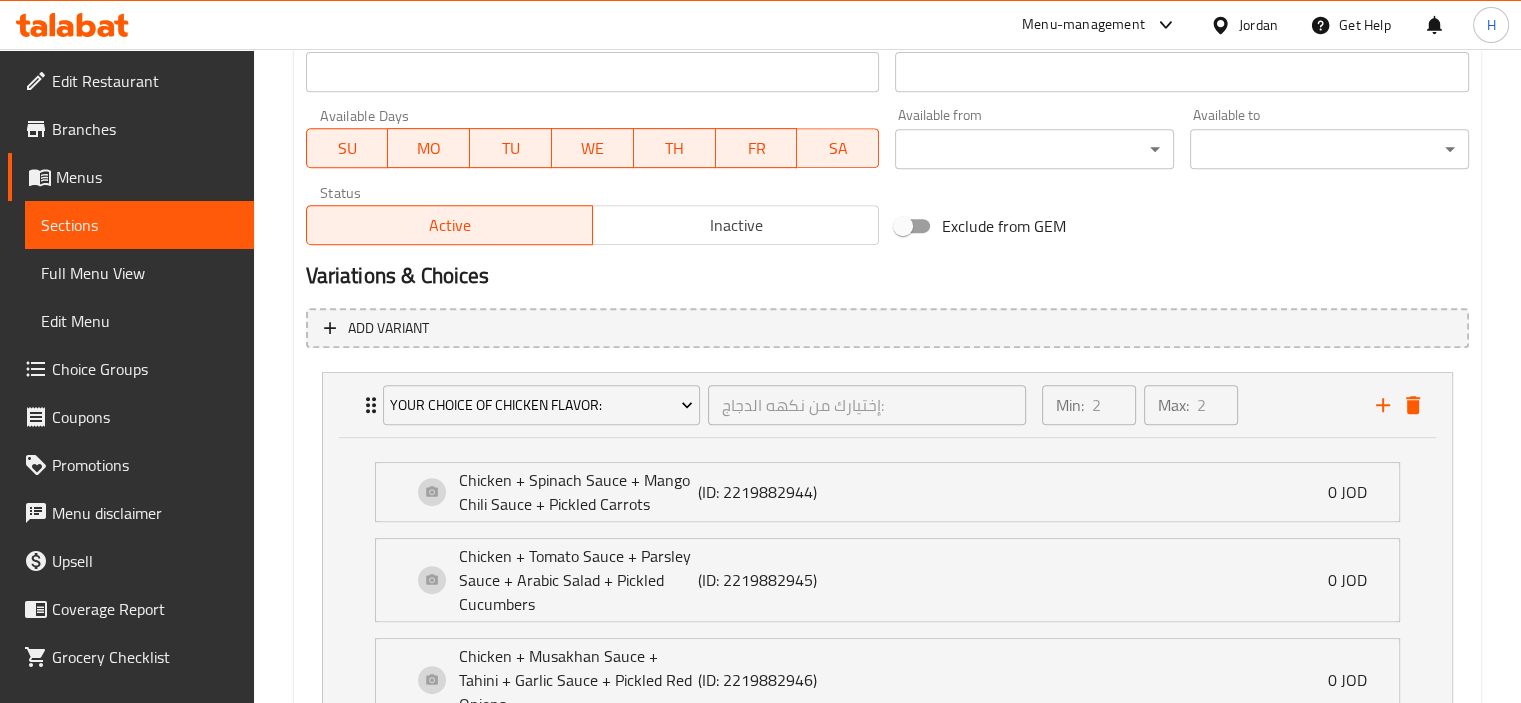 click on "Variations & Choices" at bounding box center (887, 276) 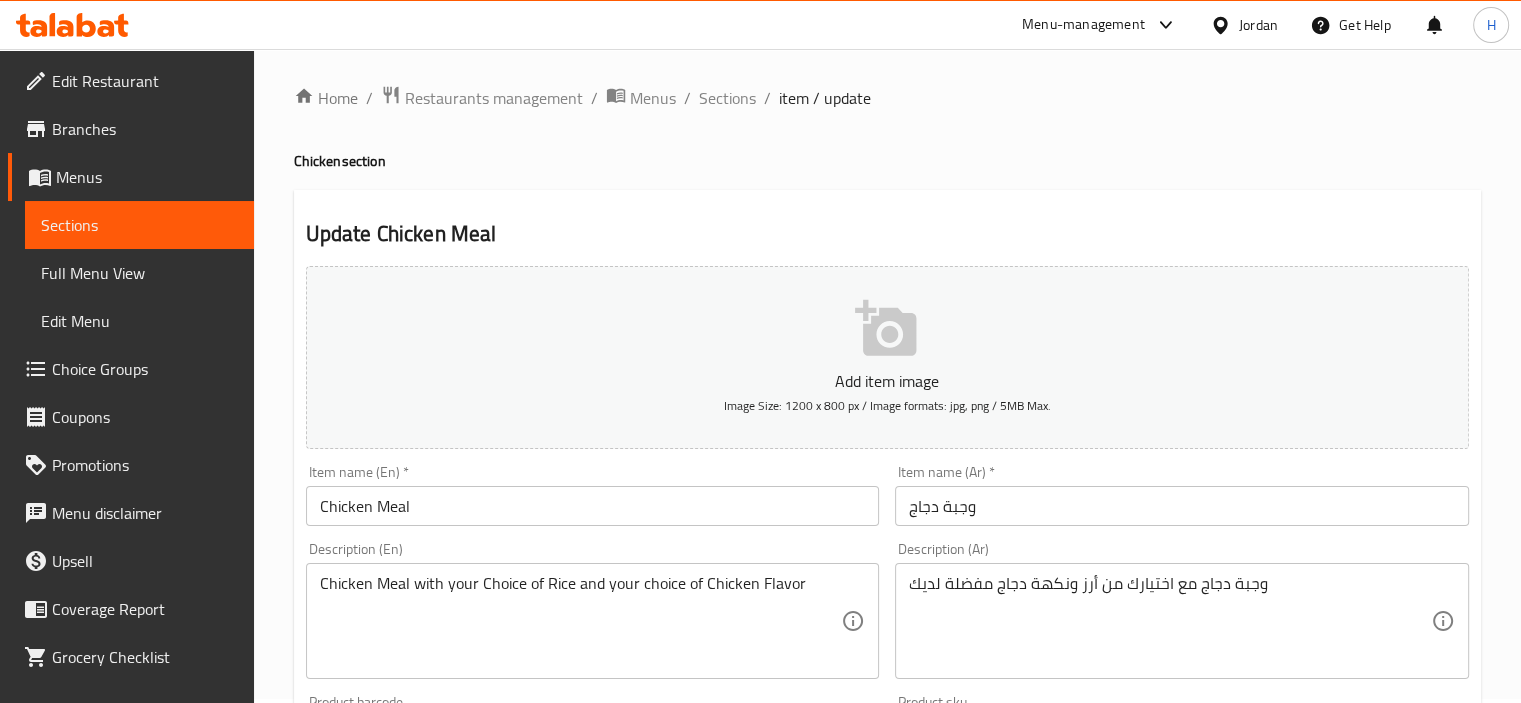 scroll, scrollTop: 3, scrollLeft: 0, axis: vertical 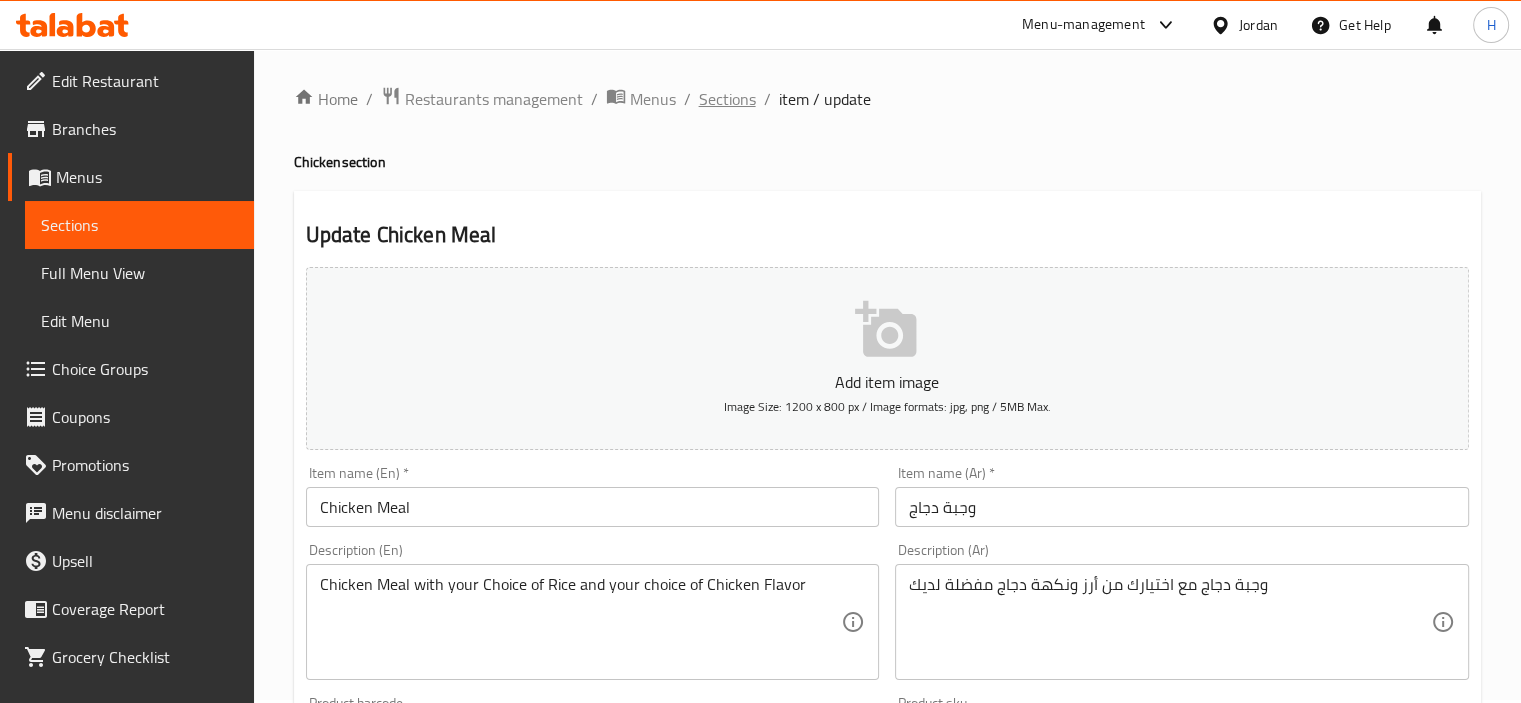 click on "Sections" at bounding box center (727, 99) 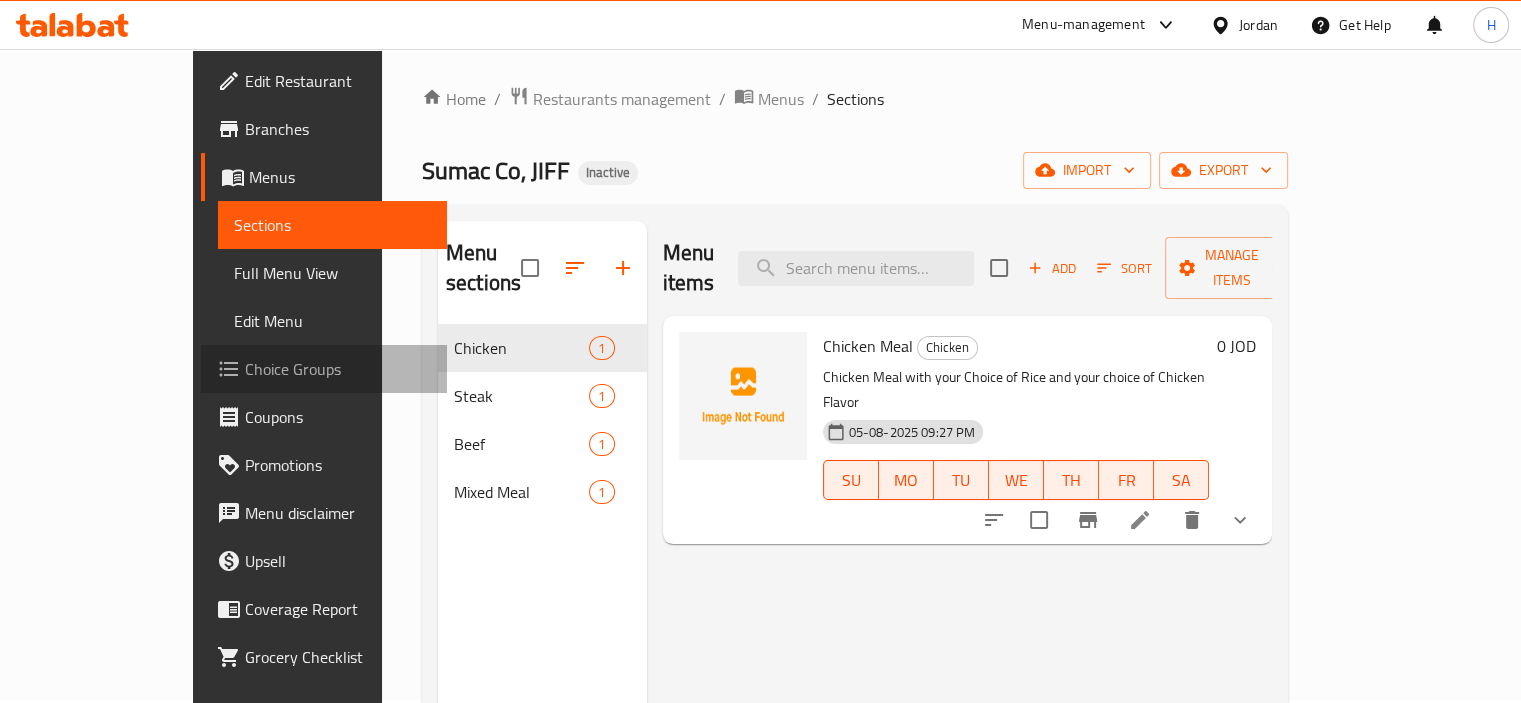 click on "Choice Groups" at bounding box center (338, 369) 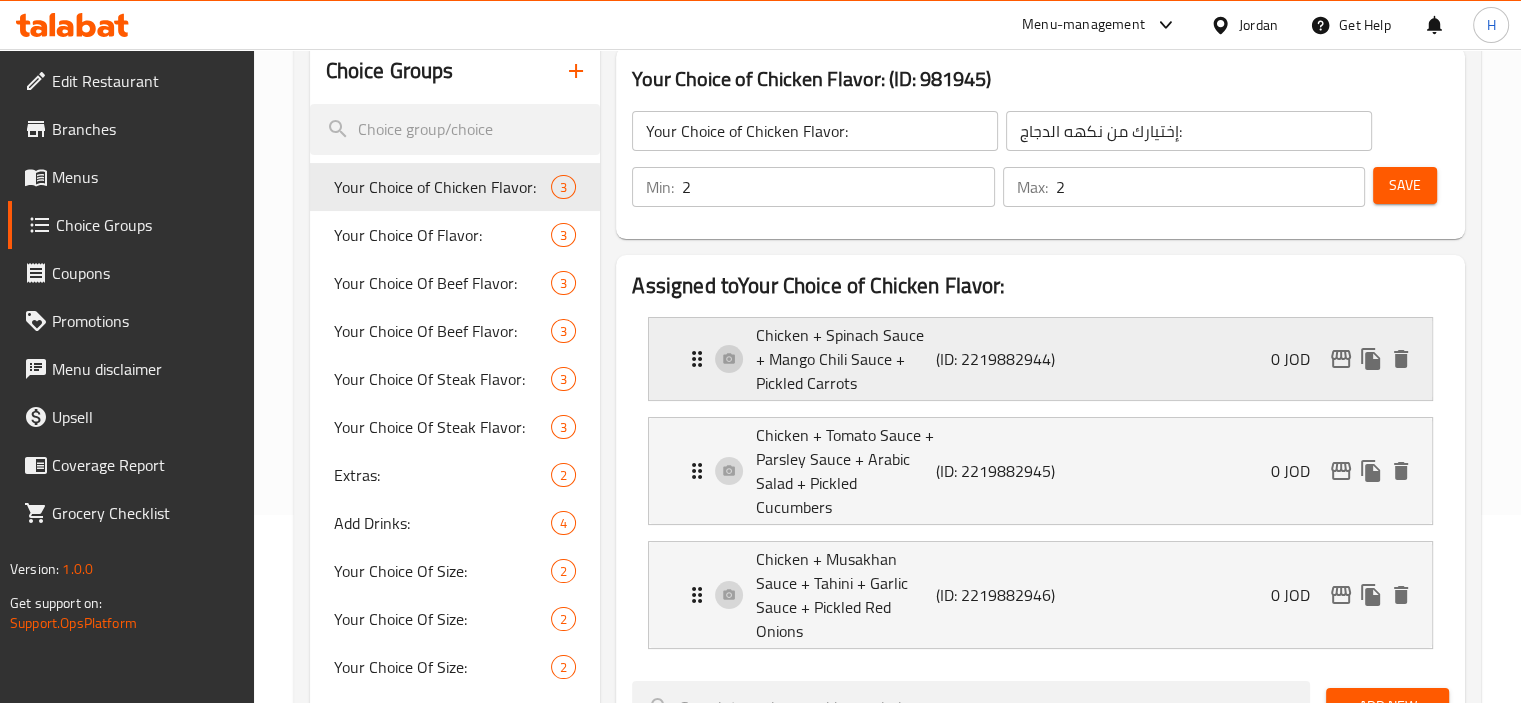 scroll, scrollTop: 196, scrollLeft: 0, axis: vertical 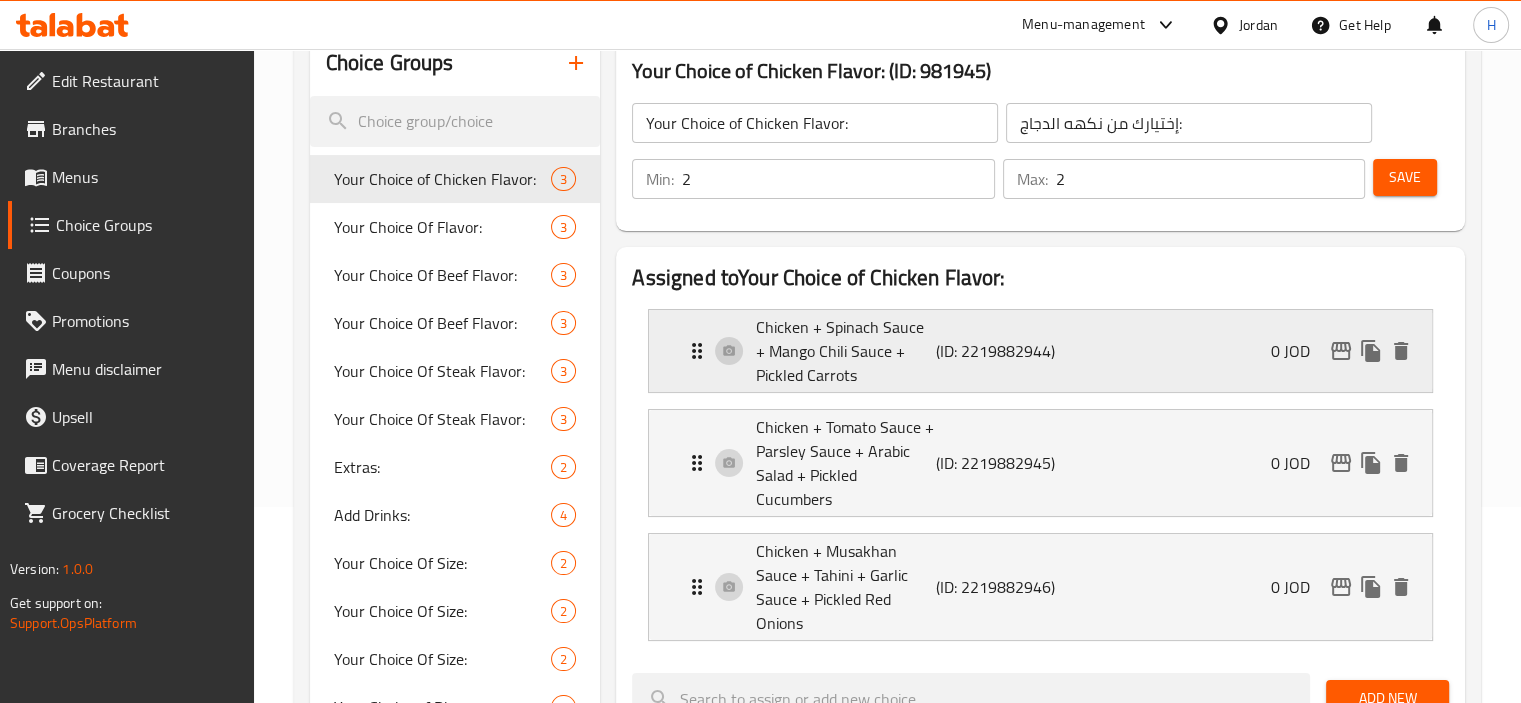 click on "Chicken + Spinach Sauce + Mango Chili Sauce + Pickled Carrots (ID: 2219882944) 0 JOD" at bounding box center (1046, 351) 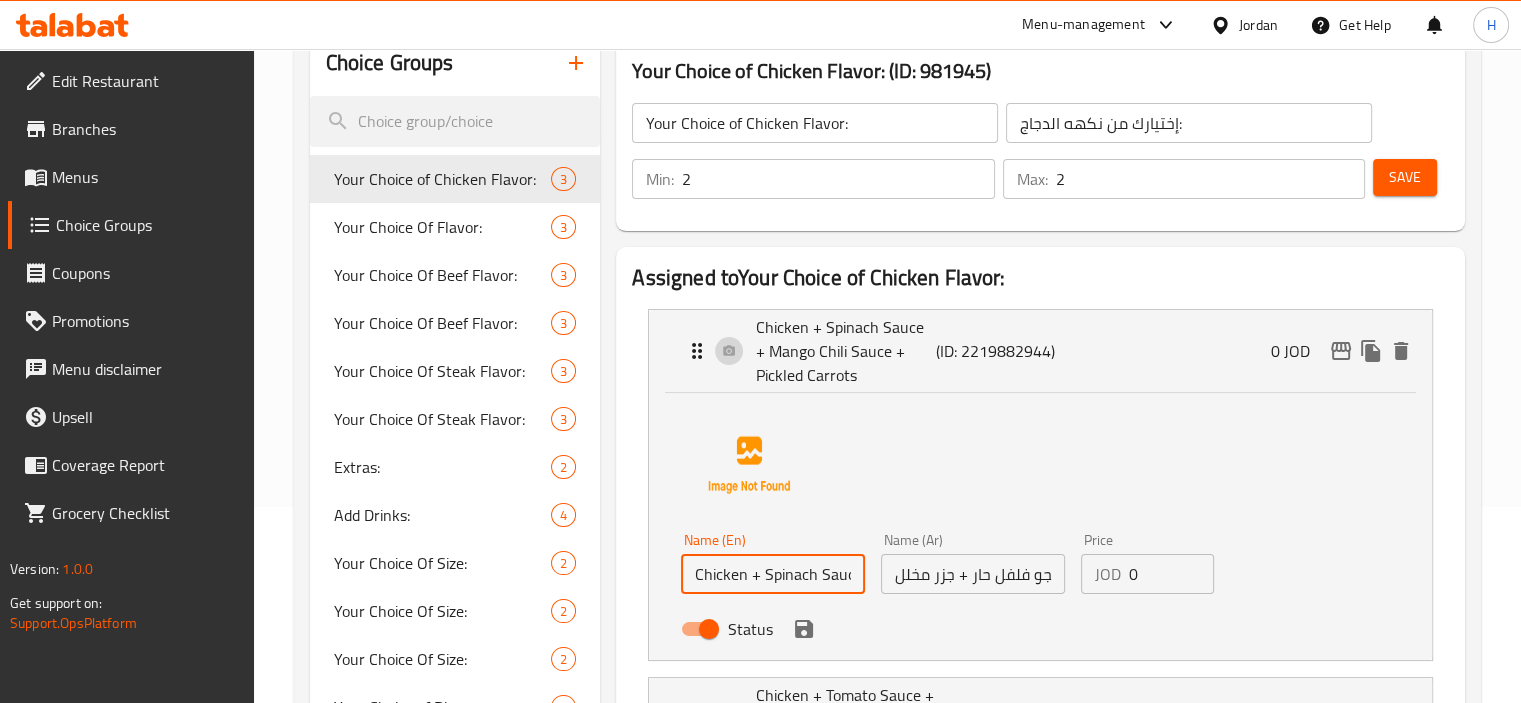 click on "Chicken + Spinach Sauce + Mango Chili Sauce + Pickled Carrots" at bounding box center (773, 574) 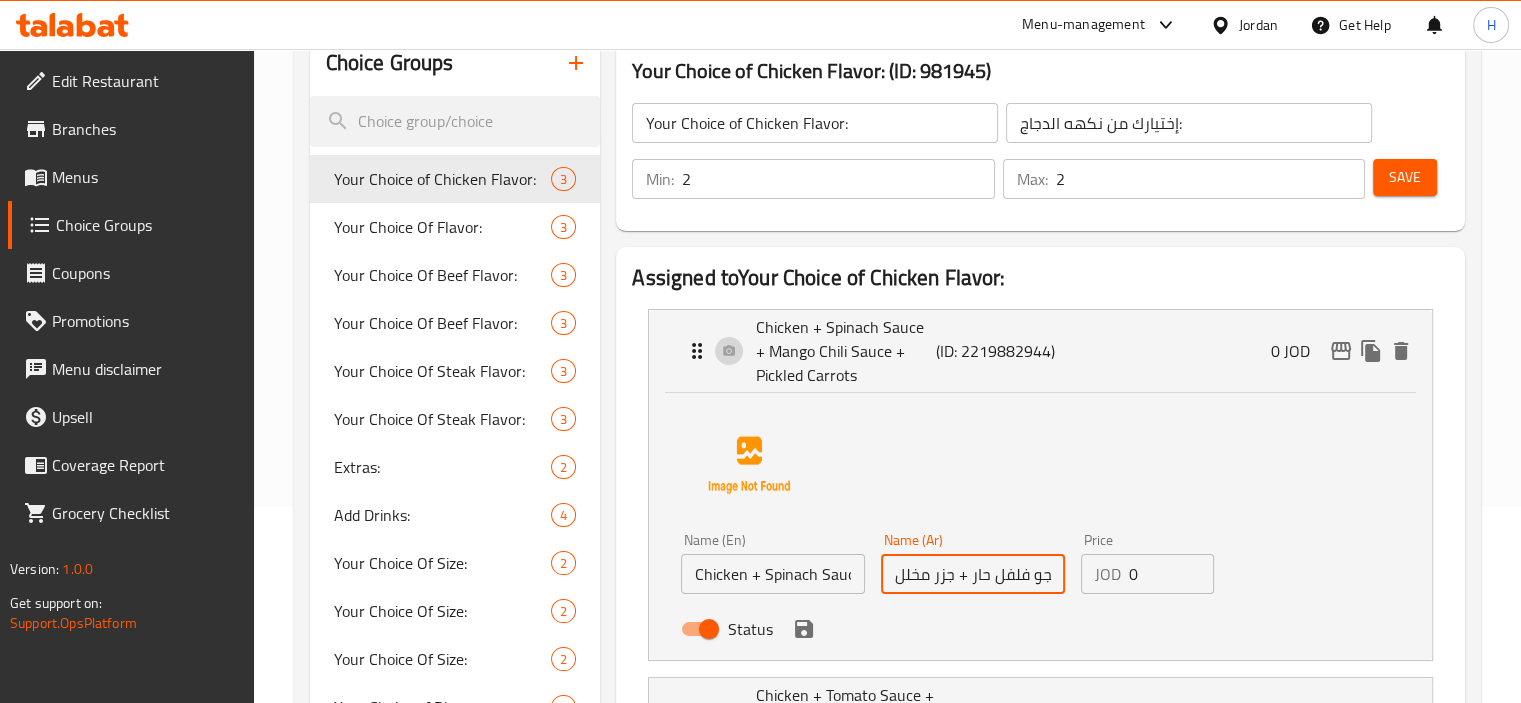 click on "دجاج + صوص سبانخ + صوص مانجو فلفل حار + جزر مخلل" at bounding box center (973, 574) 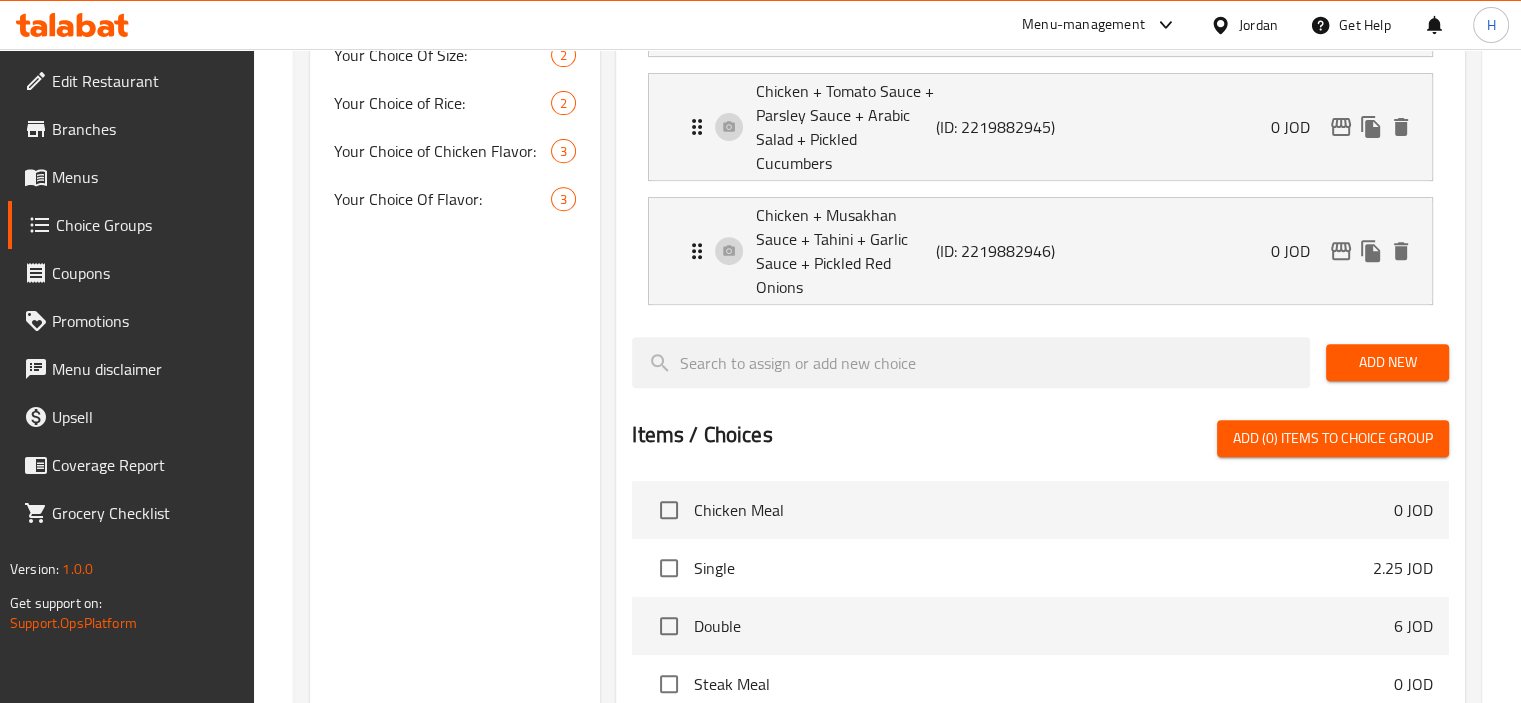 scroll, scrollTop: 802, scrollLeft: 0, axis: vertical 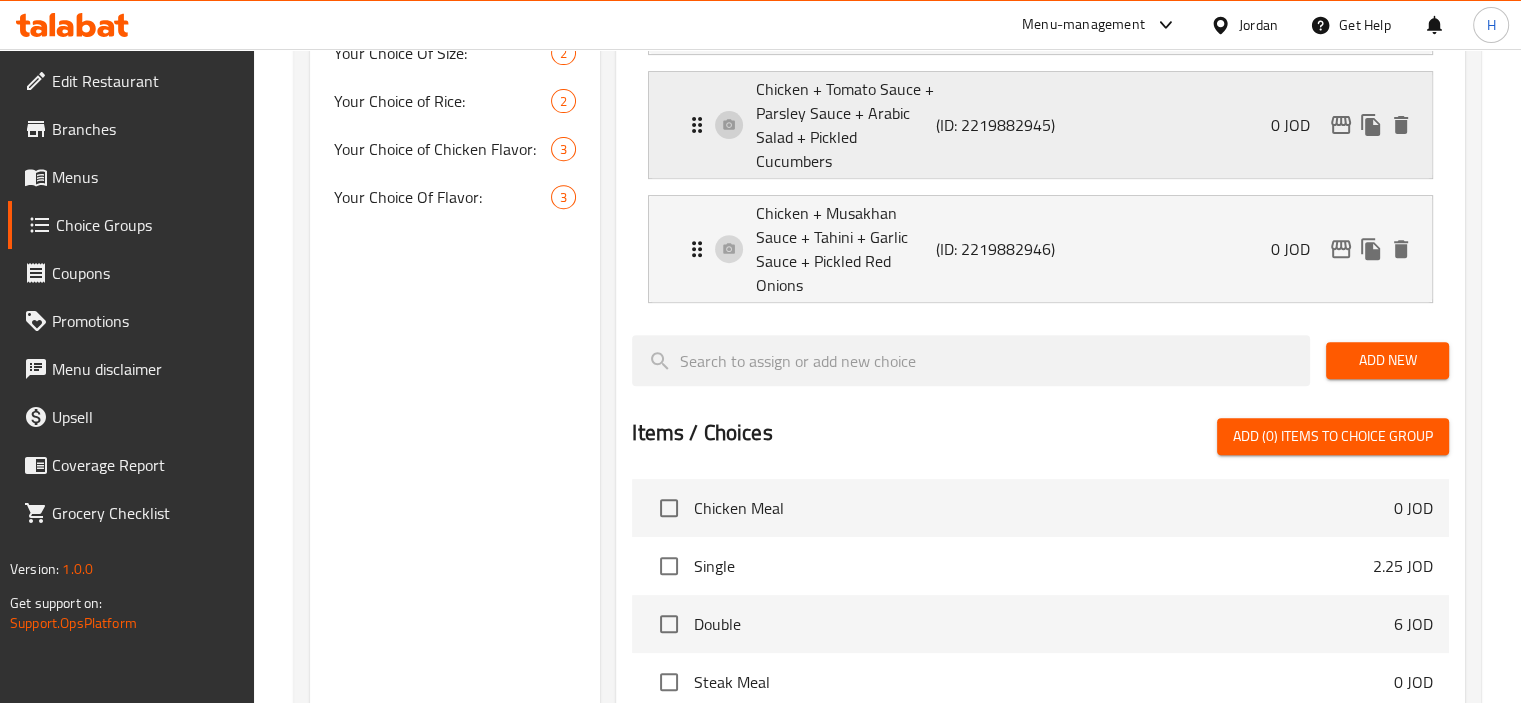 click on "Chicken + Tomato Sauce + Parsley Sauce + Arabic Salad + Pickled Cucumbers" at bounding box center (845, 125) 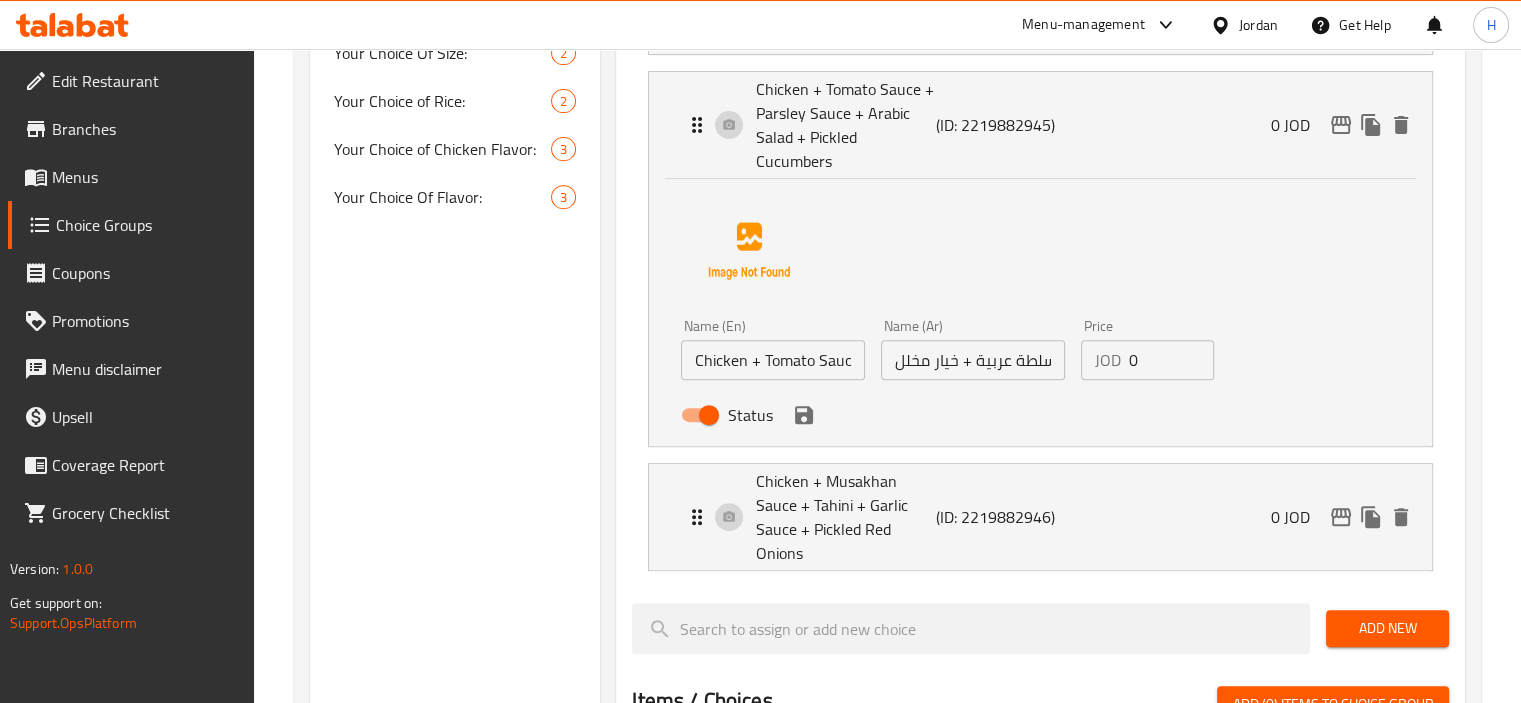 click on "دجاج + صوص طماطم + صوص بقدونس + سلطة عربية + خيار مخلل" at bounding box center (973, 360) 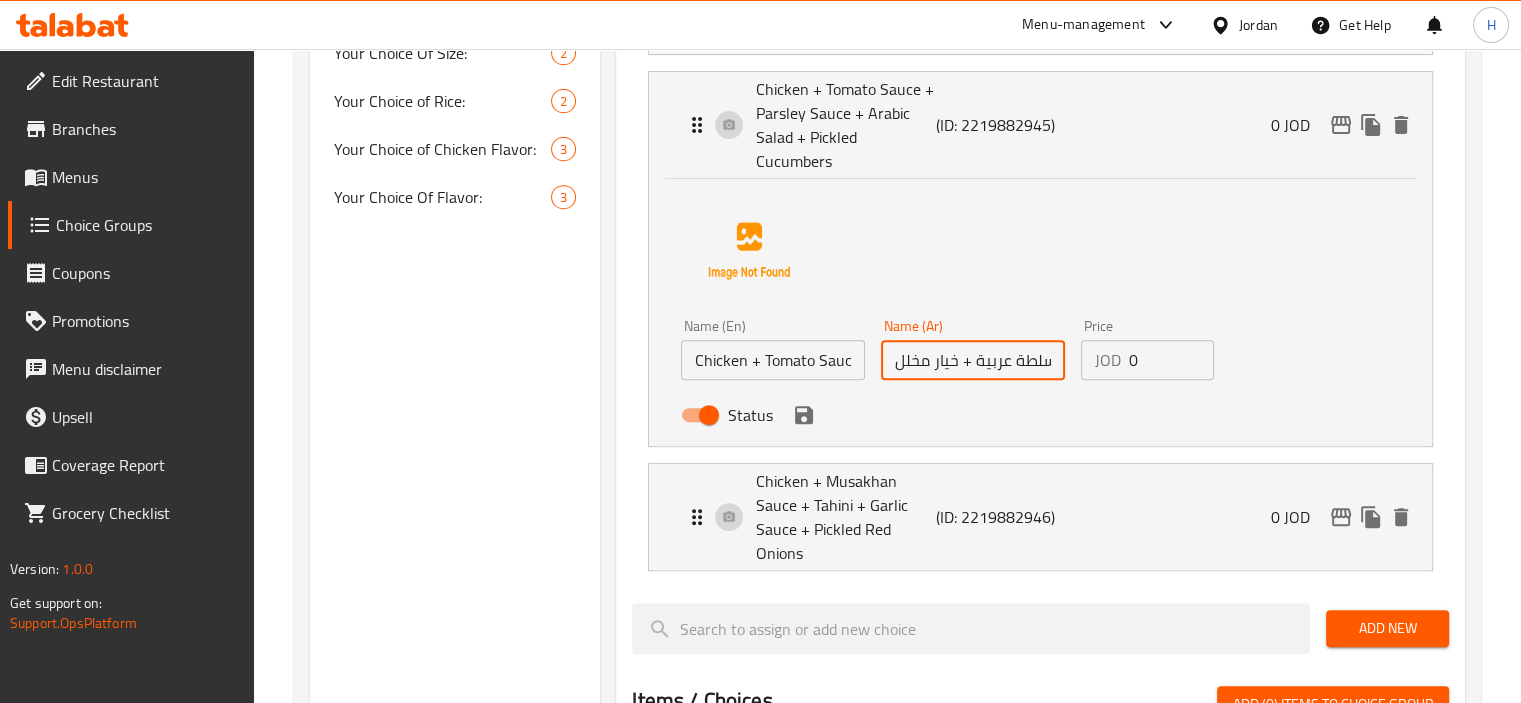 click on "دجاج + صوص طماطم + صوص بقدونس + سلطة عربية + خيار مخلل" at bounding box center [973, 360] 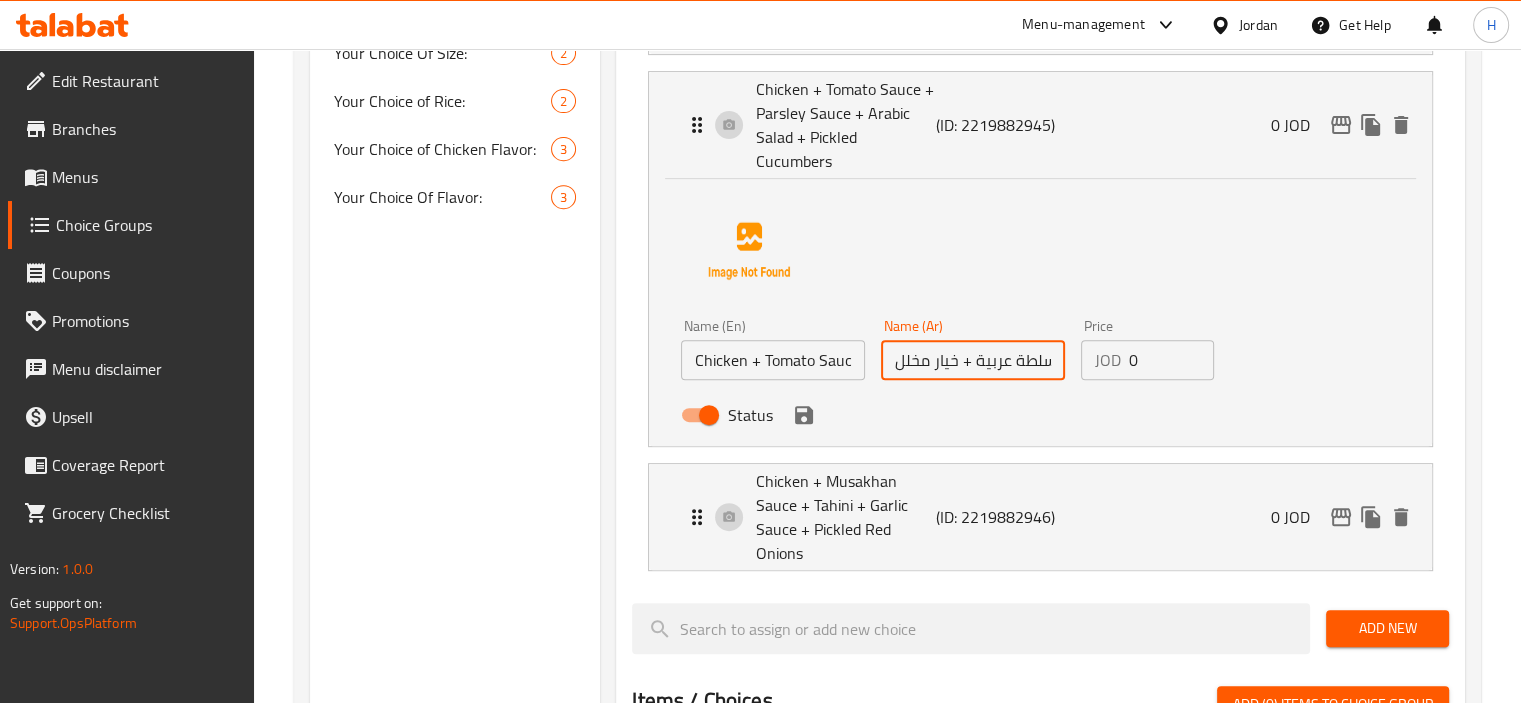 click on "Chicken + Tomato Sauce + Parsley Sauce + Arabic Salad + Pickled Cucumbers" at bounding box center (773, 360) 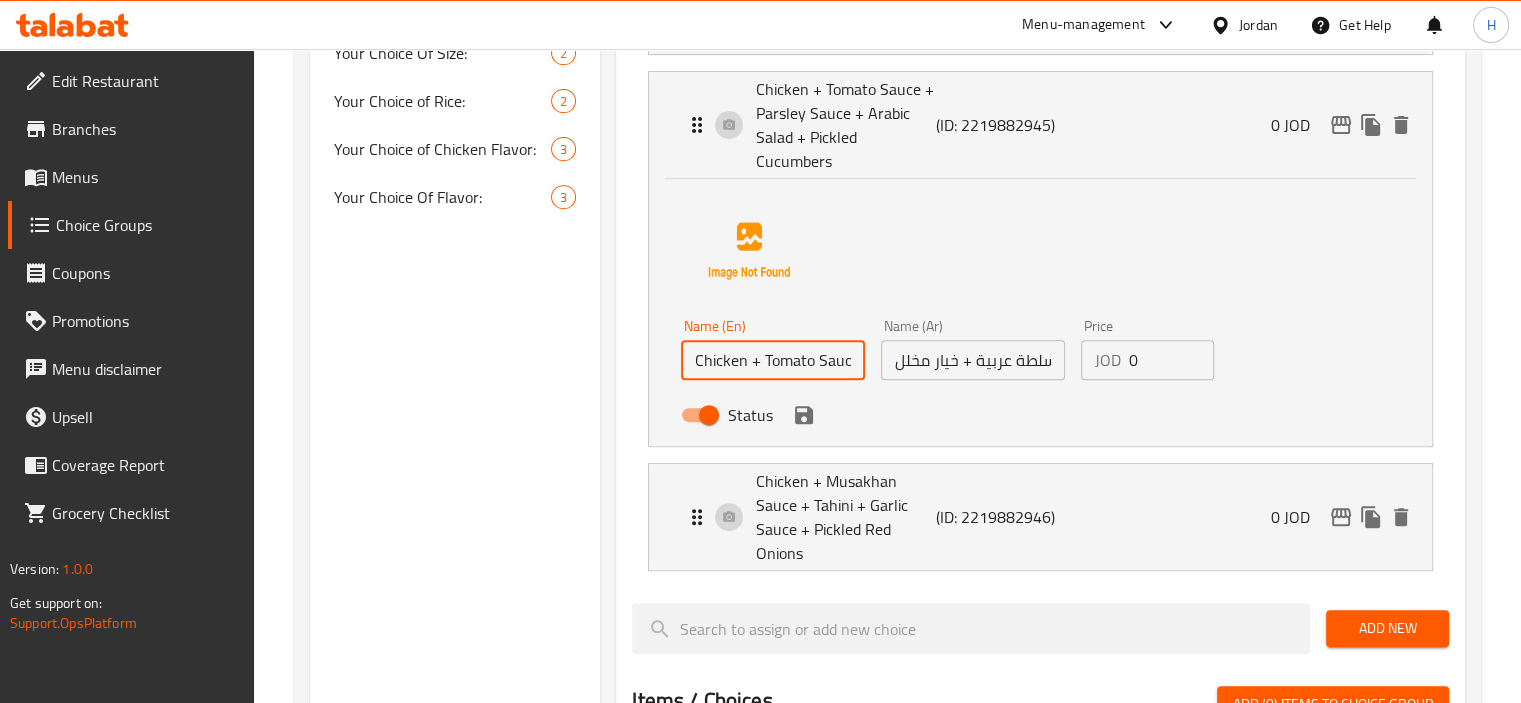 click on "Chicken + Tomato Sauce + Parsley Sauce + Arabic Salad + Pickled Cucumbers" at bounding box center (773, 360) 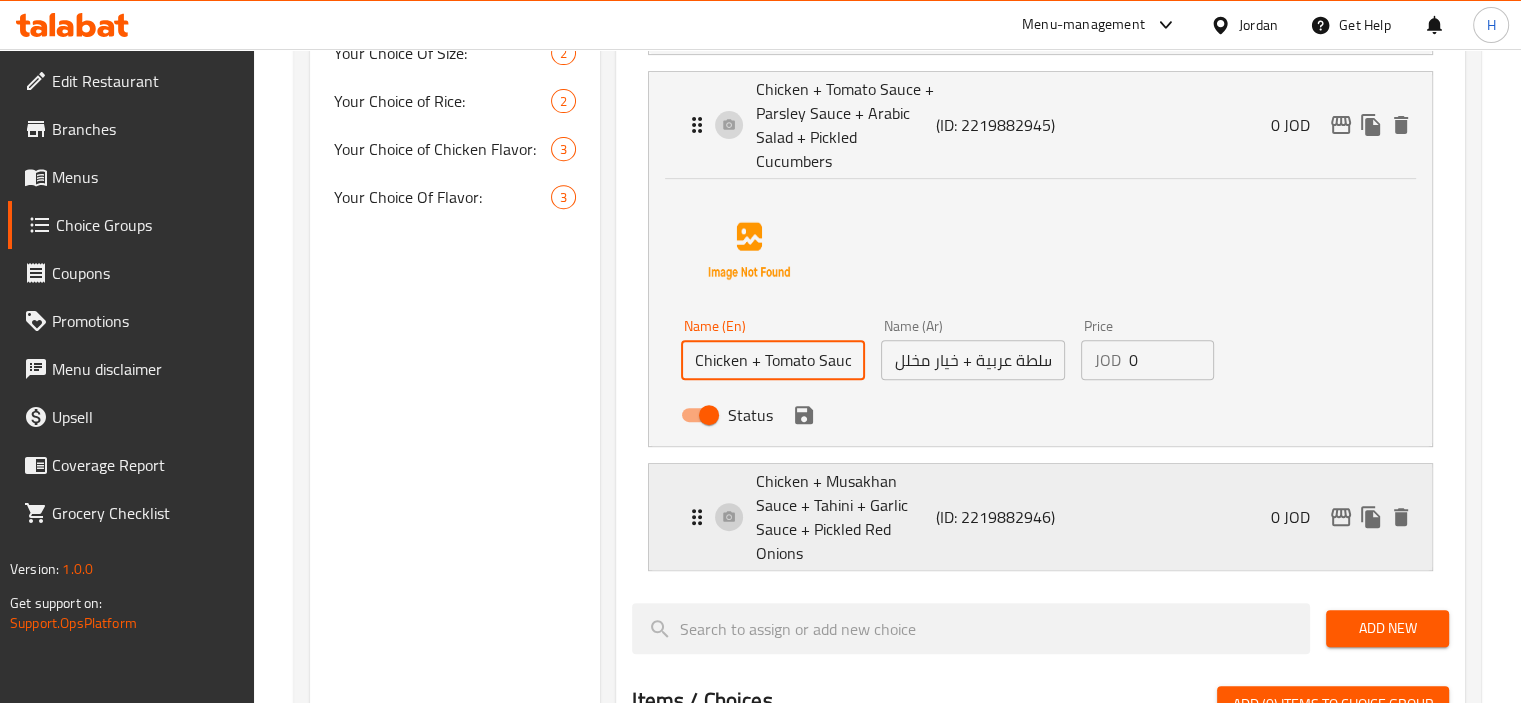click on "Chicken + Musakhan Sauce + Tahini + Garlic Sauce + Pickled Red Onions" at bounding box center (845, 517) 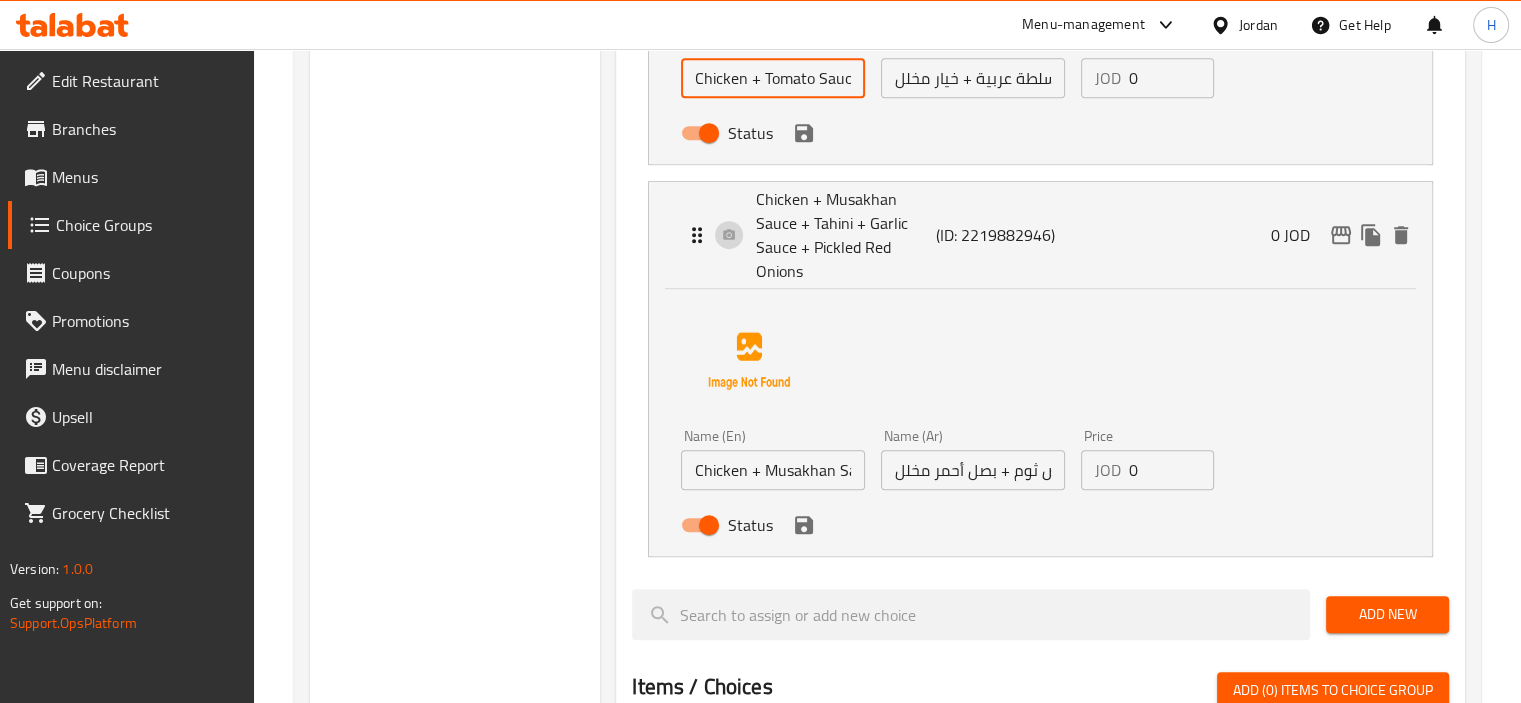 scroll, scrollTop: 1092, scrollLeft: 0, axis: vertical 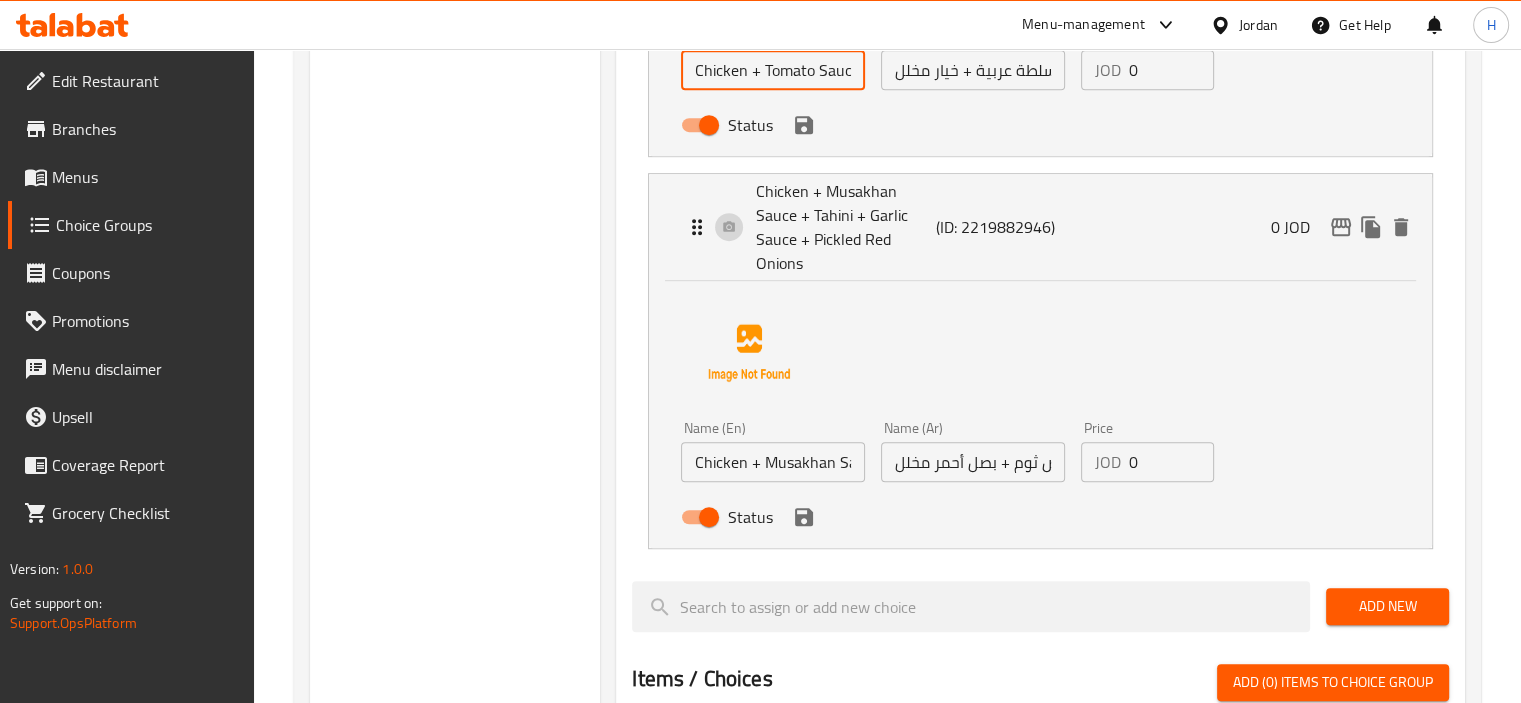 click on "Chicken + Musakhan Sauce + Tahini + Garlic Sauce + Pickled Red Onions" at bounding box center (773, 462) 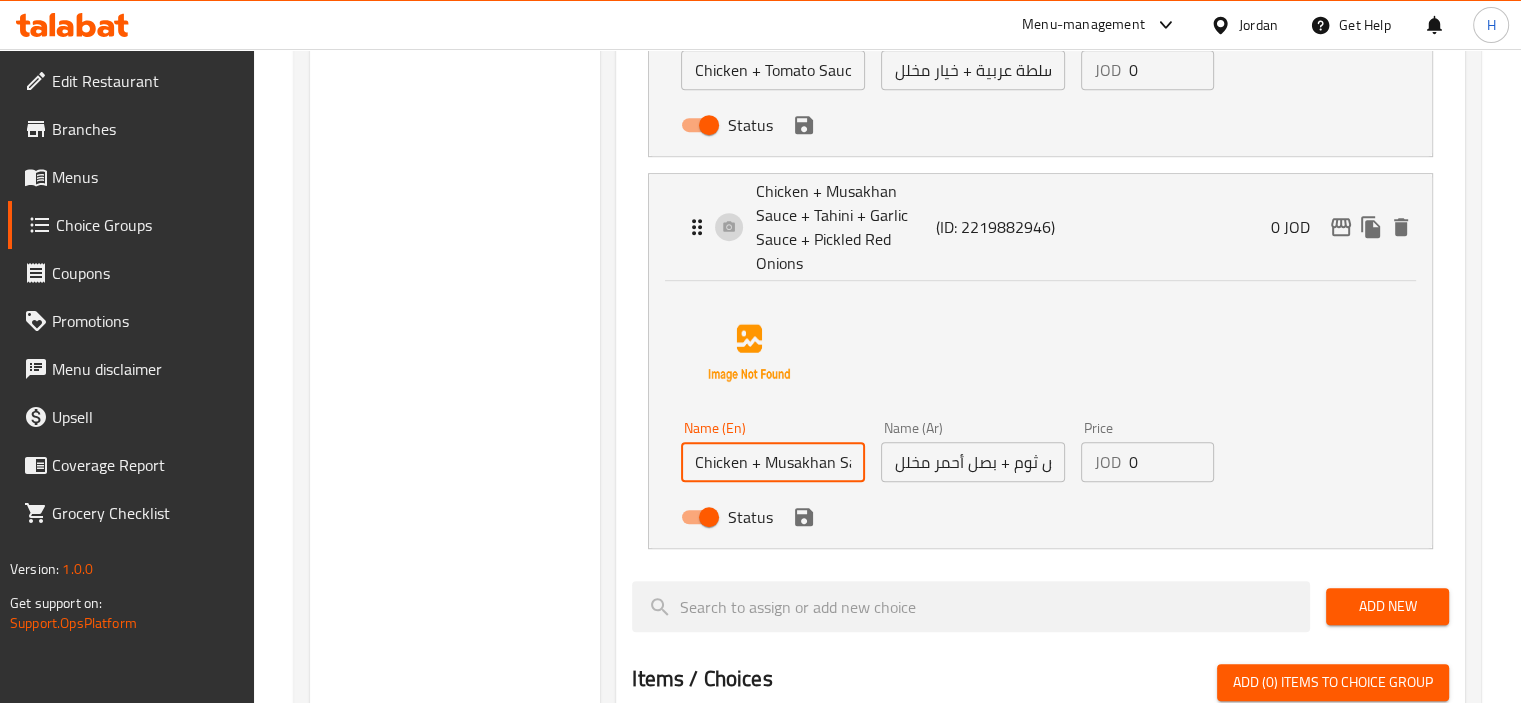 click on "Chicken + Musakhan Sauce + Tahini + Garlic Sauce + Pickled Red Onions" at bounding box center [773, 462] 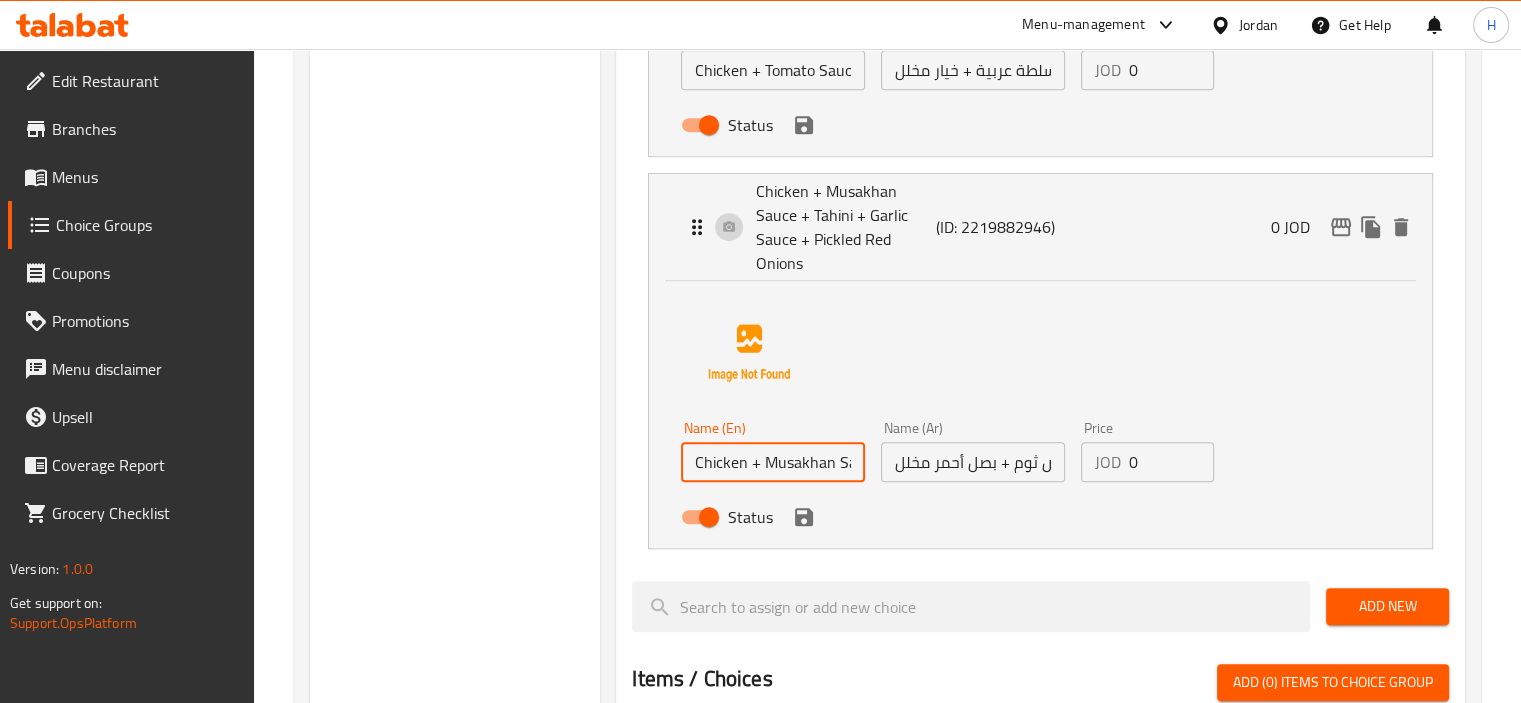 click on "Chicken + Musakhan Sauce + Tahini + Garlic Sauce + Pickled Red Onions" at bounding box center (773, 462) 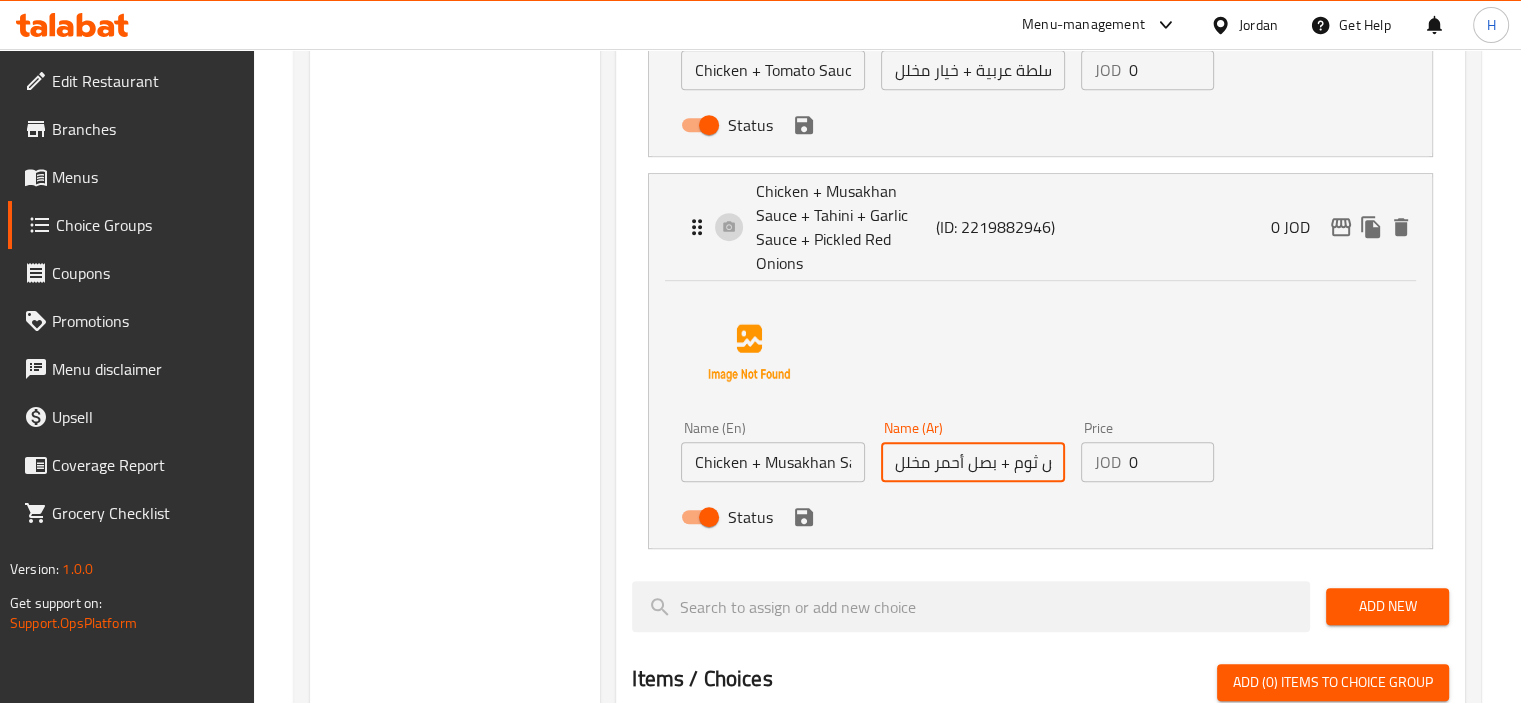 click on "دجاج + صوص مسخن + طحينة + صوص ثوم + بصل أحمر مخلل" at bounding box center (973, 462) 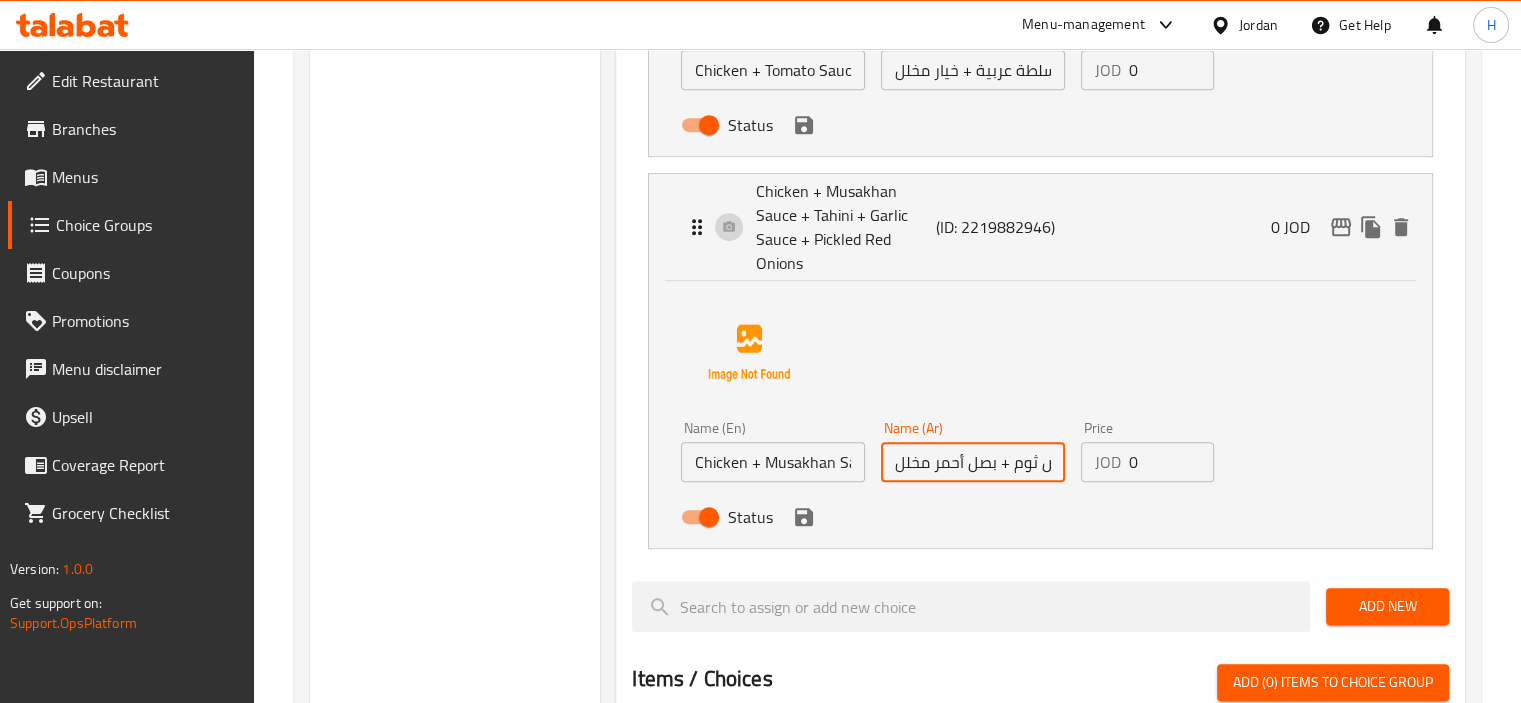 click on "دجاج + صوص مسخن + طحينة + صوص ثوم + بصل أحمر مخلل" at bounding box center [973, 462] 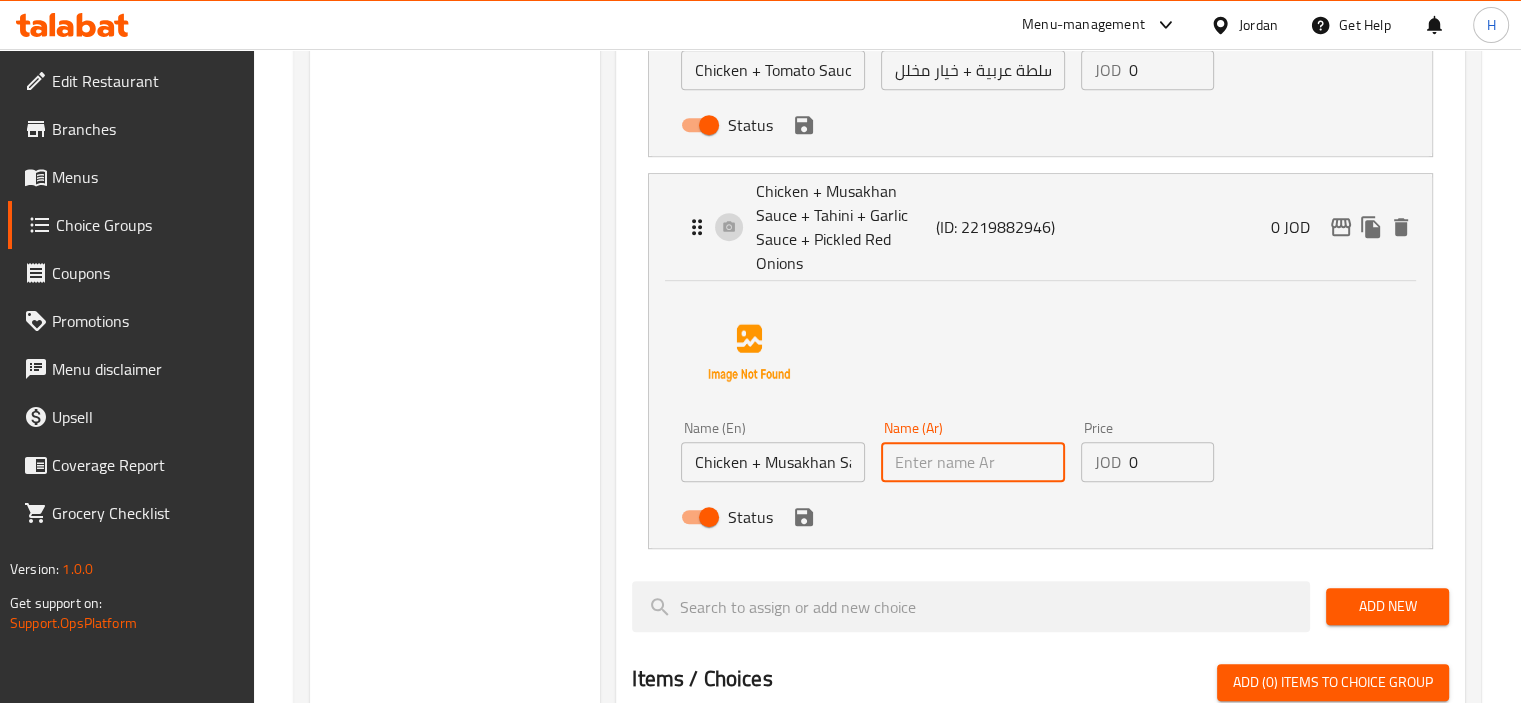 type on "دجاج + صوص مسخن + طحينة + صوص ثوم + بصل أحمر مخلل" 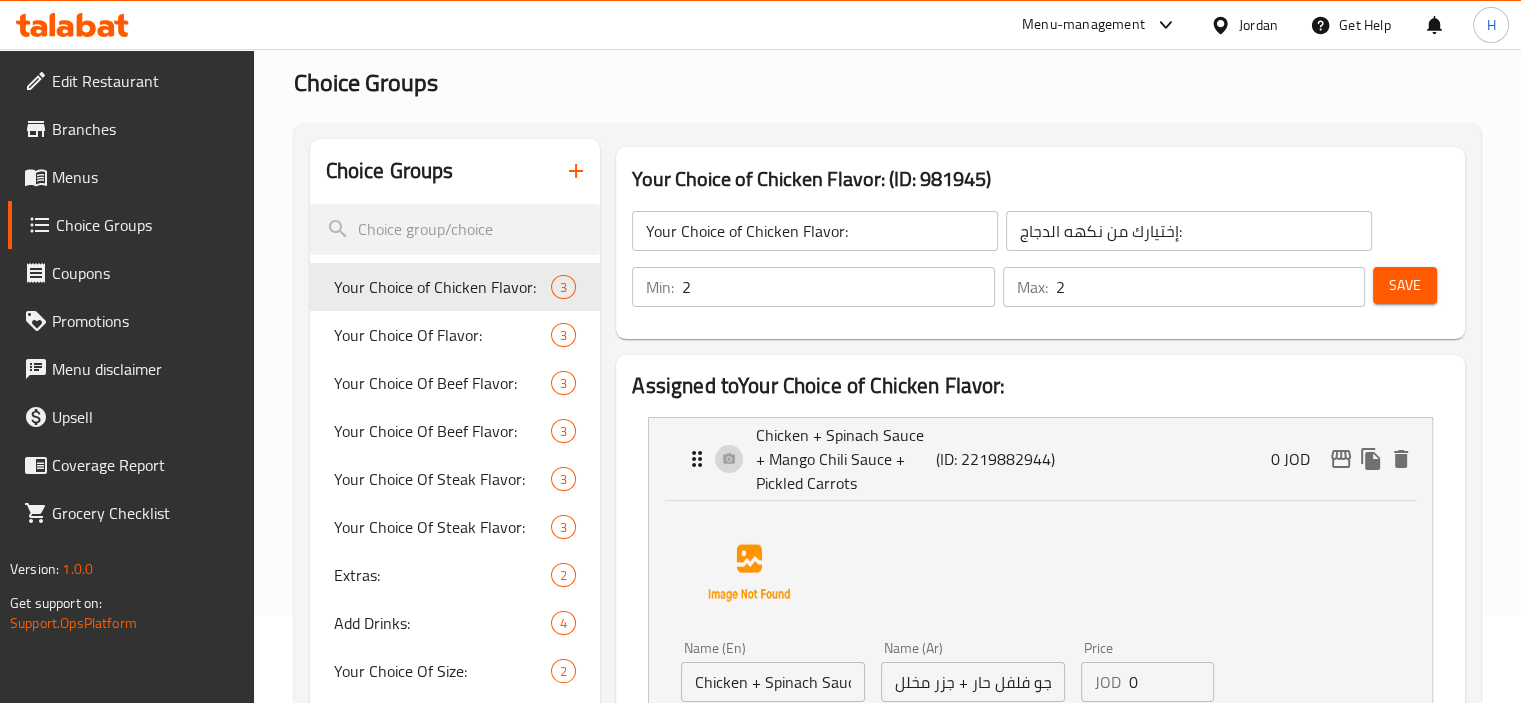 scroll, scrollTop: 90, scrollLeft: 0, axis: vertical 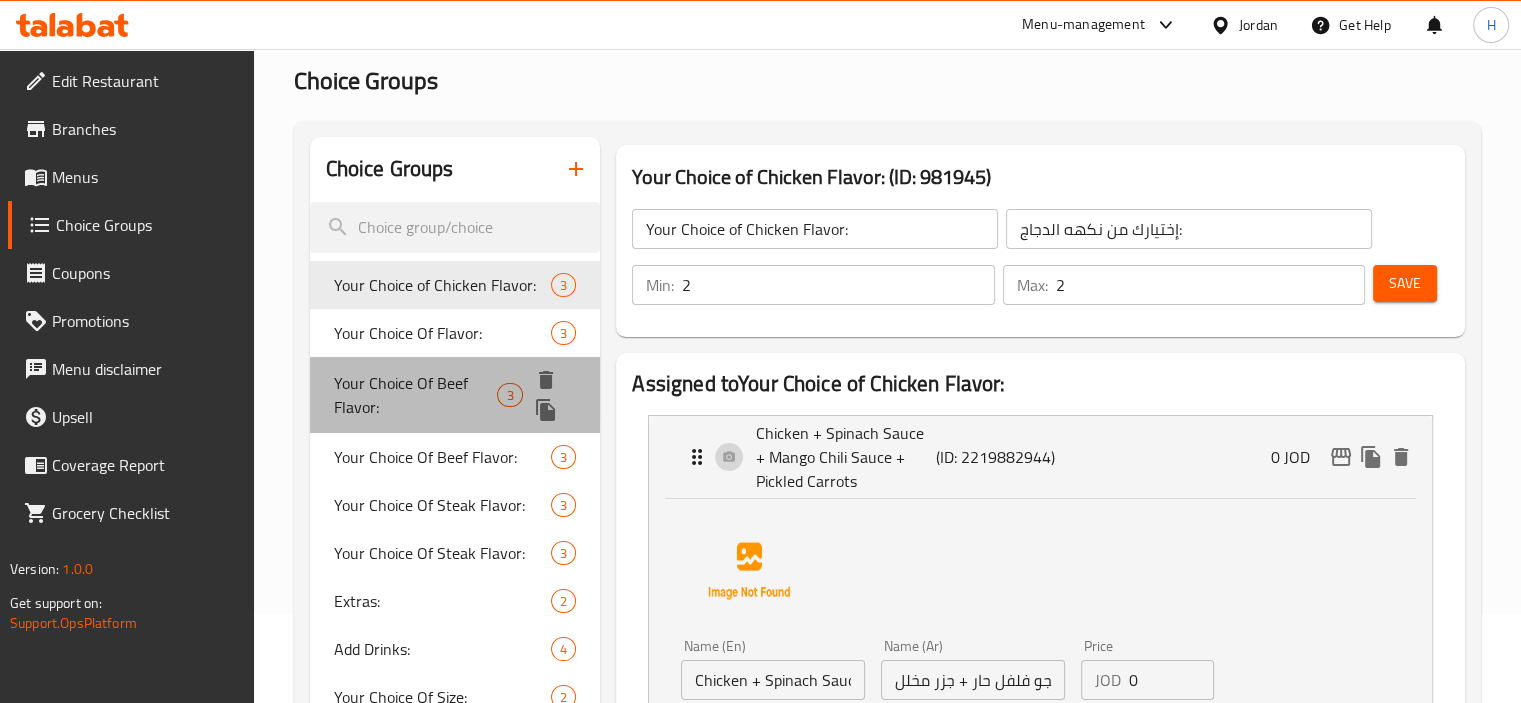 click on "Your Choice Of Beef Flavor:" at bounding box center [416, 395] 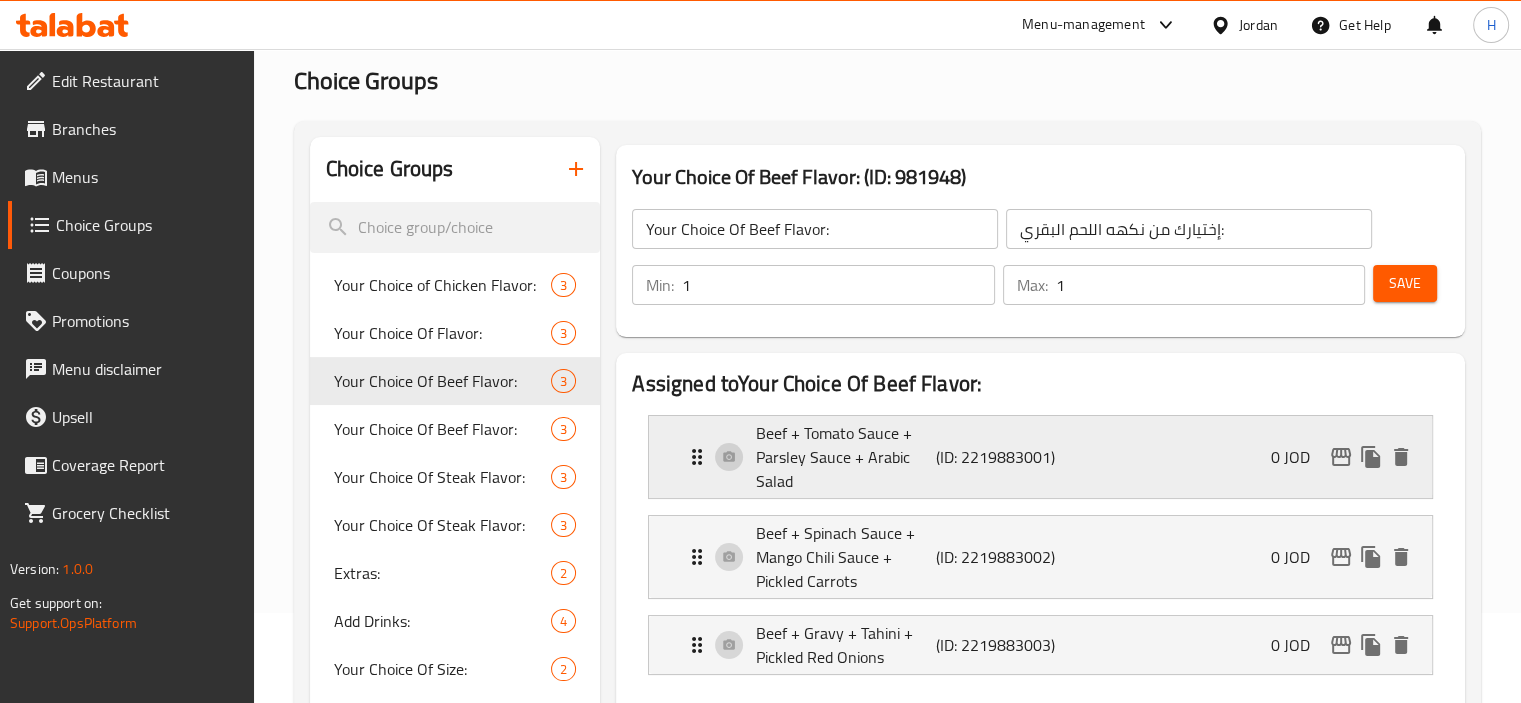 click on "Beef + Tomato Sauce + Parsley Sauce + Arabic Salad" at bounding box center (845, 457) 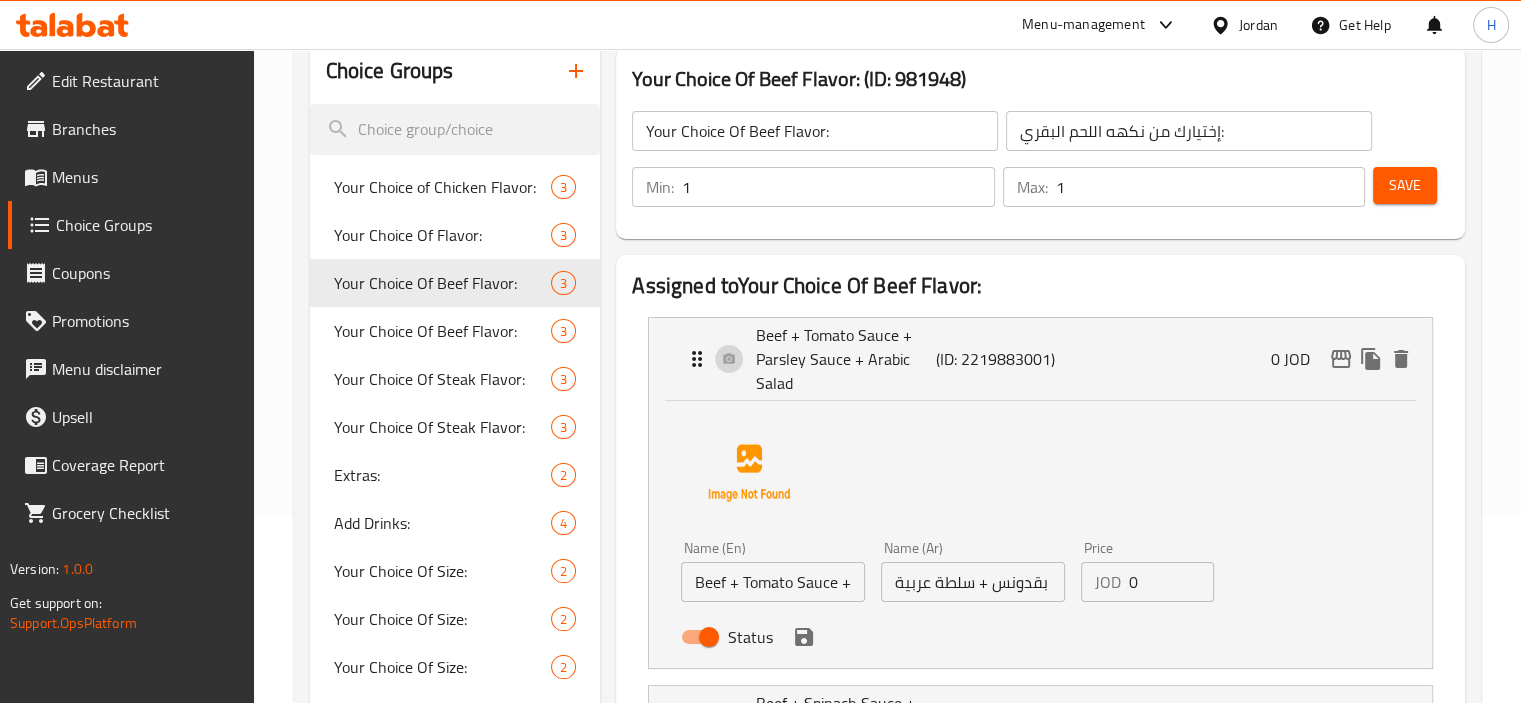 scroll, scrollTop: 190, scrollLeft: 0, axis: vertical 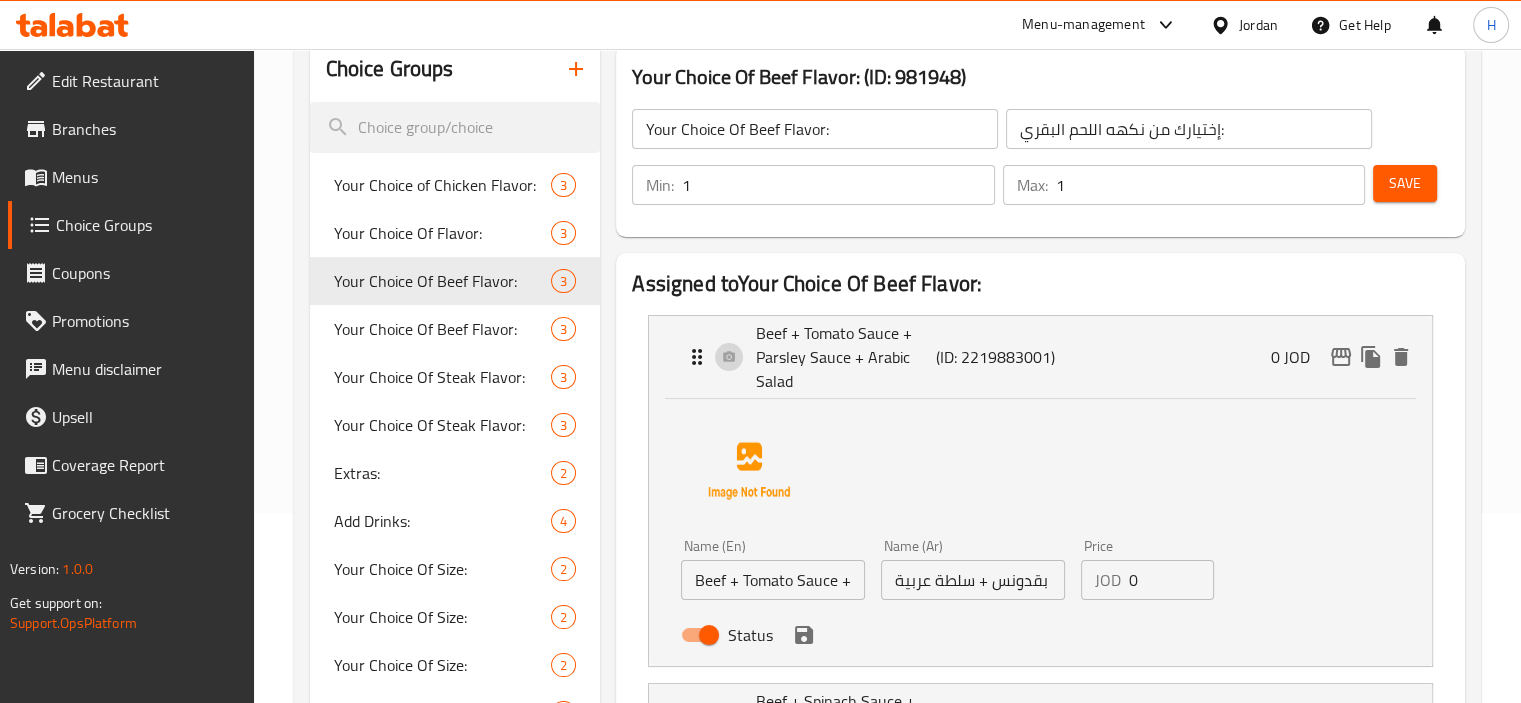 click on "Beef + Tomato Sauce + Parsley Sauce + Arabic Salad" at bounding box center (773, 580) 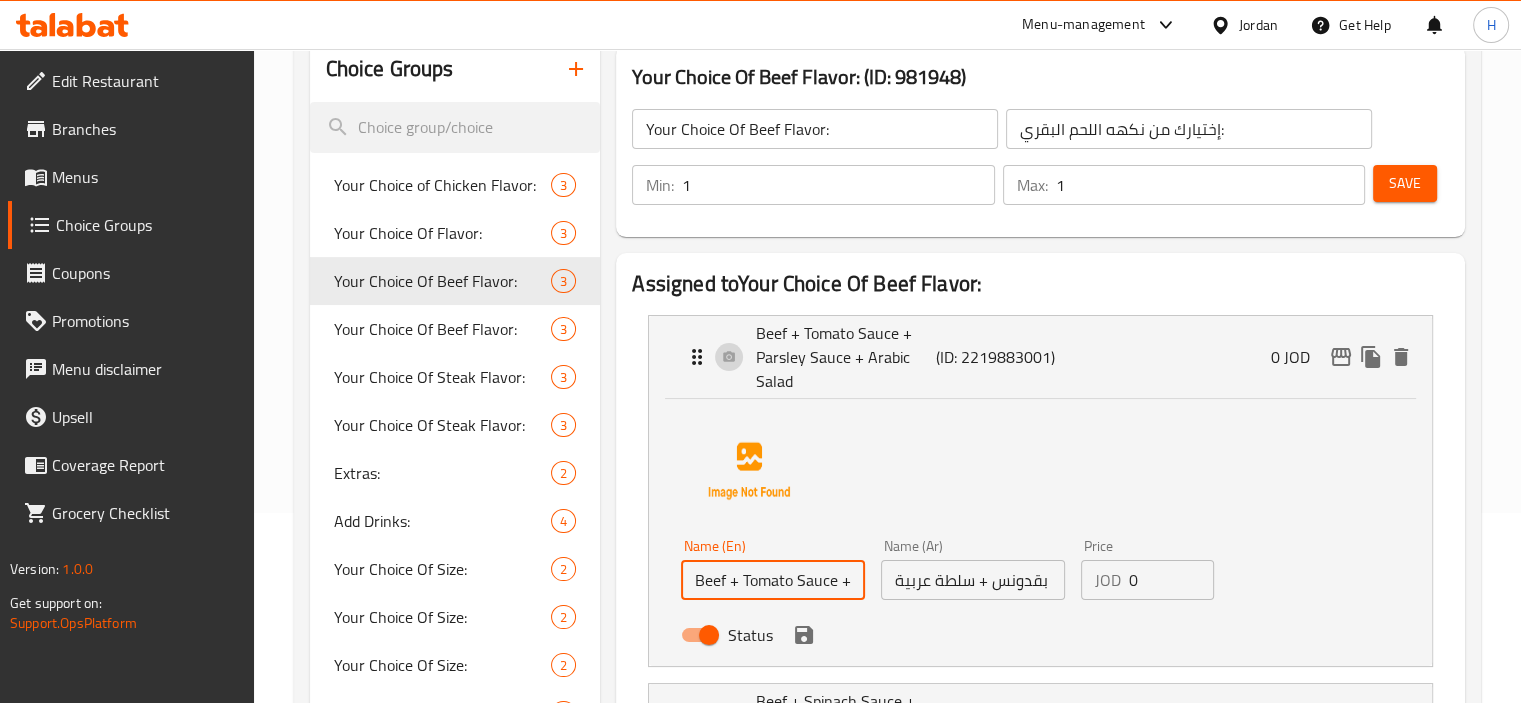 click on "Beef + Tomato Sauce + Parsley Sauce + Arabic Salad" at bounding box center [773, 580] 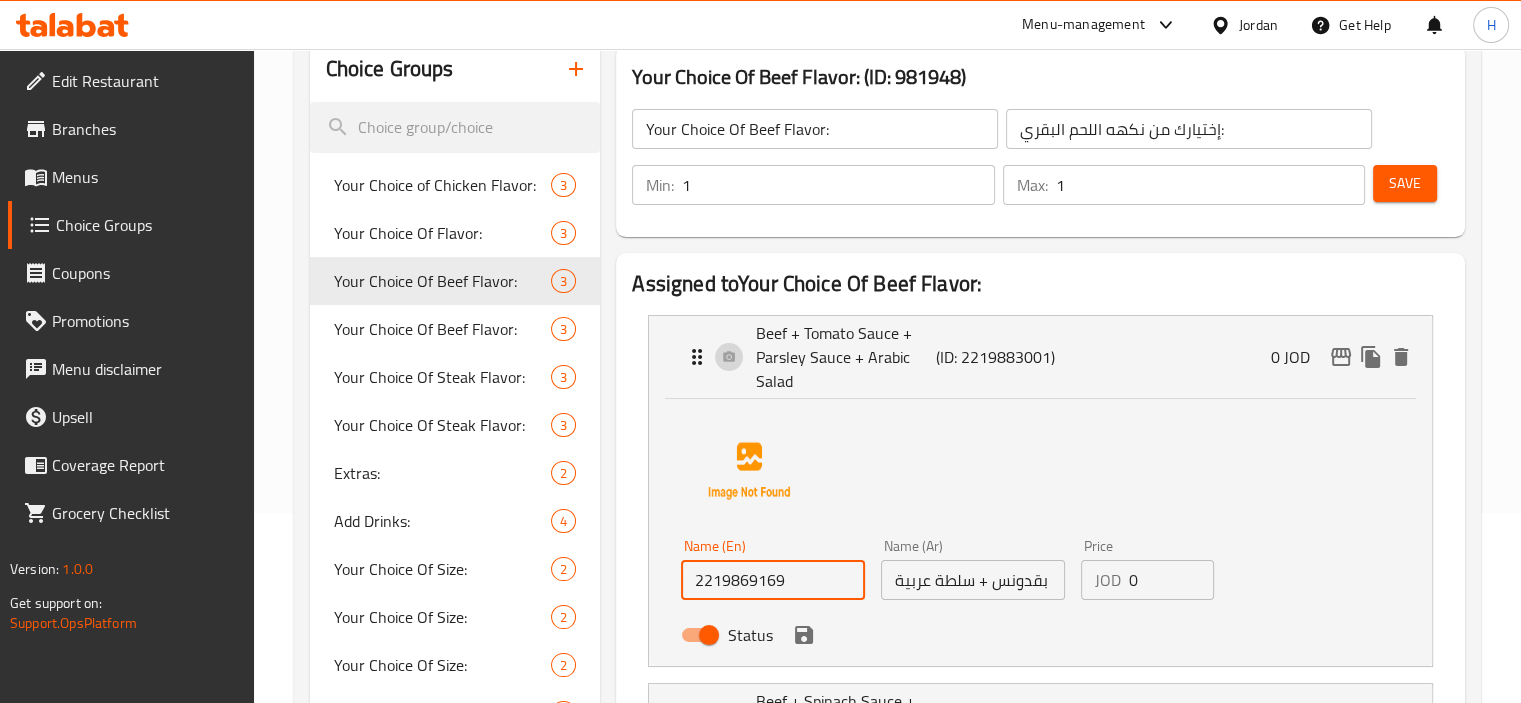 paste on "2219869169" 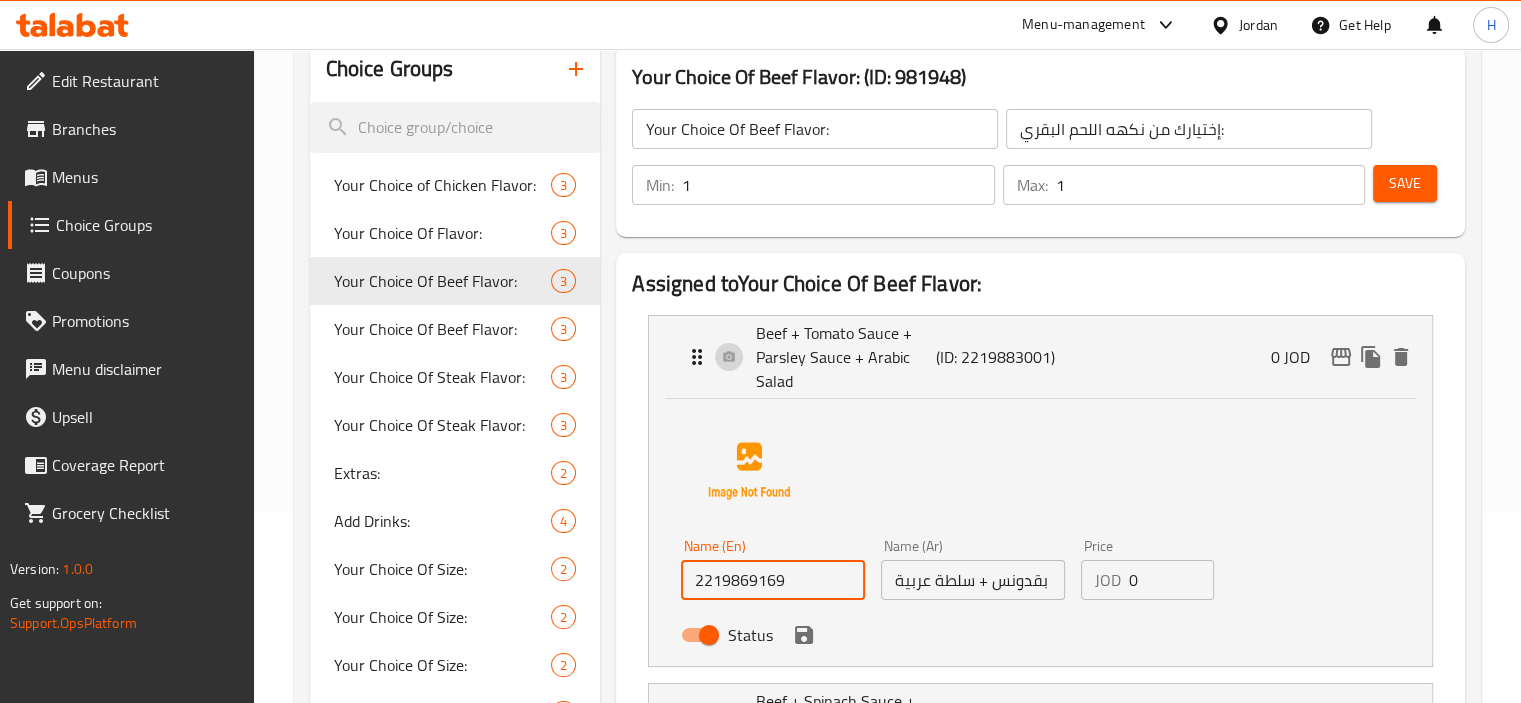 scroll, scrollTop: 0, scrollLeft: 0, axis: both 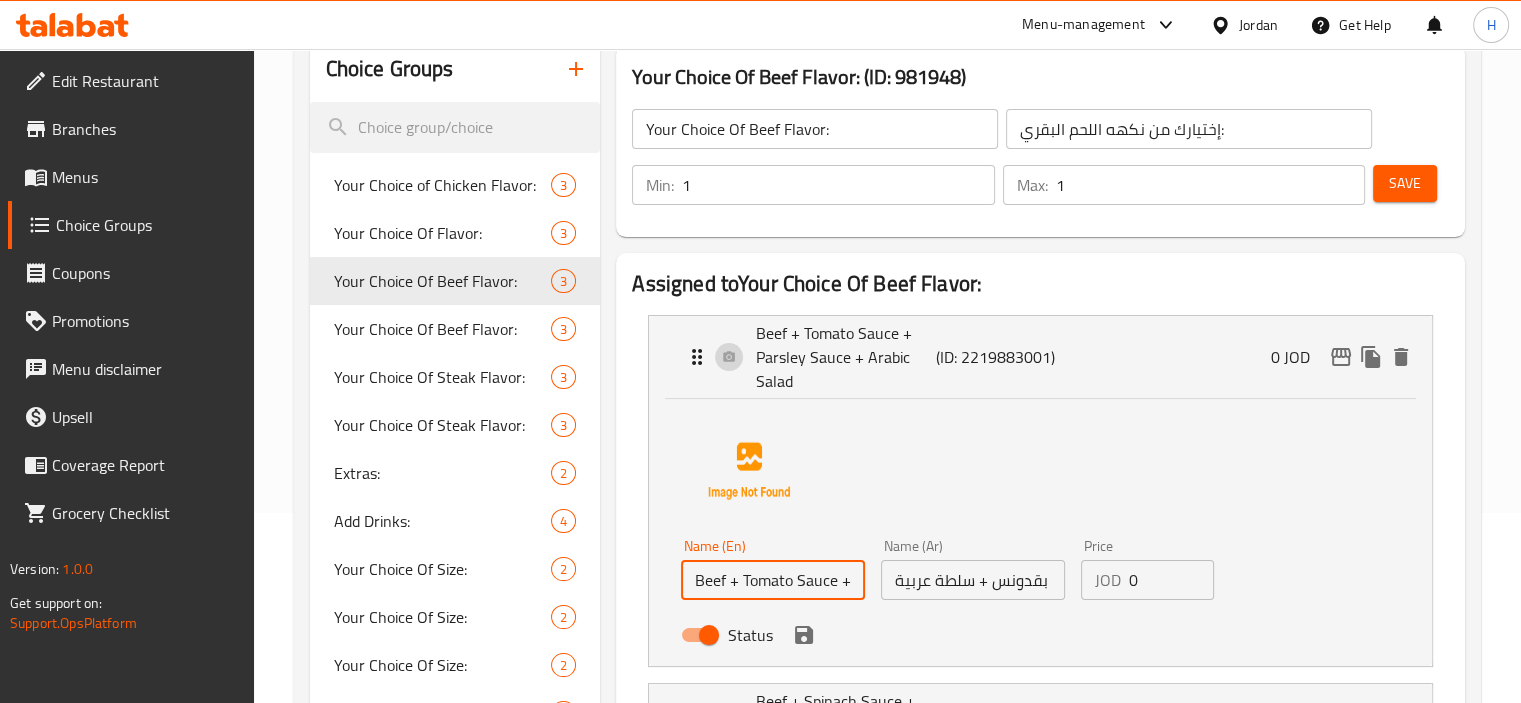 paste on "2219869169" 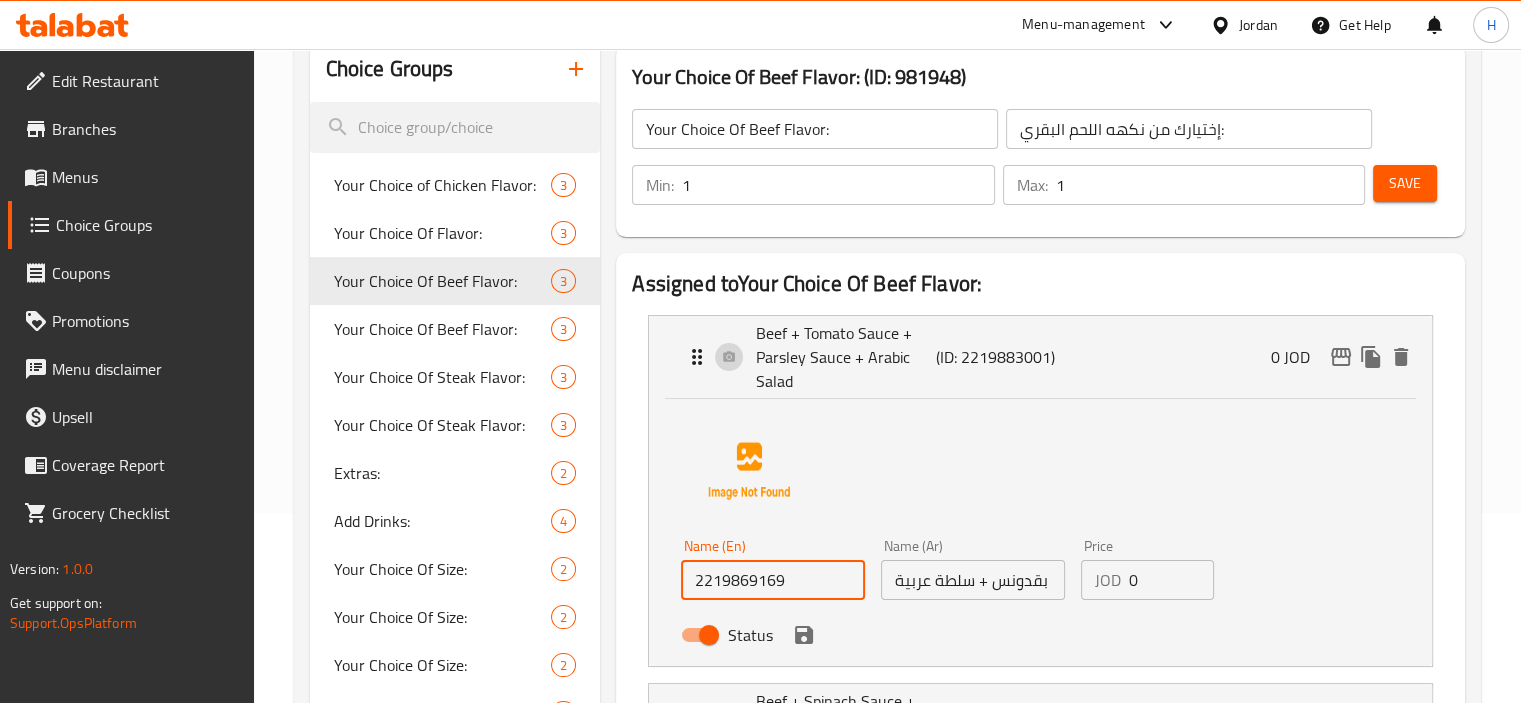 type on "Beef + Tomato Sauce + Parsley Sauce + Arabic Salad" 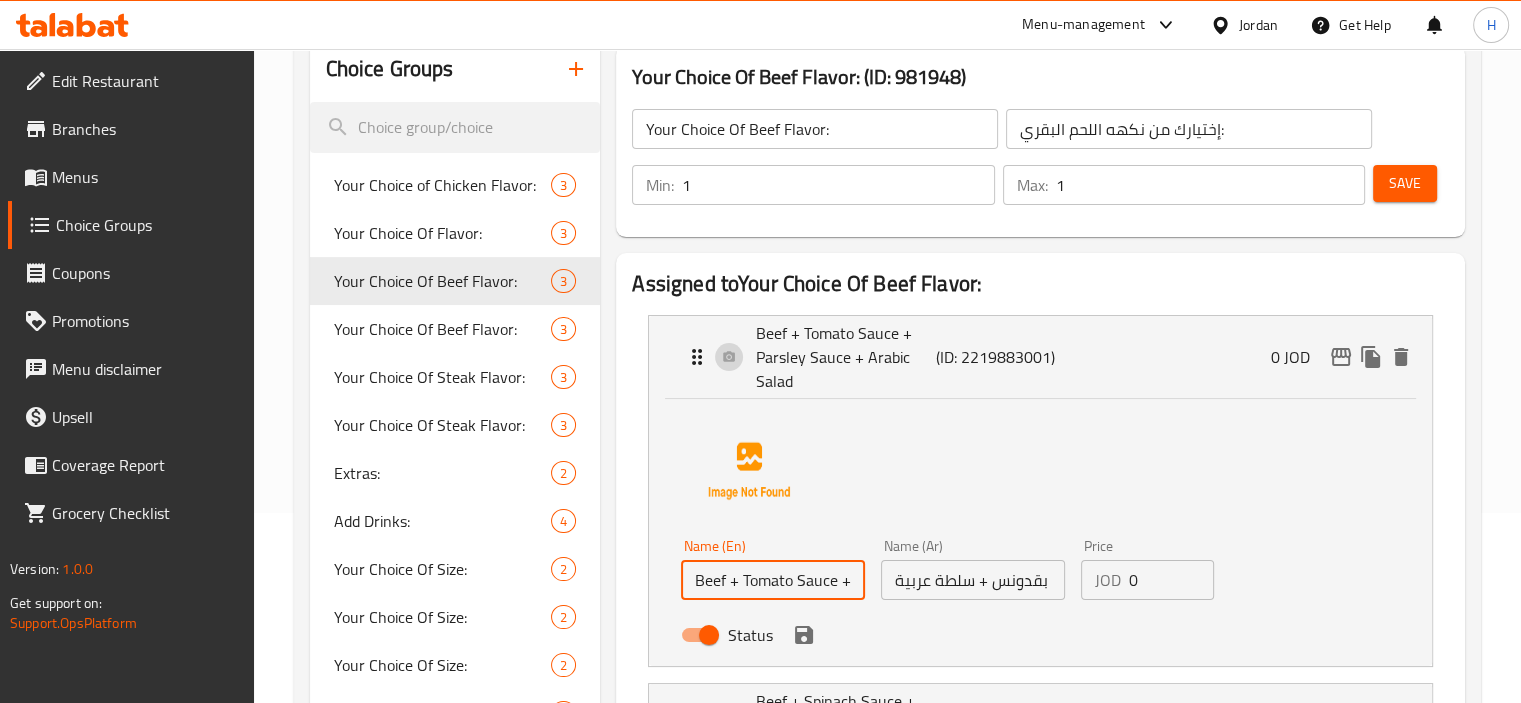 click on "Name (Ar) لحم بقري + صوص طماطم + صوص بقدونس + سلطة عربية Name (Ar)" at bounding box center [973, 569] 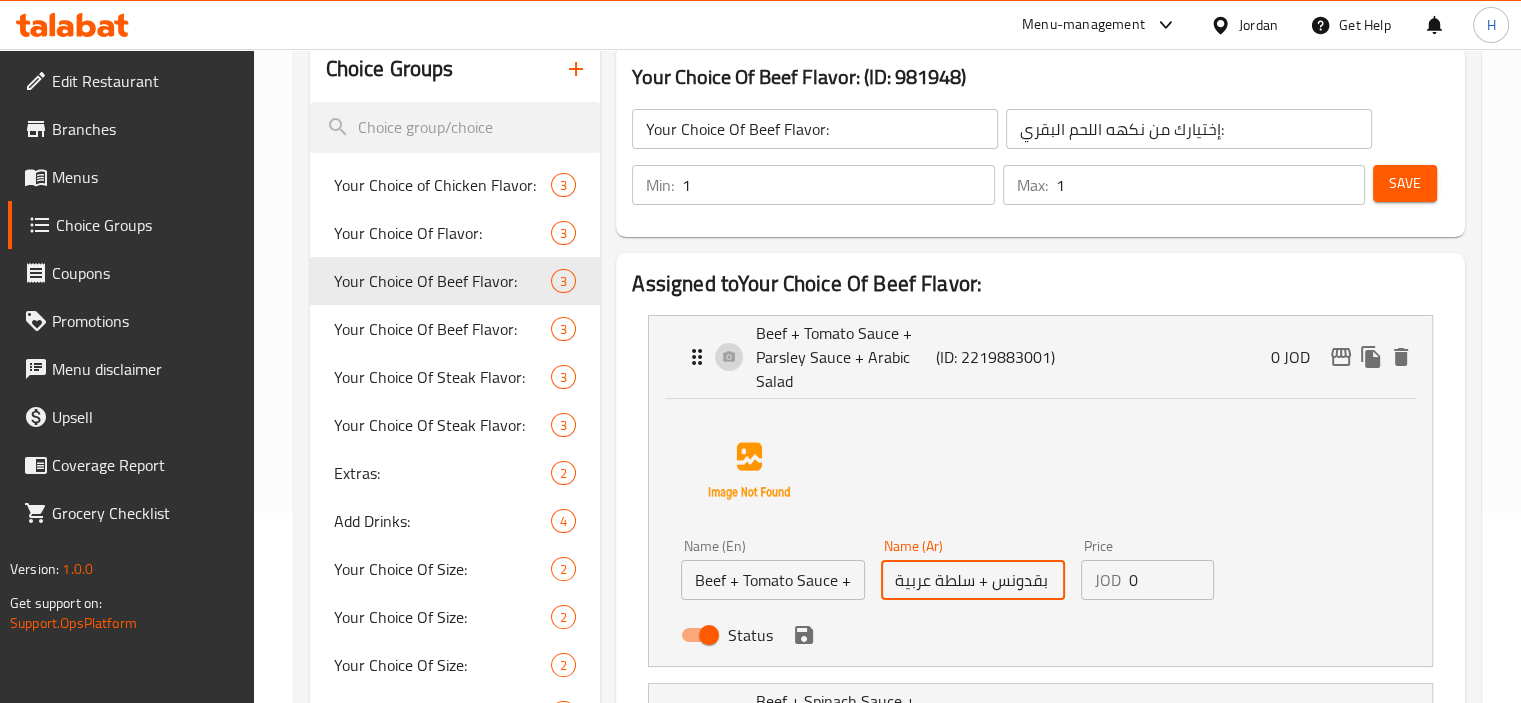 click on "لحم بقري + صوص طماطم + صوص بقدونس + سلطة عربية" at bounding box center [973, 580] 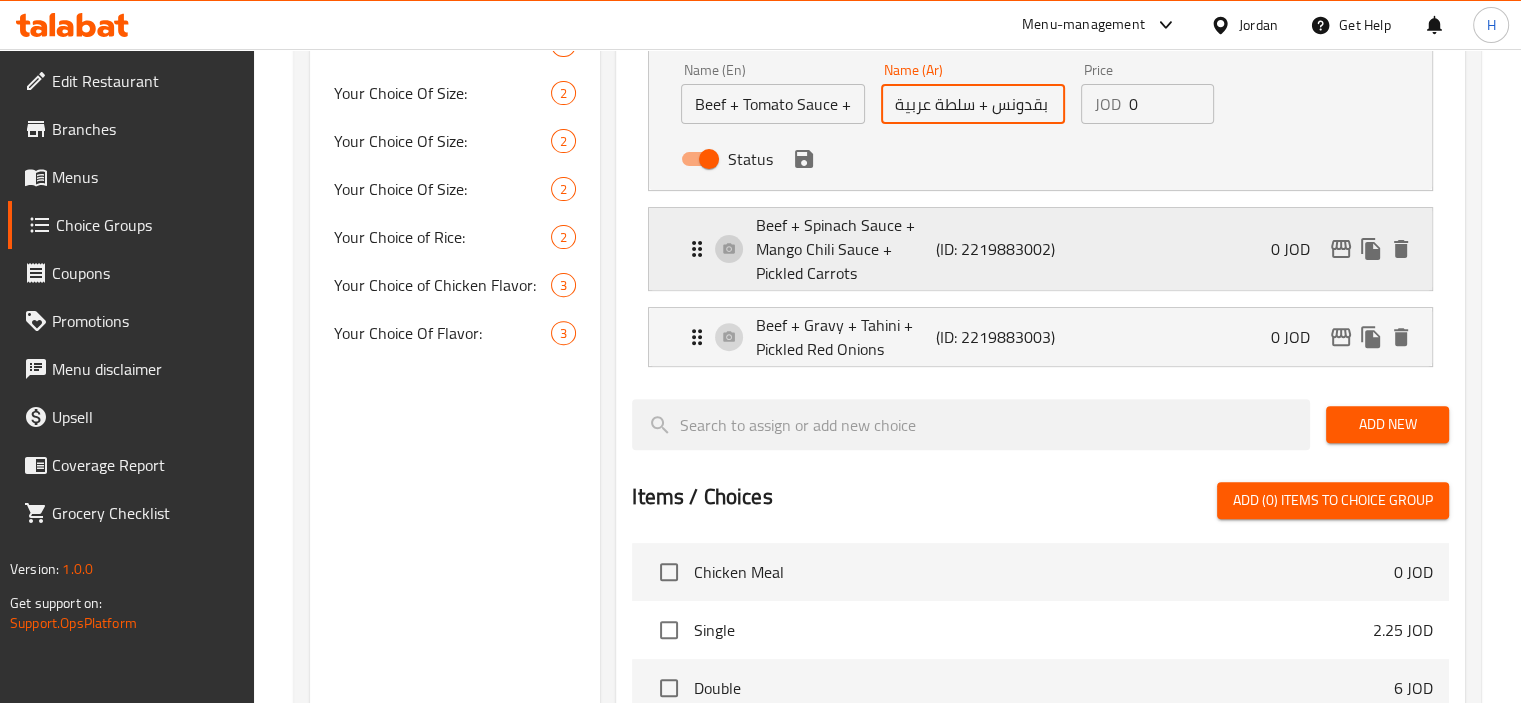 click on "Beef + Spinach Sauce + Mango Chili Sauce + Pickled Carrots" at bounding box center [845, 249] 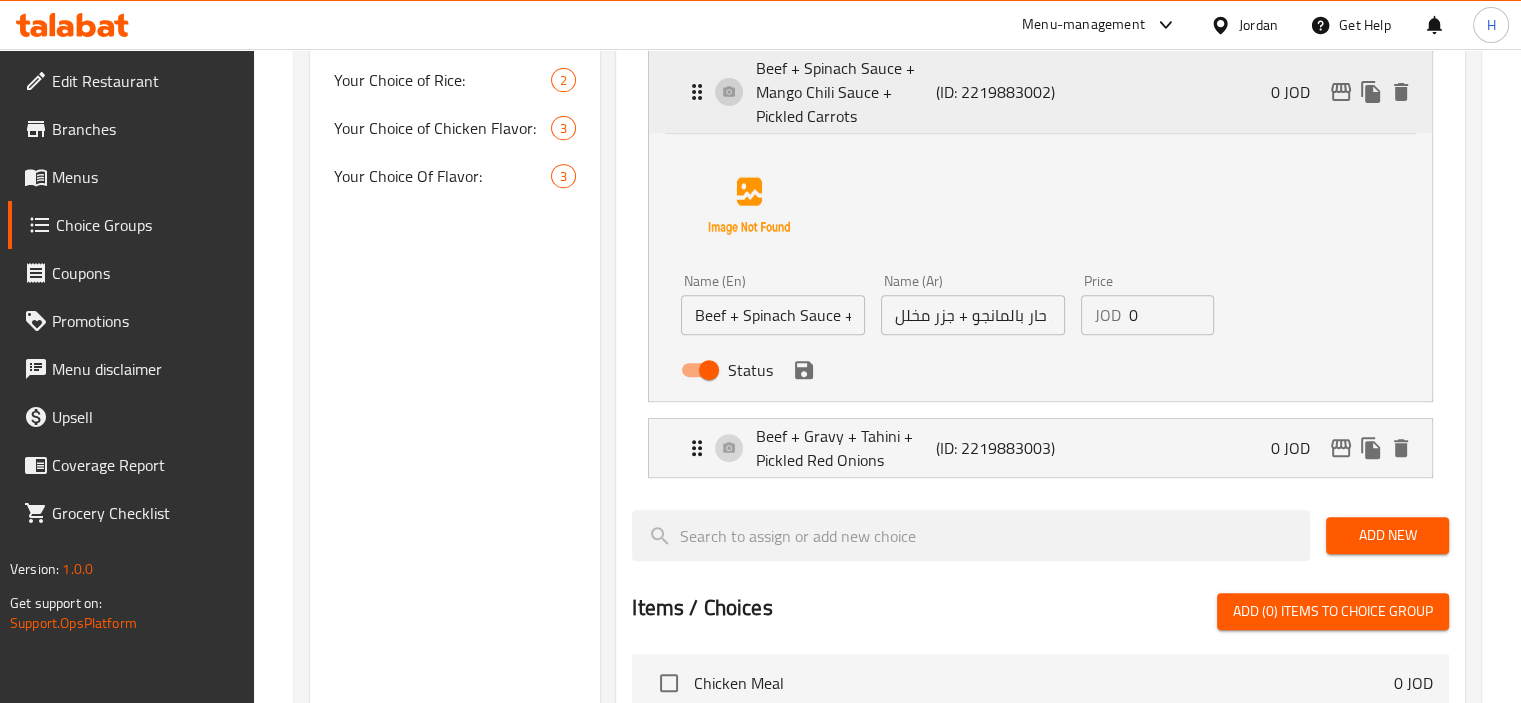 scroll, scrollTop: 856, scrollLeft: 0, axis: vertical 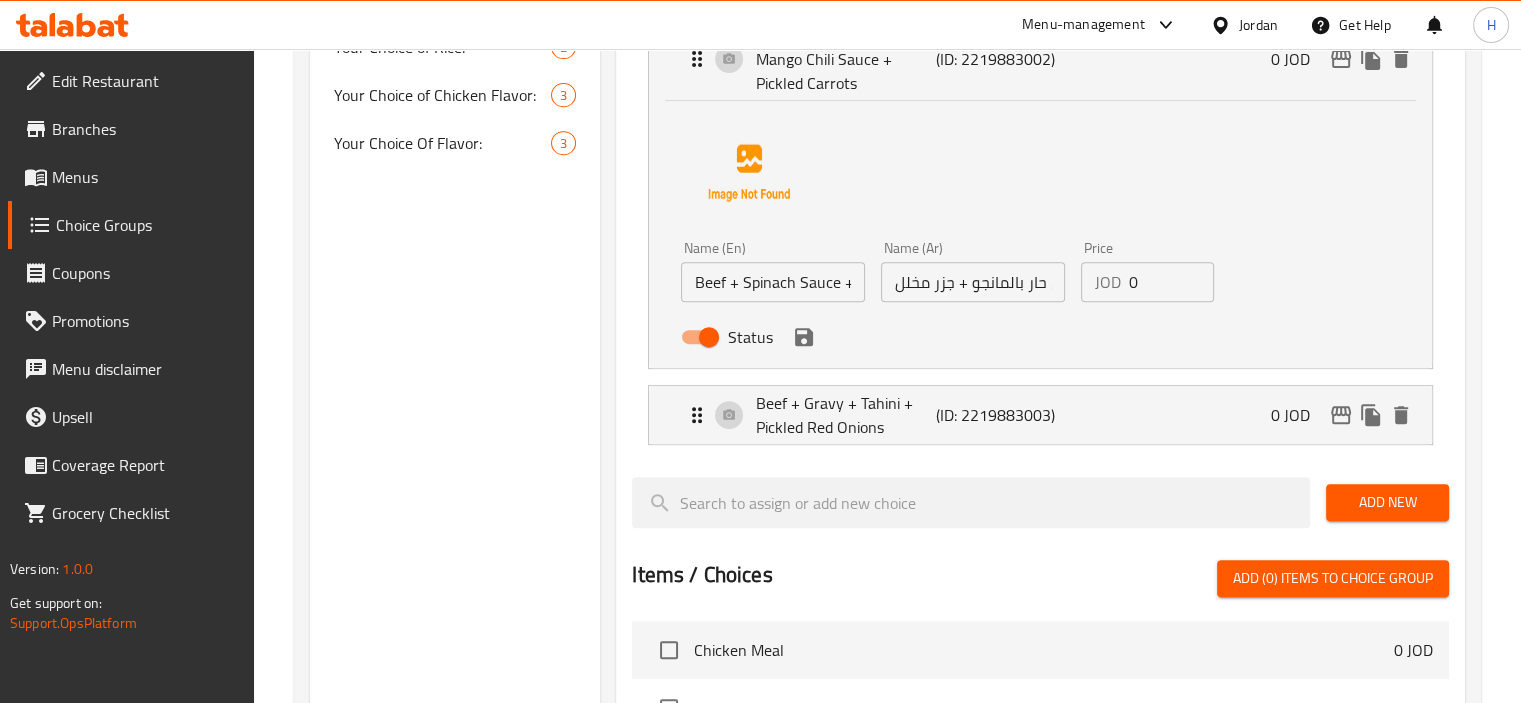 click on "لحم بقري + صوص سبانخ + صوص فلفل حار بالمانجو + جزر مخلل" at bounding box center [973, 282] 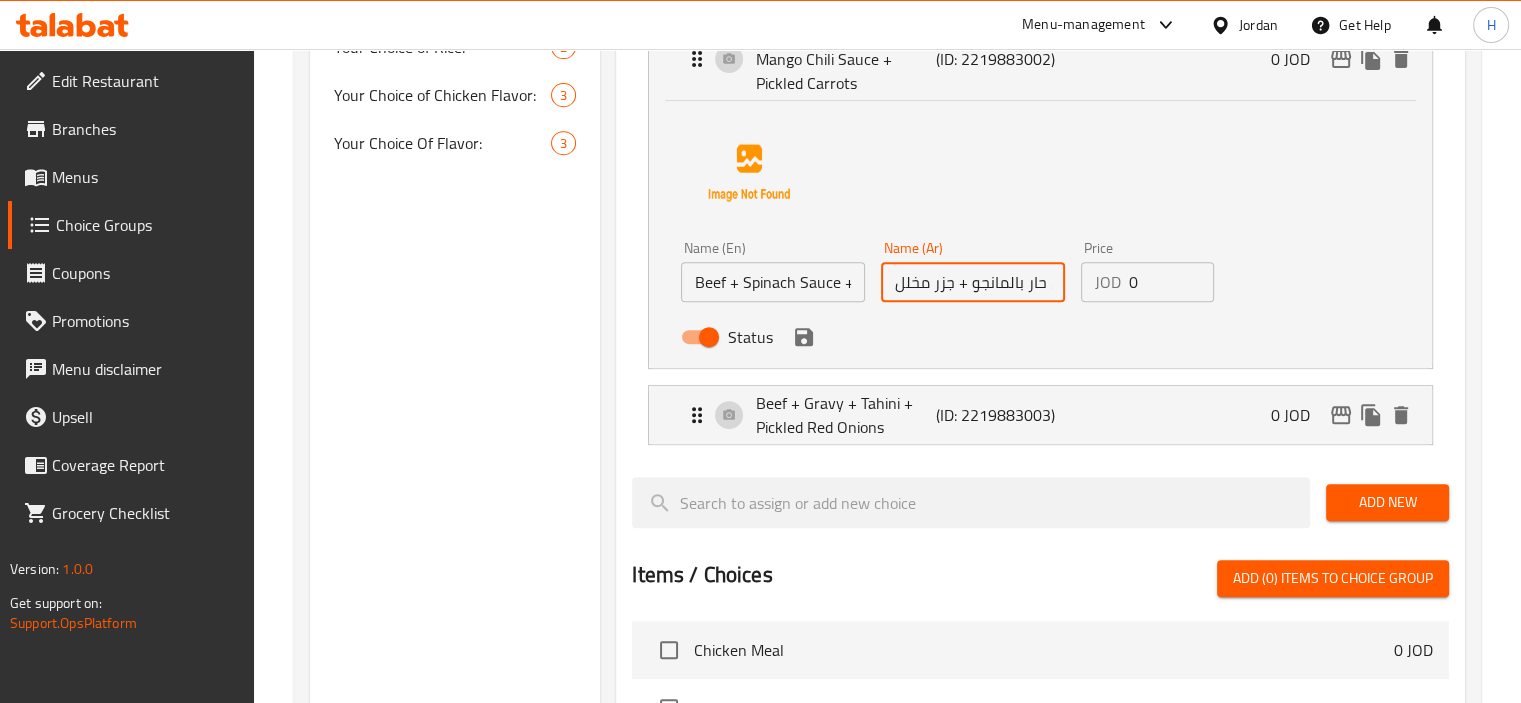 click on "لحم بقري + صوص سبانخ + صوص فلفل حار بالمانجو + جزر مخلل" at bounding box center (973, 282) 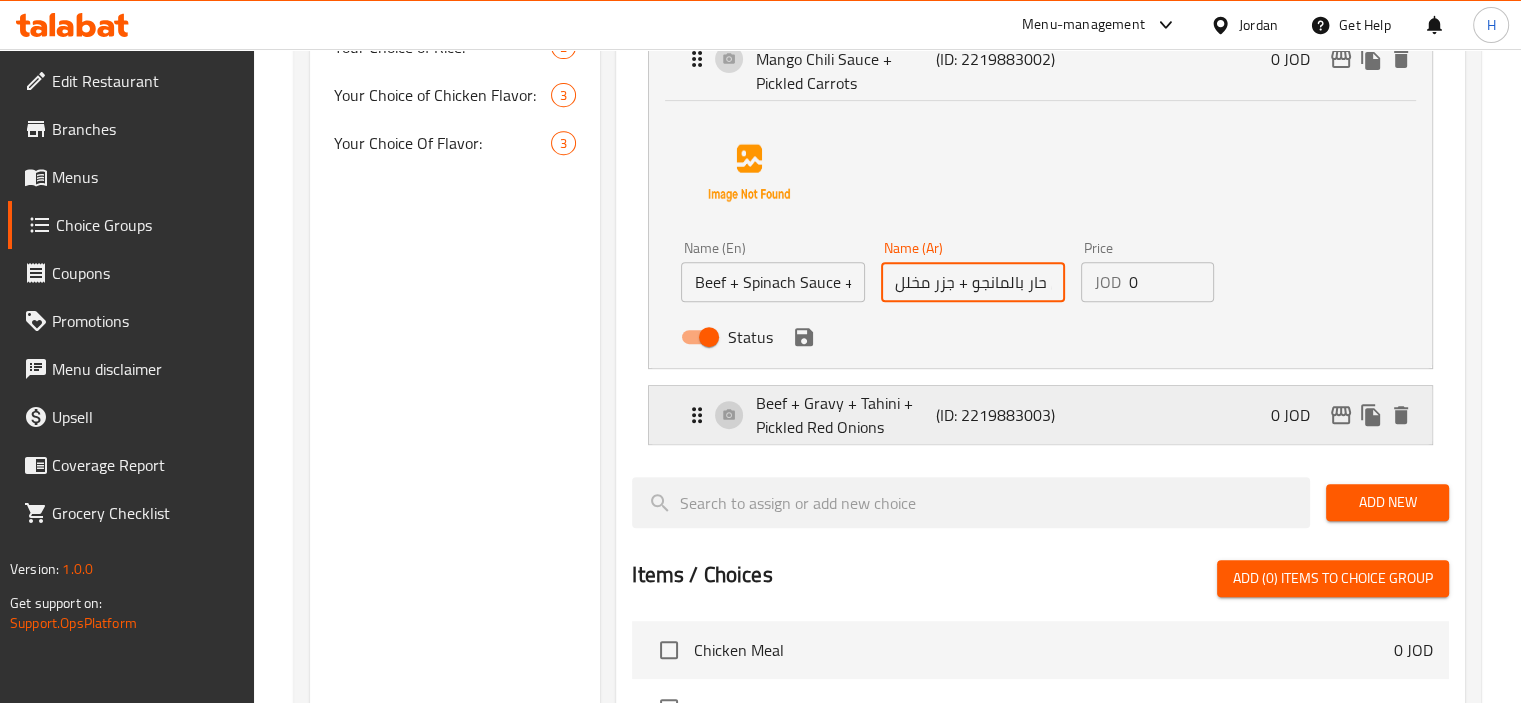 click on "Beef + Gravy + Tahini + Pickled Red Onions" at bounding box center [845, 415] 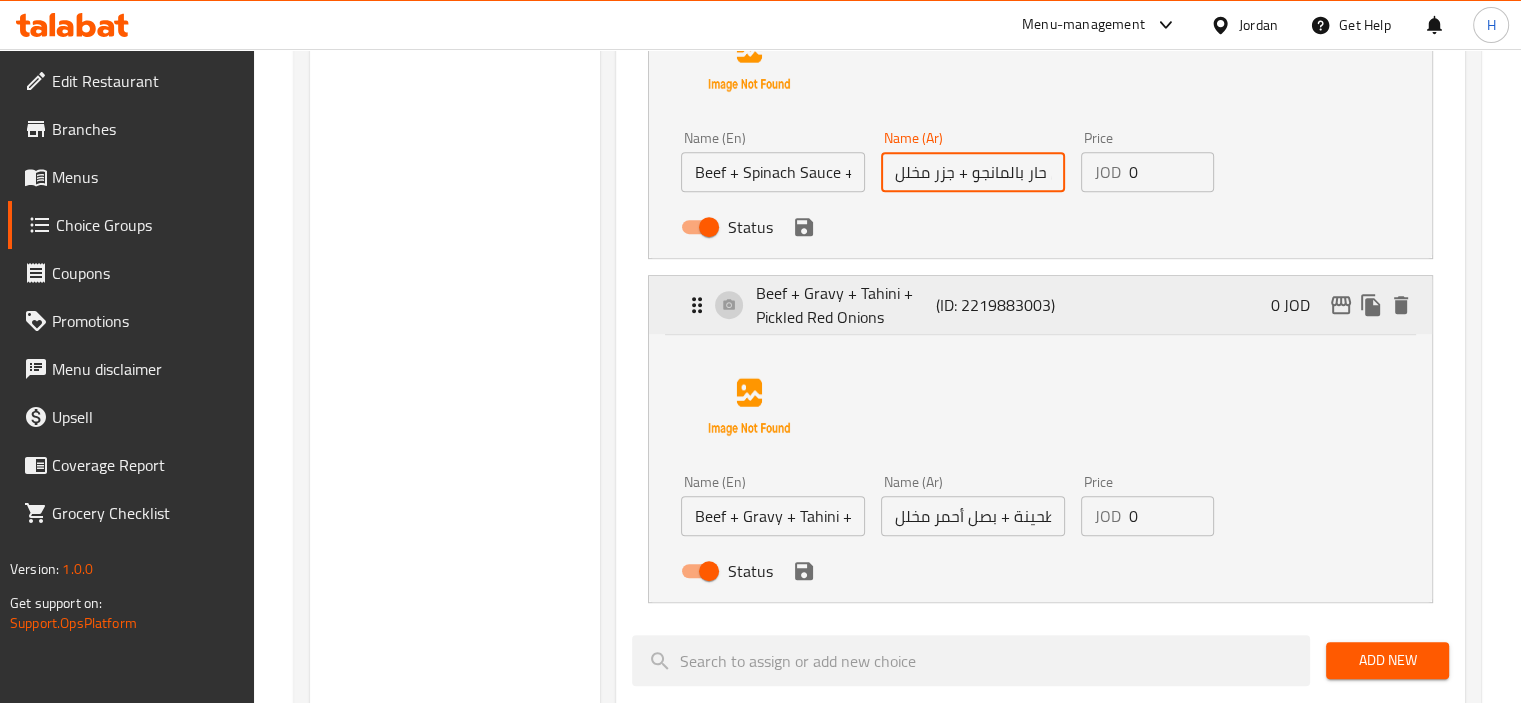 scroll, scrollTop: 972, scrollLeft: 0, axis: vertical 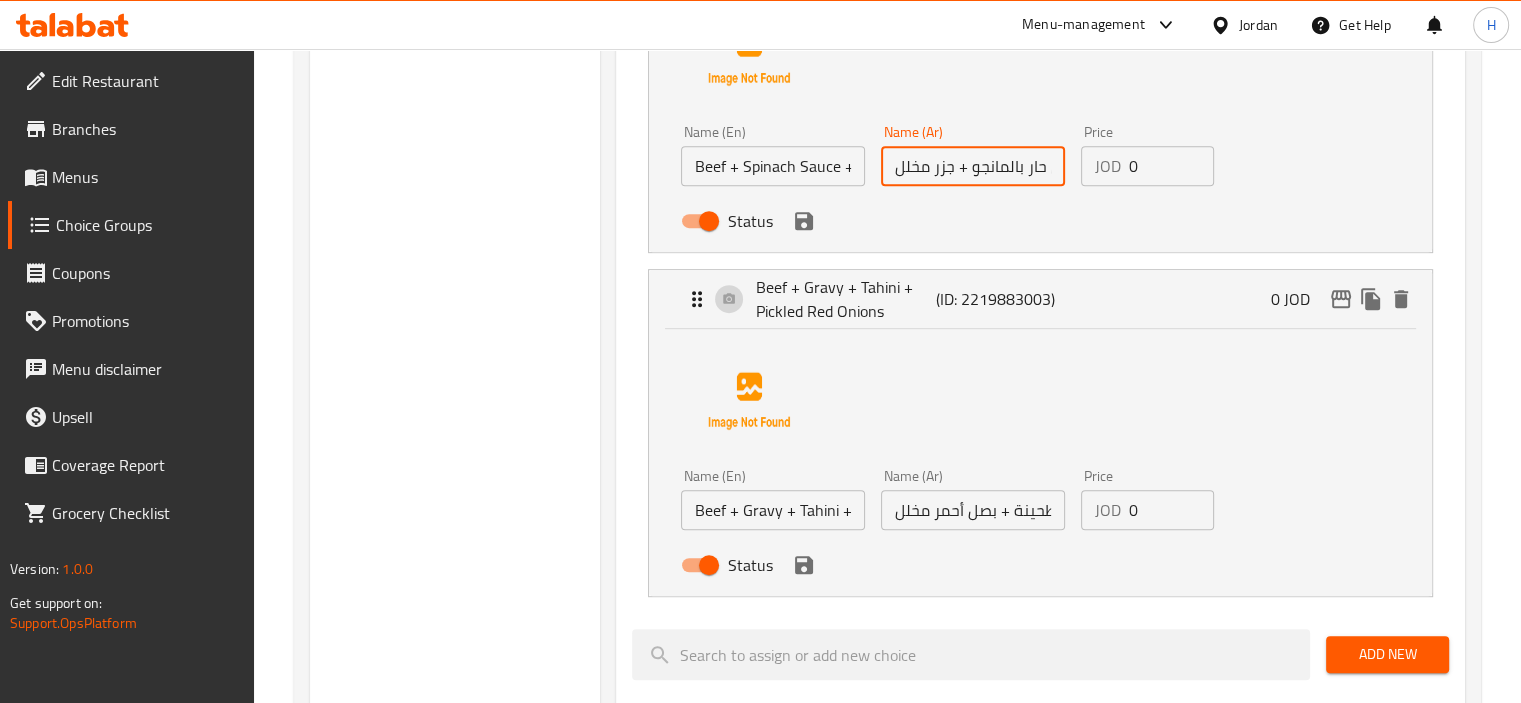 click on "لحم بقري + جريفي + طحينة + بصل أحمر مخلل" at bounding box center [973, 510] 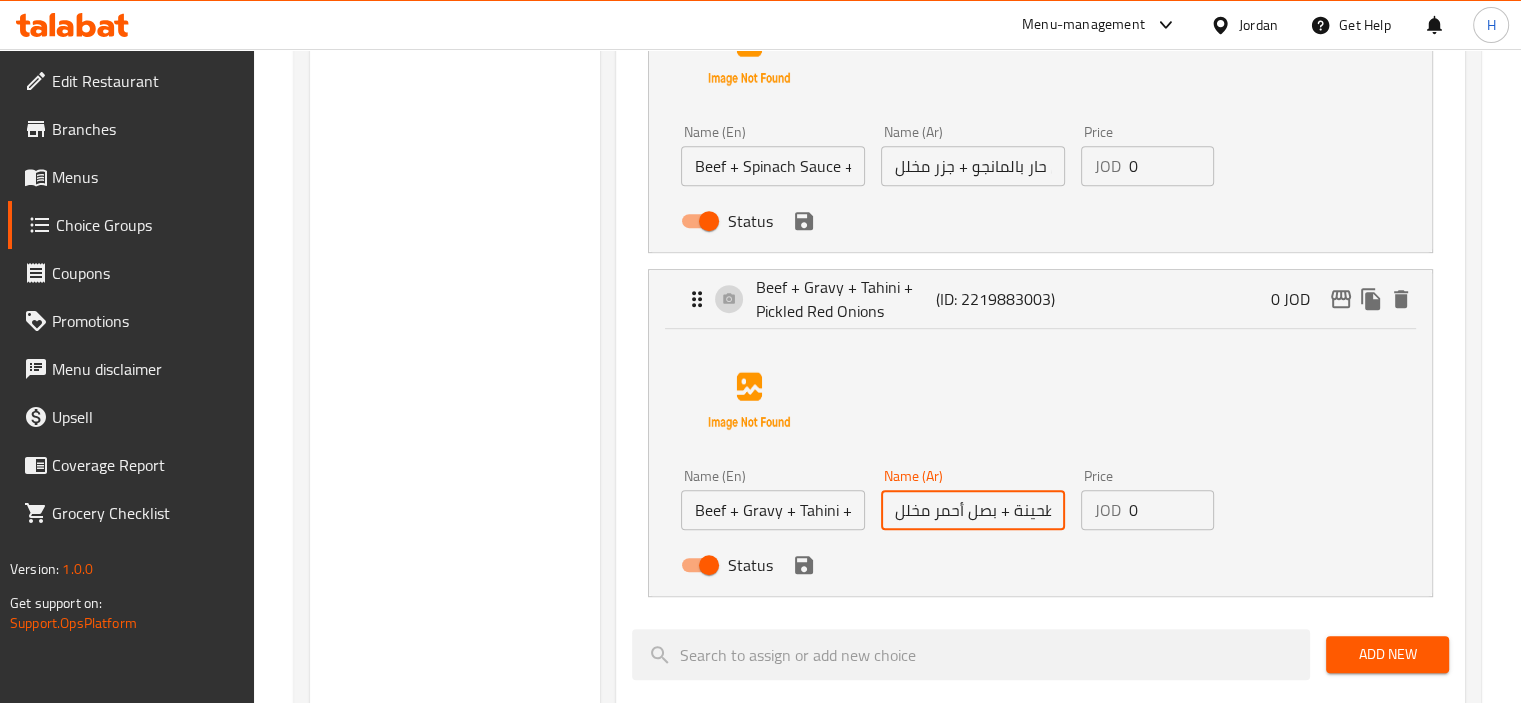 click on "لحم بقري + جريفي + طحينة + بصل أحمر مخلل" at bounding box center (973, 510) 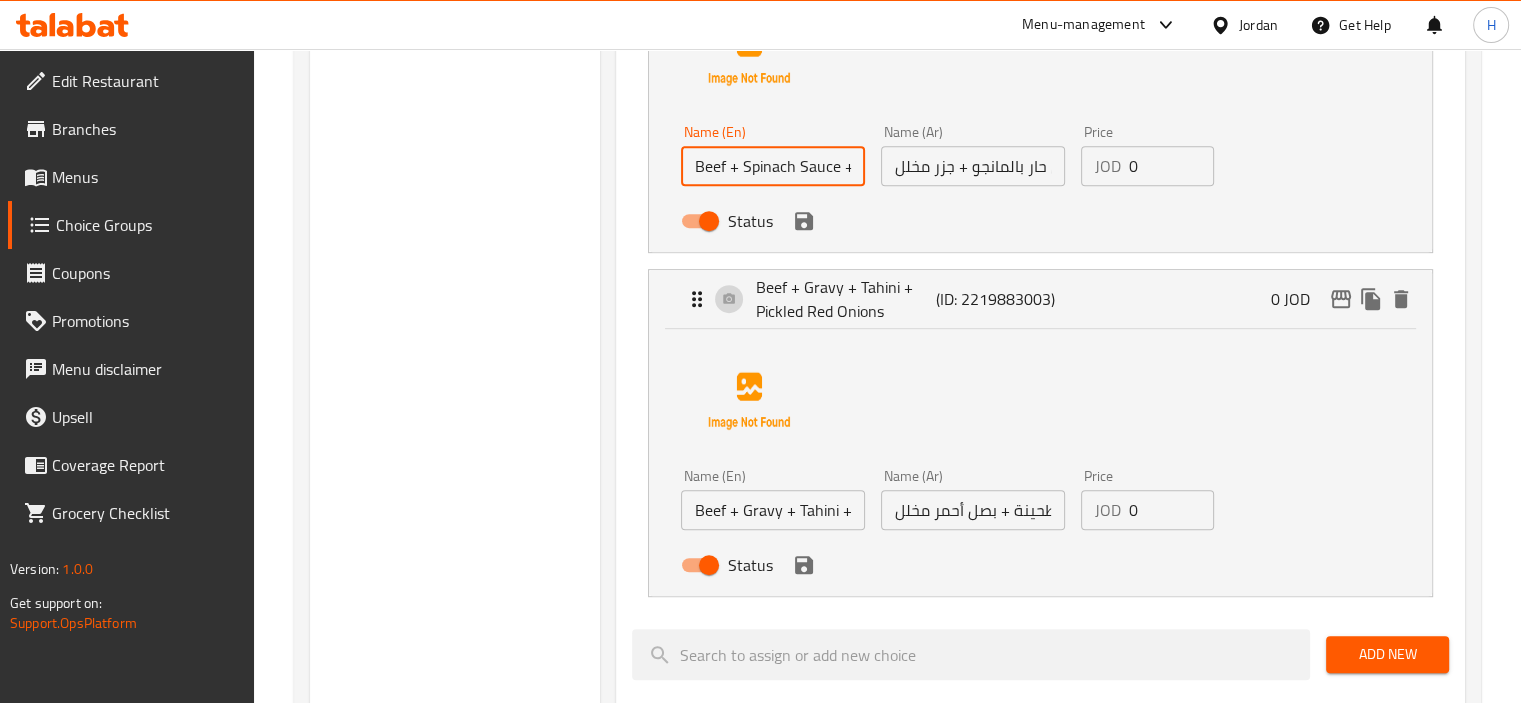 click on "Beef + Spinach Sauce + Mango Chili Sauce + Pickled Carrots" at bounding box center [773, 166] 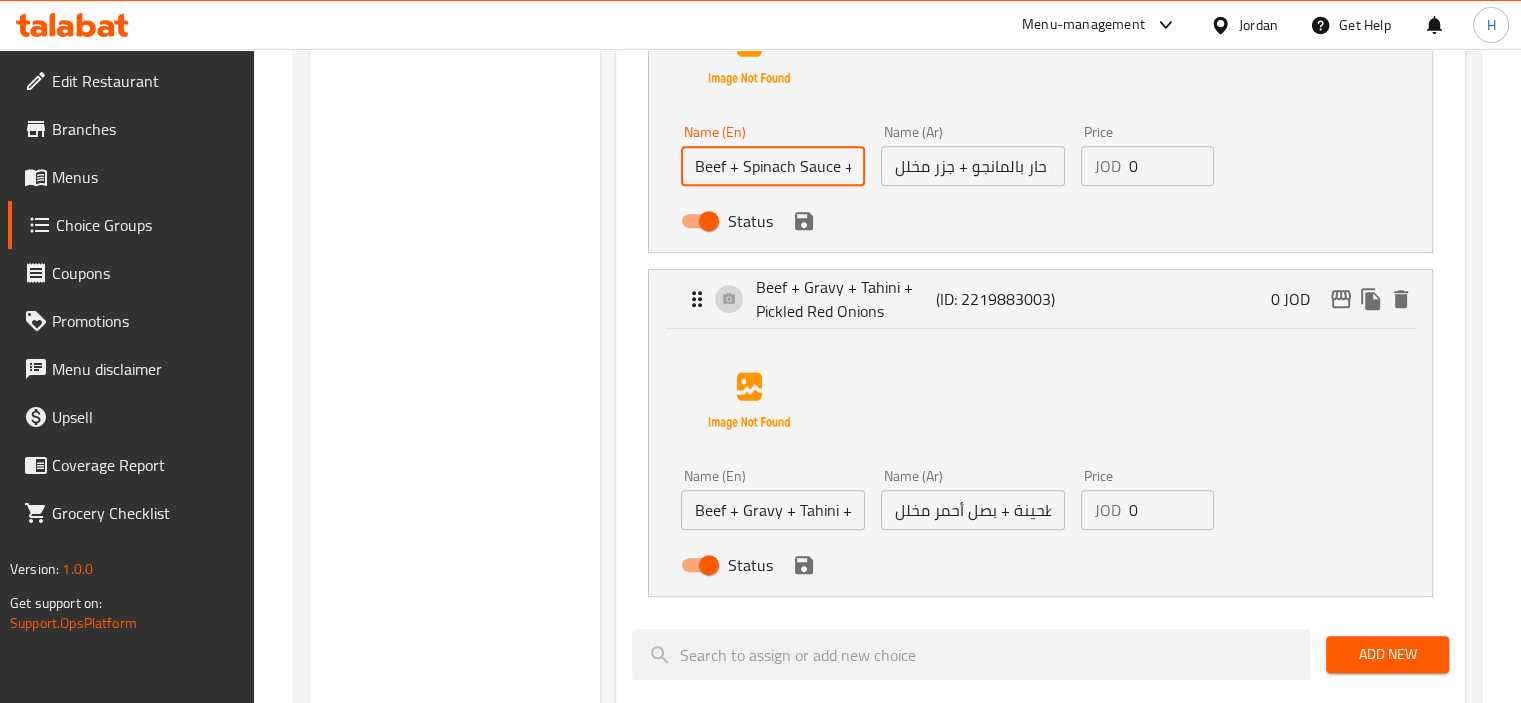 click on "Beef + Gravy + Tahini + Pickled Red Onions" at bounding box center [773, 510] 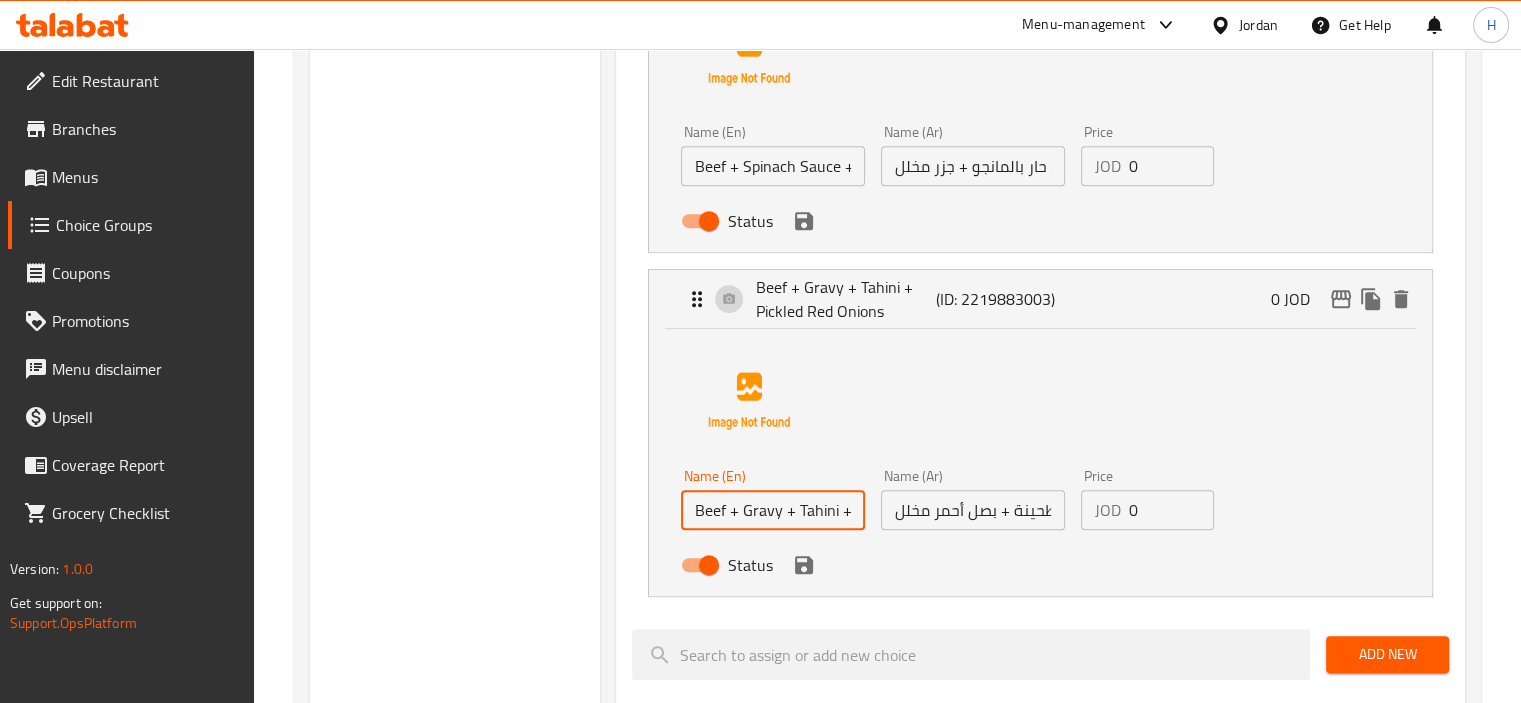 click on "Beef + Gravy + Tahini + Pickled Red Onions" at bounding box center (773, 510) 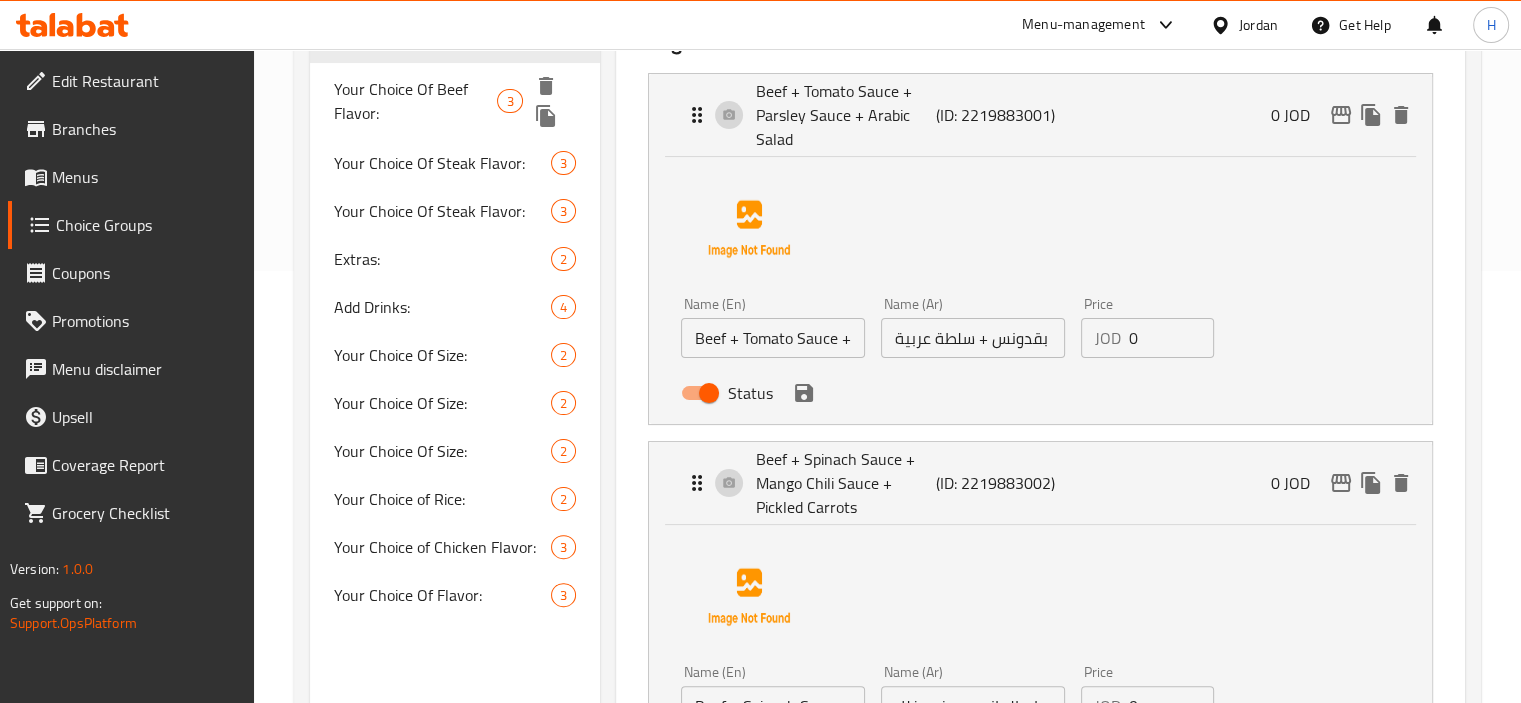scroll, scrollTop: 432, scrollLeft: 0, axis: vertical 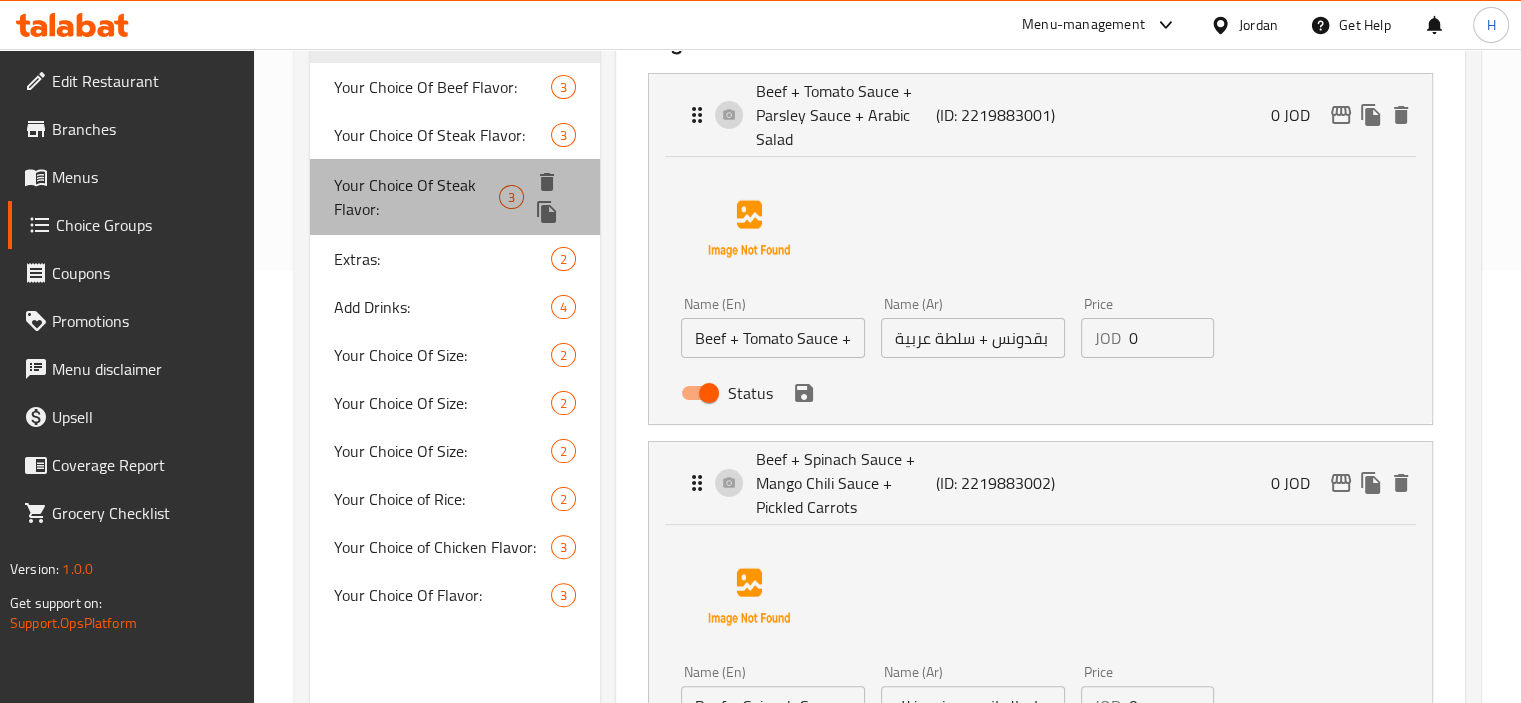 click on "Your Choice Of Steak Flavor:" at bounding box center [417, 197] 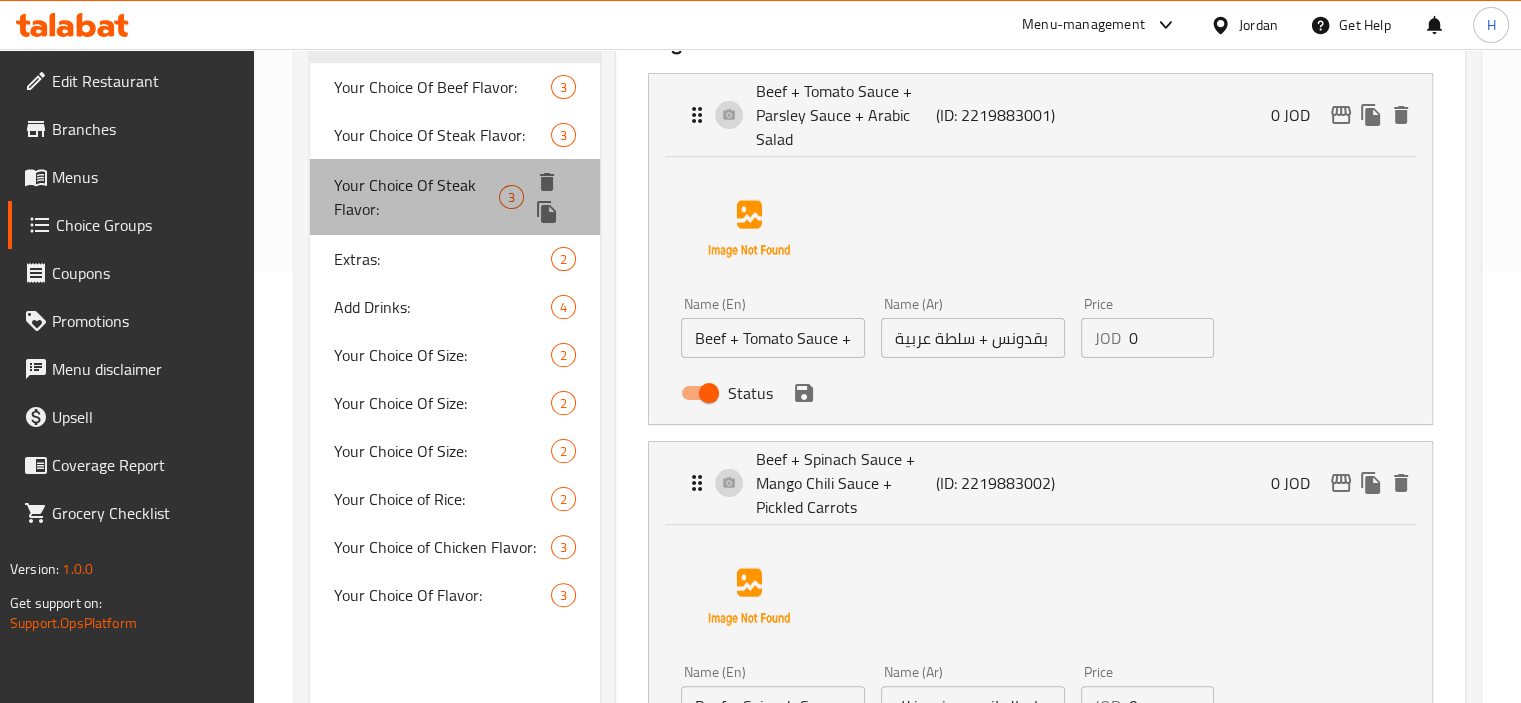 type on "إختيارك من نكهه الإستيك:" 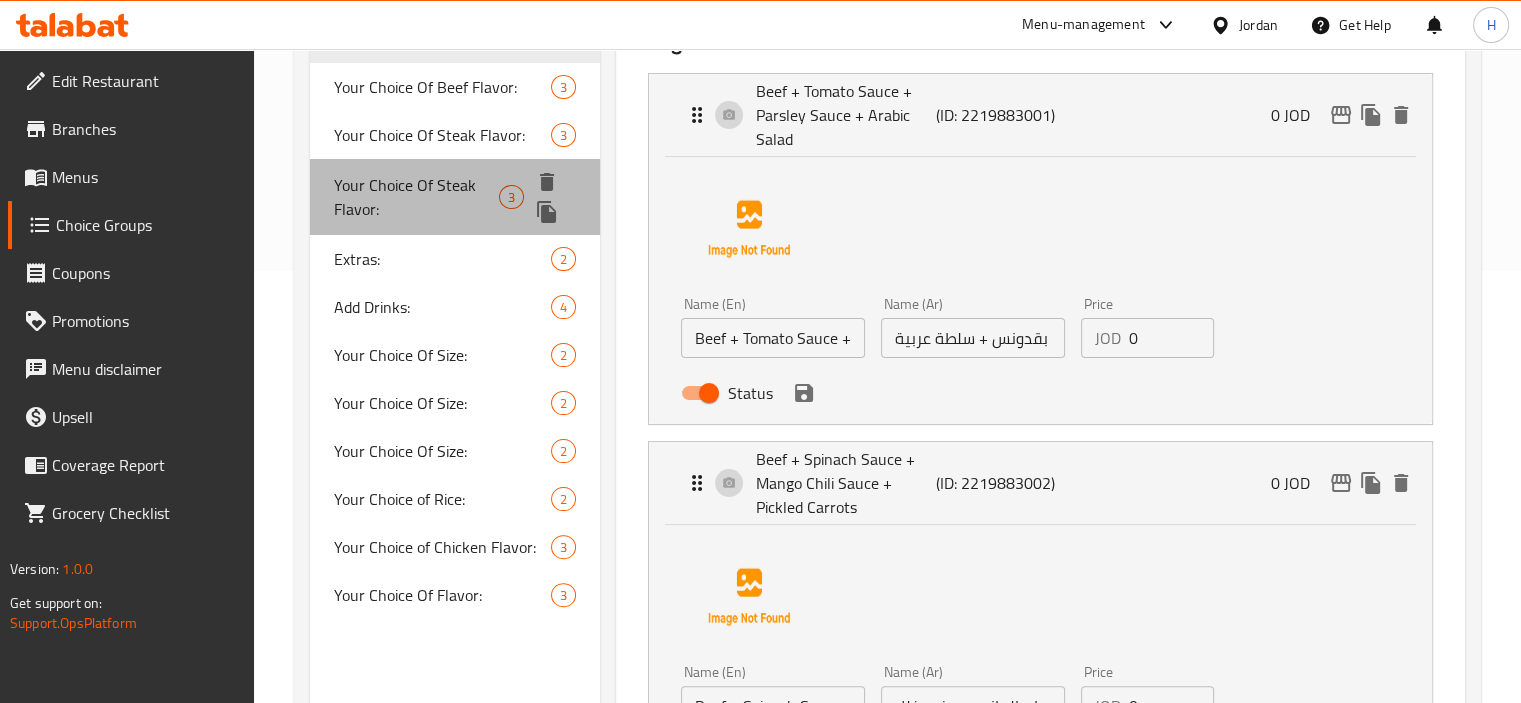 type on "2" 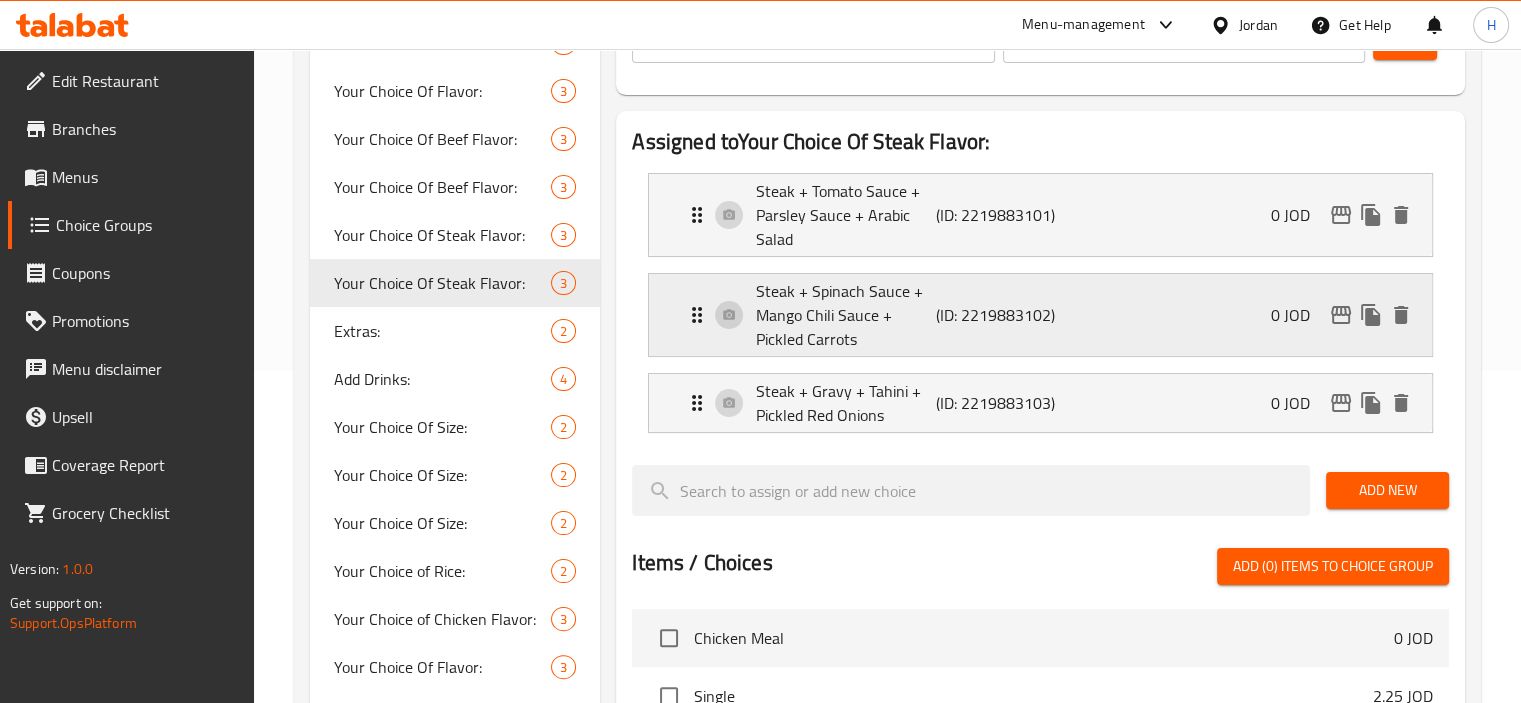 scroll, scrollTop: 332, scrollLeft: 0, axis: vertical 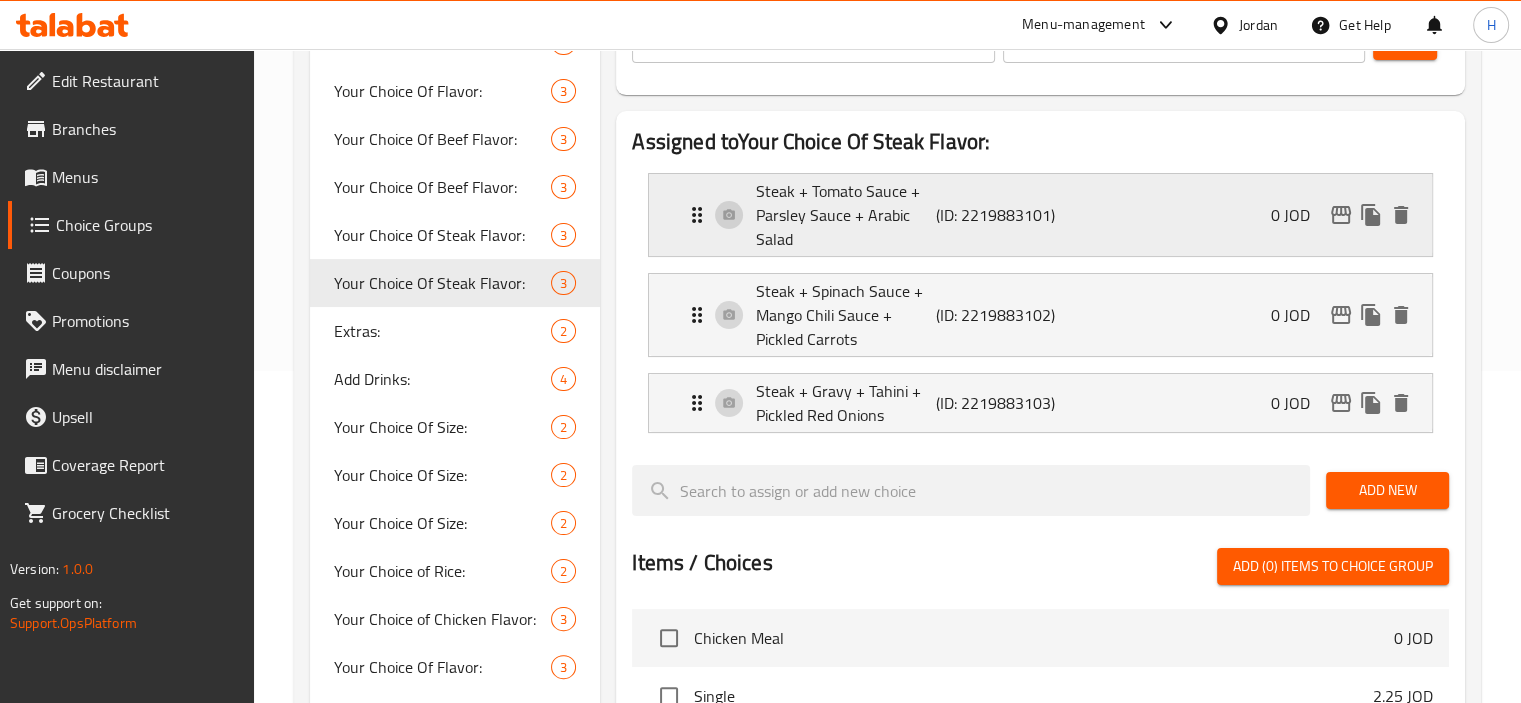 click on "Steak + Tomato Sauce + Parsley Sauce + Arabic Salad" at bounding box center [845, 215] 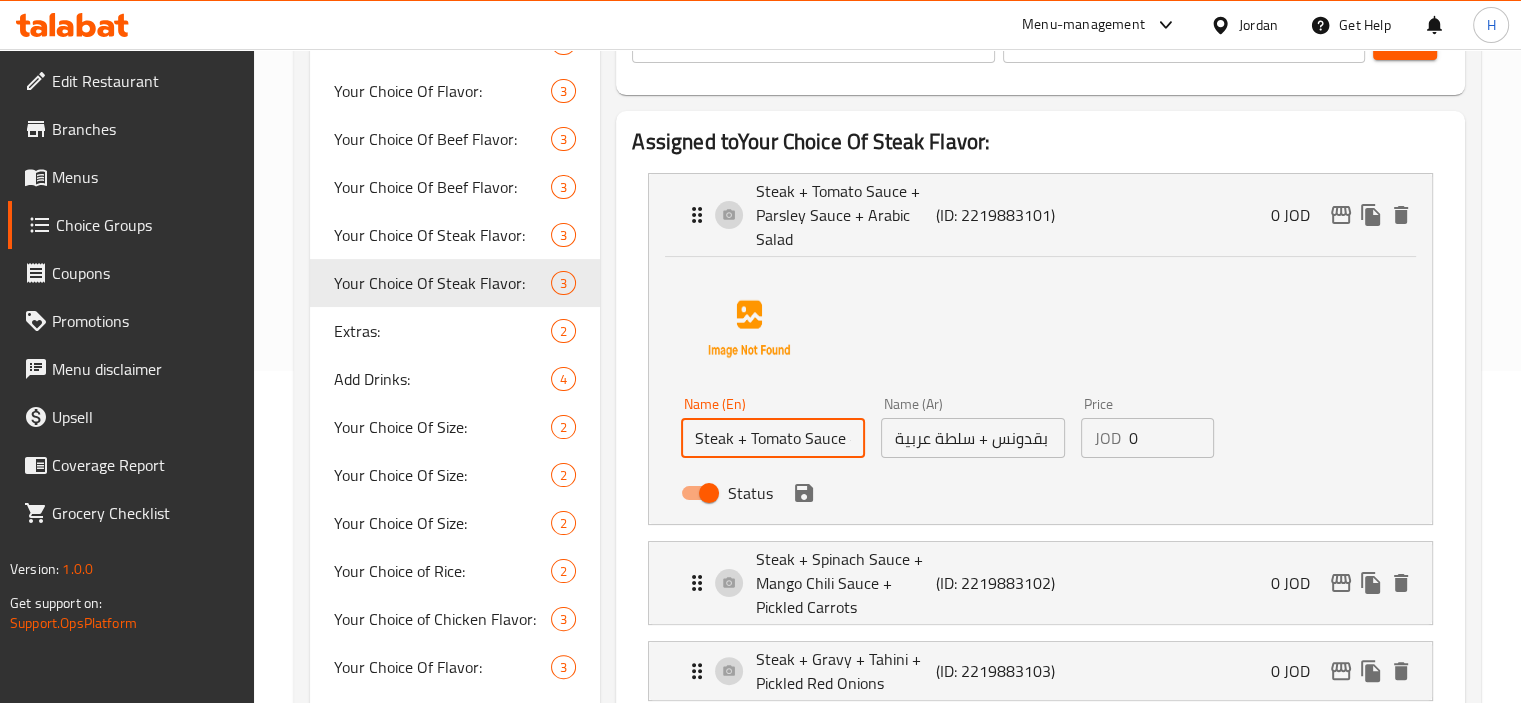 click on "Steak + Tomato Sauce + Parsley Sauce + Arabic Salad" at bounding box center [773, 438] 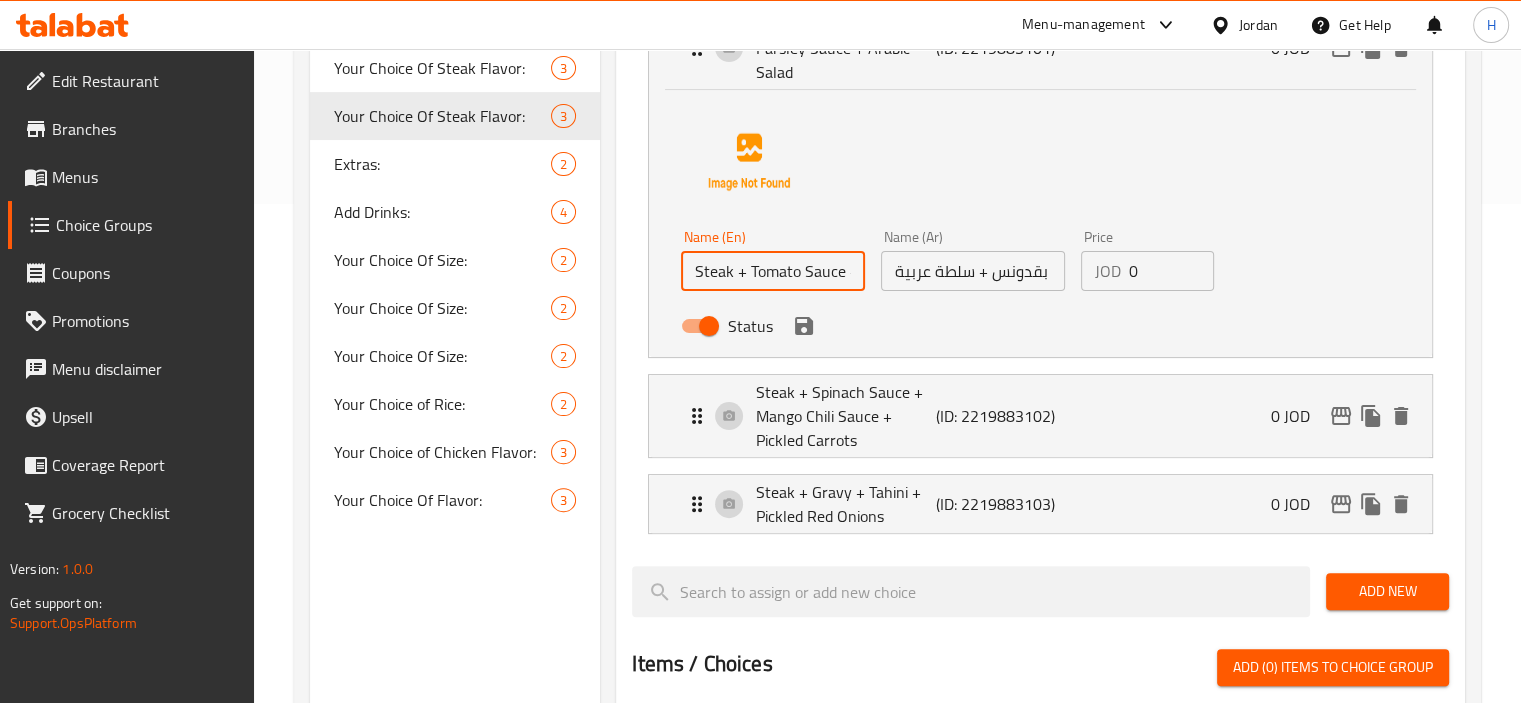scroll, scrollTop: 520, scrollLeft: 0, axis: vertical 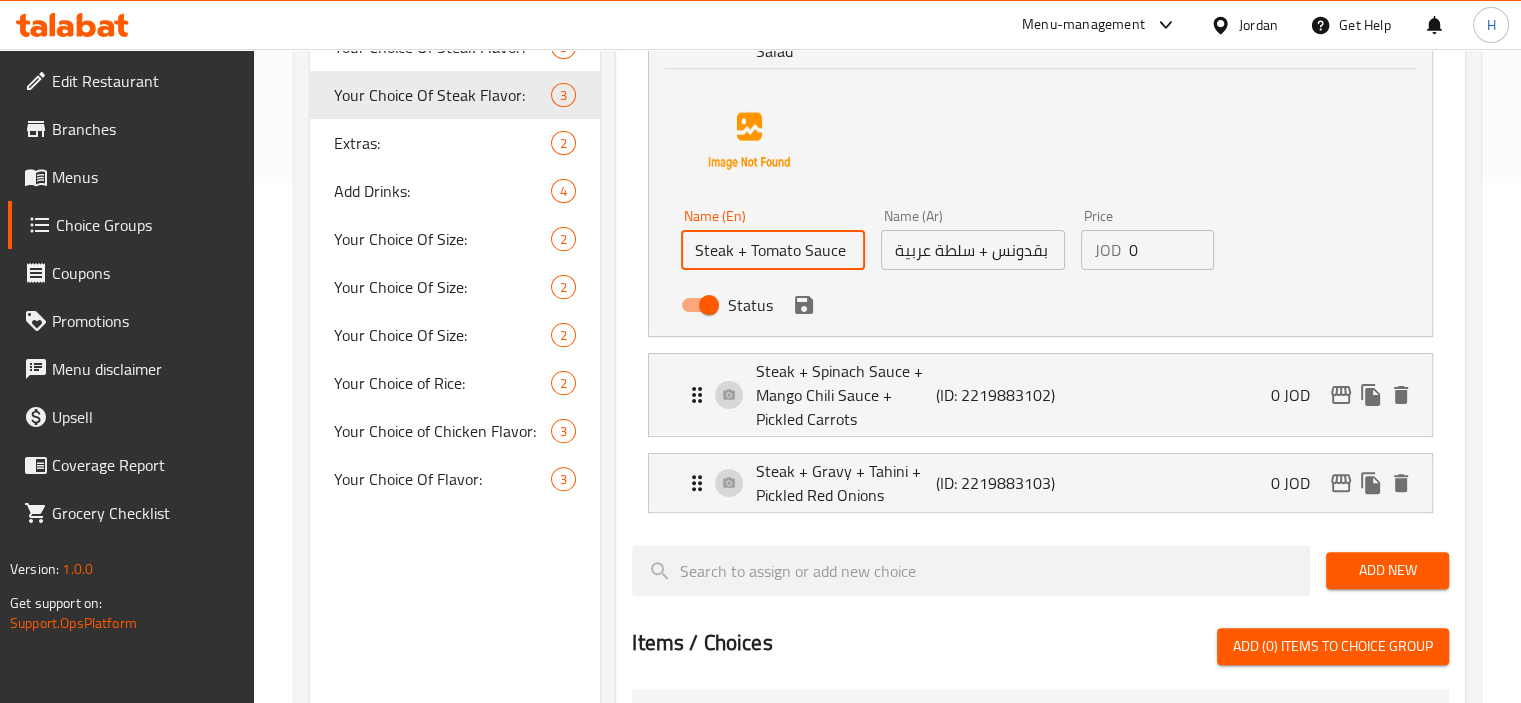 click on "Steak + Spinach Sauce + Mango Chili Sauce + Pickled Carrots (ID: 2219883102) 0 JOD Name (En) Steak + Spinach Sauce + Mango Chili Sauce + Pickled Carrots Name (En) Name (Ar) ستيك + صوص سبانخ + صوص فلفل حار بالمانجو + جزر مخلل Name (Ar) Price JOD 0 Price Status" at bounding box center [1040, 395] 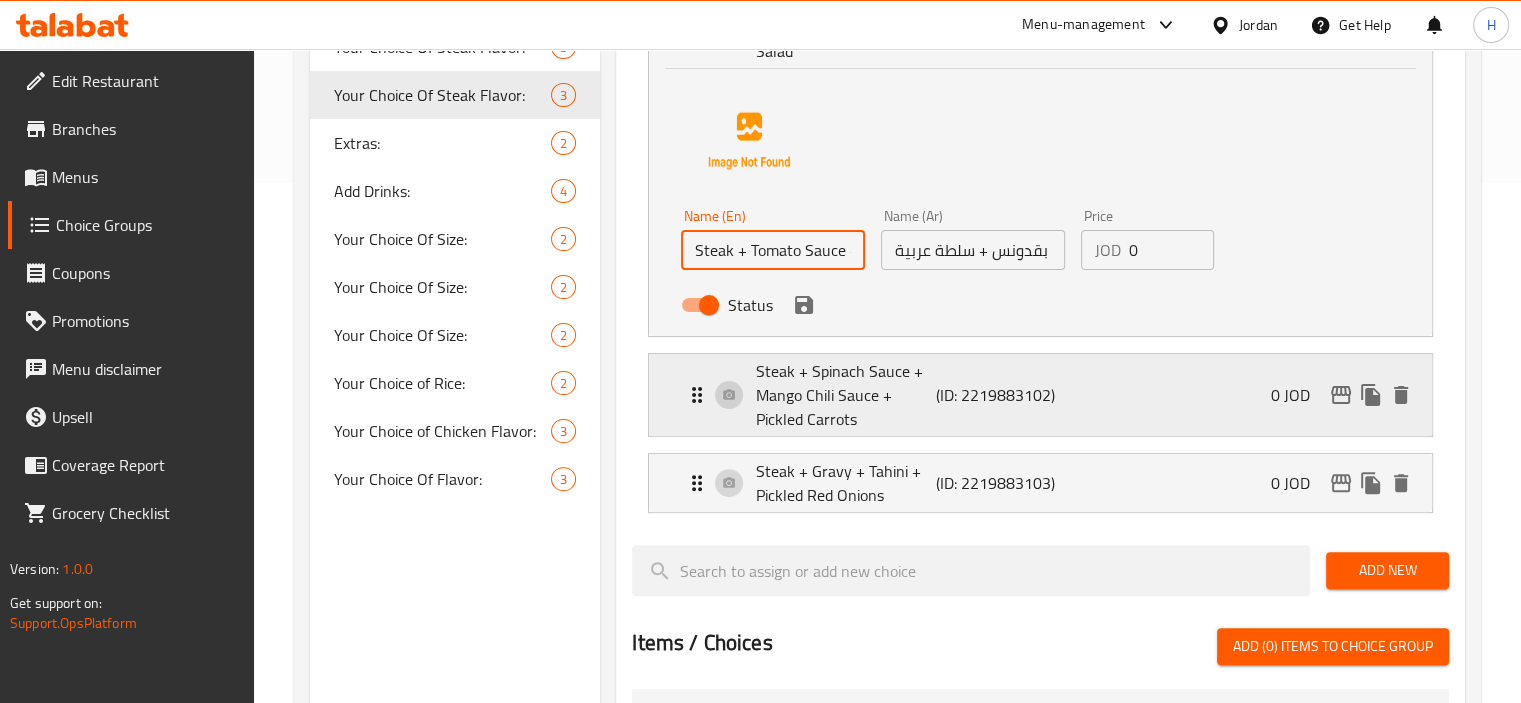 click on "Steak + Spinach Sauce + Mango Chili Sauce + Pickled Carrots" at bounding box center (845, 395) 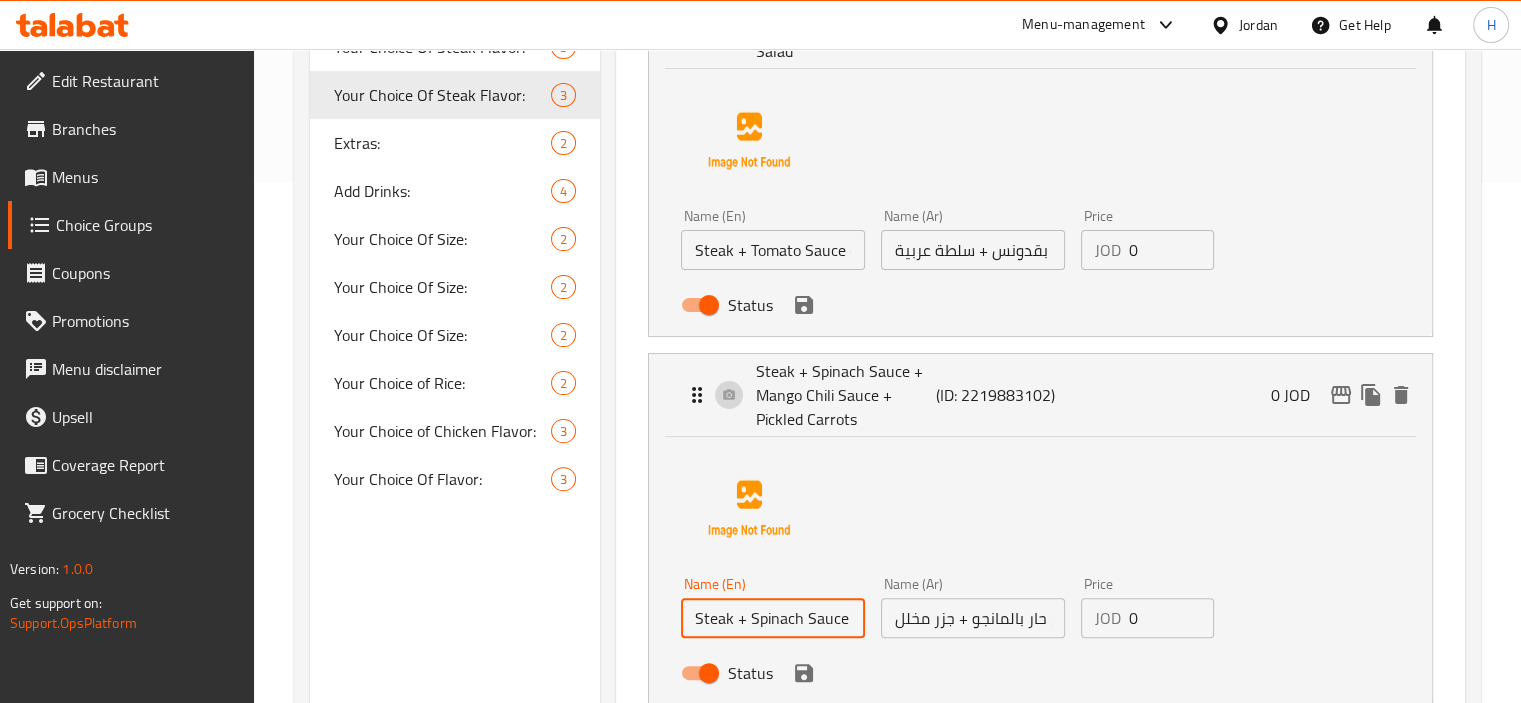 click on "Steak + Spinach Sauce + Mango Chili Sauce + Pickled Carrots" at bounding box center [773, 618] 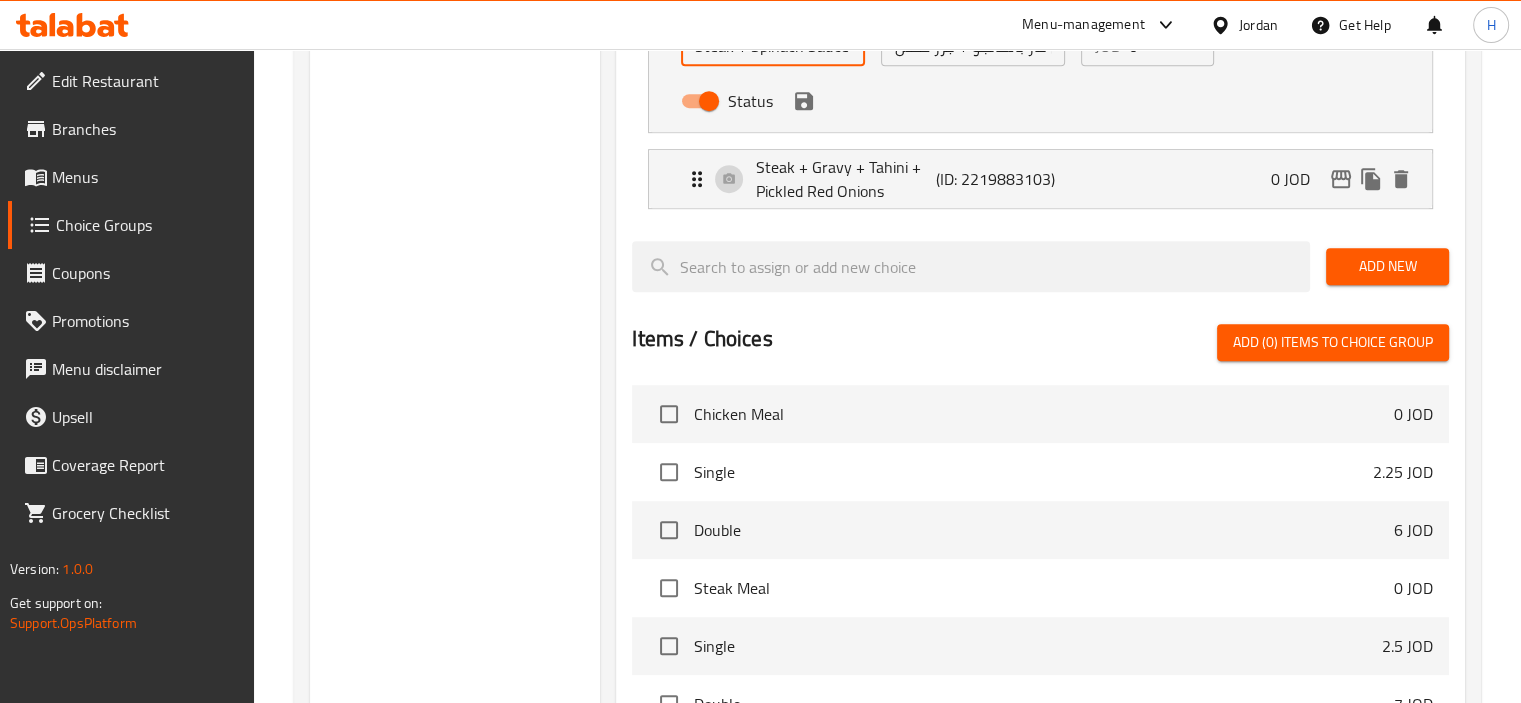 scroll, scrollTop: 1091, scrollLeft: 0, axis: vertical 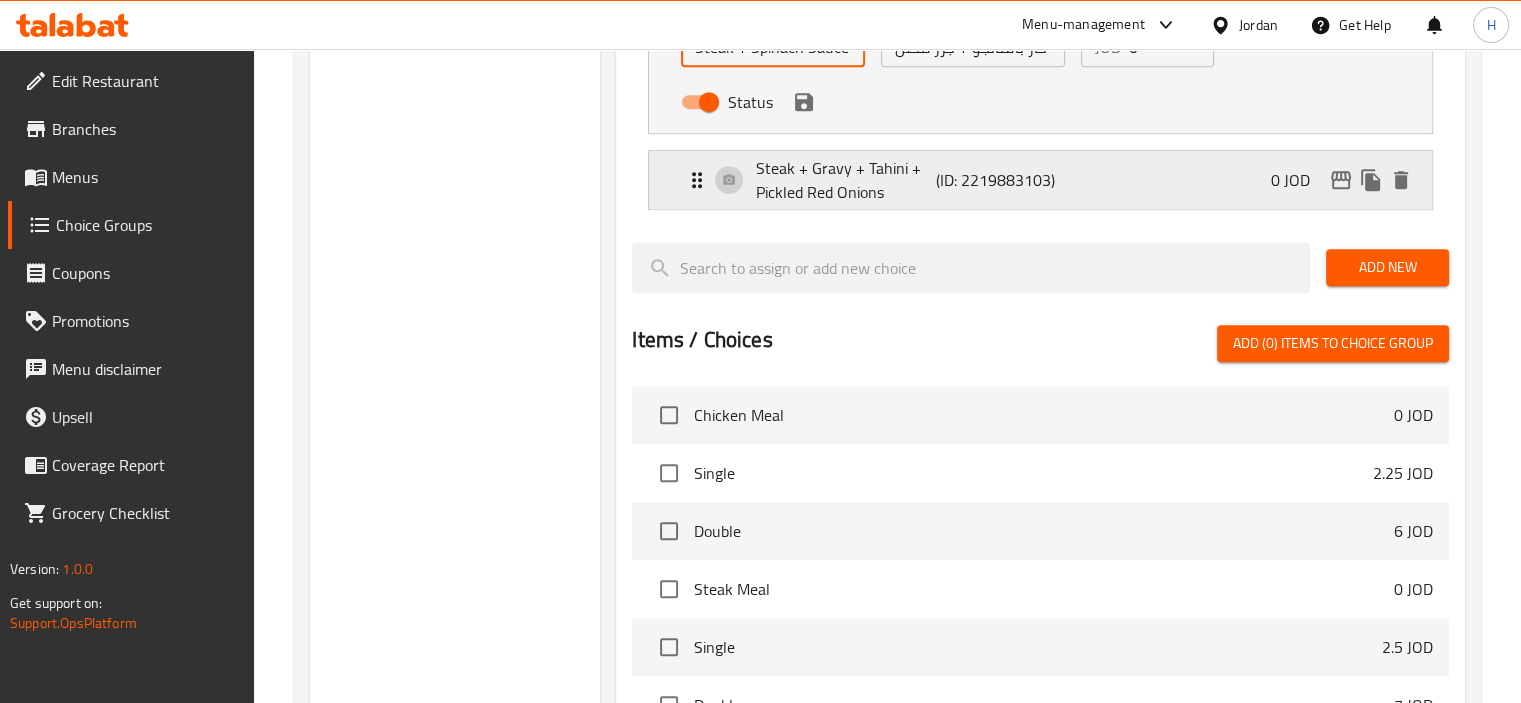 click on "Steak + Gravy + Tahini + Pickled Red Onions" at bounding box center [845, 180] 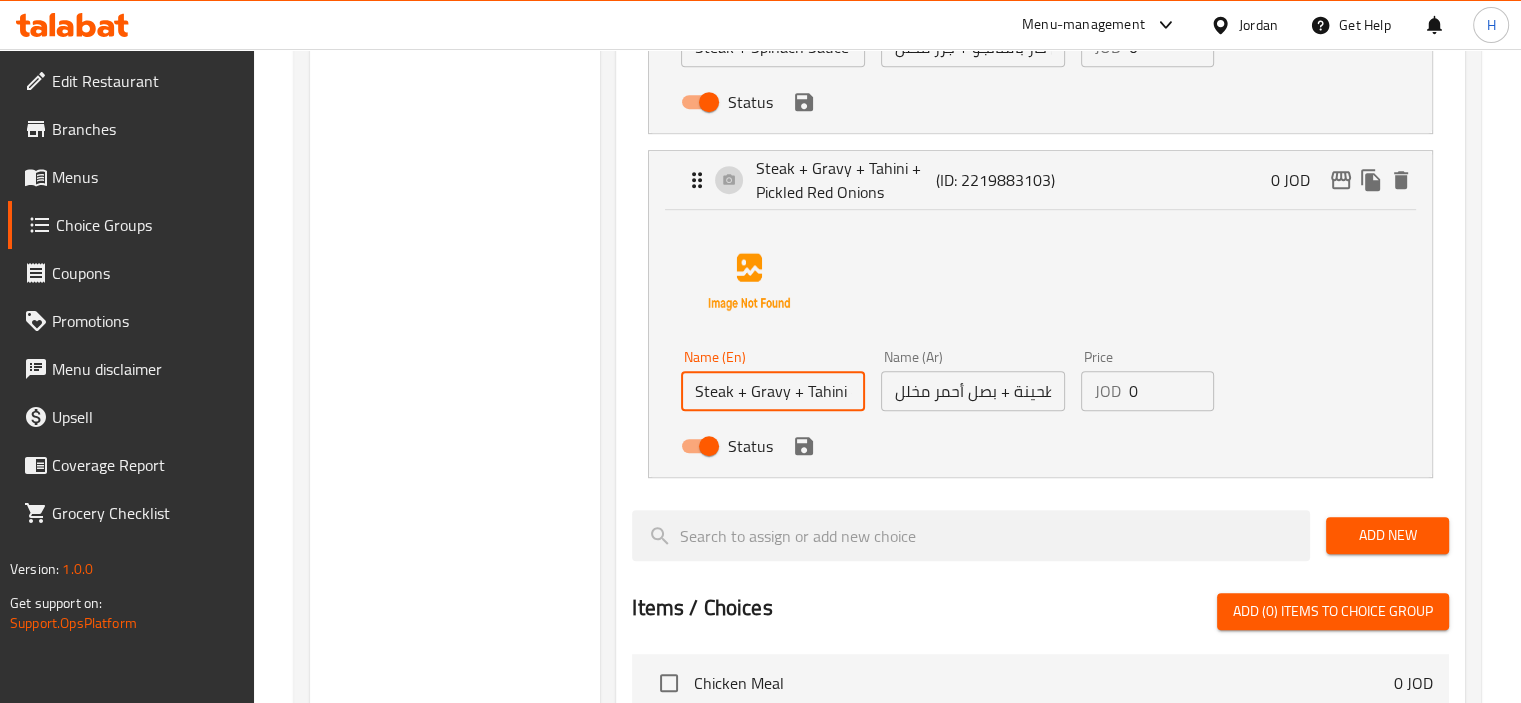 click on "Steak + Gravy + Tahini + Pickled Red Onions" at bounding box center [773, 391] 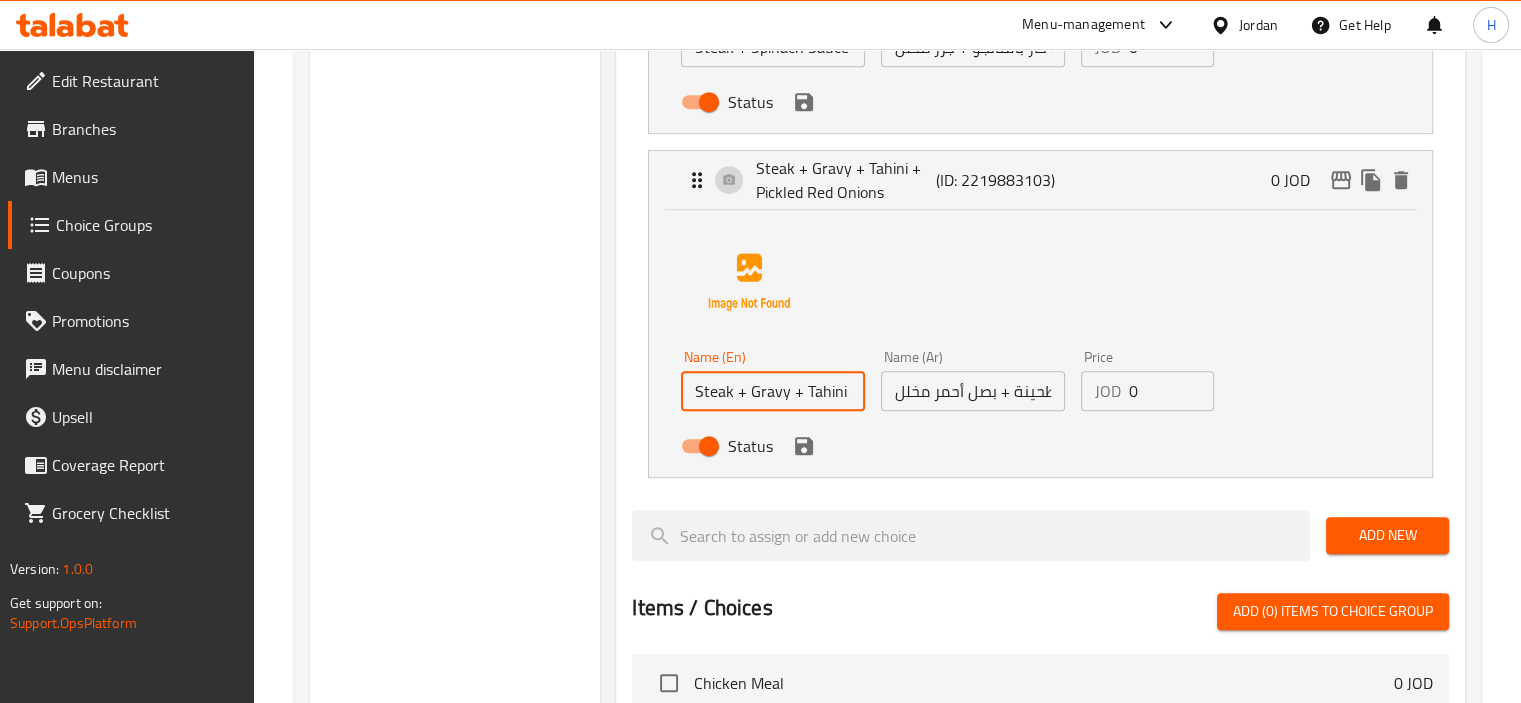 click on "ستيك + جريفي + طحينة + بصل أحمر مخلل" at bounding box center [973, 391] 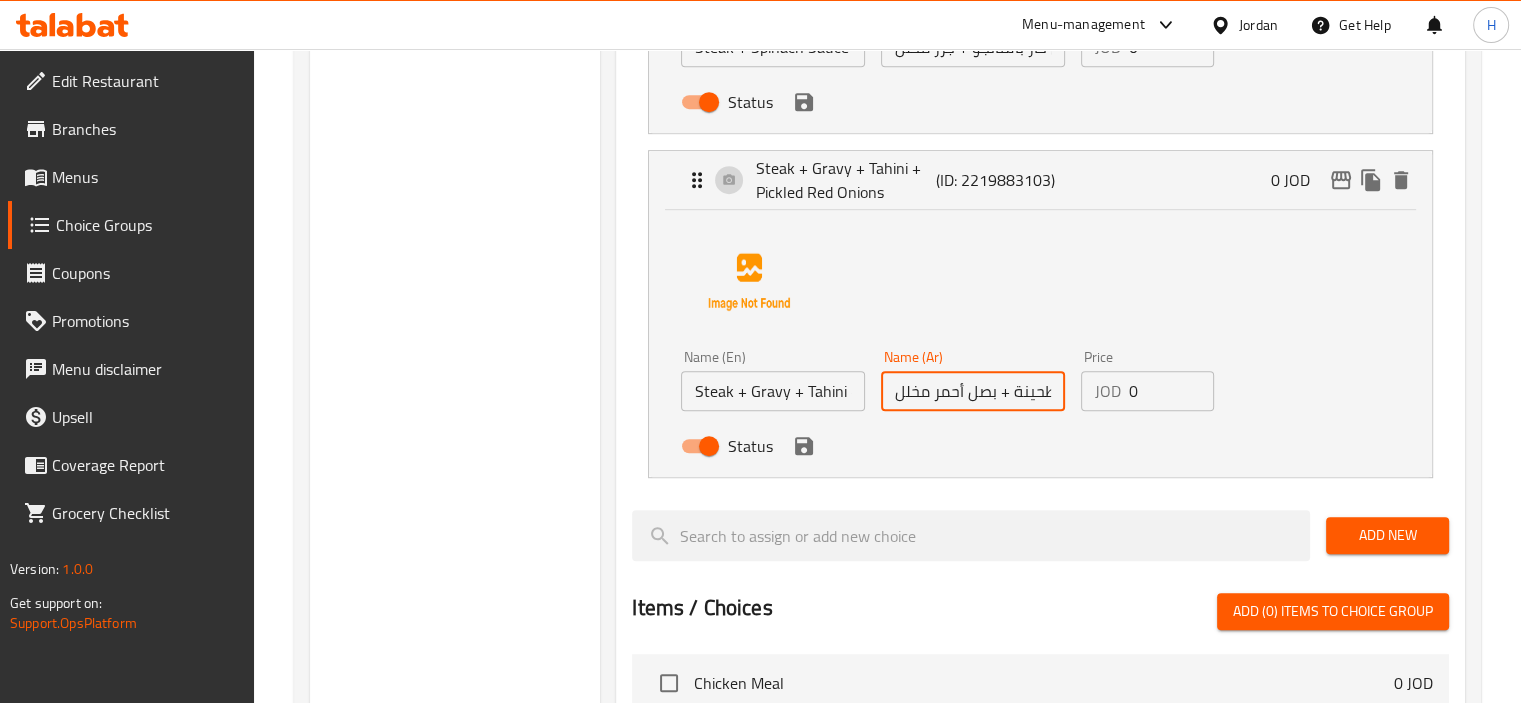 click on "ستيك + جريفي + طحينة + بصل أحمر مخلل" at bounding box center [973, 391] 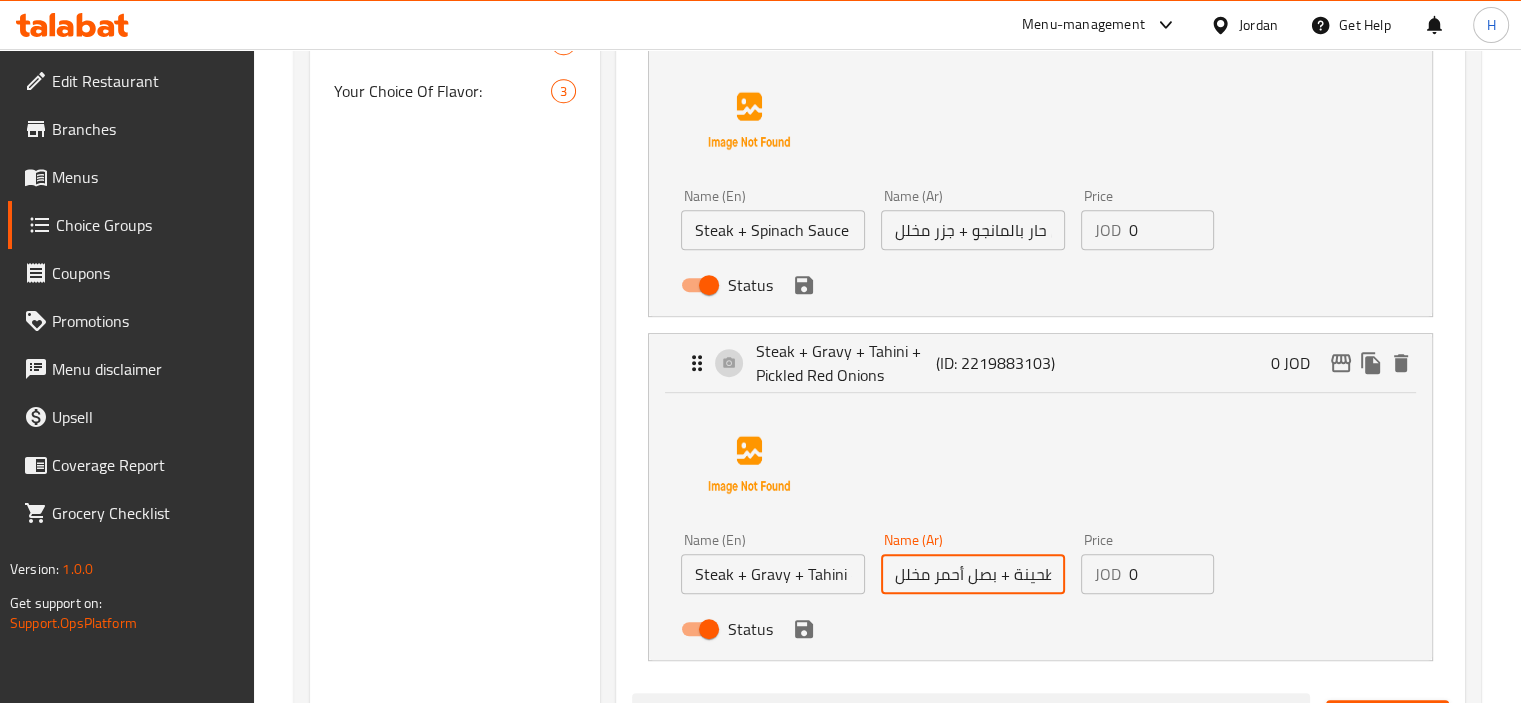scroll, scrollTop: 907, scrollLeft: 0, axis: vertical 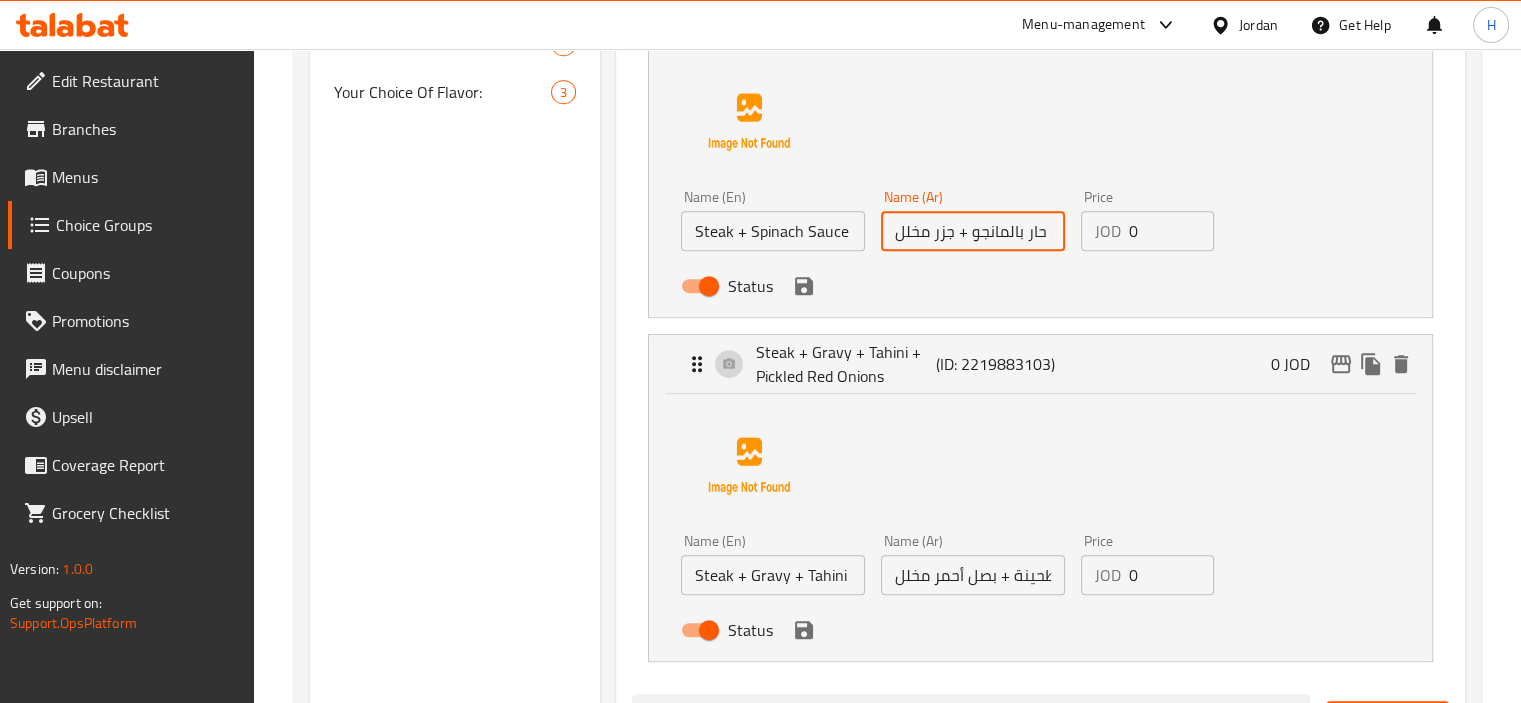 click on "ستيك + صوص سبانخ + صوص فلفل حار بالمانجو + جزر مخلل" at bounding box center (973, 231) 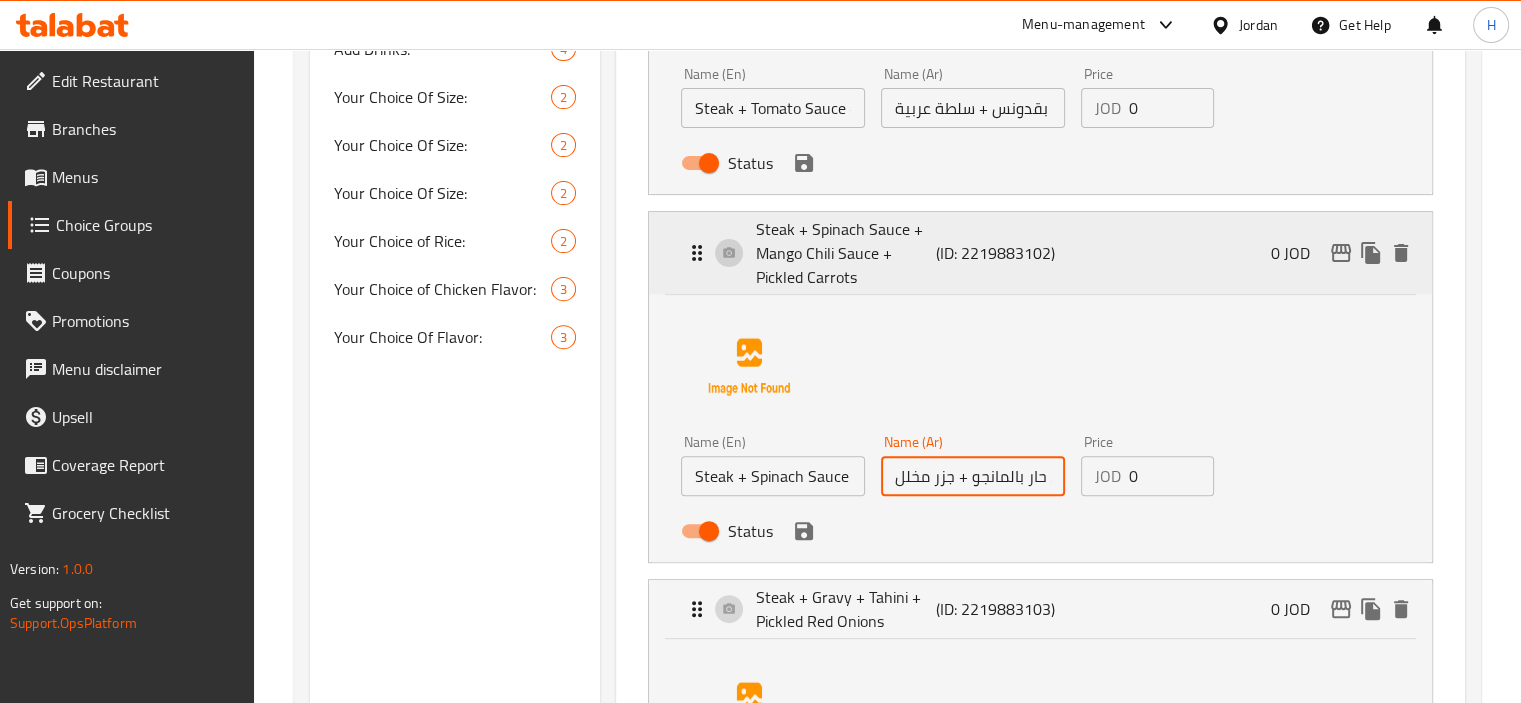 scroll, scrollTop: 656, scrollLeft: 0, axis: vertical 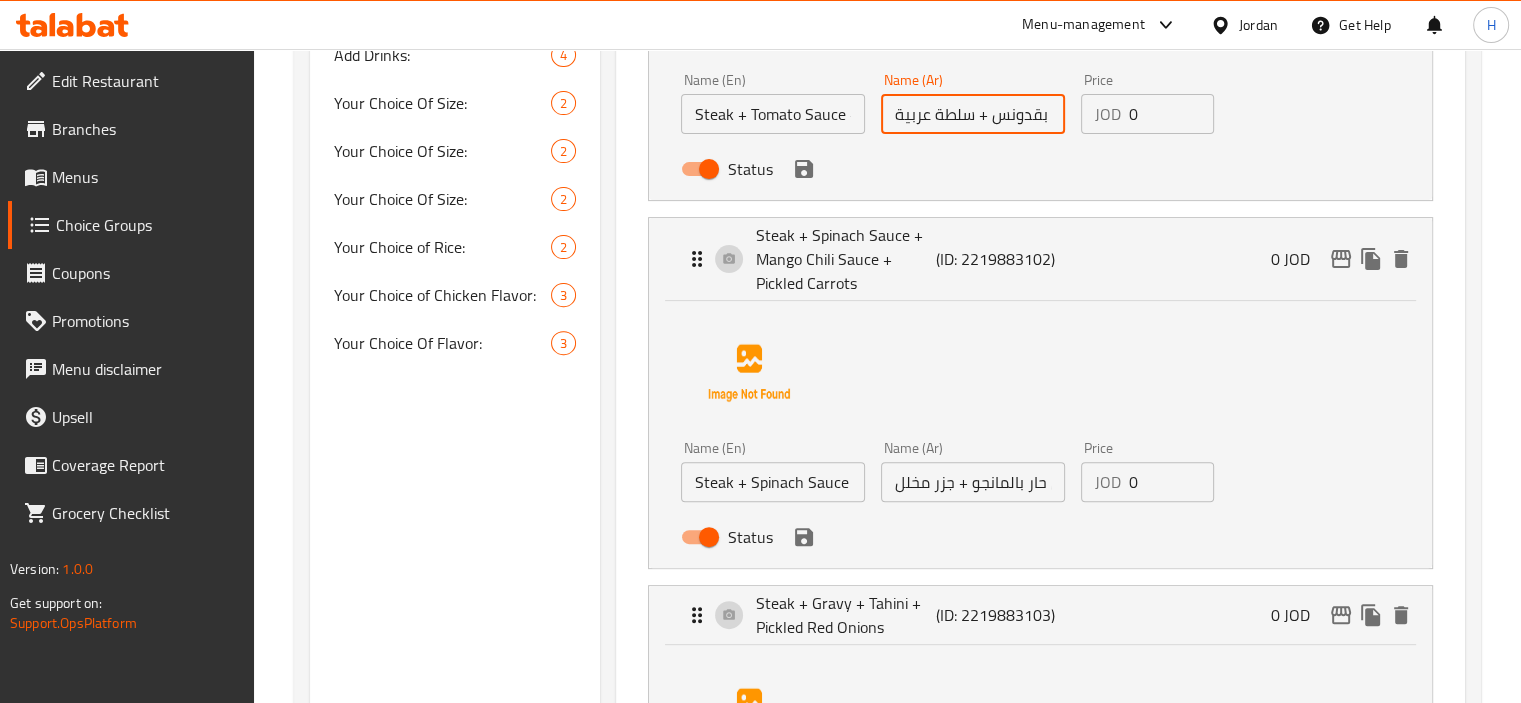 click on "ستيك + صوص طماطم + صوص بقدونس + سلطة عربية" at bounding box center [973, 114] 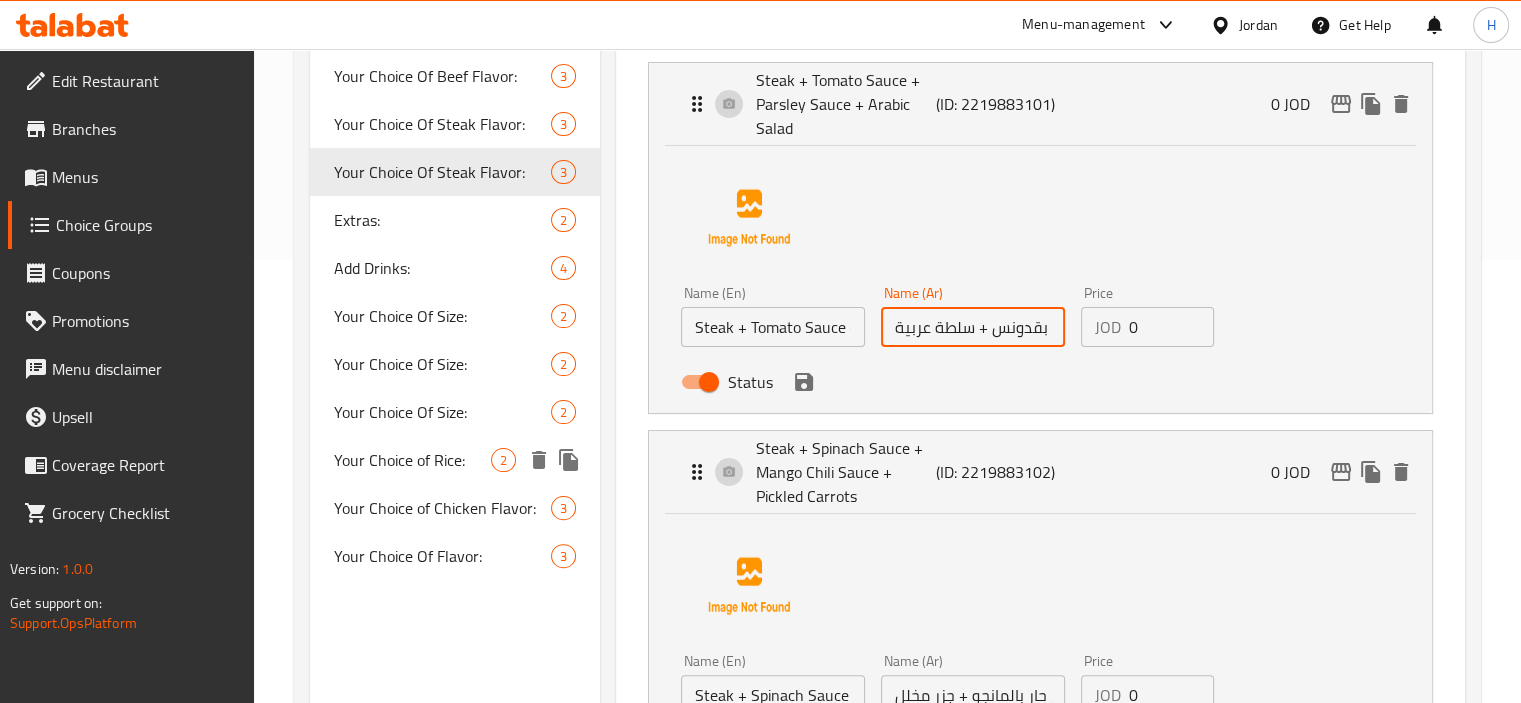 scroll, scrollTop: 411, scrollLeft: 0, axis: vertical 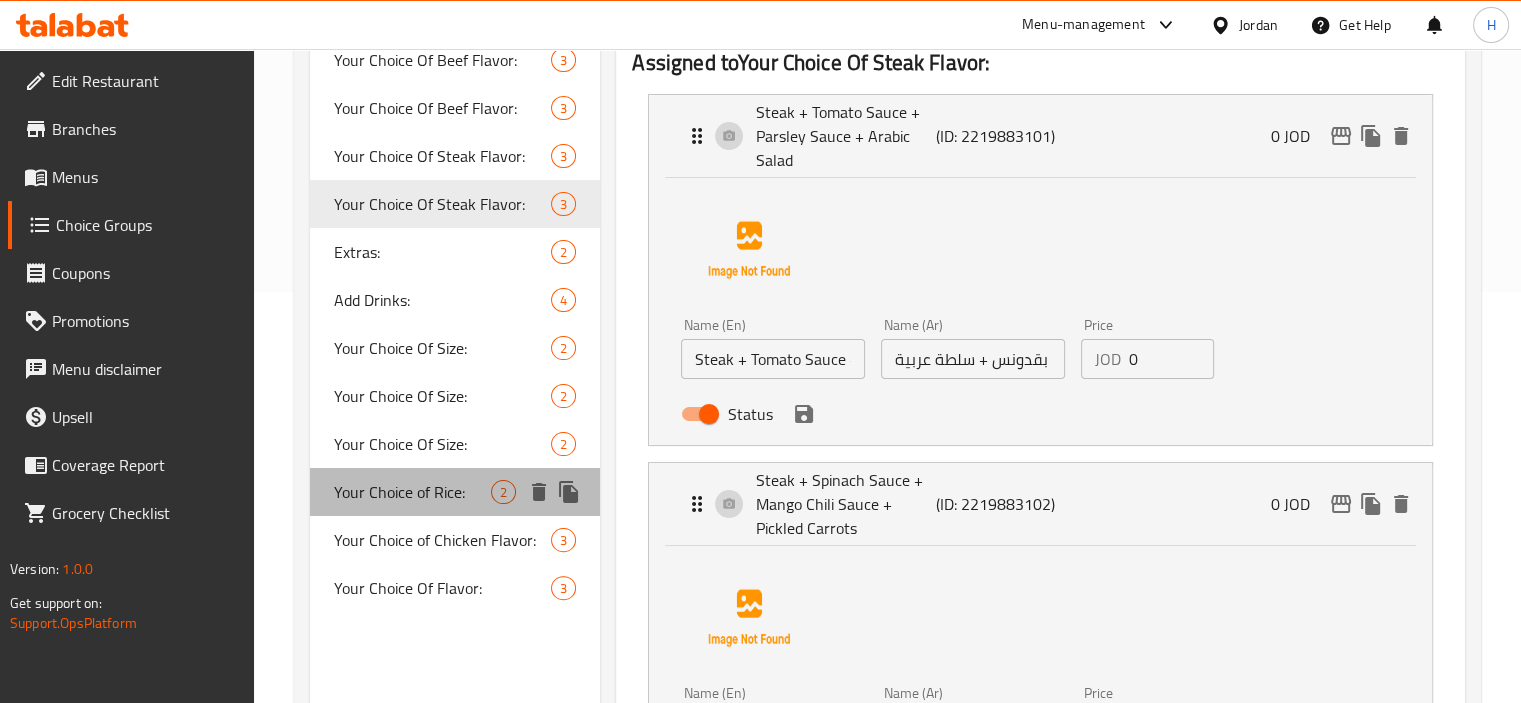 click on "Your Choice of Rice: 2" at bounding box center [455, 492] 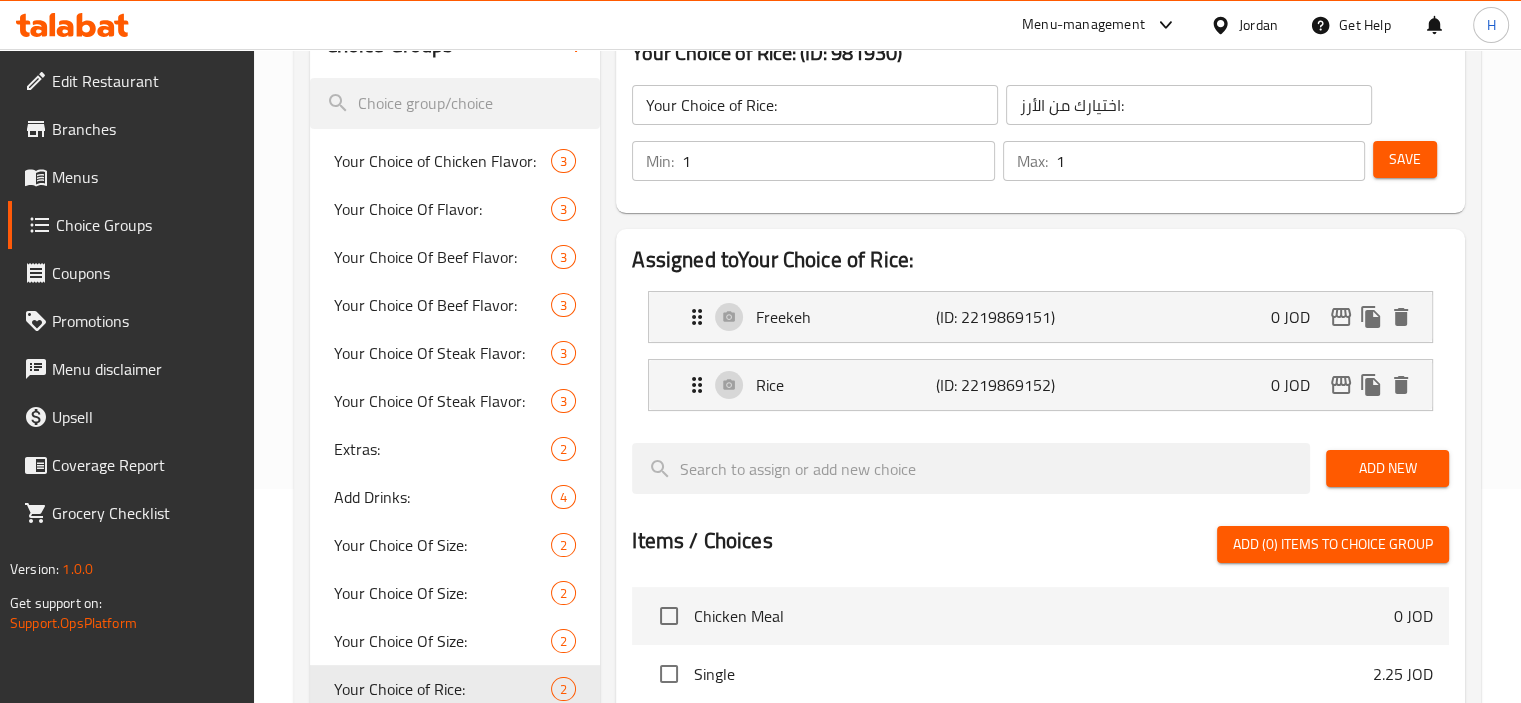 scroll, scrollTop: 227, scrollLeft: 0, axis: vertical 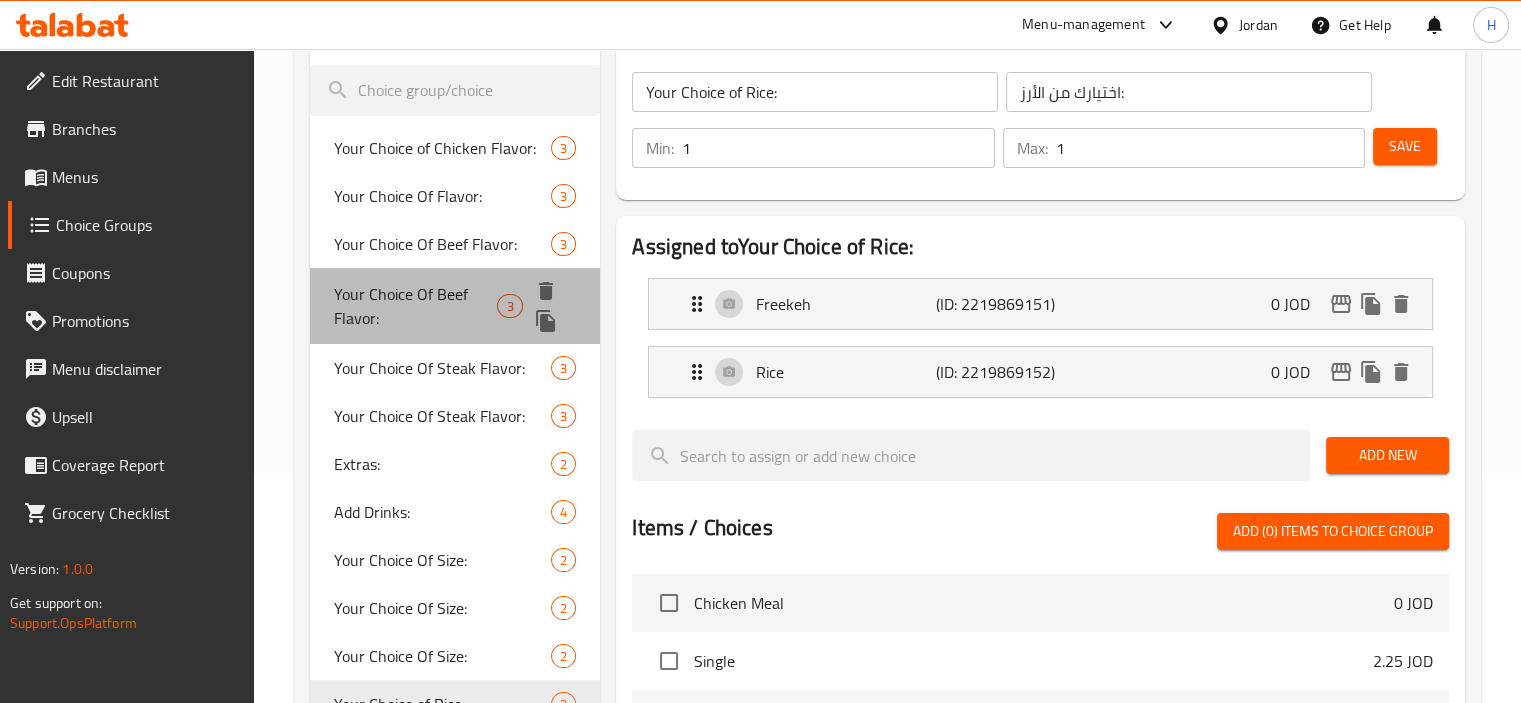 click on "Your Choice Of Beef Flavor:" at bounding box center (416, 306) 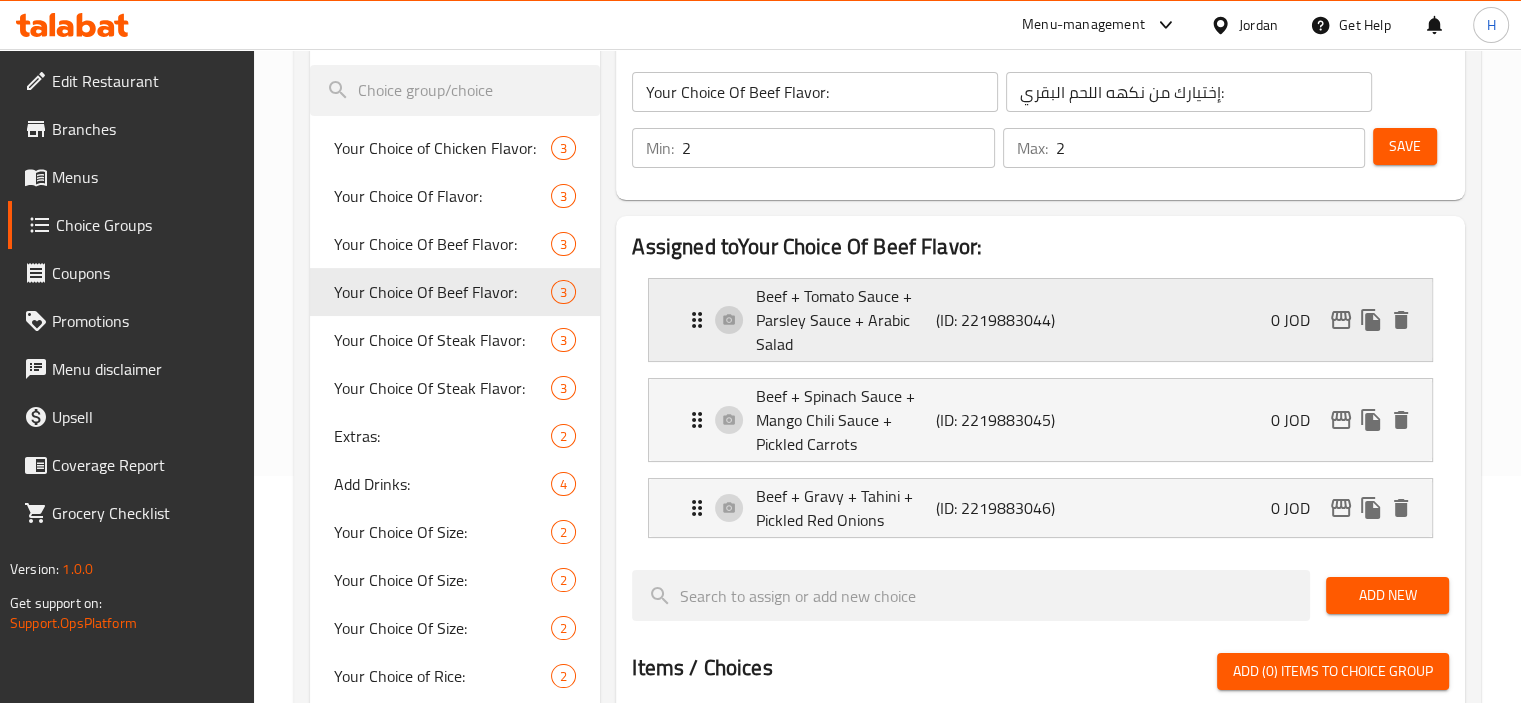 click on "Beef + Tomato Sauce + Parsley Sauce + Arabic Salad" at bounding box center (845, 320) 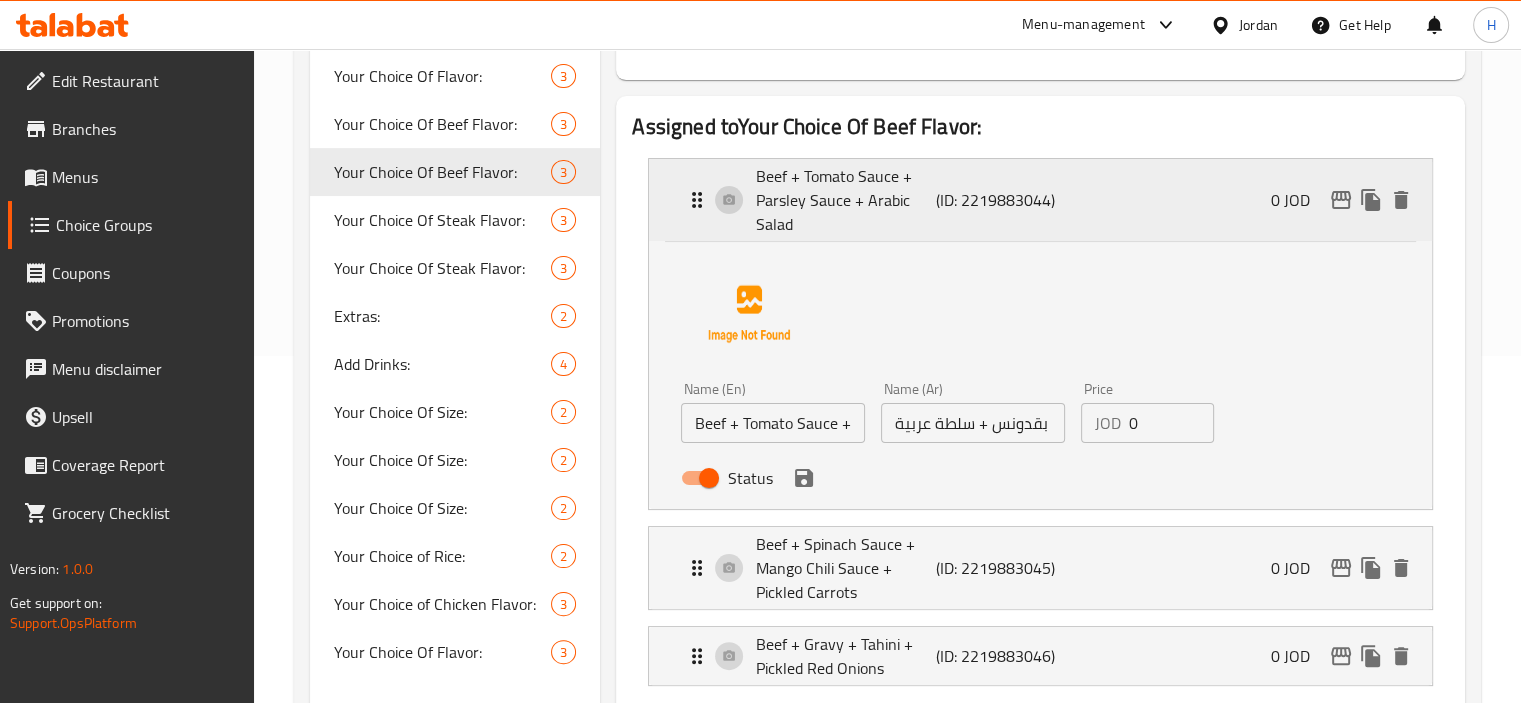 scroll, scrollTop: 354, scrollLeft: 0, axis: vertical 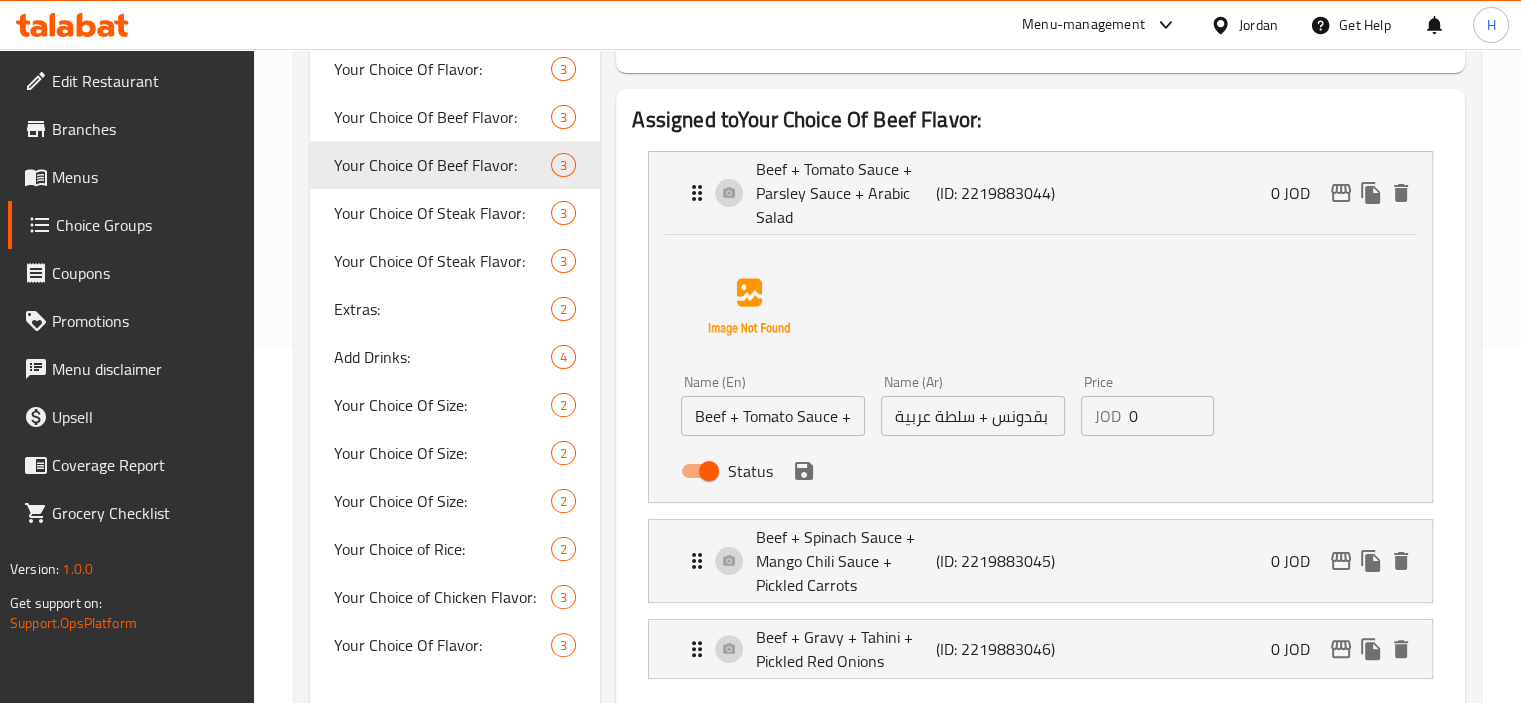 click on "Beef + Tomato Sauce + Parsley Sauce + Arabic Salad" at bounding box center (773, 416) 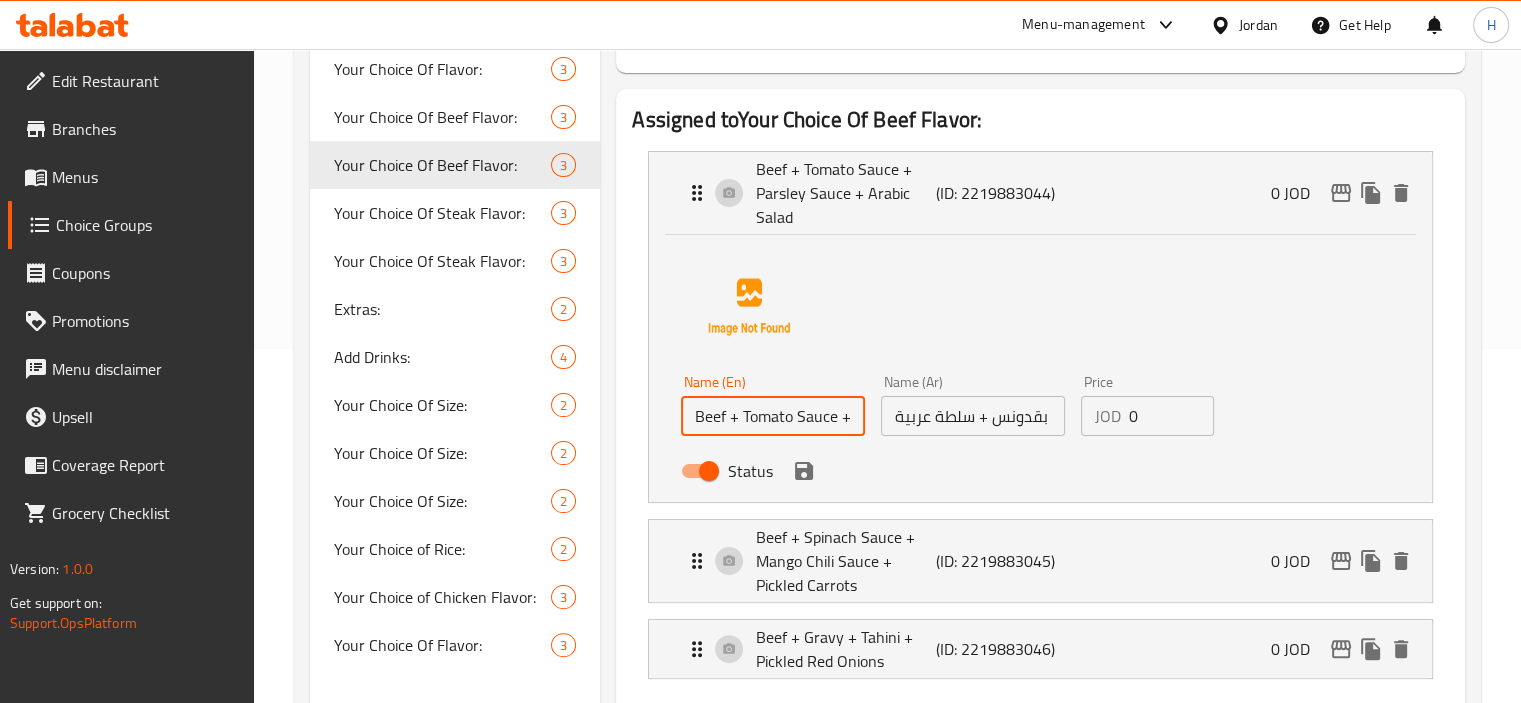 click on "Beef + Tomato Sauce + Parsley Sauce + Arabic Salad" at bounding box center [773, 416] 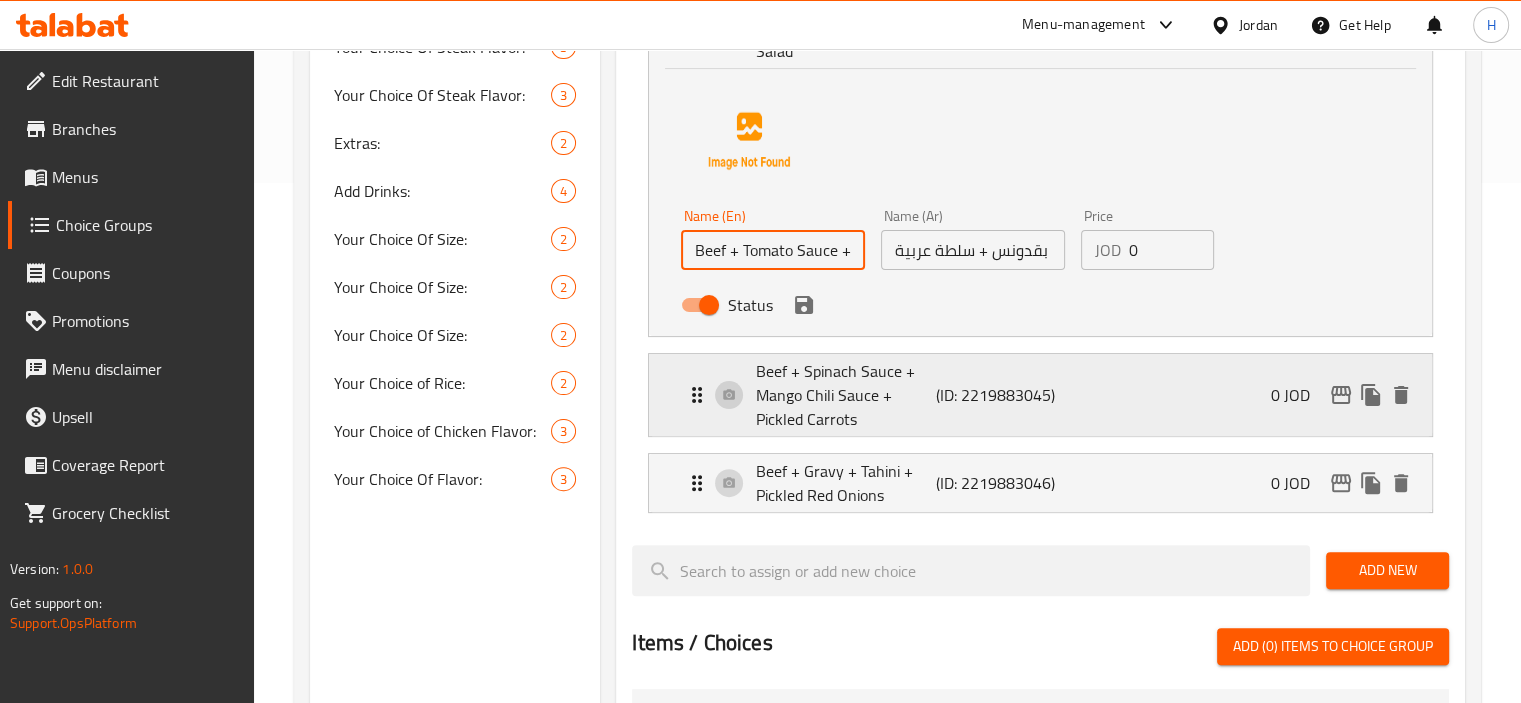 scroll, scrollTop: 522, scrollLeft: 0, axis: vertical 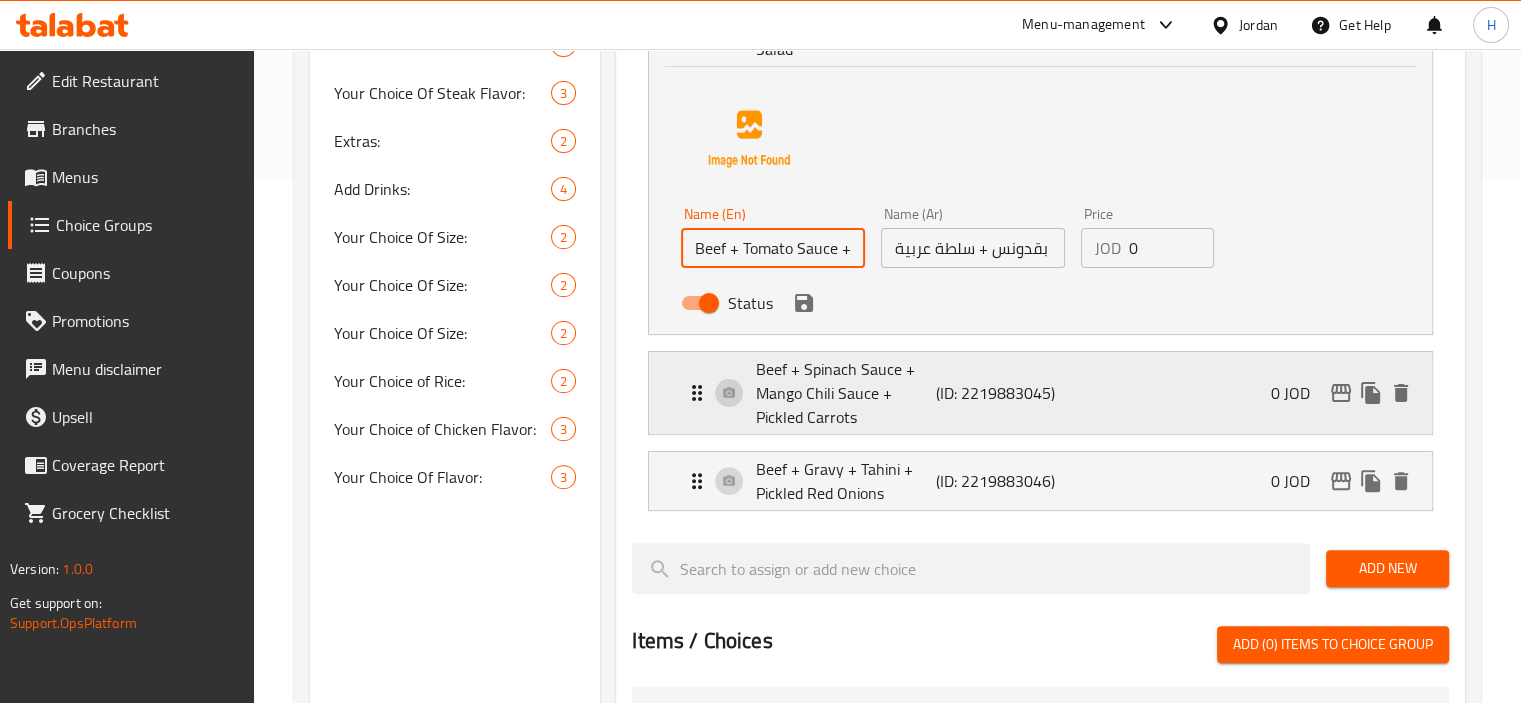 click on "(ID: 2219883045)" at bounding box center (996, 393) 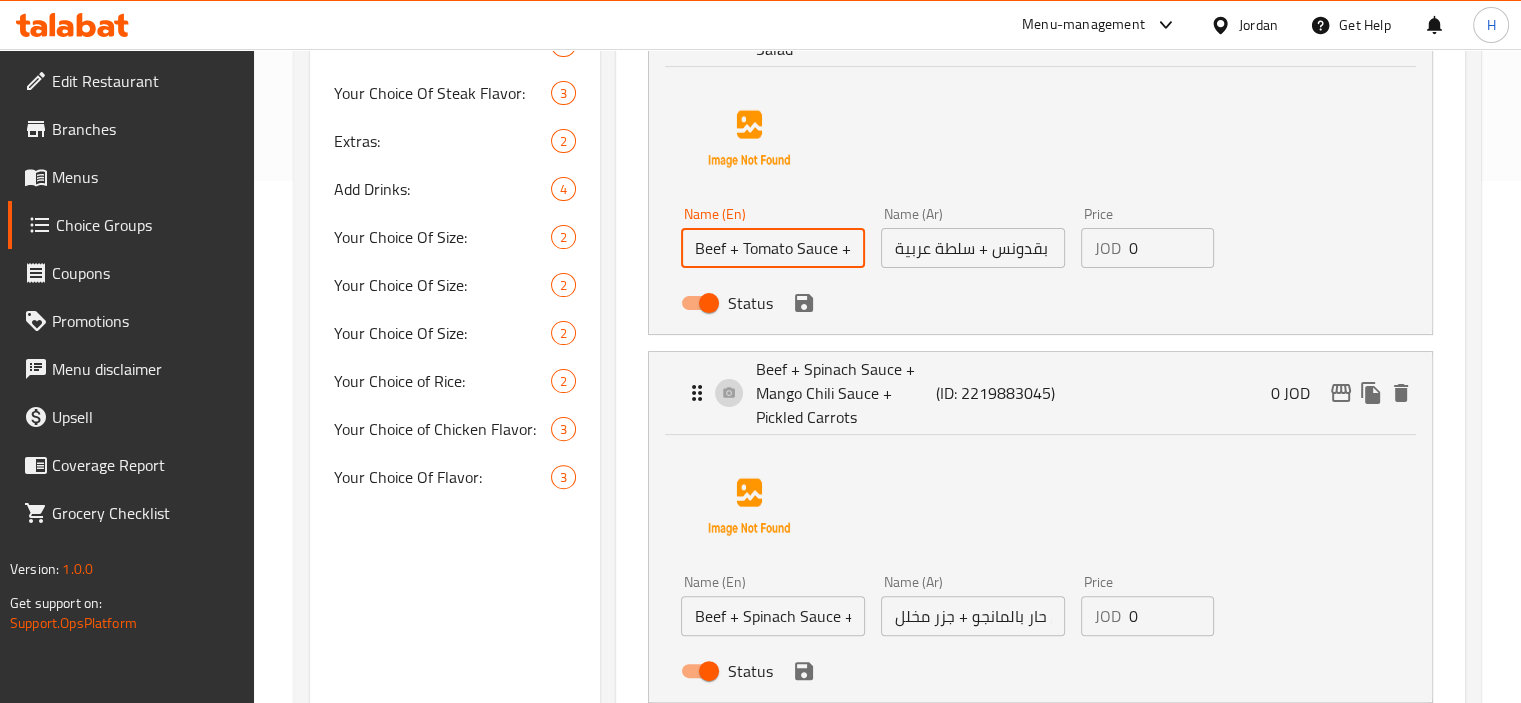 click on "Beef + Spinach Sauce + Mango Chili Sauce + Pickled Carrots" at bounding box center [773, 616] 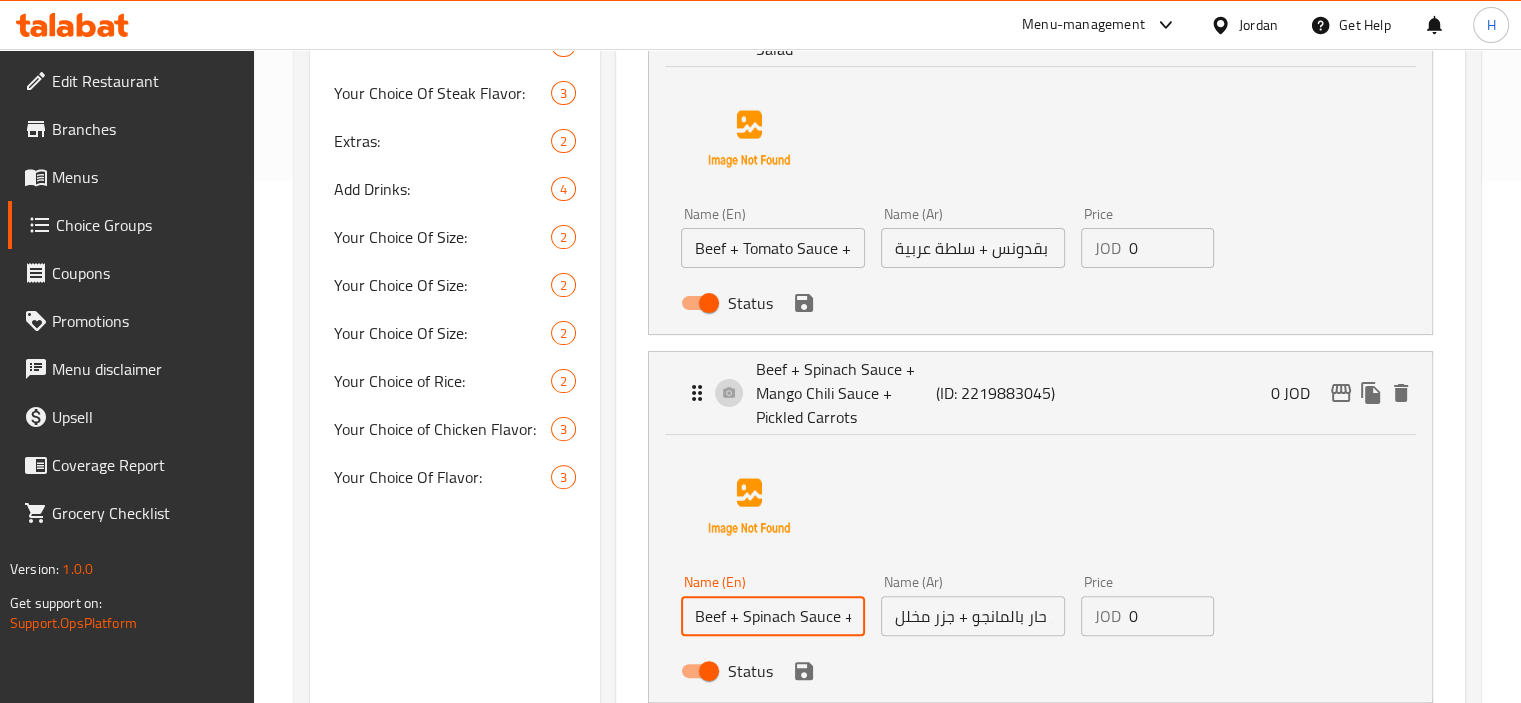click on "Beef + Spinach Sauce + Mango Chili Sauce + Pickled Carrots" at bounding box center (773, 616) 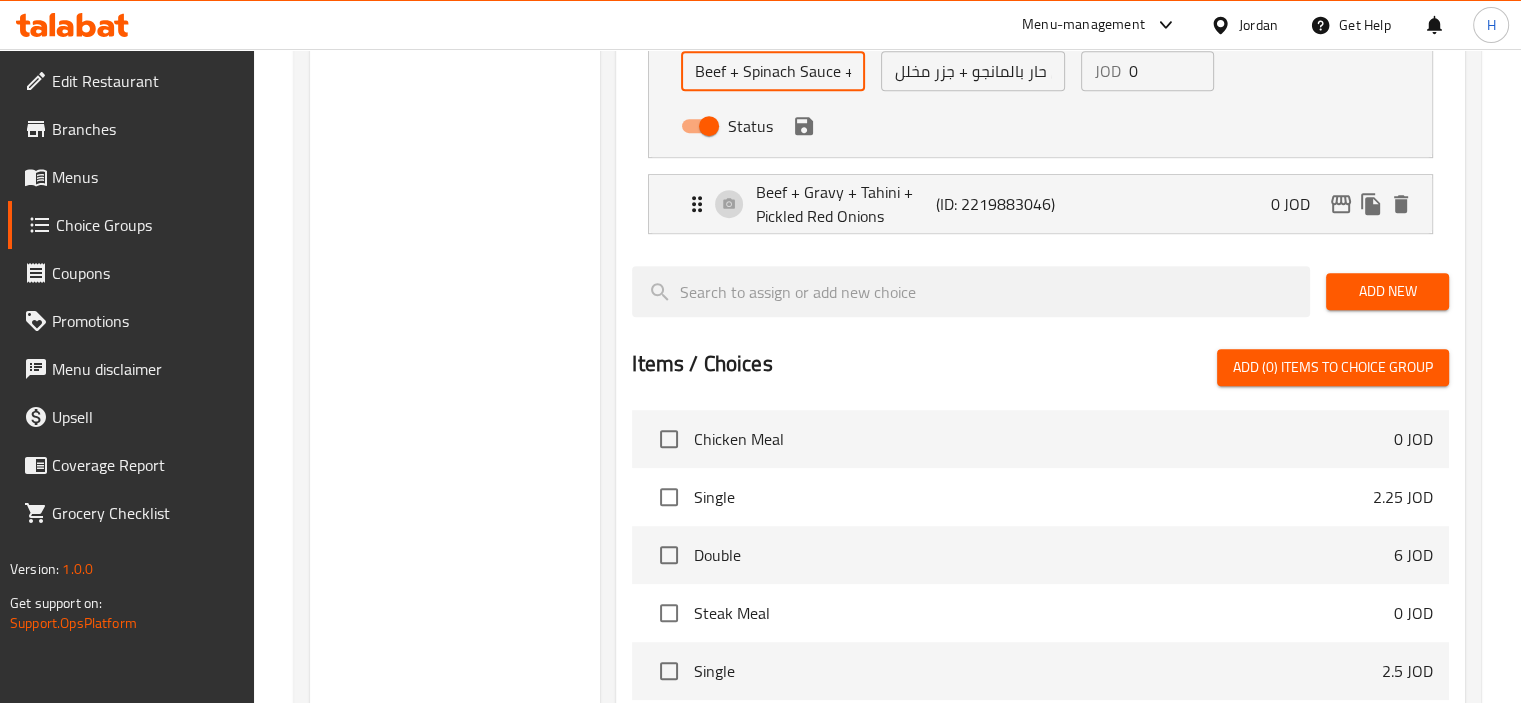 scroll, scrollTop: 1064, scrollLeft: 0, axis: vertical 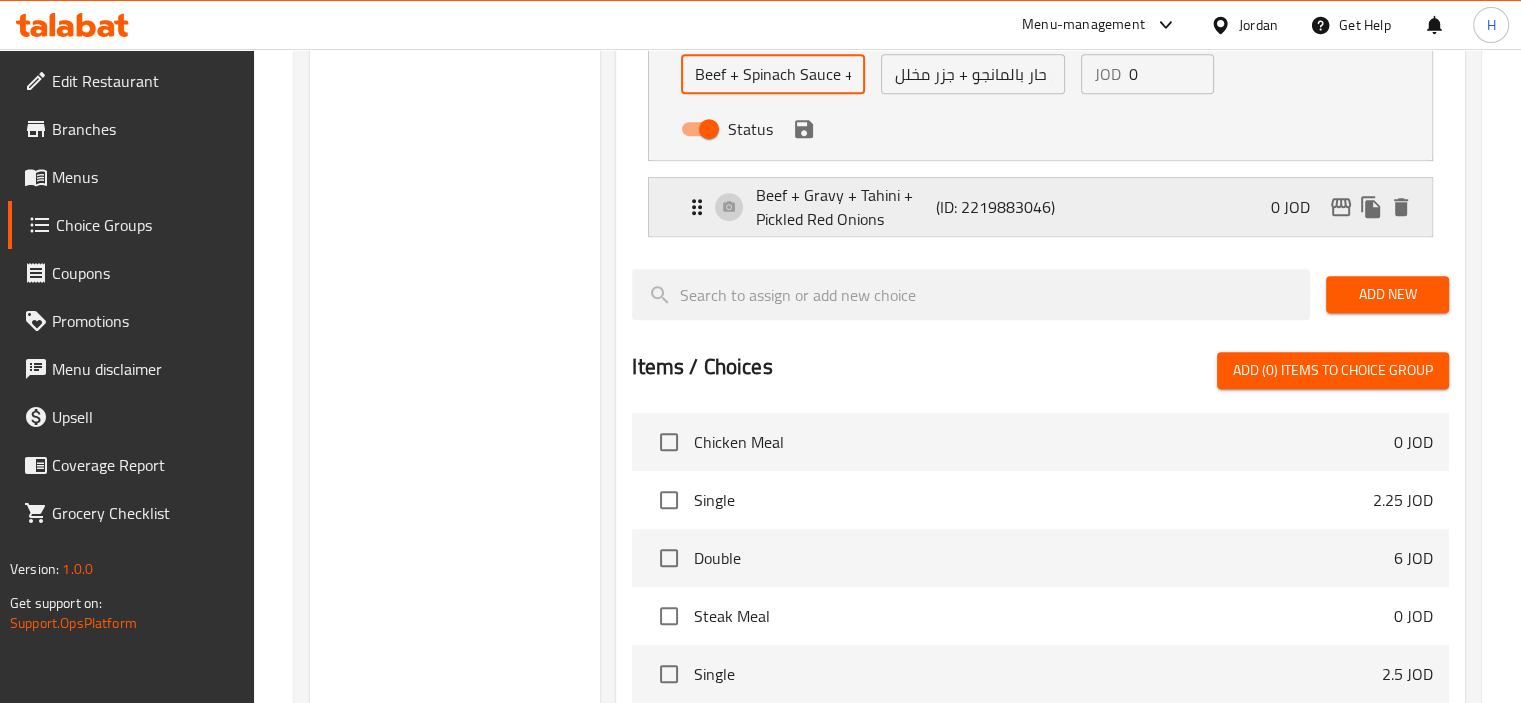 click on "Beef + Gravy + Tahini + Pickled Red Onions" at bounding box center [845, 207] 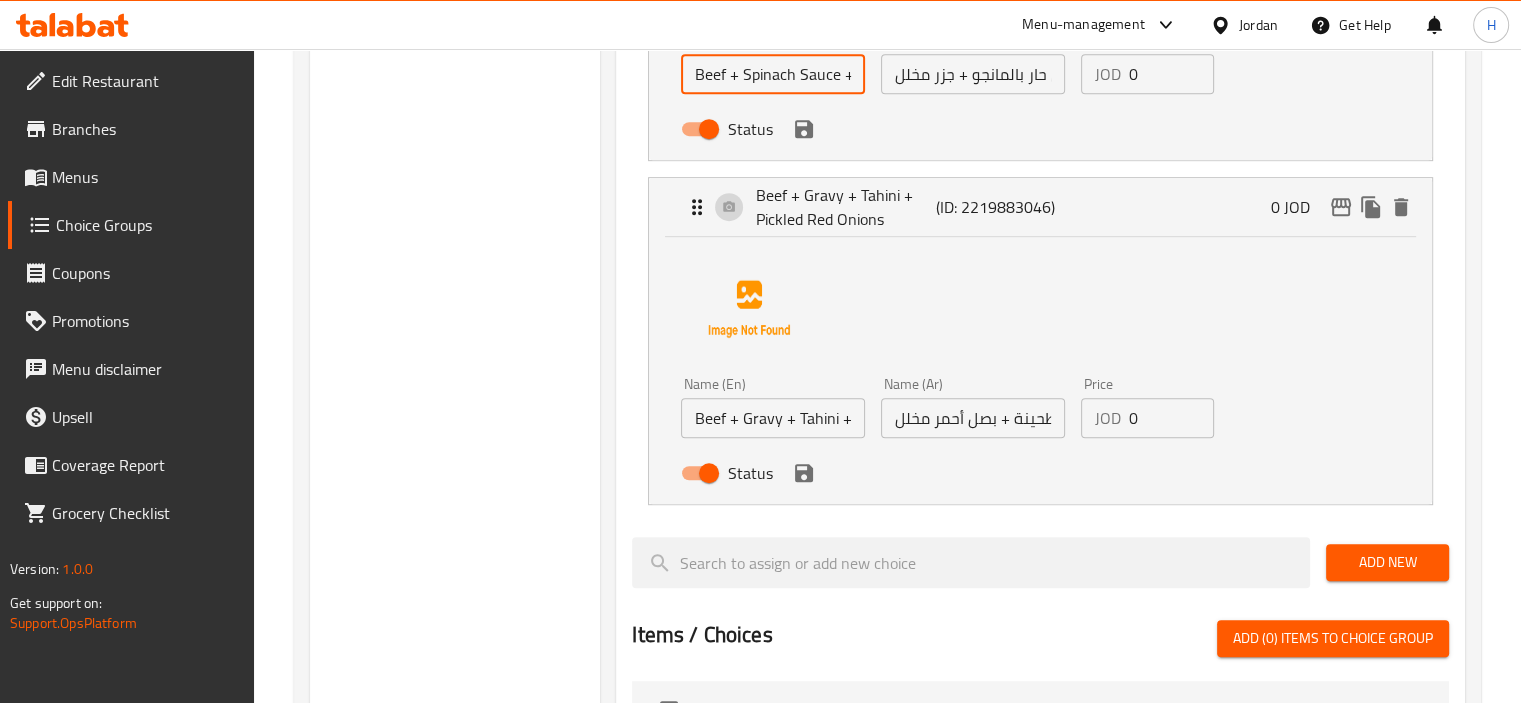 click on "Beef + Gravy + Tahini + Pickled Red Onions" at bounding box center (773, 418) 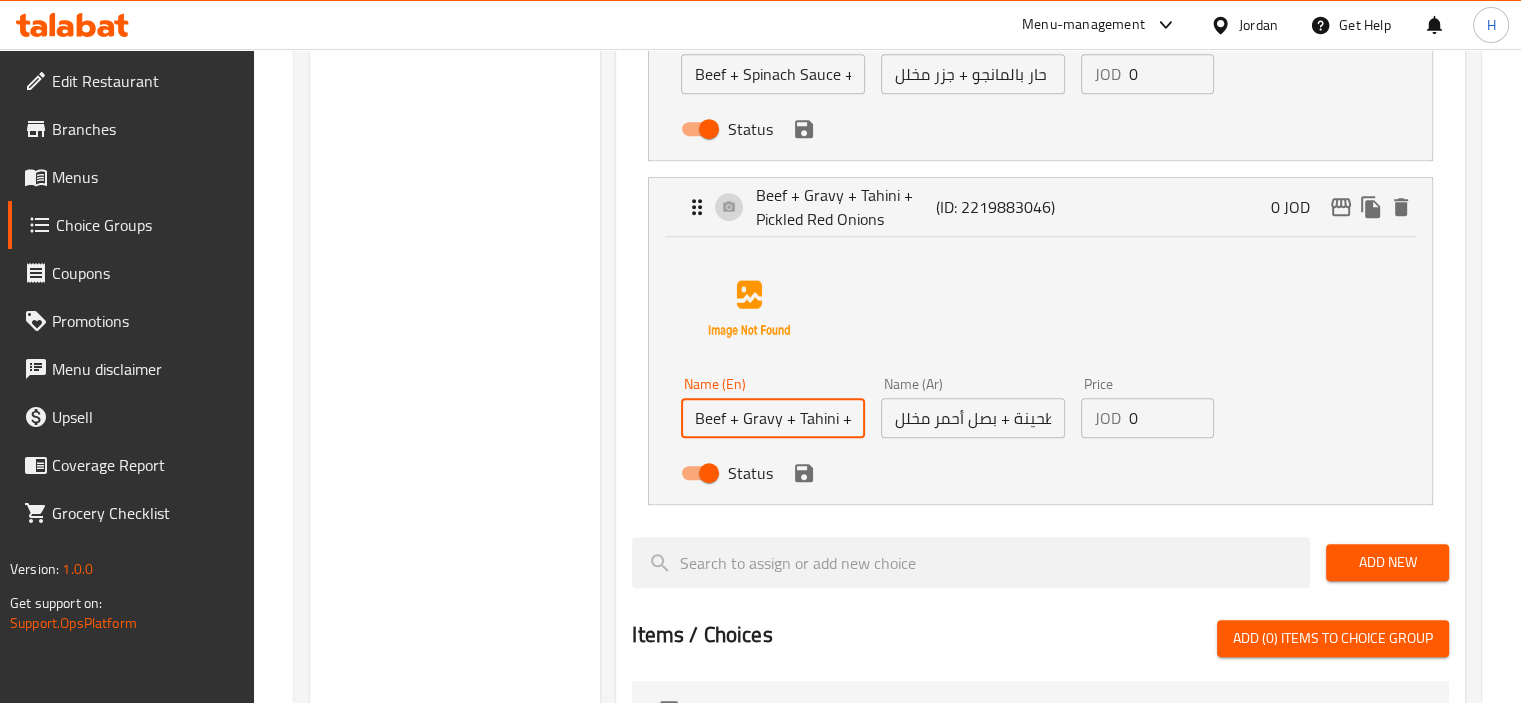 click on "Beef + Gravy + Tahini + Pickled Red Onions" at bounding box center [773, 418] 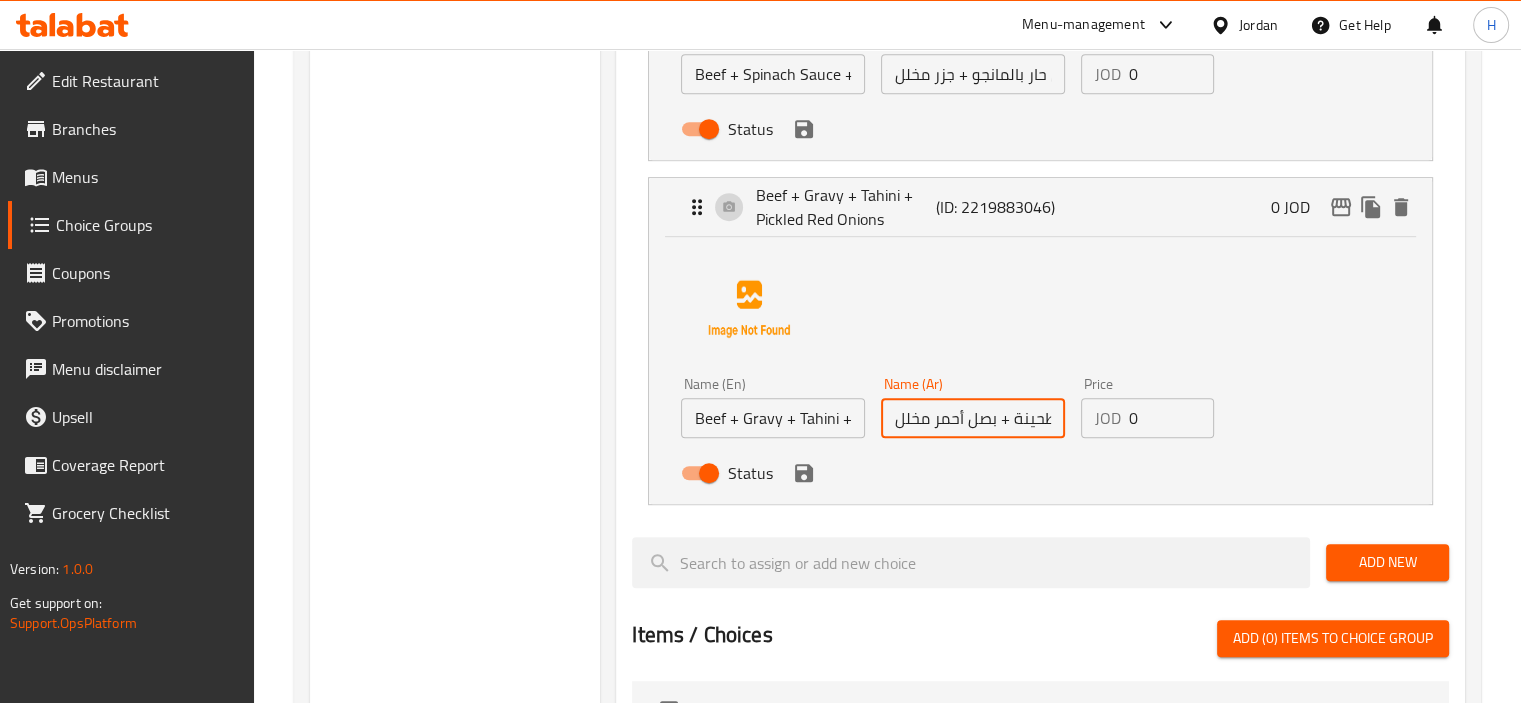 click on "لحم بقري + جريفي + طحينة + بصل أحمر مخلل" at bounding box center (973, 418) 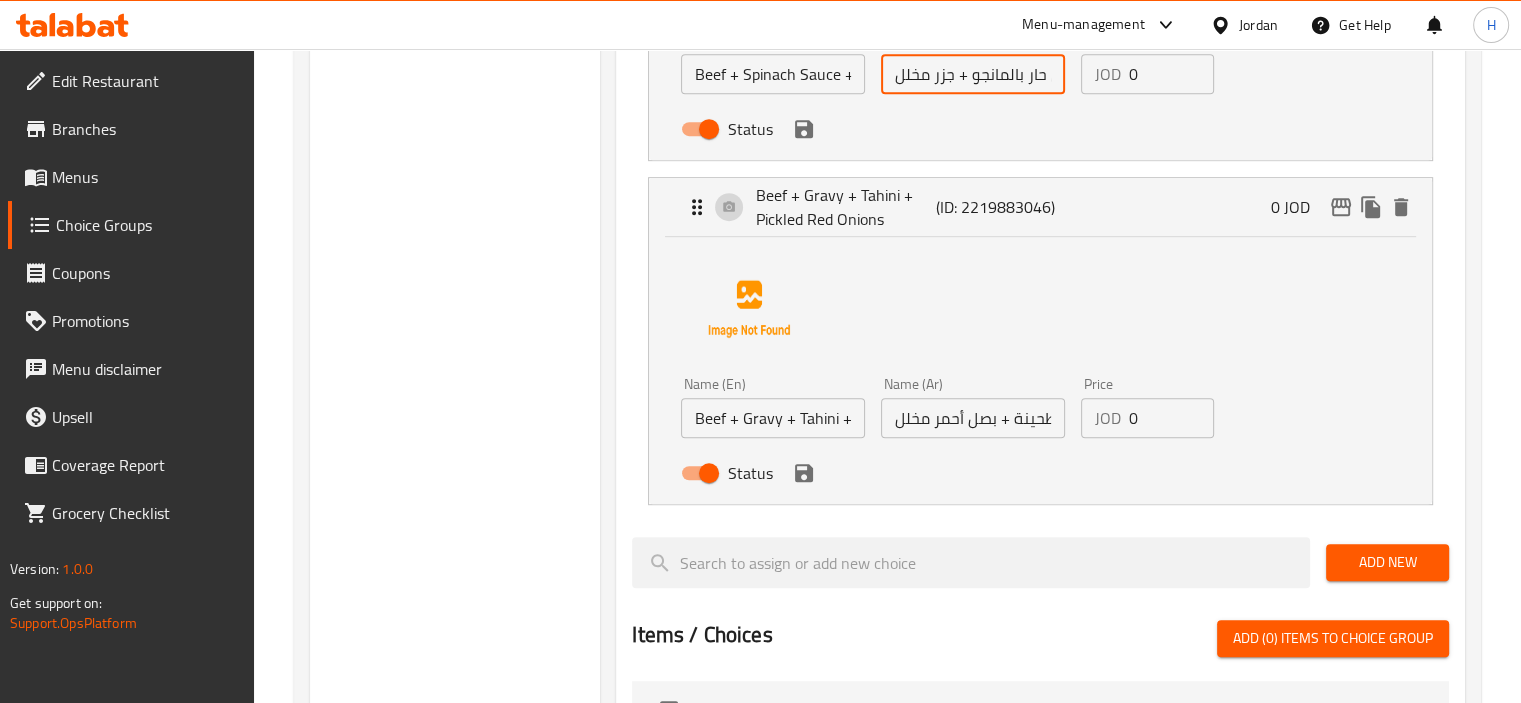 click on "لحم بقري + صوص سبانخ + صوص فلفل حار بالمانجو + جزر مخلل" at bounding box center [973, 74] 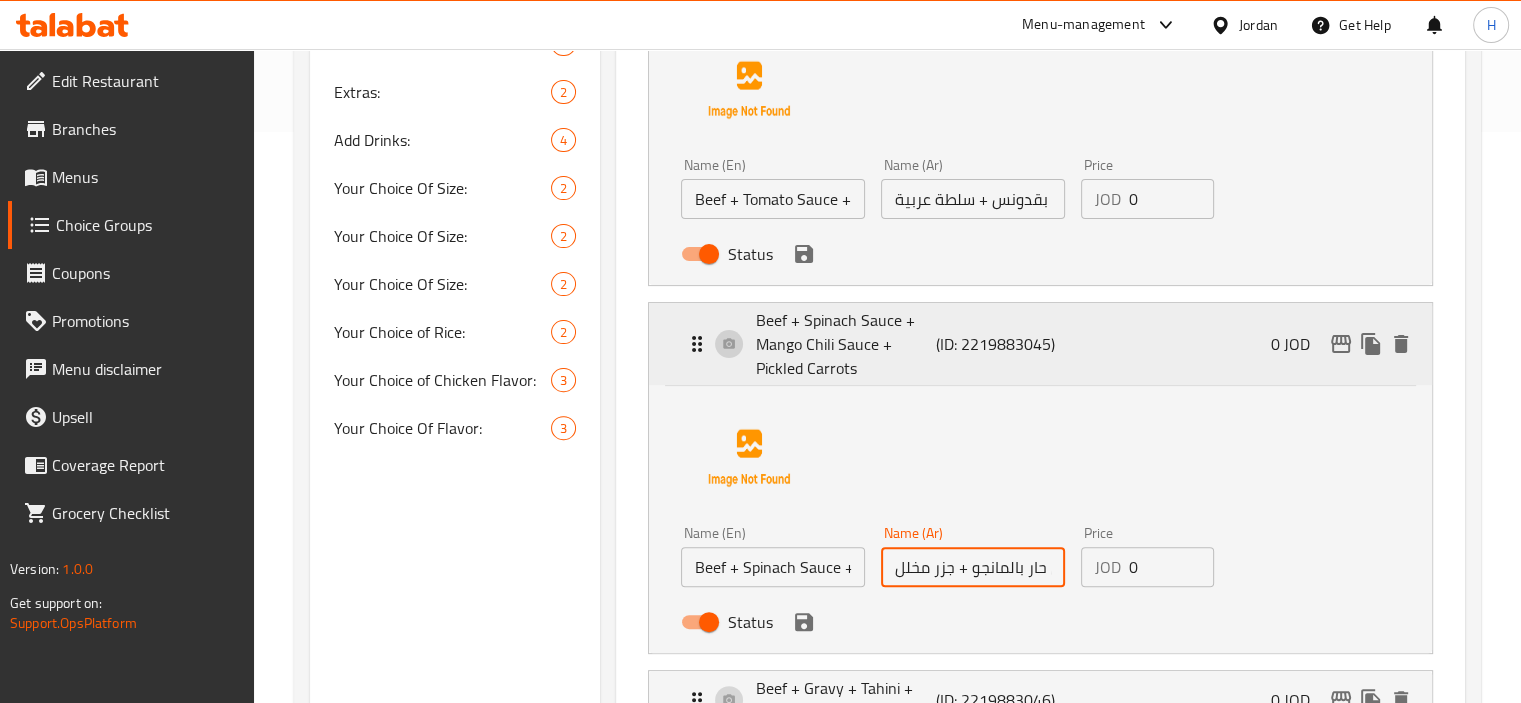 scroll, scrollTop: 560, scrollLeft: 0, axis: vertical 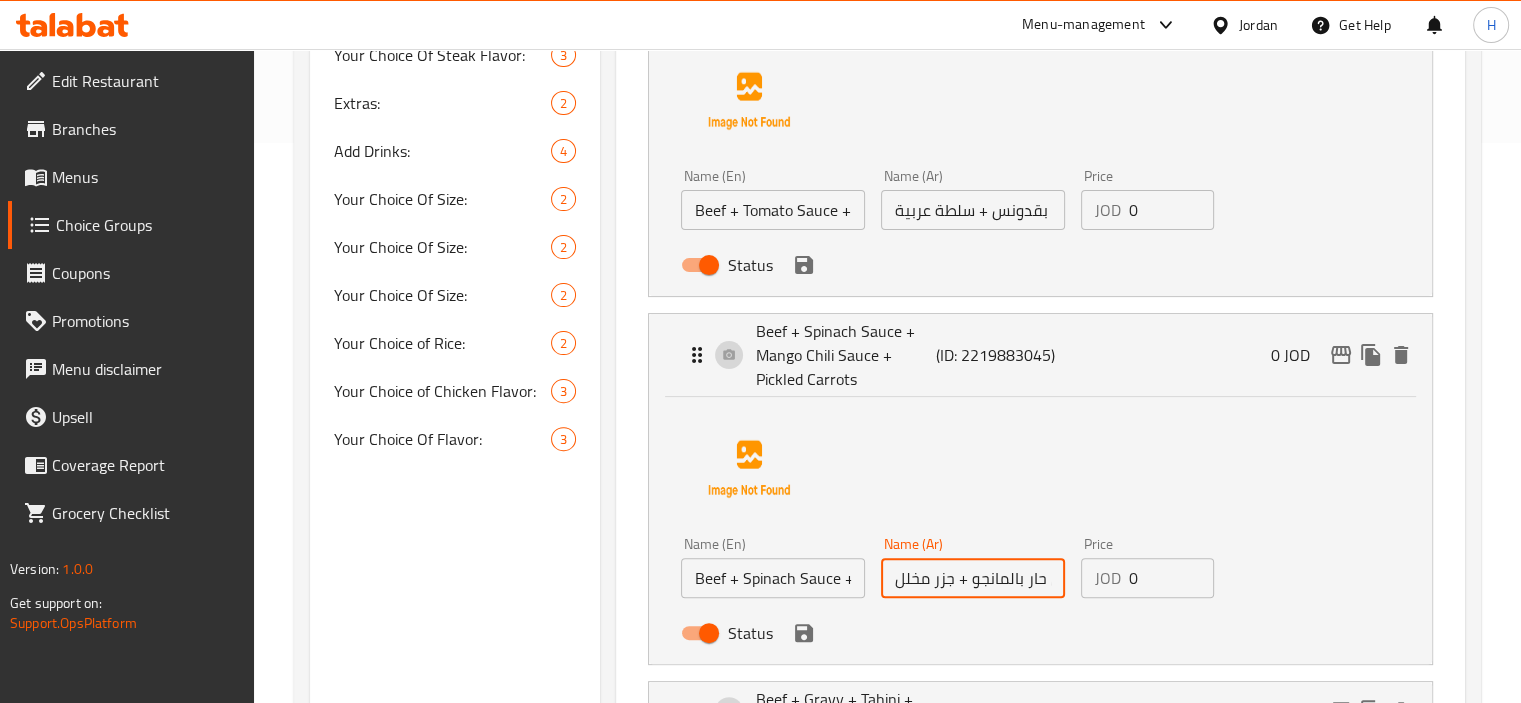 click on "لحم بقري + صوص طماطم + صوص بقدونس + سلطة عربية" at bounding box center [973, 210] 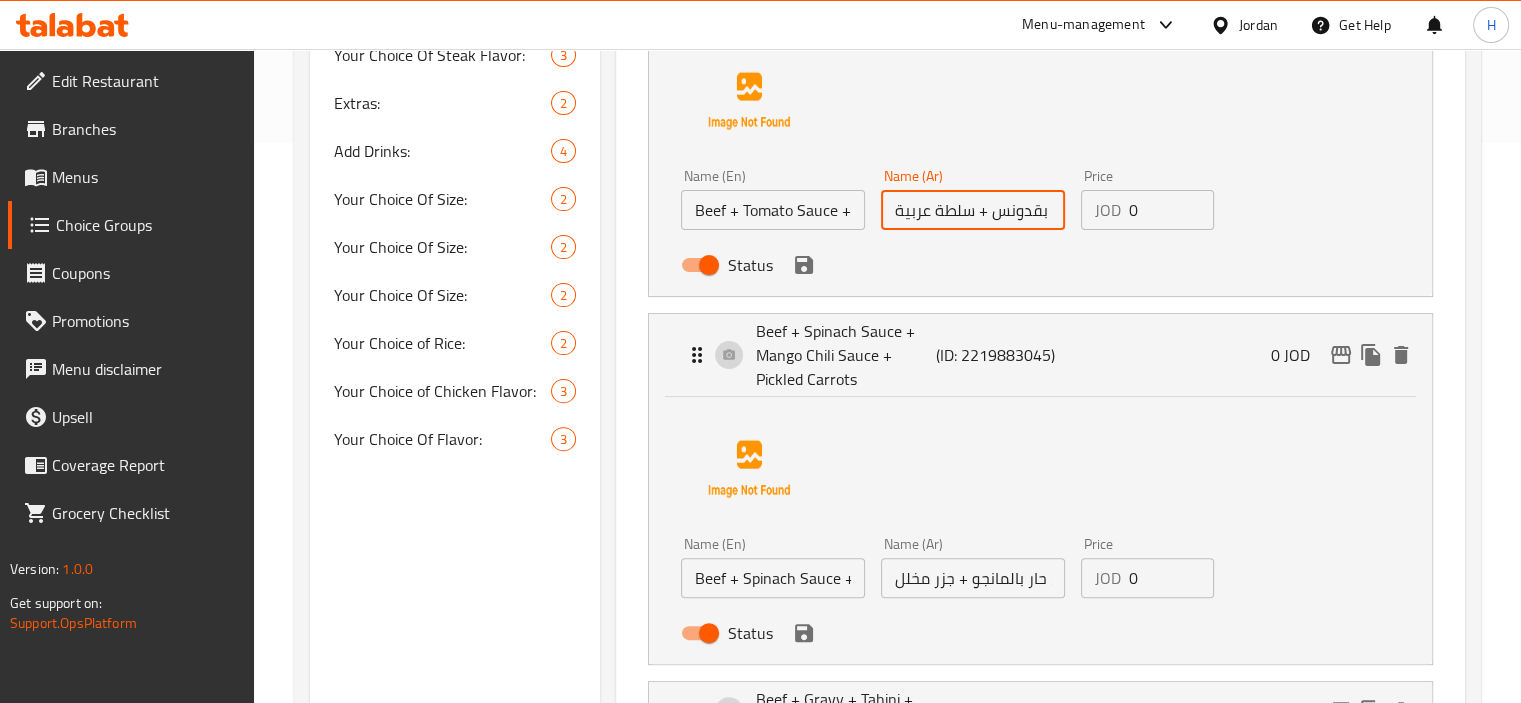 click on "لحم بقري + صوص طماطم + صوص بقدونس + سلطة عربية" at bounding box center [973, 210] 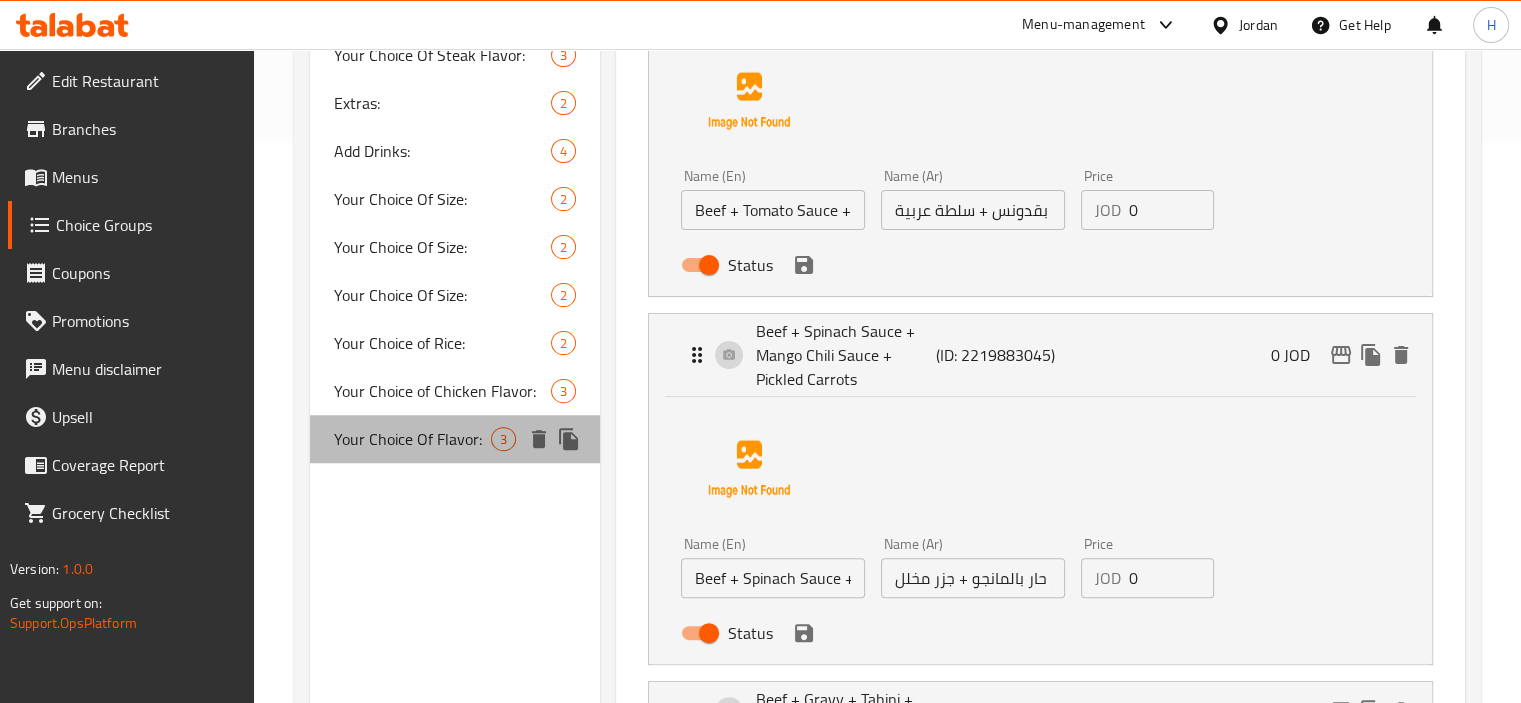 click on "Your Choice Of Flavor: 3" at bounding box center (455, 439) 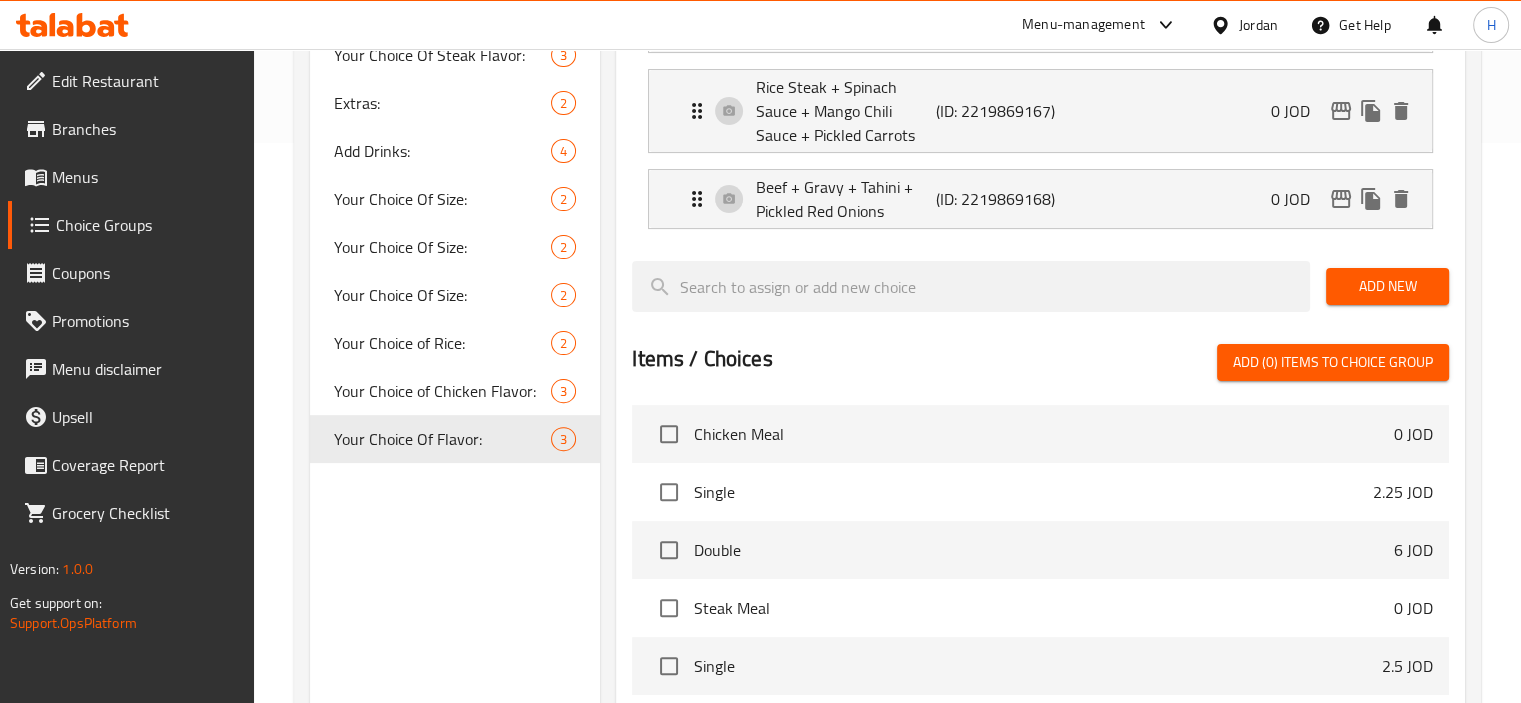 scroll, scrollTop: 136, scrollLeft: 0, axis: vertical 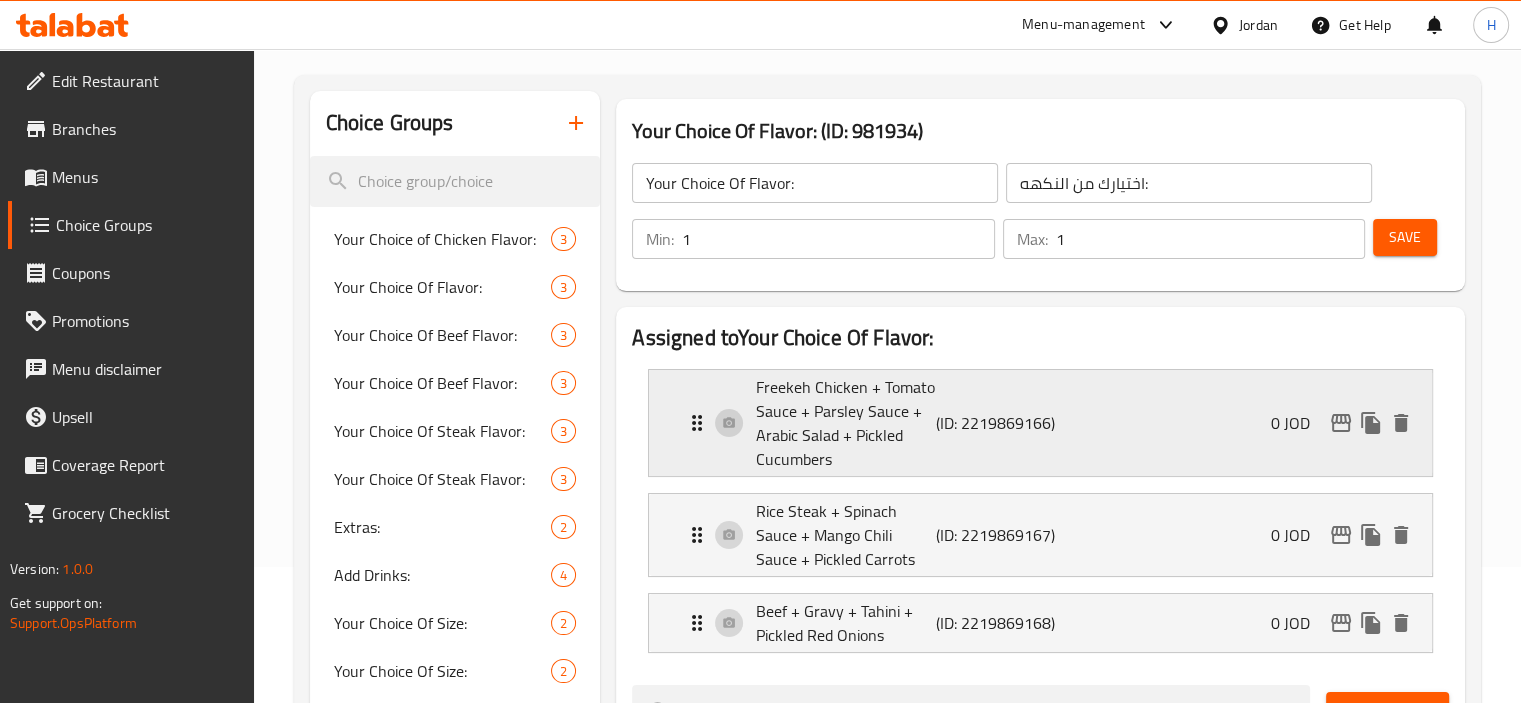 click on "(ID: 2219869166)" at bounding box center (996, 423) 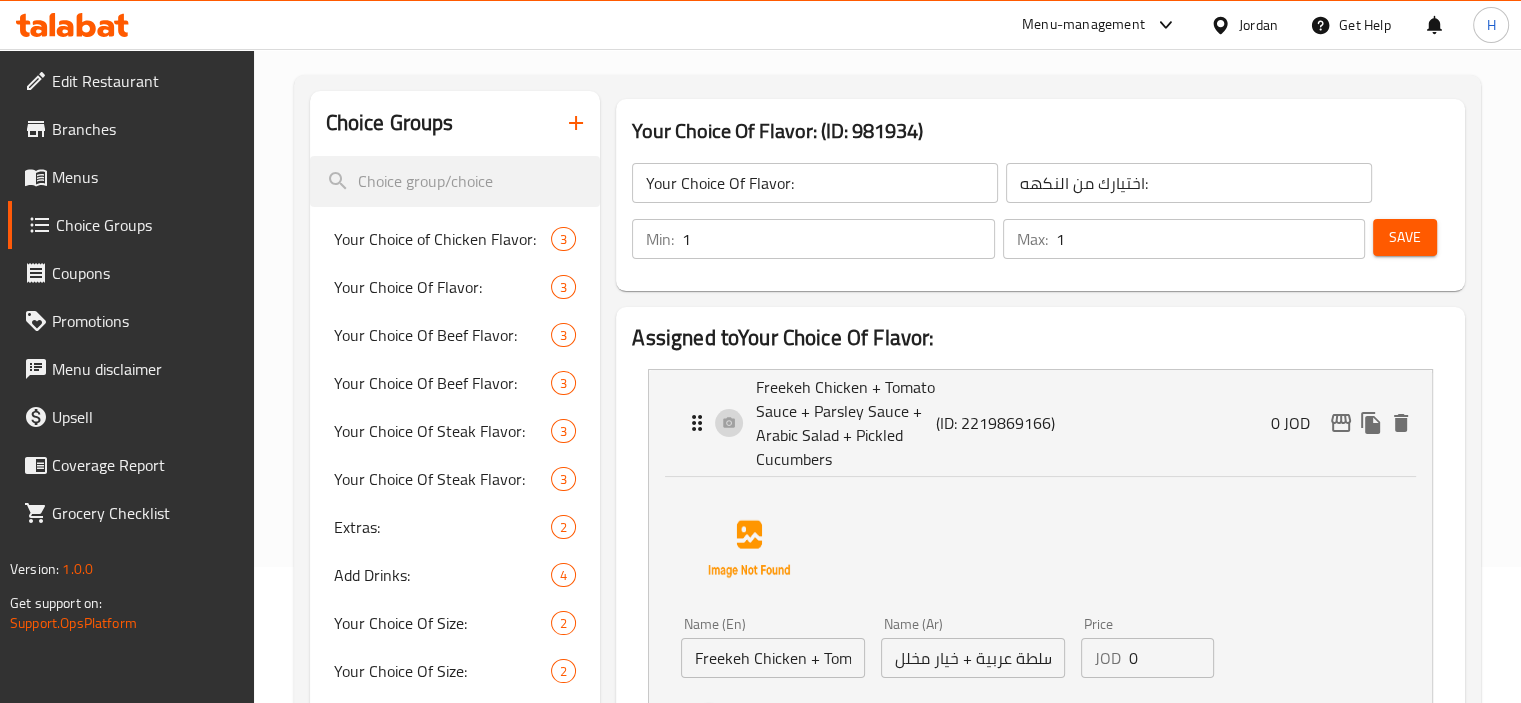 click on "Freekeh Chicken + Tomato Sauce + Parsley Sauce + Arabic Salad + Pickled Cucumbers" at bounding box center [773, 658] 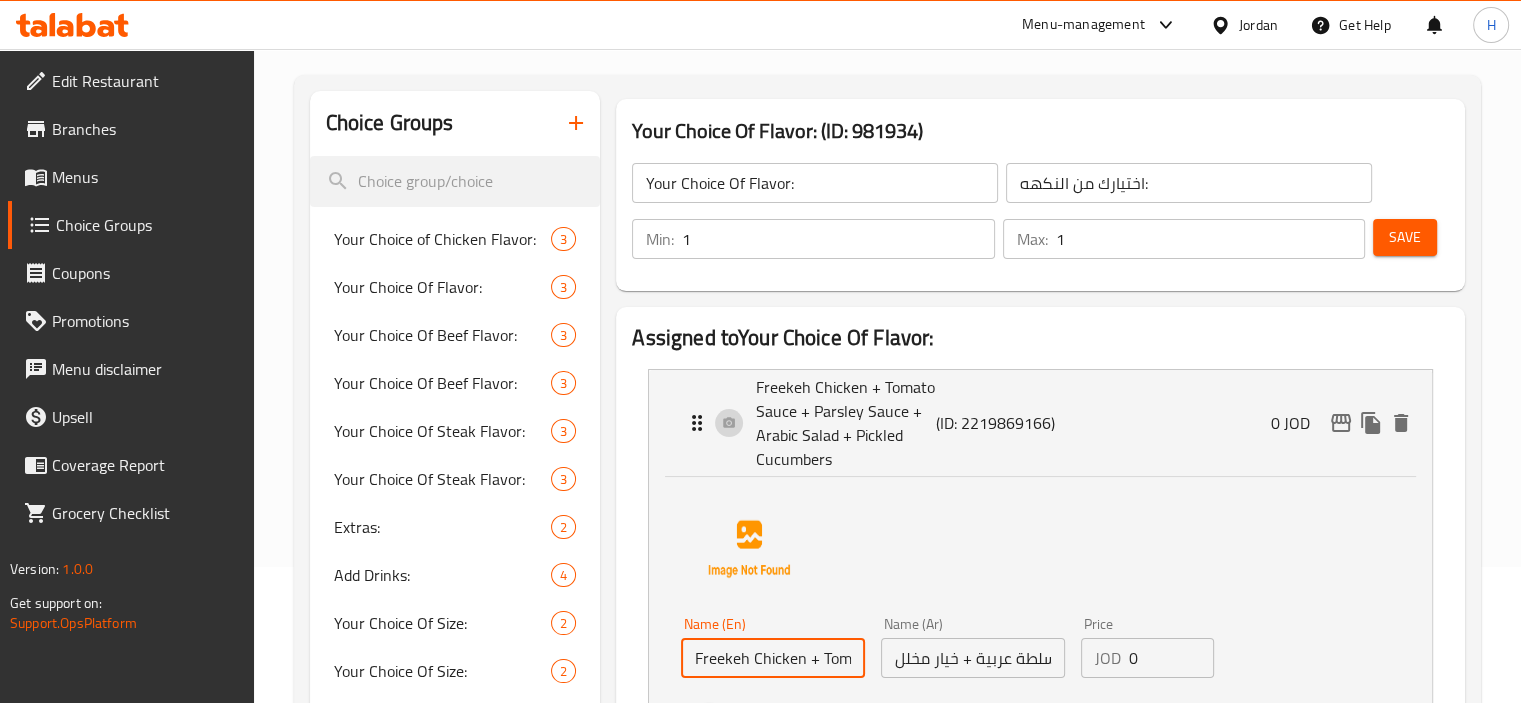 click on "Freekeh Chicken + Tomato Sauce + Parsley Sauce + Arabic Salad + Pickled Cucumbers" at bounding box center (773, 658) 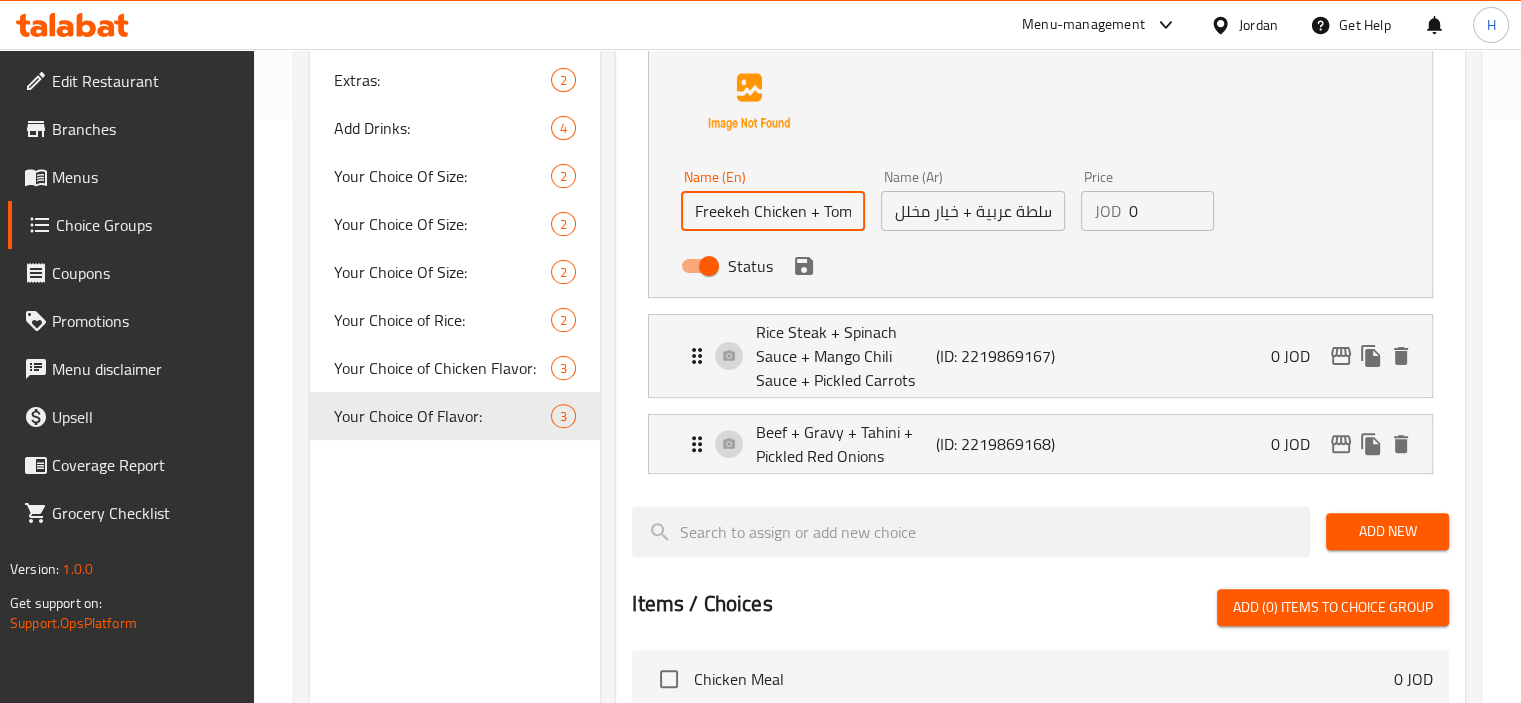 scroll, scrollTop: 440, scrollLeft: 0, axis: vertical 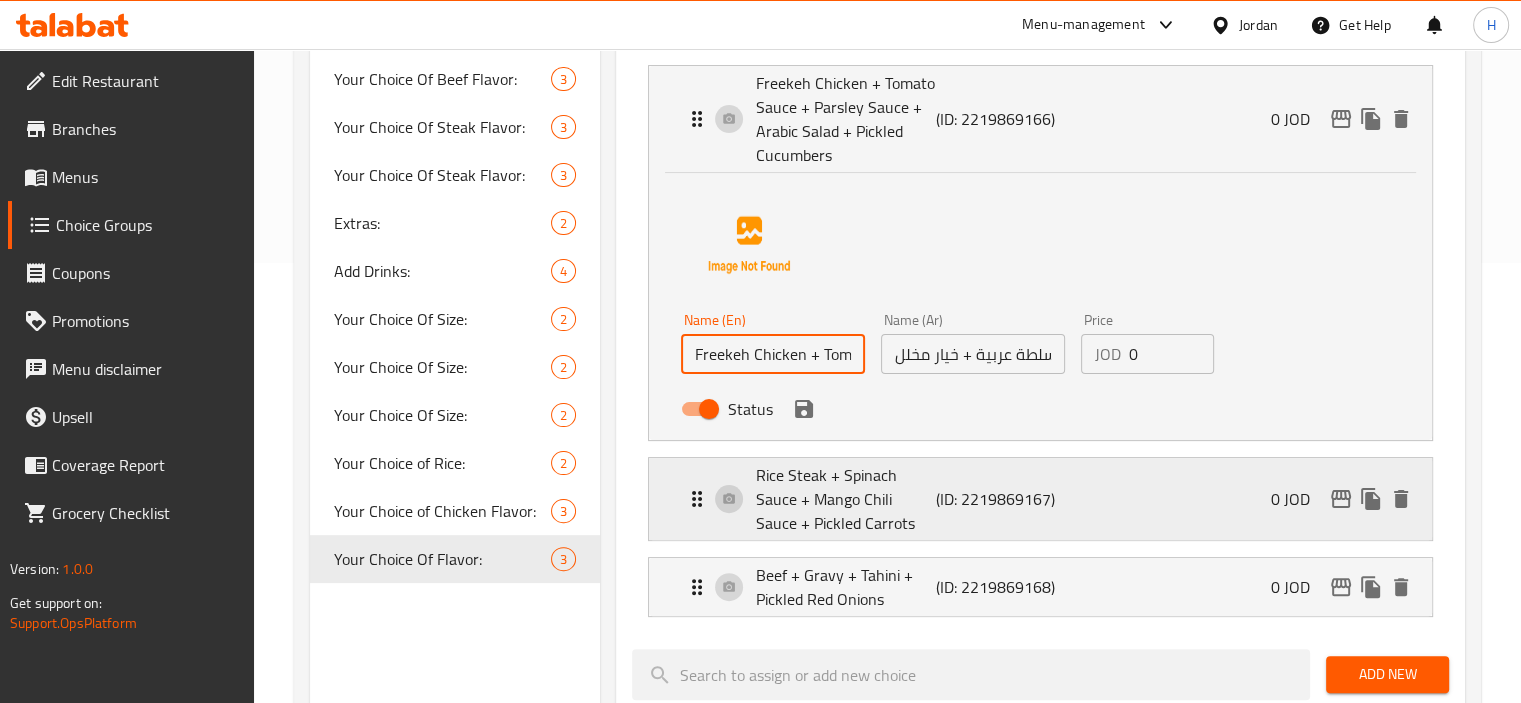 click on "Rice Steak + Spinach Sauce + Mango Chili Sauce + Pickled Carrots" at bounding box center (845, 499) 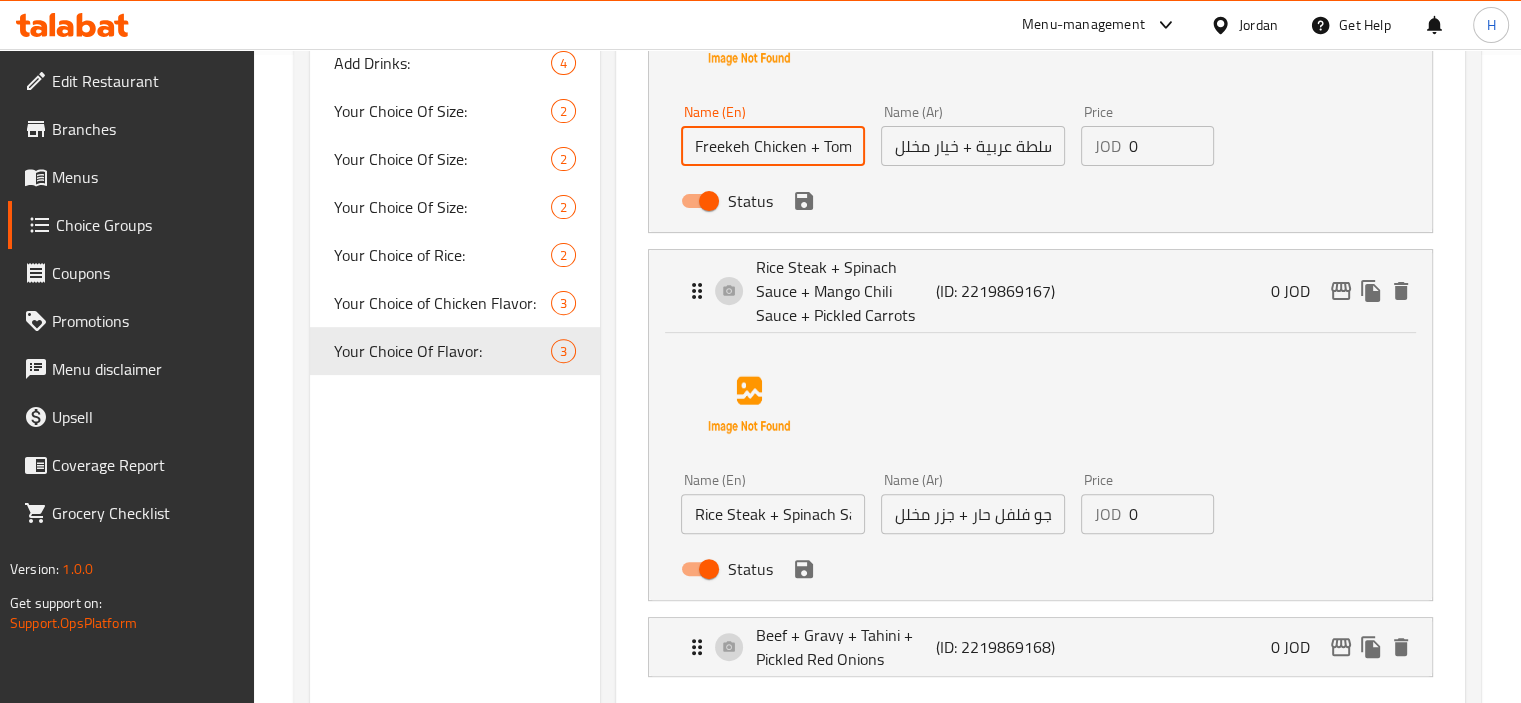 scroll, scrollTop: 652, scrollLeft: 0, axis: vertical 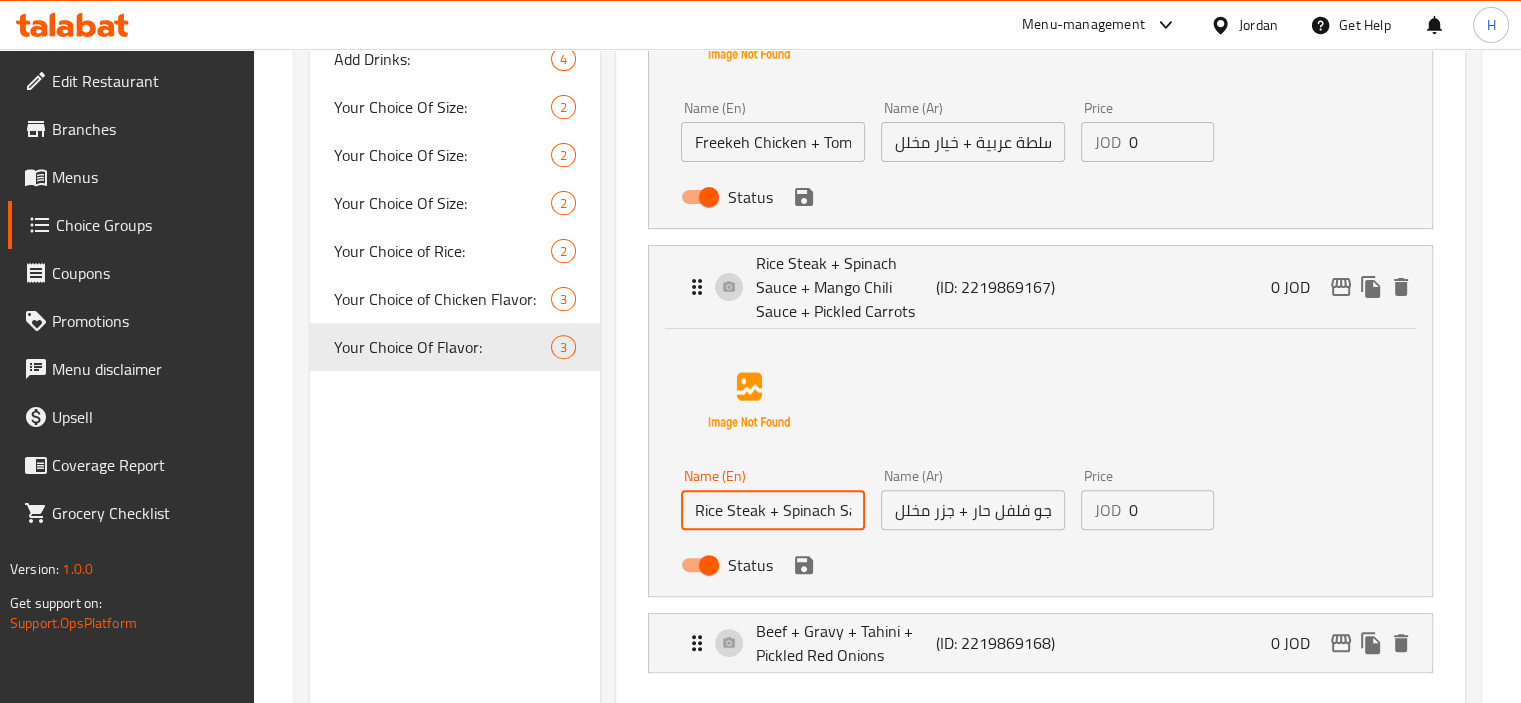 click on "Rice Steak + Spinach Sauce + Mango Chili Sauce + Pickled Carrots" at bounding box center [773, 510] 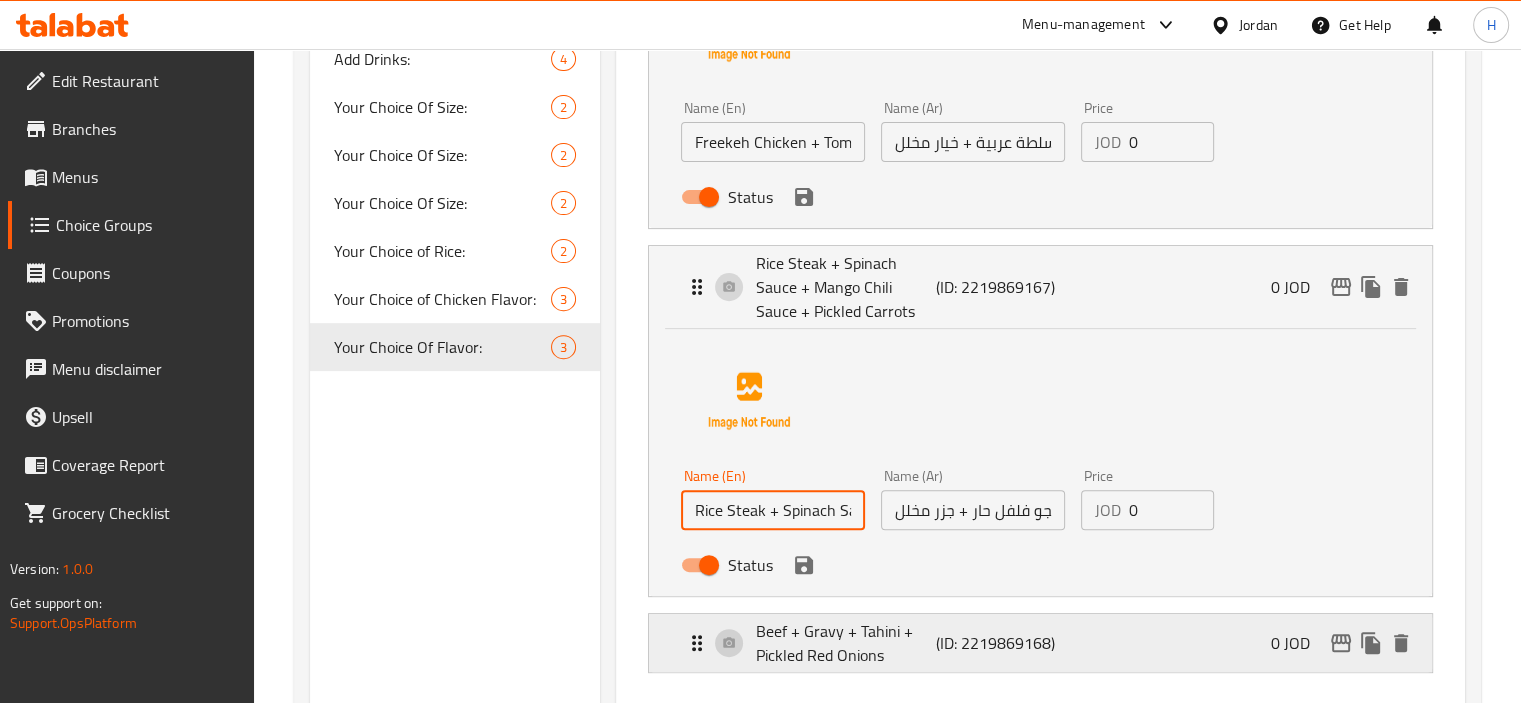 click on "Beef + Gravy + Tahini + Pickled Red Onions" at bounding box center (845, 643) 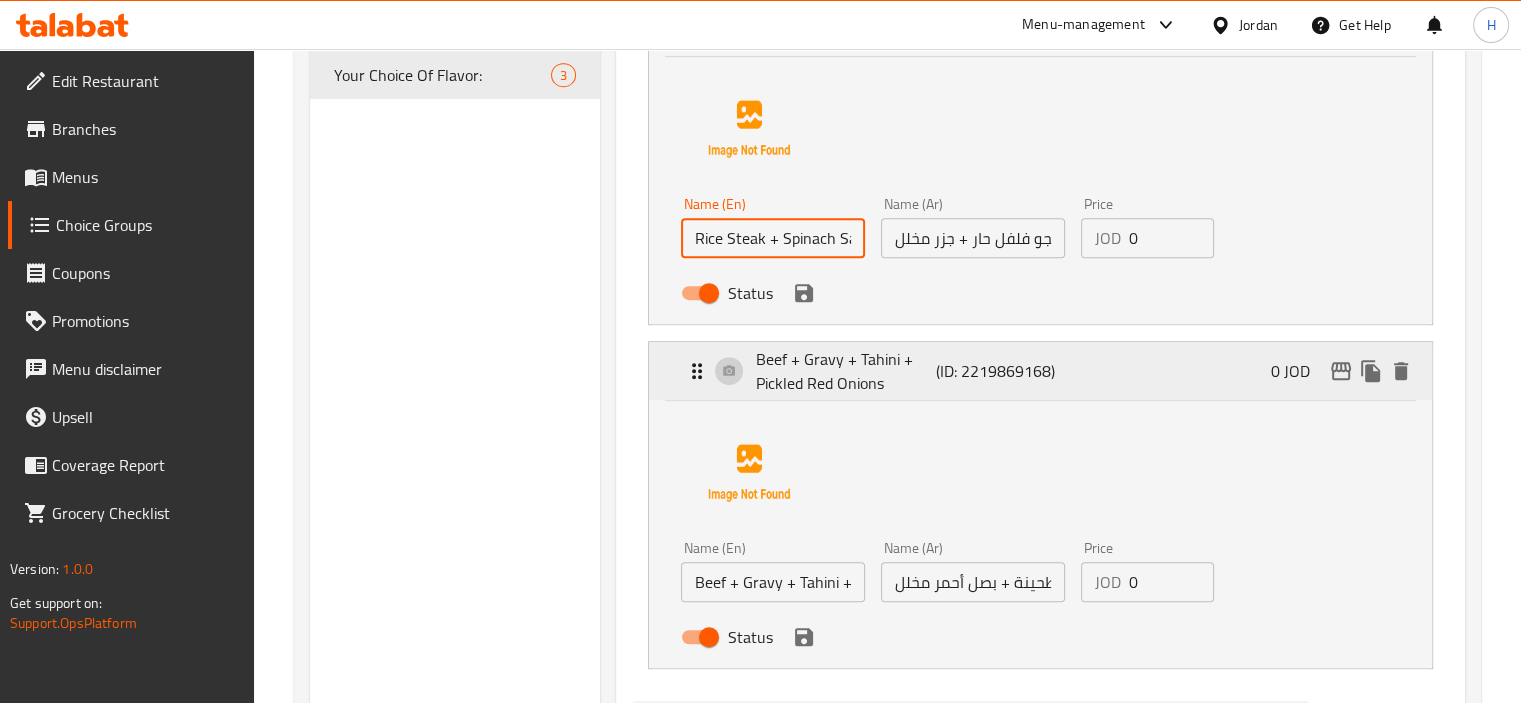 scroll, scrollTop: 963, scrollLeft: 0, axis: vertical 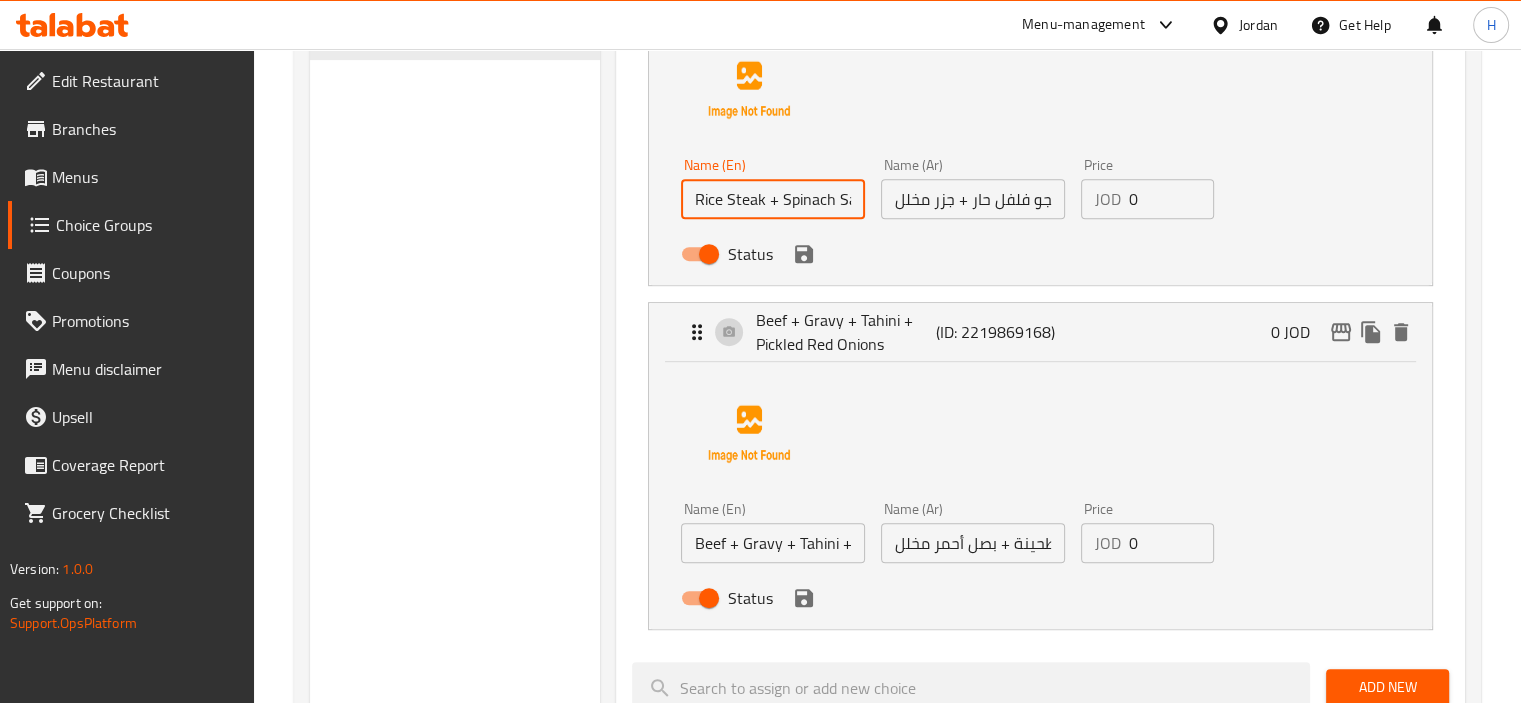 click on "Beef + Gravy + Tahini + Pickled Red Onions" at bounding box center (773, 543) 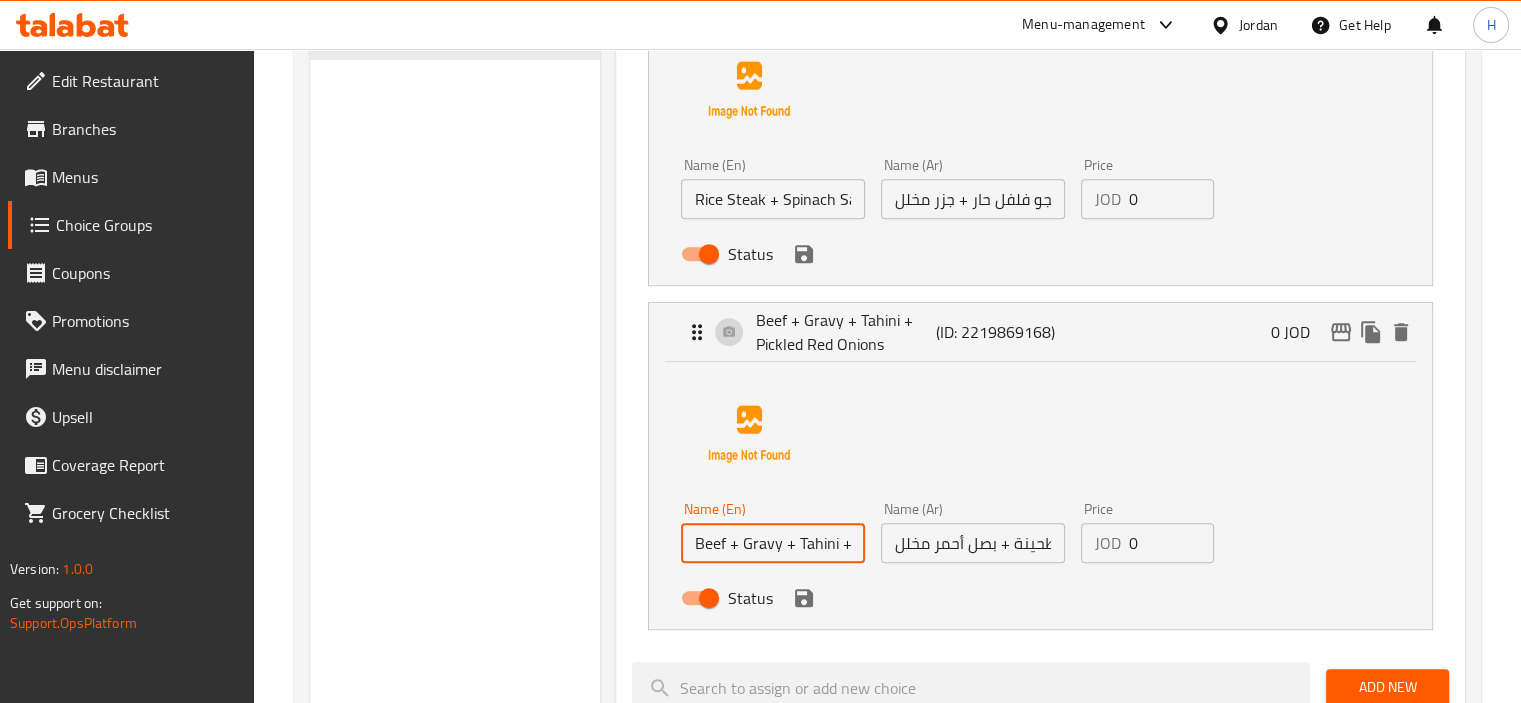 click on "Beef + Gravy + Tahini + Pickled Red Onions" at bounding box center [773, 543] 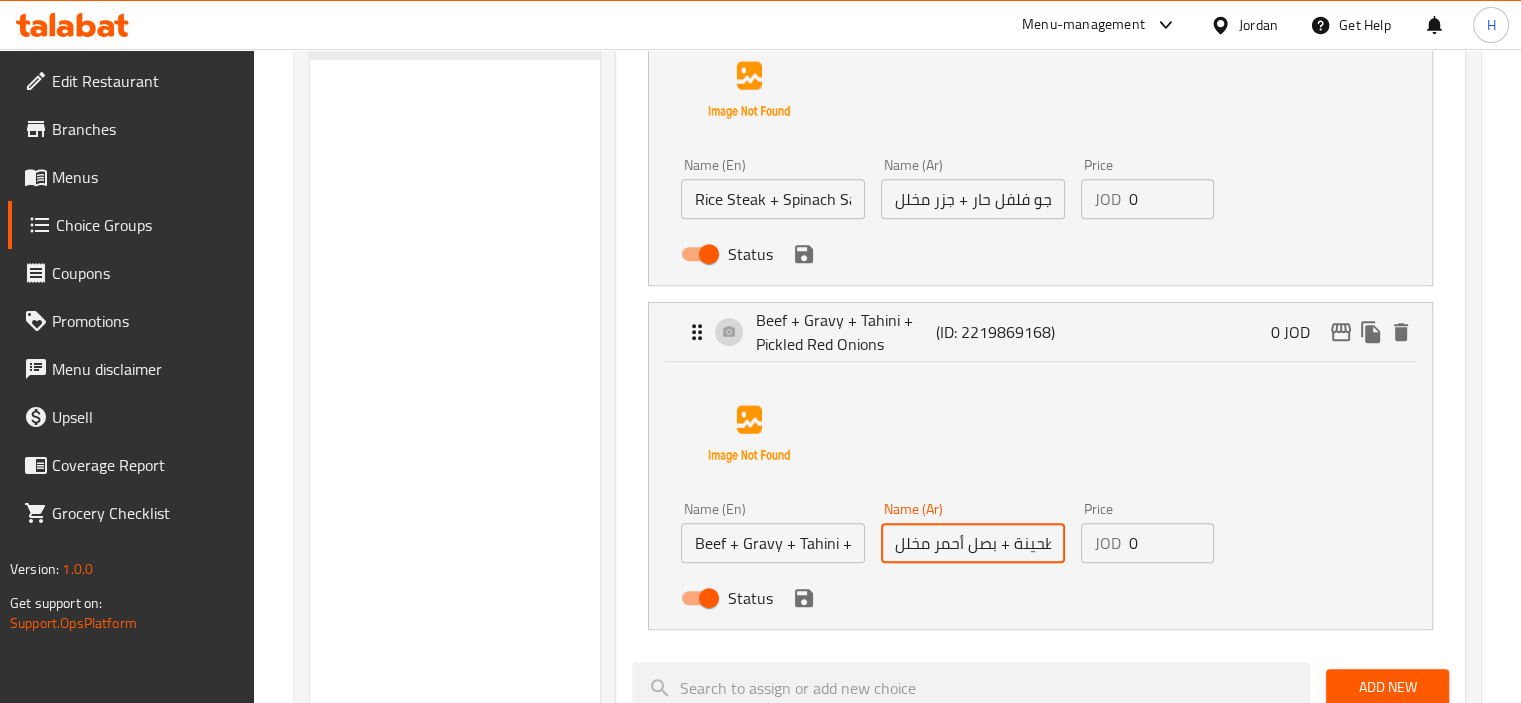 click on "لحم بقري + جريفي + طحينة + بصل أحمر مخلل" at bounding box center [973, 543] 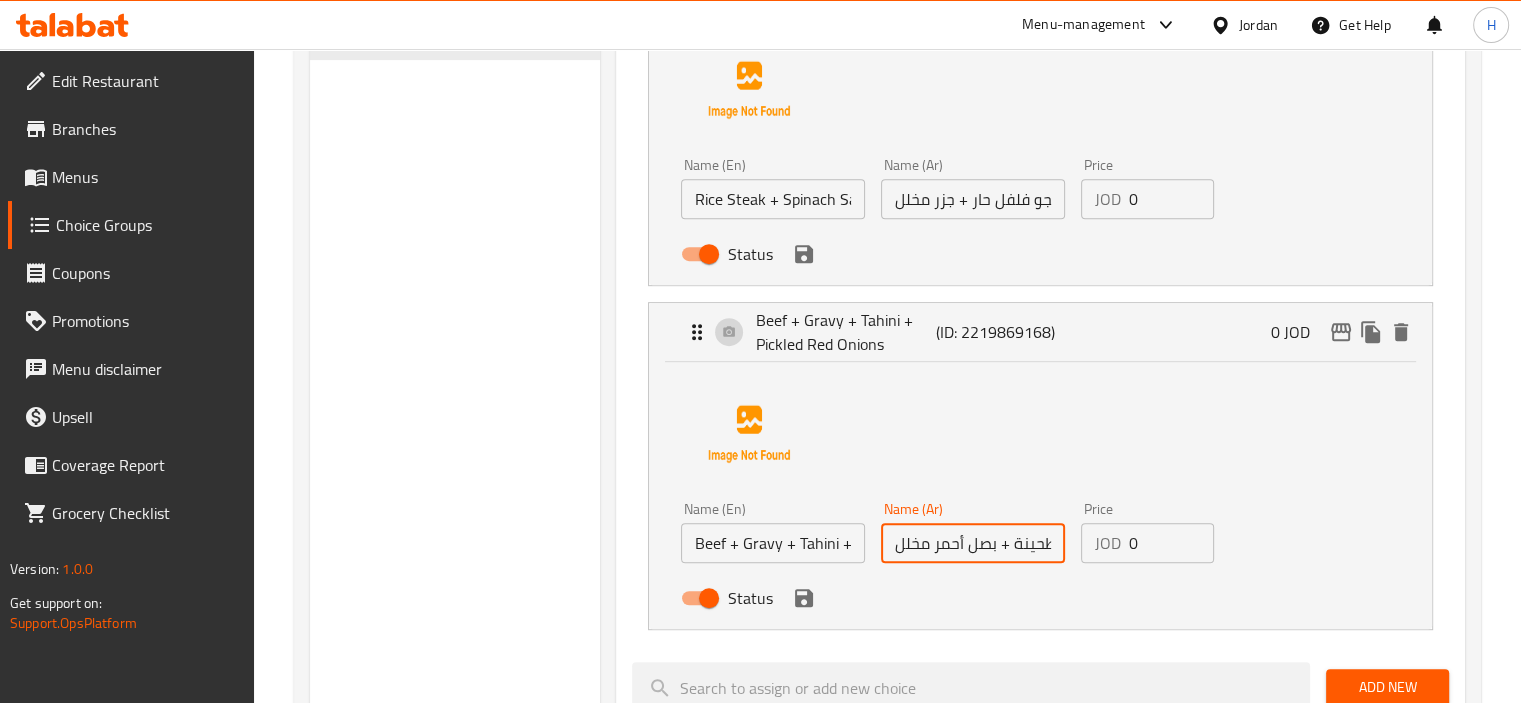 click on "شريحة لحم أرز + صلصة سبانخ + صوص مانجو فلفل حار + جزر مخلل" at bounding box center (973, 199) 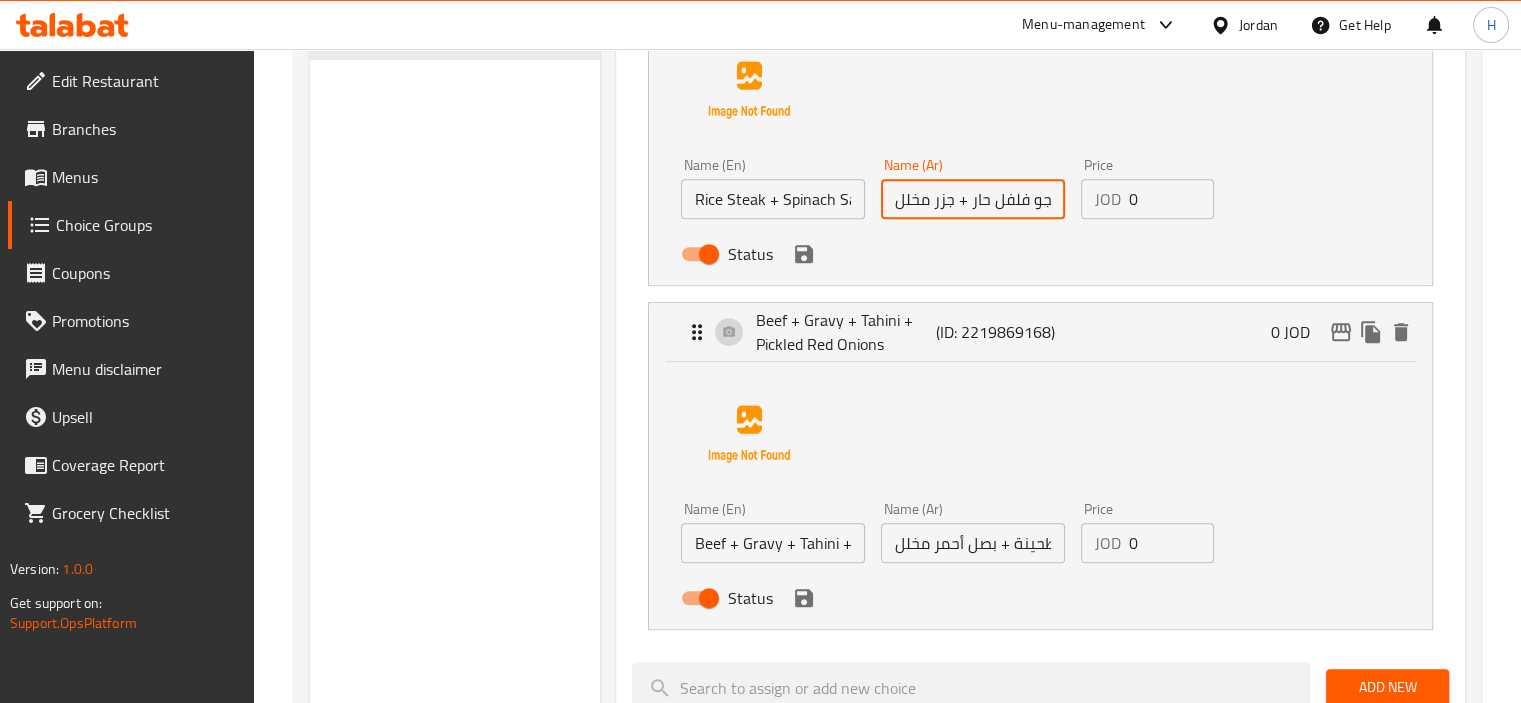 click on "شريحة لحم أرز + صلصة سبانخ + صوص مانجو فلفل حار + جزر مخلل" at bounding box center (973, 199) 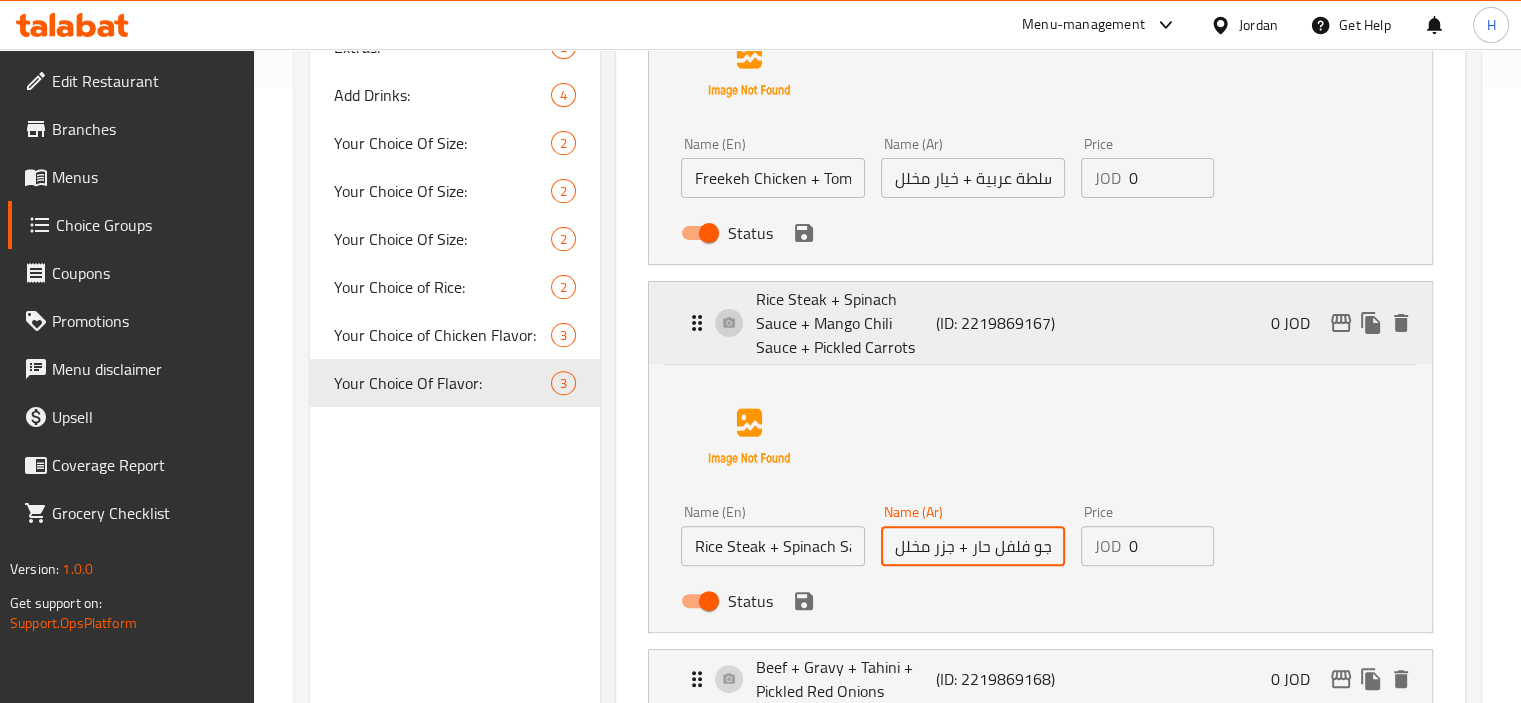 scroll, scrollTop: 615, scrollLeft: 0, axis: vertical 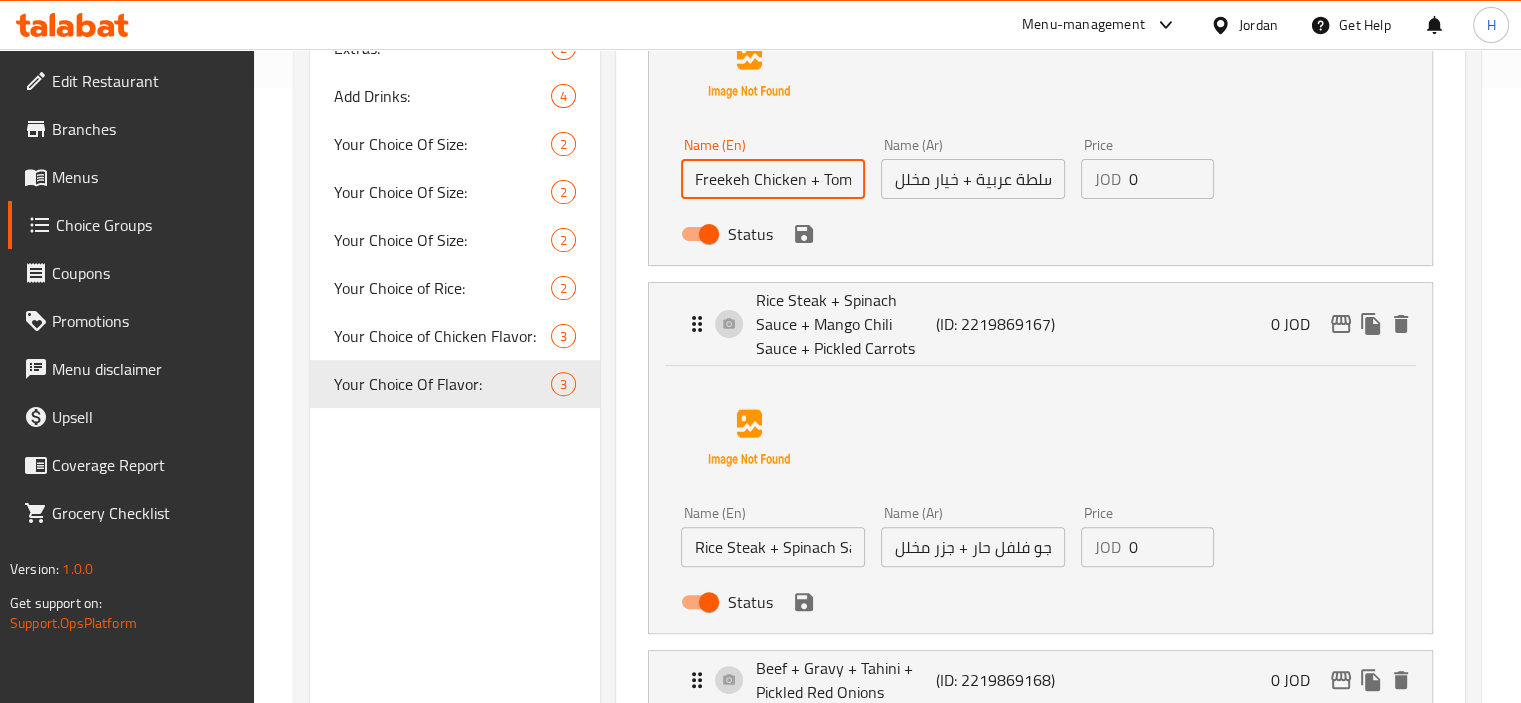 click on "Freekeh Chicken + Tomato Sauce + Parsley Sauce + Arabic Salad + Pickled Cucumbers" at bounding box center [773, 179] 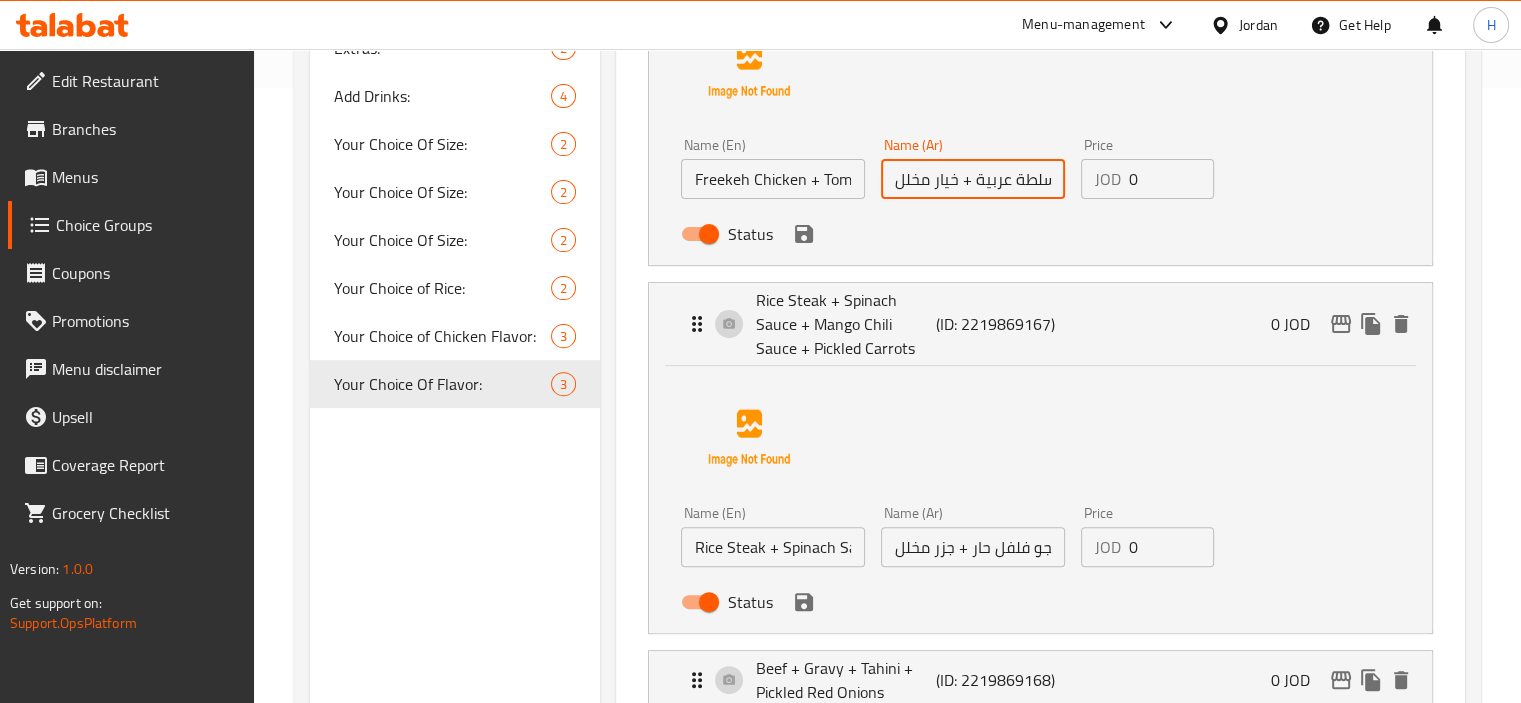 click on "فريكة دجاج + صوص طماطم + صوص بقدونس + سلطة عربية + خيار مخلل" at bounding box center [973, 179] 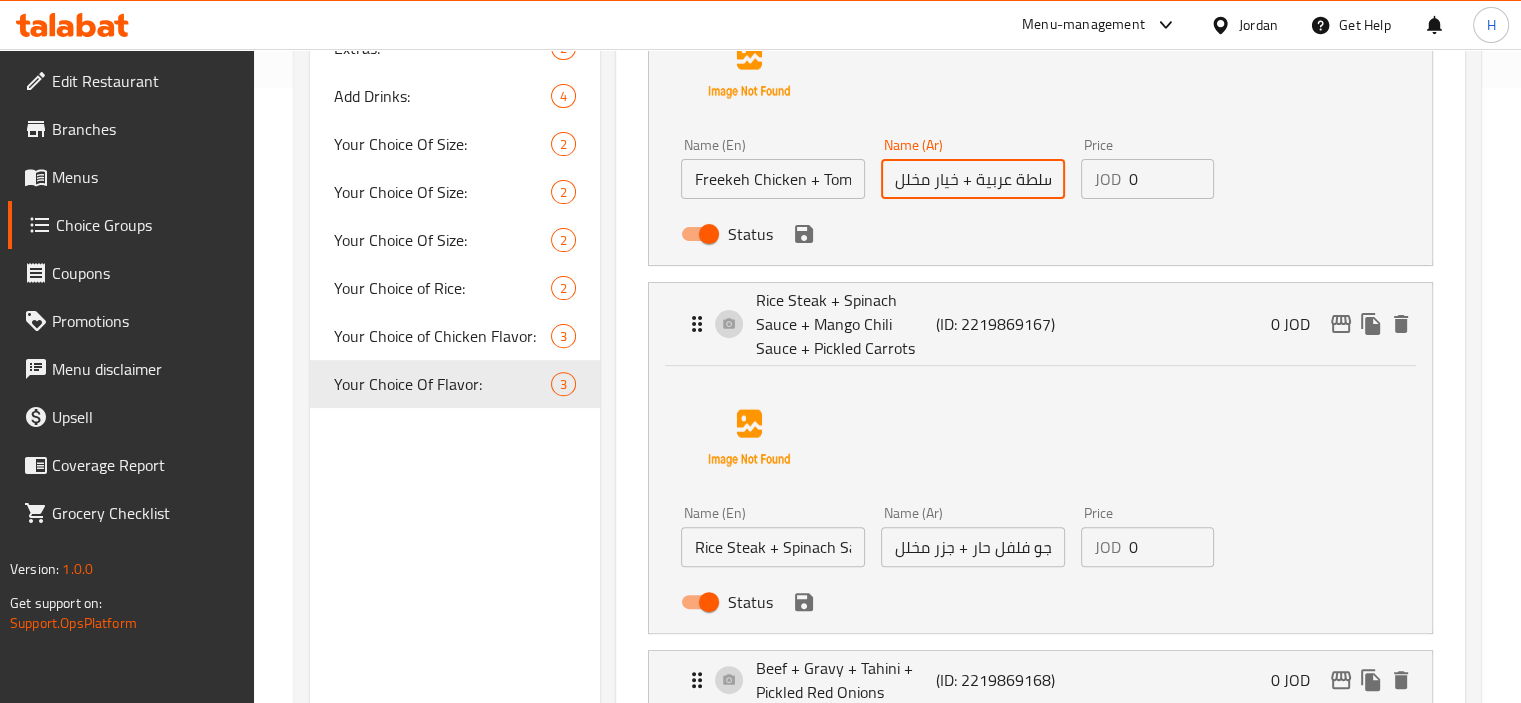click on "فريكة دجاج + صوص طماطم + صوص بقدونس + سلطة عربية + خيار مخلل" at bounding box center [973, 179] 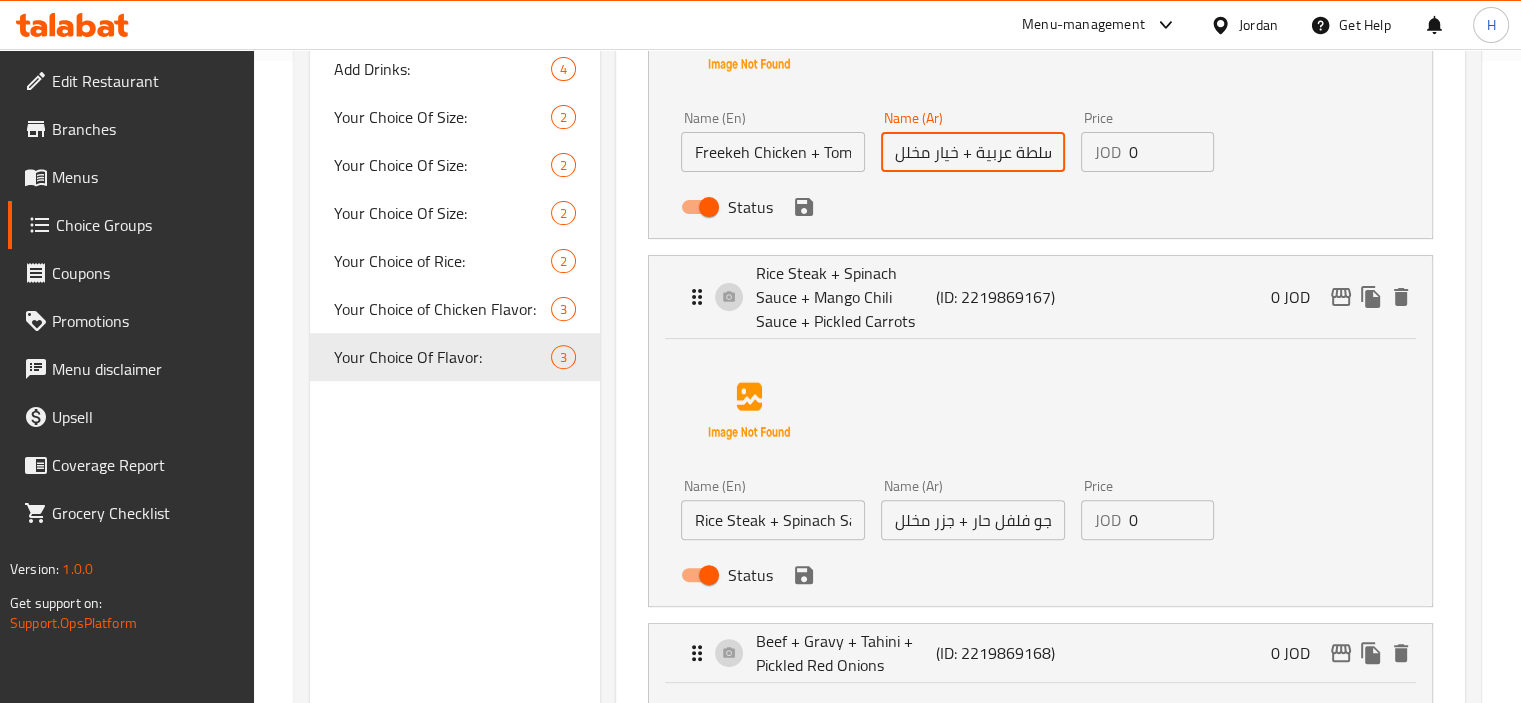 scroll, scrollTop: 643, scrollLeft: 0, axis: vertical 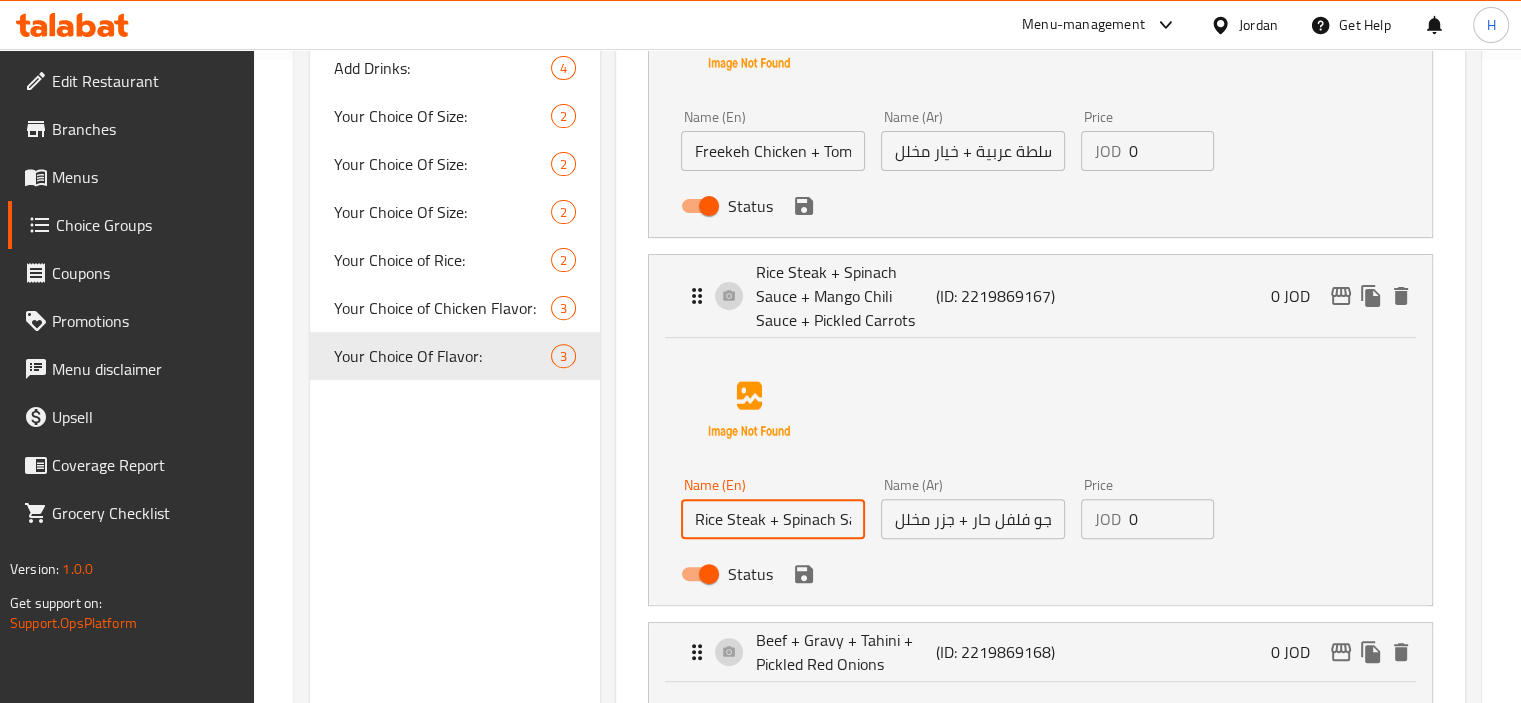 click on "Rice Steak + Spinach Sauce + Mango Chili Sauce + Pickled Carrots" at bounding box center [773, 519] 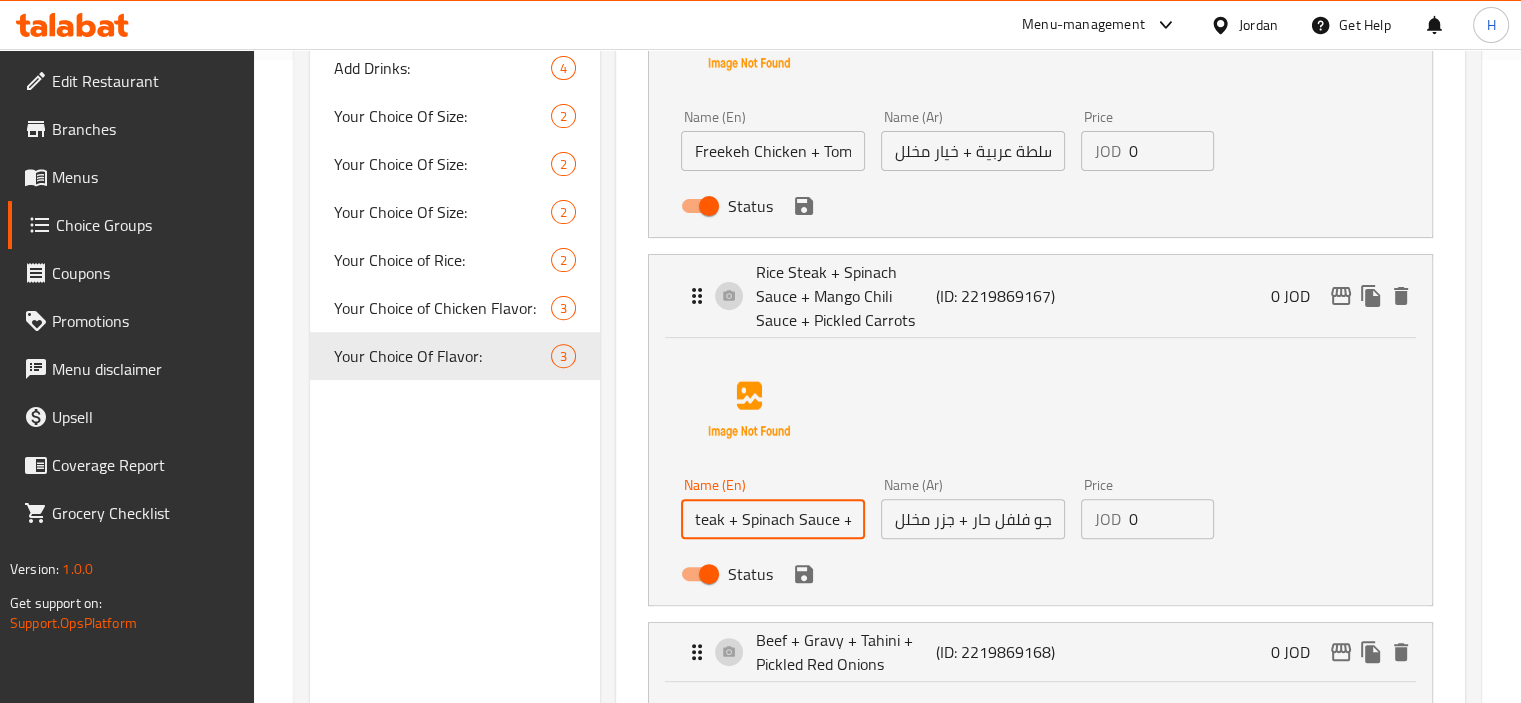 type on "teak + Spinach Sauce + Mango Chili Sauce + Pickled Carrots" 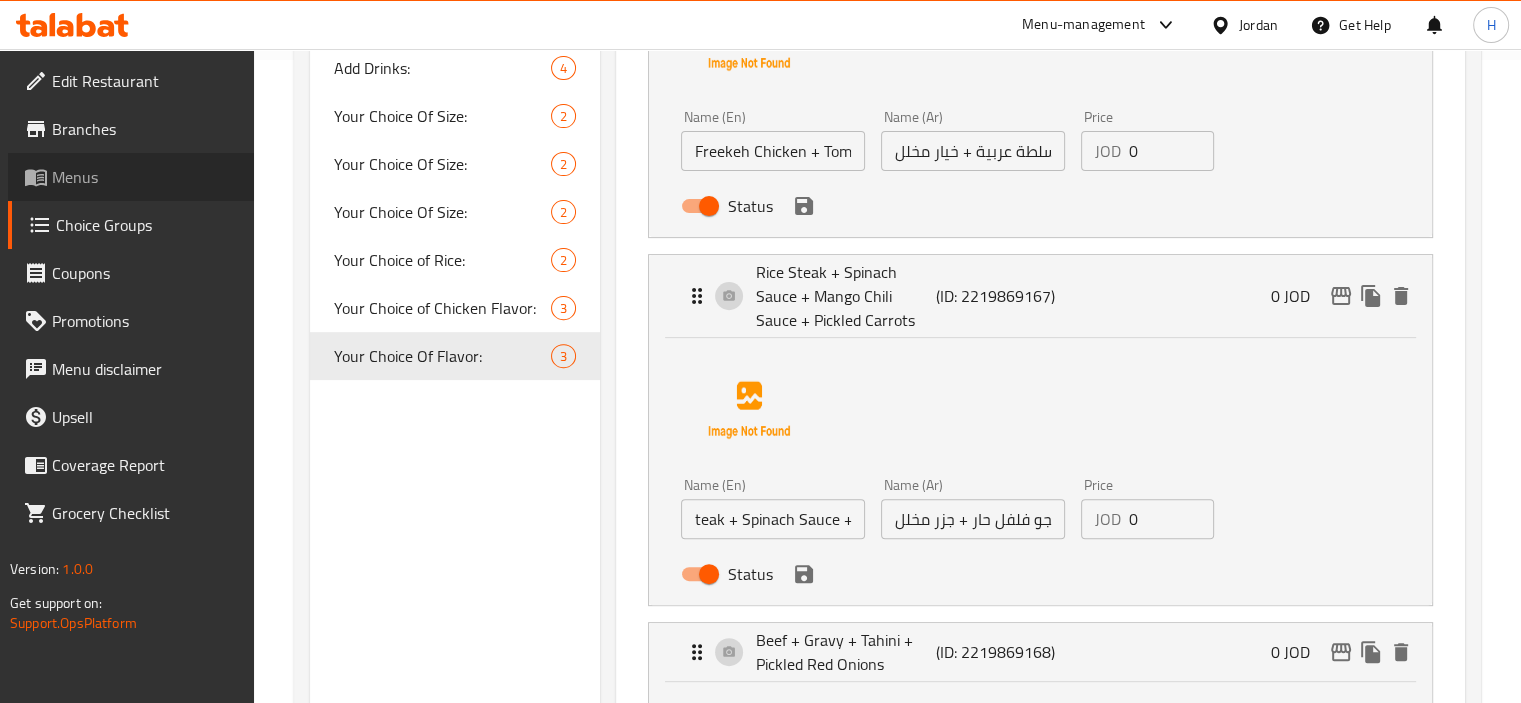 click on "Menus" at bounding box center [131, 177] 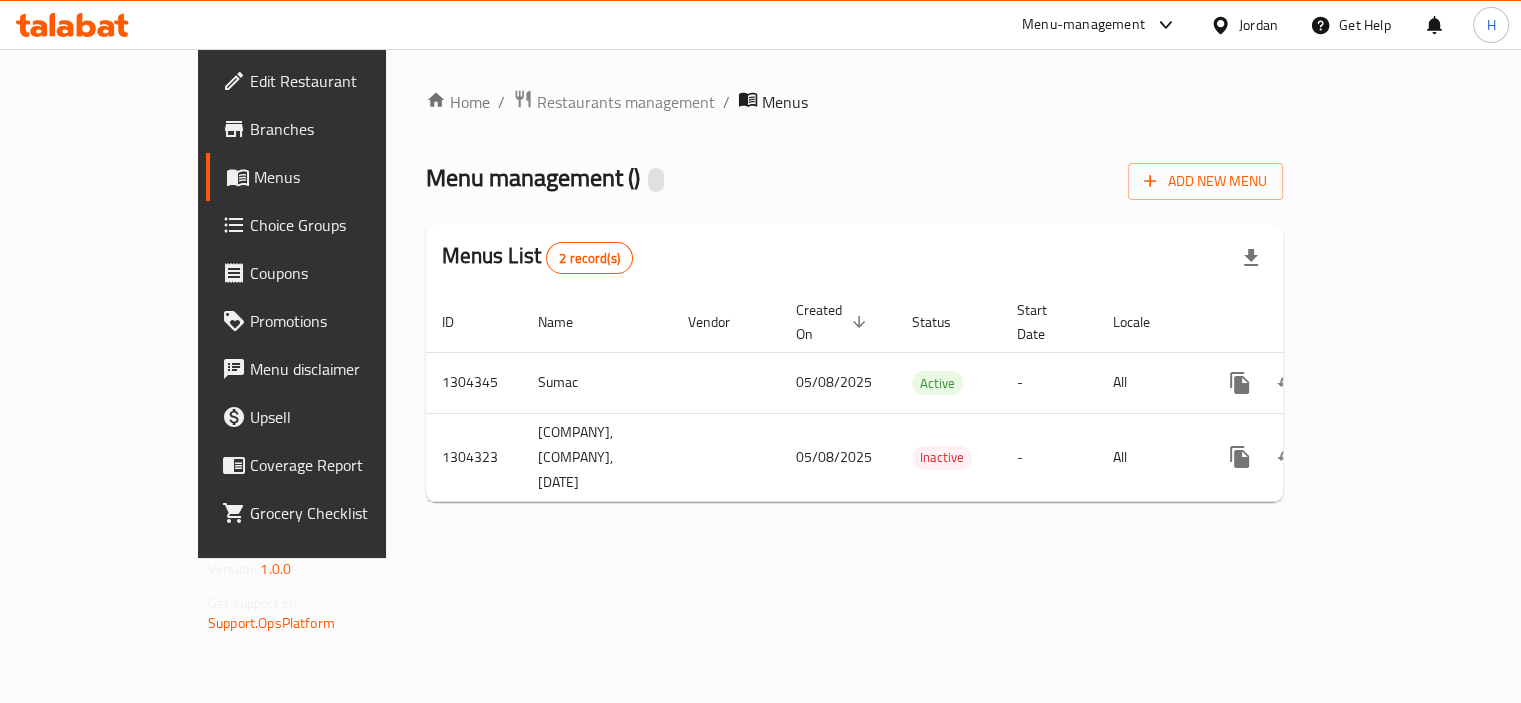 scroll, scrollTop: 0, scrollLeft: 0, axis: both 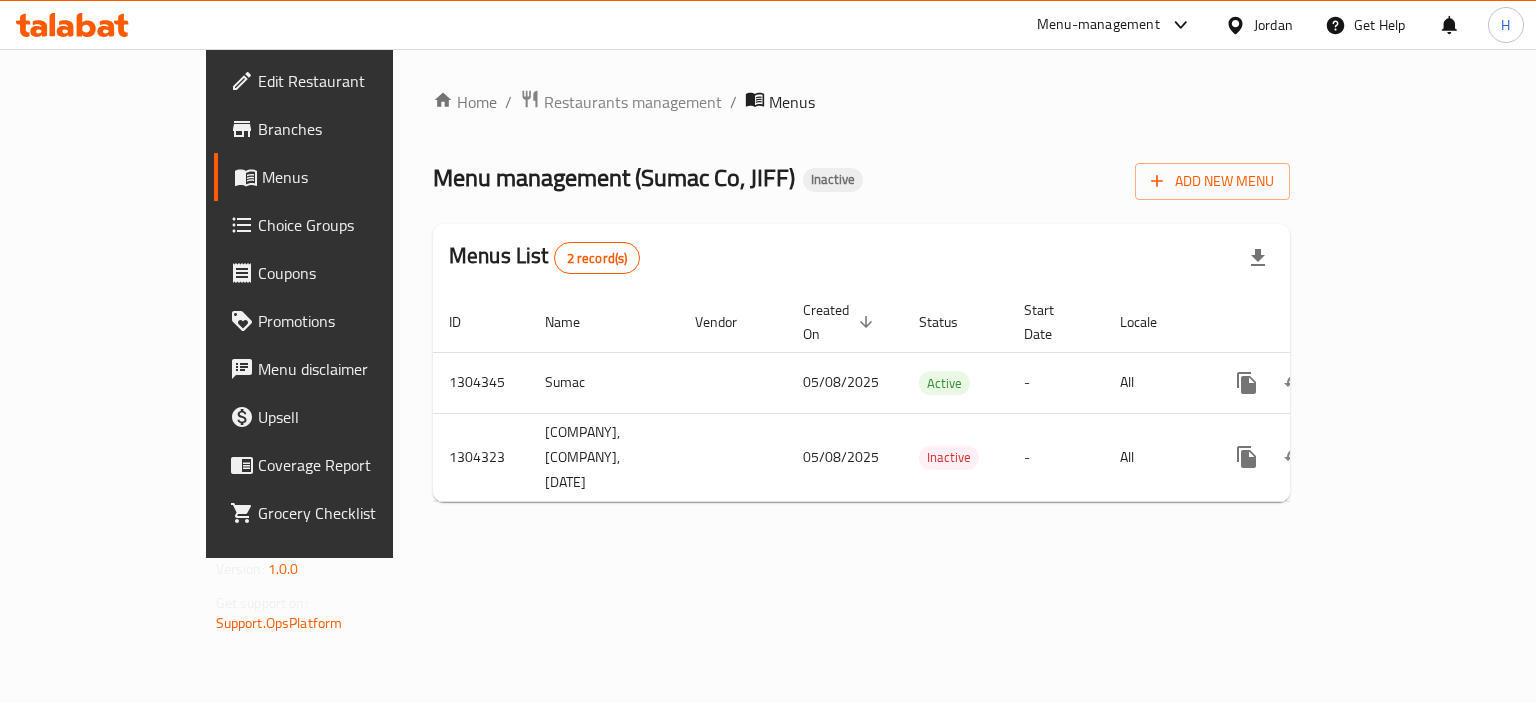 click on "Home / Restaurants management / Menus Menu management ( Sumac Co, JIFF )  Inactive Add New Menu Menus List   2 record(s) ID Name Vendor Created On sorted descending Status Start Date Locale Actions 1304345 Sumac 05/08/2025 Active - All 1304323 Sumac Co, JIFF, 20250805192152 05/08/2025 Inactive - All" at bounding box center [861, 303] 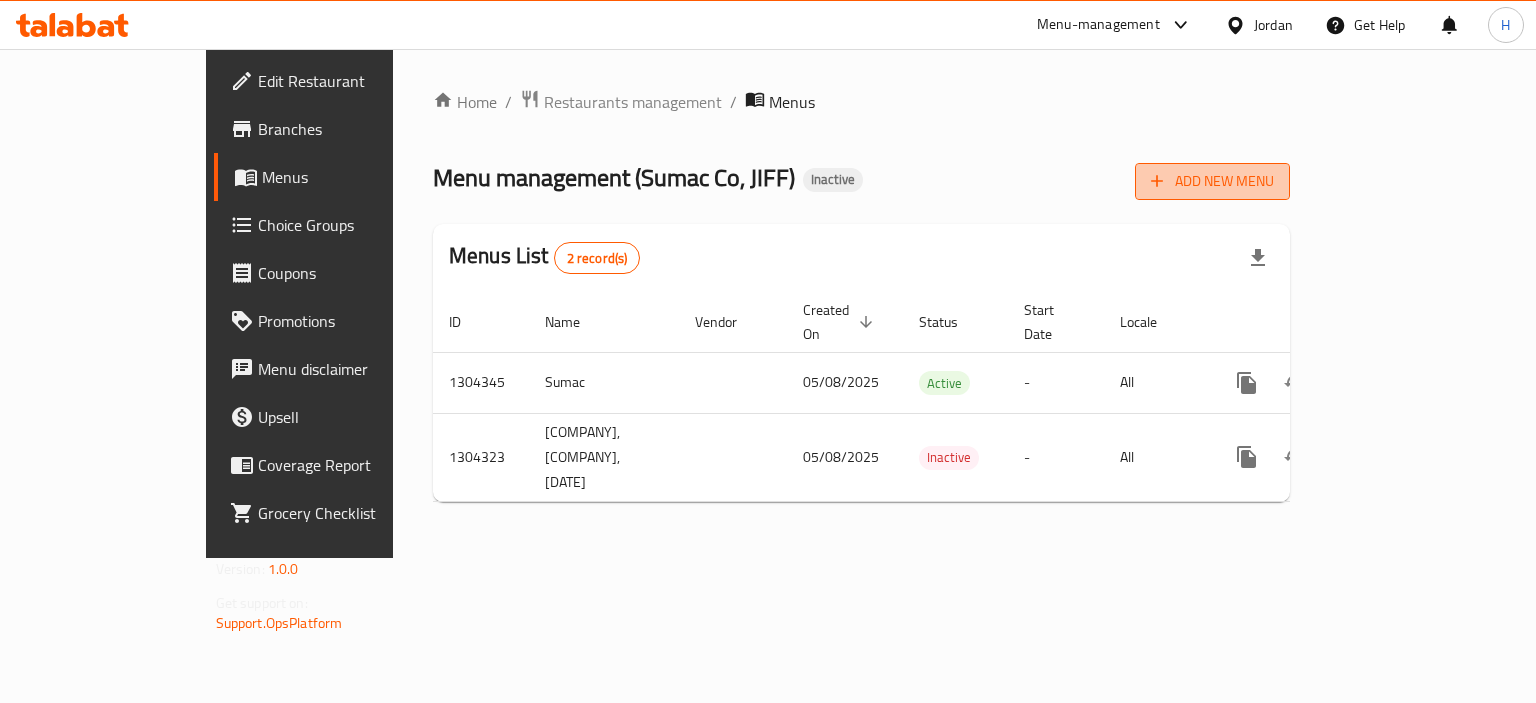 click on "Add New Menu" at bounding box center [1212, 181] 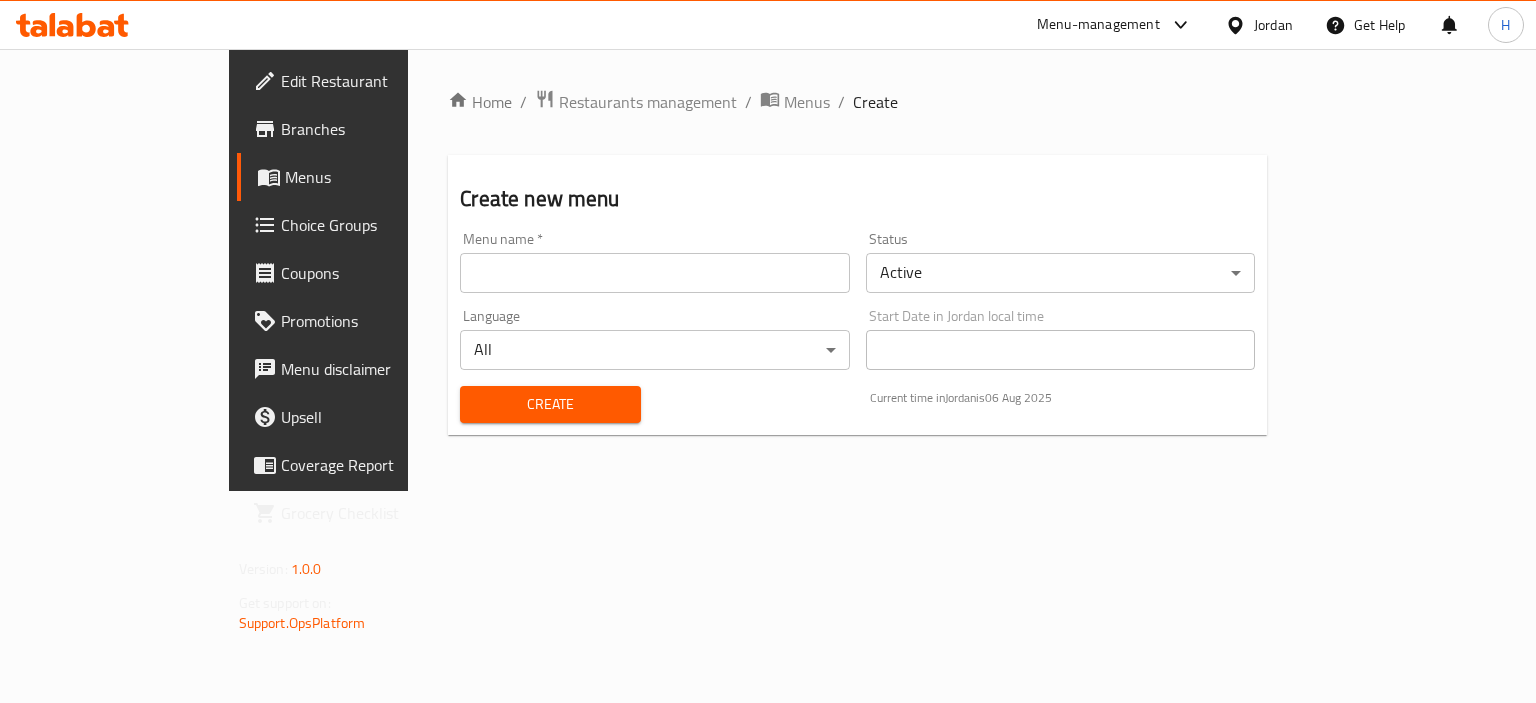 click at bounding box center (655, 273) 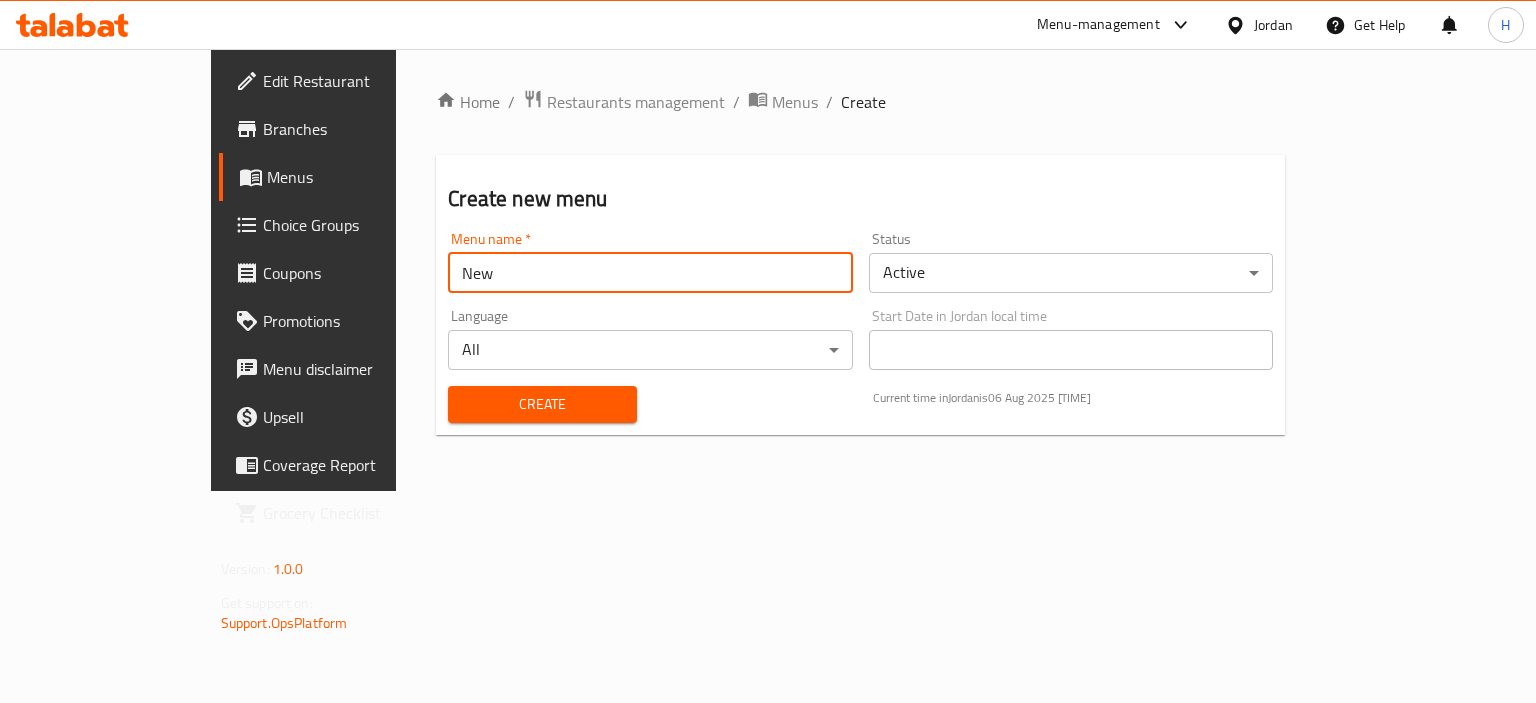 type on "New" 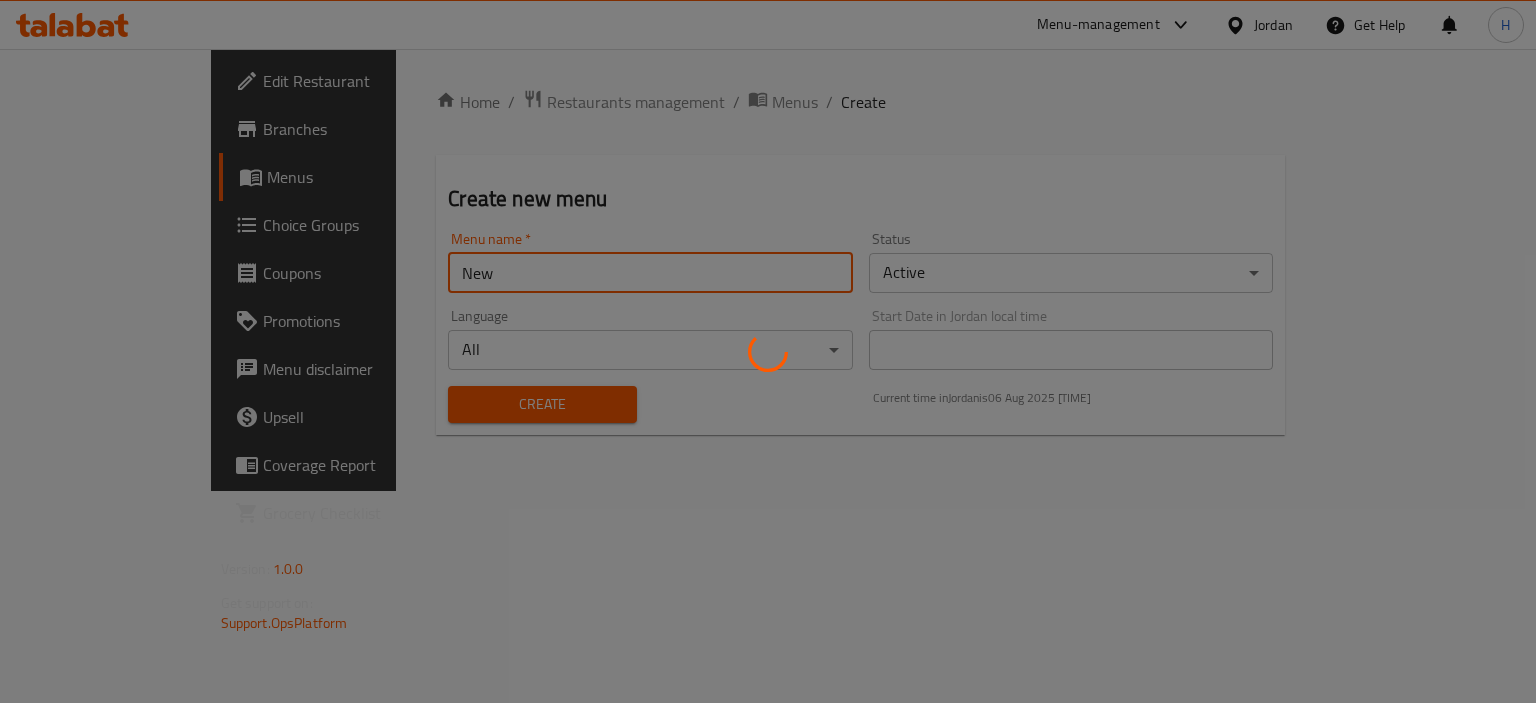 type 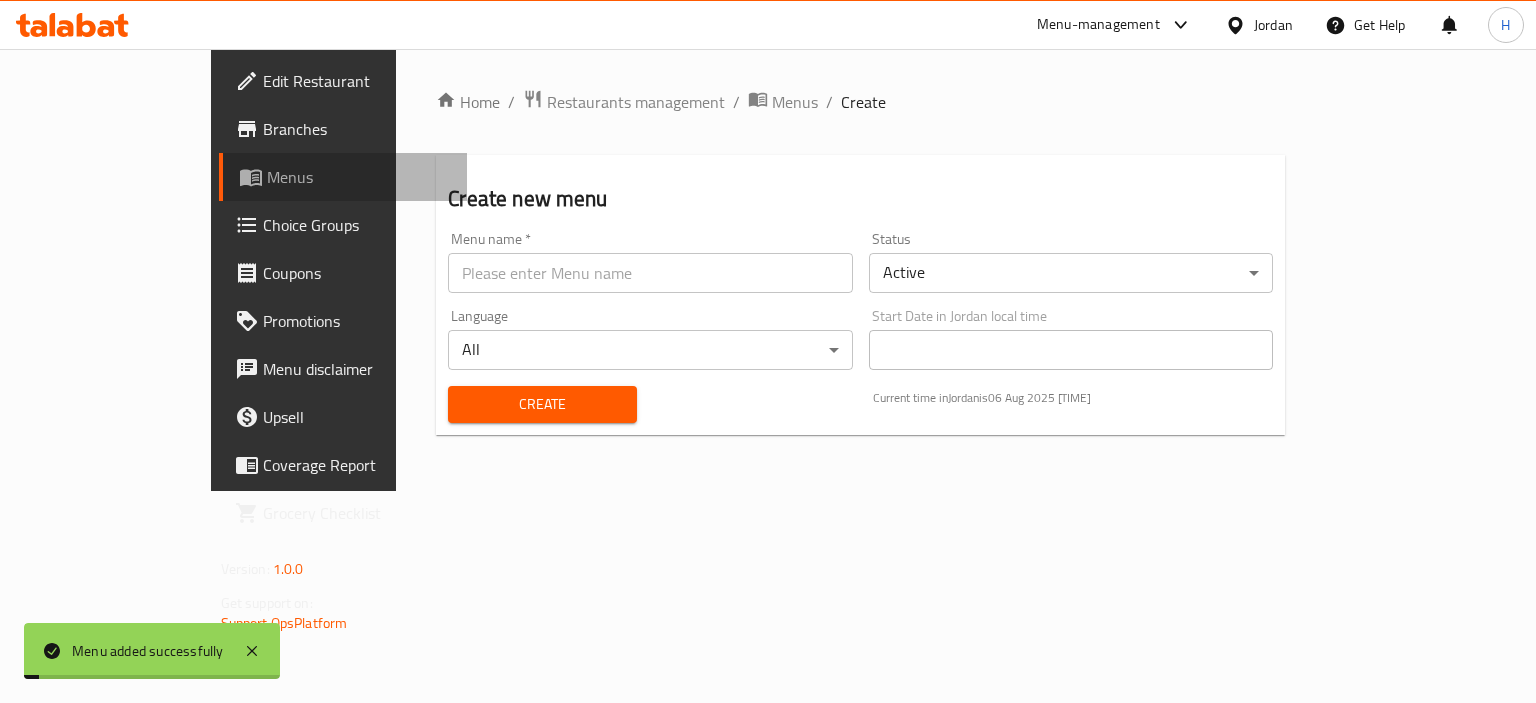 click on "Menus" at bounding box center (343, 177) 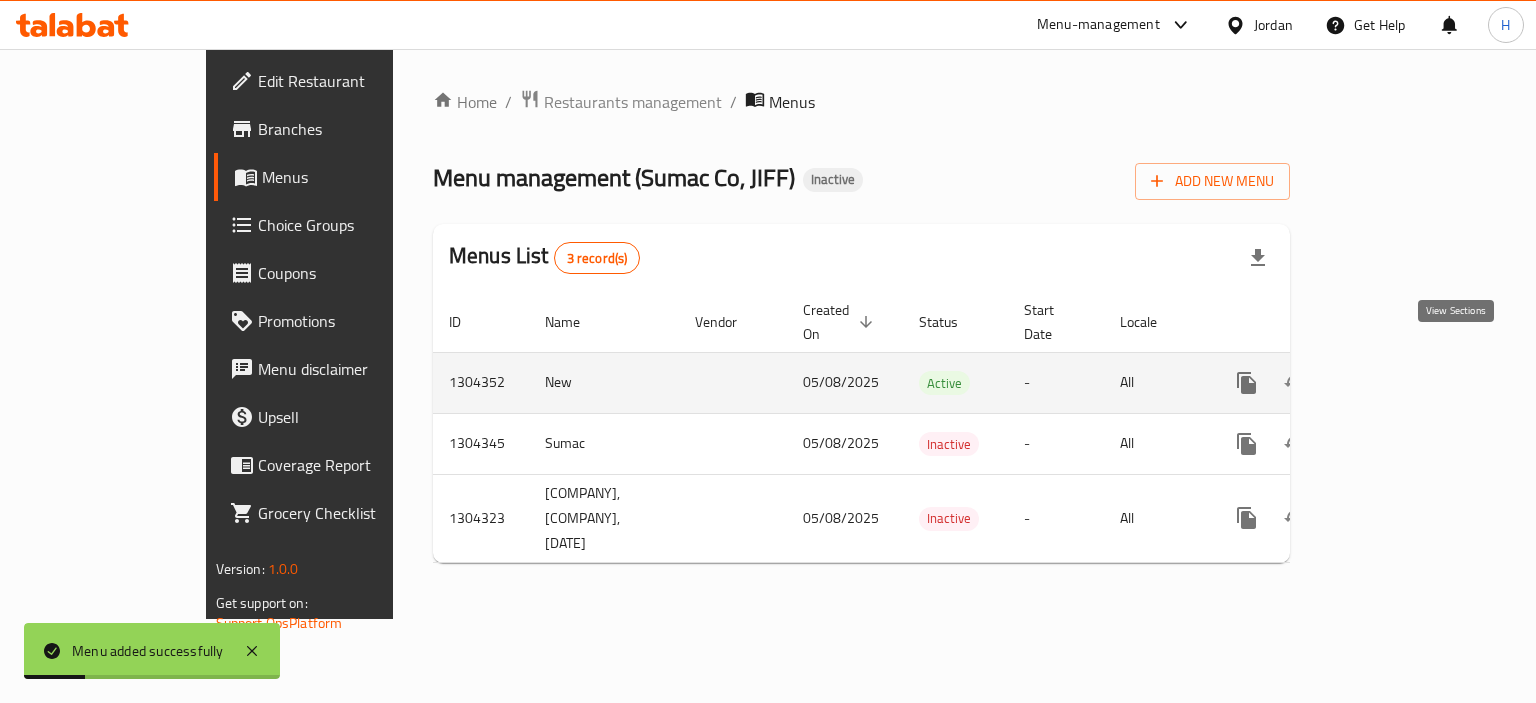 click at bounding box center (1391, 383) 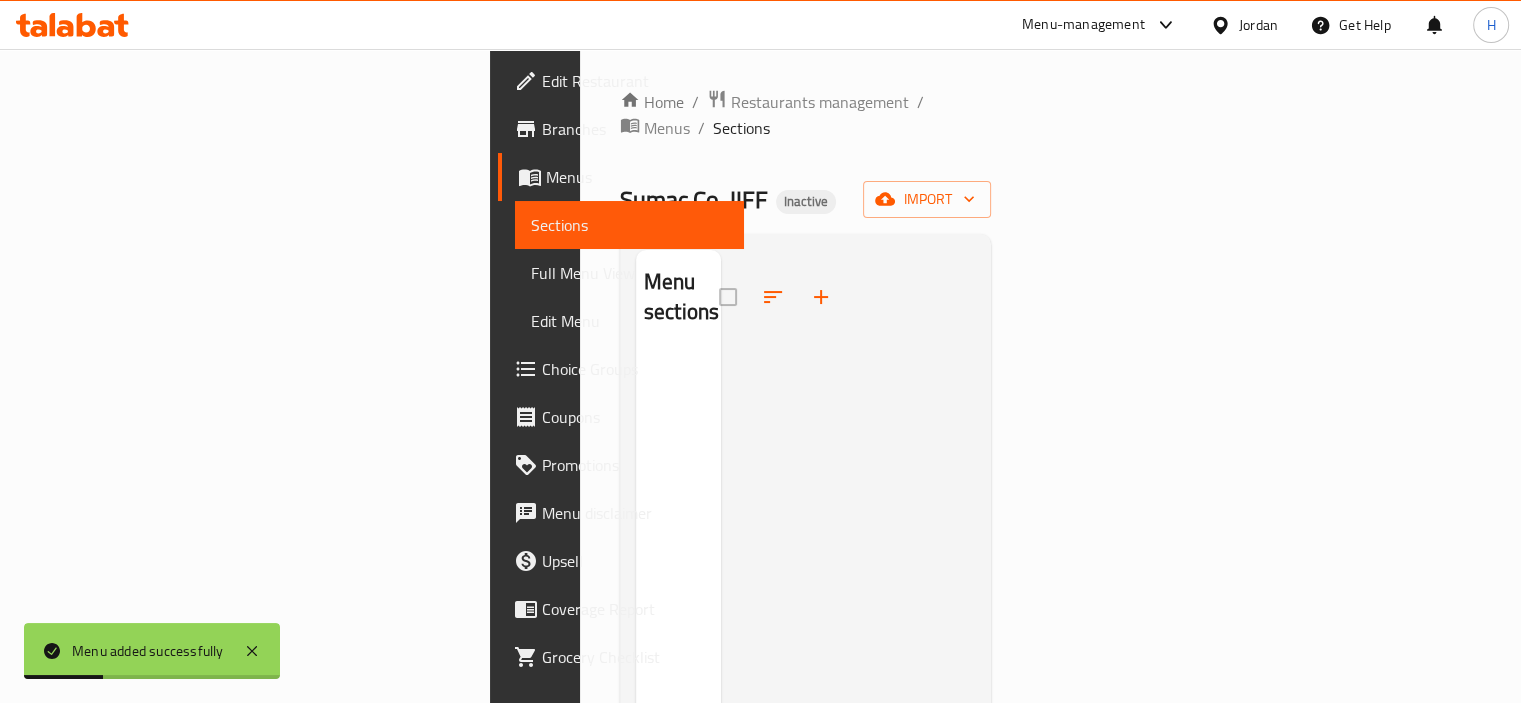 scroll, scrollTop: 64, scrollLeft: 0, axis: vertical 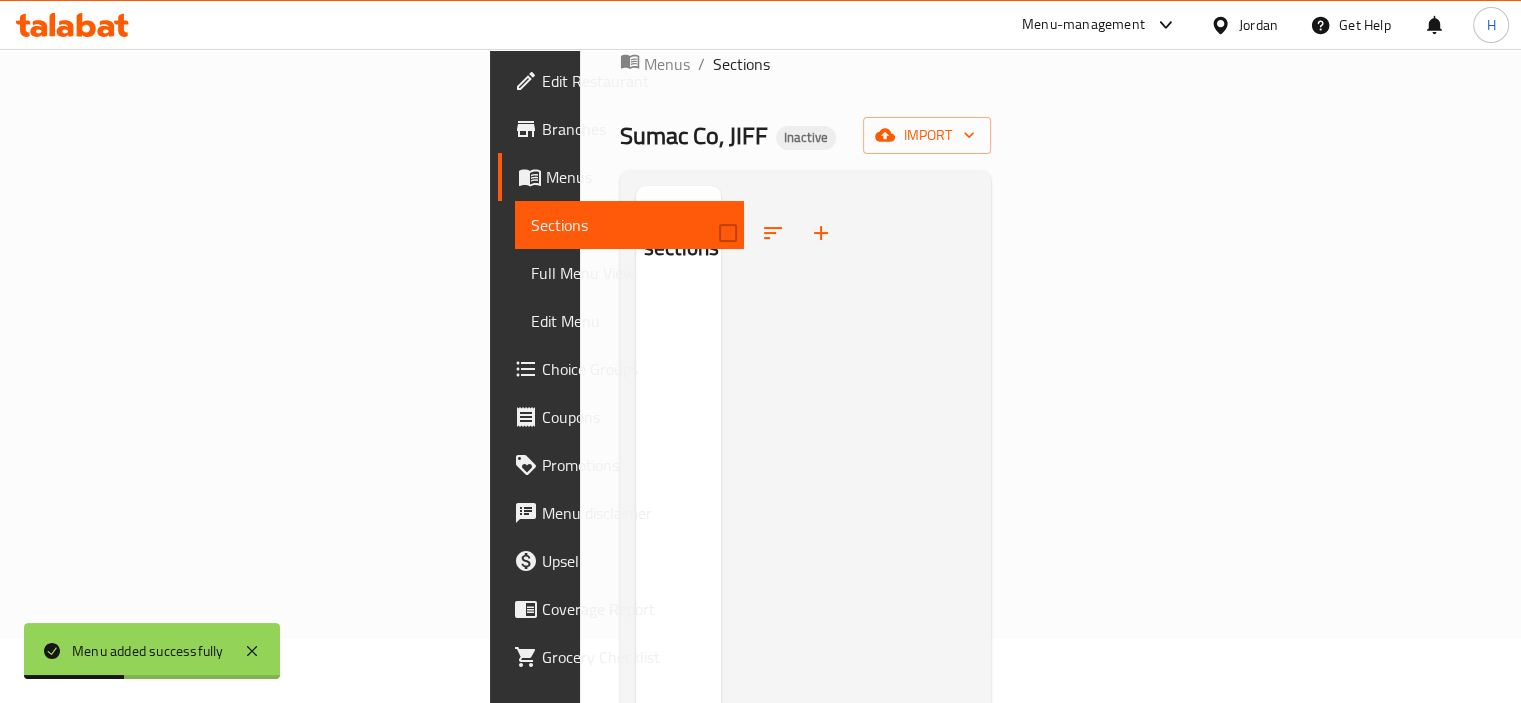 click on "Home / Restaurants management / Menus / Sections Sumac Co, JIFF Inactive import Menu sections" at bounding box center (806, 465) 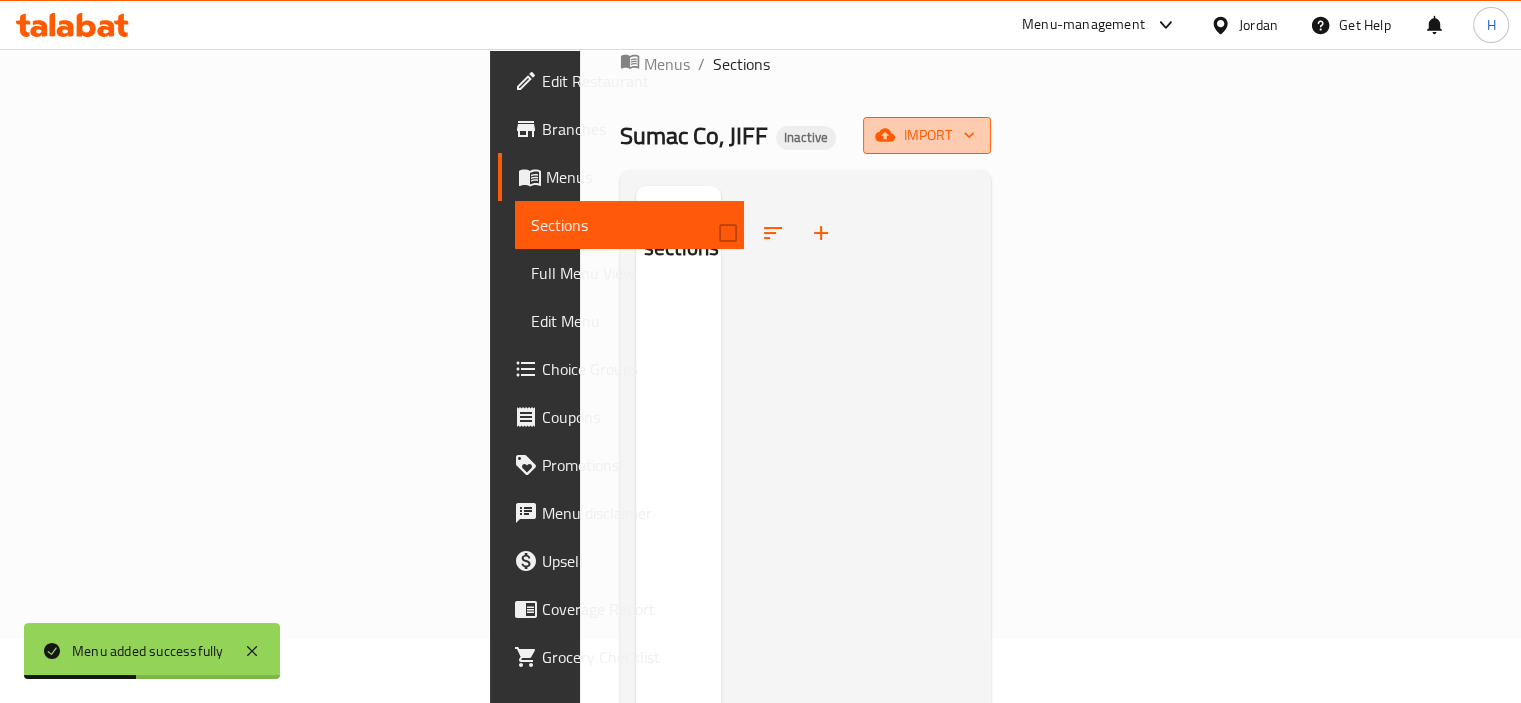 click on "import" at bounding box center (927, 135) 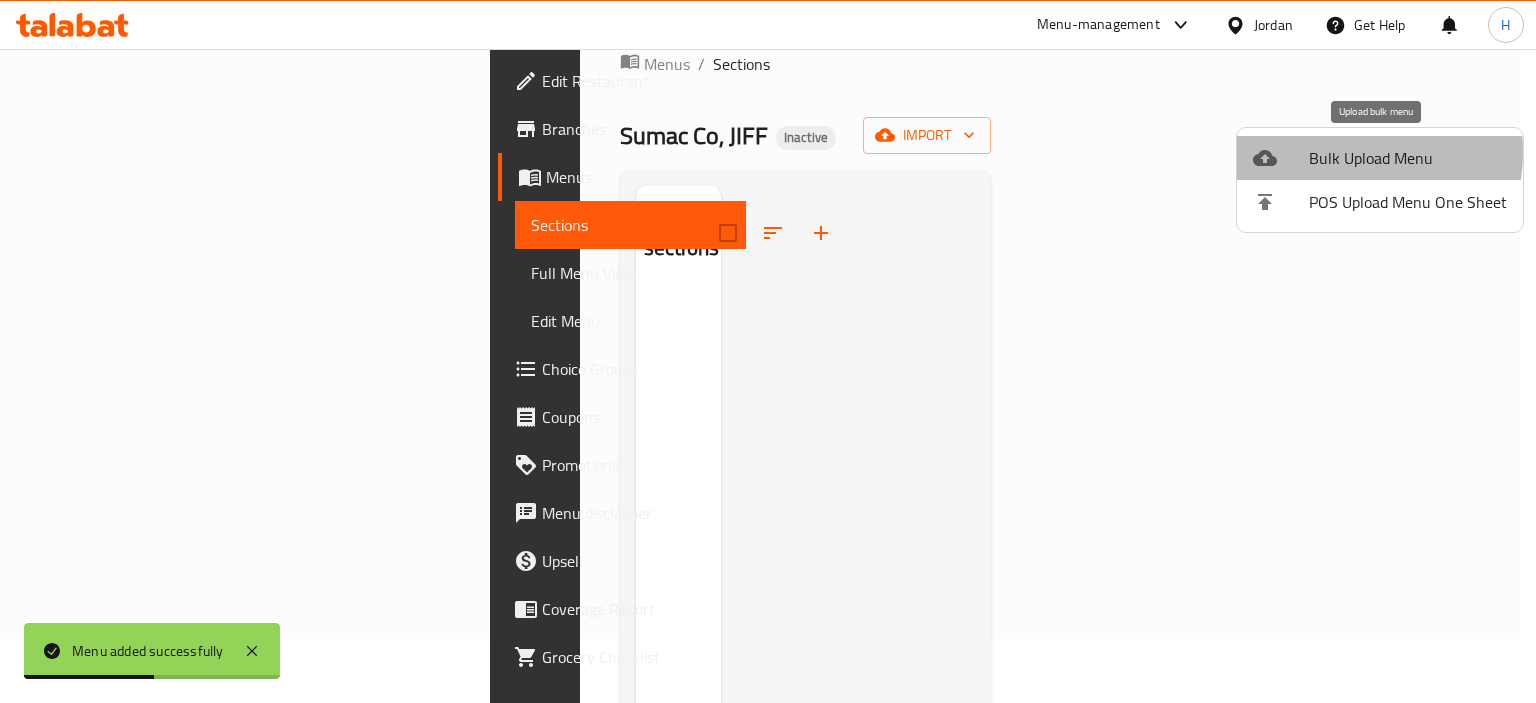 click on "Bulk Upload Menu" at bounding box center (1408, 158) 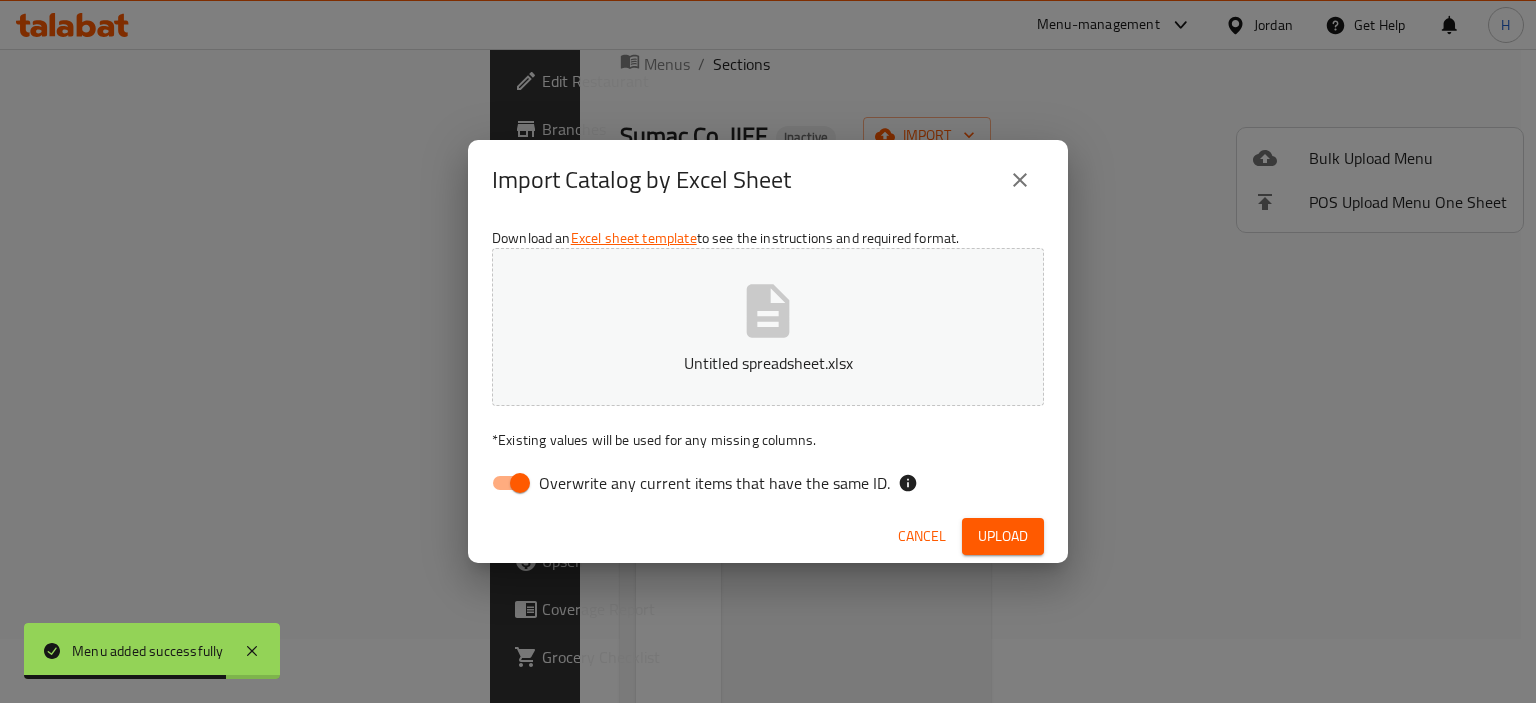 click on "Overwrite any current items that have the same ID." at bounding box center (714, 483) 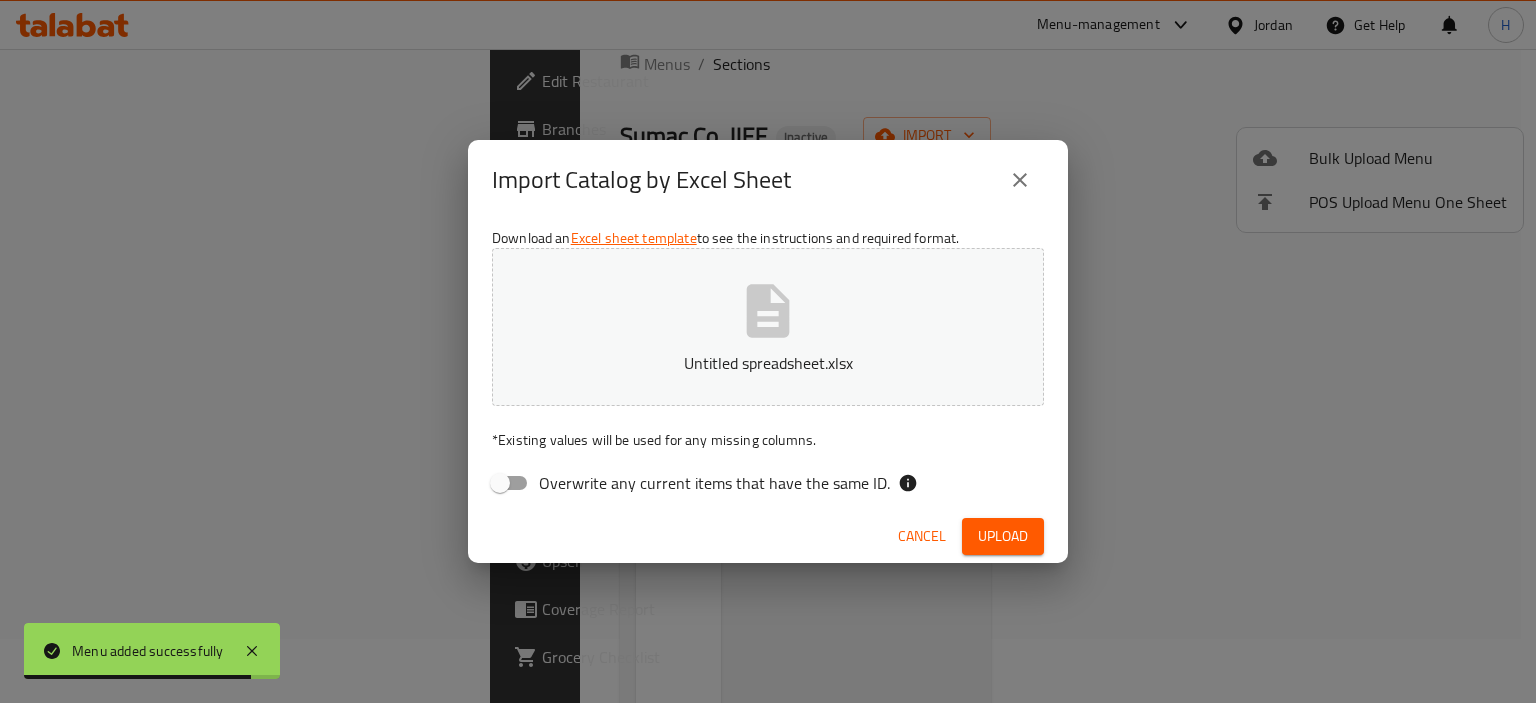 click on "Cancel Upload" at bounding box center (768, 536) 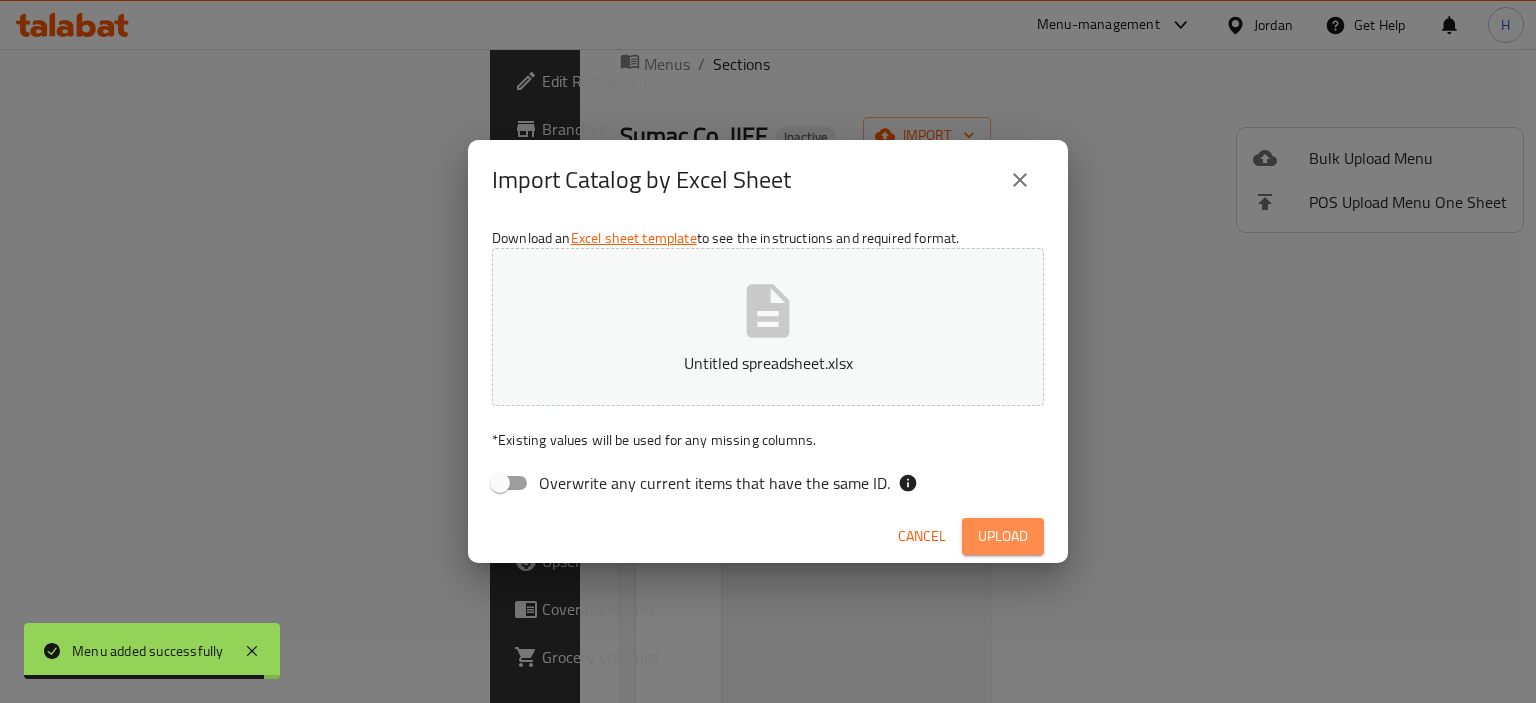 click on "Upload" at bounding box center [1003, 536] 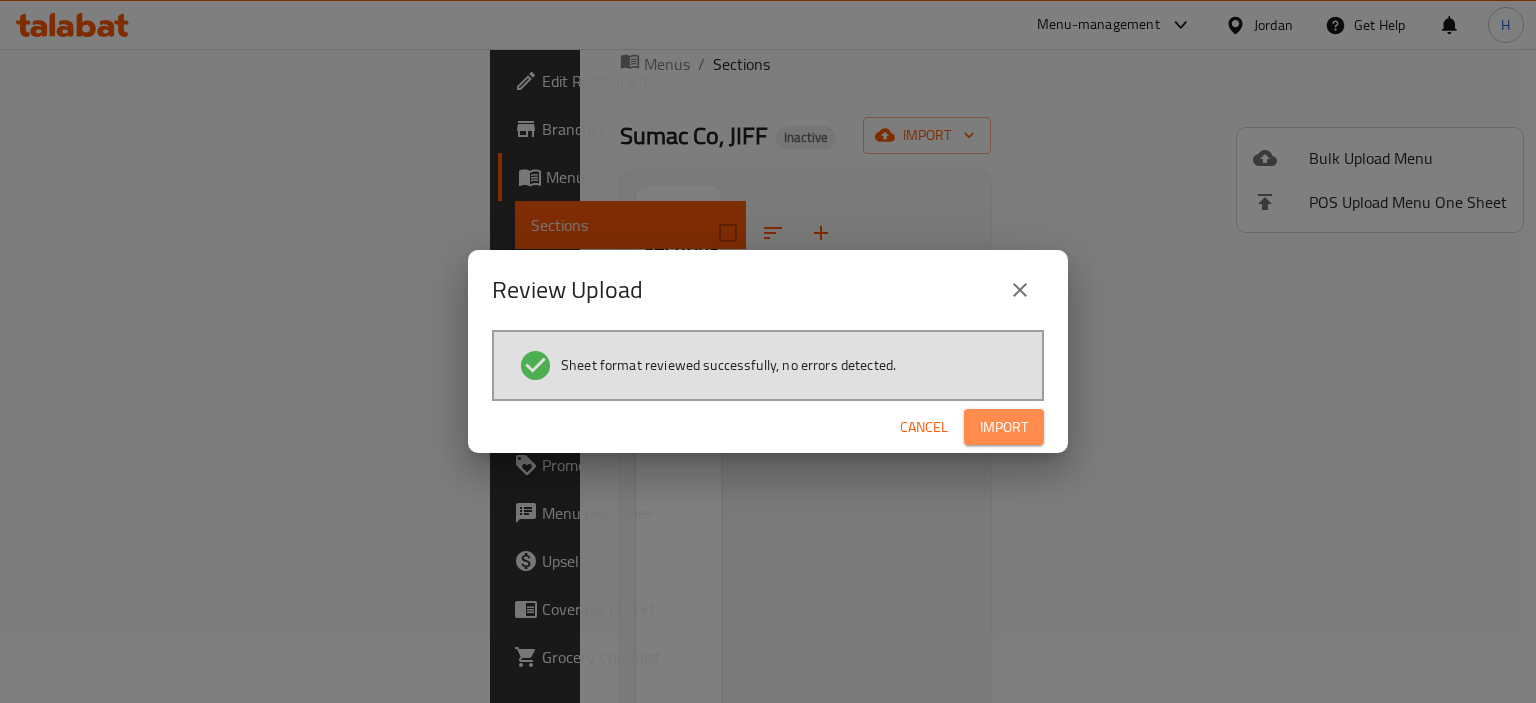 click on "Import" at bounding box center (1004, 427) 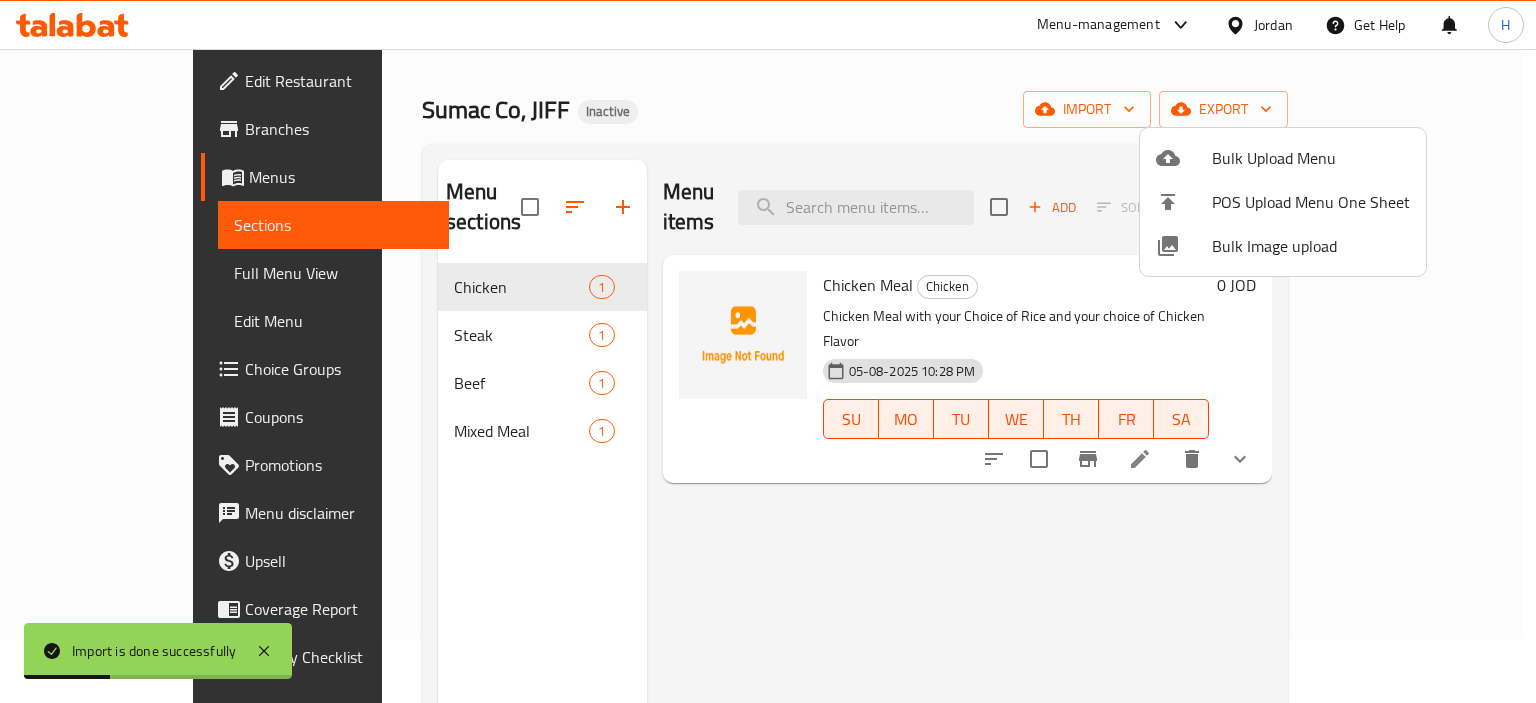 click at bounding box center [768, 351] 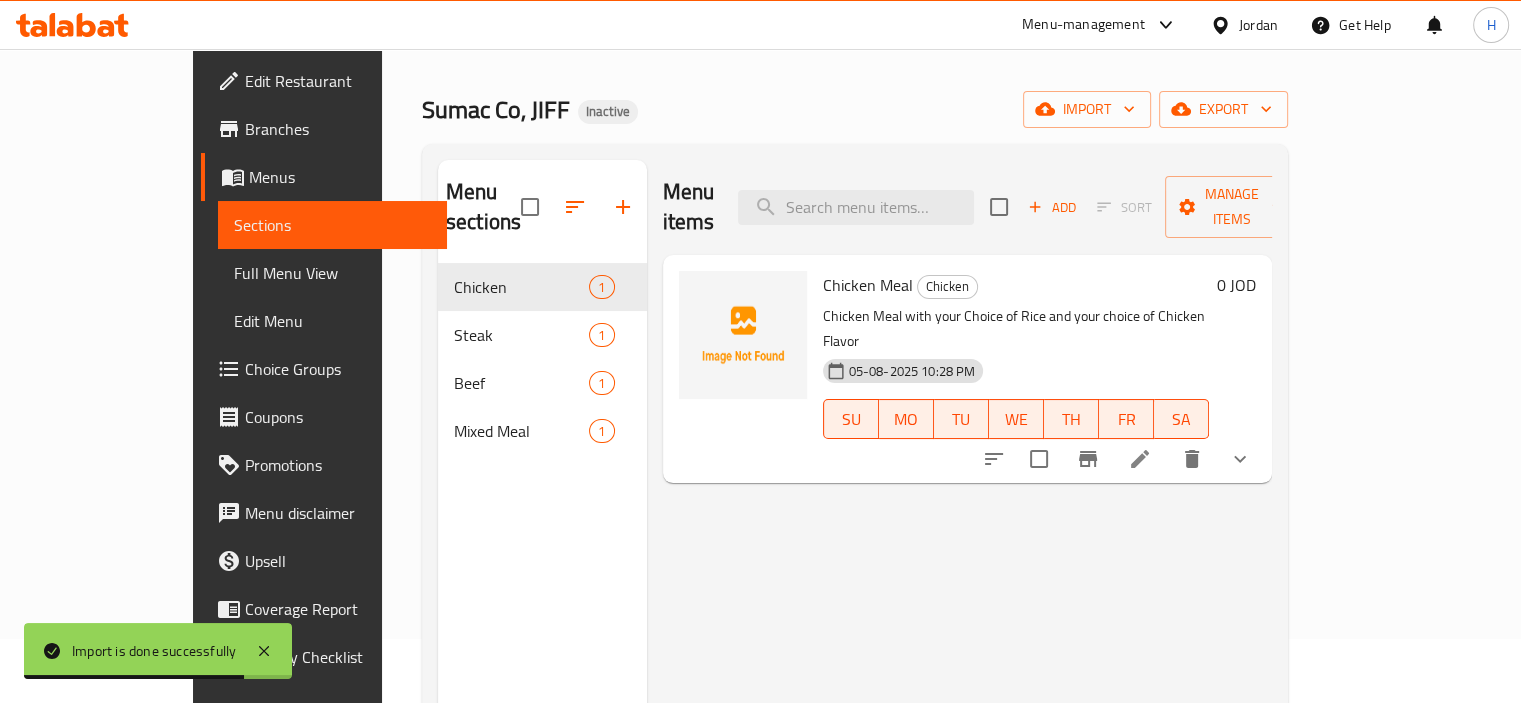 click on "Full Menu View" at bounding box center [332, 273] 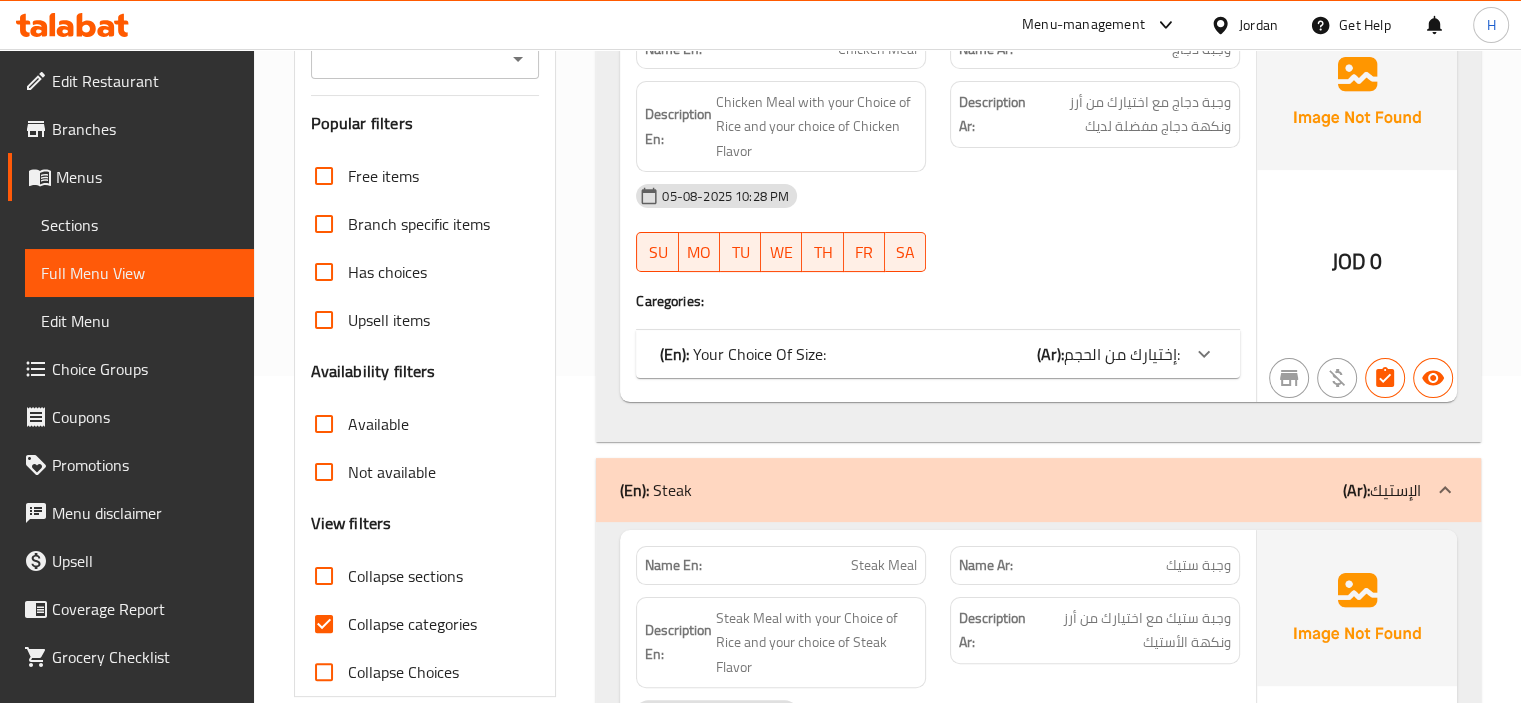 scroll, scrollTop: 342, scrollLeft: 0, axis: vertical 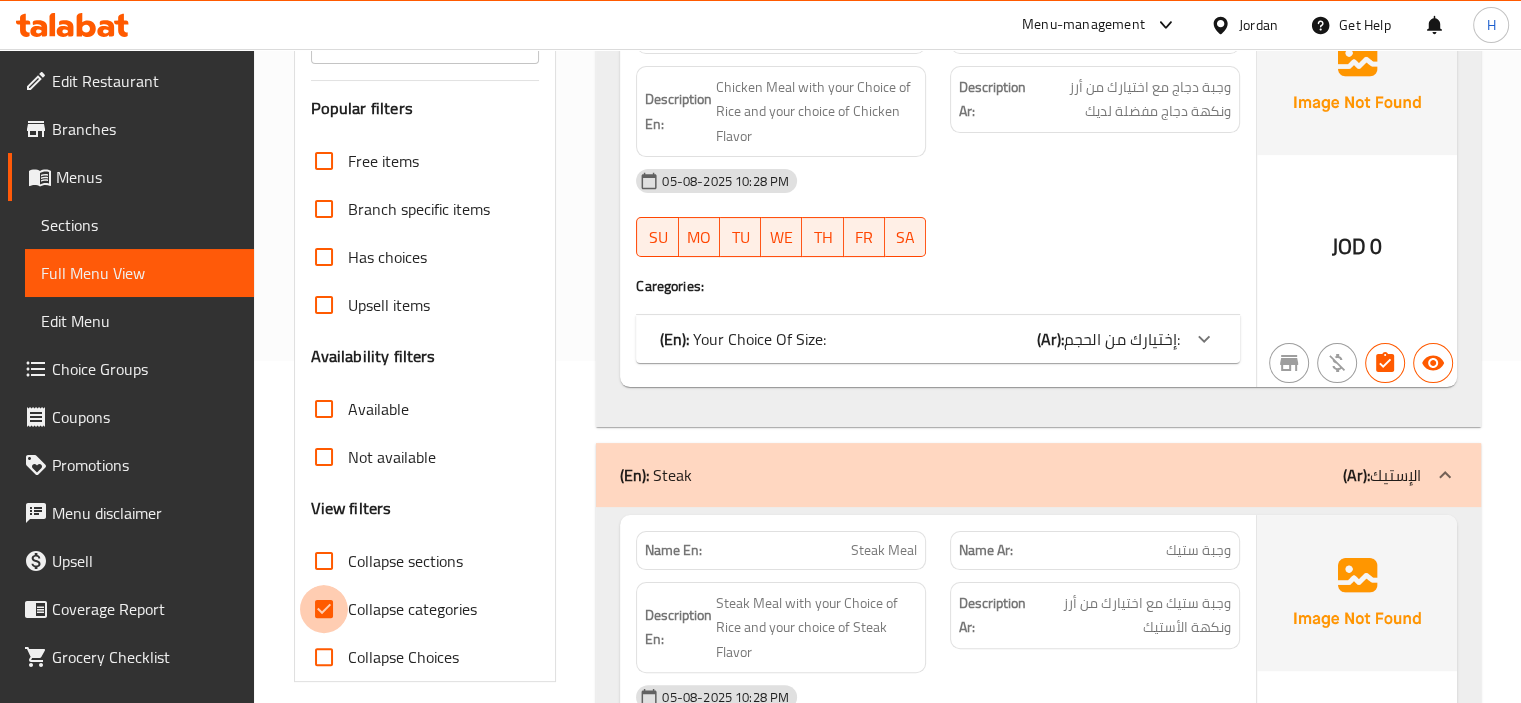 click on "Collapse categories" at bounding box center (324, 609) 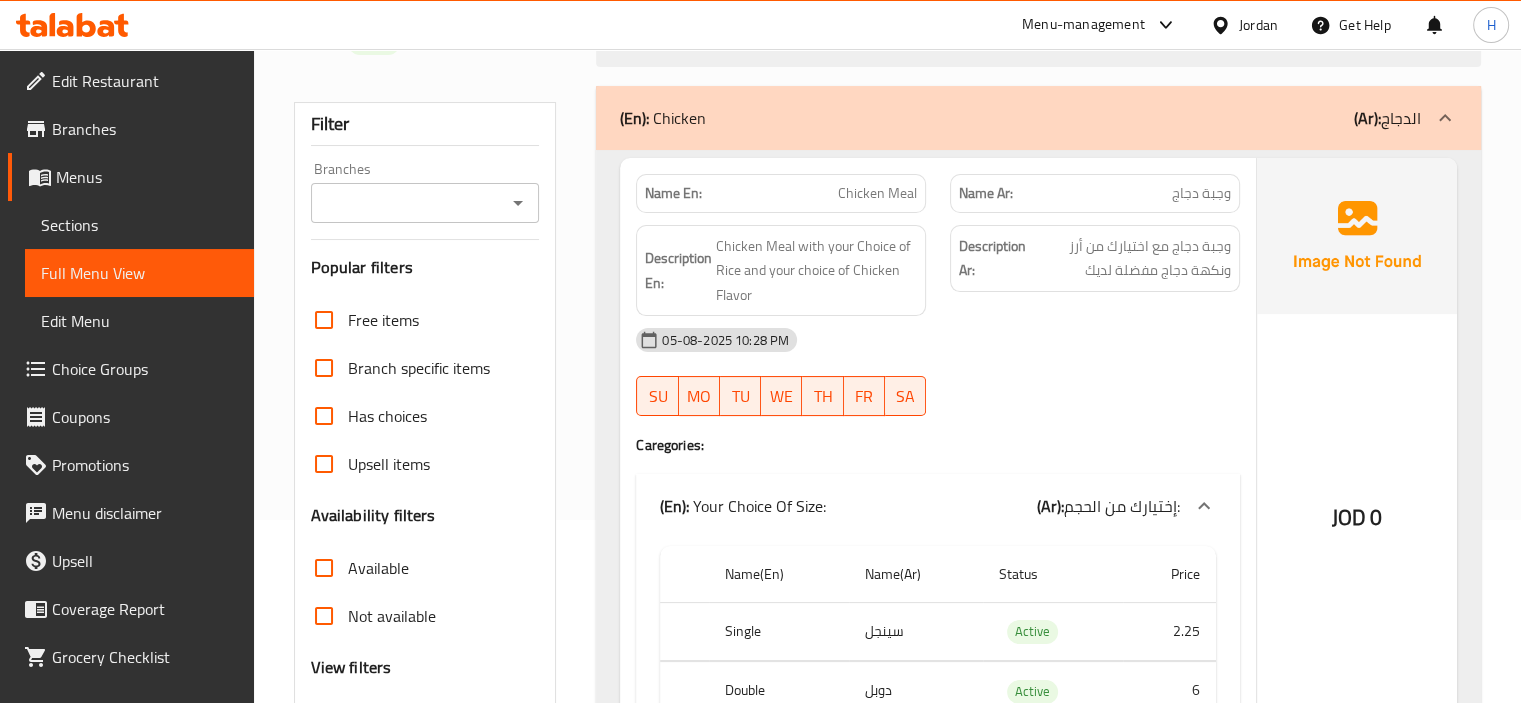 scroll, scrollTop: 163, scrollLeft: 0, axis: vertical 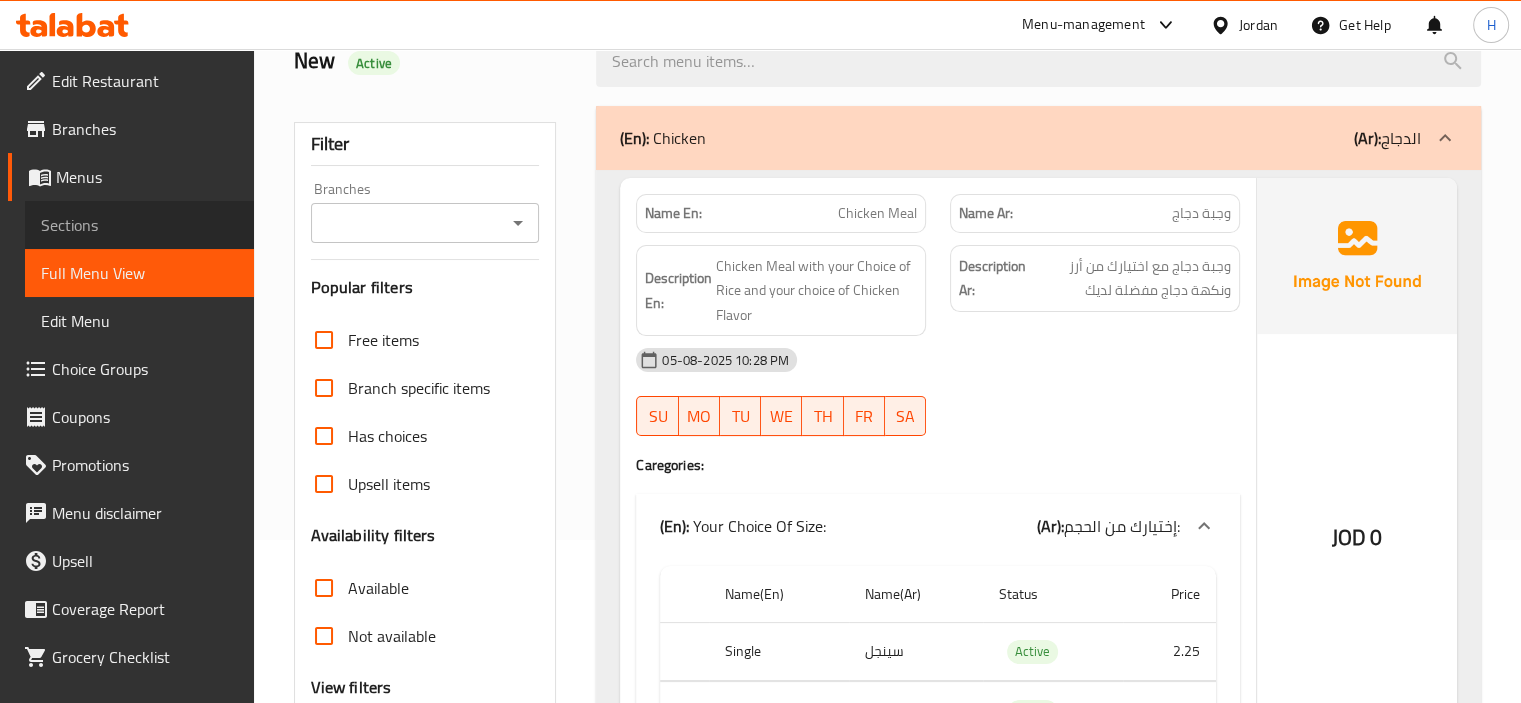 click on "Sections" at bounding box center (139, 225) 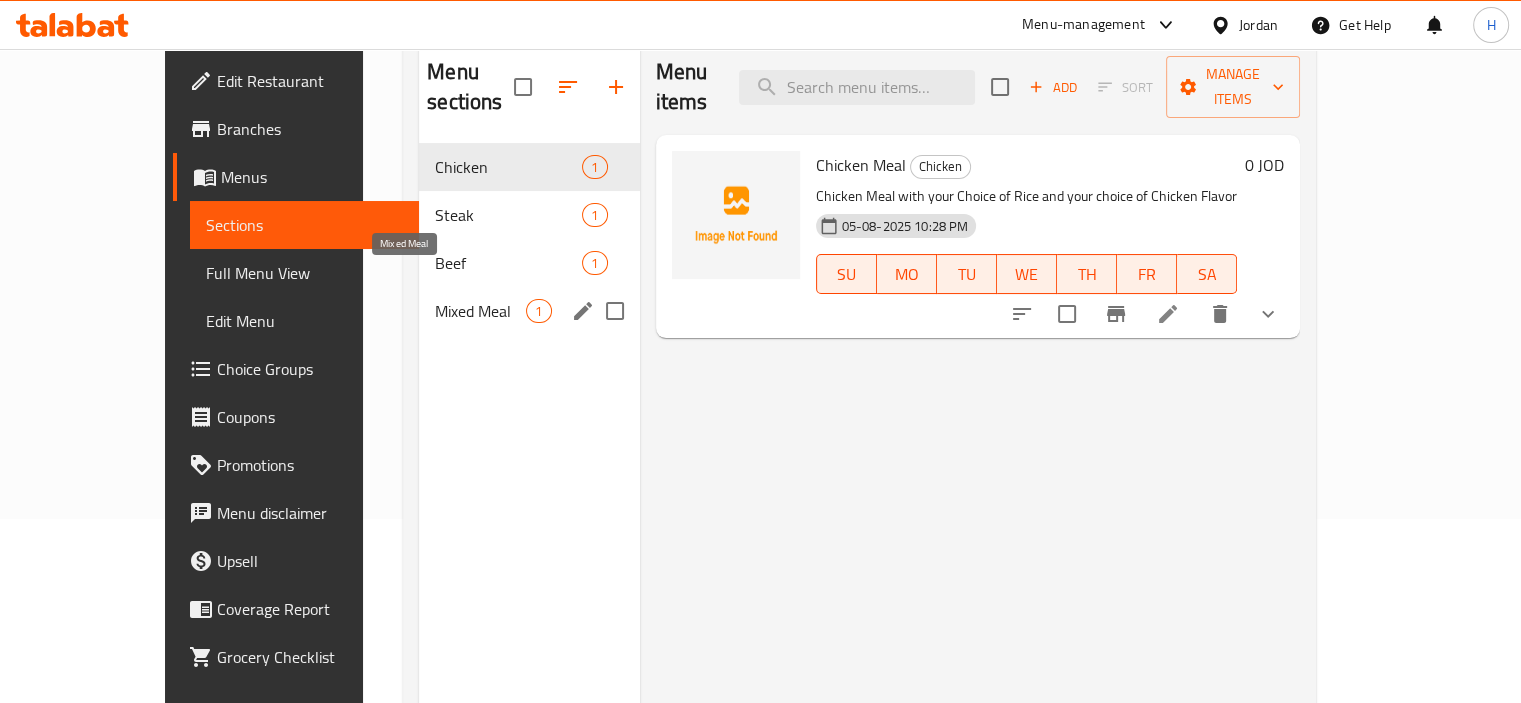 scroll, scrollTop: 186, scrollLeft: 0, axis: vertical 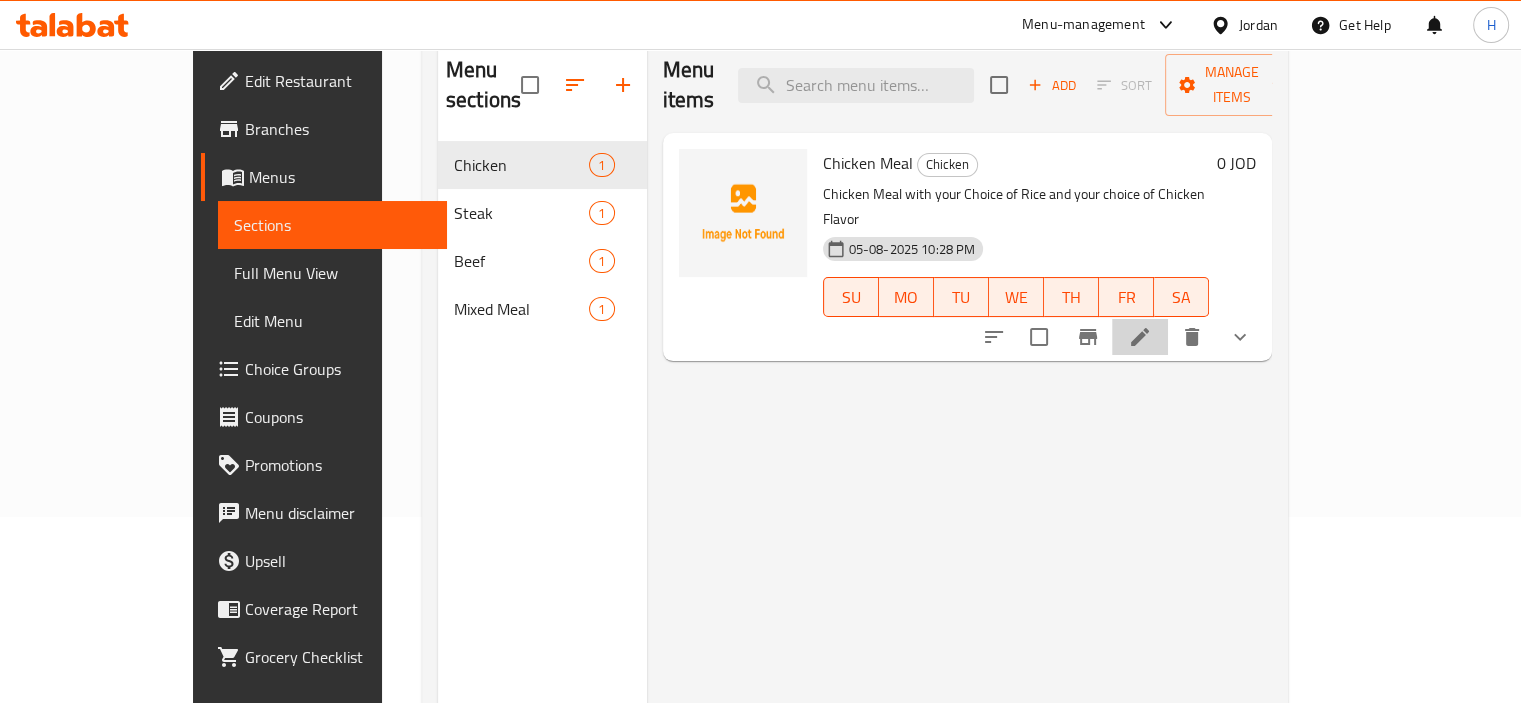 click at bounding box center (1140, 337) 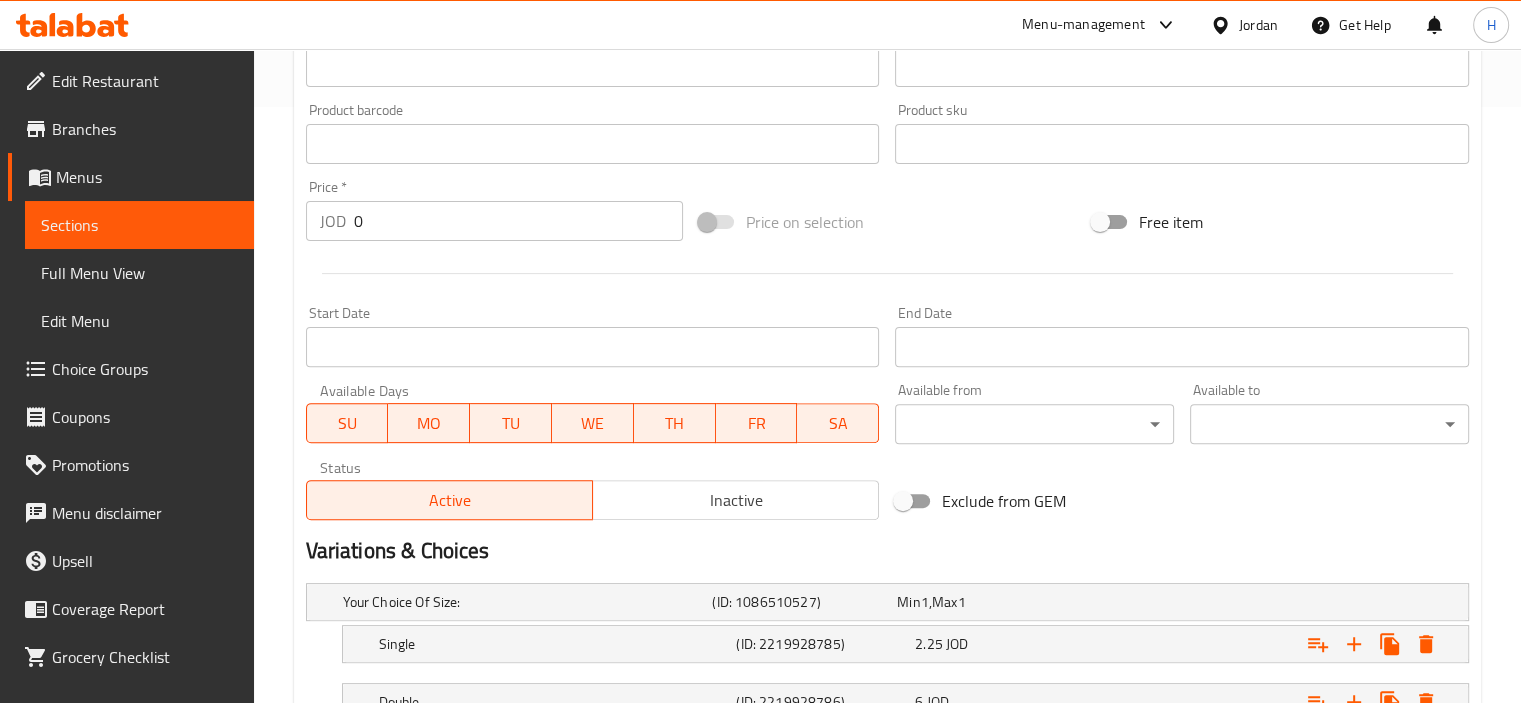 scroll, scrollTop: 753, scrollLeft: 0, axis: vertical 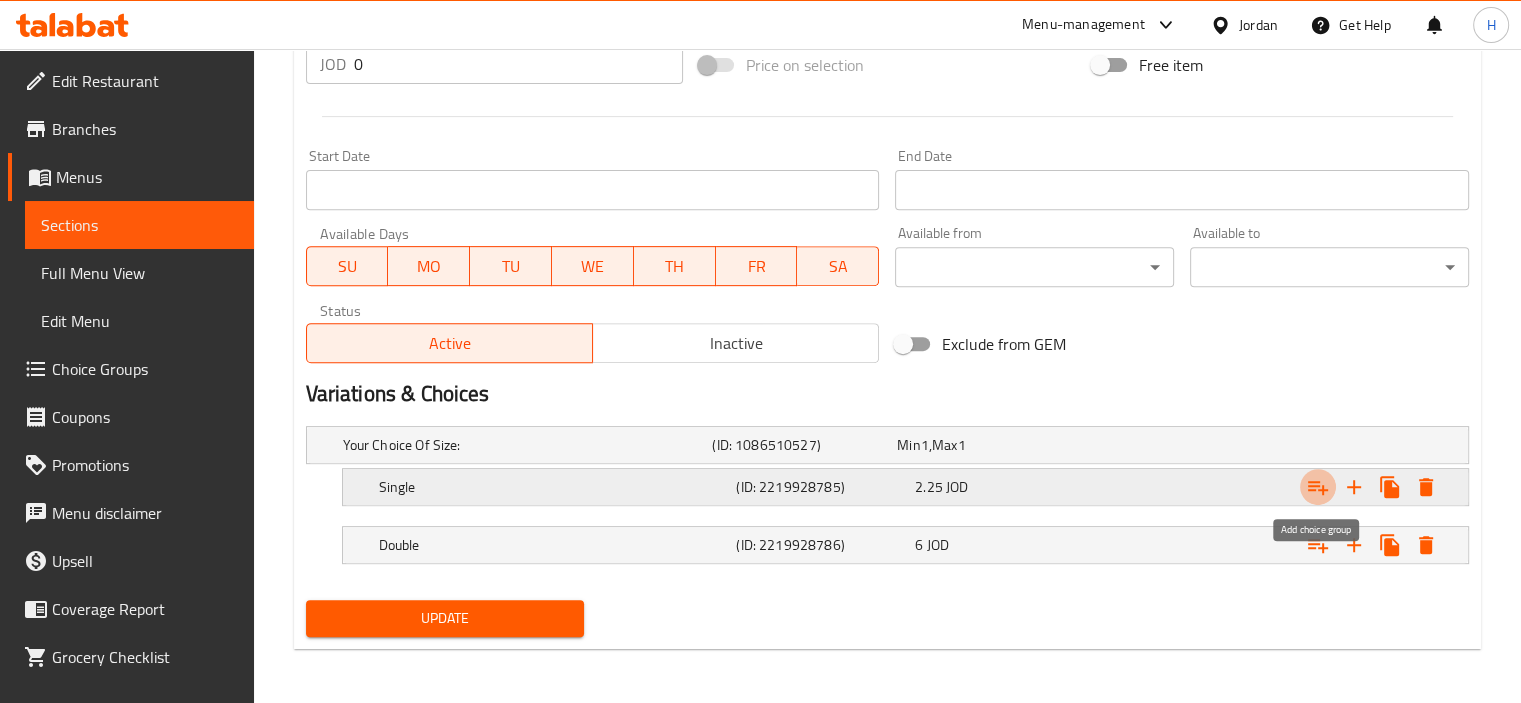 click 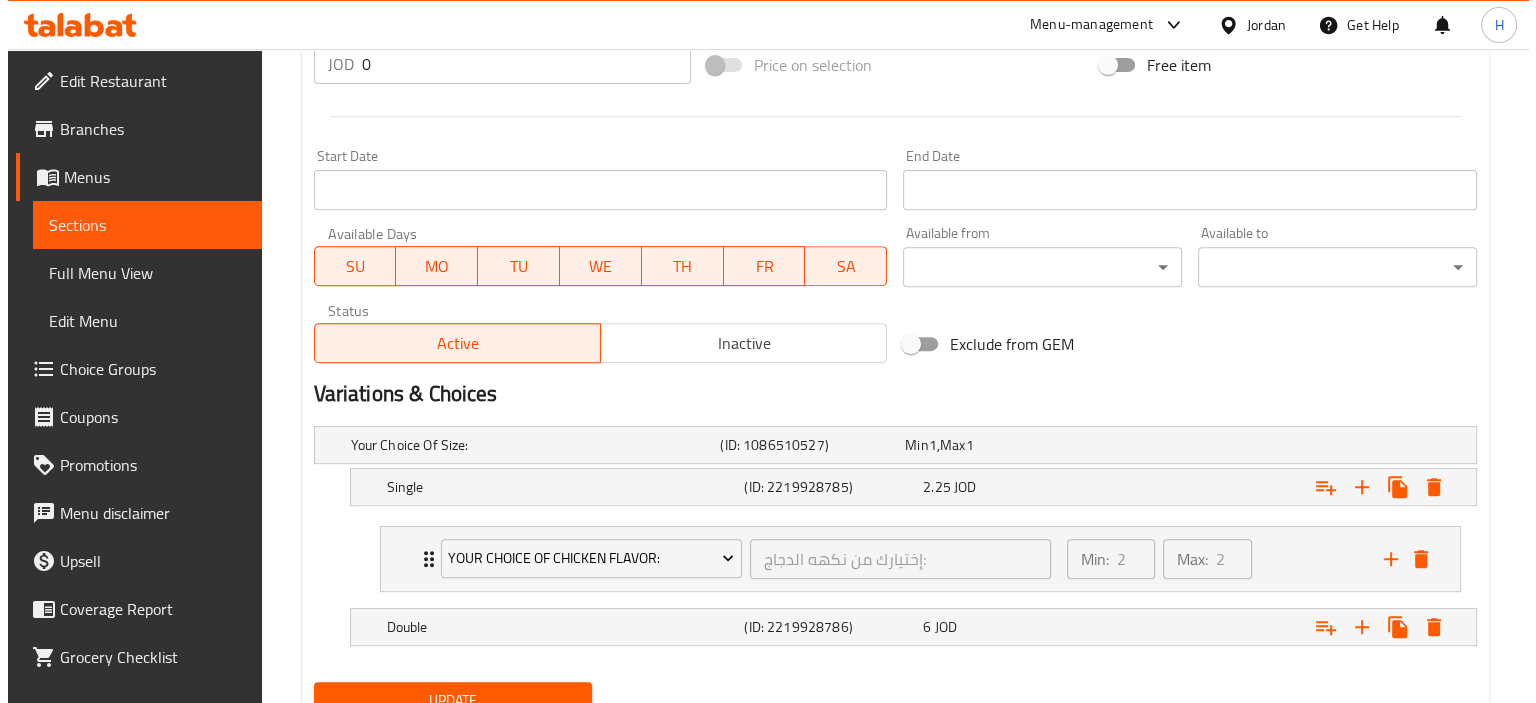 scroll, scrollTop: 835, scrollLeft: 0, axis: vertical 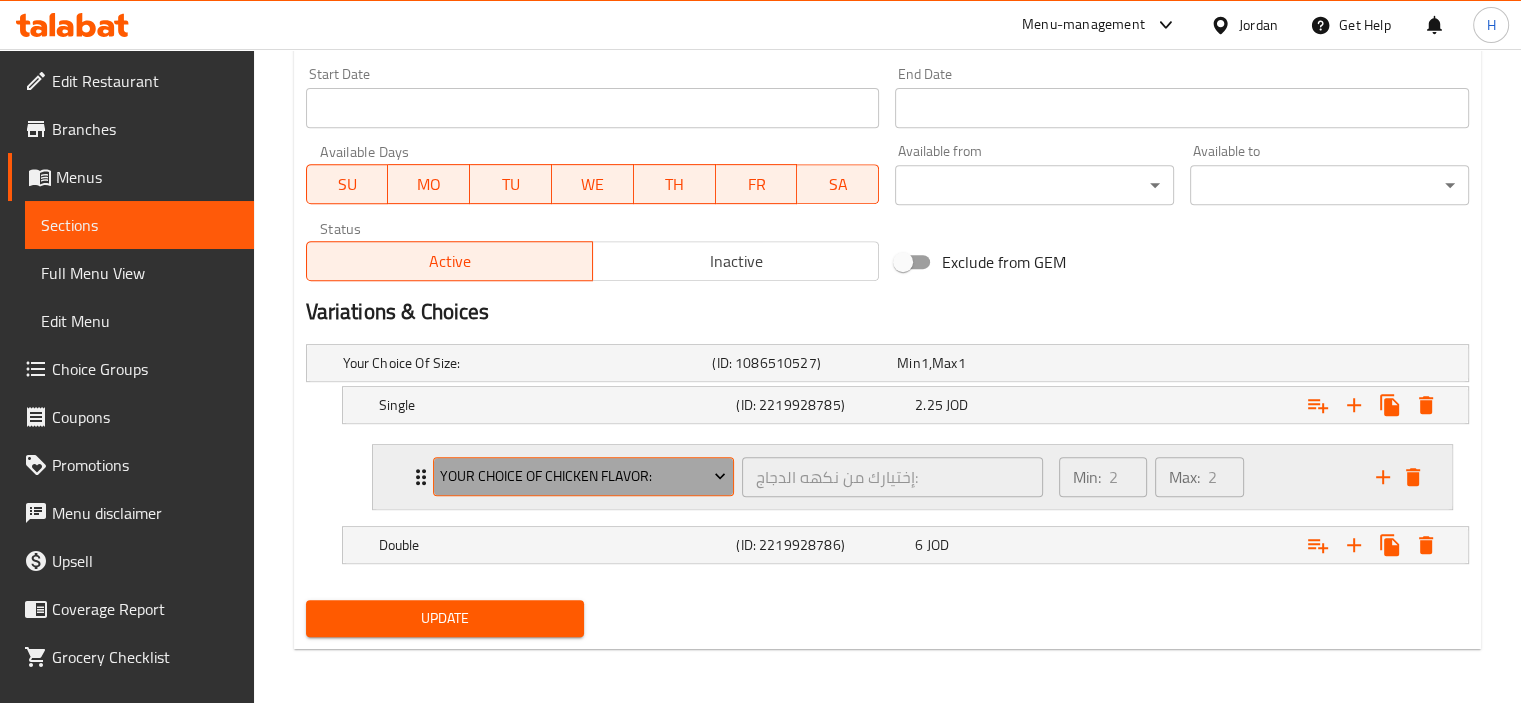click on "Your Choice of Chicken Flavor:" at bounding box center [583, 477] 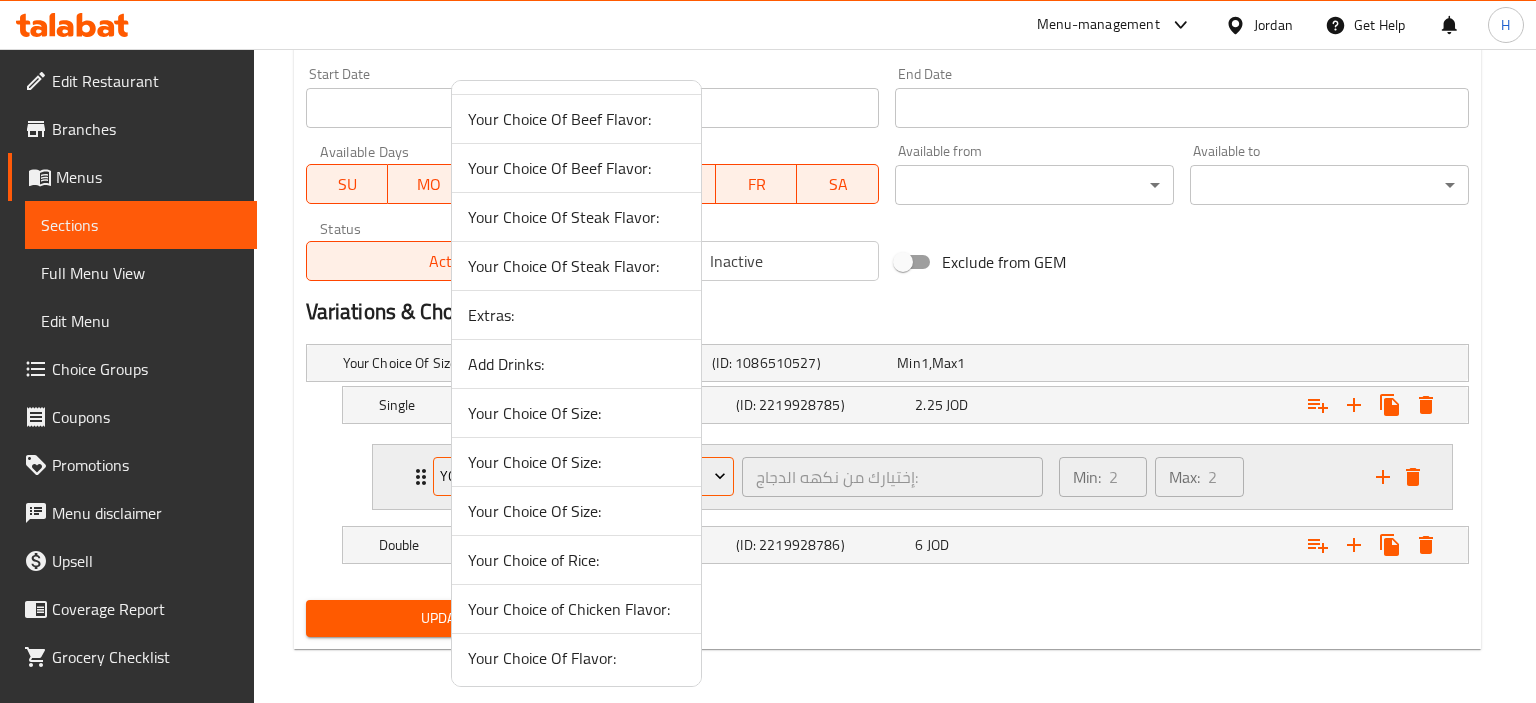 scroll, scrollTop: 0, scrollLeft: 0, axis: both 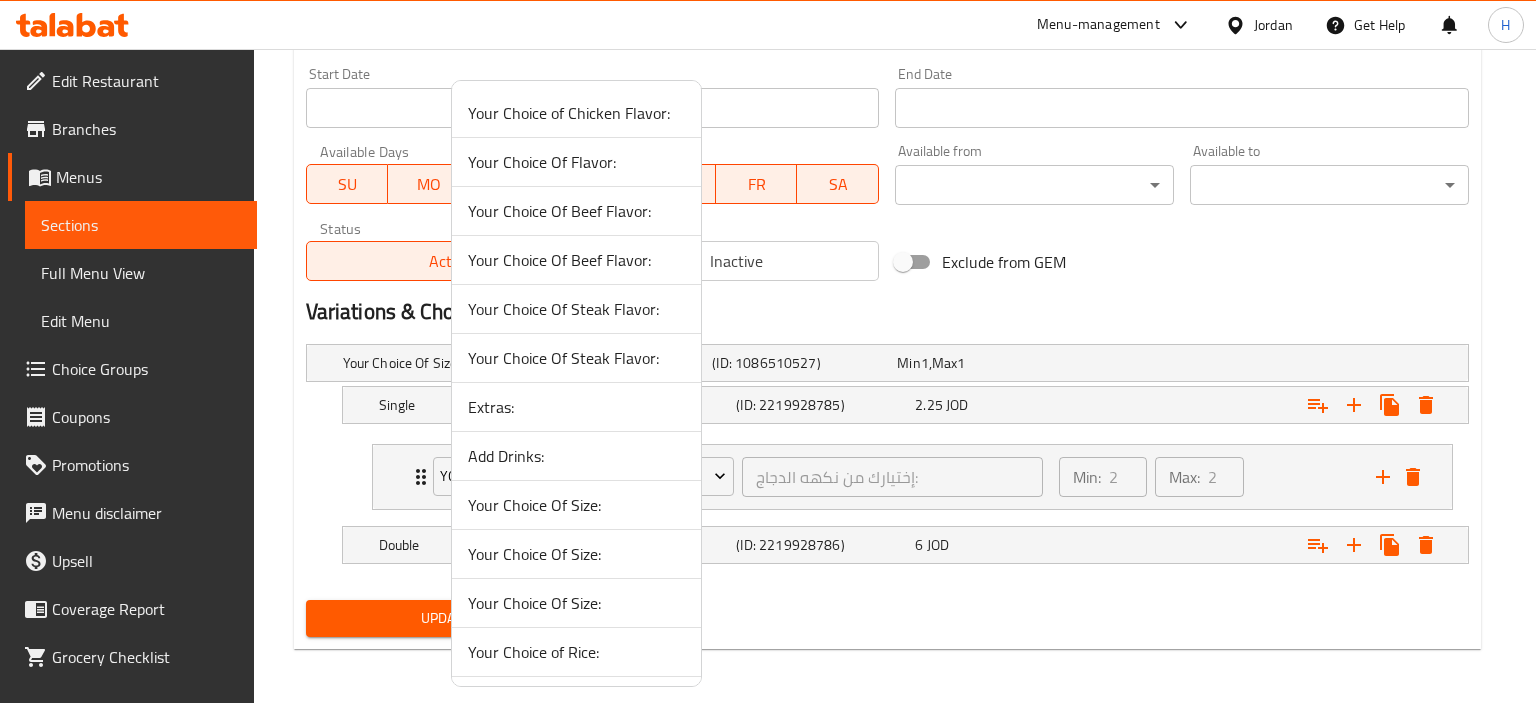click on "Your Choice of Chicken Flavor:" at bounding box center (576, 113) 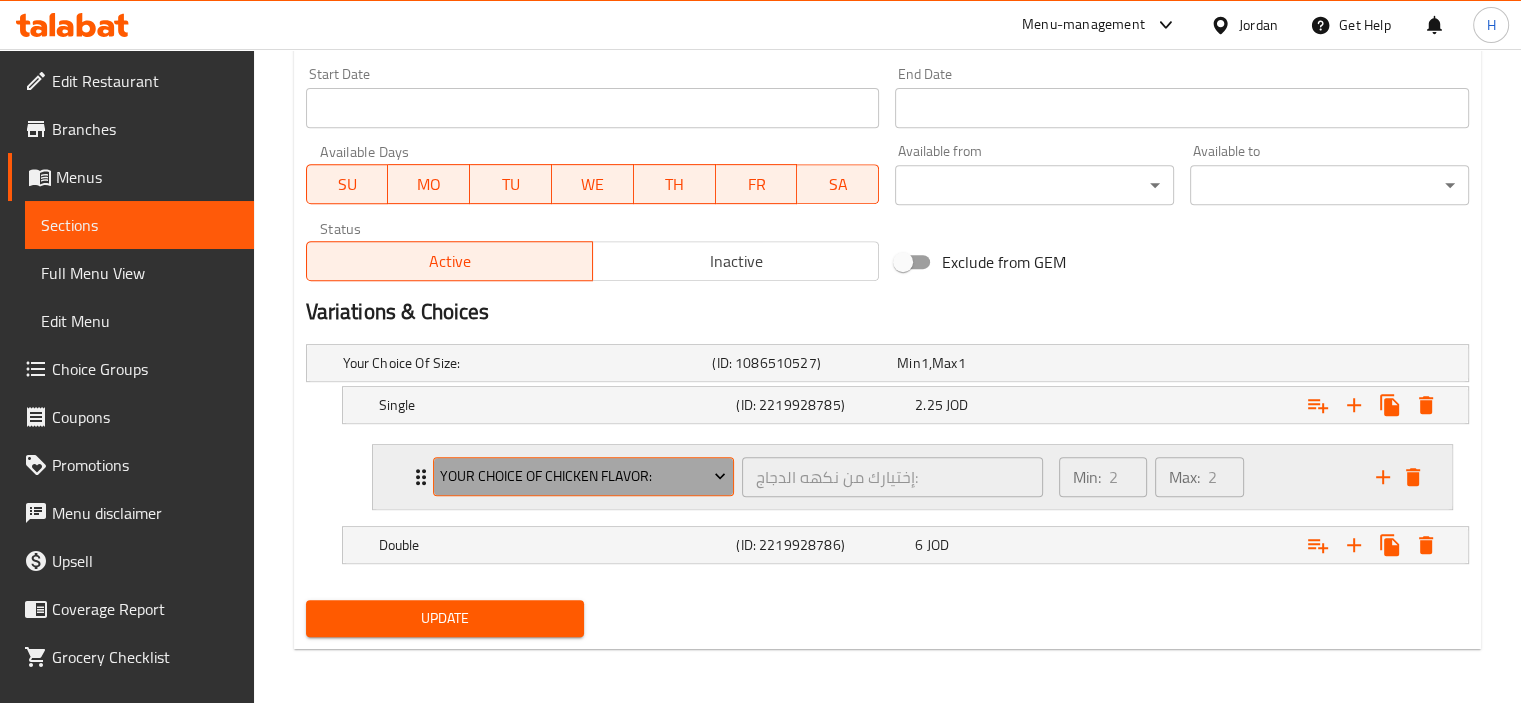 click on "Your Choice of Chicken Flavor:" at bounding box center (583, 476) 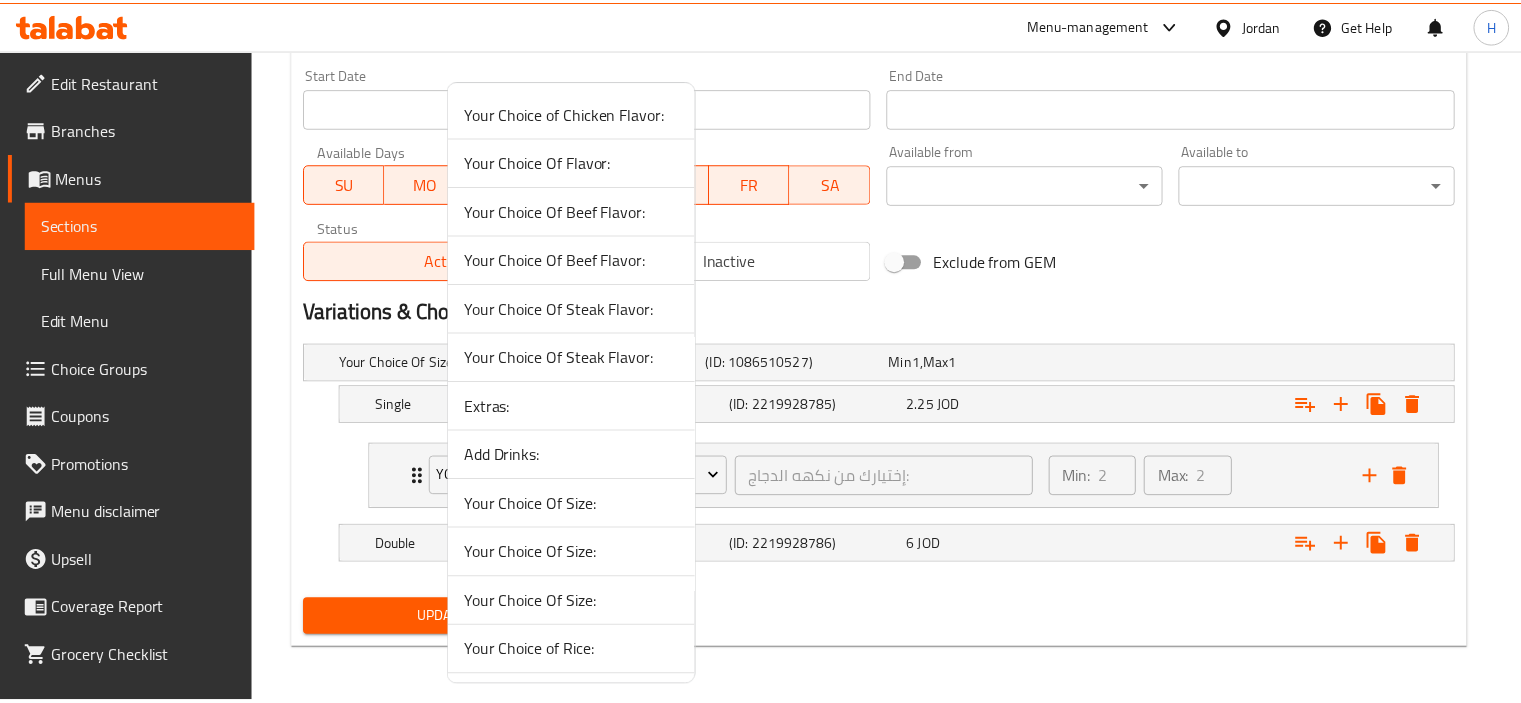 scroll, scrollTop: 92, scrollLeft: 0, axis: vertical 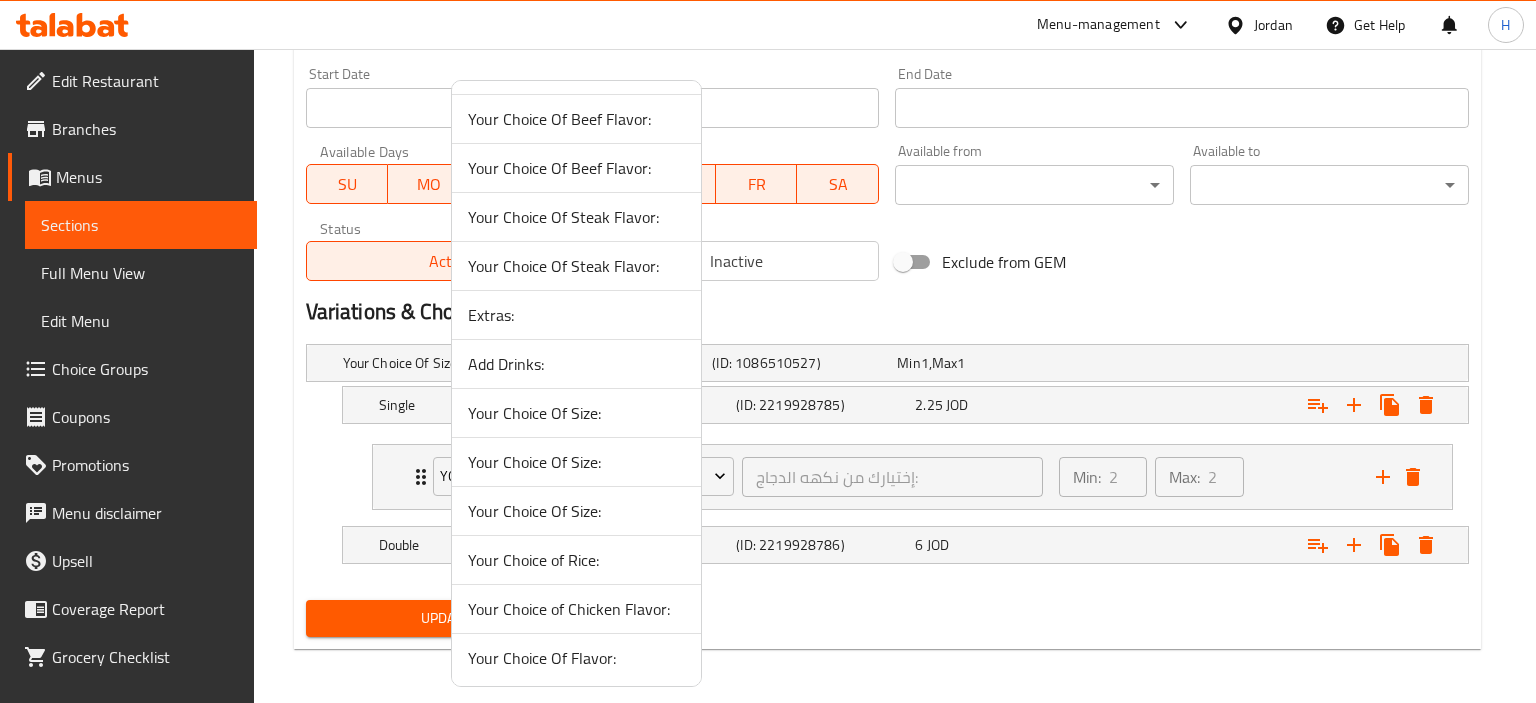 click on "Your Choice of Chicken Flavor:" at bounding box center [576, 609] 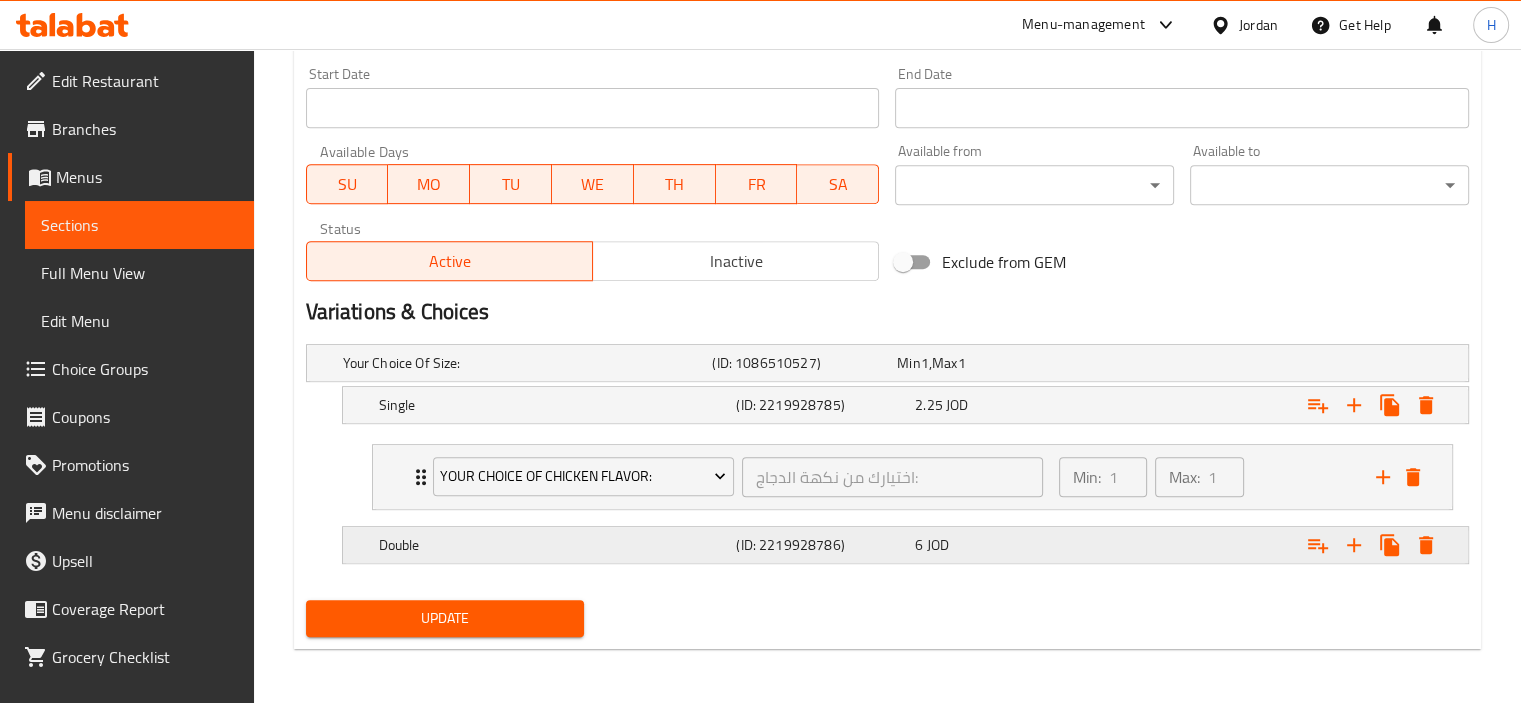 click at bounding box center (1263, 363) 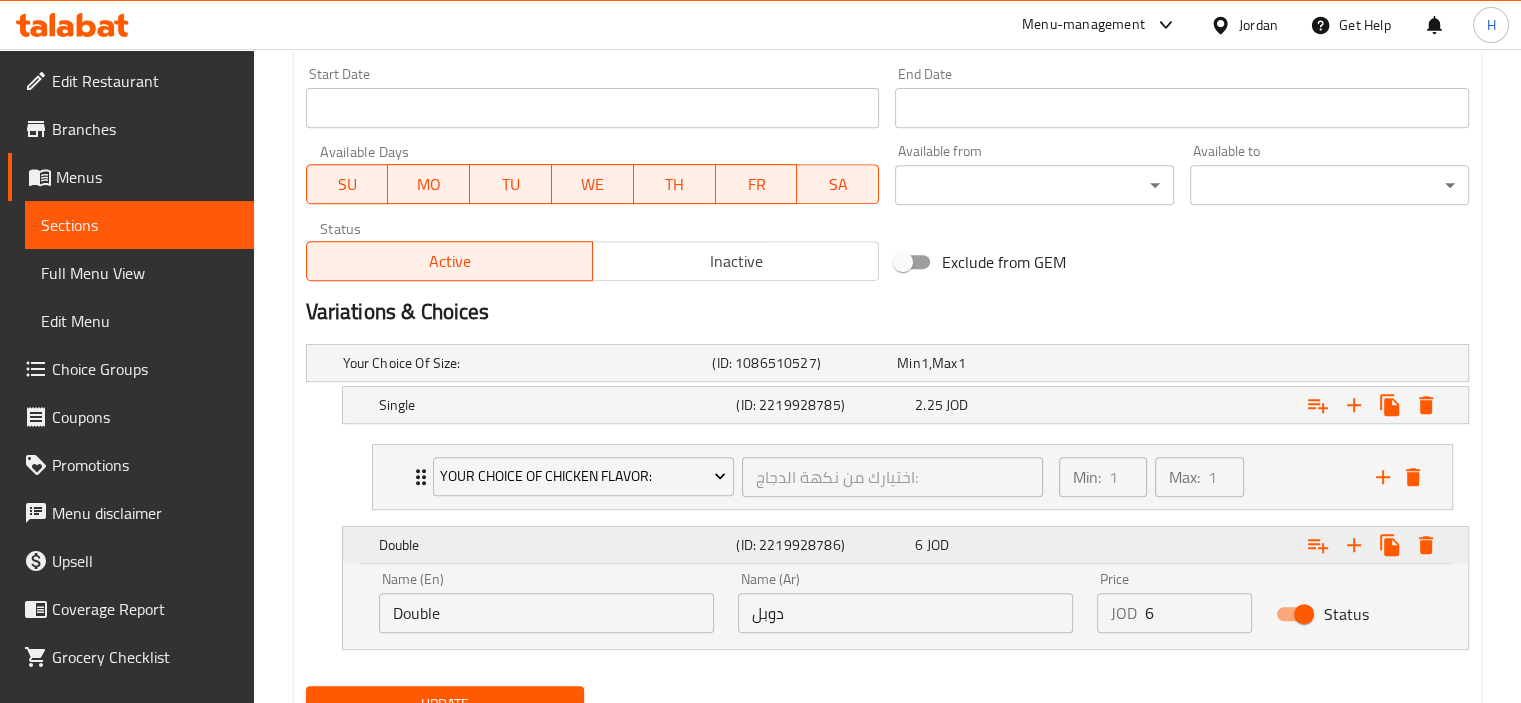 scroll, scrollTop: 921, scrollLeft: 0, axis: vertical 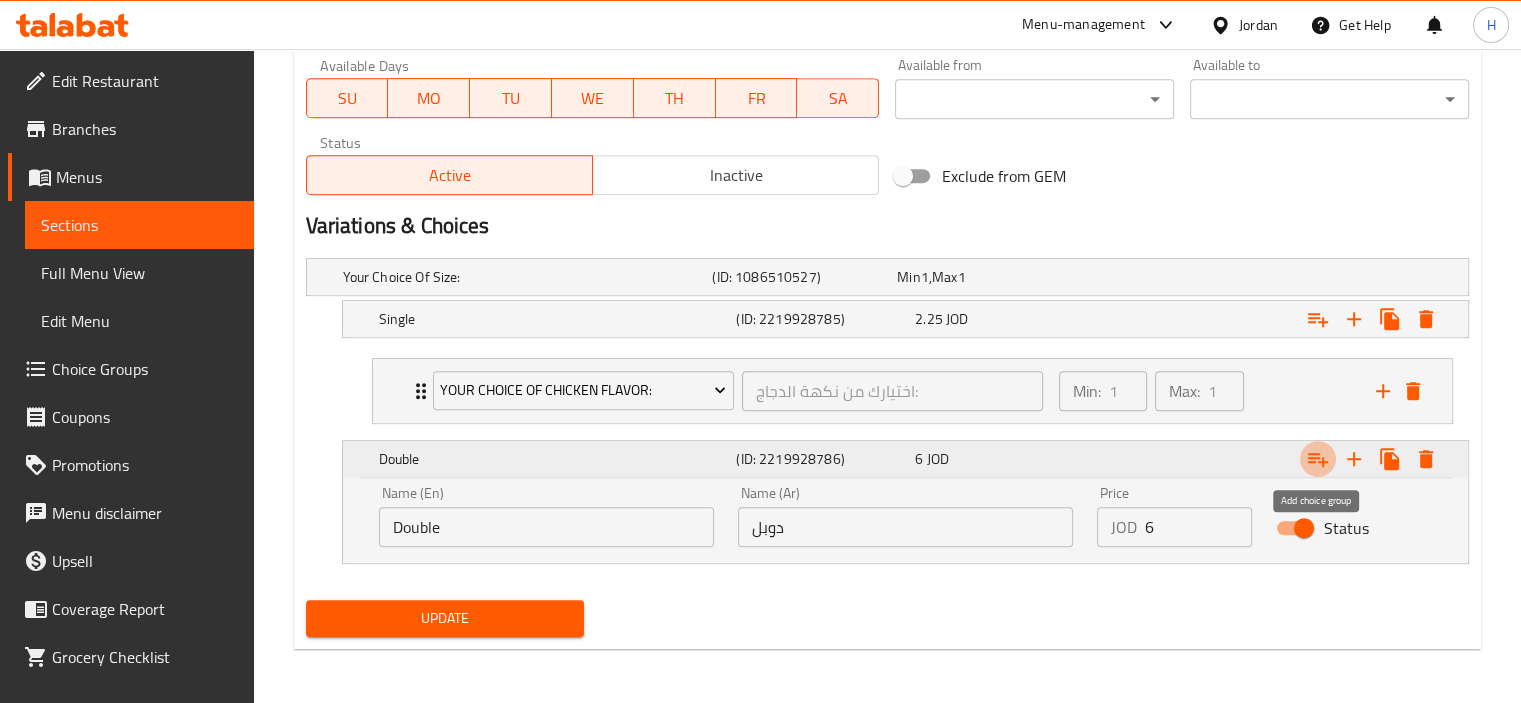 click 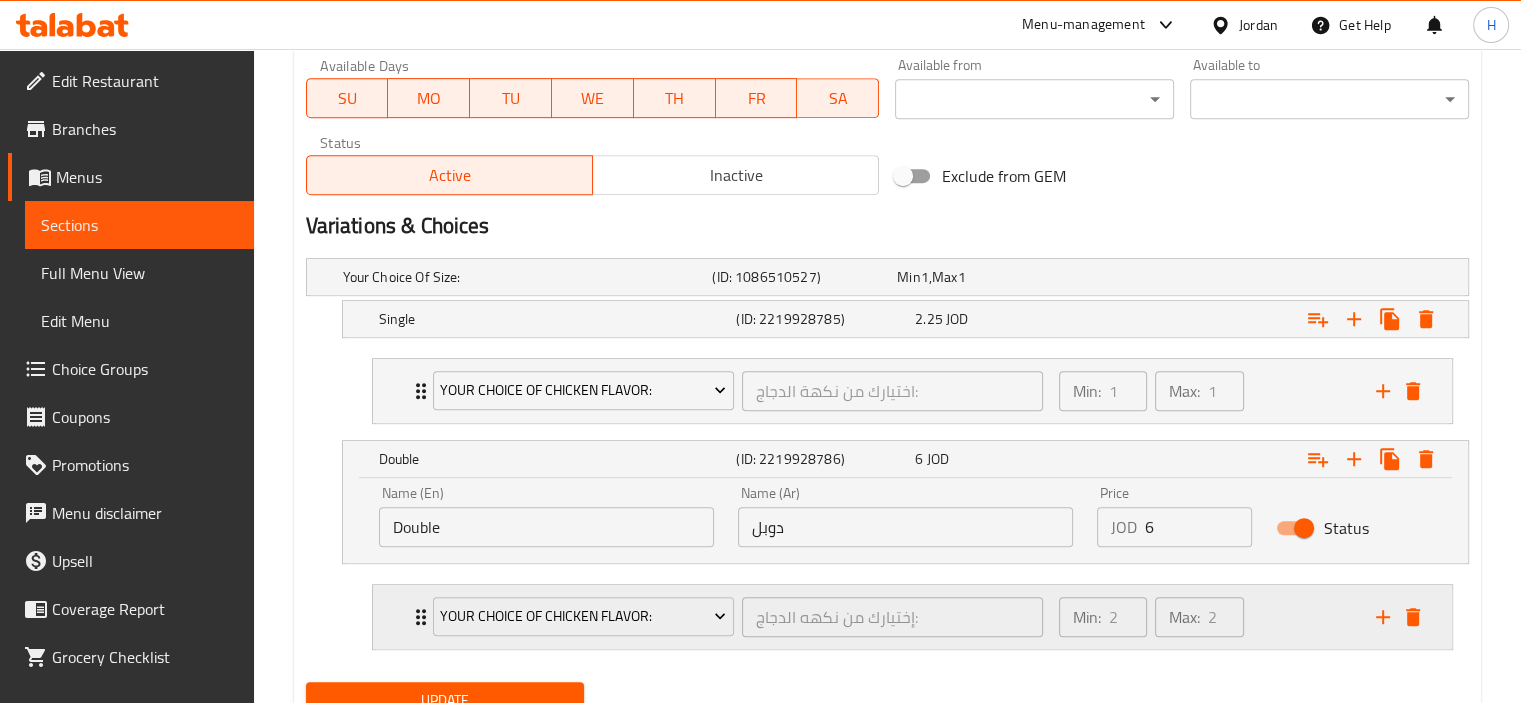 scroll, scrollTop: 1003, scrollLeft: 0, axis: vertical 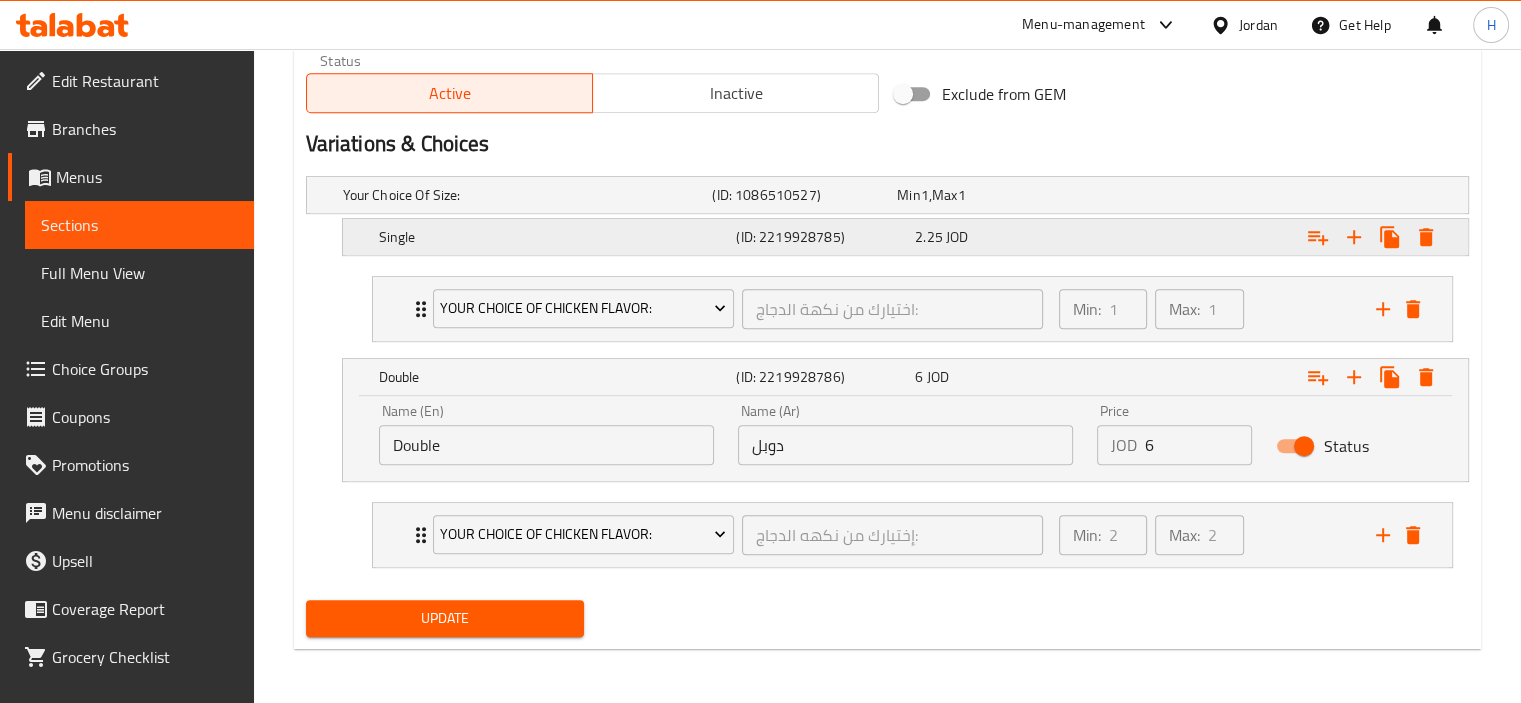 click on "2.25   JOD" at bounding box center (985, 195) 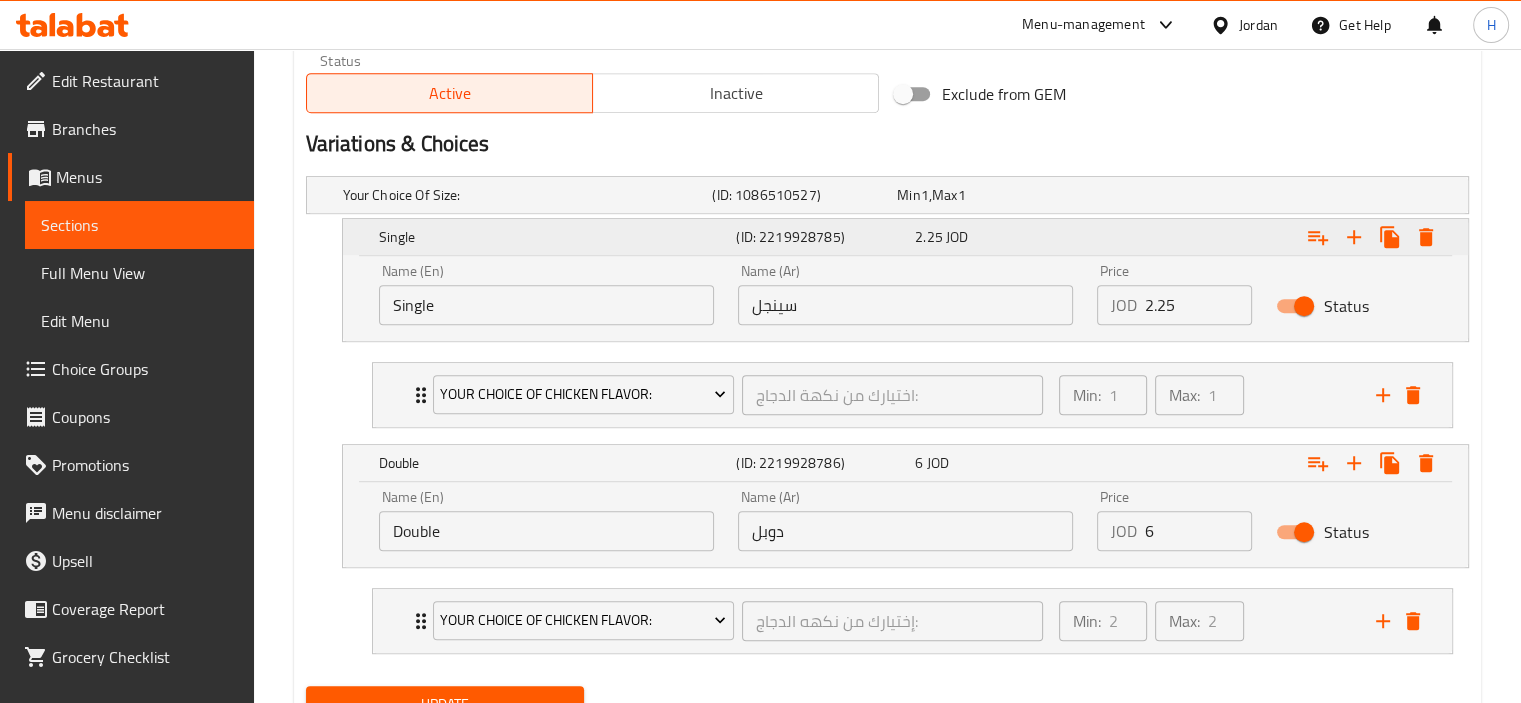 click on "2.25   JOD" at bounding box center (1000, 237) 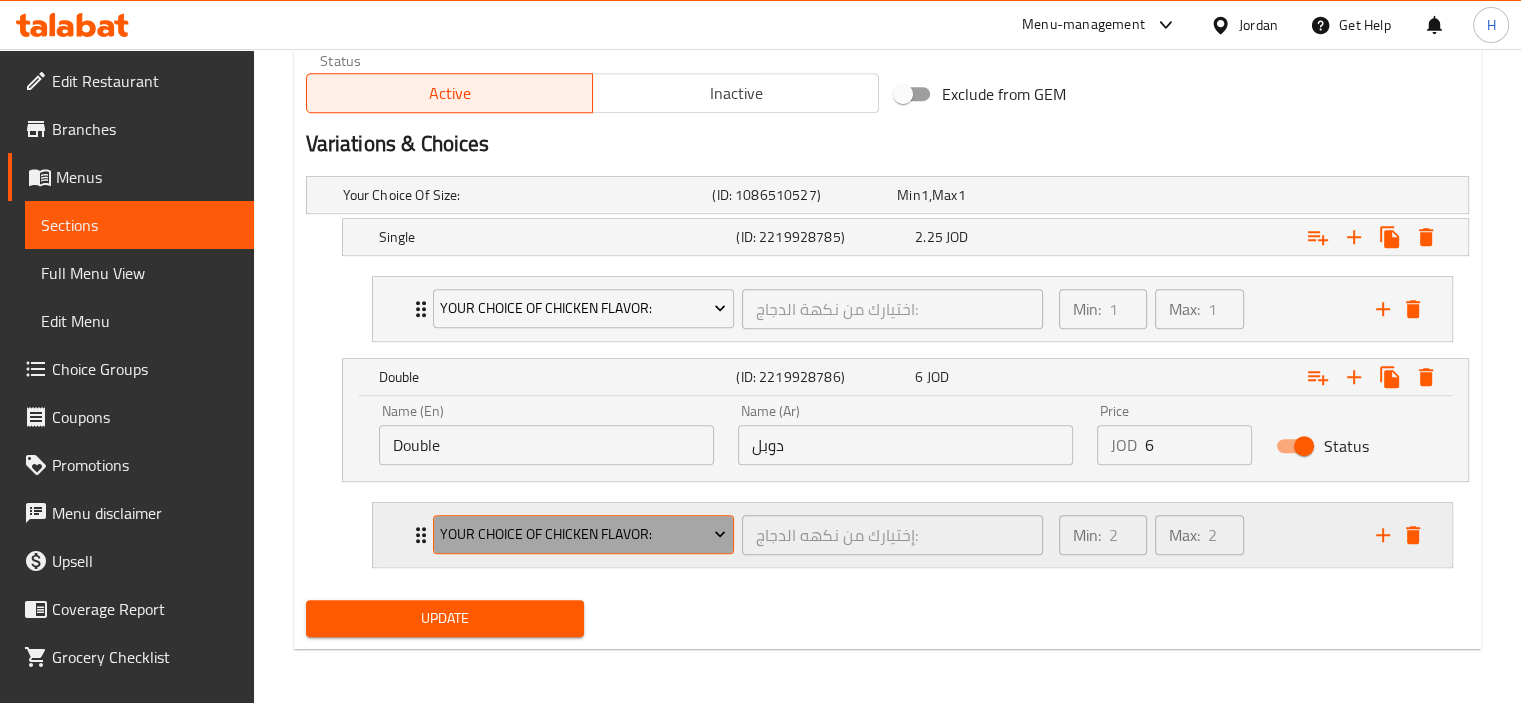 click on "Your Choice of Chicken Flavor:" at bounding box center [583, 534] 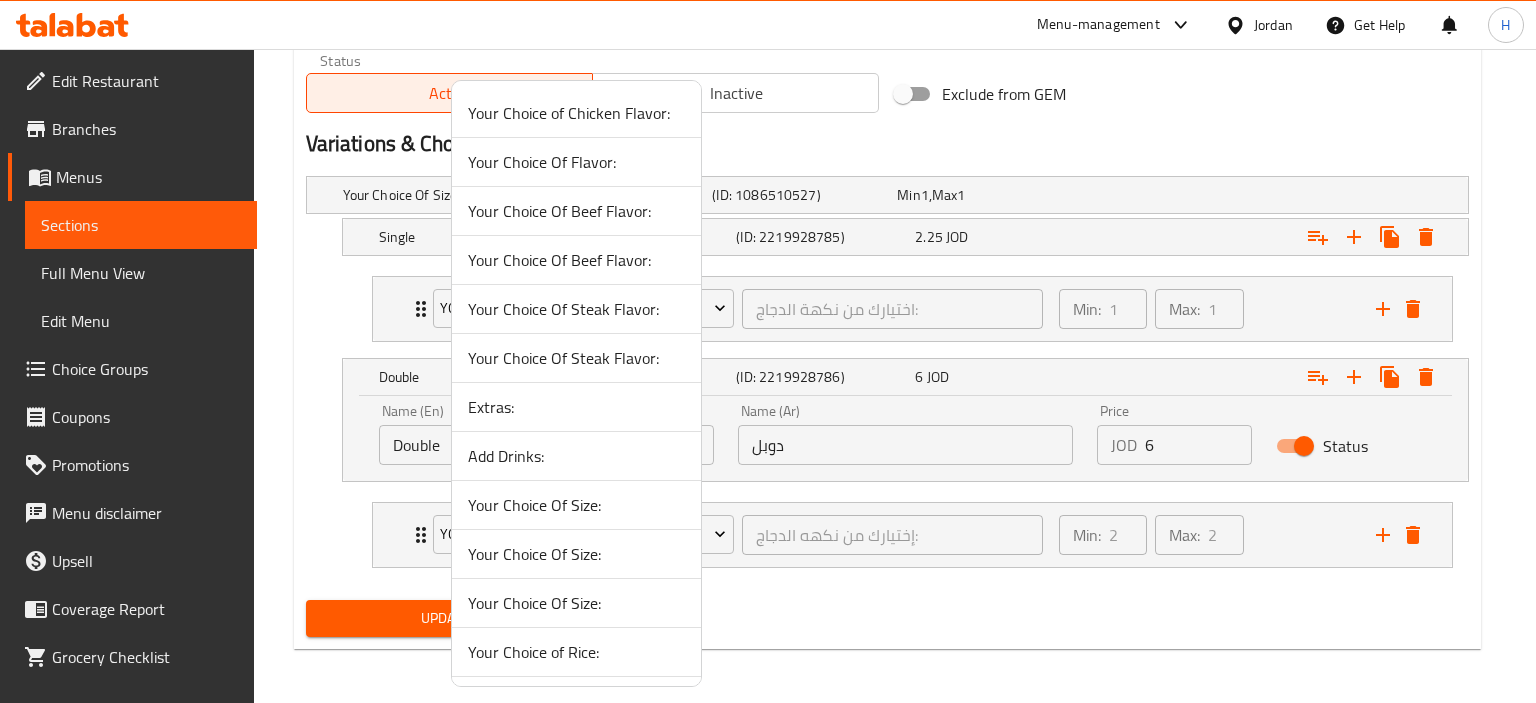 click at bounding box center (768, 351) 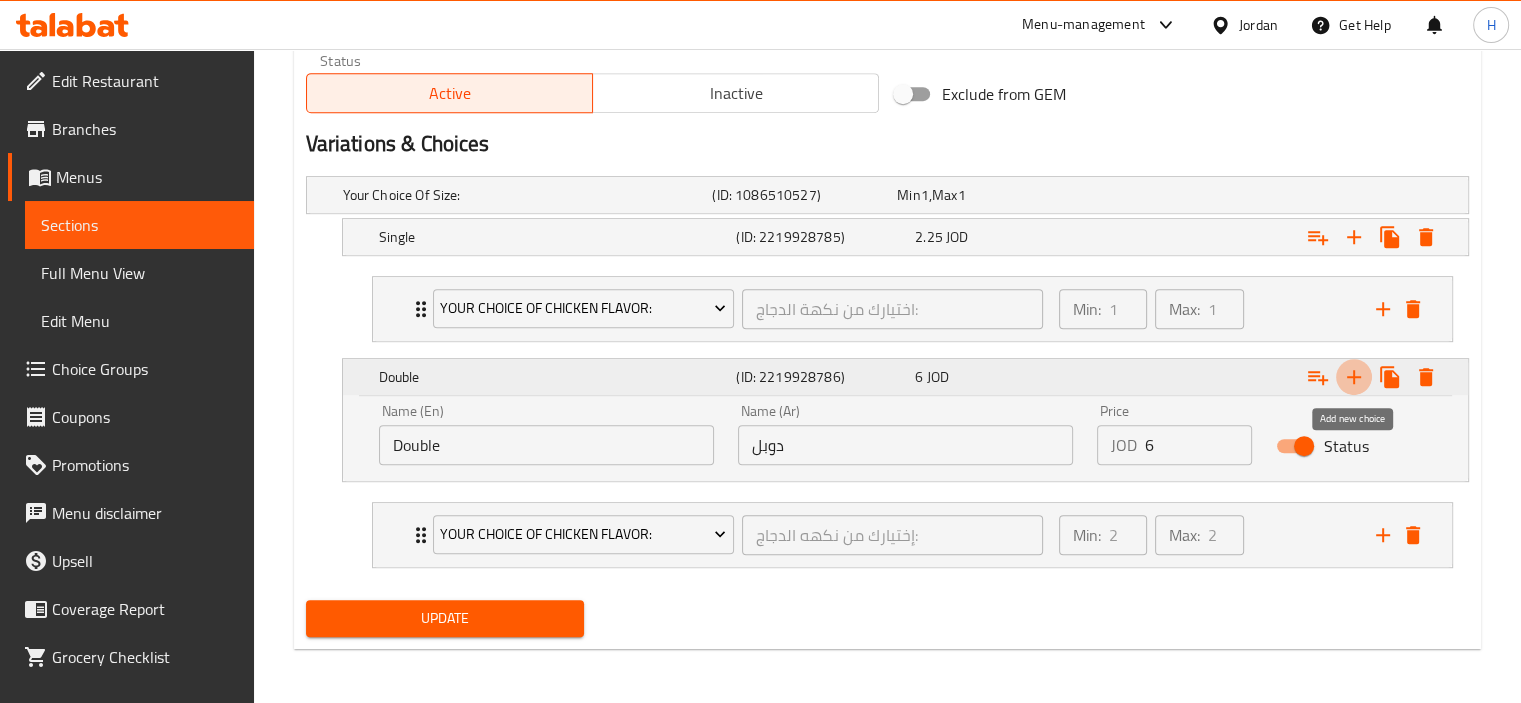 click 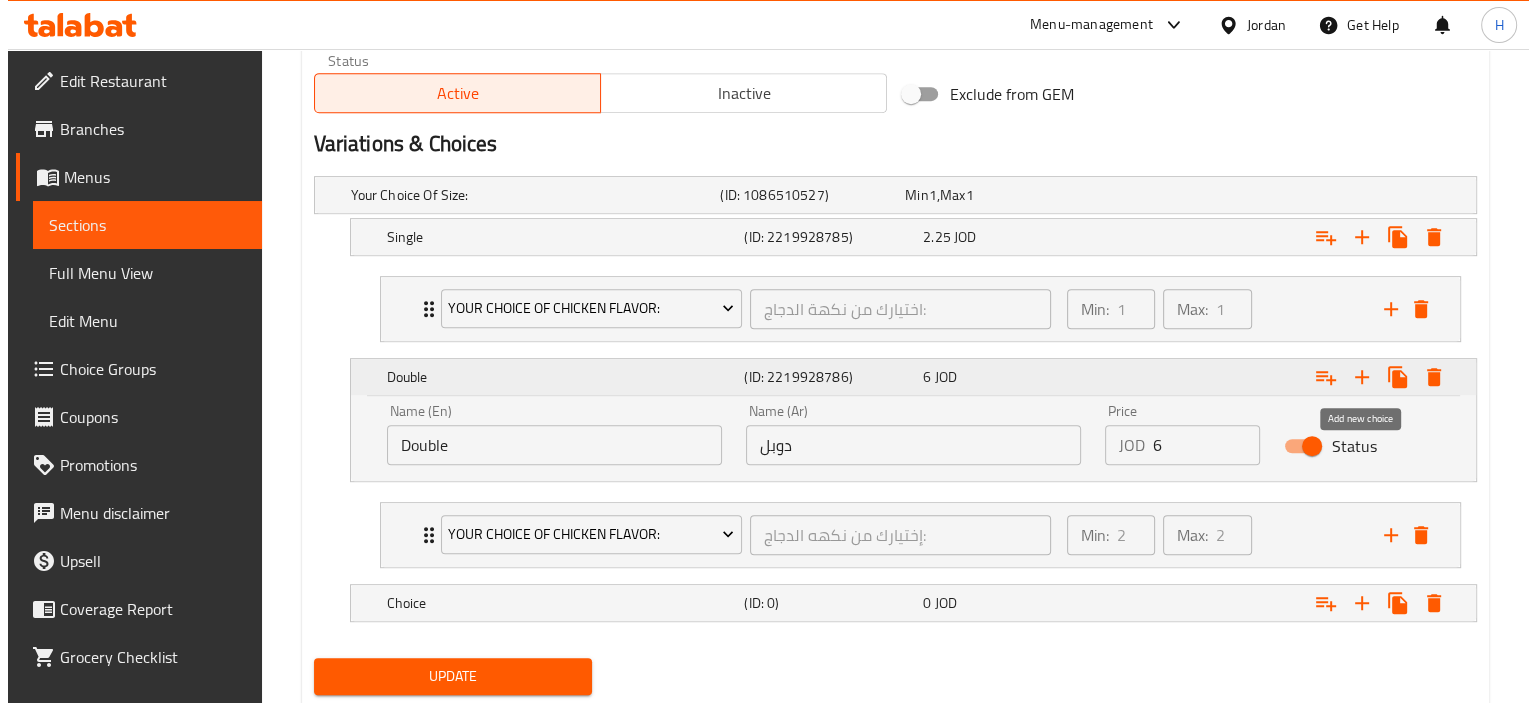 scroll, scrollTop: 1060, scrollLeft: 0, axis: vertical 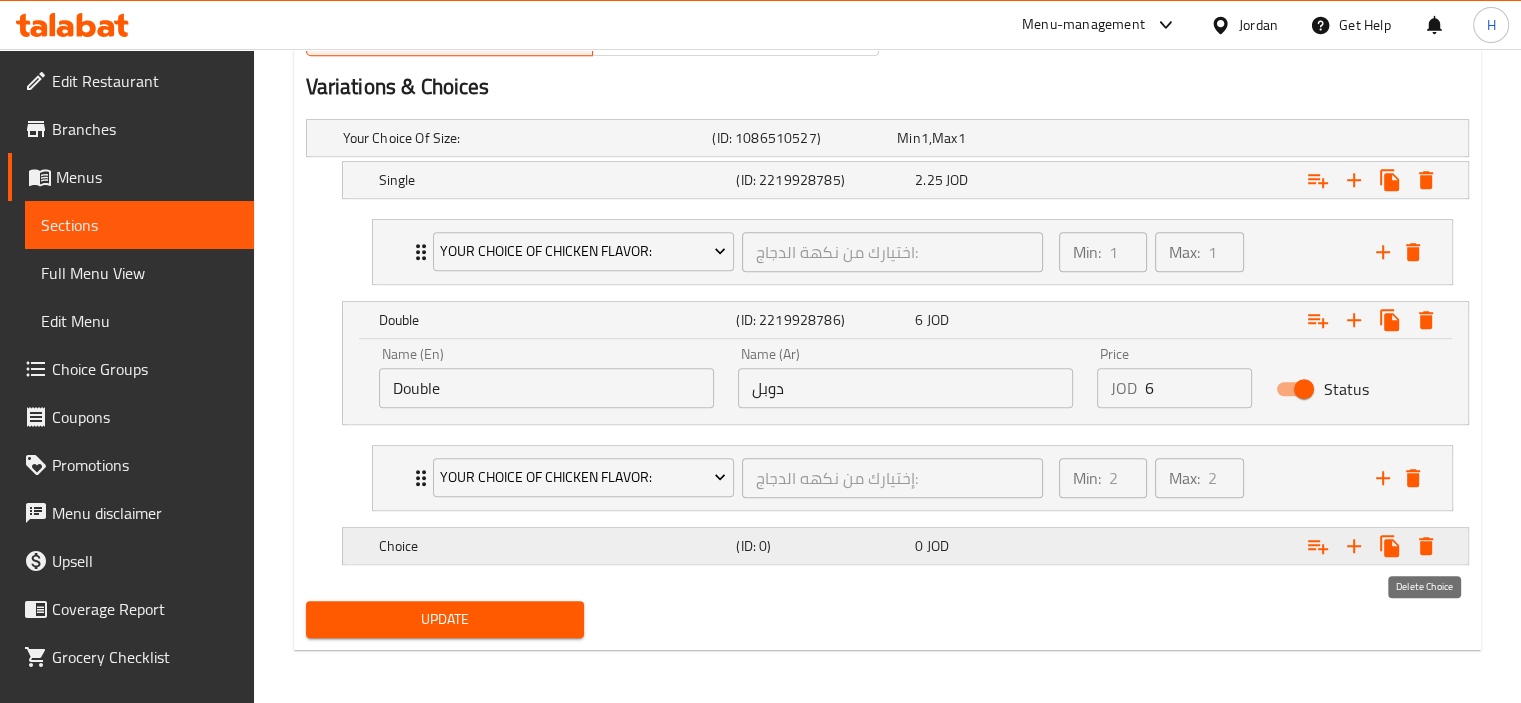click 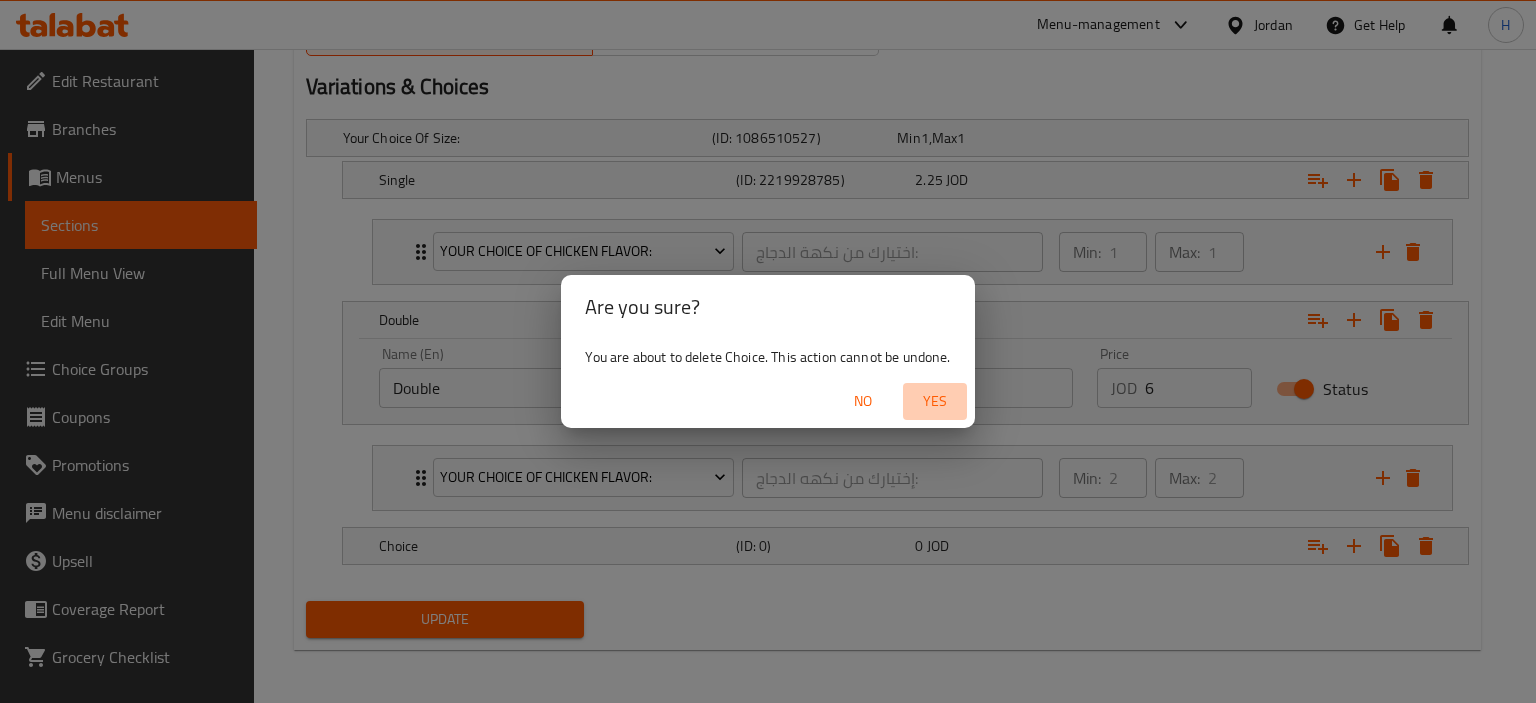 click on "Yes" at bounding box center [935, 401] 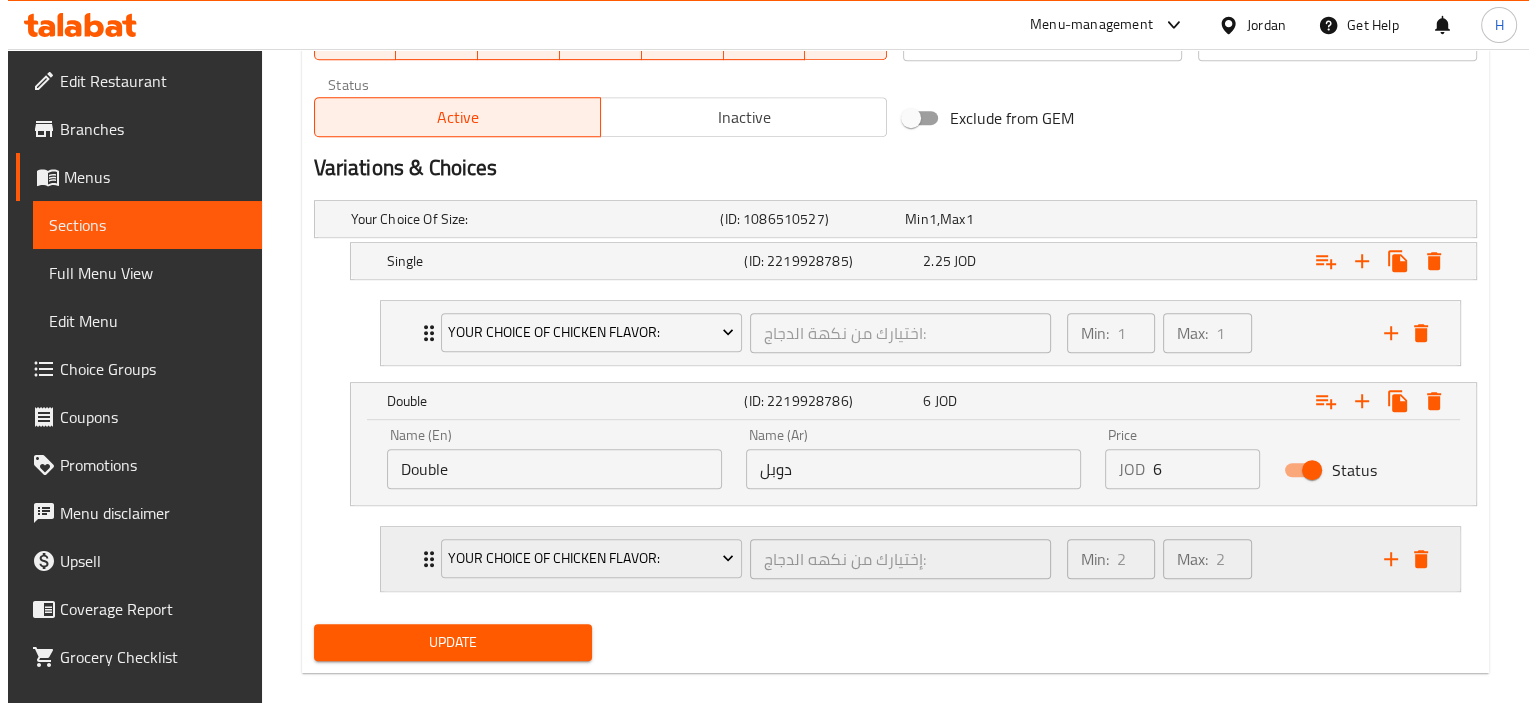 scroll, scrollTop: 1003, scrollLeft: 0, axis: vertical 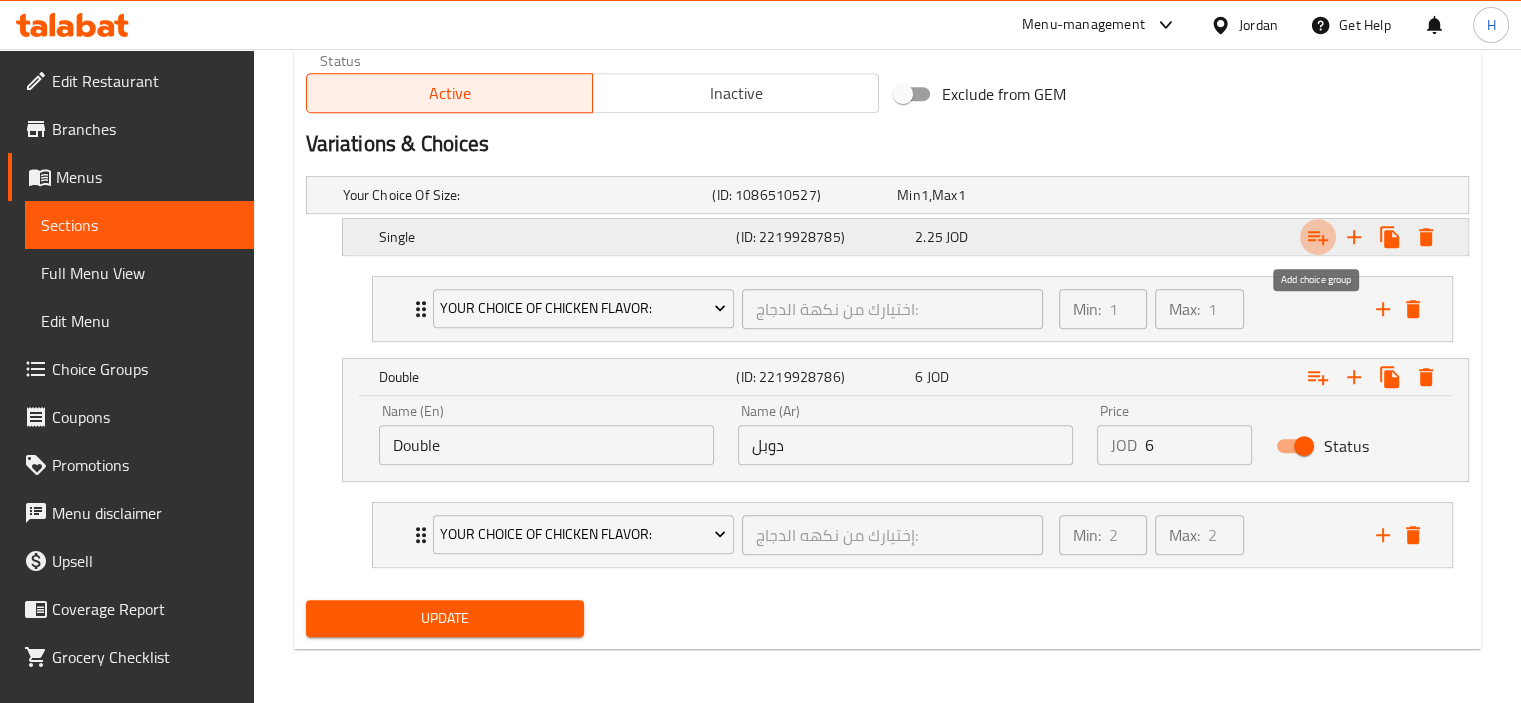 click 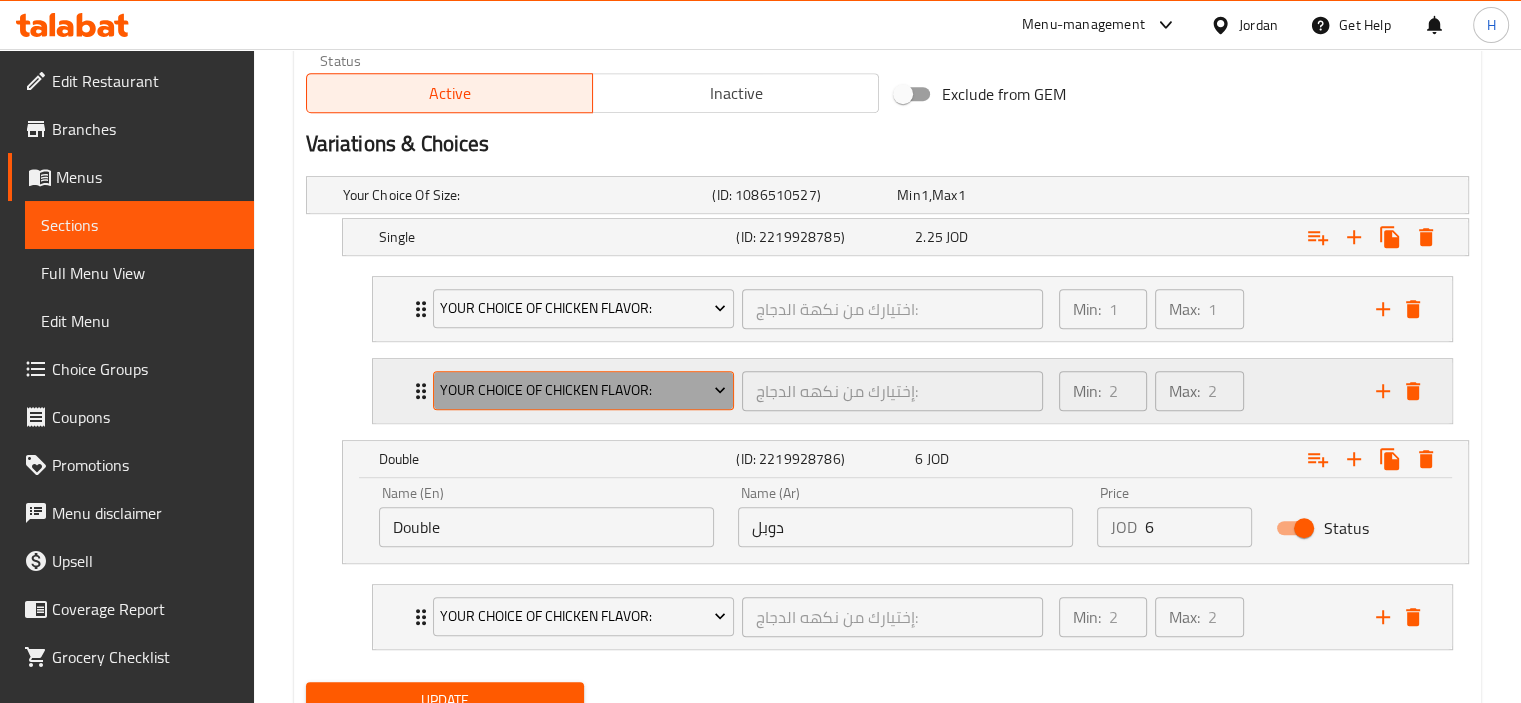 click 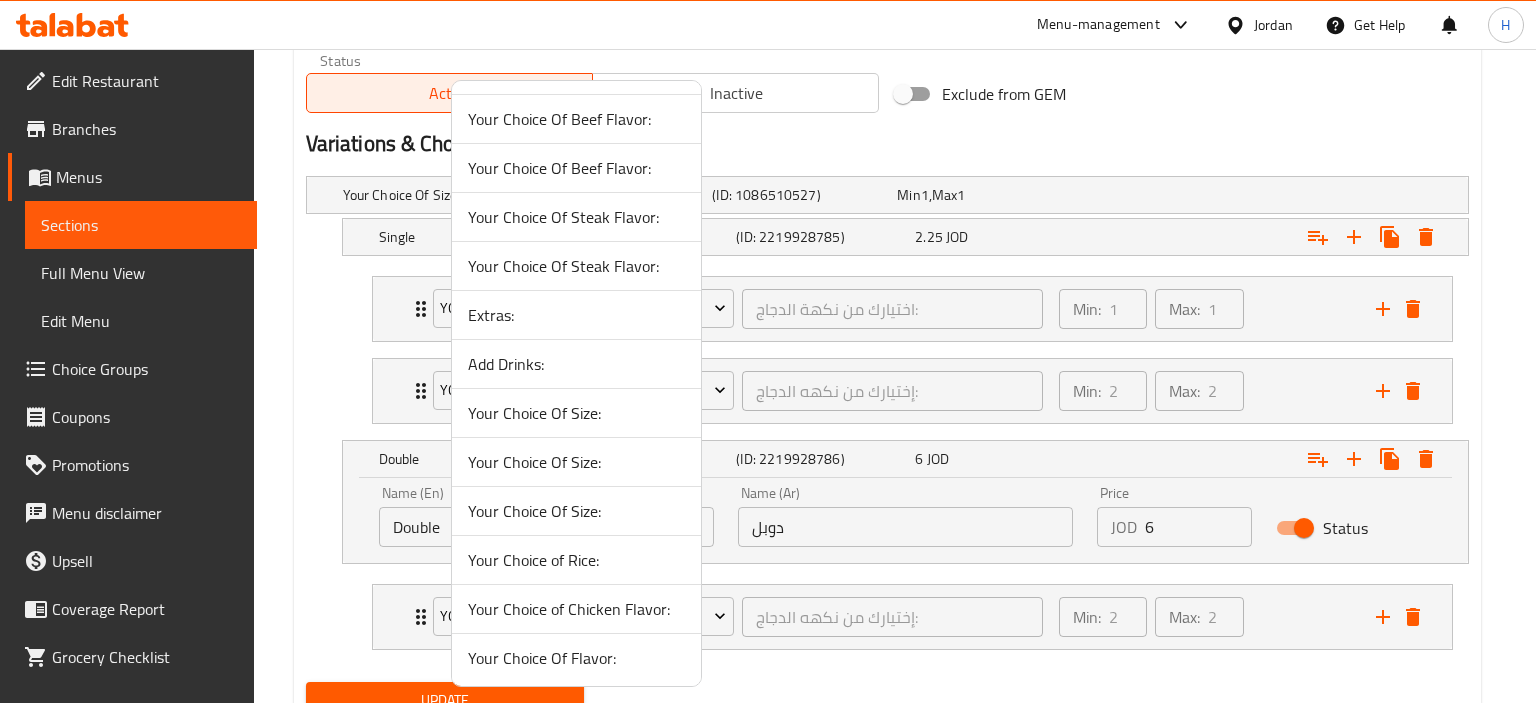 scroll, scrollTop: 92, scrollLeft: 0, axis: vertical 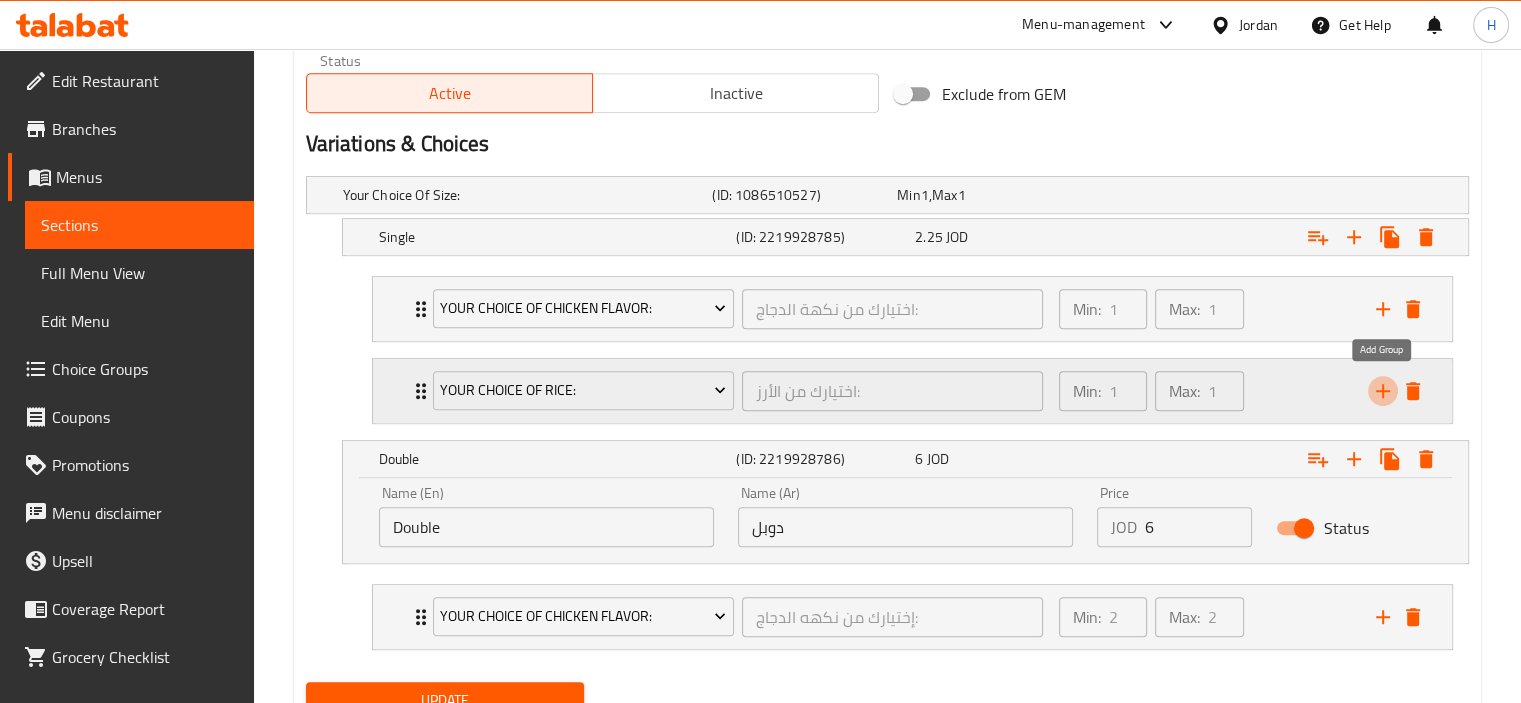 click 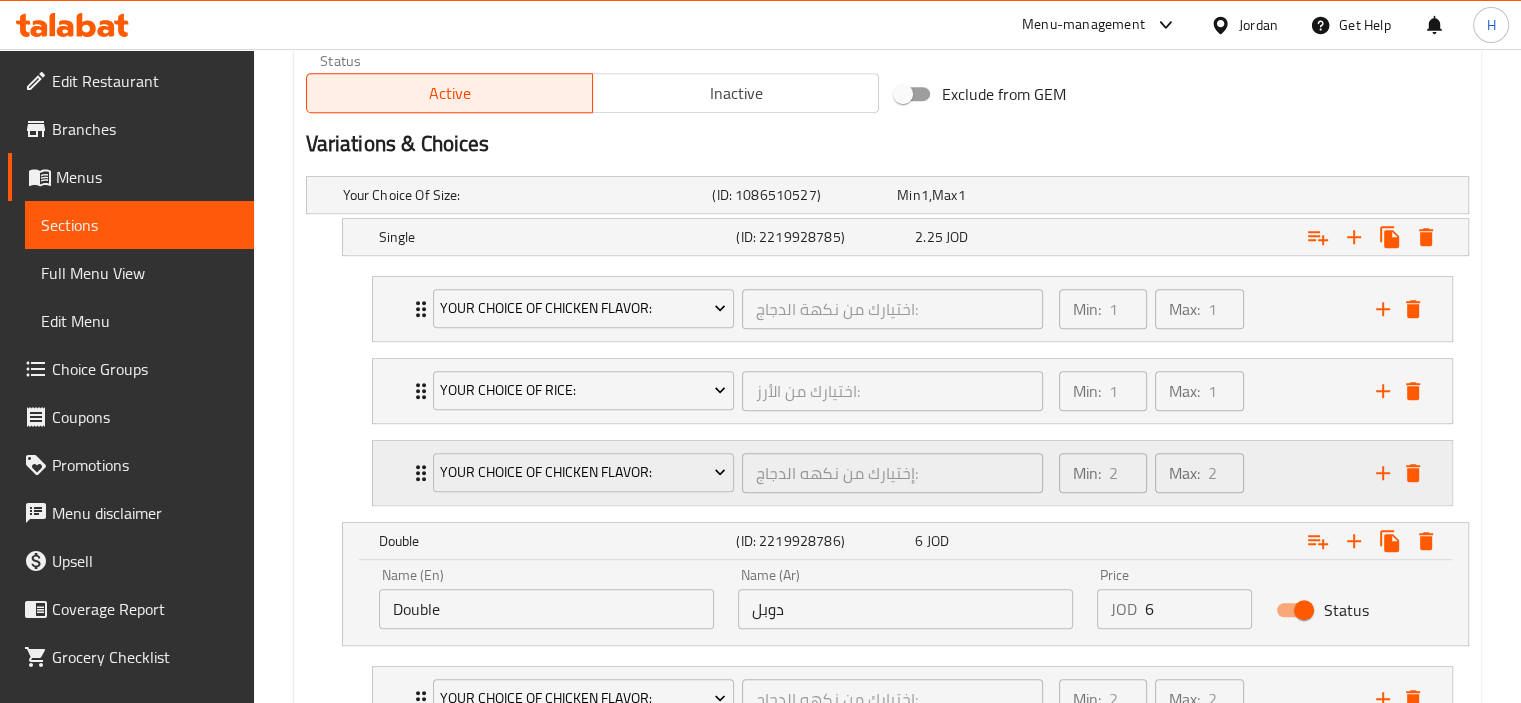 click on "Your Choice of Chicken Flavor:" at bounding box center [583, 473] 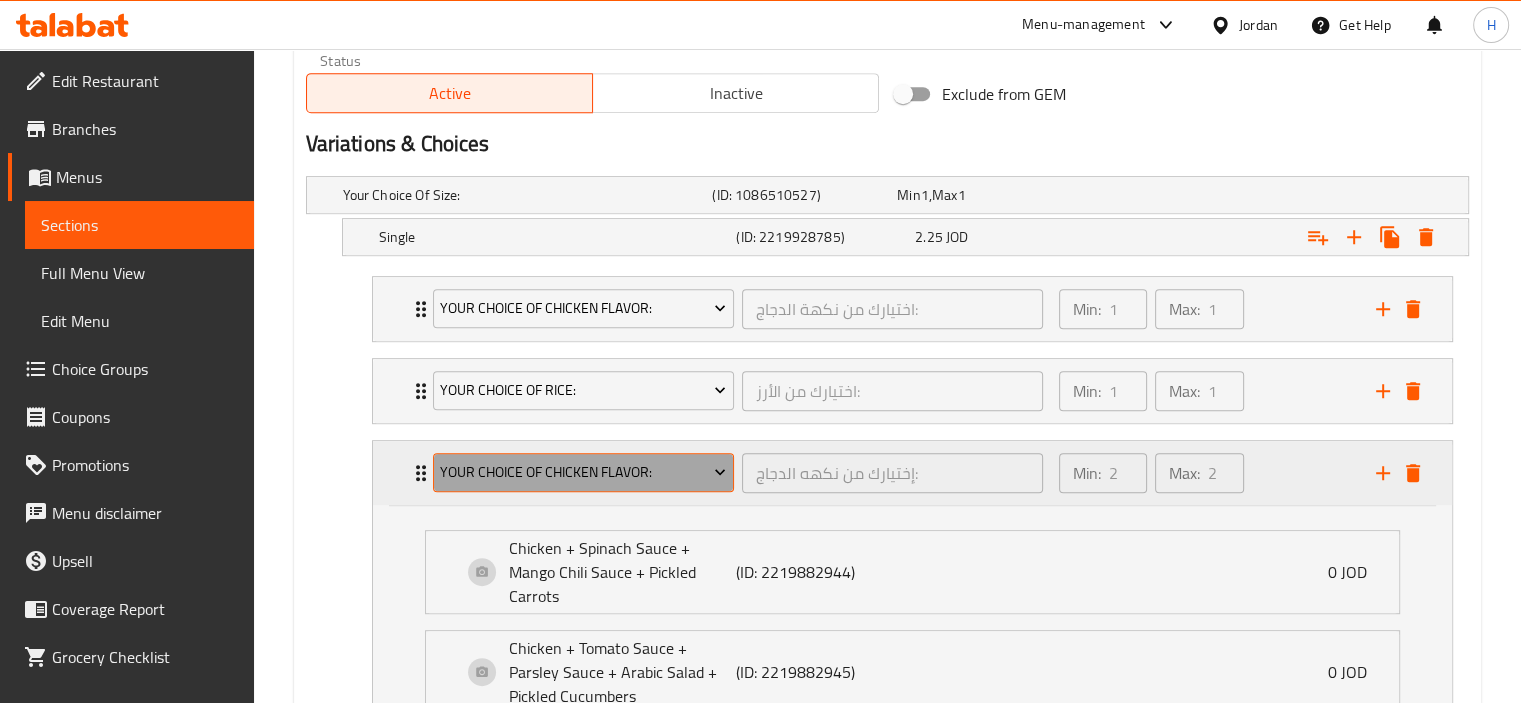 click on "Your Choice of Chicken Flavor:" at bounding box center [583, 472] 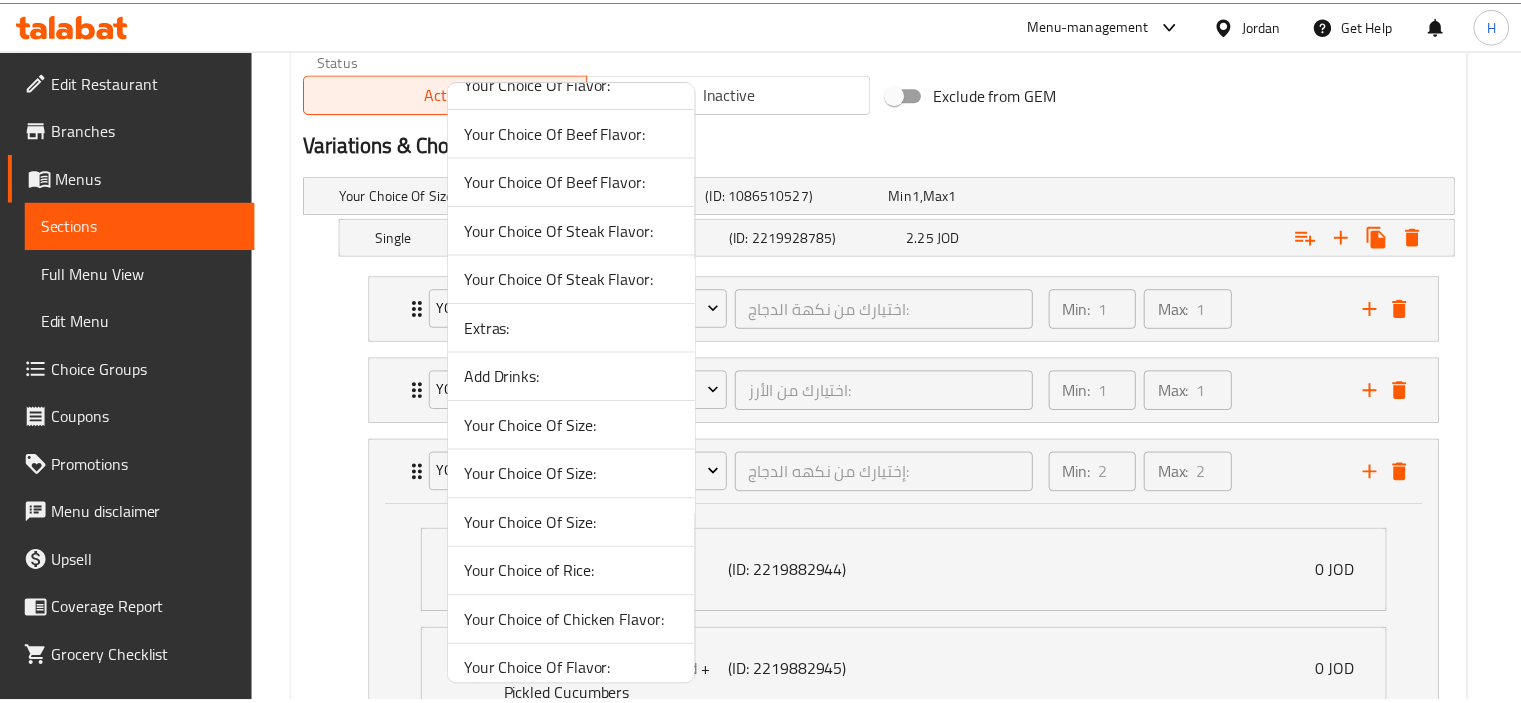 scroll, scrollTop: 92, scrollLeft: 0, axis: vertical 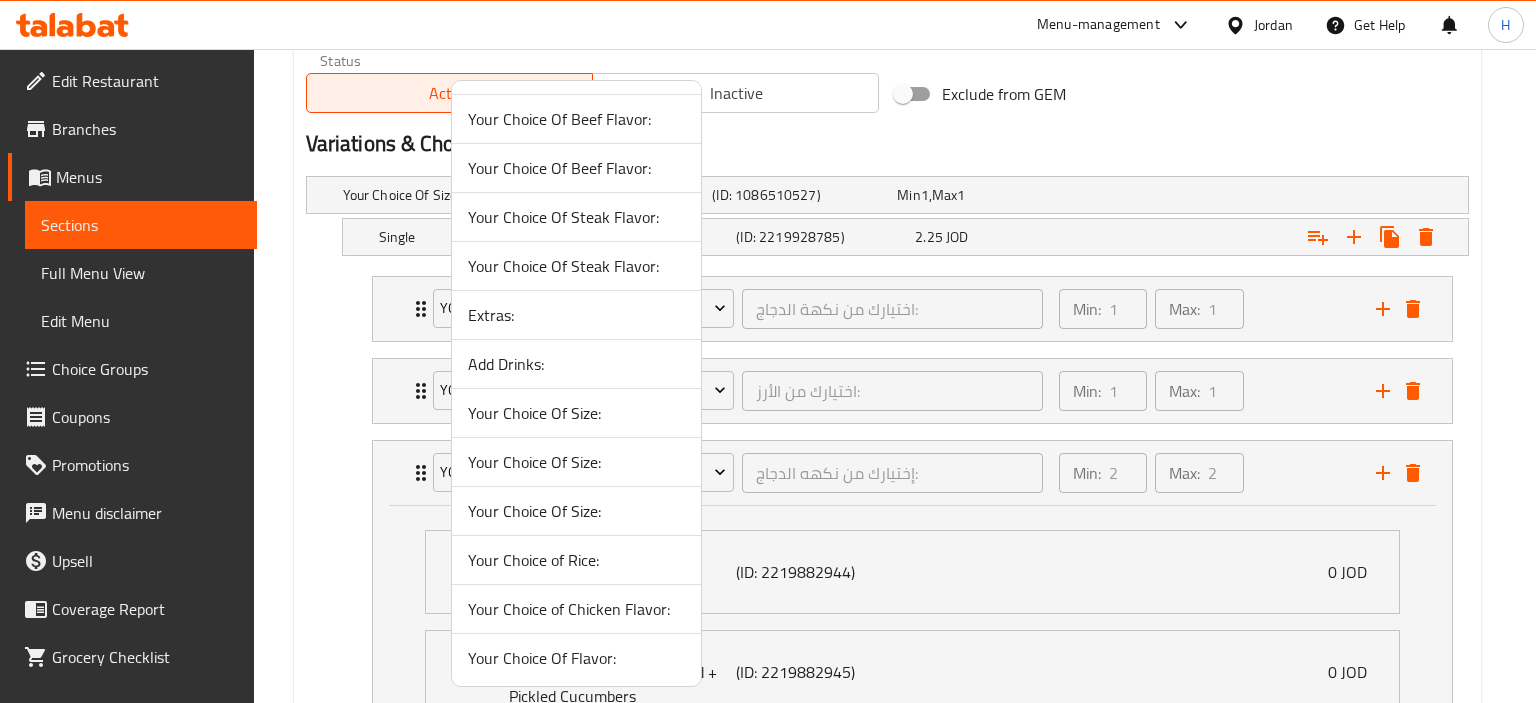 click on "Extras:" at bounding box center [576, 315] 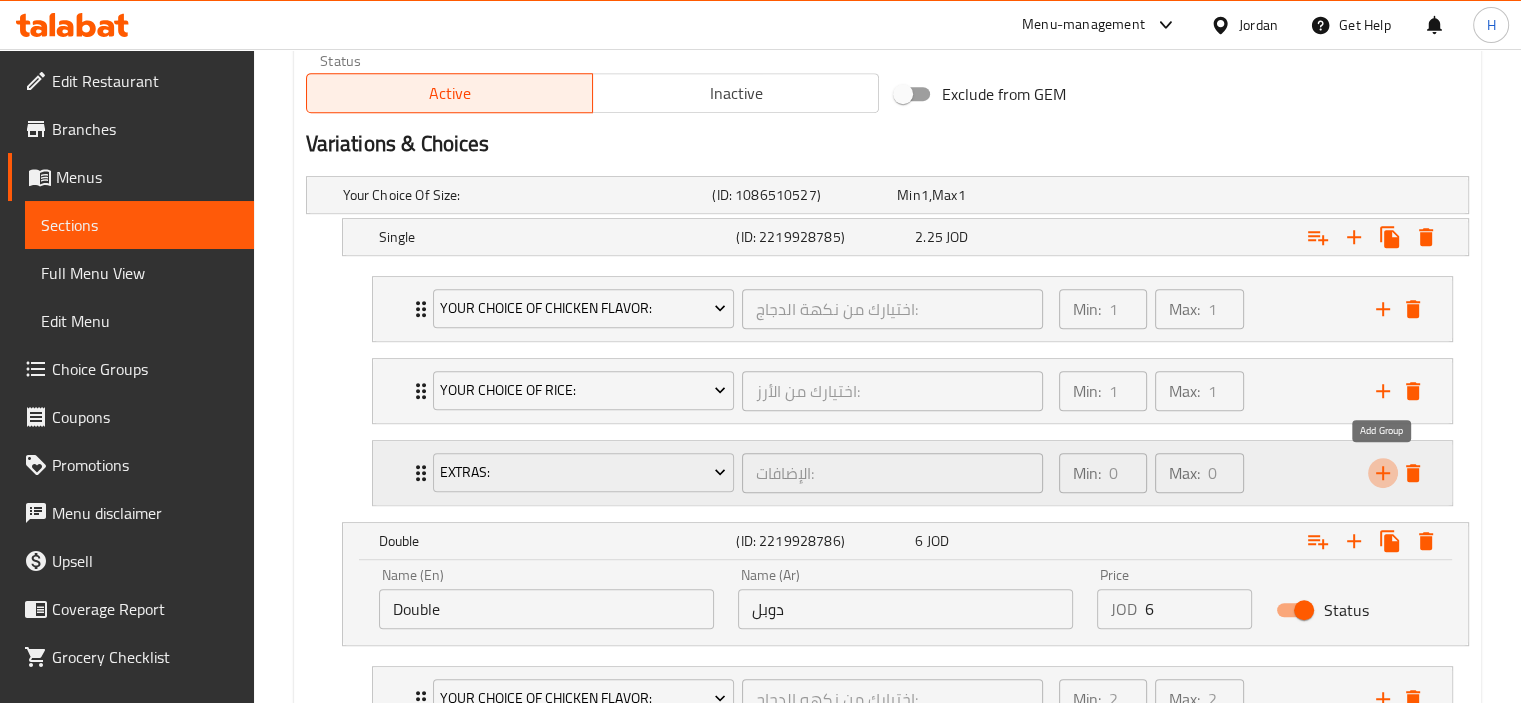 click 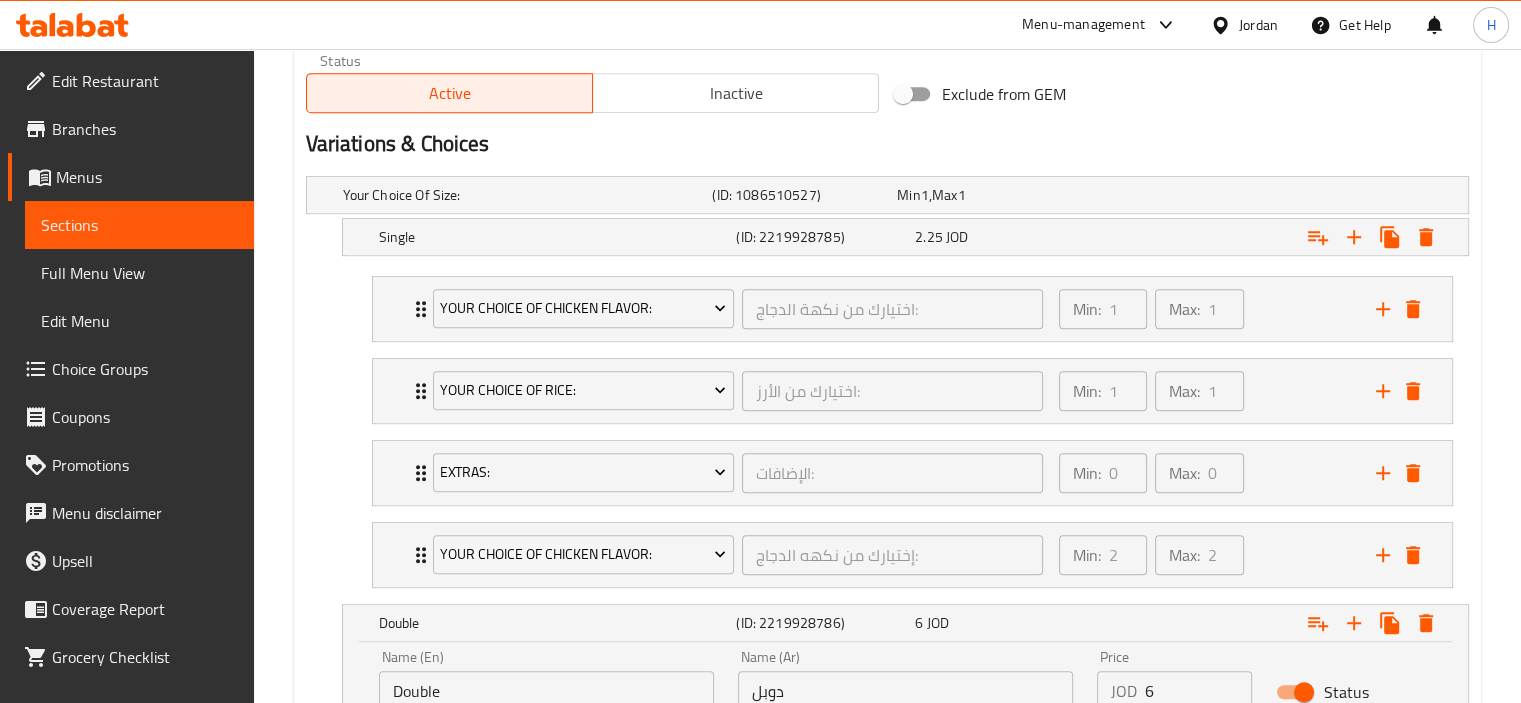 drag, startPoint x: 603, startPoint y: 581, endPoint x: 628, endPoint y: 561, distance: 32.01562 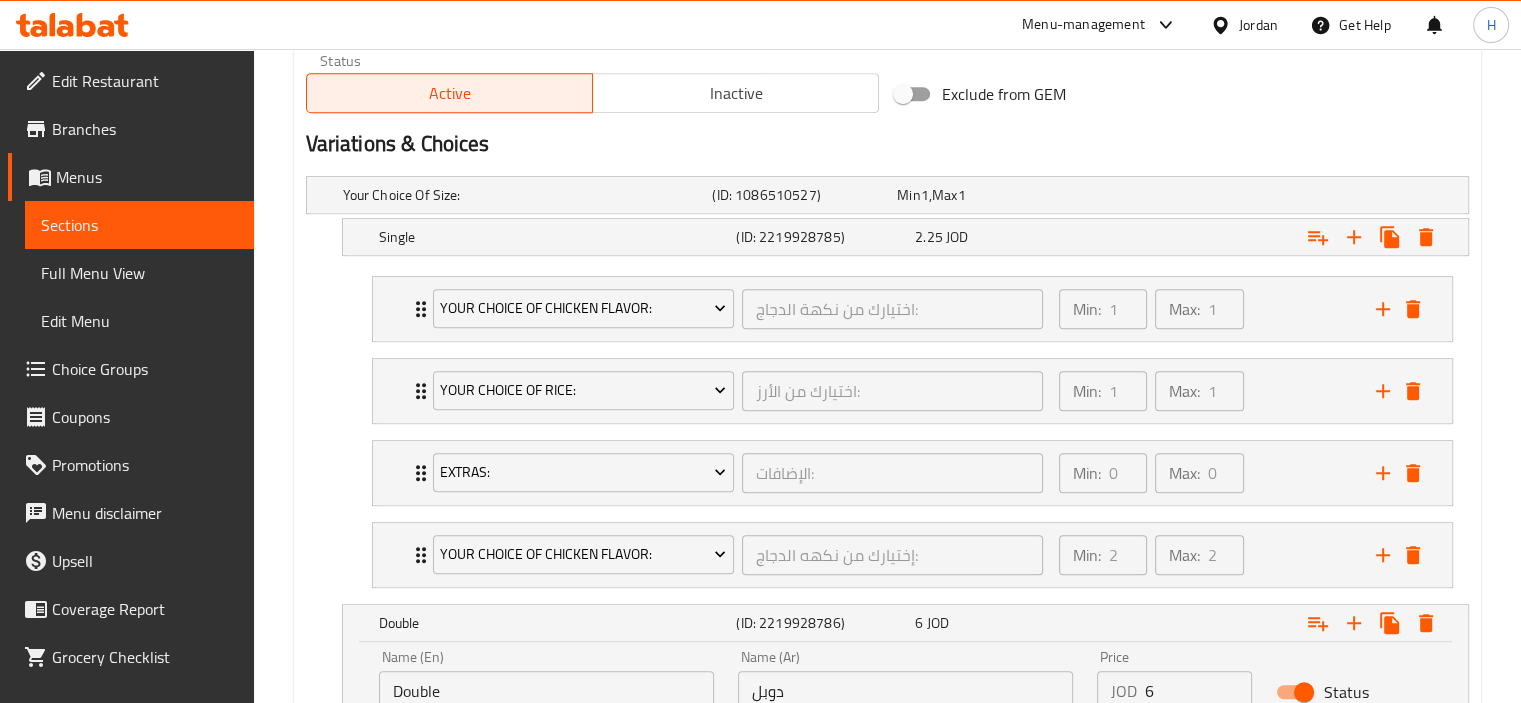 click on "Your Choice of Chicken Flavor: اختيارك من نكهة الدجاج: ​ Min: 1 ​ Max: 1 ​ Chicken + Spinach Sauce + Mango Chili Sauce + Pickled Carrots (ID: 2219869153) 0 JOD Name (En) Chicken + Spinach Sauce + Mango Chili Sauce + Pickled Carrots Name (En) Name (Ar) دجاج + صوص سبانخ + صوص مانجو فلفل حار + جزر مخلل Name (Ar) Price JOD 0 Price Status Chicken + Tomato Sauce + Parsley Sauce + Arabic Salad + Pickled Cucumbers (ID: 2219869154) 0 JOD Name (En) Chicken + Tomato Sauce + Parsley Sauce + Arabic Salad + Pickled Cucumbers Name (En) Name (Ar) دجاج + صوص طماطم + صوص بقدونس + سلطة عربية + خيار مخلل Name (Ar) Price JOD 0 Price Status Chicken + Musakhan Sauce + Tahini + Garlic Sauce + Pickled Red Onions (ID: 2219869155) 0 JOD Name (En) Chicken + Musakhan Sauce + Tahini + Garlic Sauce + Pickled Red Onions Name (En) Name (Ar) دجاج + صوص مسخن + طحينة + صوص ثوم + بصل أحمر مخلل Name (Ar) Price JOD 0 1" at bounding box center [912, 432] 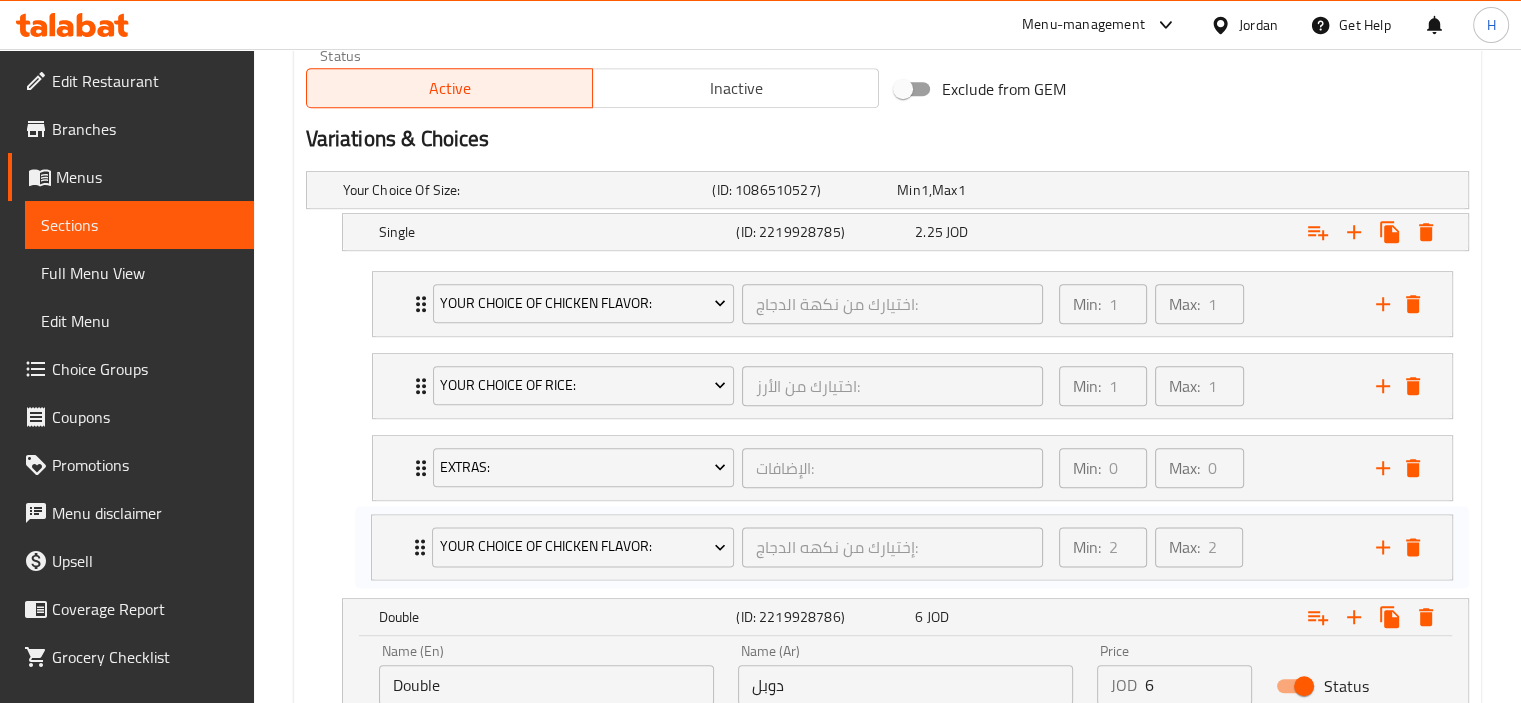 click on "Your Choice of Chicken Flavor: اختيارك من نكهة الدجاج: ​ Min: 1 ​ Max: 1 ​ Chicken + Spinach Sauce + Mango Chili Sauce + Pickled Carrots (ID: 2219869153) 0 JOD Name (En) Chicken + Spinach Sauce + Mango Chili Sauce + Pickled Carrots Name (En) Name (Ar) دجاج + صوص سبانخ + صوص مانجو فلفل حار + جزر مخلل Name (Ar) Price JOD 0 Price Status Chicken + Tomato Sauce + Parsley Sauce + Arabic Salad + Pickled Cucumbers (ID: 2219869154) 0 JOD Name (En) Chicken + Tomato Sauce + Parsley Sauce + Arabic Salad + Pickled Cucumbers Name (En) Name (Ar) دجاج + صوص طماطم + صوص بقدونس + سلطة عربية + خيار مخلل Name (Ar) Price JOD 0 Price Status Chicken + Musakhan Sauce + Tahini + Garlic Sauce + Pickled Red Onions (ID: 2219869155) 0 JOD Name (En) Chicken + Musakhan Sauce + Tahini + Garlic Sauce + Pickled Red Onions Name (En) Name (Ar) دجاج + صوص مسخن + طحينة + صوص ثوم + بصل أحمر مخلل Name (Ar) Price JOD 0 1" at bounding box center (912, 427) 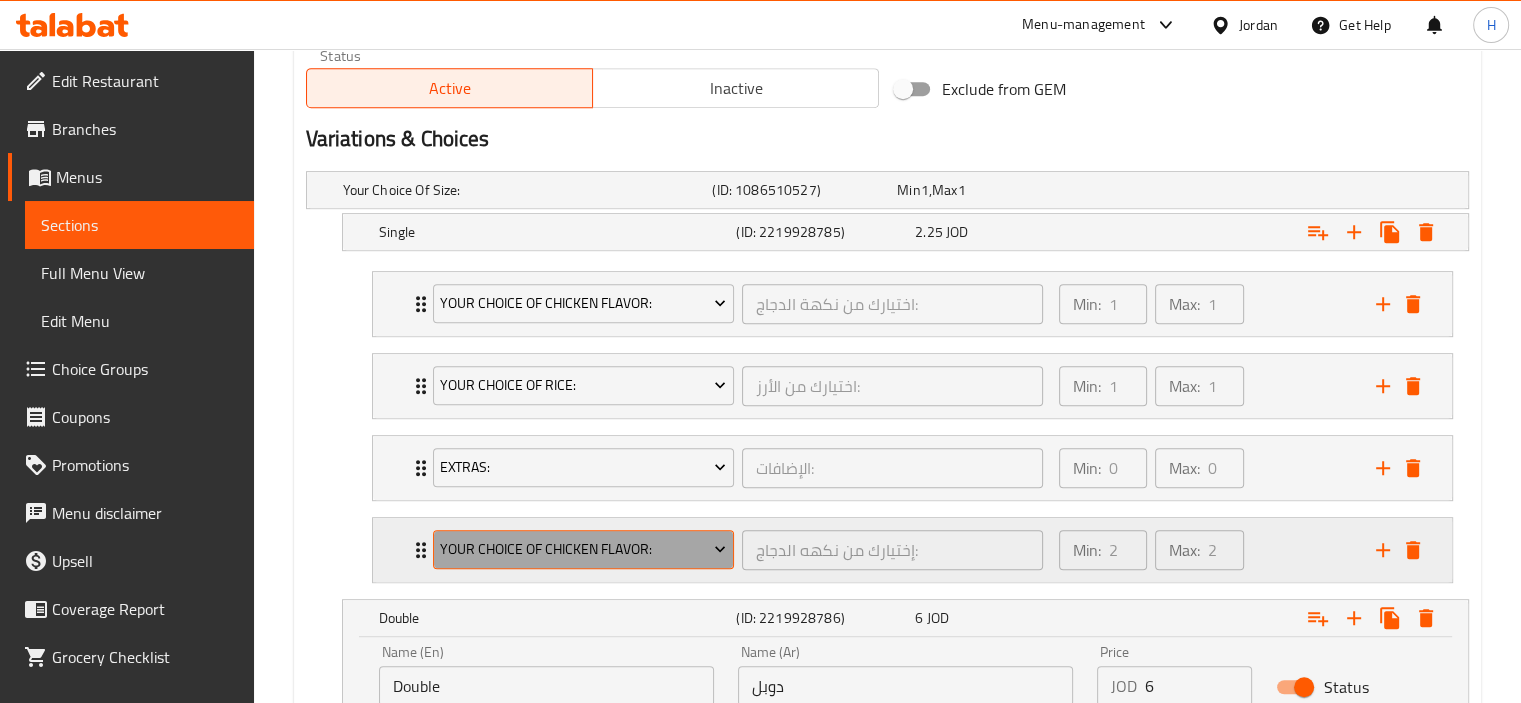 click on "Your Choice of Chicken Flavor:" at bounding box center (583, 549) 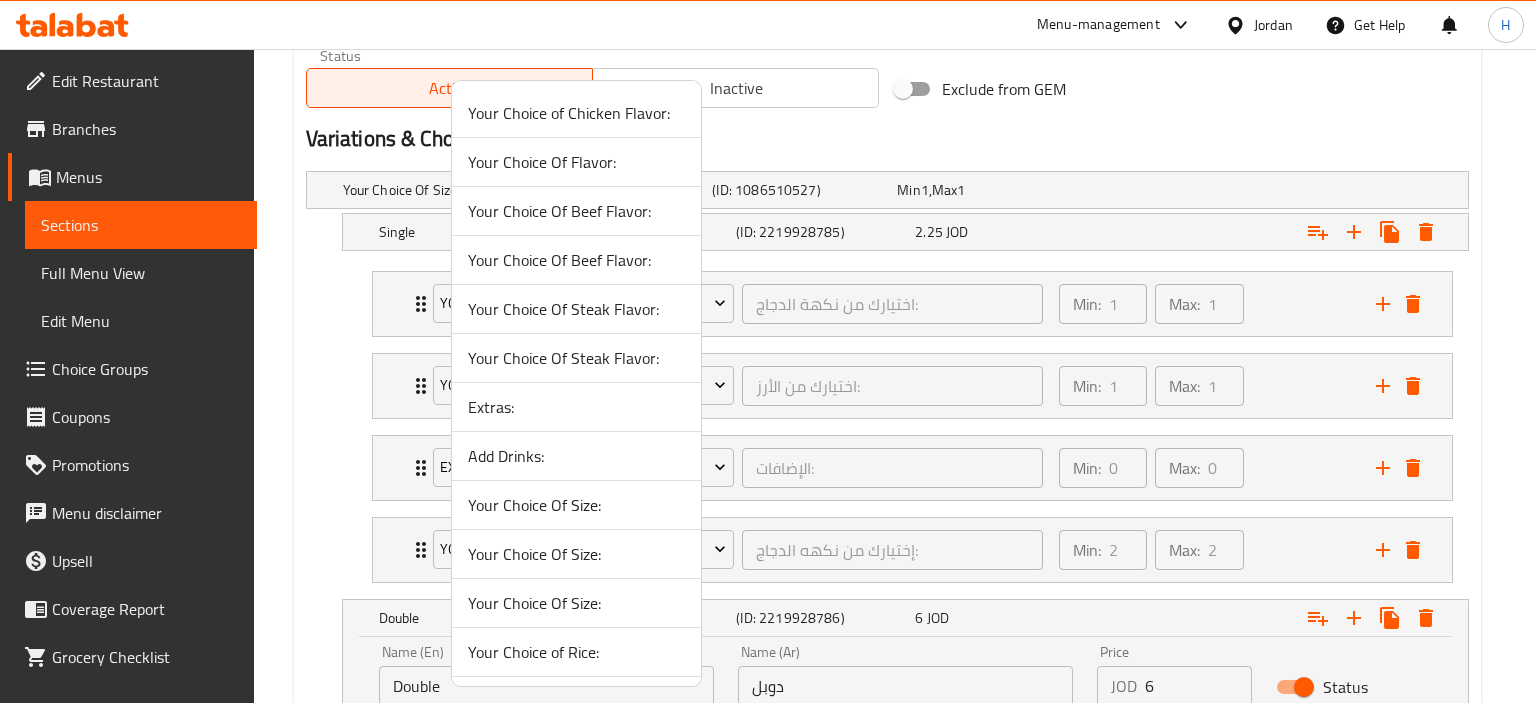 click on "Add Drinks:" at bounding box center [576, 456] 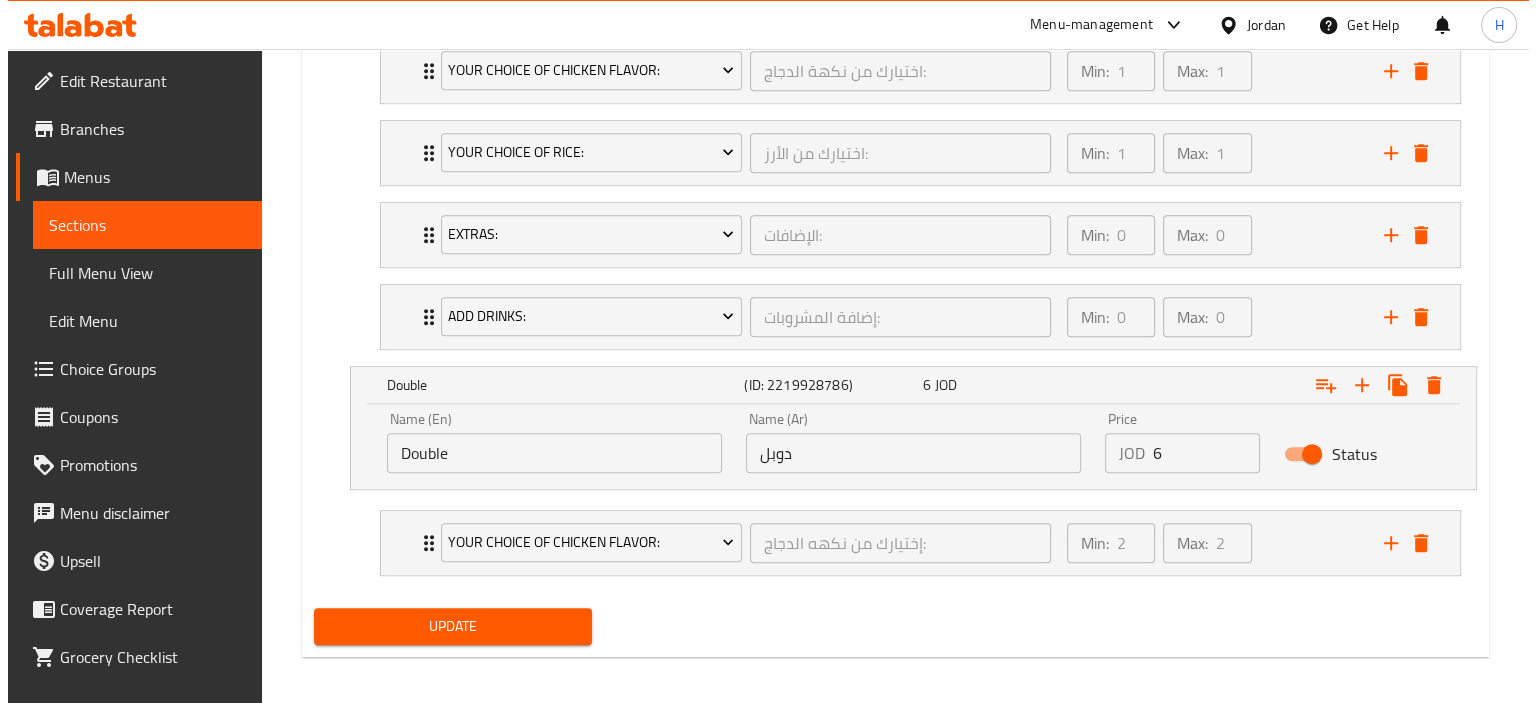 scroll, scrollTop: 1248, scrollLeft: 0, axis: vertical 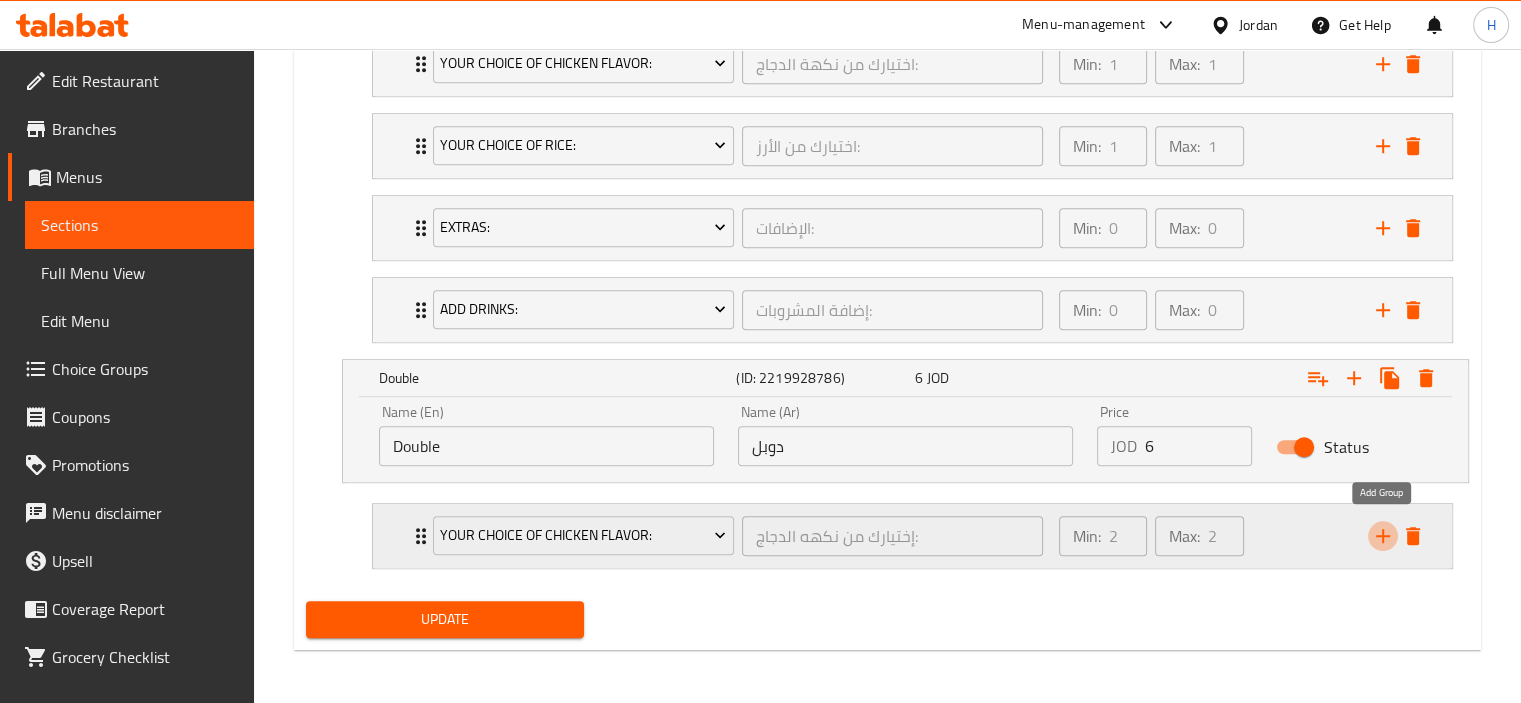 click 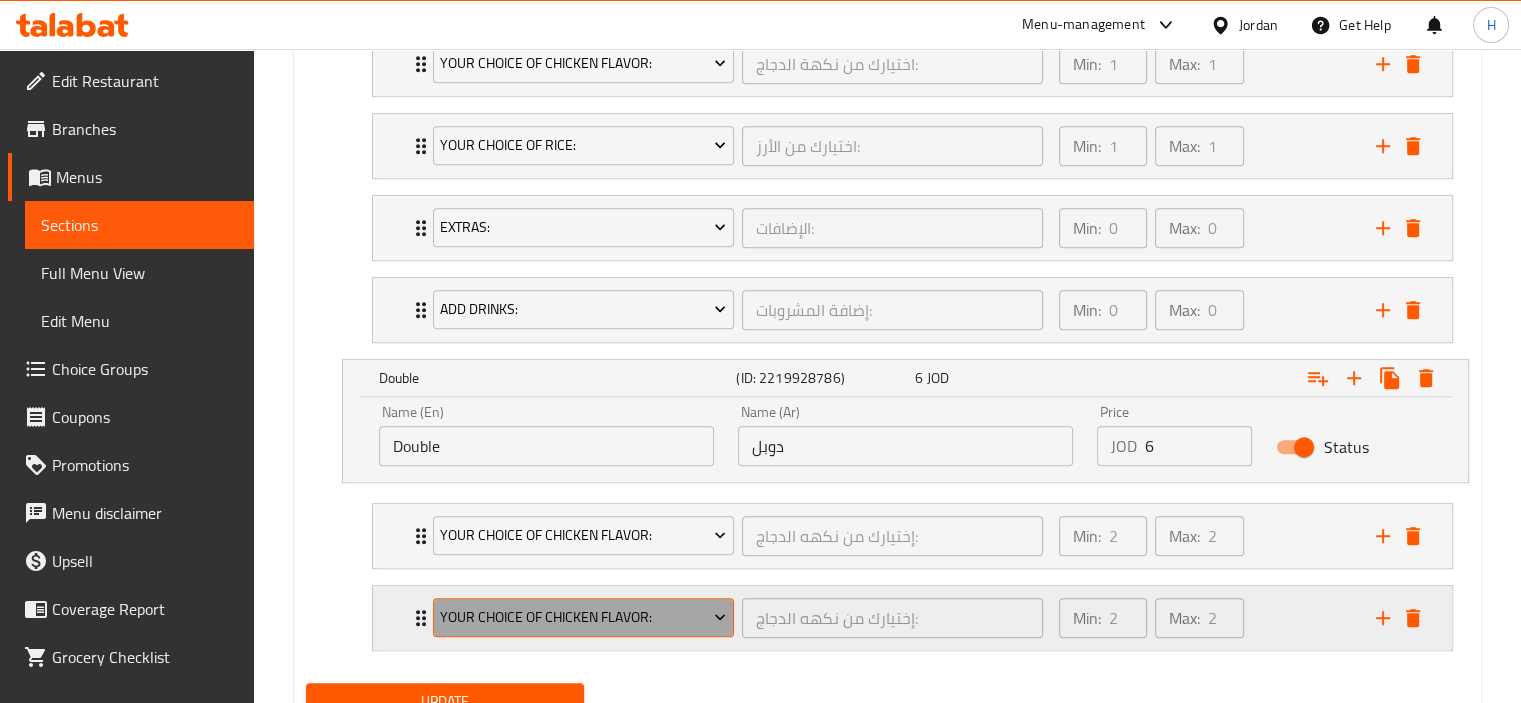 click on "Your Choice of Chicken Flavor:" at bounding box center (583, 617) 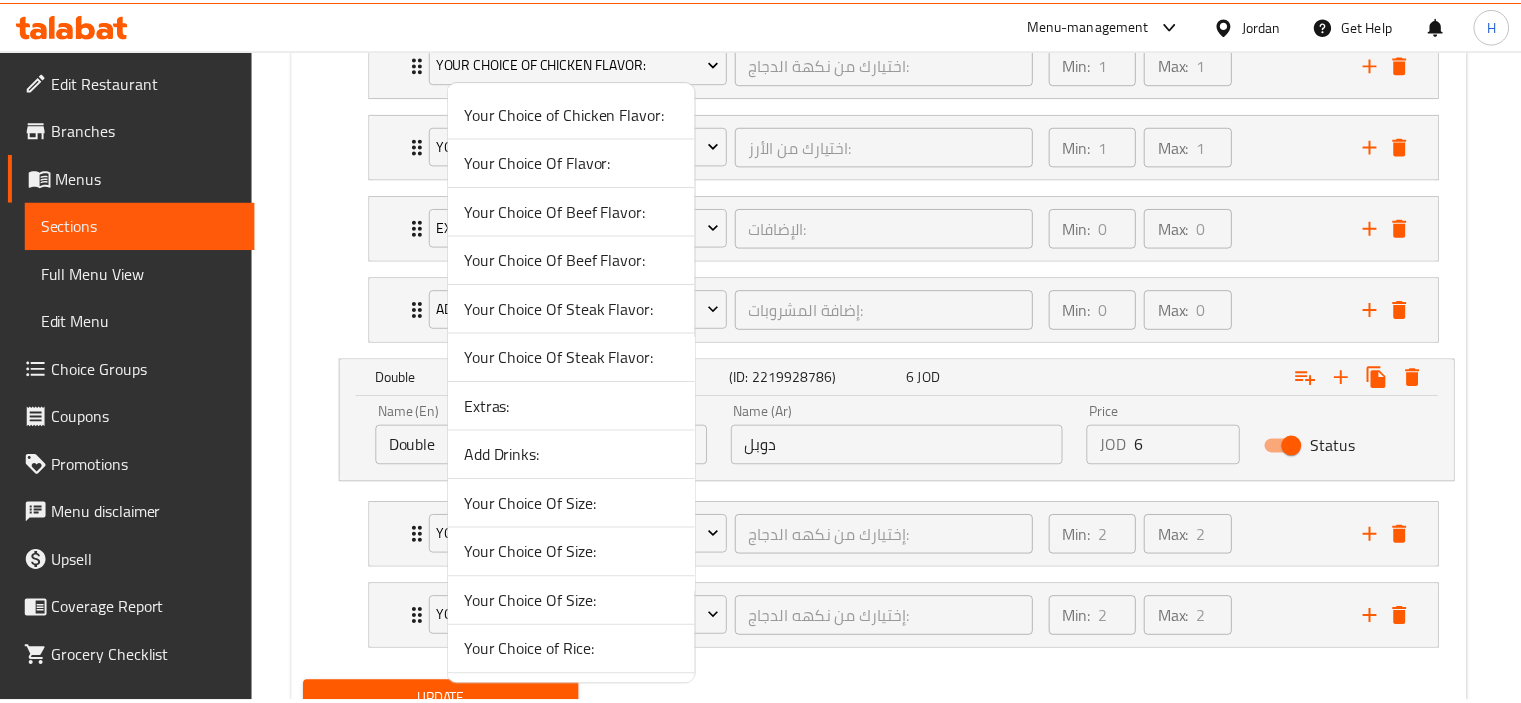 scroll, scrollTop: 92, scrollLeft: 0, axis: vertical 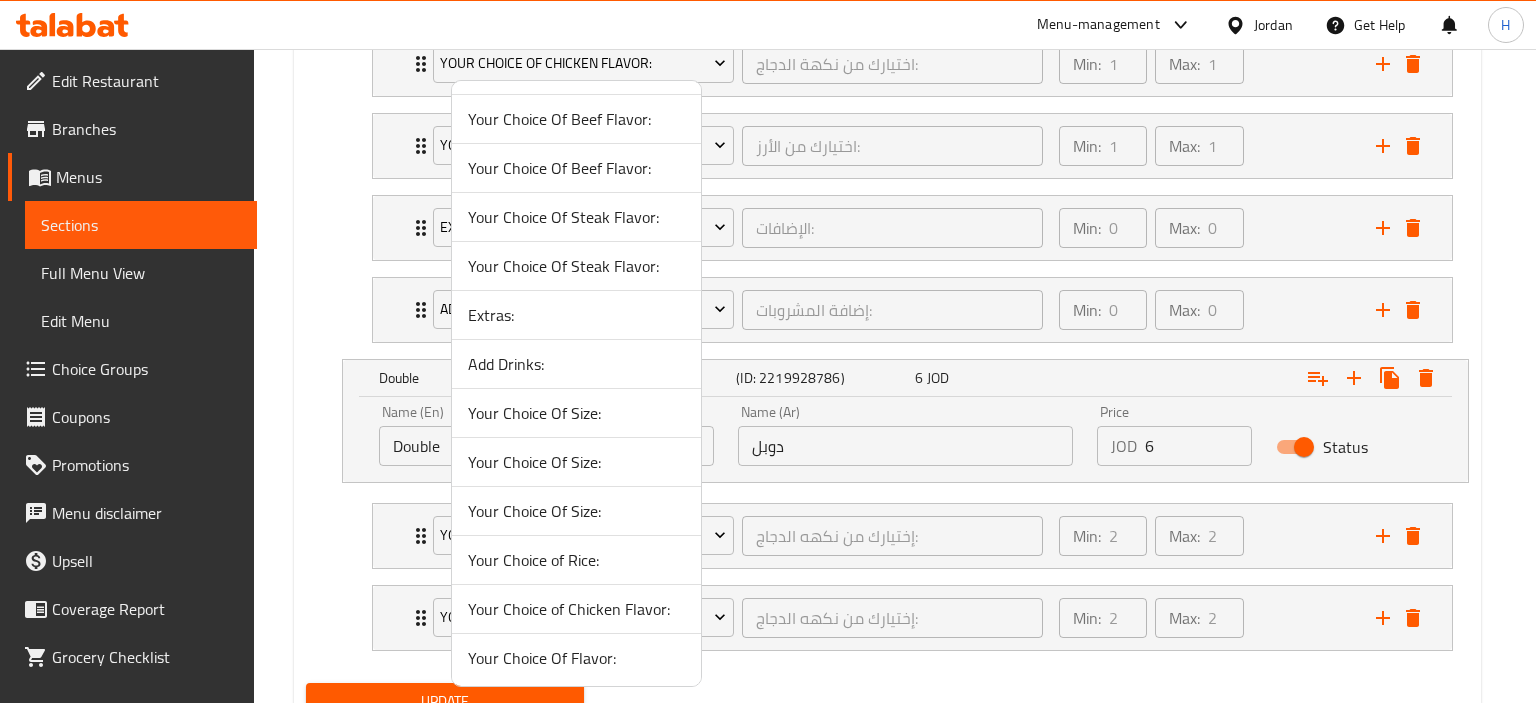 click on "Your Choice of Rice:" at bounding box center (576, 560) 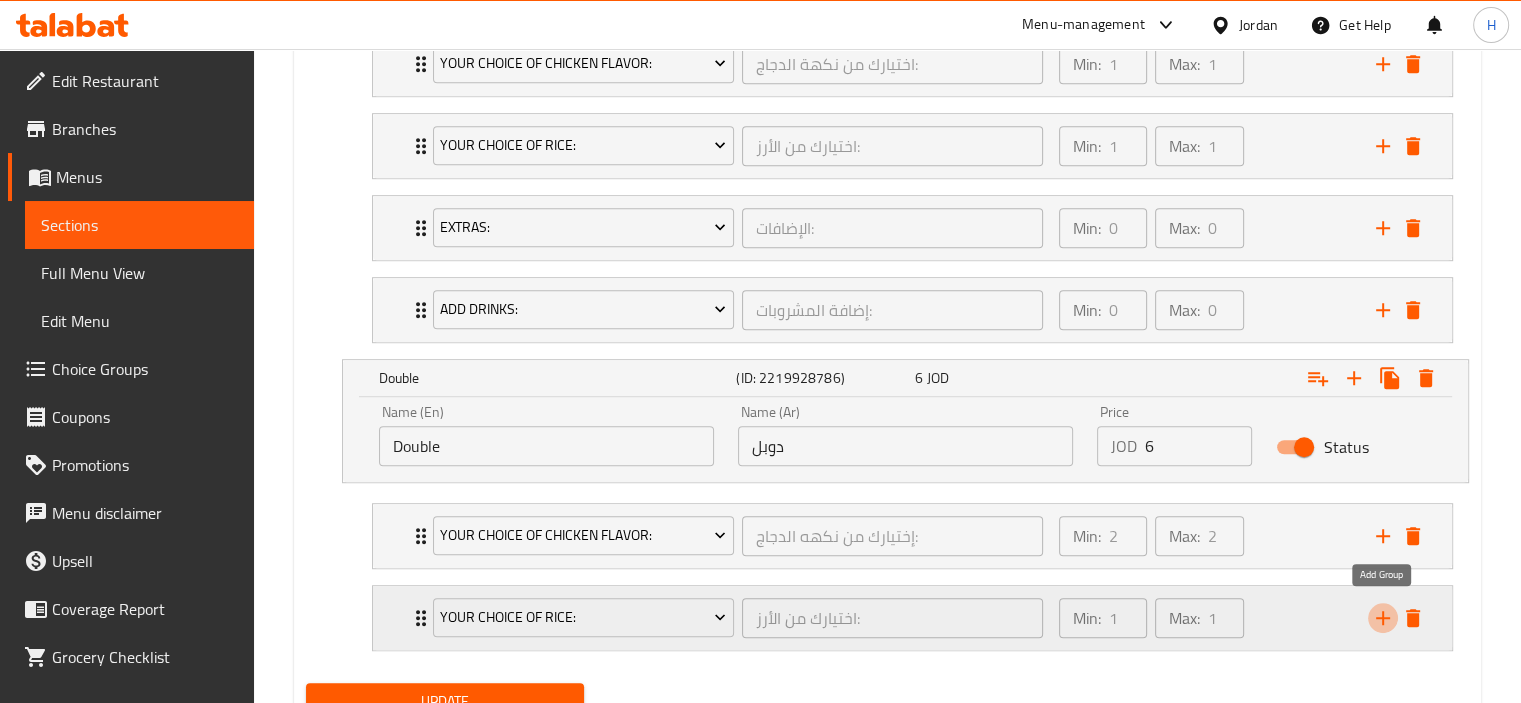 click 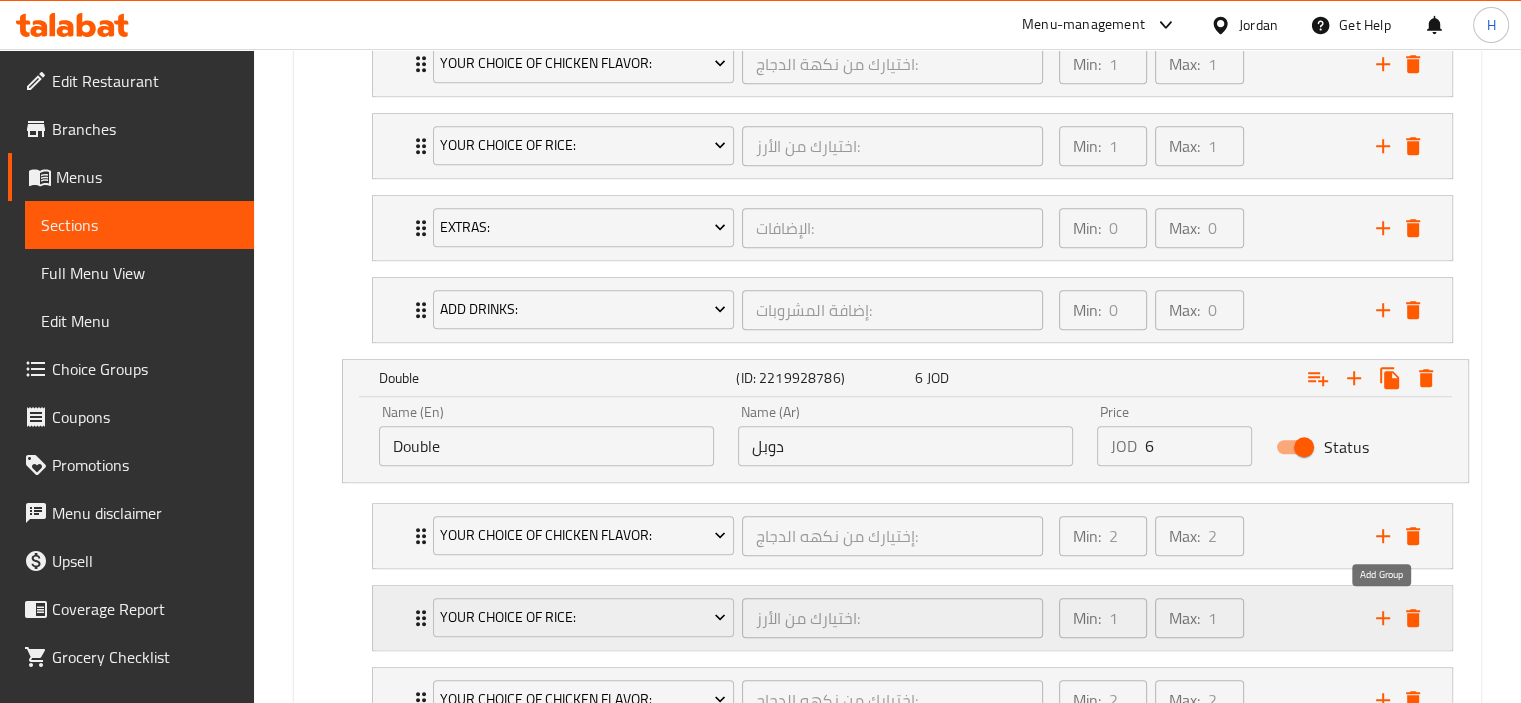 scroll, scrollTop: 1411, scrollLeft: 0, axis: vertical 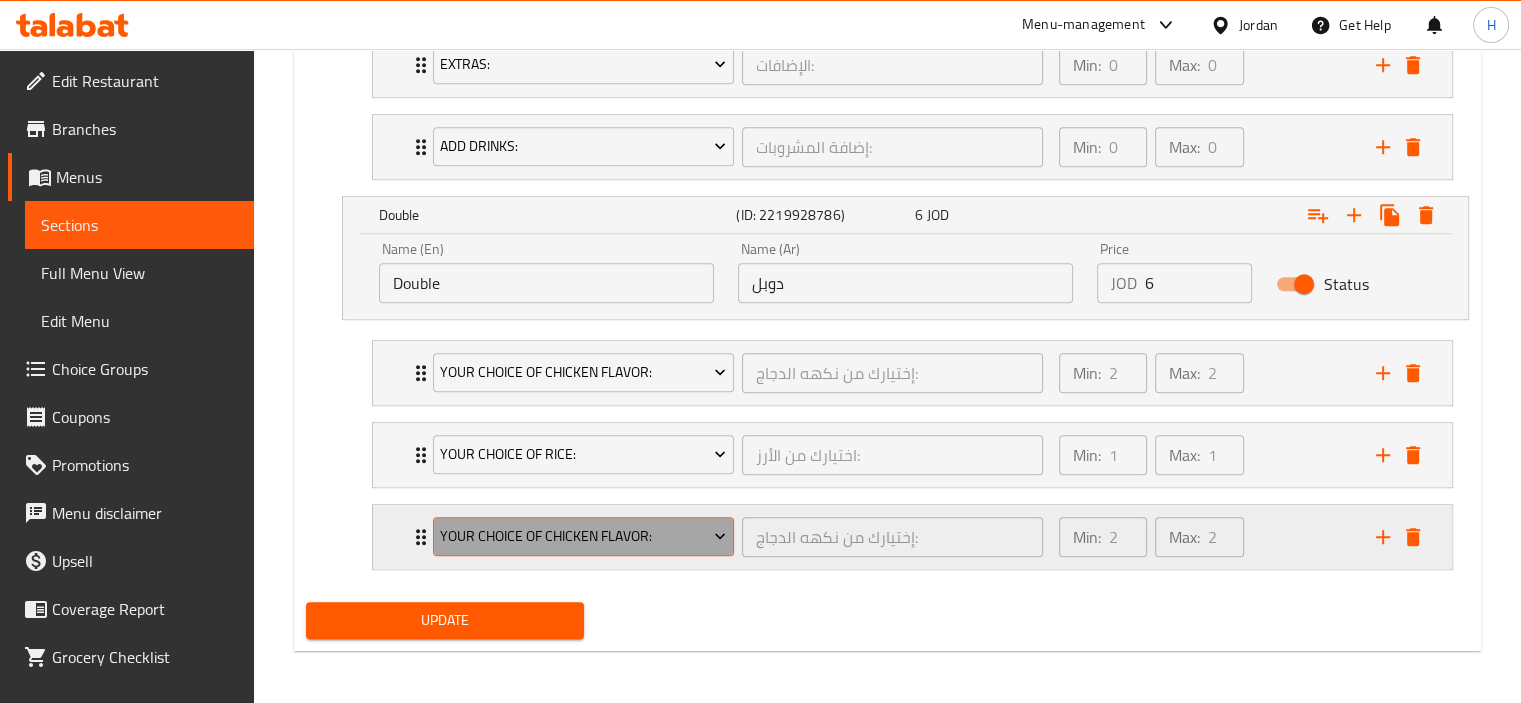 click on "Your Choice of Chicken Flavor:" at bounding box center (583, 536) 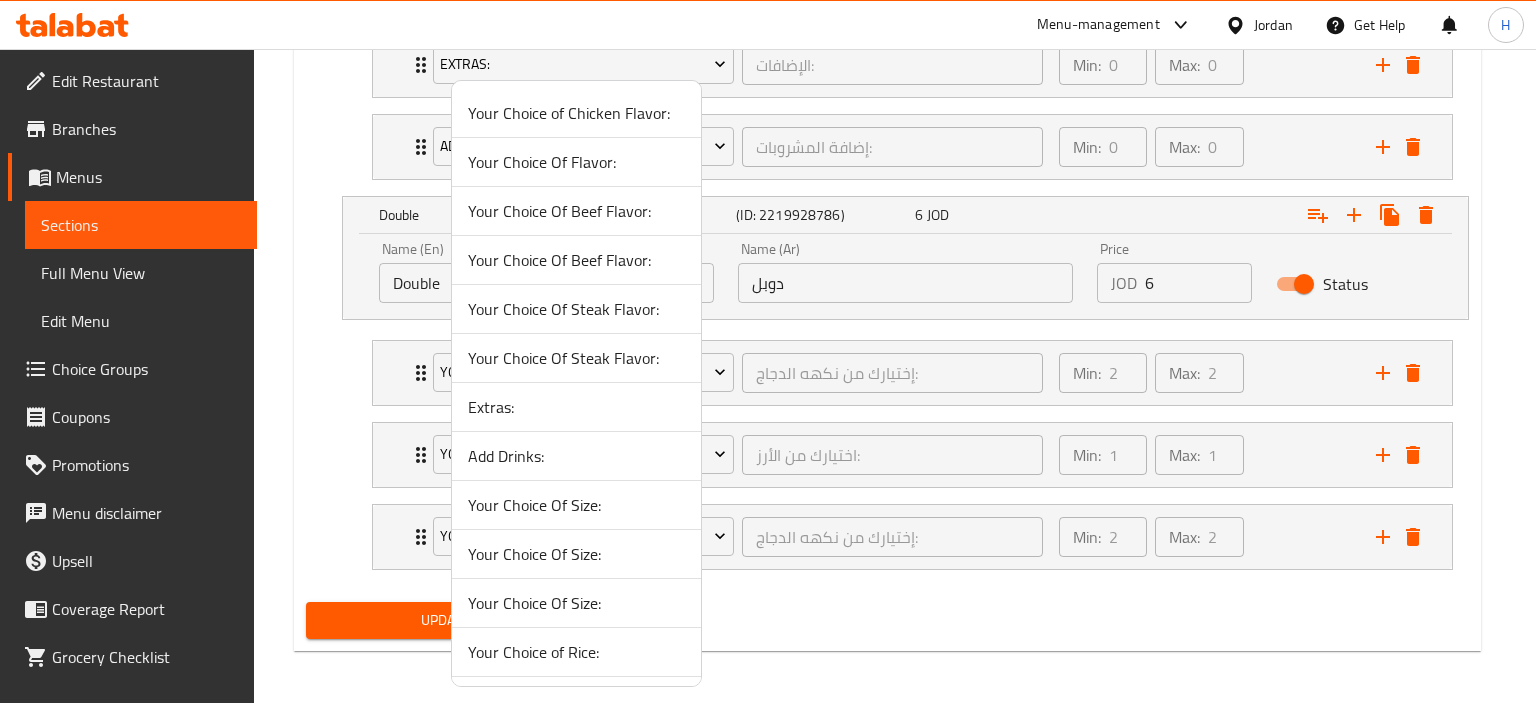 click on "Extras:" at bounding box center (576, 407) 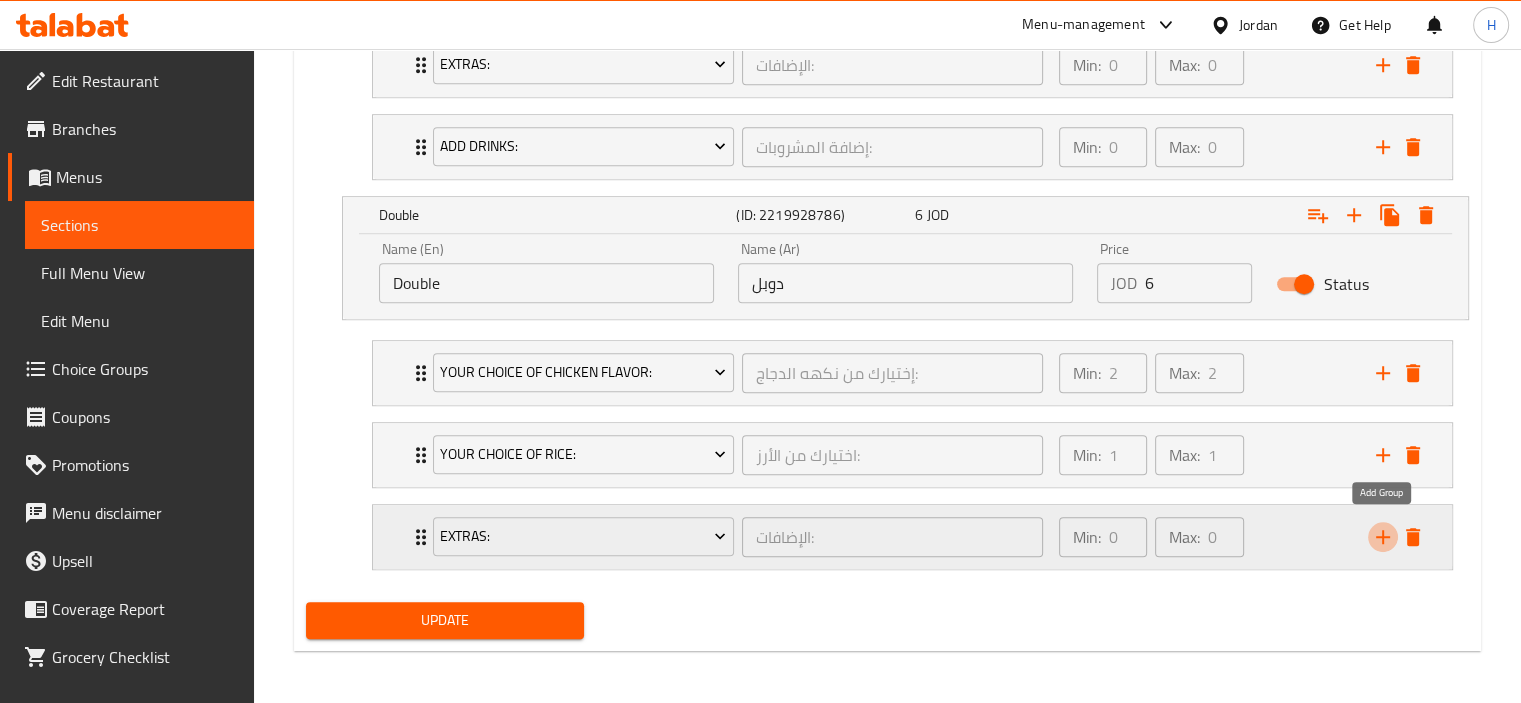 click 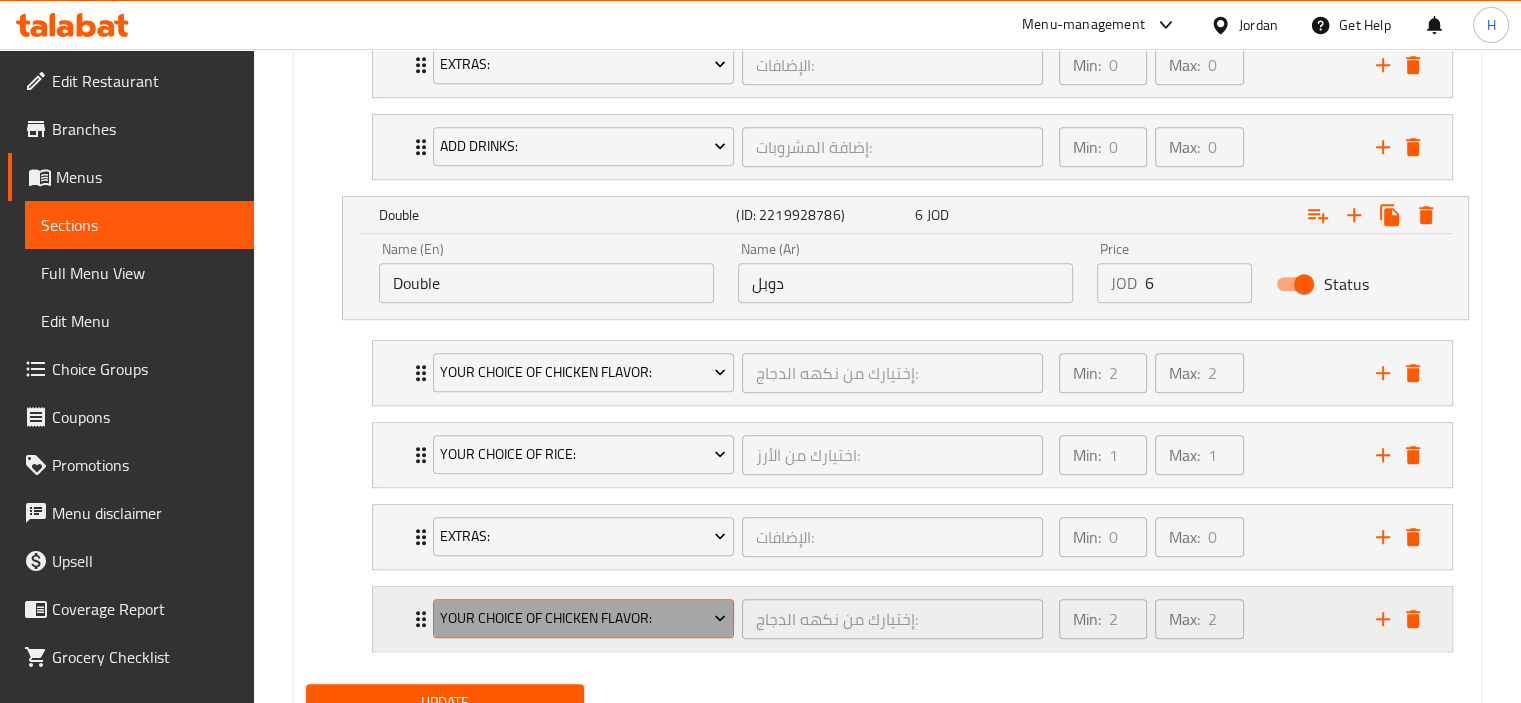 click on "Your Choice of Chicken Flavor:" at bounding box center [583, 618] 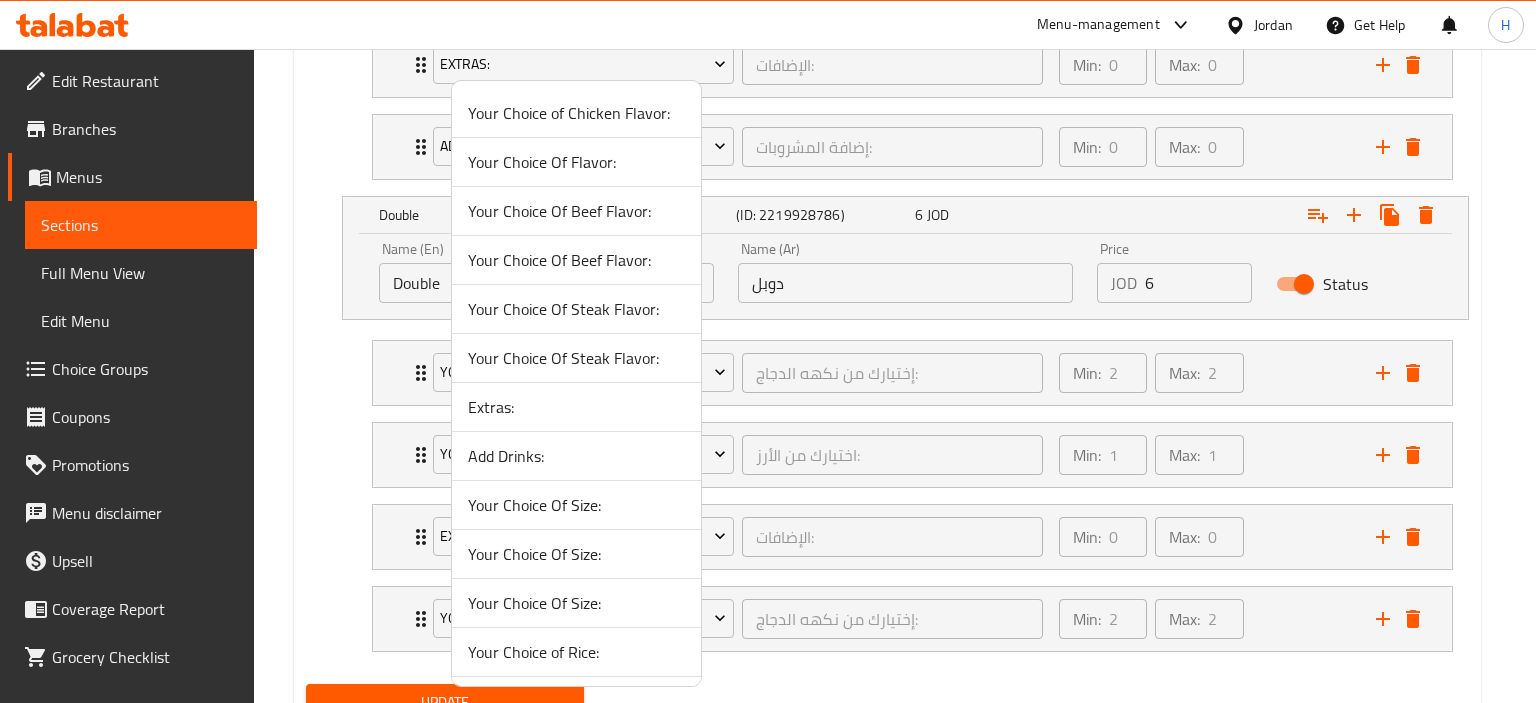 click on "Add Drinks:" at bounding box center [576, 456] 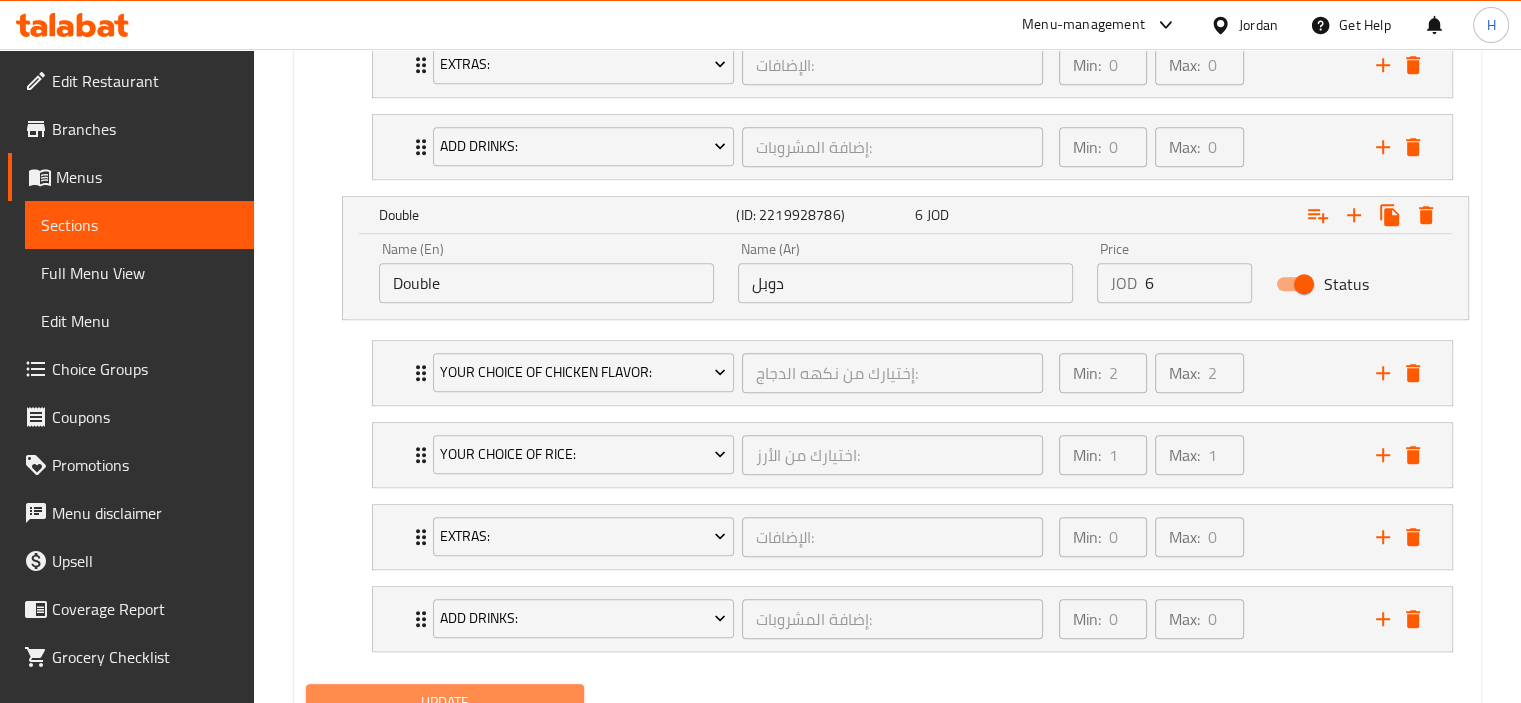 click on "Update" at bounding box center (445, 702) 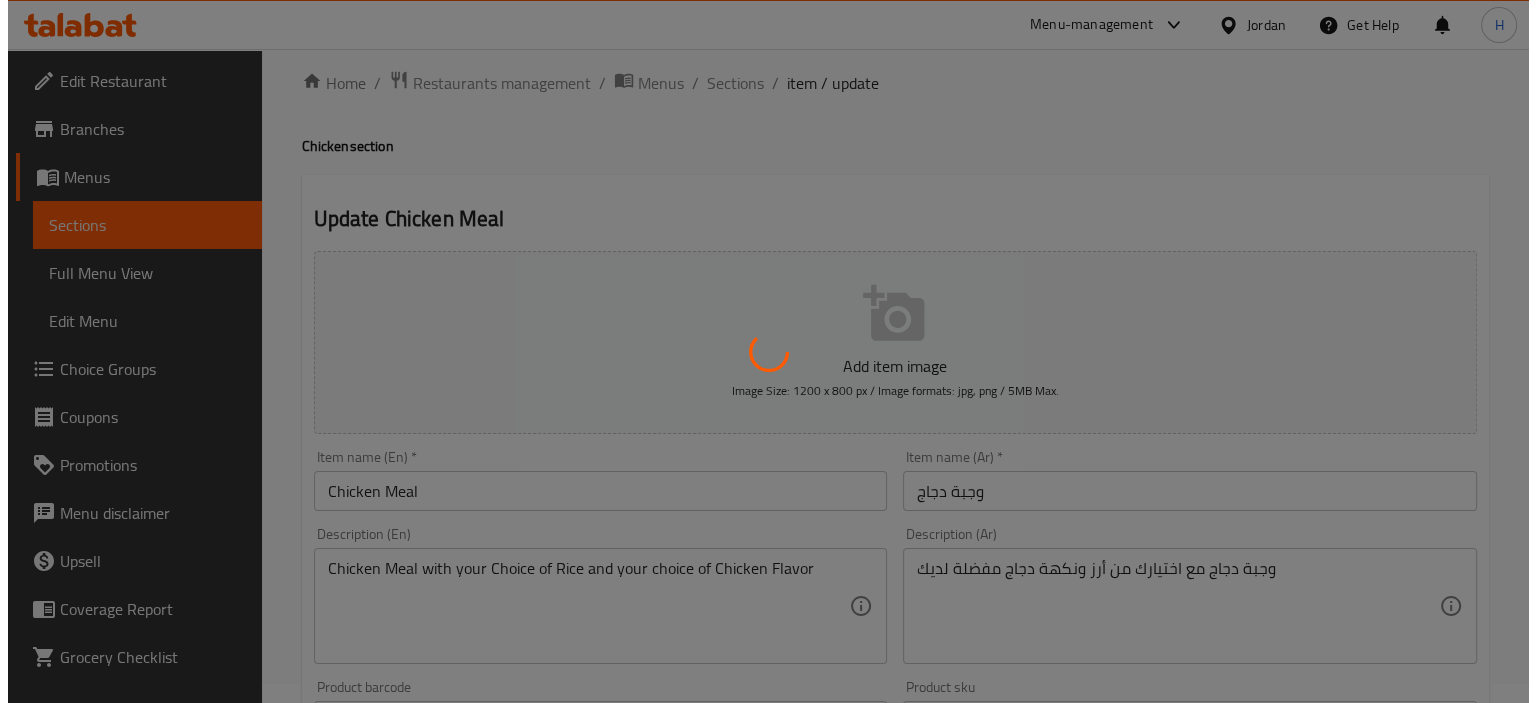 scroll, scrollTop: 0, scrollLeft: 0, axis: both 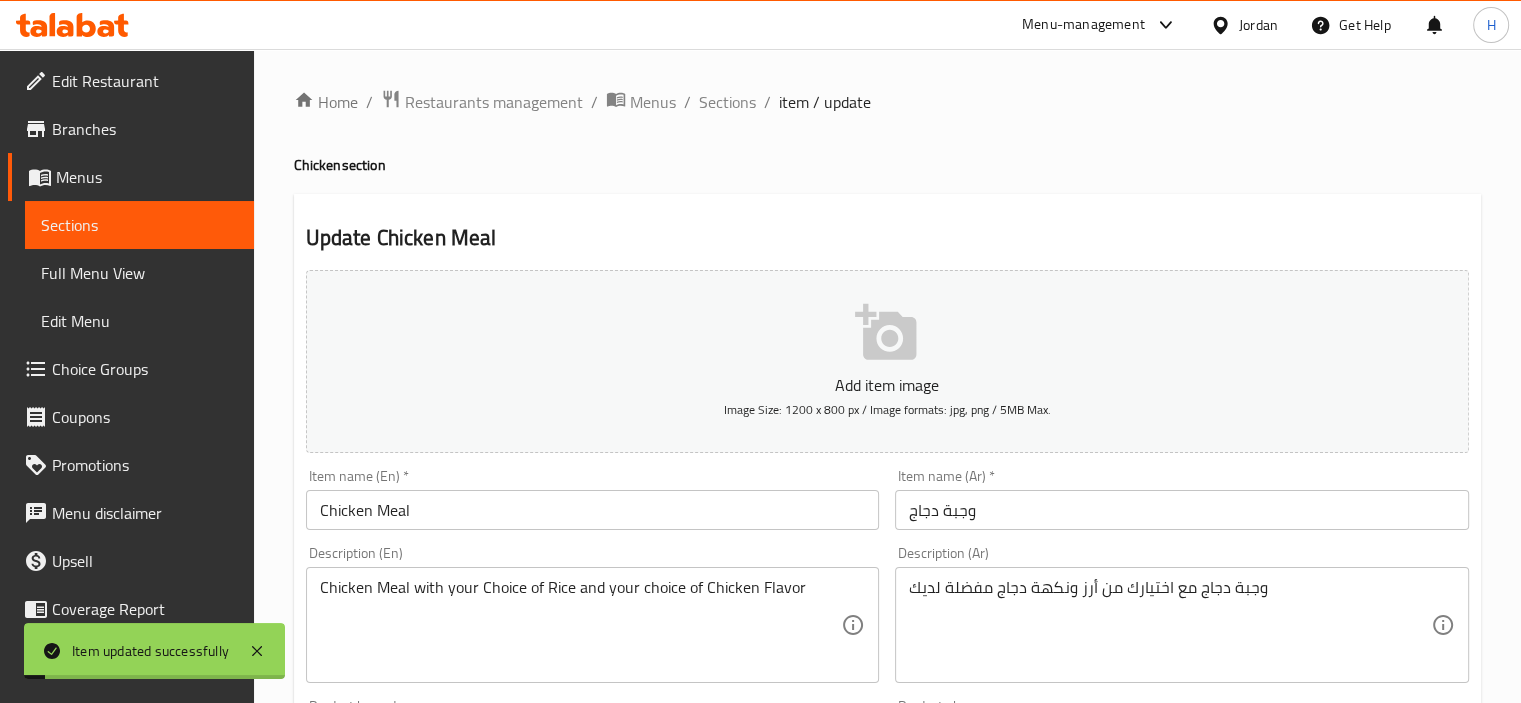 click on "Sections" at bounding box center [727, 102] 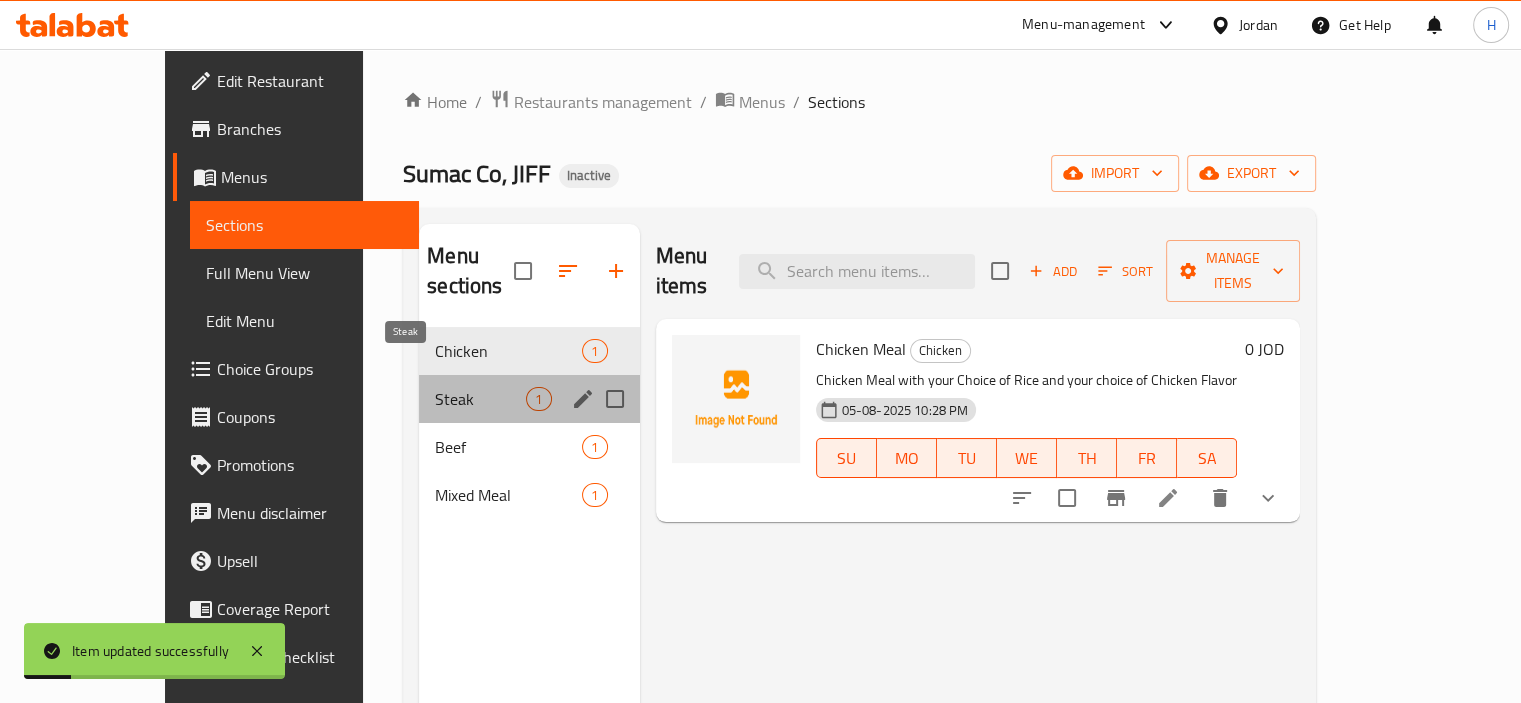 click on "Steak" at bounding box center (480, 399) 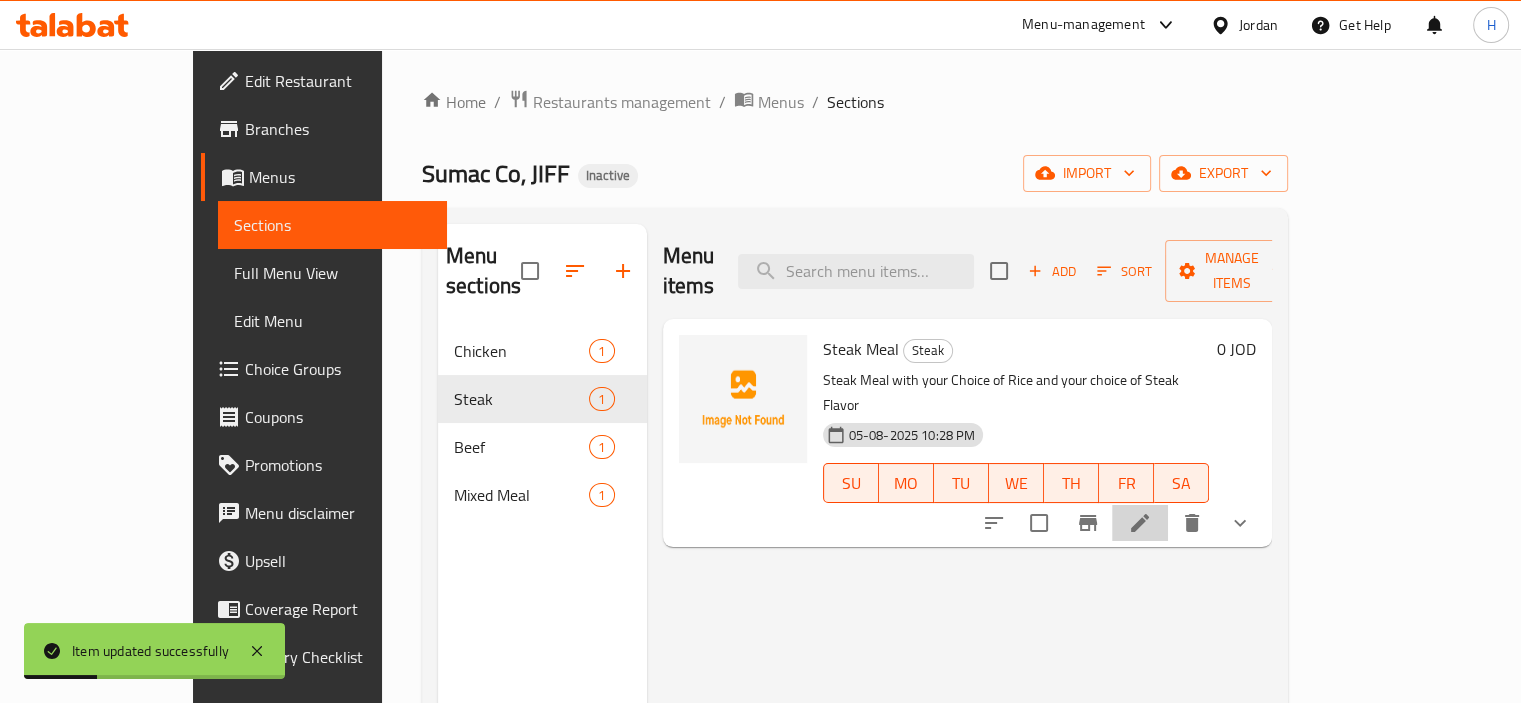 click at bounding box center [1140, 523] 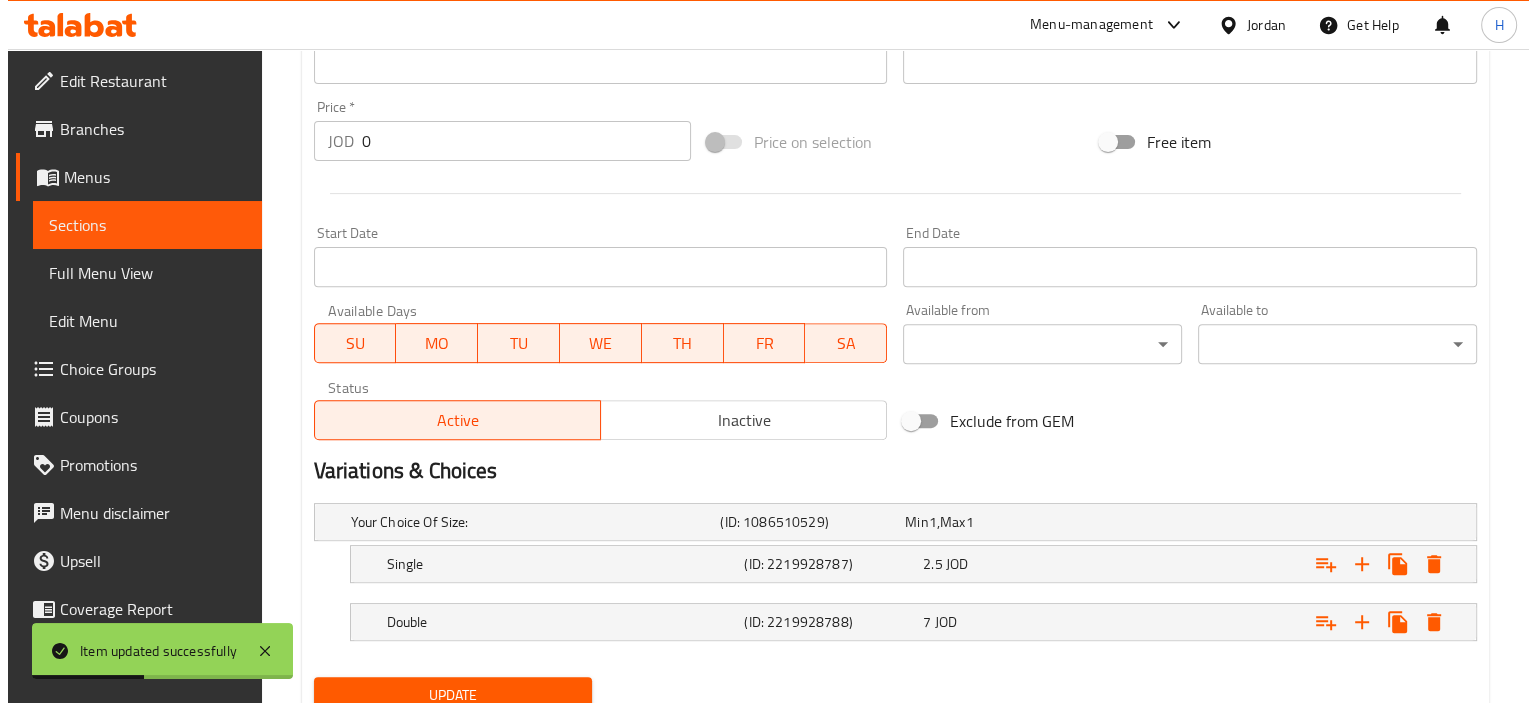 scroll, scrollTop: 753, scrollLeft: 0, axis: vertical 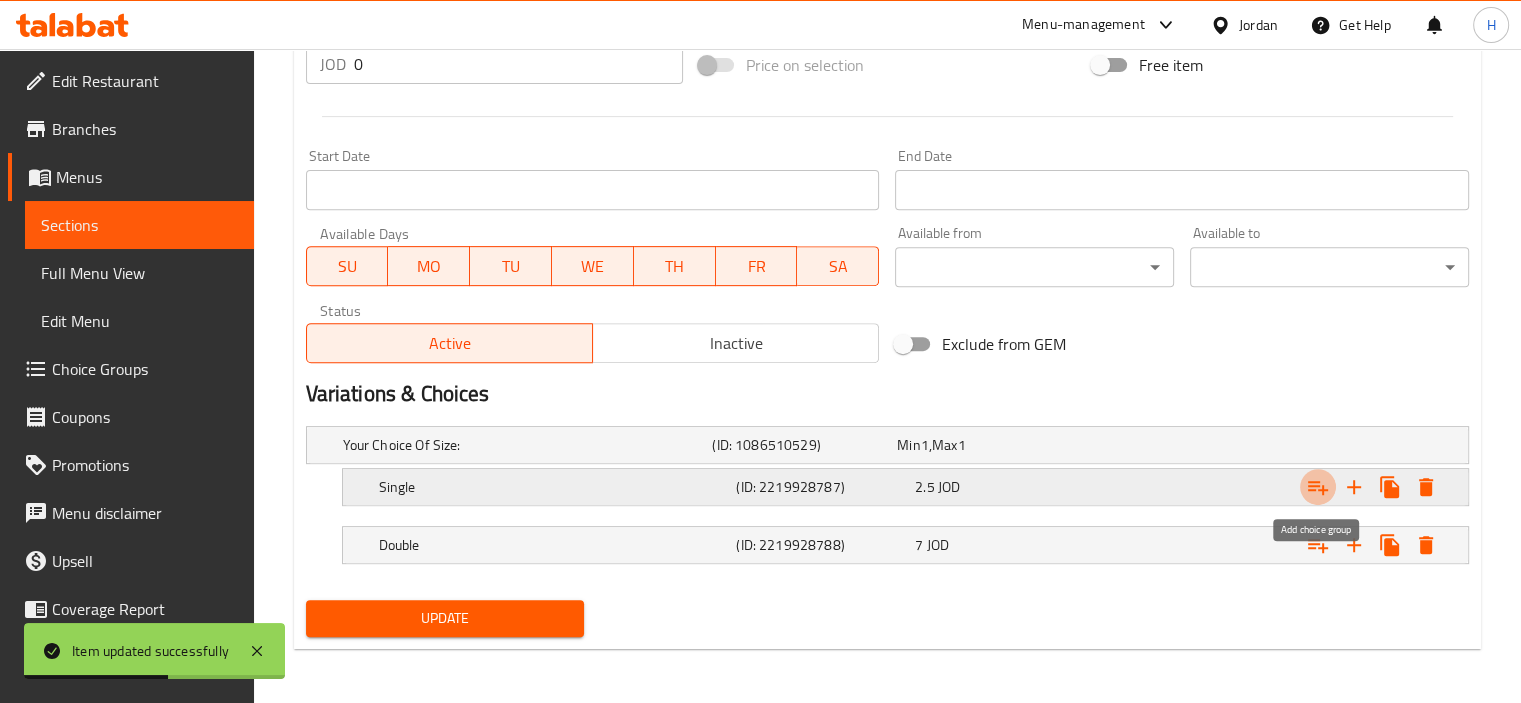 click 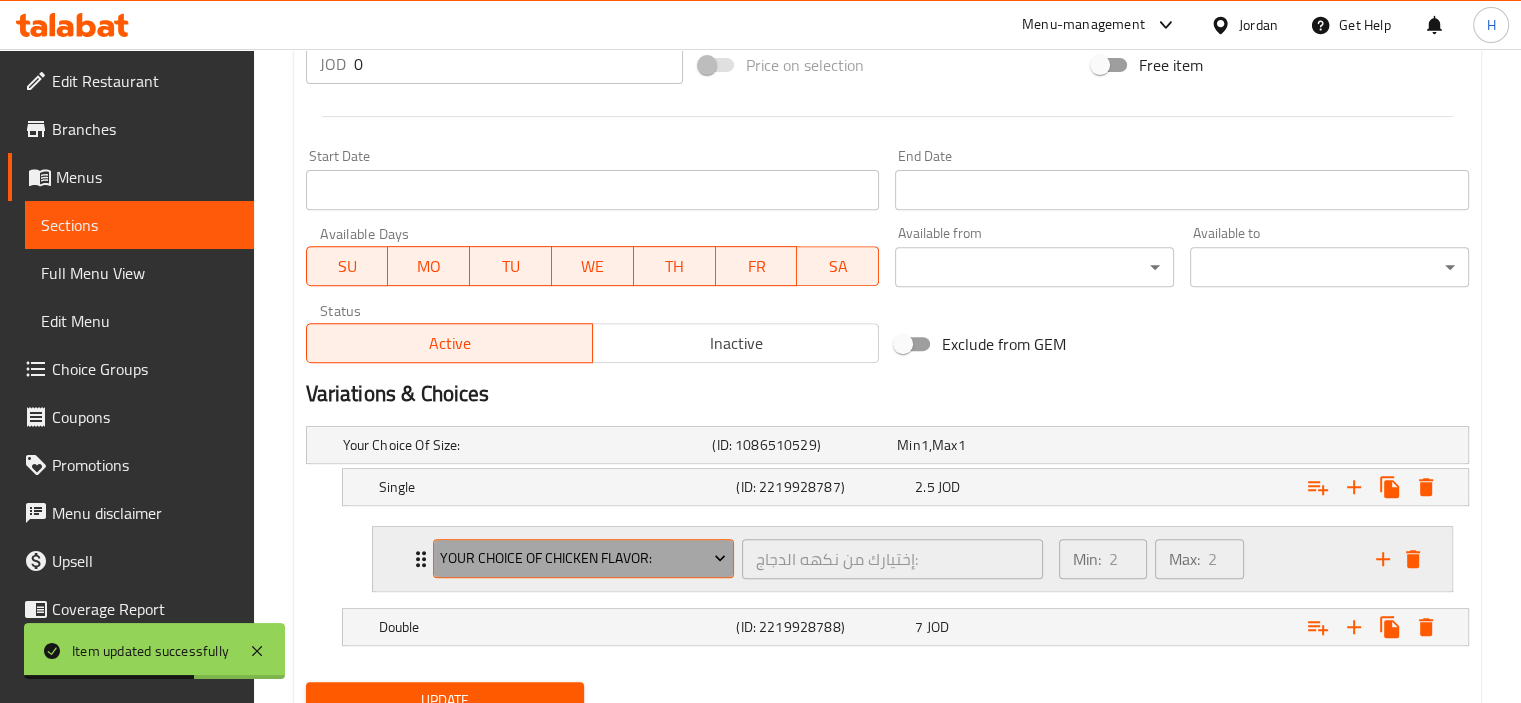 click on "Your Choice of Chicken Flavor:" at bounding box center (583, 558) 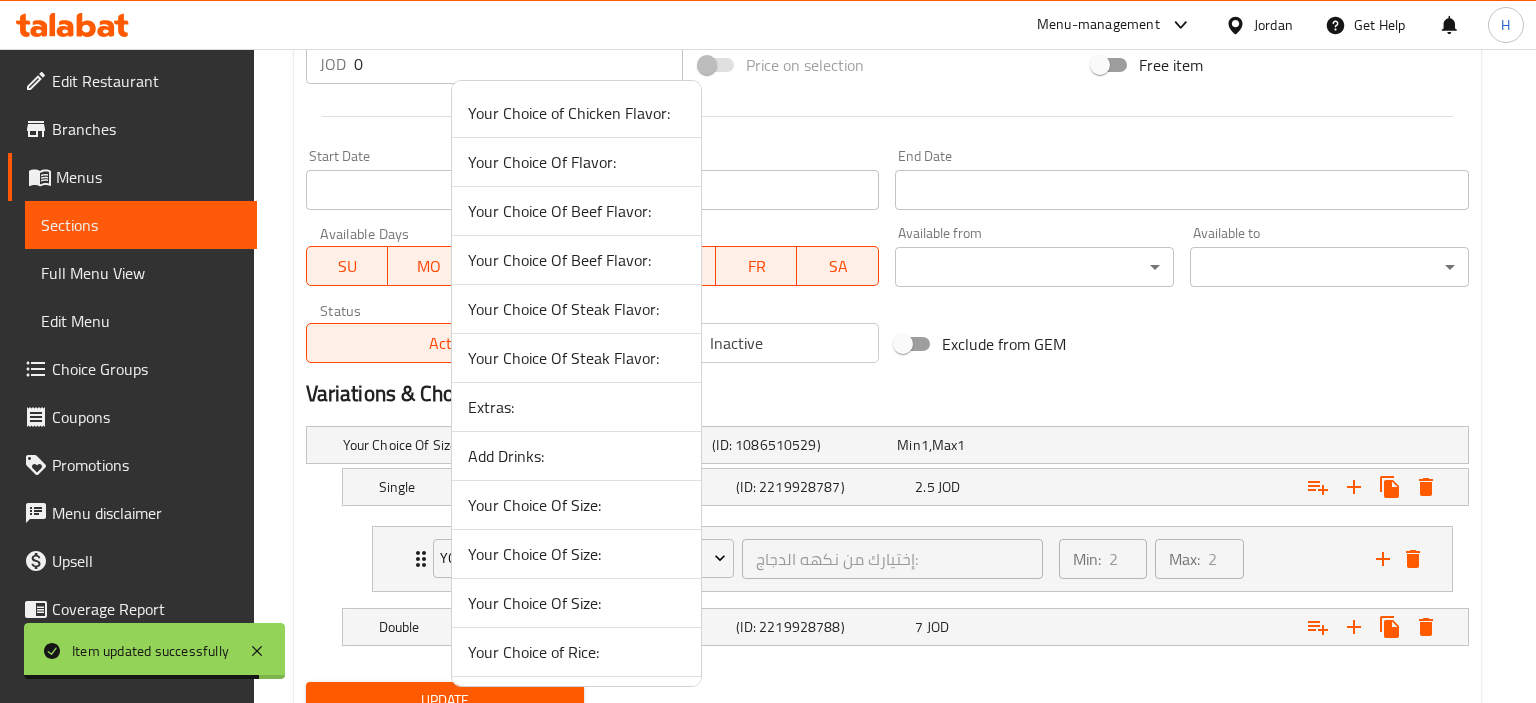click at bounding box center (768, 351) 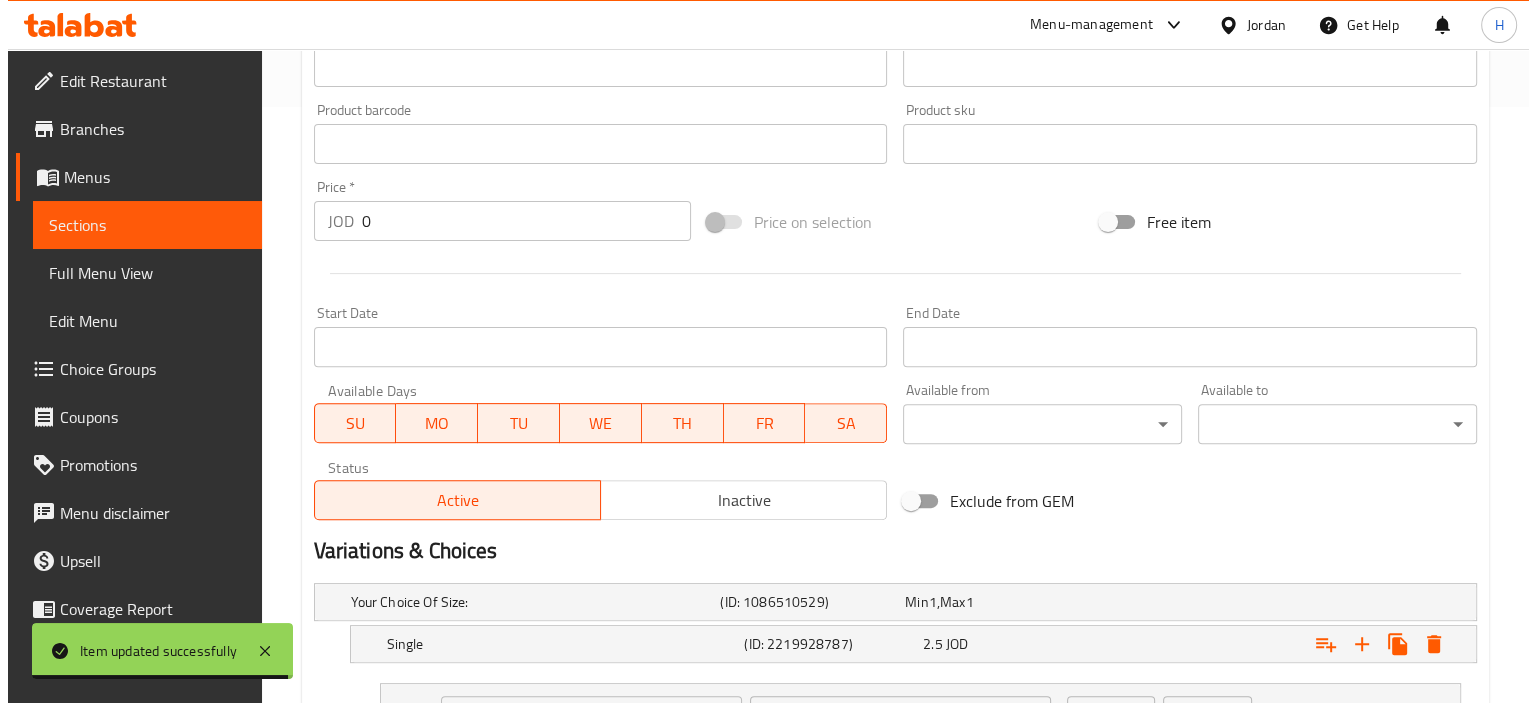 scroll, scrollTop: 835, scrollLeft: 0, axis: vertical 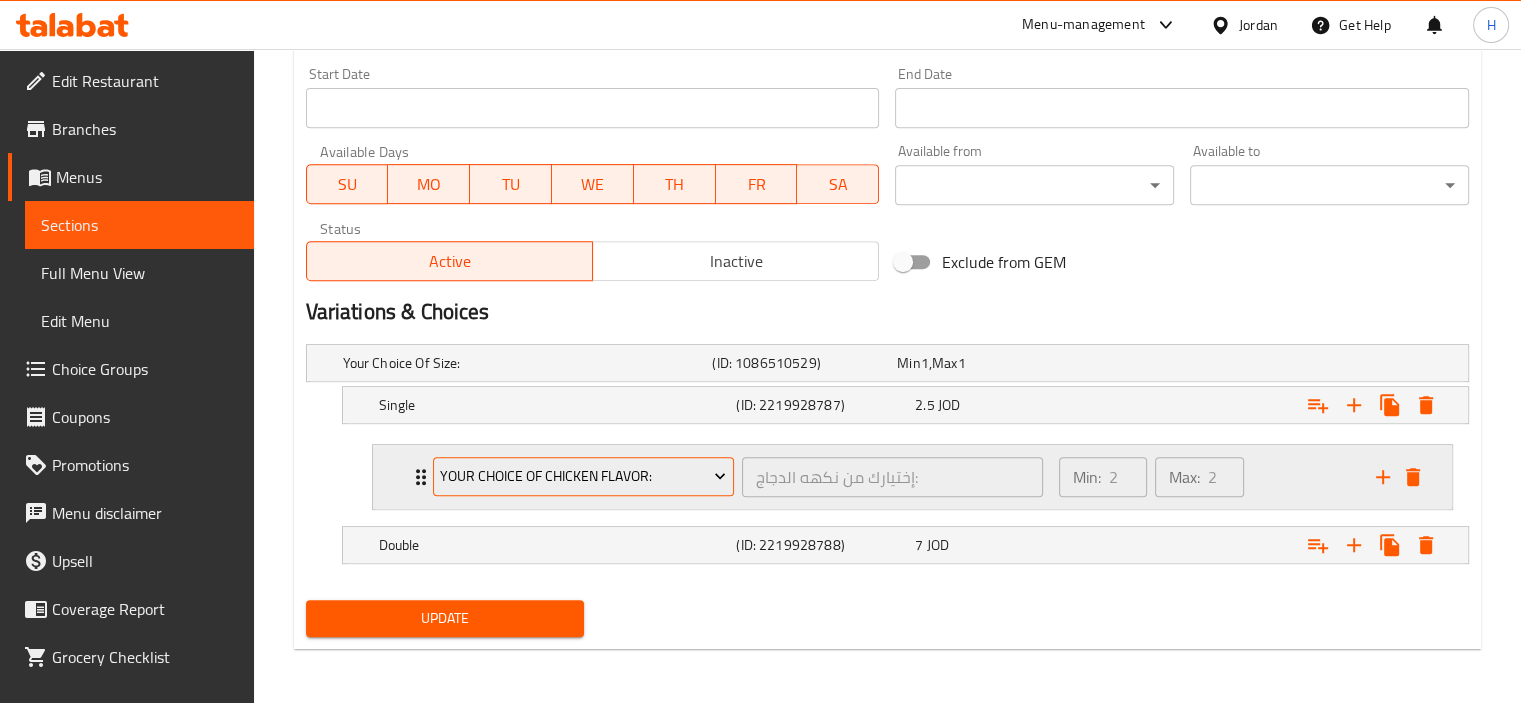 click on "Your Choice of Chicken Flavor:" at bounding box center (583, 476) 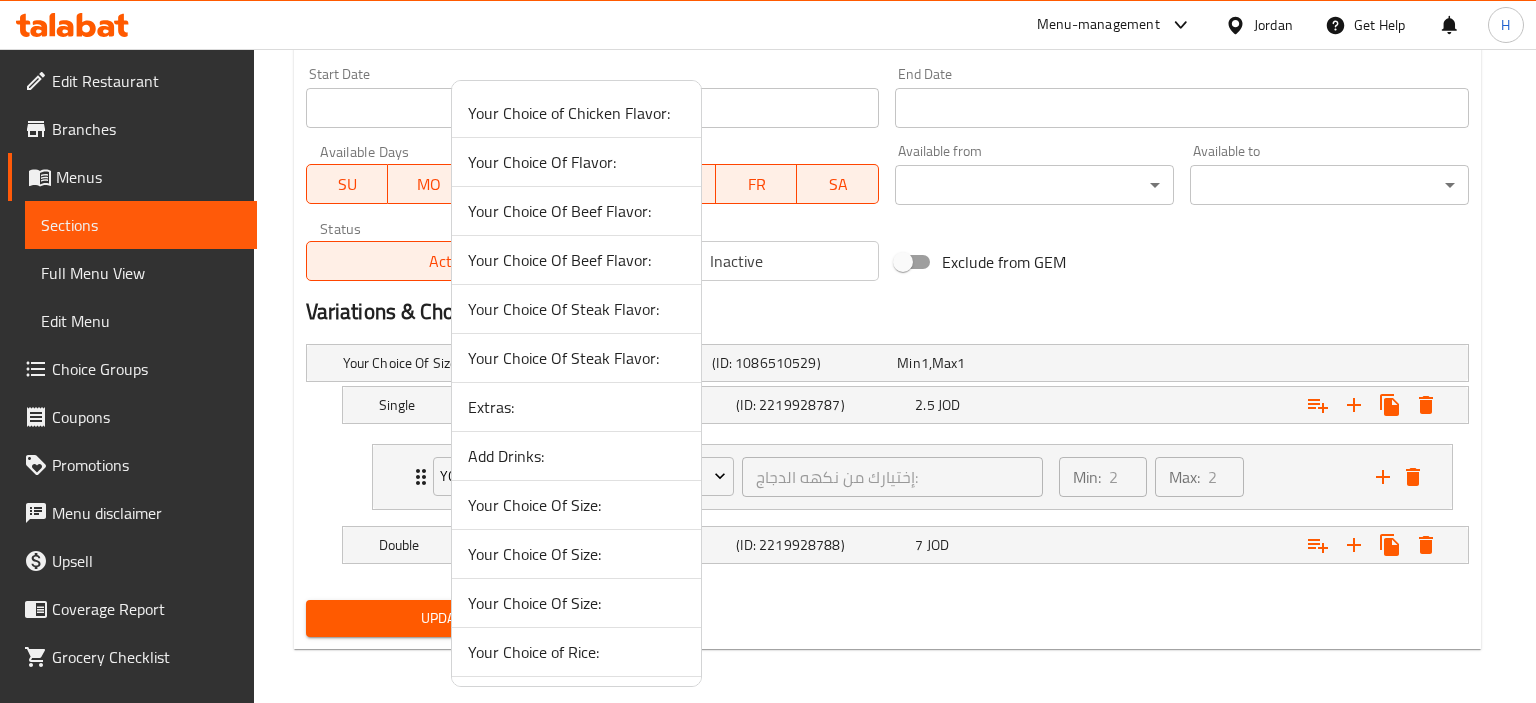 click on "Your Choice Of Steak Flavor:" at bounding box center (576, 309) 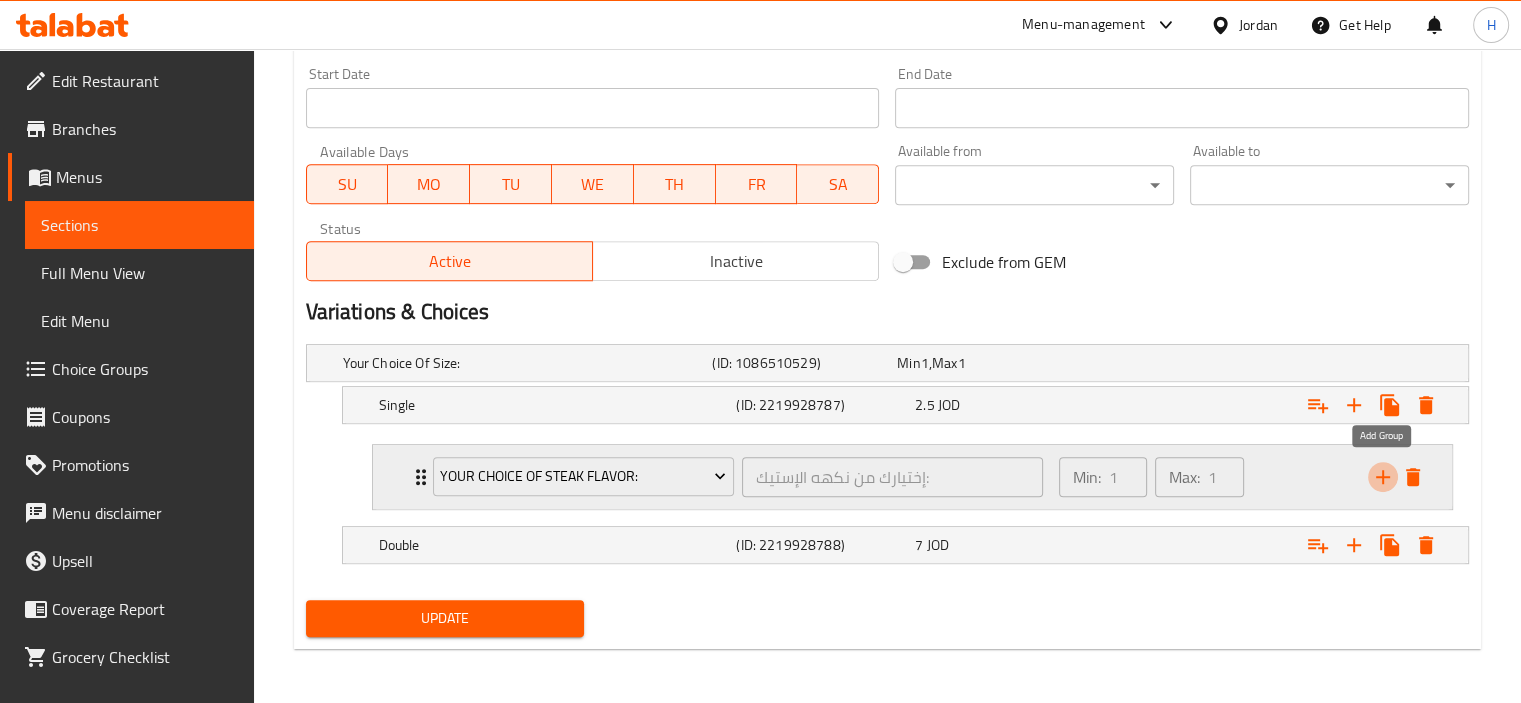 click 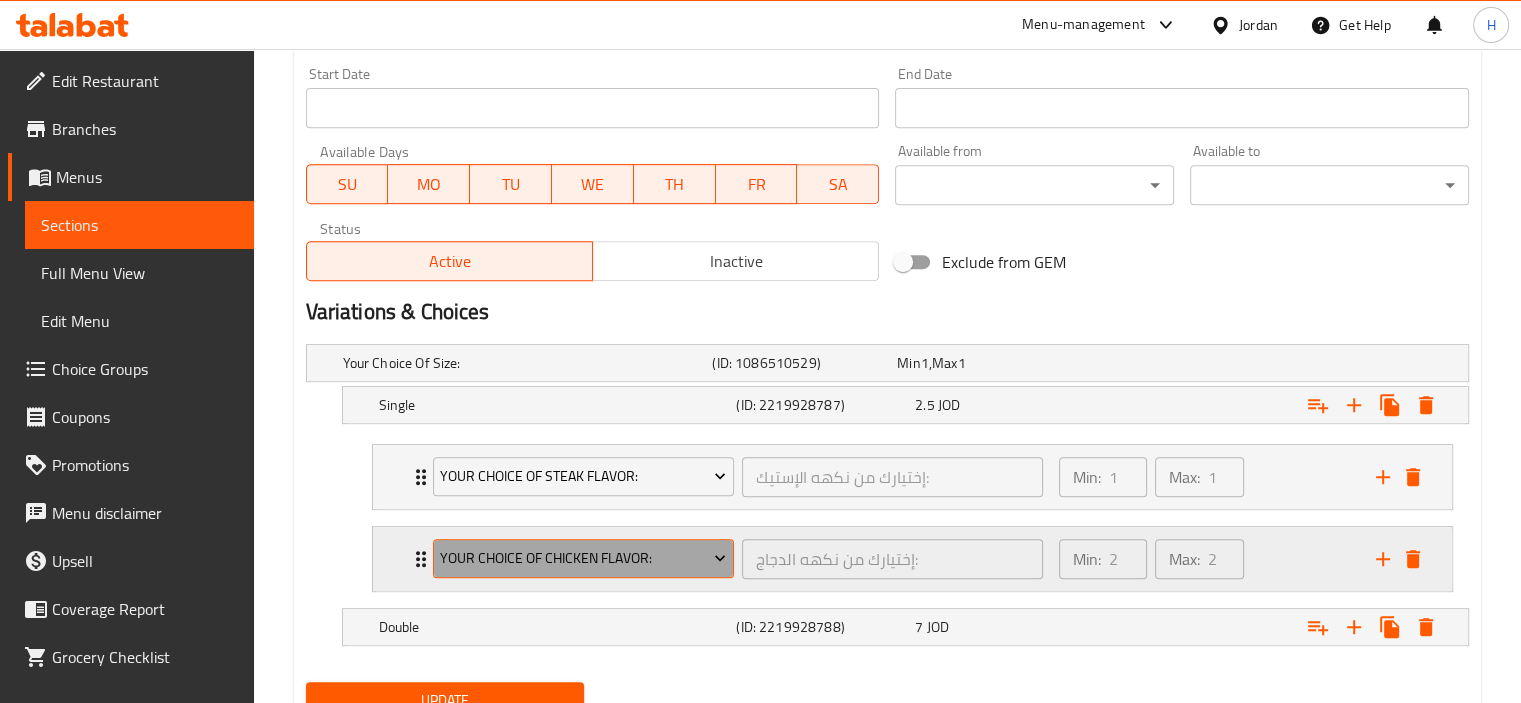 click on "Your Choice of Chicken Flavor:" at bounding box center [583, 558] 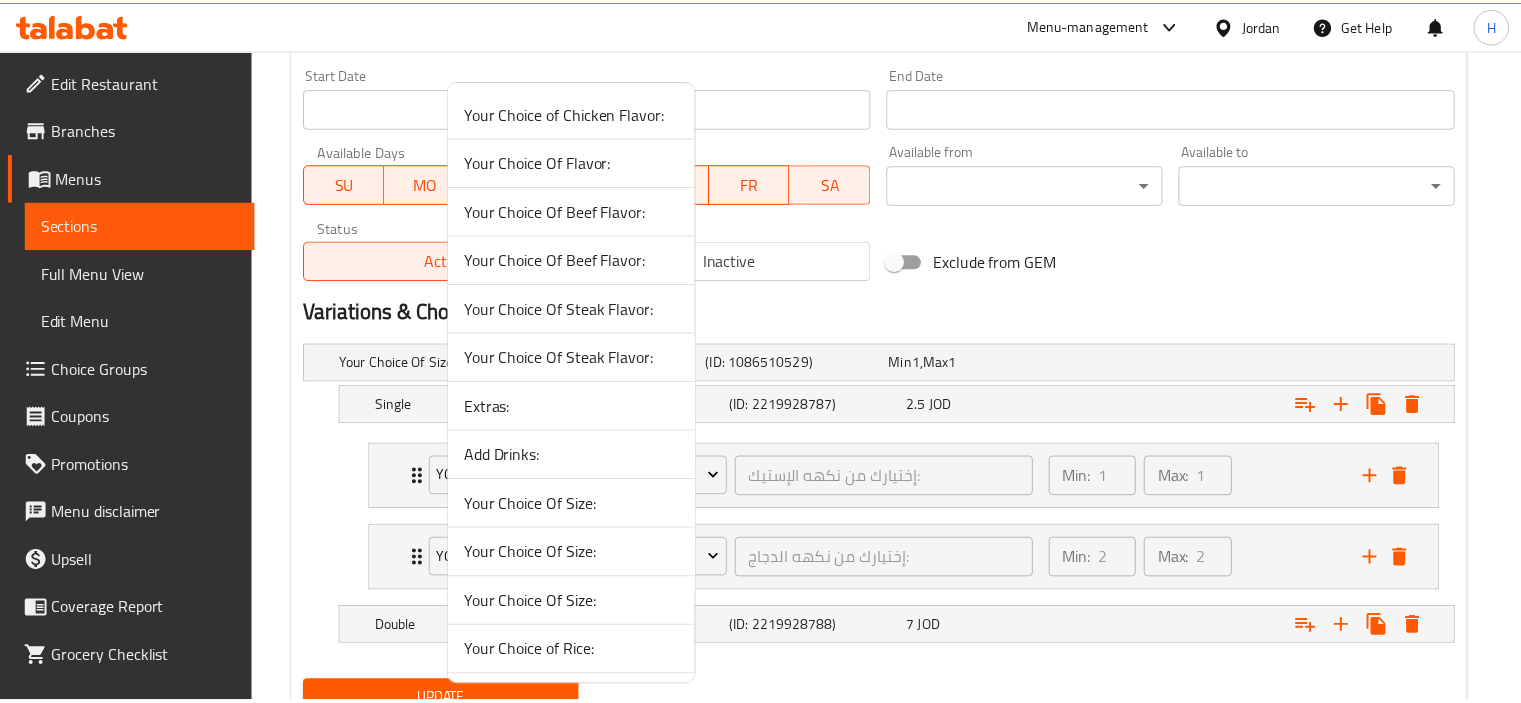 scroll, scrollTop: 92, scrollLeft: 0, axis: vertical 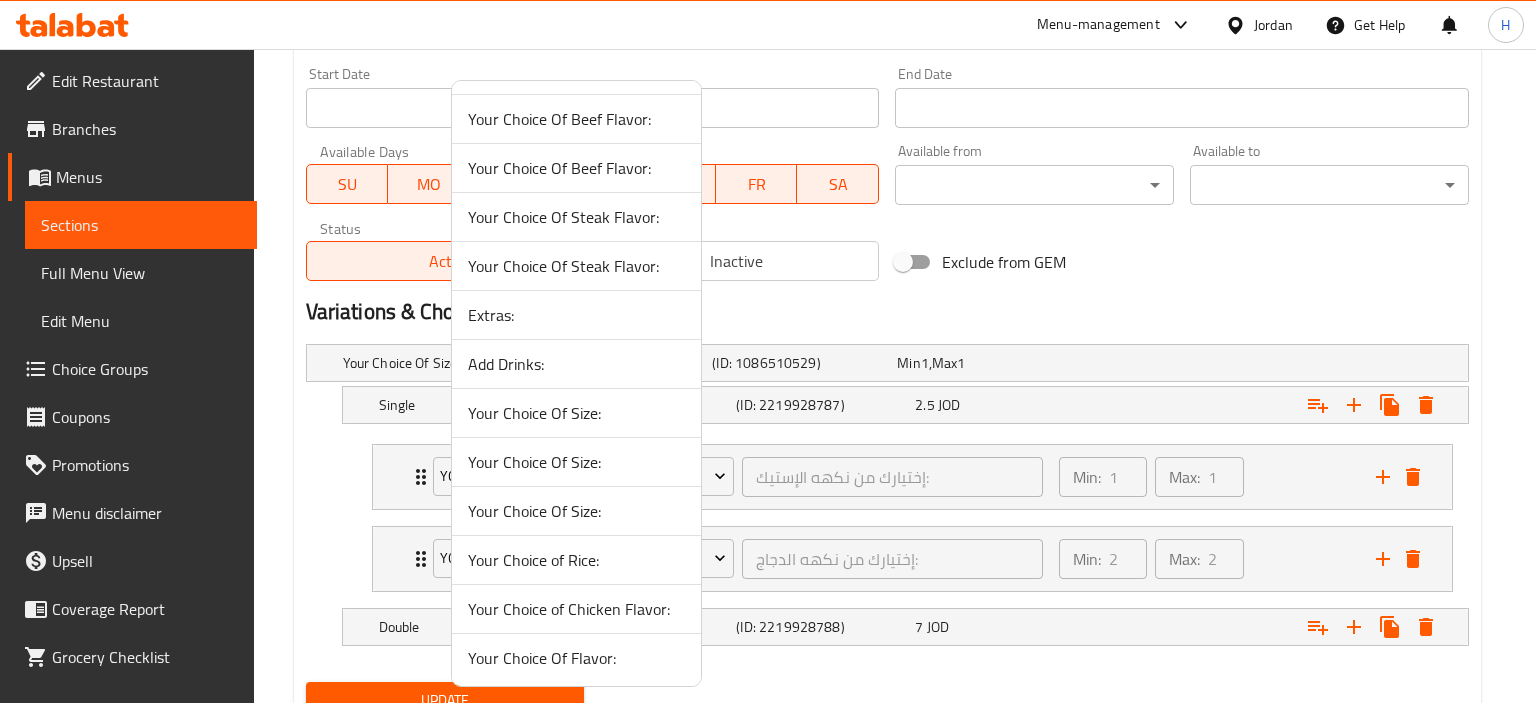 click on "Your Choice of Rice:" at bounding box center (576, 560) 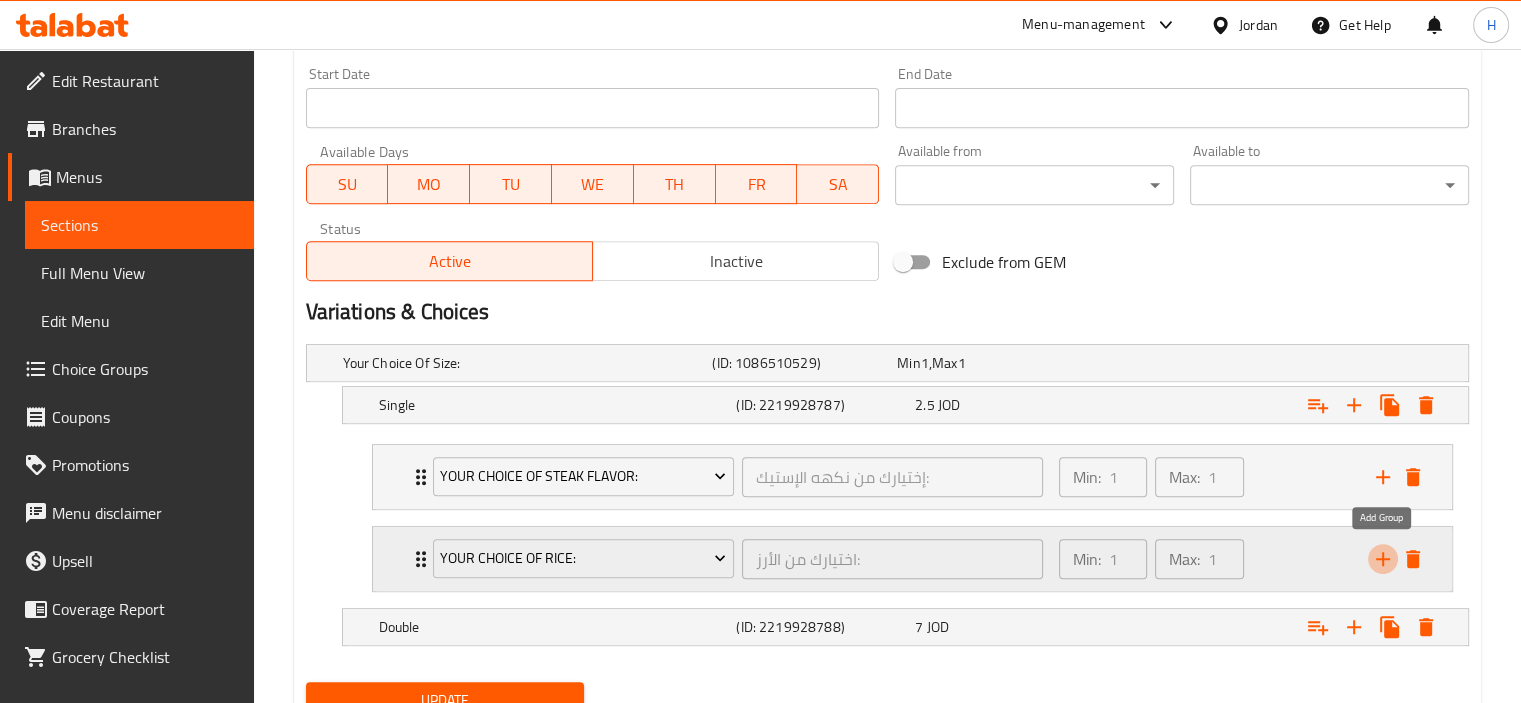 click 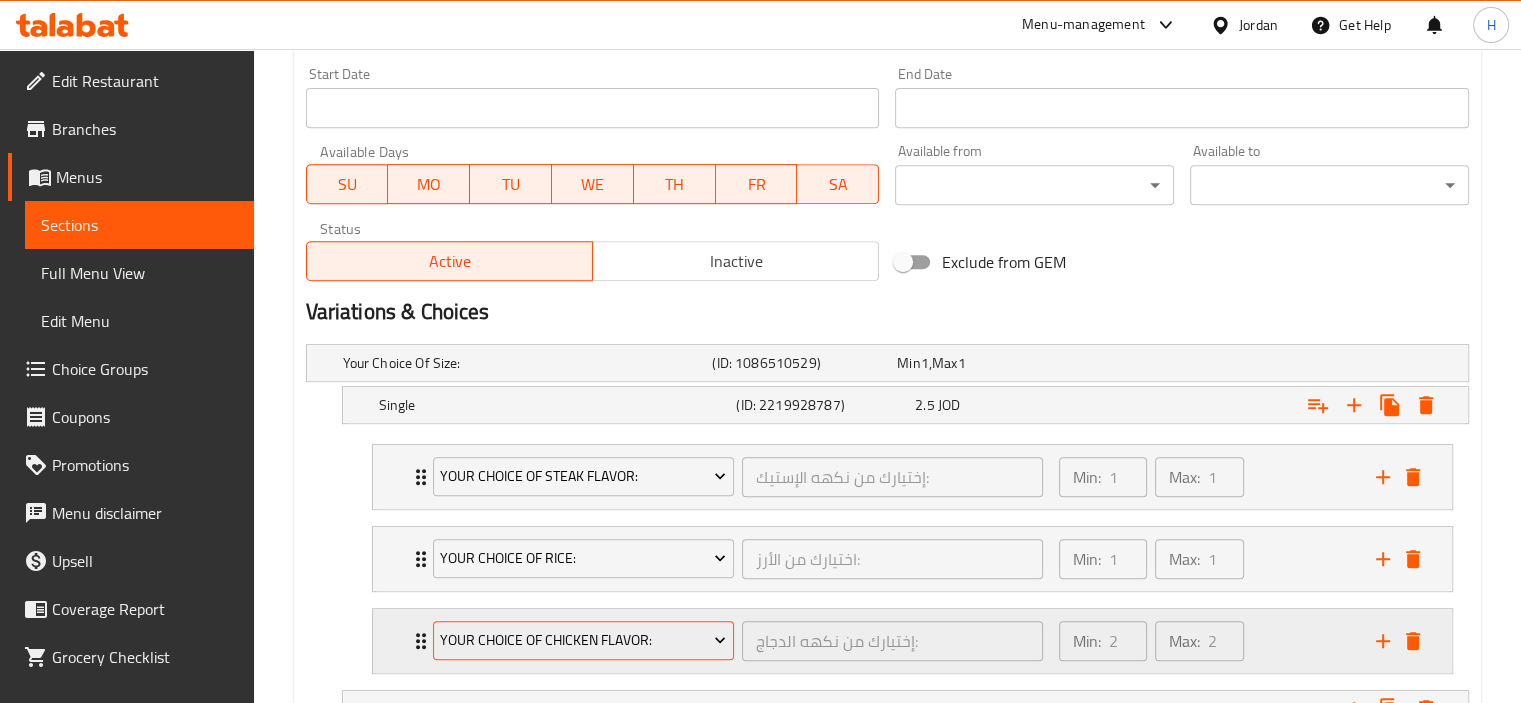 click on "Your Choice of Chicken Flavor:" at bounding box center [583, 641] 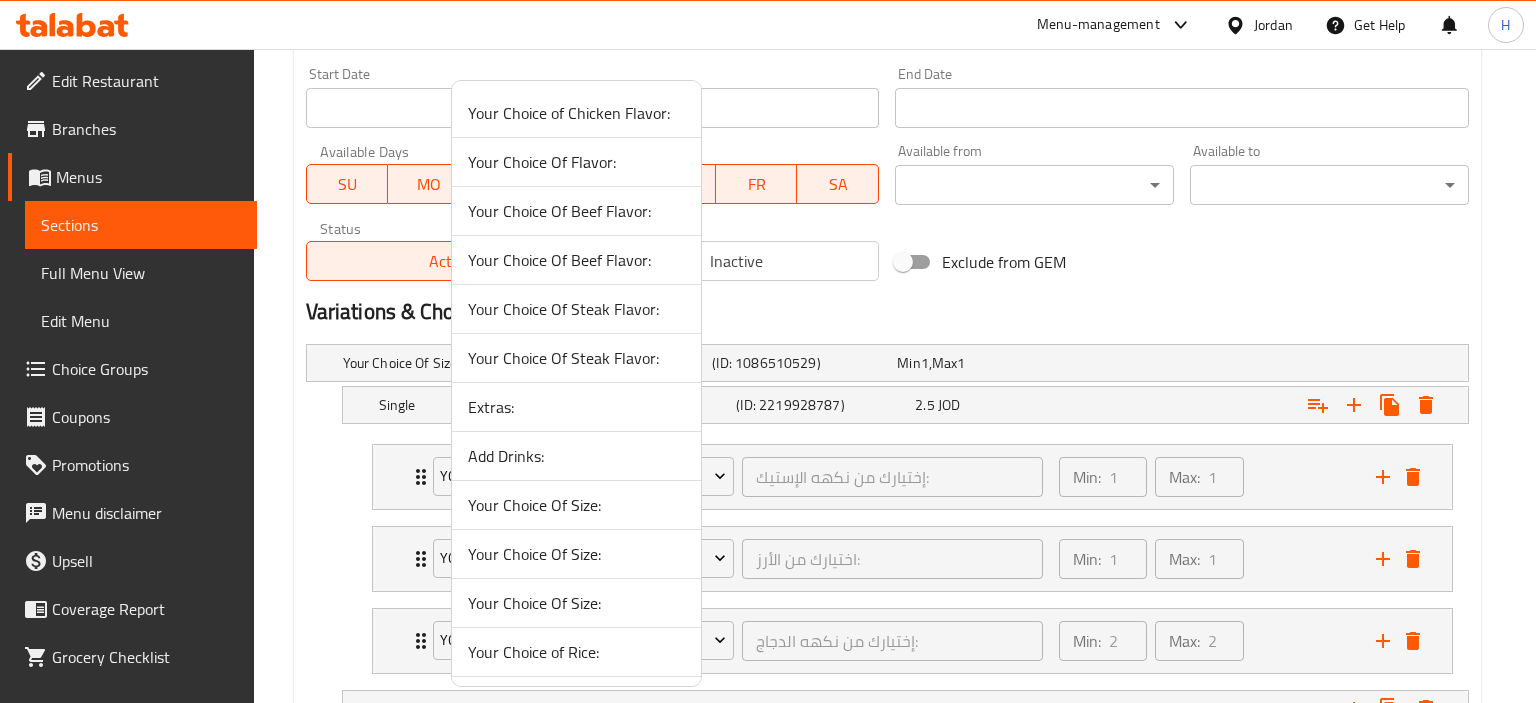 click on "Extras:" at bounding box center (576, 407) 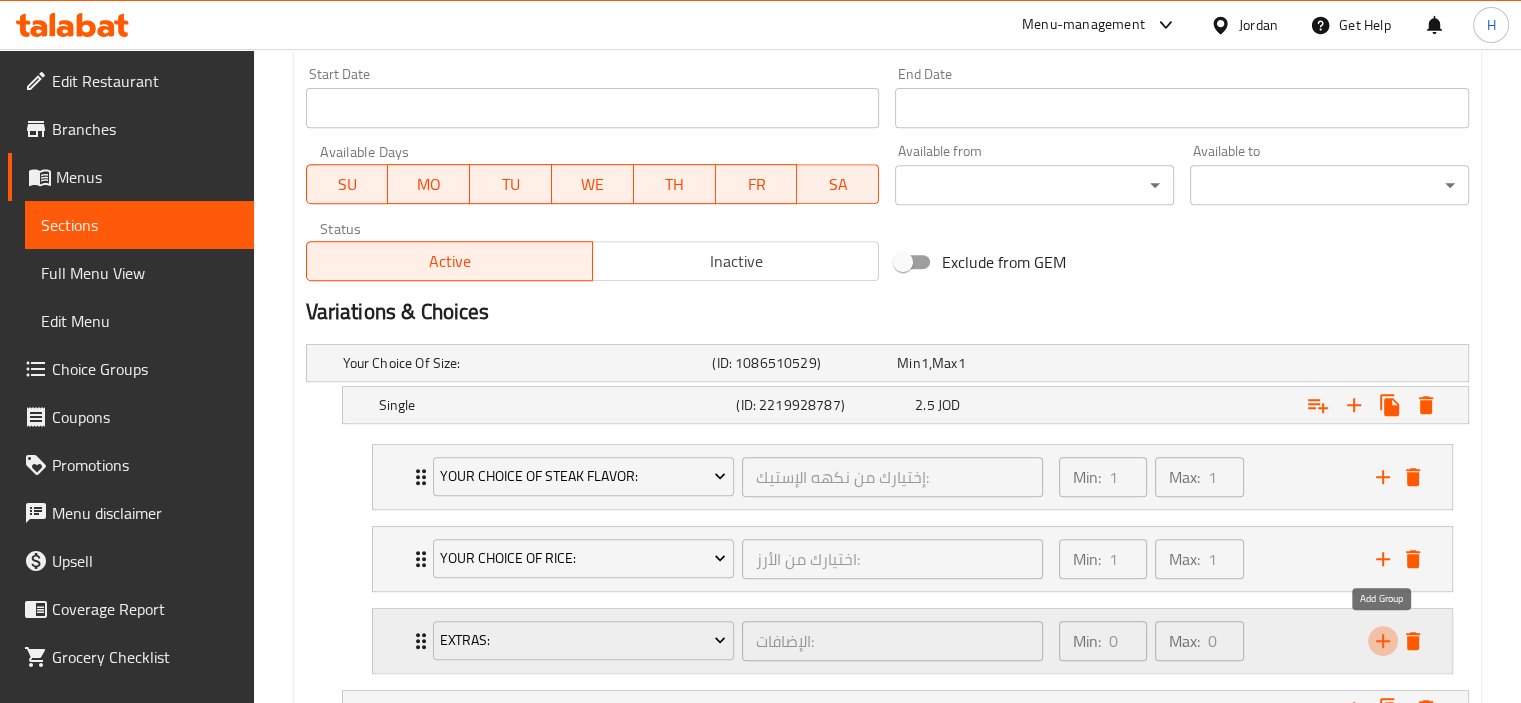 click 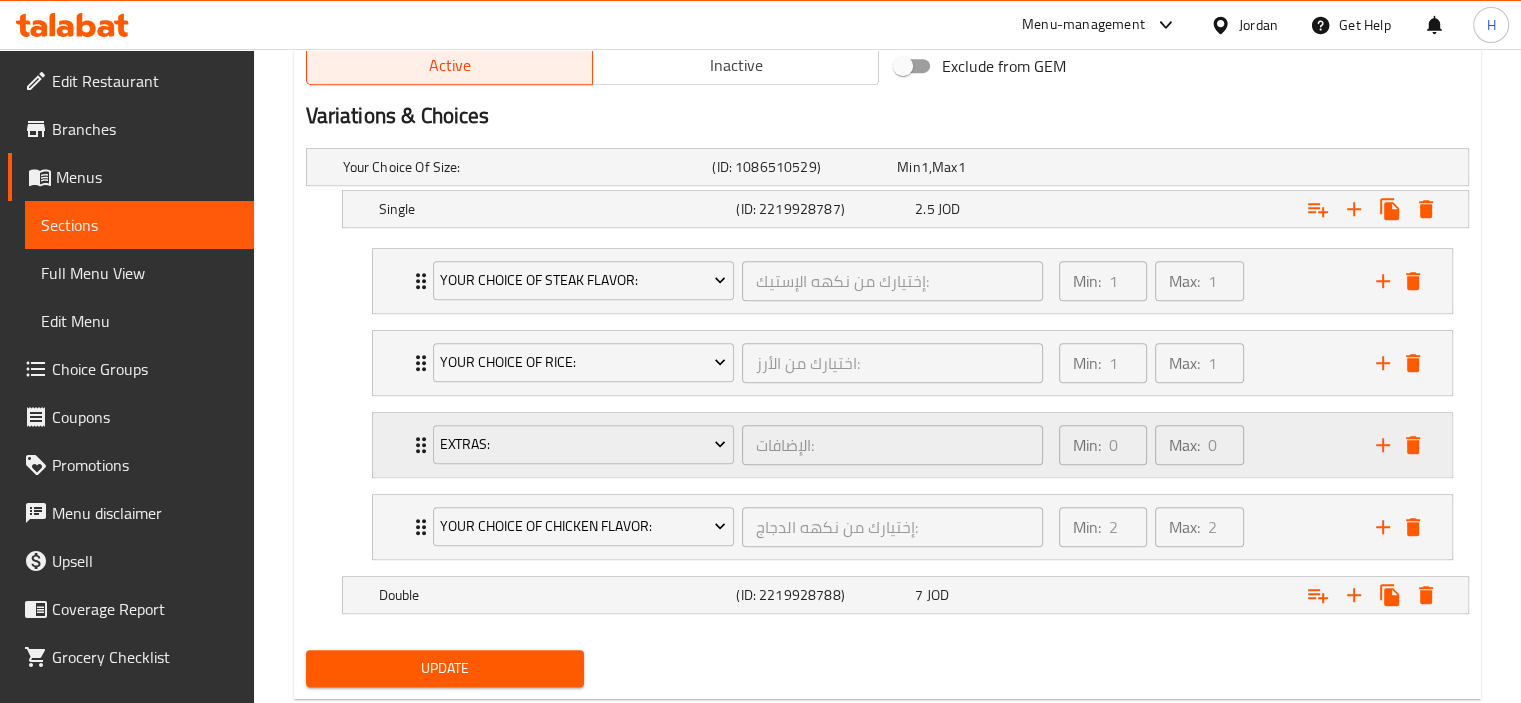 scroll, scrollTop: 1080, scrollLeft: 0, axis: vertical 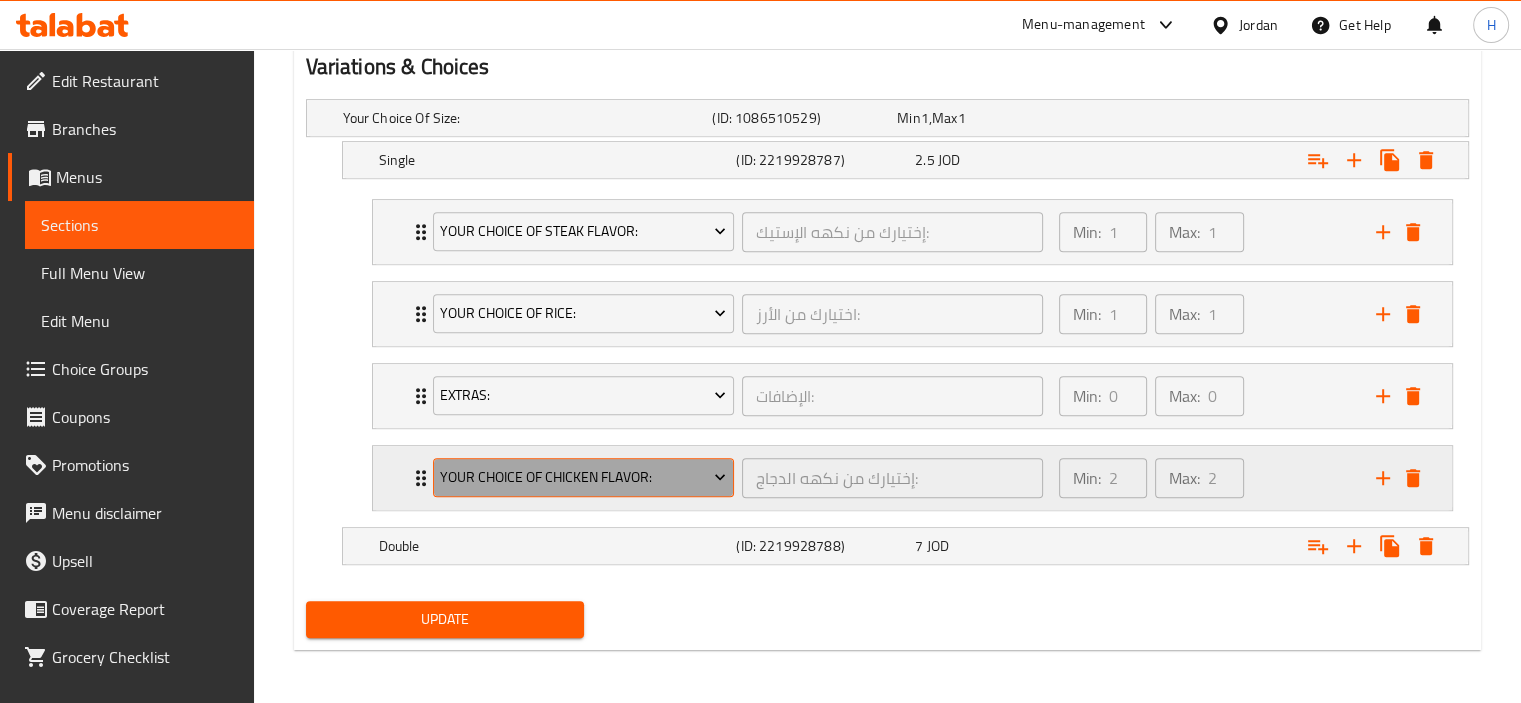 click on "Your Choice of Chicken Flavor:" at bounding box center [583, 477] 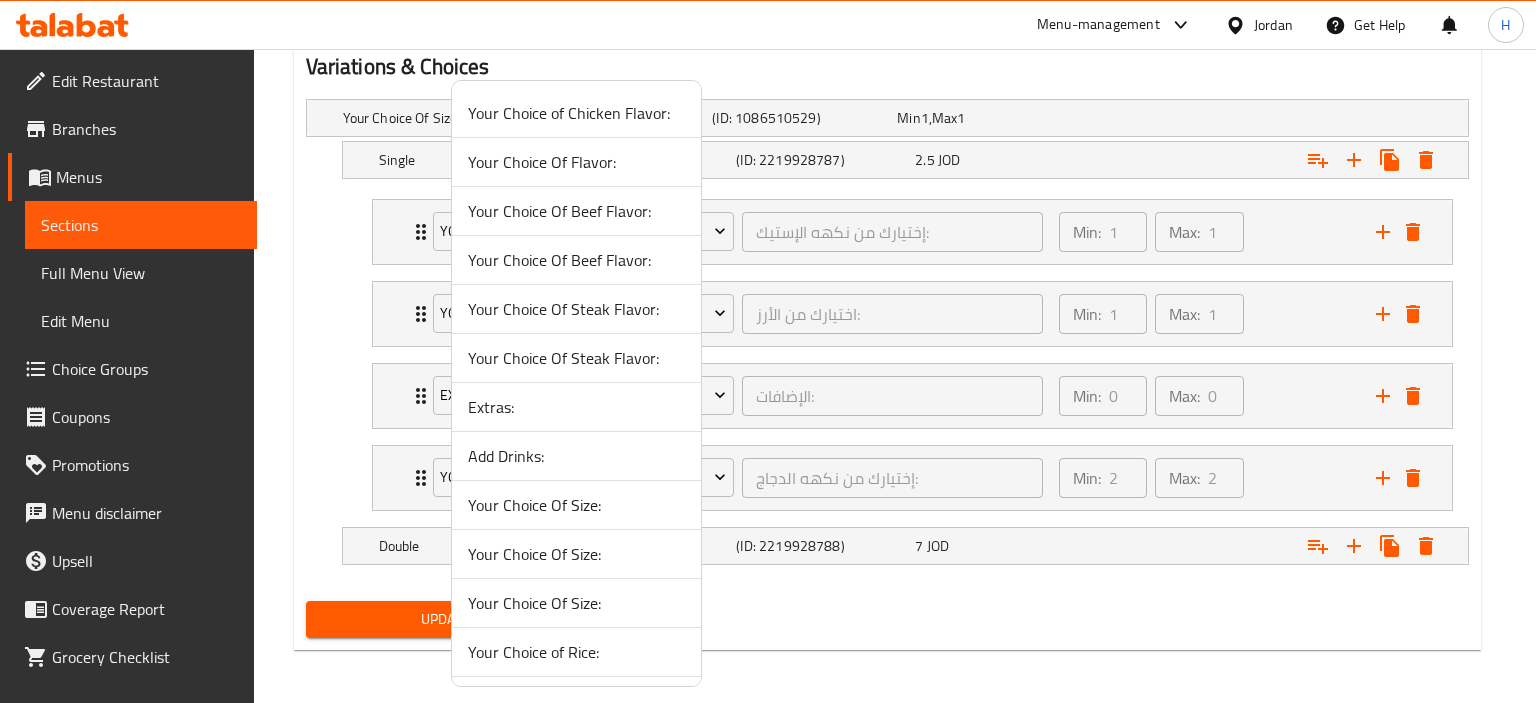 click on "Add Drinks:" at bounding box center (576, 456) 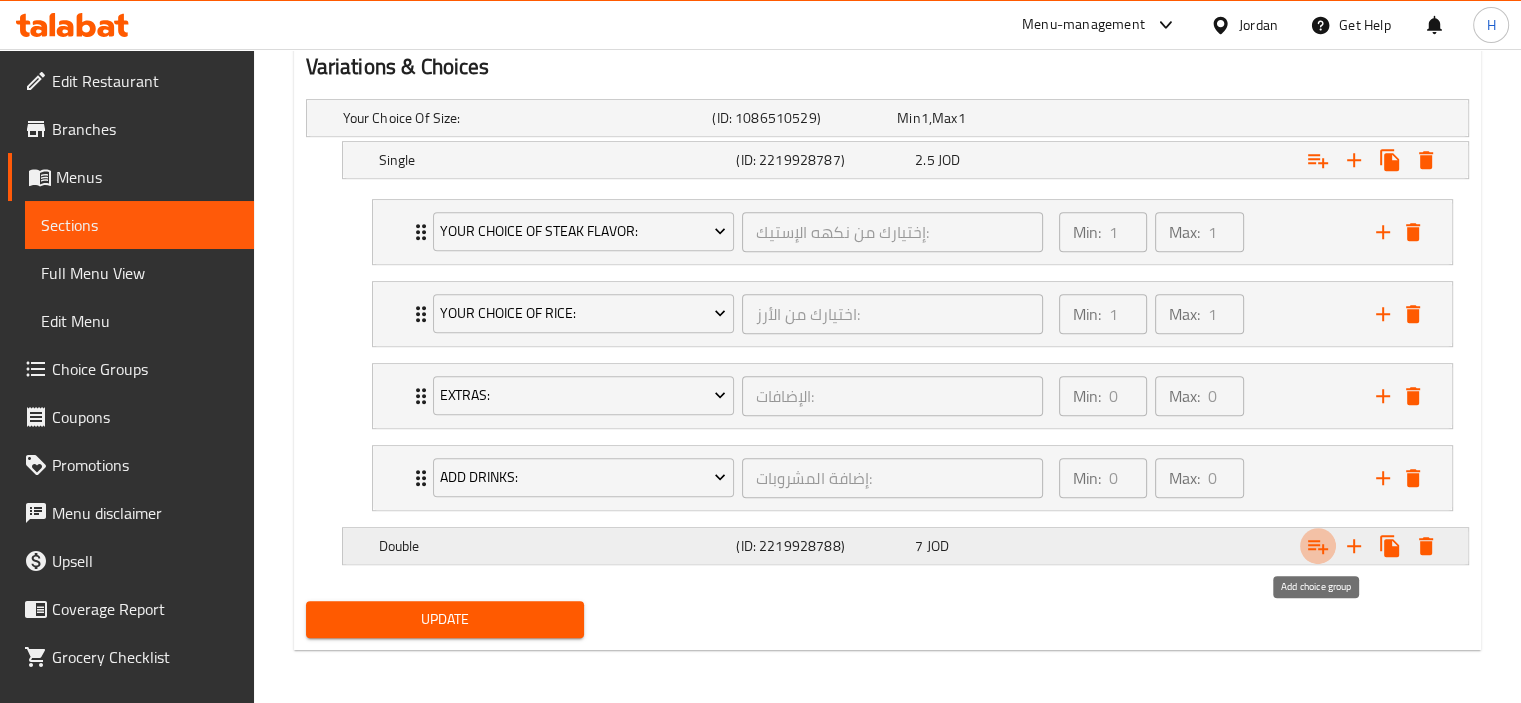 click 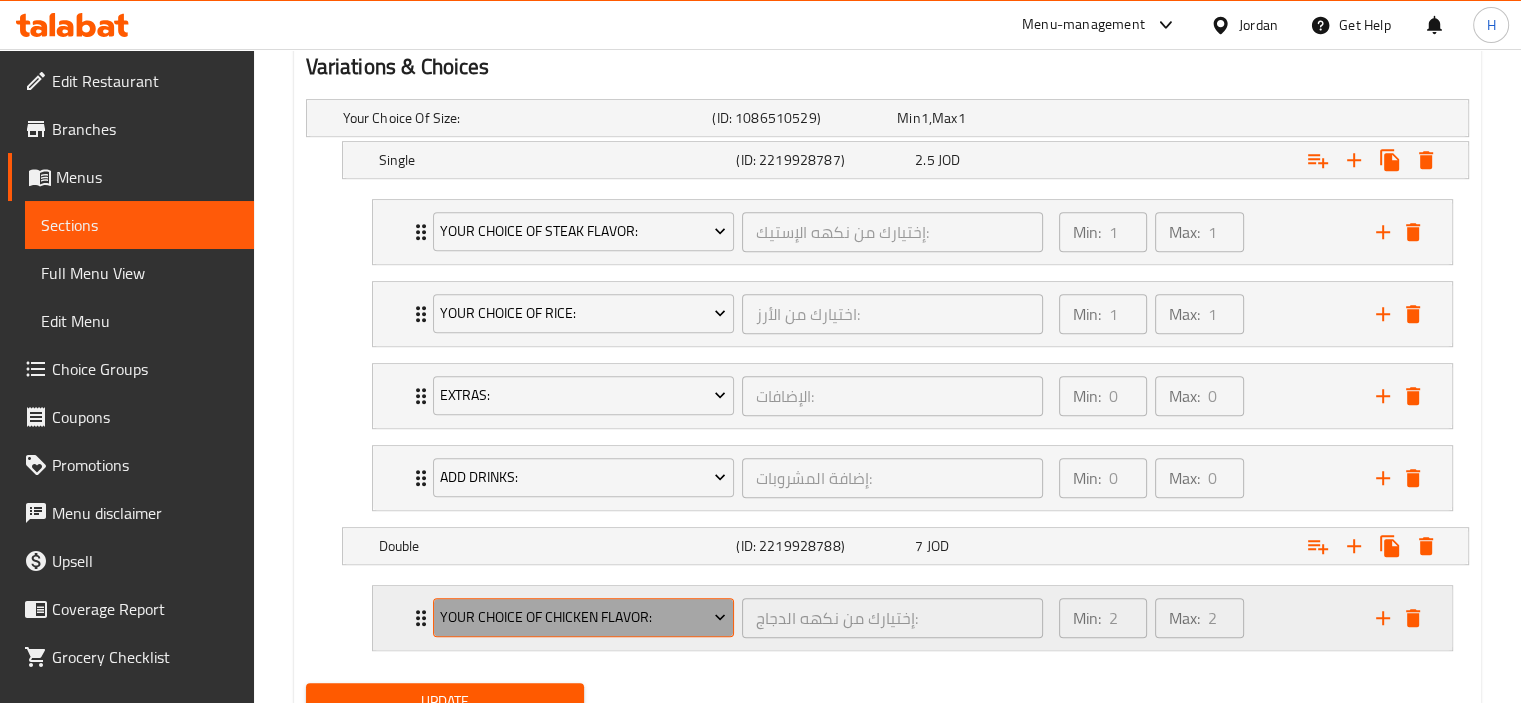 click on "Your Choice of Chicken Flavor:" at bounding box center [583, 617] 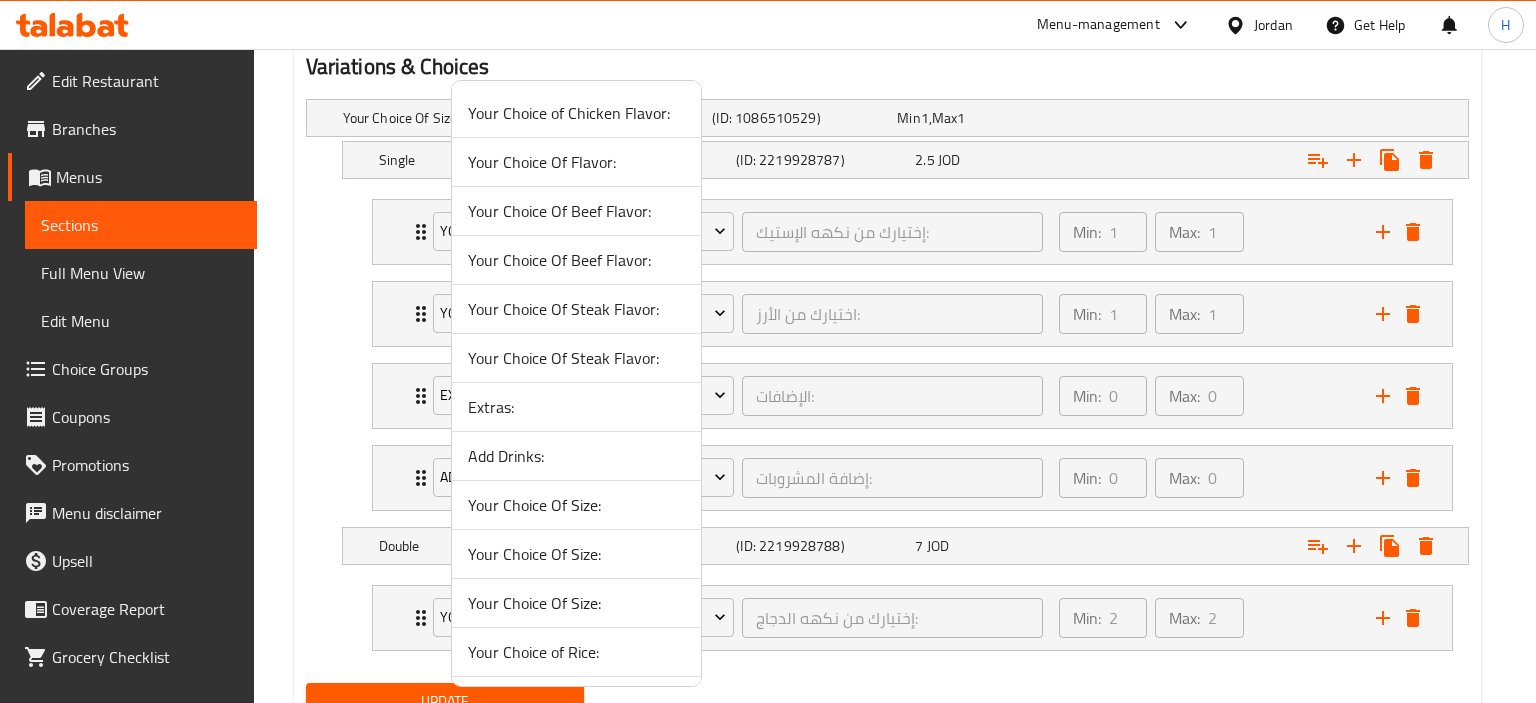 click on "Your Choice Of Steak Flavor:" at bounding box center [576, 358] 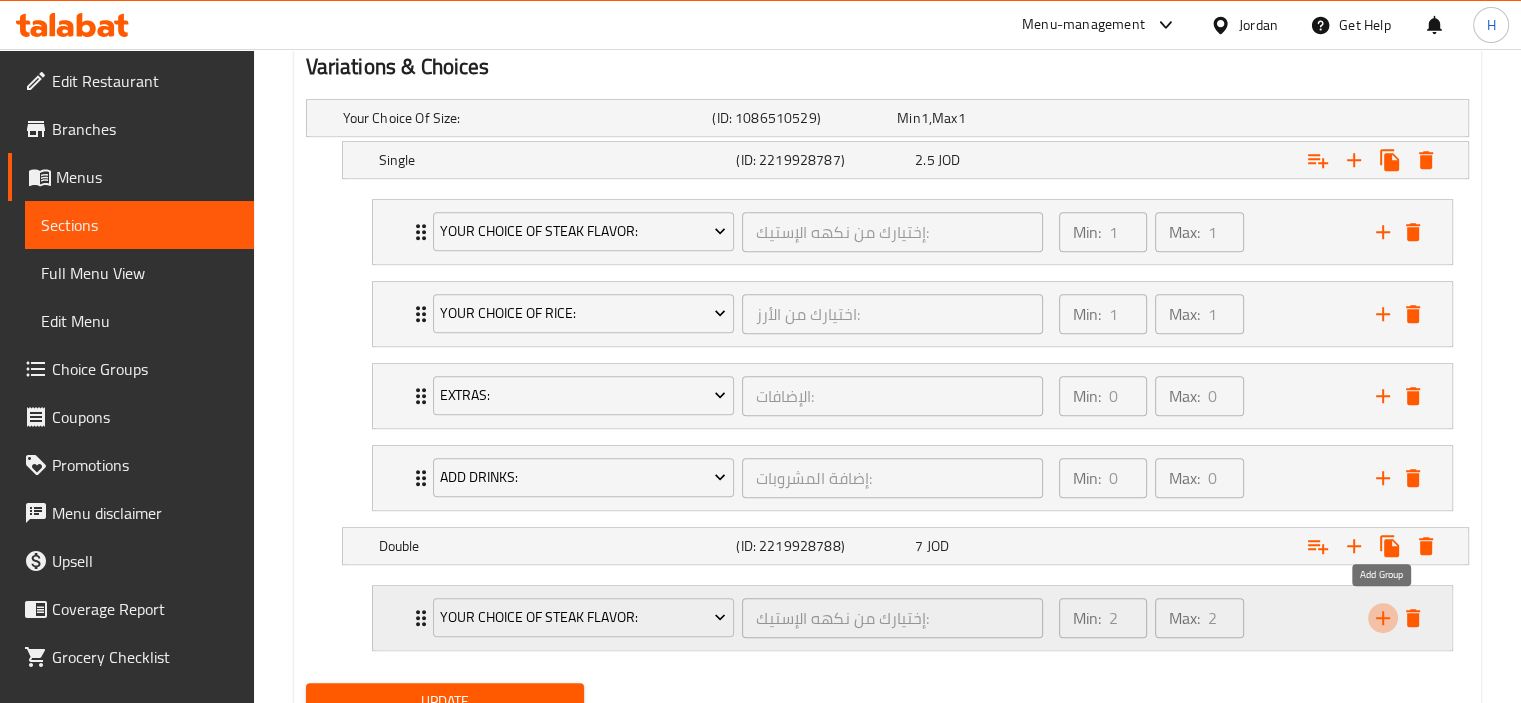 click 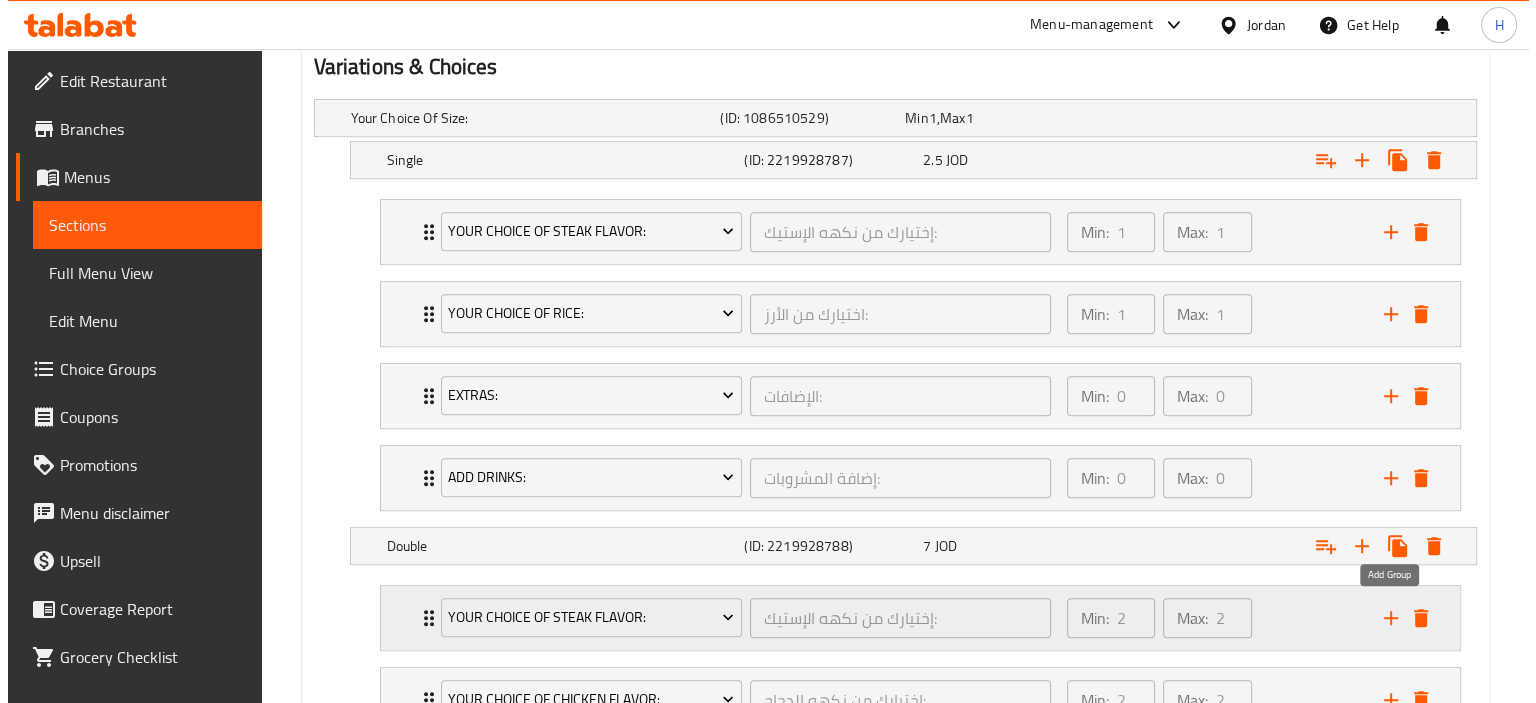scroll, scrollTop: 1243, scrollLeft: 0, axis: vertical 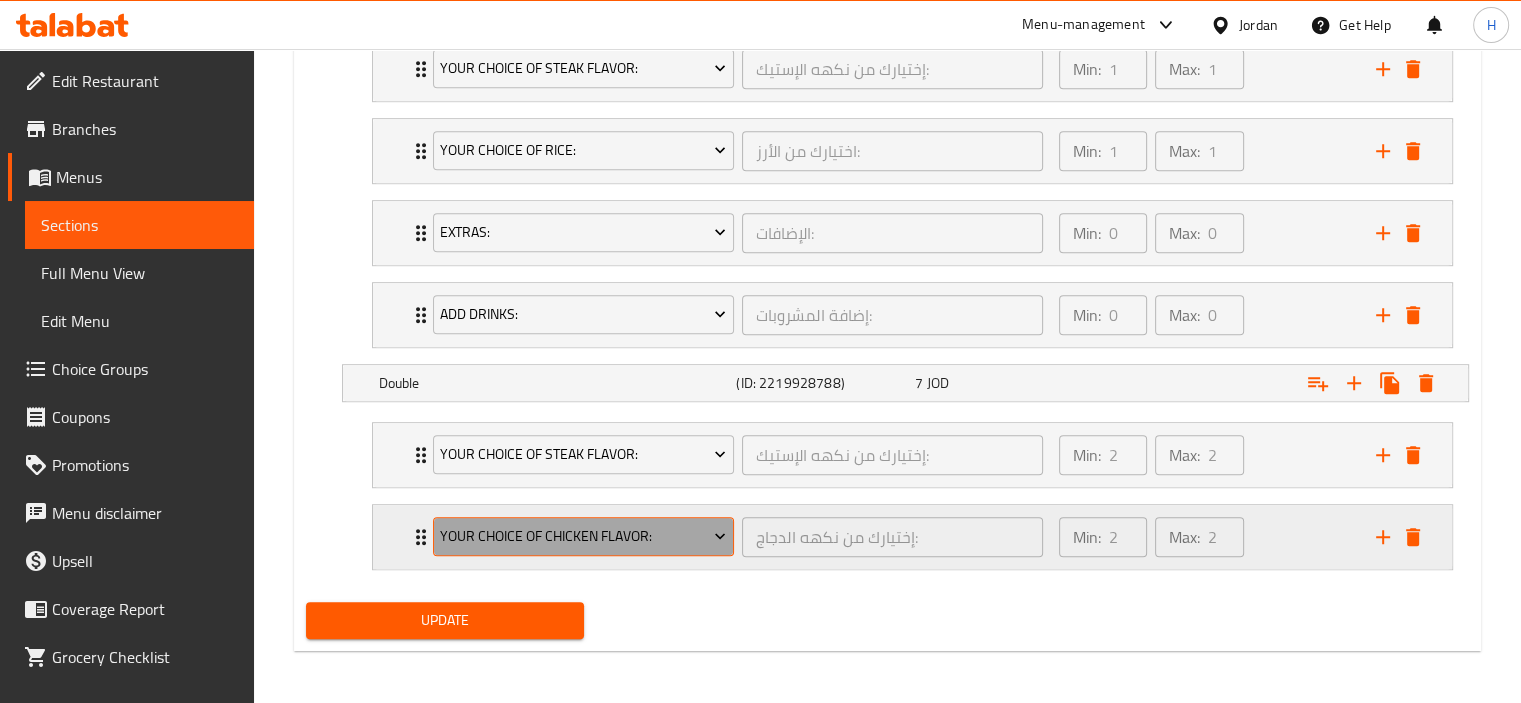 click on "Your Choice of Chicken Flavor:" at bounding box center [583, 536] 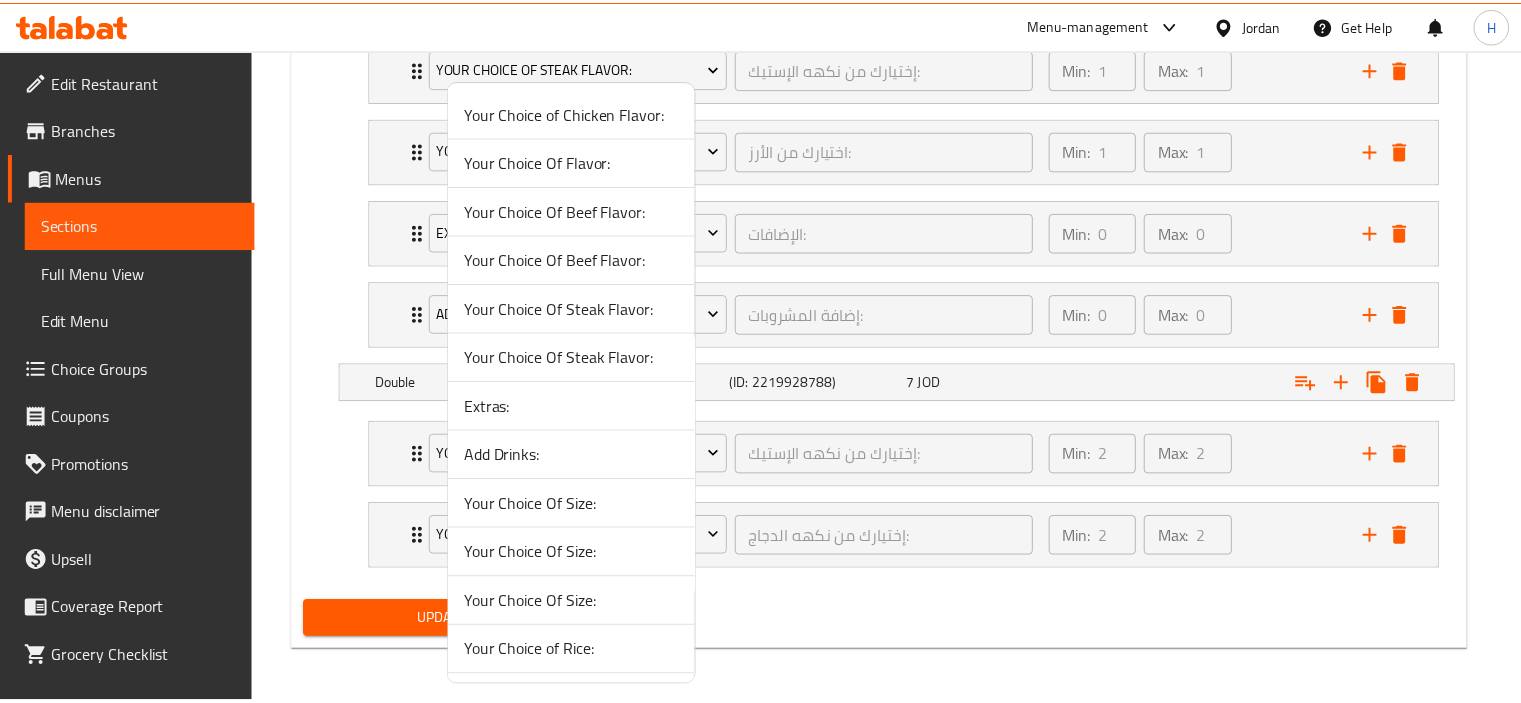 scroll, scrollTop: 92, scrollLeft: 0, axis: vertical 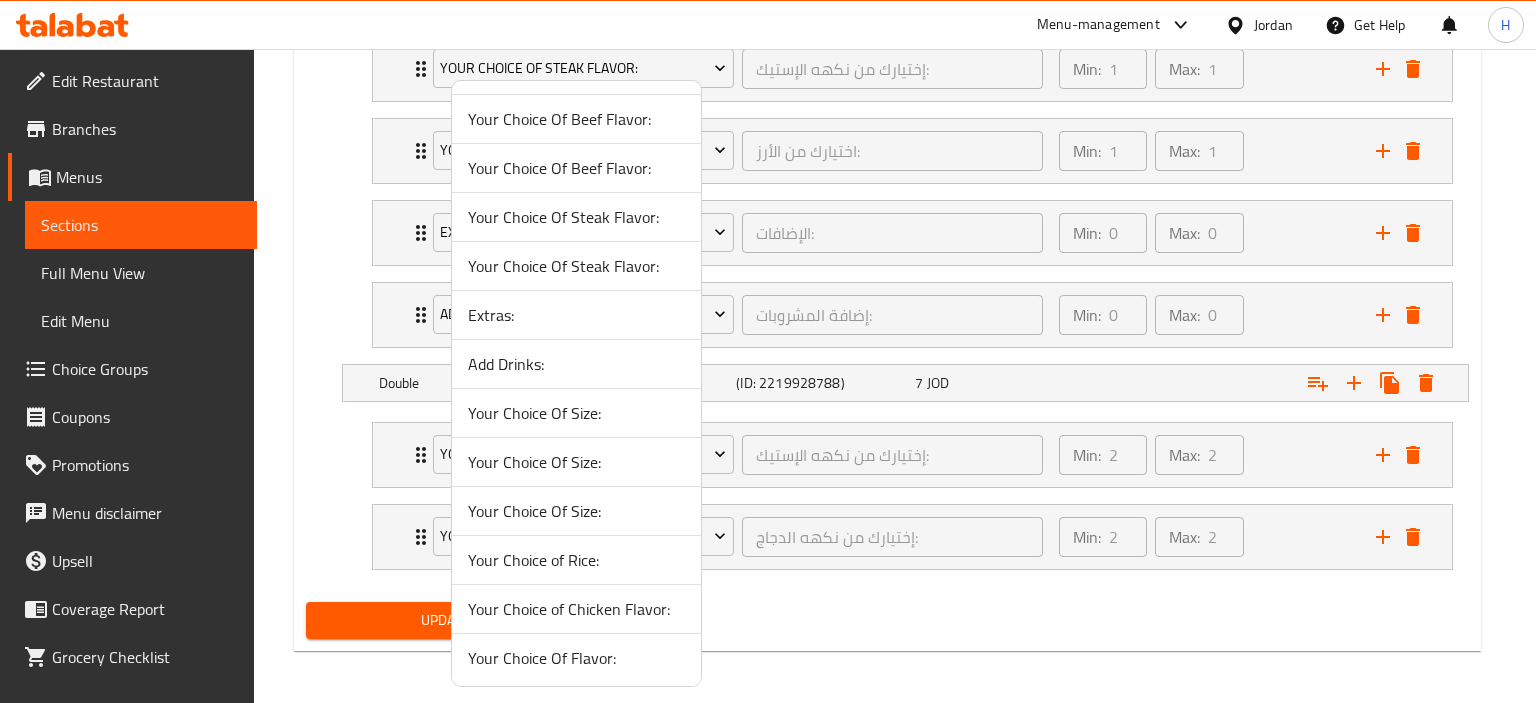 click on "Your Choice of Rice:" at bounding box center [576, 560] 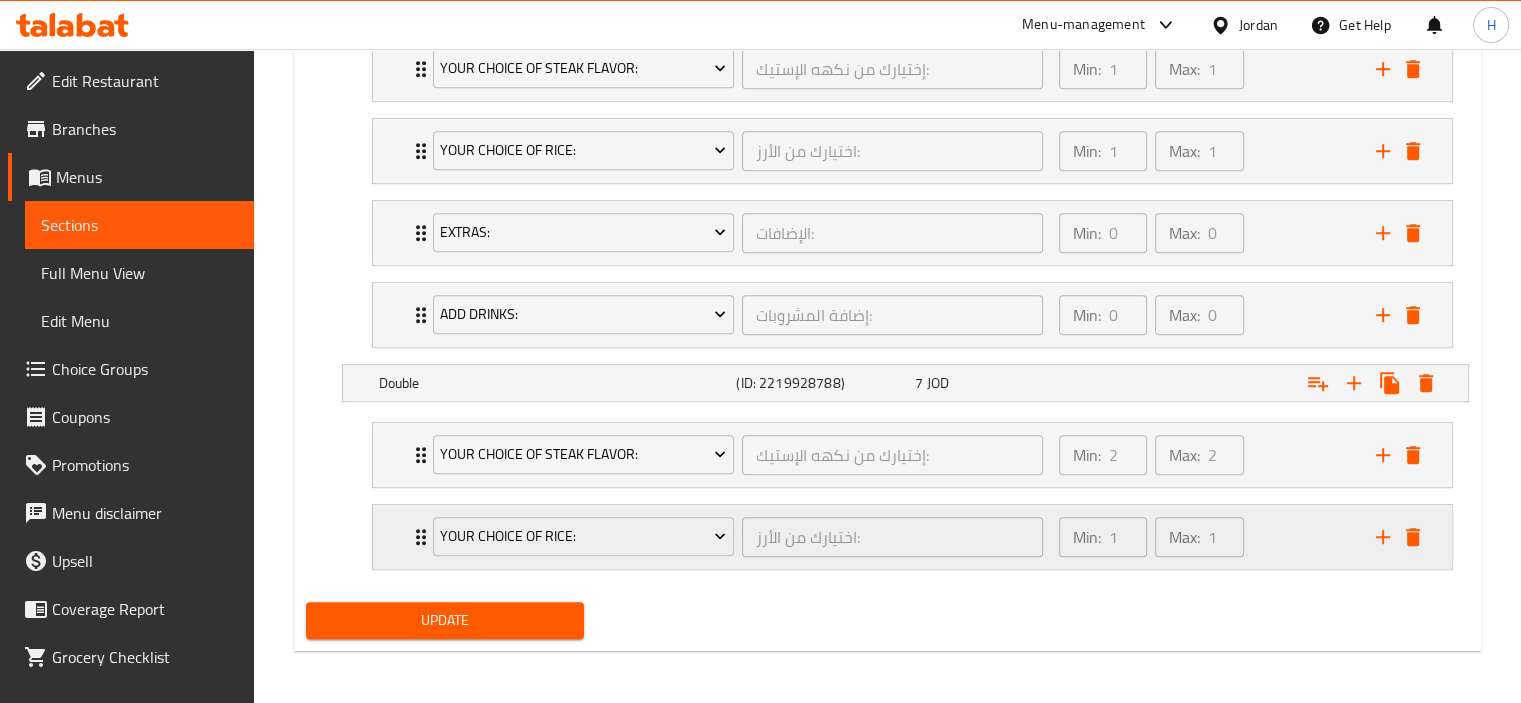 click at bounding box center (1398, 537) 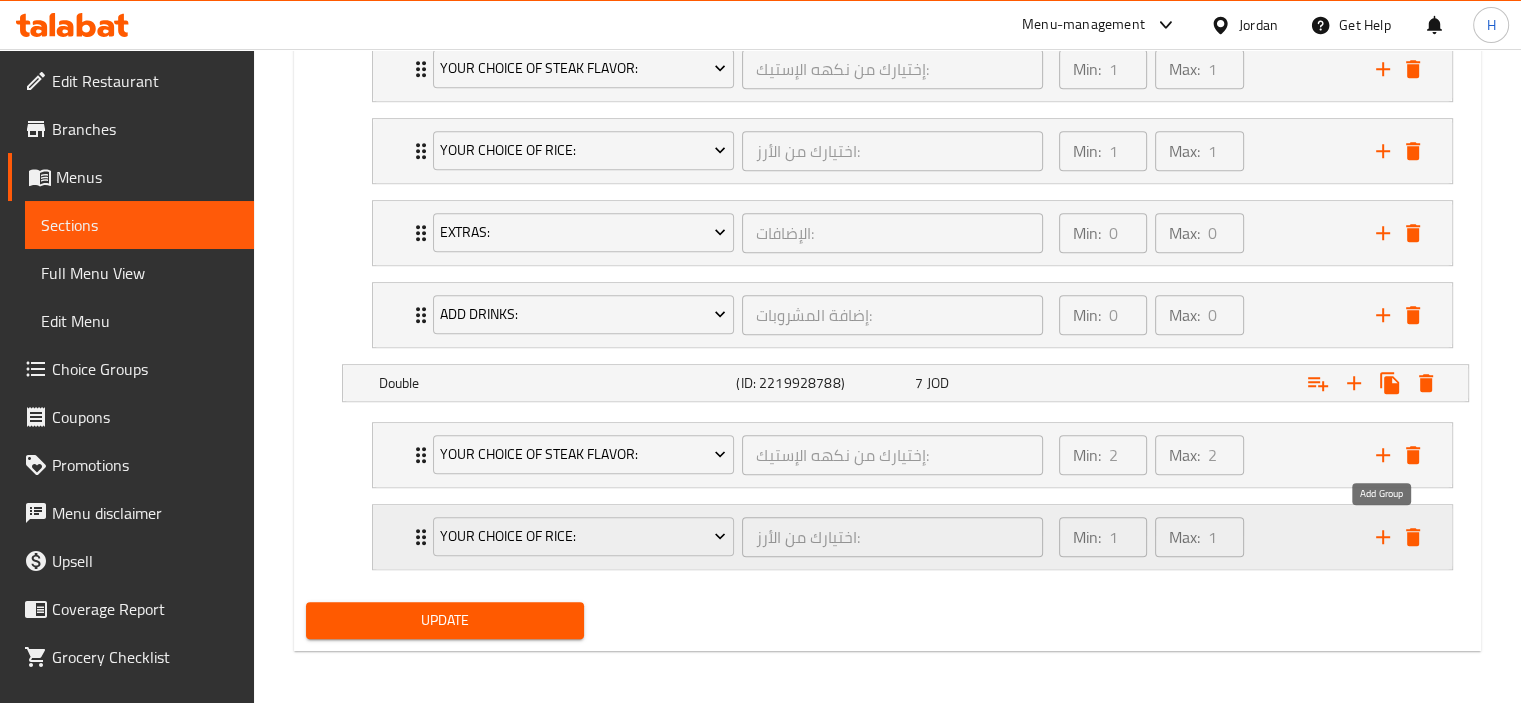click 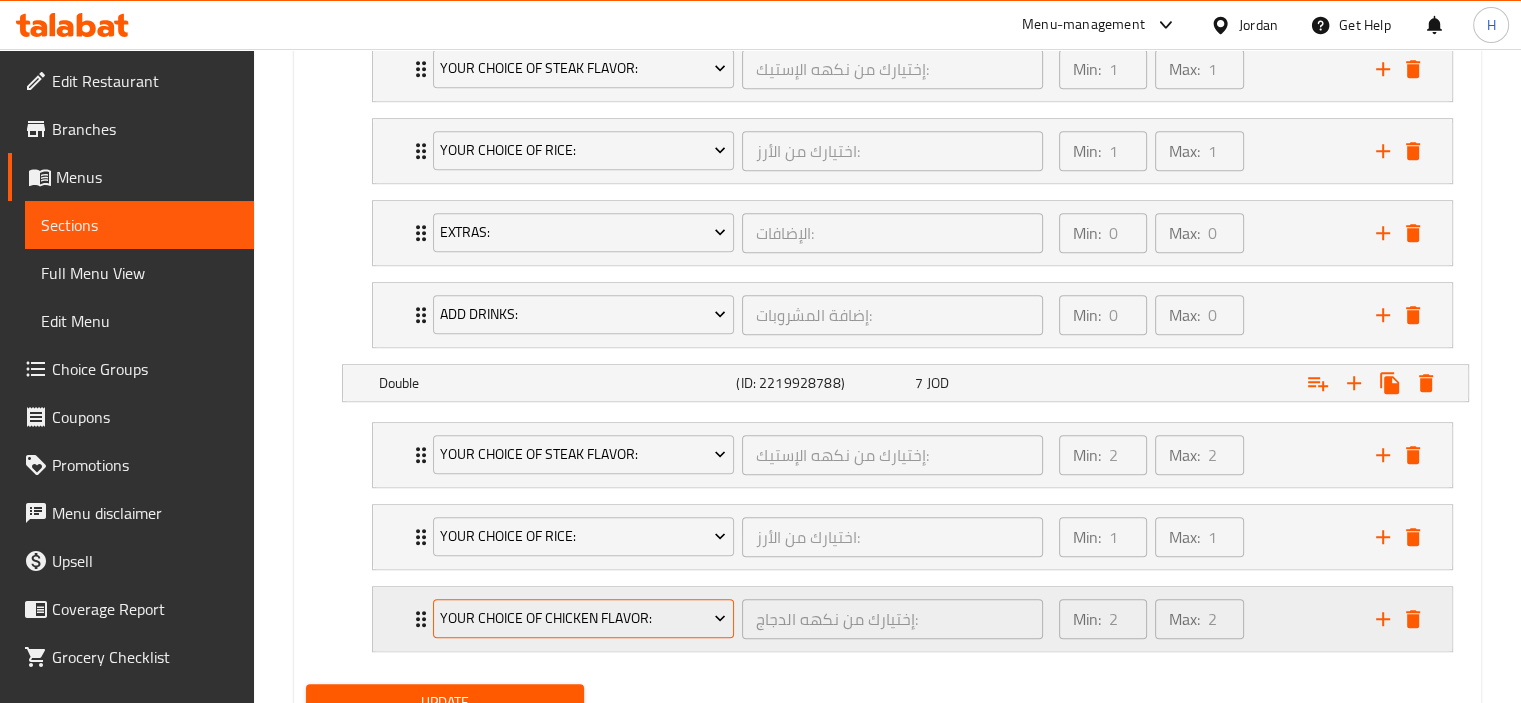 click on "Your Choice of Chicken Flavor:" at bounding box center (583, 618) 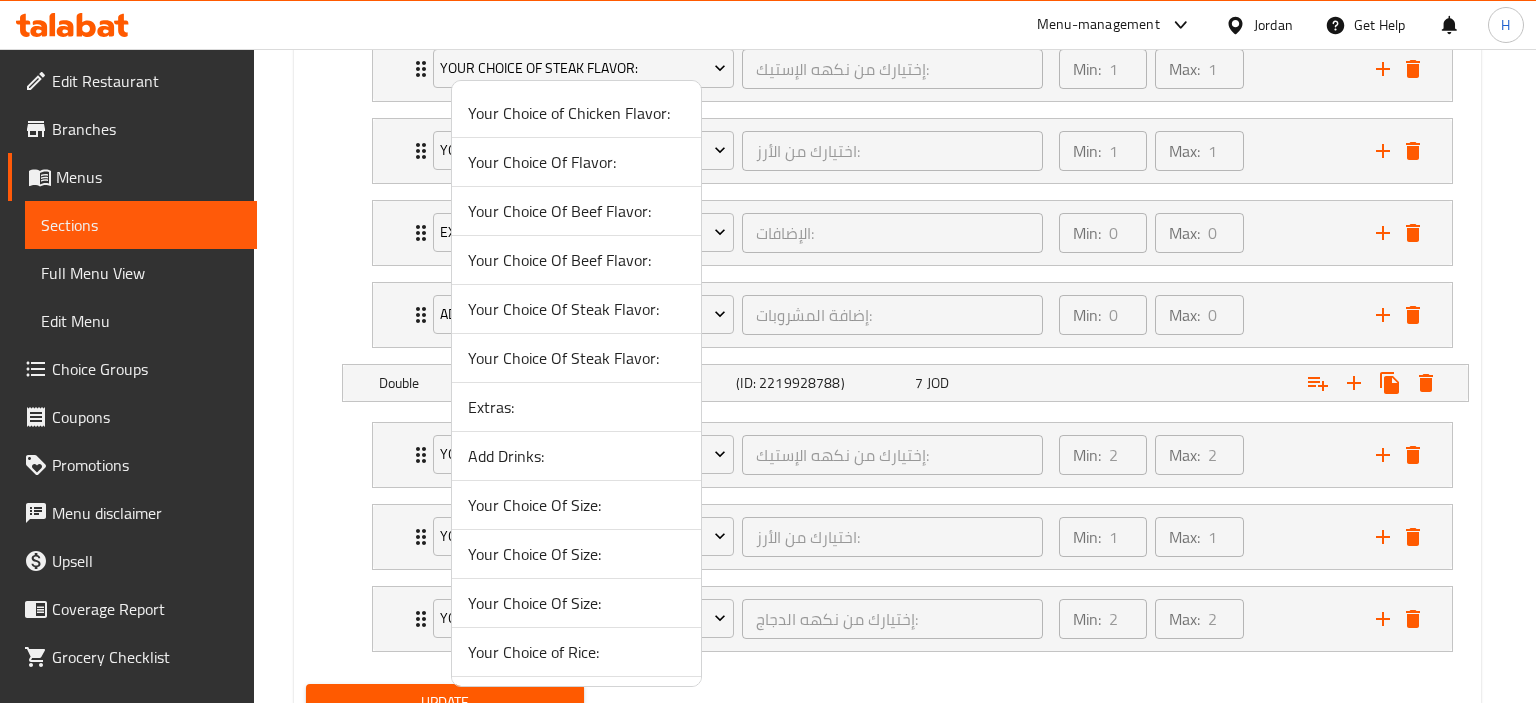 click on "Extras:" at bounding box center [576, 407] 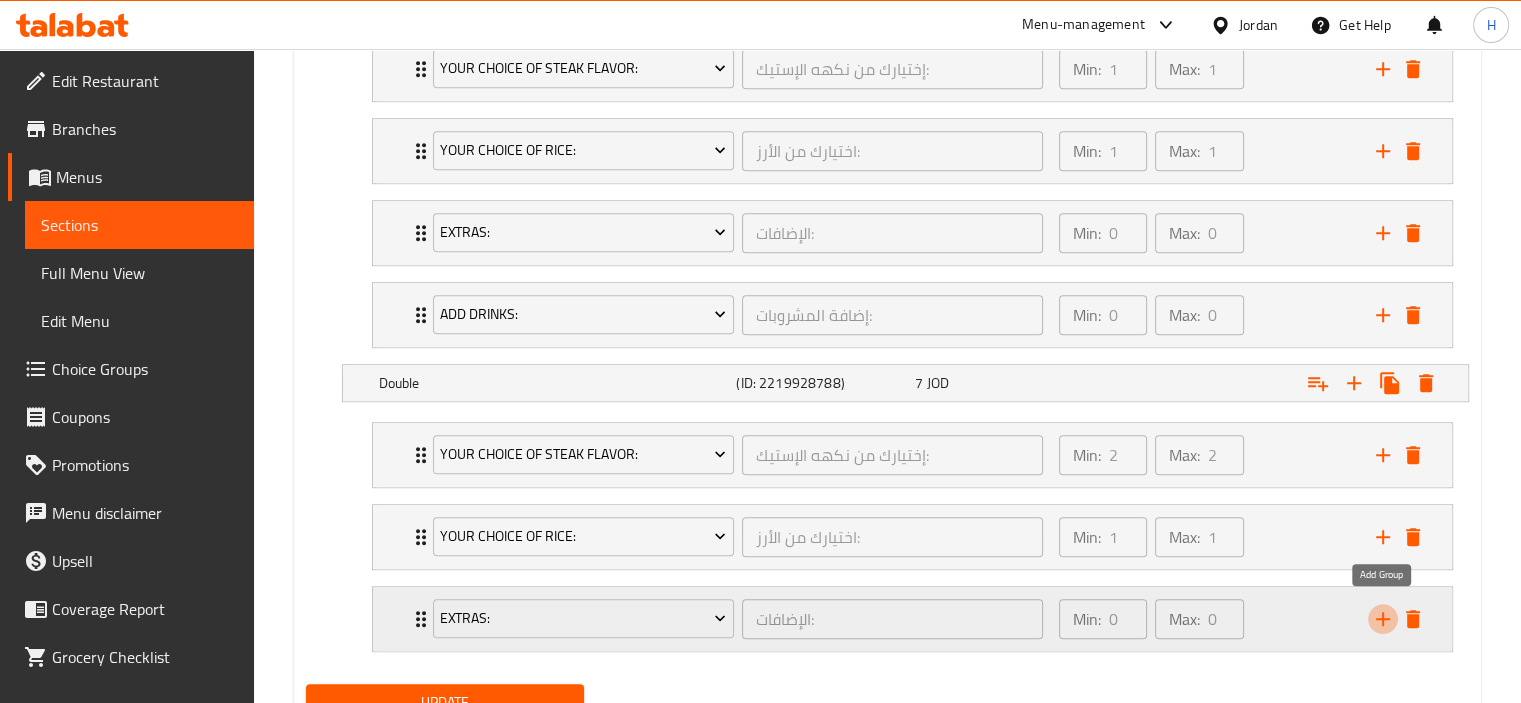 click 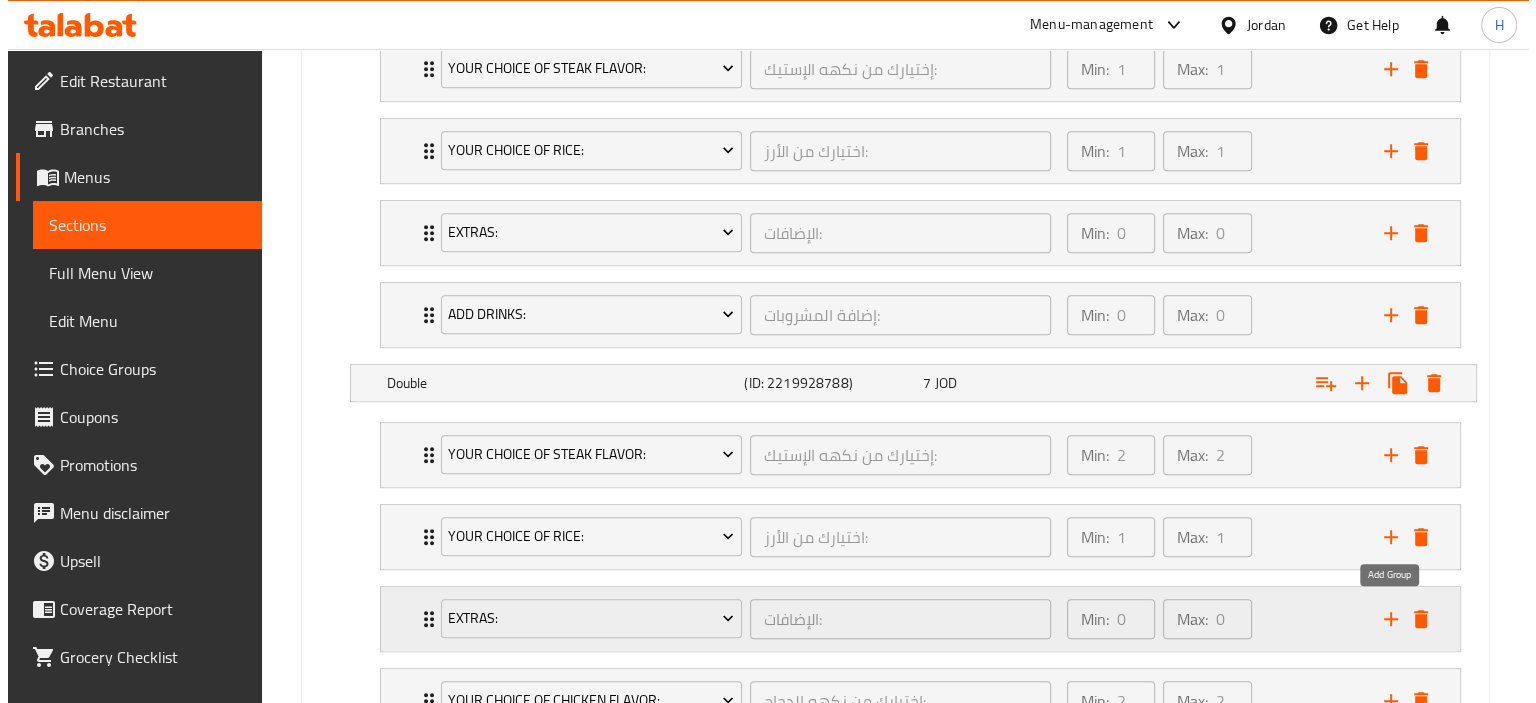 scroll, scrollTop: 1406, scrollLeft: 0, axis: vertical 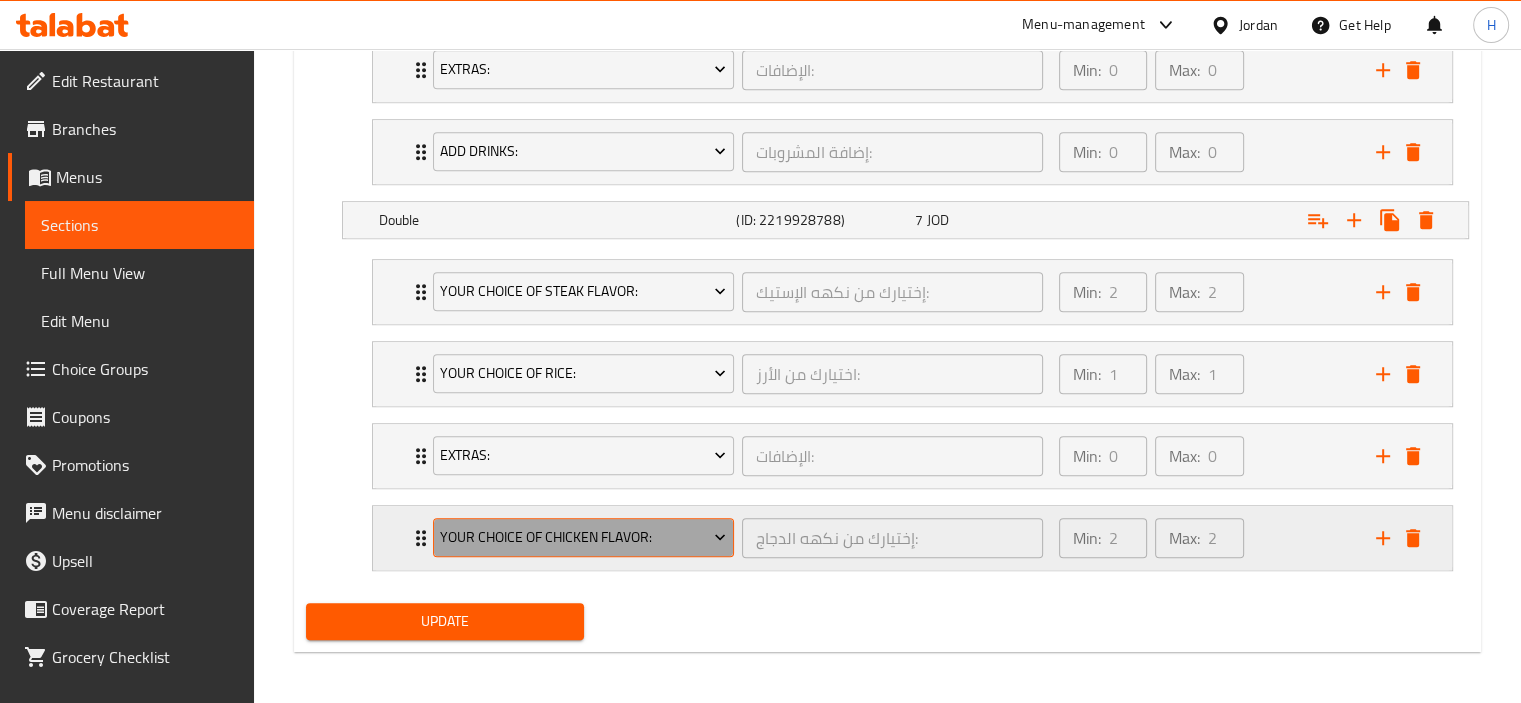 click on "Your Choice of Chicken Flavor:" at bounding box center [583, 538] 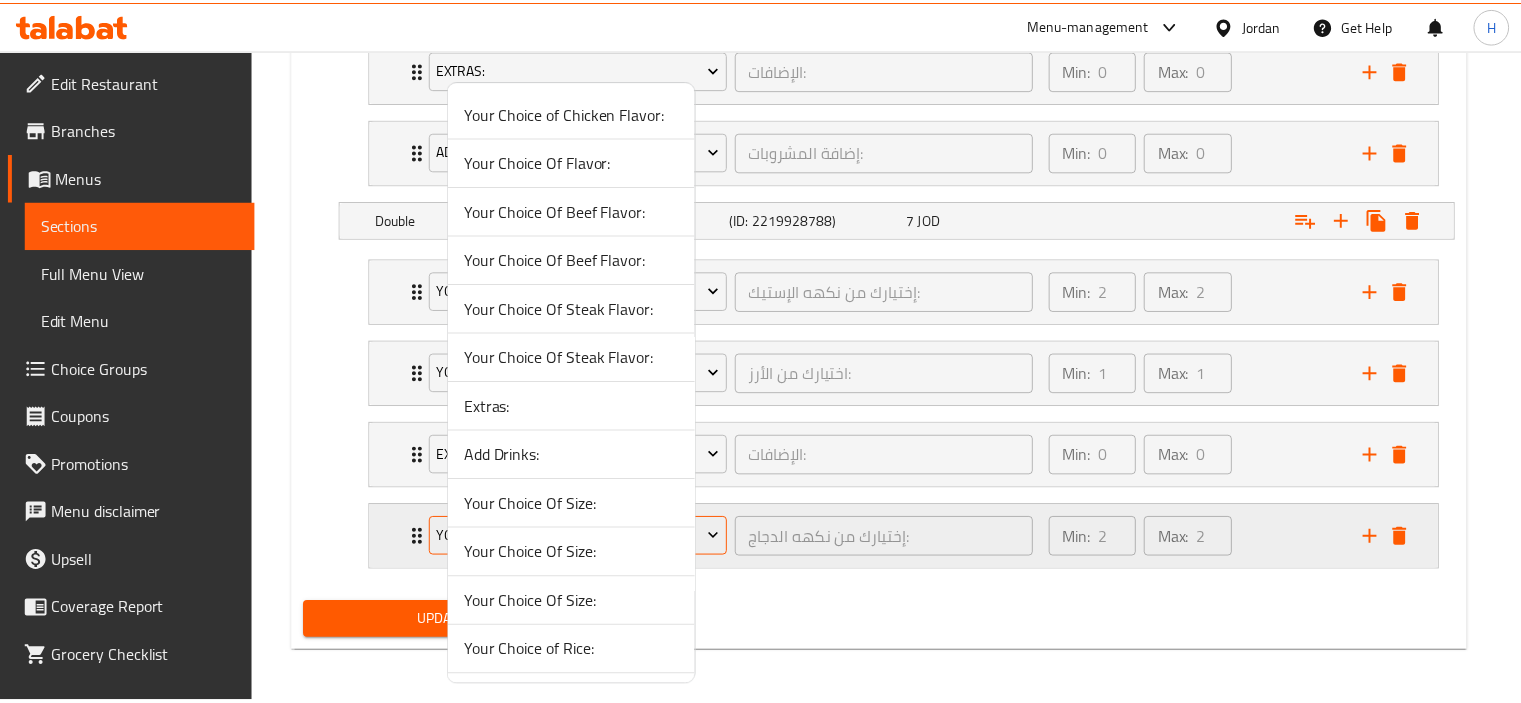 scroll, scrollTop: 92, scrollLeft: 0, axis: vertical 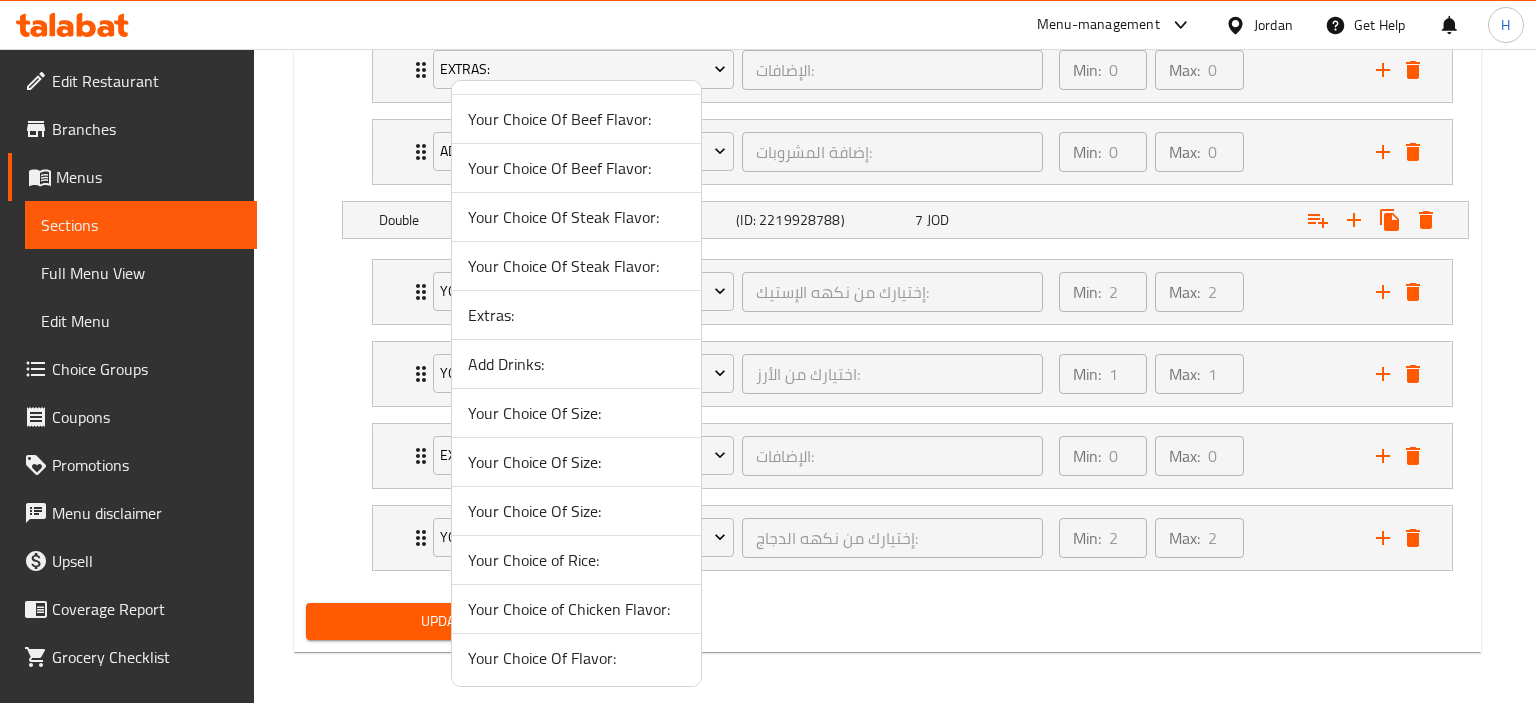 click on "Add Drinks:" at bounding box center (576, 364) 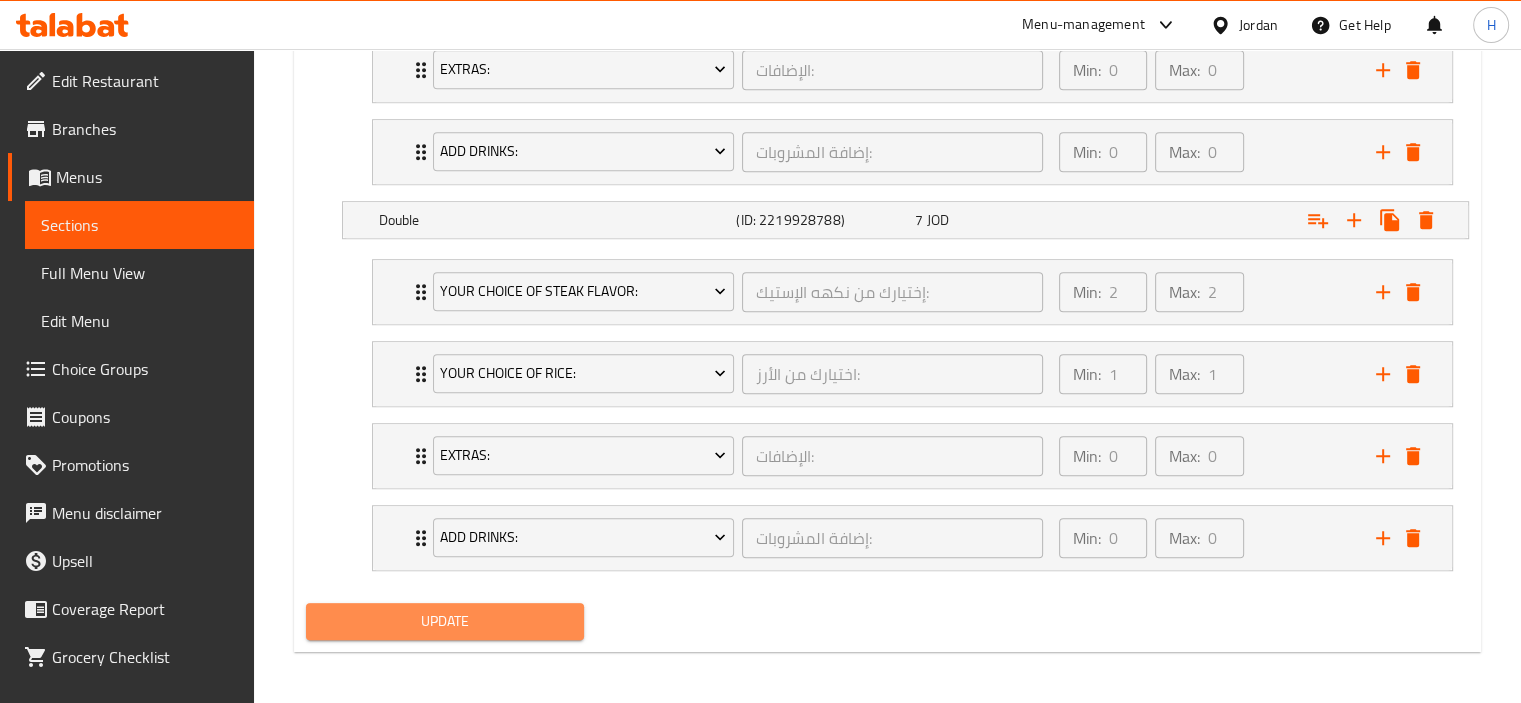click on "Update" at bounding box center (445, 621) 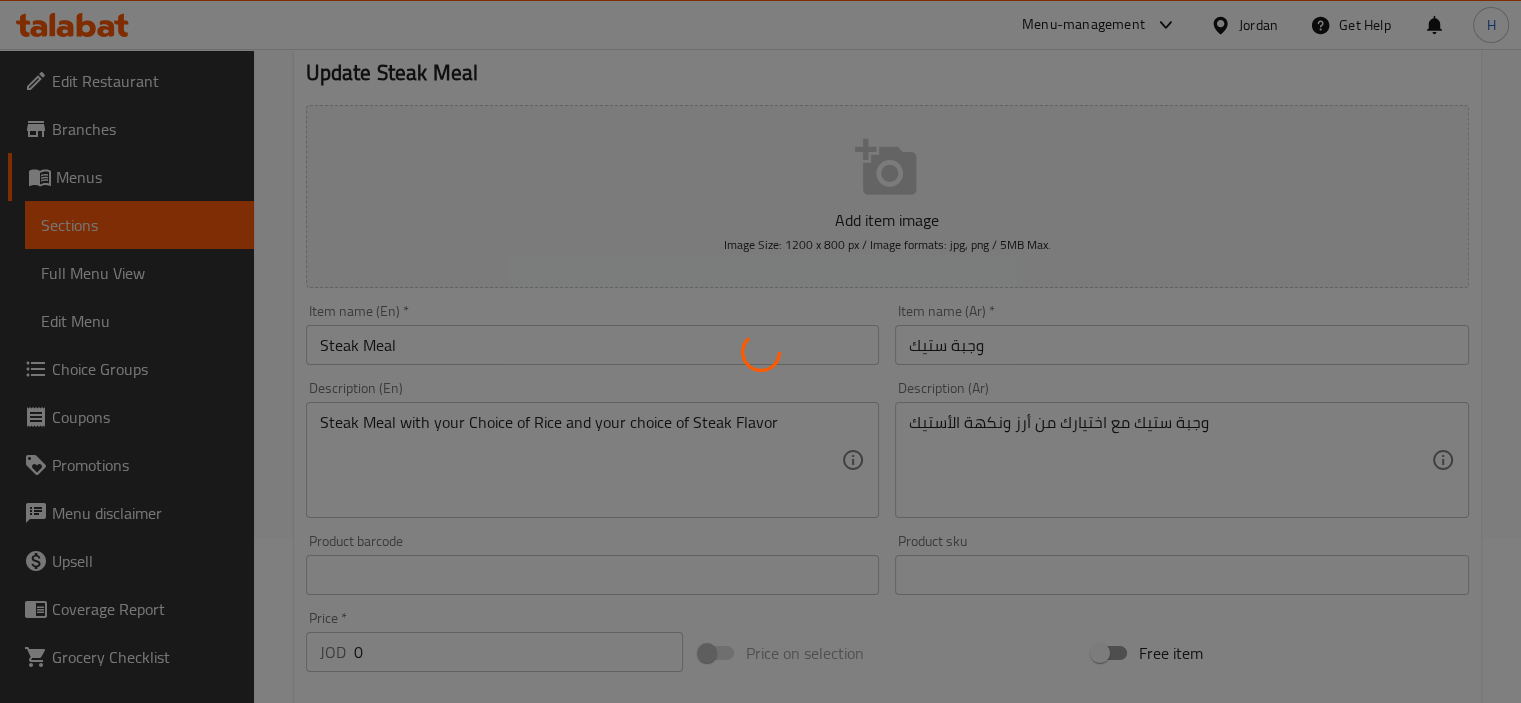 scroll, scrollTop: 0, scrollLeft: 0, axis: both 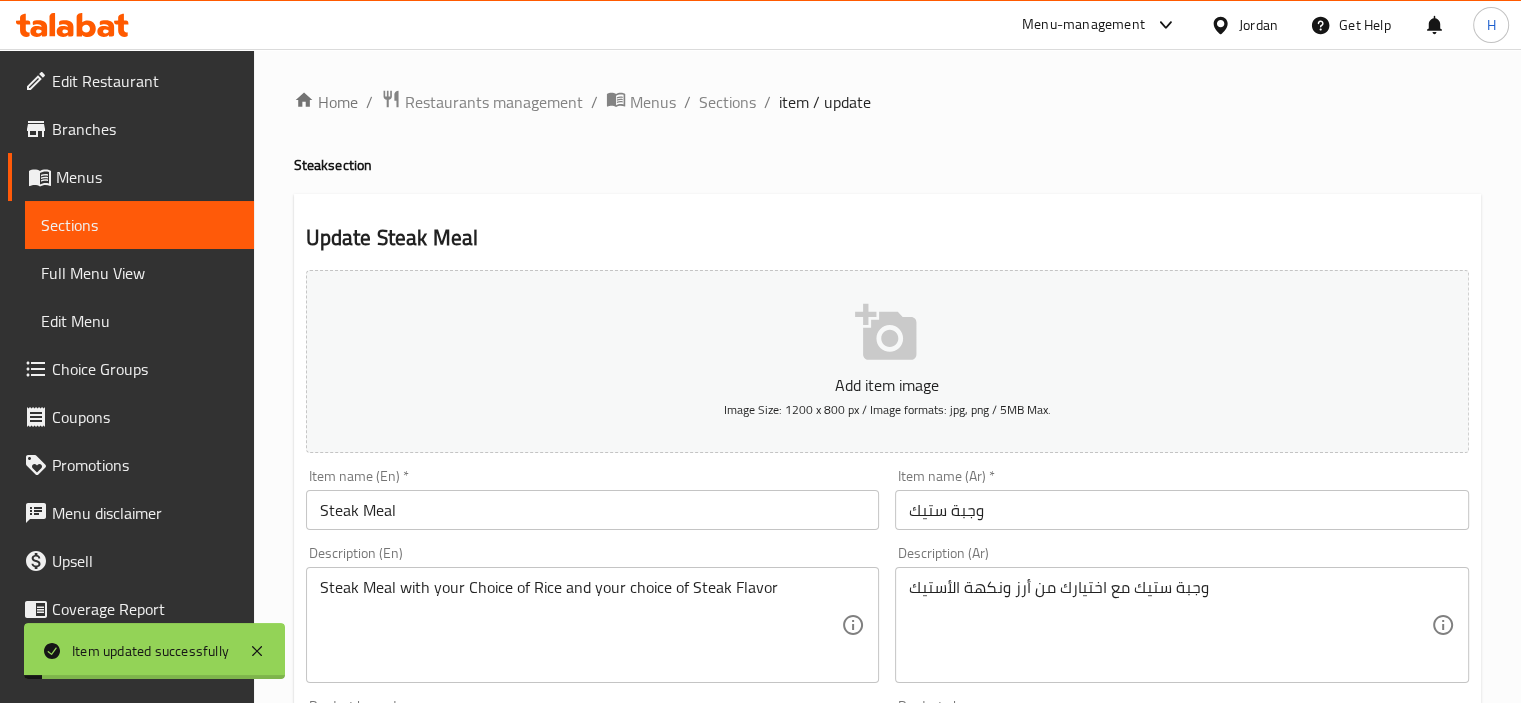 click on "Sections" at bounding box center [727, 102] 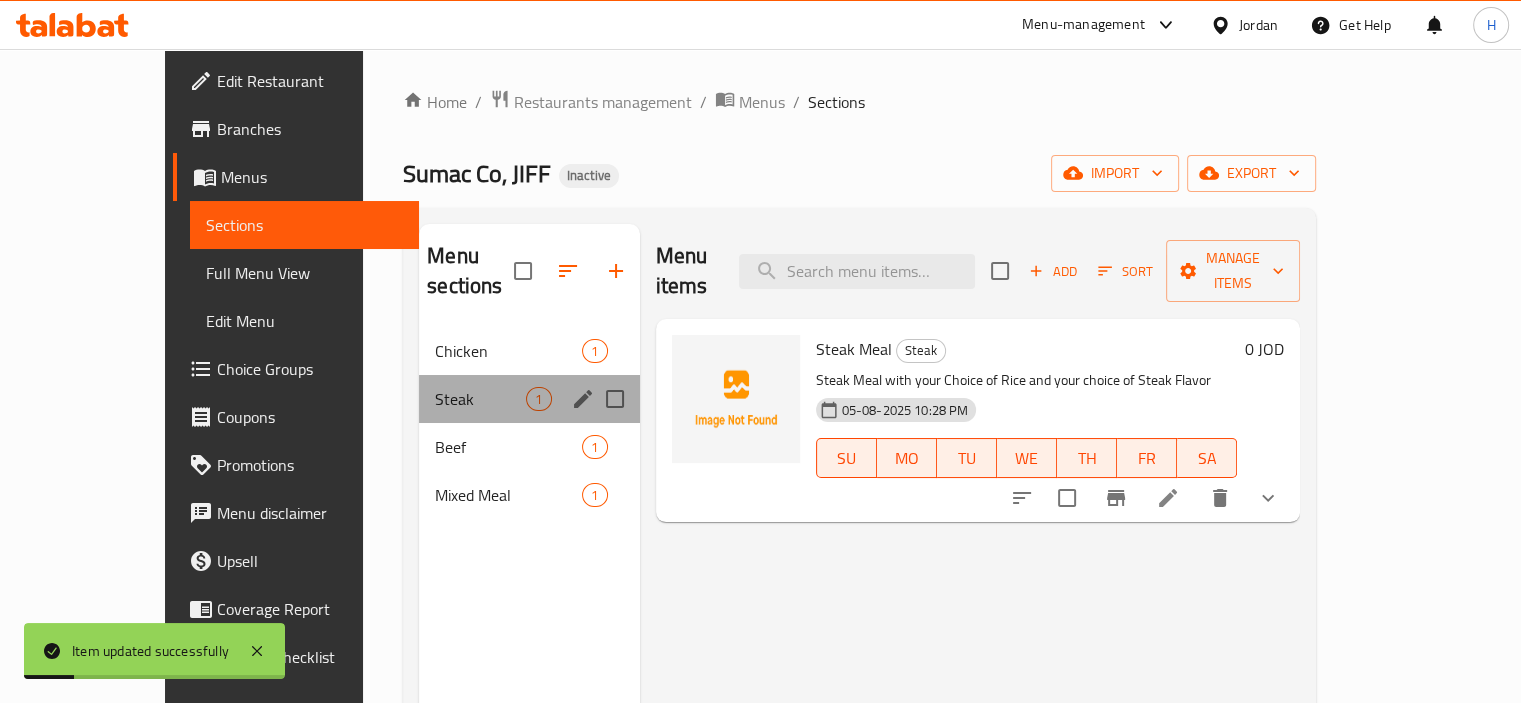 click on "Steak 1" at bounding box center [529, 399] 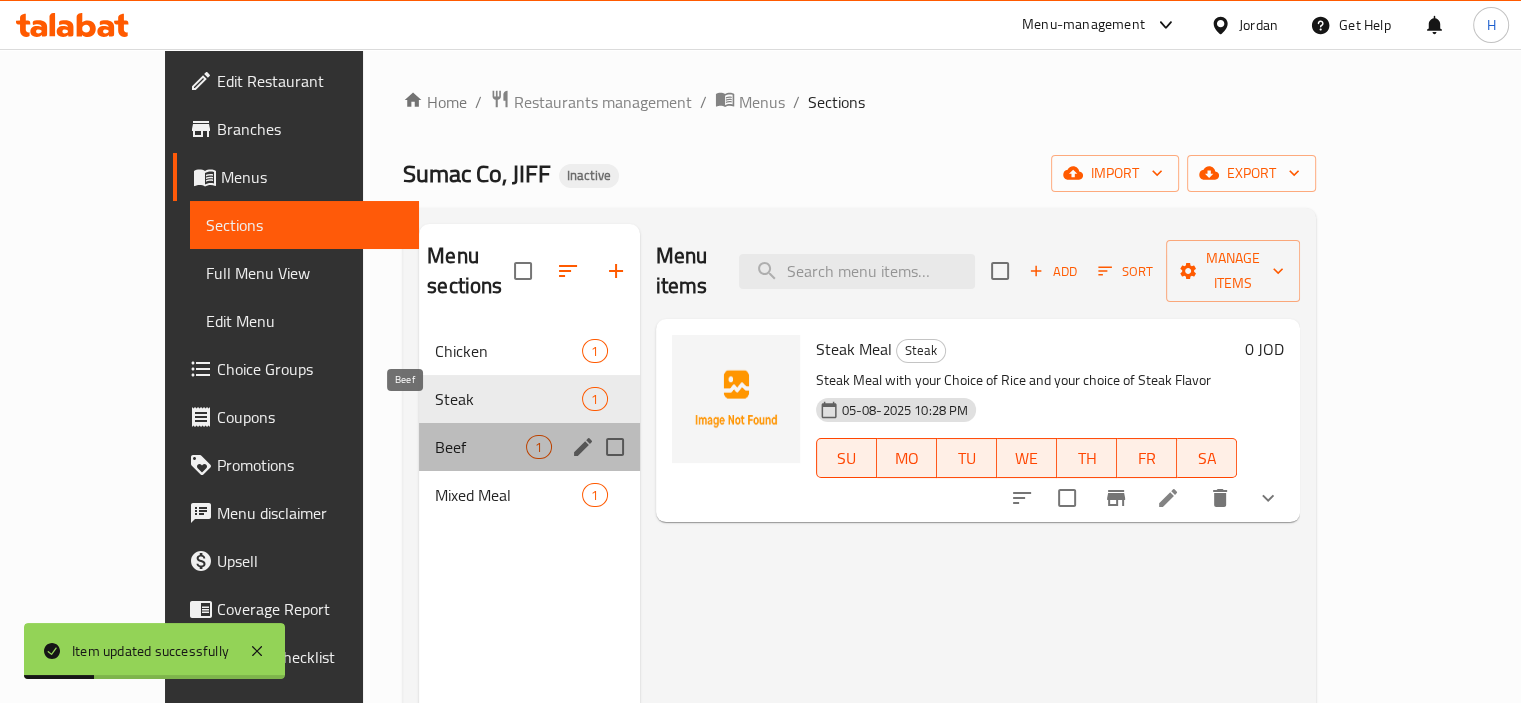 click on "Beef" at bounding box center [480, 447] 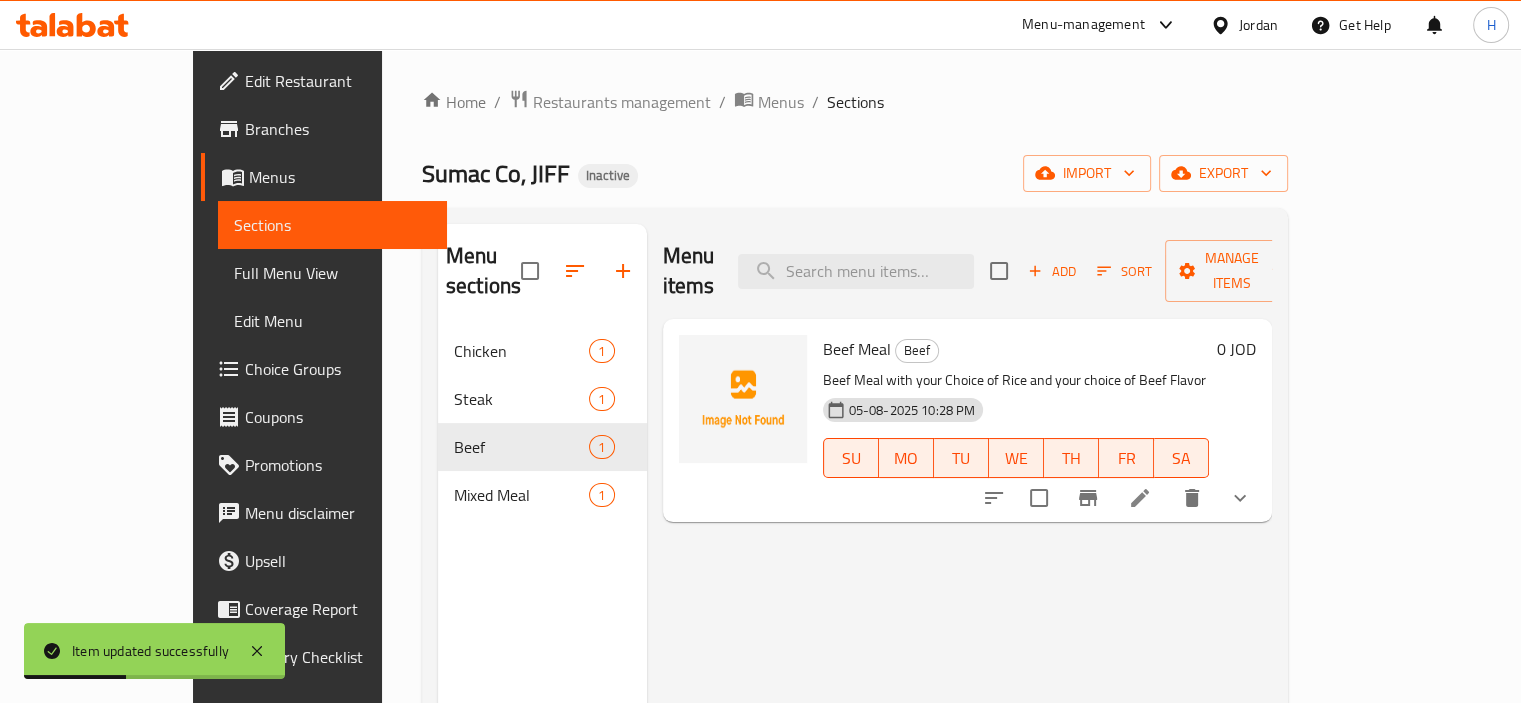 click at bounding box center (1140, 498) 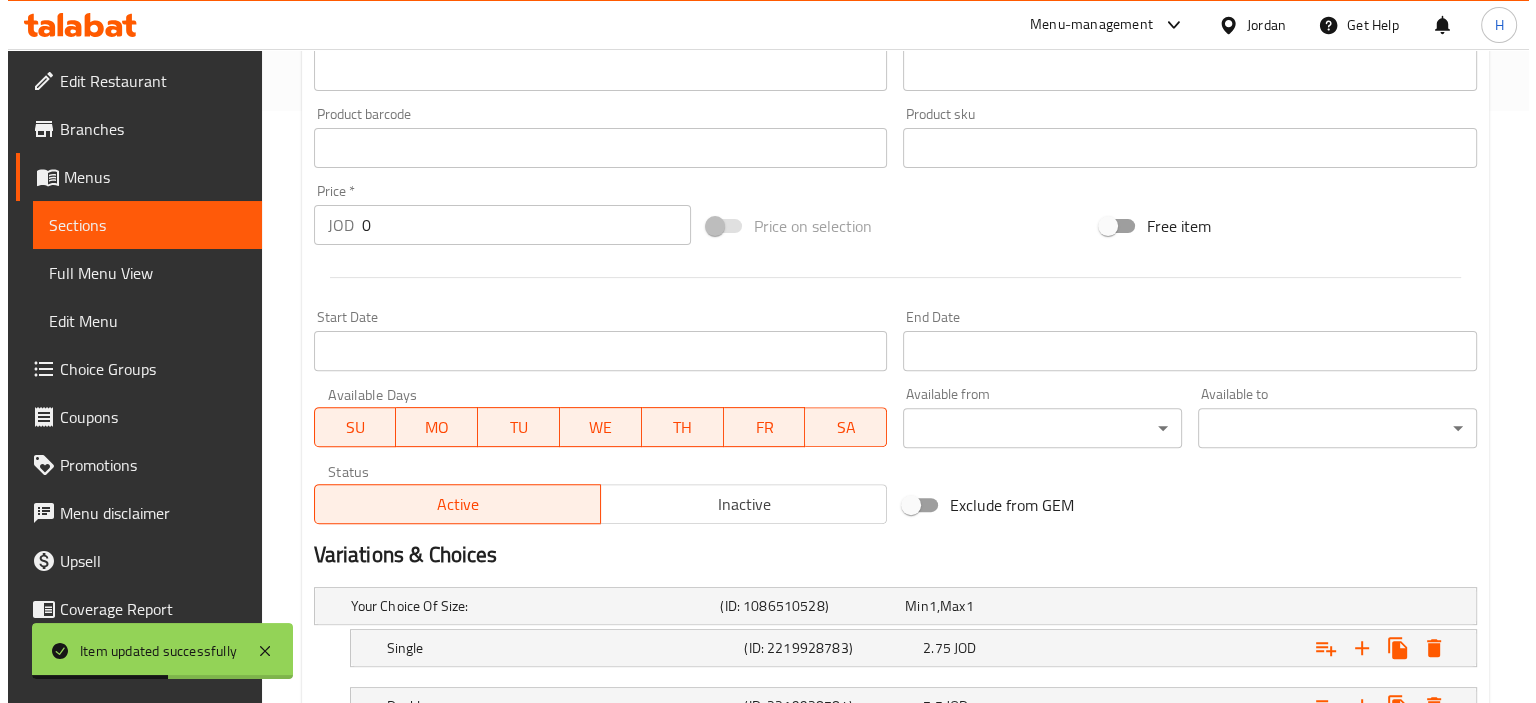 scroll, scrollTop: 753, scrollLeft: 0, axis: vertical 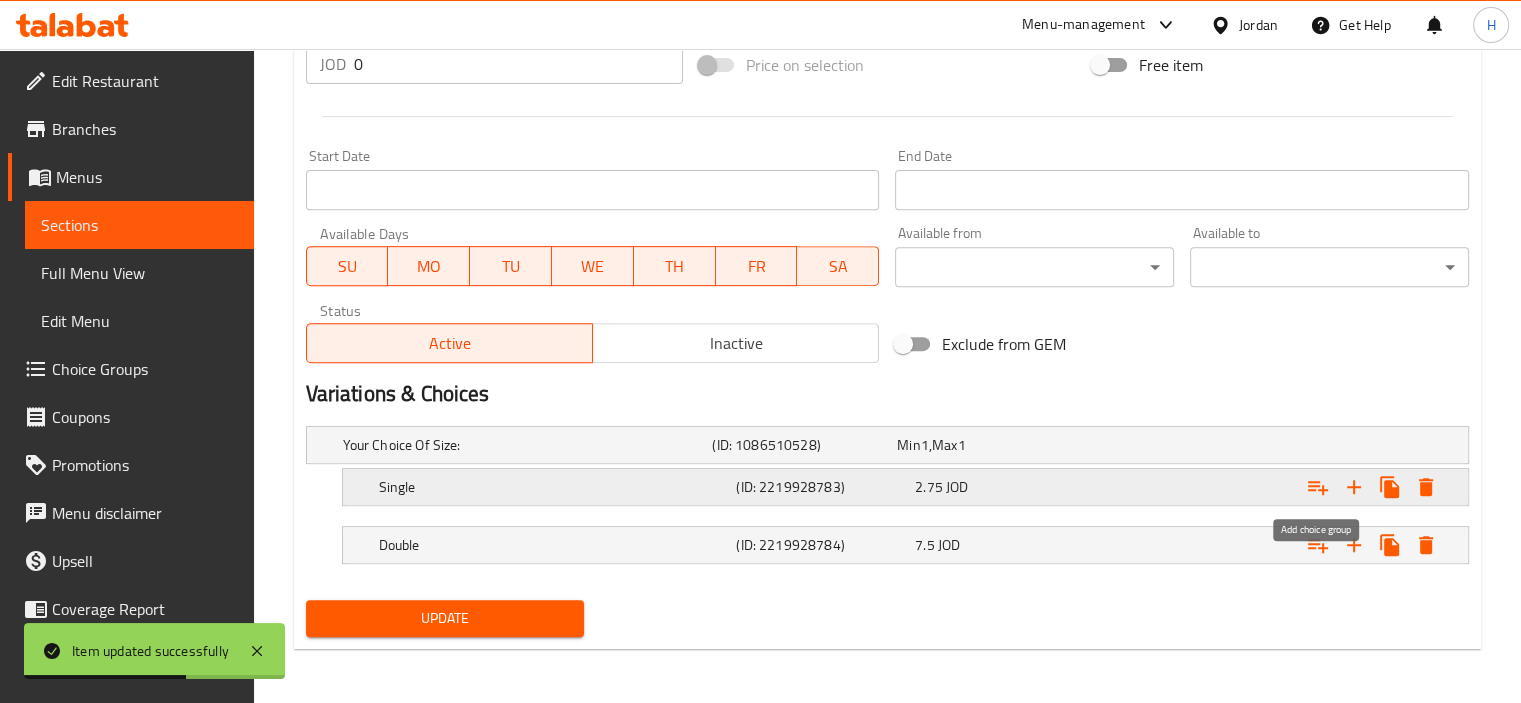 click 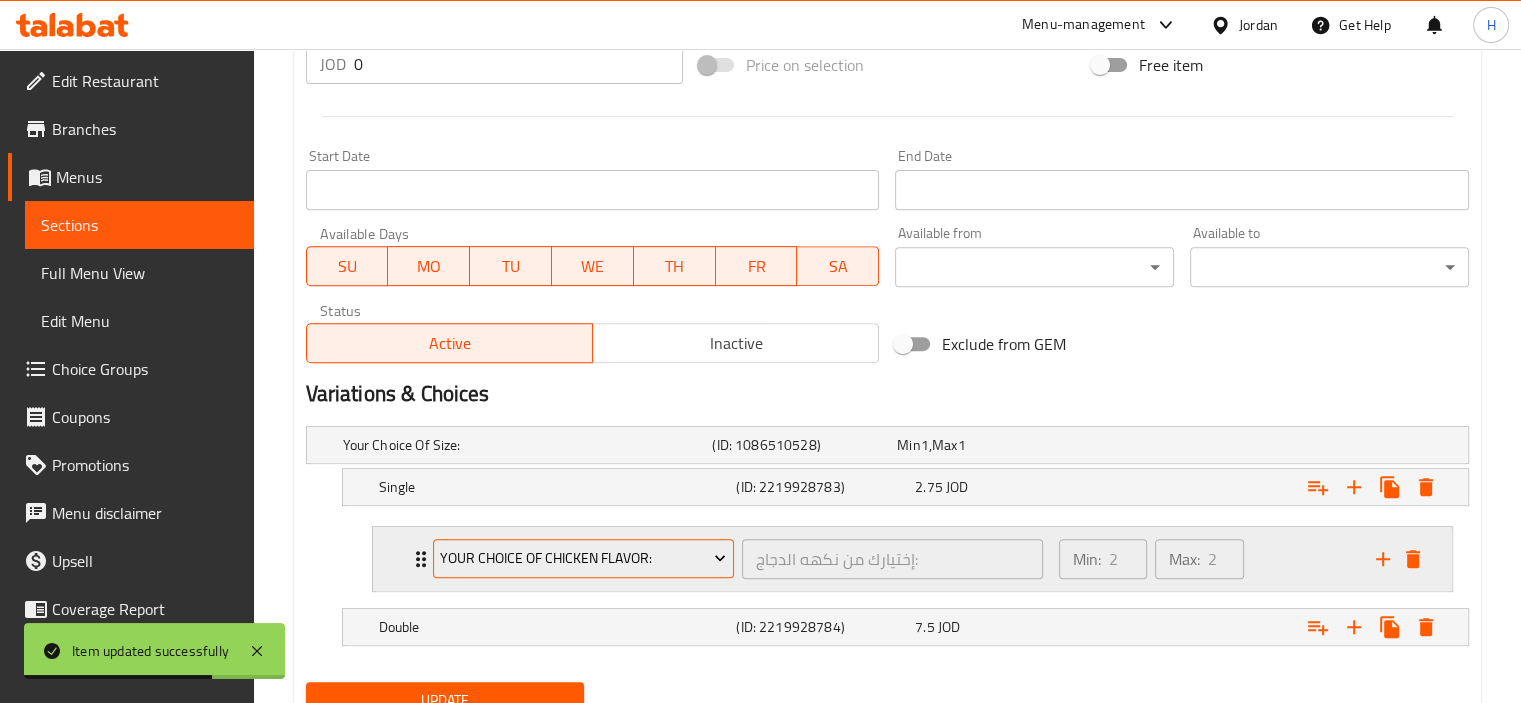click on "Your Choice of Chicken Flavor:" at bounding box center [583, 558] 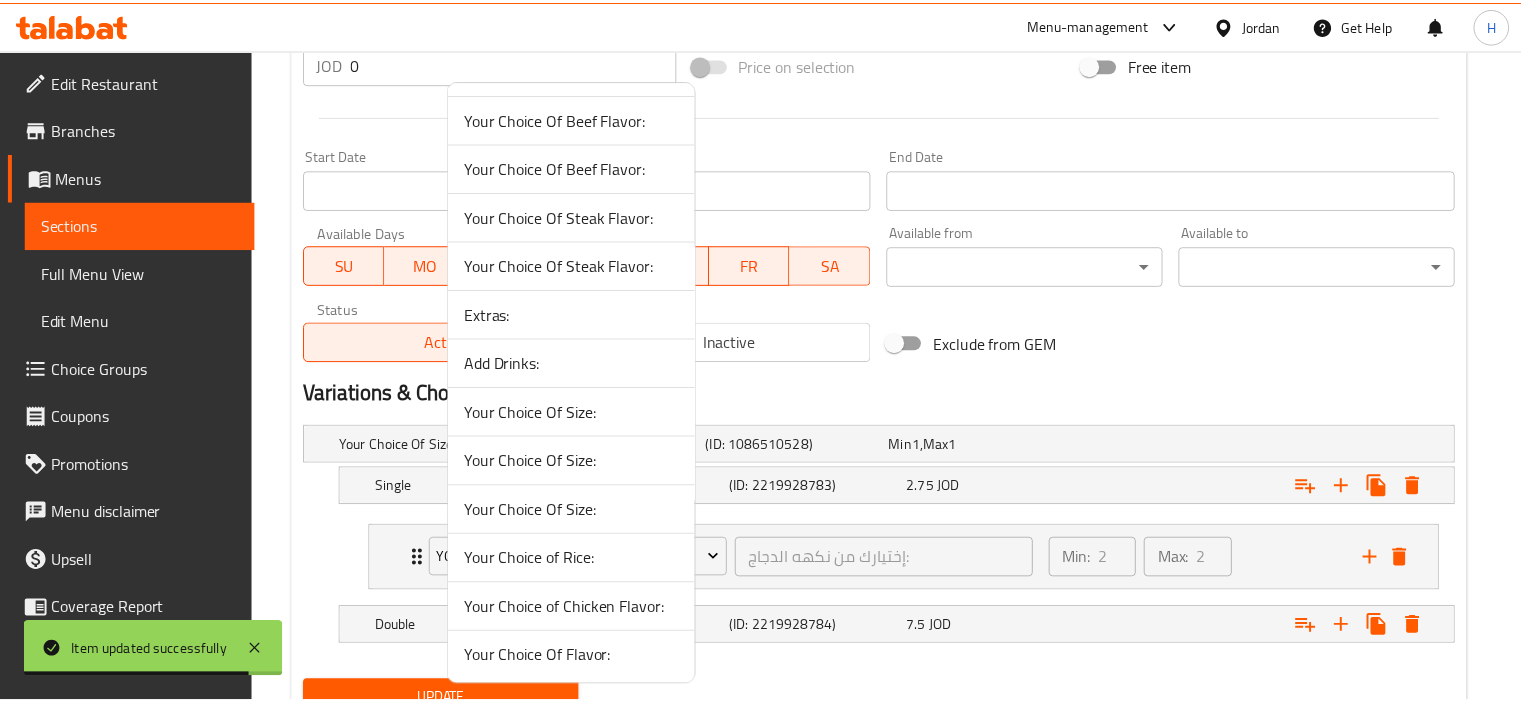 scroll, scrollTop: 0, scrollLeft: 0, axis: both 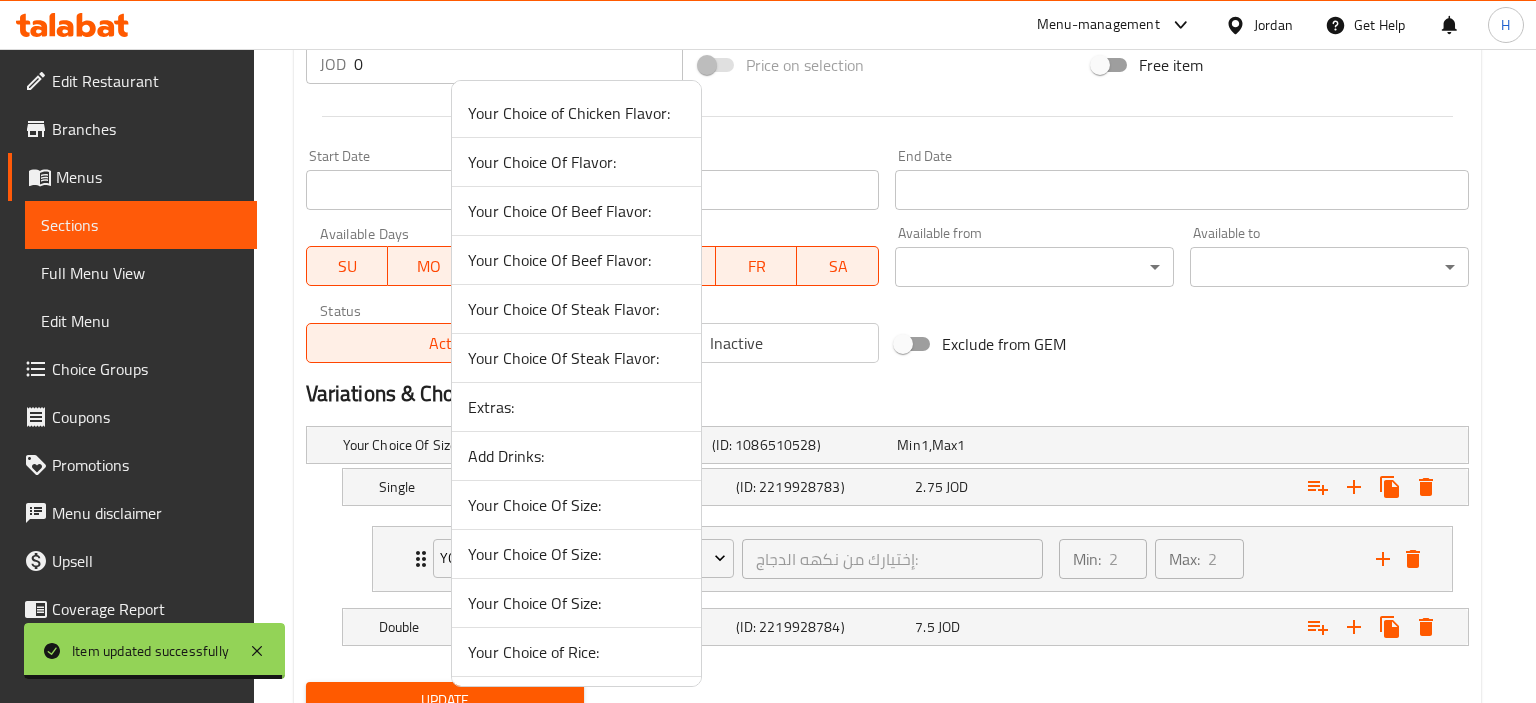 click on "Your Choice Of Beef Flavor:" at bounding box center [576, 211] 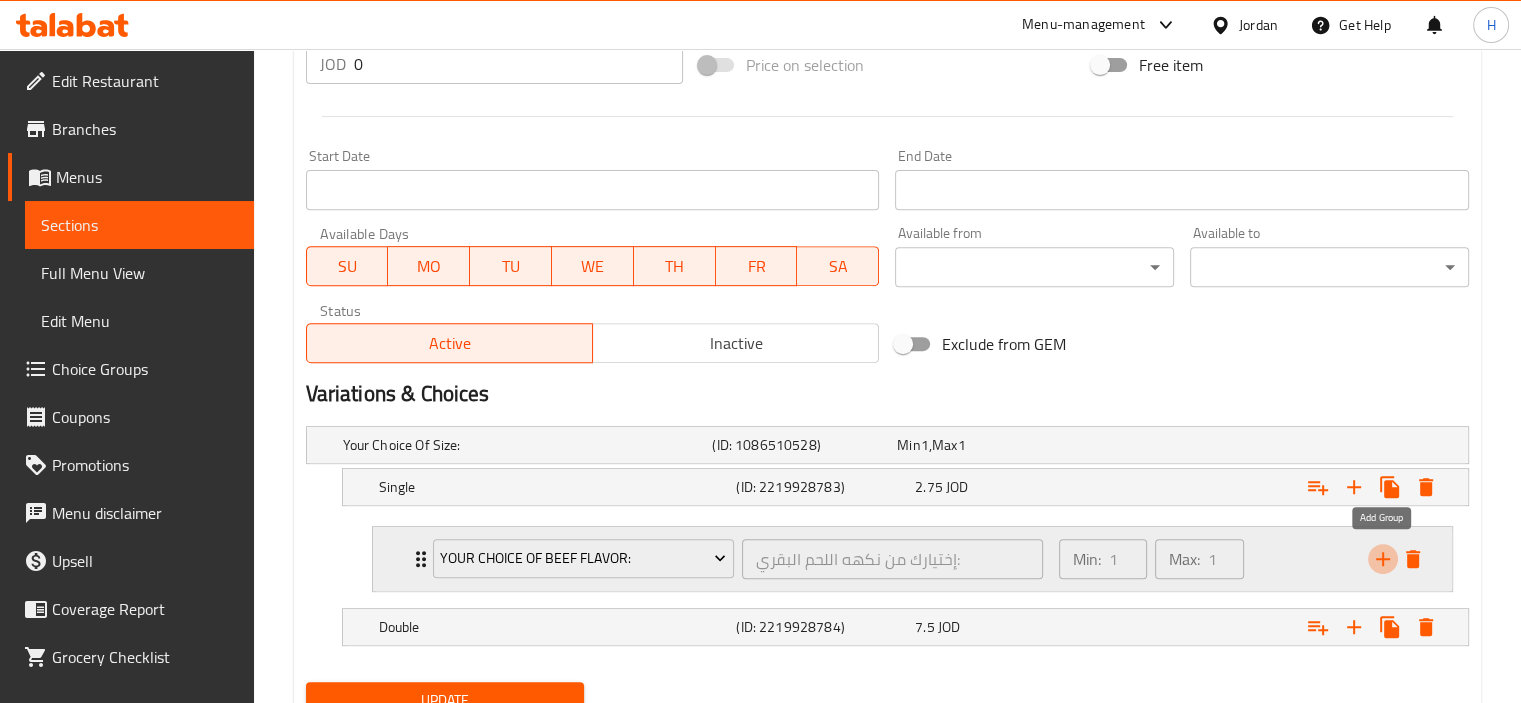 click 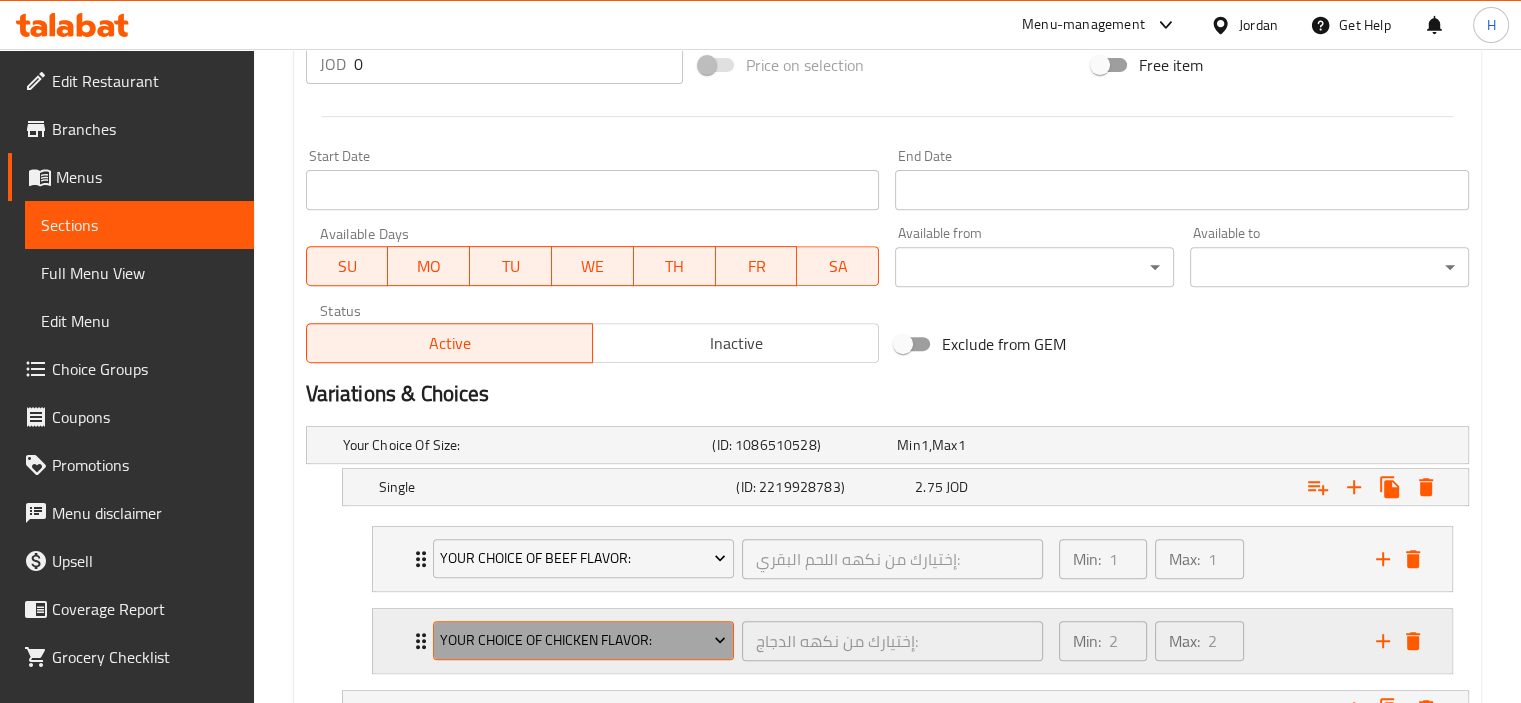 click on "Your Choice of Chicken Flavor:" at bounding box center [583, 640] 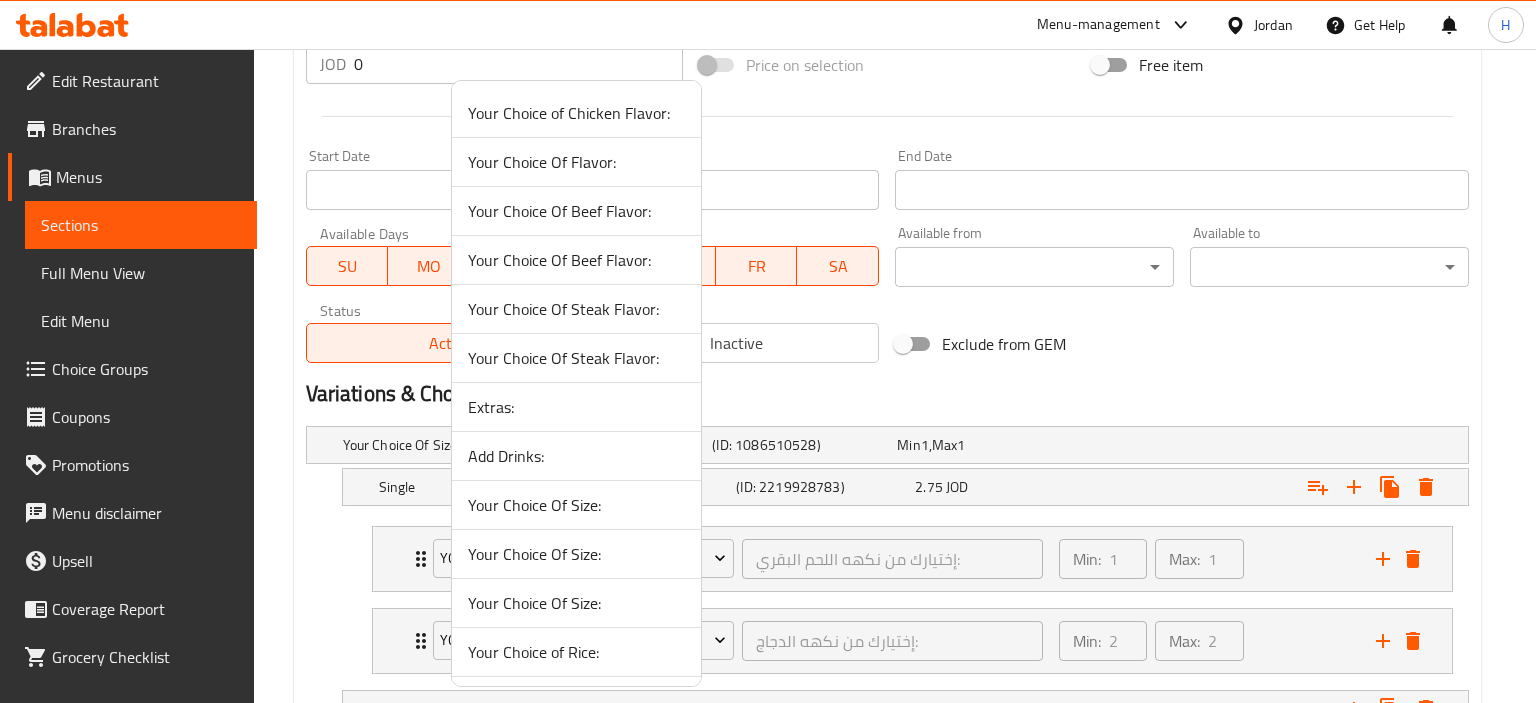 click on "Your Choice of Rice:" at bounding box center [576, 652] 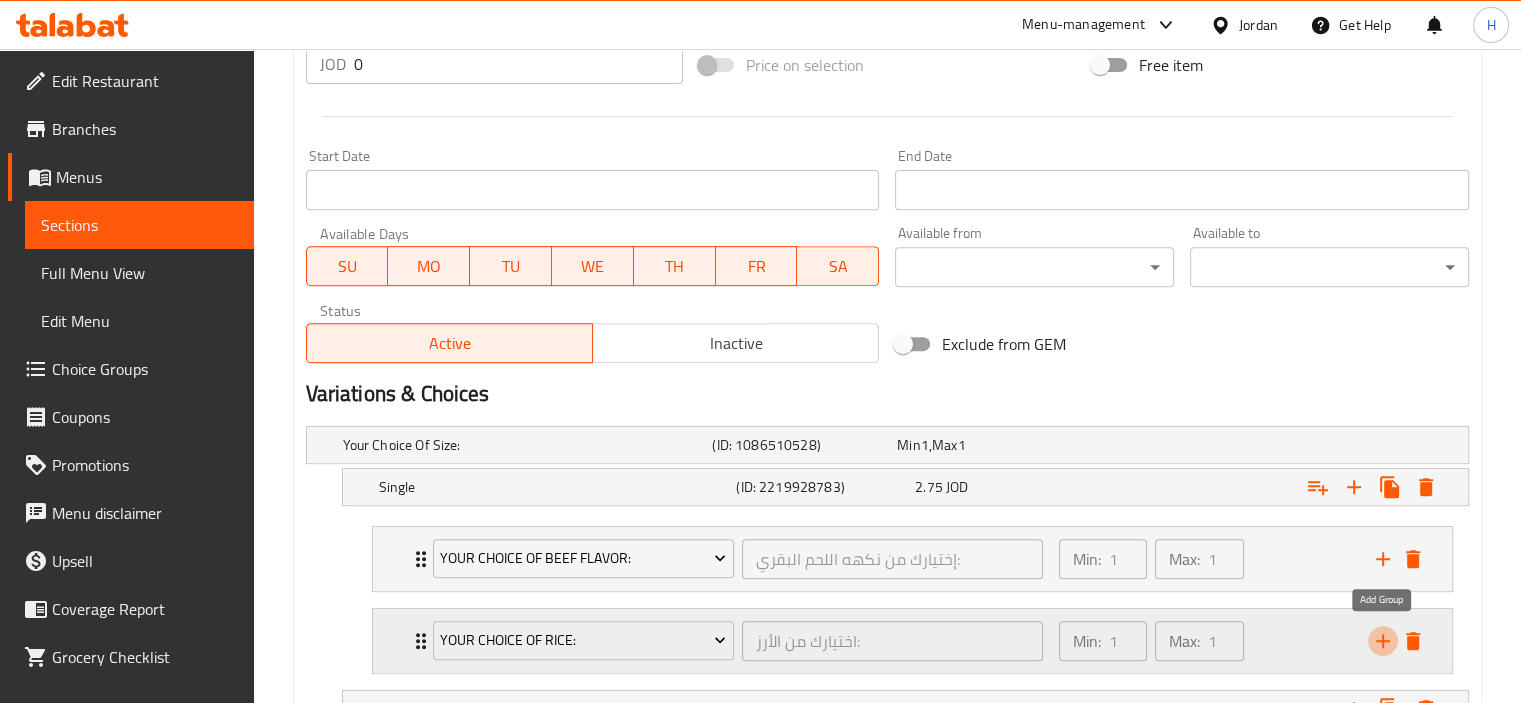 click 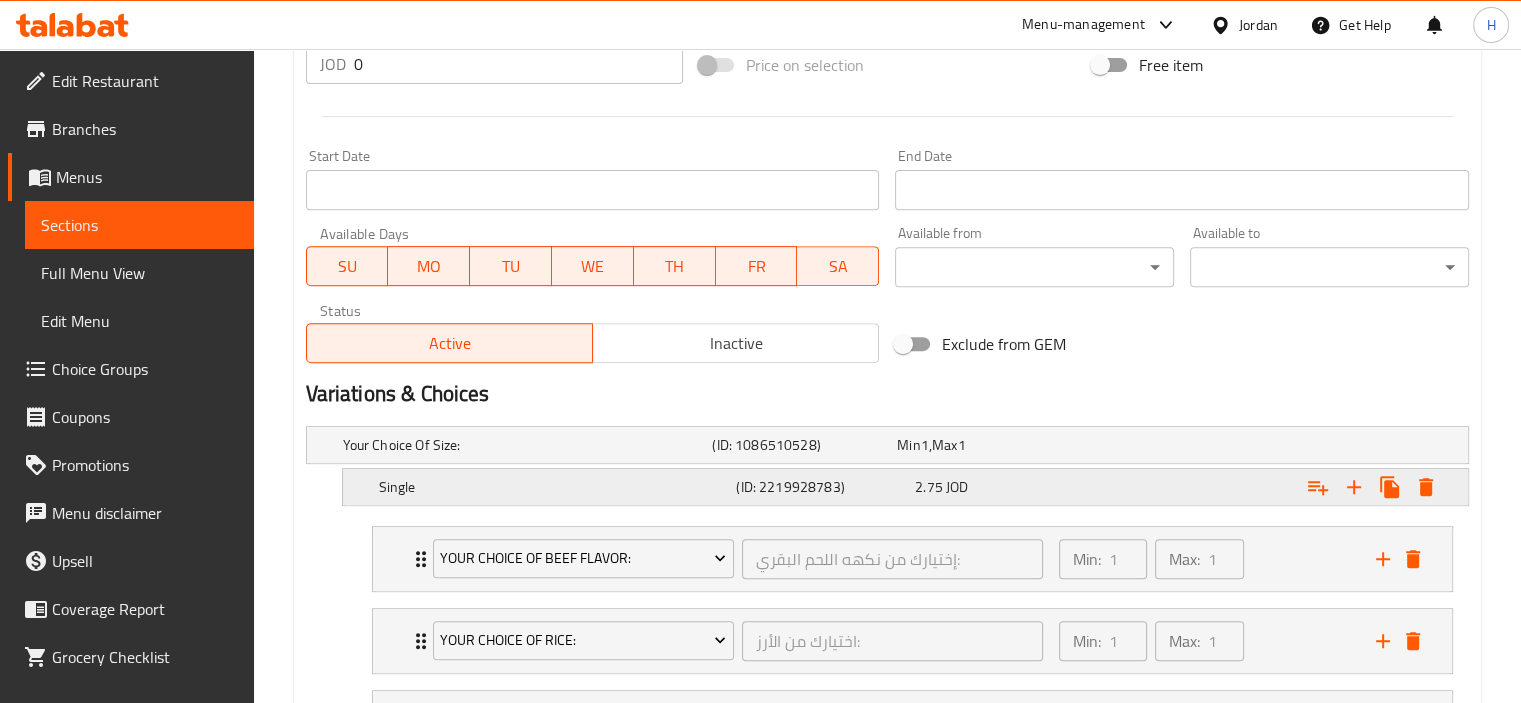 scroll, scrollTop: 998, scrollLeft: 0, axis: vertical 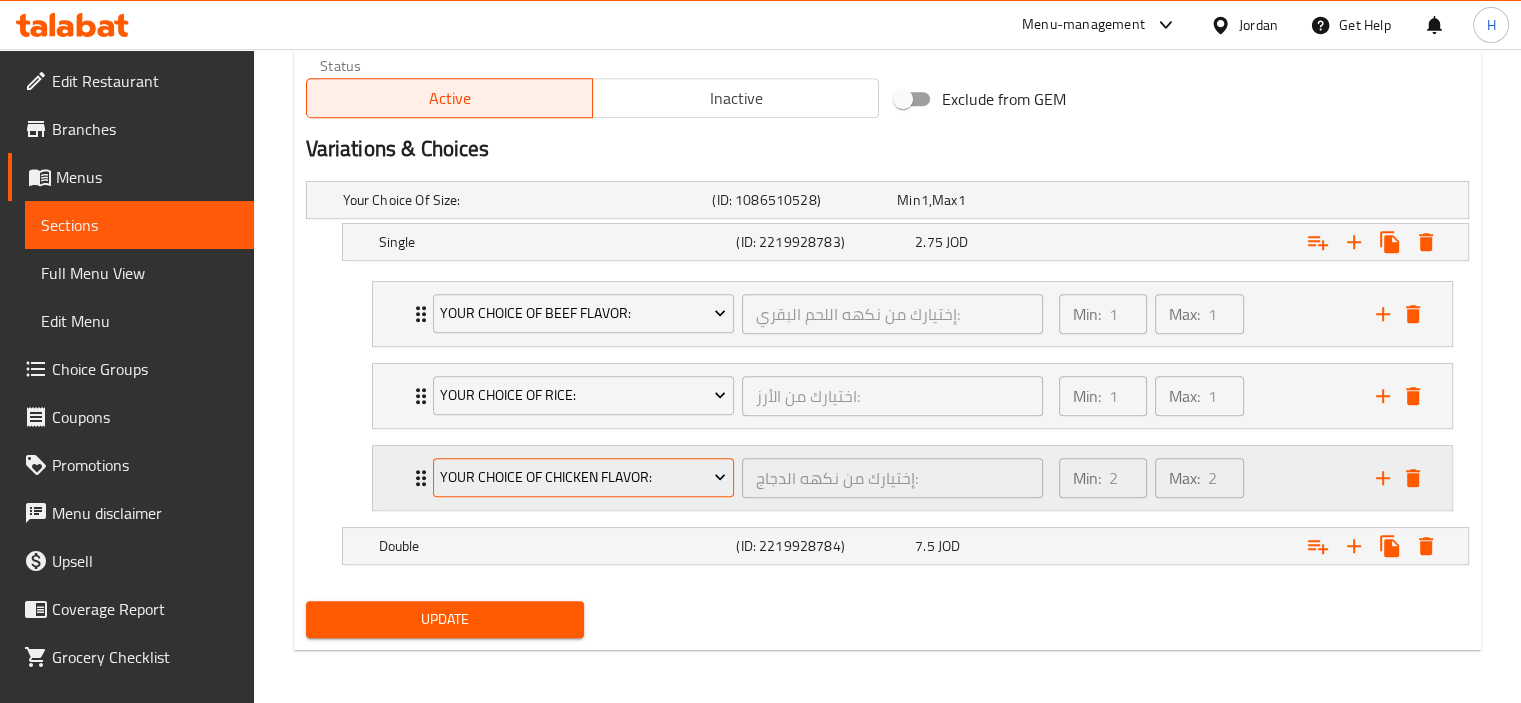 click on "Your Choice of Chicken Flavor:" at bounding box center [583, 477] 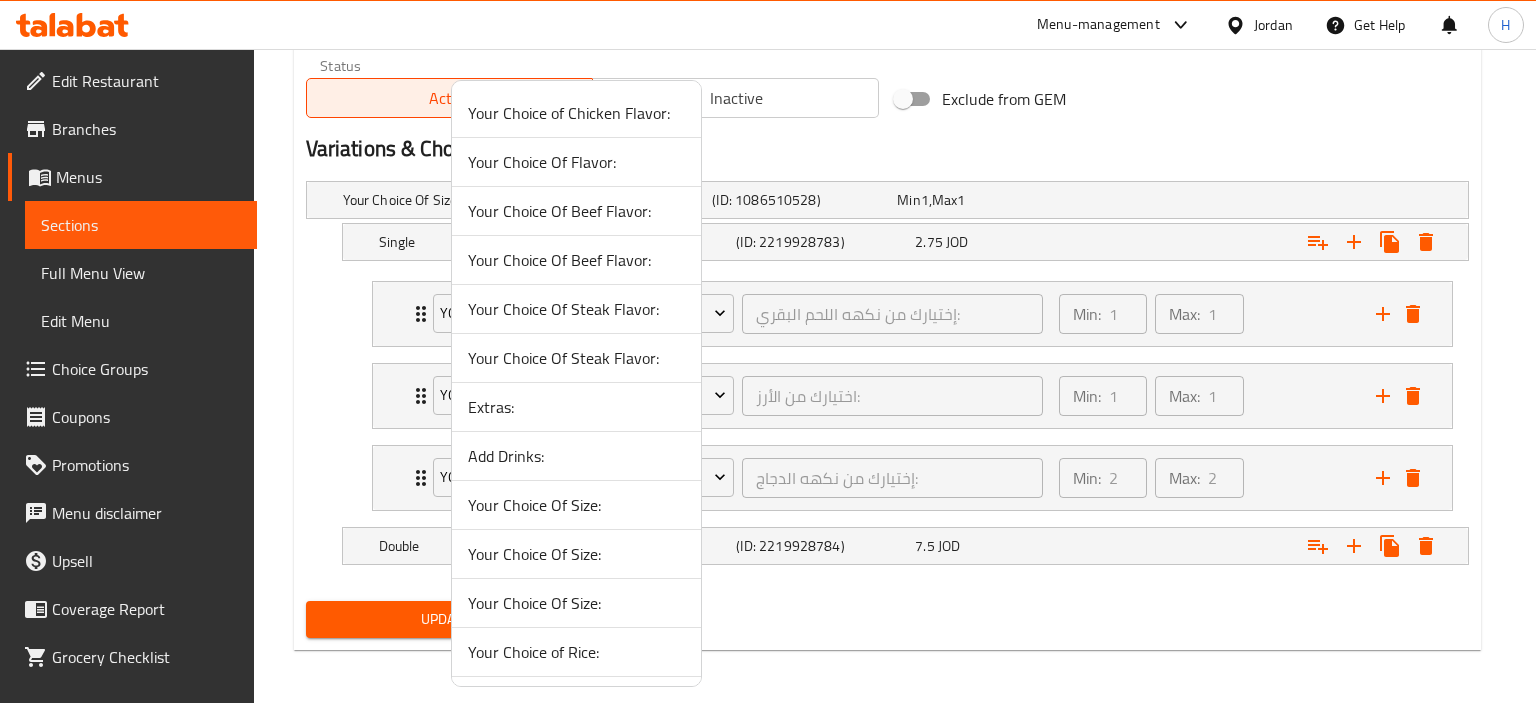 click on "Extras:" at bounding box center (576, 407) 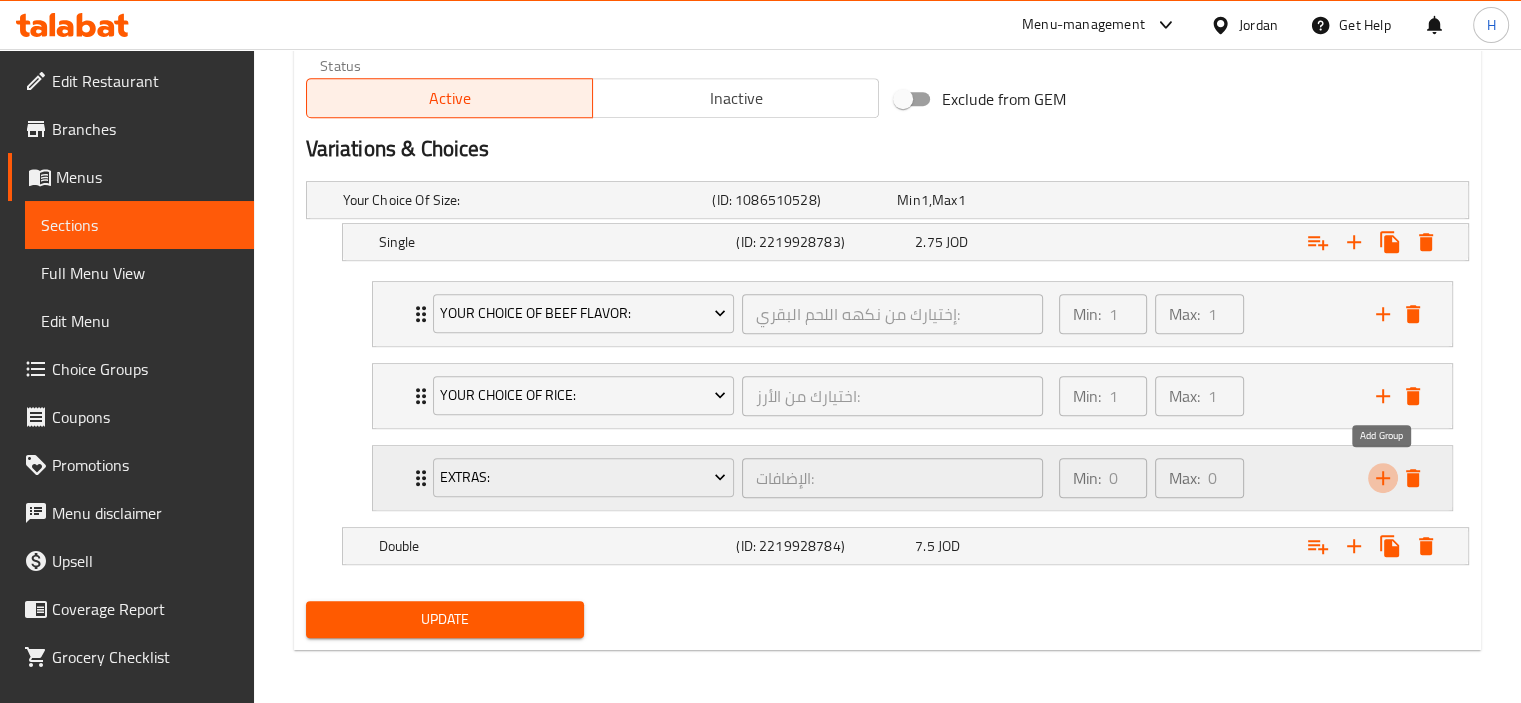 click 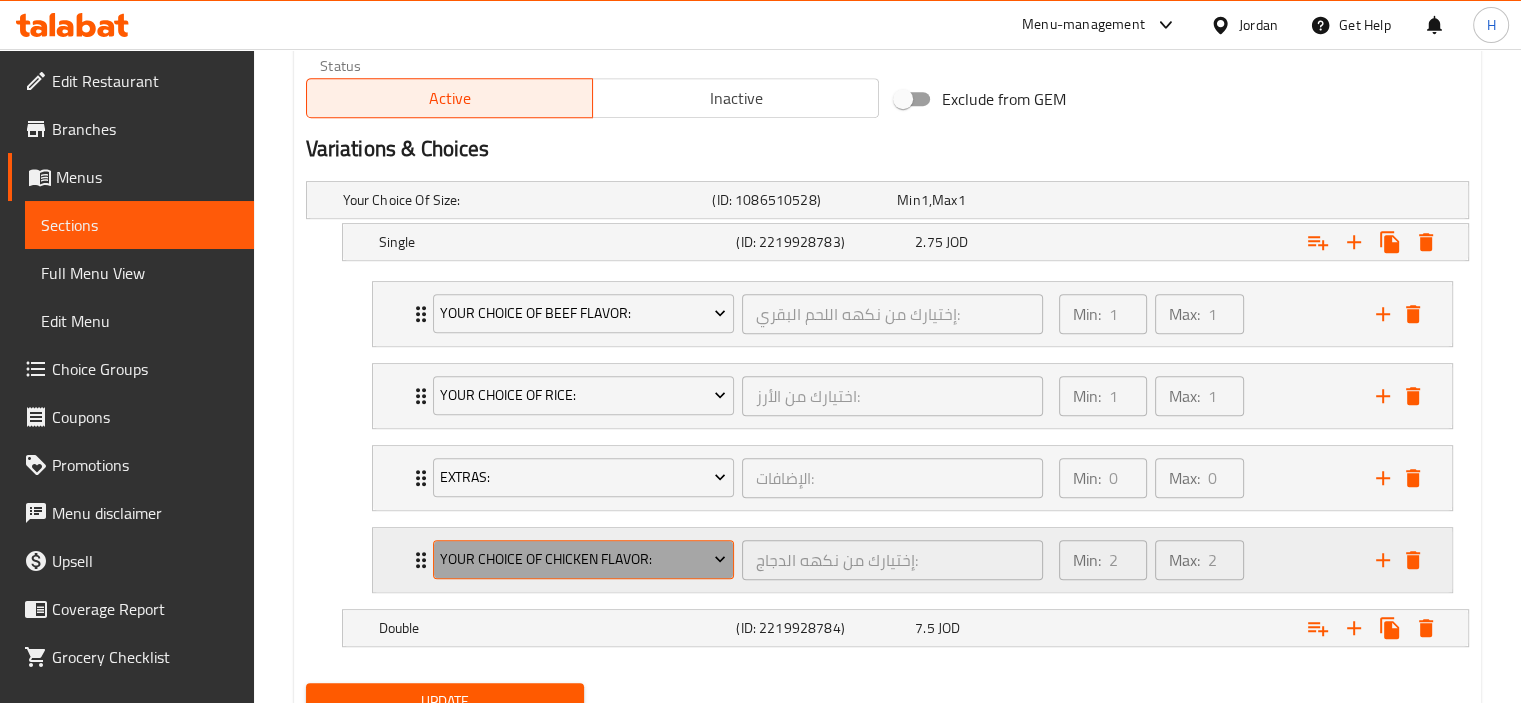 click on "Your Choice of Chicken Flavor:" at bounding box center [583, 559] 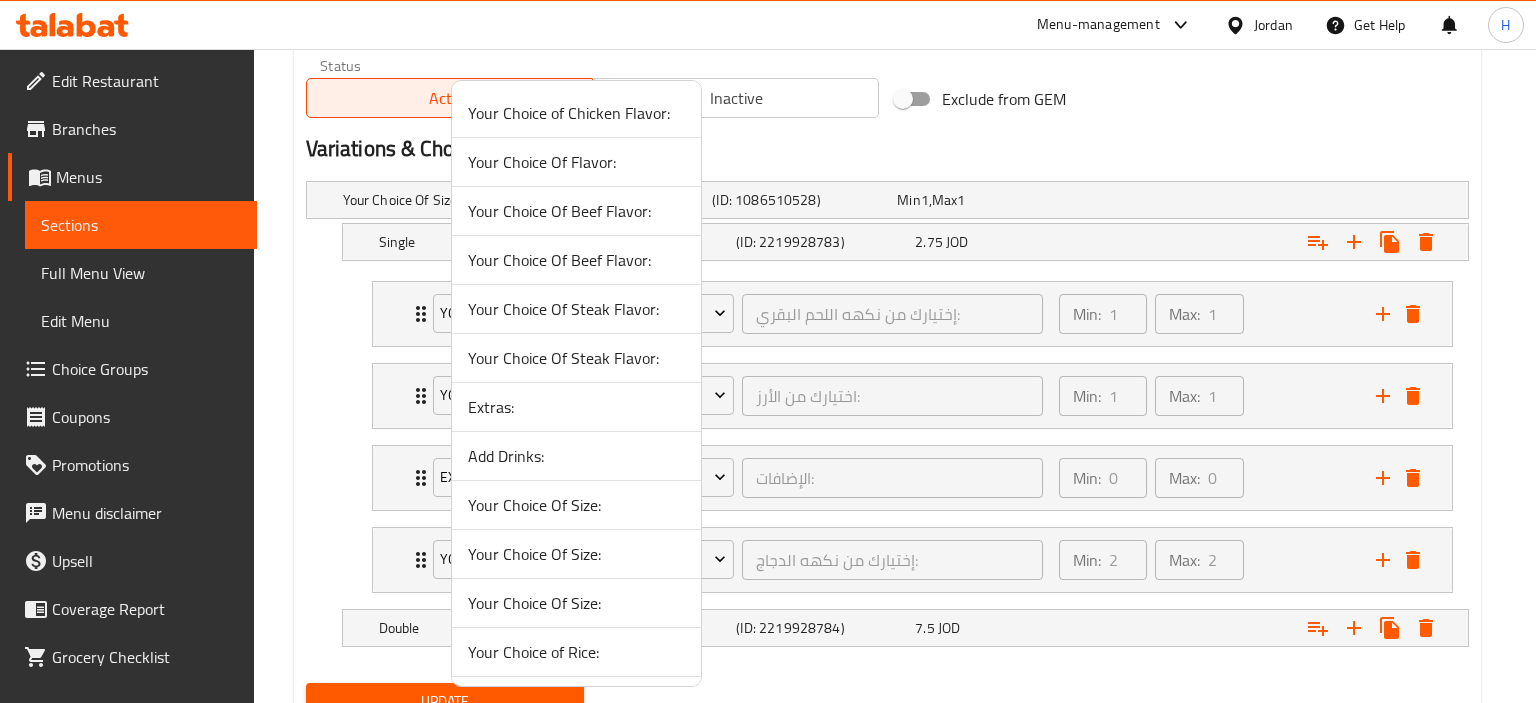 click on "Add Drinks:" at bounding box center (576, 456) 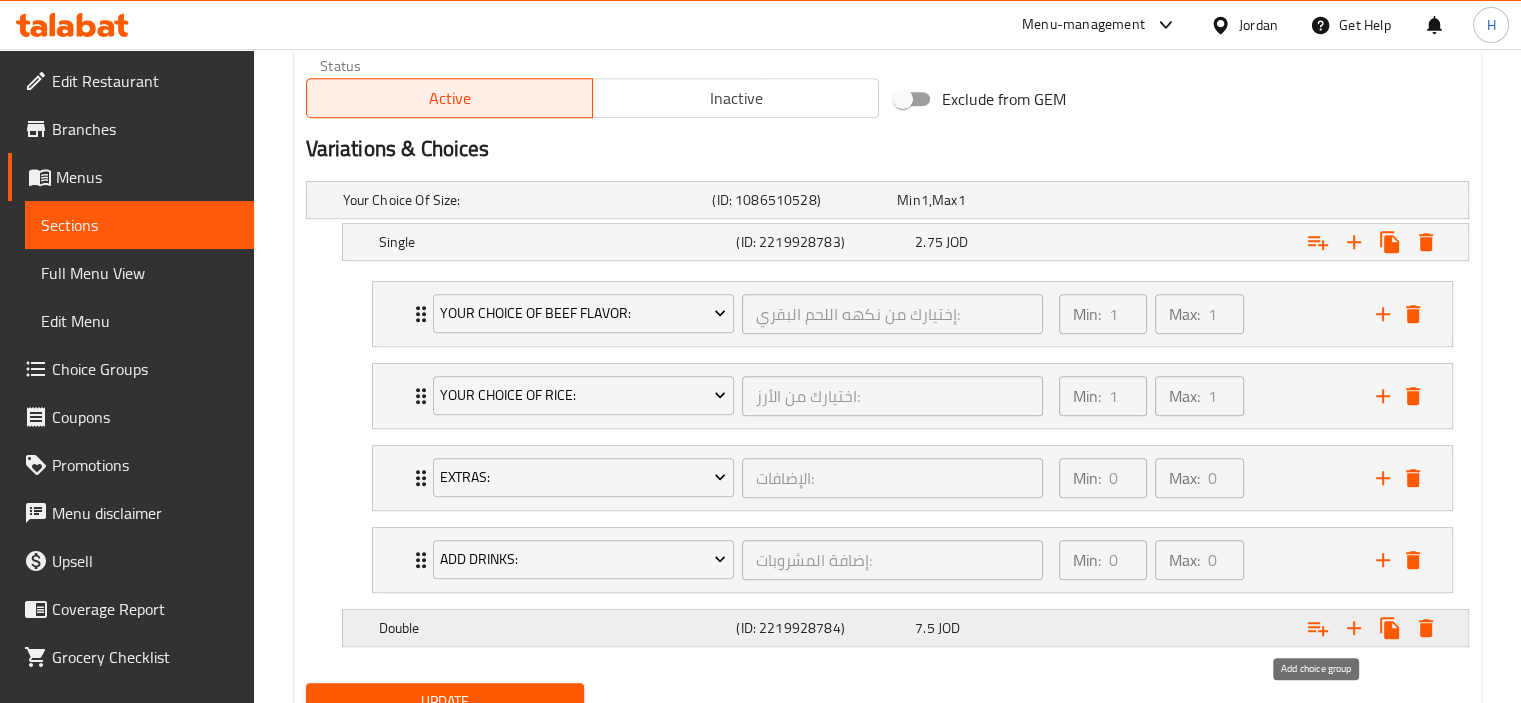 click 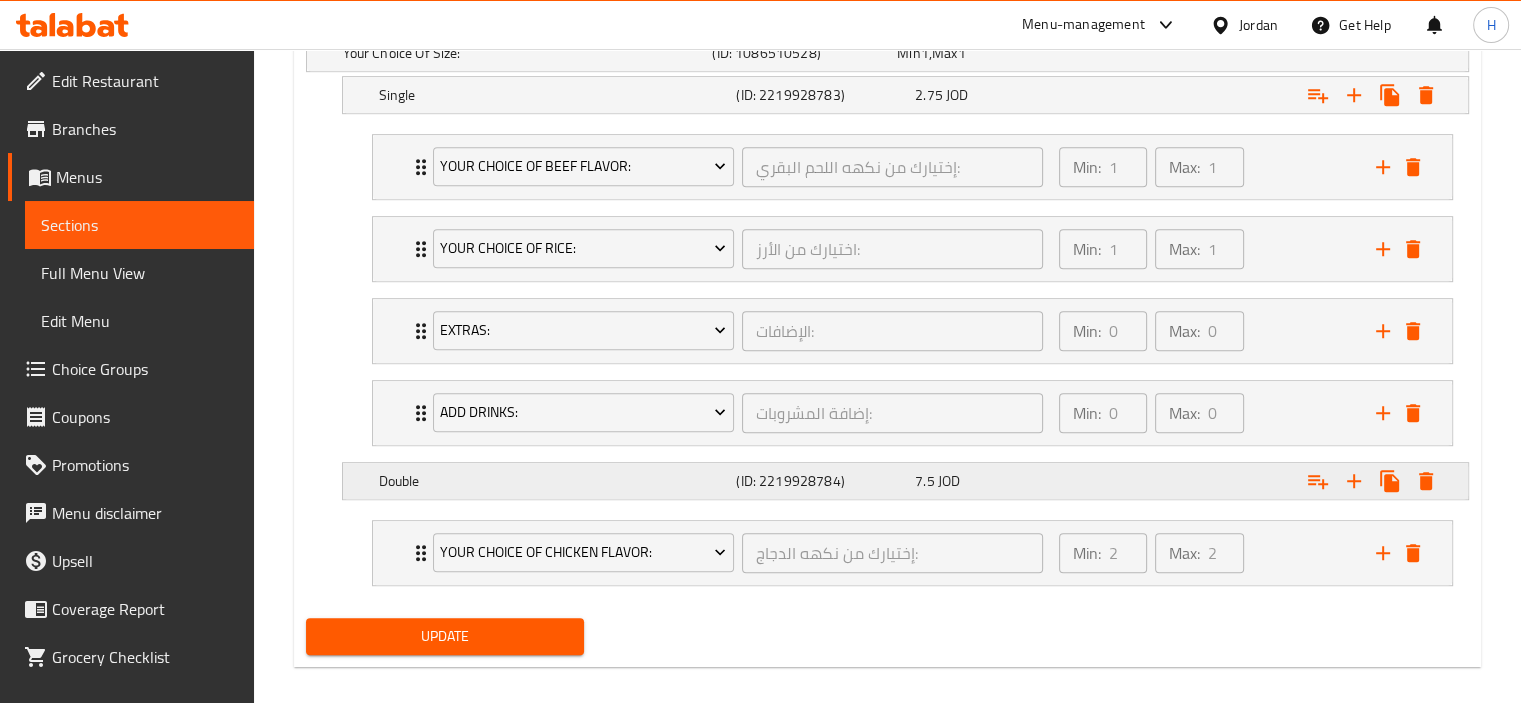 scroll, scrollTop: 1161, scrollLeft: 0, axis: vertical 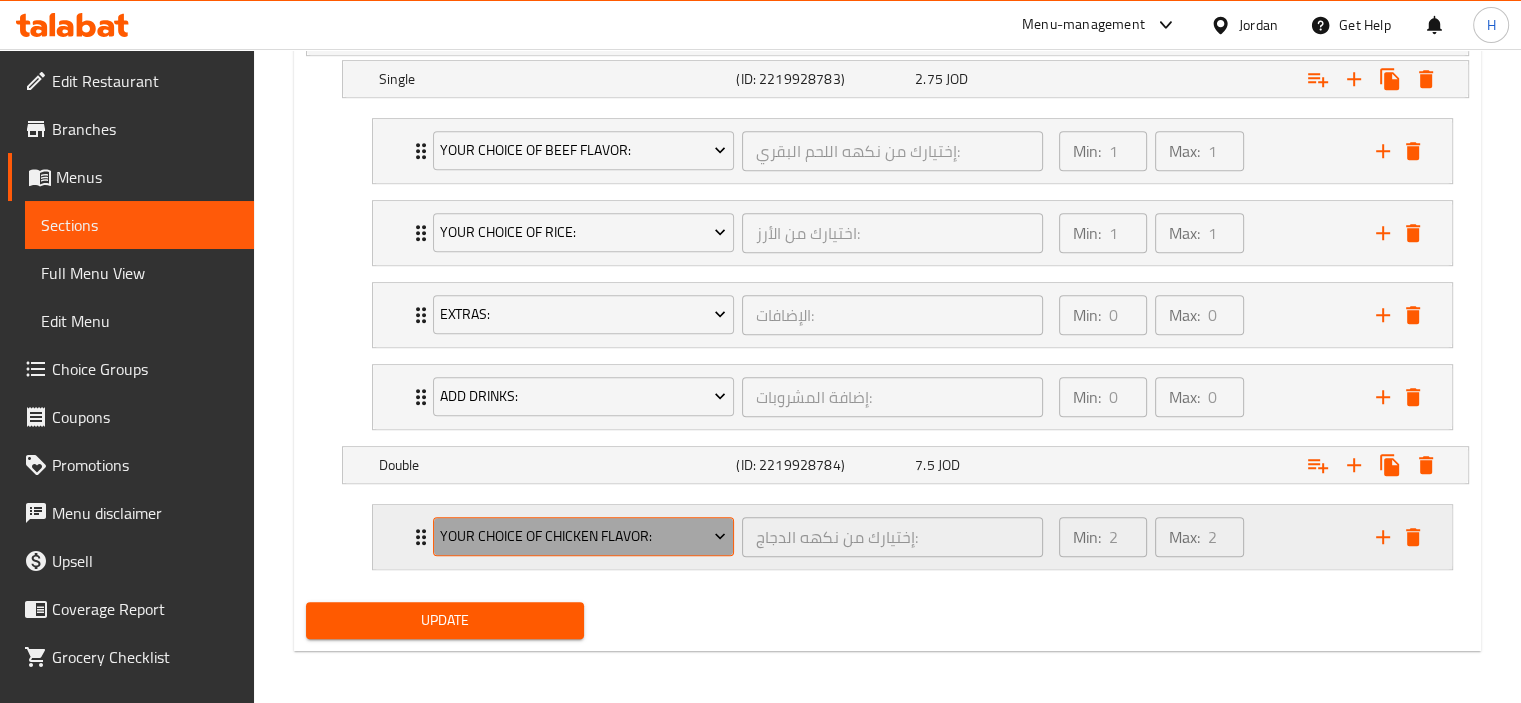 click on "Your Choice of Chicken Flavor:" at bounding box center (583, 537) 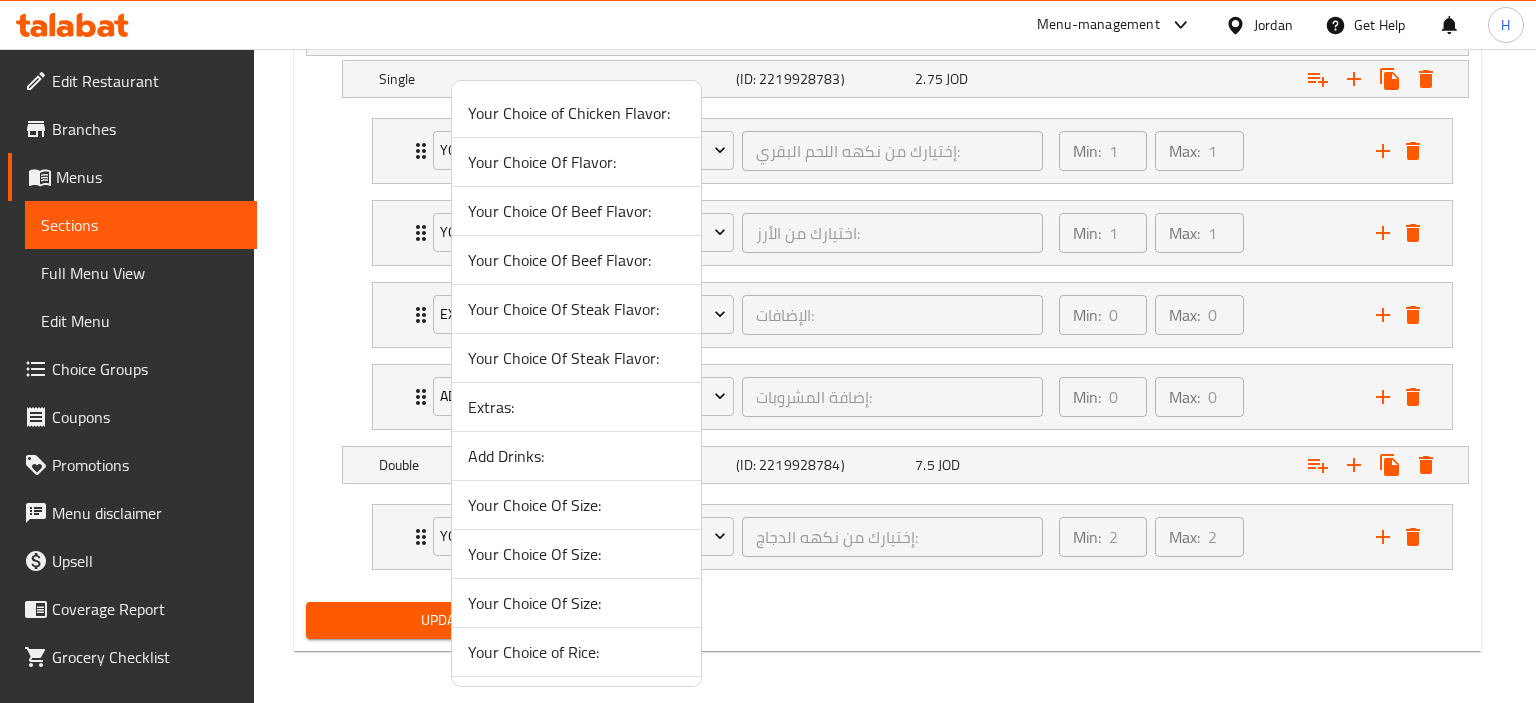 click on "Your Choice Of Steak Flavor:" at bounding box center (576, 358) 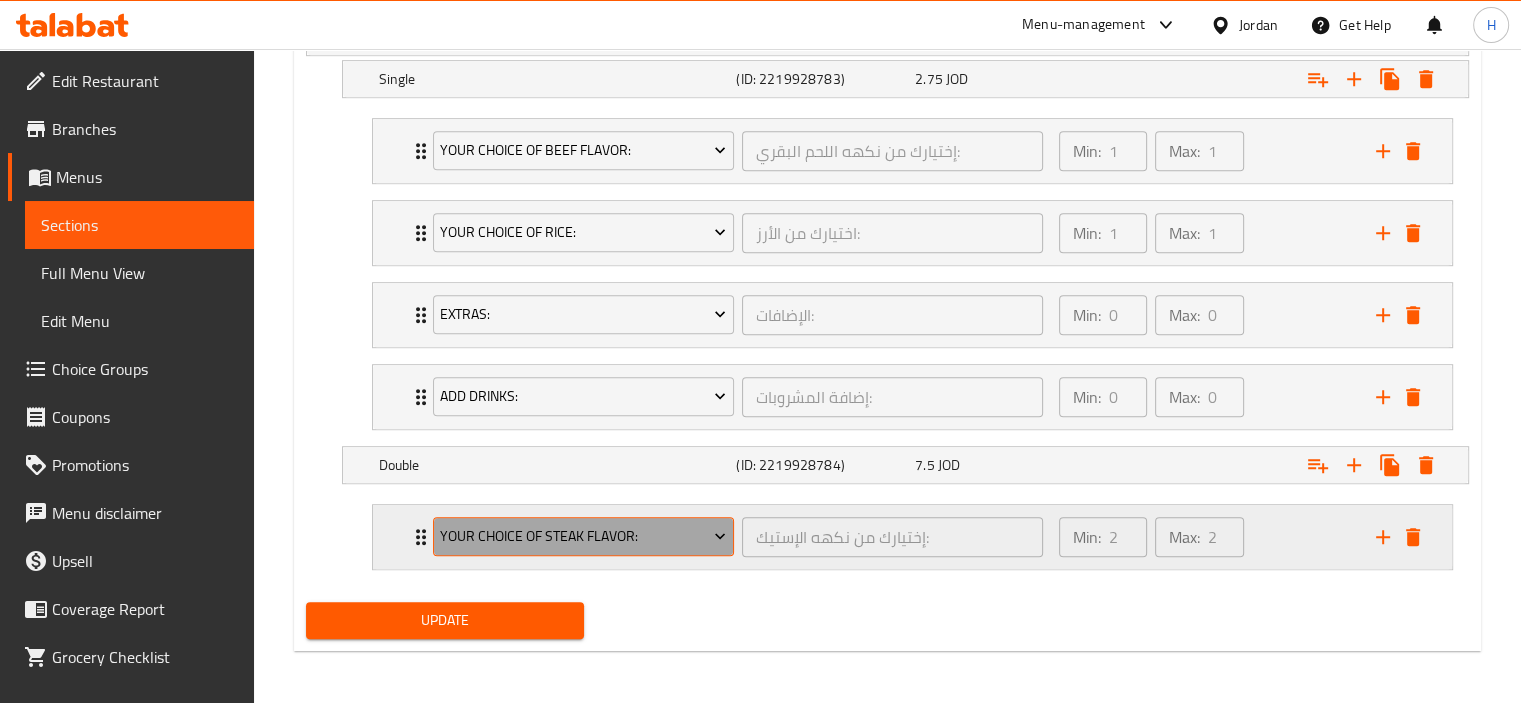click 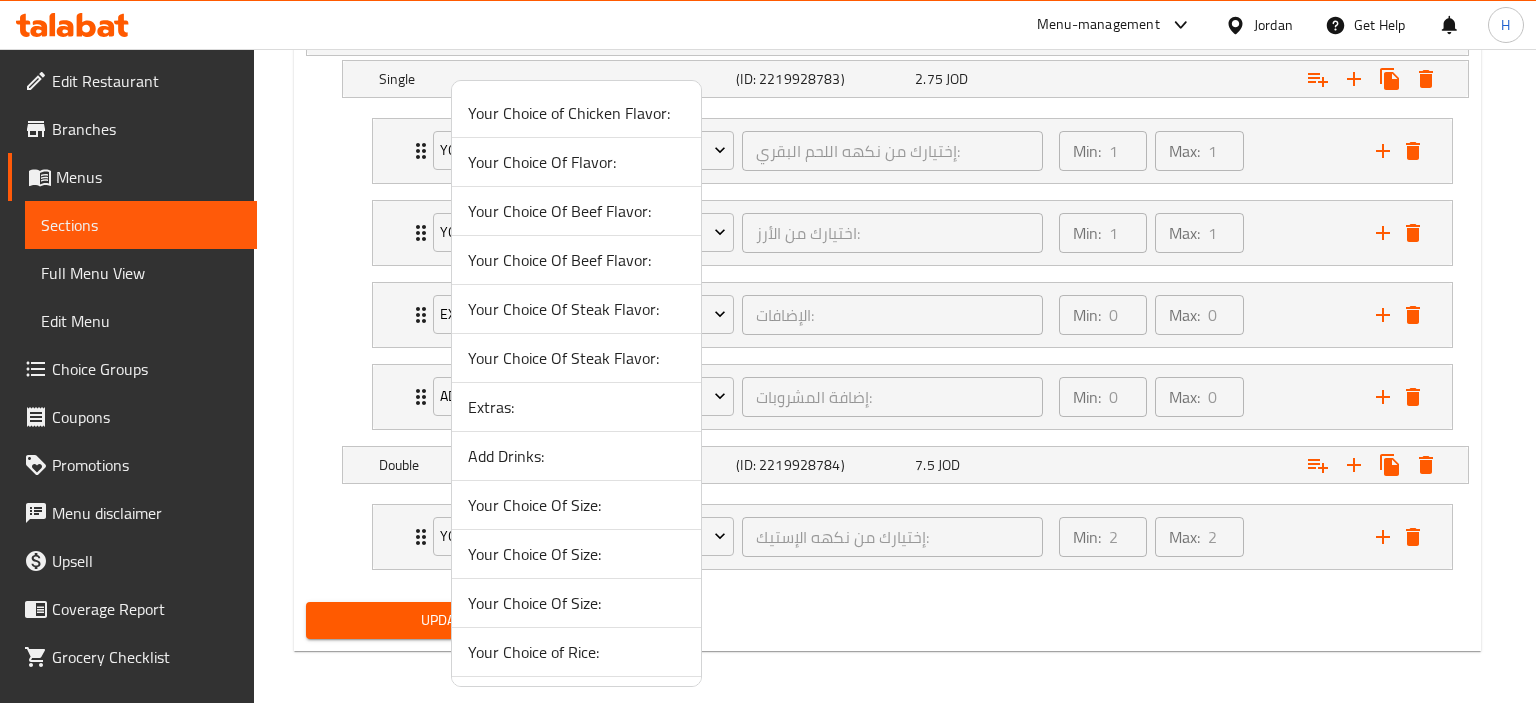 click on "Your Choice Of Beef Flavor:" at bounding box center (576, 260) 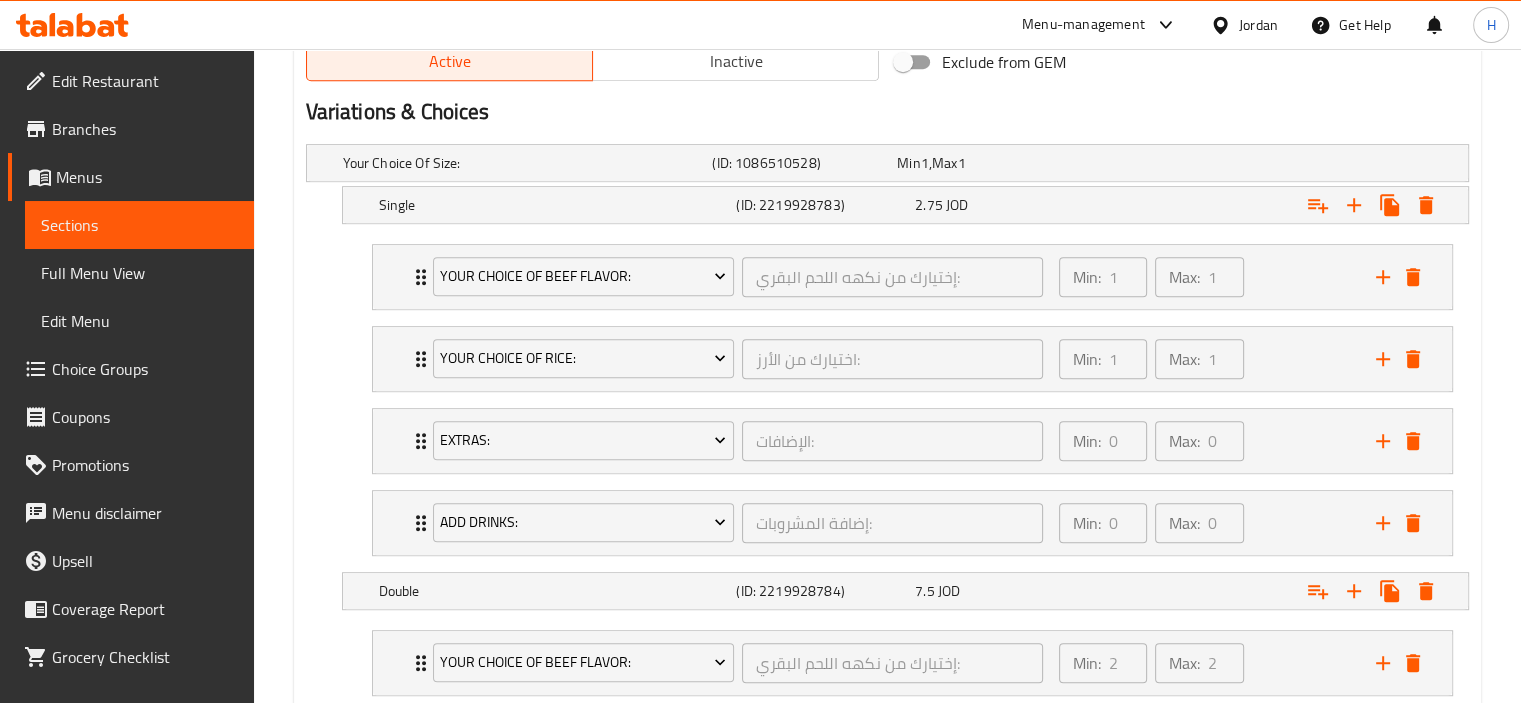 scroll, scrollTop: 1083, scrollLeft: 0, axis: vertical 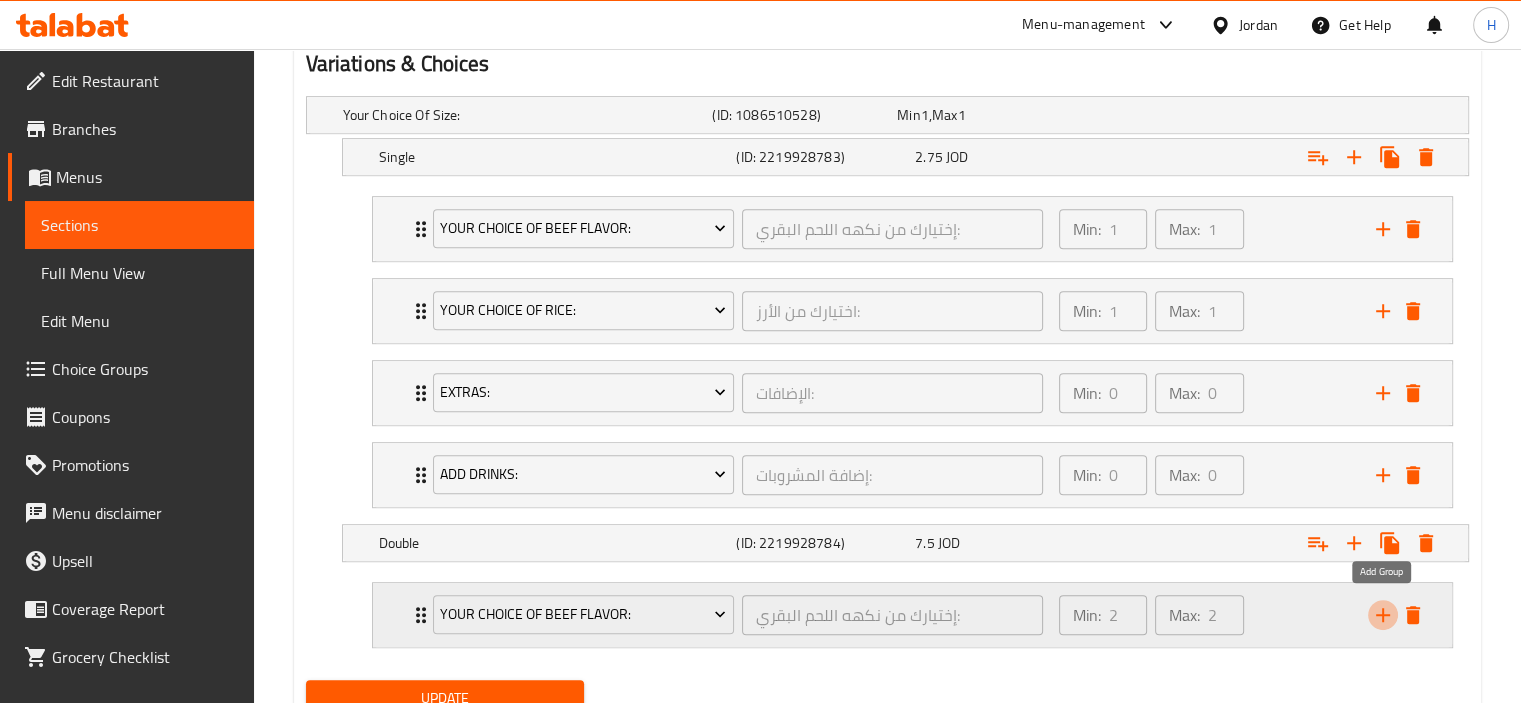 click at bounding box center [1383, 615] 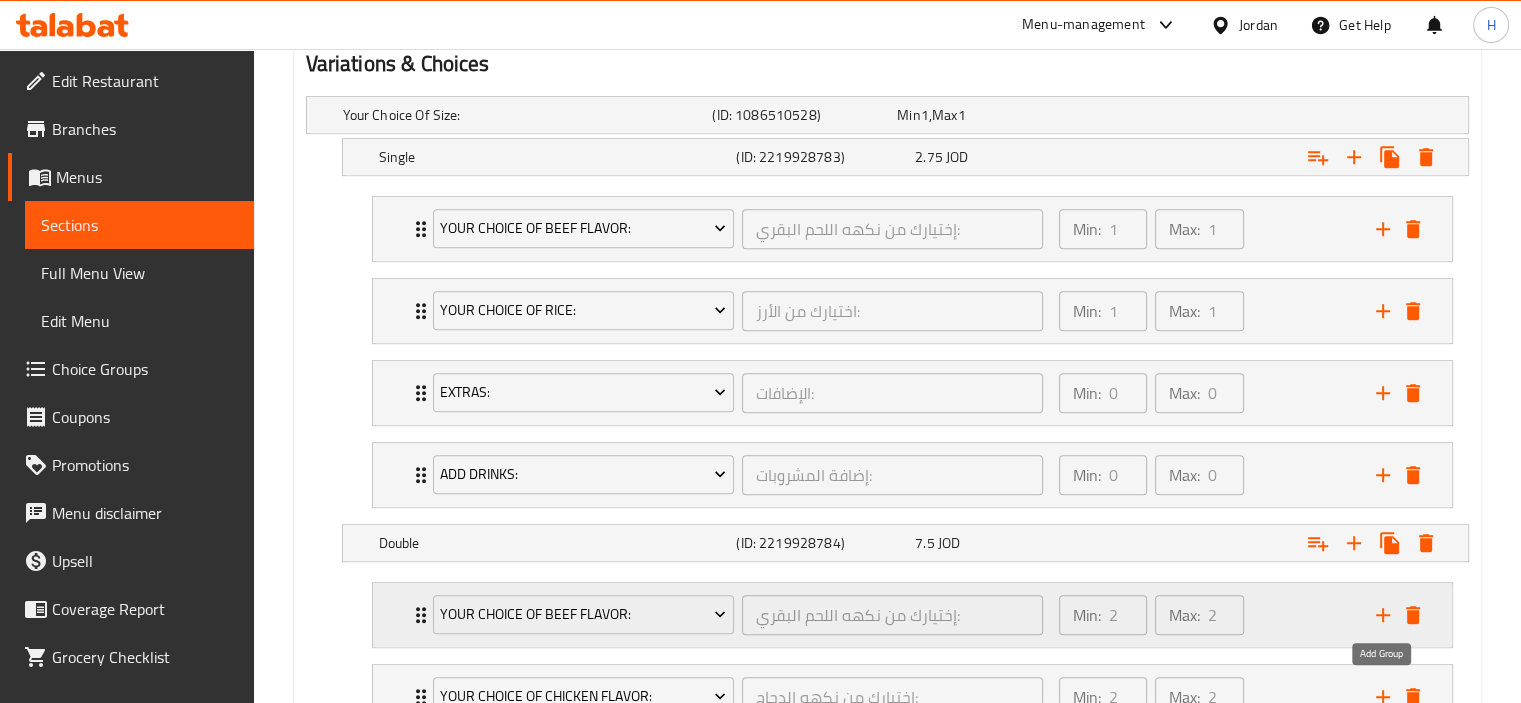 scroll, scrollTop: 1243, scrollLeft: 0, axis: vertical 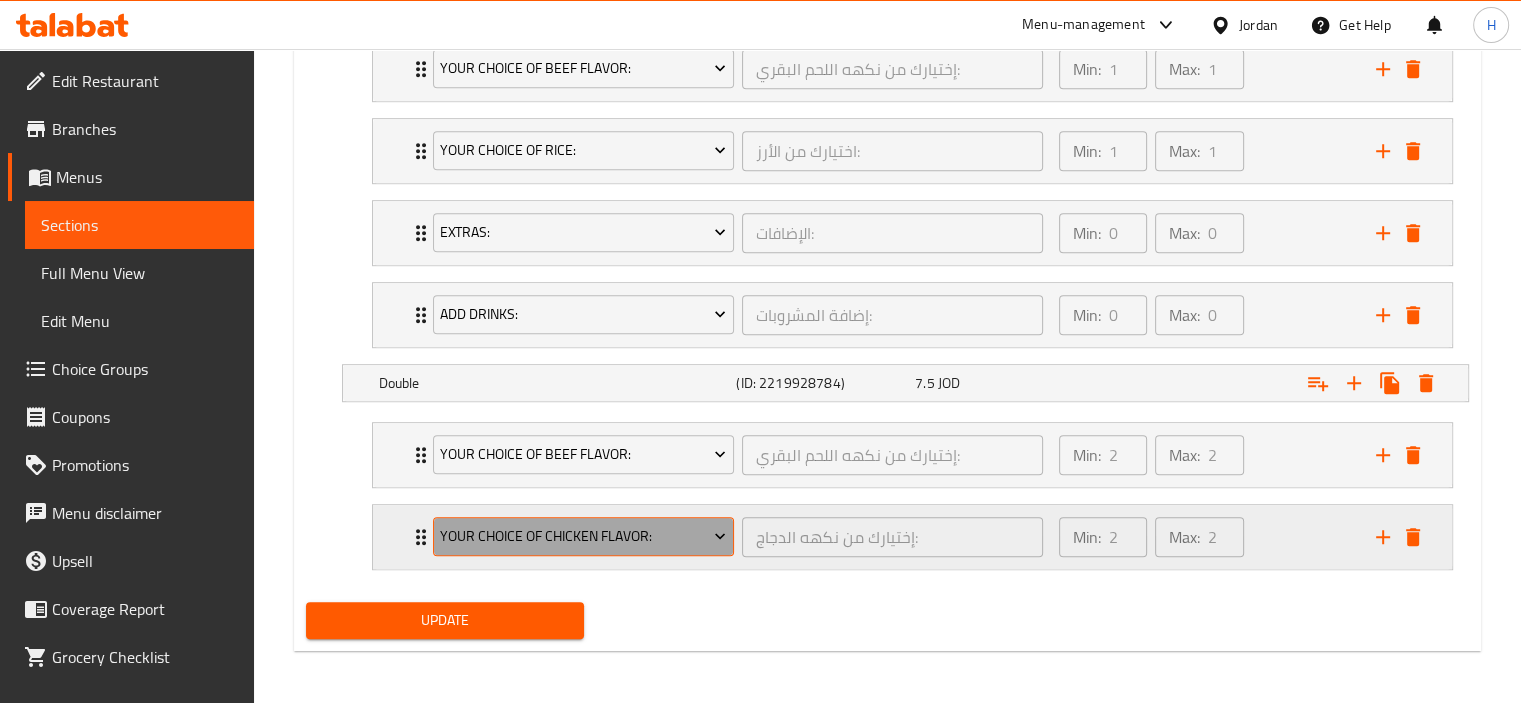 click on "Your Choice of Chicken Flavor:" at bounding box center (583, 536) 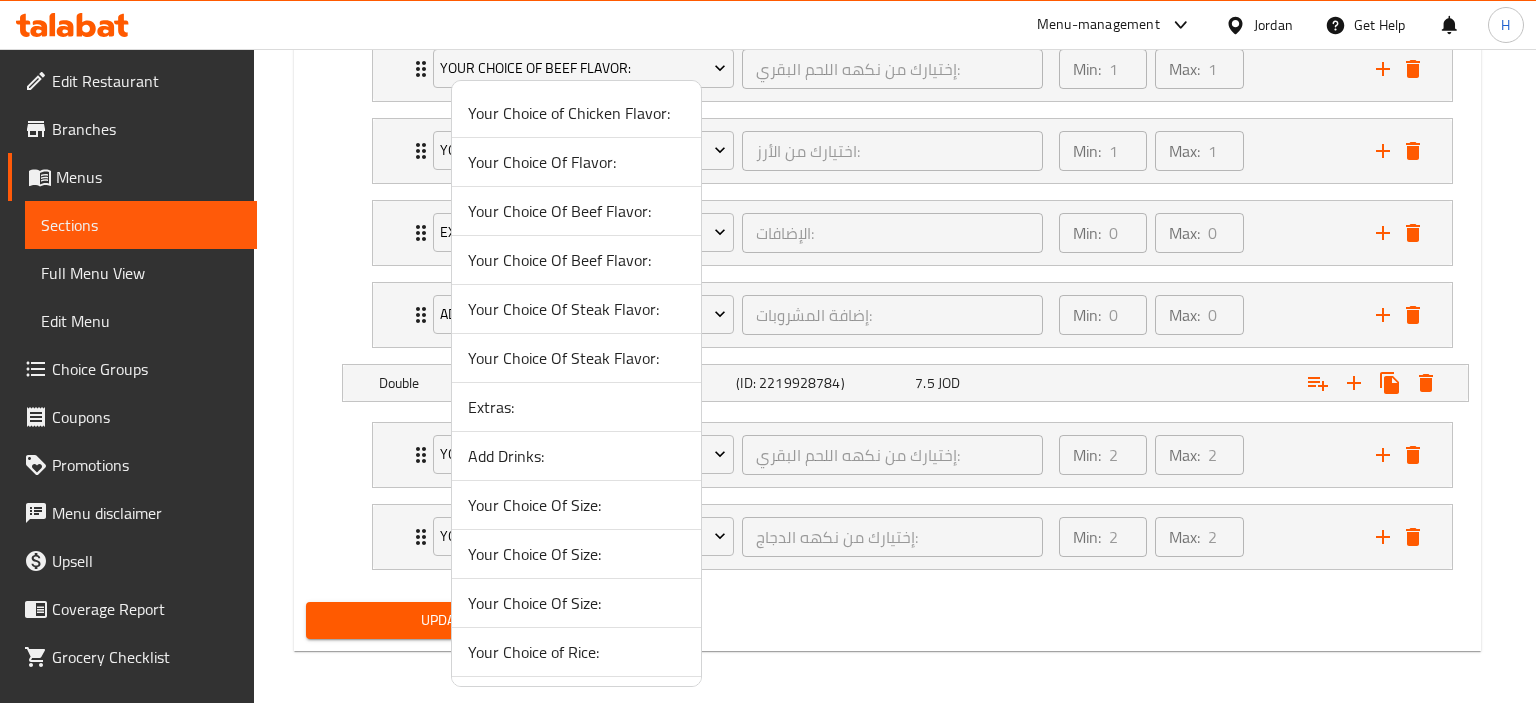 click on "Your Choice of Rice:" at bounding box center [576, 652] 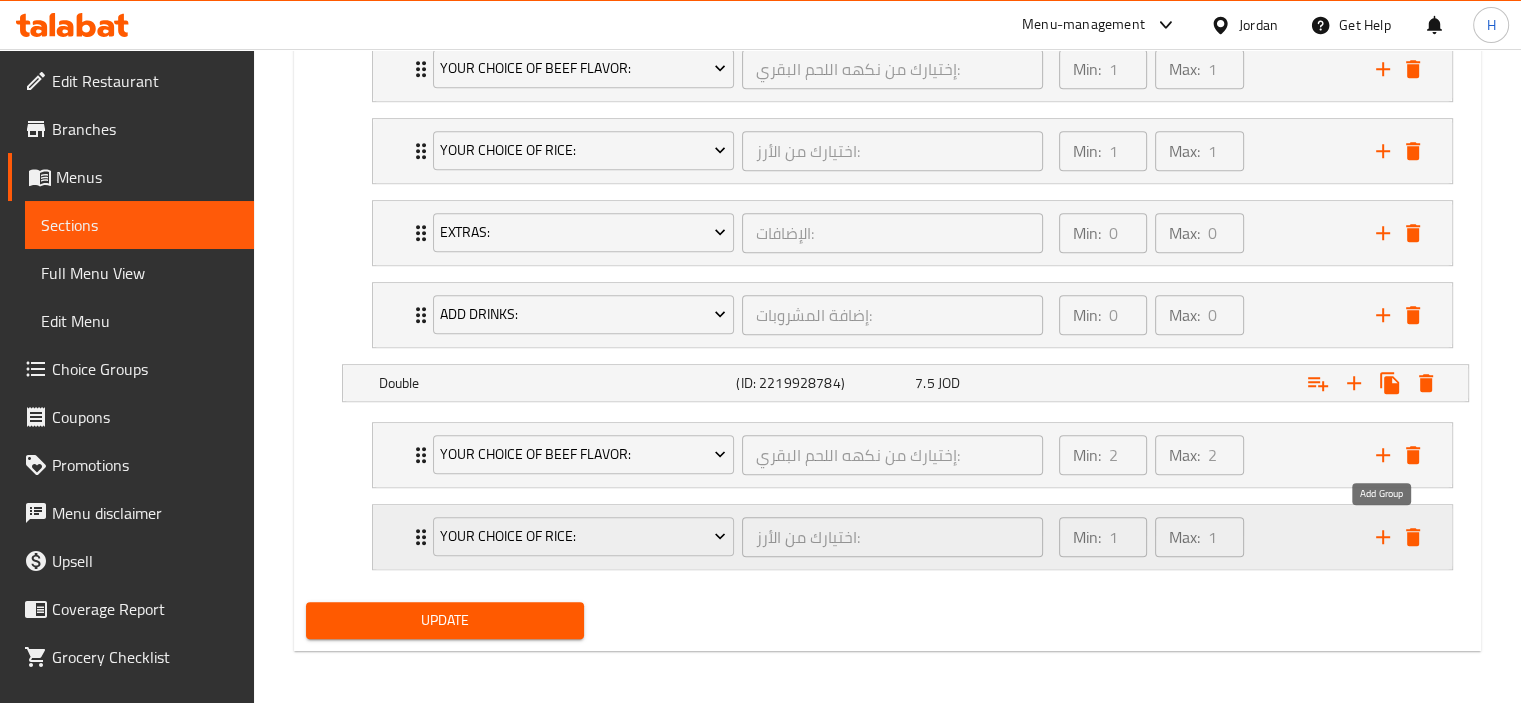 click at bounding box center (1383, 537) 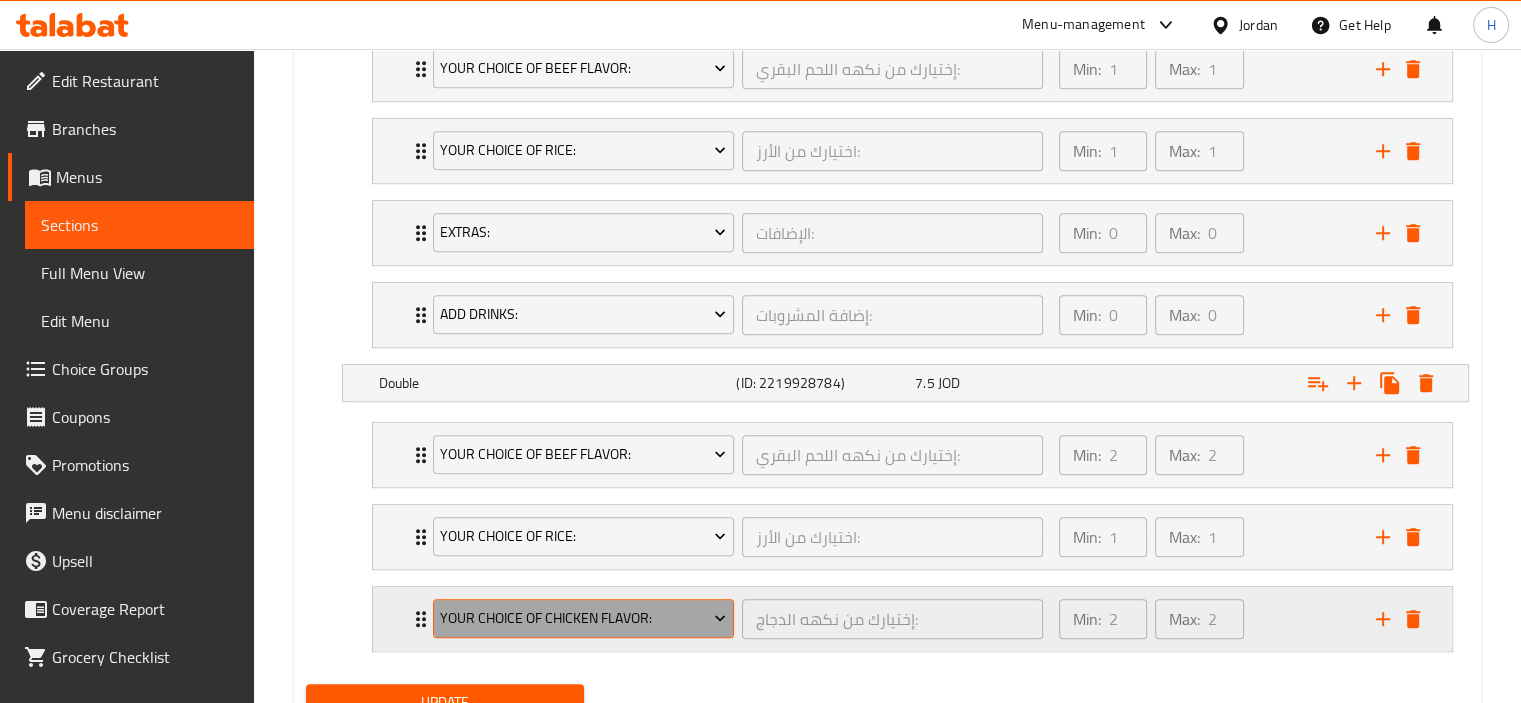 click on "Your Choice of Chicken Flavor:" at bounding box center [583, 618] 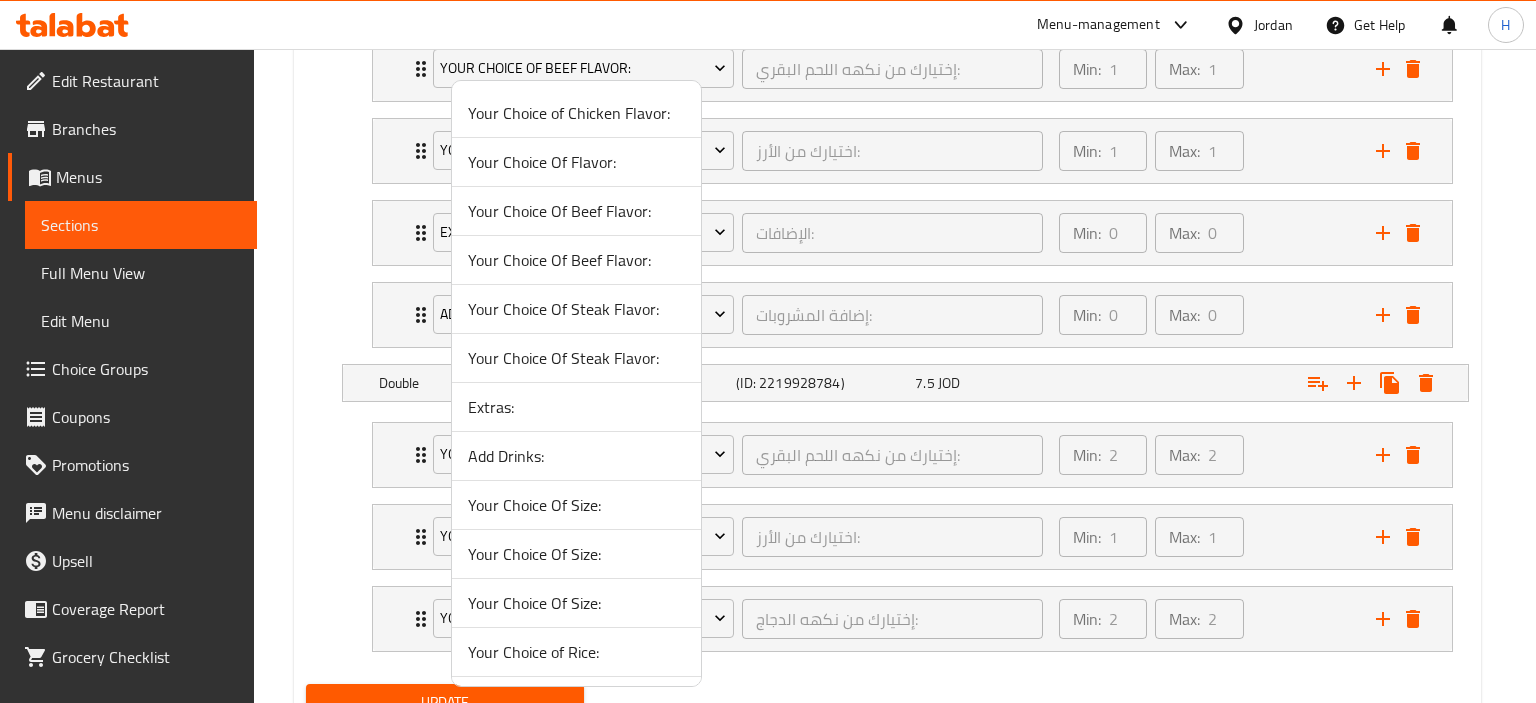 click on "Extras:" at bounding box center [576, 407] 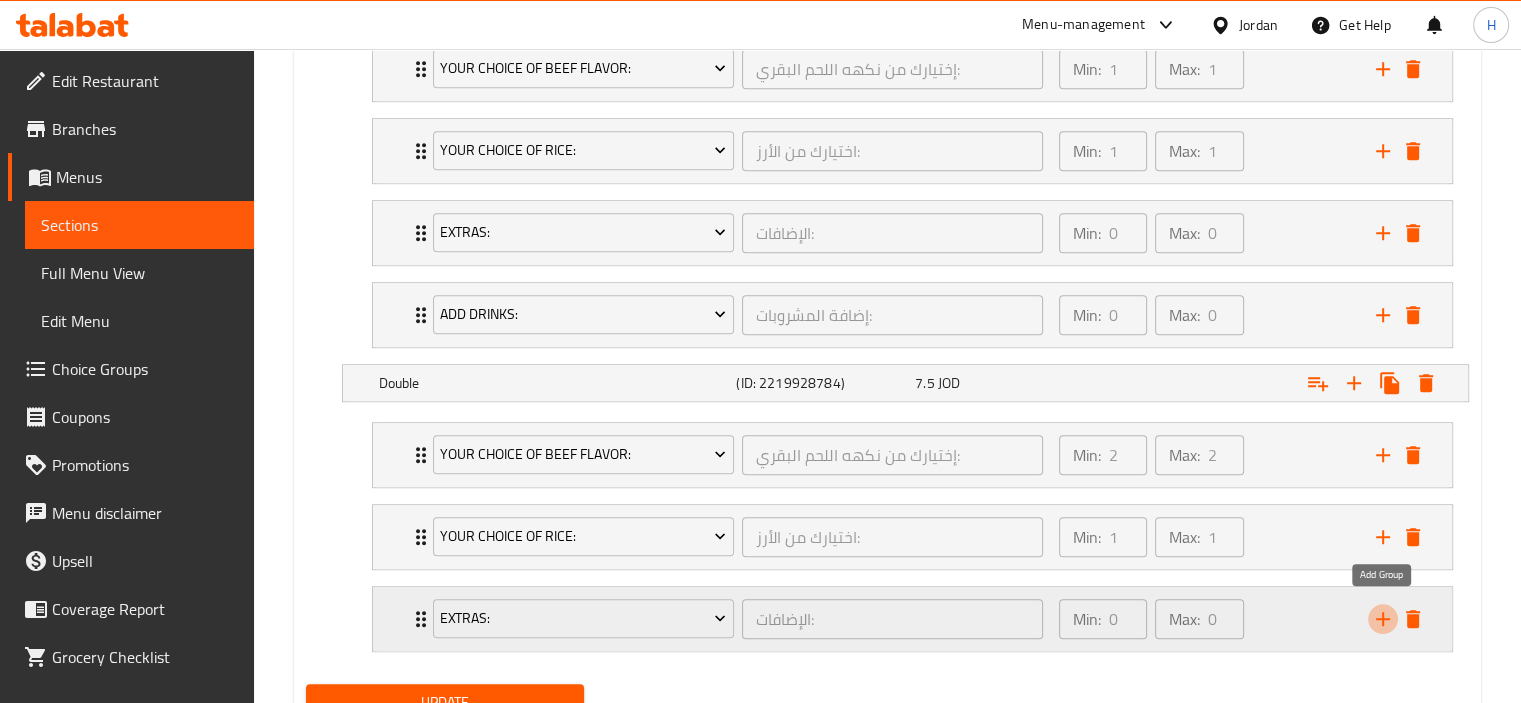 click 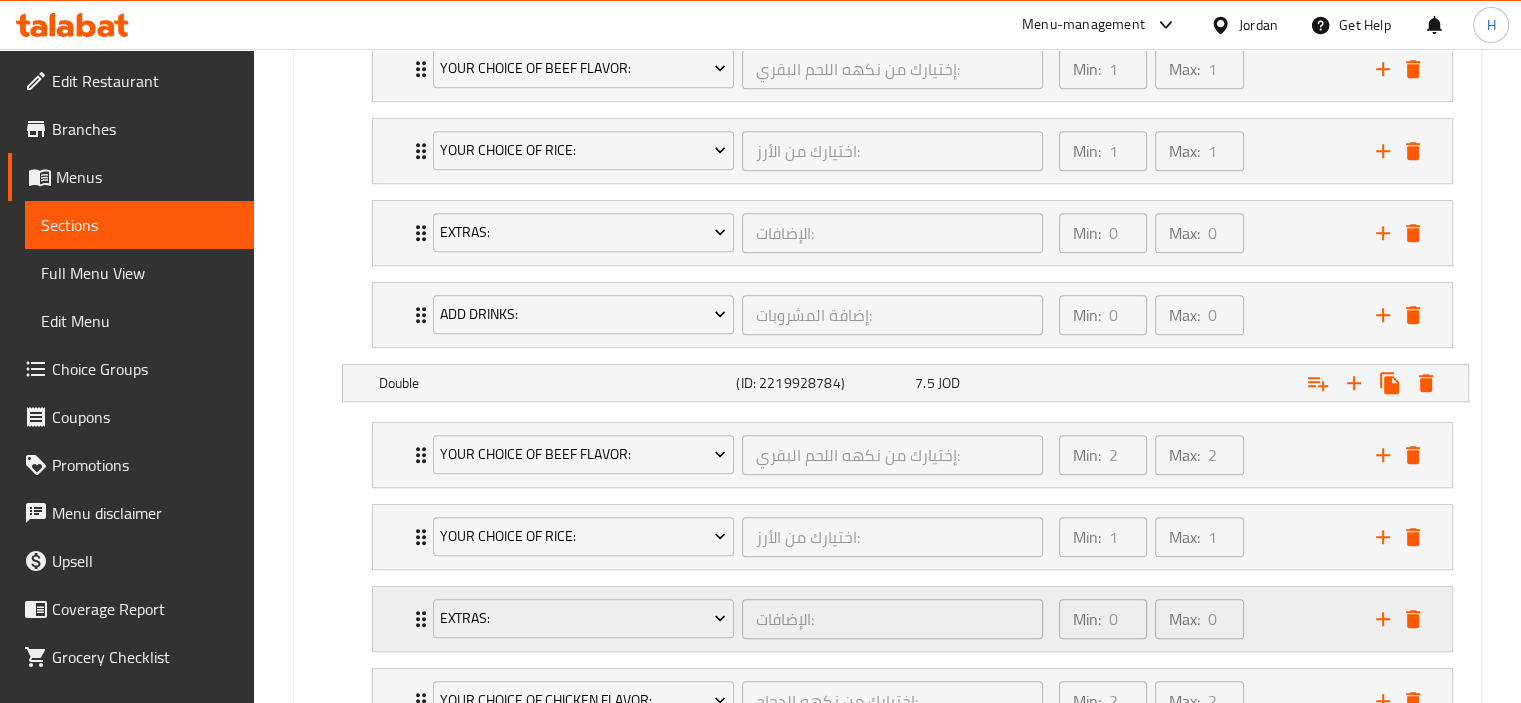 scroll, scrollTop: 1406, scrollLeft: 0, axis: vertical 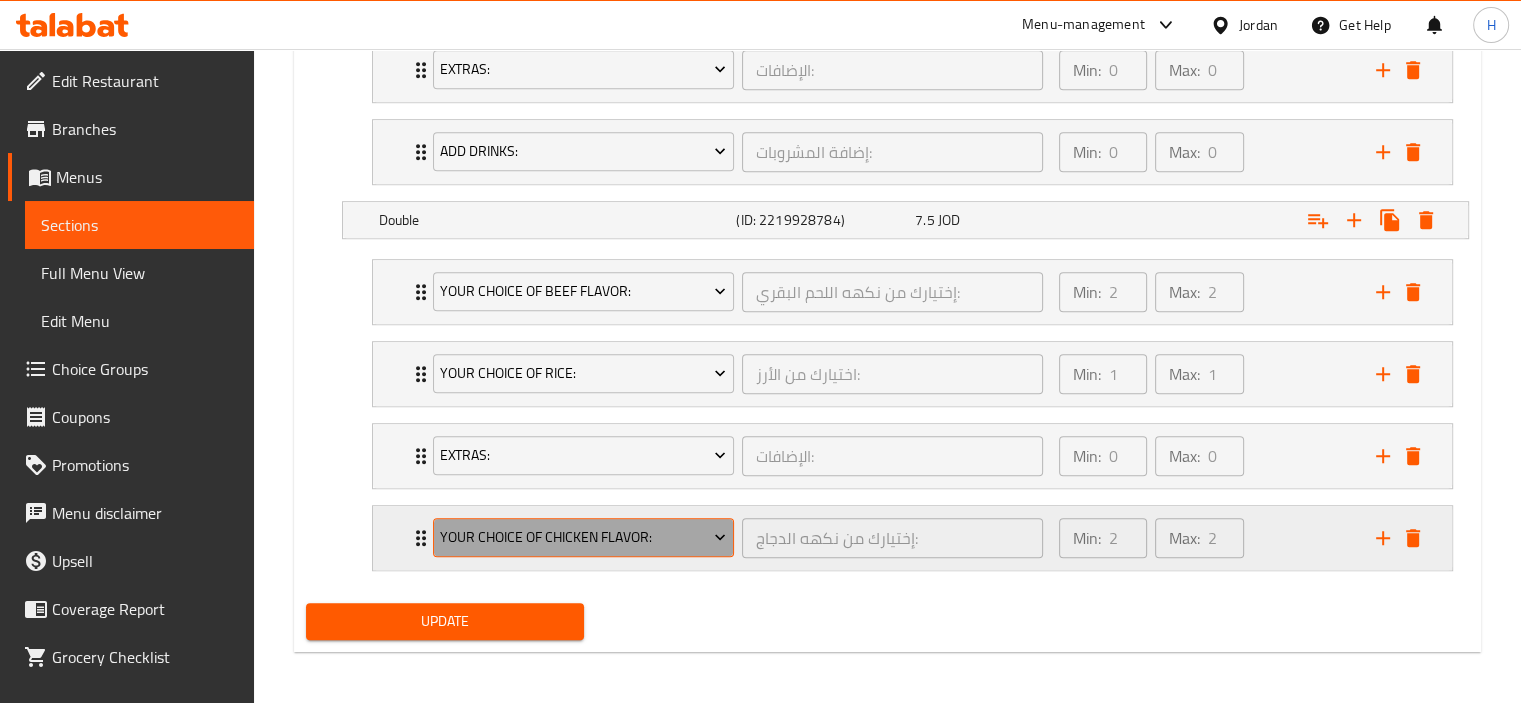 click on "Your Choice of Chicken Flavor:" at bounding box center [583, 537] 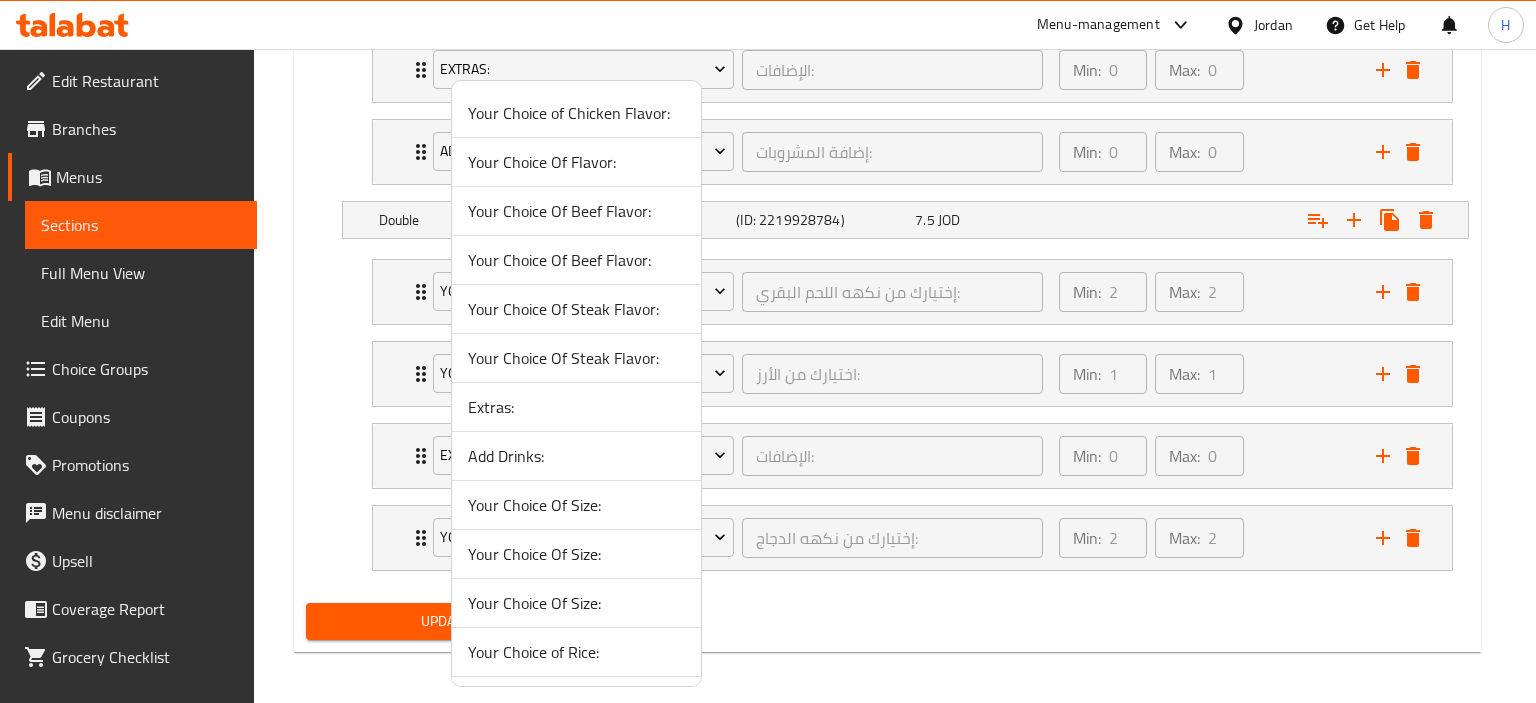 click on "Add Drinks:" at bounding box center [576, 456] 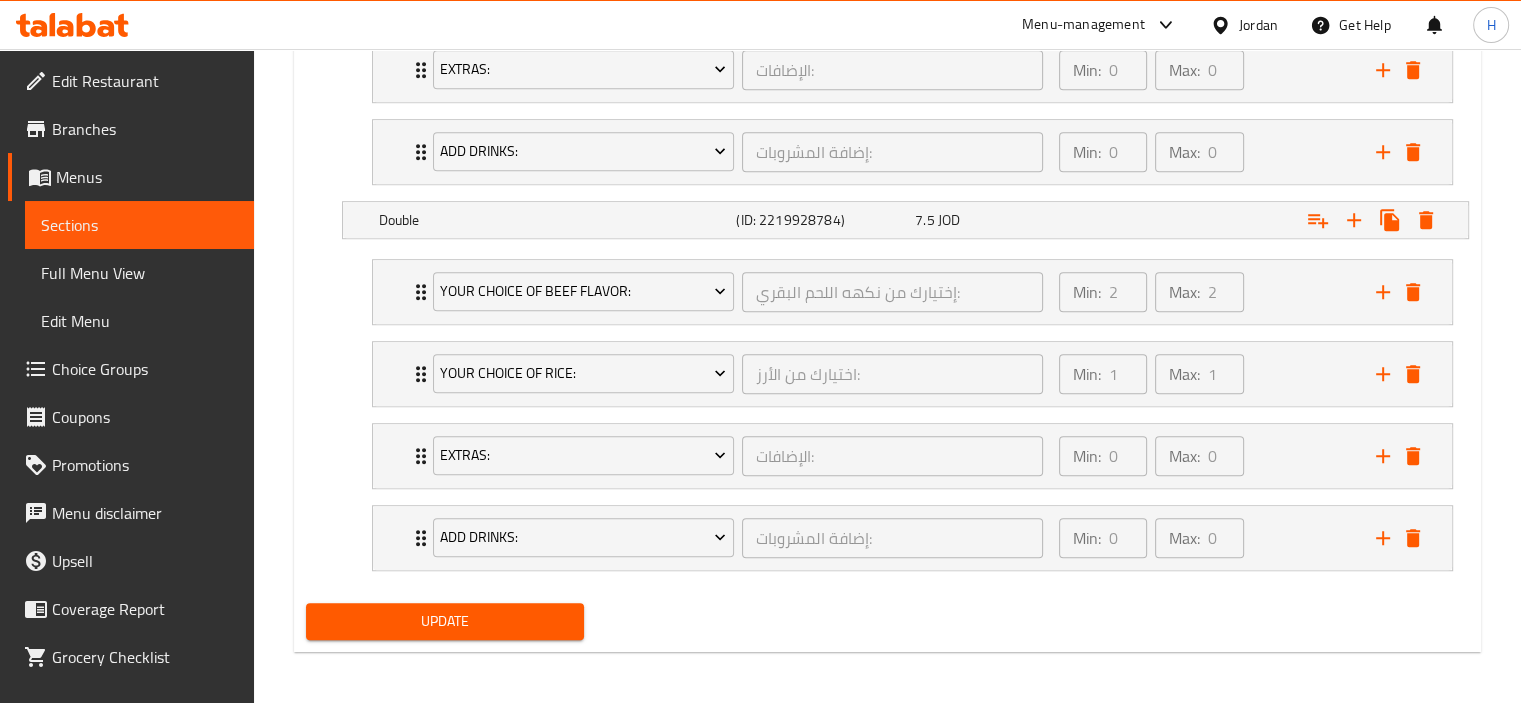 click on "Your Choice Of Size: (ID: 1086510528) Min 1  ,  Max 1 Name (En) Your Choice Of Size: Name (En) Name (Ar) إختيارك من الحجم: Name (Ar) Min 1 Min Max 1 Max Single (ID: 2219928783) 2.75   JOD Name (En) Single Name (En) Name (Ar) سينجل Name (Ar) Price JOD 2.75 Price Status Your Choice Of Beef Flavor: إختيارك من نكهه اللحم البقري: ​ Min: 1 ​ Max: 1 ​ Beef + Tomato Sauce + Parsley Sauce + Arabic Salad (ID: 2219883001) 0 JOD Name (En) Beef + Tomato Sauce + Parsley Sauce + Arabic Salad Name (En) Name (Ar) لحم بقري + صوص طماطم + صوص بقدونس + سلطة عربية Name (Ar) Price JOD 0 Price Status Beef + Spinach Sauce + Mango Chili Sauce + Pickled Carrots (ID: 2219883002) 0 JOD Name (En) Beef + Spinach Sauce + Mango Chili Sauce + Pickled Carrots Name (En) Name (Ar) لحم بقري + صوص سبانخ + صوص فلفل حار بالمانجو + جزر مخلل Name (Ar) Price JOD 0 Price Status Beef + Gravy + Tahini + Pickled Red Onions 0 JOD Price 0" at bounding box center (887, 180) 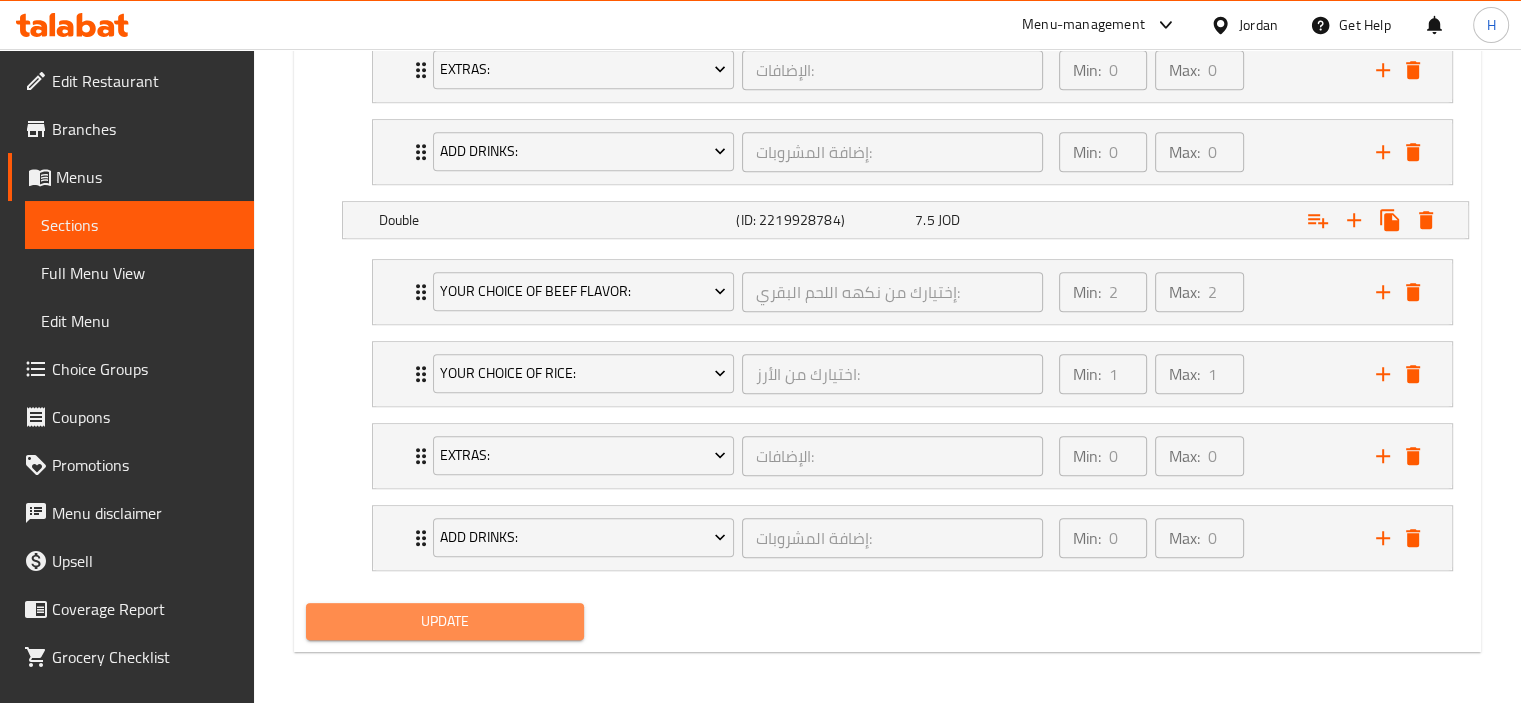 click on "Update" at bounding box center [445, 621] 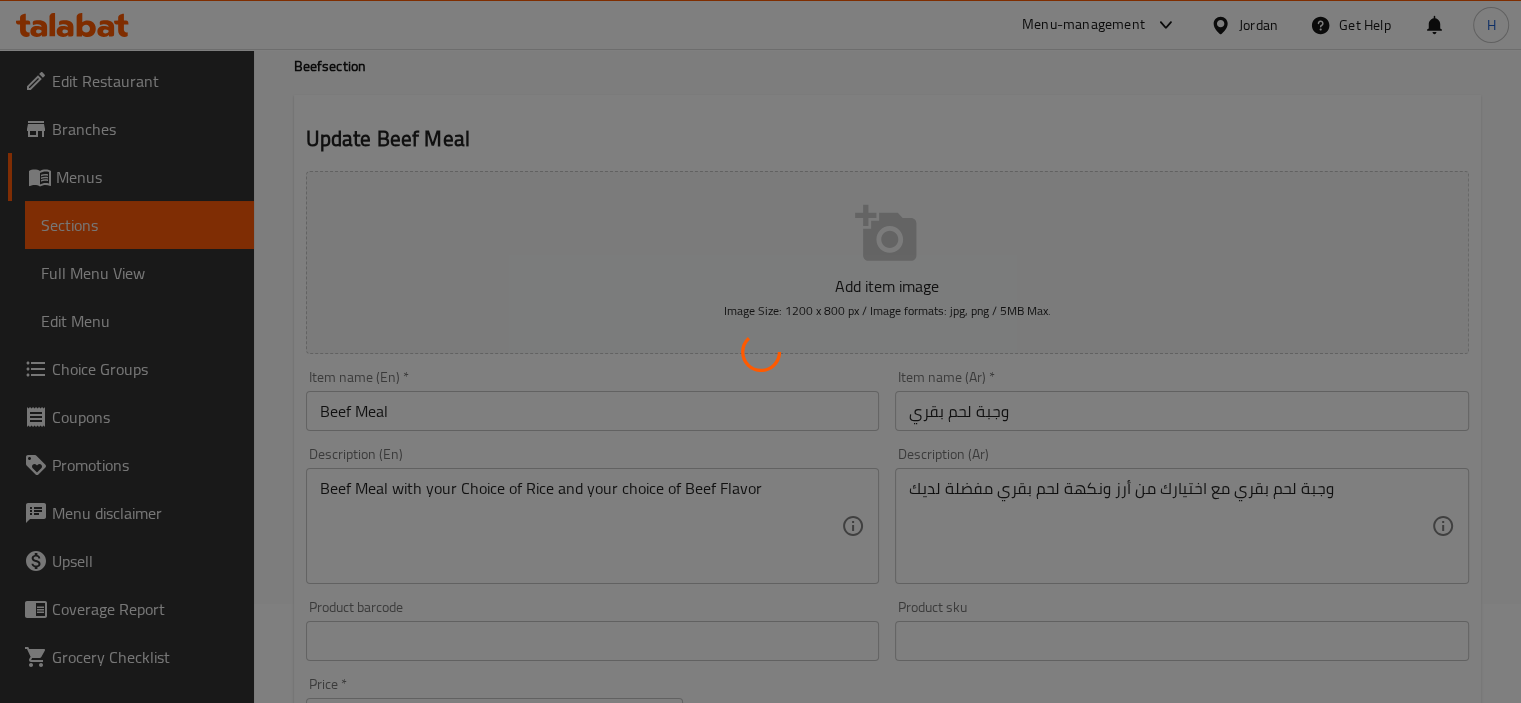 scroll, scrollTop: 0, scrollLeft: 0, axis: both 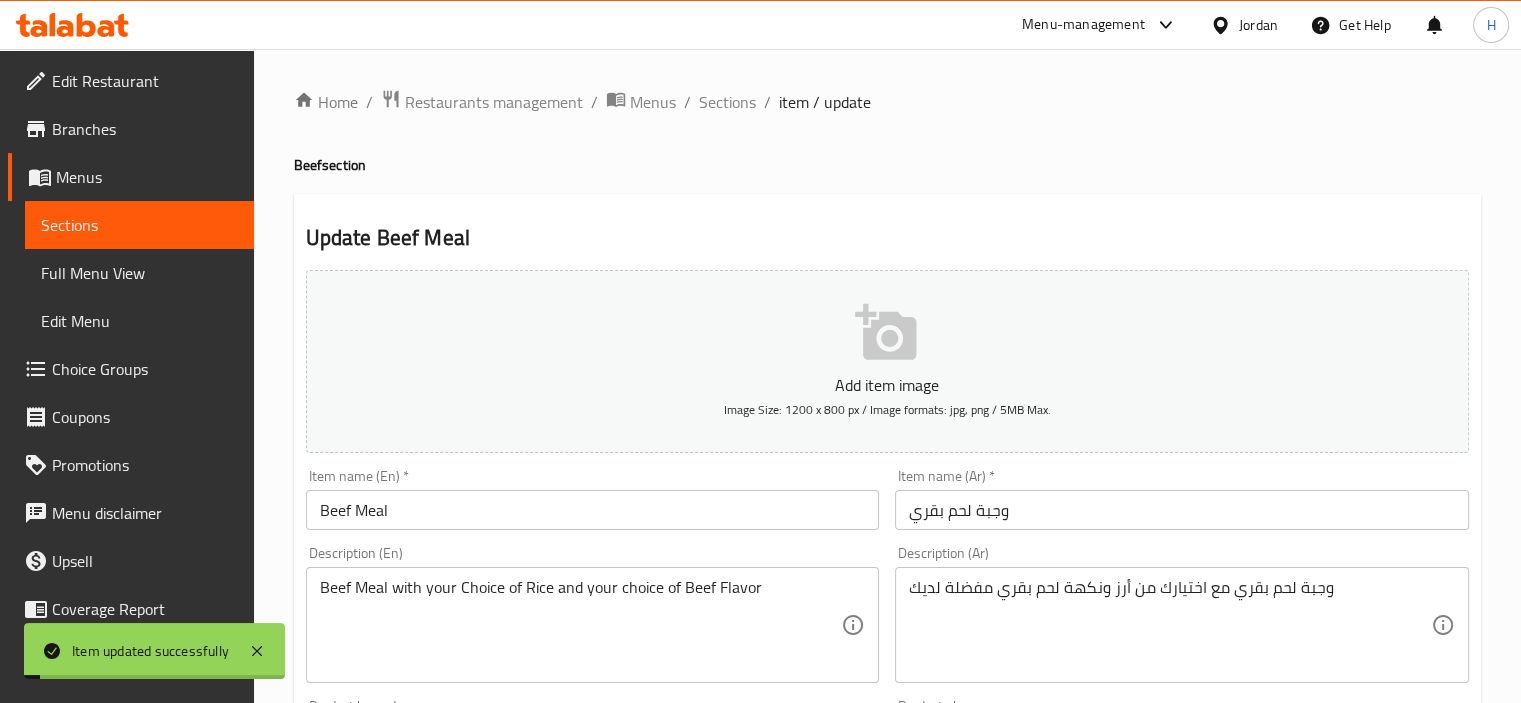 click on "Sections" at bounding box center (727, 102) 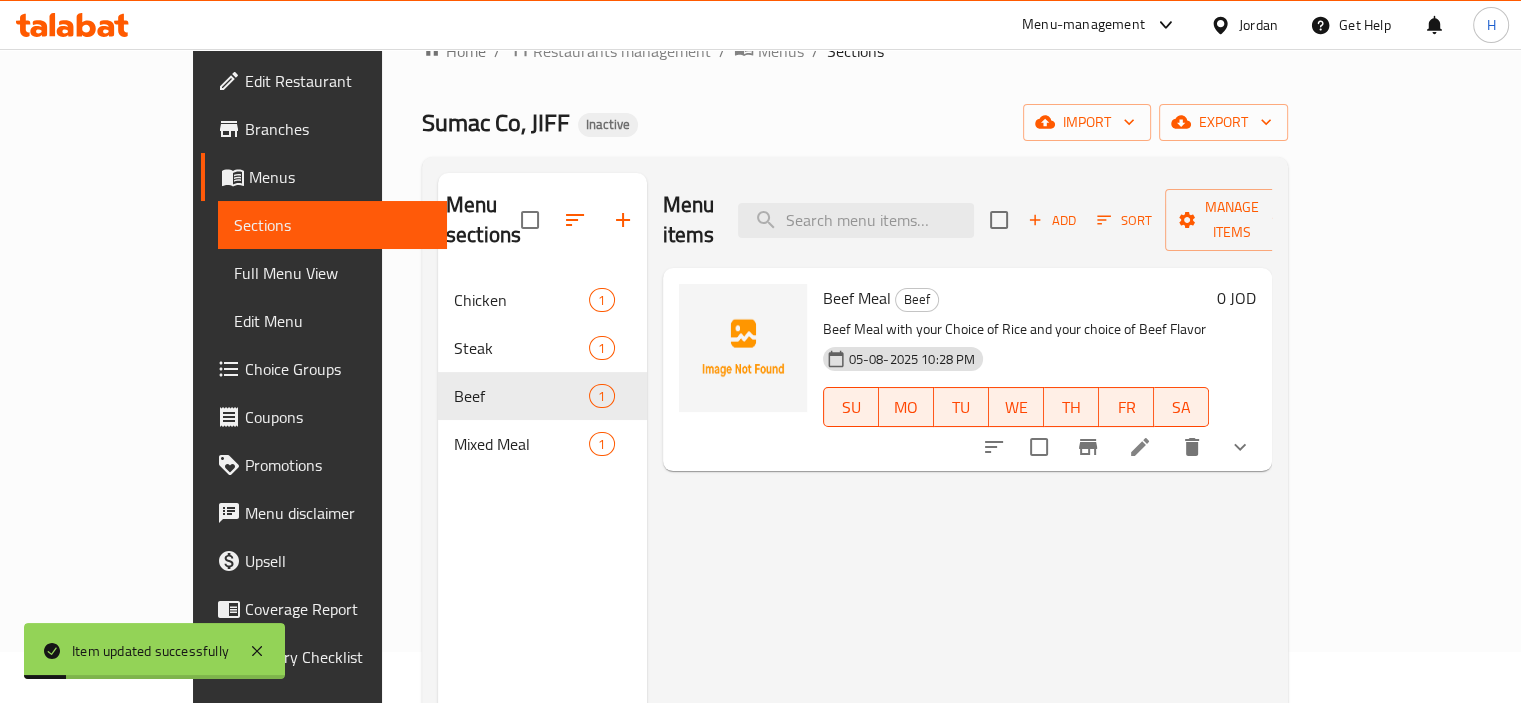 scroll, scrollTop: 52, scrollLeft: 0, axis: vertical 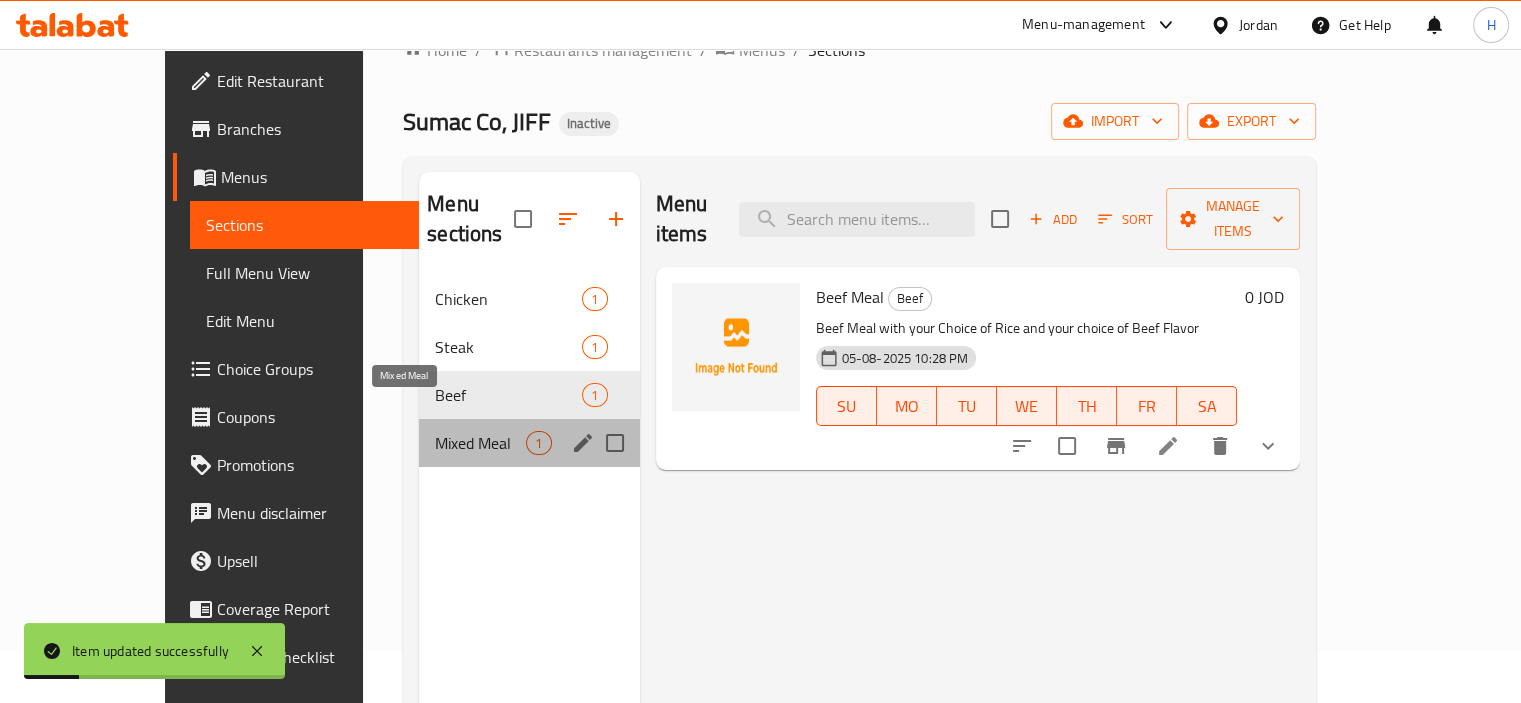 click on "Mixed Meal" at bounding box center [480, 443] 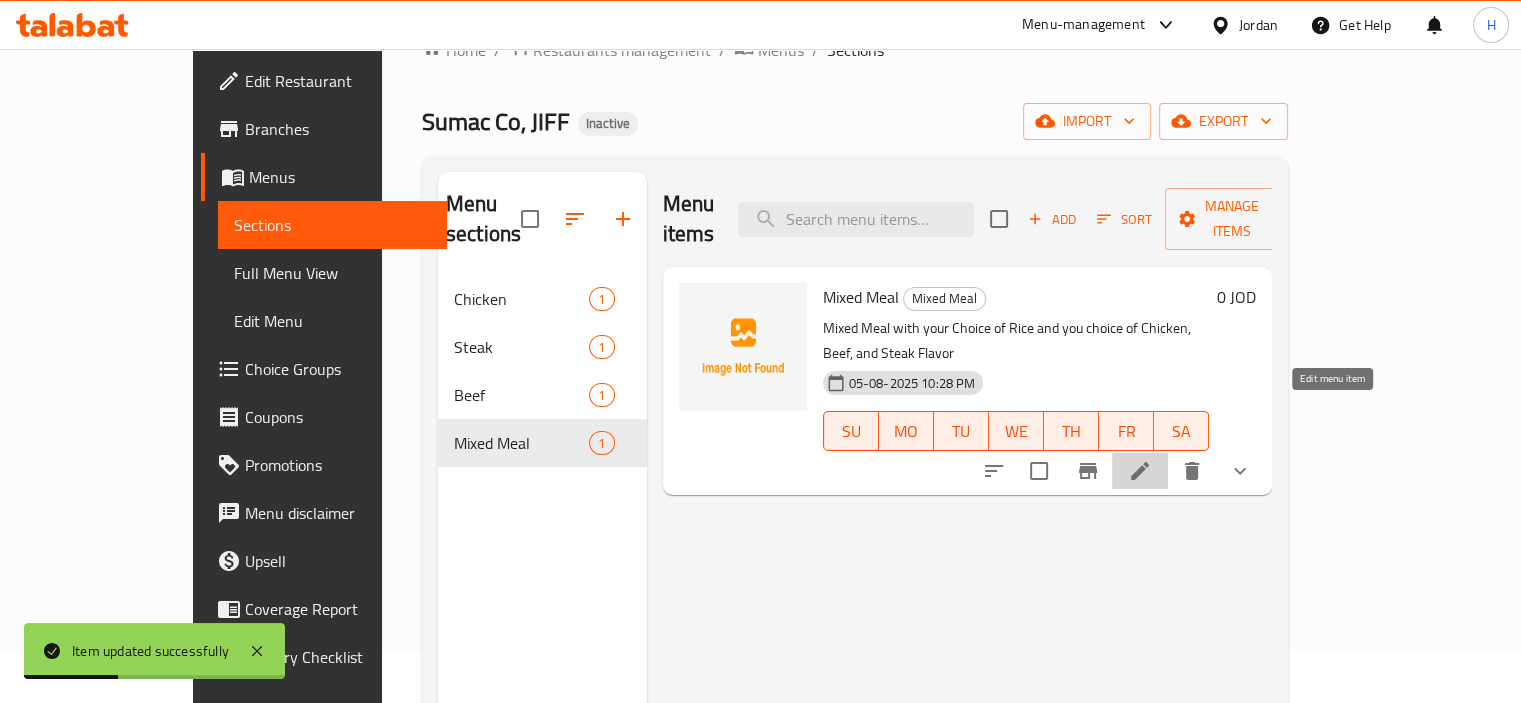 click 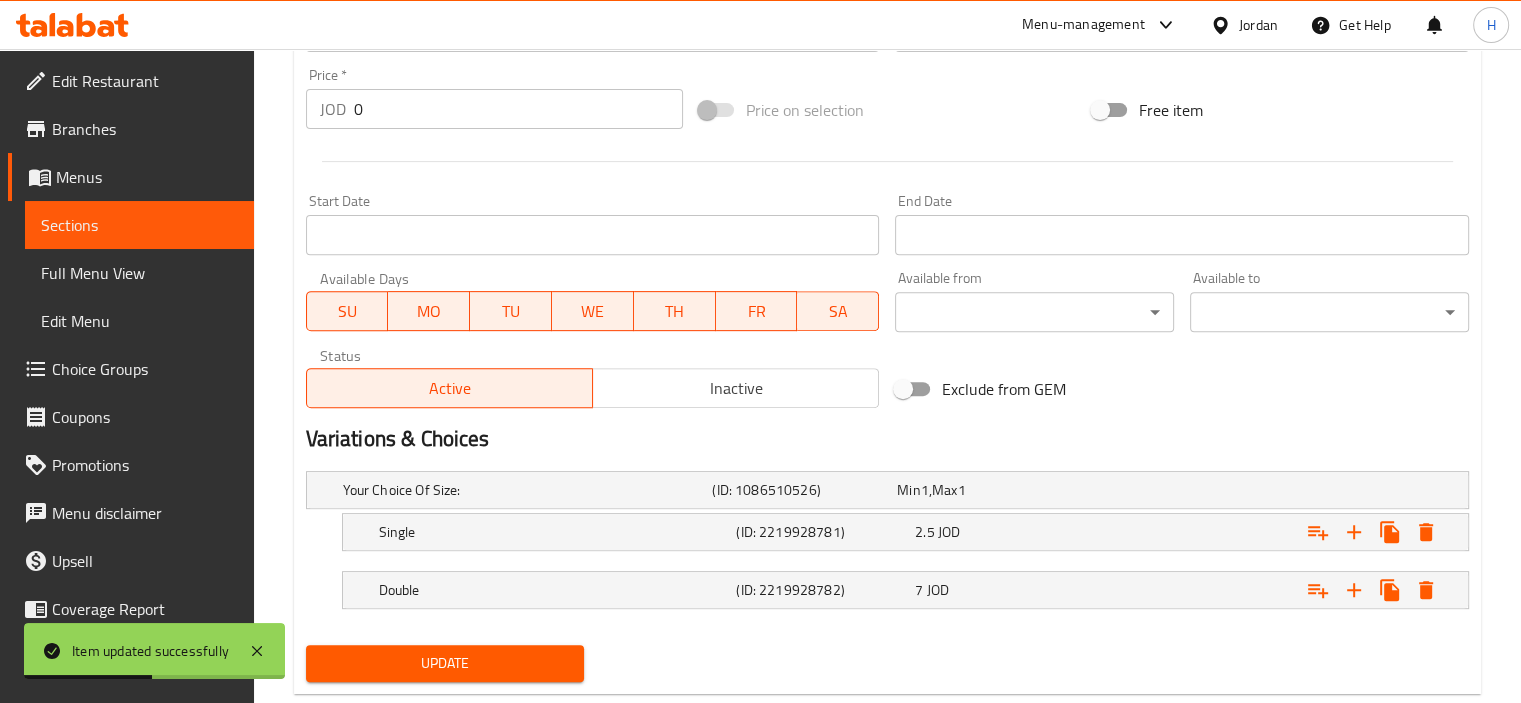 scroll, scrollTop: 753, scrollLeft: 0, axis: vertical 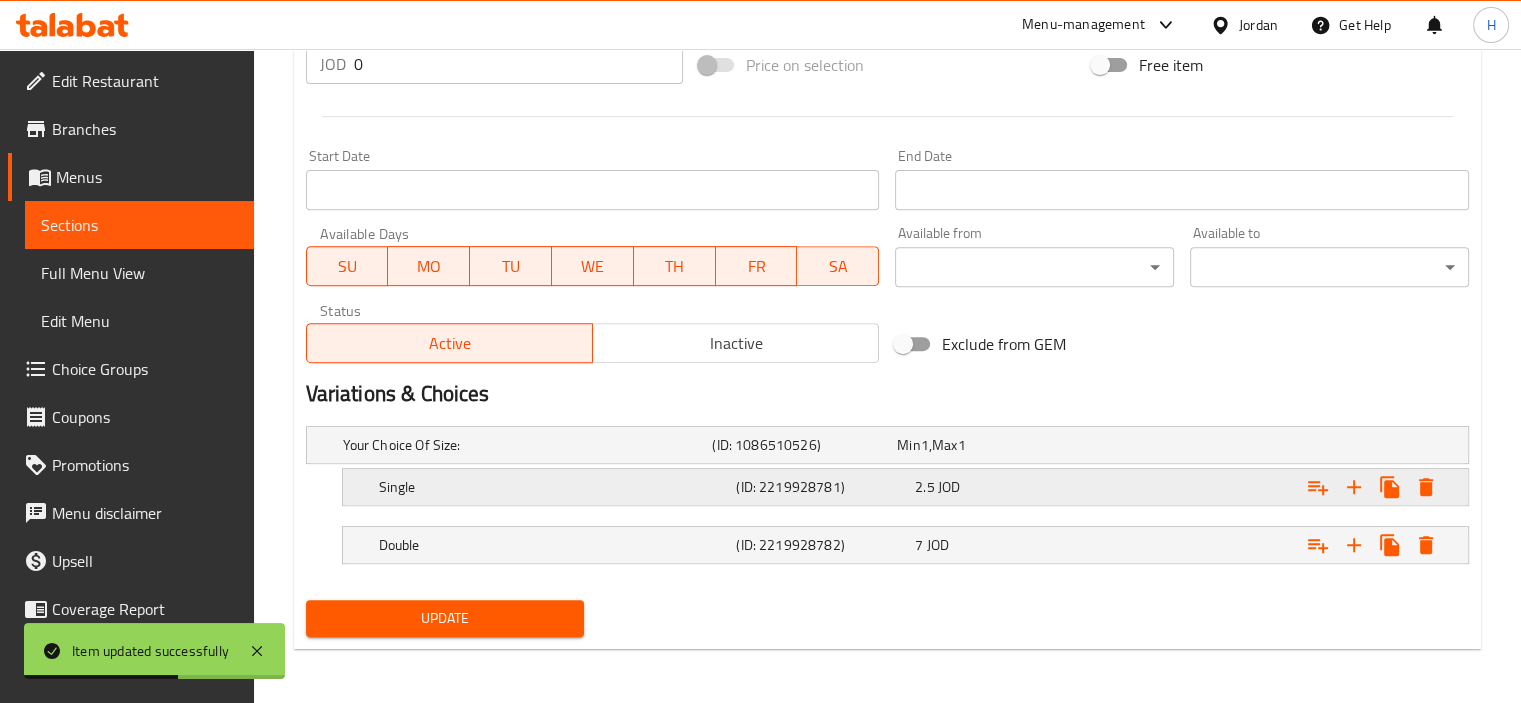 click on "(ID: 2219928781)" at bounding box center (800, 445) 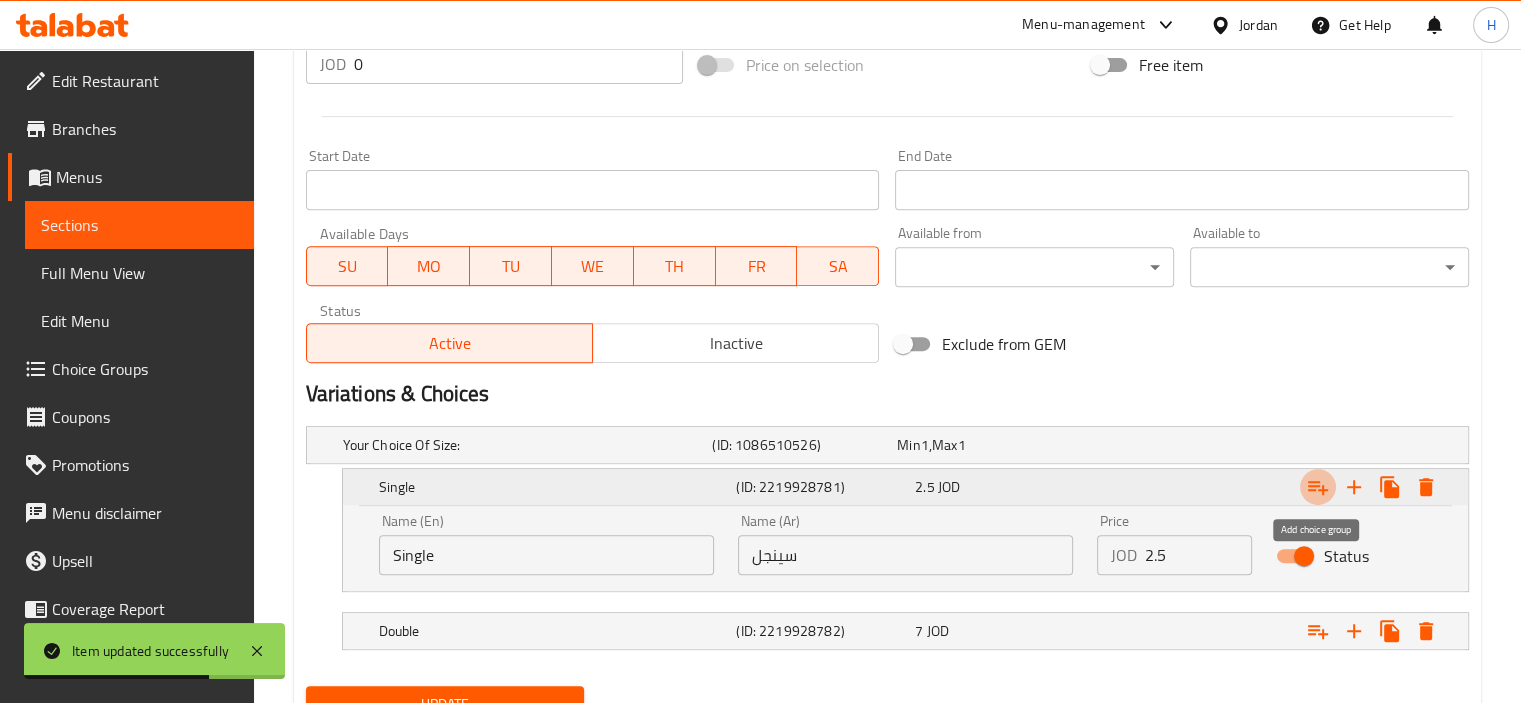 click at bounding box center [1318, 487] 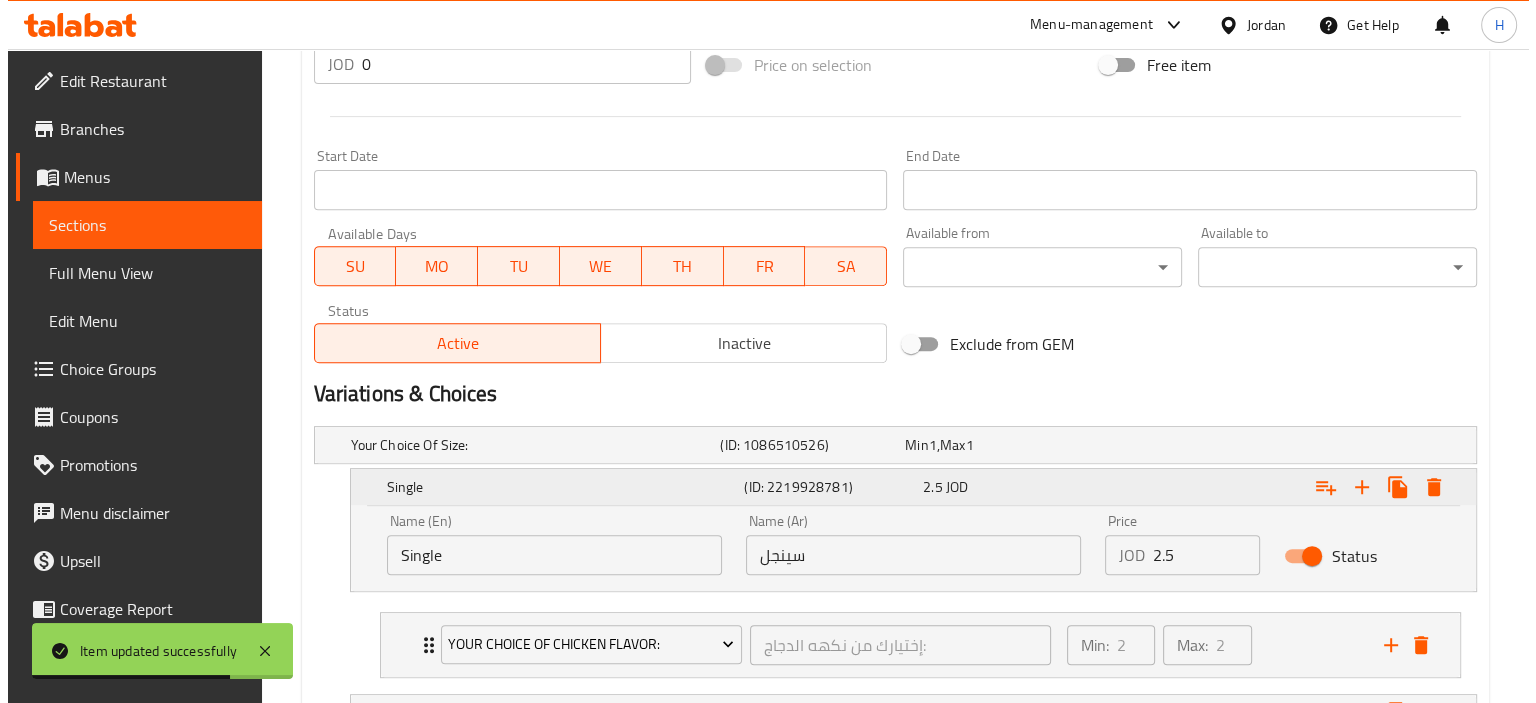 scroll, scrollTop: 921, scrollLeft: 0, axis: vertical 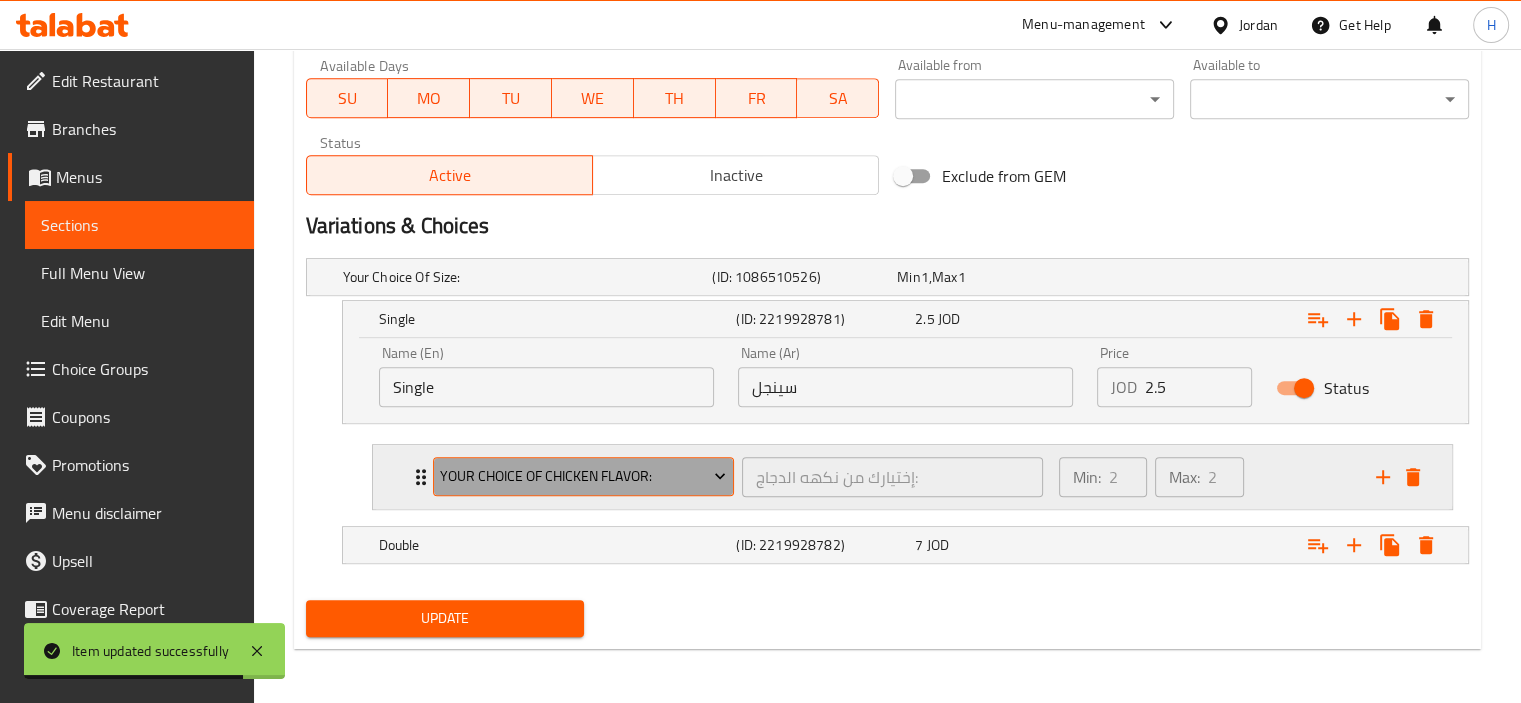 click on "Your Choice of Chicken Flavor:" at bounding box center [583, 476] 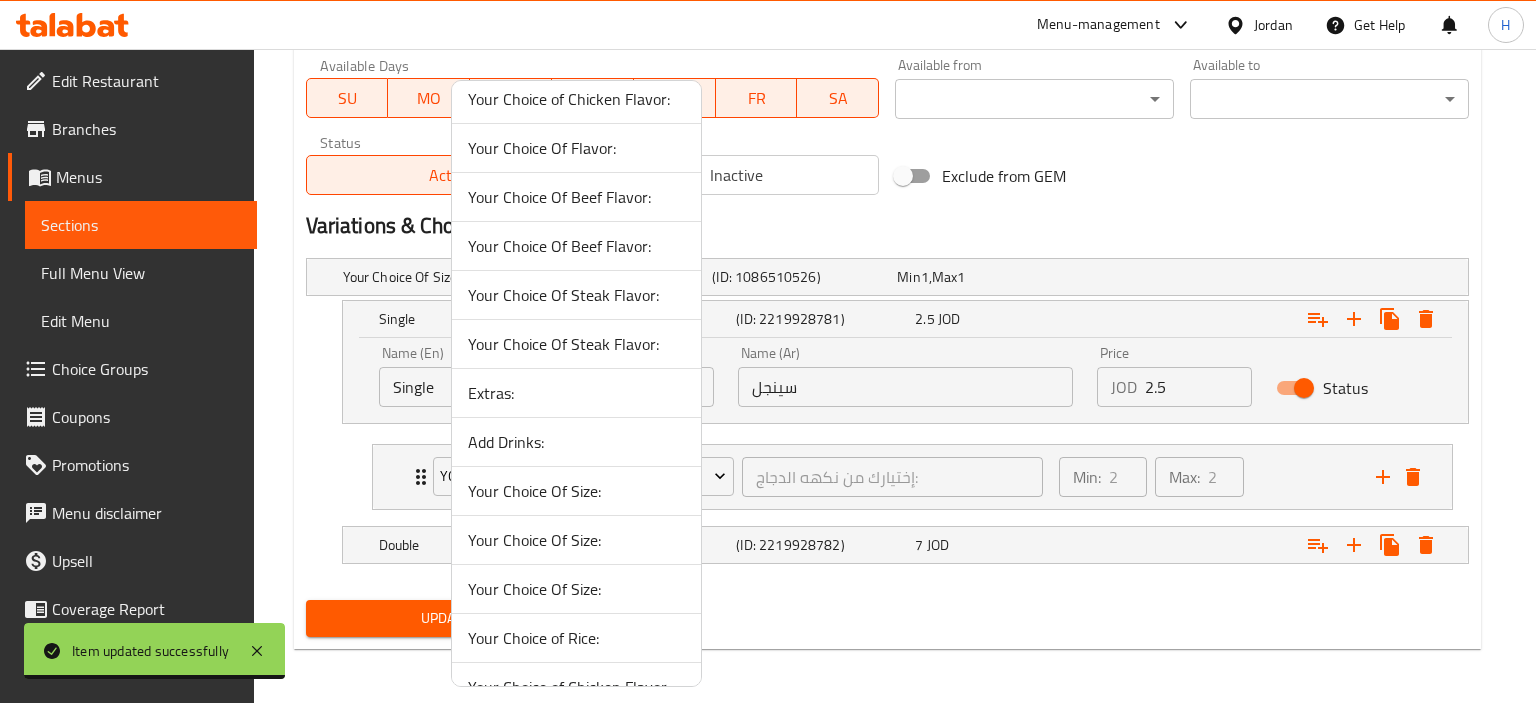 scroll, scrollTop: 0, scrollLeft: 0, axis: both 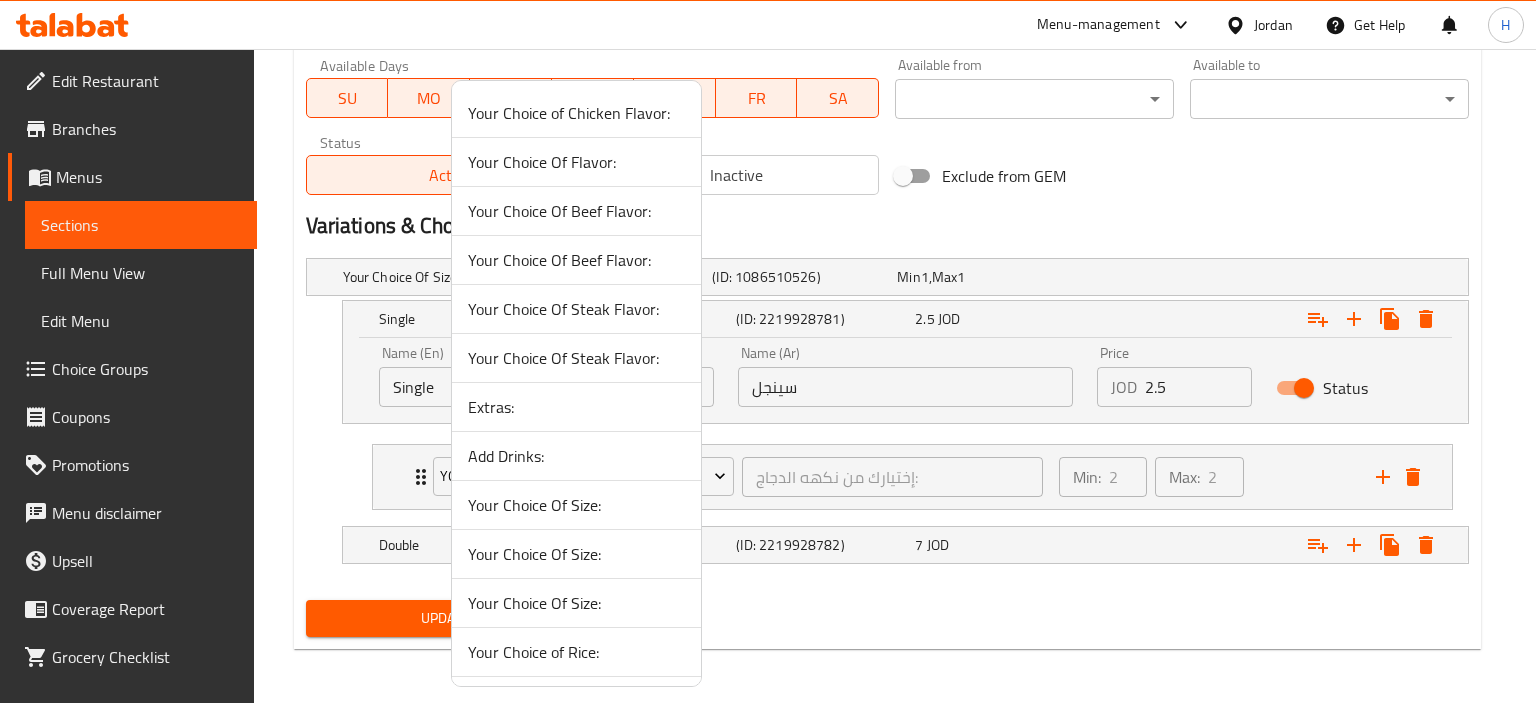 click on "Your Choice Of Flavor:" at bounding box center [576, 162] 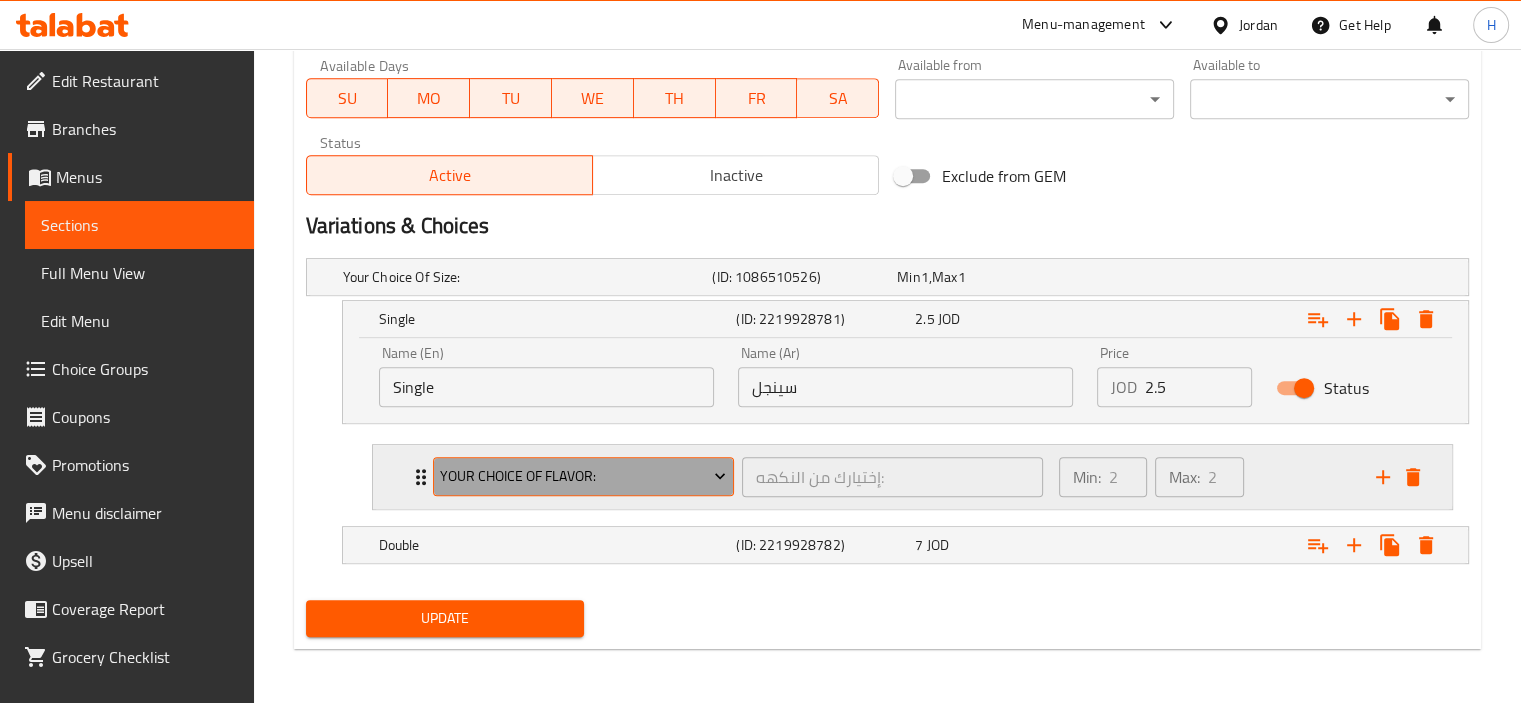 click on "Your Choice Of Flavor:" at bounding box center [583, 476] 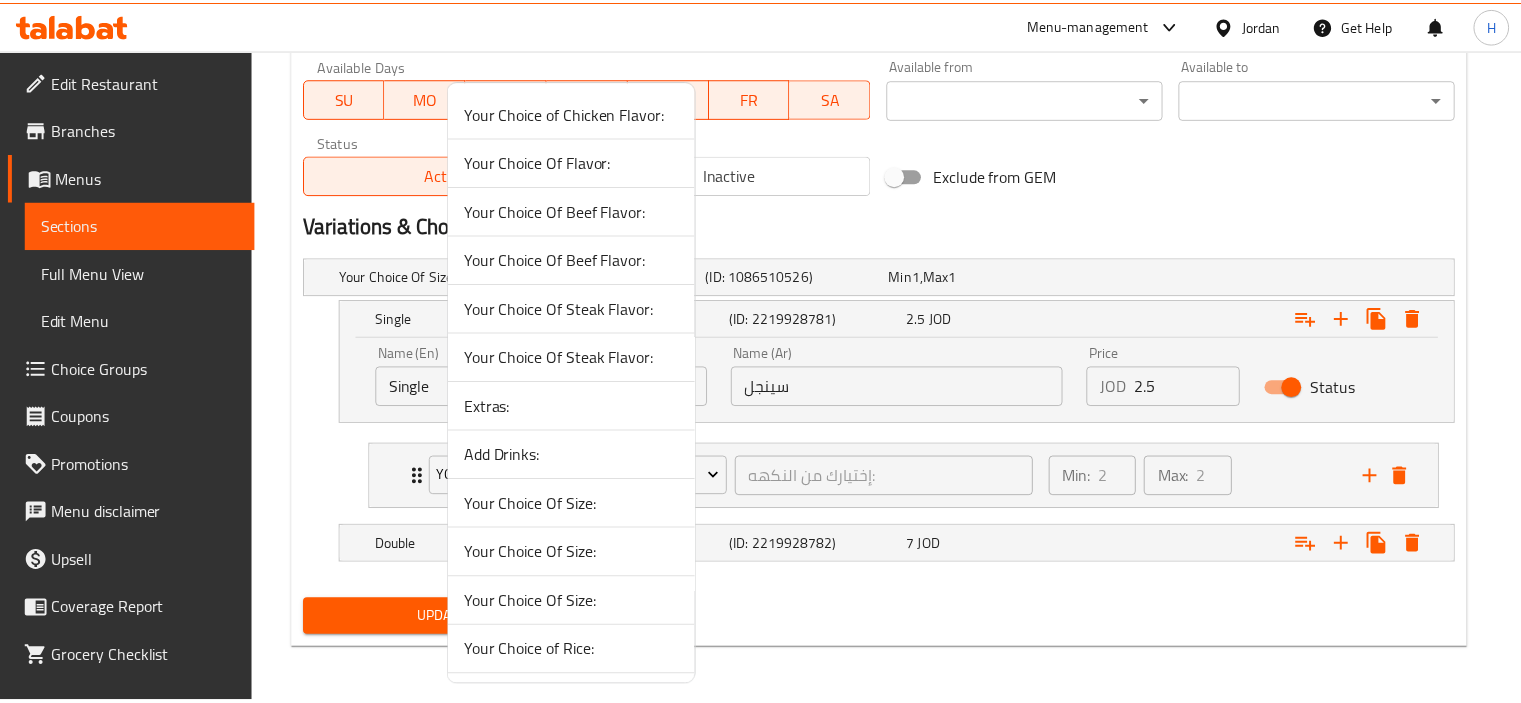 scroll, scrollTop: 92, scrollLeft: 0, axis: vertical 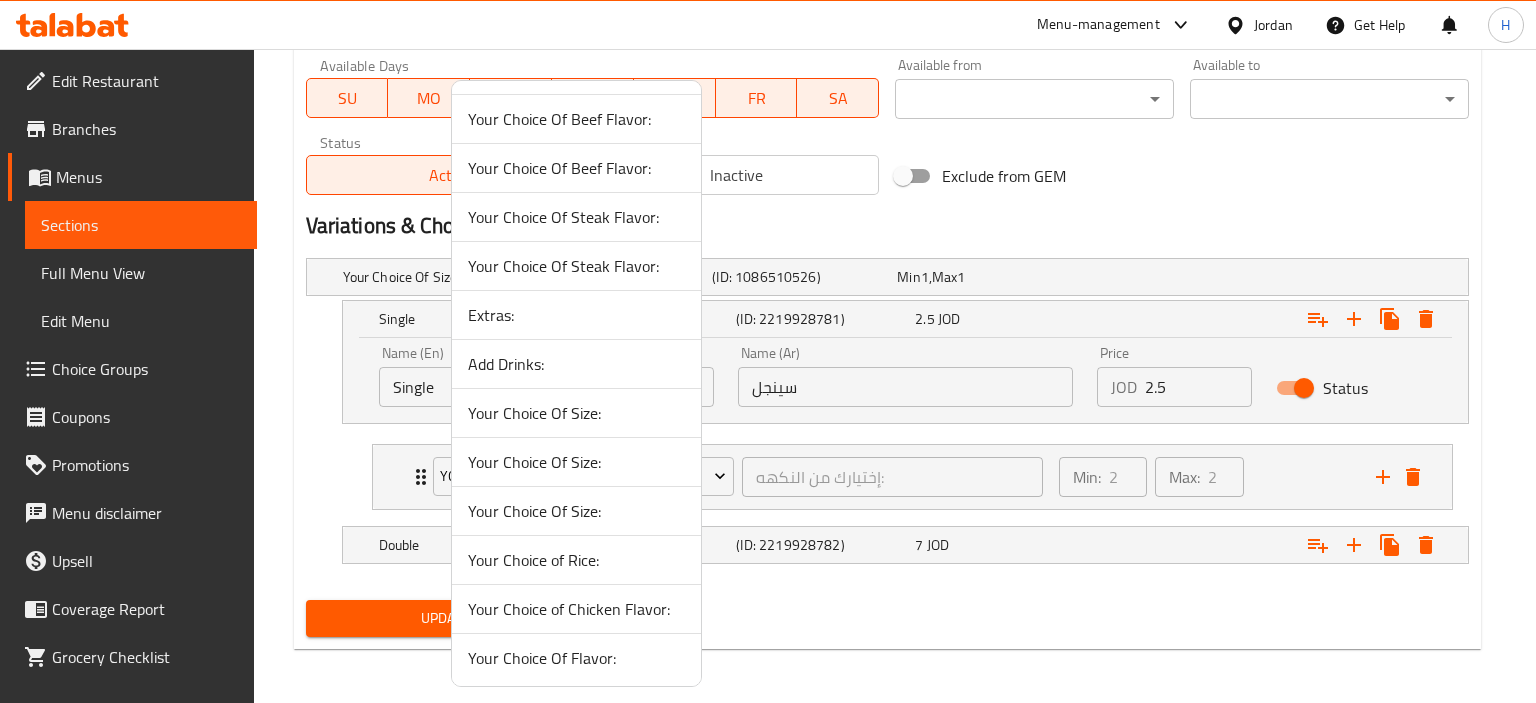 click on "Your Choice Of Flavor:" at bounding box center (576, 658) 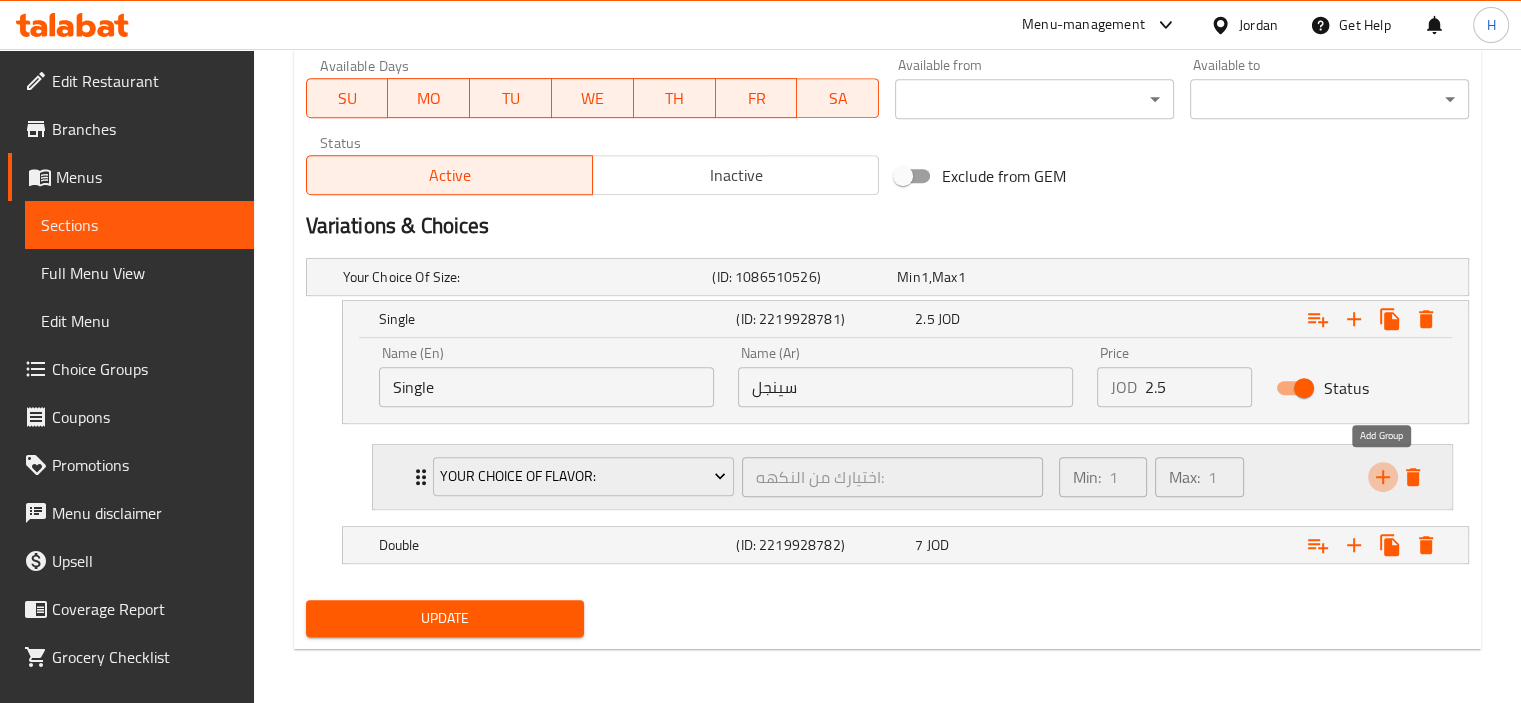 click 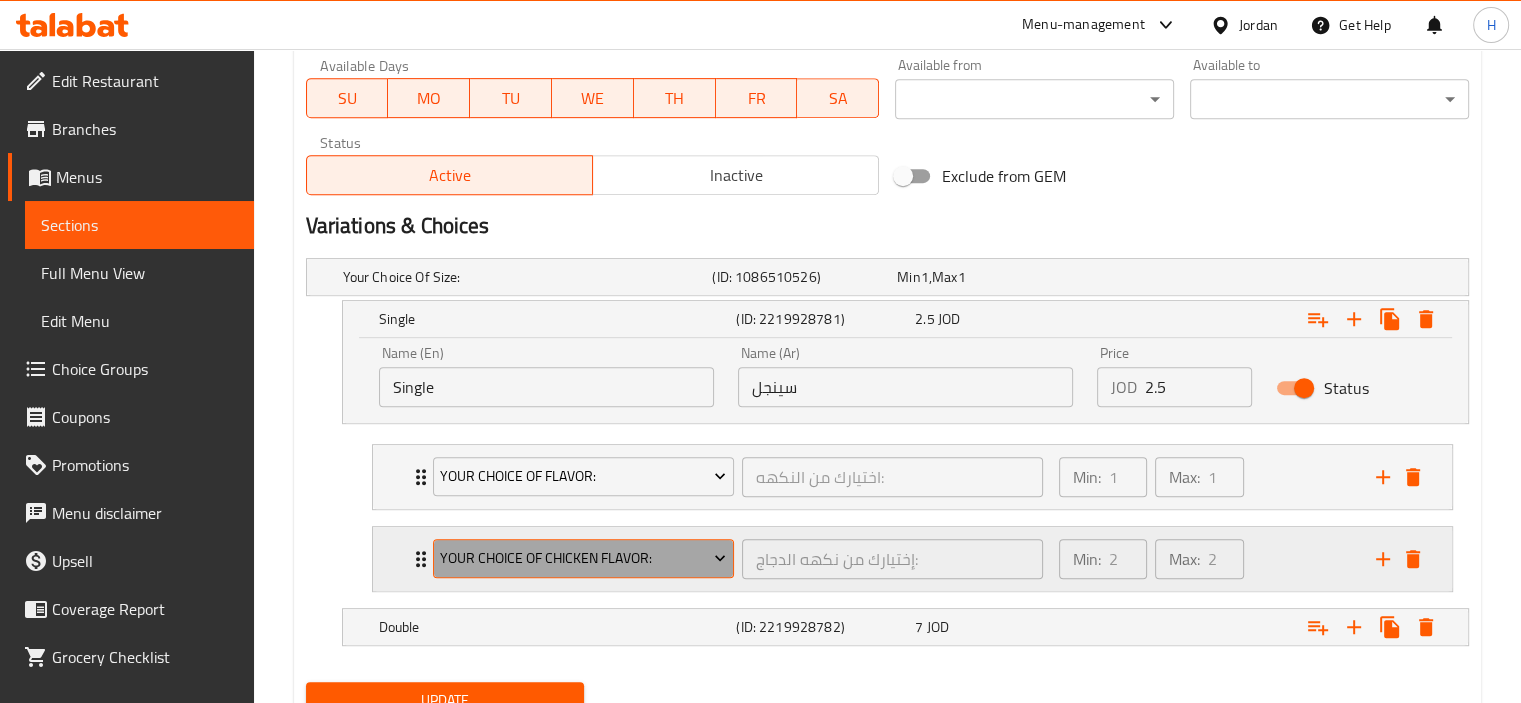 click on "Your Choice of Chicken Flavor:" at bounding box center (583, 558) 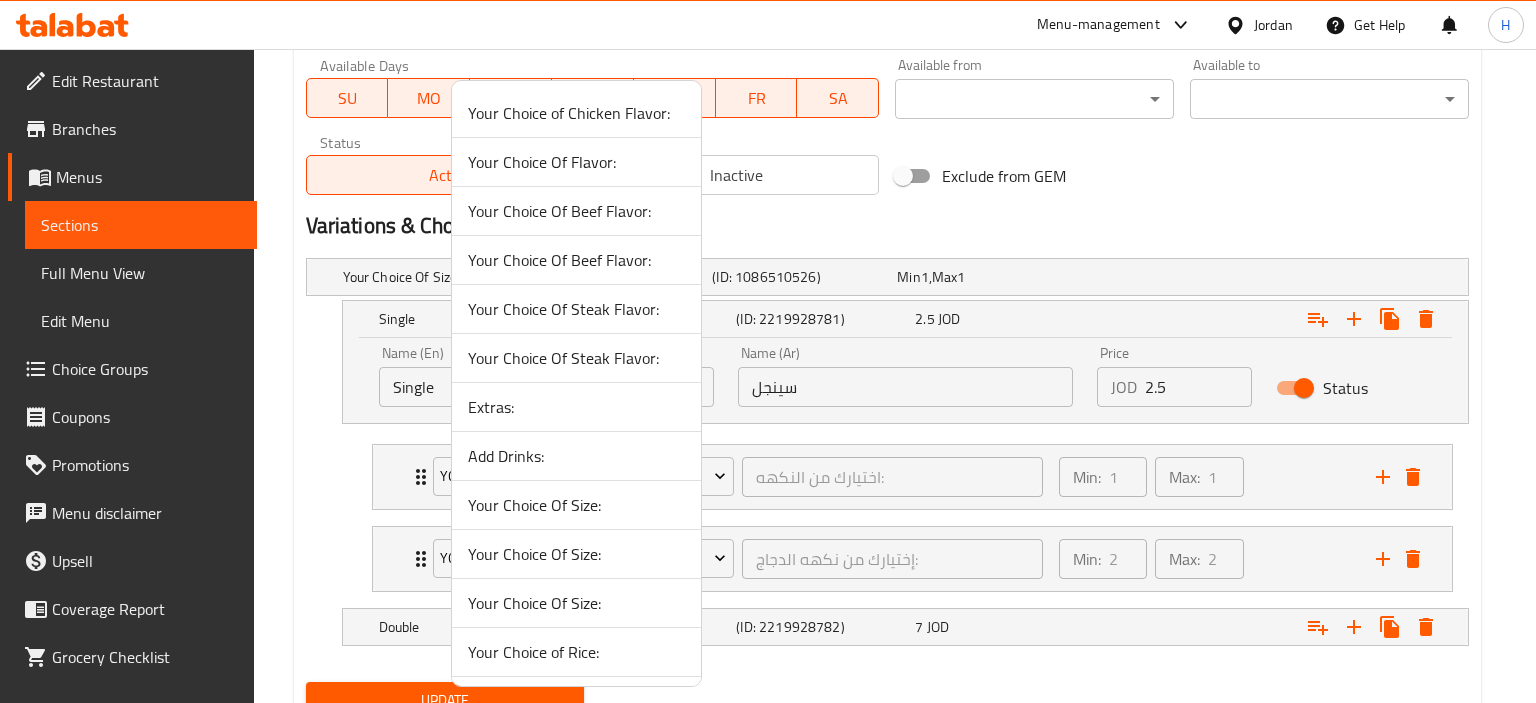 click on "Your Choice of Rice:" at bounding box center (576, 652) 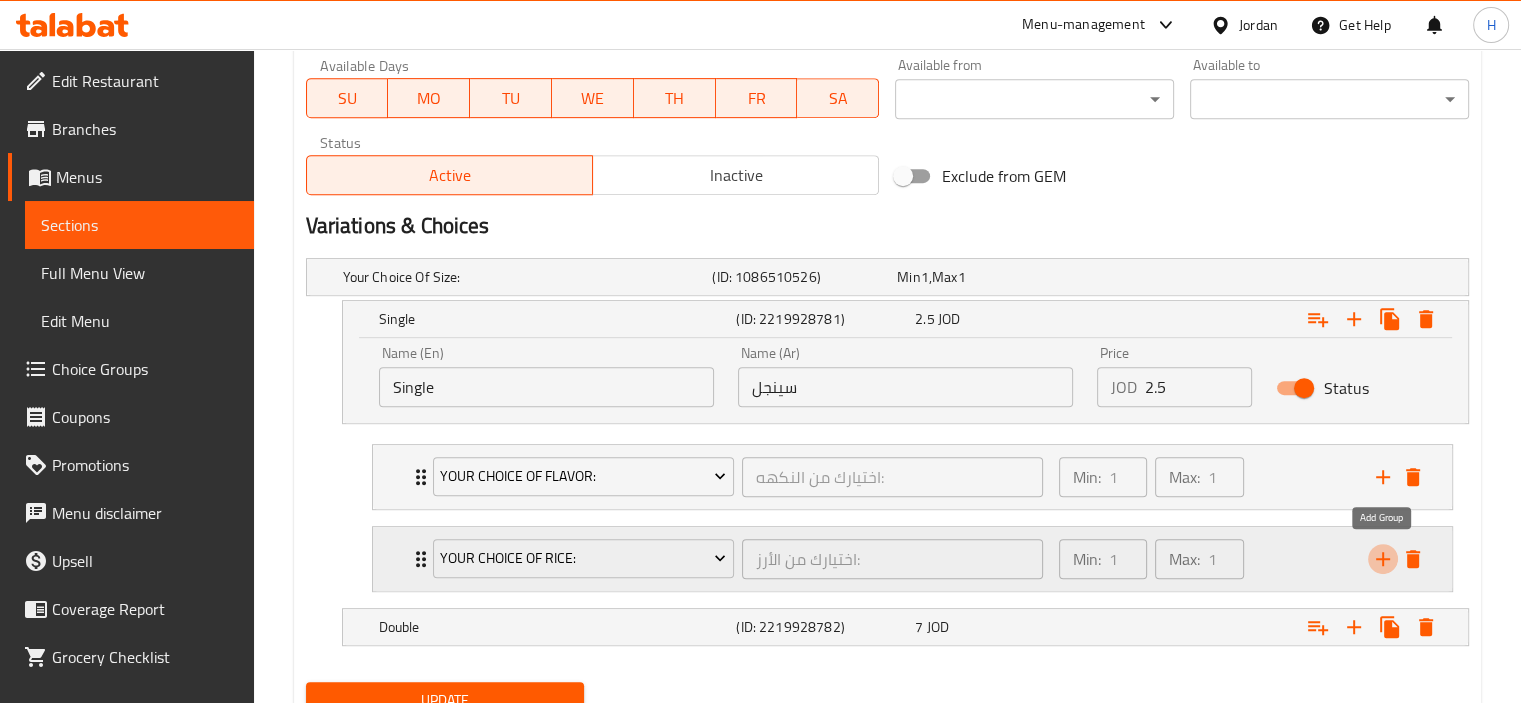 click 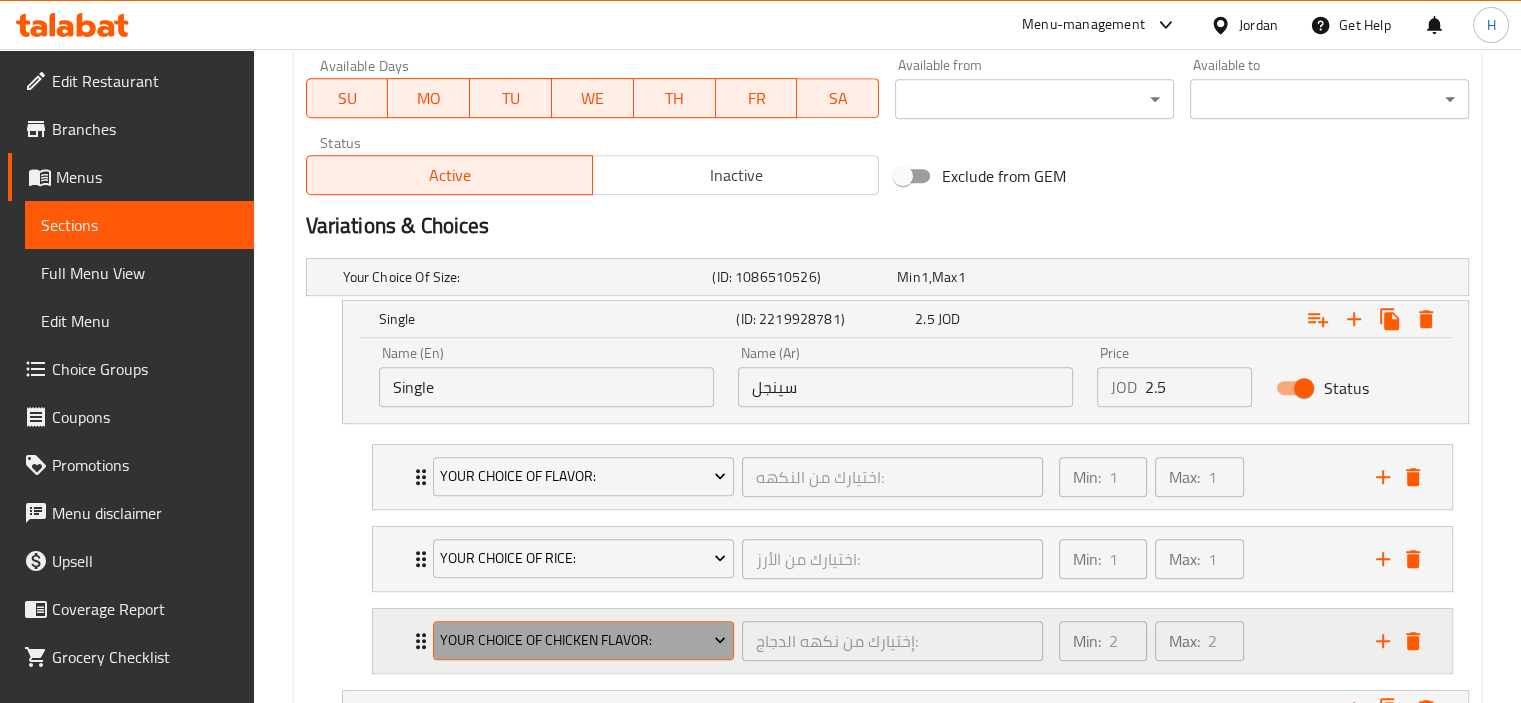 click on "Your Choice of Chicken Flavor:" at bounding box center [583, 640] 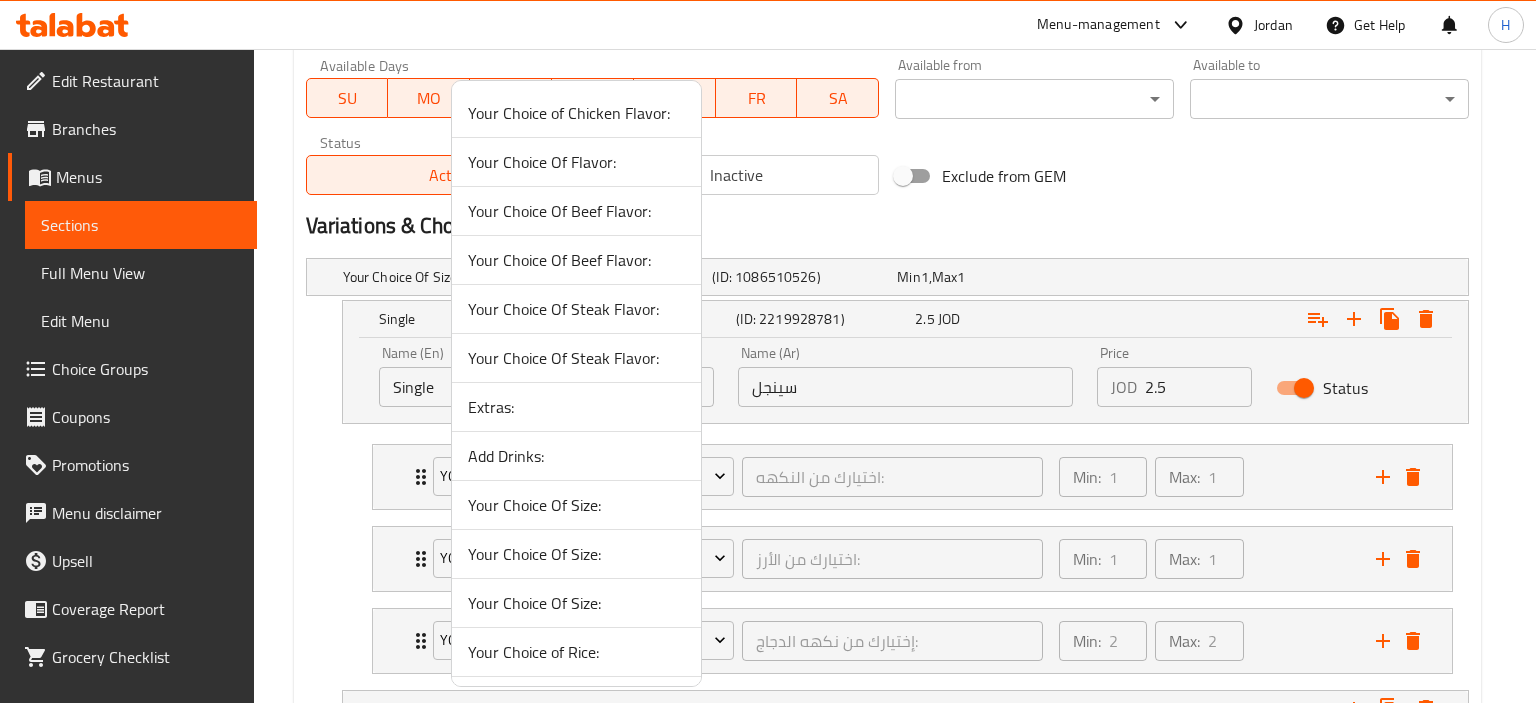 click on "Extras:" at bounding box center (576, 407) 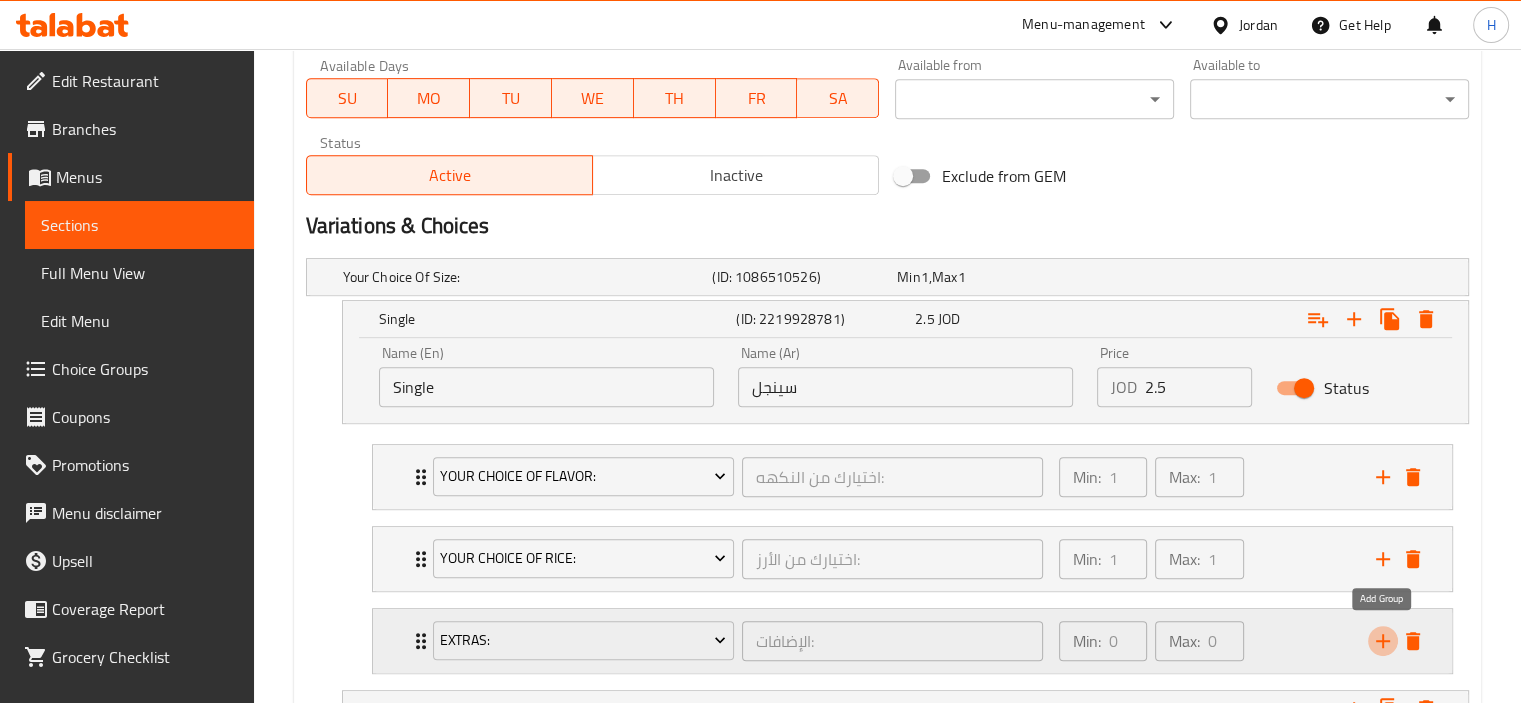 click 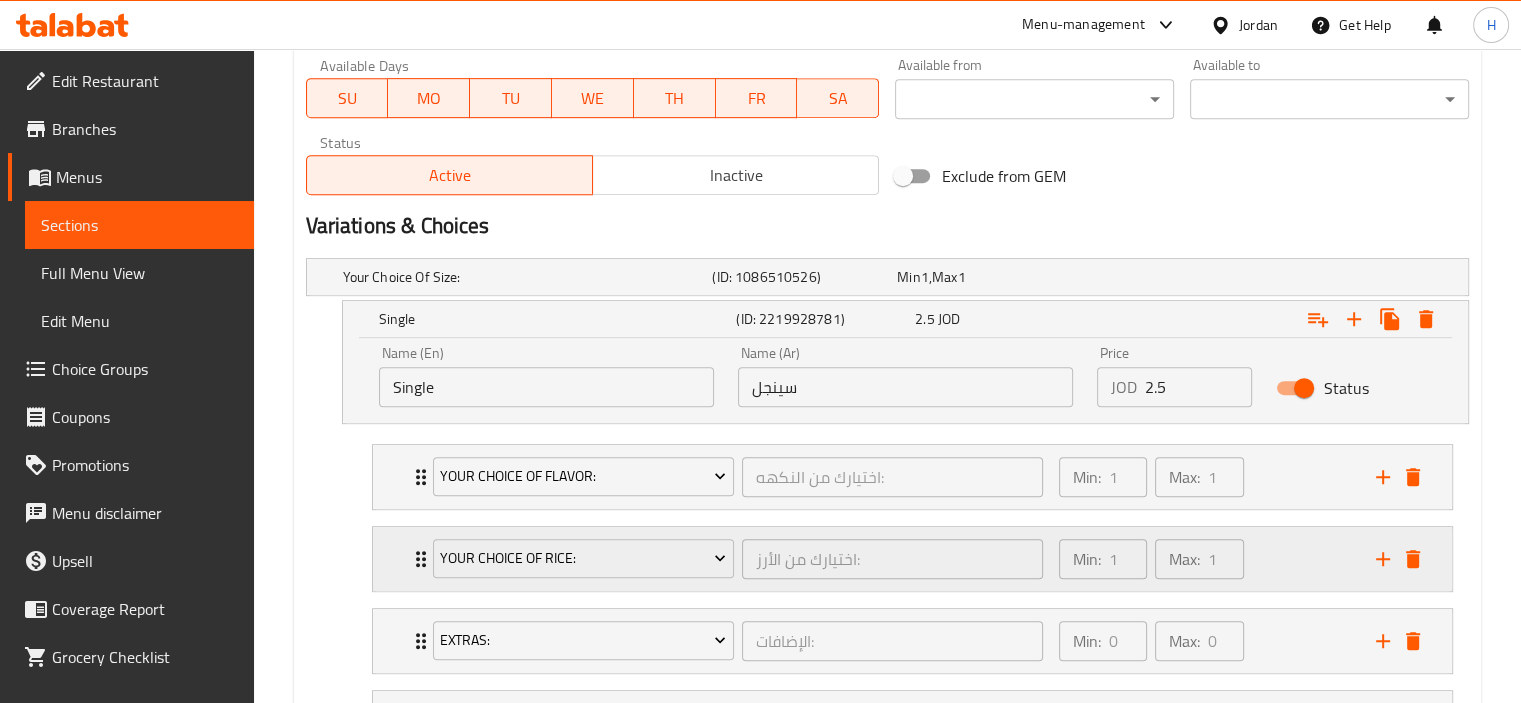 scroll, scrollTop: 1166, scrollLeft: 0, axis: vertical 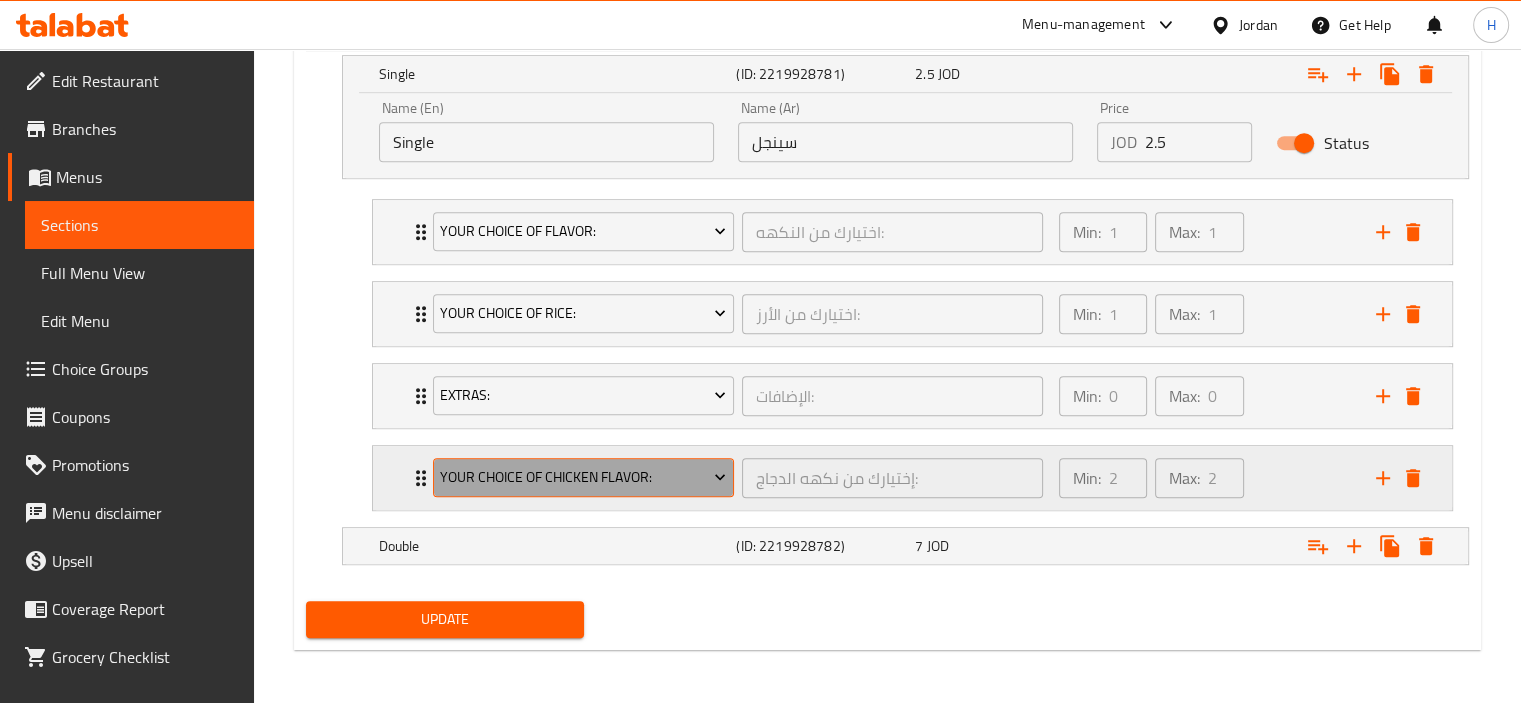click on "Your Choice of Chicken Flavor:" at bounding box center [583, 477] 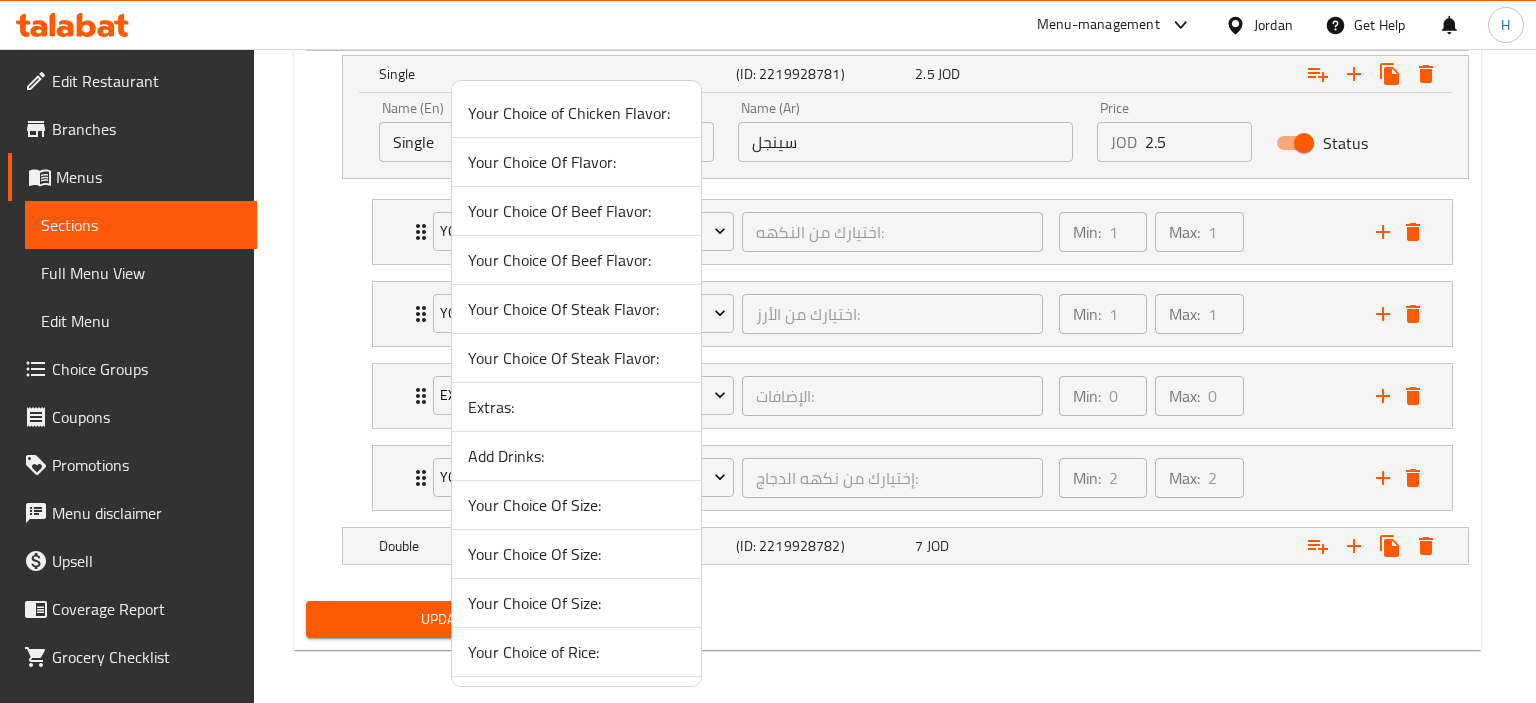 click on "Add Drinks:" at bounding box center (576, 456) 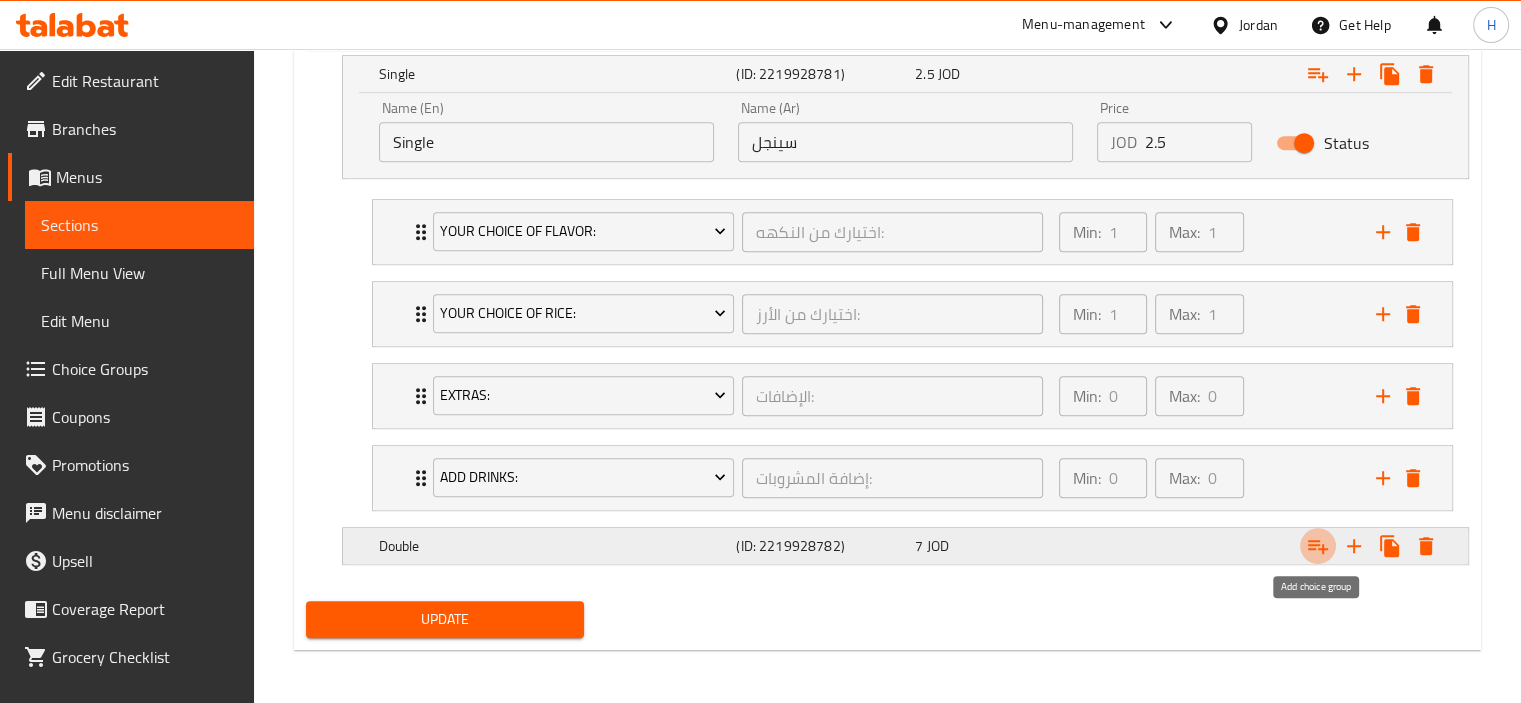 click at bounding box center [1318, 546] 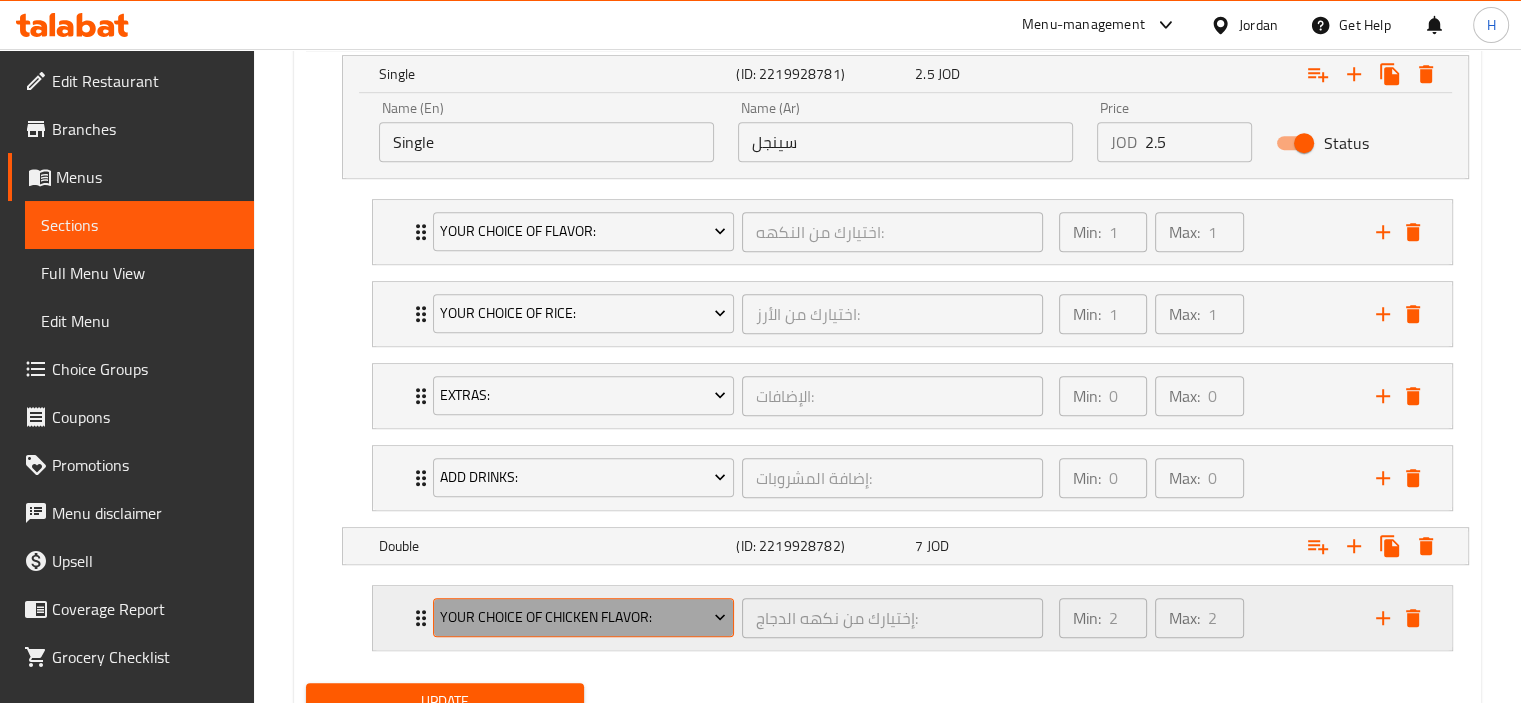 click 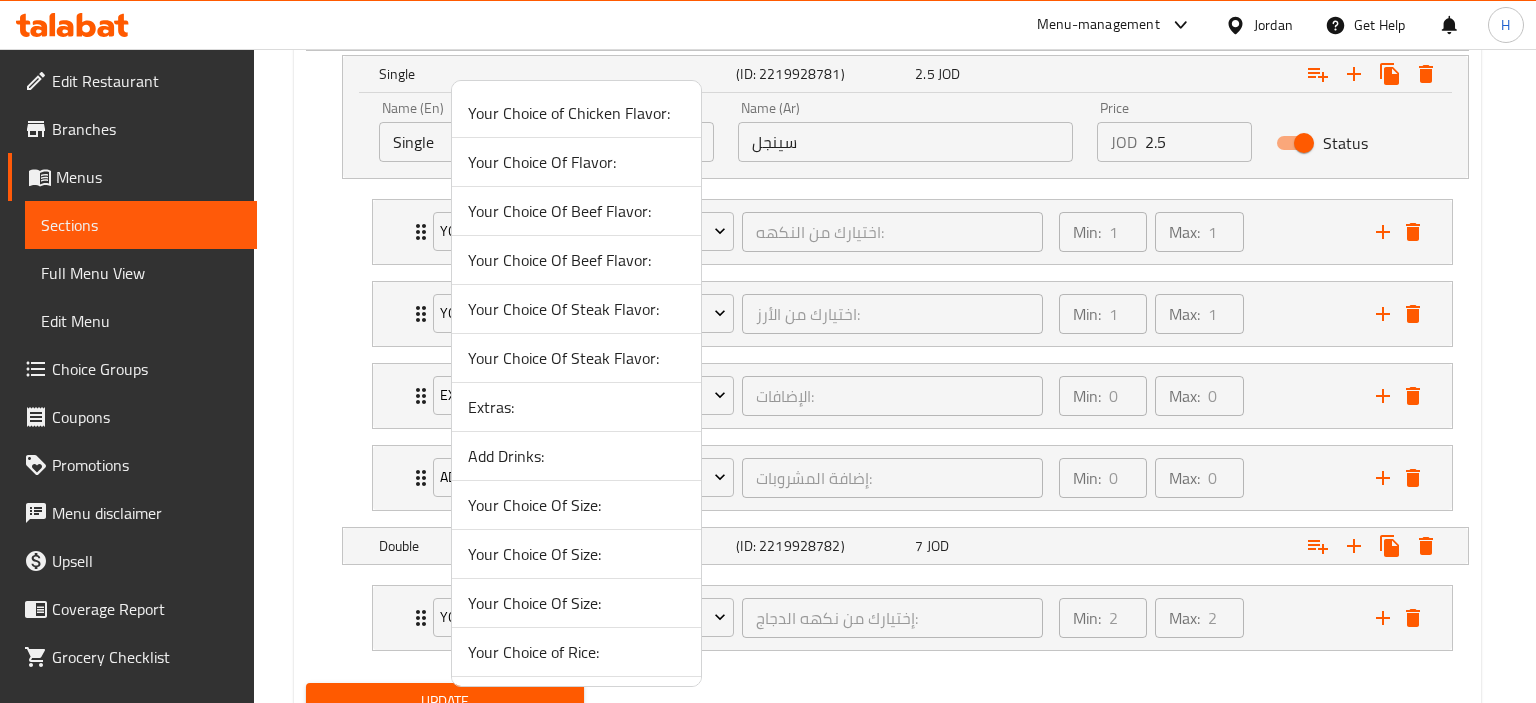 click on "Your Choice Of Flavor:" at bounding box center [576, 162] 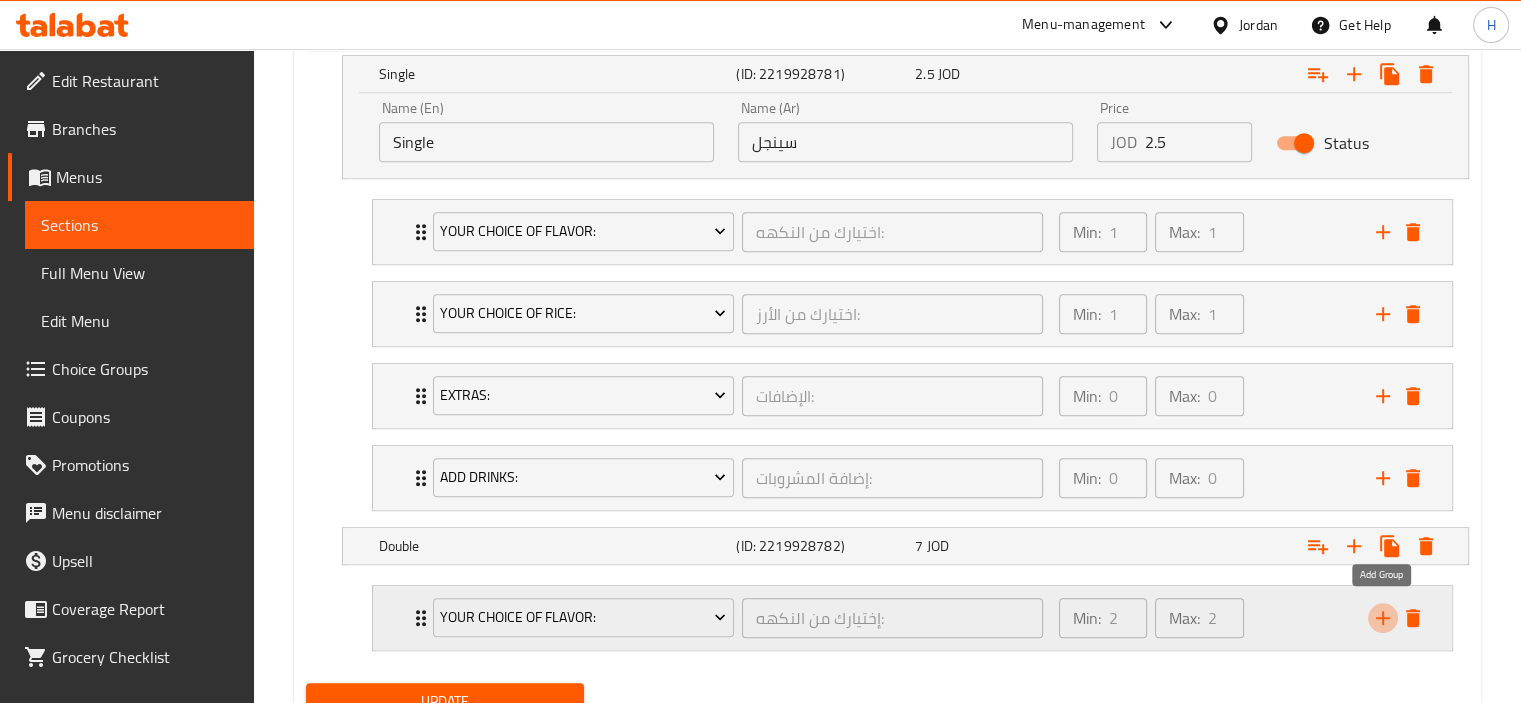 click 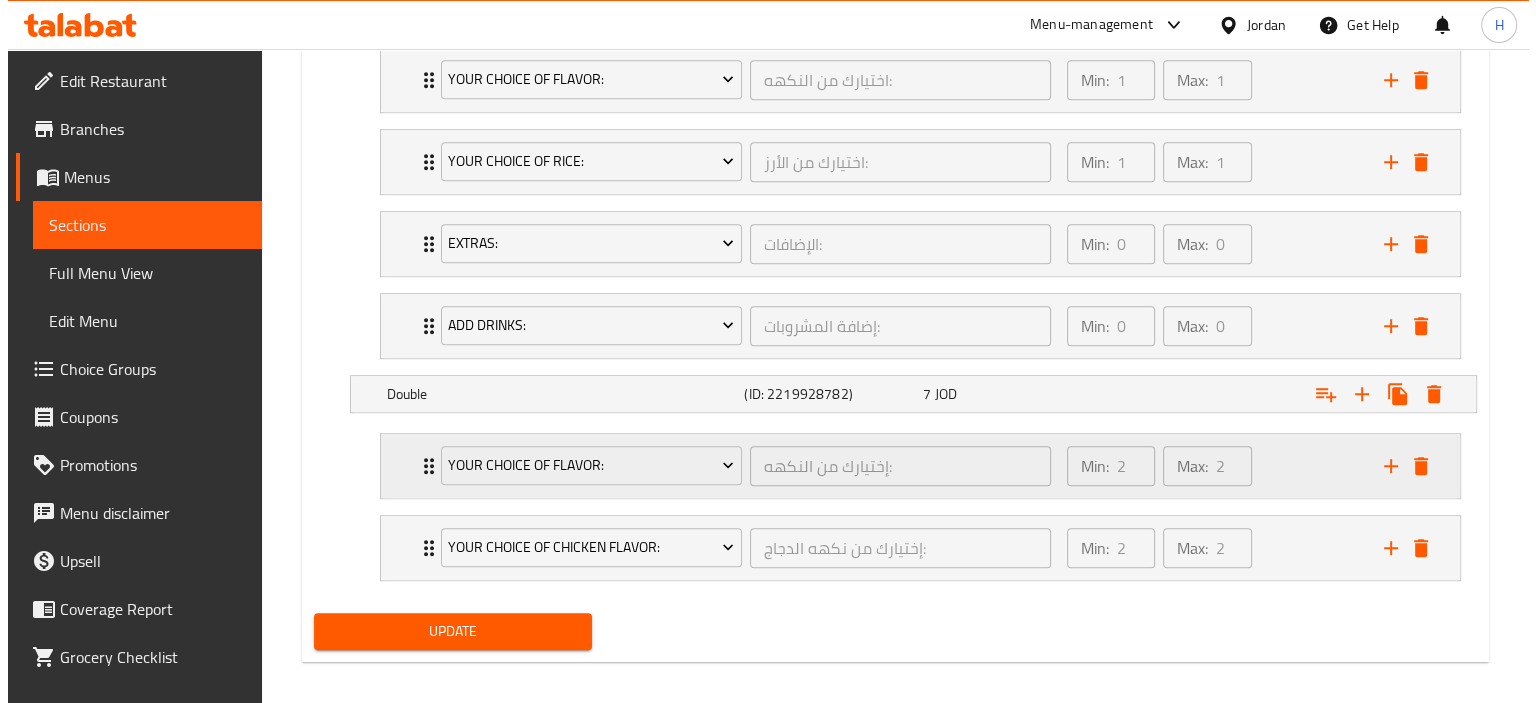 scroll, scrollTop: 1329, scrollLeft: 0, axis: vertical 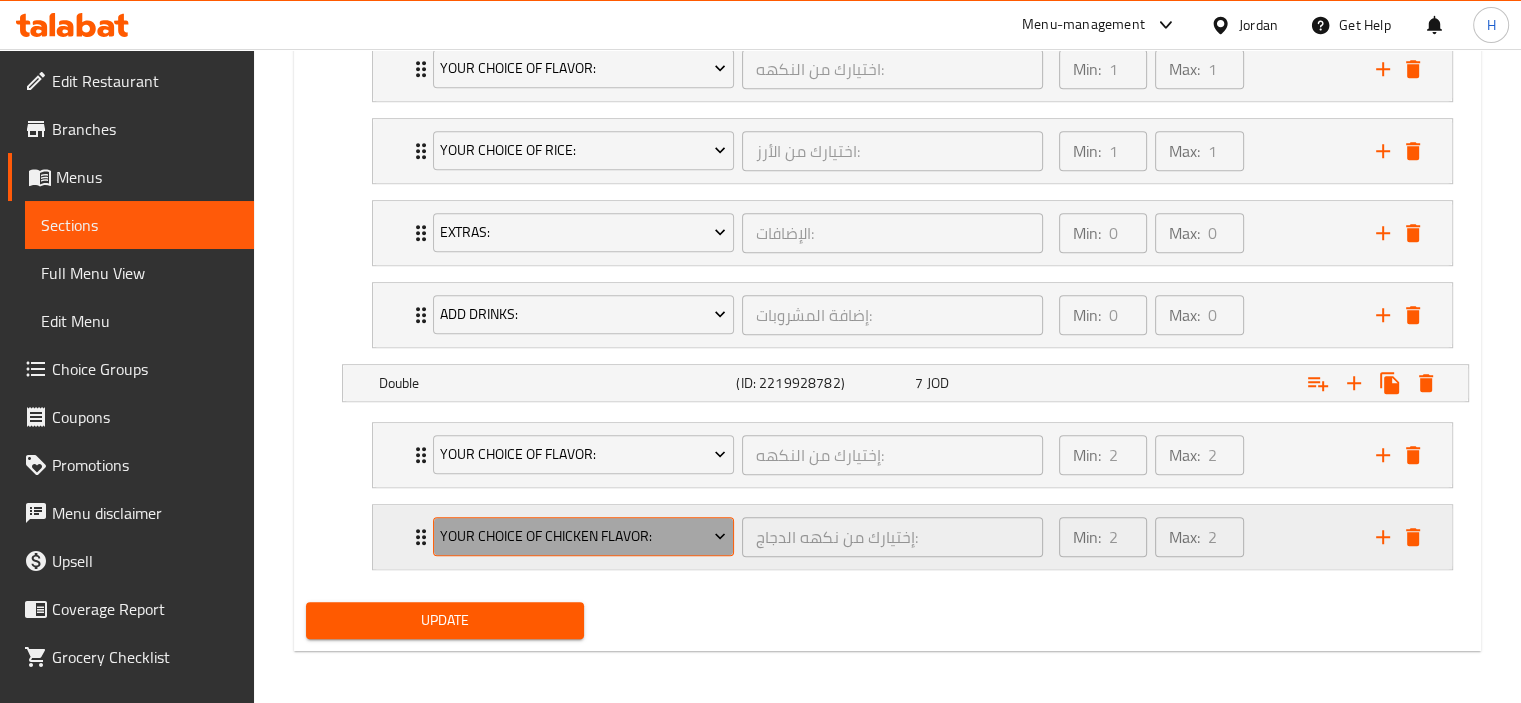 click on "Your Choice of Chicken Flavor:" at bounding box center [583, 537] 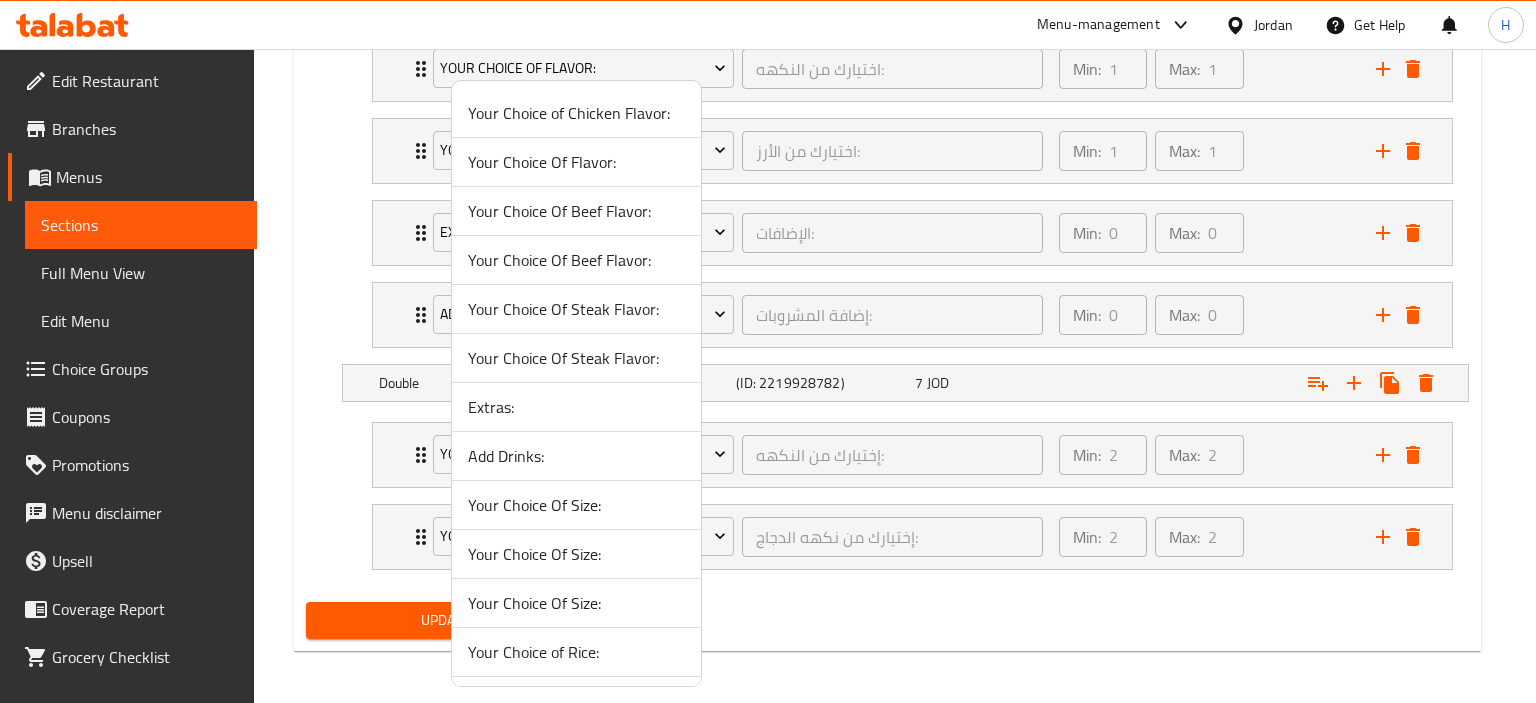 click on "Your Choice of Rice:" at bounding box center (576, 652) 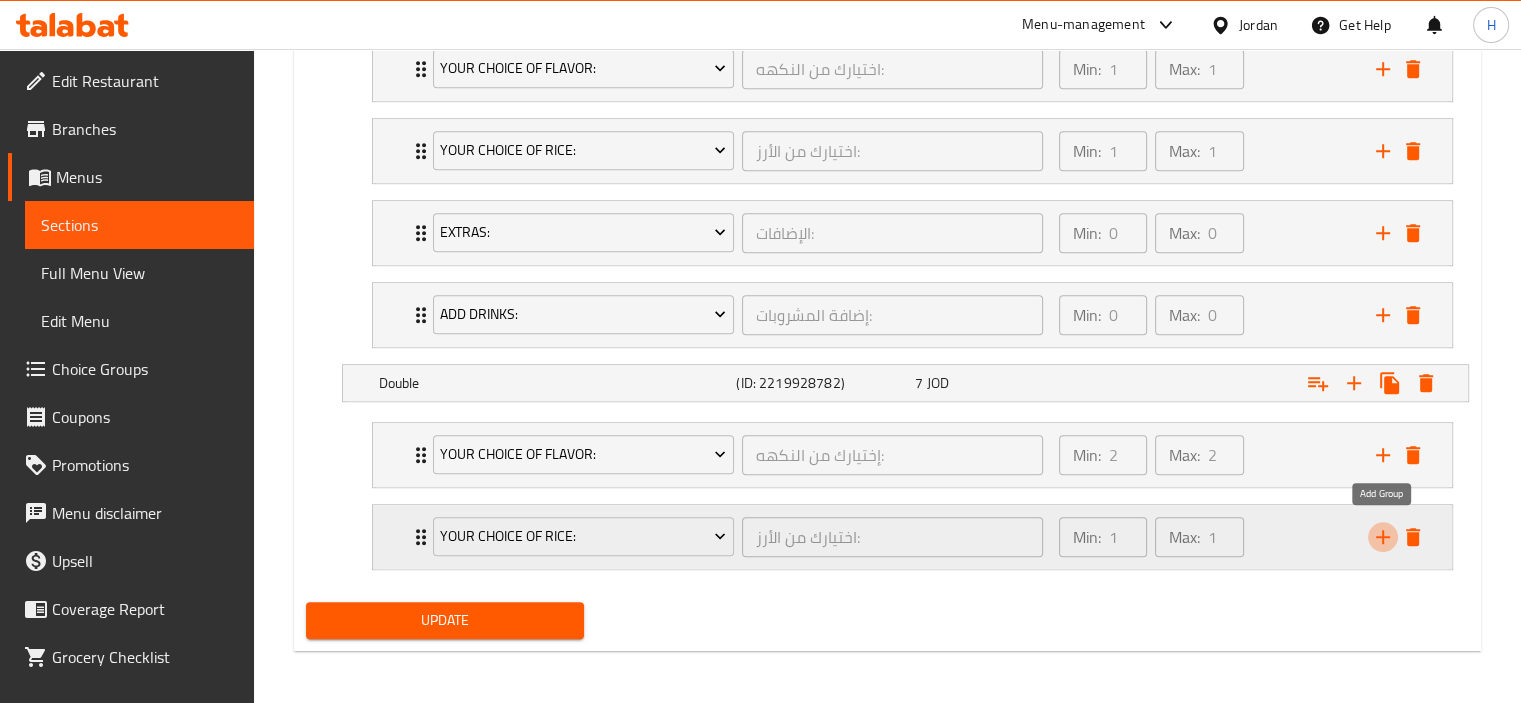 click 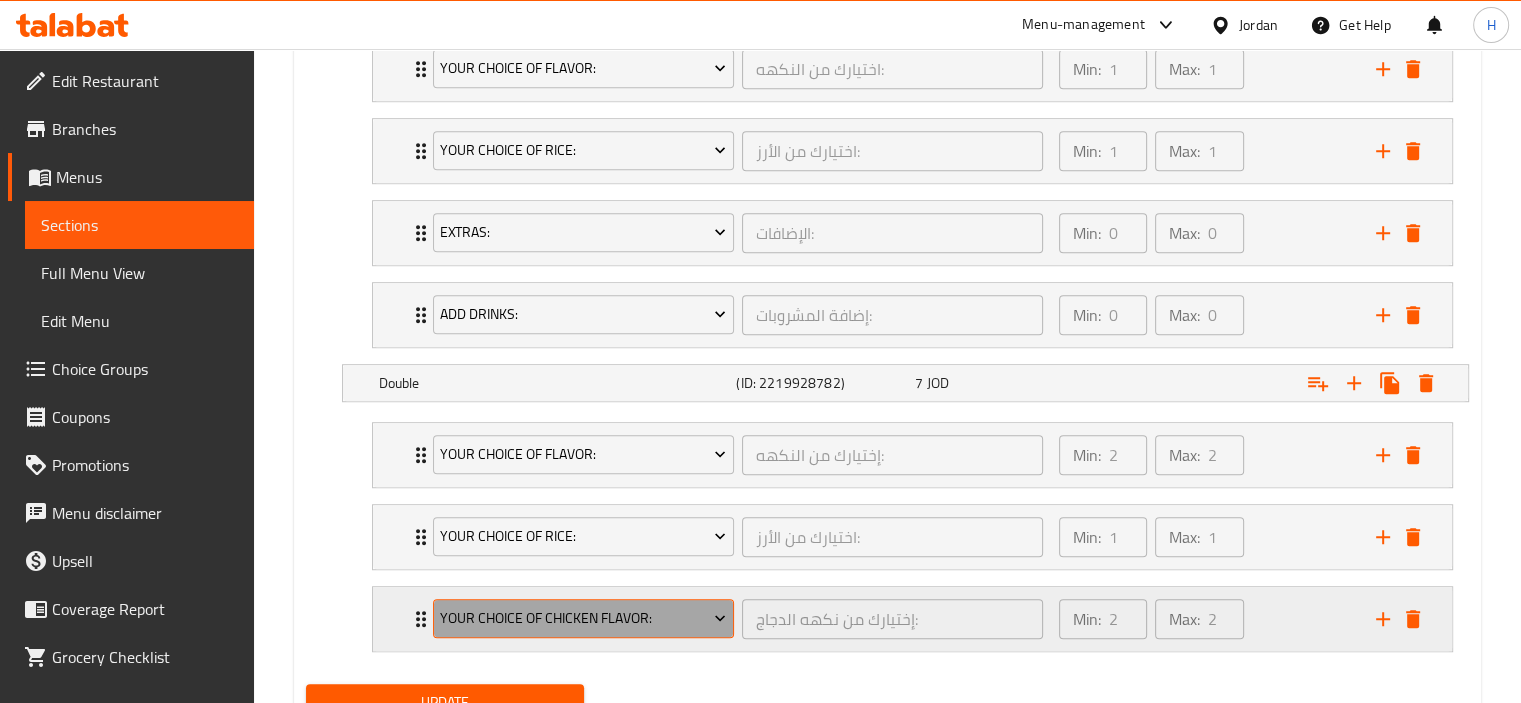 click on "Your Choice of Chicken Flavor:" at bounding box center [583, 619] 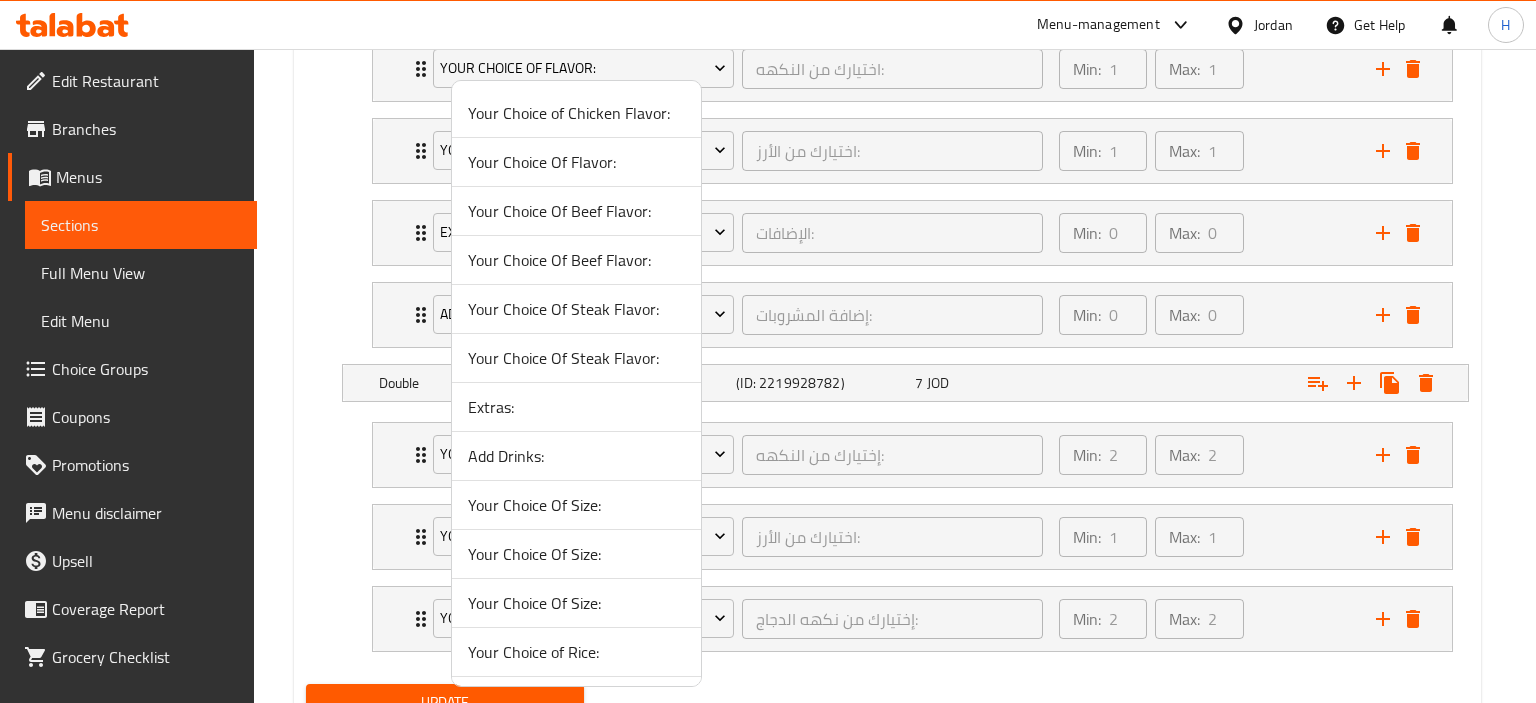 click on "Extras:" at bounding box center [576, 407] 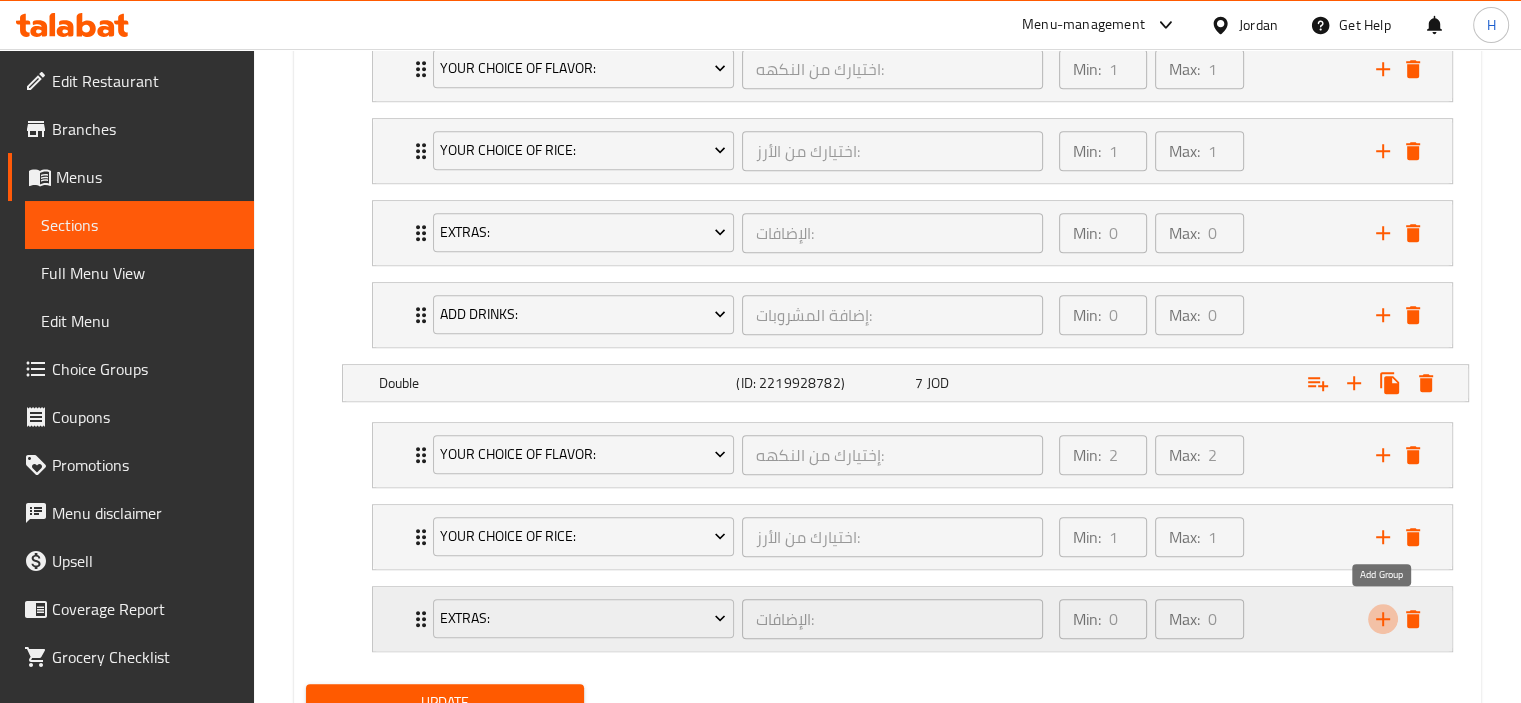 click 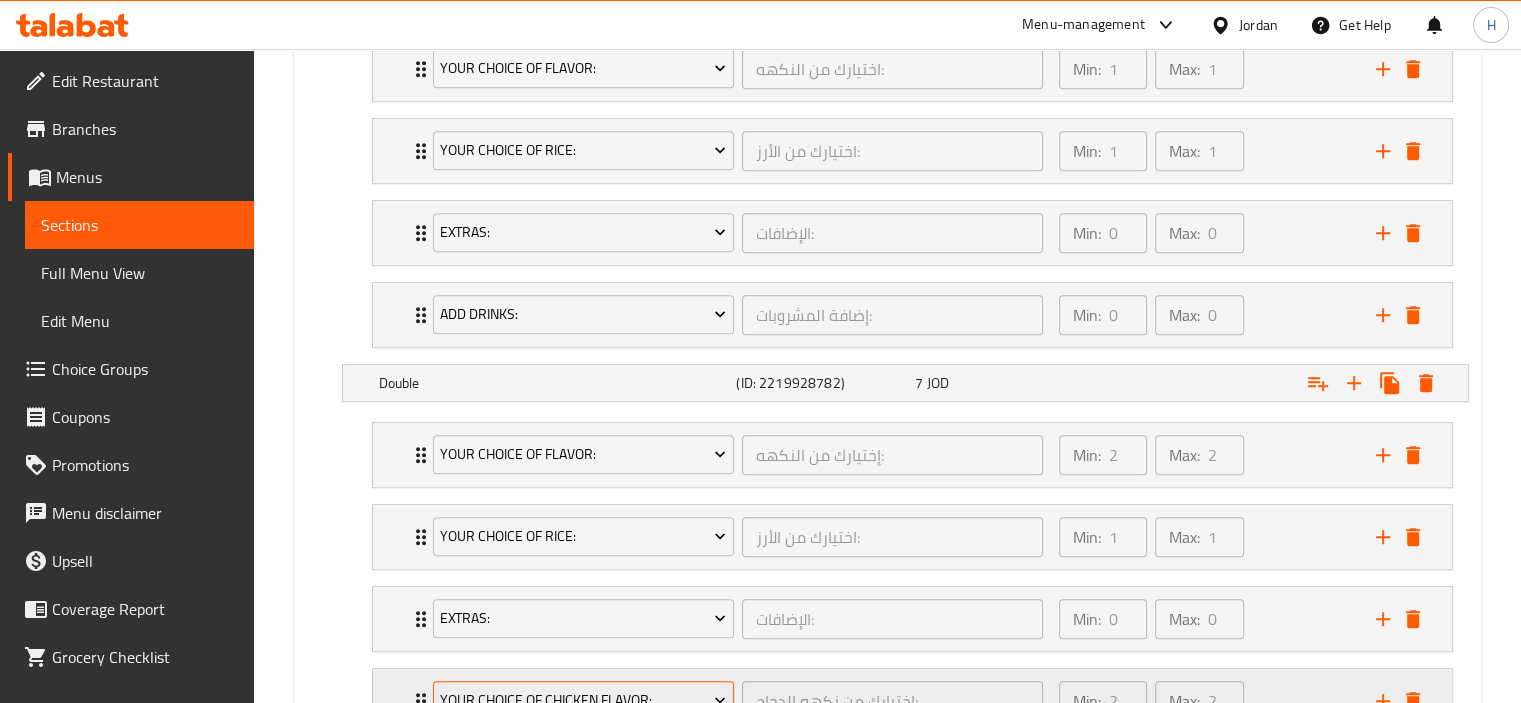 click on "Your Choice of Chicken Flavor:" at bounding box center (583, 701) 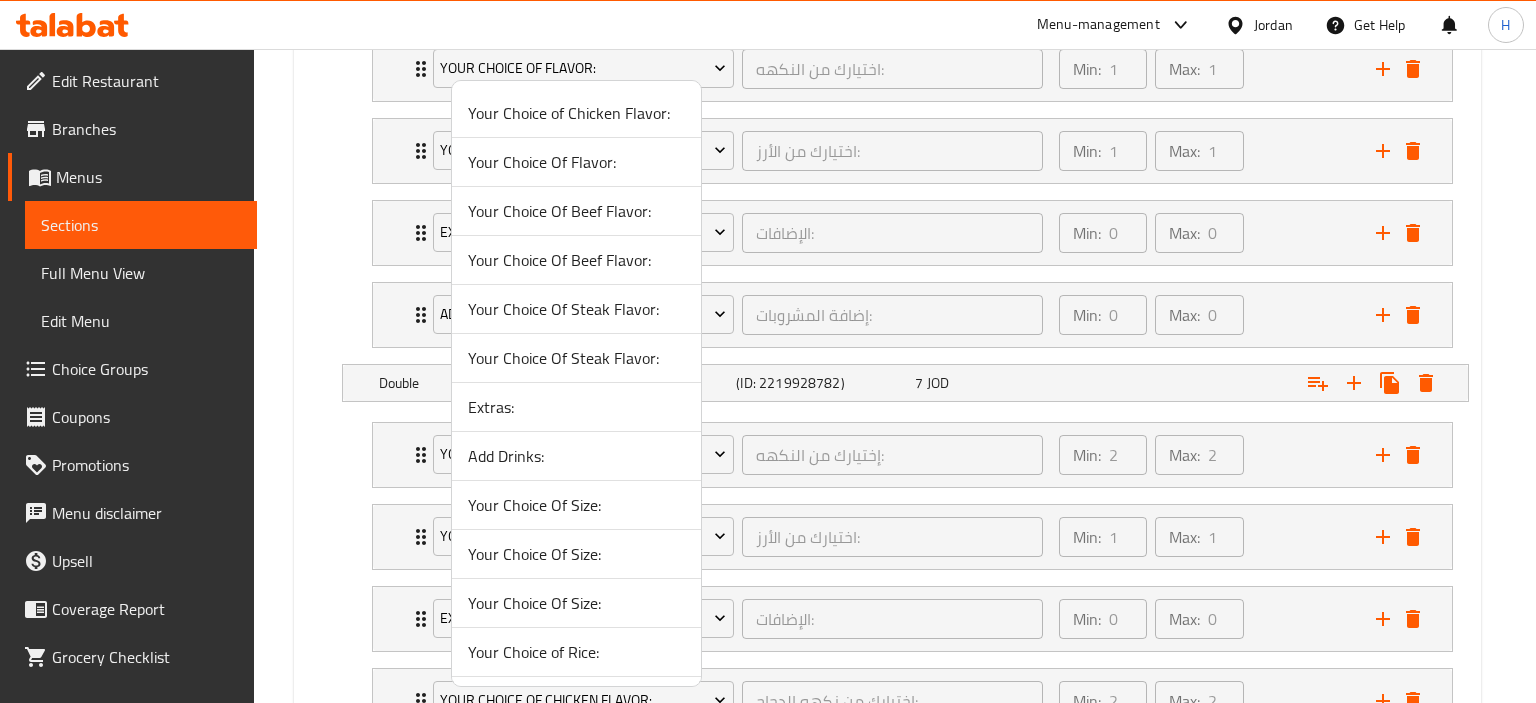 click on "Add Drinks:" at bounding box center [576, 456] 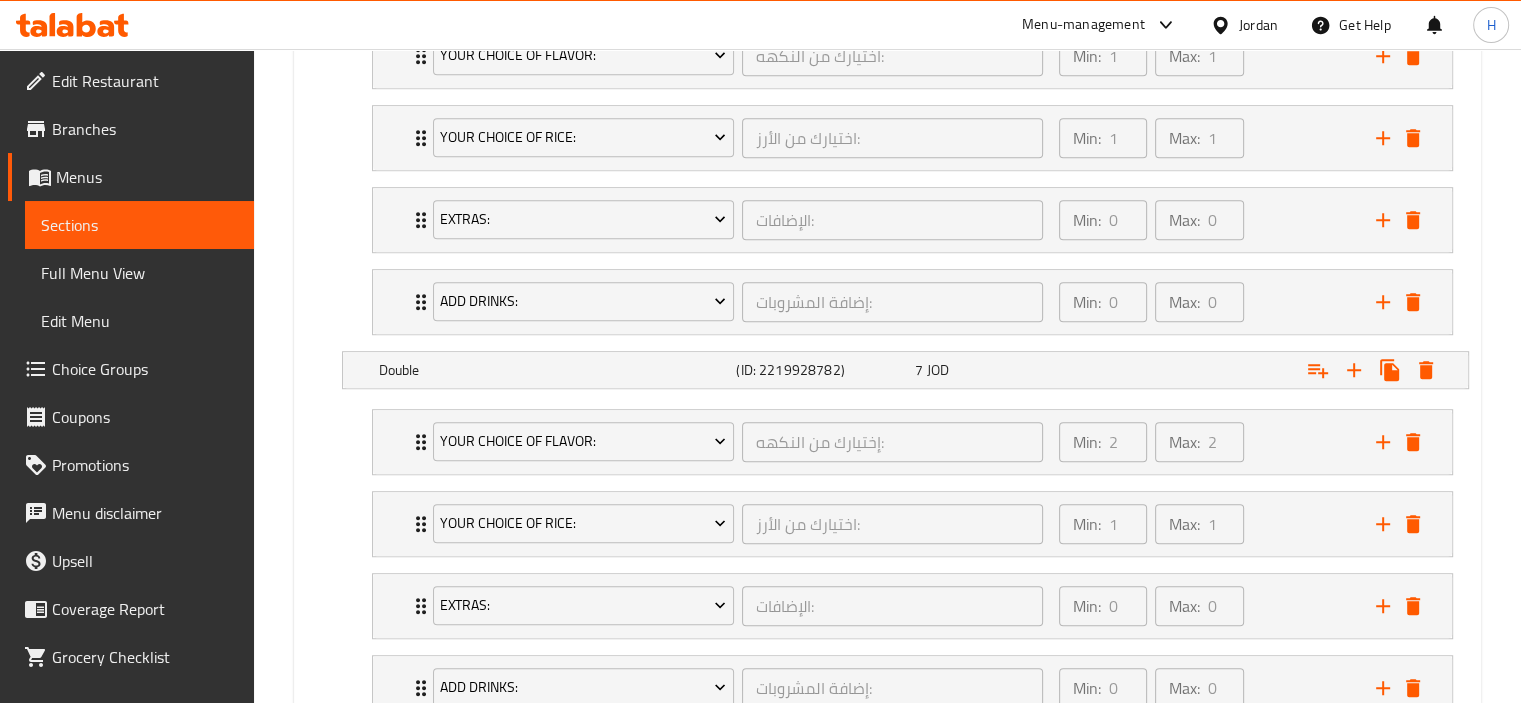 scroll, scrollTop: 1492, scrollLeft: 0, axis: vertical 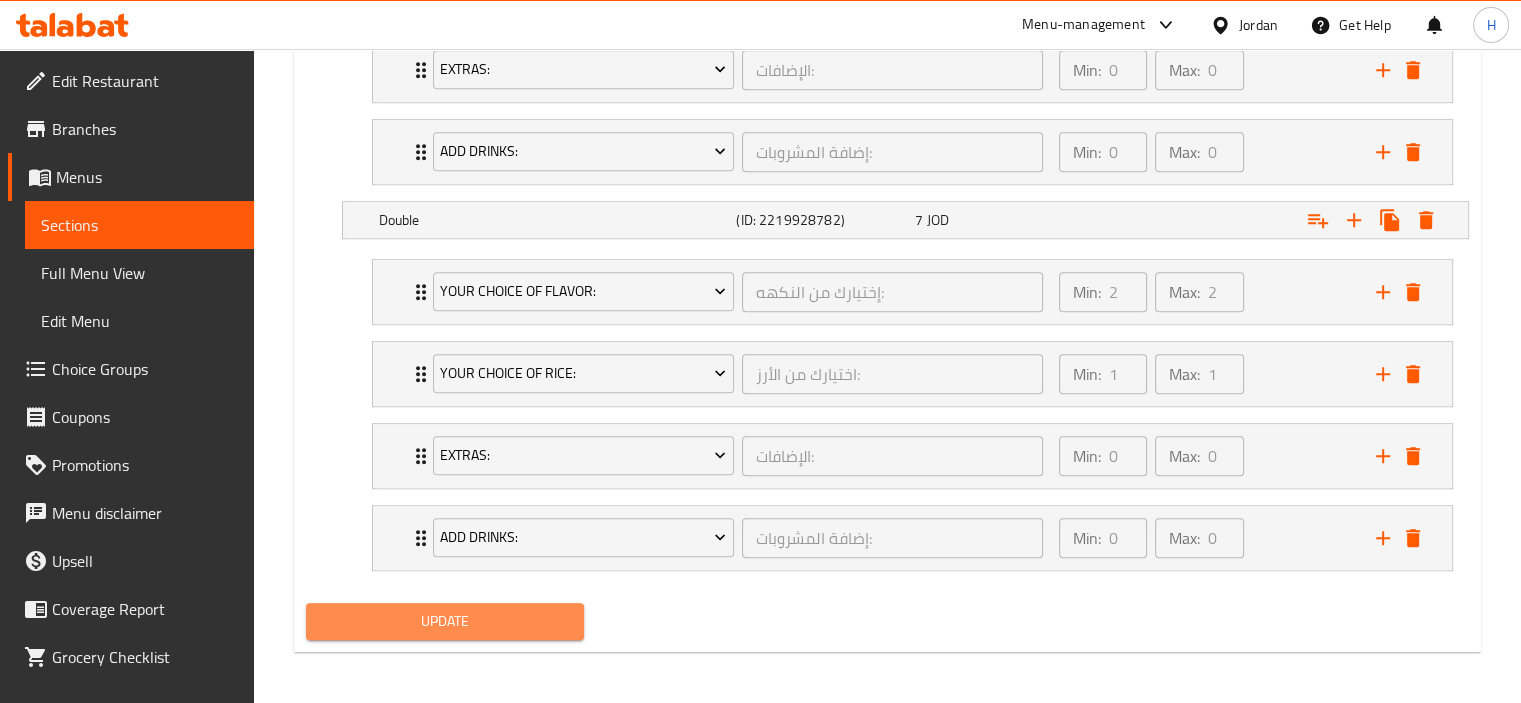 click on "Update" at bounding box center [445, 621] 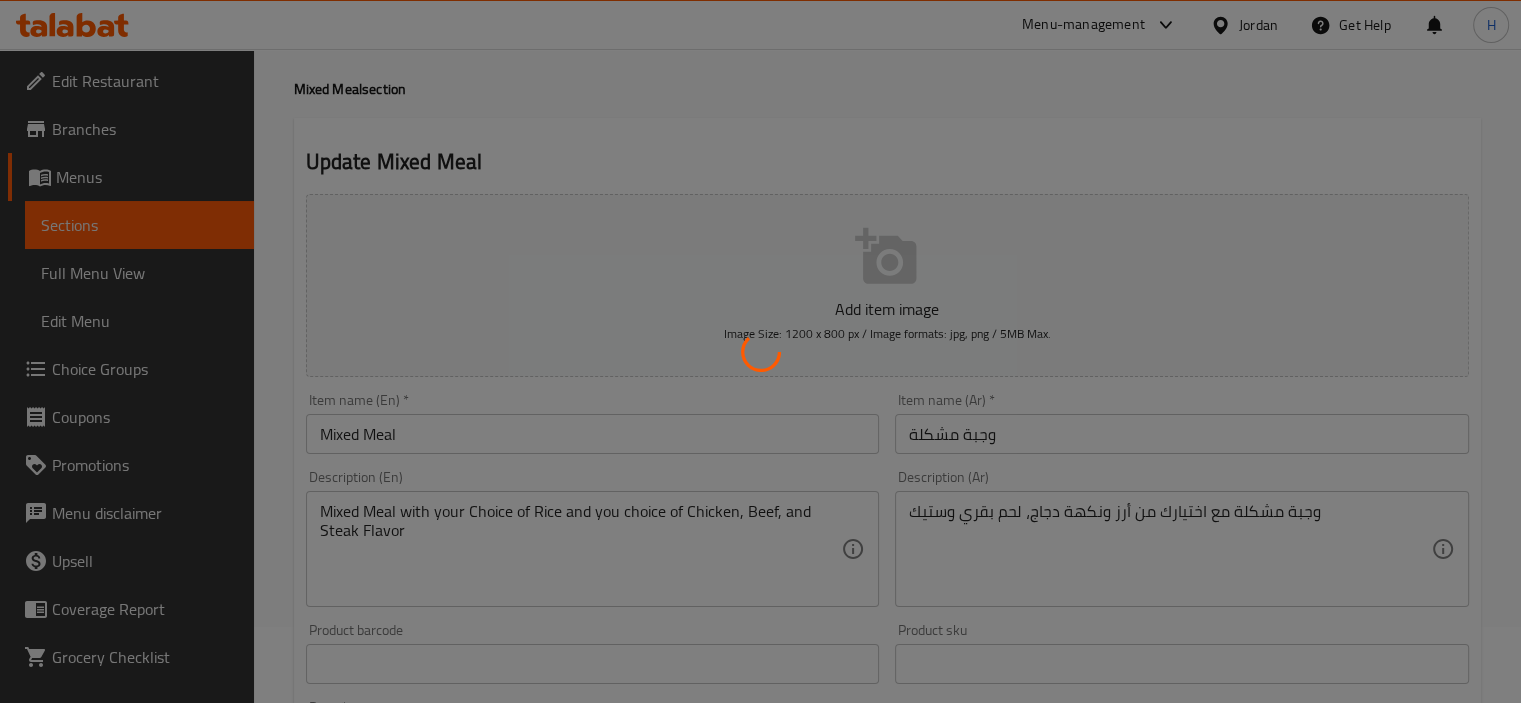 scroll, scrollTop: 0, scrollLeft: 0, axis: both 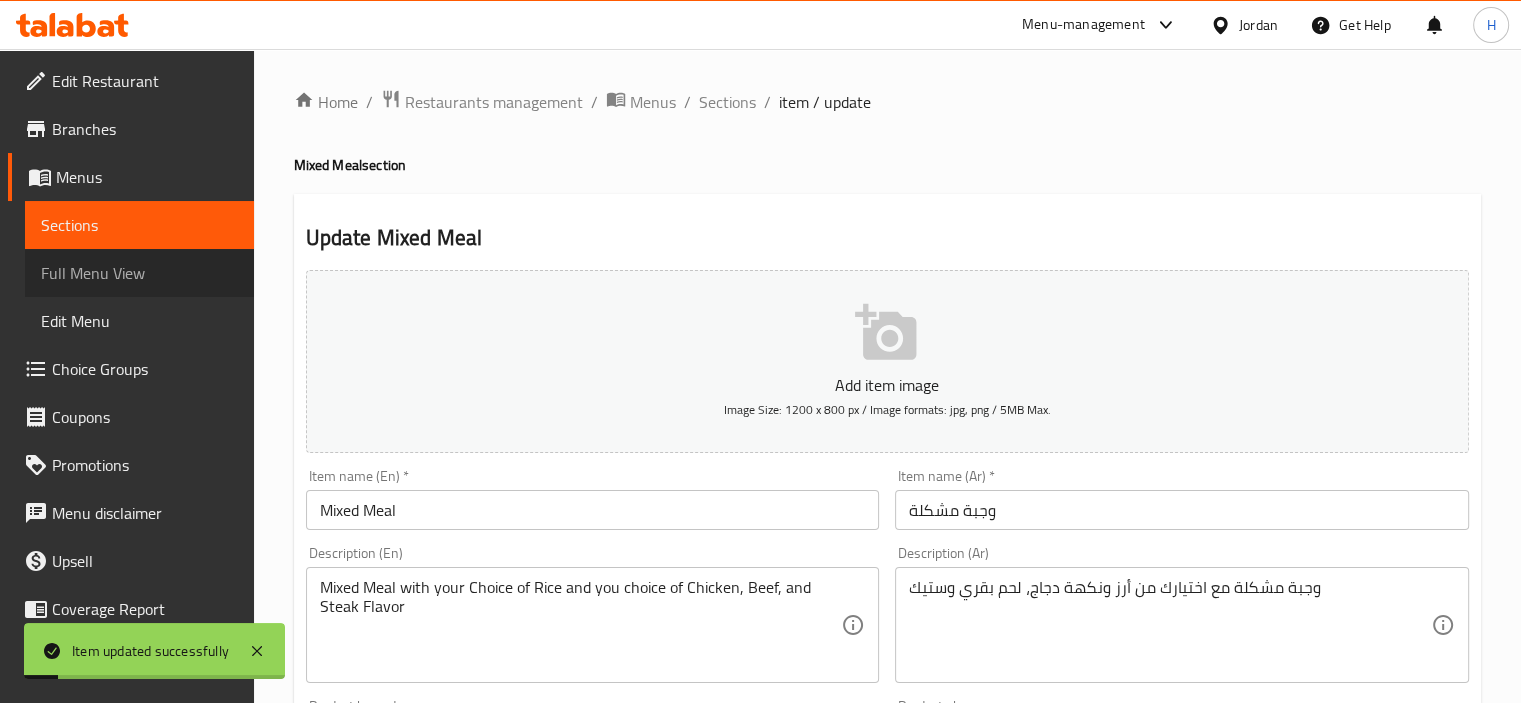 click on "Full Menu View" at bounding box center [139, 273] 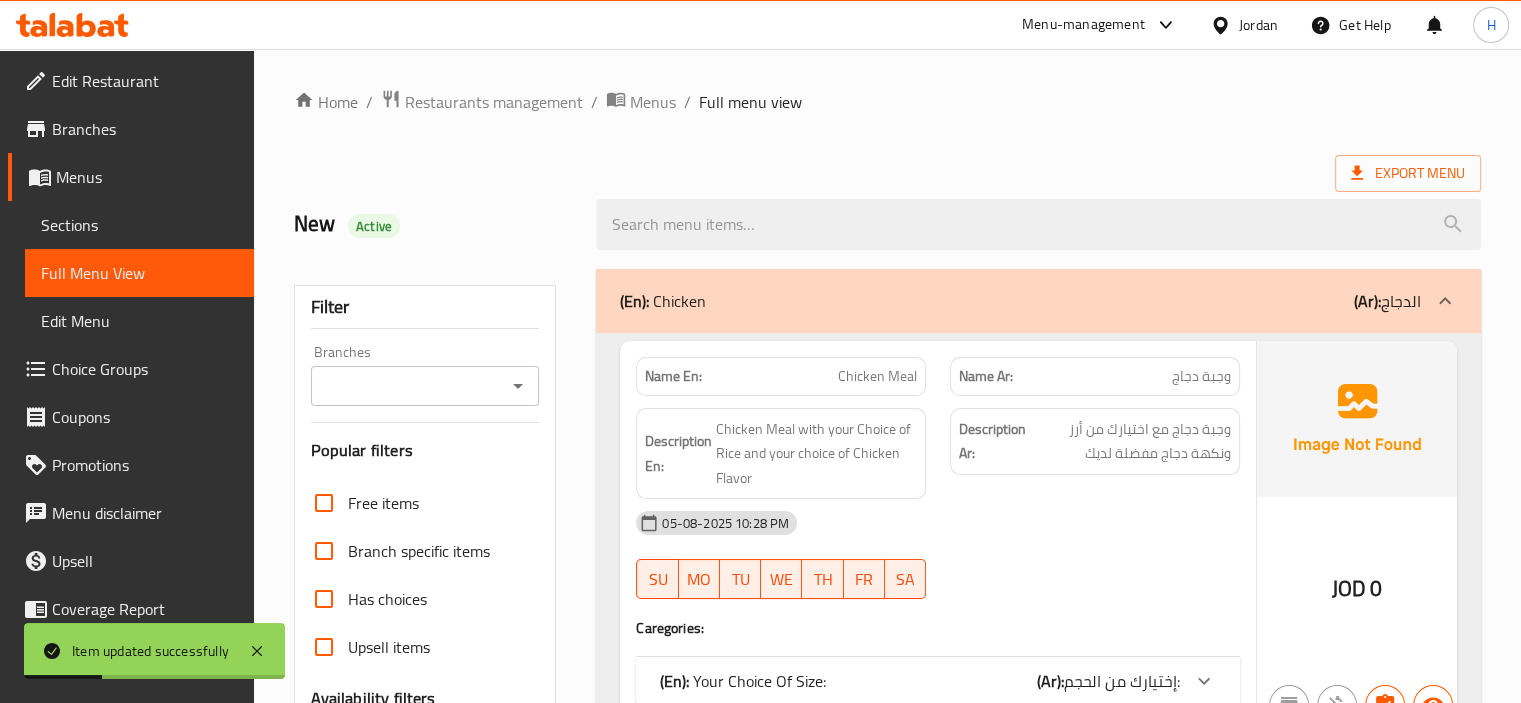 scroll, scrollTop: 39, scrollLeft: 0, axis: vertical 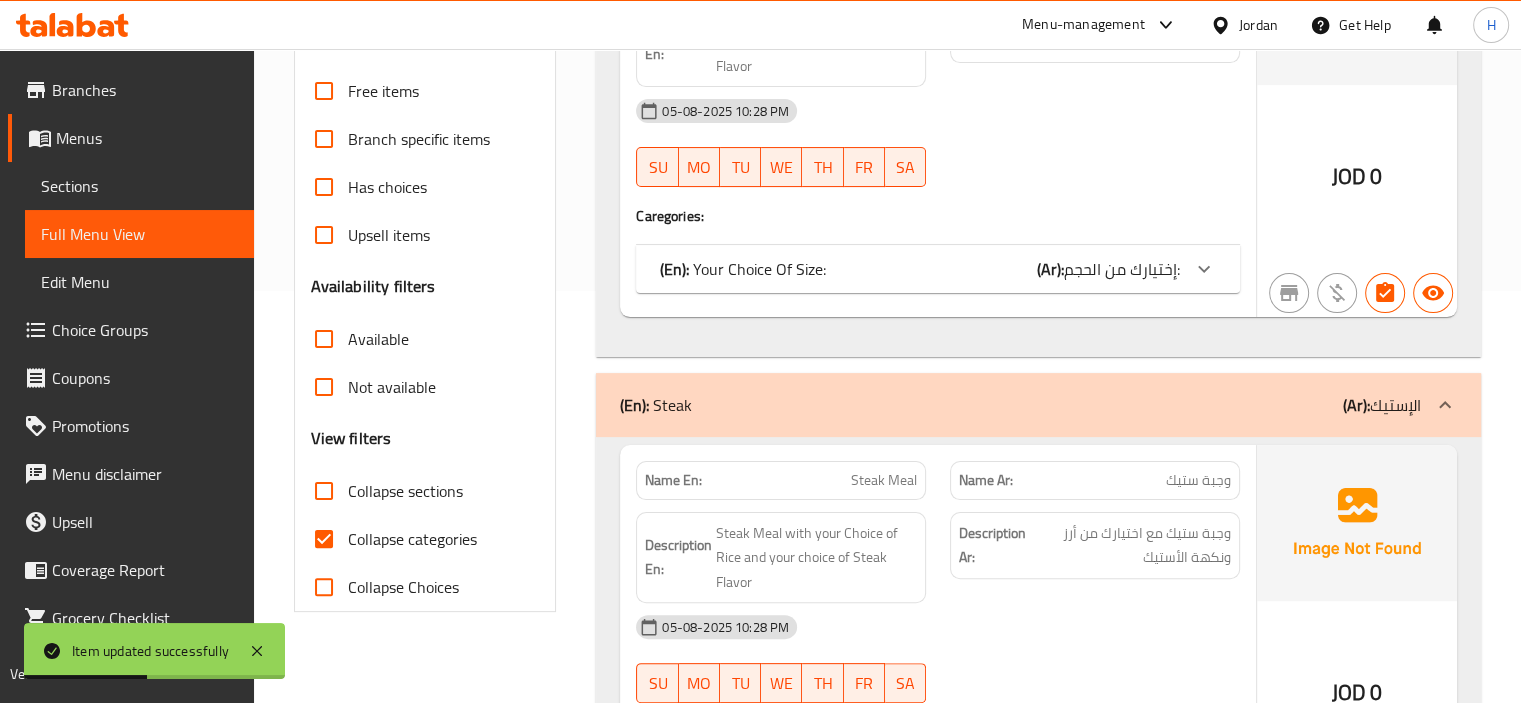 click on "Collapse categories" at bounding box center (324, 539) 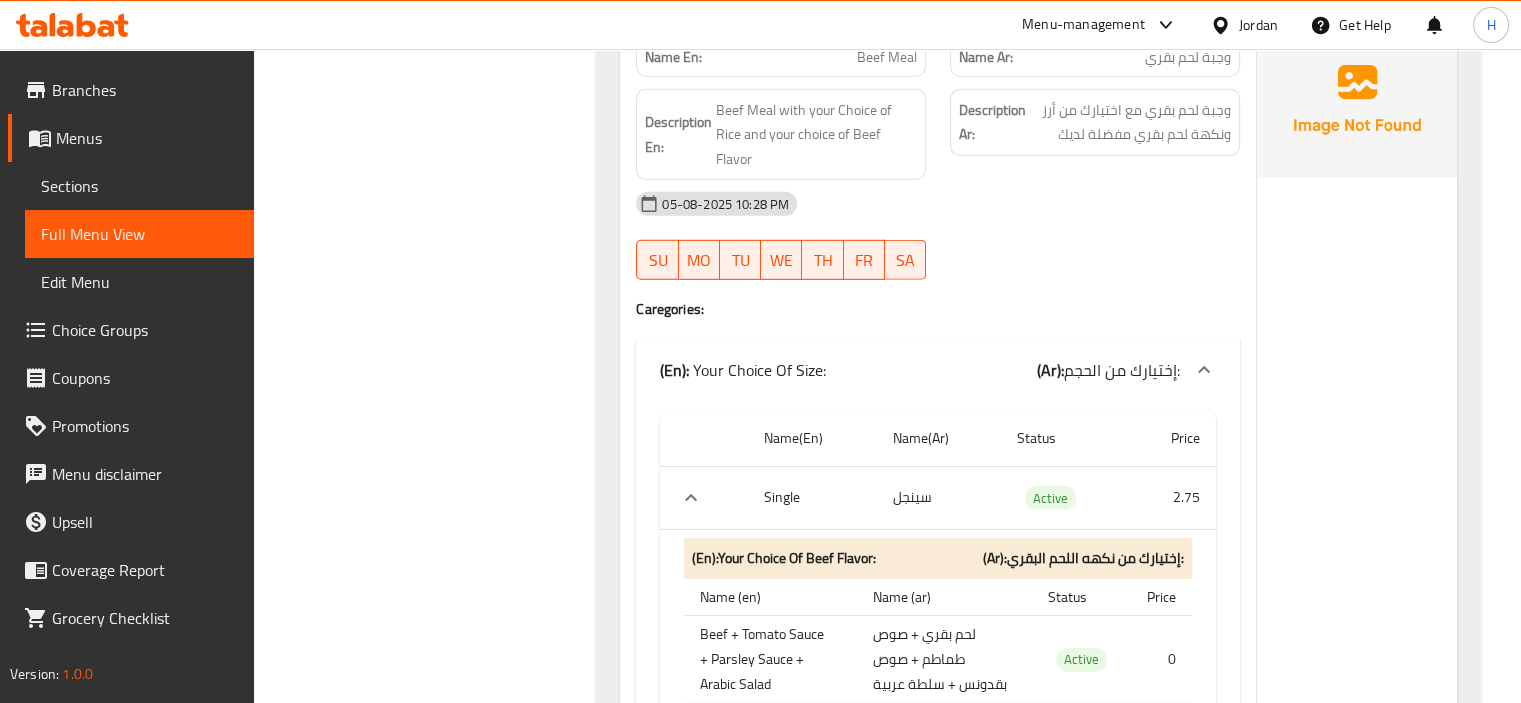 scroll, scrollTop: 6000, scrollLeft: 0, axis: vertical 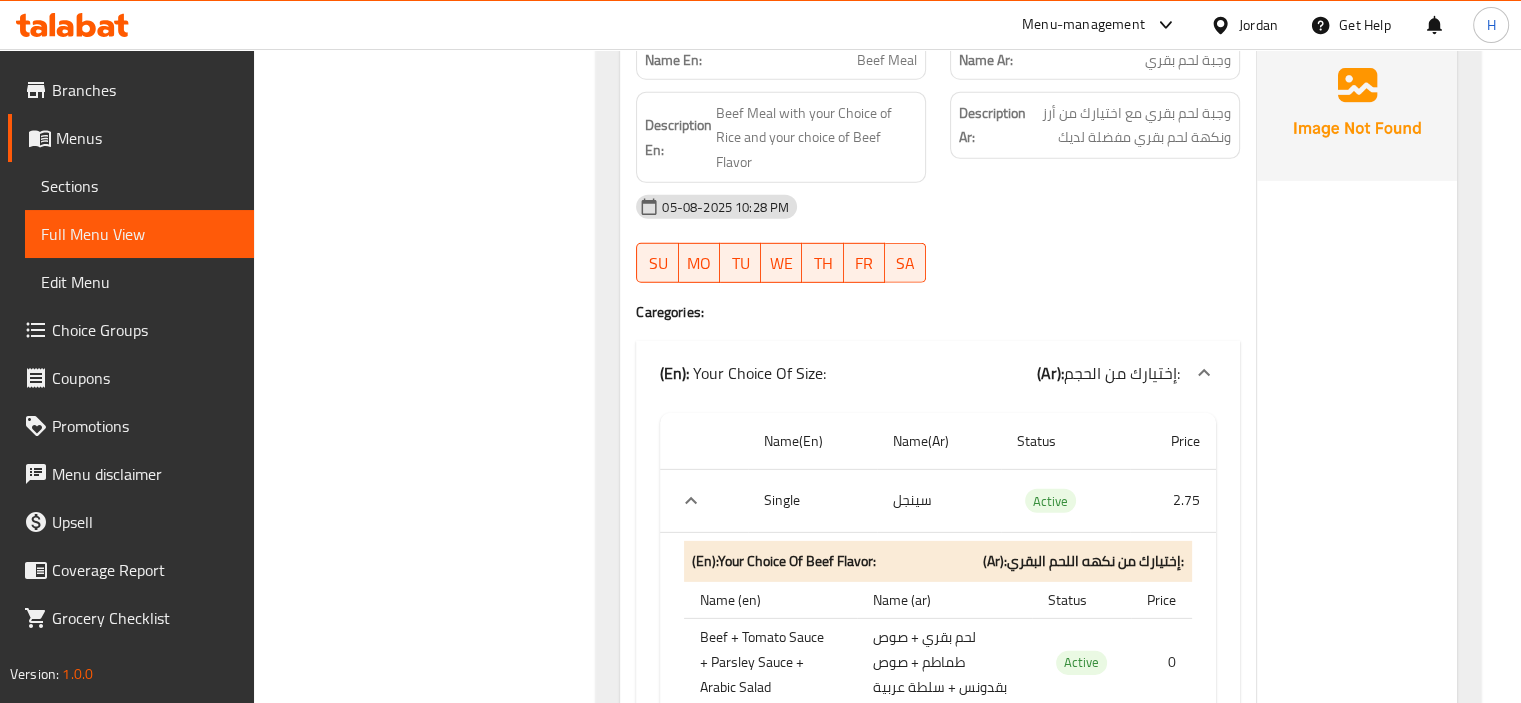 click on "05-08-2025 10:28 PM" at bounding box center (938, -5477) 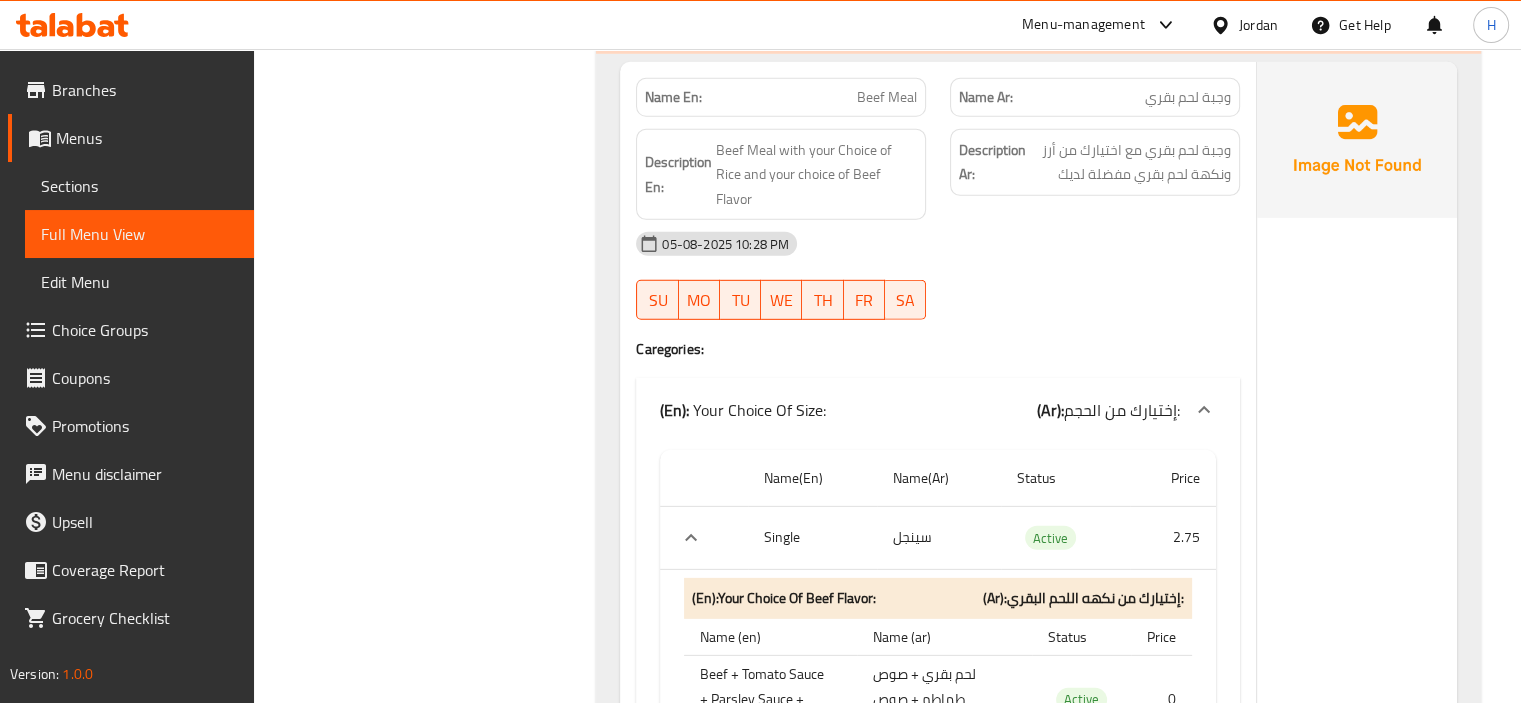scroll, scrollTop: 5935, scrollLeft: 0, axis: vertical 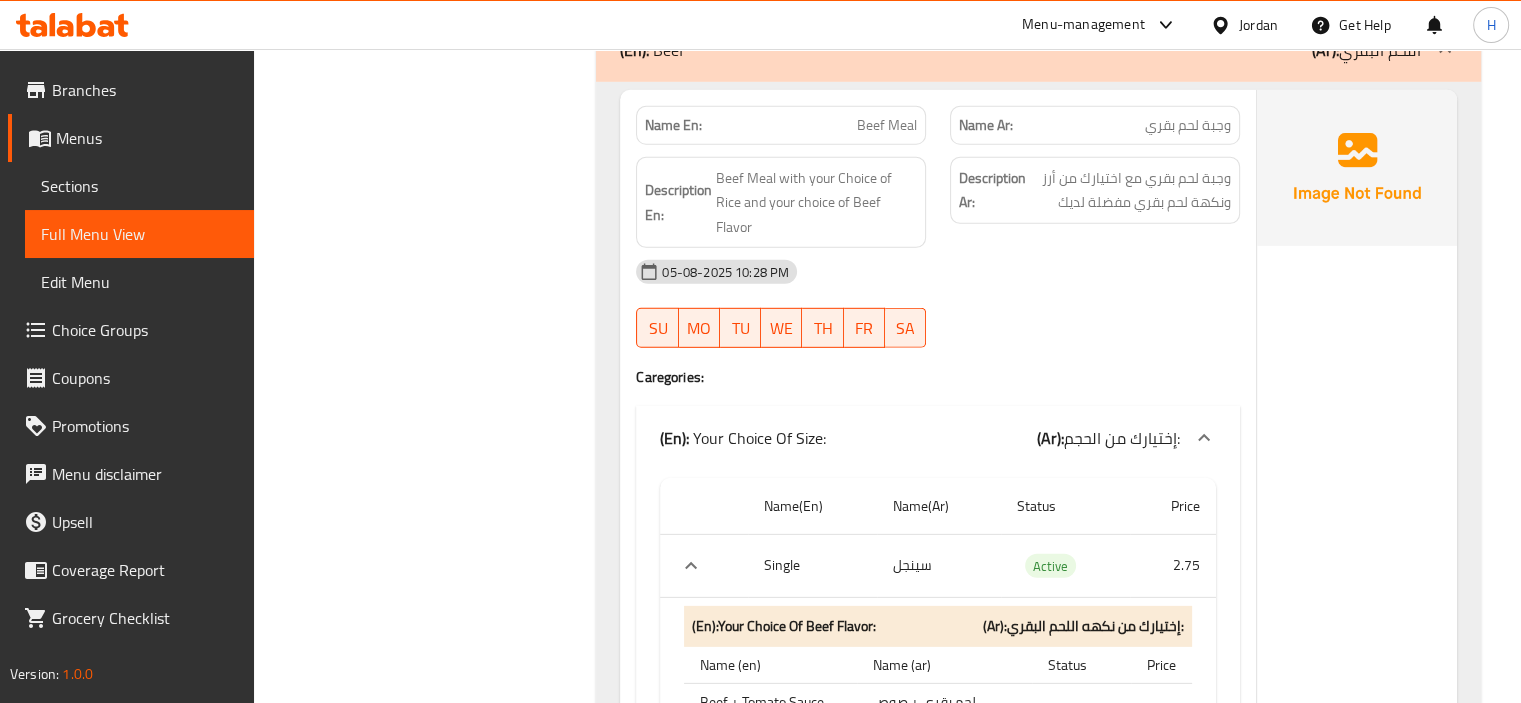 click on "Beef Meal" at bounding box center [877, -5559] 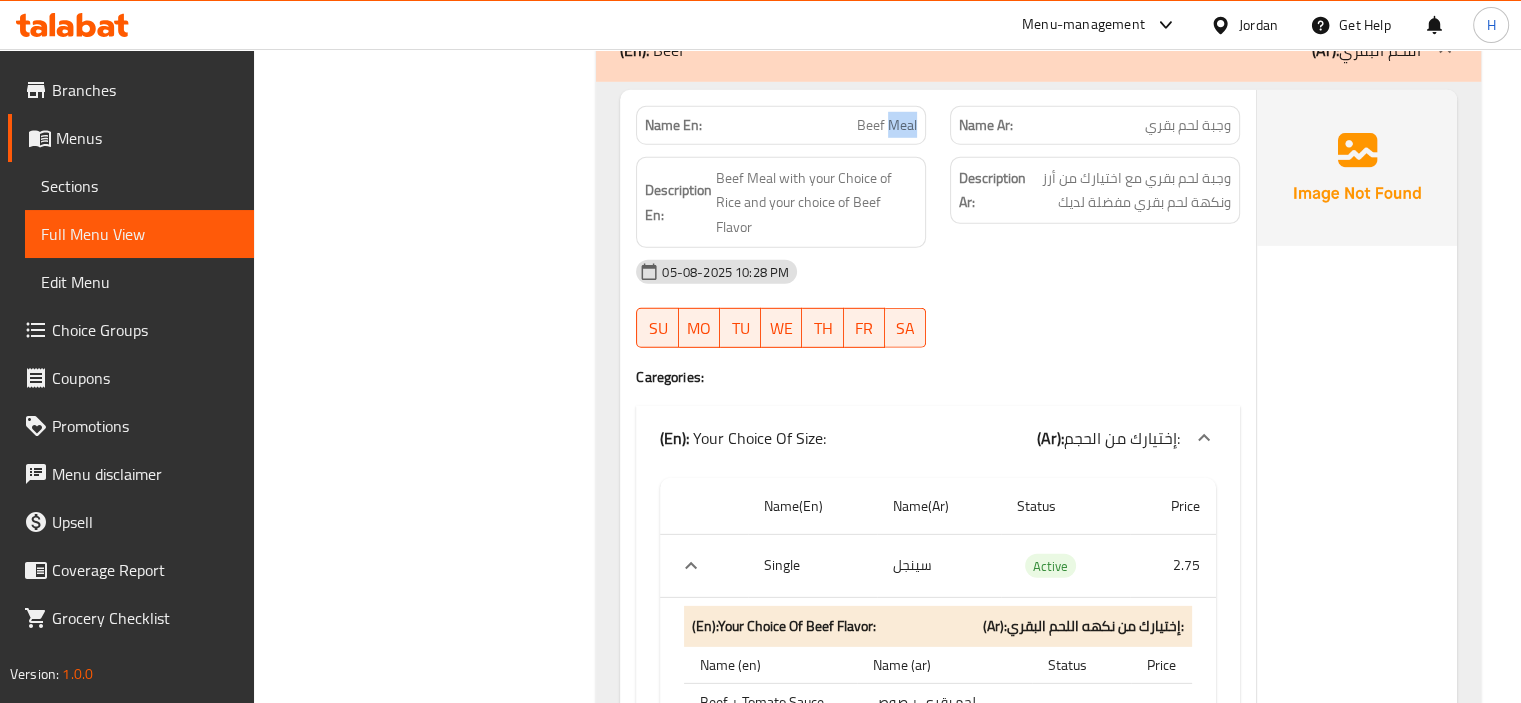 click on "Beef Meal" at bounding box center [877, -5559] 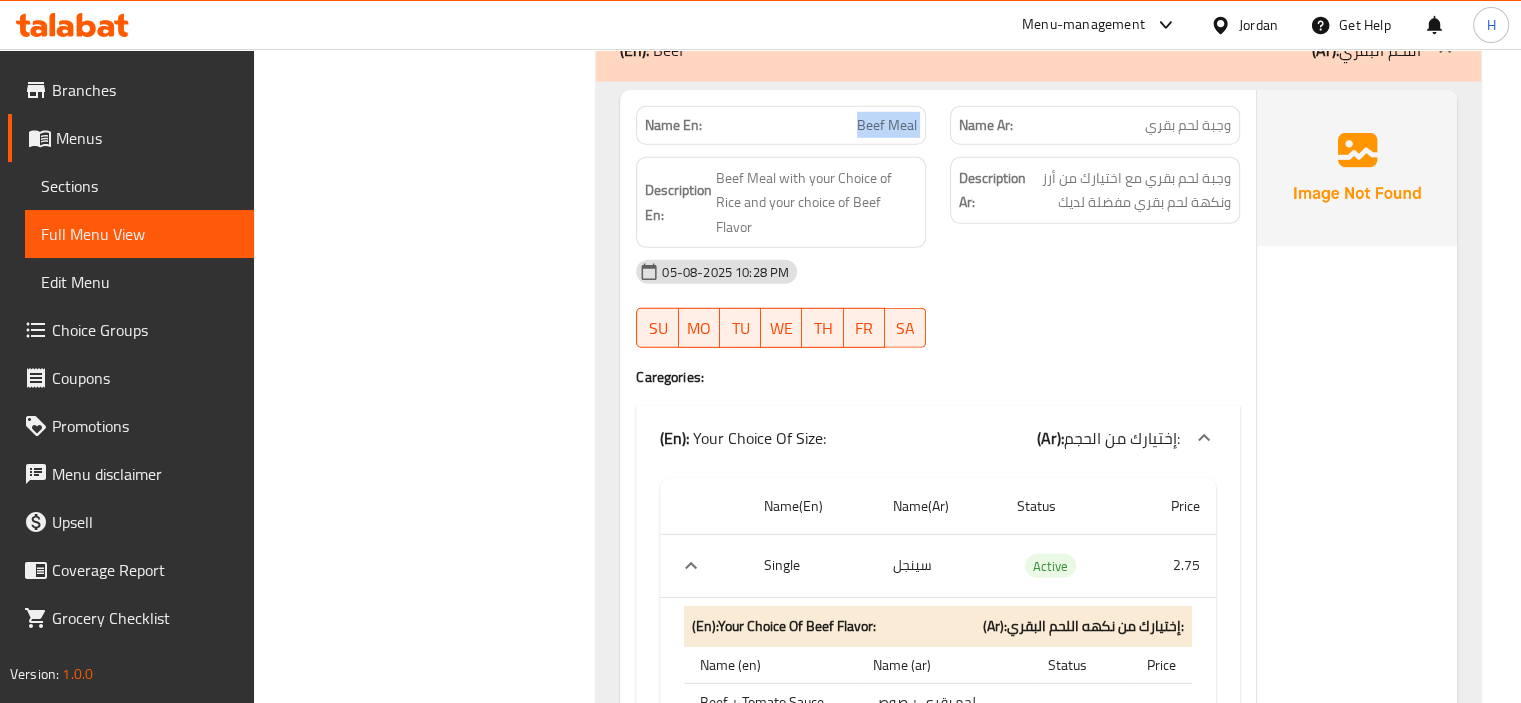 click on "Beef Meal" at bounding box center [877, -5559] 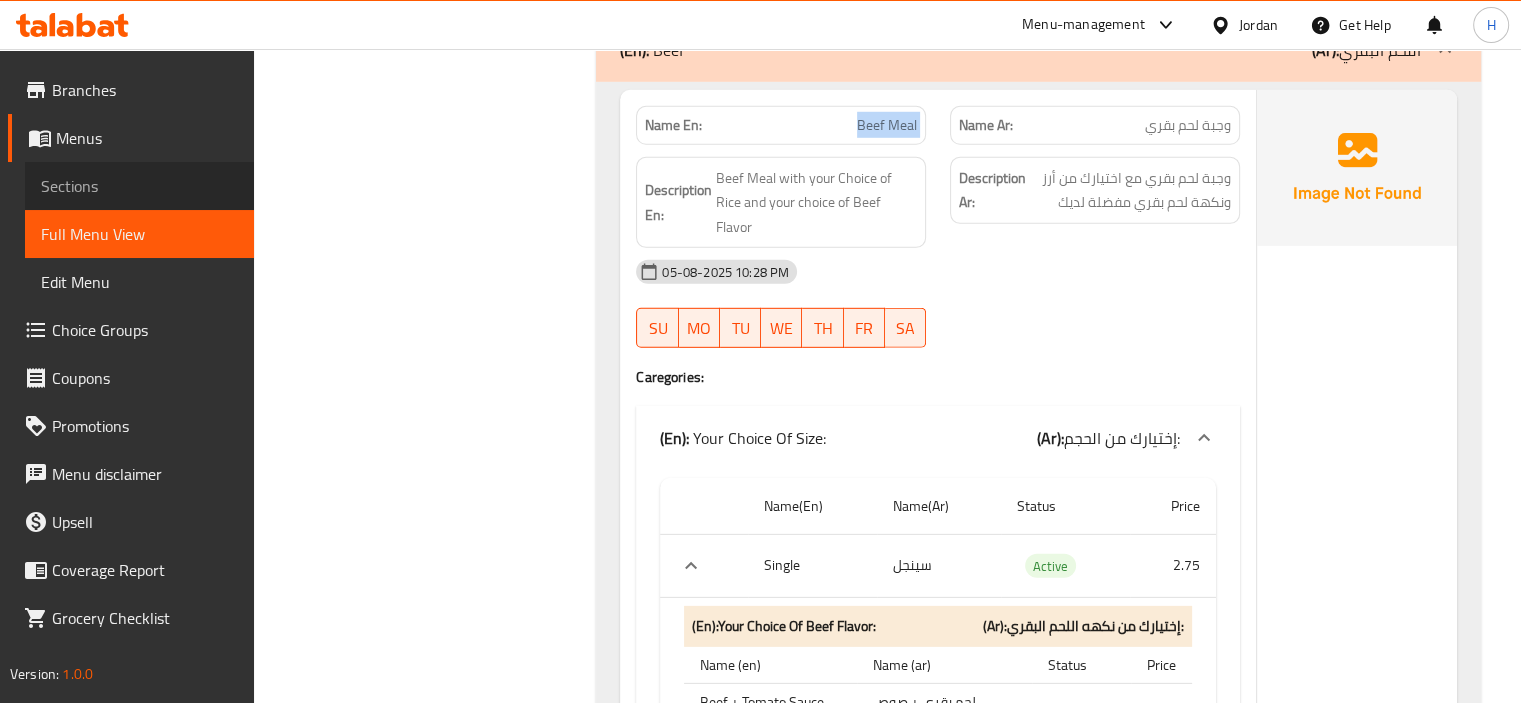 click on "Sections" at bounding box center (139, 186) 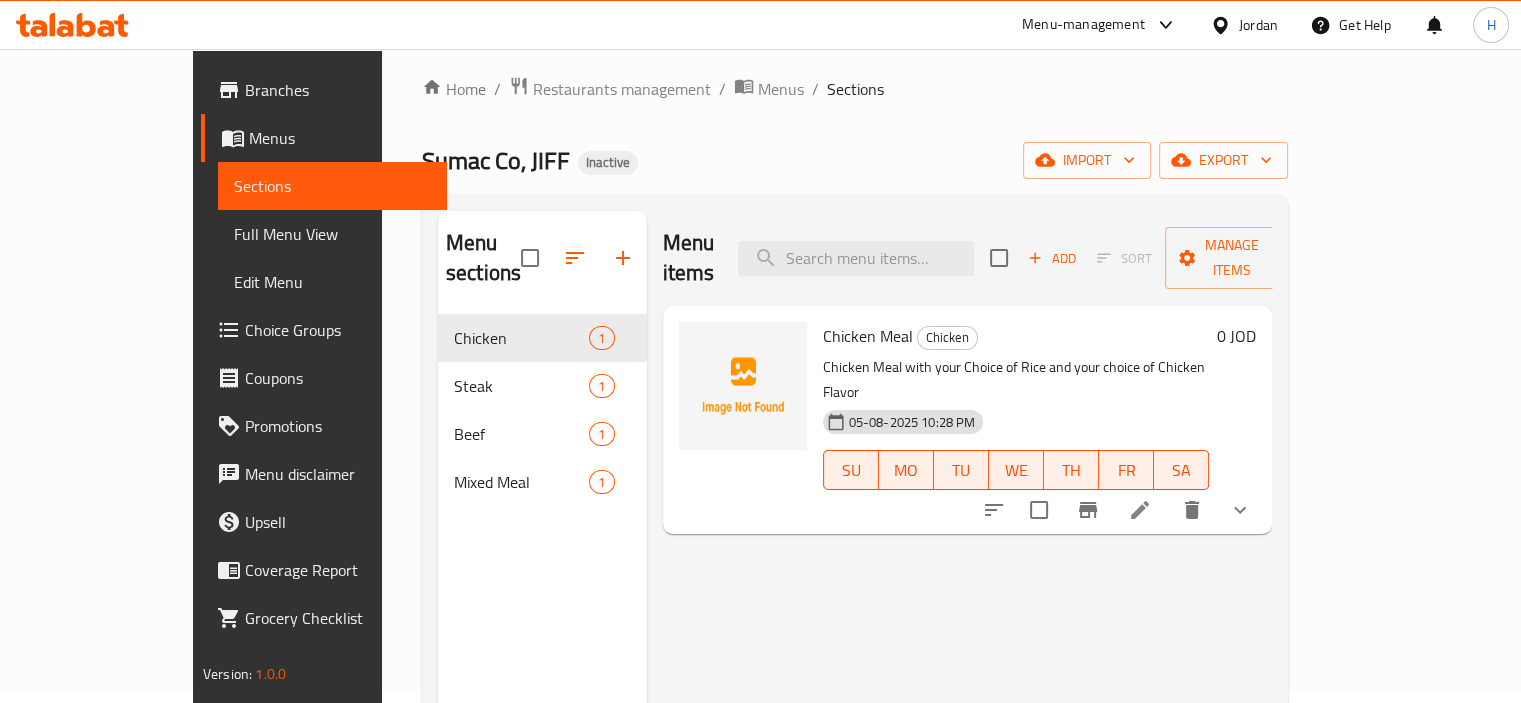 scroll, scrollTop: 0, scrollLeft: 0, axis: both 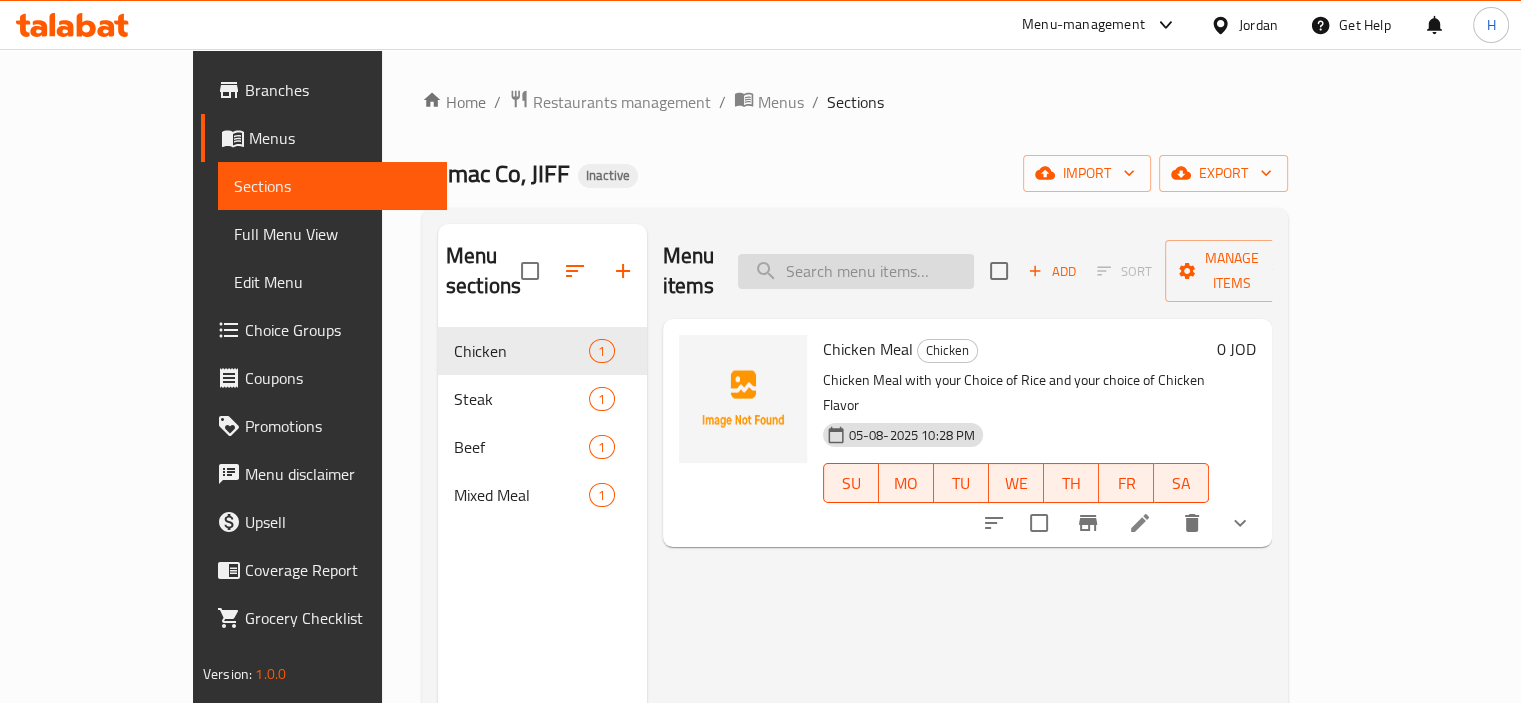click at bounding box center [856, 271] 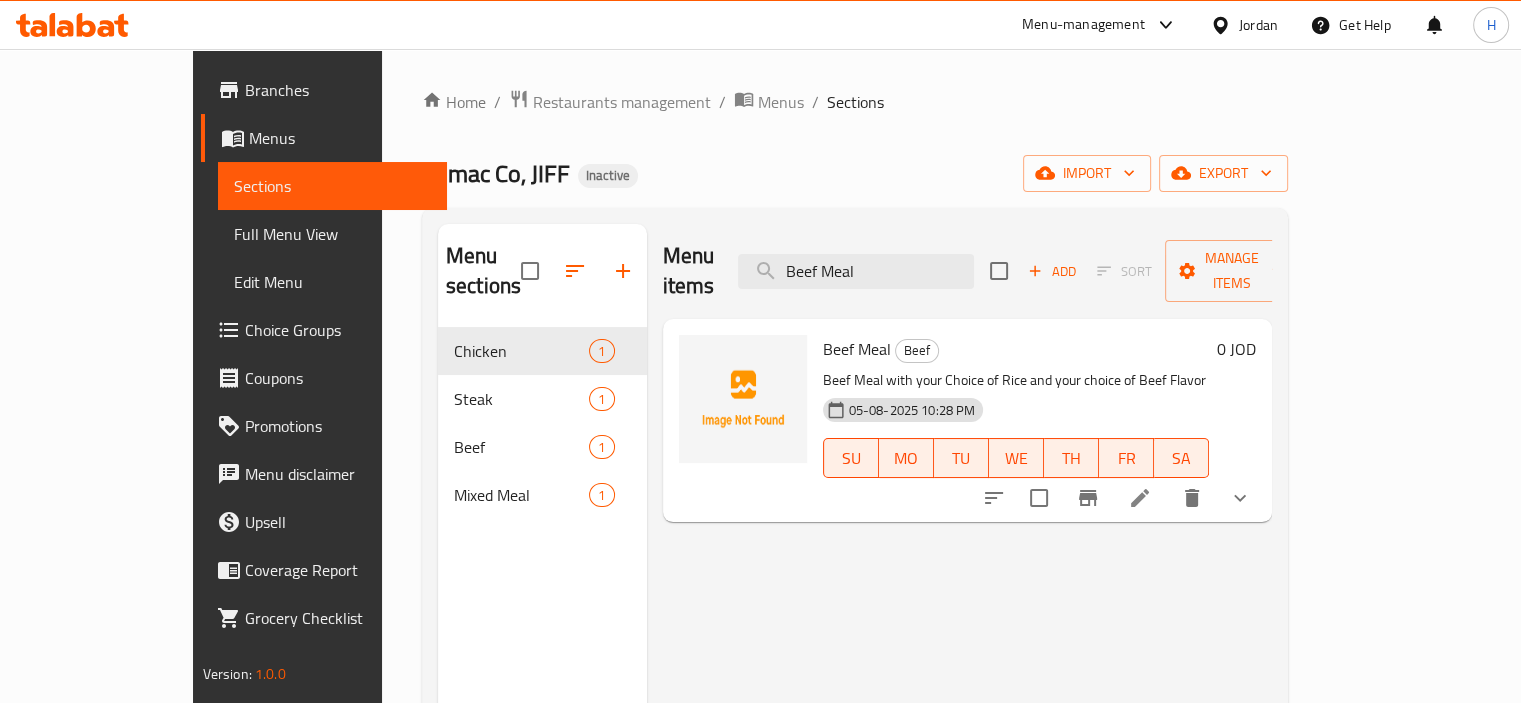 type on "Beef Meal" 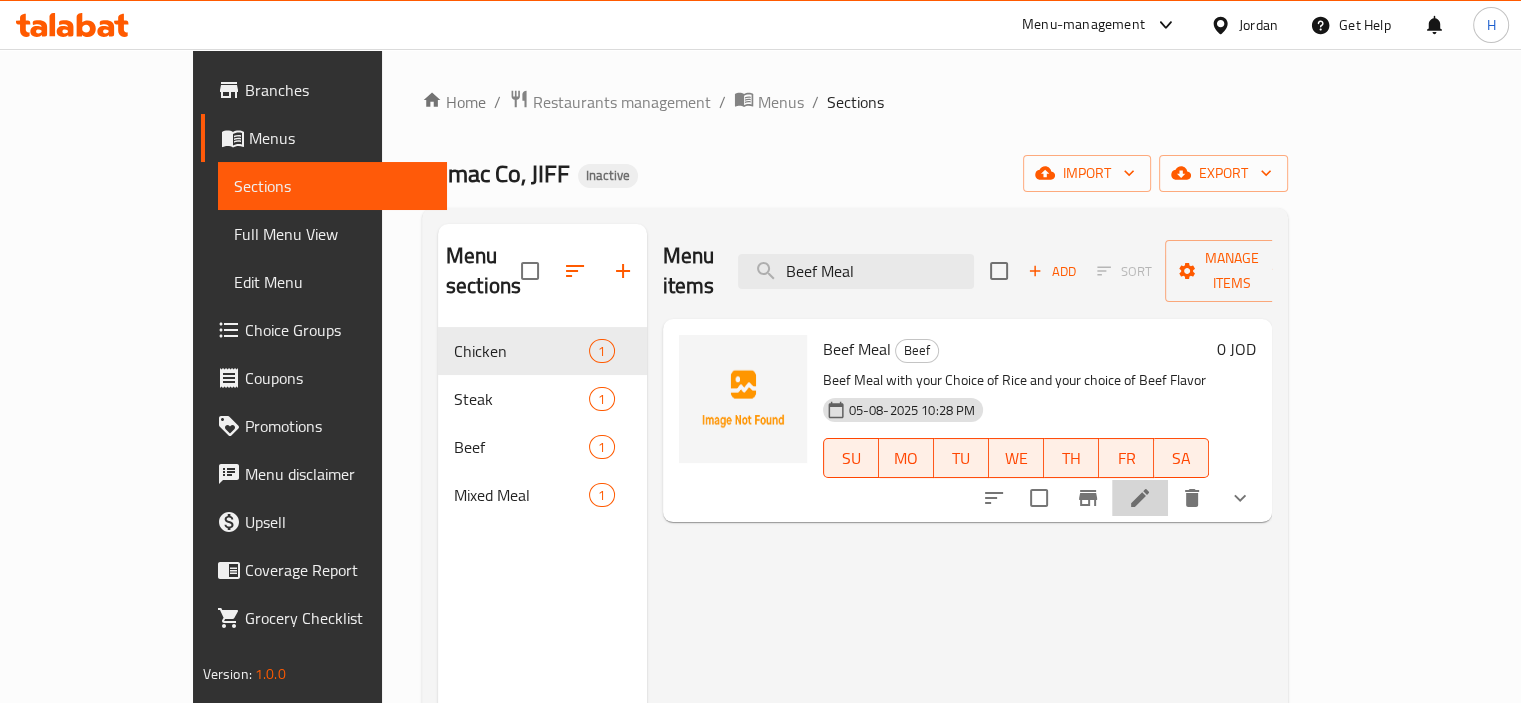 click at bounding box center (1140, 498) 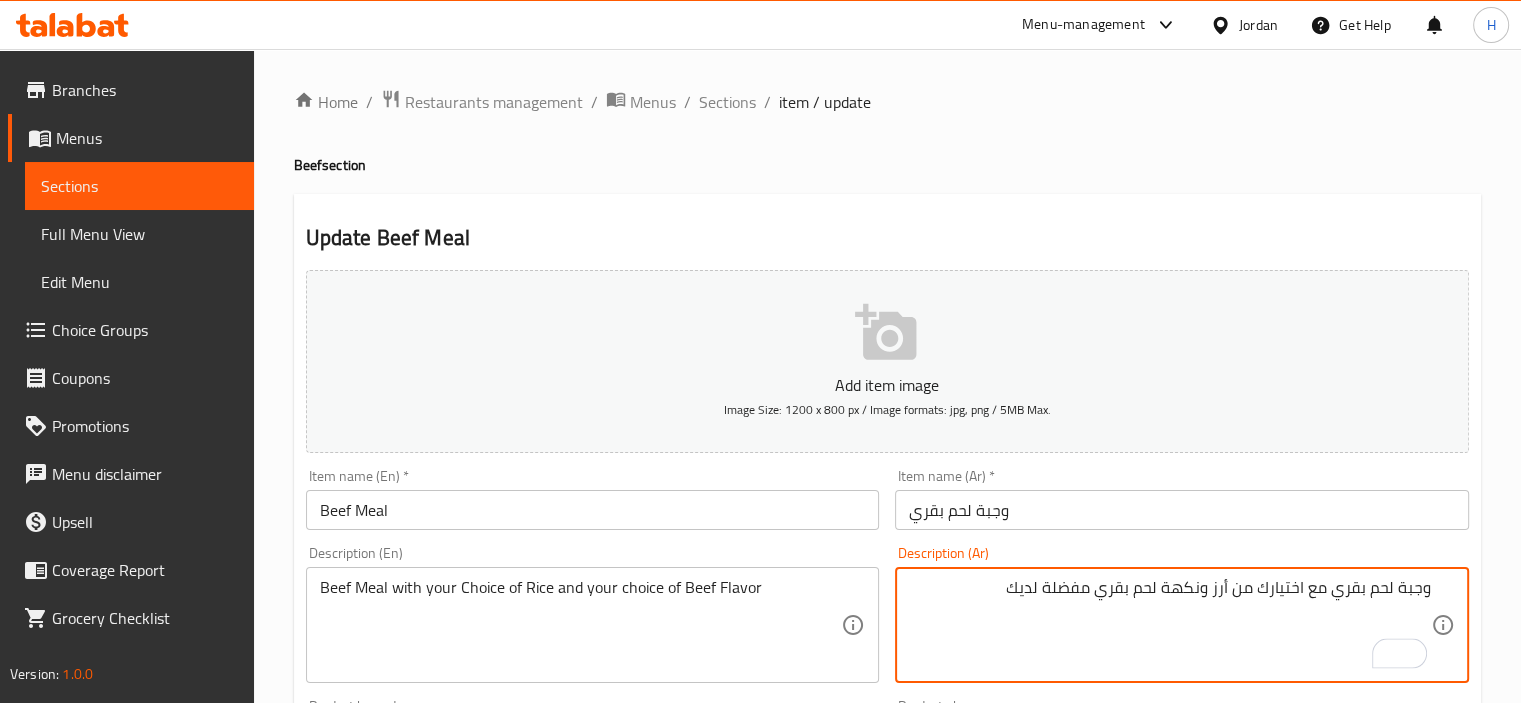 click on "وجبة لحم بقري مع اختيارك من أرز ونكهة لحم بقري مفضلة لديك" at bounding box center (1170, 625) 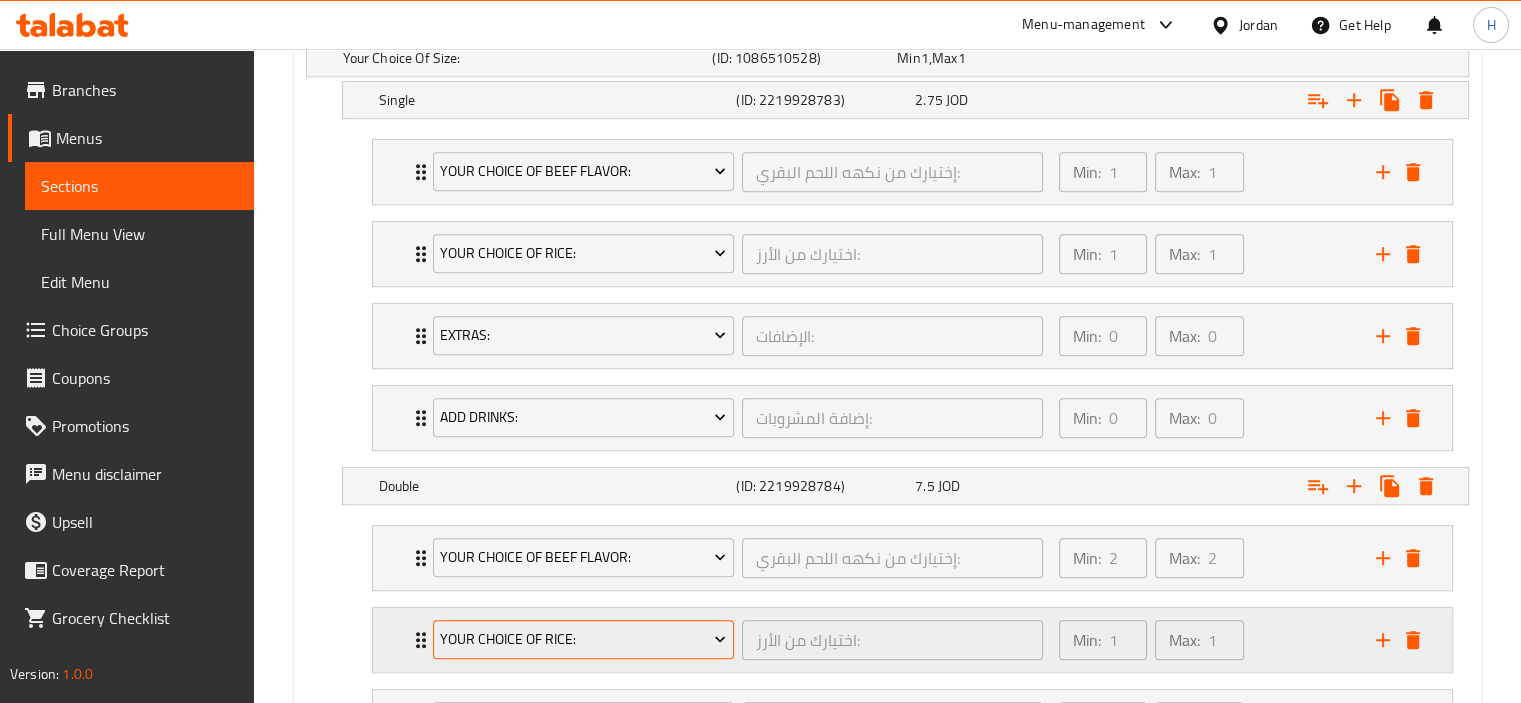 scroll, scrollTop: 1406, scrollLeft: 0, axis: vertical 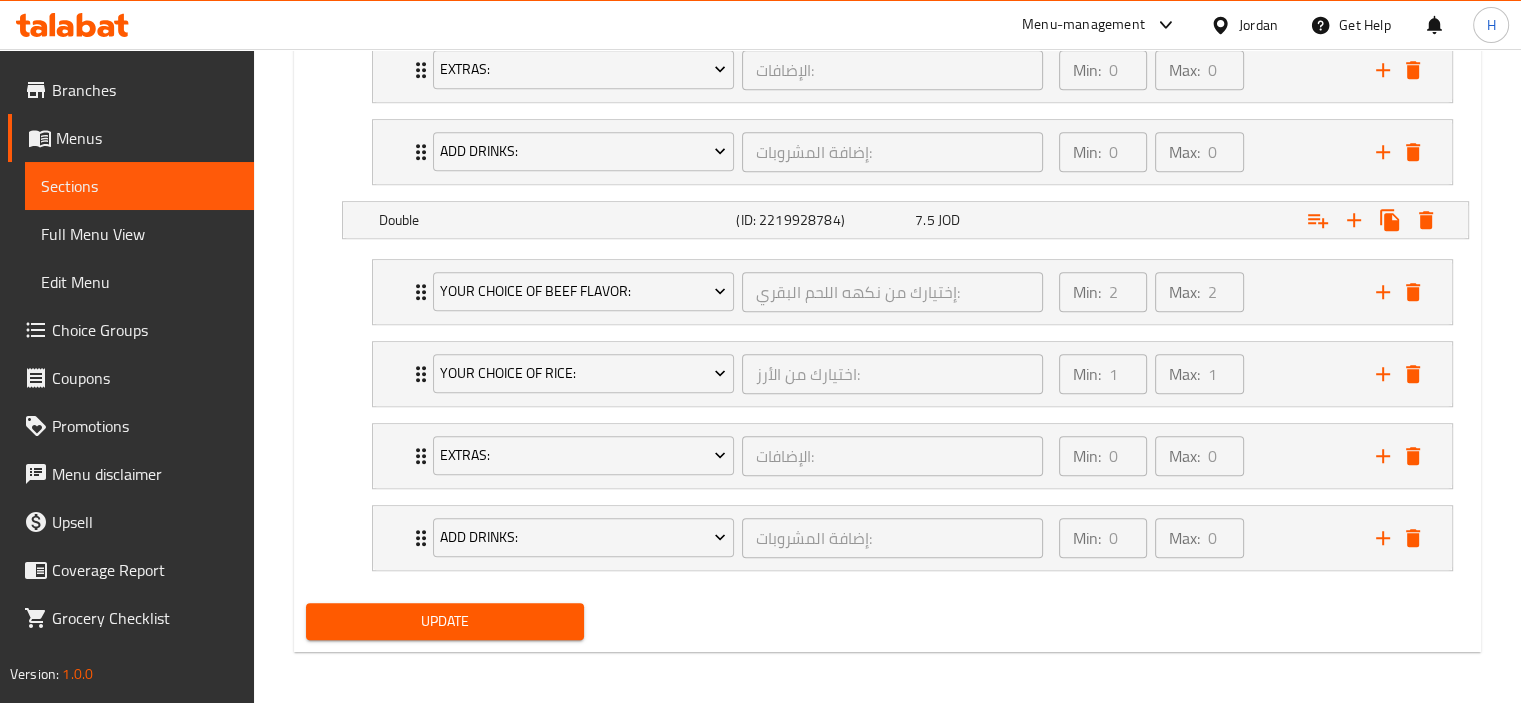type on "وجبة لحم بقري مع اختيارك من أرز ونكهة لحم بقري" 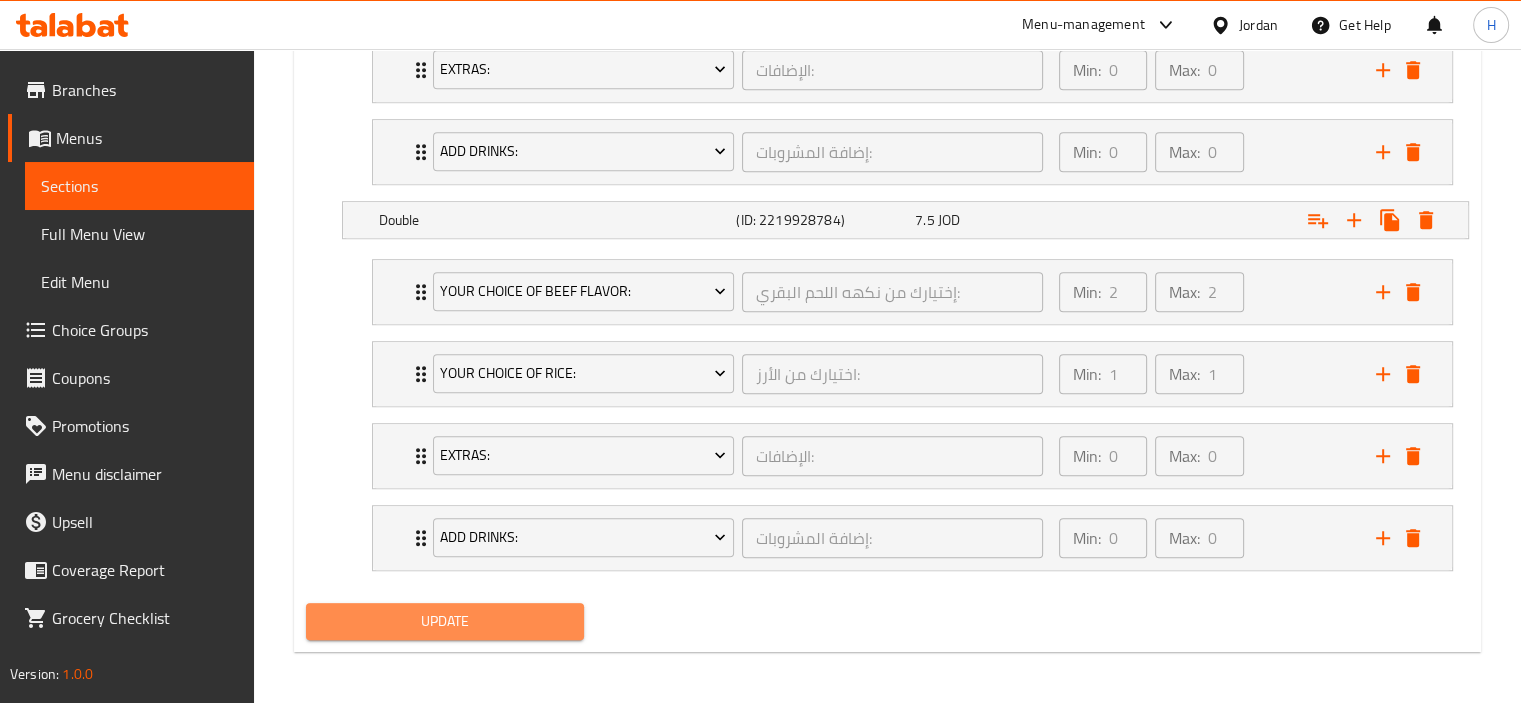 click on "Update" at bounding box center (445, 621) 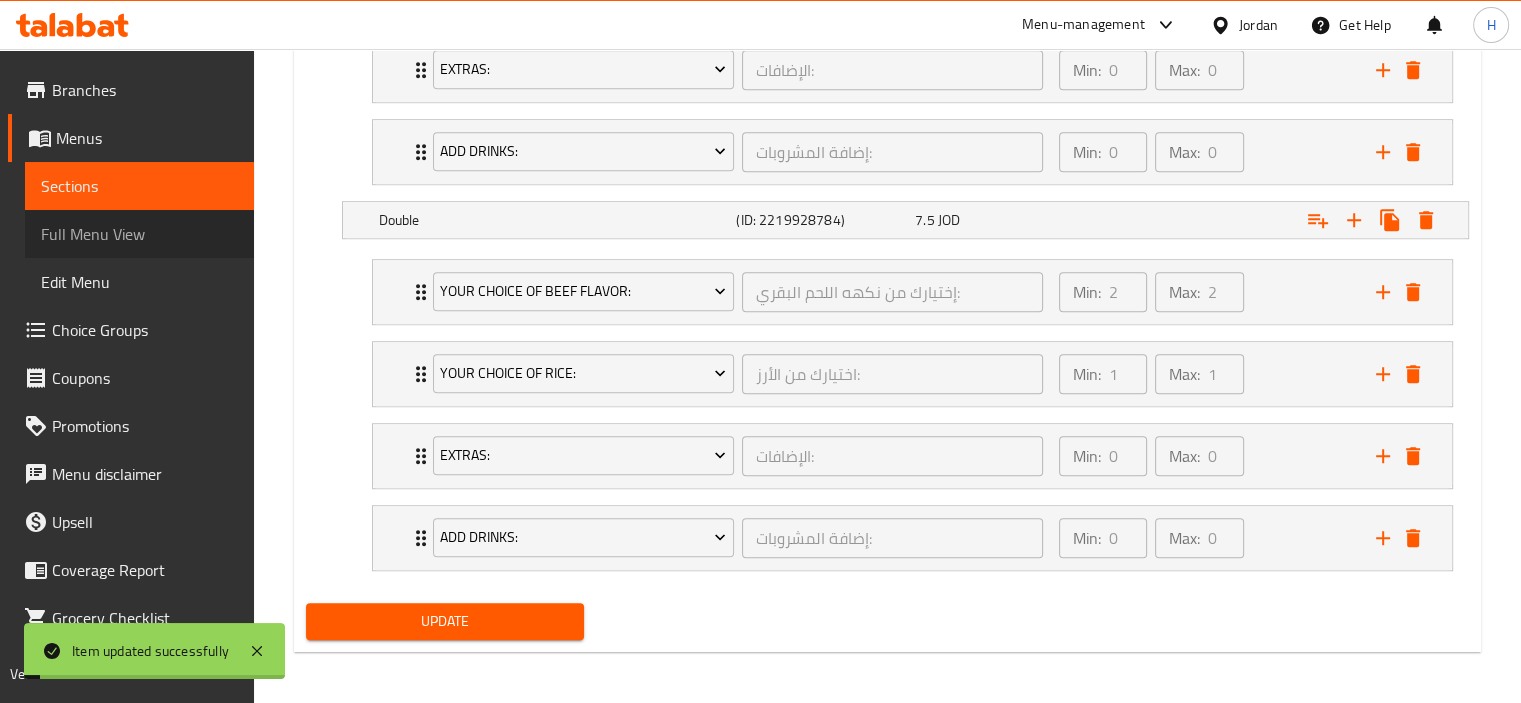 click on "Full Menu View" at bounding box center (139, 234) 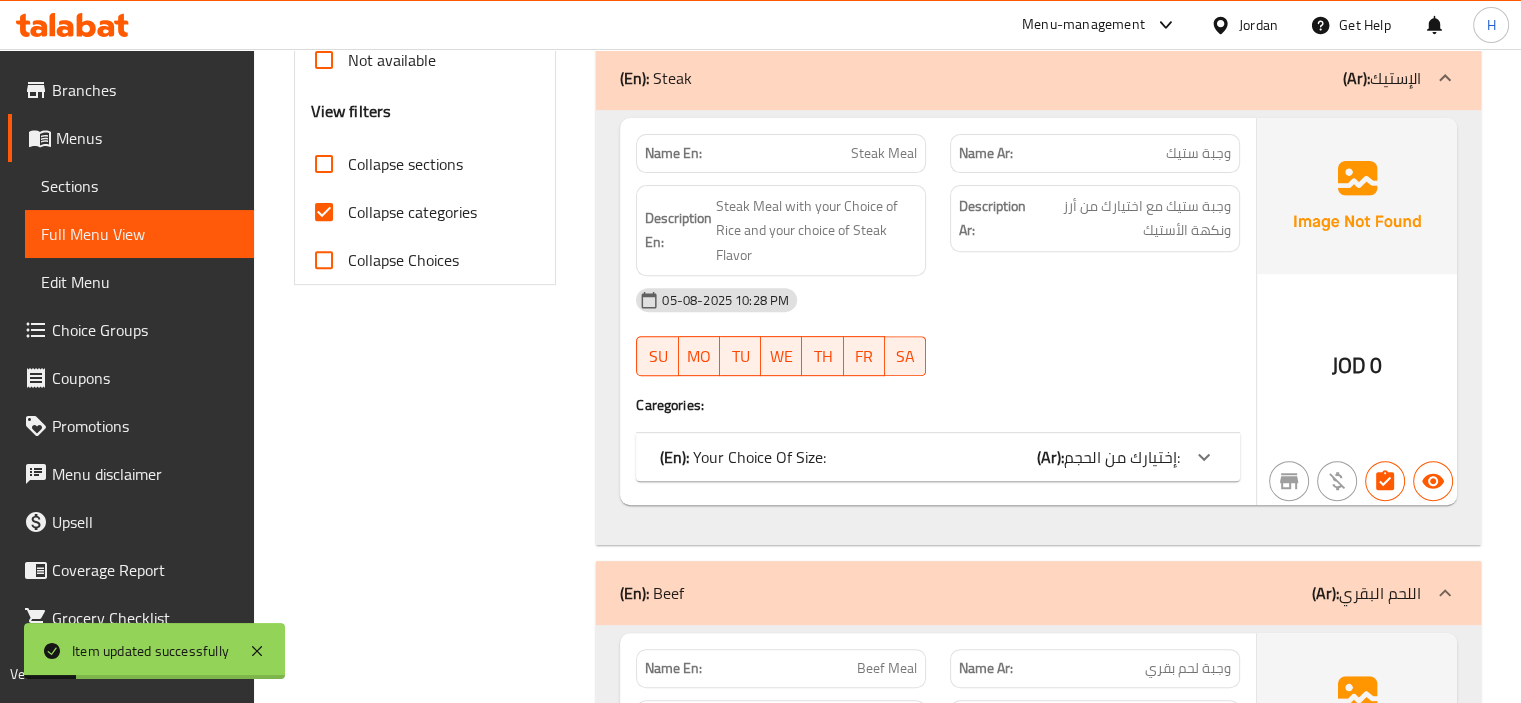 scroll, scrollTop: 725, scrollLeft: 0, axis: vertical 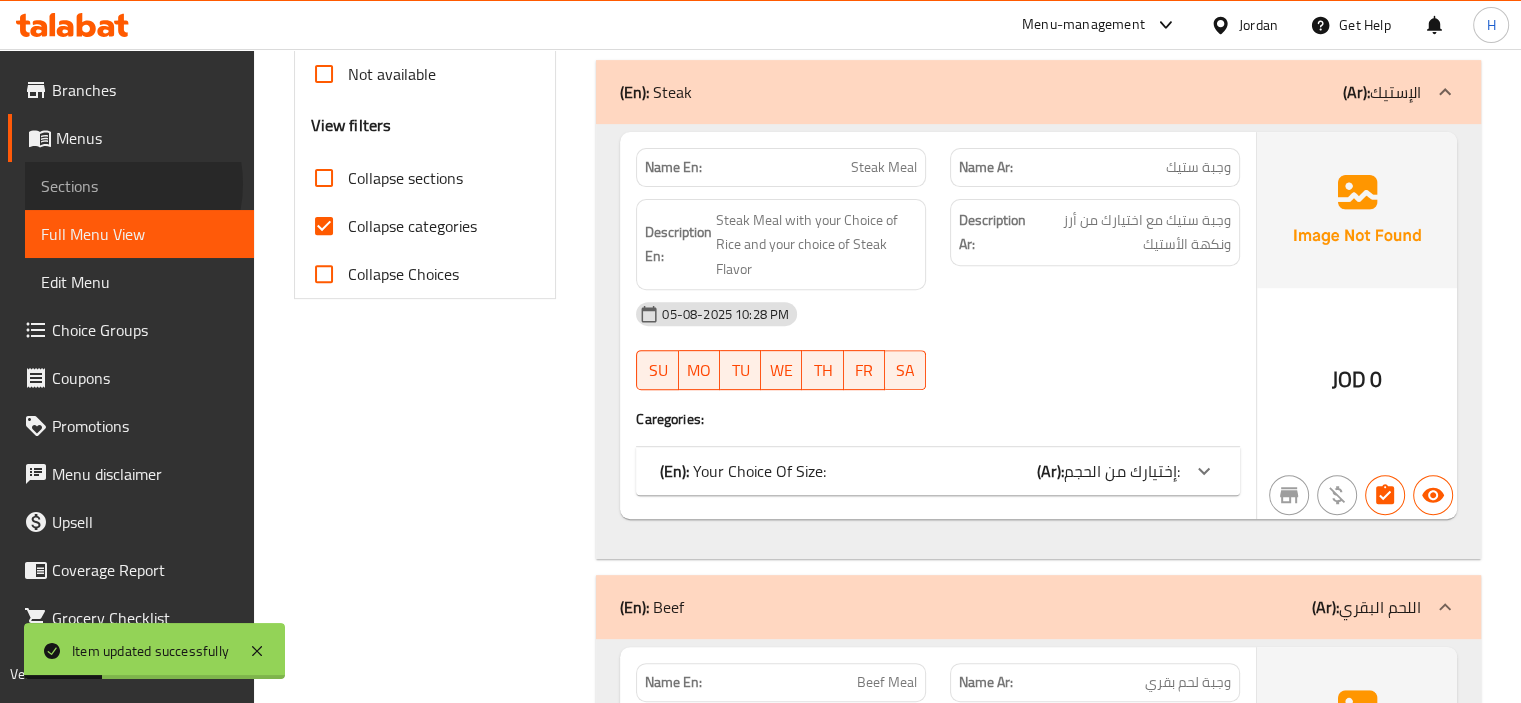 click on "Sections" at bounding box center (139, 186) 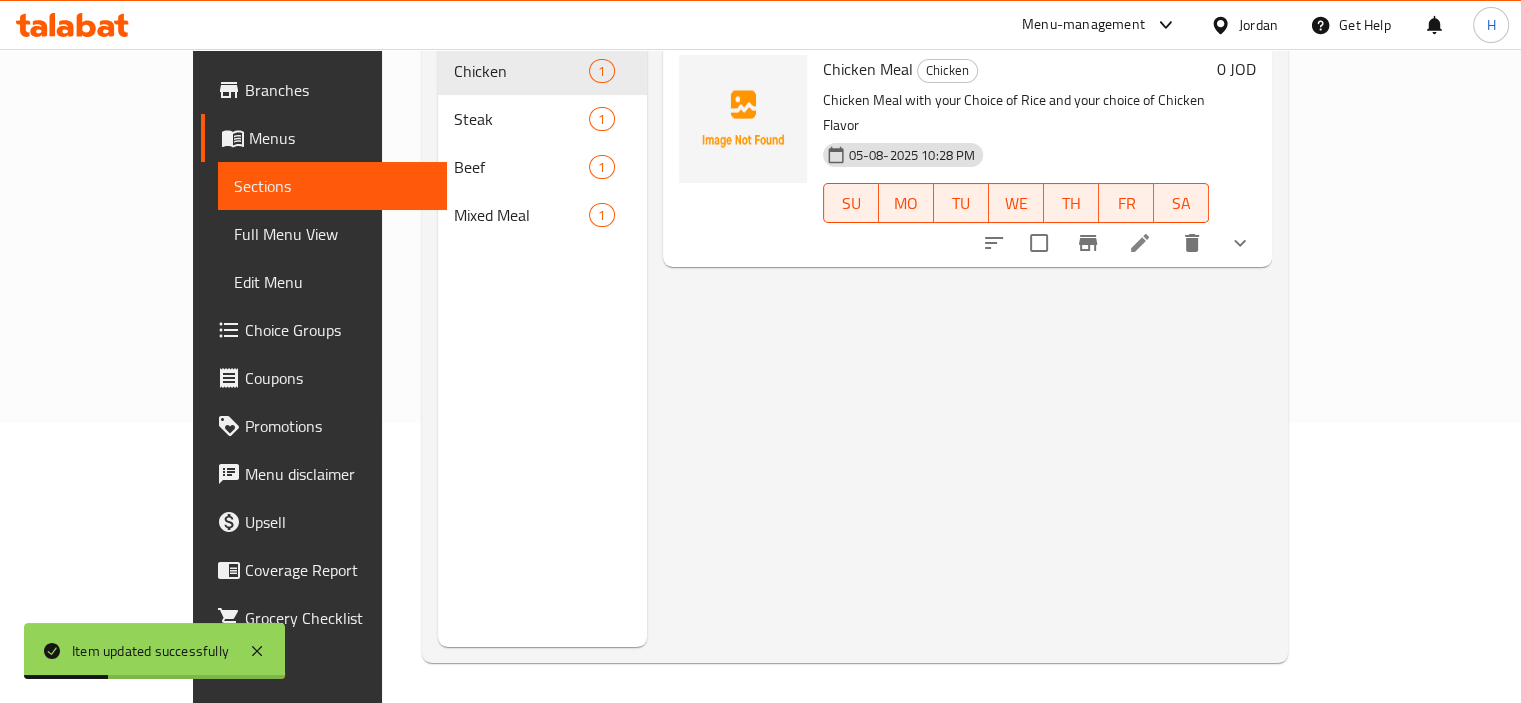 scroll, scrollTop: 280, scrollLeft: 0, axis: vertical 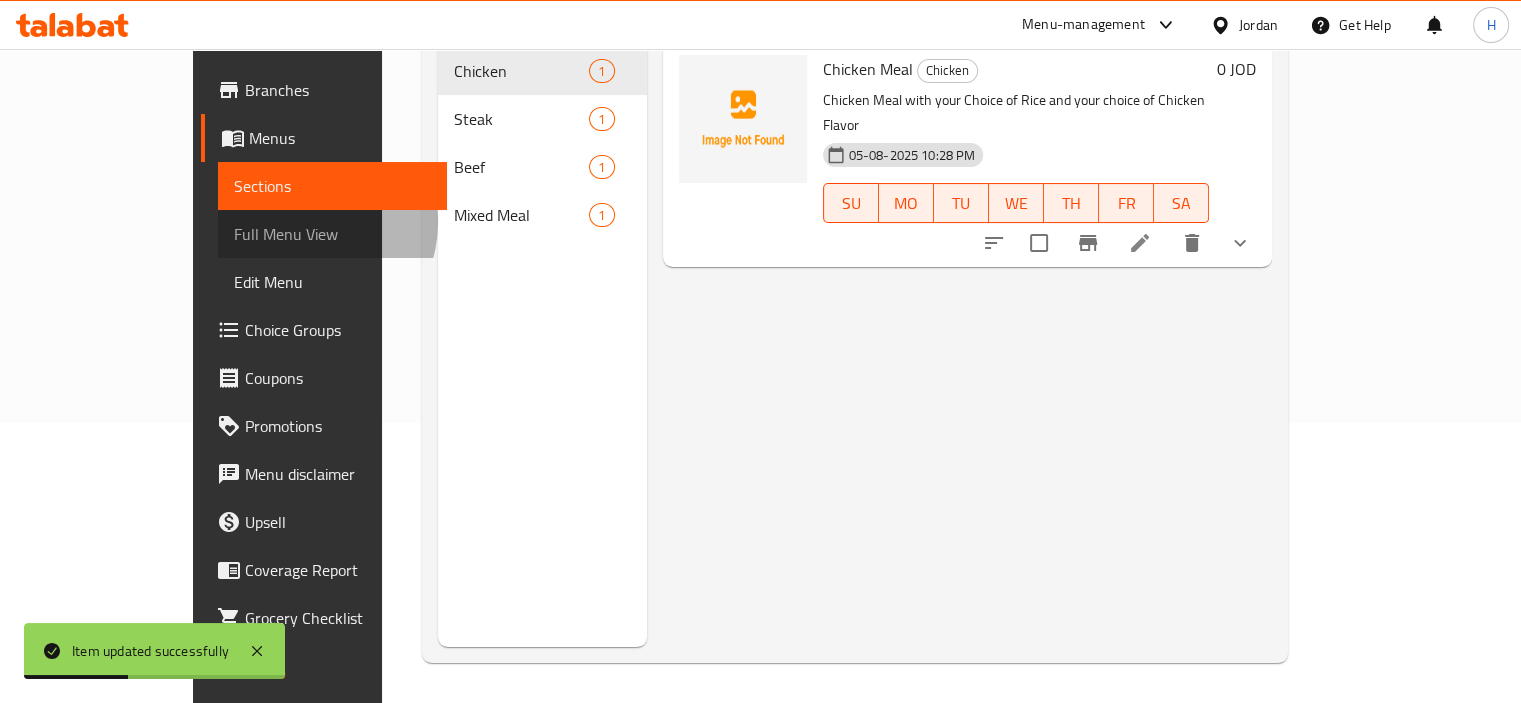 click on "Full Menu View" at bounding box center (332, 234) 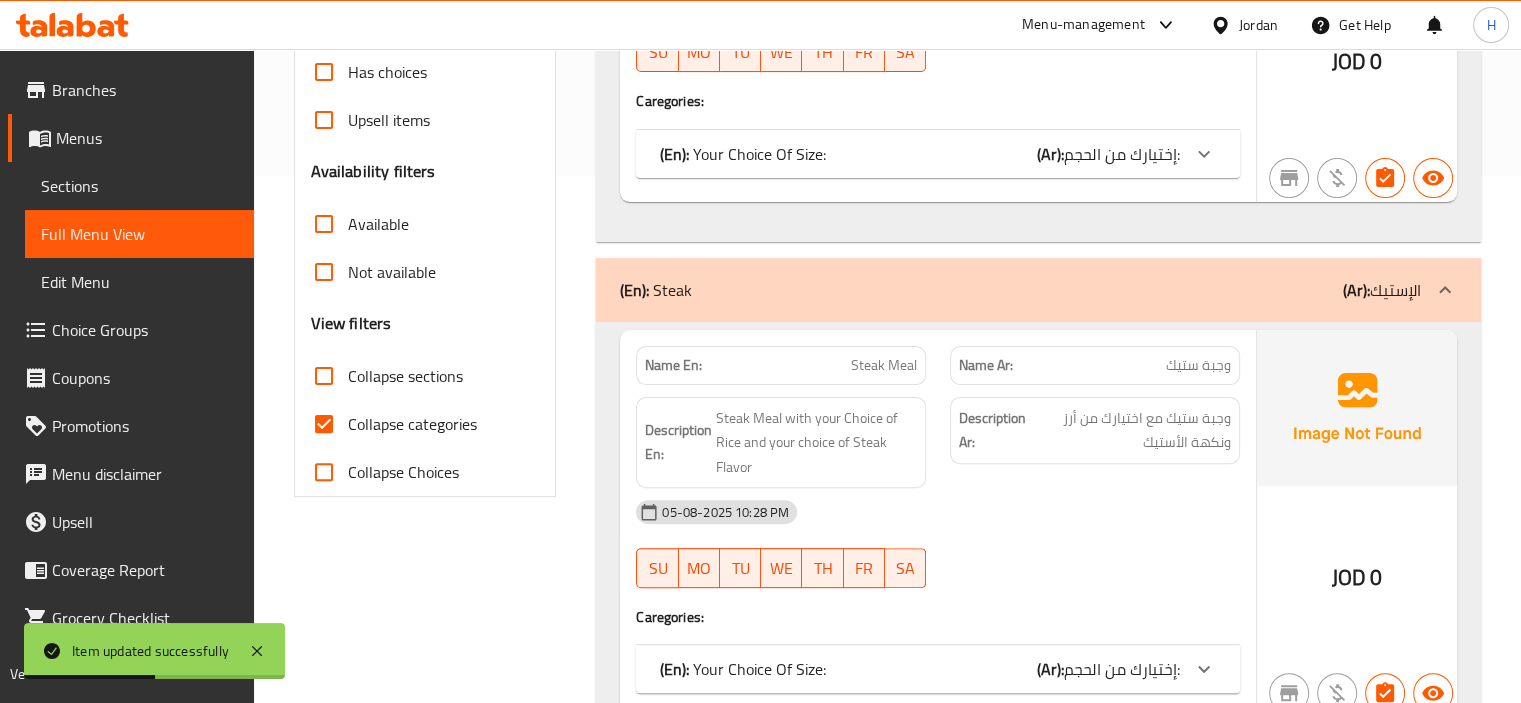 scroll, scrollTop: 567, scrollLeft: 0, axis: vertical 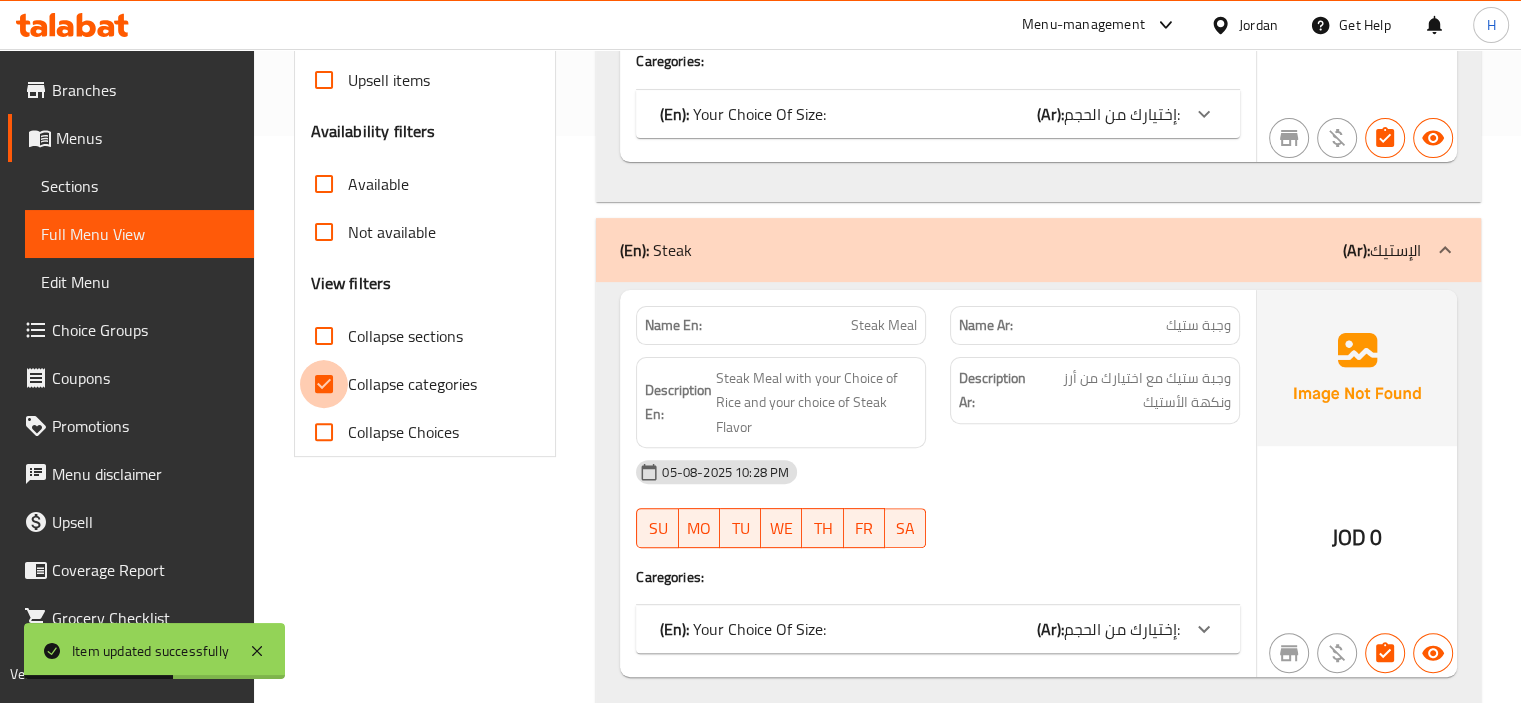click on "Collapse categories" at bounding box center (324, 384) 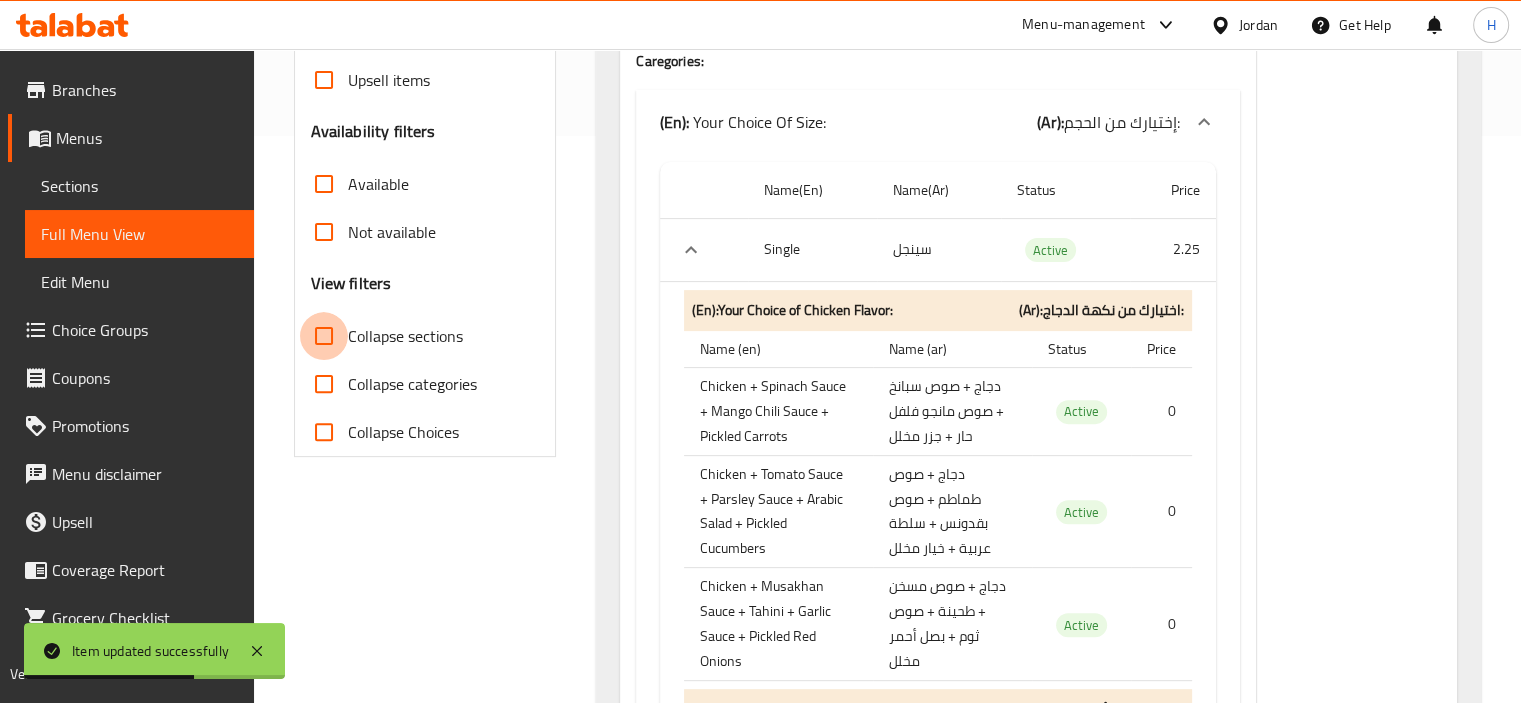 click on "Collapse sections" at bounding box center [324, 336] 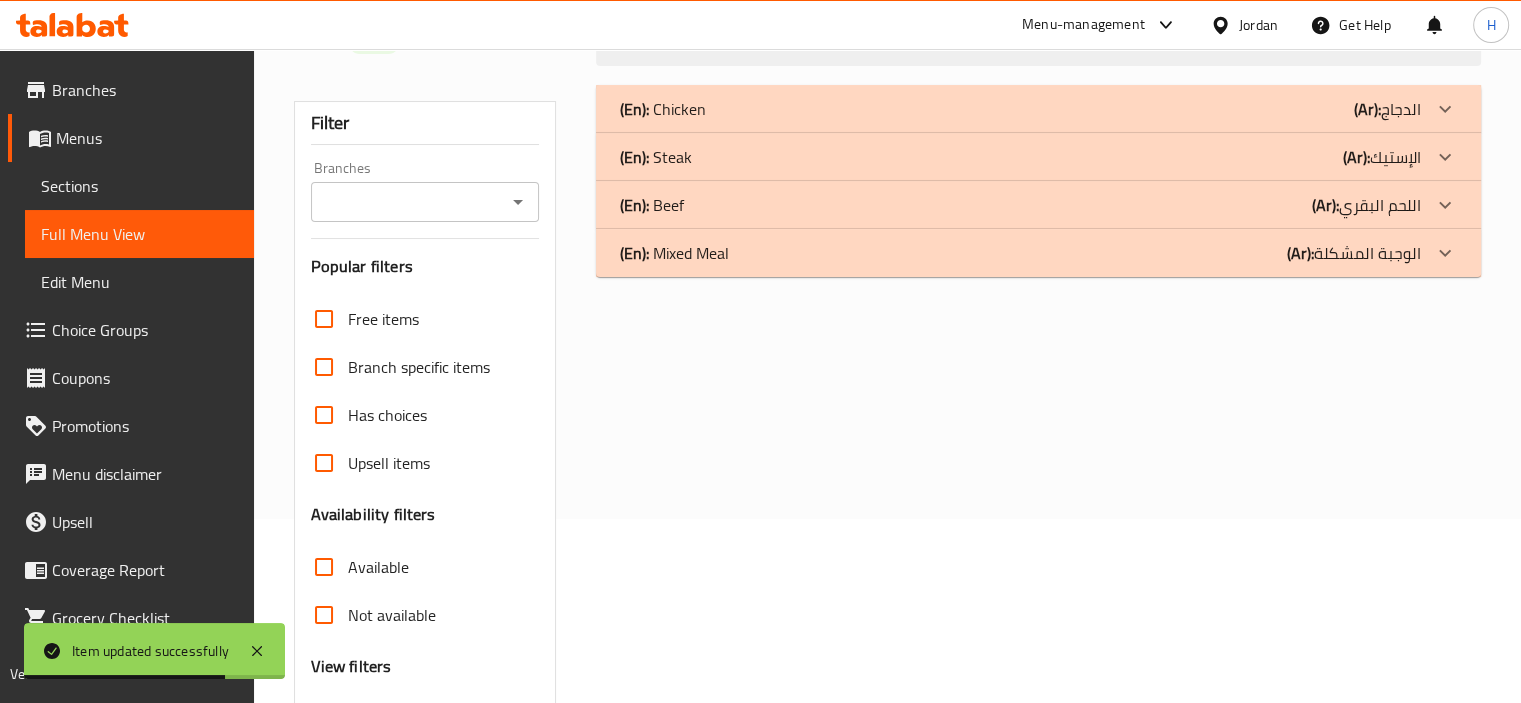 scroll, scrollTop: 182, scrollLeft: 0, axis: vertical 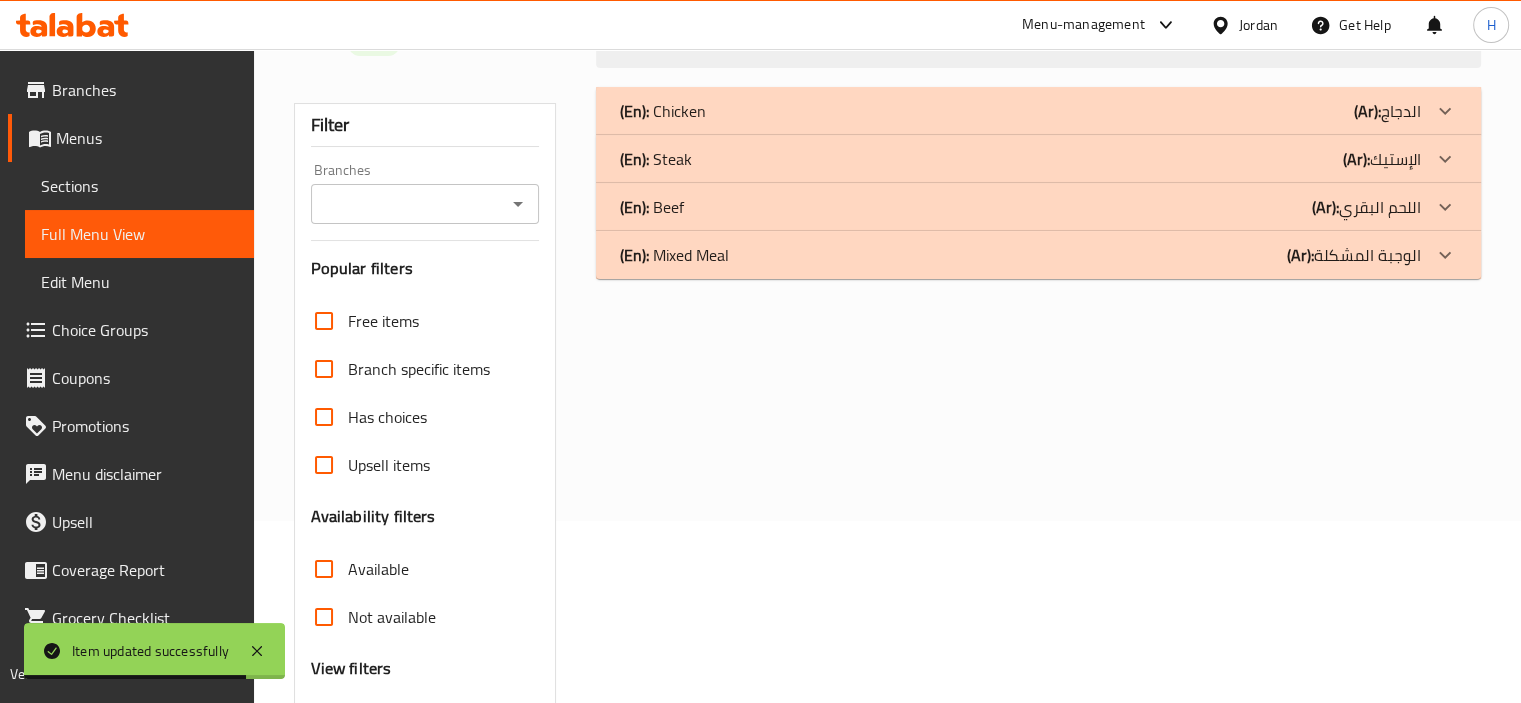 click on "(En):   Beef (Ar): اللحم البقري" at bounding box center [1020, 111] 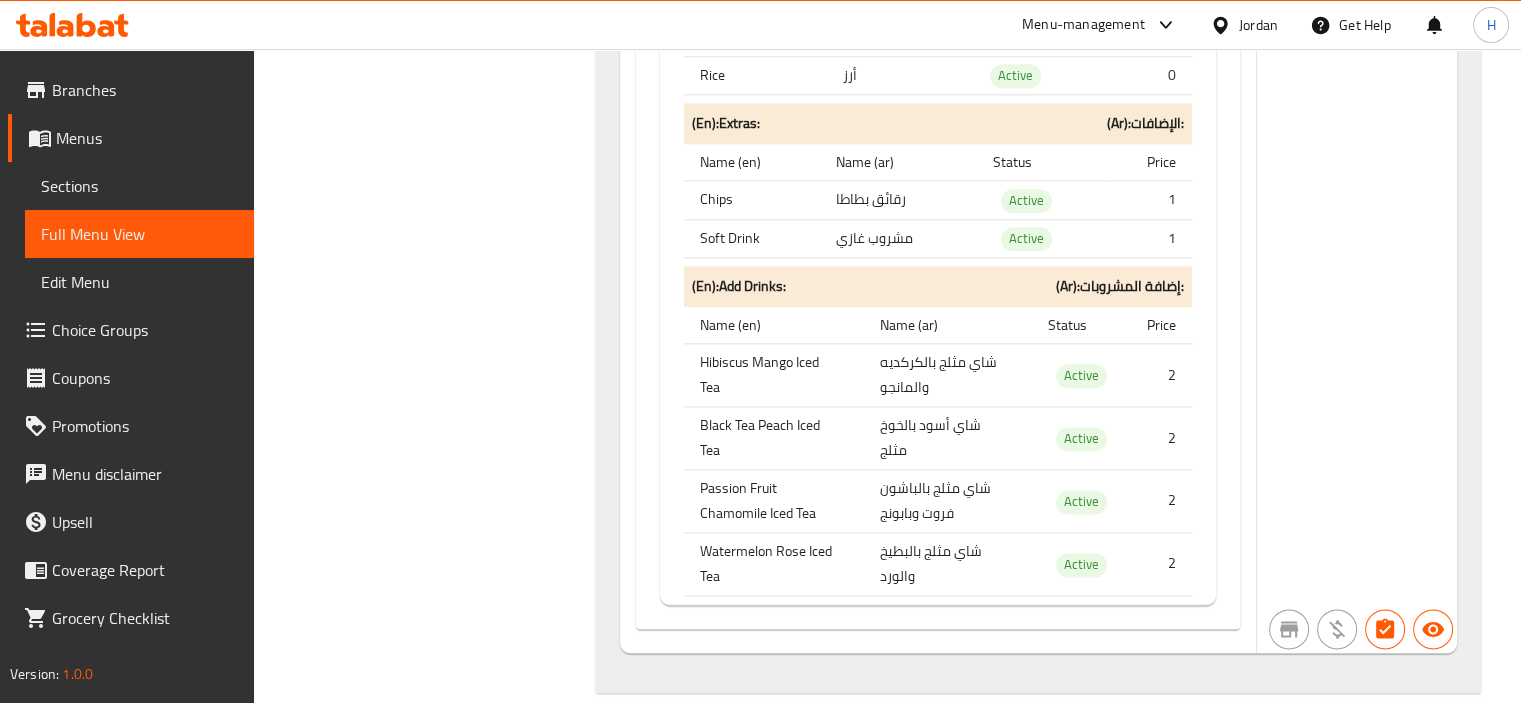 scroll, scrollTop: 2555, scrollLeft: 0, axis: vertical 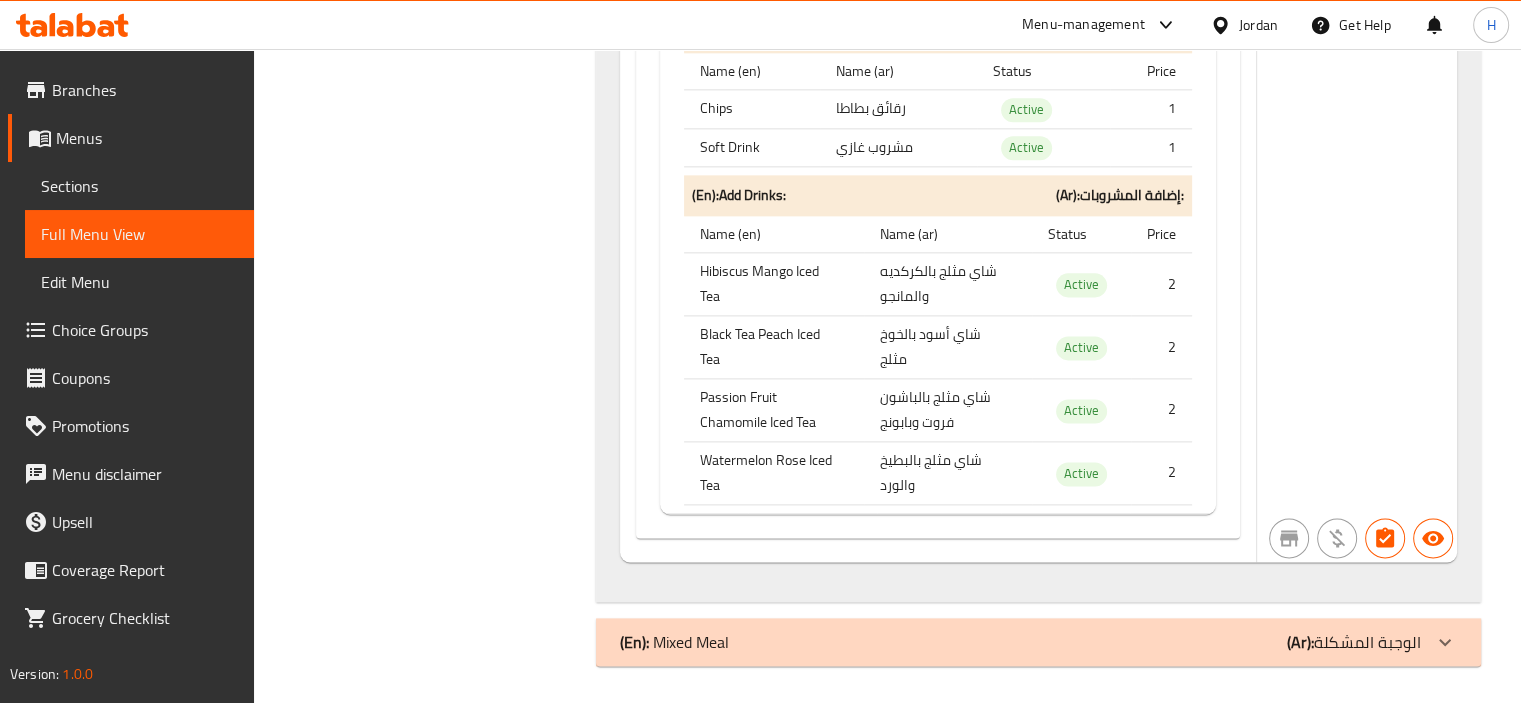 click on "JOD 0" at bounding box center (1357, -770) 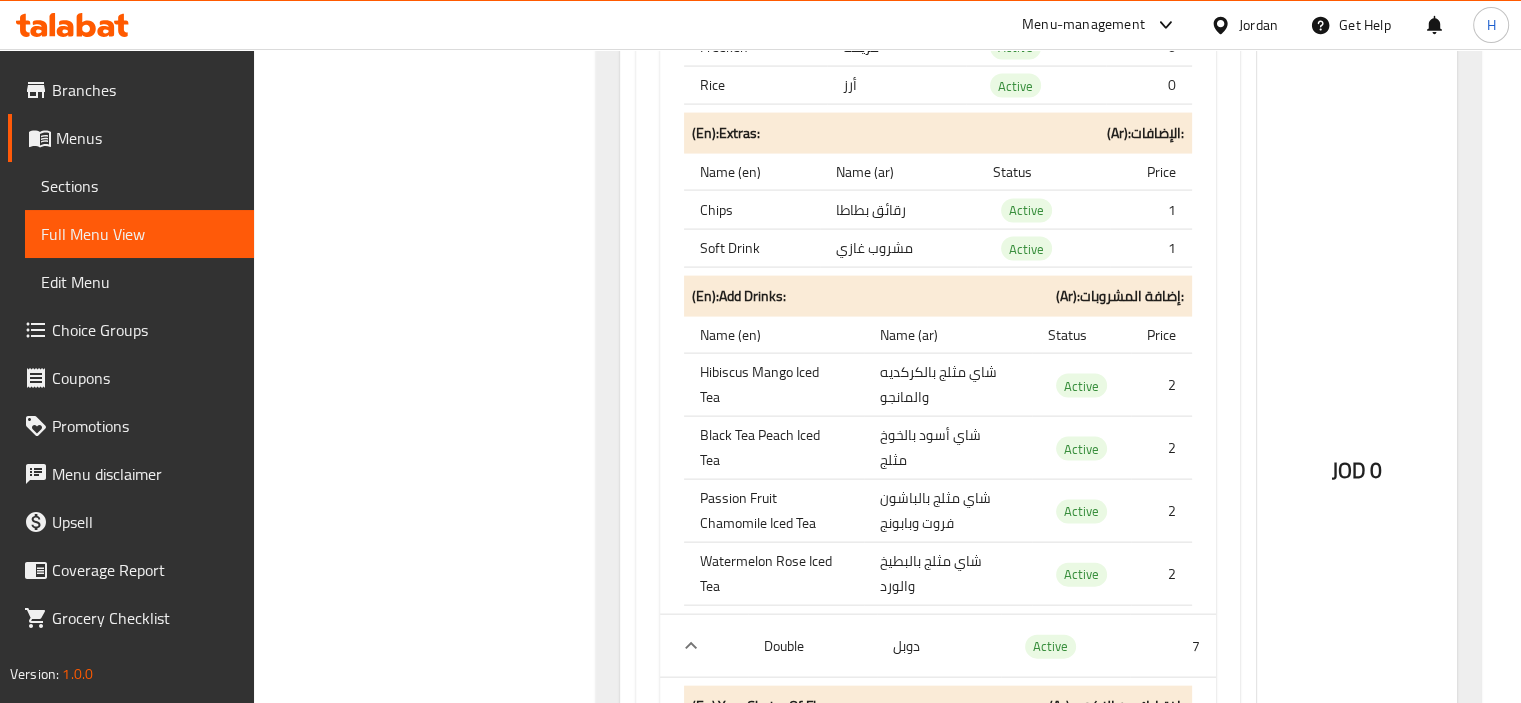 scroll, scrollTop: 4211, scrollLeft: 0, axis: vertical 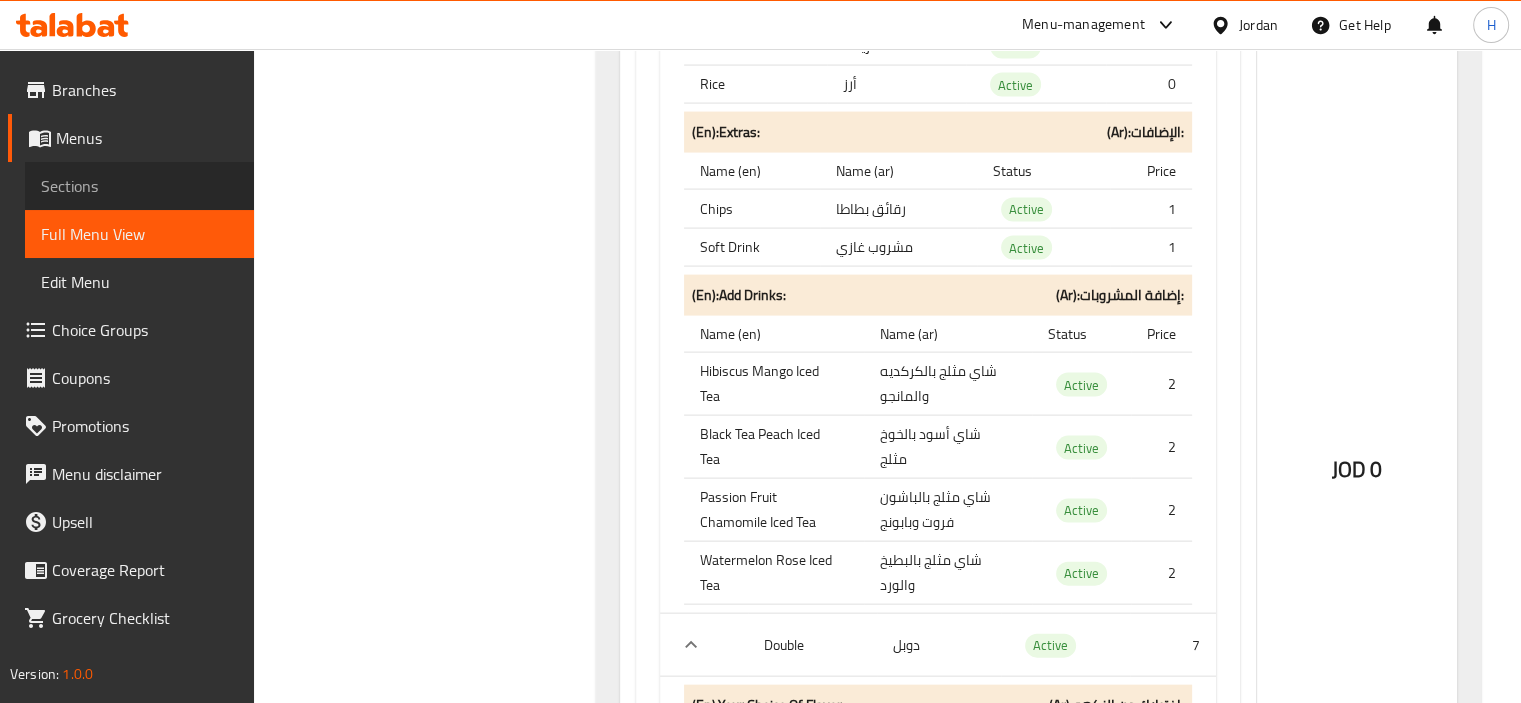 click on "Sections" at bounding box center (139, 186) 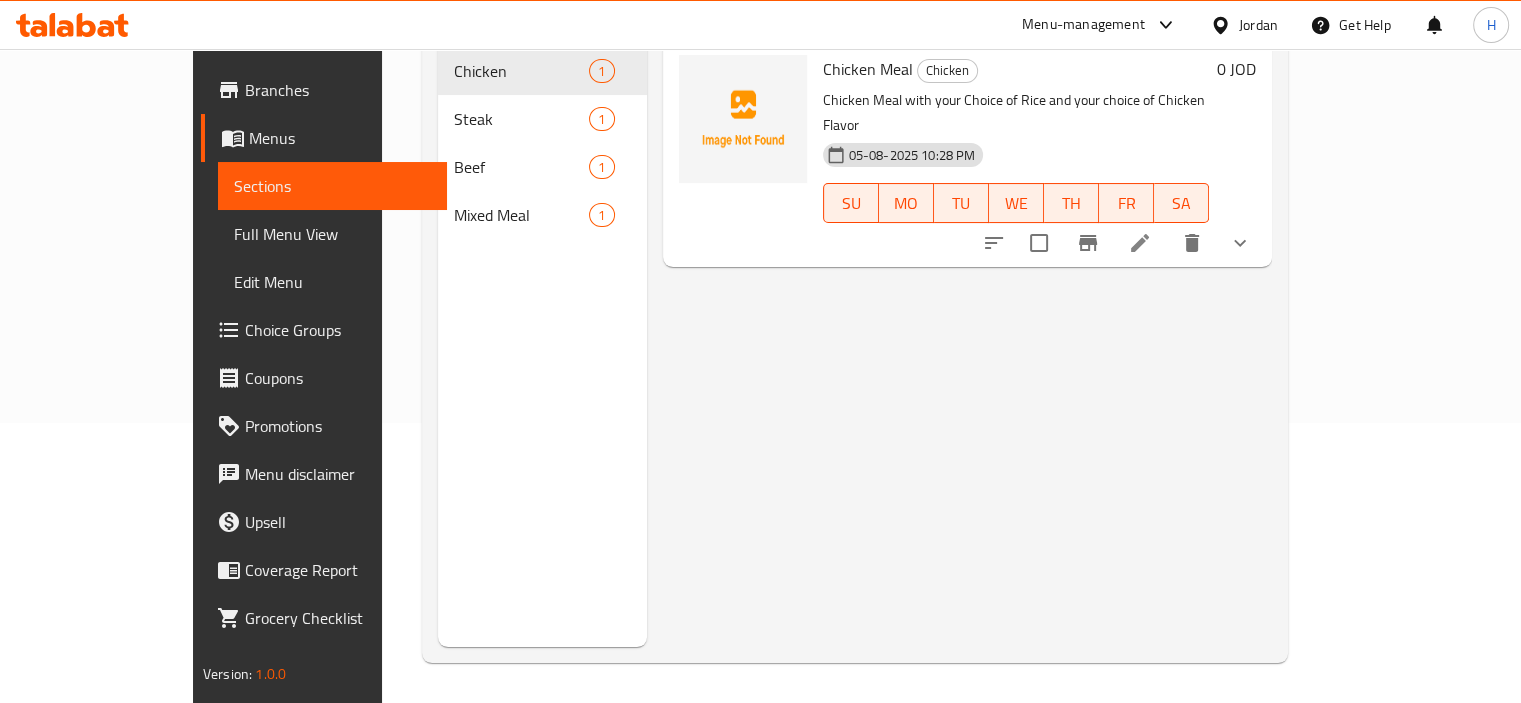 scroll, scrollTop: 280, scrollLeft: 0, axis: vertical 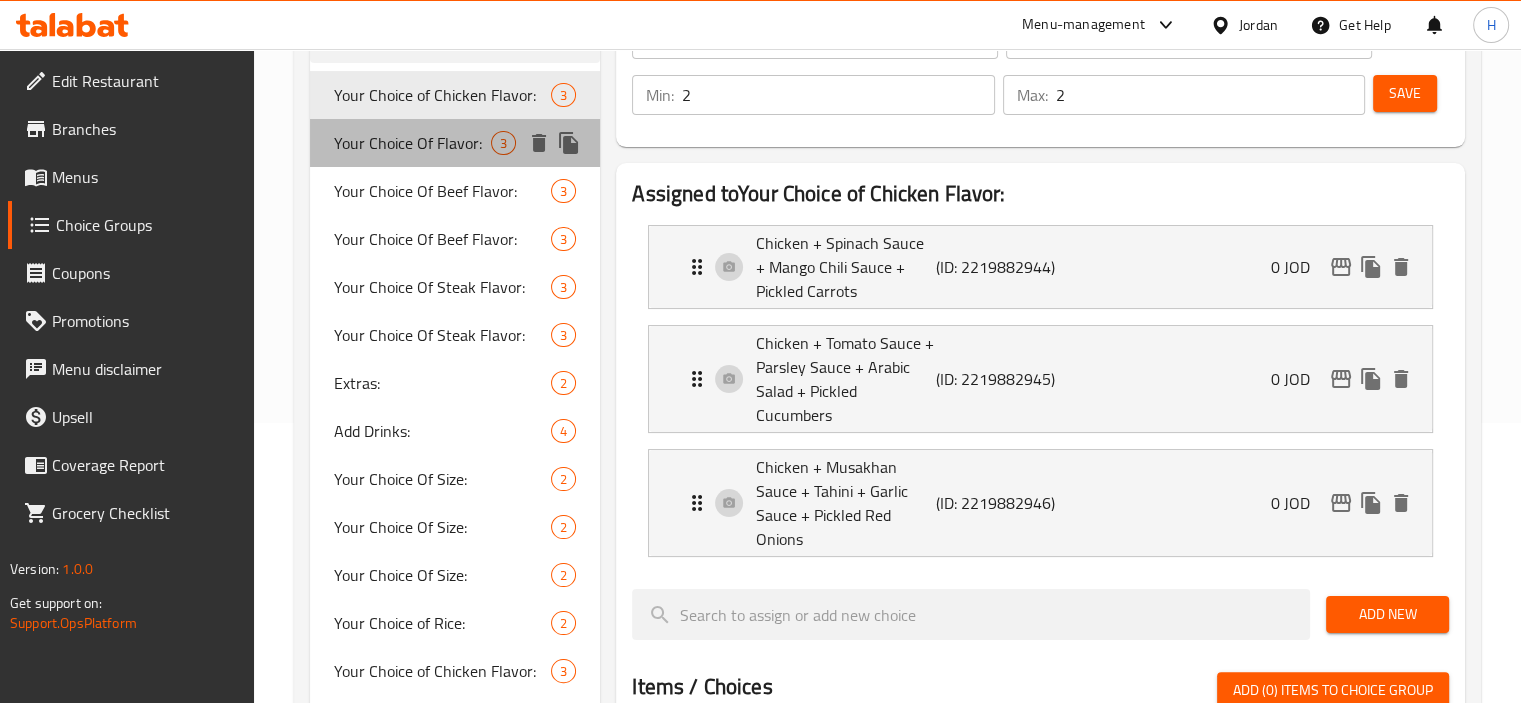 drag, startPoint x: 456, startPoint y: 449, endPoint x: 415, endPoint y: 140, distance: 311.7082 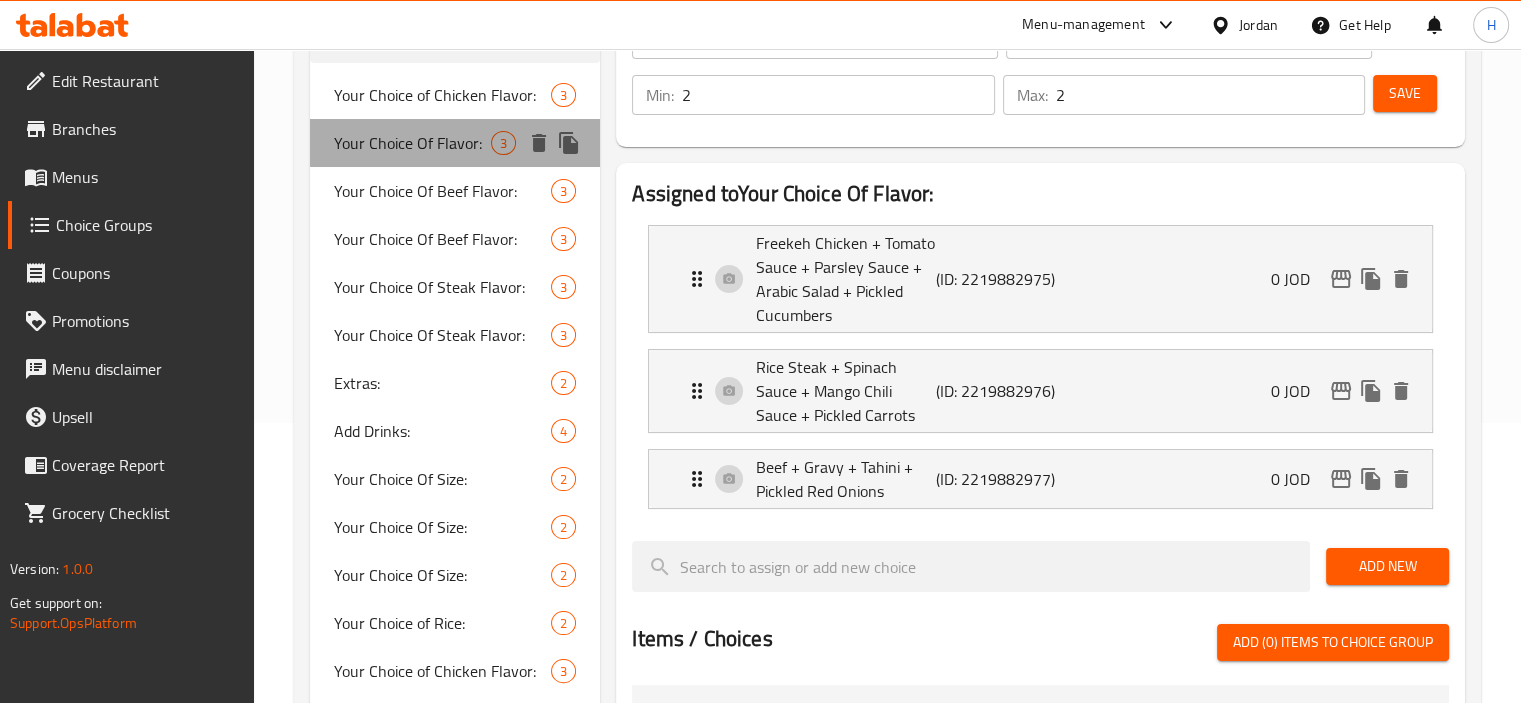 click on "Your Choice Of Flavor:" at bounding box center [413, 143] 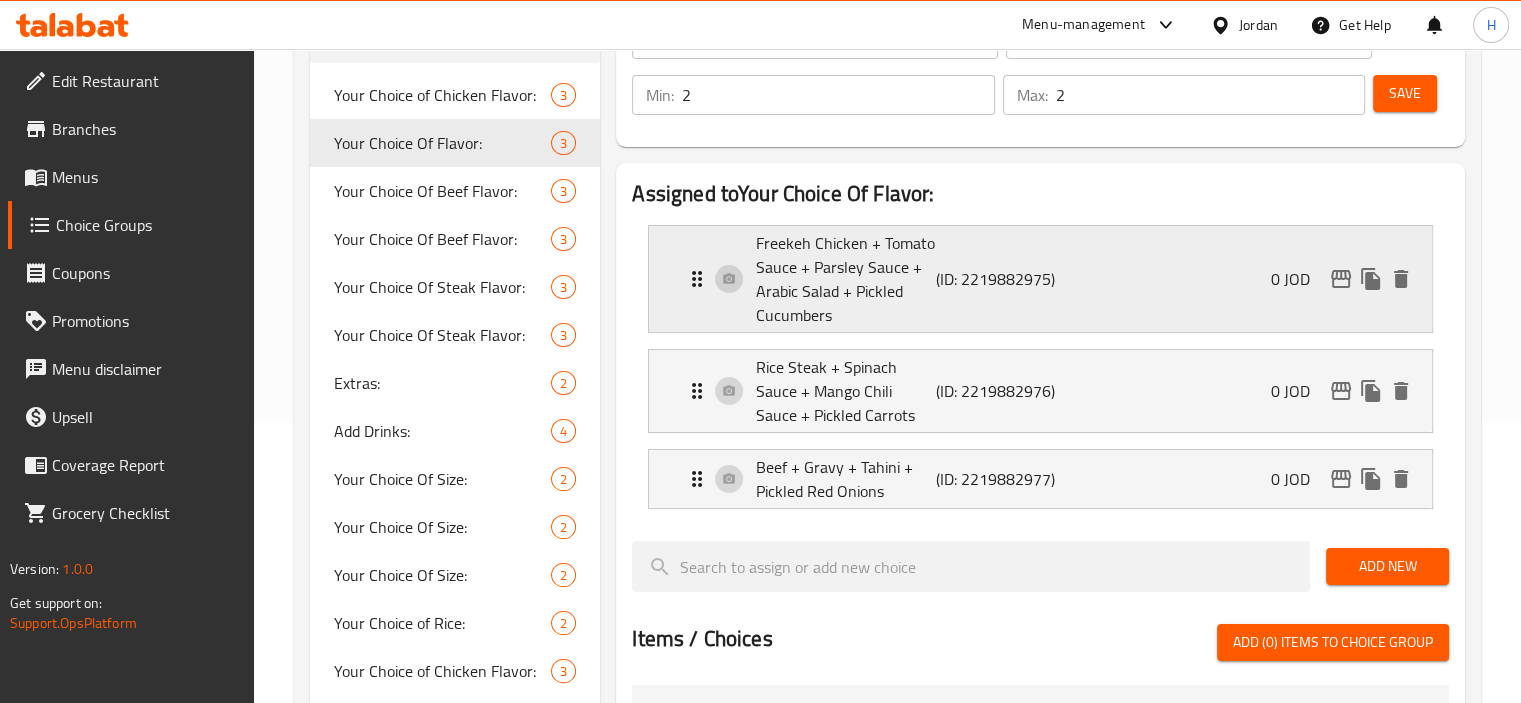 click on "Freekeh Chicken + Tomato Sauce + Parsley Sauce + Arabic Salad + Pickled Cucumbers" at bounding box center [845, 279] 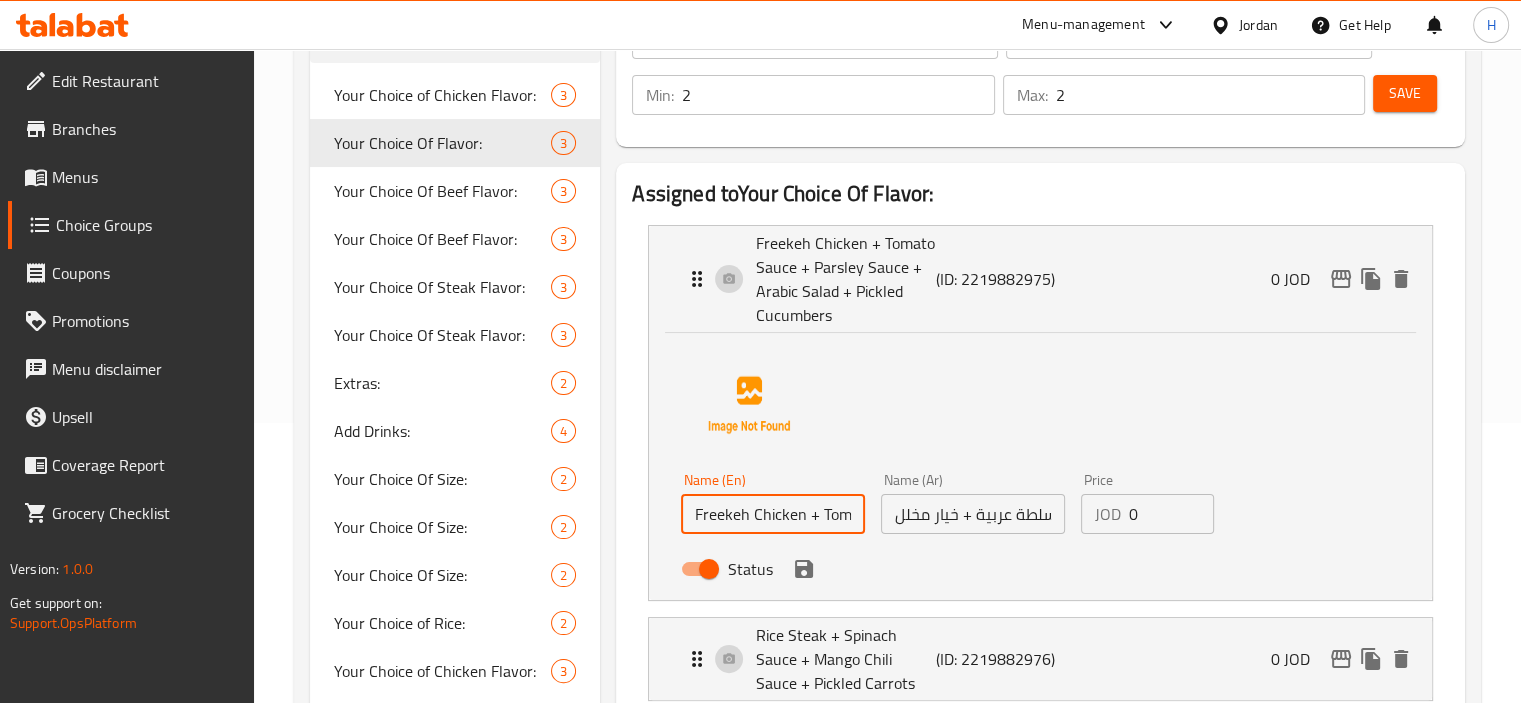 click on "Freekeh Chicken + Tomato Sauce + Parsley Sauce + Arabic Salad + Pickled Cucumbers" at bounding box center [773, 514] 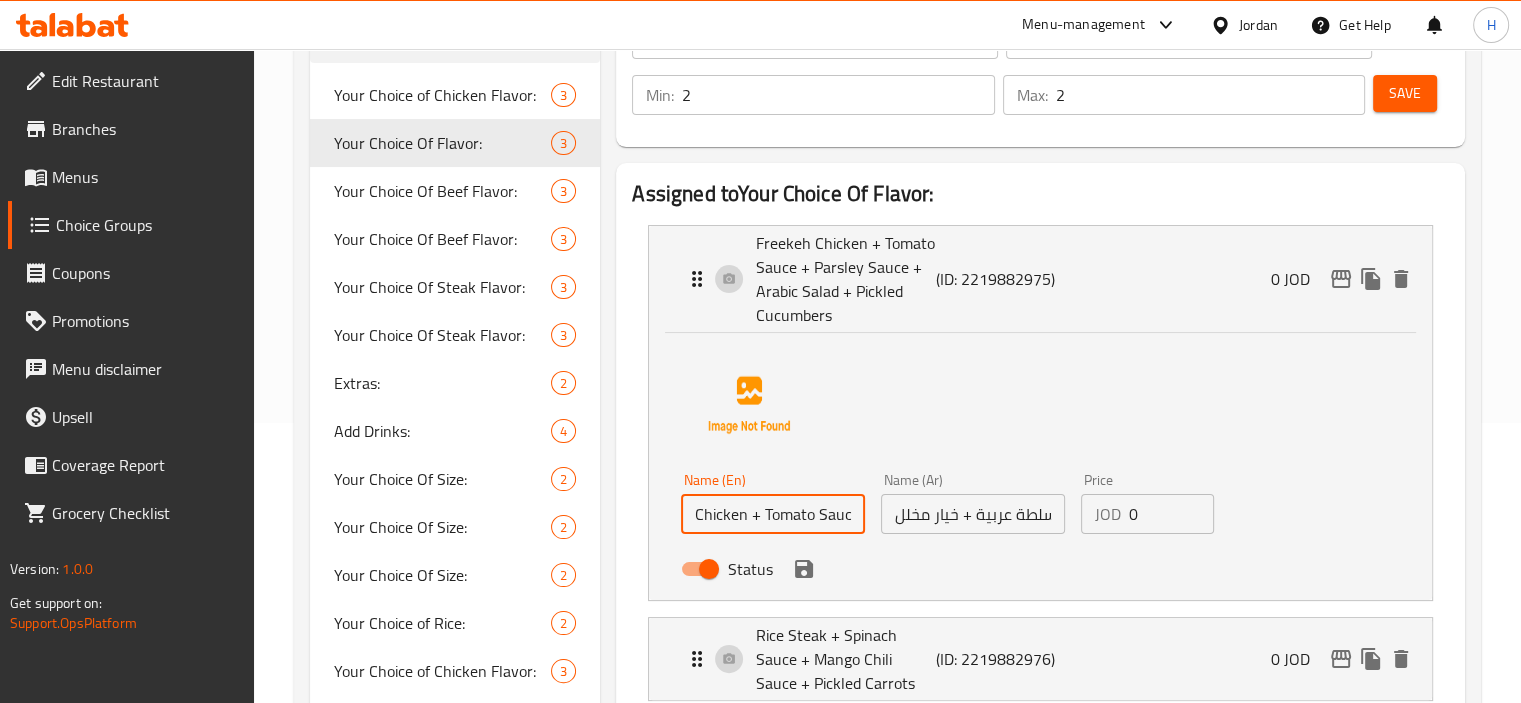 type on "Chicken + Tomato Sauce + Parsley Sauce + Arabic Salad + Pickled Cucumbers" 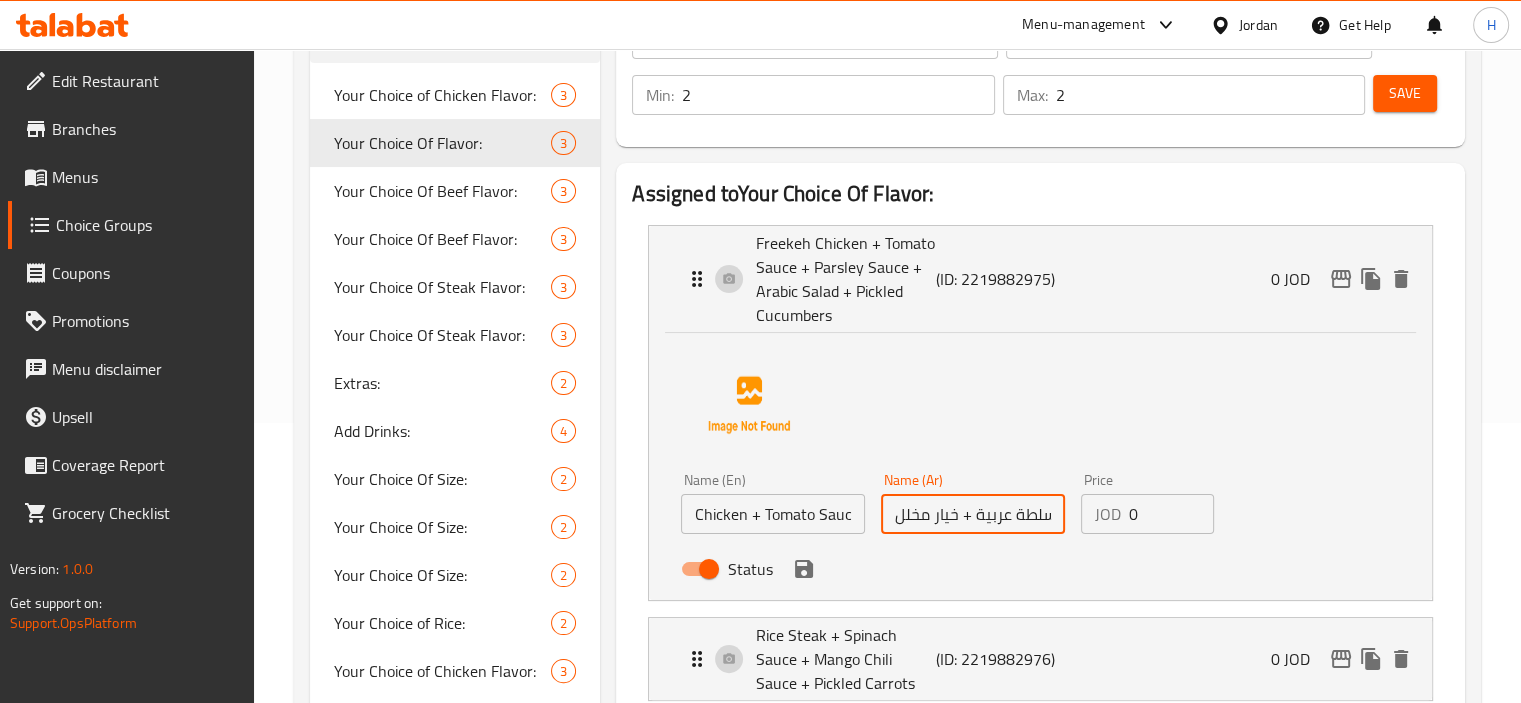 click on "فريكة دجاج + صوص طماطم + صوص بقدونس + سلطة عربية + خيار مخلل" at bounding box center [973, 514] 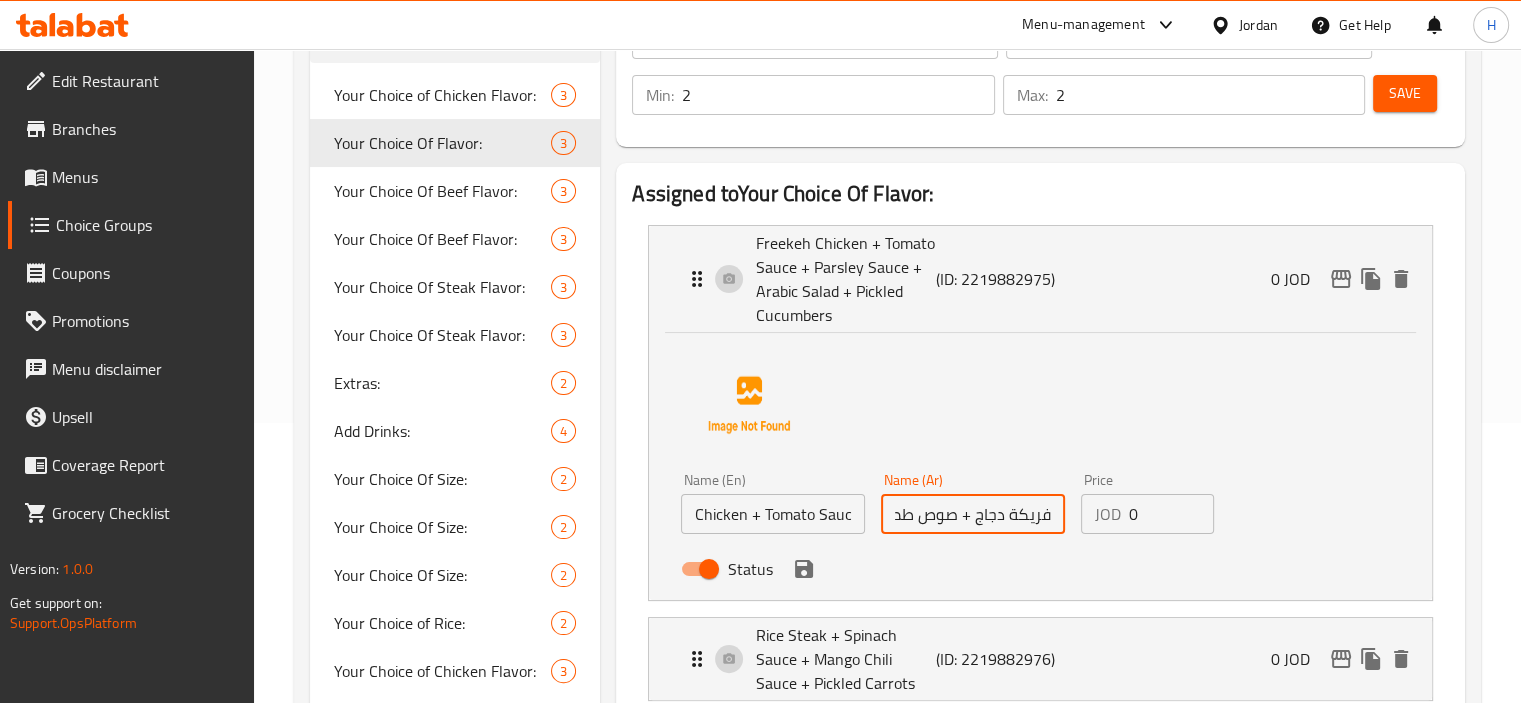 click on "فريكة دجاج + صوص طماطم + صوص بقدونس + سلطة عربية + خيار مخلل" at bounding box center (973, 514) 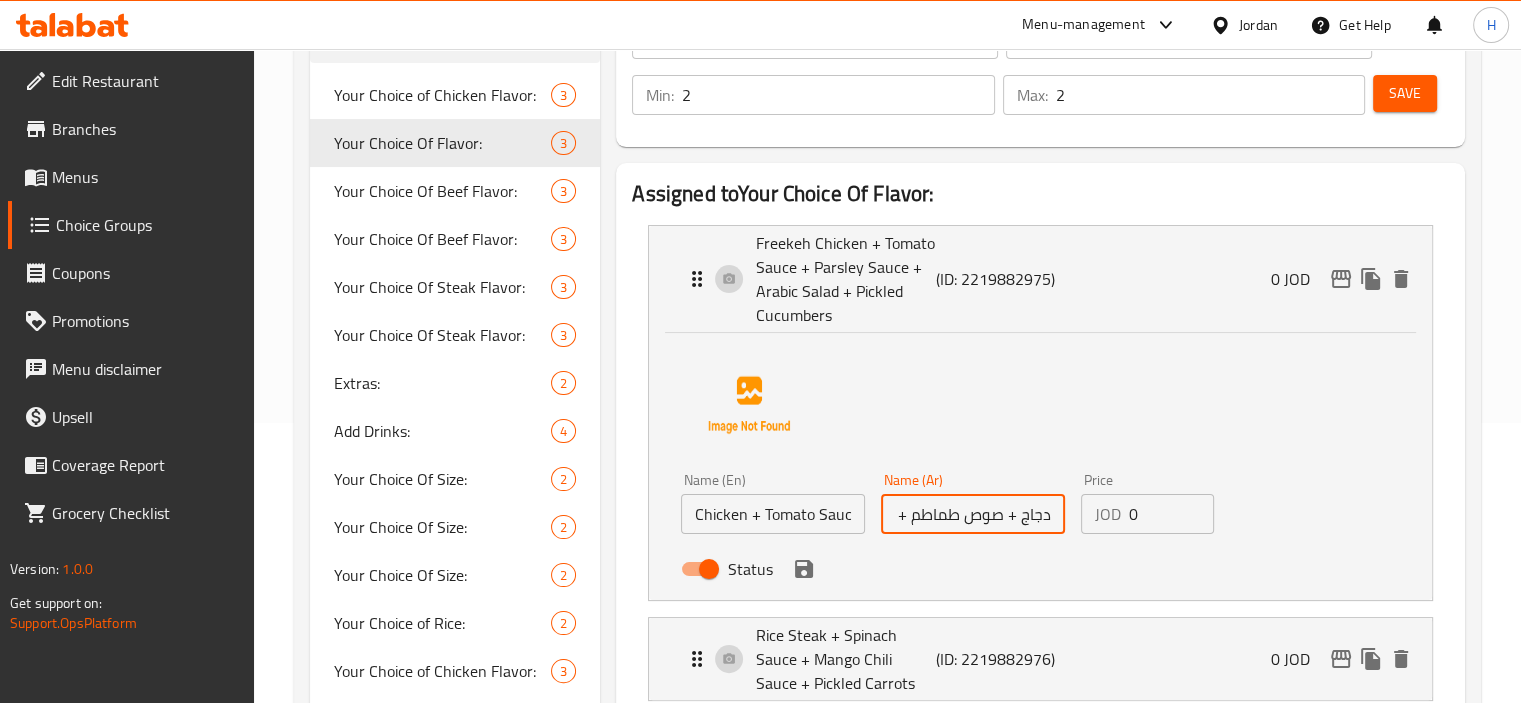 scroll, scrollTop: 0, scrollLeft: 0, axis: both 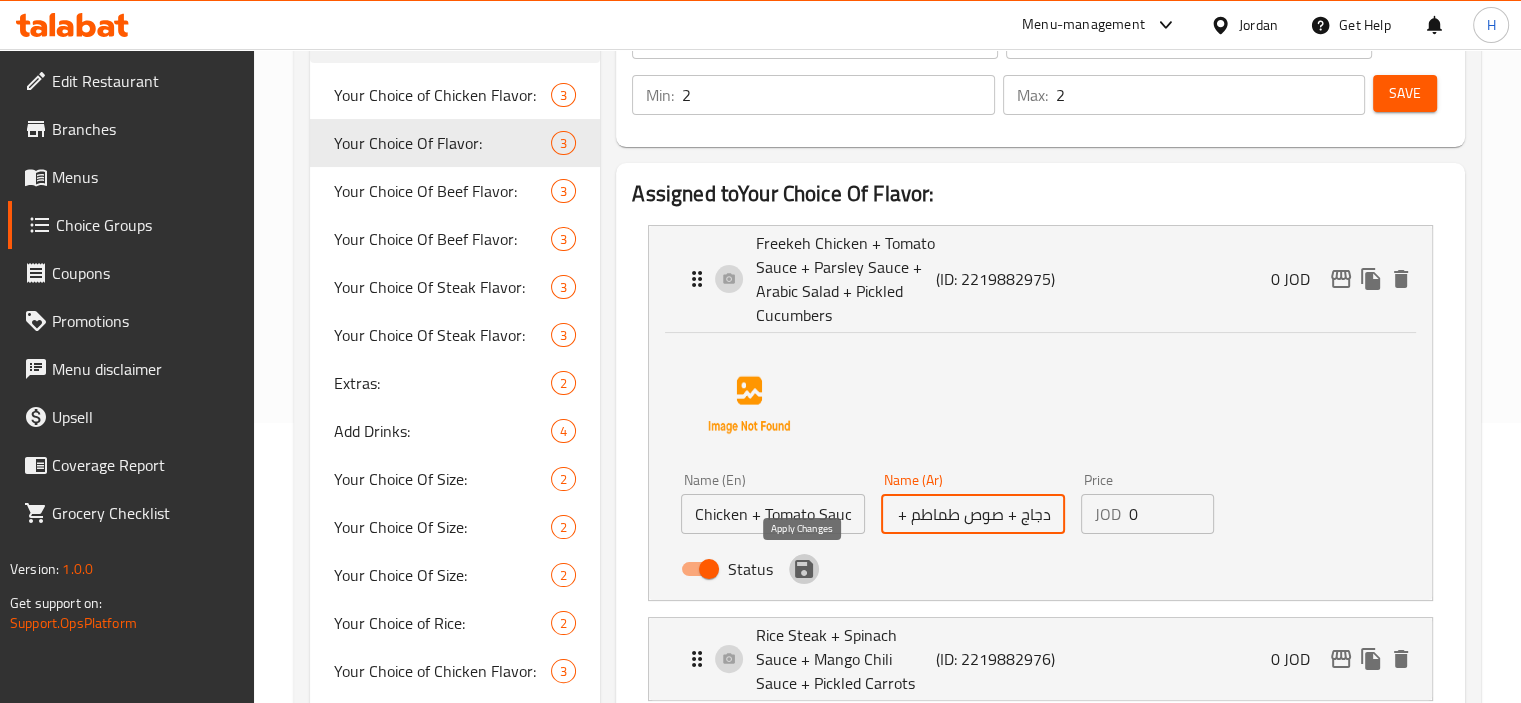 click 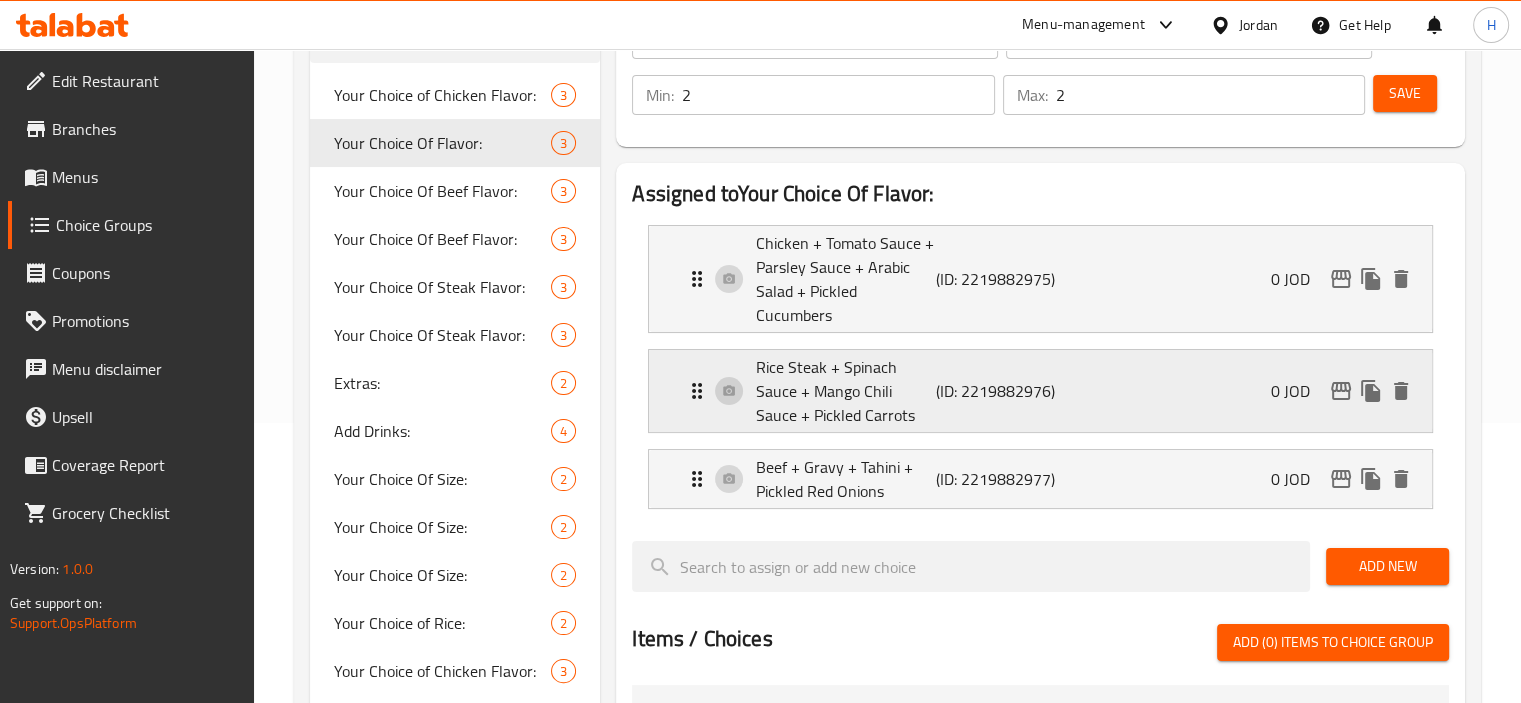 type on "دجاج + صوص طماطم + صوص بقدونس + سلطة عربية + خيار مخلل" 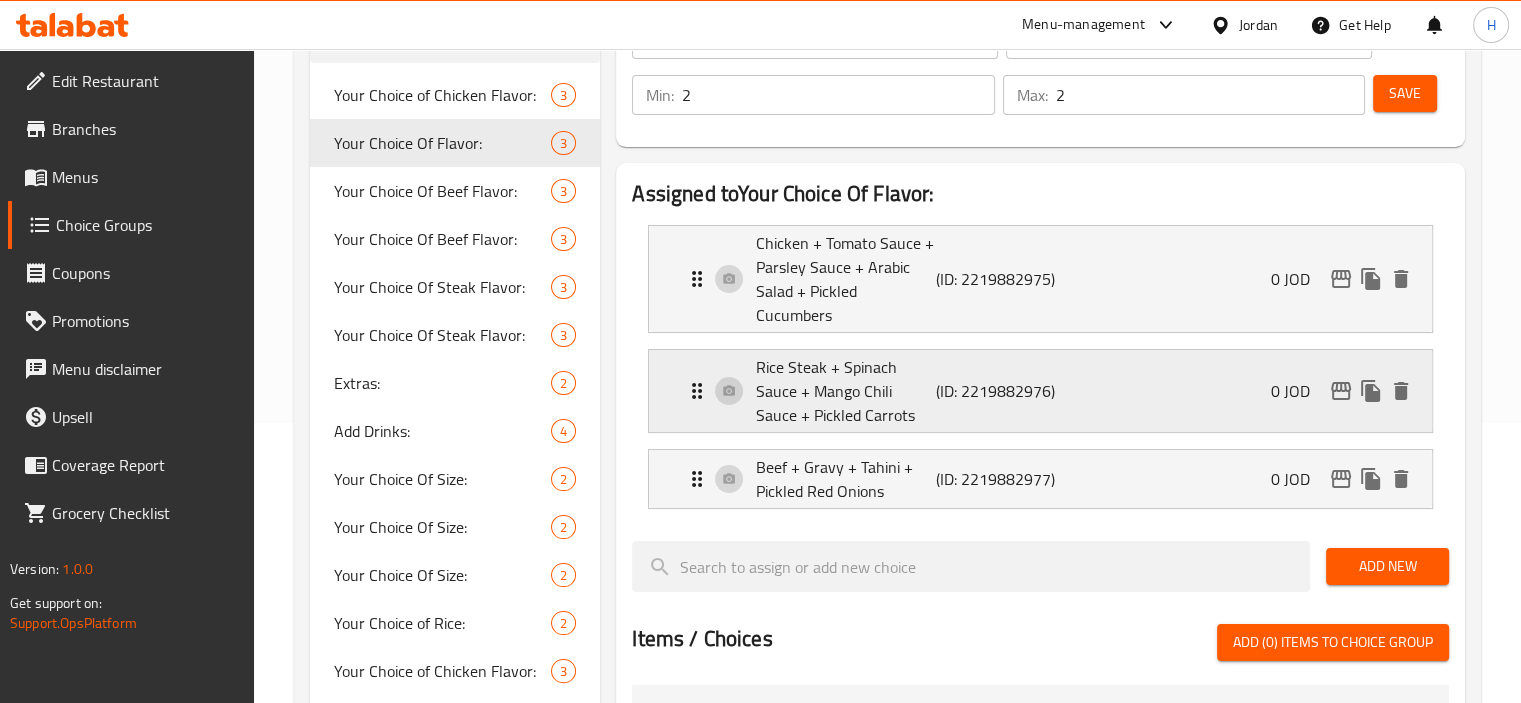 click on "Rice Steak + Spinach Sauce + Mango Chili Sauce + Pickled Carrots" at bounding box center [845, 391] 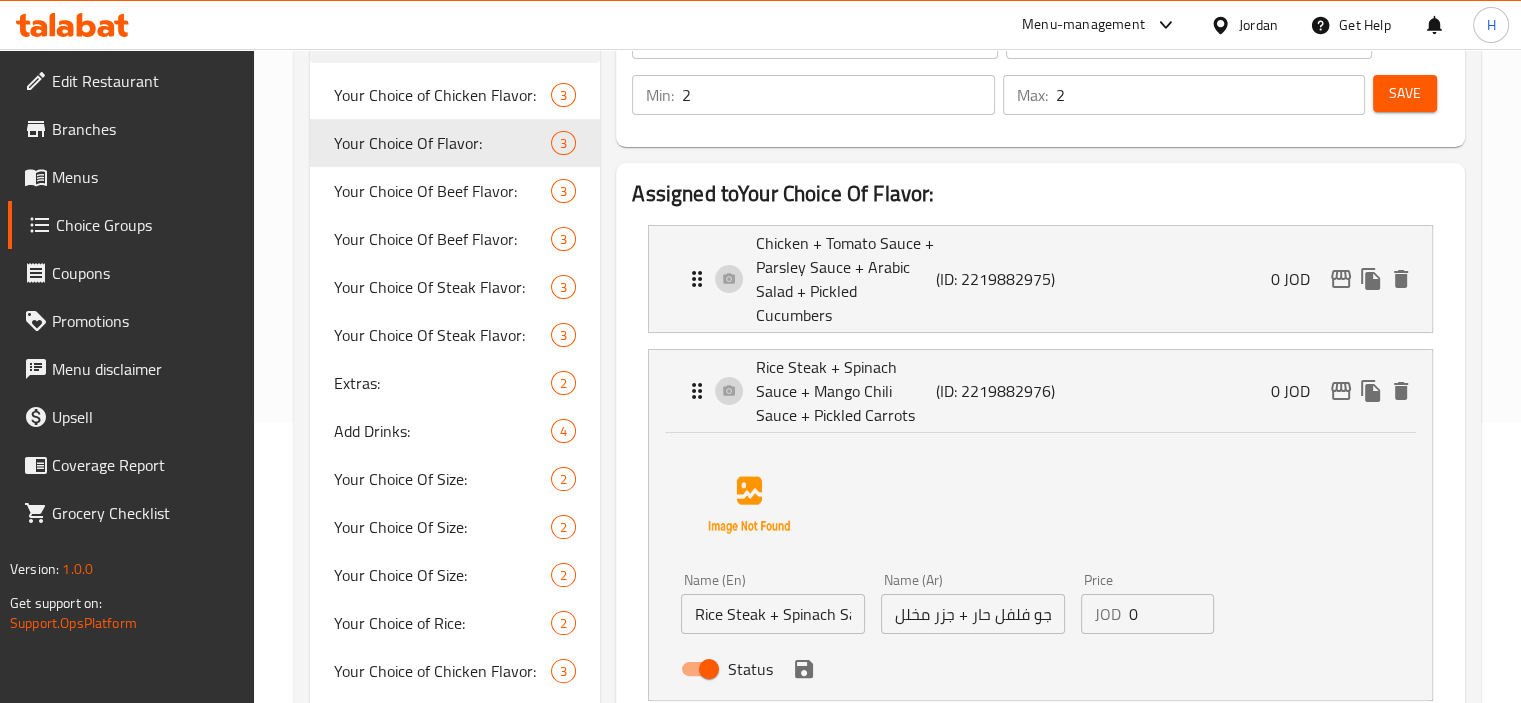 click on "Rice Steak + Spinach Sauce + Mango Chili Sauce + Pickled Carrots" at bounding box center [773, 614] 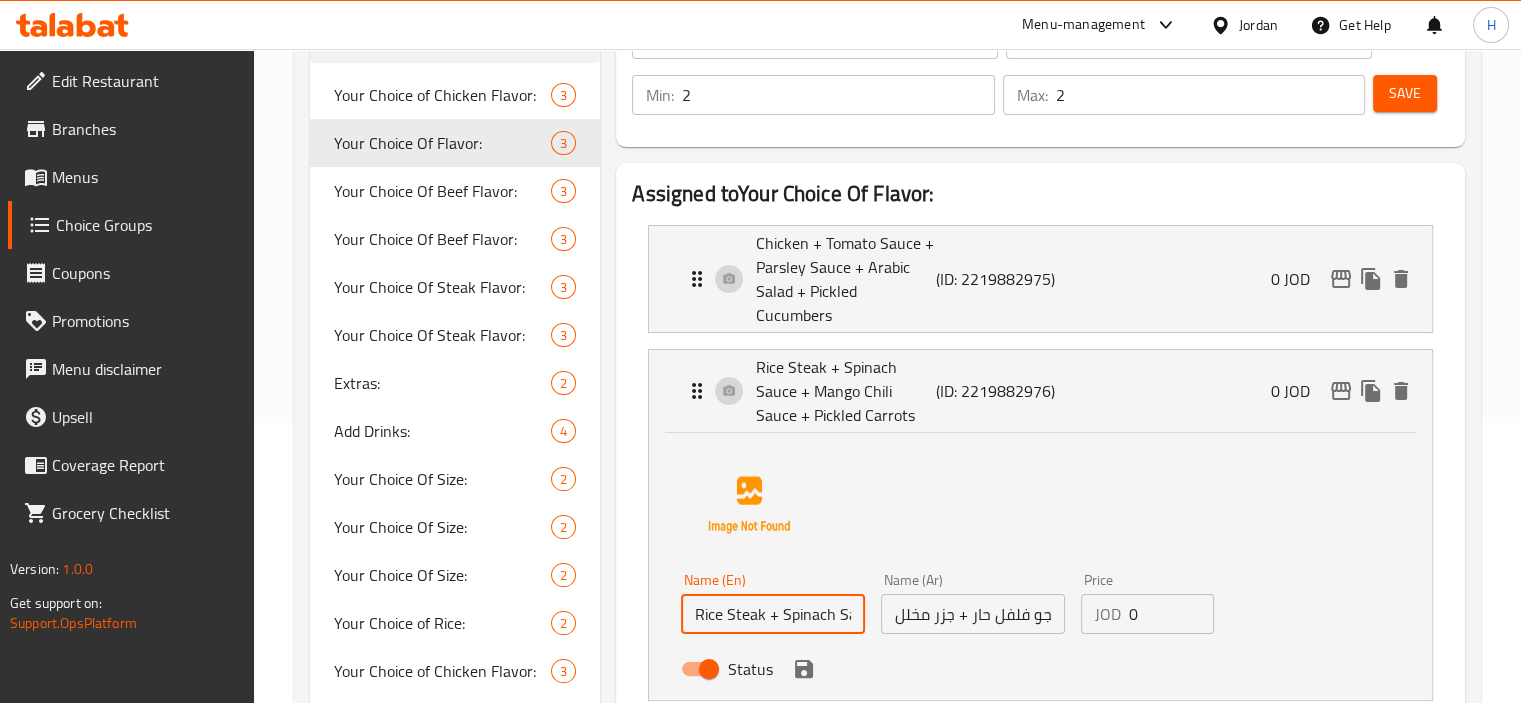 click on "Rice Steak + Spinach Sauce + Mango Chili Sauce + Pickled Carrots" at bounding box center [773, 614] 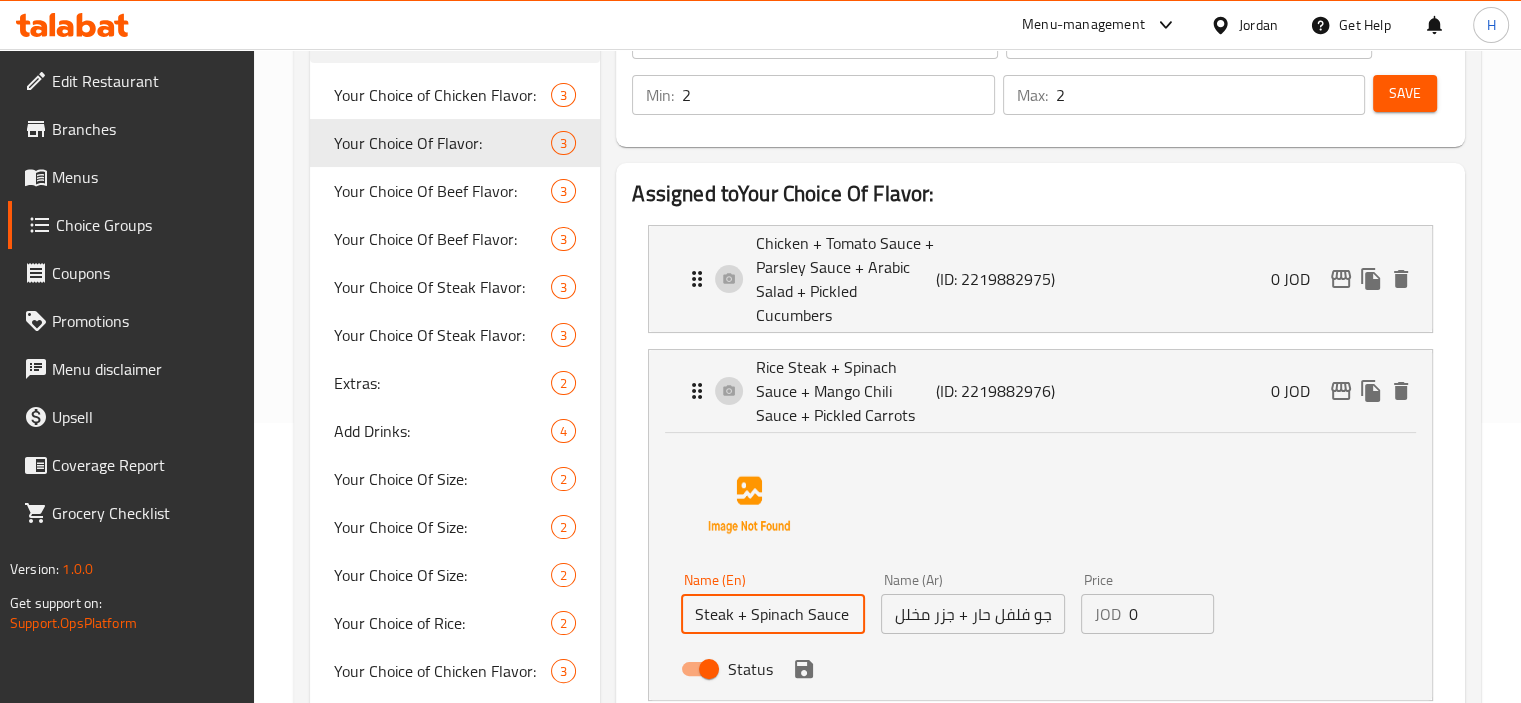 type on "Steak + Spinach Sauce + Mango Chili Sauce + Pickled Carrots" 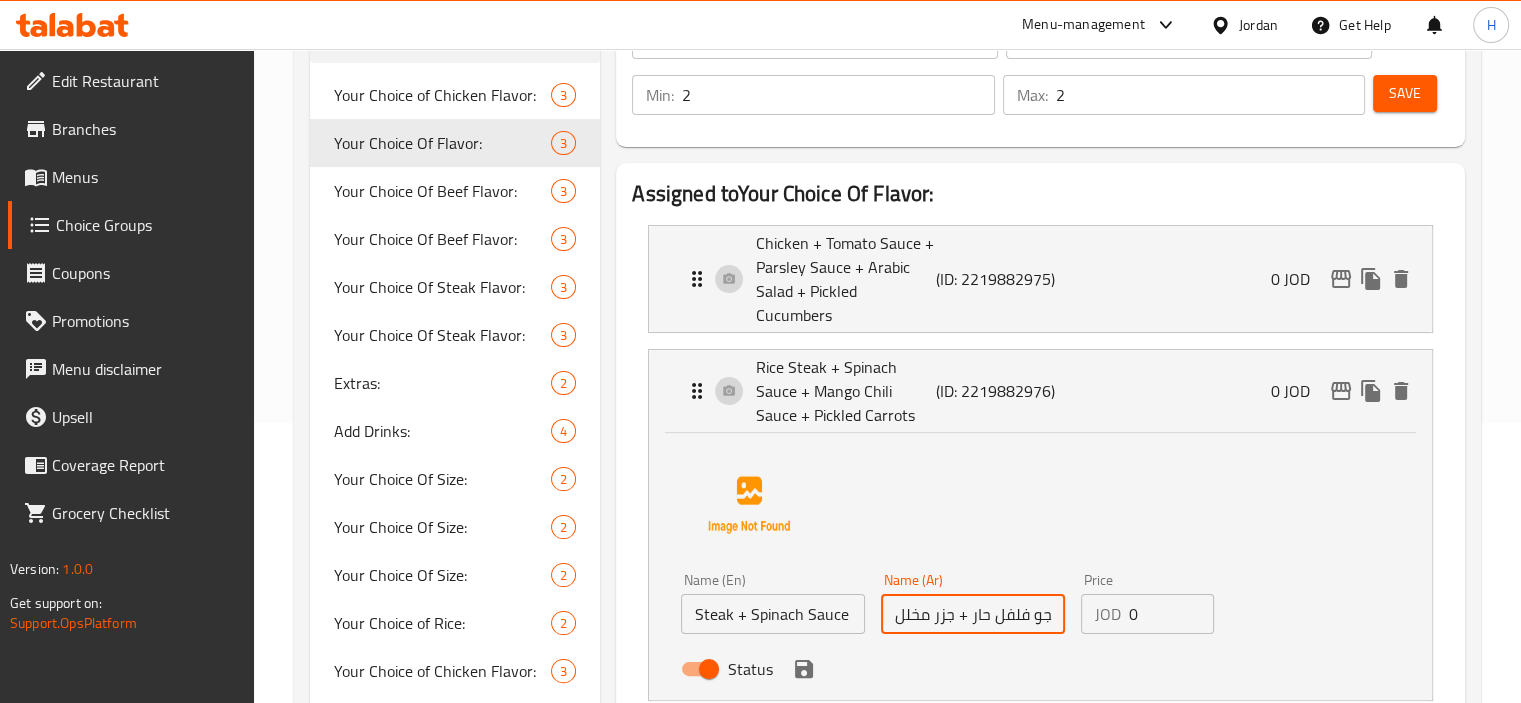 click on "شريحة لحم أرز + صلصة سبانخ + صوص مانجو فلفل حار + جزر مخلل" at bounding box center [973, 614] 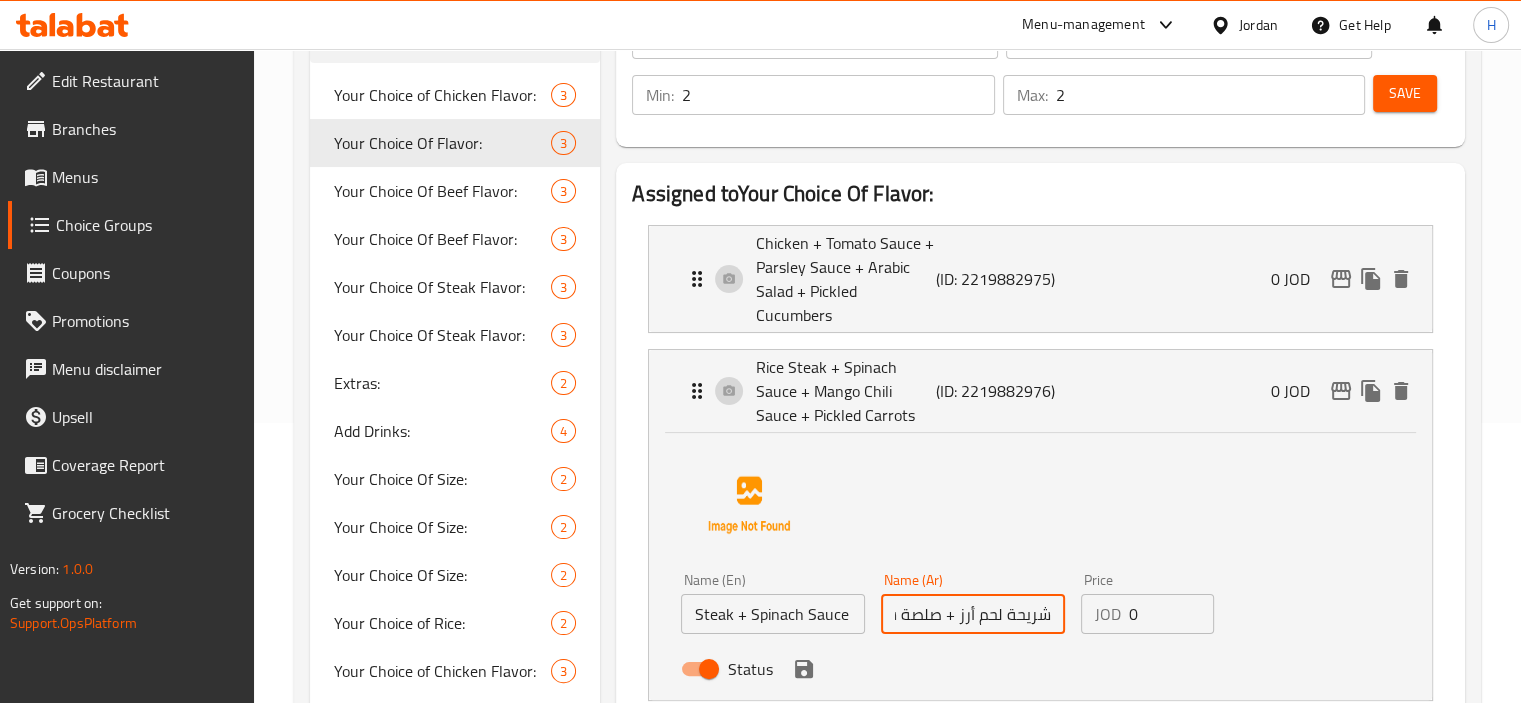 click on "شريحة لحم أرز + صلصة سبانخ + صوص مانجو فلفل حار + جزر مخلل" at bounding box center [973, 614] 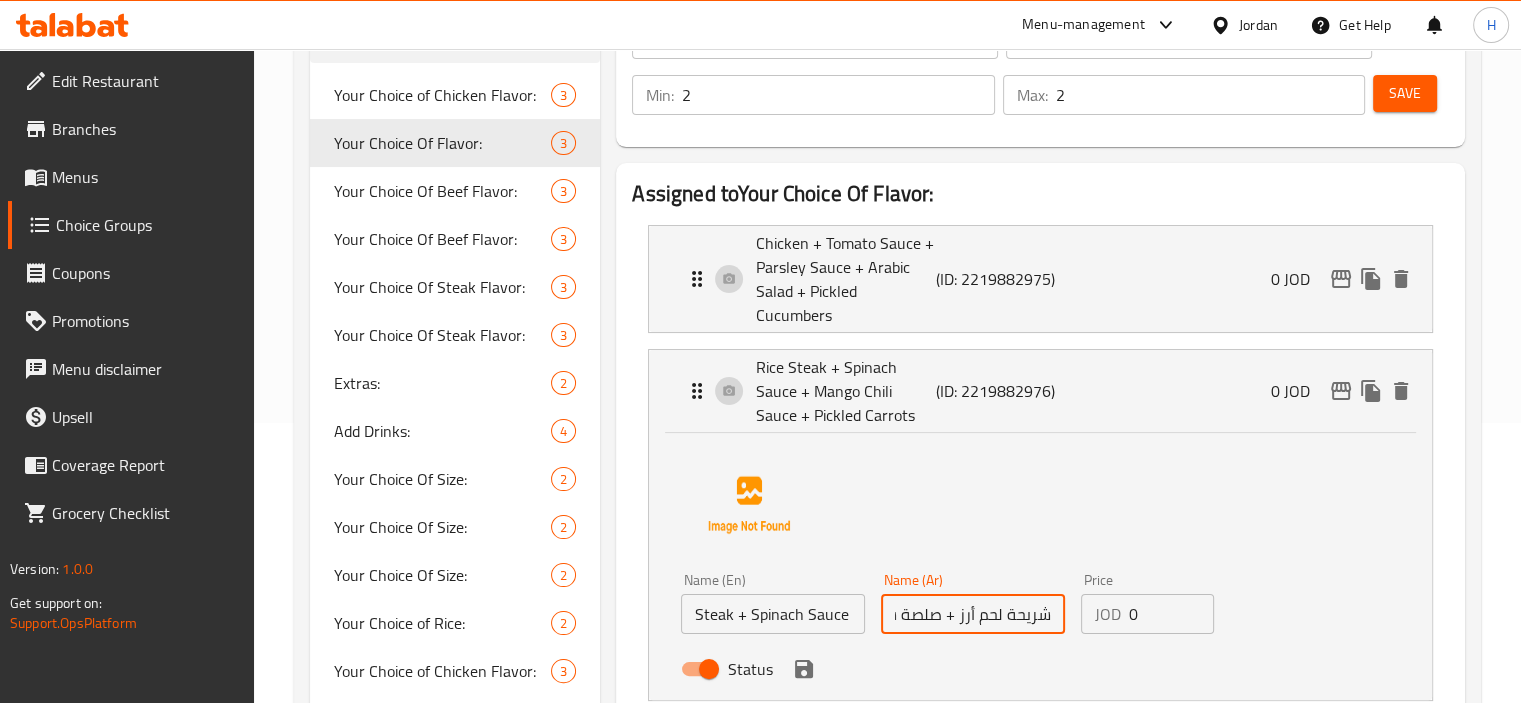 click on "شريحة لحم أرز + صلصة سبانخ + صوص مانجو فلفل حار + جزر مخلل" at bounding box center (973, 614) 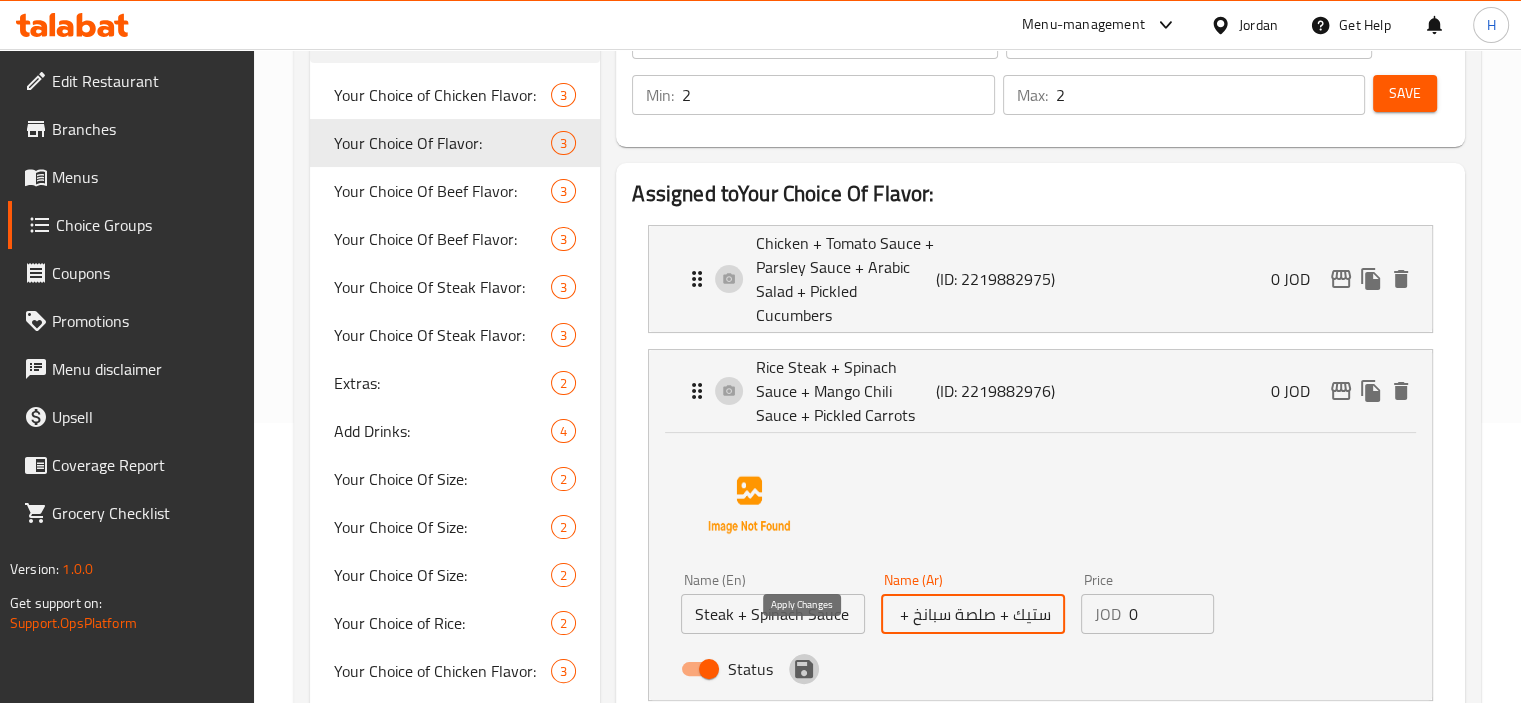 click 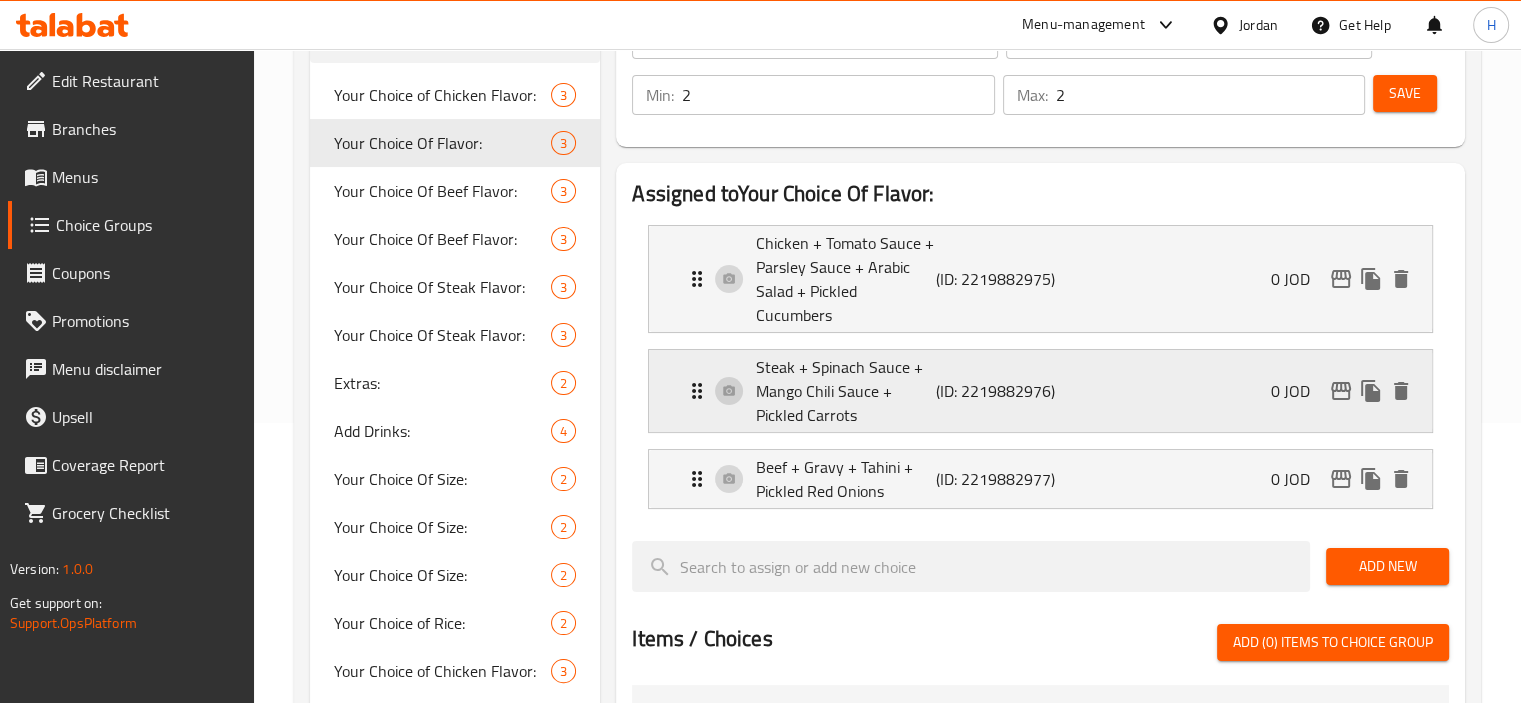 type on "ستيك + صلصة سبانخ + صوص مانجو فلفل حار + جزر مخلل" 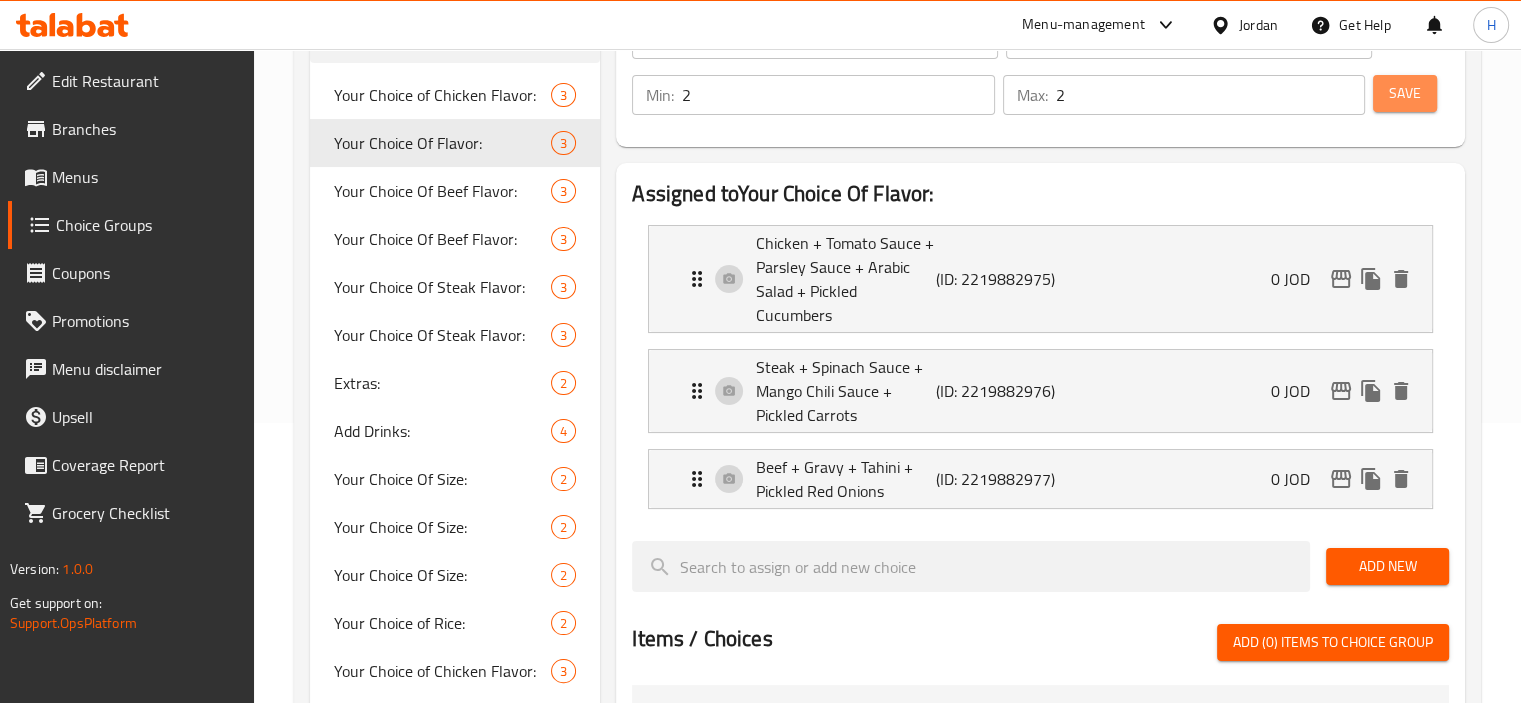 click on "Save" at bounding box center (1405, 93) 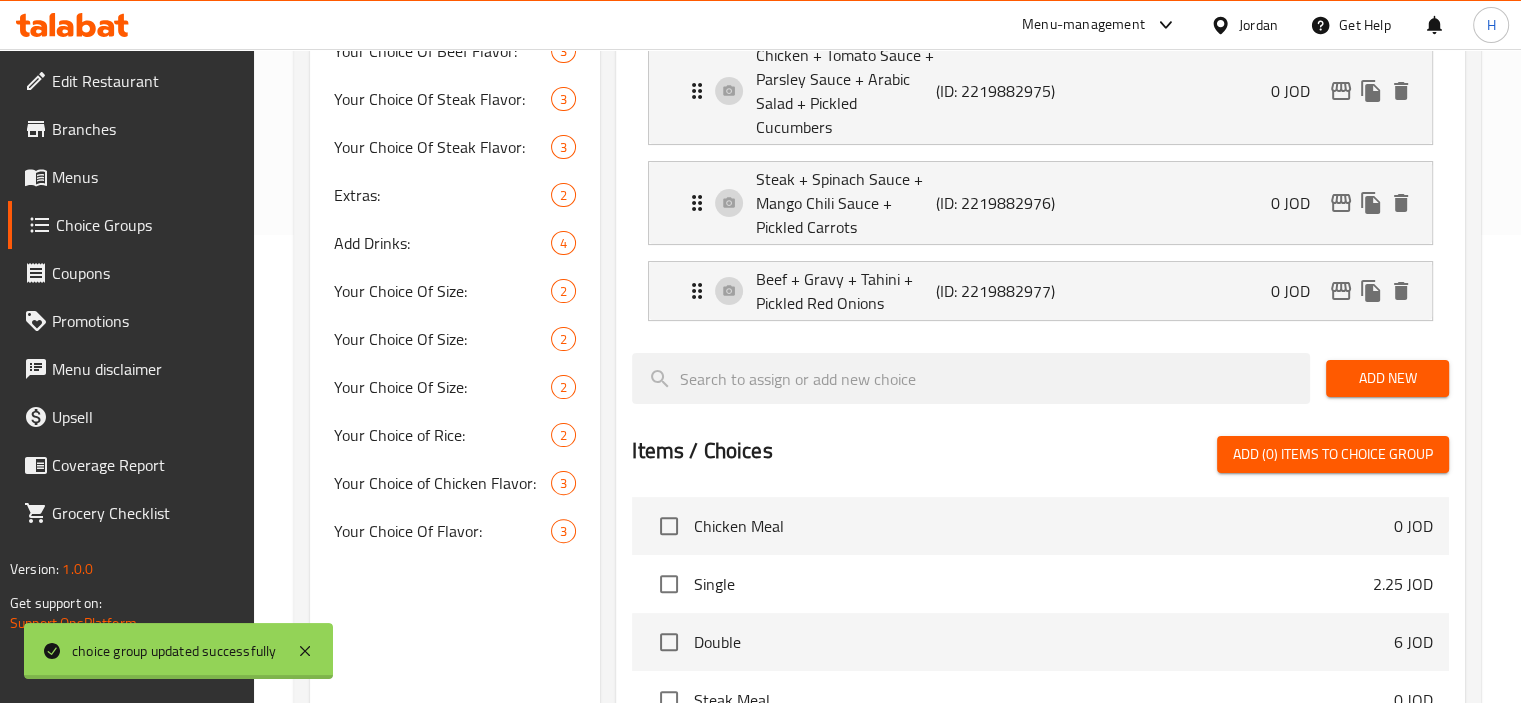 scroll, scrollTop: 472, scrollLeft: 0, axis: vertical 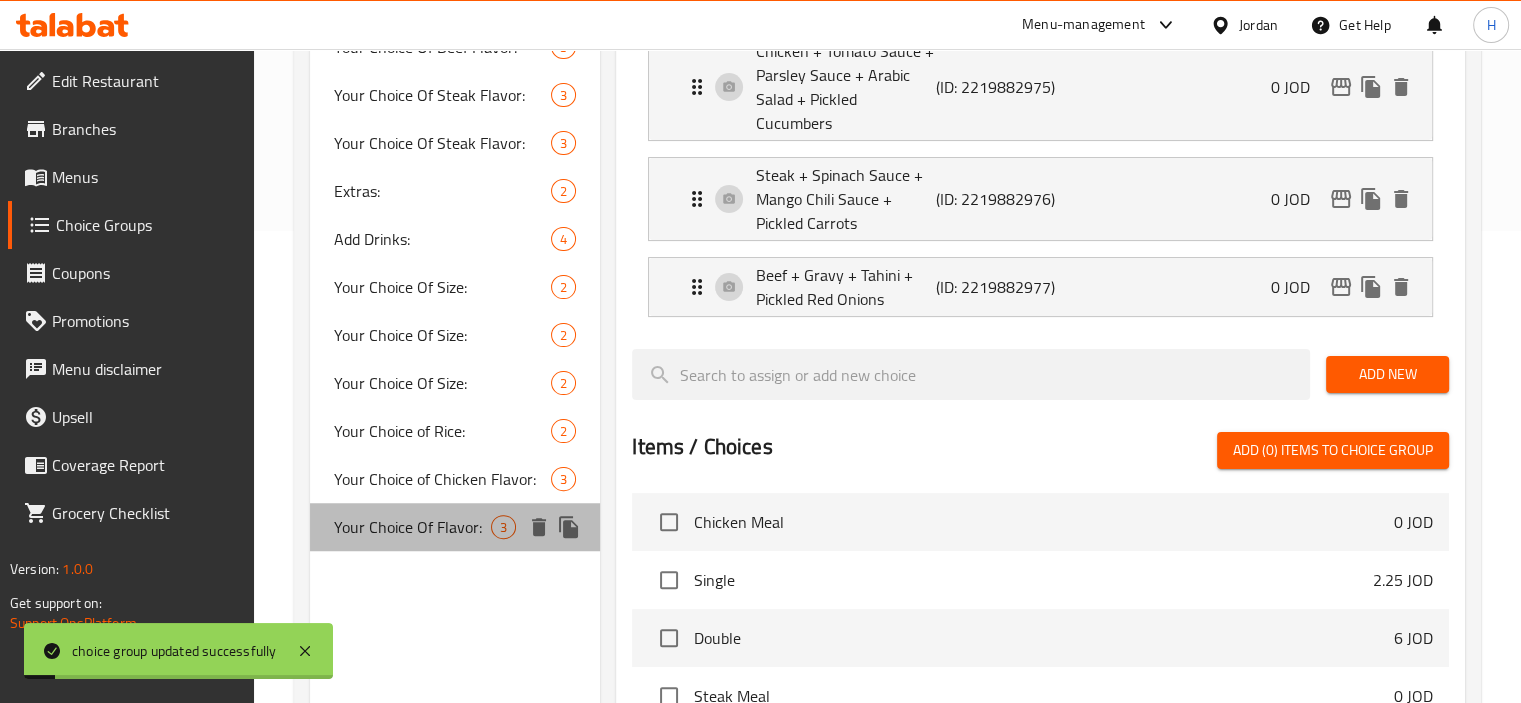 click on "Your Choice Of Flavor:" at bounding box center [413, 527] 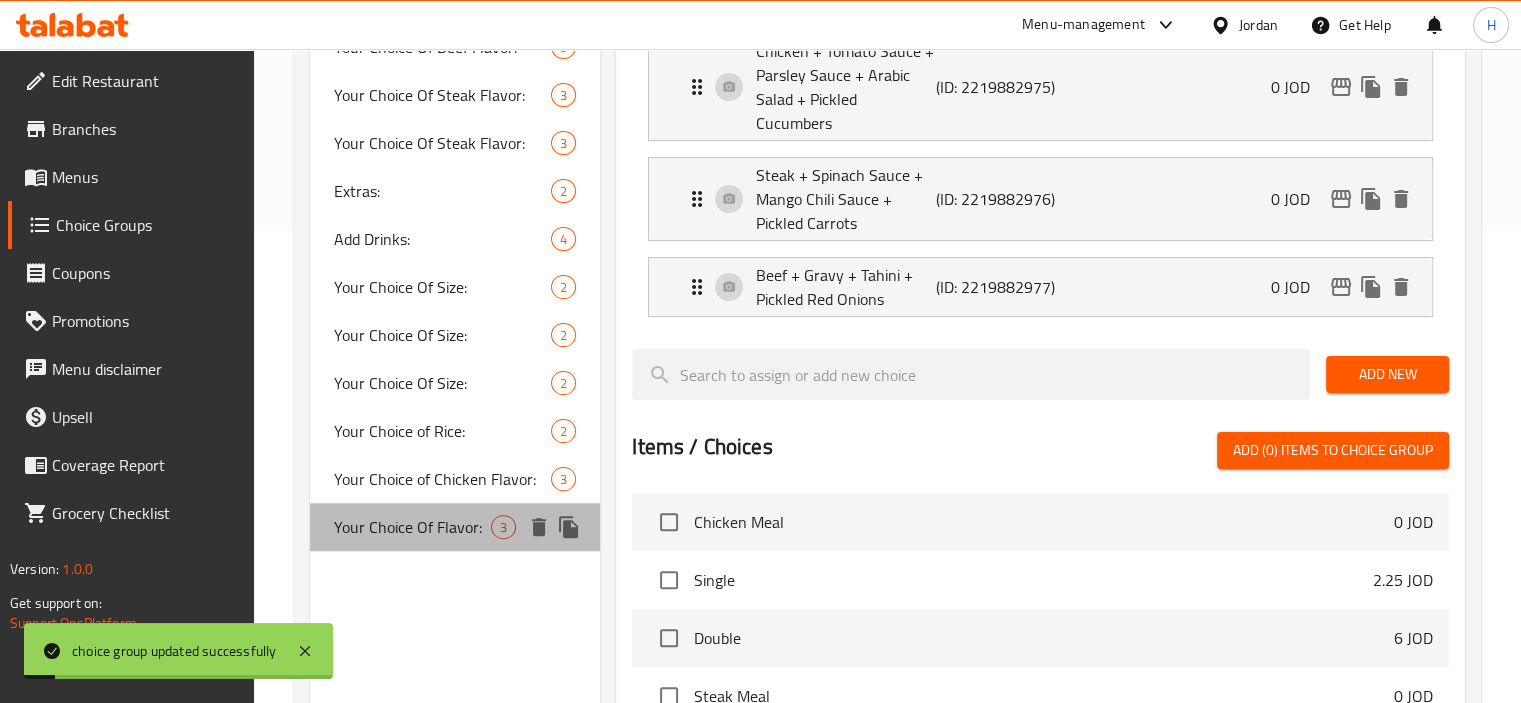type on "اختيارك من النكهه:" 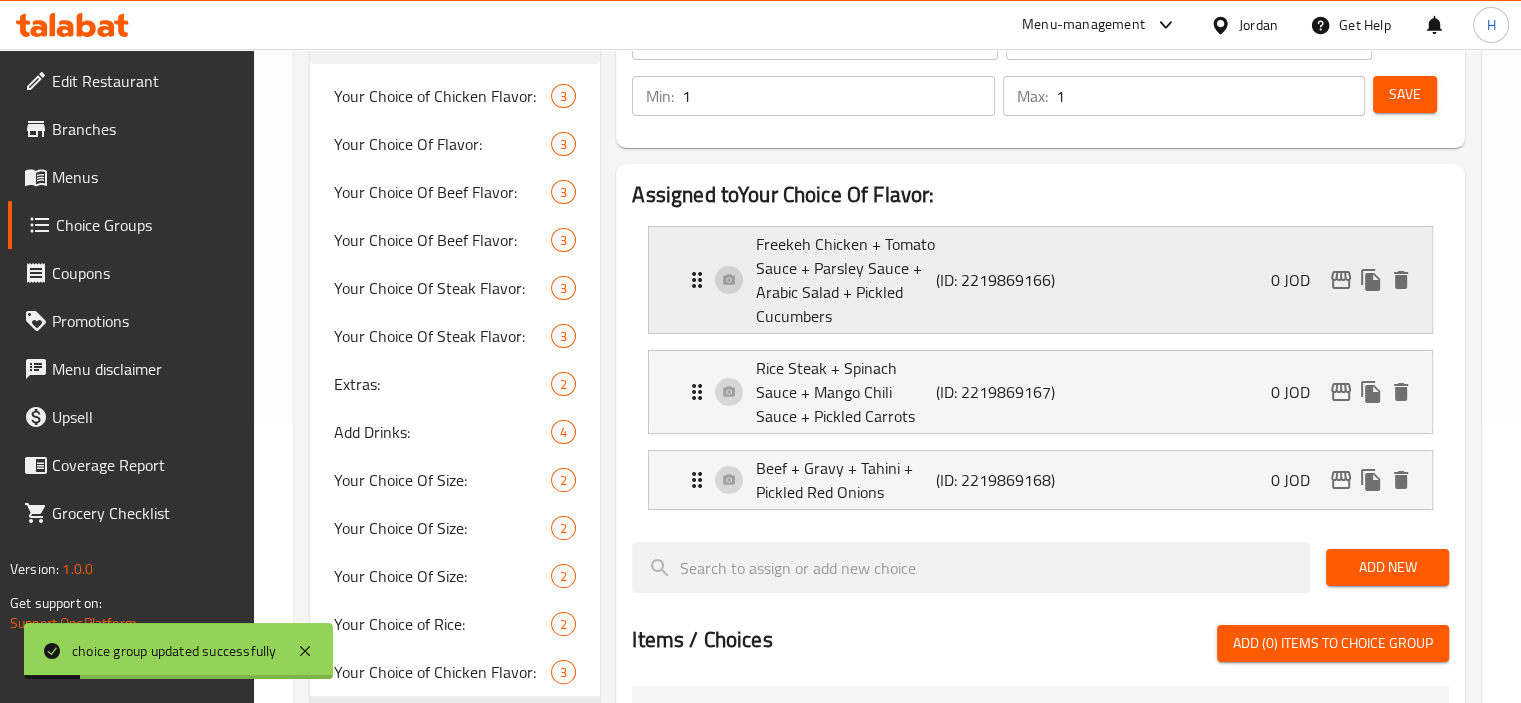 scroll, scrollTop: 278, scrollLeft: 0, axis: vertical 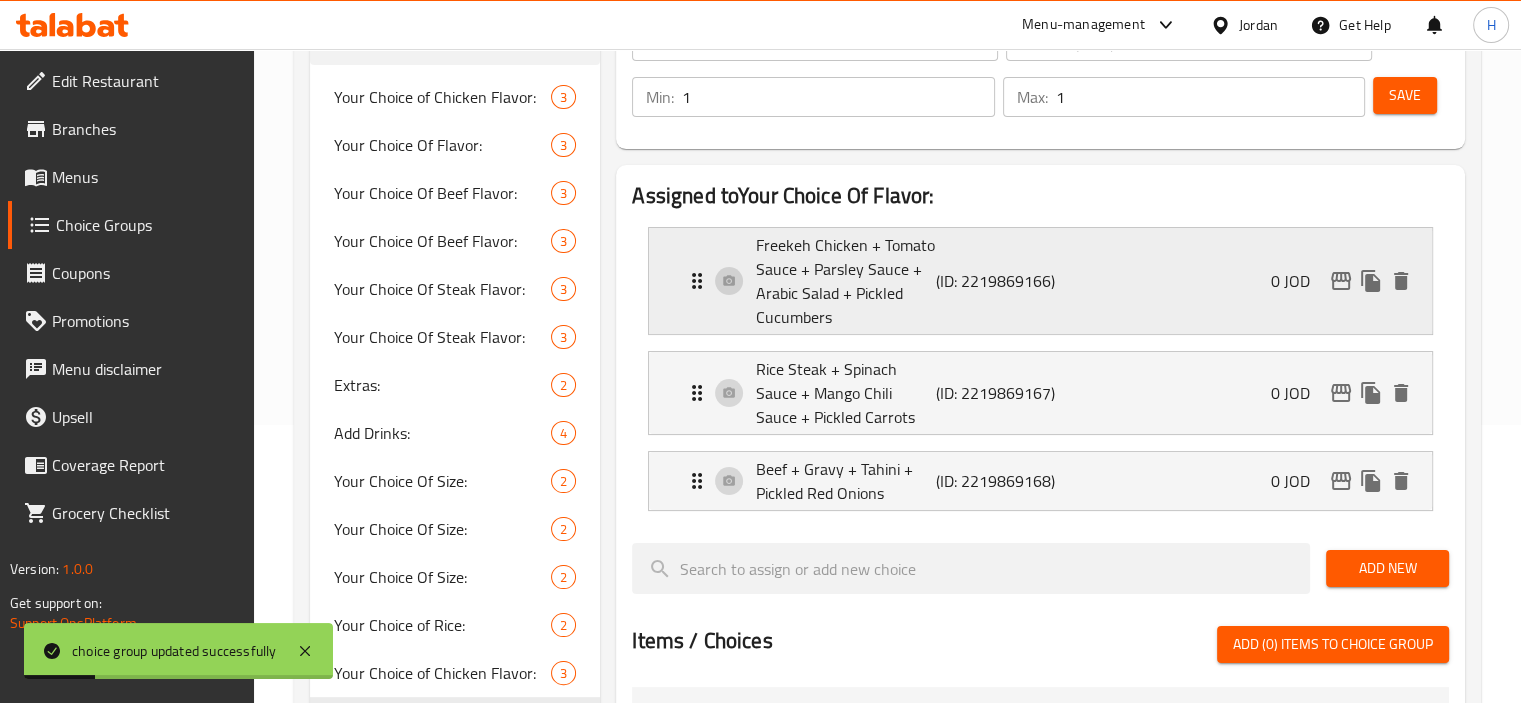 click on "Freekeh Chicken + Tomato Sauce + Parsley Sauce + Arabic Salad + Pickled Cucumbers" at bounding box center [845, 281] 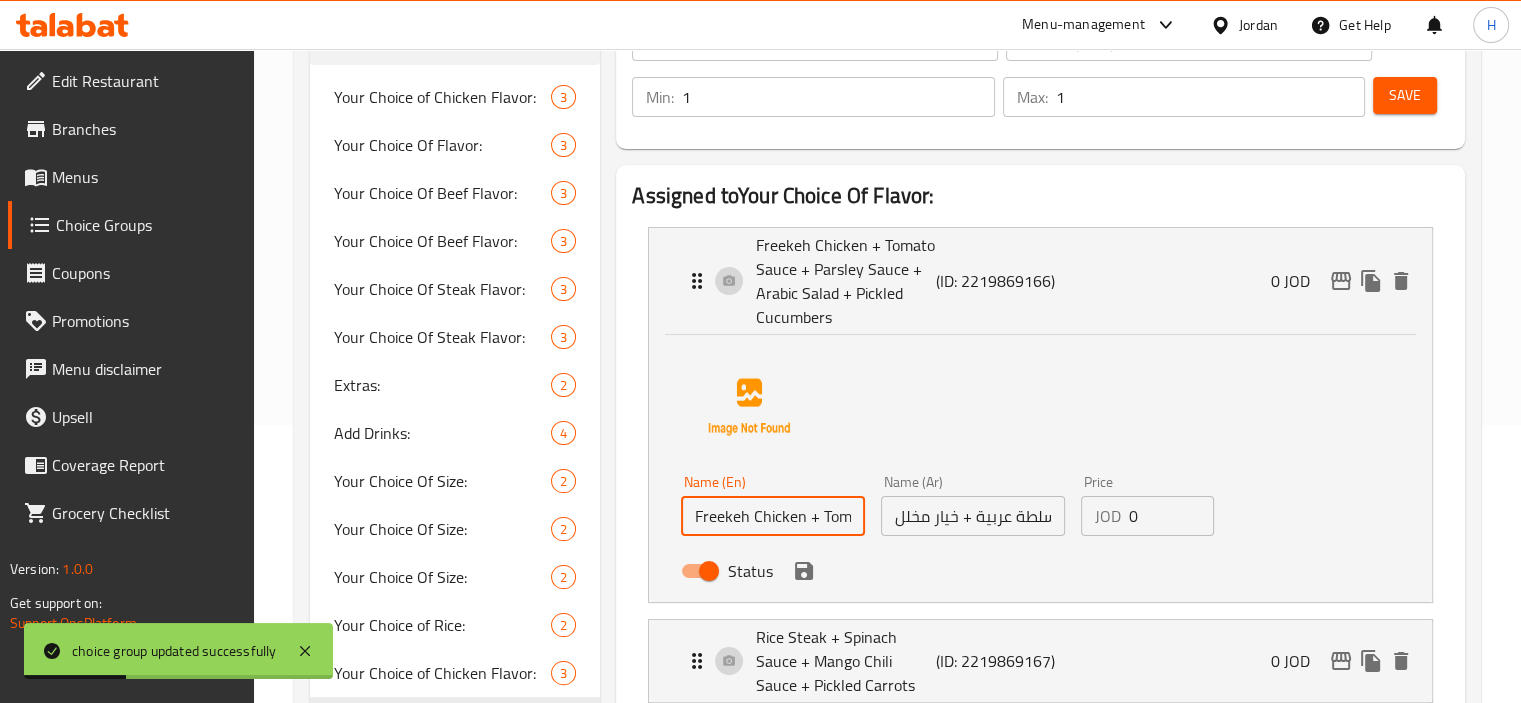 click on "Freekeh Chicken + Tomato Sauce + Parsley Sauce + Arabic Salad + Pickled Cucumbers" at bounding box center (773, 516) 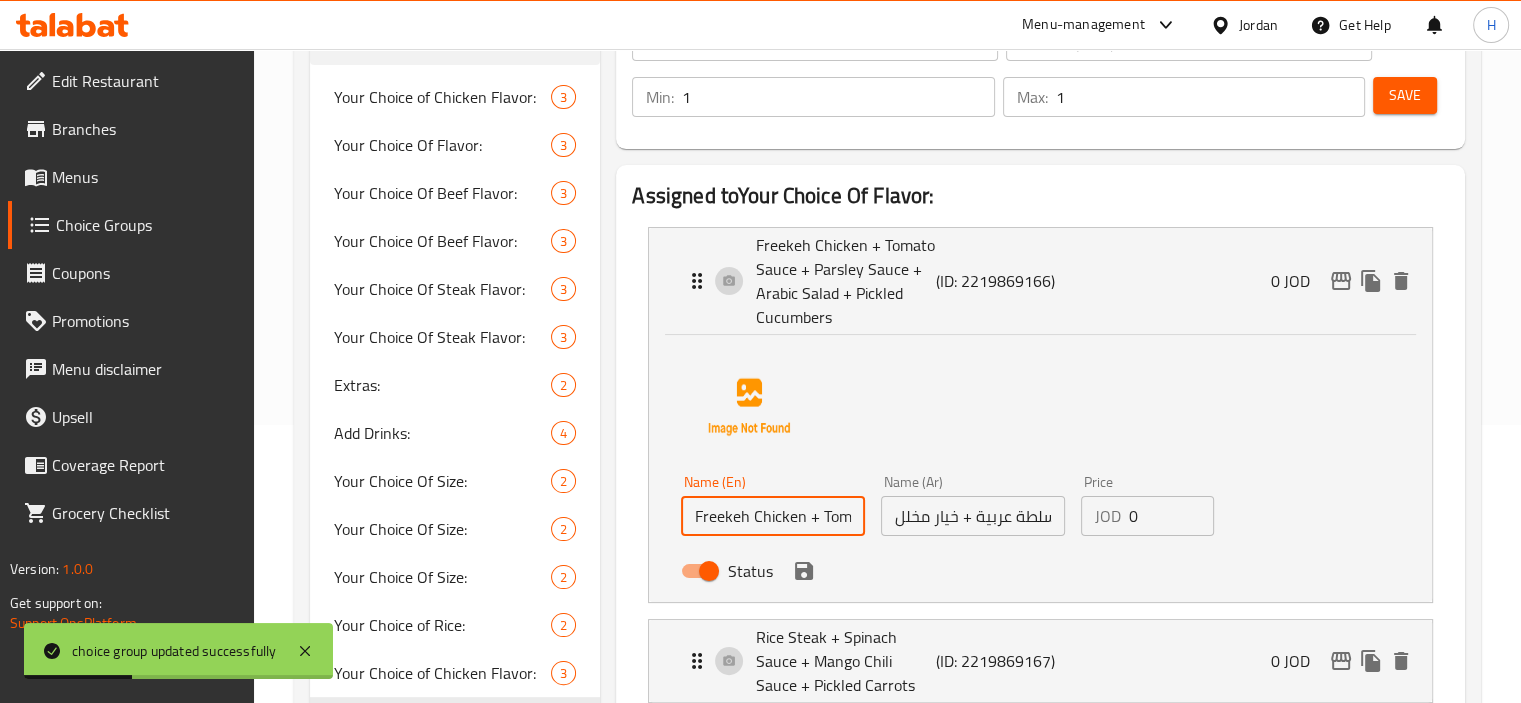 click on "Freekeh Chicken + Tomato Sauce + Parsley Sauce + Arabic Salad + Pickled Cucumbers" at bounding box center [773, 516] 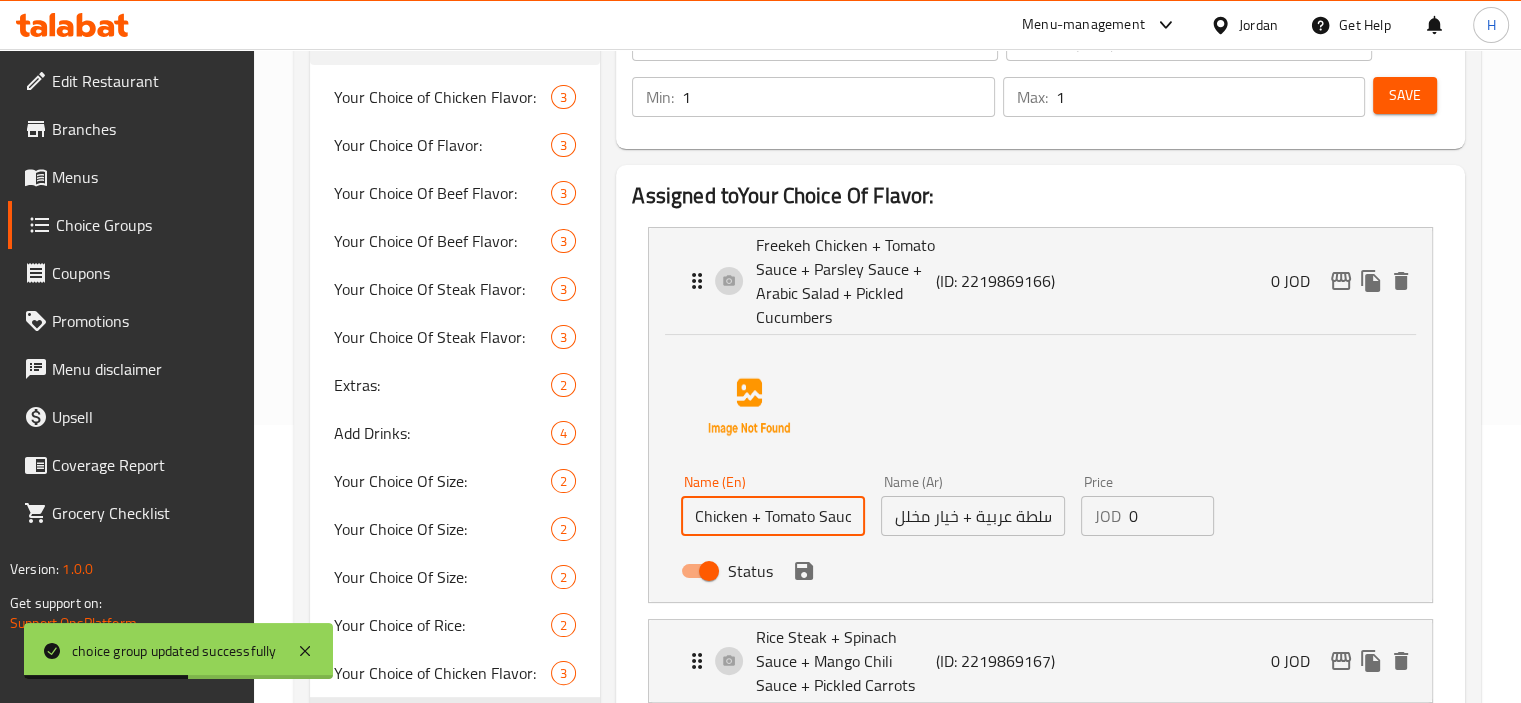 drag, startPoint x: 931, startPoint y: 539, endPoint x: 935, endPoint y: 516, distance: 23.345236 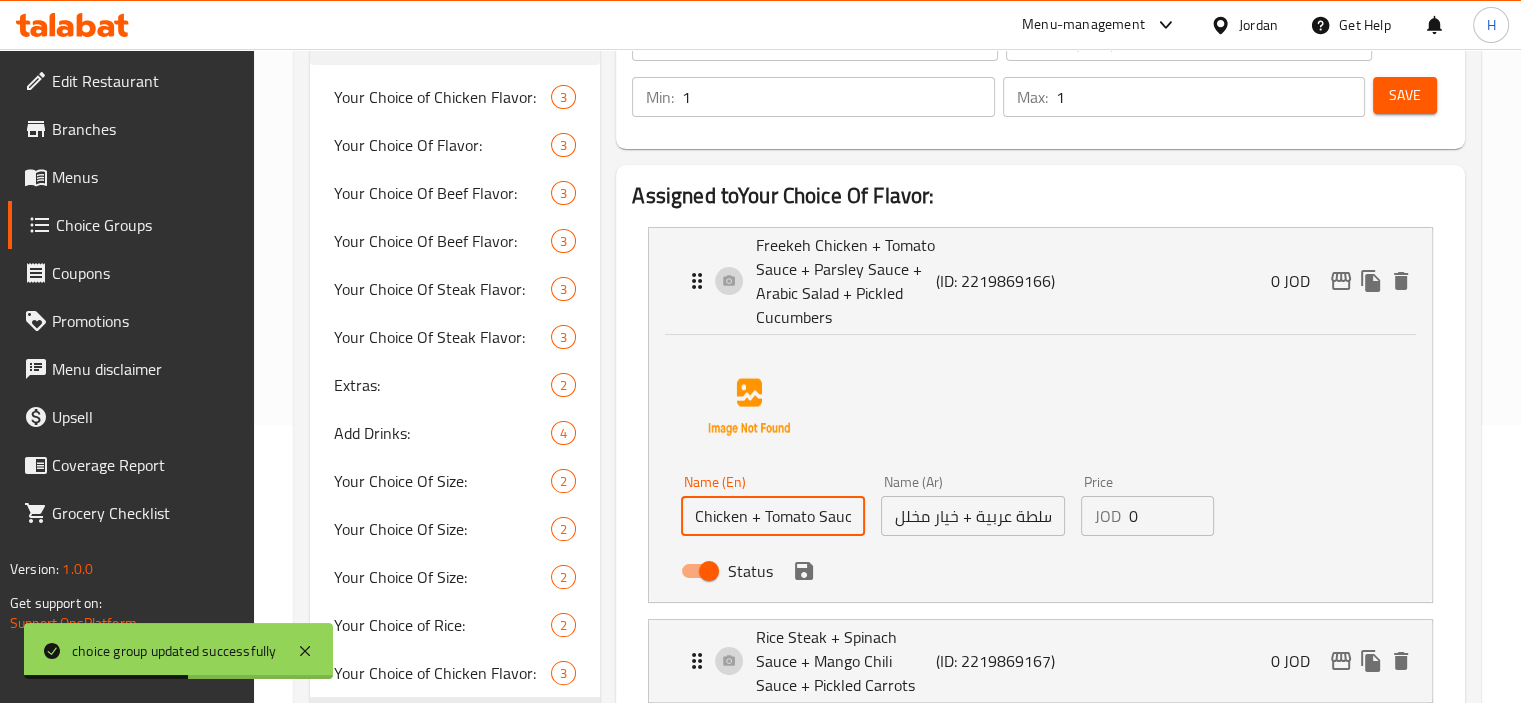 click on "Freekeh Chicken + Tomato Sauce + Parsley Sauce + Arabic Salad + Pickled Cucumbers (ID: 2219869166) 0 JOD Name (En) Chicken + Tomato Sauce + Parsley Sauce + Arabic Salad + Pickled Cucumbers Name (En) Name (Ar) فريكة دجاج + صوص طماطم + صوص بقدونس + سلطة عربية + خيار مخلل Name (Ar) Price JOD 0 Price Status Rice Steak + Spinach Sauce + Mango Chili Sauce + Pickled Carrots (ID: 2219869167) 0 JOD Name (En) Rice Steak + Spinach Sauce + Mango Chili Sauce + Pickled Carrots Name (En) Name (Ar) شريحة لحم أرز + صلصة سبانخ + صوص مانجو فلفل حار + جزر مخلل Name (Ar) Price JOD 0 Price Status Beef + Gravy + Tahini + Pickled Red Onions (ID: 2219869168) 0 JOD Name (En) Beef + Gravy + Tahini + Pickled Red Onions Name (En) Name (Ar) لحم بقري + جريفي + طحينة + بصل أحمر مخلل Name (Ar) Price JOD 0 Price Status" at bounding box center (1040, 503) 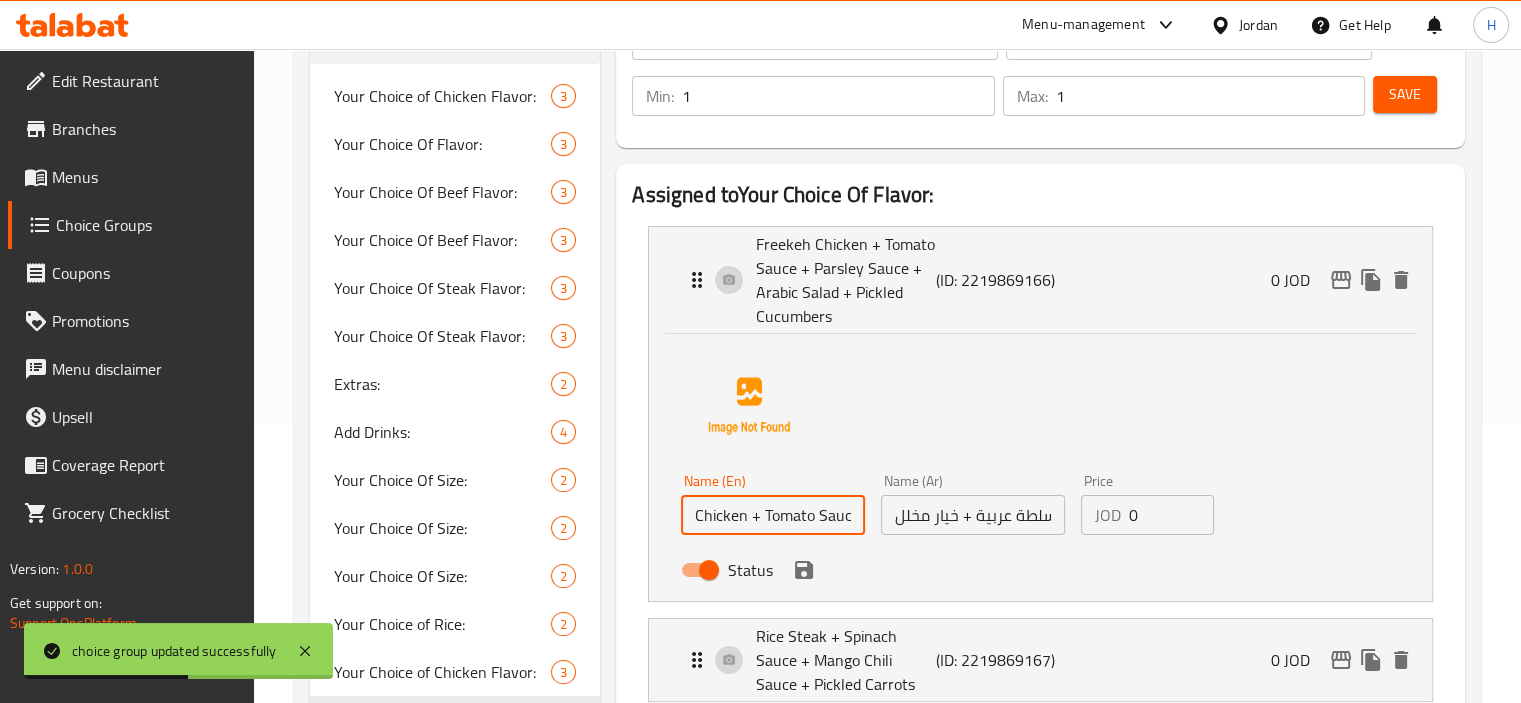 type on "Chicken + Tomato Sauce + Parsley Sauce + Arabic Salad + Pickled Cucumbers" 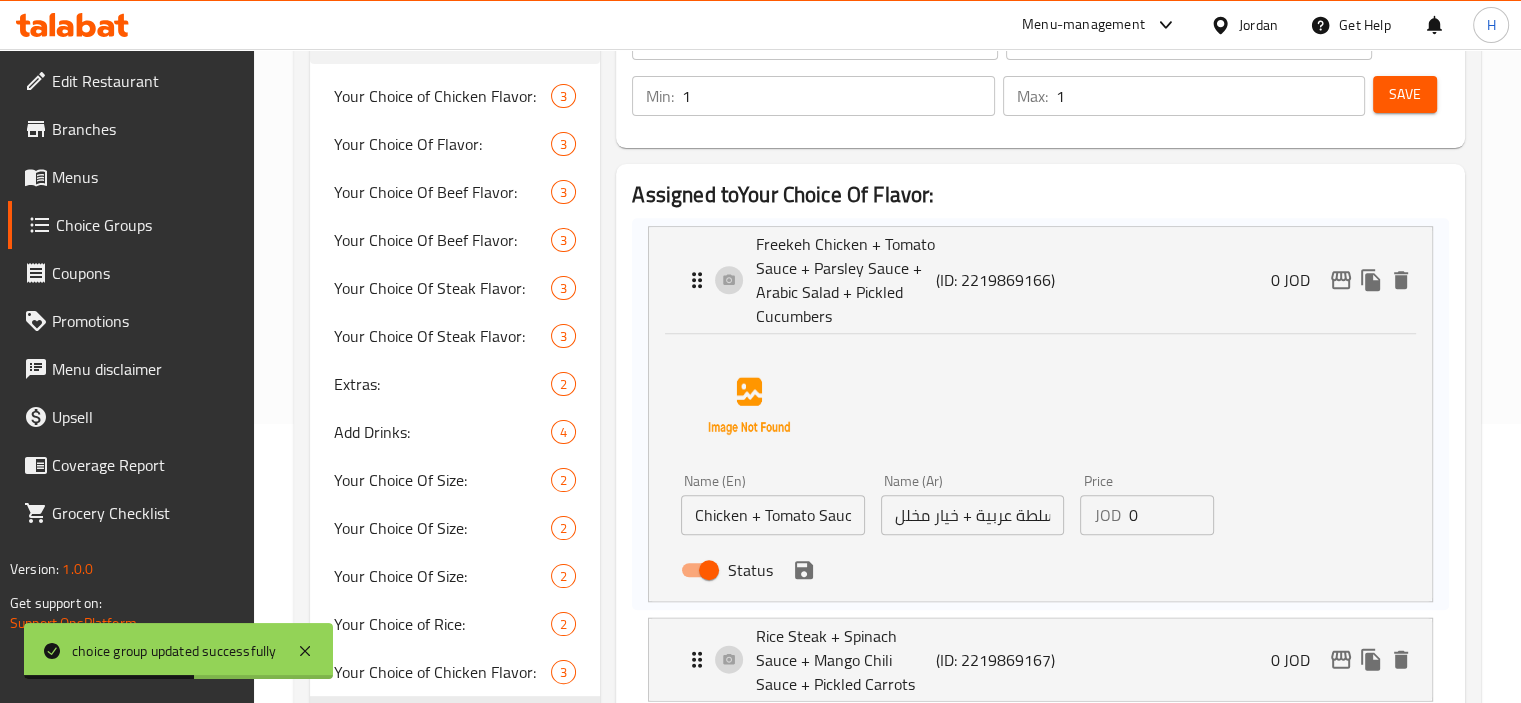 click on "Freekeh Chicken + Tomato Sauce + Parsley Sauce + Arabic Salad + Pickled Cucumbers (ID: 2219869166) 0 JOD Name (En) Chicken + Tomato Sauce + Parsley Sauce + Arabic Salad + Pickled Cucumbers Name (En) Name (Ar) فريكة دجاج + صوص طماطم + صوص بقدونس + سلطة عربية + خيار مخلل Name (Ar) Price JOD 0 Price Status Rice Steak + Spinach Sauce + Mango Chili Sauce + Pickled Carrots (ID: 2219869167) 0 JOD Name (En) Rice Steak + Spinach Sauce + Mango Chili Sauce + Pickled Carrots Name (En) Name (Ar) شريحة لحم أرز + صلصة سبانخ + صوص مانجو فلفل حار + جزر مخلل Name (Ar) Price JOD 0 Price Status Beef + Gravy + Tahini + Pickled Red Onions (ID: 2219869168) 0 JOD Name (En) Beef + Gravy + Tahini + Pickled Red Onions Name (En) Name (Ar) لحم بقري + جريفي + طحينة + بصل أحمر مخلل Name (Ar) Price JOD 0 Price Status" at bounding box center (1040, 502) 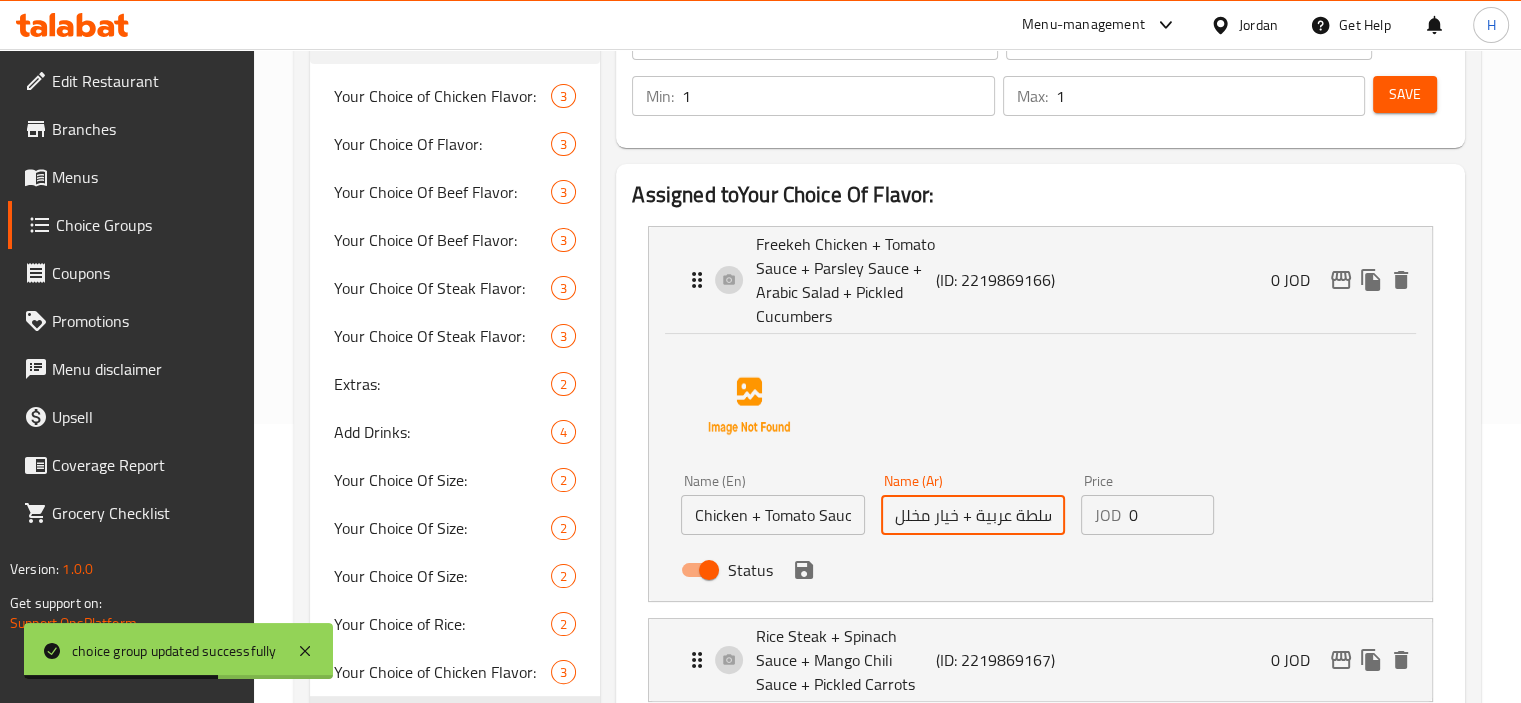 click on "فريكة دجاج + صوص طماطم + صوص بقدونس + سلطة عربية + خيار مخلل" at bounding box center [973, 515] 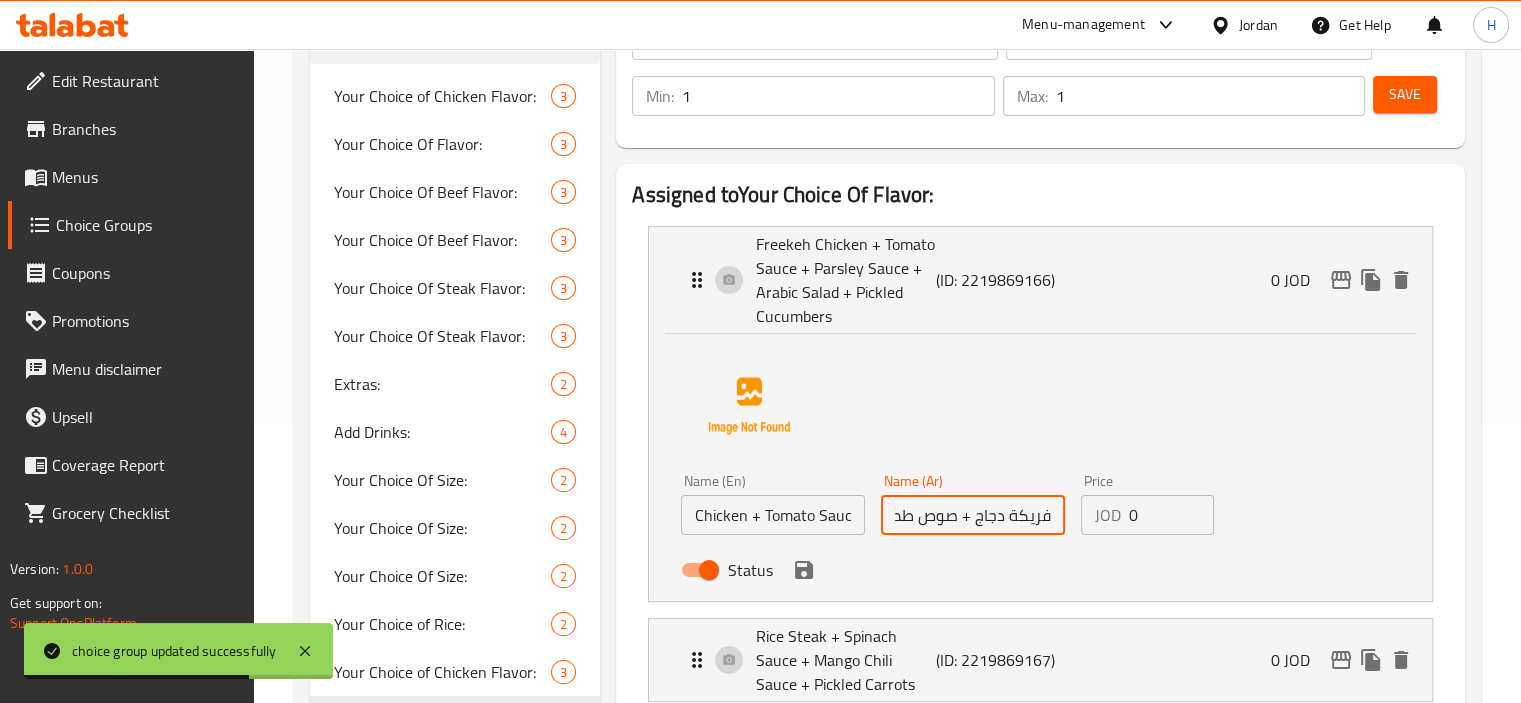 click on "فريكة دجاج + صوص طماطم + صوص بقدونس + سلطة عربية + خيار مخلل" at bounding box center [973, 515] 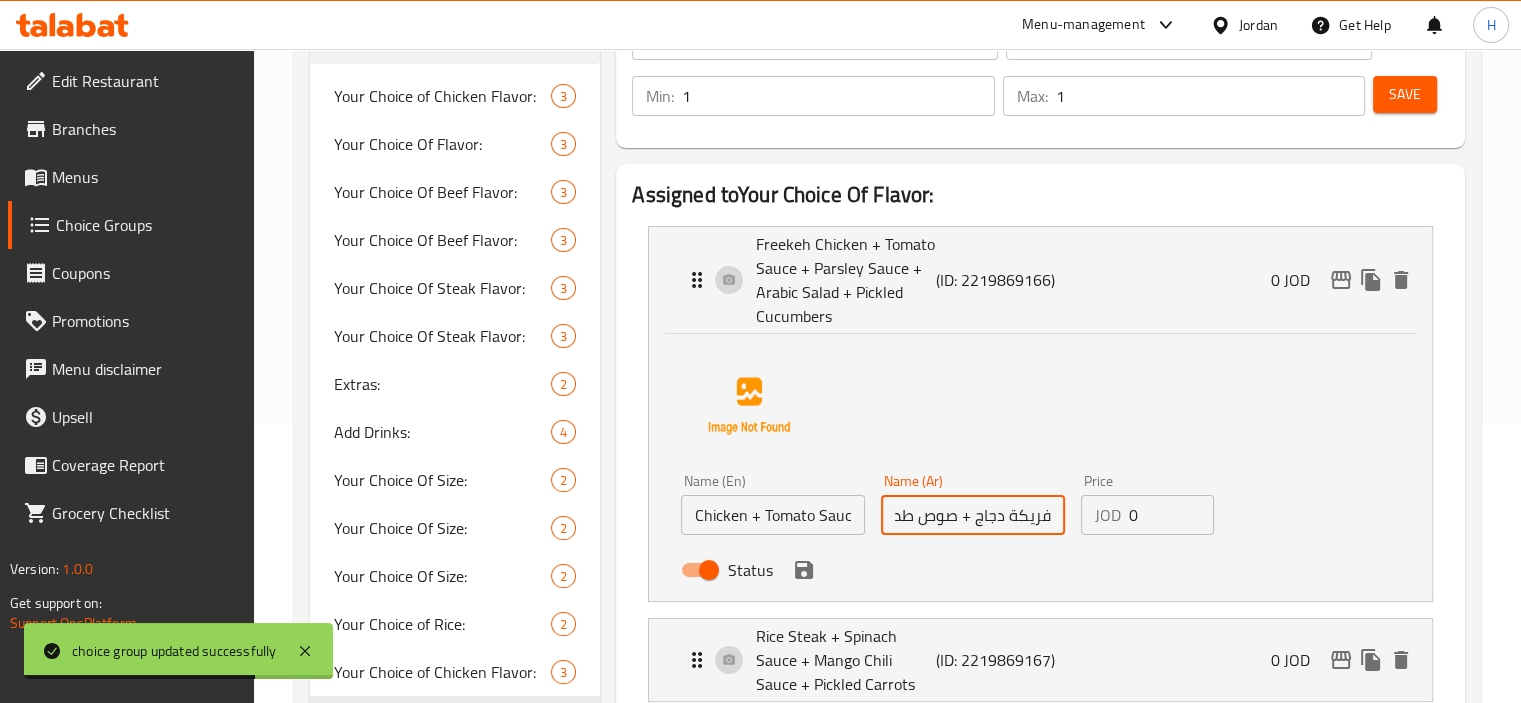 click on "فريكة دجاج + صوص طماطم + صوص بقدونس + سلطة عربية + خيار مخلل" at bounding box center [973, 515] 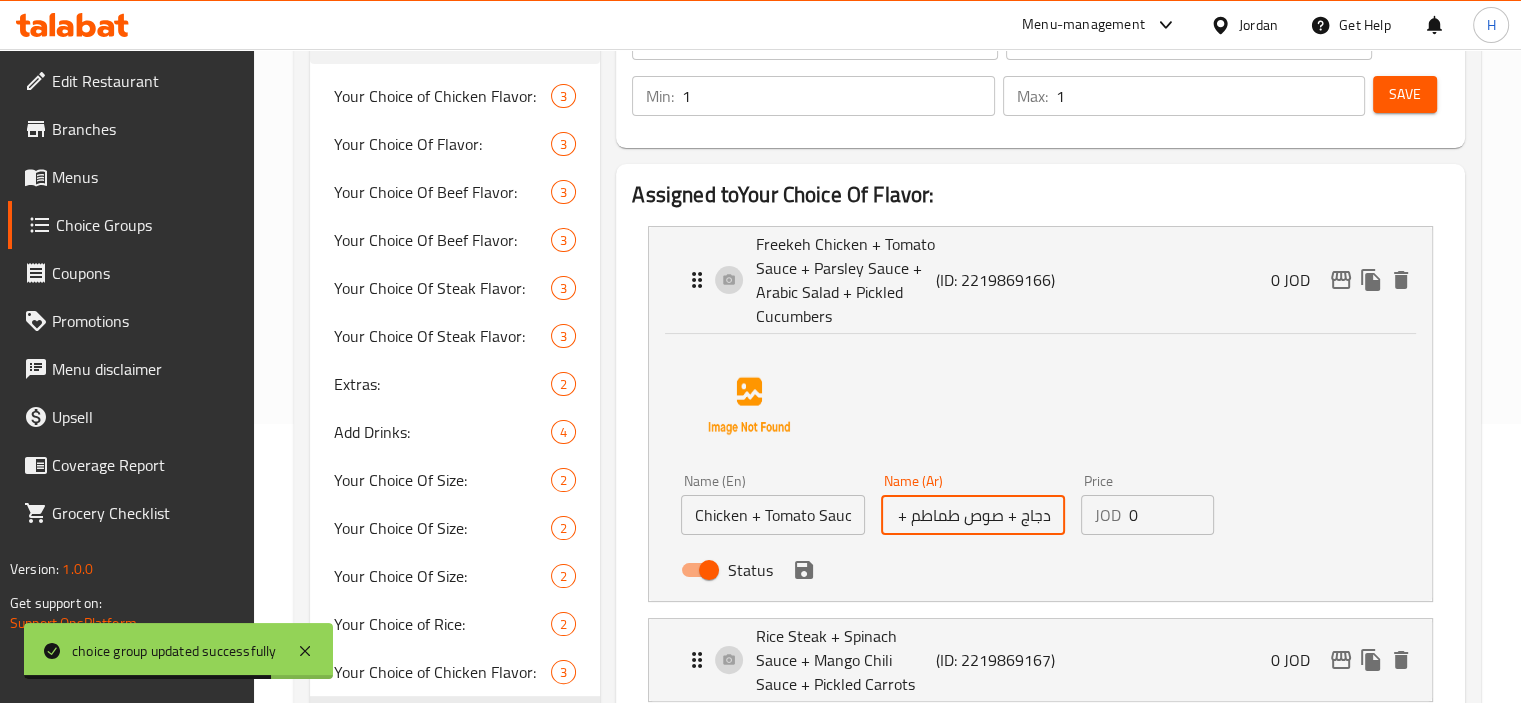 scroll, scrollTop: 0, scrollLeft: 0, axis: both 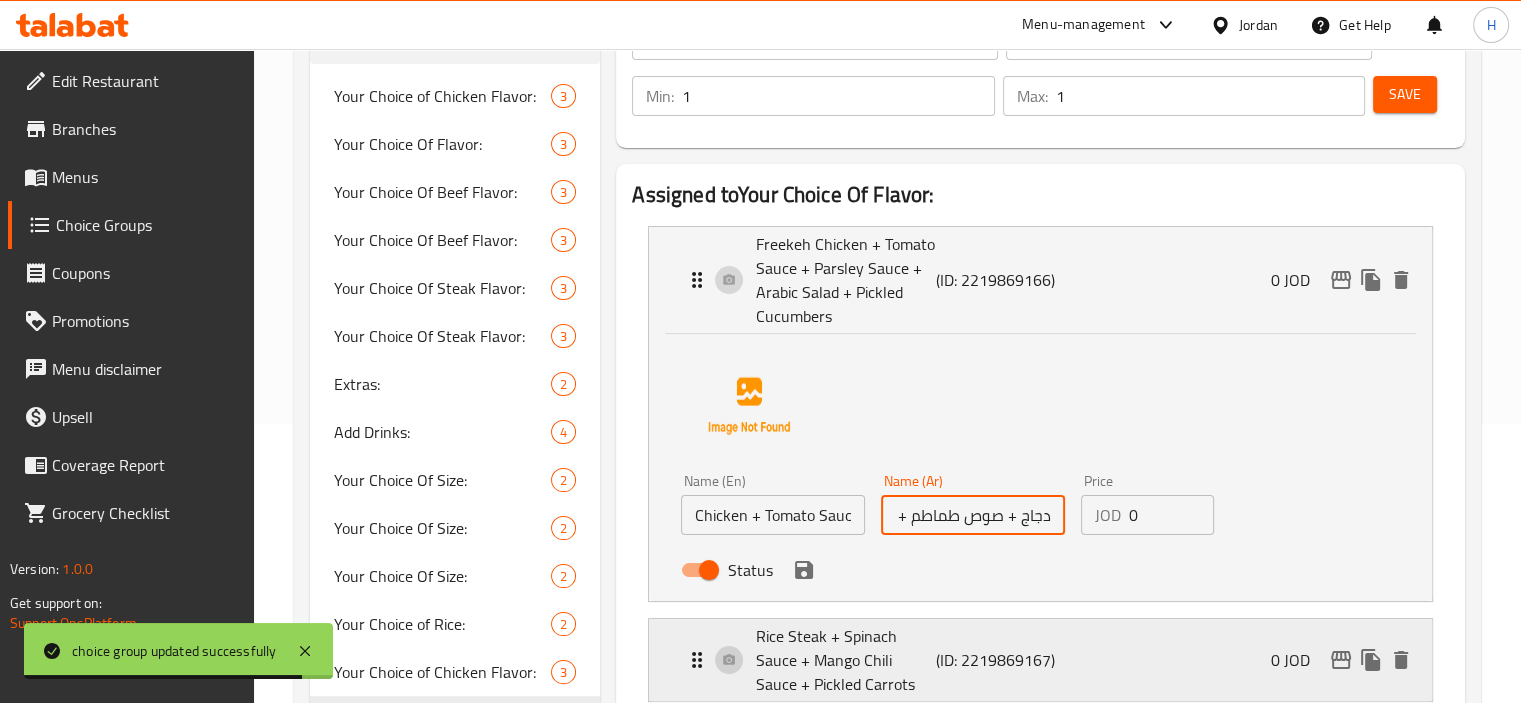 click on "Rice Steak + Spinach Sauce + Mango Chili Sauce + Pickled Carrots (ID: 2219869167) 0 JOD" at bounding box center (1046, 660) 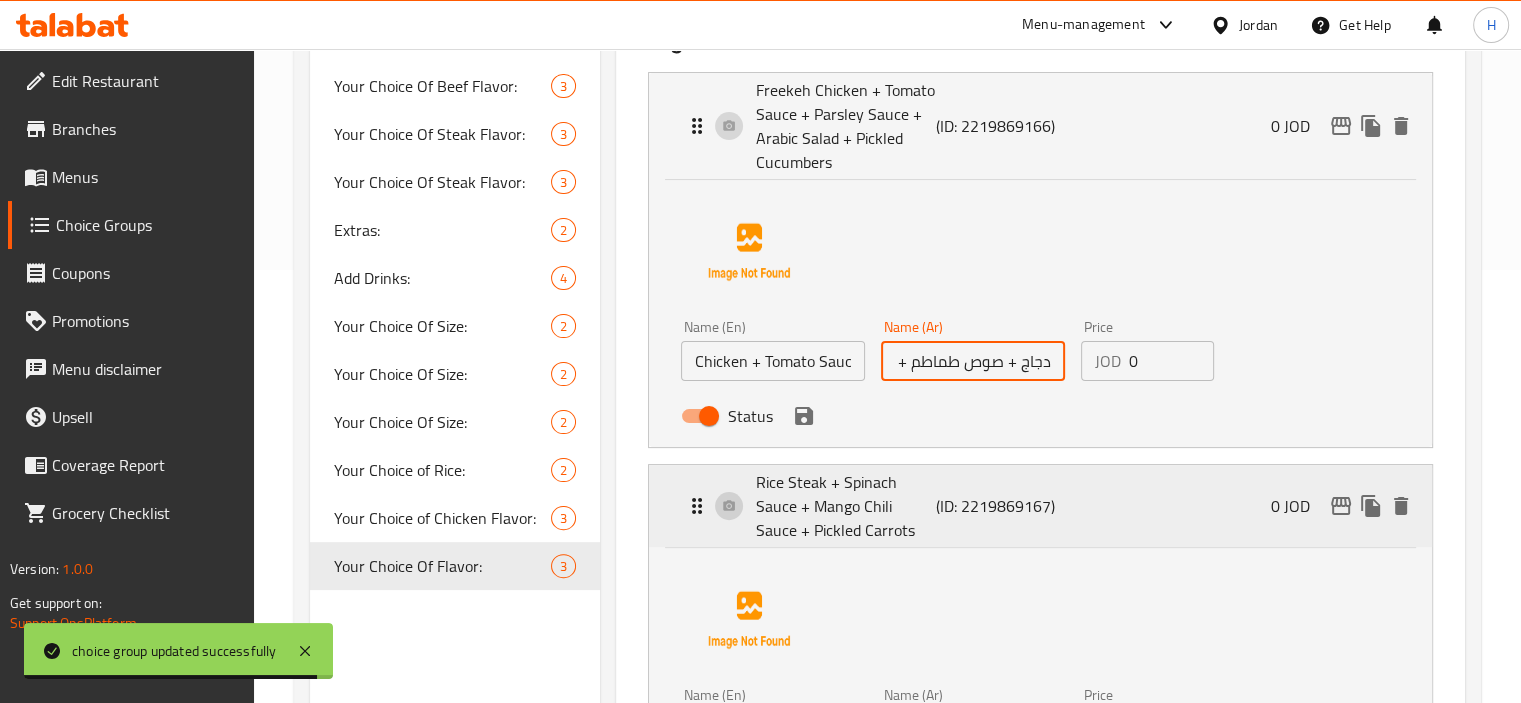 scroll, scrollTop: 444, scrollLeft: 0, axis: vertical 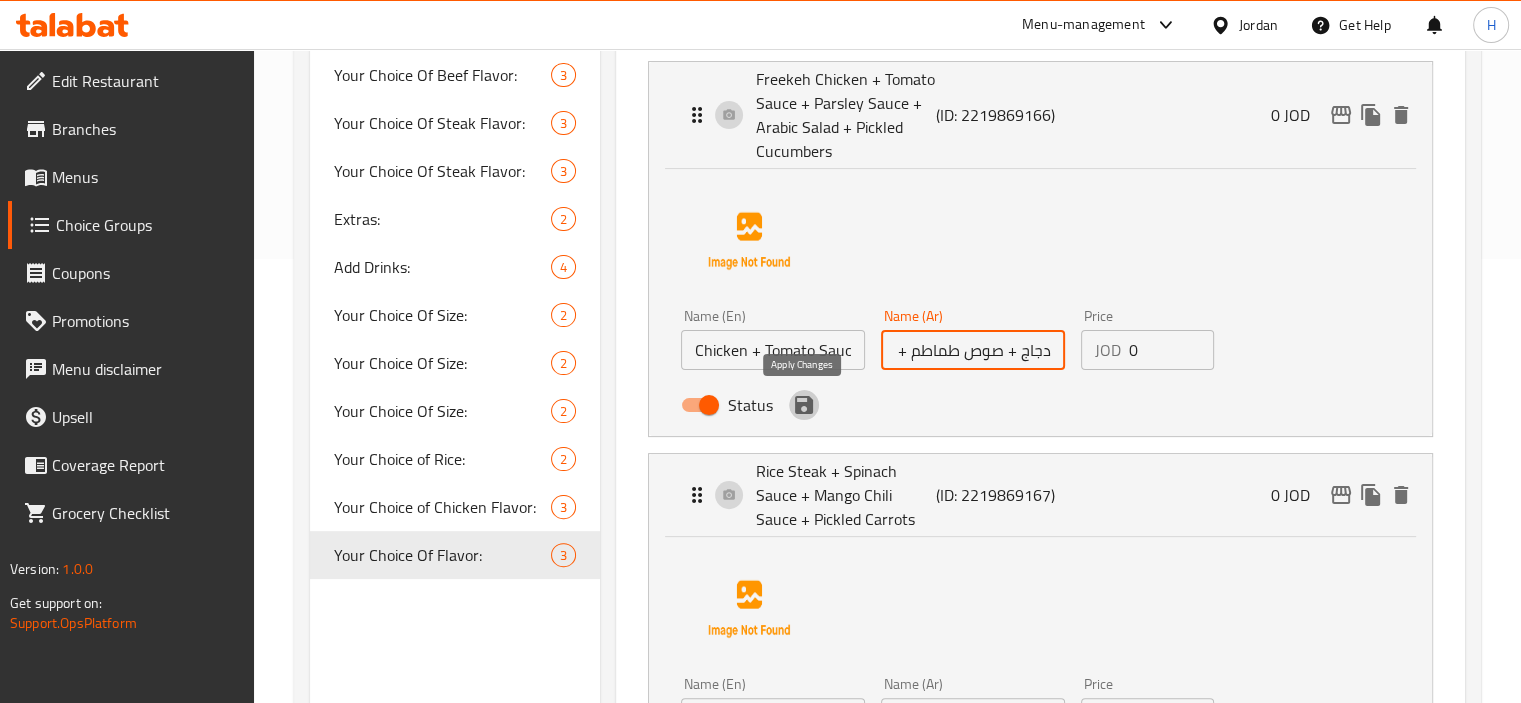 click 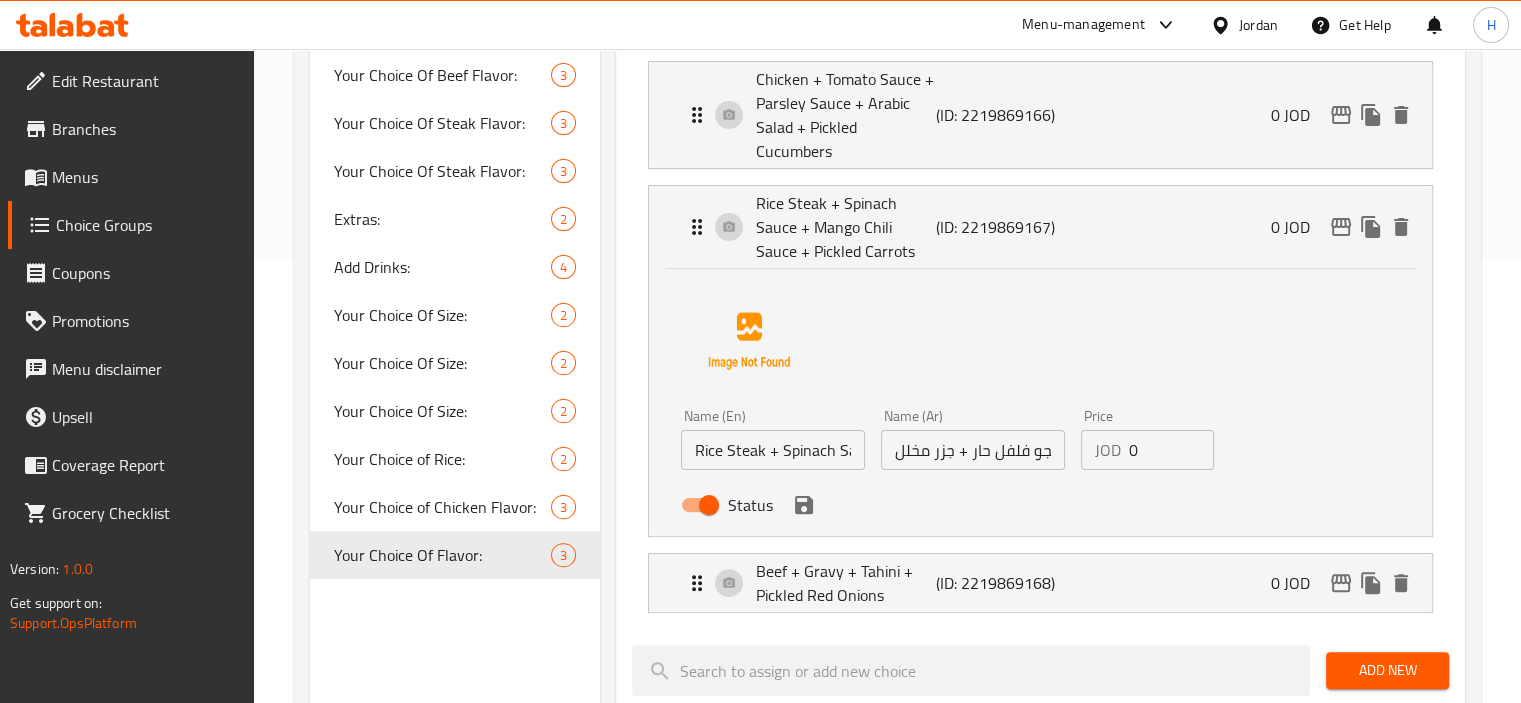 type on "دجاج + صوص طماطم + صوص بقدونس + سلطة عربية + خيار مخلل" 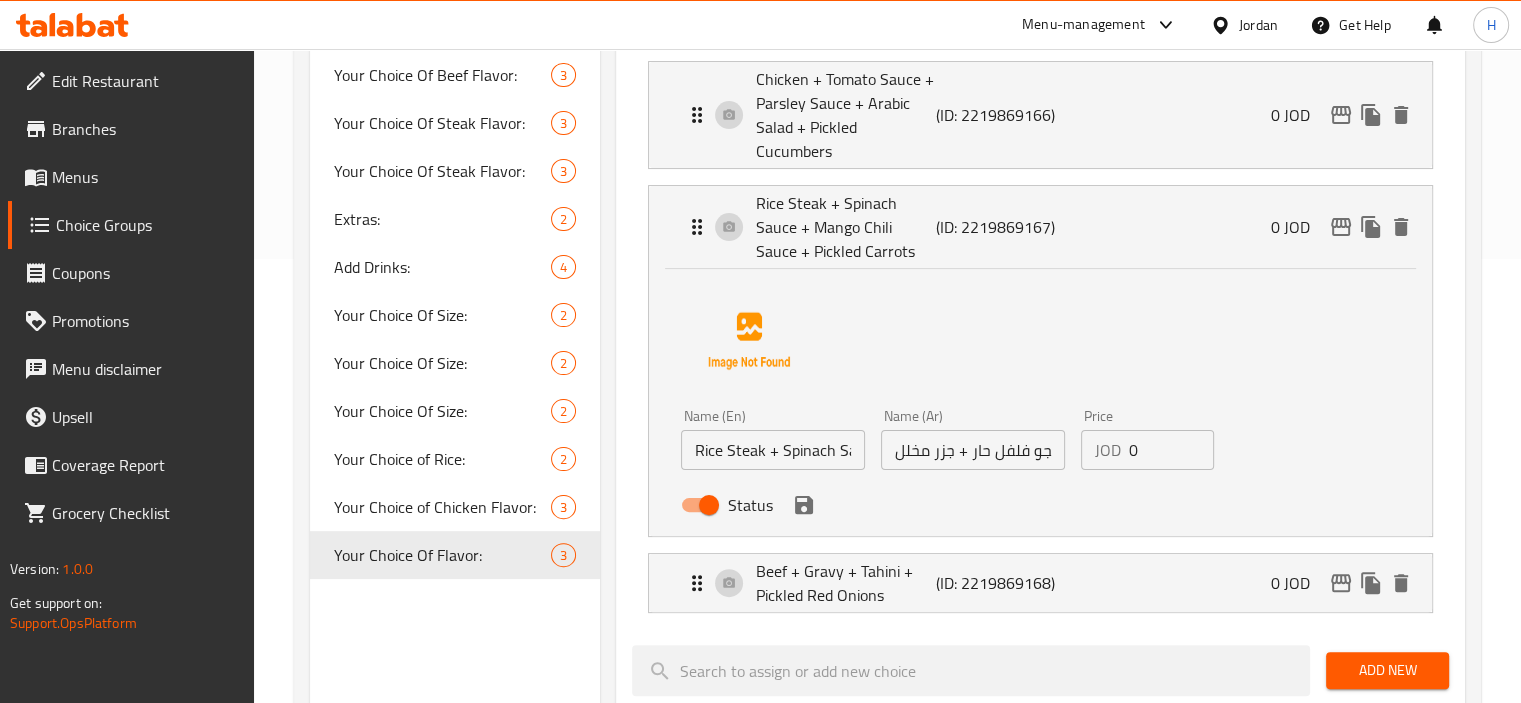 click on "Rice Steak + Spinach Sauce + Mango Chili Sauce + Pickled Carrots" at bounding box center (773, 450) 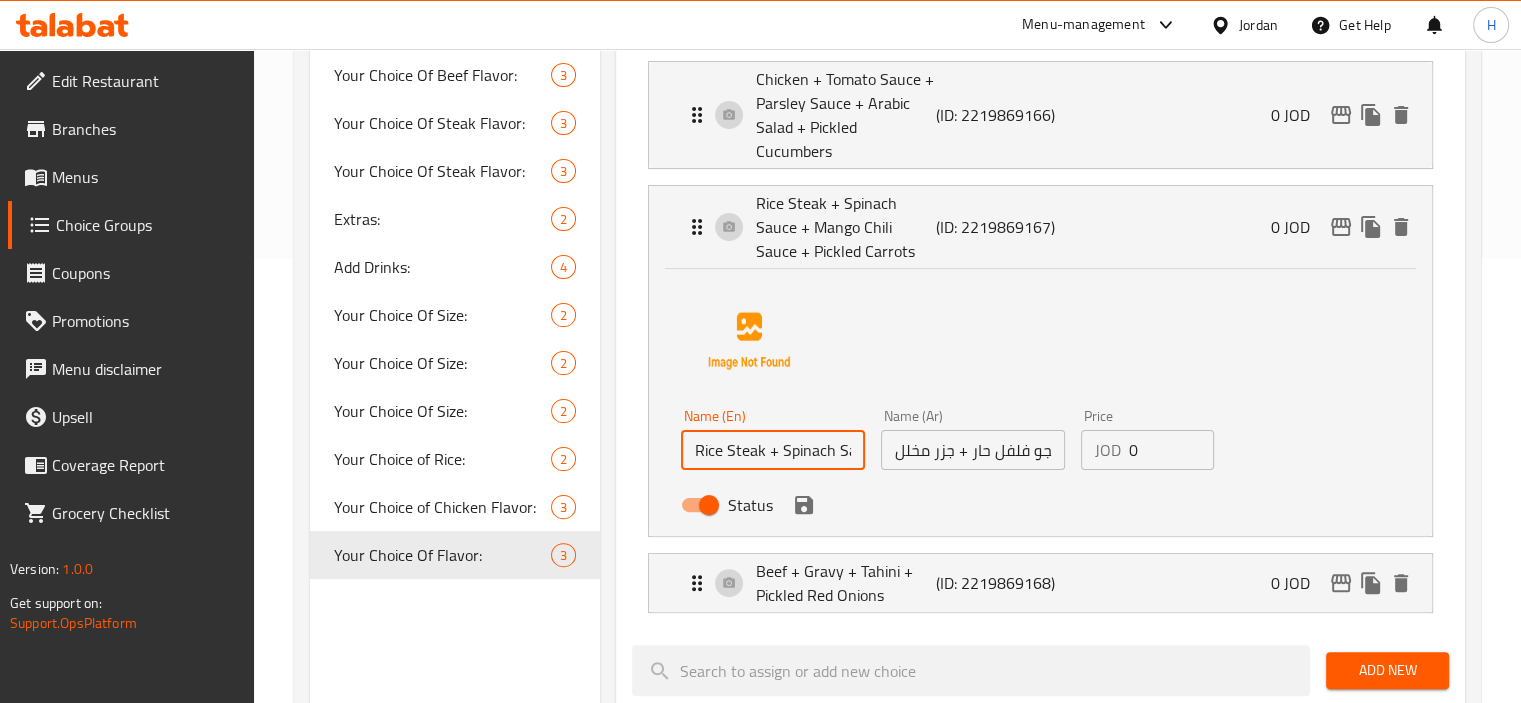 click on "Rice Steak + Spinach Sauce + Mango Chili Sauce + Pickled Carrots" at bounding box center [773, 450] 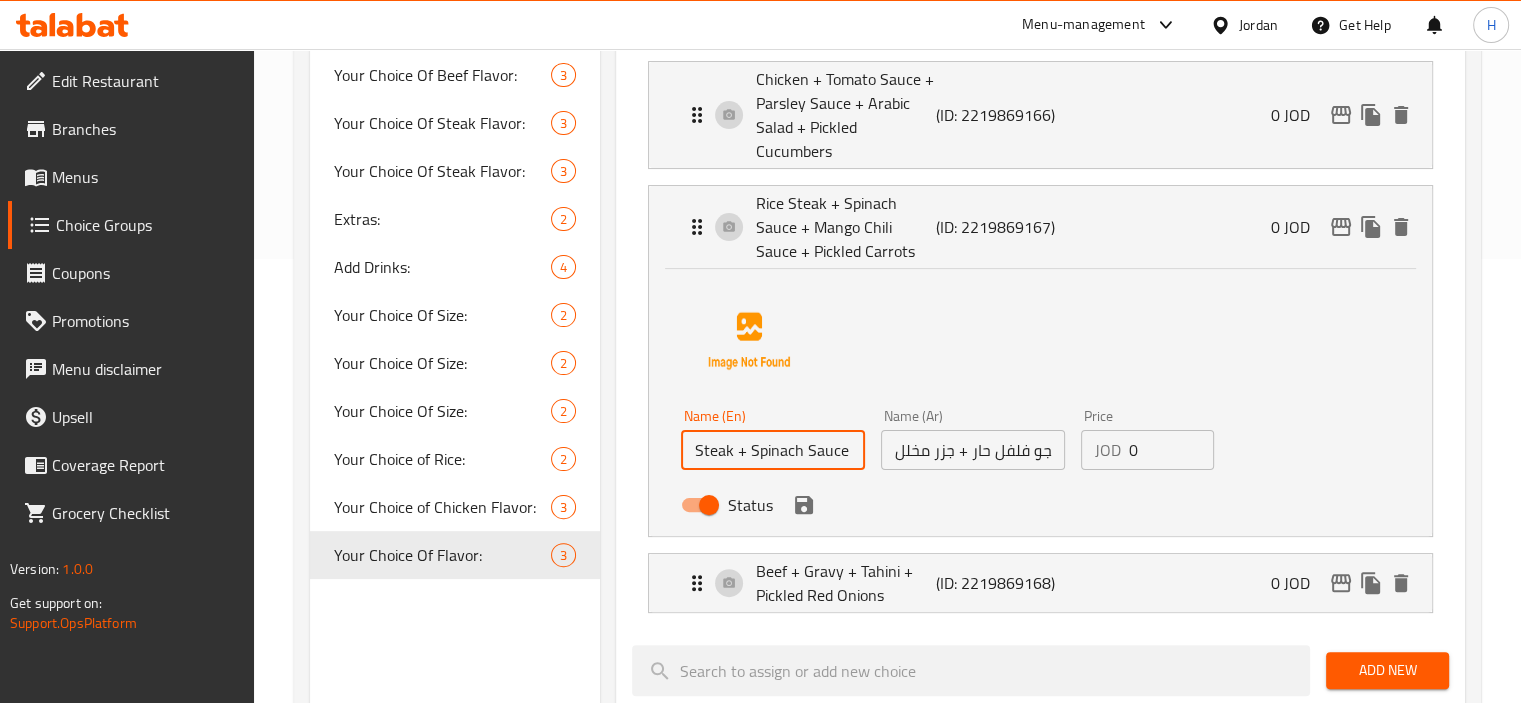 type on "Steak + Spinach Sauce + Mango Chili Sauce + Pickled Carrots" 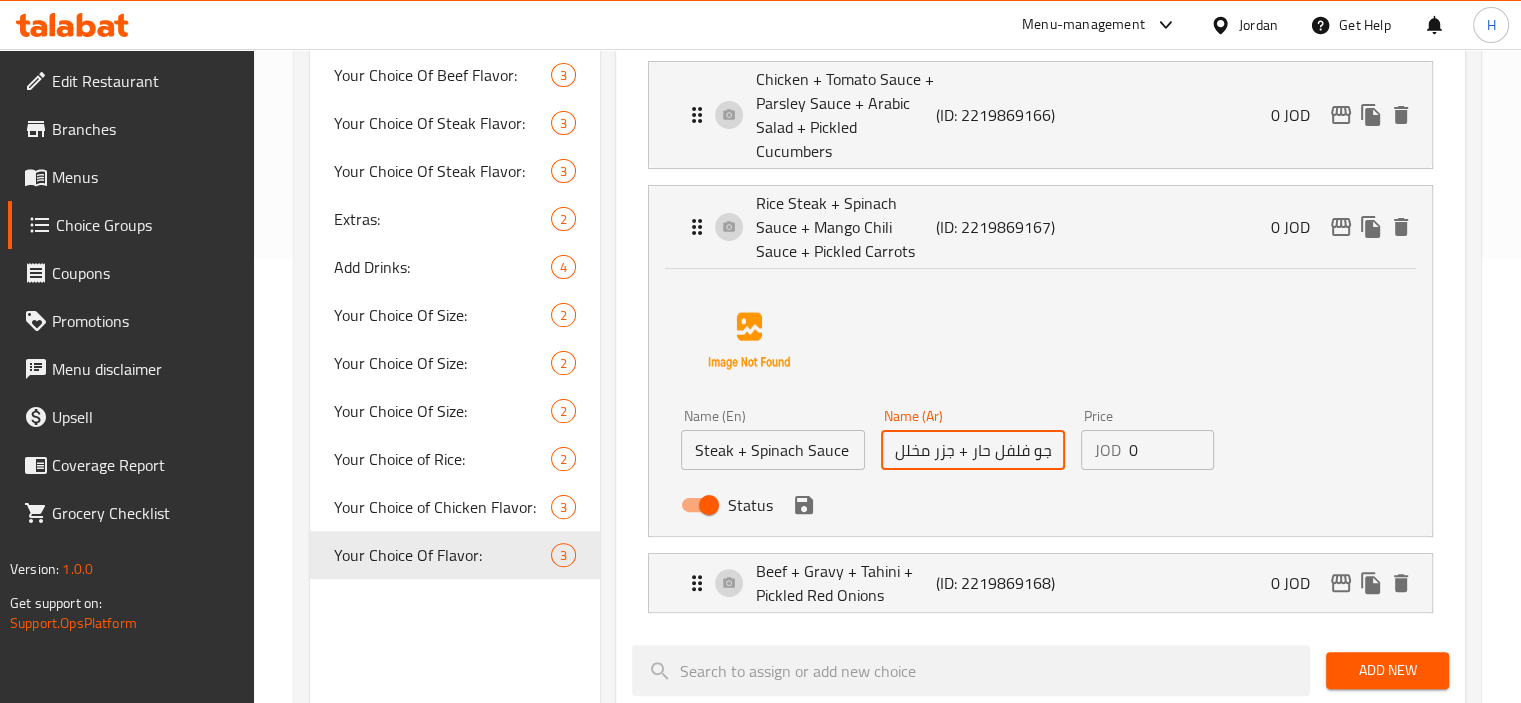 click on "شريحة لحم أرز + صلصة سبانخ + صوص مانجو فلفل حار + جزر مخلل" at bounding box center [973, 450] 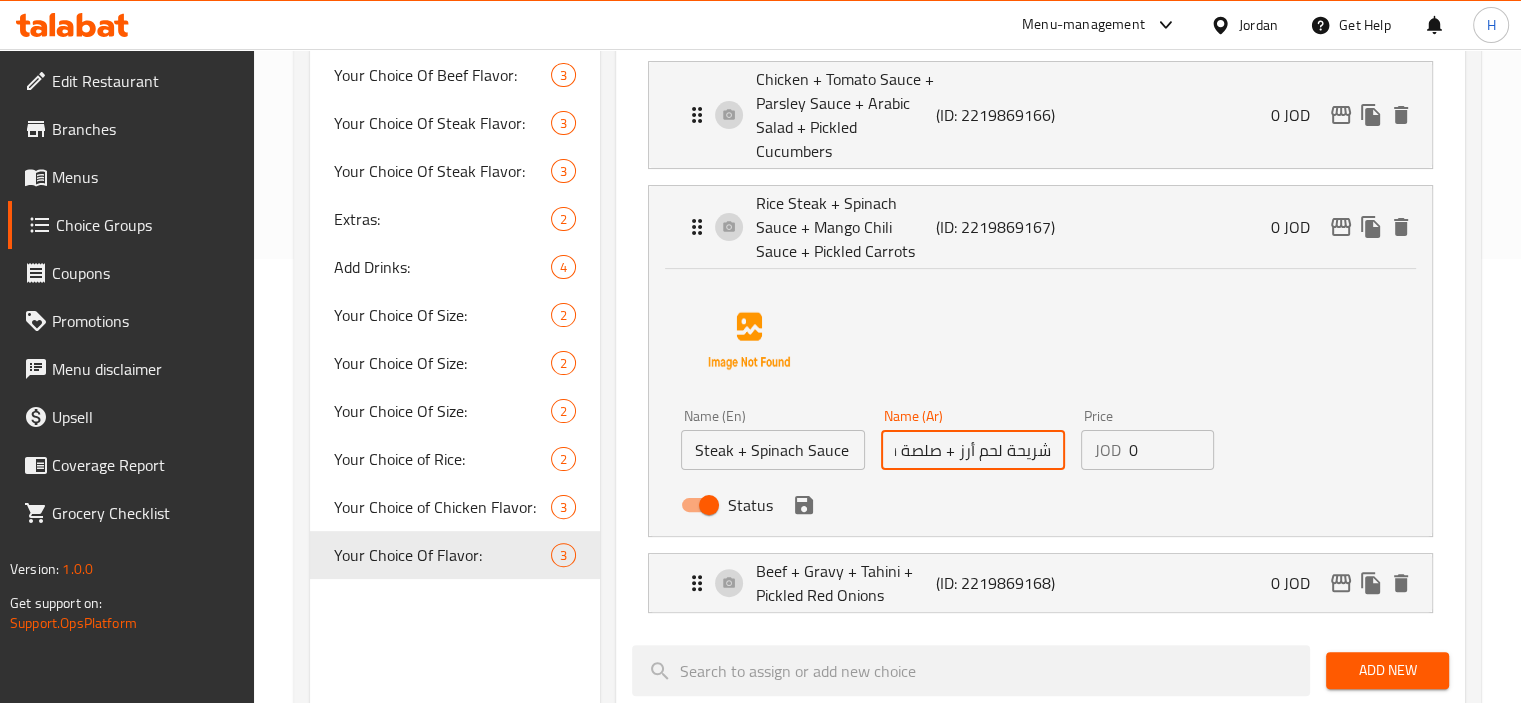 click on "شريحة لحم أرز + صلصة سبانخ + صوص مانجو فلفل حار + جزر مخلل" at bounding box center [973, 450] 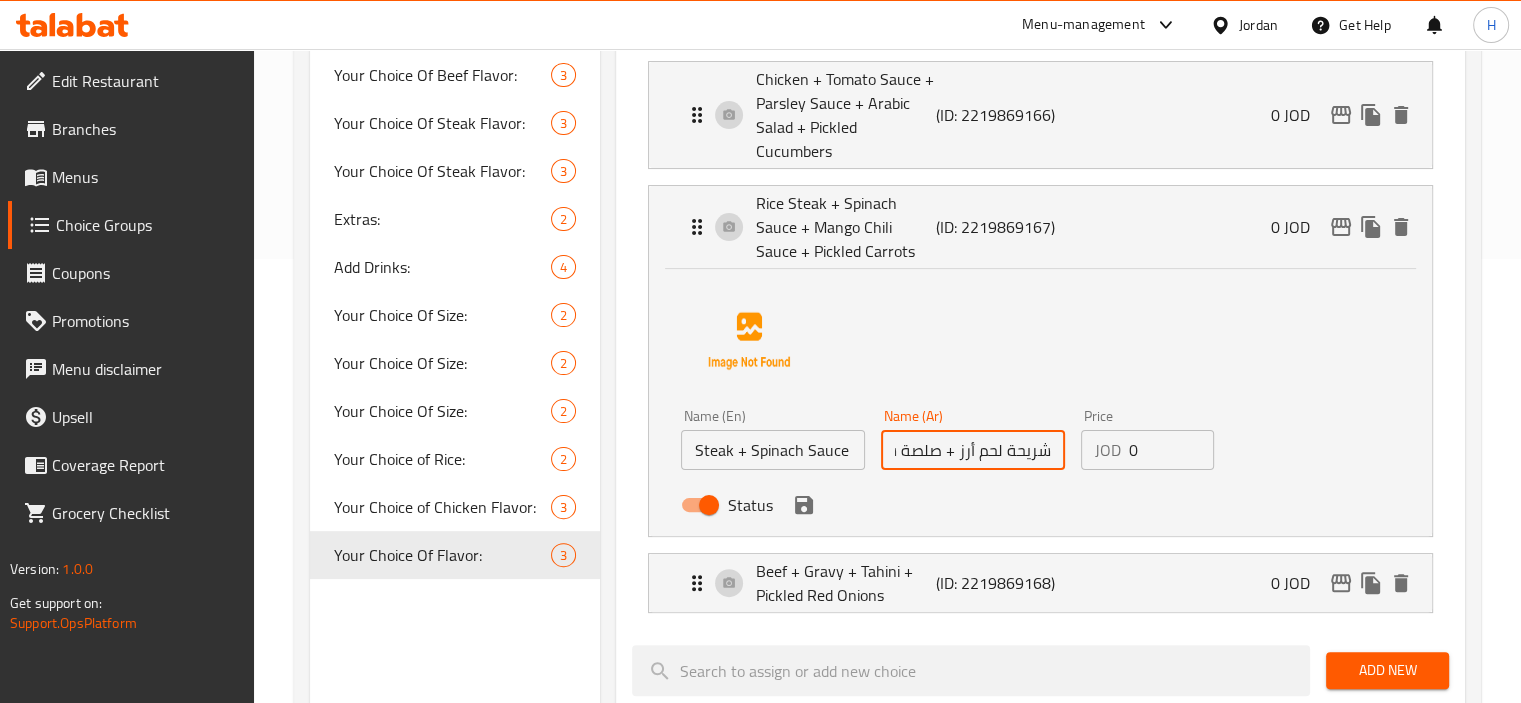 click on "شريحة لحم أرز + صلصة سبانخ + صوص مانجو فلفل حار + جزر مخلل" at bounding box center [973, 450] 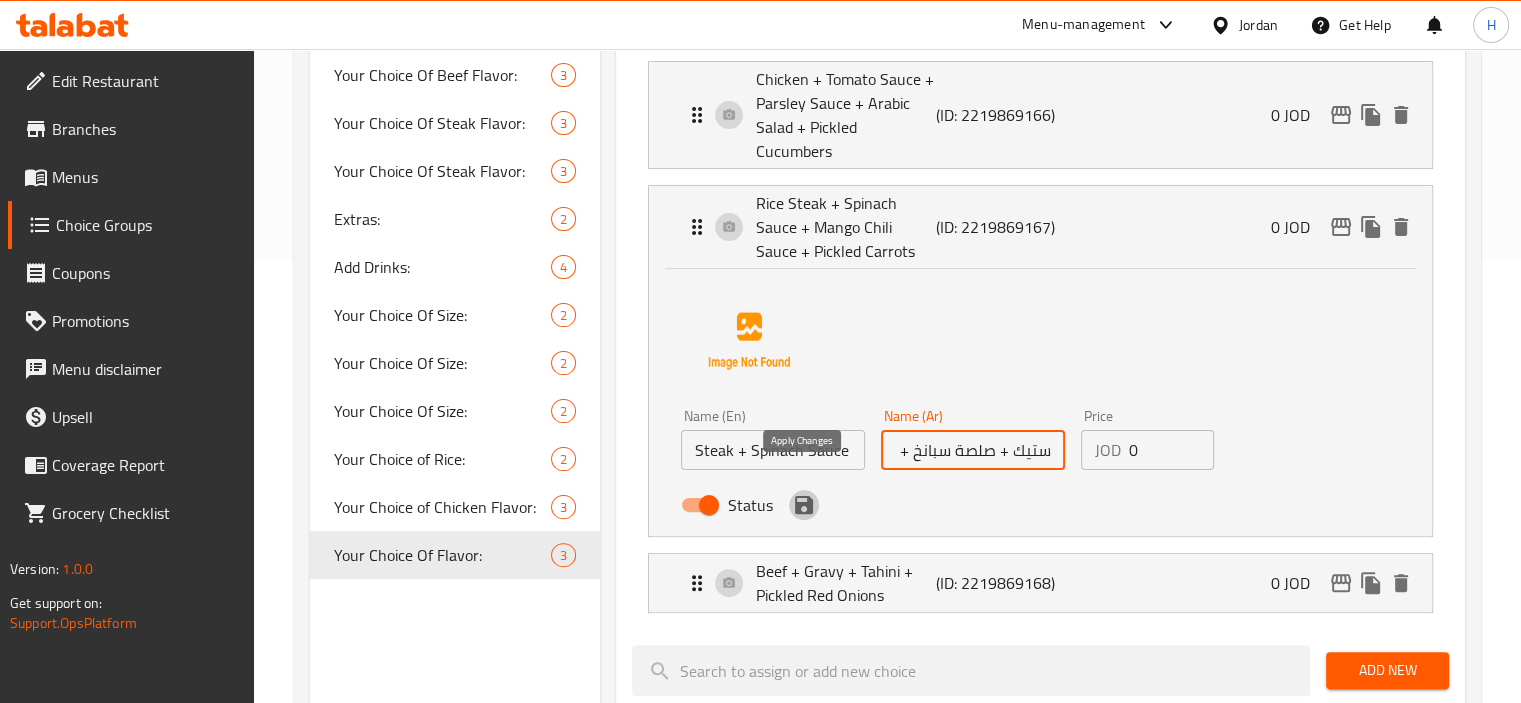 click 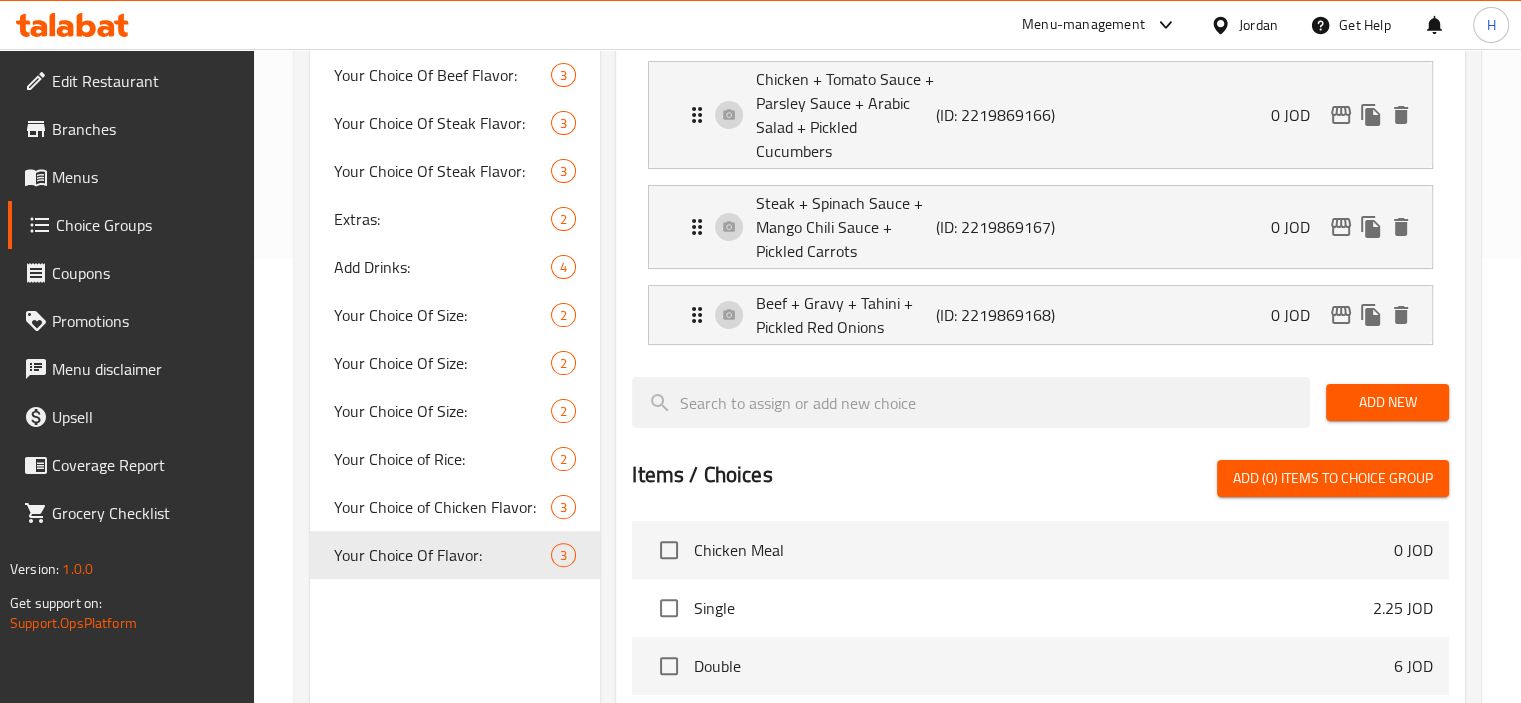 type on "ستيك + صلصة سبانخ + صوص مانجو فلفل حار + جزر مخلل" 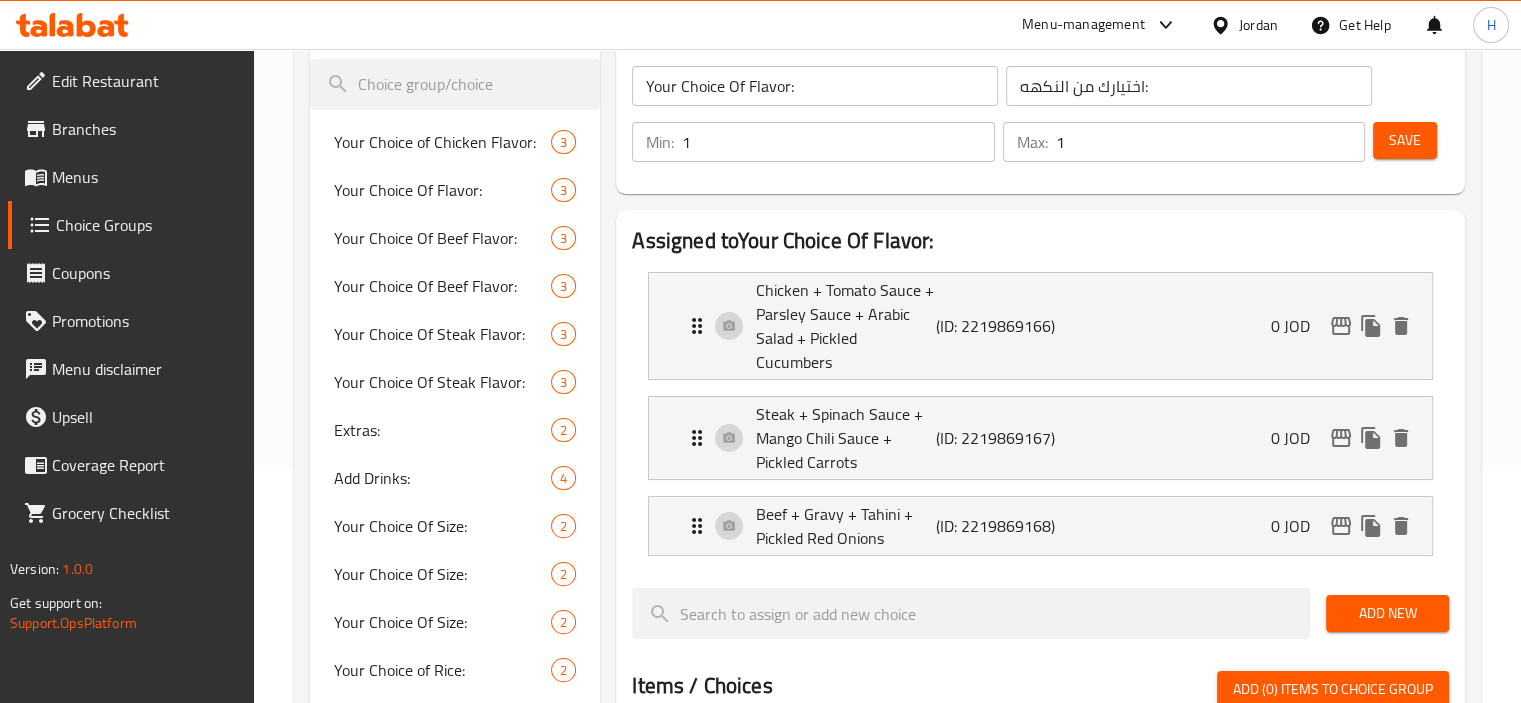 scroll, scrollTop: 232, scrollLeft: 0, axis: vertical 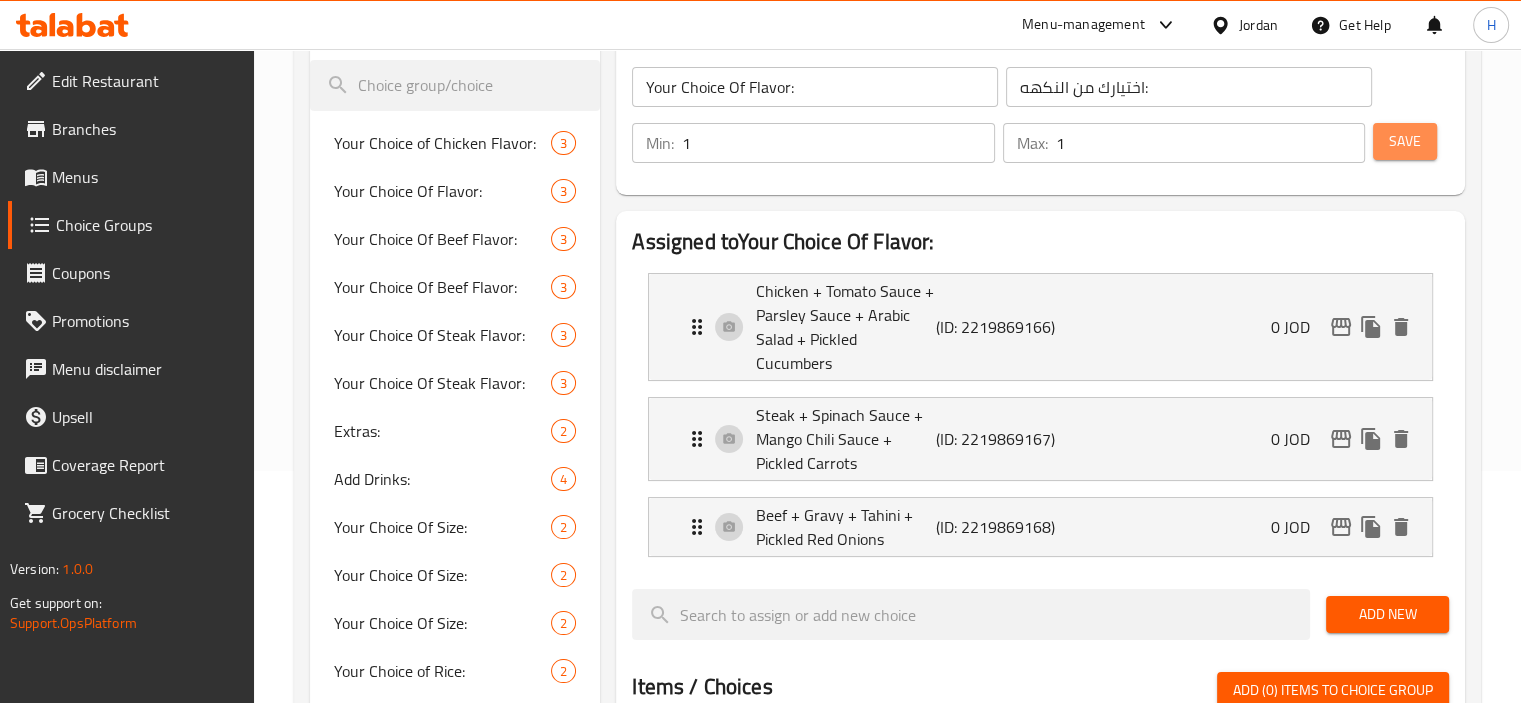 click on "Save" at bounding box center (1405, 141) 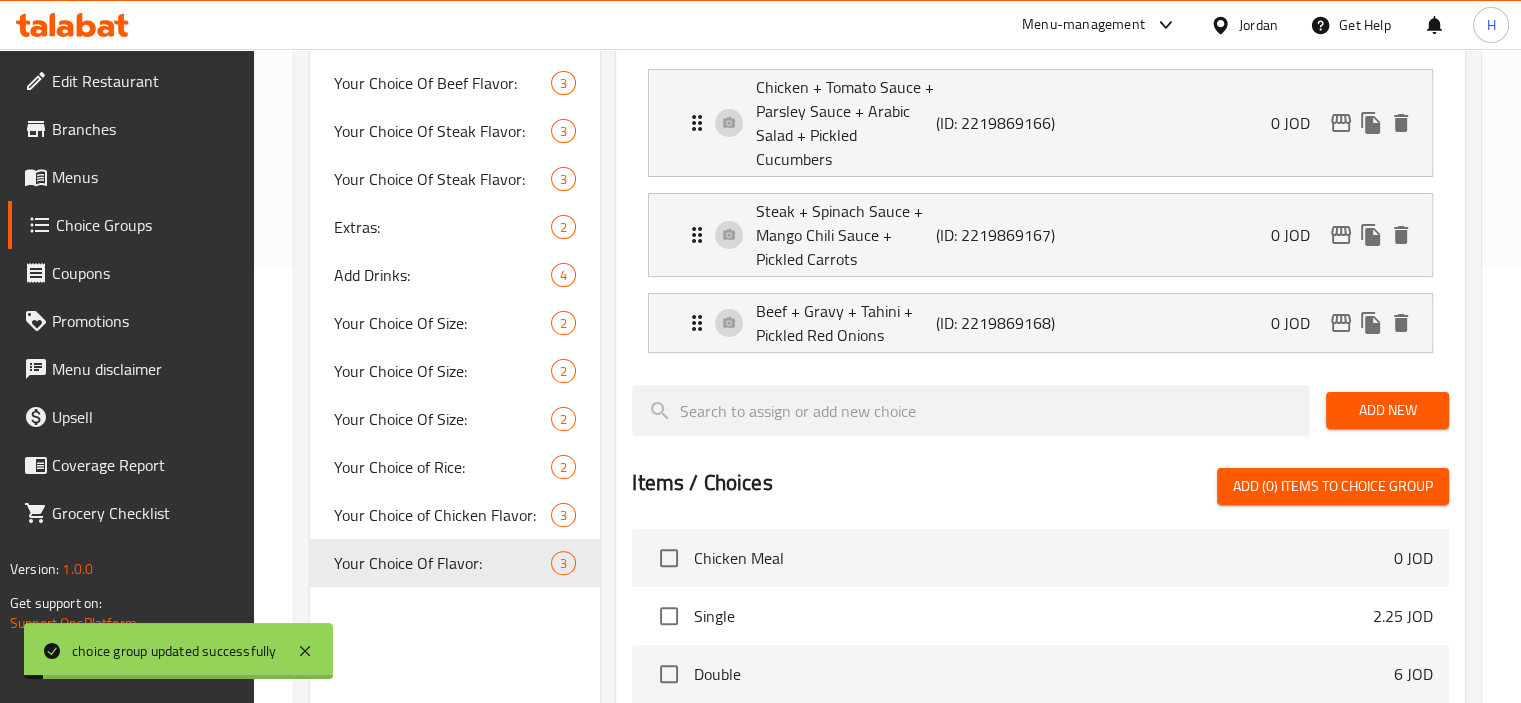 scroll, scrollTop: 444, scrollLeft: 0, axis: vertical 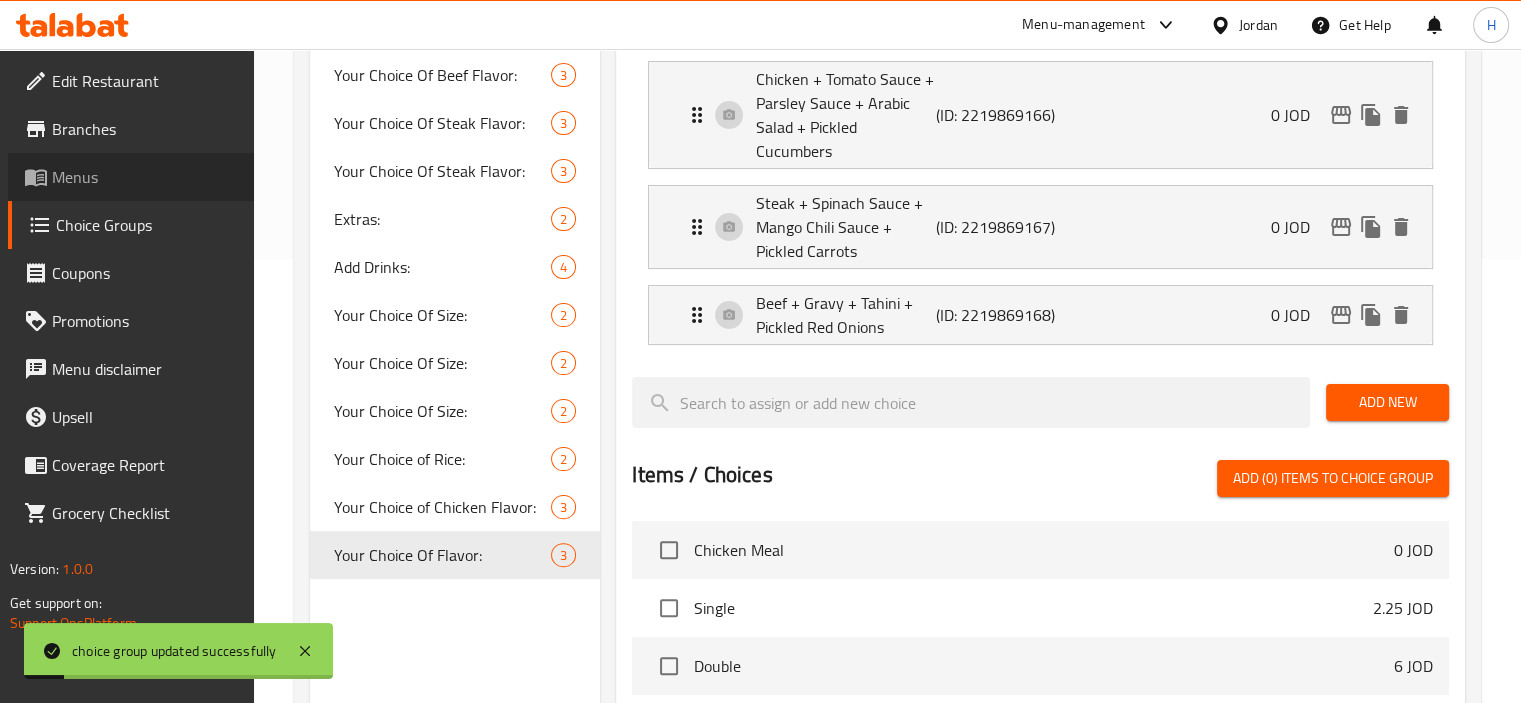 click on "Menus" at bounding box center [145, 177] 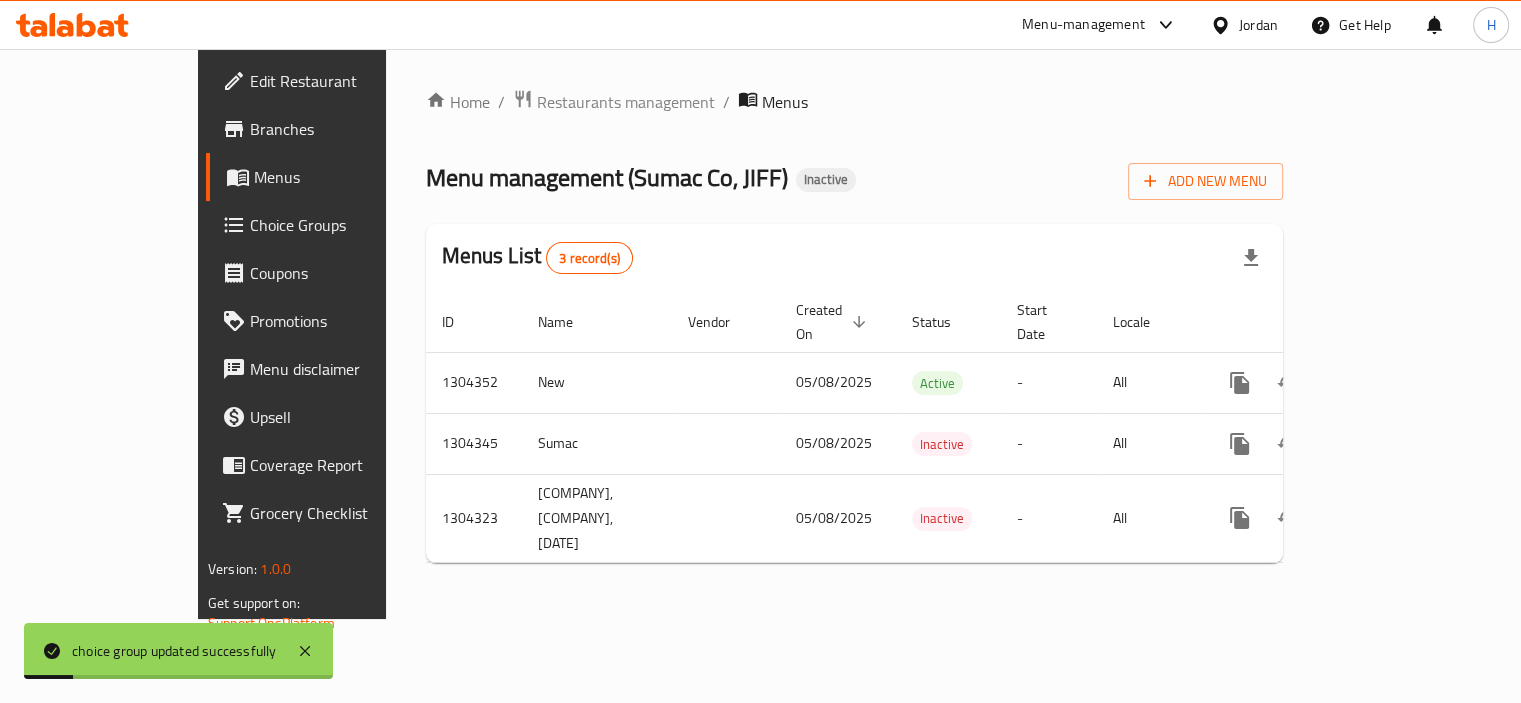 scroll, scrollTop: 0, scrollLeft: 0, axis: both 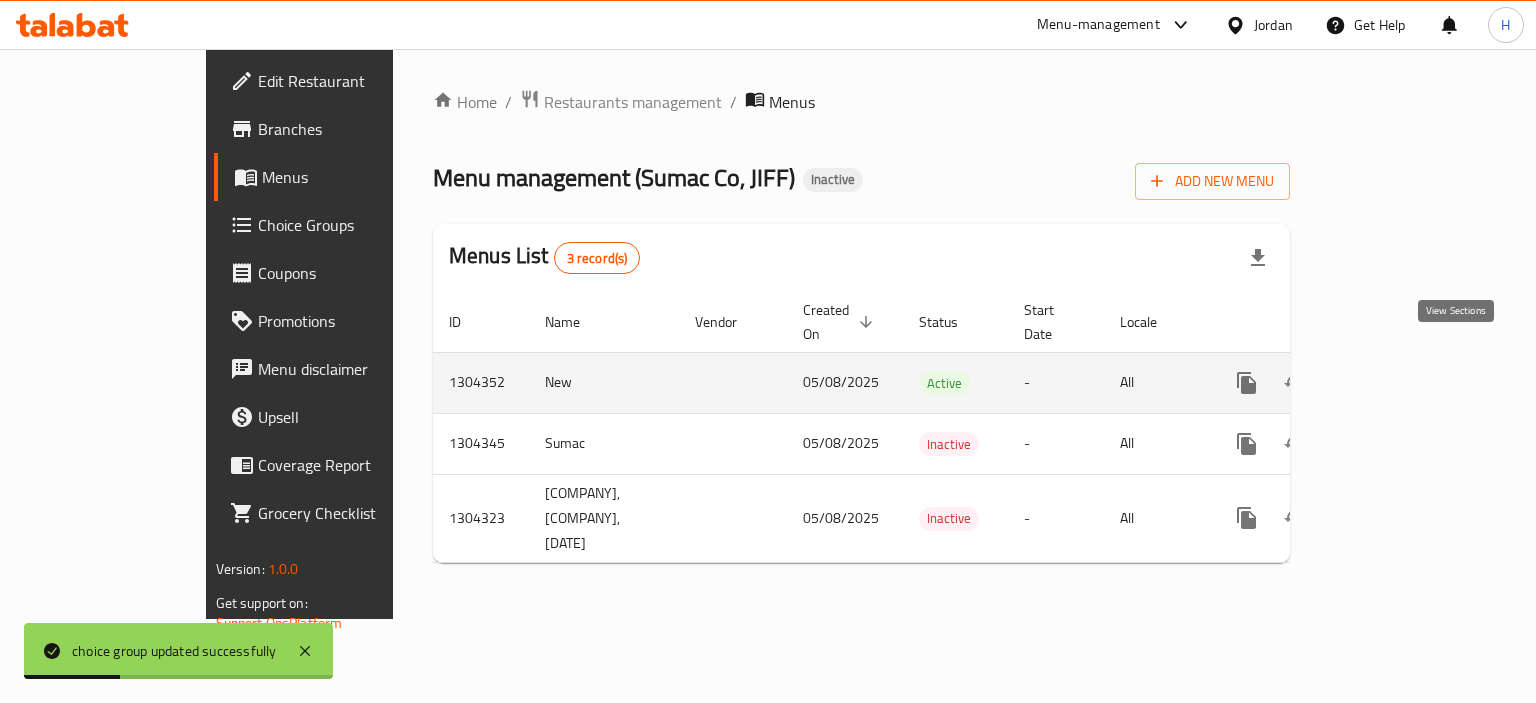 click 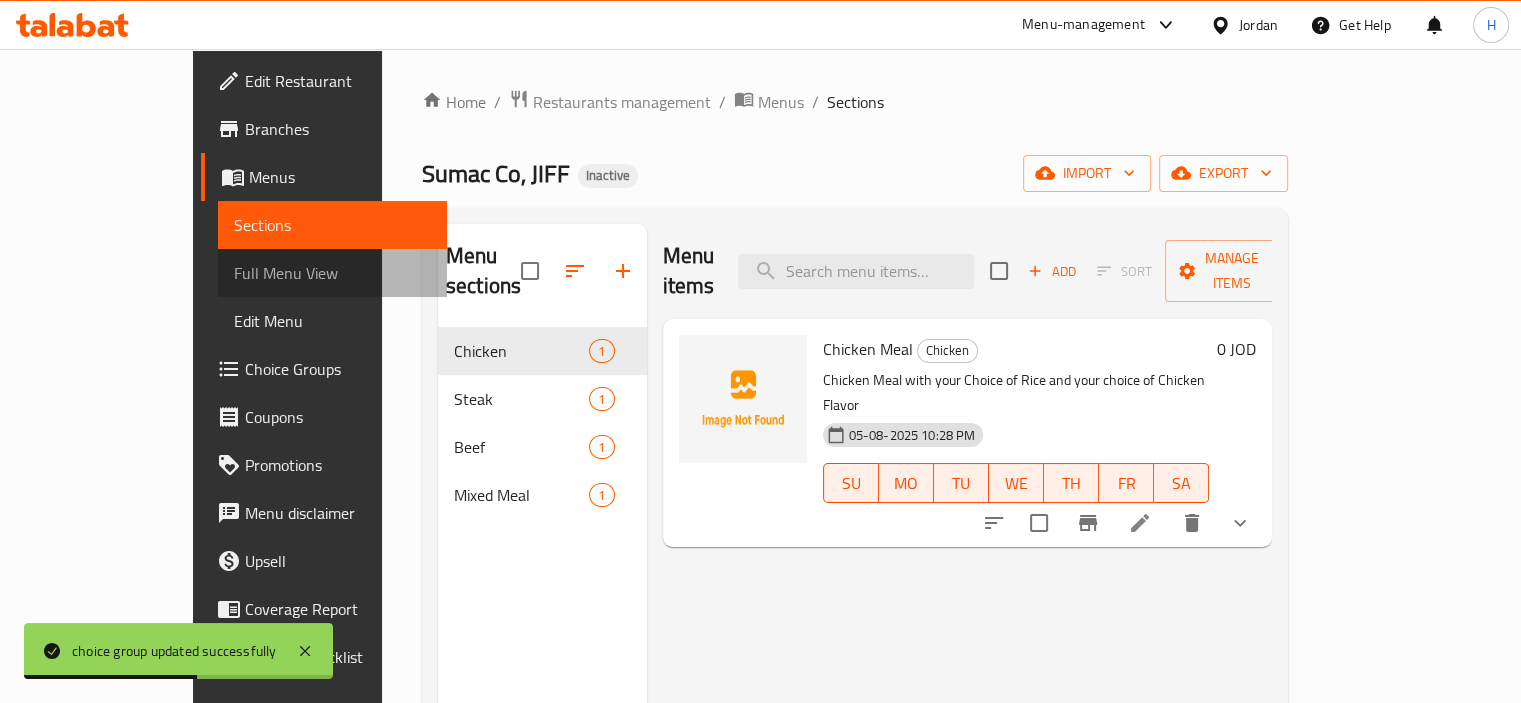 click on "Full Menu View" at bounding box center [332, 273] 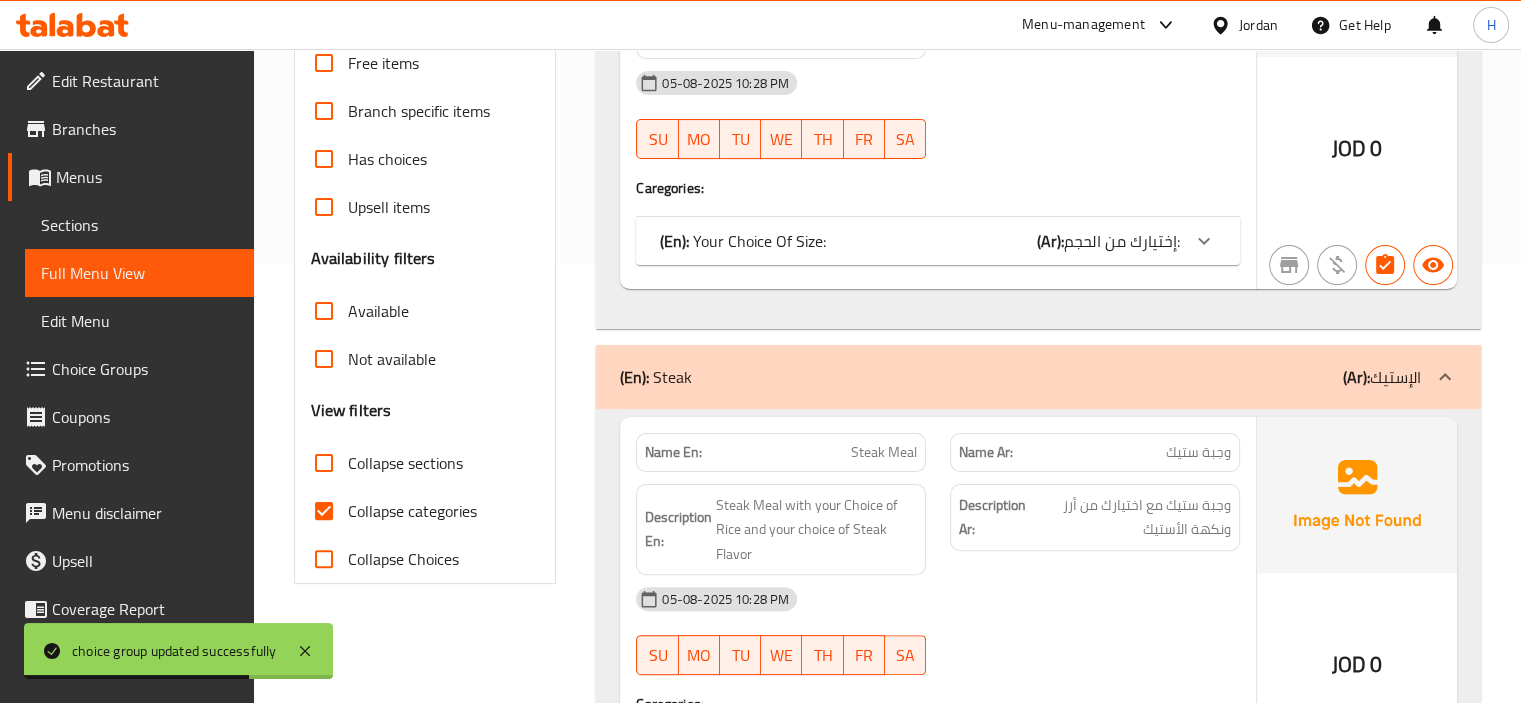 scroll, scrollTop: 492, scrollLeft: 0, axis: vertical 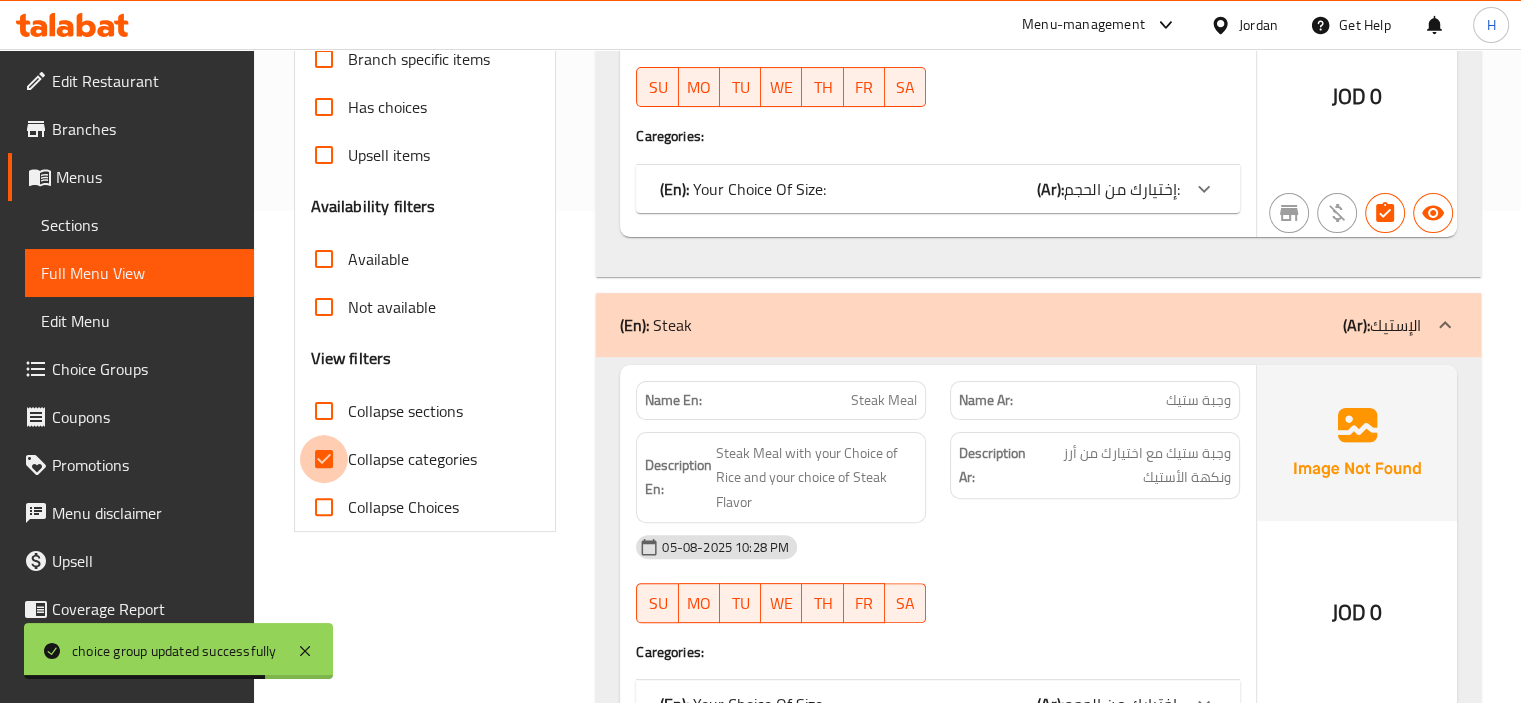 click on "Collapse categories" at bounding box center (324, 459) 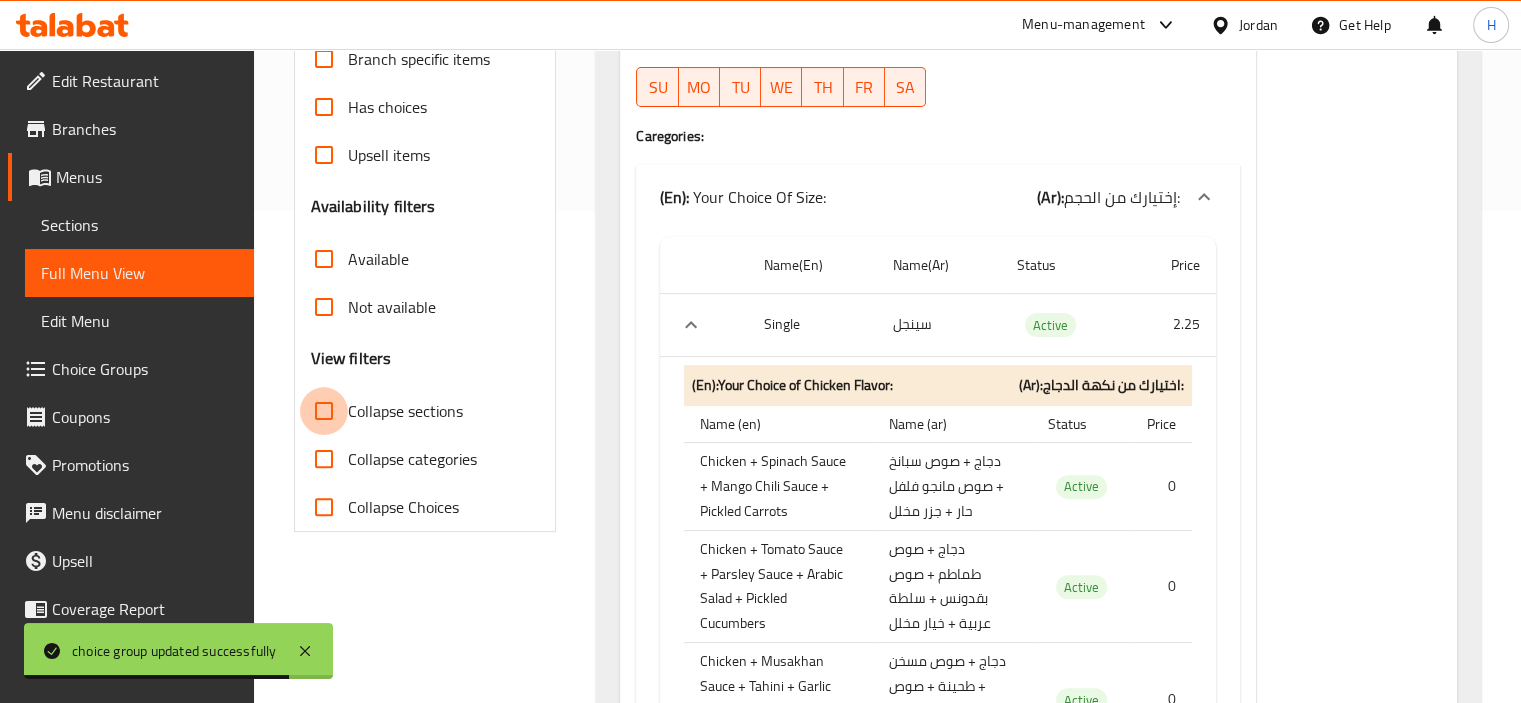 click on "Collapse sections" at bounding box center [324, 411] 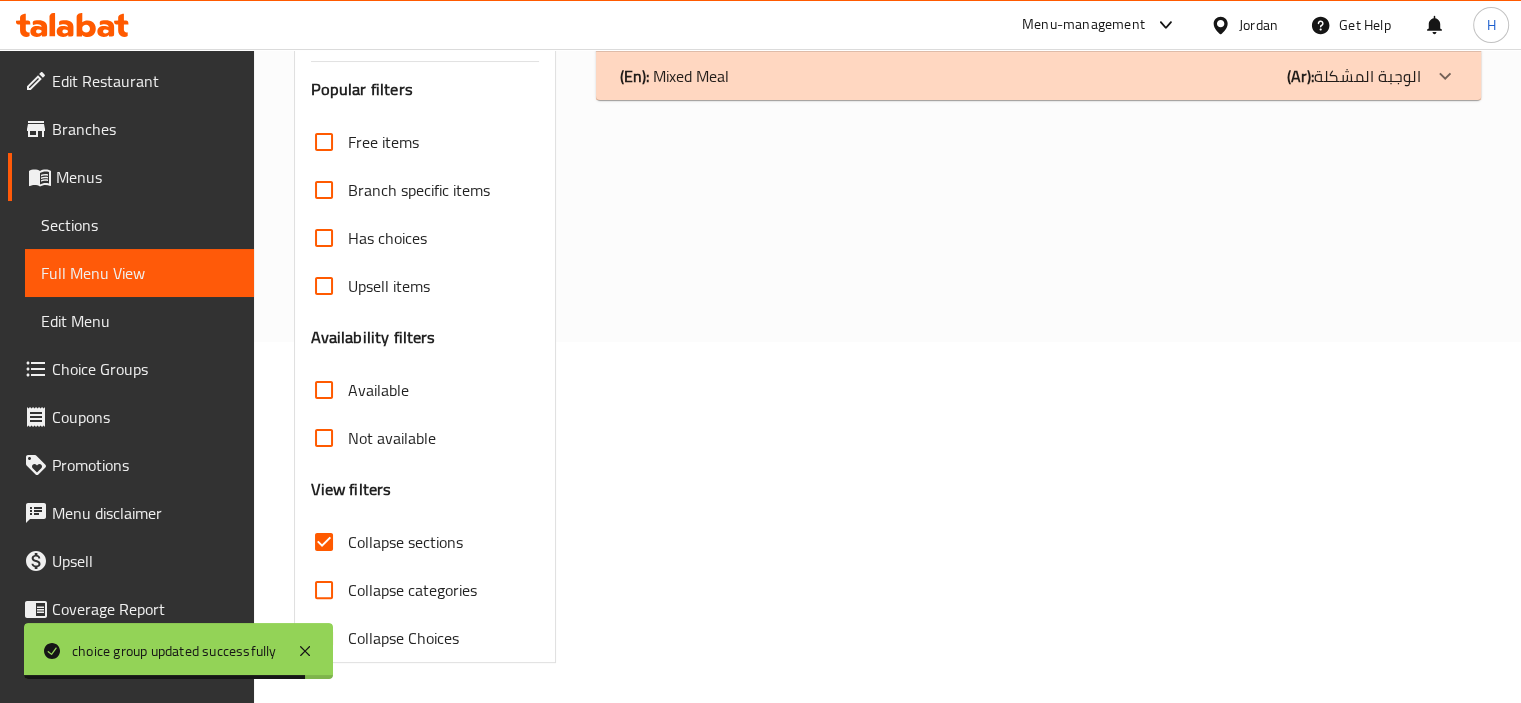 scroll, scrollTop: 360, scrollLeft: 0, axis: vertical 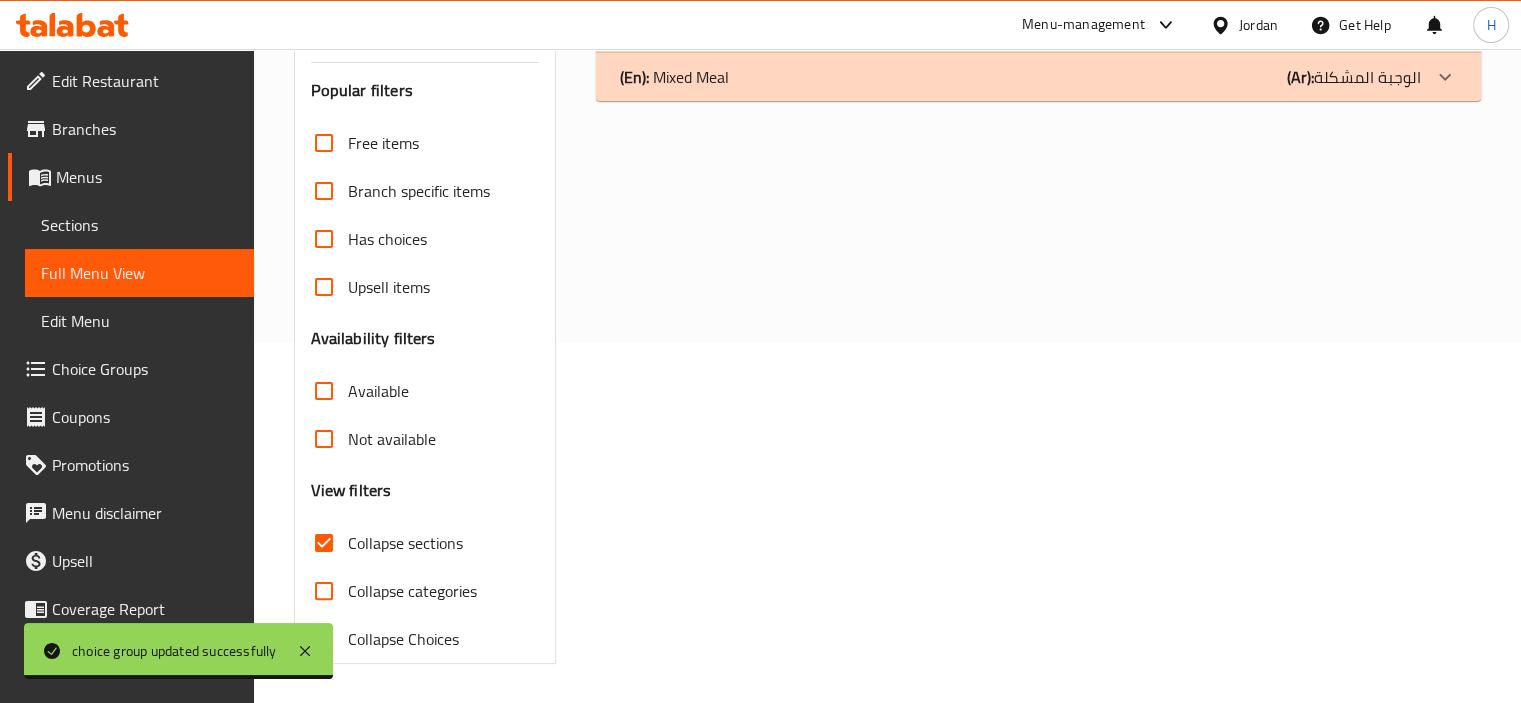 click on "(En):   Chicken (Ar): الدجاج Name En: Chicken Meal Name Ar: وجبة دجاج Description En: Chicken Meal with your Choice of Rice and your choice of Chicken Flavor Description Ar: وجبة دجاج مع اختيارك من أرز ونكهة دجاج مفضلة لديك 05-08-2025 10:28 PM SU MO TU WE TH FR SA Caregories: (En):   Your Choice Of Size: (Ar): إختيارك من الحجم: Name(En) Name(Ar) Status Price Single سينجل Active 2.25 (En):  Your Choice of Chicken Flavor: (Ar): اختيارك من نكهة الدجاج: Name (en) Name (ar) Status Price Chicken + Spinach Sauce + Mango Chili Sauce + Pickled Carrots دجاج + صوص سبانخ + صوص مانجو فلفل حار + جزر مخلل Active 0 Chicken + Tomato Sauce + Parsley Sauce + Arabic Salad + Pickled Cucumbers دجاج + صوص طماطم + صوص بقدونس + سلطة عربية + خيار مخلل Active 0 Chicken + Musakhan Sauce + Tahini + Garlic Sauce + Pickled Red Onions Active 0 (En):  Your Choice of Rice: (Ar): 0" at bounding box center [1038, 286] 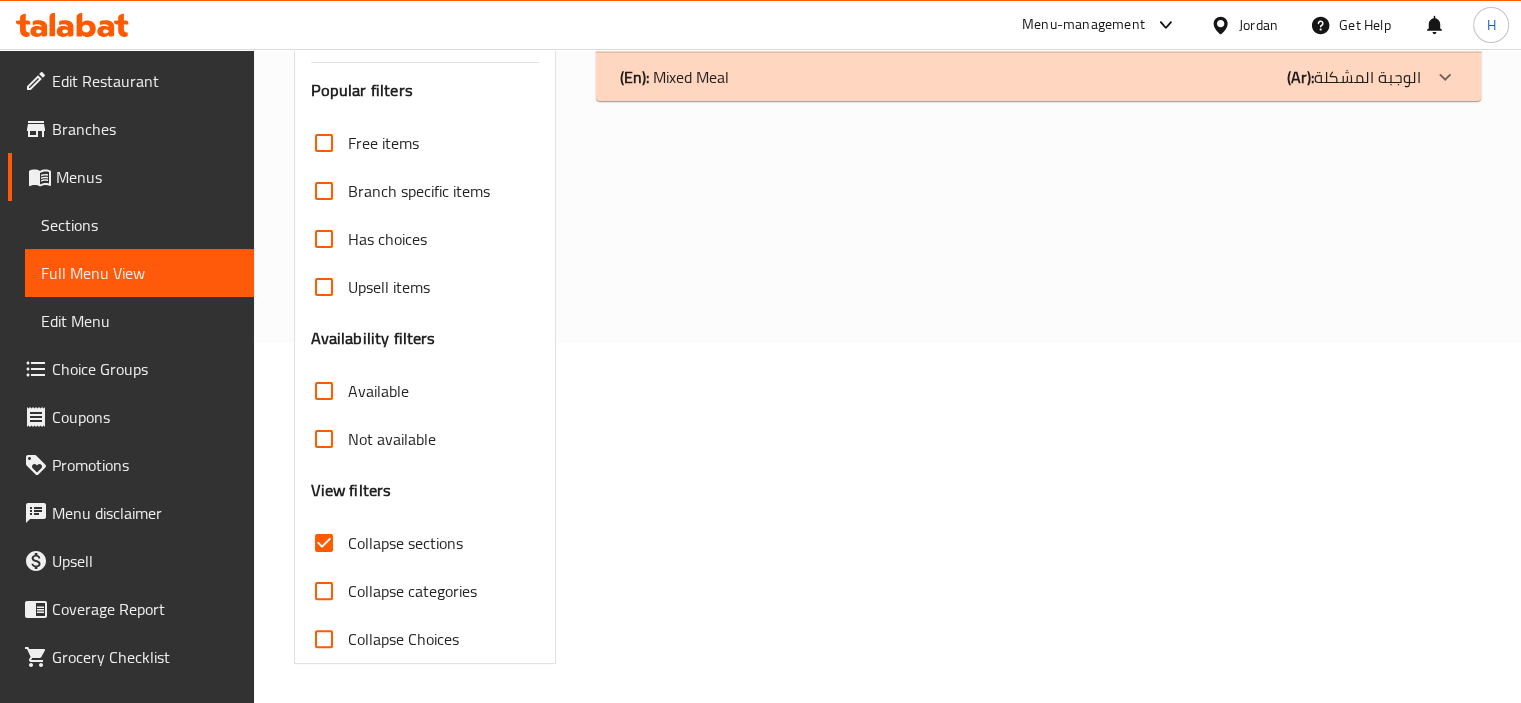 click on "(En):   Mixed Meal (Ar): الوجبة المشكلة" at bounding box center (1020, -67) 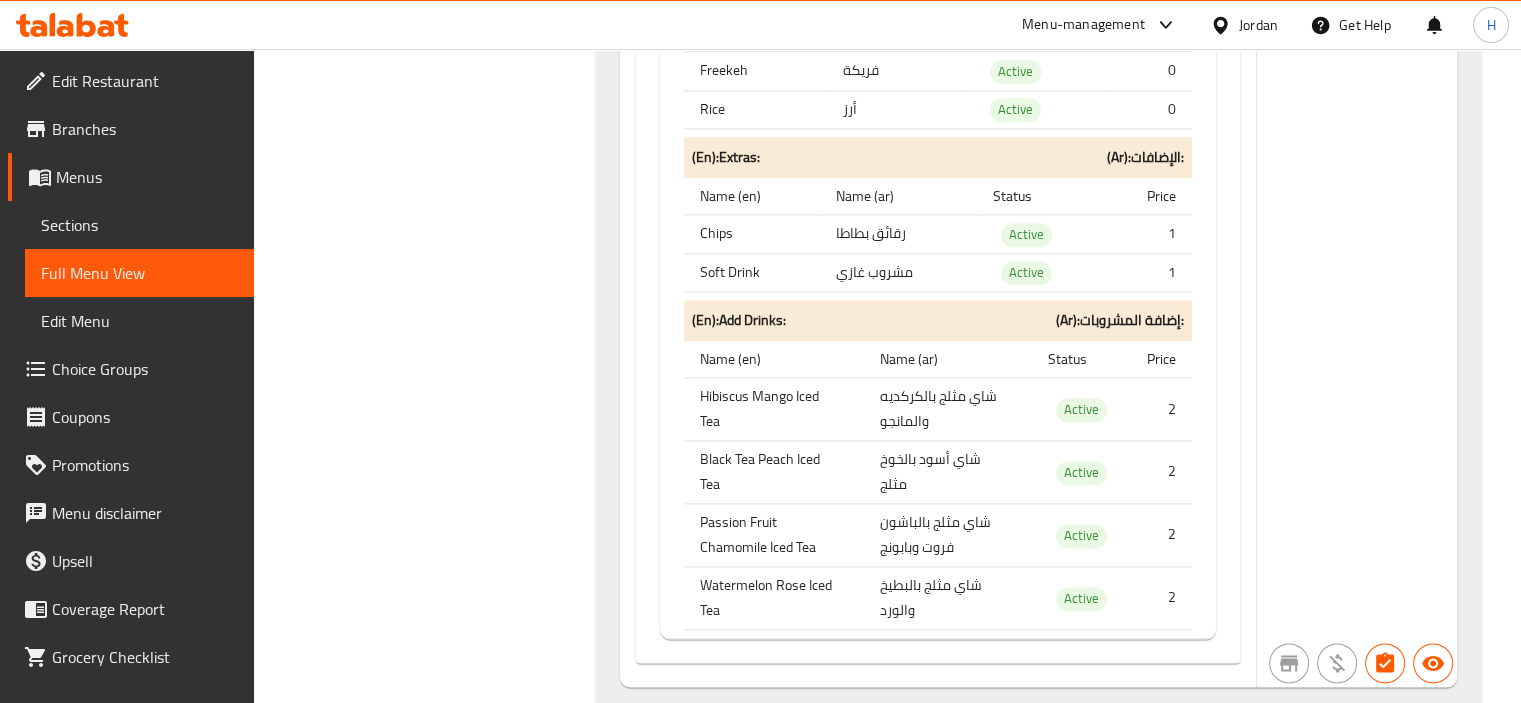 scroll, scrollTop: 2588, scrollLeft: 0, axis: vertical 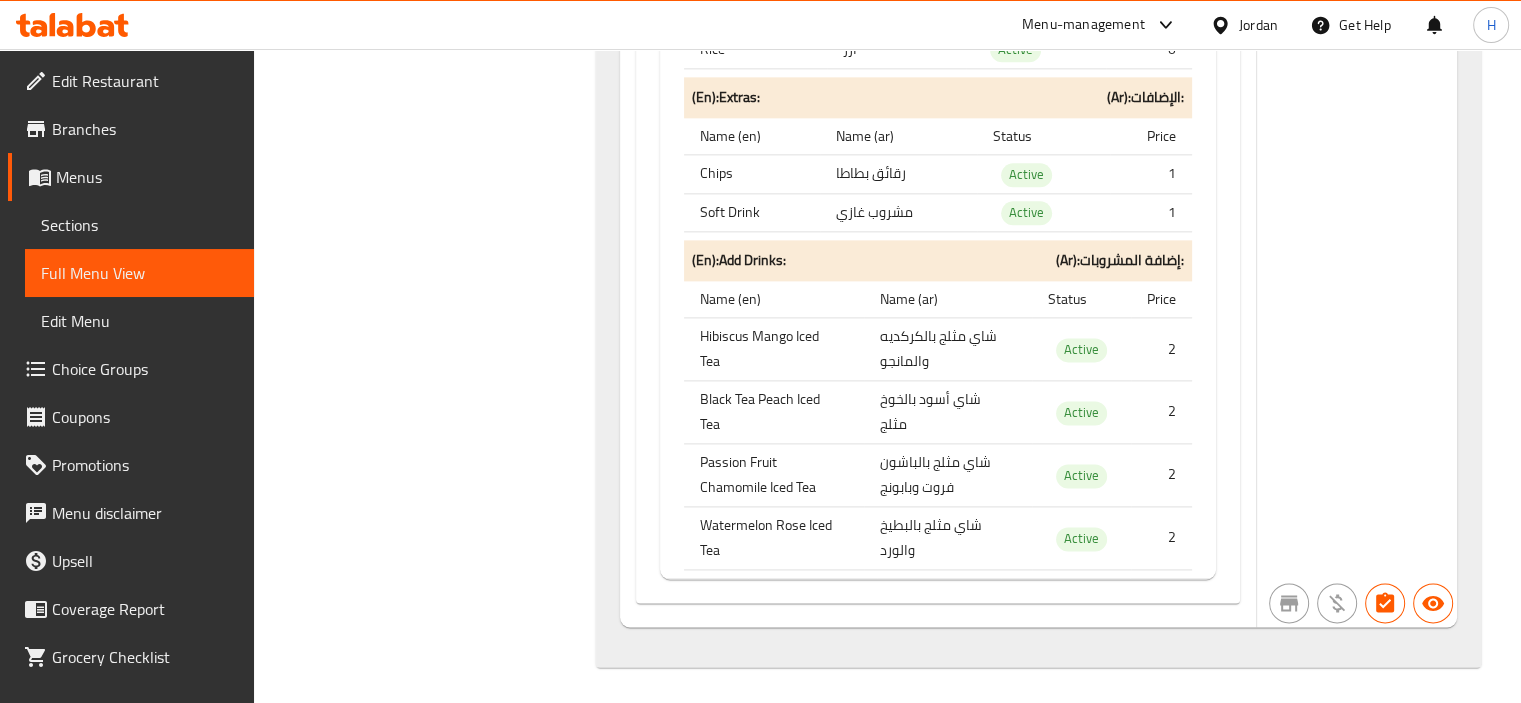 click on "Name En: Mixed Meal Name Ar: وجبة مشكلة Description En: Mixed Meal with your Choice of Rice and you choice of Chicken, Beef, and Steak Flavor Description Ar: وجبة مشكلة مع اختيارك من أرز ونكهة دجاج، لحم بقري وستيك 05-08-2025 10:28 PM SU MO TU WE TH FR SA Caregories: (En):   Your Choice Of Size: (Ar): إختيارك من الحجم: Name(En) Name(Ar) Status Price Single سينجل Active 2.5 (En):  Your Choice Of Flavor: (Ar): اختيارك من النكهه: Name (en) Name (ar) Status Price Chicken + Tomato Sauce + Parsley Sauce + Arabic Salad + Pickled Cucumbers دجاج + صوص طماطم + صوص بقدونس + سلطة عربية + خيار مخلل Active 0 Steak + Spinach Sauce + Mango Chili Sauce + Pickled Carrots ستيك + صلصة سبانخ + صوص مانجو فلفل حار + جزر مخلل Active 0 Beef + Gravy + Tahini + Pickled Red Onions لحم بقري + جريفي + طحينة + بصل أحمر مخلل Active 0 (En):  (Ar): Name (en)" at bounding box center [938, -730] 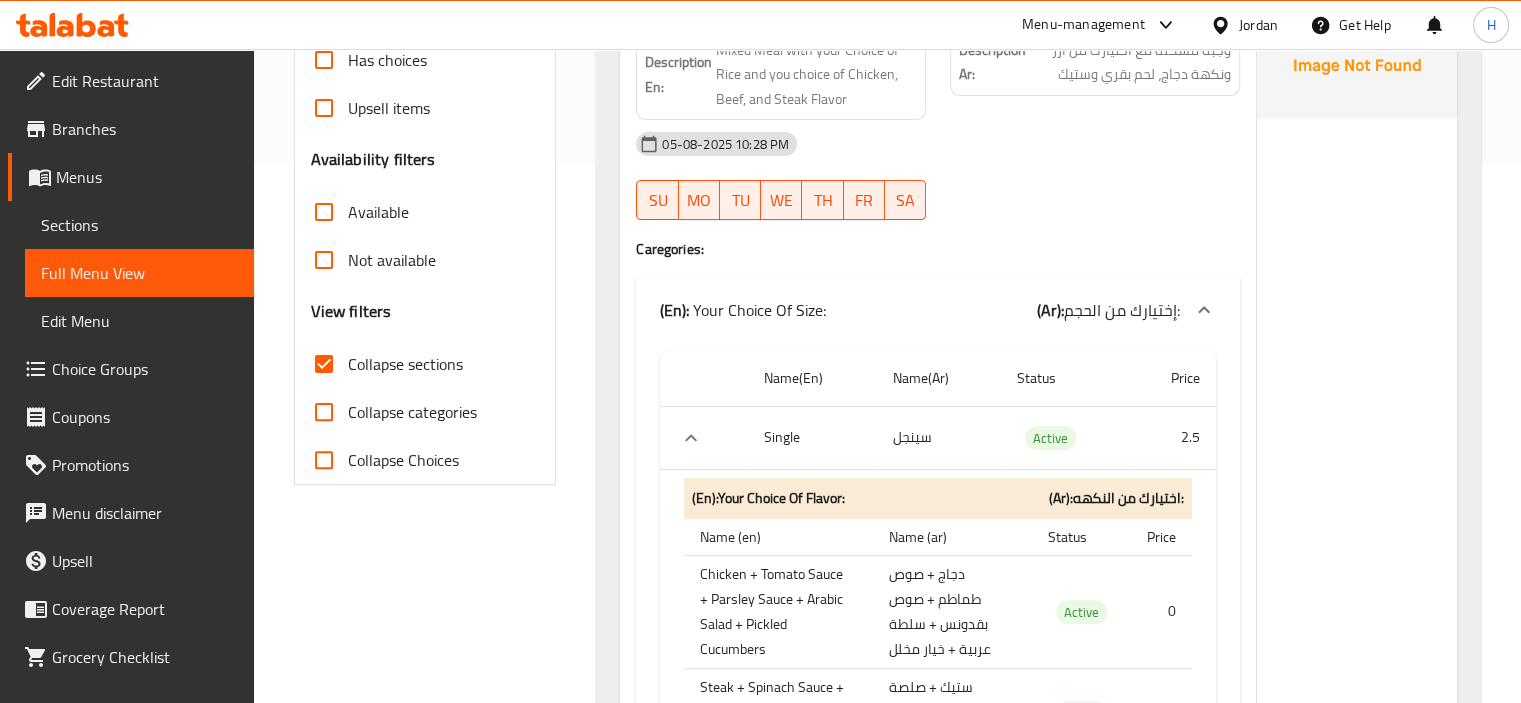 scroll, scrollTop: 540, scrollLeft: 0, axis: vertical 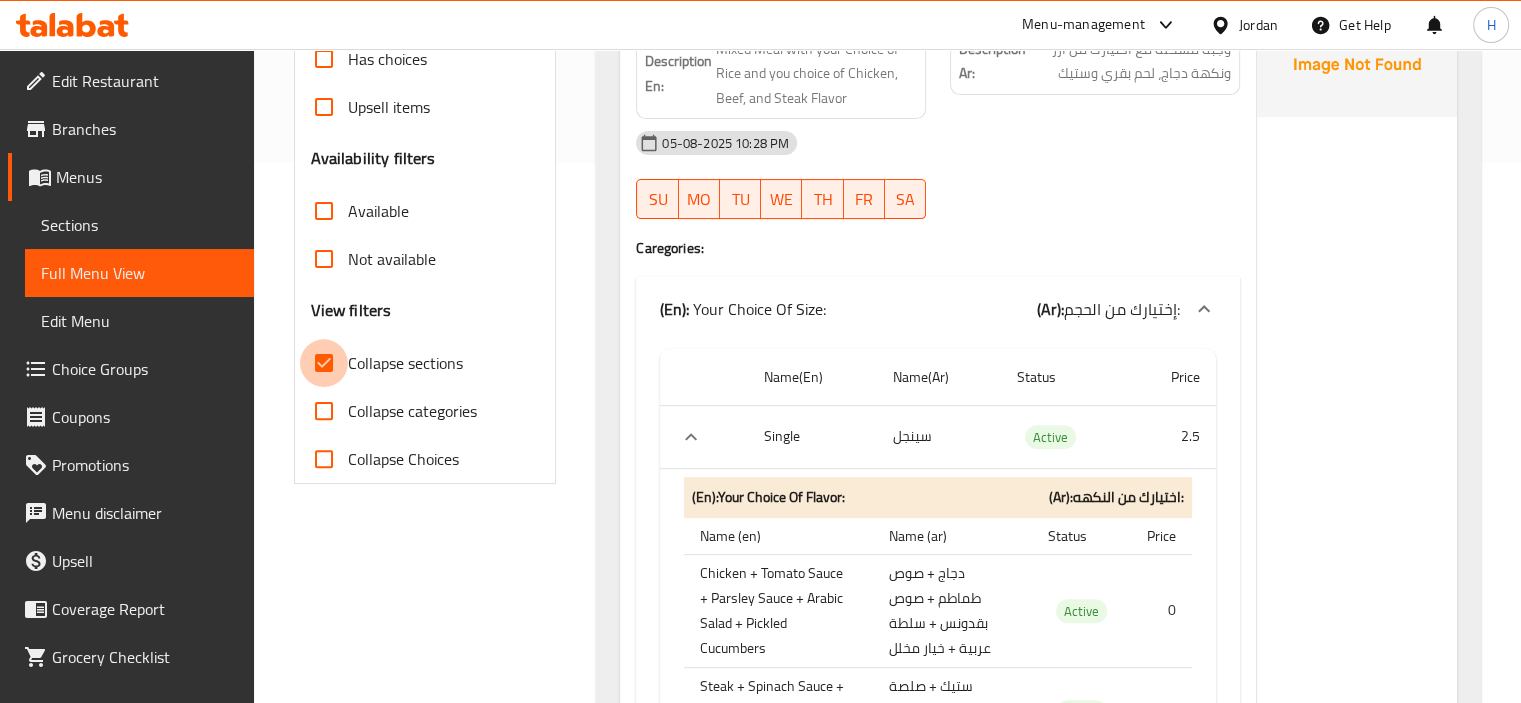 click on "Collapse sections" at bounding box center [324, 363] 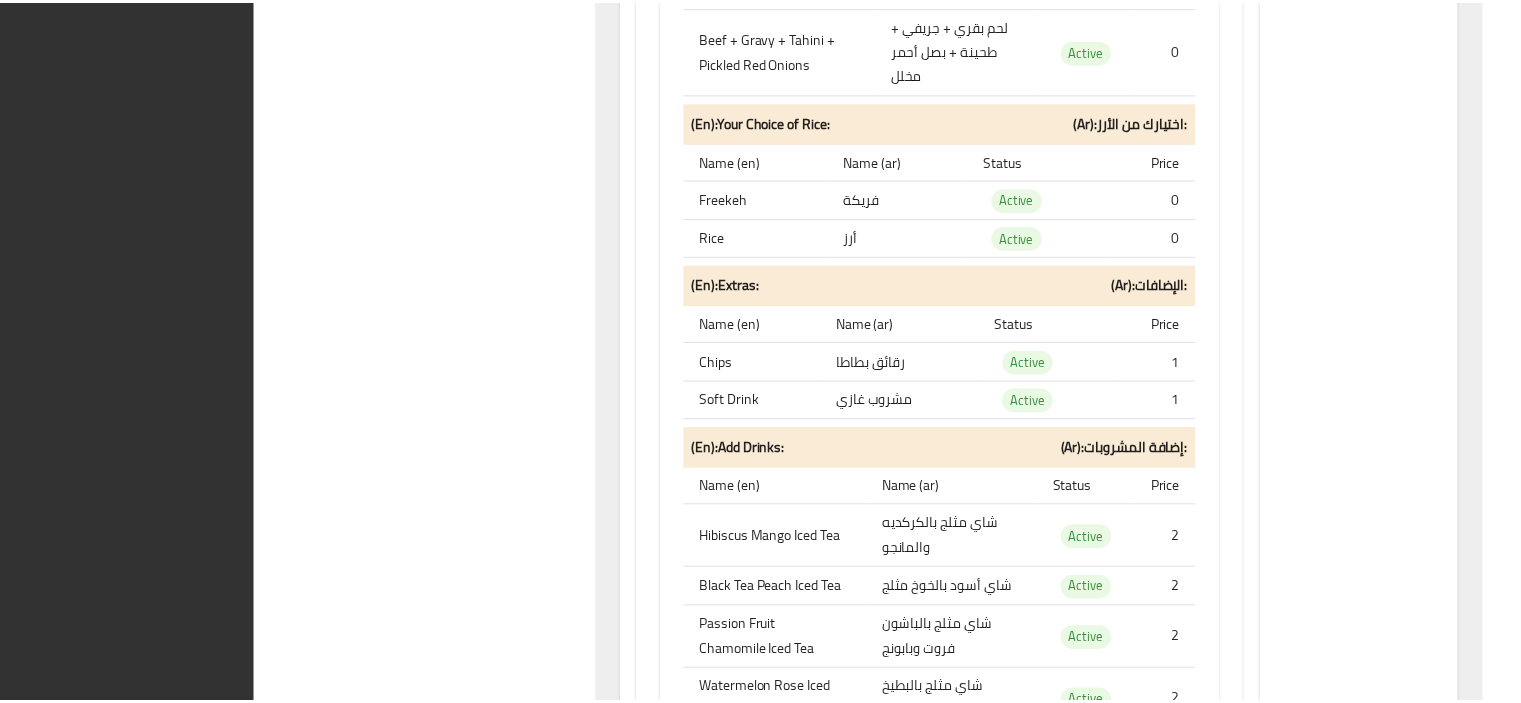 scroll, scrollTop: 10631, scrollLeft: 0, axis: vertical 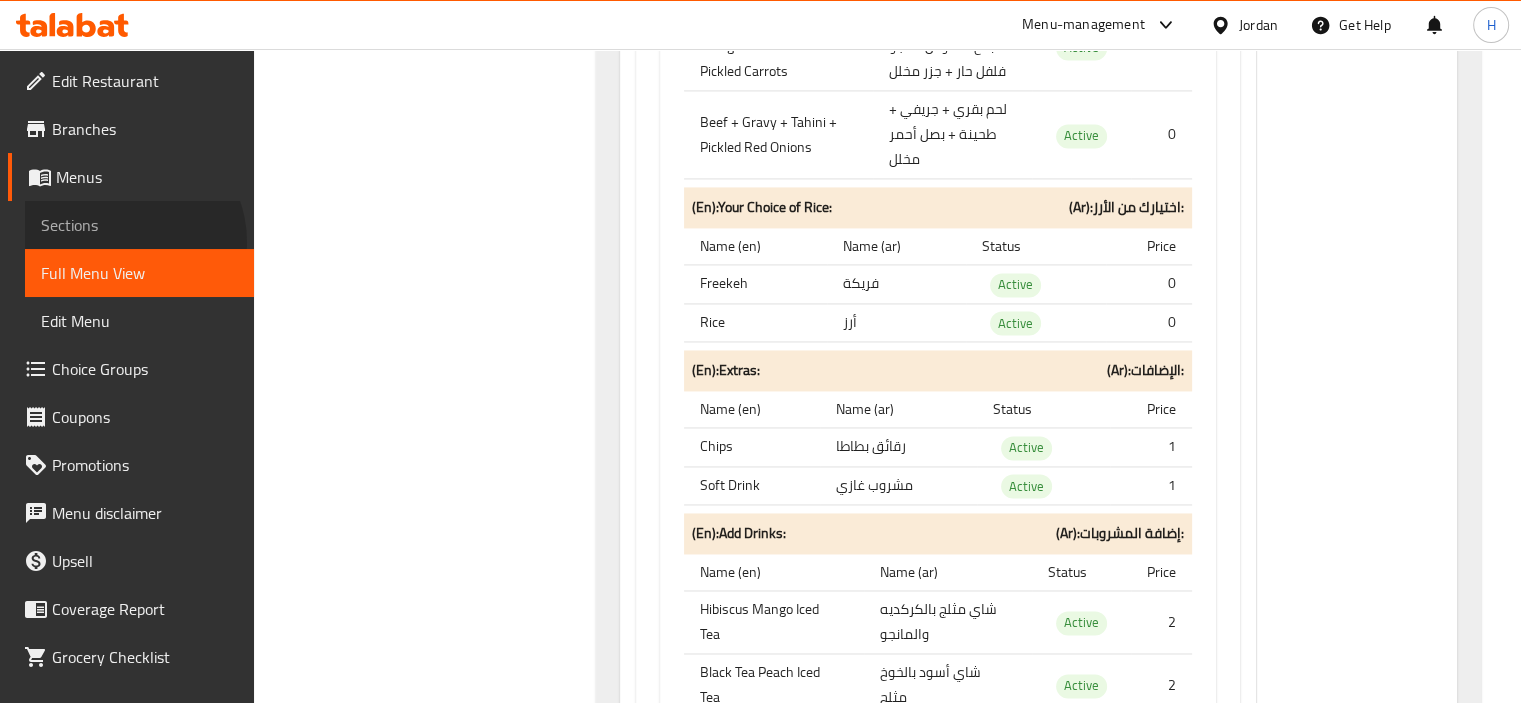 click on "Sections" at bounding box center [139, 225] 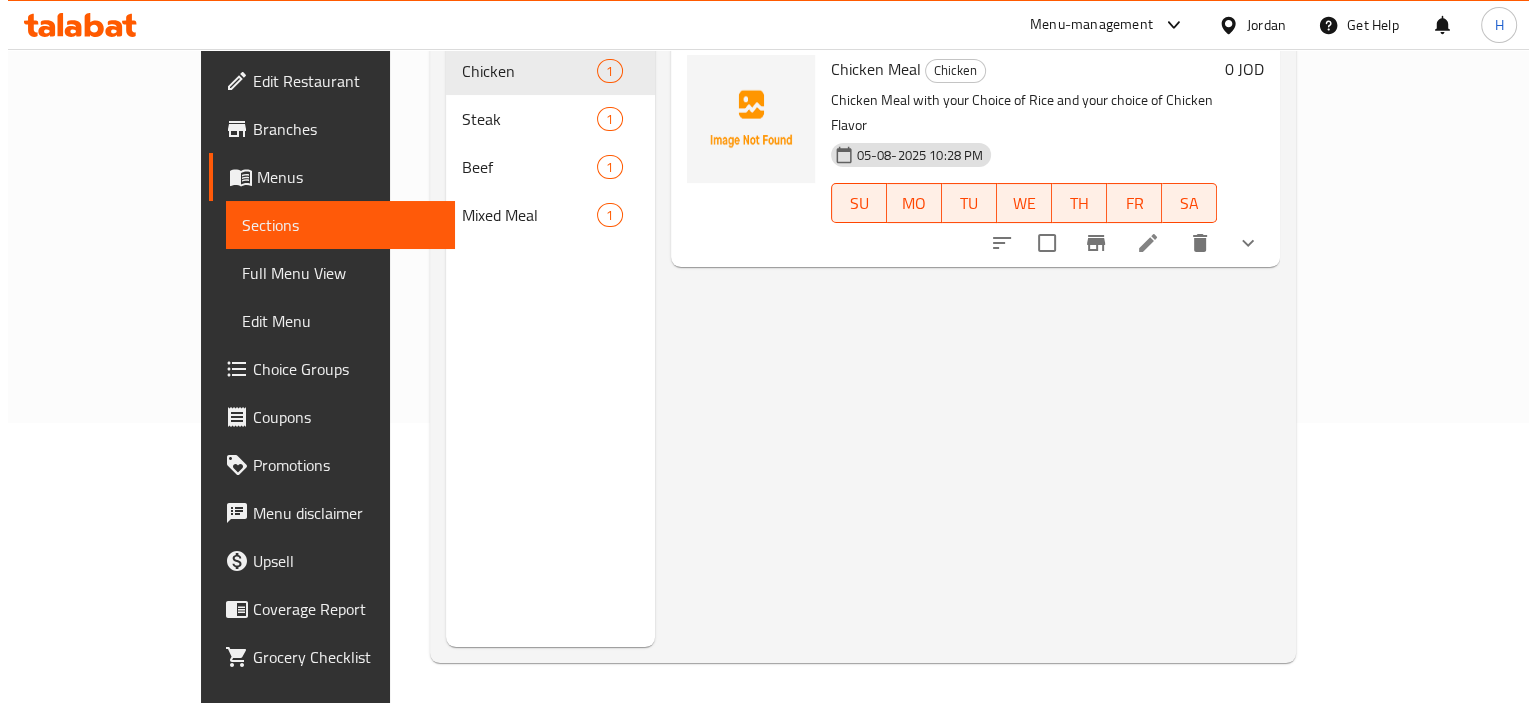 scroll, scrollTop: 0, scrollLeft: 0, axis: both 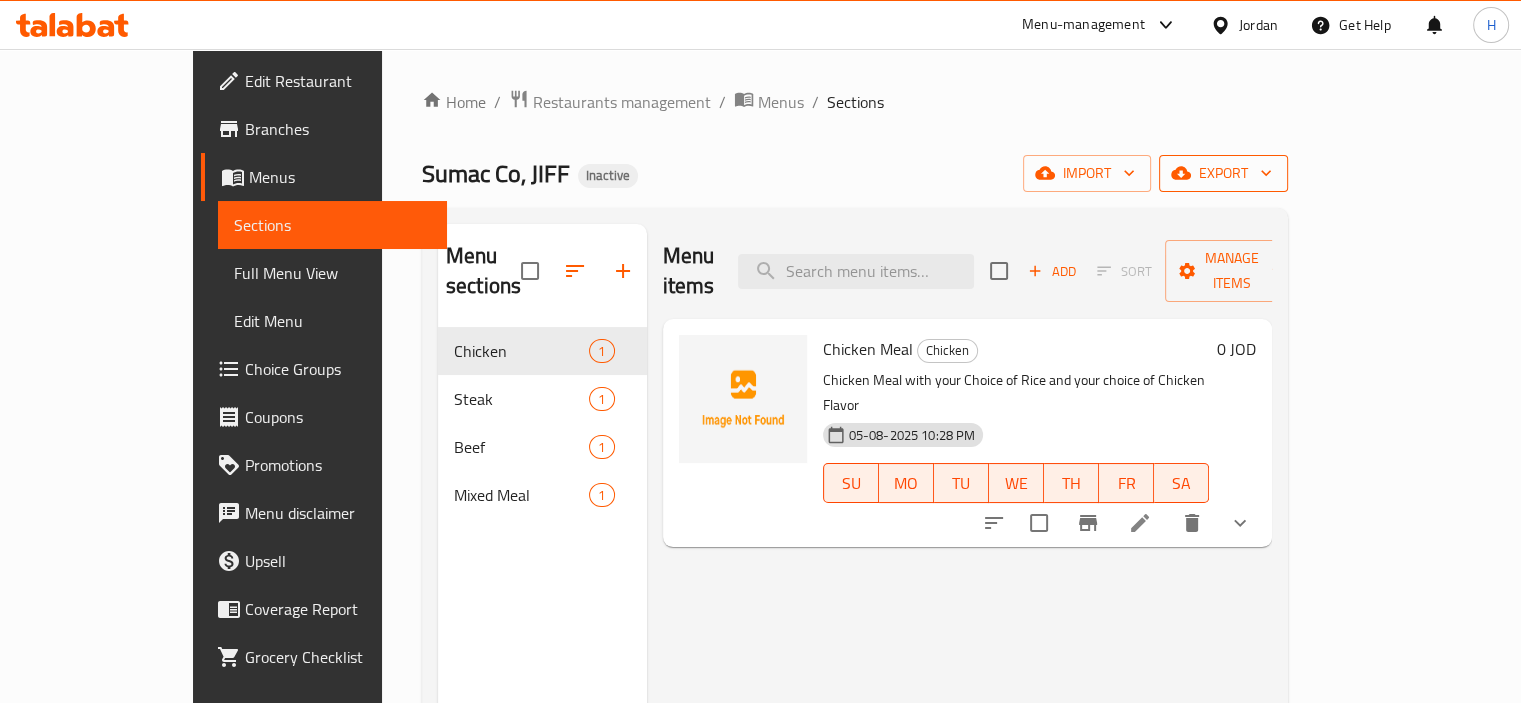 click on "export" at bounding box center [1223, 173] 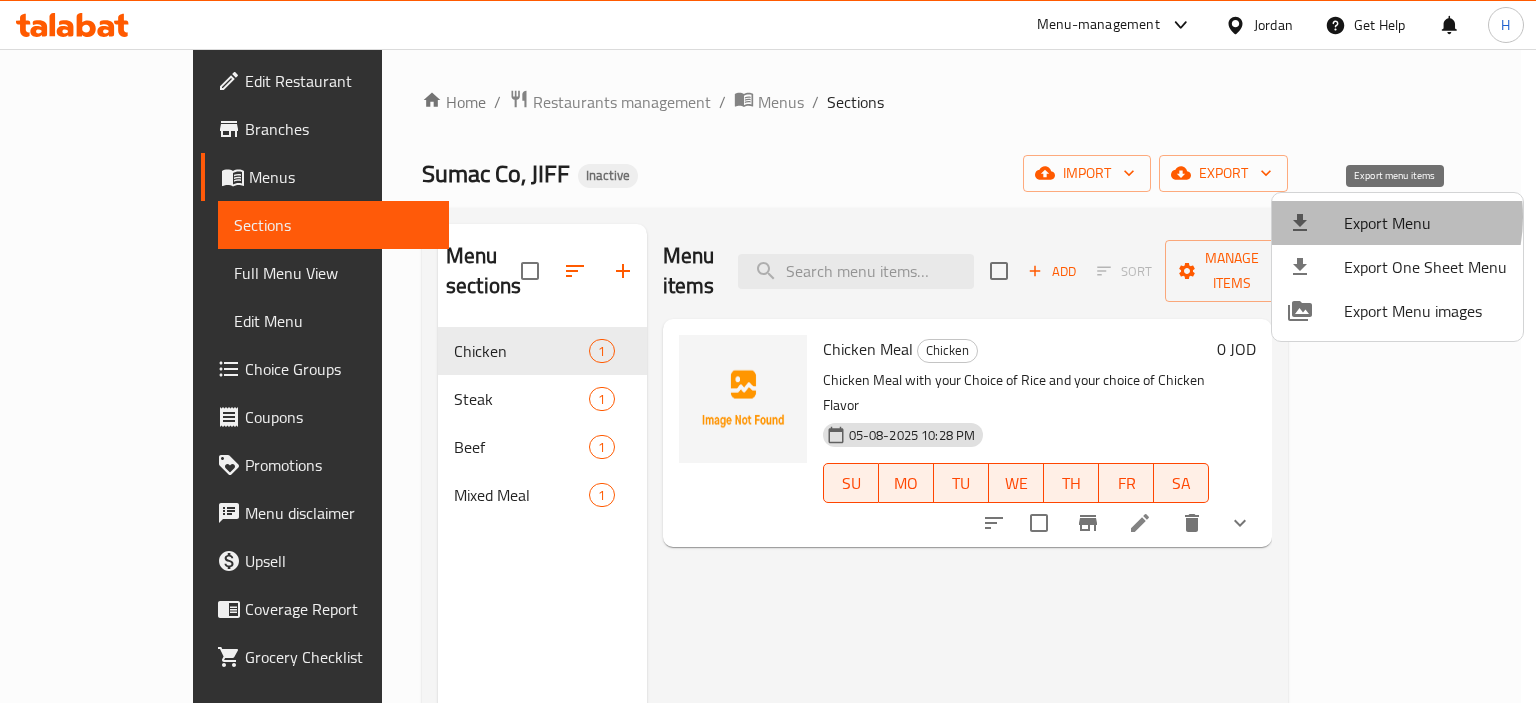 click on "Export Menu" at bounding box center [1425, 223] 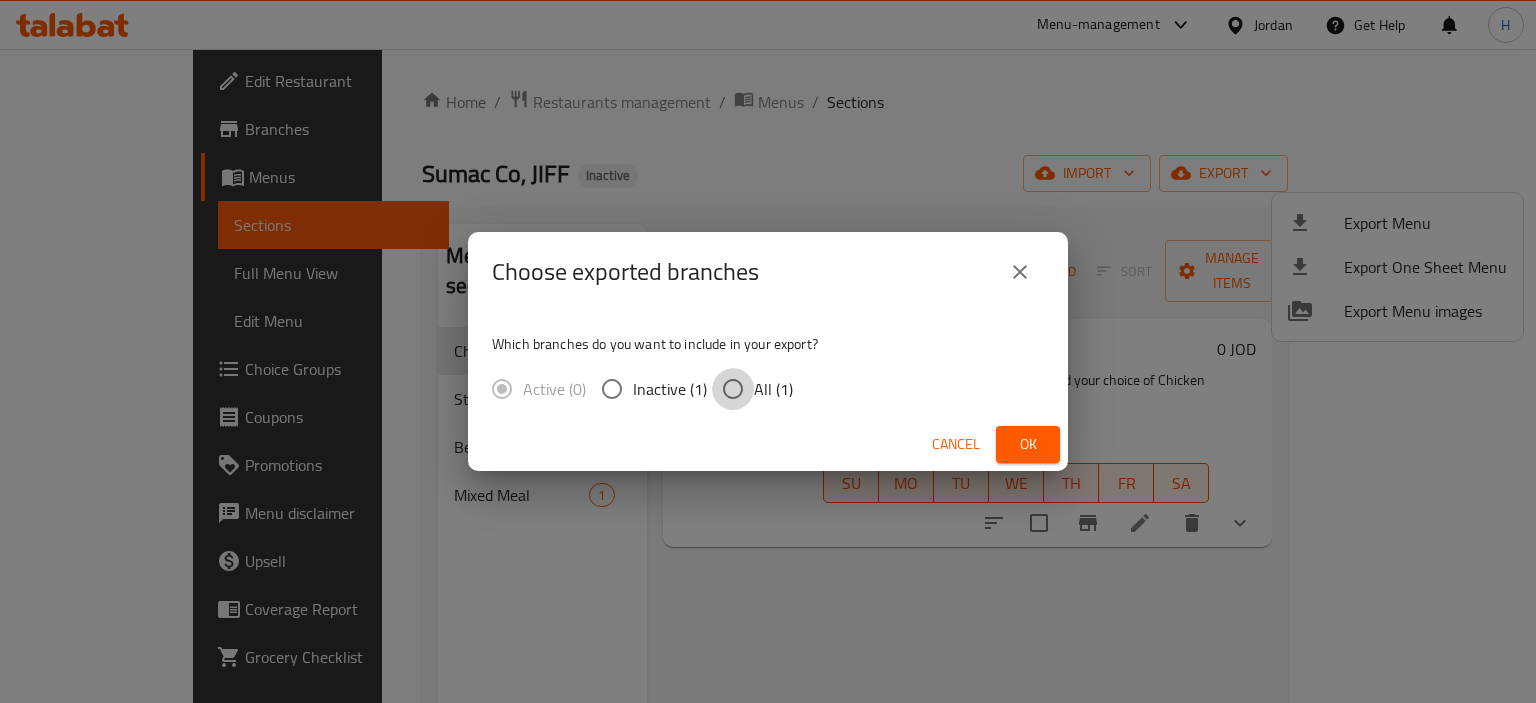 click on "All (1)" at bounding box center [733, 389] 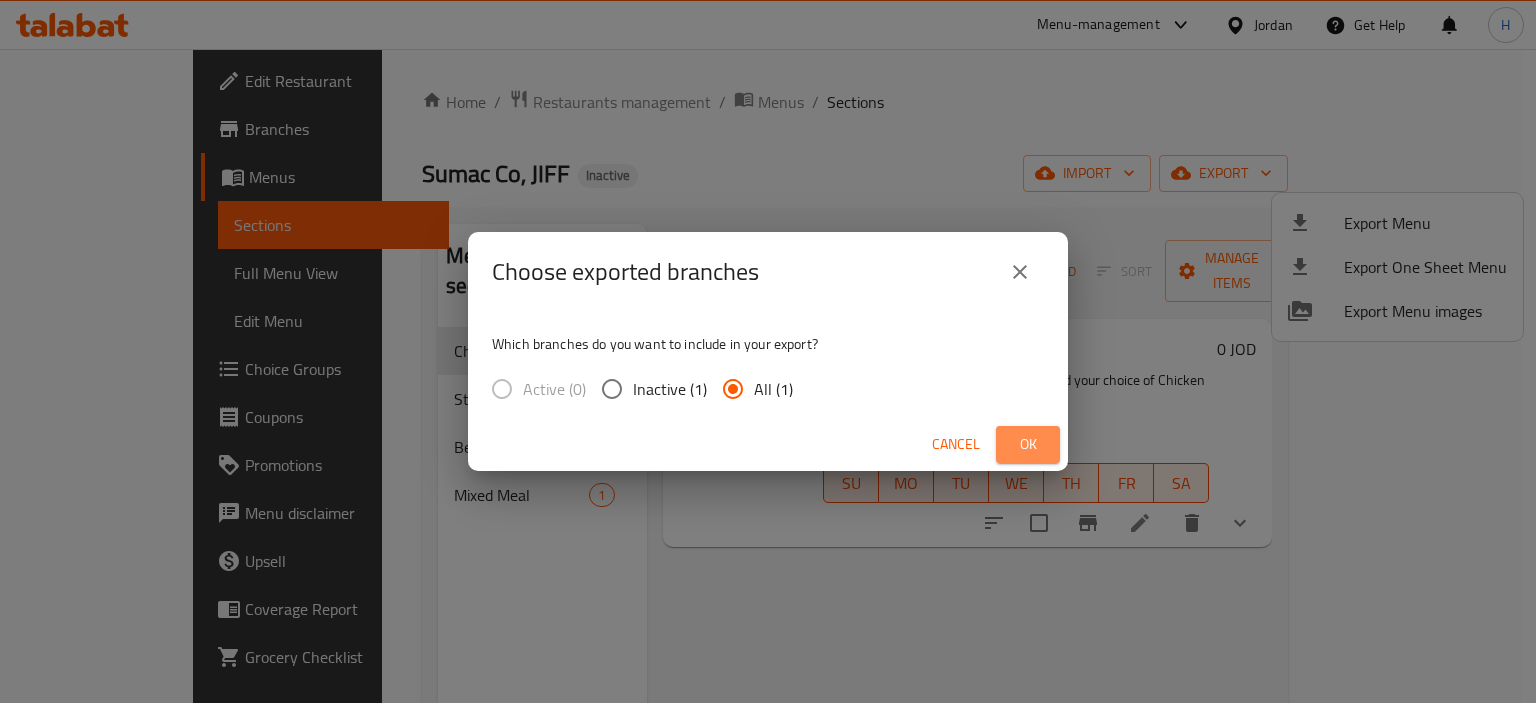 click on "Ok" at bounding box center [1028, 444] 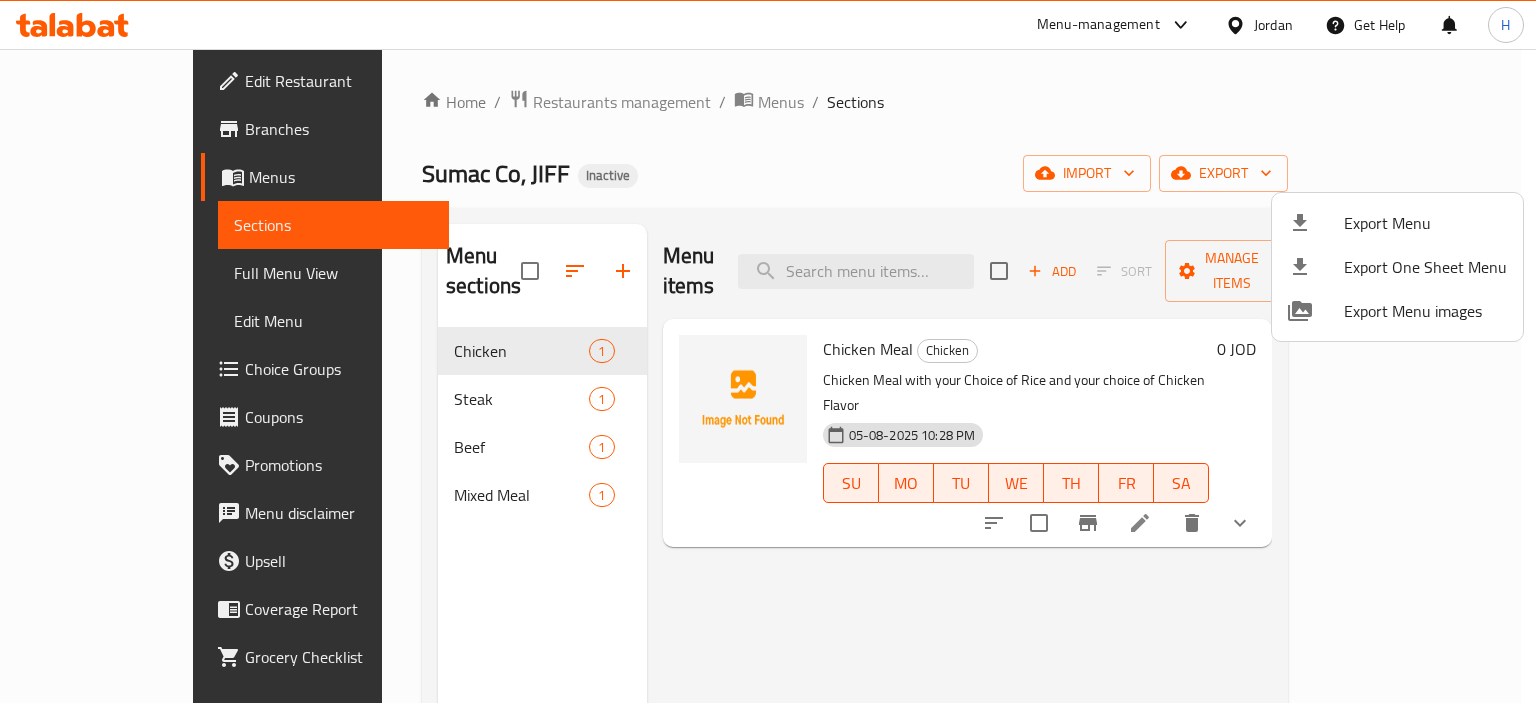 click at bounding box center [768, 351] 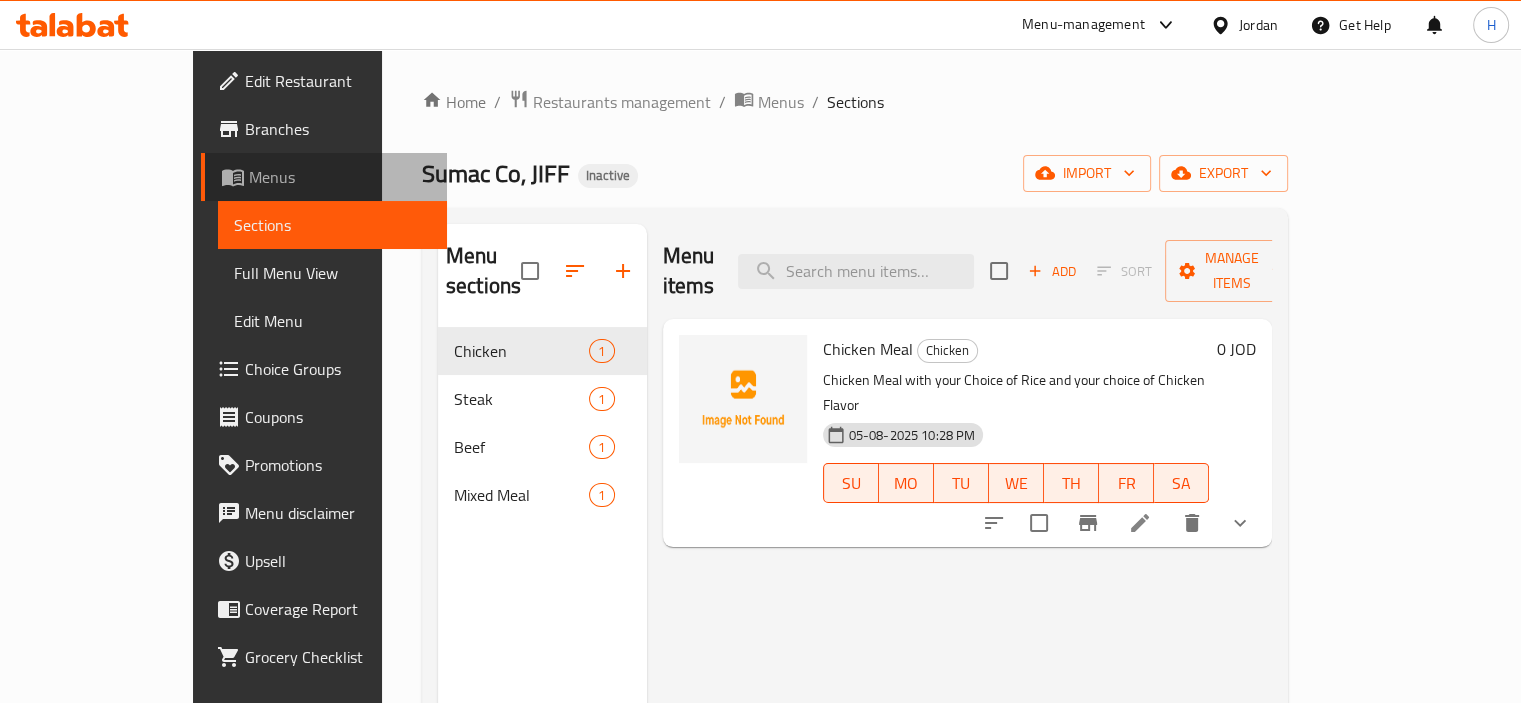 click on "Menus" at bounding box center (340, 177) 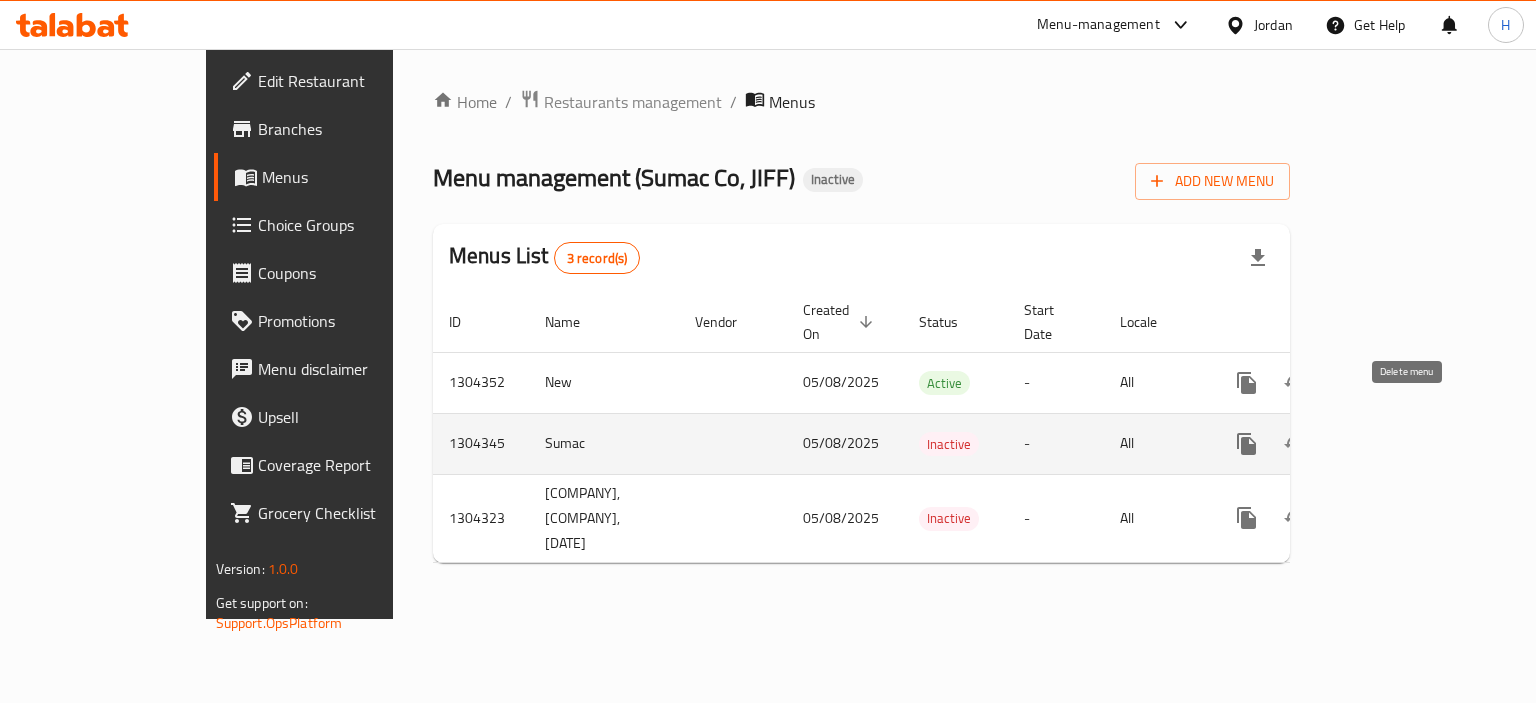 click 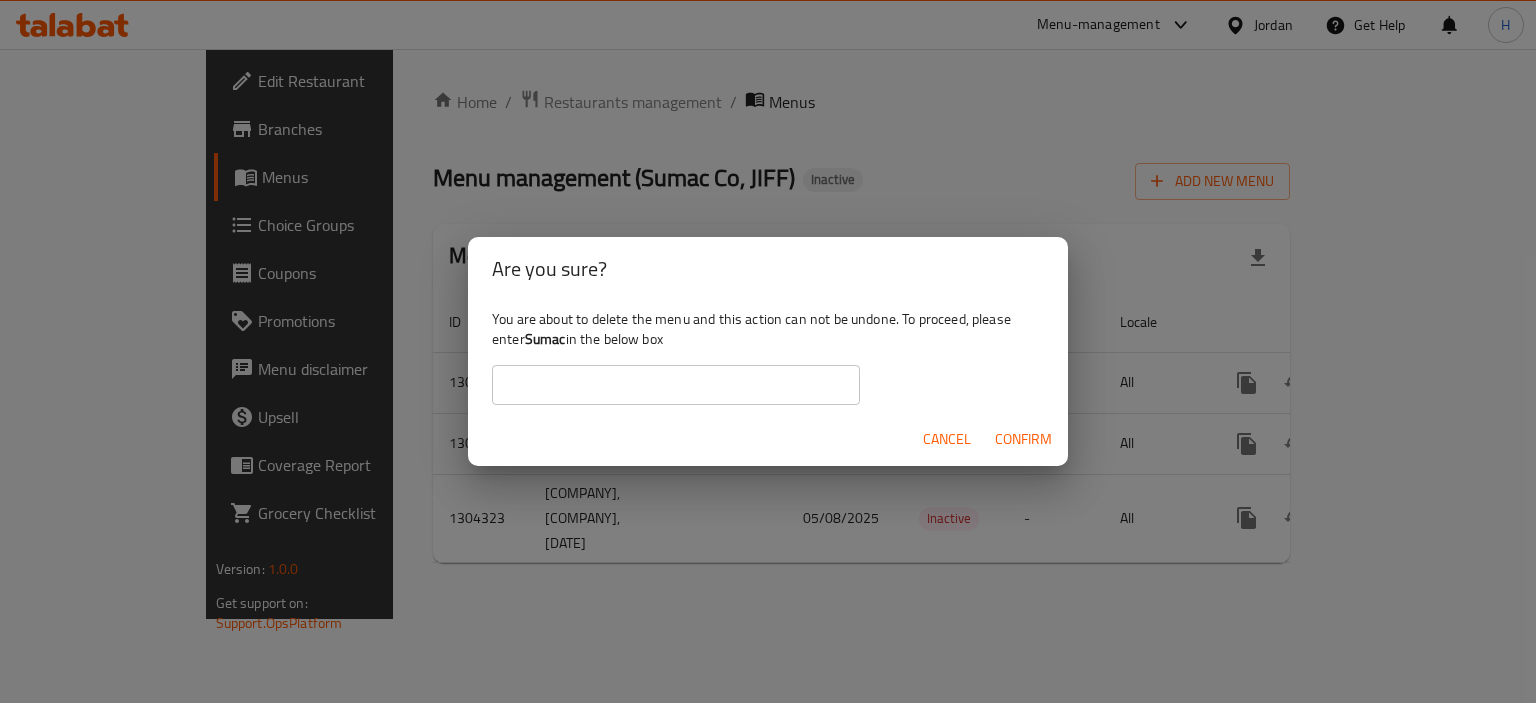 click on "Sumac" at bounding box center [545, 339] 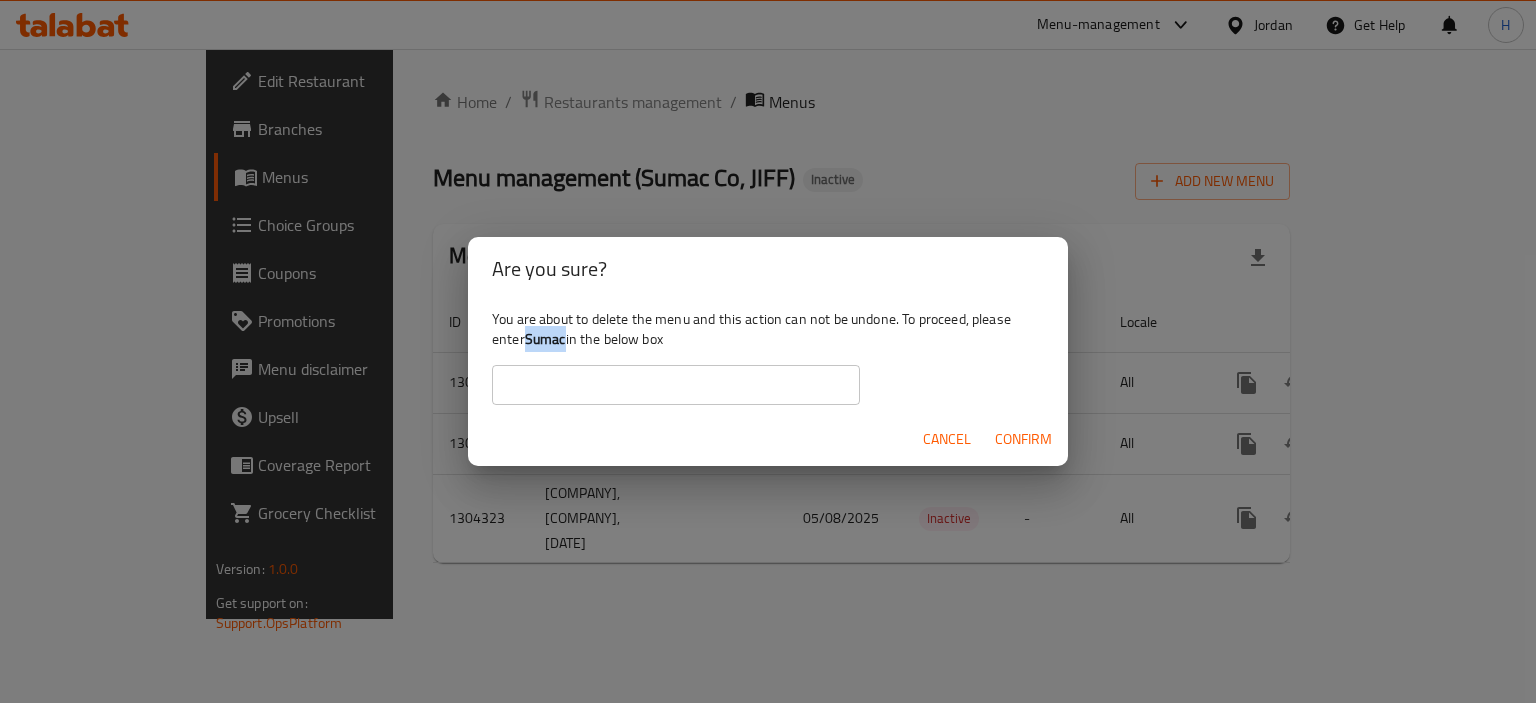 copy on "Sumac" 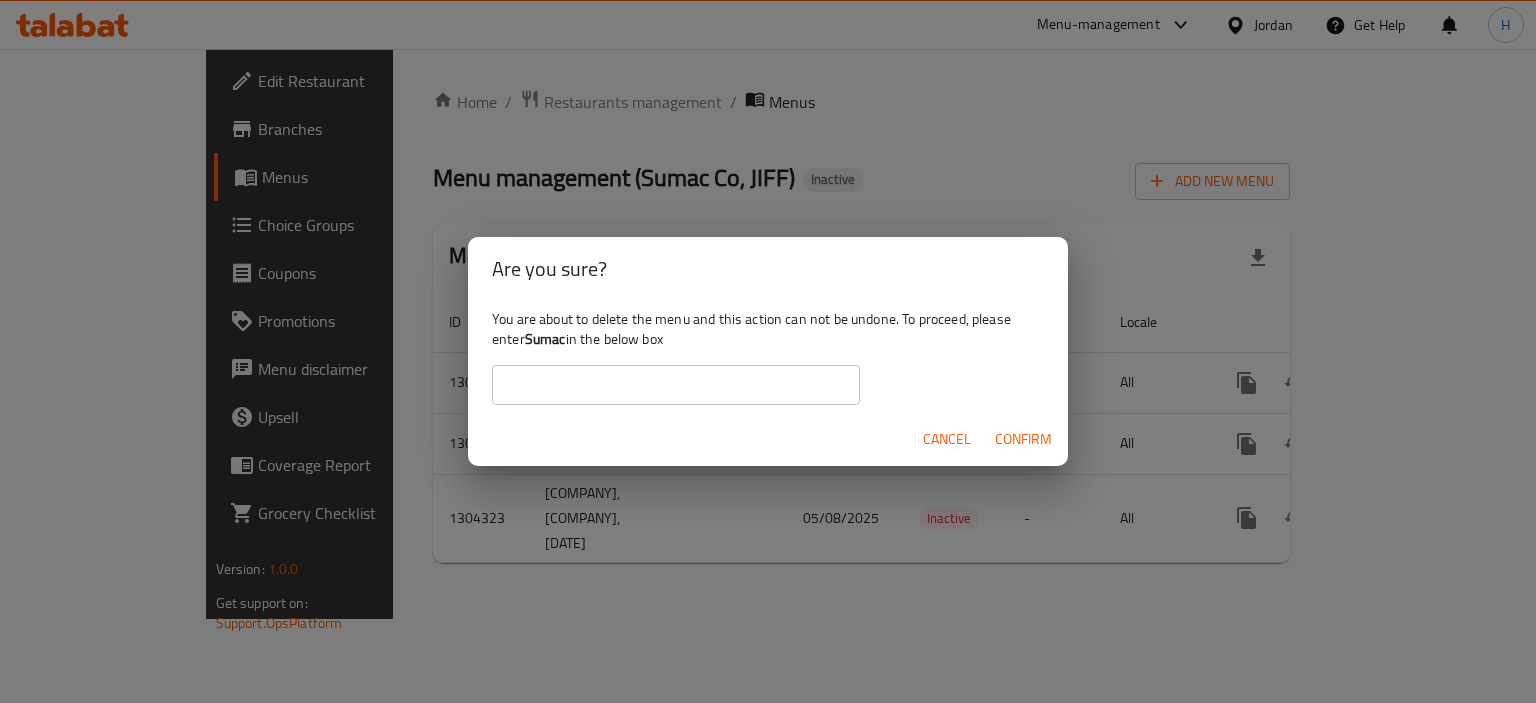 paste on "Sumac" 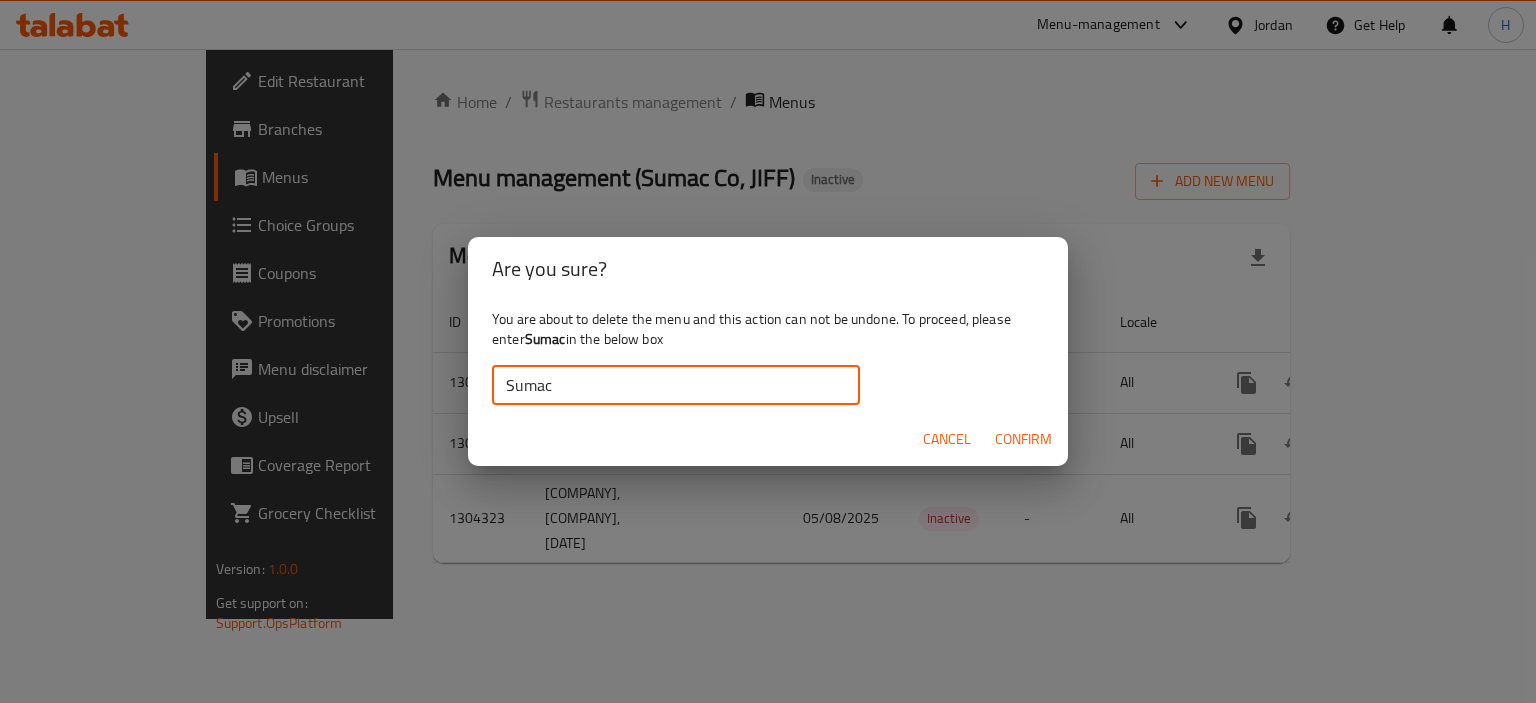 click on "Sumac" at bounding box center (676, 385) 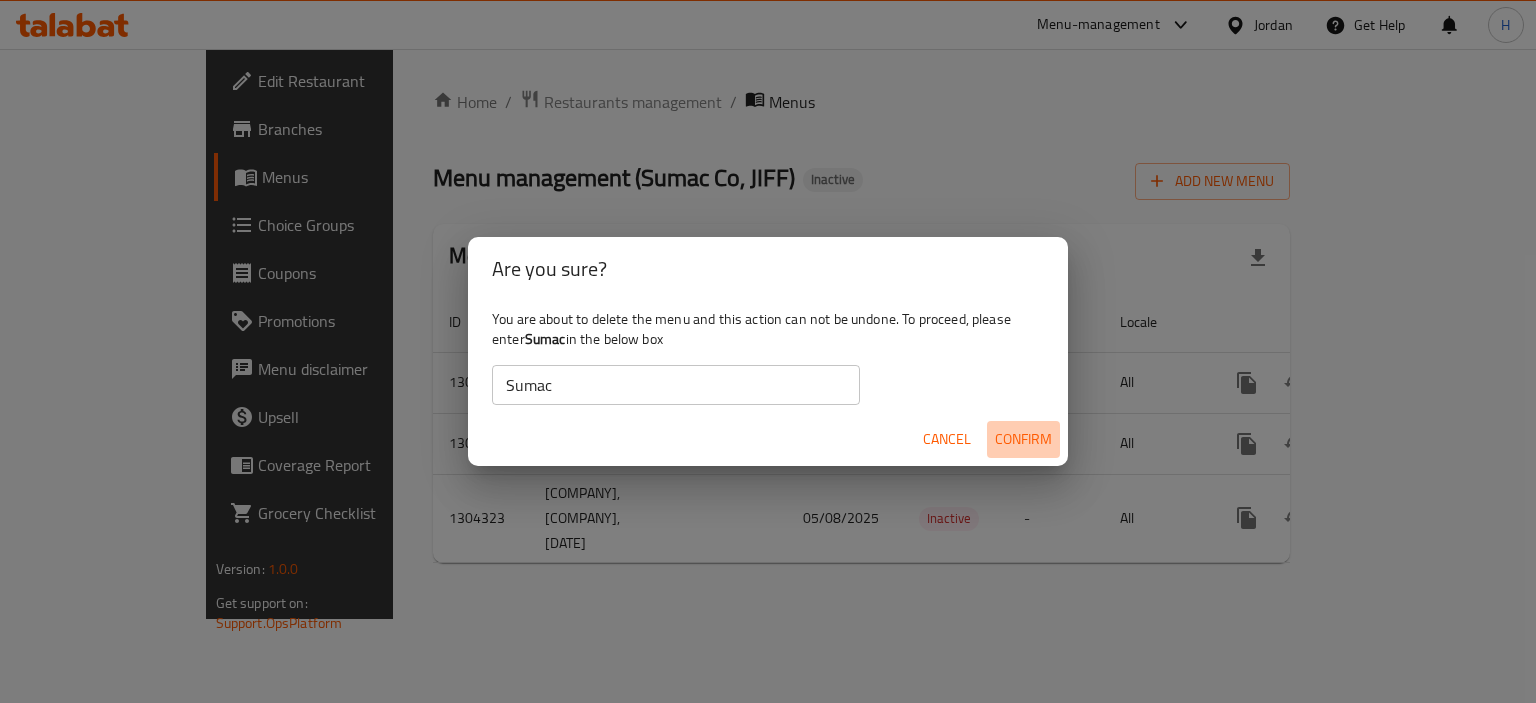 click on "Confirm" at bounding box center (1023, 439) 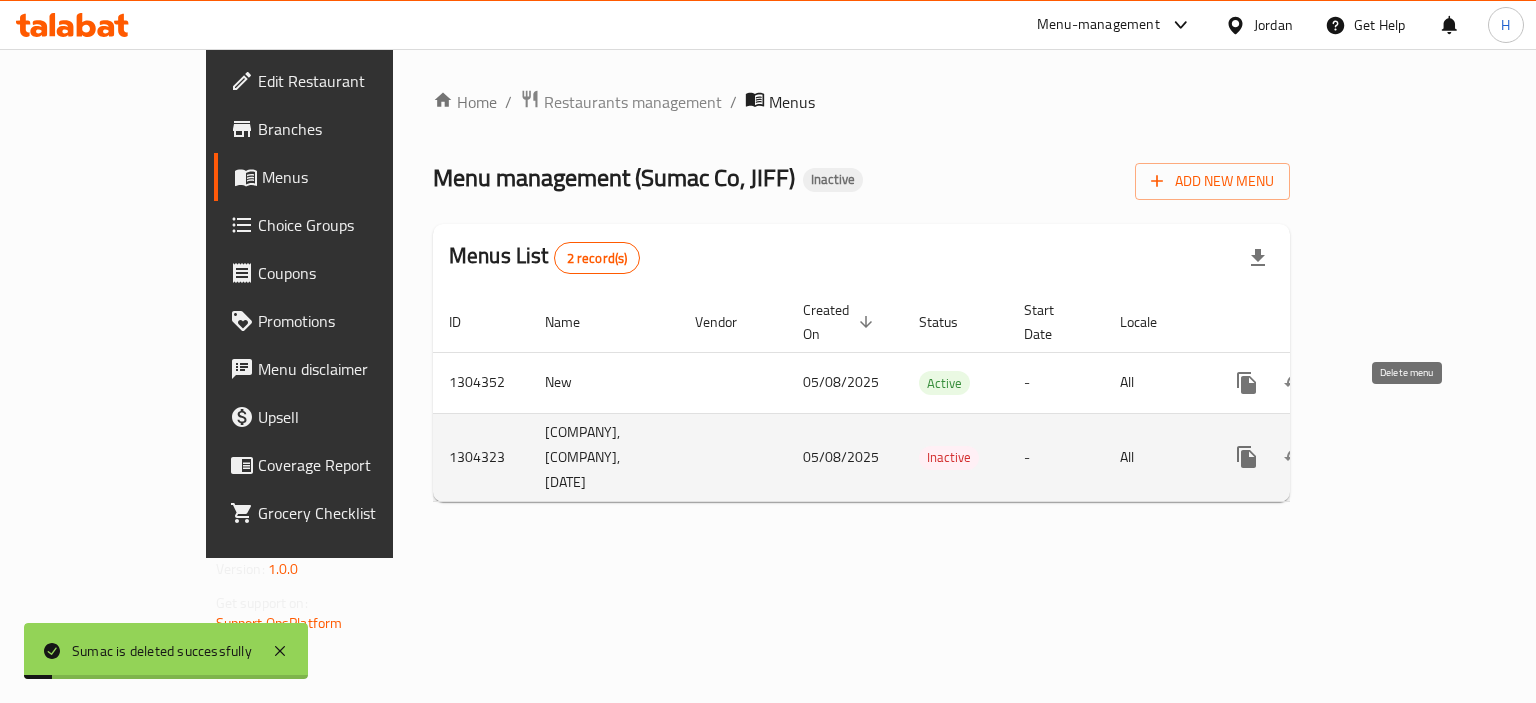 click 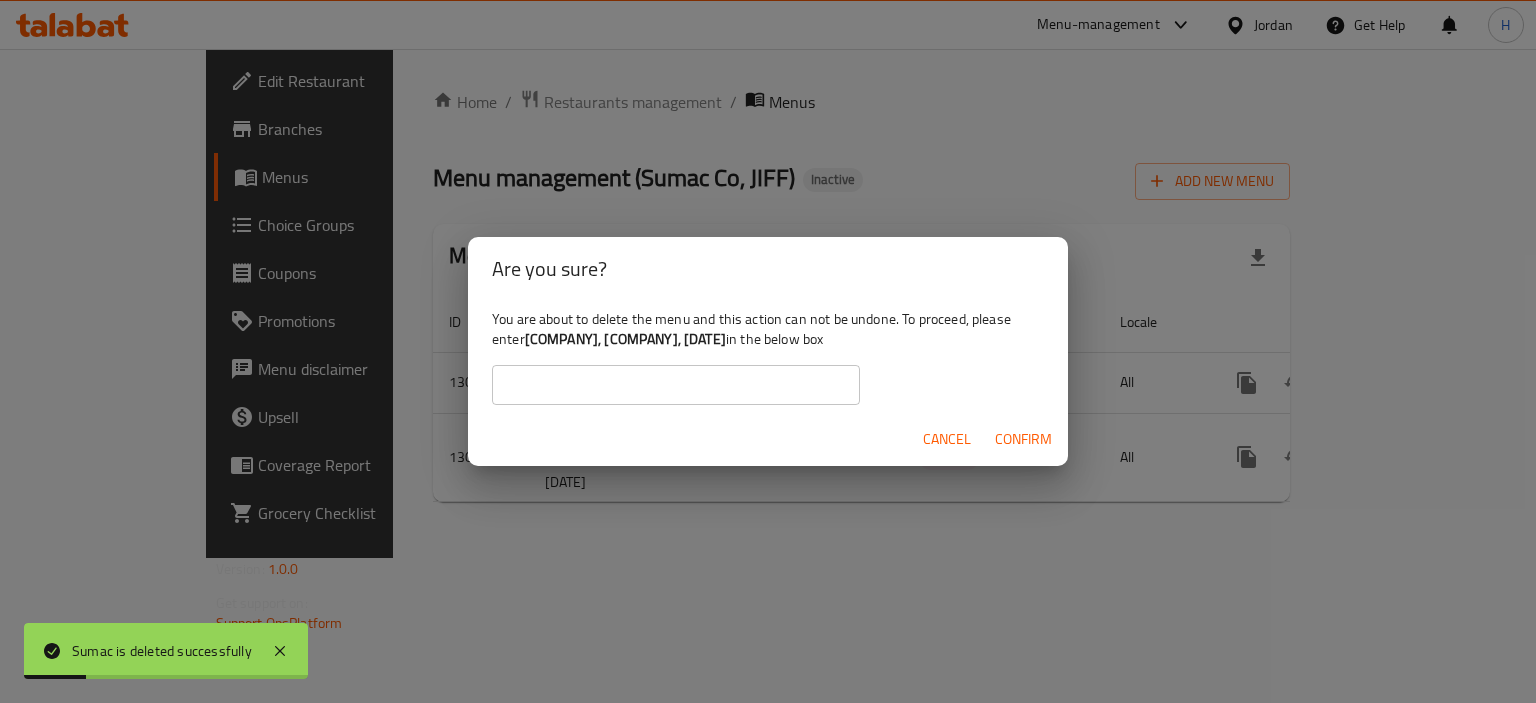 click on "Sumac Co, JIFF, [DATE]" at bounding box center (625, 339) 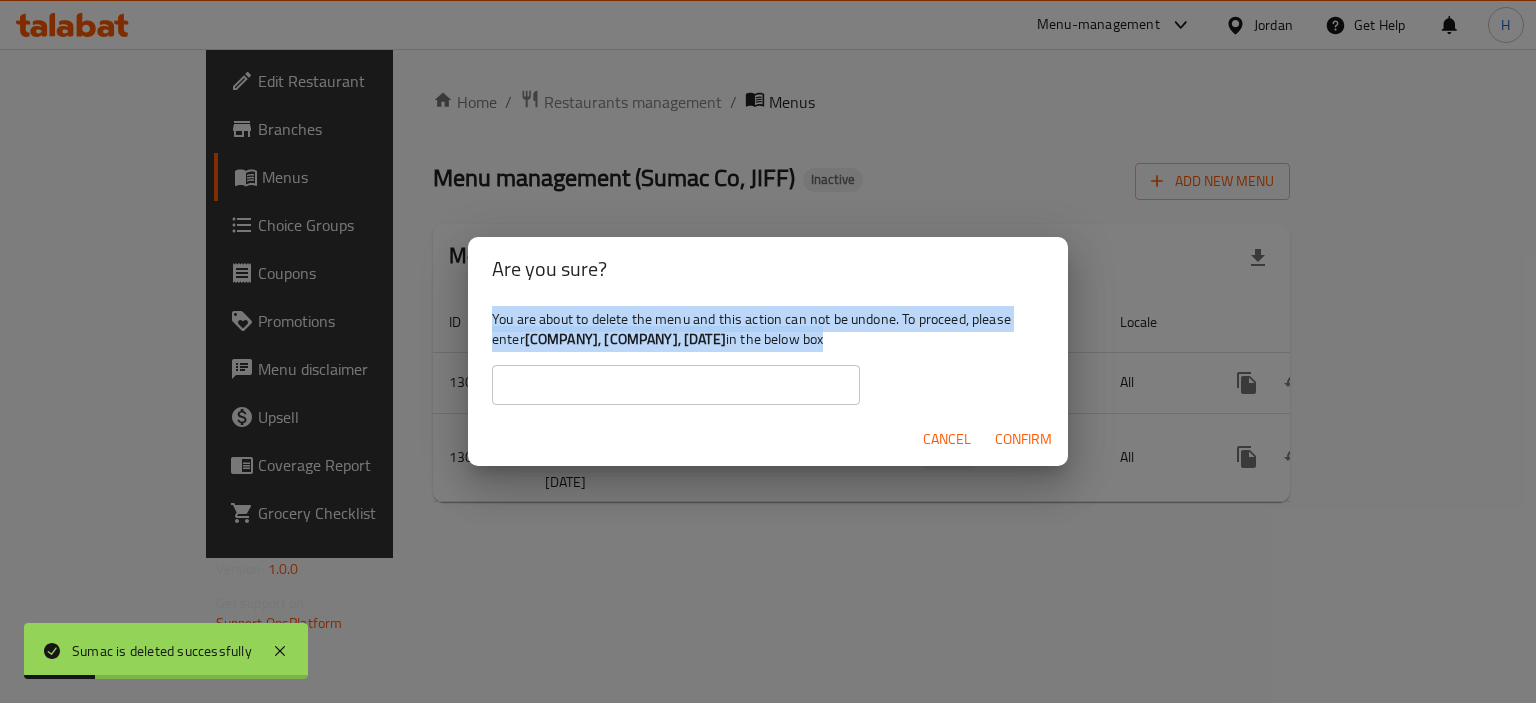 click on "Sumac Co, JIFF, [DATE]" at bounding box center [625, 339] 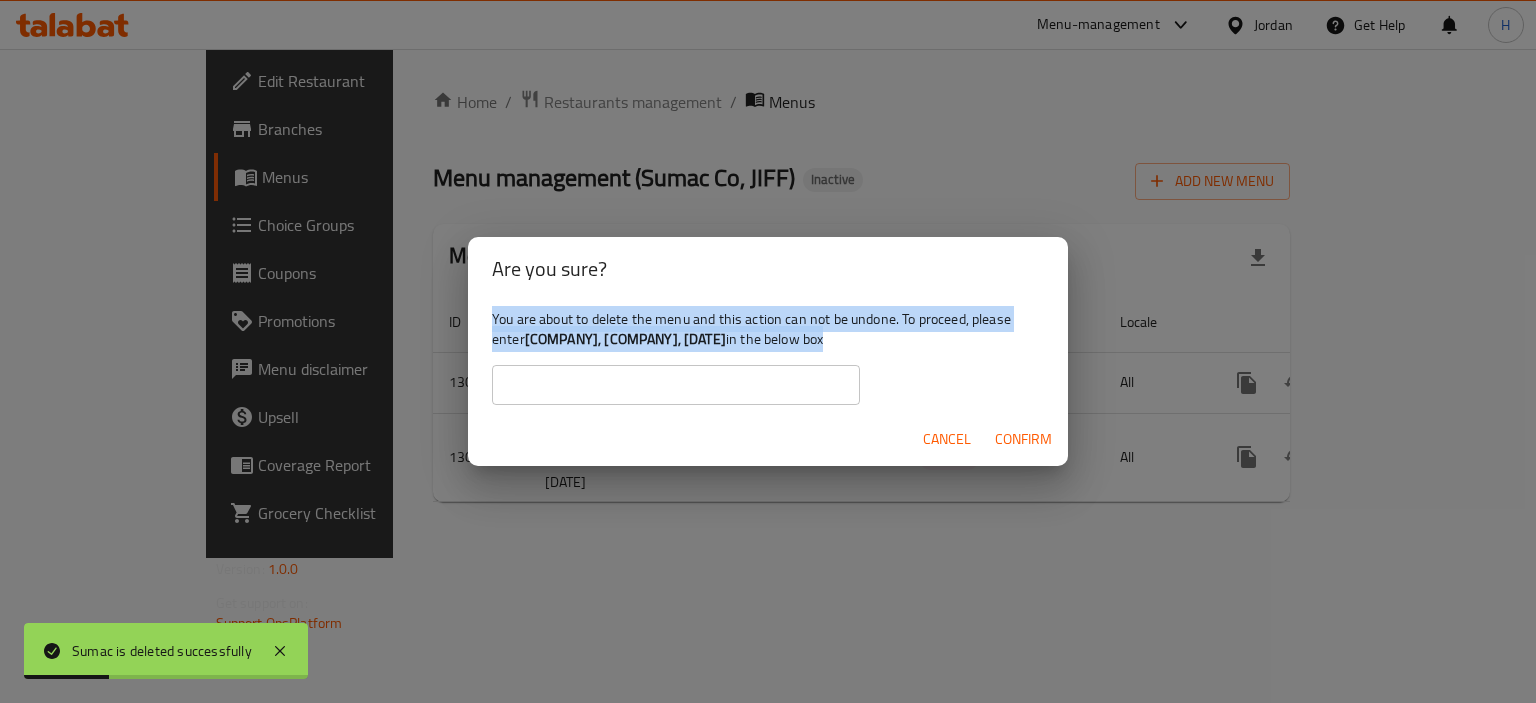 click on "Sumac Co, JIFF, [DATE]" at bounding box center [625, 339] 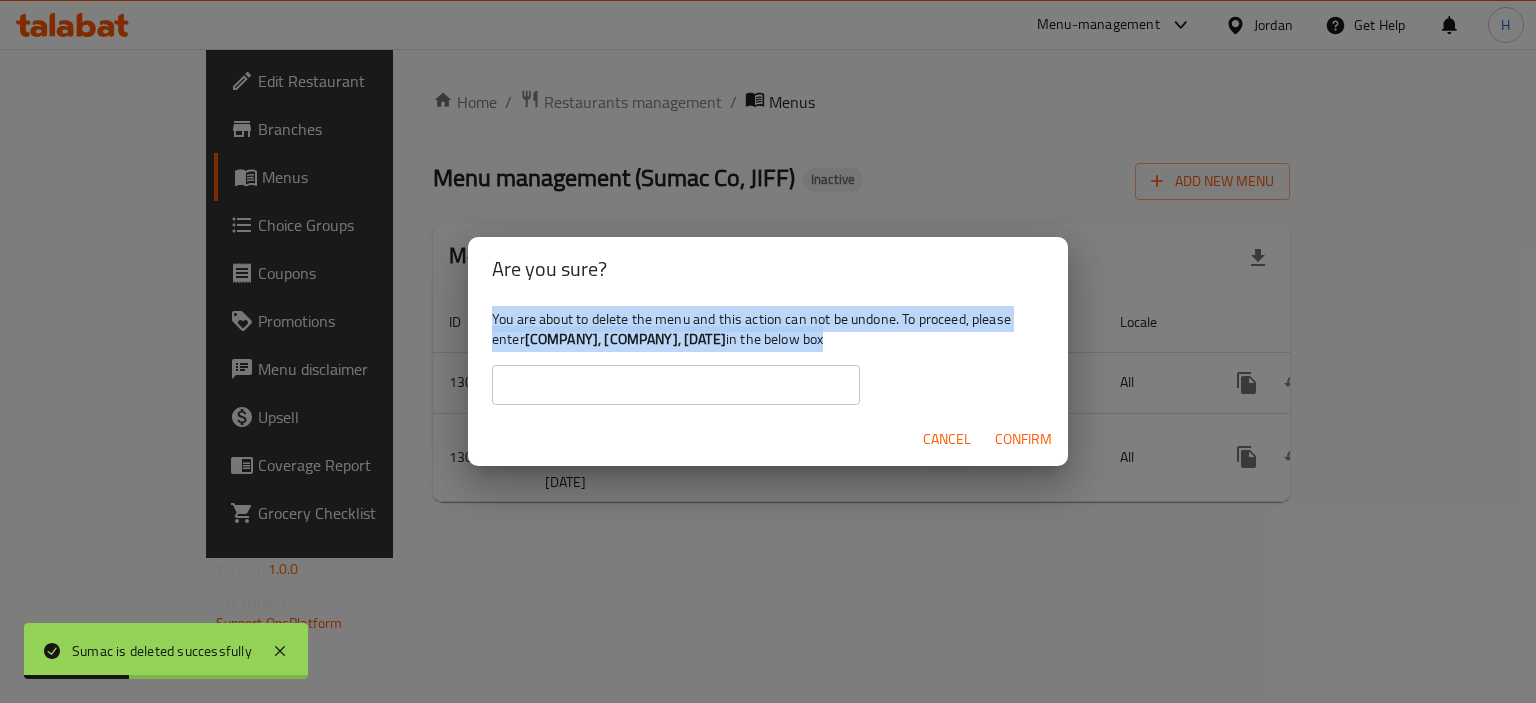 click on "Sumac Co, JIFF, [DATE]" at bounding box center (625, 339) 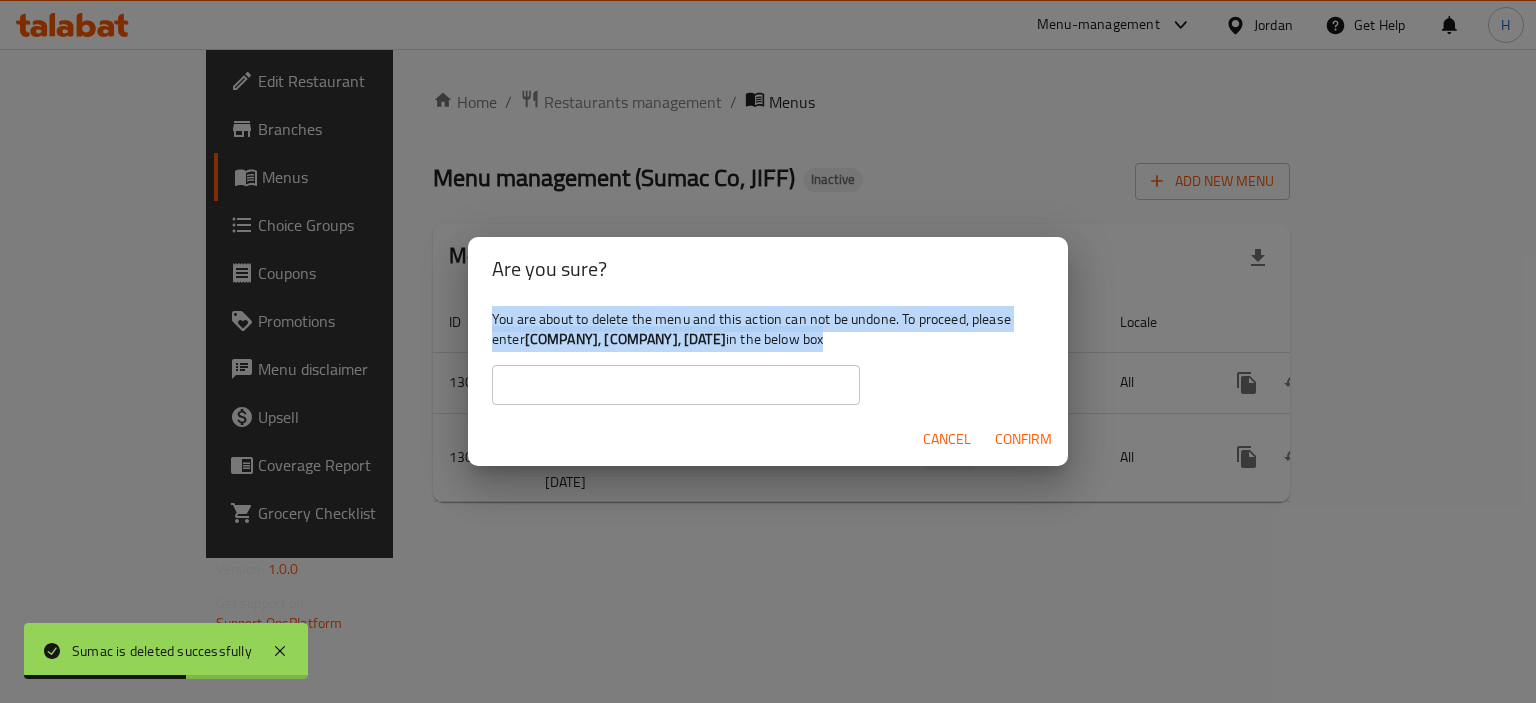 drag, startPoint x: 526, startPoint y: 341, endPoint x: 732, endPoint y: 339, distance: 206.0097 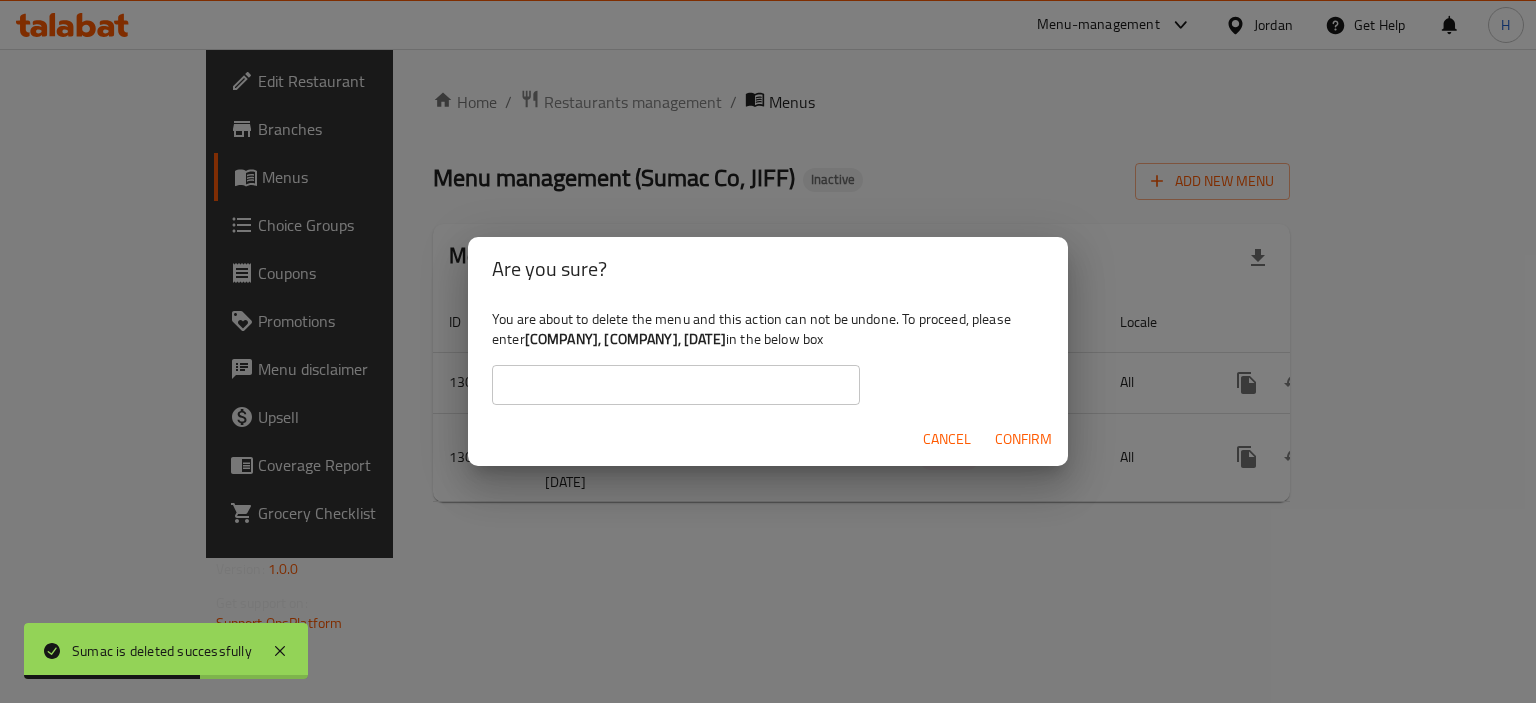 paste on "Sumac Co, JIFF, [DATE]" 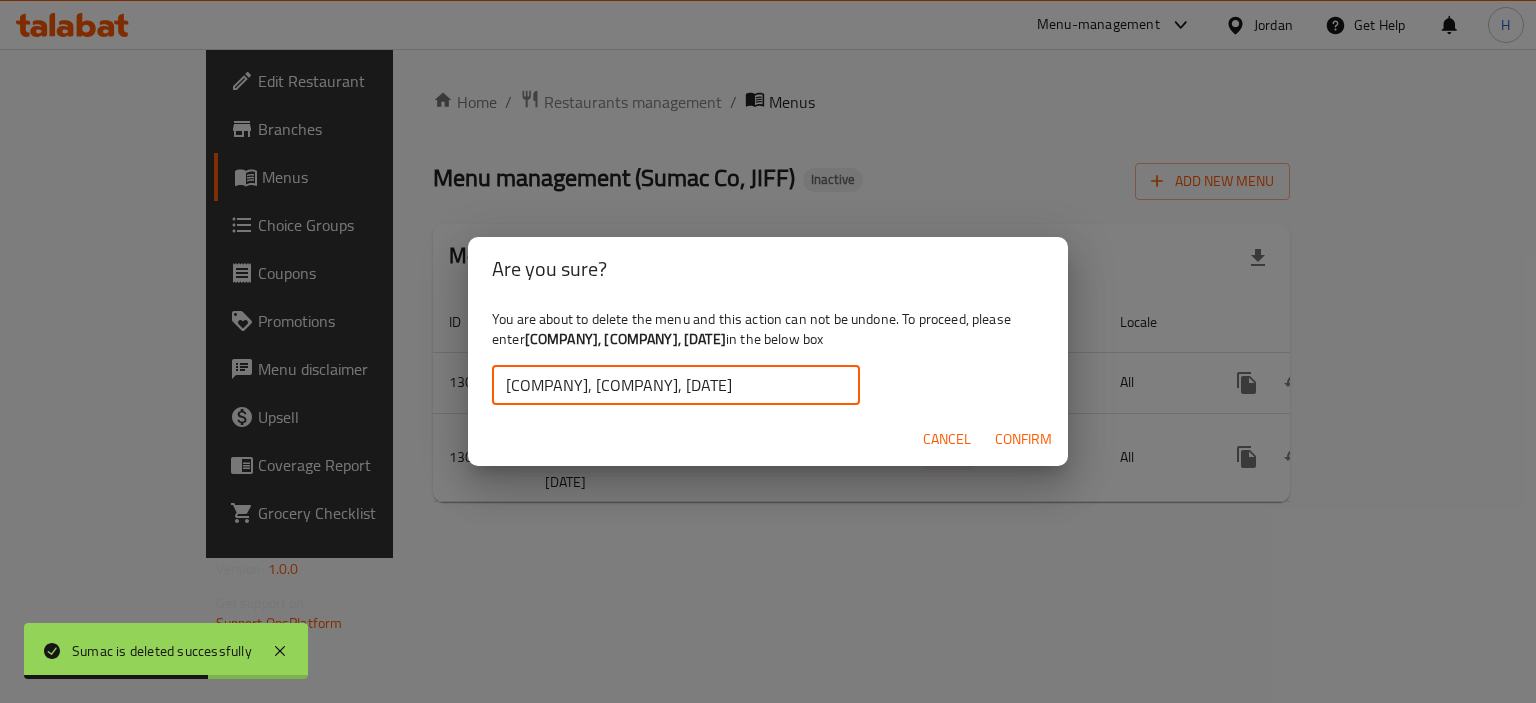 click on "Sumac Co, JIFF, [DATE]" at bounding box center (676, 385) 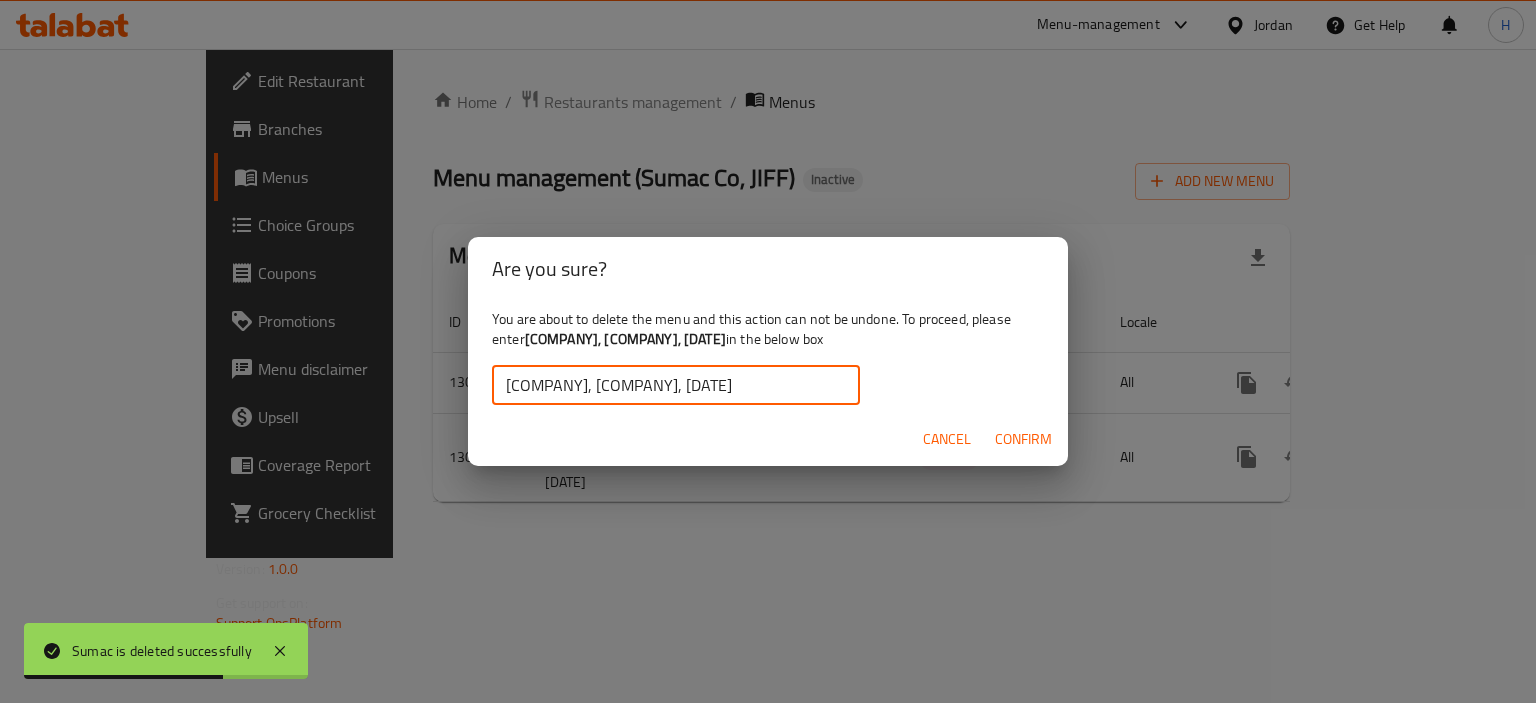 type on "Sumac Co, JIFF, [DATE]" 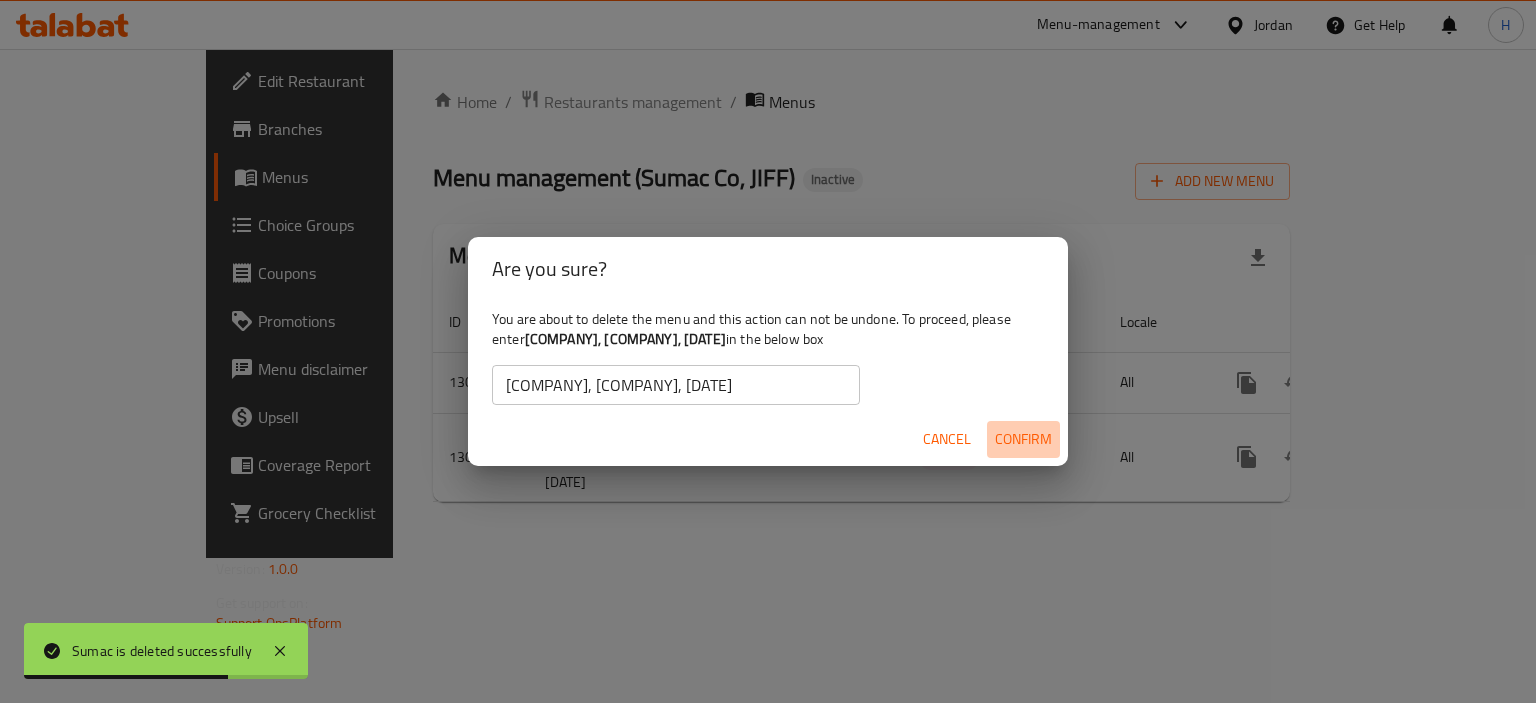 click on "Confirm" at bounding box center (1023, 439) 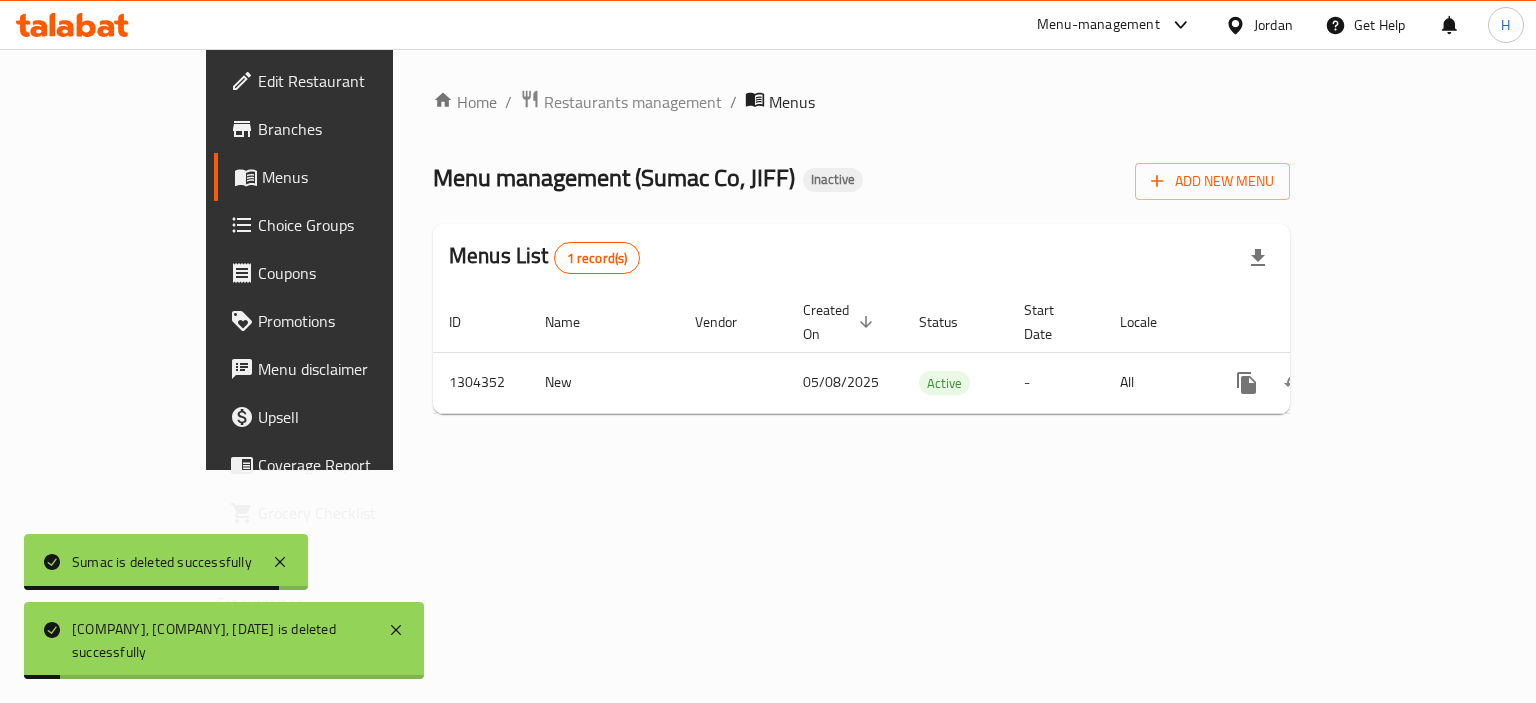 click on "Home / Restaurants management / Menus Menu management ( Sumac Co, JIFF )  Inactive Add New Menu Menus List   1 record(s) ID Name Vendor Created On sorted descending Status Start Date Locale Actions 1304352 New 05/08/2025 Active - All" at bounding box center [861, 259] 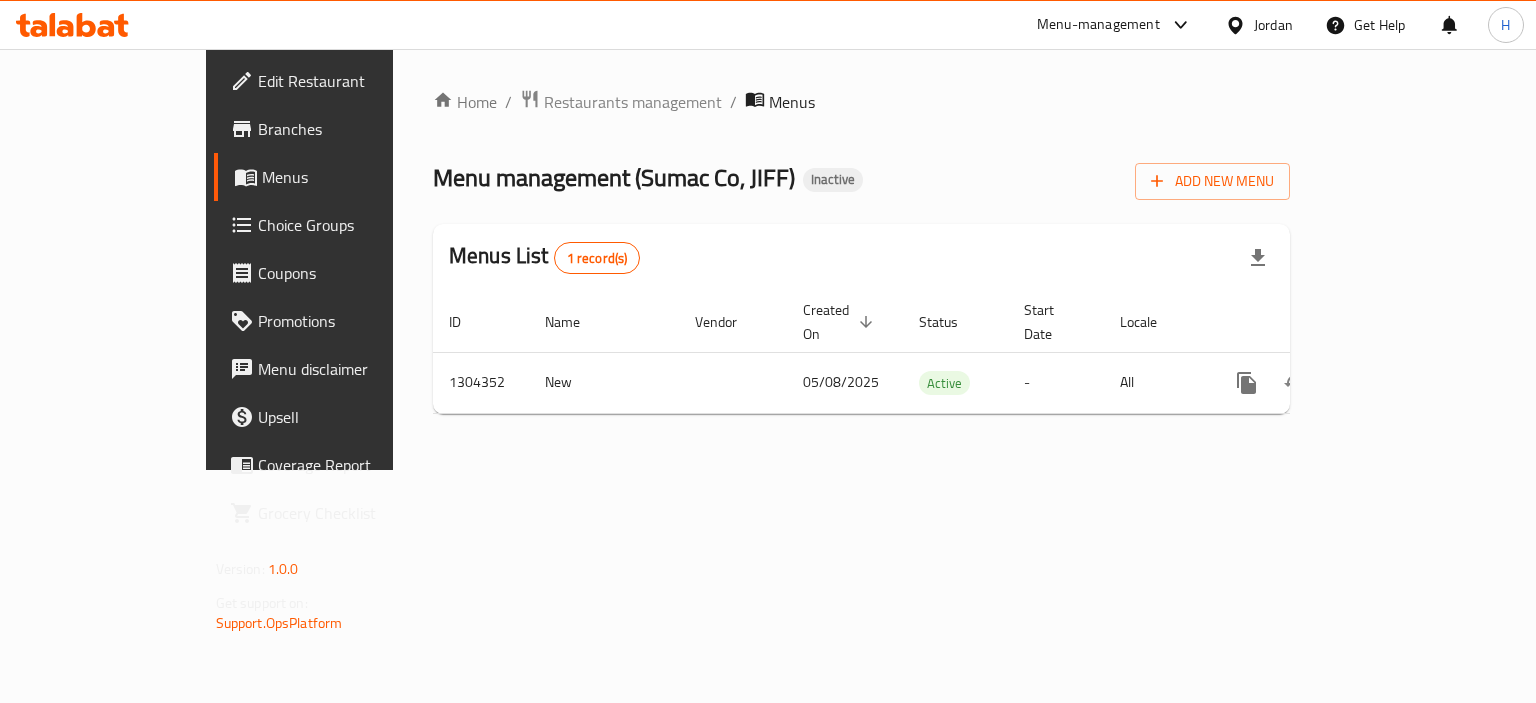 click on "Branches" at bounding box center (352, 129) 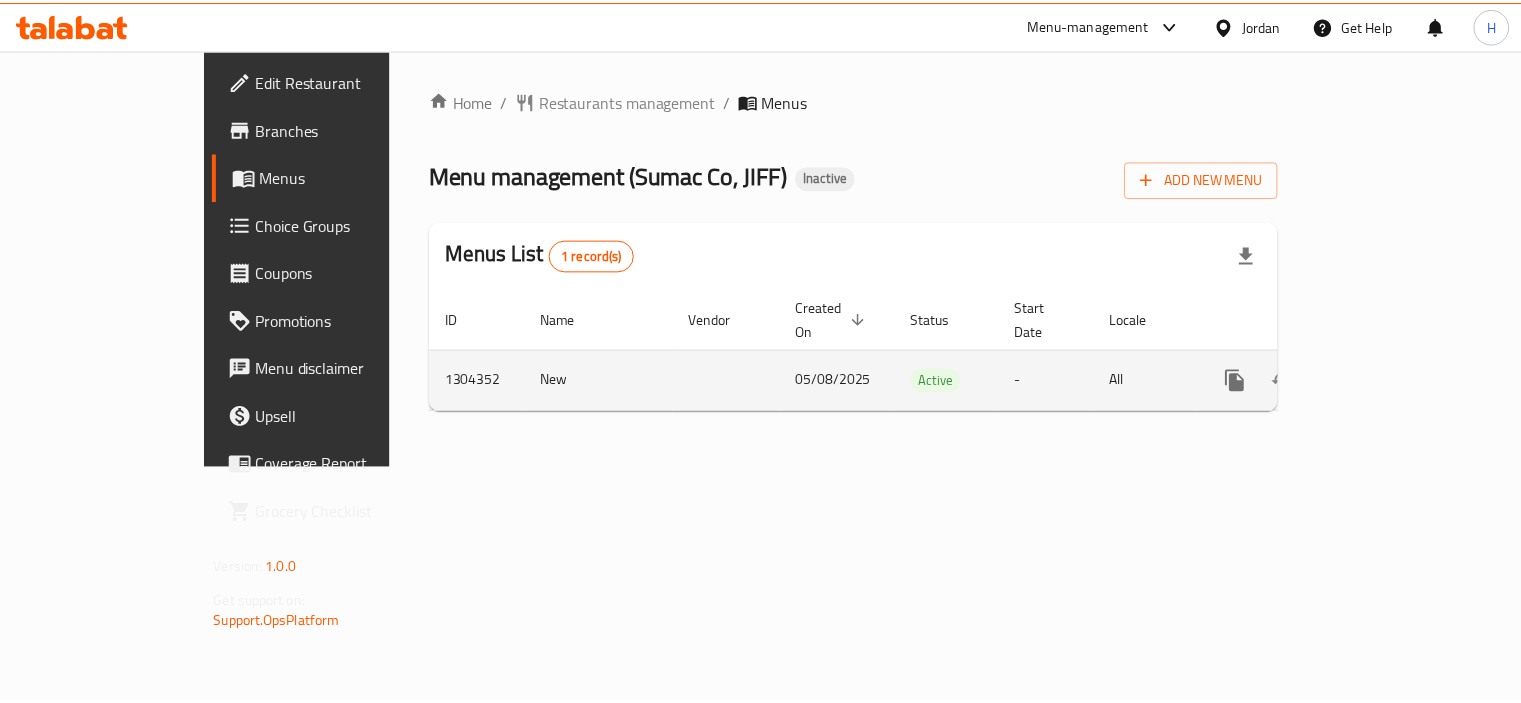 scroll, scrollTop: 0, scrollLeft: 0, axis: both 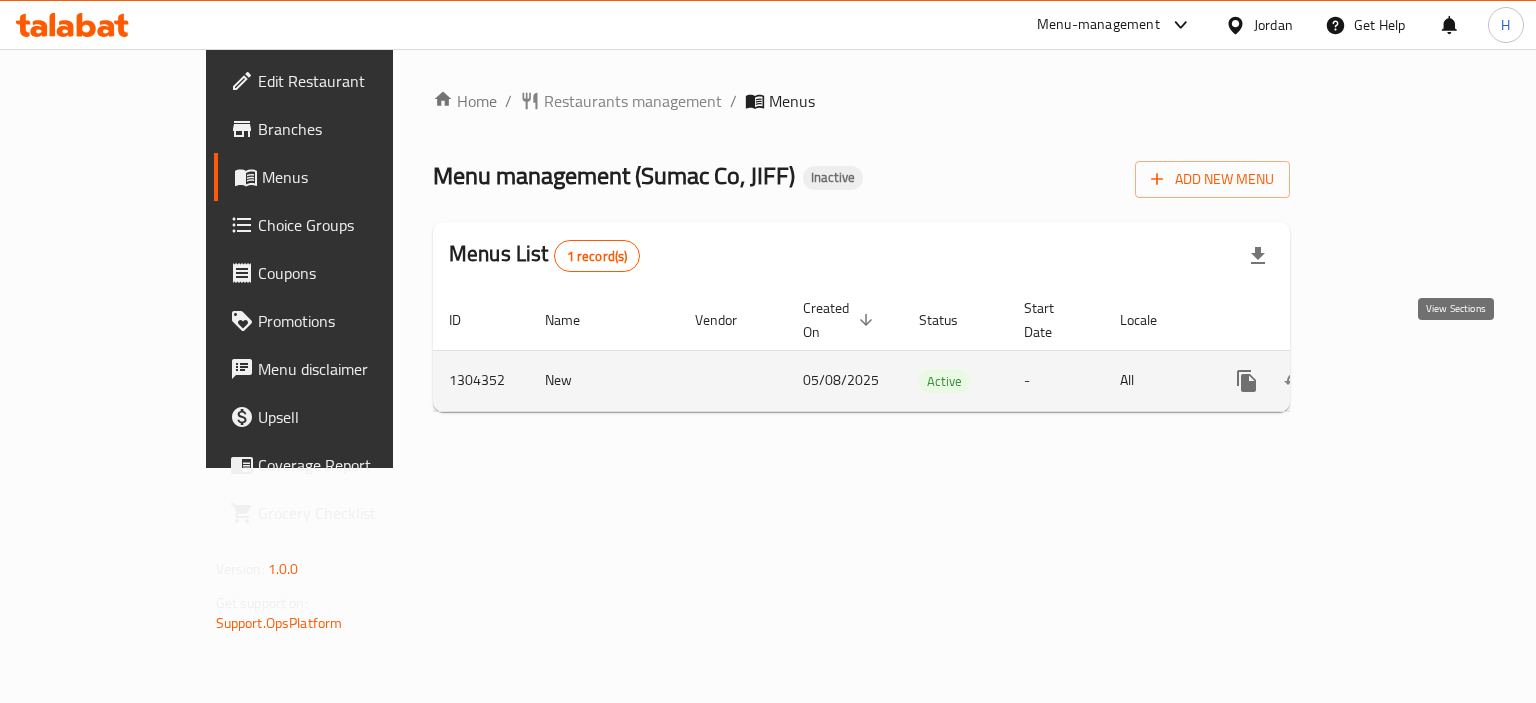 click at bounding box center (1391, 381) 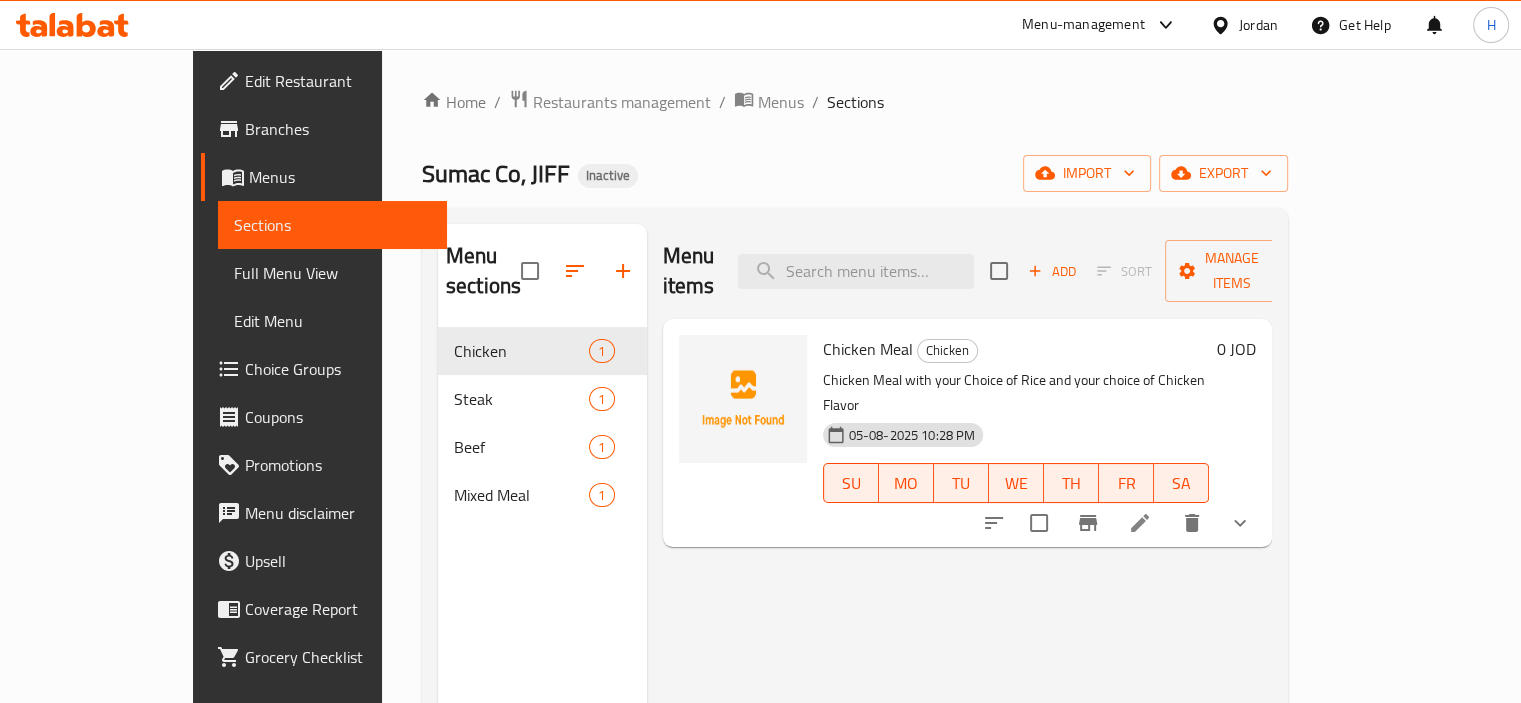 click on "Full Menu View" at bounding box center [332, 273] 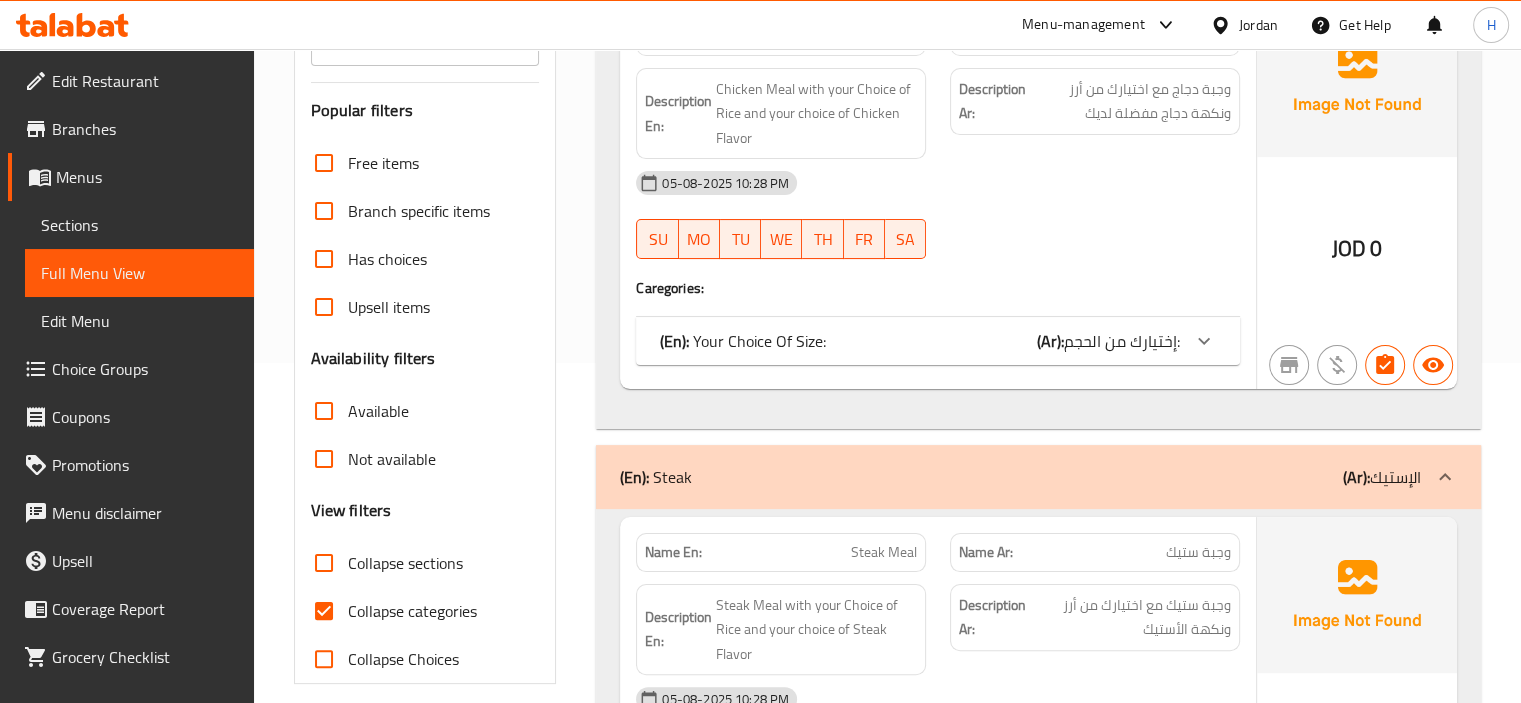 scroll, scrollTop: 523, scrollLeft: 0, axis: vertical 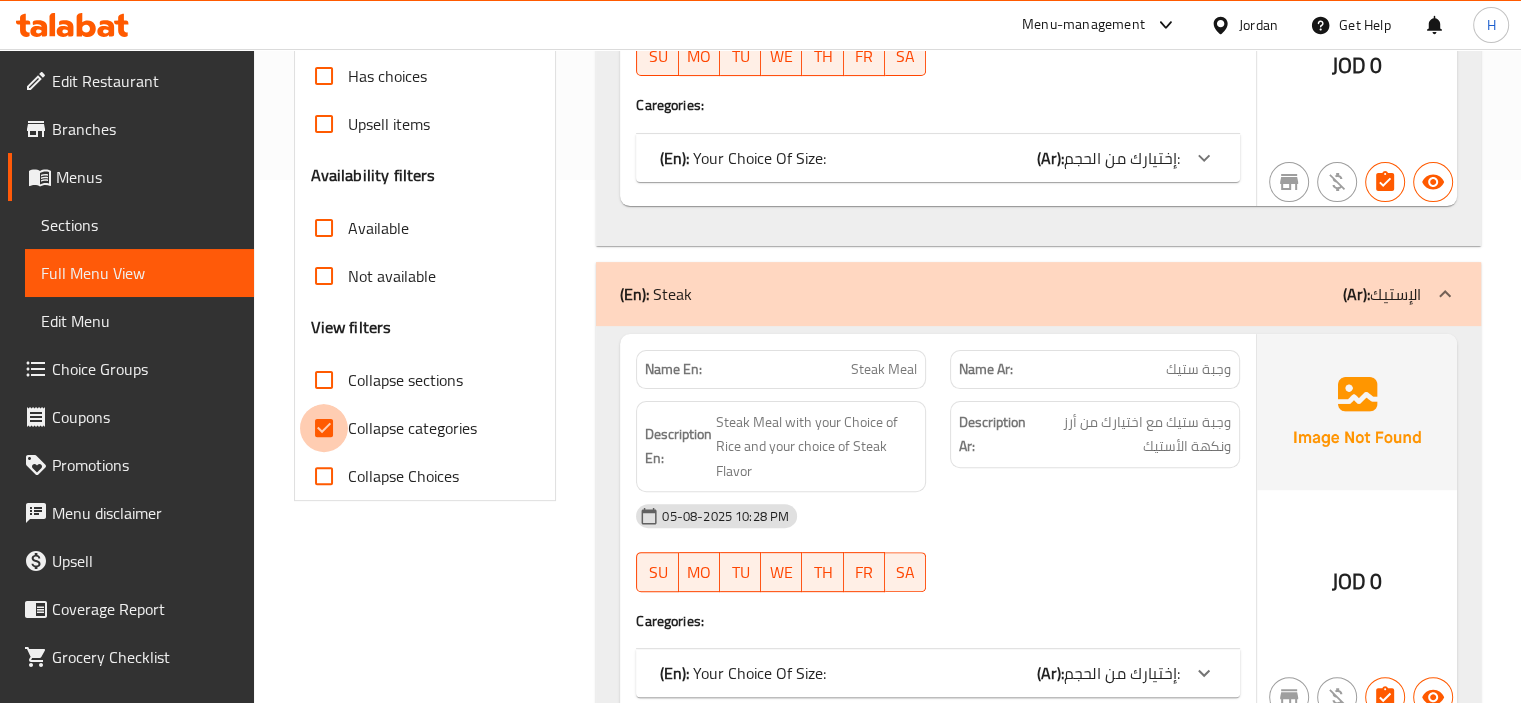 click on "Collapse categories" at bounding box center (324, 428) 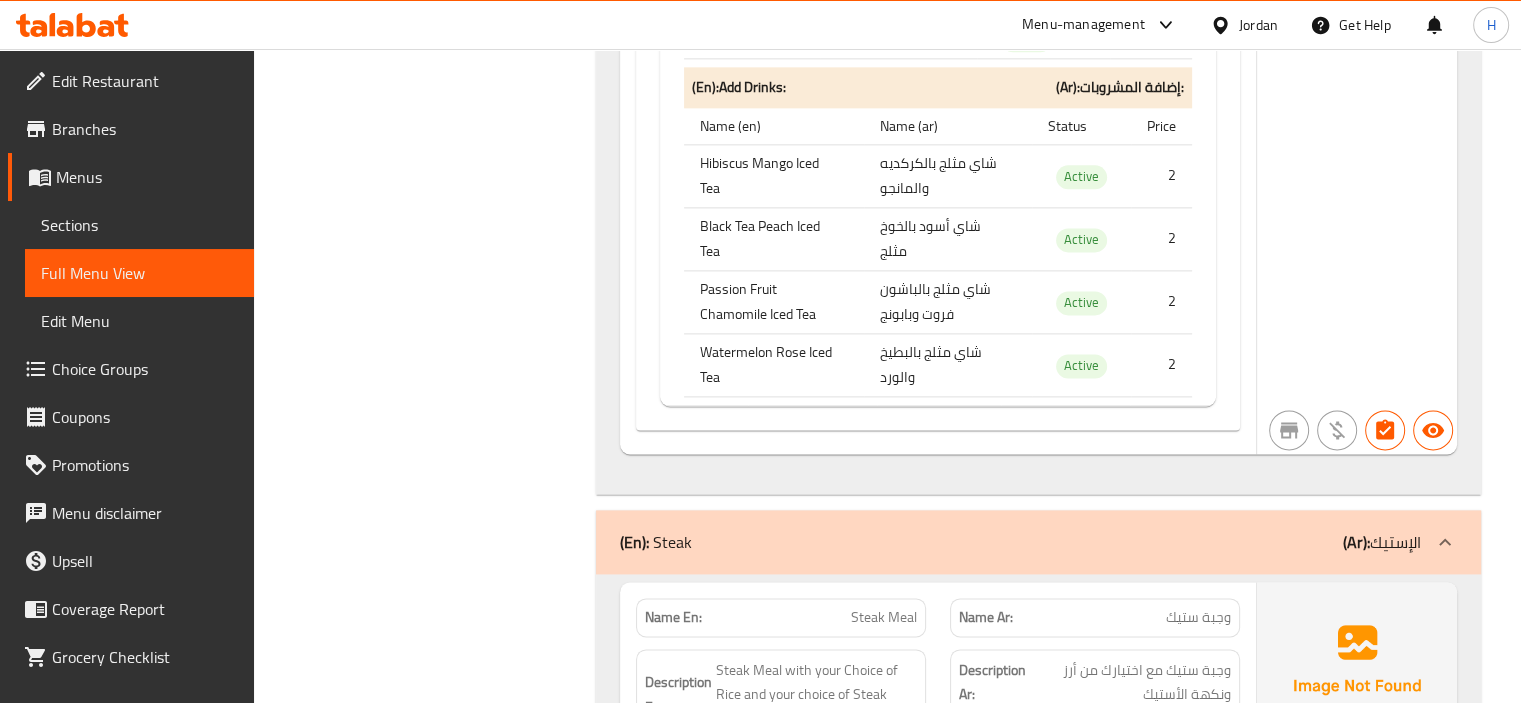 scroll, scrollTop: 2659, scrollLeft: 0, axis: vertical 